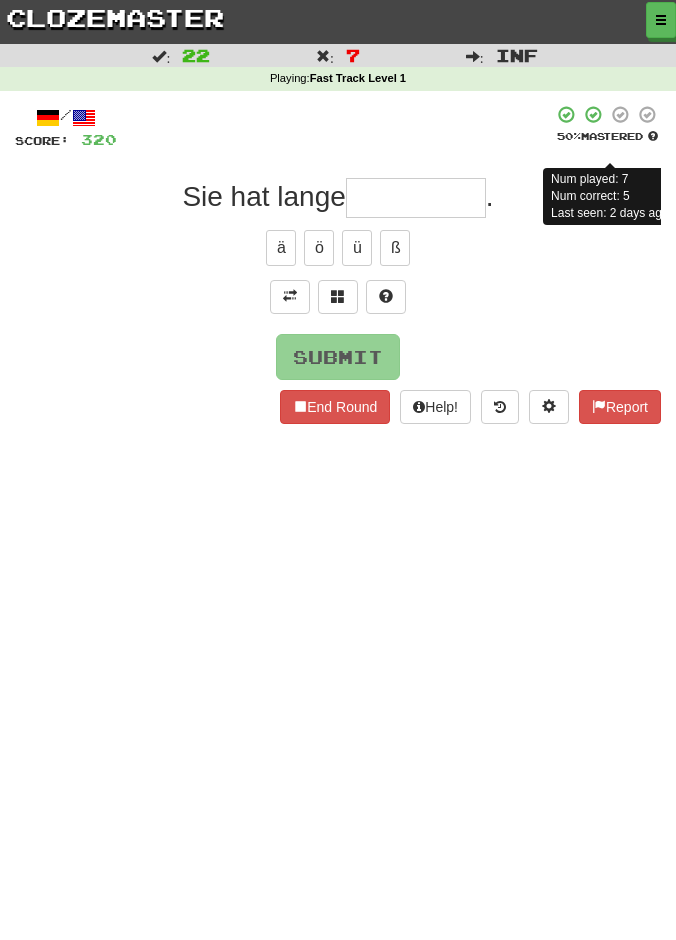 scroll, scrollTop: 0, scrollLeft: 0, axis: both 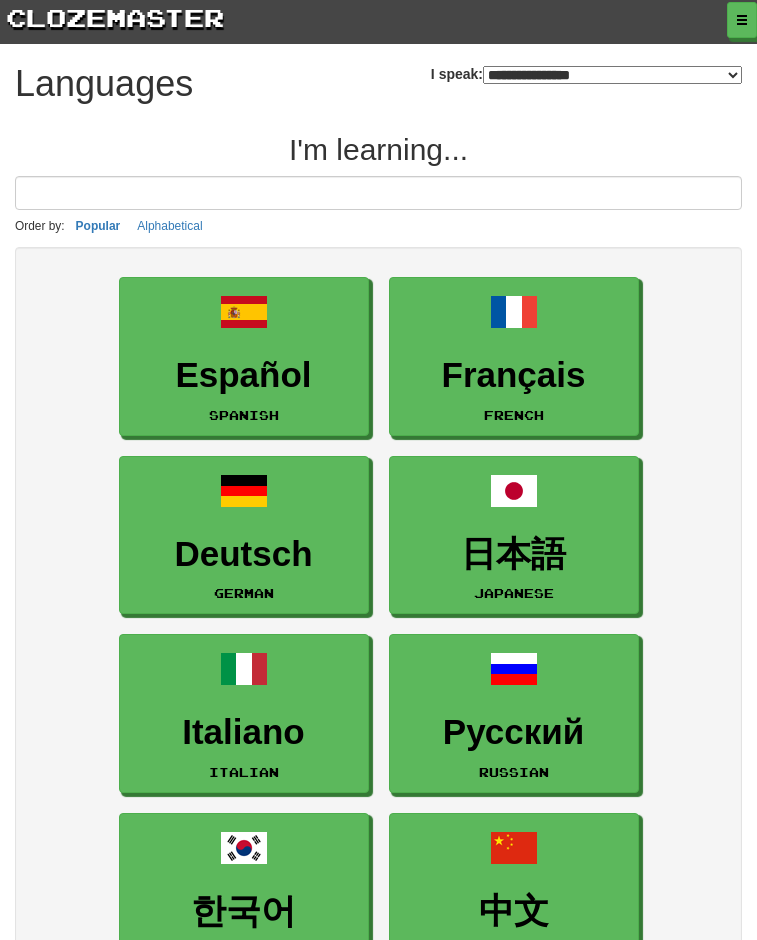 select on "*******" 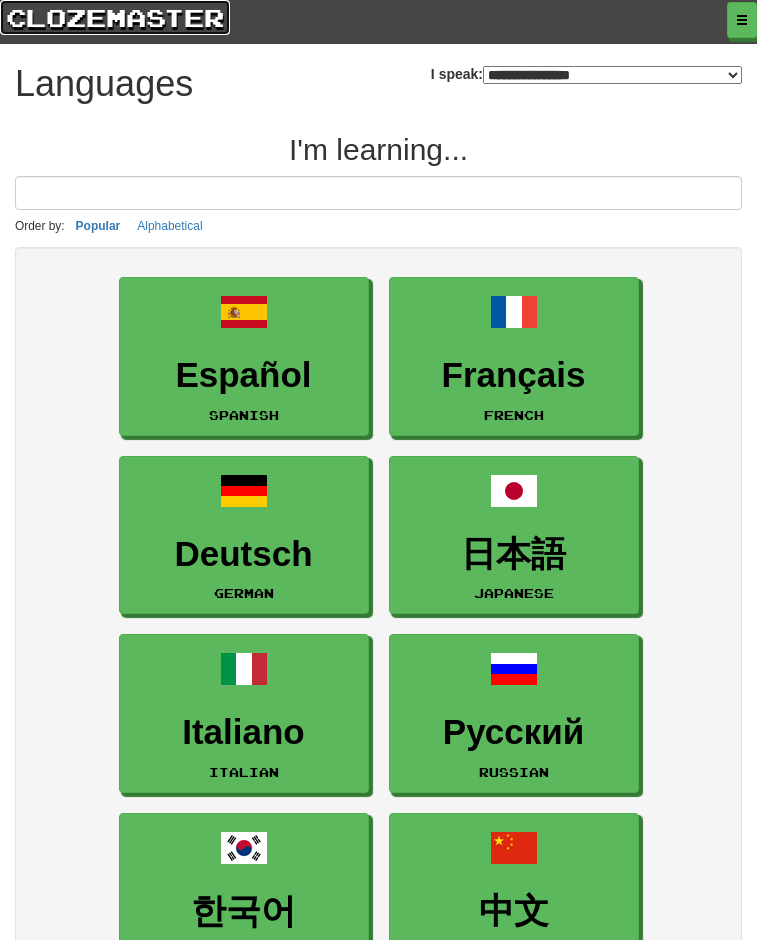 click on "clozemaster" at bounding box center [115, 17] 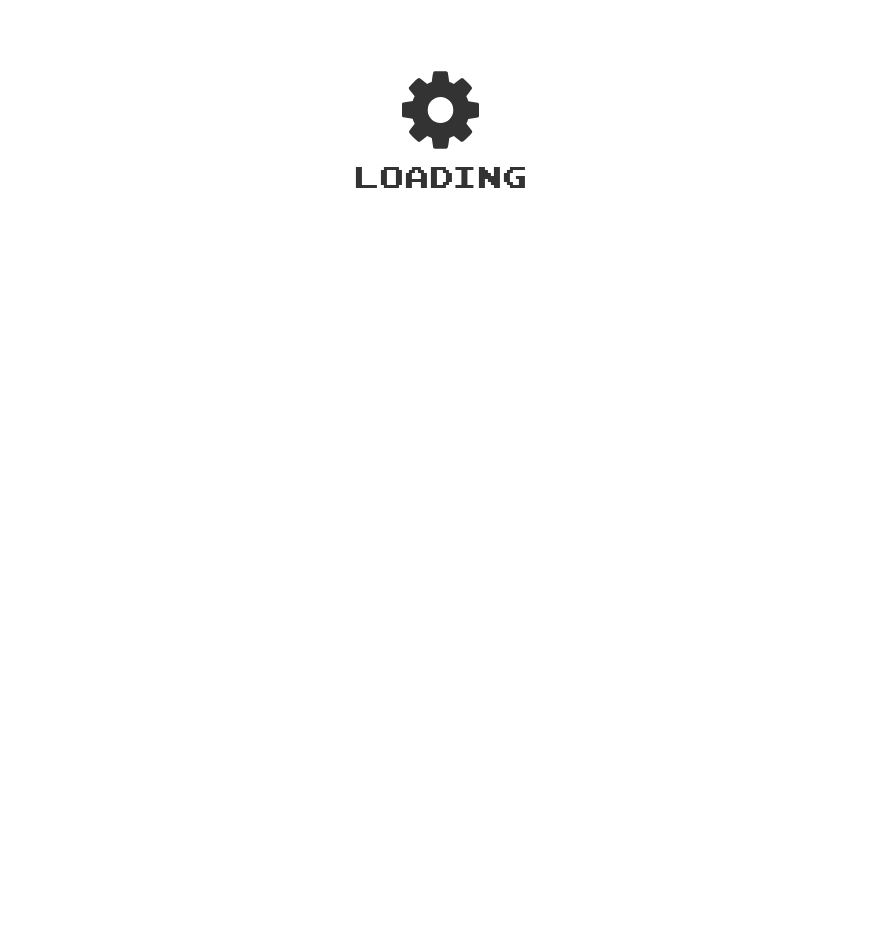 scroll, scrollTop: 0, scrollLeft: 0, axis: both 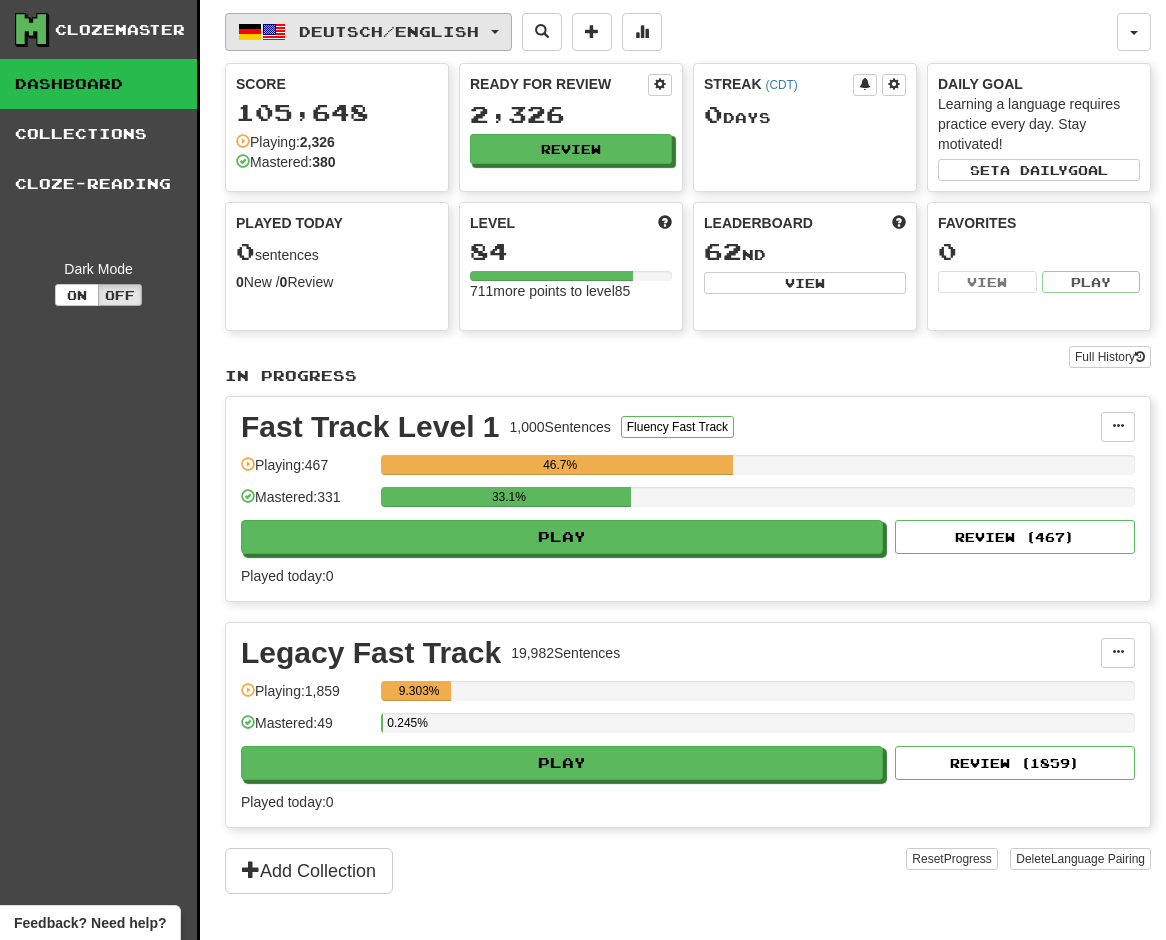 click on "Deutsch  /  English" at bounding box center [368, 32] 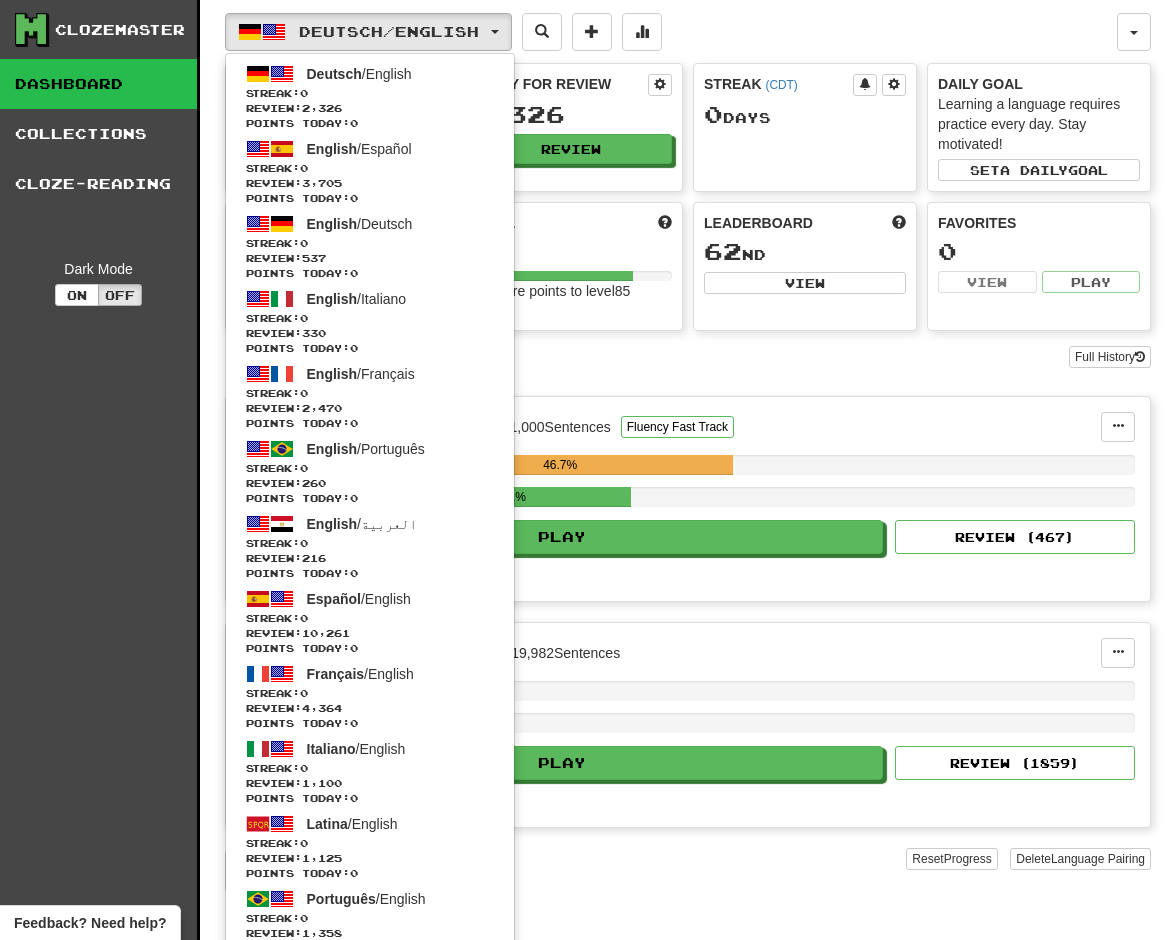 click on "Clozemaster" at bounding box center [120, 30] 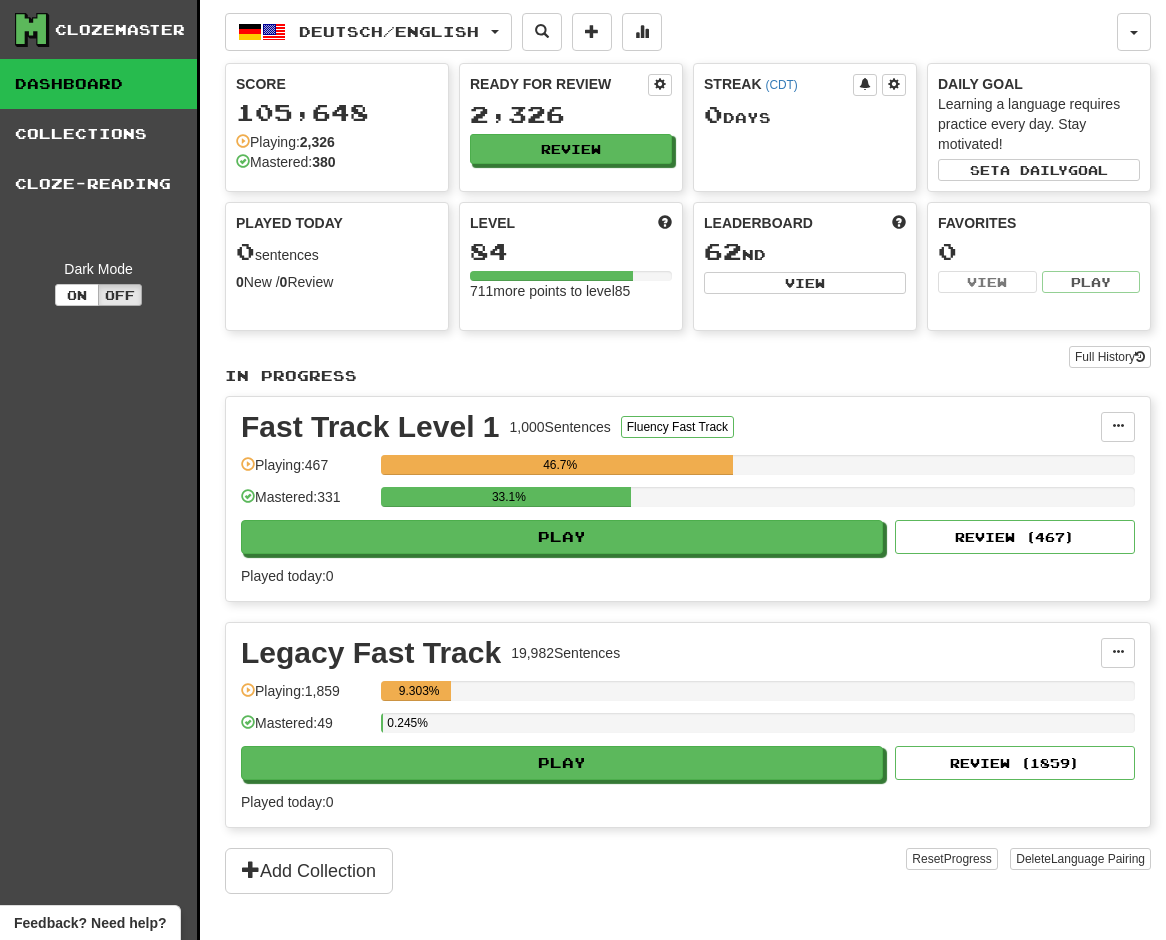 click on "Clozemaster" at bounding box center (120, 30) 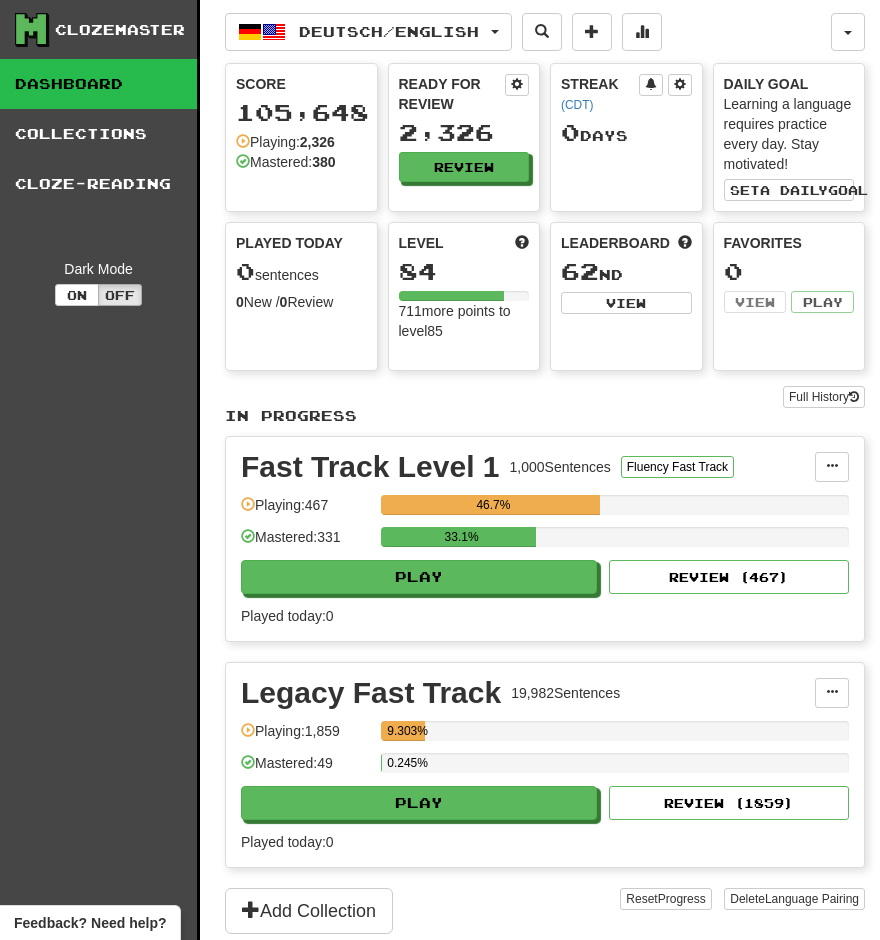 click on "Clozemaster" at bounding box center [120, 30] 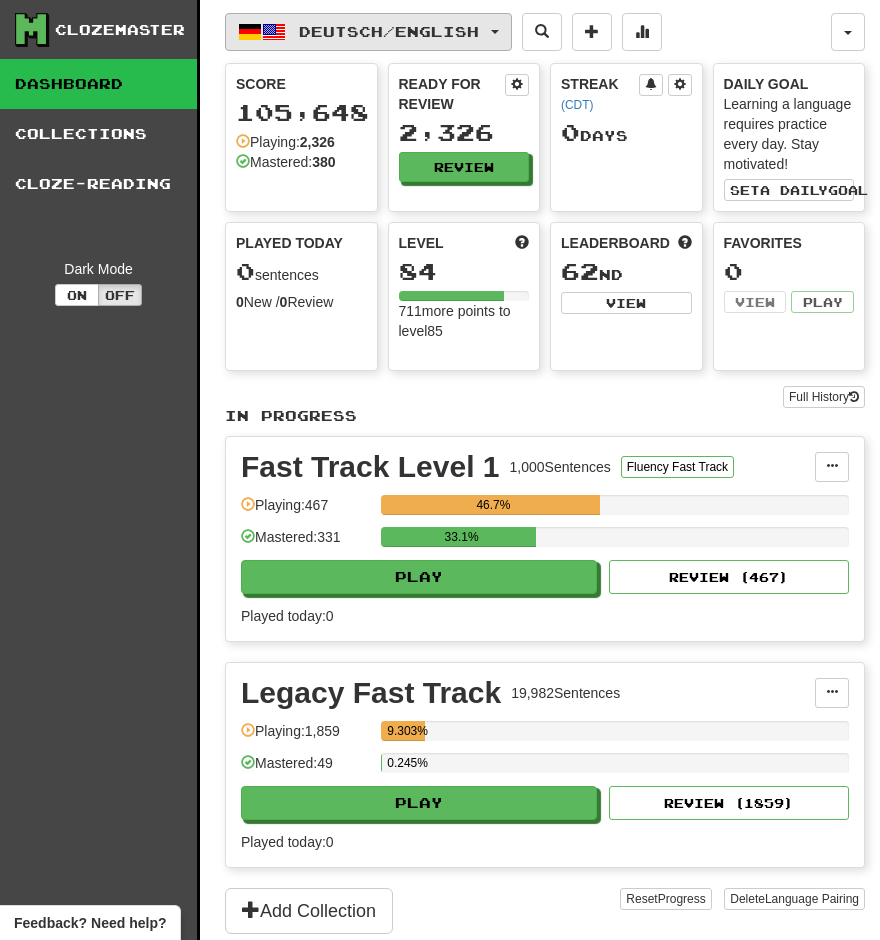 click on "Deutsch  /  English" at bounding box center (389, 31) 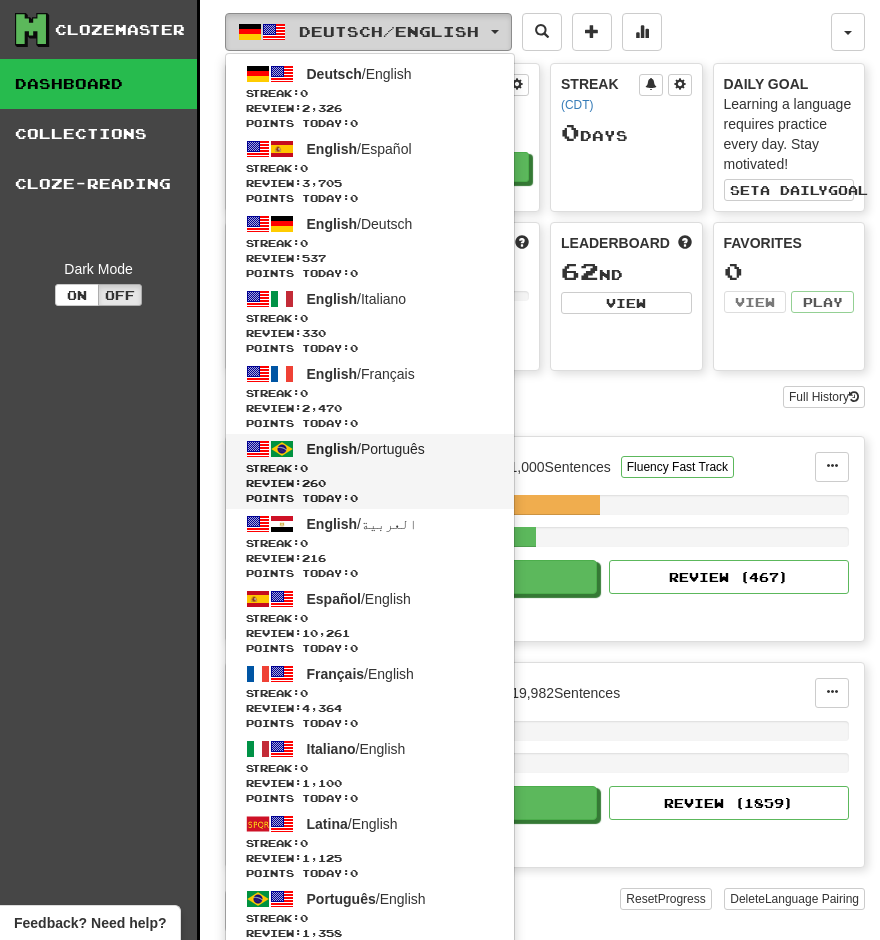 scroll, scrollTop: 28, scrollLeft: 0, axis: vertical 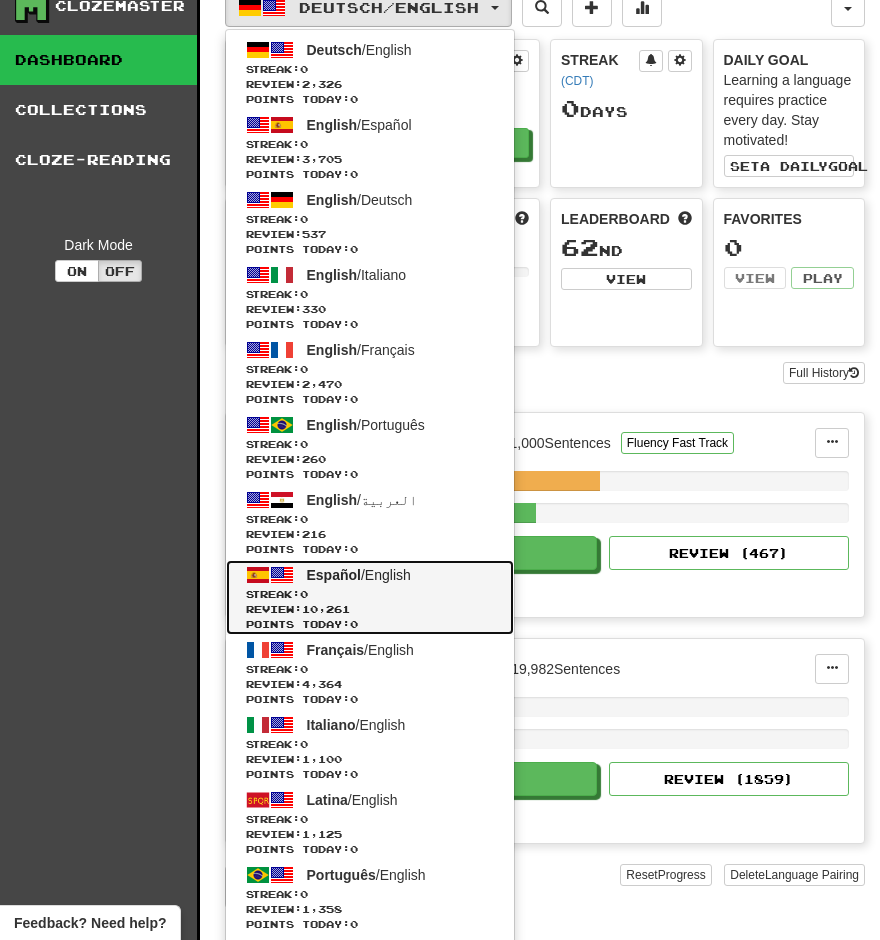 click on "Review:  10,261" at bounding box center [370, 609] 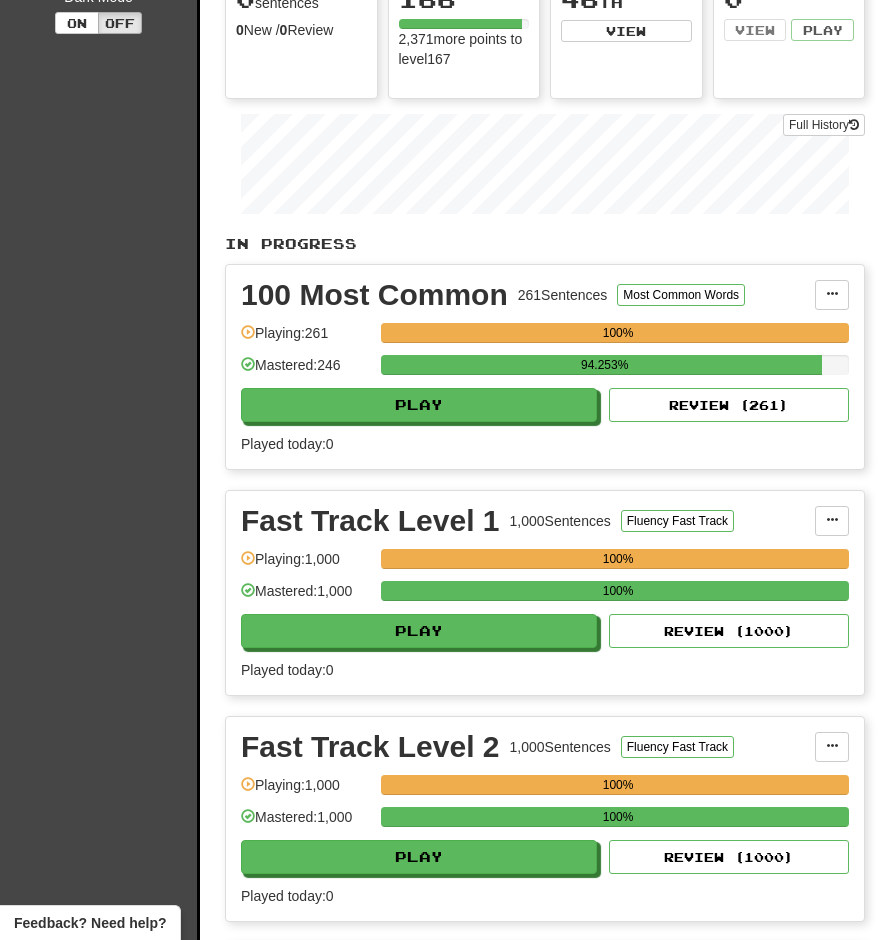 scroll, scrollTop: 0, scrollLeft: 0, axis: both 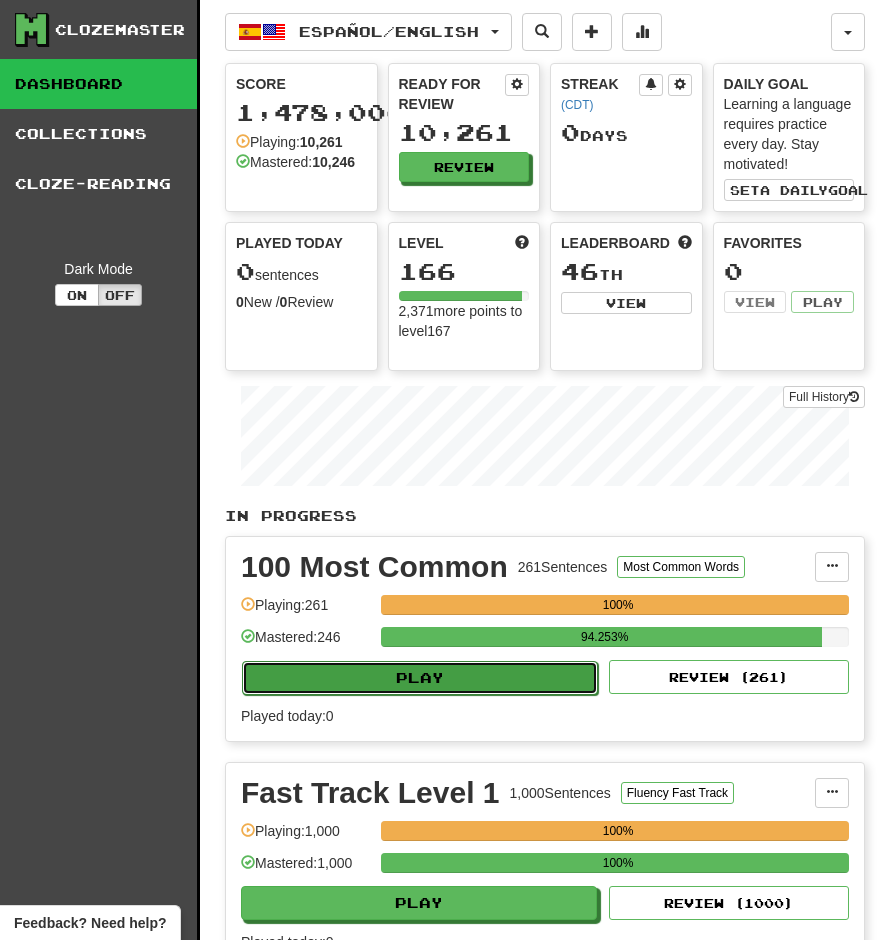 click on "Play" at bounding box center (420, 678) 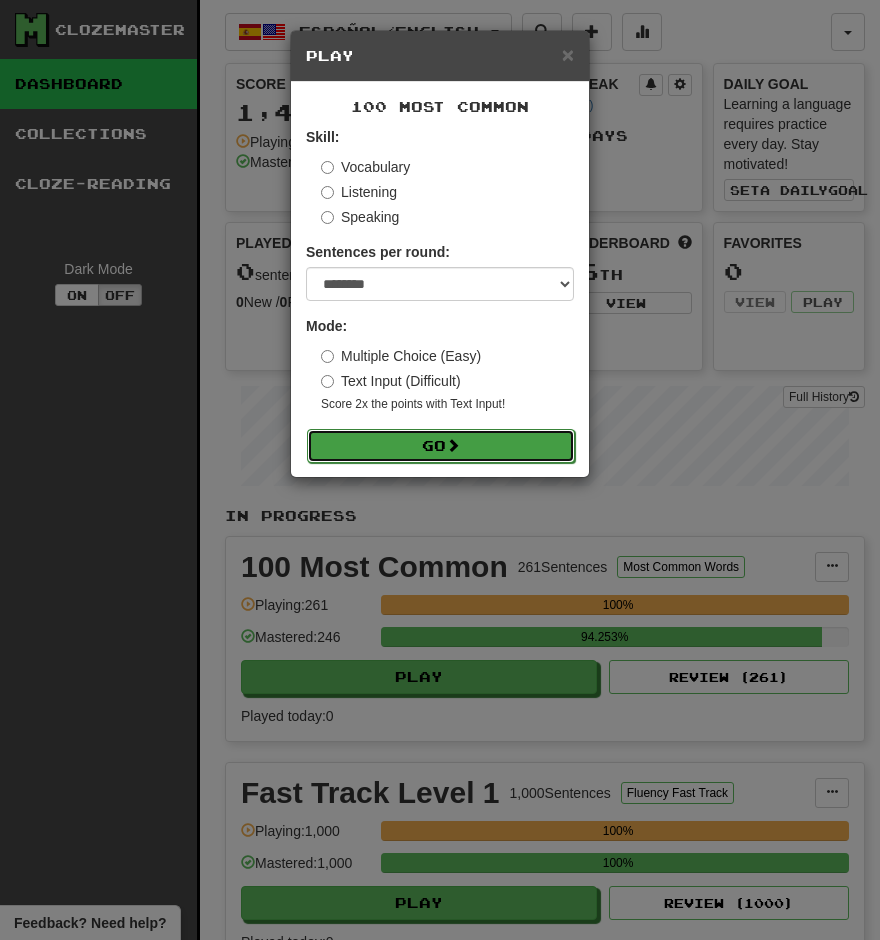 click on "Go" at bounding box center (441, 446) 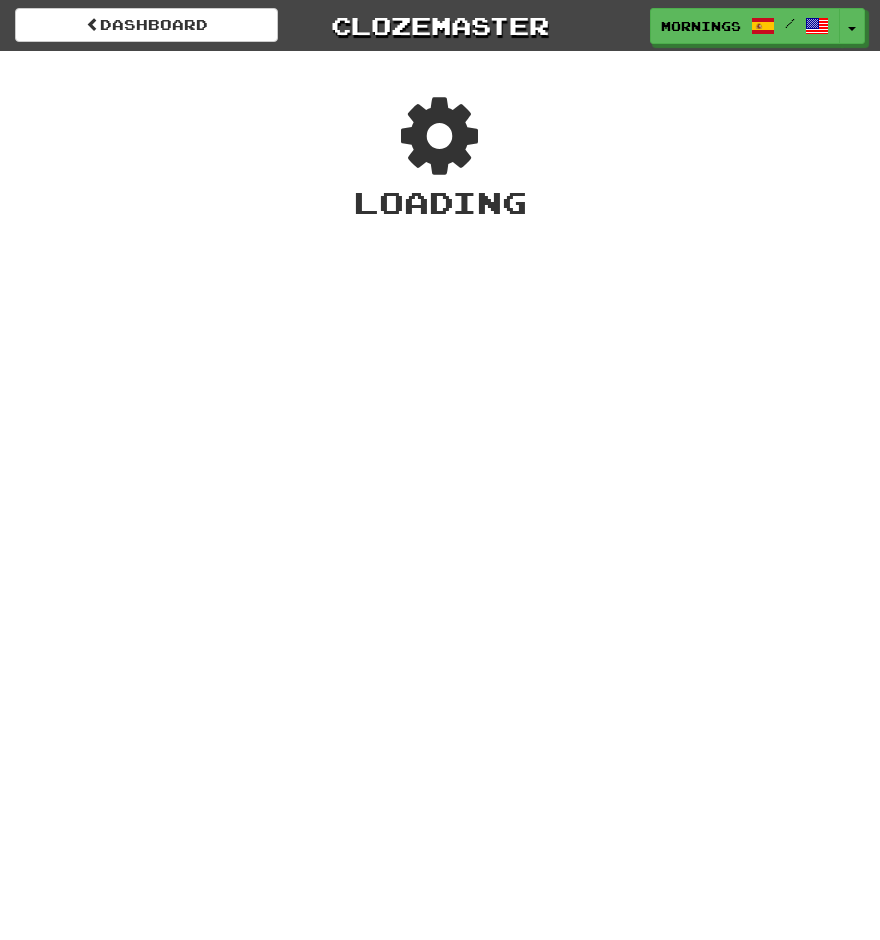 scroll, scrollTop: 0, scrollLeft: 0, axis: both 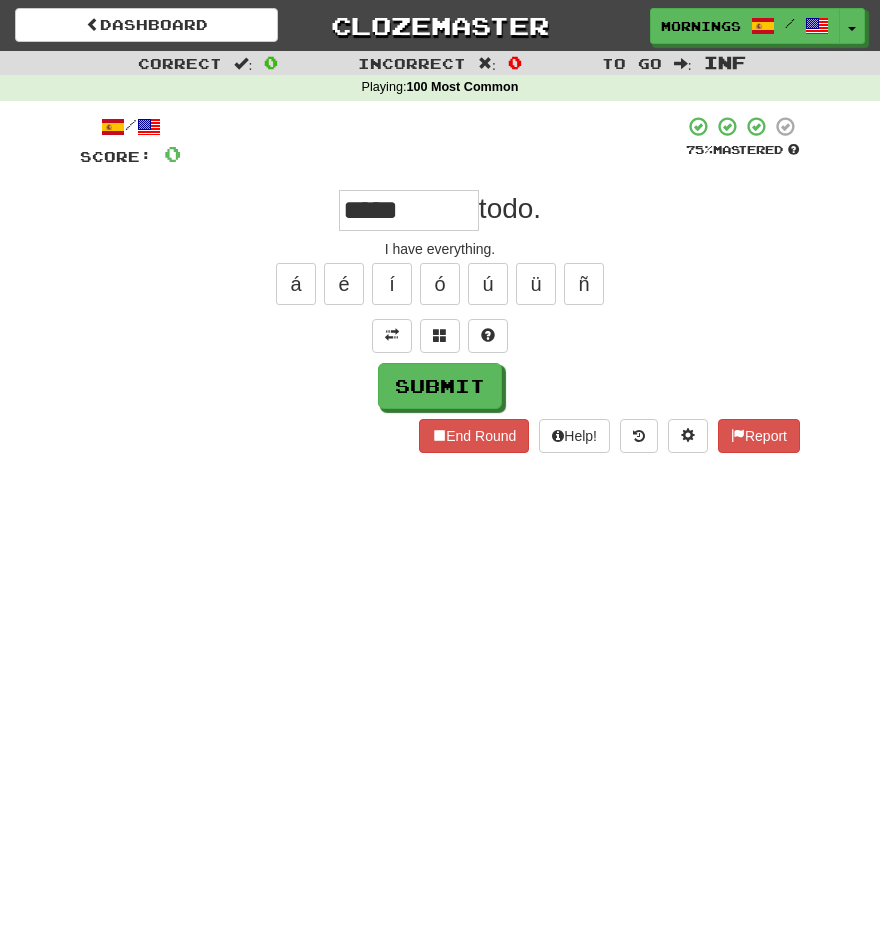 type on "*****" 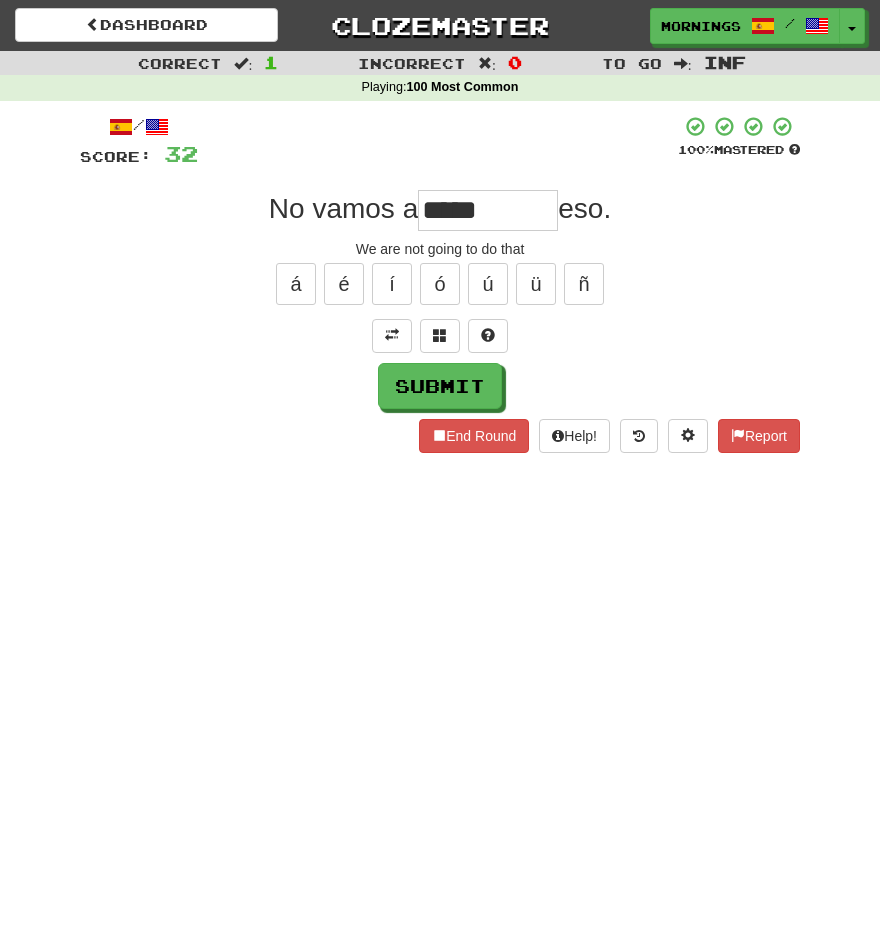 type on "*****" 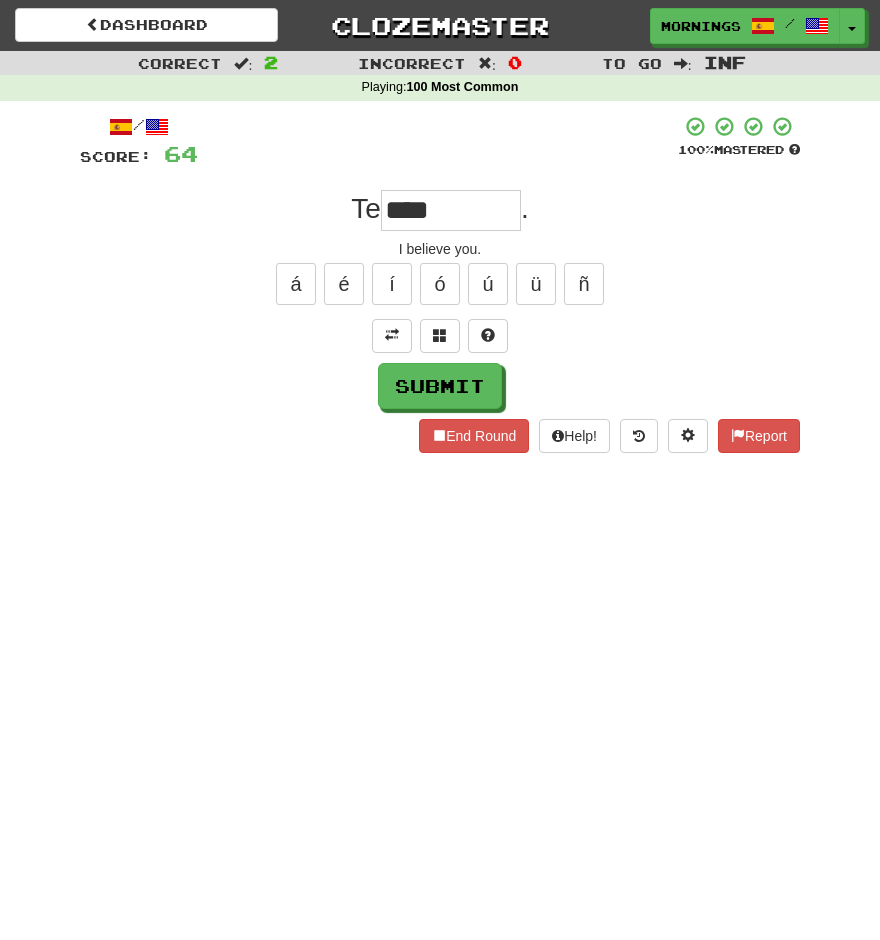 type on "****" 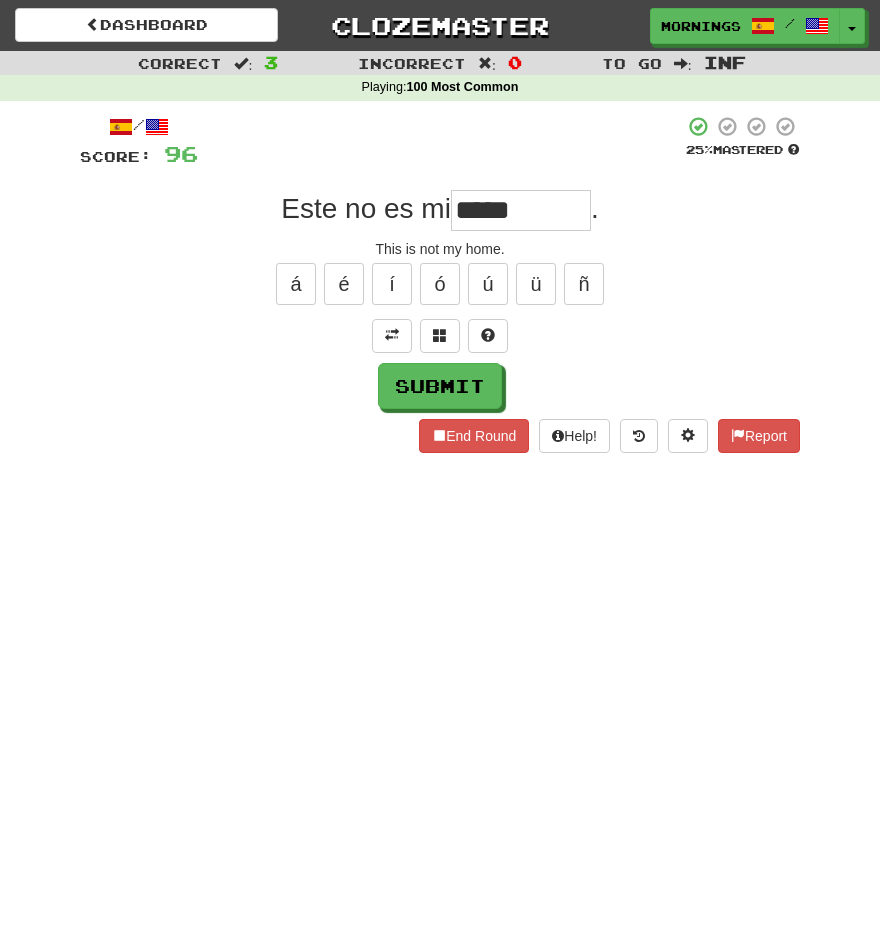 type on "*****" 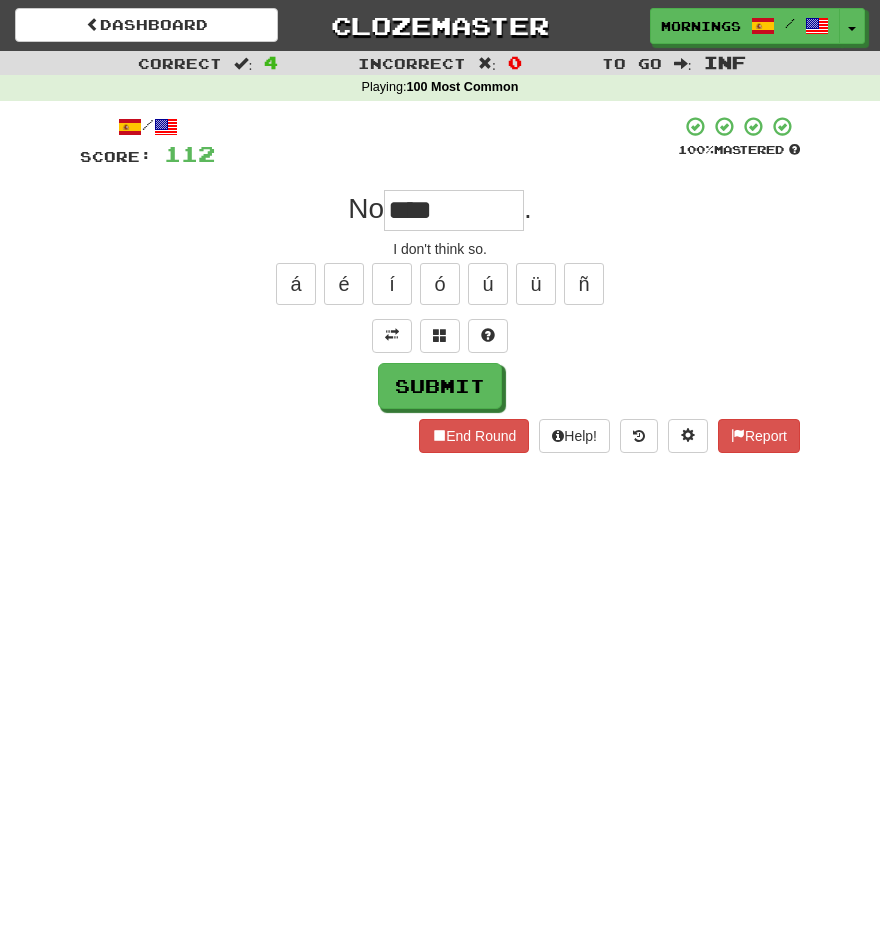 type on "****" 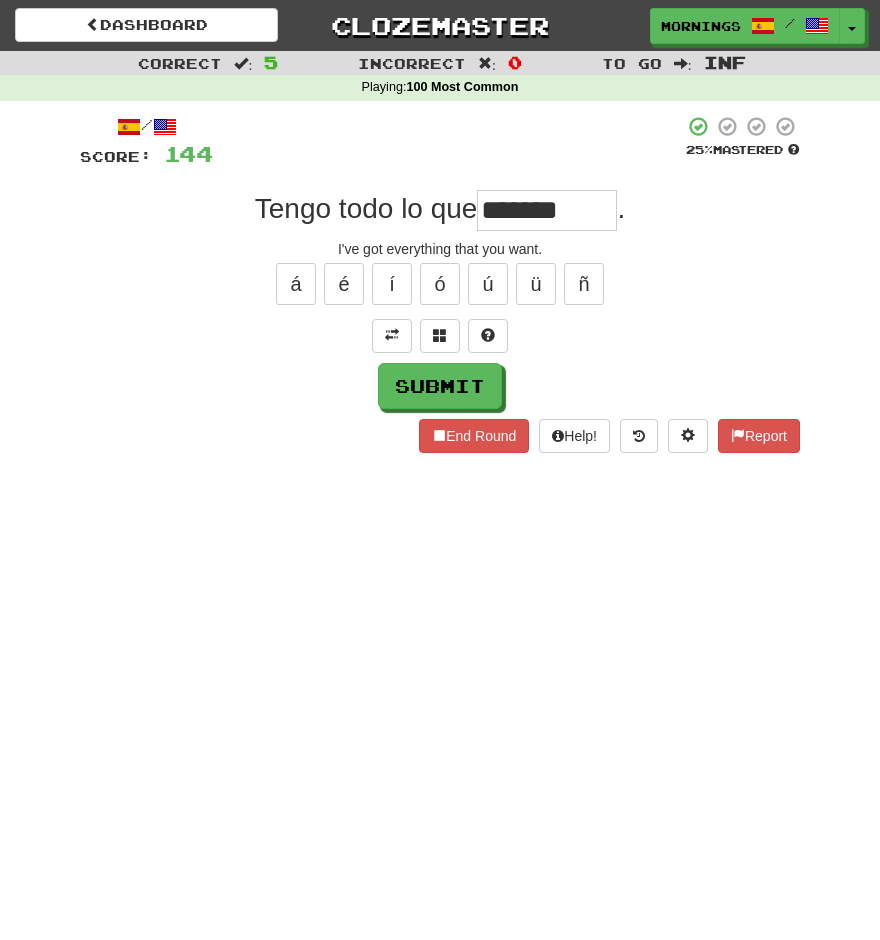 type on "*******" 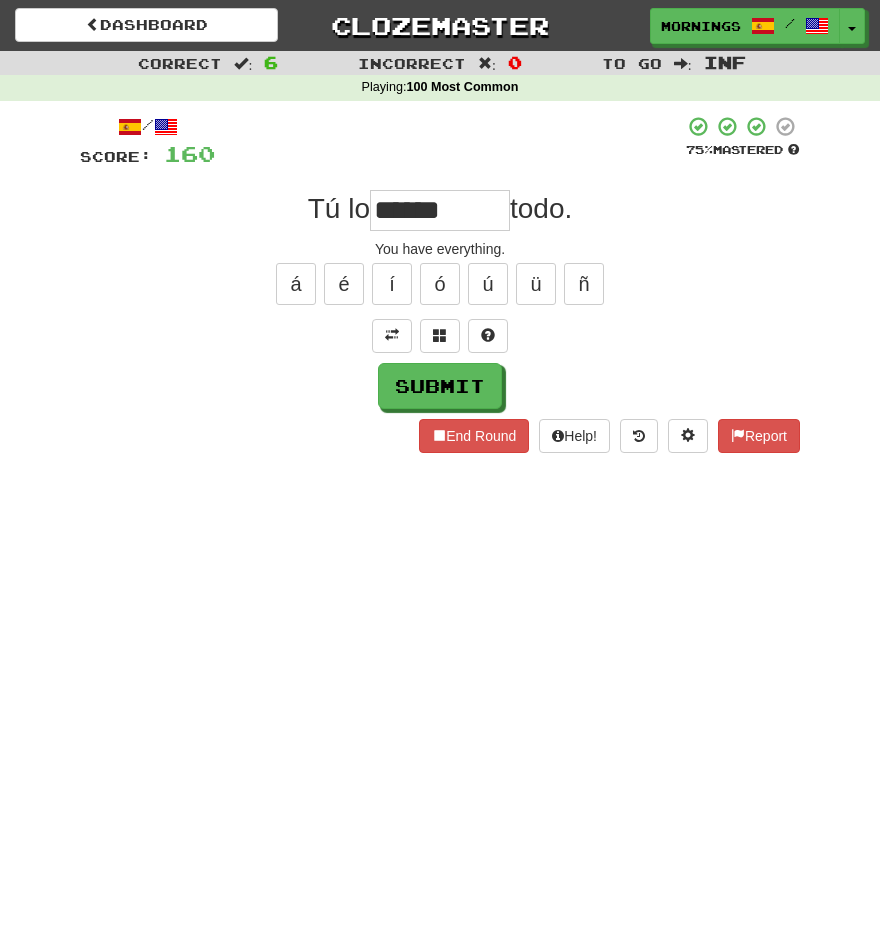 type on "******" 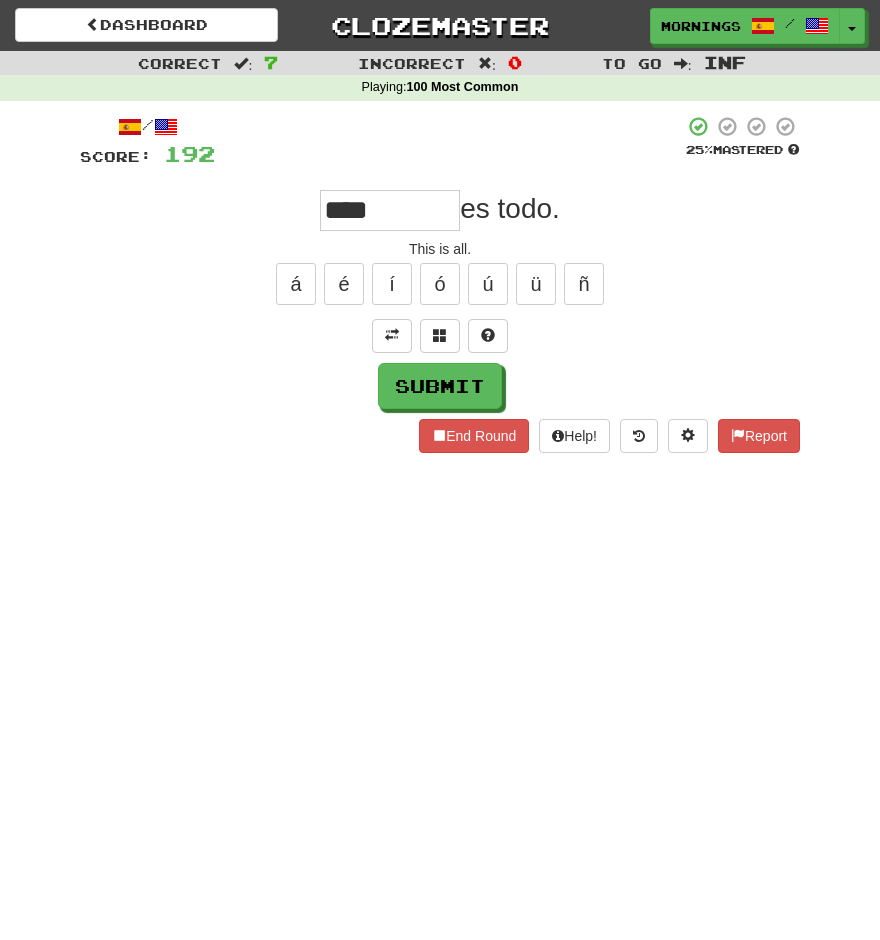 type on "****" 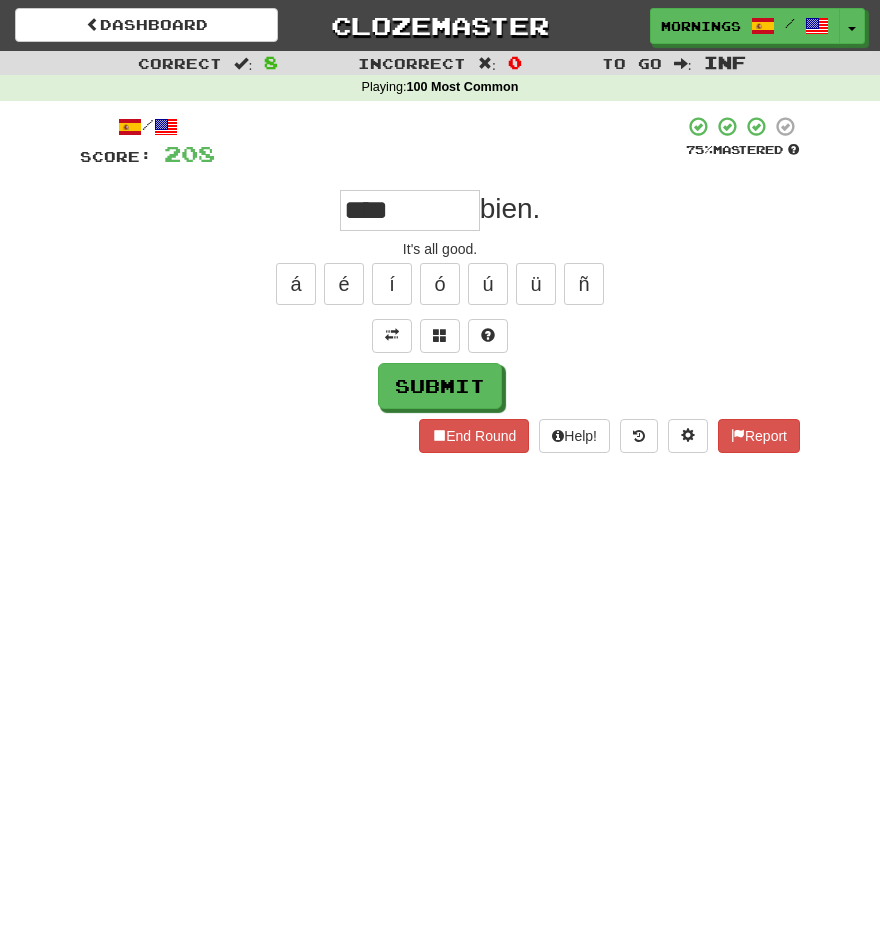 type on "****" 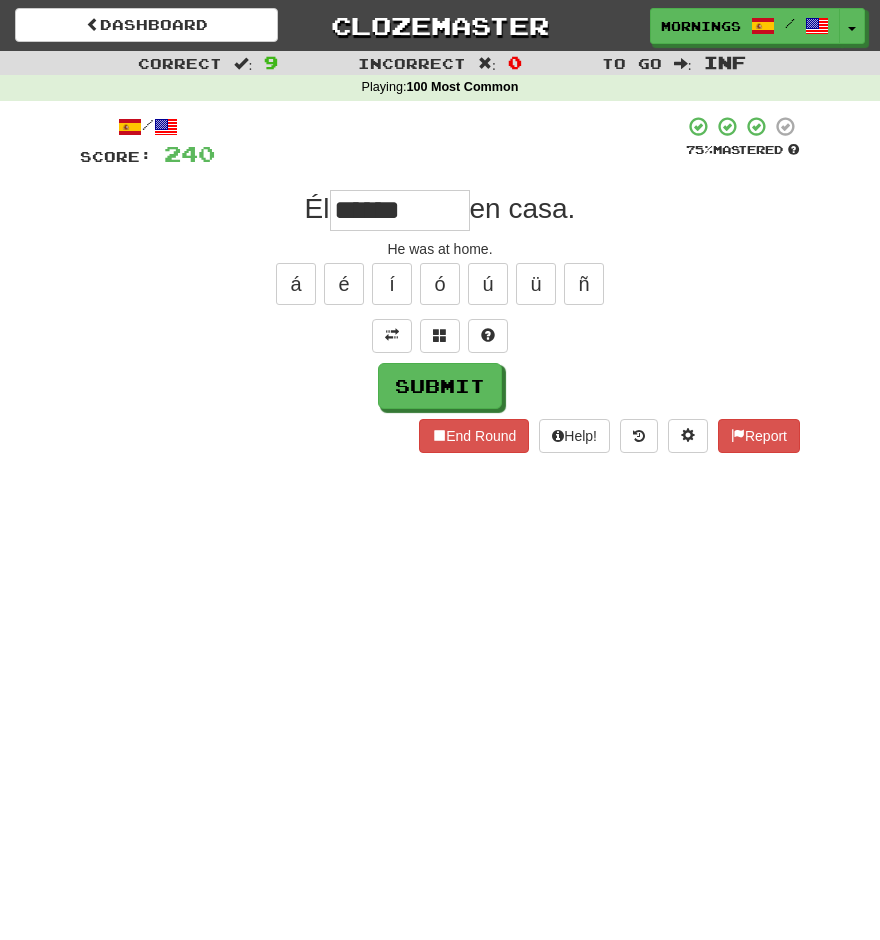 type on "******" 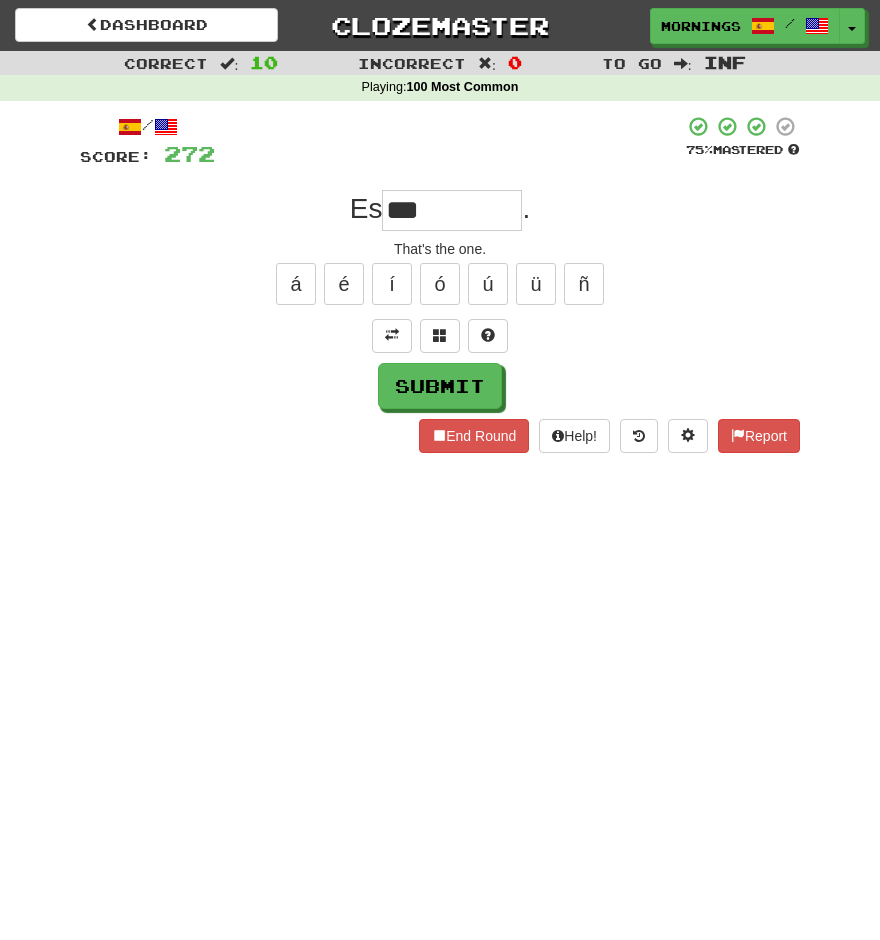 type on "***" 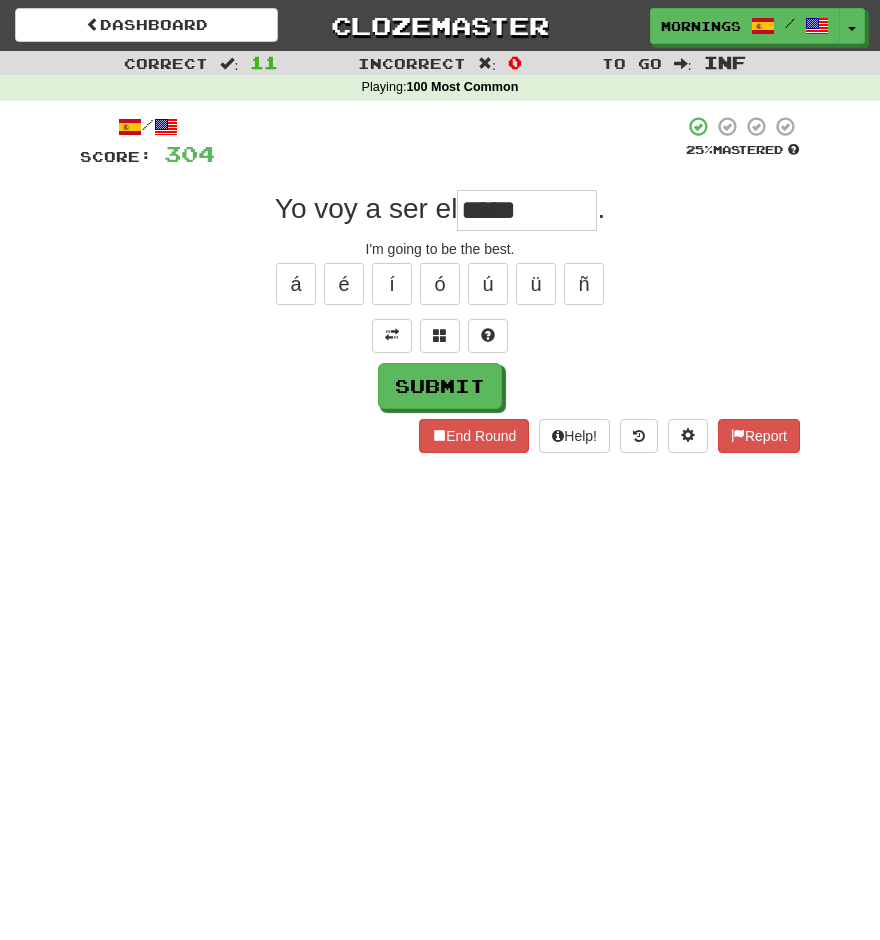type on "*****" 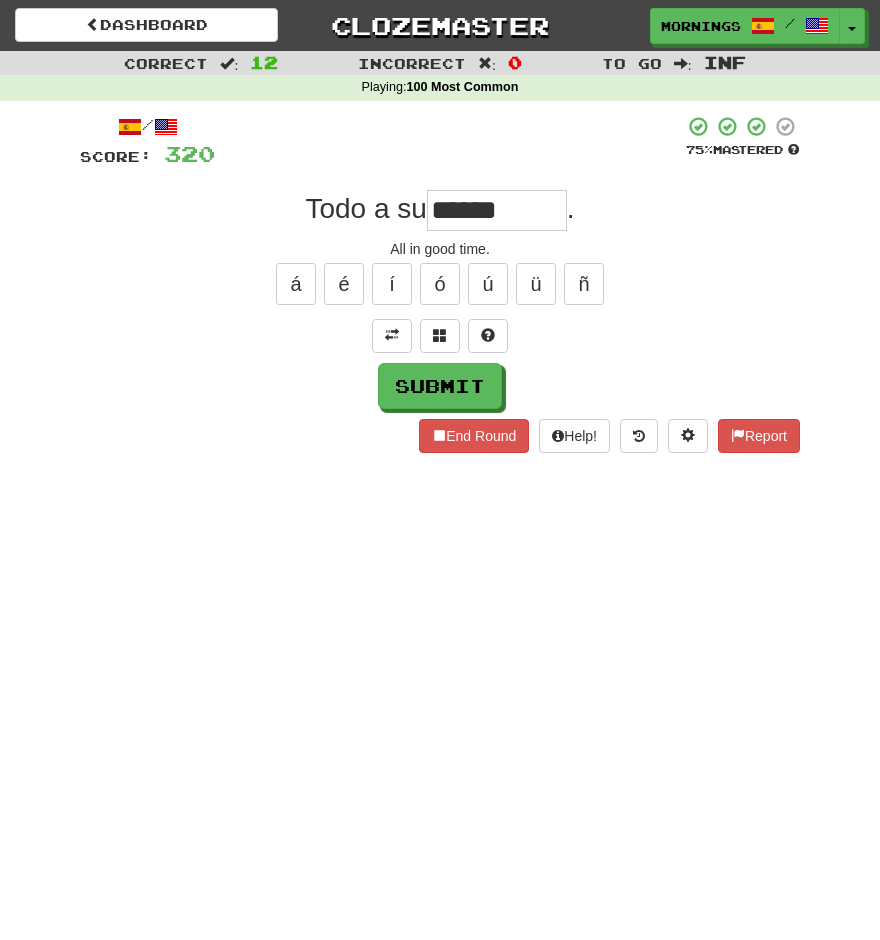 type on "******" 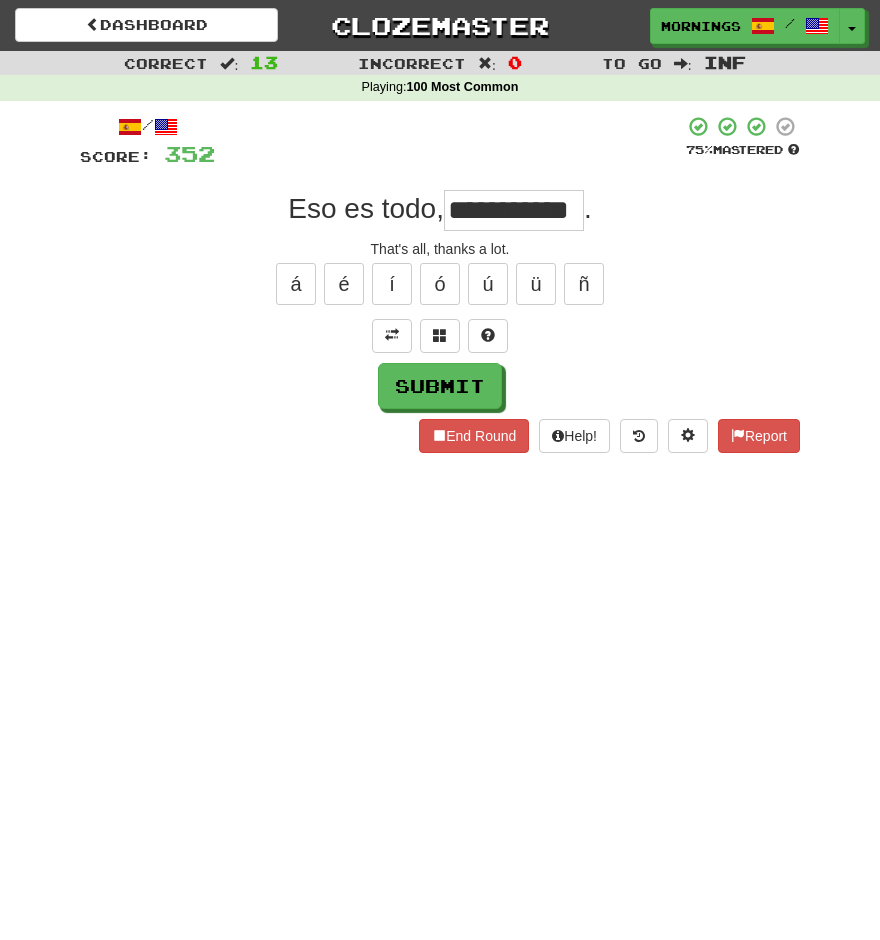 scroll, scrollTop: 0, scrollLeft: 51, axis: horizontal 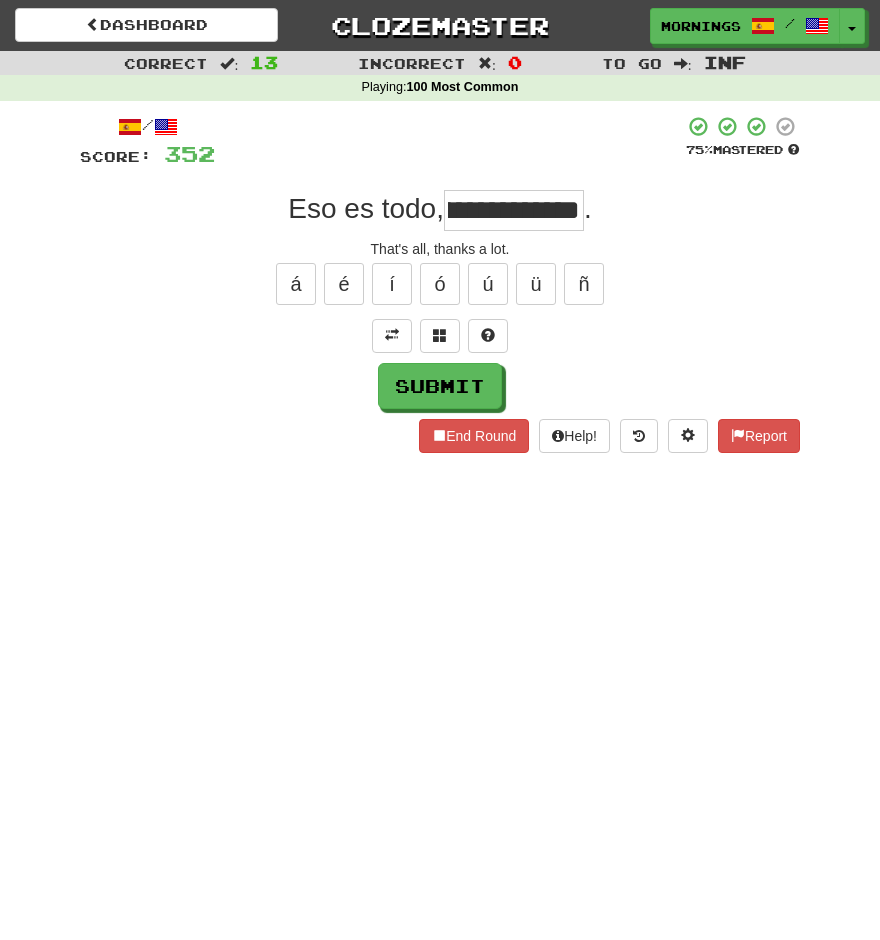 type on "**********" 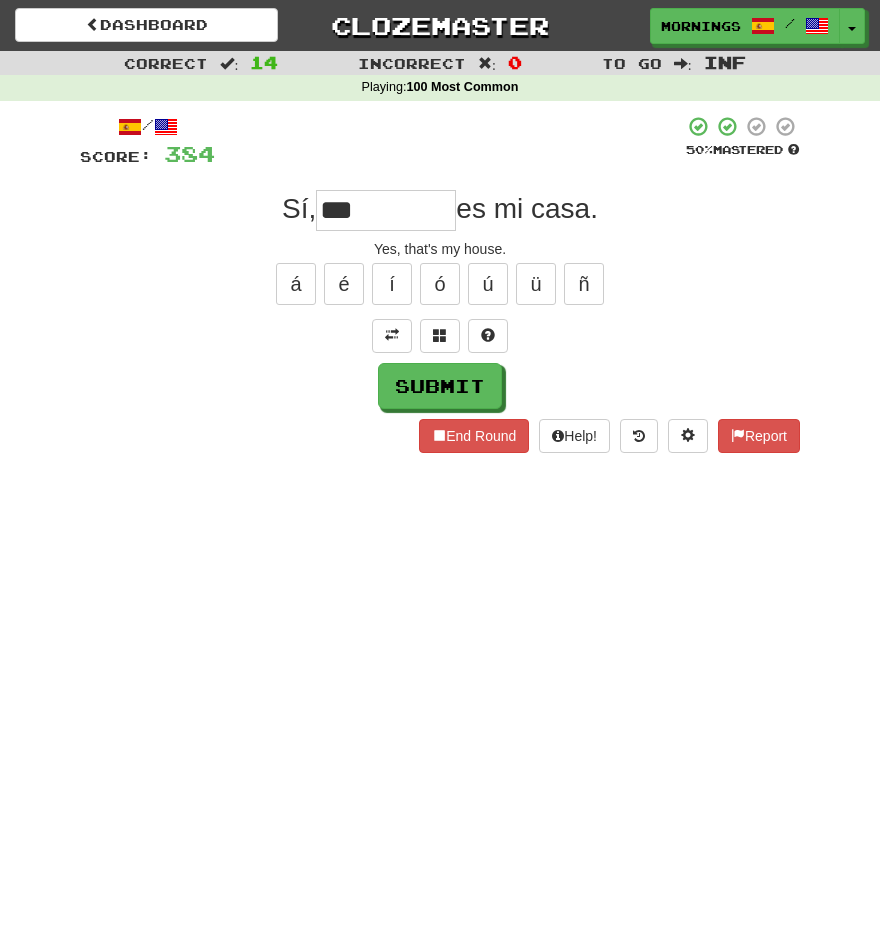 type on "***" 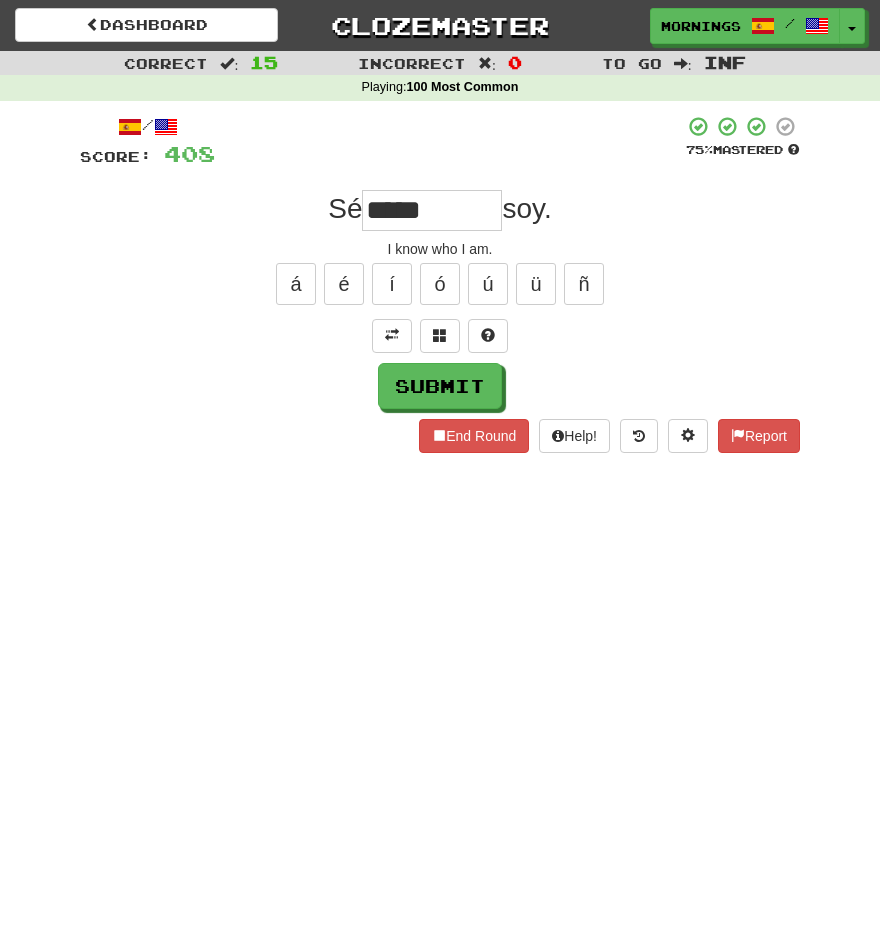 type on "*****" 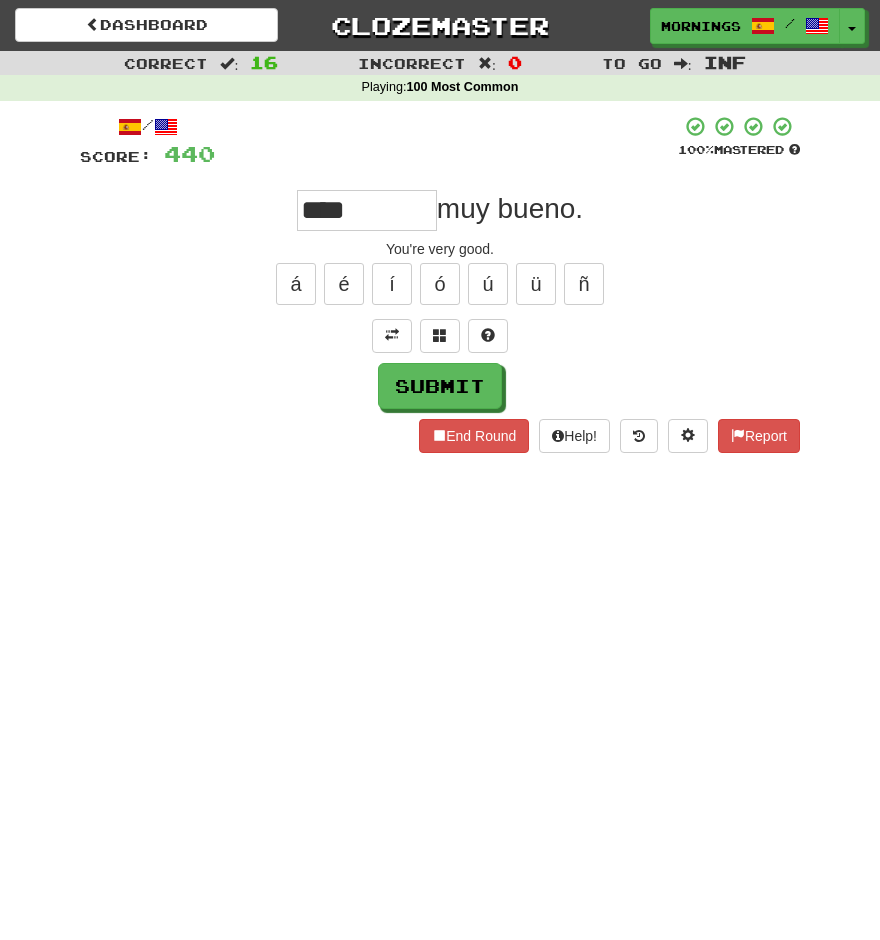 type on "****" 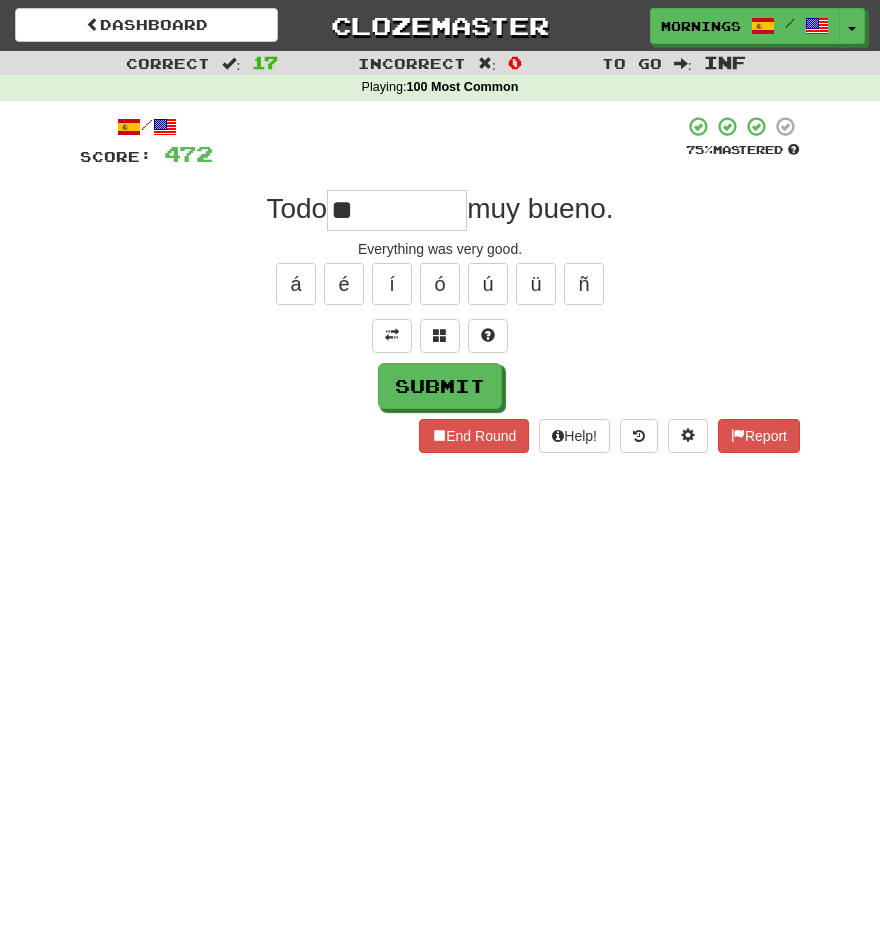 type on "*" 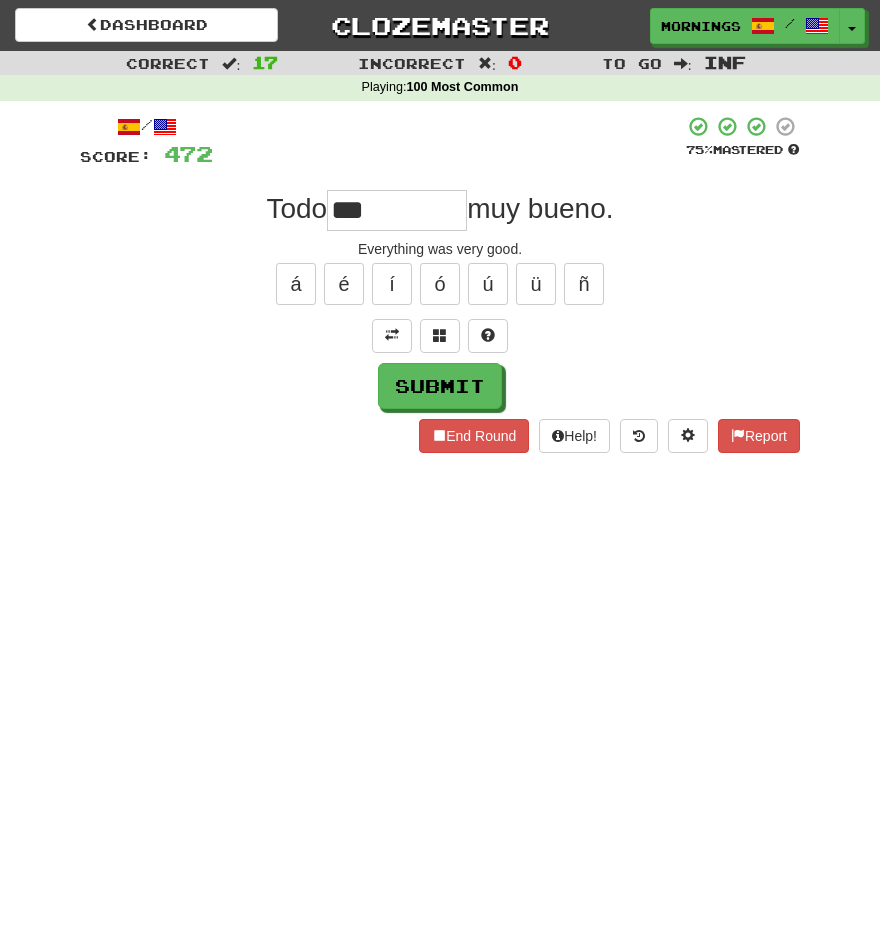 type on "***" 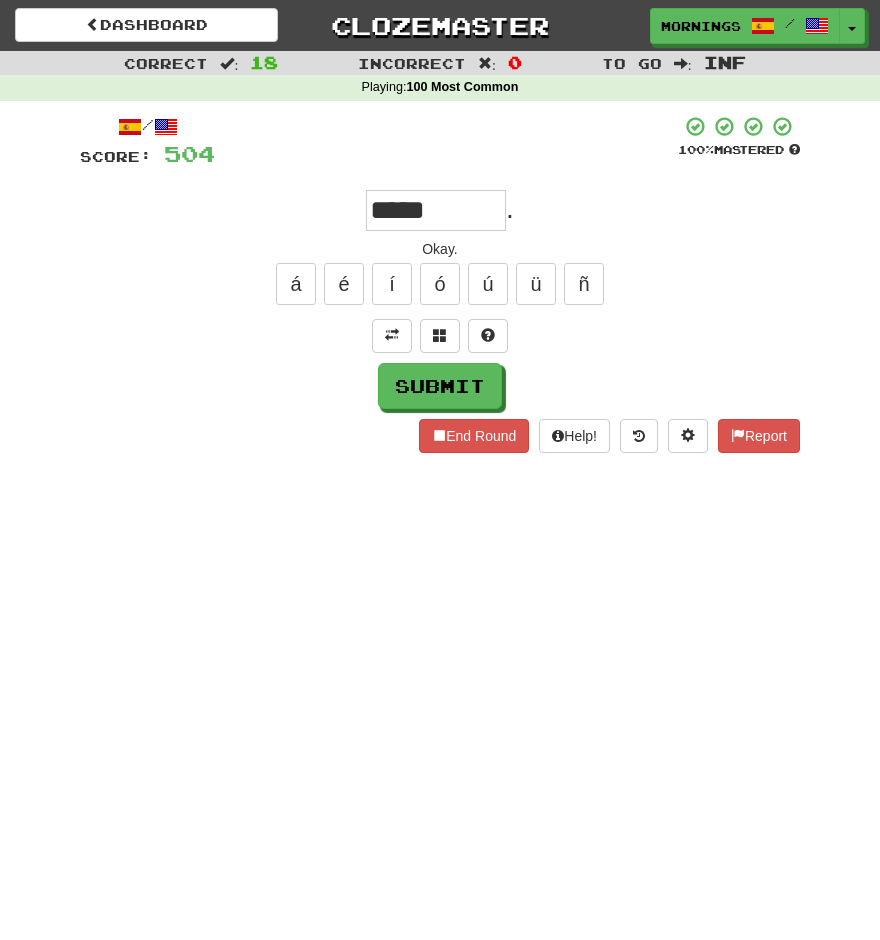 type on "*****" 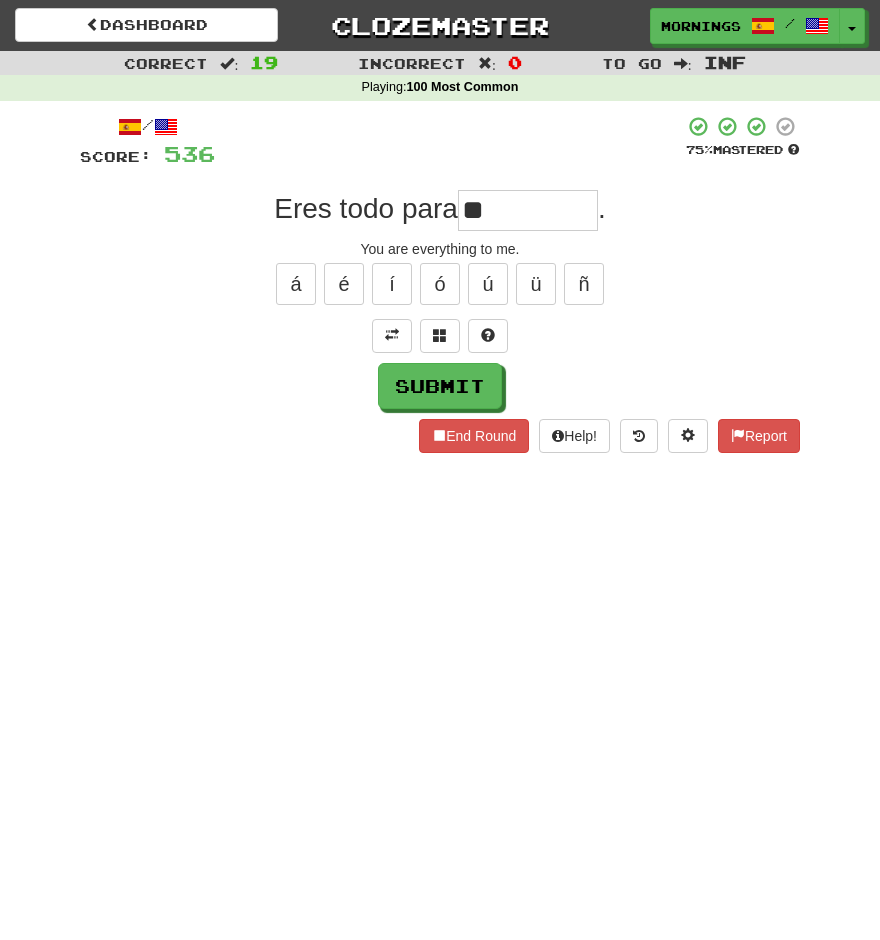 type on "**" 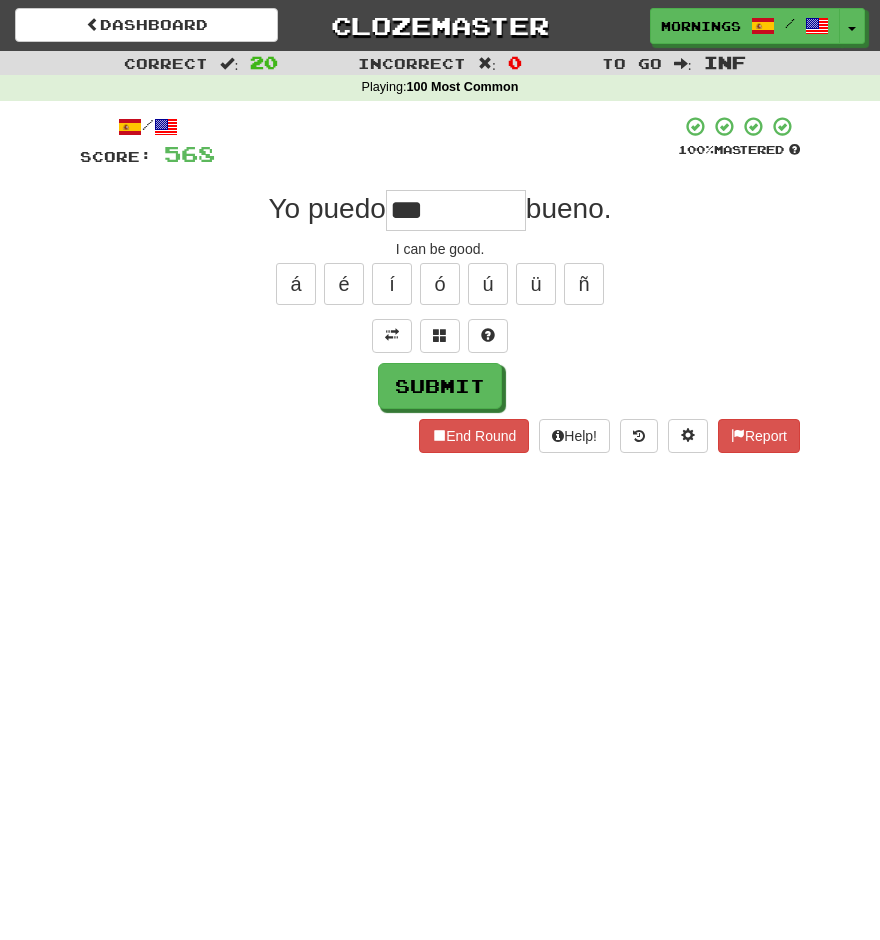 type on "***" 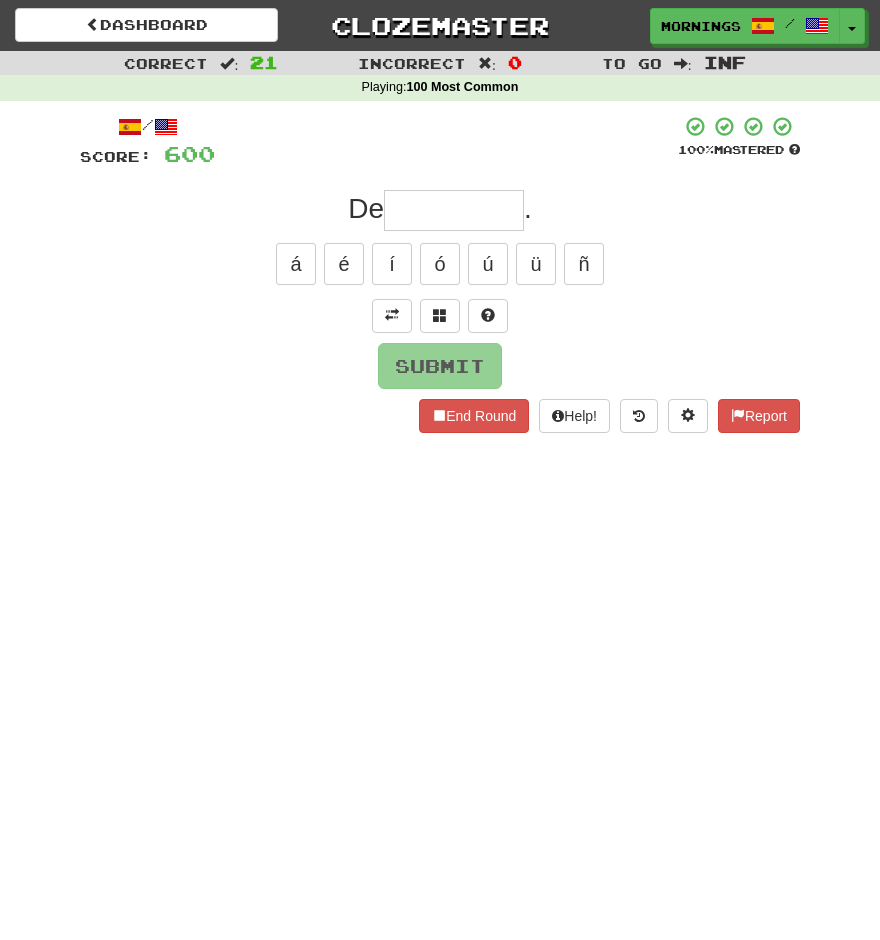 type on "*" 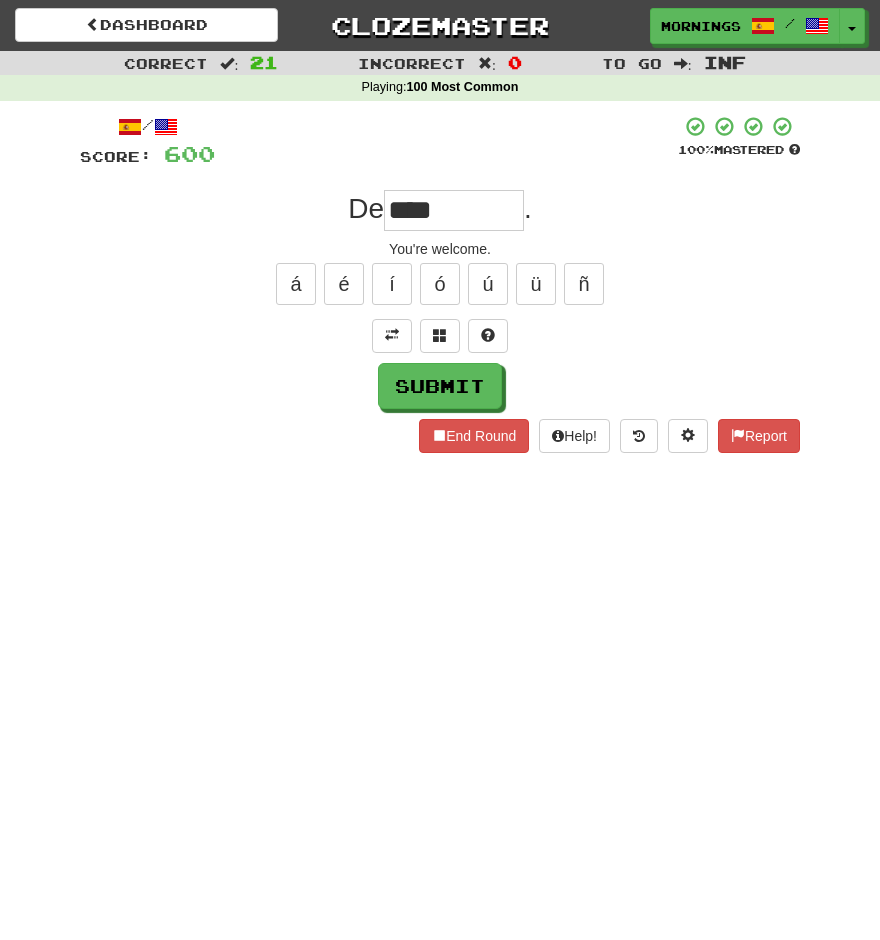type on "****" 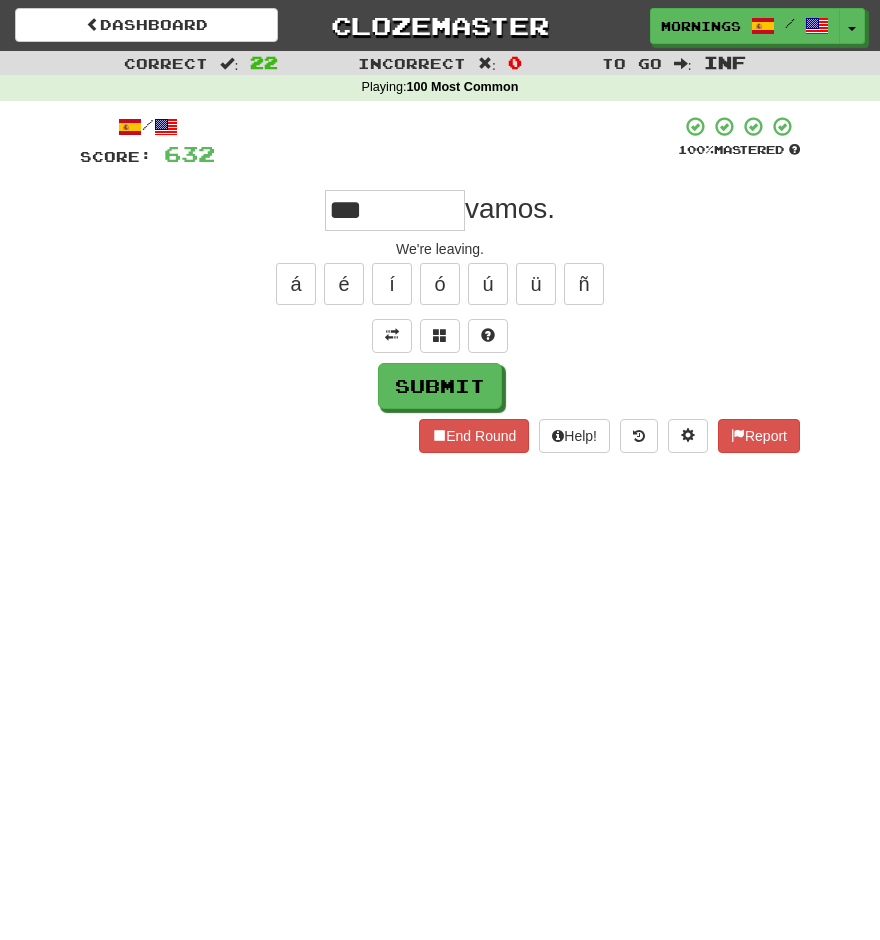 type on "***" 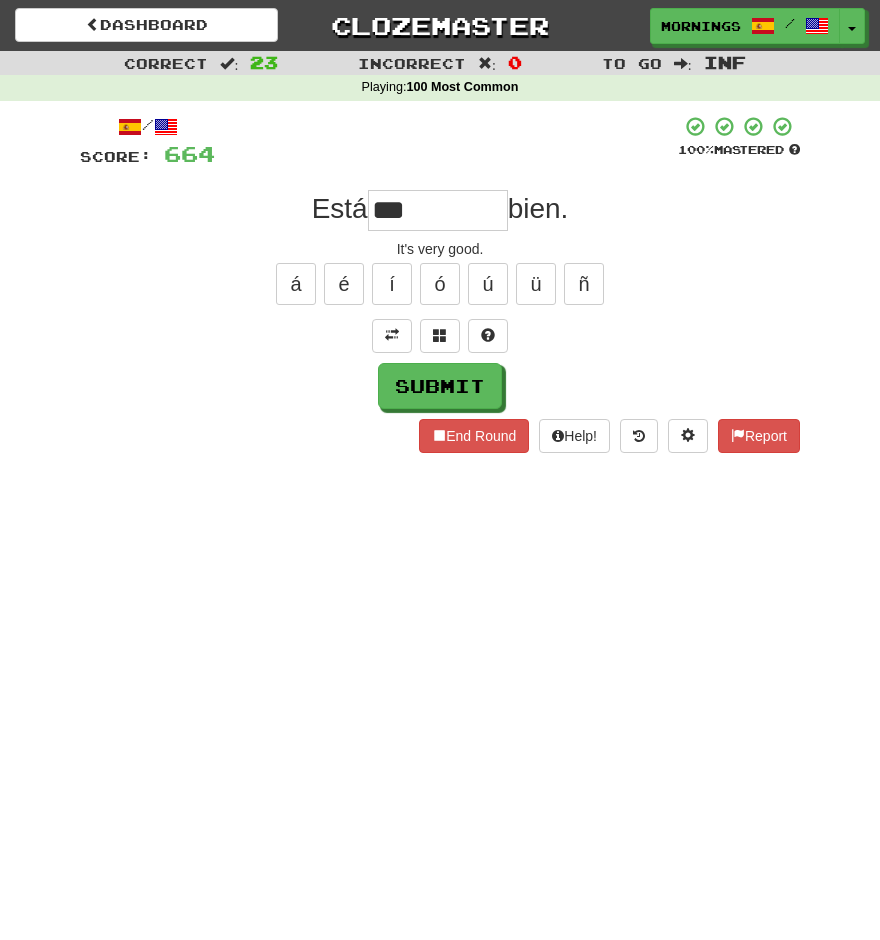 type on "***" 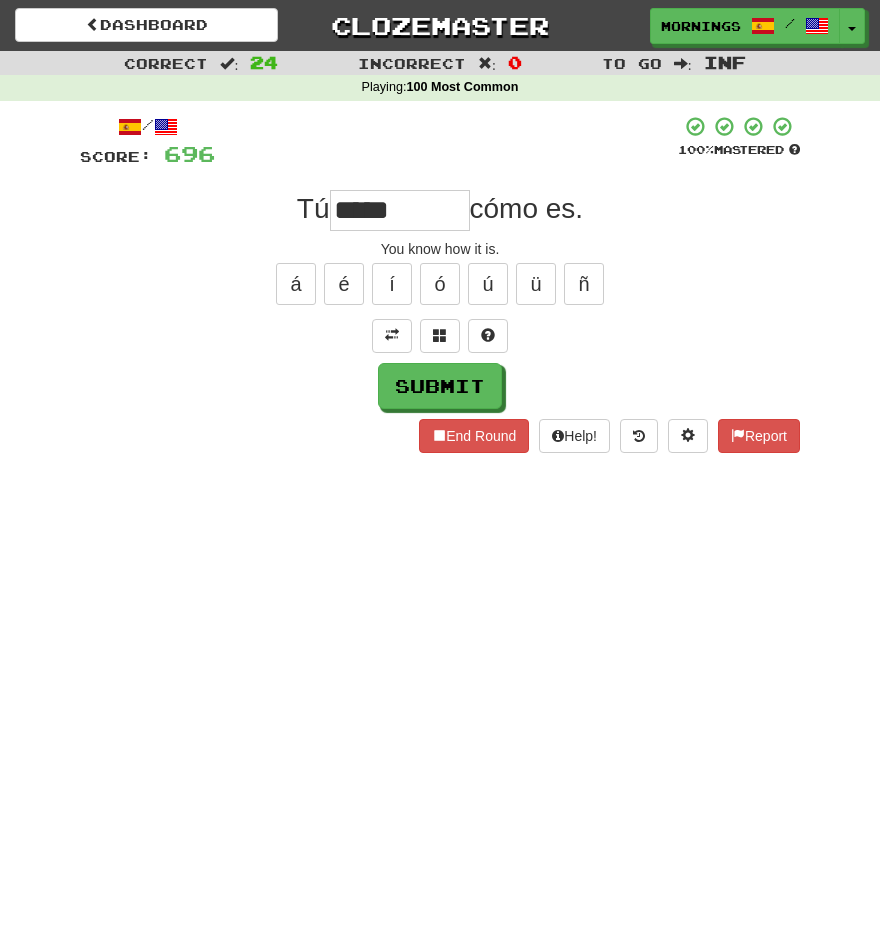type on "*****" 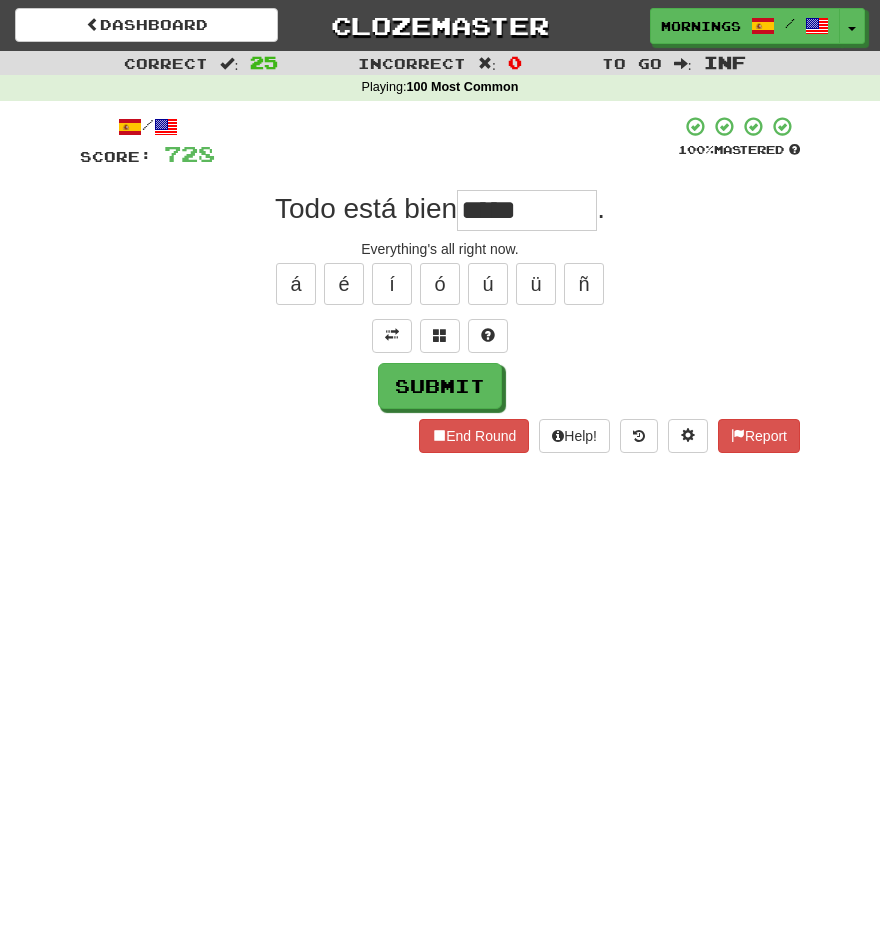 type on "*****" 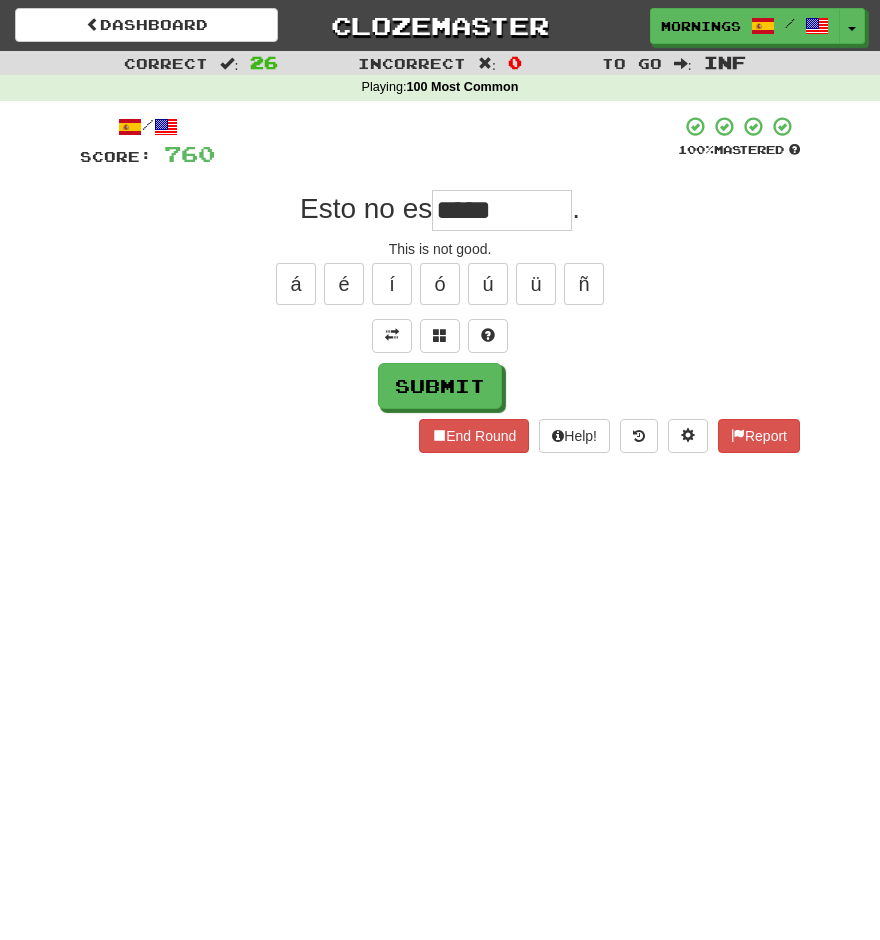 type on "*****" 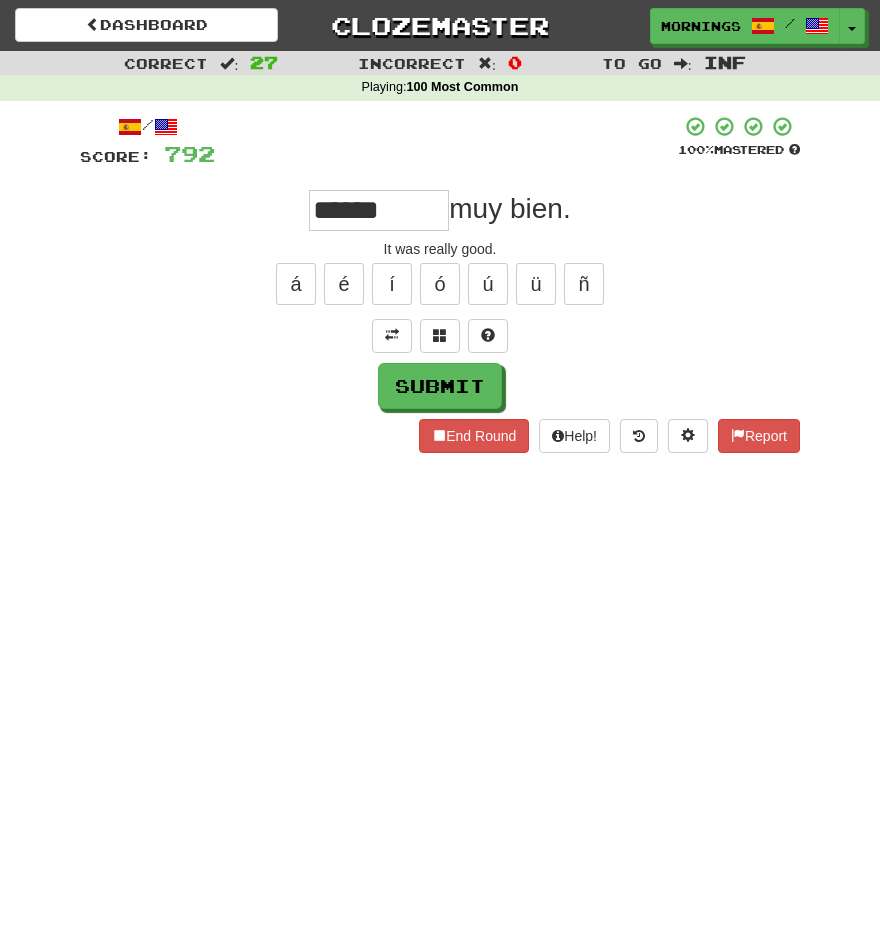 type on "******" 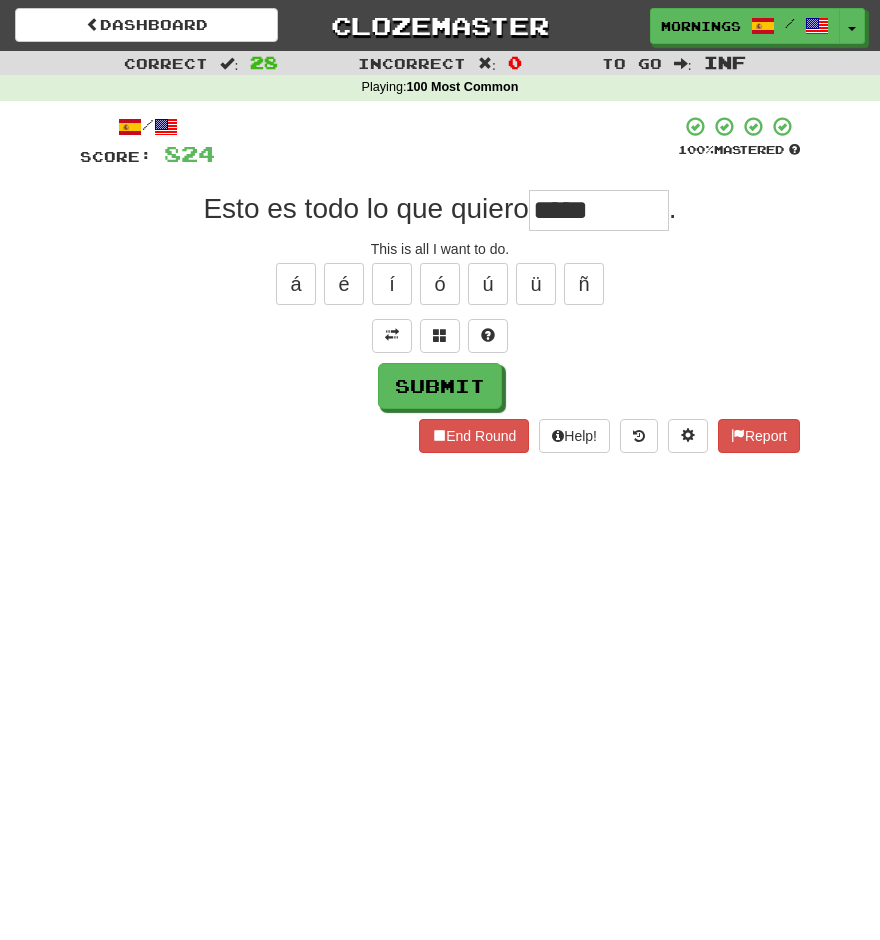 type on "*****" 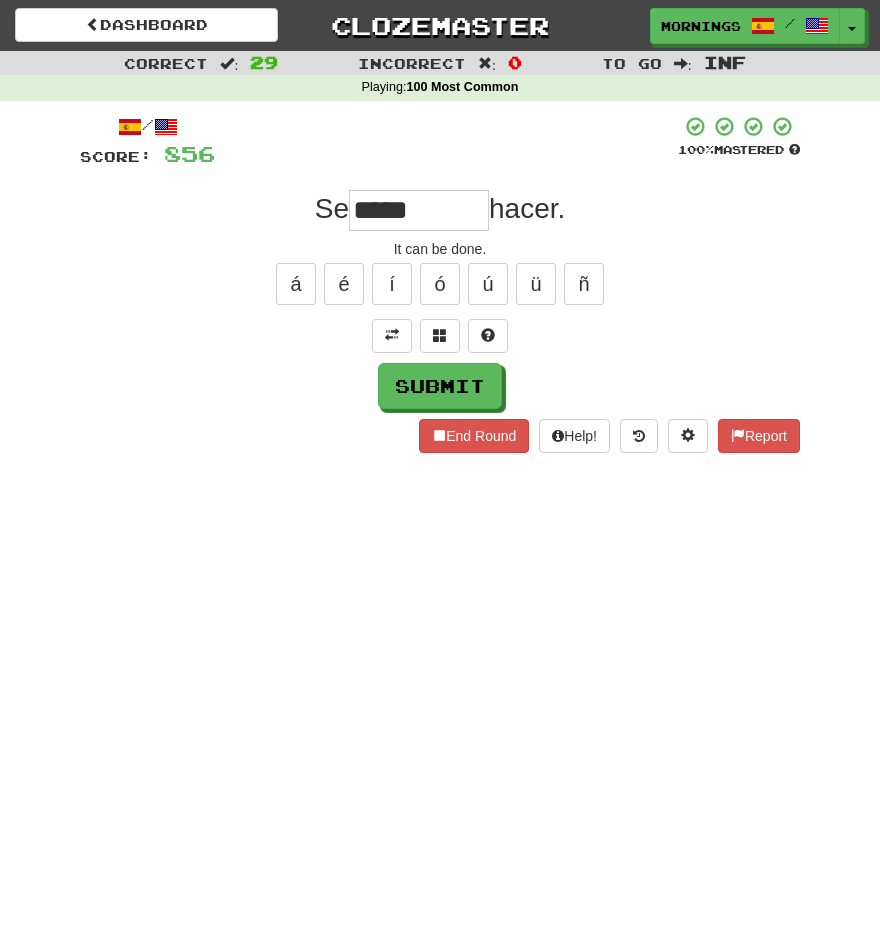 type on "*****" 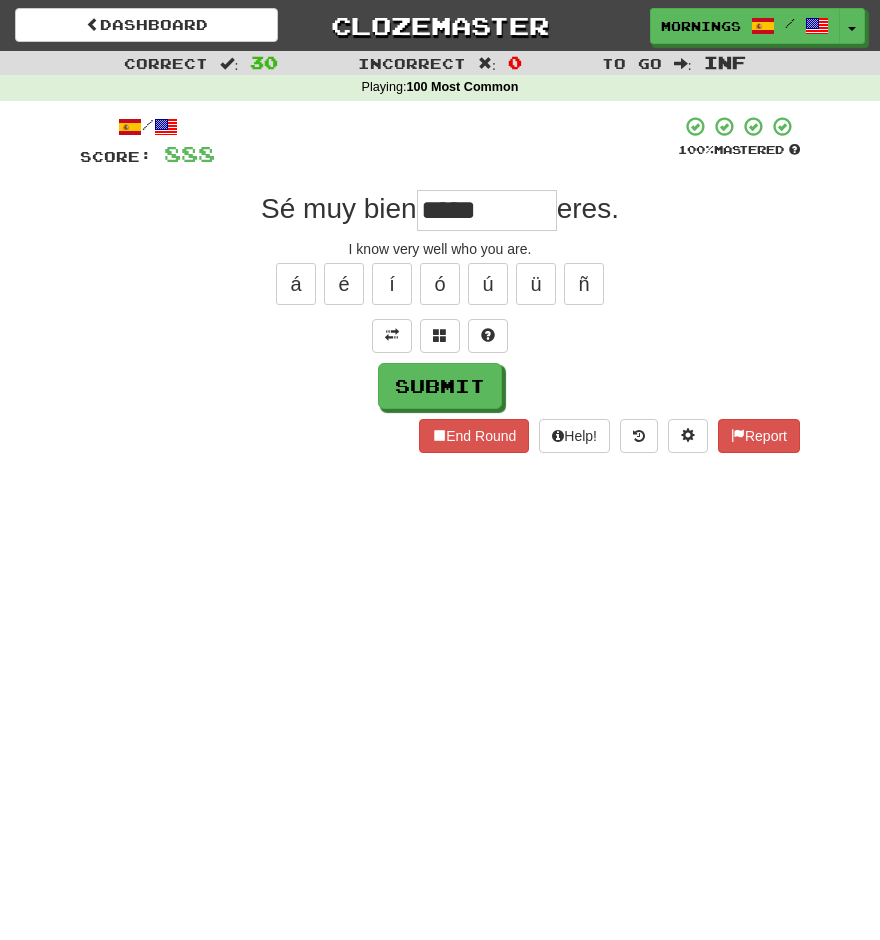 type on "*****" 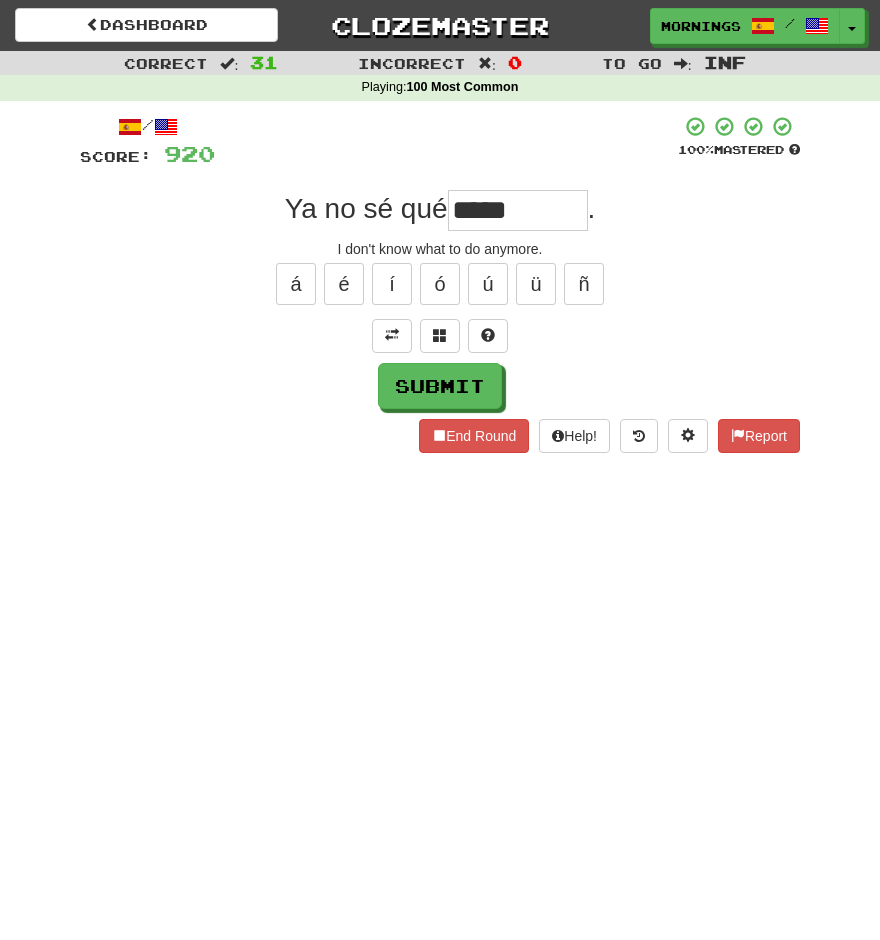 type on "*****" 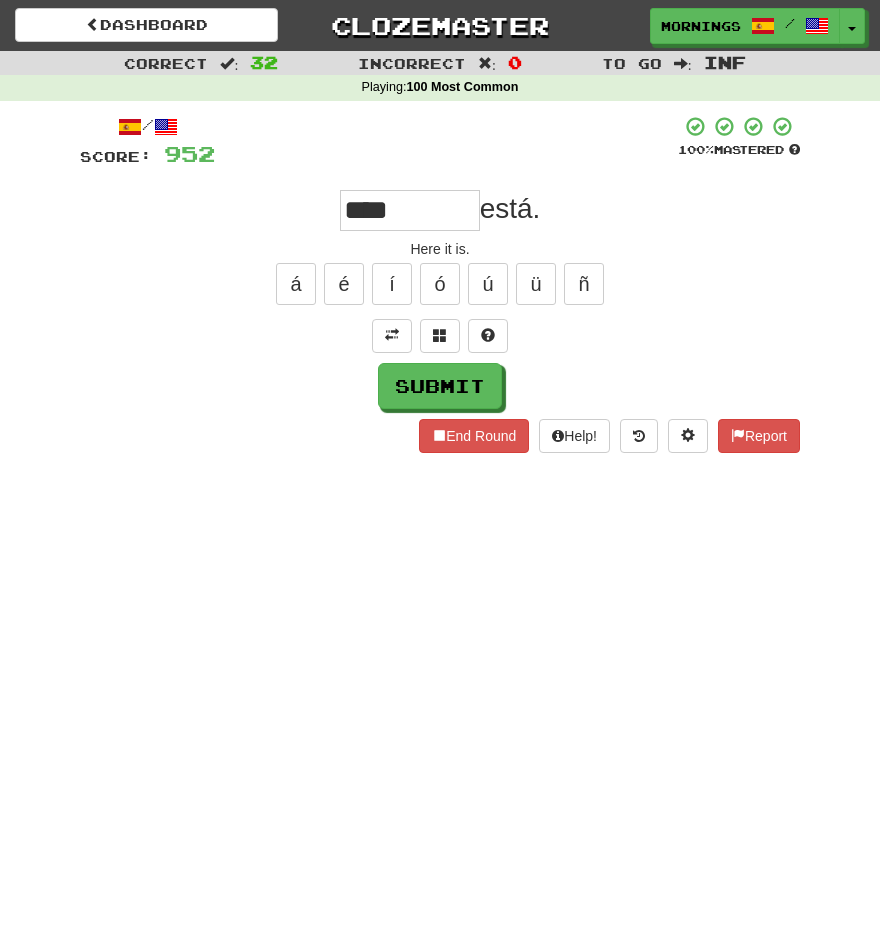 type on "****" 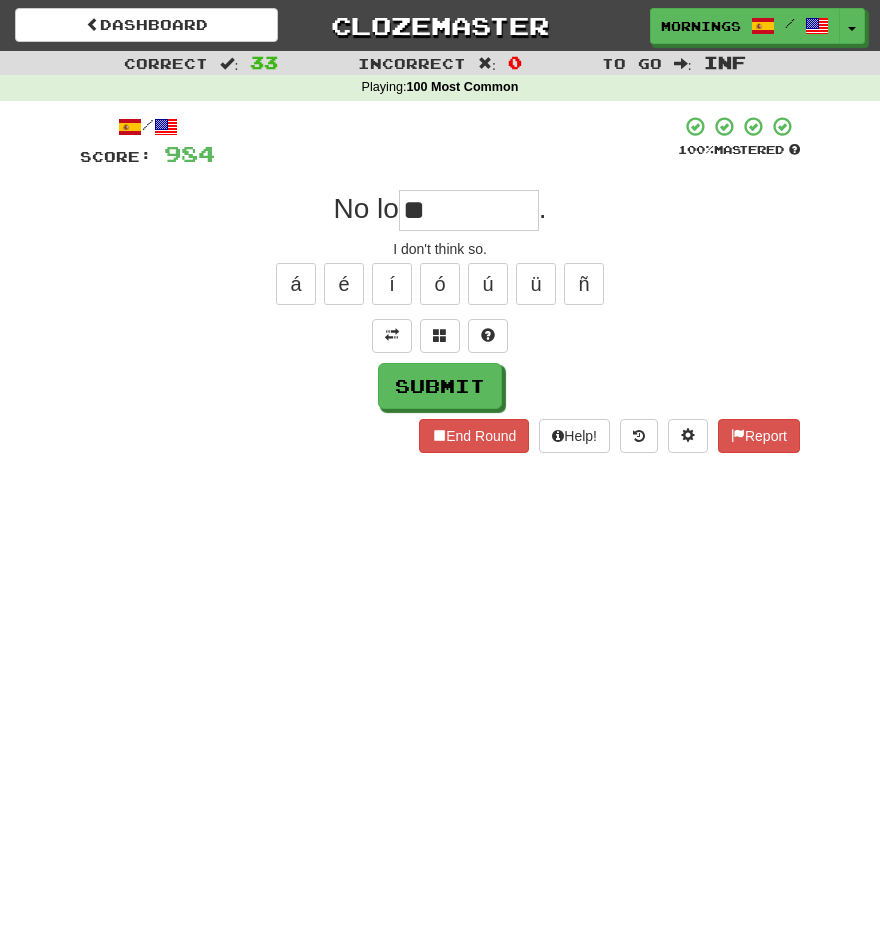 type on "*" 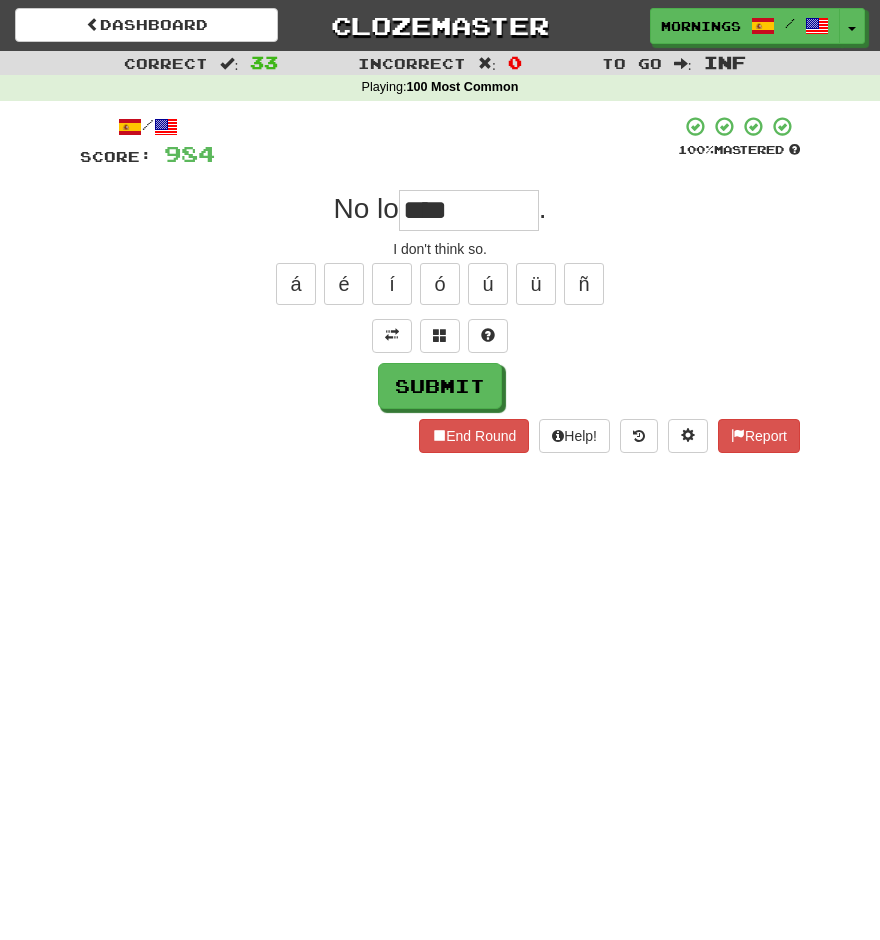 type on "****" 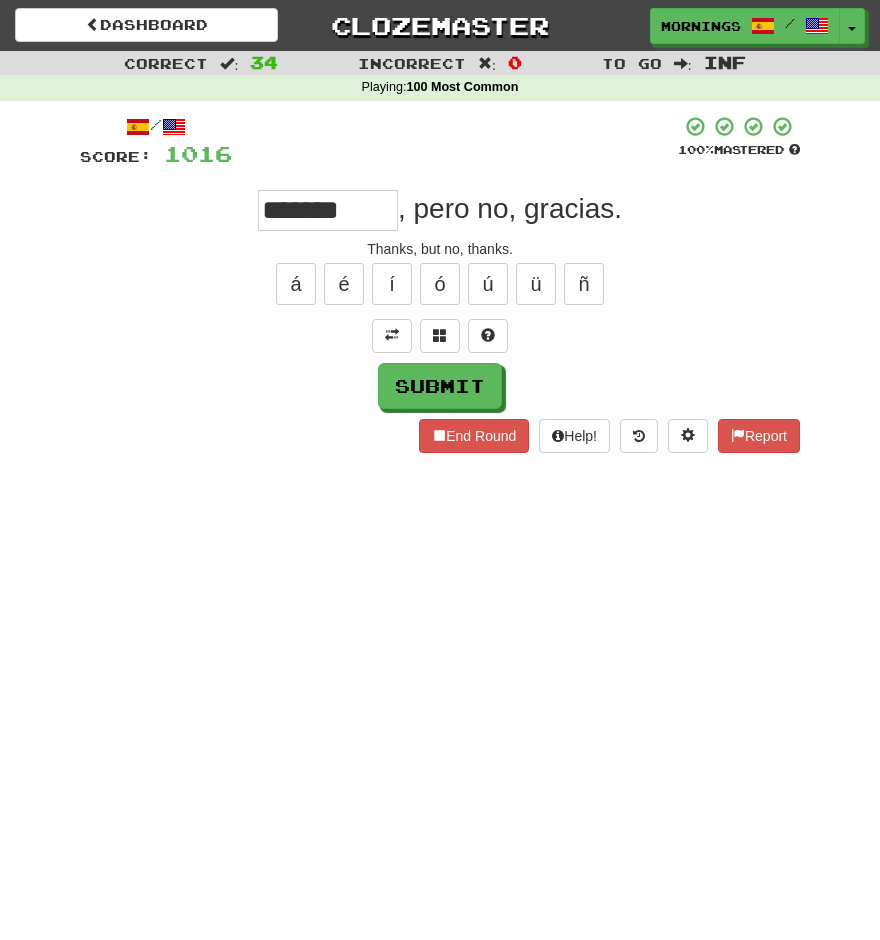 type on "*******" 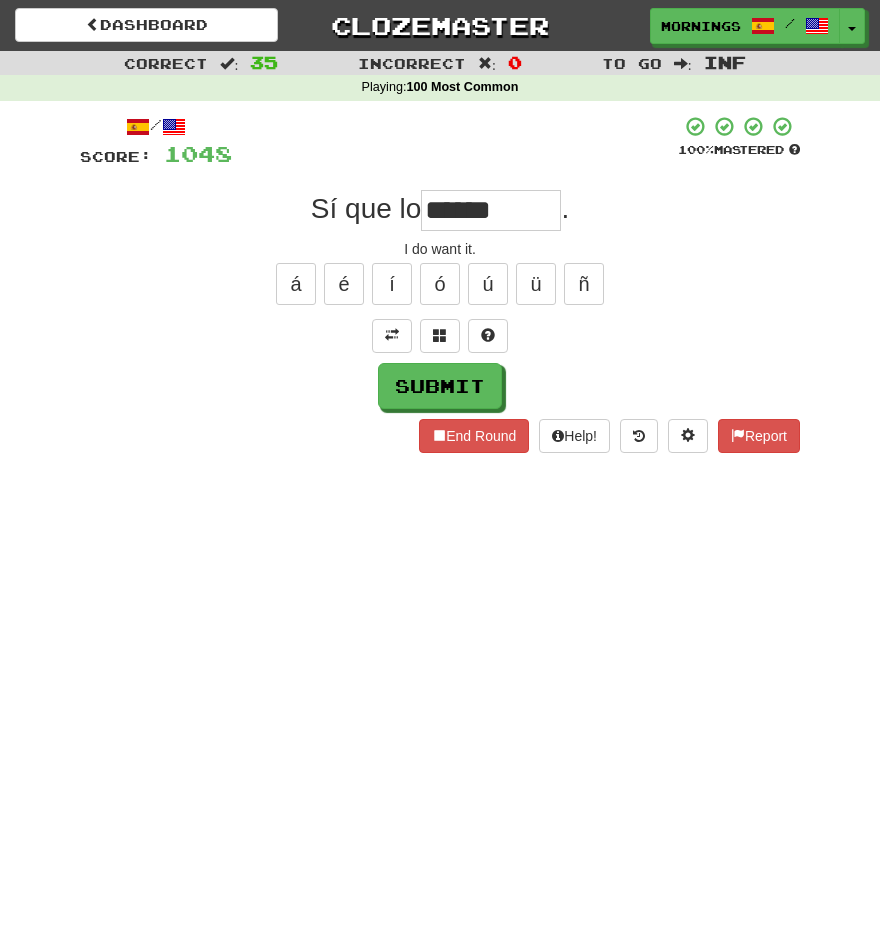 type on "******" 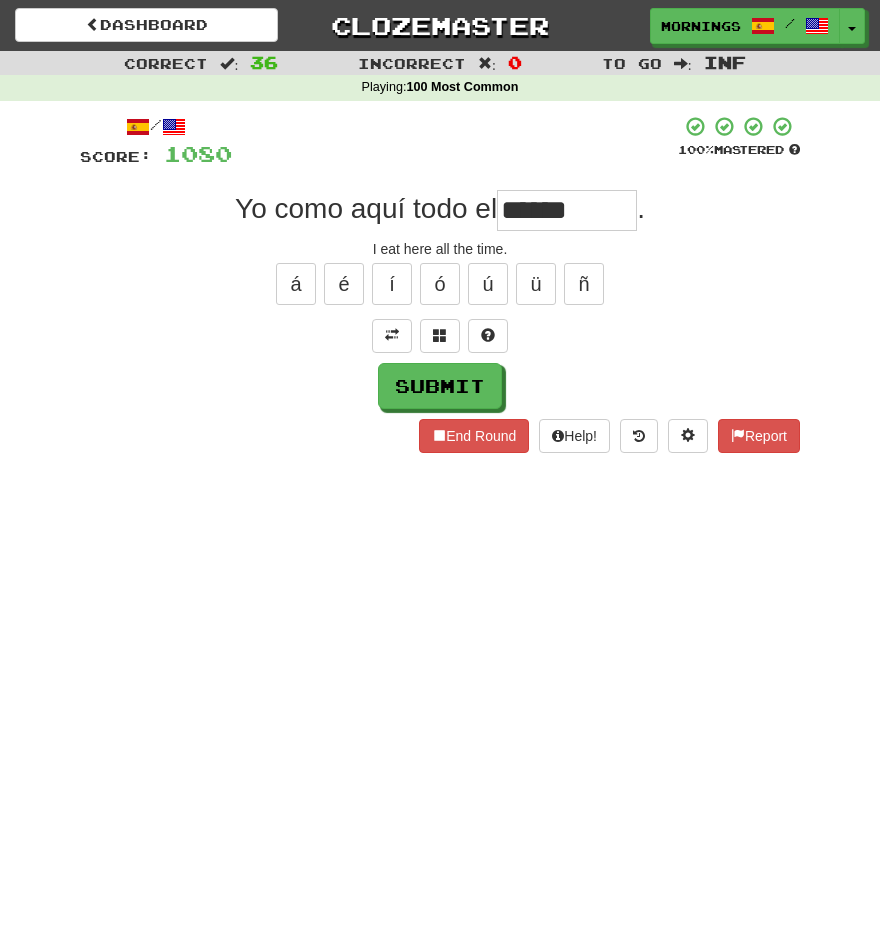 type on "******" 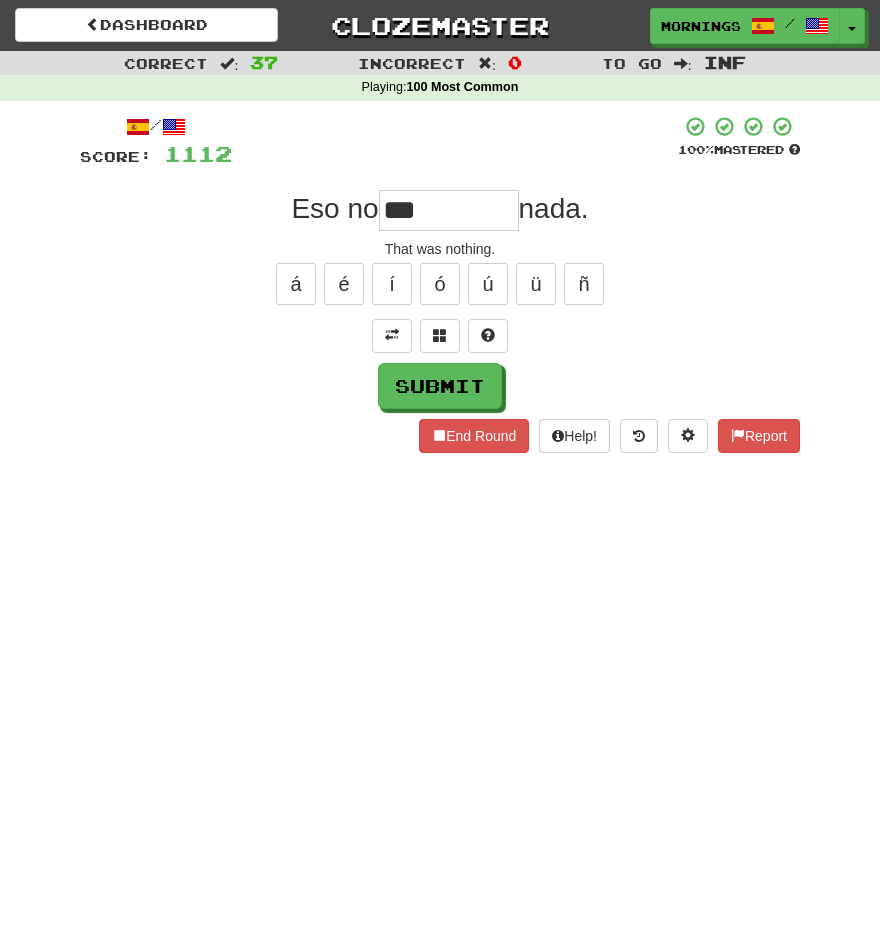 type on "***" 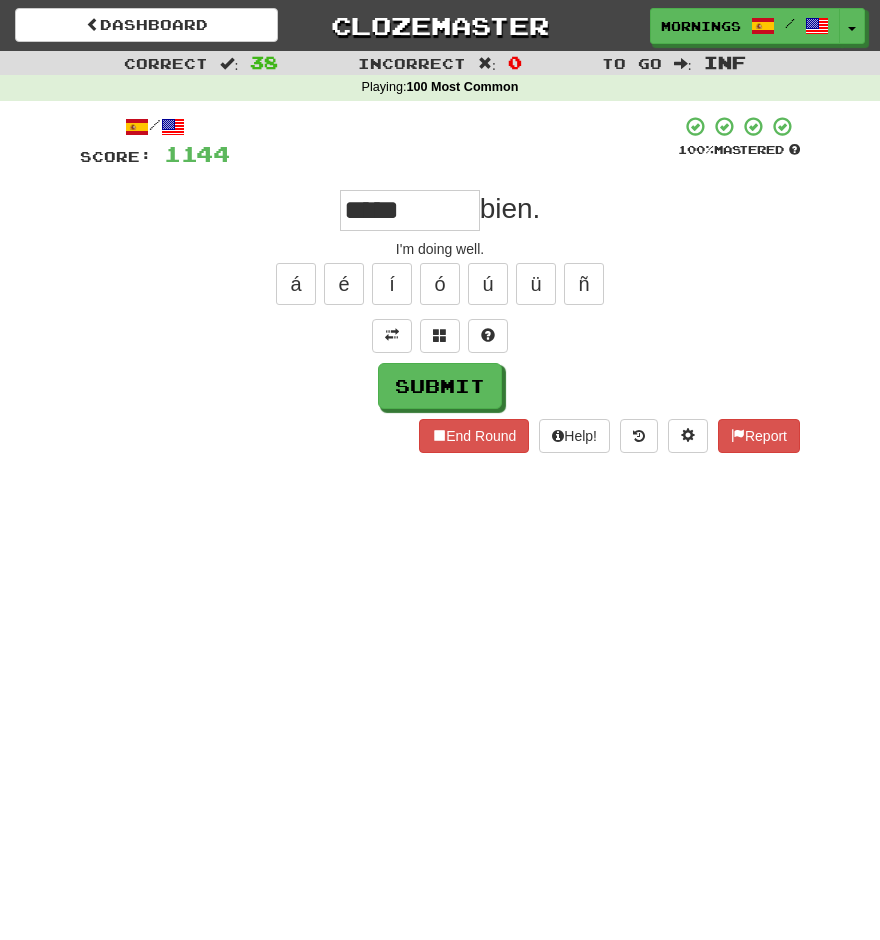 type on "*****" 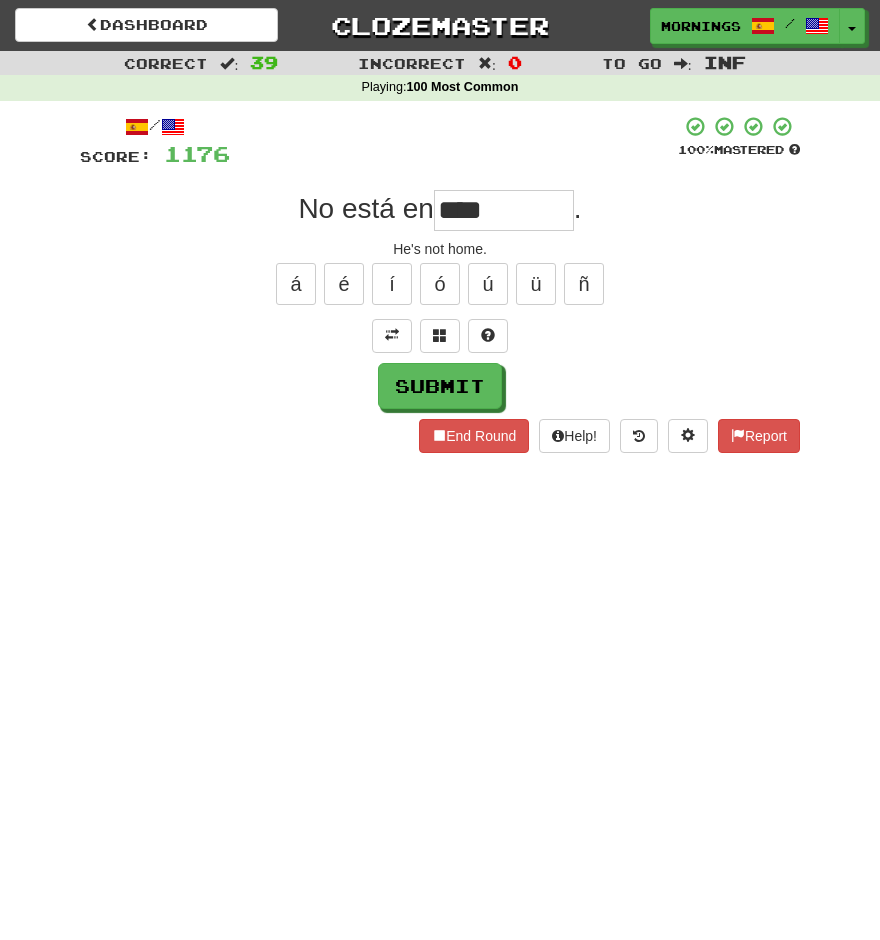 type on "****" 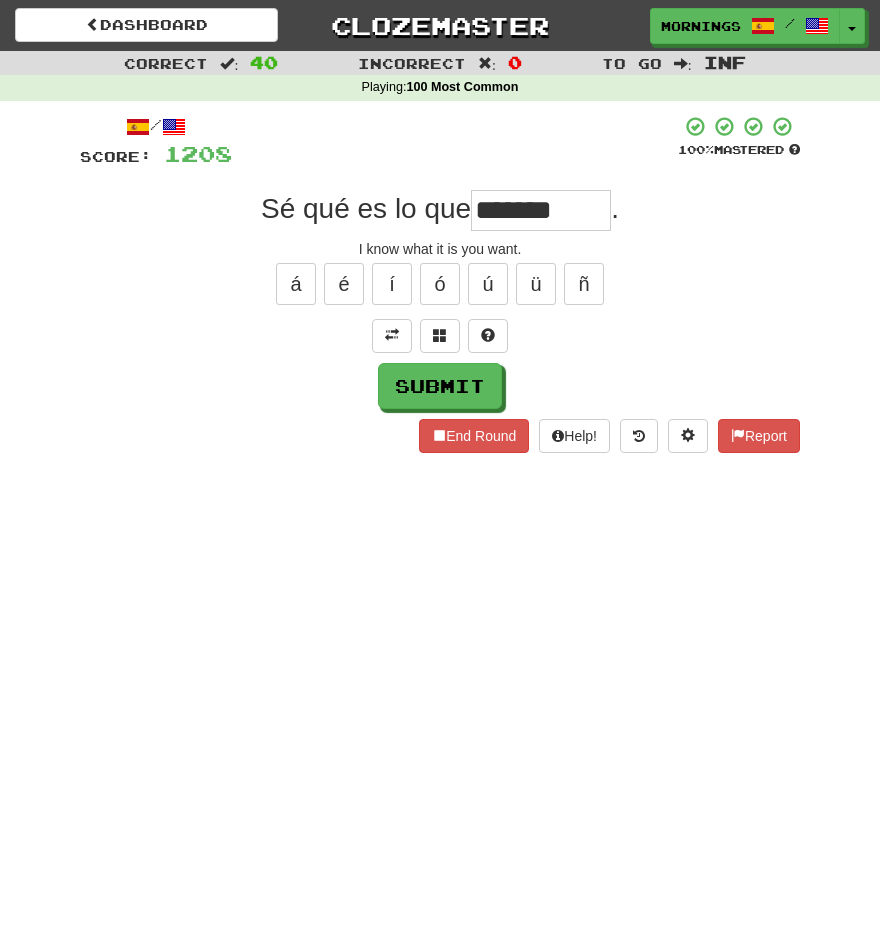 type on "*******" 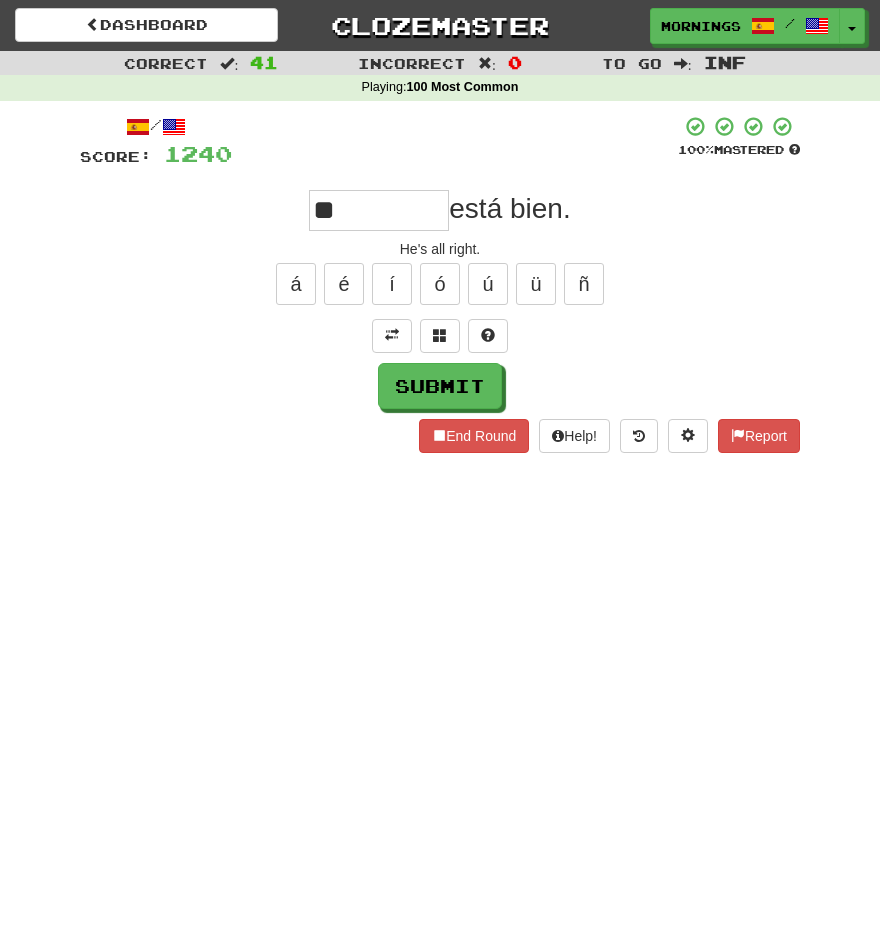 type on "*" 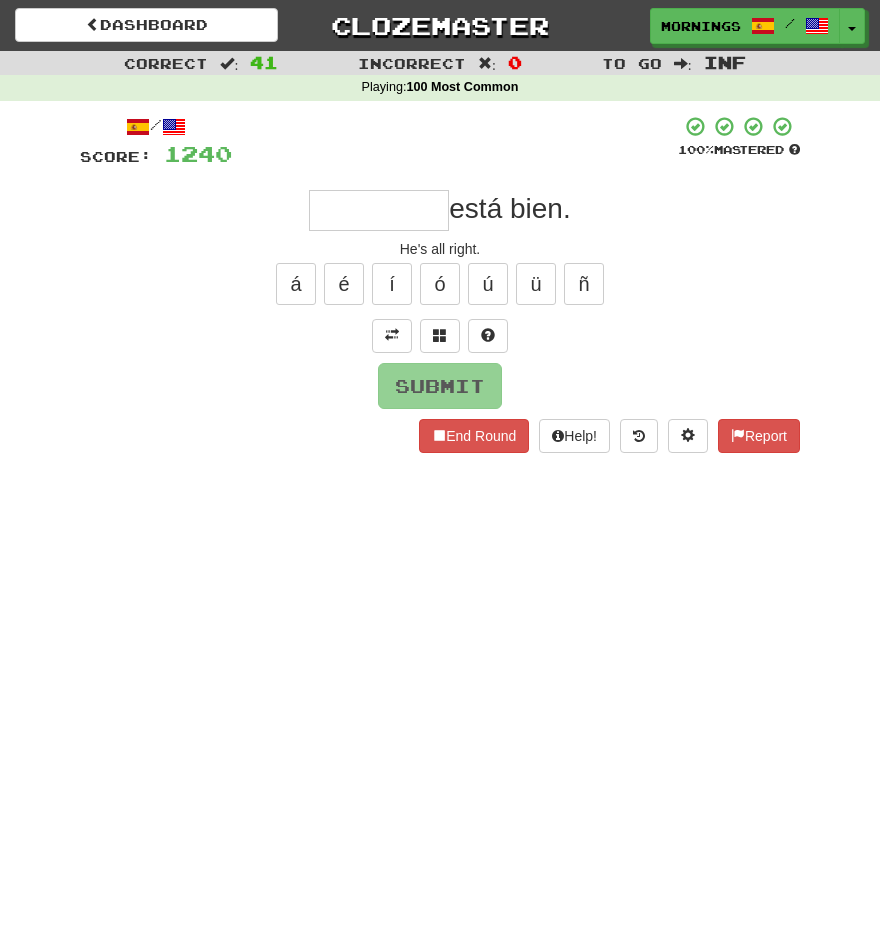 type on "*" 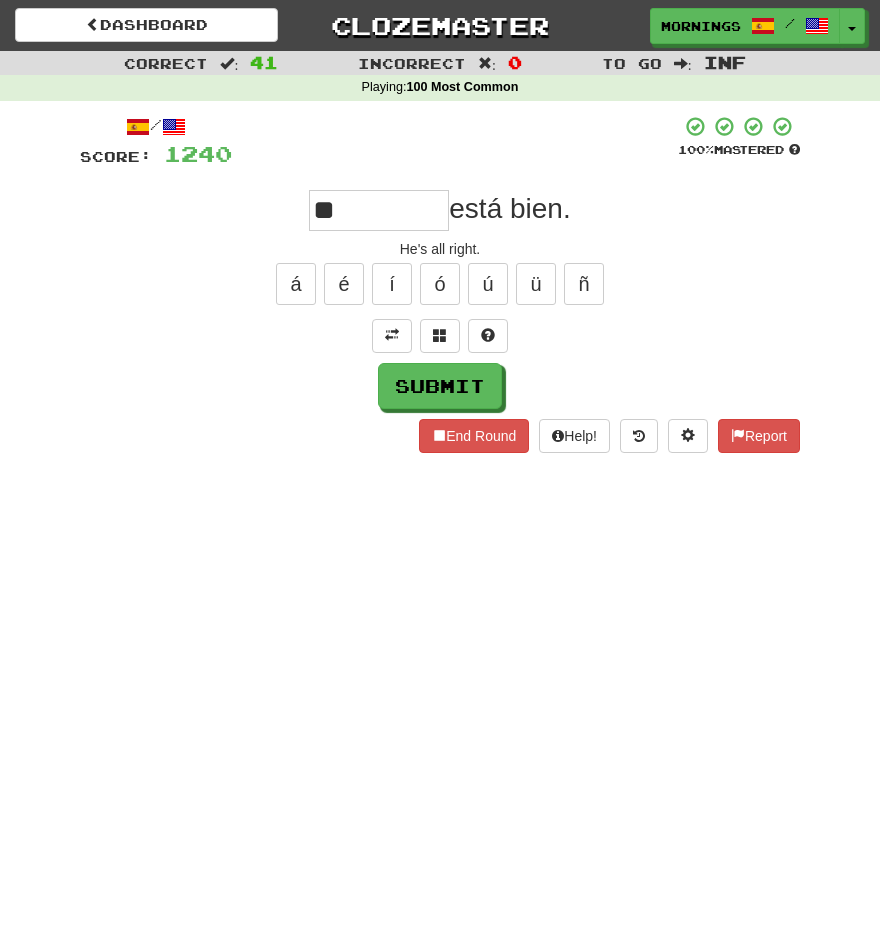 type on "*" 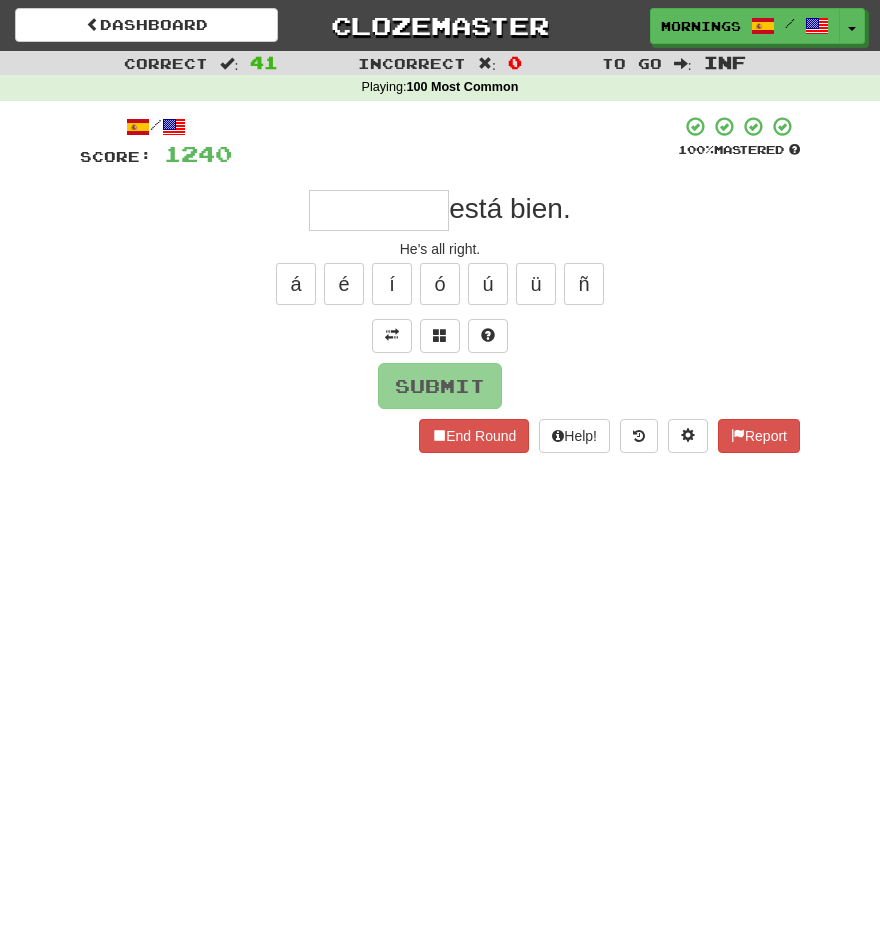 type on "*" 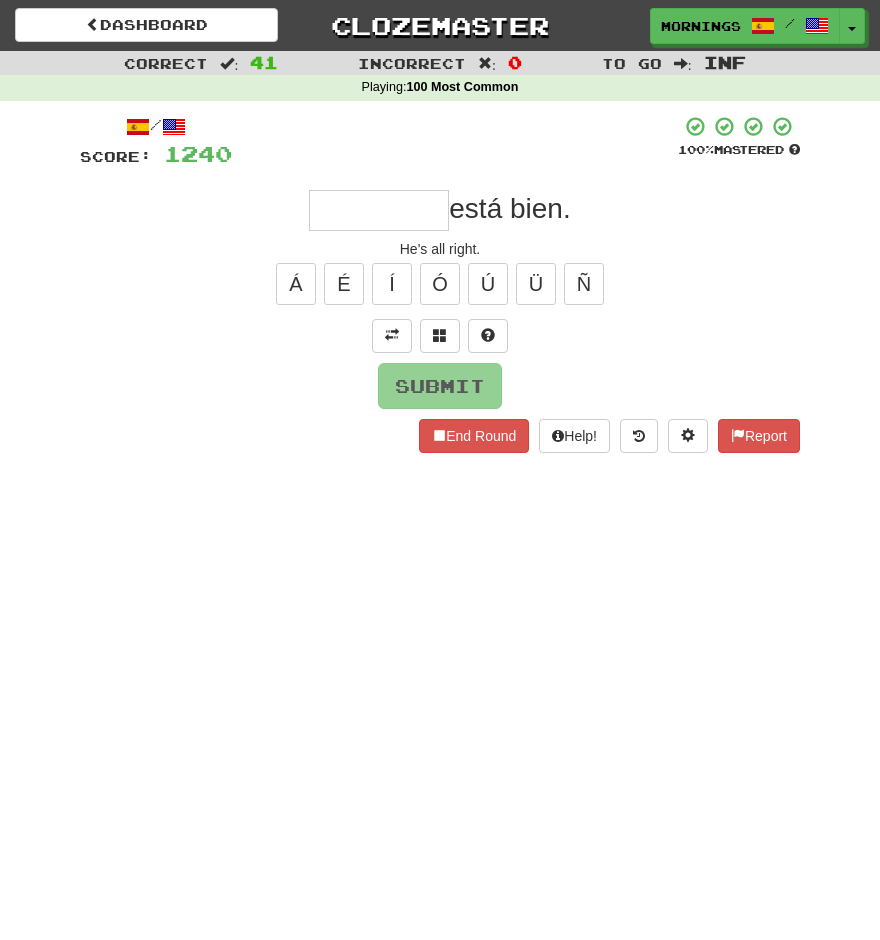 type on "*" 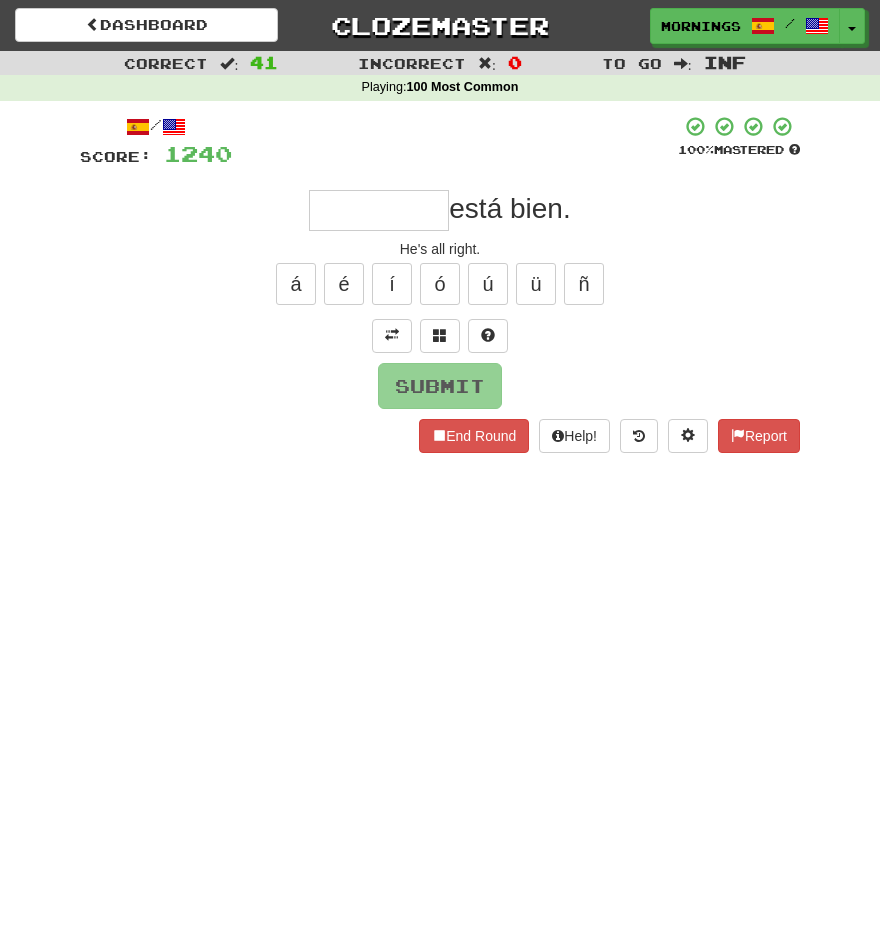 type on "*" 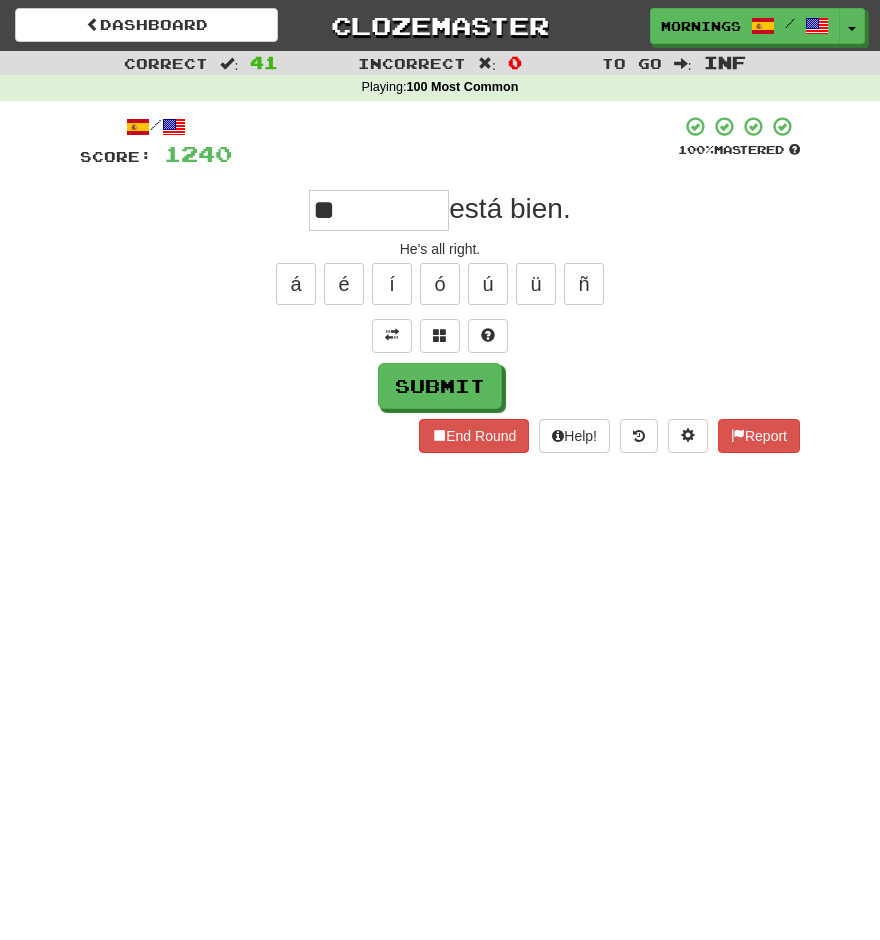 type on "*" 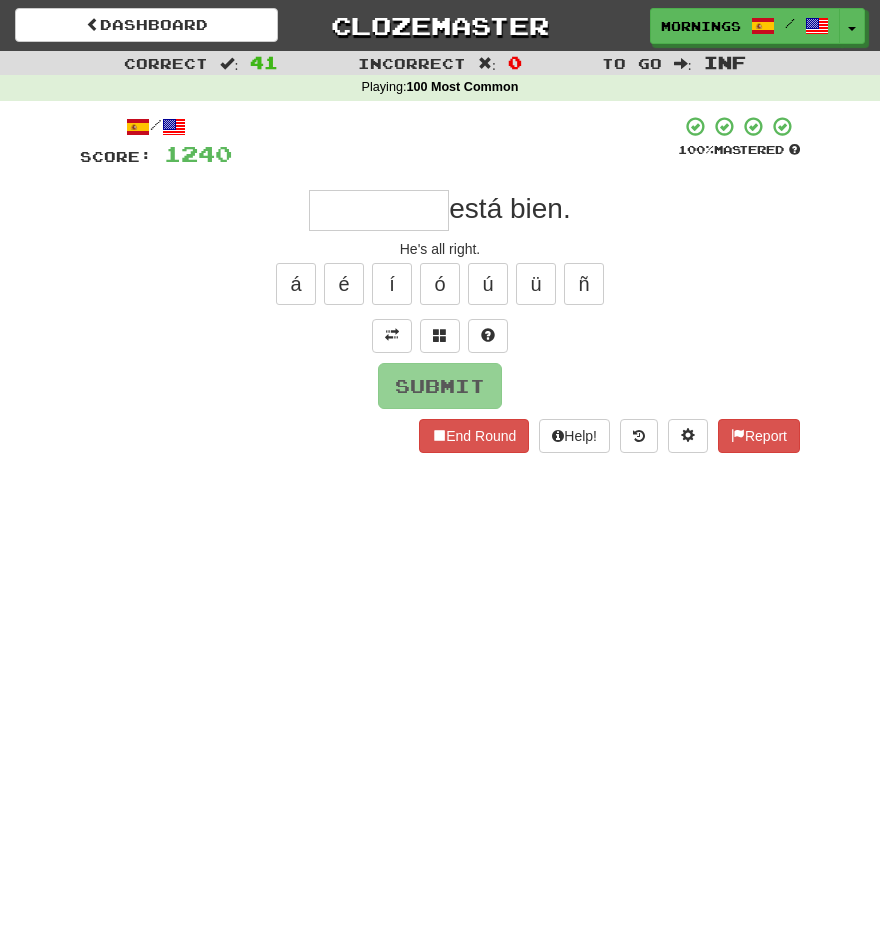 type on "*" 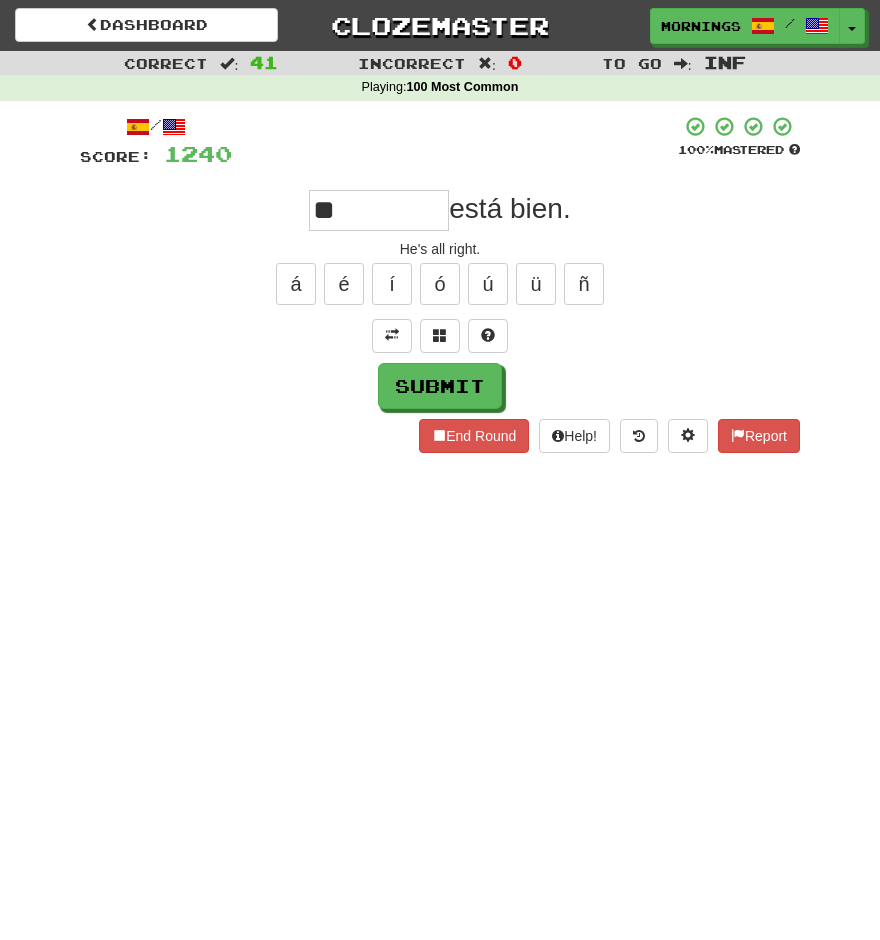 type on "**" 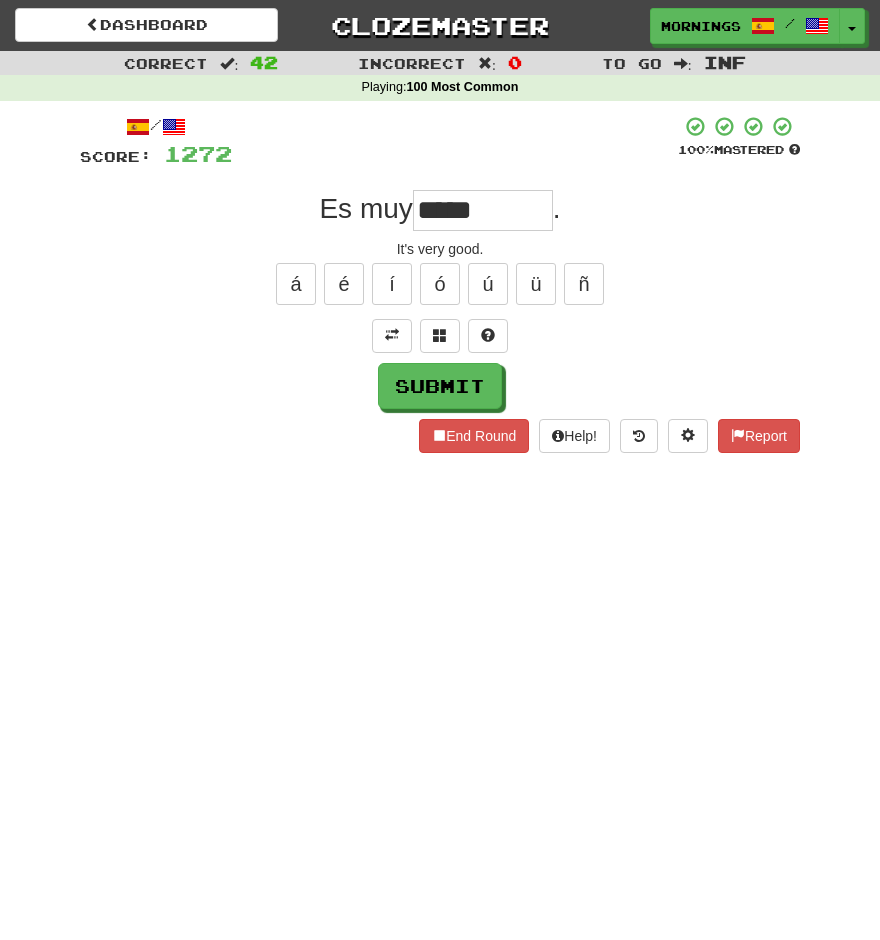 type on "*****" 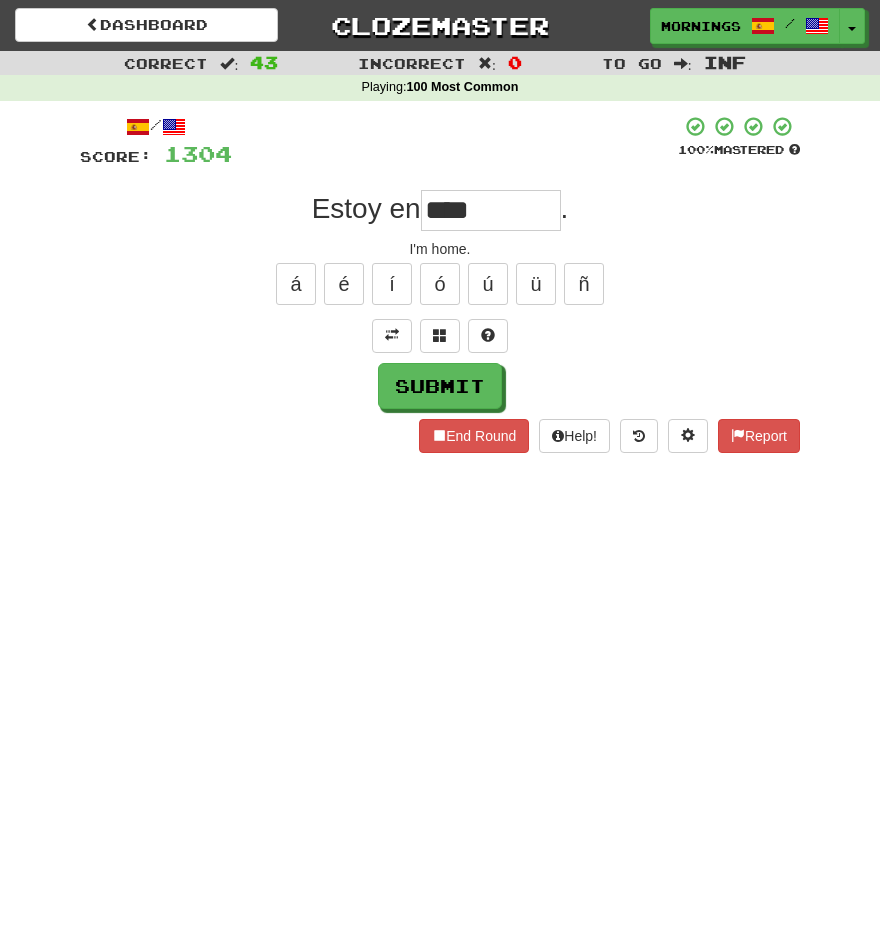 type on "****" 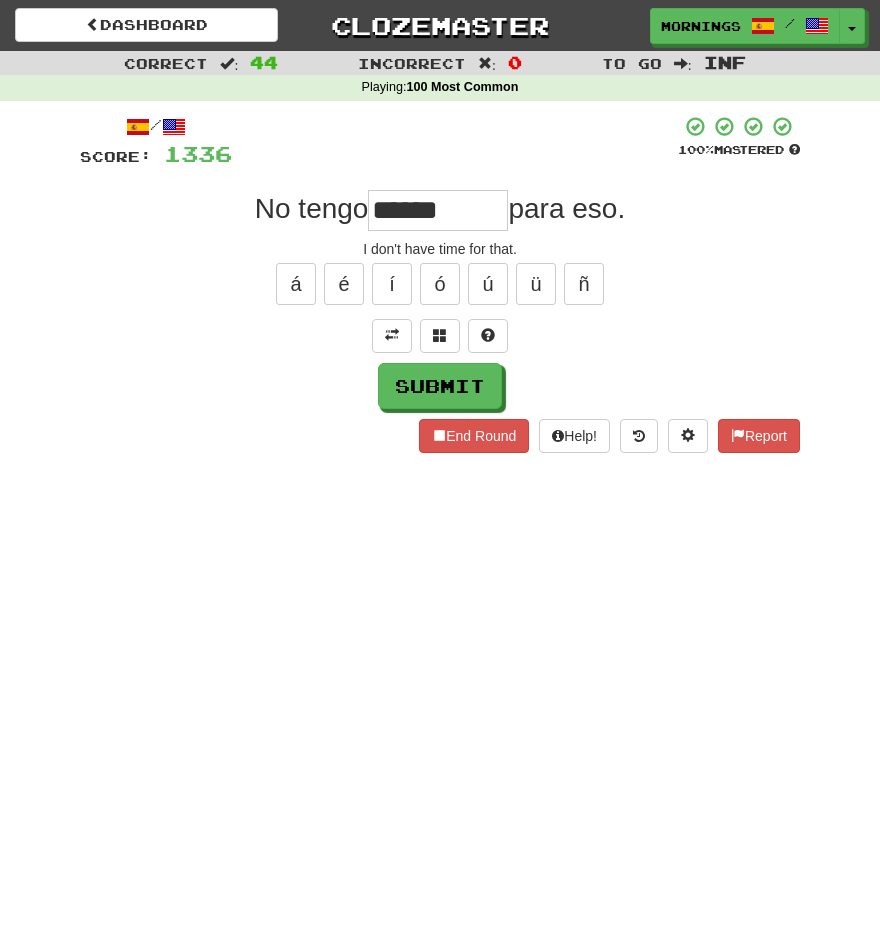 type on "******" 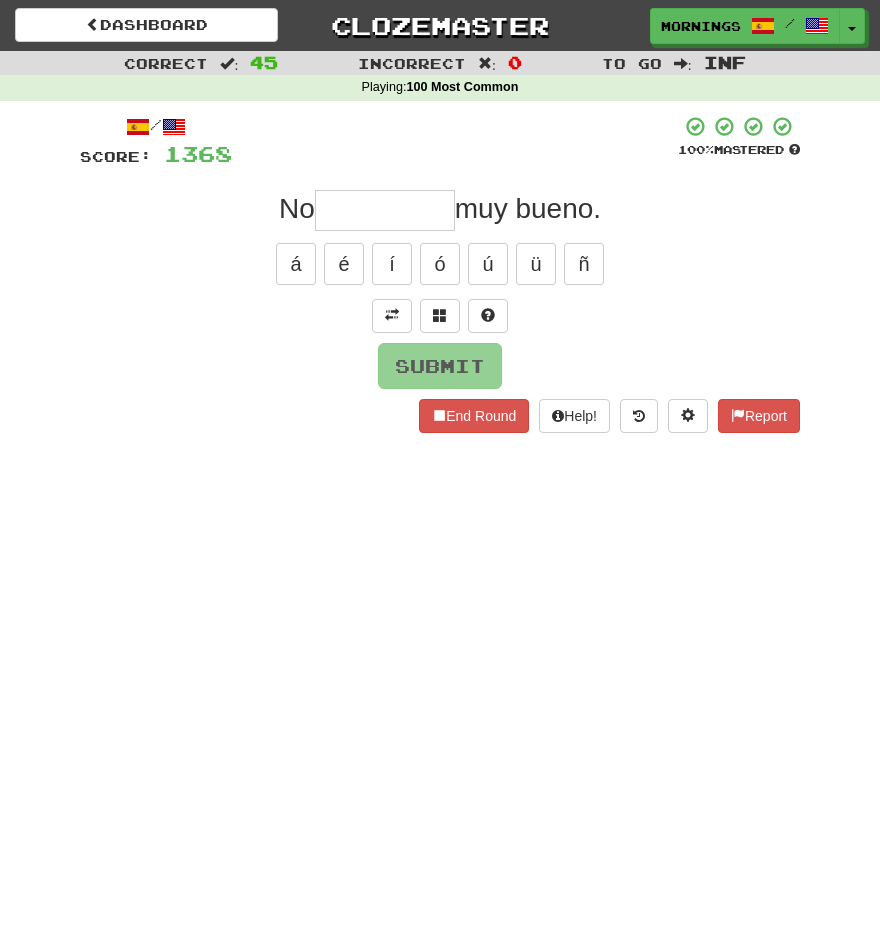 type on "*" 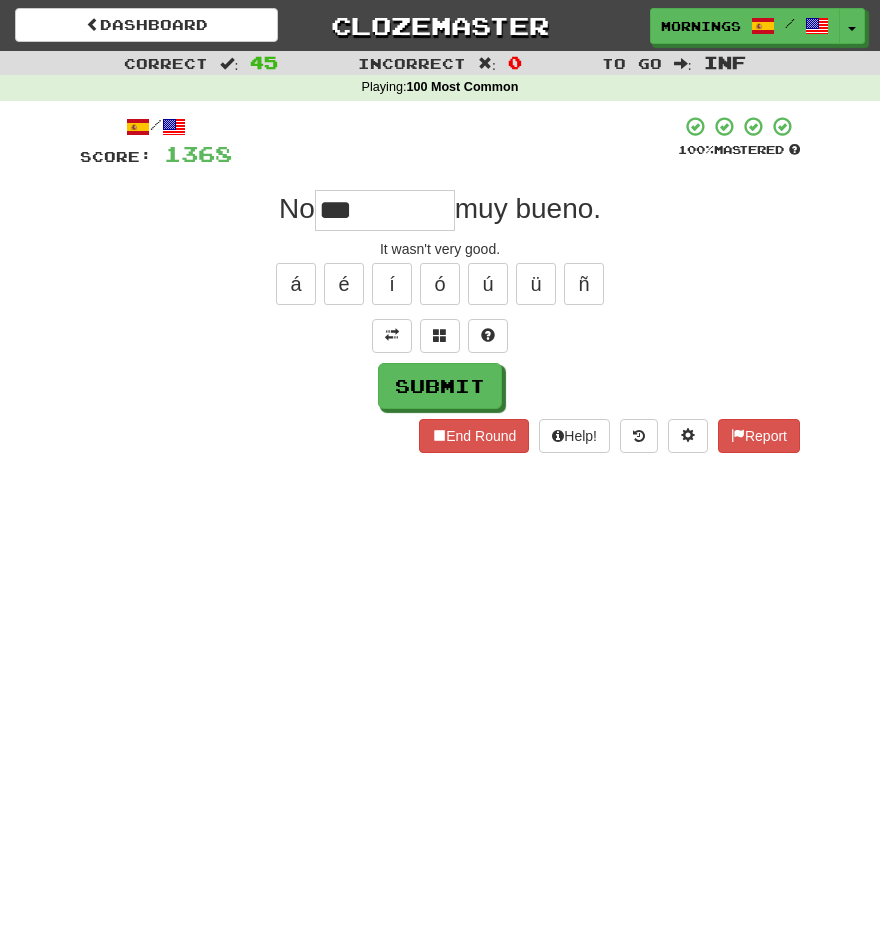 type on "***" 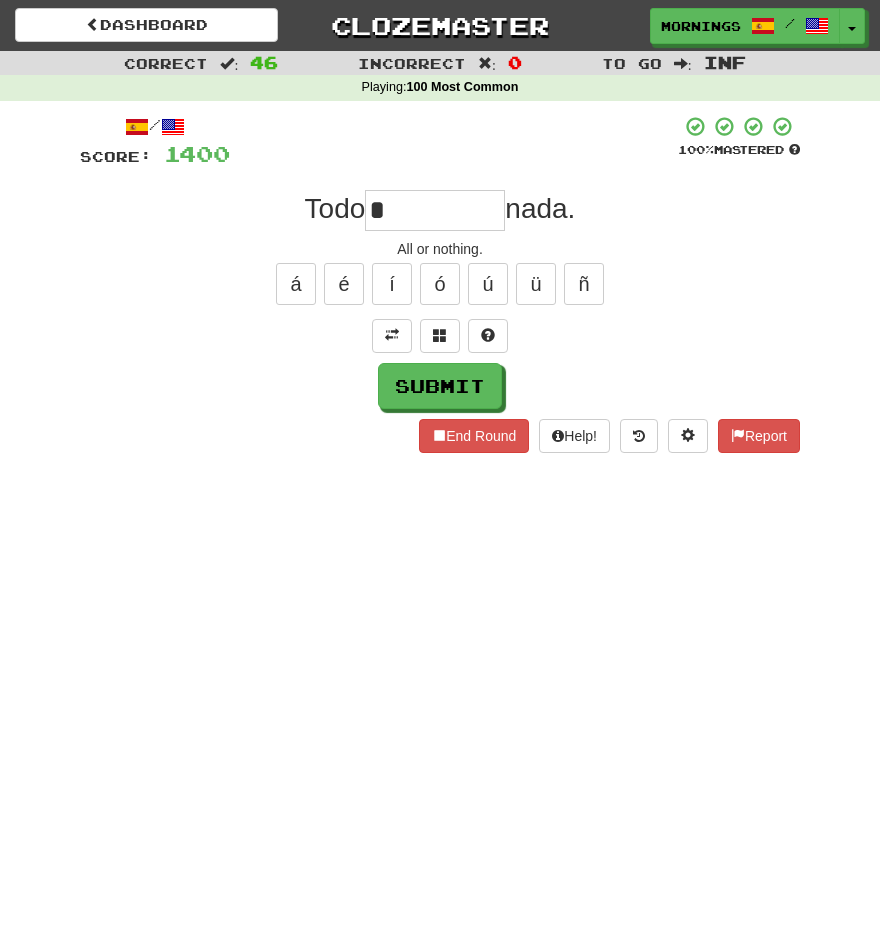 type on "*" 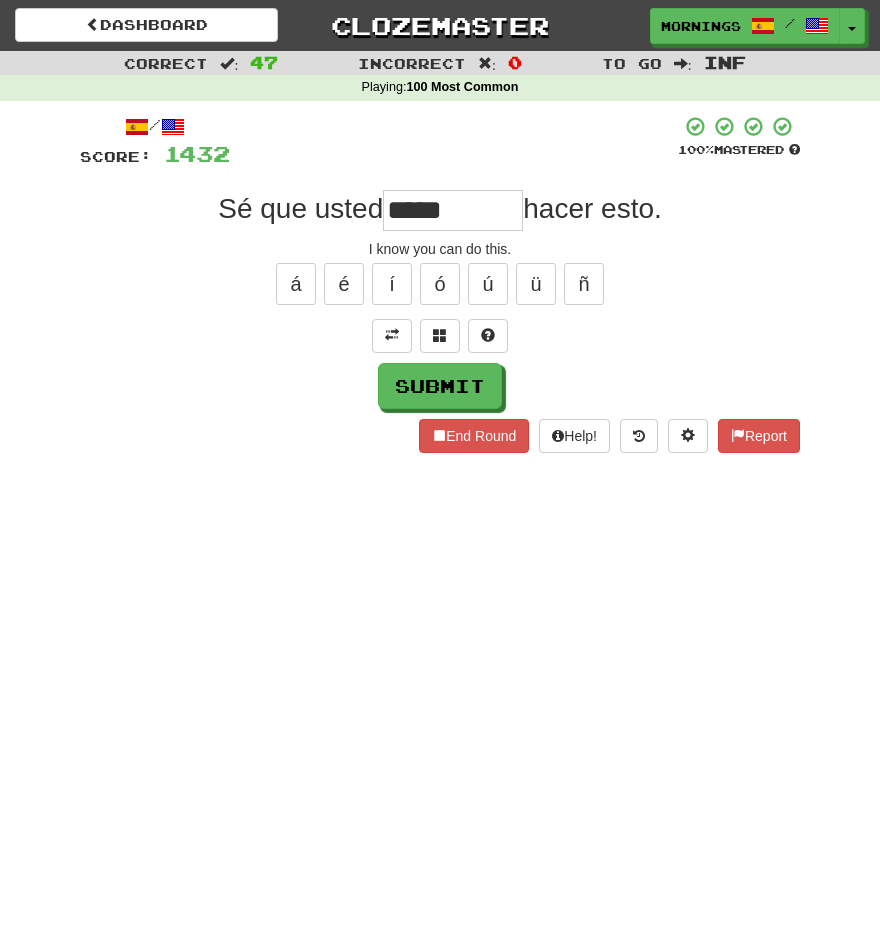 type on "*****" 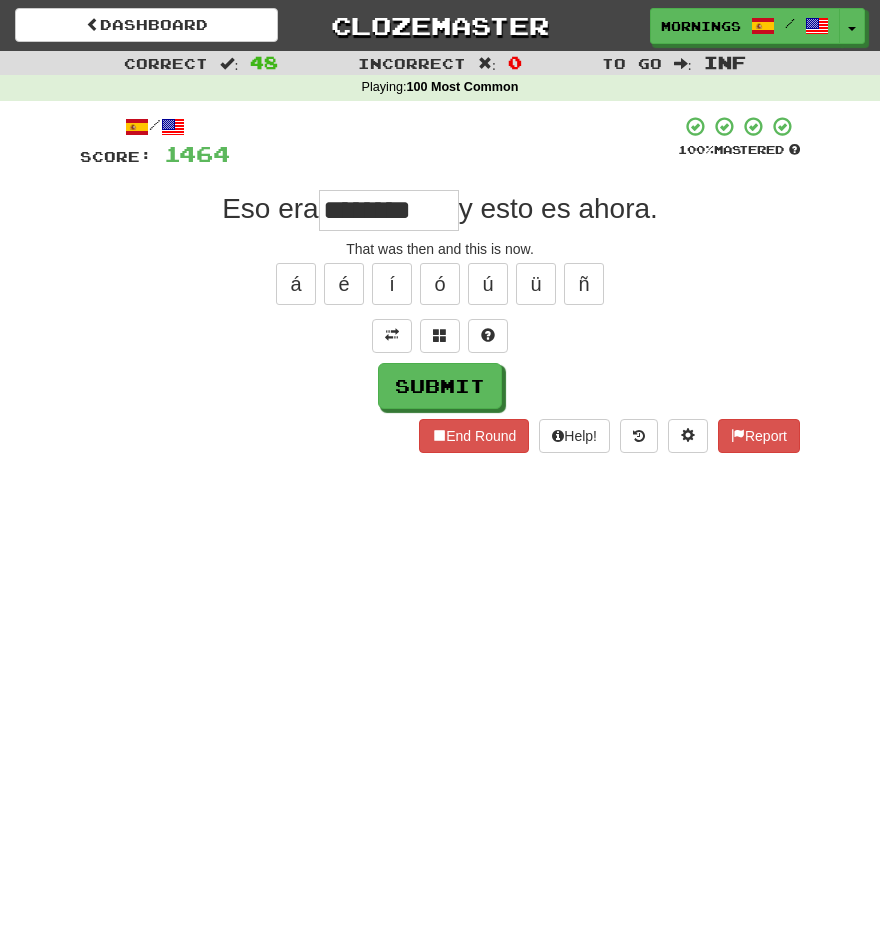 type on "********" 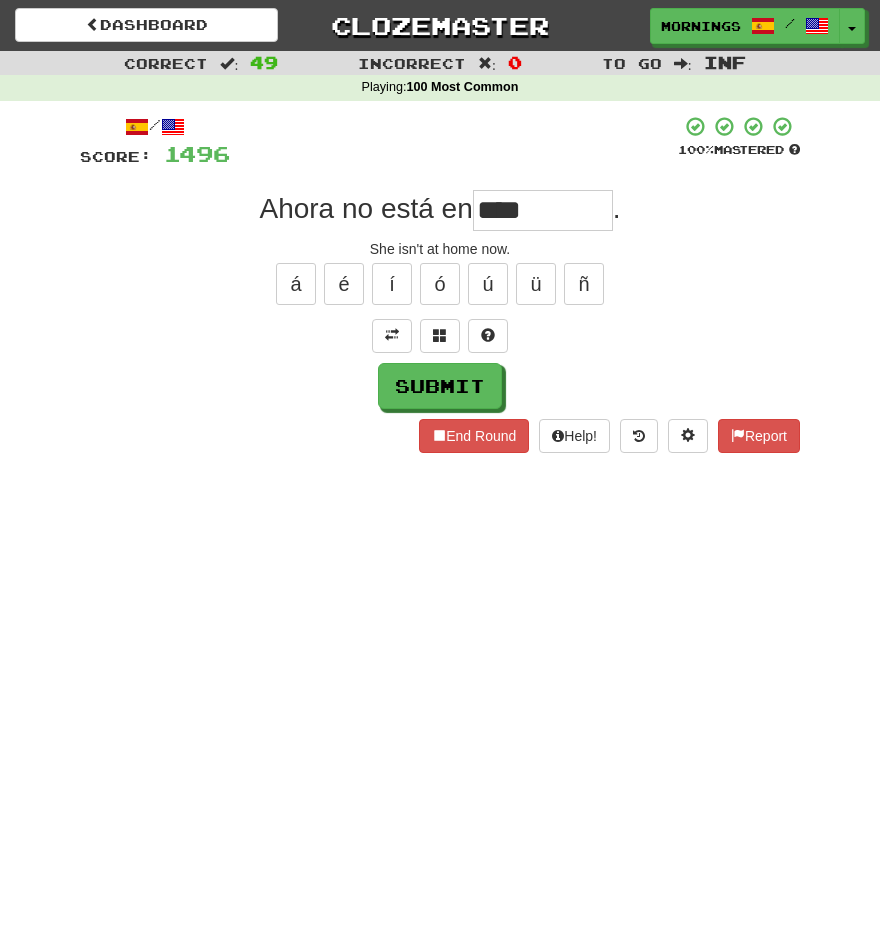 type on "****" 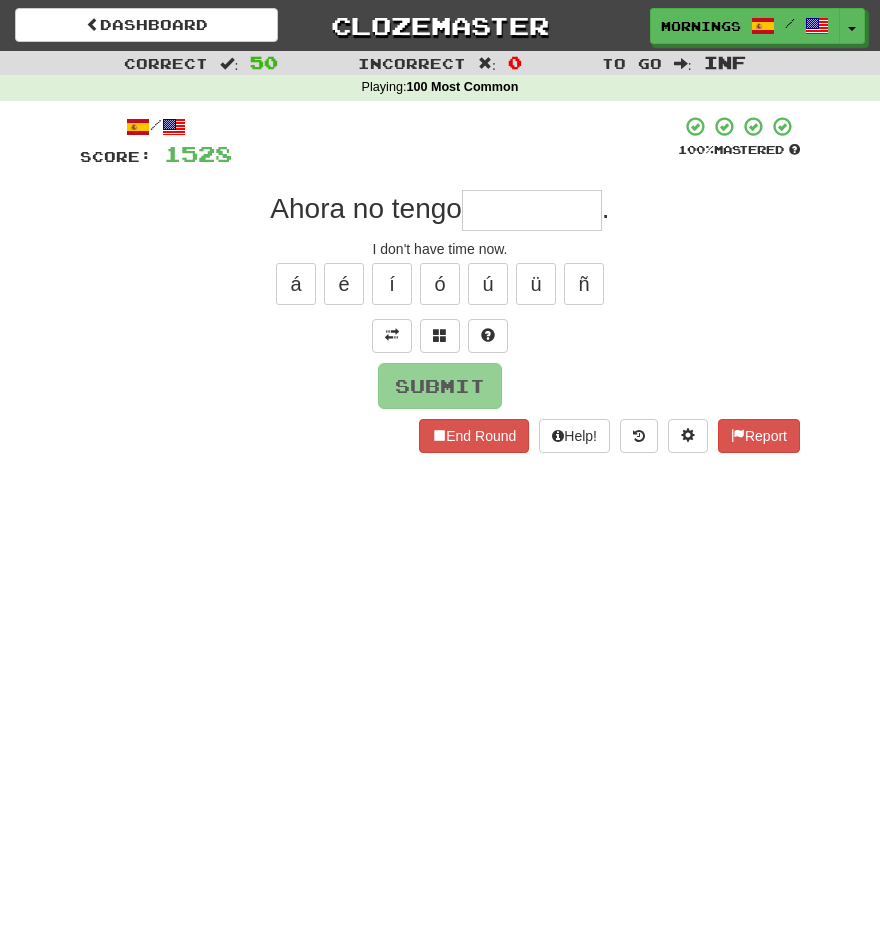 type on "*" 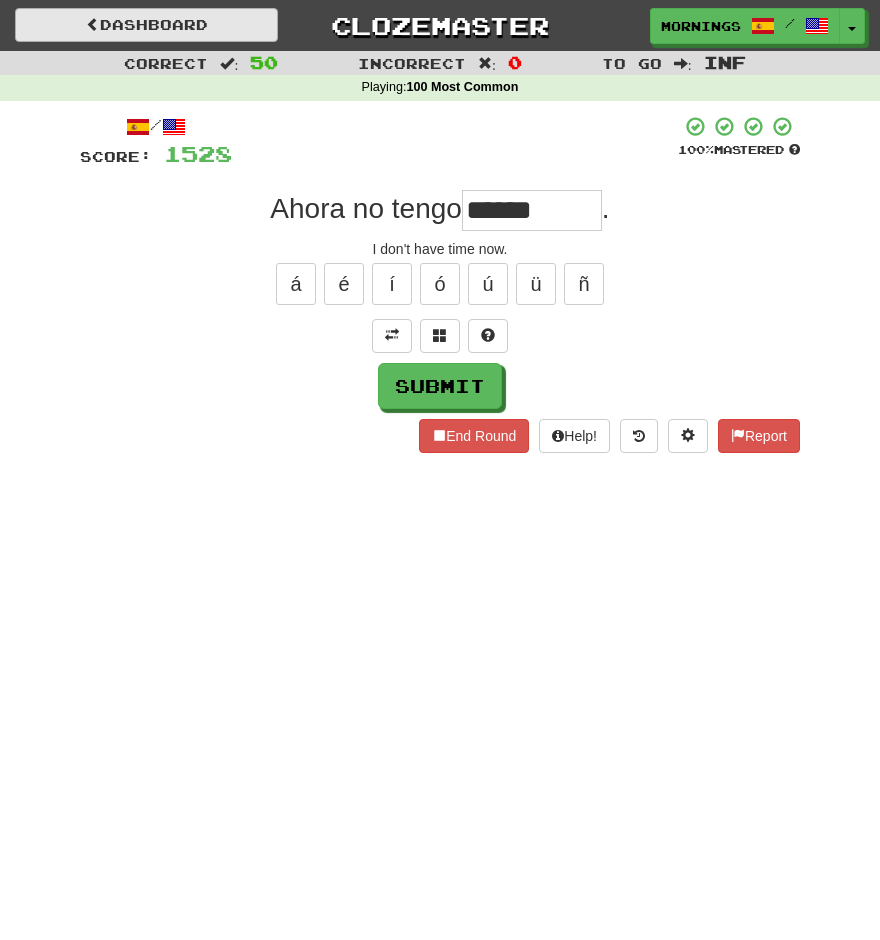 type on "******" 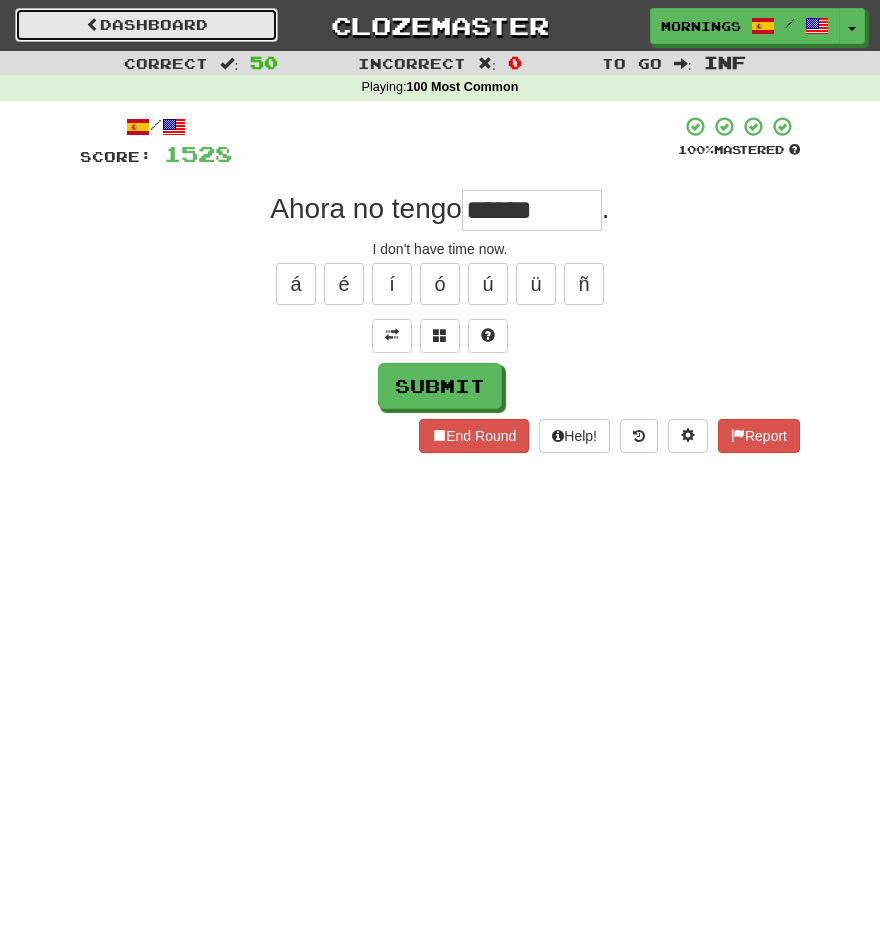 click on "Dashboard" at bounding box center (146, 25) 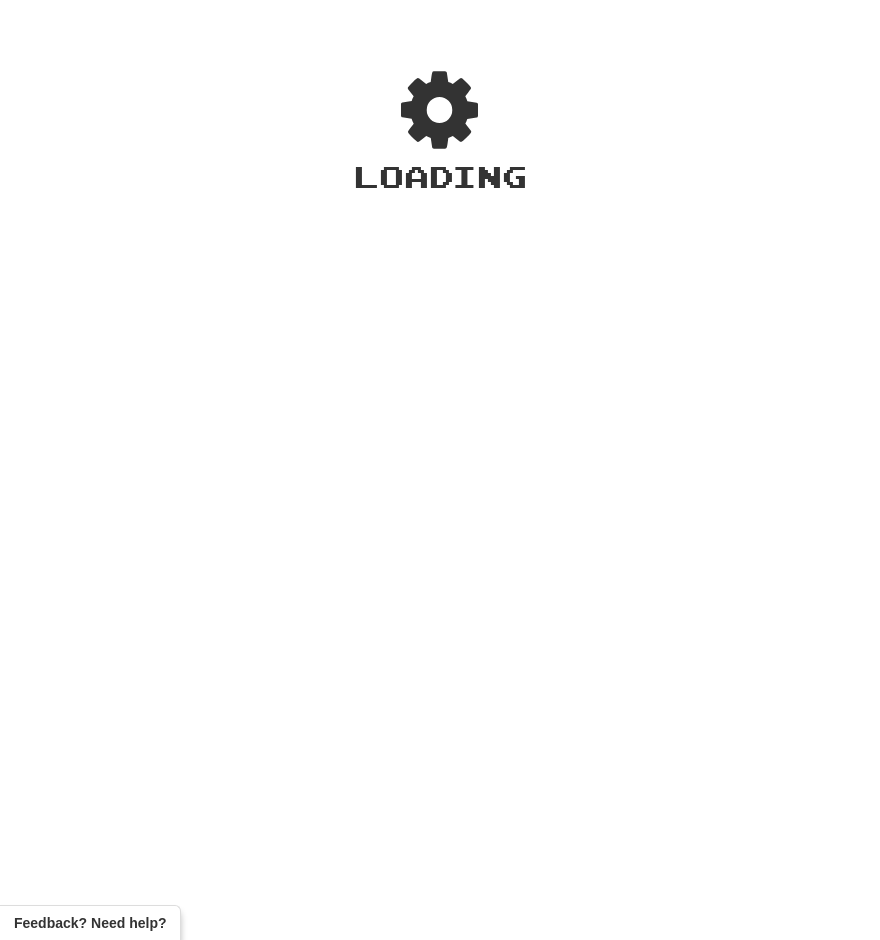 scroll, scrollTop: 0, scrollLeft: 0, axis: both 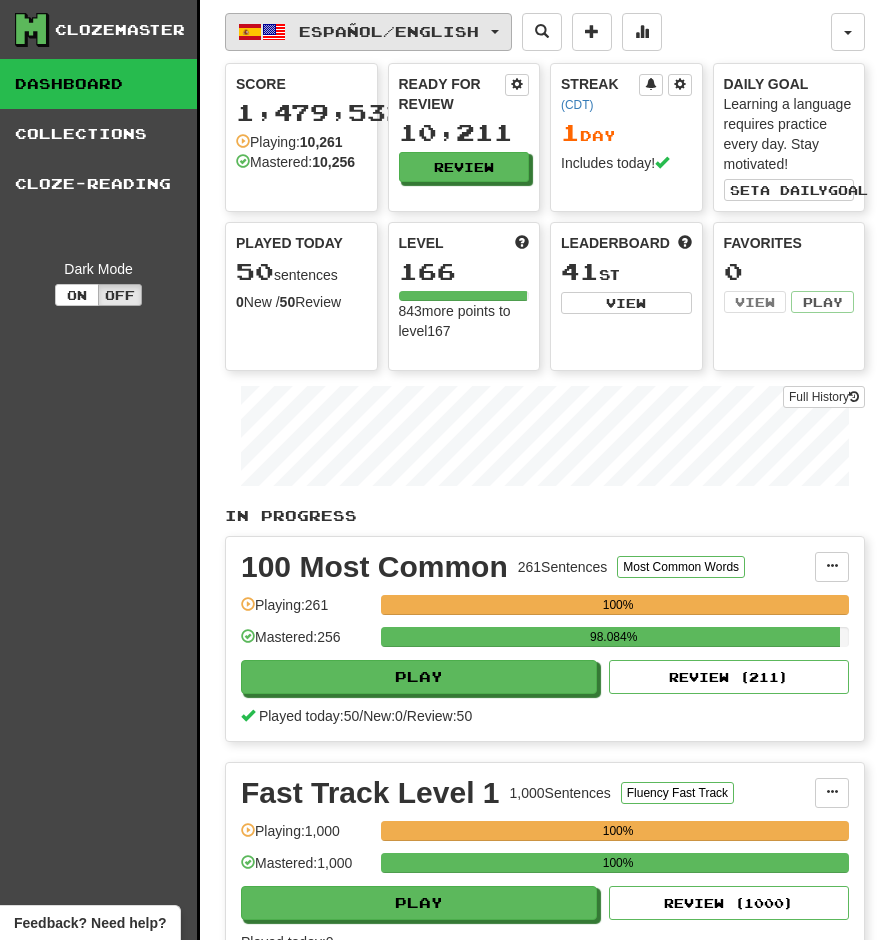 click on "Español  /  English" at bounding box center (389, 31) 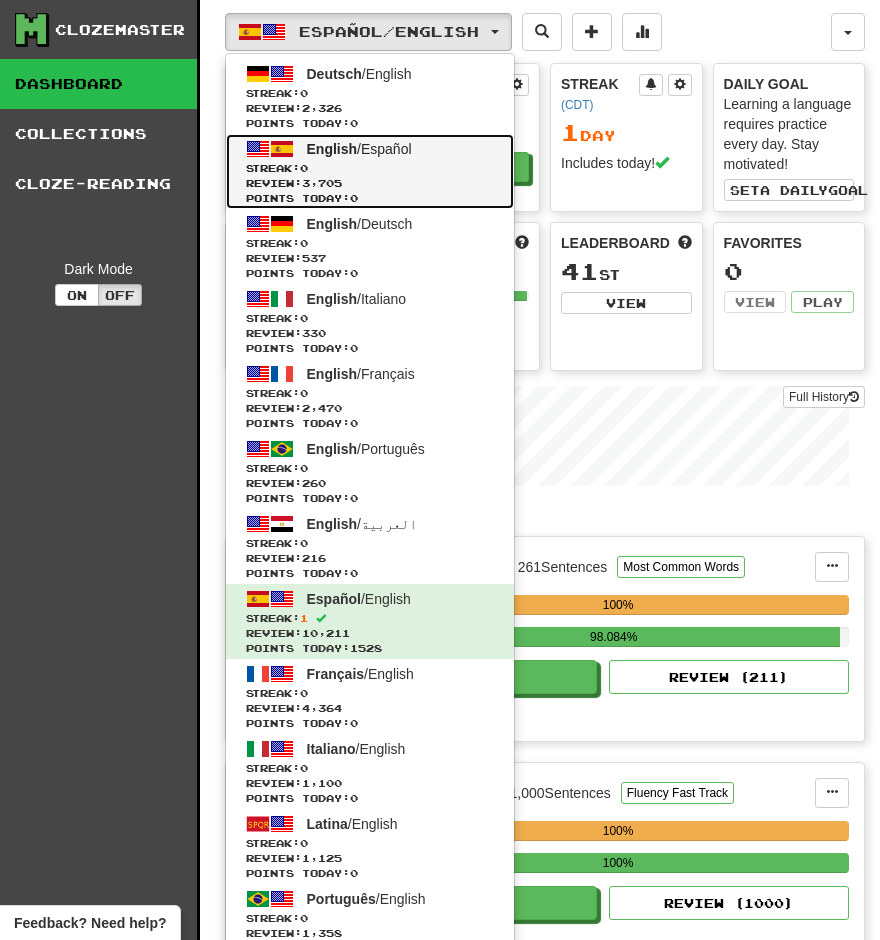 click on "Review:  3,705" at bounding box center (370, 183) 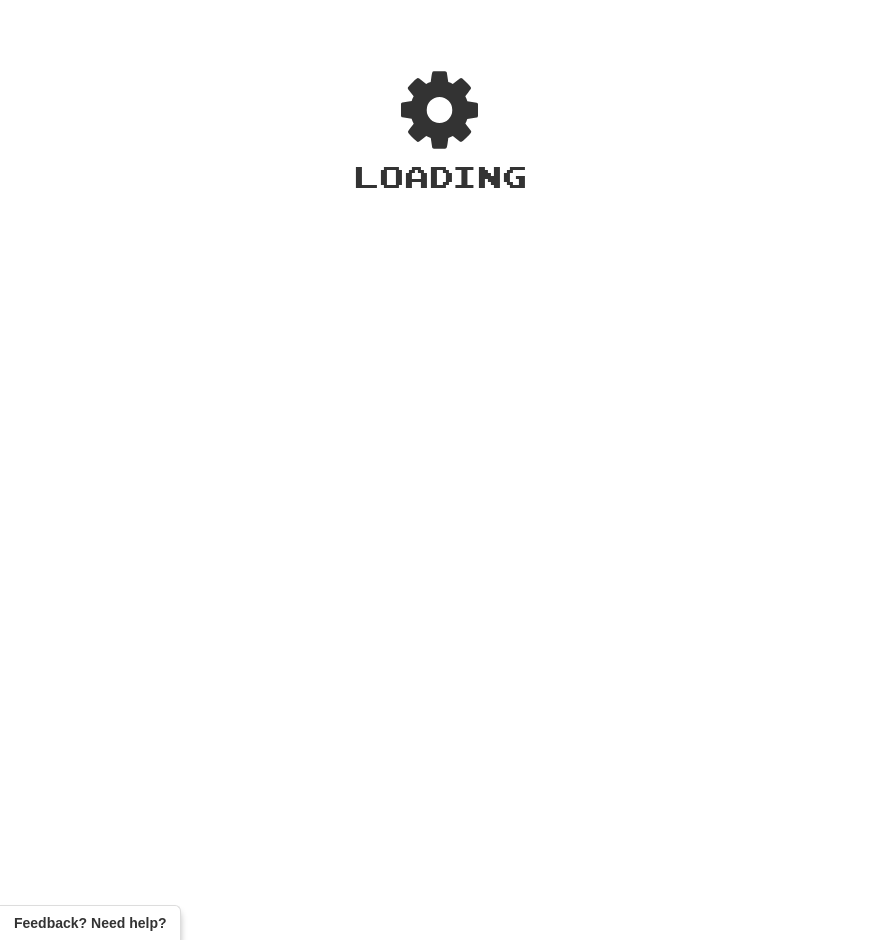 scroll, scrollTop: 0, scrollLeft: 0, axis: both 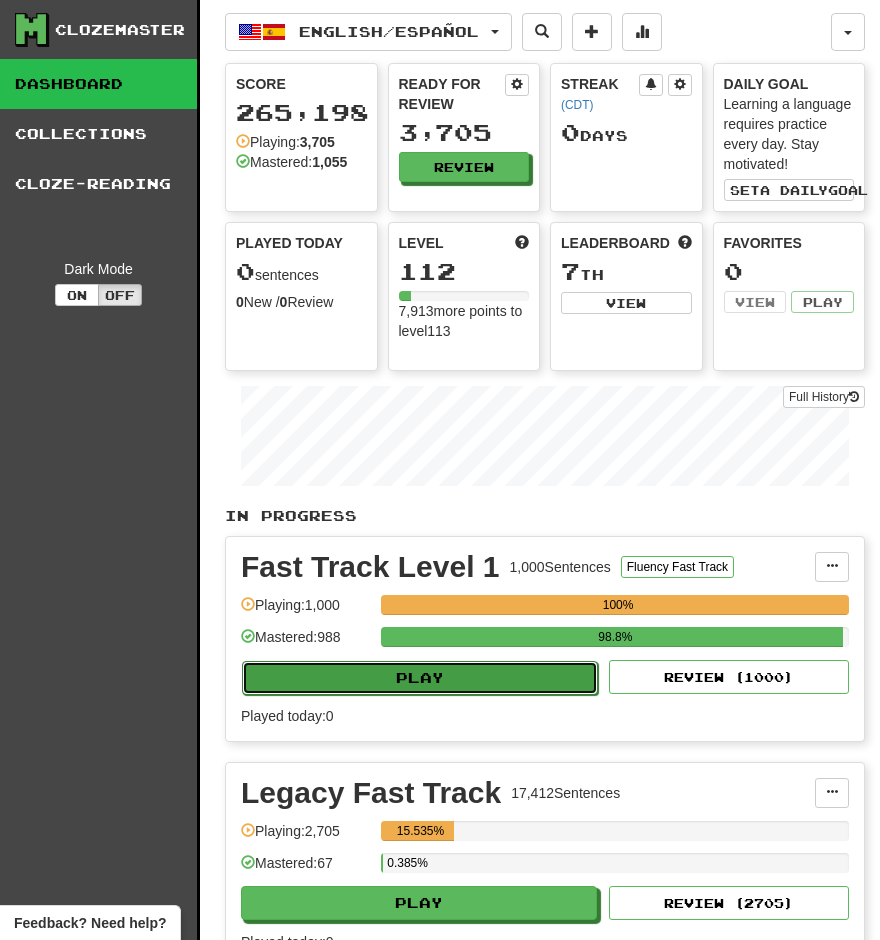 click on "Play" at bounding box center [420, 678] 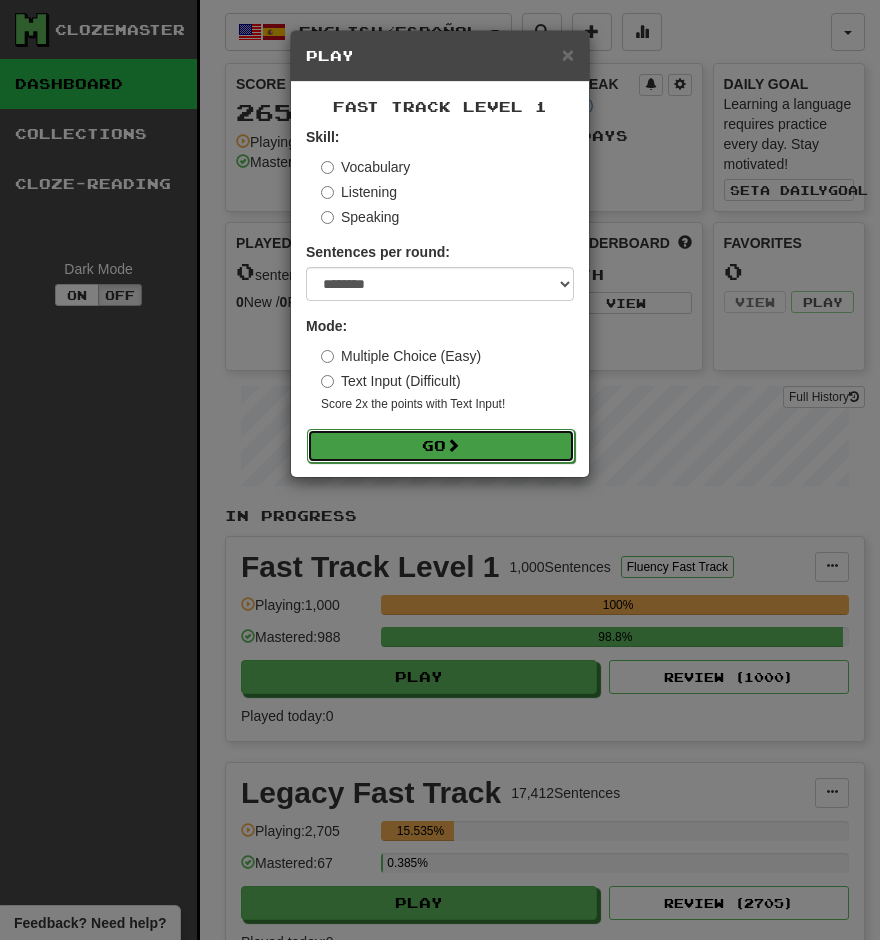 click on "Go" at bounding box center [441, 446] 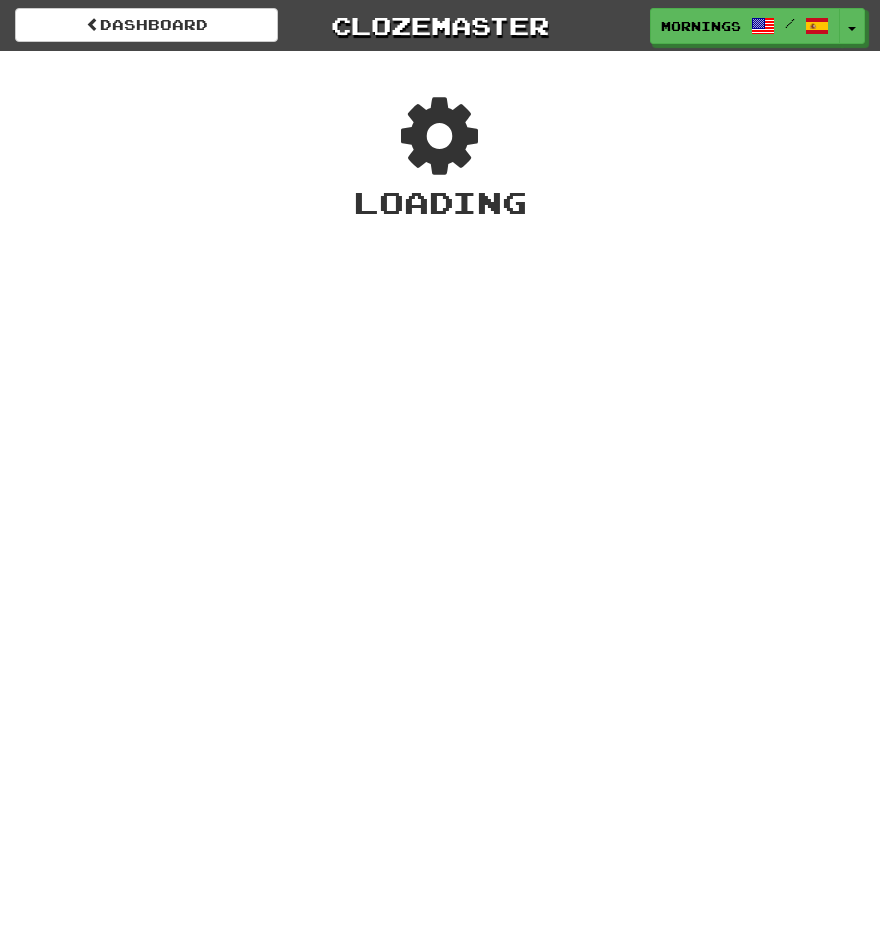 scroll, scrollTop: 0, scrollLeft: 0, axis: both 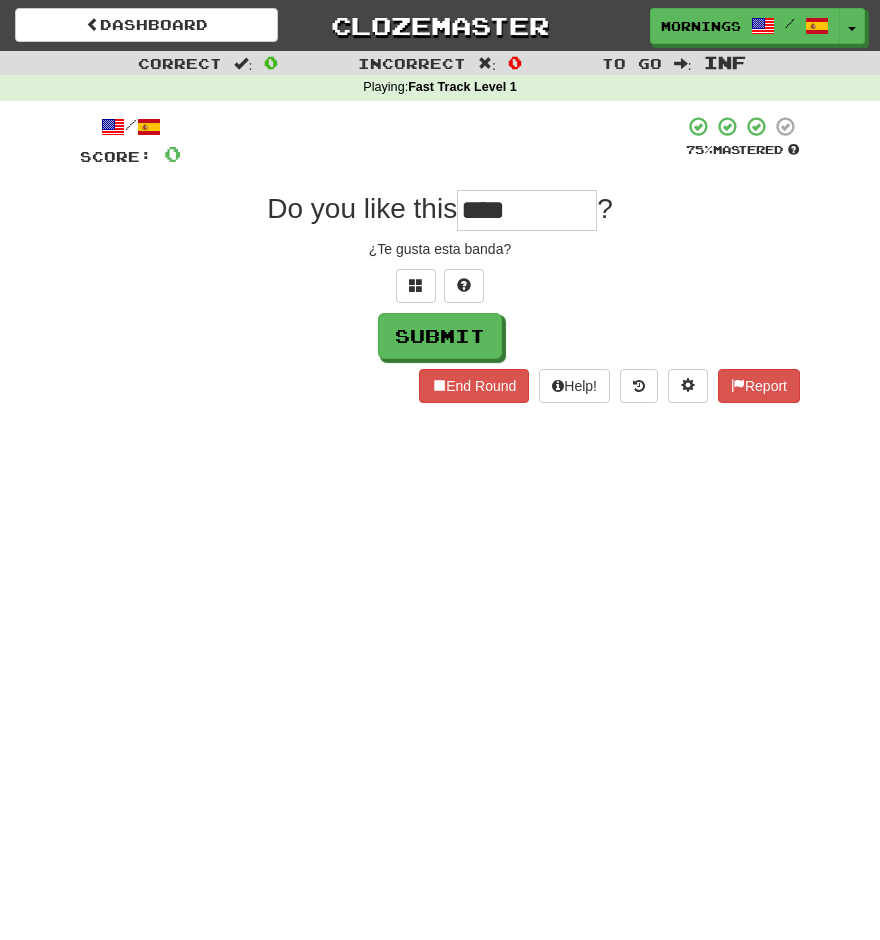 type on "****" 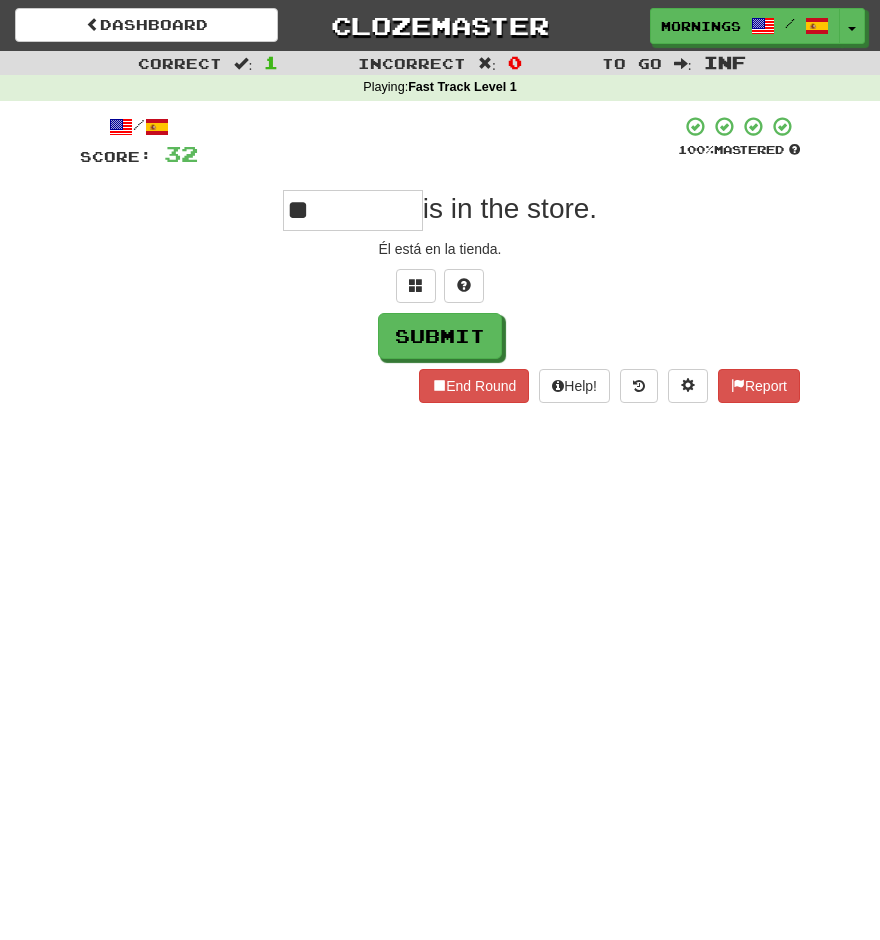 type on "**" 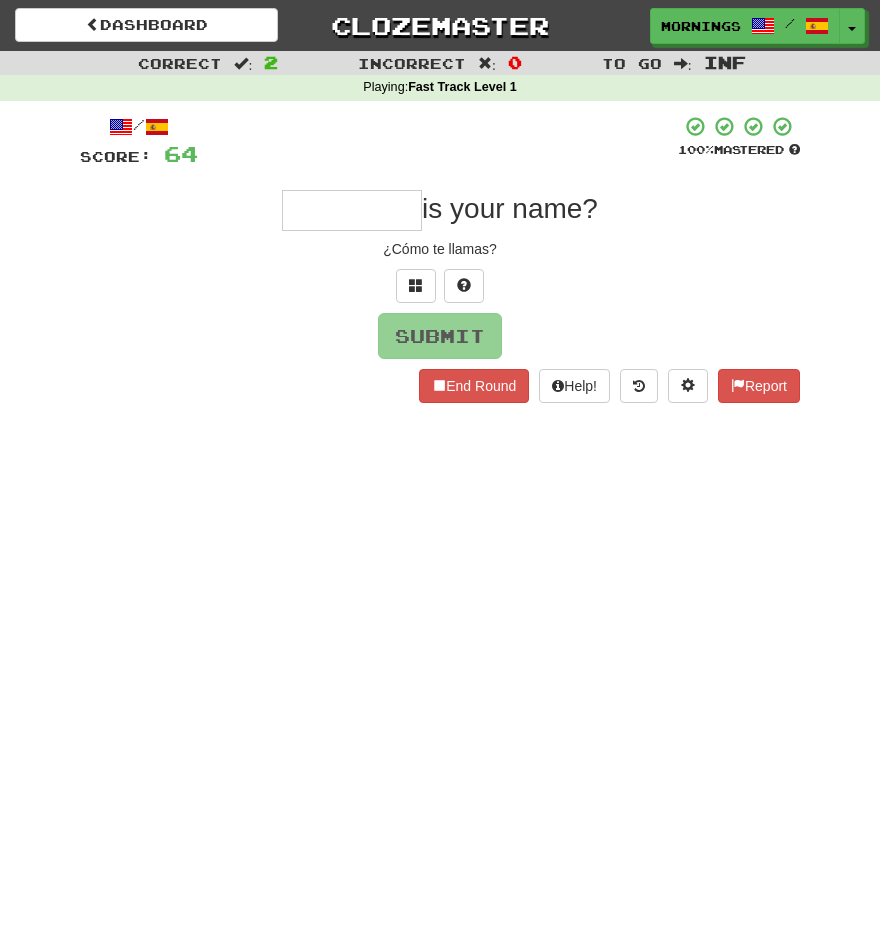type on "*" 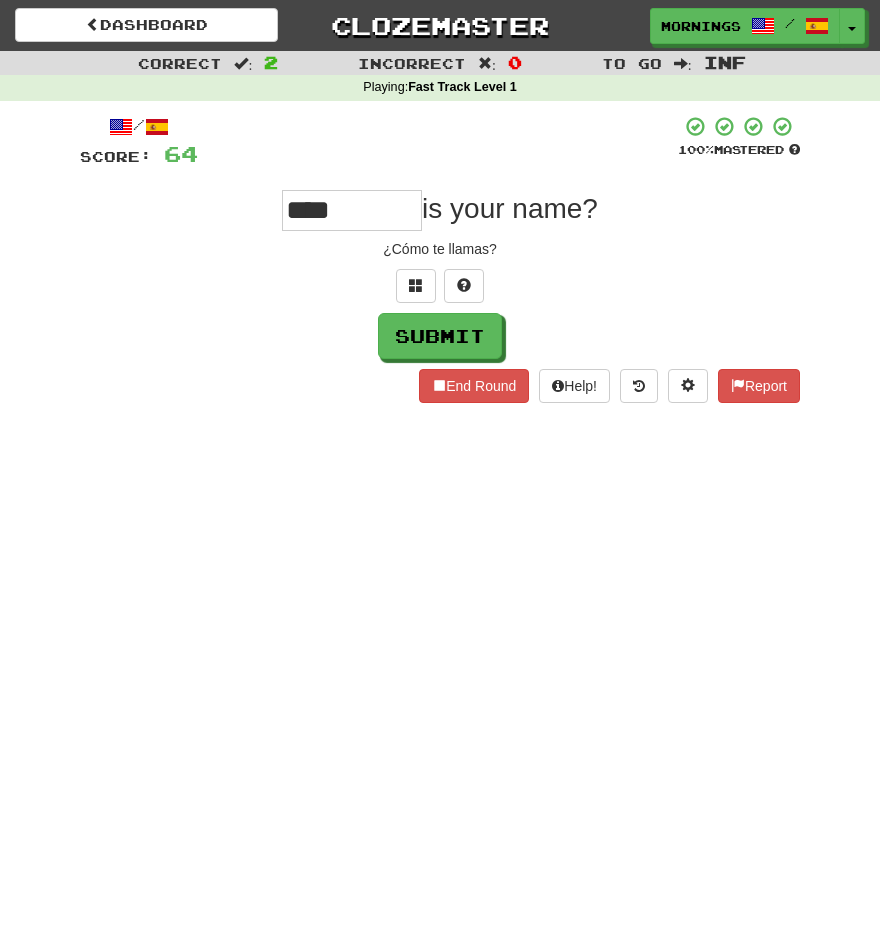 type on "****" 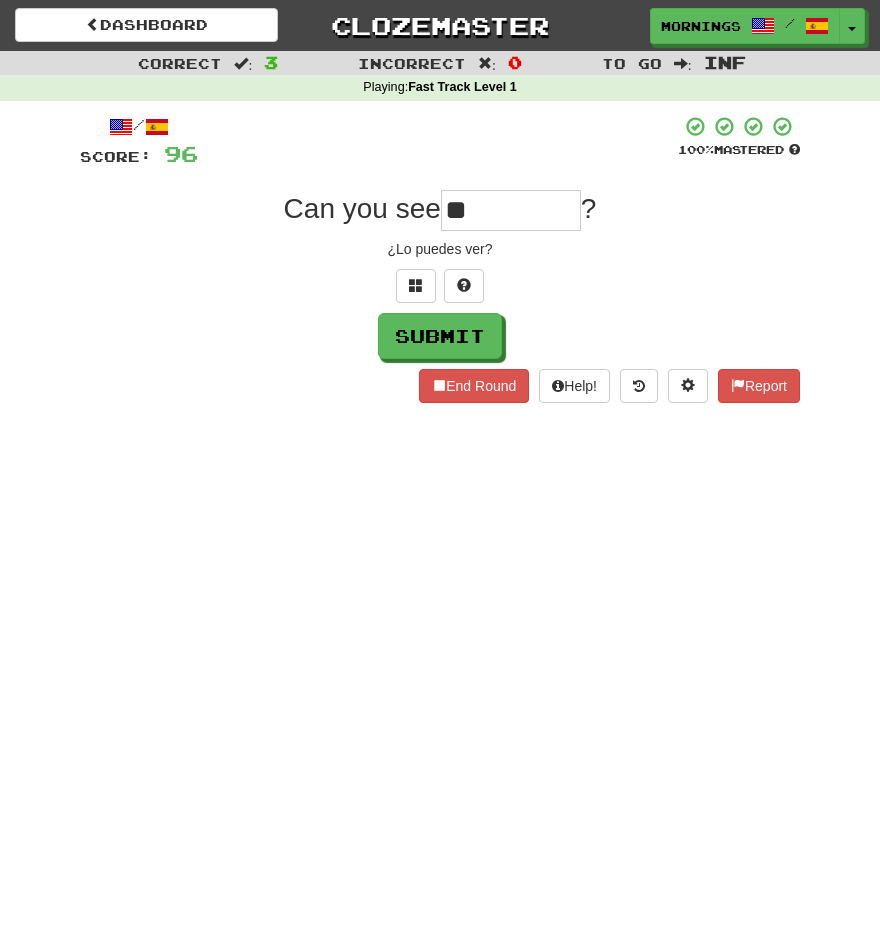type on "*" 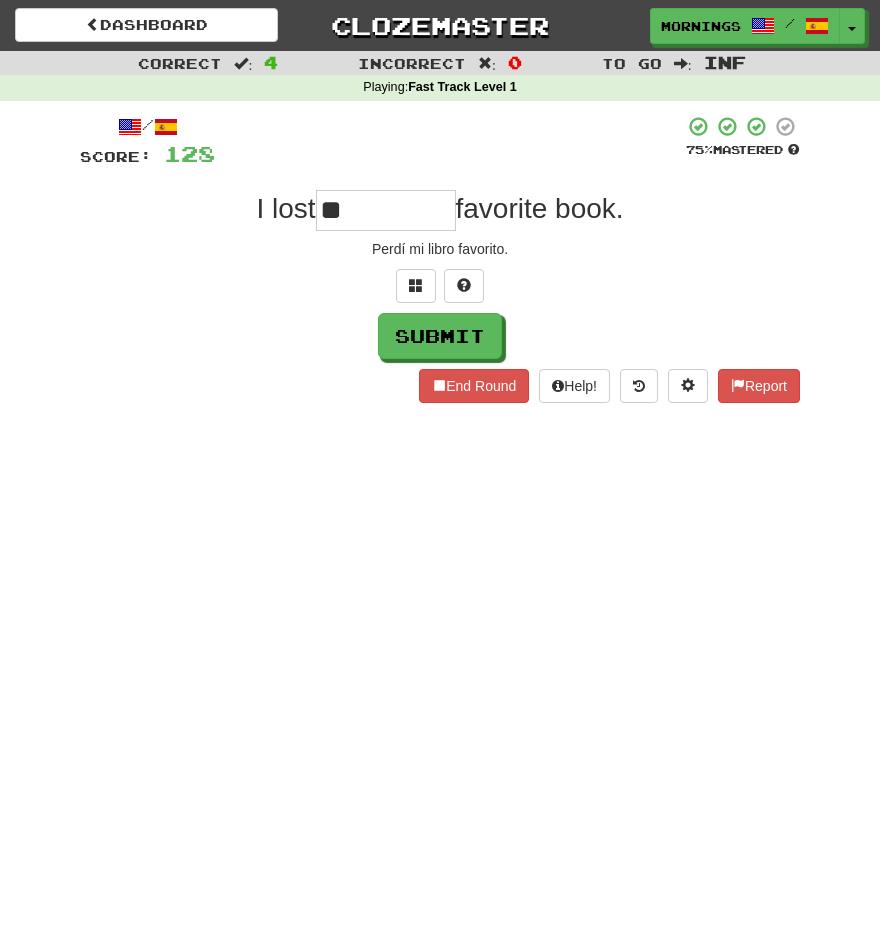 type on "**" 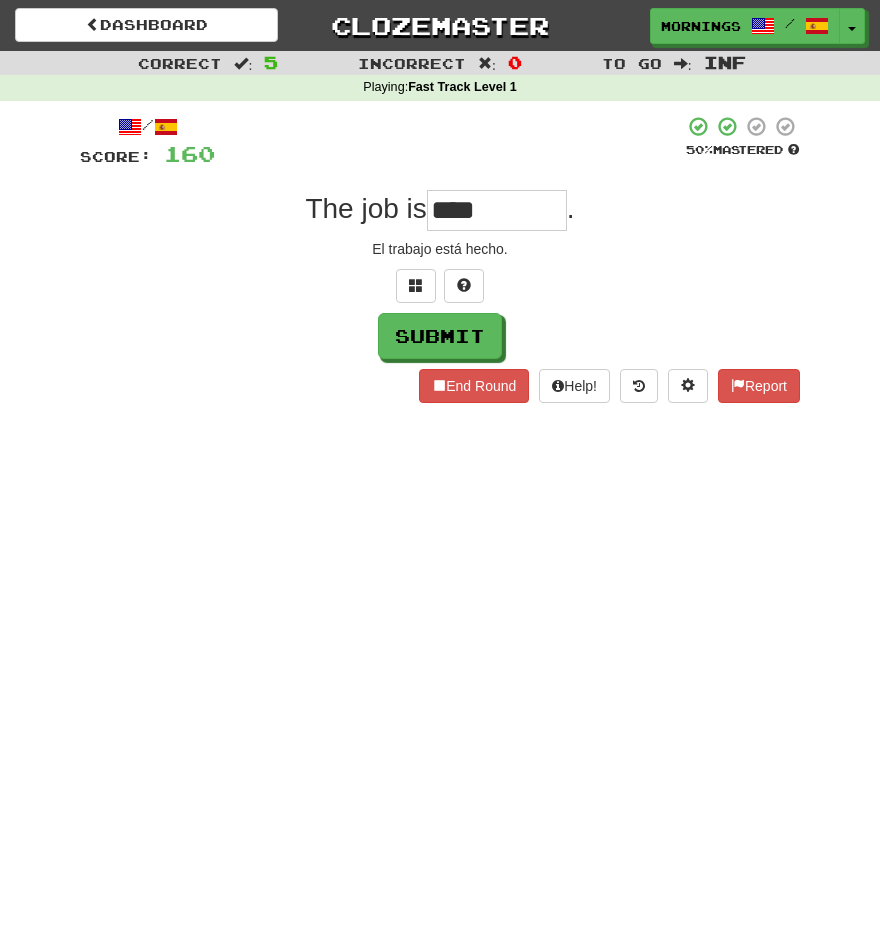 type on "****" 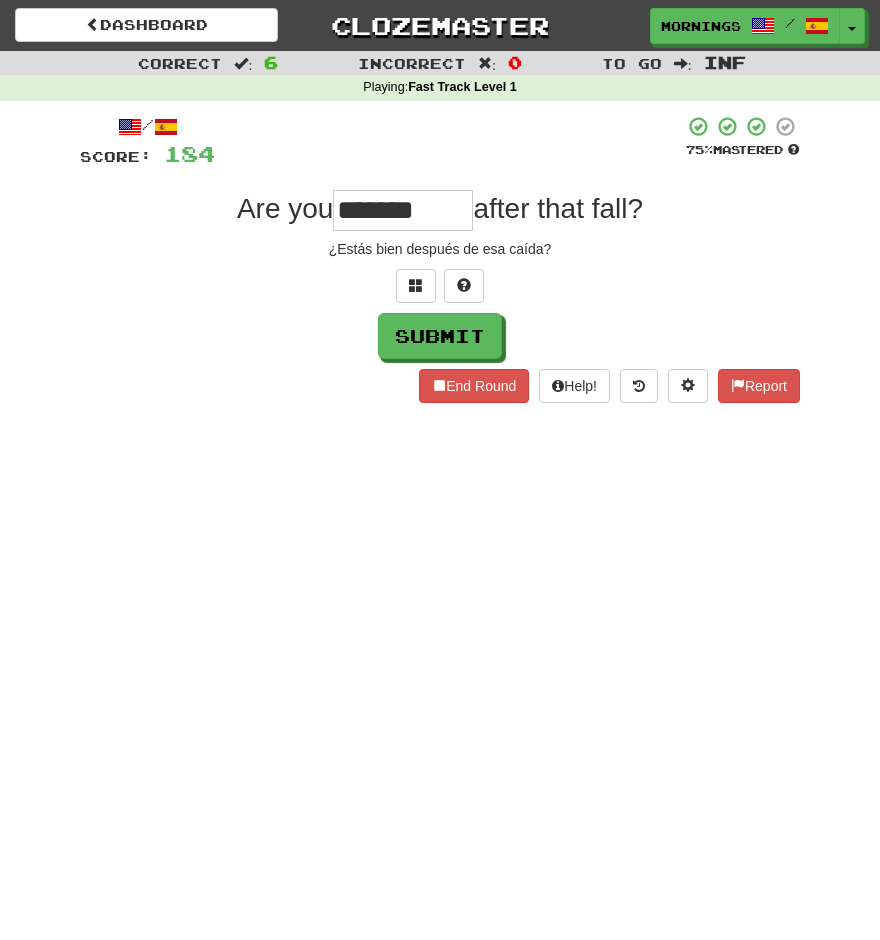 type on "*******" 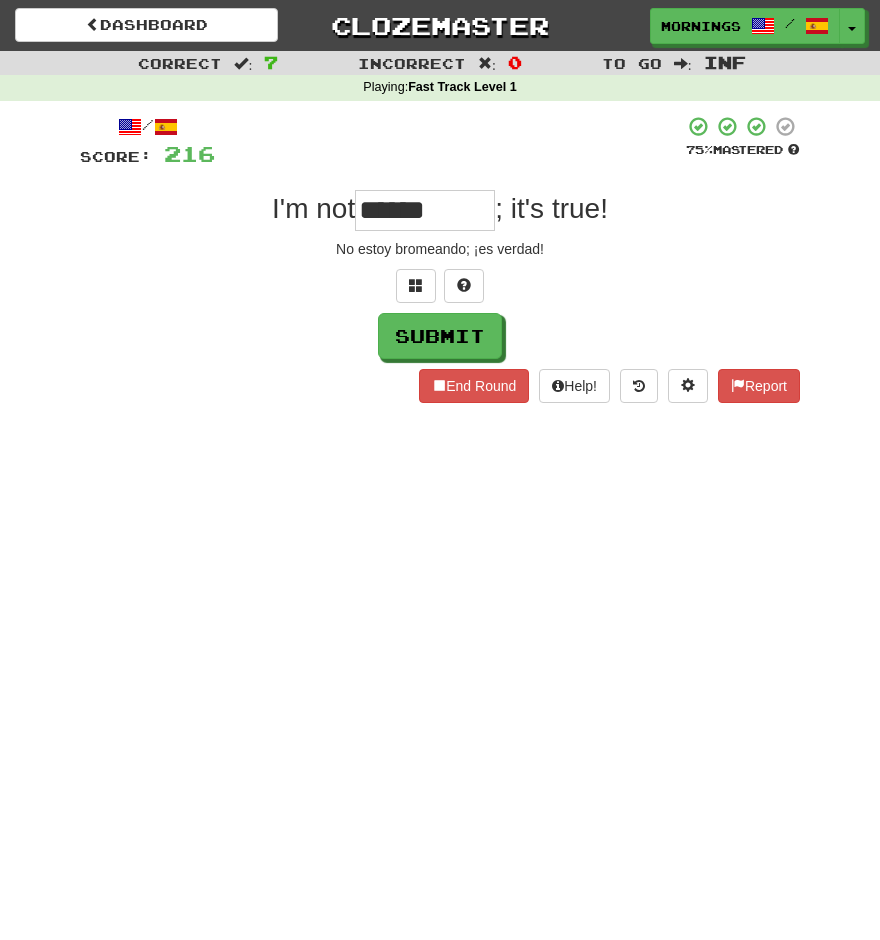 type on "*******" 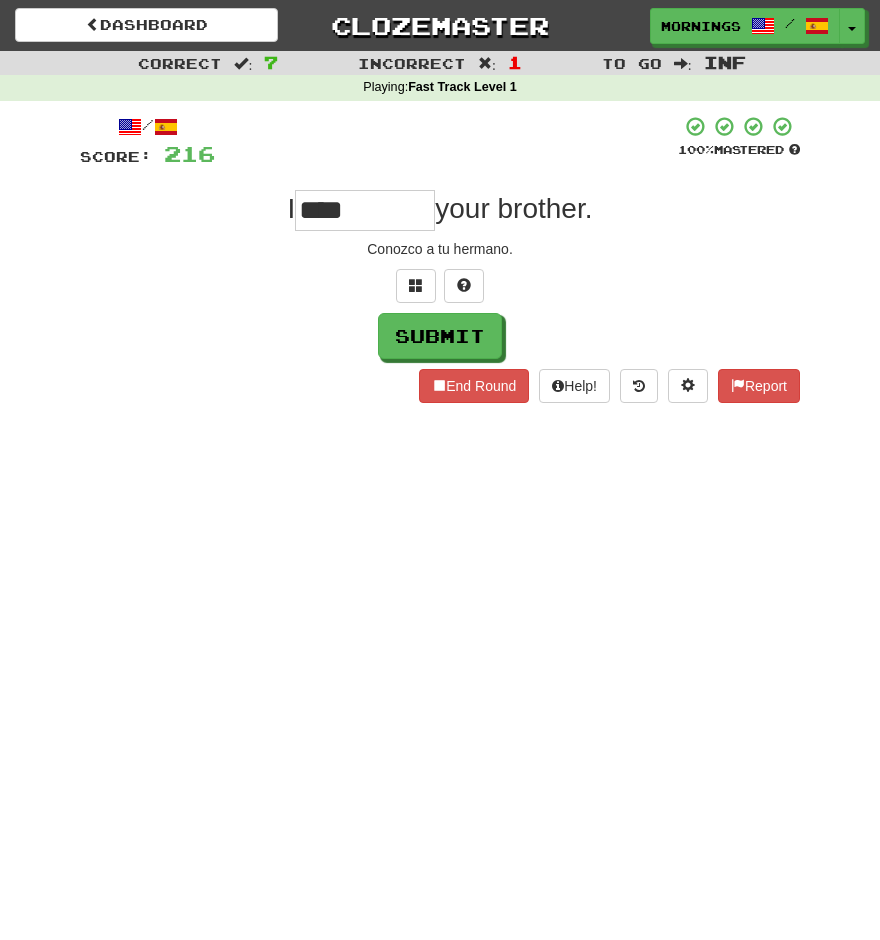 type on "****" 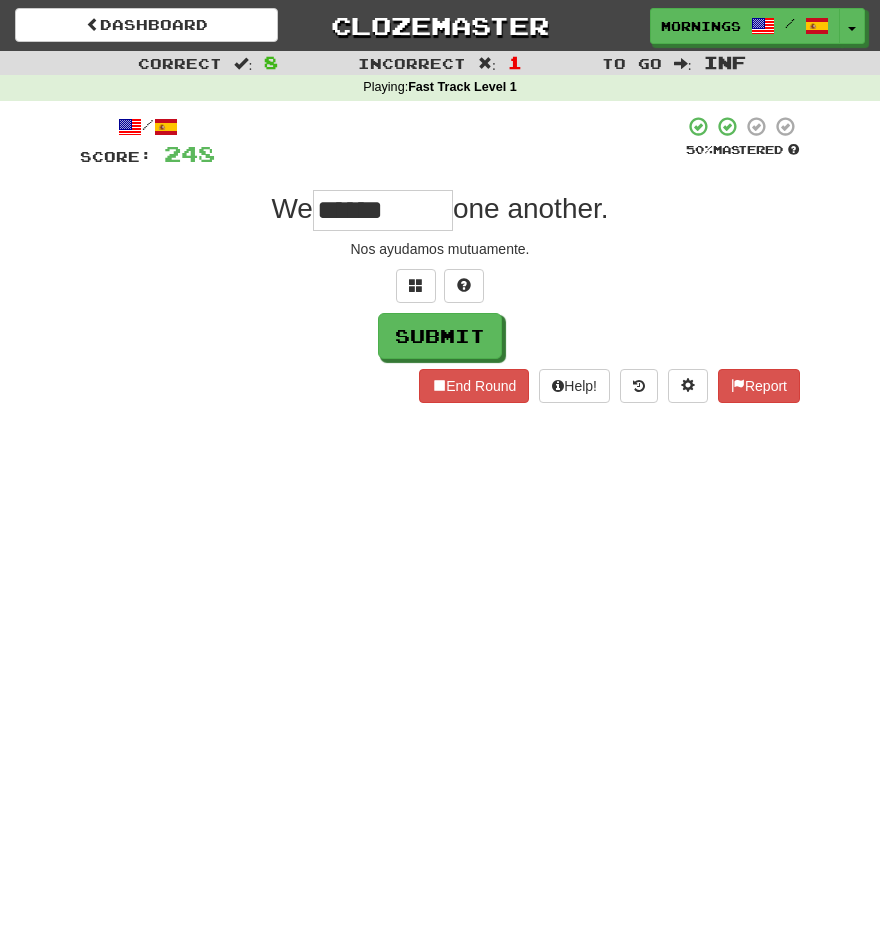 type on "******" 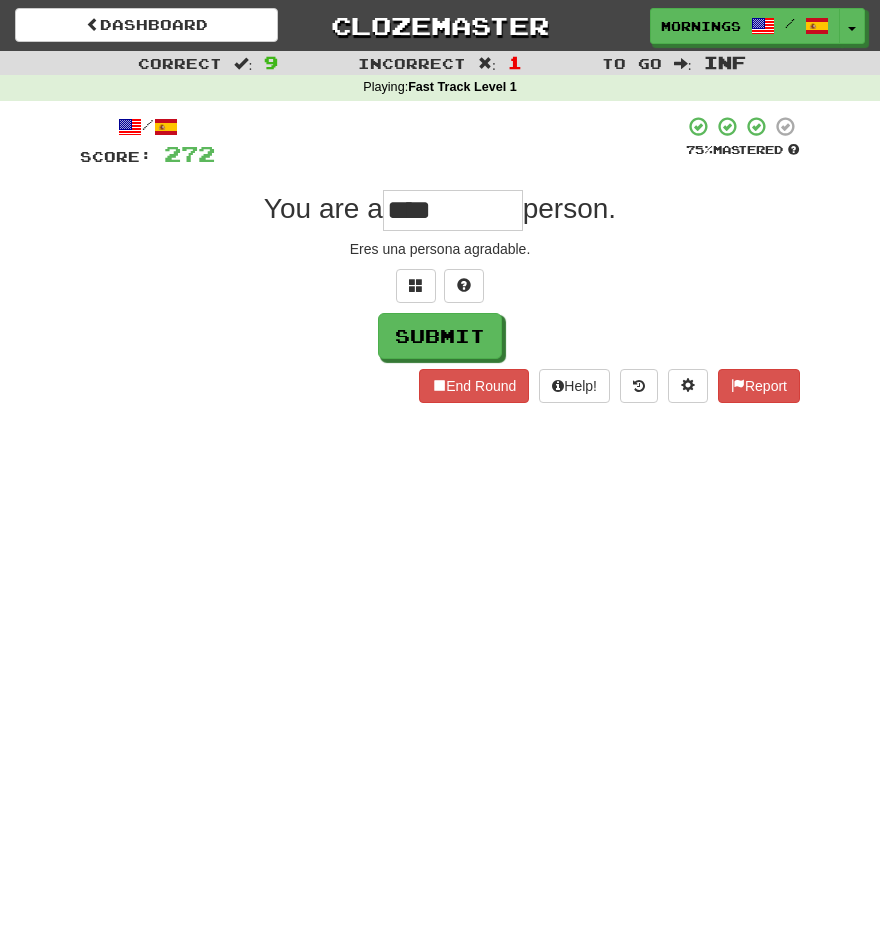 type on "****" 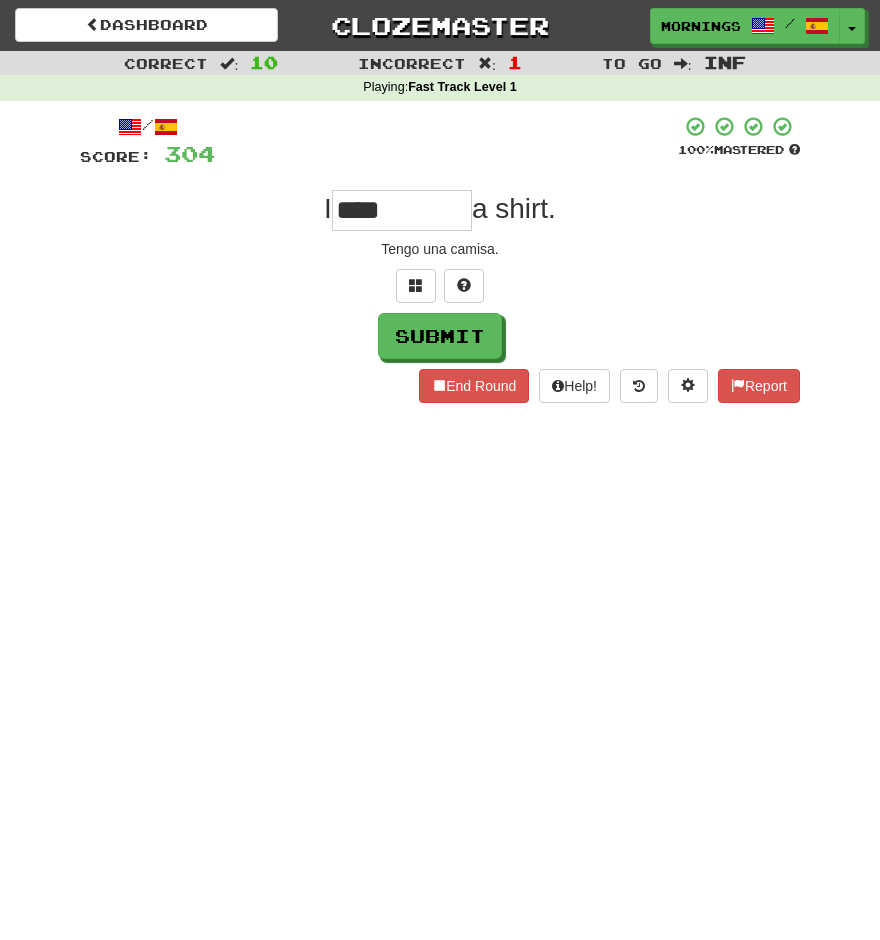 type on "****" 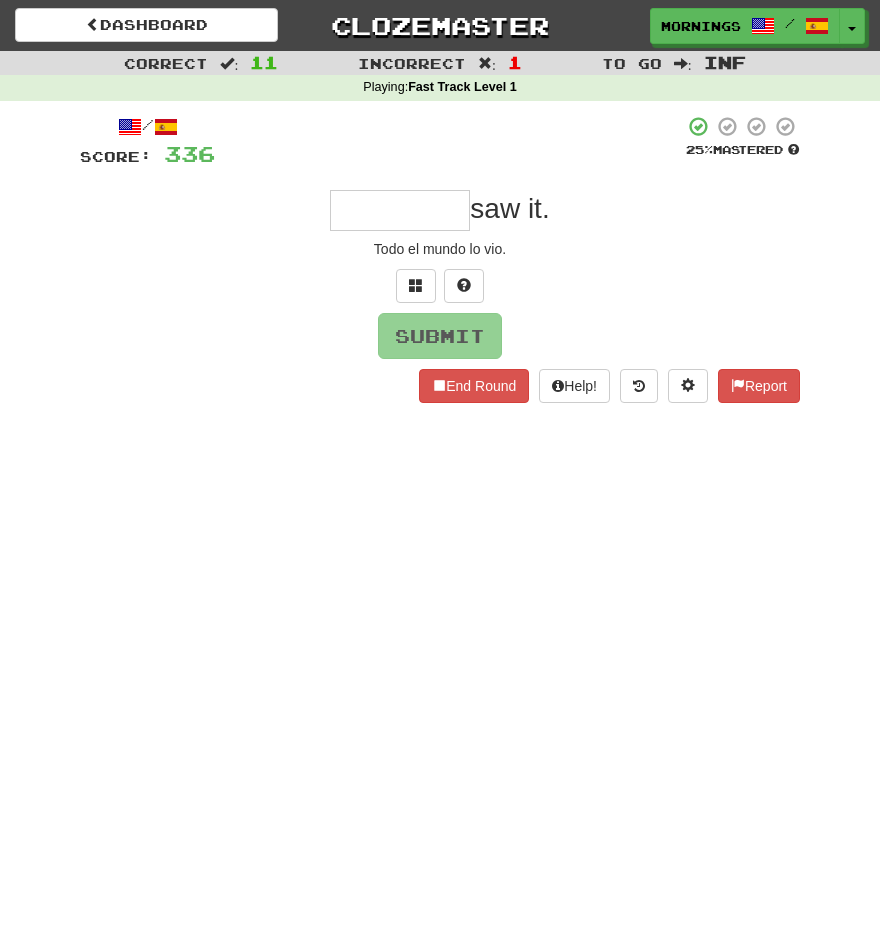 type on "*" 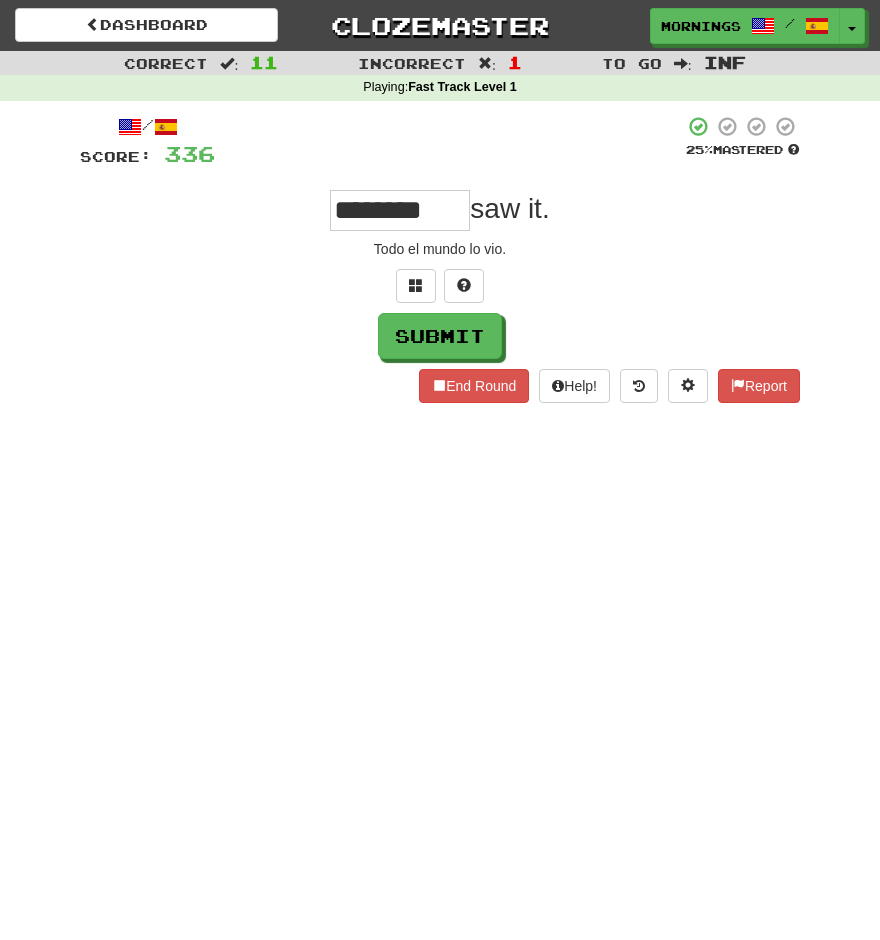 scroll, scrollTop: 0, scrollLeft: 0, axis: both 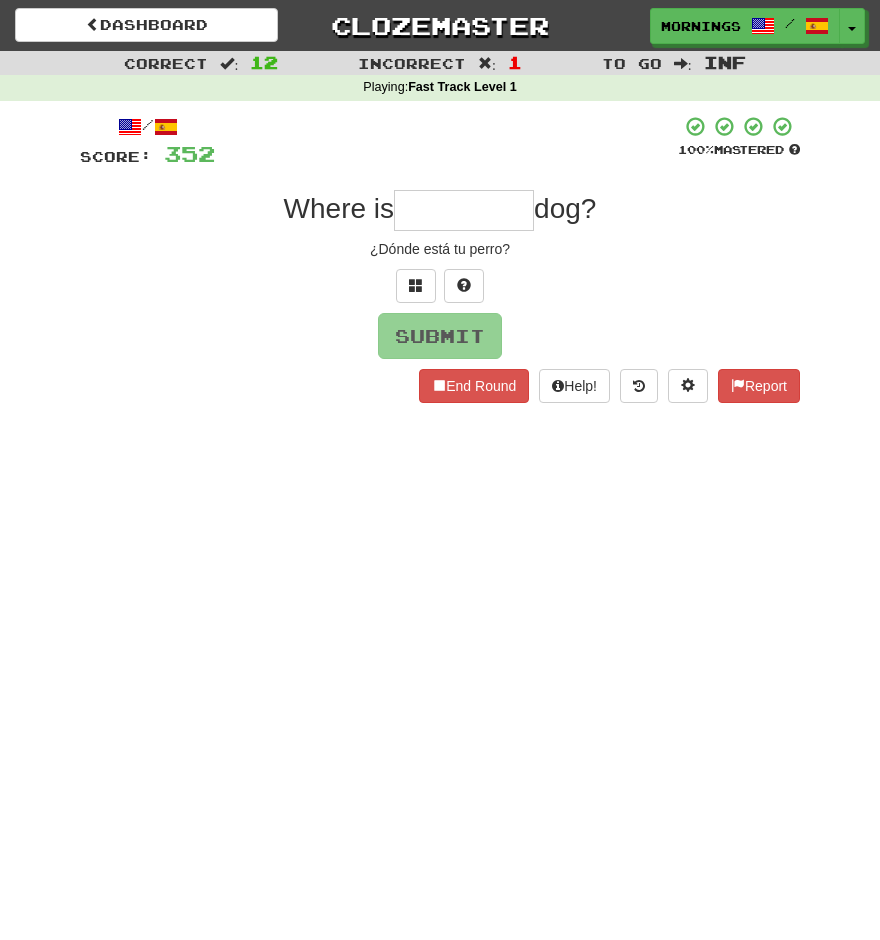 type on "*" 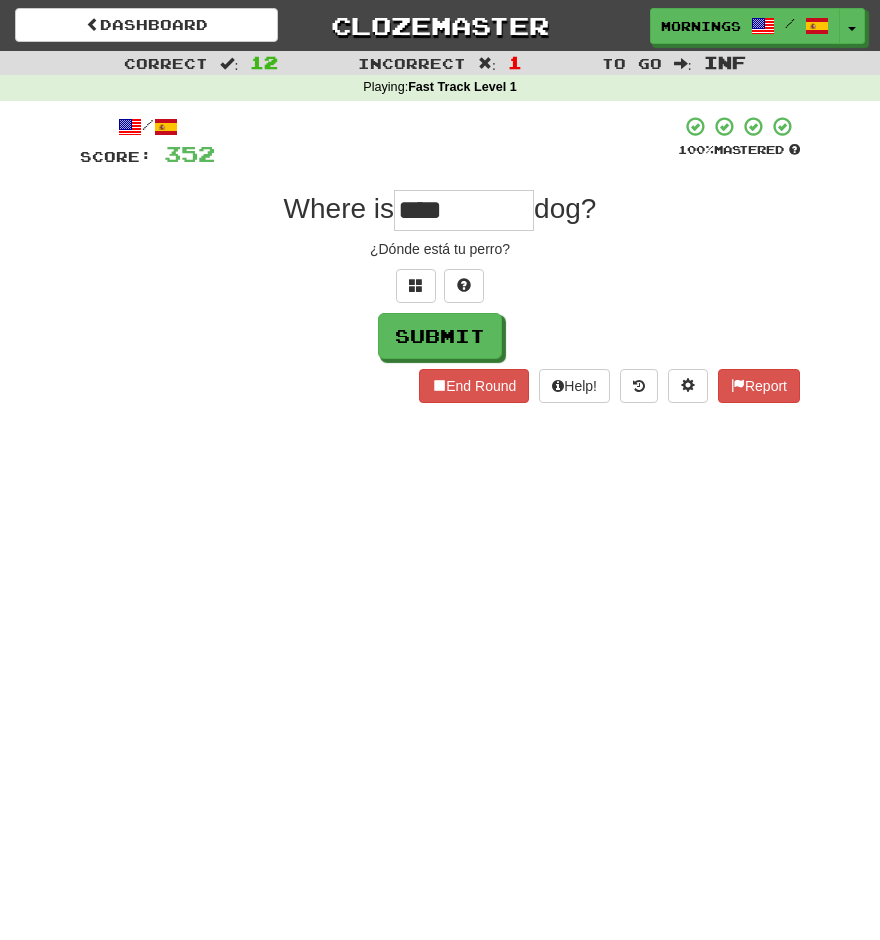 type on "****" 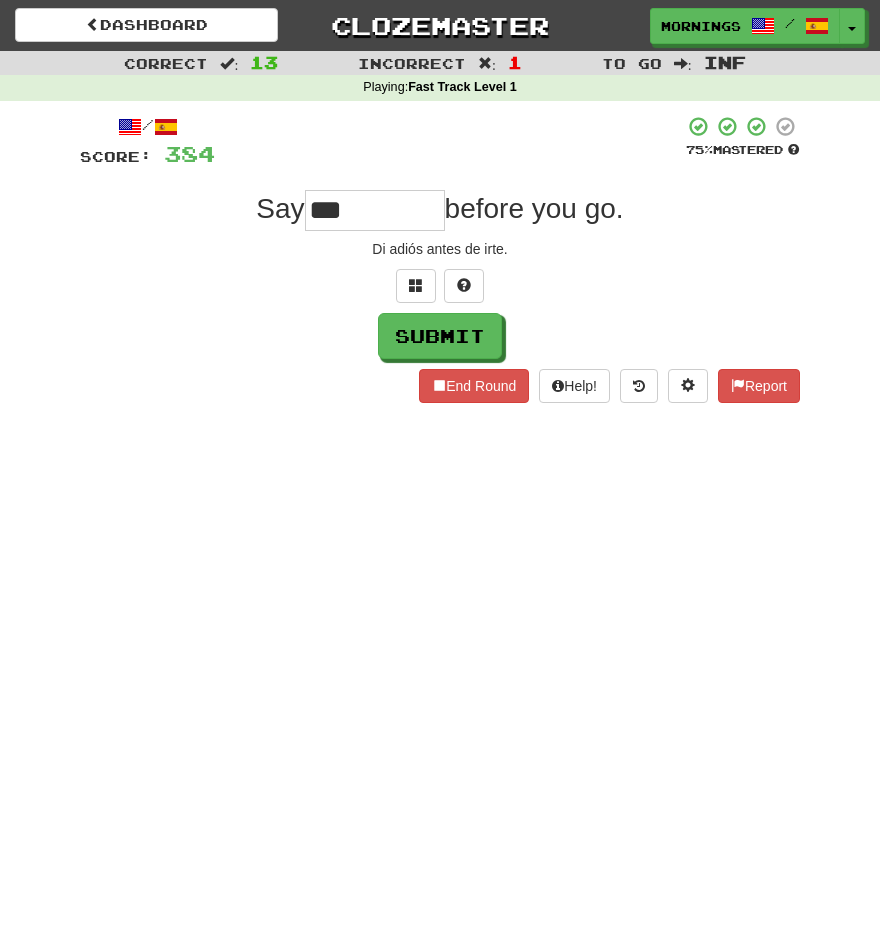 type on "***" 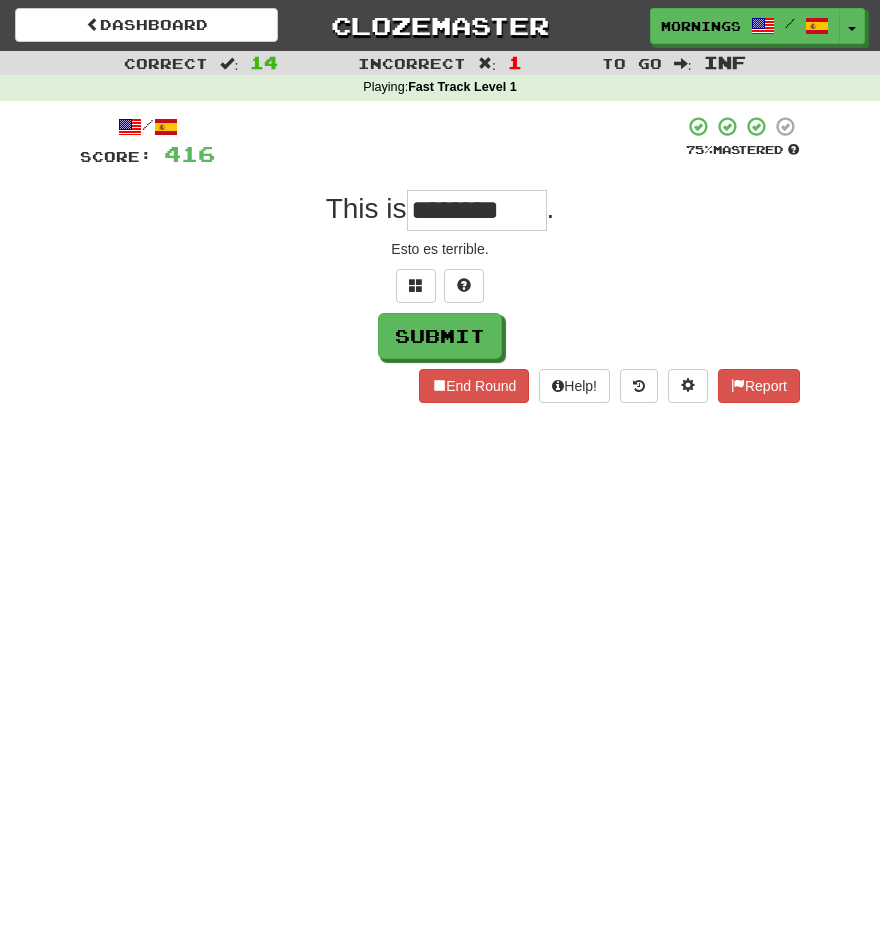 type on "********" 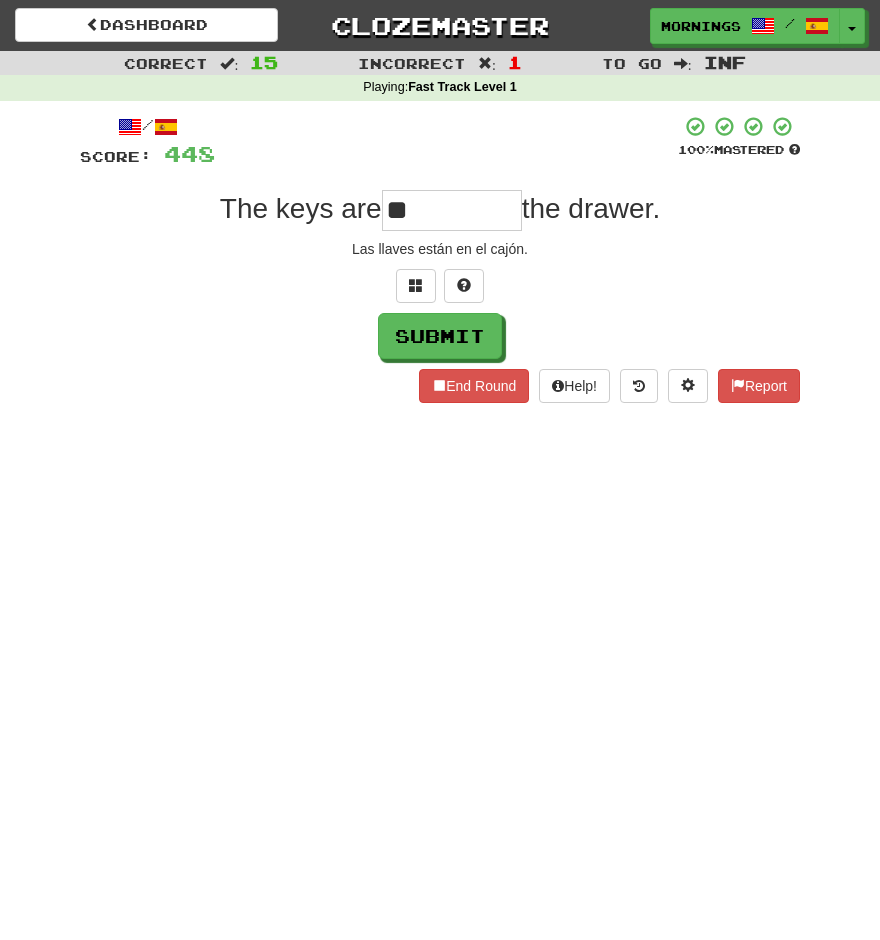 type on "**" 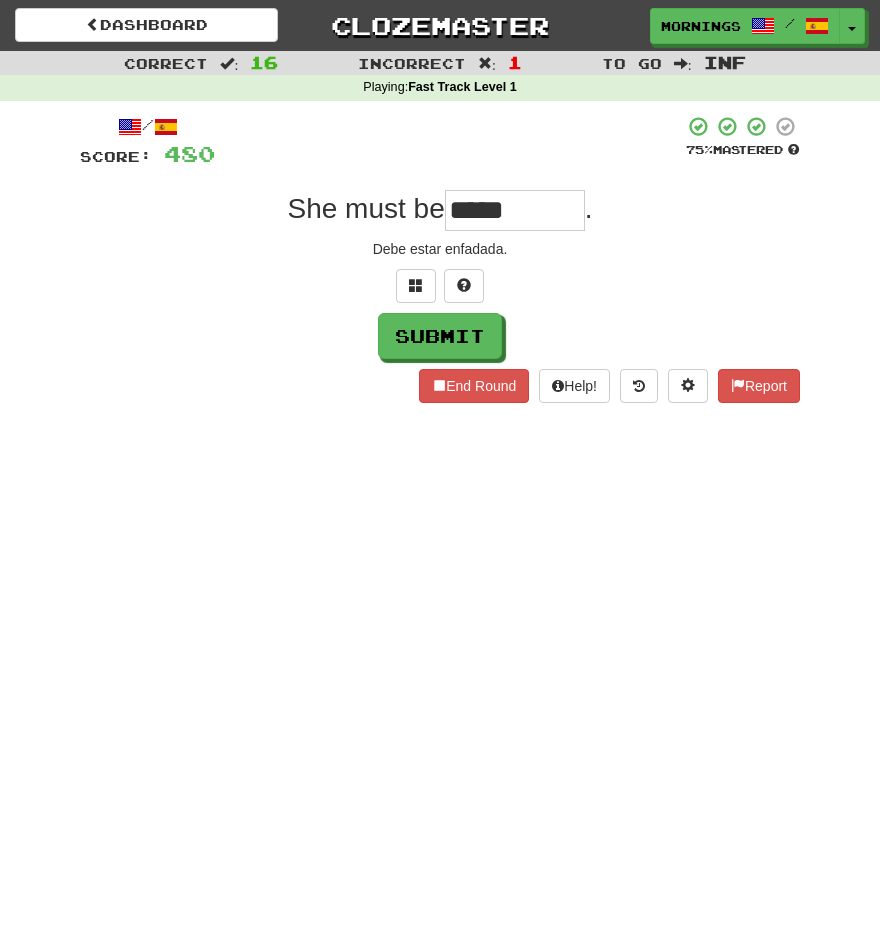 type on "*****" 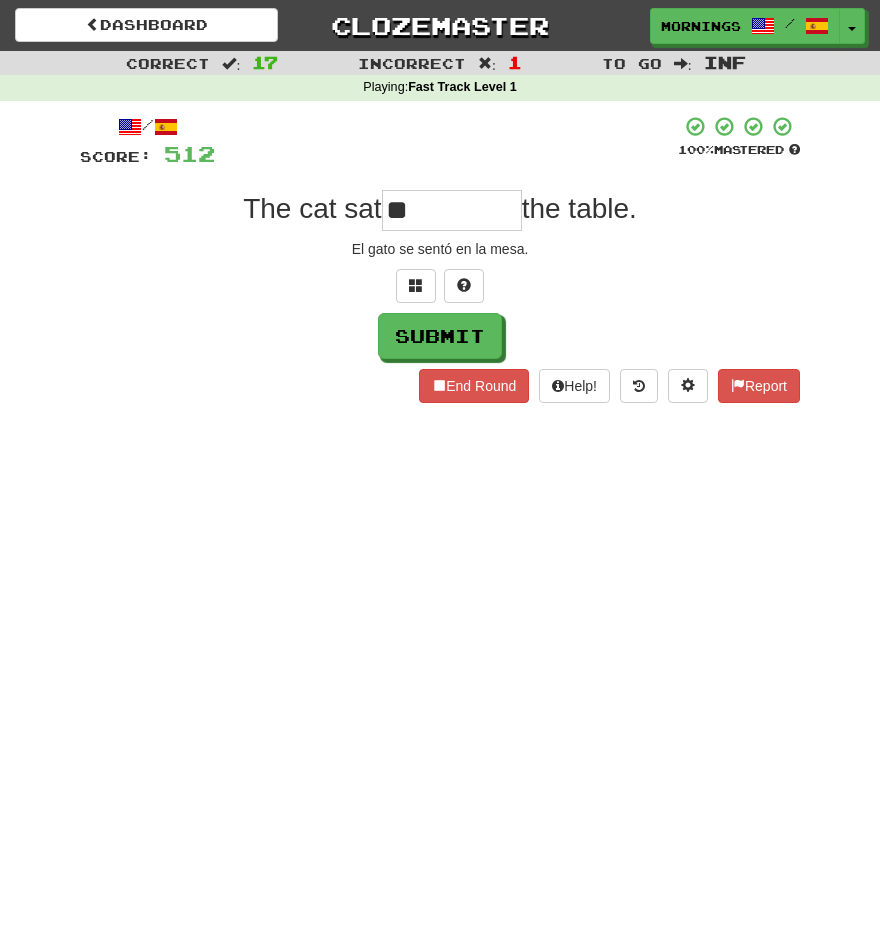 type on "**" 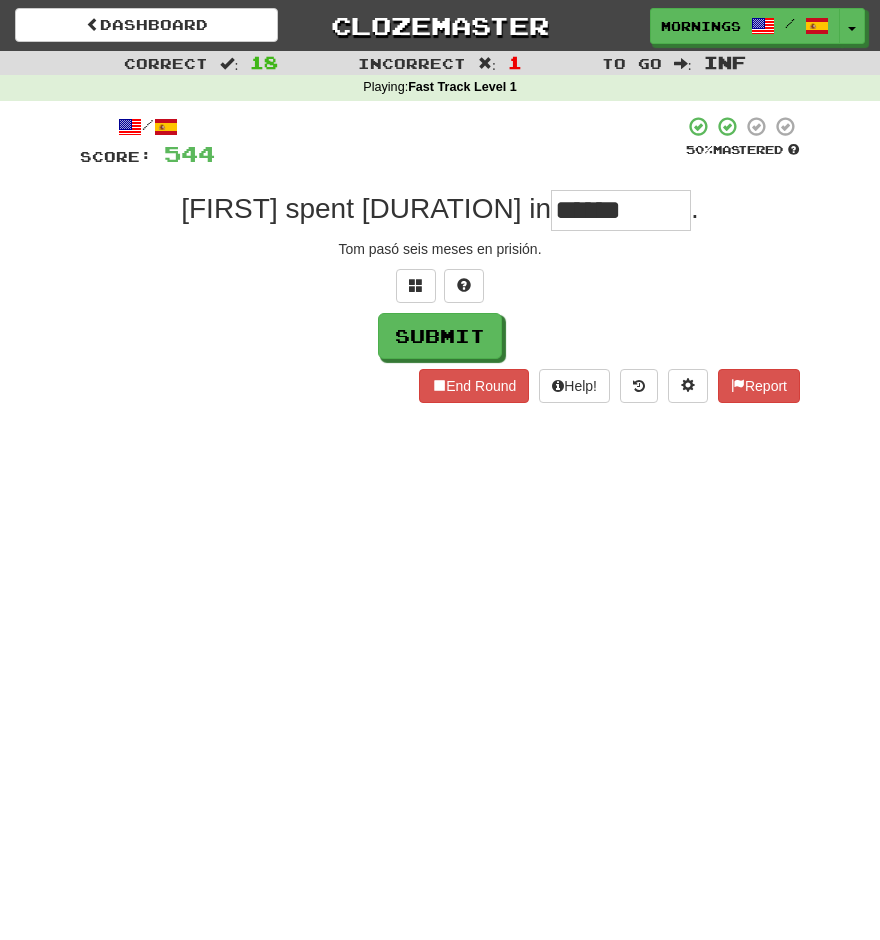 type on "******" 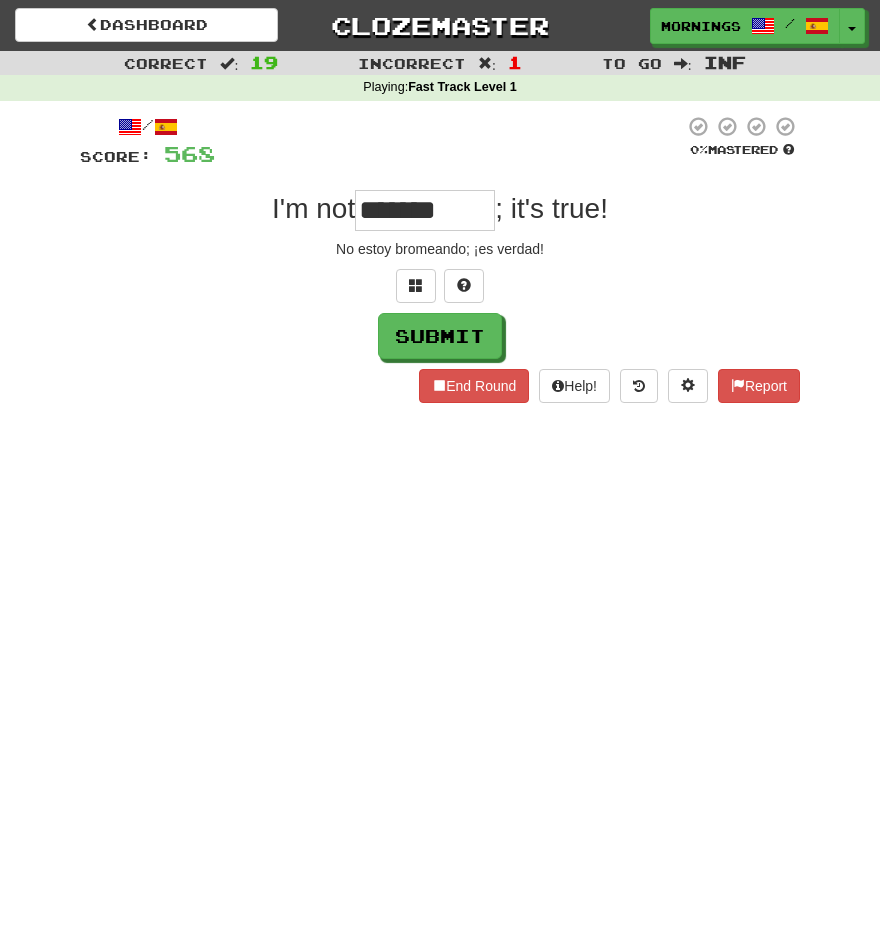 type on "*******" 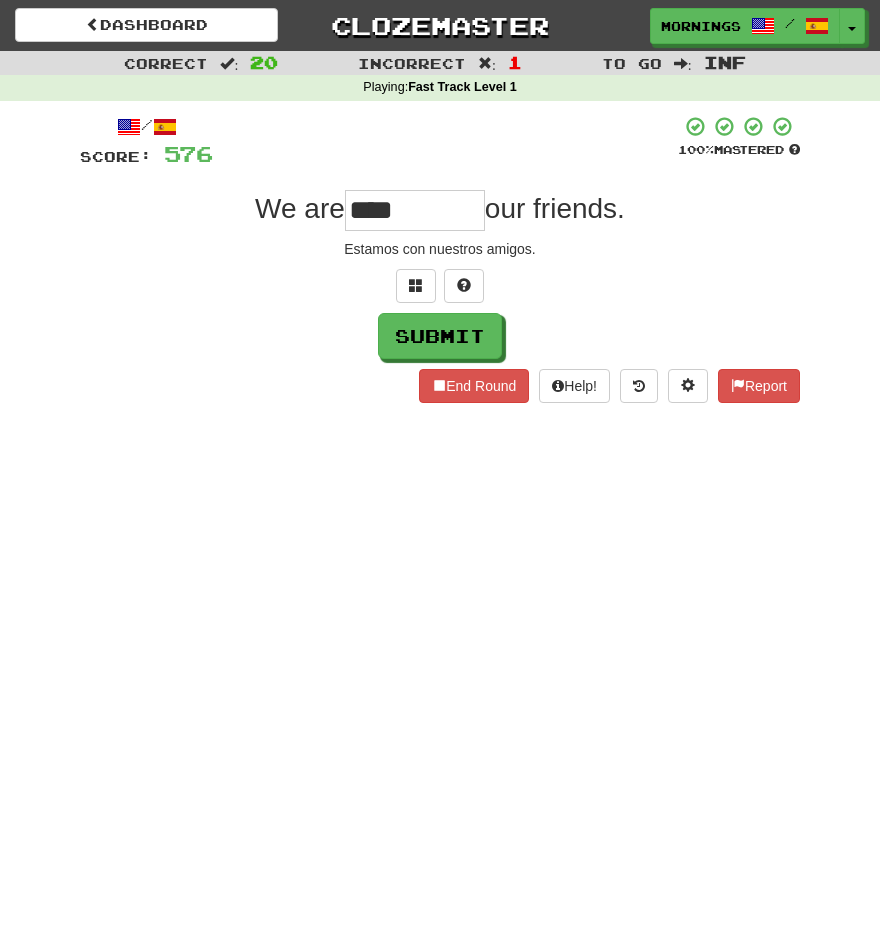 type on "****" 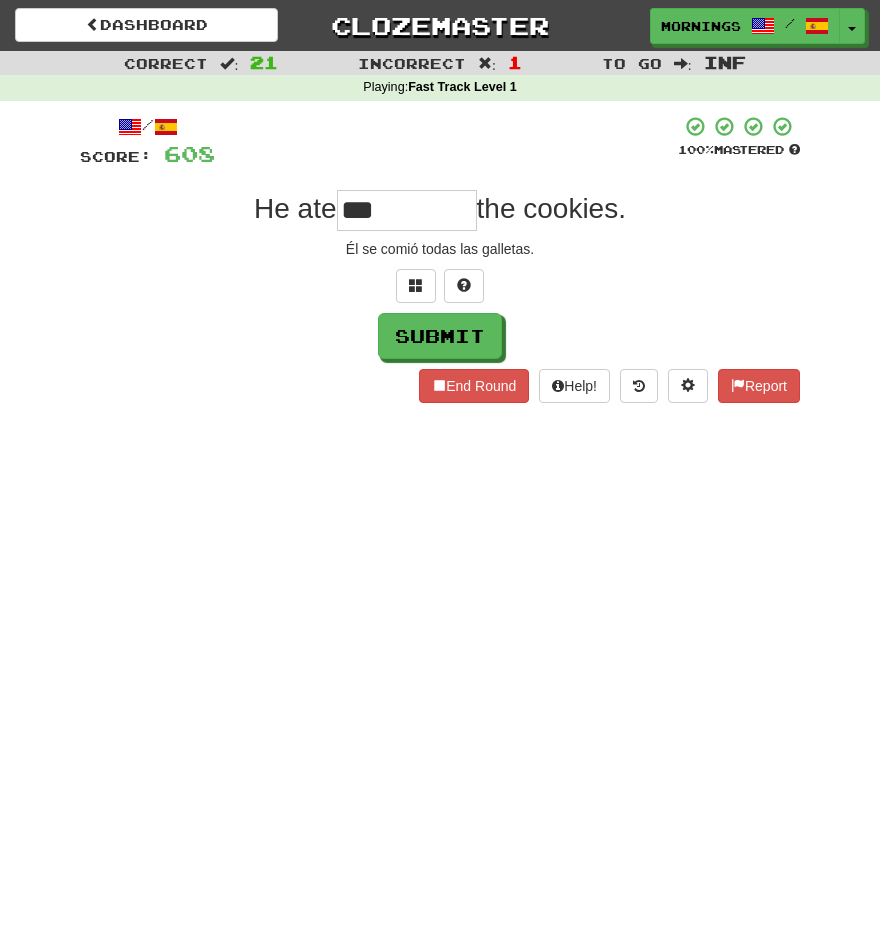type on "***" 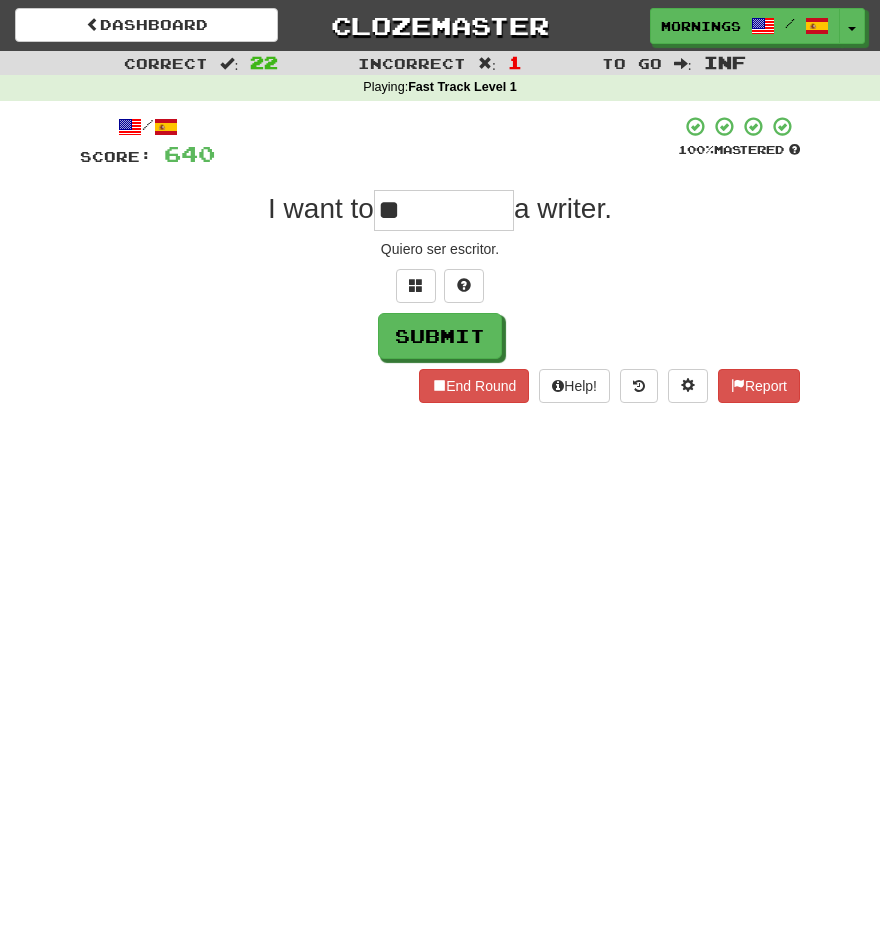 type on "**" 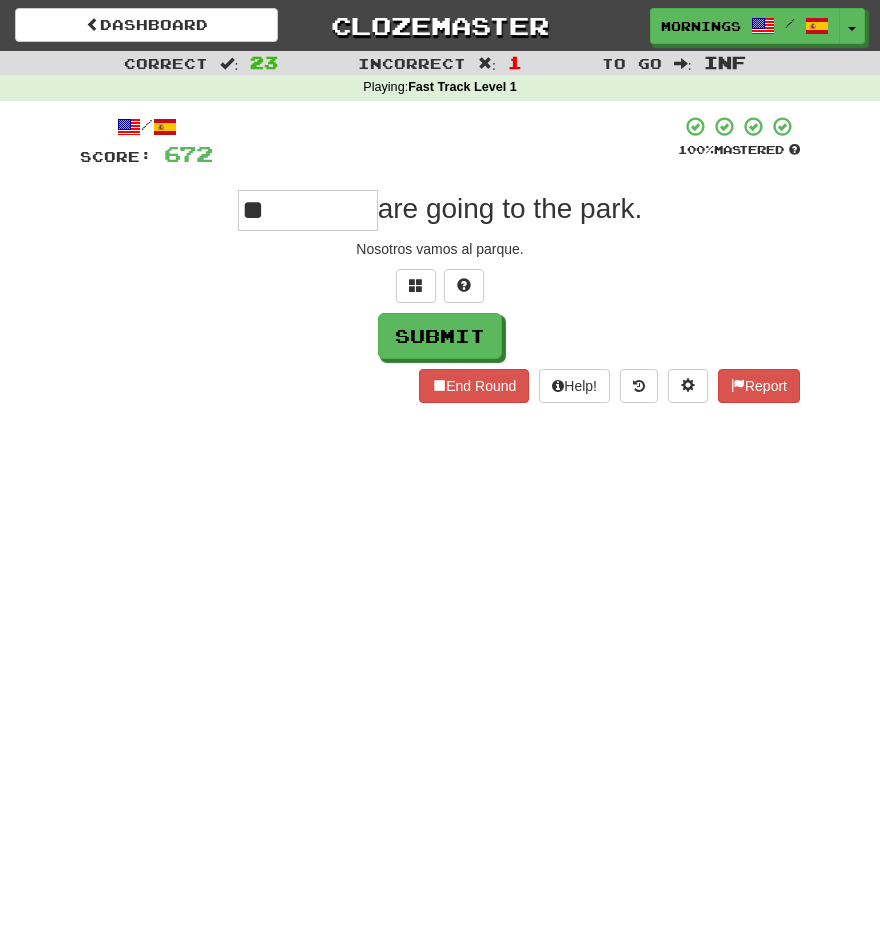 type on "**" 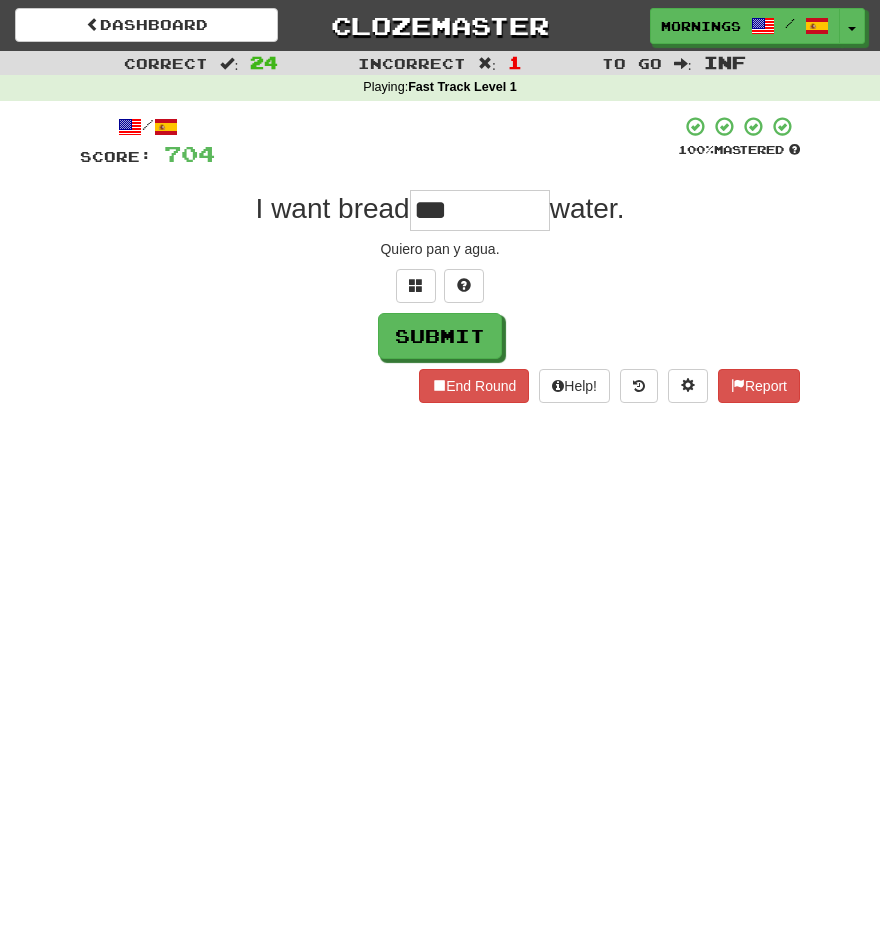 type on "***" 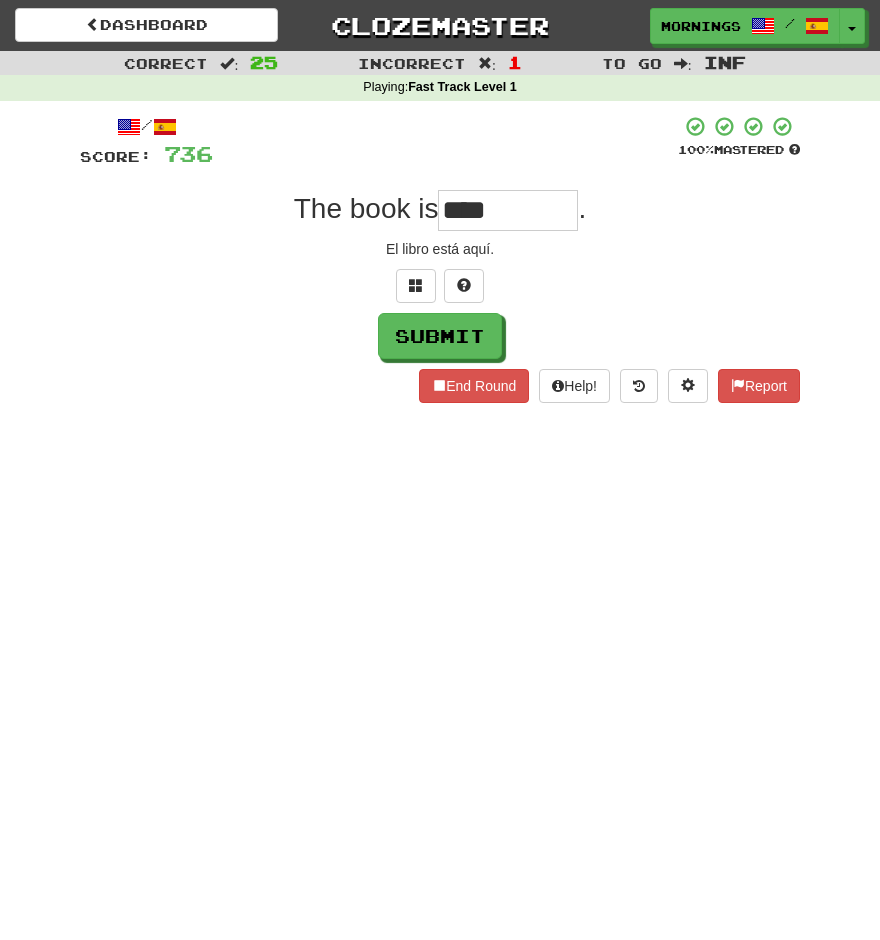 type on "****" 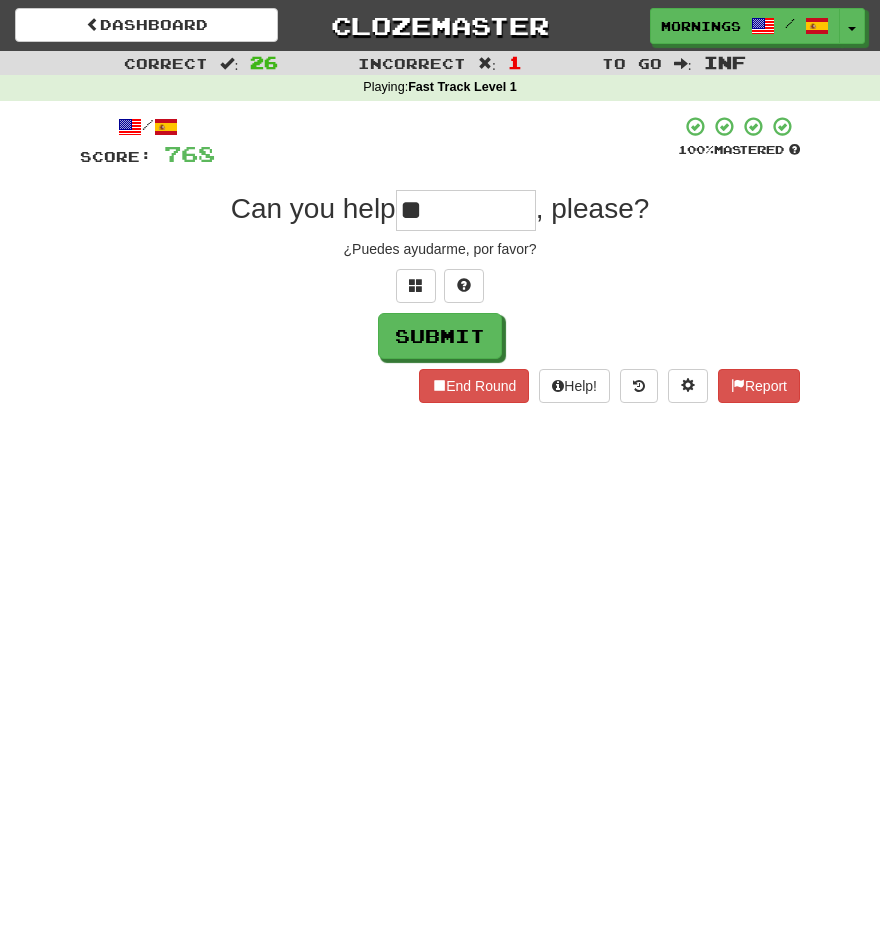 type on "**" 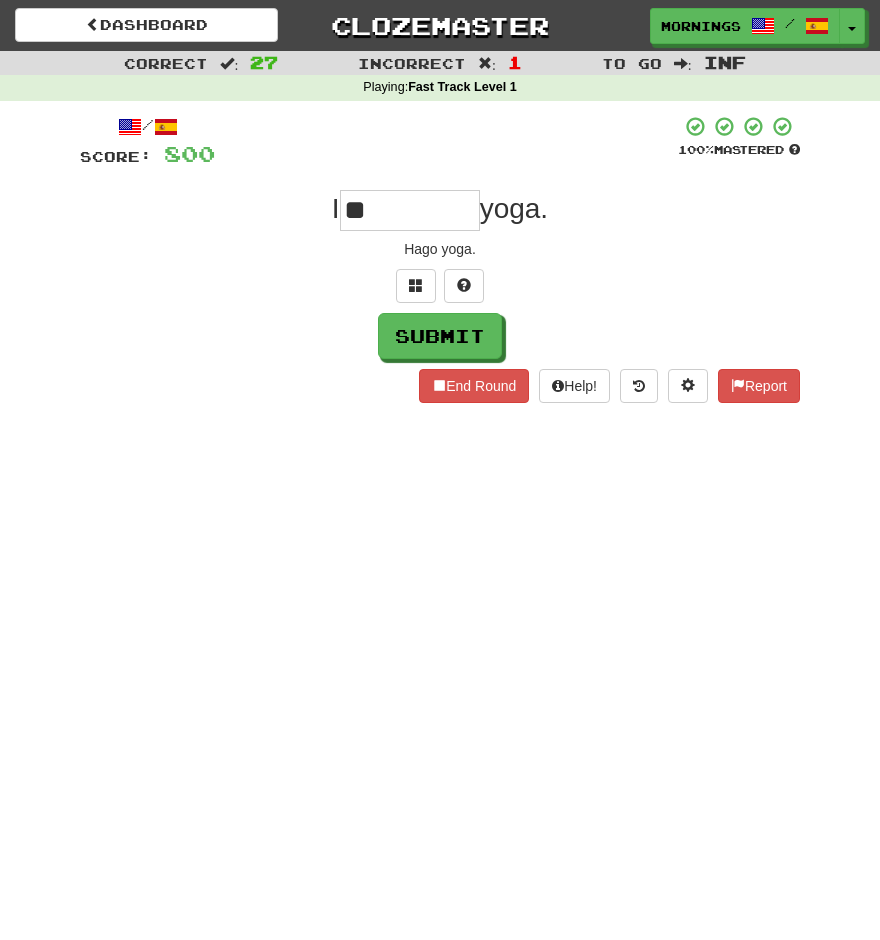 type on "**" 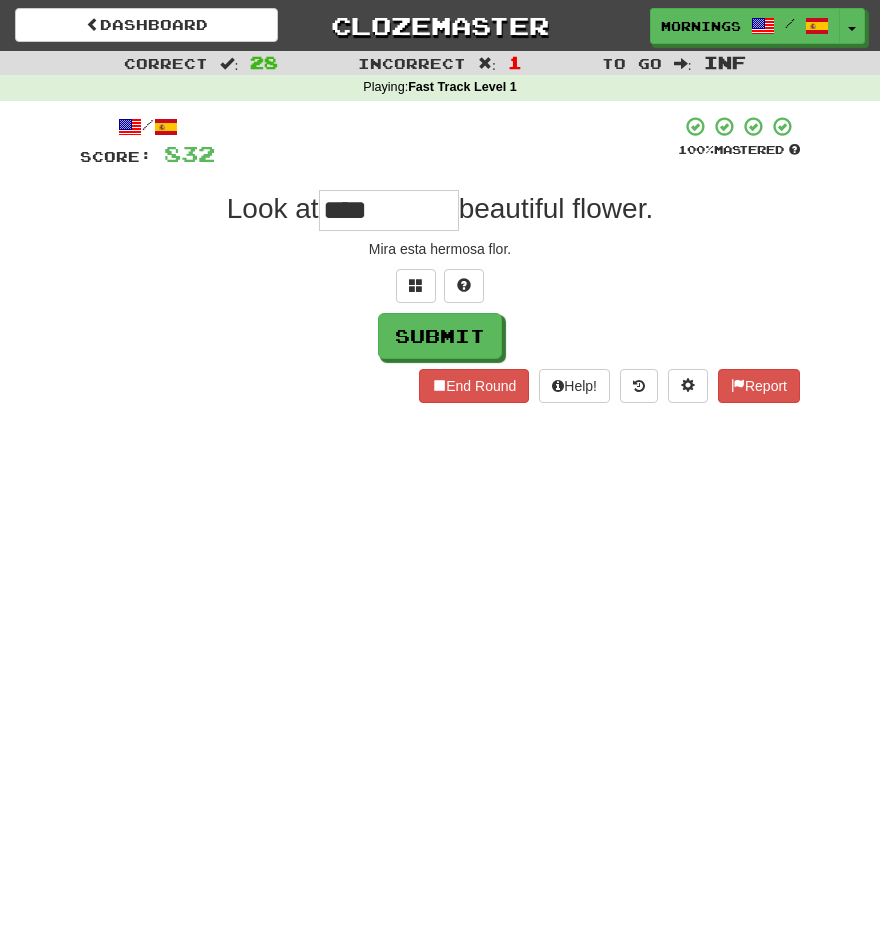 type on "****" 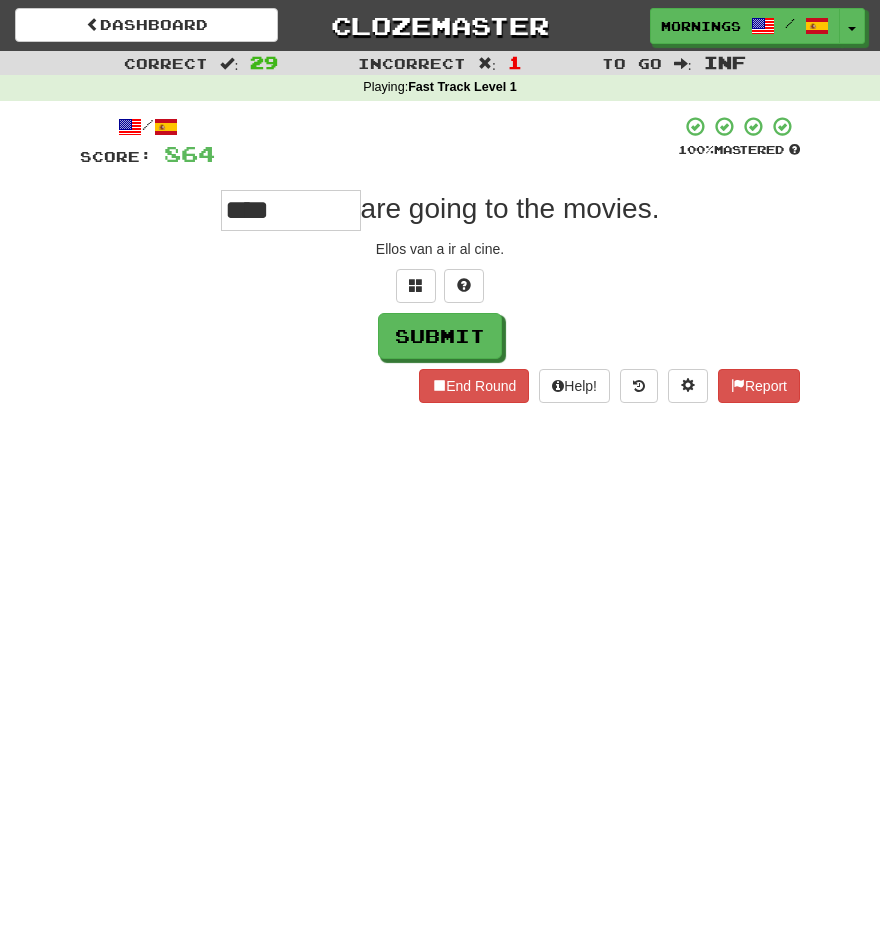 type on "****" 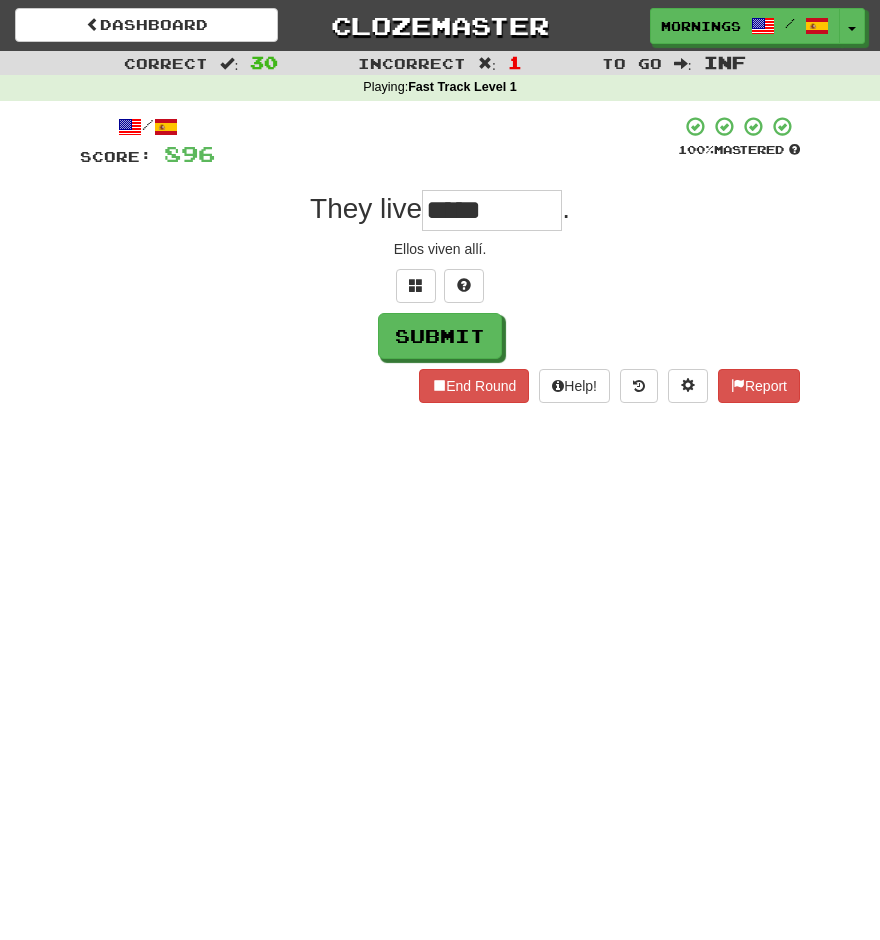 type on "*****" 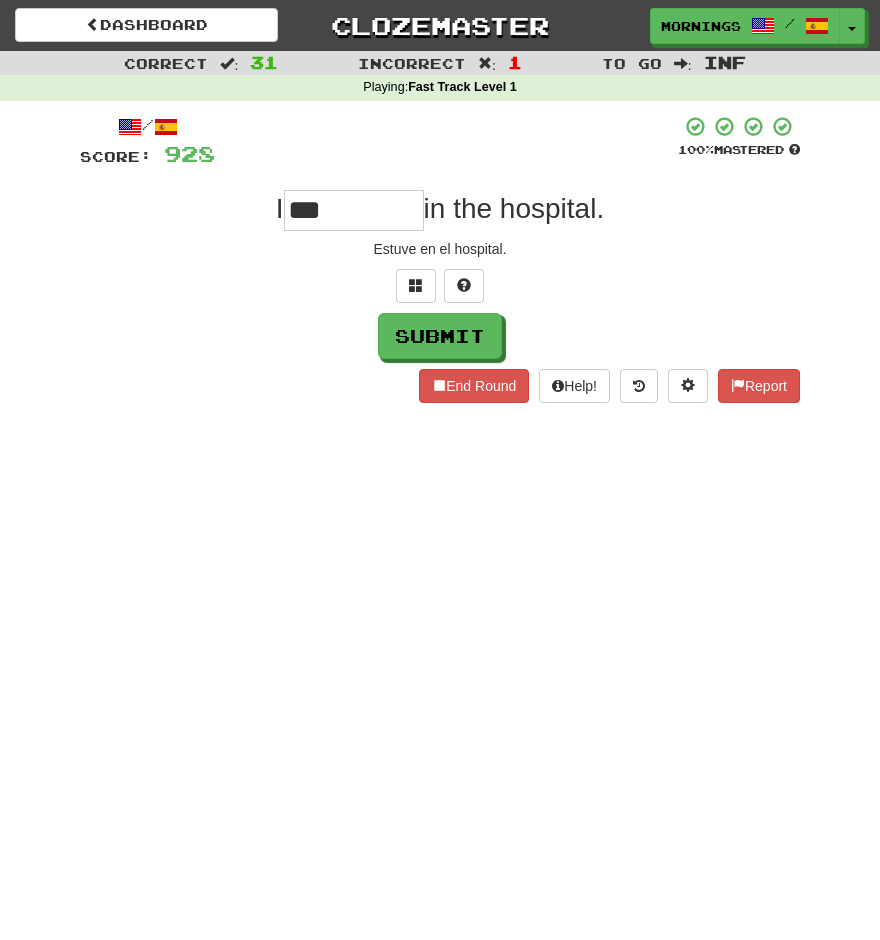 type on "***" 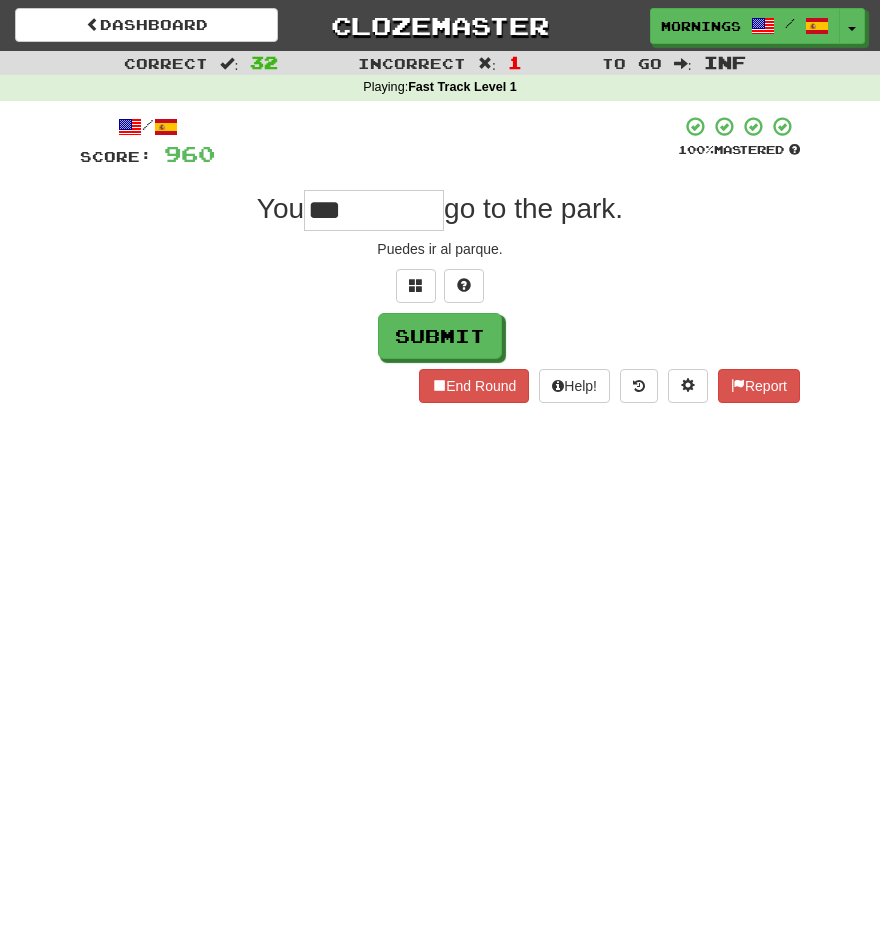 type on "***" 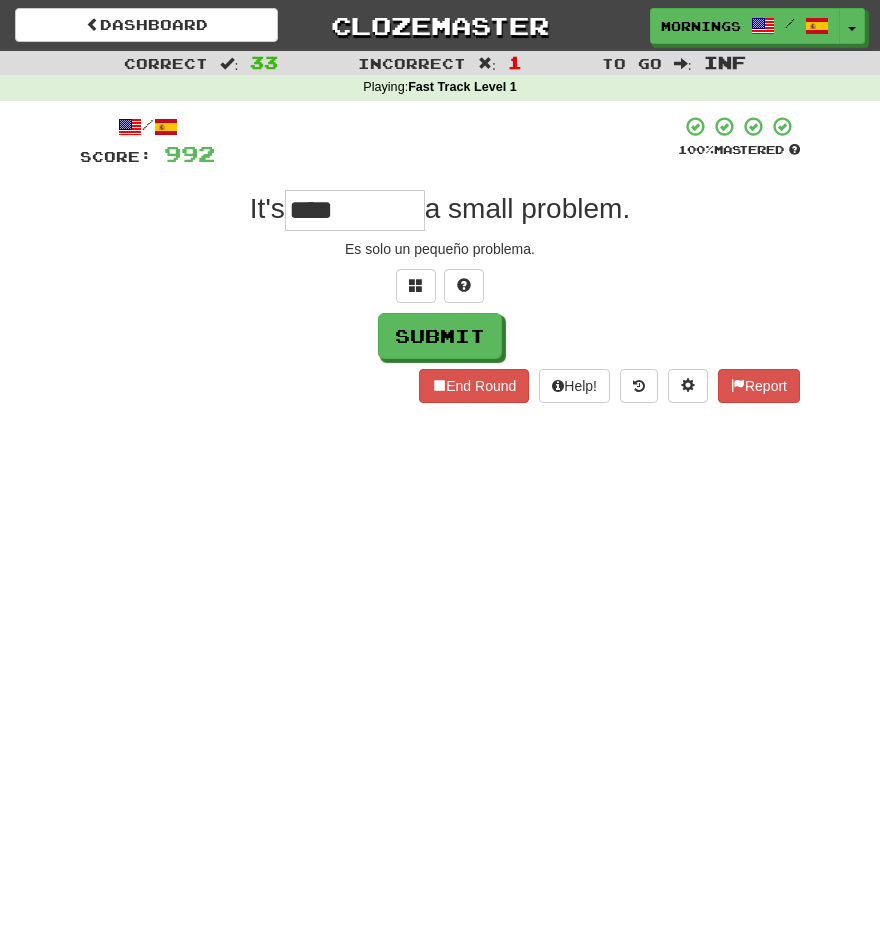 type on "****" 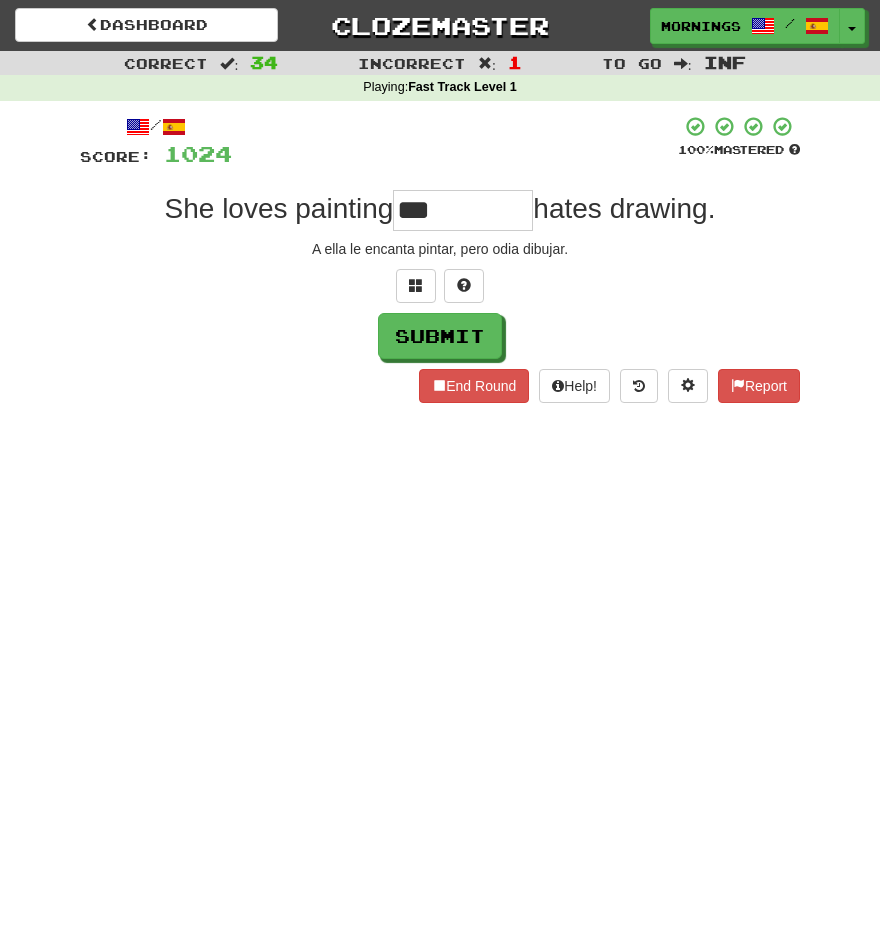 type on "***" 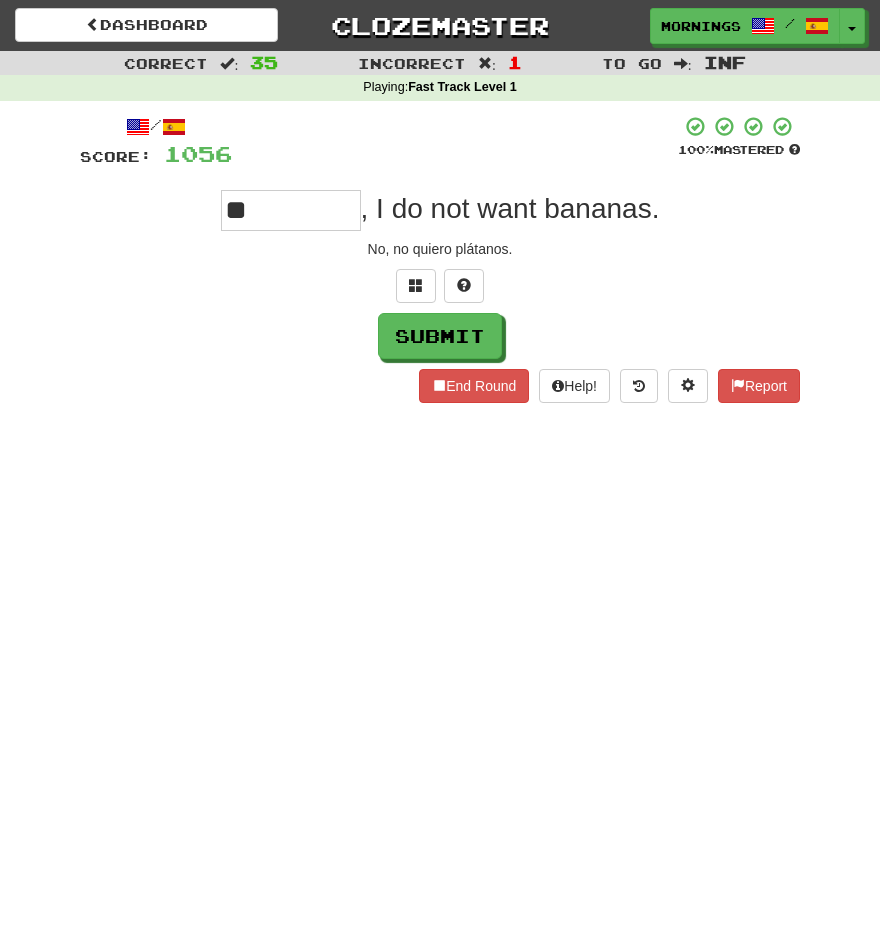 type on "**" 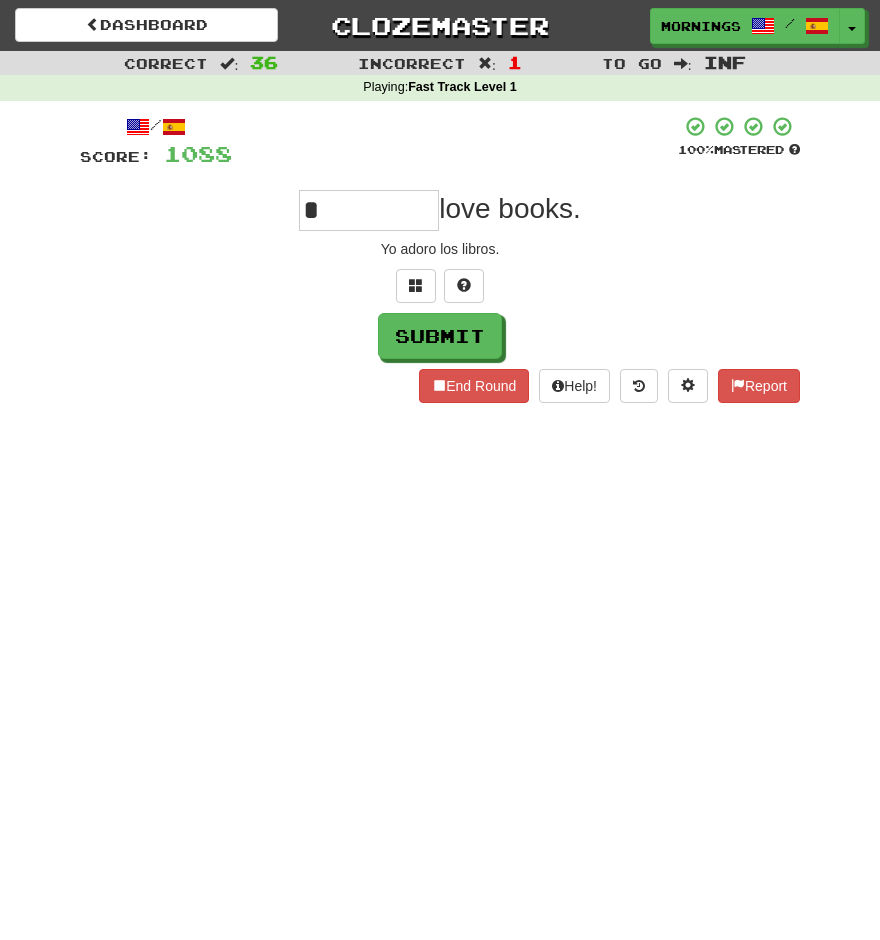 type on "*" 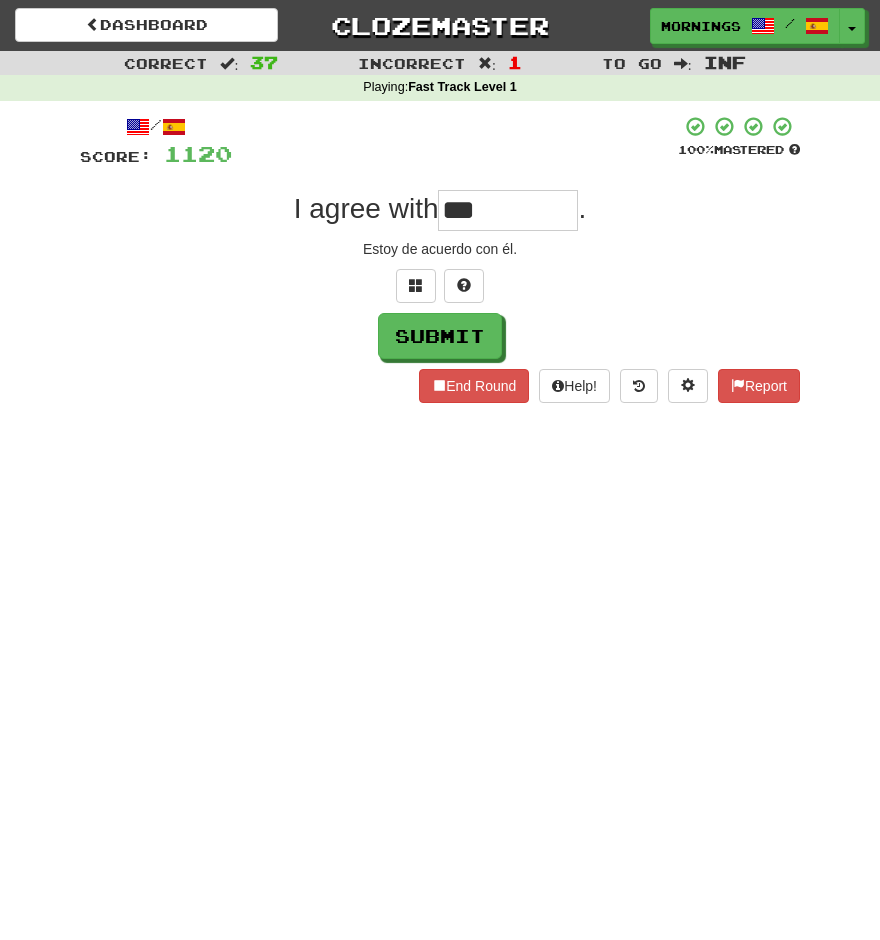 type on "***" 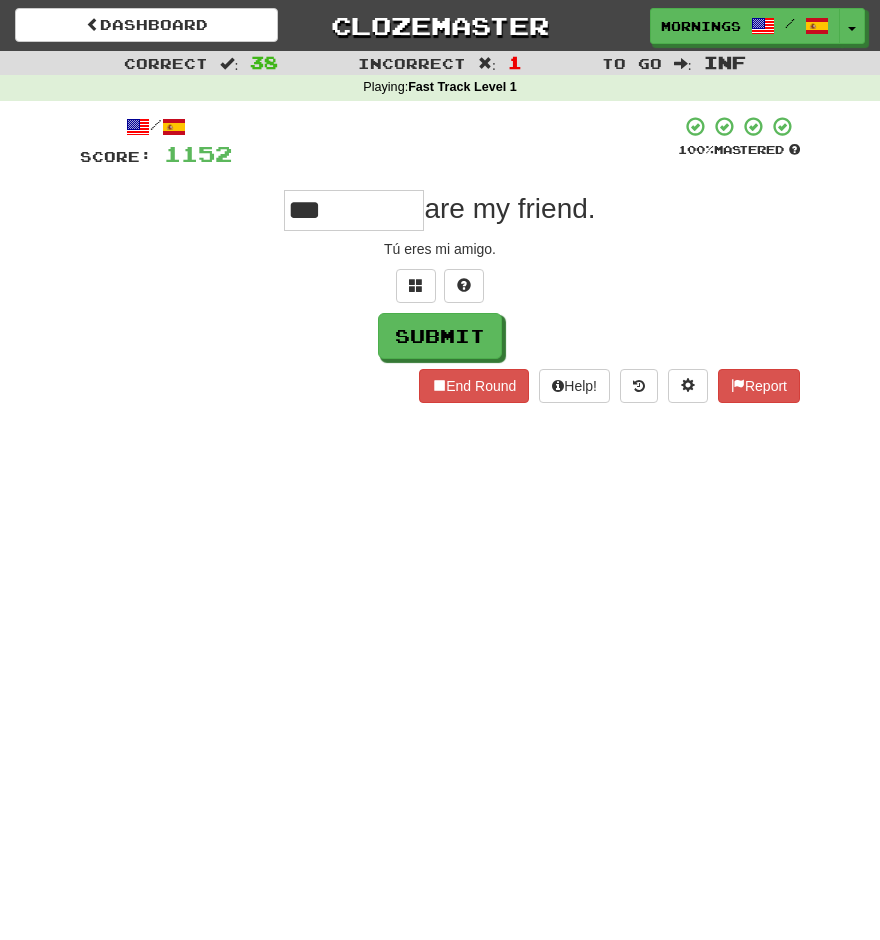 type on "***" 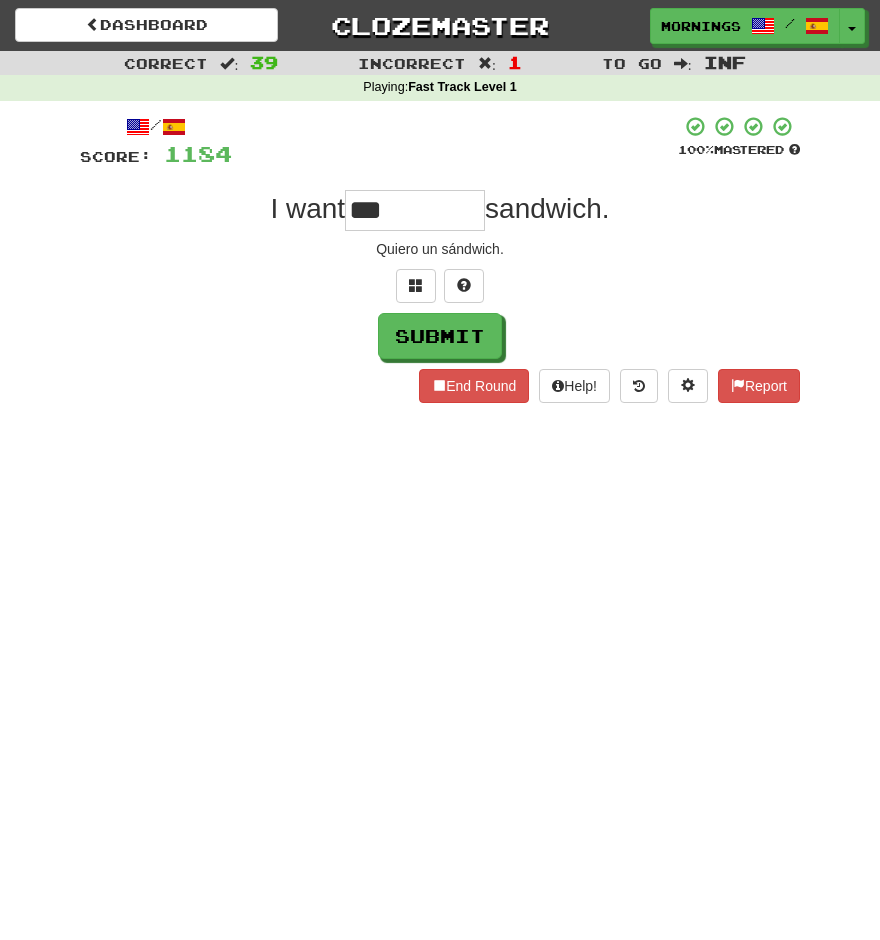 type on "***" 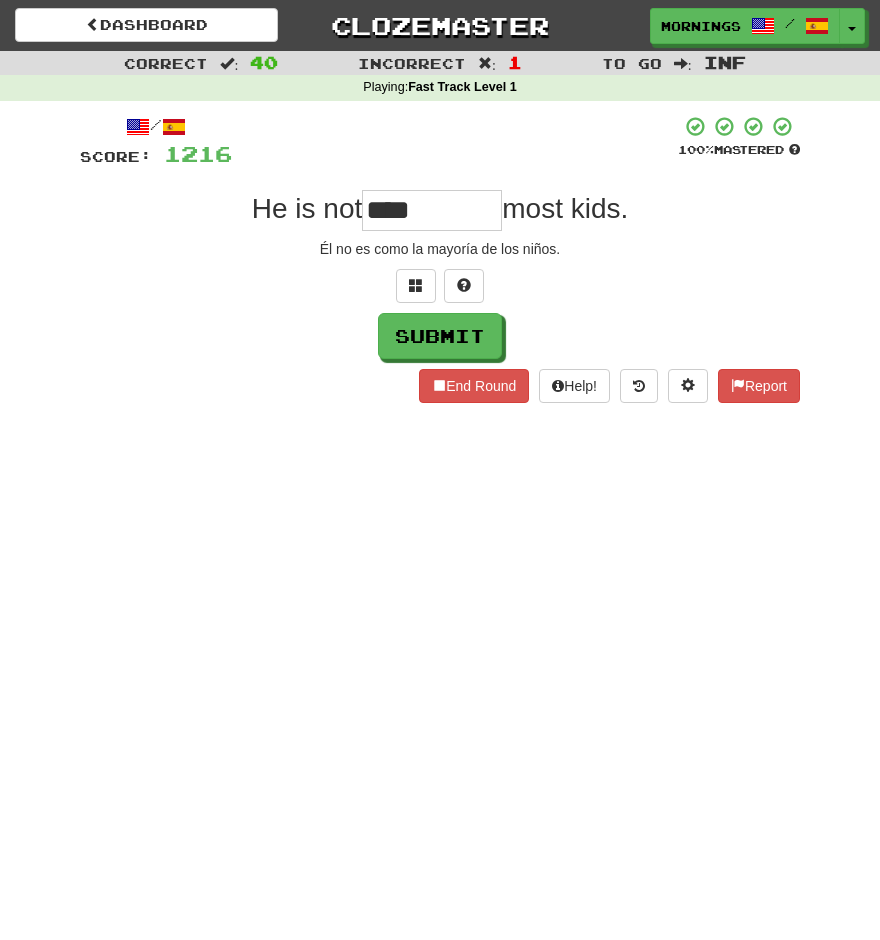 type on "****" 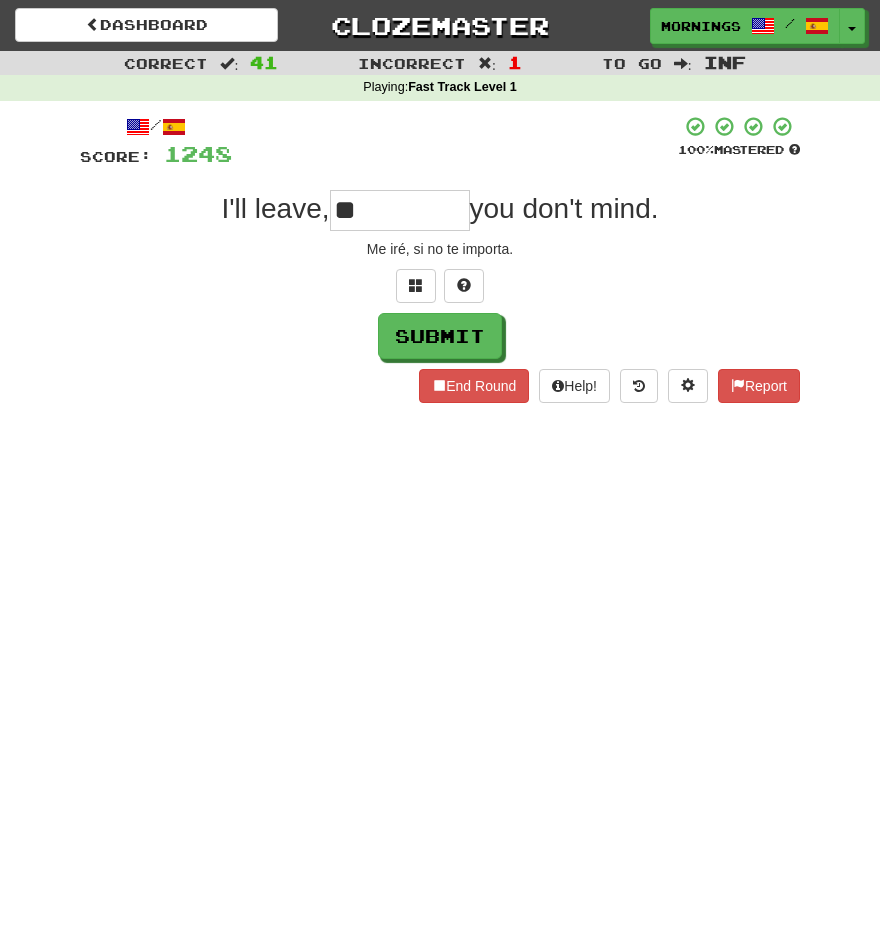type on "**" 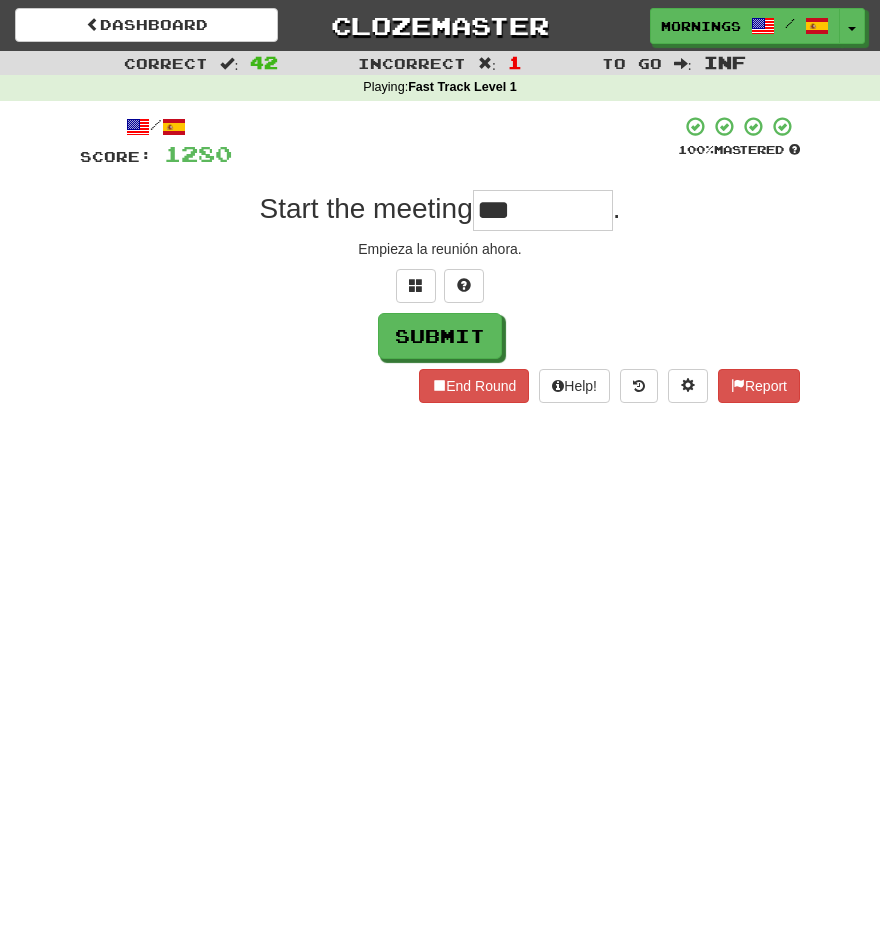 type on "***" 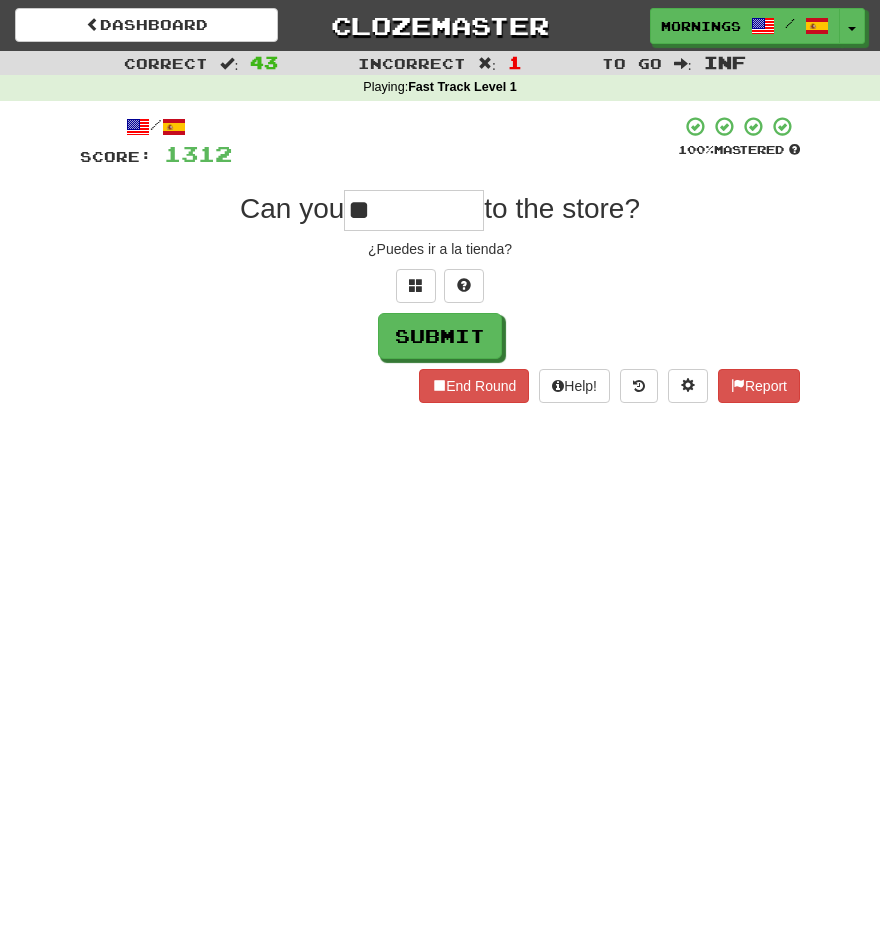 type on "**" 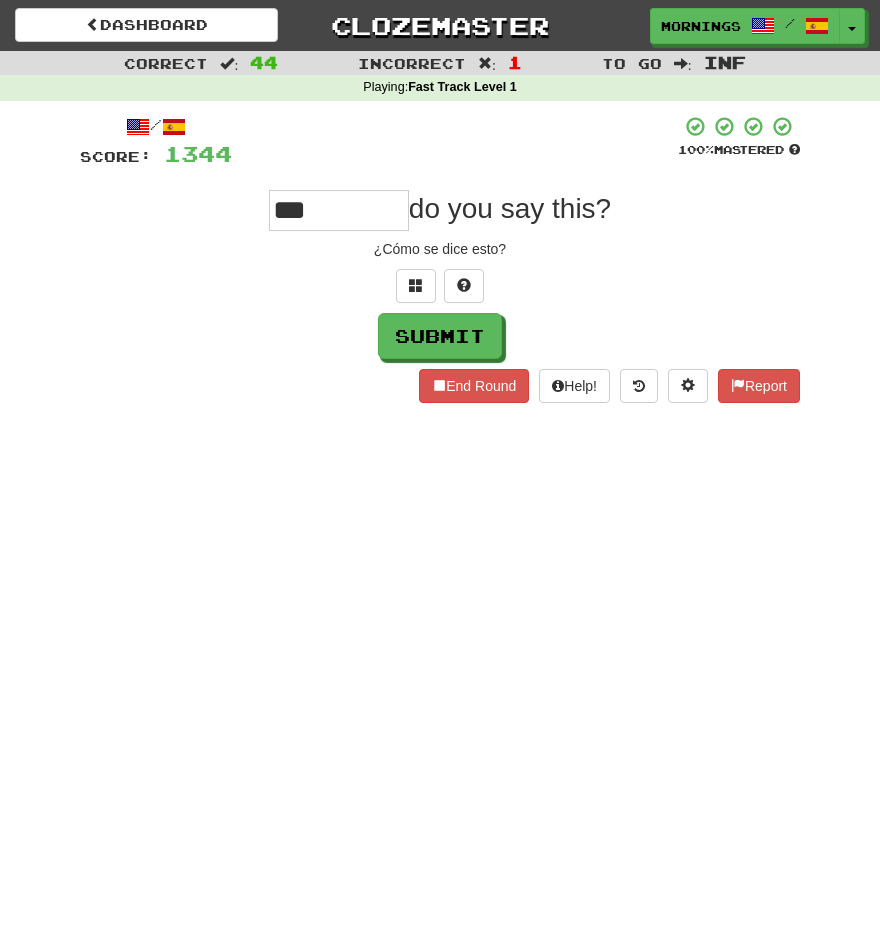 type on "***" 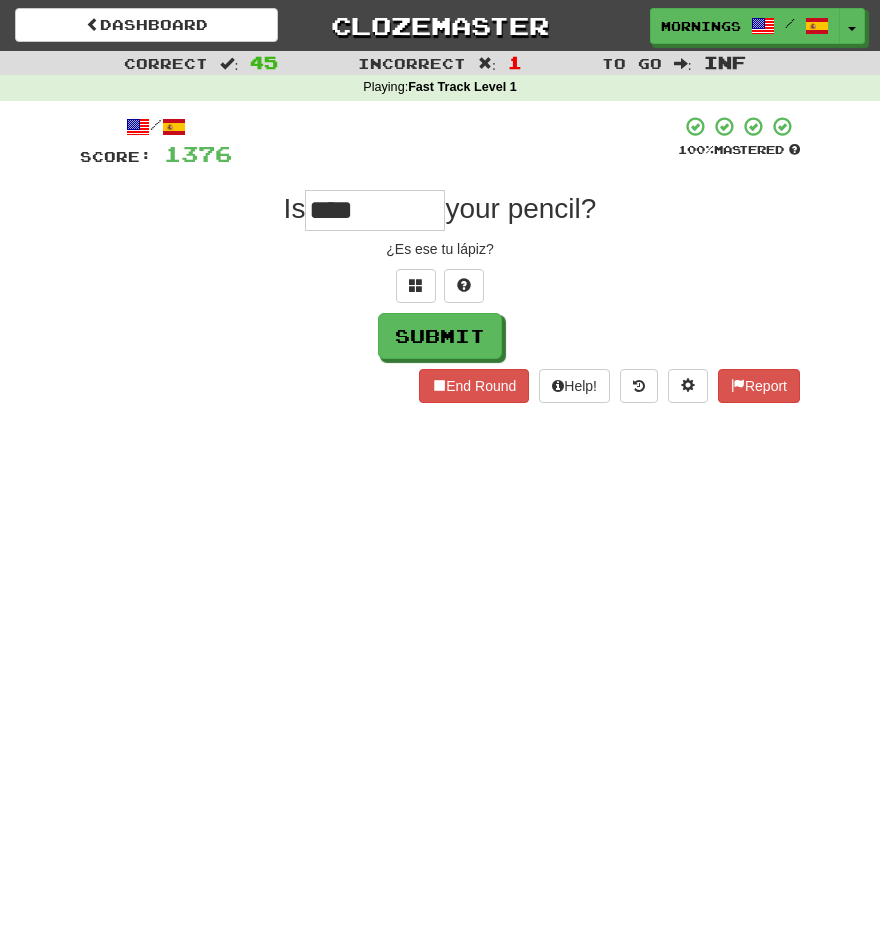 type on "****" 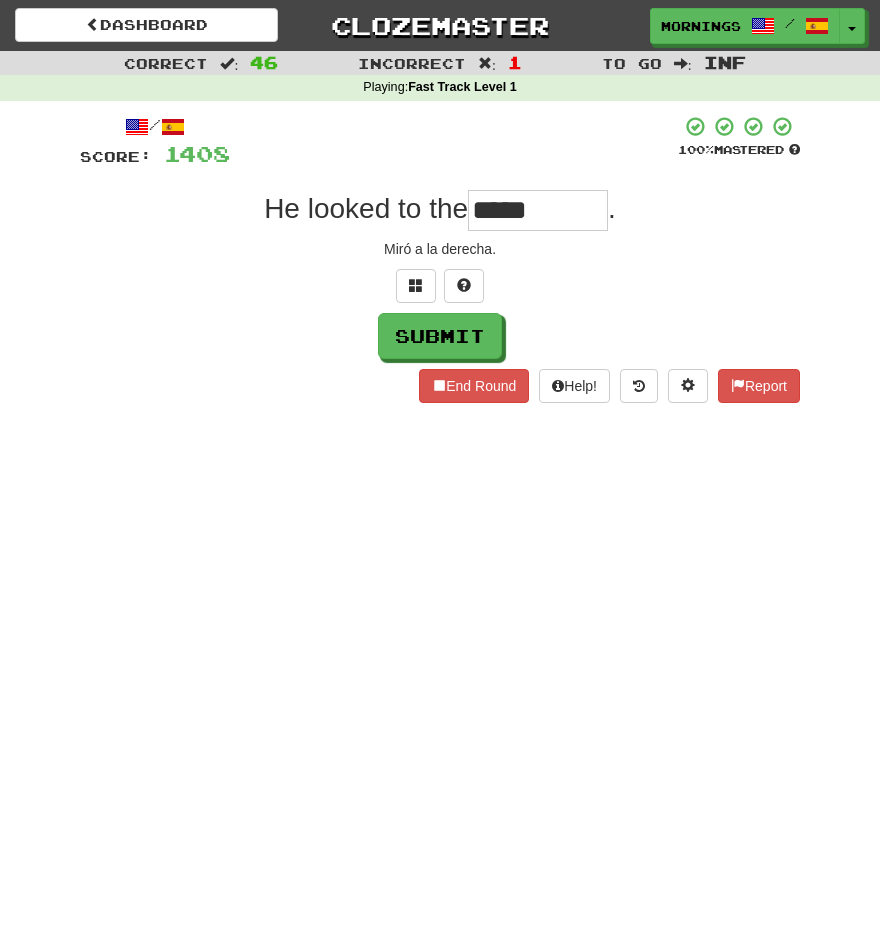 type on "*****" 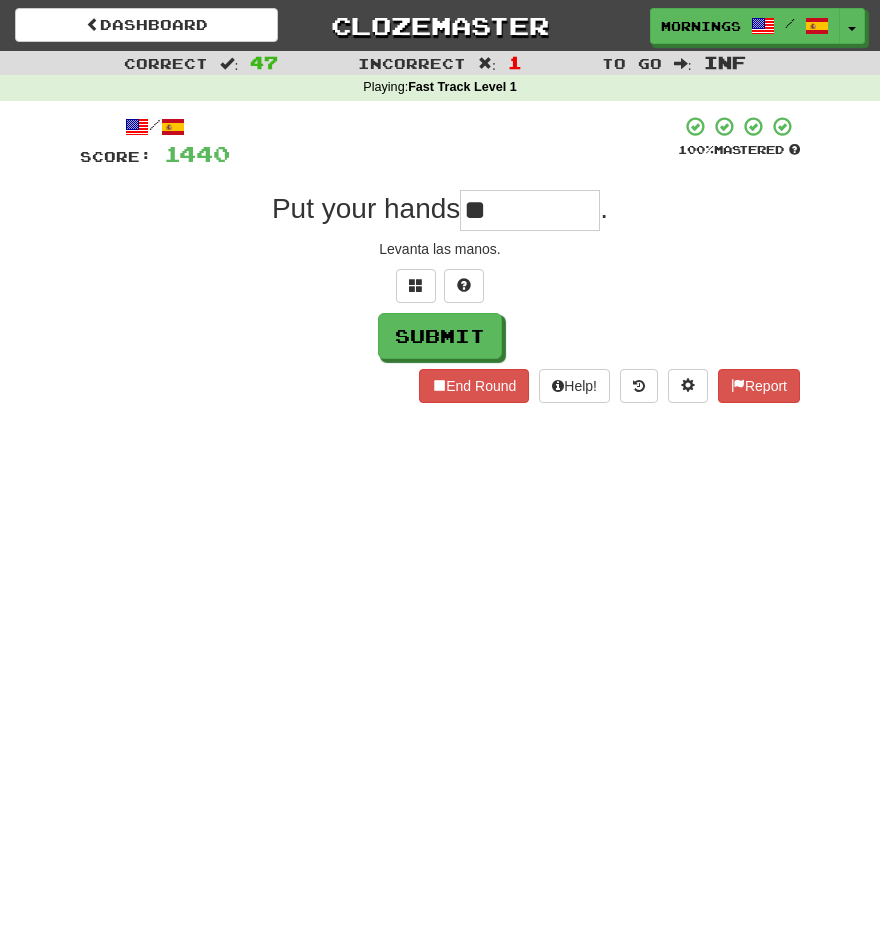 type on "**" 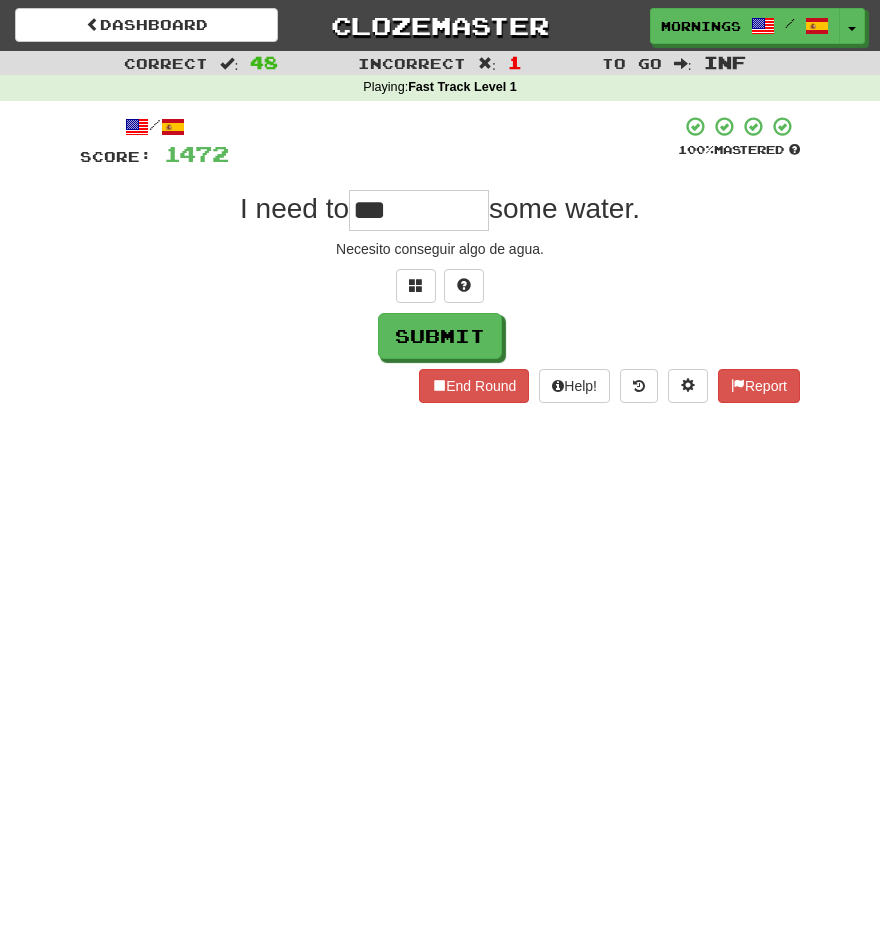 type on "***" 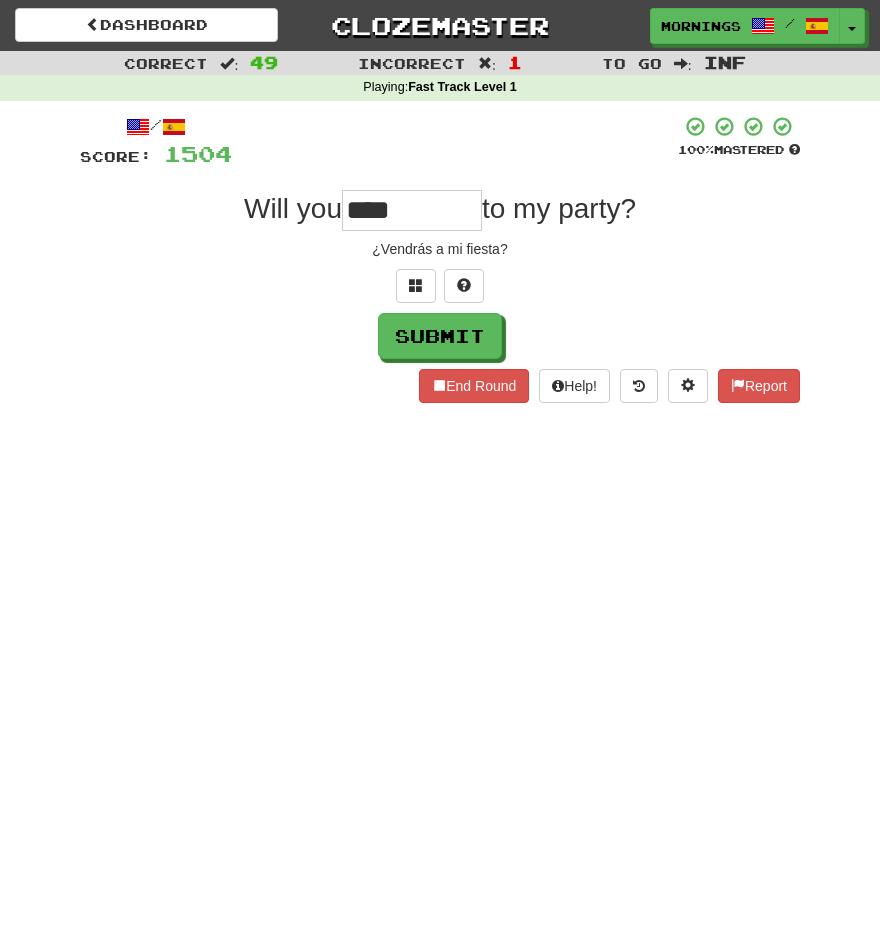 type on "****" 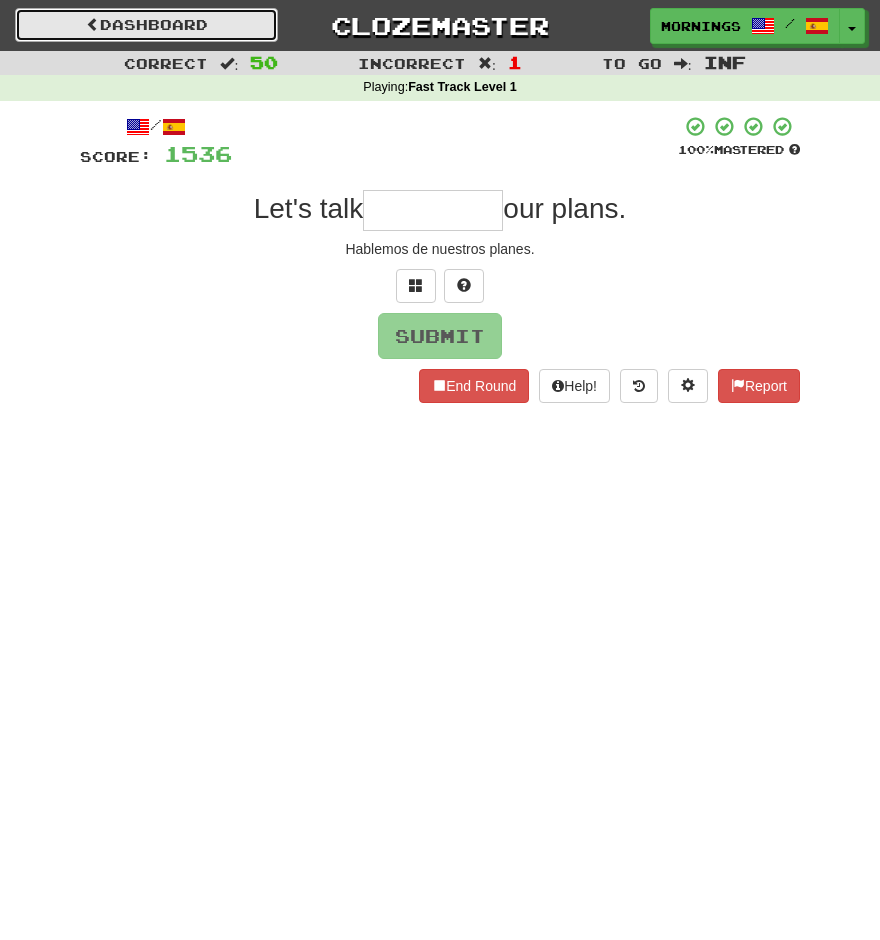 click on "Dashboard" at bounding box center (146, 25) 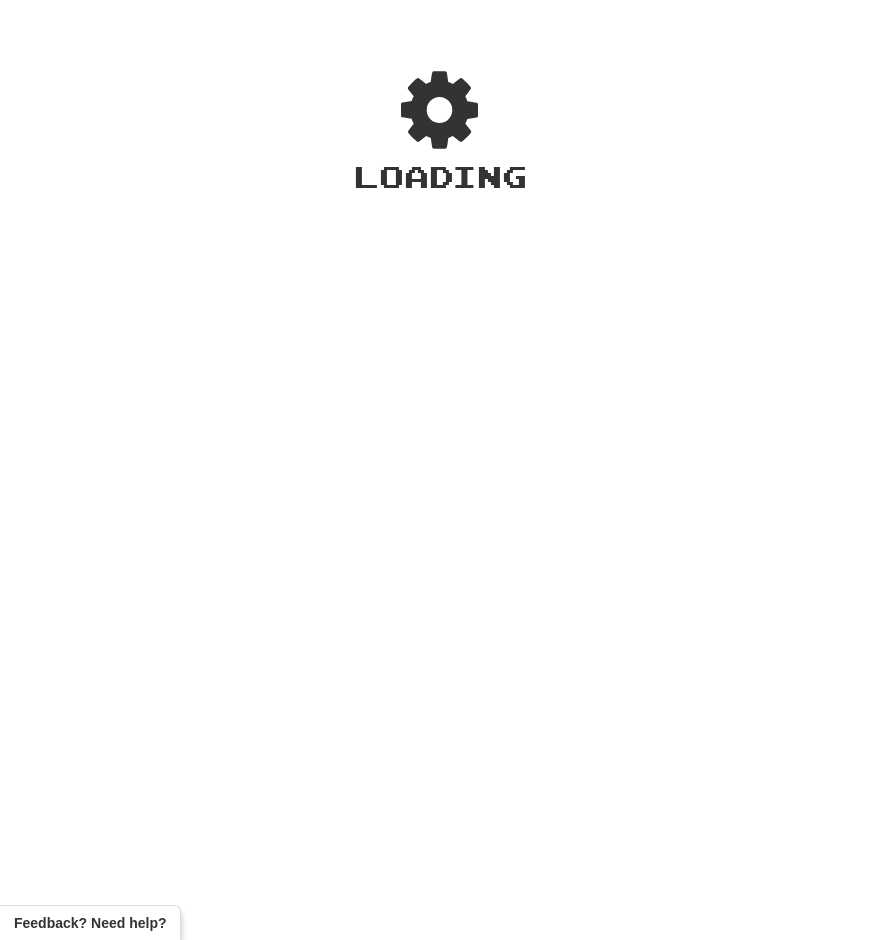 scroll, scrollTop: 0, scrollLeft: 0, axis: both 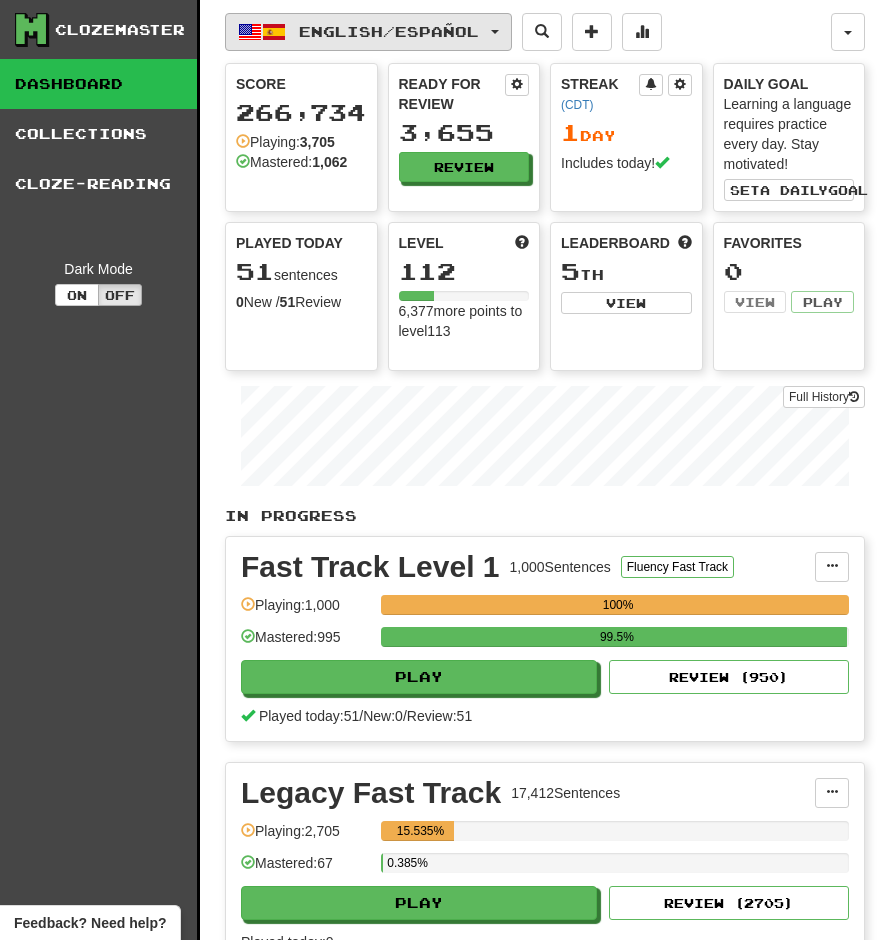 click on "English  /  Español" 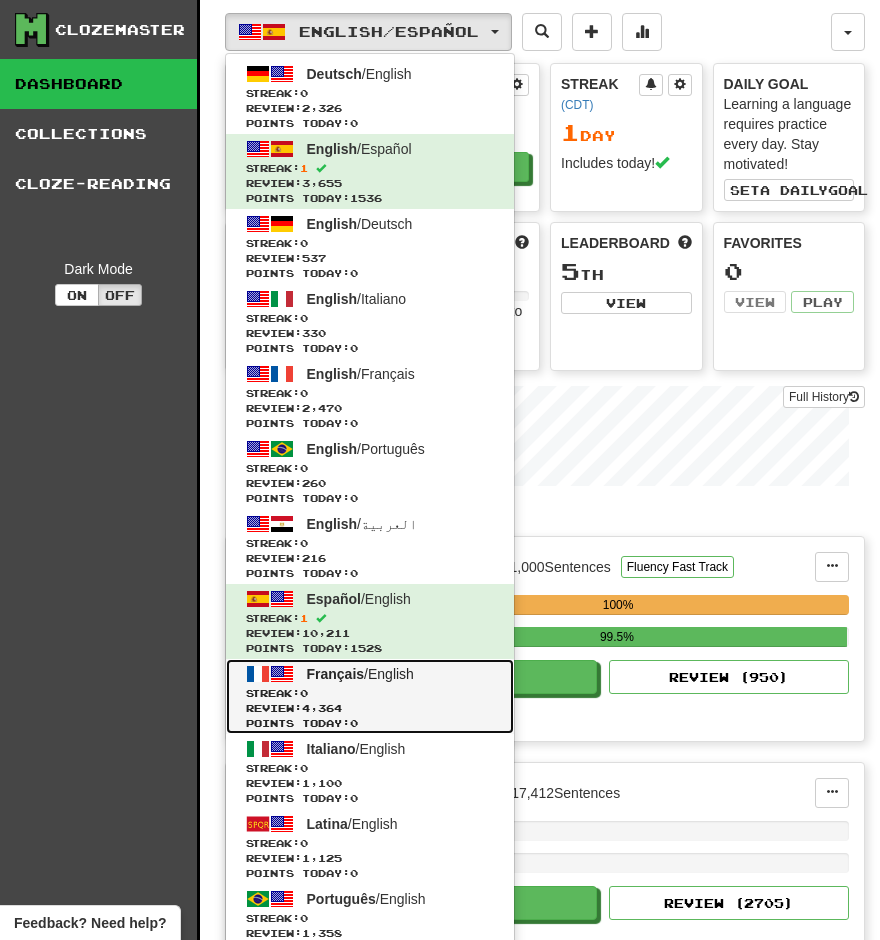 click on "Français  /  English Streak:  0   Review:  4,364 Points today:  0" 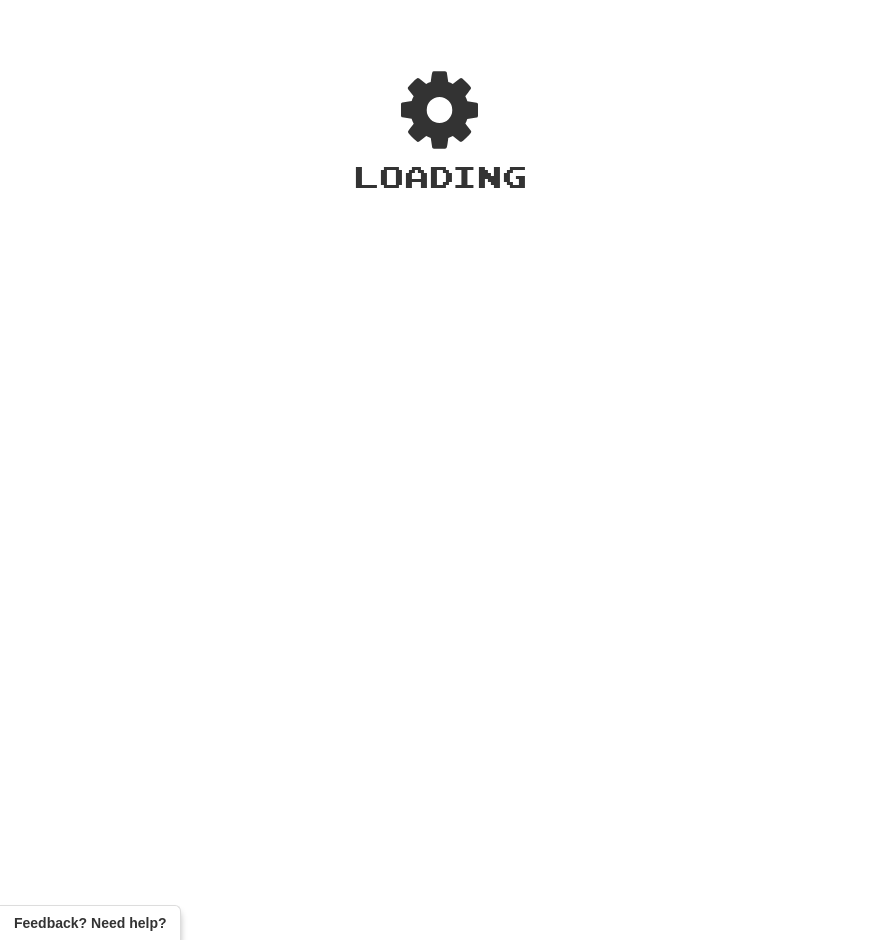 scroll, scrollTop: 0, scrollLeft: 0, axis: both 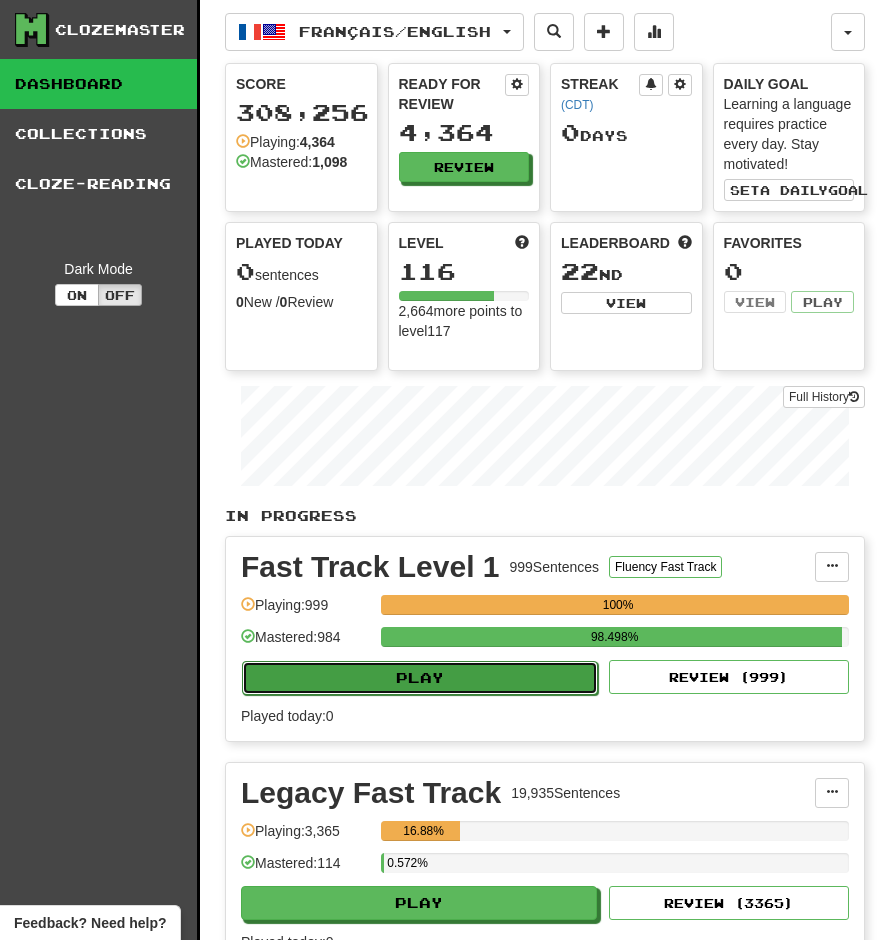 click on "Play" at bounding box center (420, 678) 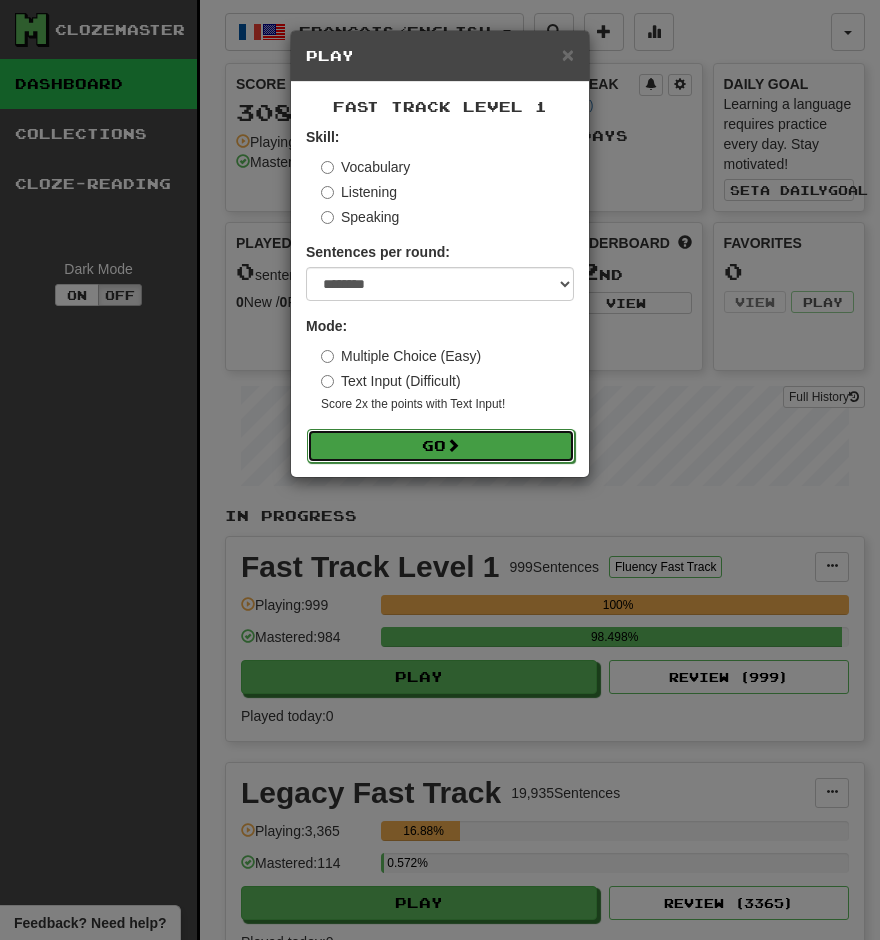 click on "Go" at bounding box center (441, 446) 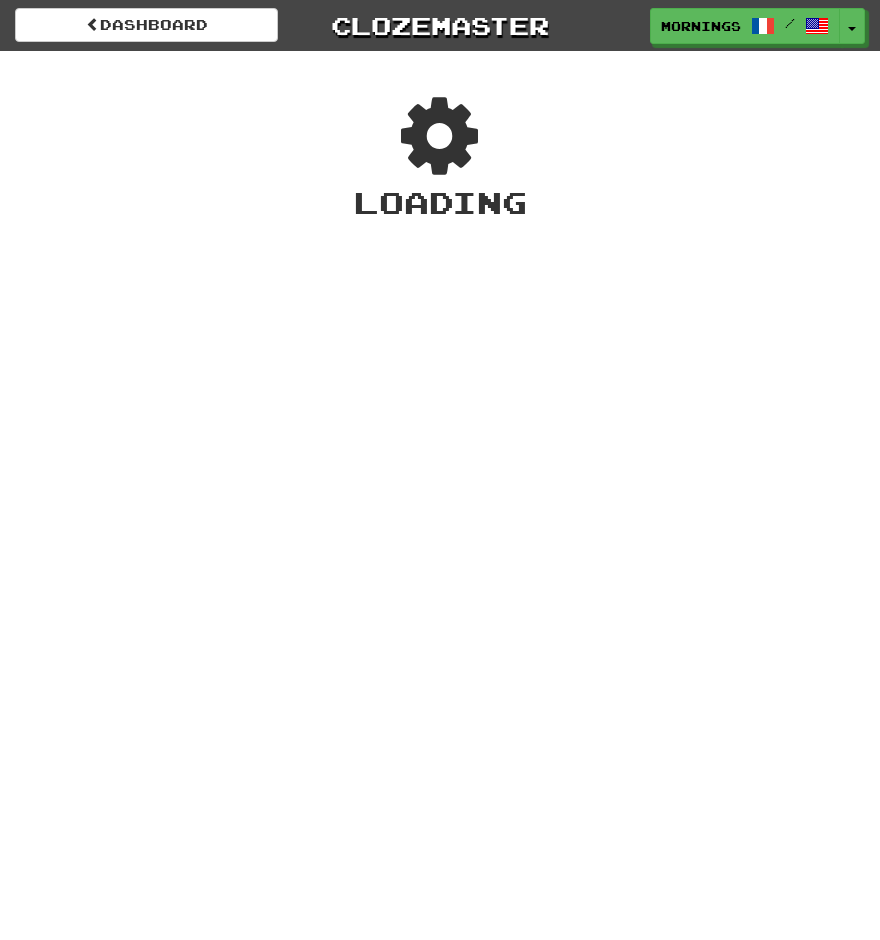 scroll, scrollTop: 0, scrollLeft: 0, axis: both 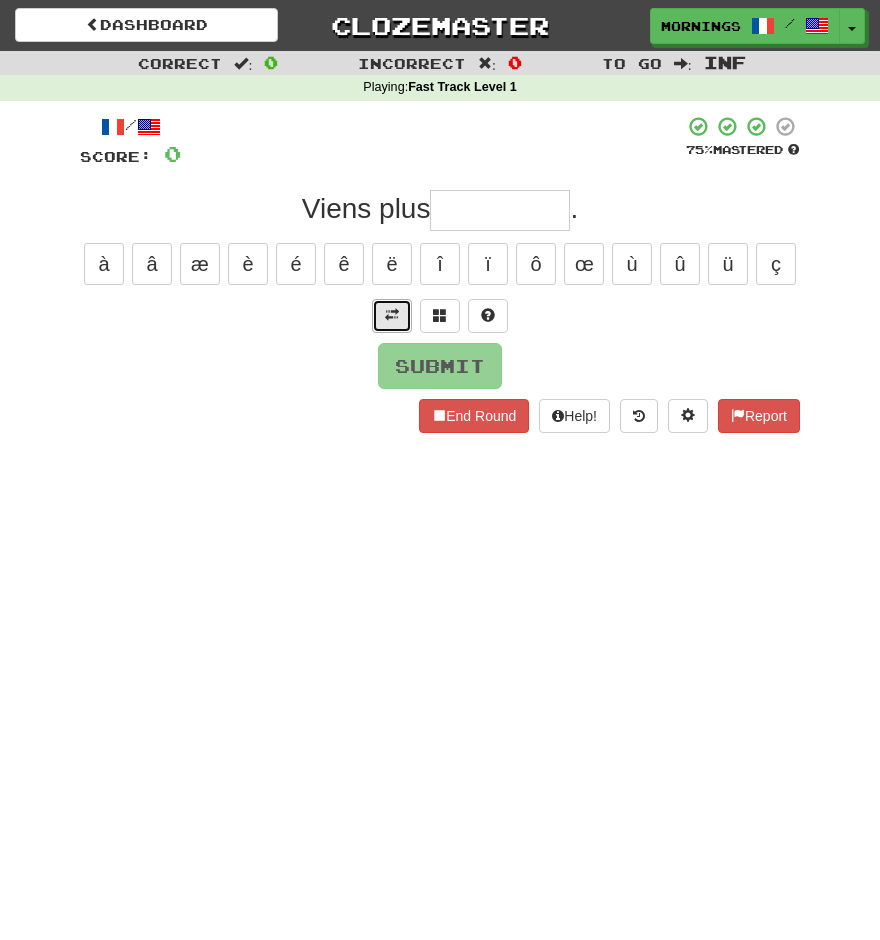 click at bounding box center [392, 315] 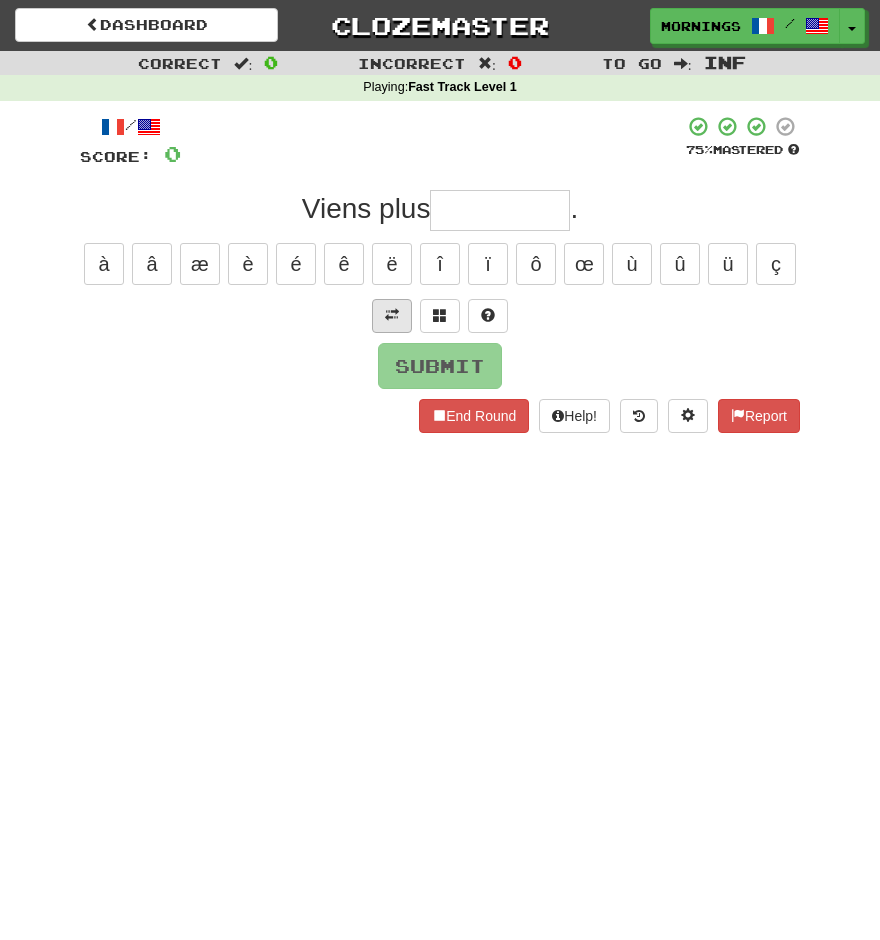 click on "/  Score:   0 75 %  Mastered Viens plus  . à â æ è é ê ë î ï ô œ ù û ü ç Submit  End Round  Help!  Report" at bounding box center (440, 274) 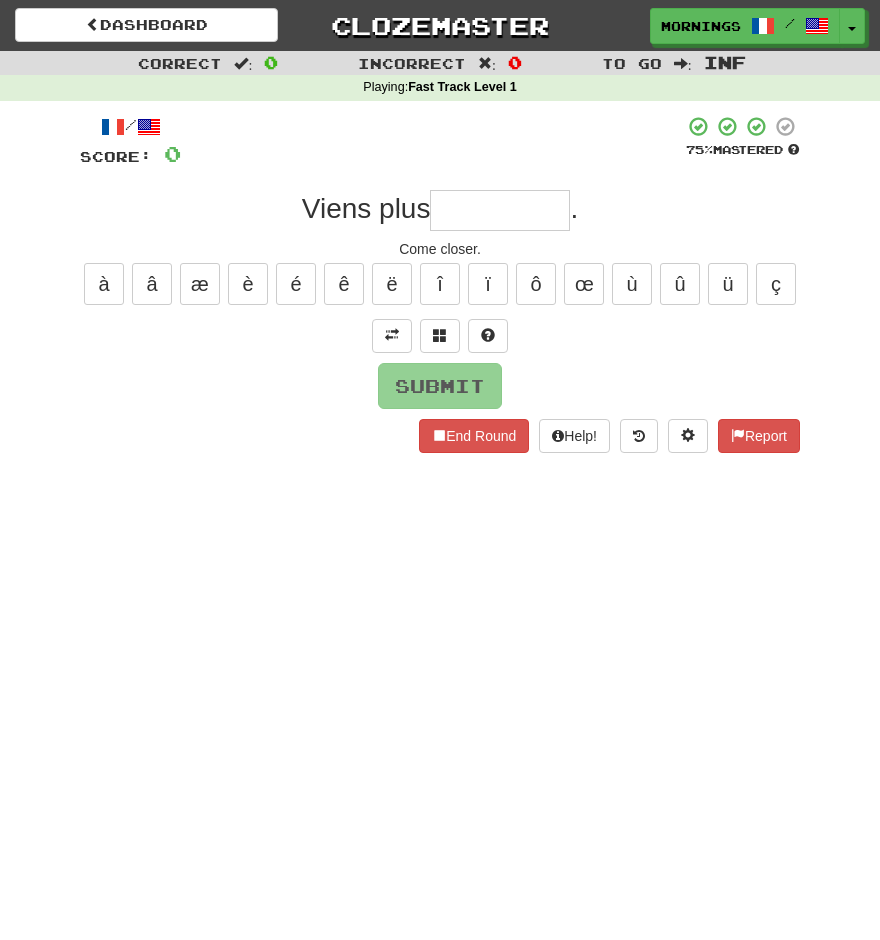 click at bounding box center (500, 210) 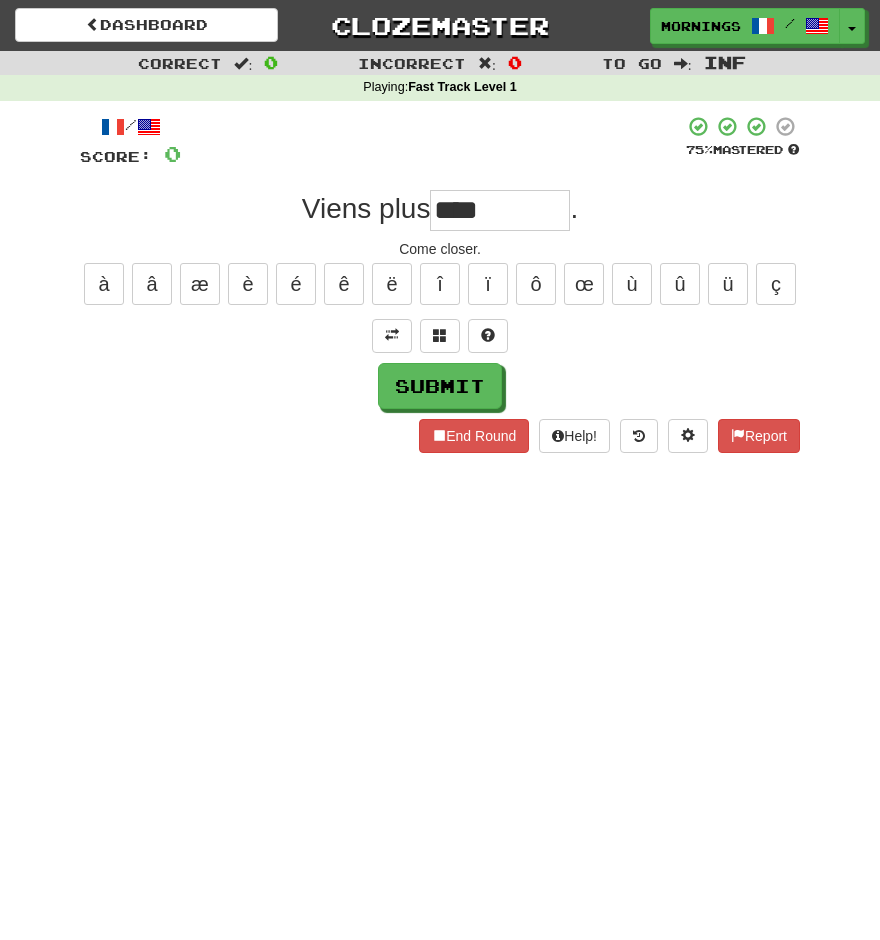 type on "****" 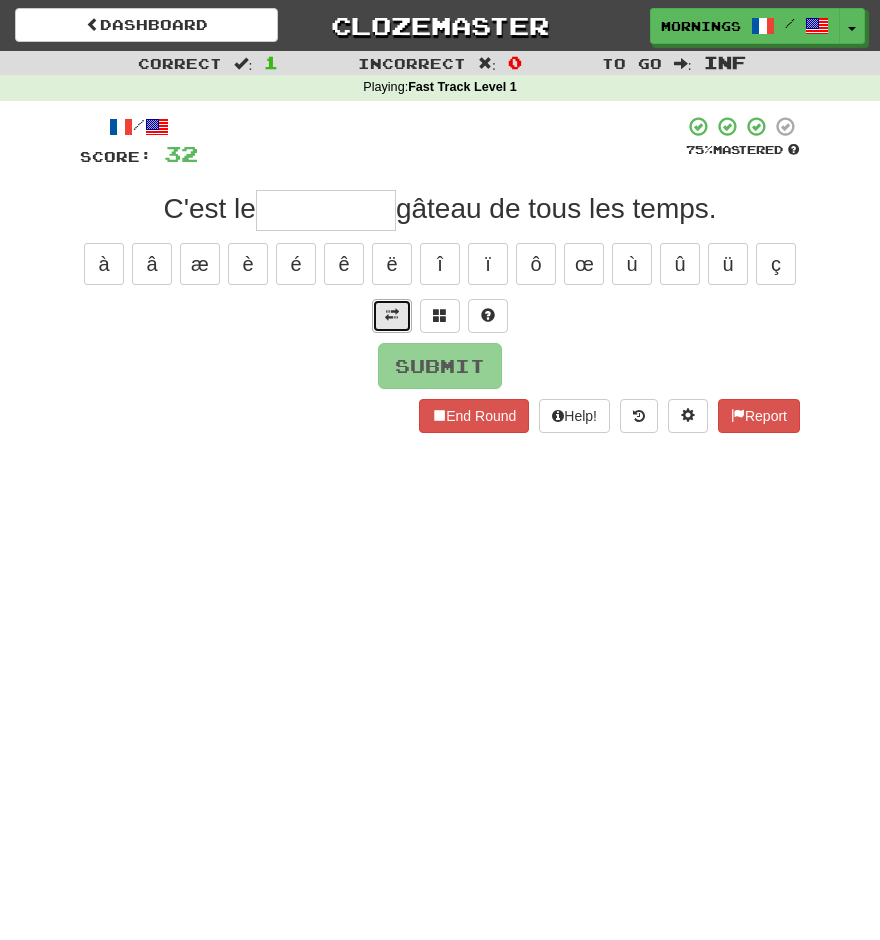 click at bounding box center (392, 315) 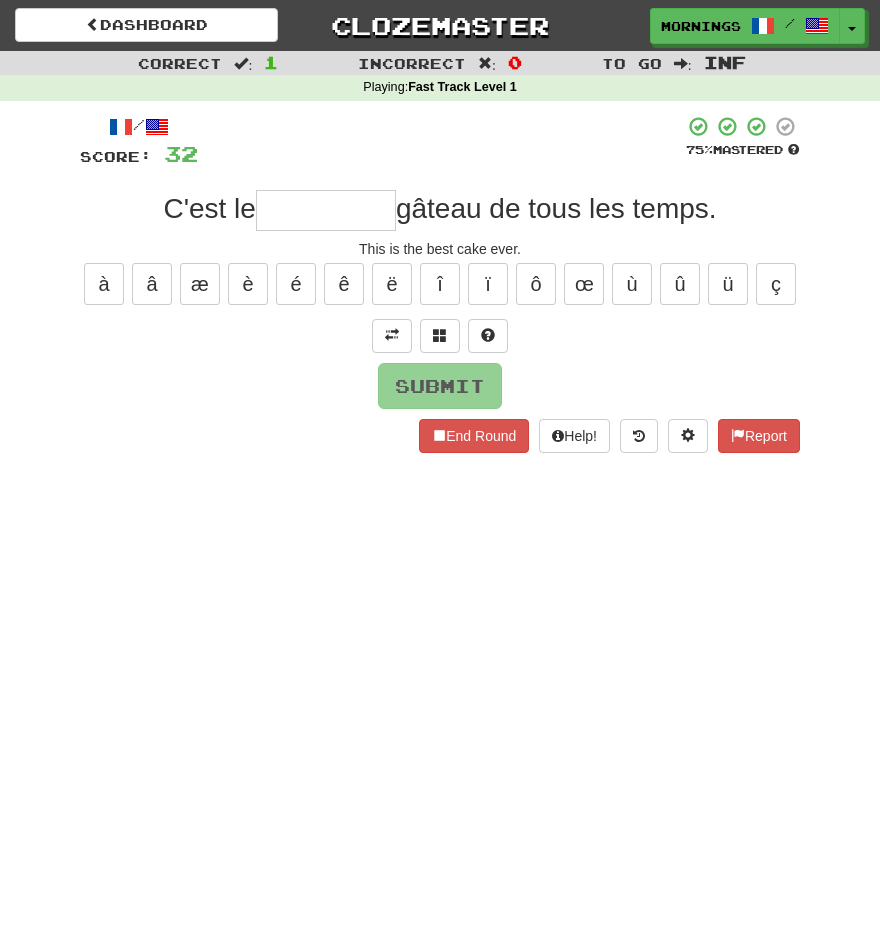 click at bounding box center (326, 210) 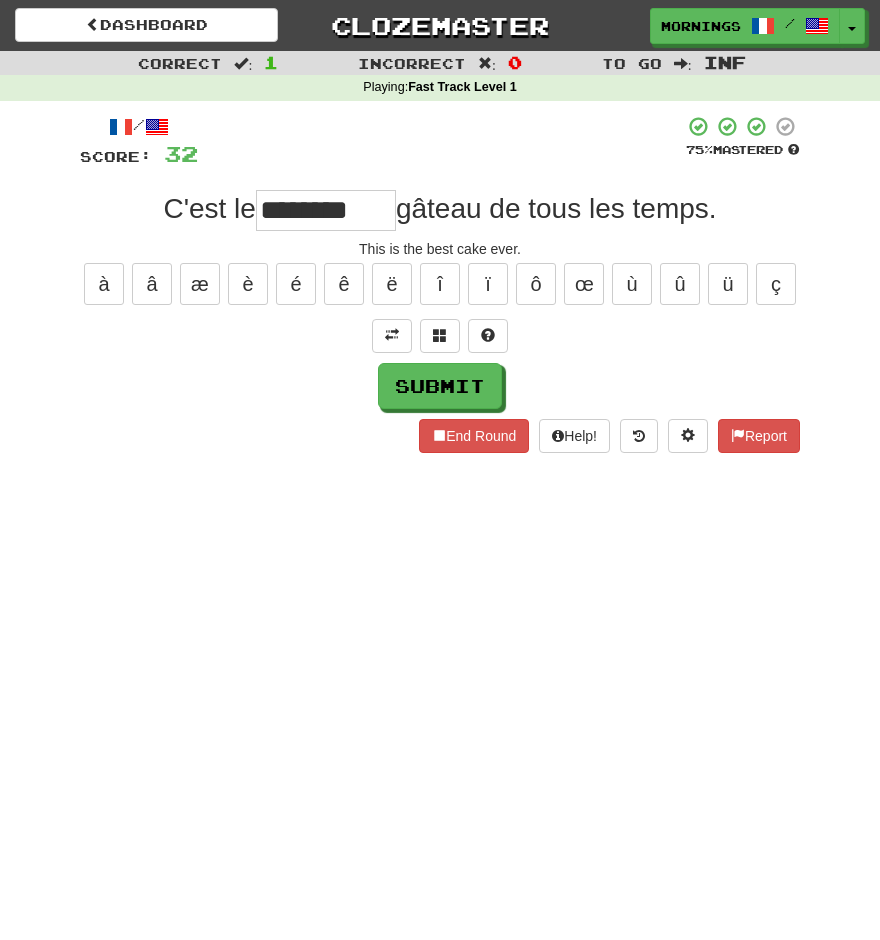 type on "********" 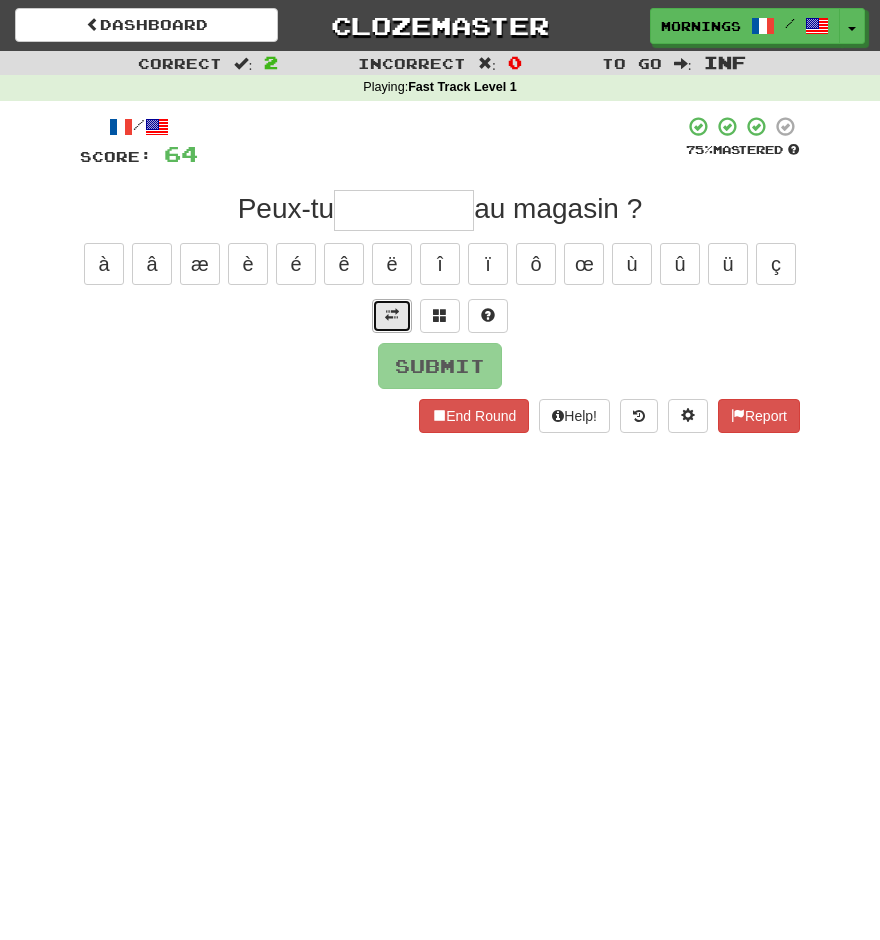 click at bounding box center [392, 316] 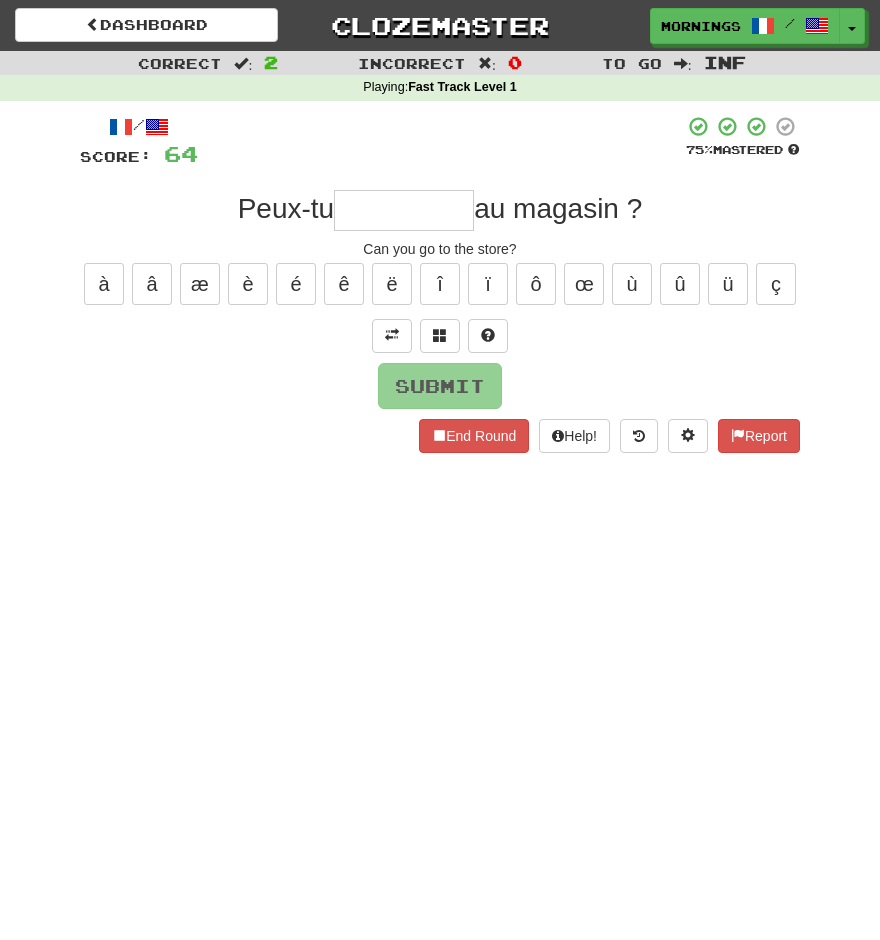 click at bounding box center [404, 210] 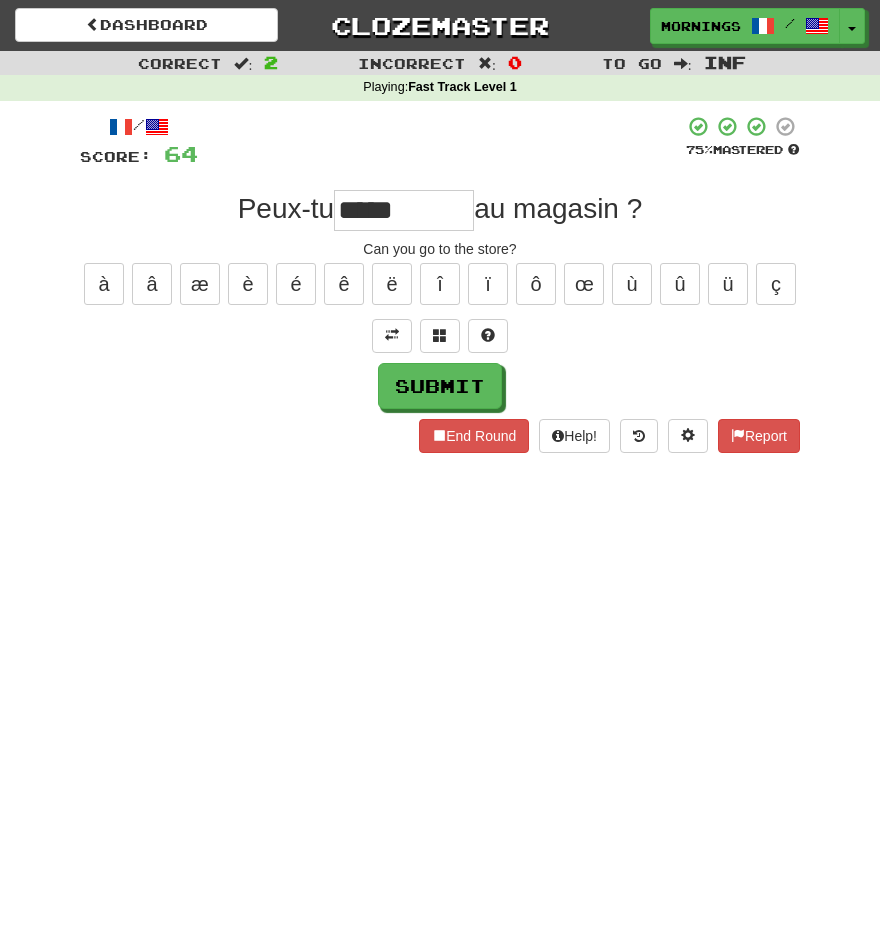 type on "*****" 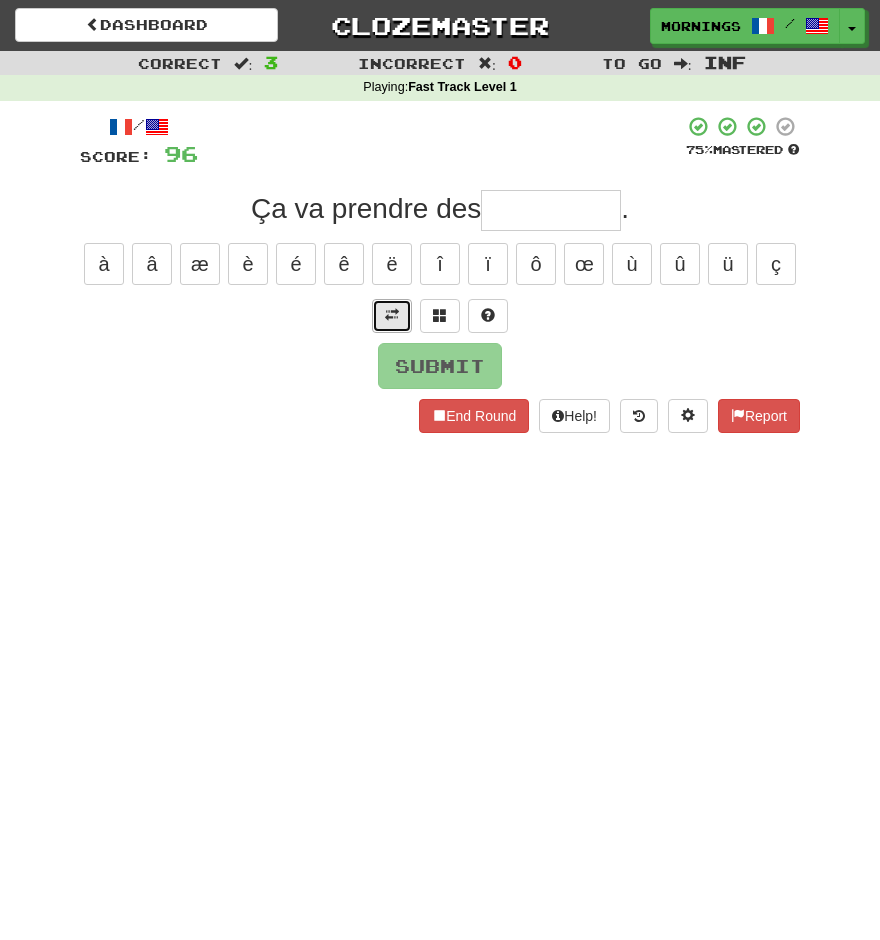 click at bounding box center (392, 315) 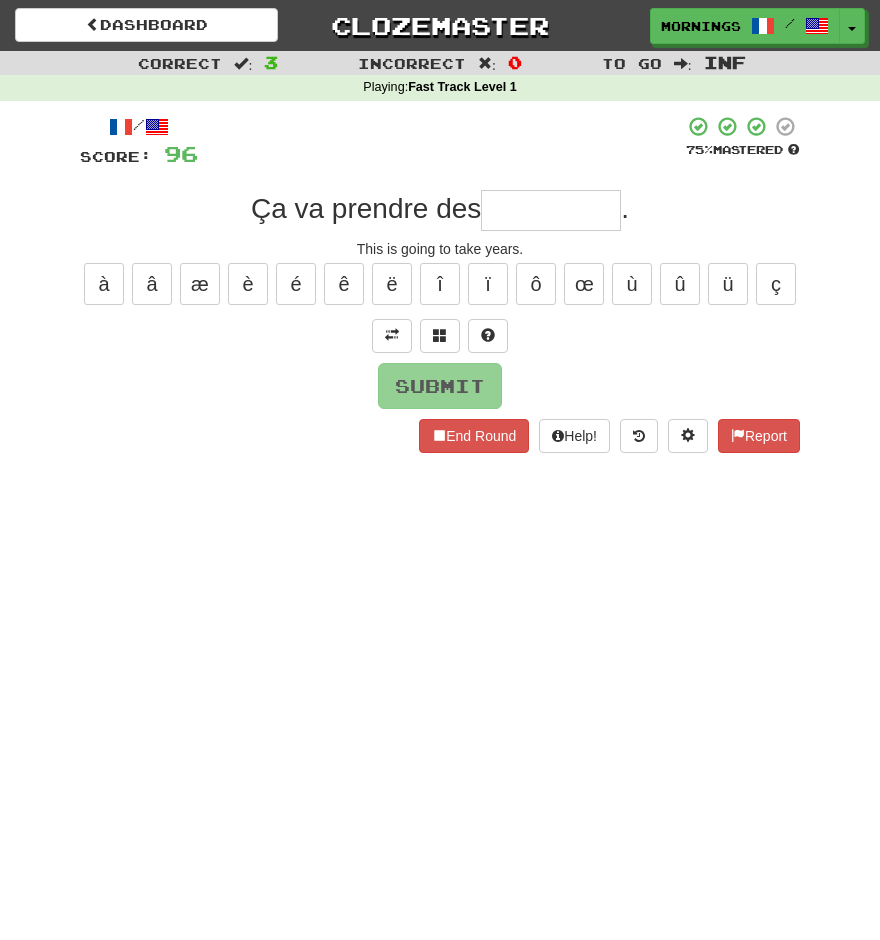 click at bounding box center (551, 210) 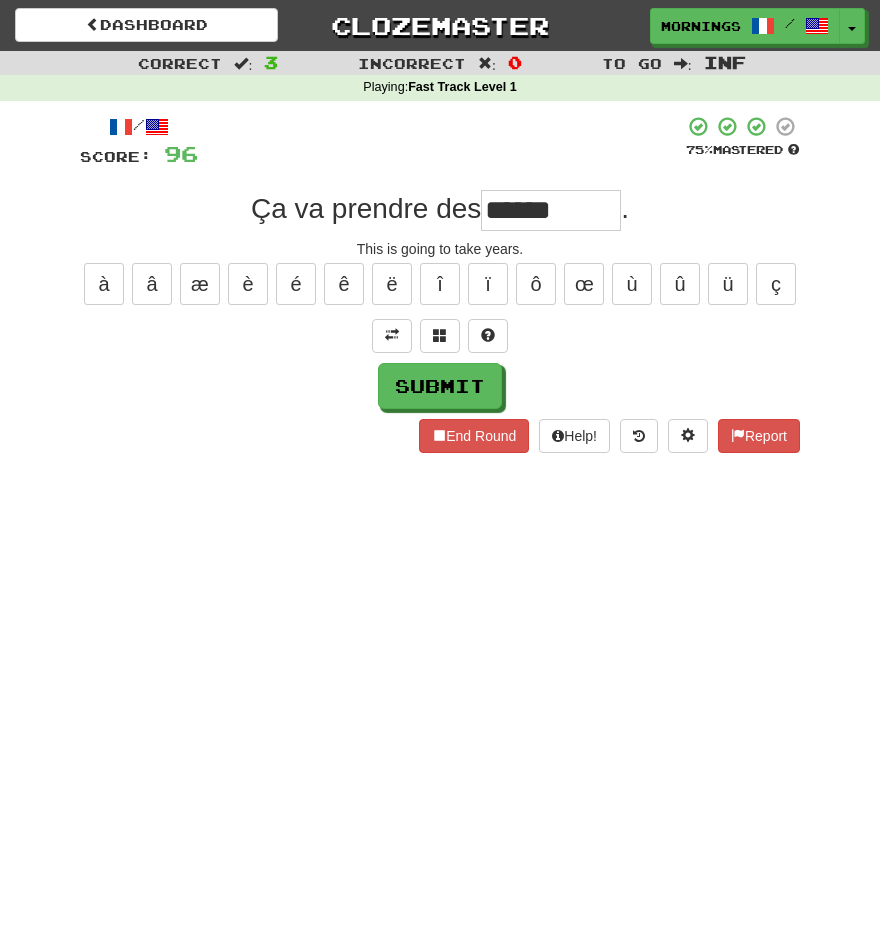 type on "******" 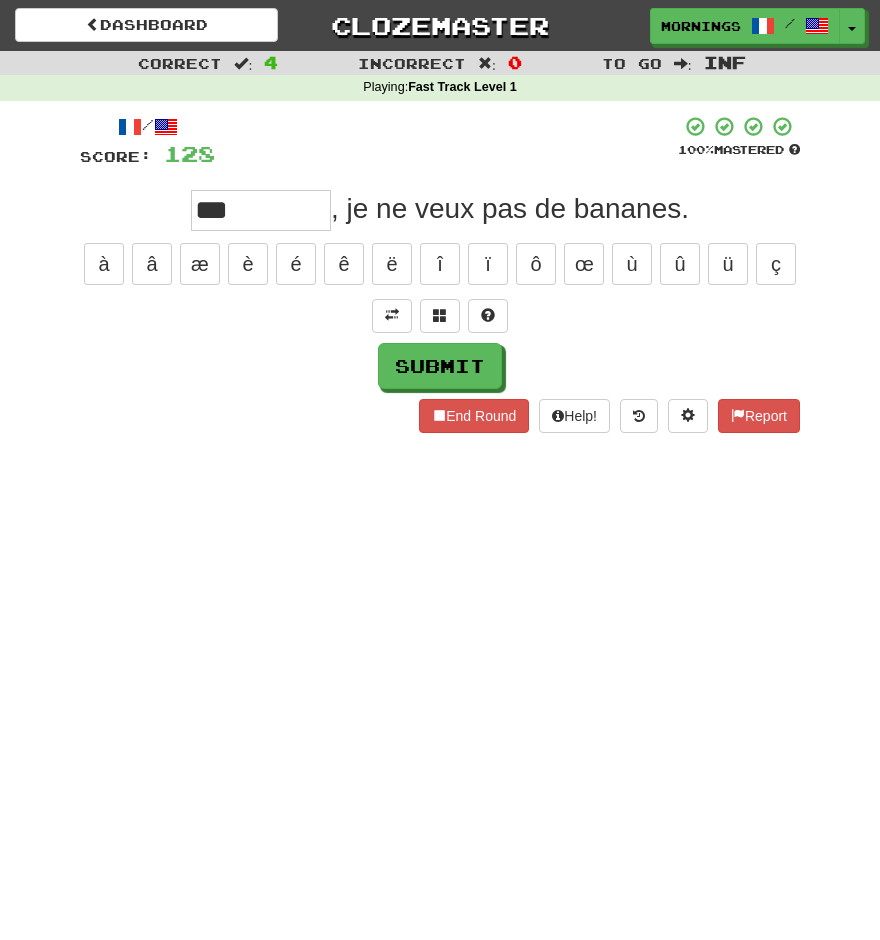 type on "***" 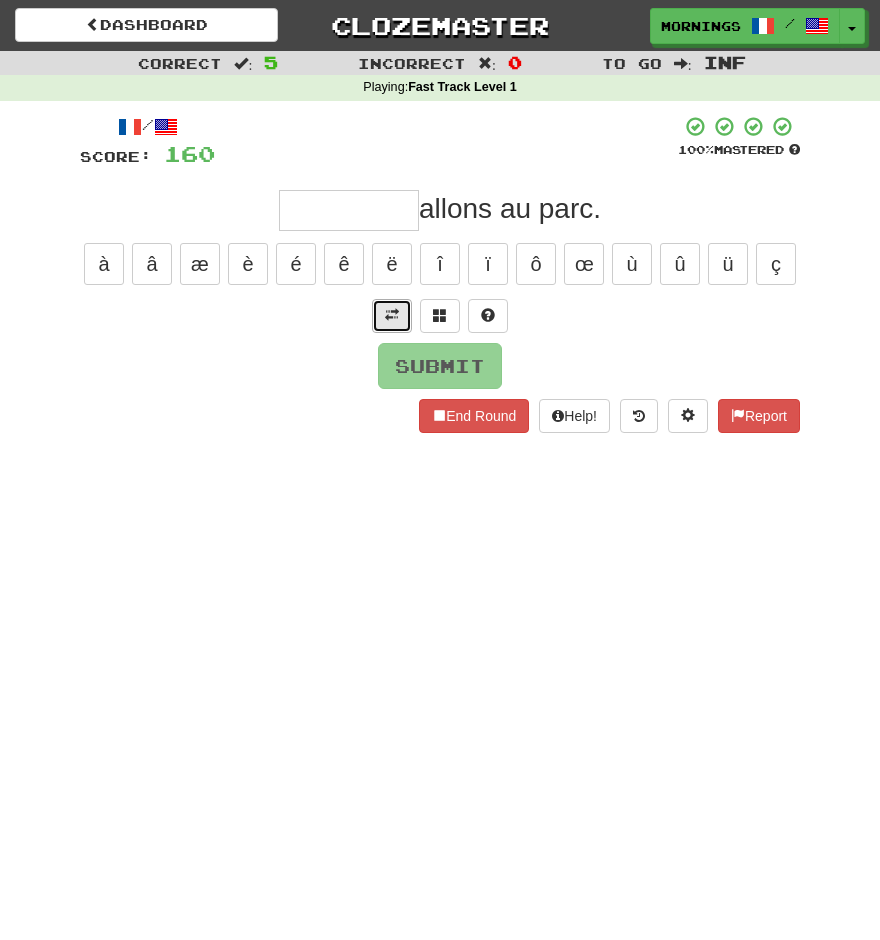 click at bounding box center (392, 316) 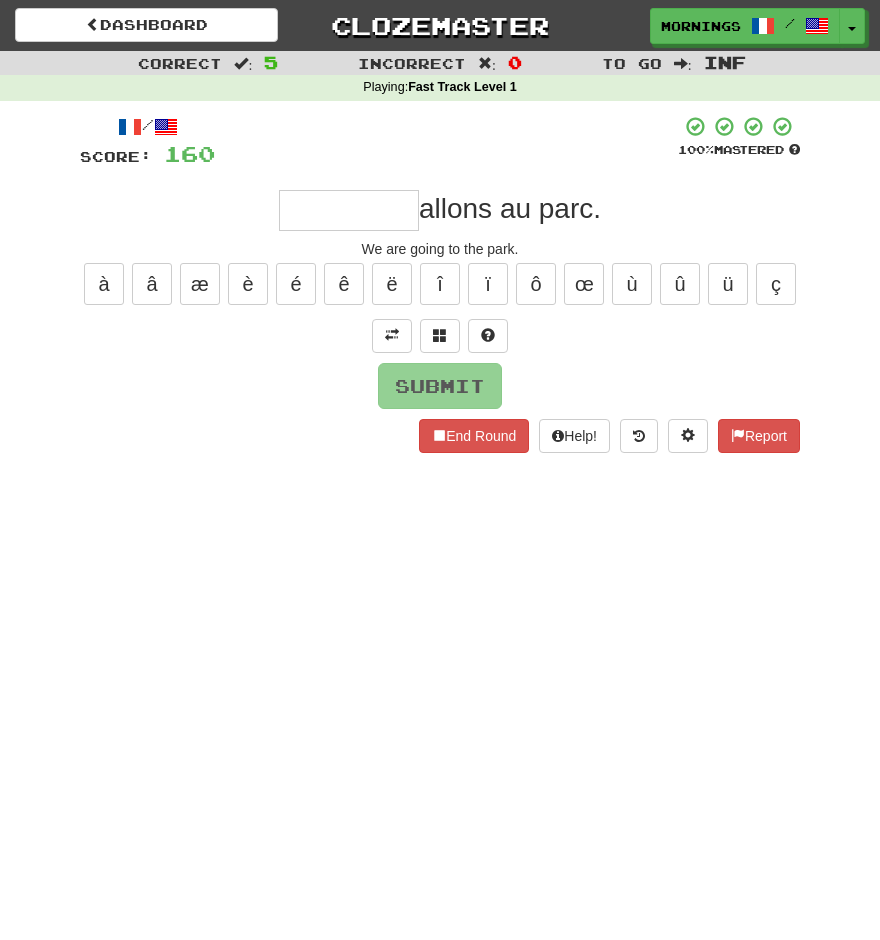 click at bounding box center (349, 210) 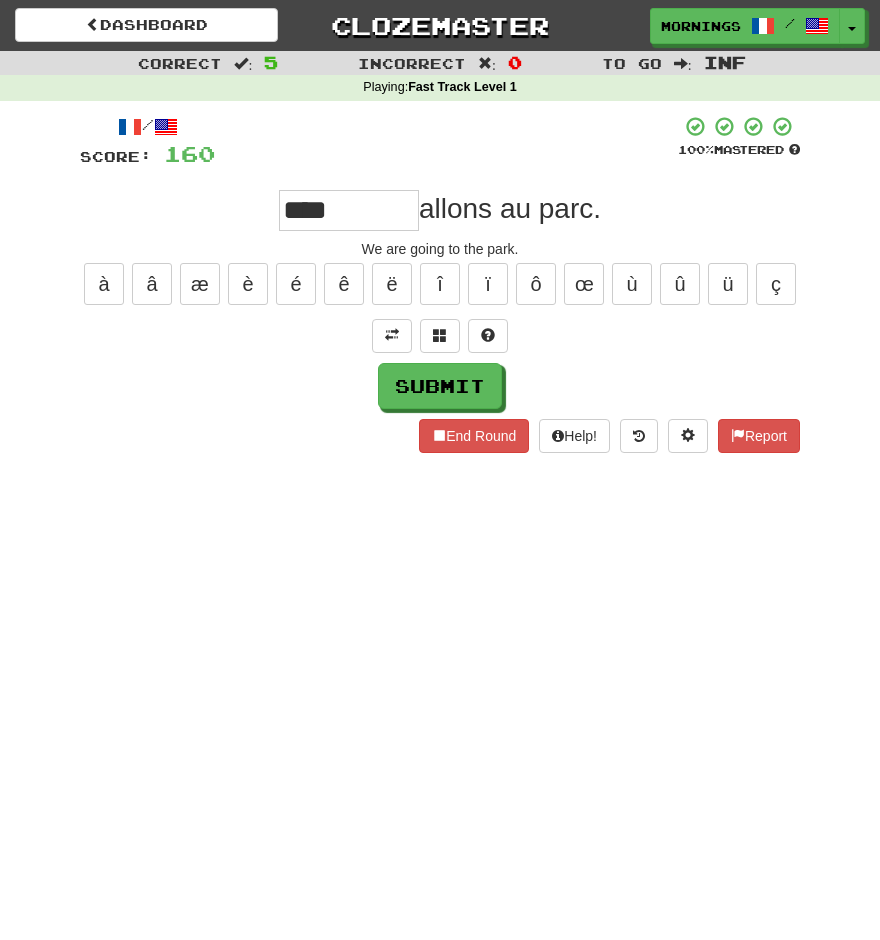 type on "****" 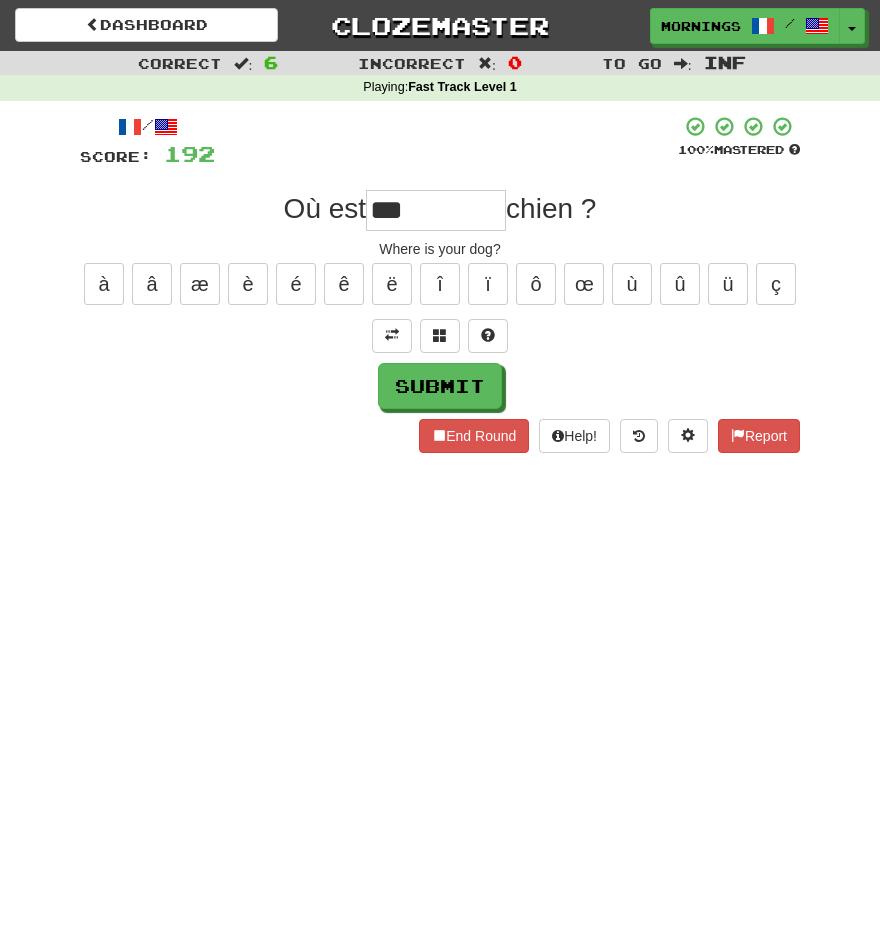 type on "***" 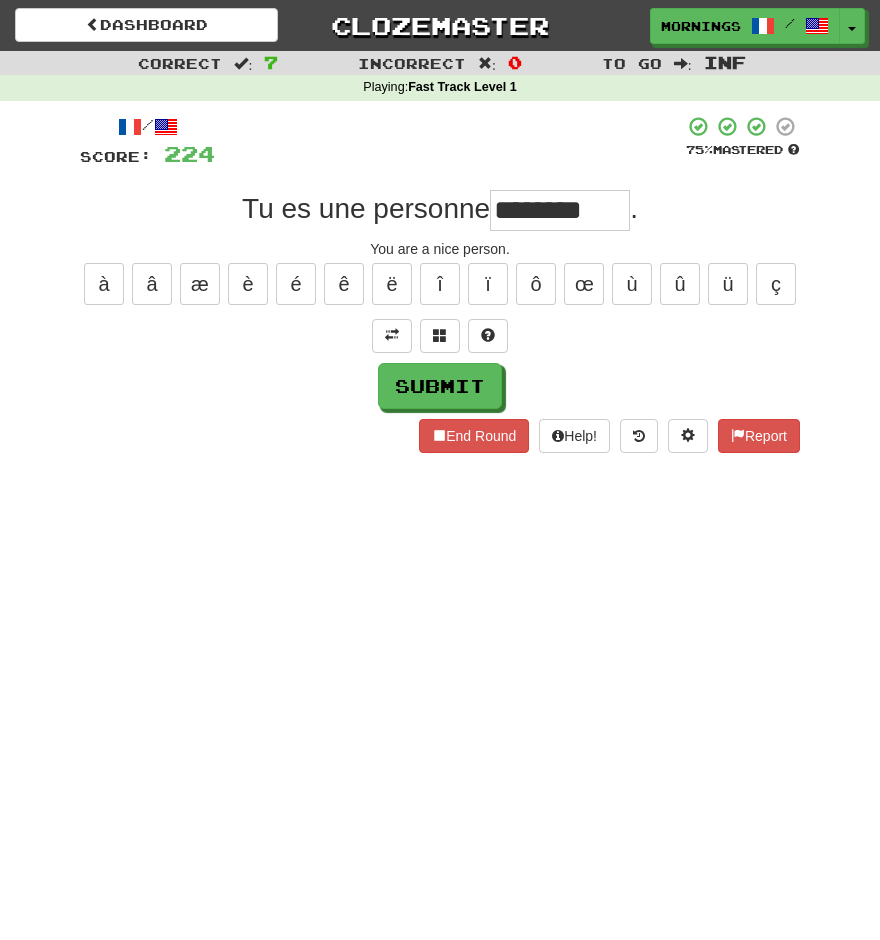 type on "********" 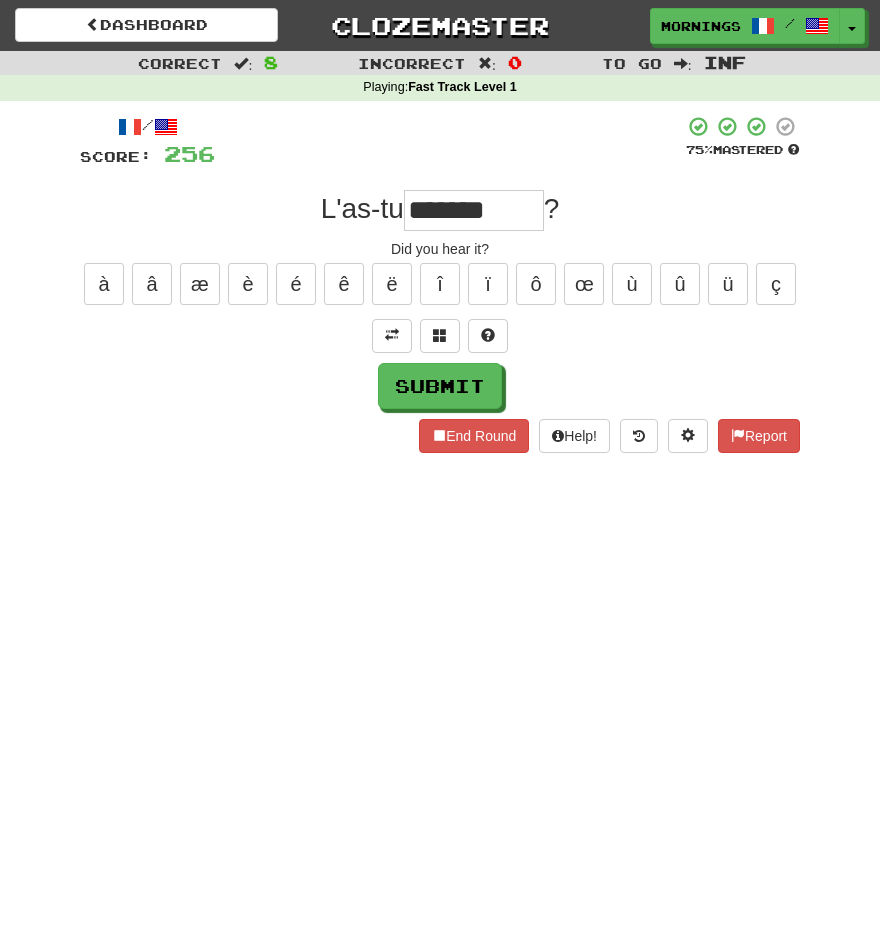 type on "*******" 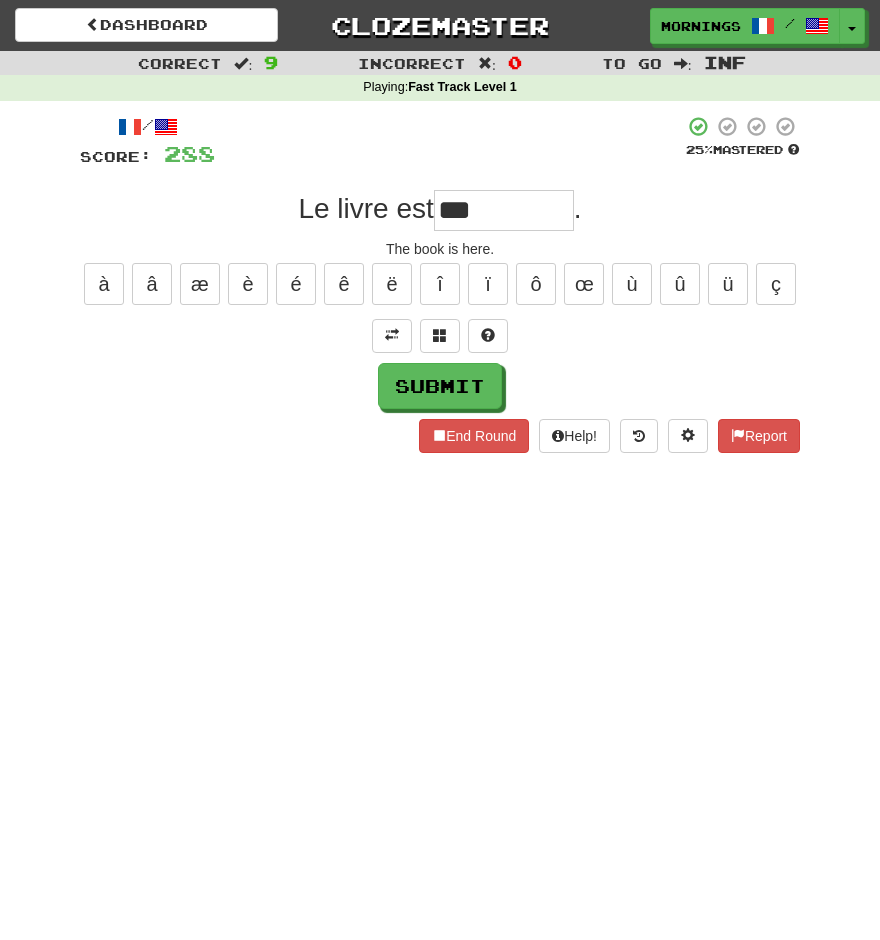 type on "***" 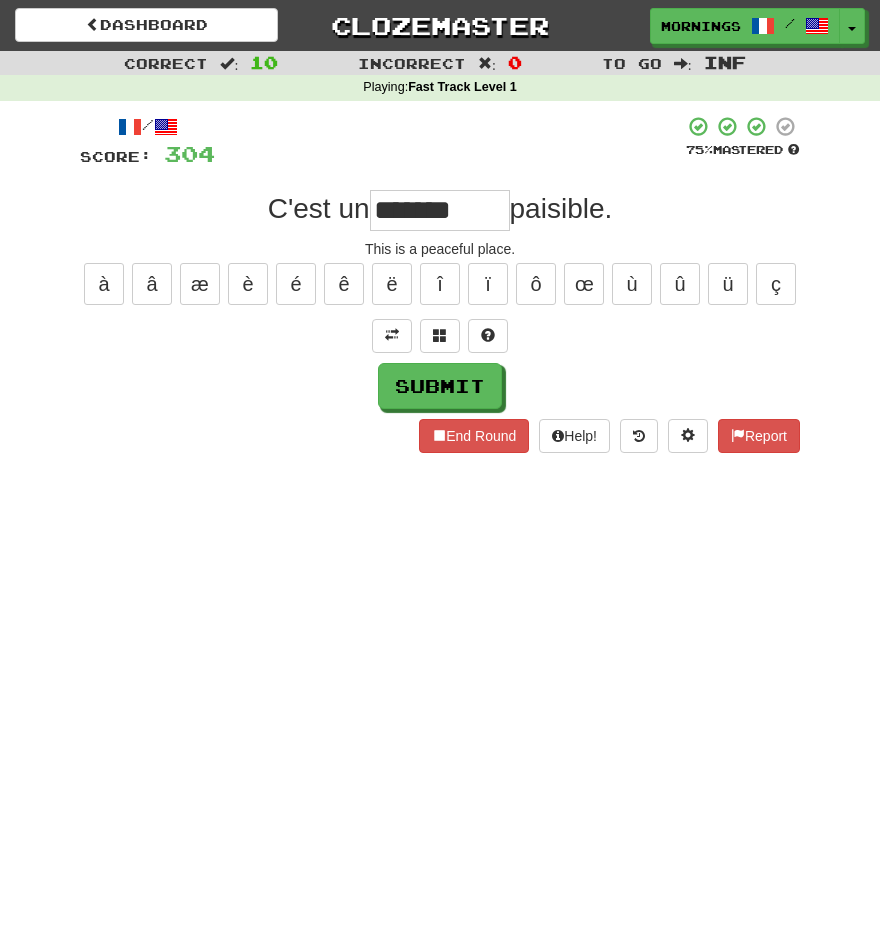 type on "*******" 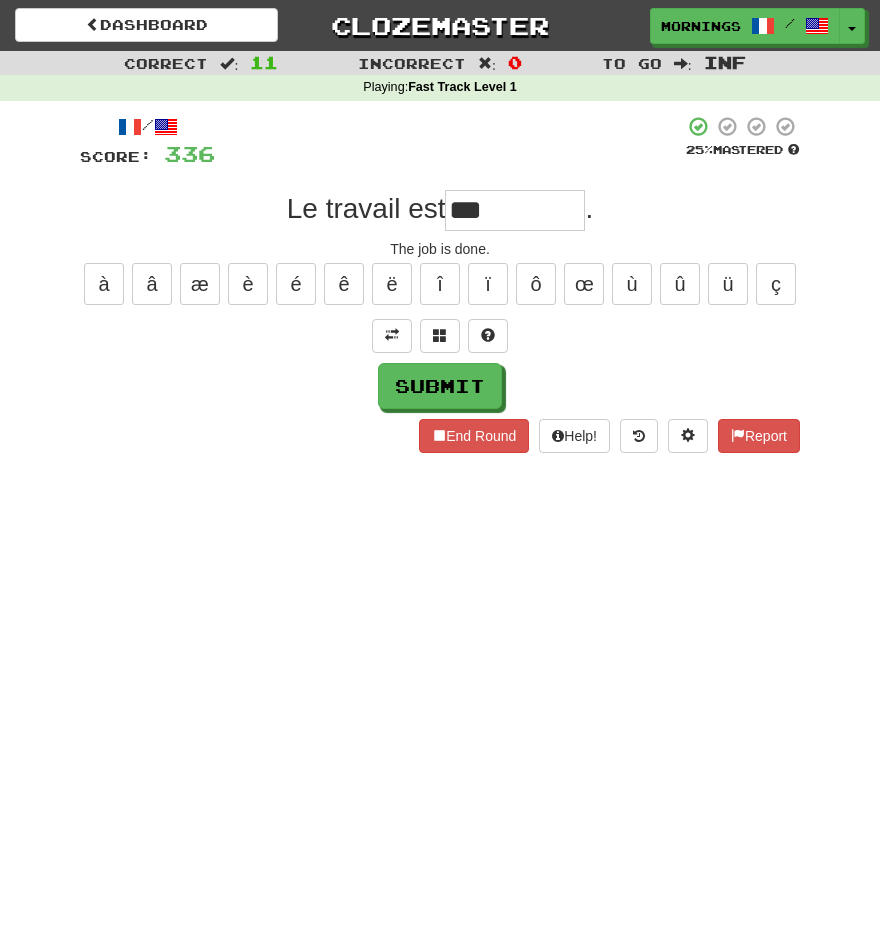 type on "*******" 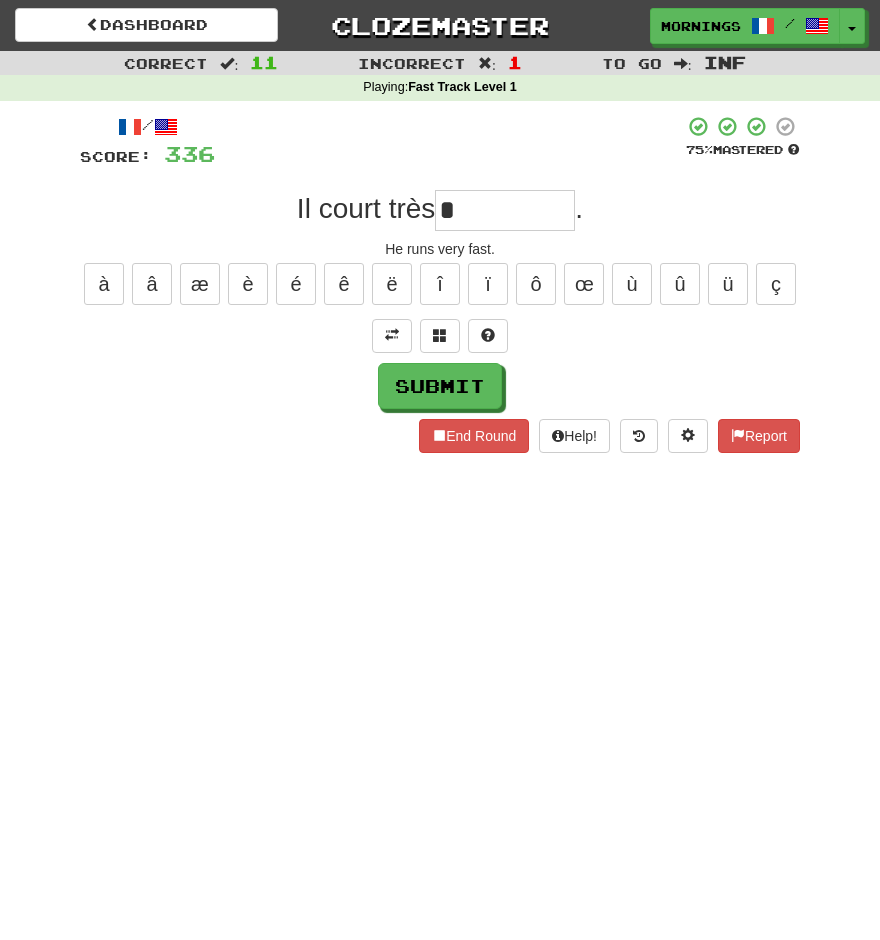 scroll, scrollTop: 0, scrollLeft: 0, axis: both 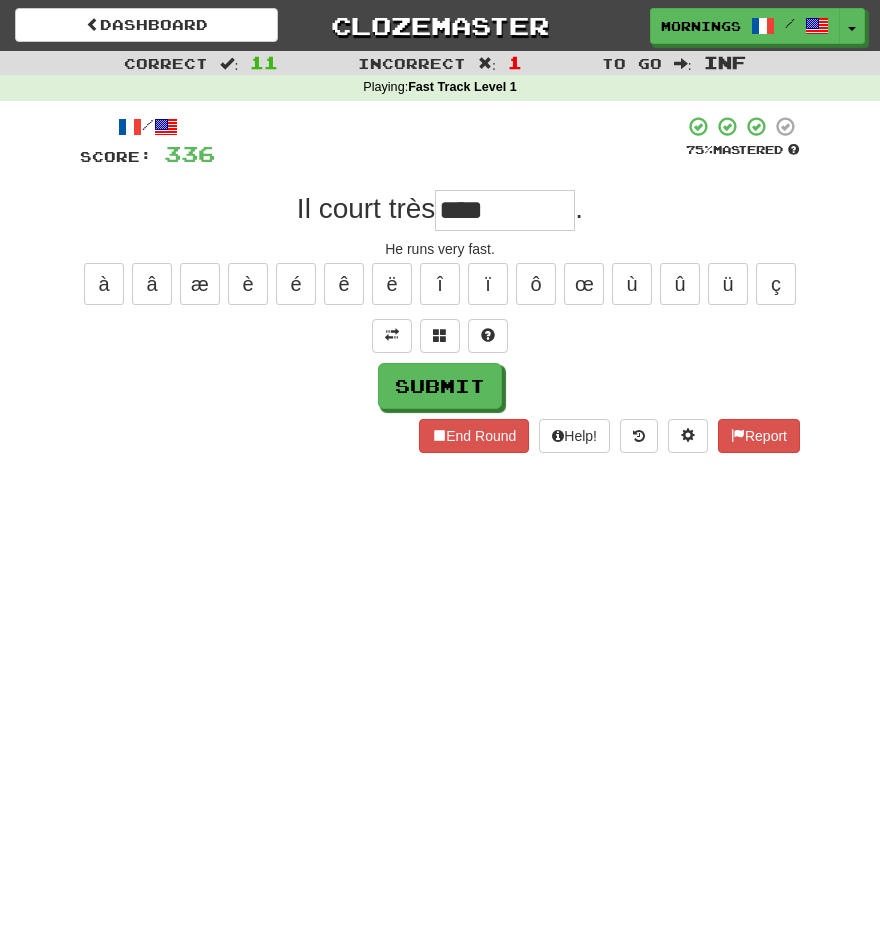 type on "****" 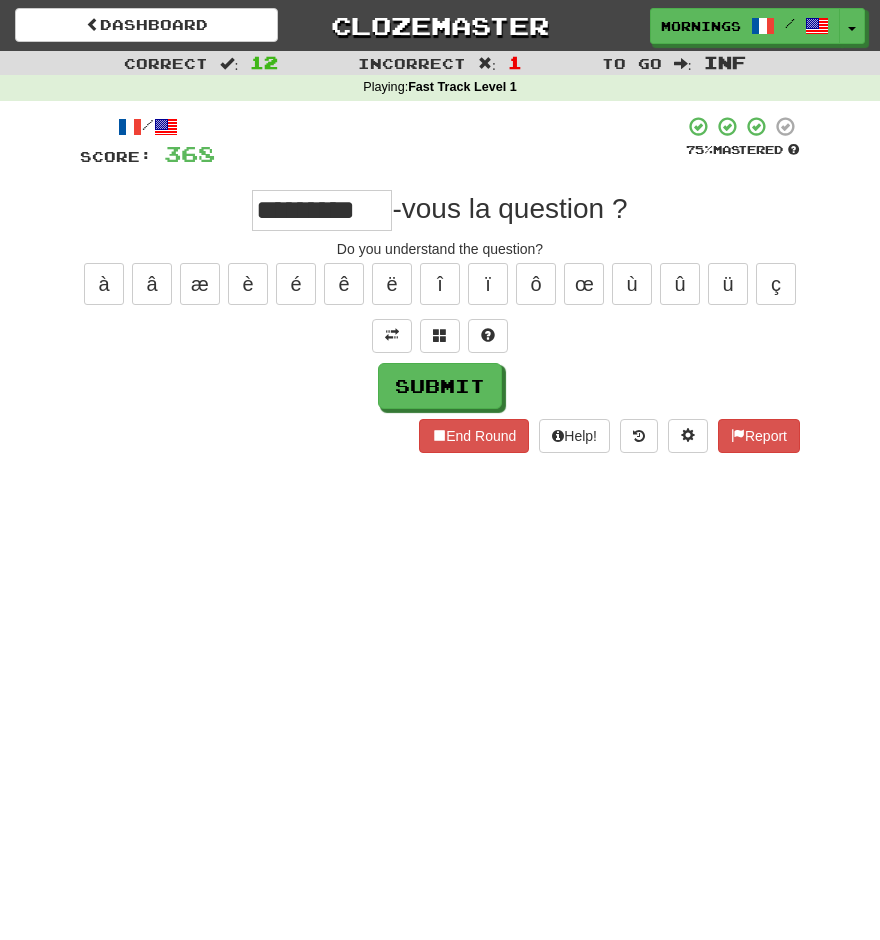 scroll, scrollTop: 0, scrollLeft: 0, axis: both 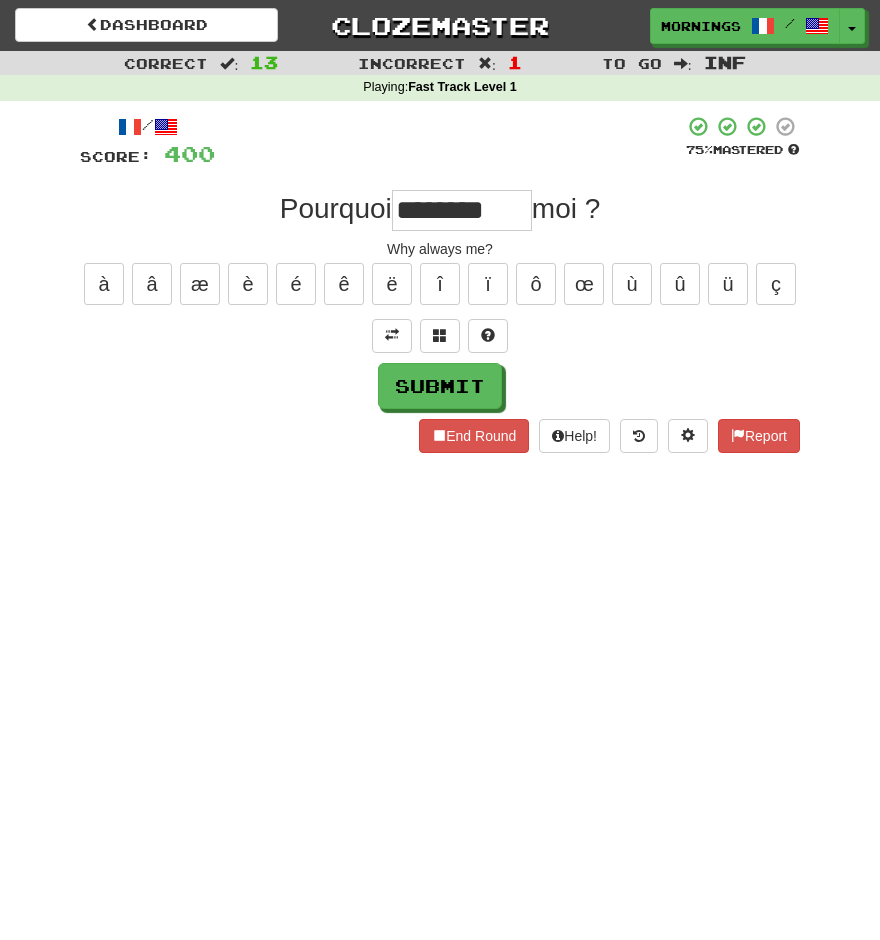 type on "********" 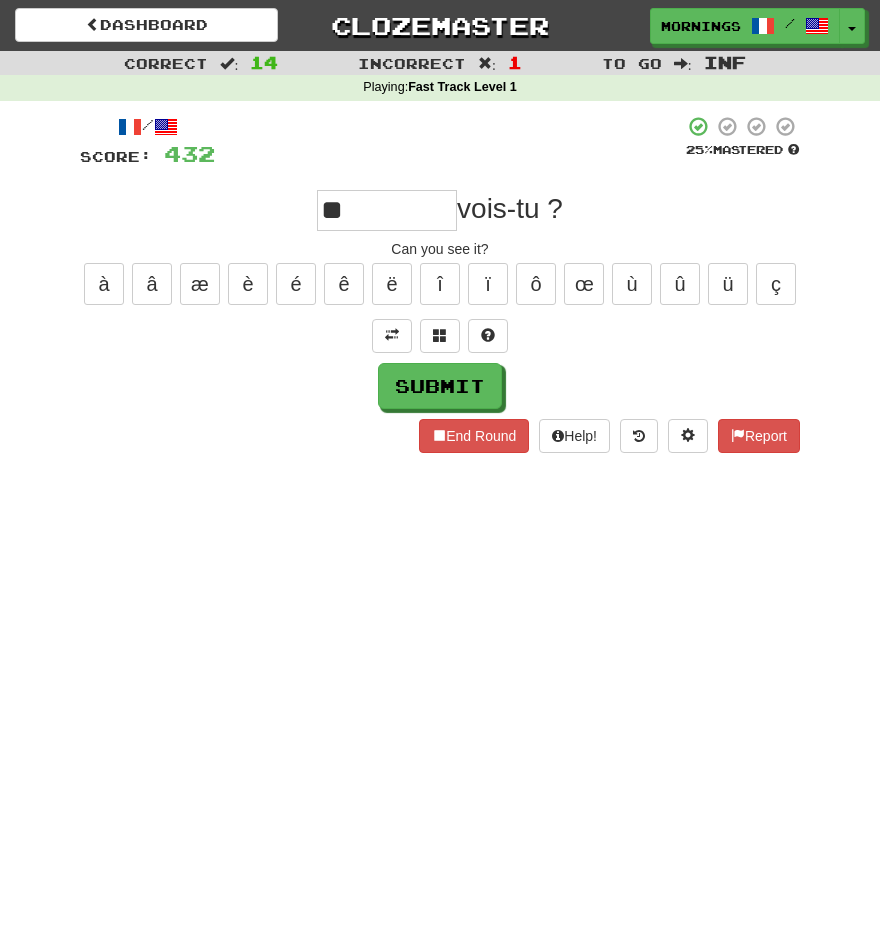 type on "**" 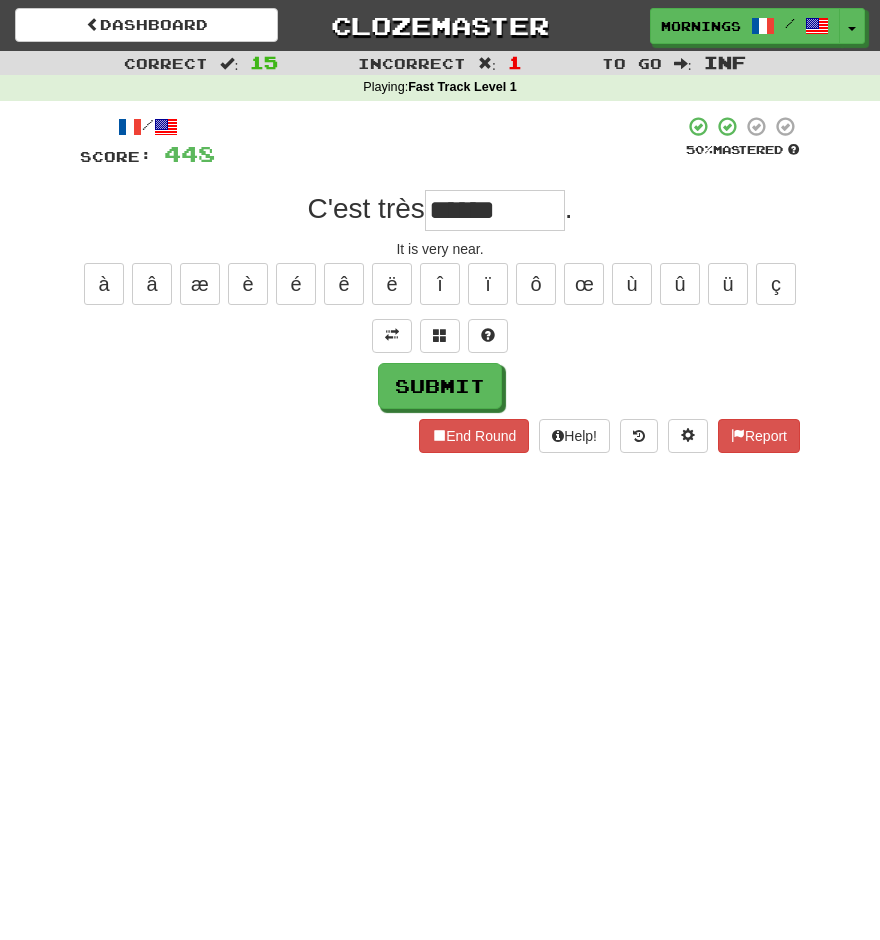 type on "******" 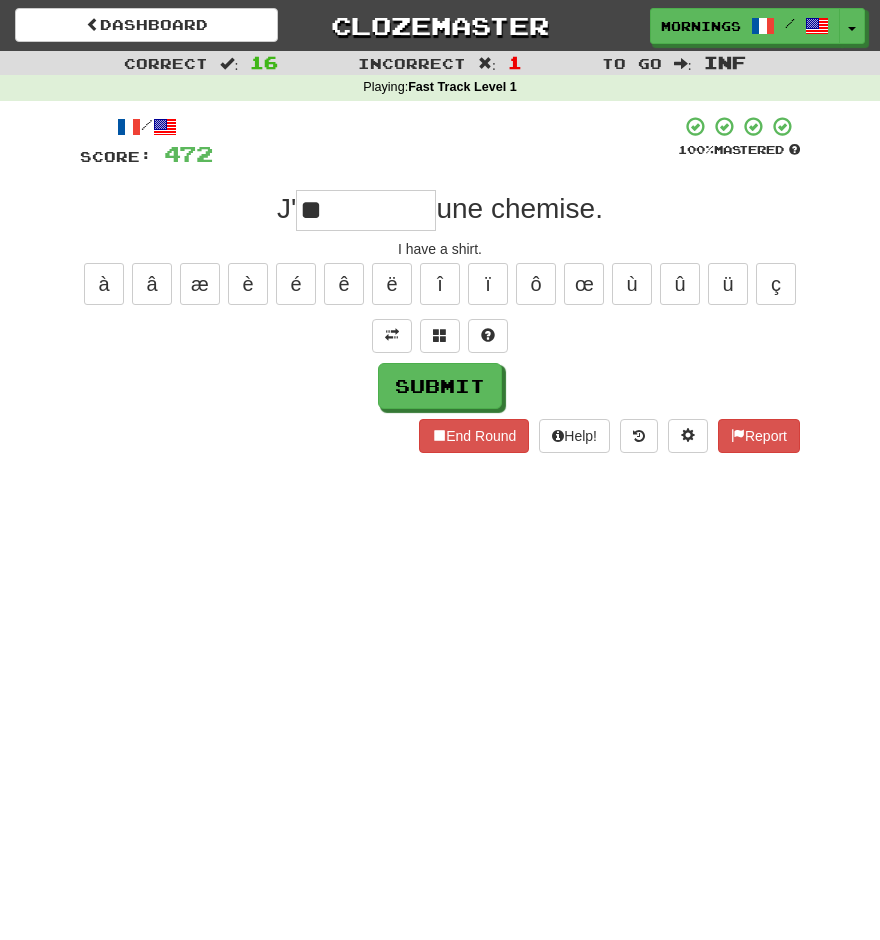 type on "**" 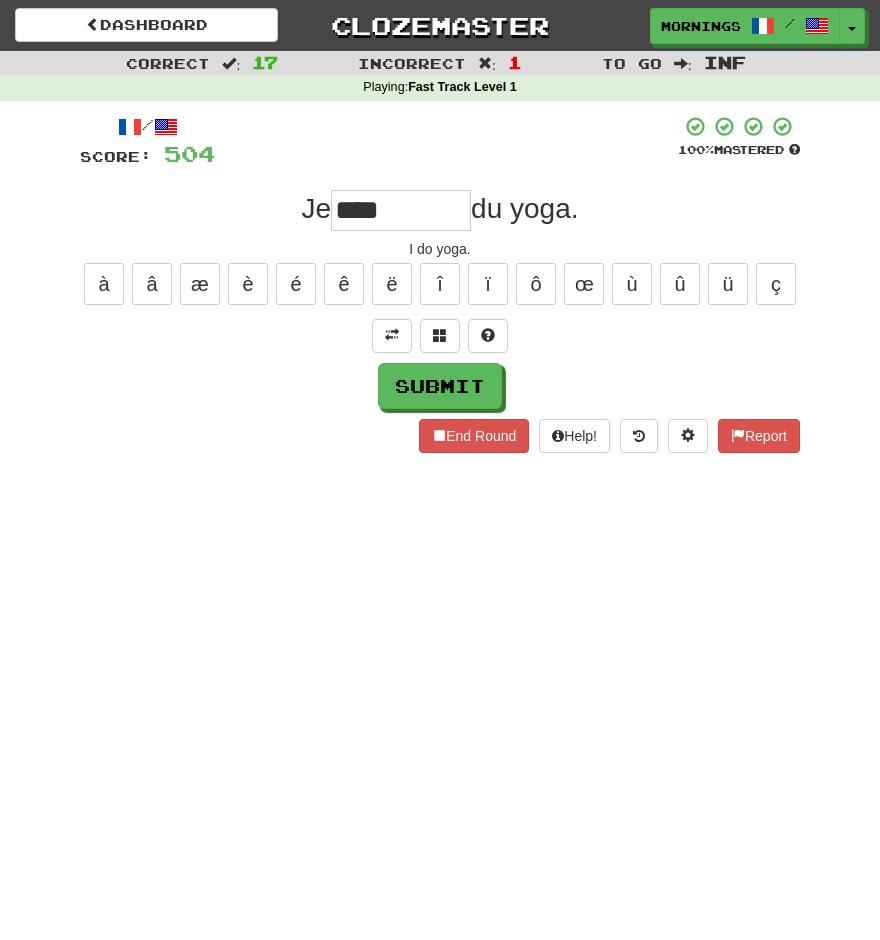 type on "****" 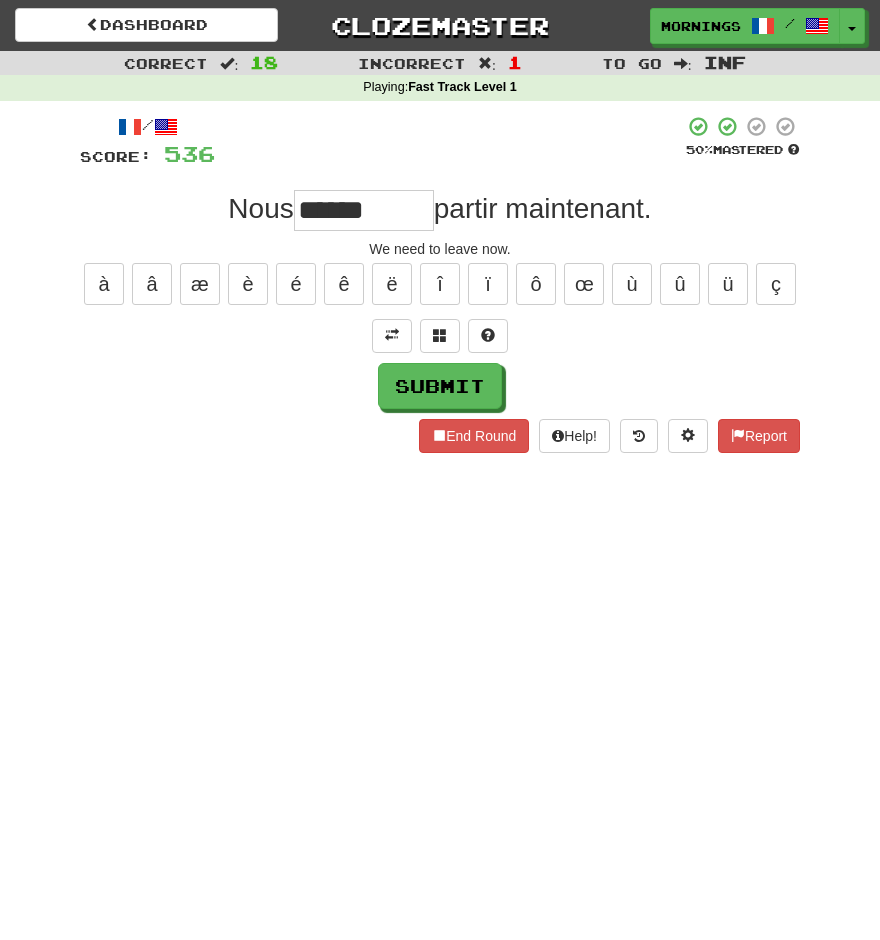 type on "******" 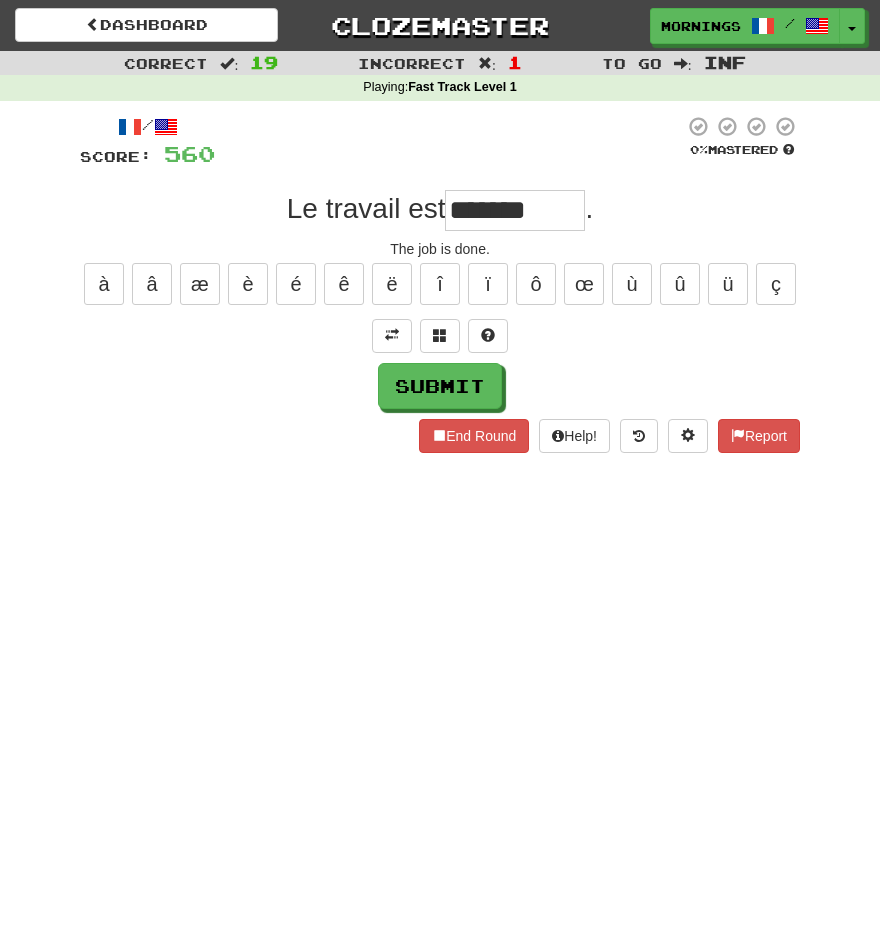 type on "*******" 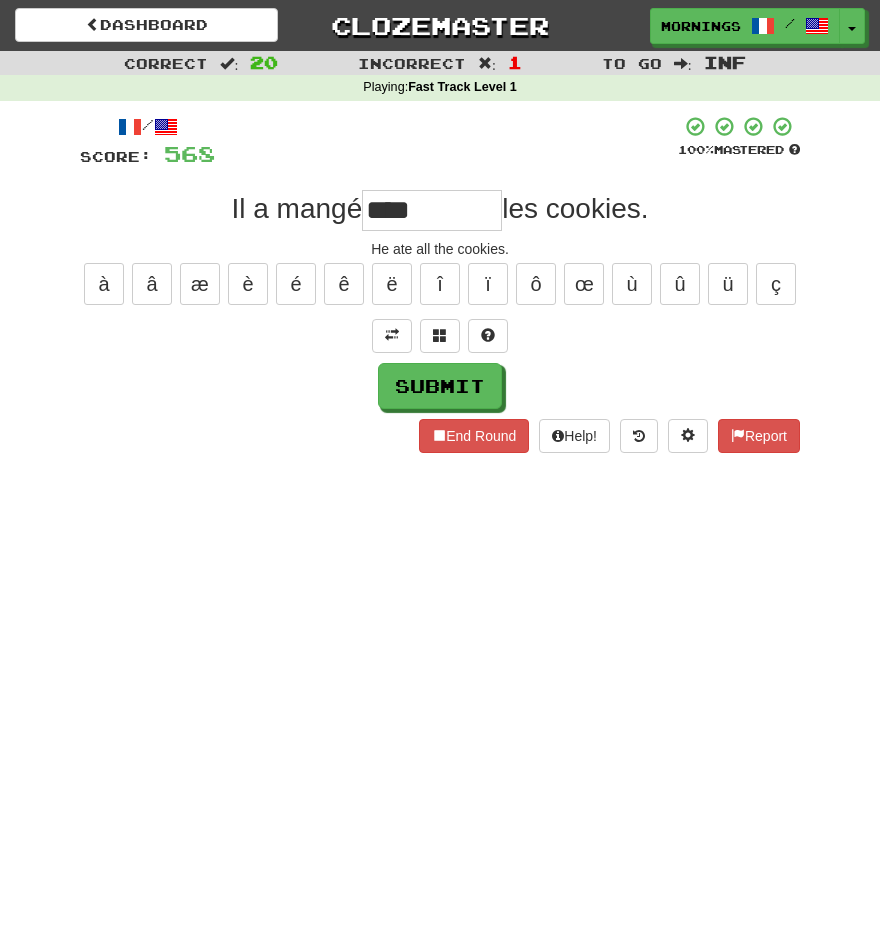 type on "****" 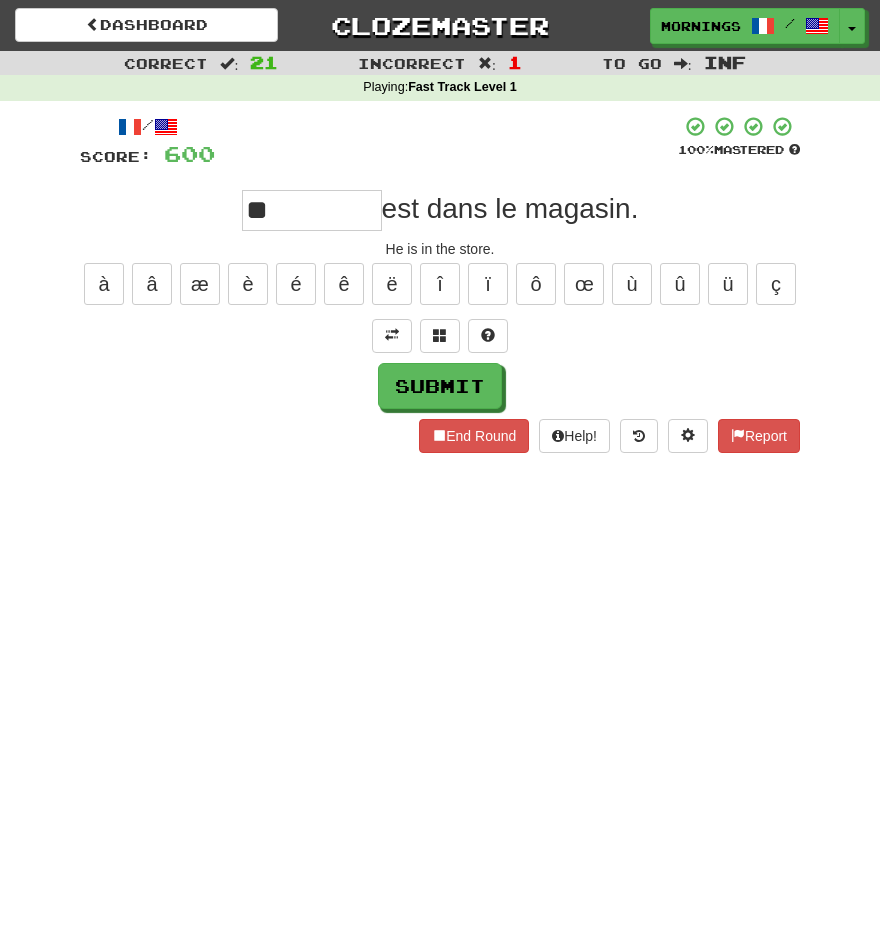 type on "**" 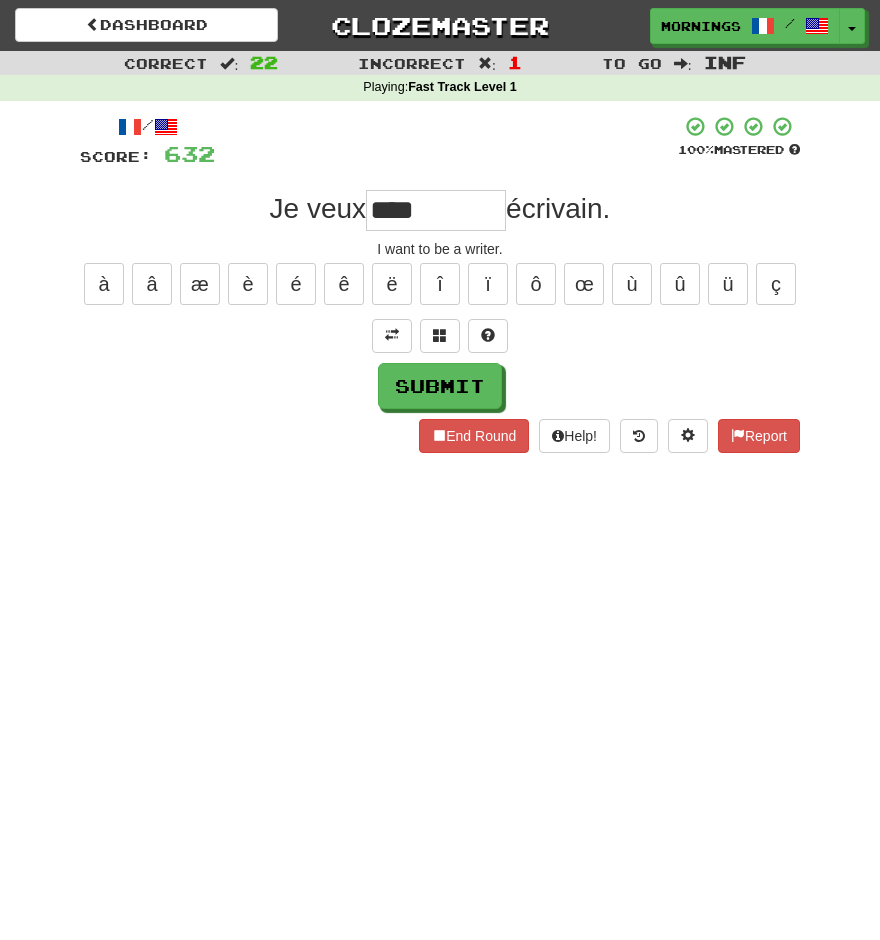 type on "****" 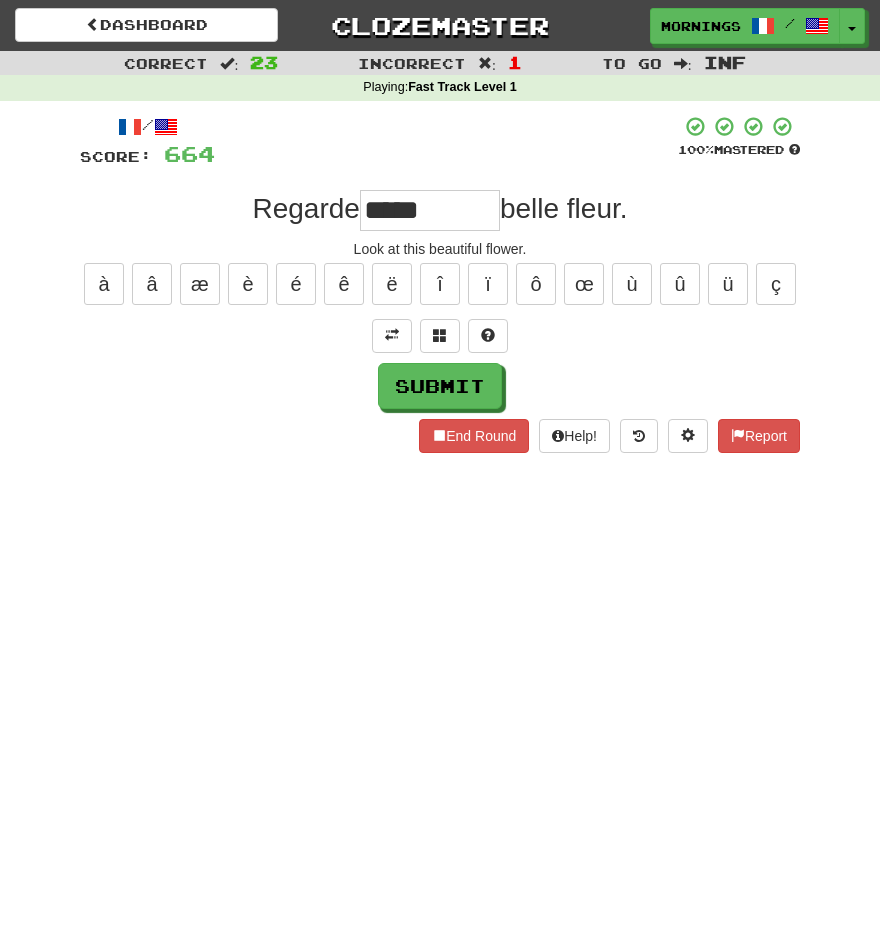 type on "*****" 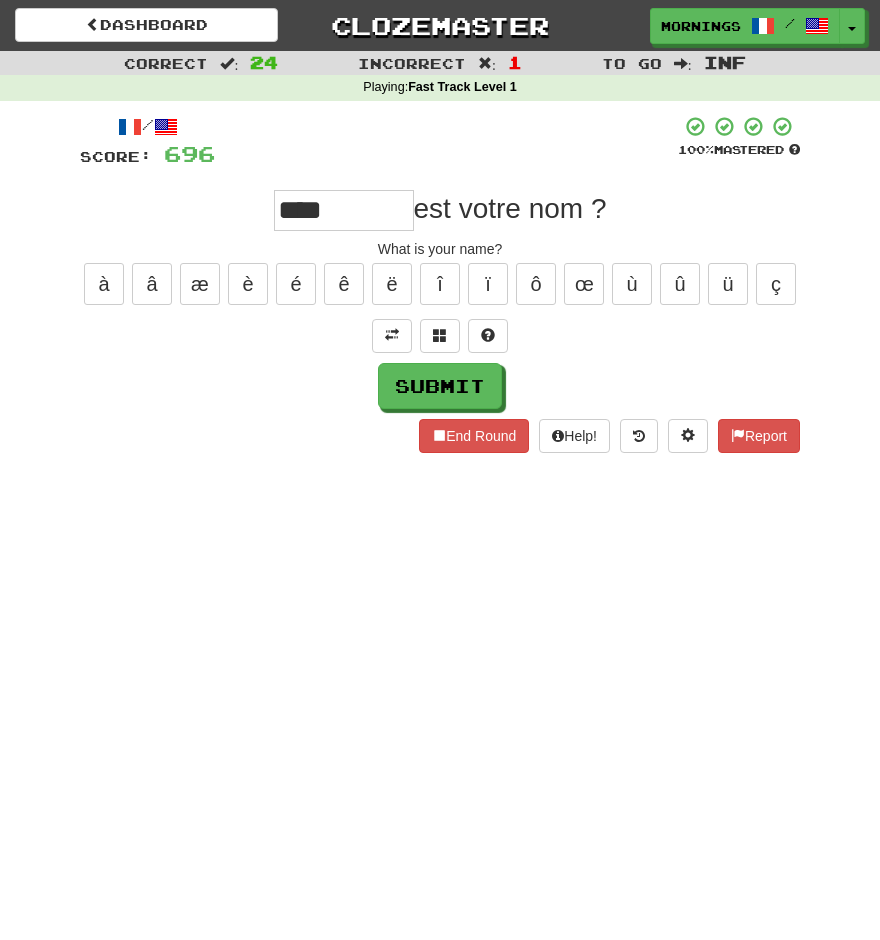 type on "****" 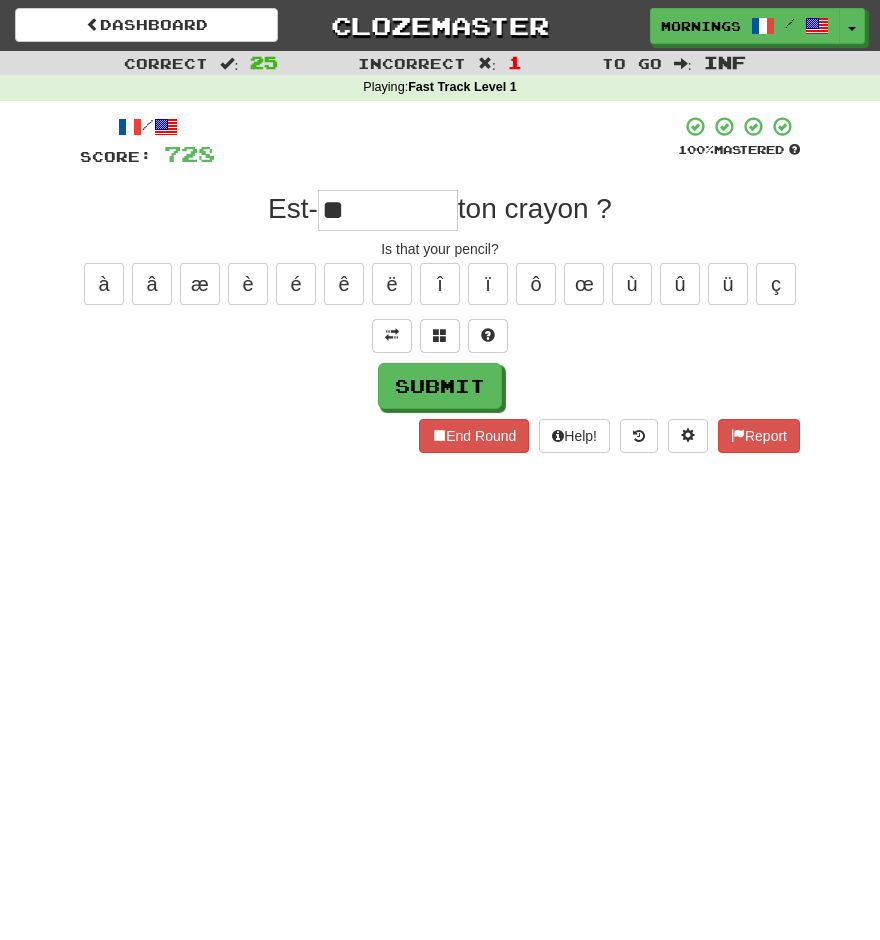 type on "**" 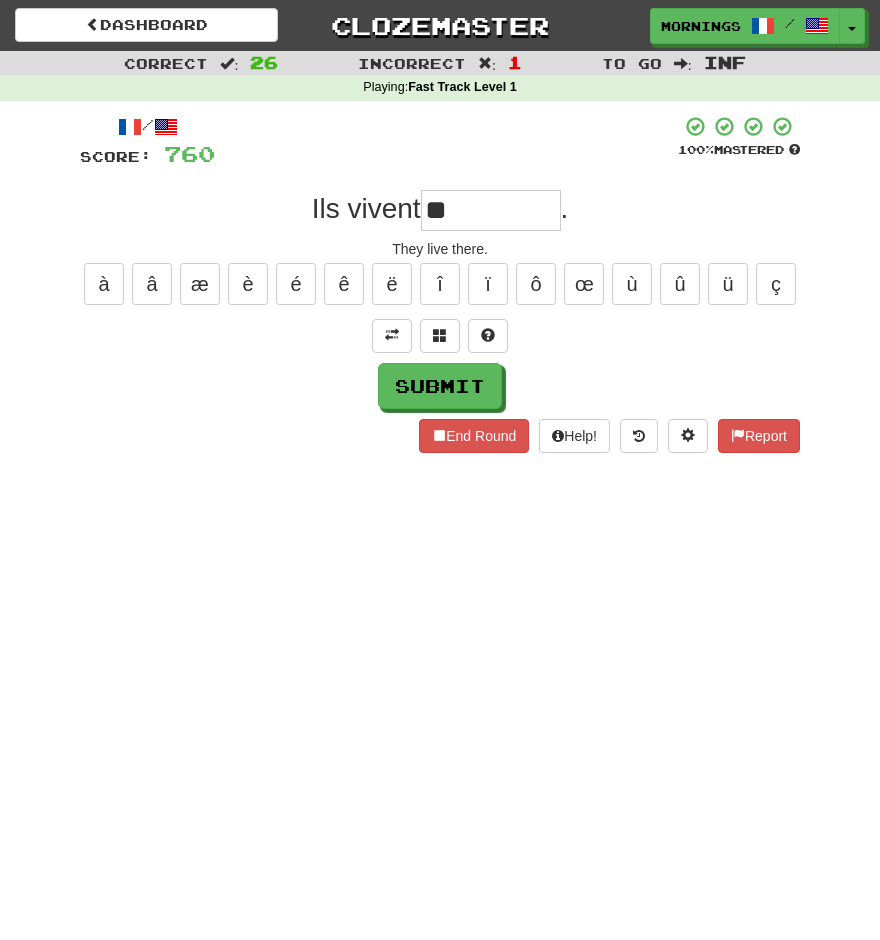 type on "**" 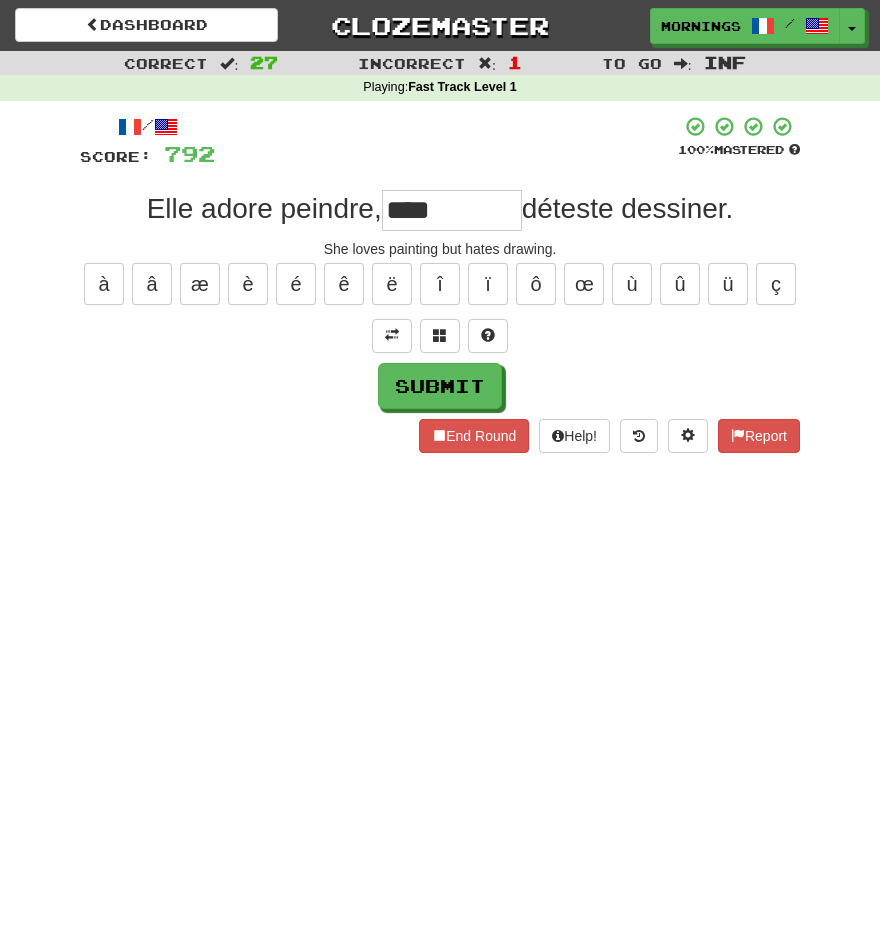 type on "****" 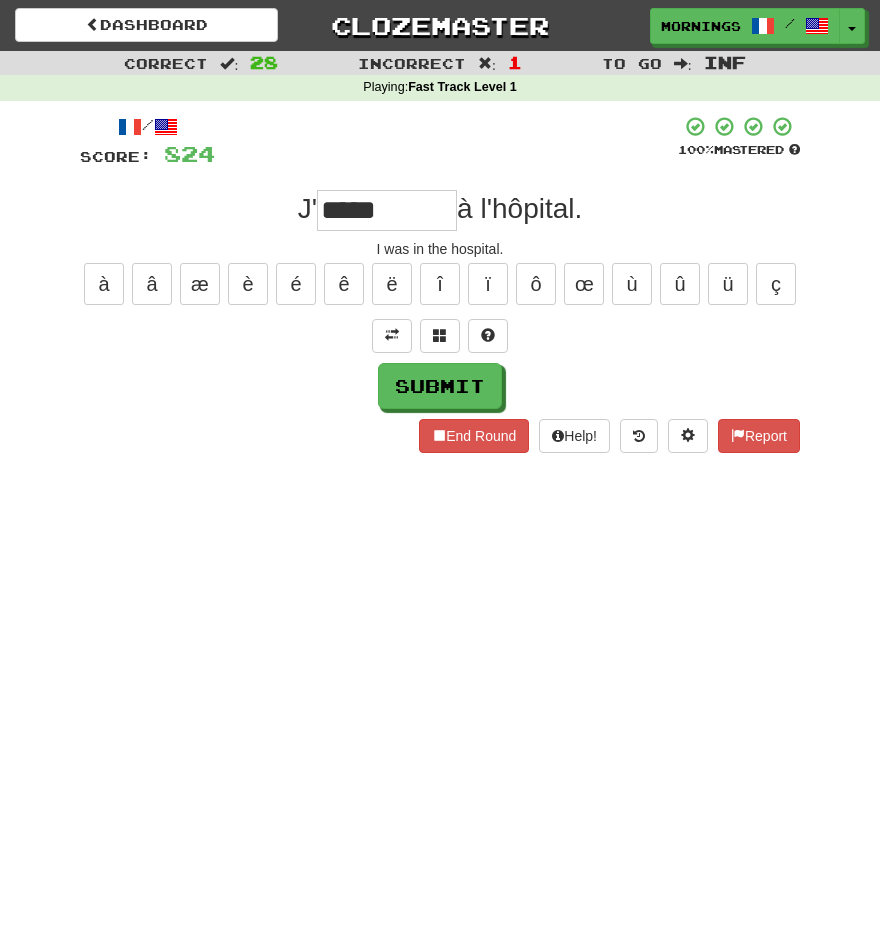 type on "*****" 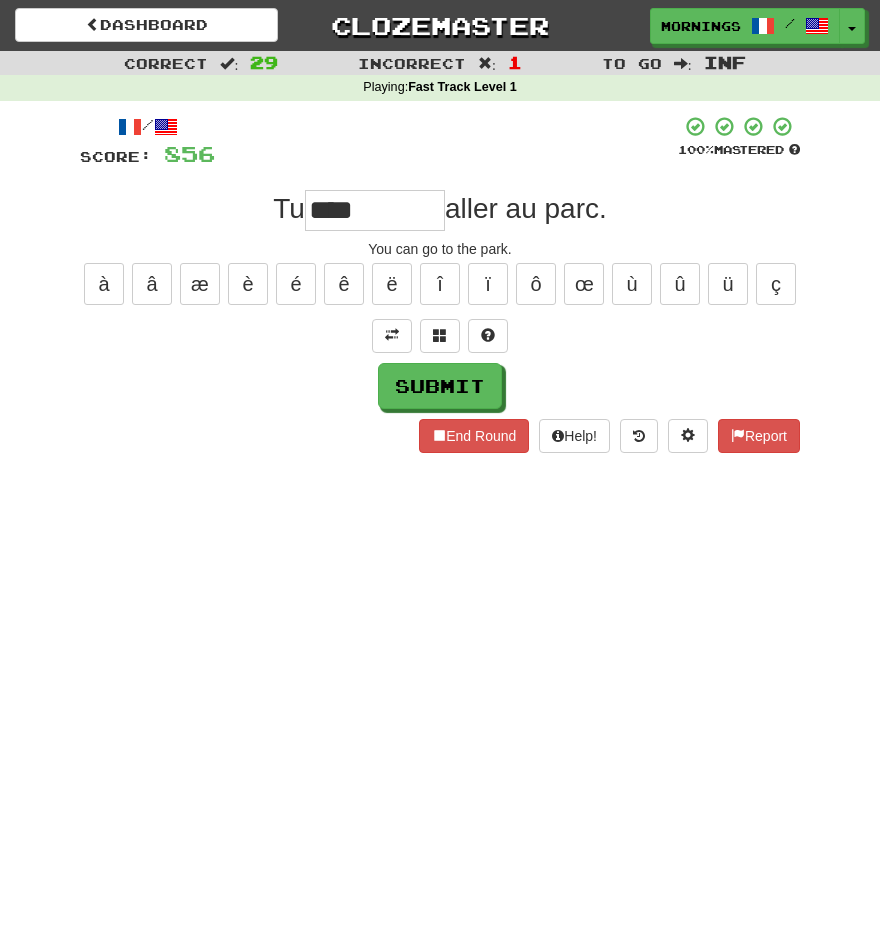 type on "****" 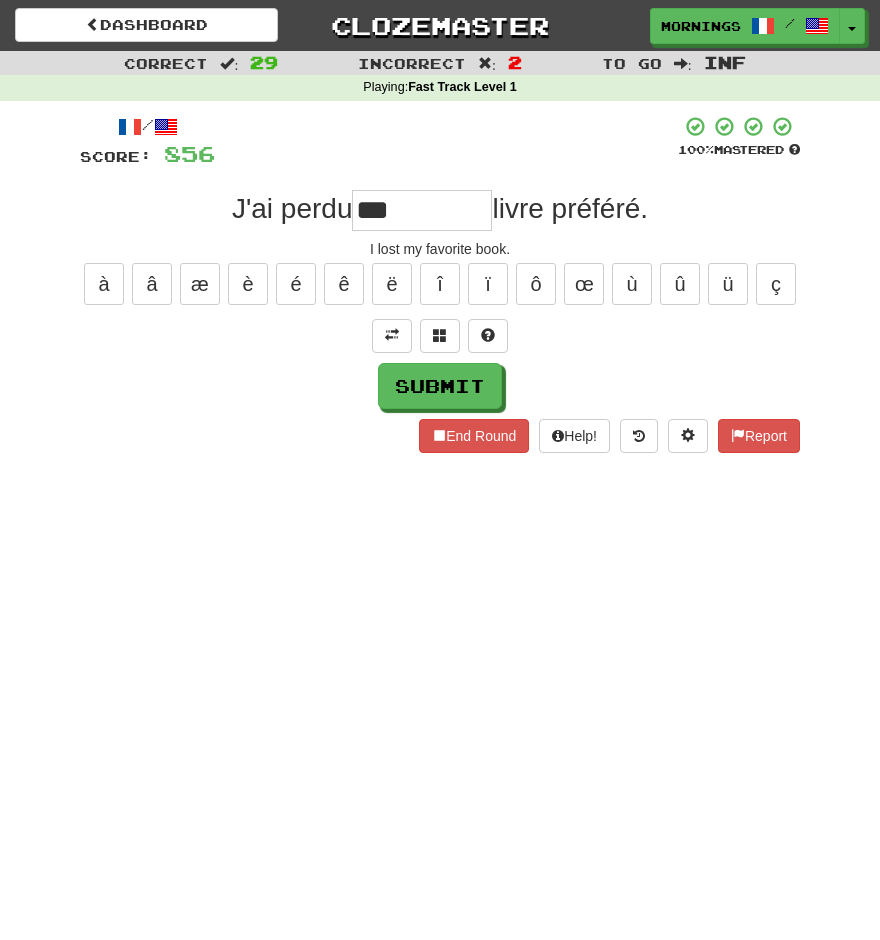 type on "***" 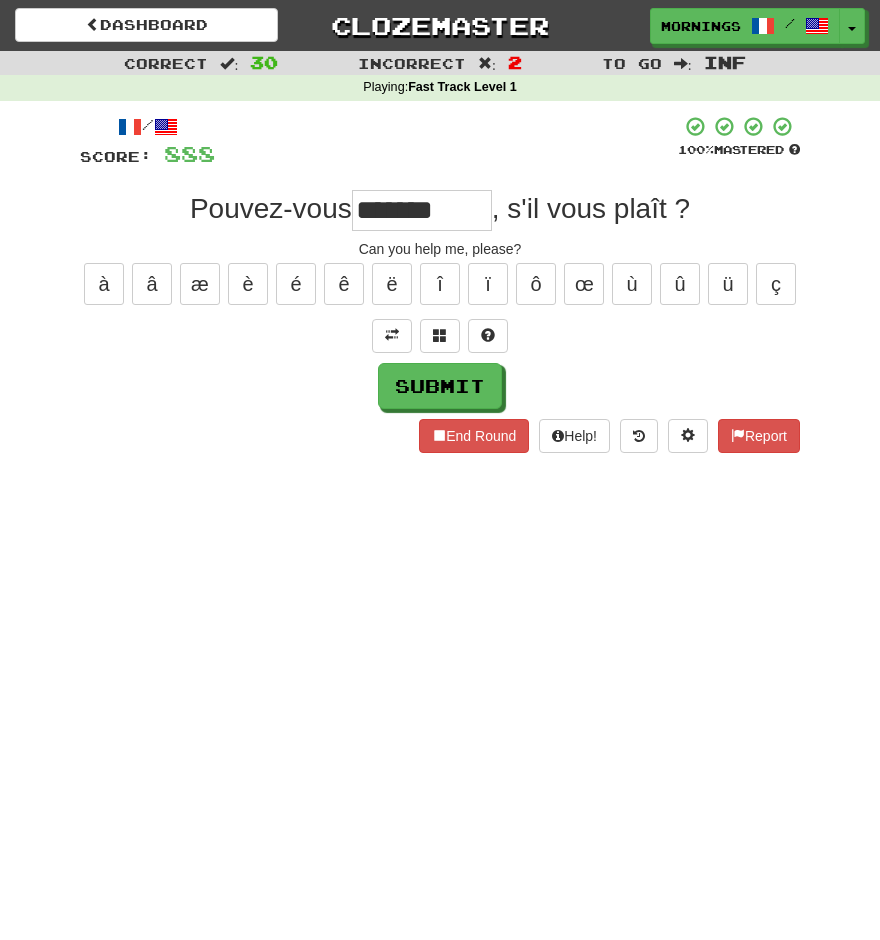 type on "*******" 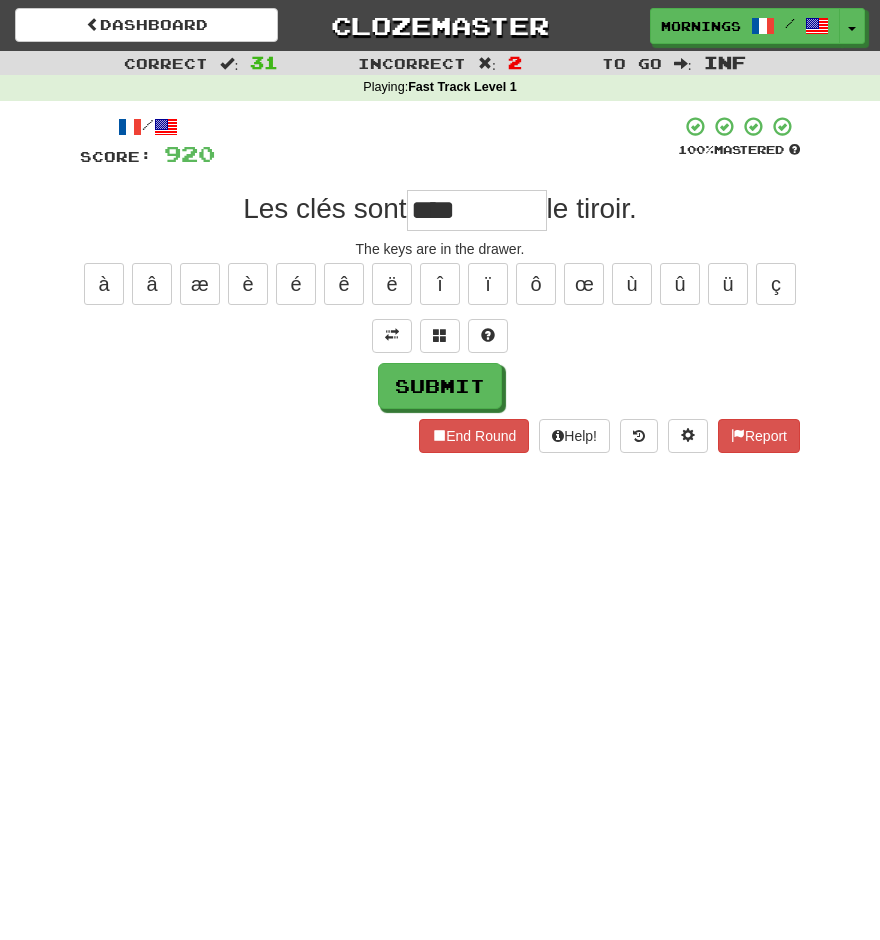 type on "****" 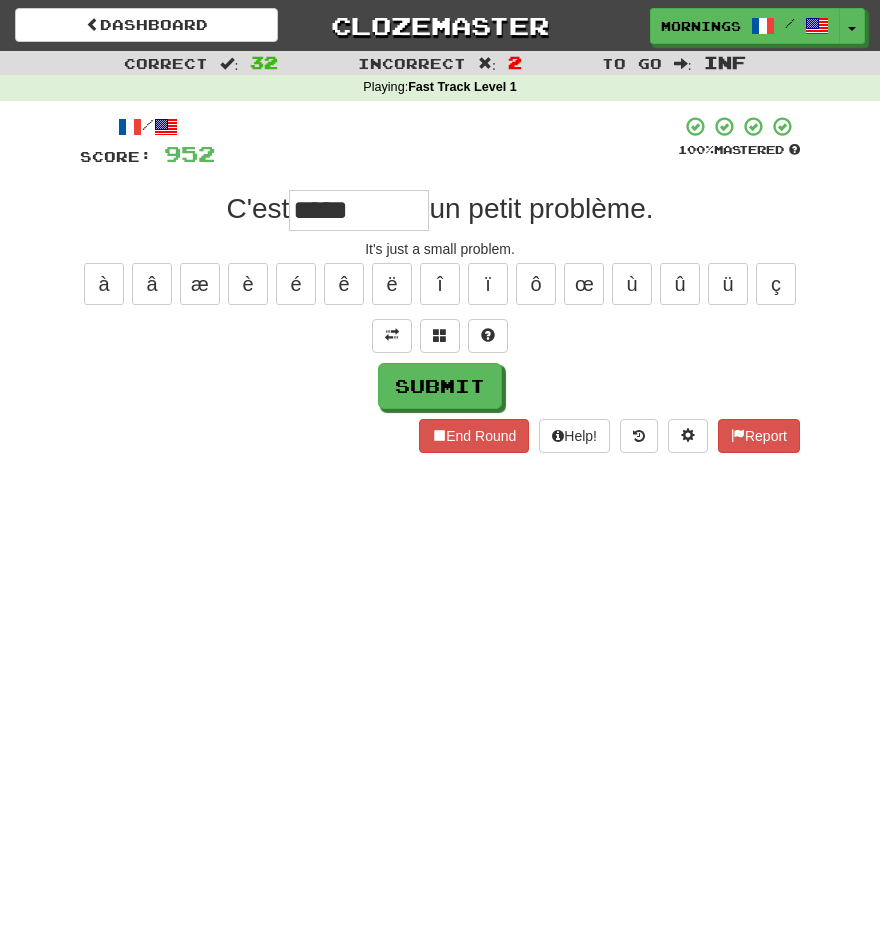 type on "*****" 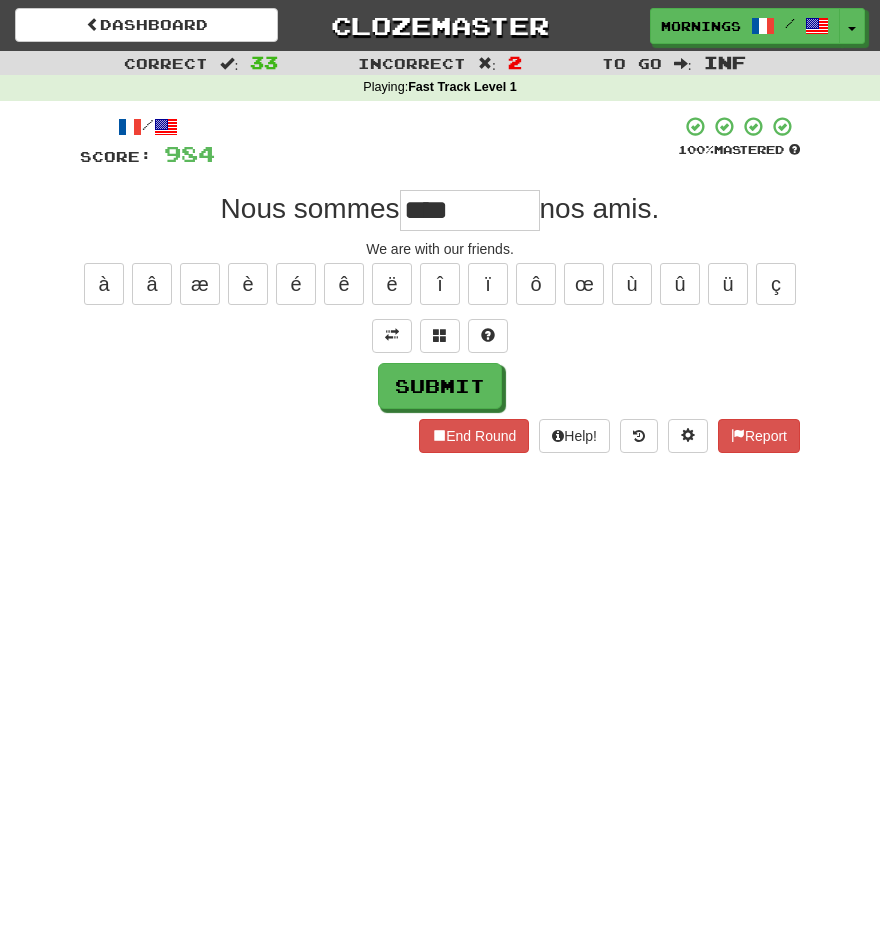 type on "****" 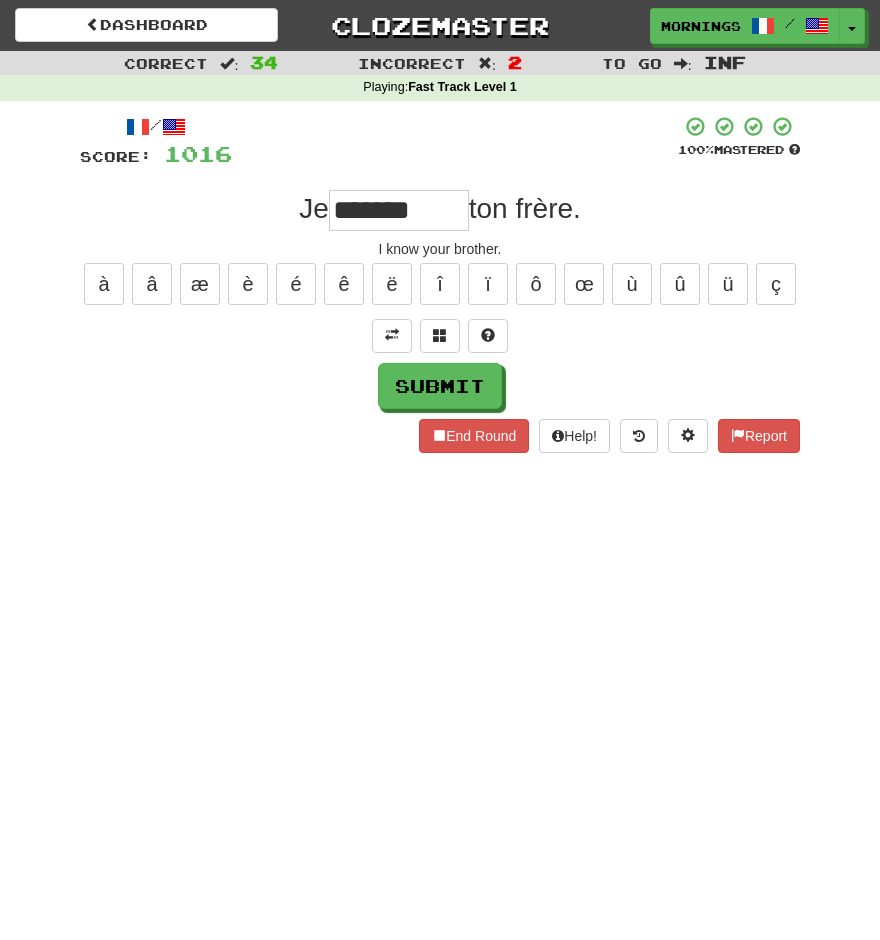 type on "*******" 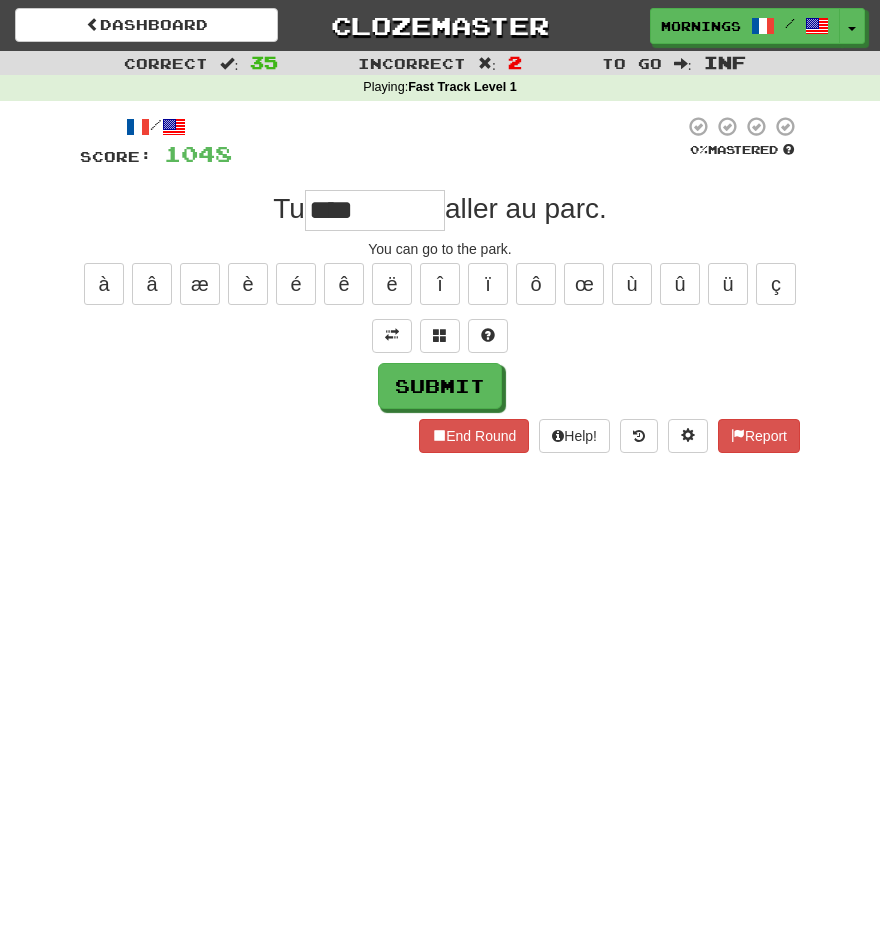 type on "****" 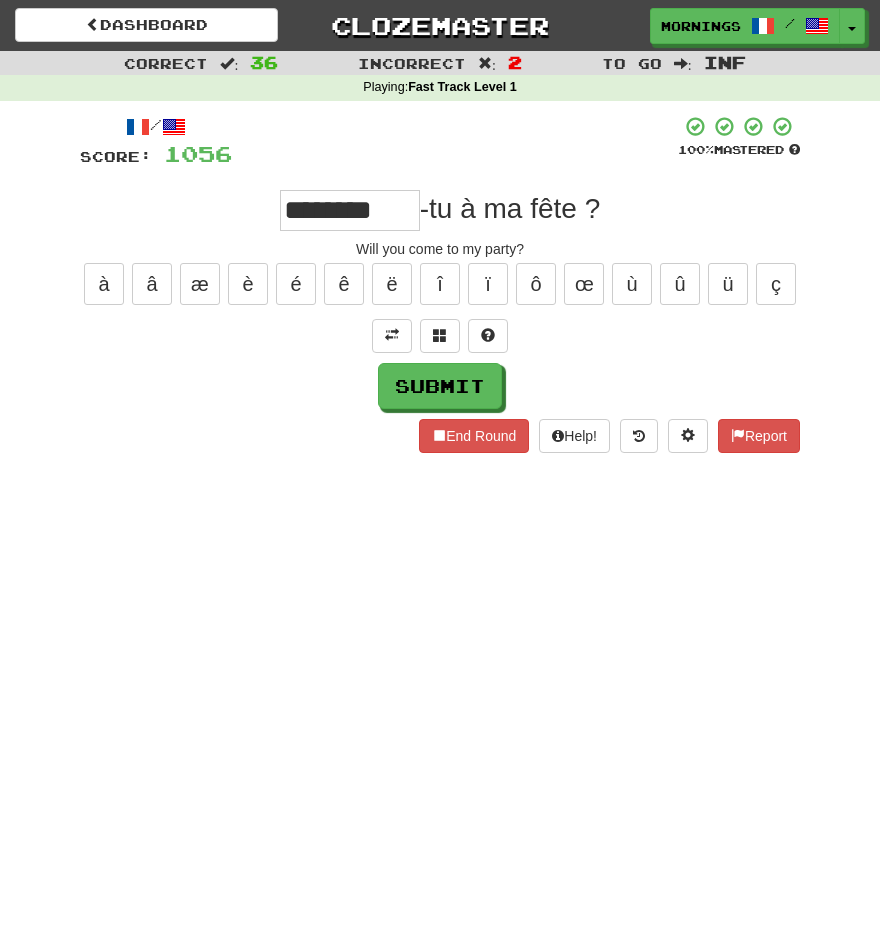 type on "********" 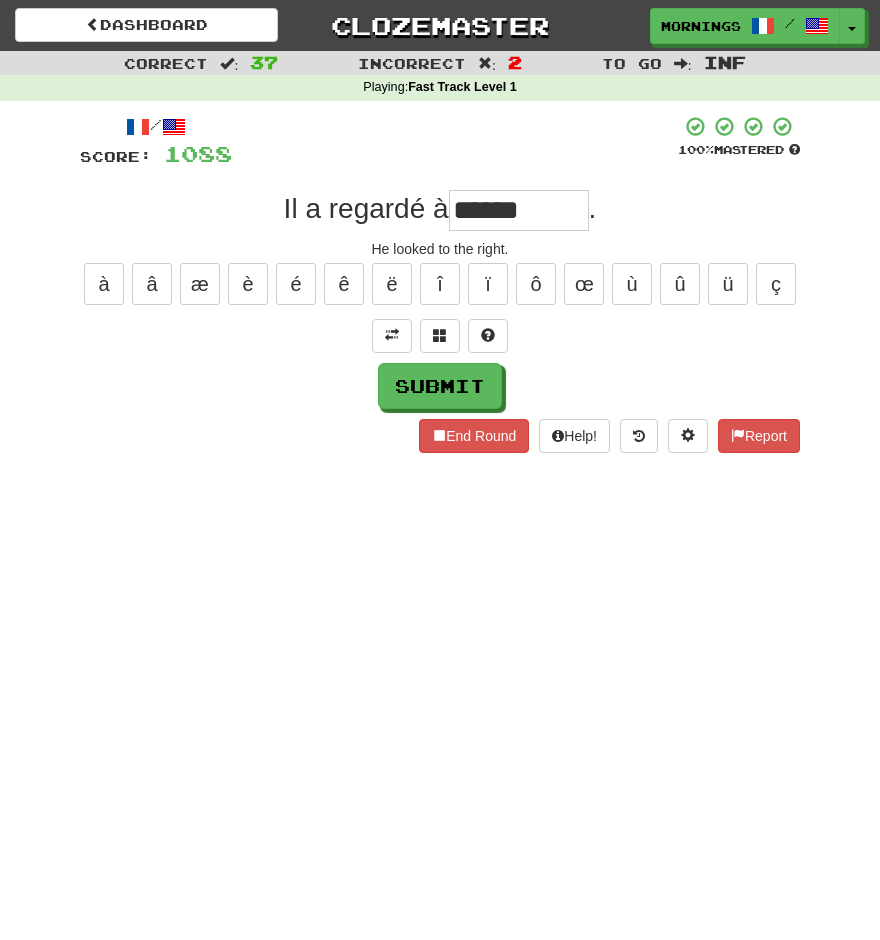 type on "******" 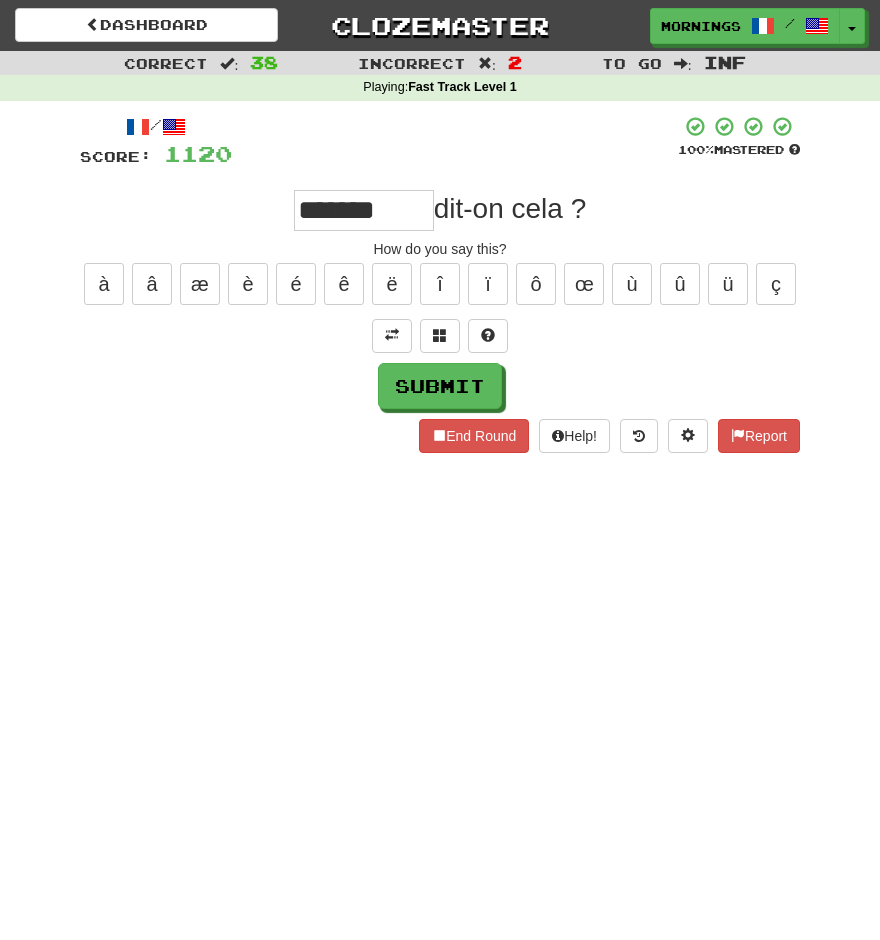 type on "*******" 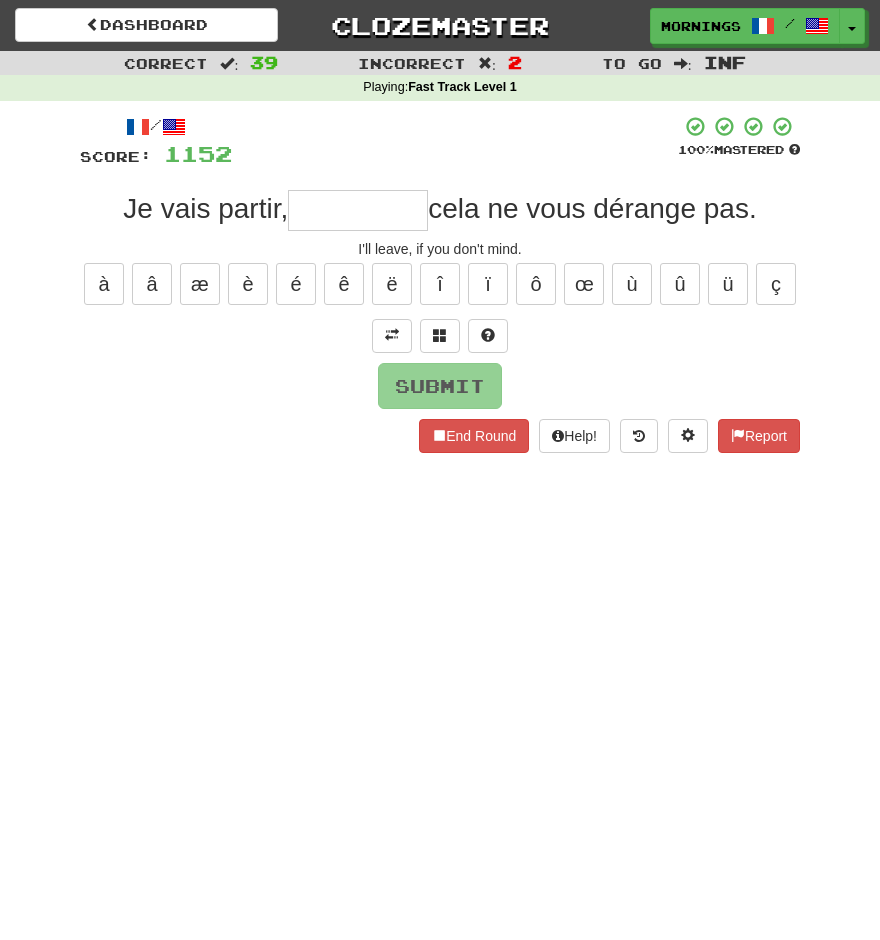 type on "*" 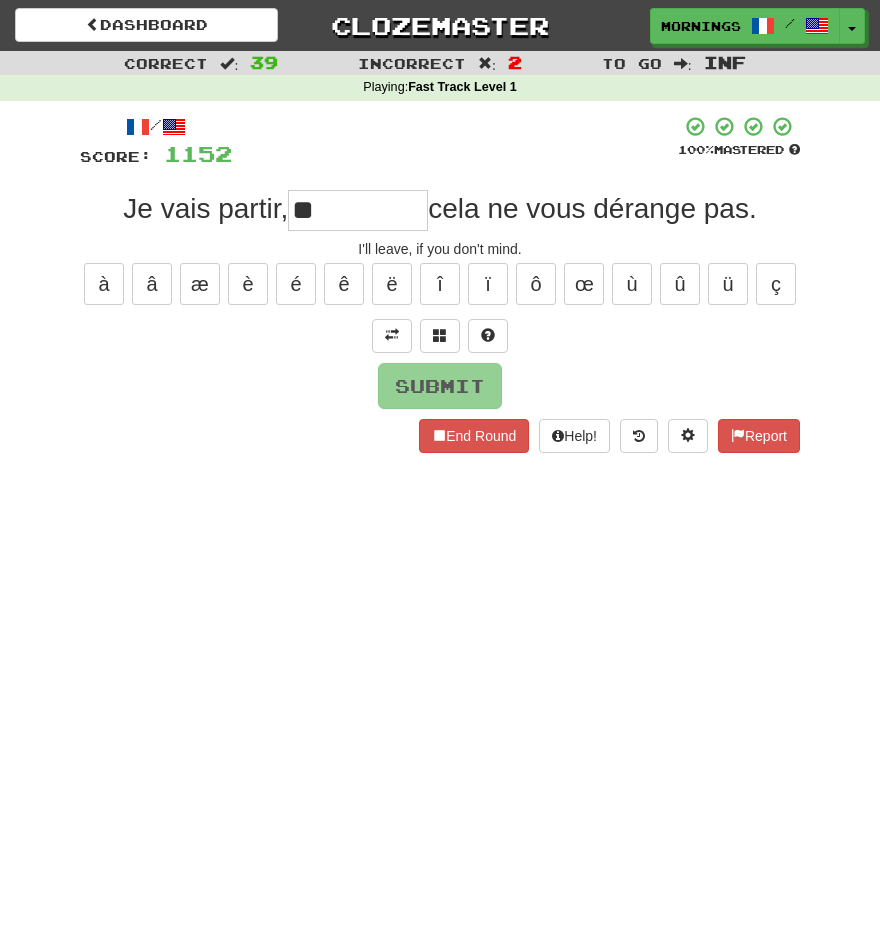 type on "**" 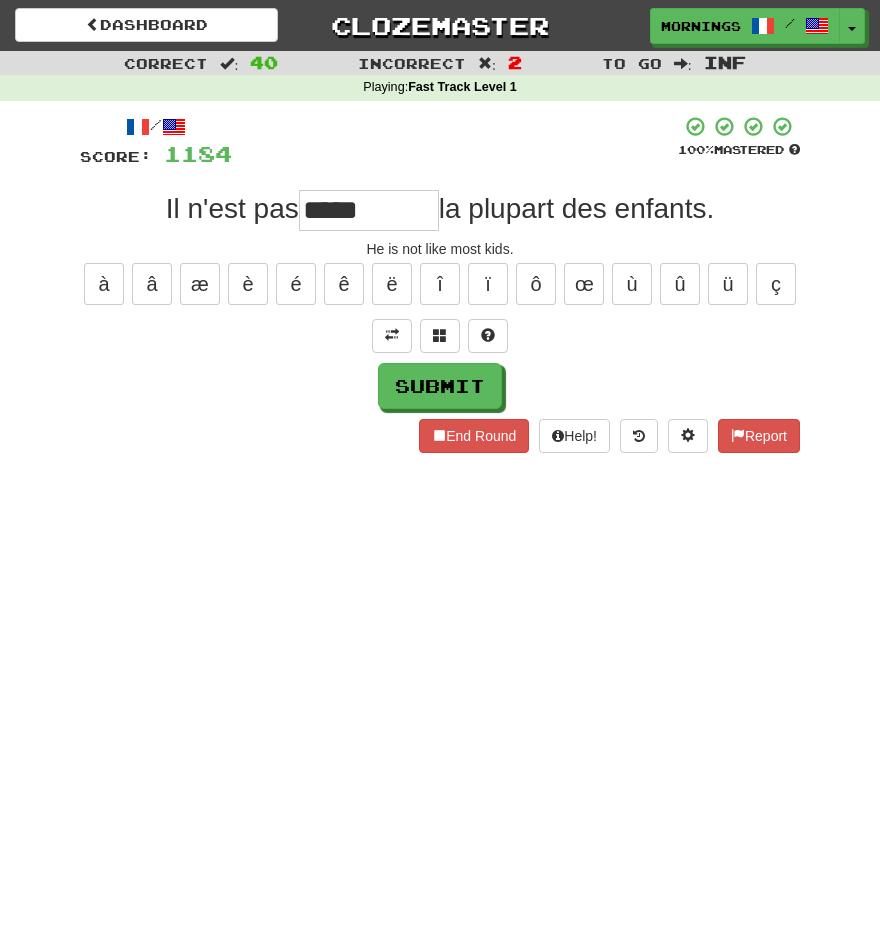 type on "*****" 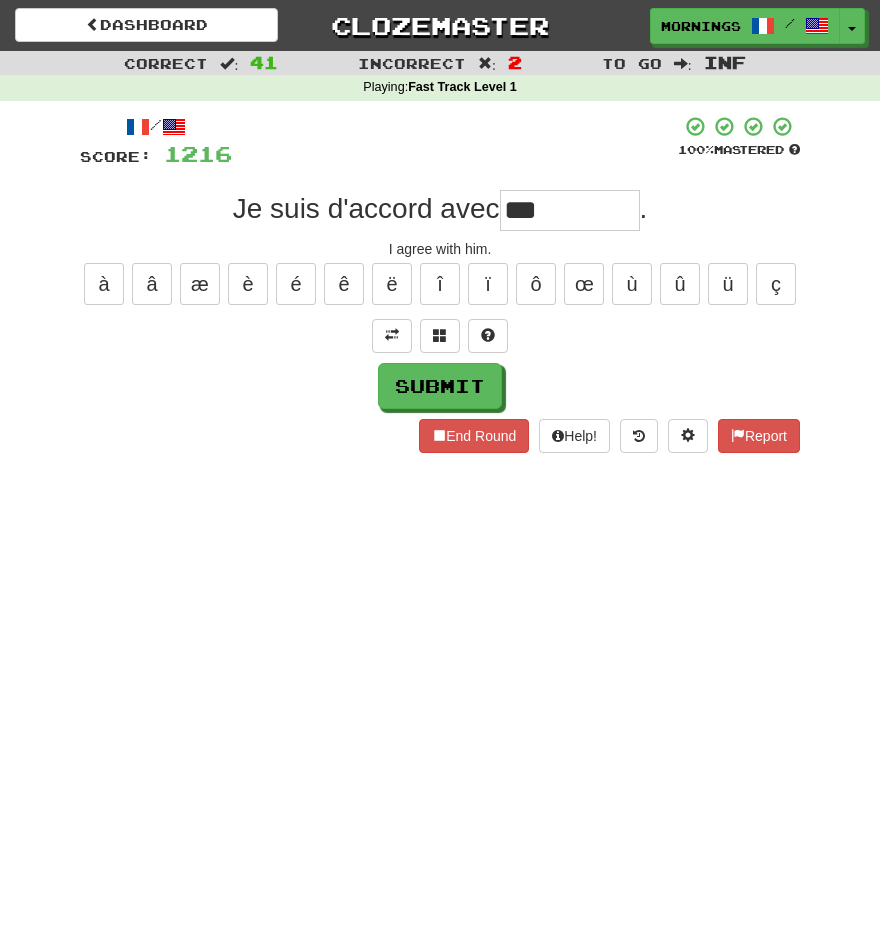 type on "***" 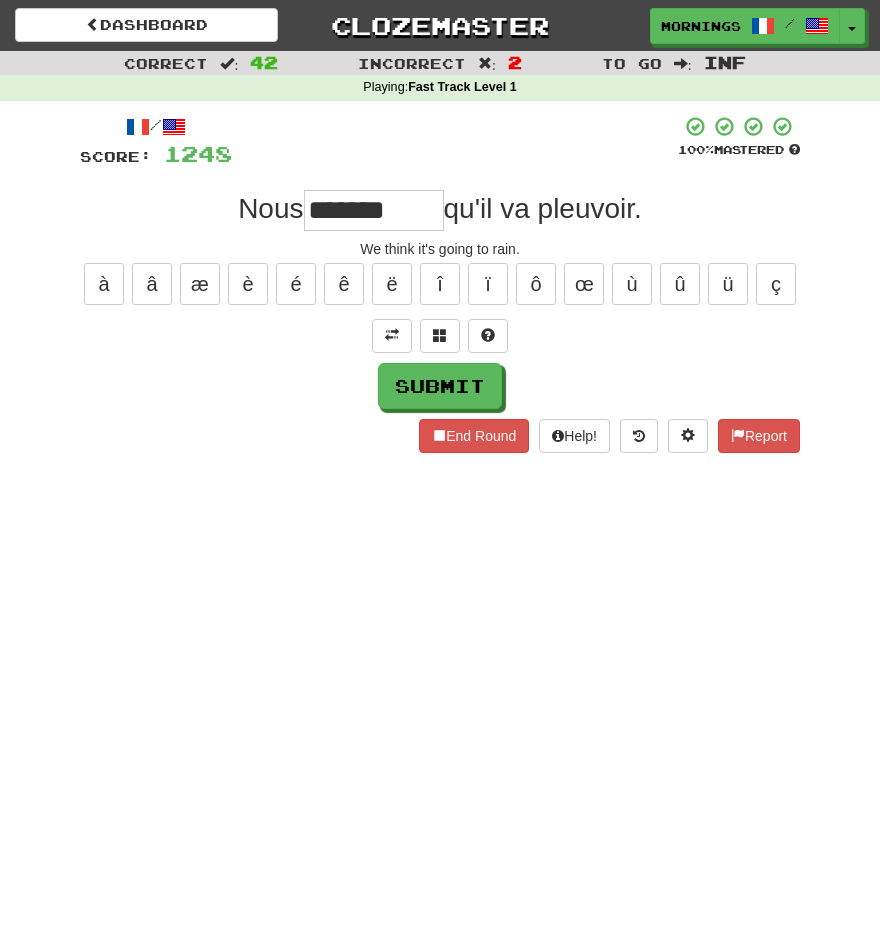 type on "*******" 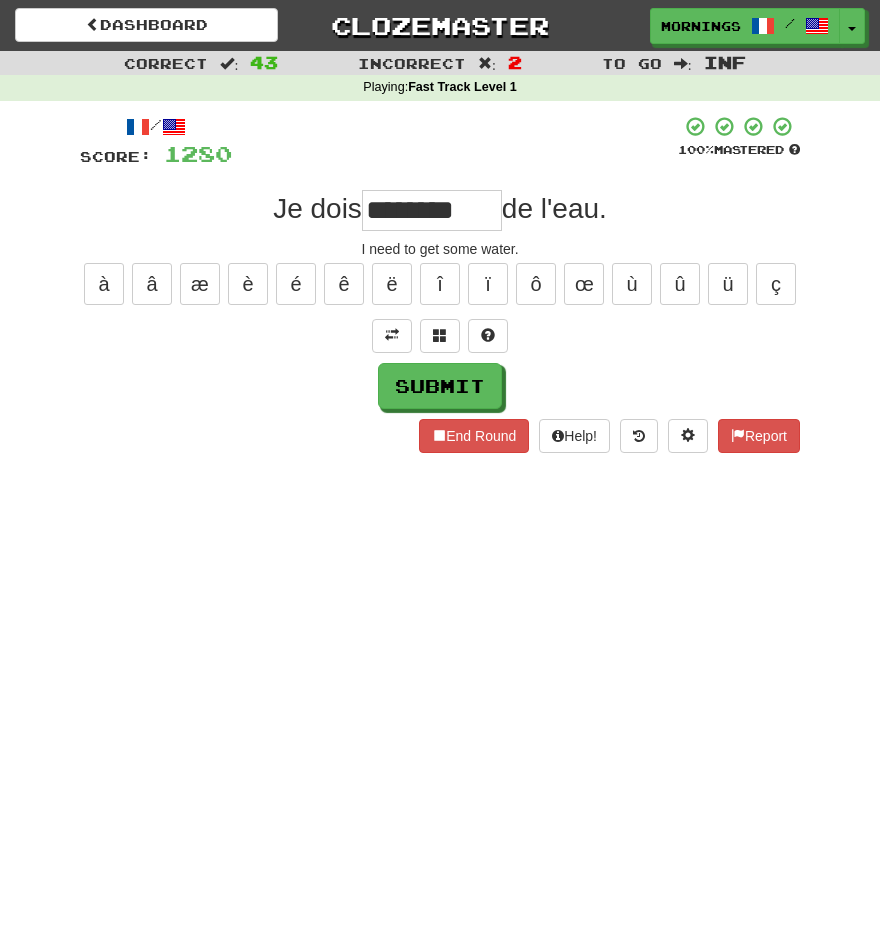 type on "********" 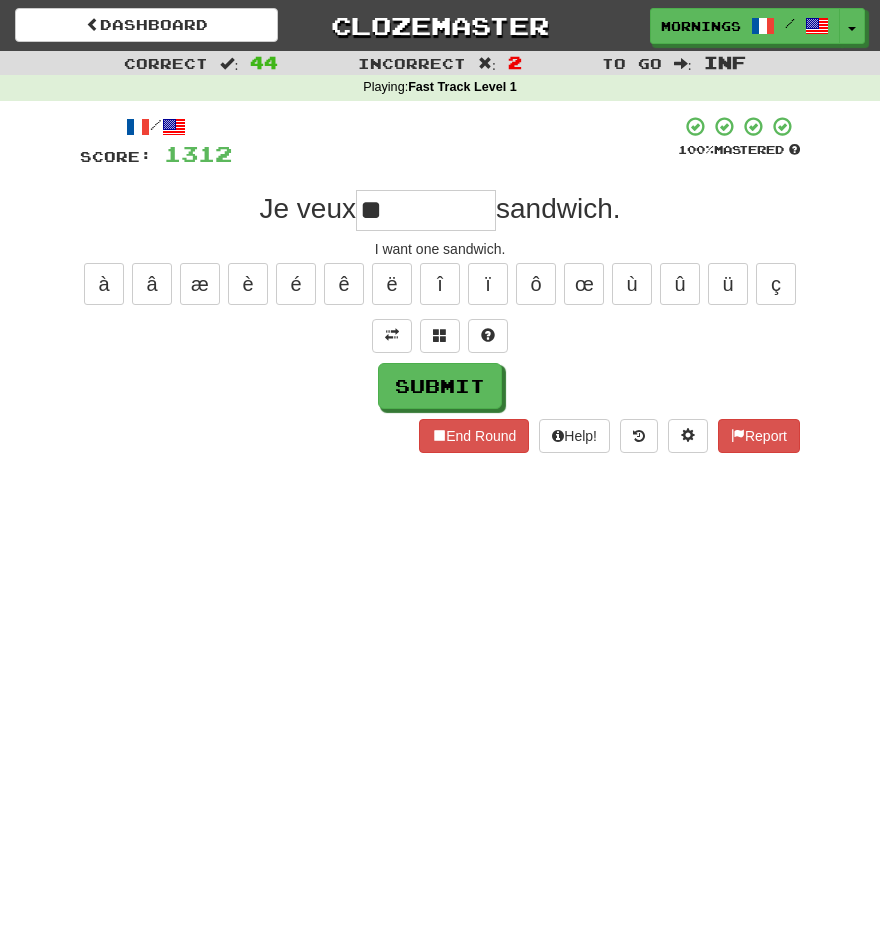 type on "**" 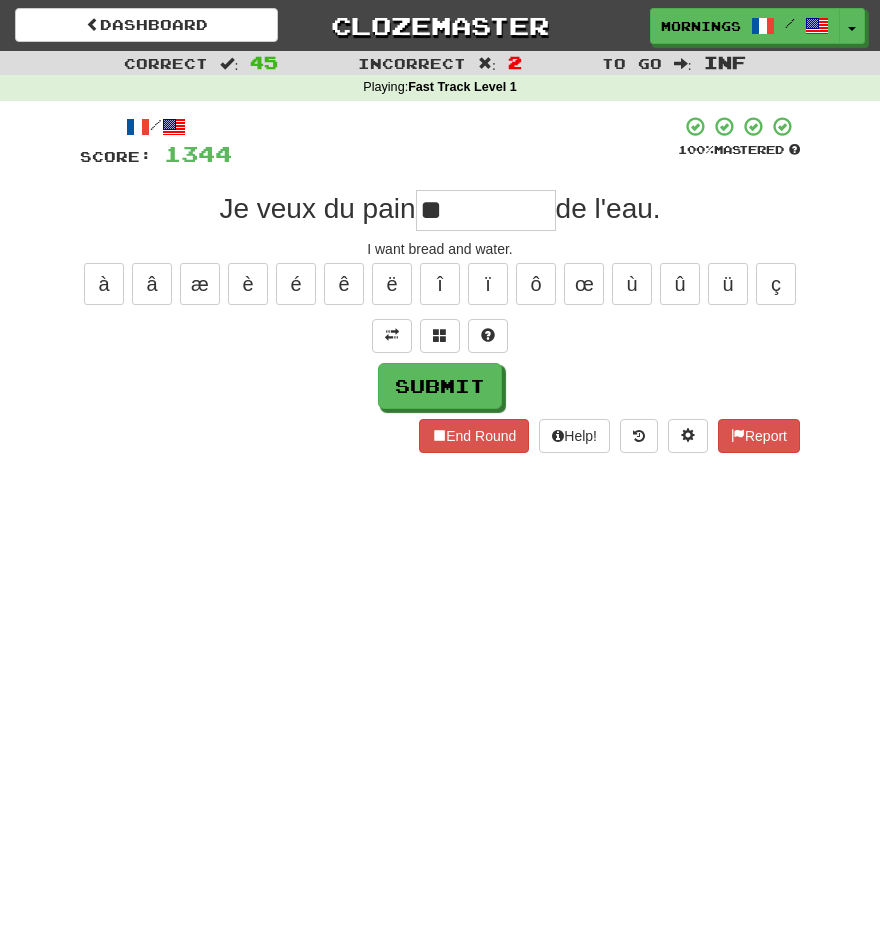 type on "**" 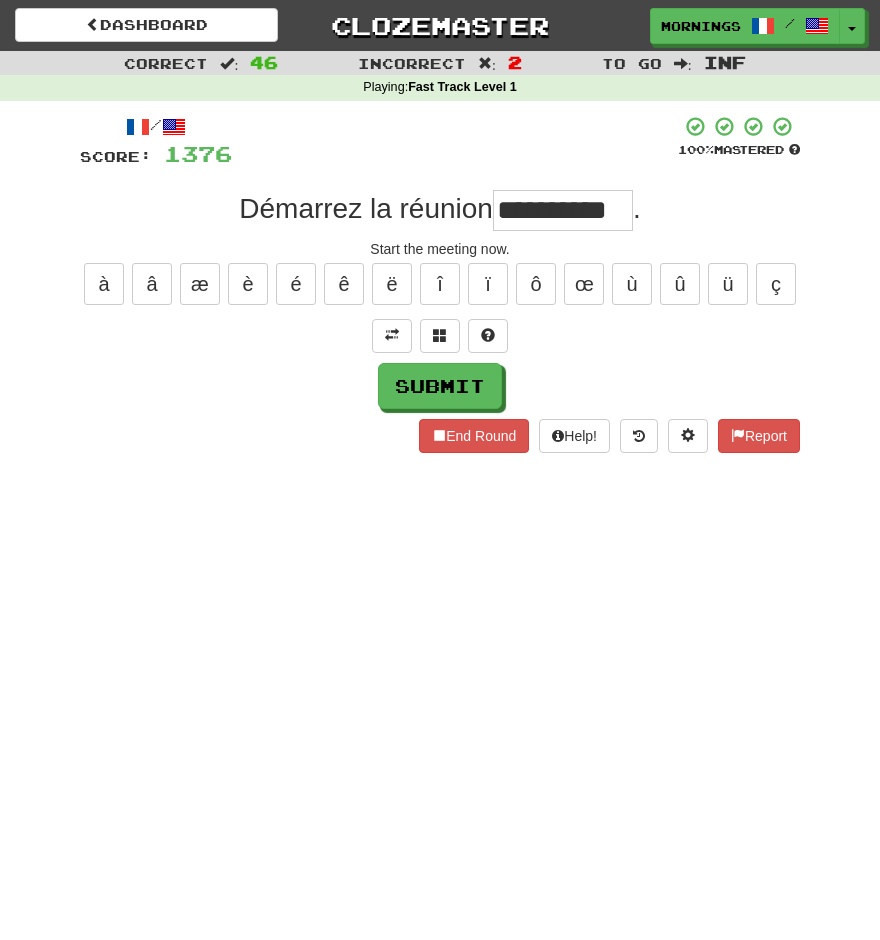 scroll, scrollTop: 0, scrollLeft: 7, axis: horizontal 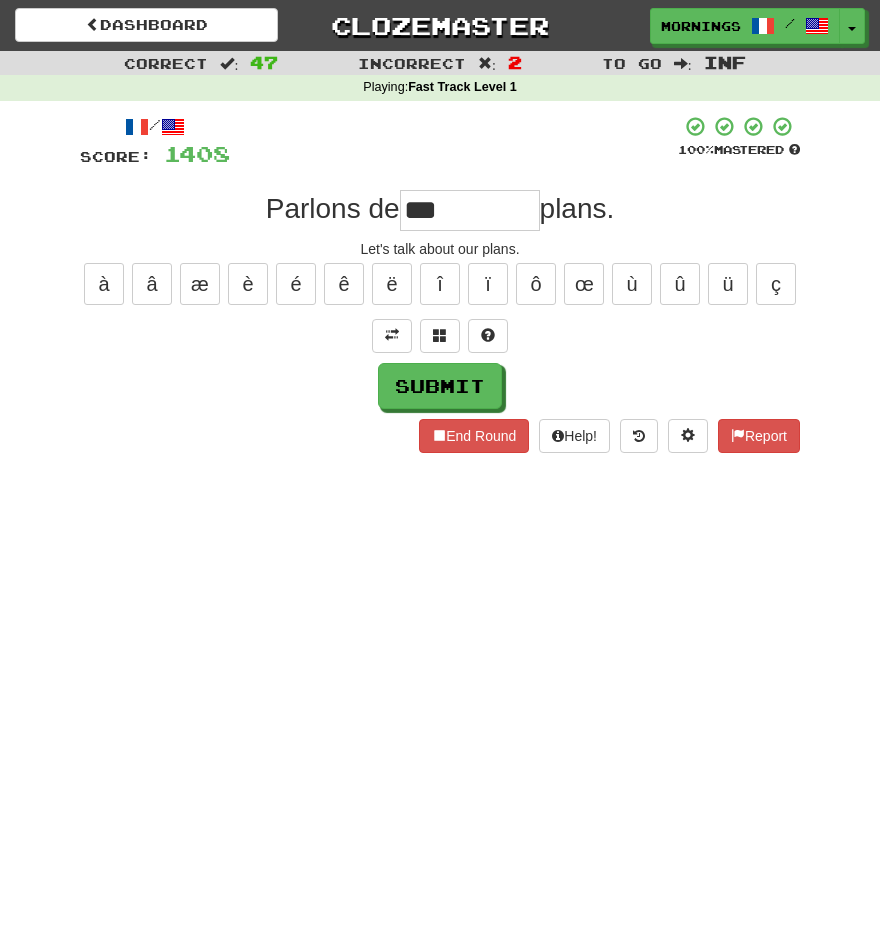 type on "***" 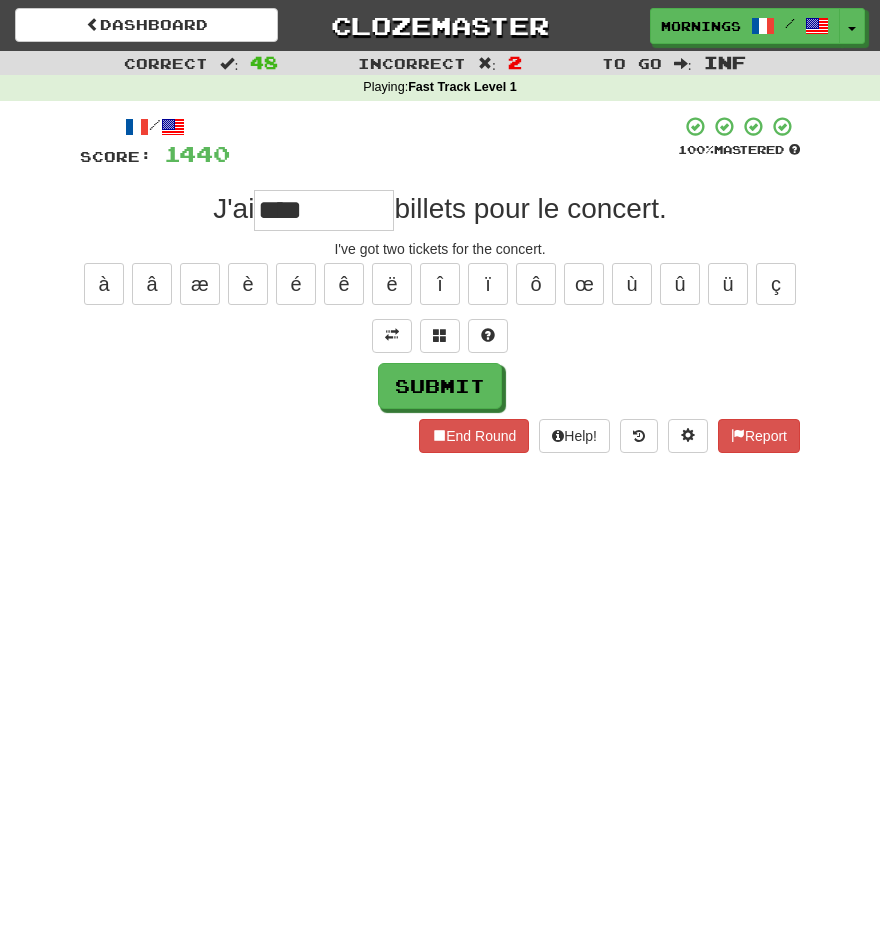 type on "****" 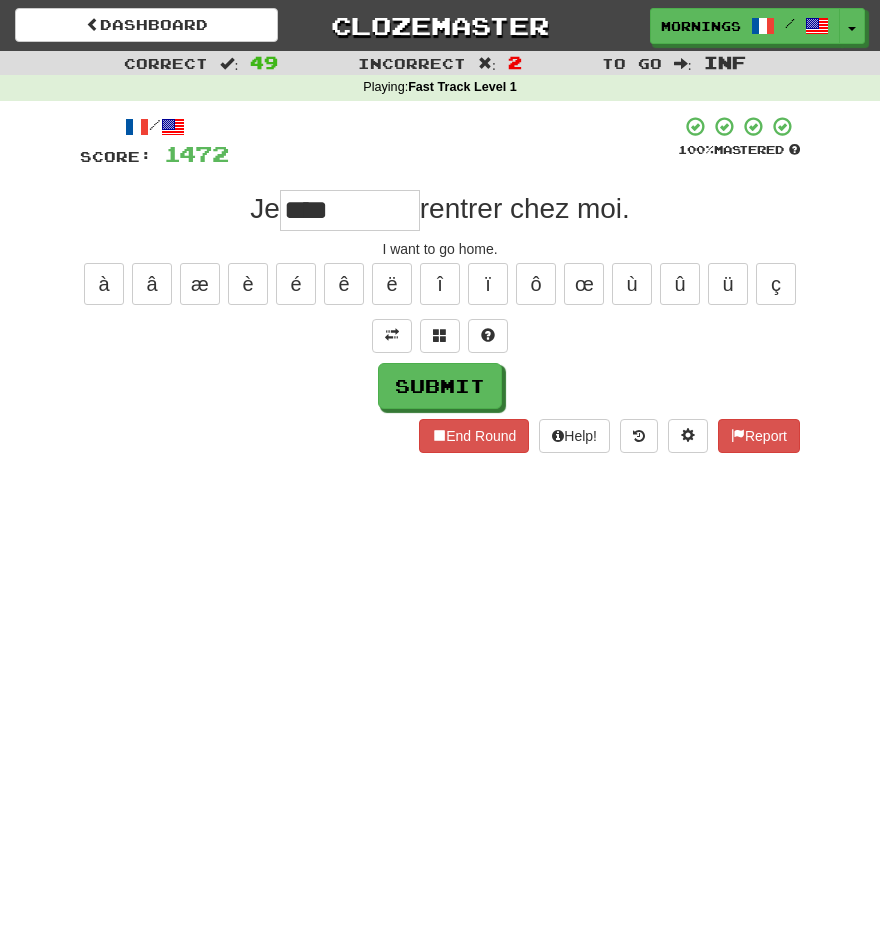 type on "****" 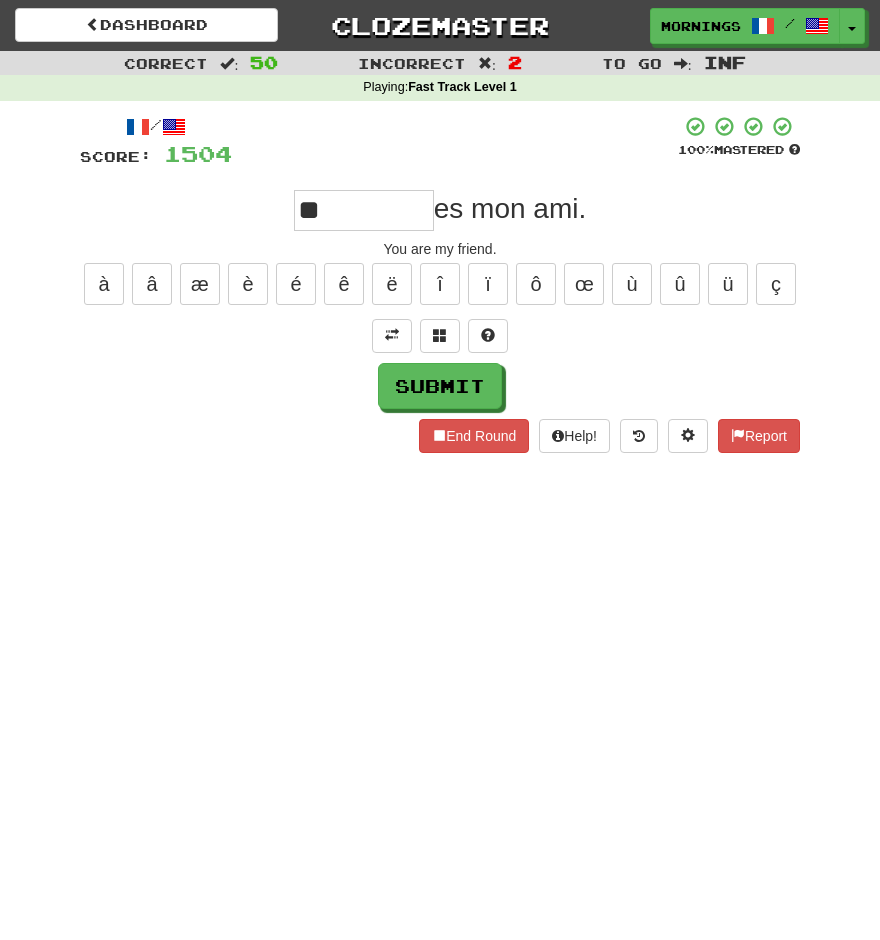 type on "**" 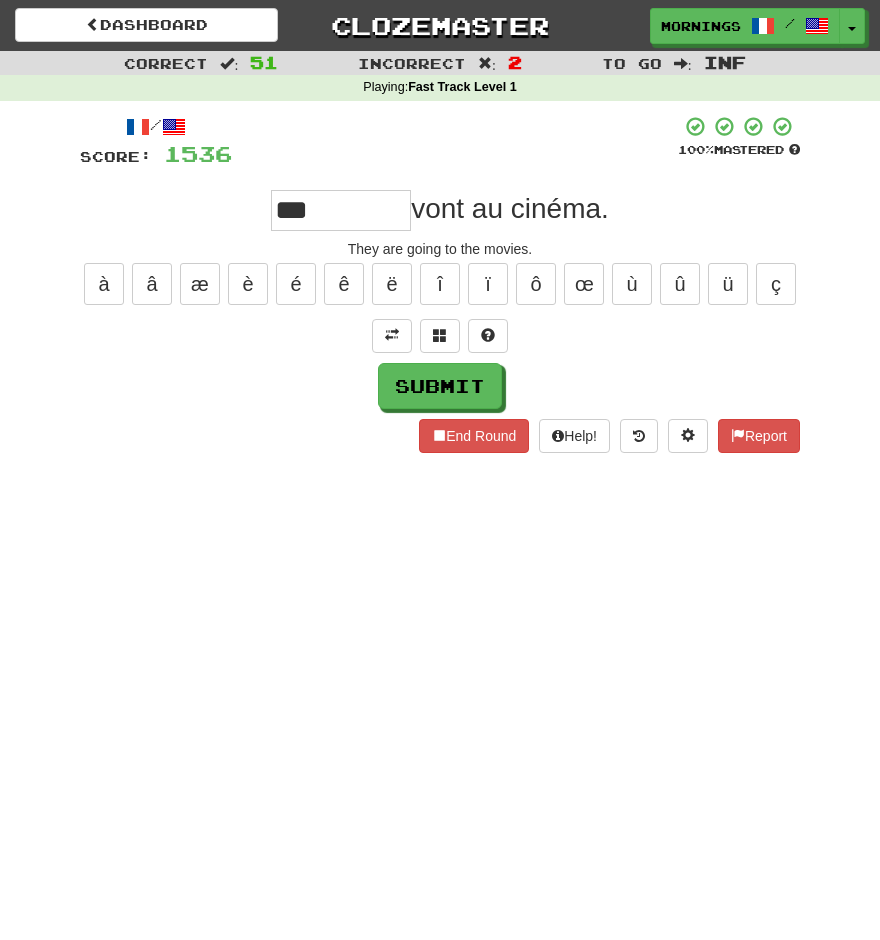 type on "***" 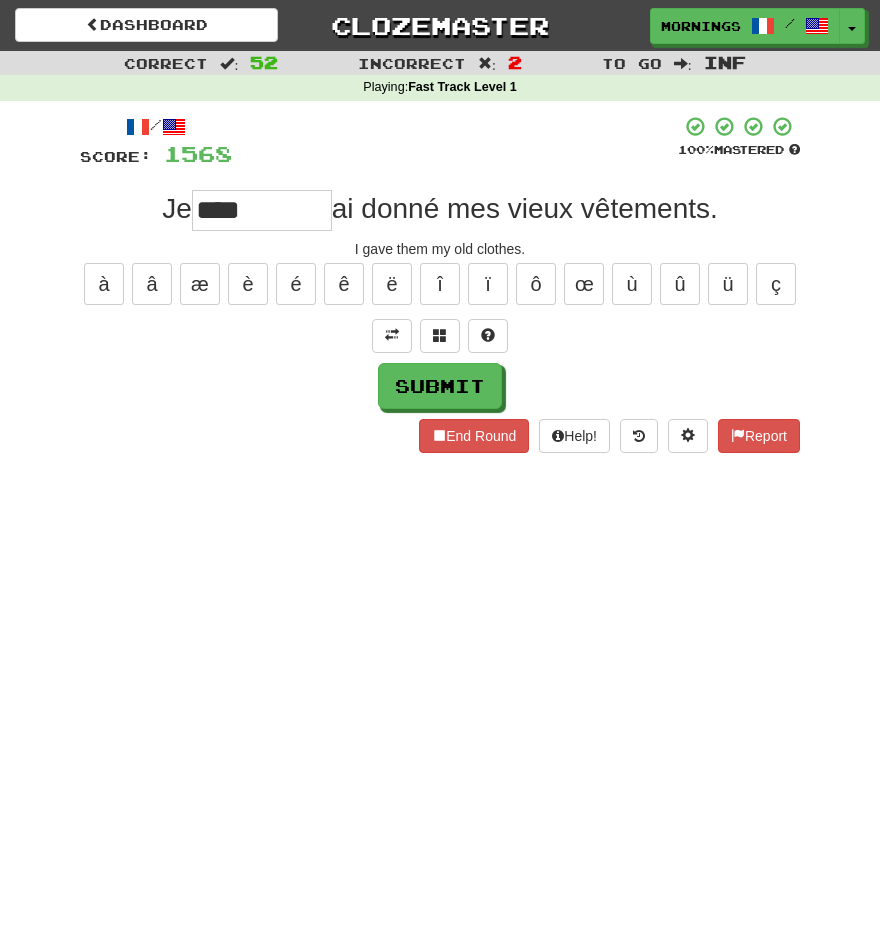type on "****" 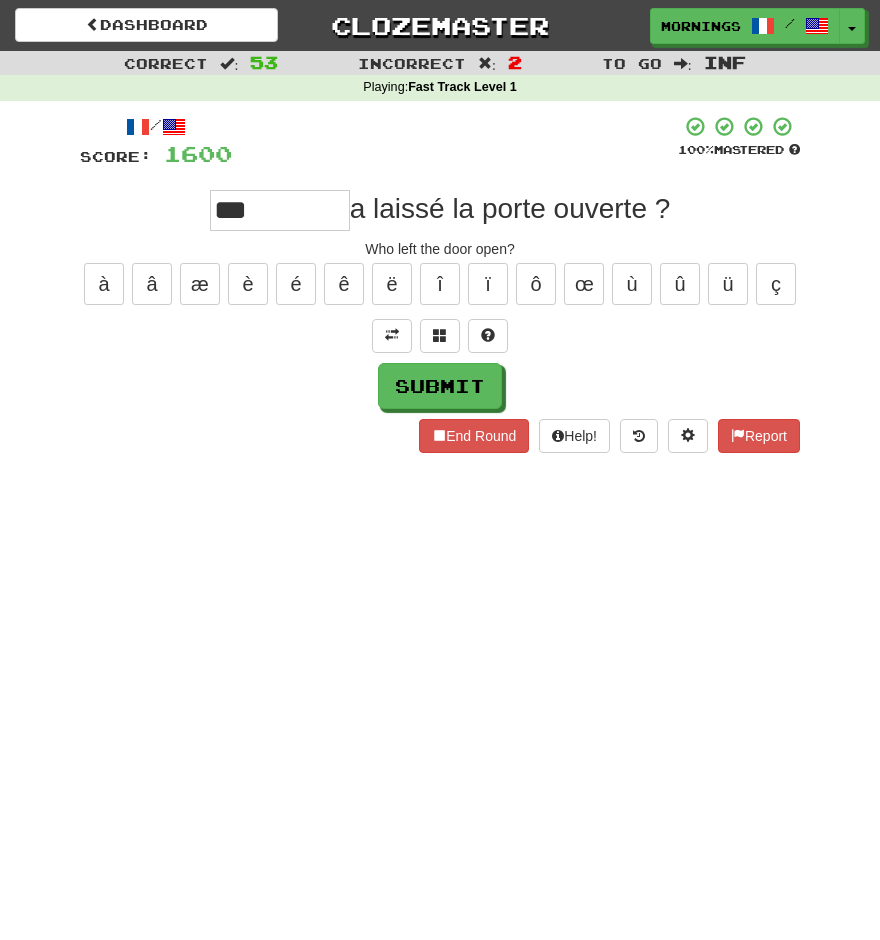 type on "***" 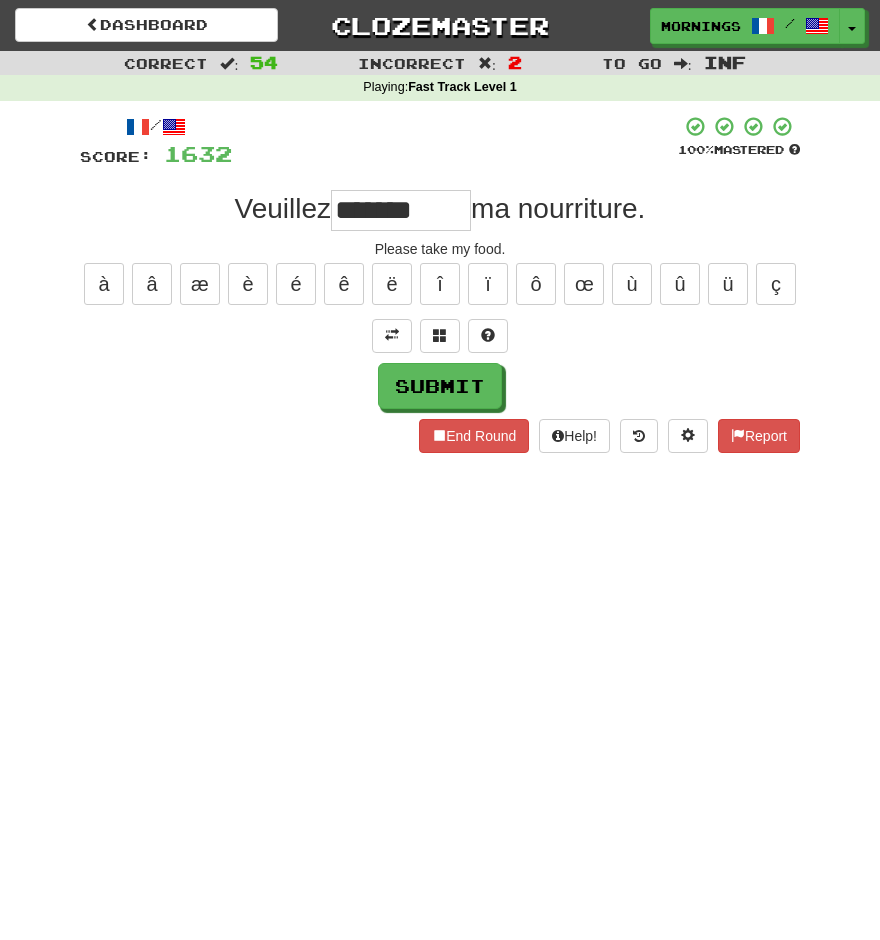 type on "*******" 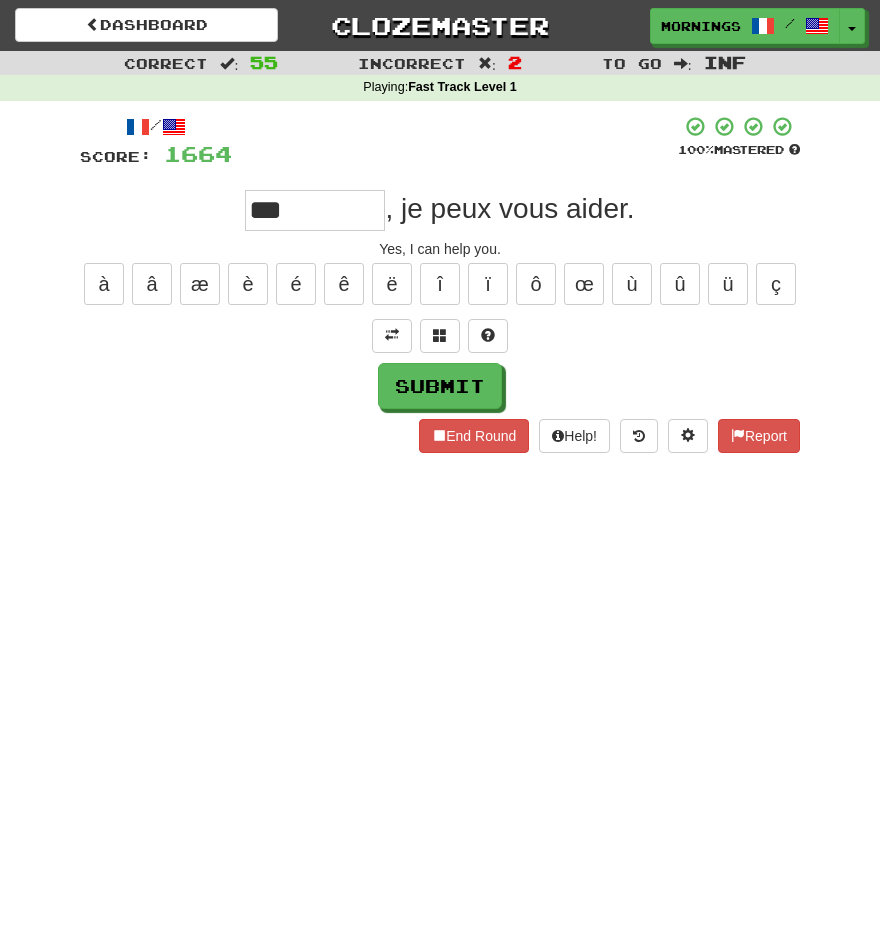 type on "***" 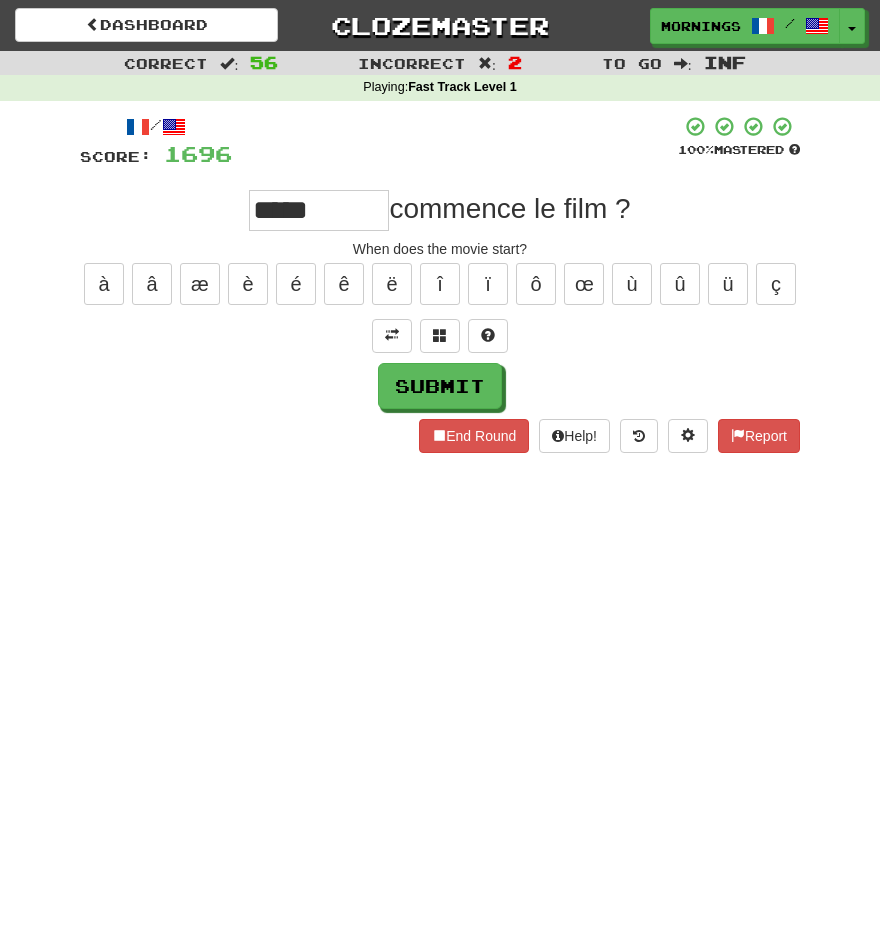 type on "*****" 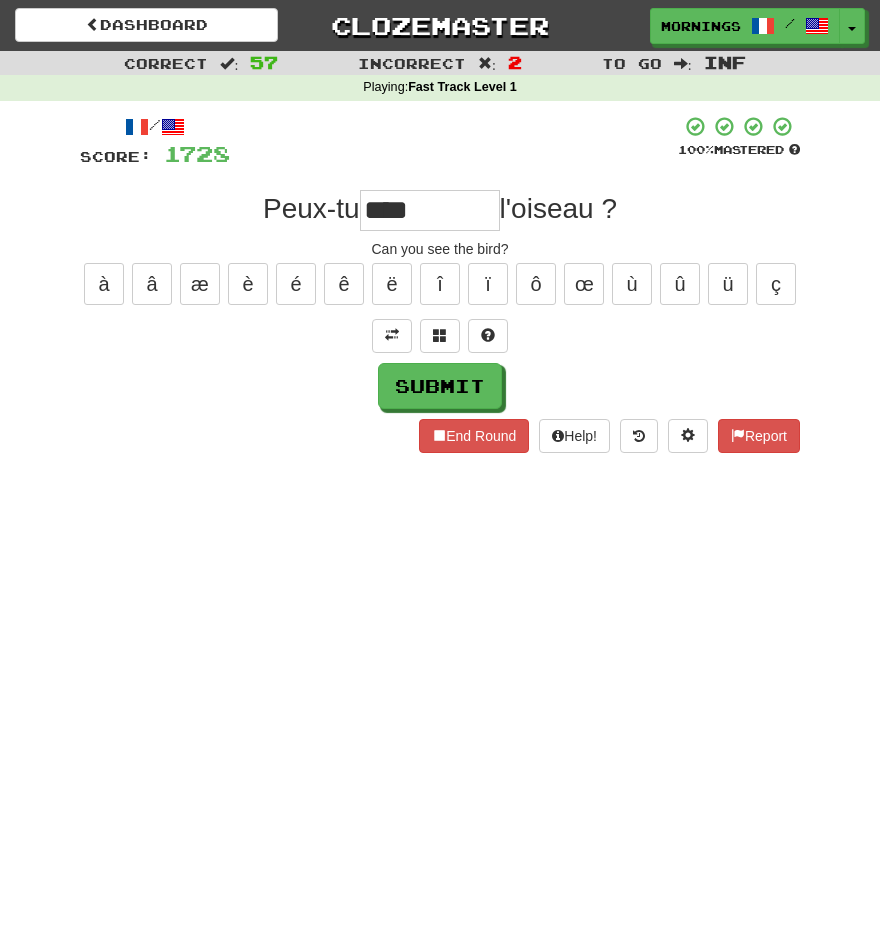 type on "****" 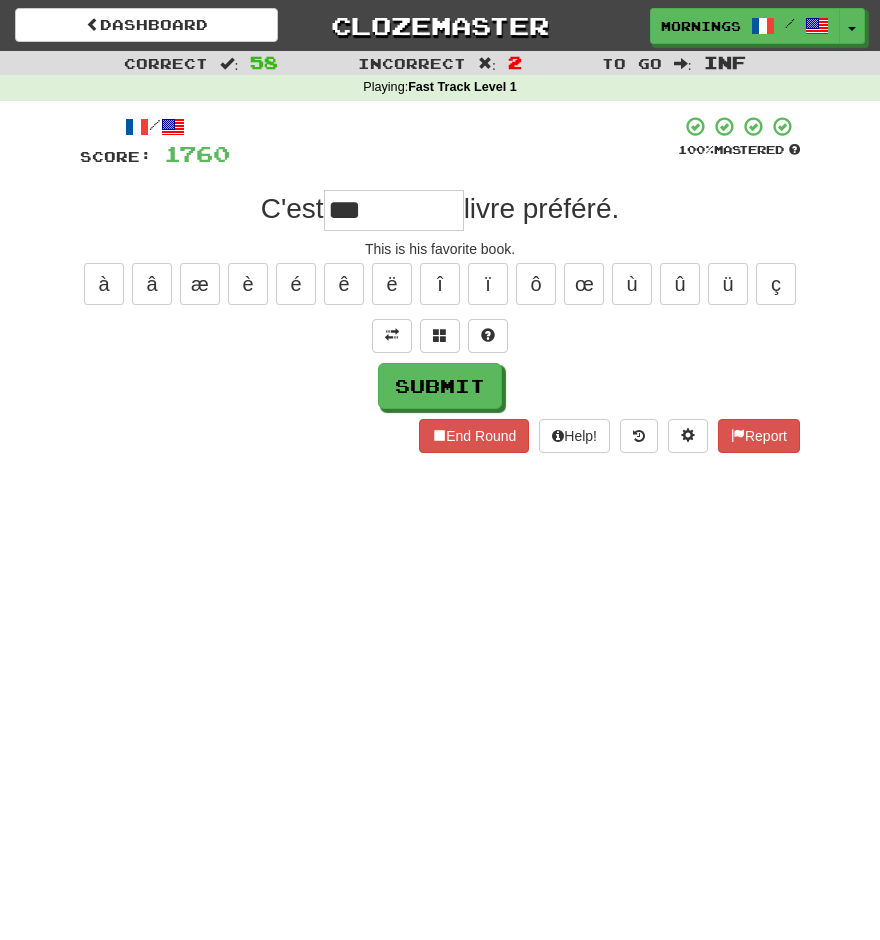 type on "***" 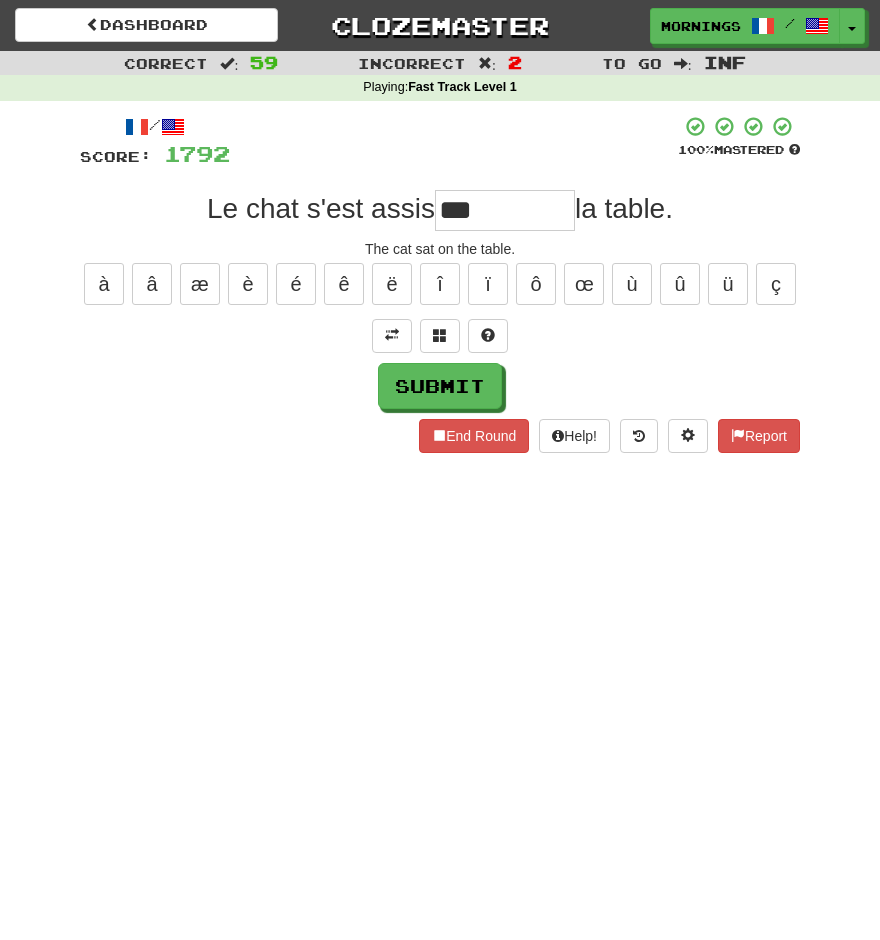 type on "***" 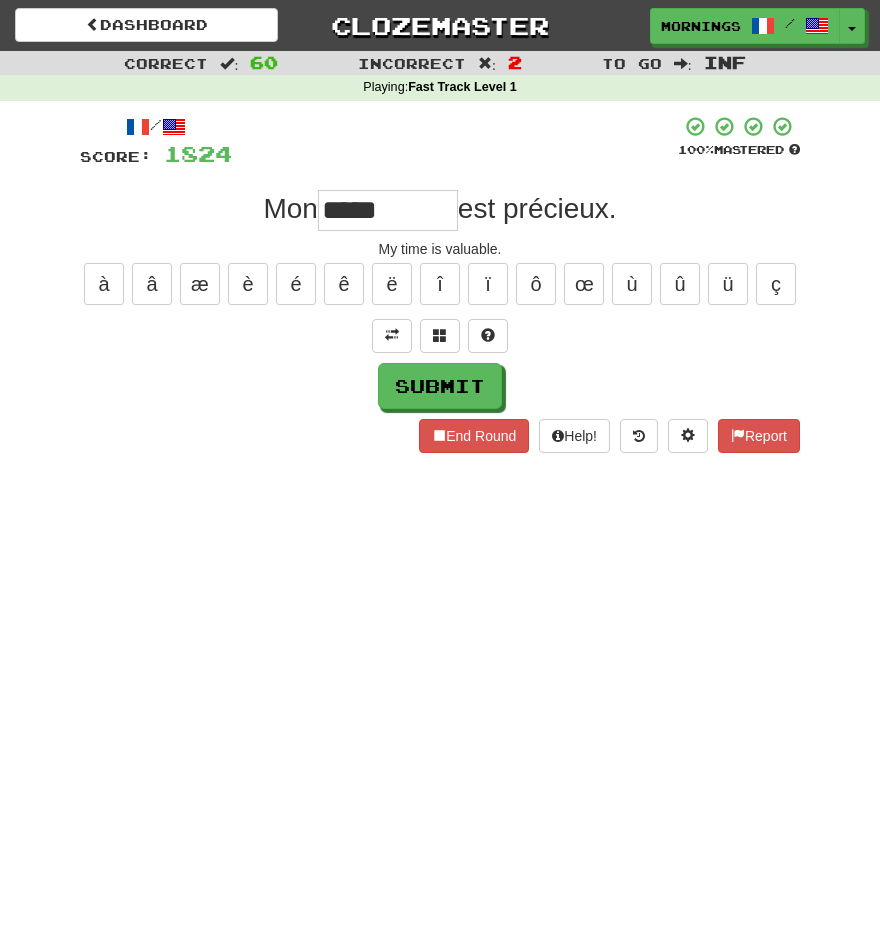 type on "*****" 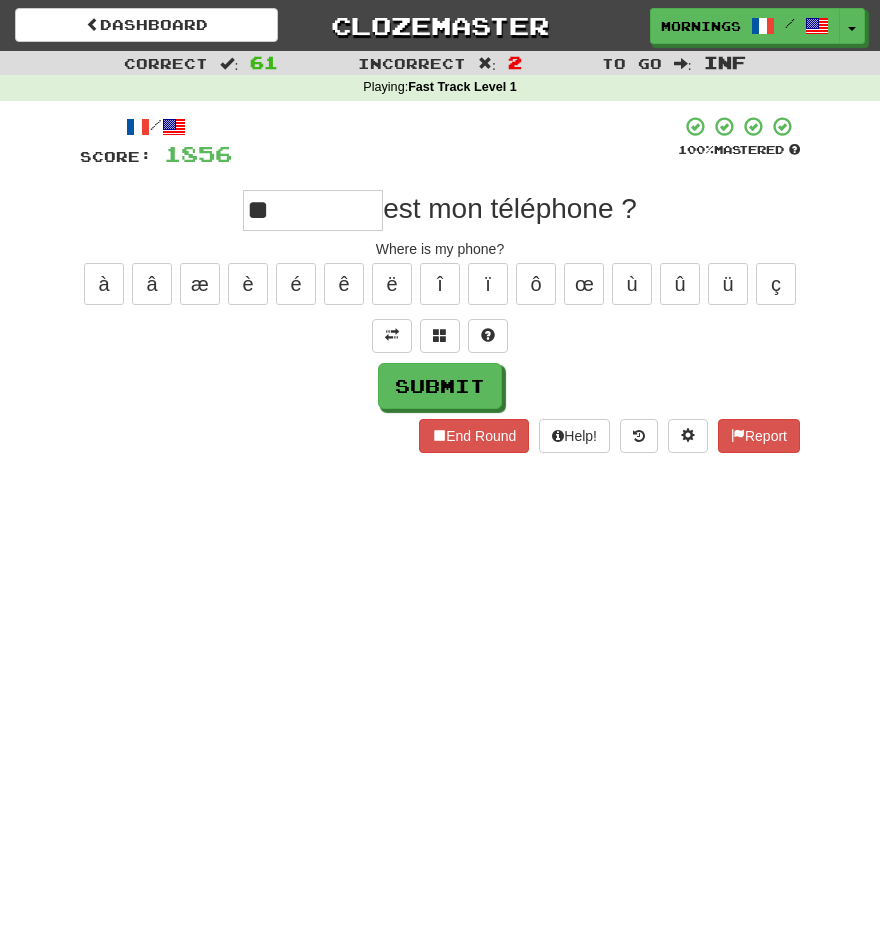 type on "**" 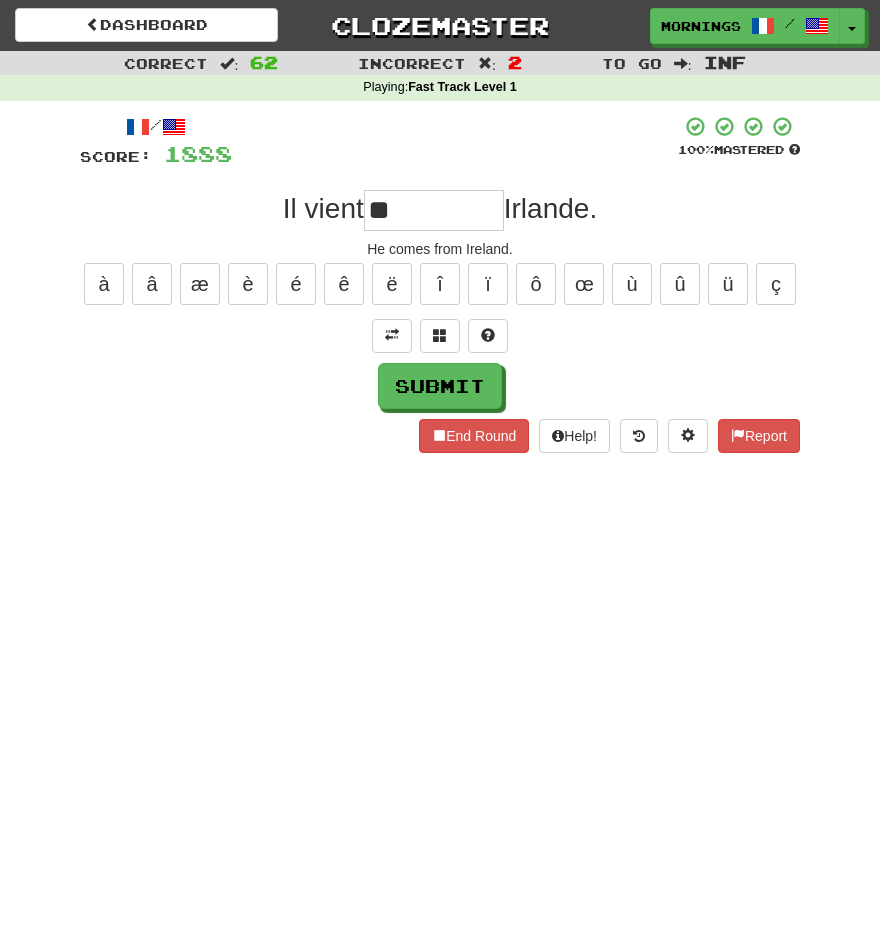 type on "**" 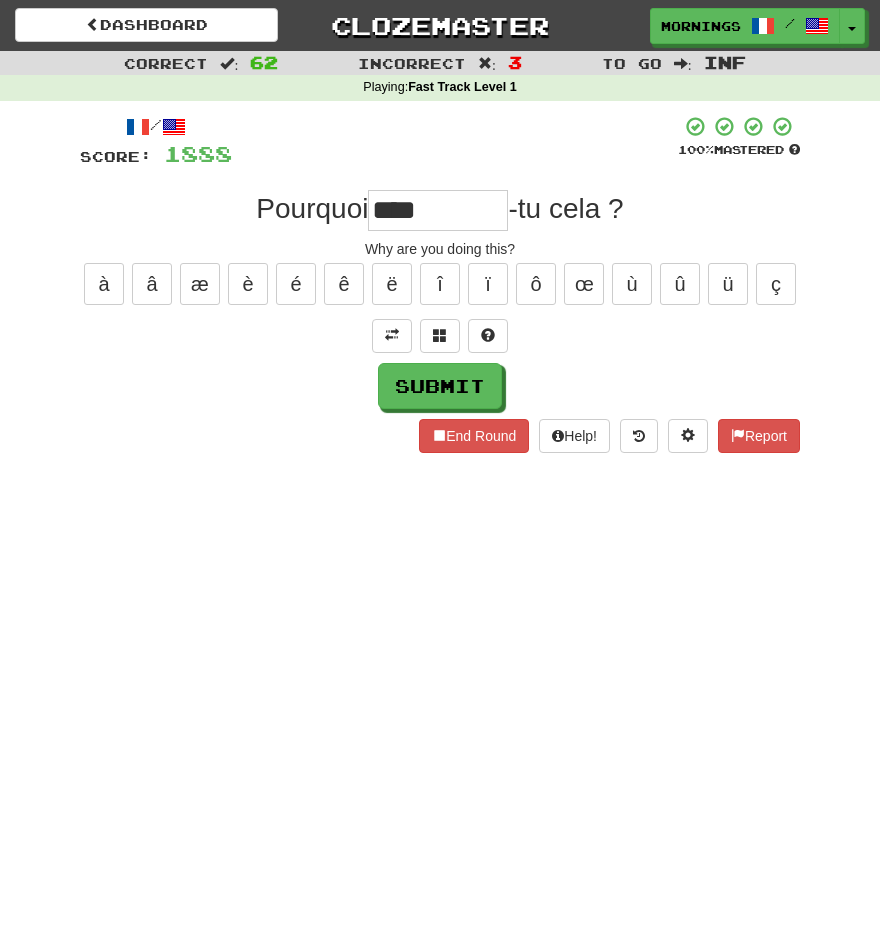 type on "****" 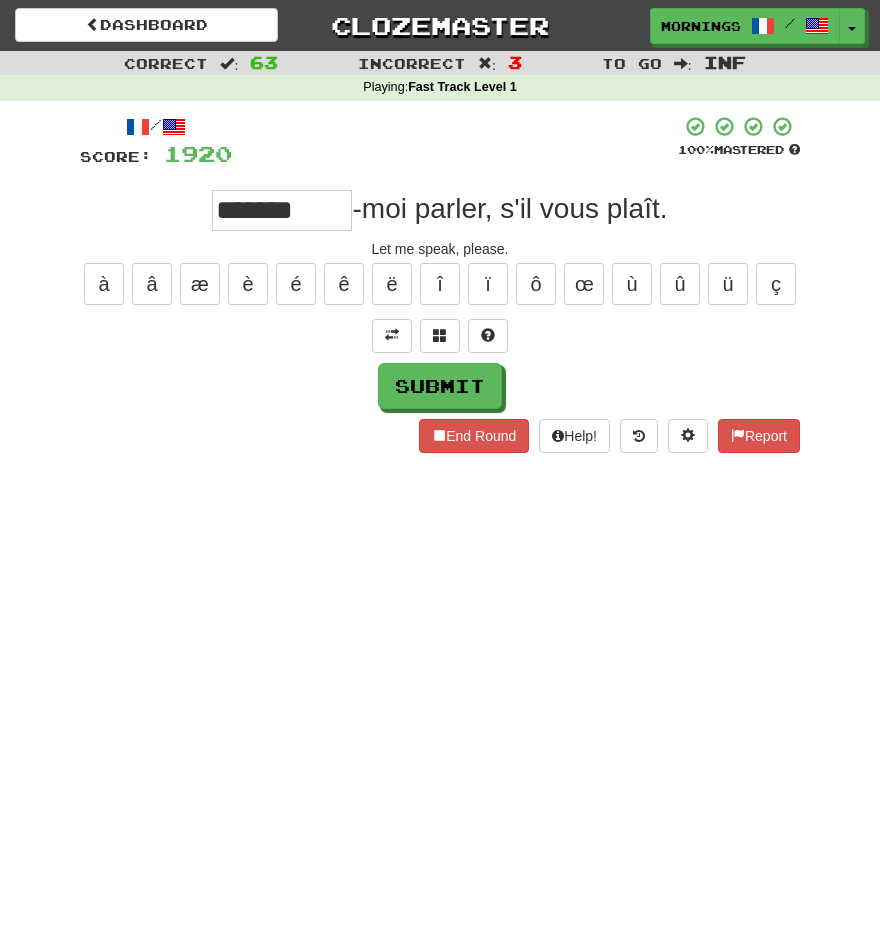type on "*******" 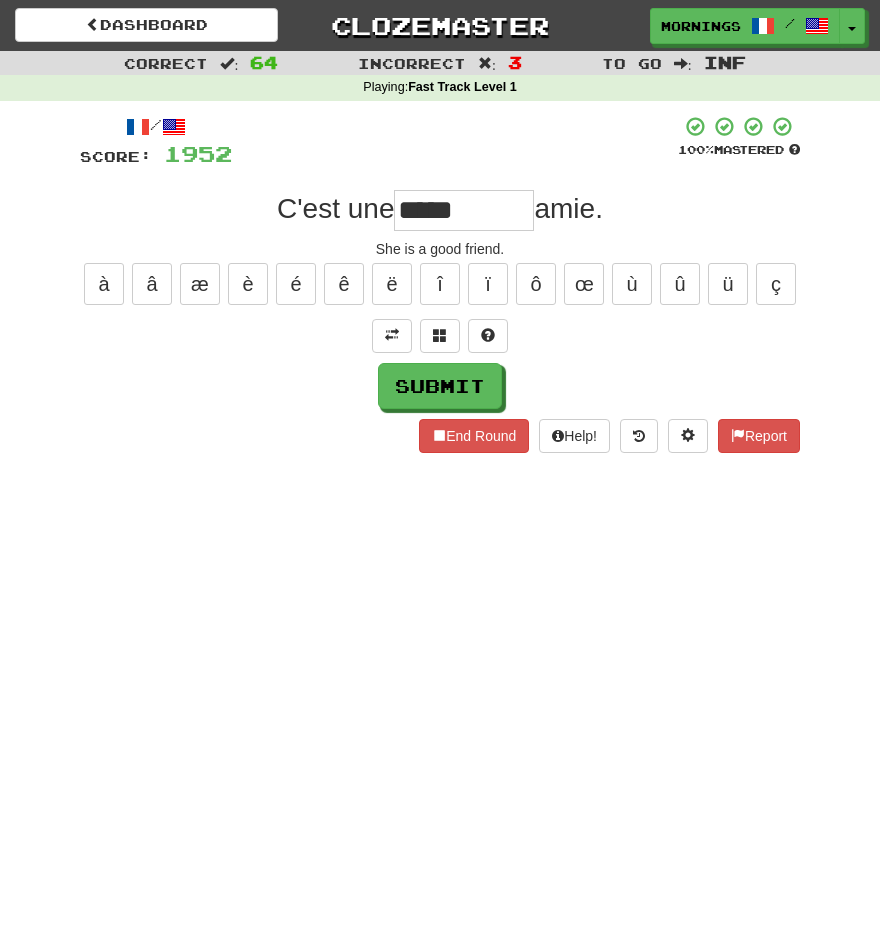 type on "*****" 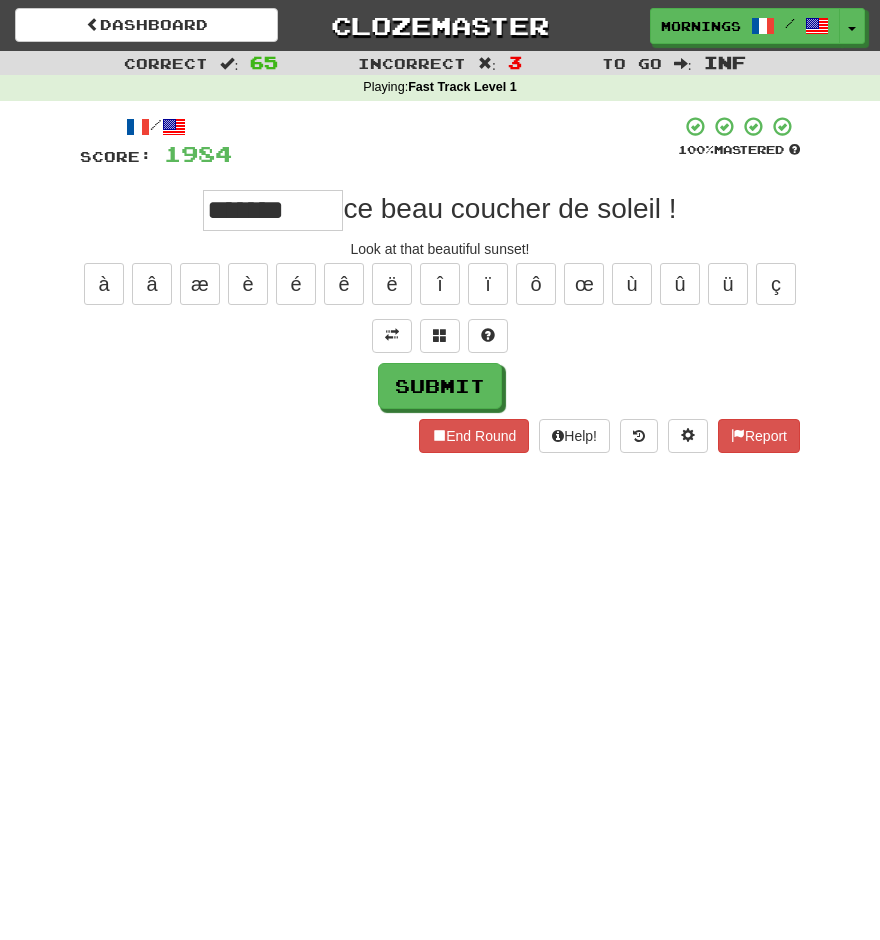 type on "*******" 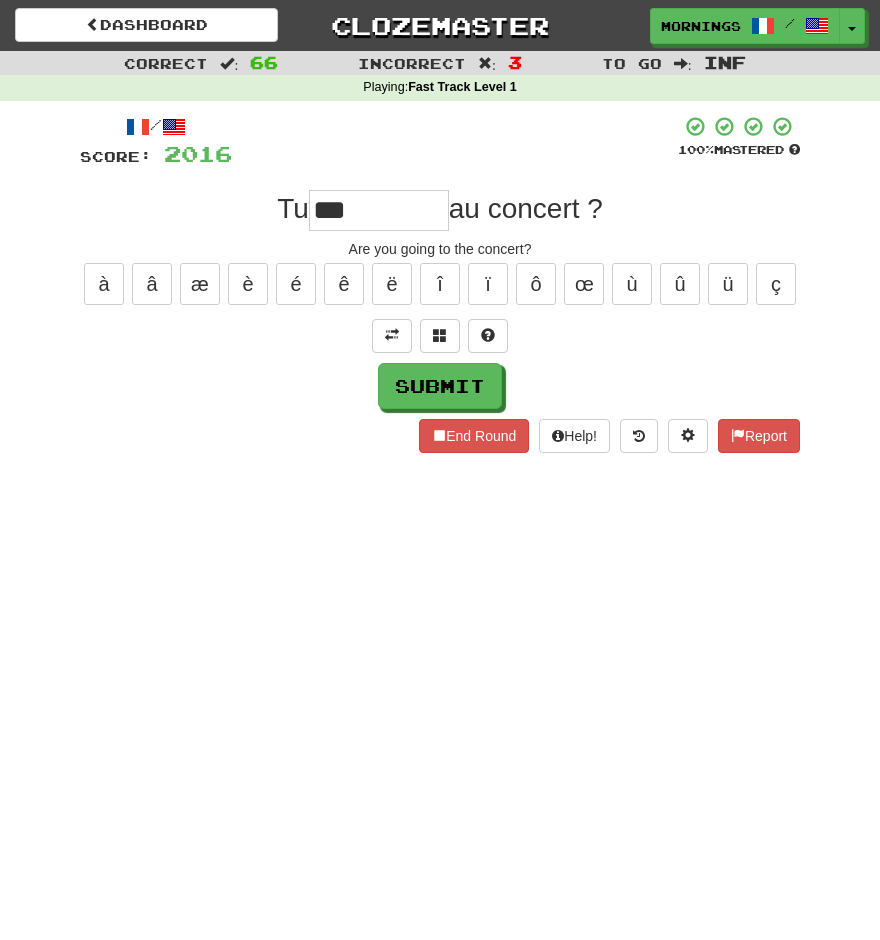 type on "***" 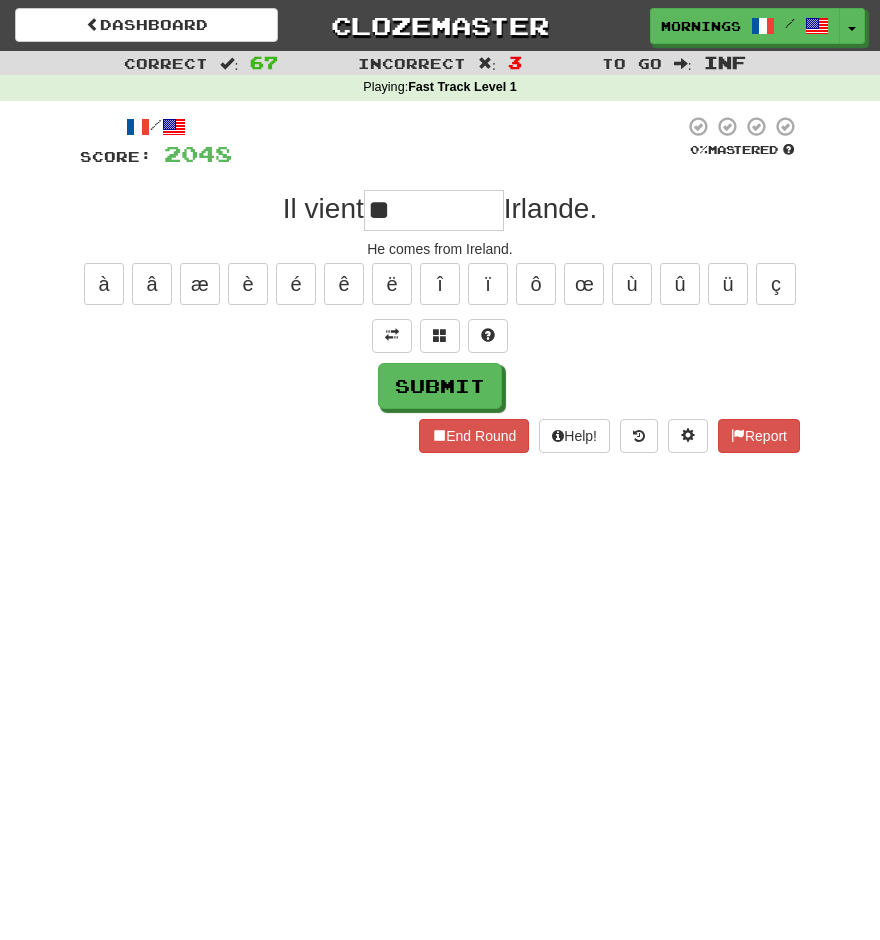 type on "**" 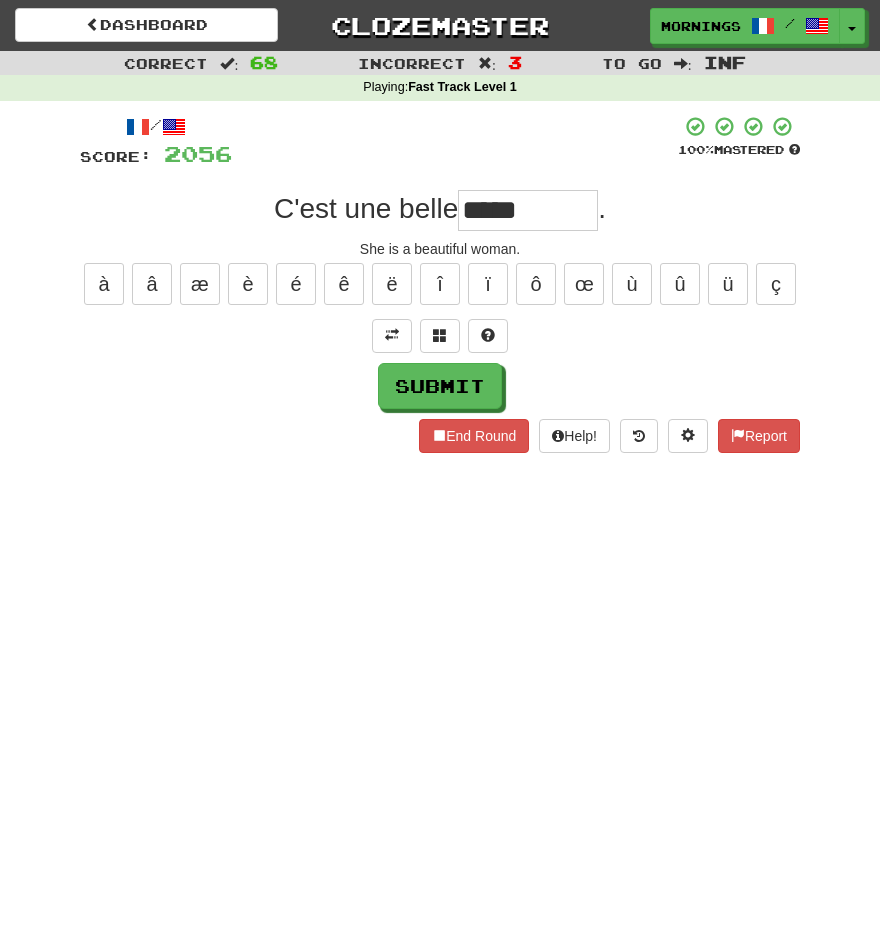 type on "*****" 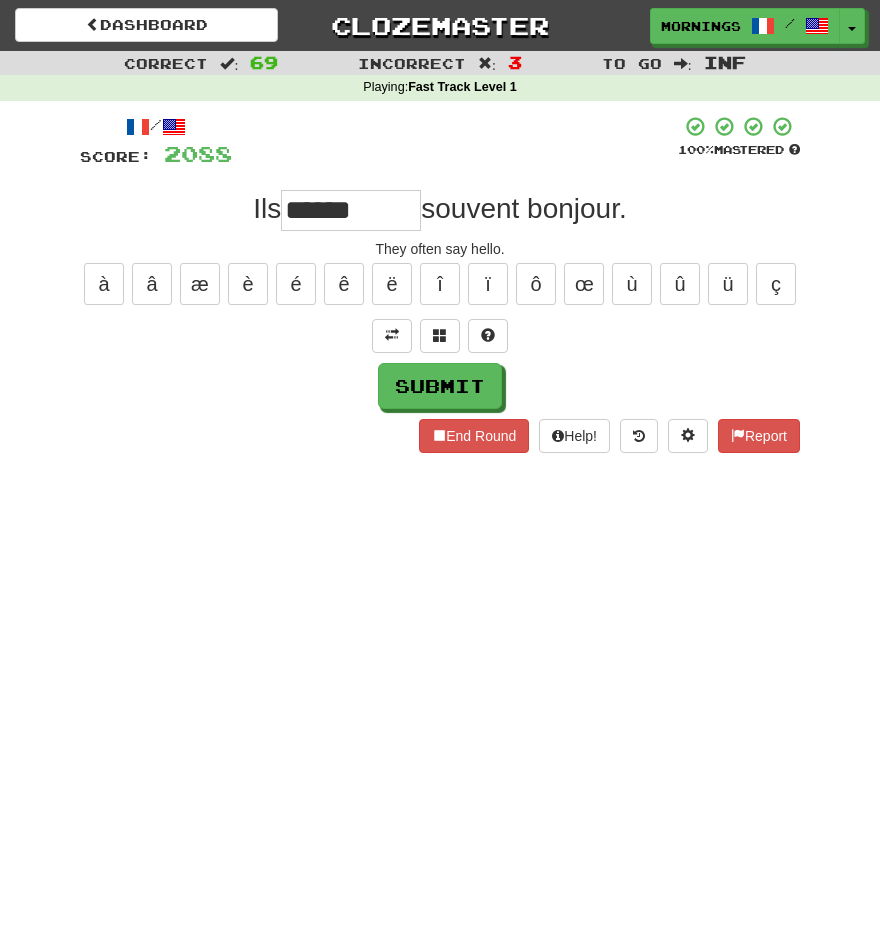 type on "******" 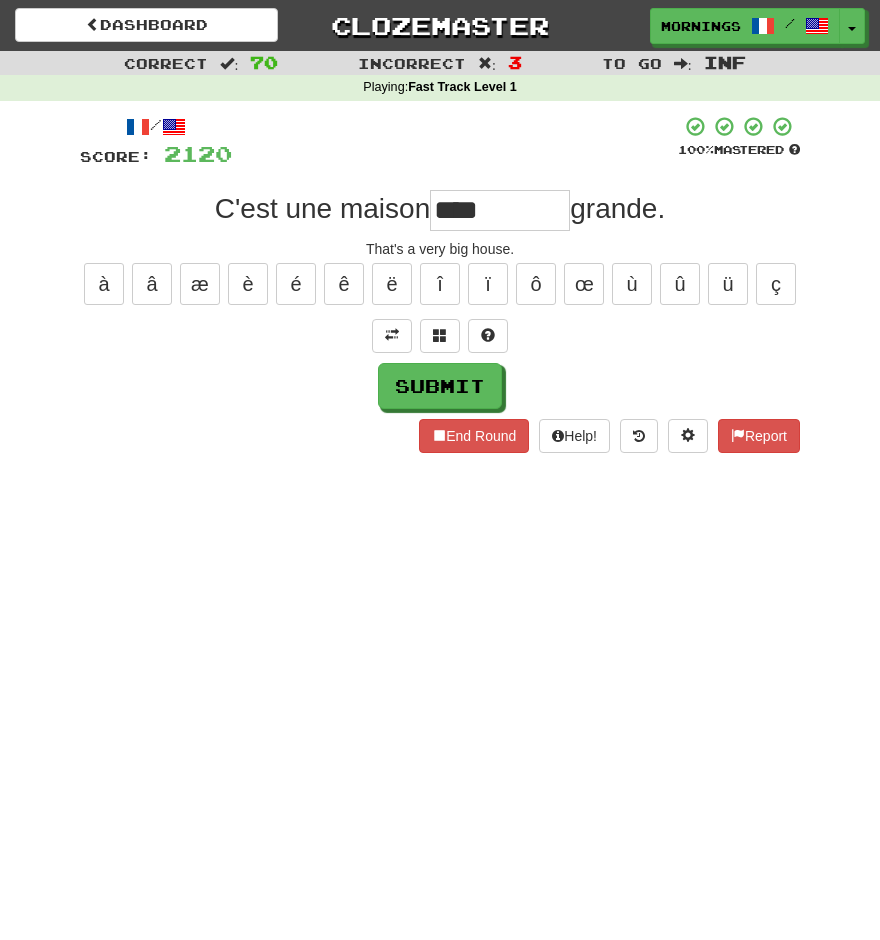 type on "****" 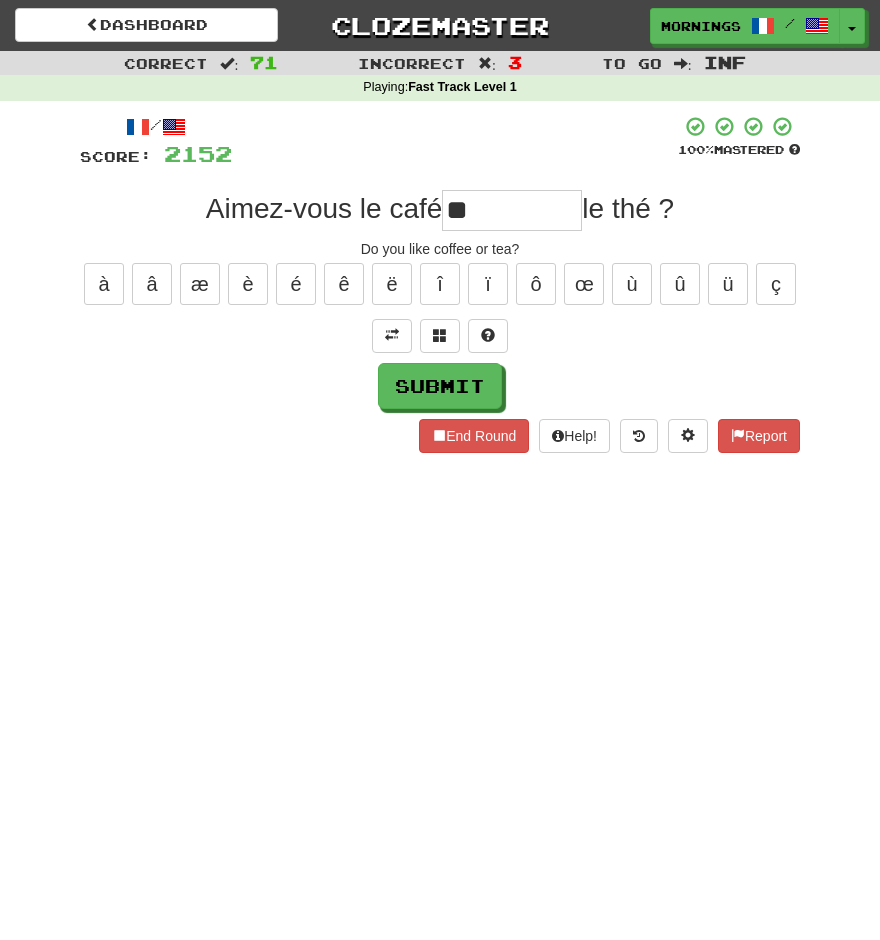 type on "**" 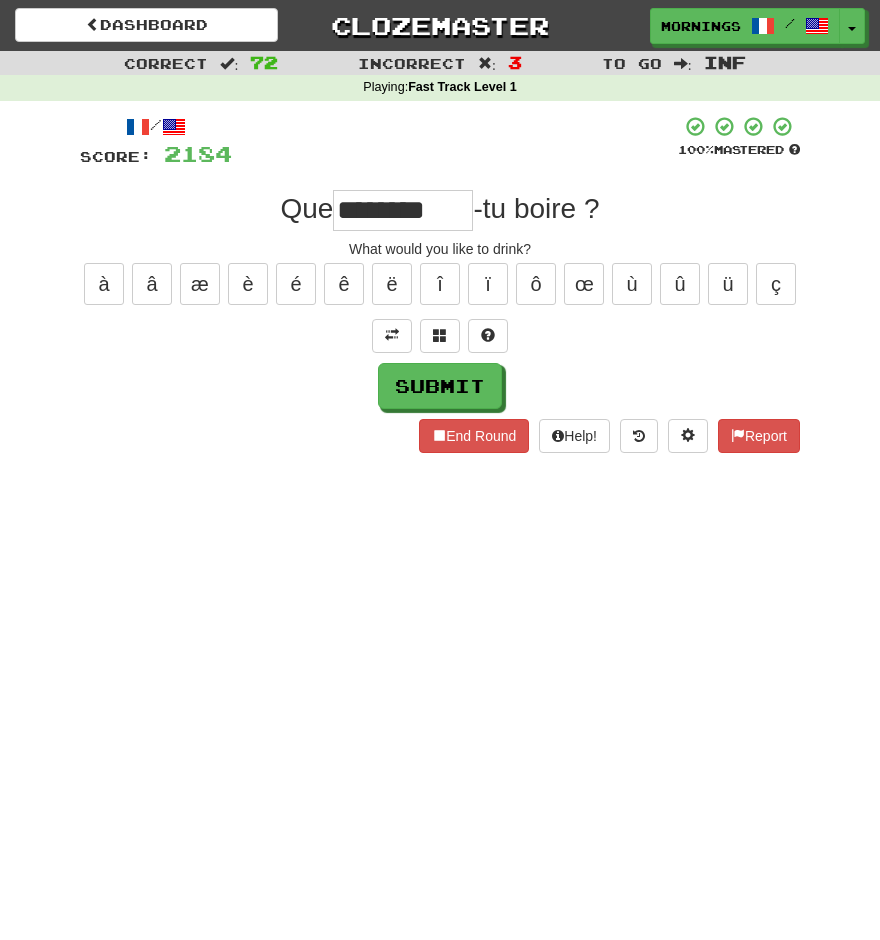 type on "********" 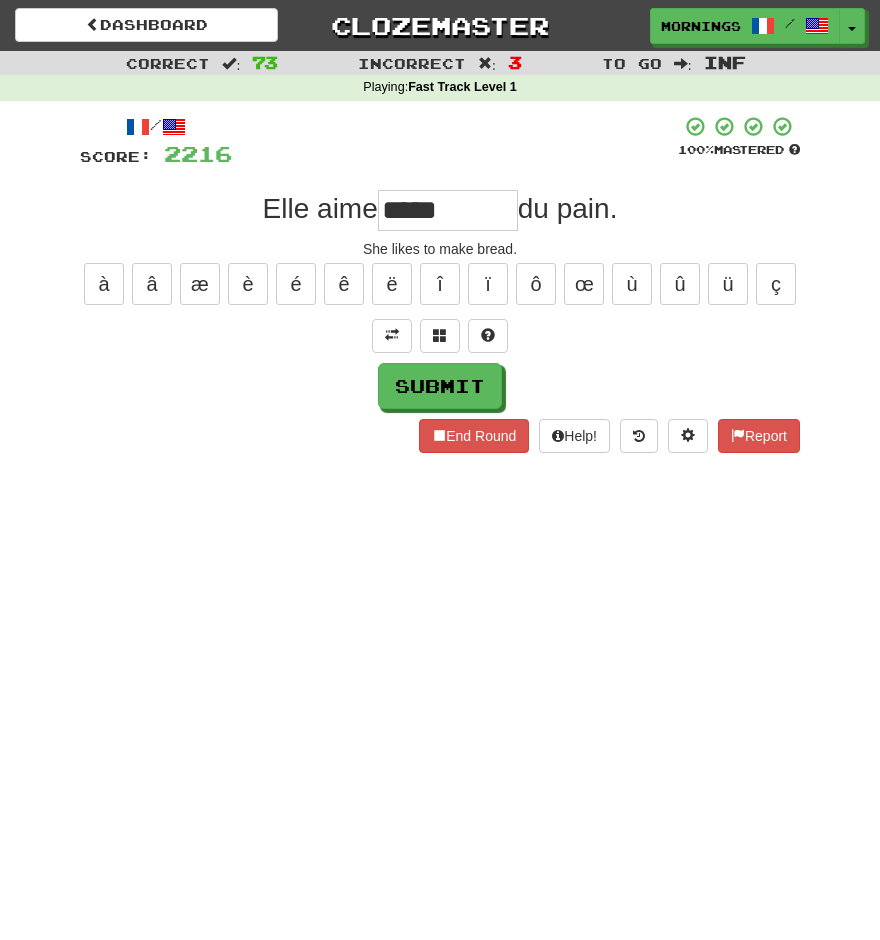 type on "*****" 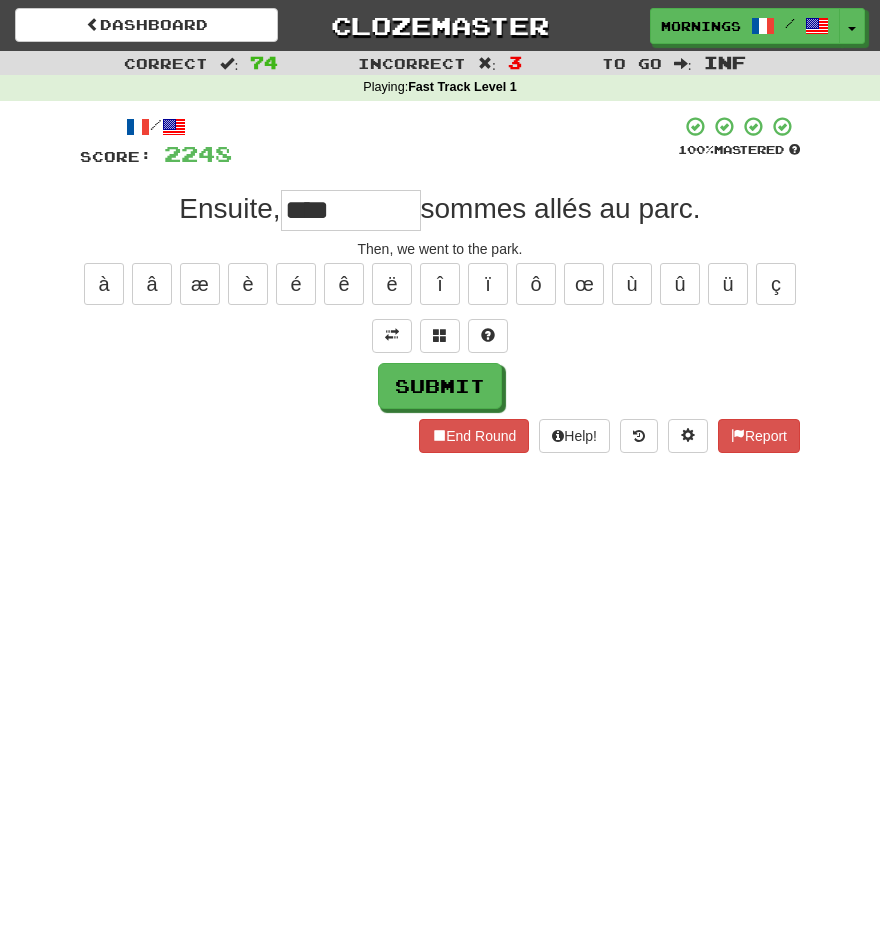 type on "****" 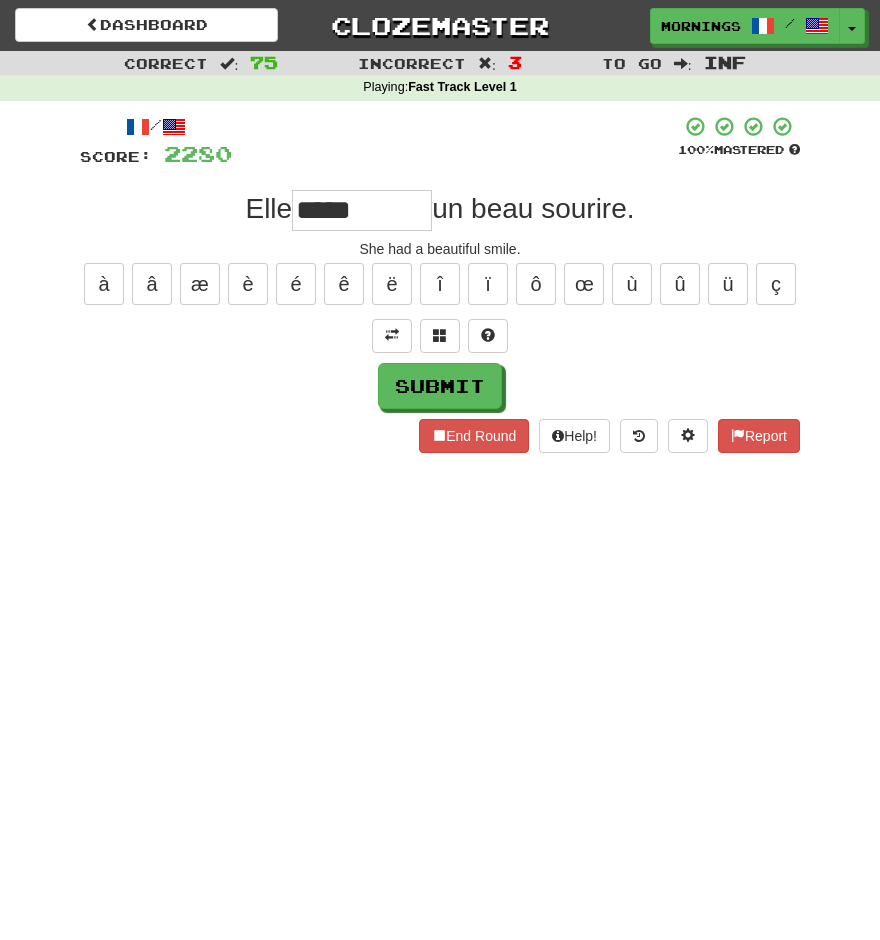 type on "*****" 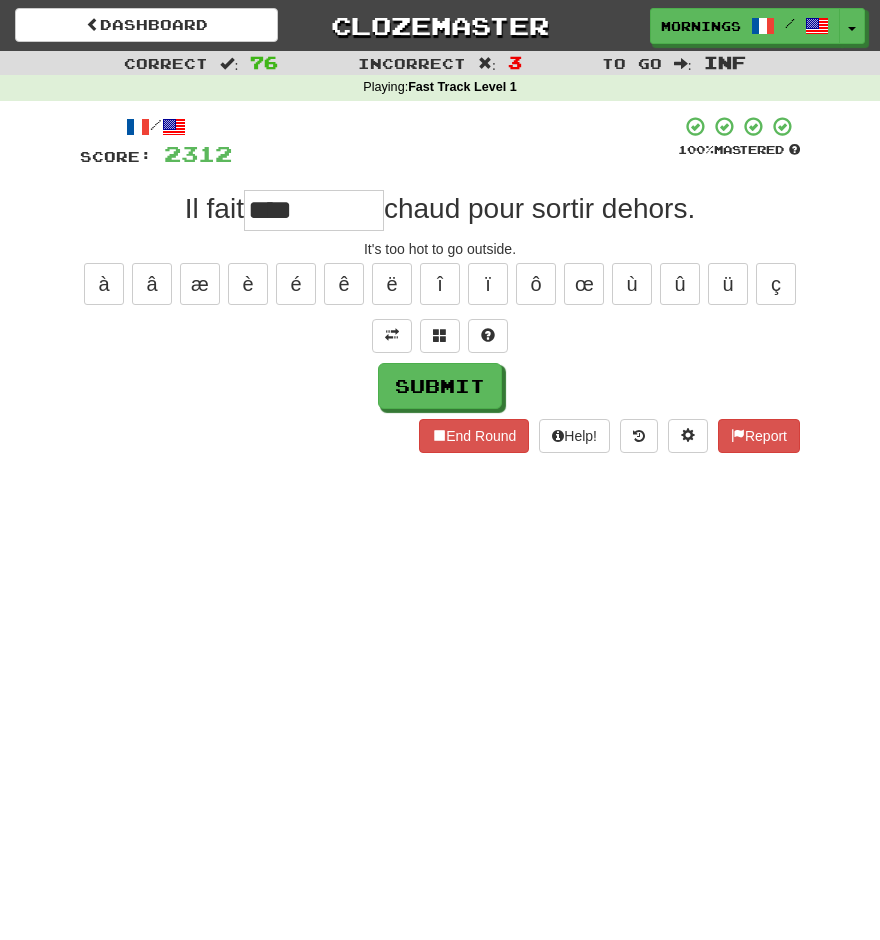 type on "****" 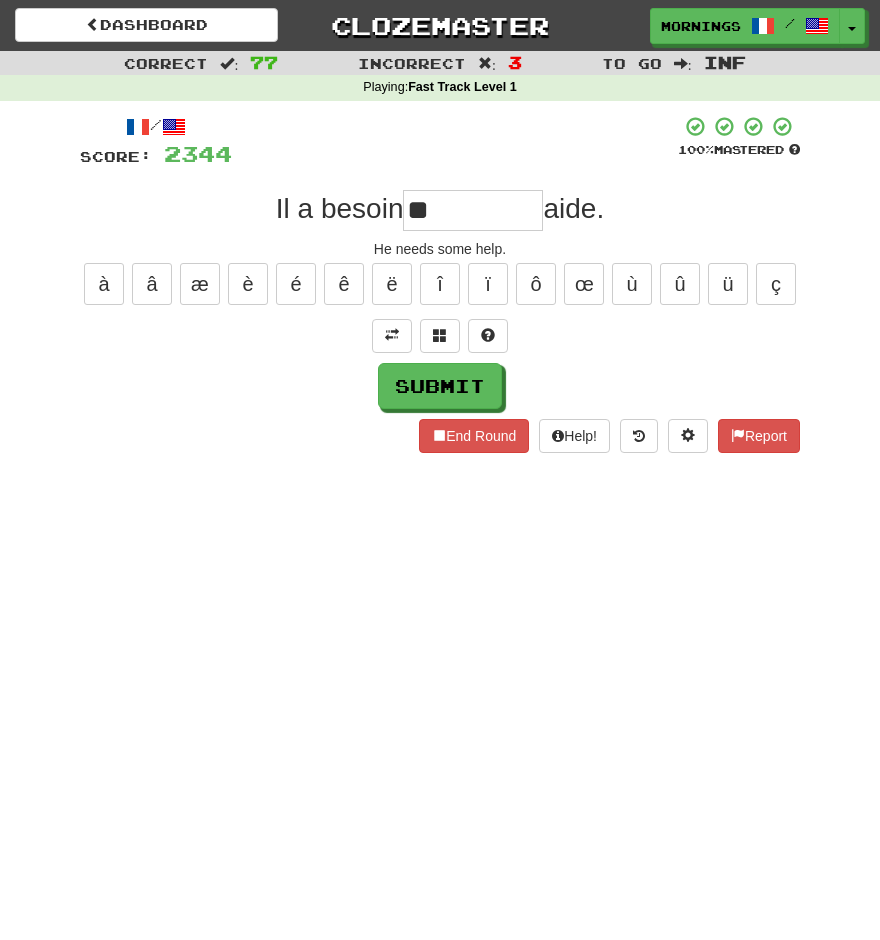 type on "**" 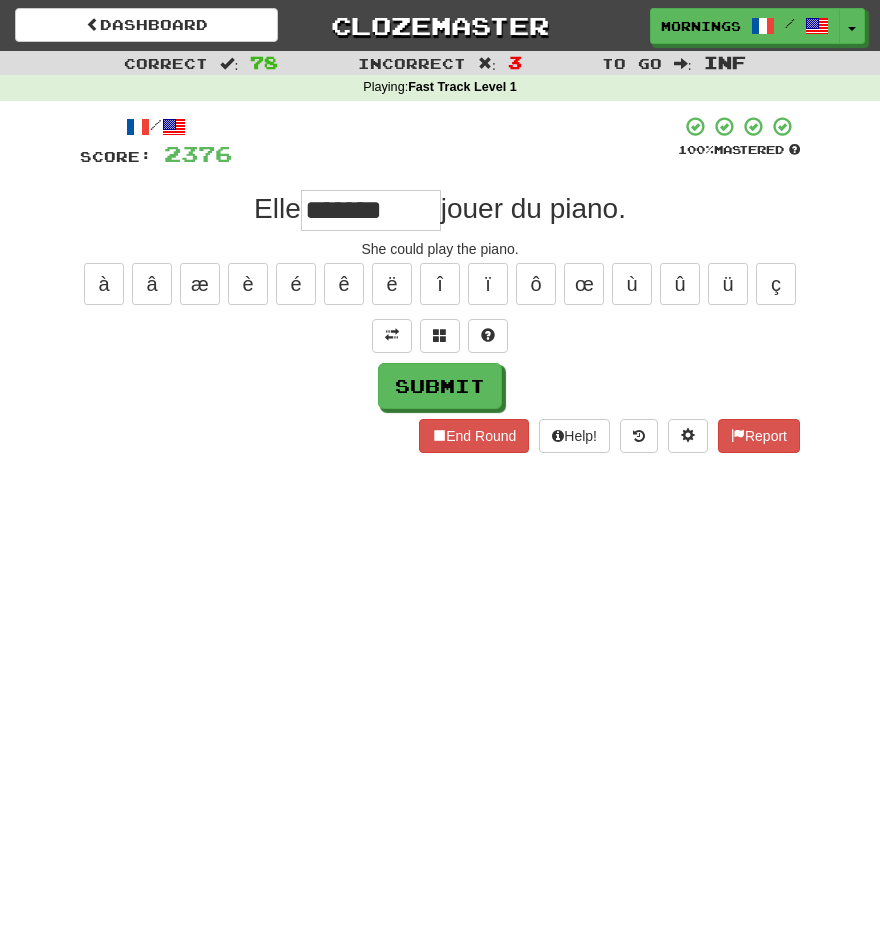 type on "*******" 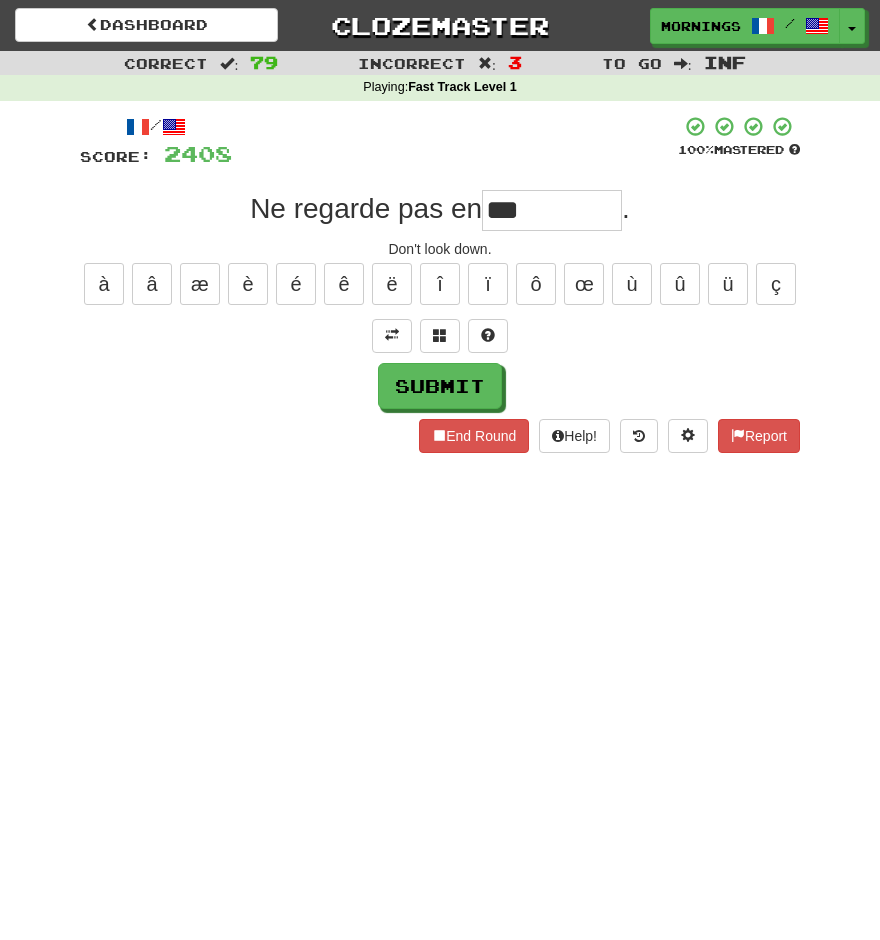 type on "***" 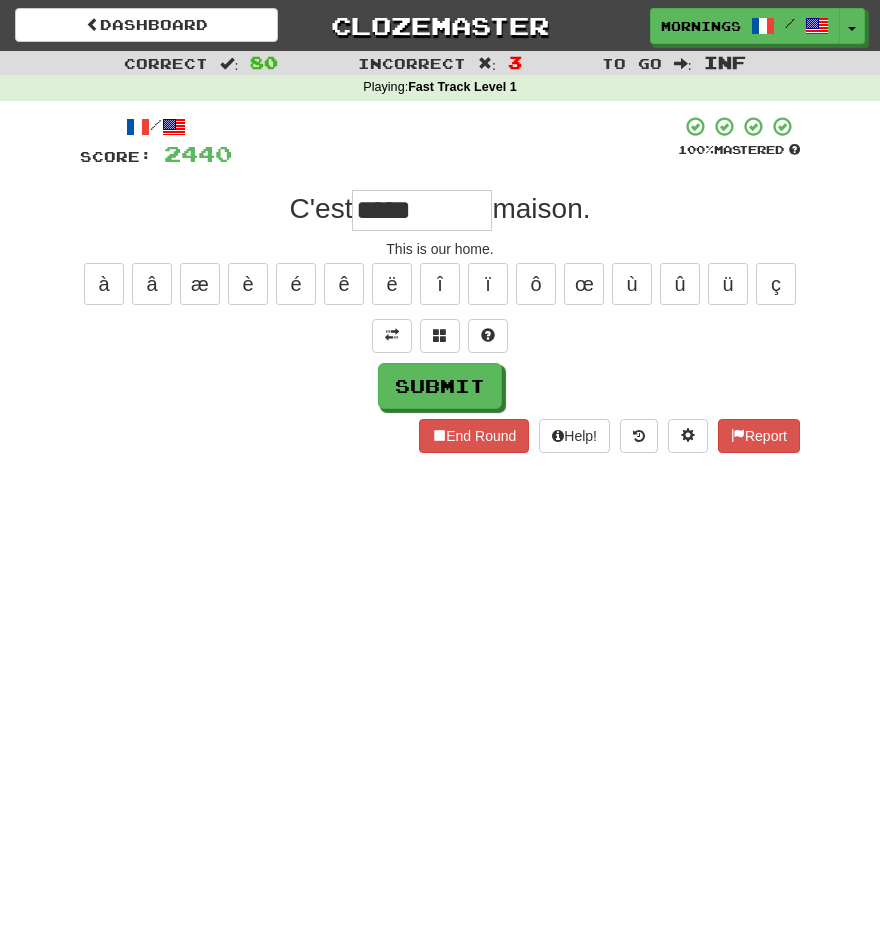 type on "*****" 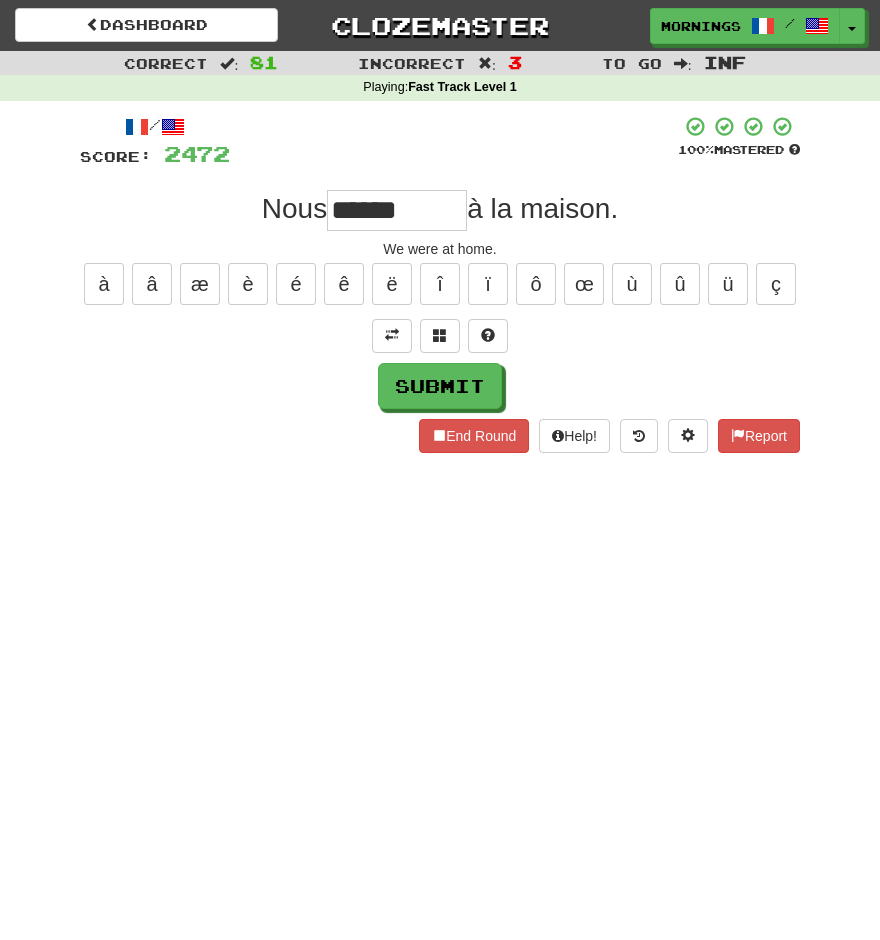 type on "******" 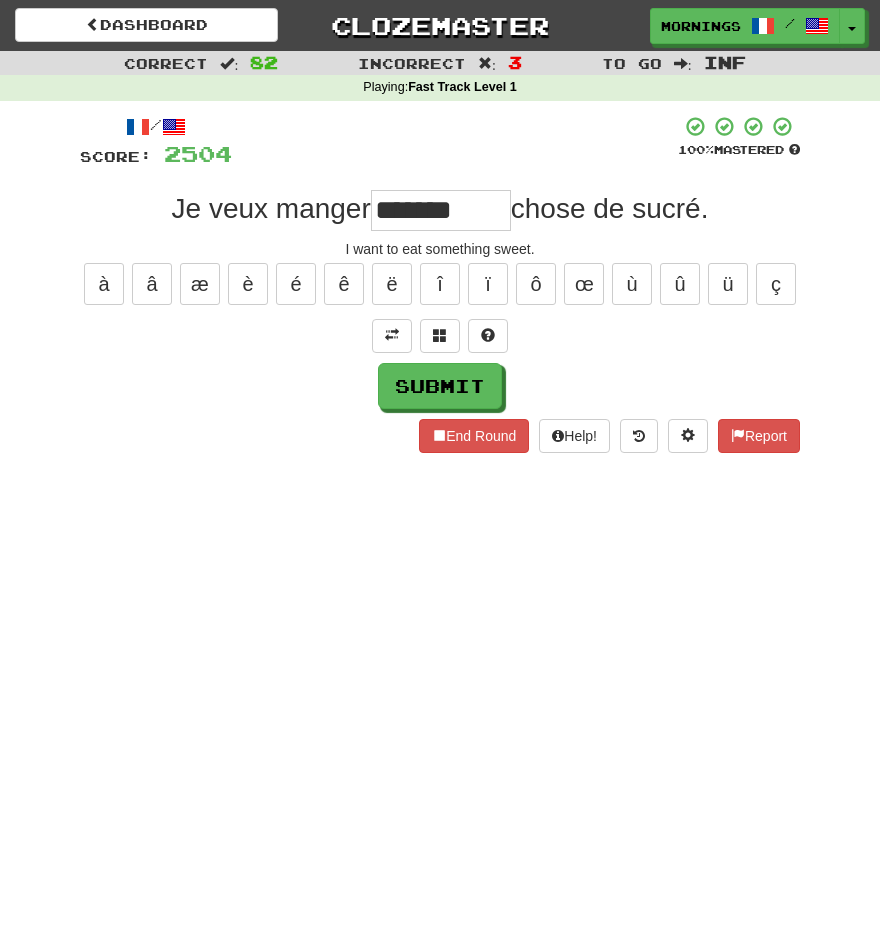 type on "*******" 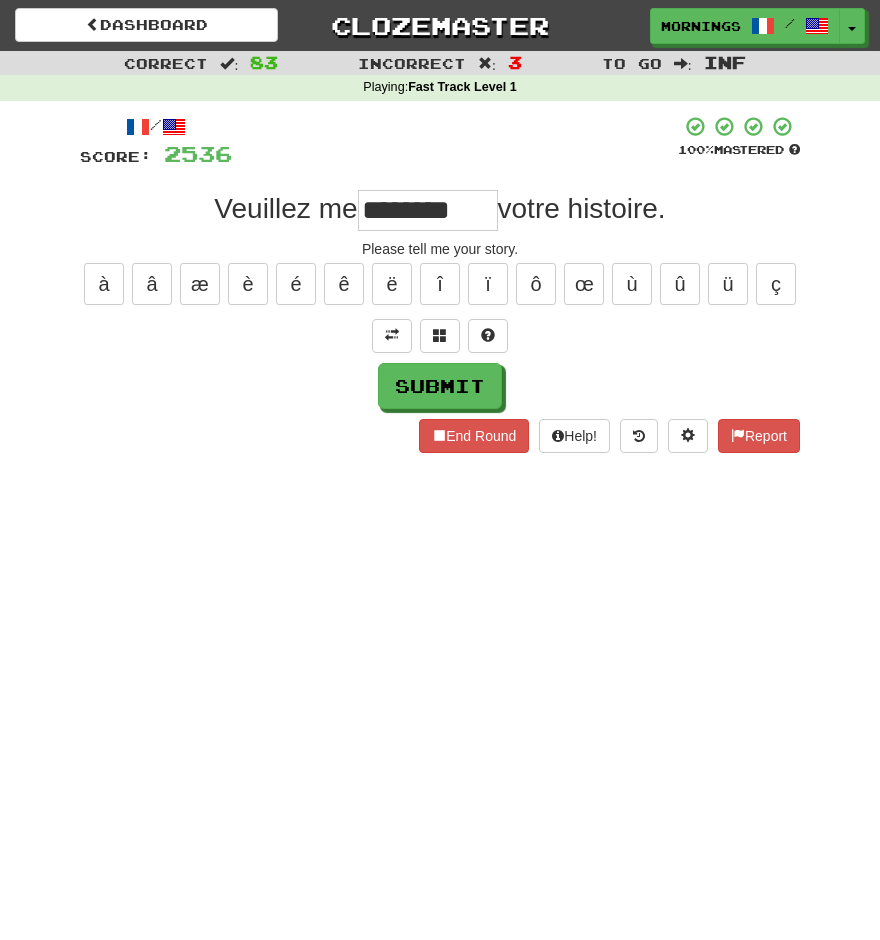 type on "********" 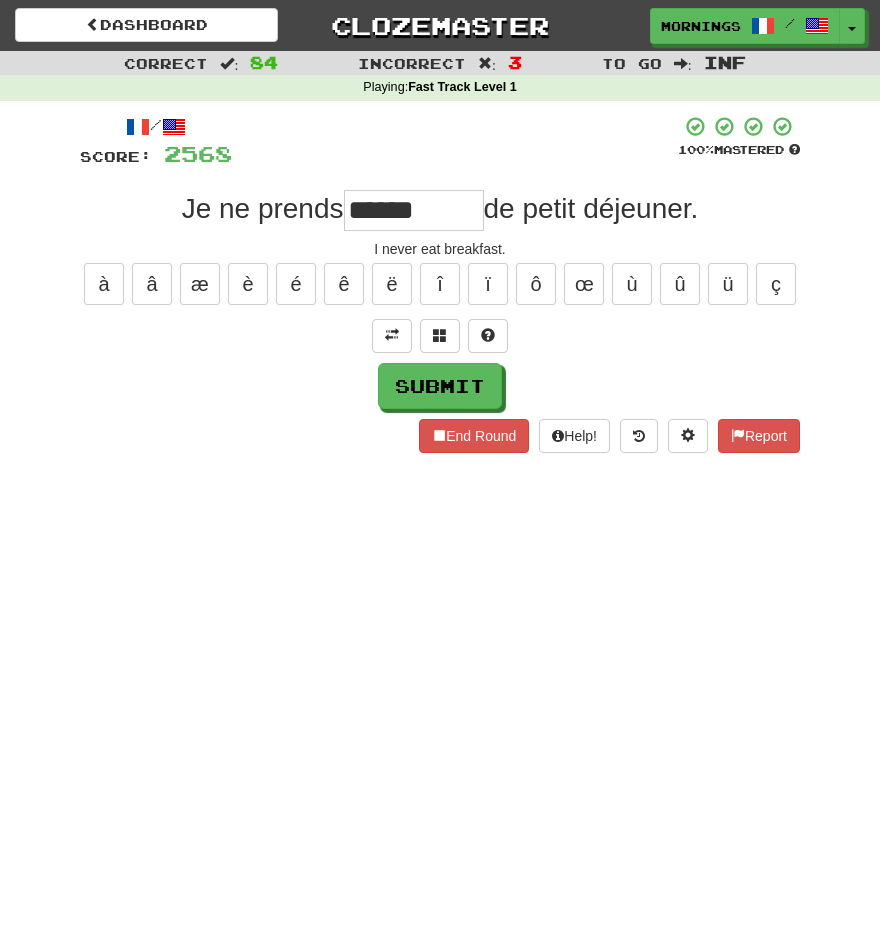 type on "******" 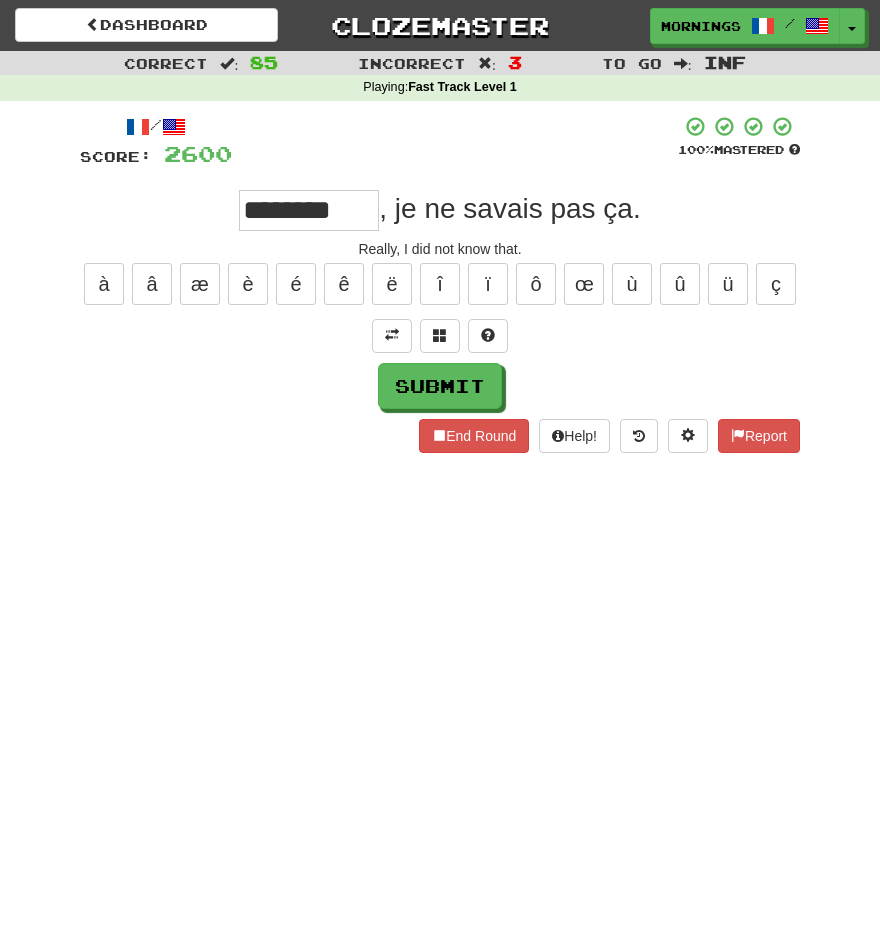 type on "********" 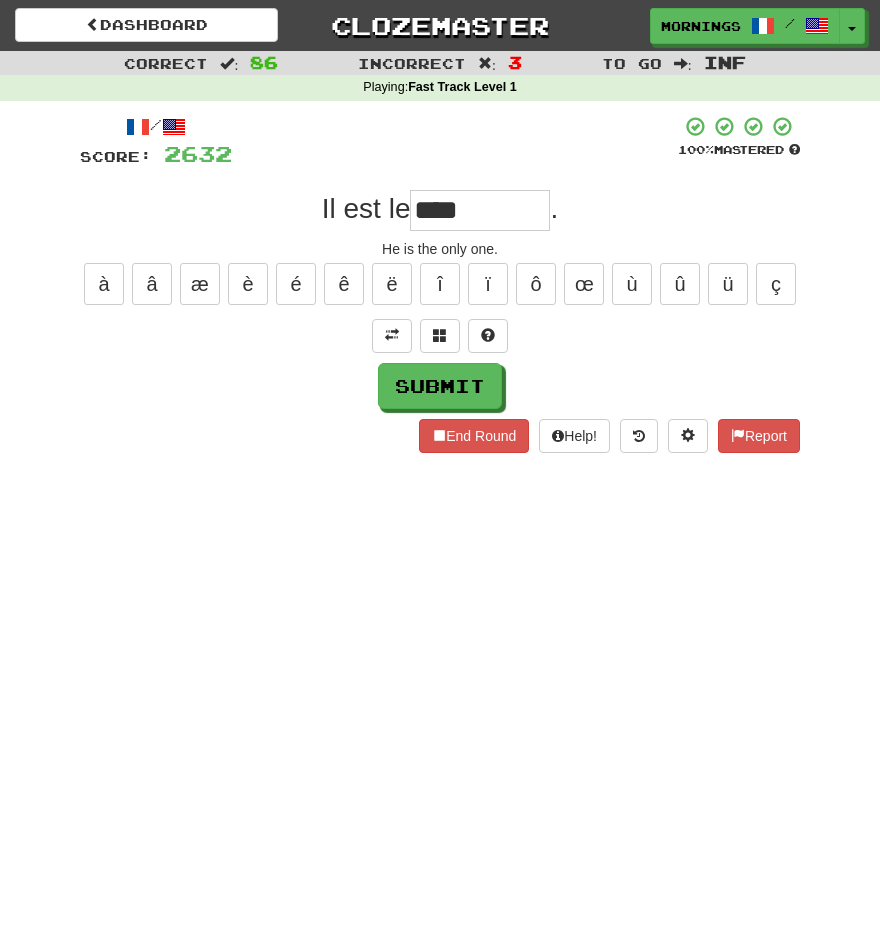 type on "****" 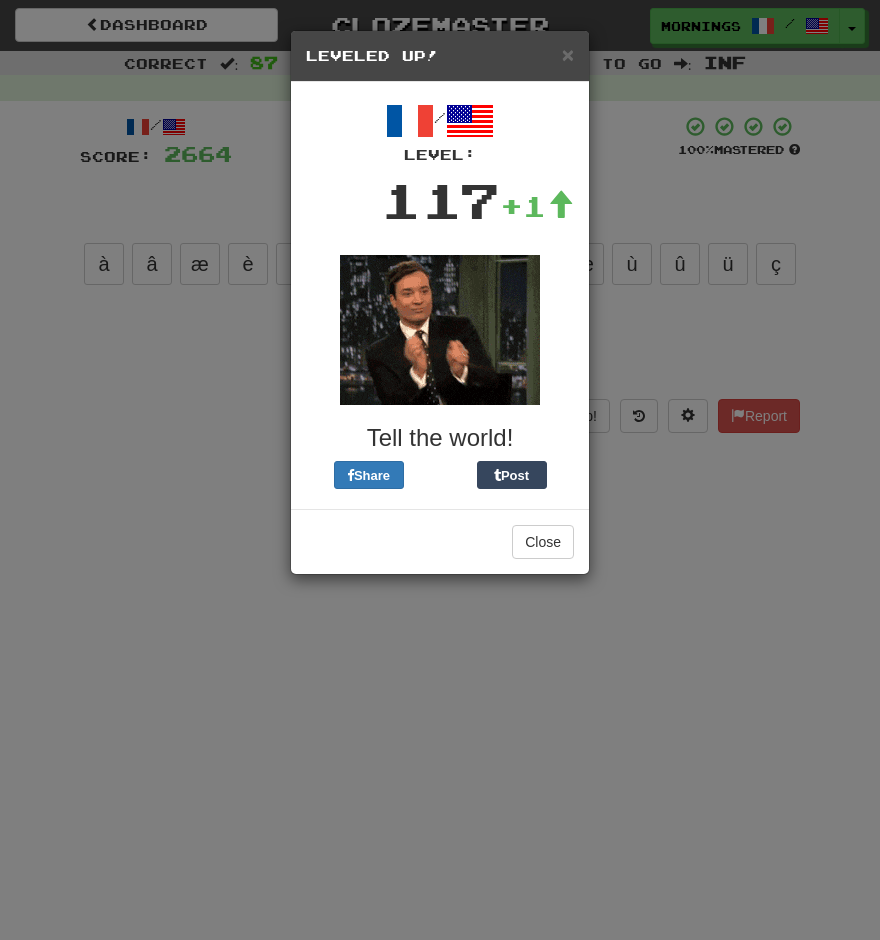 type on "*" 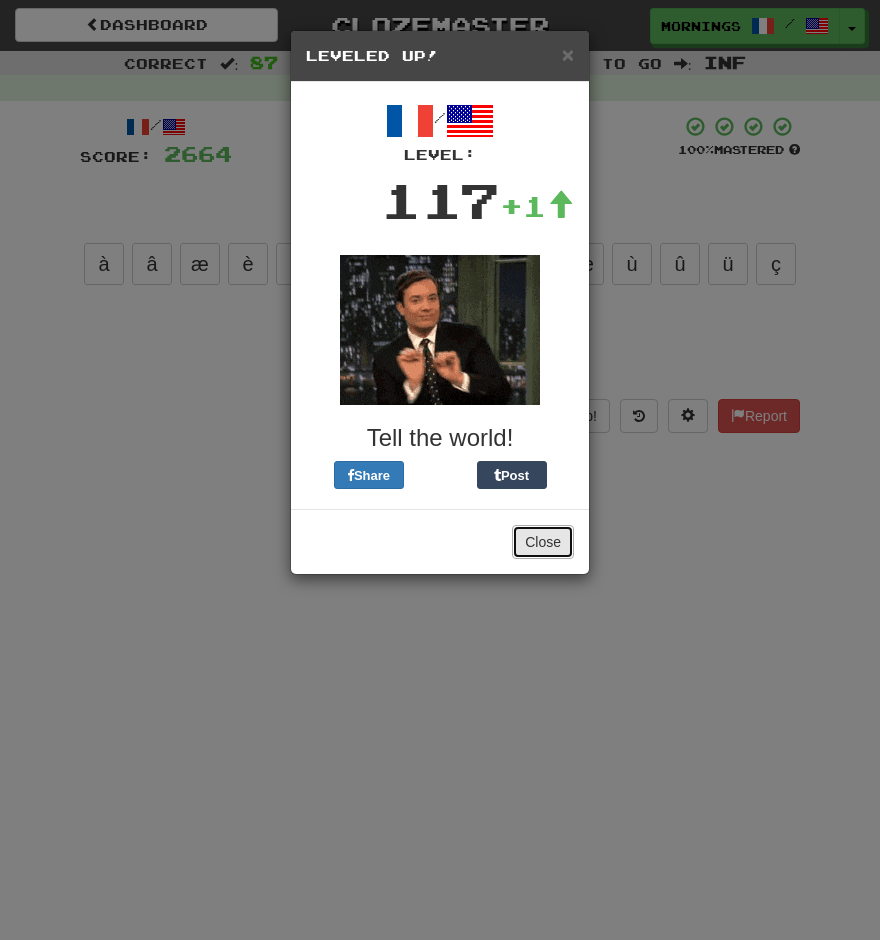 click on "Close" at bounding box center [543, 542] 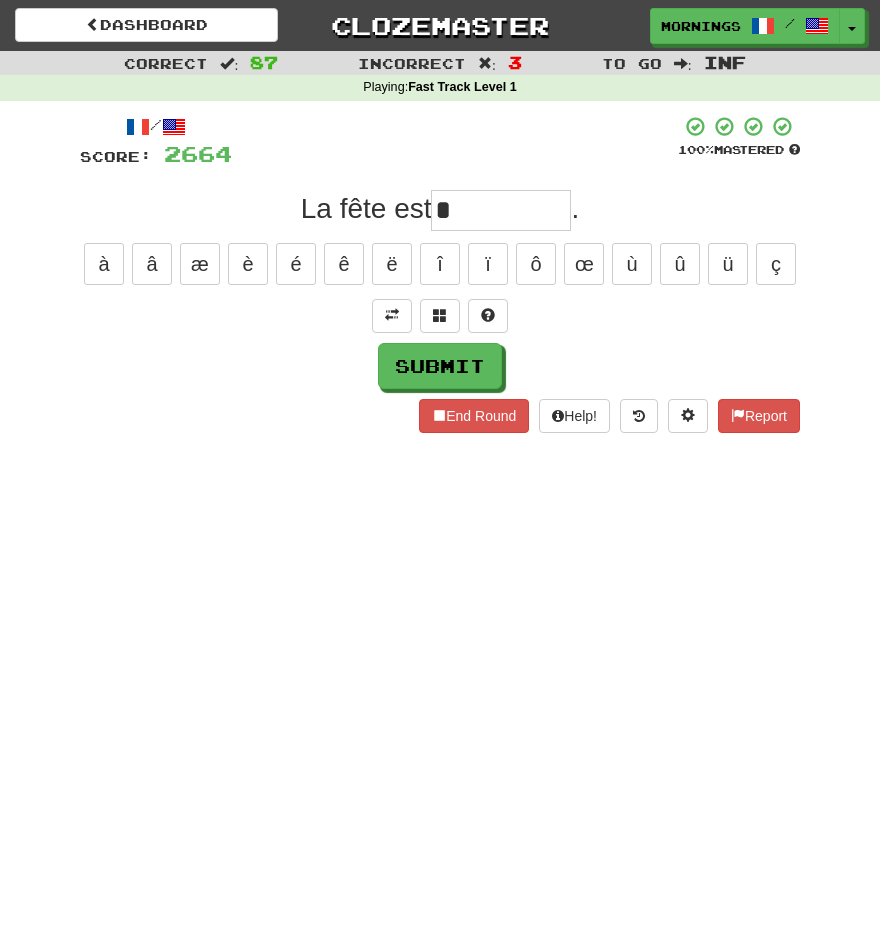 click on "*" at bounding box center (501, 210) 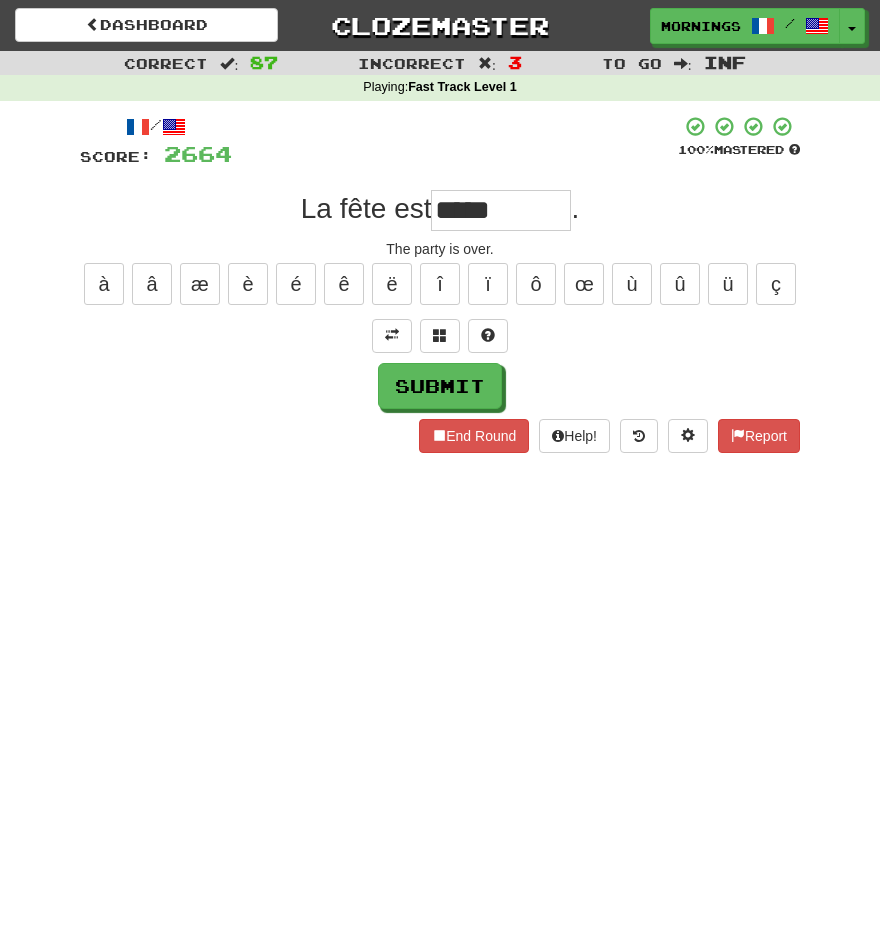 type on "*****" 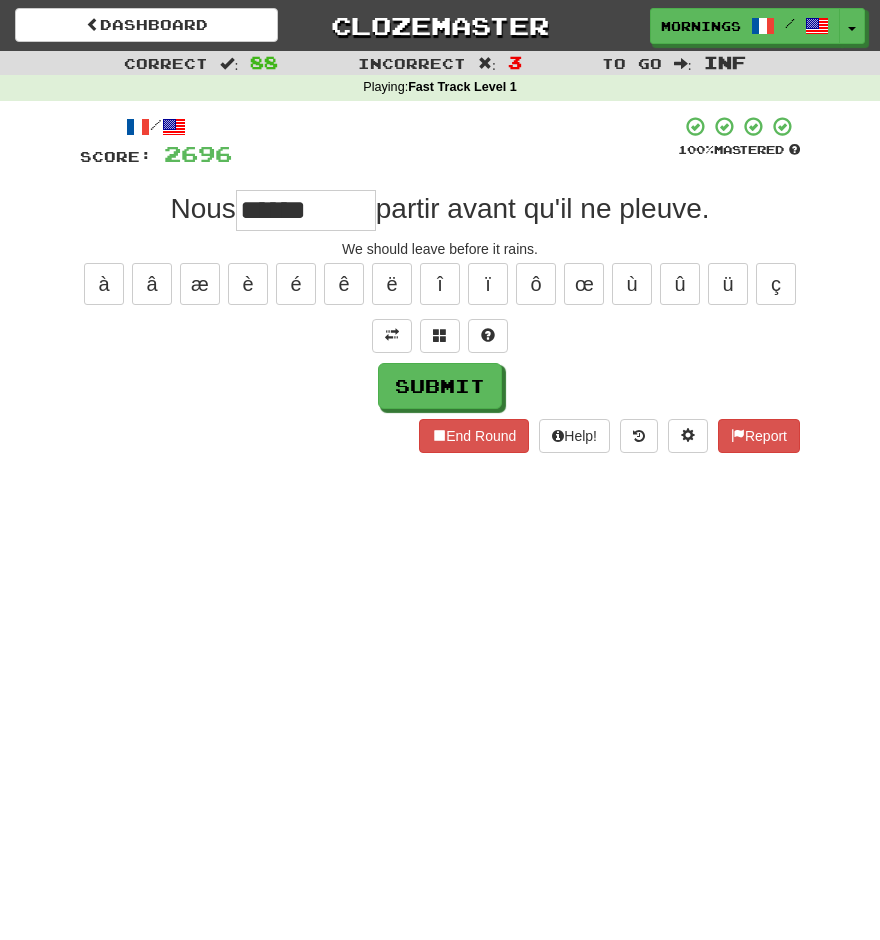 type on "********" 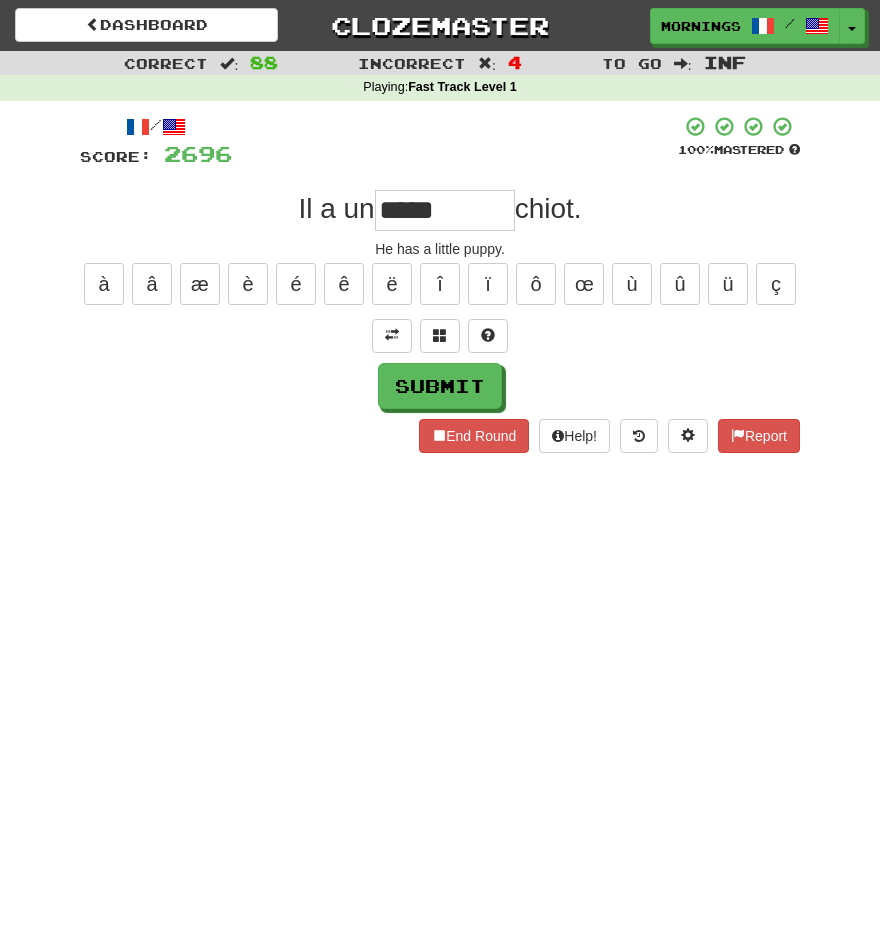 type on "*****" 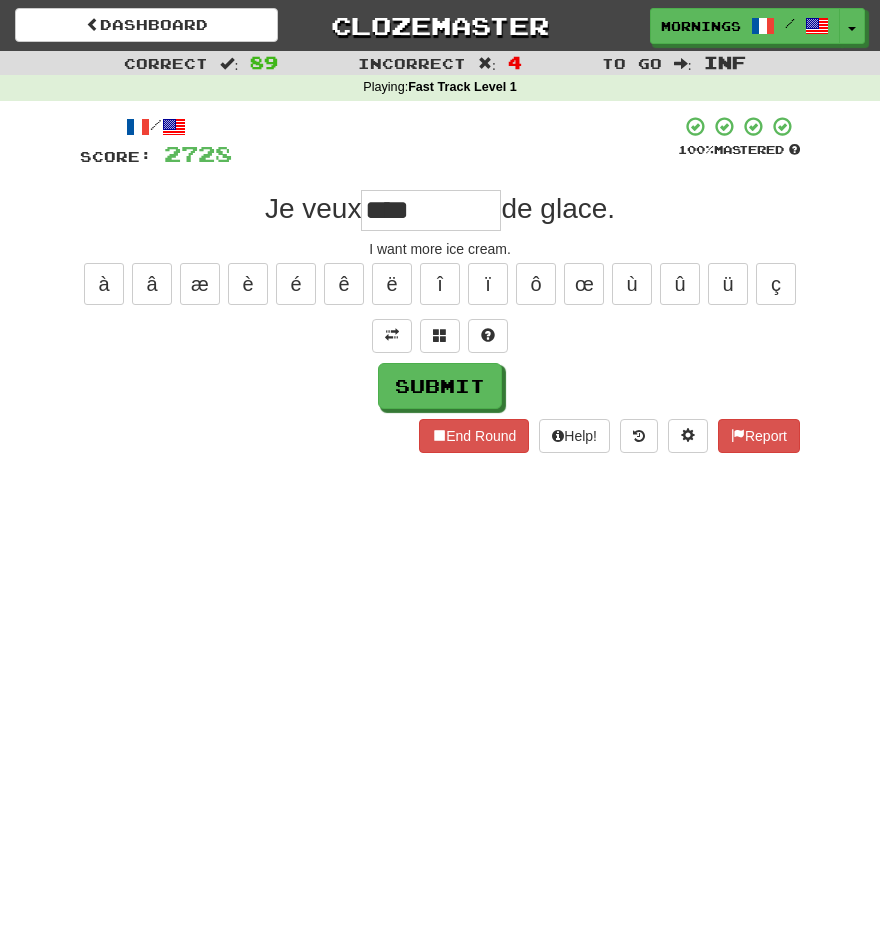 type on "****" 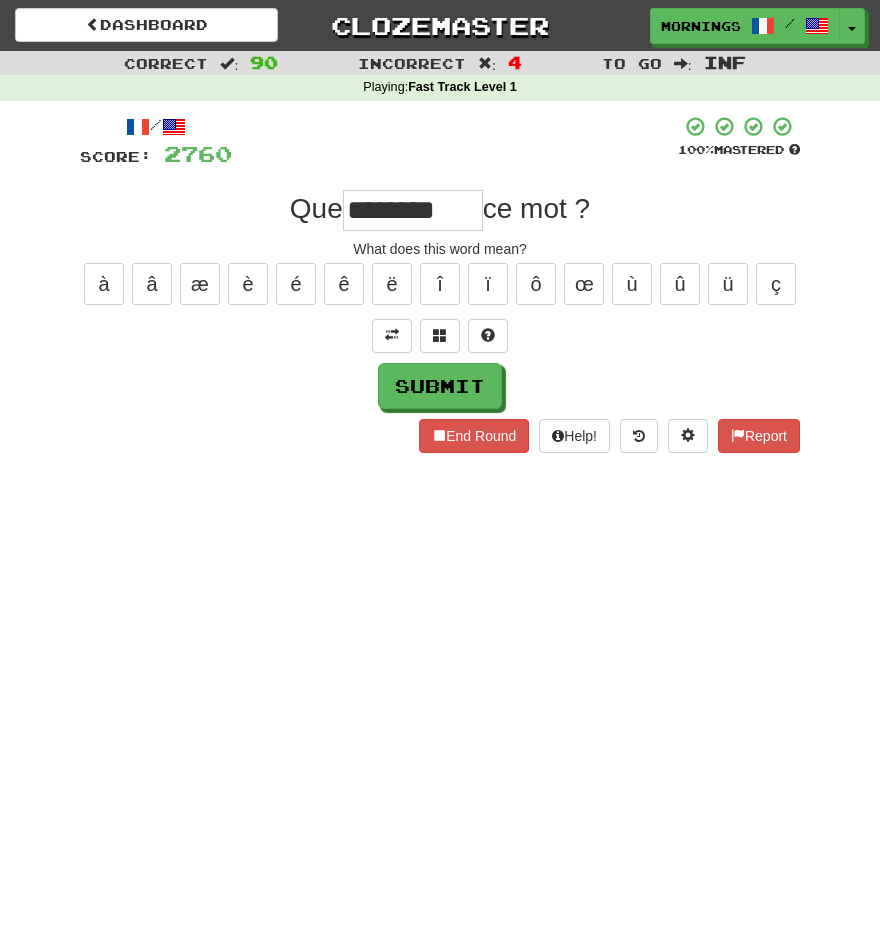 type on "********" 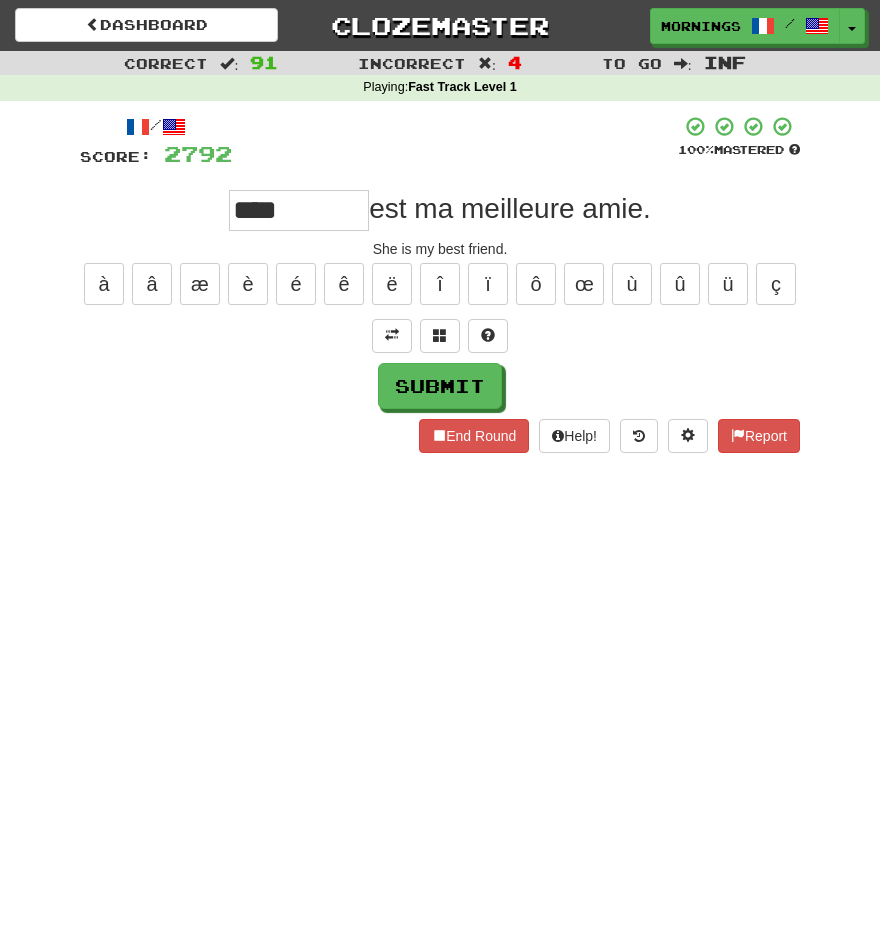 type on "****" 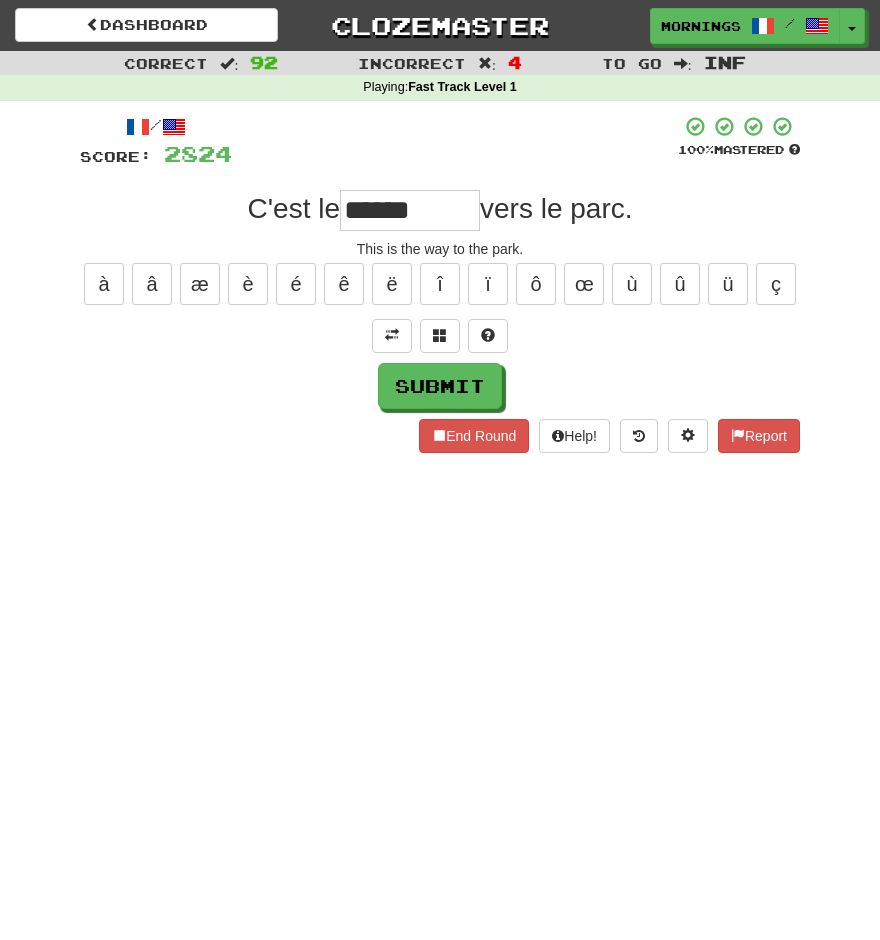 type on "******" 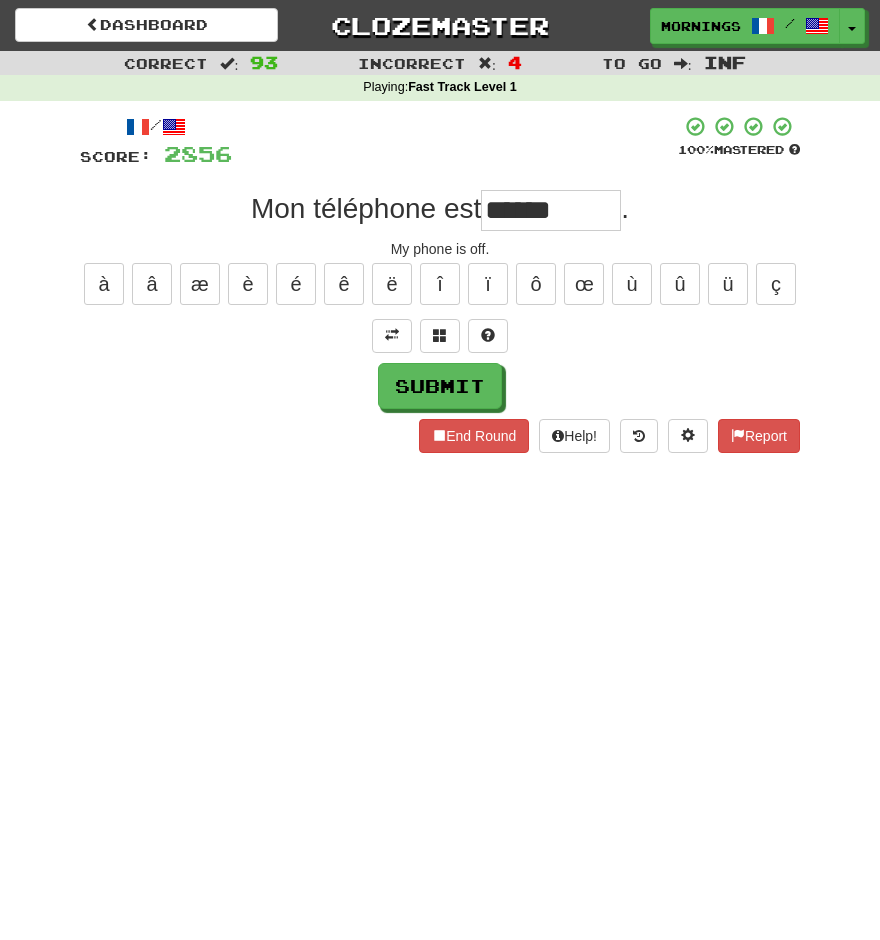 type on "******" 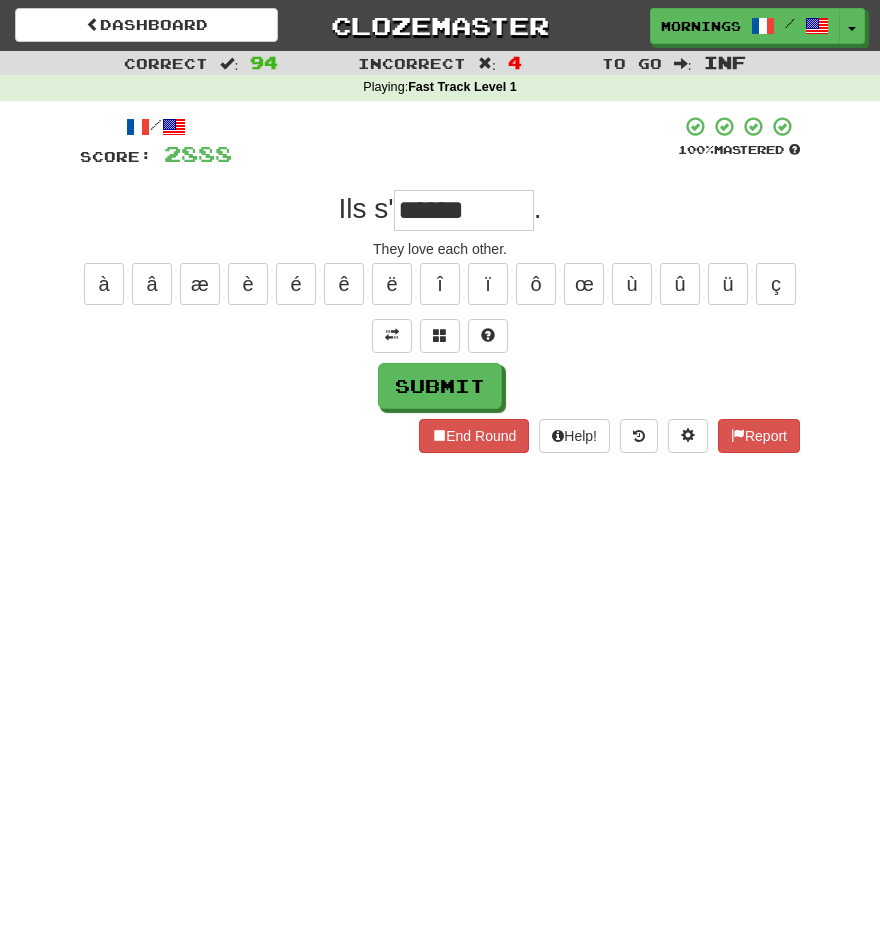 type on "******" 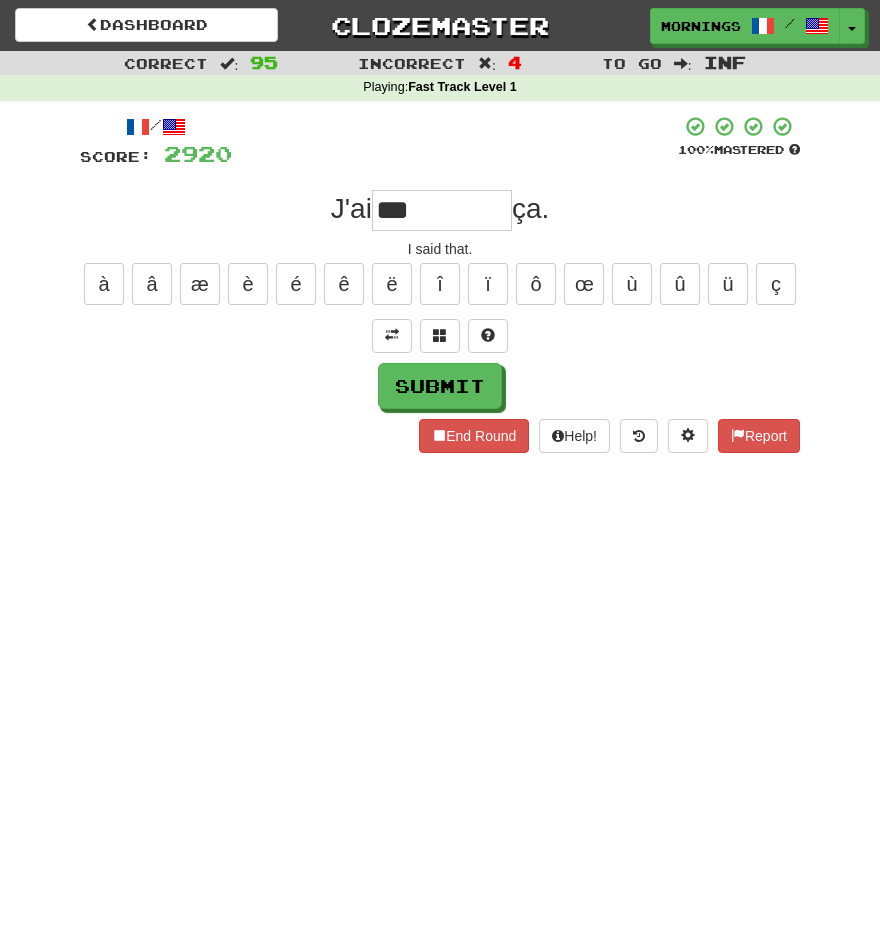 type on "***" 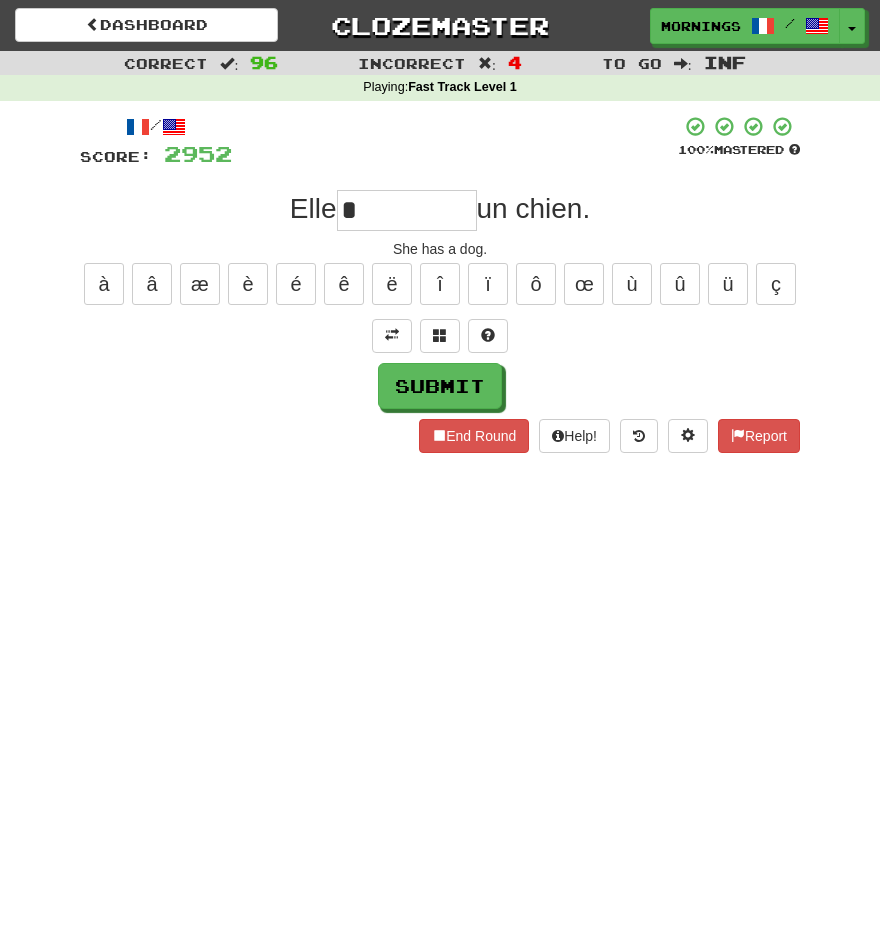 type on "*" 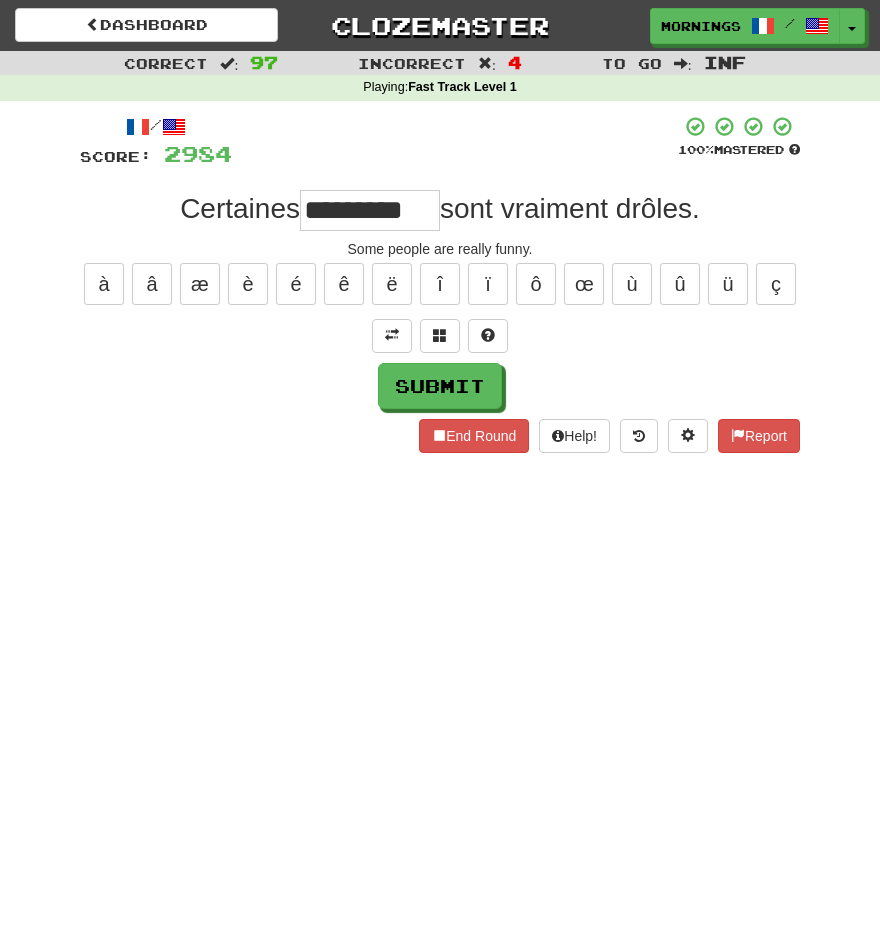type on "*********" 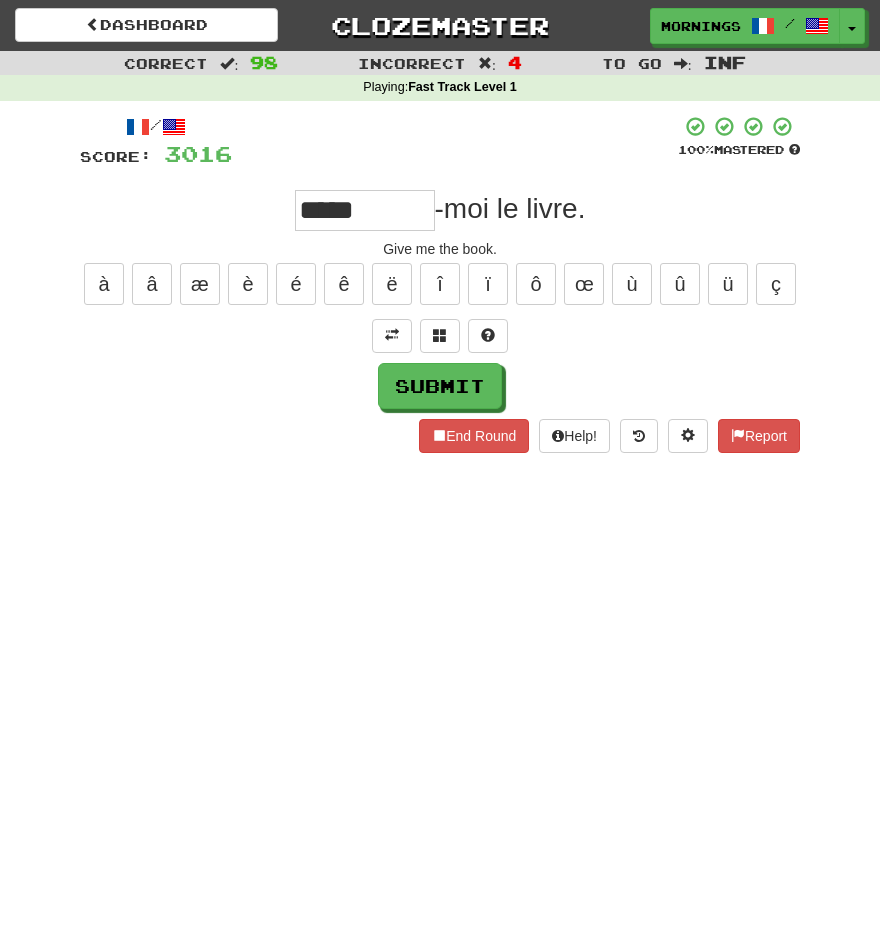 type on "*****" 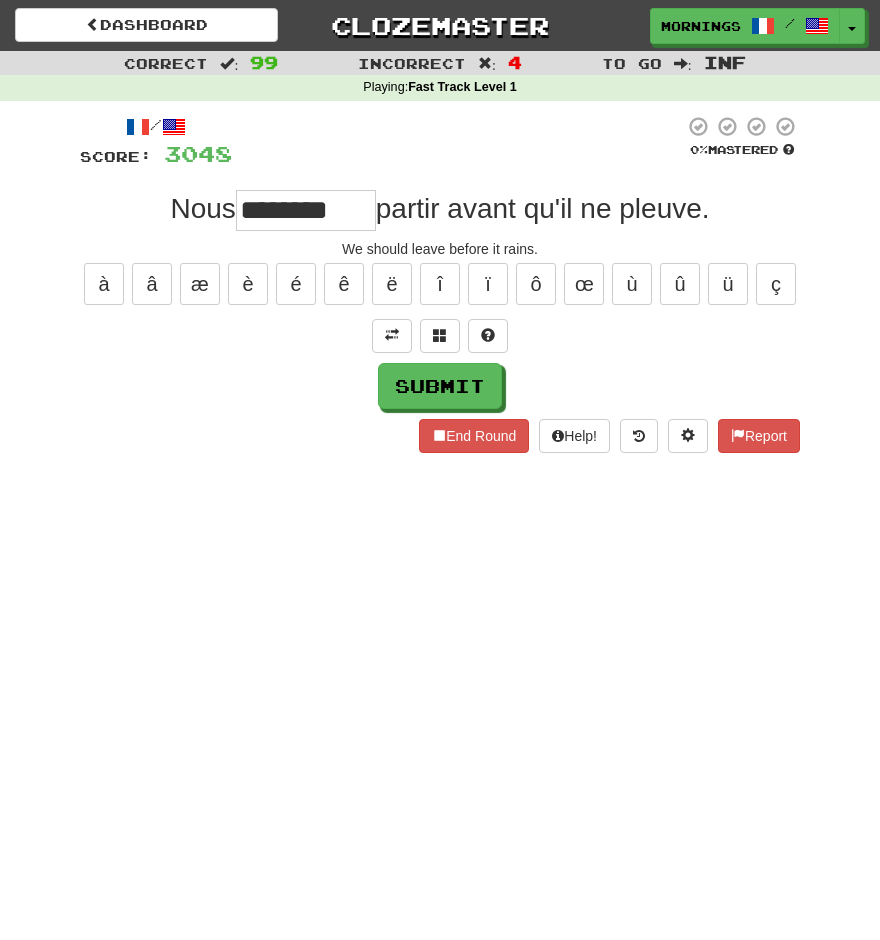 type on "********" 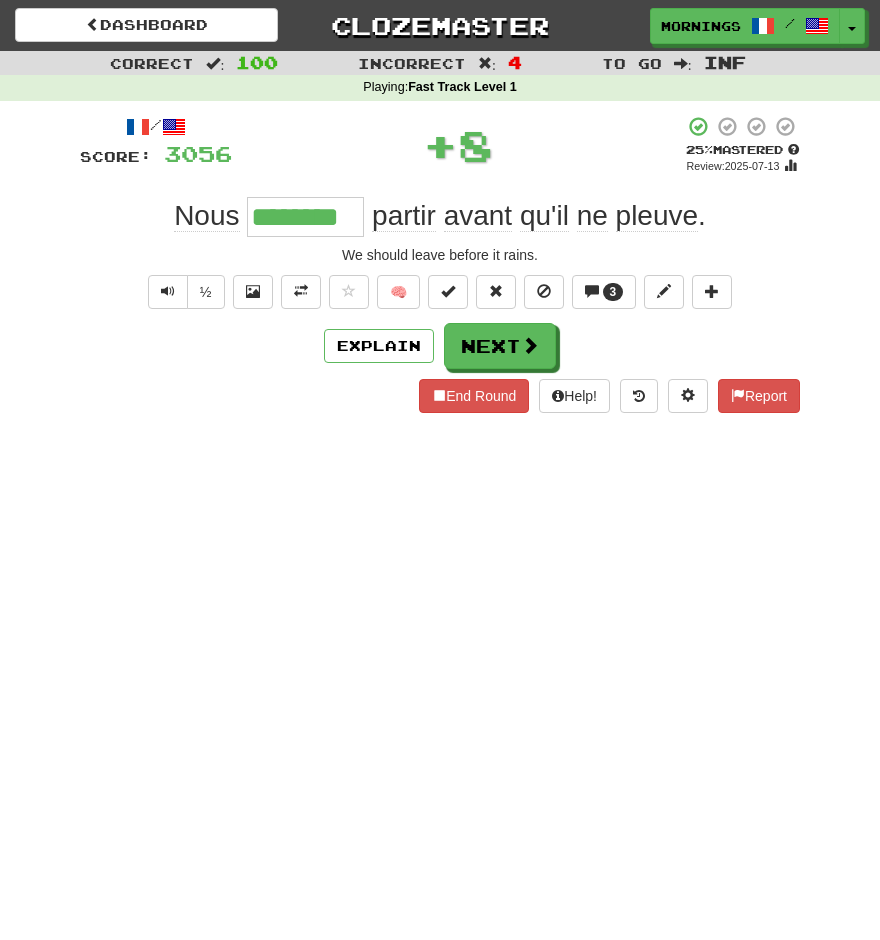 type 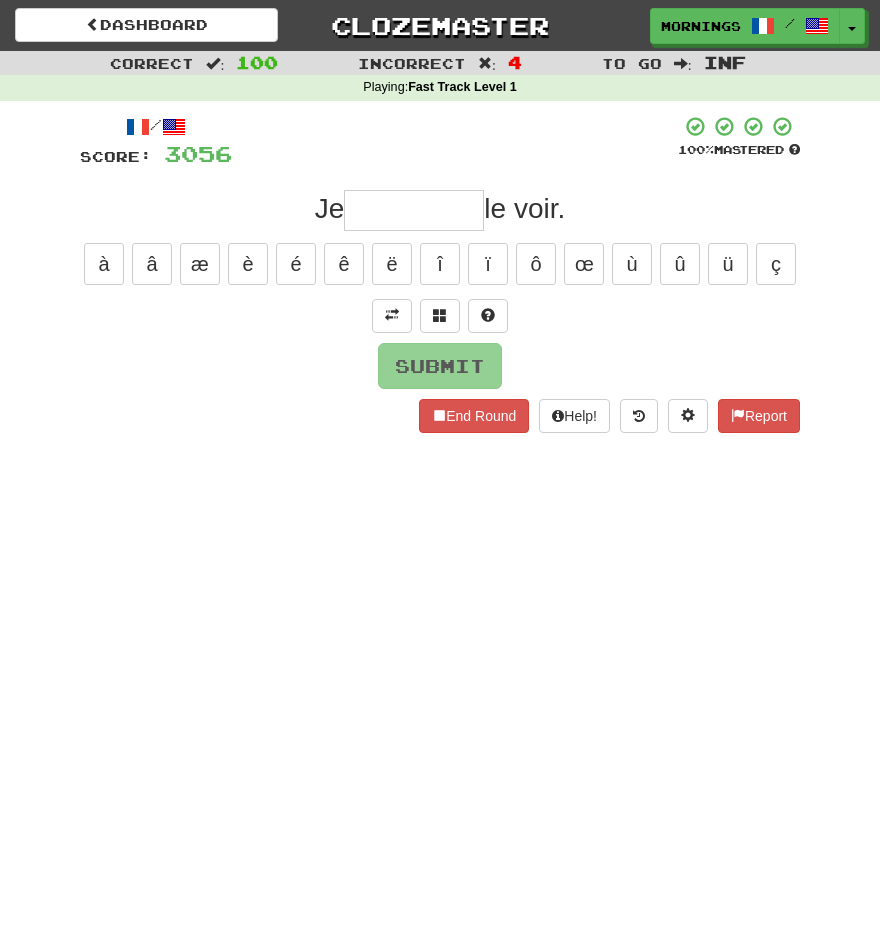 click on "Correct   :   100" at bounding box center (146, 63) 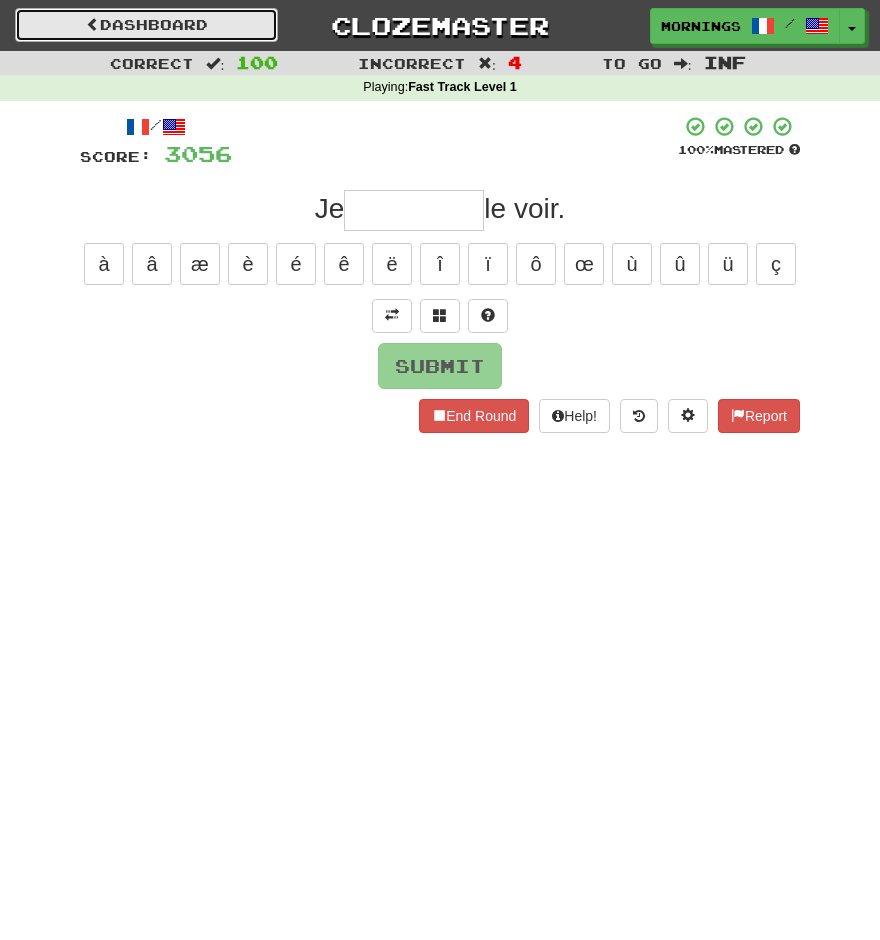 click on "Dashboard" at bounding box center [146, 25] 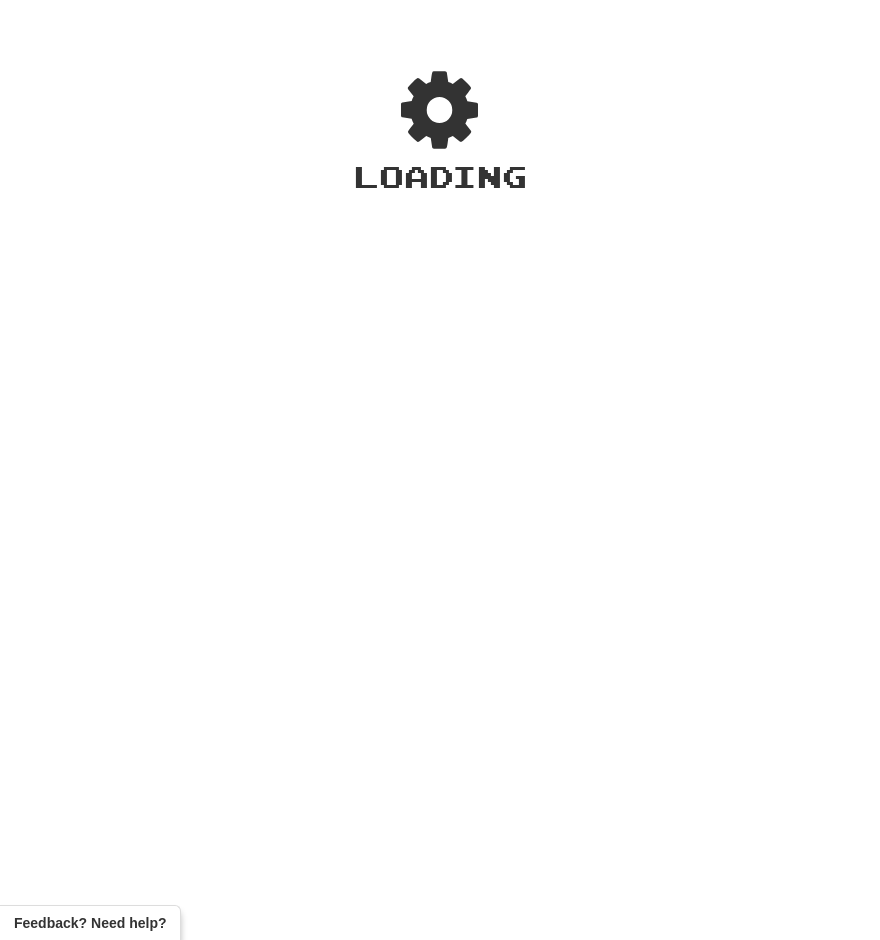 scroll, scrollTop: 0, scrollLeft: 0, axis: both 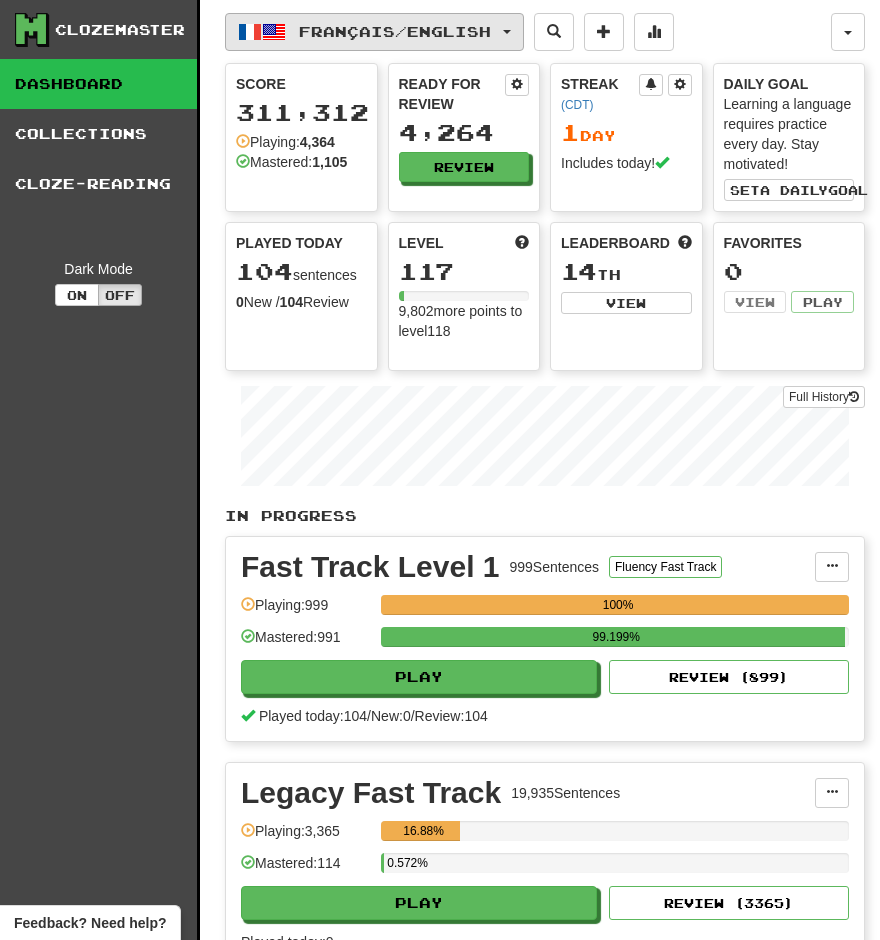 click on "Français  /  English" at bounding box center [374, 32] 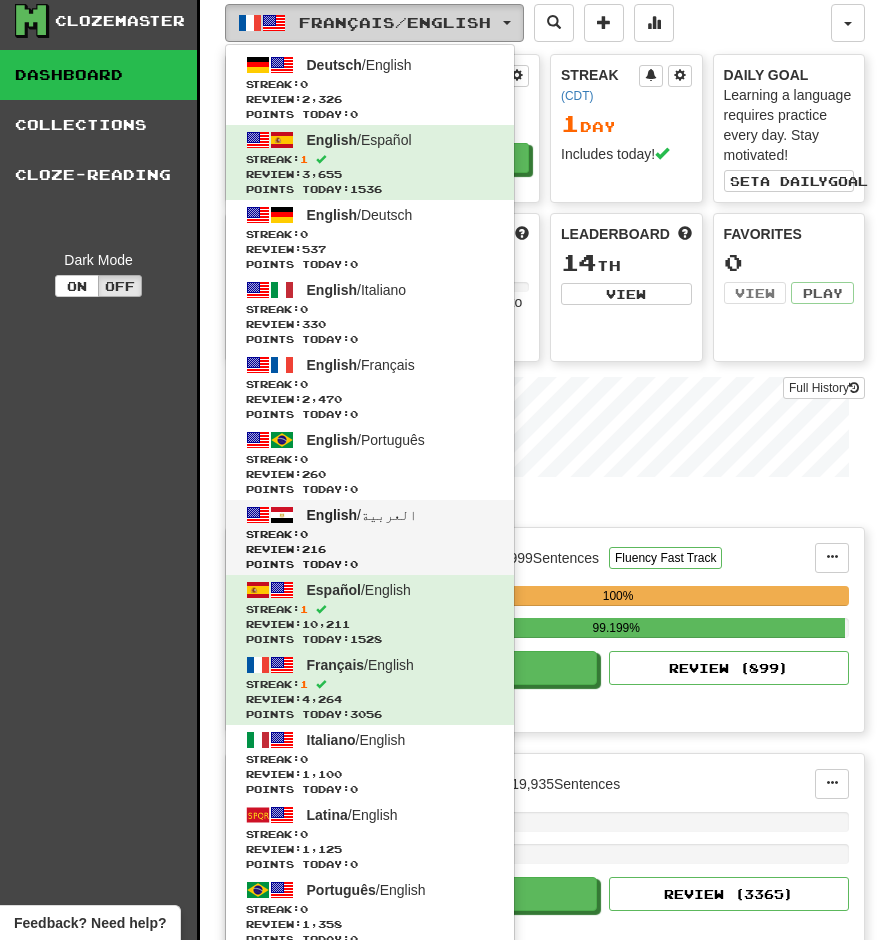 scroll, scrollTop: 0, scrollLeft: 0, axis: both 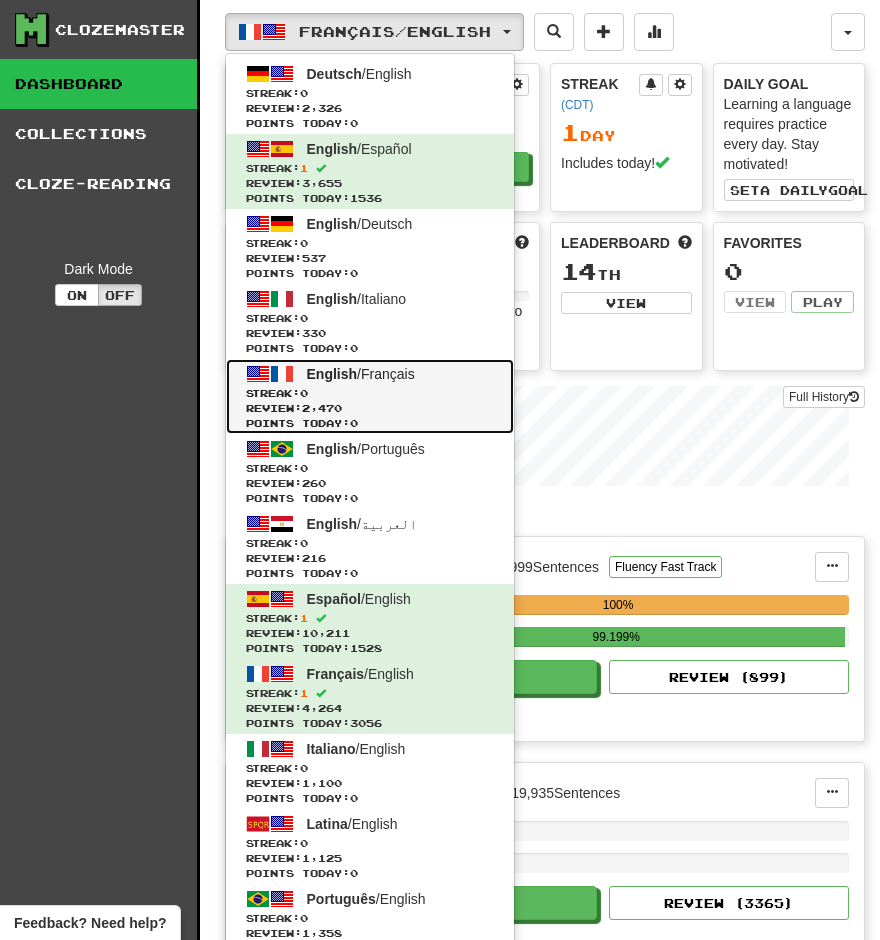 click on "English  /  Français" at bounding box center (361, 374) 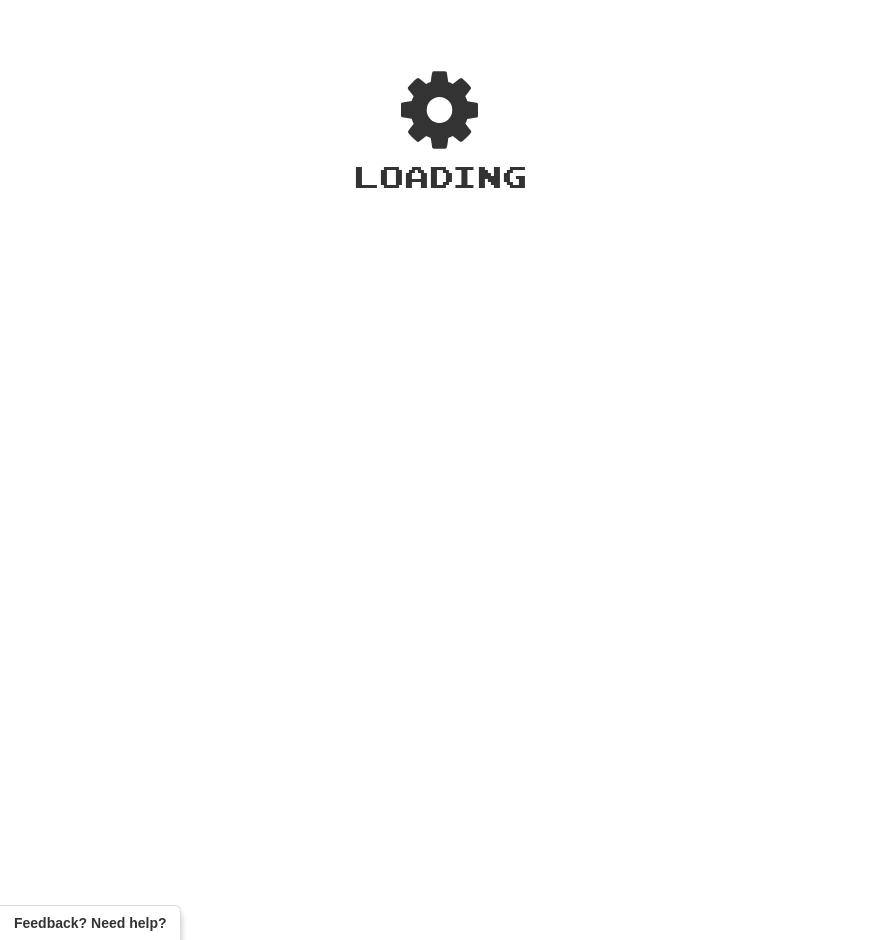 scroll, scrollTop: 0, scrollLeft: 0, axis: both 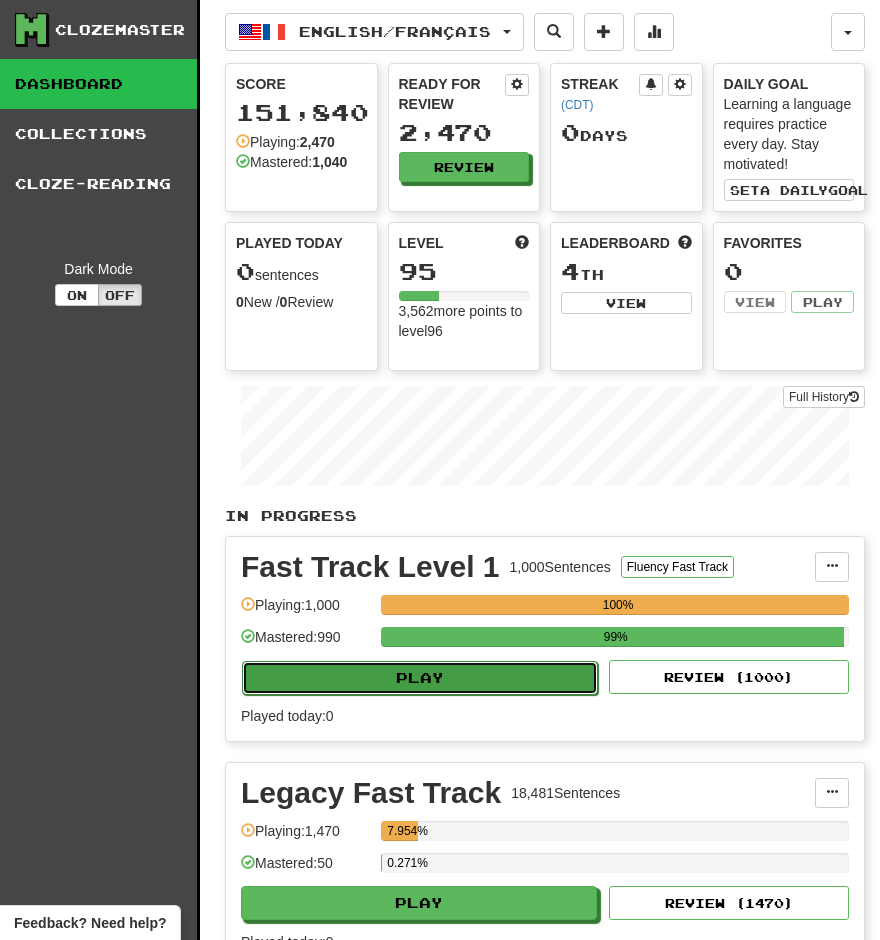 click on "Play" 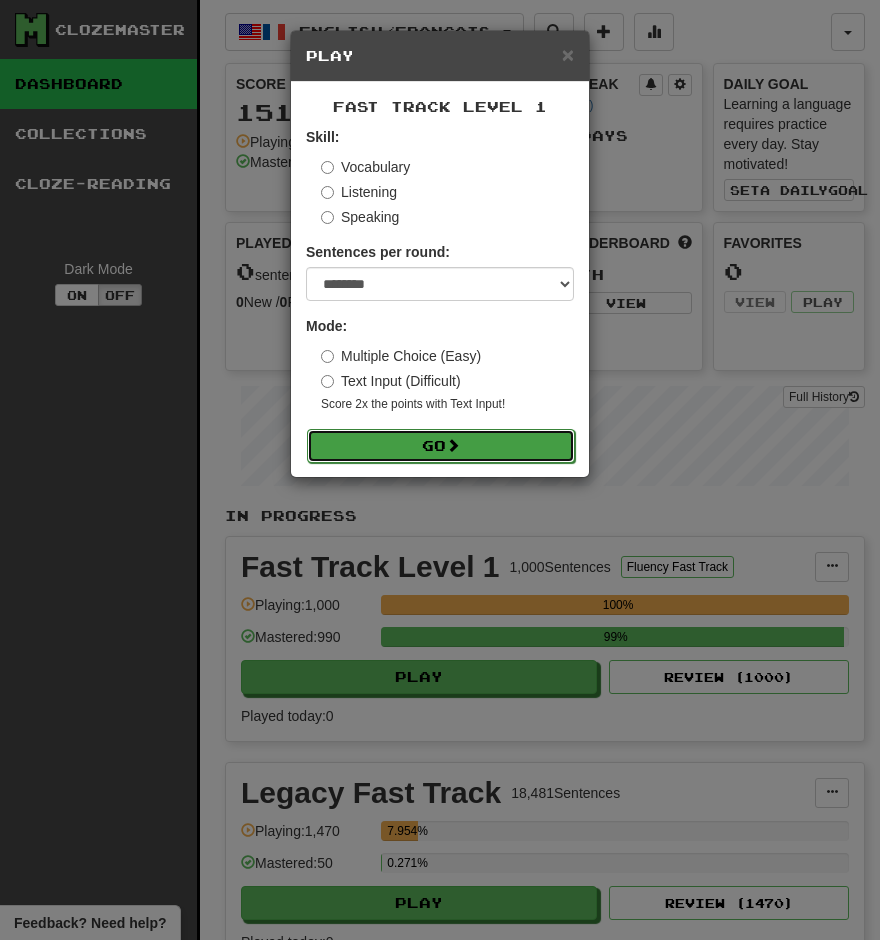 click on "Go" at bounding box center [441, 446] 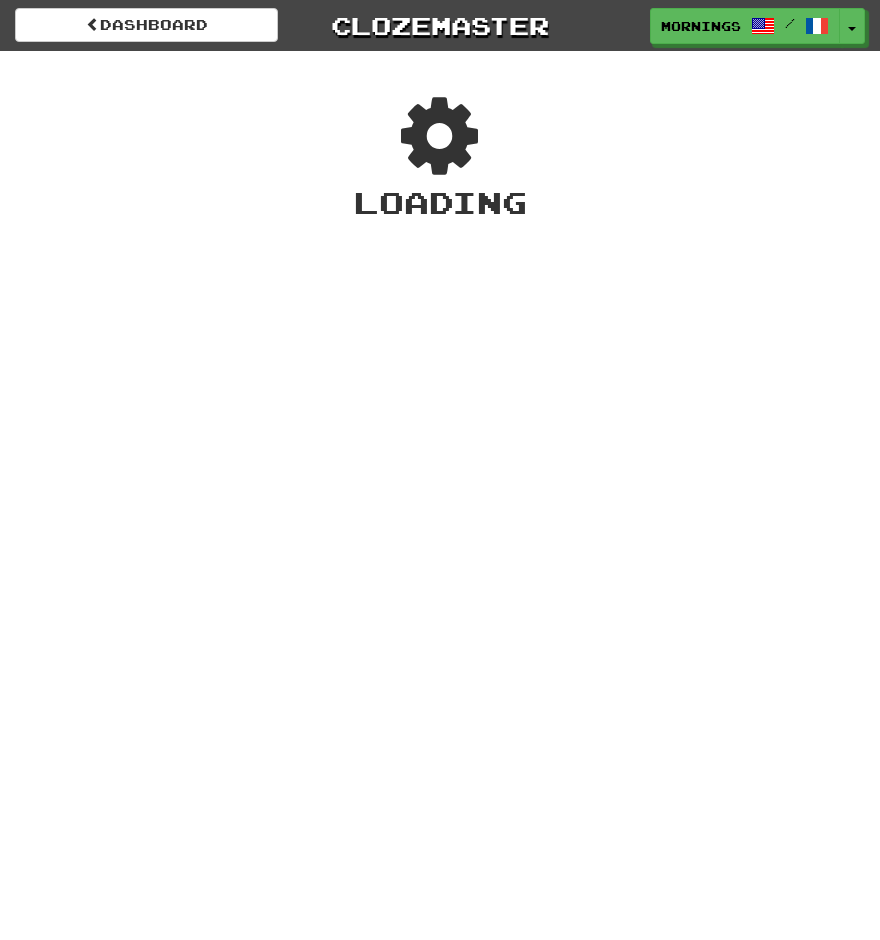 scroll, scrollTop: 0, scrollLeft: 0, axis: both 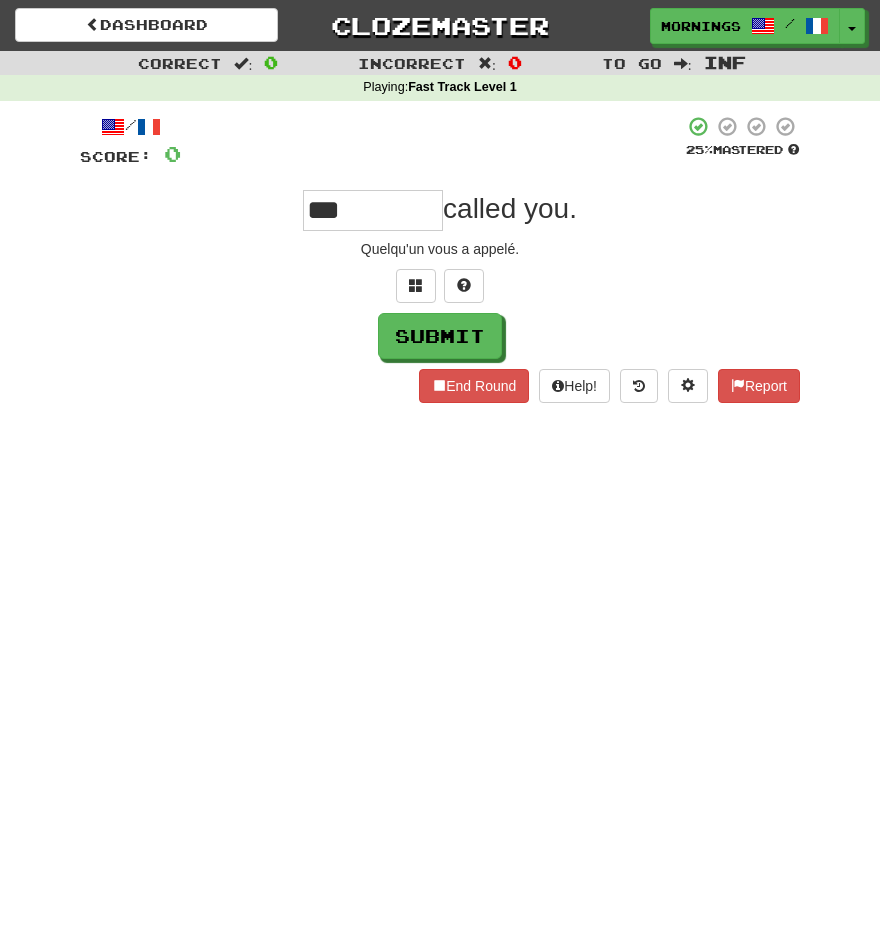 type on "*" 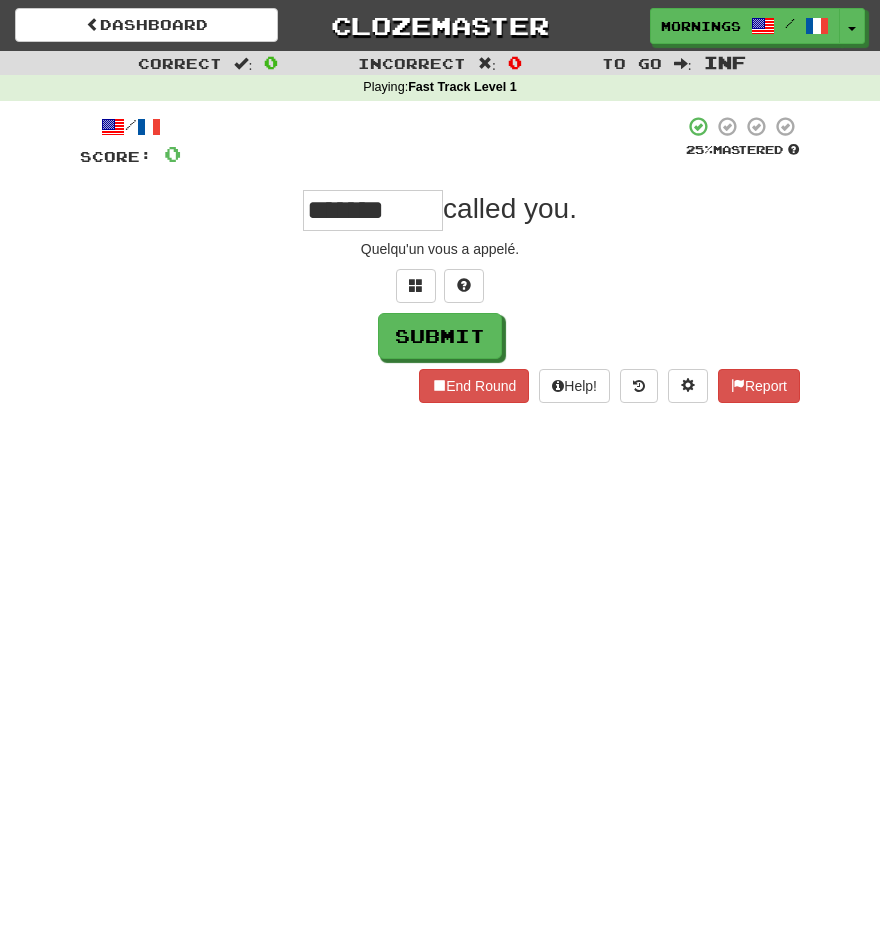 type on "********" 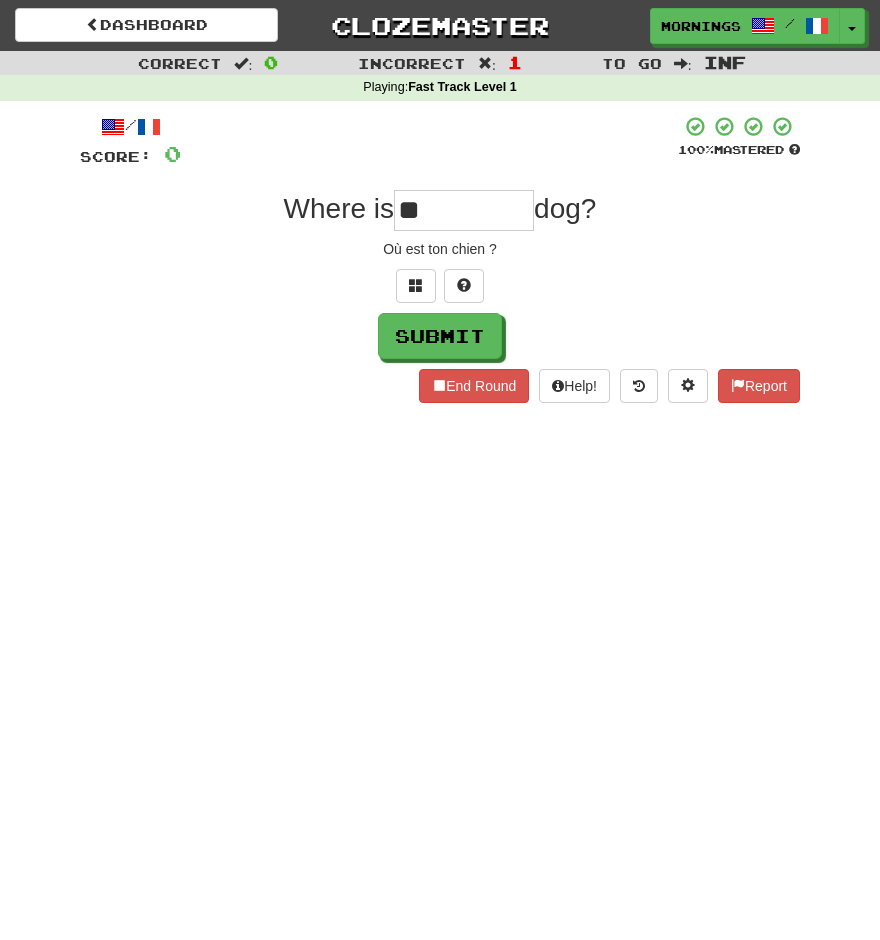 type on "*" 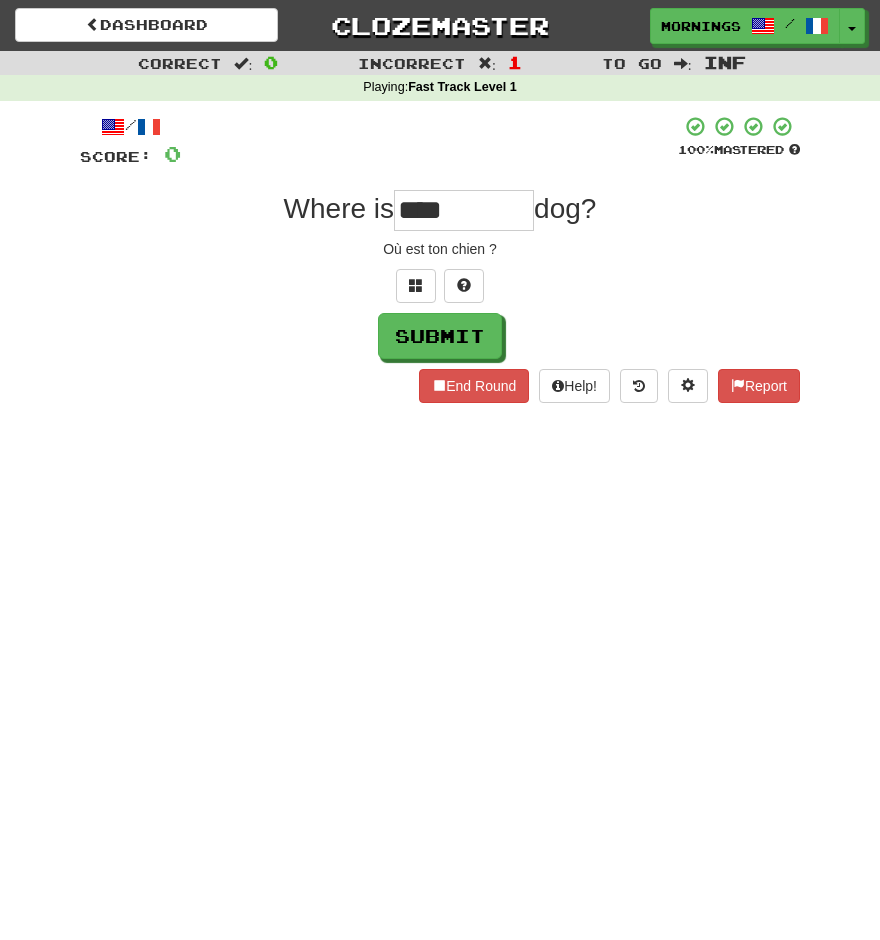 type on "****" 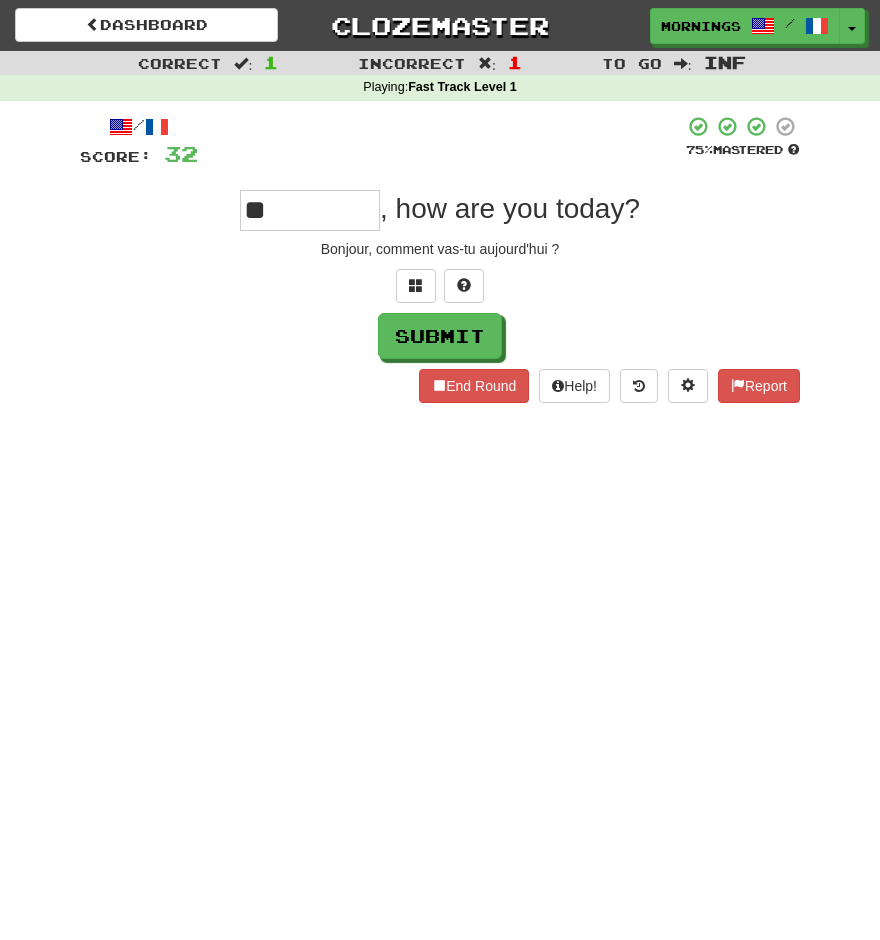 type on "*****" 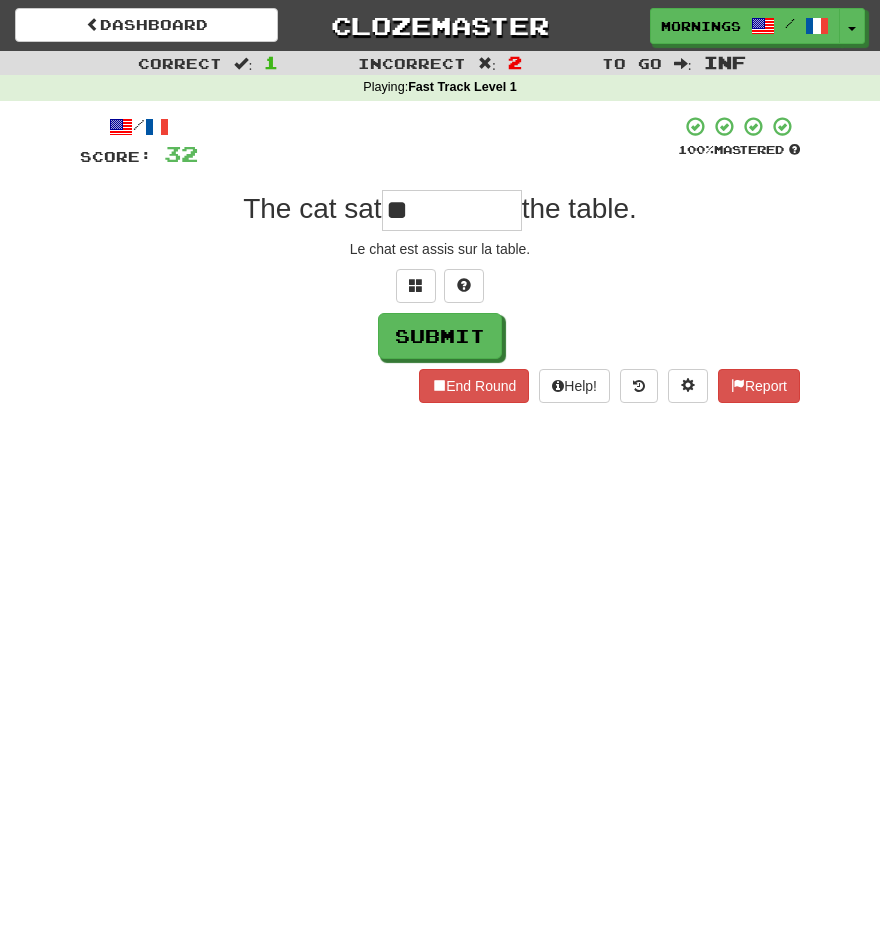 type on "**" 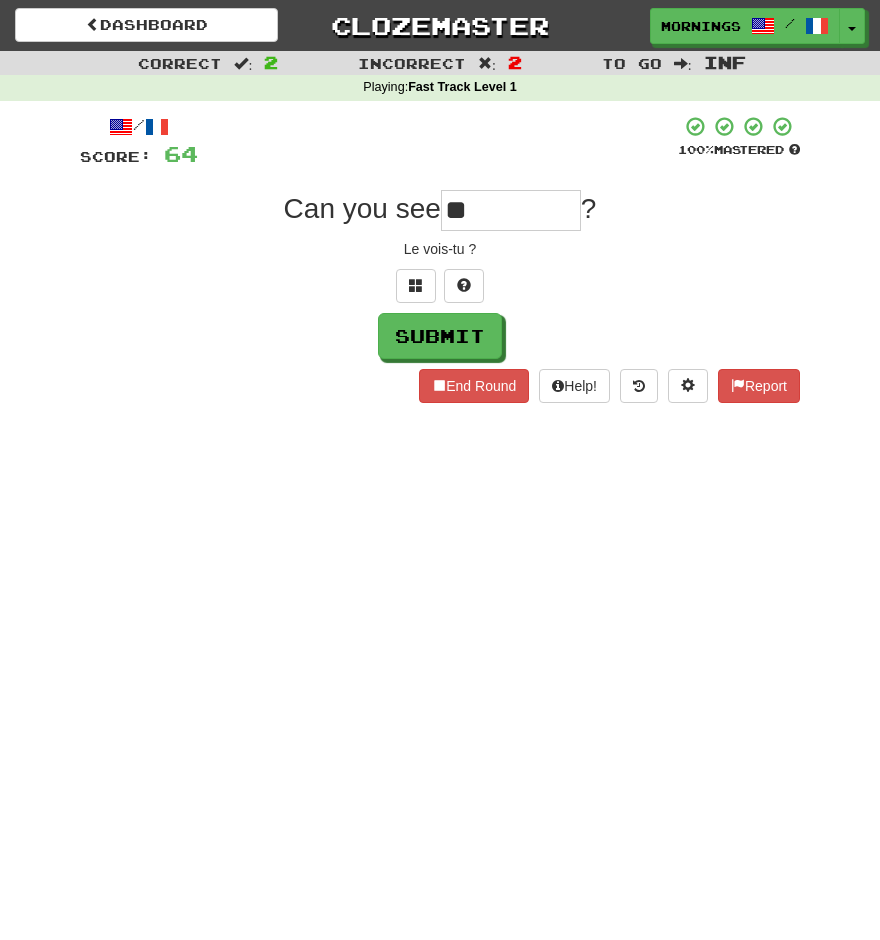 type on "**" 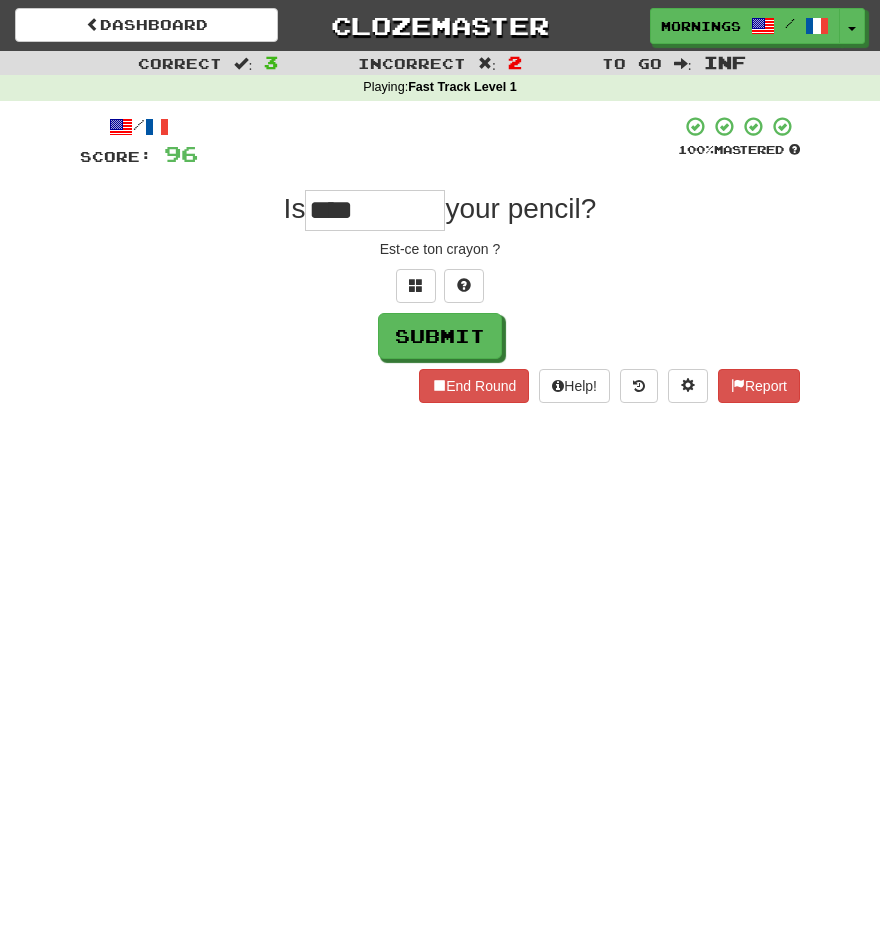 type on "****" 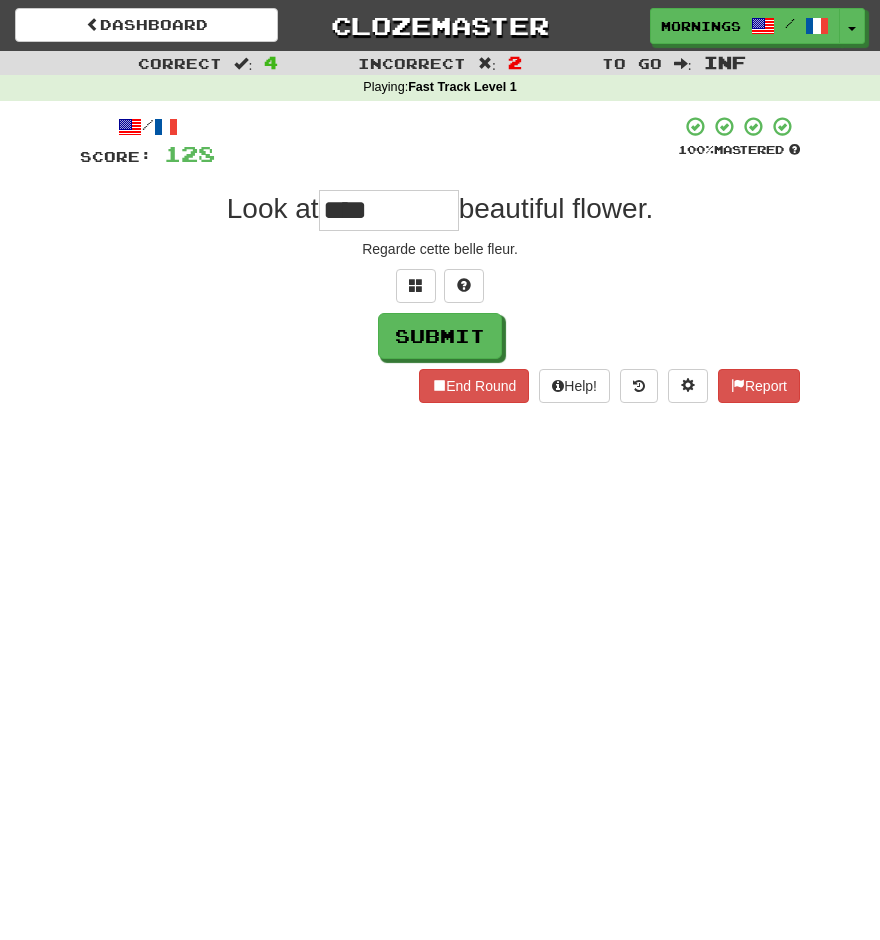 type on "****" 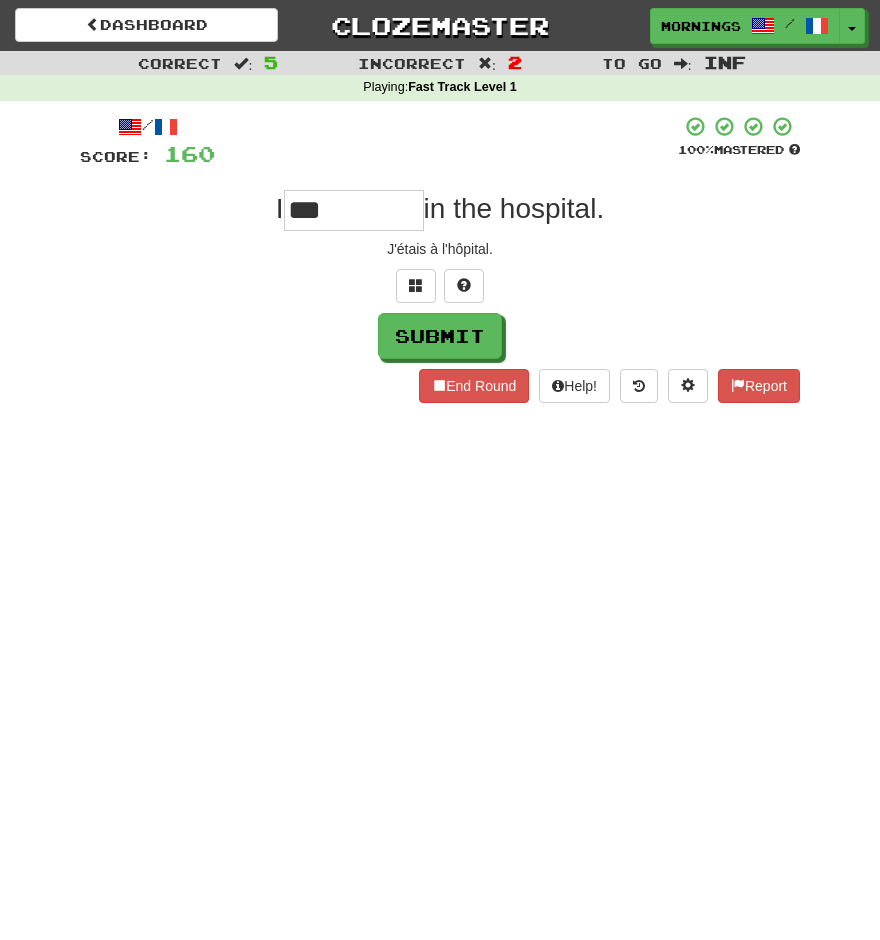 type on "***" 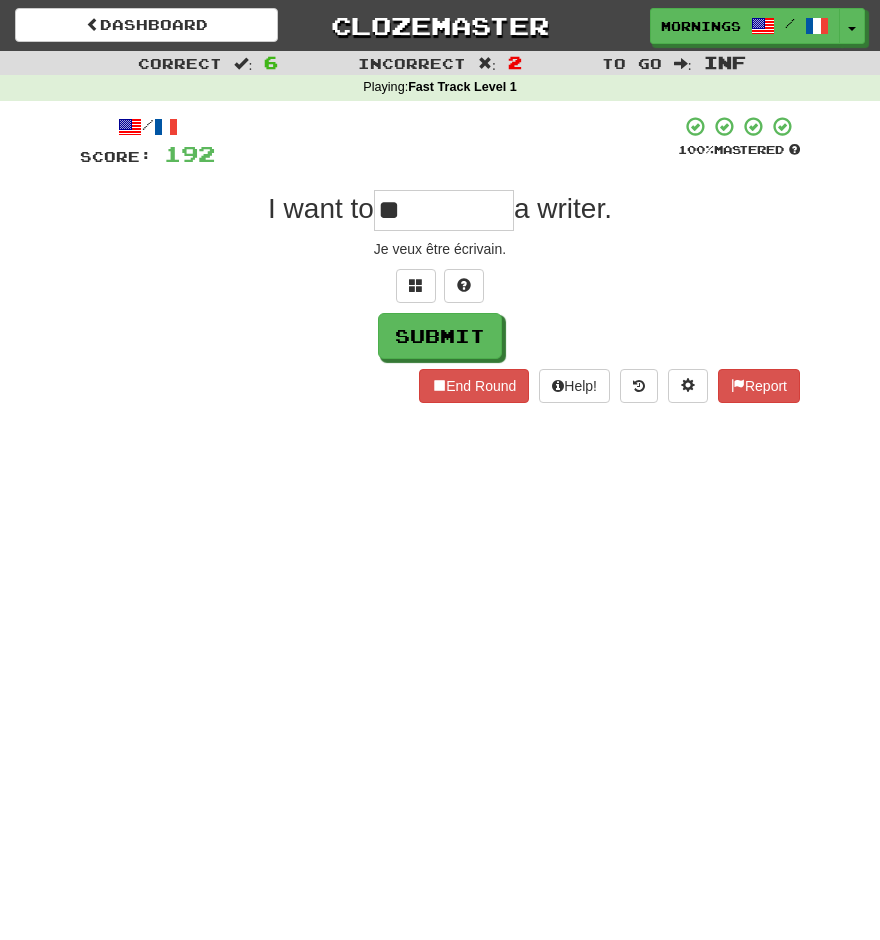 type on "**" 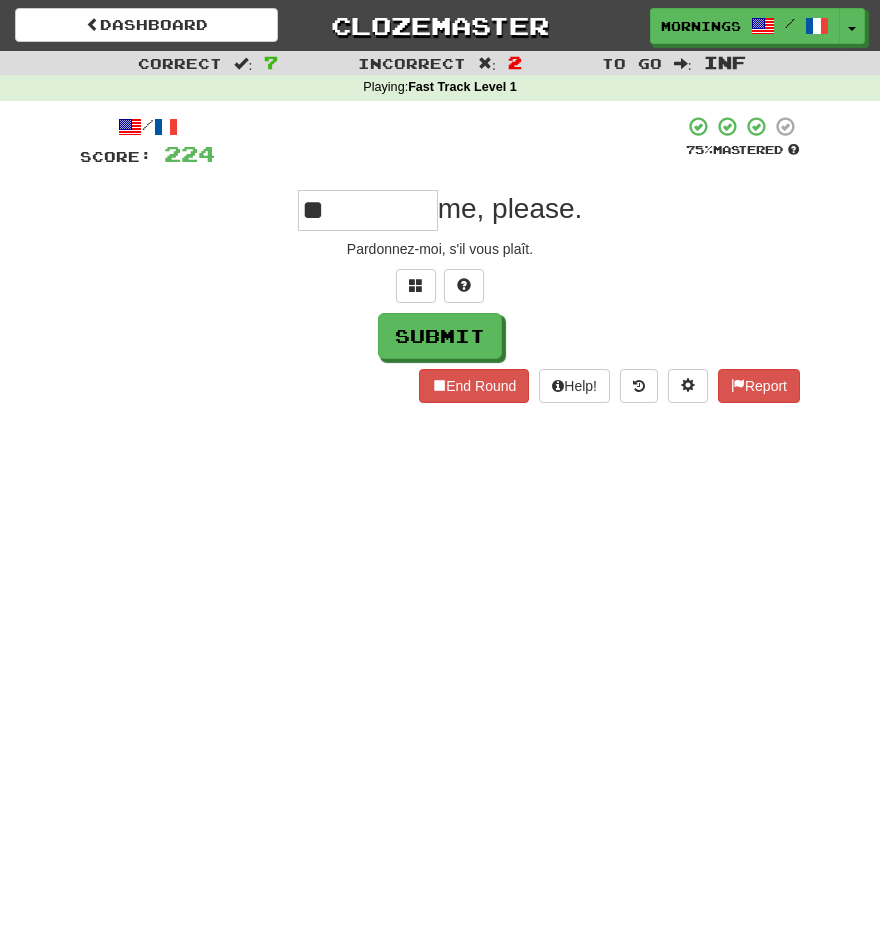 type on "*" 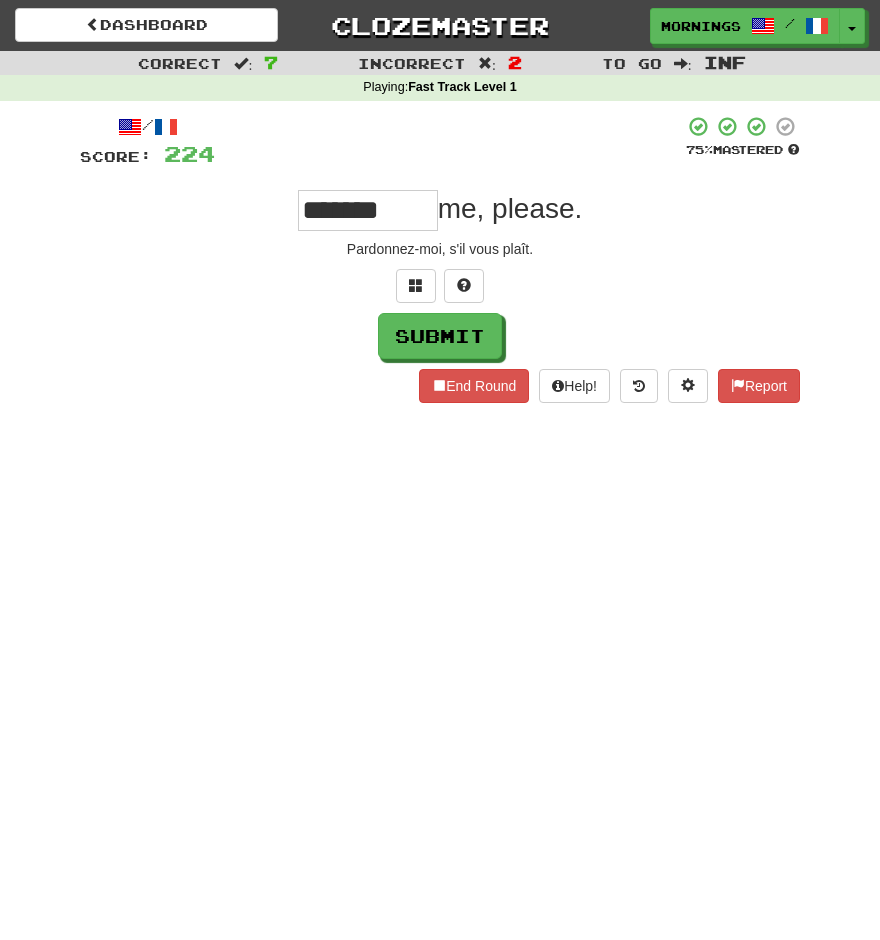 type on "******" 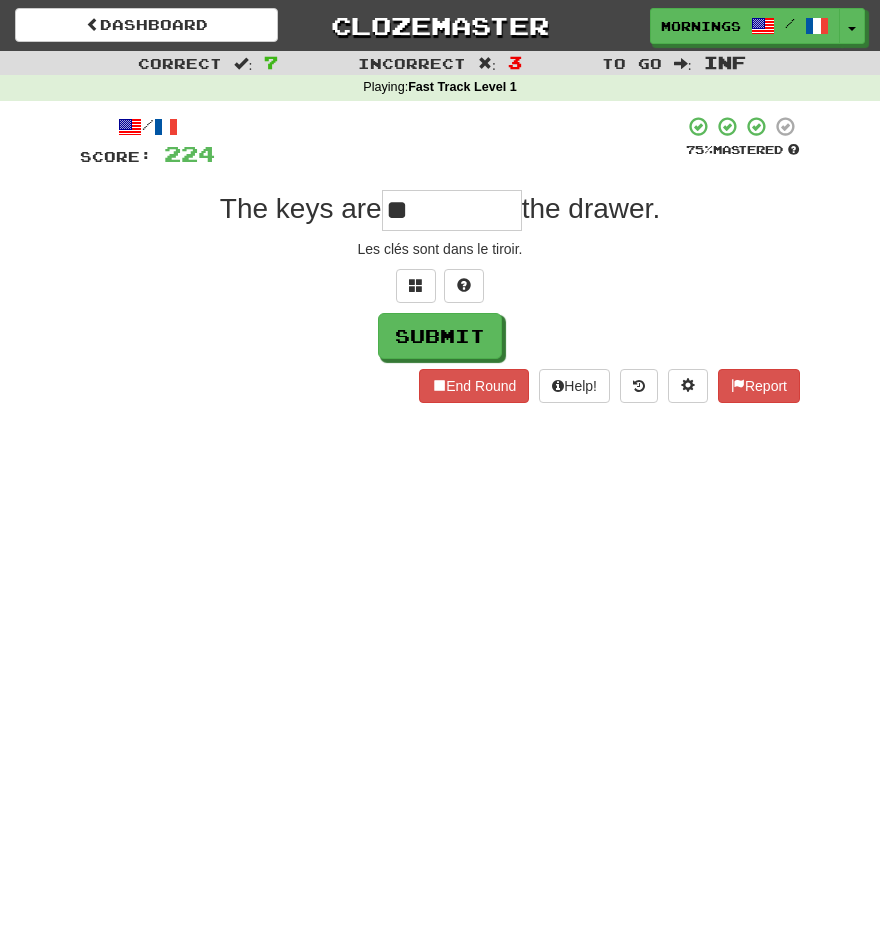 type on "**" 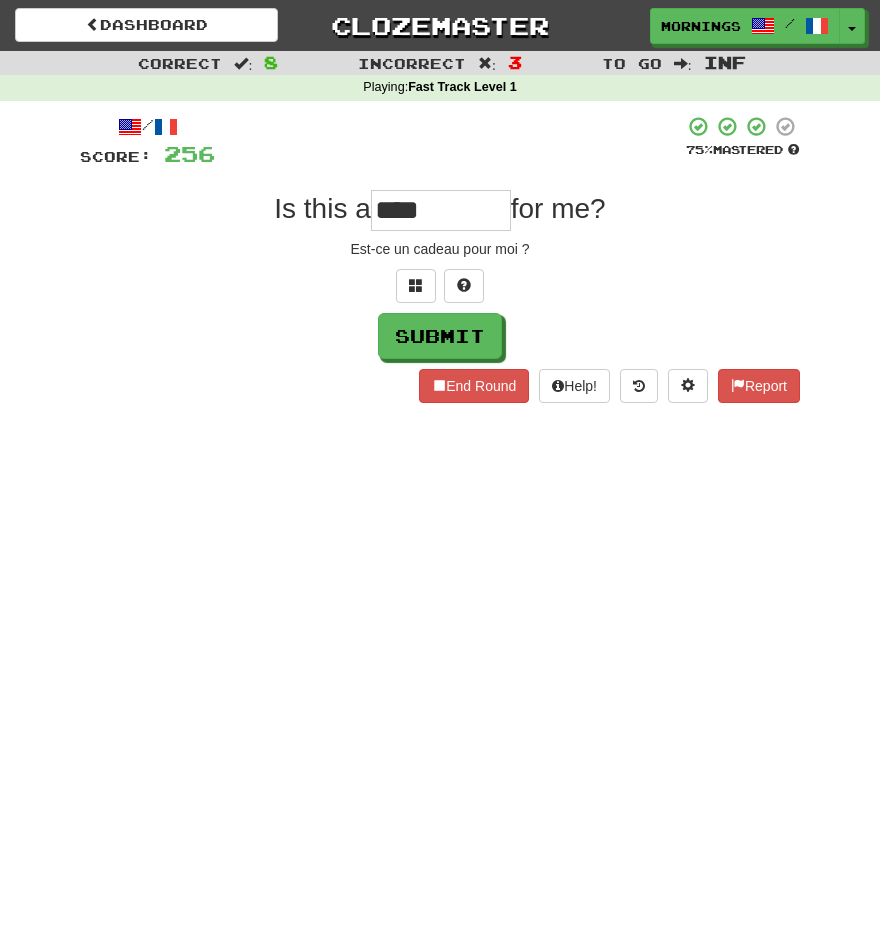 type on "****" 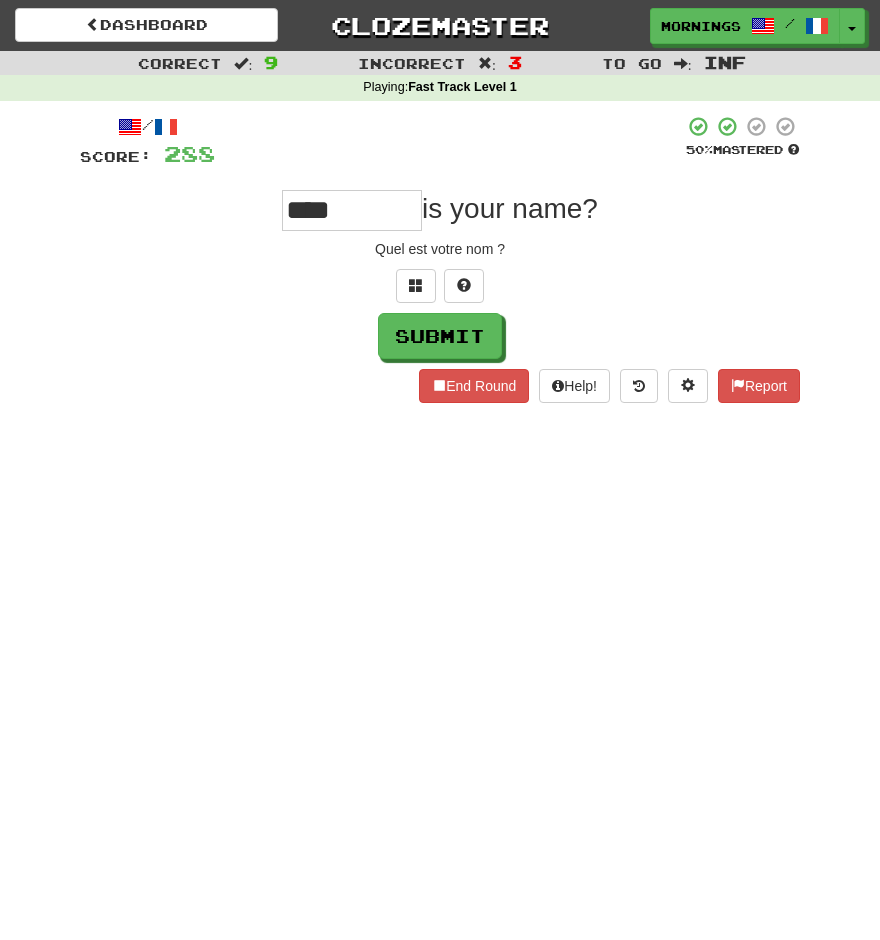type on "****" 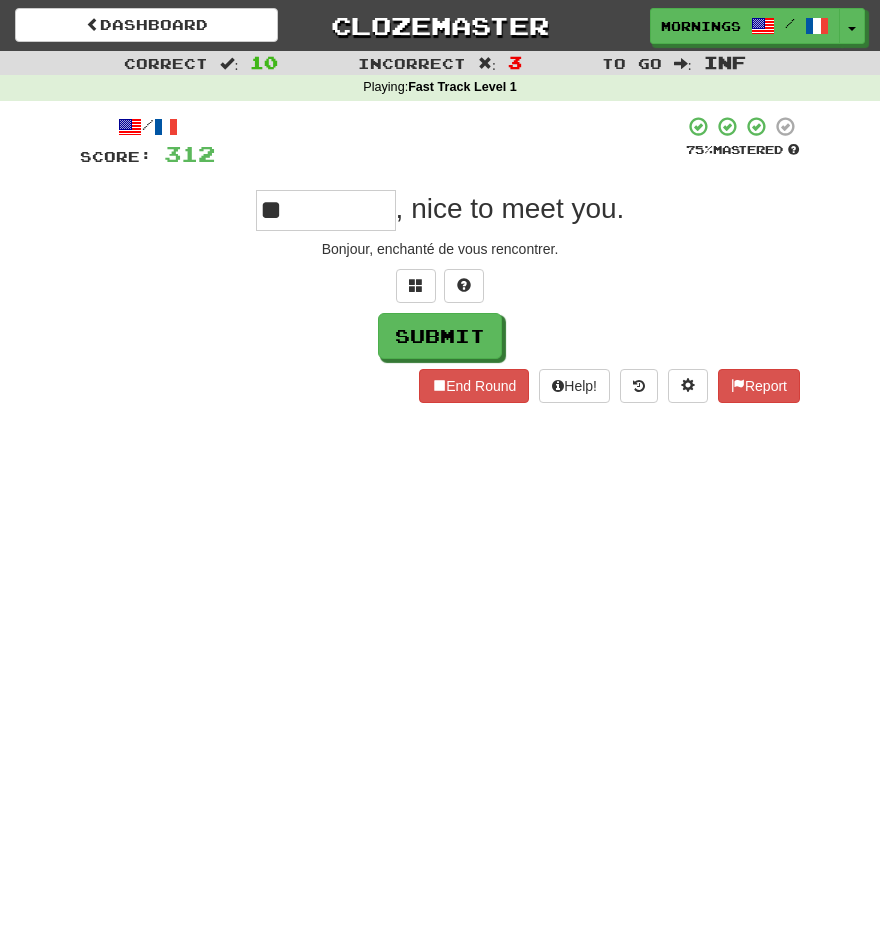 type on "**" 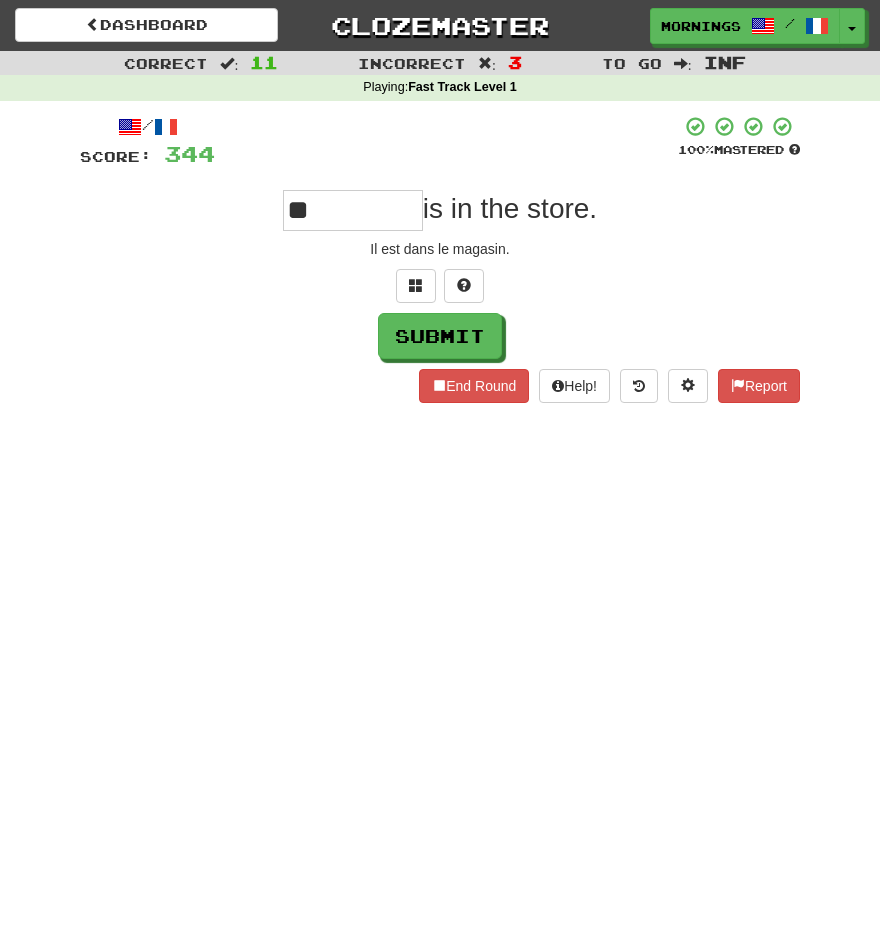 type on "**" 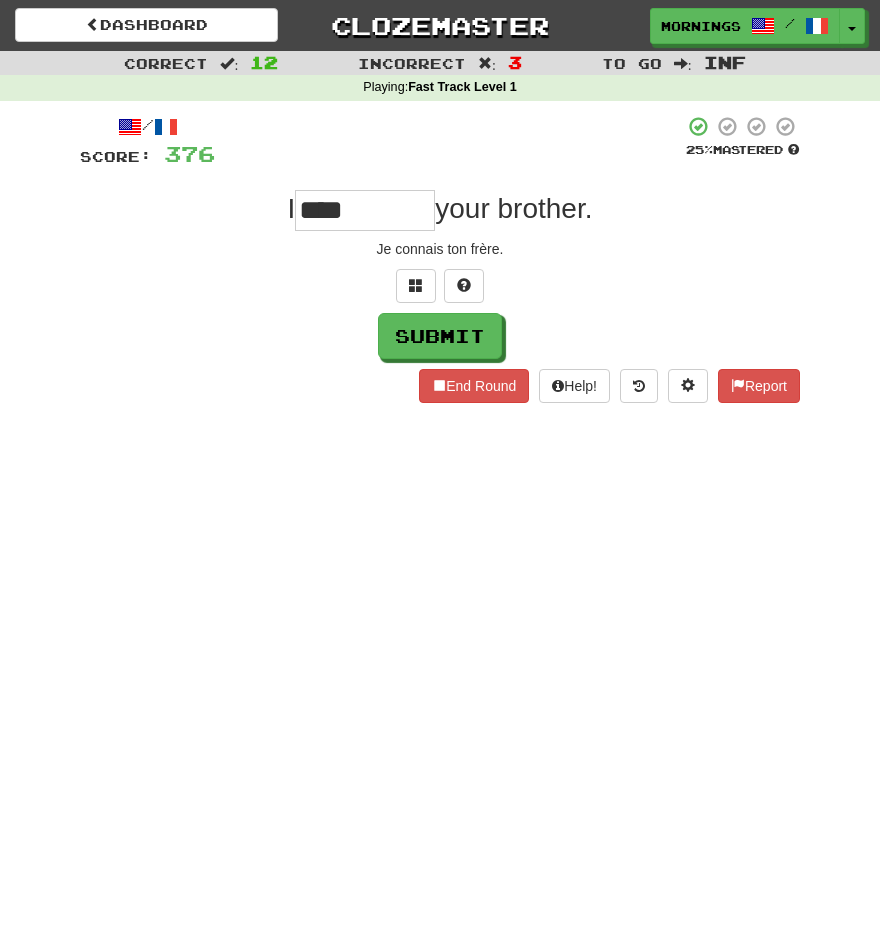 type on "****" 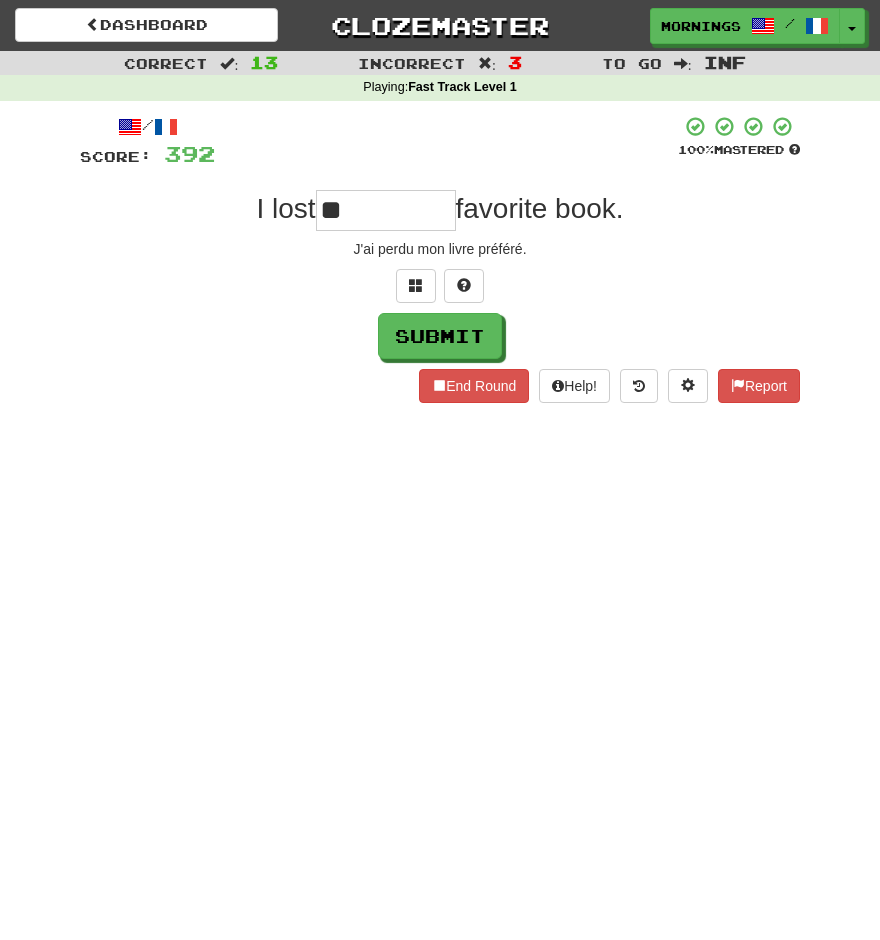 type on "**" 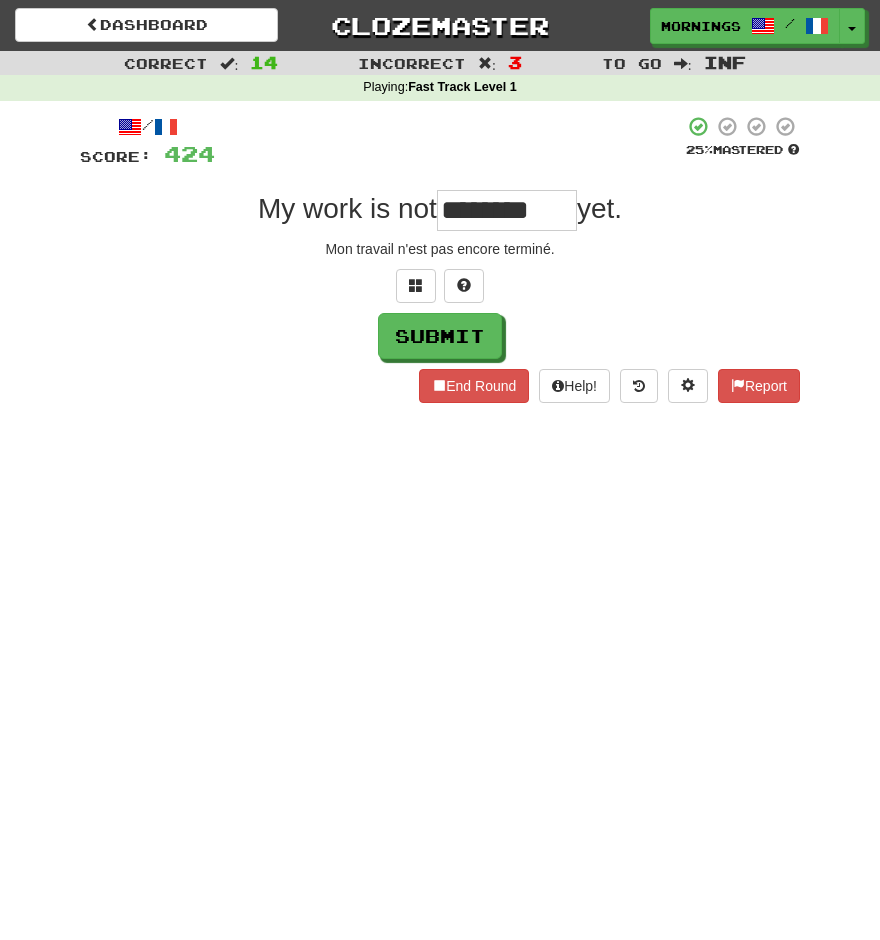 type on "********" 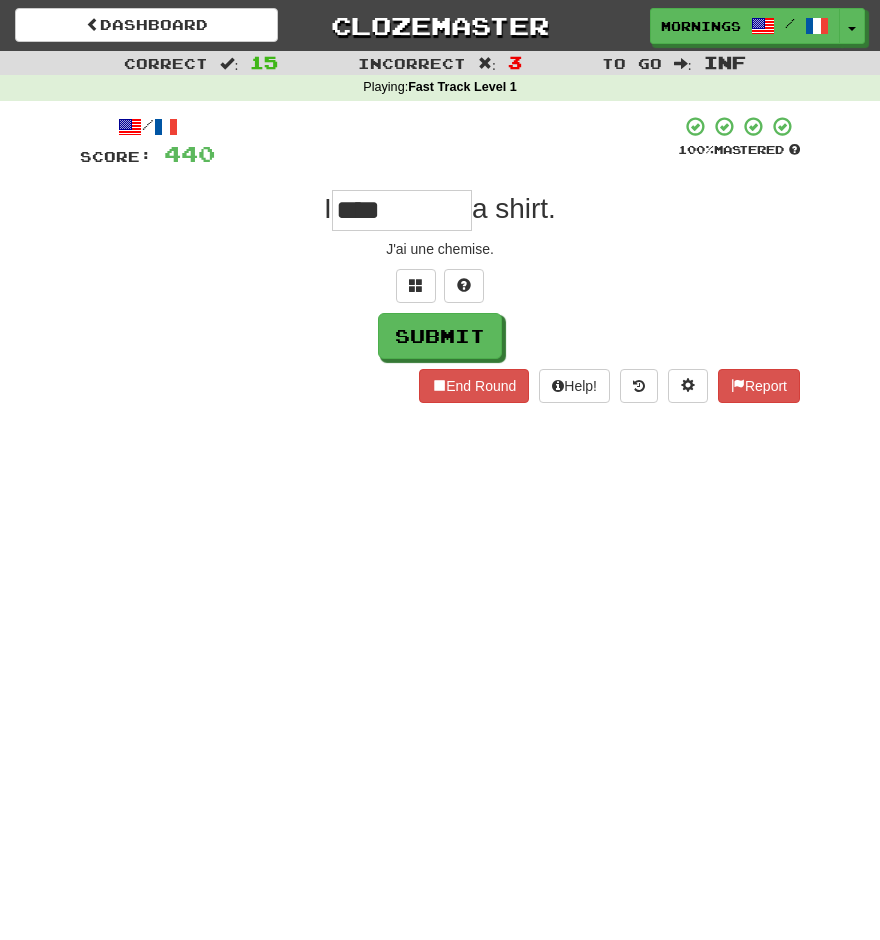 type on "****" 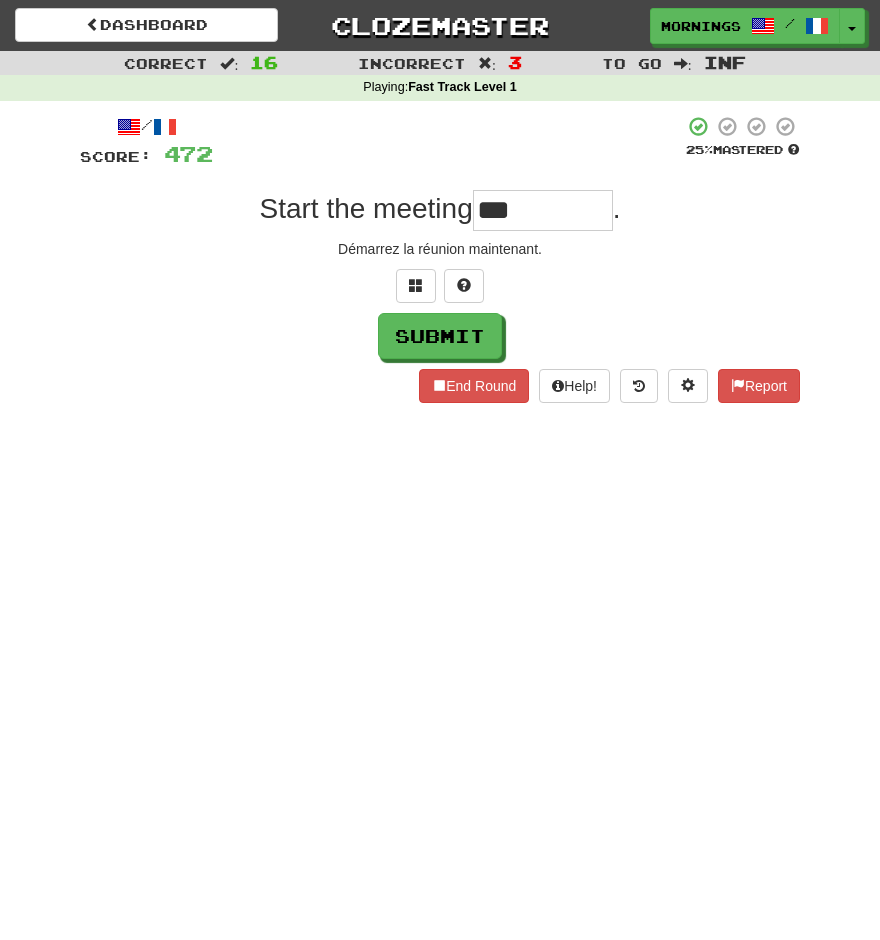 type on "***" 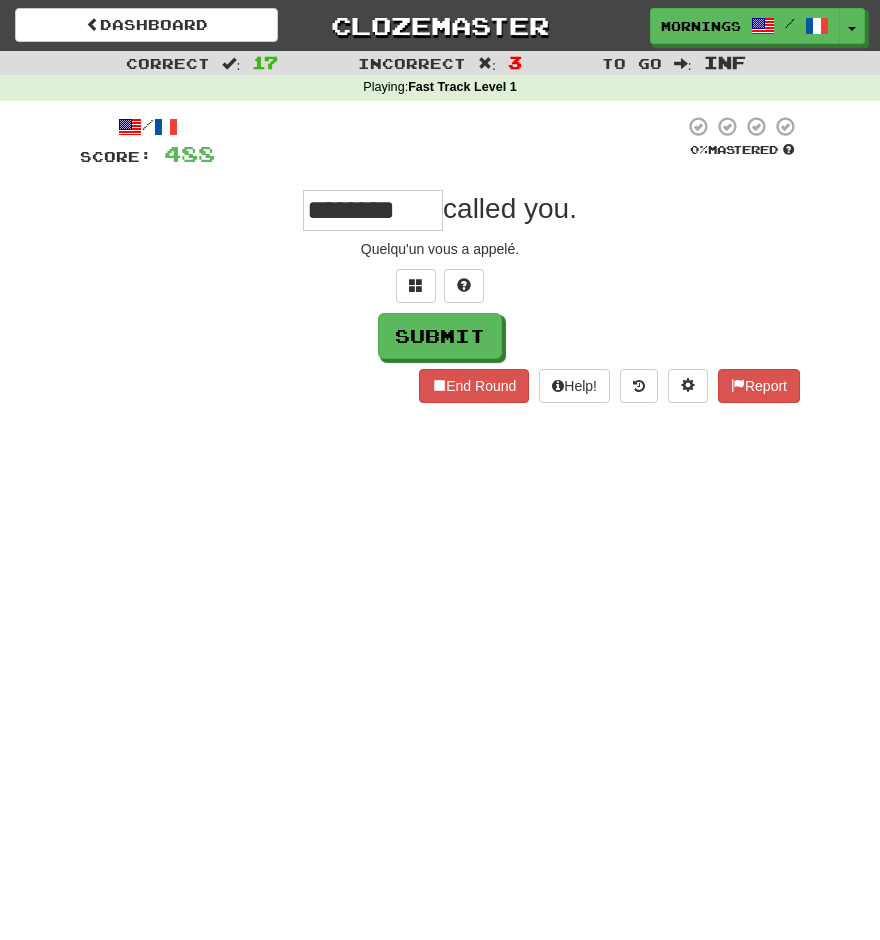 scroll, scrollTop: 0, scrollLeft: 4, axis: horizontal 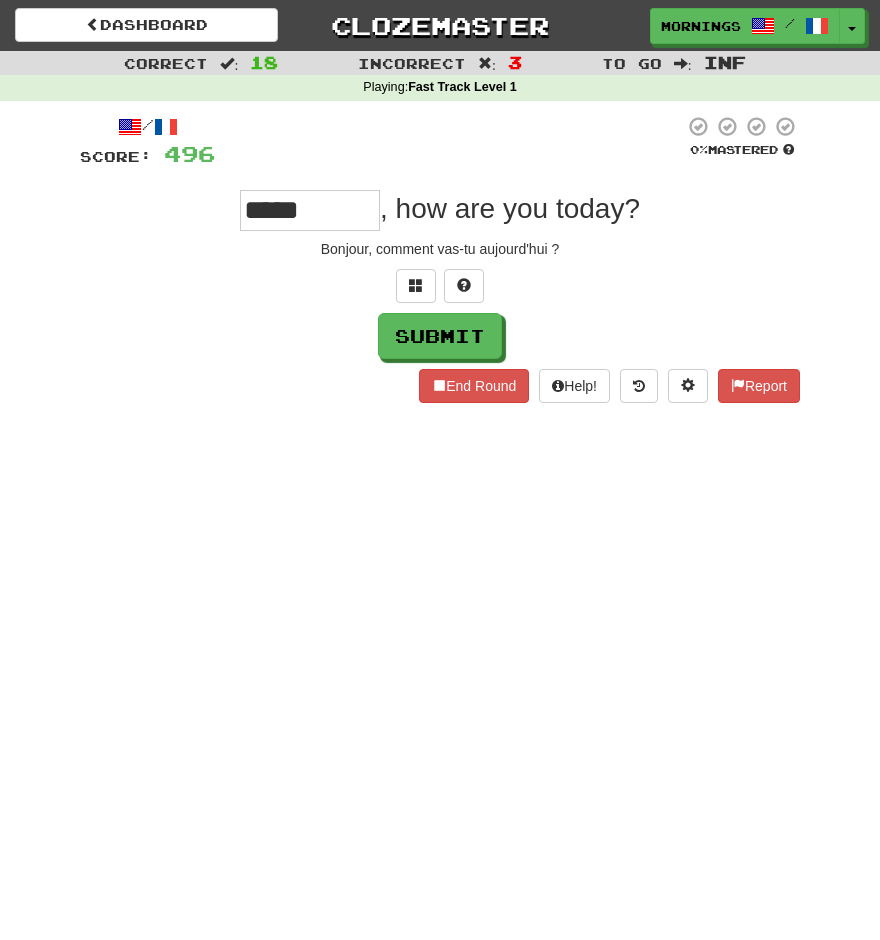 type on "*****" 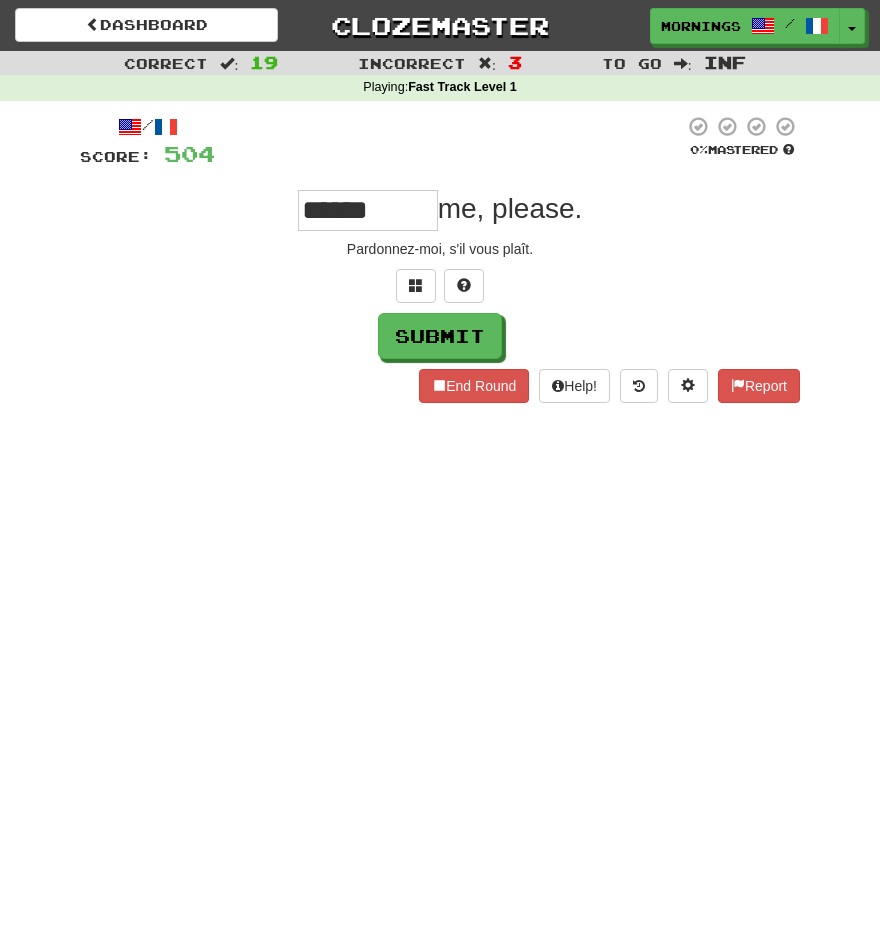 type on "******" 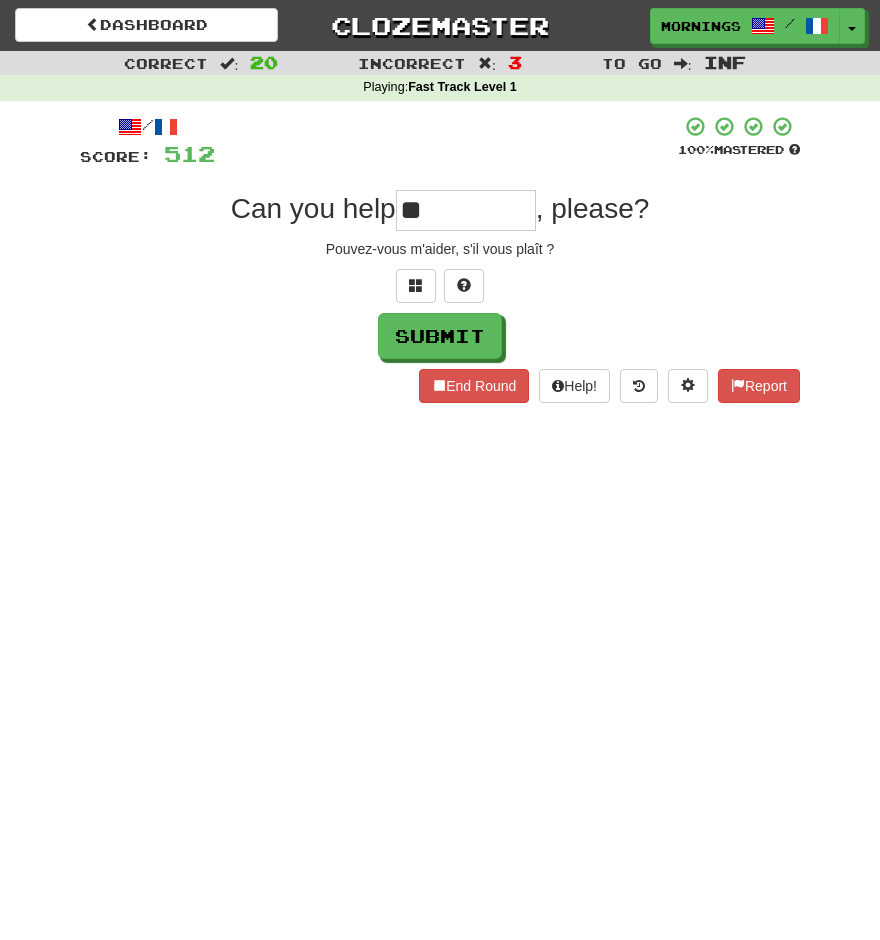 type on "**" 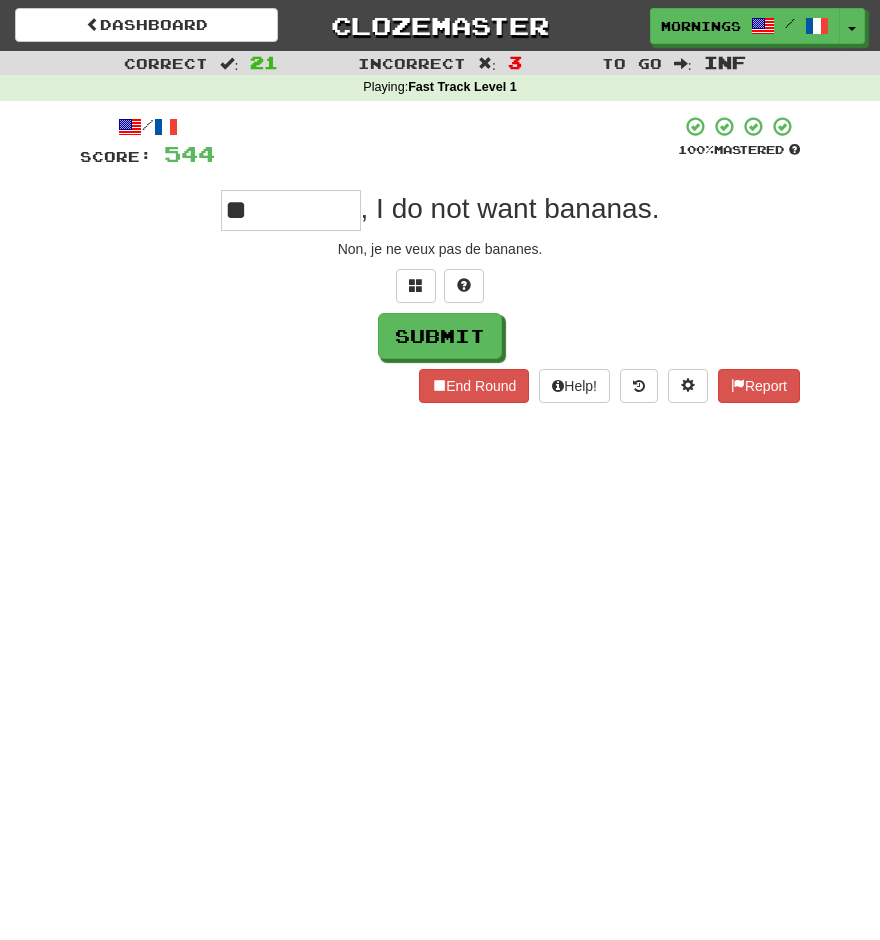 type on "**" 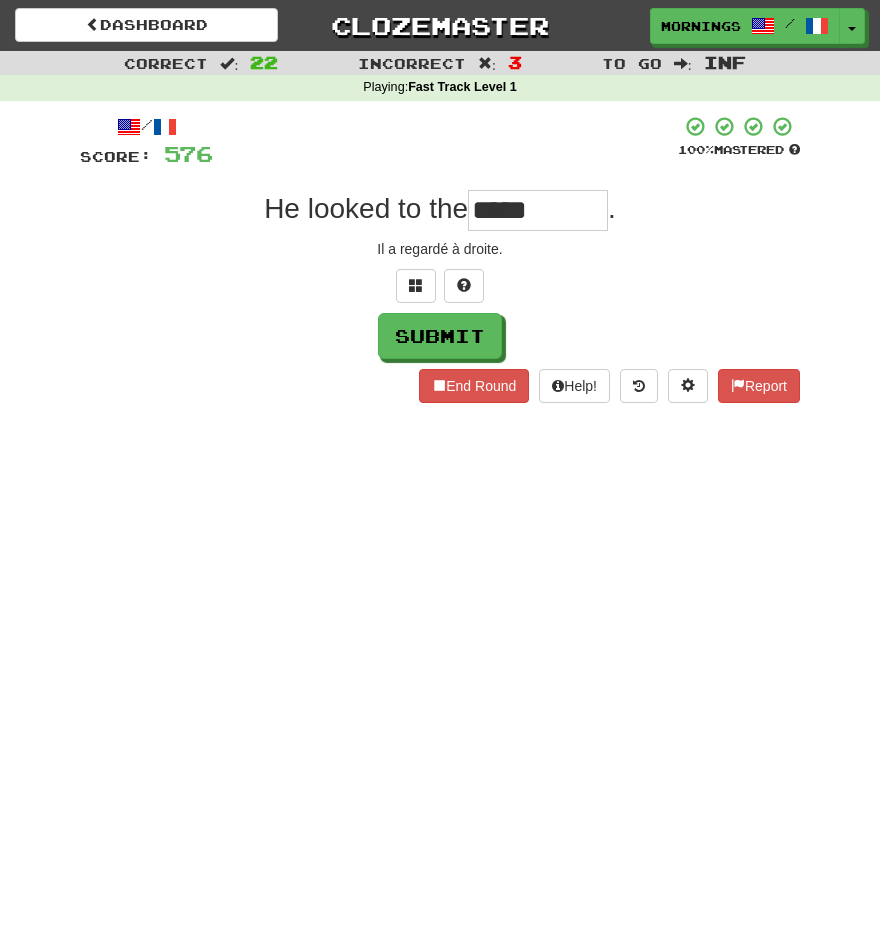 type on "*****" 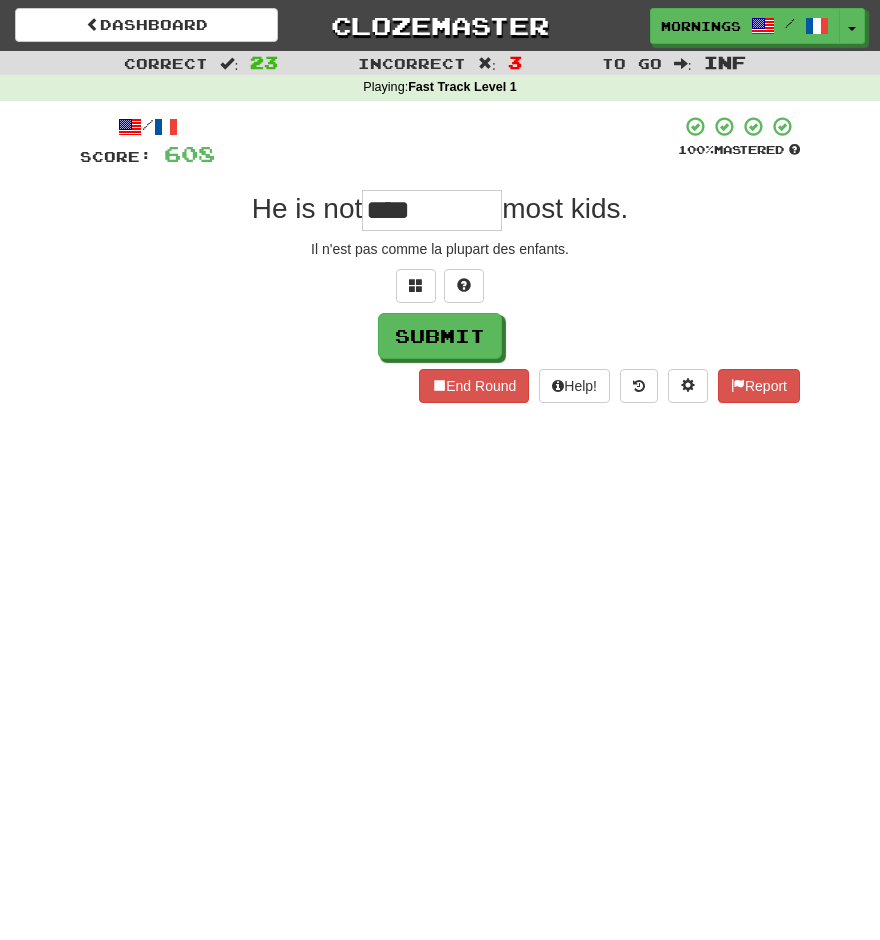 type on "****" 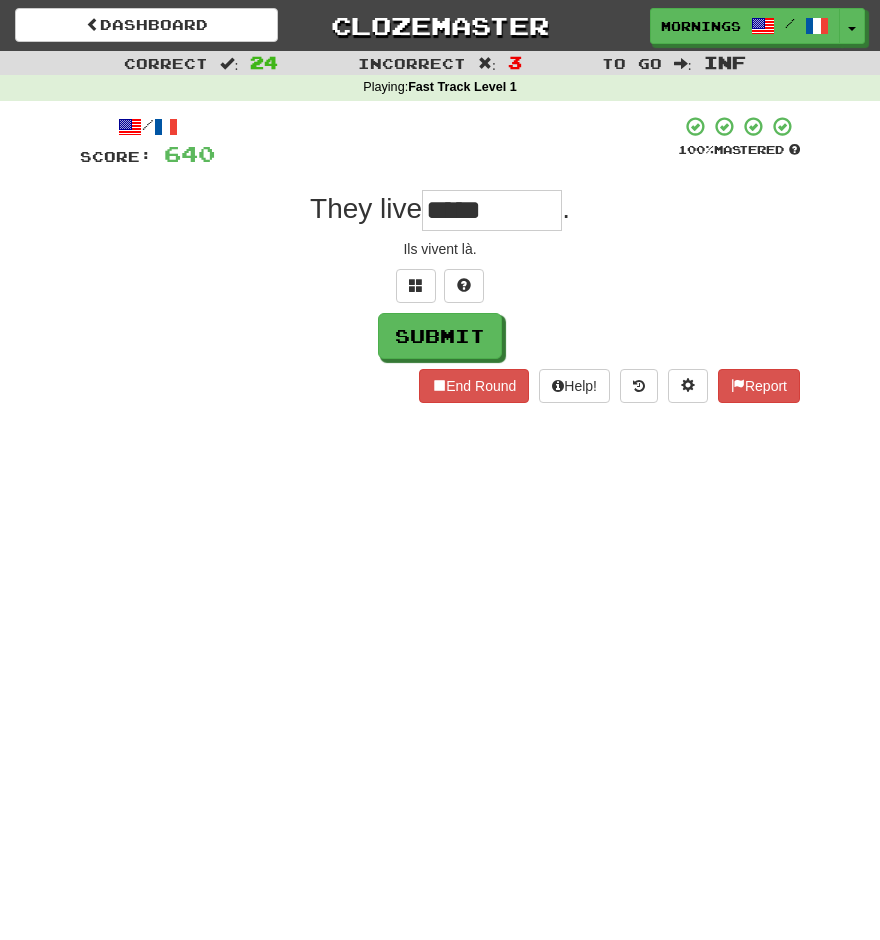 type on "*****" 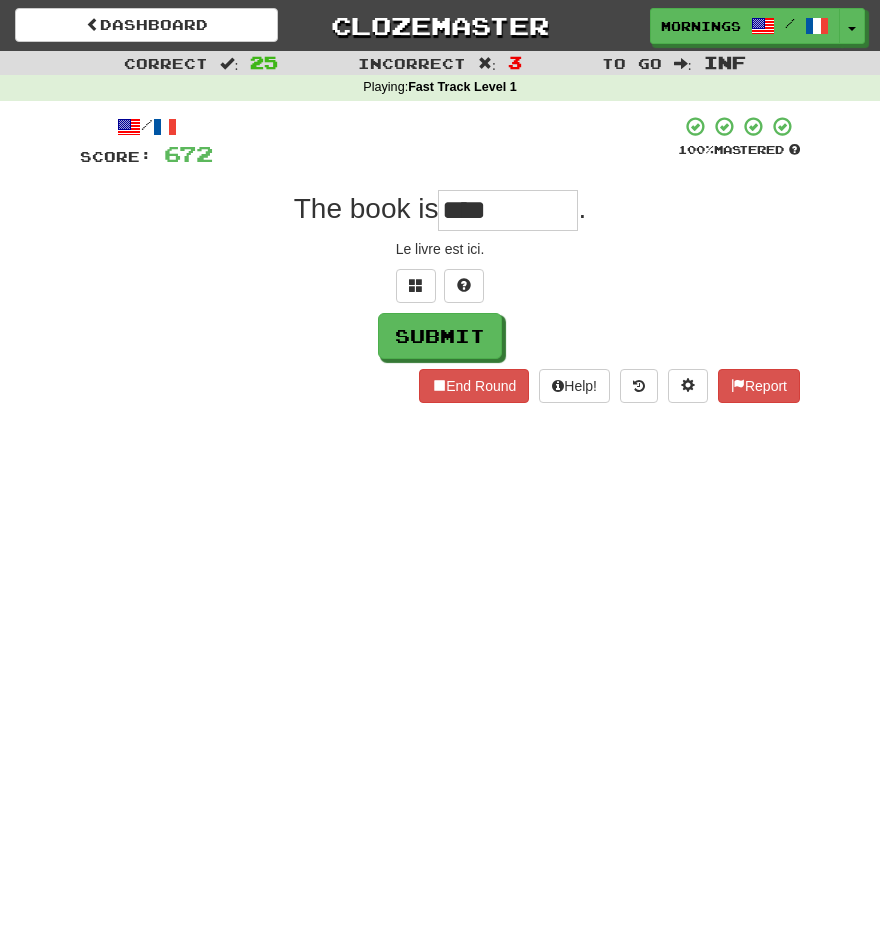 type on "****" 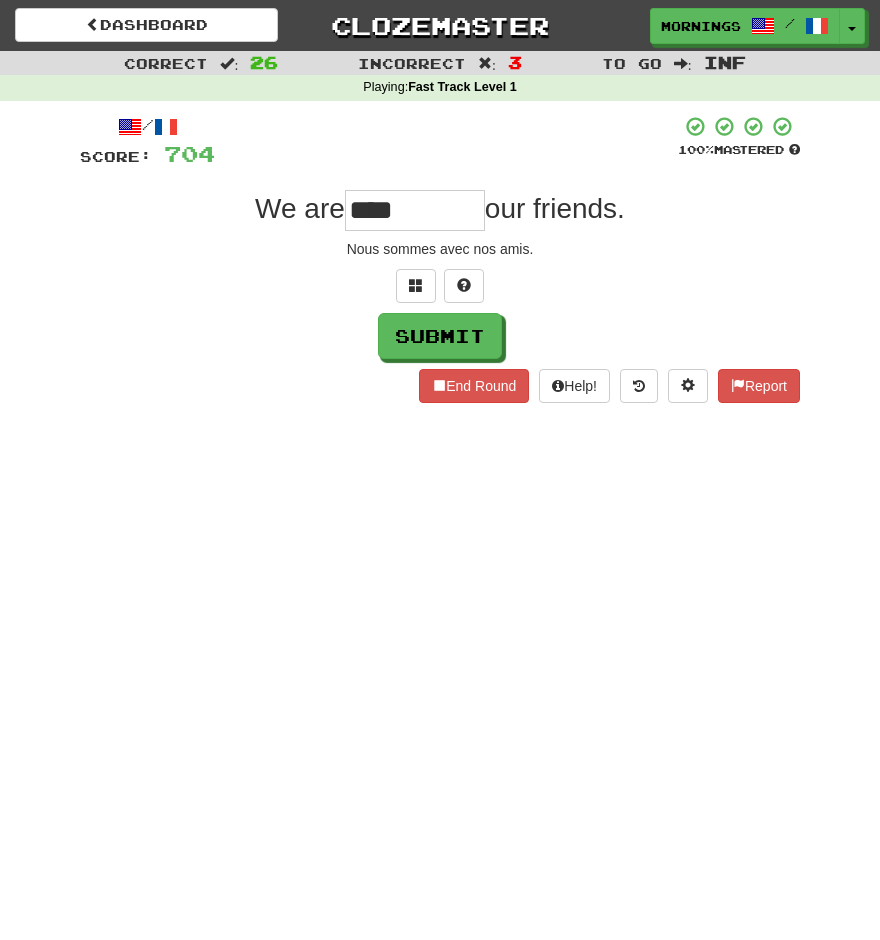 type on "****" 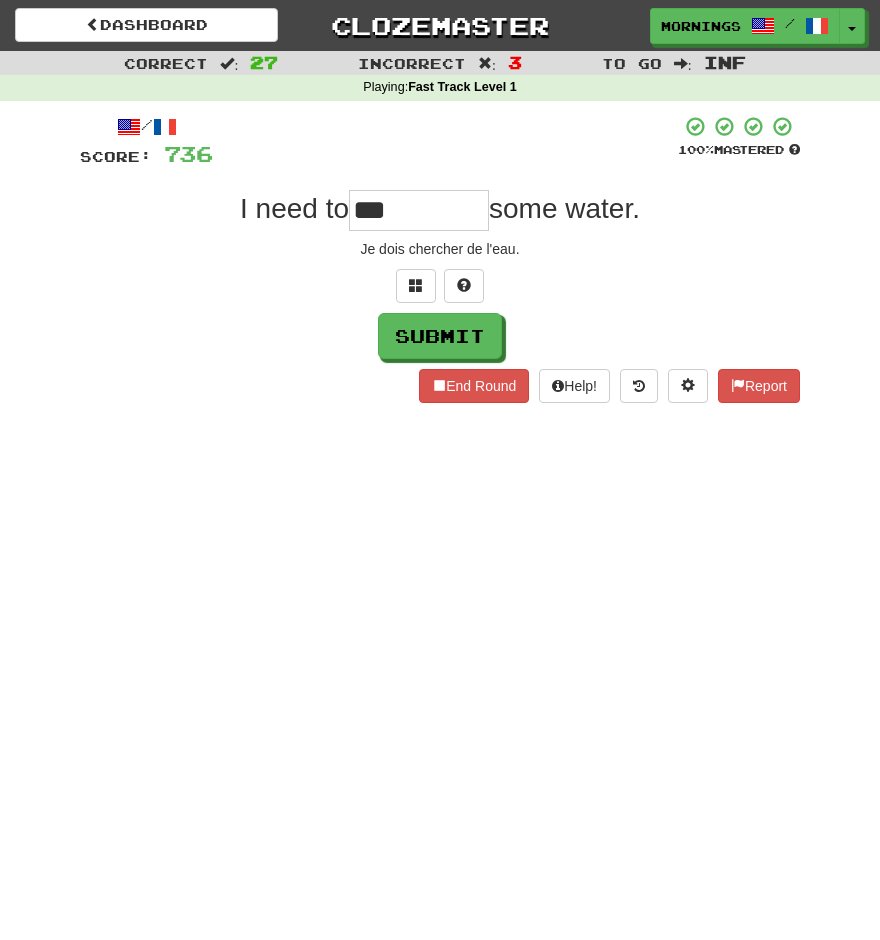 type on "***" 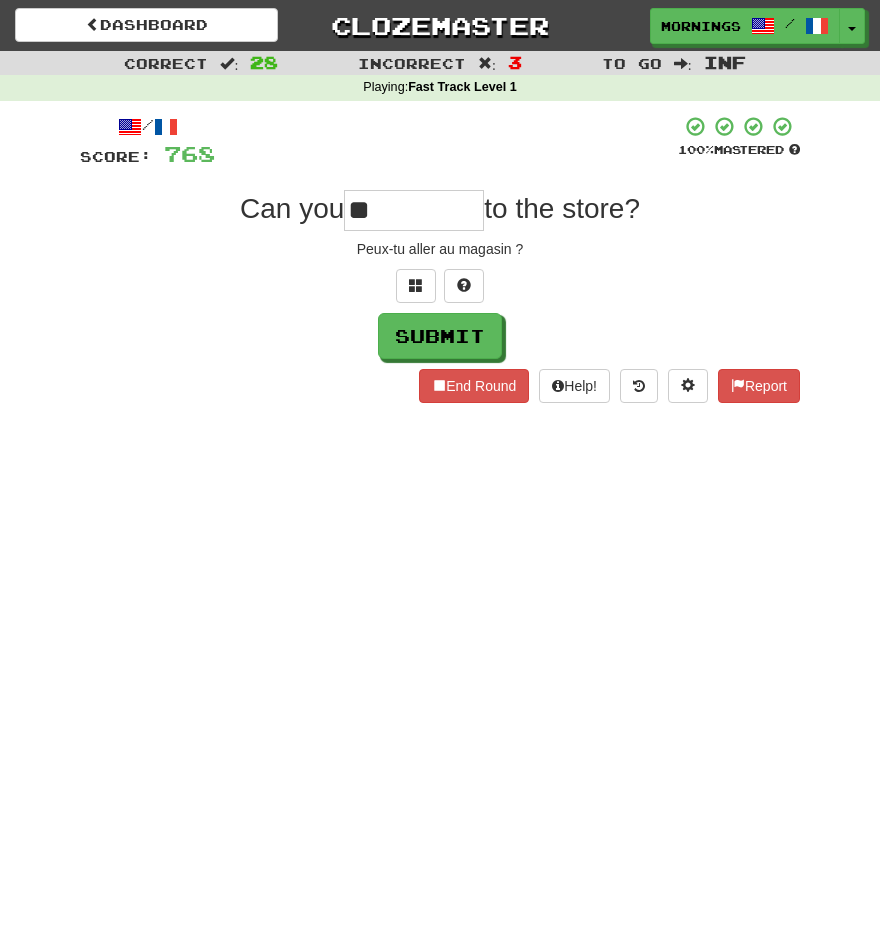 type on "**" 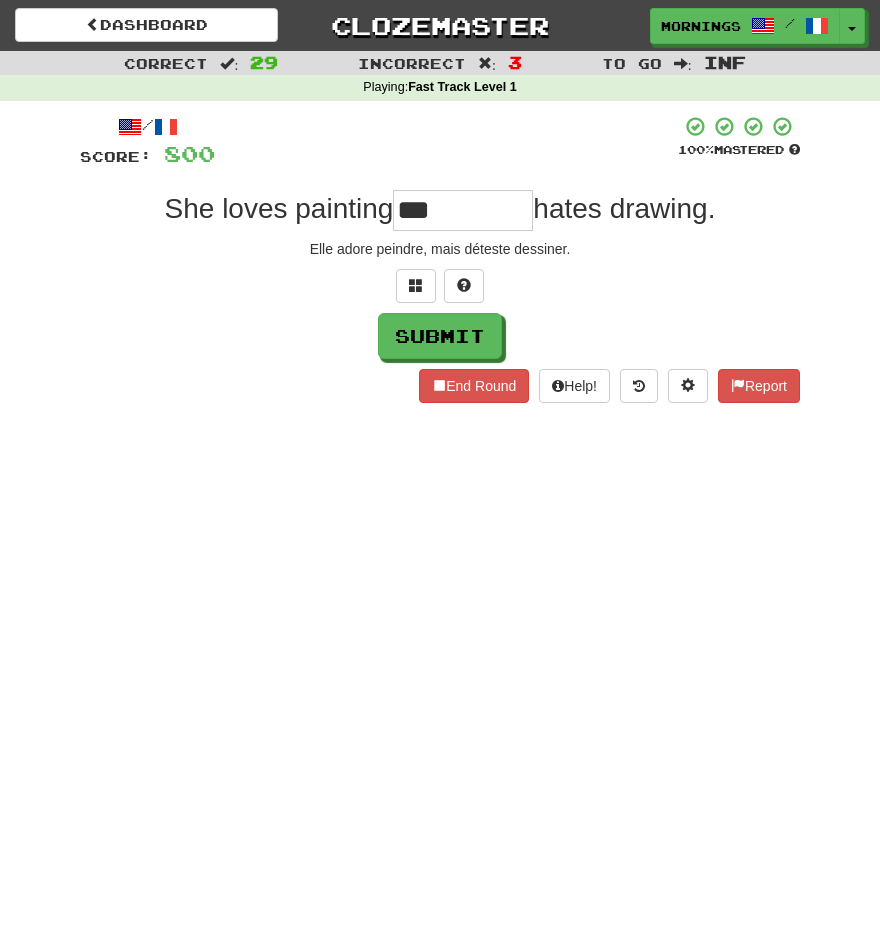 type on "***" 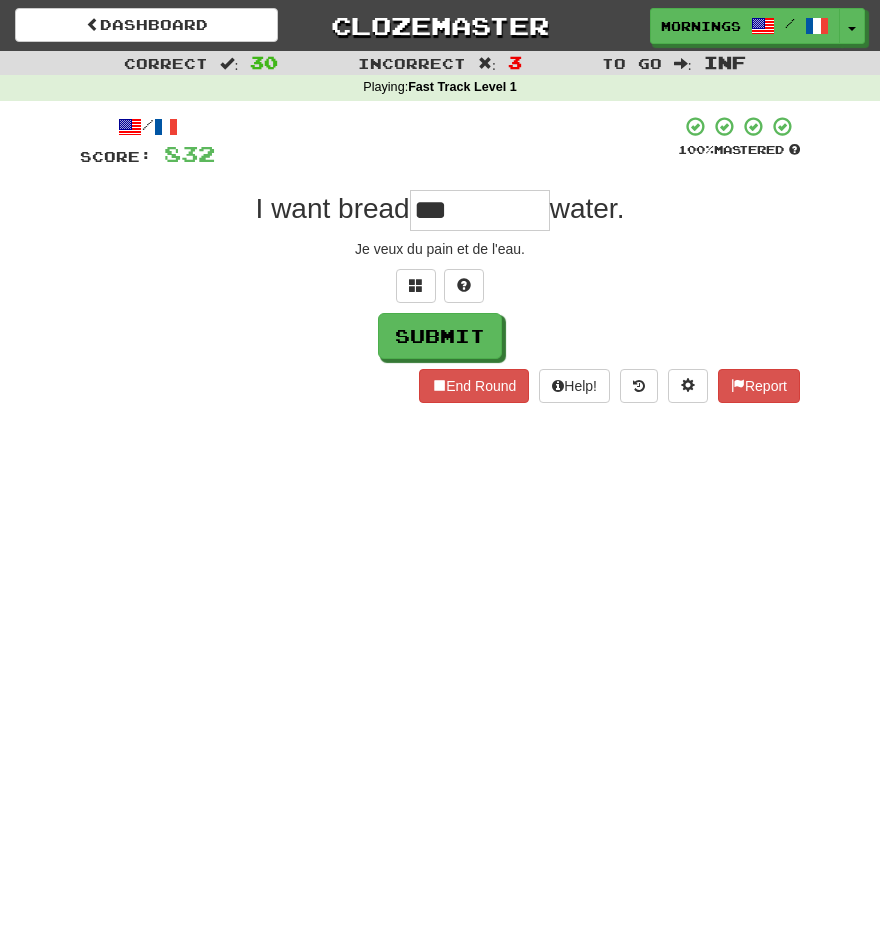 type on "***" 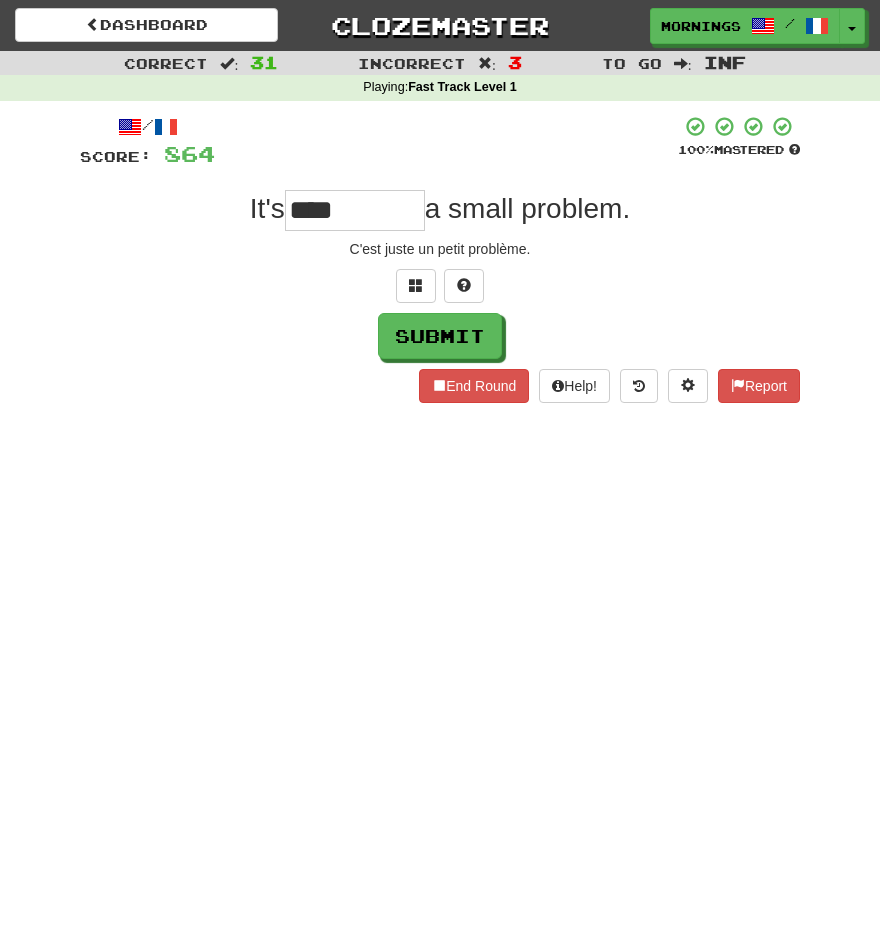 type on "****" 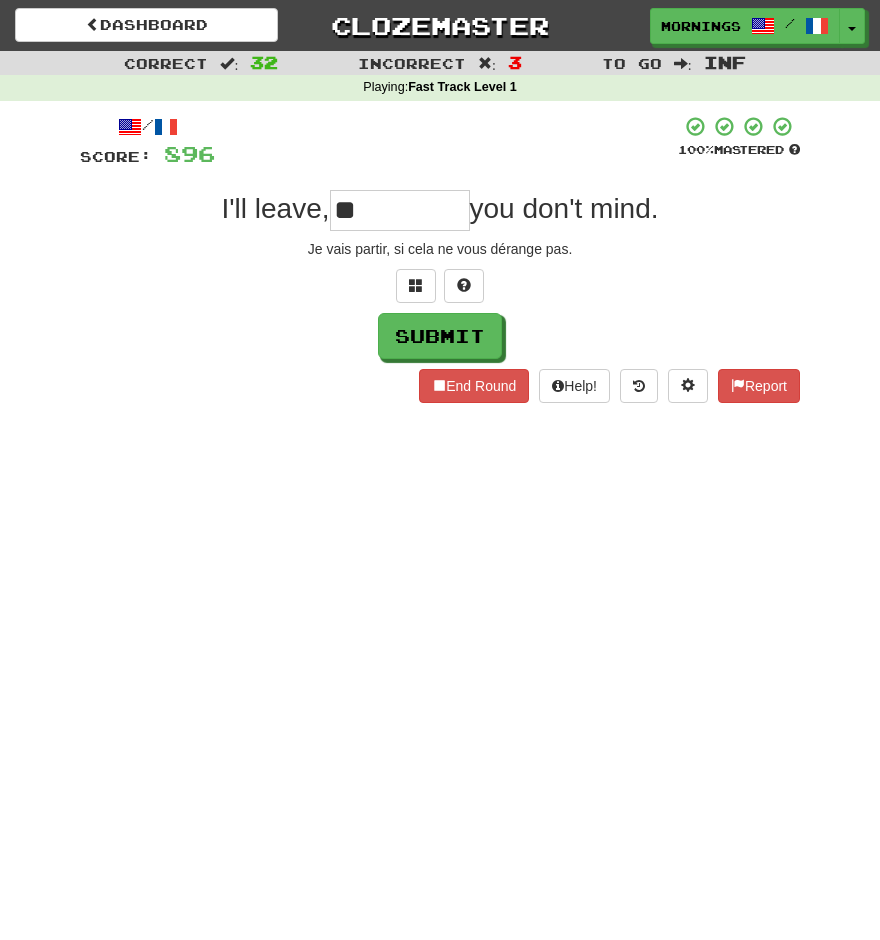 type on "**" 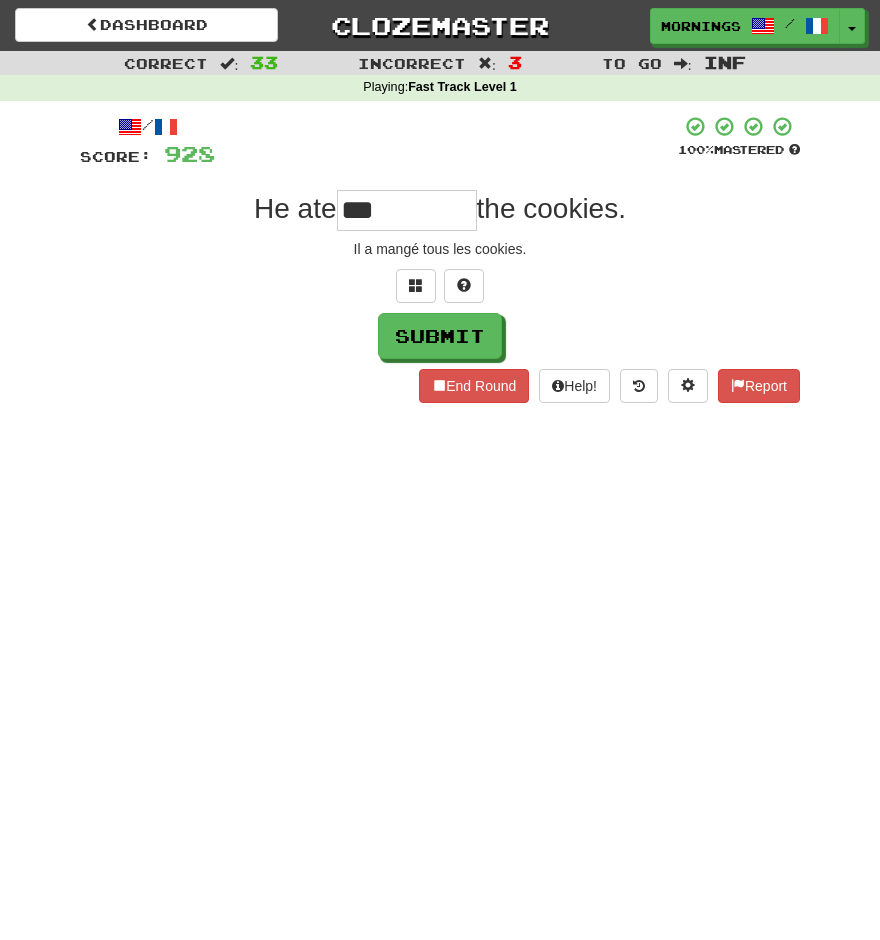 type on "***" 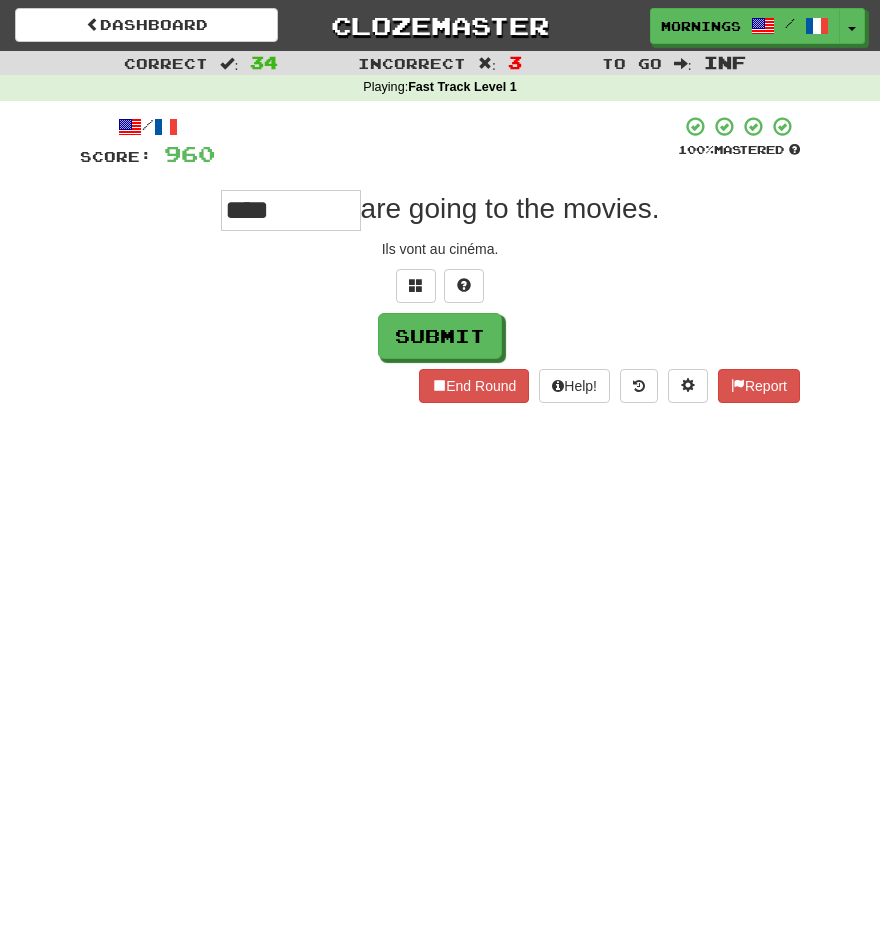 type on "****" 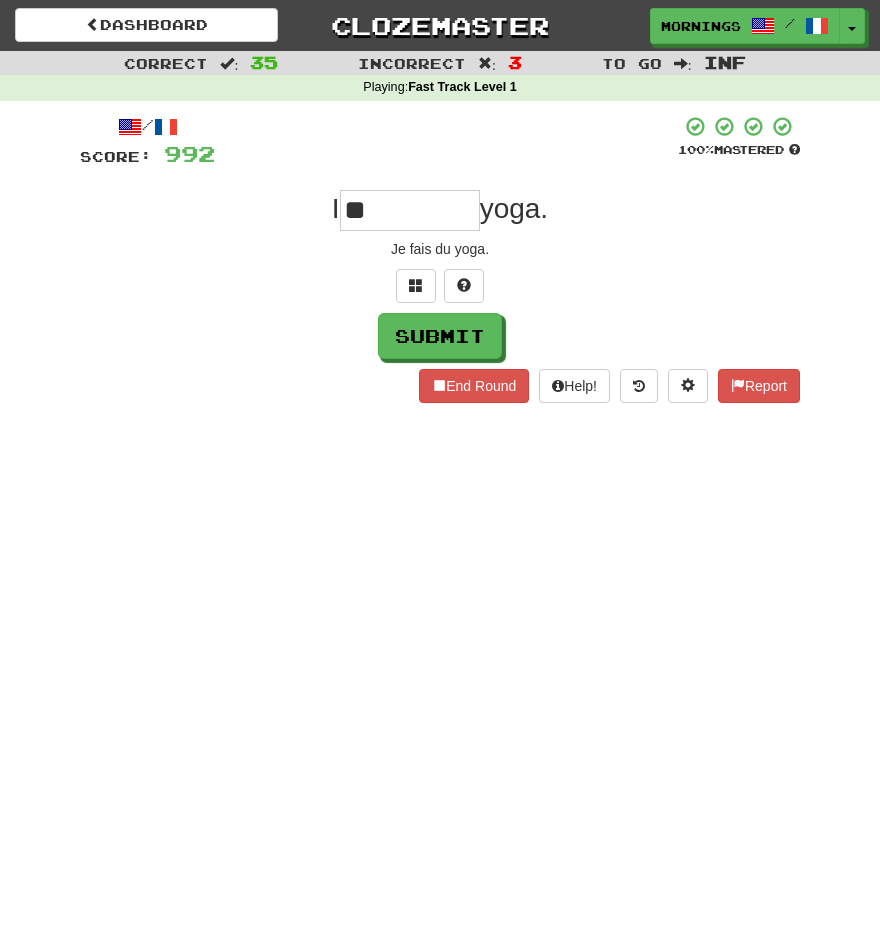 type on "**" 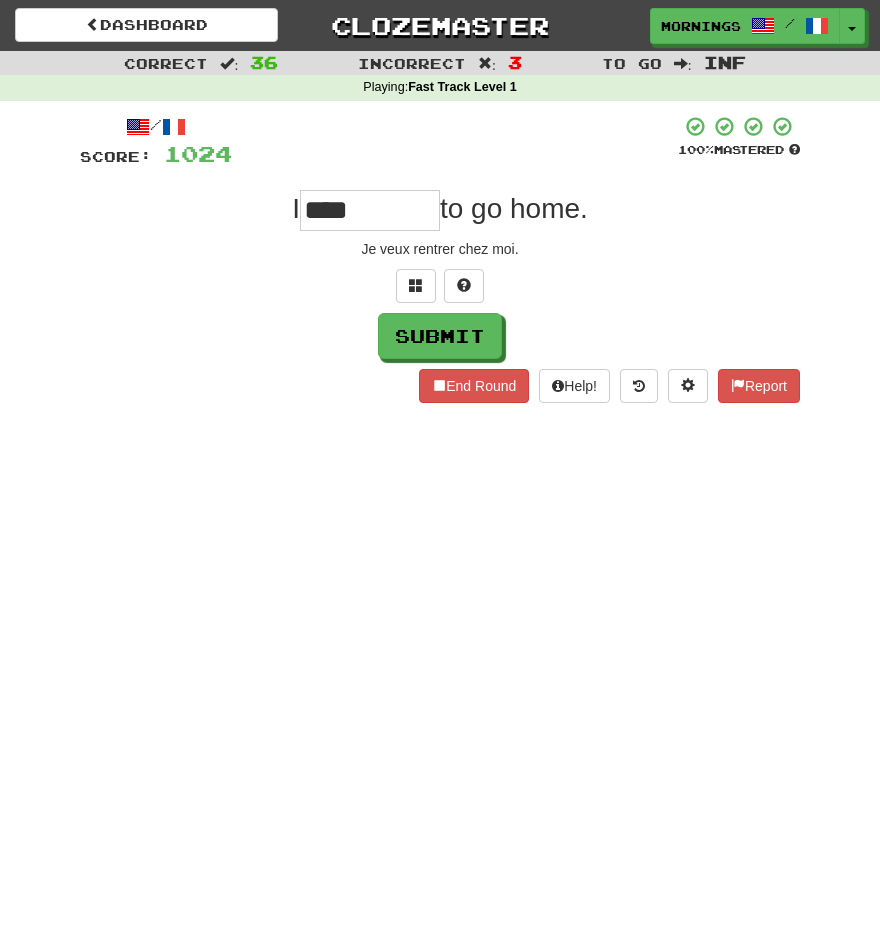 type on "****" 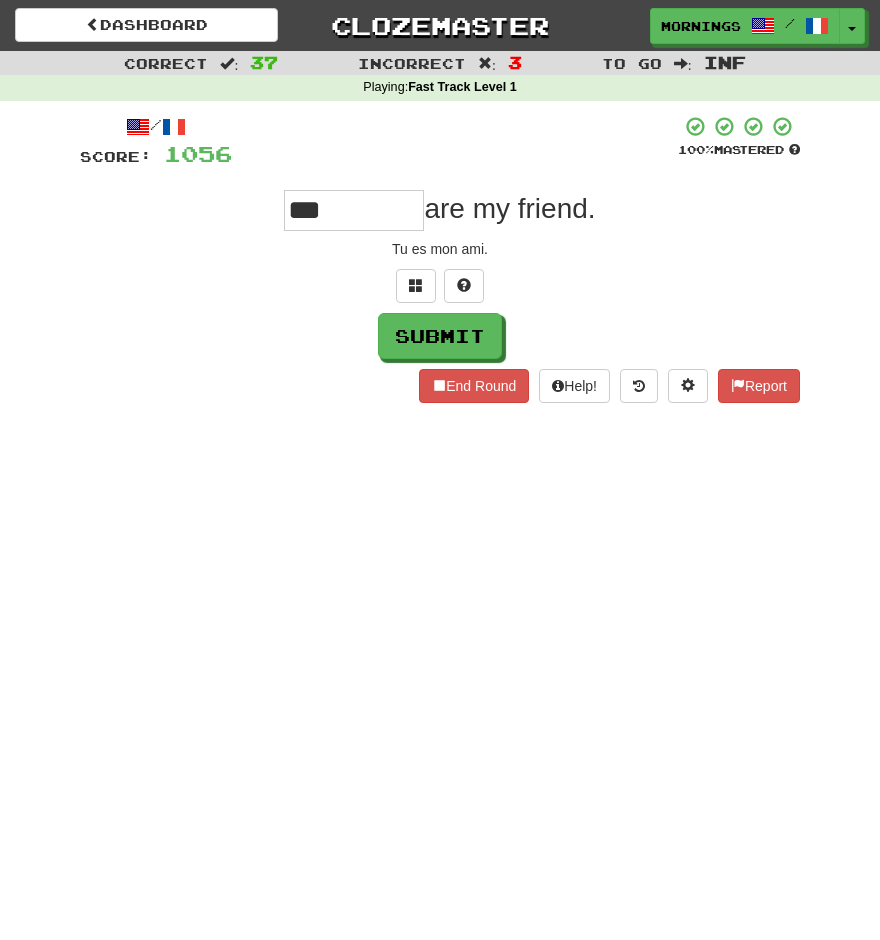type on "***" 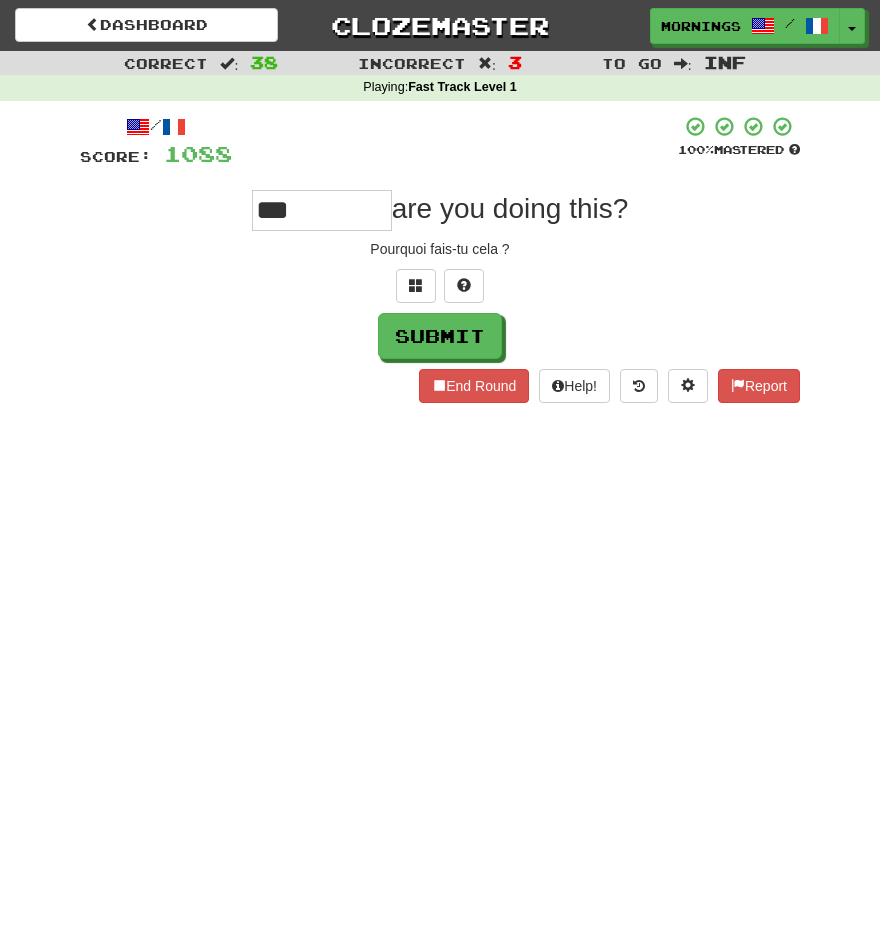 type on "***" 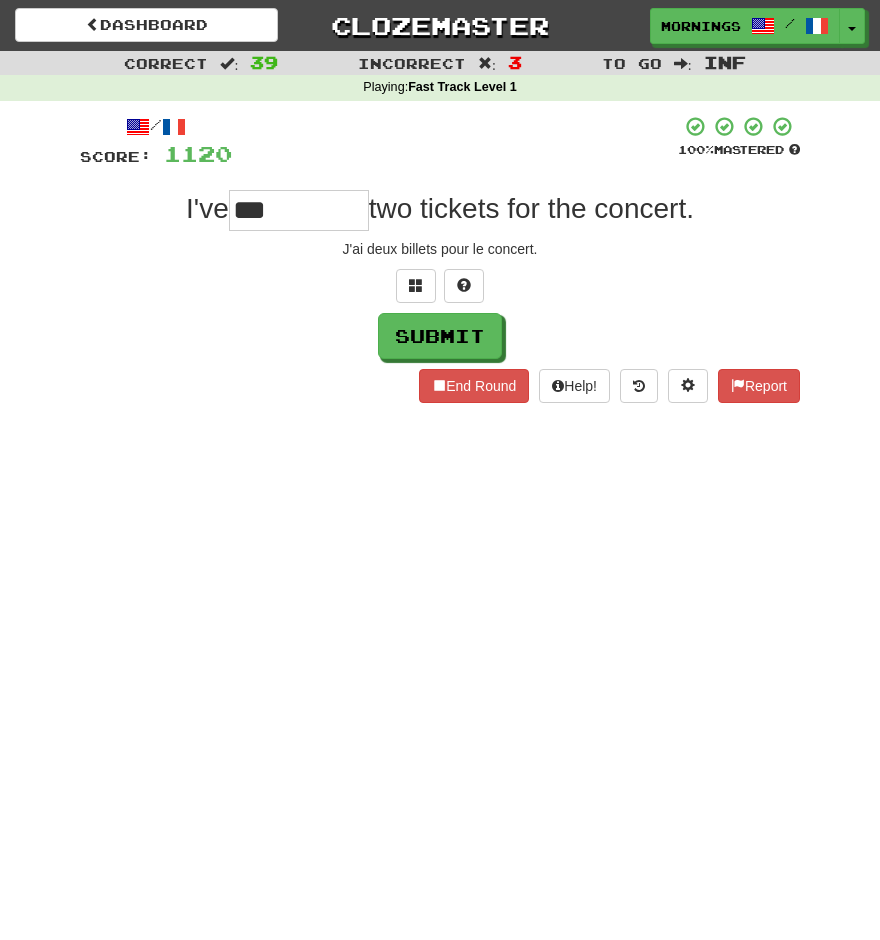 type on "***" 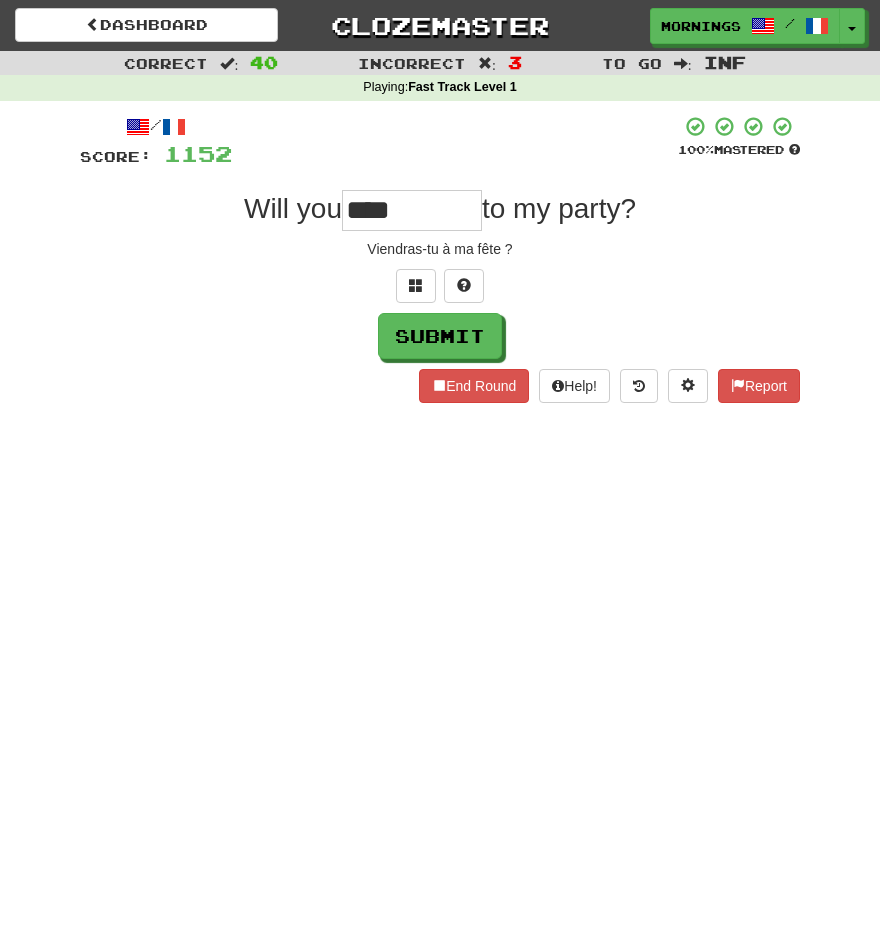 type on "****" 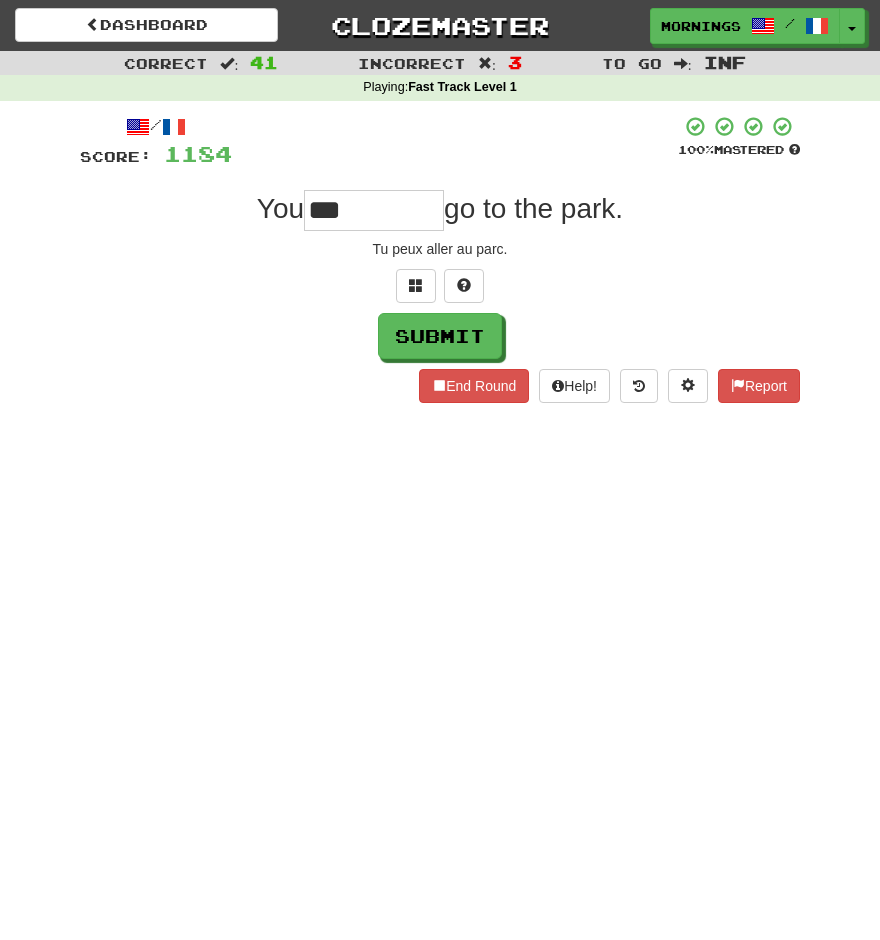 type on "***" 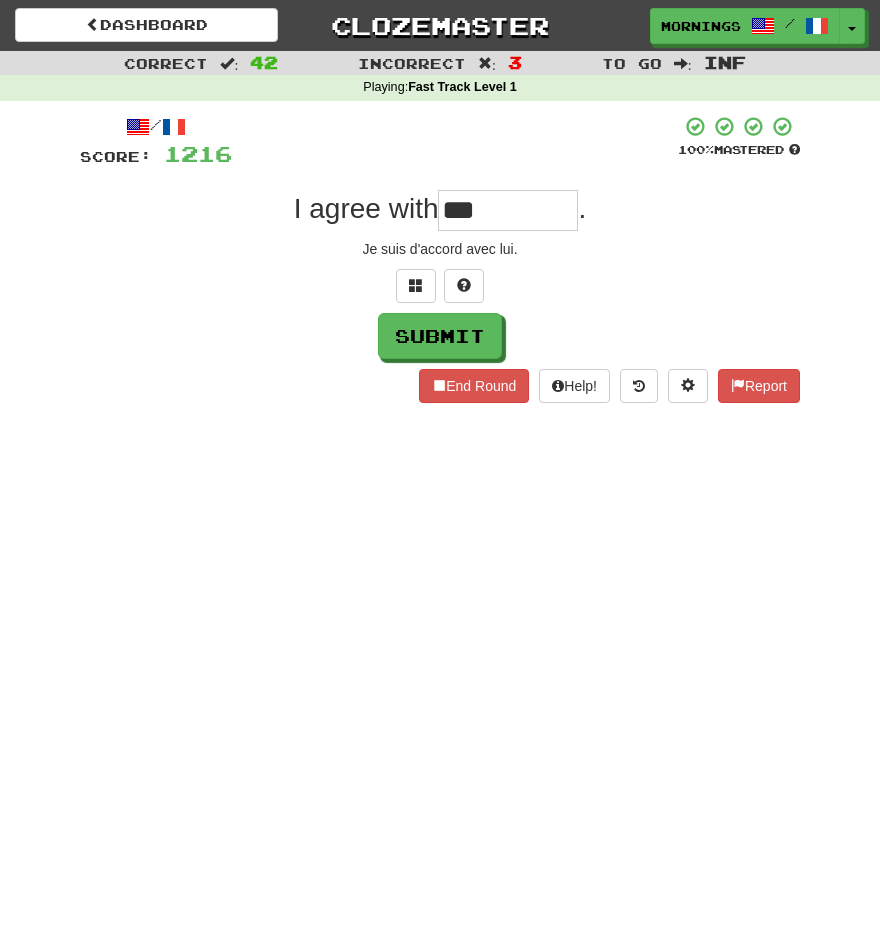 type on "***" 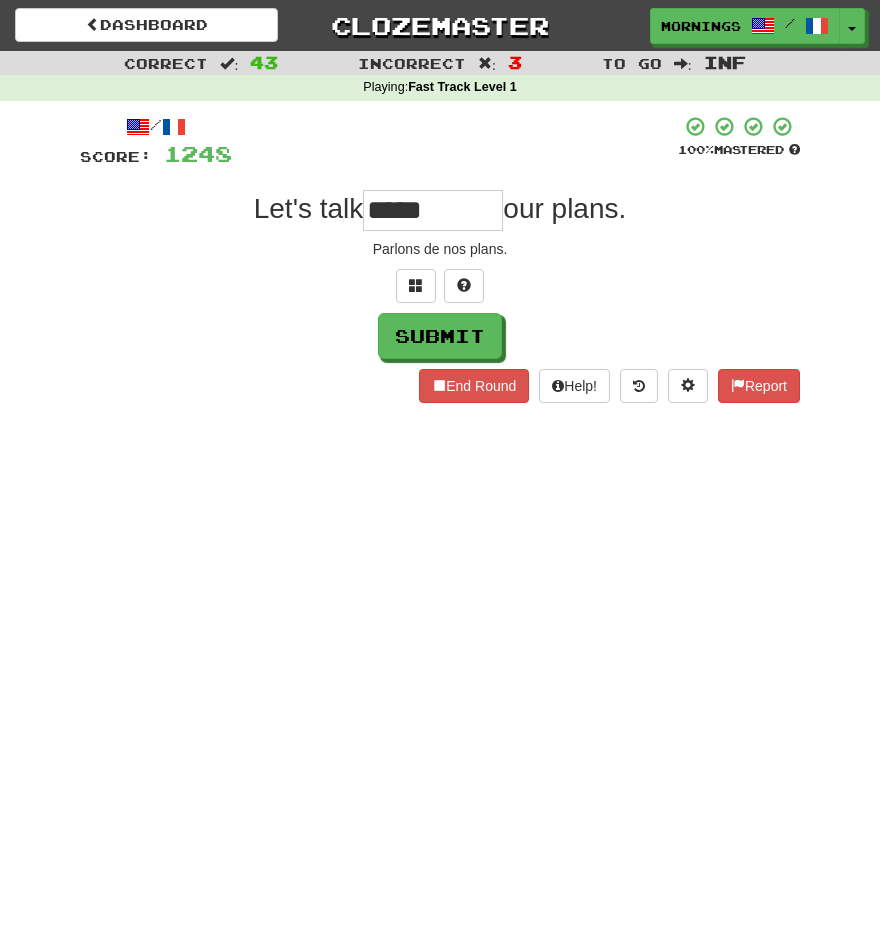 type on "*****" 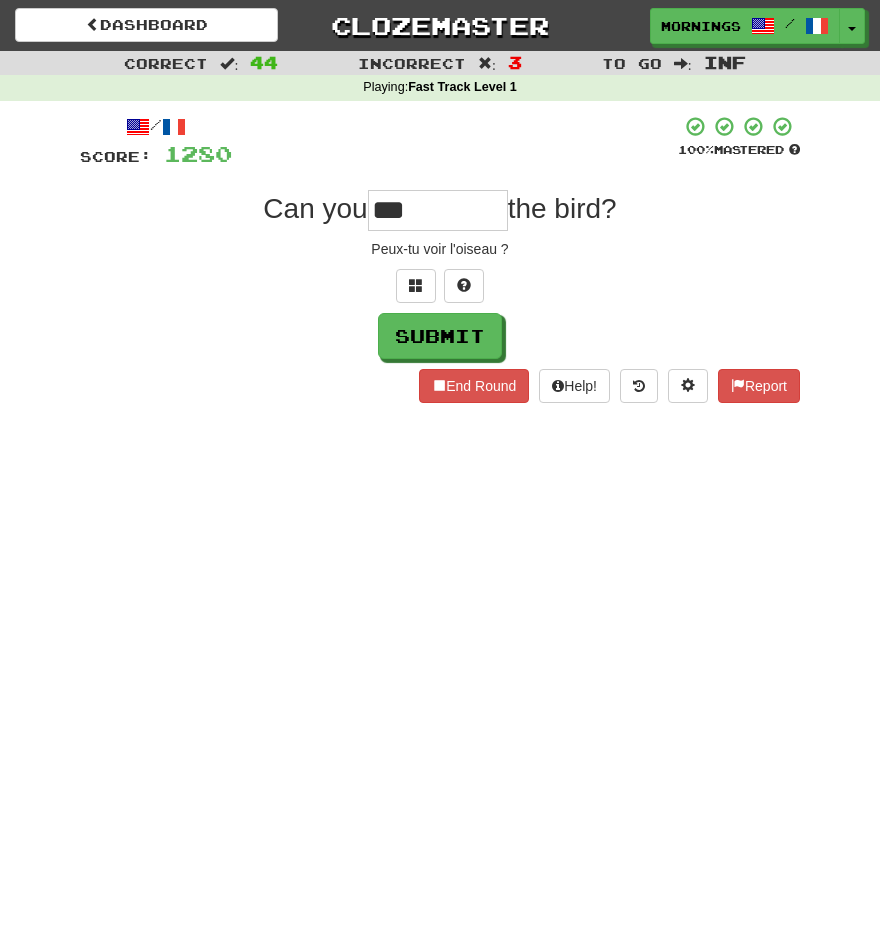 type on "***" 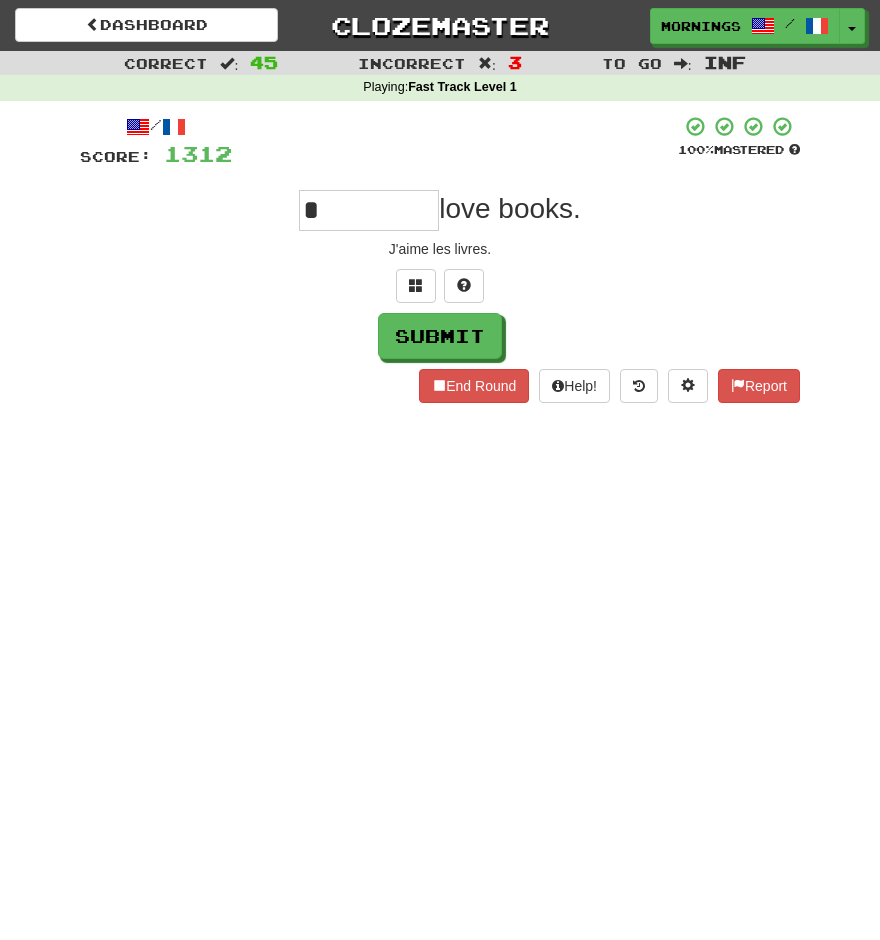 type on "*" 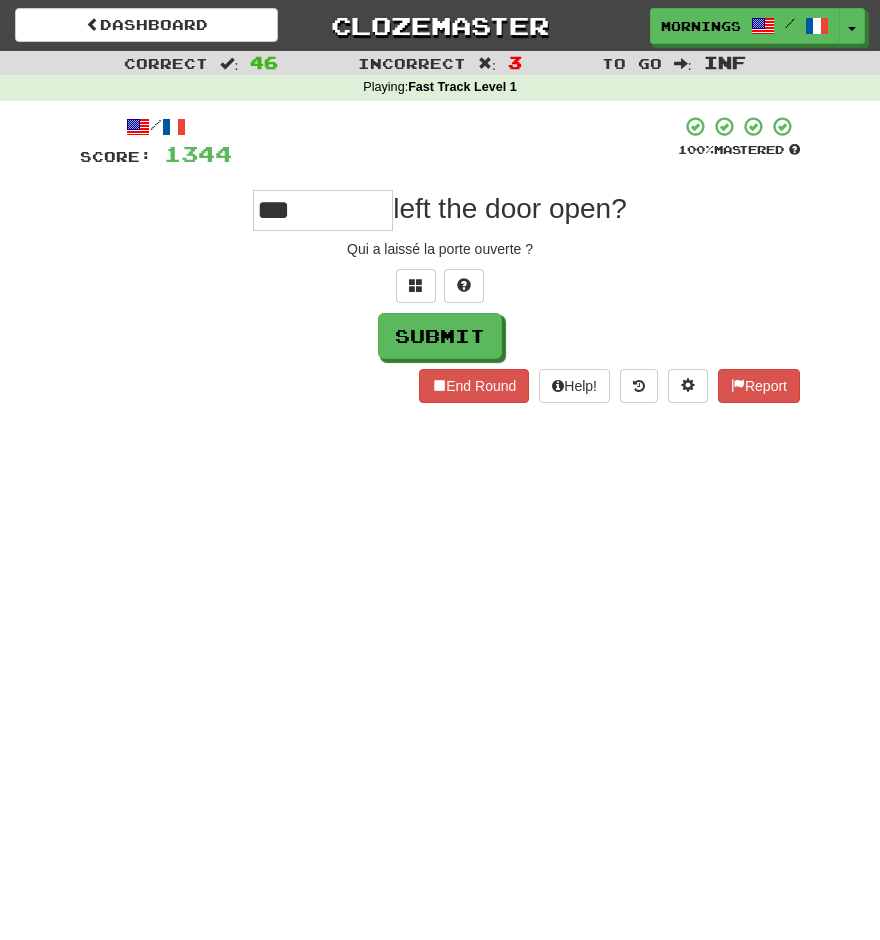 type on "***" 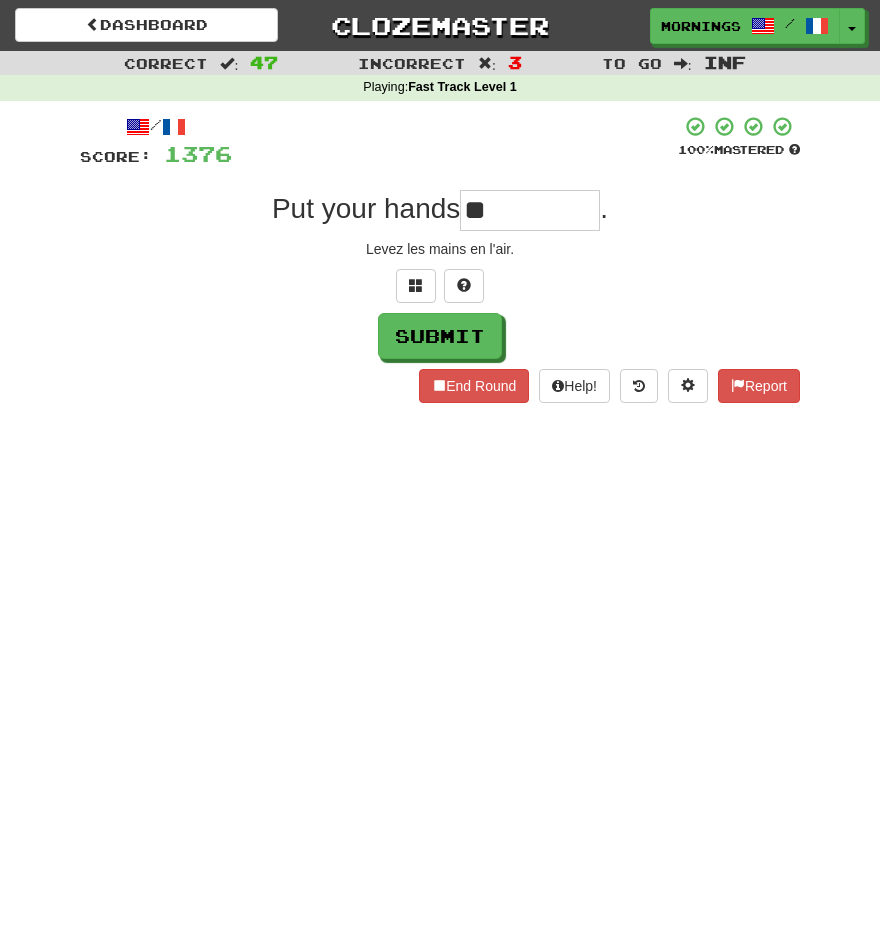 type on "**" 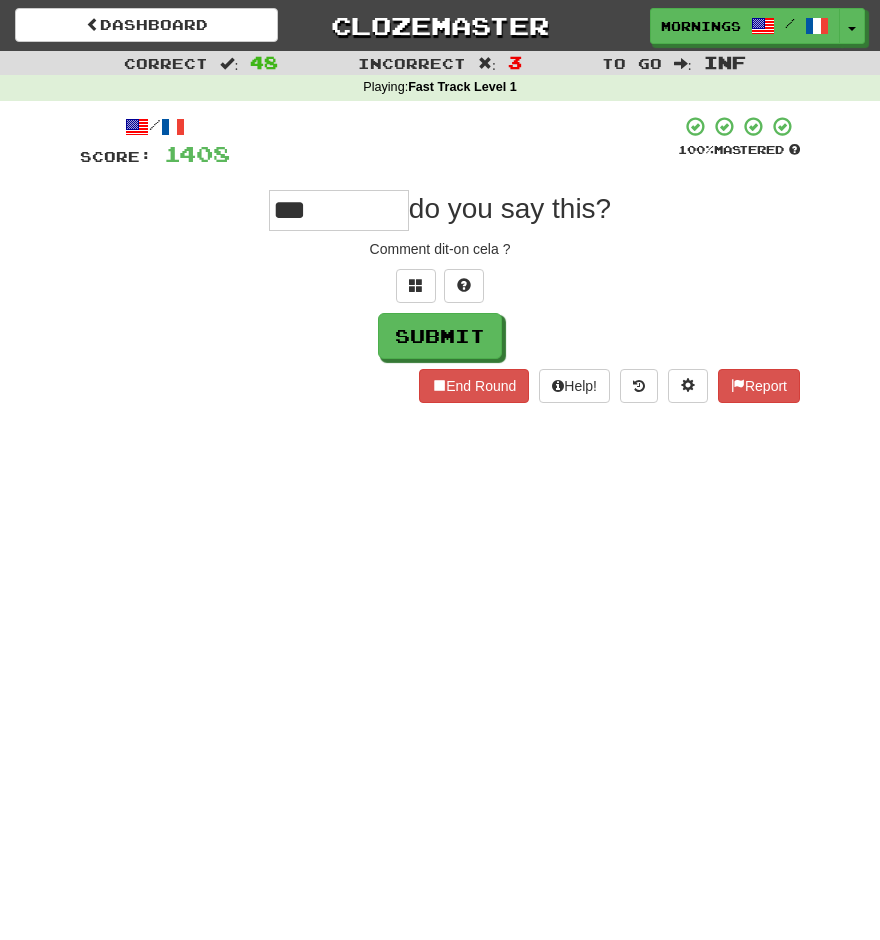 type on "***" 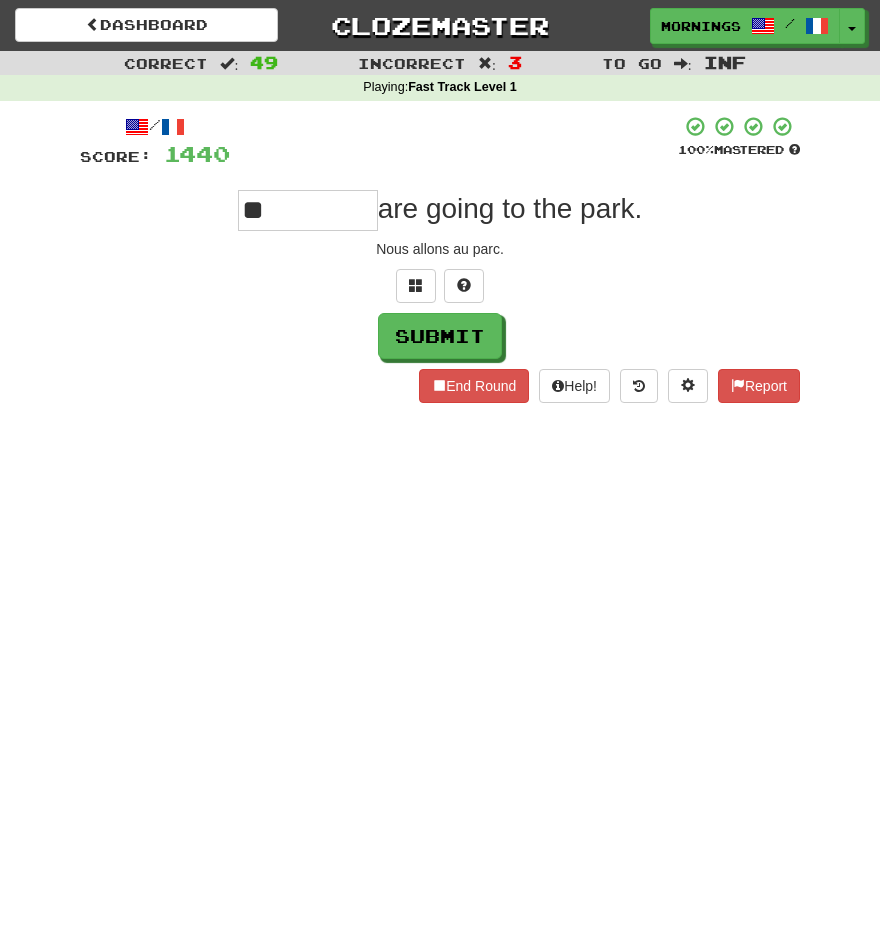 type on "**" 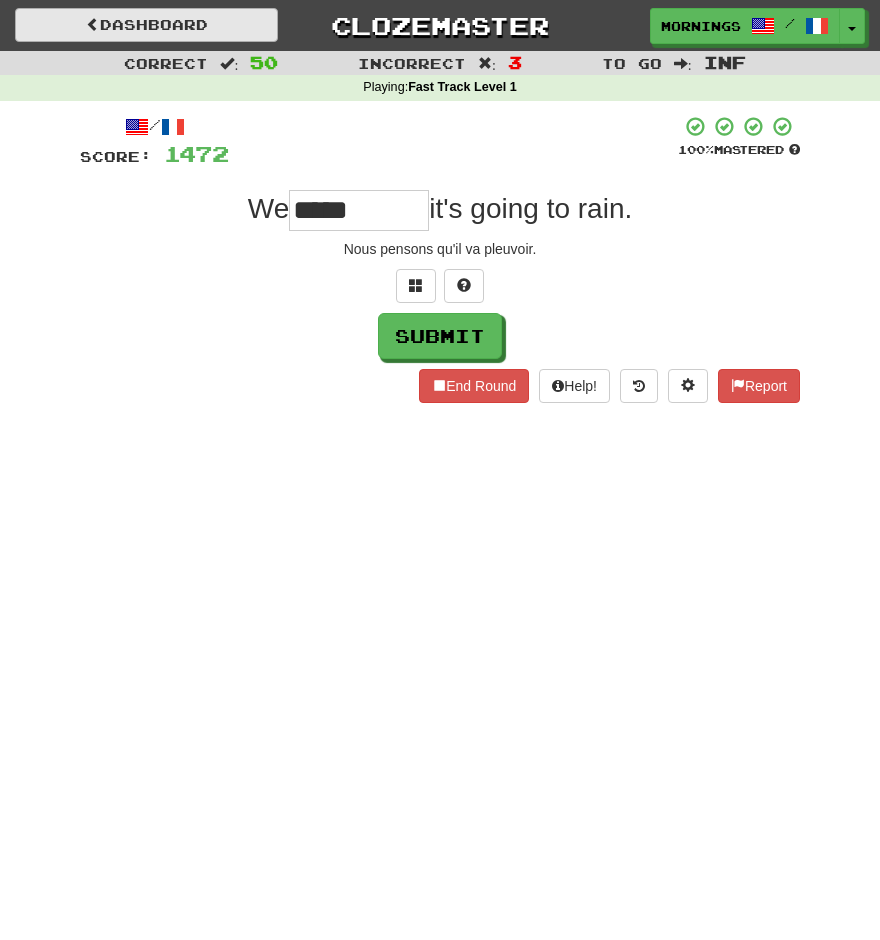 type on "*****" 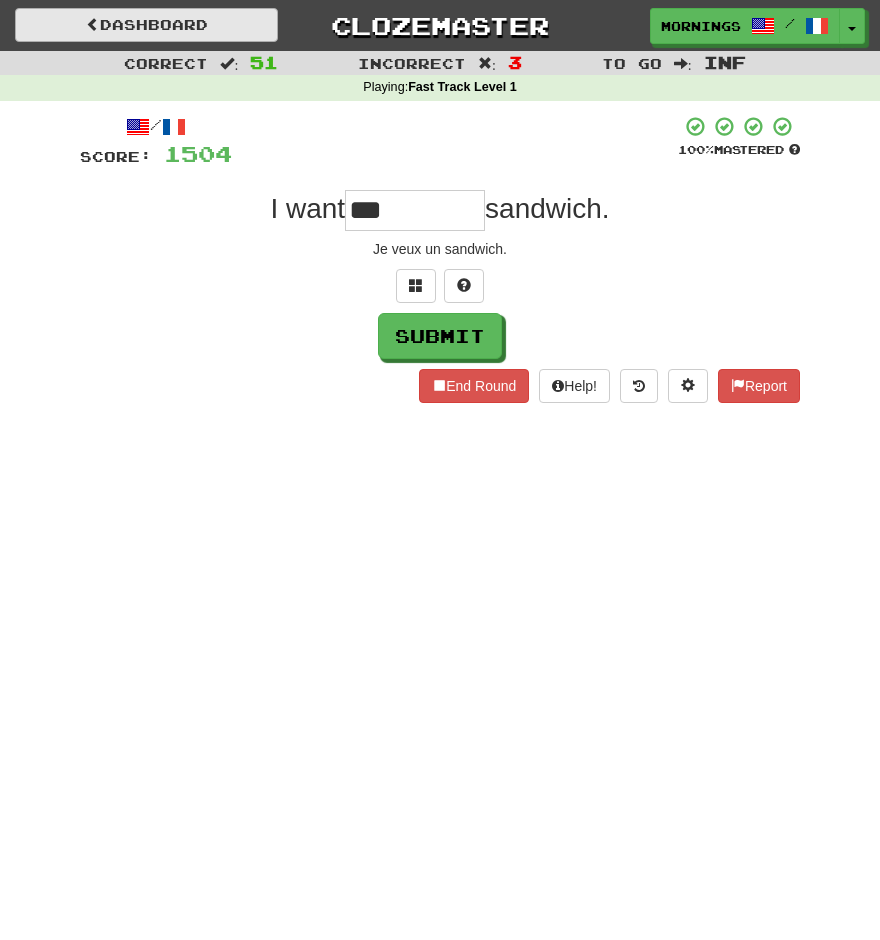 type on "***" 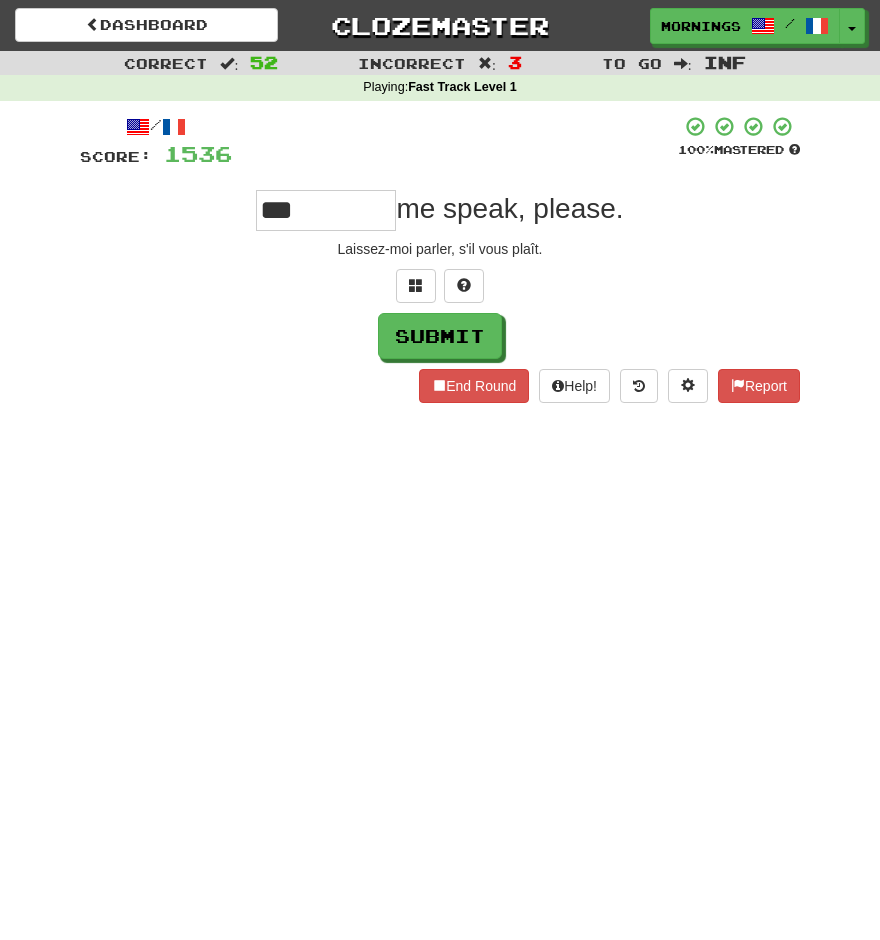 type on "***" 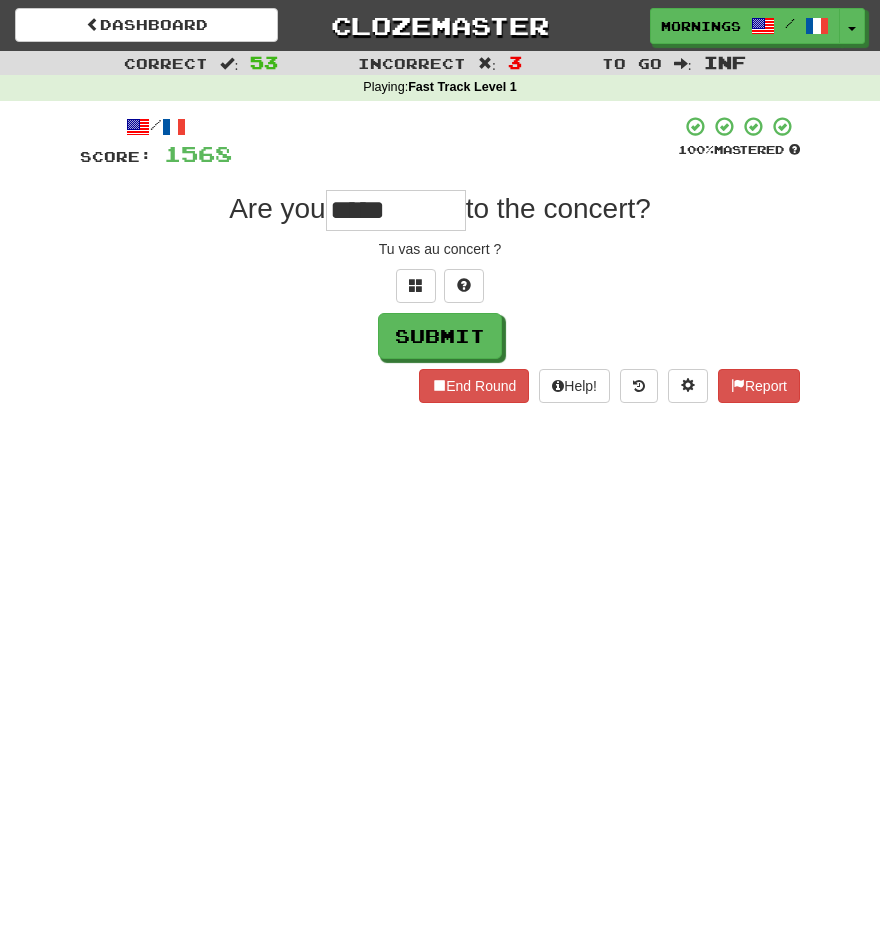 type on "*****" 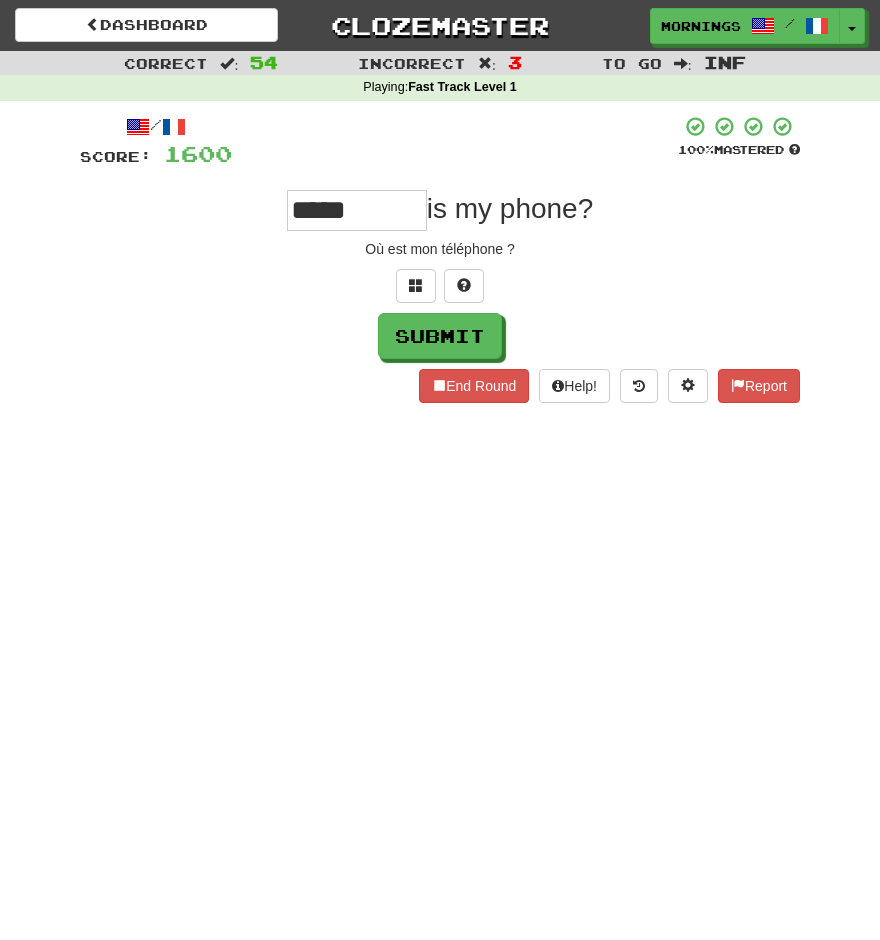 type on "*****" 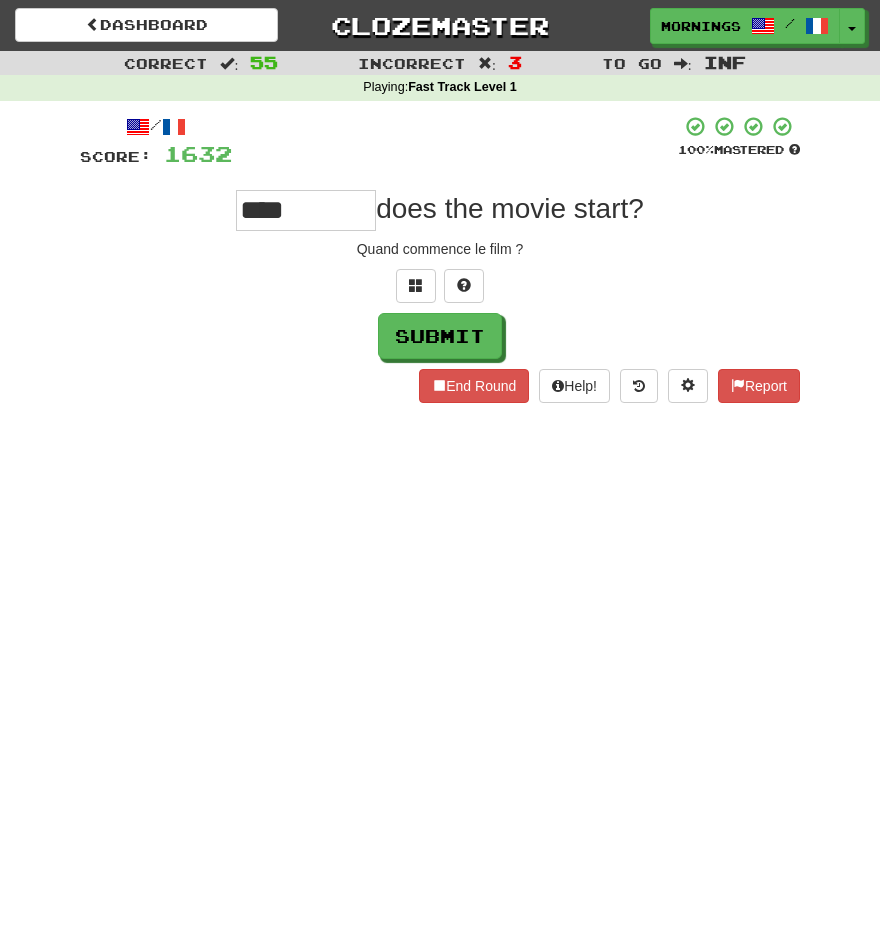 type on "****" 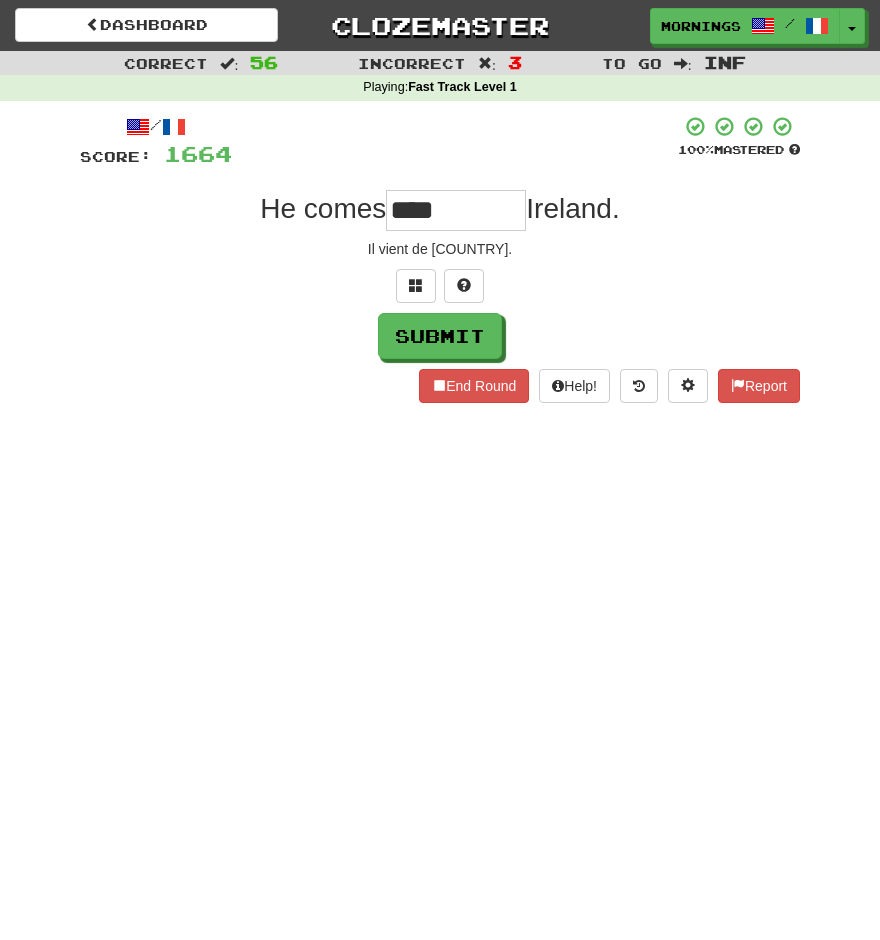 type on "****" 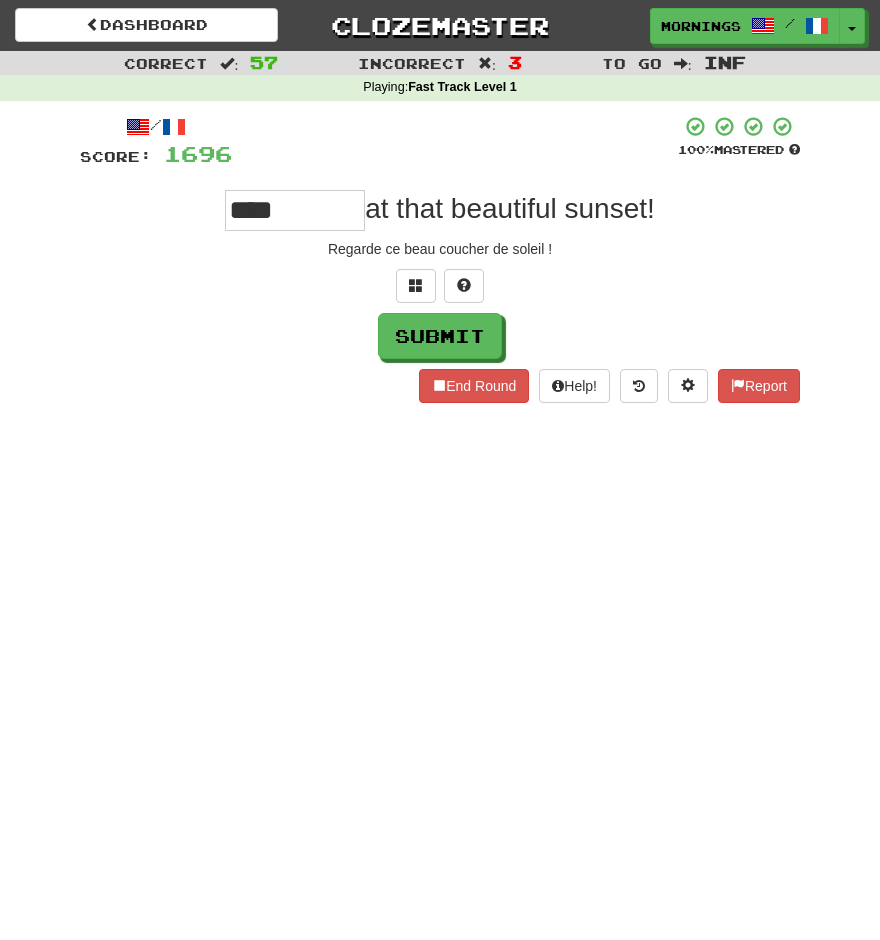 type on "****" 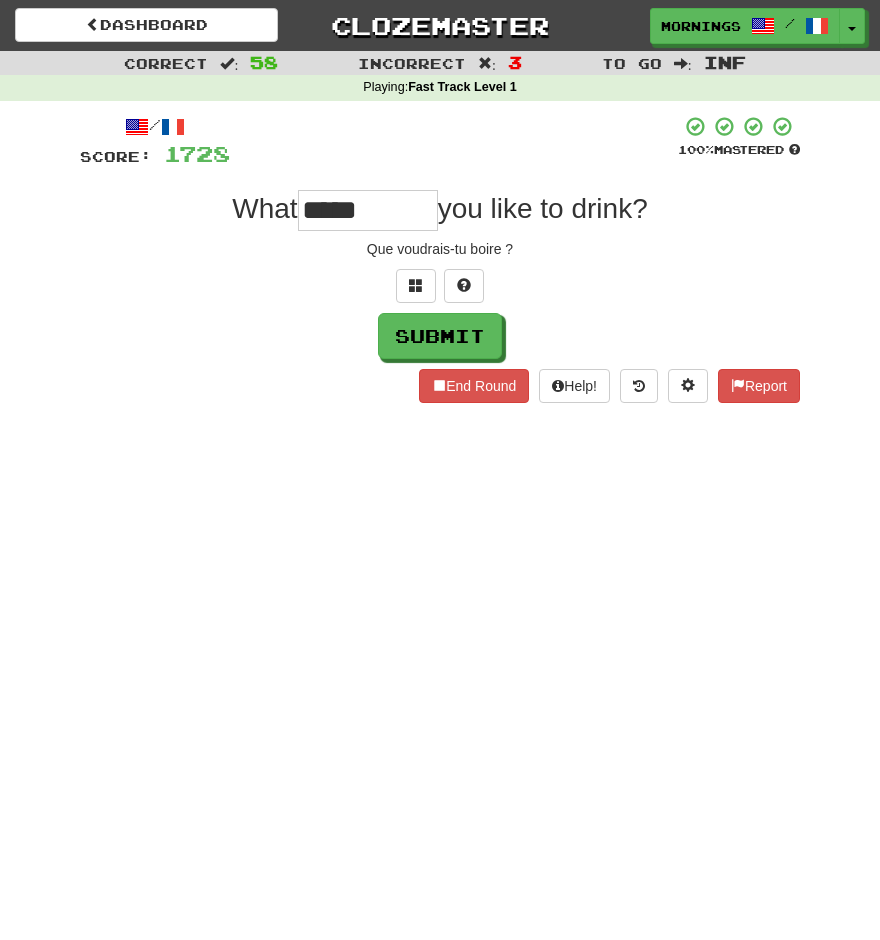type on "*****" 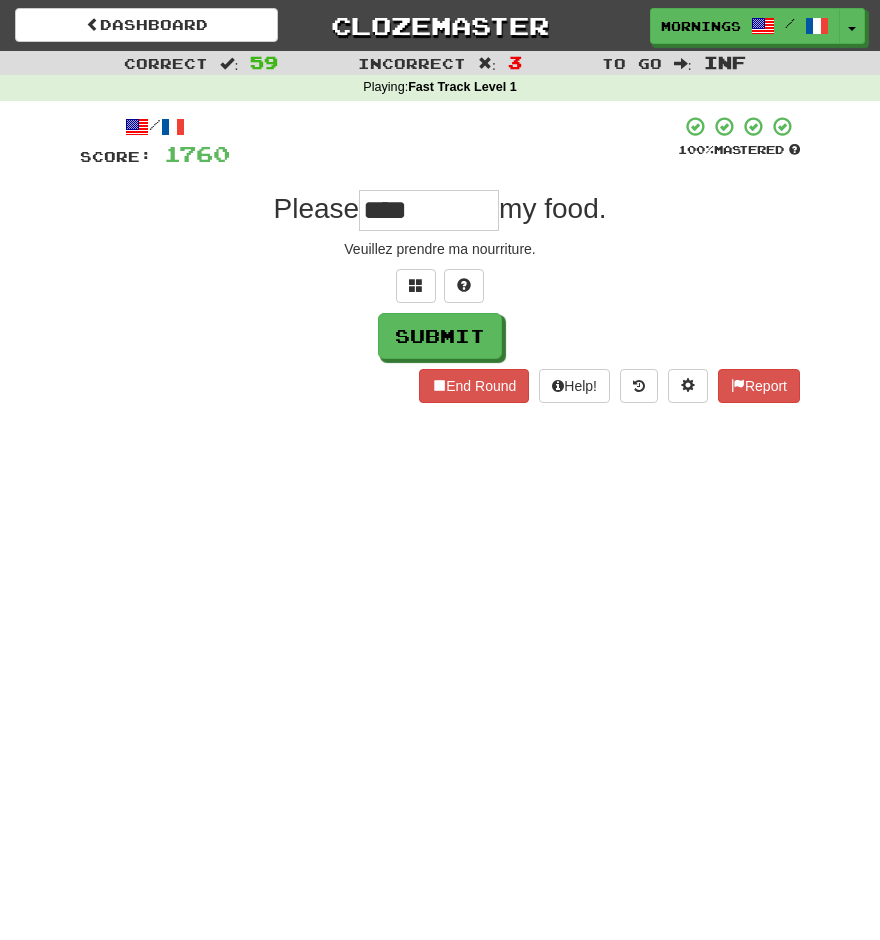 type on "****" 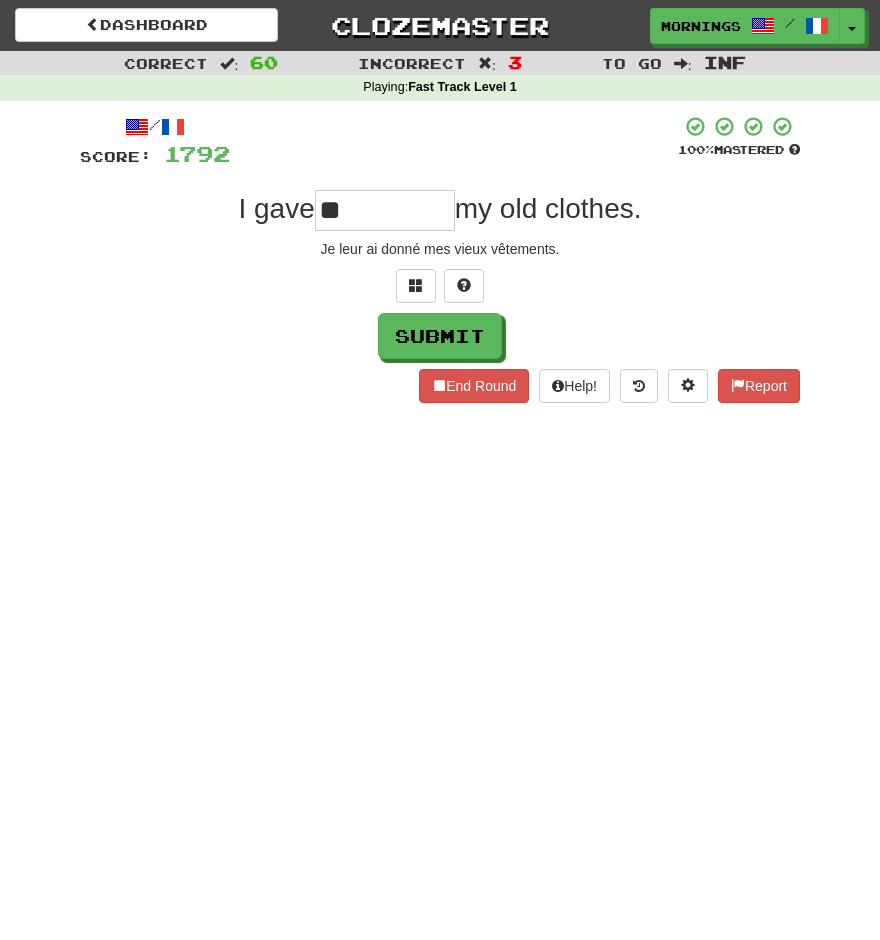 type on "*" 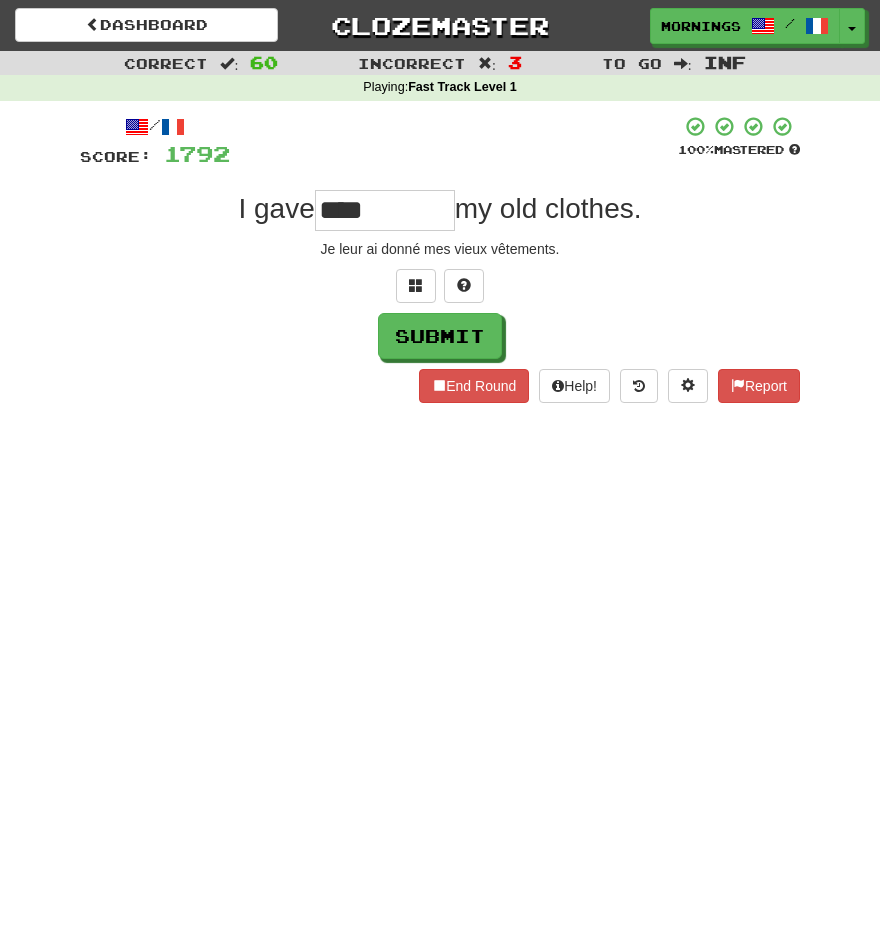 type on "****" 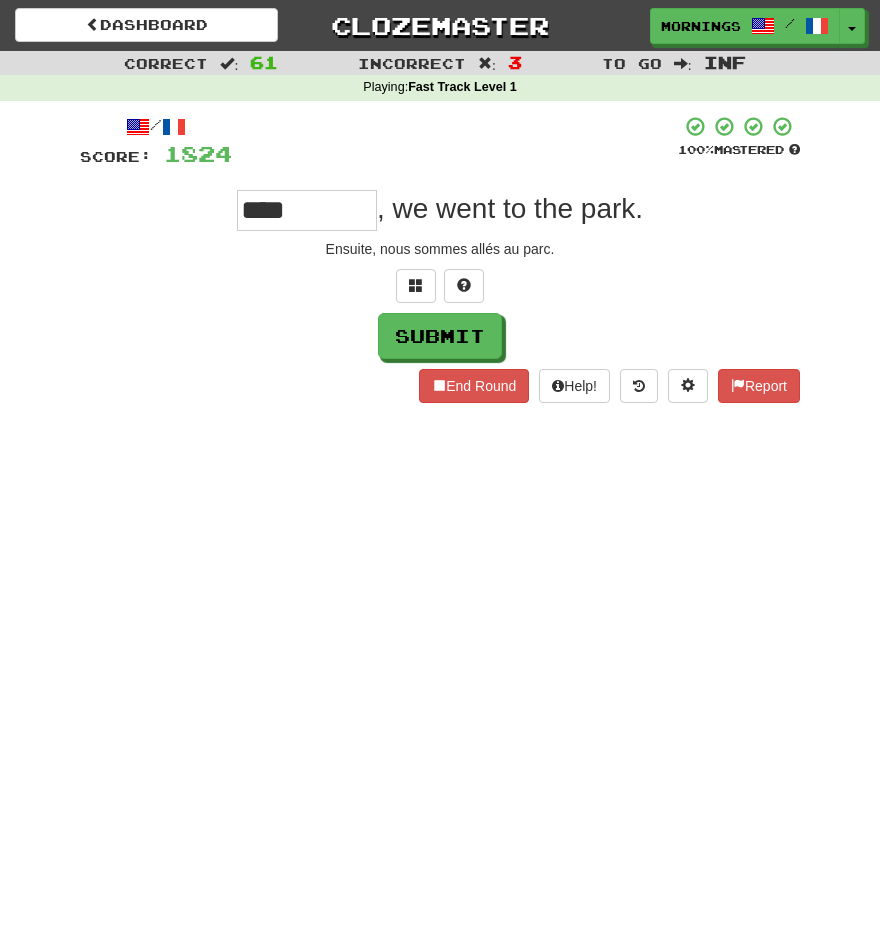 type on "****" 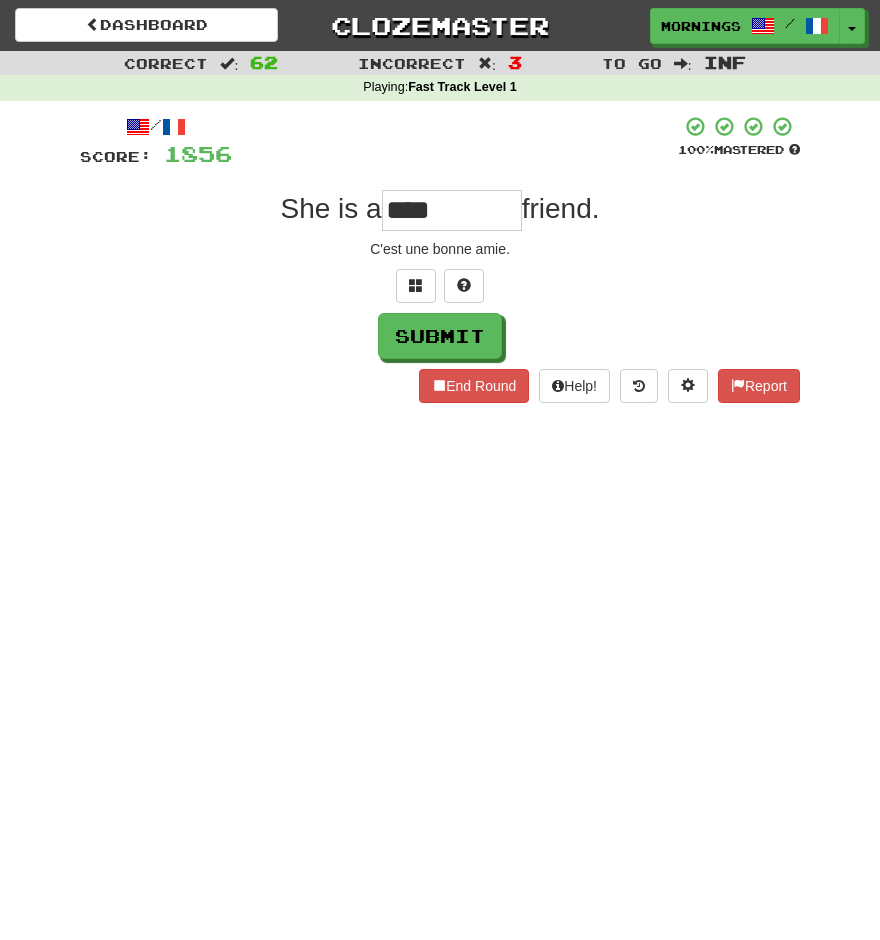 type on "****" 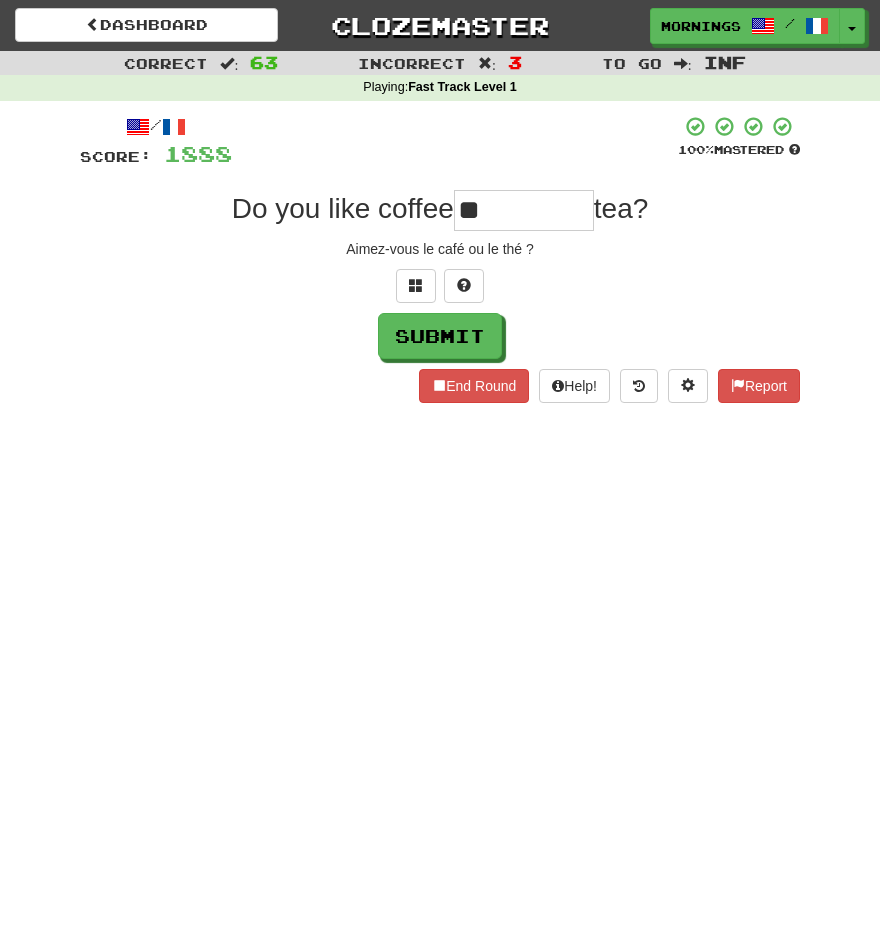 type on "**" 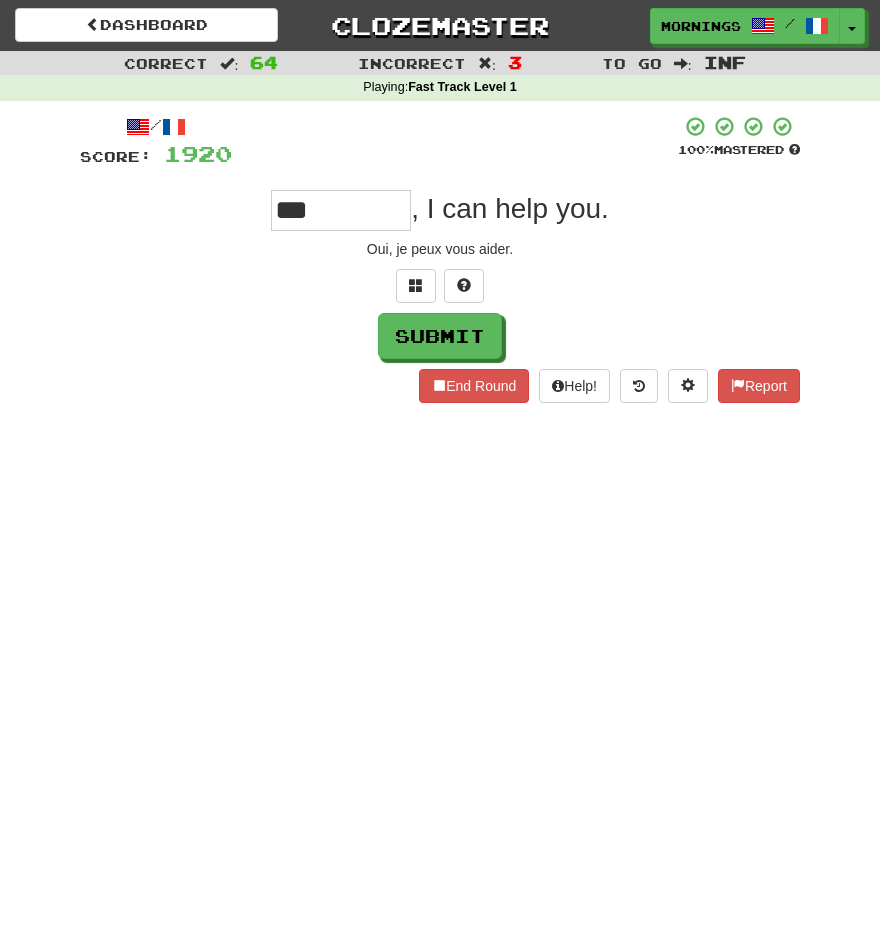 type on "***" 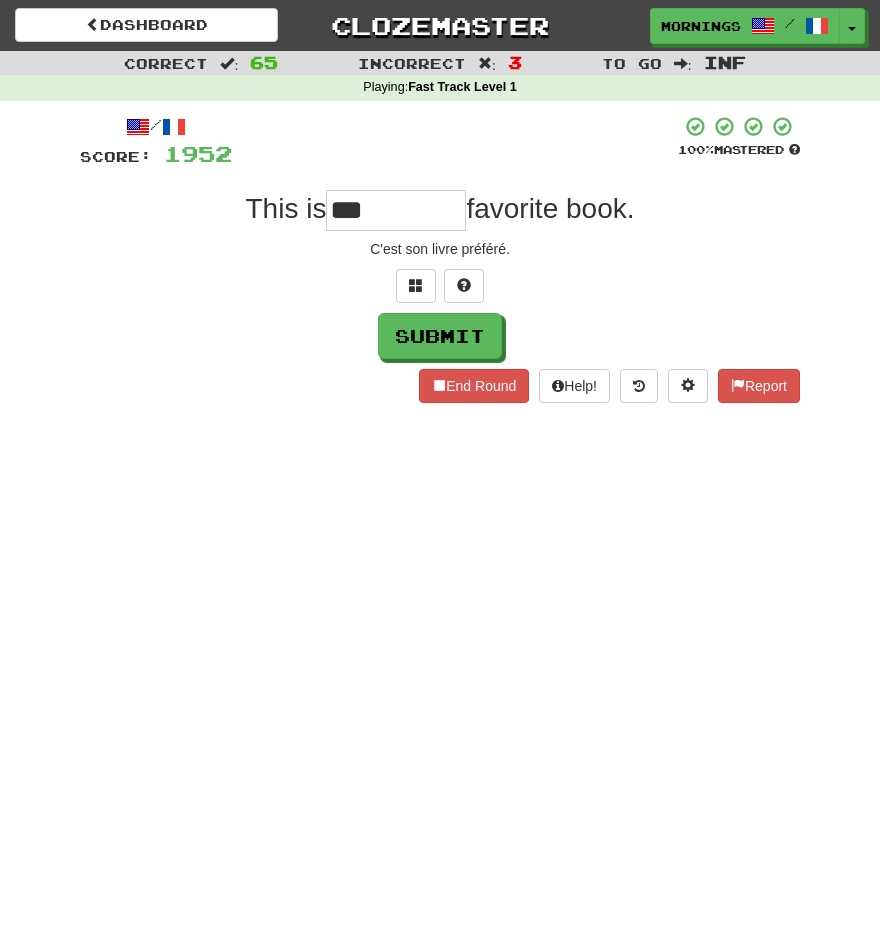 type on "***" 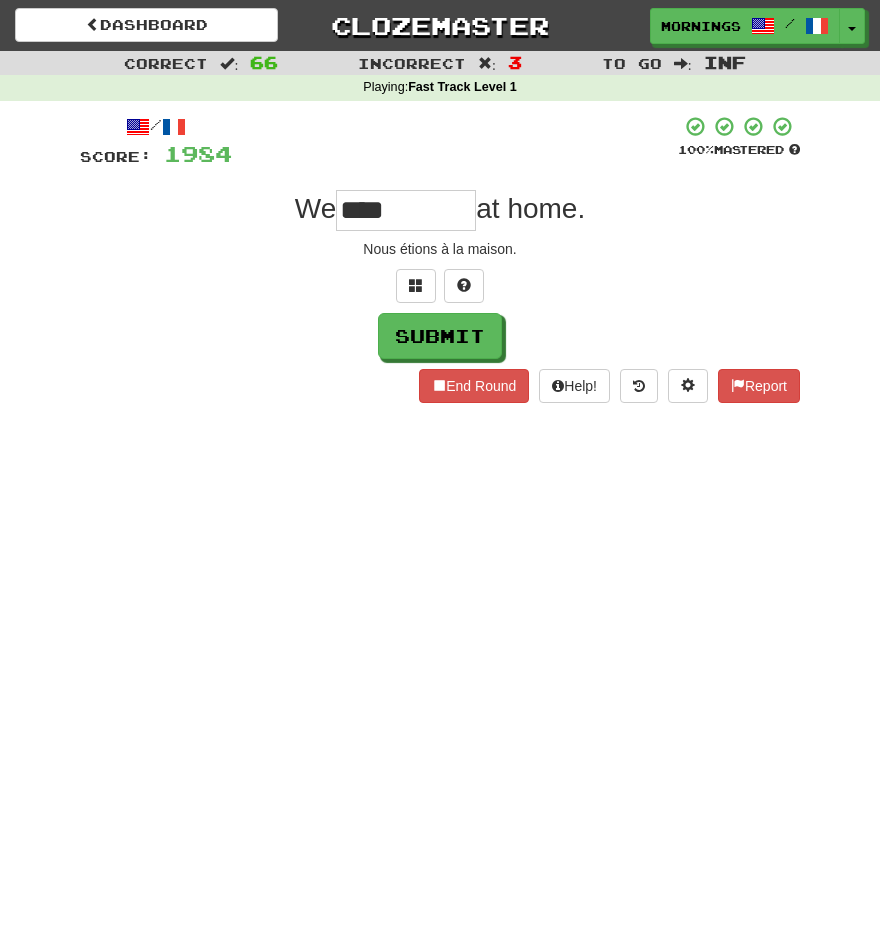 type on "****" 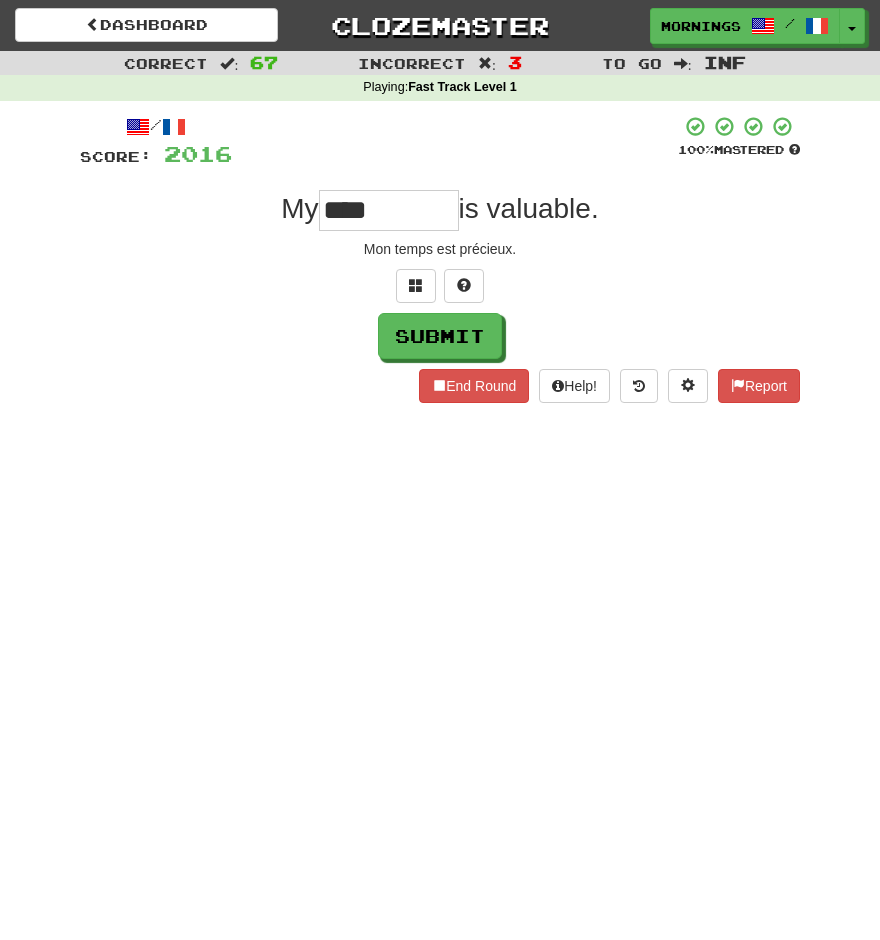type on "****" 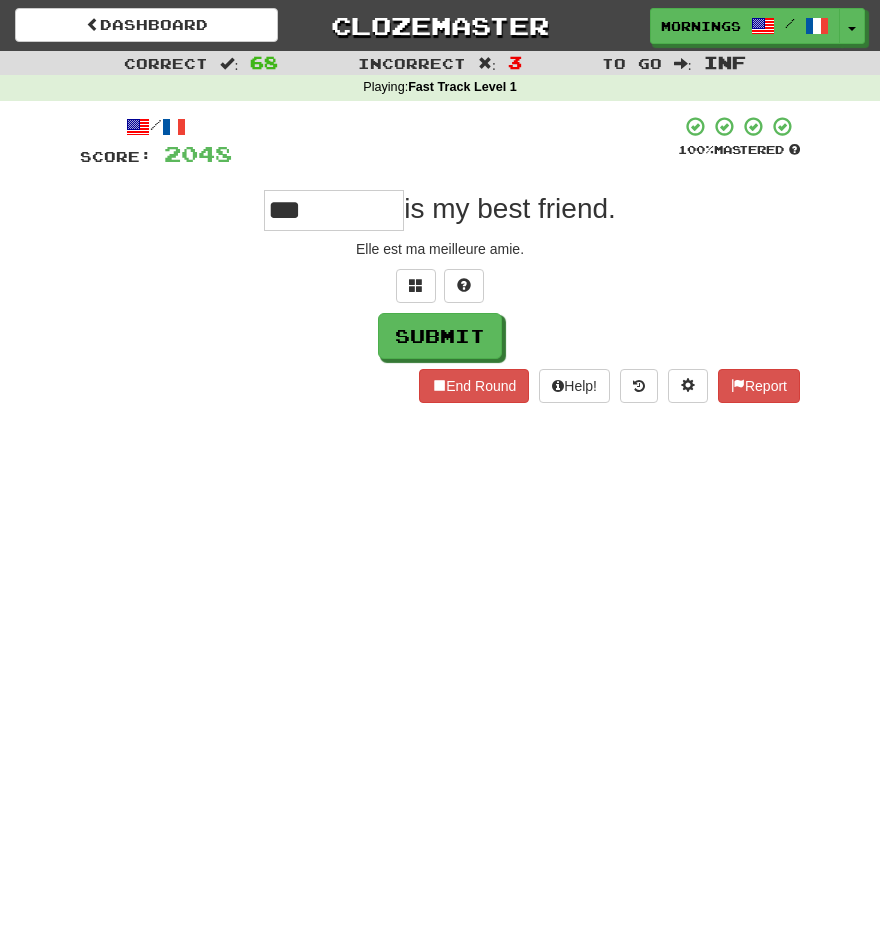 type on "***" 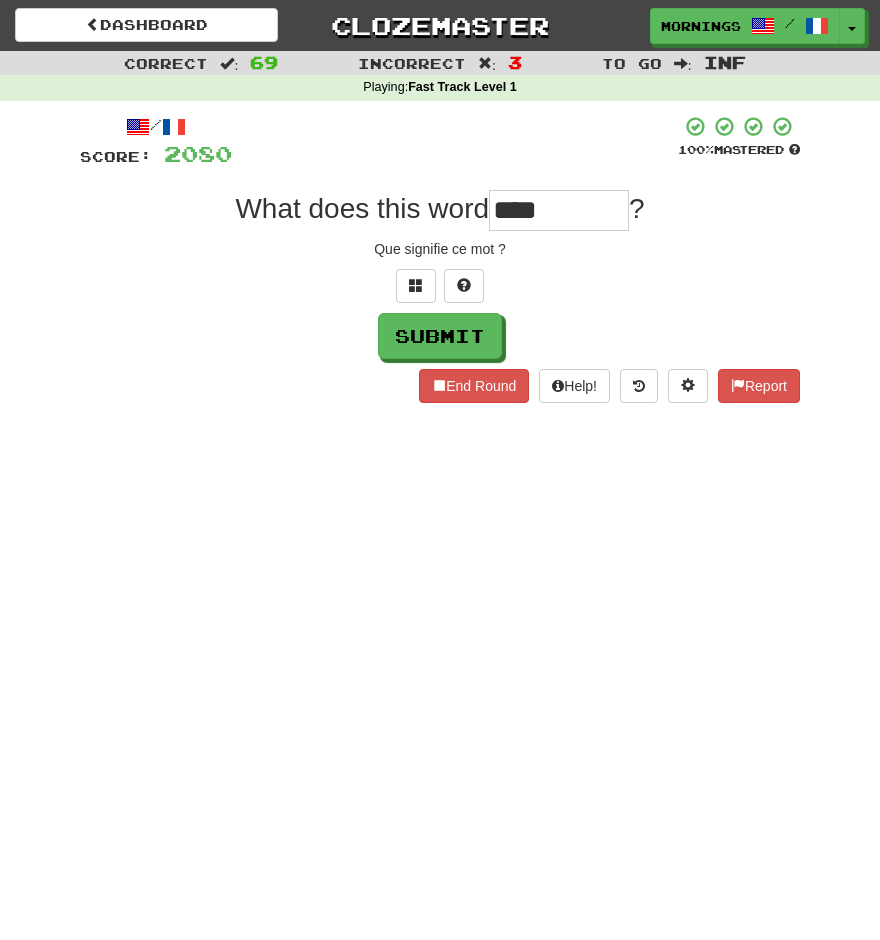 type on "****" 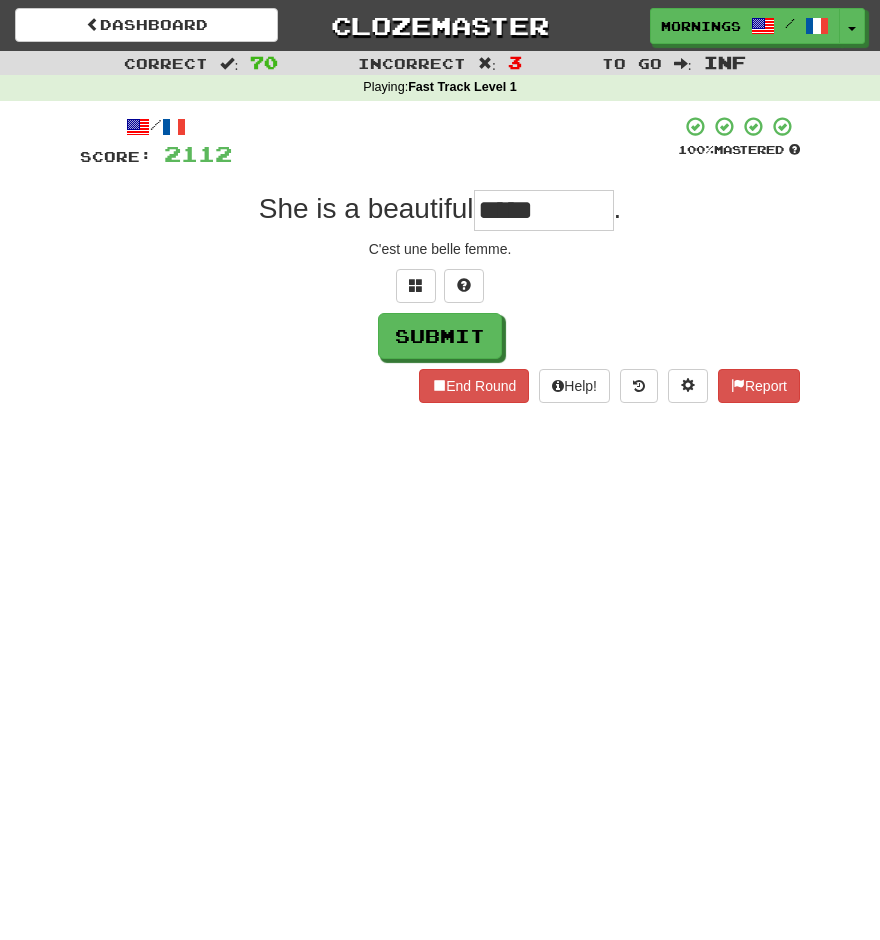 type on "*****" 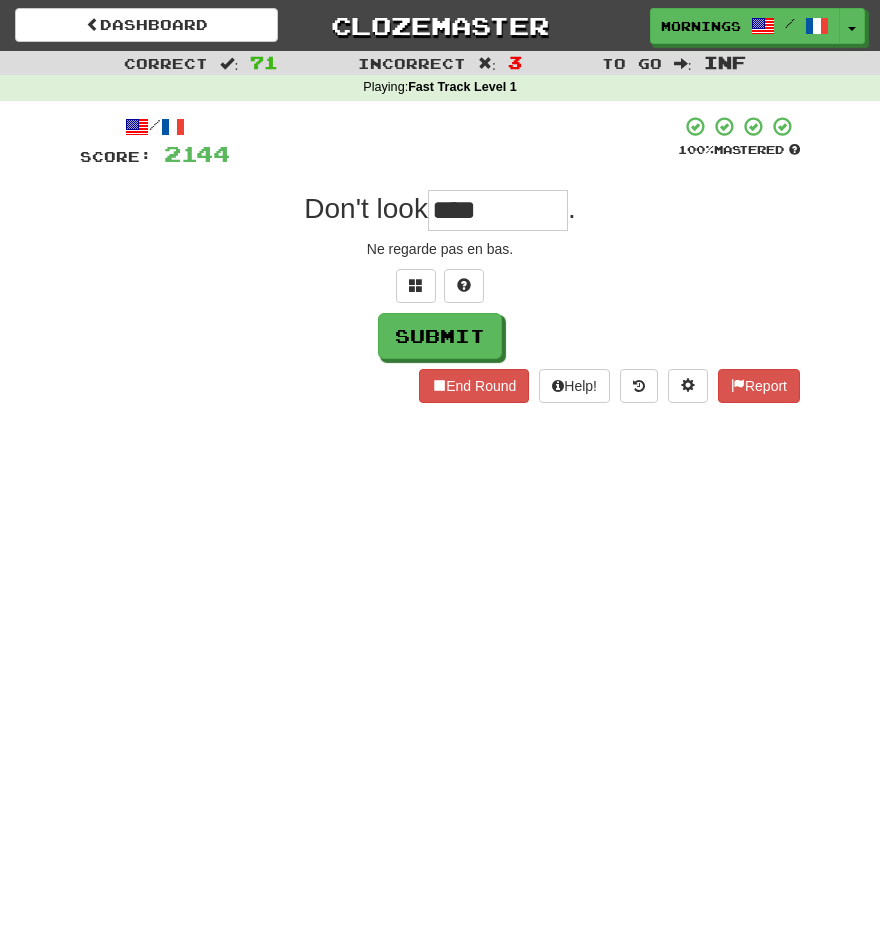 type on "****" 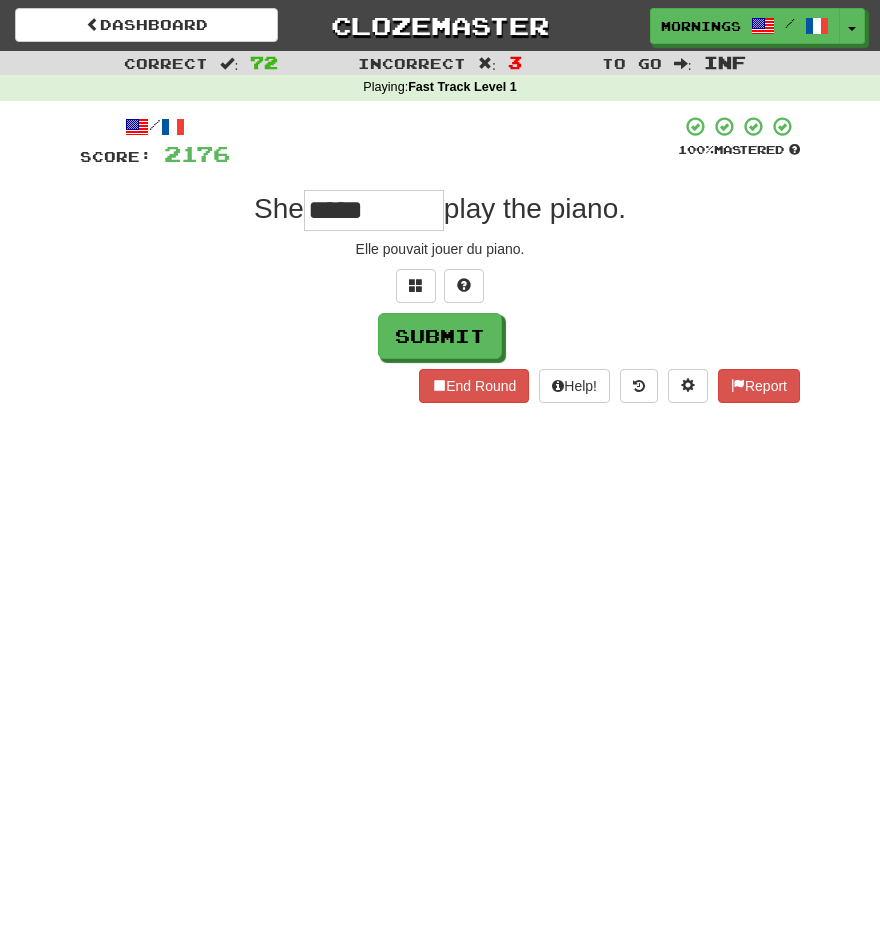 type on "*****" 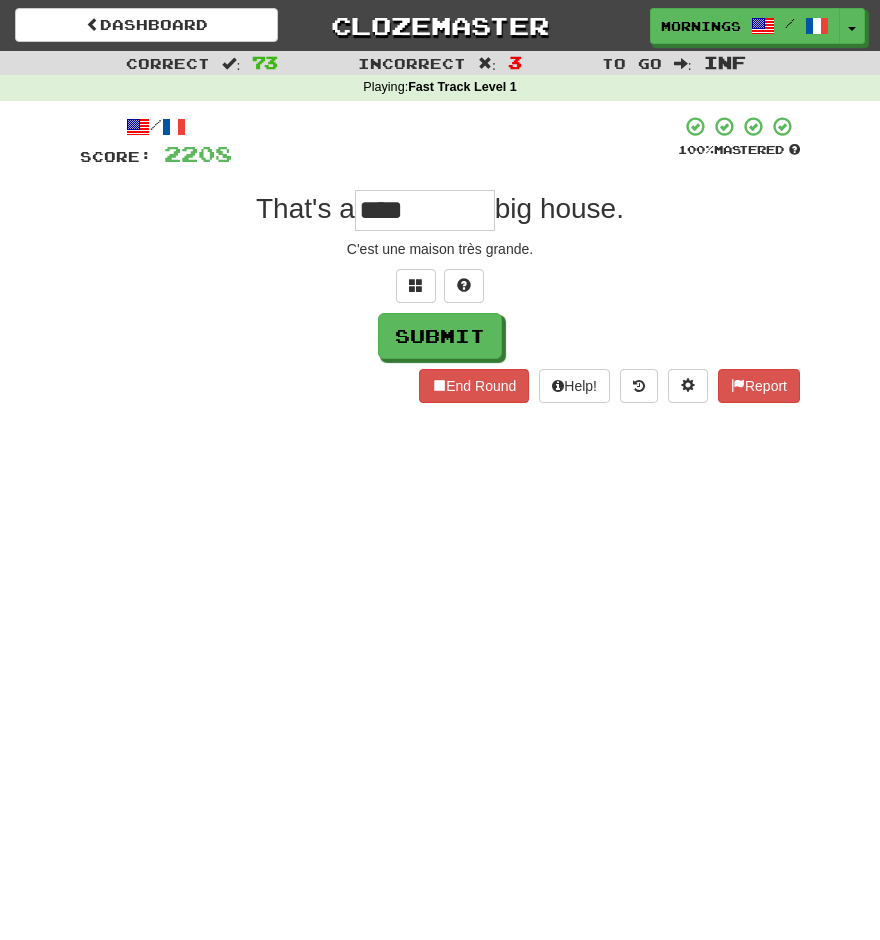 type on "****" 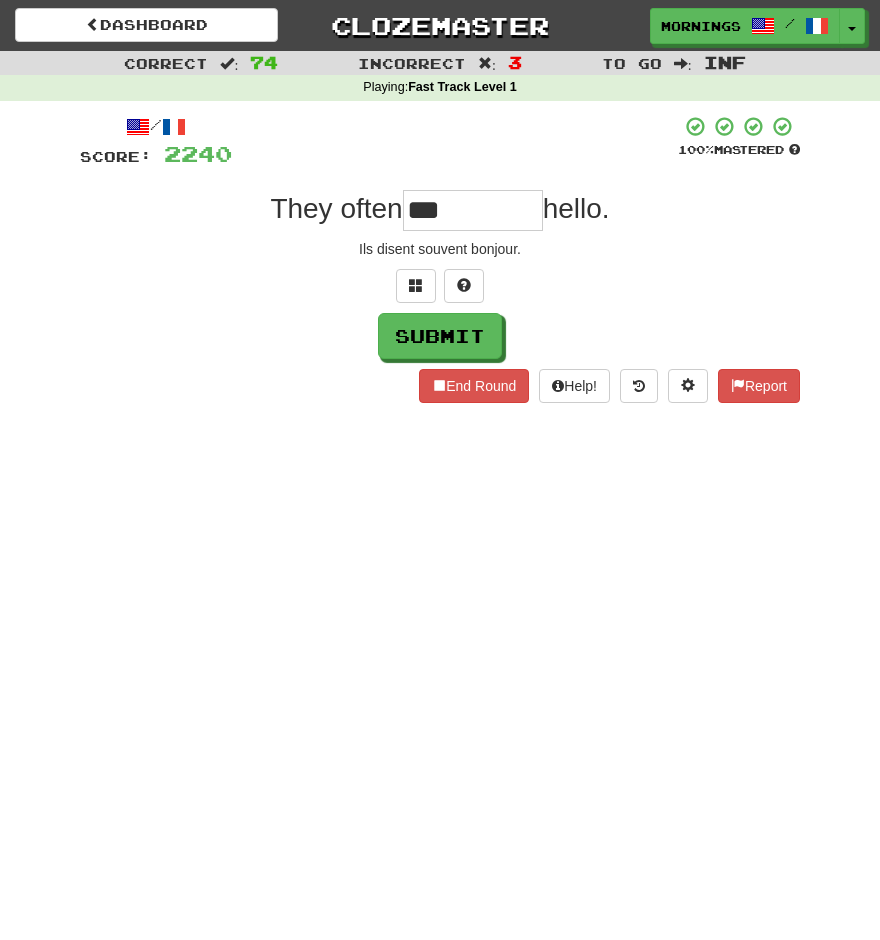 type on "***" 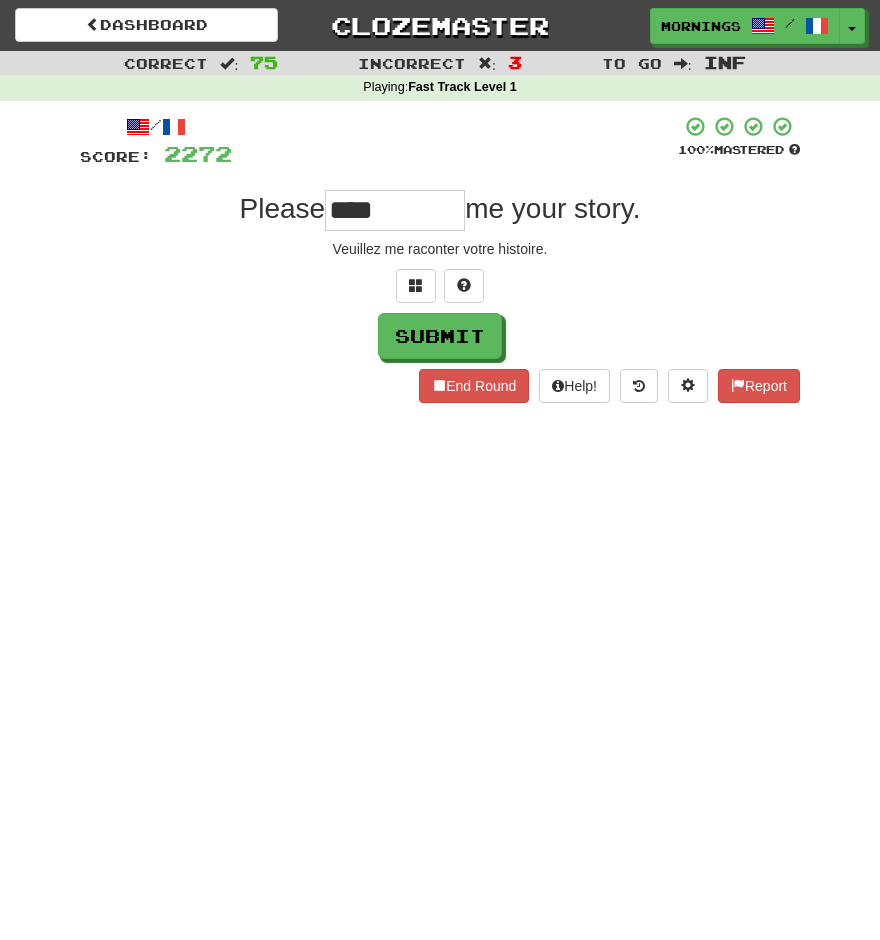 type on "****" 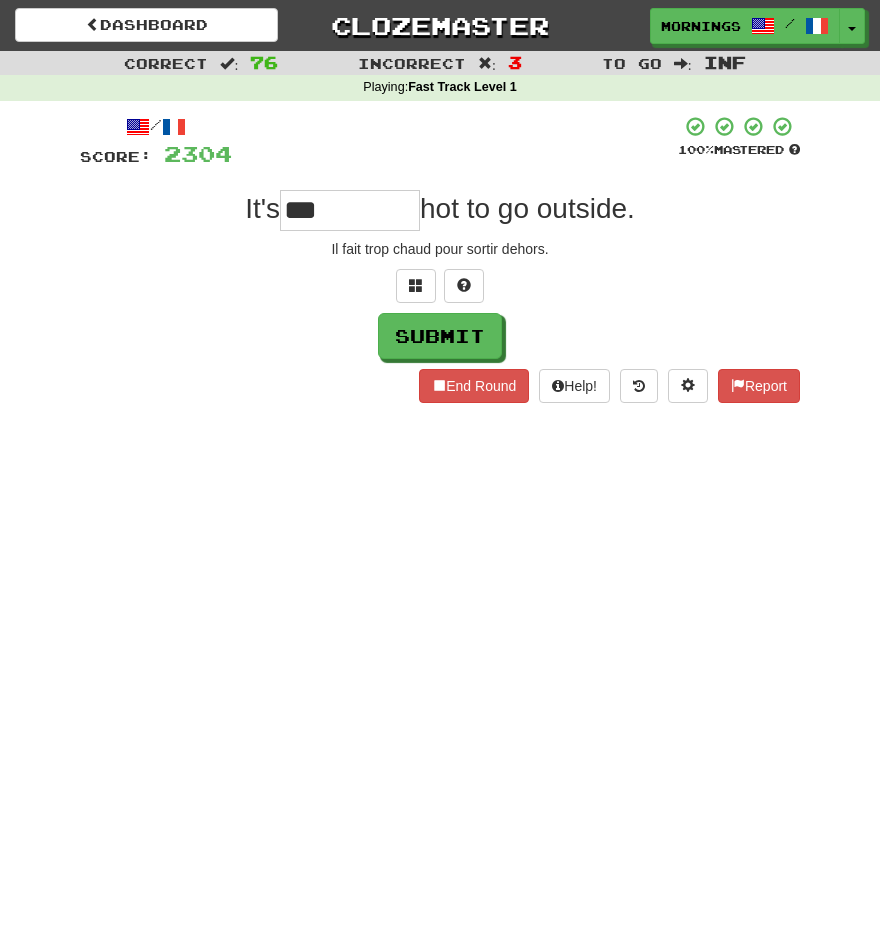 type on "***" 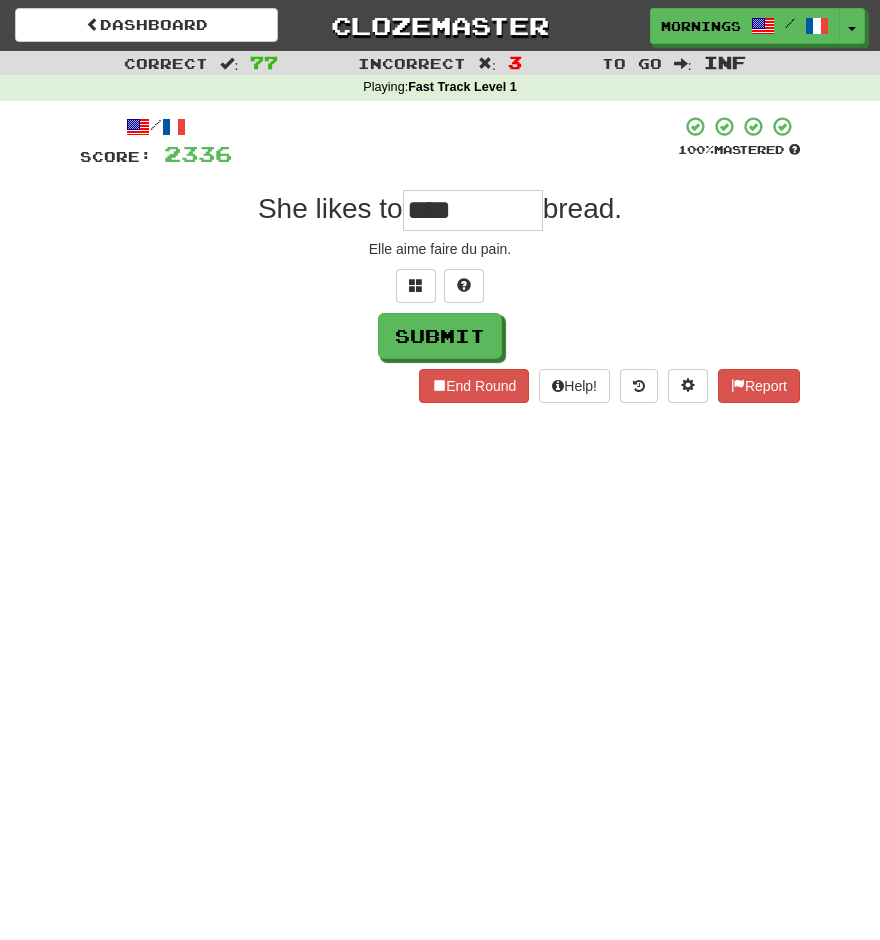 type on "****" 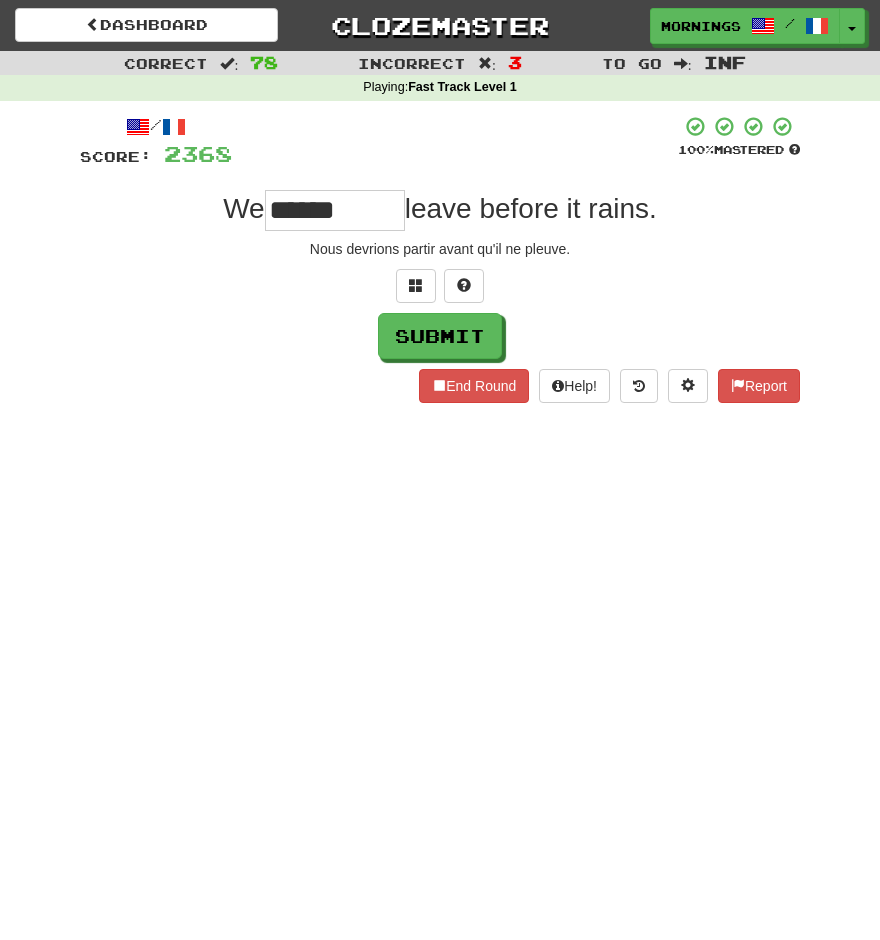 type on "******" 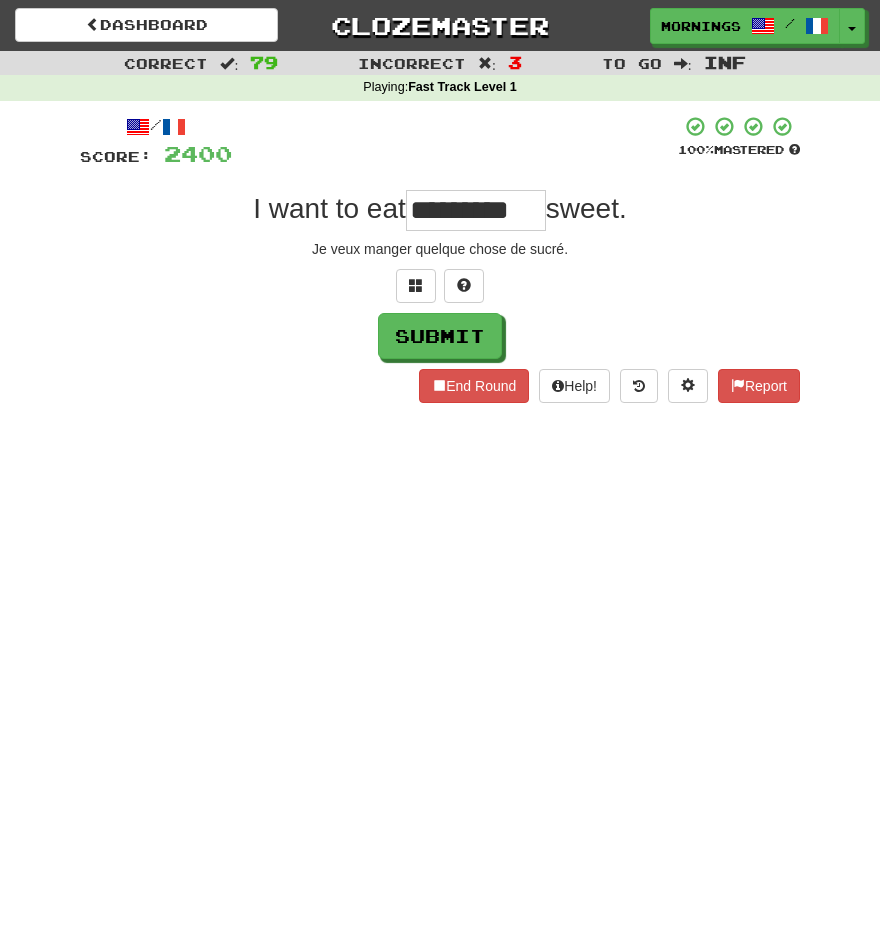 type on "*********" 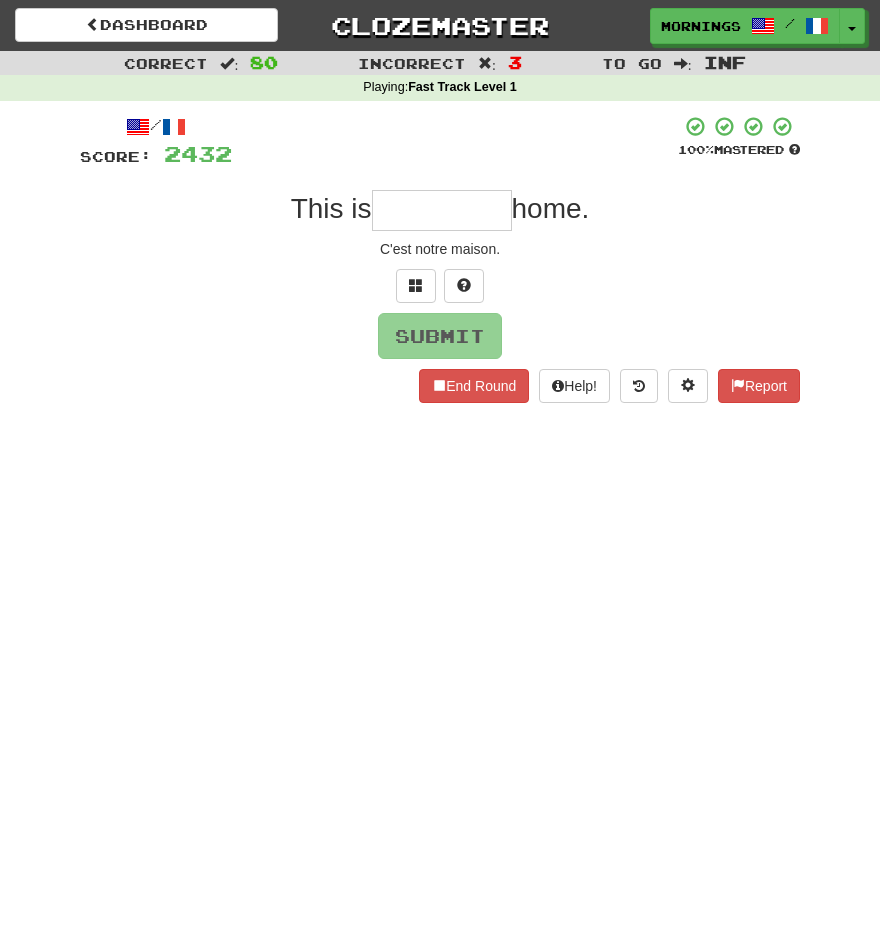 type on "*" 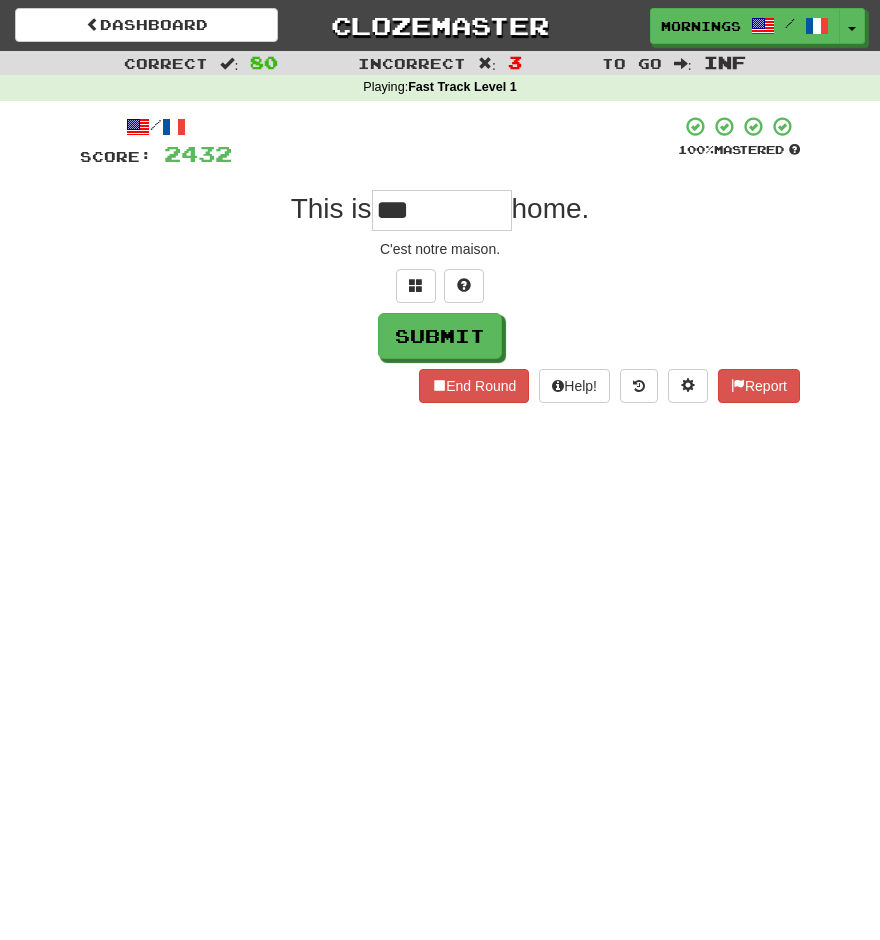 type on "***" 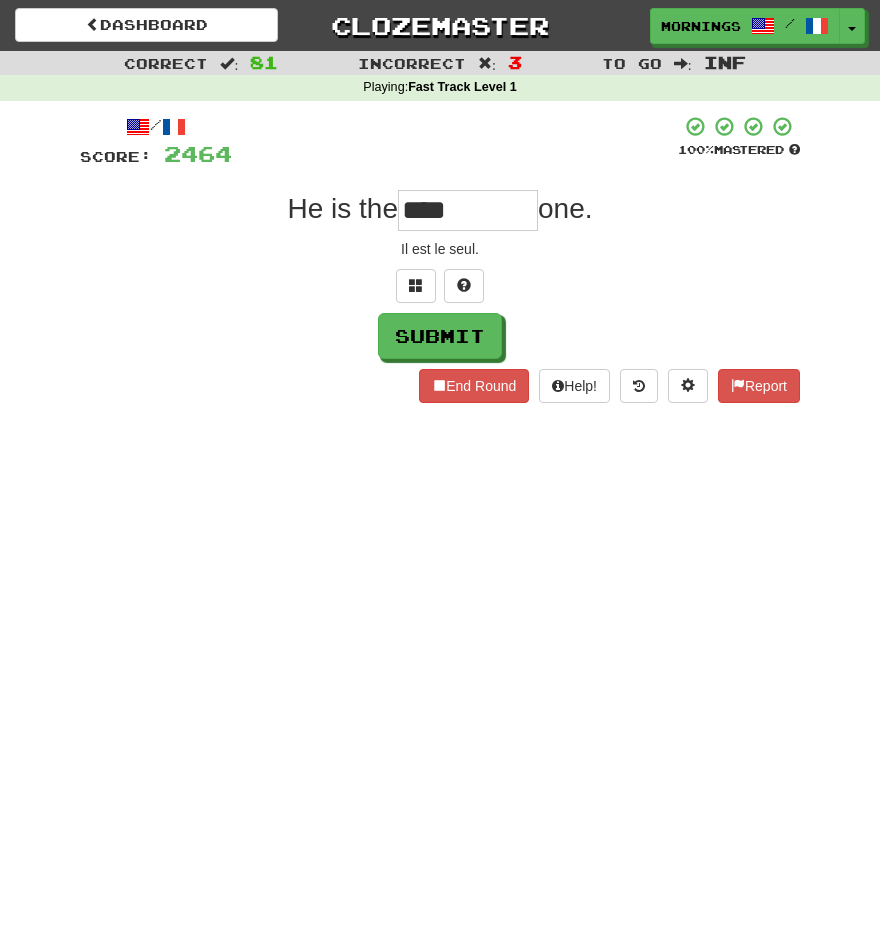 type on "****" 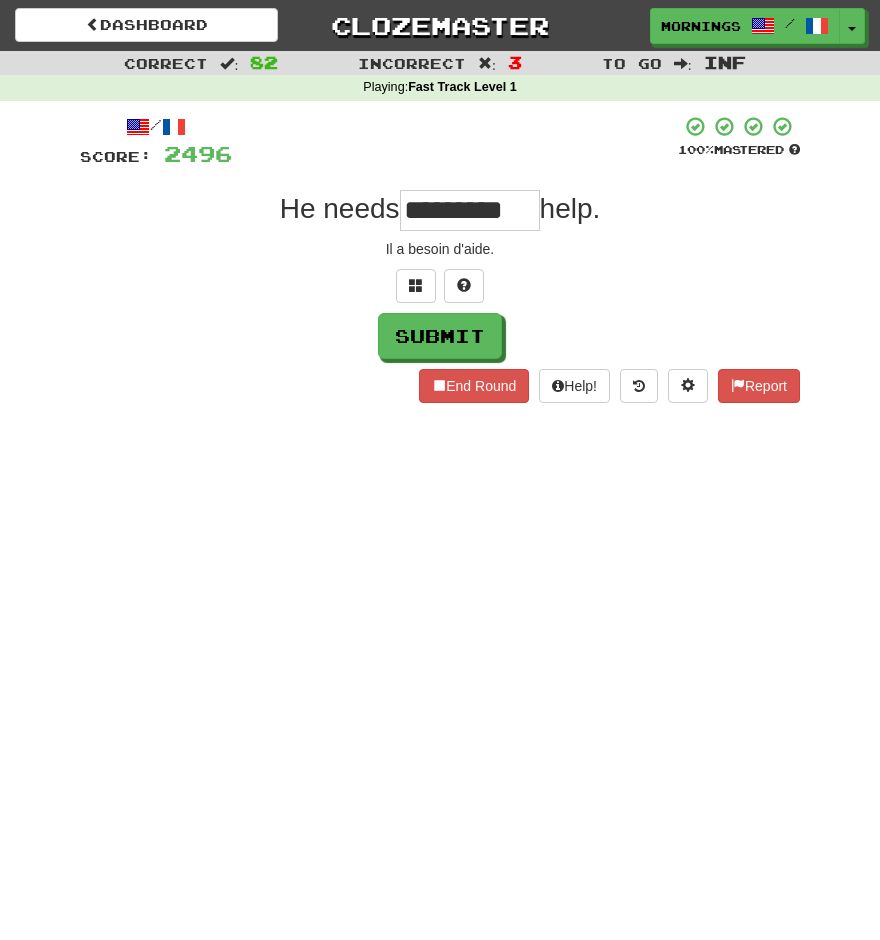 type on "****" 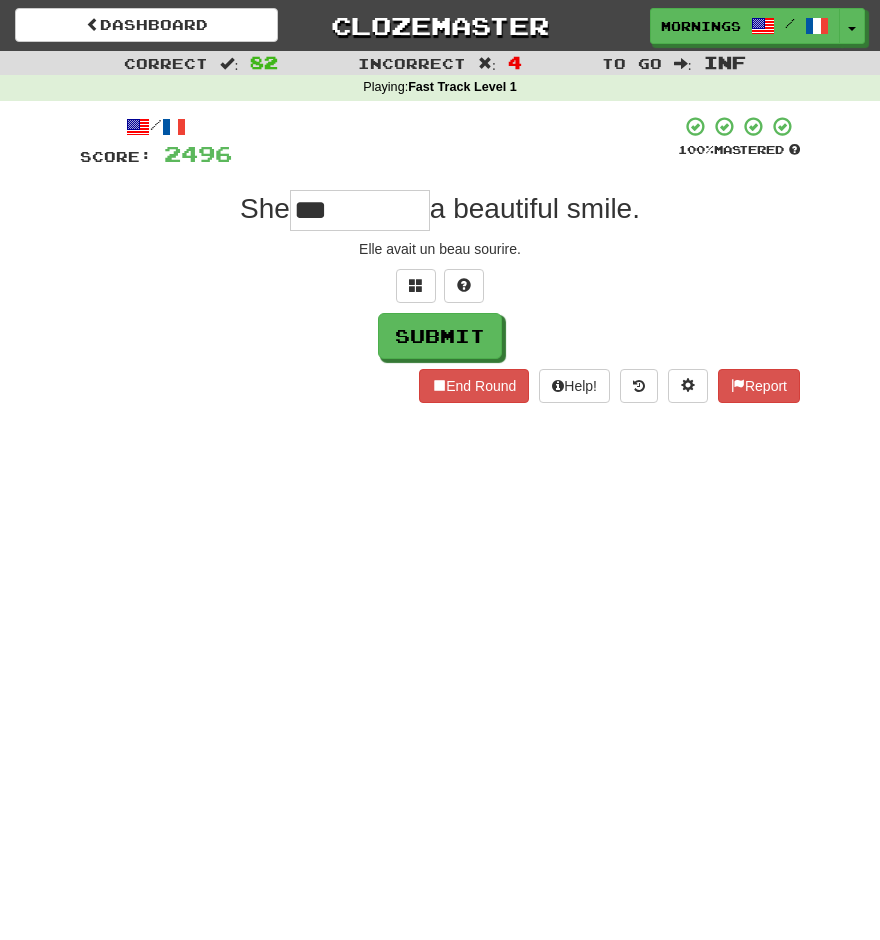 type on "***" 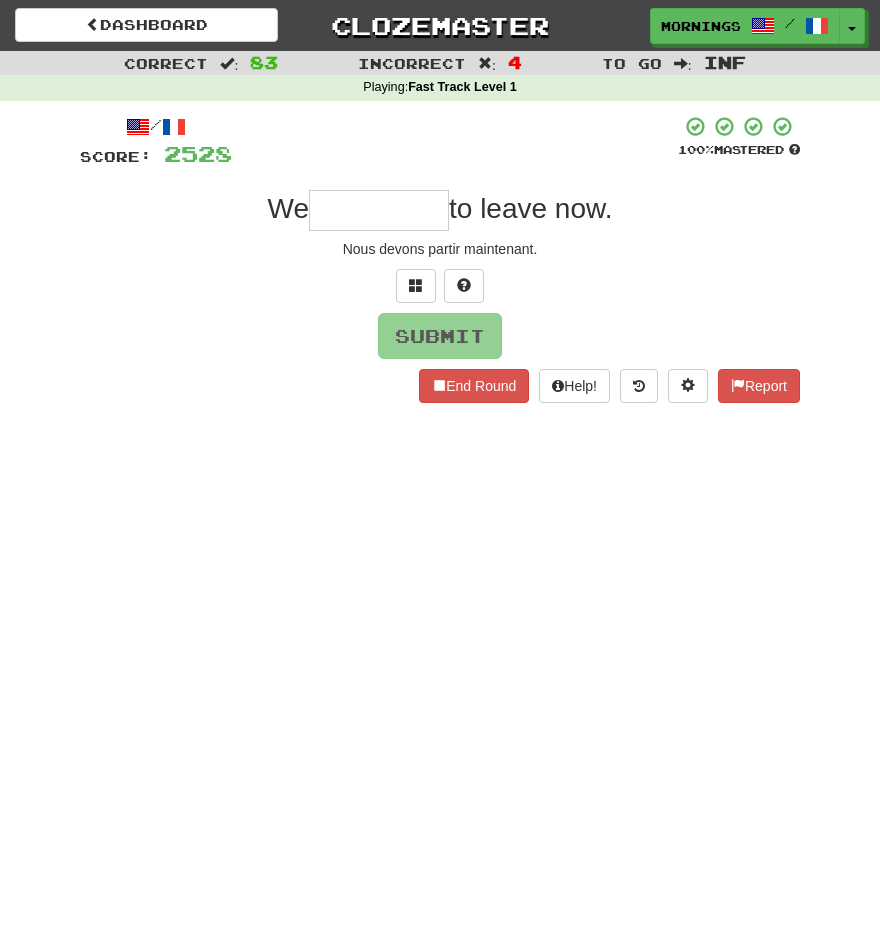 type on "*" 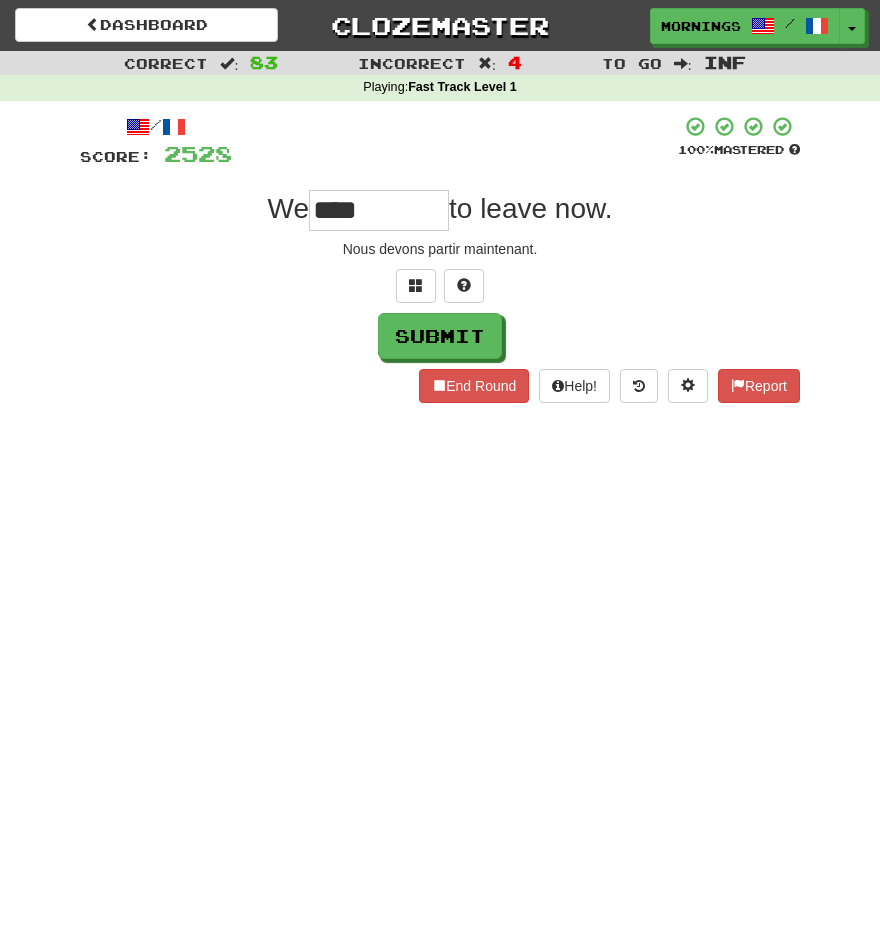 type on "****" 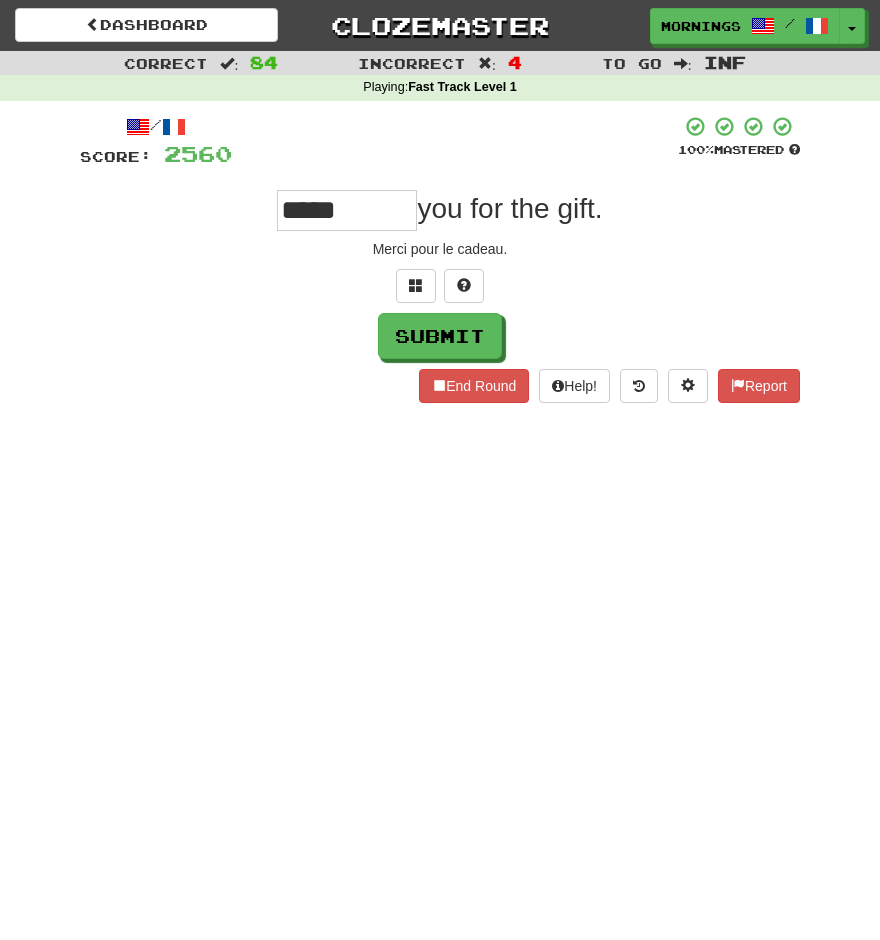 type on "*****" 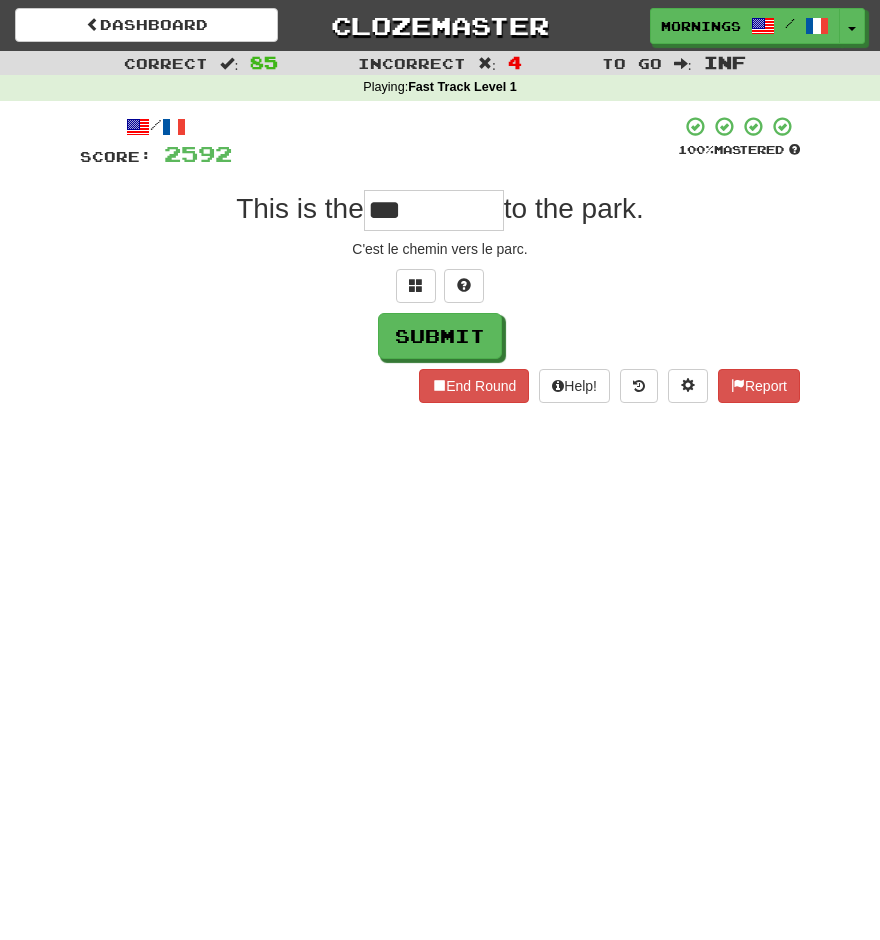 type on "***" 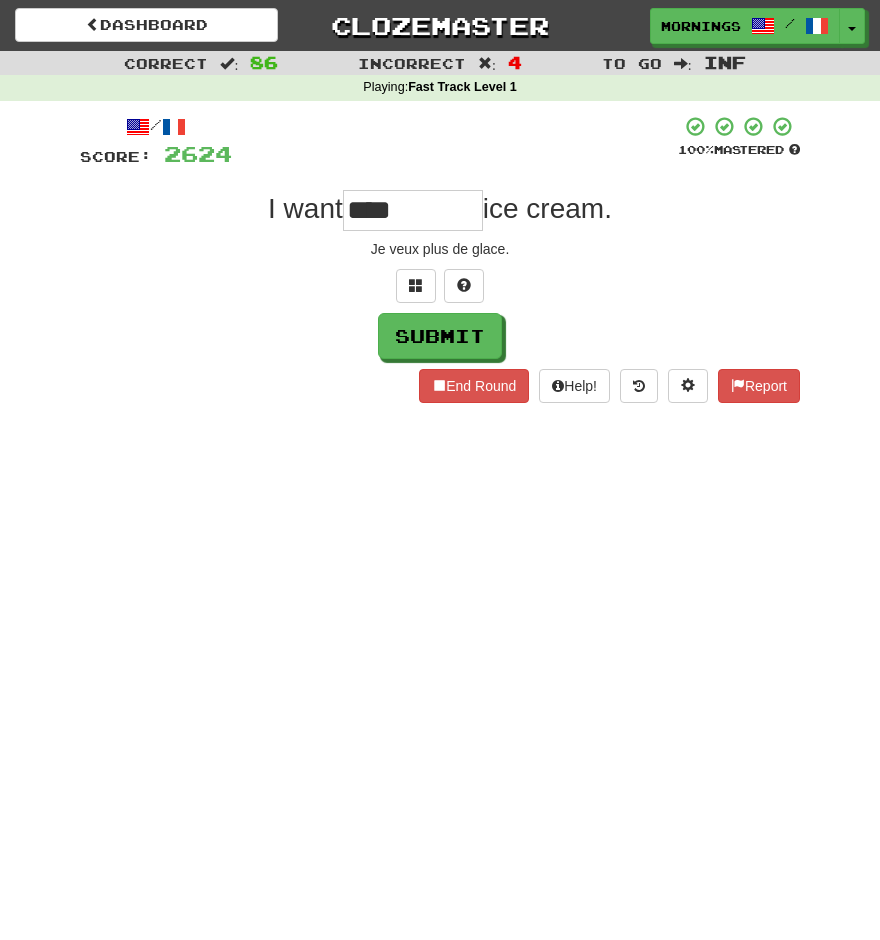 type on "****" 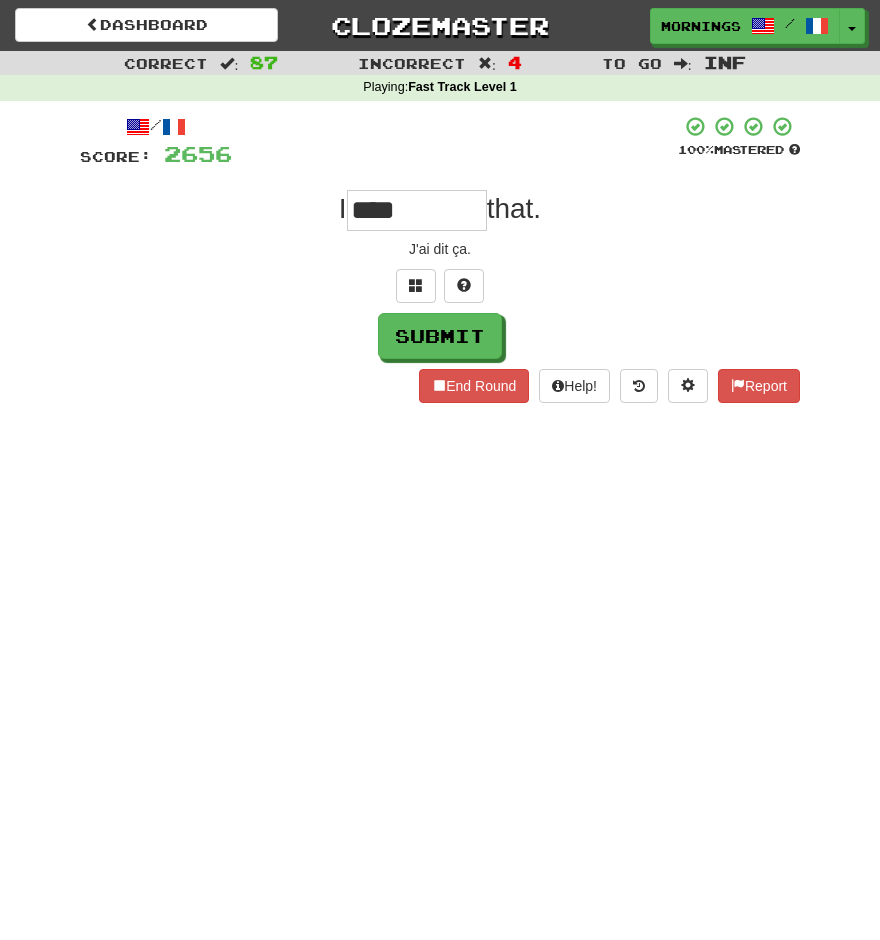 type on "****" 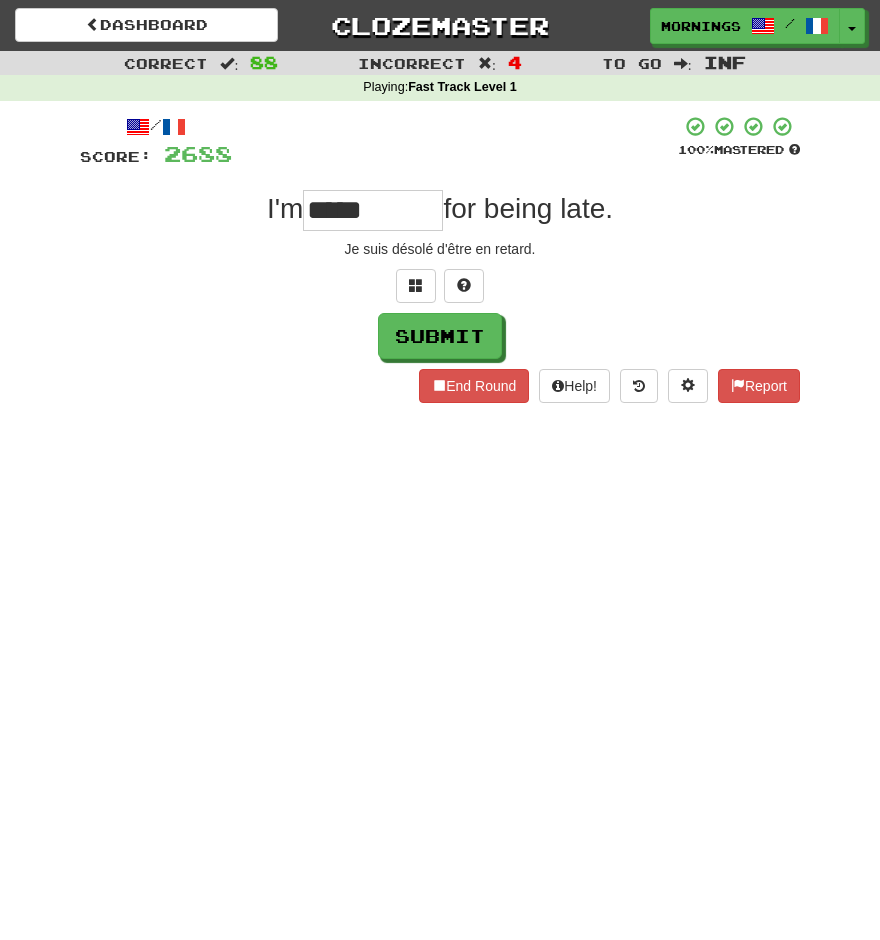 type on "*****" 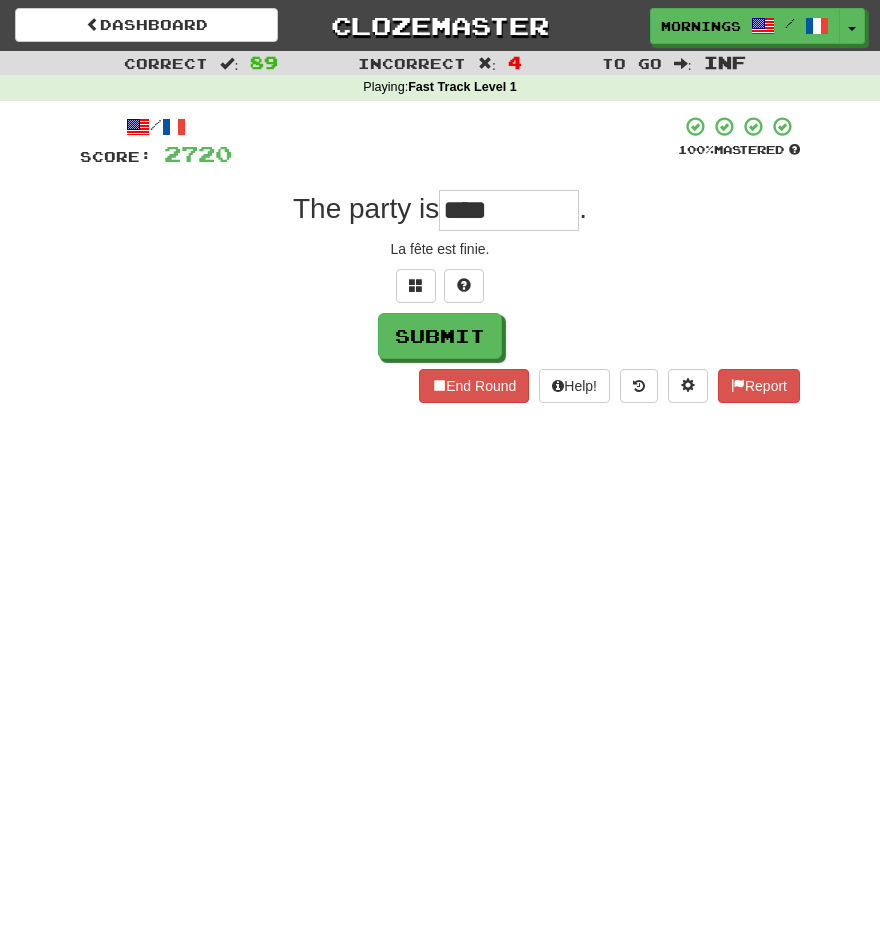 type on "****" 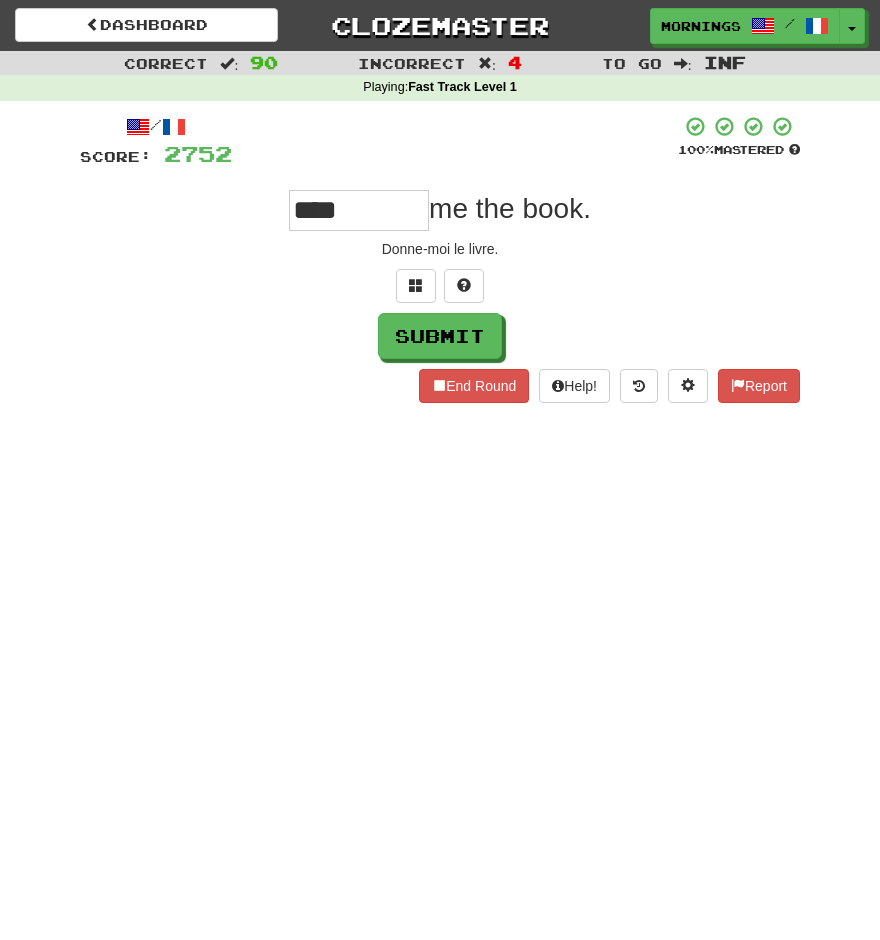 type on "****" 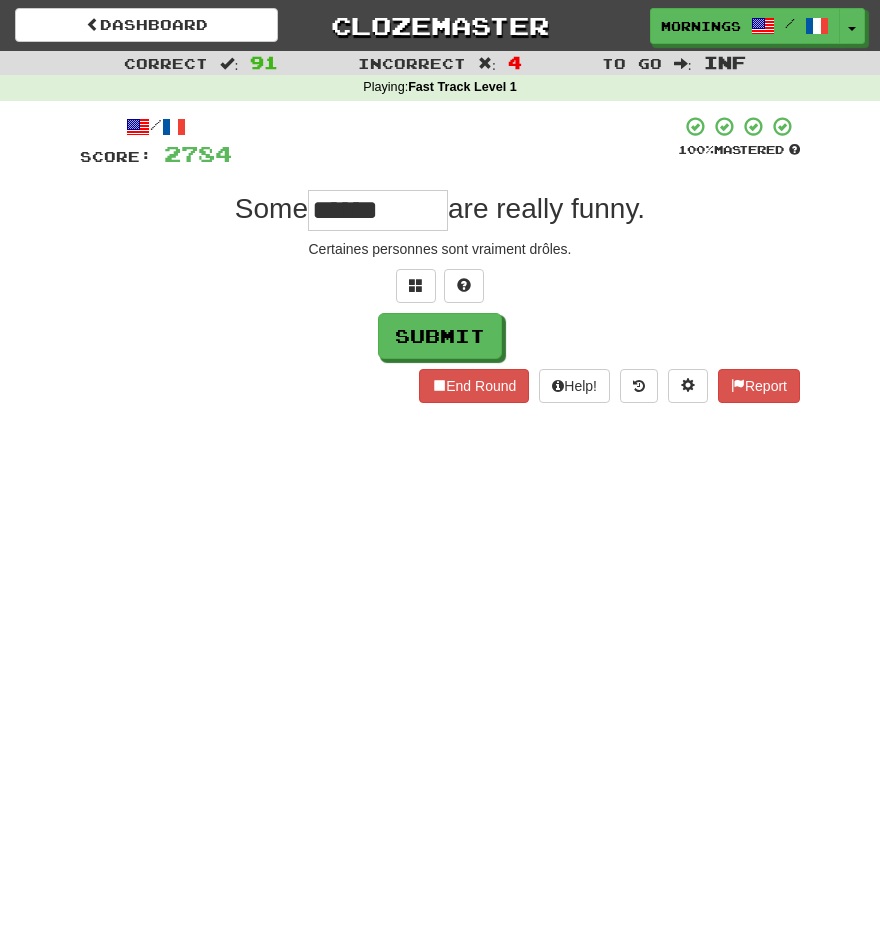 type on "******" 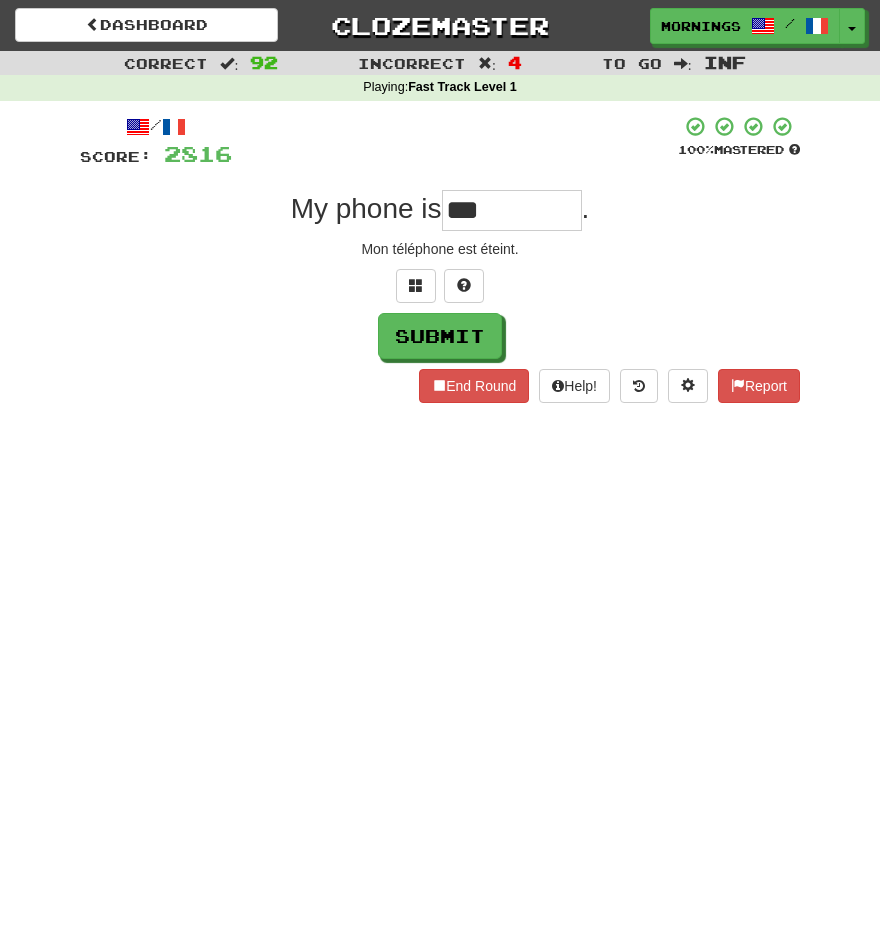 type on "***" 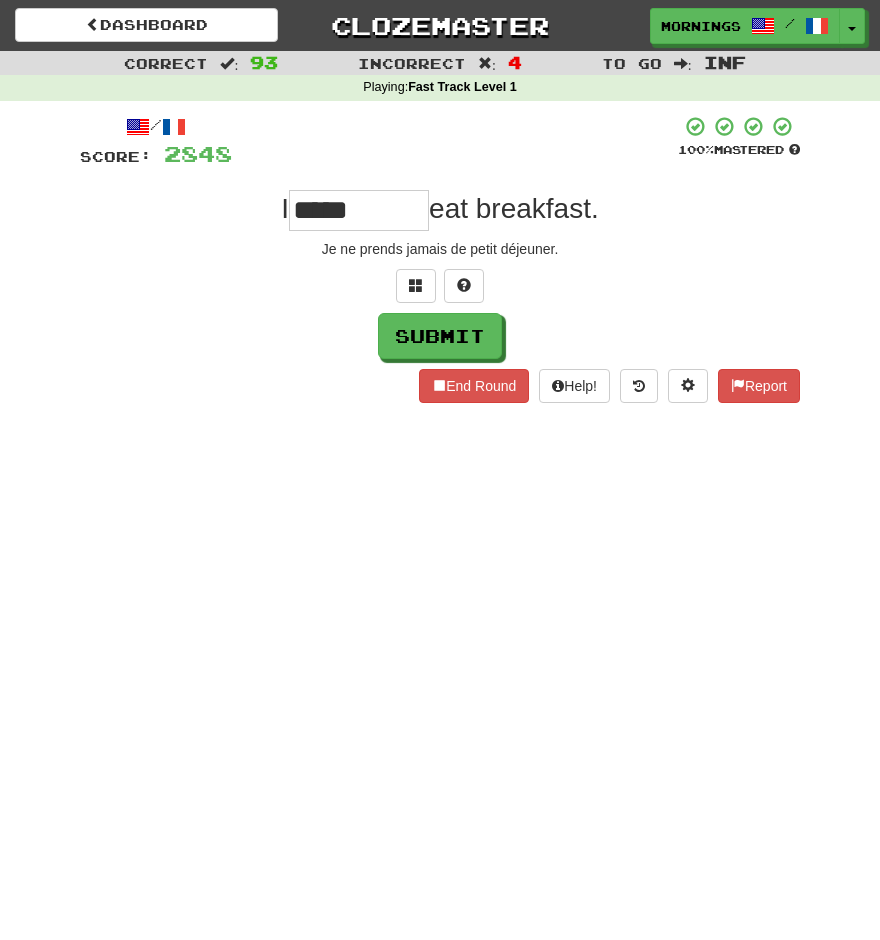 type on "*****" 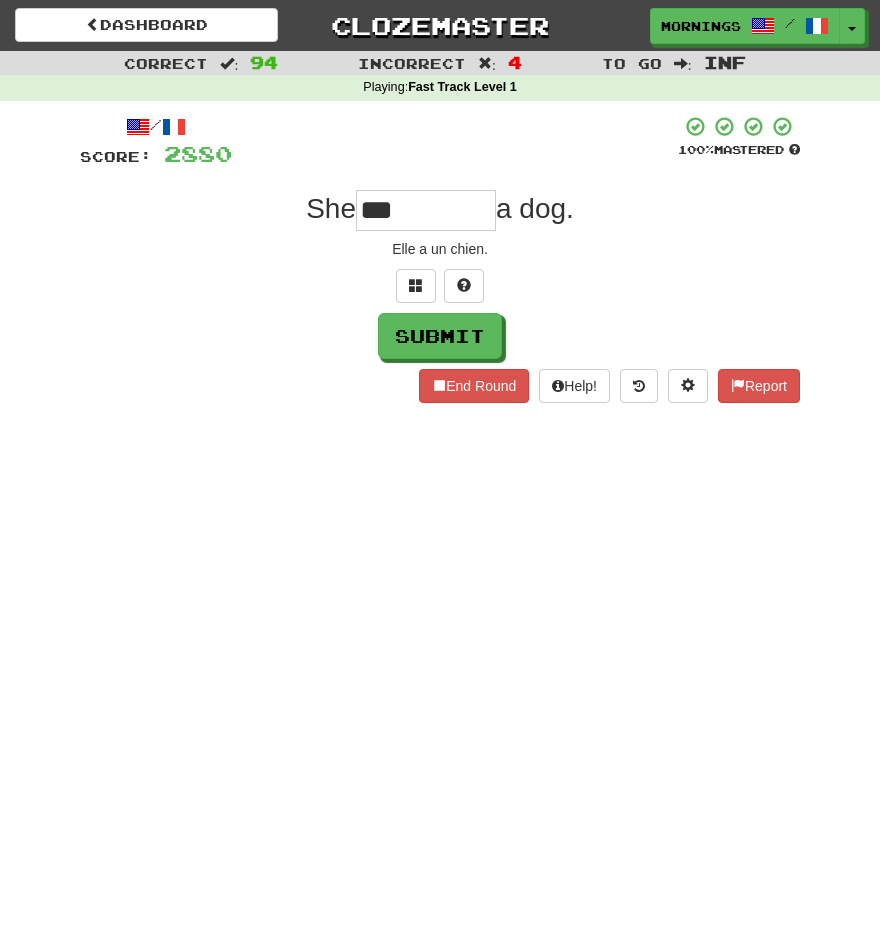 type on "***" 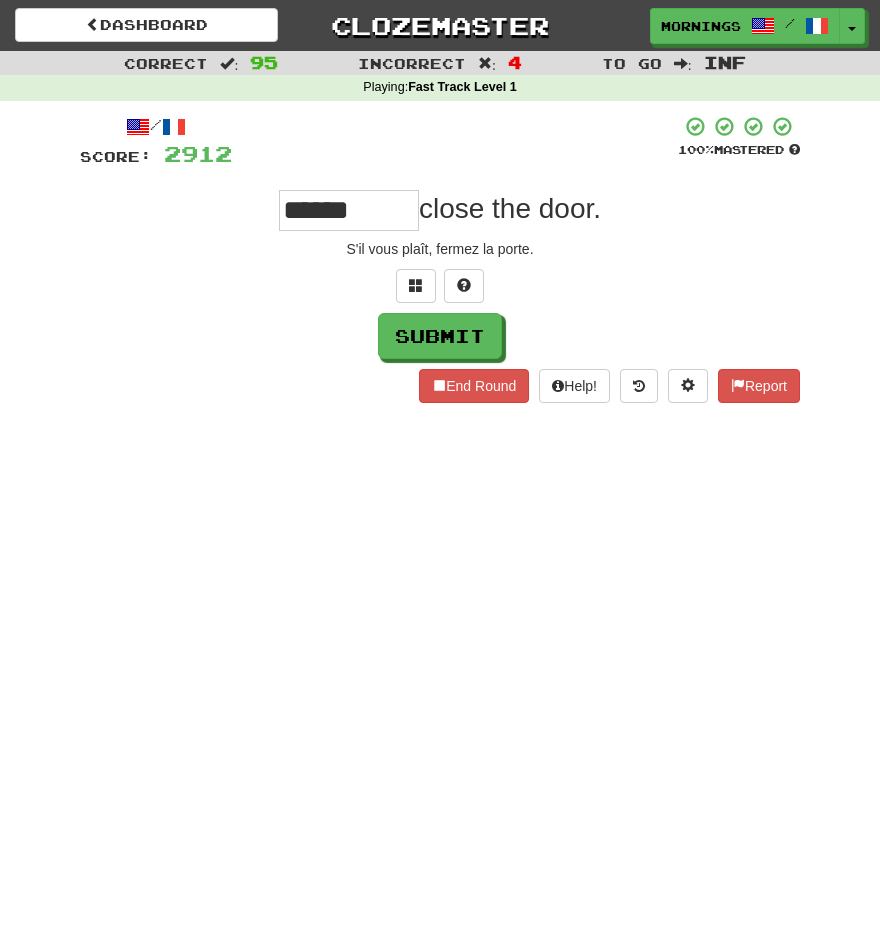 type on "******" 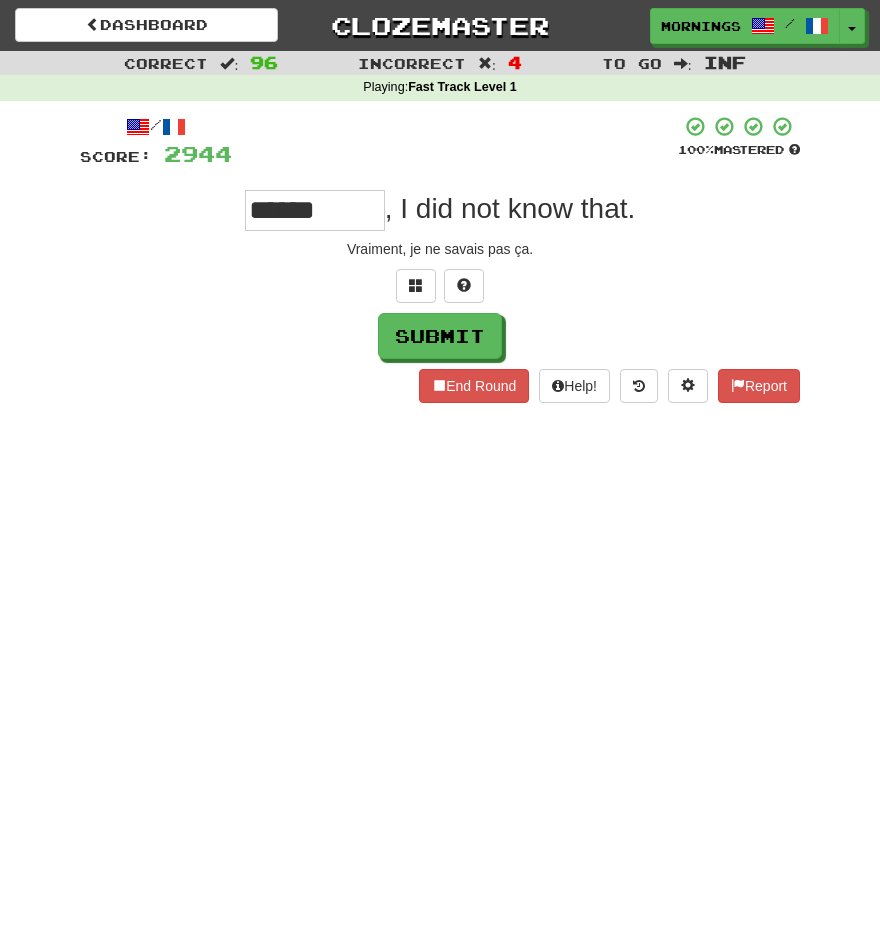type on "******" 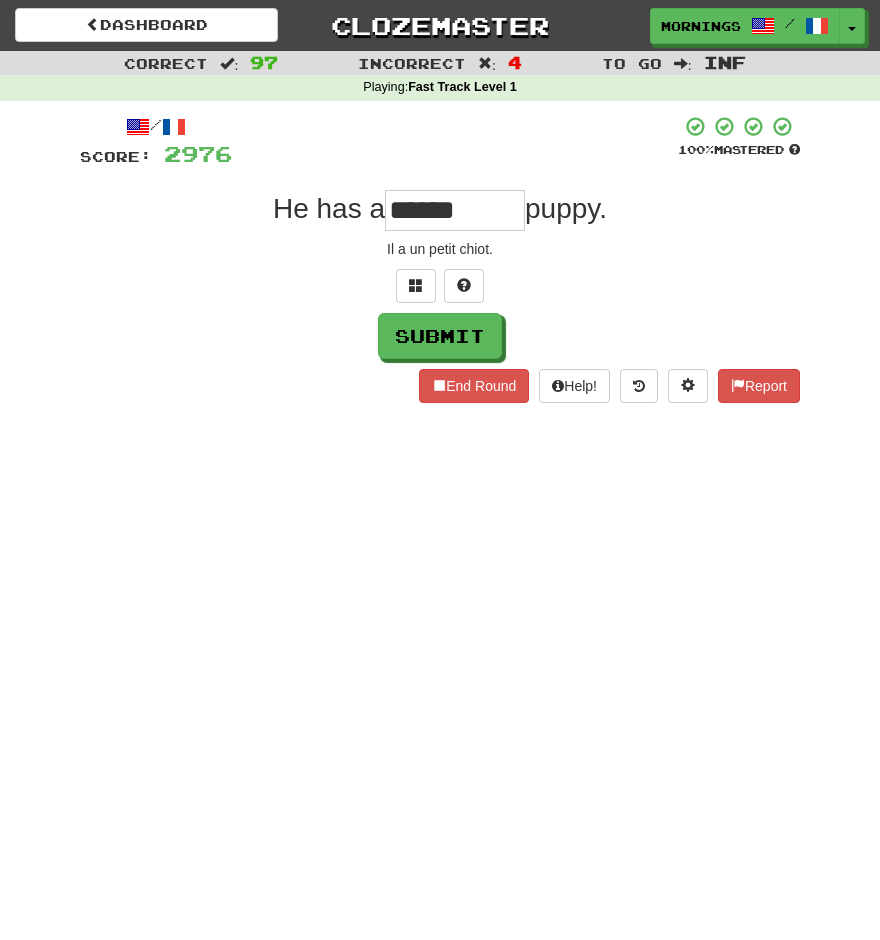 type on "******" 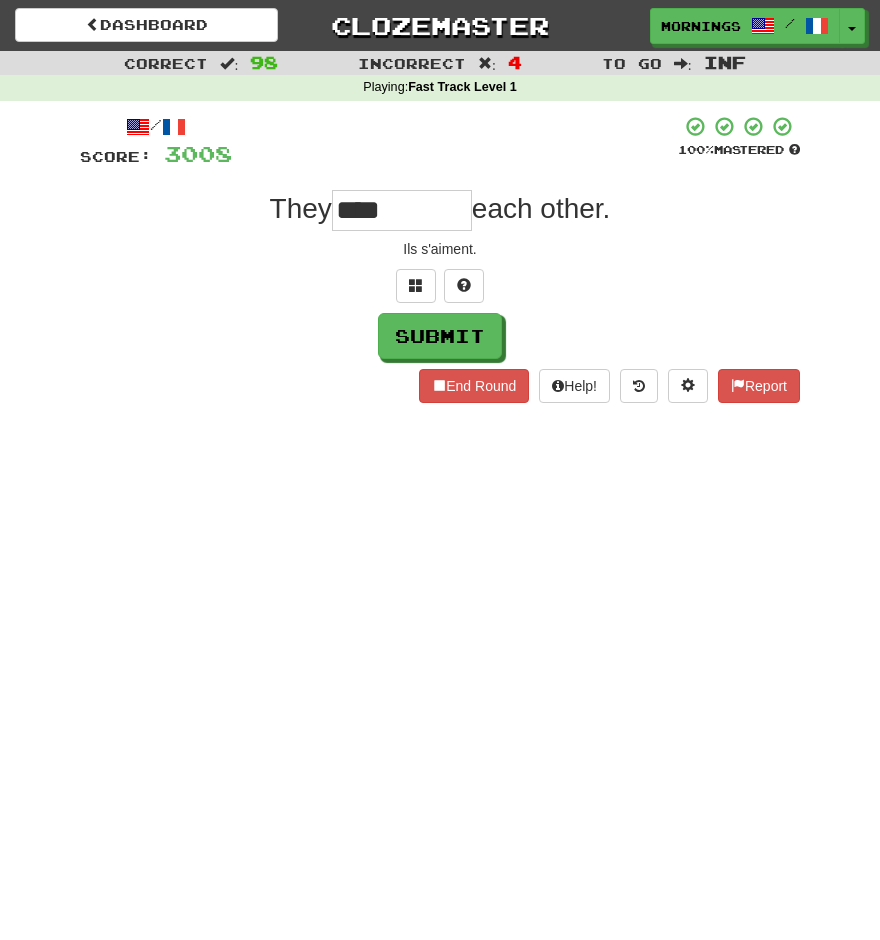 type on "****" 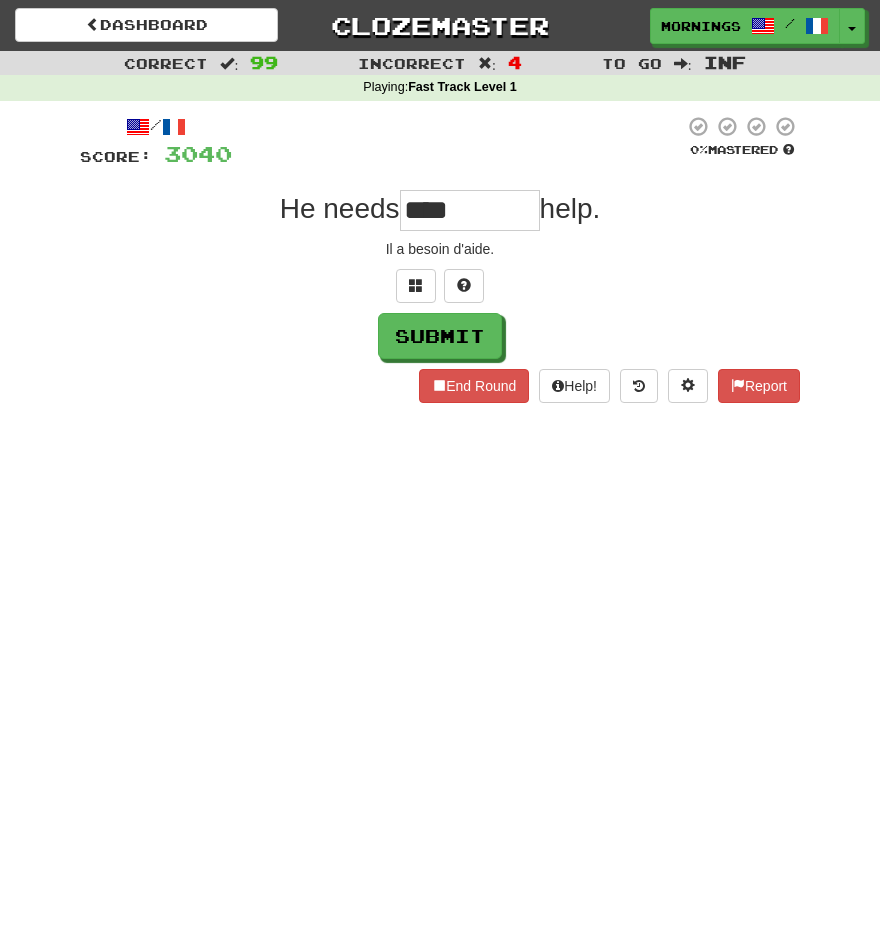 type on "****" 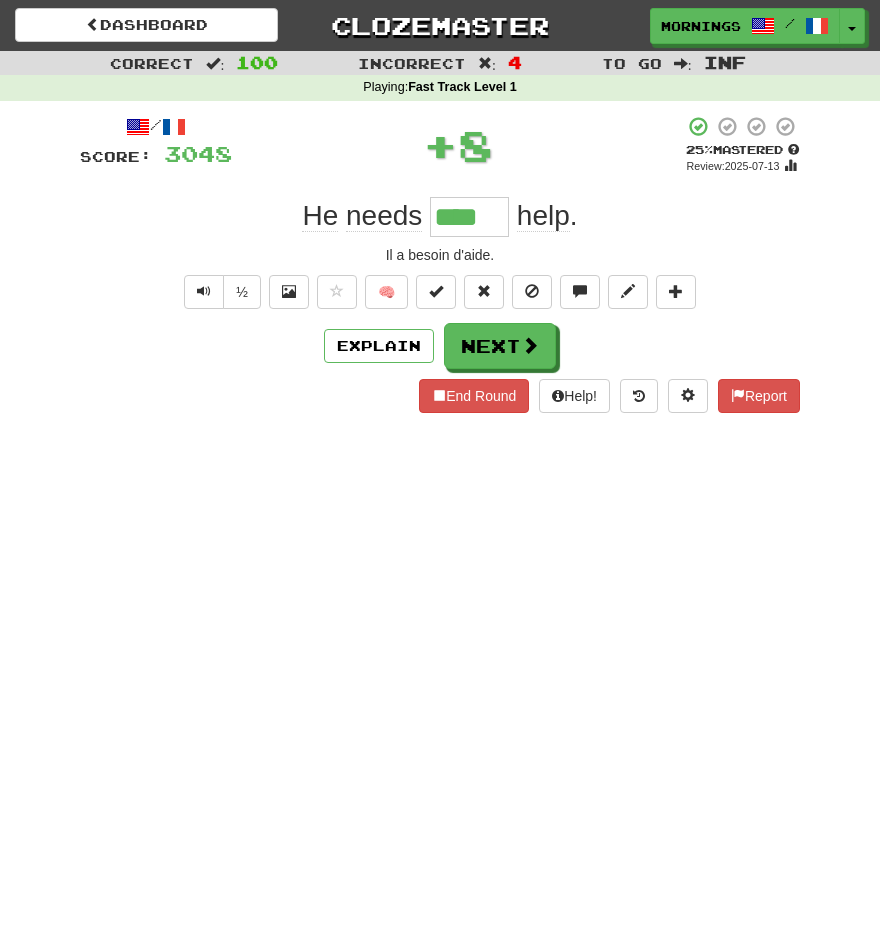 type 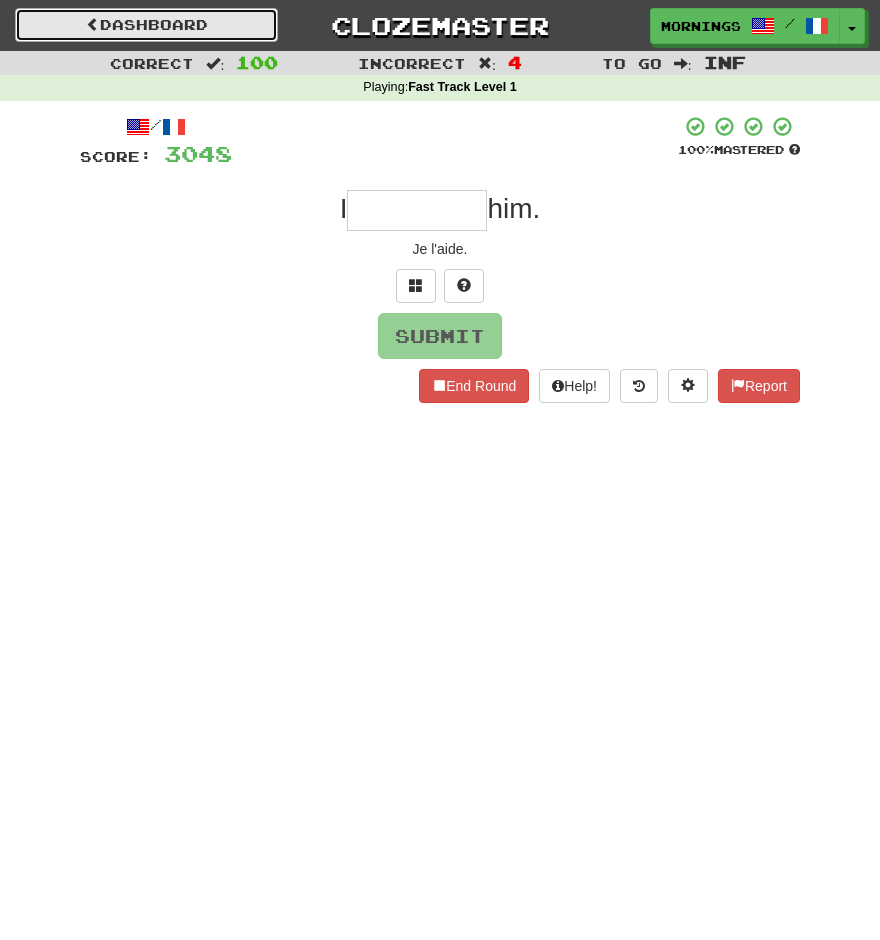 click on "Dashboard" at bounding box center (146, 25) 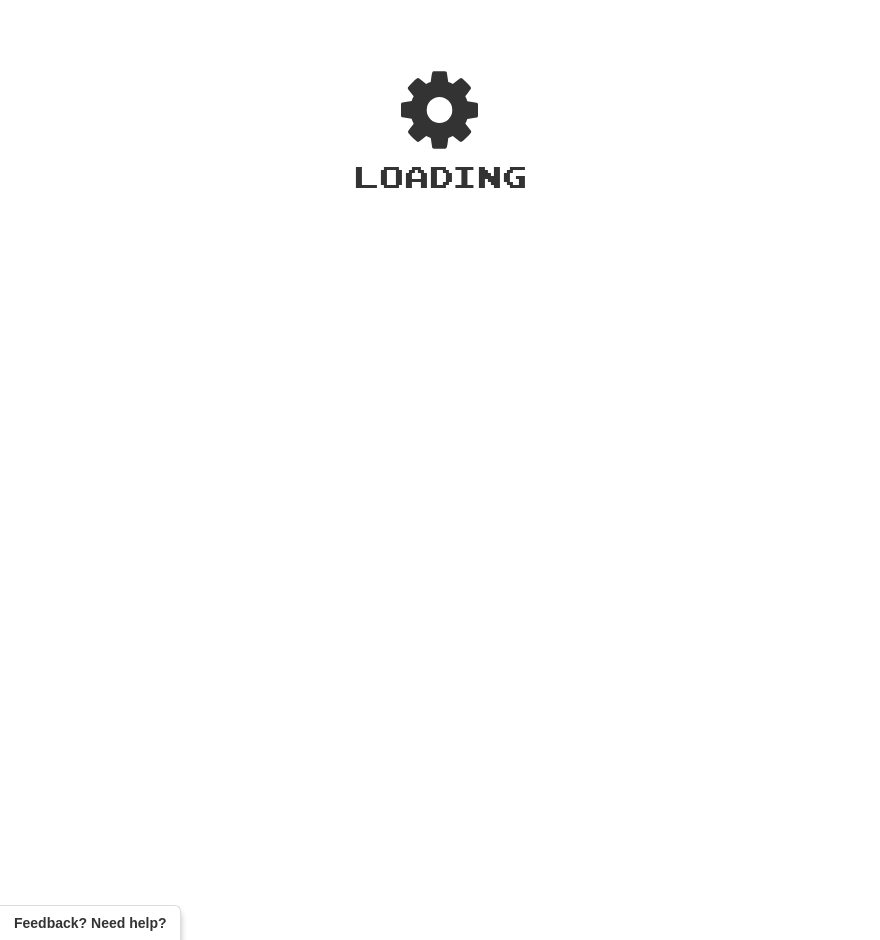 scroll, scrollTop: 0, scrollLeft: 0, axis: both 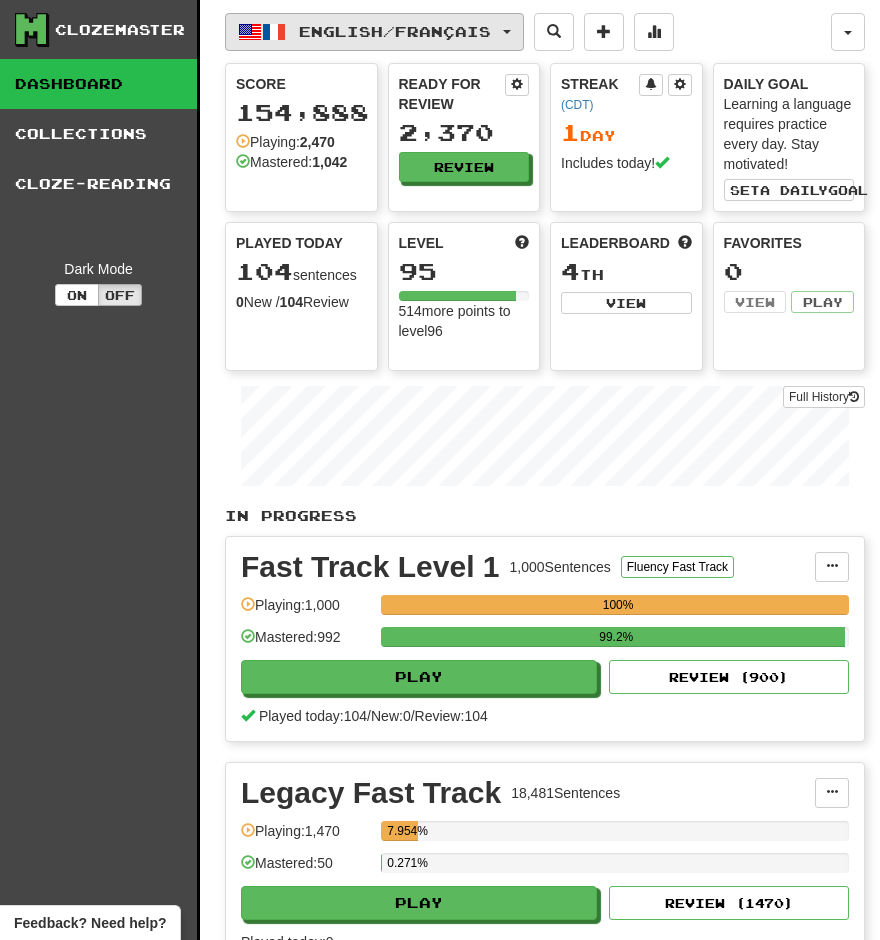 click on "English  /  Français" at bounding box center (395, 31) 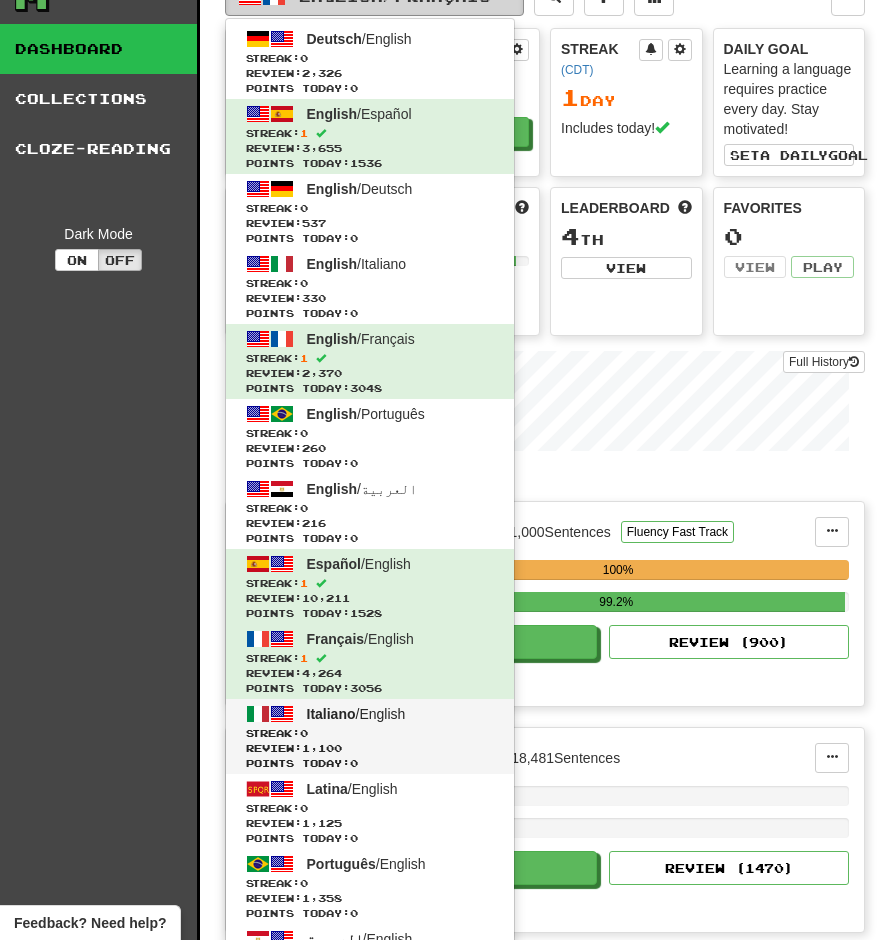 scroll, scrollTop: 0, scrollLeft: 0, axis: both 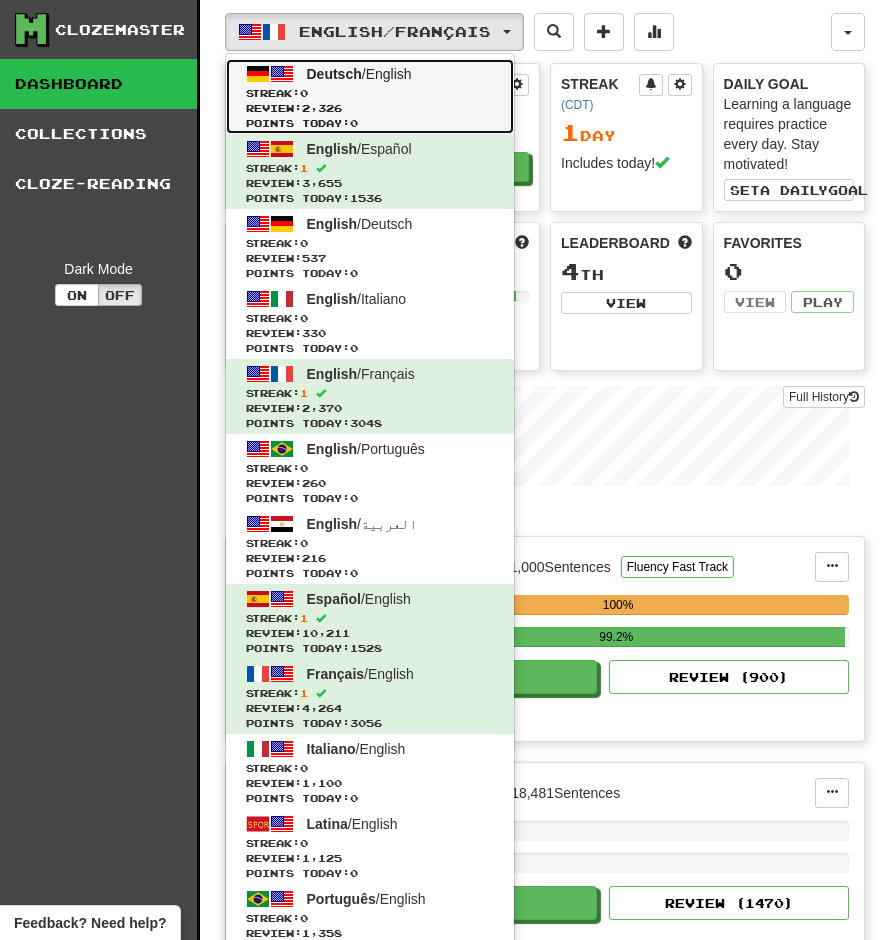 click on "Streak:  0" at bounding box center (370, 93) 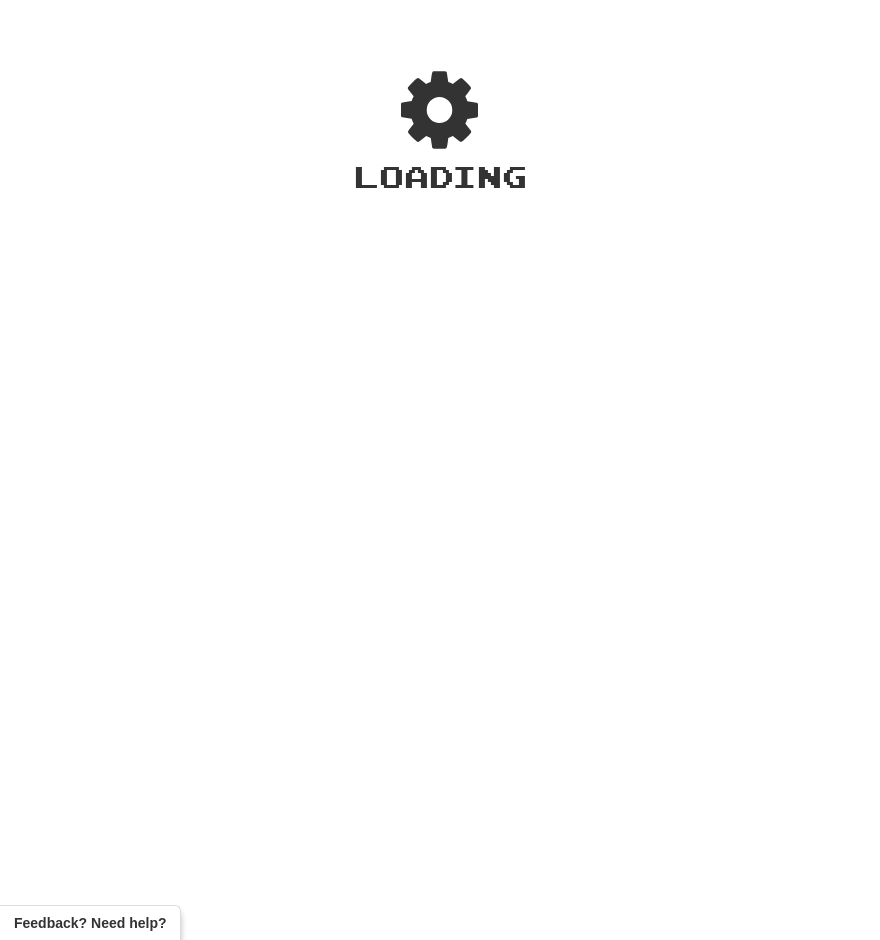 scroll, scrollTop: 0, scrollLeft: 0, axis: both 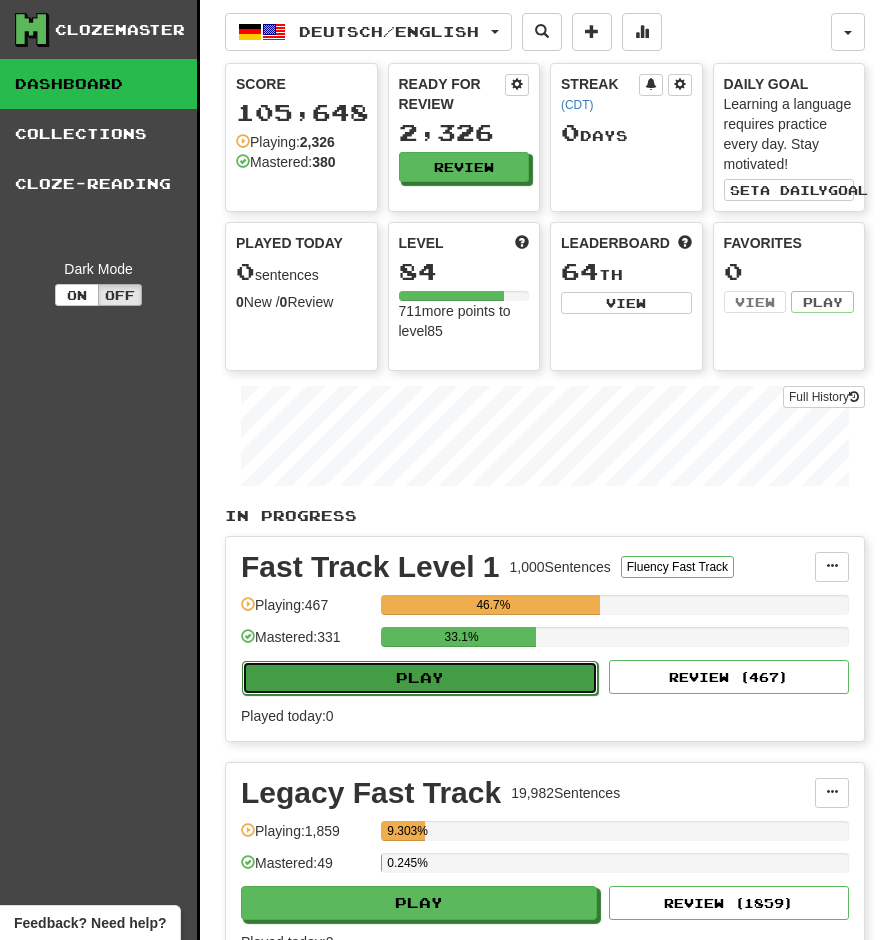 click on "Play" at bounding box center (420, 678) 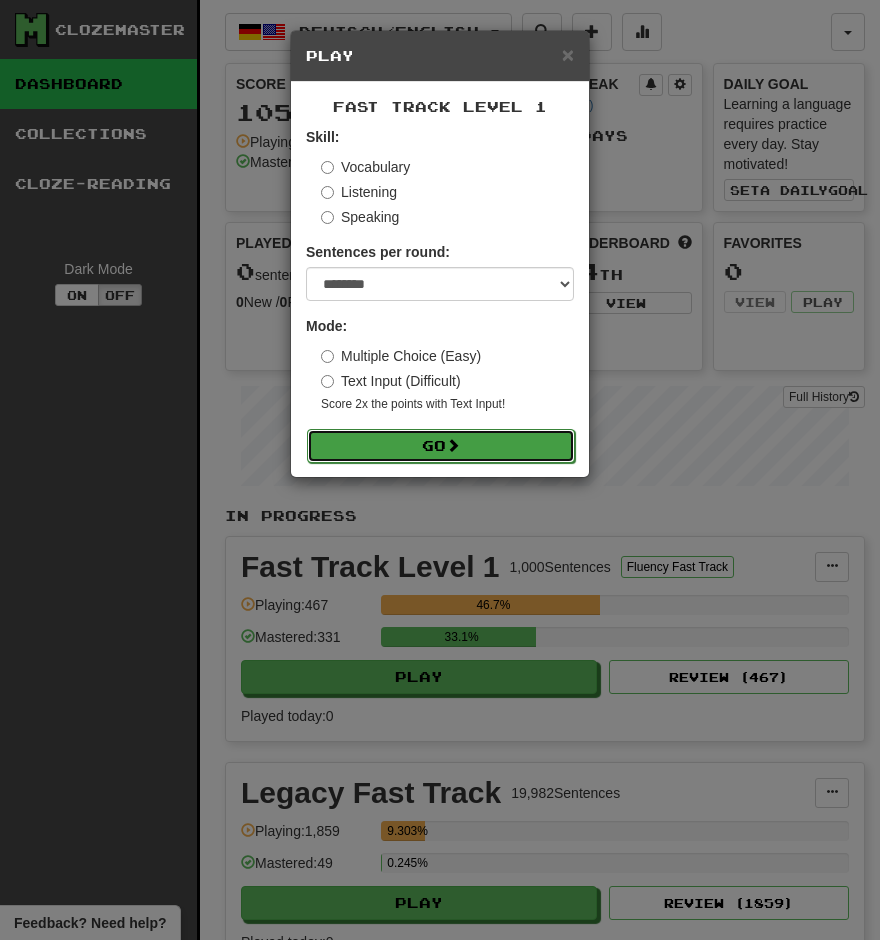 click on "Go" at bounding box center [441, 446] 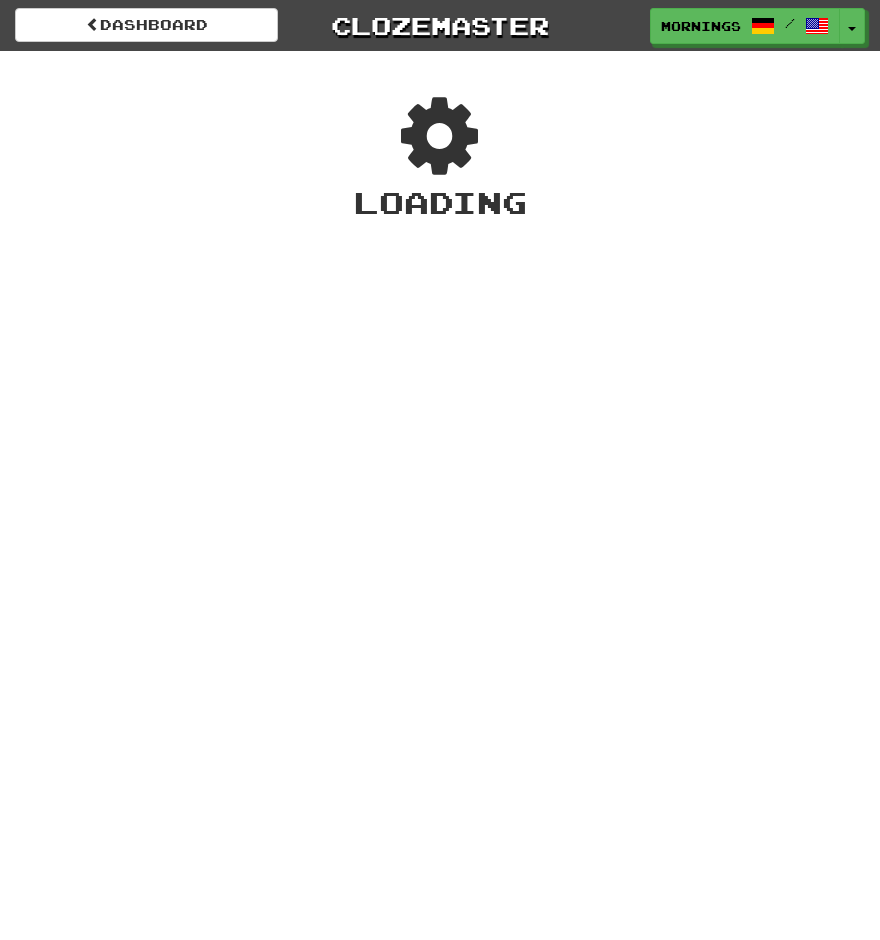 scroll, scrollTop: 0, scrollLeft: 0, axis: both 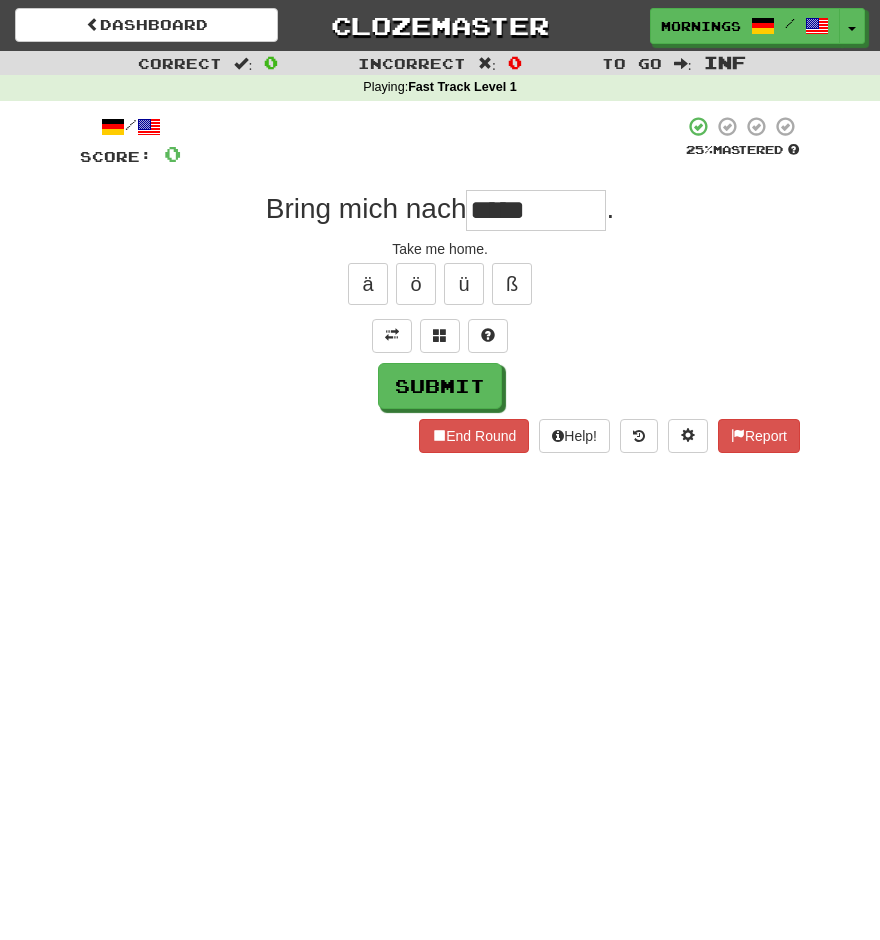 type on "*****" 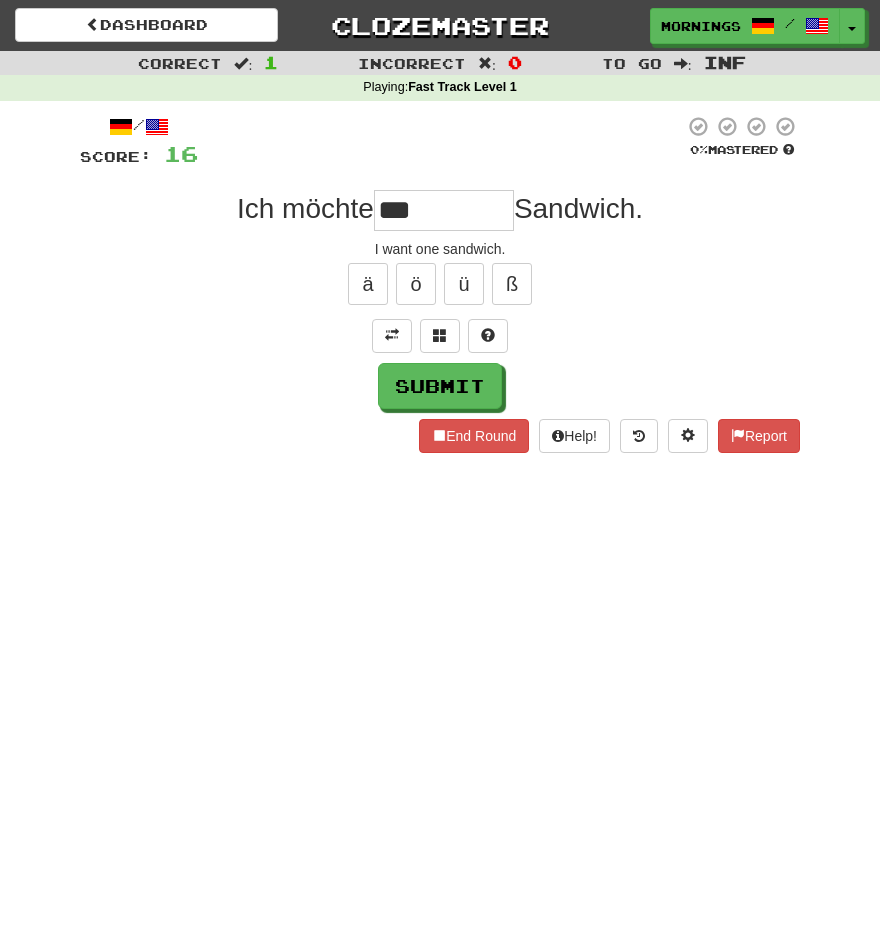 type on "***" 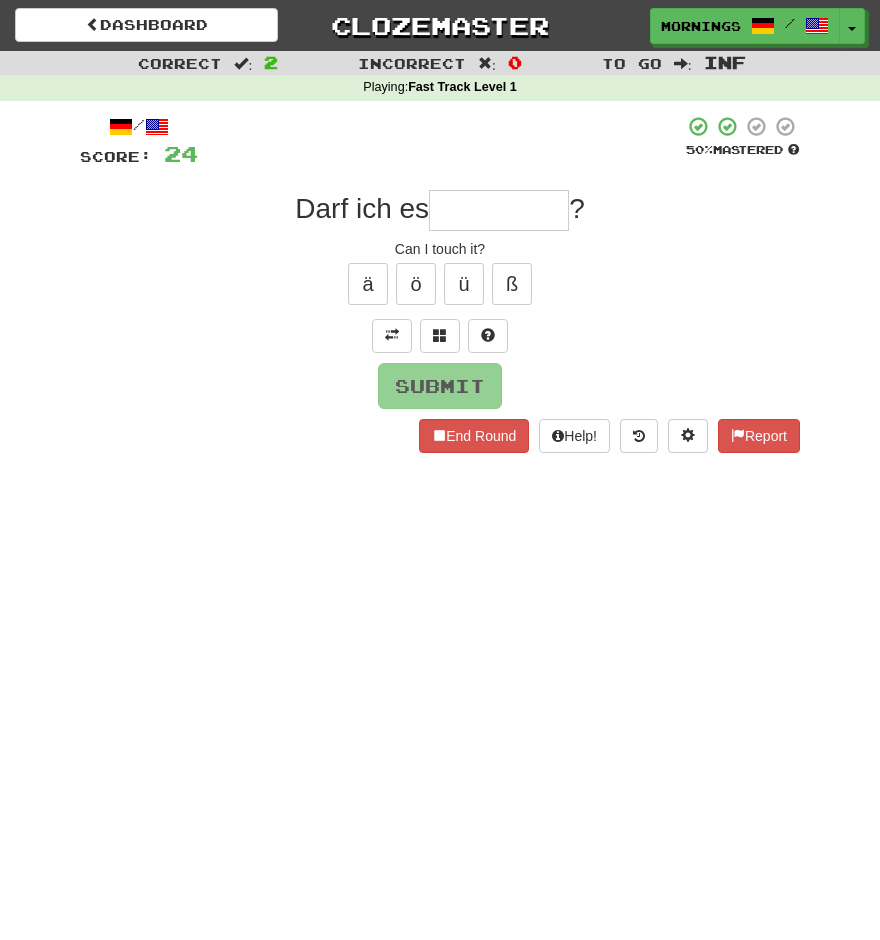 click on "Submit" at bounding box center [440, 386] 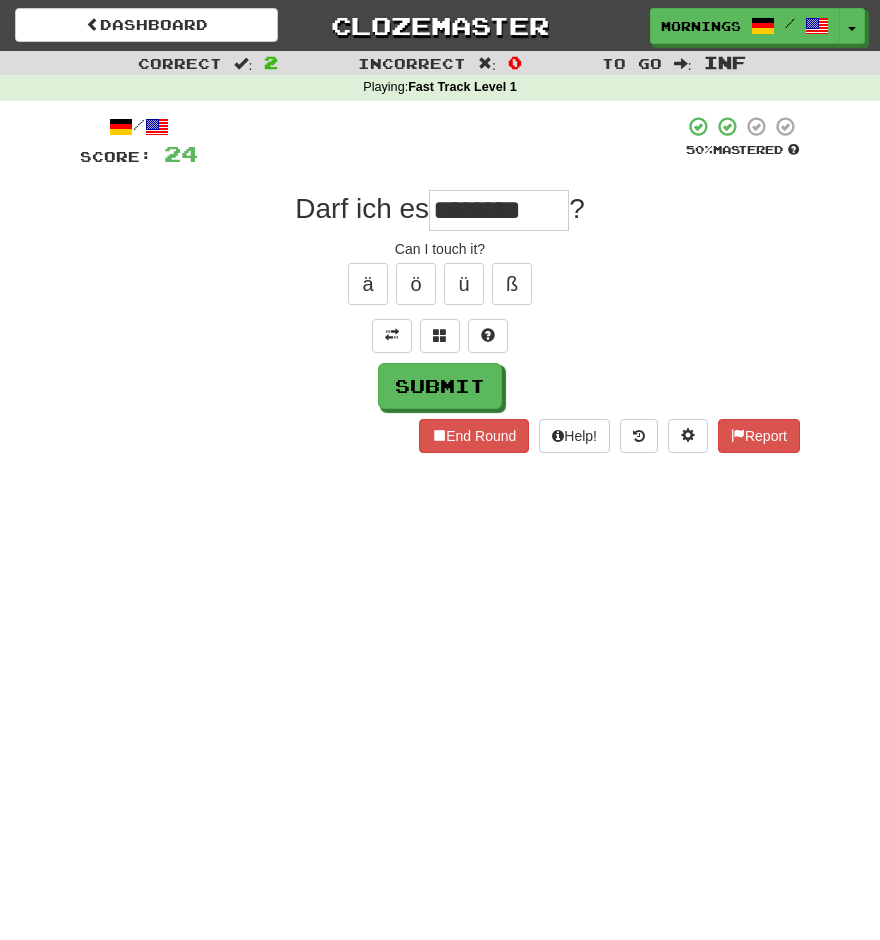type on "********" 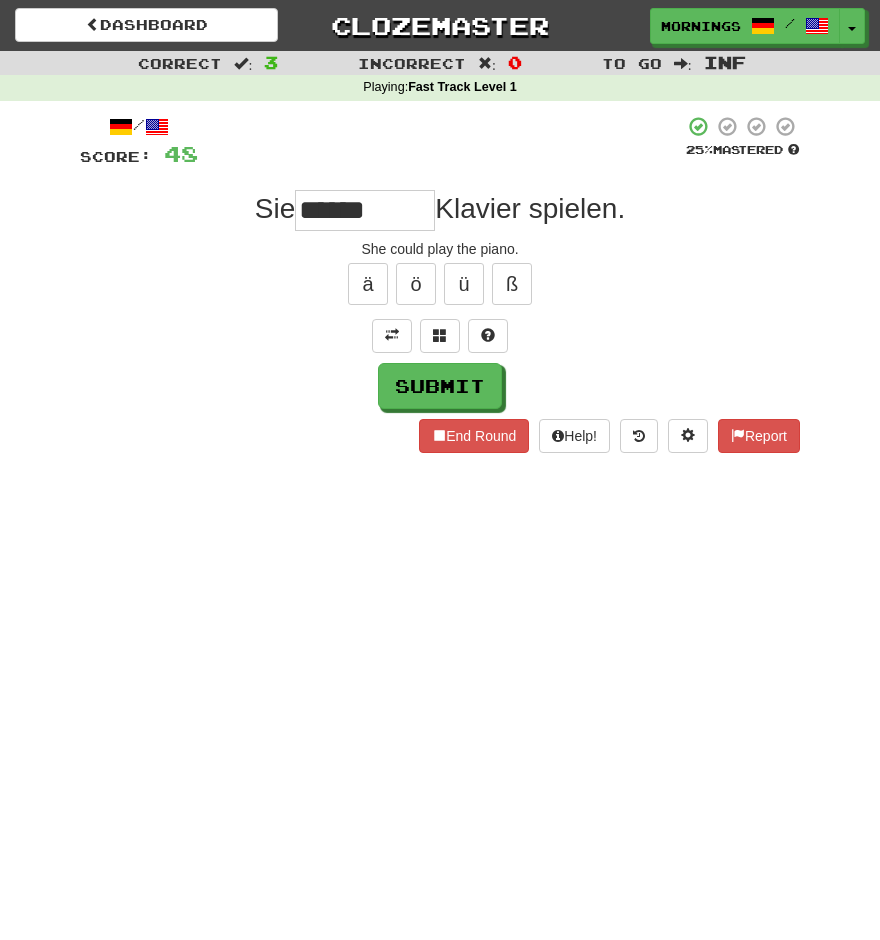 type on "******" 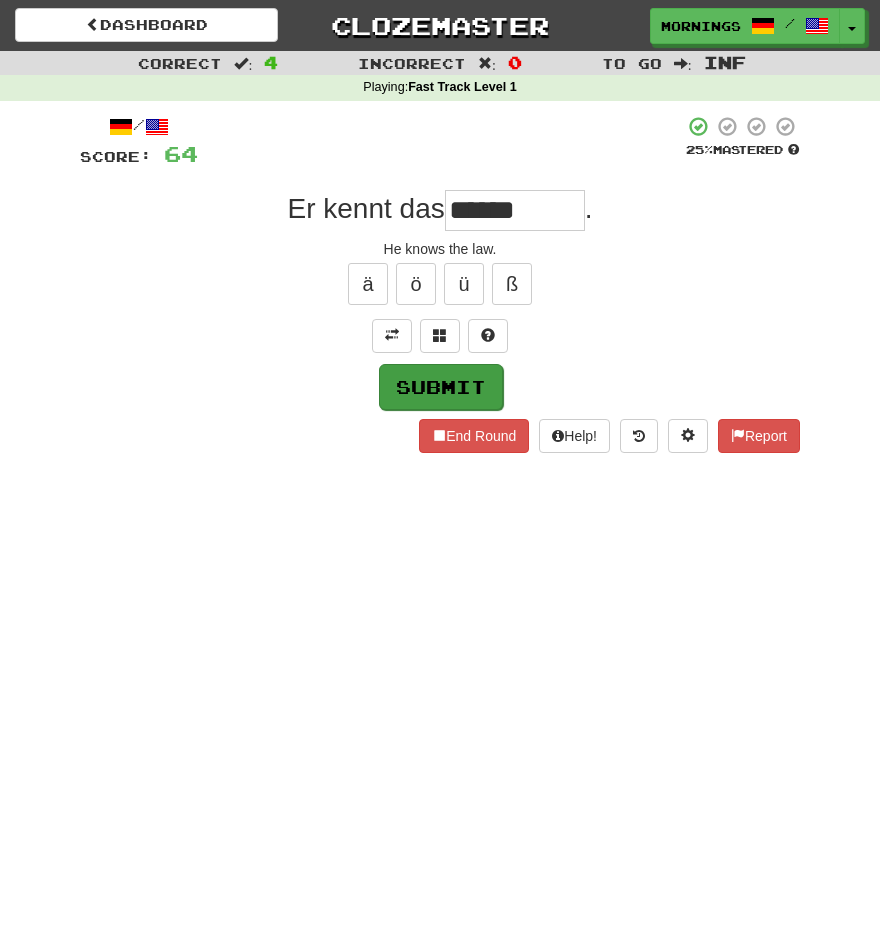 type on "******" 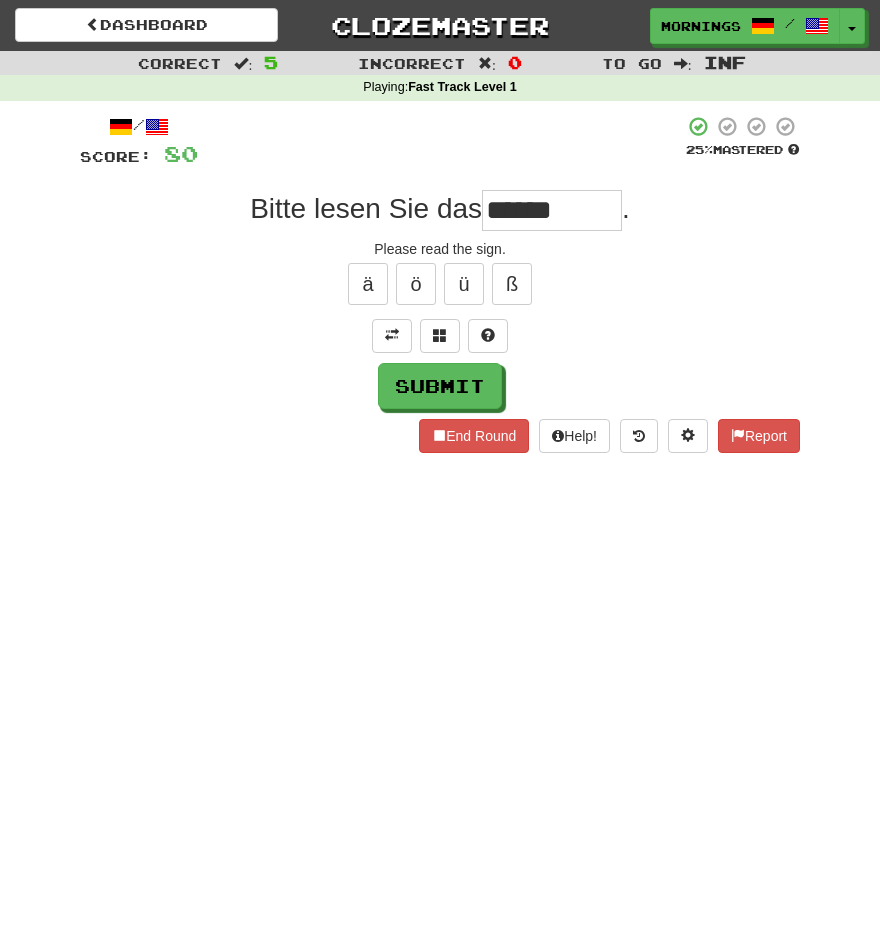 type on "******" 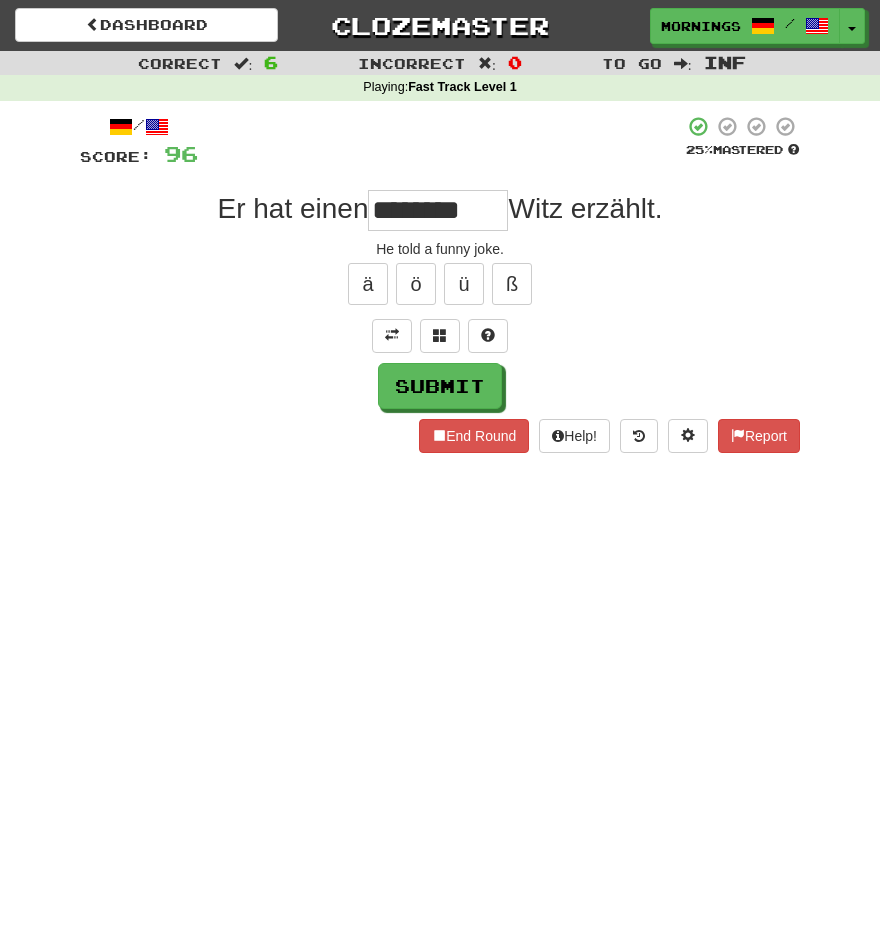 type on "********" 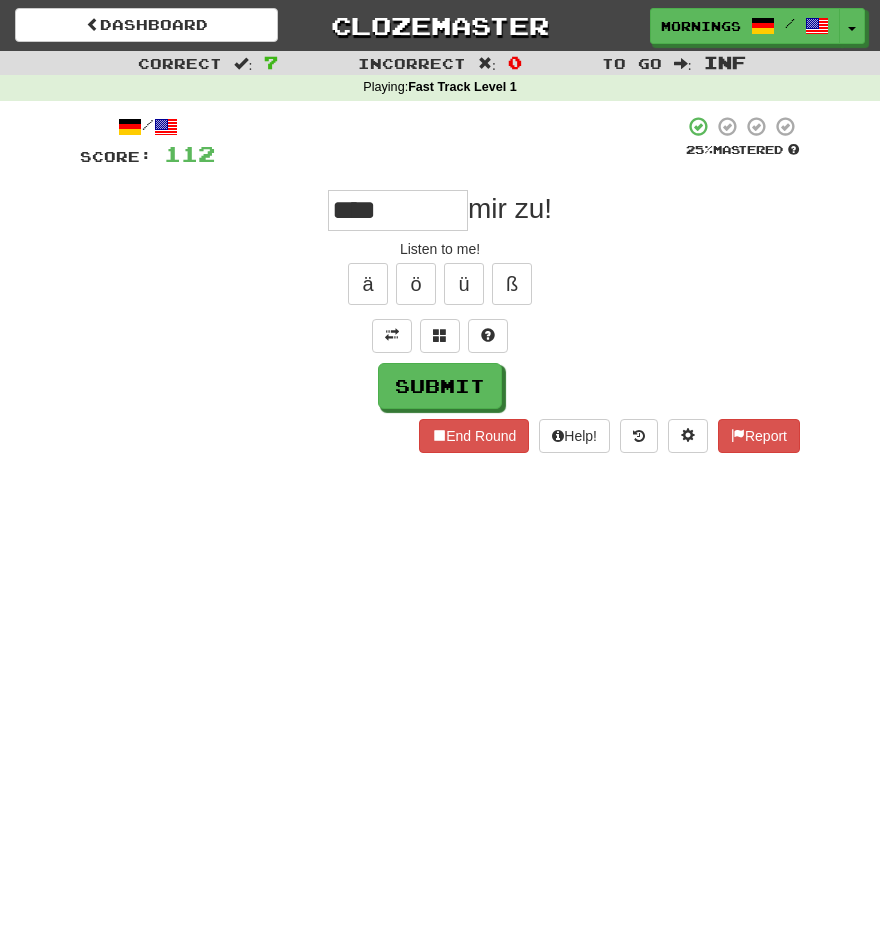 type on "***" 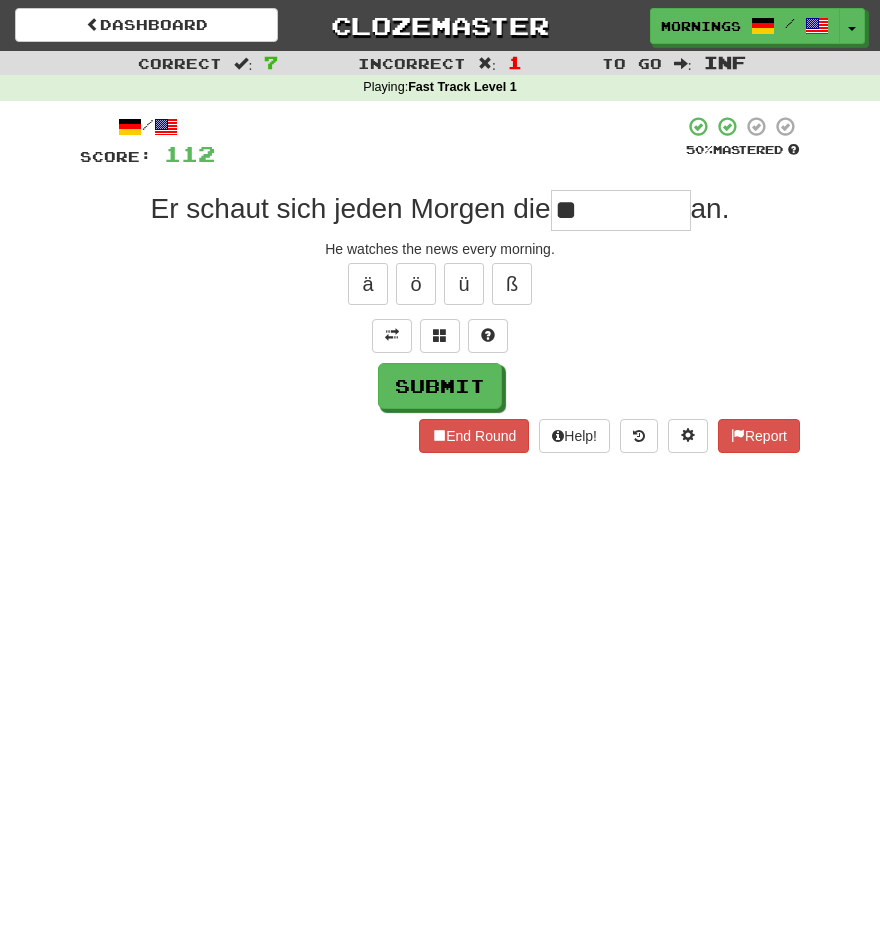 type on "*" 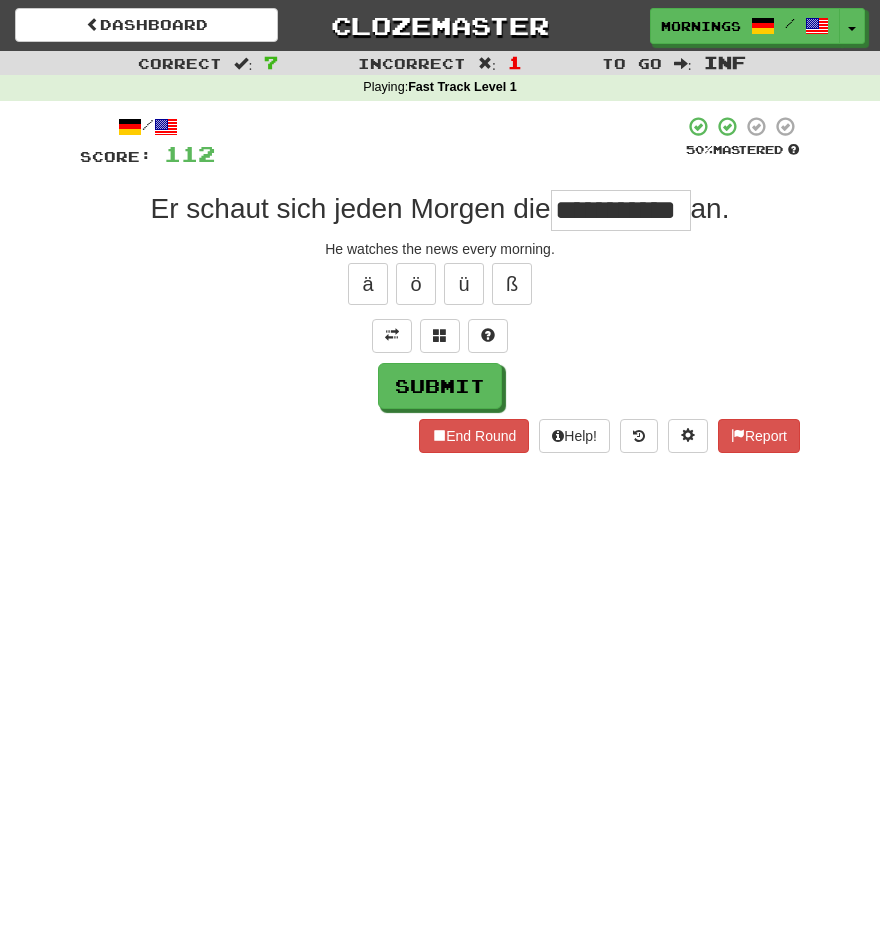 scroll, scrollTop: 0, scrollLeft: 19, axis: horizontal 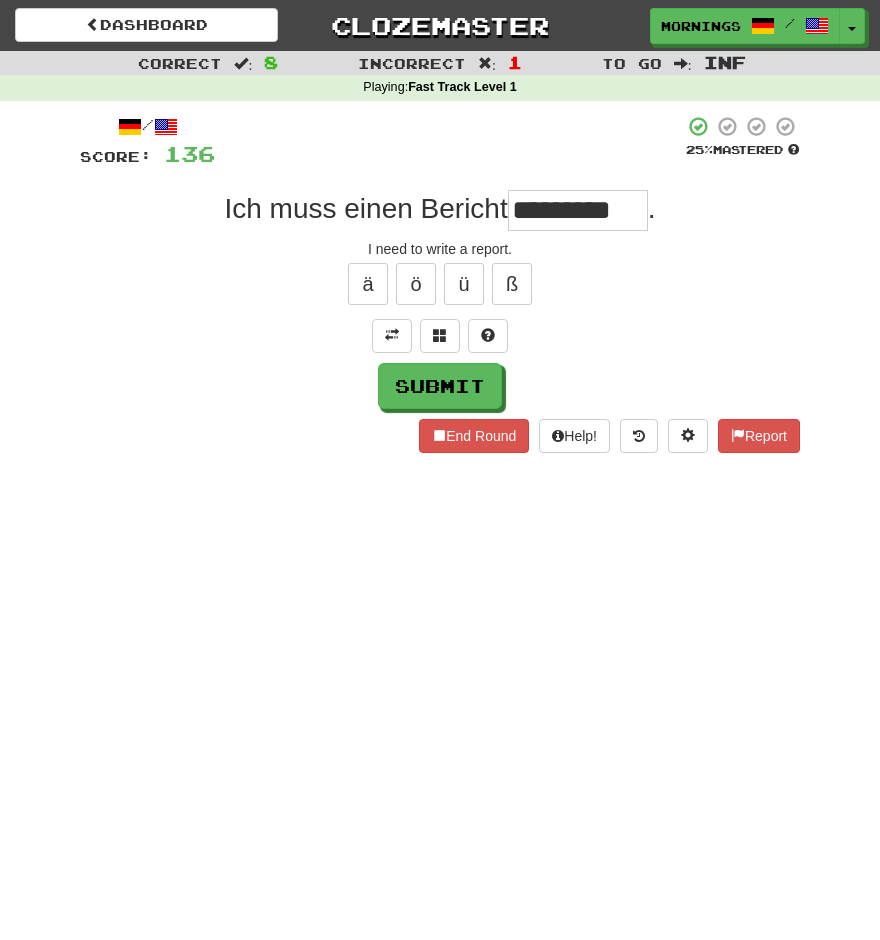 type on "*********" 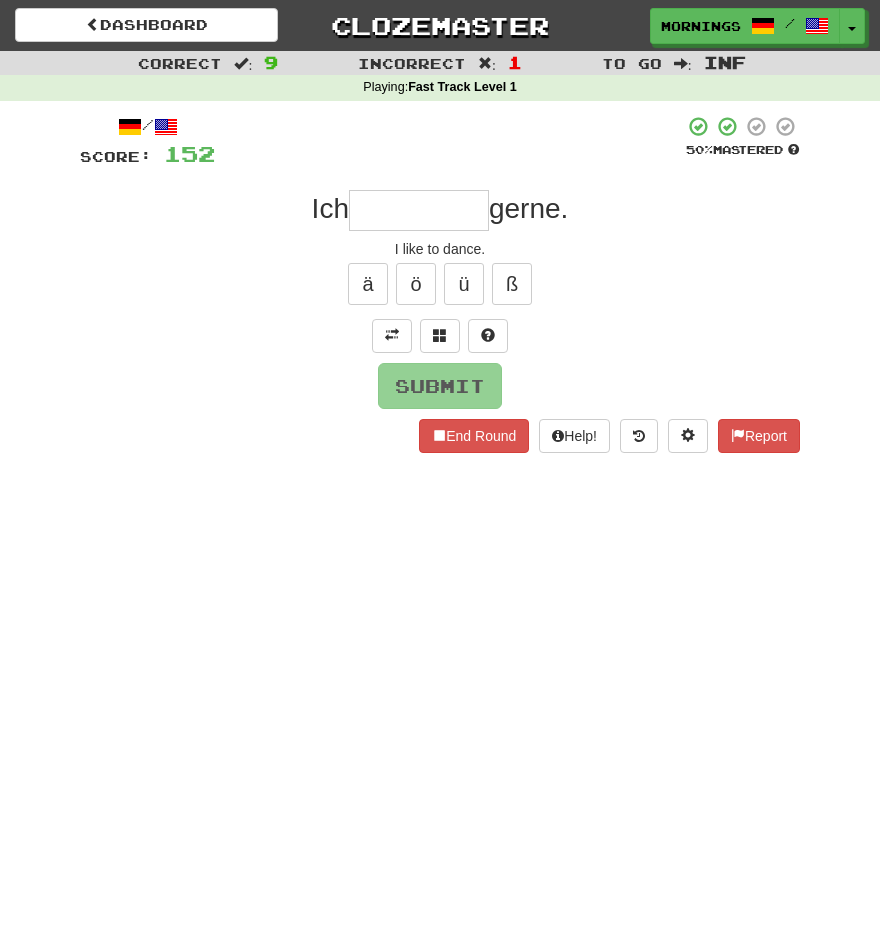 click on "Submit" at bounding box center [440, 386] 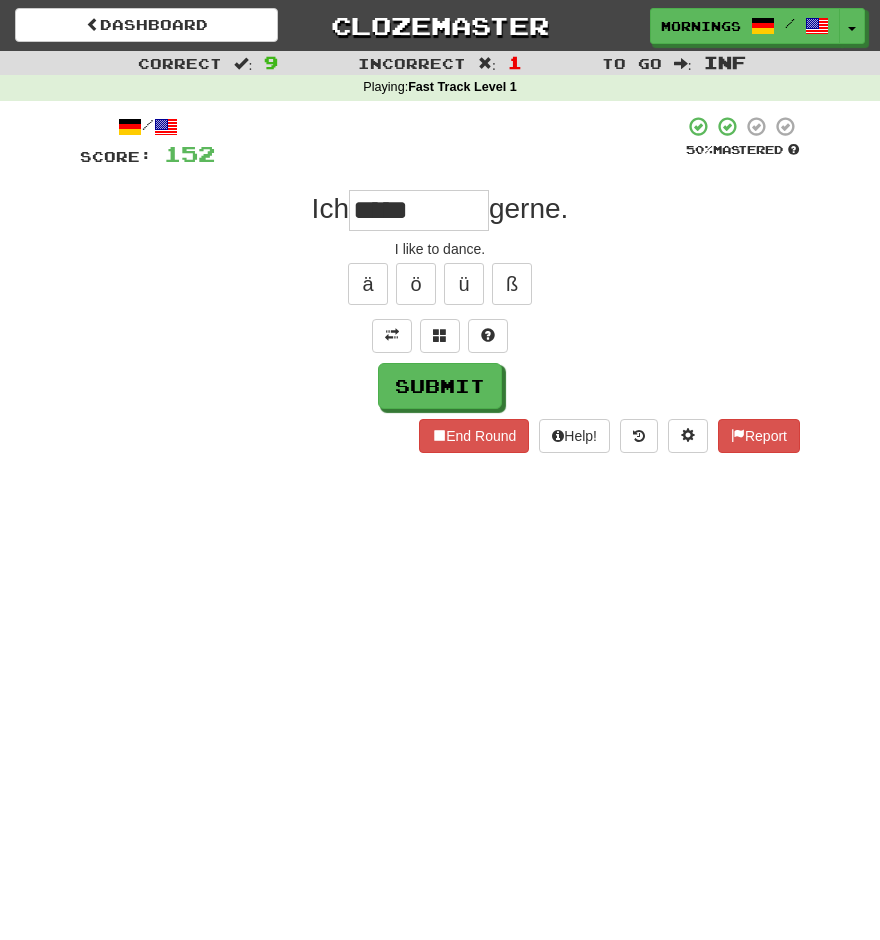 type on "*****" 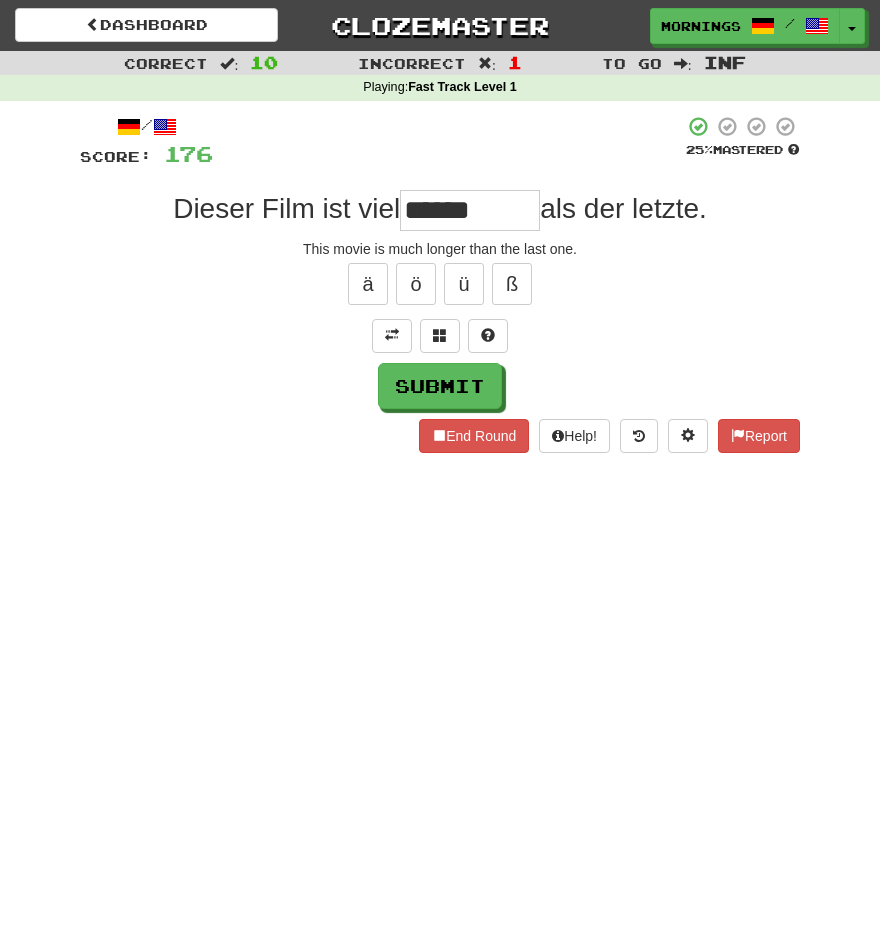 type on "******" 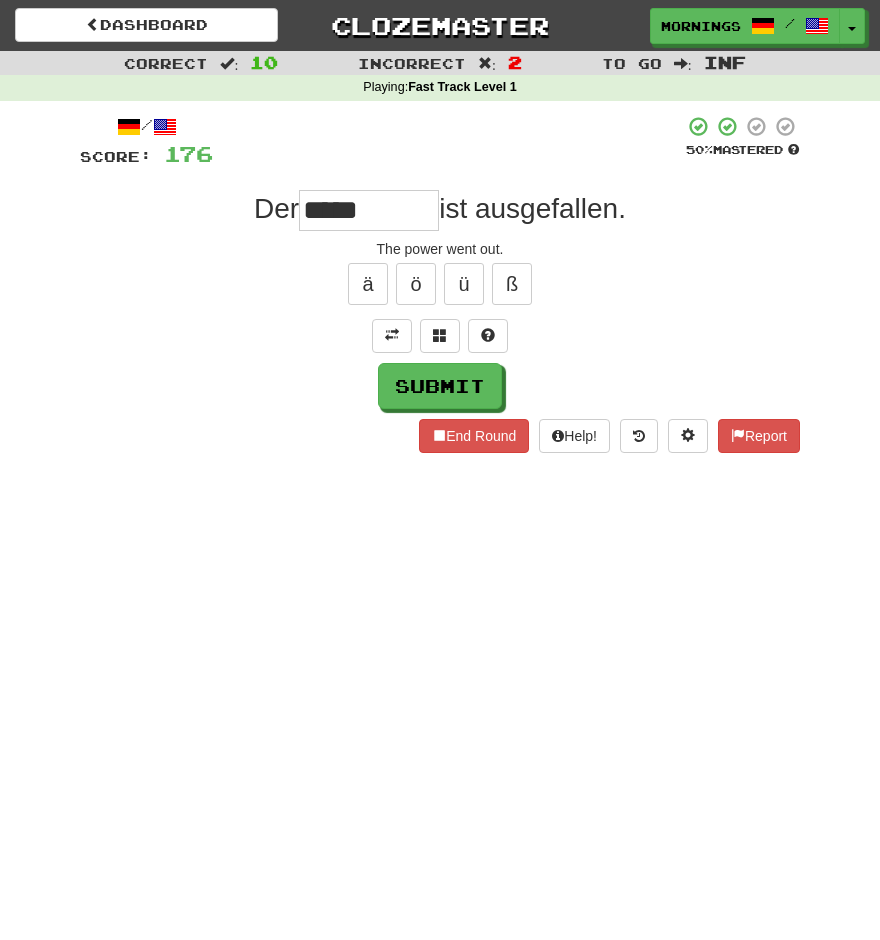 type on "*****" 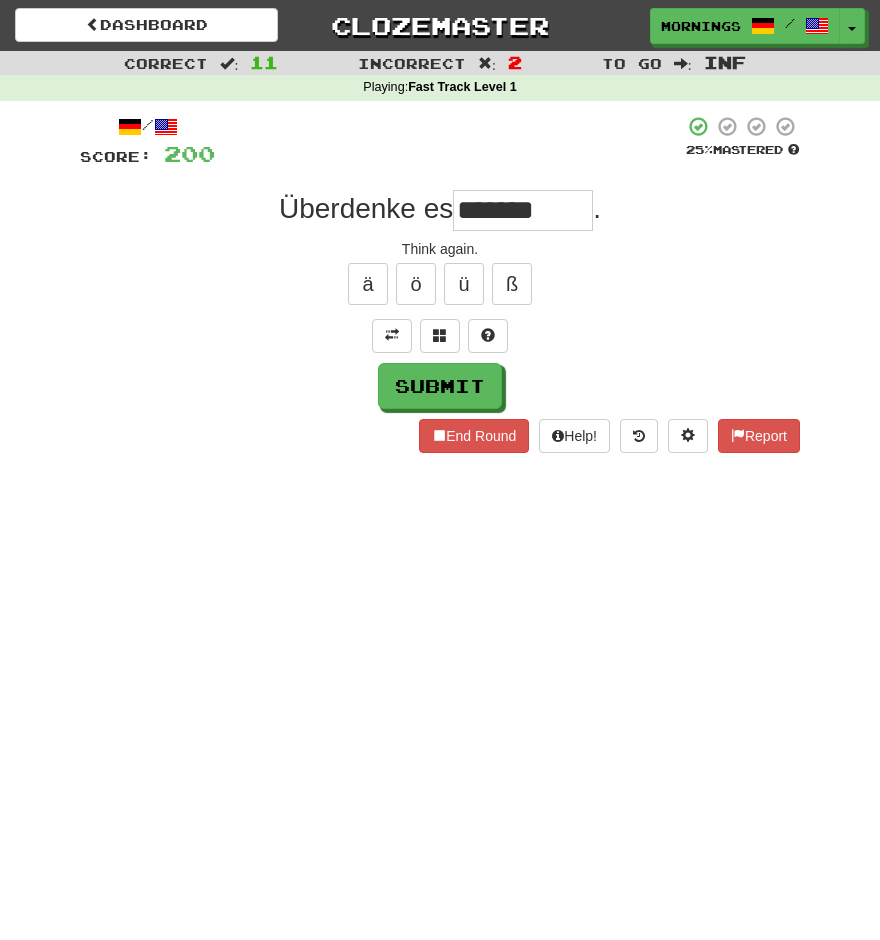 type on "*******" 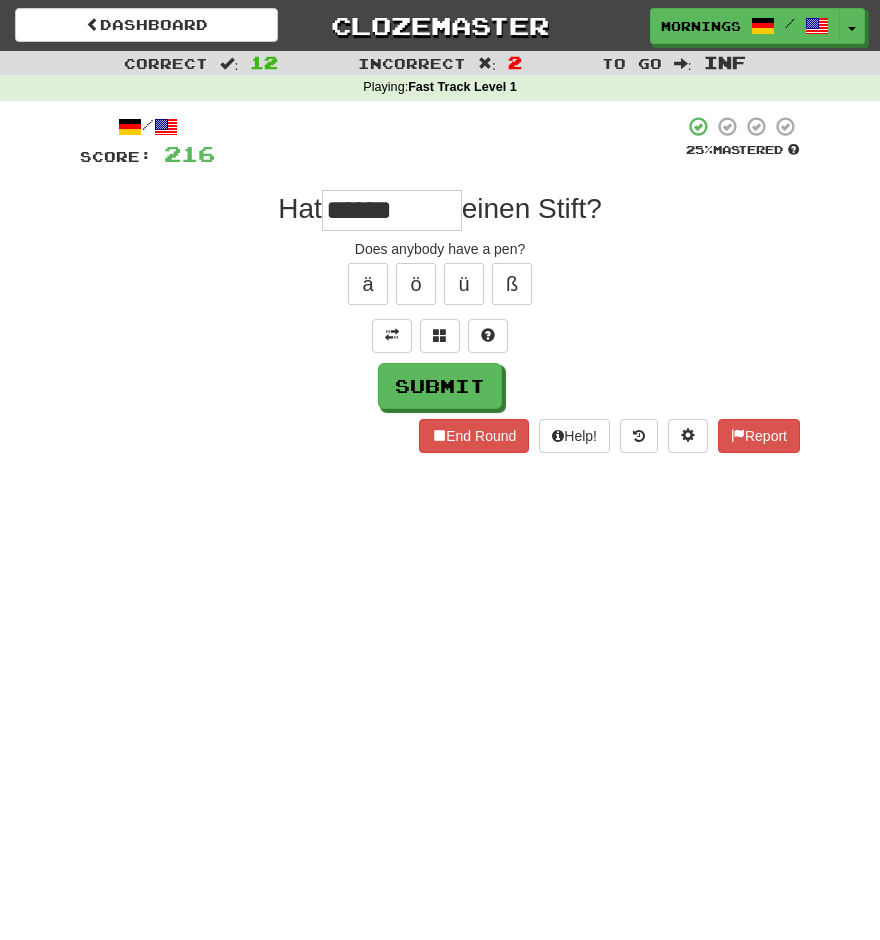 type on "******" 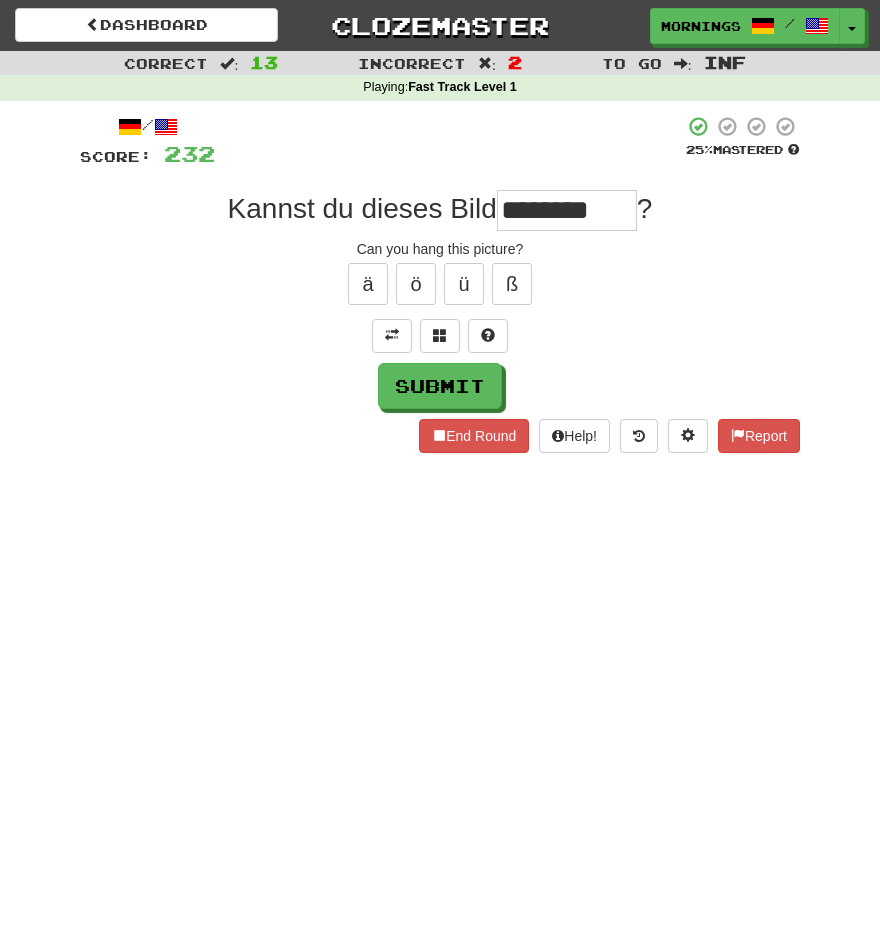 type on "*********" 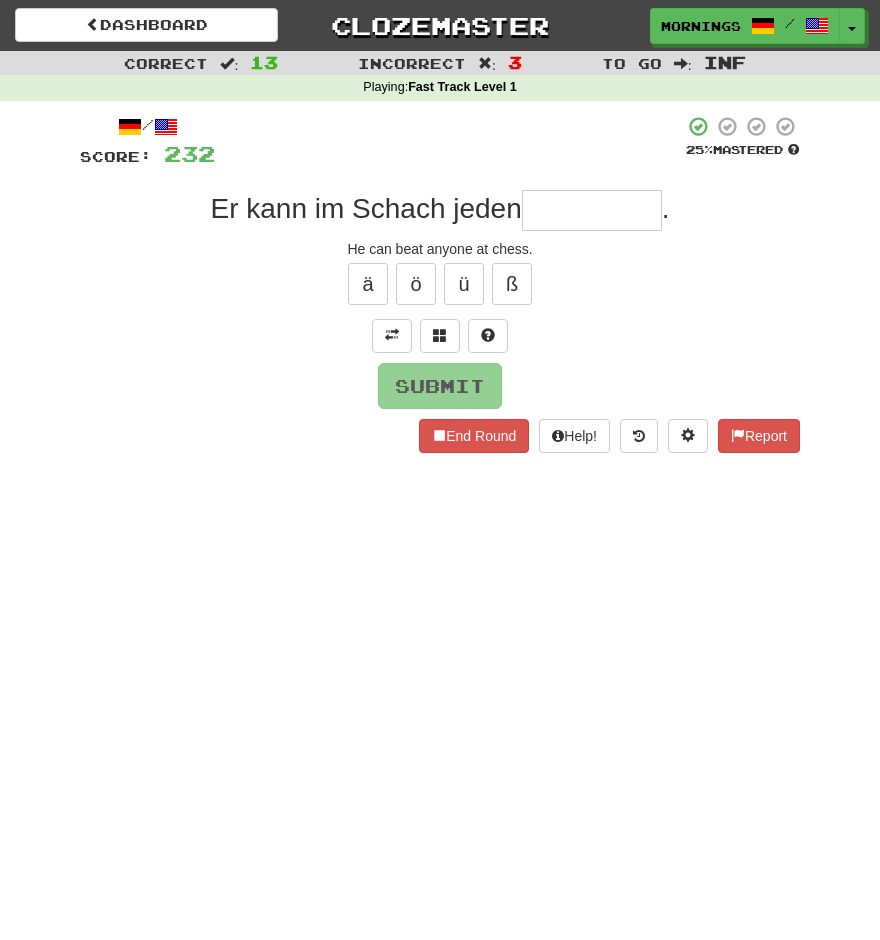 click on "Submit" at bounding box center (440, 386) 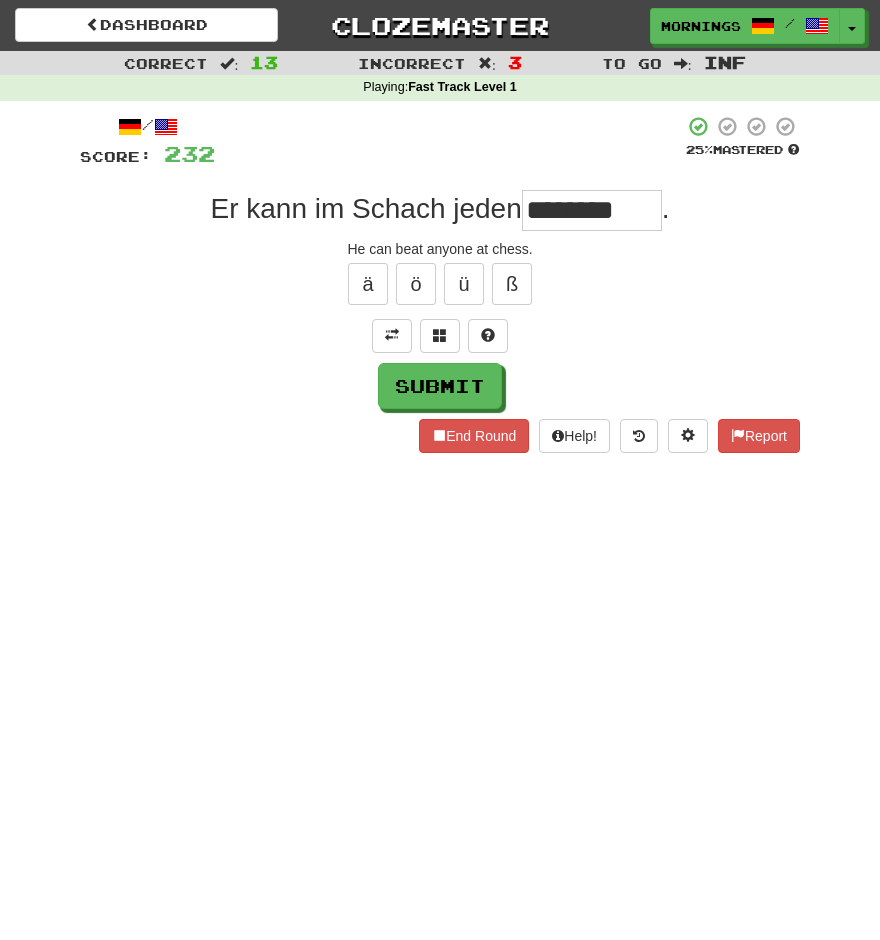 type on "********" 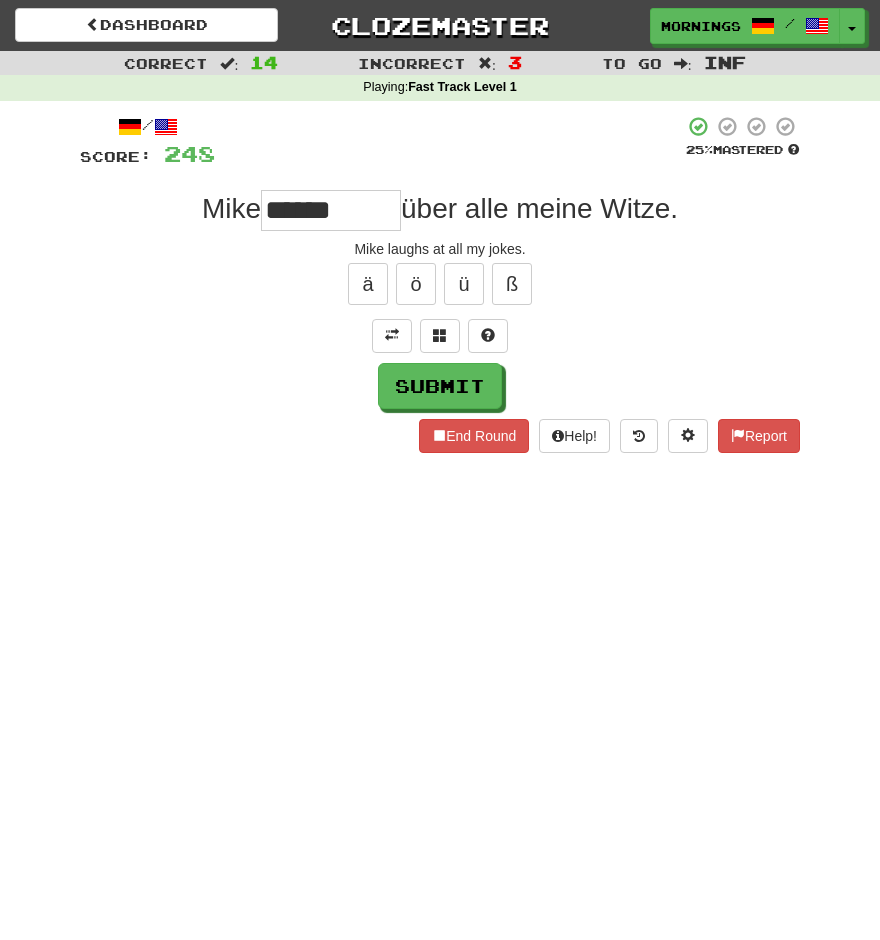 type on "*****" 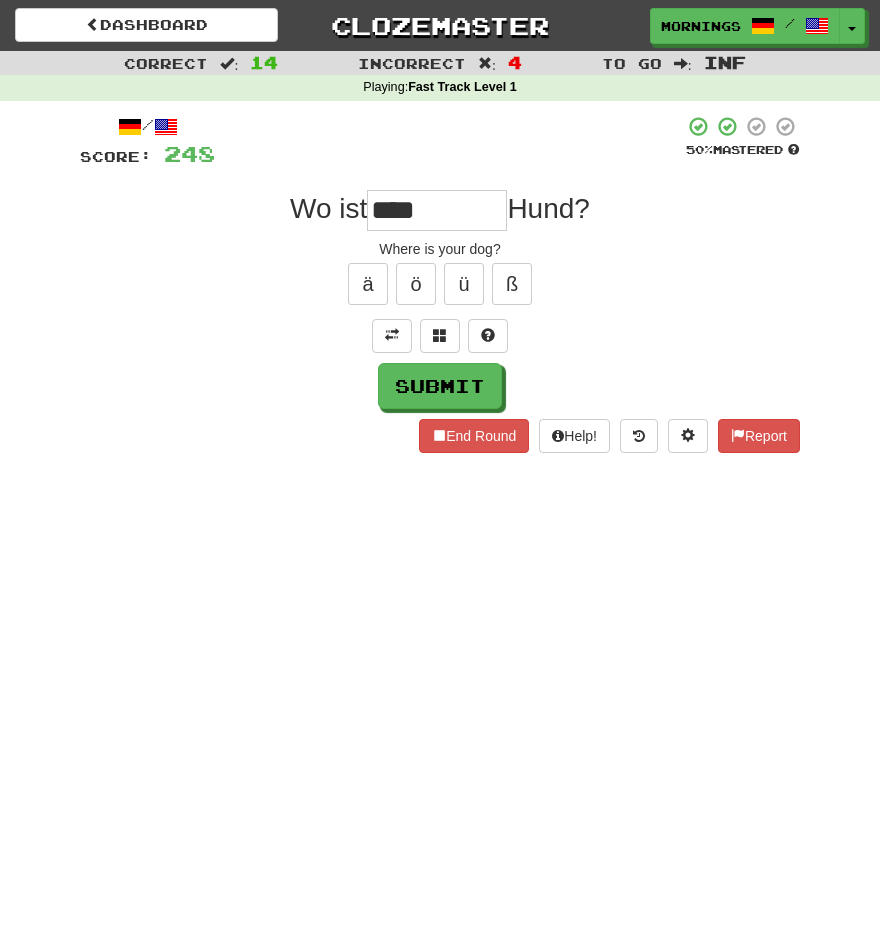 type on "****" 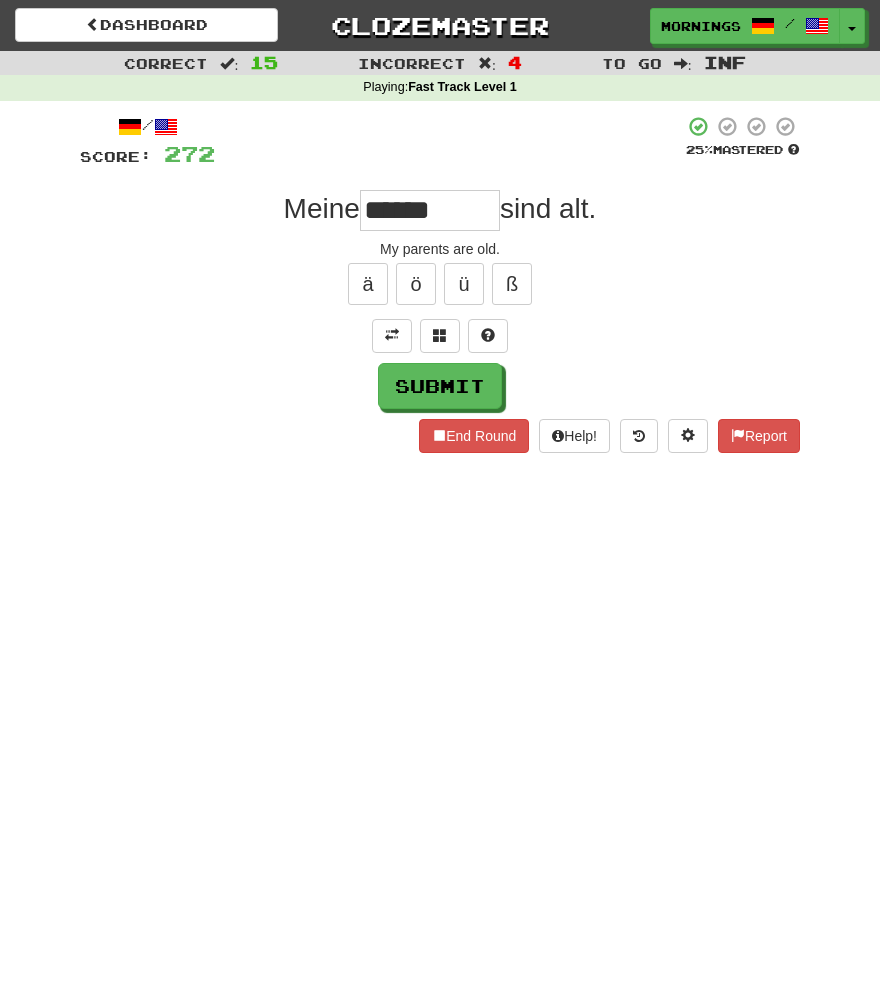 type on "******" 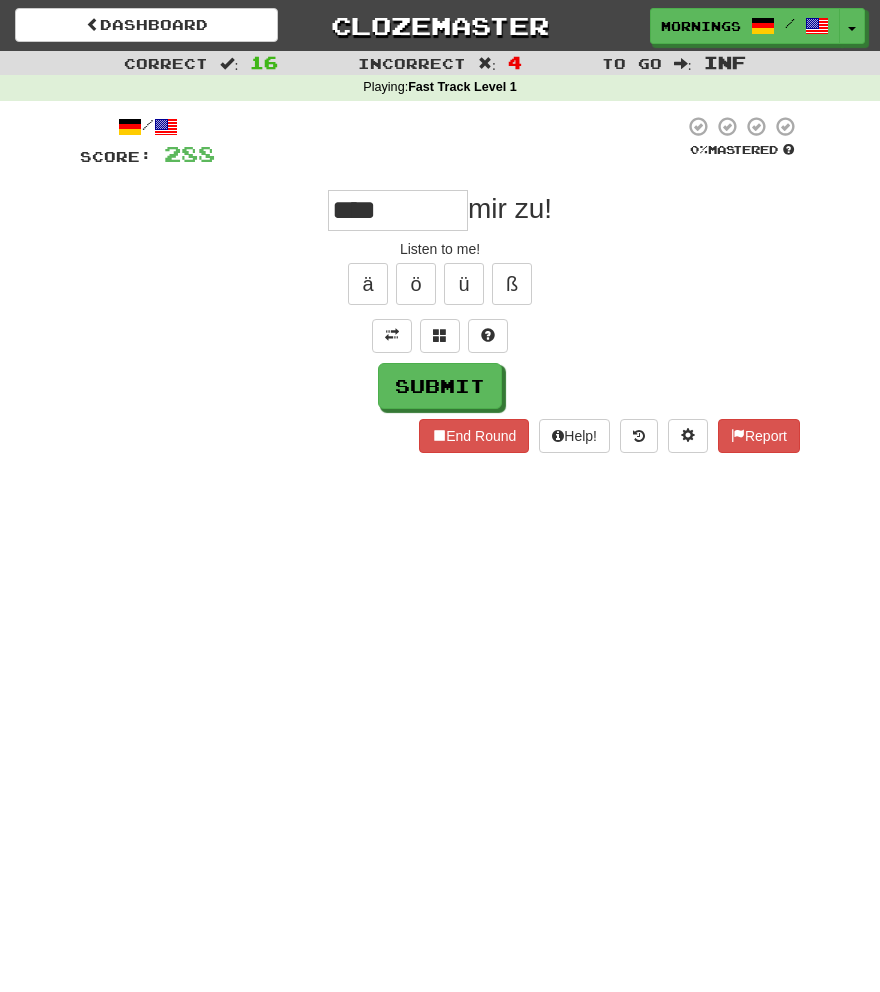 type on "***" 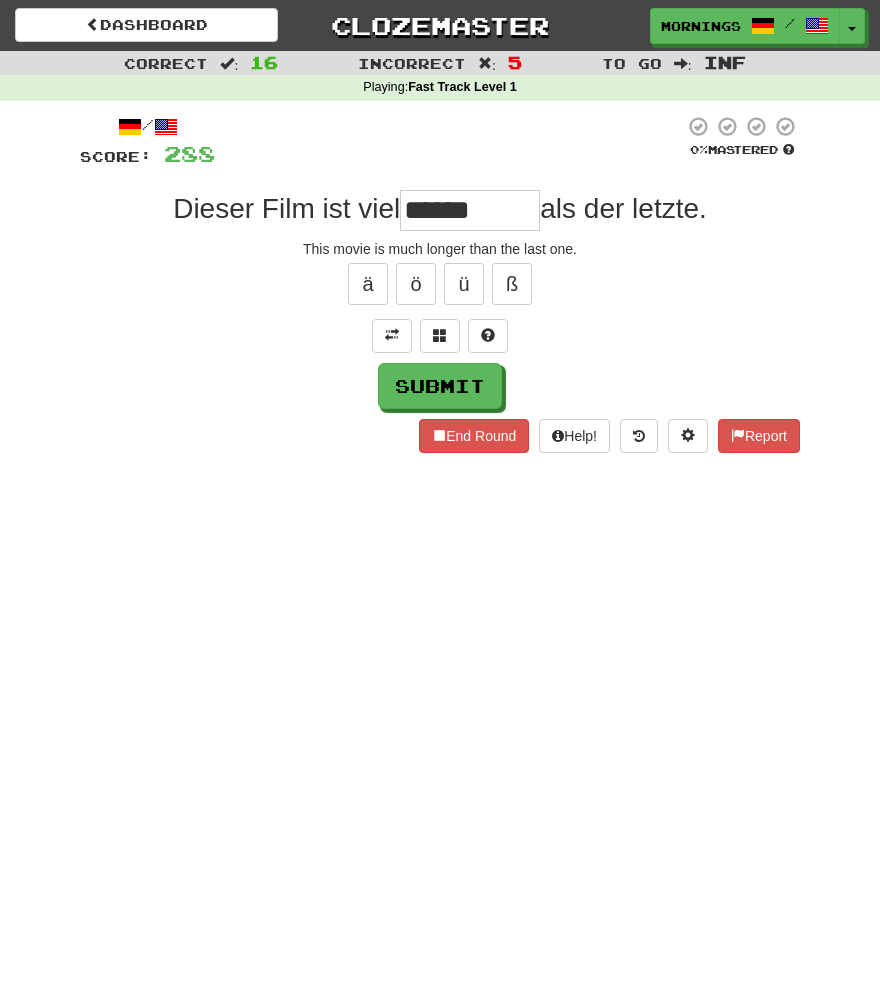 type on "******" 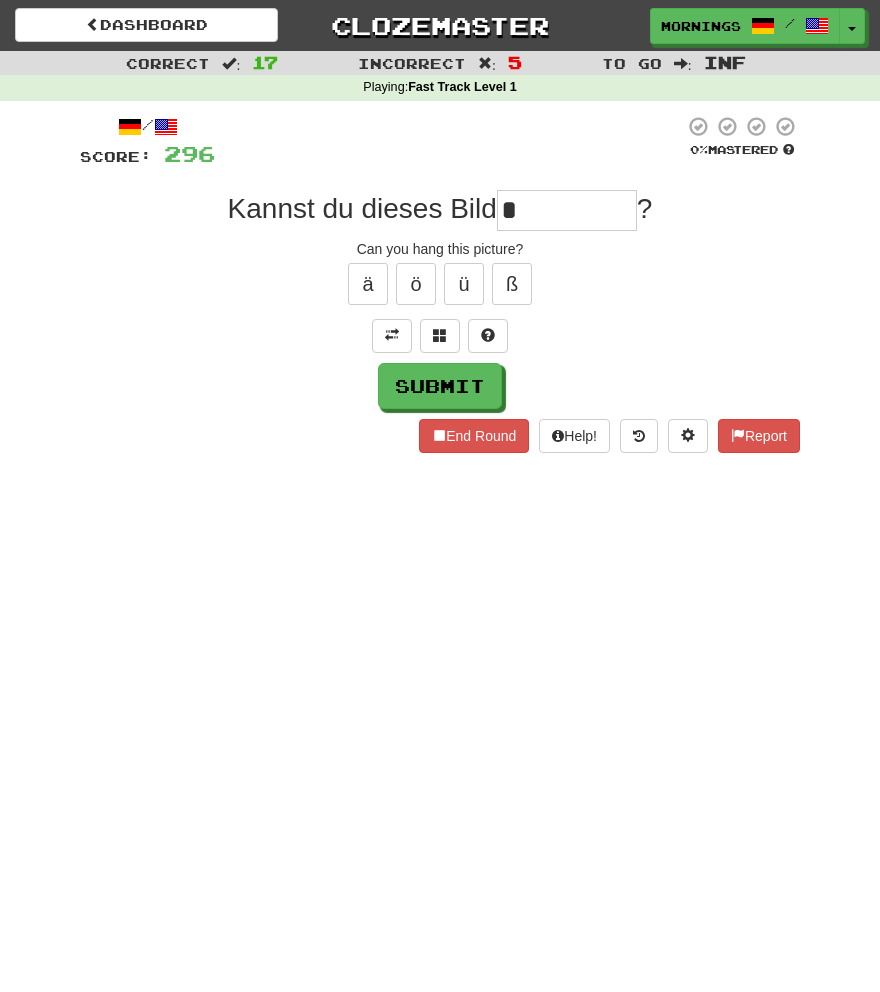 type on "*" 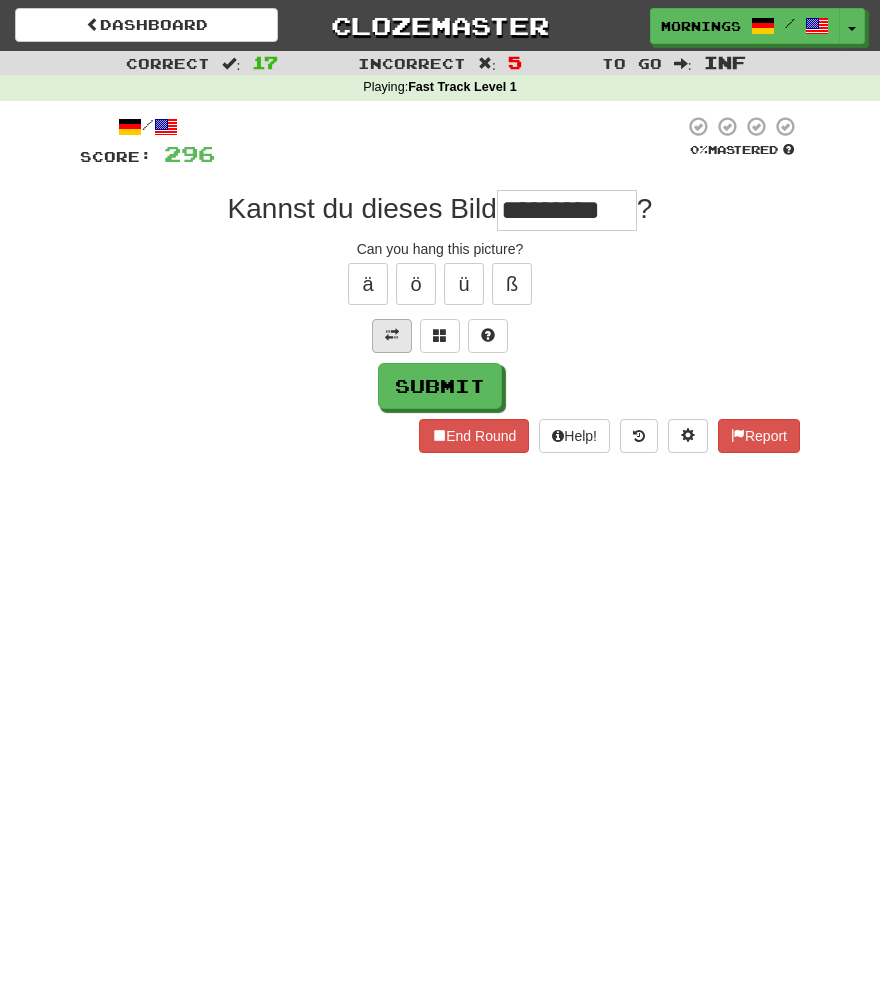 type on "*********" 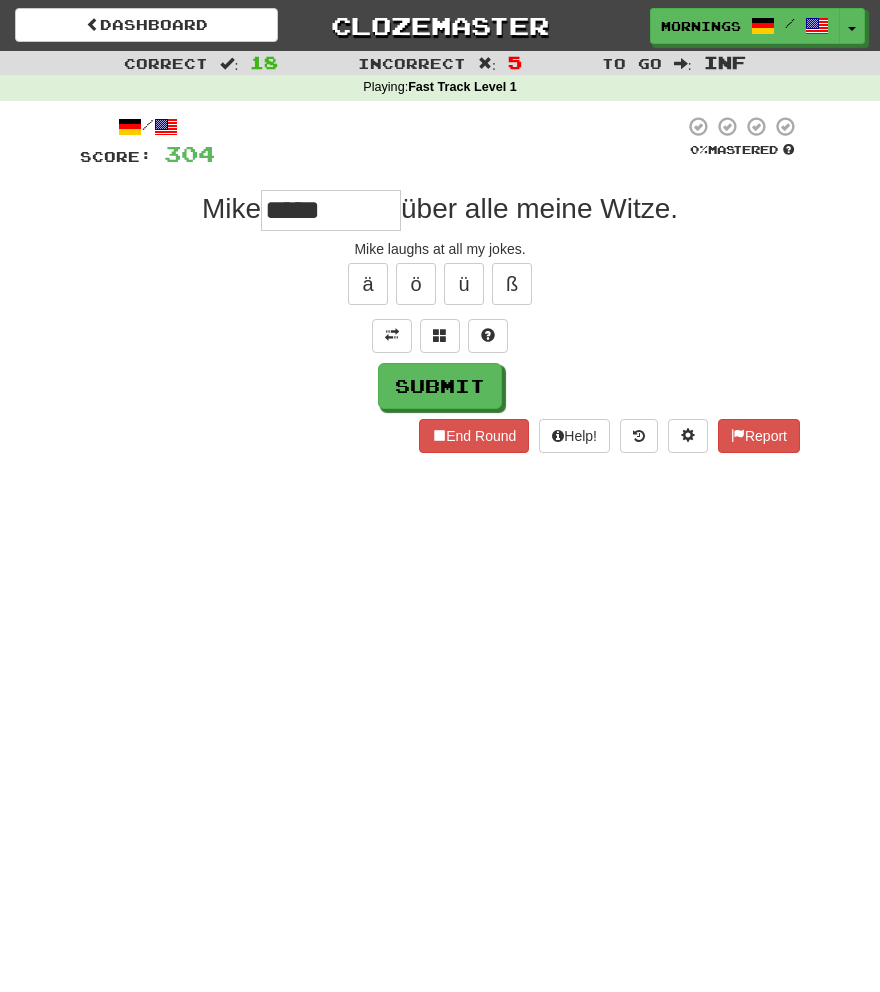 type on "*****" 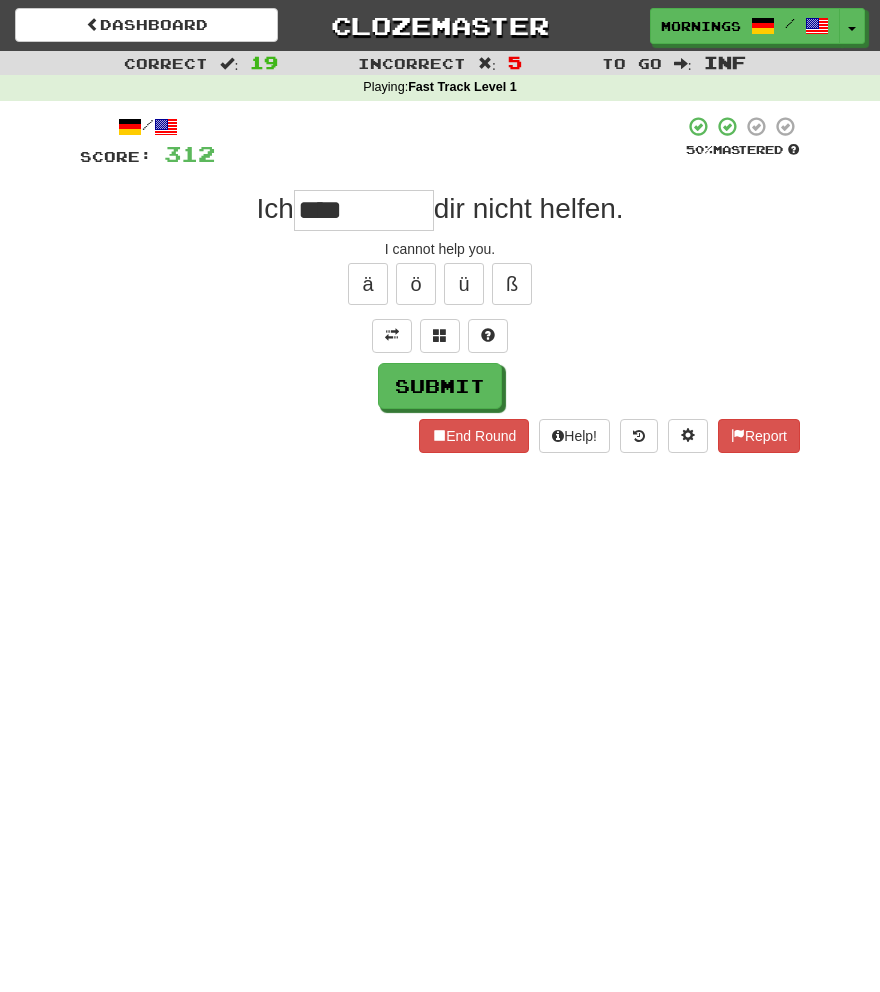 type on "****" 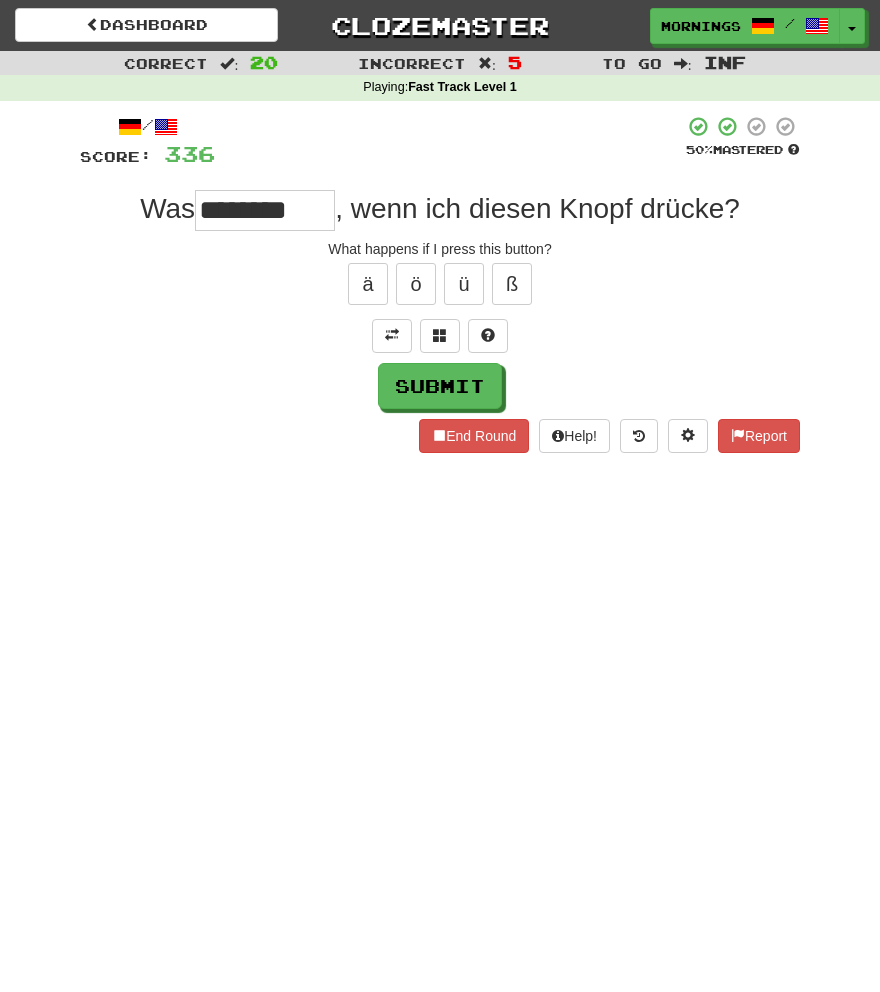 type on "********" 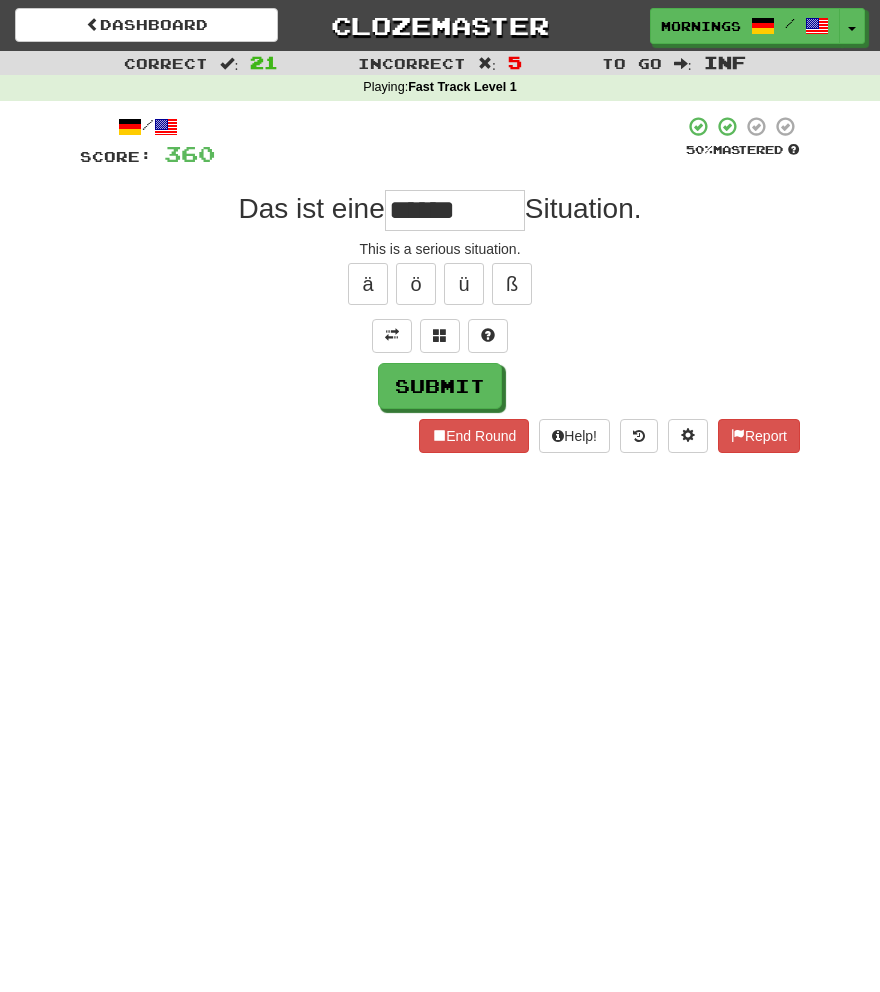 type on "******" 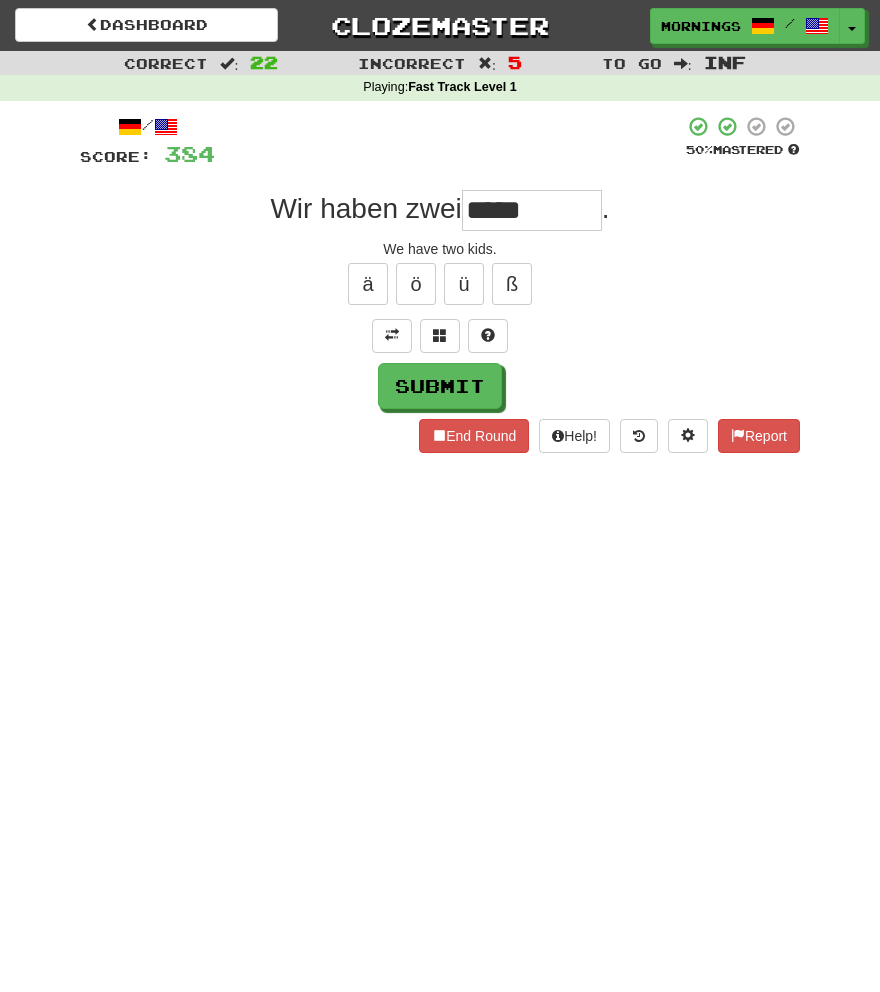 type on "******" 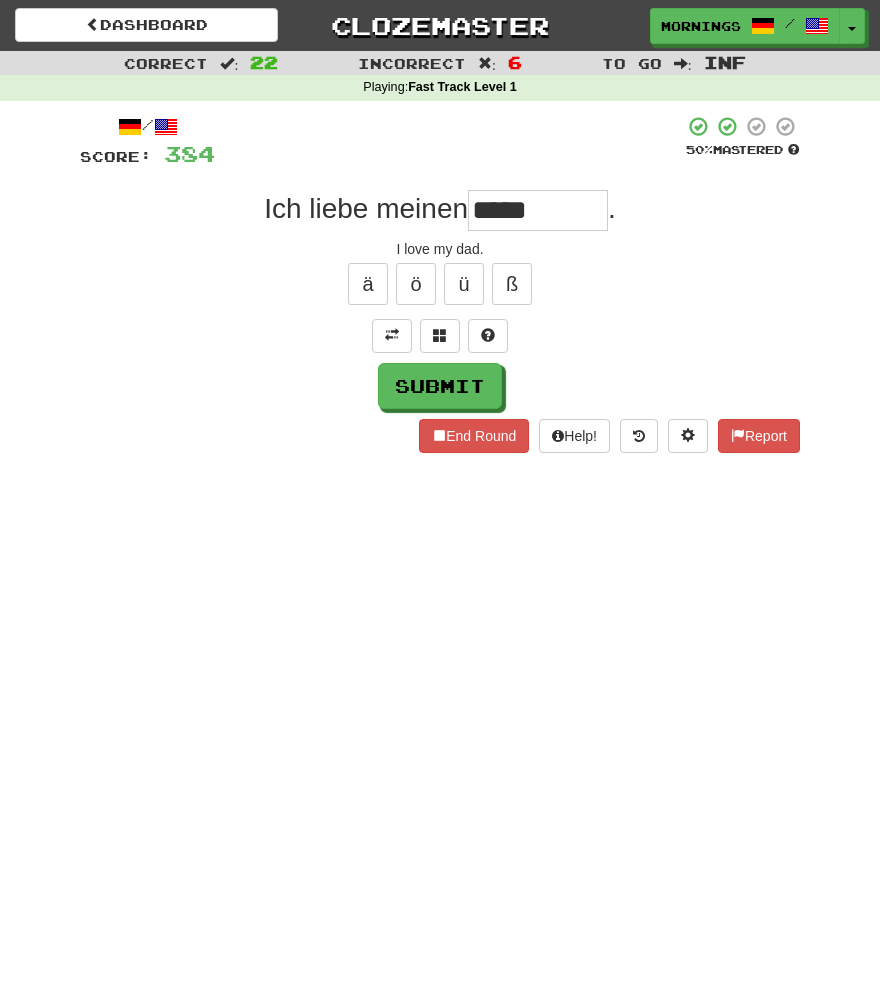 type on "****" 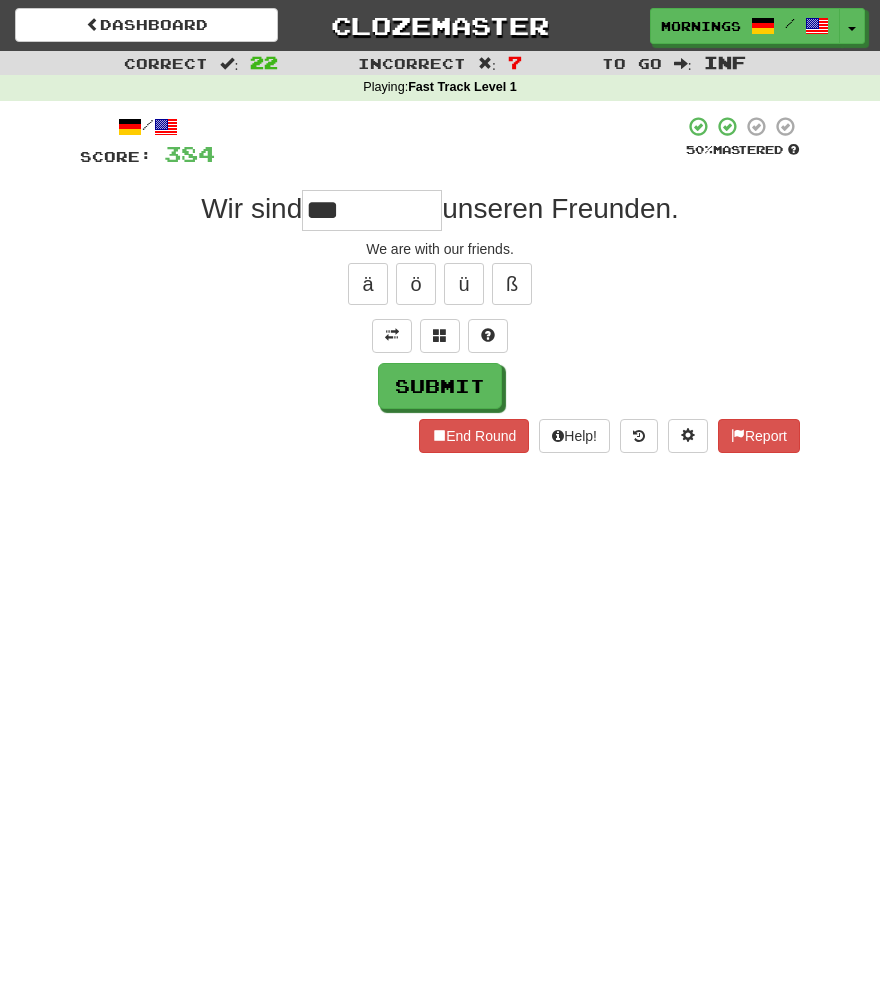 type on "***" 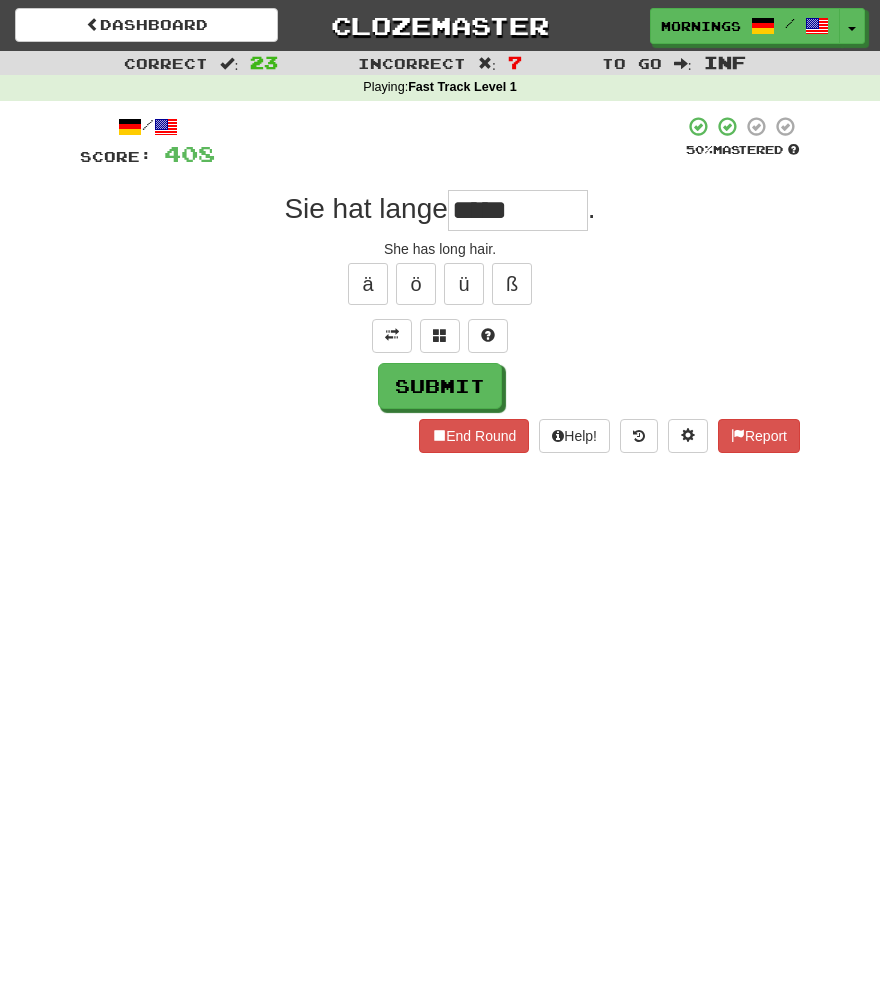 type on "*****" 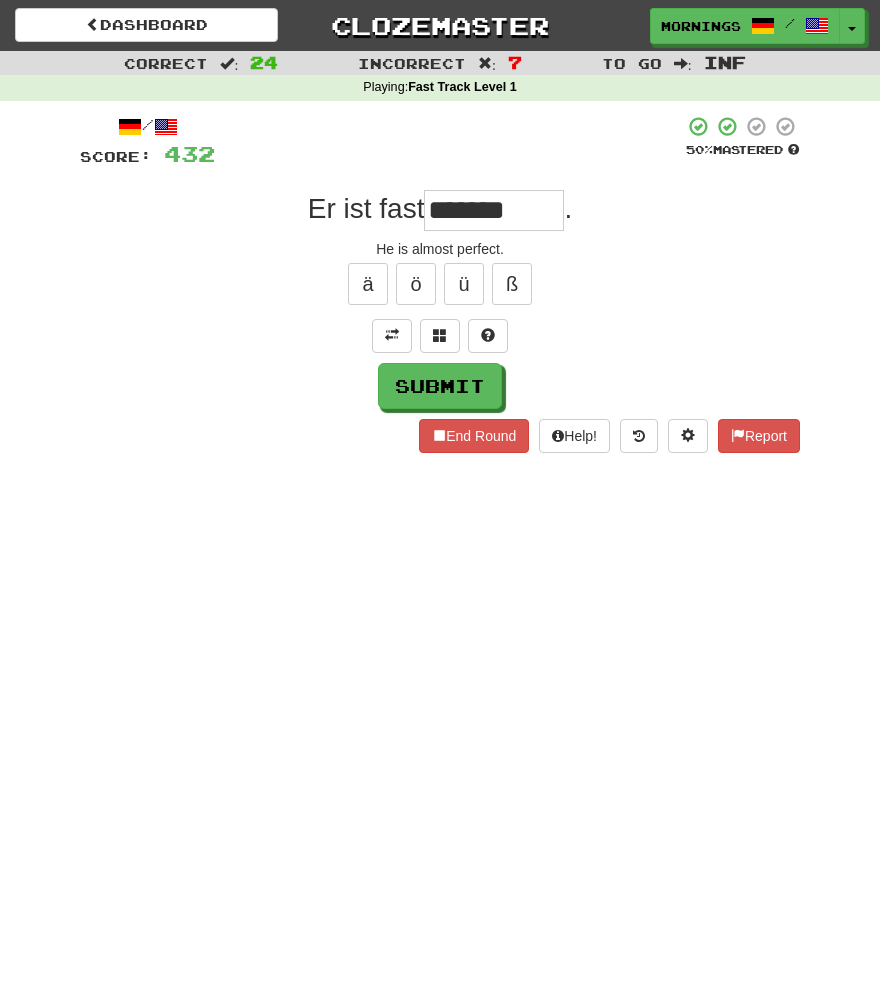 type on "*******" 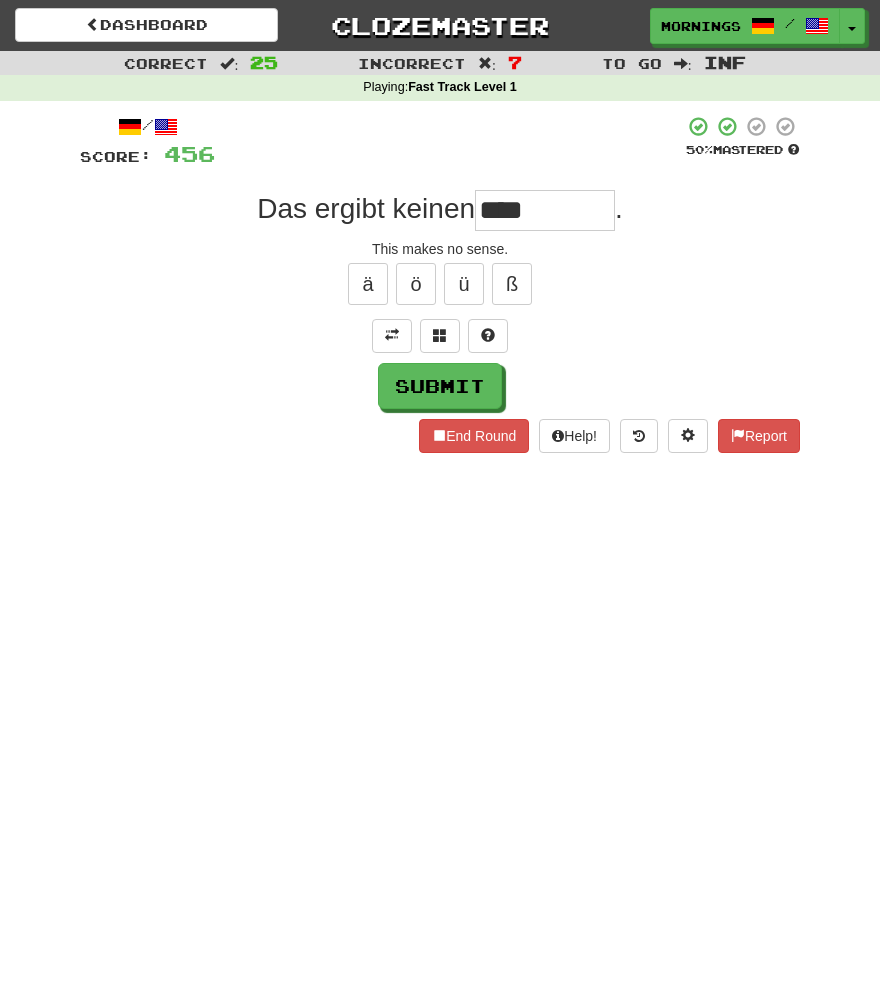 type on "****" 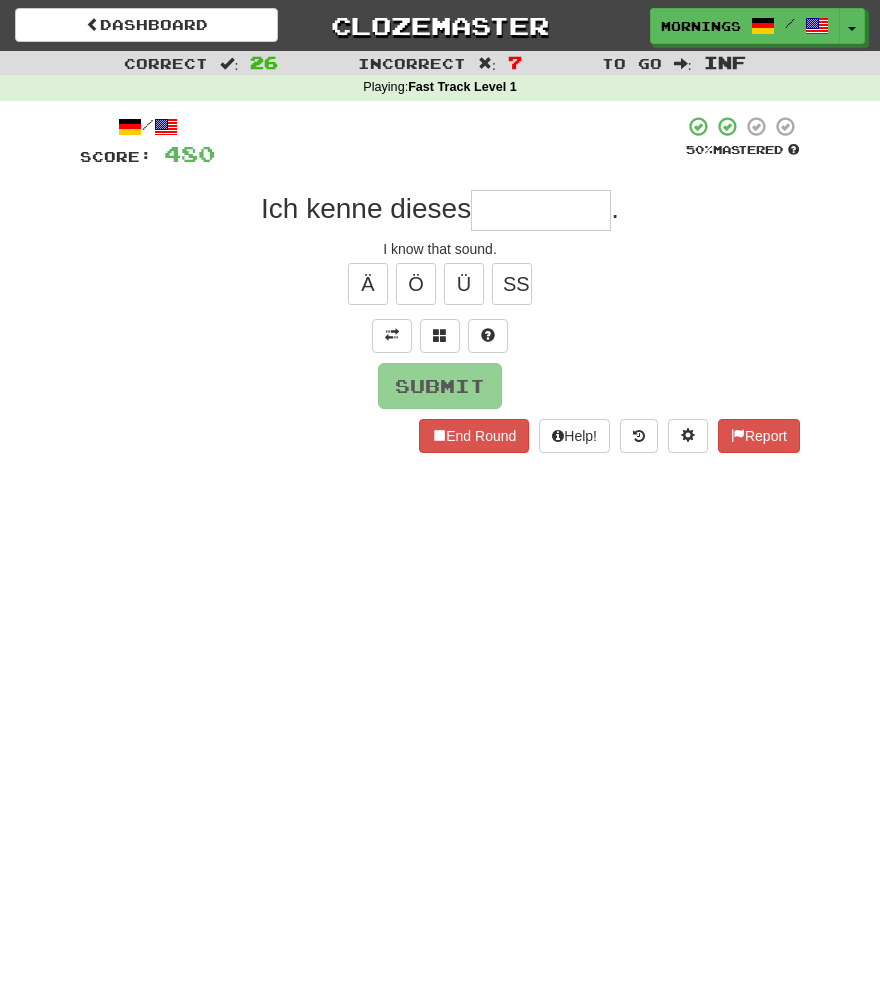 type on "*" 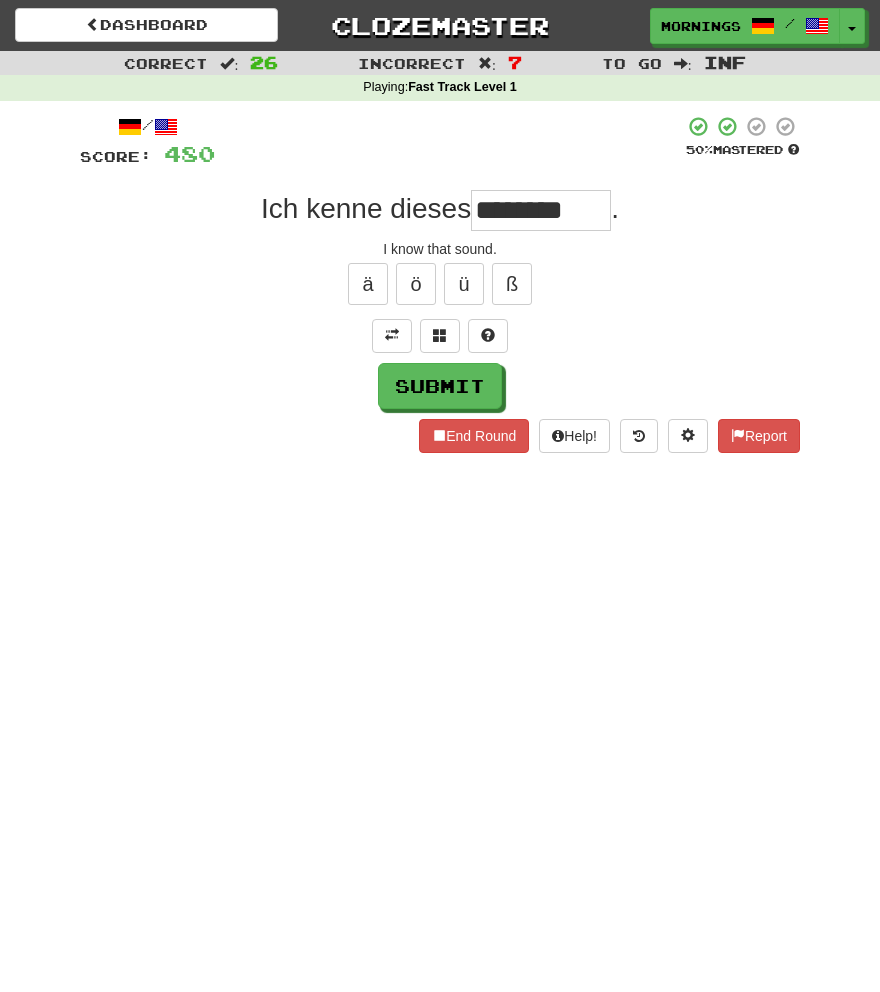 type on "********" 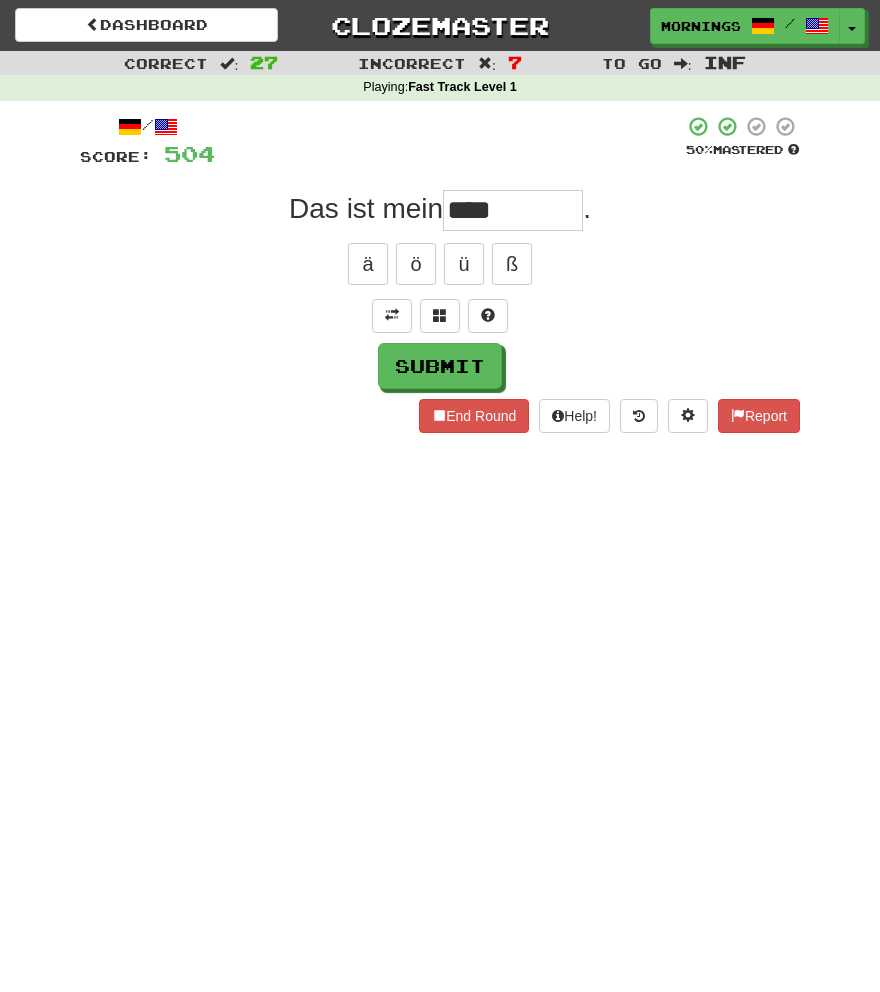 type on "****" 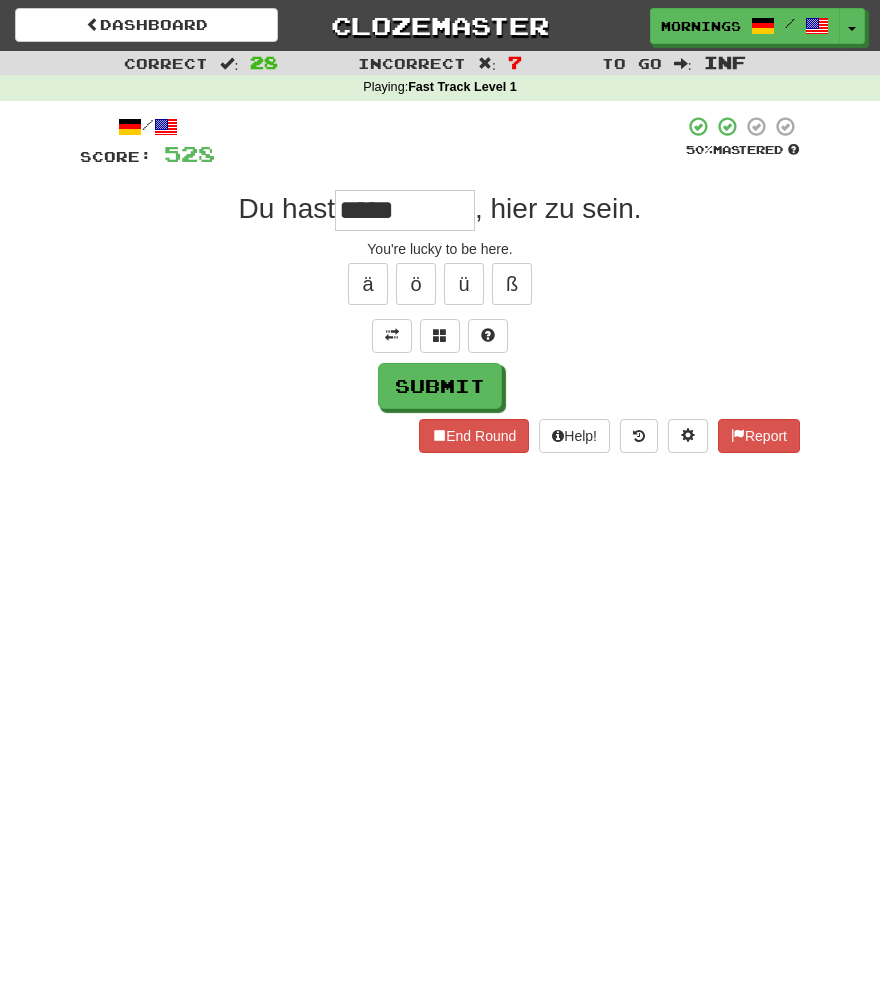 type on "*****" 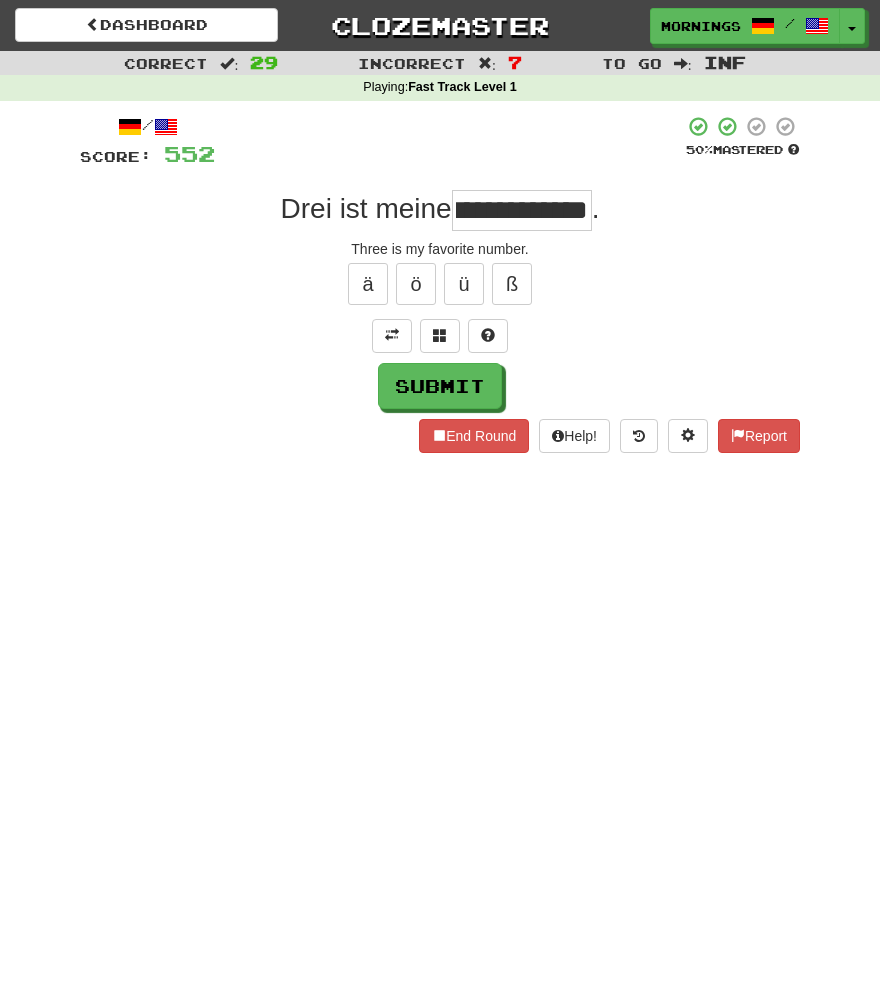 scroll, scrollTop: 0, scrollLeft: 30, axis: horizontal 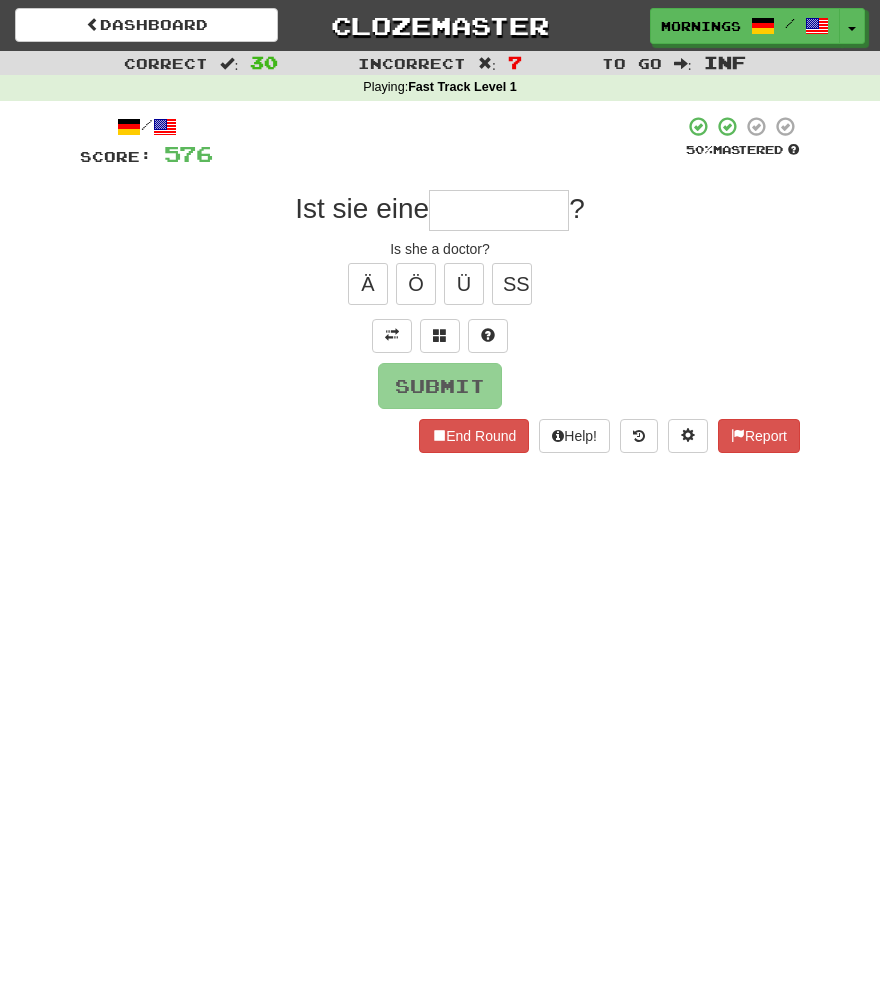 type on "*" 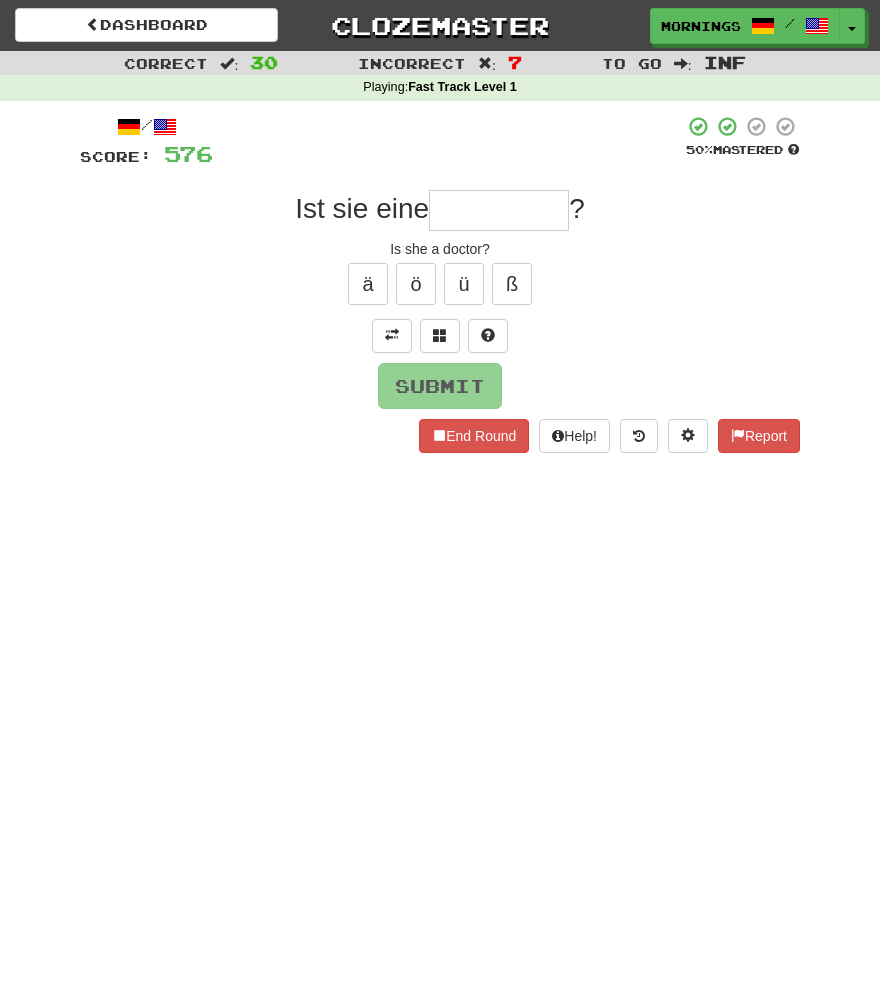 click at bounding box center [499, 210] 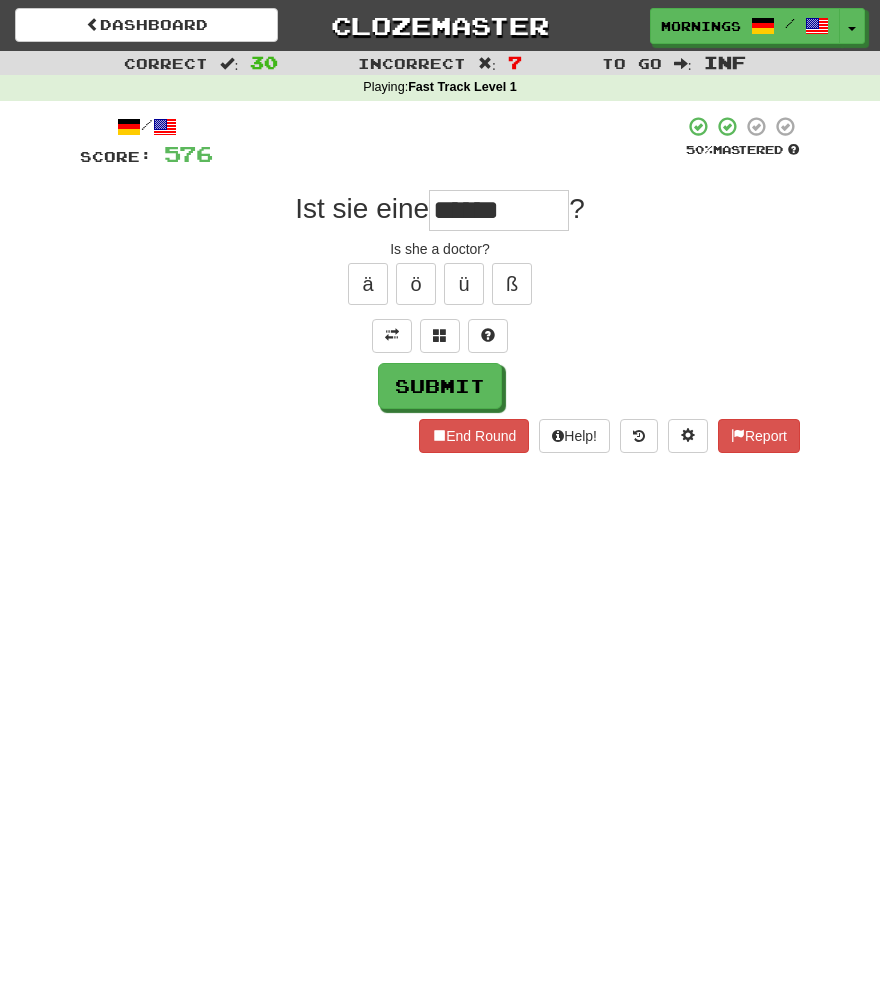 type on "******" 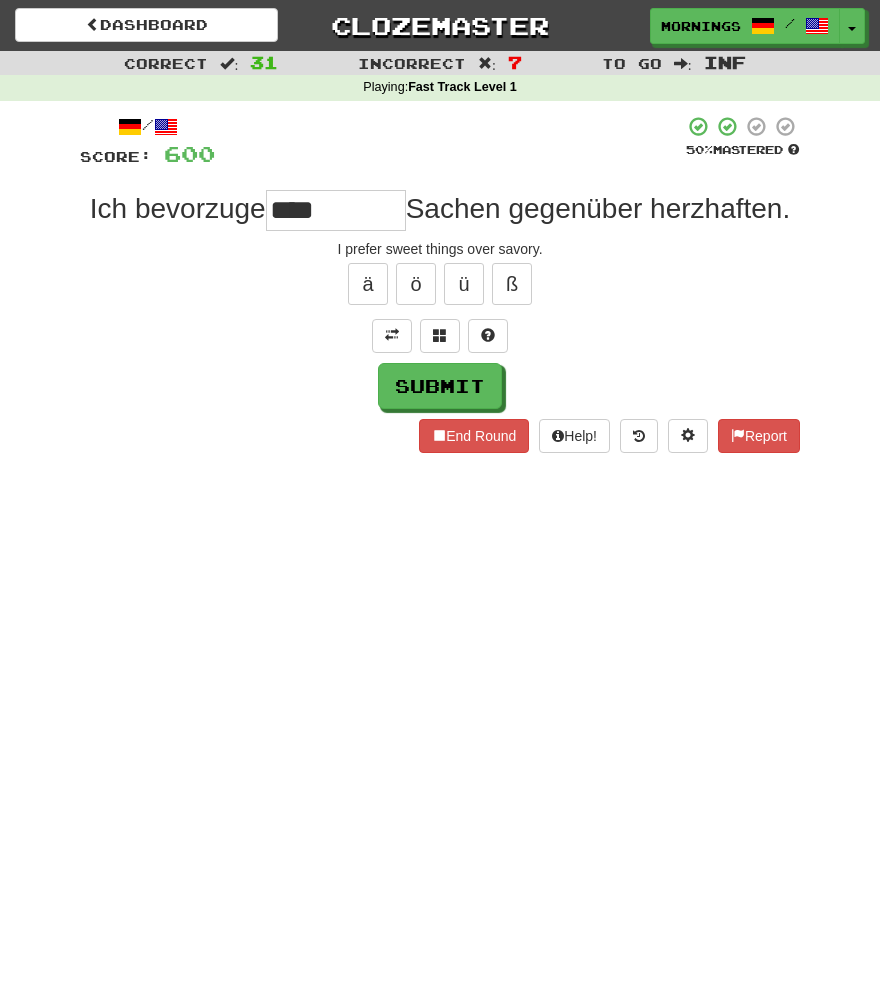 type on "****" 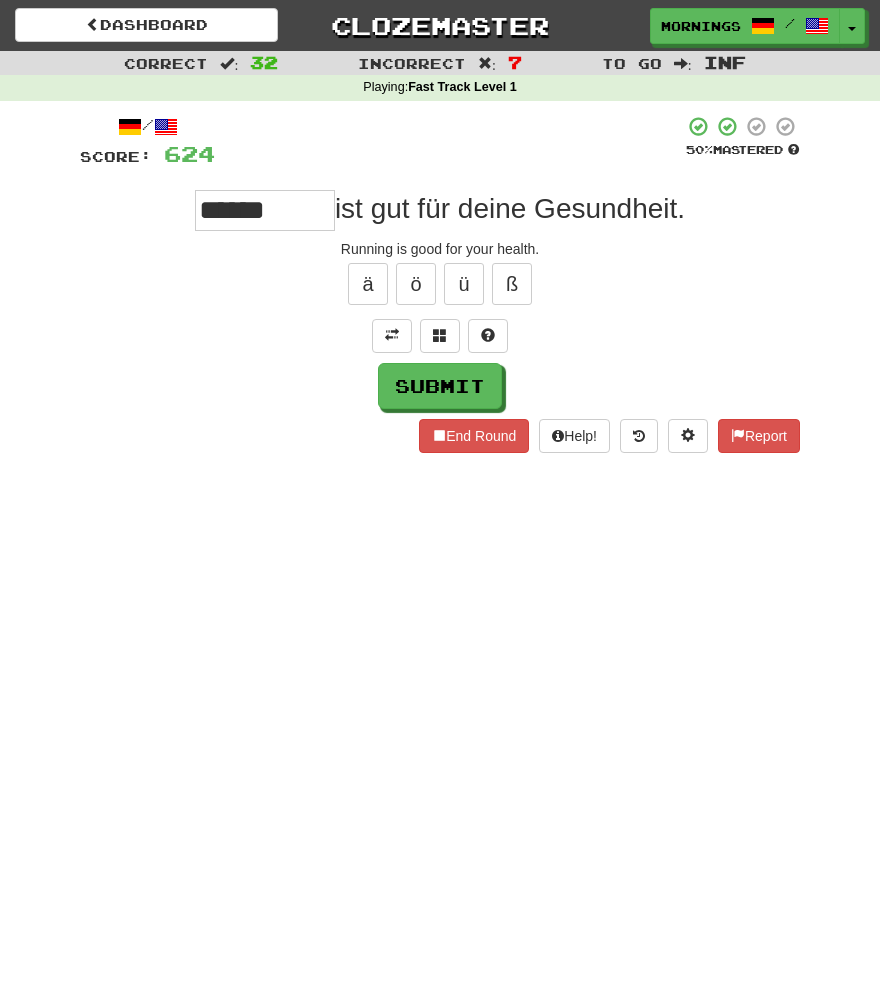 type on "******" 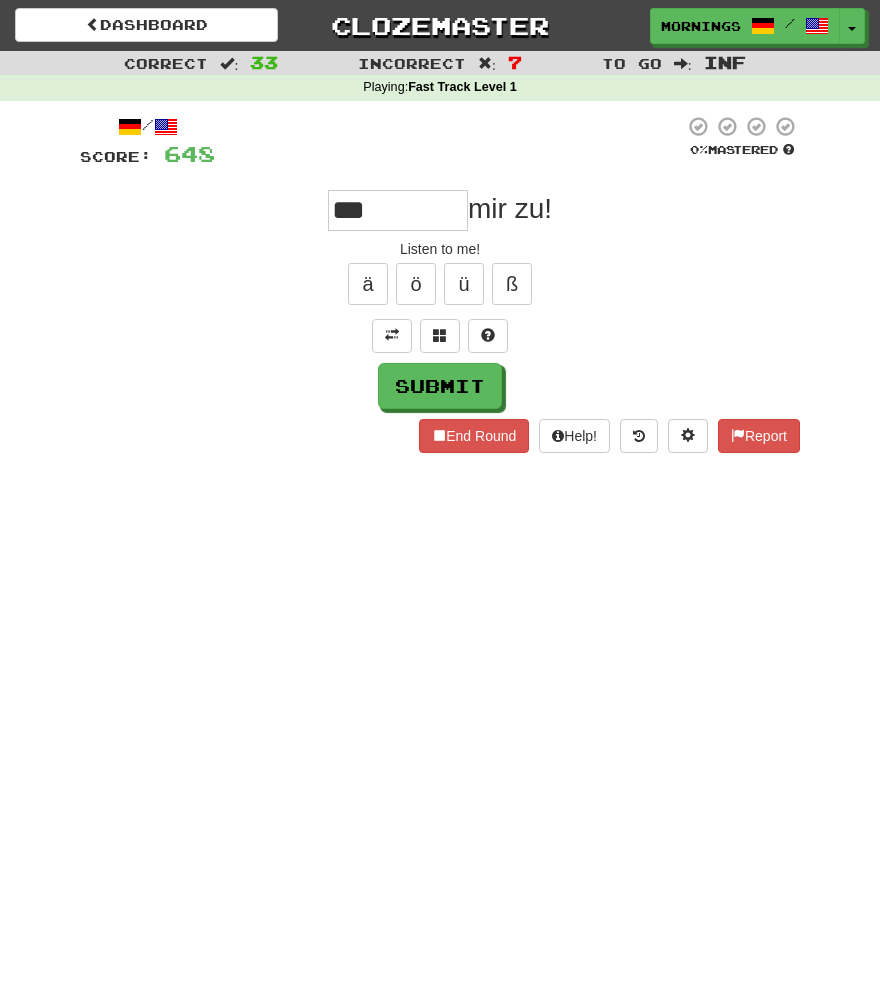 type on "***" 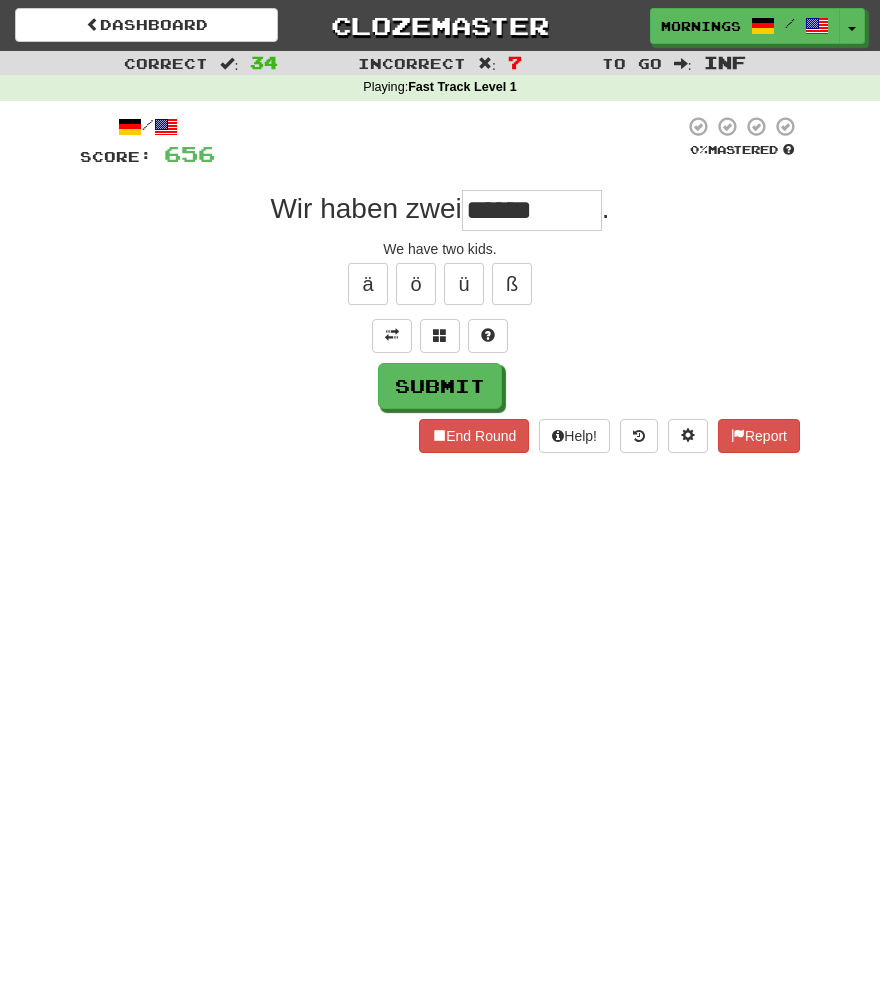 type on "******" 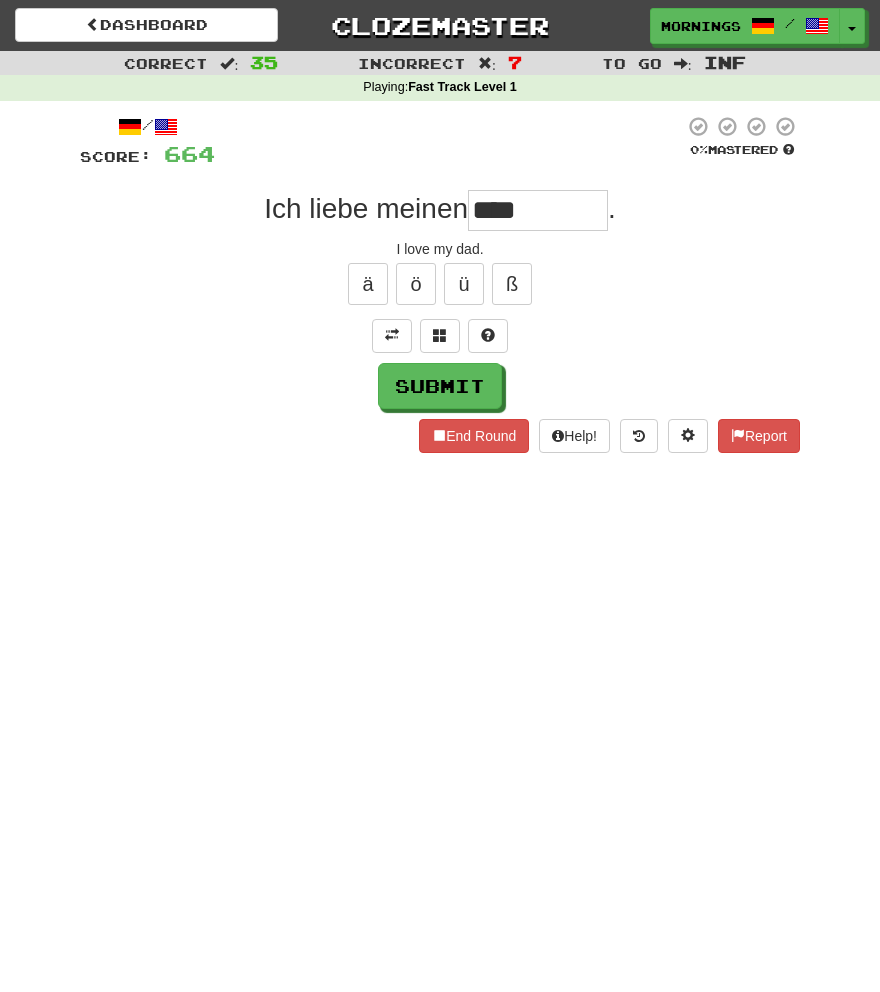 type on "****" 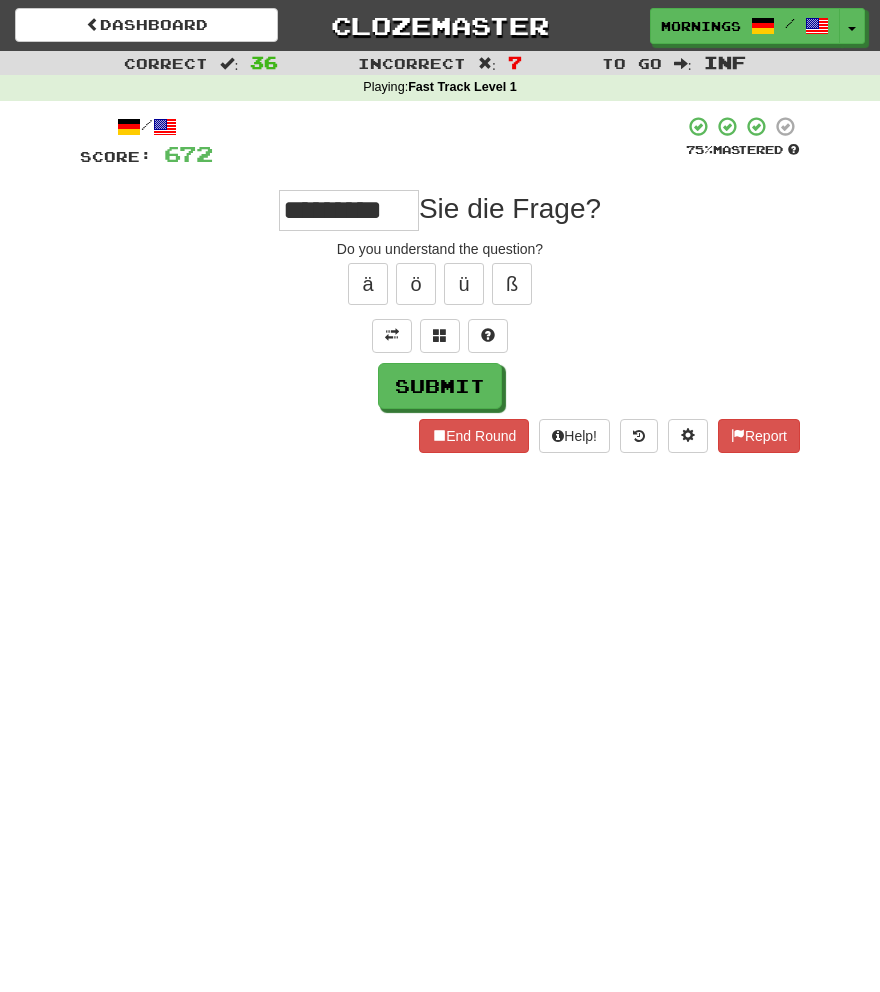 type on "*********" 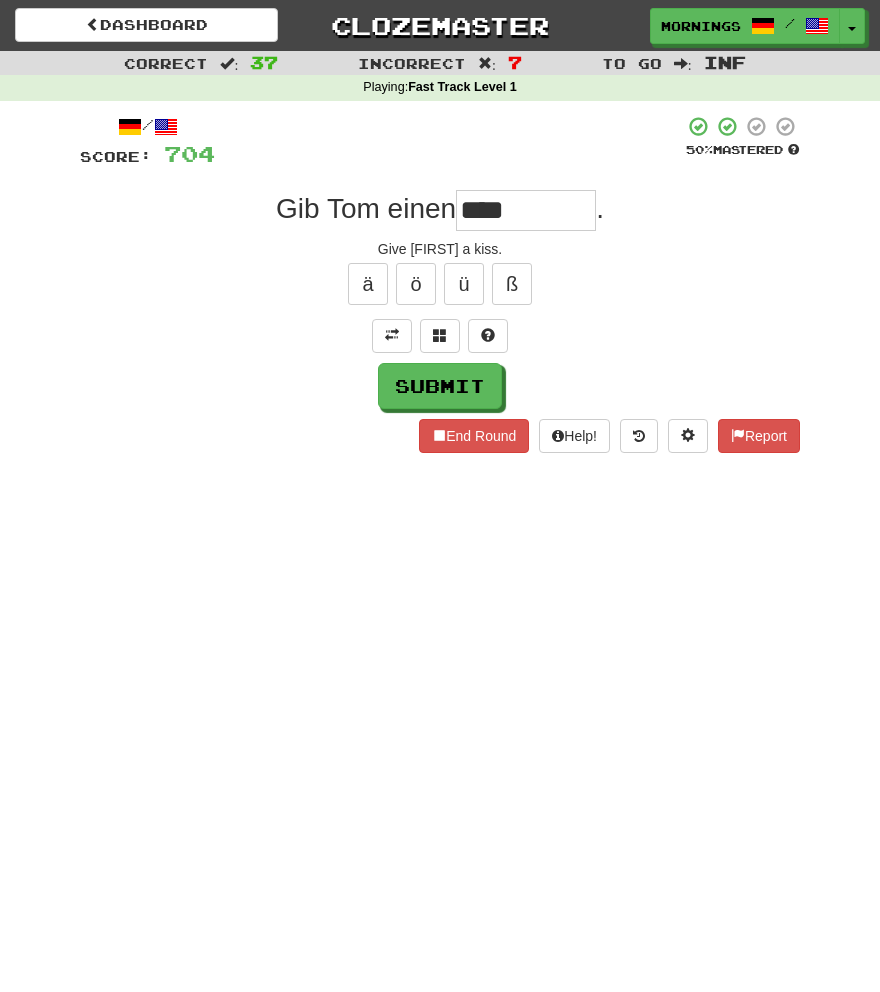 type on "****" 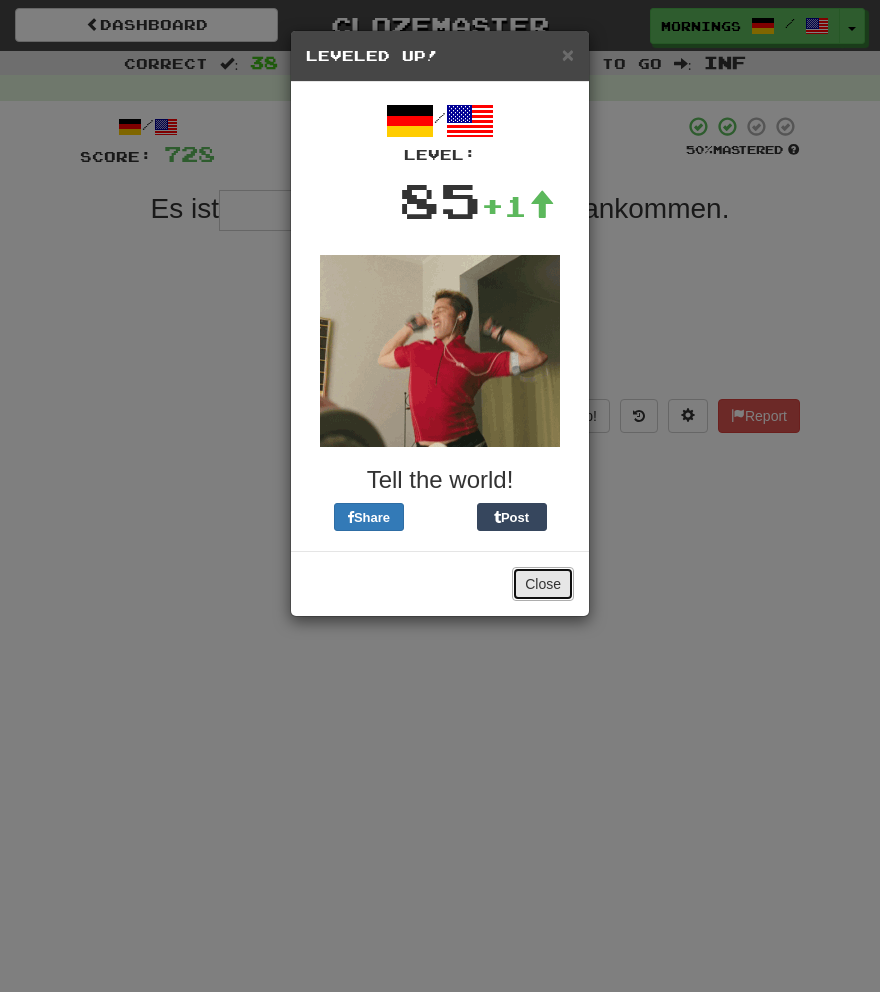 click on "Close" at bounding box center (543, 584) 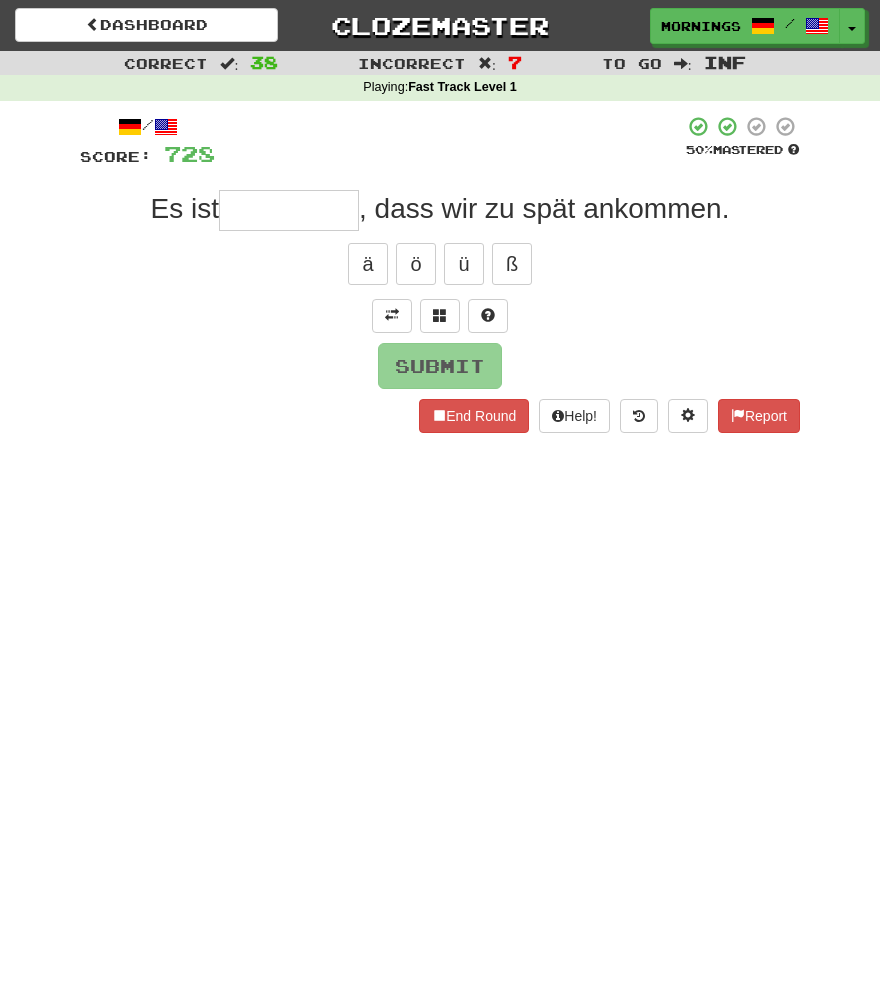 click at bounding box center (289, 210) 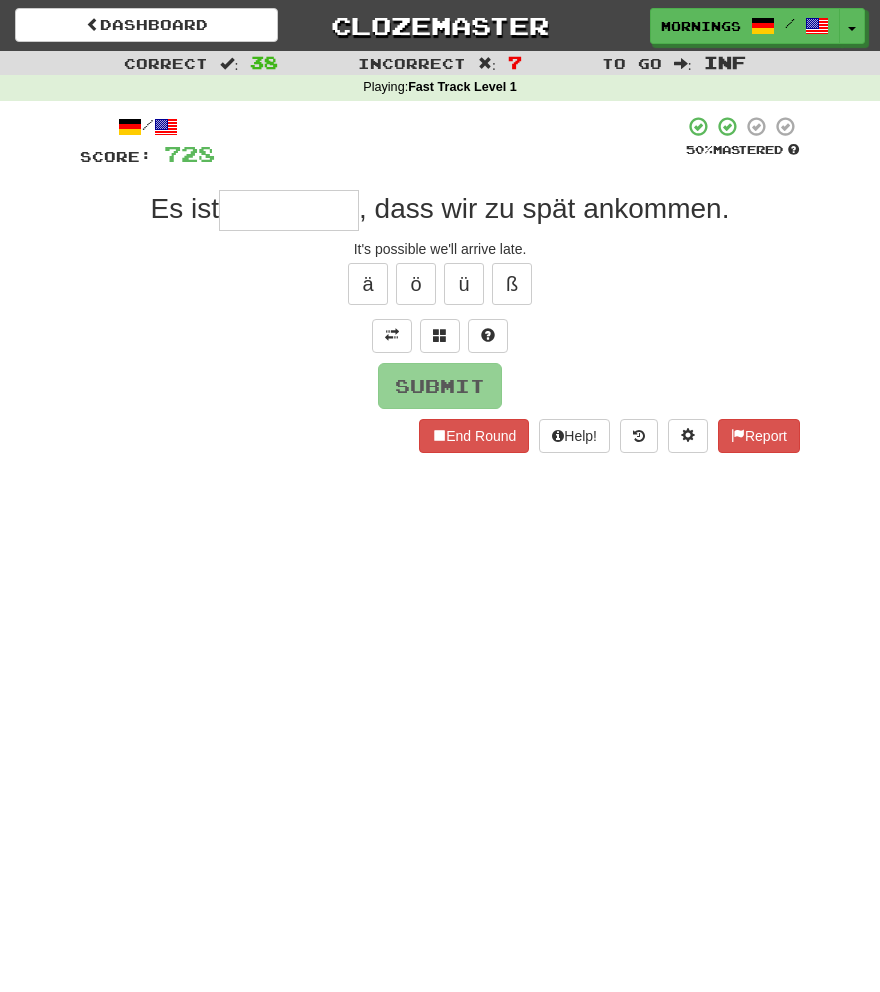 type on "*" 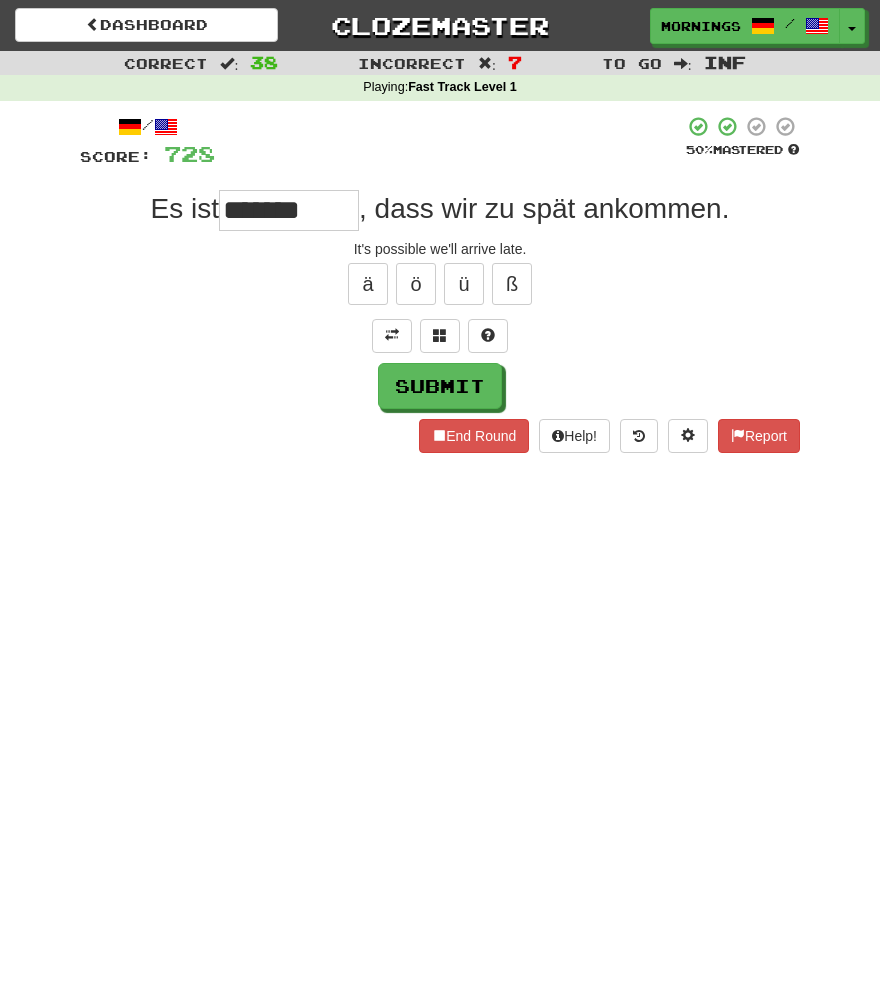 type on "*******" 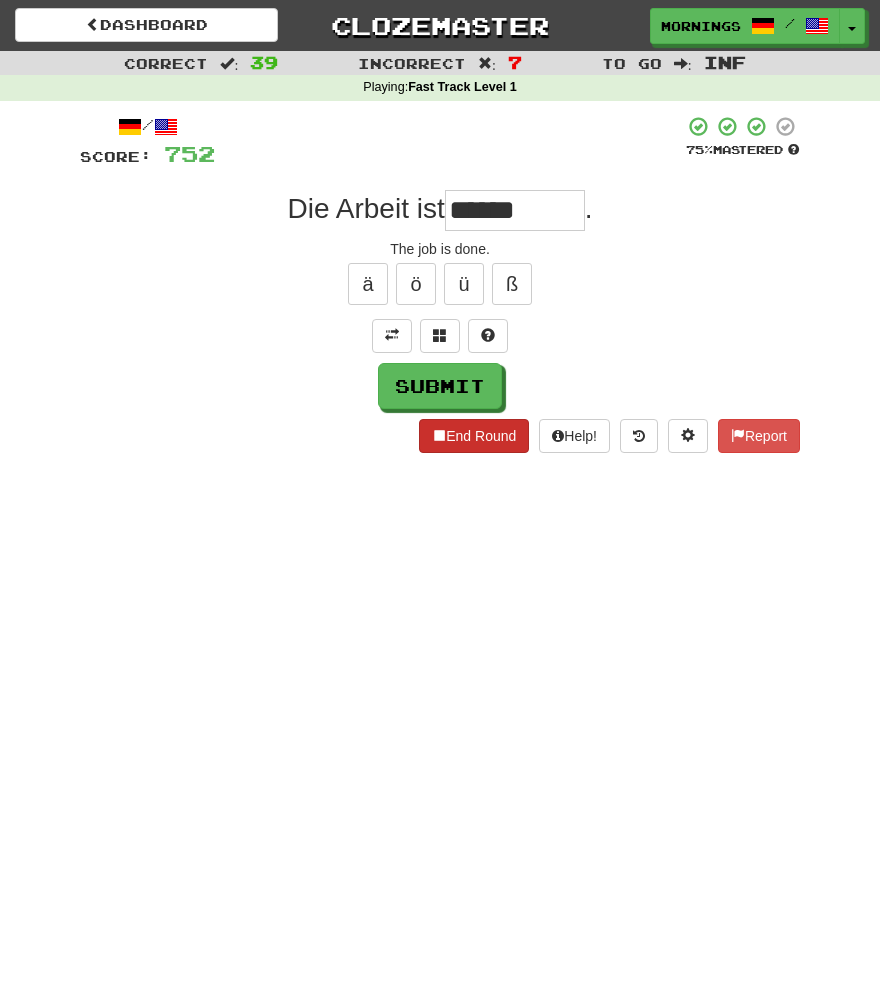 type on "********" 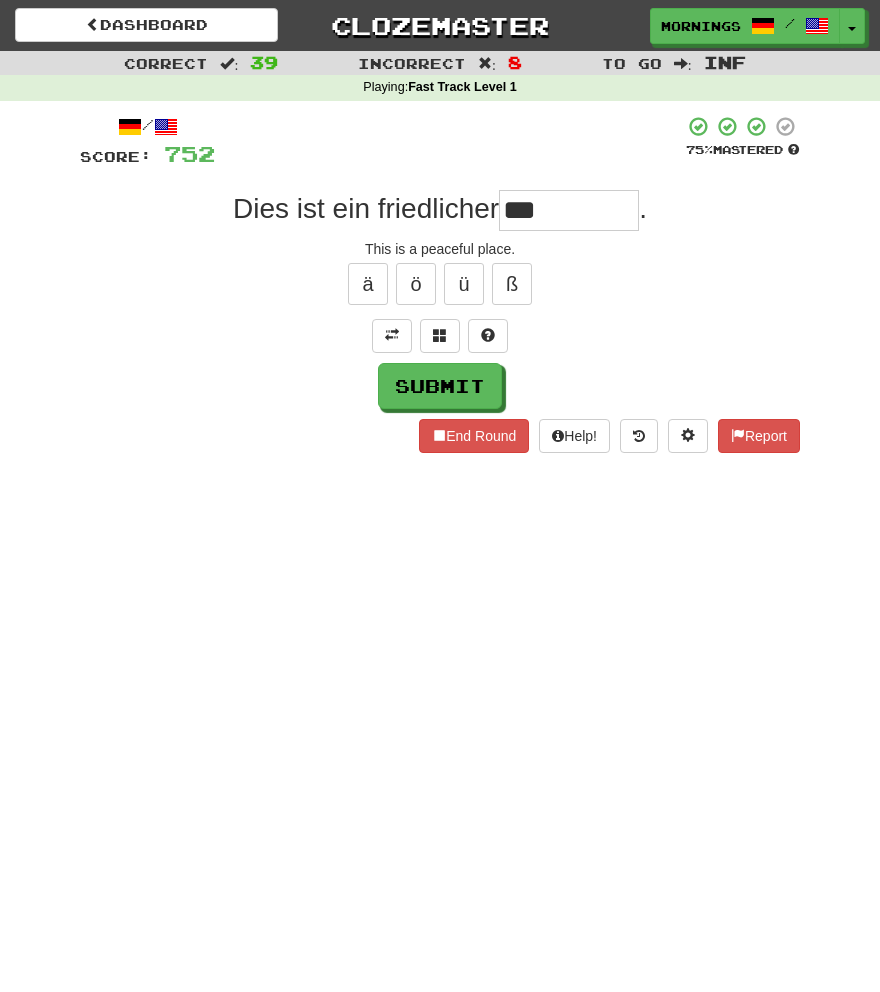 type on "***" 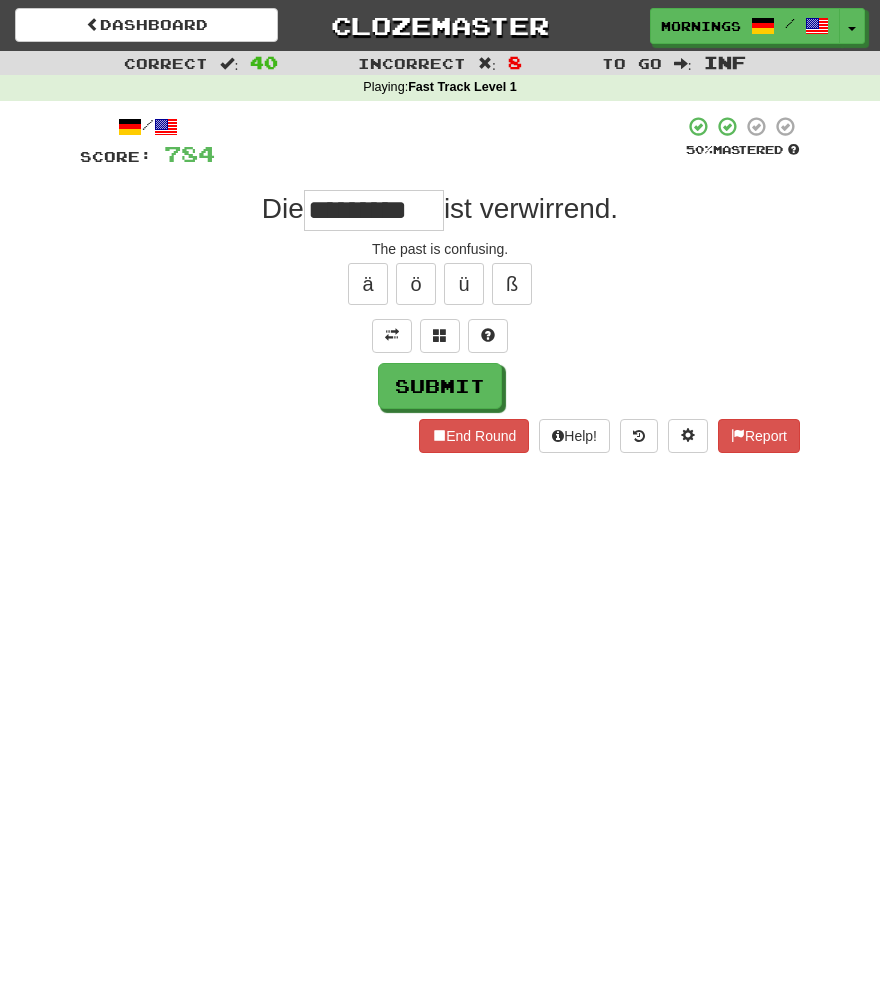 type on "**********" 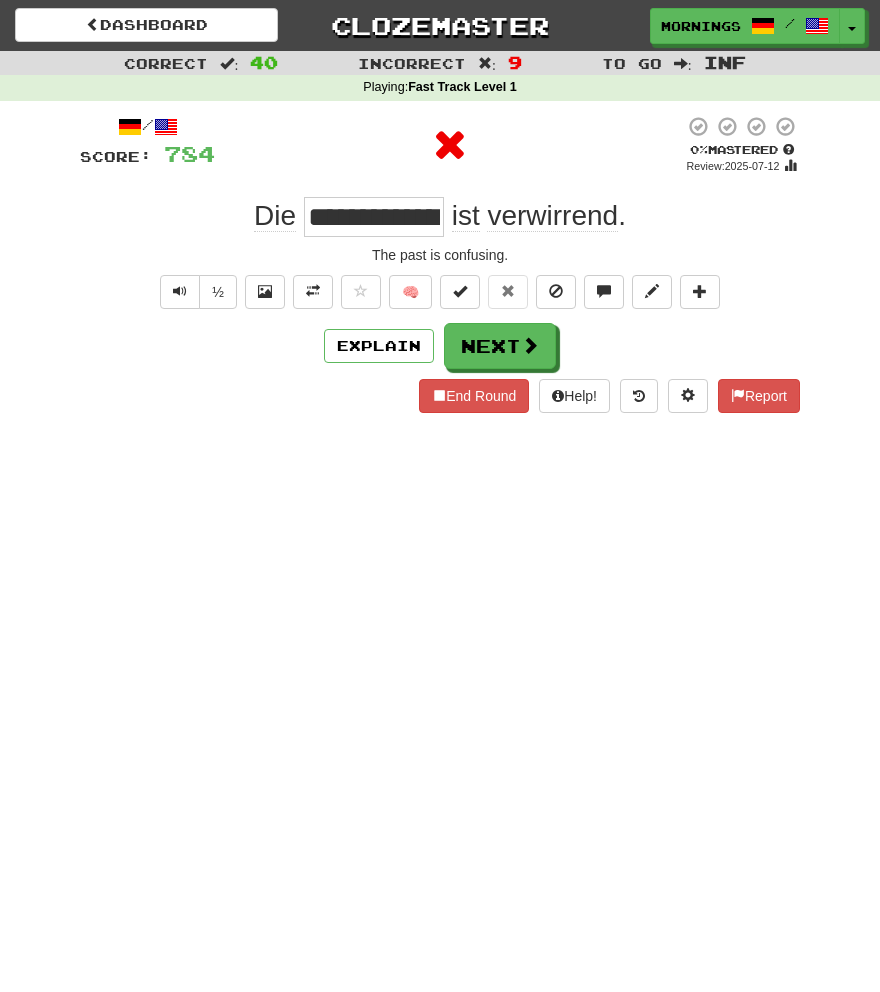 scroll, scrollTop: 0, scrollLeft: 0, axis: both 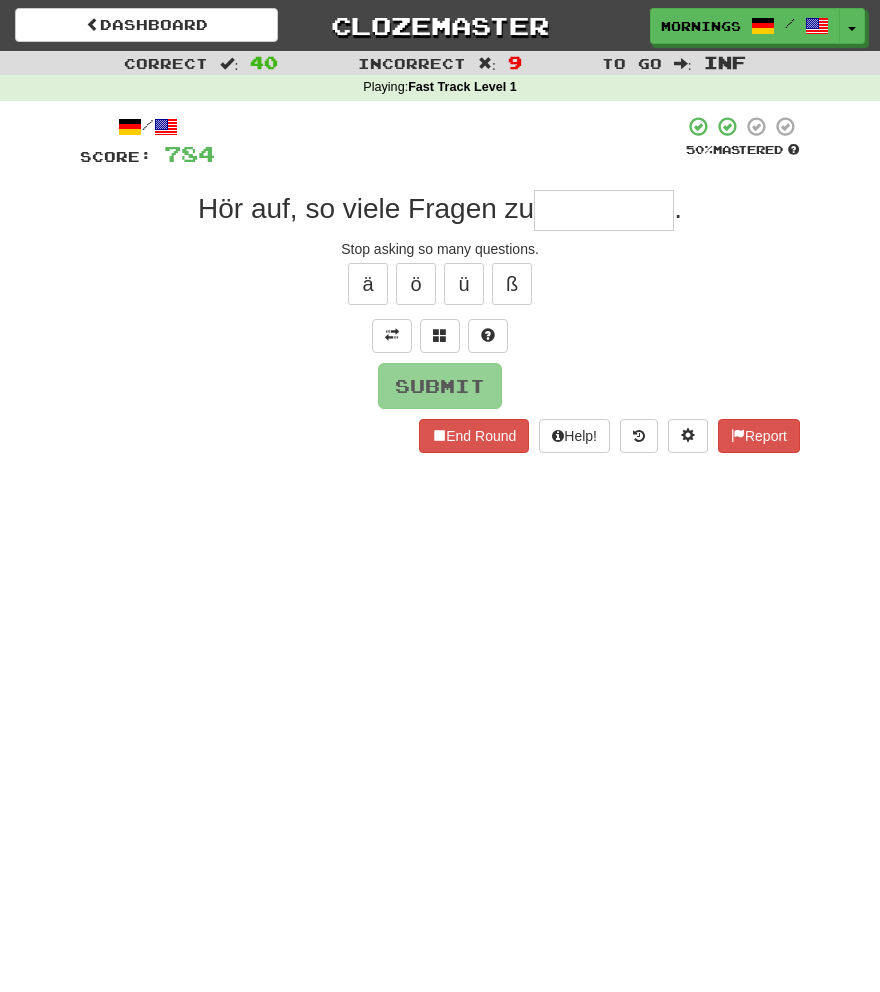 type on "*" 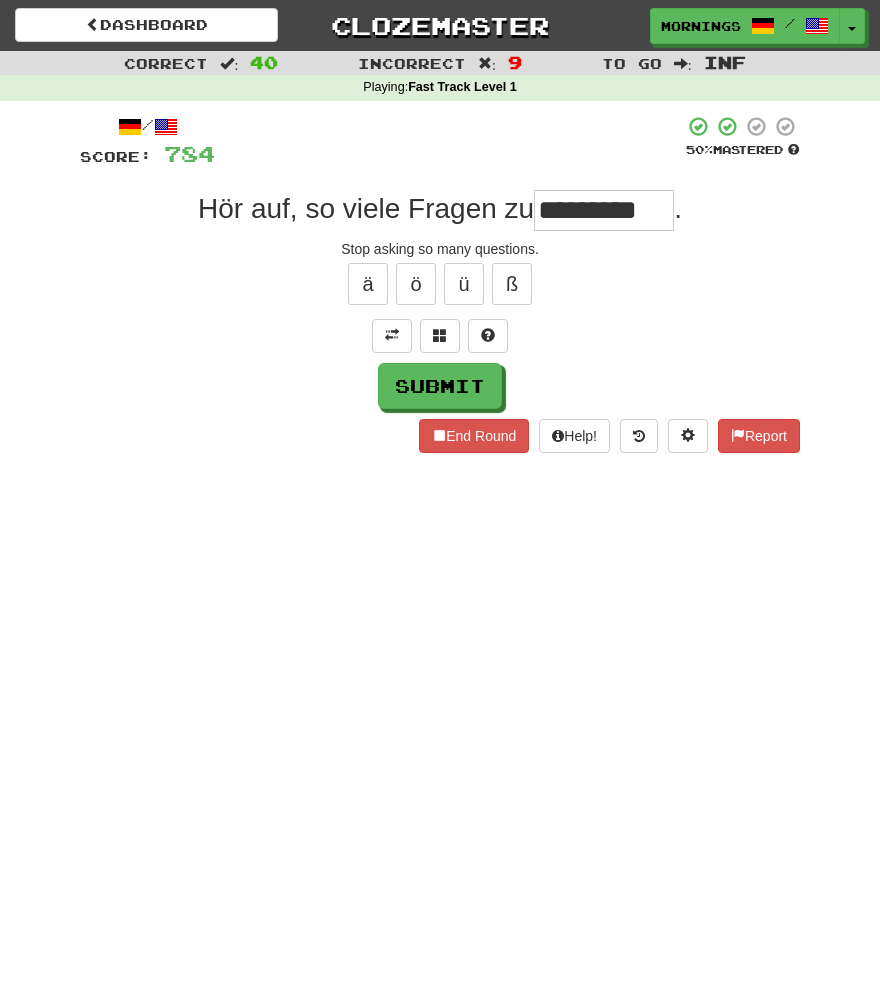 type on "*******" 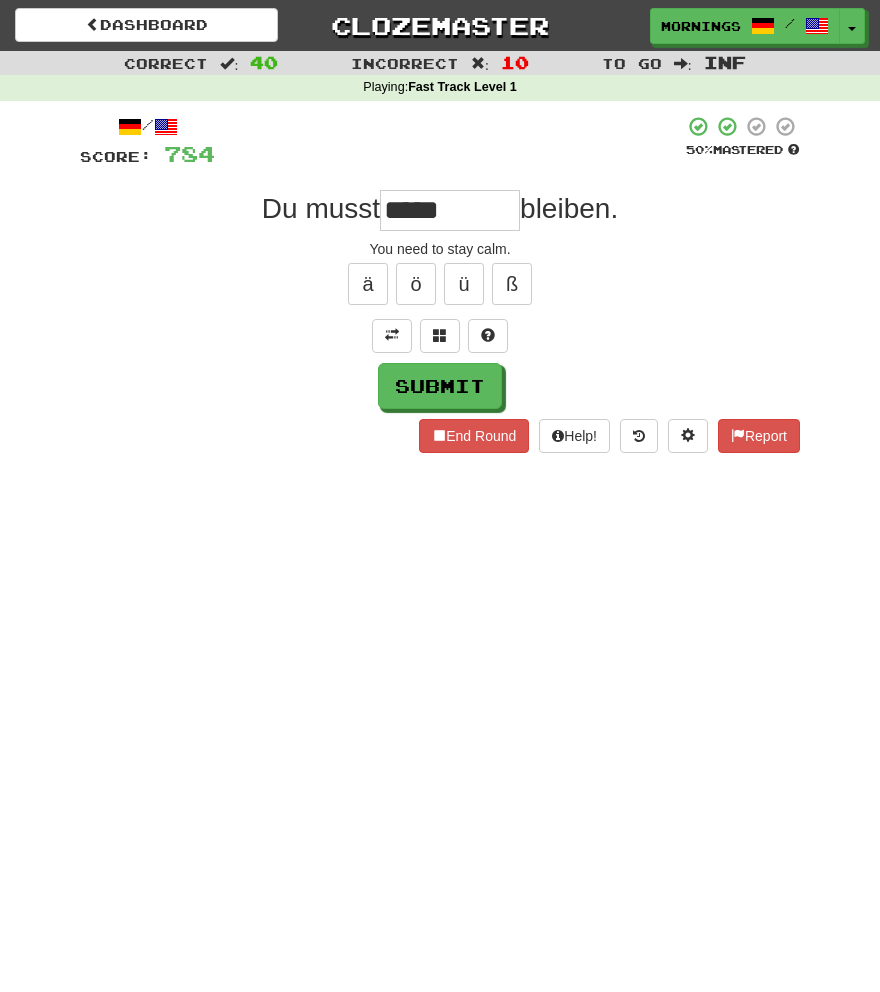 type on "*****" 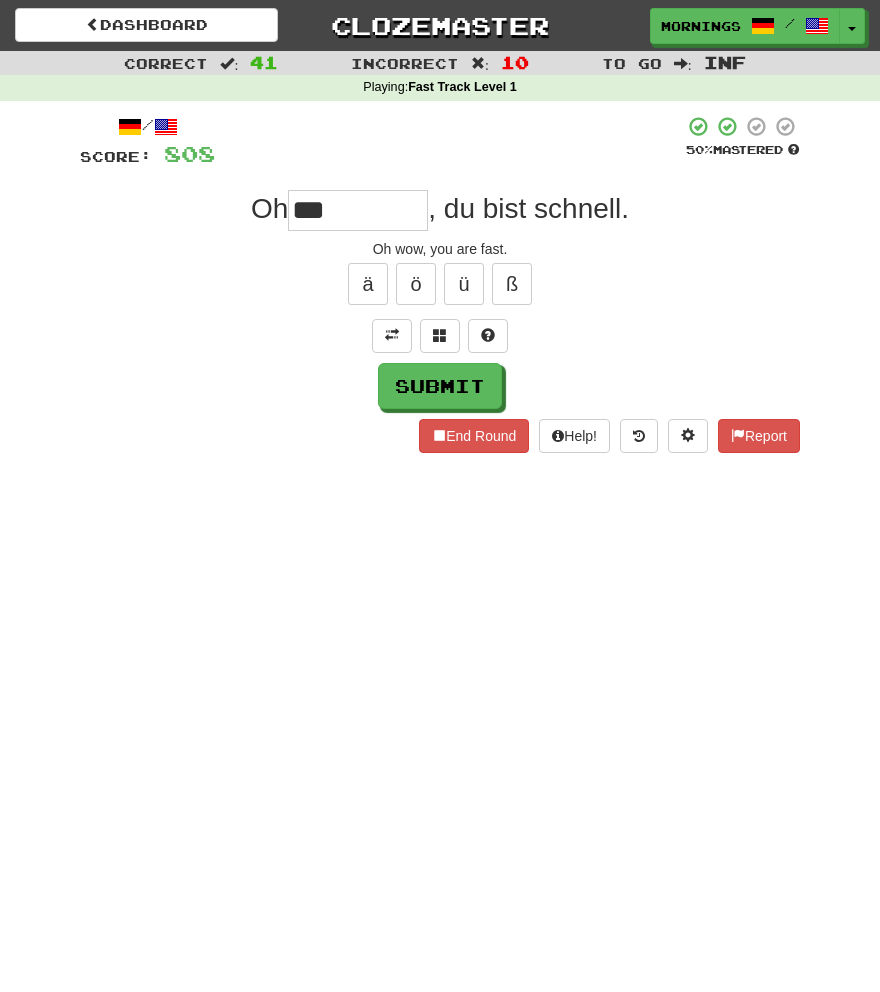 type on "***" 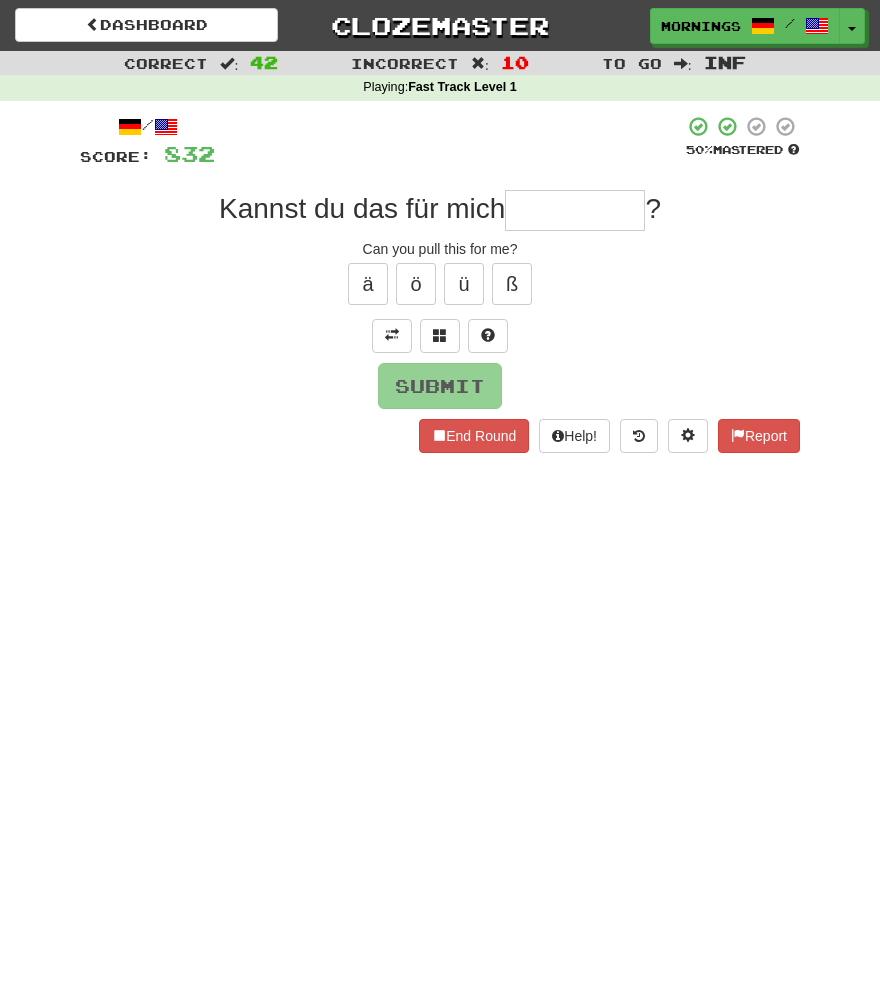 click on "Dashboard
Clozemaster
MorningSky1558
/
Toggle Dropdown
Dashboard
Leaderboard
Activity Feed
Notifications
Profile
Discussions
Deutsch
/
English
Streak:
0
Review:
2,326
Points Today: 0
English
/
Español
Streak:
1
Review:
3,655
Points Today: 1536
English
/
Deutsch
Streak:
0
Review:
537
Points Today: 0
English
/
Italiano
Streak:
0
Review:
330
Points Today: 0
English
/
Français
Streak:
1
Review:
2,370
Points Today: 3048
English
/
Português
Streak:
0
Review:
260
Points Today: 0
English
/
العربية
Streak:
0
Review:
216
Points Today: 0" at bounding box center (440, 496) 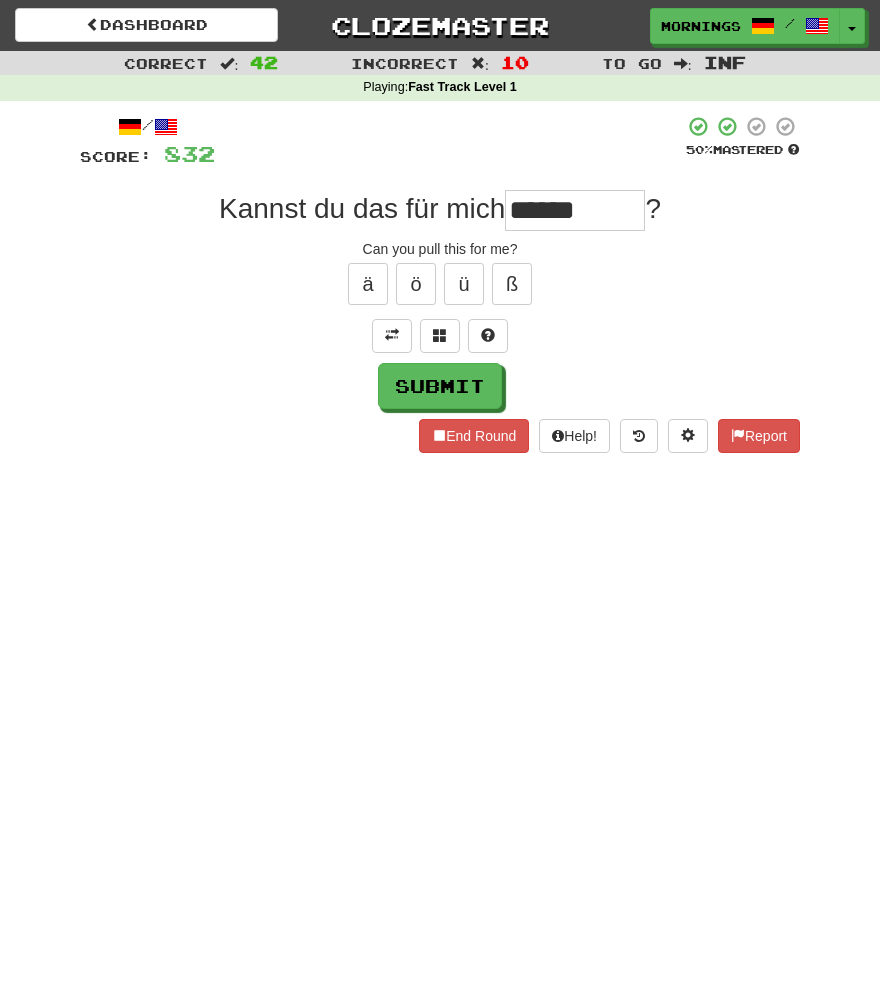 type on "******" 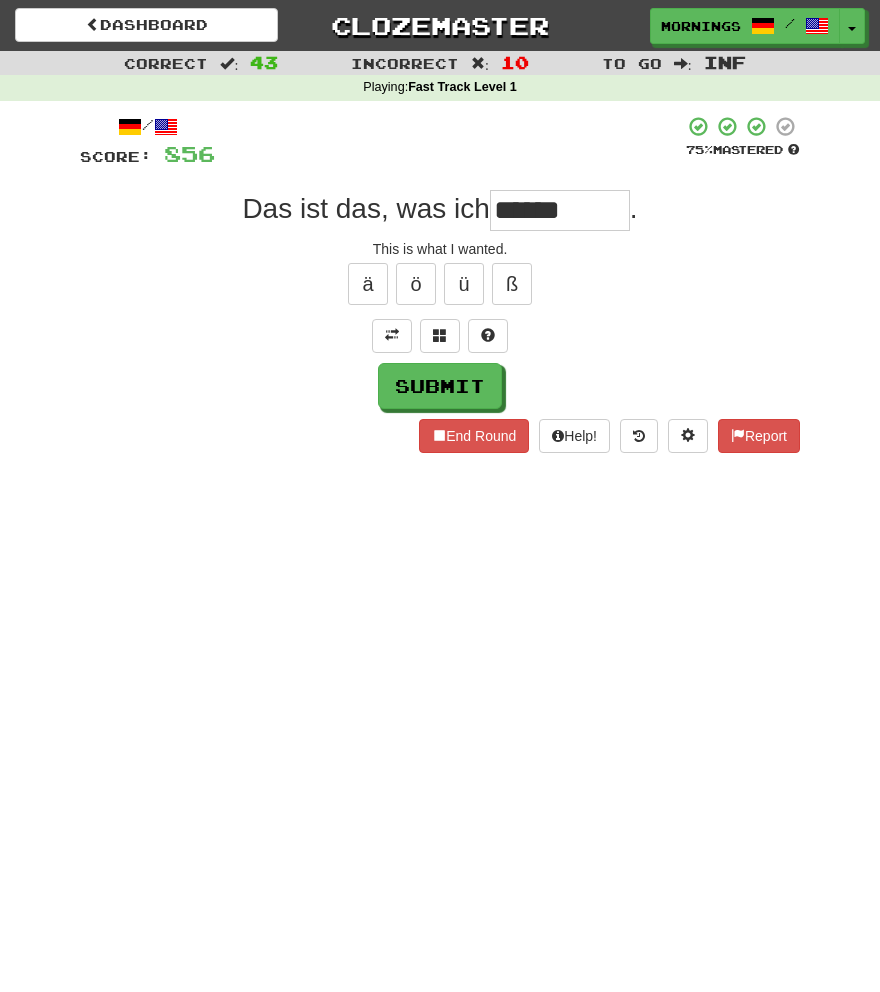 type on "******" 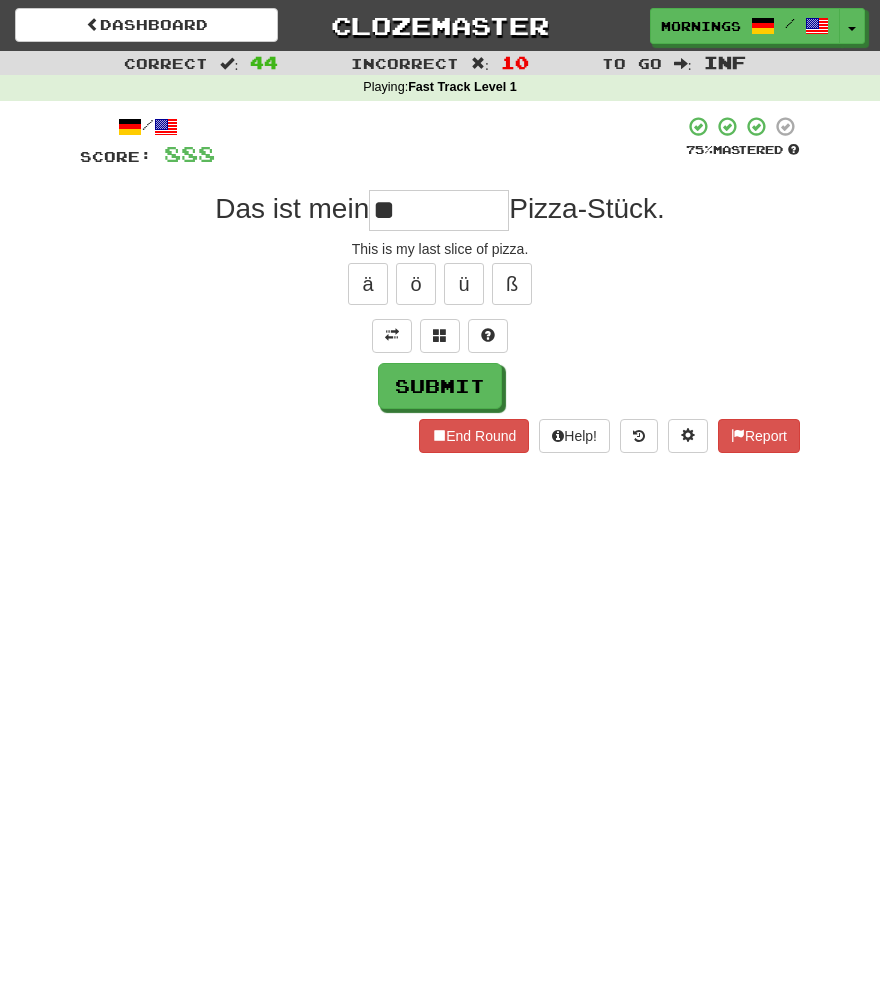 type on "*" 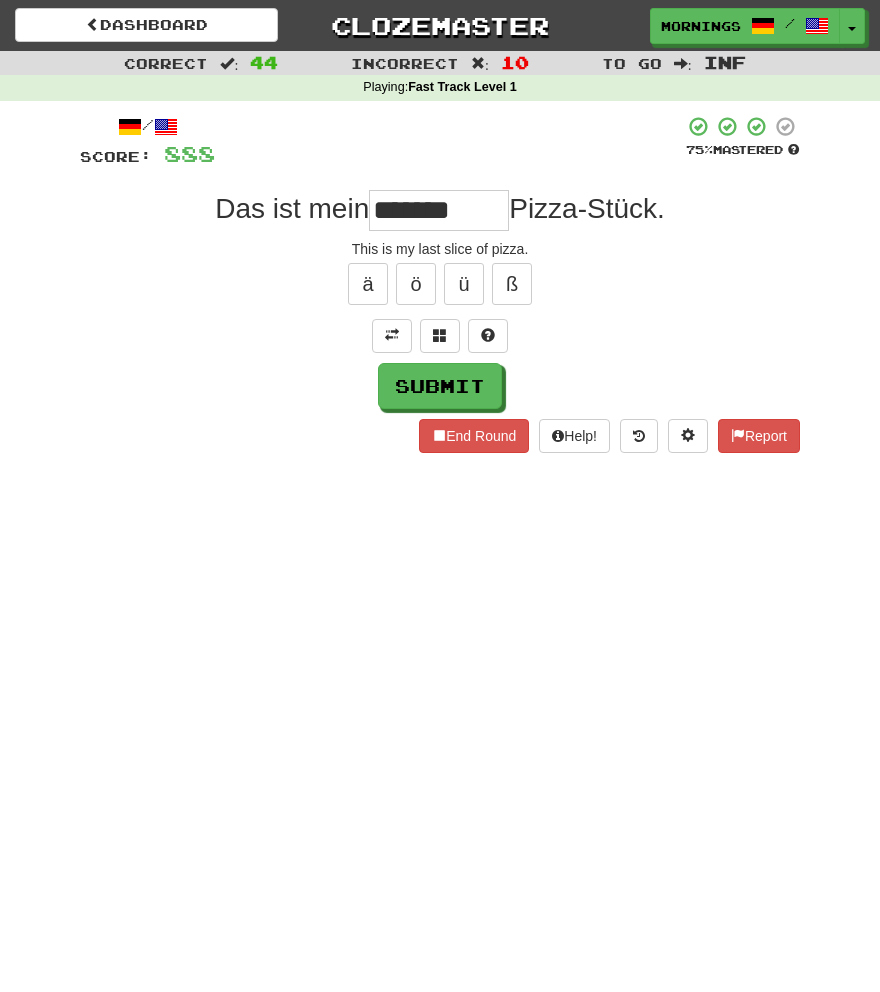 type on "*******" 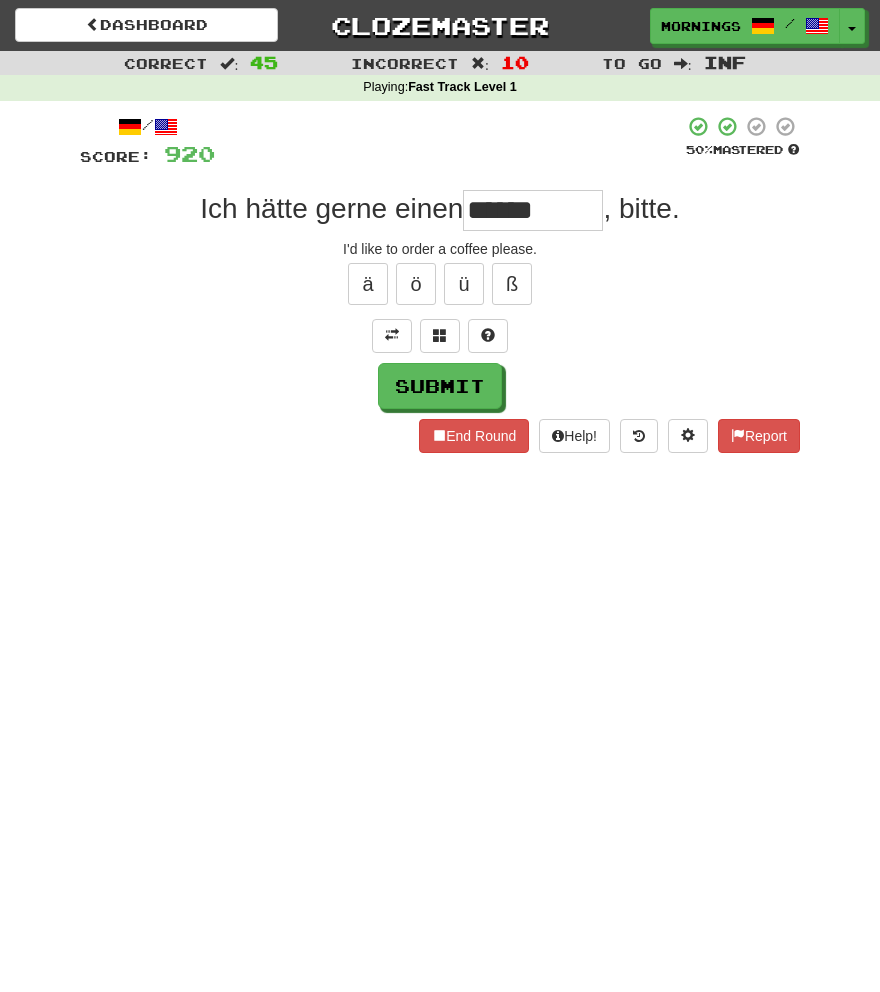 type on "******" 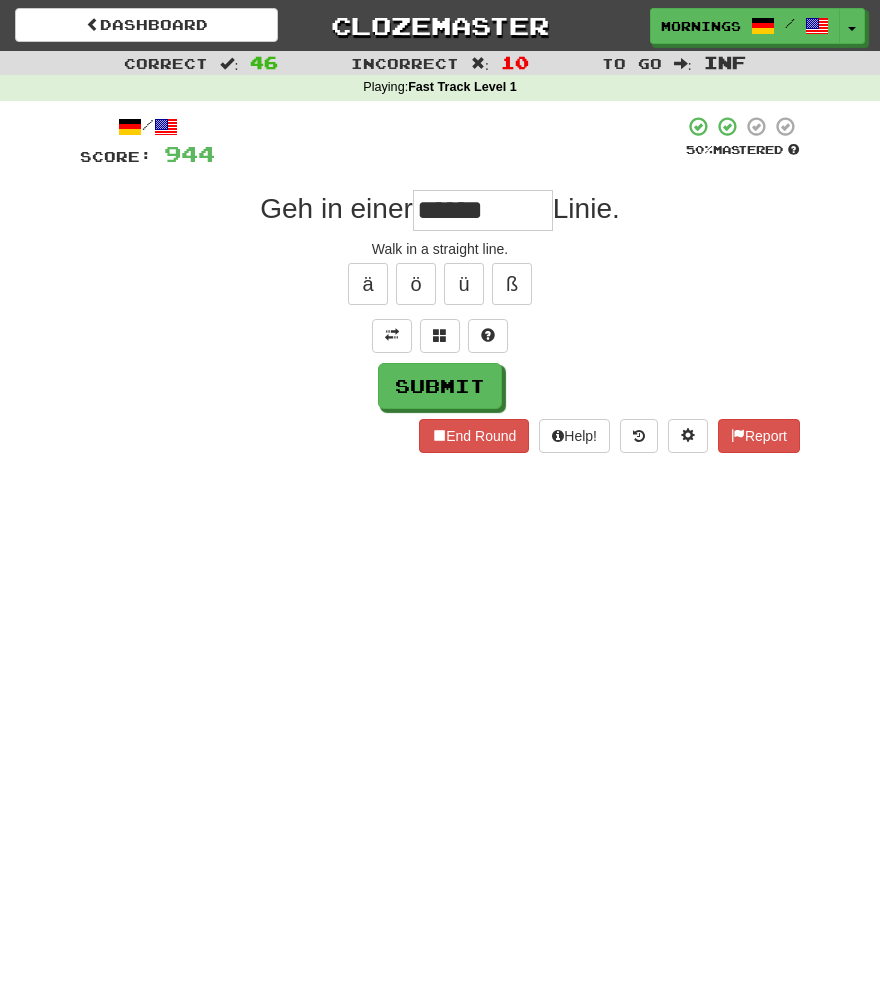 type on "*******" 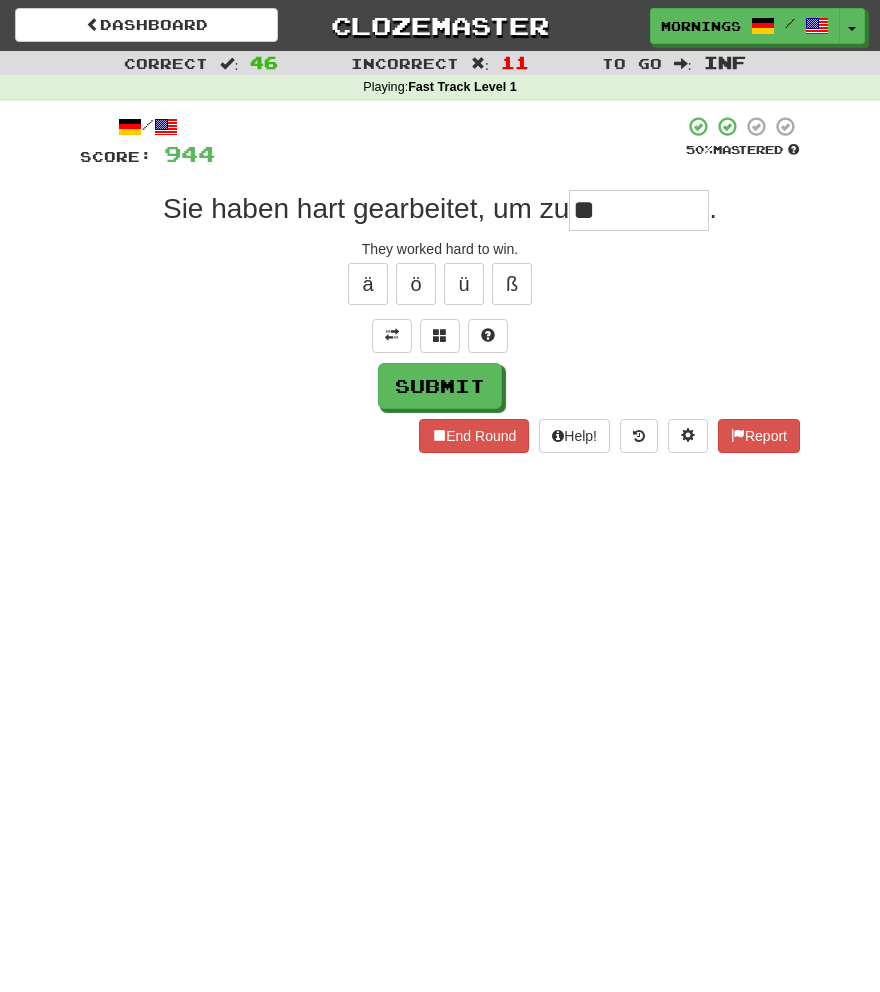 type on "*" 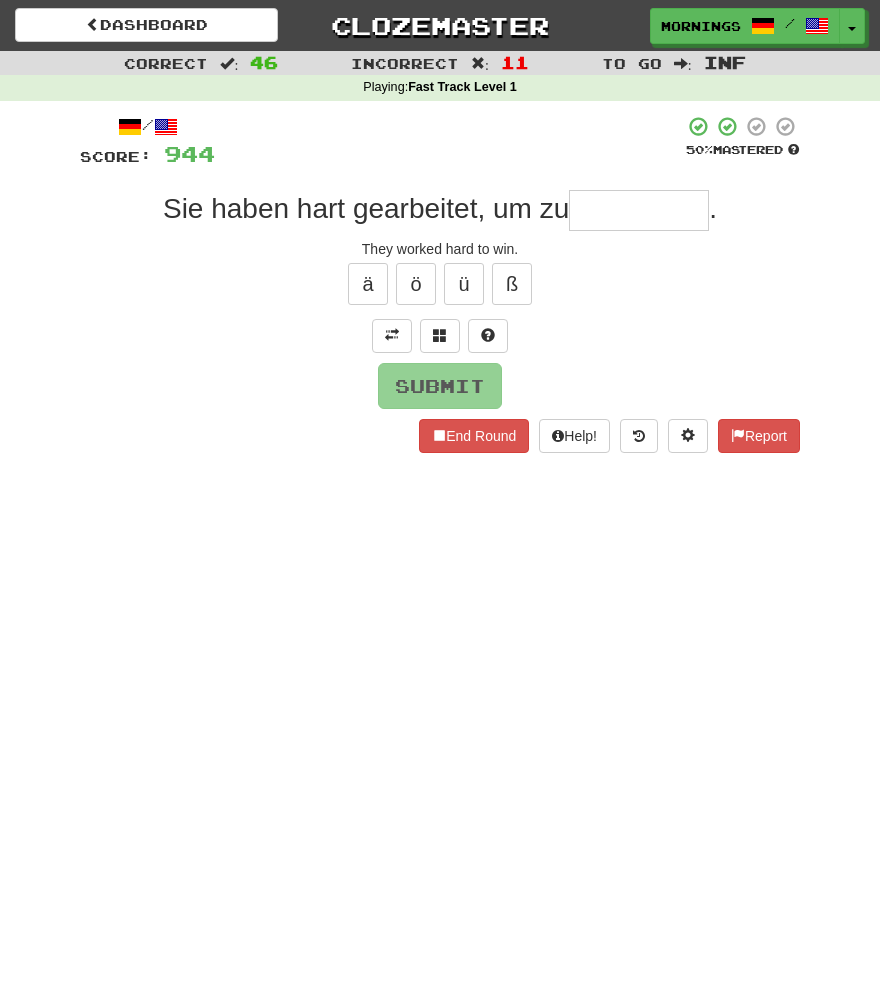 click on "Submit" at bounding box center [440, 386] 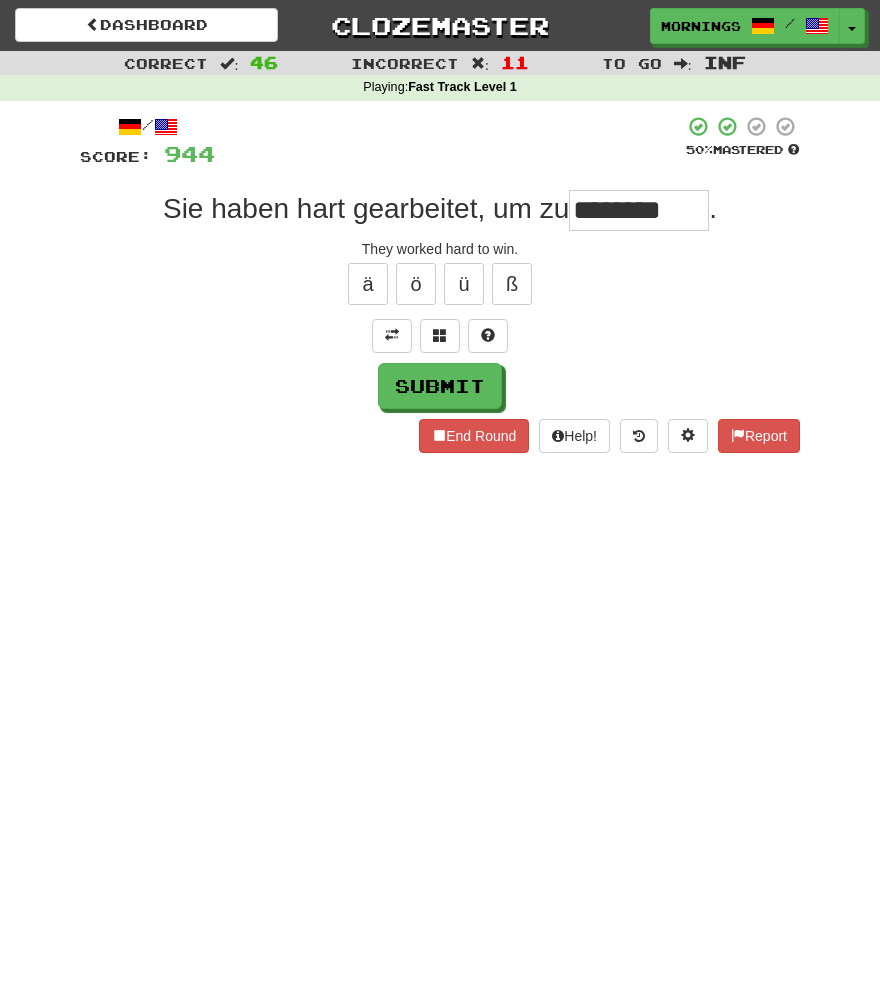 type on "********" 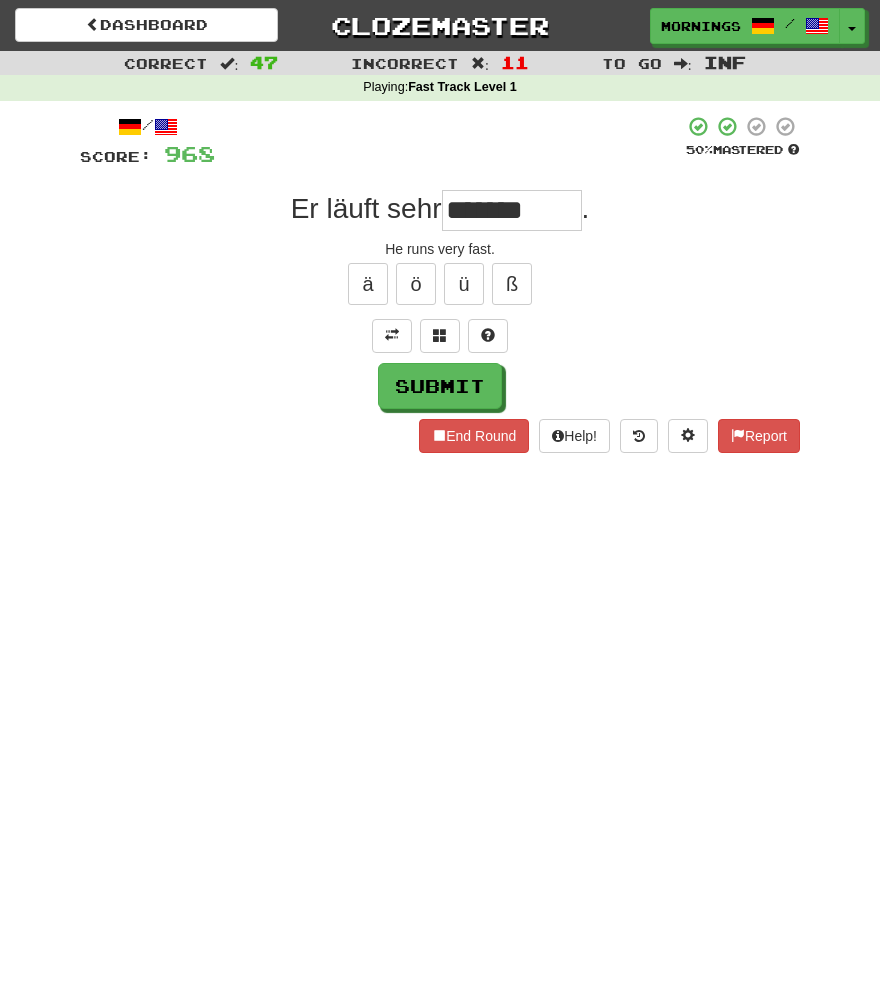 type on "*******" 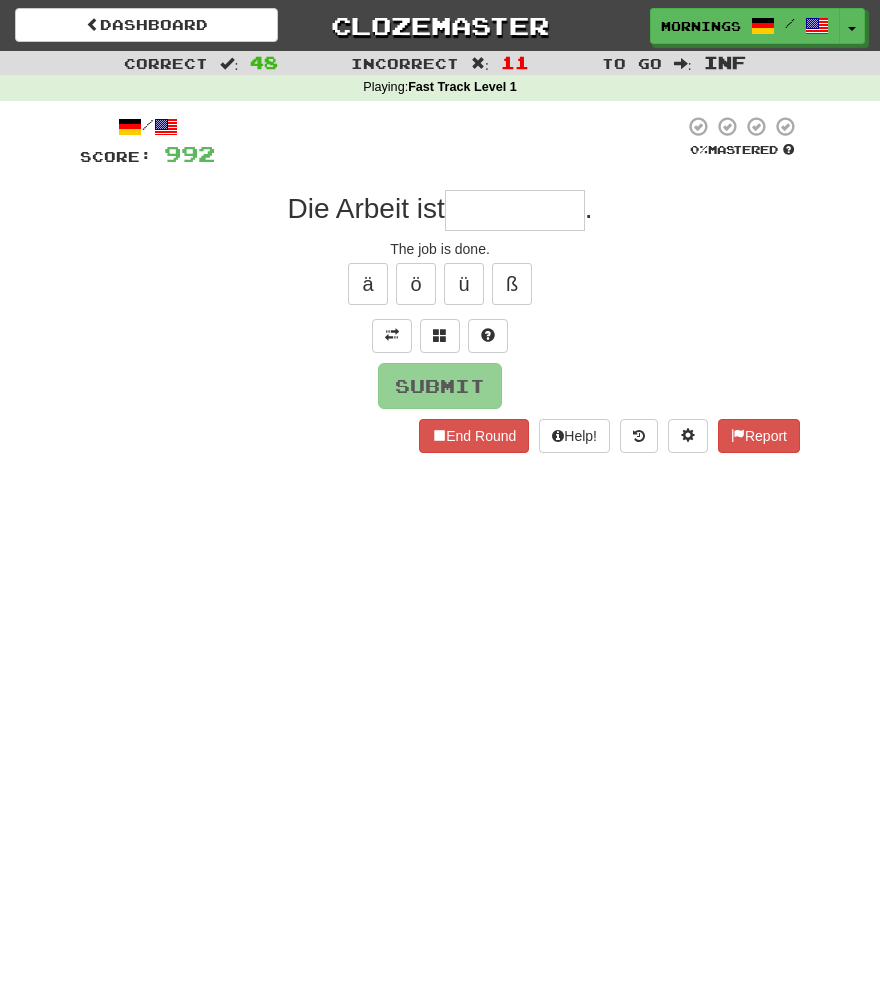 type on "*" 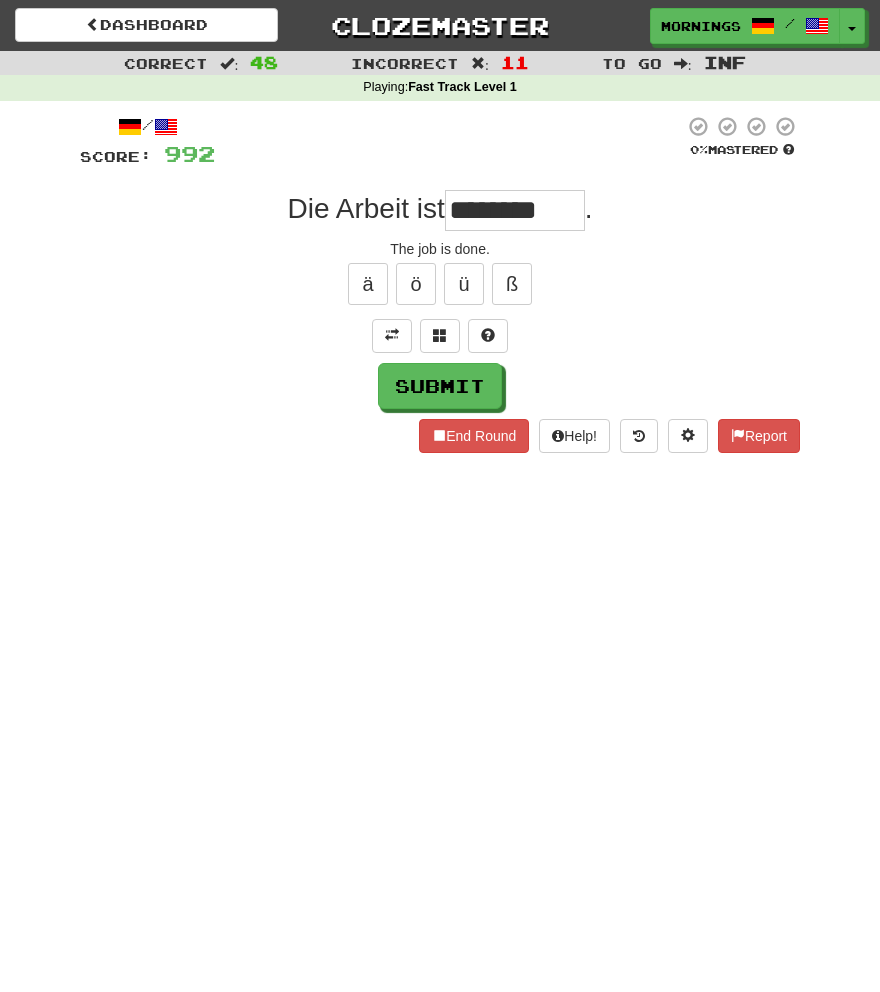 type on "********" 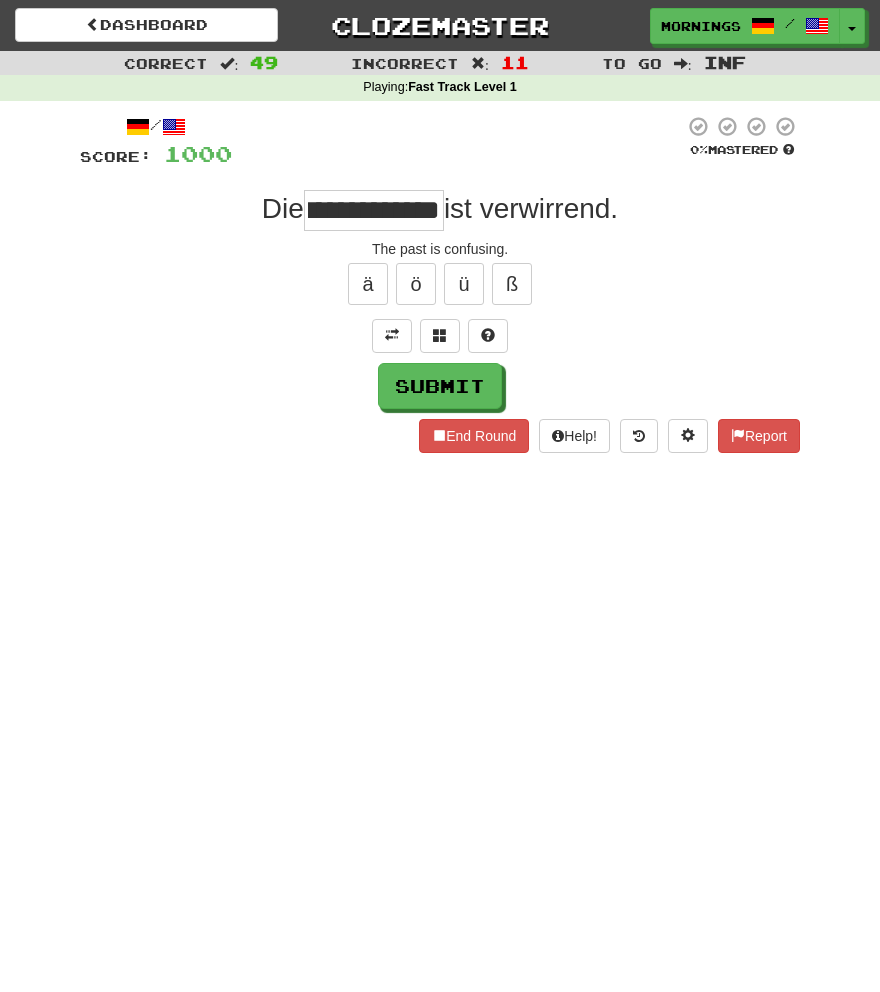 scroll, scrollTop: 0, scrollLeft: 52, axis: horizontal 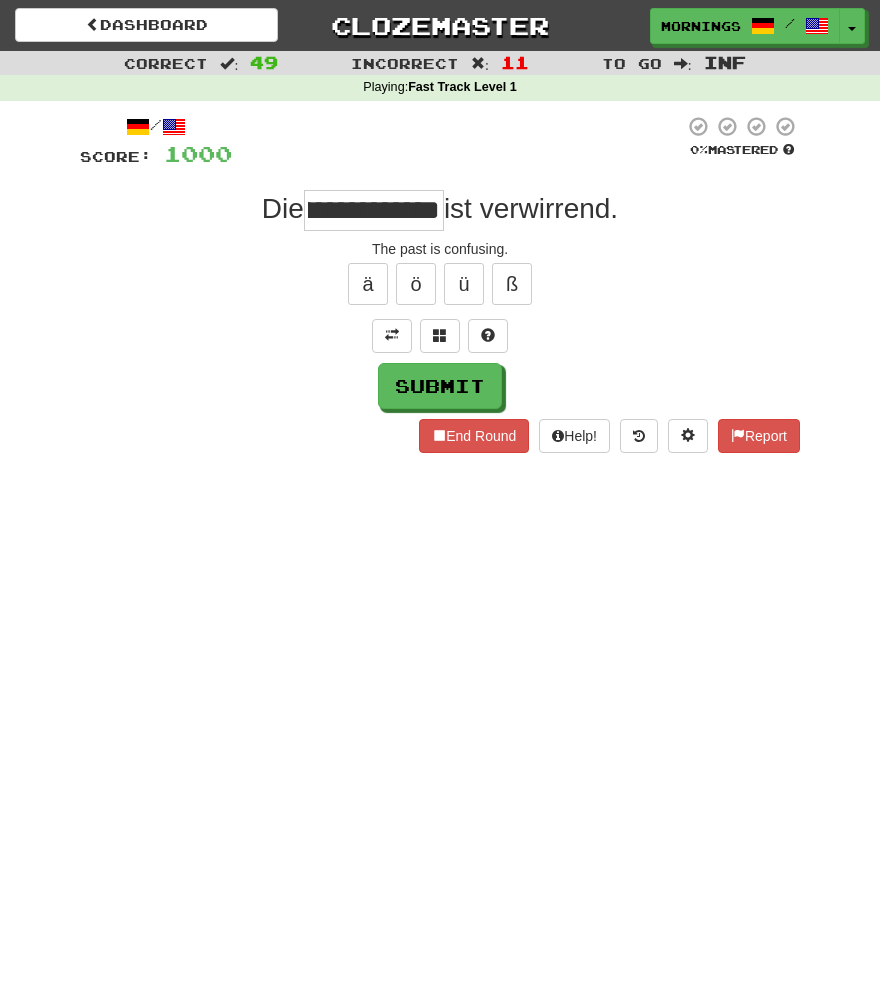 type on "**********" 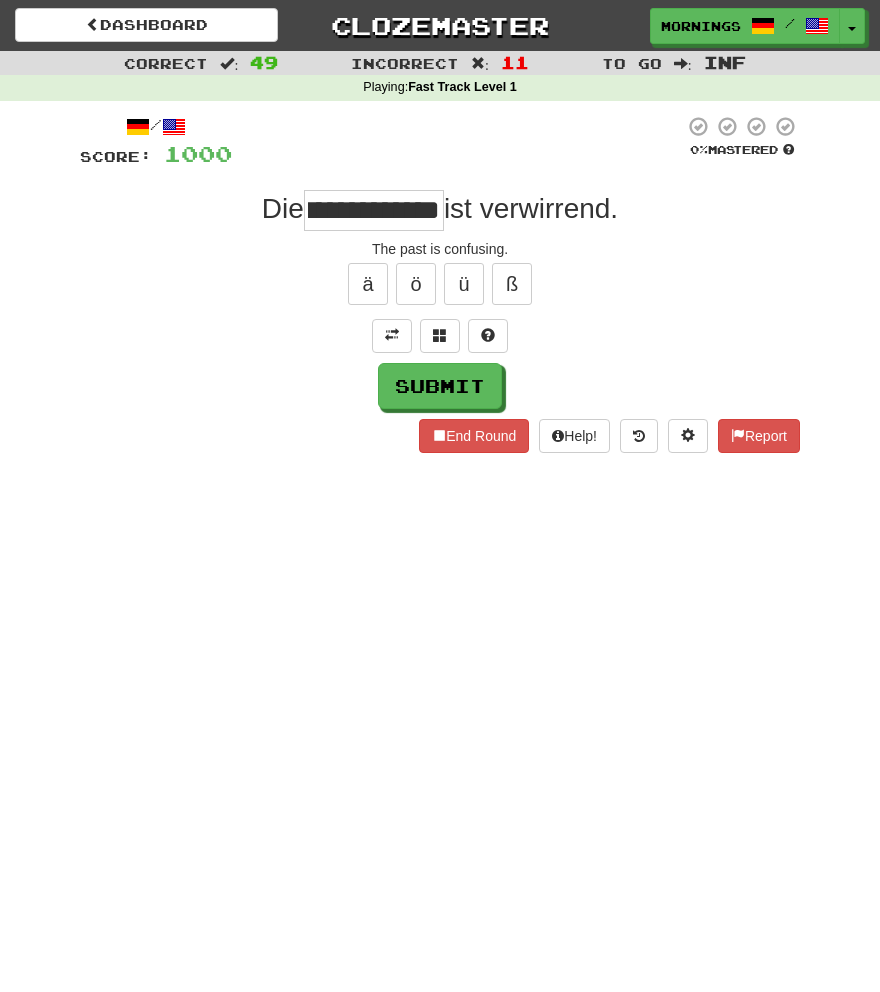 scroll, scrollTop: 0, scrollLeft: 0, axis: both 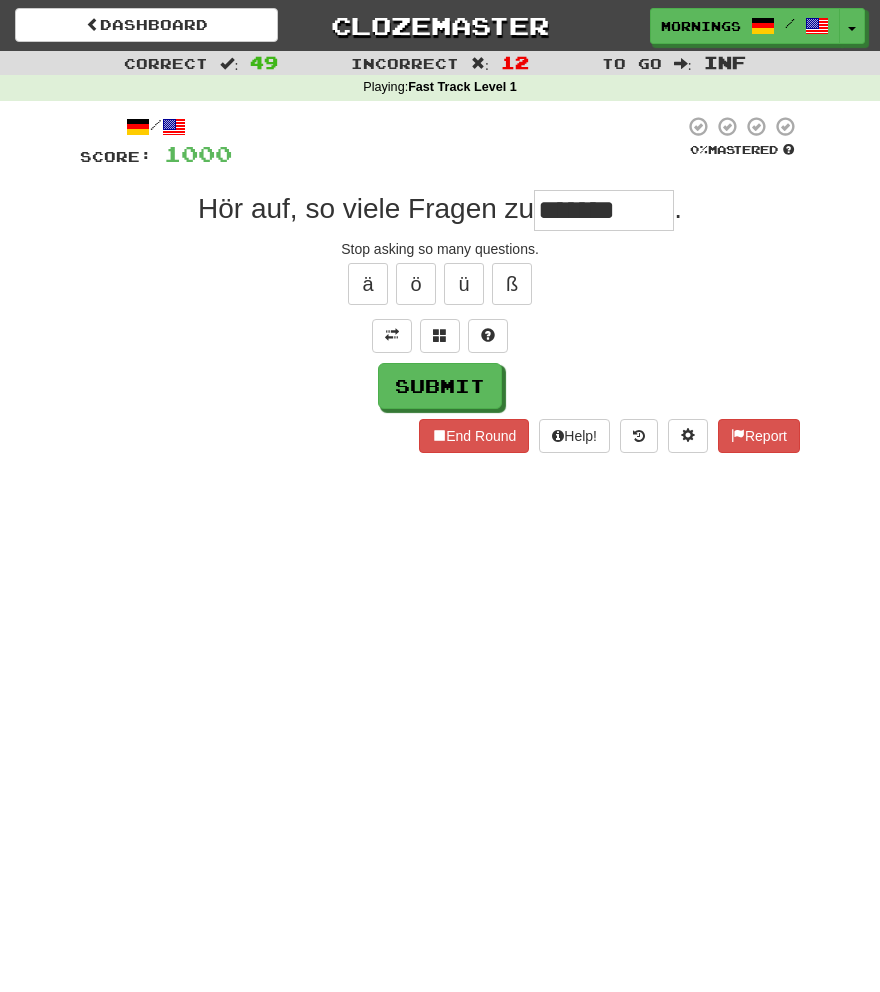 type on "*******" 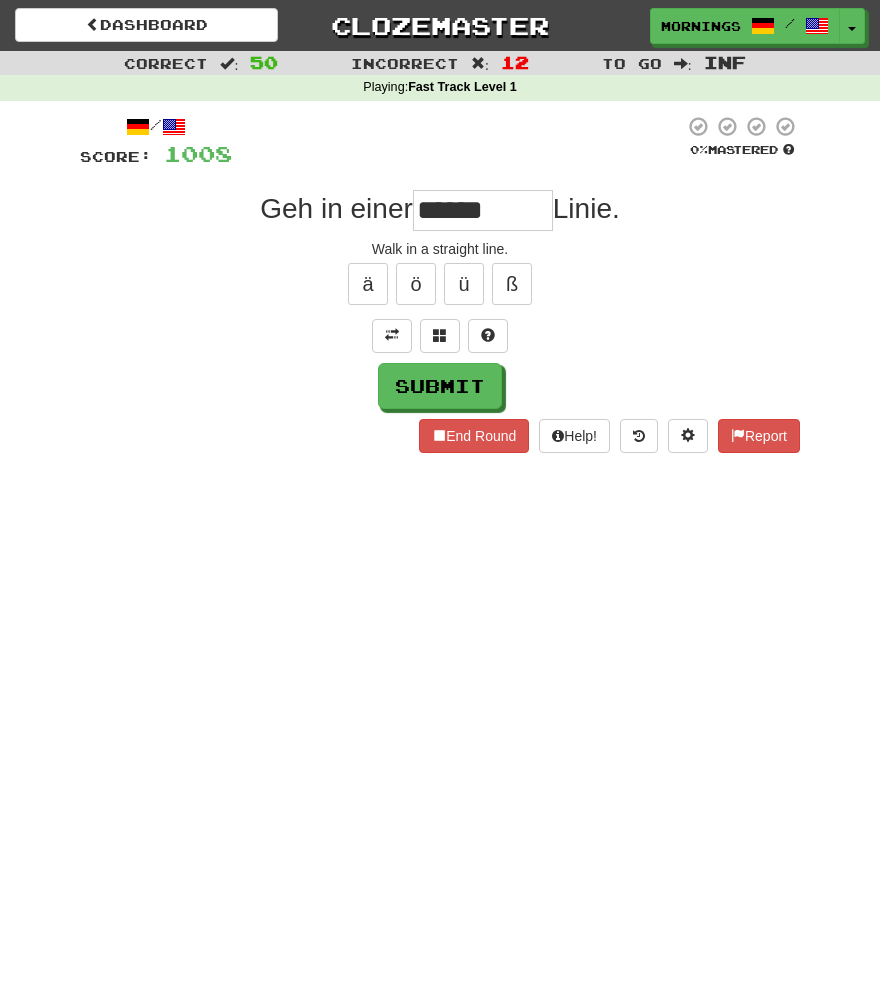 type on "*******" 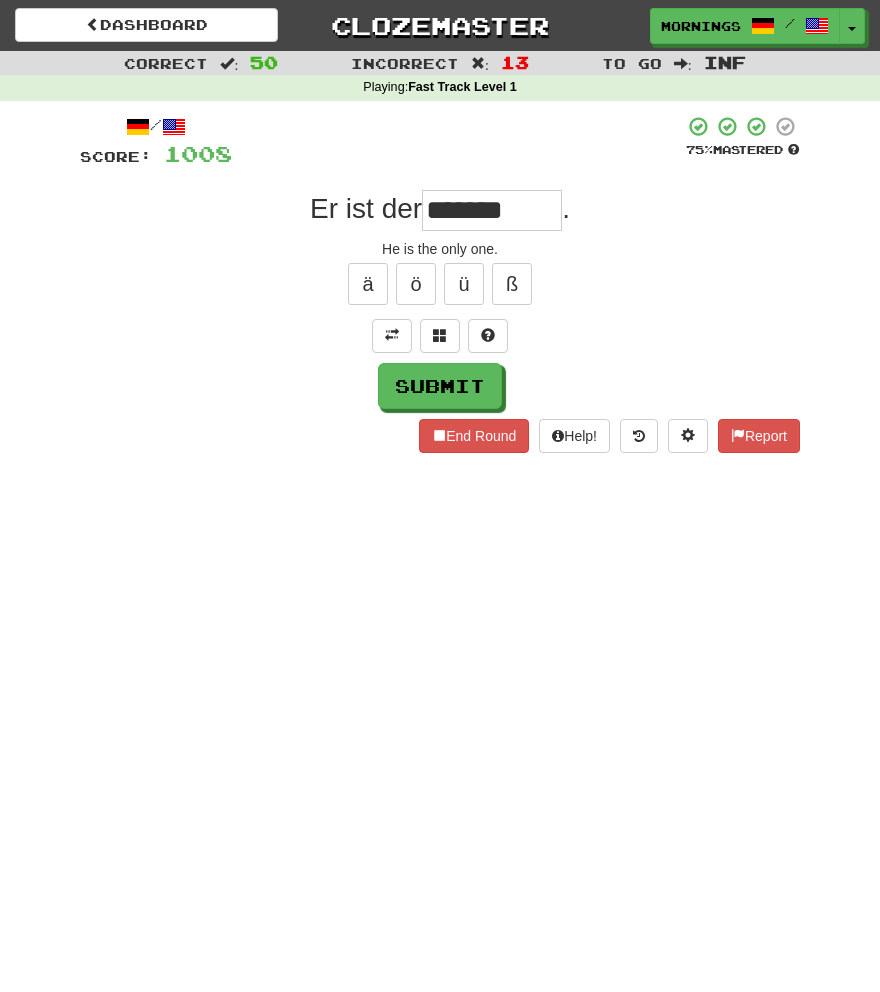 type on "*******" 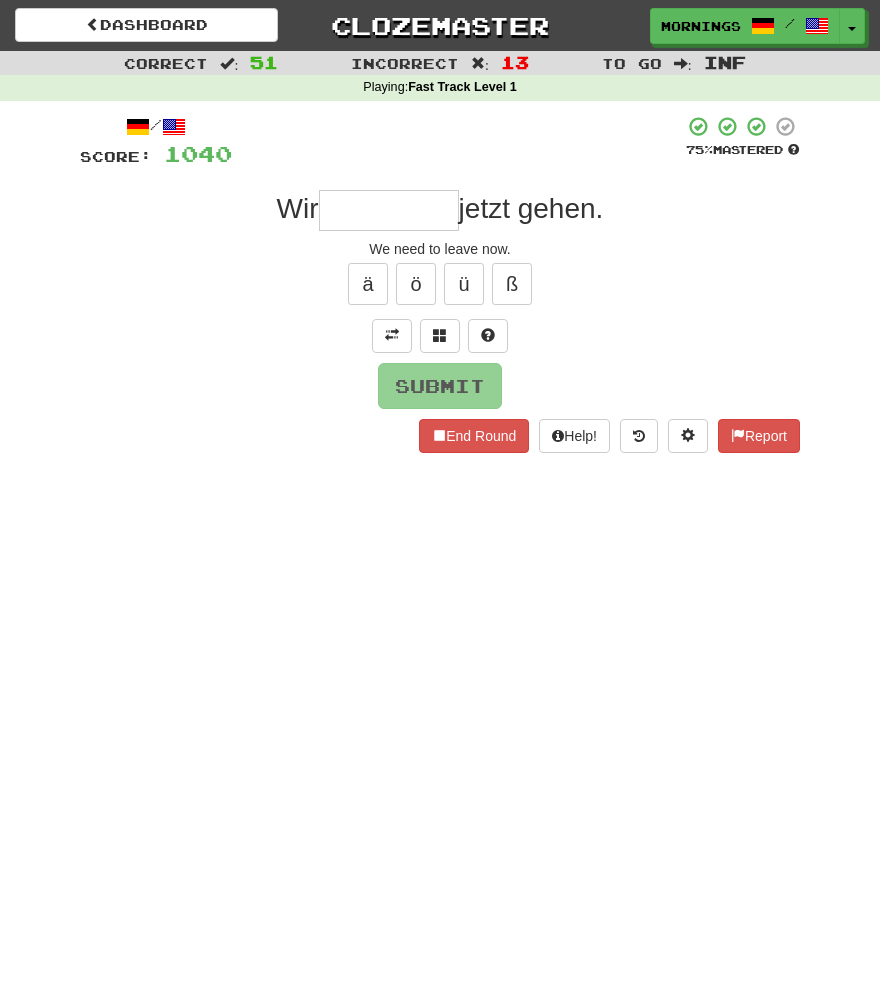 type on "*" 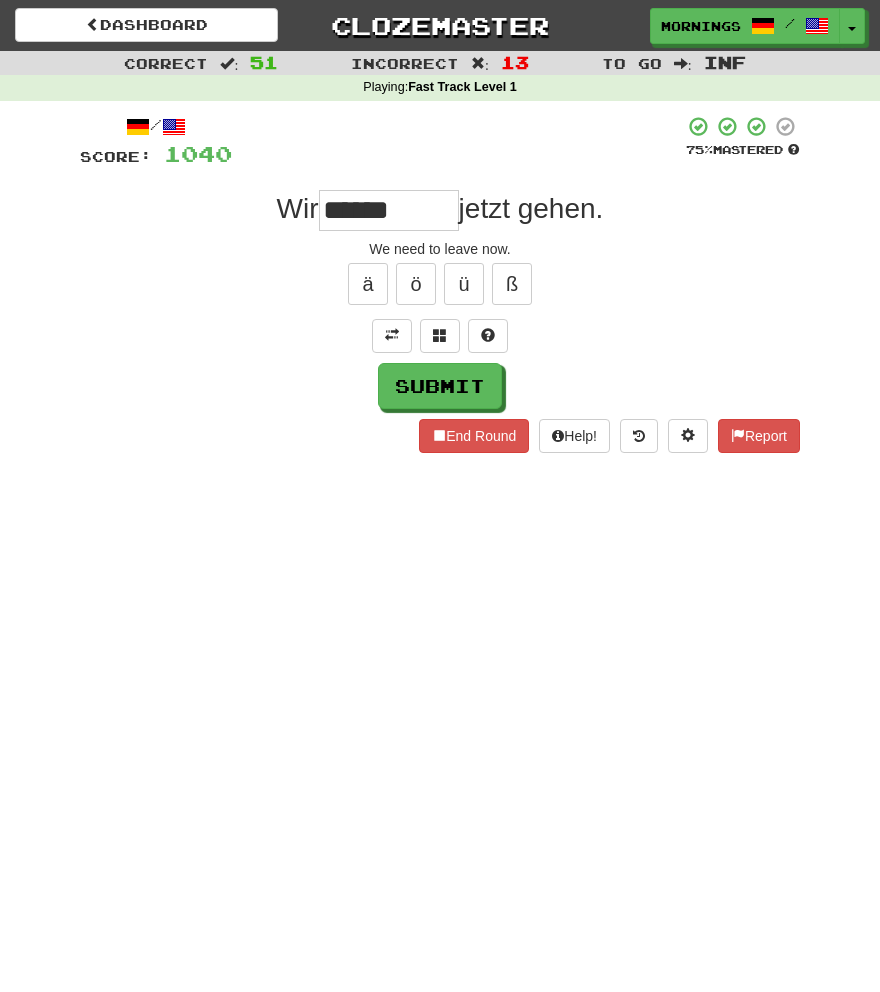 type on "******" 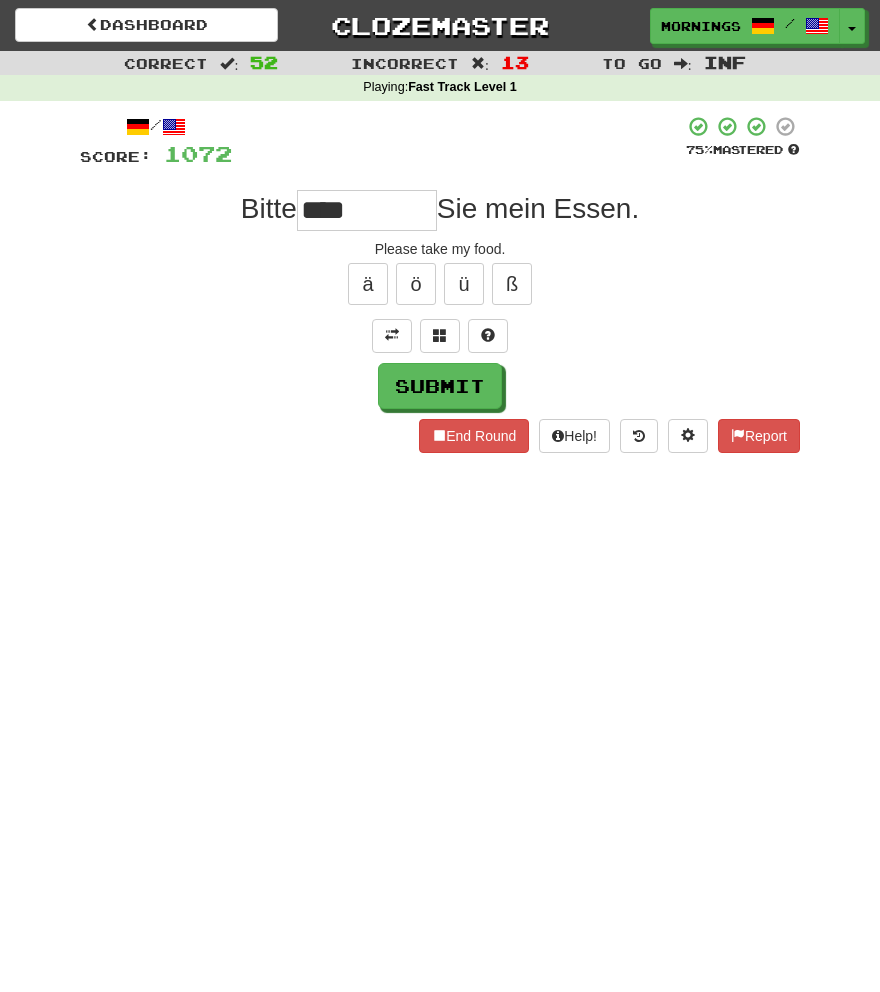 type on "******" 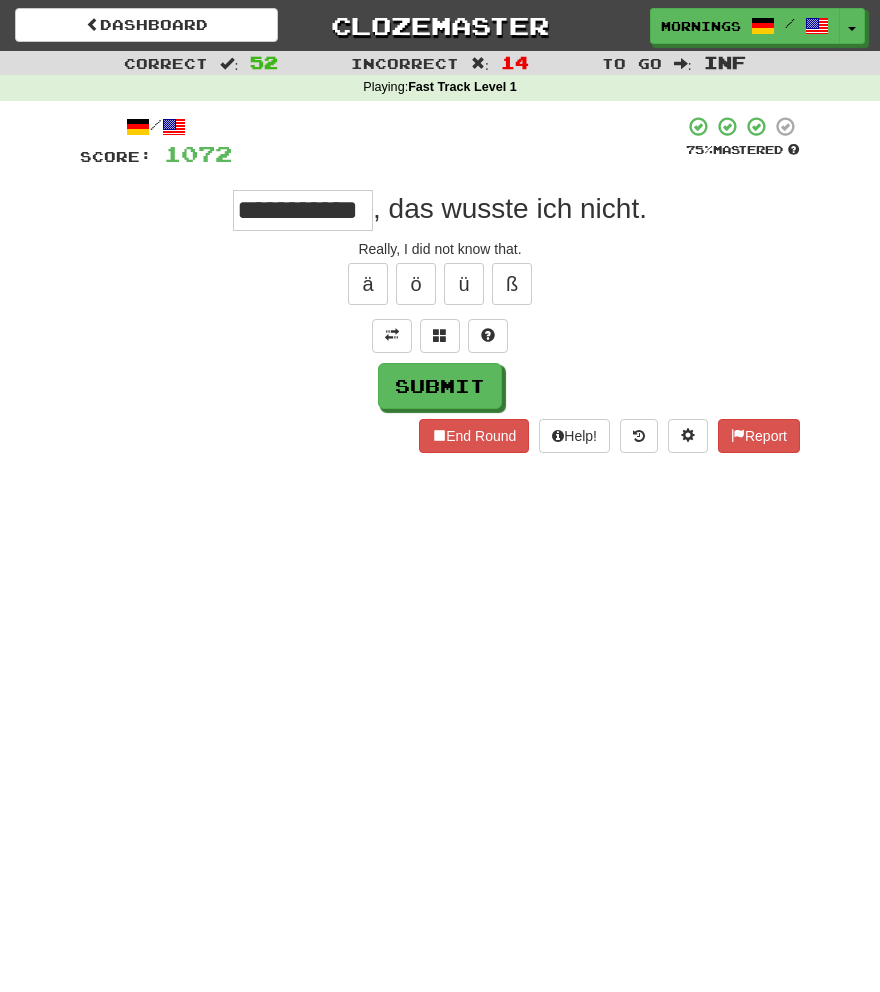 scroll, scrollTop: 0, scrollLeft: 7, axis: horizontal 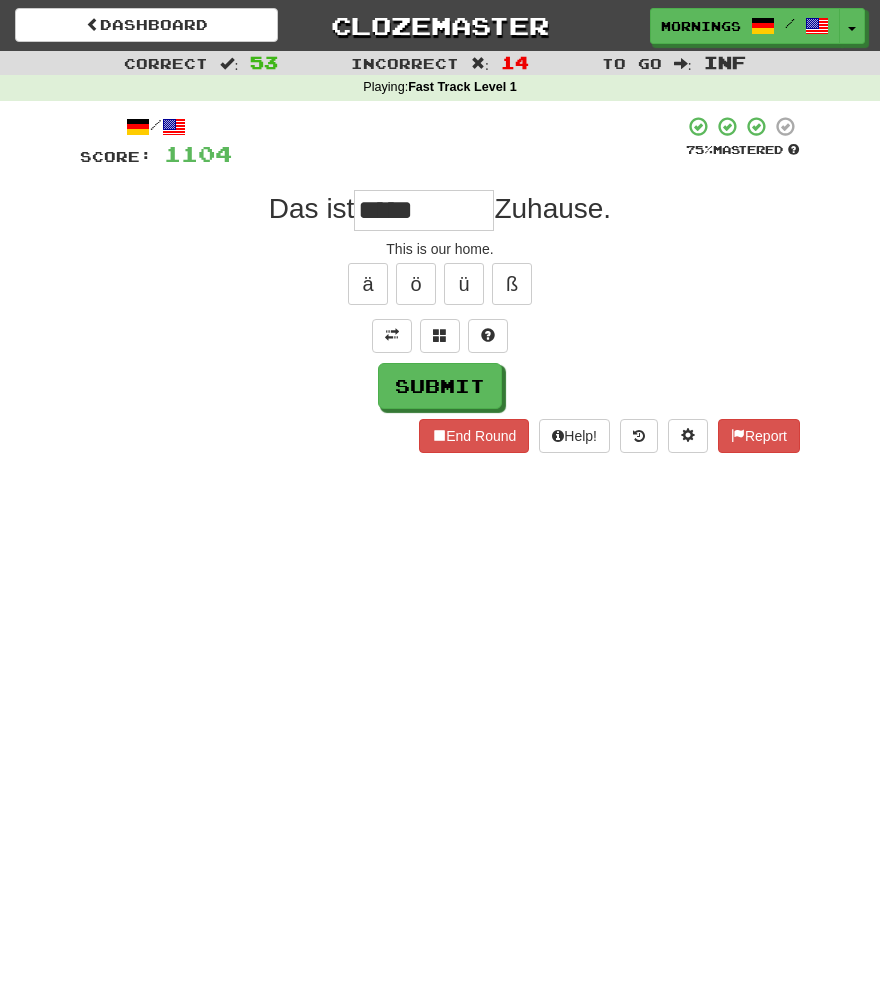type on "*****" 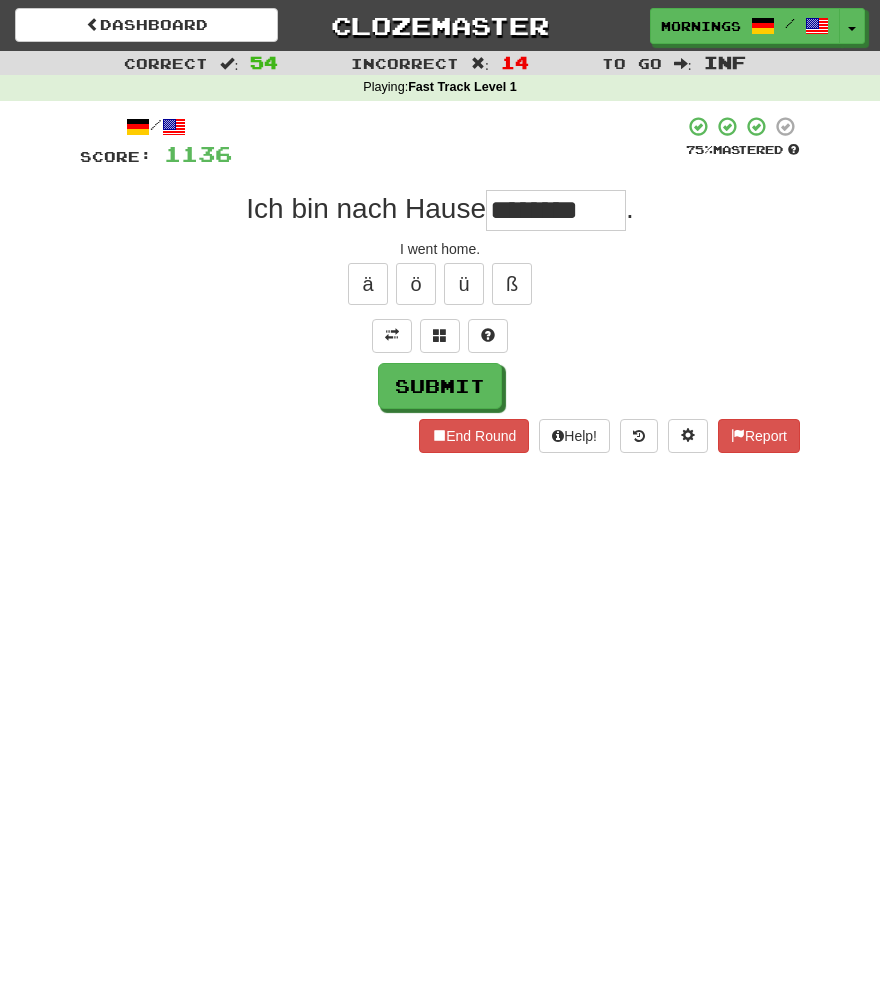 type on "********" 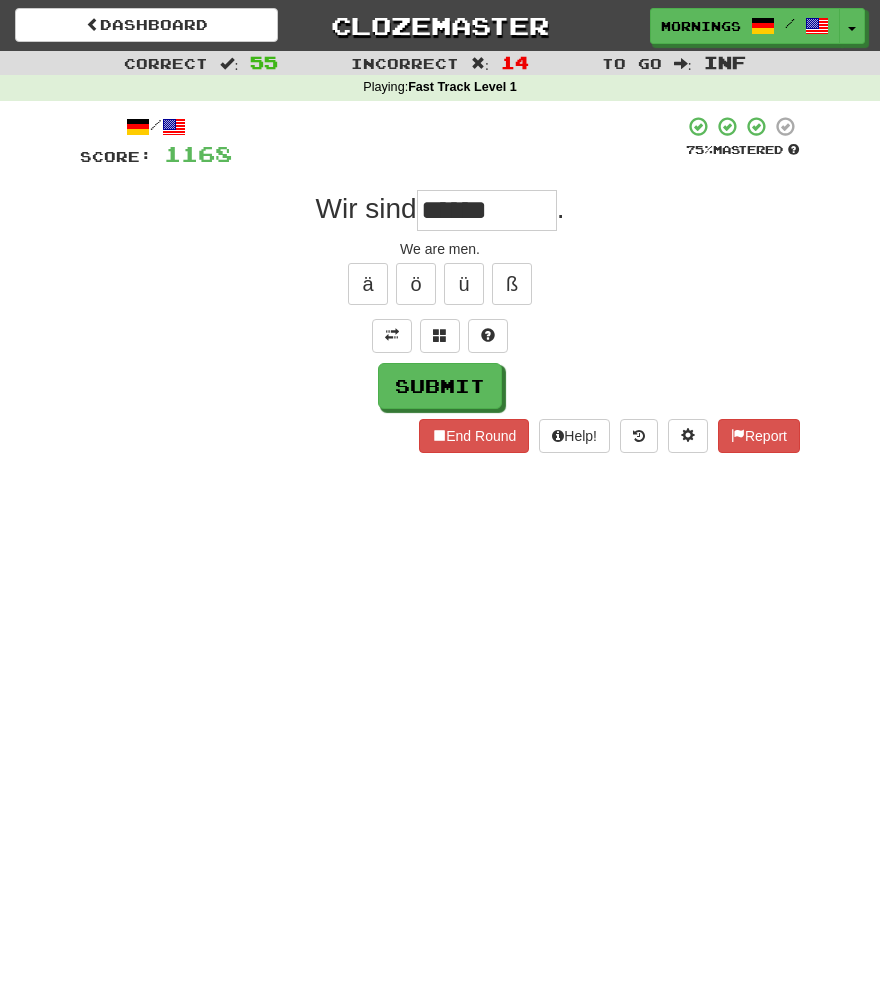 type on "******" 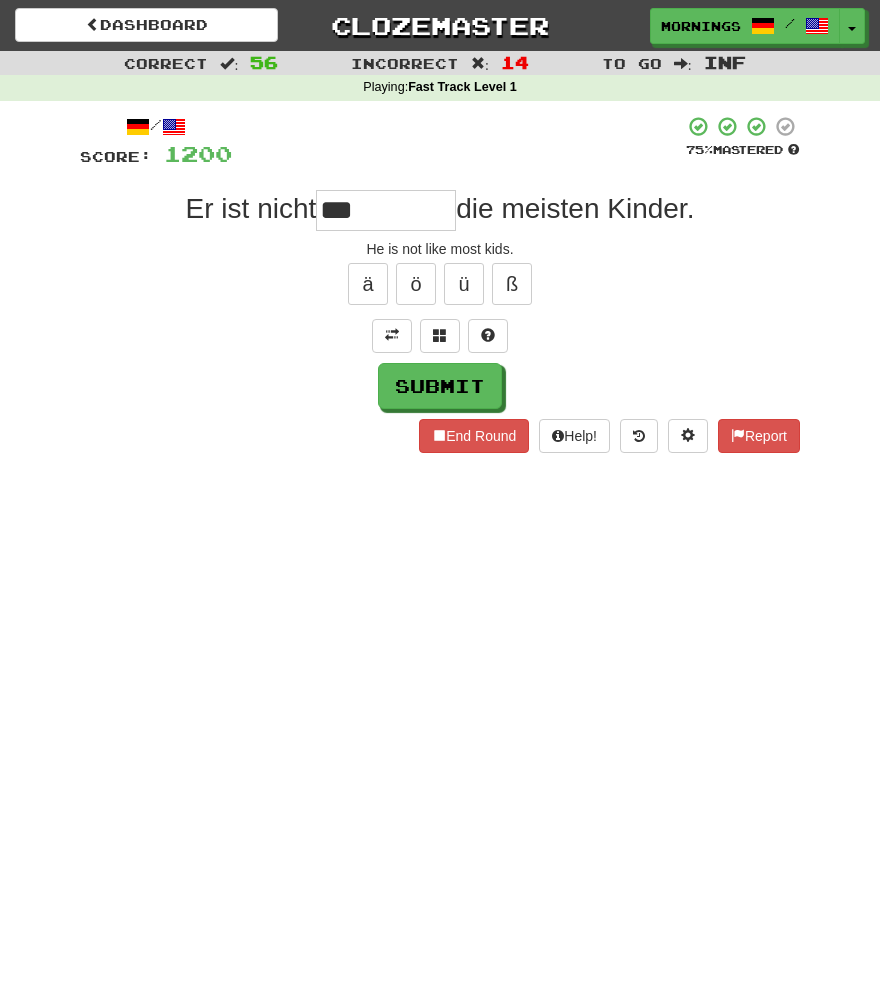 type on "***" 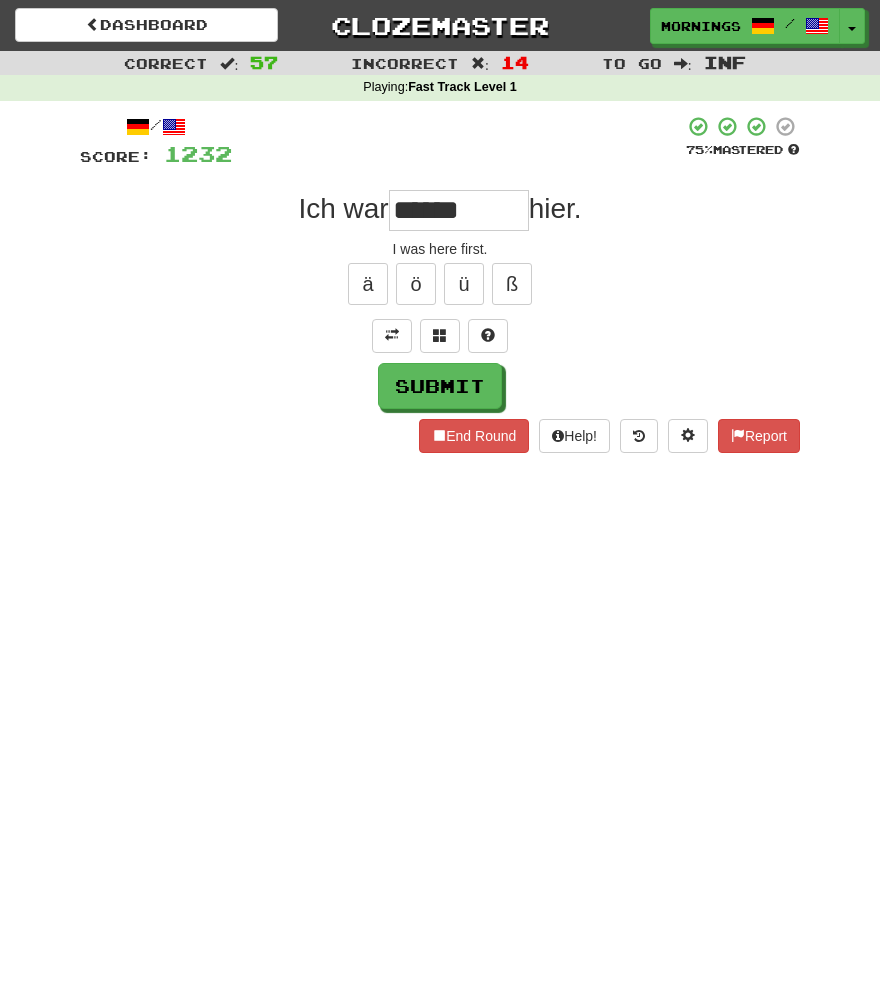 type on "******" 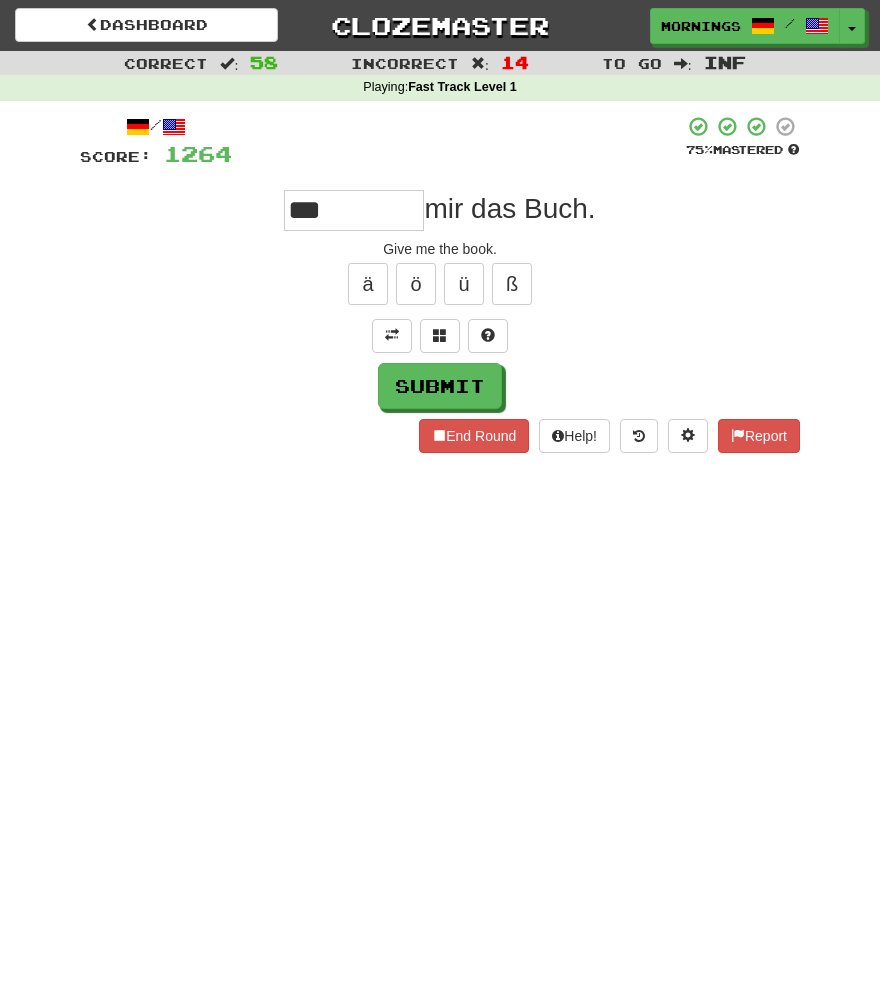 type on "***" 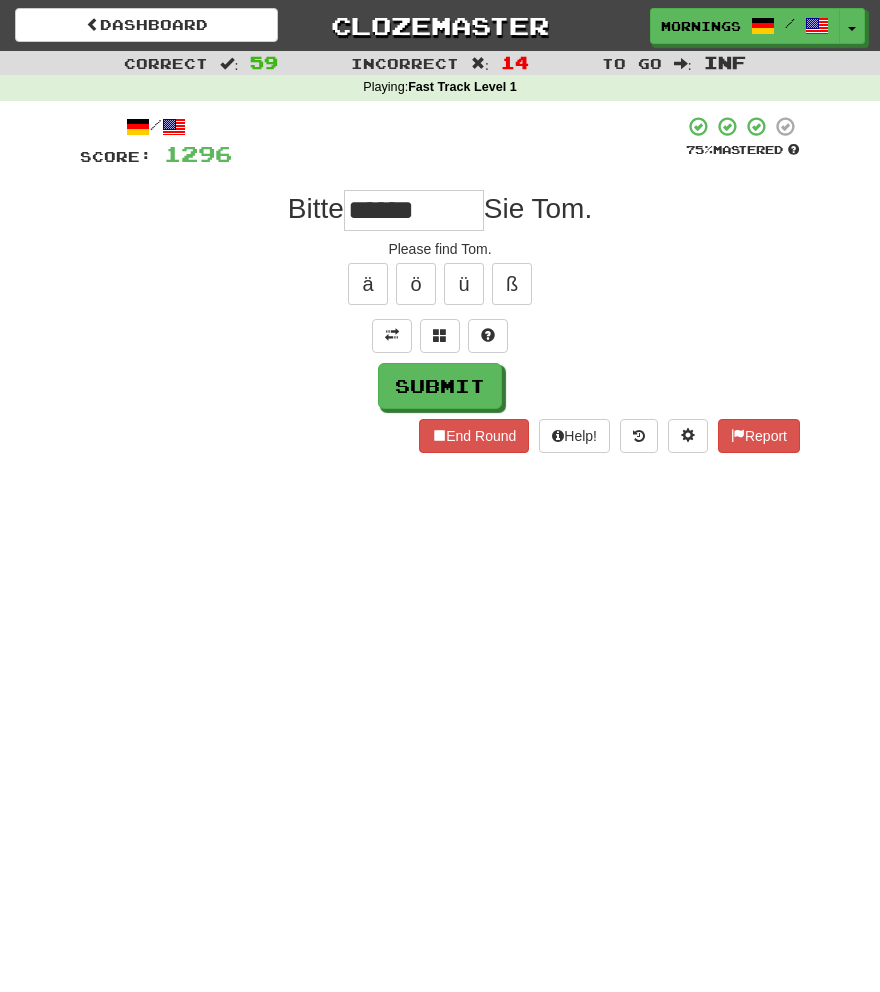type on "******" 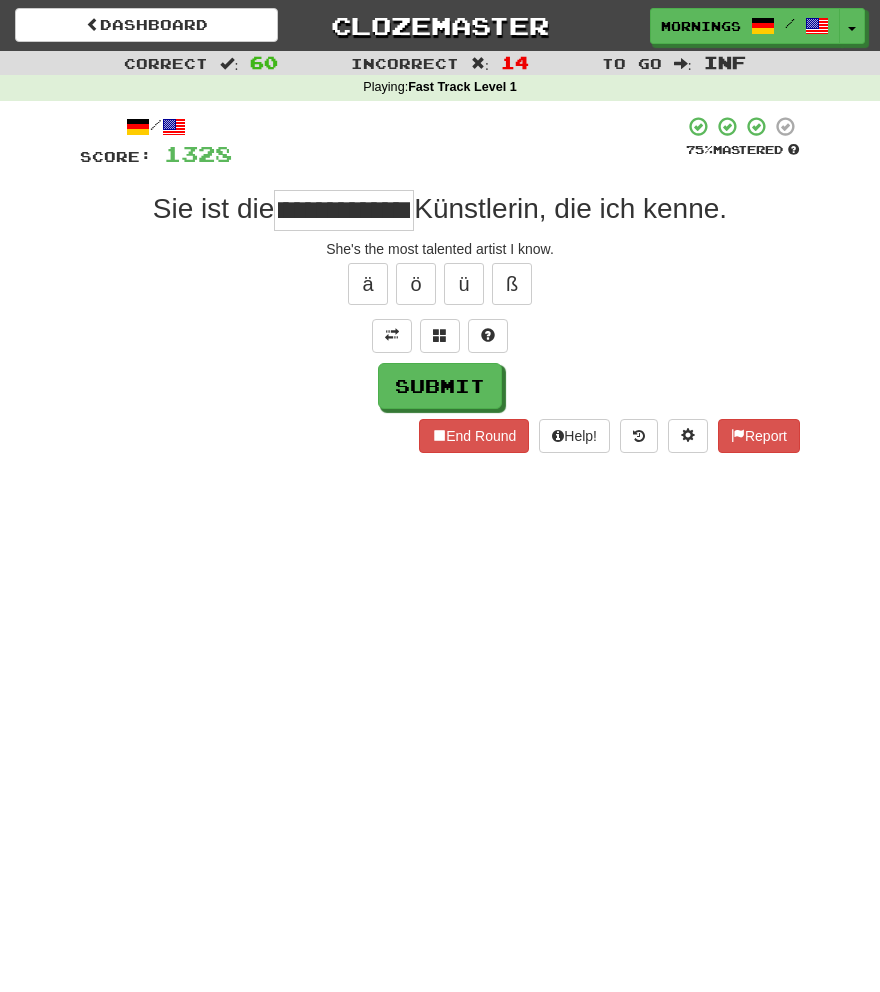 scroll, scrollTop: 0, scrollLeft: 29, axis: horizontal 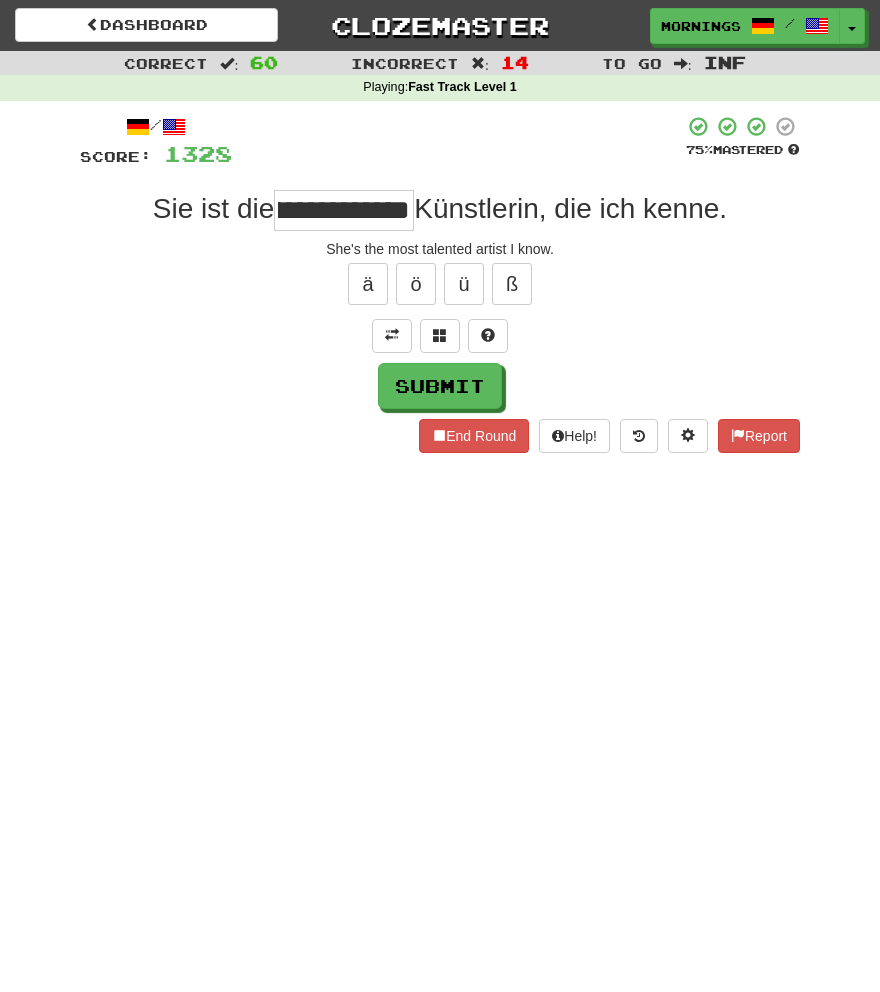 type on "**********" 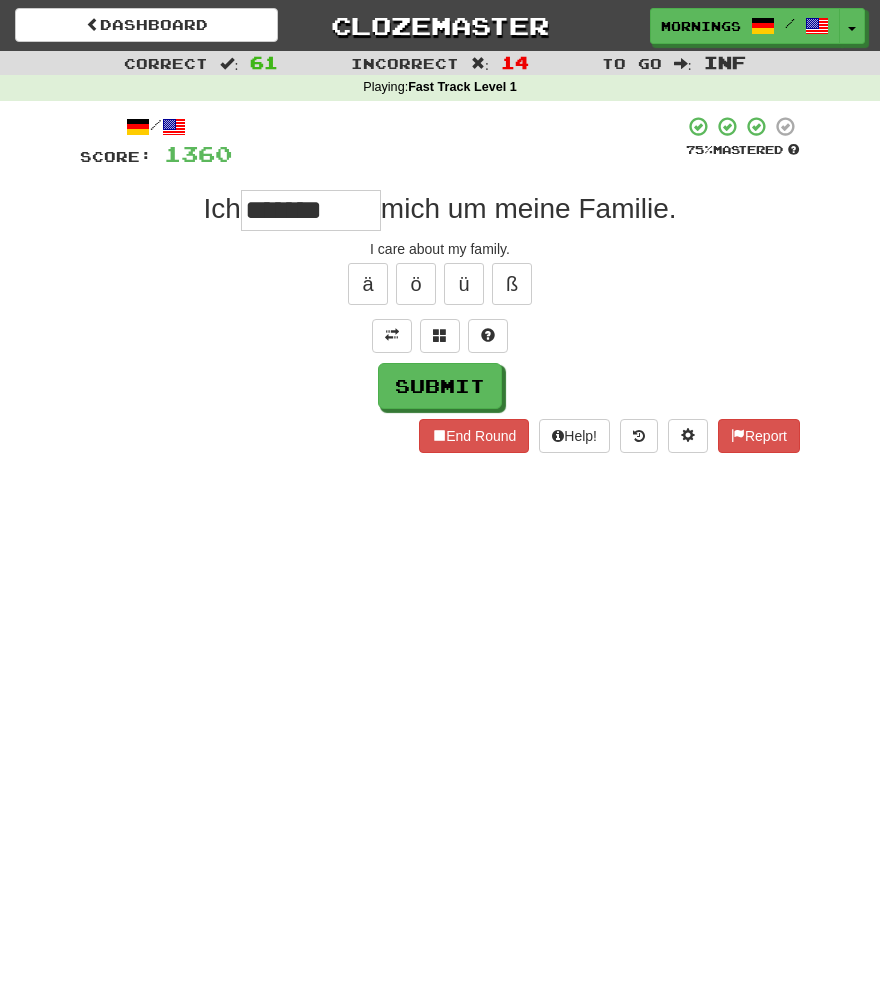 type on "*******" 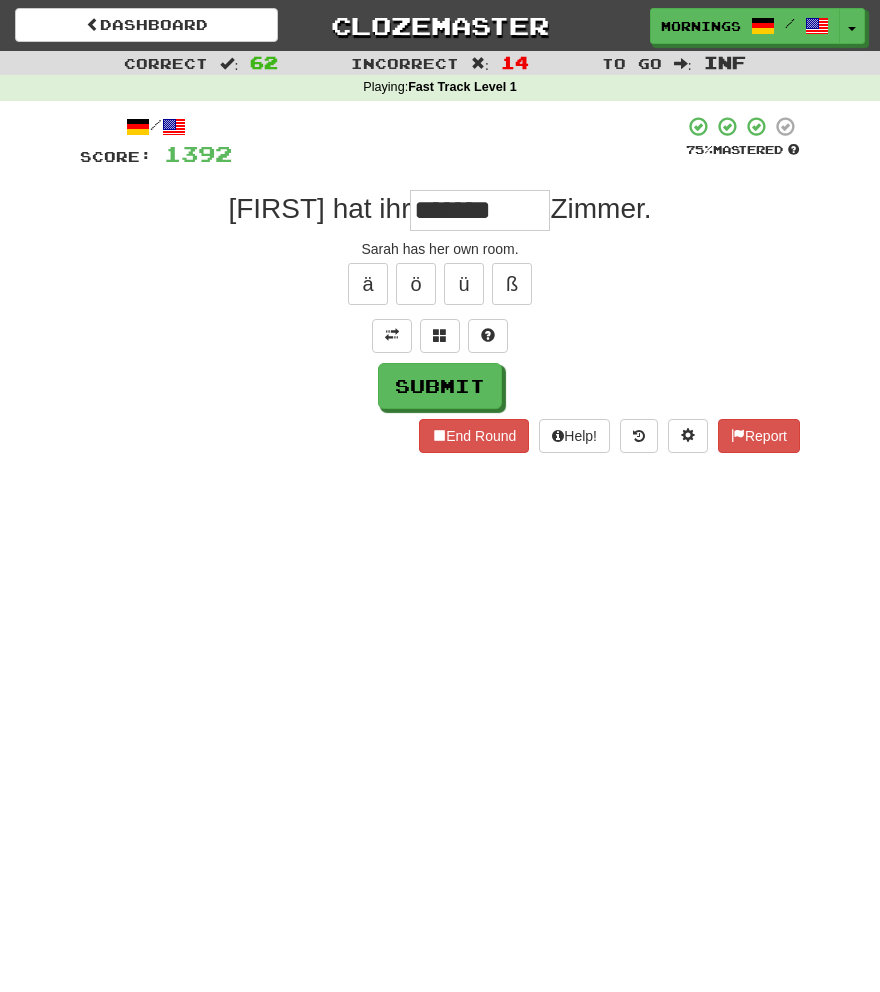 type on "*******" 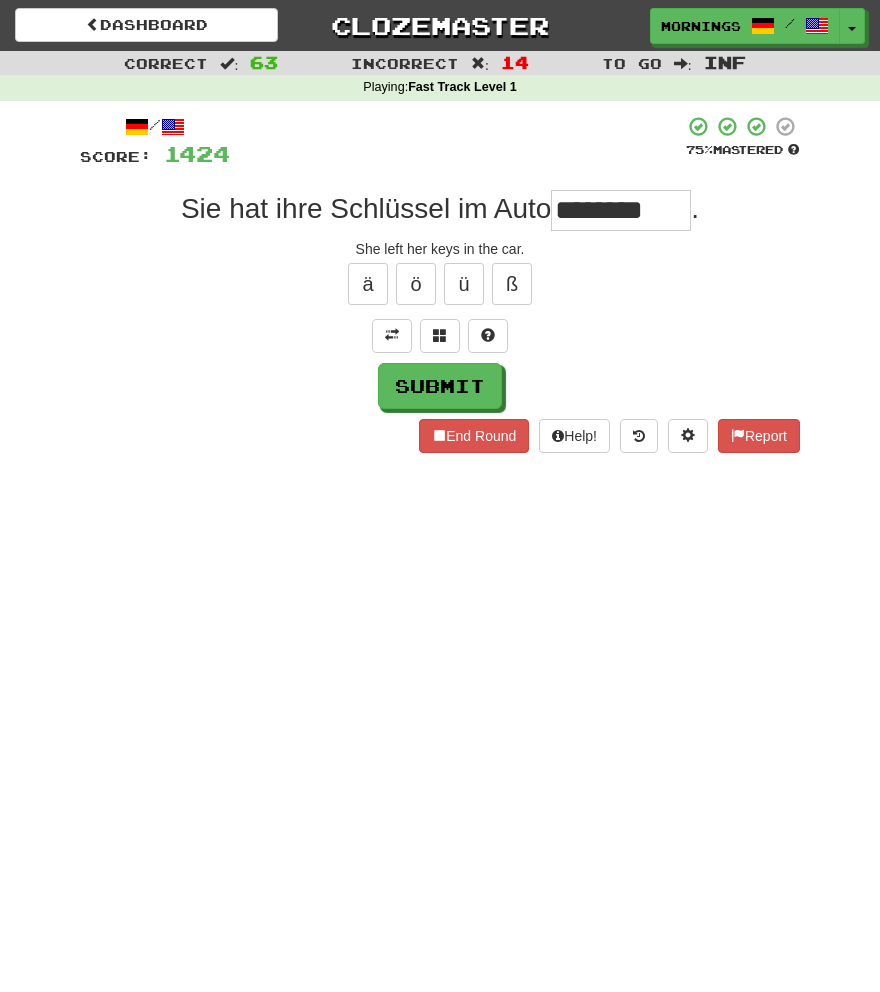 type on "********" 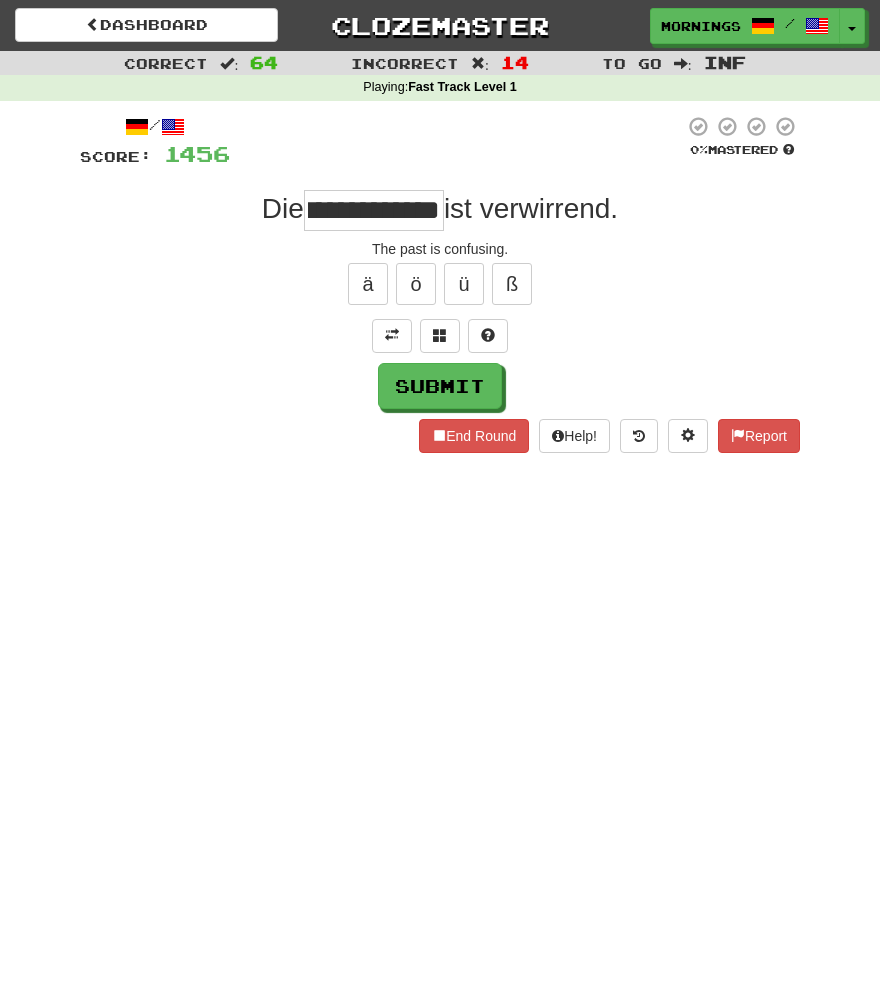 scroll, scrollTop: 0, scrollLeft: 46, axis: horizontal 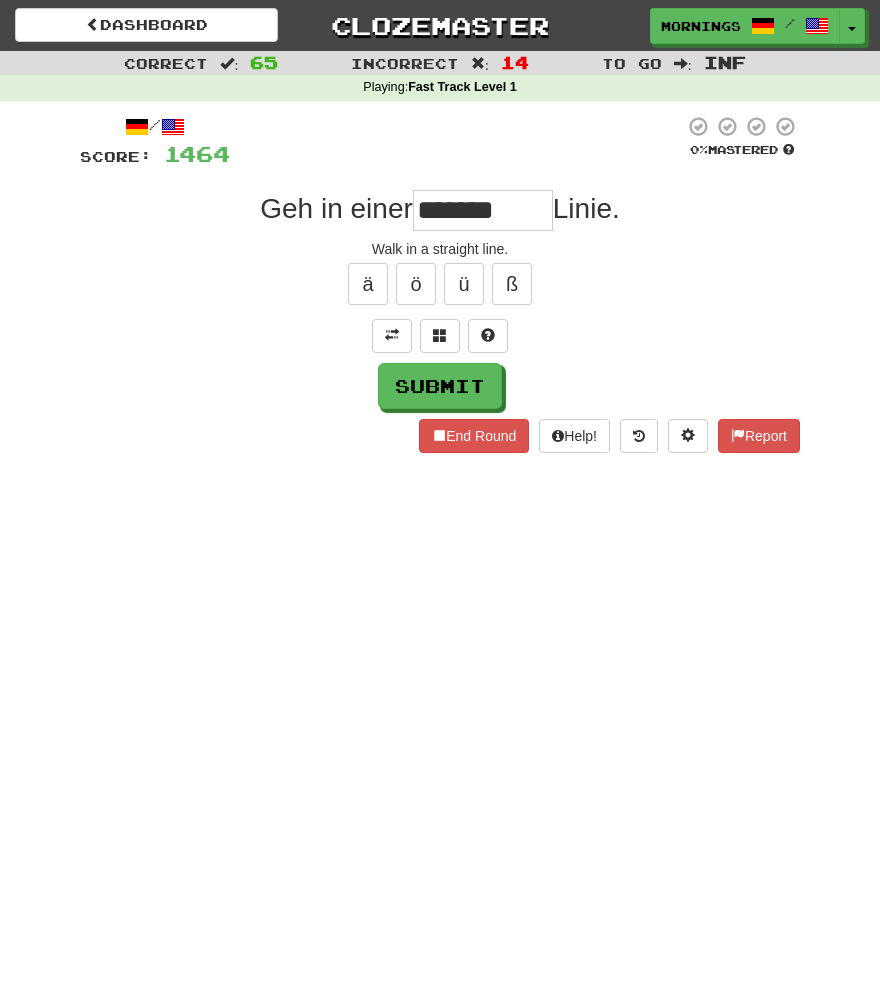 type on "*******" 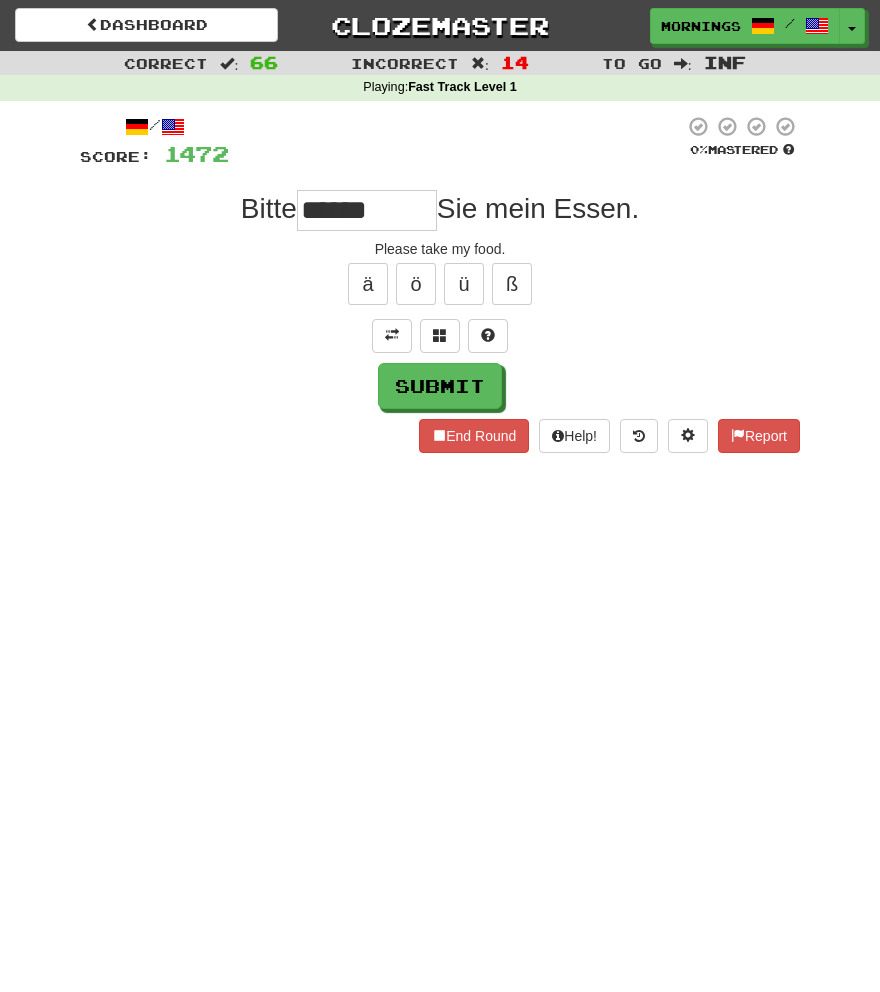 type on "******" 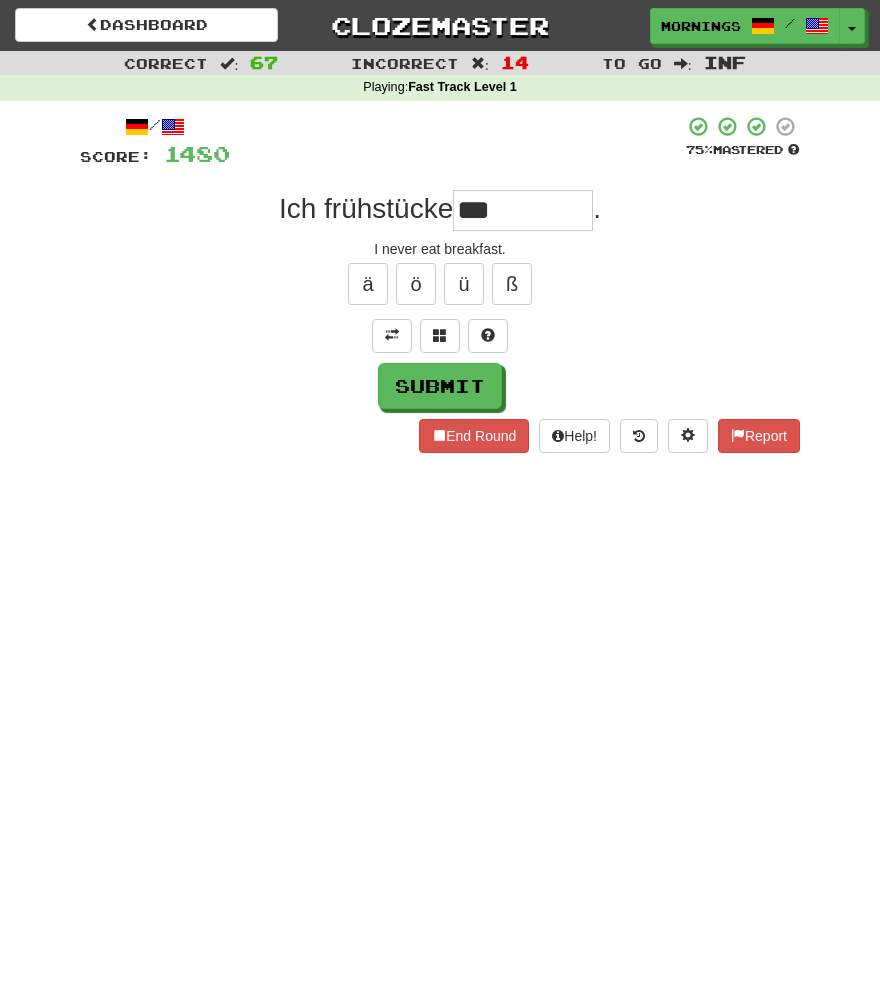 type on "***" 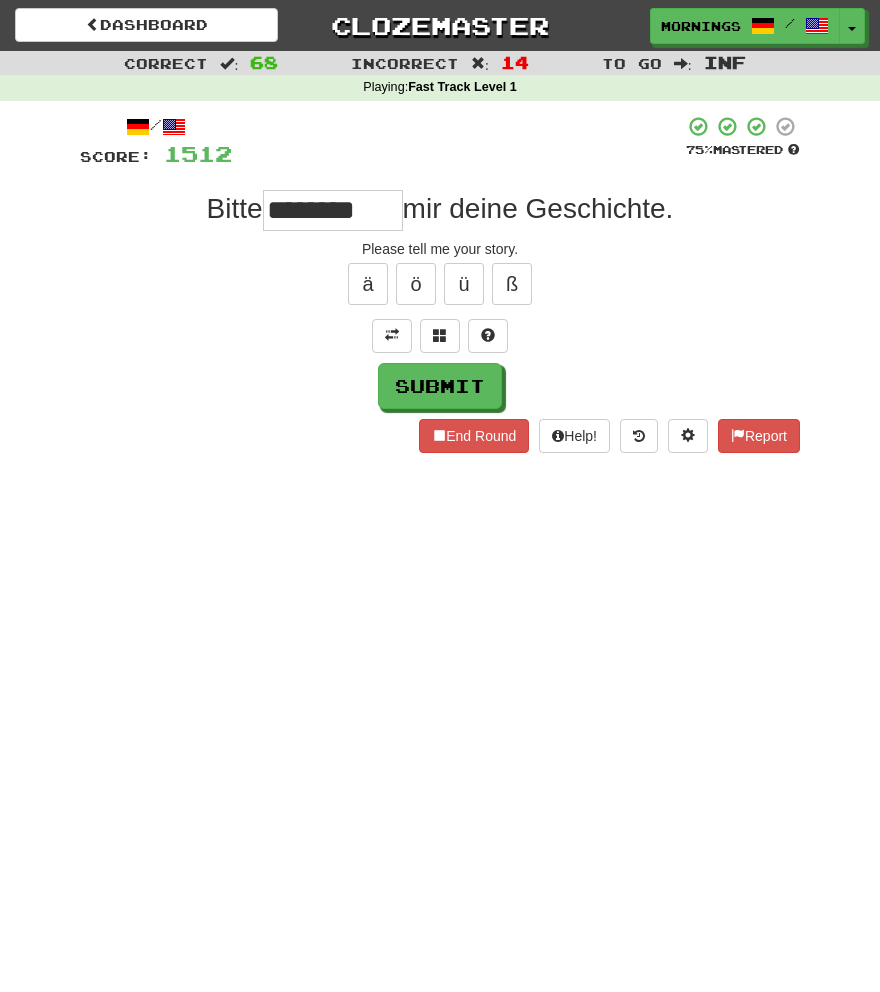 type on "*******" 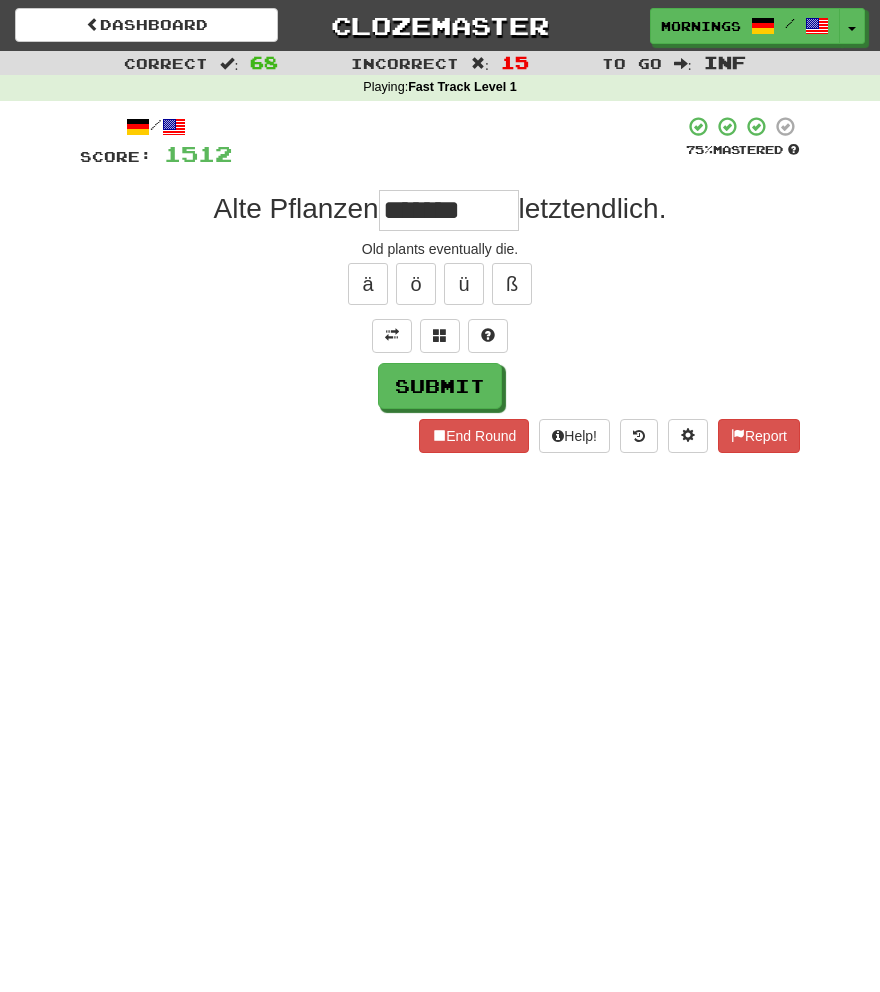 type on "*******" 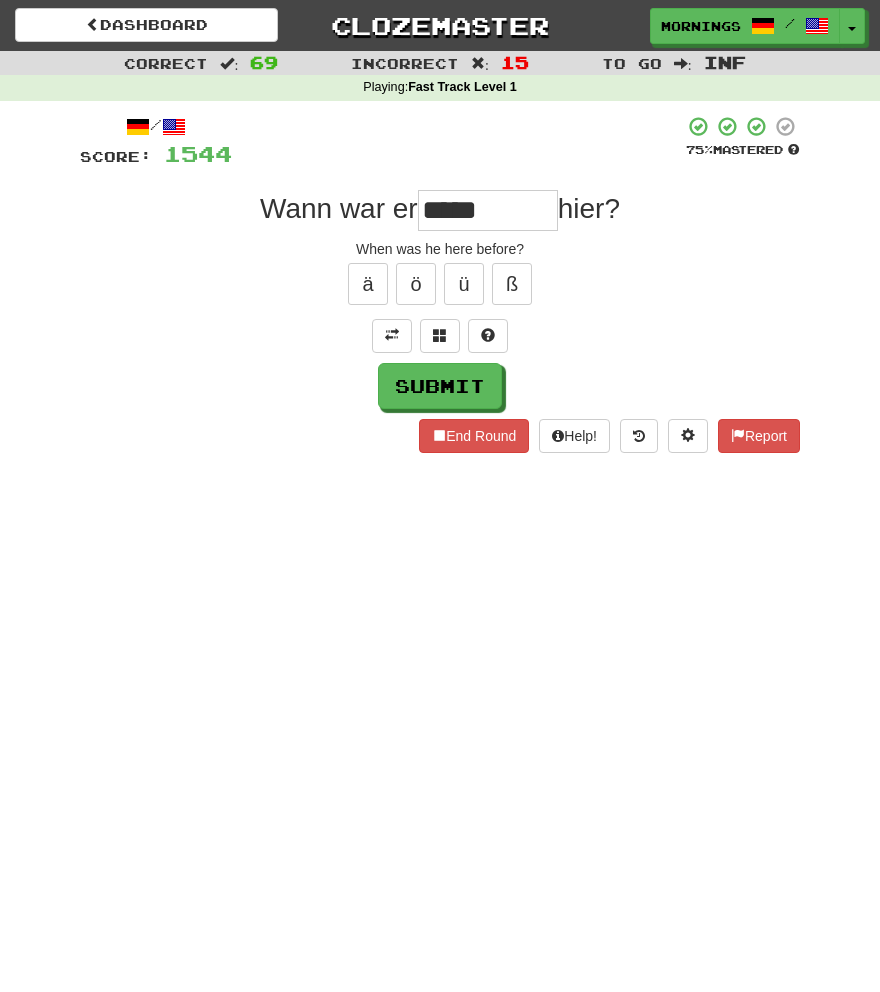 type on "*****" 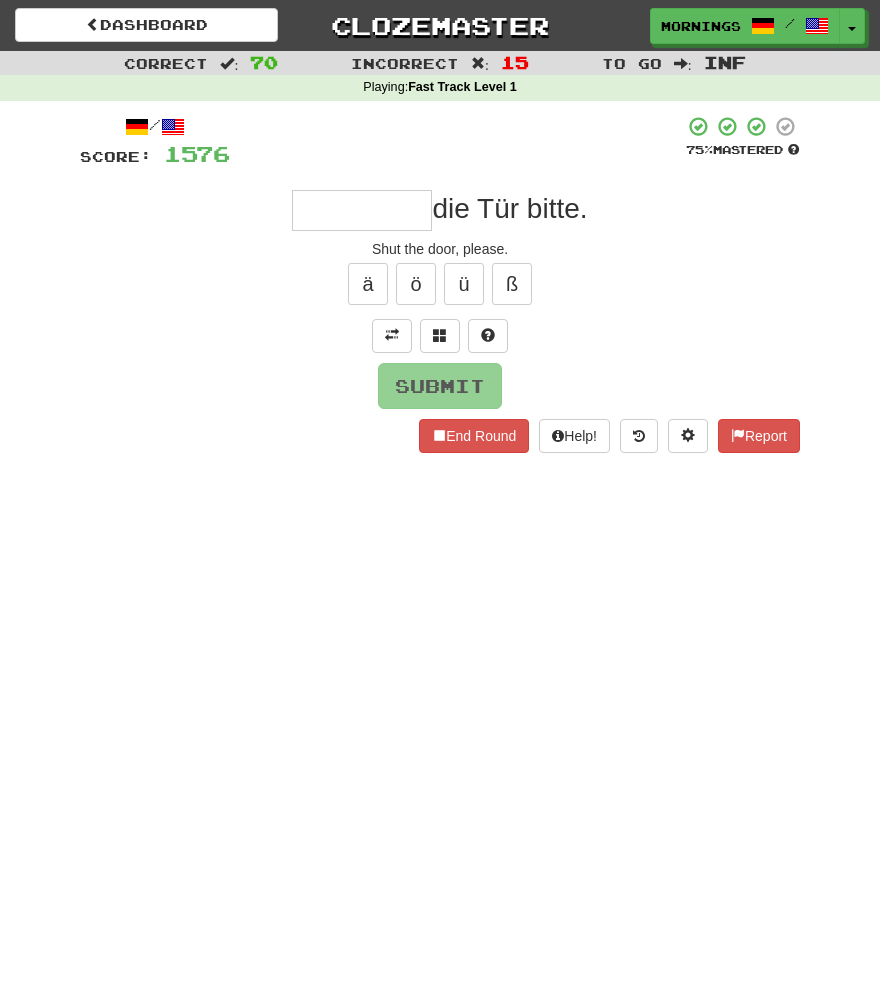 click on "Dashboard
Clozemaster
MorningSky1558
/
Toggle Dropdown
Dashboard
Leaderboard
Activity Feed
Notifications
Profile
Discussions
Deutsch
/
English
Streak:
0
Review:
2,326
Points Today: 0
English
/
Español
Streak:
1
Review:
3,655
Points Today: 1536
English
/
Deutsch
Streak:
0
Review:
537
Points Today: 0
English
/
Italiano
Streak:
0
Review:
330
Points Today: 0
English
/
Français
Streak:
1
Review:
2,370
Points Today: 3048
English
/
Português
Streak:
0
Review:
260
Points Today: 0
English
/
العربية
Streak:
0
Review:
216
Points Today: 0" at bounding box center [440, 496] 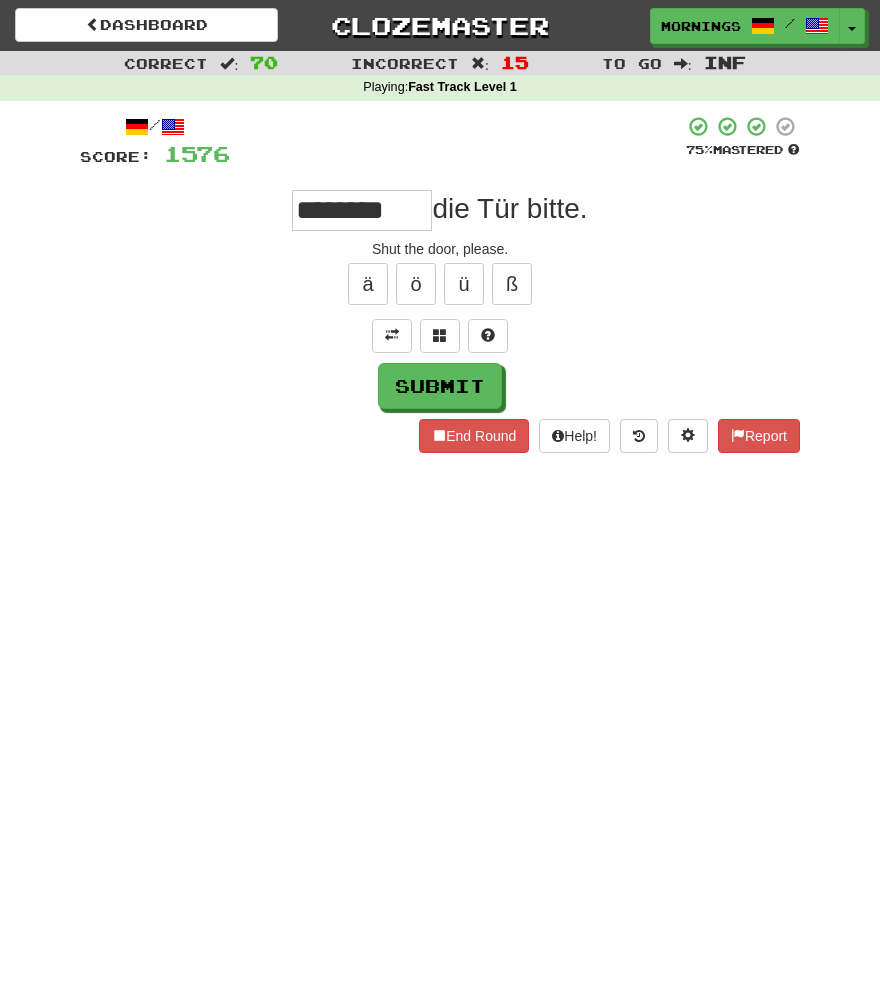 type on "********" 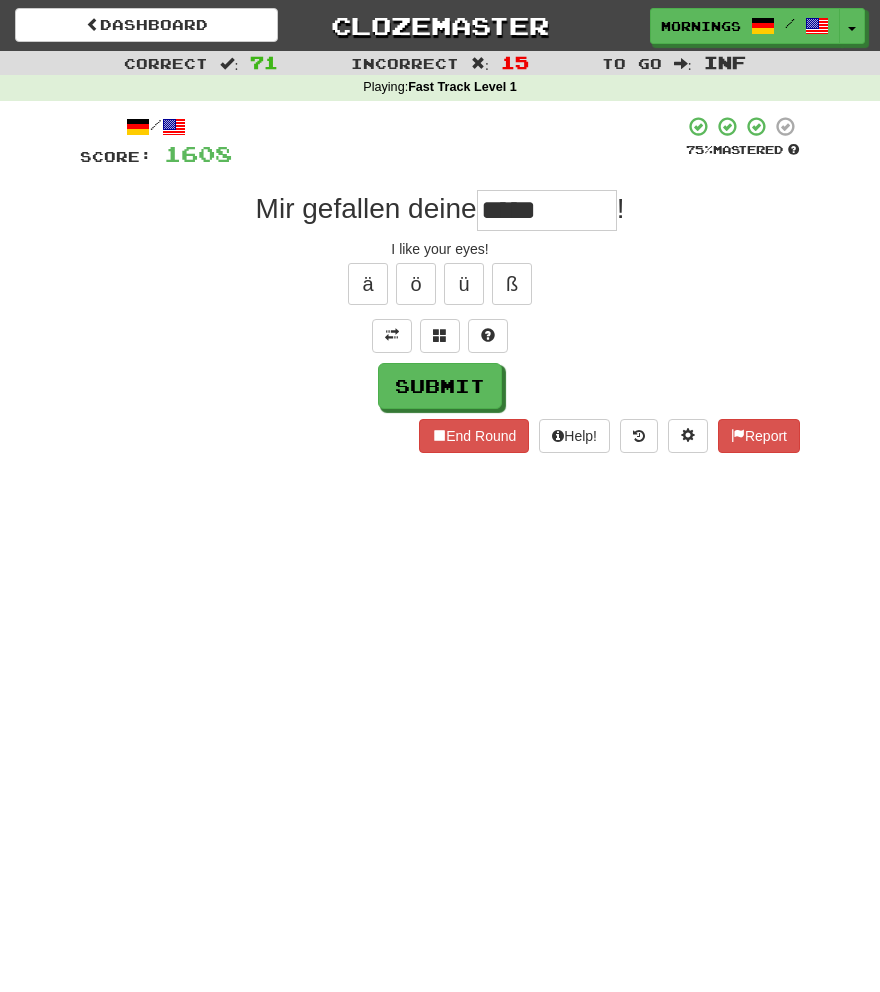 type on "*****" 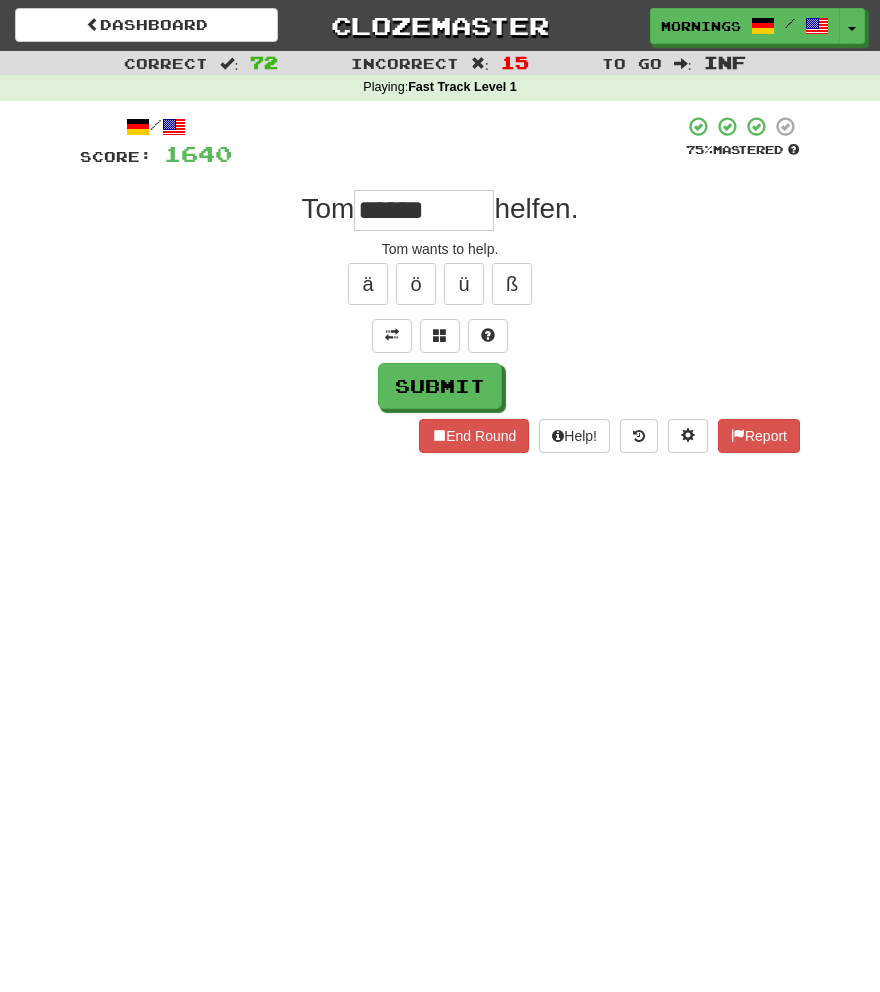 type on "******" 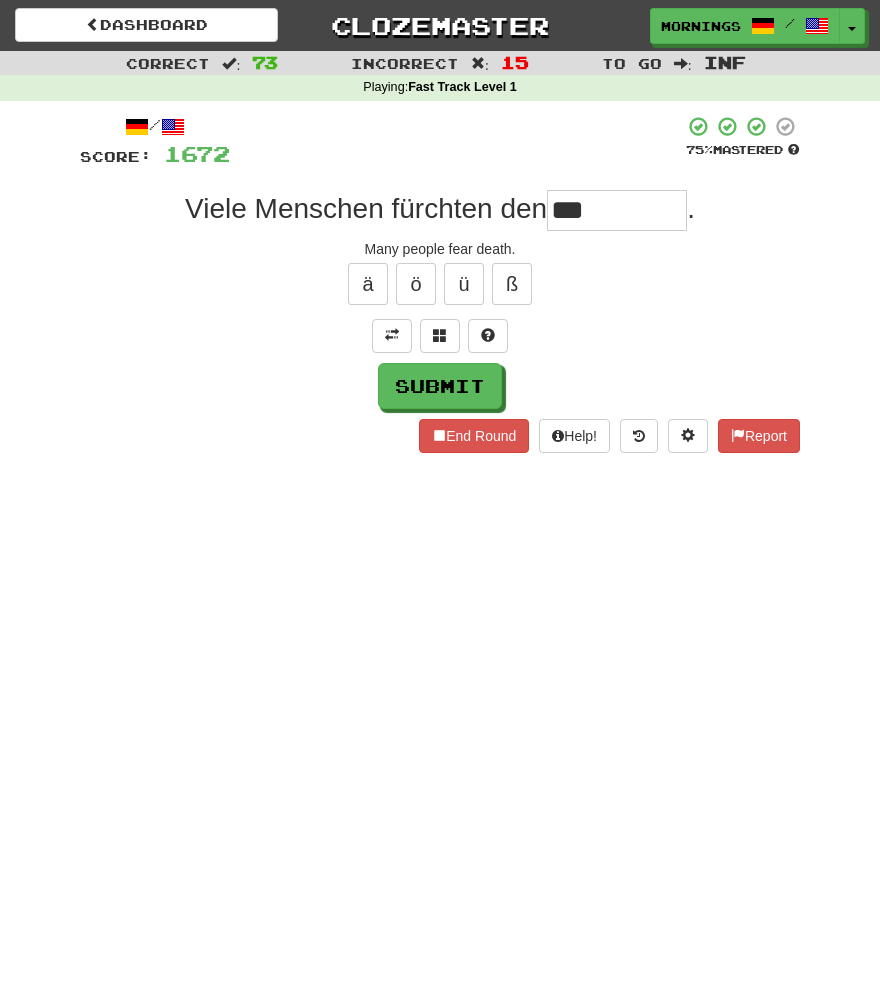 type on "***" 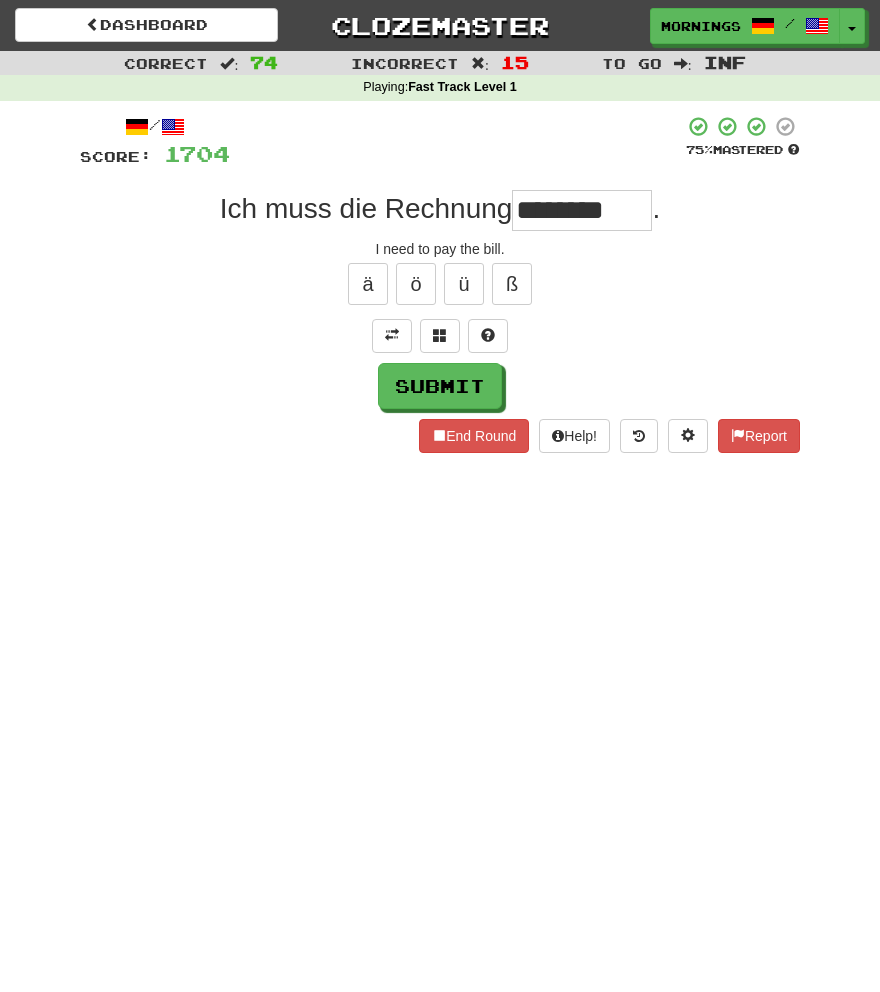 type on "********" 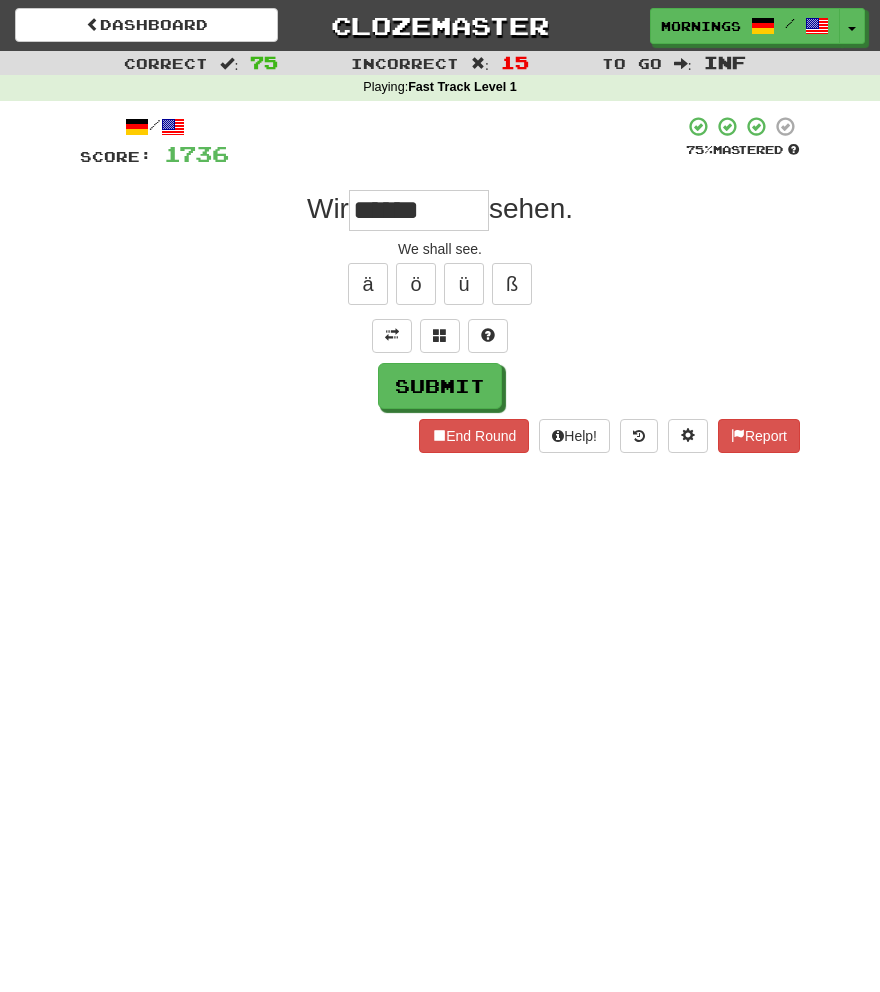type on "******" 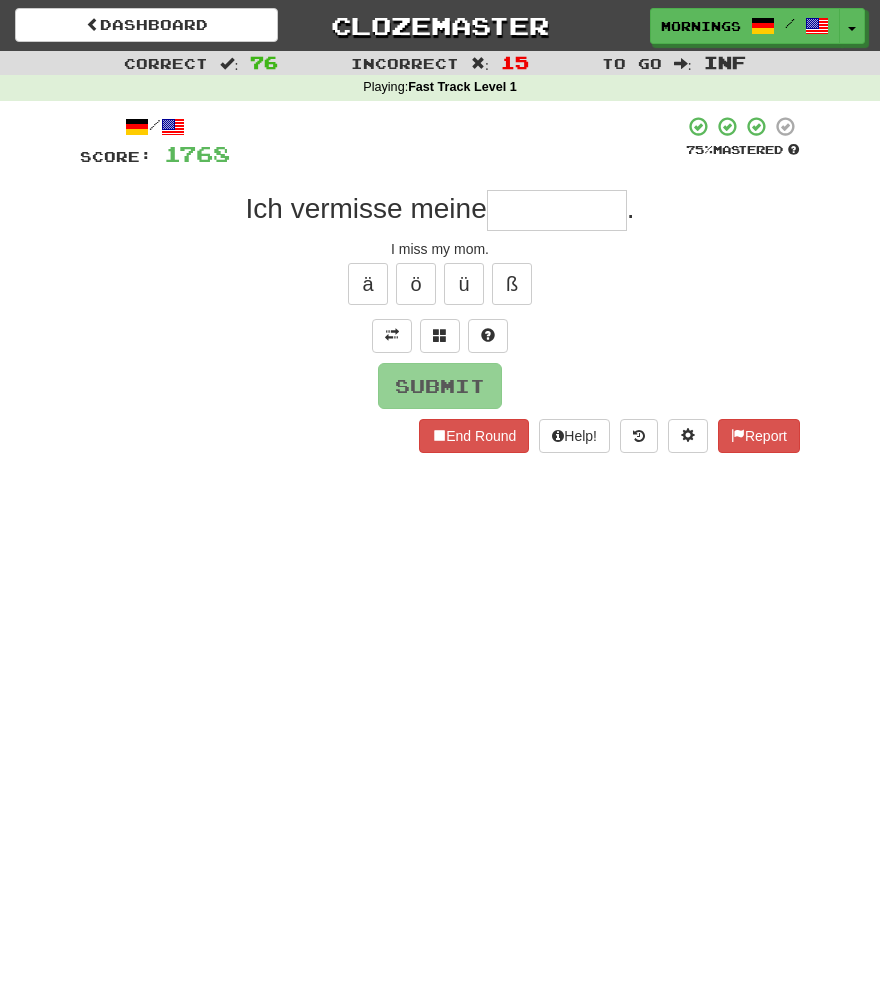 type on "*" 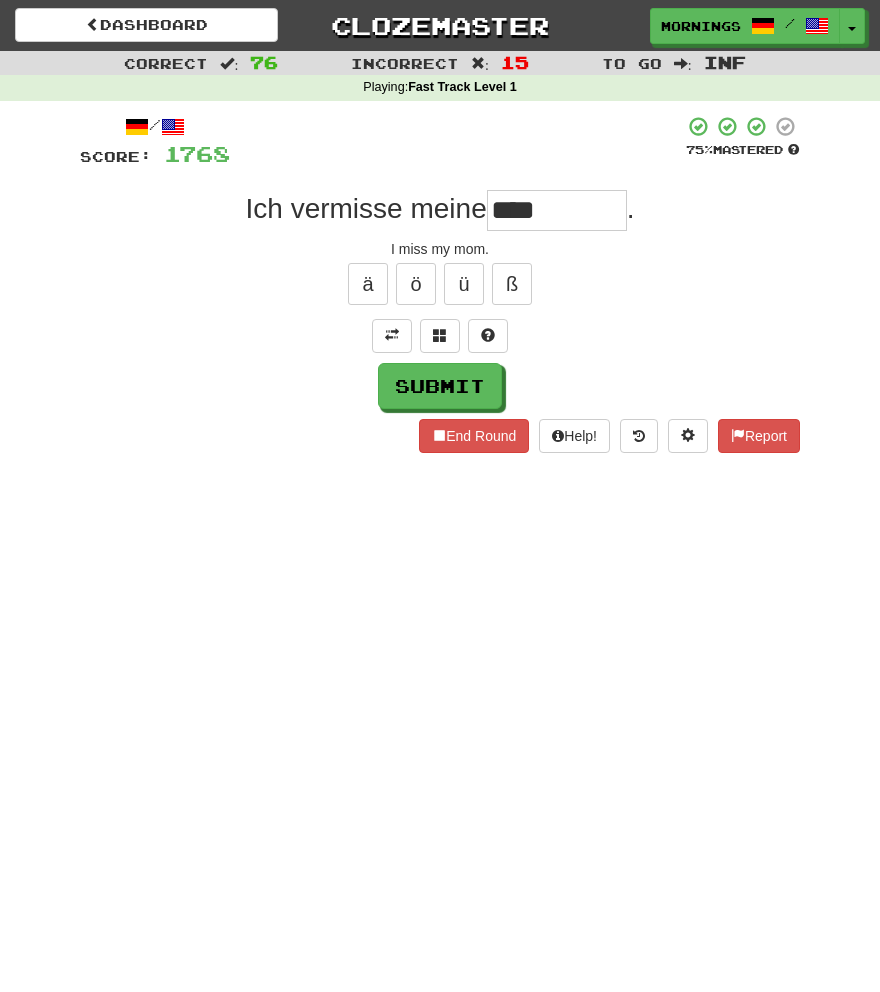 type on "****" 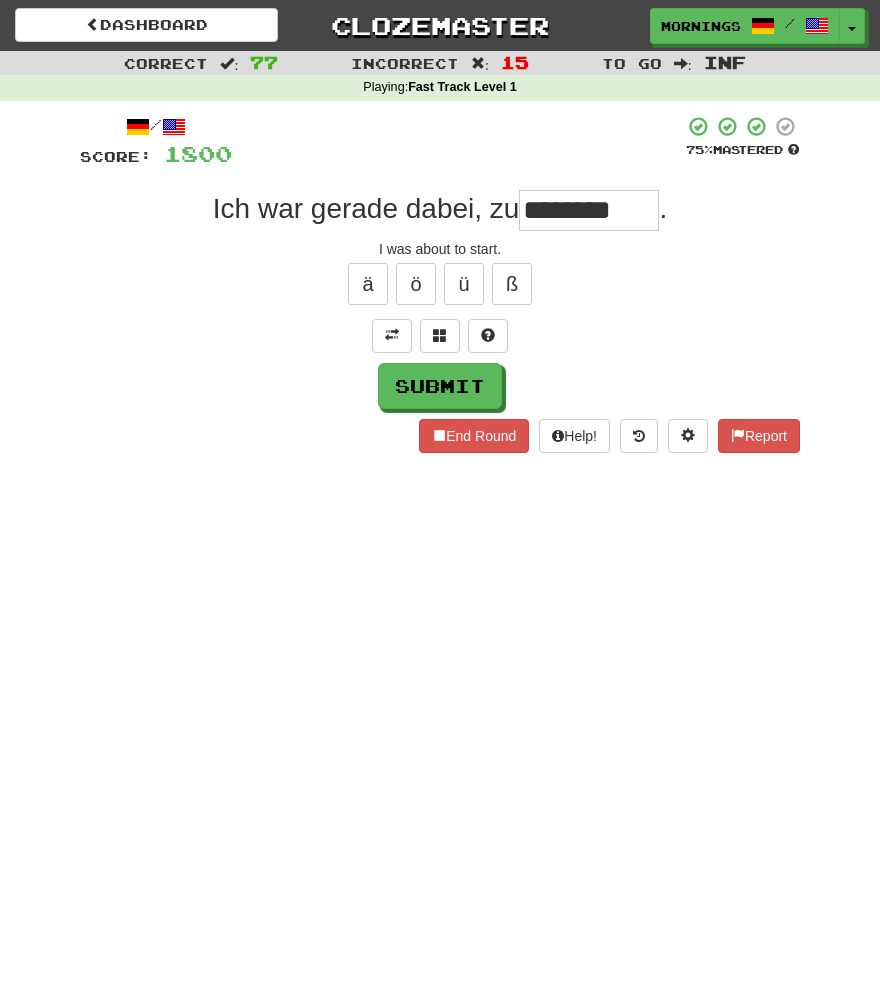 type on "********" 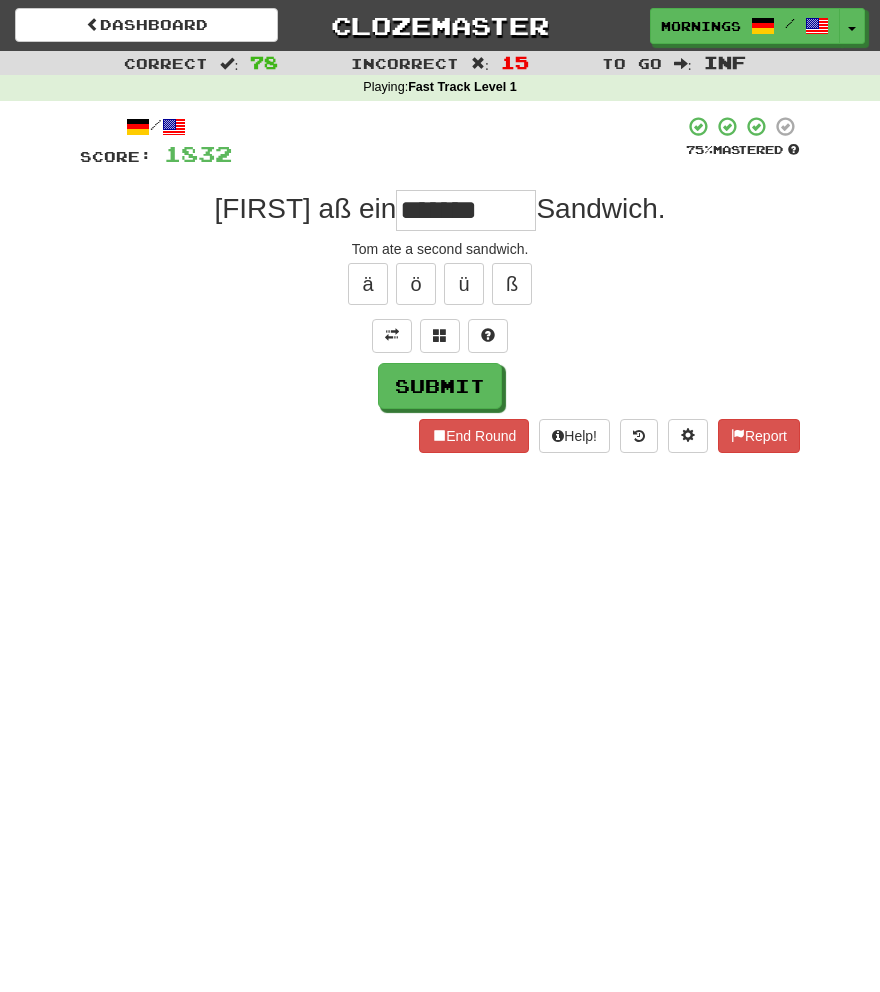 type on "*******" 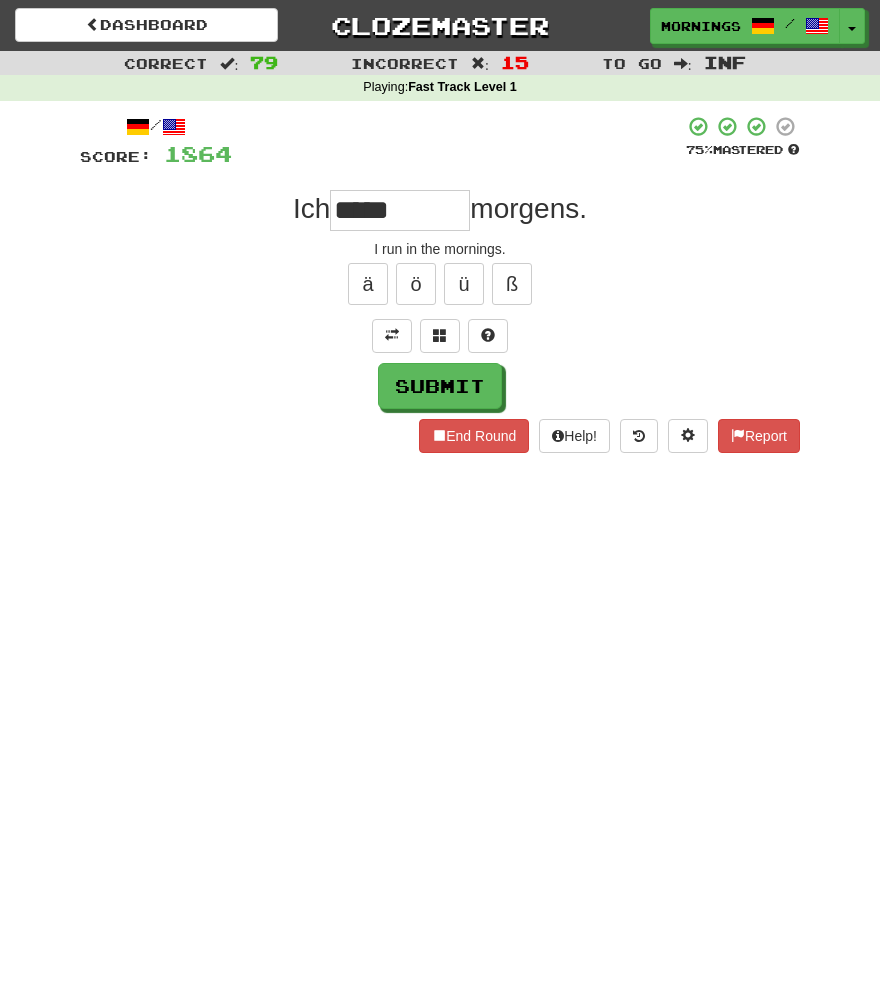 type on "*****" 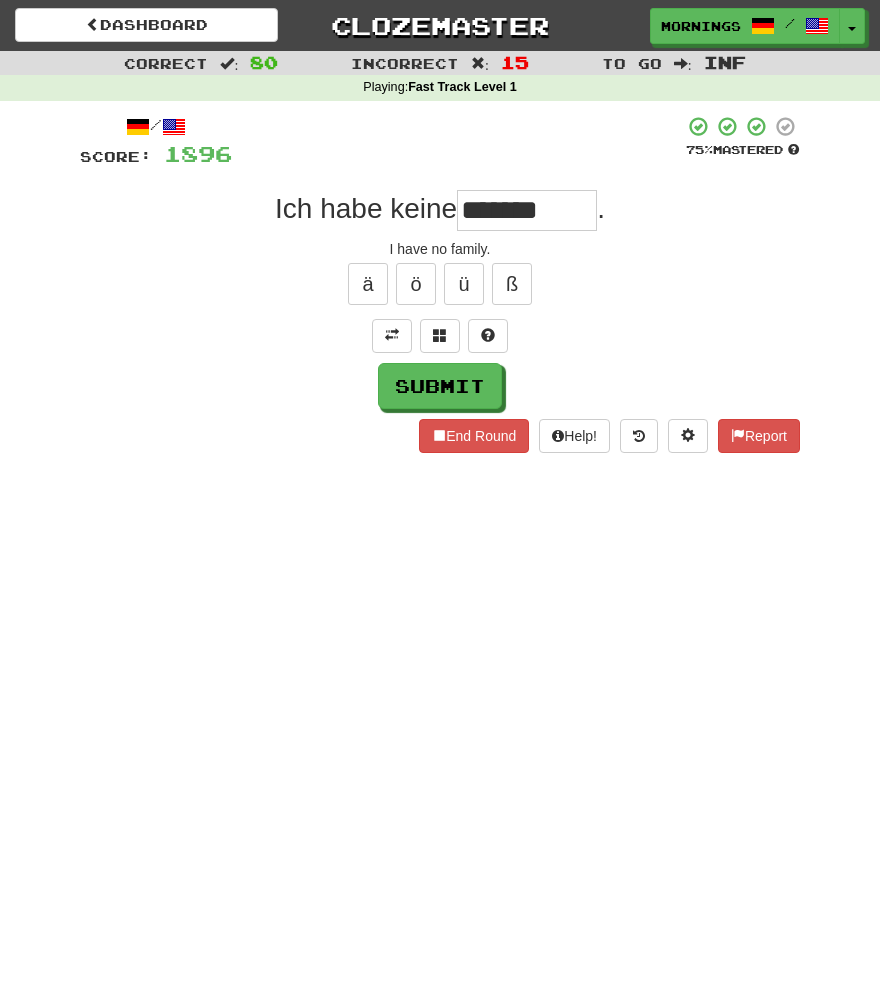 type on "*******" 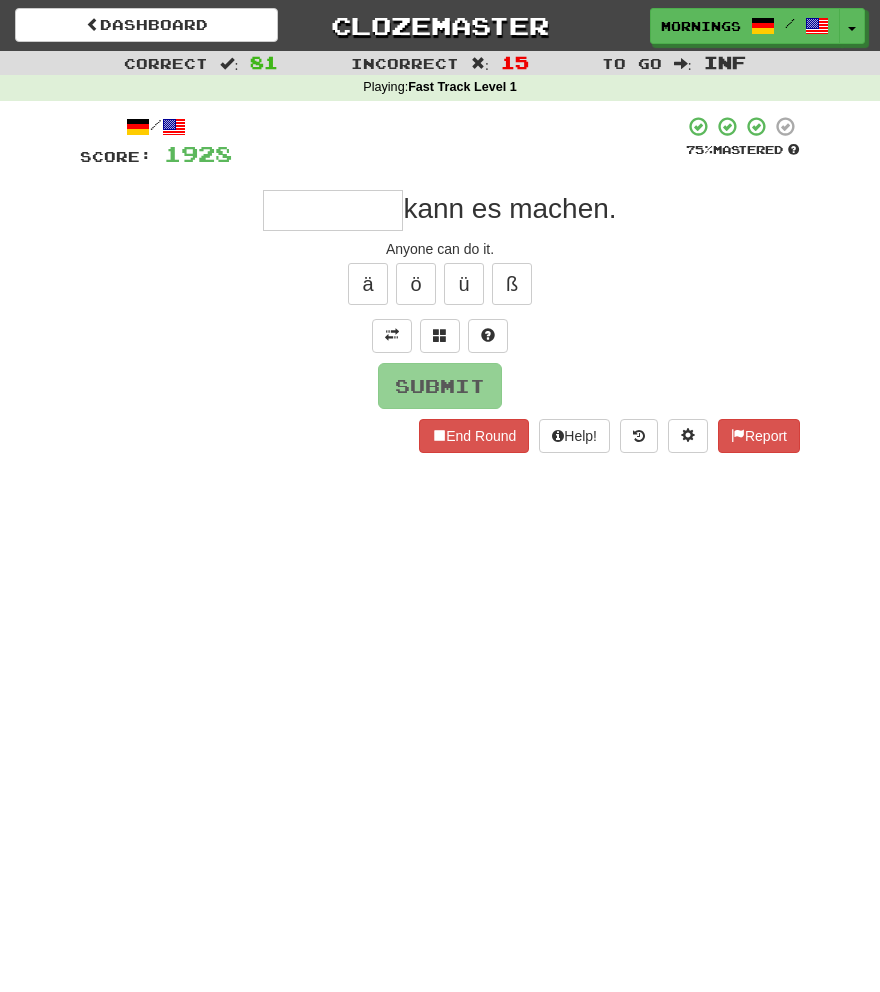 click on "Dashboard
Clozemaster
MorningSky1558
/
Toggle Dropdown
Dashboard
Leaderboard
Activity Feed
Notifications
Profile
Discussions
Deutsch
/
English
Streak:
0
Review:
2,326
Points Today: 0
English
/
Español
Streak:
1
Review:
3,655
Points Today: 1536
English
/
Deutsch
Streak:
0
Review:
537
Points Today: 0
English
/
Italiano
Streak:
0
Review:
330
Points Today: 0
English
/
Français
Streak:
1
Review:
2,370
Points Today: 3048
English
/
Português
Streak:
0
Review:
260
Points Today: 0
English
/
العربية
Streak:
0
Review:
216
Points Today: 0" at bounding box center [440, 496] 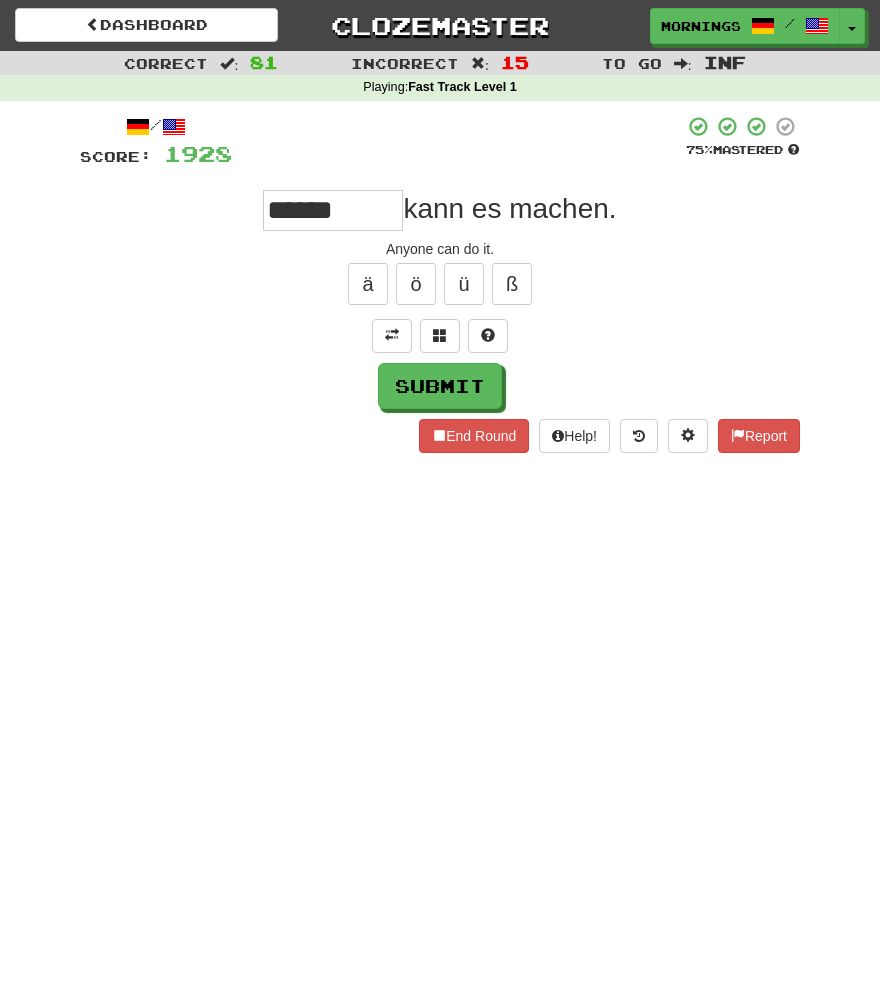 type on "*****" 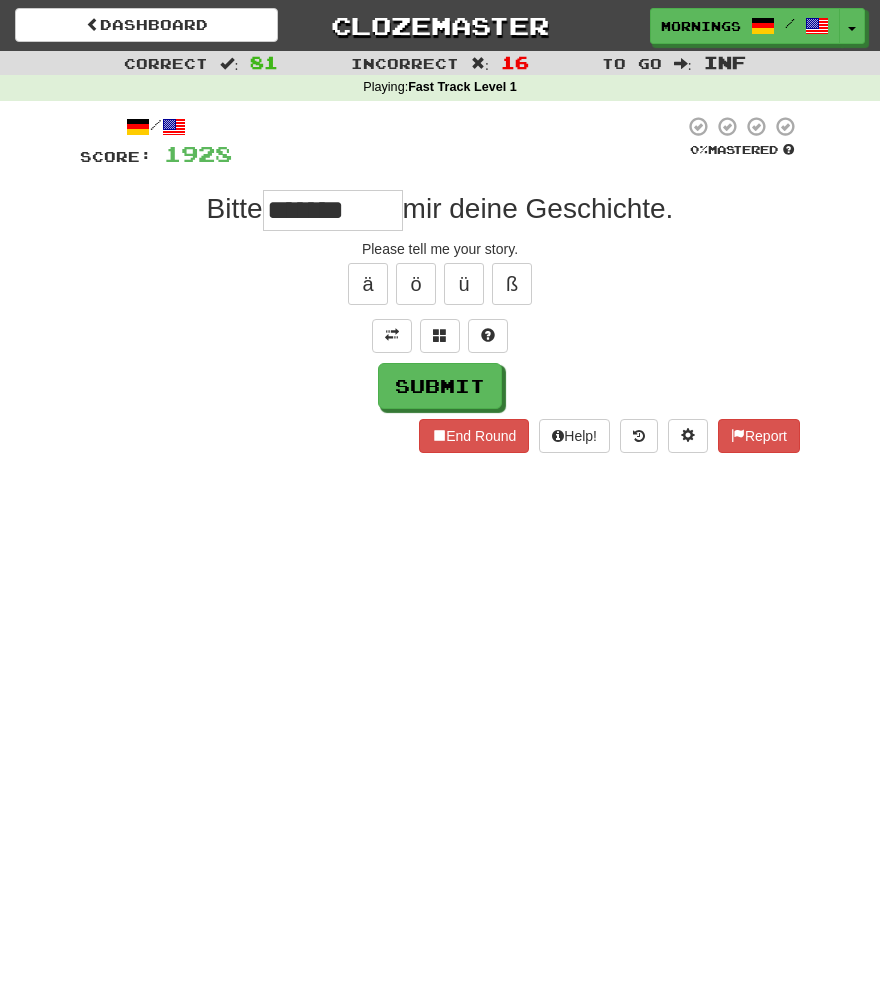 type on "*******" 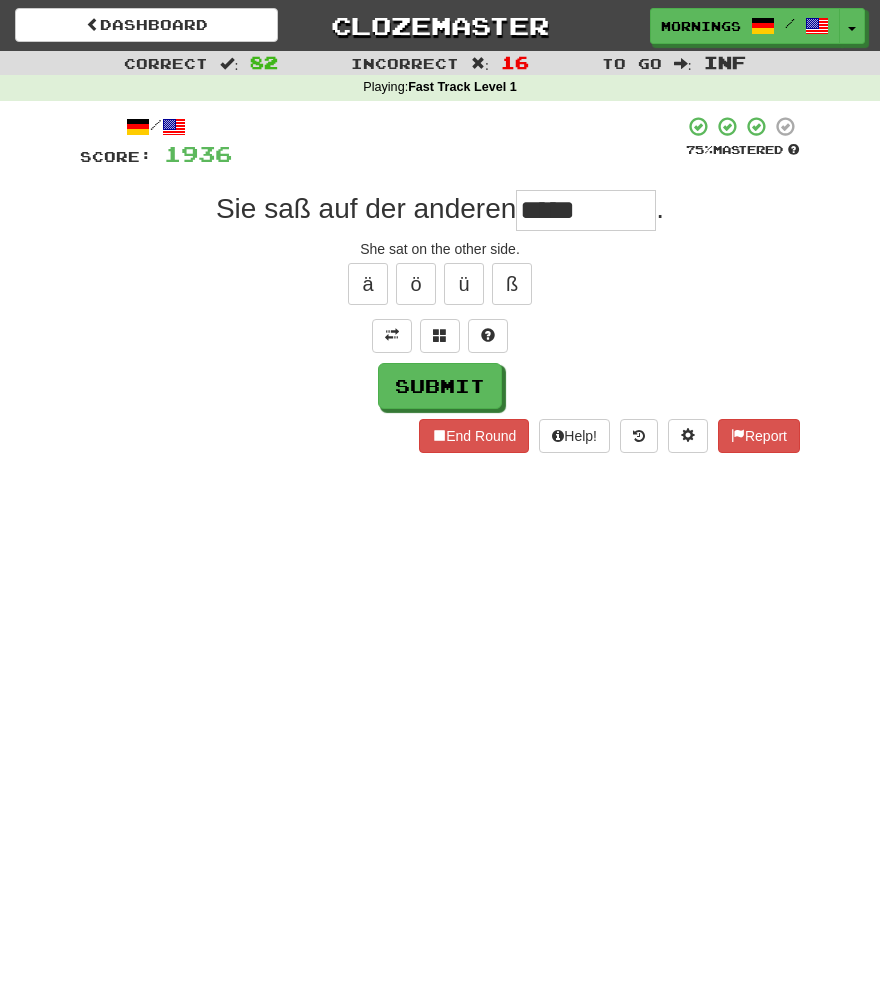 type on "*****" 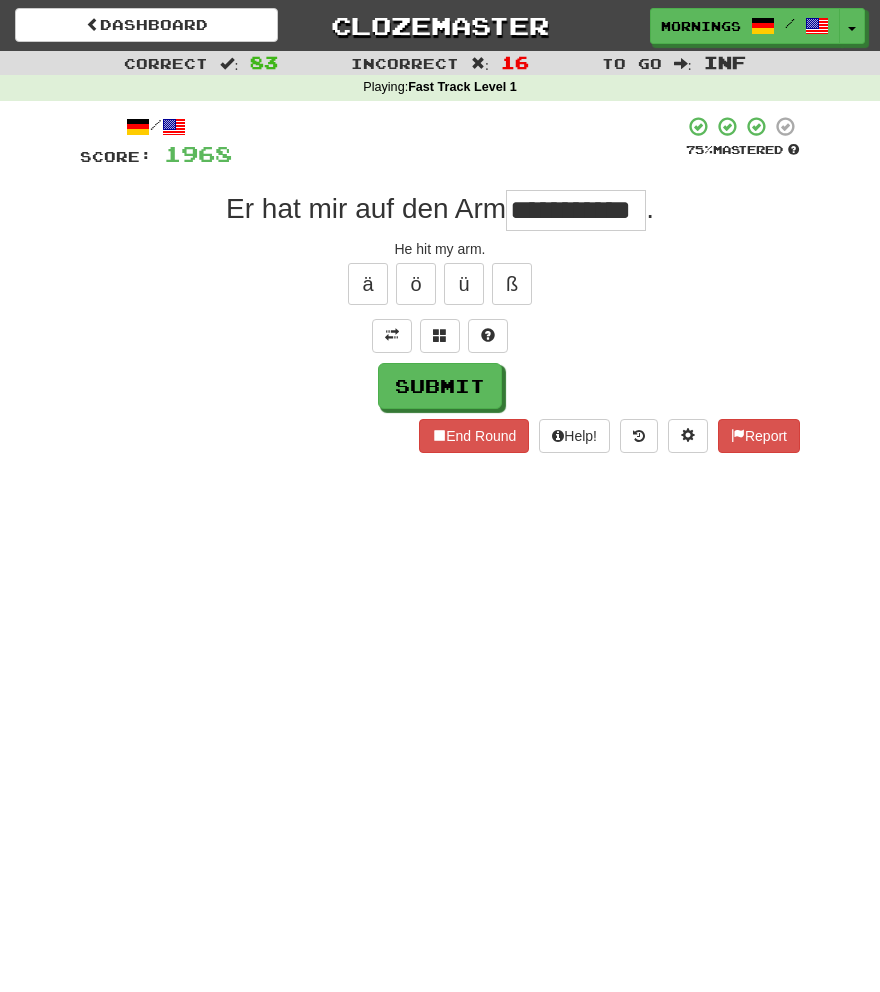 scroll, scrollTop: 0, scrollLeft: 26, axis: horizontal 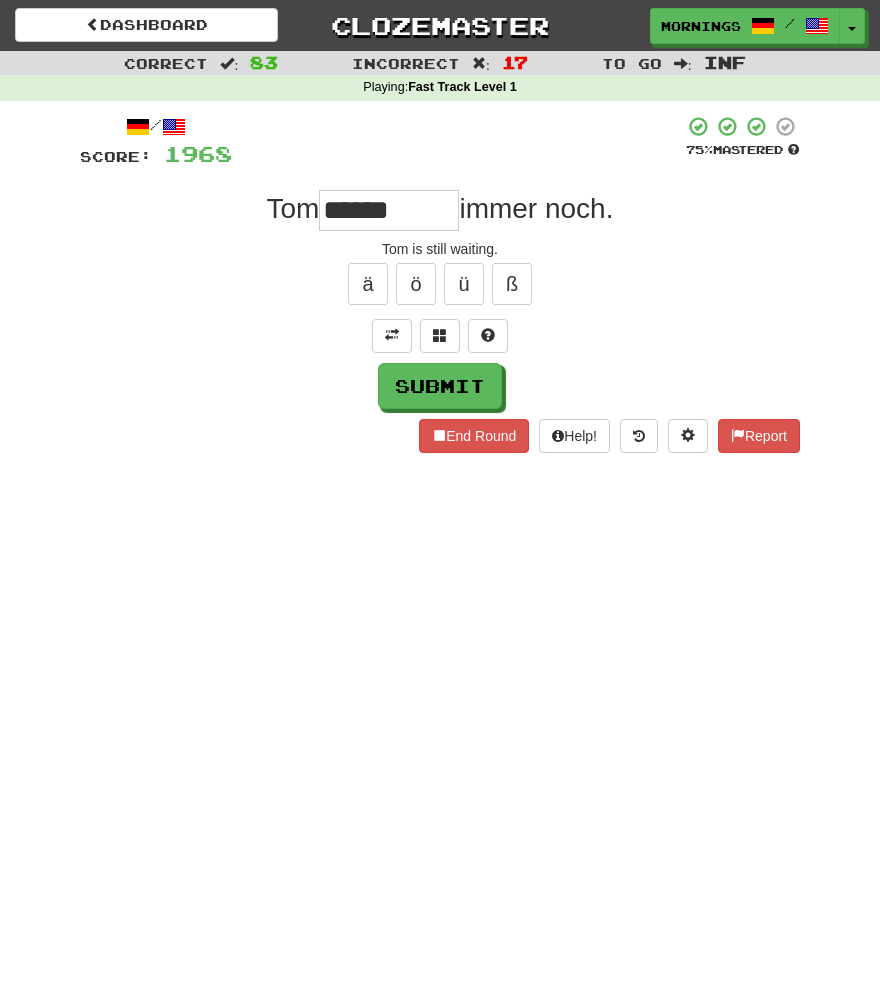 type on "******" 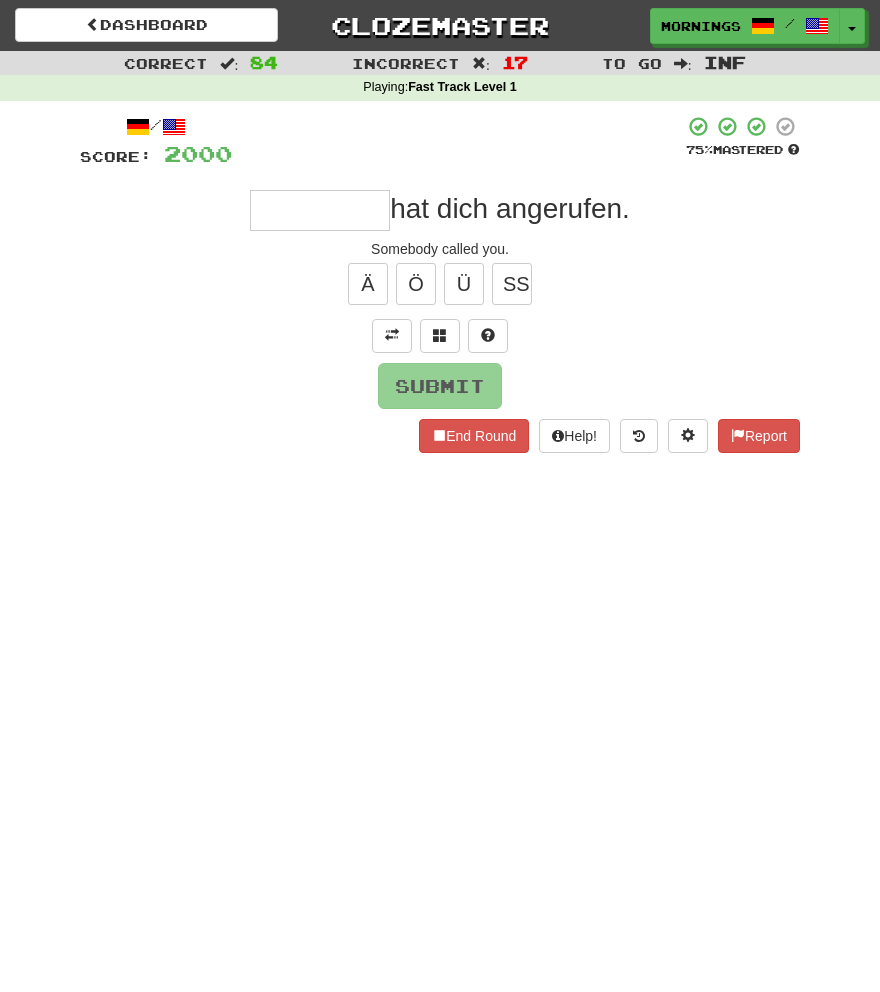 type on "*" 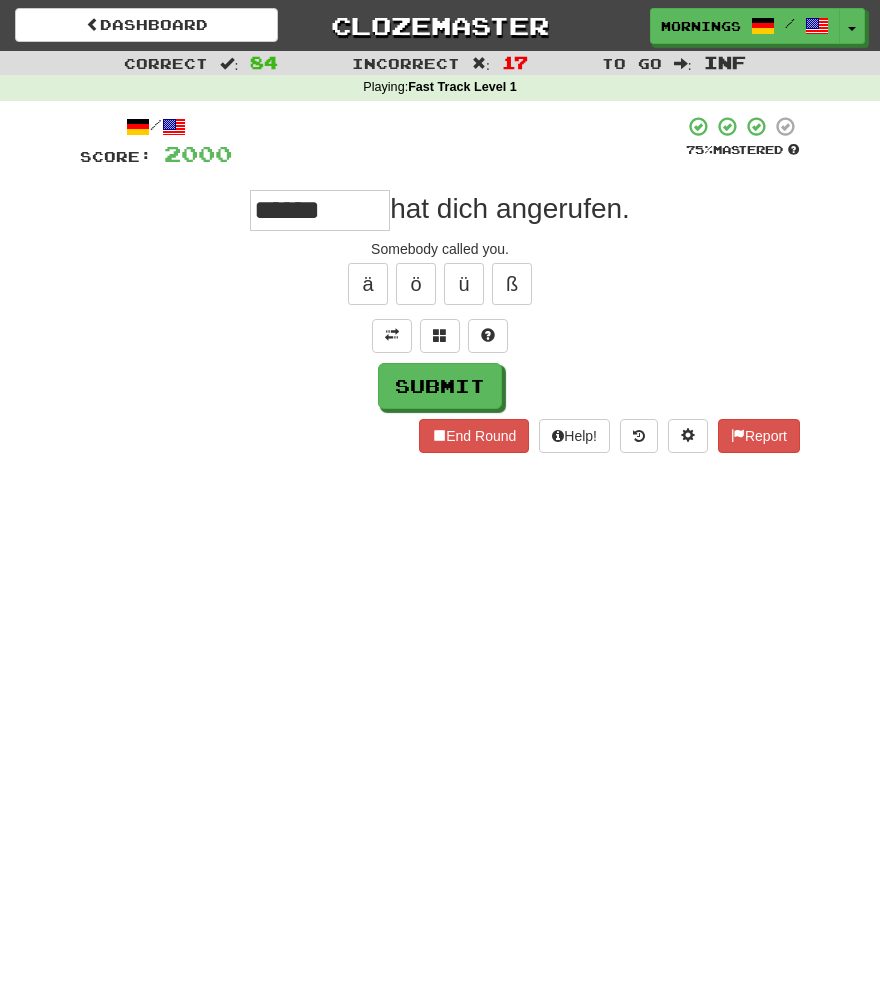 type on "******" 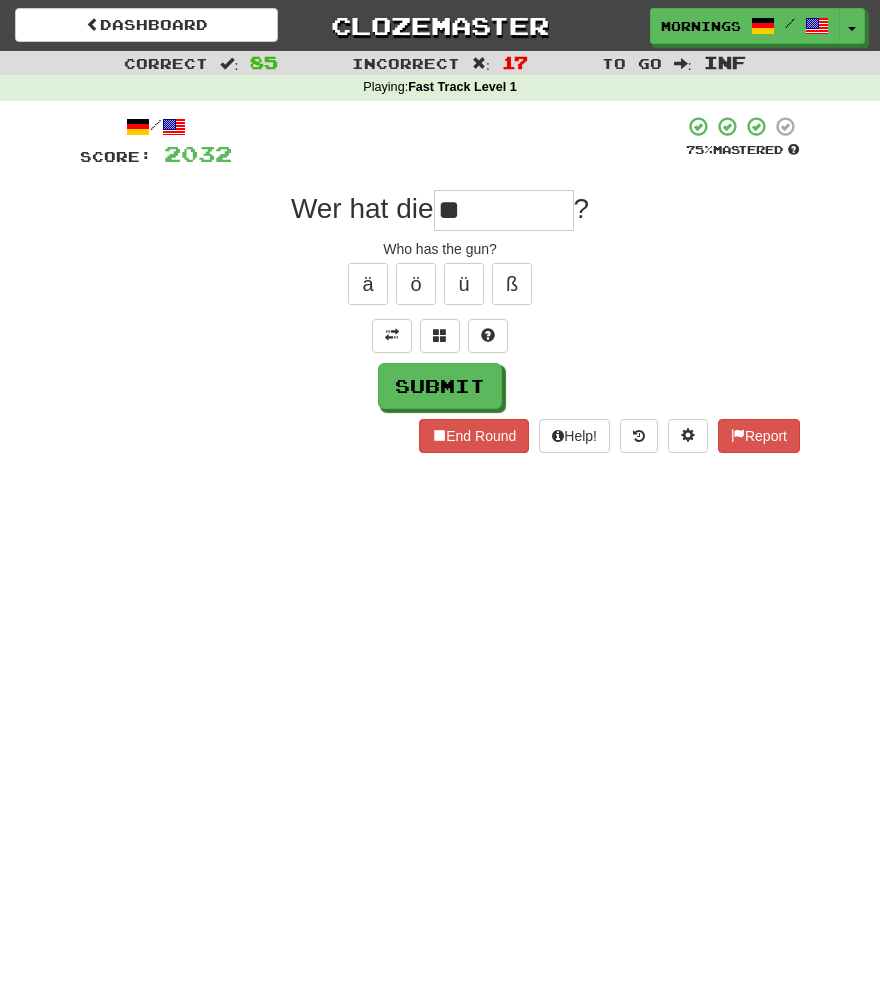 type on "*" 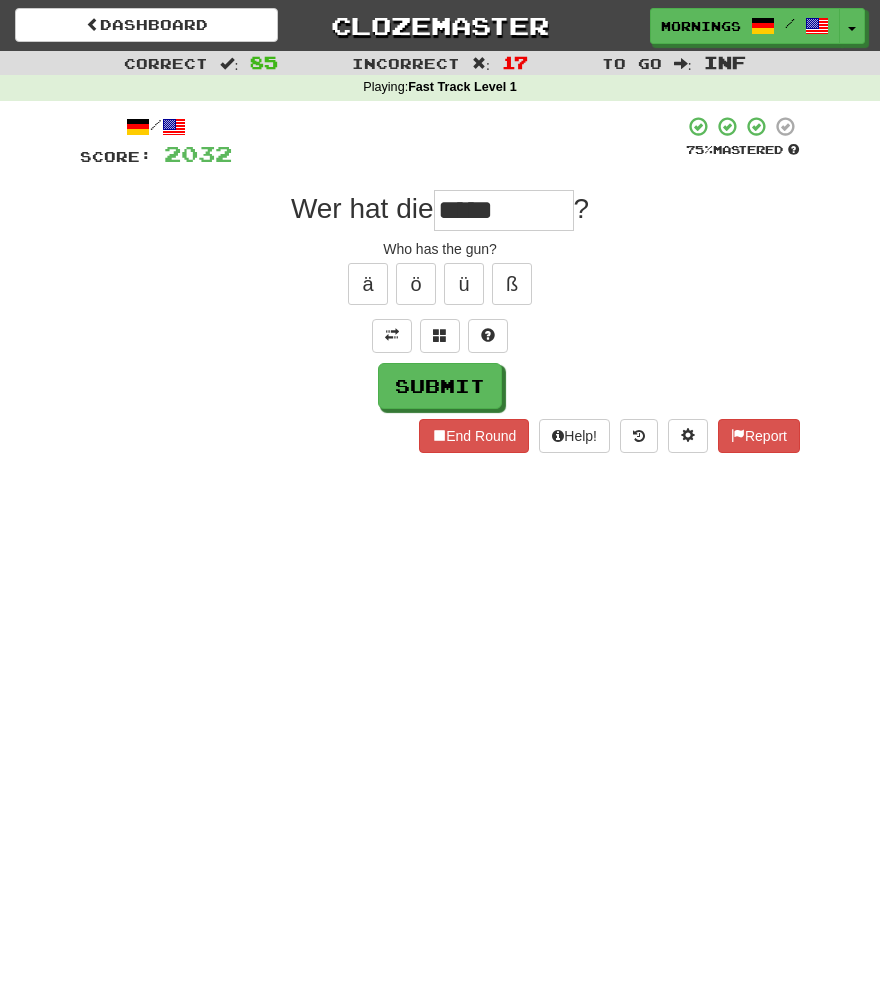 type on "*****" 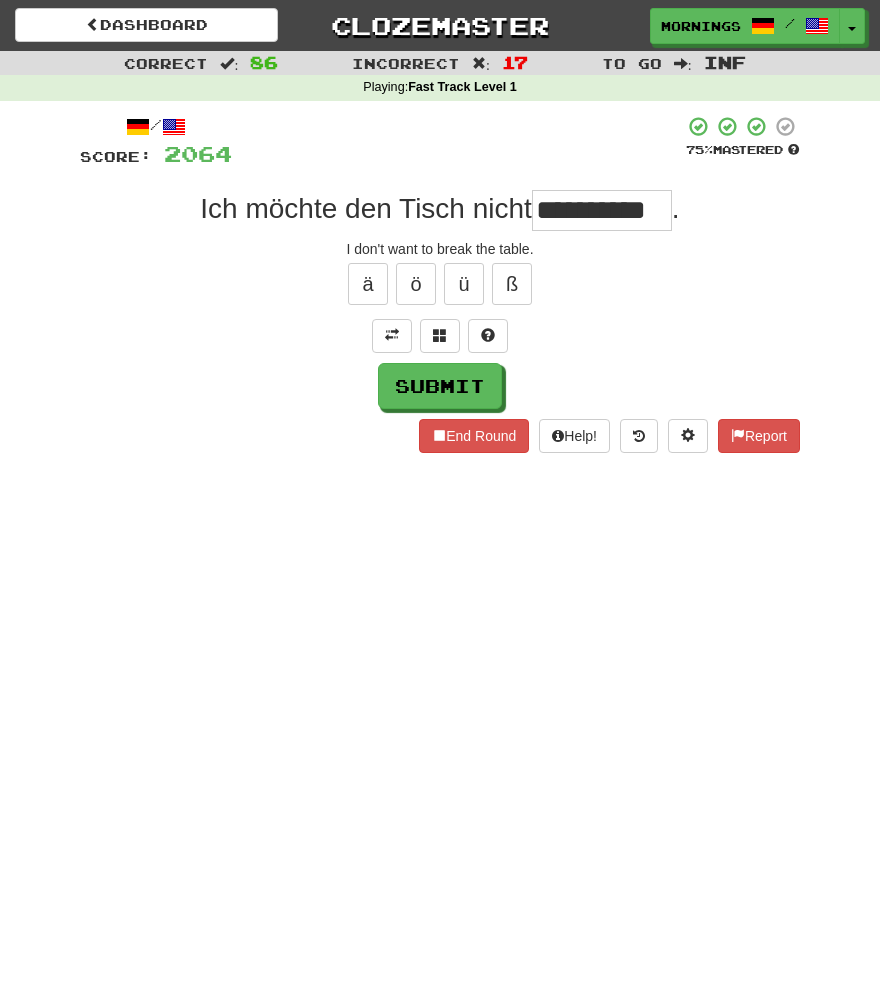 scroll, scrollTop: 0, scrollLeft: 8, axis: horizontal 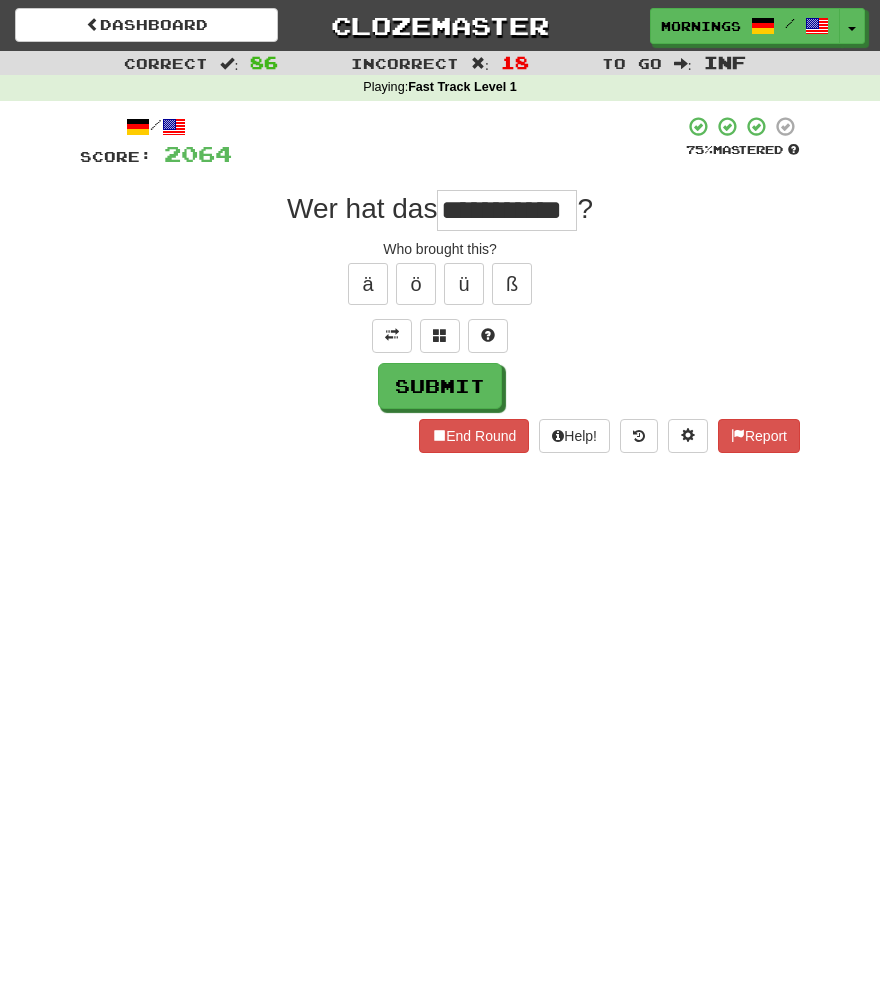 type on "**********" 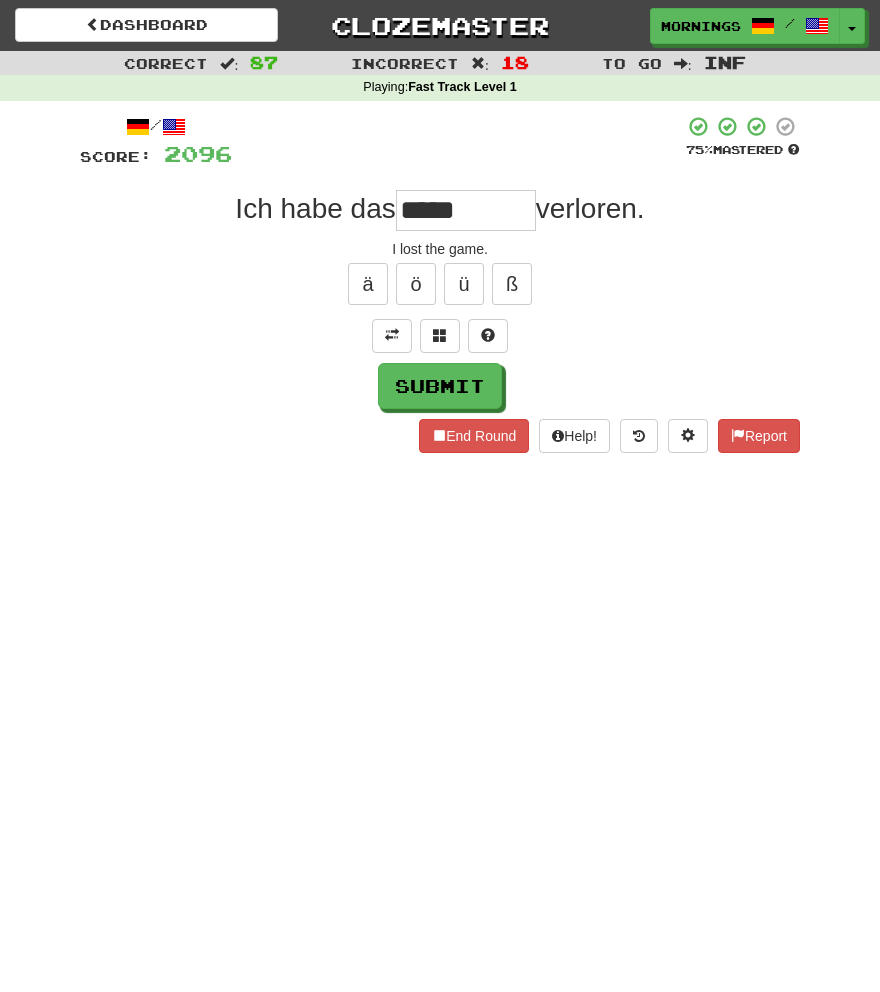 type on "*****" 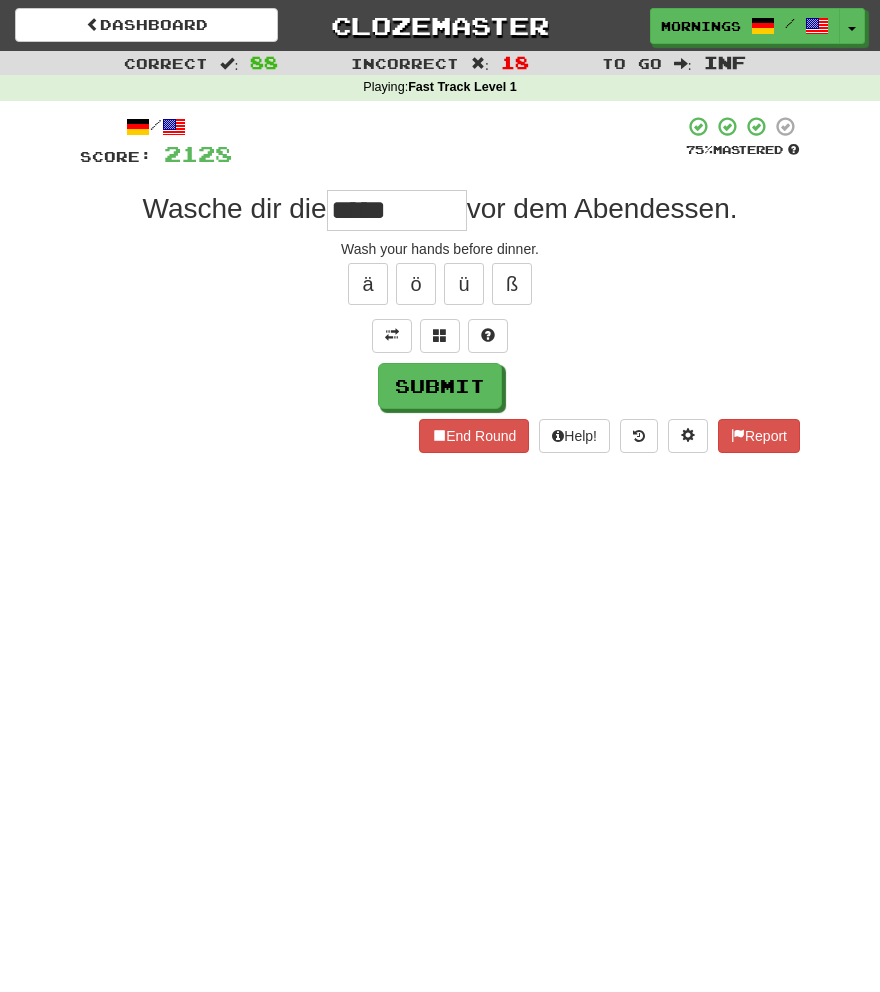 type on "*****" 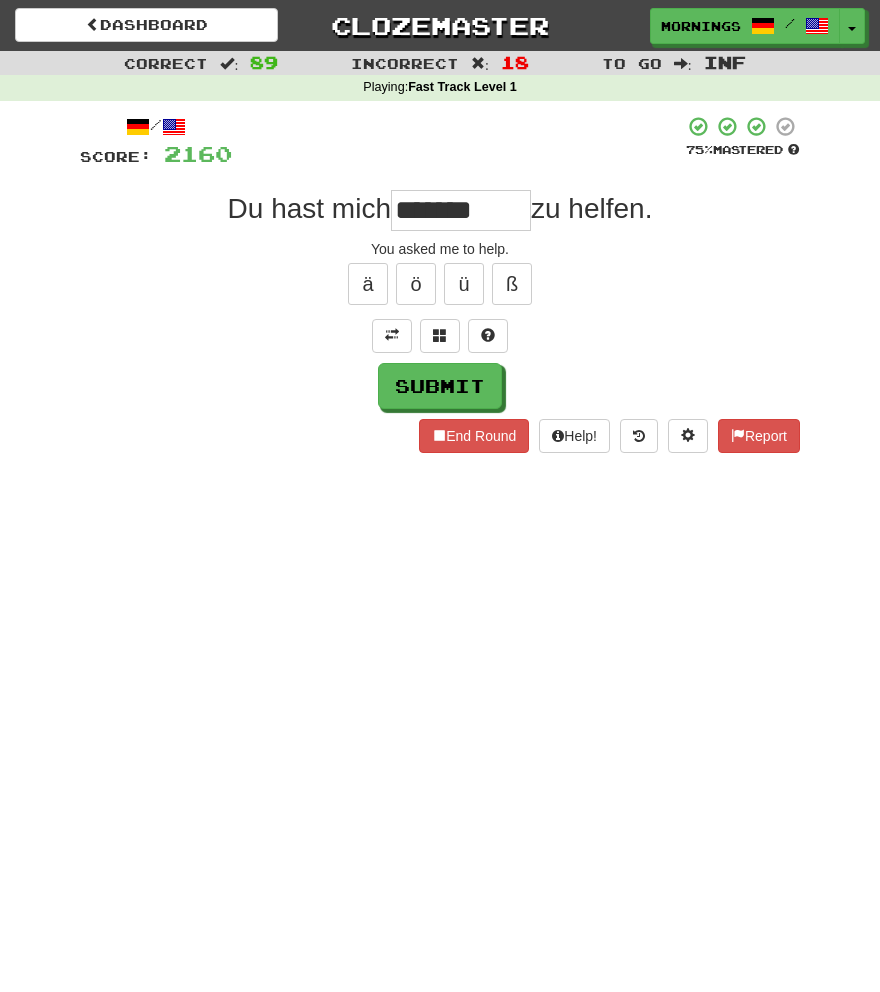 type on "*******" 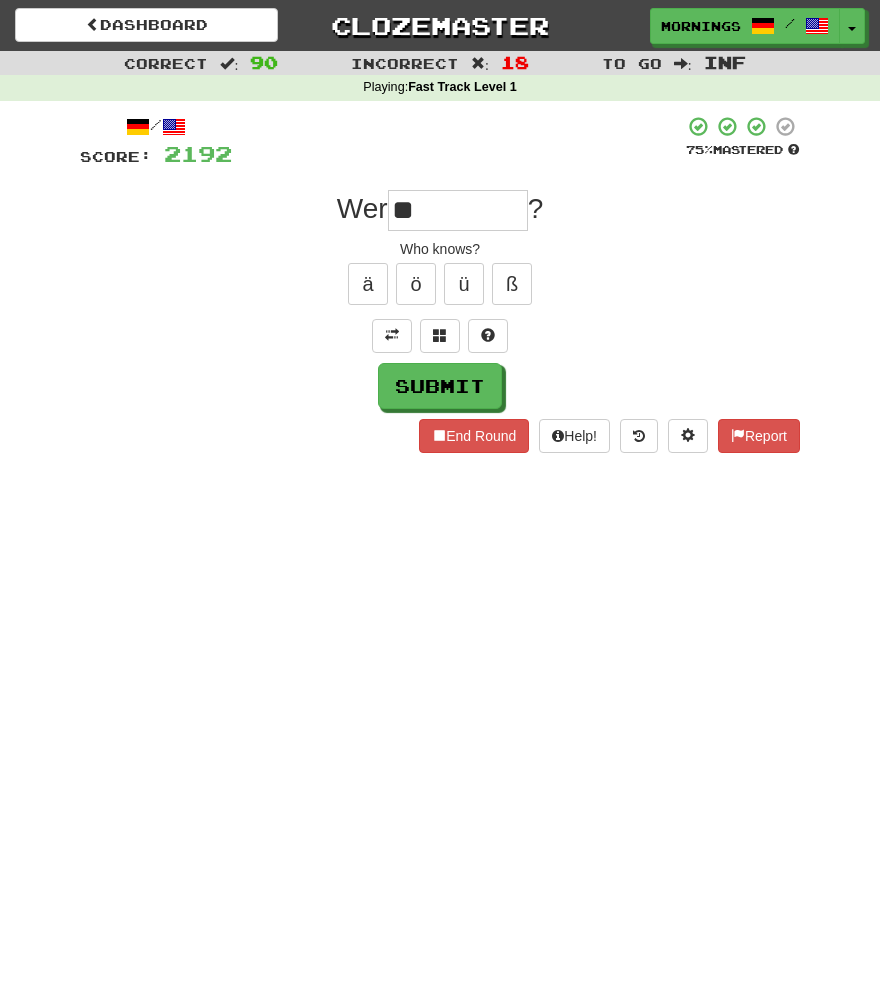 type on "*" 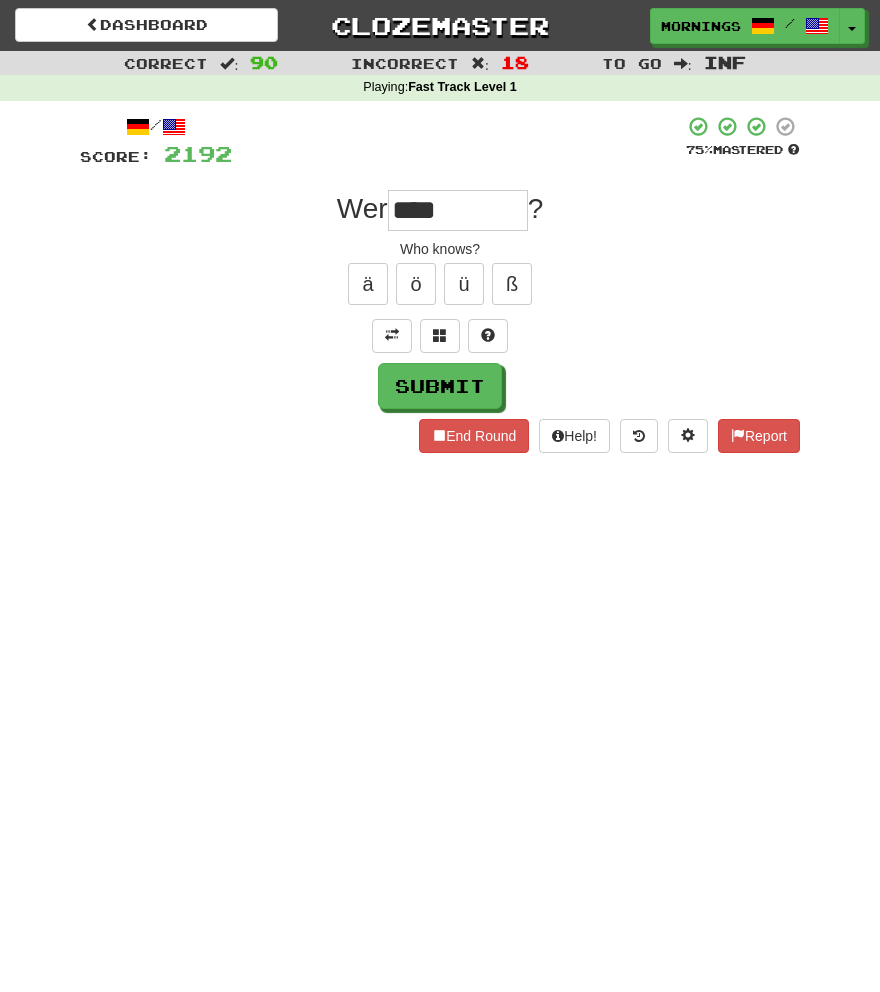 type on "****" 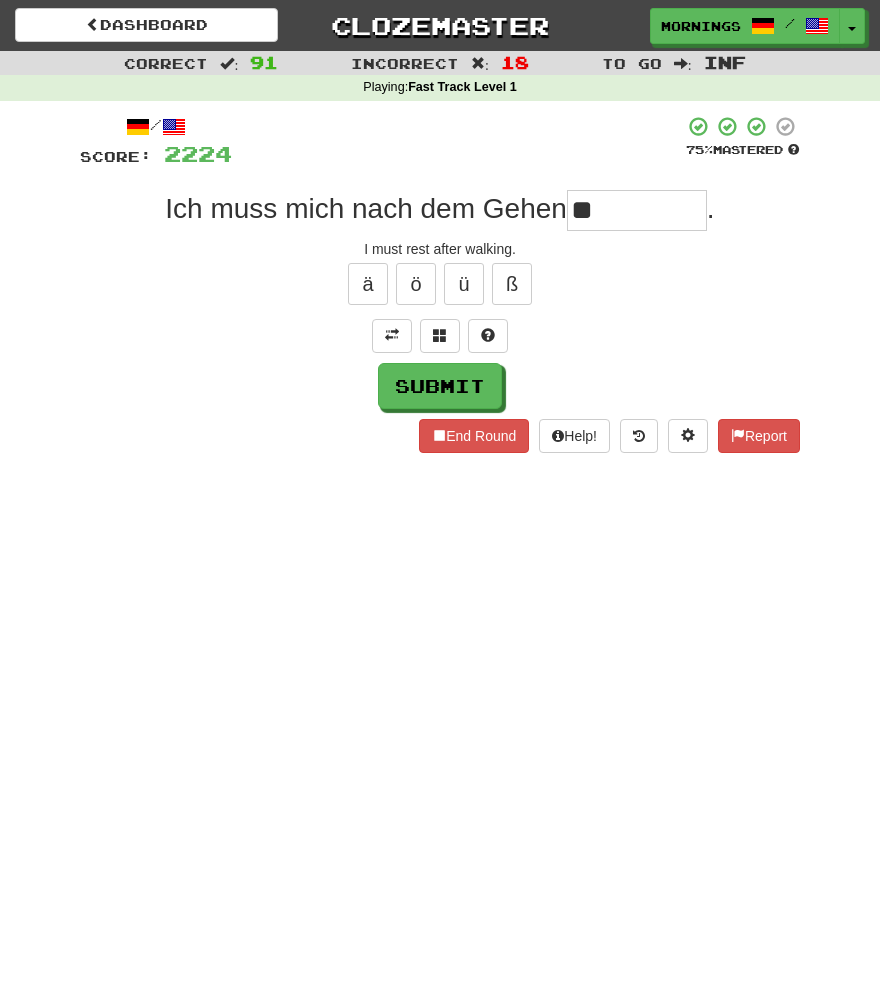 type on "*" 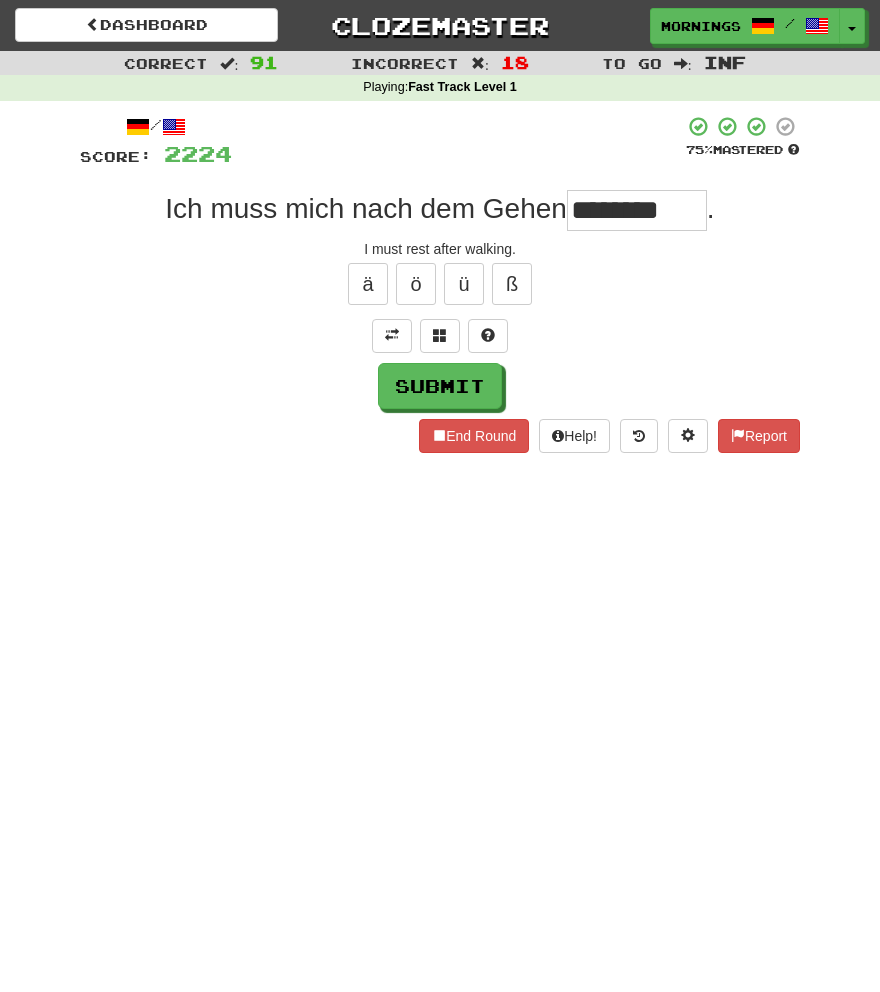 type on "********" 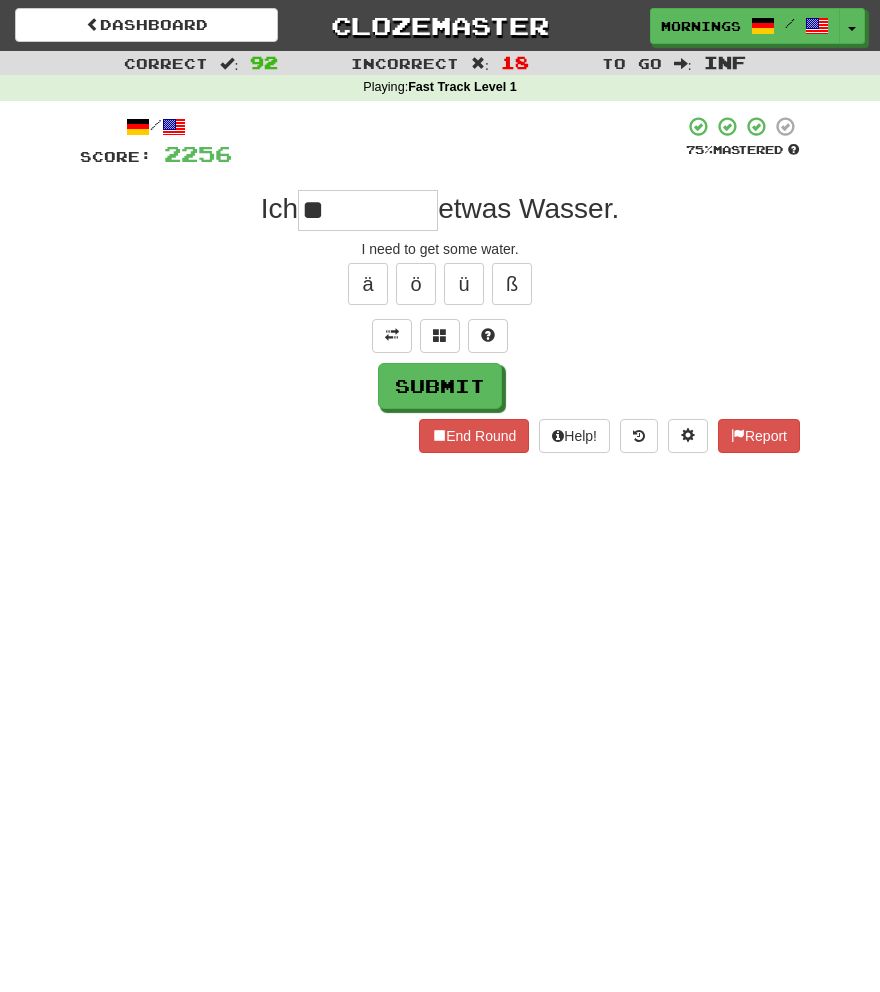 type on "*" 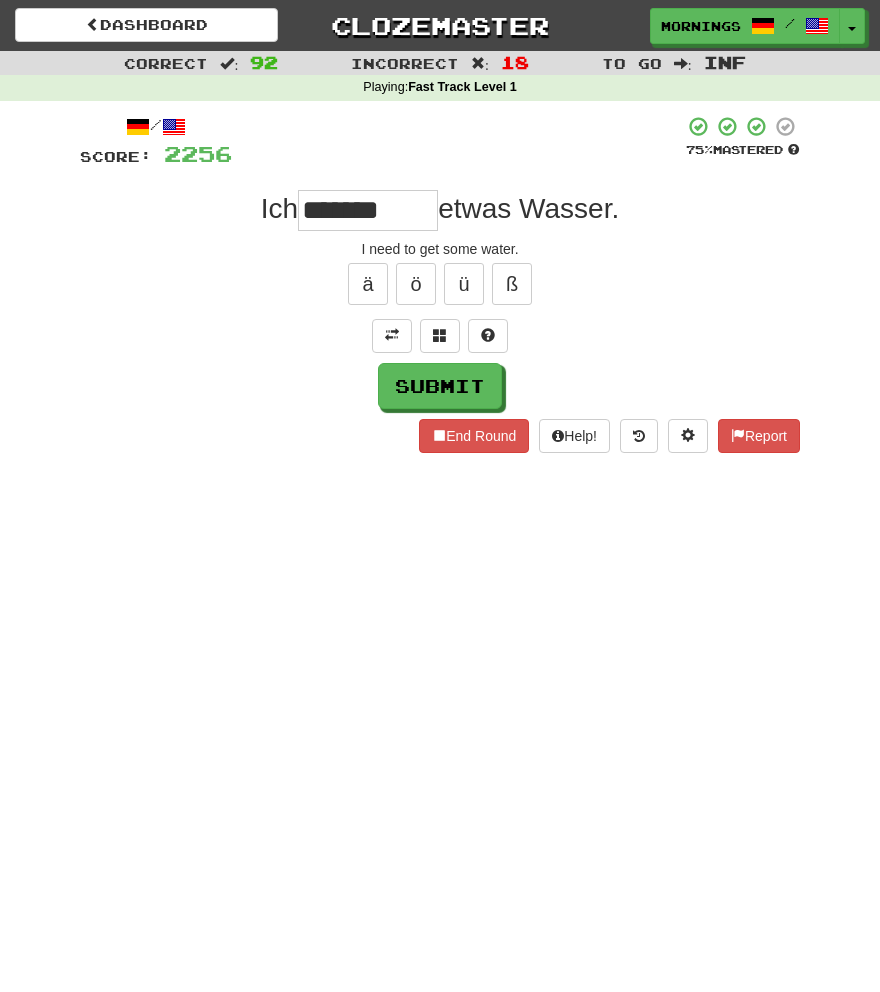 type on "*******" 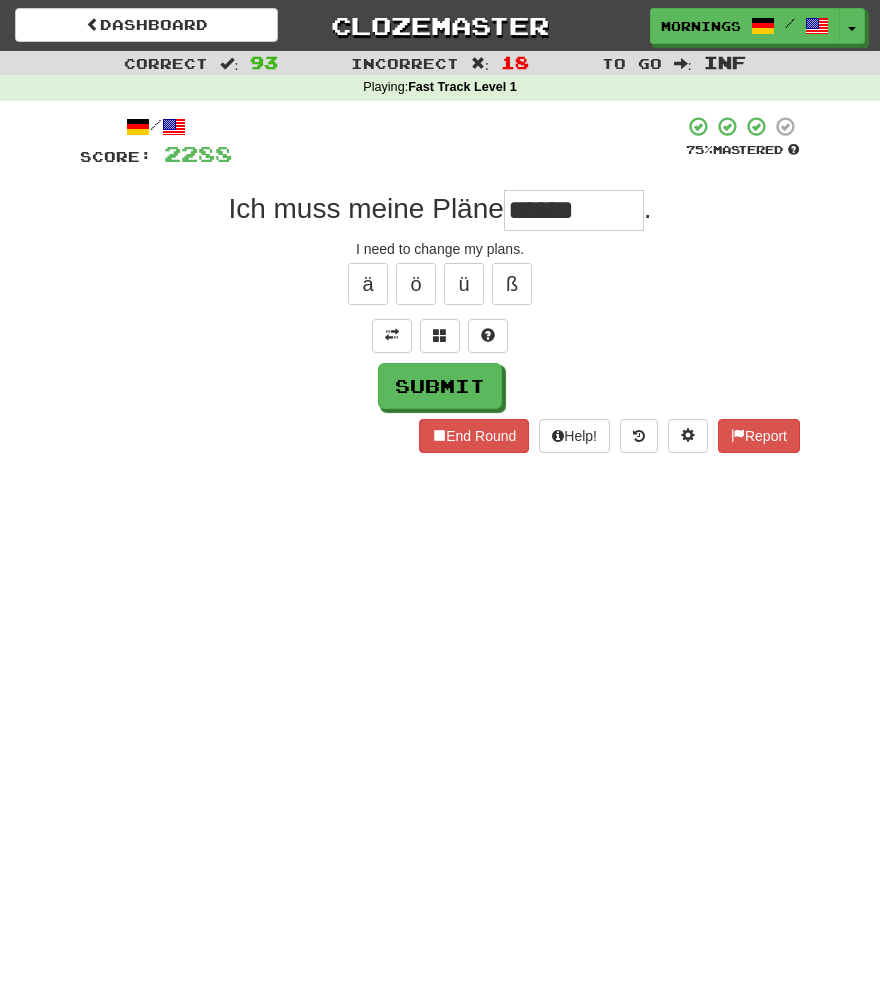 type on "******" 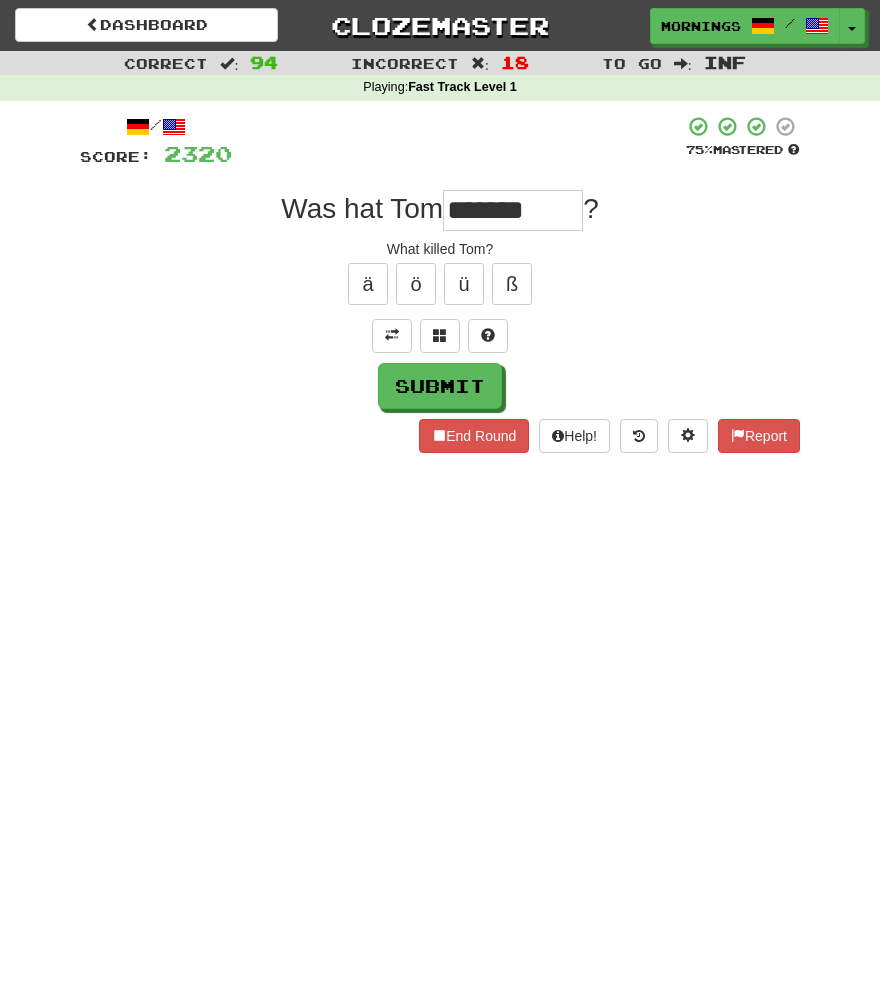 type on "*******" 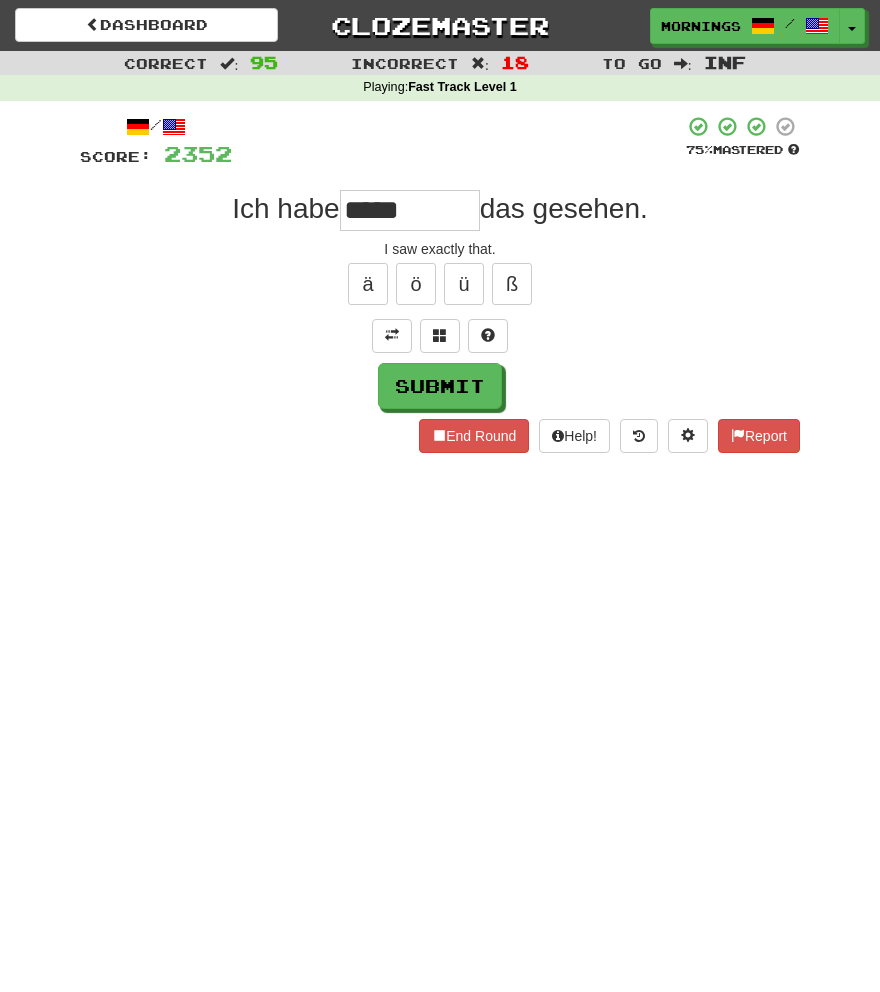 type on "*****" 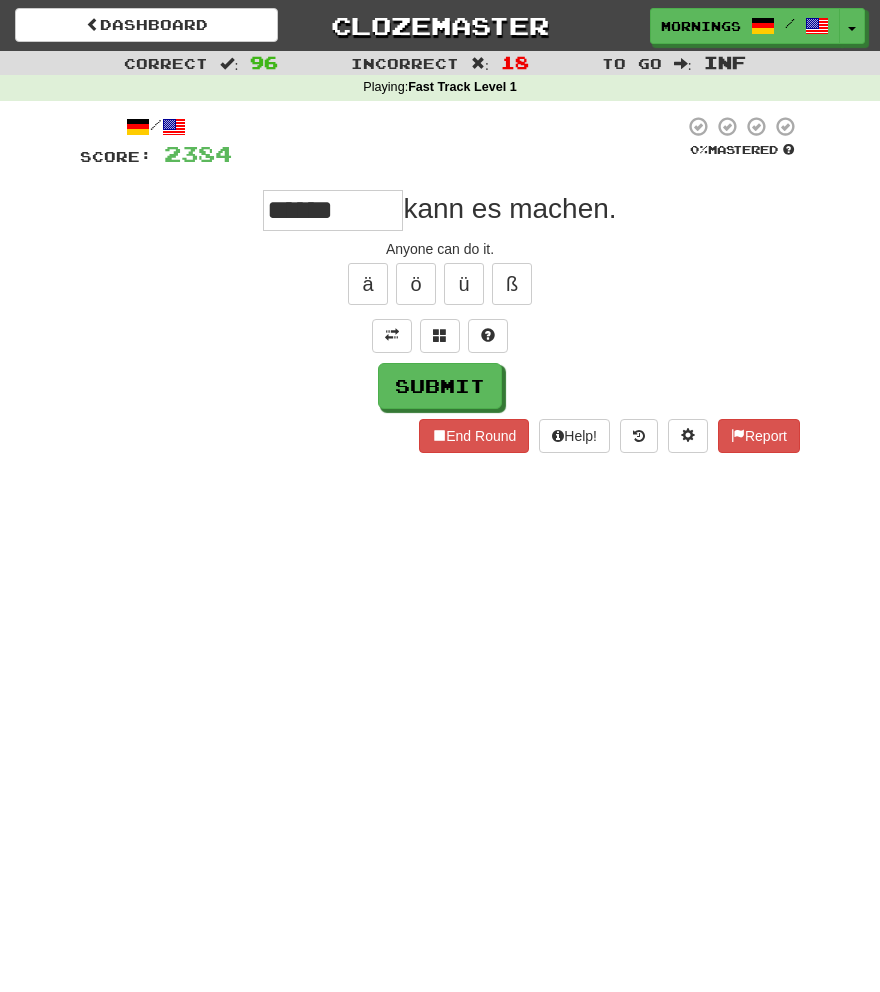 type on "*****" 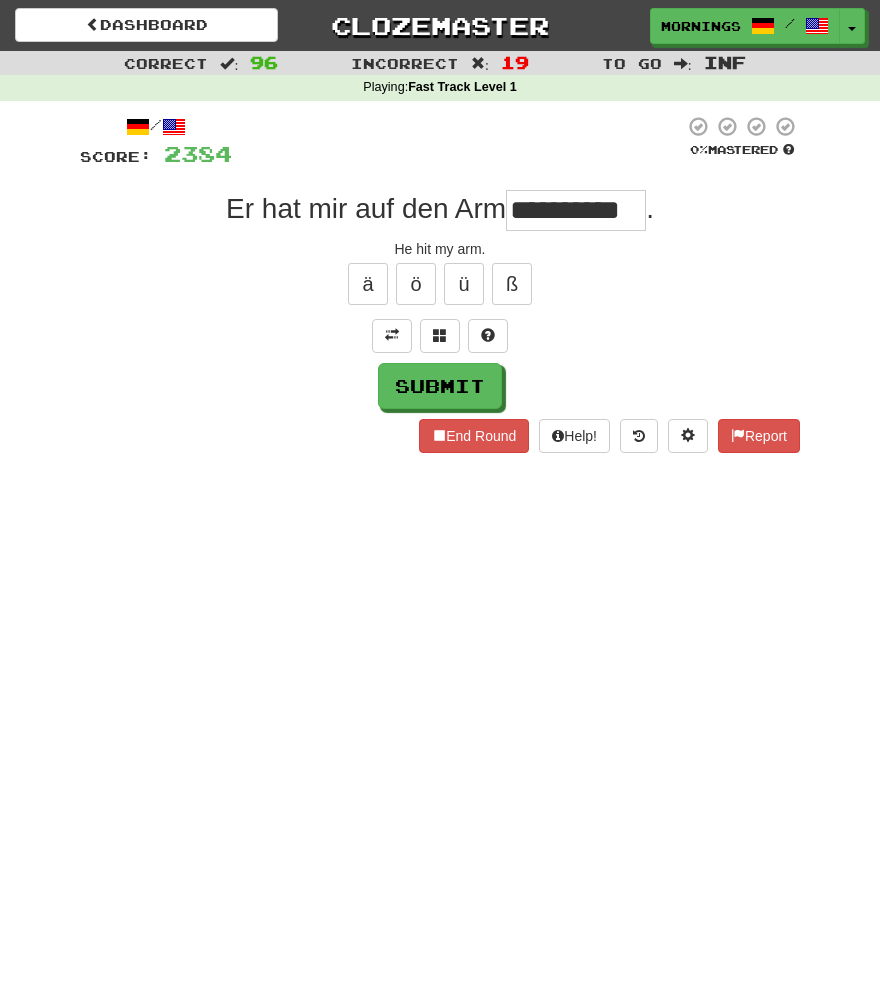 scroll, scrollTop: 0, scrollLeft: 0, axis: both 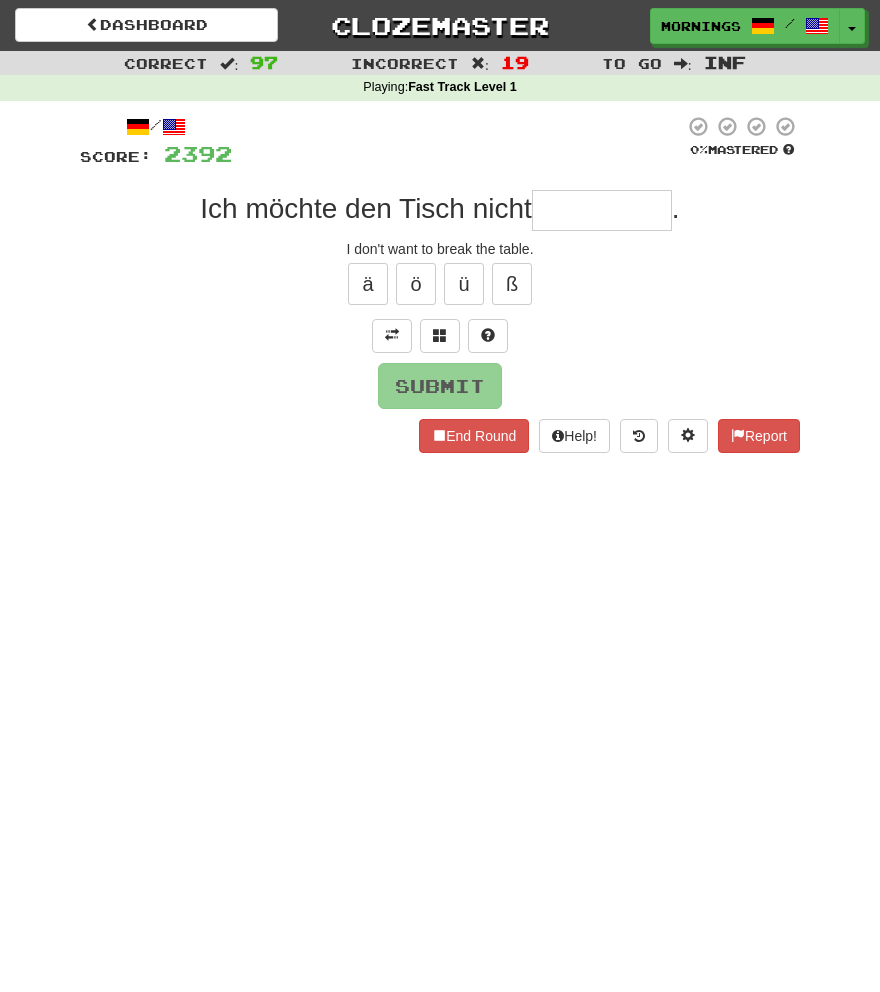 type on "*" 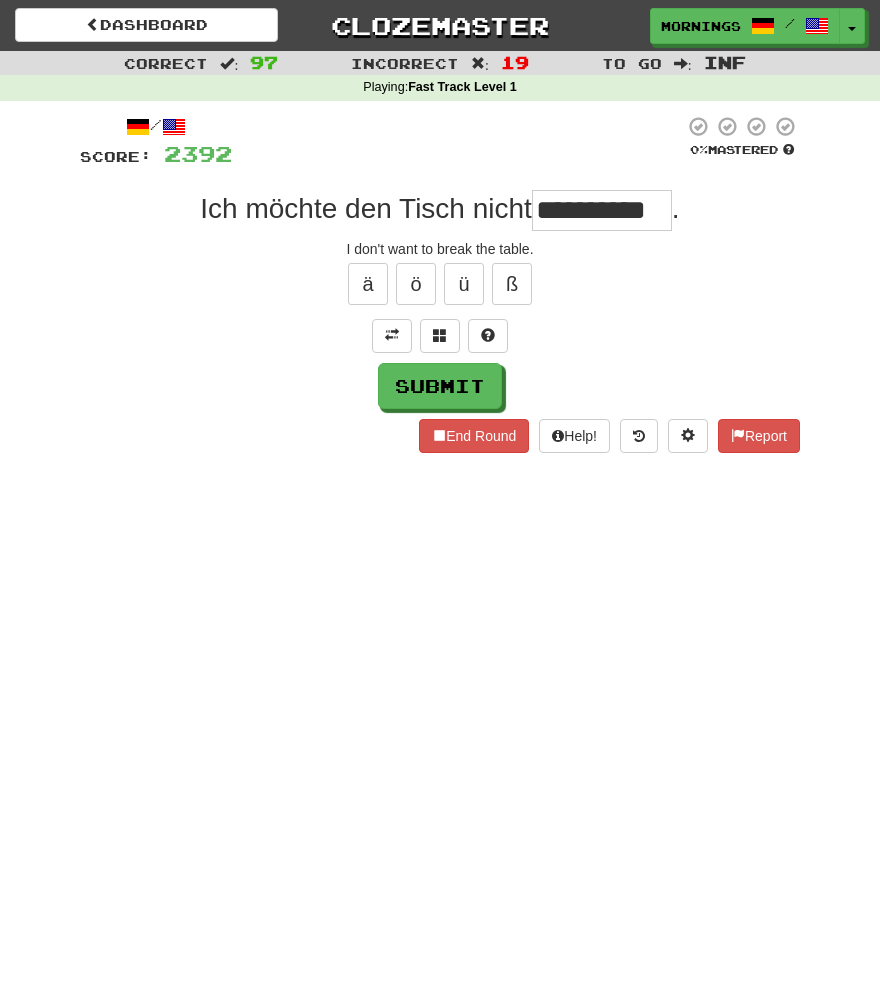 scroll, scrollTop: 0, scrollLeft: 7, axis: horizontal 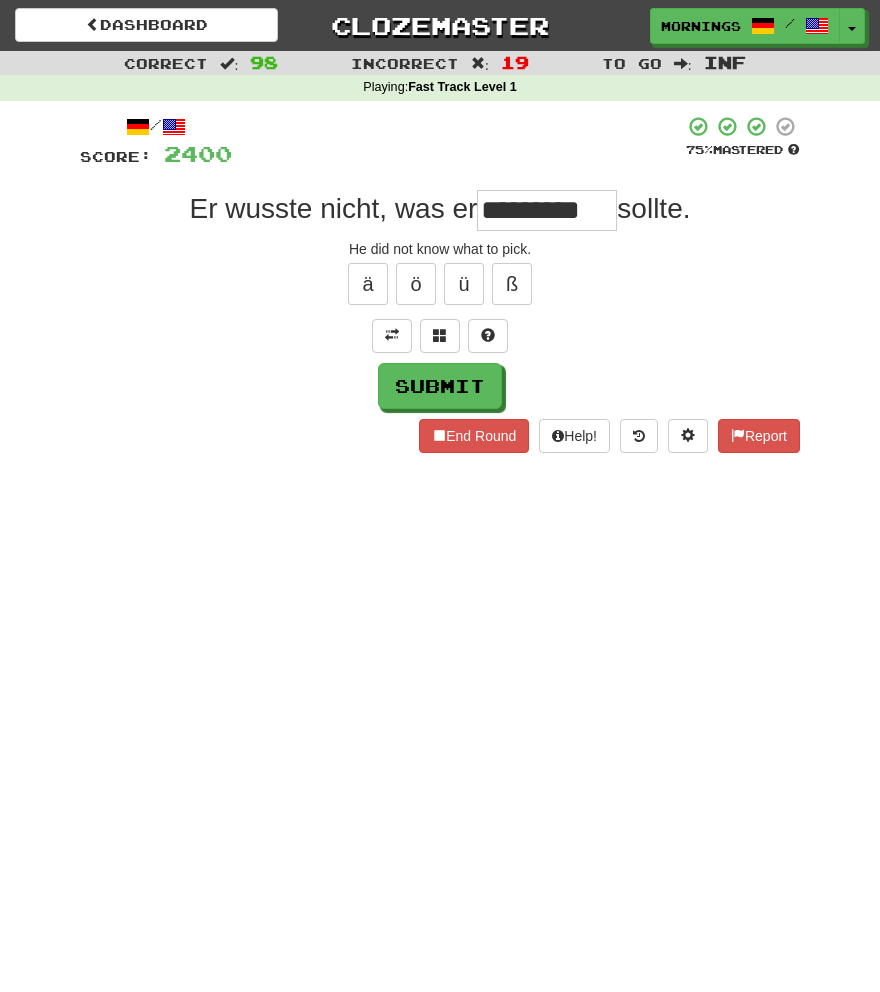 type on "*********" 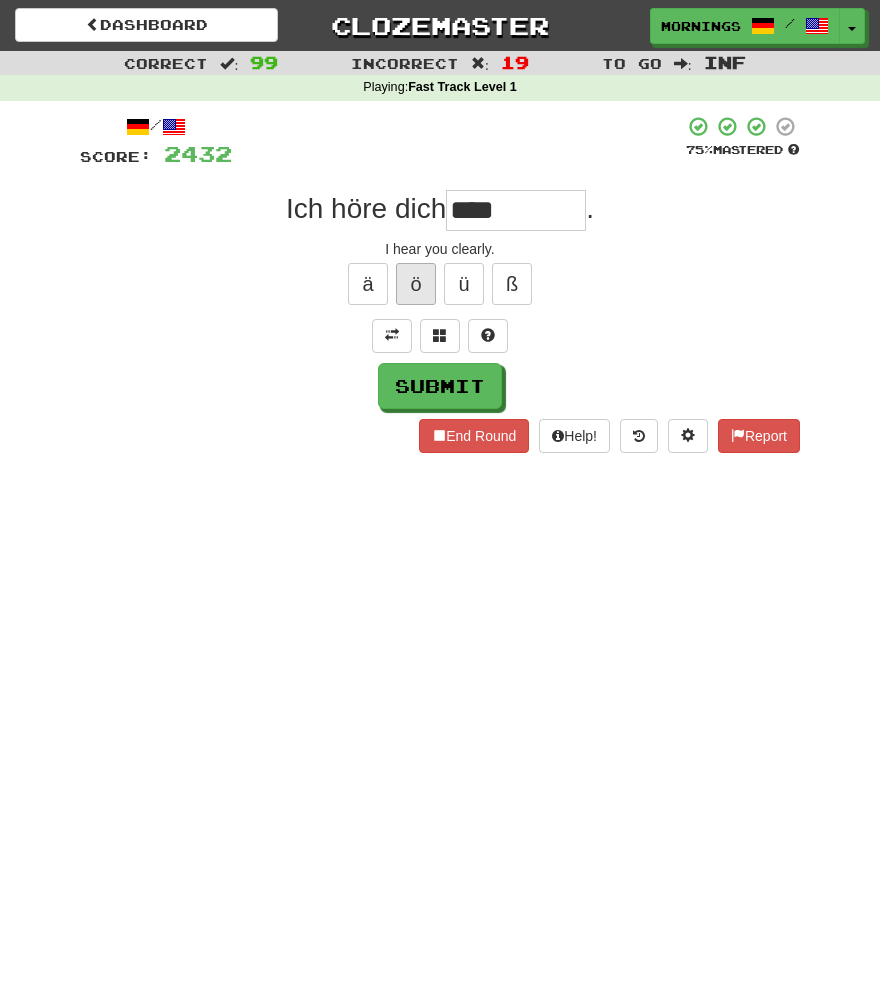 type on "****" 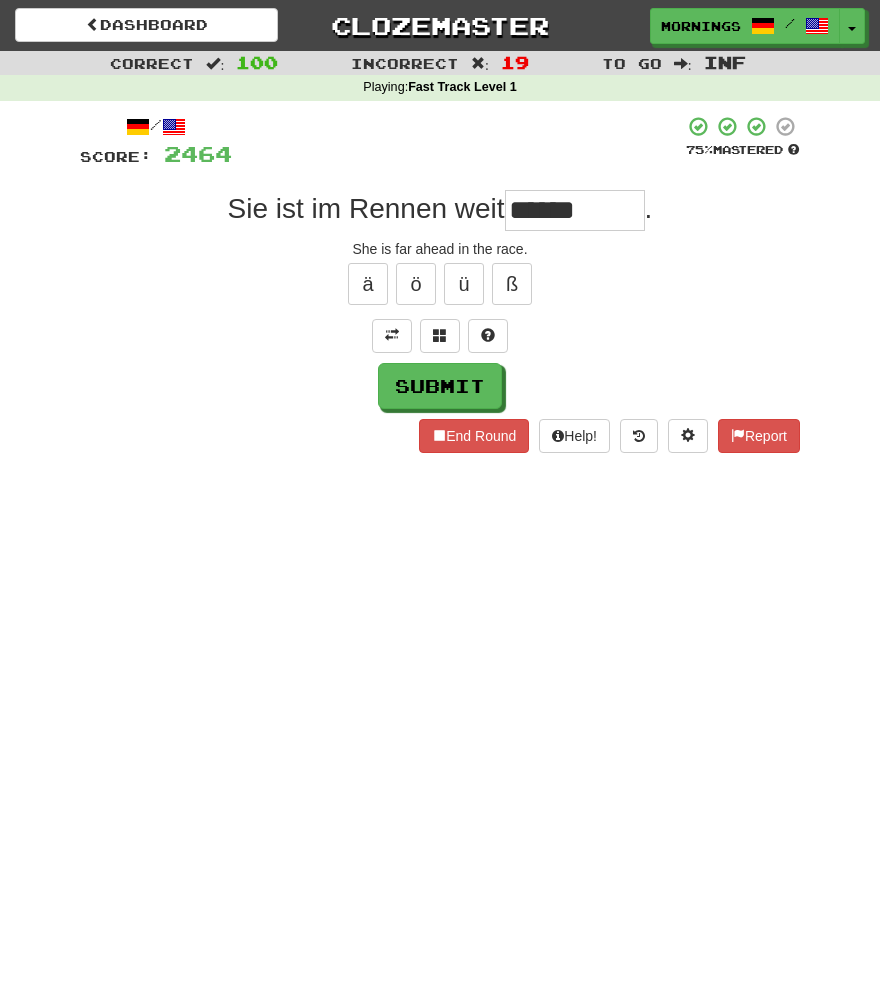type on "******" 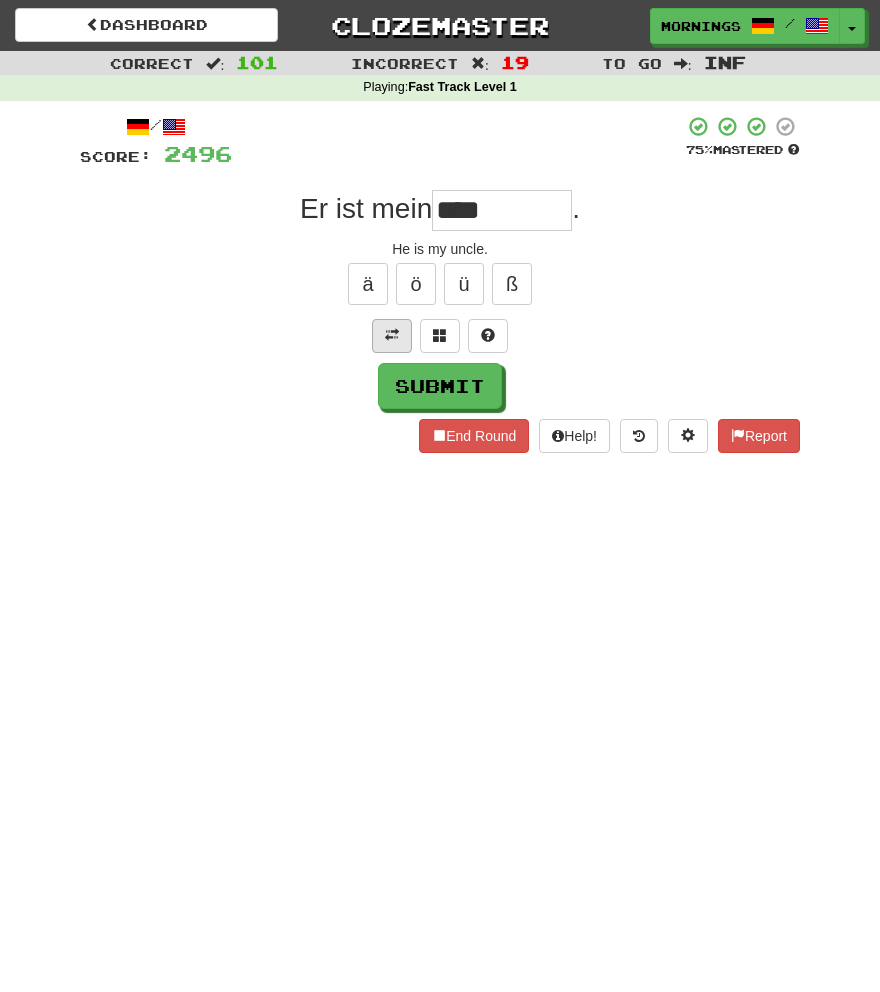 type on "*****" 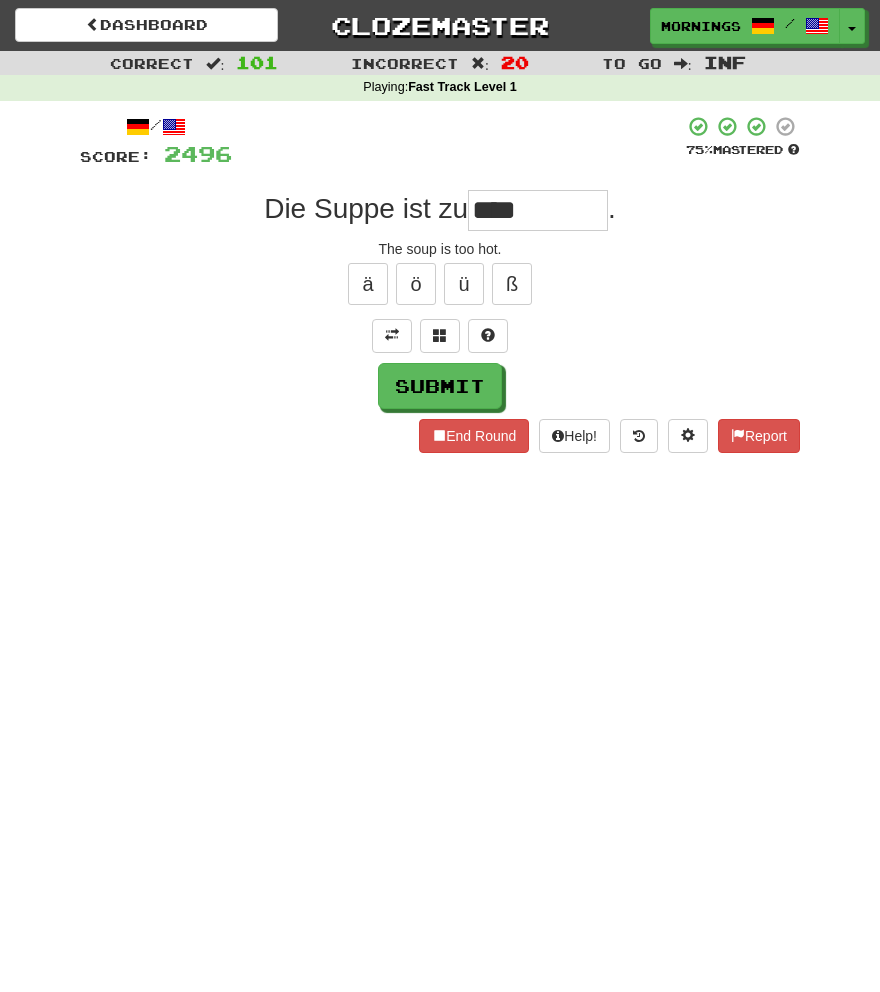 type on "****" 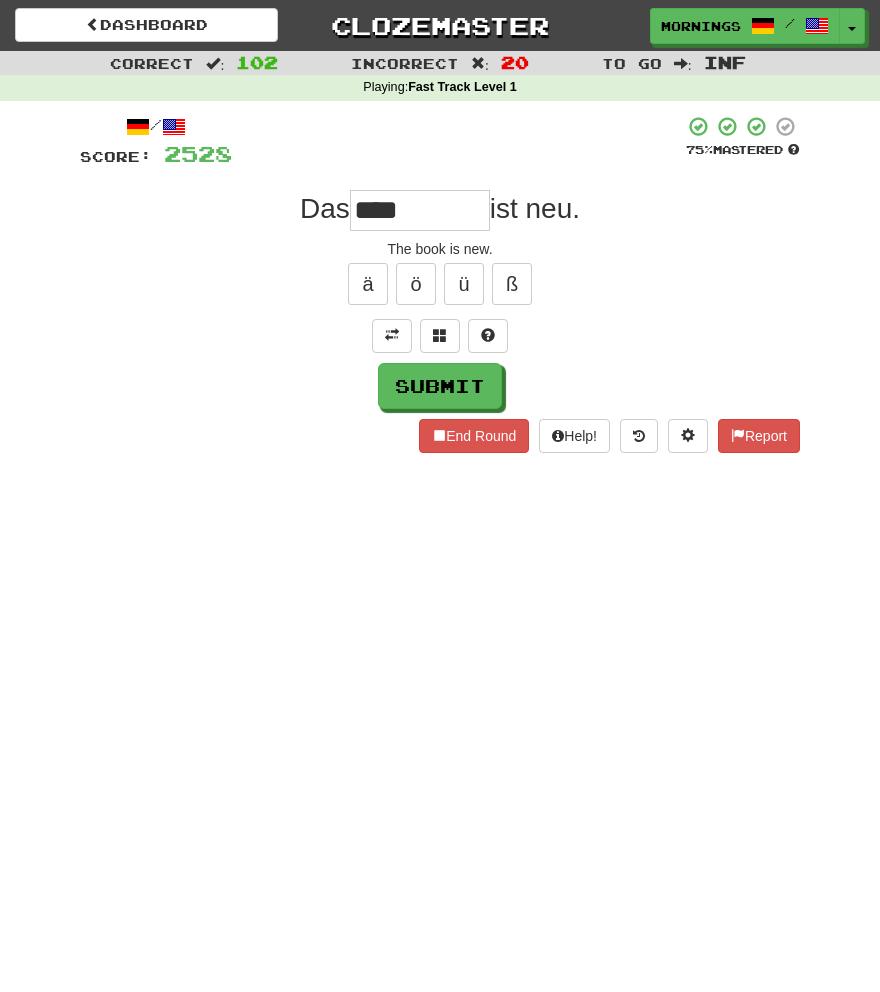 type on "****" 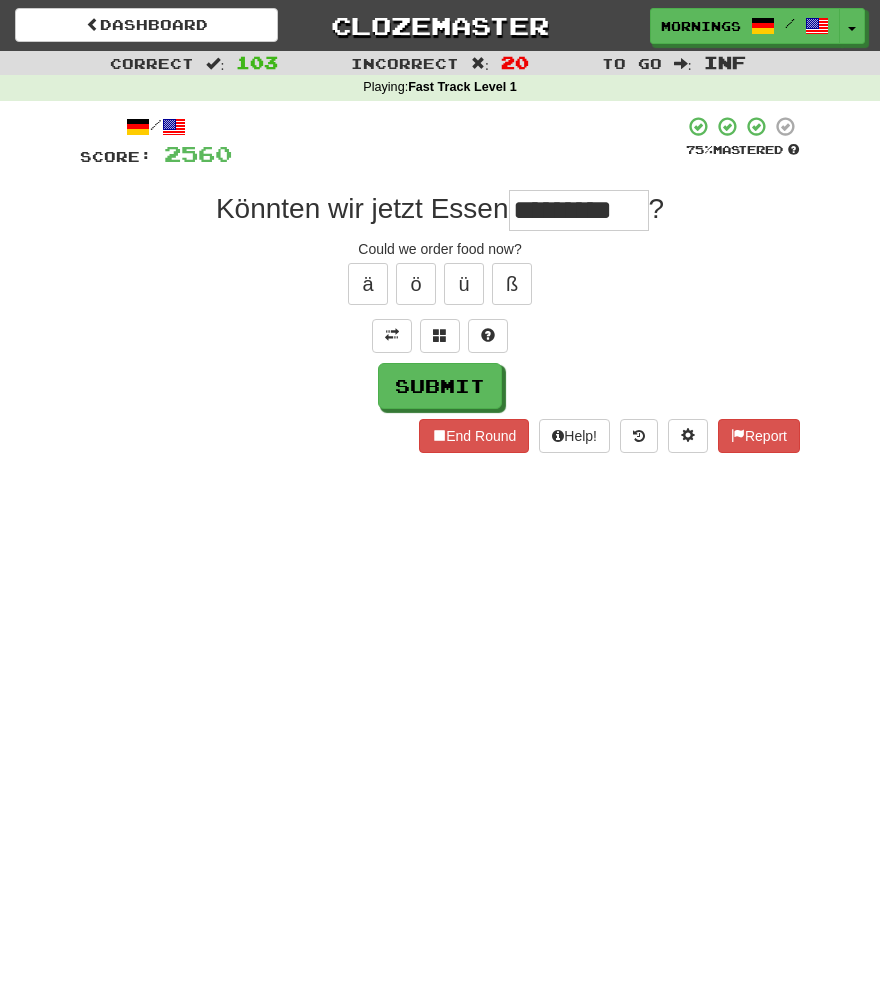 type on "*********" 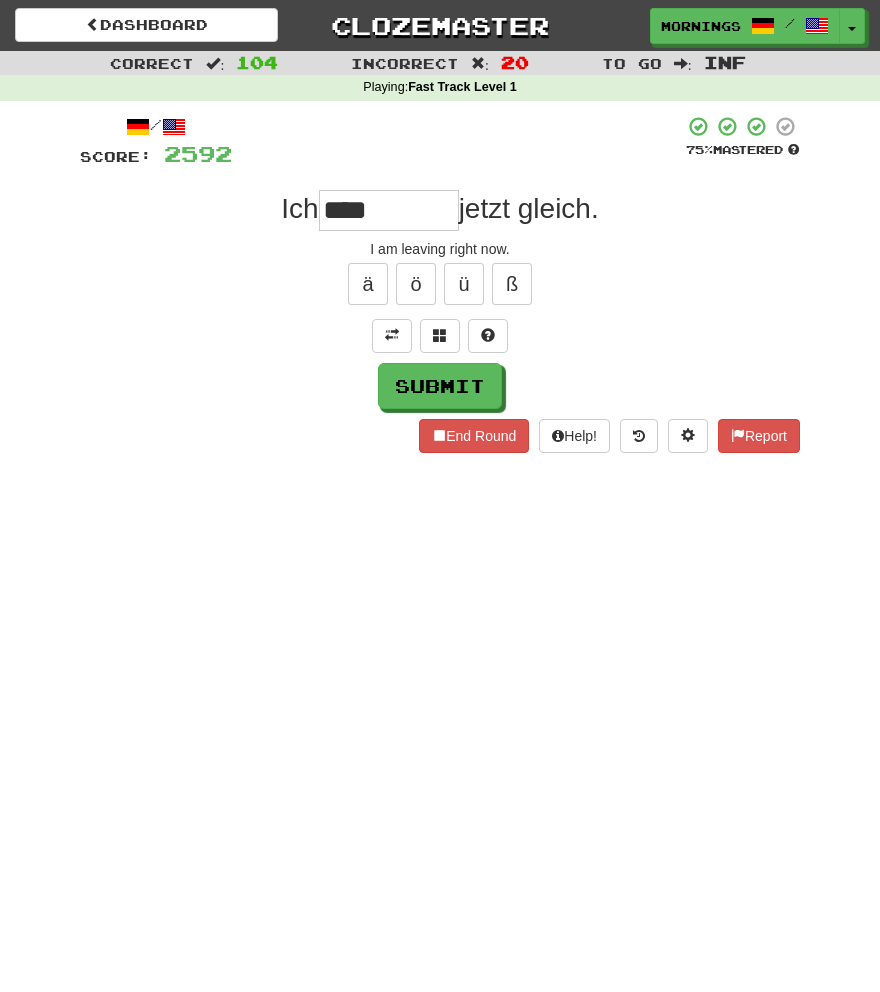 type on "****" 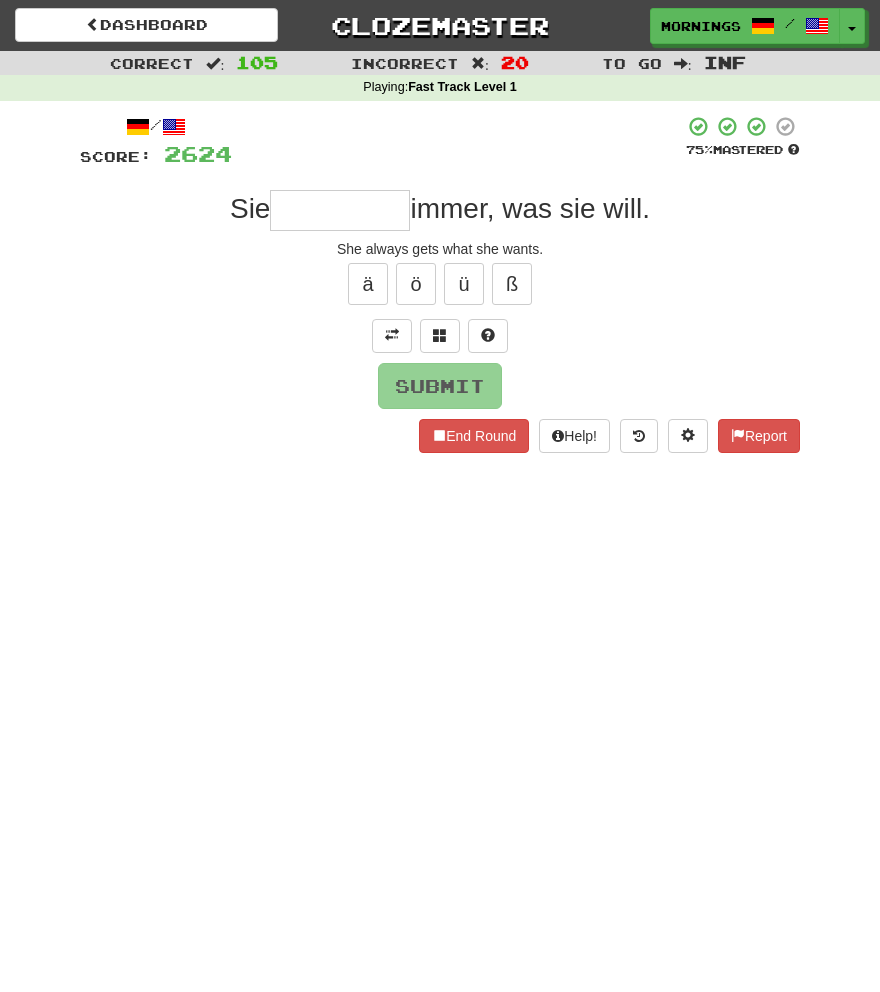 type on "*" 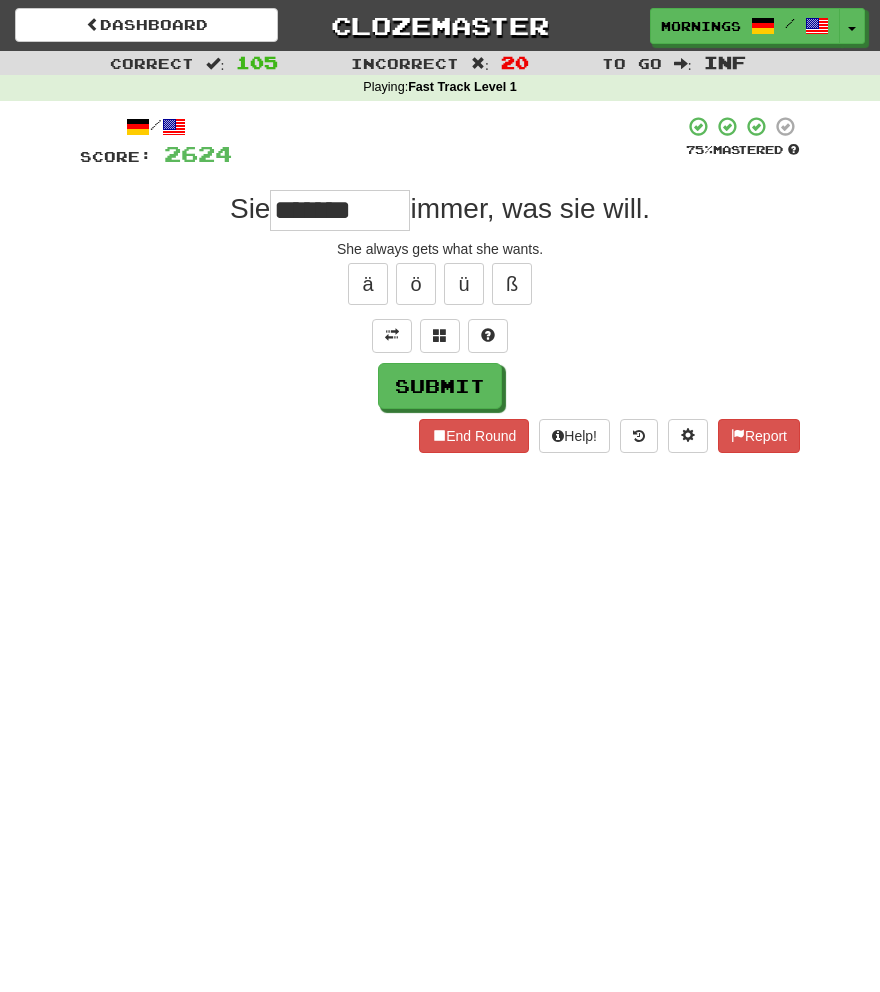type on "*******" 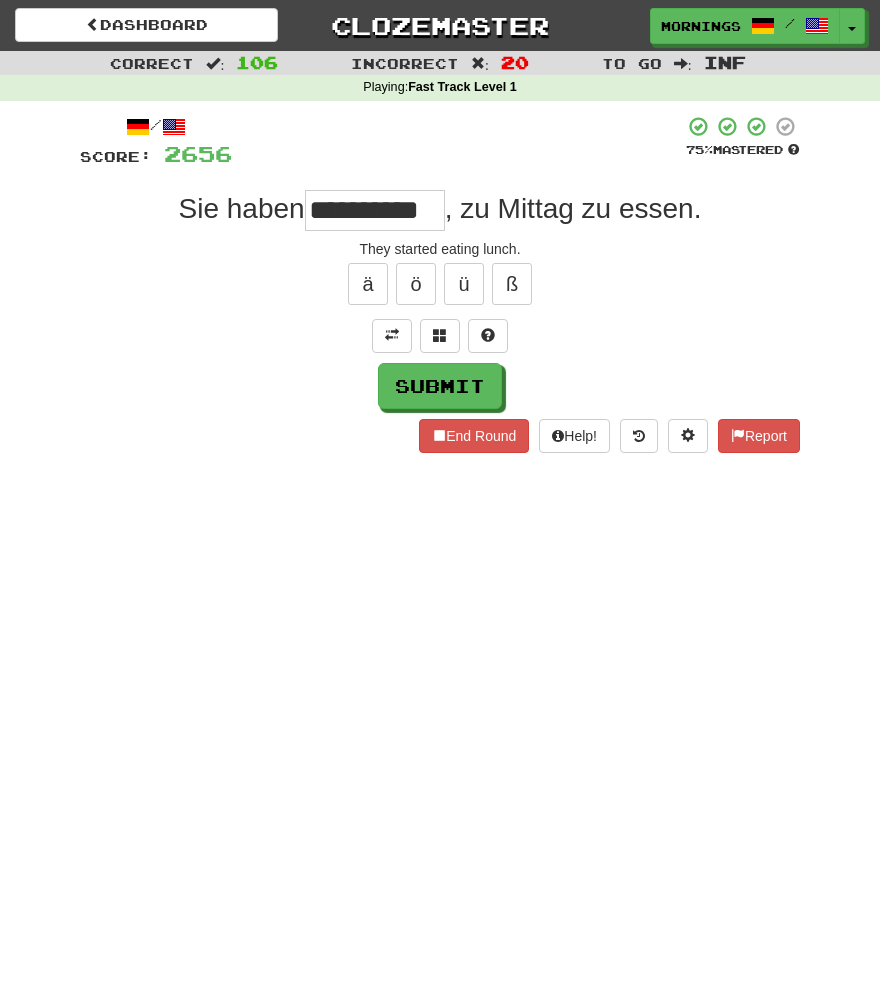 scroll, scrollTop: 0, scrollLeft: 15, axis: horizontal 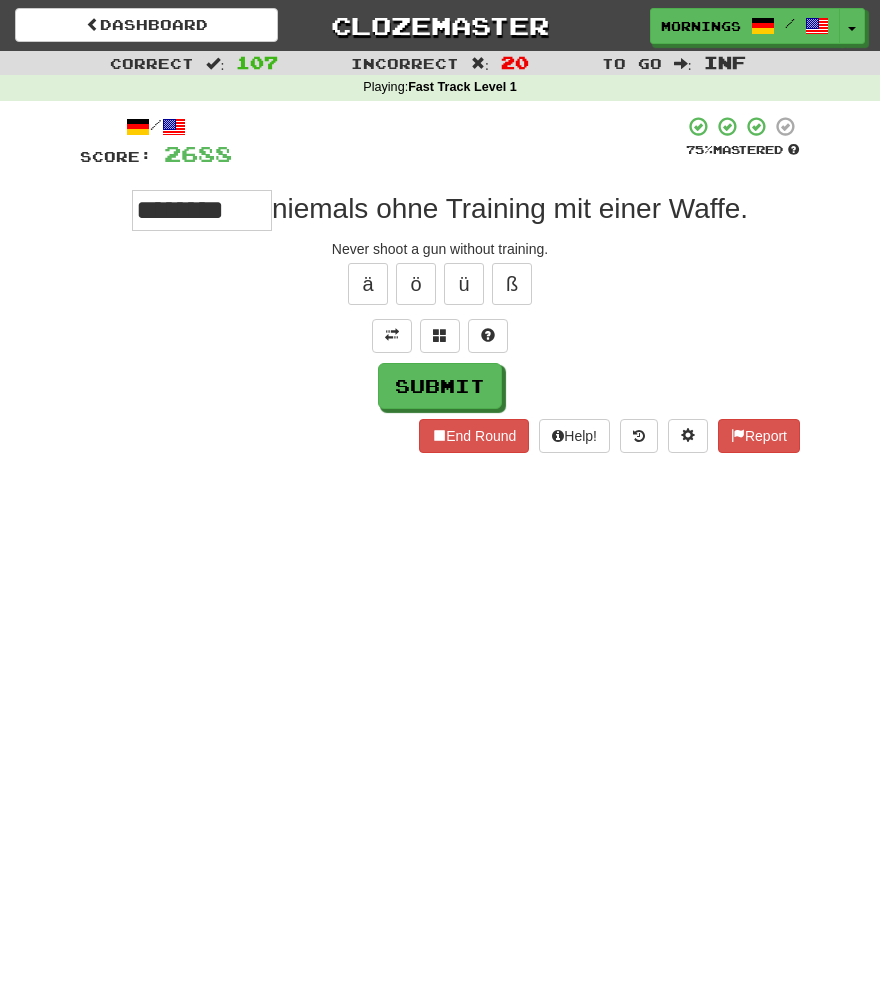 type on "*******" 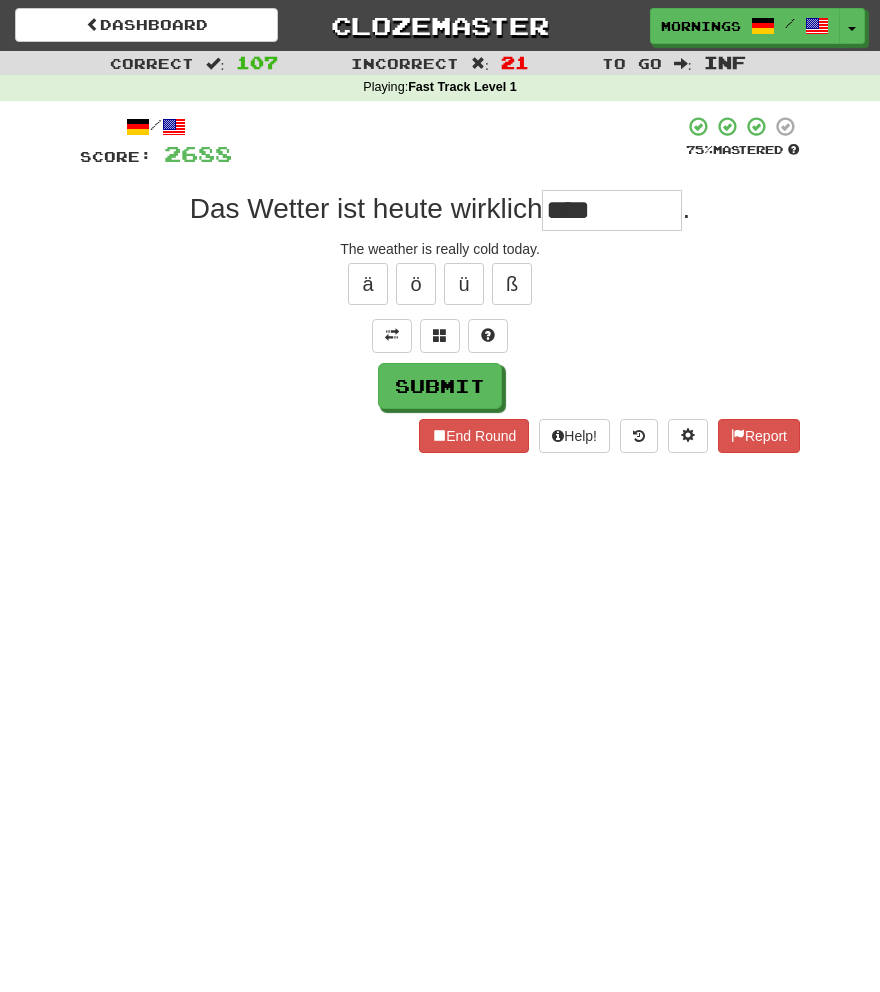 type on "****" 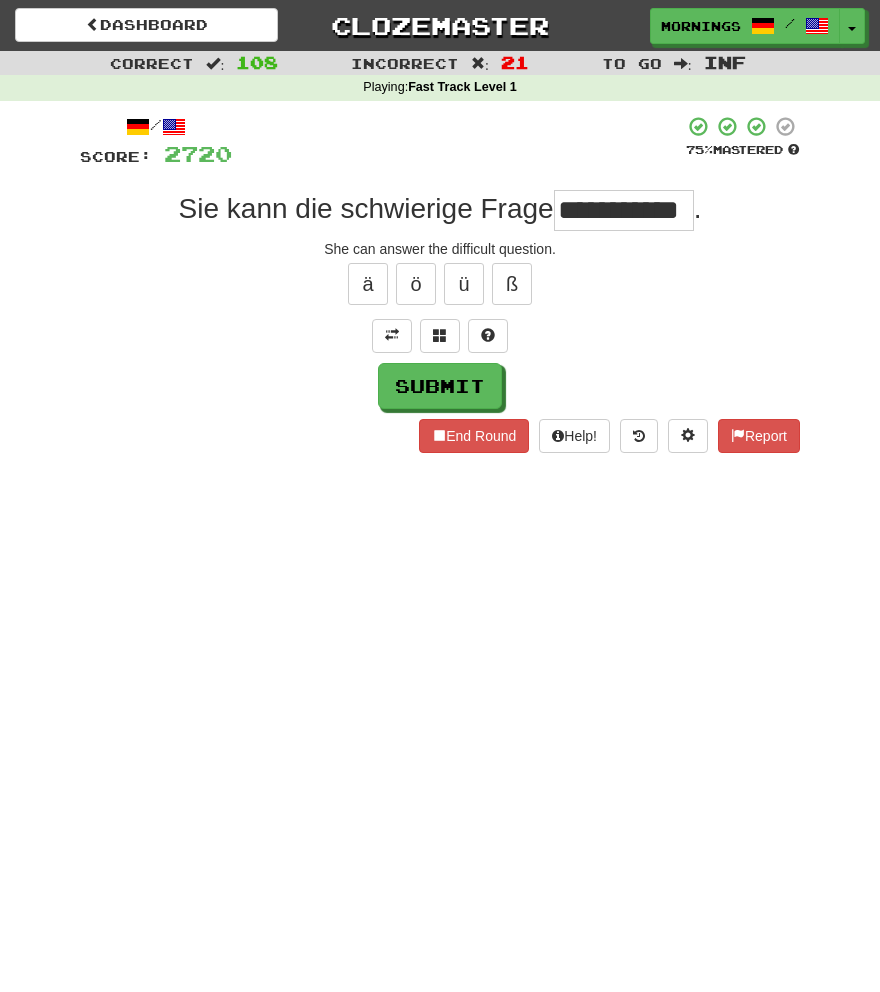 scroll, scrollTop: 0, scrollLeft: 25, axis: horizontal 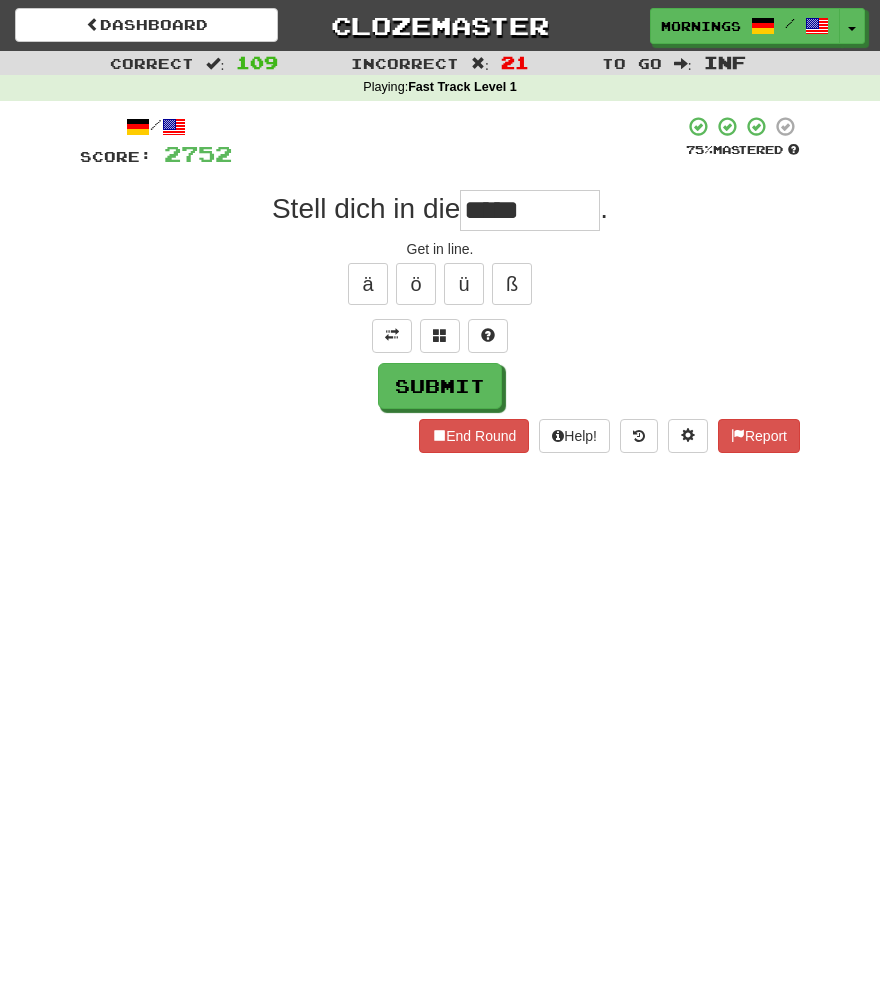 type on "*****" 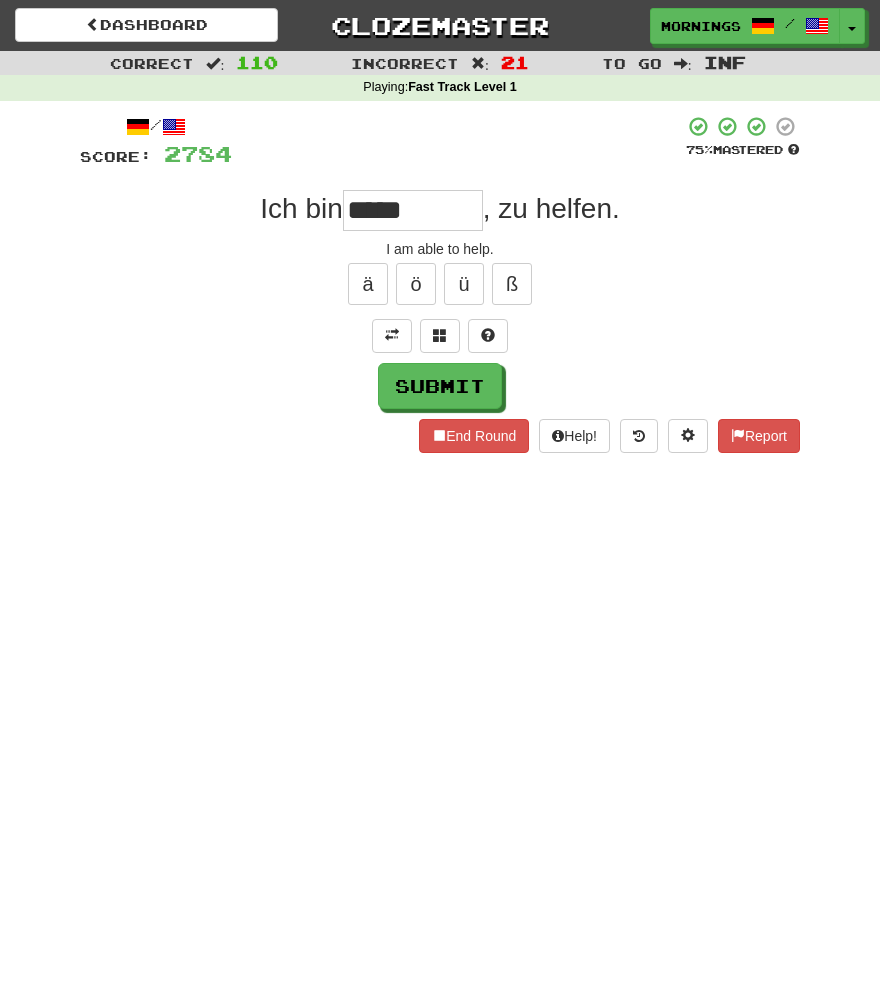 type on "*****" 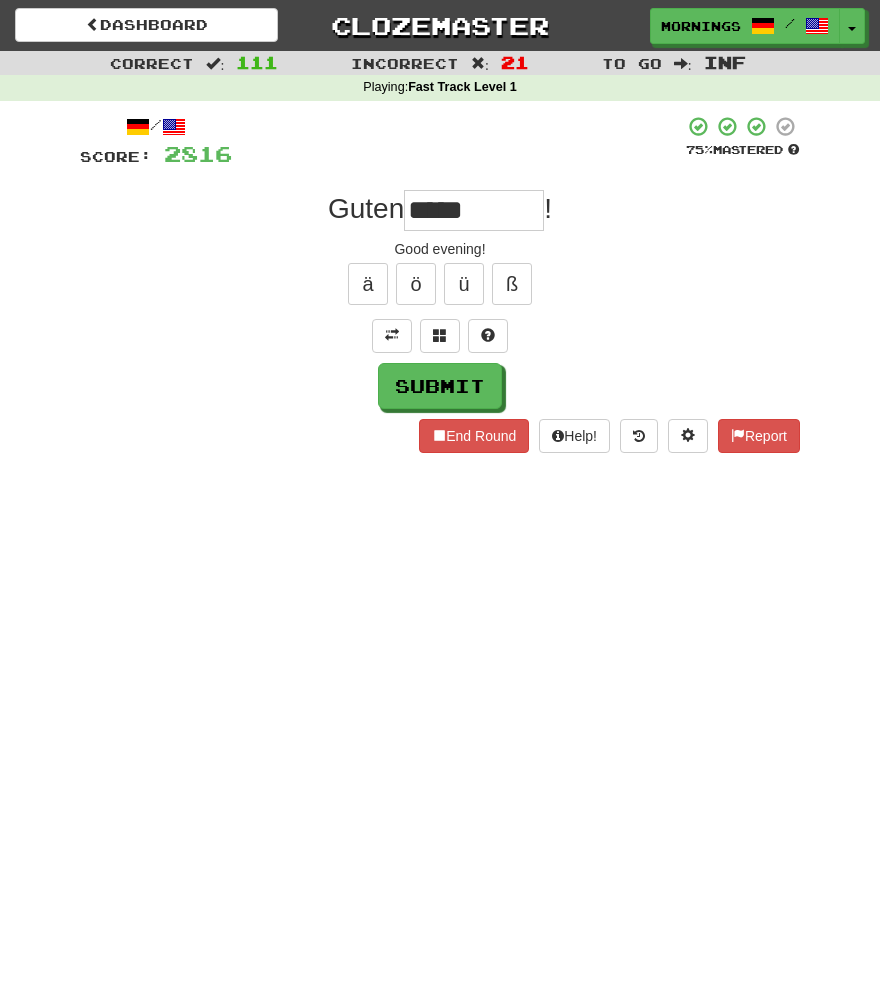 type on "*****" 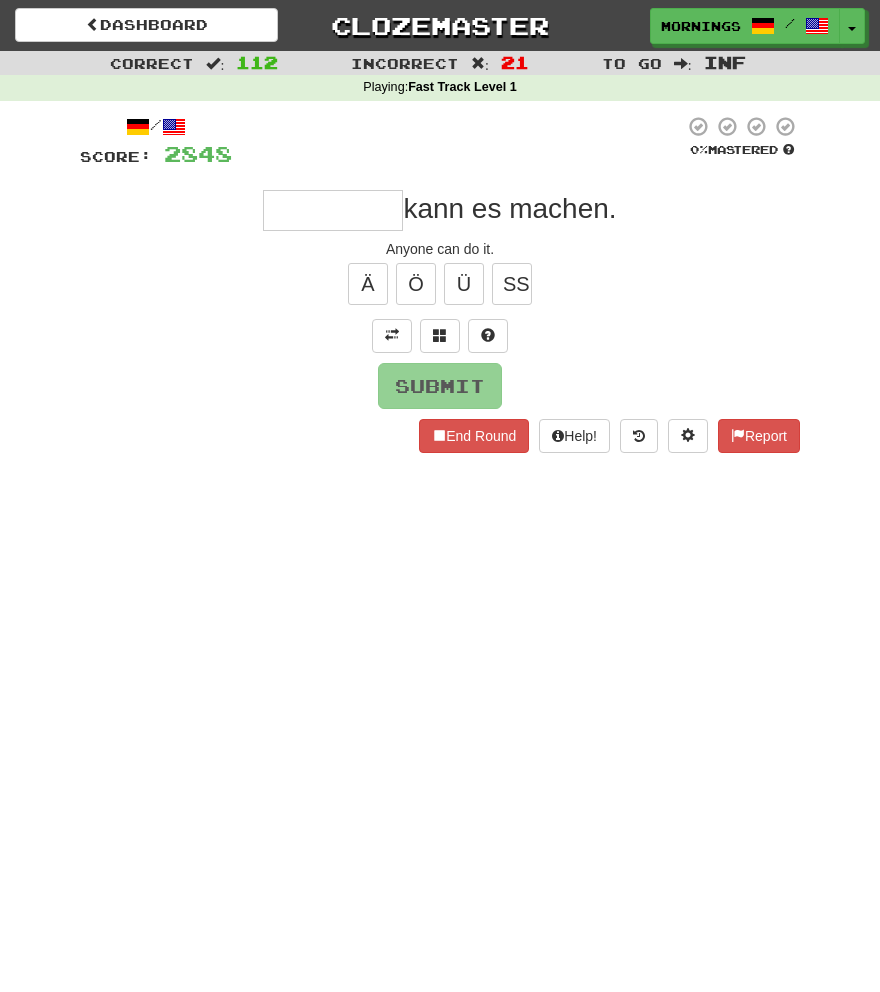 type on "*" 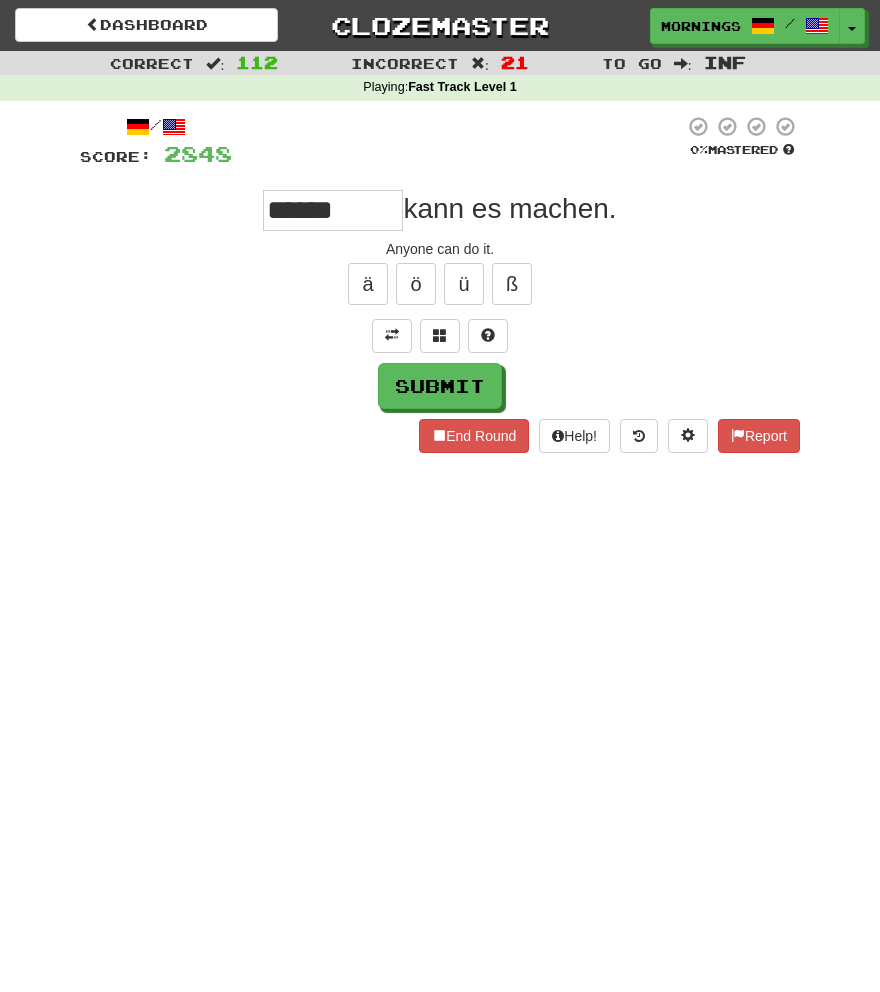 type on "*****" 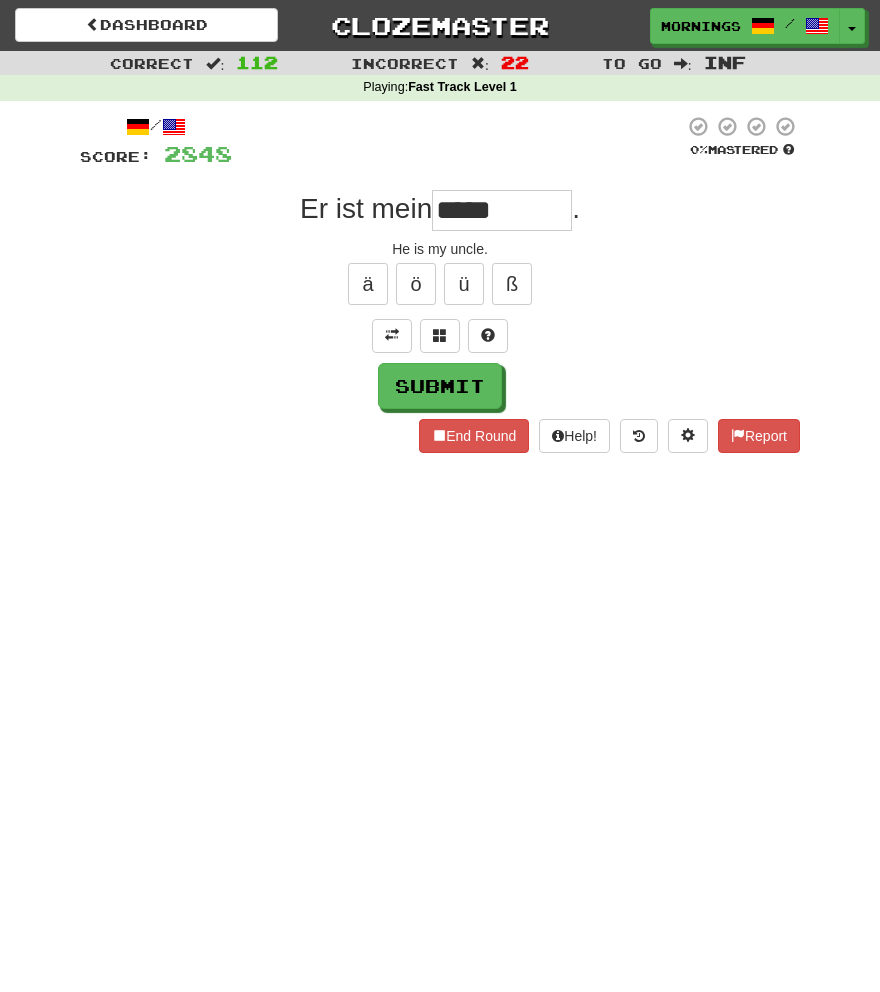 type on "*****" 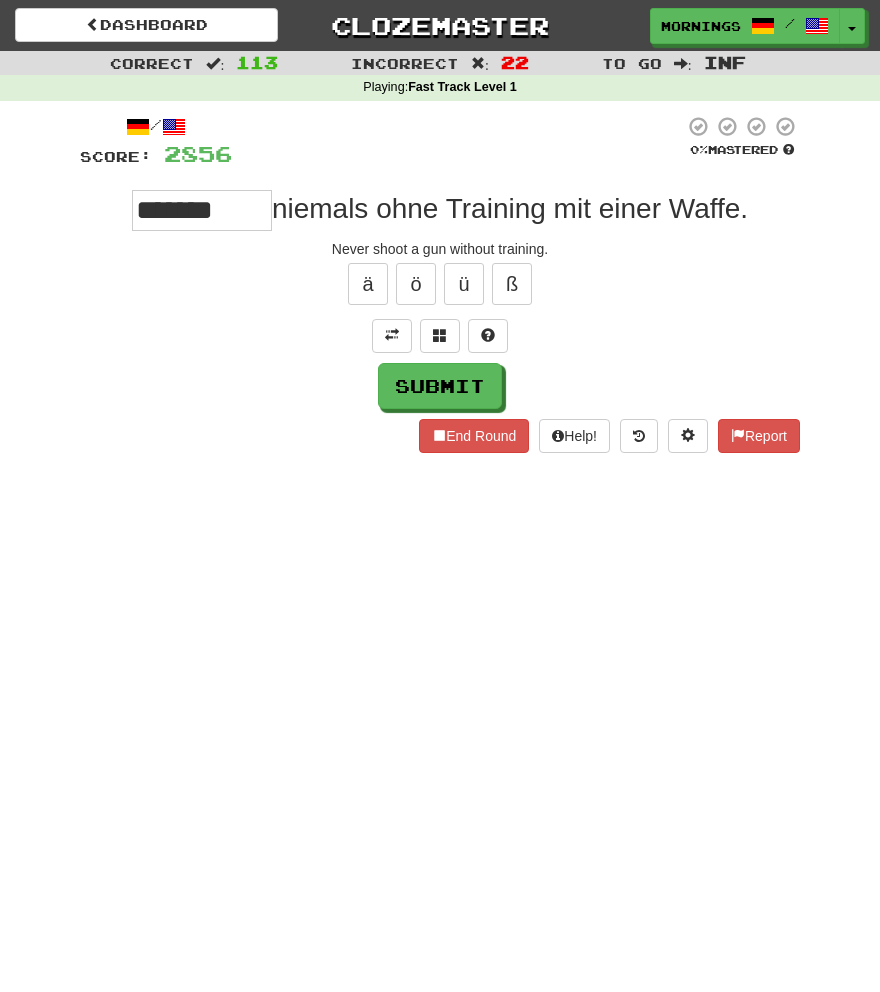 type on "*******" 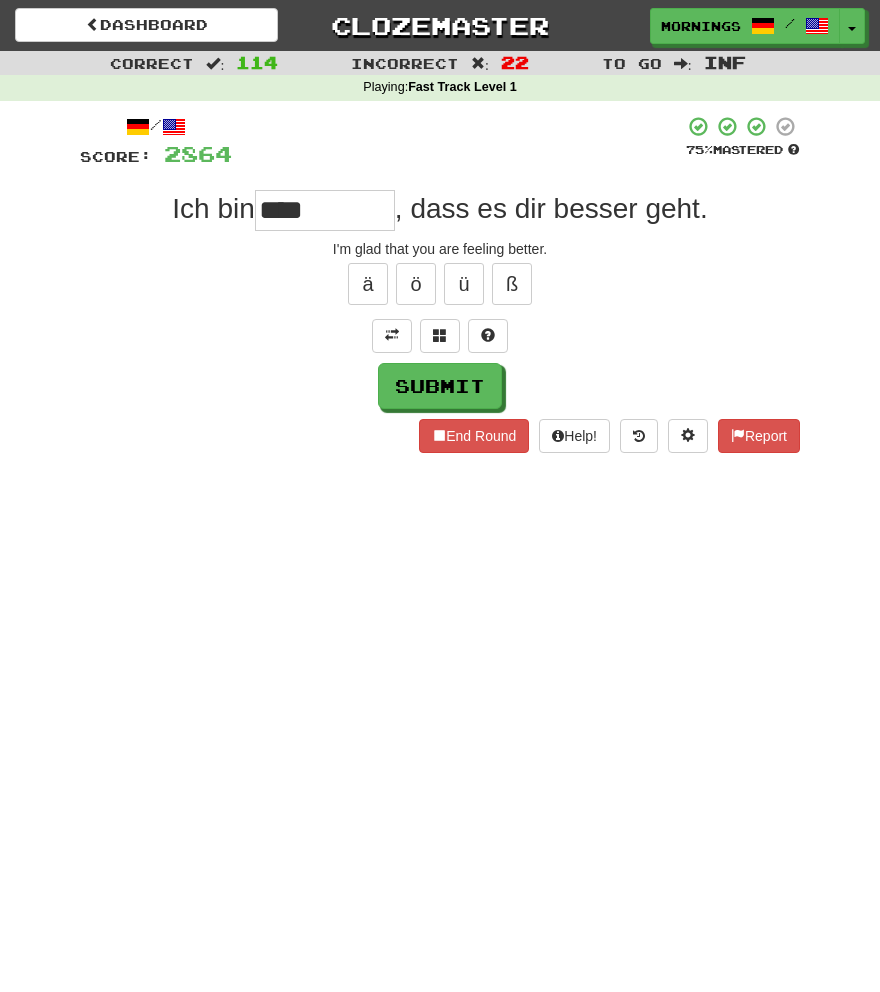 type on "****" 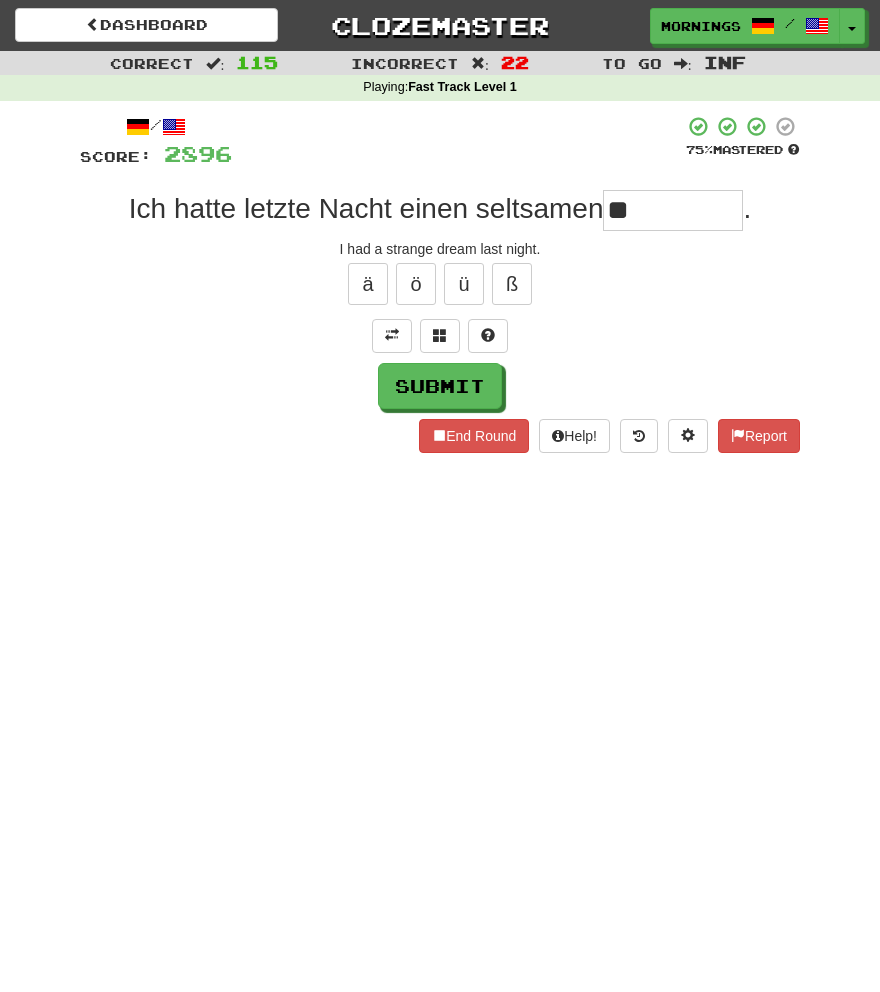 type on "*" 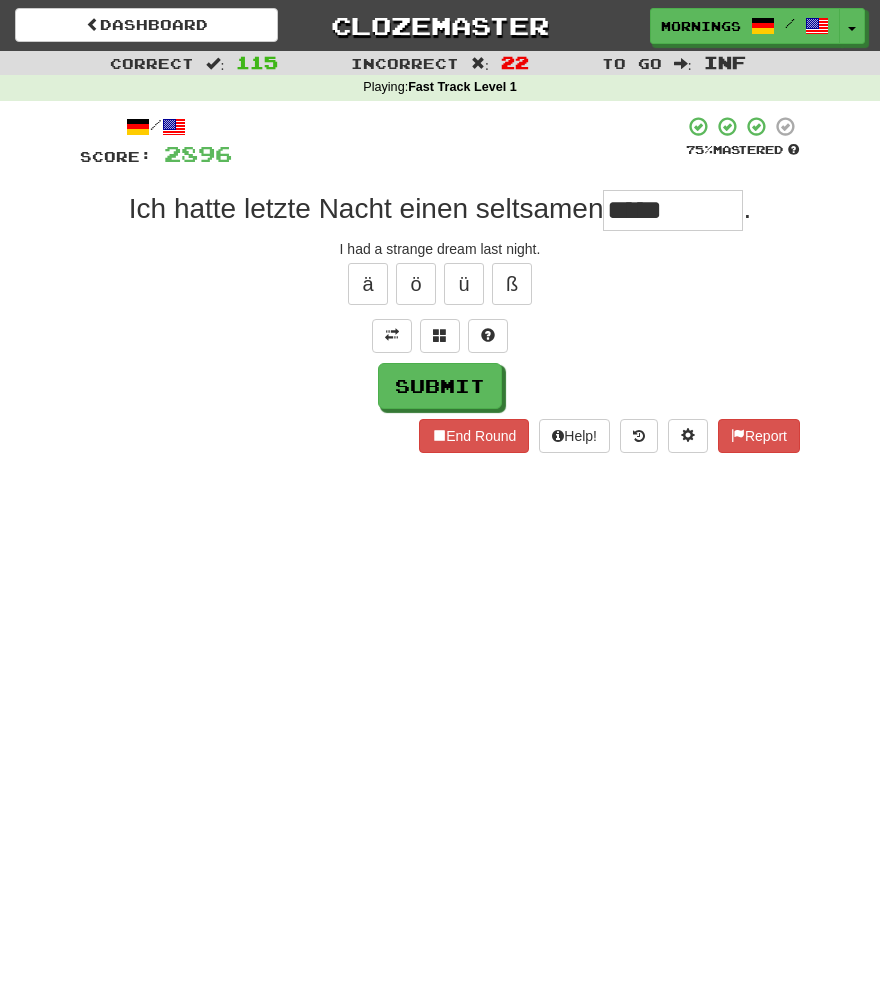 type on "*****" 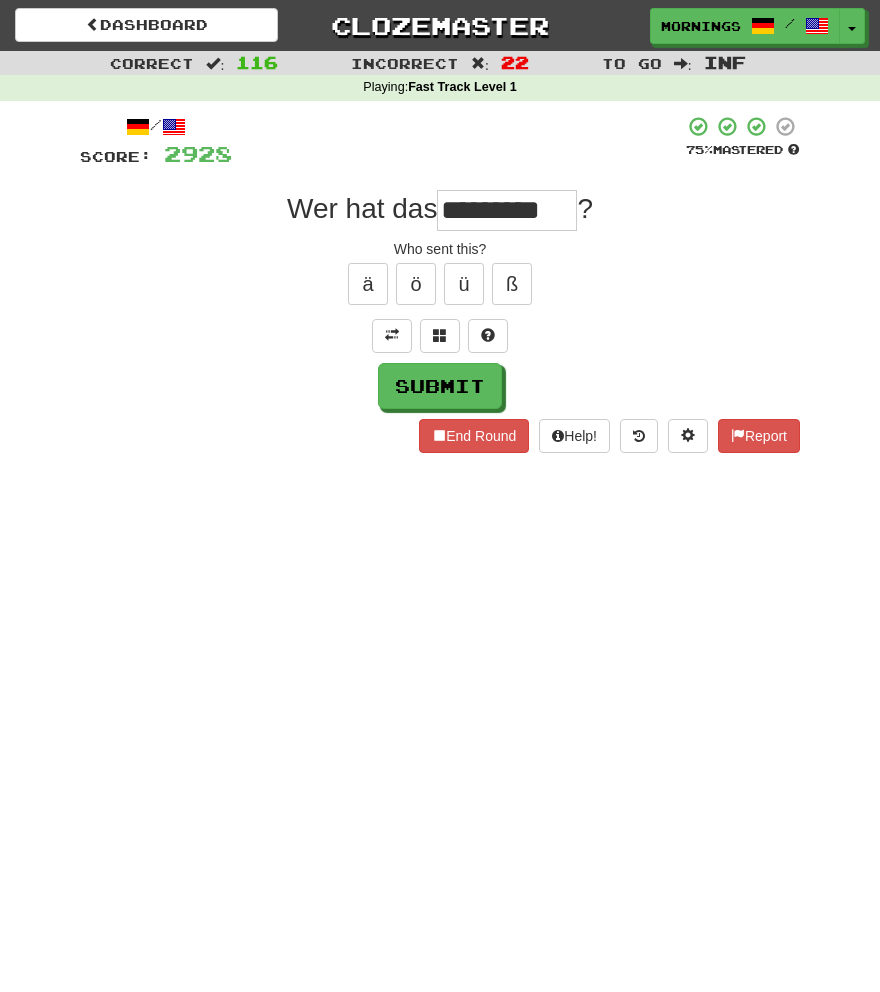 type on "*********" 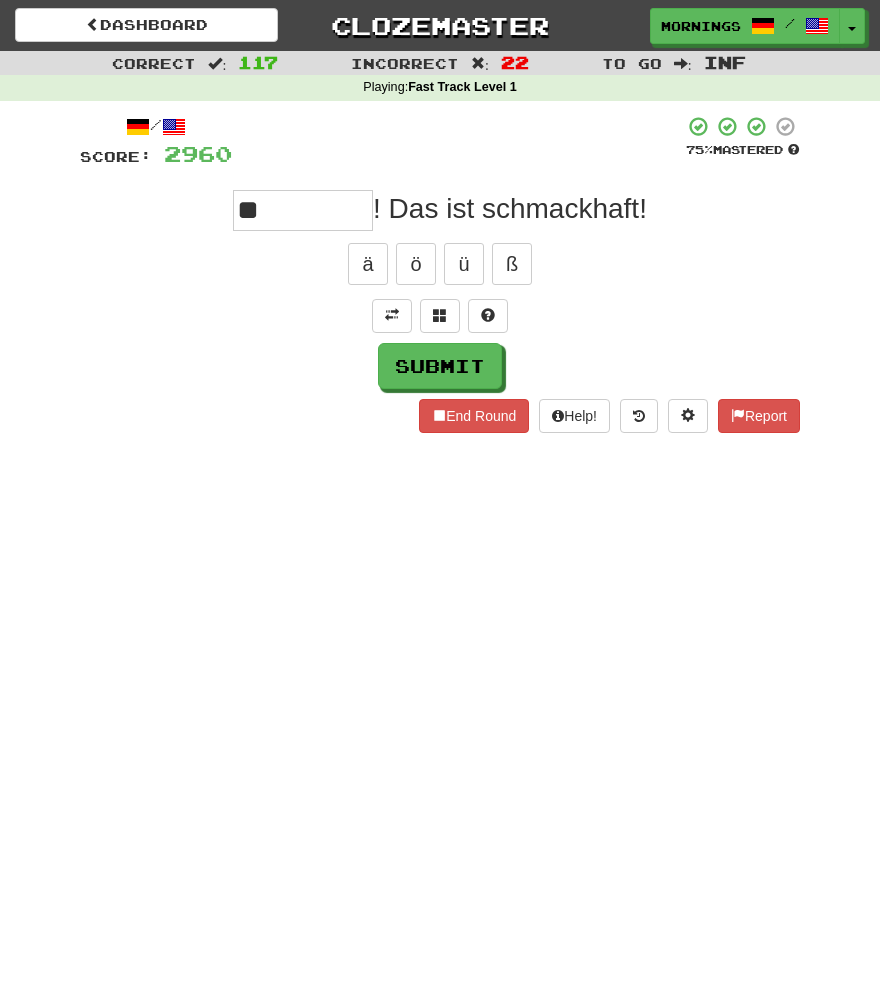 type on "*" 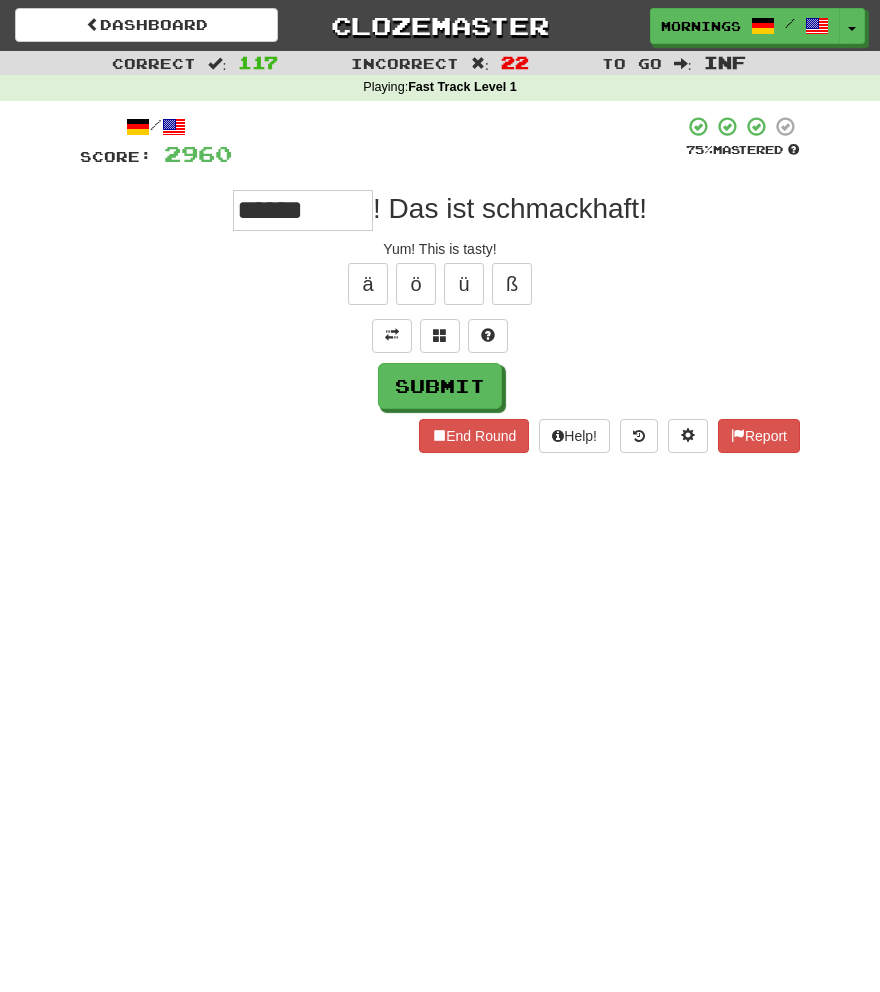 type on "******" 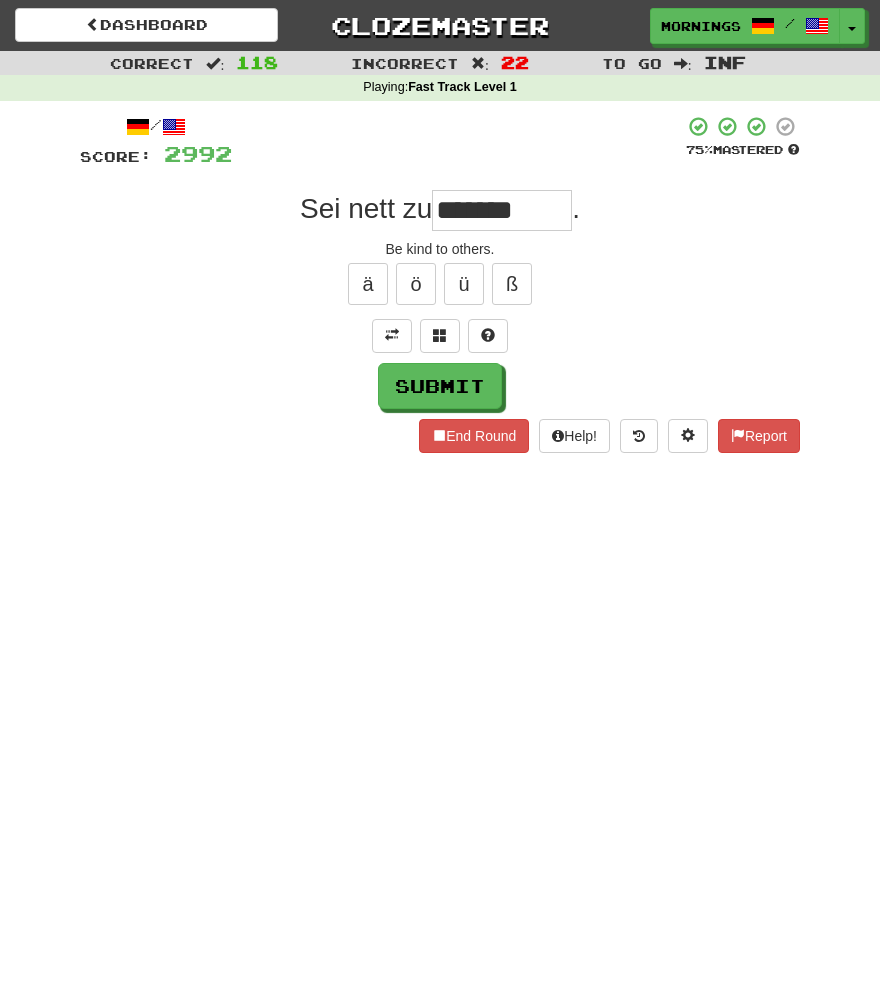 type on "*******" 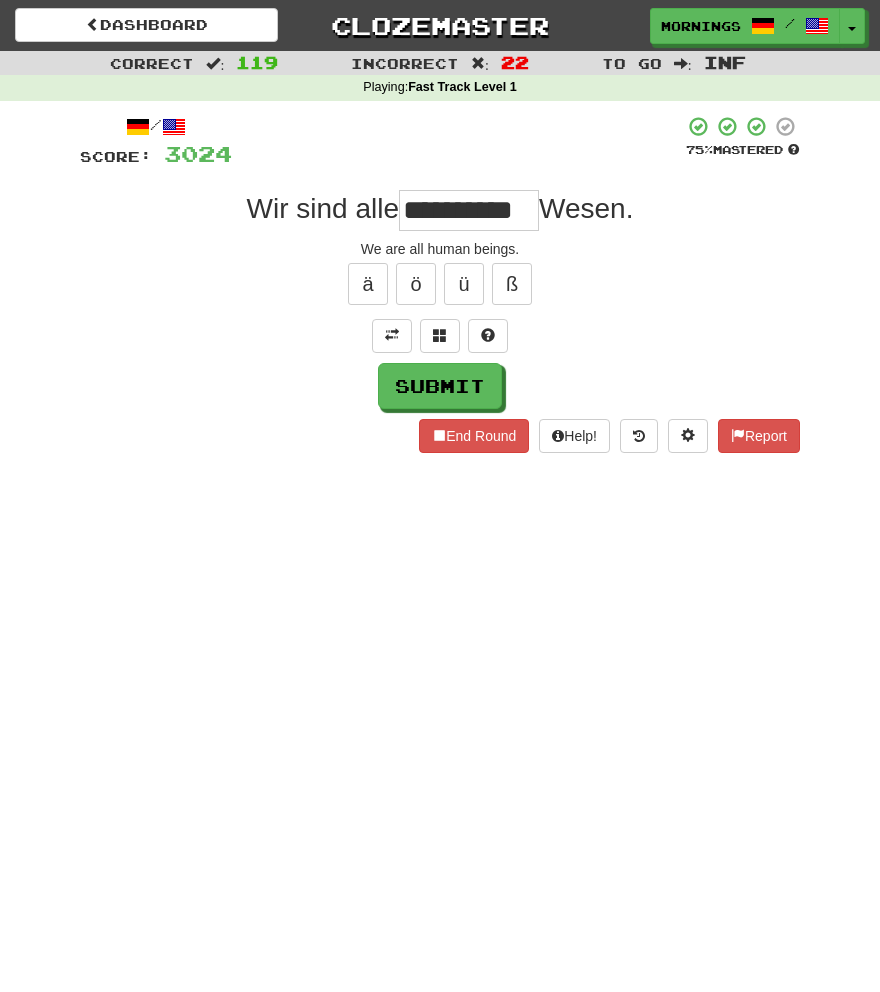 scroll, scrollTop: 0, scrollLeft: 10, axis: horizontal 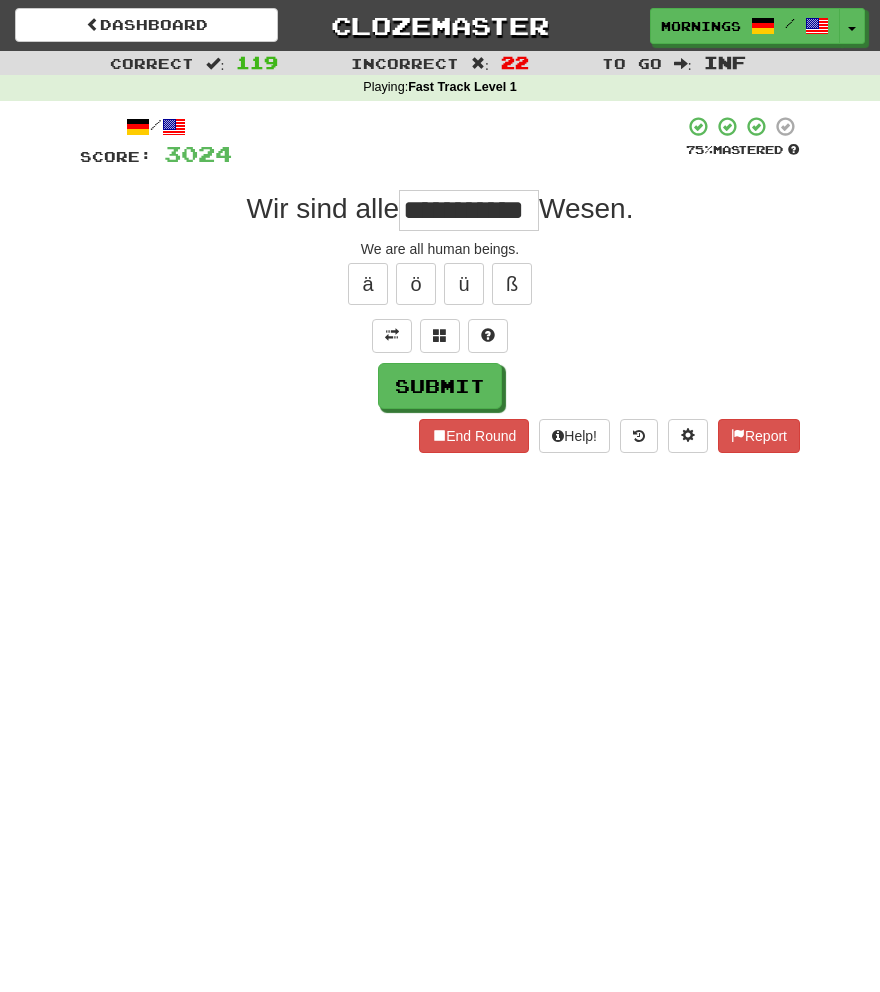type on "**********" 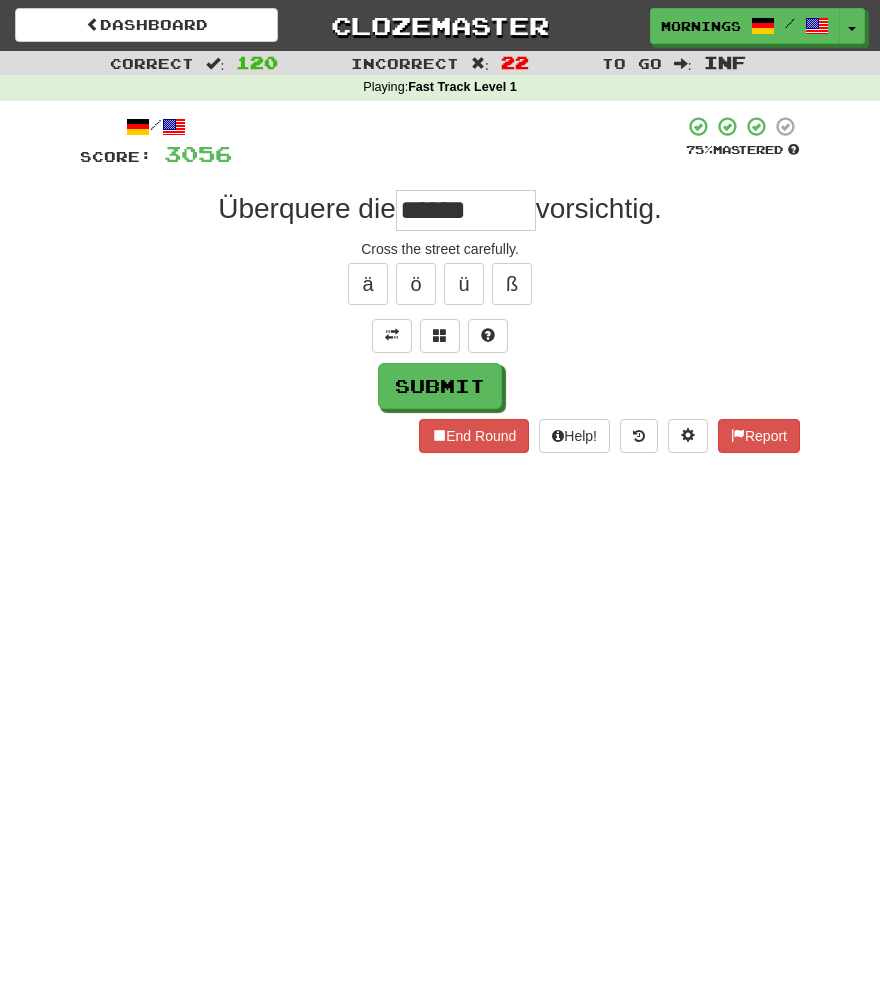 type on "******" 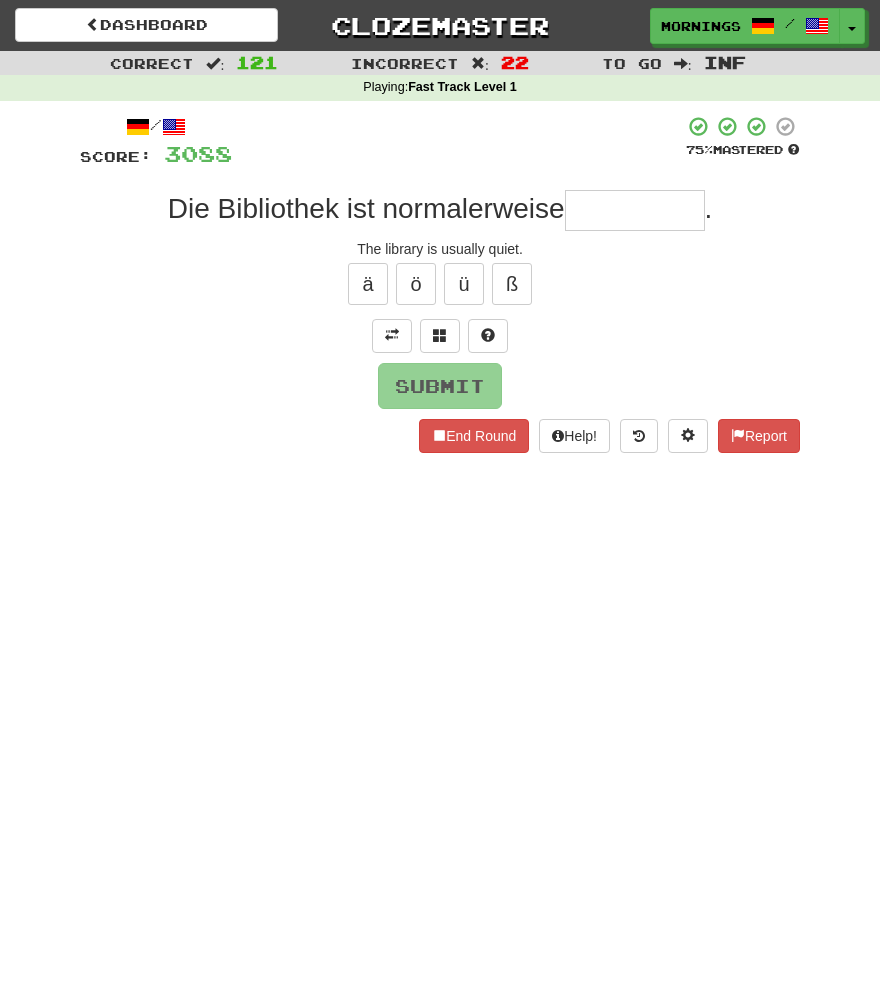 click on "Dashboard
Clozemaster
MorningSky1558
/
Toggle Dropdown
Dashboard
Leaderboard
Activity Feed
Notifications
Profile
Discussions
Deutsch
/
English
Streak:
0
Review:
2,326
Points Today: 0
English
/
Español
Streak:
1
Review:
3,655
Points Today: 1536
English
/
Deutsch
Streak:
0
Review:
537
Points Today: 0
English
/
Italiano
Streak:
0
Review:
330
Points Today: 0
English
/
Français
Streak:
1
Review:
2,370
Points Today: 3048
English
/
Português
Streak:
0
Review:
260
Points Today: 0
English
/
العربية
Streak:
0
Review:
216
Points Today: 0" at bounding box center [440, 496] 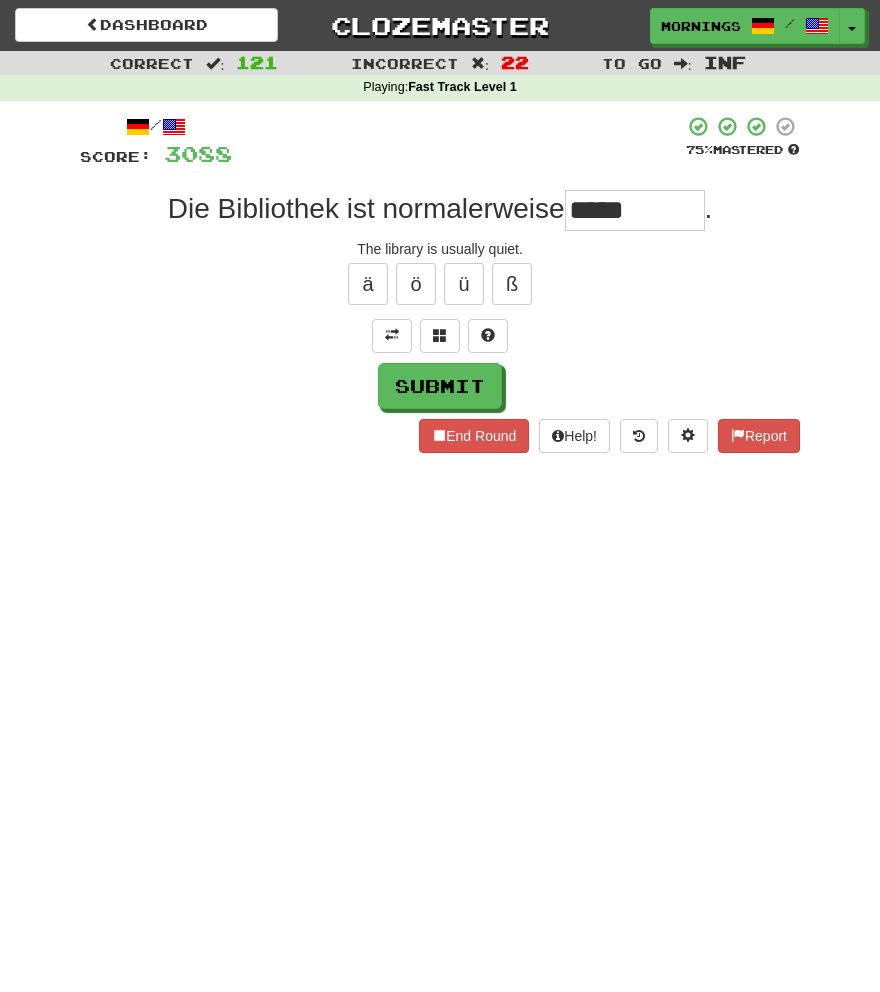 type on "*****" 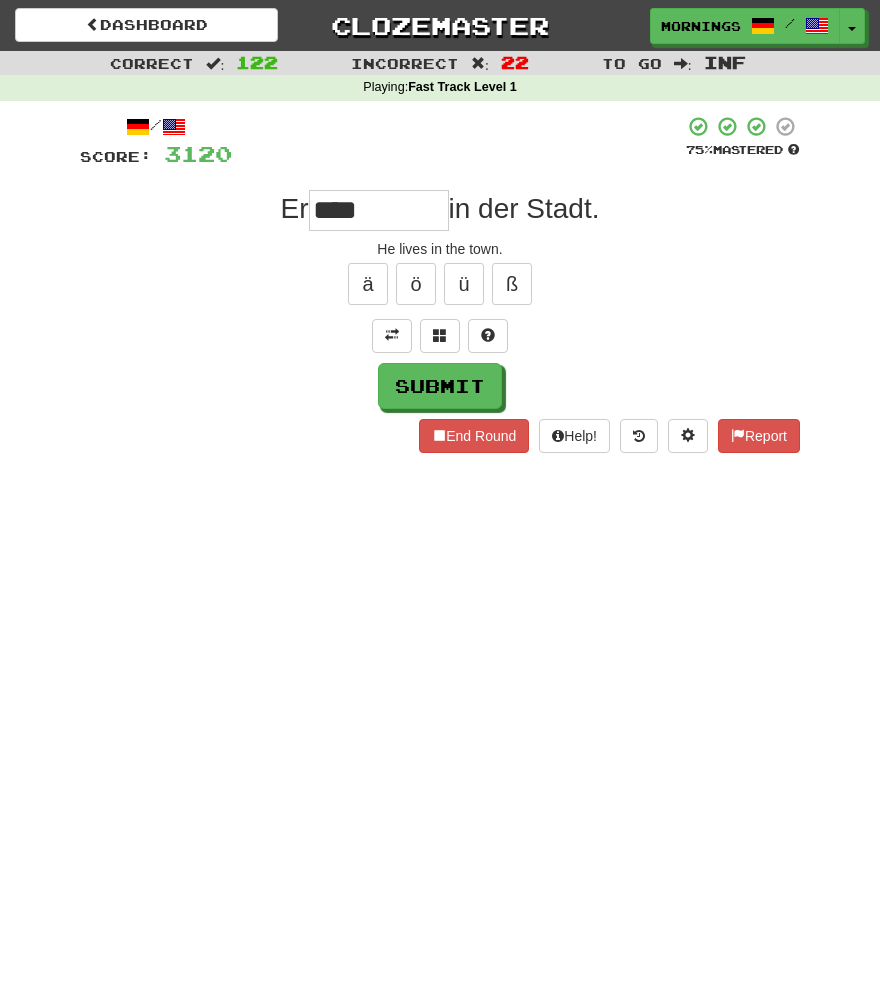 type on "****" 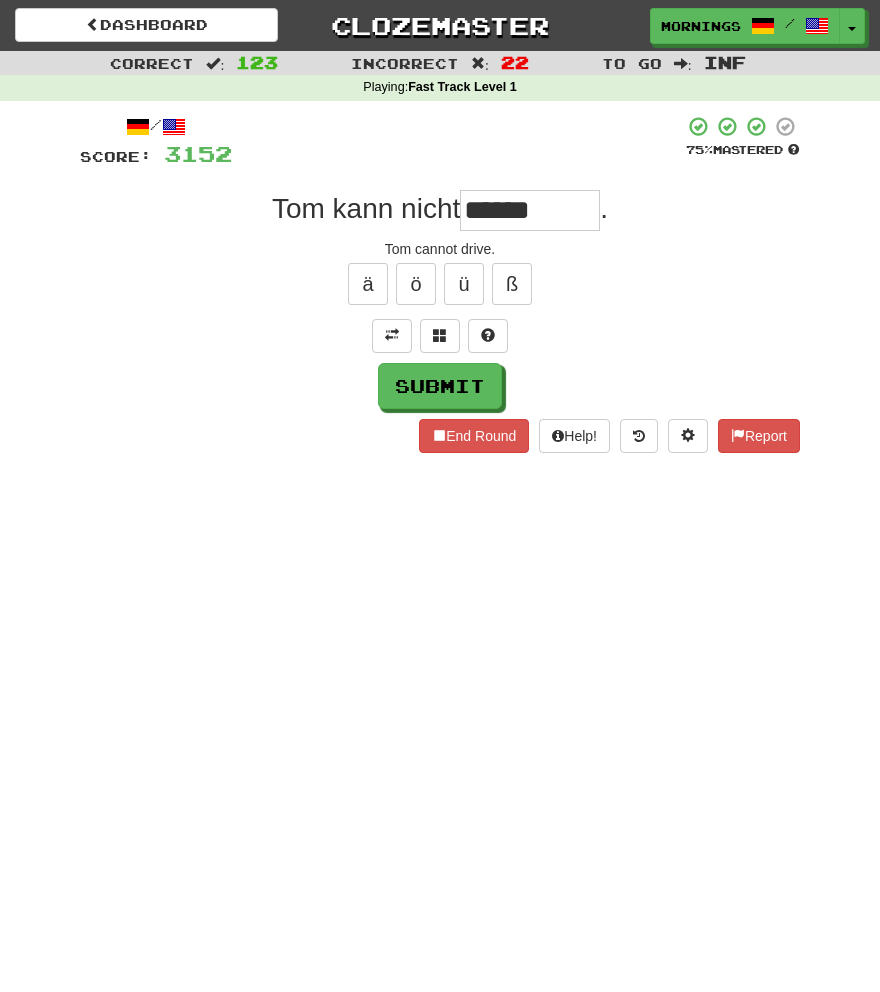 type on "******" 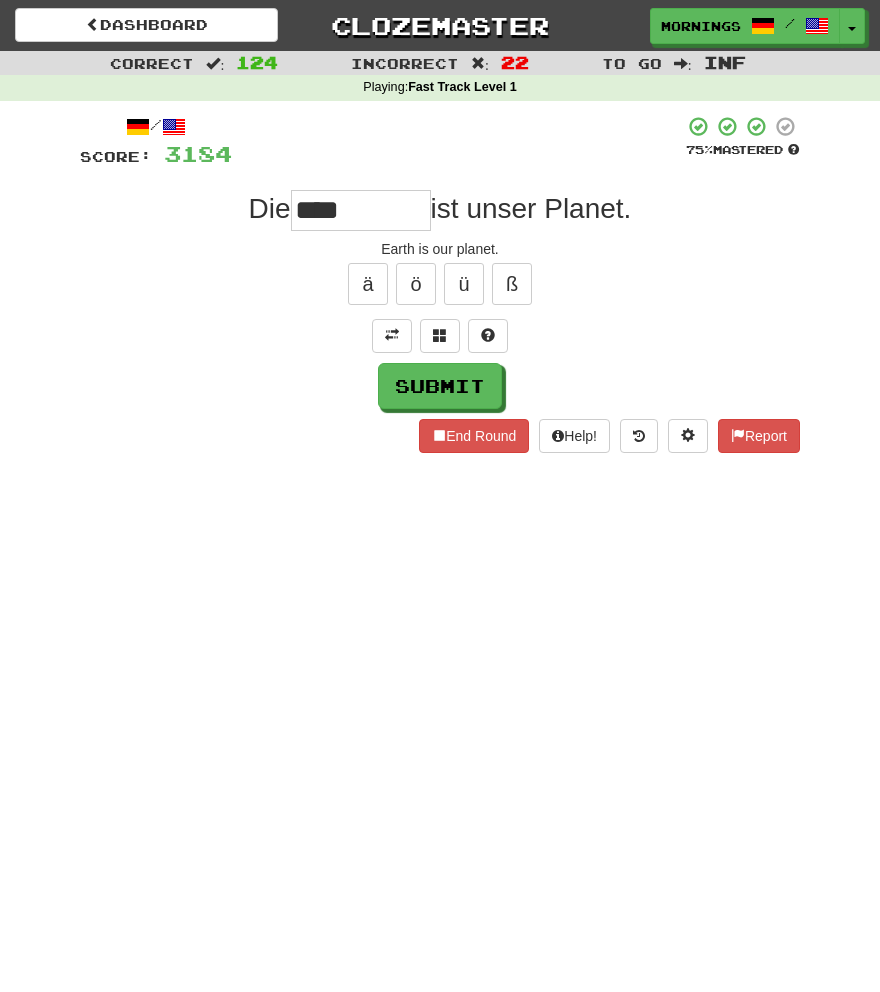 type on "****" 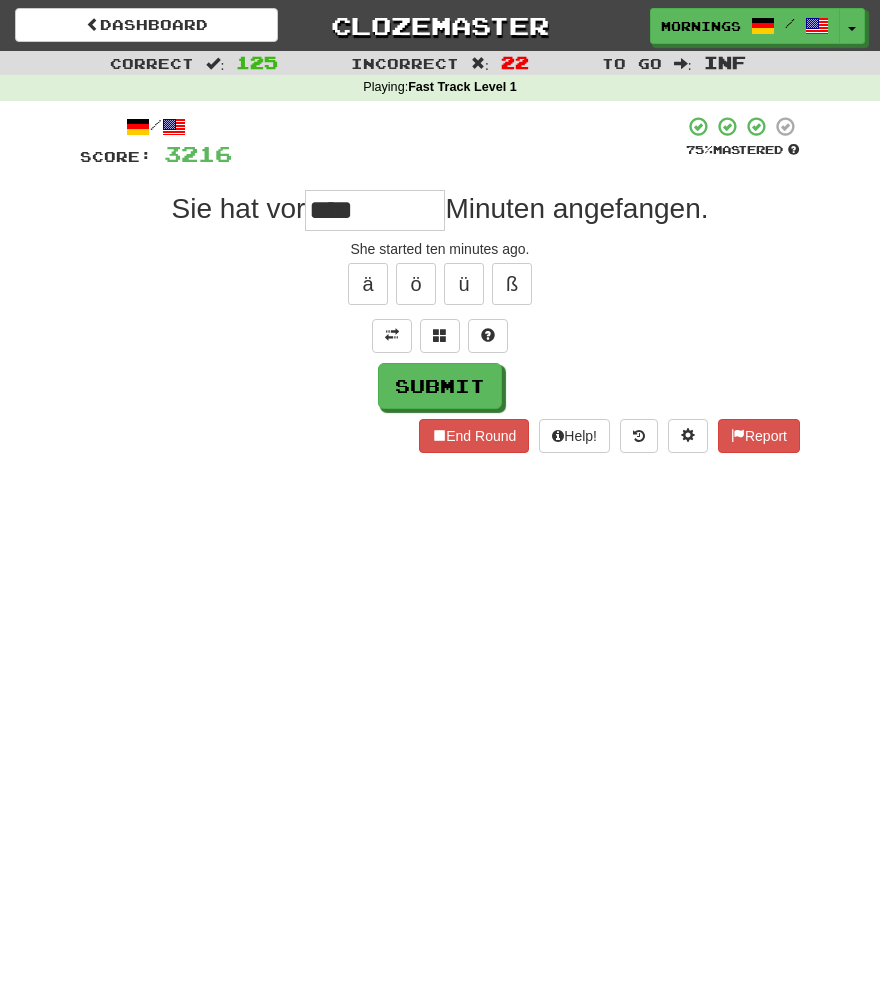 type on "****" 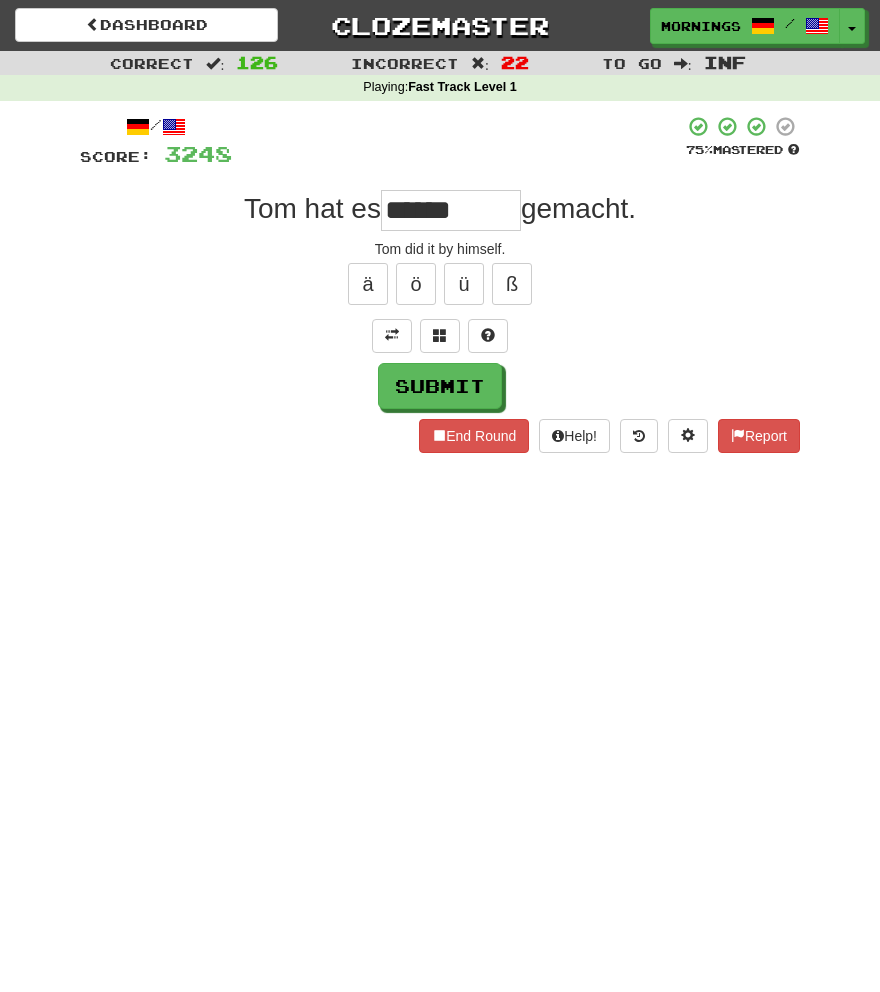 type on "******" 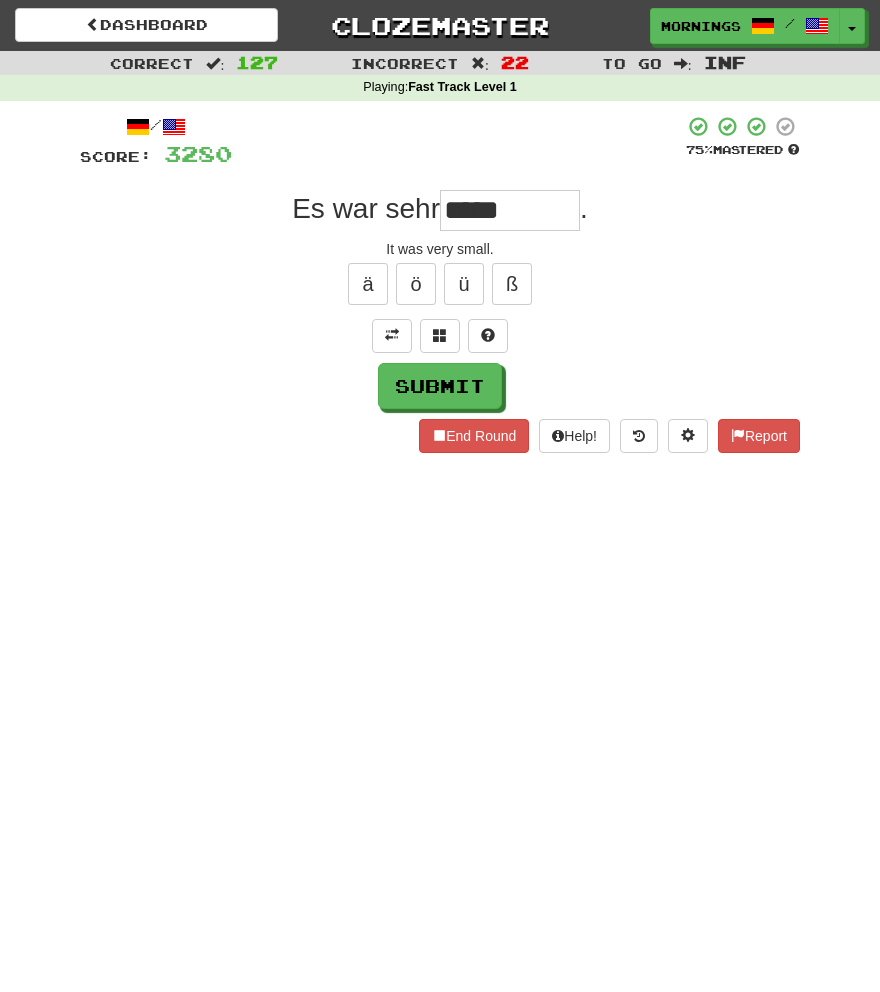 type on "*****" 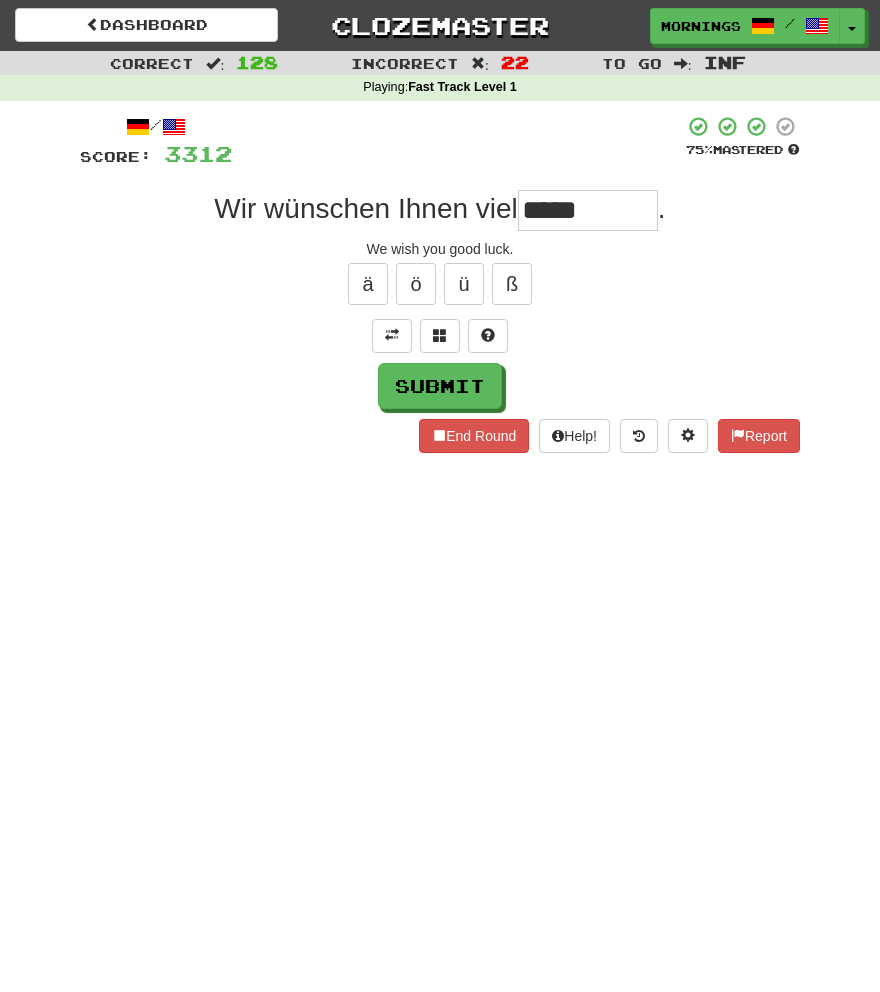 type on "*****" 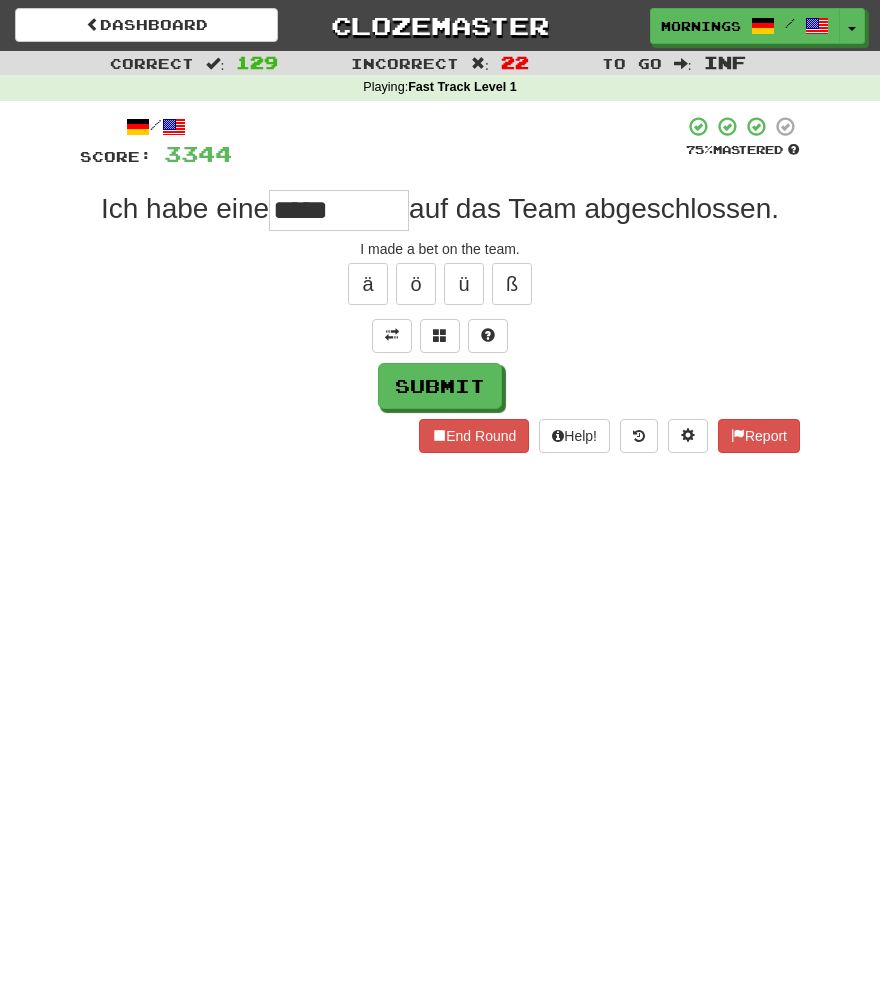 type on "*****" 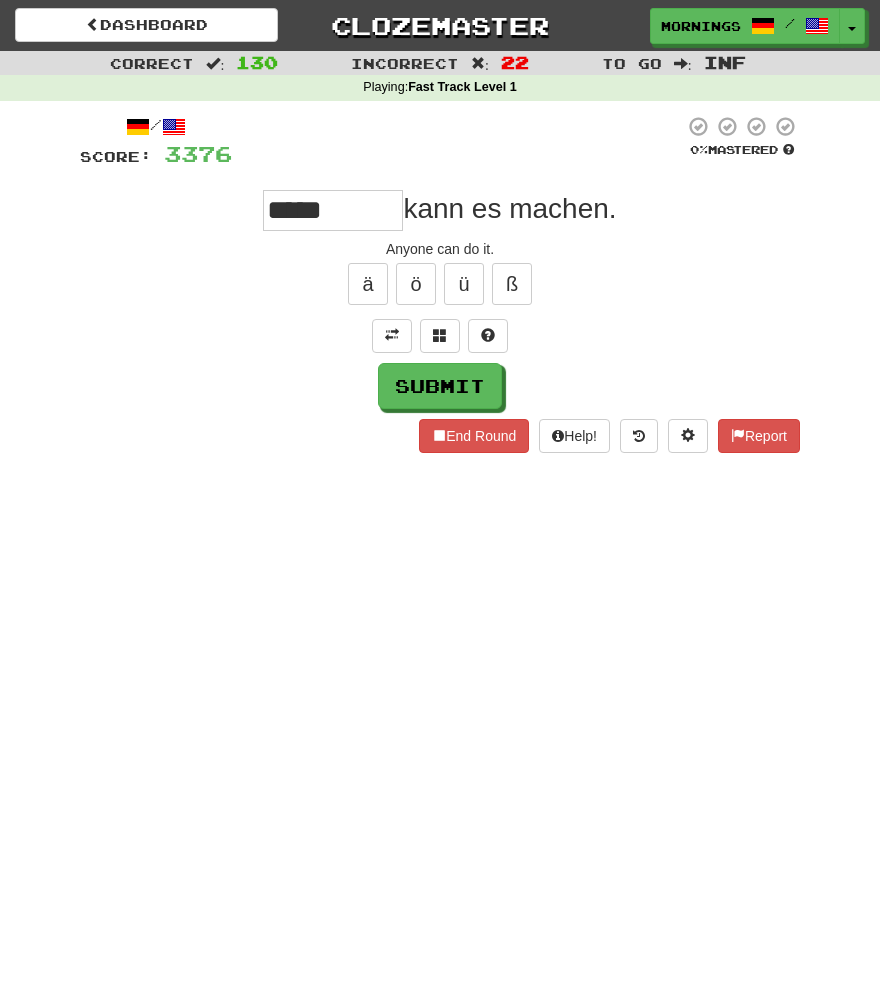 type on "*****" 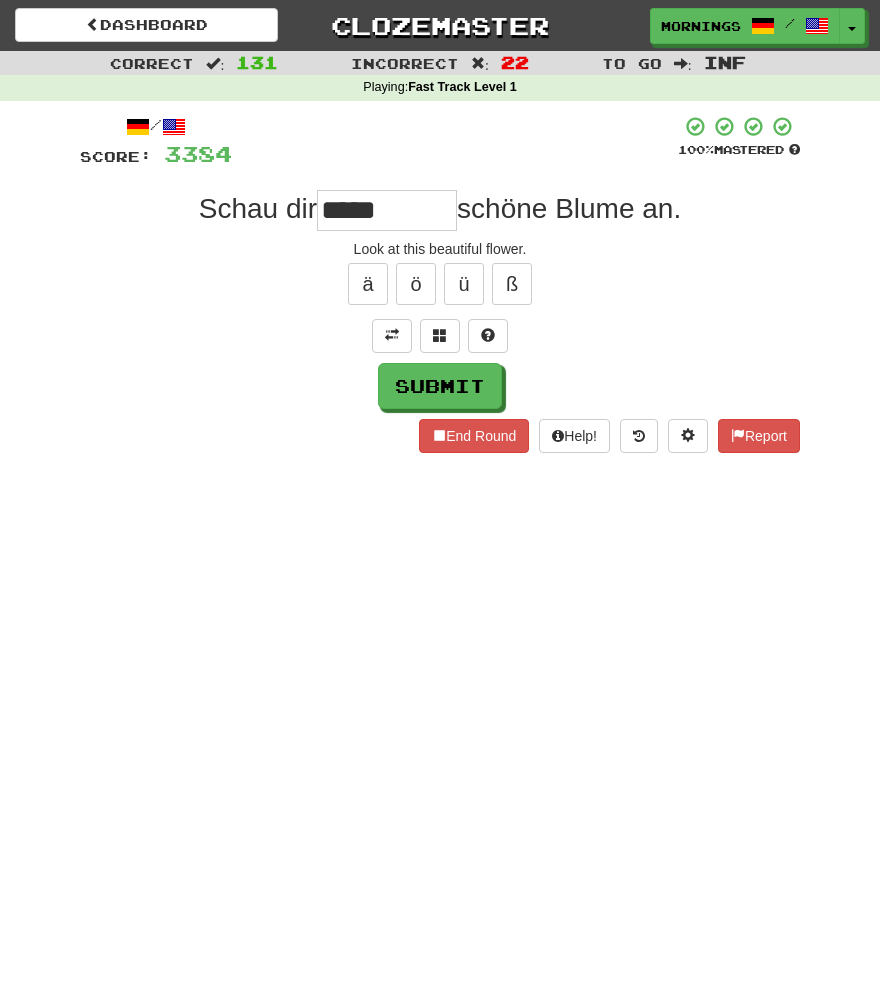 type on "*****" 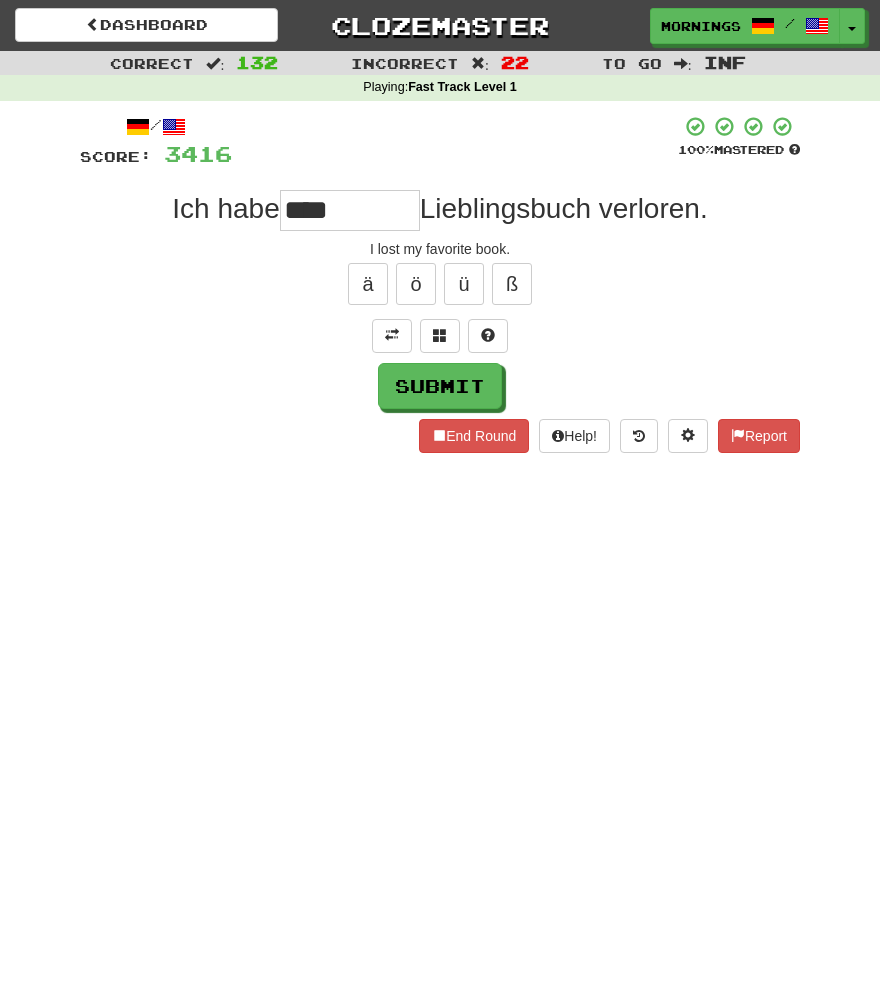 type on "****" 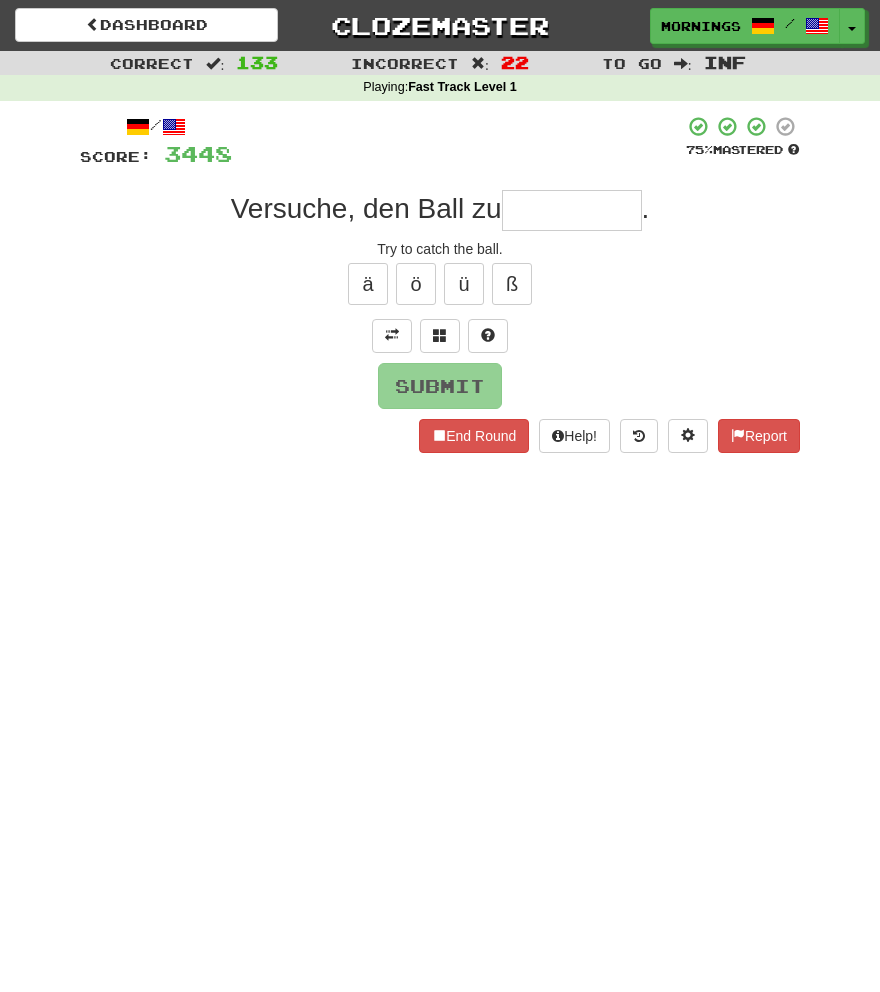 click on "Dashboard
Clozemaster
MorningSky1558
/
Toggle Dropdown
Dashboard
Leaderboard
Activity Feed
Notifications
Profile
Discussions
Deutsch
/
English
Streak:
0
Review:
2,326
Points Today: 0
English
/
Español
Streak:
1
Review:
3,655
Points Today: 1536
English
/
Deutsch
Streak:
0
Review:
537
Points Today: 0
English
/
Italiano
Streak:
0
Review:
330
Points Today: 0
English
/
Français
Streak:
1
Review:
2,370
Points Today: 3048
English
/
Português
Streak:
0
Review:
260
Points Today: 0
English
/
العربية
Streak:
0
Review:
216
Points Today: 0" at bounding box center (440, 496) 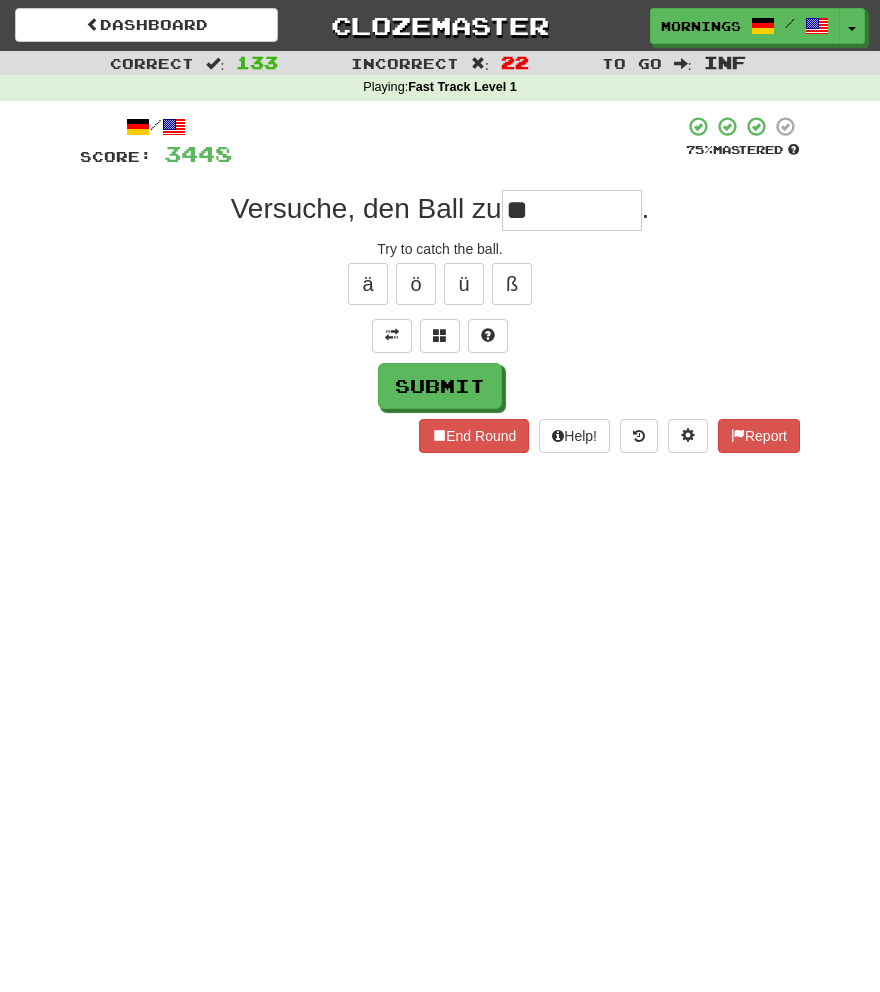 type on "*" 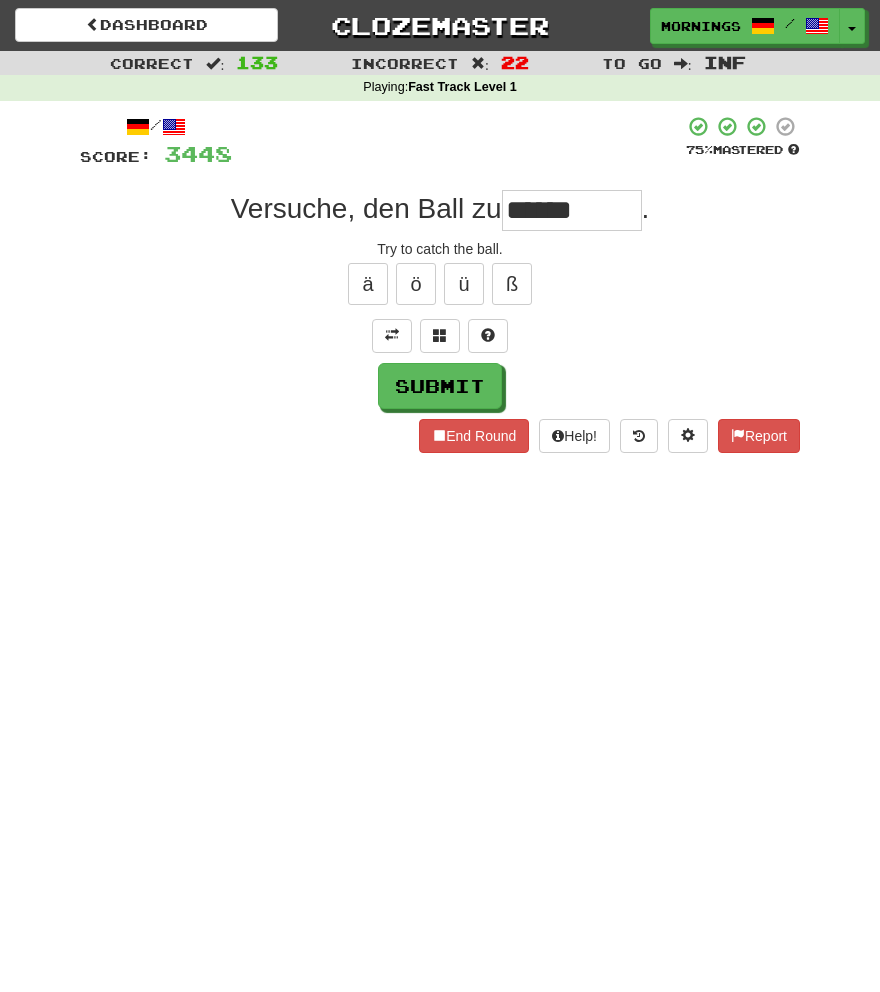 type on "******" 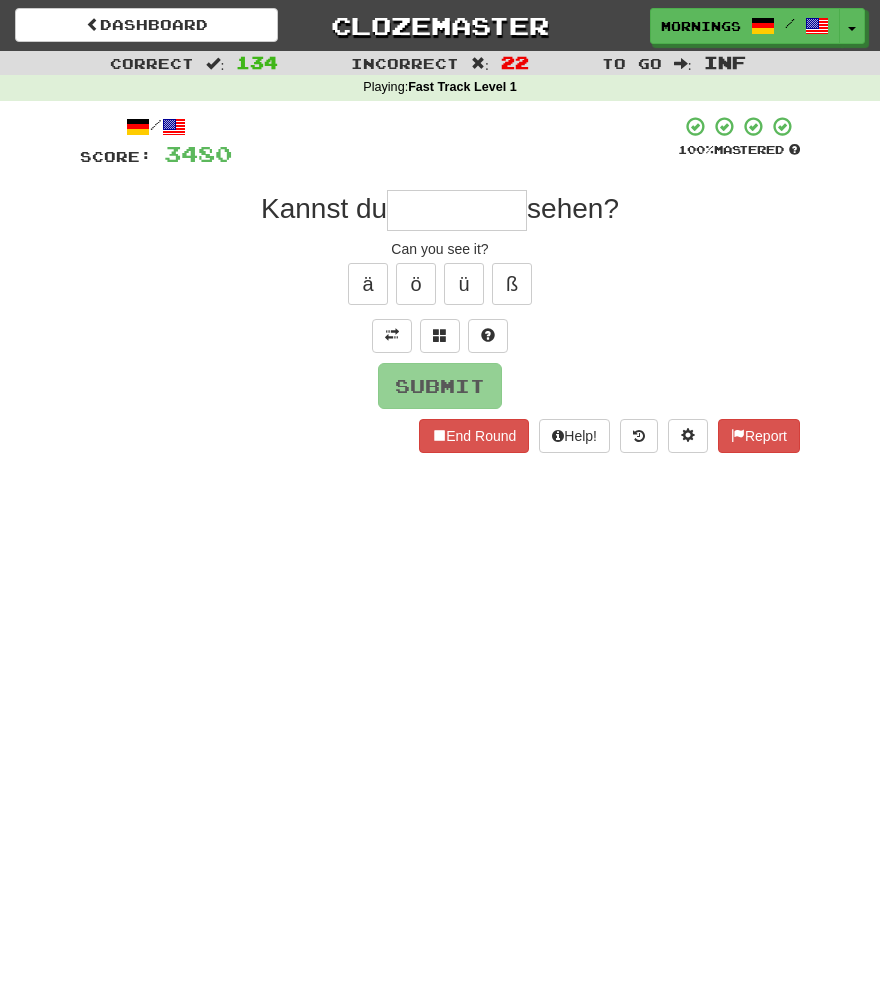 type on "*" 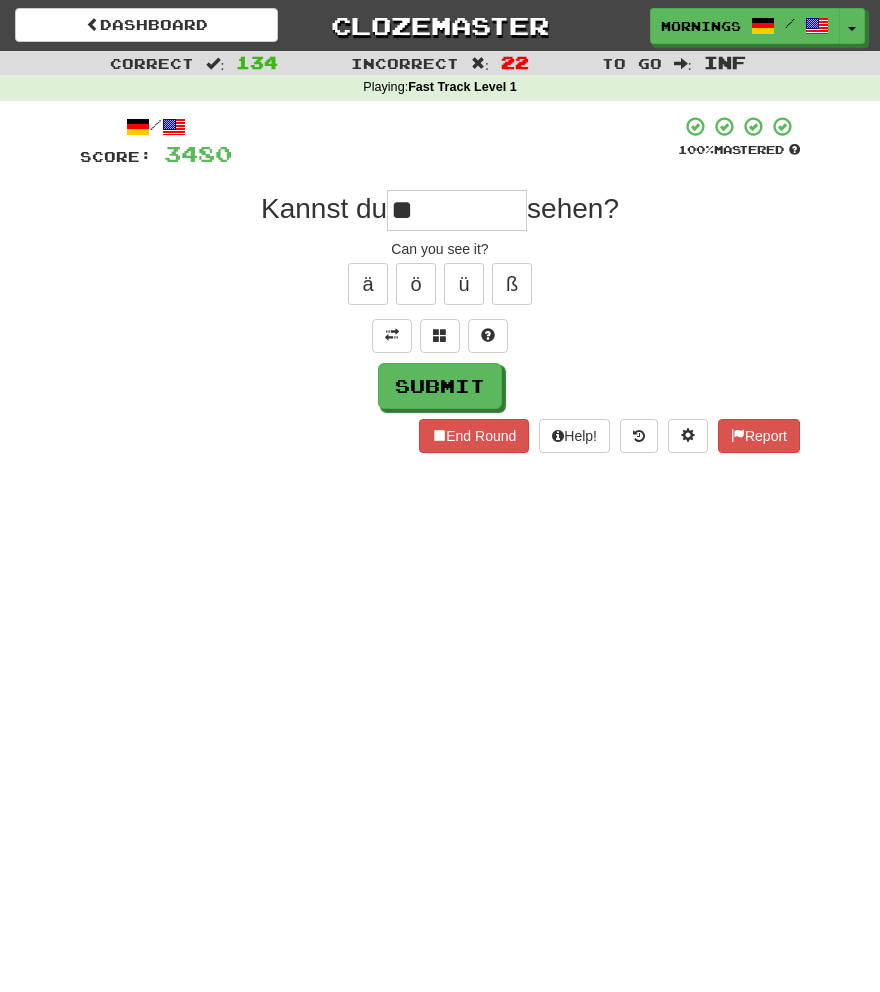 type on "**" 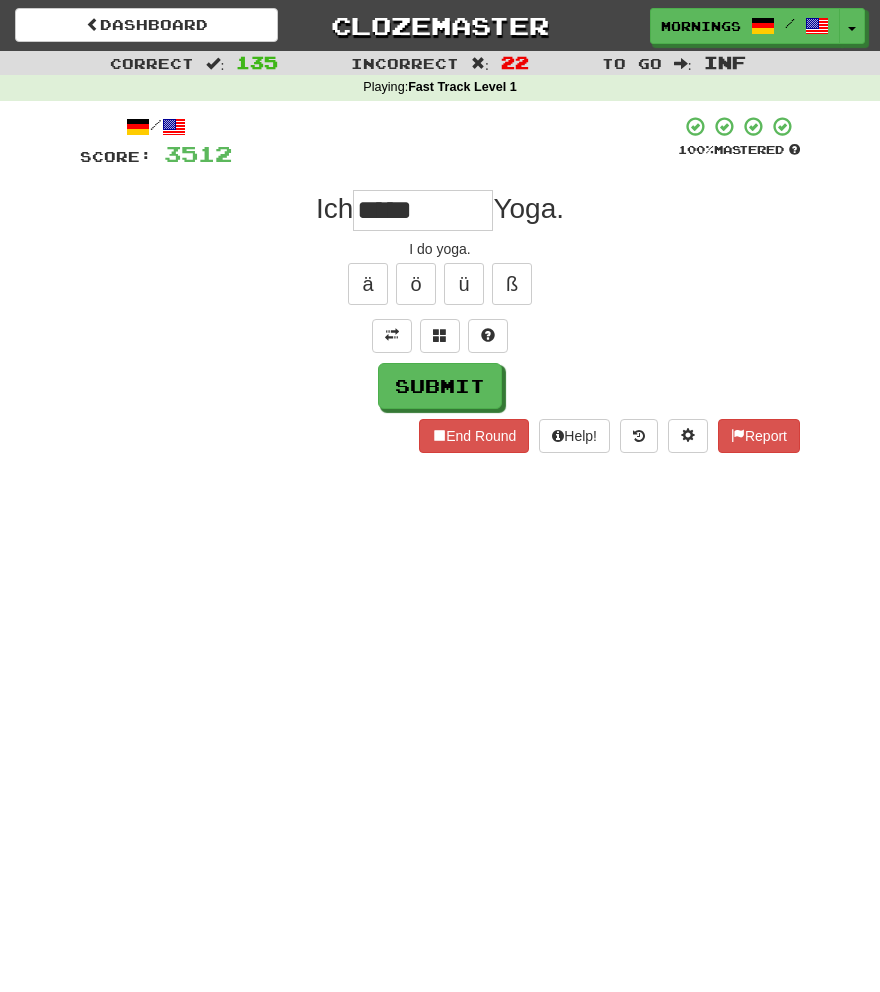 type on "*****" 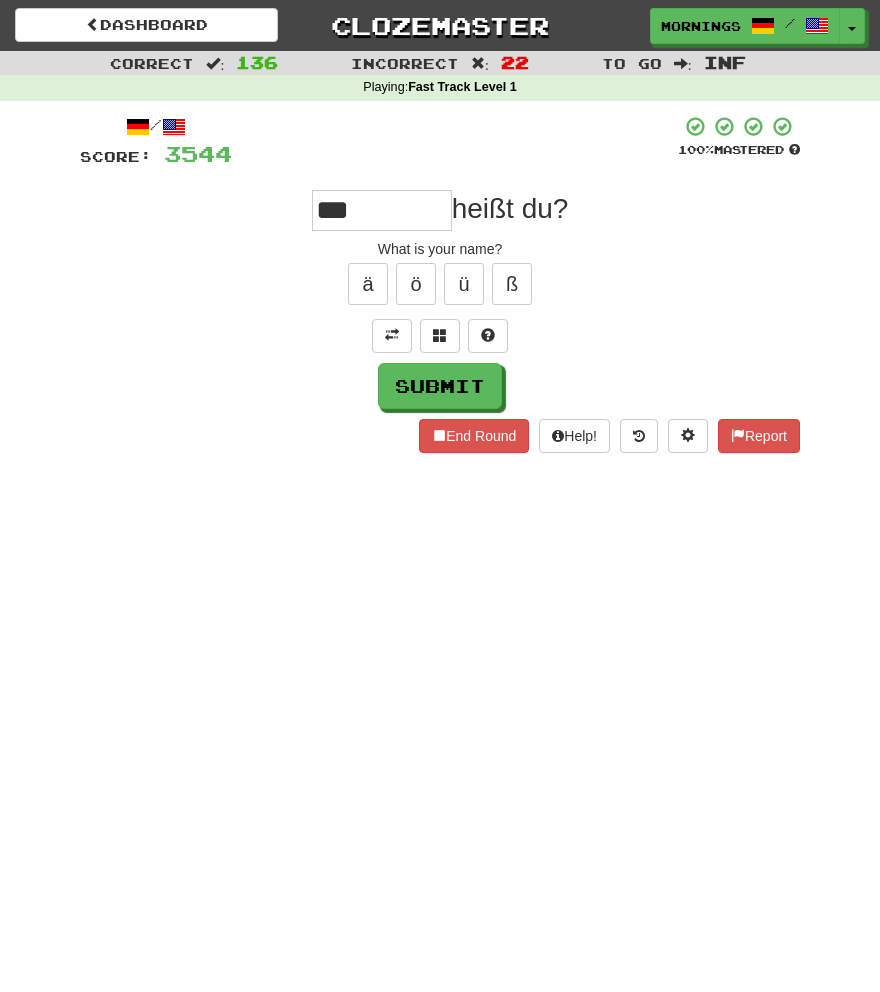 type on "***" 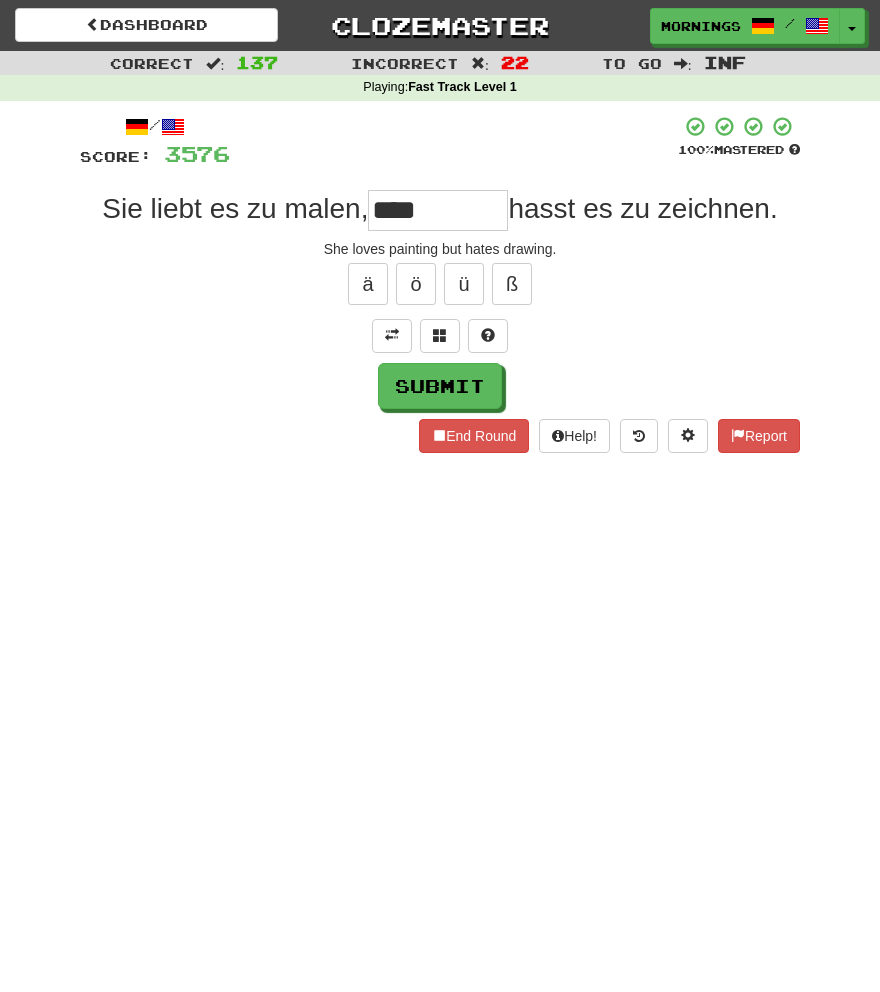 type on "****" 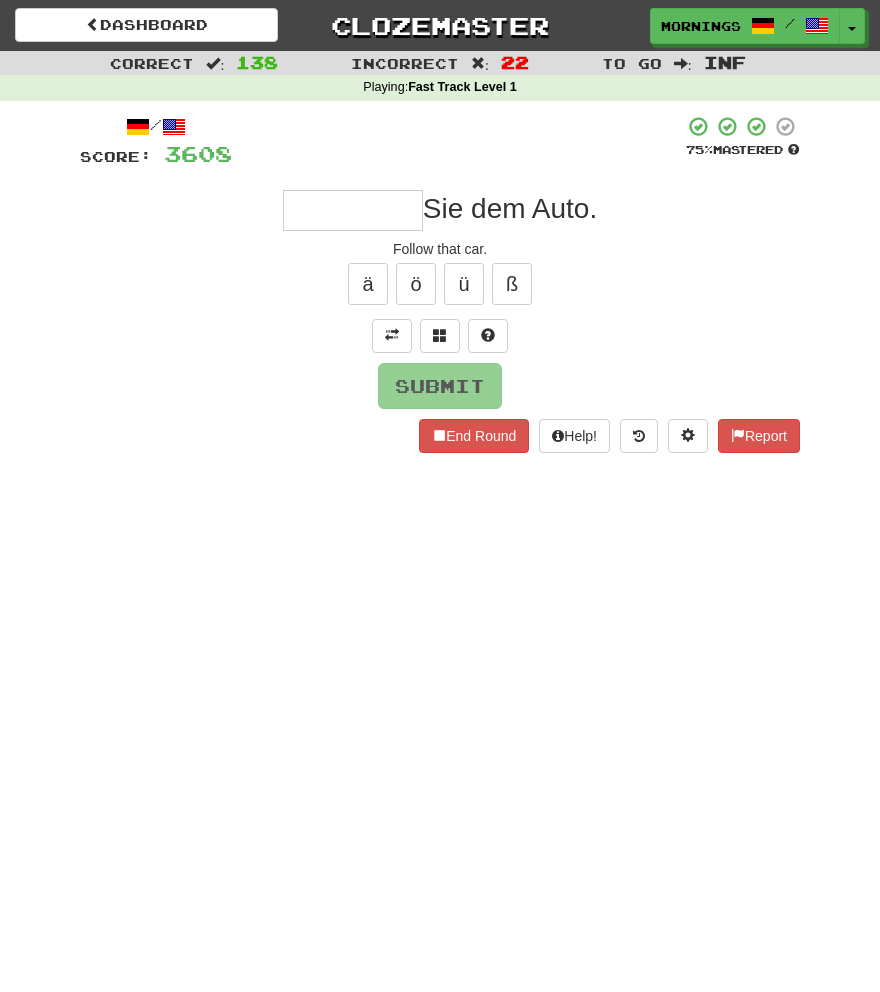 click on "Dashboard
Clozemaster
MorningSky1558
/
Toggle Dropdown
Dashboard
Leaderboard
Activity Feed
Notifications
Profile
Discussions
Deutsch
/
English
Streak:
0
Review:
2,326
Points Today: 0
English
/
Español
Streak:
1
Review:
3,655
Points Today: 1536
English
/
Deutsch
Streak:
0
Review:
537
Points Today: 0
English
/
Italiano
Streak:
0
Review:
330
Points Today: 0
English
/
Français
Streak:
1
Review:
2,370
Points Today: 3048
English
/
Português
Streak:
0
Review:
260
Points Today: 0
English
/
العربية
Streak:
0
Review:
216
Points Today: 0" at bounding box center (440, 496) 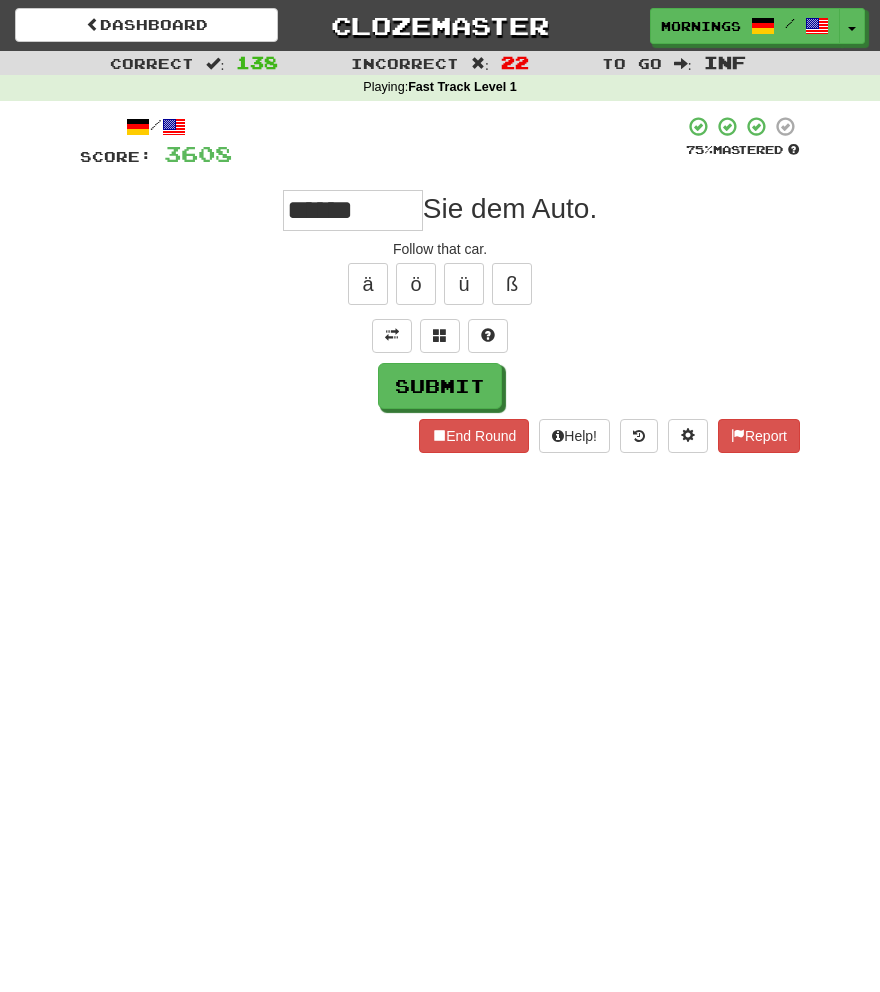 type on "******" 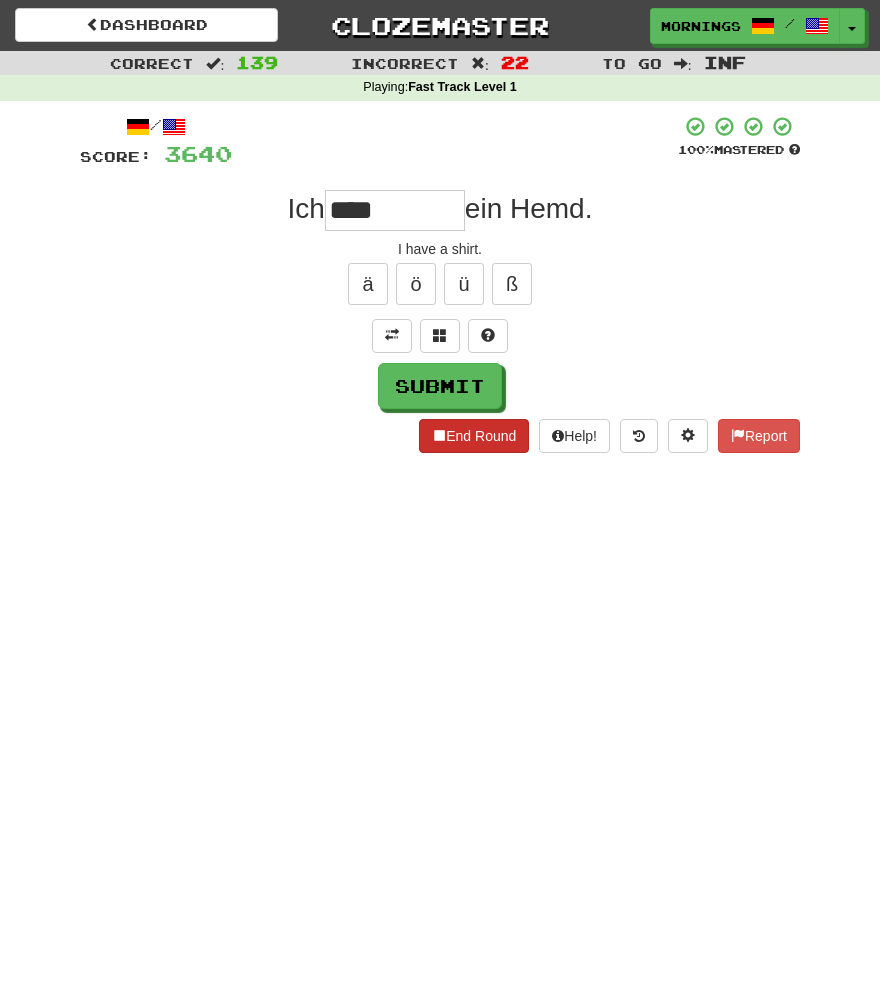 type on "****" 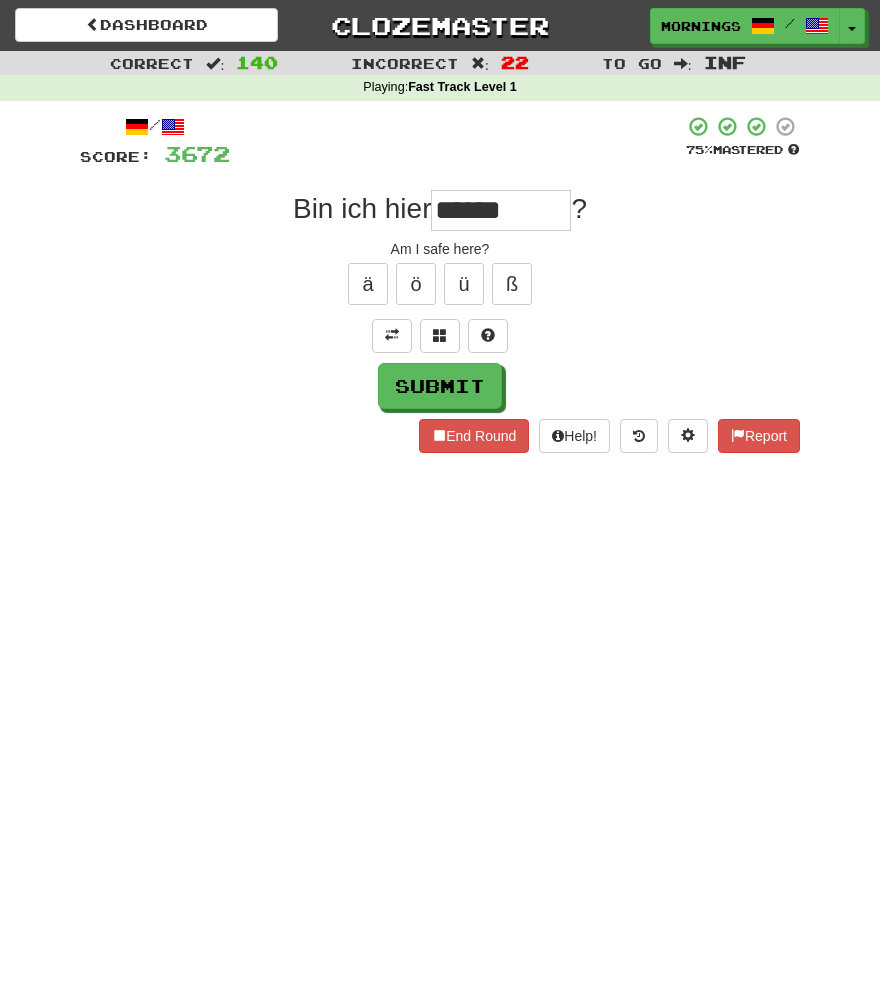 type on "******" 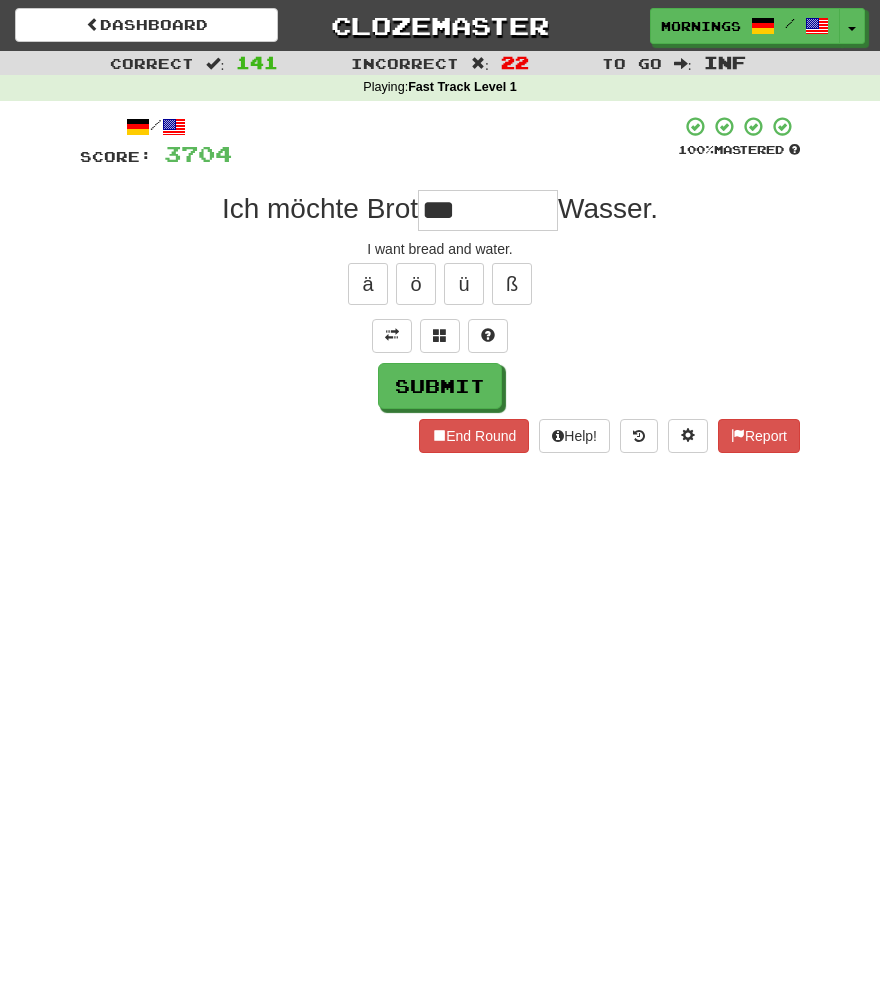 type on "***" 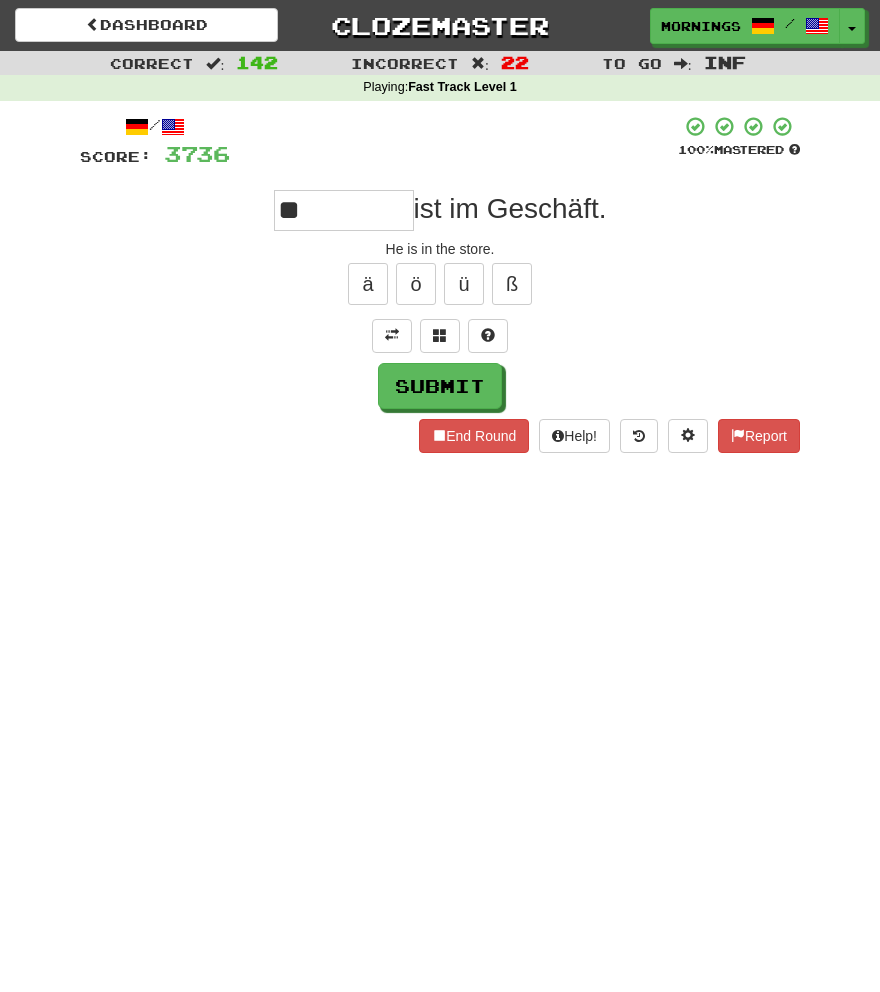 type on "**" 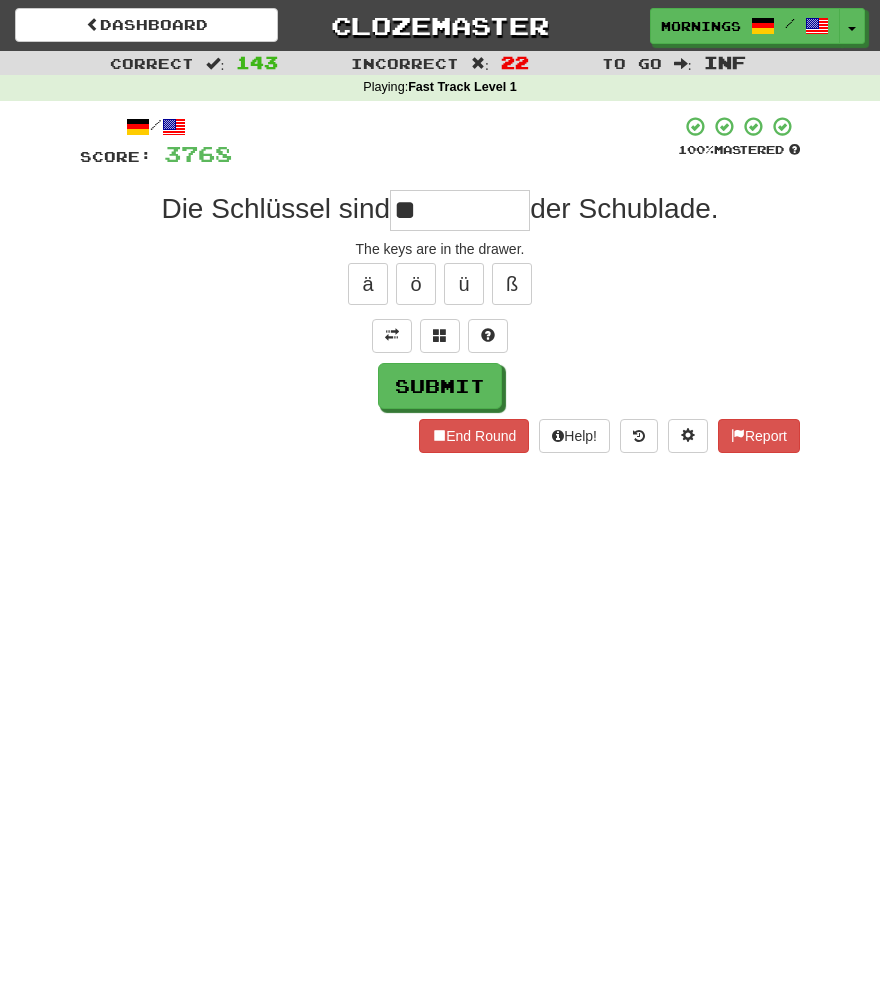 type on "**" 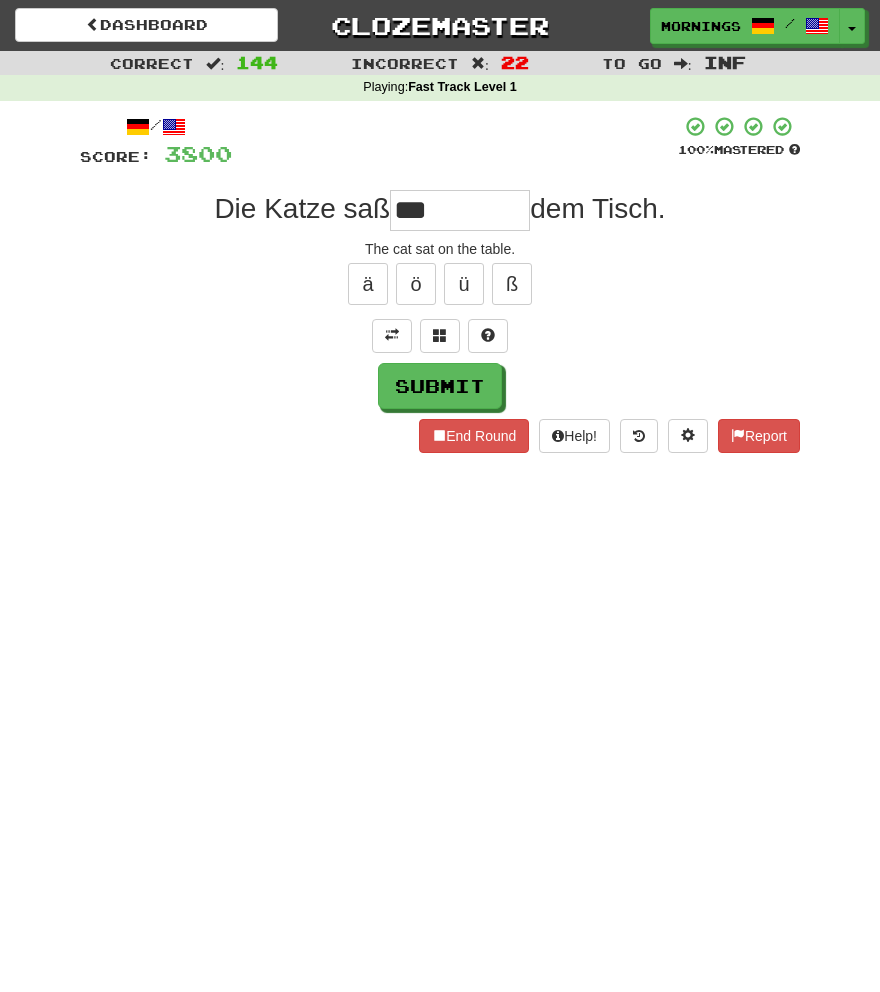 type on "***" 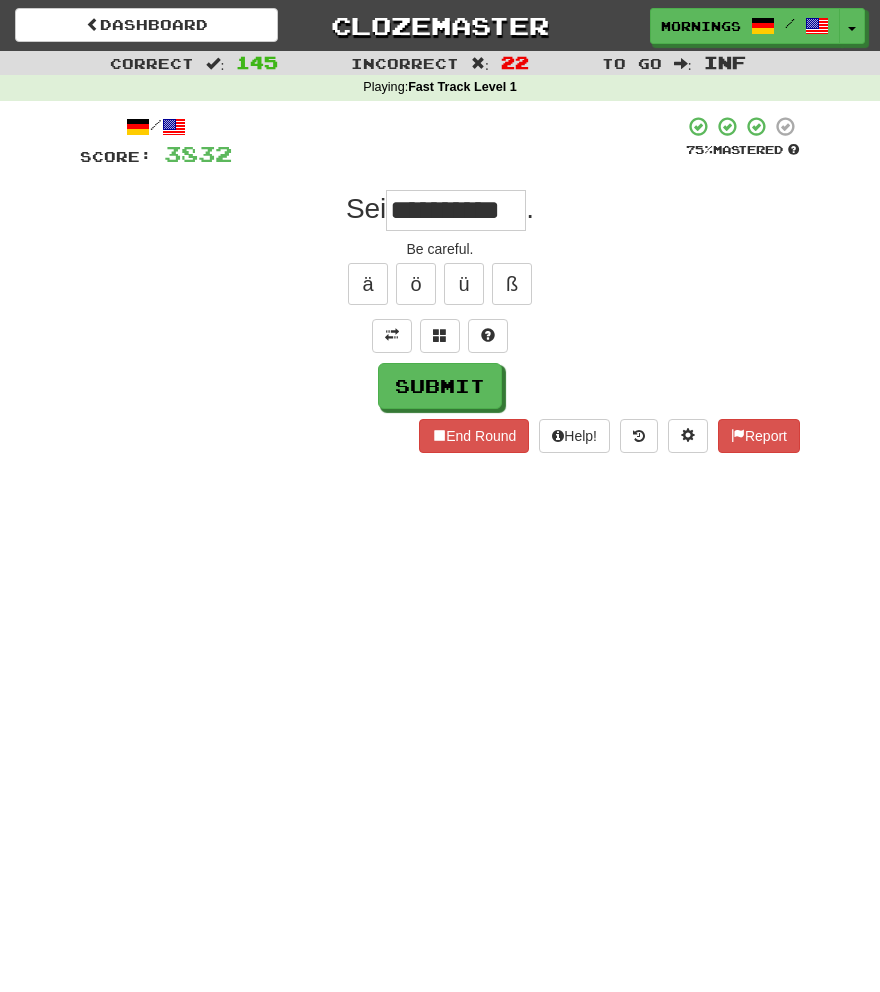 type on "**********" 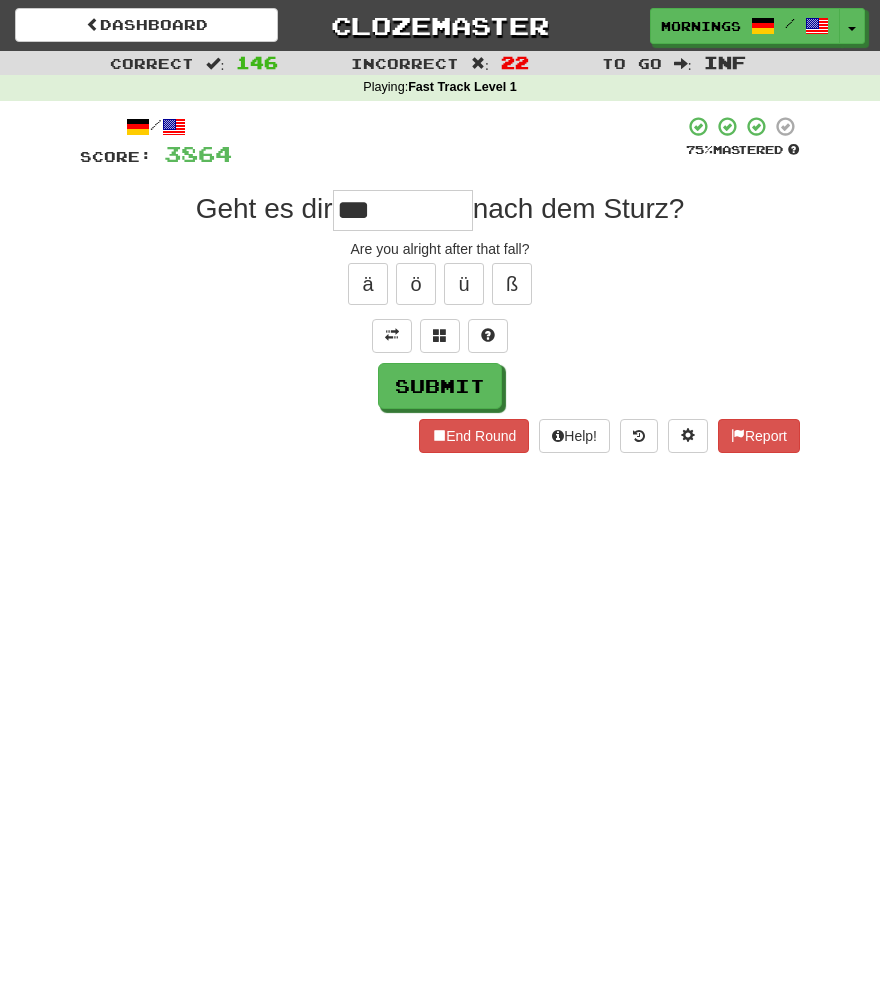type on "***" 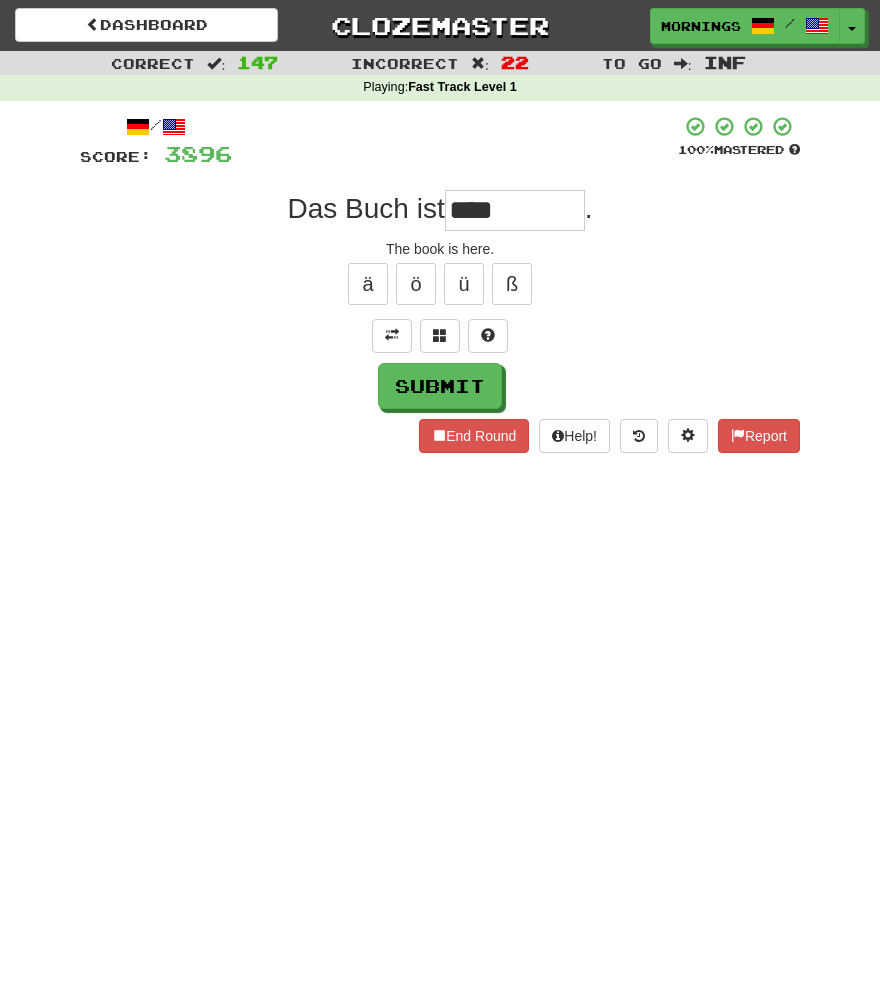 type on "****" 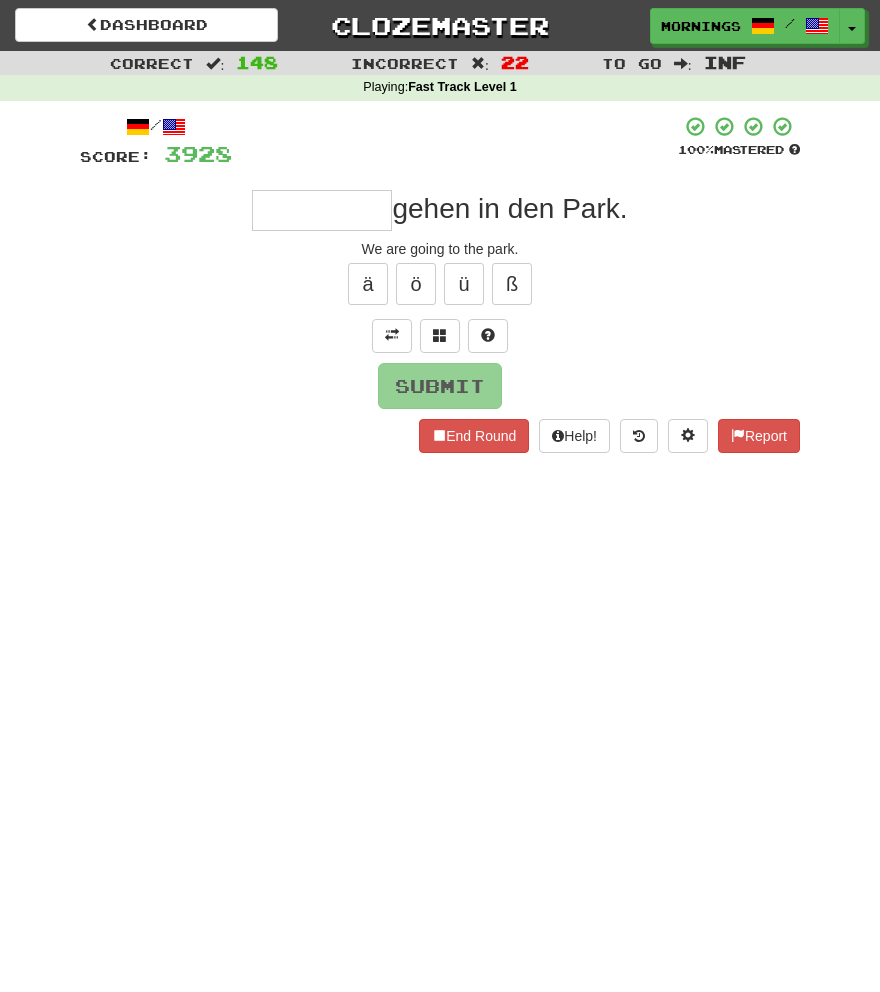 type on "*" 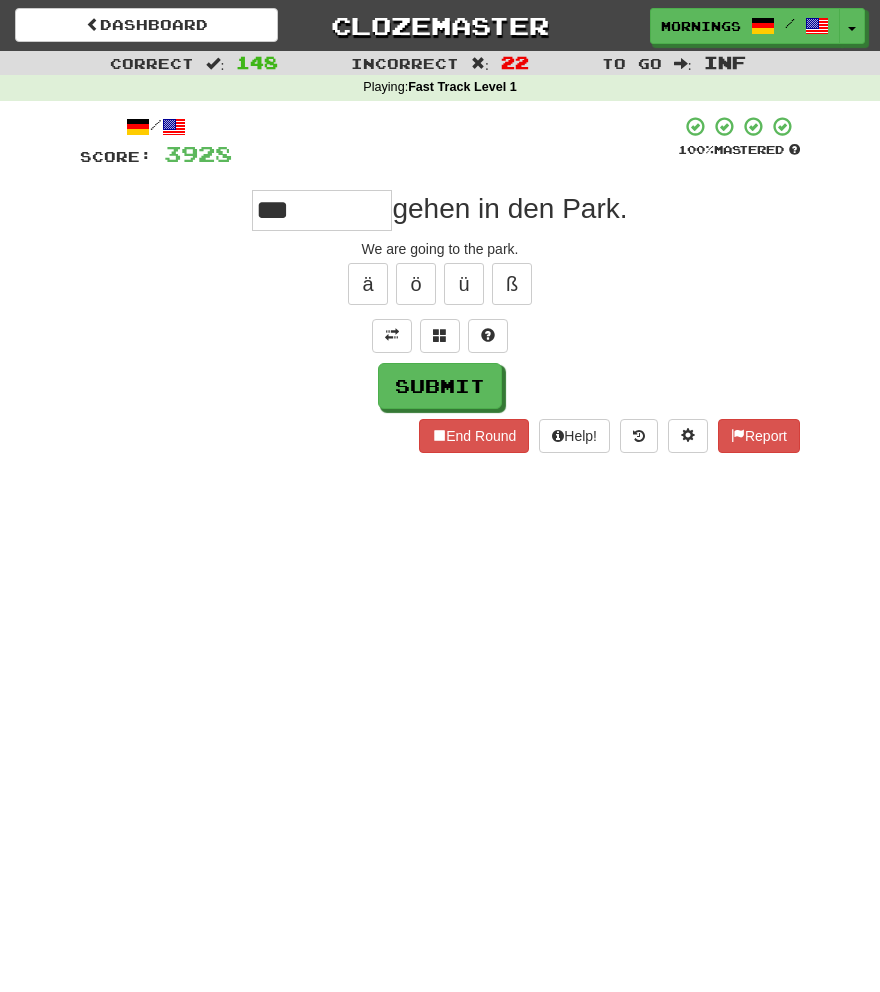 type on "***" 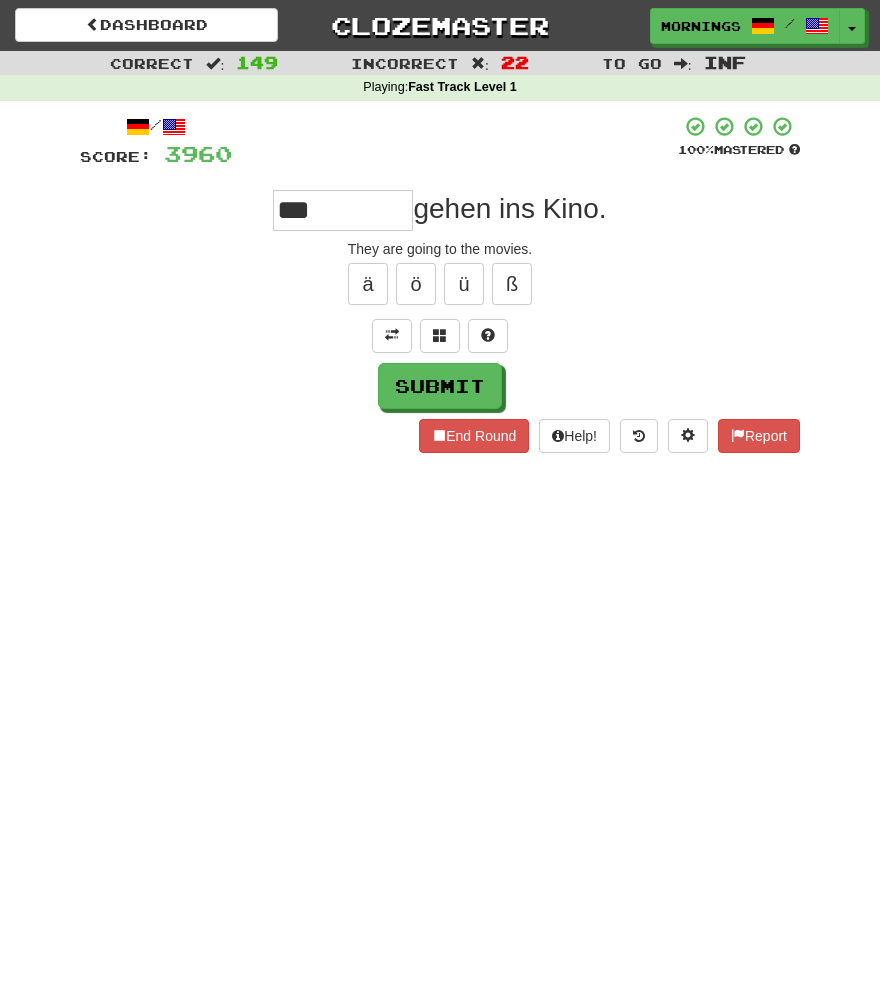 type on "***" 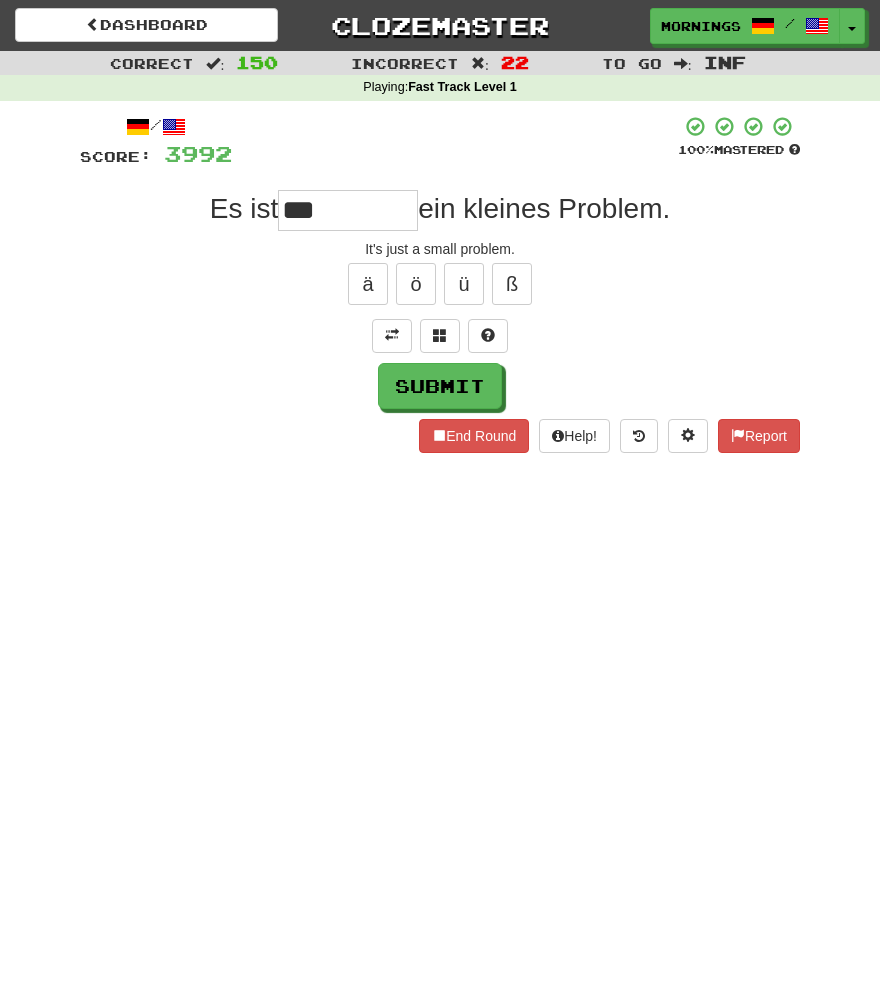 type on "***" 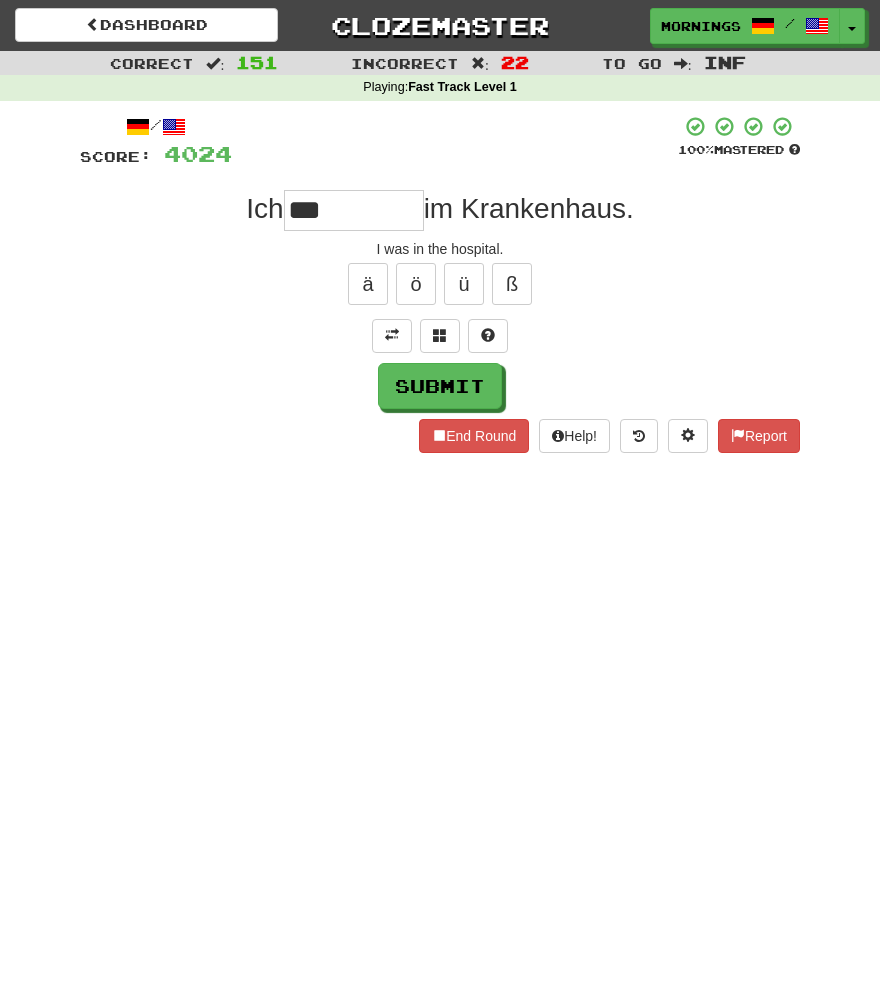 type on "***" 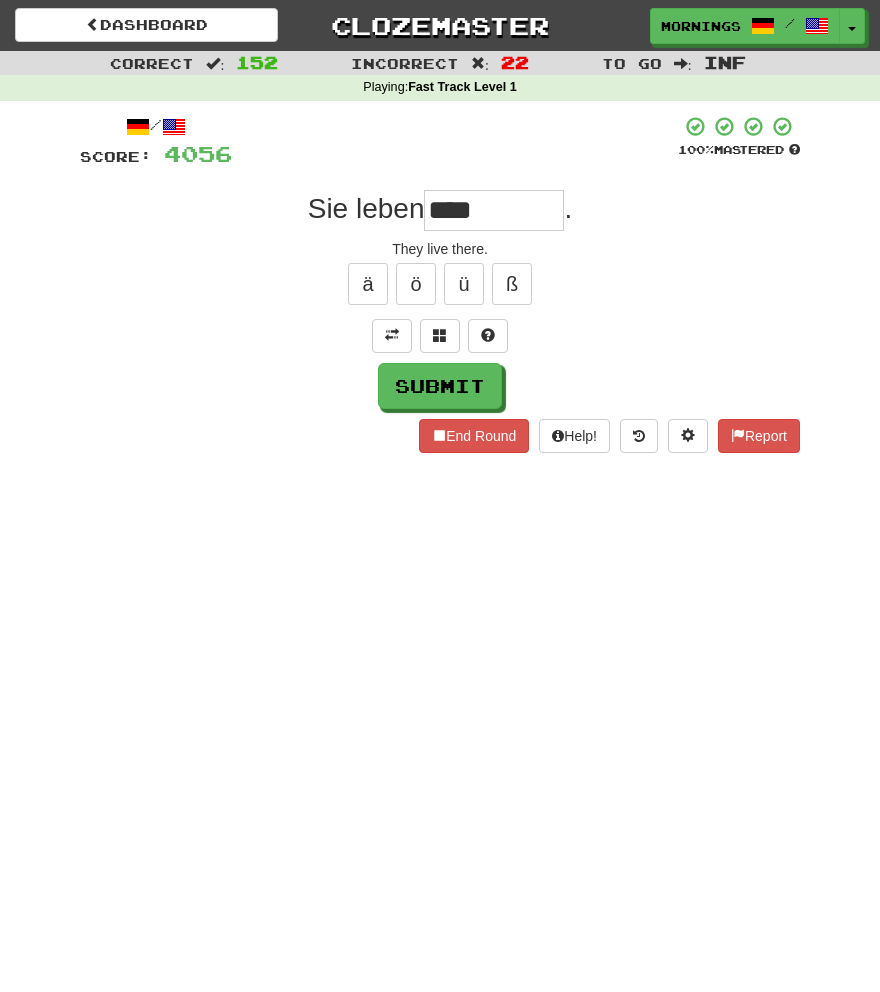 type on "****" 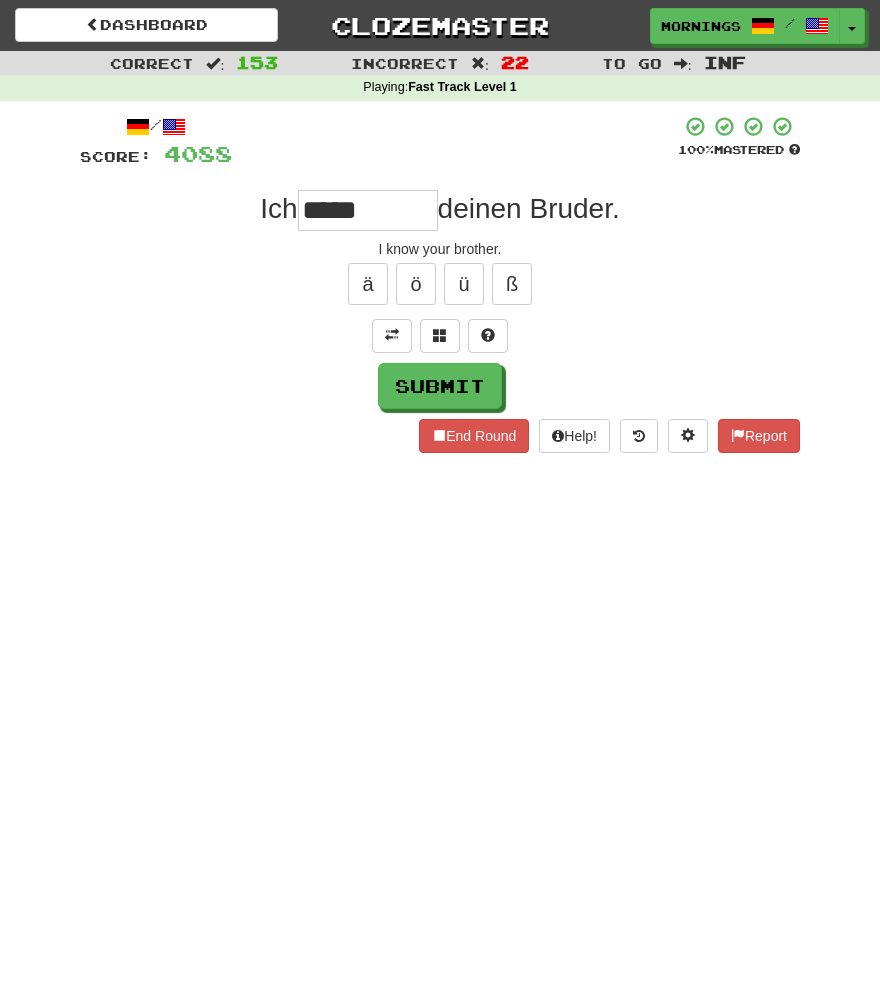 type on "*****" 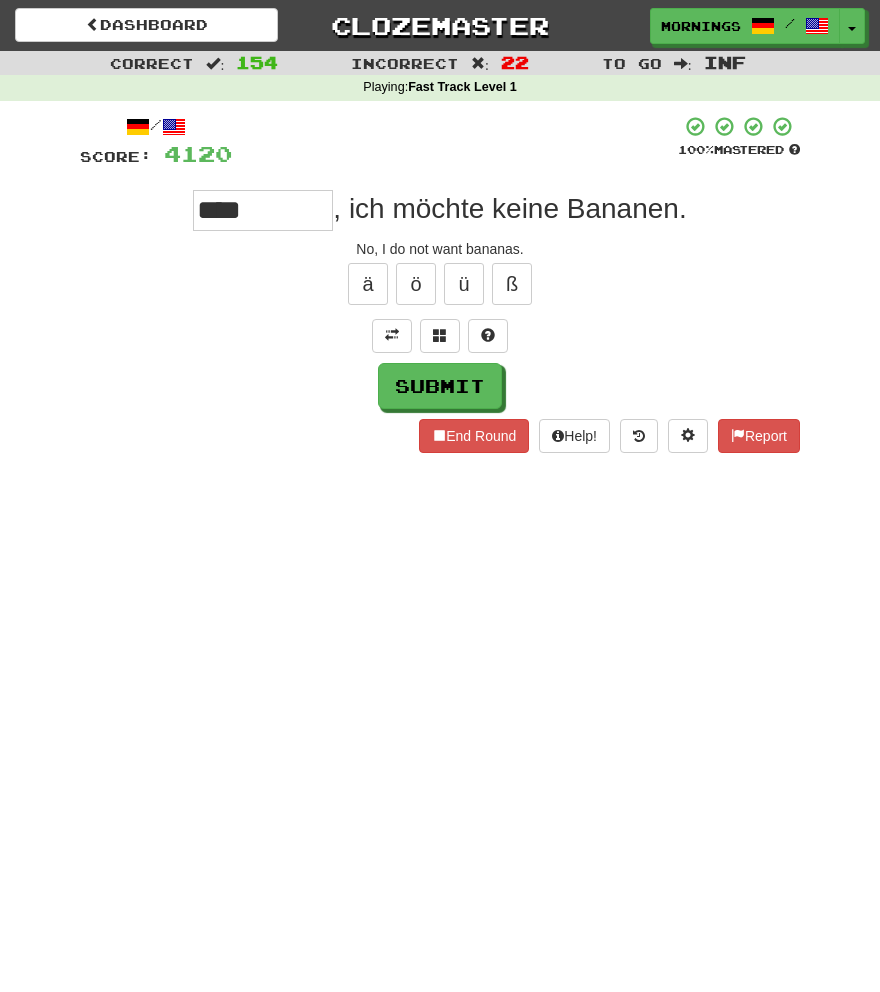type 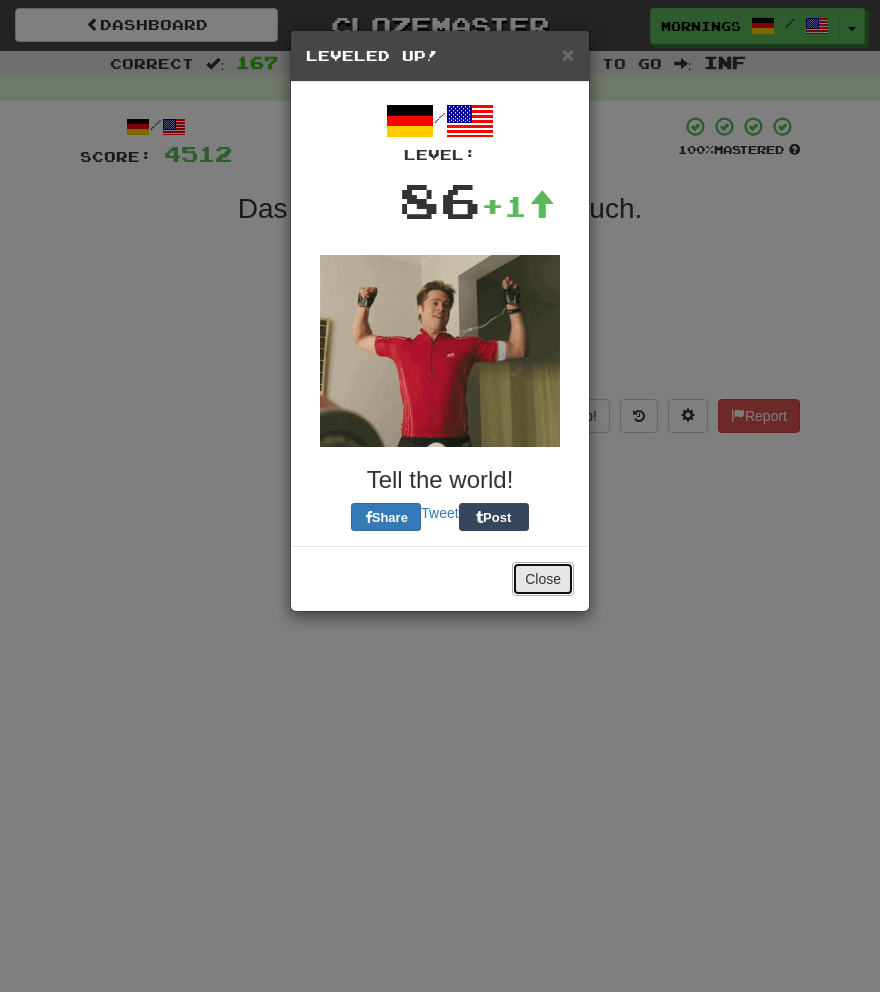 click on "Close" at bounding box center [543, 579] 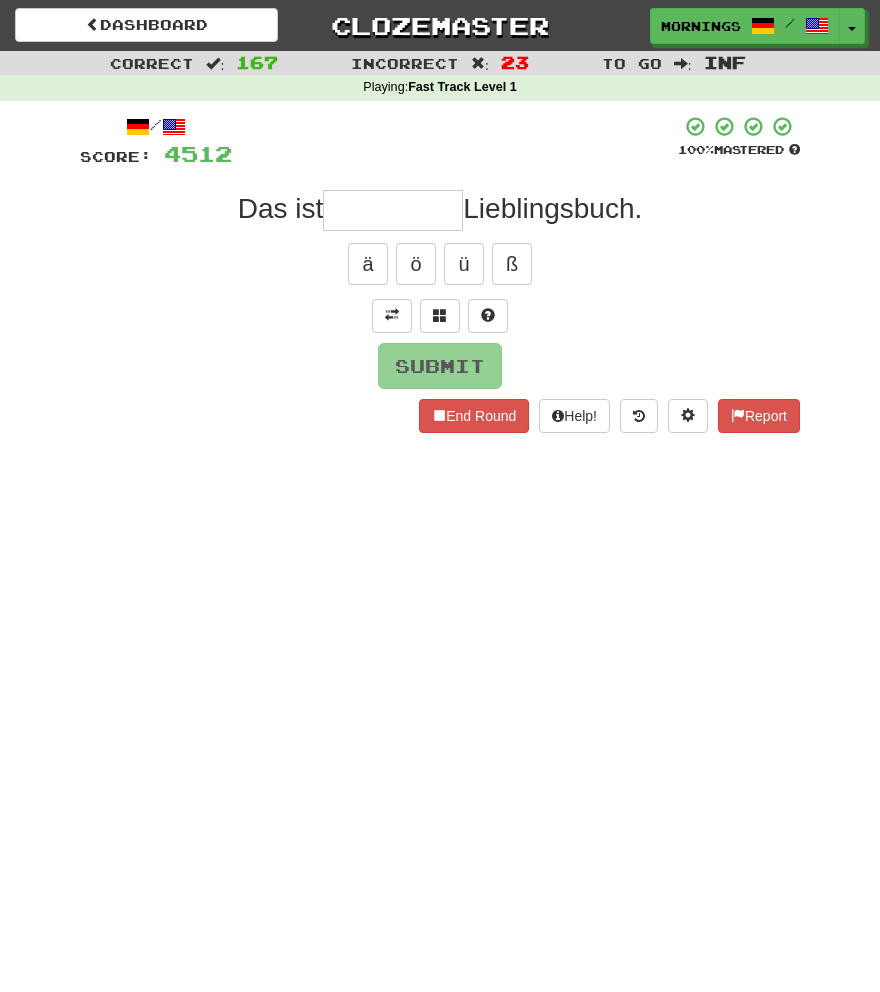click on "Dashboard
Clozemaster
MorningSky1558
/
Toggle Dropdown
Dashboard
Leaderboard
Activity Feed
Notifications
Profile
Discussions
Deutsch
/
English
Streak:
0
Review:
2,326
Points Today: 0
English
/
Español
Streak:
1
Review:
3,655
Points Today: 1536
English
/
Deutsch
Streak:
0
Review:
537
Points Today: 0
English
/
Italiano
Streak:
0
Review:
330
Points Today: 0
English
/
Français
Streak:
1
Review:
2,370
Points Today: 3048
English
/
Português
Streak:
0
Review:
260
Points Today: 0
English
/
العربية
Streak:
0
Review:
216
Points Today: 0" at bounding box center (440, 496) 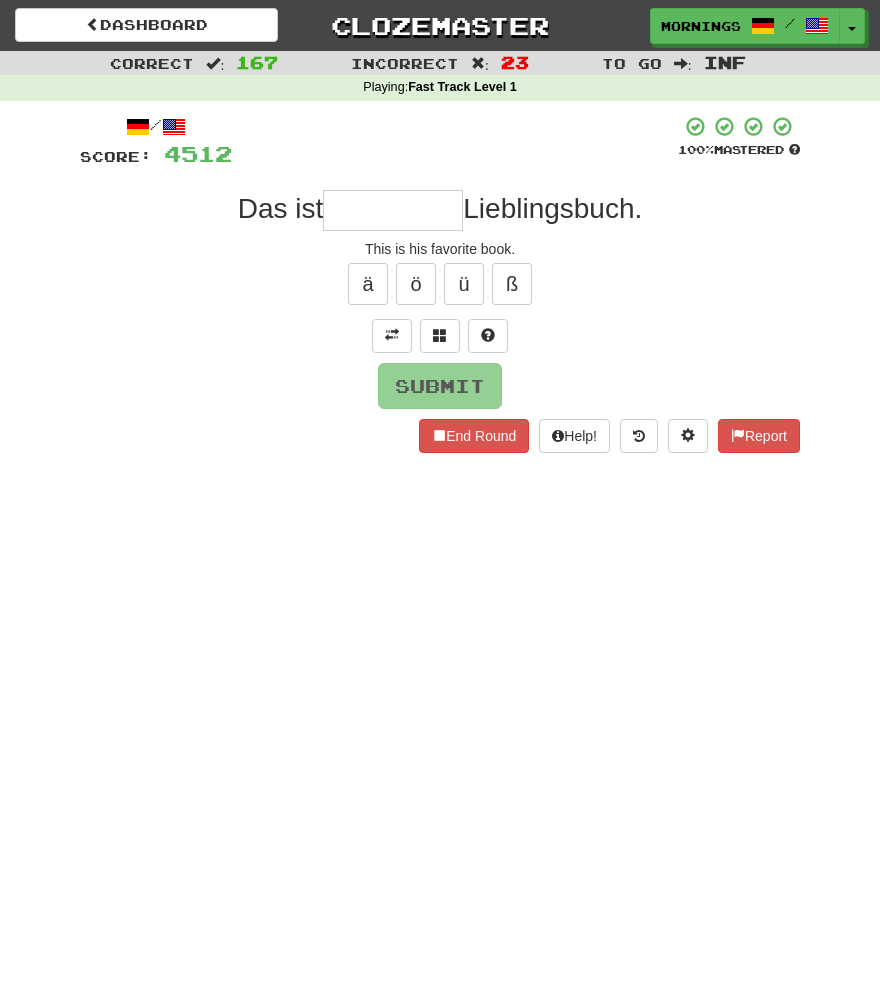 click at bounding box center [393, 210] 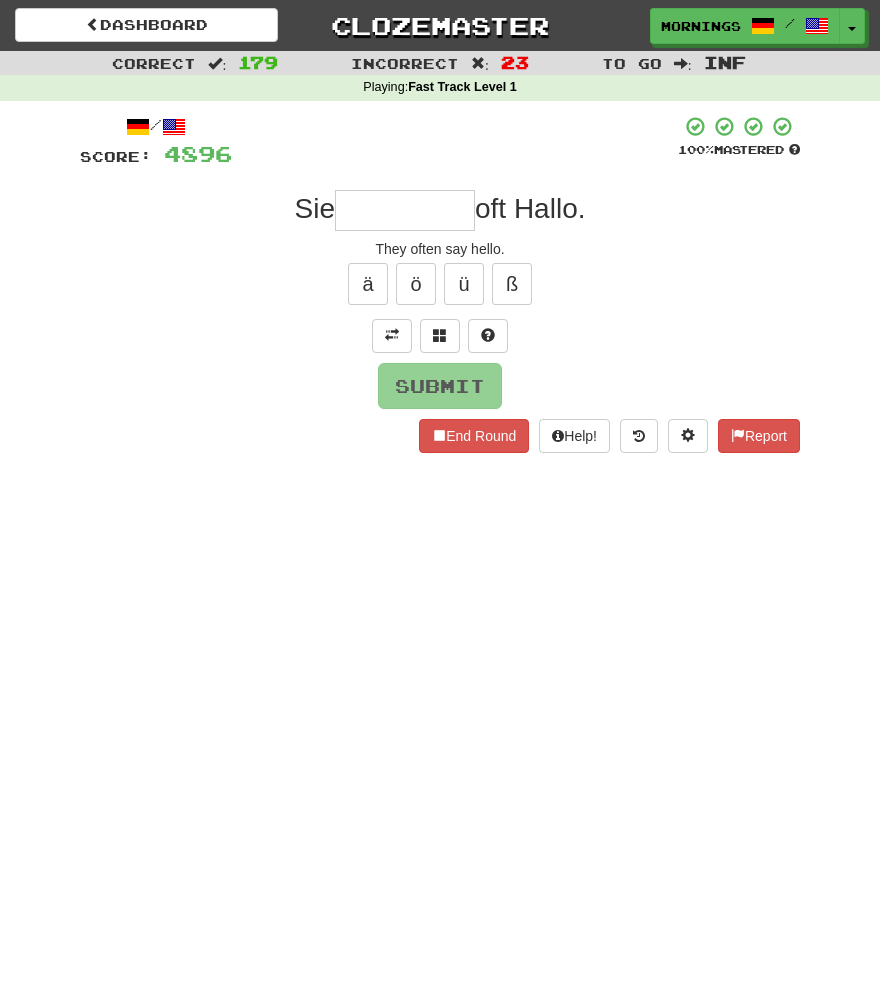click at bounding box center (440, 336) 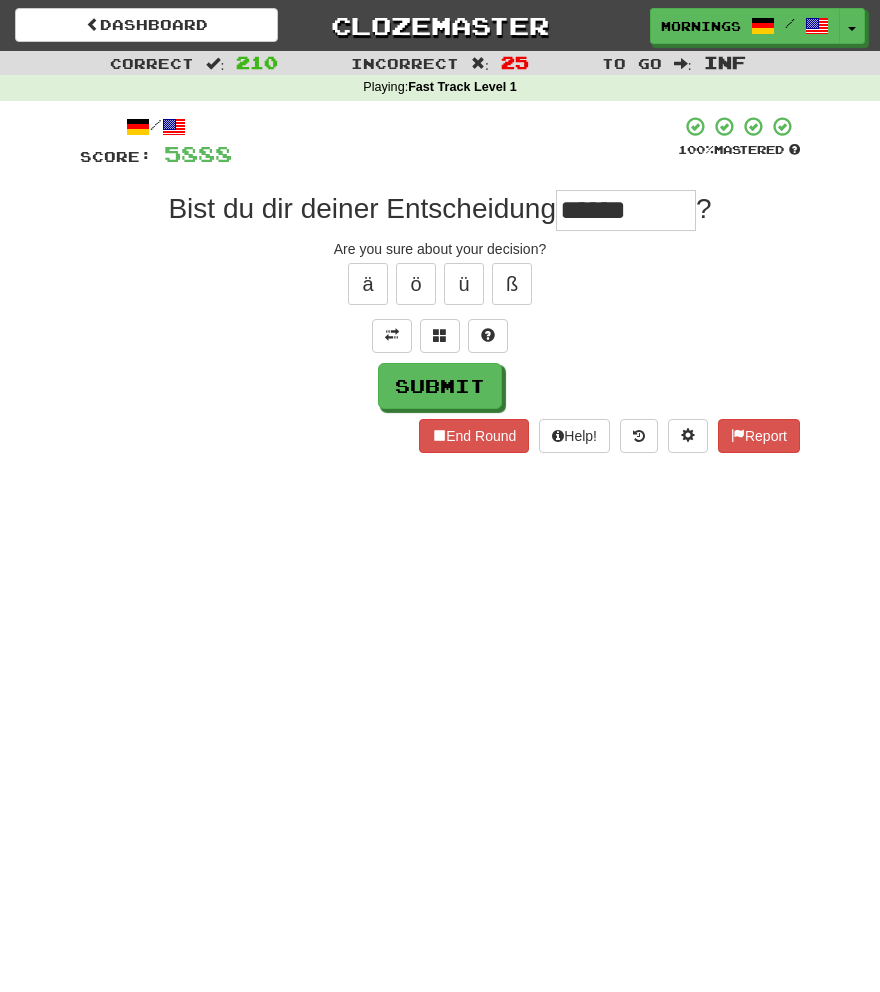 click on "Dashboard
Clozemaster
MorningSky1558
/
Toggle Dropdown
Dashboard
Leaderboard
Activity Feed
Notifications
Profile
Discussions
Deutsch
/
English
Streak:
0
Review:
2,326
Points Today: 0
English
/
Español
Streak:
1
Review:
3,655
Points Today: 1536
English
/
Deutsch
Streak:
0
Review:
537
Points Today: 0
English
/
Italiano
Streak:
0
Review:
330
Points Today: 0
English
/
Français
Streak:
1
Review:
2,370
Points Today: 3048
English
/
Português
Streak:
0
Review:
260
Points Today: 0
English
/
العربية
Streak:
0
Review:
216
Points Today: 0" at bounding box center [440, 496] 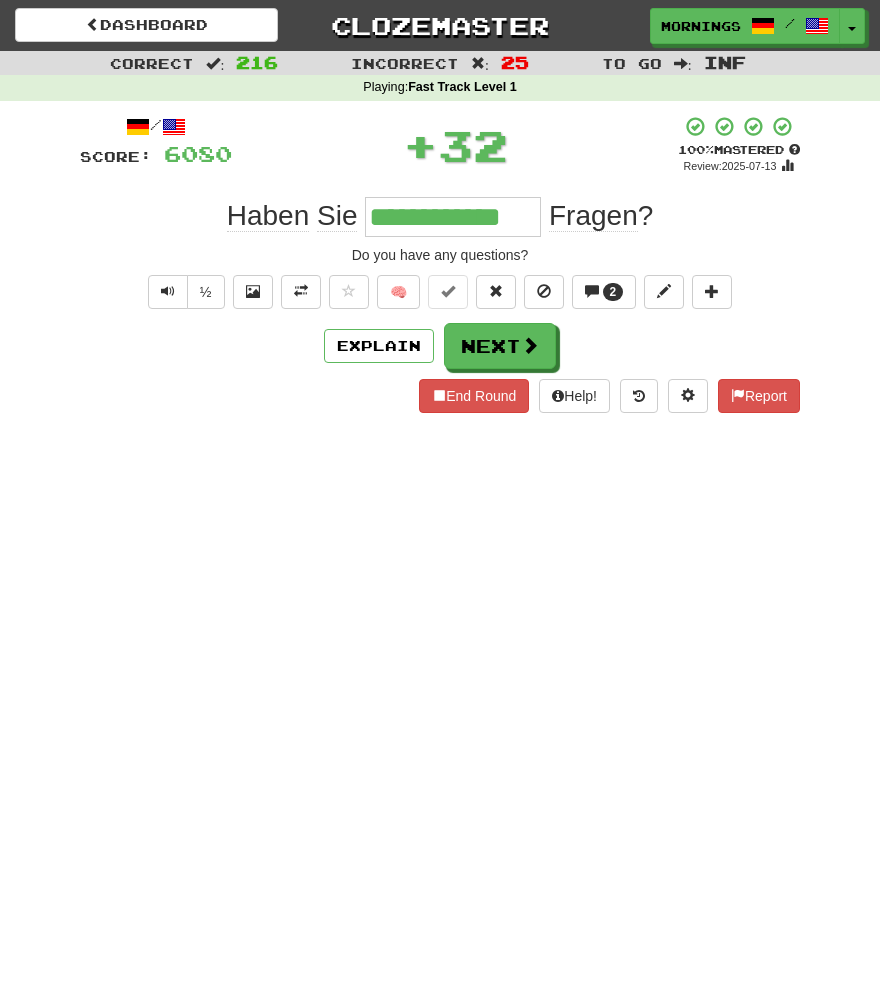 scroll, scrollTop: 0, scrollLeft: 0, axis: both 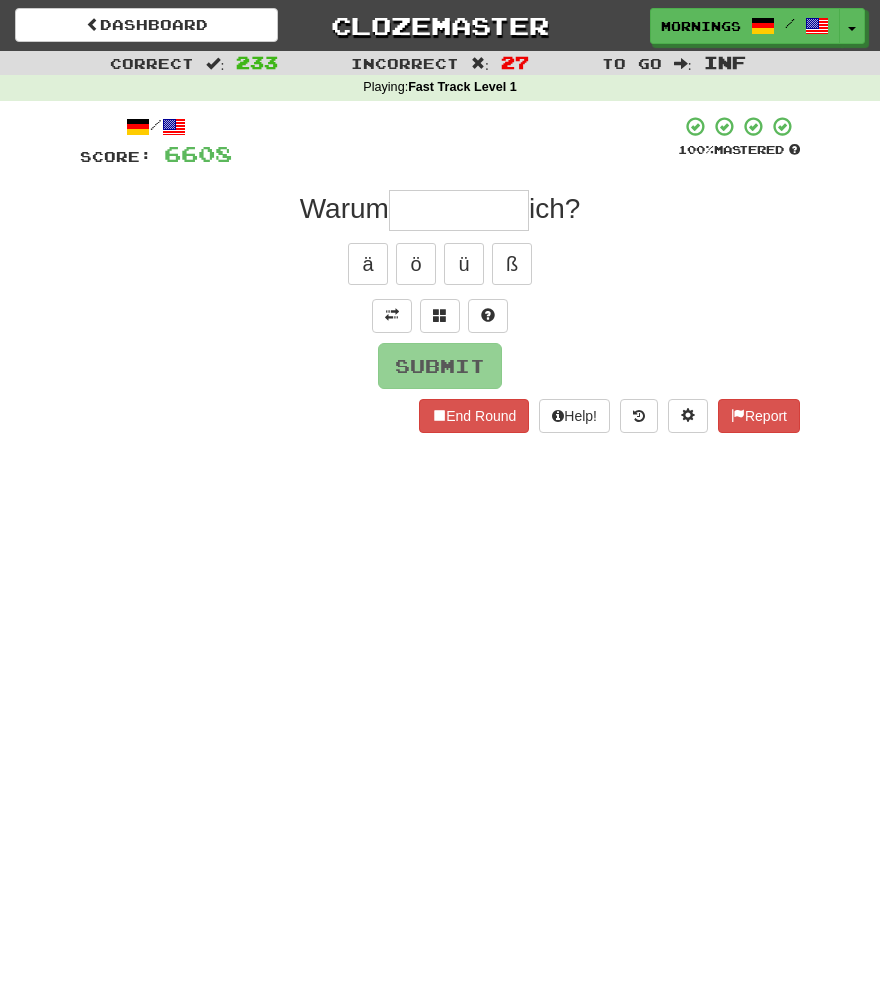 click on "Dashboard
Clozemaster
MorningSky1558
/
Toggle Dropdown
Dashboard
Leaderboard
Activity Feed
Notifications
Profile
Discussions
Deutsch
/
English
Streak:
0
Review:
2,326
Points Today: 0
English
/
Español
Streak:
1
Review:
3,655
Points Today: 1536
English
/
Deutsch
Streak:
0
Review:
537
Points Today: 0
English
/
Italiano
Streak:
0
Review:
330
Points Today: 0
English
/
Français
Streak:
1
Review:
2,370
Points Today: 3048
English
/
Português
Streak:
0
Review:
260
Points Today: 0
English
/
العربية
Streak:
0
Review:
216
Points Today: 0" at bounding box center (440, 496) 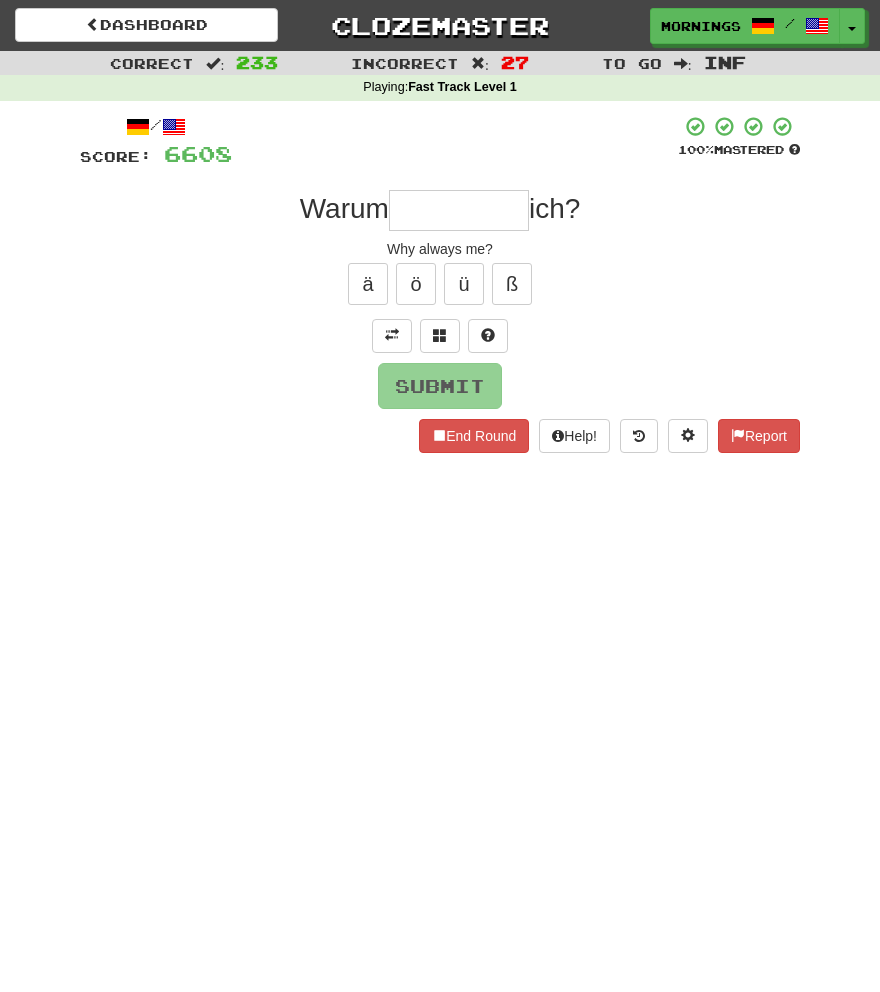 click at bounding box center [459, 210] 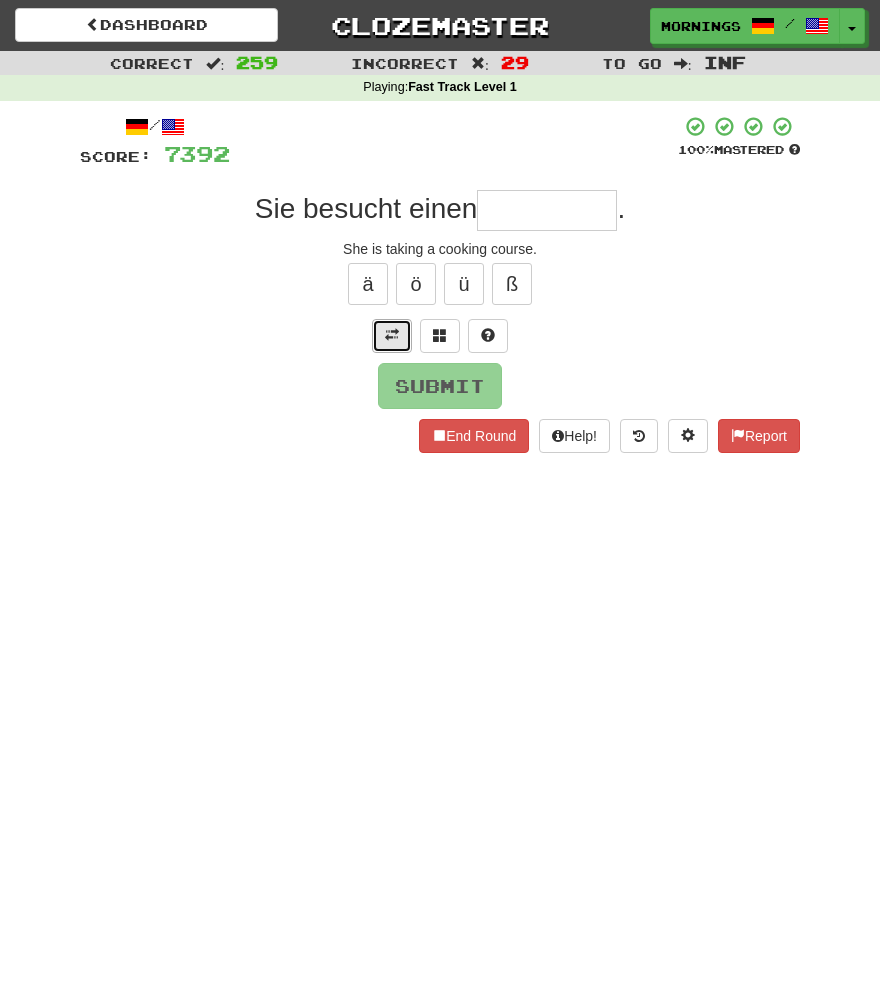 click at bounding box center (392, 336) 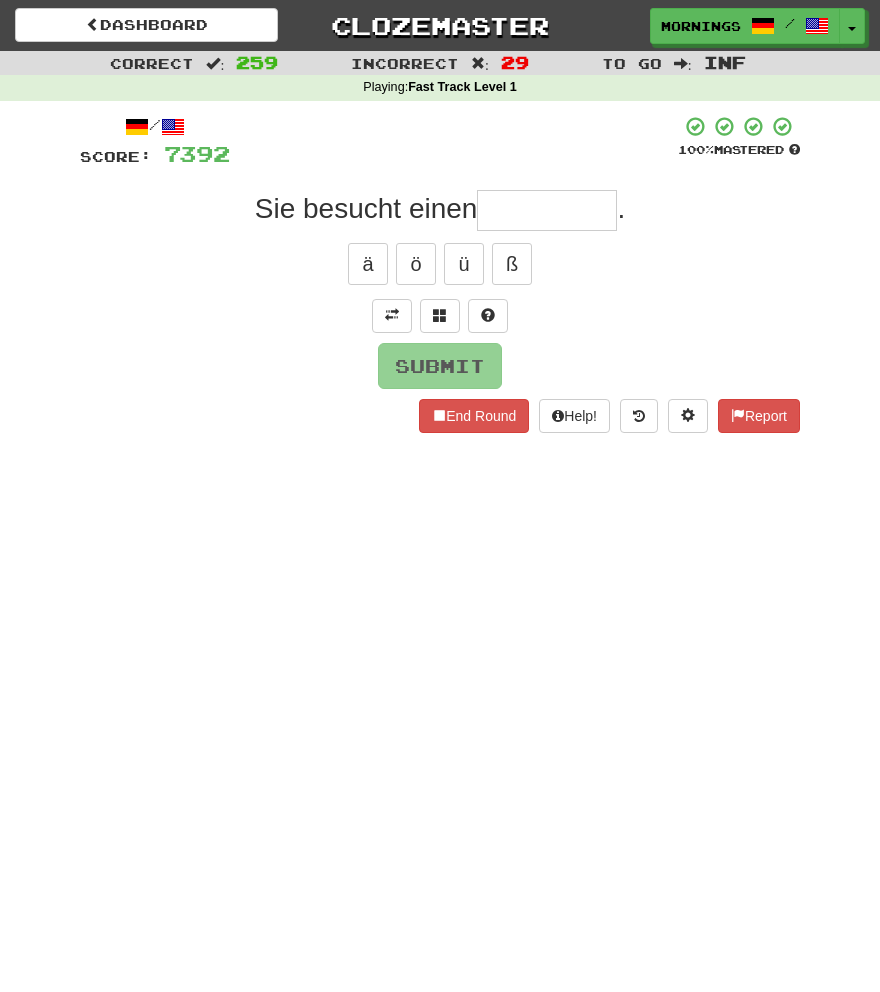 click at bounding box center [547, 210] 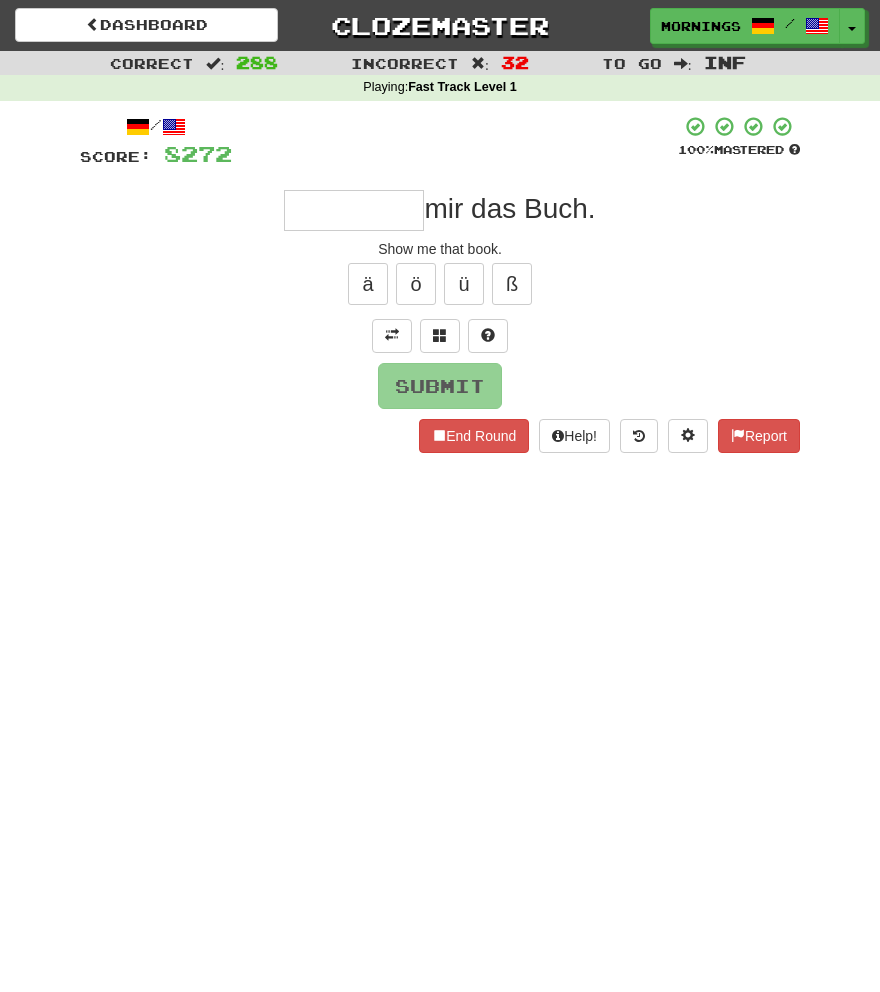 click on "Dashboard
Clozemaster
MorningSky1558
/
Toggle Dropdown
Dashboard
Leaderboard
Activity Feed
Notifications
Profile
Discussions
Deutsch
/
English
Streak:
0
Review:
2,326
Points Today: 0
English
/
Español
Streak:
1
Review:
3,655
Points Today: 1536
English
/
Deutsch
Streak:
0
Review:
537
Points Today: 0
English
/
Italiano
Streak:
0
Review:
330
Points Today: 0
English
/
Français
Streak:
1
Review:
2,370
Points Today: 3048
English
/
Português
Streak:
0
Review:
260
Points Today: 0
English
/
العربية
Streak:
0
Review:
216
Points Today: 0" at bounding box center (440, 496) 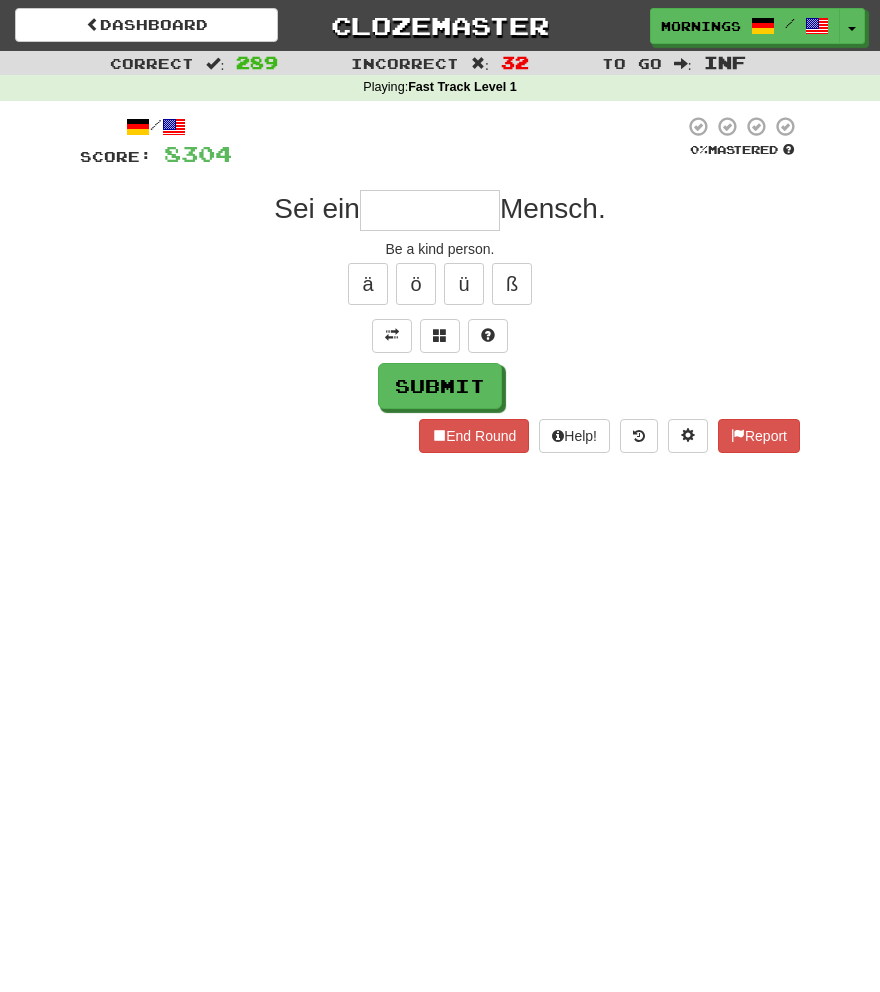 scroll, scrollTop: 0, scrollLeft: 0, axis: both 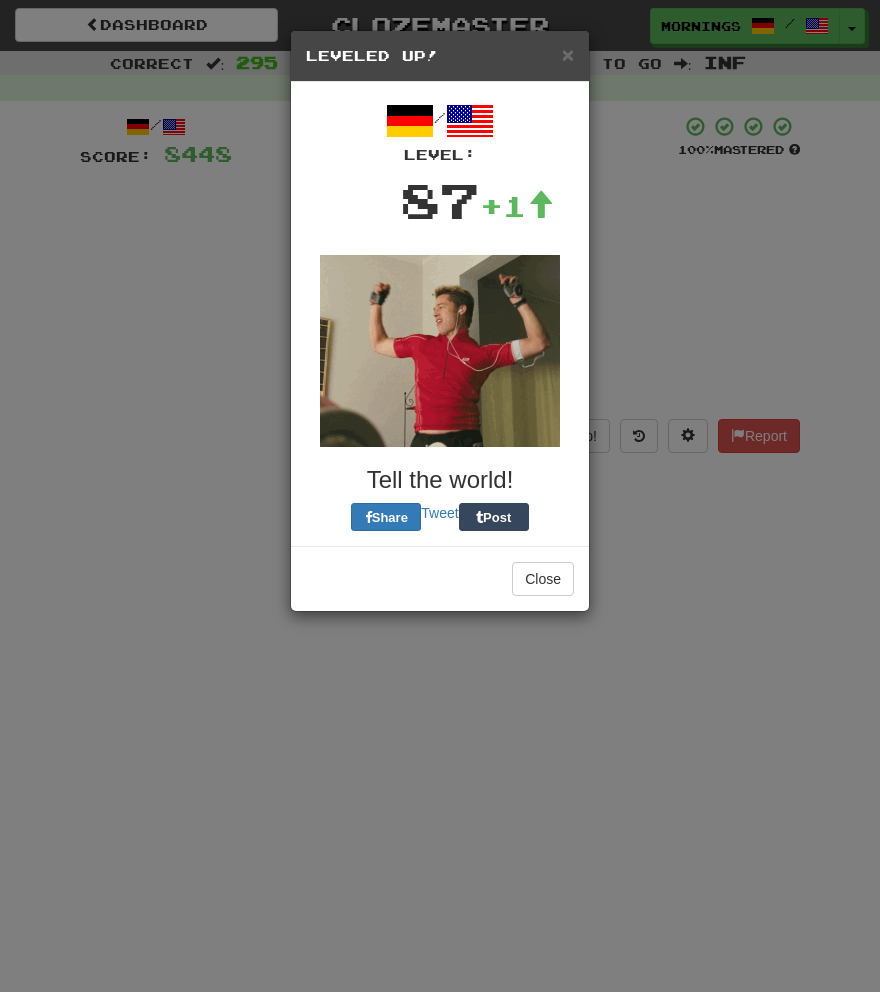 click on "Close" at bounding box center [440, 578] 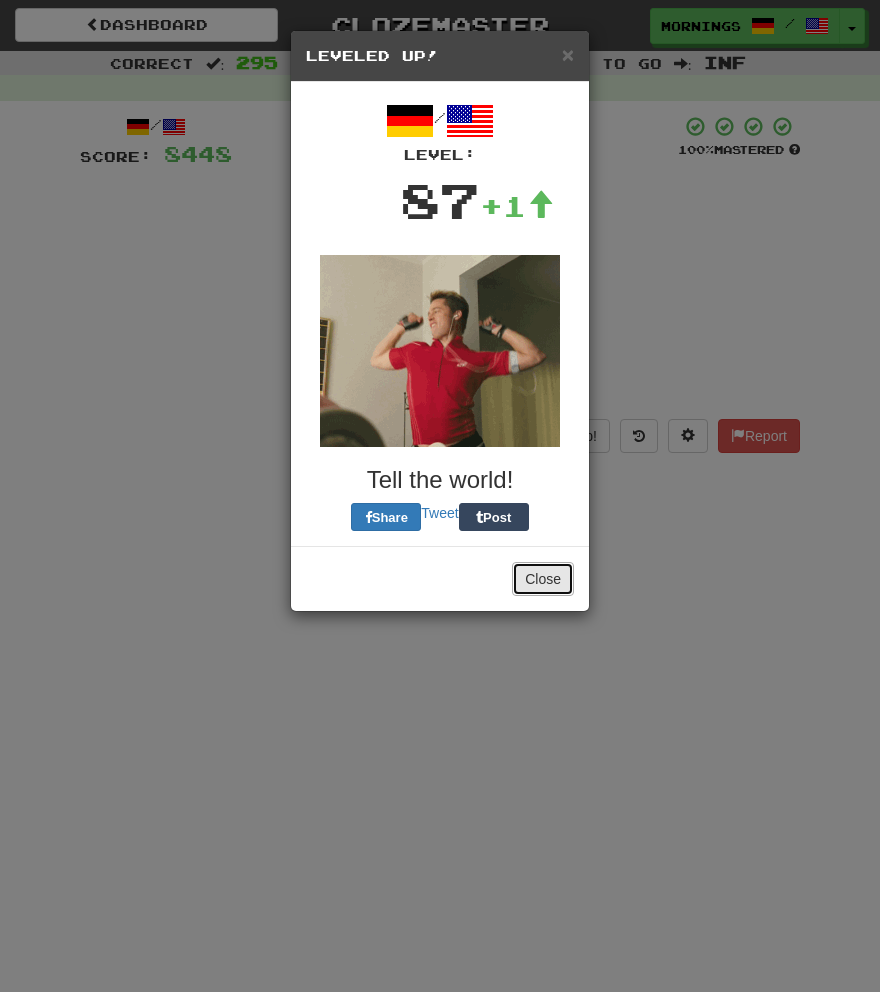 click on "Close" at bounding box center (543, 579) 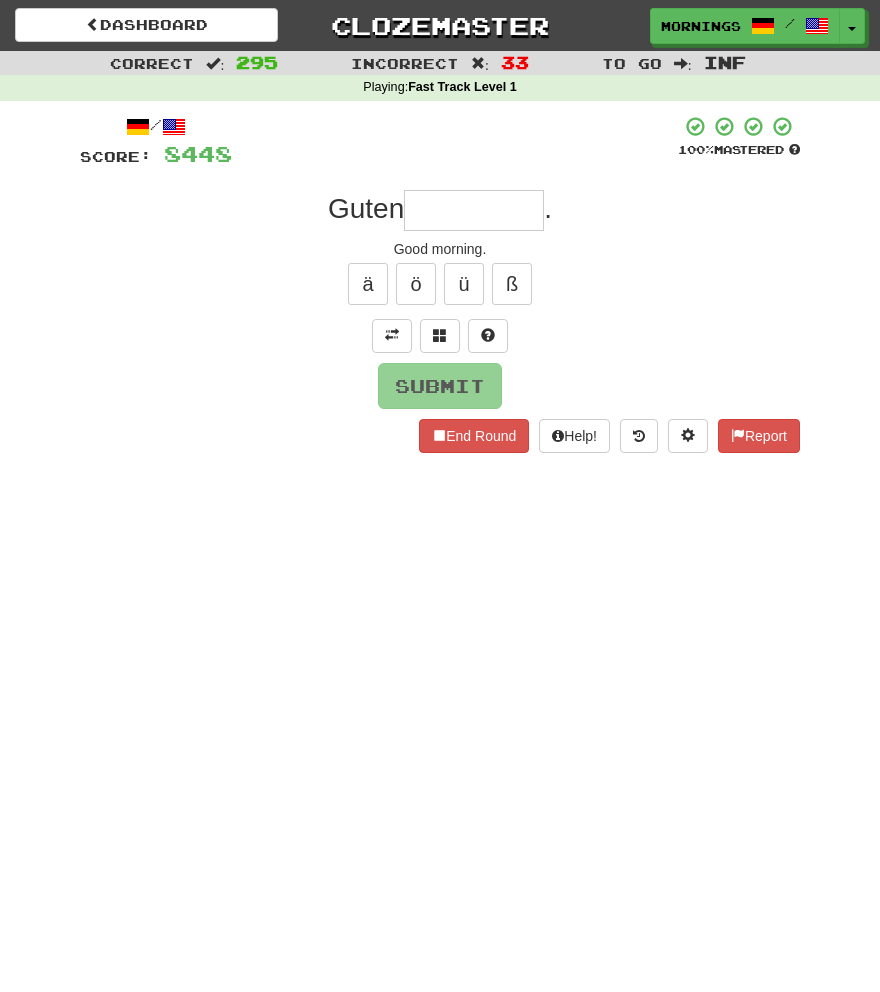 click at bounding box center [474, 210] 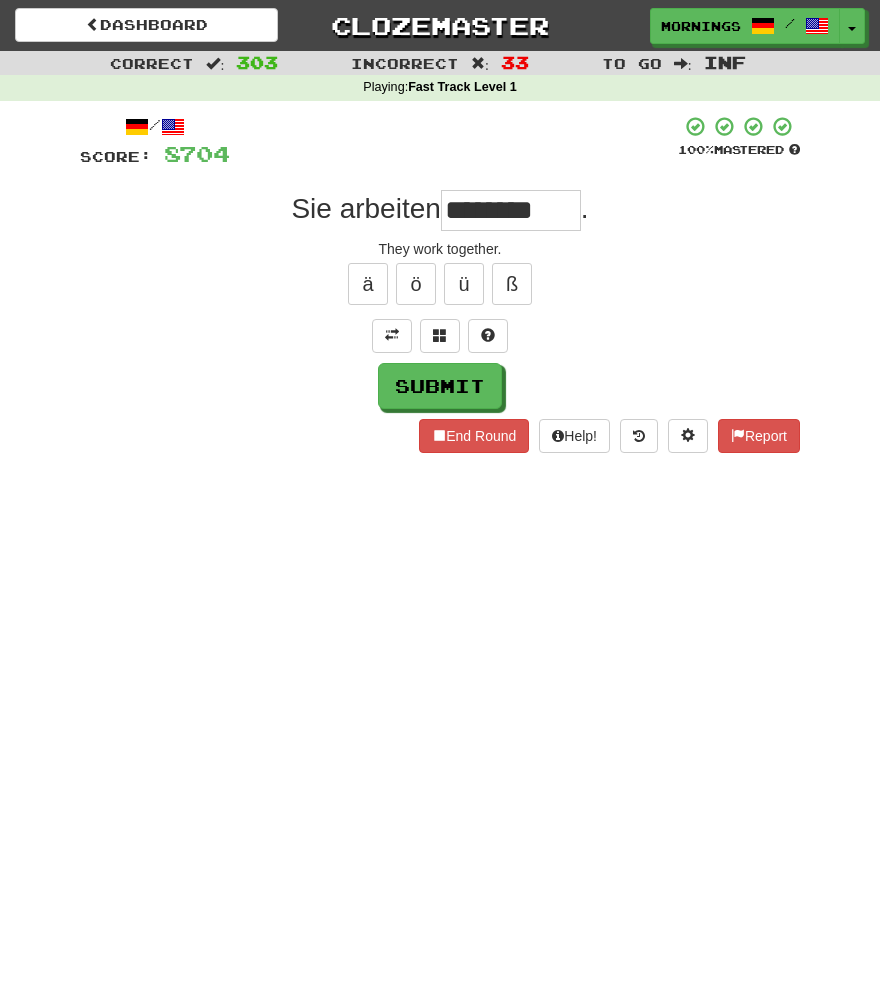 scroll, scrollTop: 0, scrollLeft: 0, axis: both 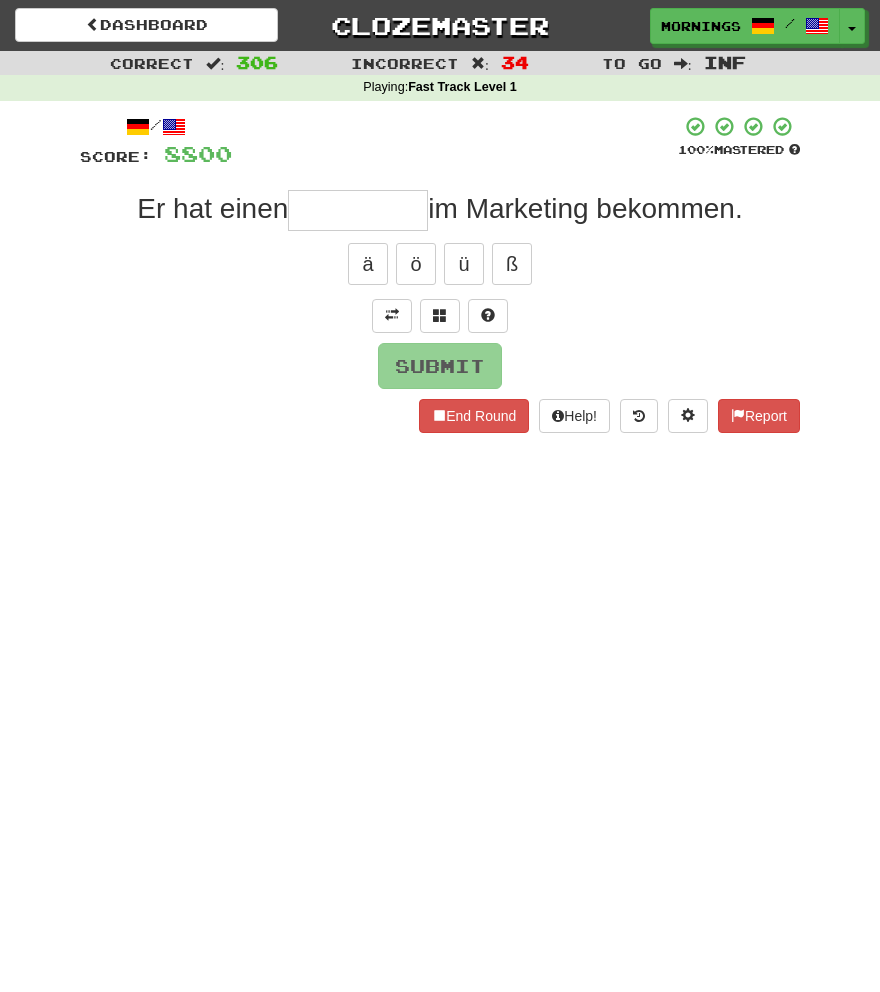 click on "Submit" at bounding box center [440, 366] 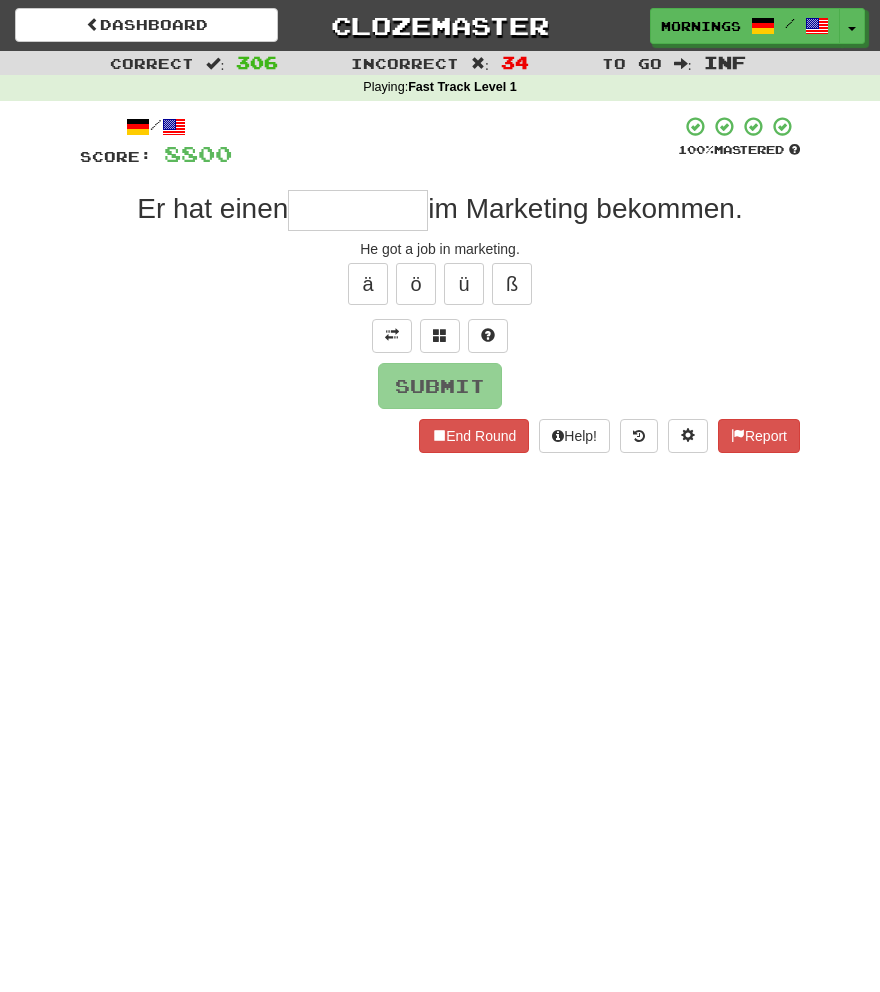 click at bounding box center [358, 210] 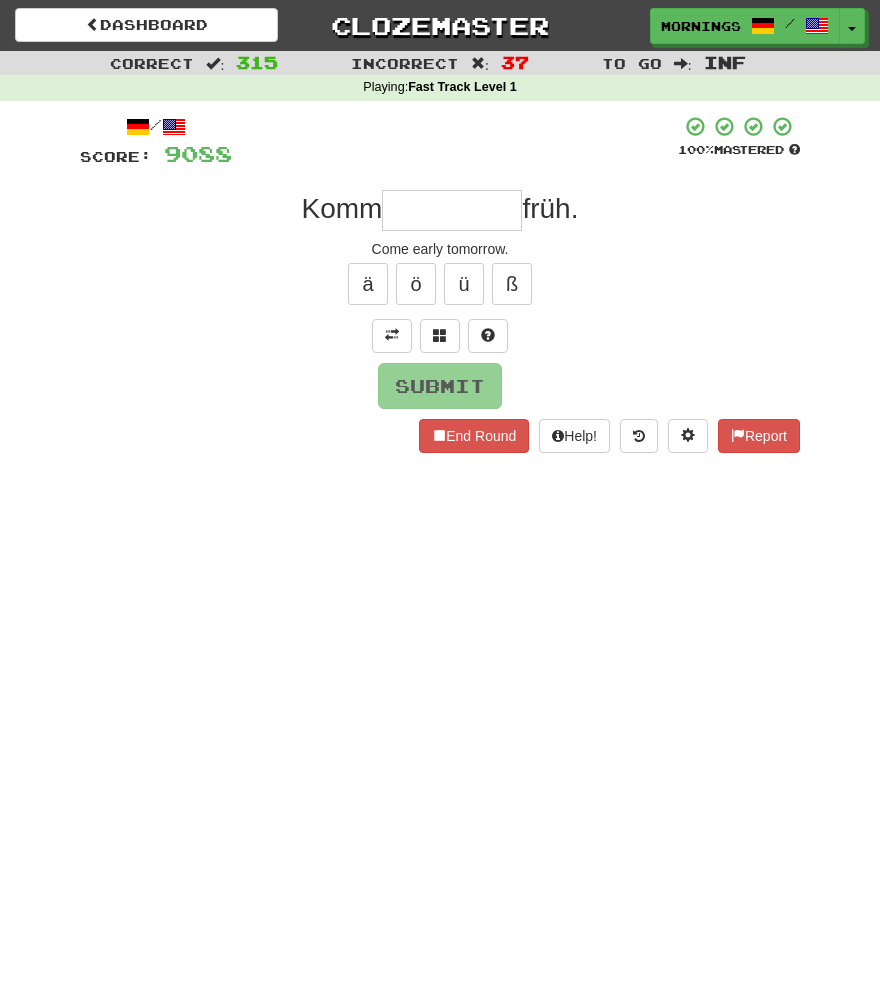 click on "Dashboard
Clozemaster
MorningSky1558
/
Toggle Dropdown
Dashboard
Leaderboard
Activity Feed
Notifications
Profile
Discussions
Deutsch
/
English
Streak:
0
Review:
2,326
Points Today: 0
English
/
Español
Streak:
1
Review:
3,655
Points Today: 1536
English
/
Deutsch
Streak:
0
Review:
537
Points Today: 0
English
/
Italiano
Streak:
0
Review:
330
Points Today: 0
English
/
Français
Streak:
1
Review:
2,370
Points Today: 3048
English
/
Português
Streak:
0
Review:
260
Points Today: 0
English
/
العربية
Streak:
0
Review:
216
Points Today: 0" at bounding box center (440, 496) 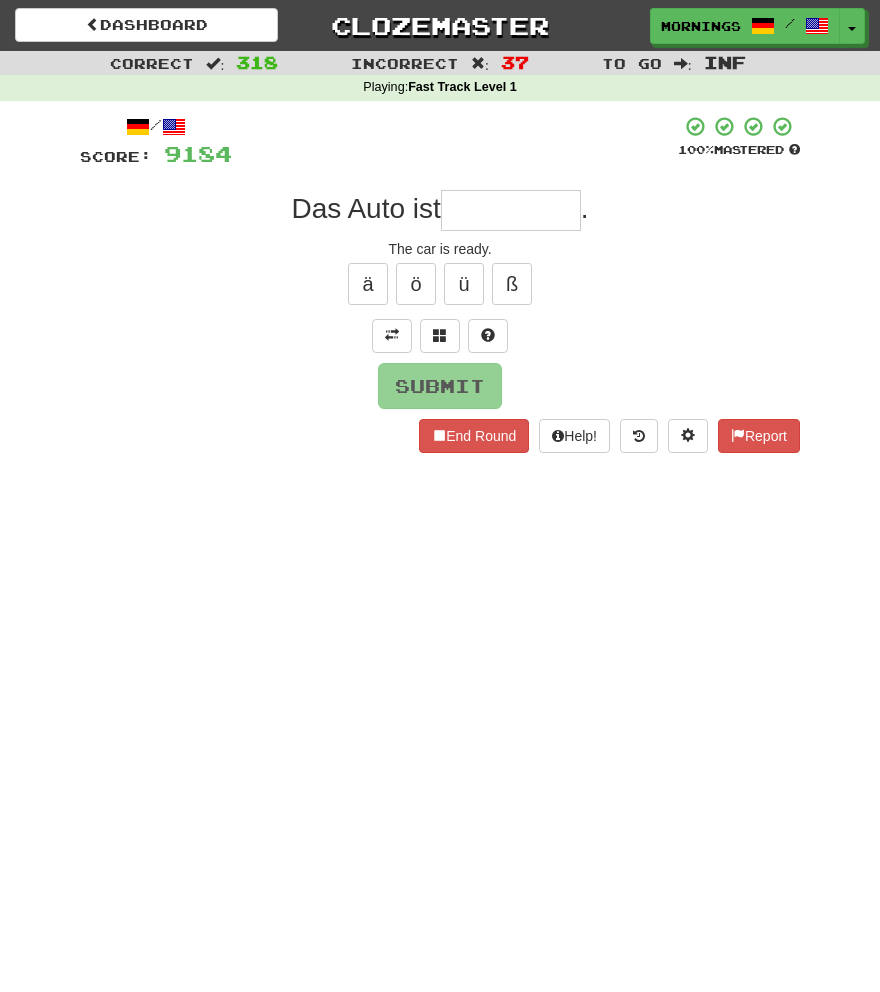 click at bounding box center [511, 210] 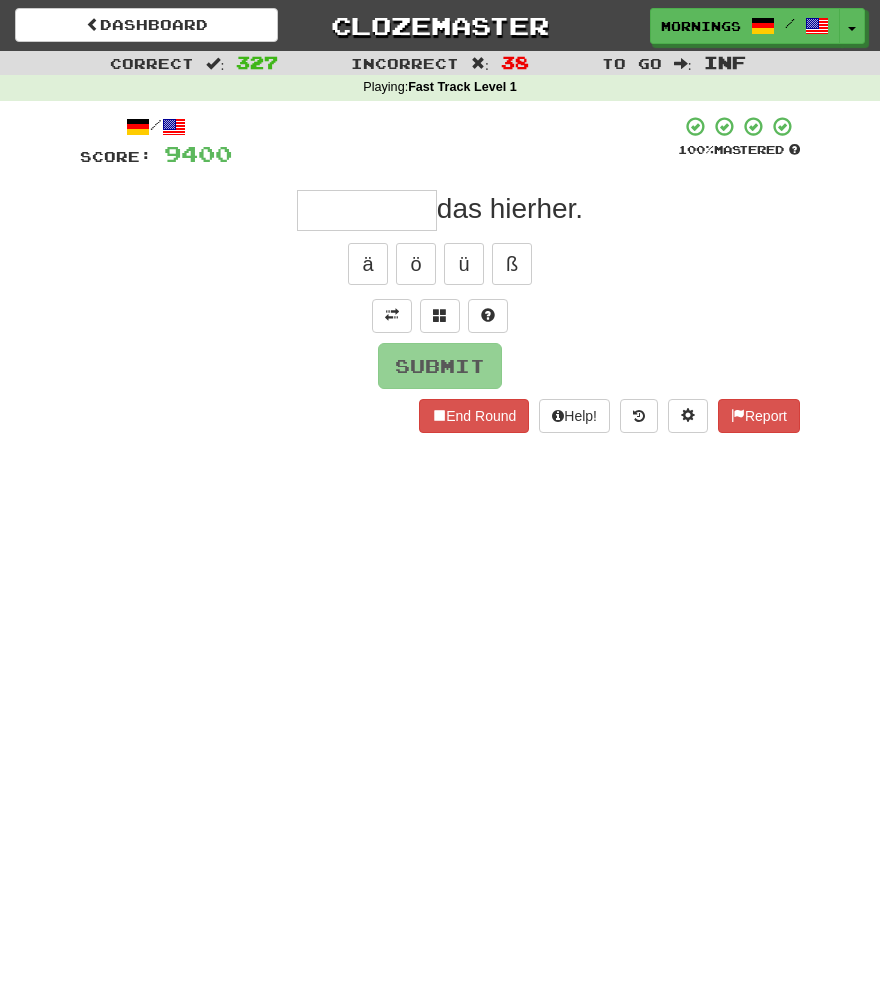 click on "/  Score:   9400 100 %  Mastered  das hierher. ä ö ü ß Submit  End Round  Help!  Report" at bounding box center (440, 274) 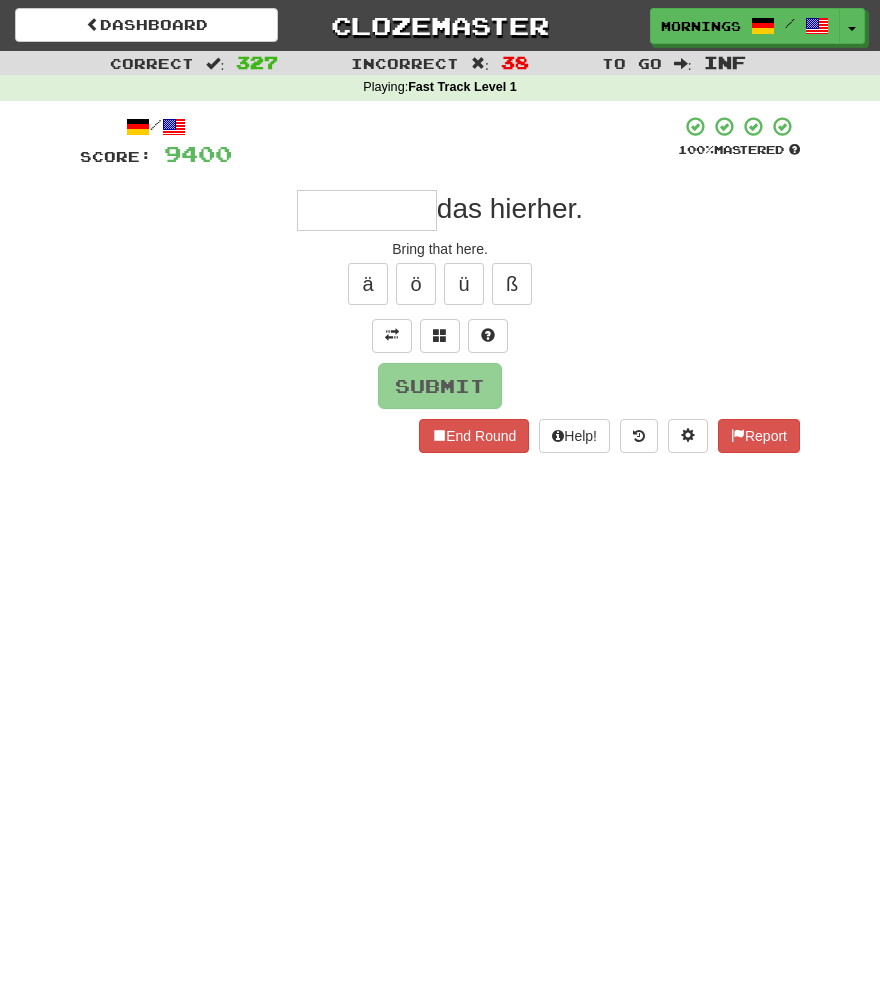 click at bounding box center [367, 210] 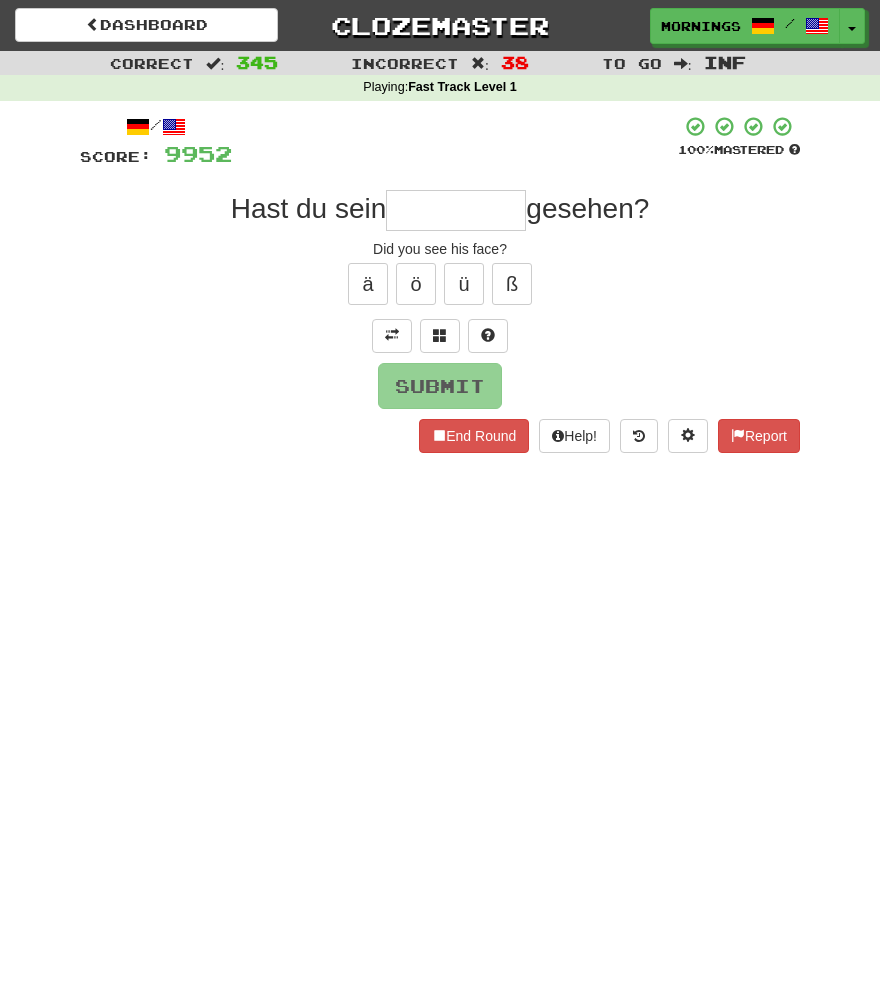 click on "Dashboard
Clozemaster
MorningSky1558
/
Toggle Dropdown
Dashboard
Leaderboard
Activity Feed
Notifications
Profile
Discussions
Deutsch
/
English
Streak:
0
Review:
2,326
Points Today: 0
English
/
Español
Streak:
1
Review:
3,655
Points Today: 1536
English
/
Deutsch
Streak:
0
Review:
537
Points Today: 0
English
/
Italiano
Streak:
0
Review:
330
Points Today: 0
English
/
Français
Streak:
1
Review:
2,370
Points Today: 3048
English
/
Português
Streak:
0
Review:
260
Points Today: 0
English
/
العربية
Streak:
0
Review:
216
Points Today: 0" at bounding box center (440, 496) 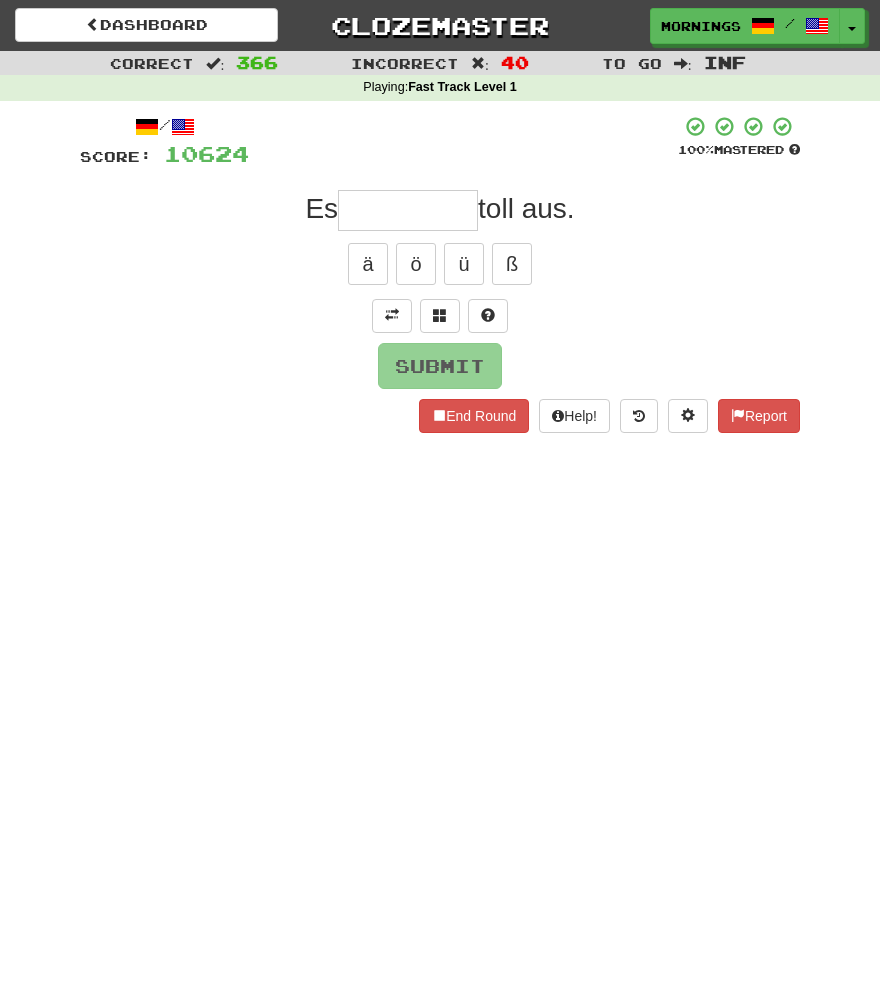 click on "Correct   :   366 Incorrect   :   40 To go   :   Inf Playing :  Fast Track Level 1  /  Score:   10624 100 %  Mastered Es   toll aus. ä ö ü ß Submit  End Round  Help!  Report" at bounding box center [440, 256] 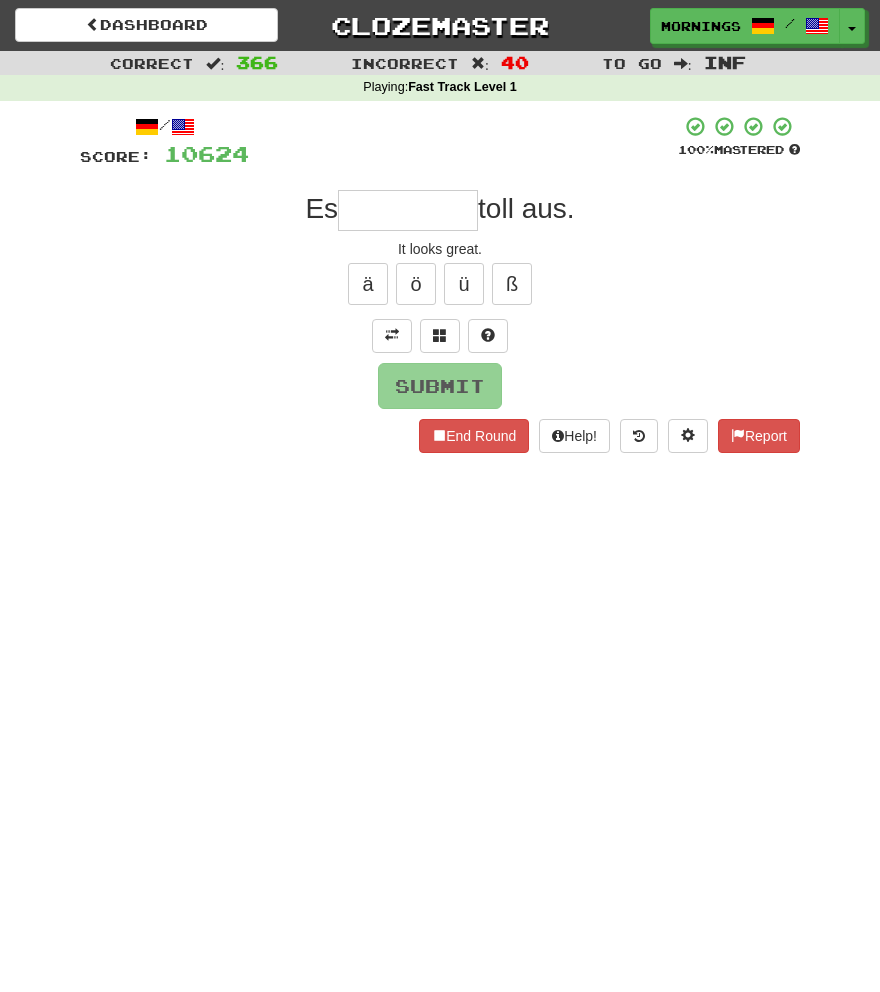 click at bounding box center [408, 210] 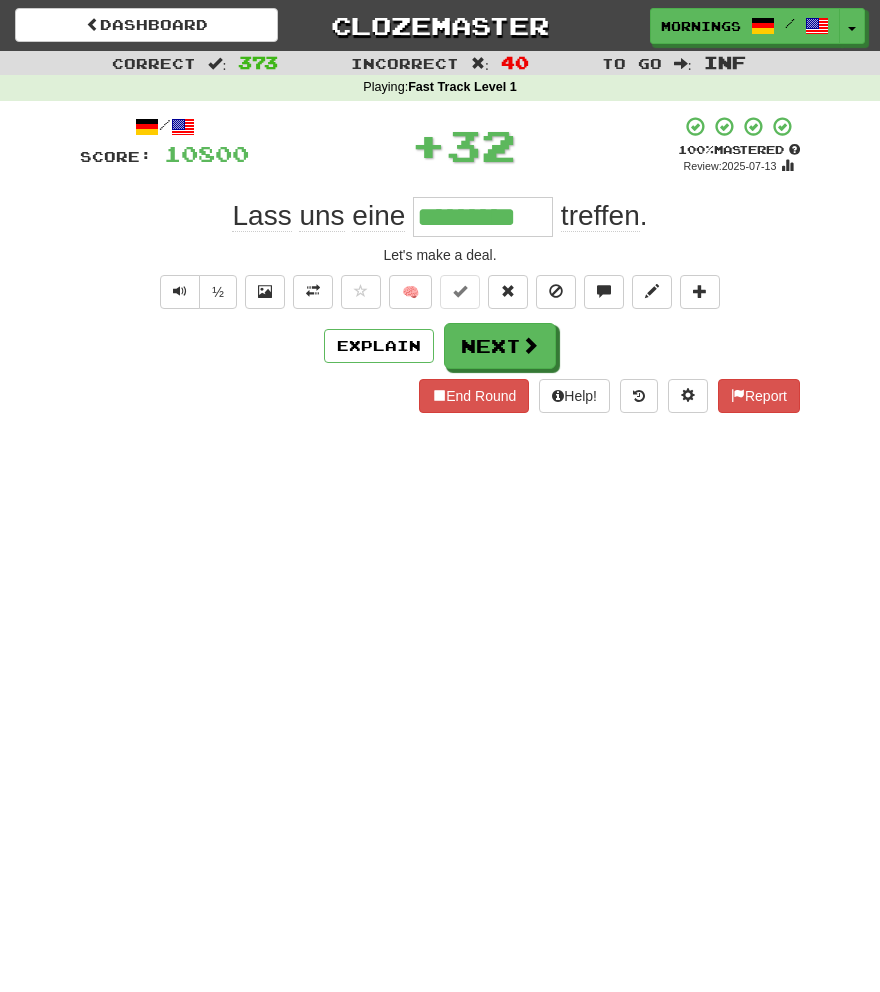 scroll, scrollTop: 0, scrollLeft: 0, axis: both 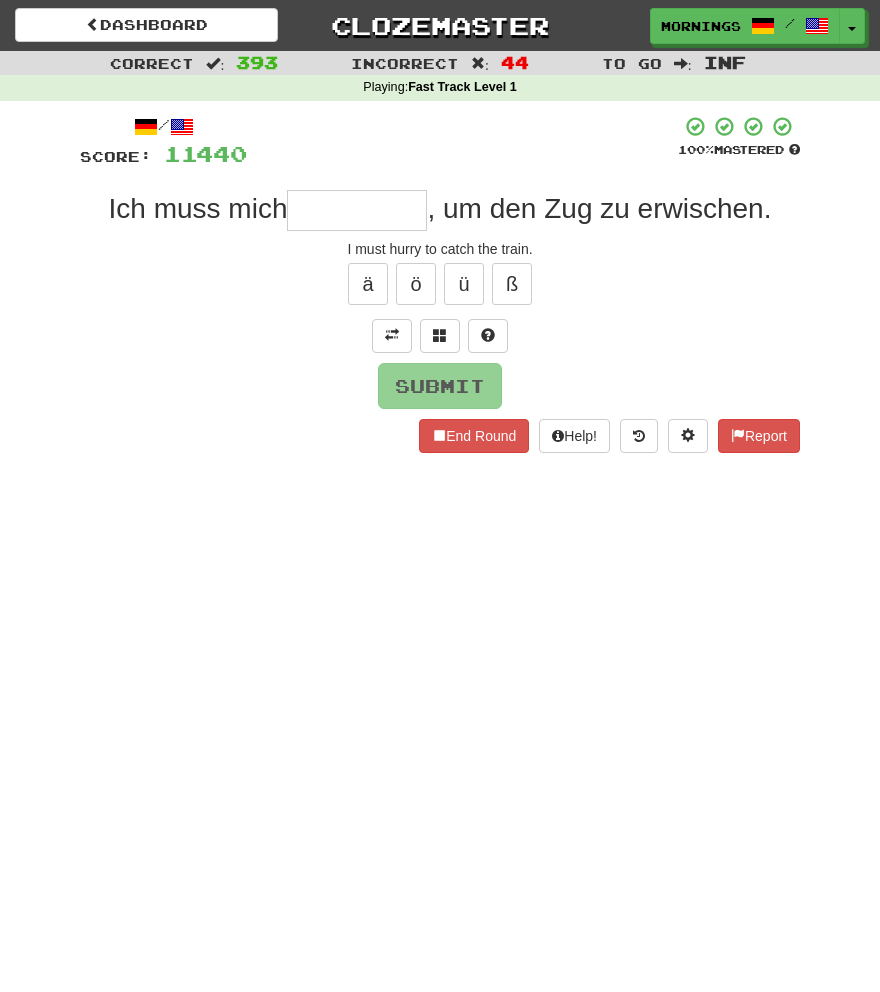 click on "Dashboard
Clozemaster
MorningSky1558
/
Toggle Dropdown
Dashboard
Leaderboard
Activity Feed
Notifications
Profile
Discussions
Deutsch
/
English
Streak:
0
Review:
2,326
Points Today: 0
English
/
Español
Streak:
1
Review:
3,655
Points Today: 1536
English
/
Deutsch
Streak:
0
Review:
537
Points Today: 0
English
/
Italiano
Streak:
0
Review:
330
Points Today: 0
English
/
Français
Streak:
1
Review:
2,370
Points Today: 3048
English
/
Português
Streak:
0
Review:
260
Points Today: 0
English
/
العربية
Streak:
0
Review:
216
Points Today: 0" at bounding box center [440, 496] 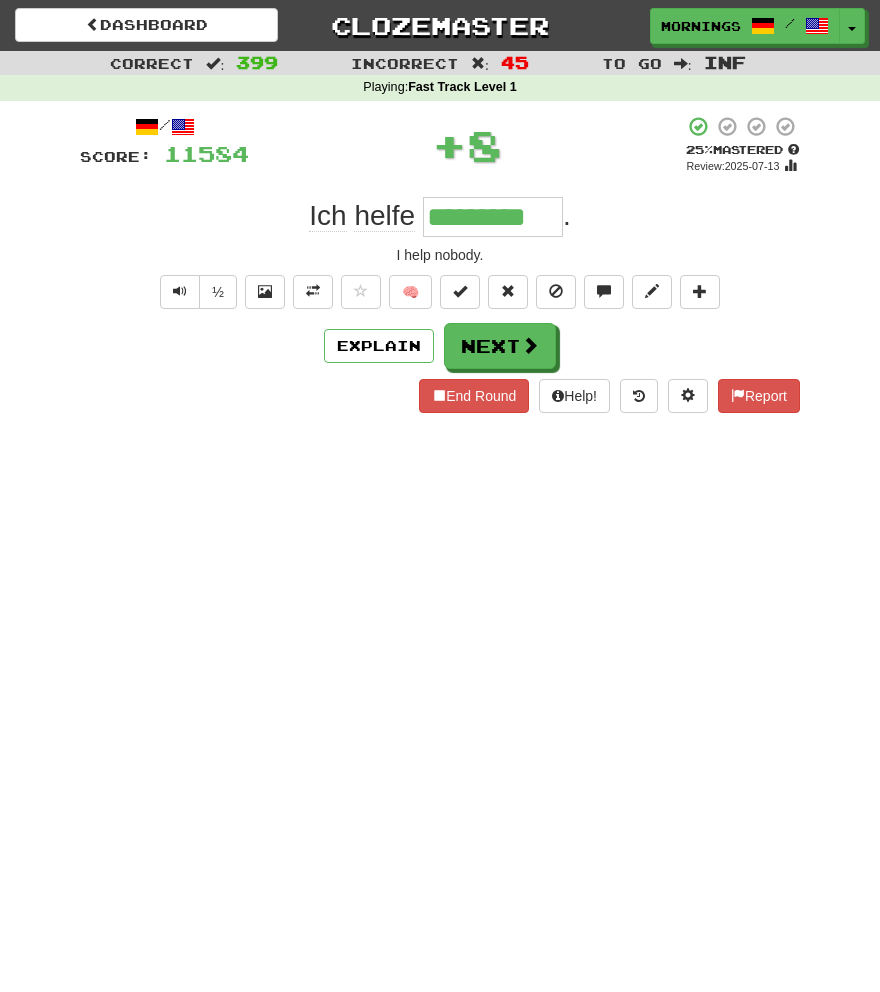 scroll, scrollTop: 0, scrollLeft: 0, axis: both 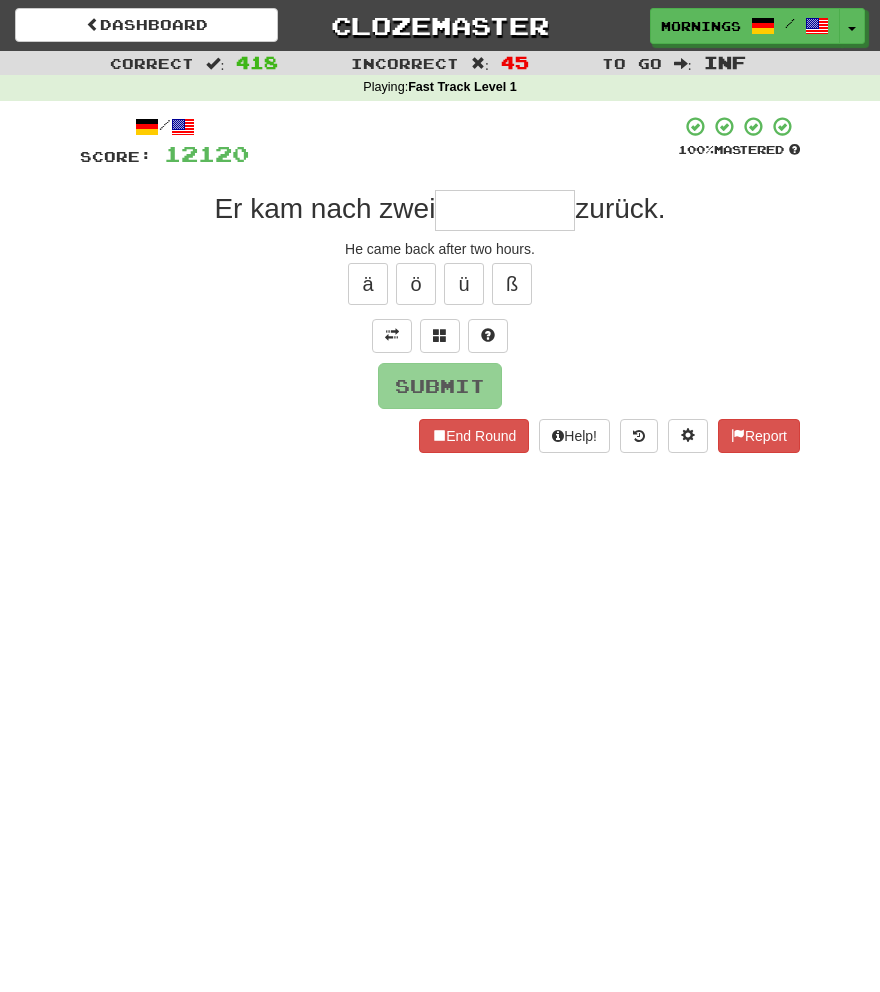 click on "Dashboard
Clozemaster
MorningSky1558
/
Toggle Dropdown
Dashboard
Leaderboard
Activity Feed
Notifications
Profile
Discussions
Deutsch
/
English
Streak:
0
Review:
2,326
Points Today: 0
English
/
Español
Streak:
1
Review:
3,655
Points Today: 1536
English
/
Deutsch
Streak:
0
Review:
537
Points Today: 0
English
/
Italiano
Streak:
0
Review:
330
Points Today: 0
English
/
Français
Streak:
1
Review:
2,370
Points Today: 3048
English
/
Português
Streak:
0
Review:
260
Points Today: 0
English
/
العربية
Streak:
0
Review:
216
Points Today: 0" at bounding box center [440, 496] 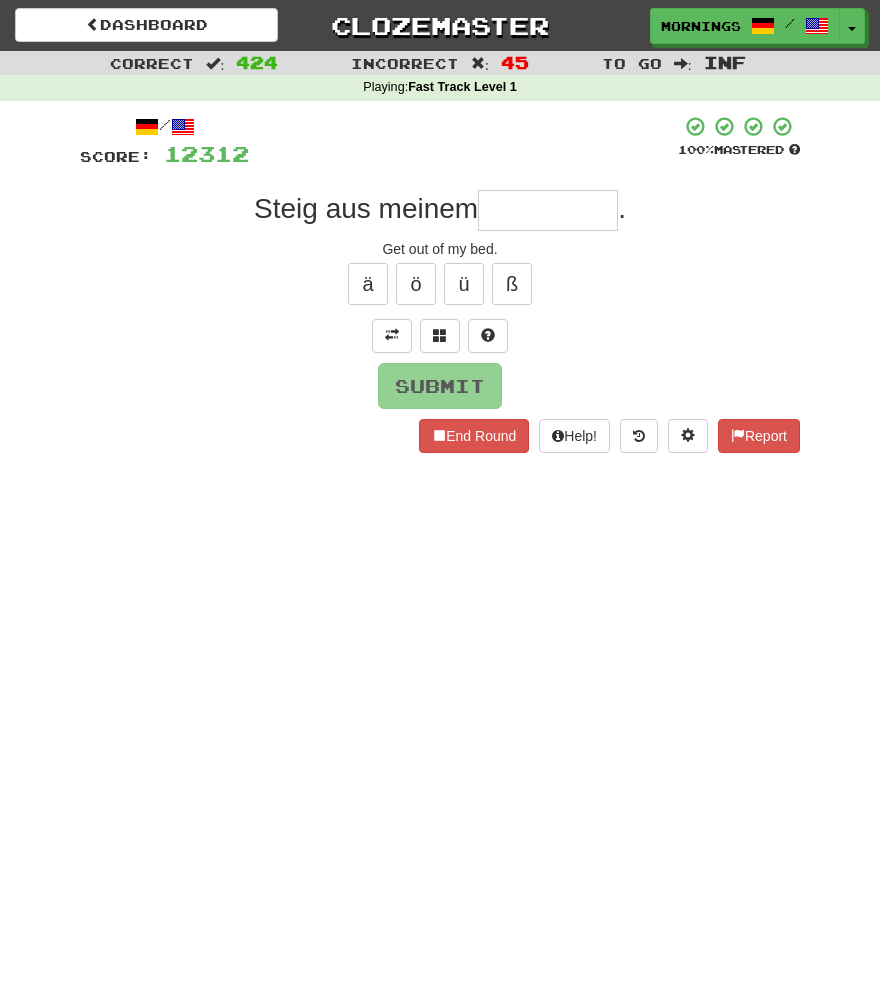 click on "/  Score:   12312 100 %  Mastered Steig aus meinem  . Get out of my bed. ä ö ü ß Submit  End Round  Help!  Report" at bounding box center [440, 291] 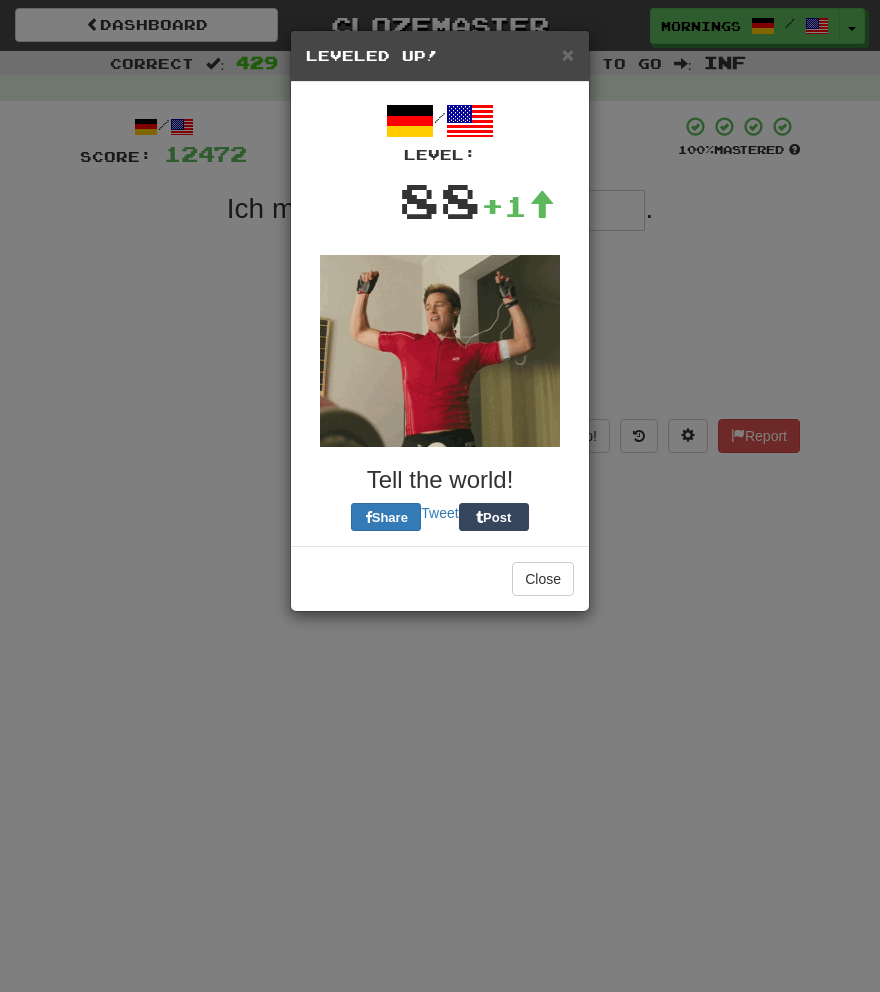 click on "Close" at bounding box center [440, 578] 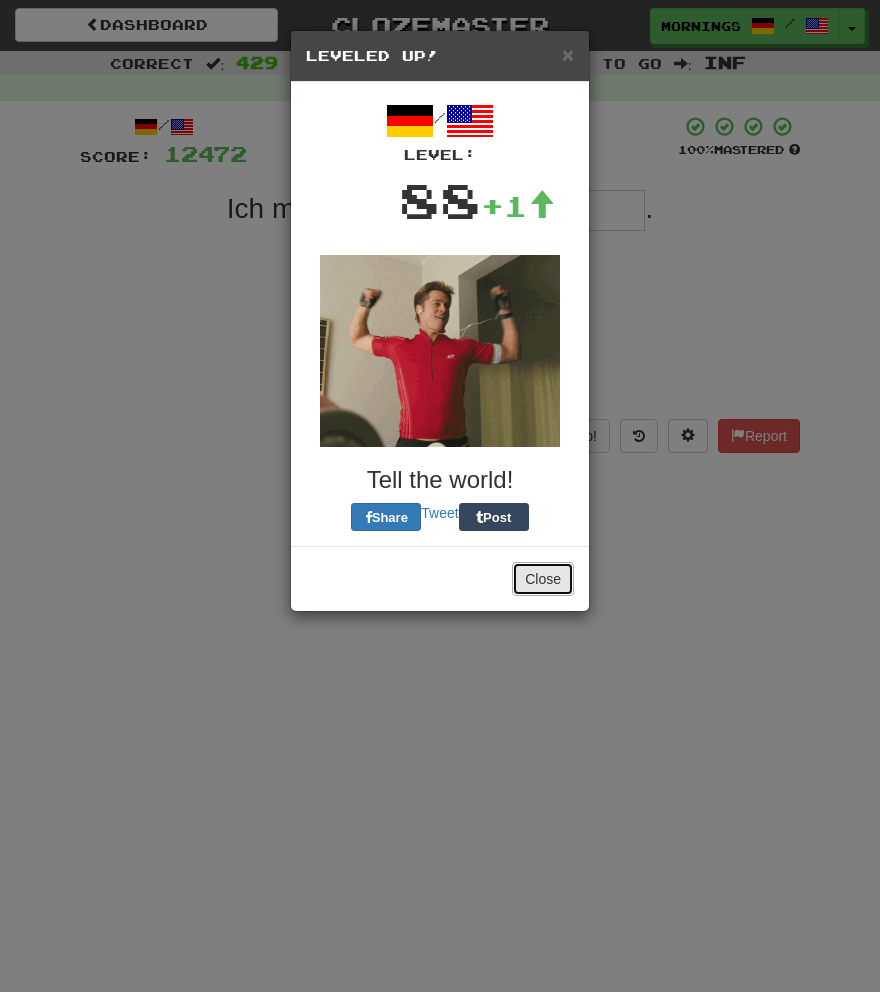 click on "Close" at bounding box center (543, 579) 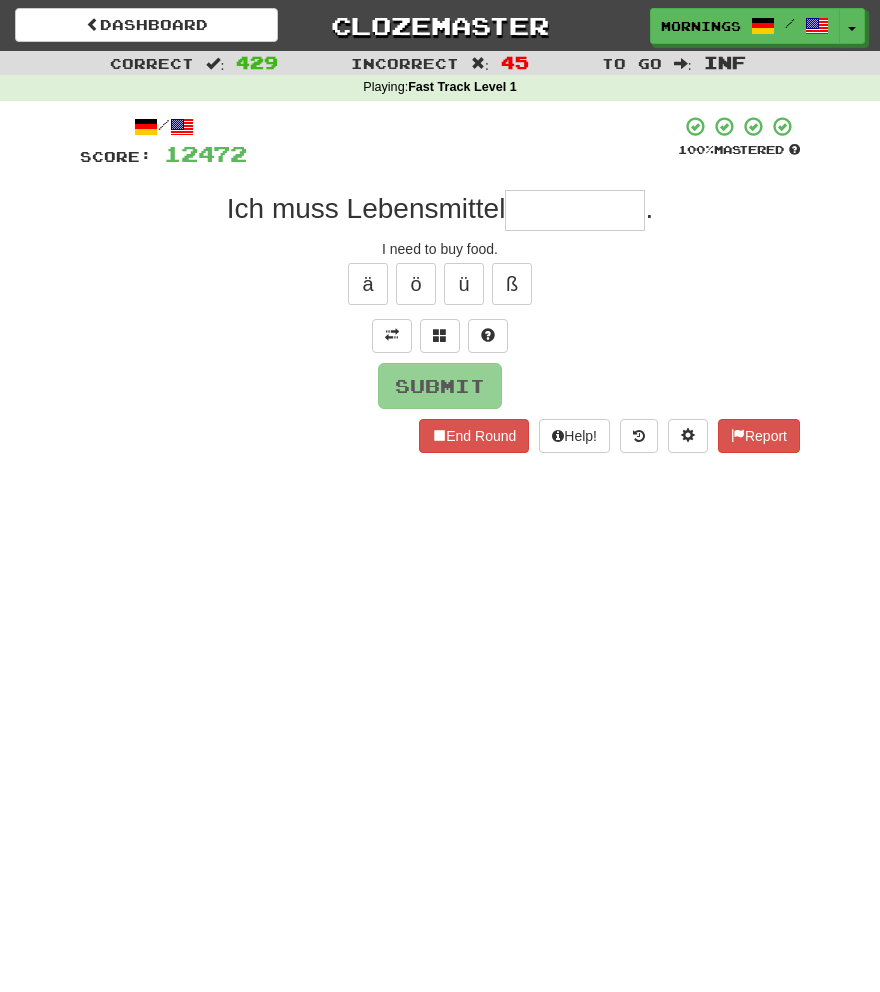 click at bounding box center [575, 210] 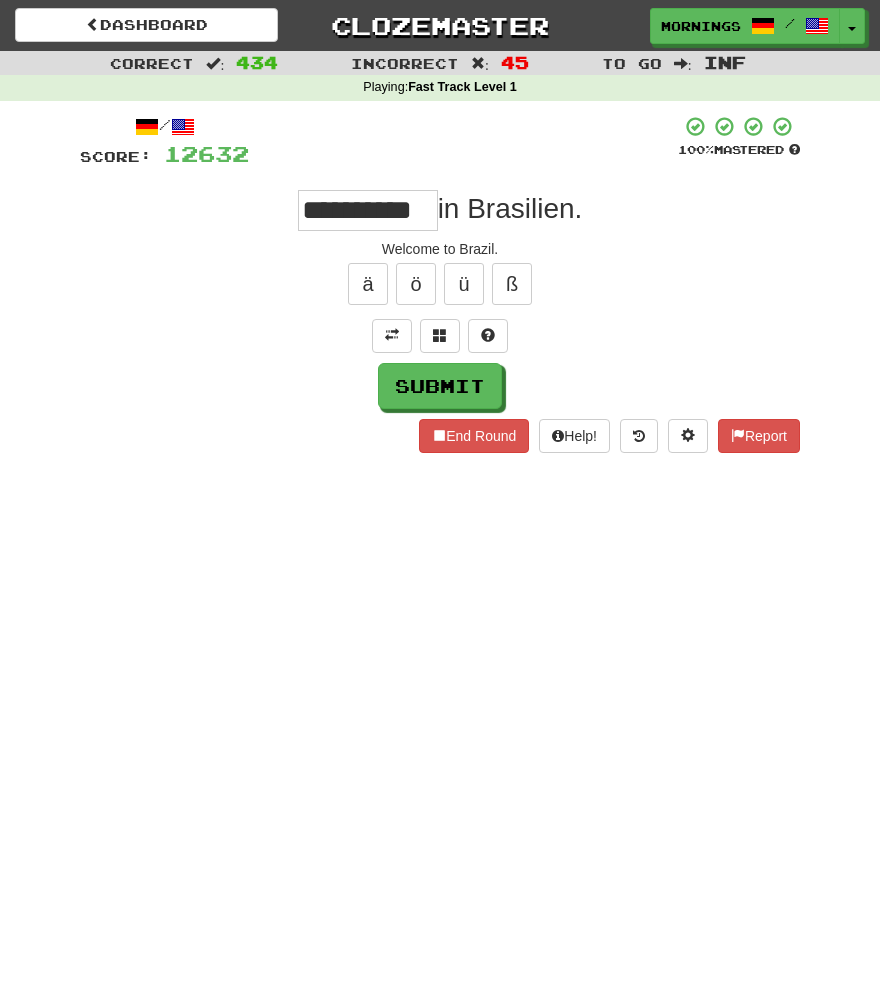 scroll, scrollTop: 0, scrollLeft: 0, axis: both 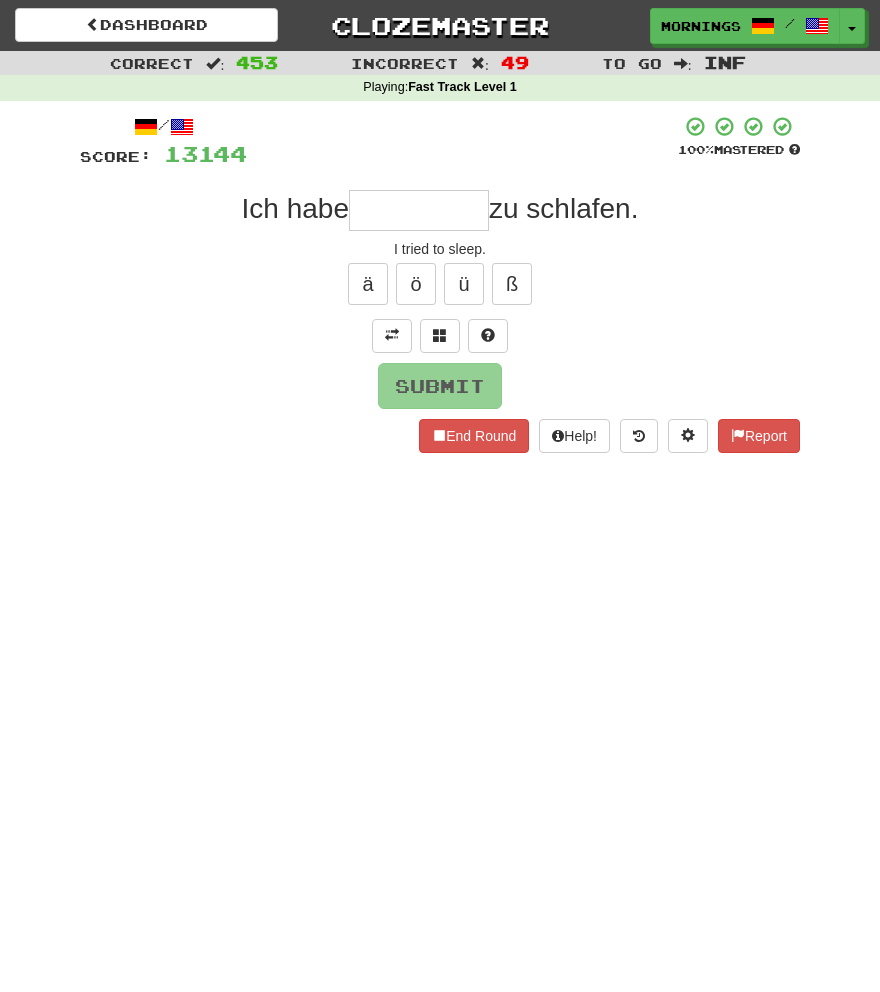 click on "Dashboard
Clozemaster
MorningSky1558
/
Toggle Dropdown
Dashboard
Leaderboard
Activity Feed
Notifications
Profile
Discussions
Deutsch
/
English
Streak:
0
Review:
2,326
Points Today: 0
English
/
Español
Streak:
1
Review:
3,655
Points Today: 1536
English
/
Deutsch
Streak:
0
Review:
537
Points Today: 0
English
/
Italiano
Streak:
0
Review:
330
Points Today: 0
English
/
Français
Streak:
1
Review:
2,370
Points Today: 3048
English
/
Português
Streak:
0
Review:
260
Points Today: 0
English
/
العربية
Streak:
0
Review:
216
Points Today: 0" at bounding box center (440, 496) 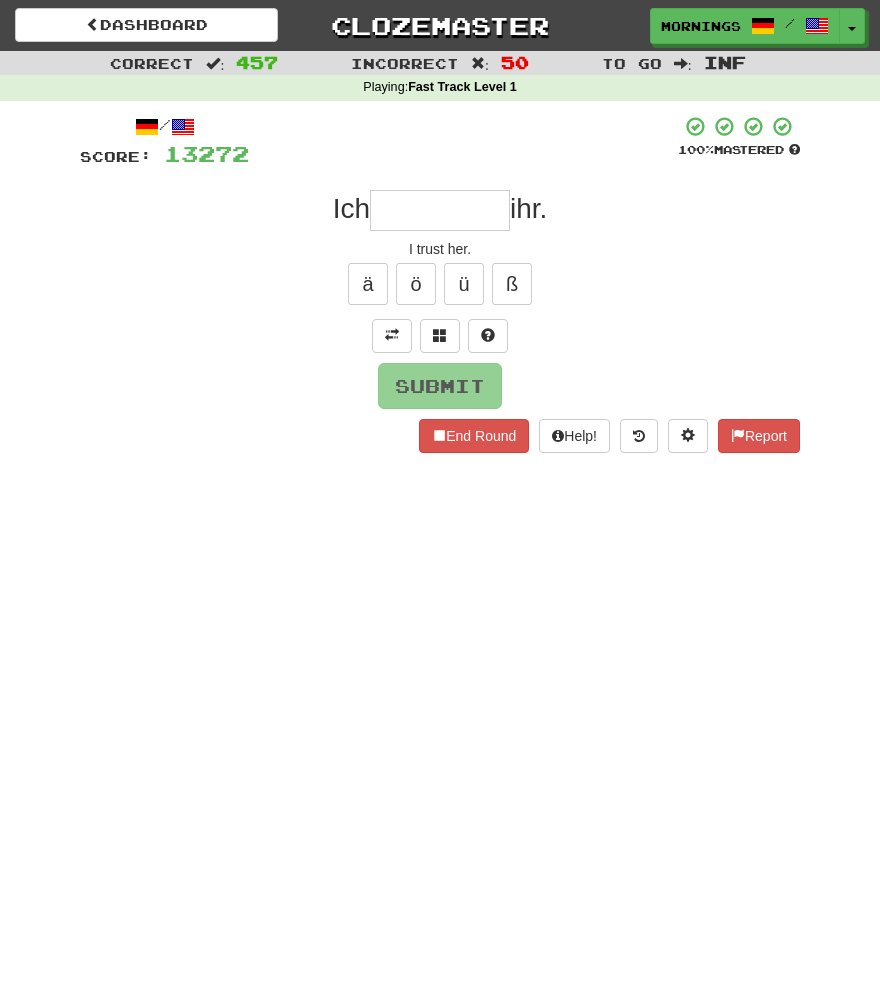 click on "Dashboard
Clozemaster
MorningSky1558
/
Toggle Dropdown
Dashboard
Leaderboard
Activity Feed
Notifications
Profile
Discussions
Deutsch
/
English
Streak:
0
Review:
2,326
Points Today: 0
English
/
Español
Streak:
1
Review:
3,655
Points Today: 1536
English
/
Deutsch
Streak:
0
Review:
537
Points Today: 0
English
/
Italiano
Streak:
0
Review:
330
Points Today: 0
English
/
Français
Streak:
1
Review:
2,370
Points Today: 3048
English
/
Português
Streak:
0
Review:
260
Points Today: 0
English
/
العربية
Streak:
0
Review:
216
Points Today: 0" at bounding box center (440, 496) 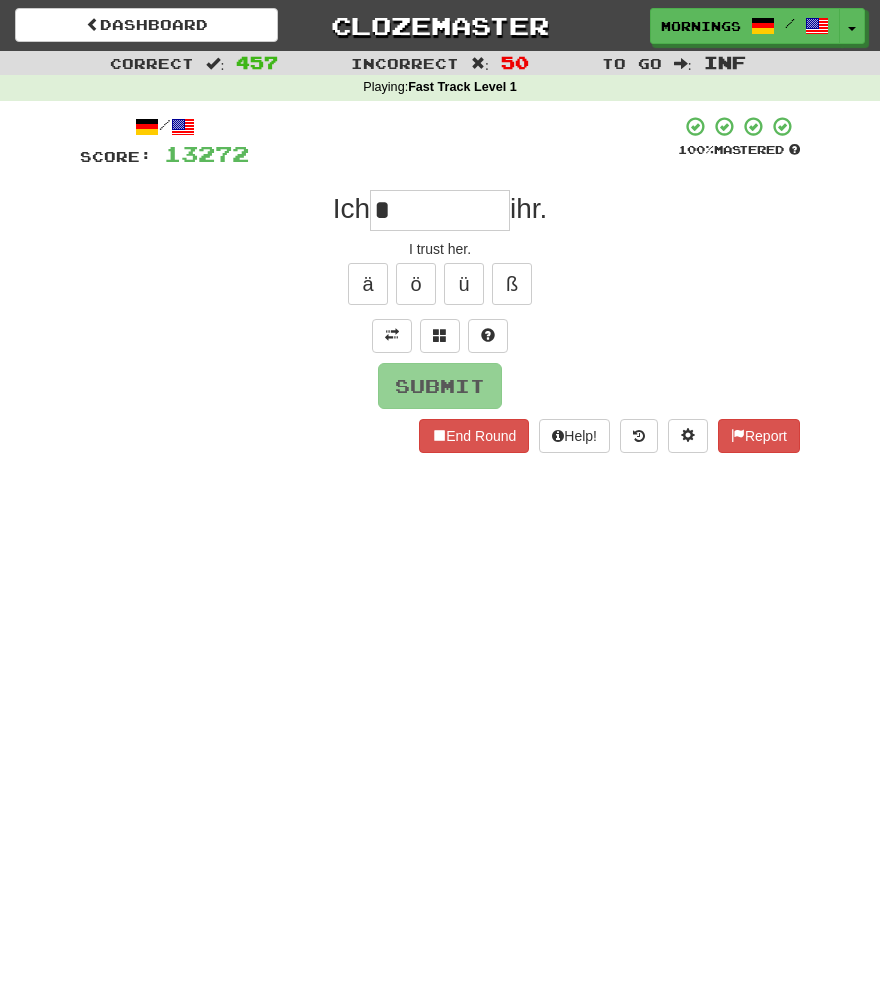 click on "*" at bounding box center [440, 210] 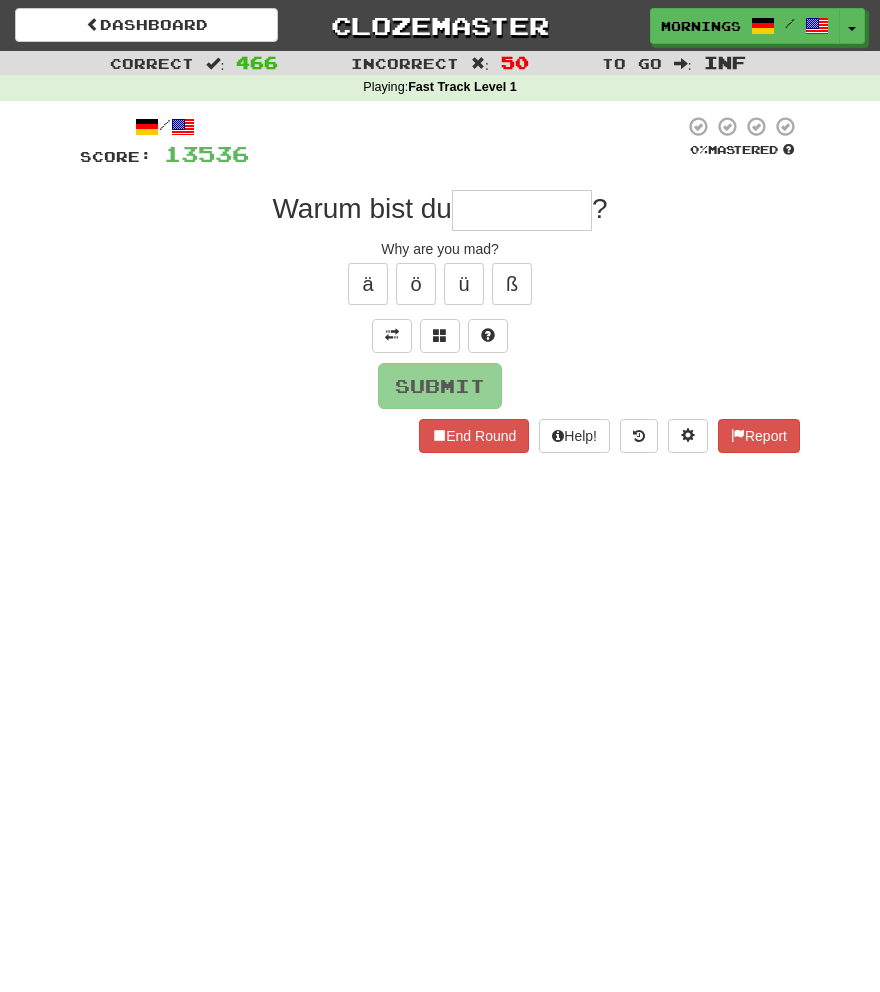 click on "Dashboard
Clozemaster
MorningSky1558
/
Toggle Dropdown
Dashboard
Leaderboard
Activity Feed
Notifications
Profile
Discussions
Deutsch
/
English
Streak:
0
Review:
2,326
Points Today: 0
English
/
Español
Streak:
1
Review:
3,655
Points Today: 1536
English
/
Deutsch
Streak:
0
Review:
537
Points Today: 0
English
/
Italiano
Streak:
0
Review:
330
Points Today: 0
English
/
Français
Streak:
1
Review:
2,370
Points Today: 3048
English
/
Português
Streak:
0
Review:
260
Points Today: 0
English
/
العربية
Streak:
0
Review:
216
Points Today: 0" at bounding box center [440, 496] 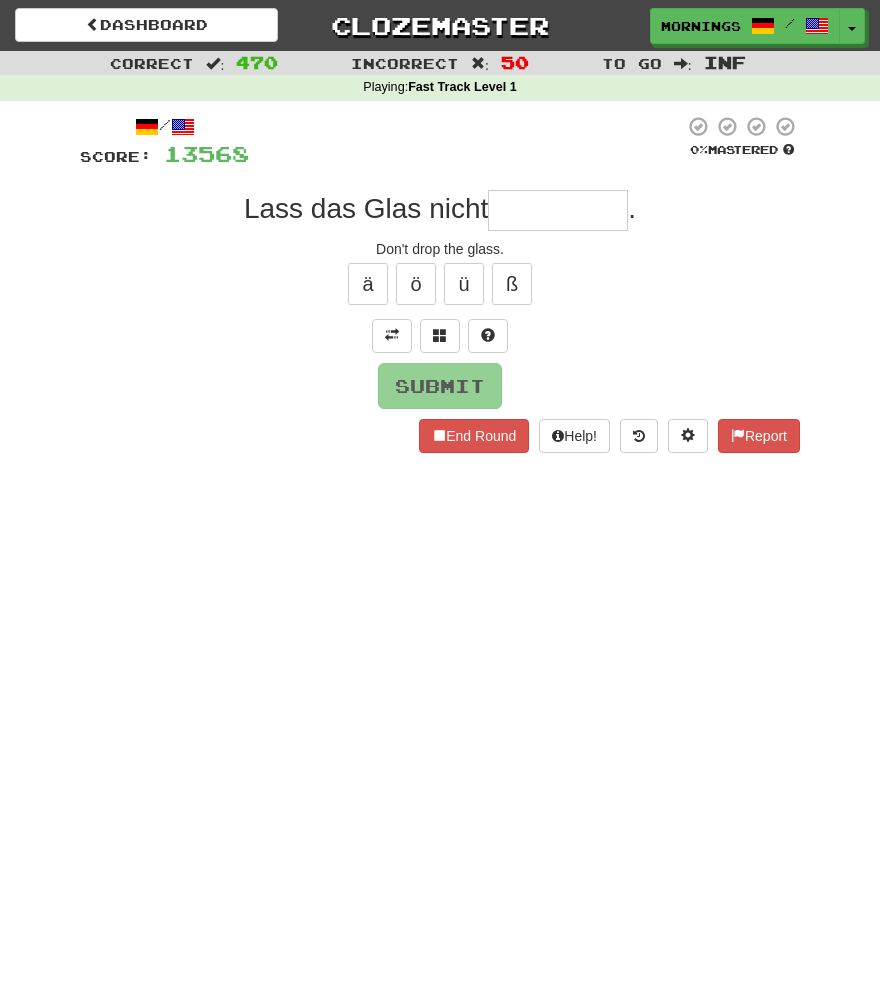 click on "Dashboard
Clozemaster
MorningSky1558
/
Toggle Dropdown
Dashboard
Leaderboard
Activity Feed
Notifications
Profile
Discussions
Deutsch
/
English
Streak:
0
Review:
2,326
Points Today: 0
English
/
Español
Streak:
1
Review:
3,655
Points Today: 1536
English
/
Deutsch
Streak:
0
Review:
537
Points Today: 0
English
/
Italiano
Streak:
0
Review:
330
Points Today: 0
English
/
Français
Streak:
1
Review:
2,370
Points Today: 3048
English
/
Português
Streak:
0
Review:
260
Points Today: 0
English
/
العربية
Streak:
0
Review:
216
Points Today: 0" at bounding box center (440, 496) 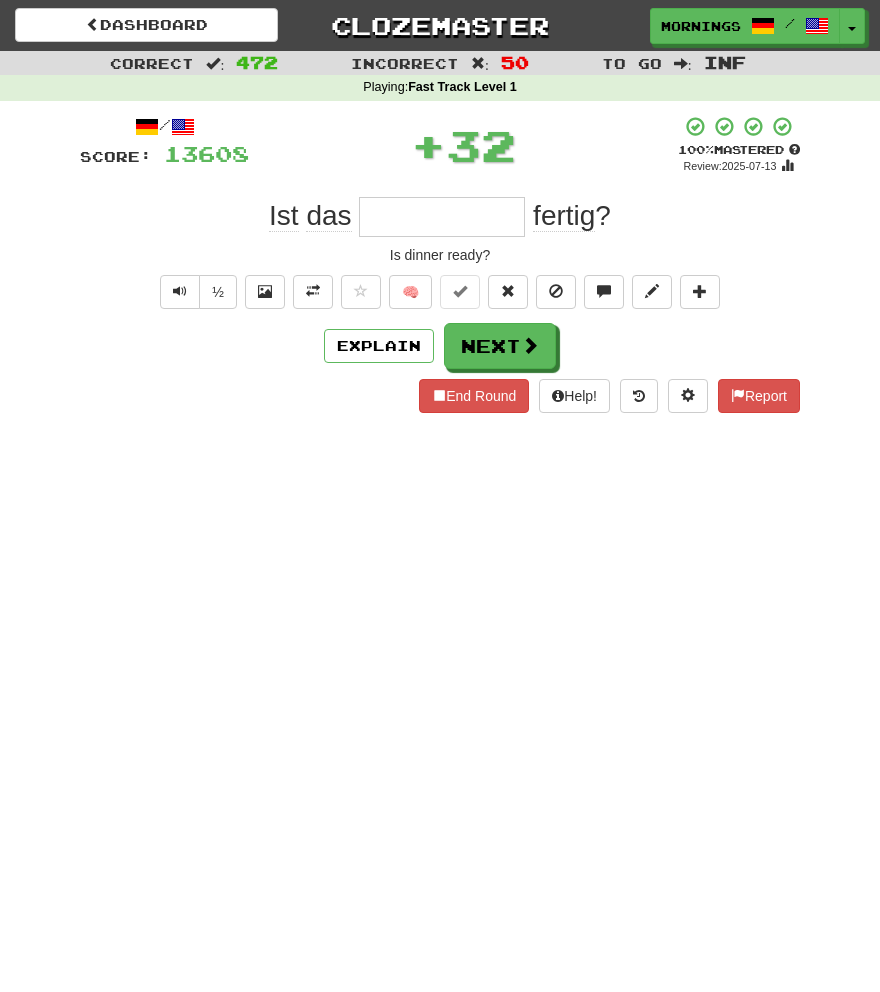 scroll, scrollTop: 0, scrollLeft: 0, axis: both 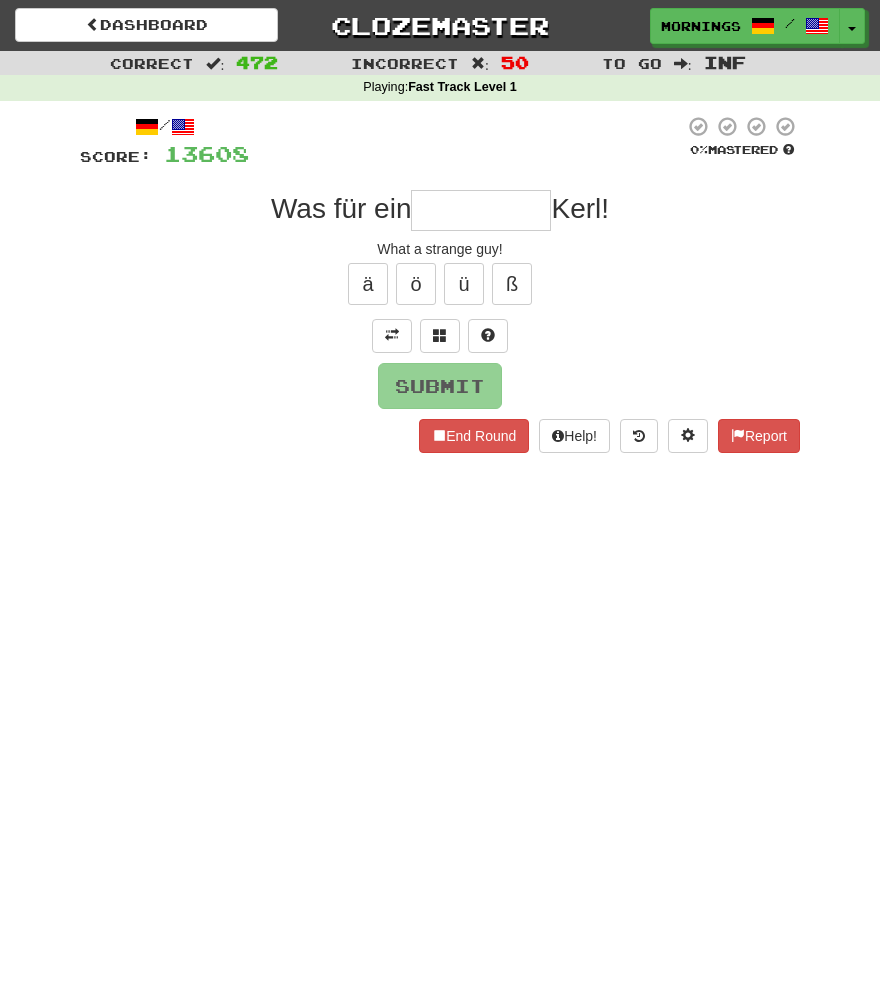 click on "Dashboard
Clozemaster
MorningSky1558
/
Toggle Dropdown
Dashboard
Leaderboard
Activity Feed
Notifications
Profile
Discussions
Deutsch
/
English
Streak:
0
Review:
2,326
Points Today: 0
English
/
Español
Streak:
1
Review:
3,655
Points Today: 1536
English
/
Deutsch
Streak:
0
Review:
537
Points Today: 0
English
/
Italiano
Streak:
0
Review:
330
Points Today: 0
English
/
Français
Streak:
1
Review:
2,370
Points Today: 3048
English
/
Português
Streak:
0
Review:
260
Points Today: 0
English
/
العربية
Streak:
0
Review:
216
Points Today: 0" at bounding box center (440, 496) 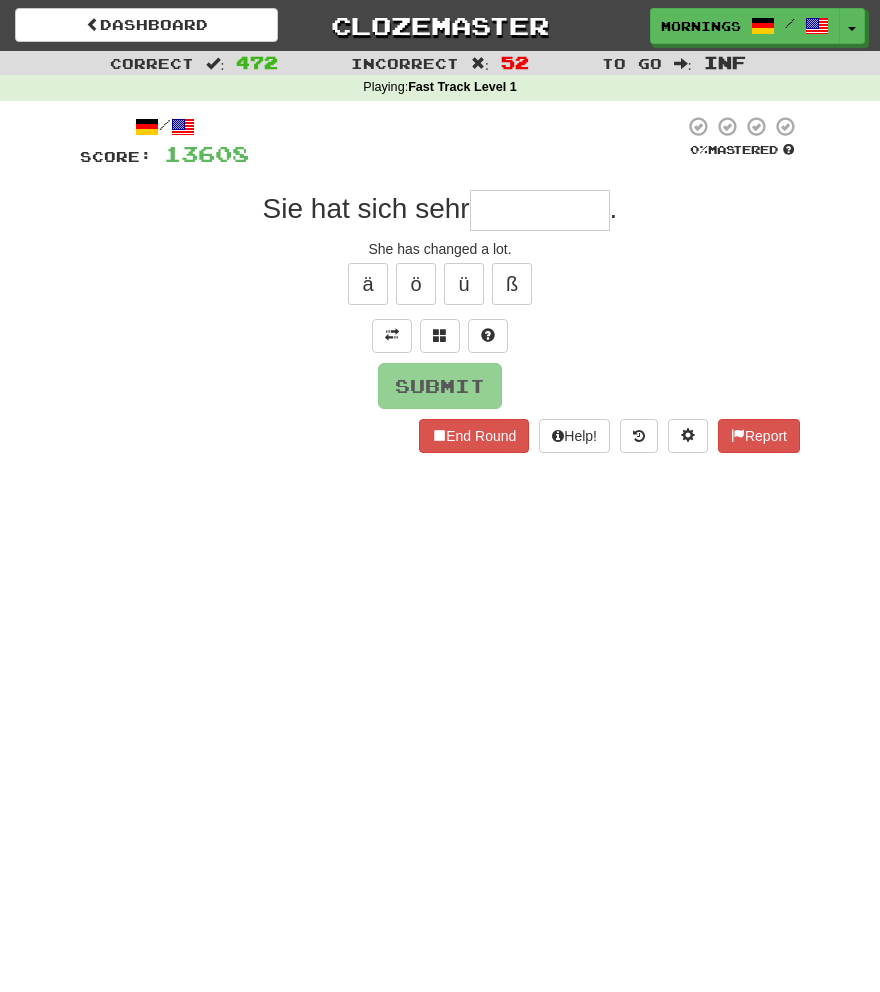 click on "Dashboard
Clozemaster
MorningSky1558
/
Toggle Dropdown
Dashboard
Leaderboard
Activity Feed
Notifications
Profile
Discussions
Deutsch
/
English
Streak:
0
Review:
2,326
Points Today: 0
English
/
Español
Streak:
1
Review:
3,655
Points Today: 1536
English
/
Deutsch
Streak:
0
Review:
537
Points Today: 0
English
/
Italiano
Streak:
0
Review:
330
Points Today: 0
English
/
Français
Streak:
1
Review:
2,370
Points Today: 3048
English
/
Português
Streak:
0
Review:
260
Points Today: 0
English
/
العربية
Streak:
0
Review:
216
Points Today: 0" at bounding box center (440, 496) 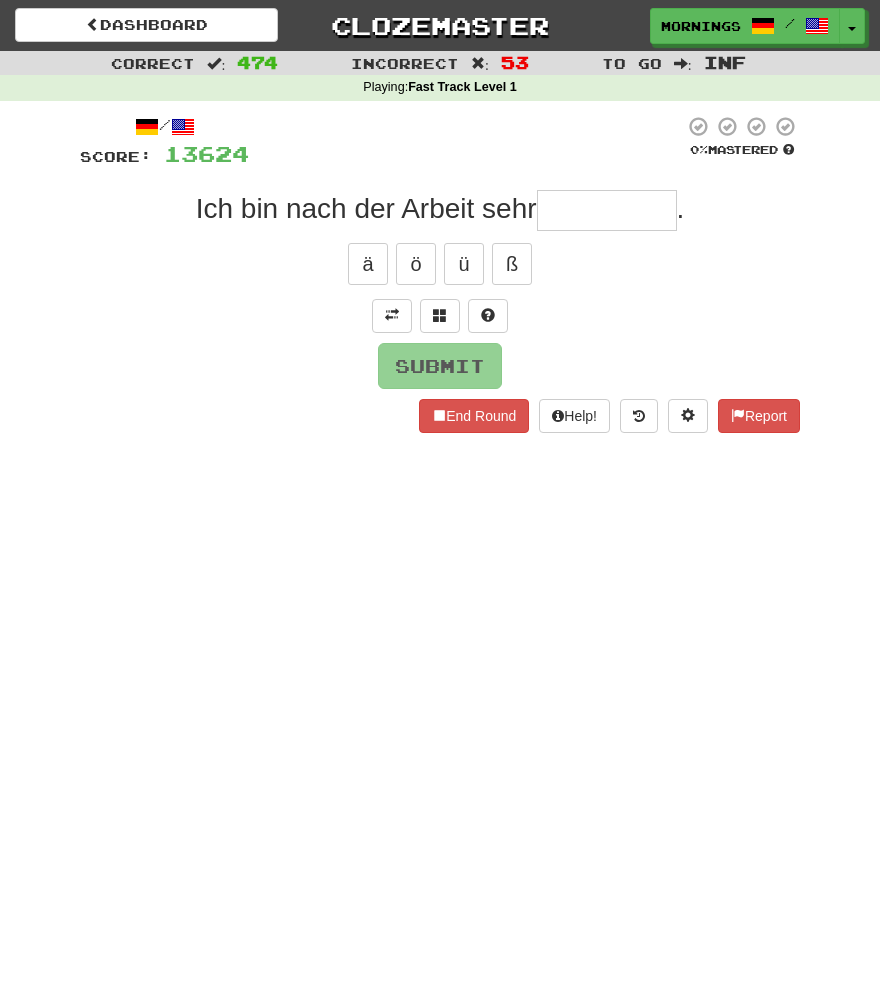click on "Submit" at bounding box center [440, 366] 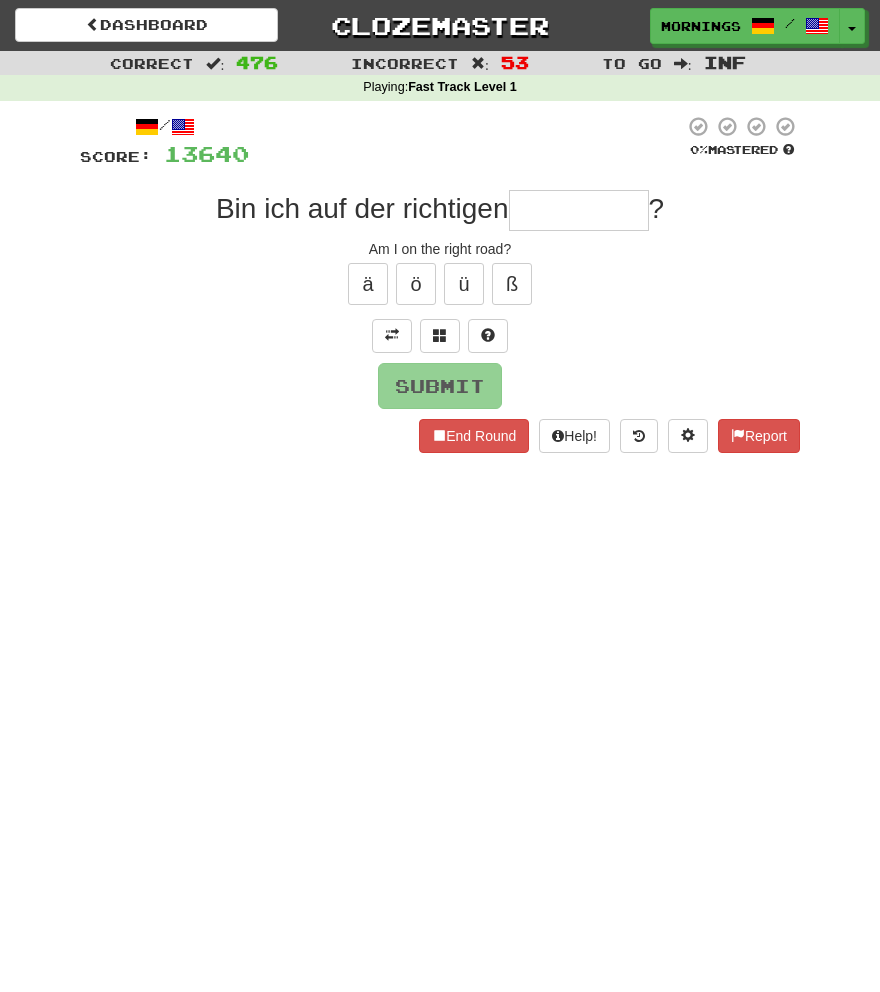 click on "Dashboard
Clozemaster
MorningSky1558
/
Toggle Dropdown
Dashboard
Leaderboard
Activity Feed
Notifications
Profile
Discussions
Deutsch
/
English
Streak:
0
Review:
2,326
Points Today: 0
English
/
Español
Streak:
1
Review:
3,655
Points Today: 1536
English
/
Deutsch
Streak:
0
Review:
537
Points Today: 0
English
/
Italiano
Streak:
0
Review:
330
Points Today: 0
English
/
Français
Streak:
1
Review:
2,370
Points Today: 3048
English
/
Português
Streak:
0
Review:
260
Points Today: 0
English
/
العربية
Streak:
0
Review:
216
Points Today: 0" at bounding box center (440, 496) 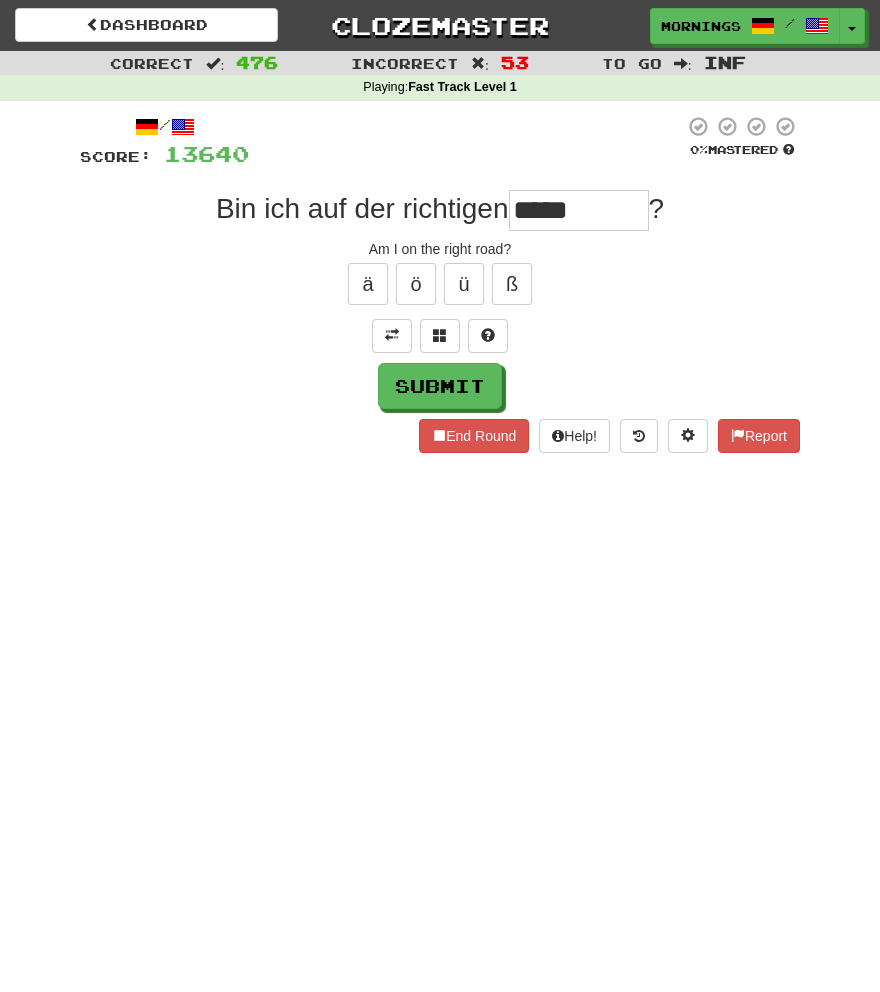 click on "Submit" at bounding box center (440, 386) 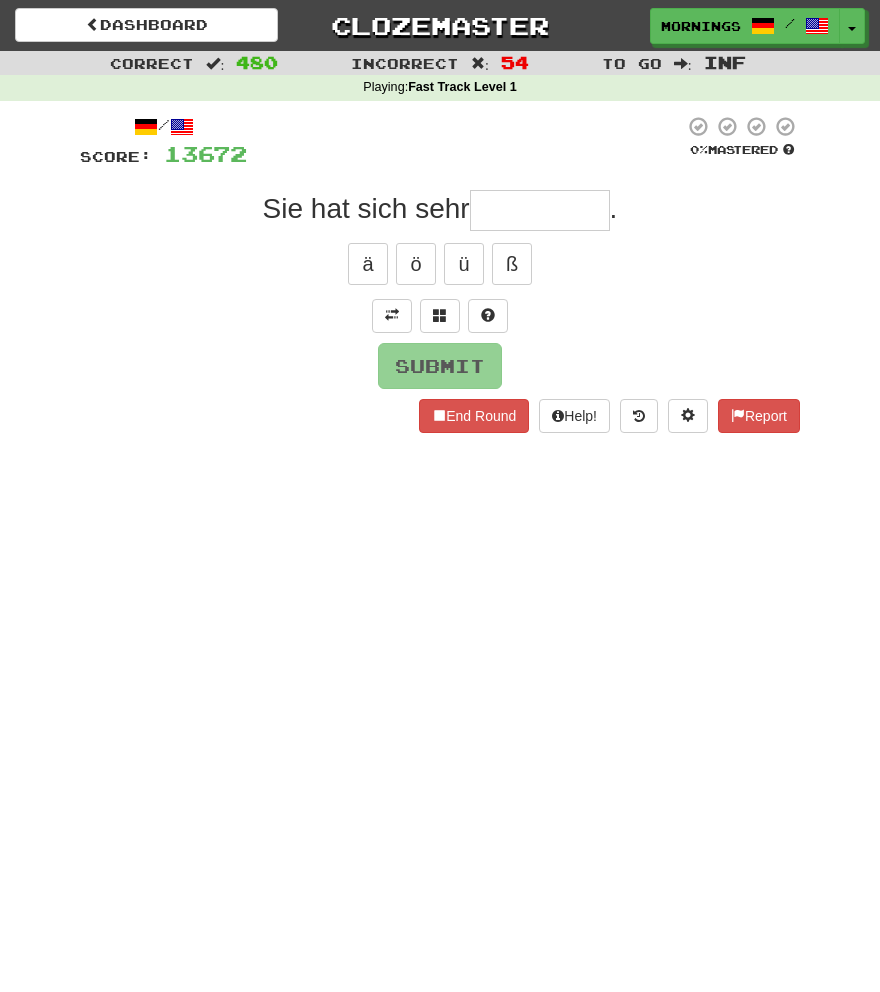 click on "Submit" at bounding box center (440, 366) 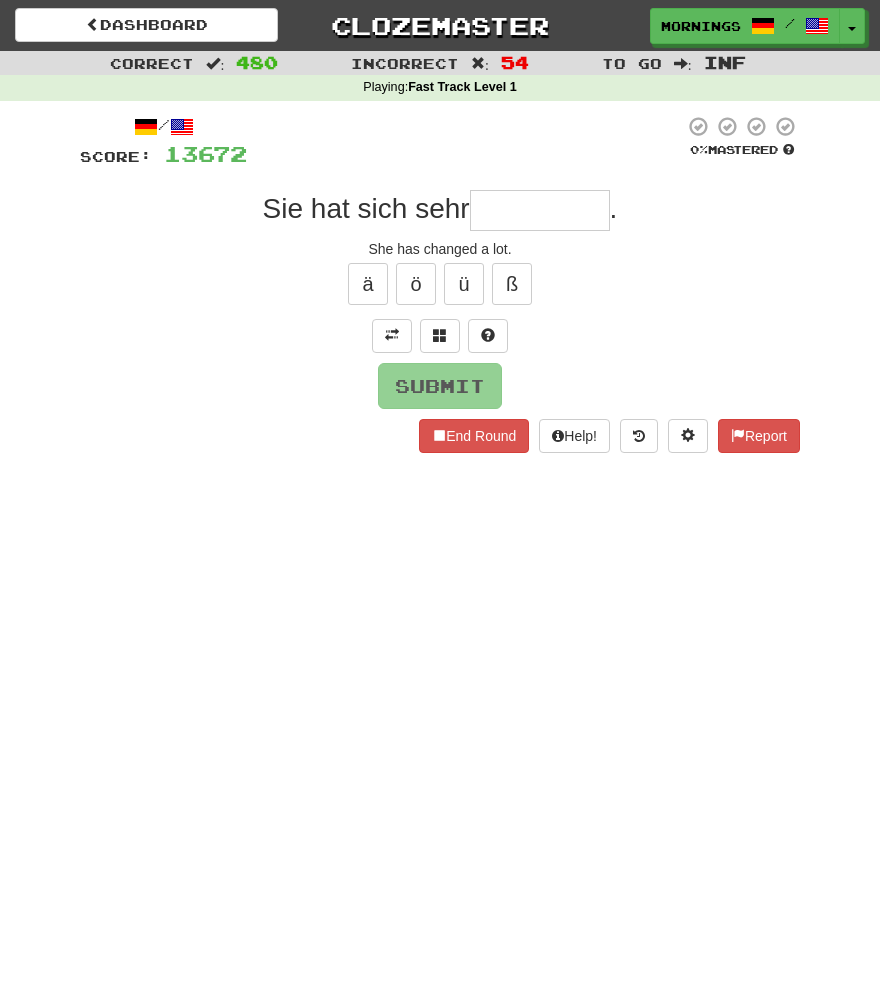 click at bounding box center (540, 210) 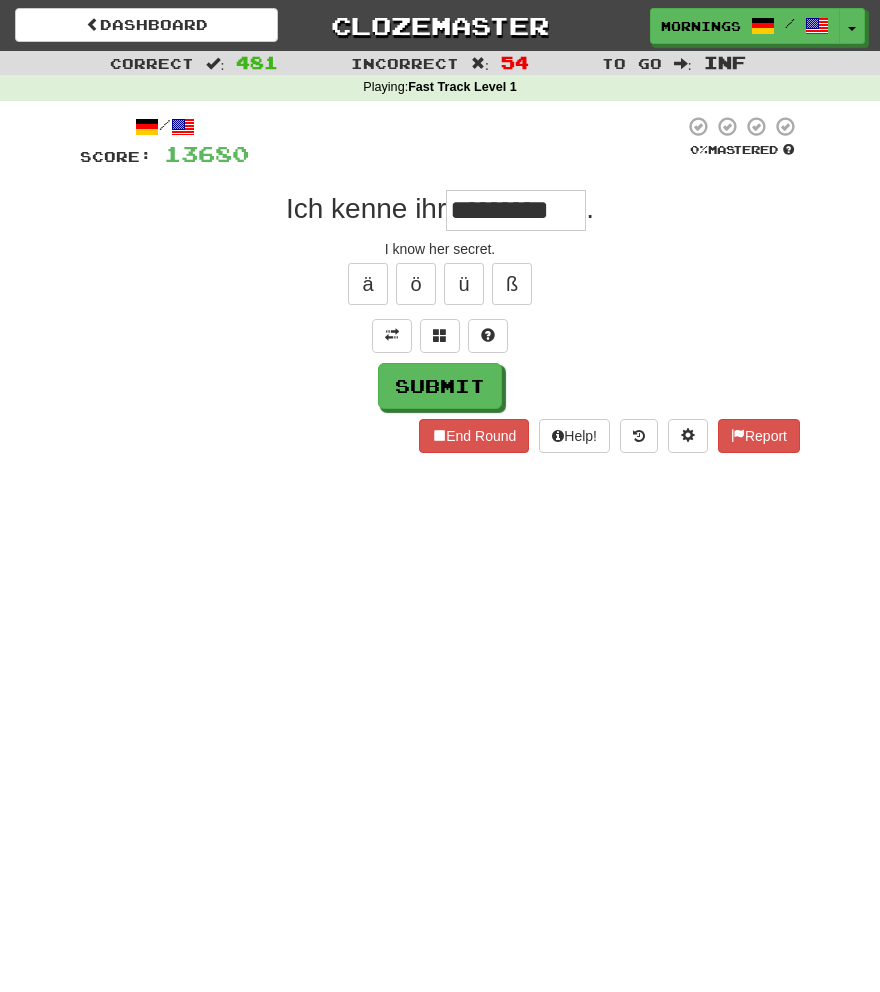 scroll, scrollTop: 0, scrollLeft: 0, axis: both 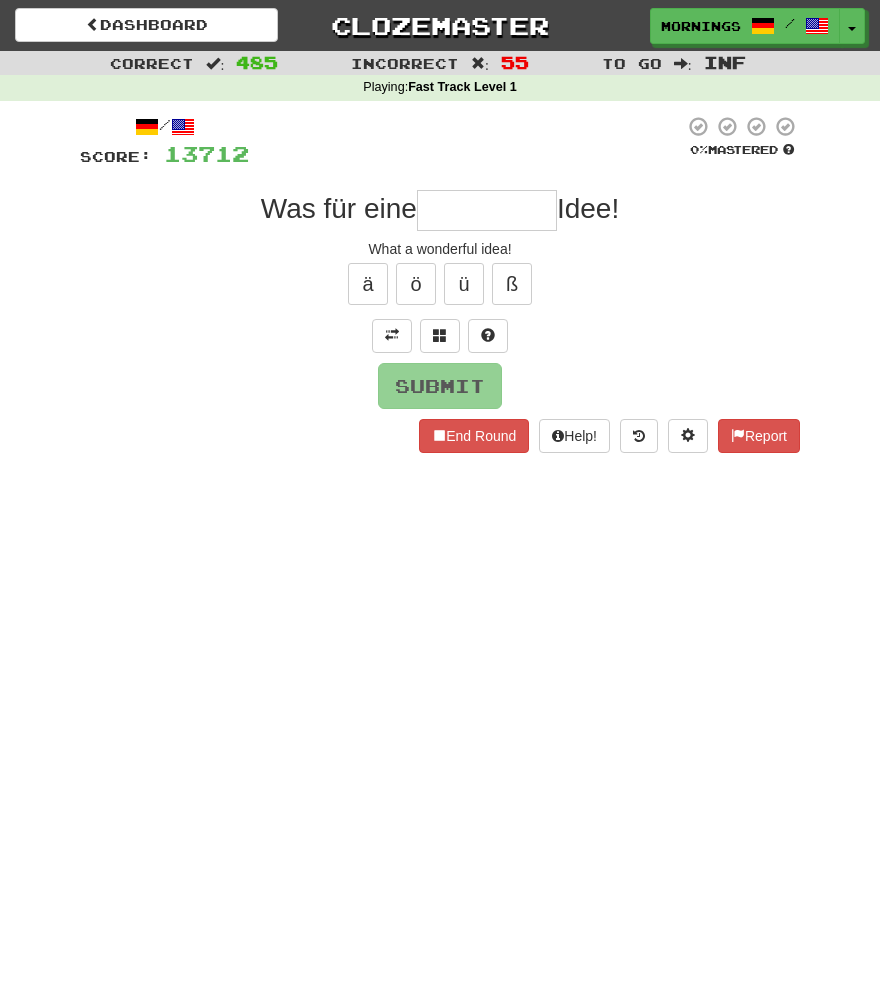 click on "Dashboard
Clozemaster
MorningSky1558
/
Toggle Dropdown
Dashboard
Leaderboard
Activity Feed
Notifications
Profile
Discussions
Deutsch
/
English
Streak:
0
Review:
2,326
Points Today: 0
English
/
Español
Streak:
1
Review:
3,655
Points Today: 1536
English
/
Deutsch
Streak:
0
Review:
537
Points Today: 0
English
/
Italiano
Streak:
0
Review:
330
Points Today: 0
English
/
Français
Streak:
1
Review:
2,370
Points Today: 3048
English
/
Português
Streak:
0
Review:
260
Points Today: 0
English
/
العربية
Streak:
0
Review:
216
Points Today: 0" at bounding box center (440, 496) 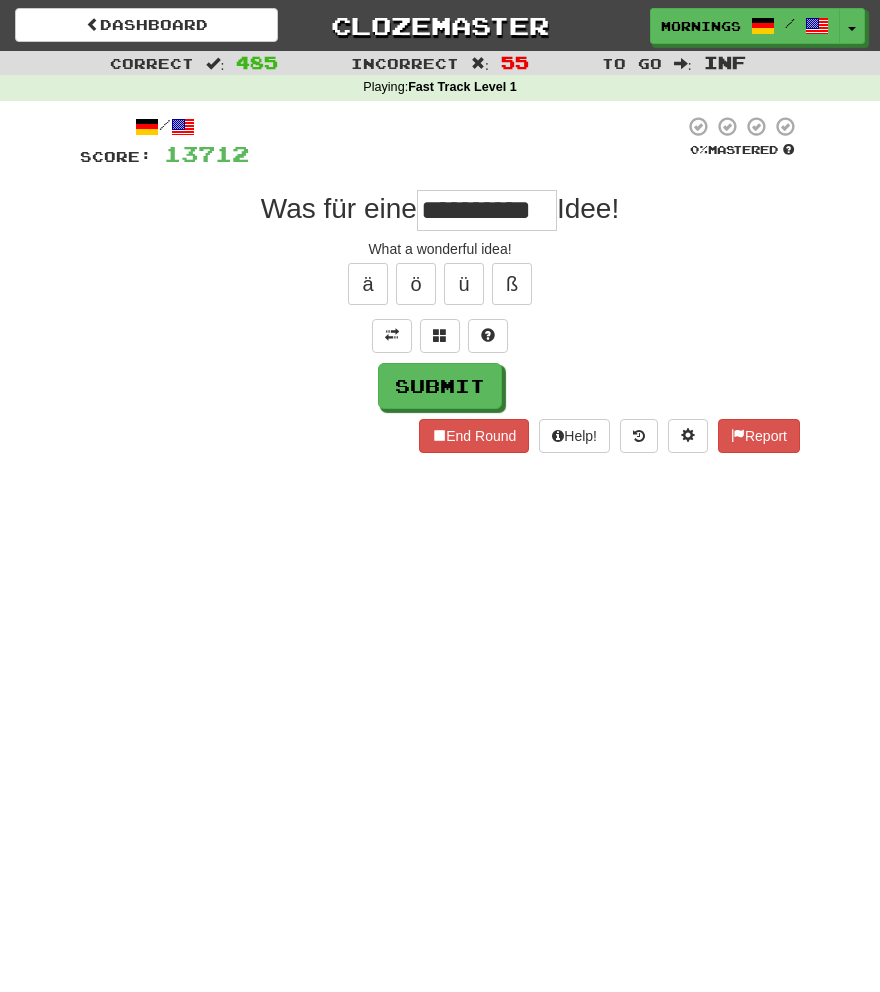 scroll, scrollTop: 0, scrollLeft: 0, axis: both 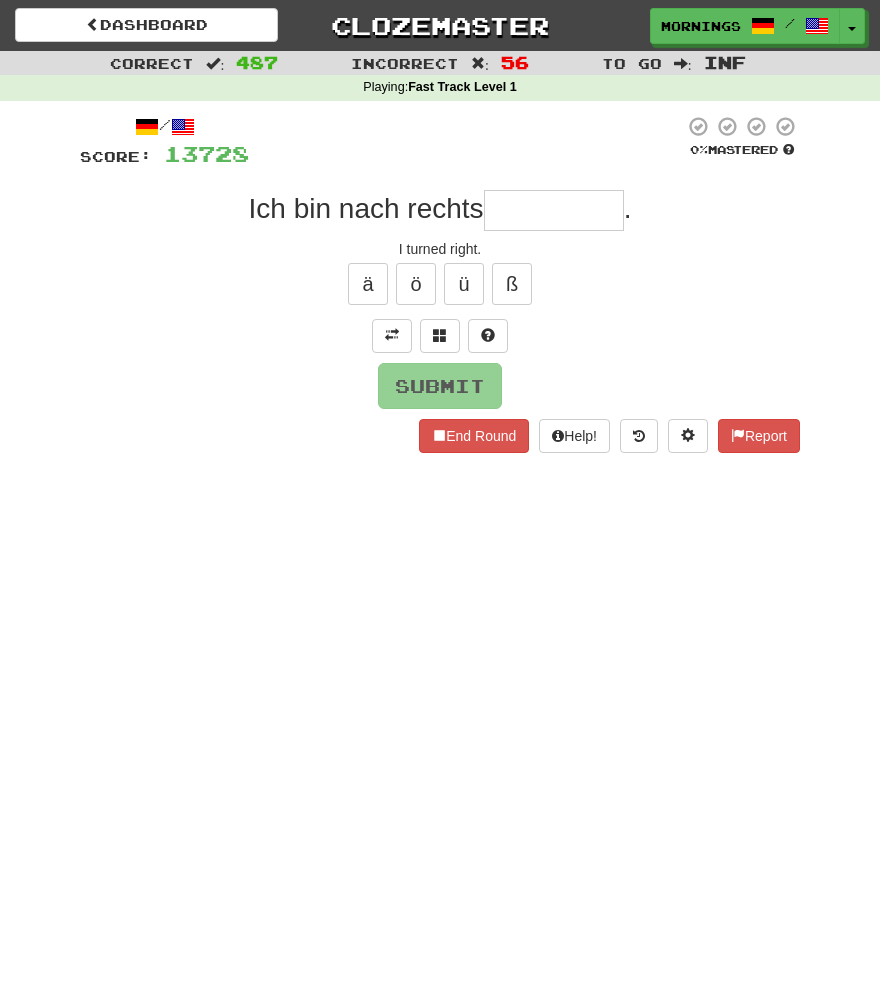 click on "Dashboard
Clozemaster
MorningSky1558
/
Toggle Dropdown
Dashboard
Leaderboard
Activity Feed
Notifications
Profile
Discussions
Deutsch
/
English
Streak:
0
Review:
2,326
Points Today: 0
English
/
Español
Streak:
1
Review:
3,655
Points Today: 1536
English
/
Deutsch
Streak:
0
Review:
537
Points Today: 0
English
/
Italiano
Streak:
0
Review:
330
Points Today: 0
English
/
Français
Streak:
1
Review:
2,370
Points Today: 3048
English
/
Português
Streak:
0
Review:
260
Points Today: 0
English
/
العربية
Streak:
0
Review:
216
Points Today: 0" at bounding box center [440, 496] 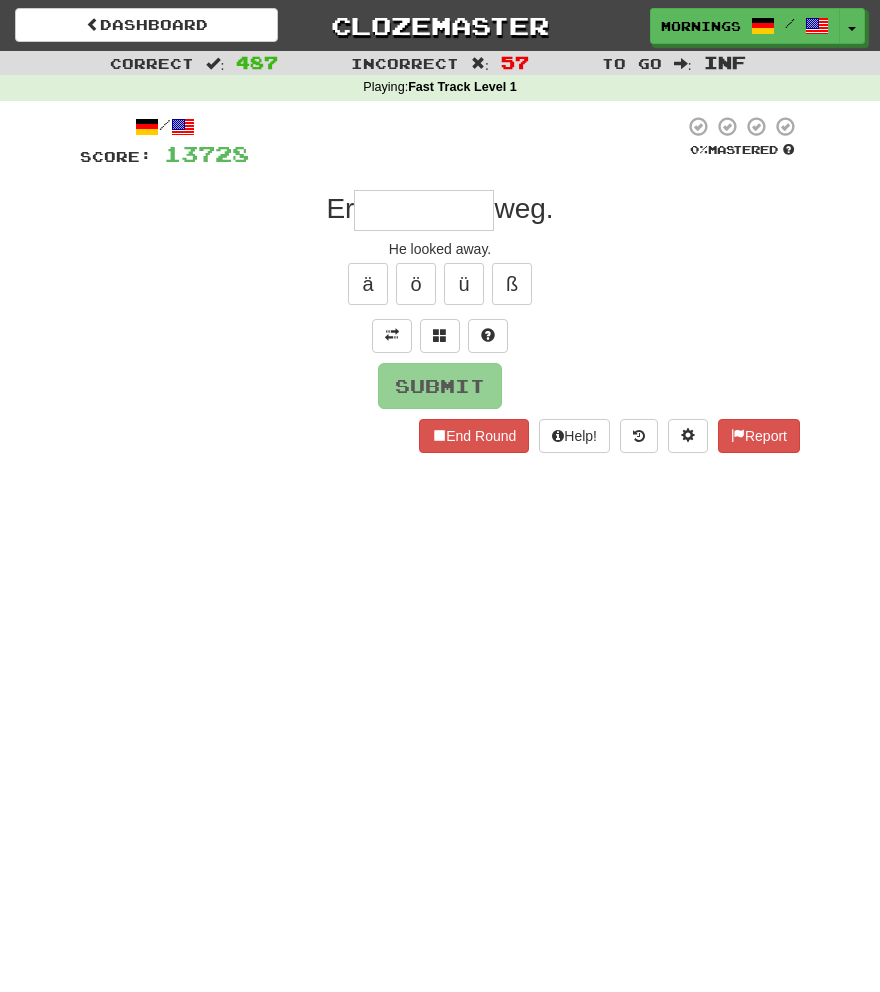 click on "Dashboard
Clozemaster
MorningSky1558
/
Toggle Dropdown
Dashboard
Leaderboard
Activity Feed
Notifications
Profile
Discussions
Deutsch
/
English
Streak:
0
Review:
2,326
Points Today: 0
English
/
Español
Streak:
1
Review:
3,655
Points Today: 1536
English
/
Deutsch
Streak:
0
Review:
537
Points Today: 0
English
/
Italiano
Streak:
0
Review:
330
Points Today: 0
English
/
Français
Streak:
1
Review:
2,370
Points Today: 3048
English
/
Português
Streak:
0
Review:
260
Points Today: 0
English
/
العربية
Streak:
0
Review:
216
Points Today: 0" at bounding box center (440, 496) 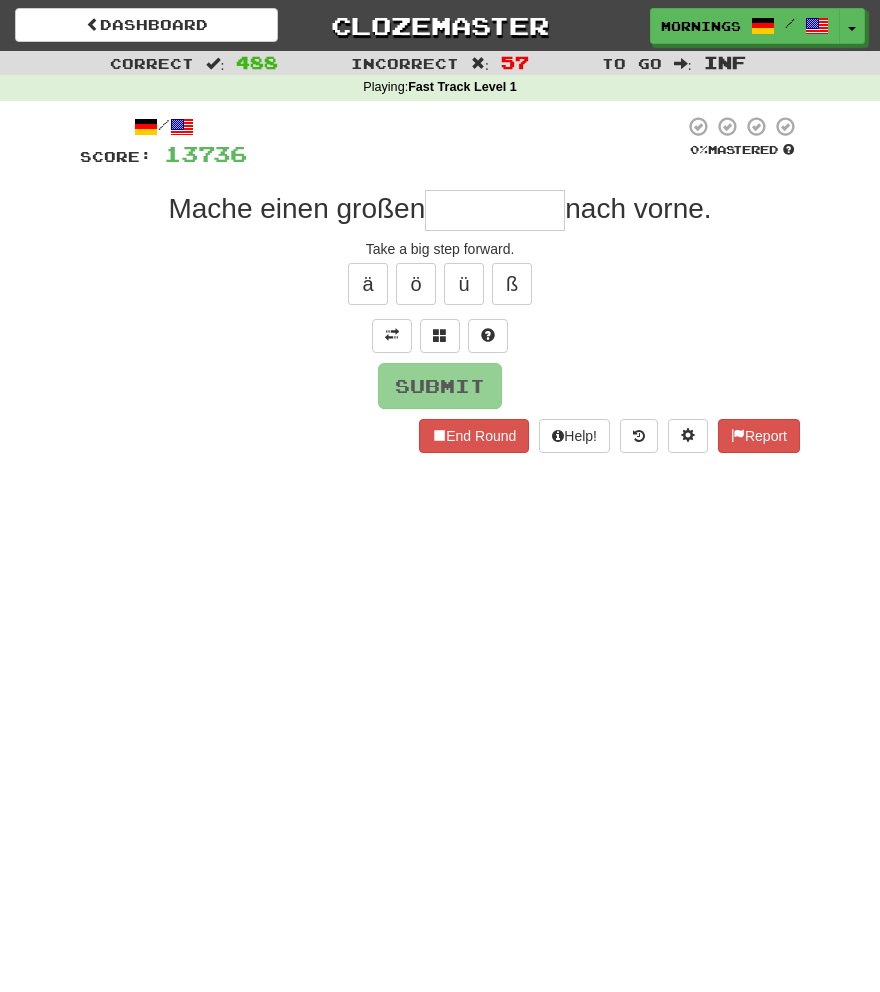 click on "Dashboard
Clozemaster
MorningSky1558
/
Toggle Dropdown
Dashboard
Leaderboard
Activity Feed
Notifications
Profile
Discussions
Deutsch
/
English
Streak:
0
Review:
2,326
Points Today: 0
English
/
Español
Streak:
1
Review:
3,655
Points Today: 1536
English
/
Deutsch
Streak:
0
Review:
537
Points Today: 0
English
/
Italiano
Streak:
0
Review:
330
Points Today: 0
English
/
Français
Streak:
1
Review:
2,370
Points Today: 3048
English
/
Português
Streak:
0
Review:
260
Points Today: 0
English
/
العربية
Streak:
0
Review:
216
Points Today: 0" at bounding box center (440, 496) 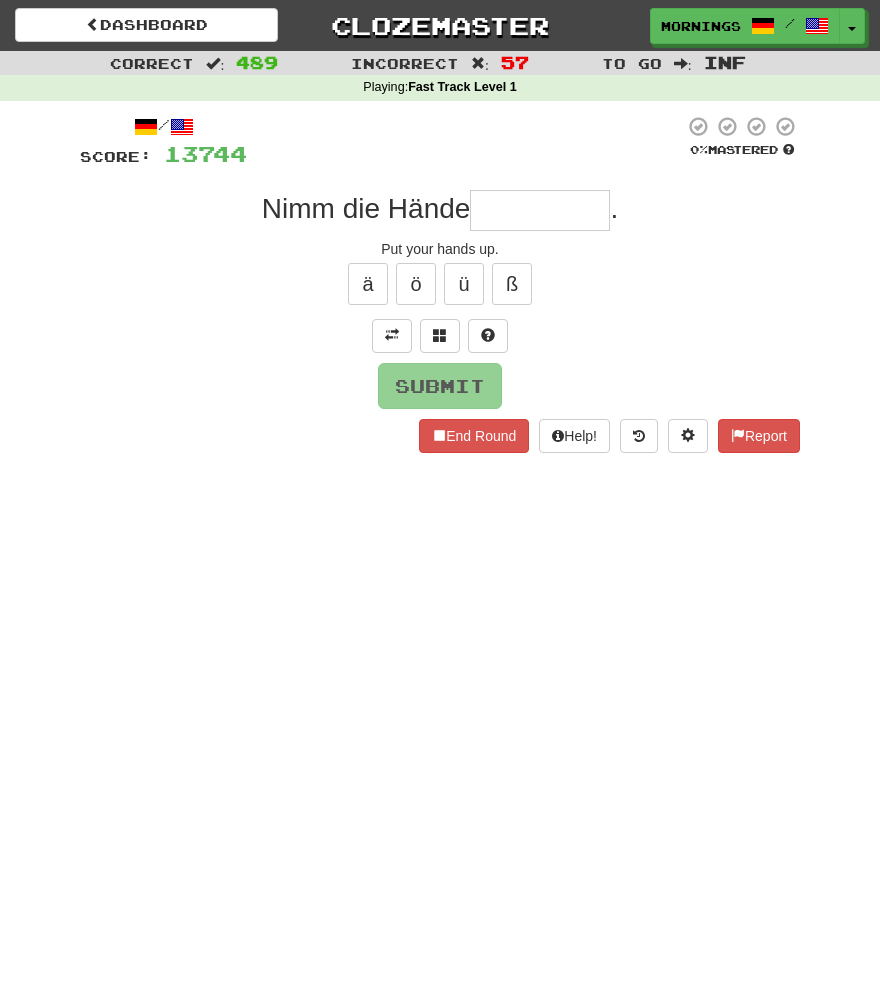 click on "Dashboard
Clozemaster
MorningSky1558
/
Toggle Dropdown
Dashboard
Leaderboard
Activity Feed
Notifications
Profile
Discussions
Deutsch
/
English
Streak:
0
Review:
2,326
Points Today: 0
English
/
Español
Streak:
1
Review:
3,655
Points Today: 1536
English
/
Deutsch
Streak:
0
Review:
537
Points Today: 0
English
/
Italiano
Streak:
0
Review:
330
Points Today: 0
English
/
Français
Streak:
1
Review:
2,370
Points Today: 3048
English
/
Português
Streak:
0
Review:
260
Points Today: 0
English
/
العربية
Streak:
0
Review:
216
Points Today: 0" at bounding box center (440, 496) 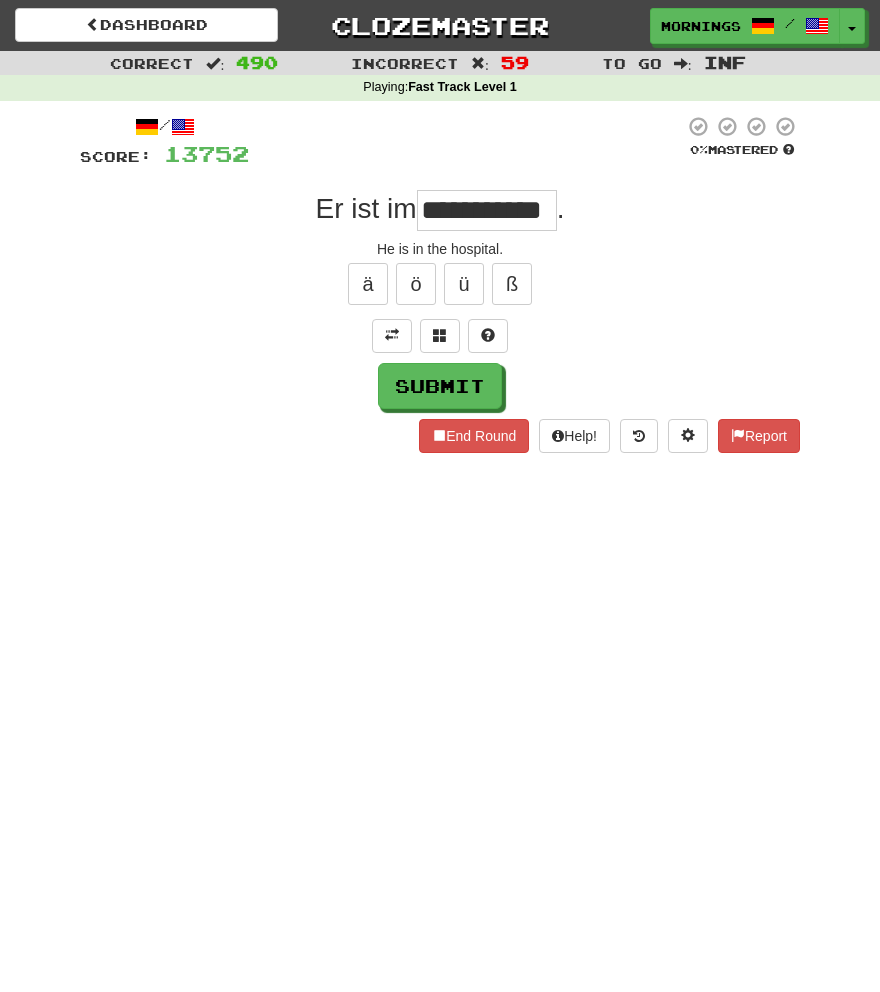 scroll, scrollTop: 0, scrollLeft: 0, axis: both 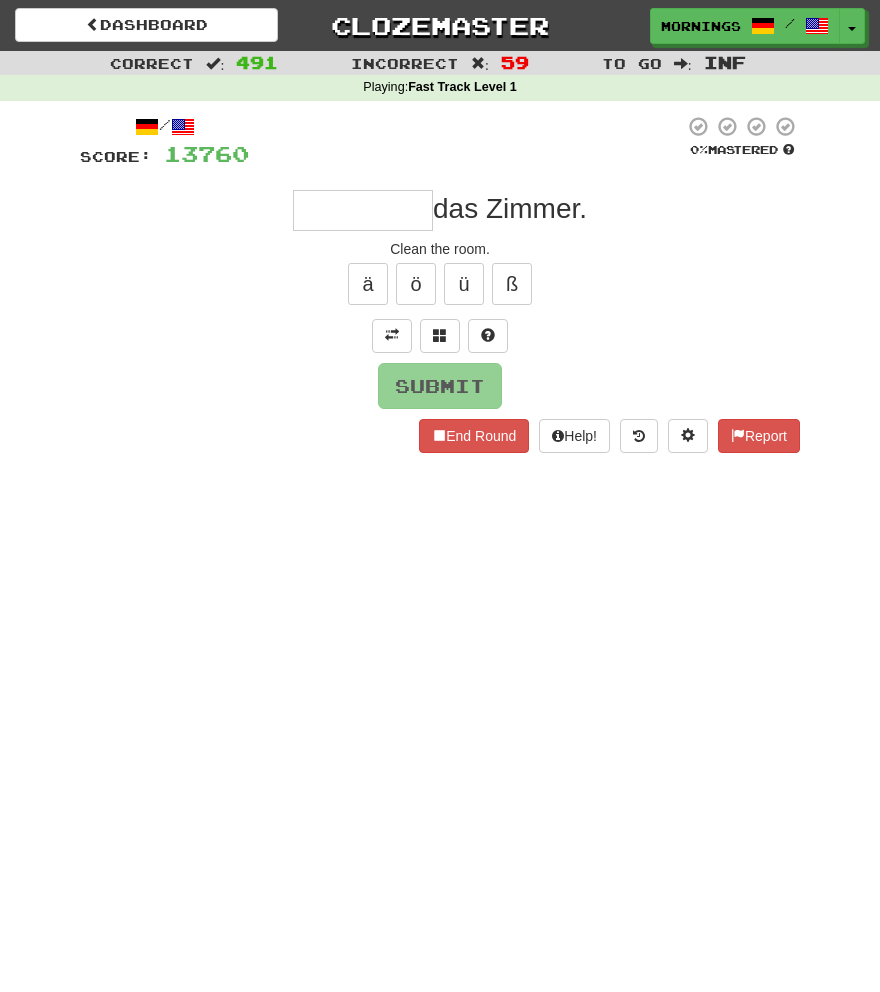 click on "Dashboard
Clozemaster
MorningSky1558
/
Toggle Dropdown
Dashboard
Leaderboard
Activity Feed
Notifications
Profile
Discussions
Deutsch
/
English
Streak:
0
Review:
2,326
Points Today: 0
English
/
Español
Streak:
1
Review:
3,655
Points Today: 1536
English
/
Deutsch
Streak:
0
Review:
537
Points Today: 0
English
/
Italiano
Streak:
0
Review:
330
Points Today: 0
English
/
Français
Streak:
1
Review:
2,370
Points Today: 3048
English
/
Português
Streak:
0
Review:
260
Points Today: 0
English
/
العربية
Streak:
0
Review:
216
Points Today: 0" at bounding box center [440, 496] 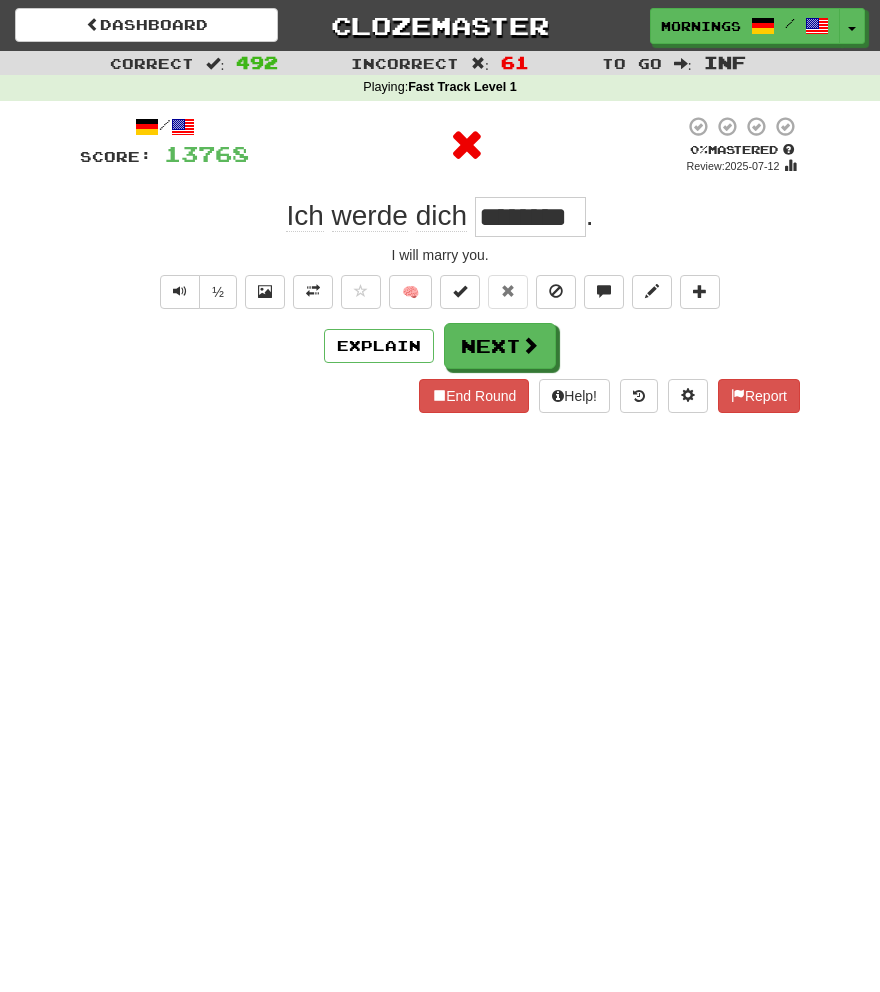 scroll, scrollTop: 0, scrollLeft: 0, axis: both 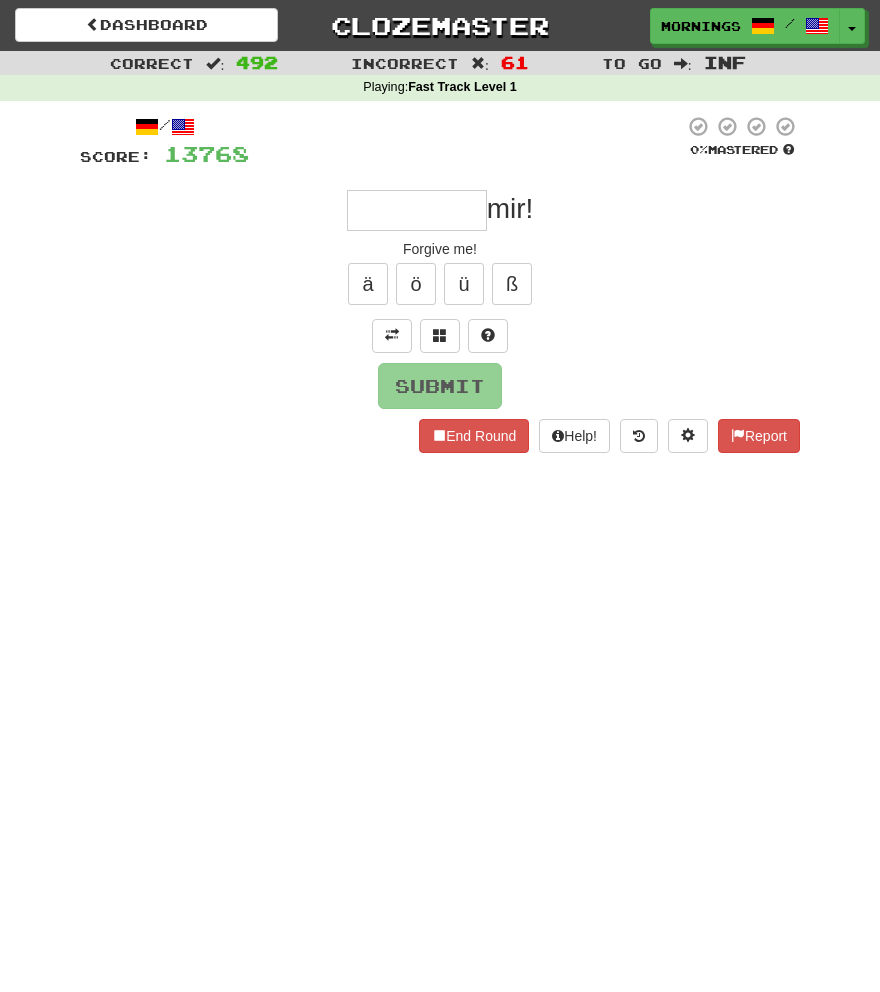 click on "Dashboard
Clozemaster
MorningSky1558
/
Toggle Dropdown
Dashboard
Leaderboard
Activity Feed
Notifications
Profile
Discussions
Deutsch
/
English
Streak:
0
Review:
2,326
Points Today: 0
English
/
Español
Streak:
1
Review:
3,655
Points Today: 1536
English
/
Deutsch
Streak:
0
Review:
537
Points Today: 0
English
/
Italiano
Streak:
0
Review:
330
Points Today: 0
English
/
Français
Streak:
1
Review:
2,370
Points Today: 3048
English
/
Português
Streak:
0
Review:
260
Points Today: 0
English
/
العربية
Streak:
0
Review:
216
Points Today: 0" at bounding box center [440, 496] 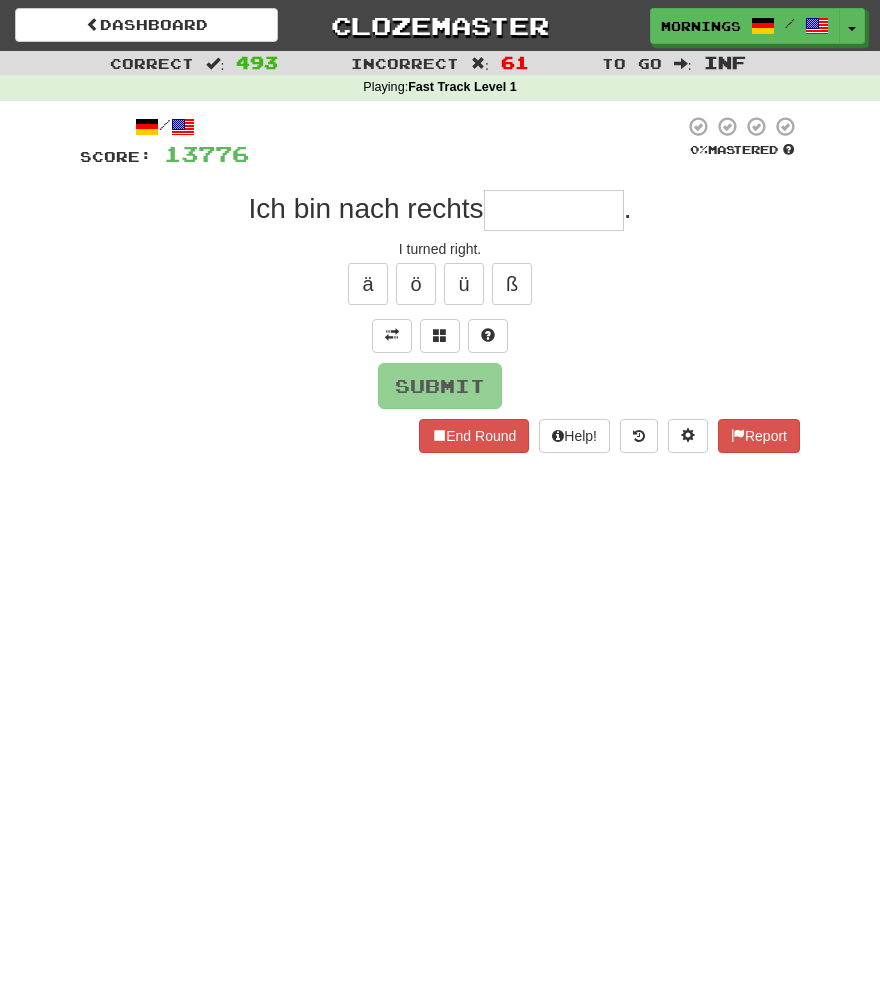 click on "/  Score:   13776 0 %  Mastered Ich bin nach rechts  . I turned right. ä ö ü ß Submit  End Round  Help!  Report" at bounding box center [440, 291] 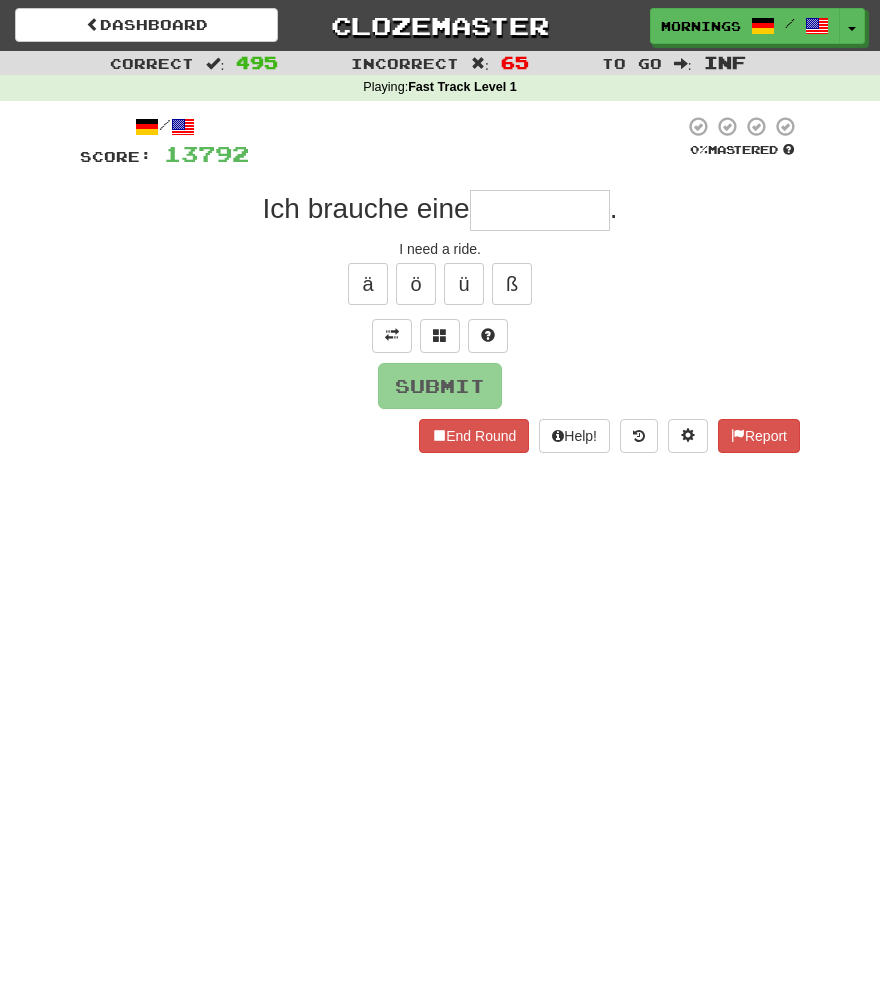 click on "Dashboard
Clozemaster
MorningSky1558
/
Toggle Dropdown
Dashboard
Leaderboard
Activity Feed
Notifications
Profile
Discussions
Deutsch
/
English
Streak:
0
Review:
2,326
Points Today: 0
English
/
Español
Streak:
1
Review:
3,655
Points Today: 1536
English
/
Deutsch
Streak:
0
Review:
537
Points Today: 0
English
/
Italiano
Streak:
0
Review:
330
Points Today: 0
English
/
Français
Streak:
1
Review:
2,370
Points Today: 3048
English
/
Português
Streak:
0
Review:
260
Points Today: 0
English
/
العربية
Streak:
0
Review:
216
Points Today: 0" at bounding box center [440, 496] 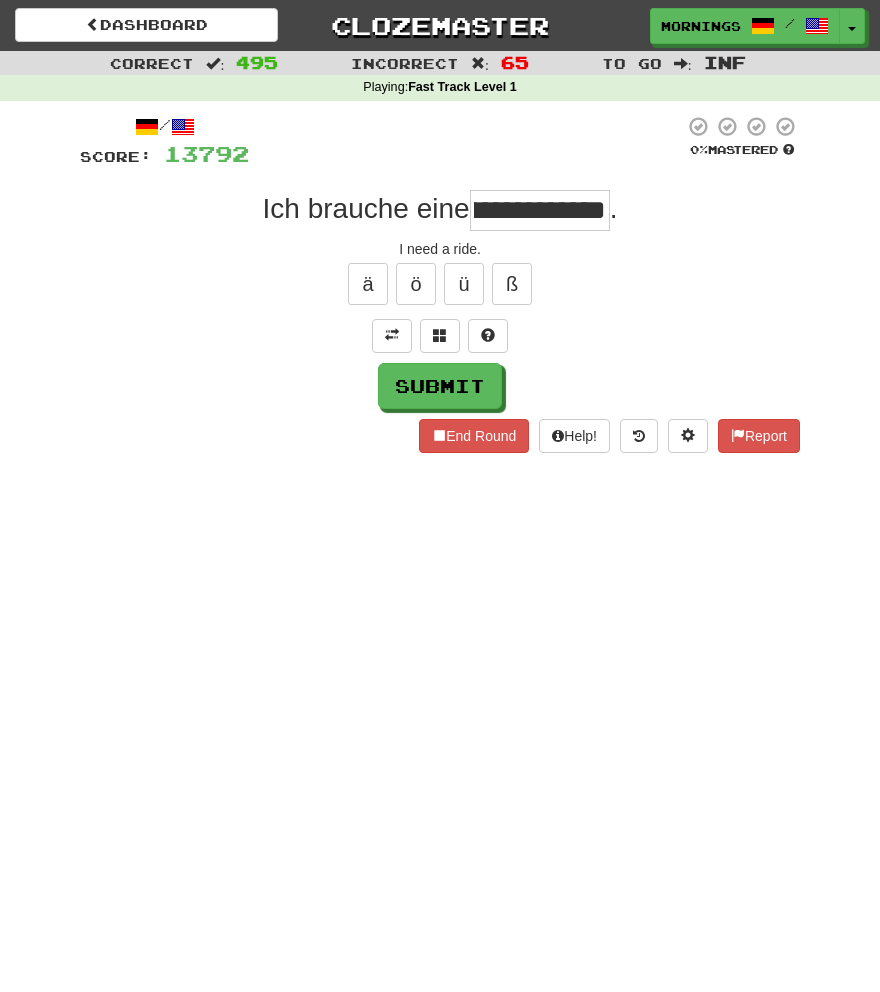 scroll, scrollTop: 0, scrollLeft: 0, axis: both 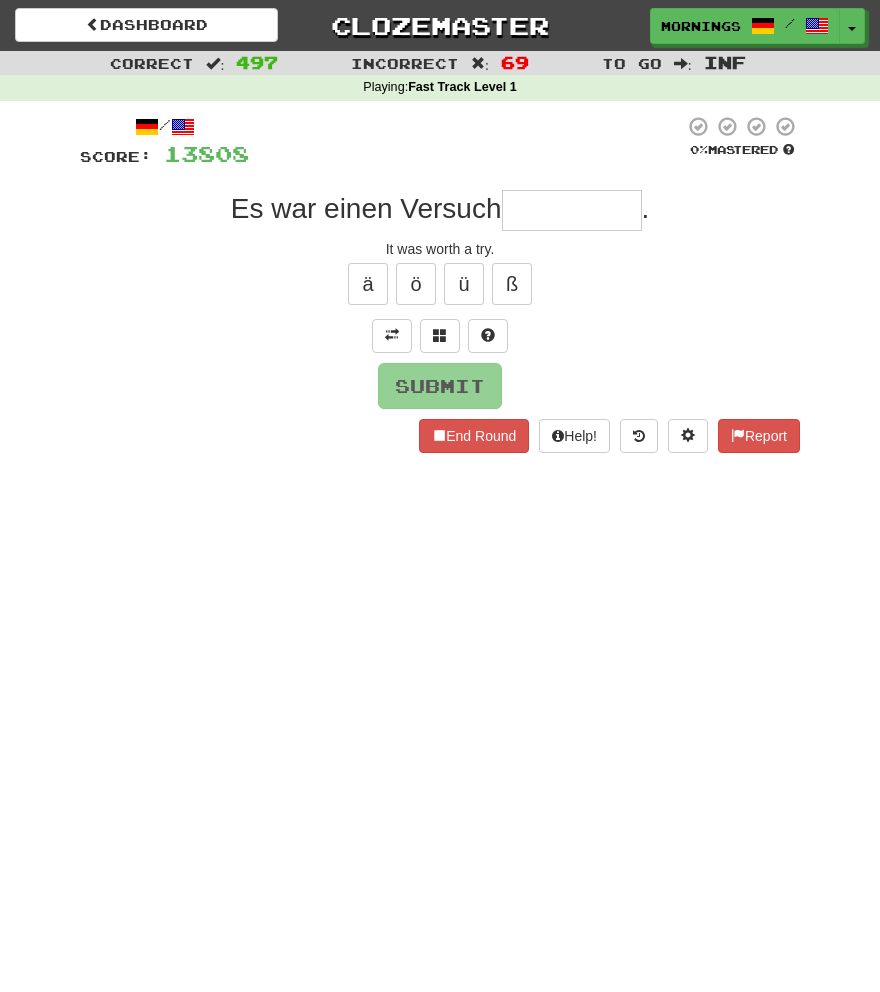 click on "/  Score:   13808 0 %  Mastered Es war einen Versuch  . It was worth a try. ä ö ü ß Submit  End Round  Help!  Report" at bounding box center [440, 284] 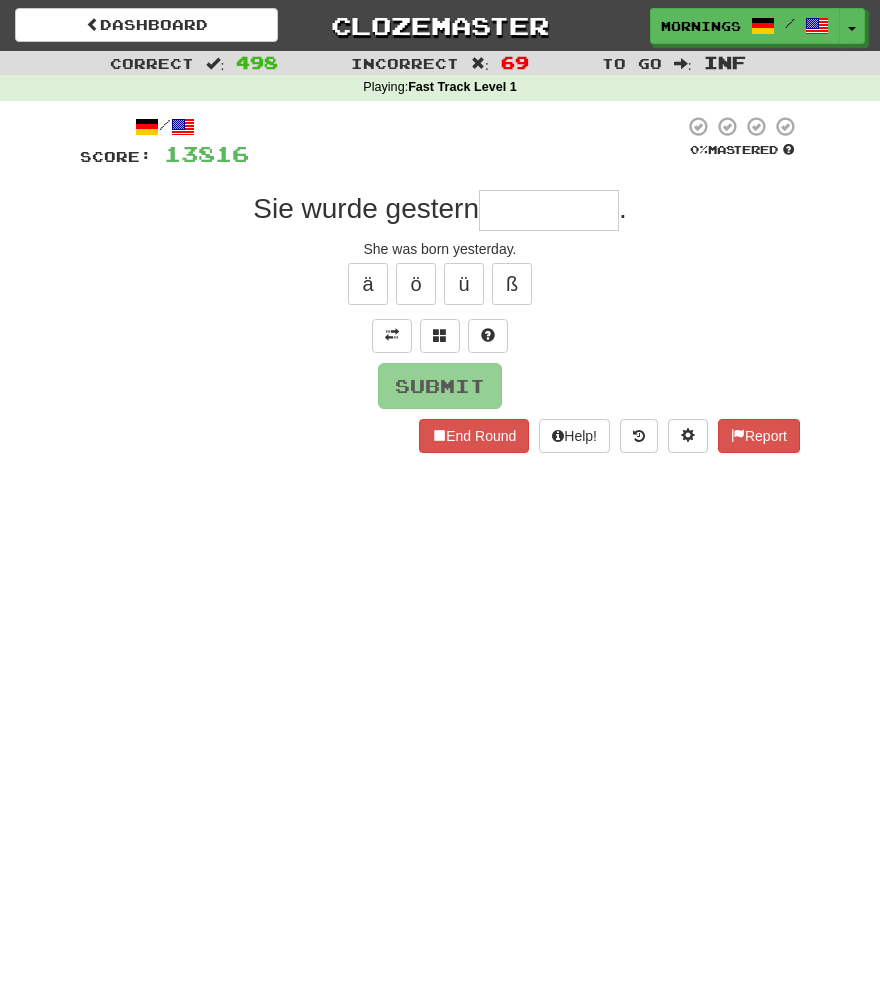 click on "Dashboard
Clozemaster
MorningSky1558
/
Toggle Dropdown
Dashboard
Leaderboard
Activity Feed
Notifications
Profile
Discussions
Deutsch
/
English
Streak:
0
Review:
2,326
Points Today: 0
English
/
Español
Streak:
1
Review:
3,655
Points Today: 1536
English
/
Deutsch
Streak:
0
Review:
537
Points Today: 0
English
/
Italiano
Streak:
0
Review:
330
Points Today: 0
English
/
Français
Streak:
1
Review:
2,370
Points Today: 3048
English
/
Português
Streak:
0
Review:
260
Points Today: 0
English
/
العربية
Streak:
0
Review:
216
Points Today: 0" at bounding box center [440, 496] 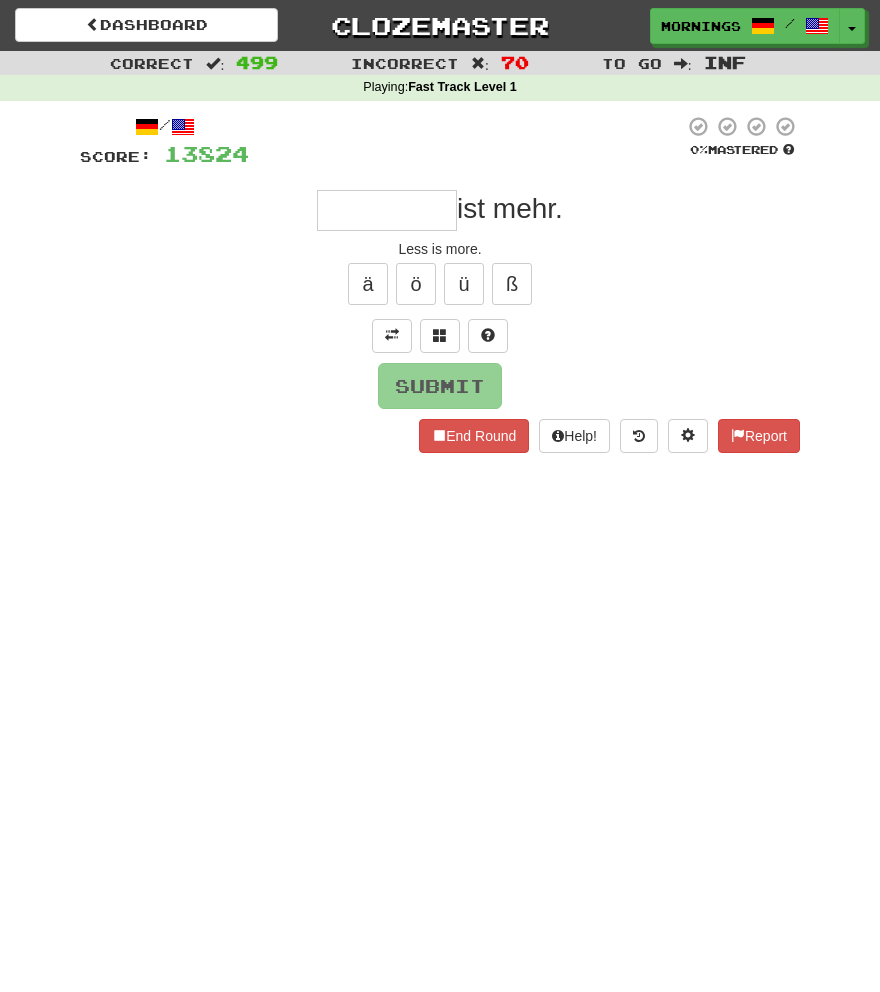 click on "Dashboard
Clozemaster
MorningSky1558
/
Toggle Dropdown
Dashboard
Leaderboard
Activity Feed
Notifications
Profile
Discussions
Deutsch
/
English
Streak:
0
Review:
2,326
Points Today: 0
English
/
Español
Streak:
1
Review:
3,655
Points Today: 1536
English
/
Deutsch
Streak:
0
Review:
537
Points Today: 0
English
/
Italiano
Streak:
0
Review:
330
Points Today: 0
English
/
Français
Streak:
1
Review:
2,370
Points Today: 3048
English
/
Português
Streak:
0
Review:
260
Points Today: 0
English
/
العربية
Streak:
0
Review:
216
Points Today: 0" at bounding box center [440, 496] 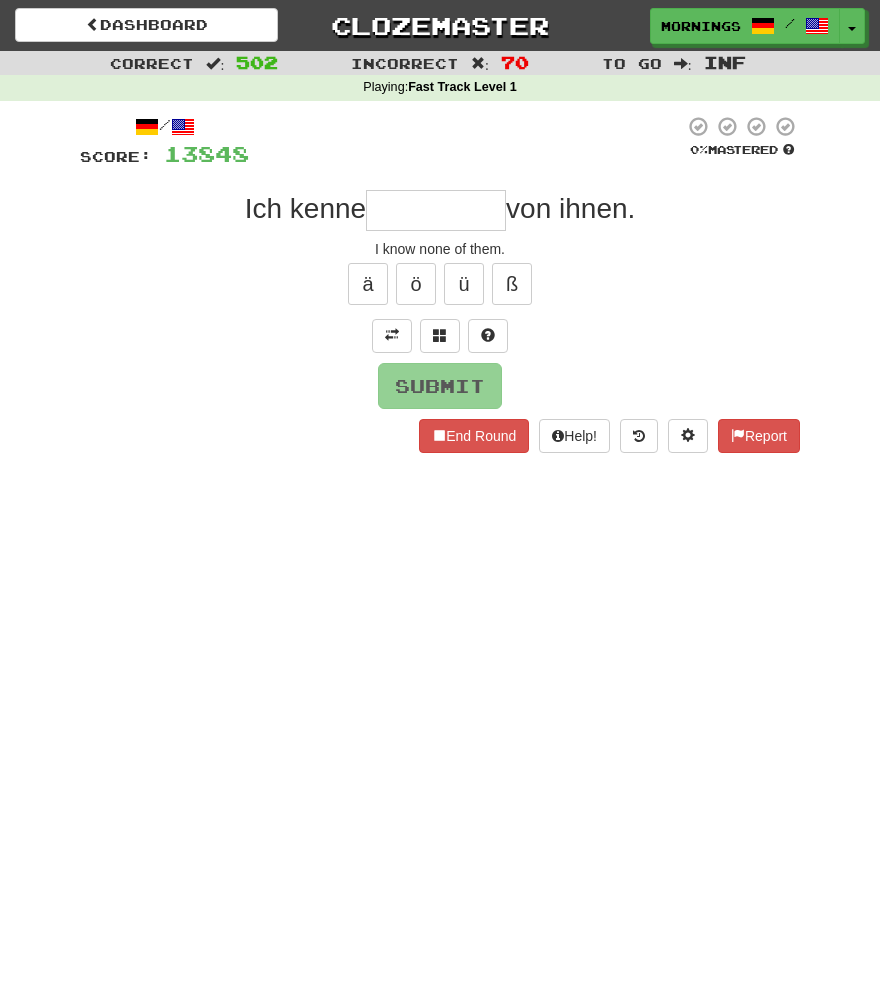 click on "Submit" at bounding box center [440, 386] 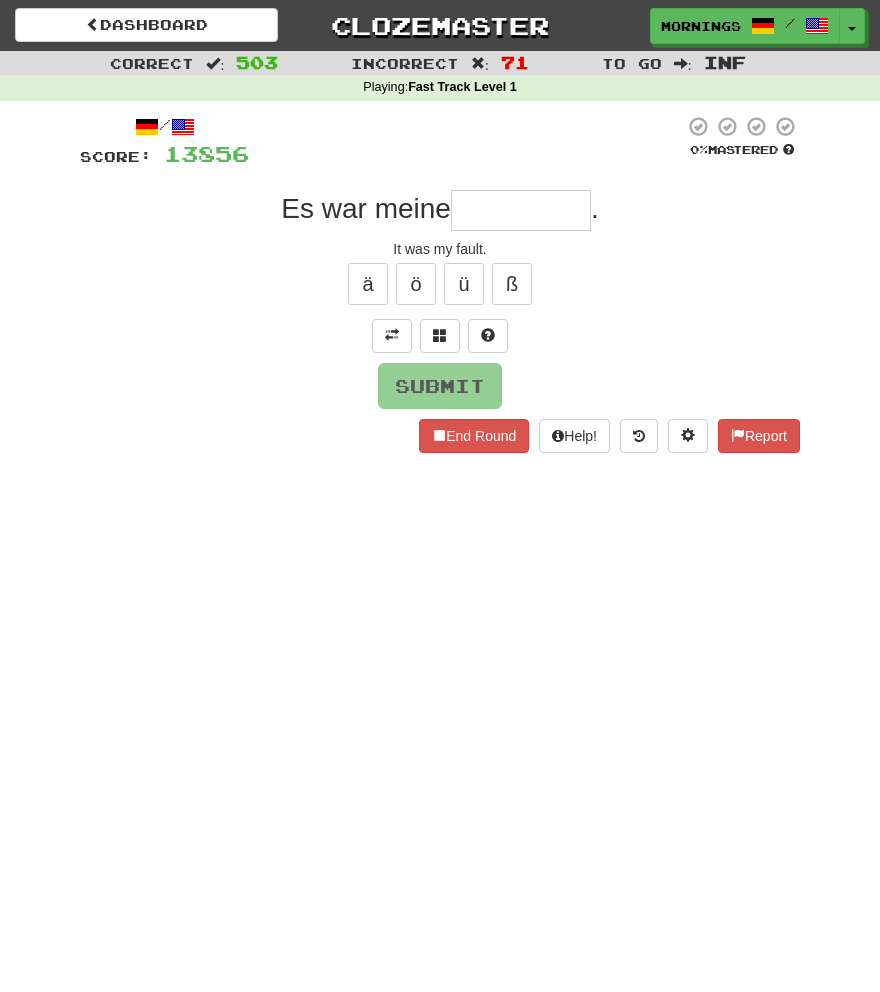 click on "Dashboard
Clozemaster
MorningSky1558
/
Toggle Dropdown
Dashboard
Leaderboard
Activity Feed
Notifications
Profile
Discussions
Deutsch
/
English
Streak:
0
Review:
2,326
Points Today: 0
English
/
Español
Streak:
1
Review:
3,655
Points Today: 1536
English
/
Deutsch
Streak:
0
Review:
537
Points Today: 0
English
/
Italiano
Streak:
0
Review:
330
Points Today: 0
English
/
Français
Streak:
1
Review:
2,370
Points Today: 3048
English
/
Português
Streak:
0
Review:
260
Points Today: 0
English
/
العربية
Streak:
0
Review:
216
Points Today: 0" at bounding box center (440, 496) 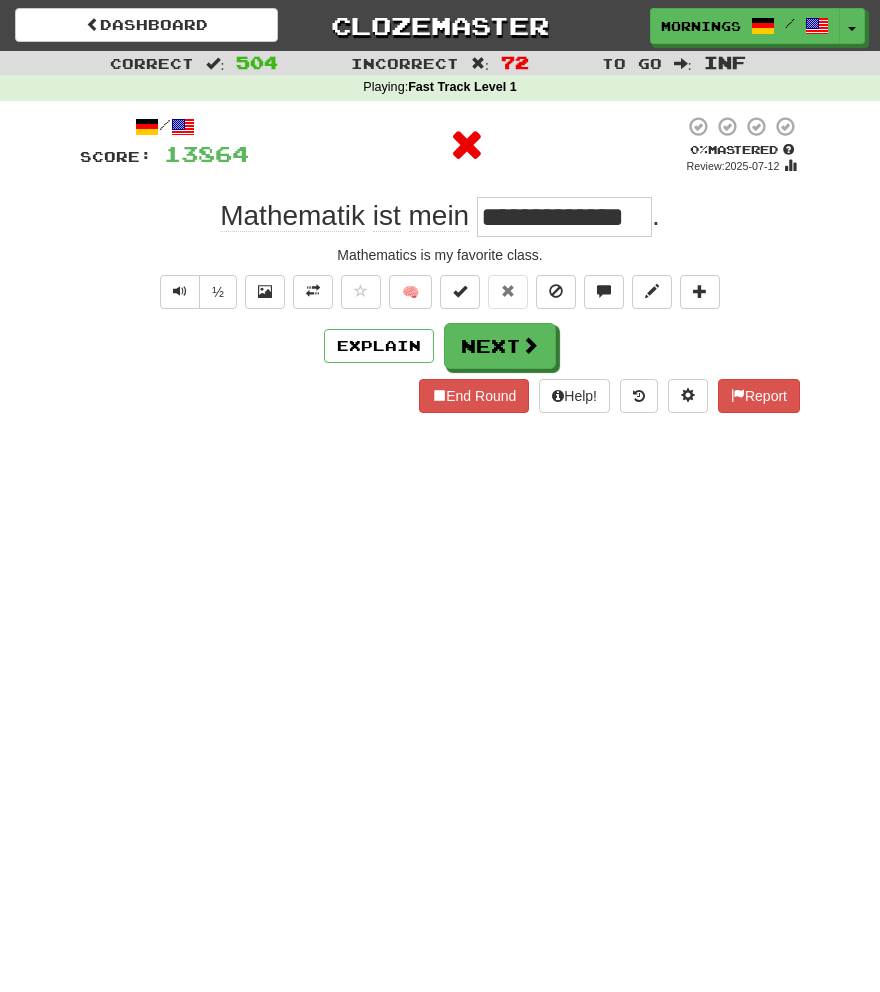scroll, scrollTop: 0, scrollLeft: 0, axis: both 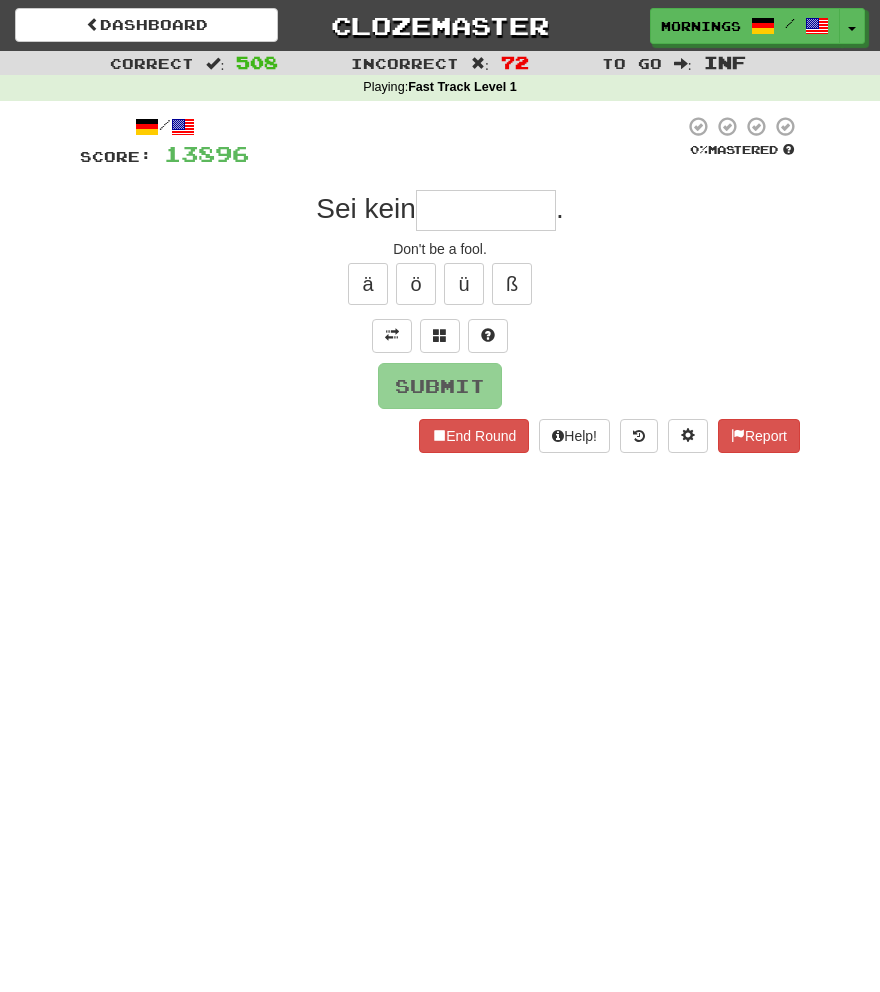 click on "Don't be a fool." at bounding box center [440, 249] 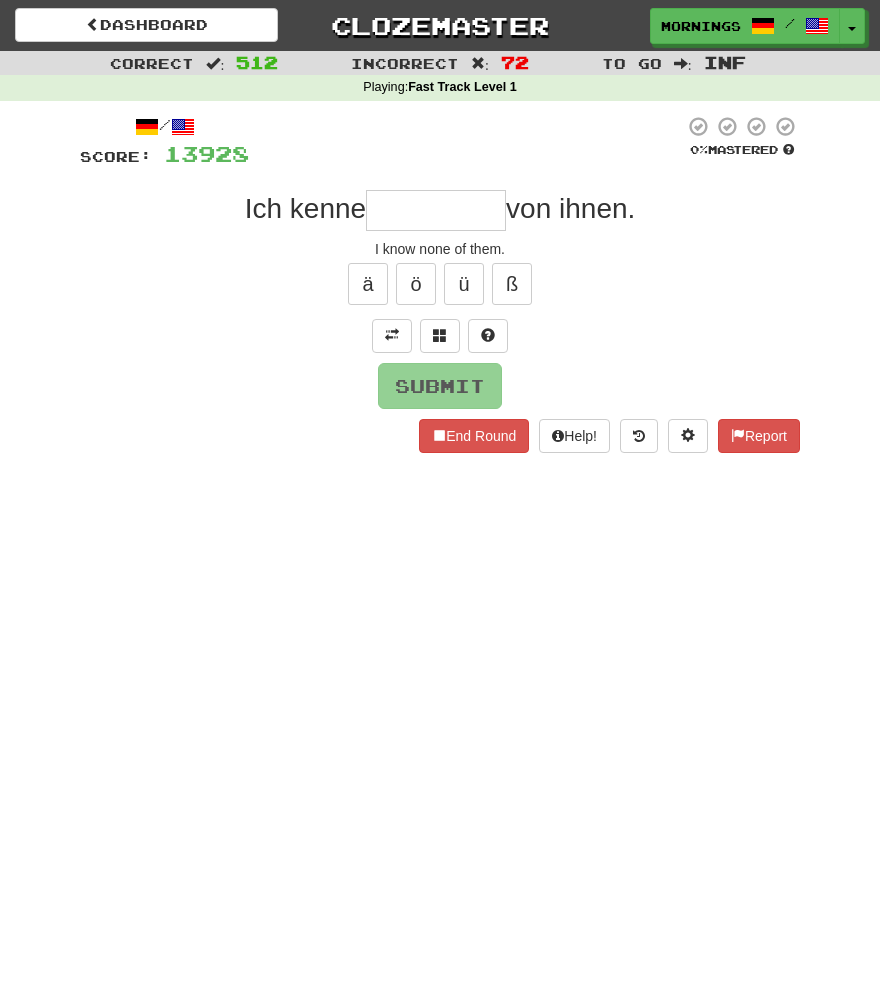 click on "Dashboard
Clozemaster
MorningSky1558
/
Toggle Dropdown
Dashboard
Leaderboard
Activity Feed
Notifications
Profile
Discussions
Deutsch
/
English
Streak:
0
Review:
2,326
Points Today: 0
English
/
Español
Streak:
1
Review:
3,655
Points Today: 1536
English
/
Deutsch
Streak:
0
Review:
537
Points Today: 0
English
/
Italiano
Streak:
0
Review:
330
Points Today: 0
English
/
Français
Streak:
1
Review:
2,370
Points Today: 3048
English
/
Português
Streak:
0
Review:
260
Points Today: 0
English
/
العربية
Streak:
0
Review:
216
Points Today: 0" at bounding box center (440, 496) 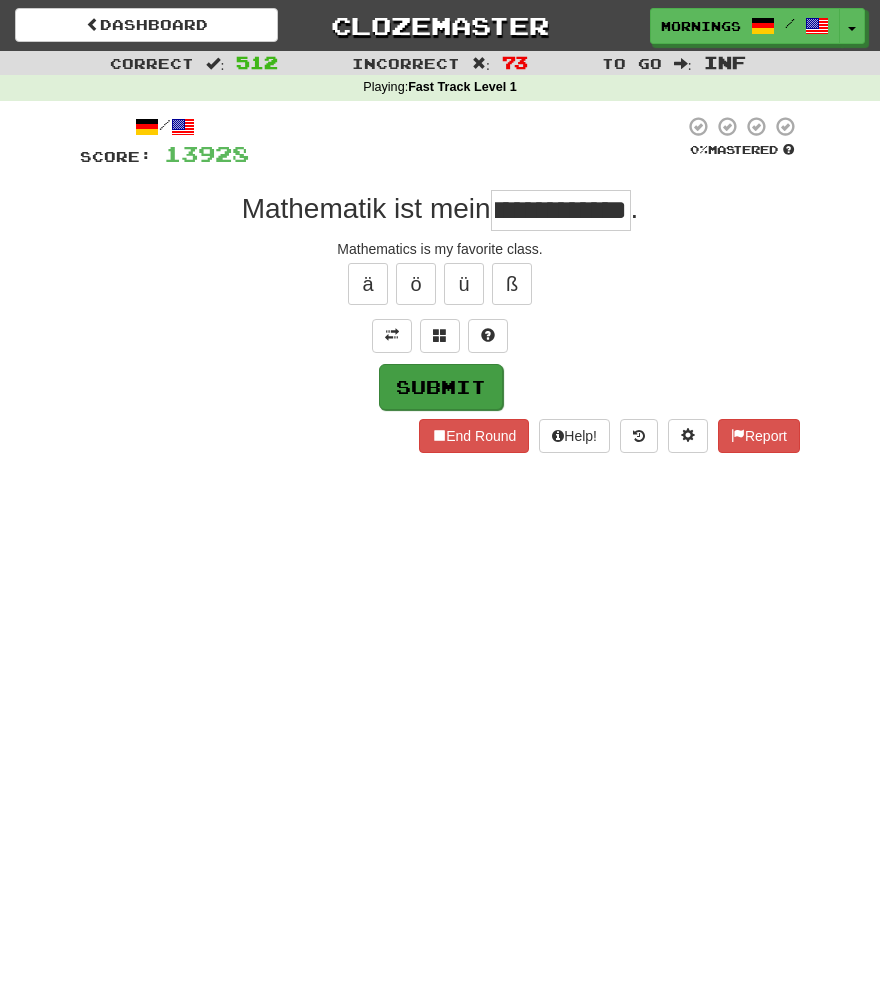 scroll, scrollTop: 0, scrollLeft: 0, axis: both 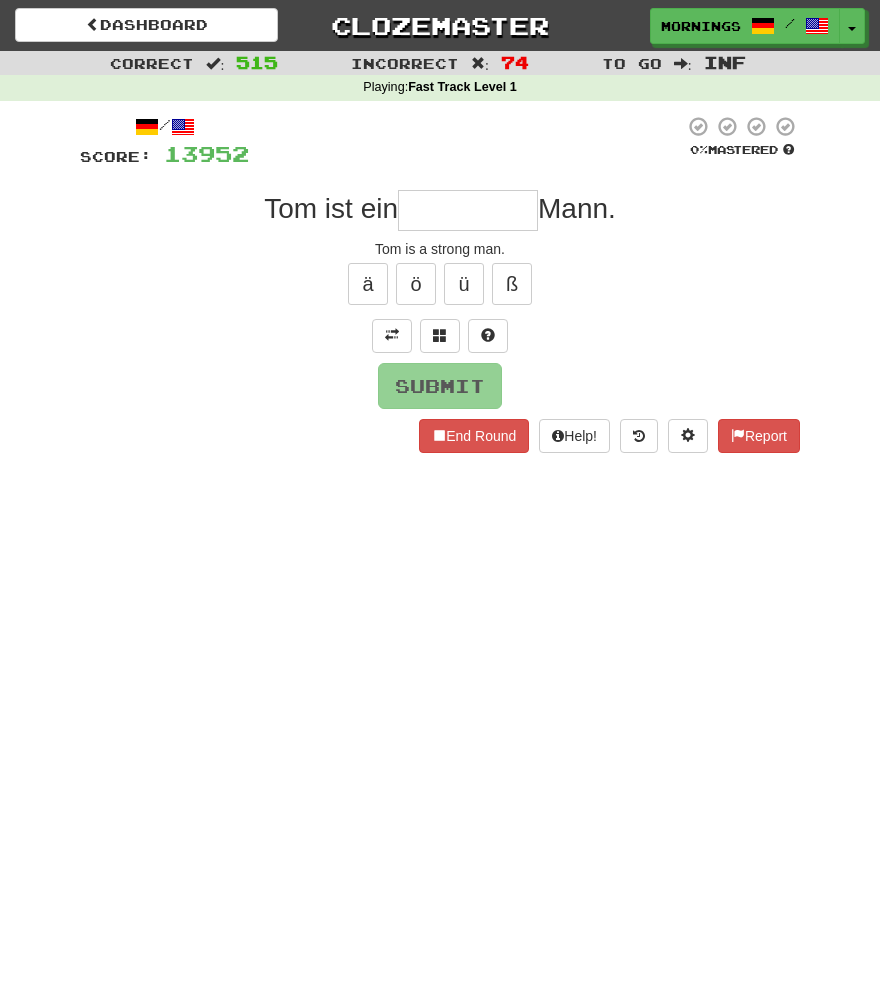 click on "Dashboard
Clozemaster
MorningSky1558
/
Toggle Dropdown
Dashboard
Leaderboard
Activity Feed
Notifications
Profile
Discussions
Deutsch
/
English
Streak:
0
Review:
2,326
Points Today: 0
English
/
Español
Streak:
1
Review:
3,655
Points Today: 1536
English
/
Deutsch
Streak:
0
Review:
537
Points Today: 0
English
/
Italiano
Streak:
0
Review:
330
Points Today: 0
English
/
Français
Streak:
1
Review:
2,370
Points Today: 3048
English
/
Português
Streak:
0
Review:
260
Points Today: 0
English
/
العربية
Streak:
0
Review:
216
Points Today: 0" at bounding box center (440, 496) 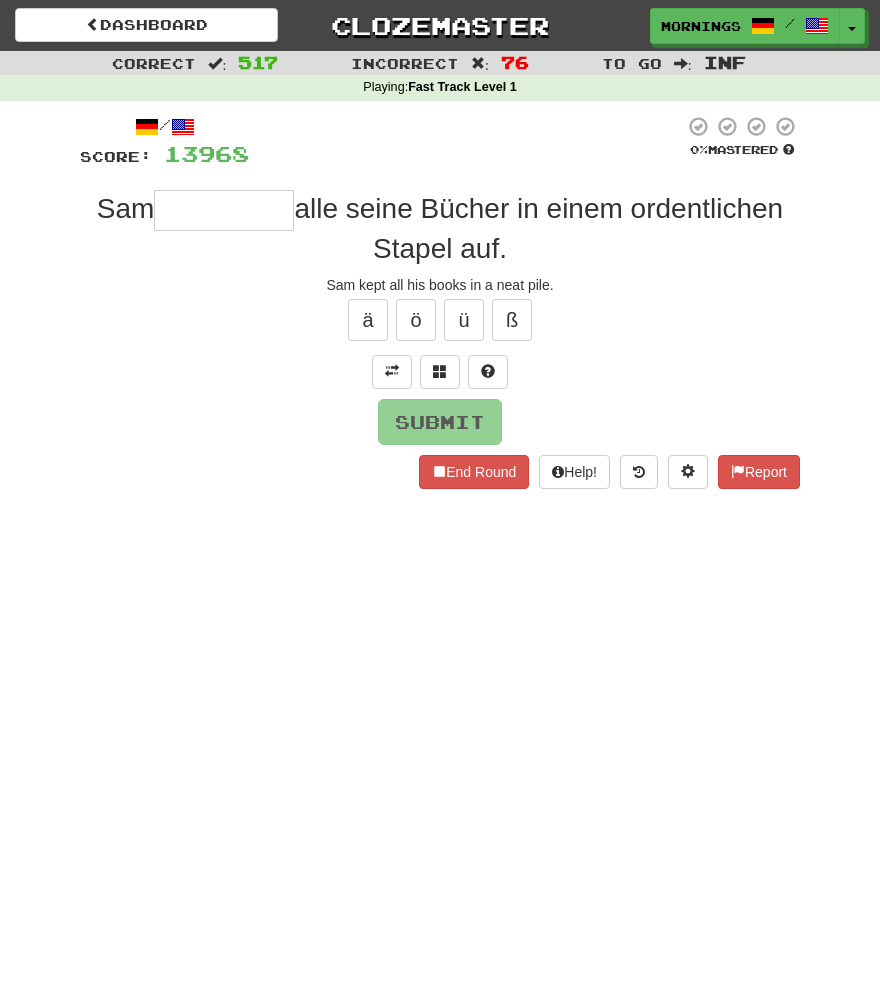 click on "/  Score:   13968 0 %  Mastered Sam   alle seine Bücher in einem ordentlichen Stapel auf. Sam kept all his books in a neat pile. ä ö ü ß Submit  End Round  Help!  Report" at bounding box center [440, 309] 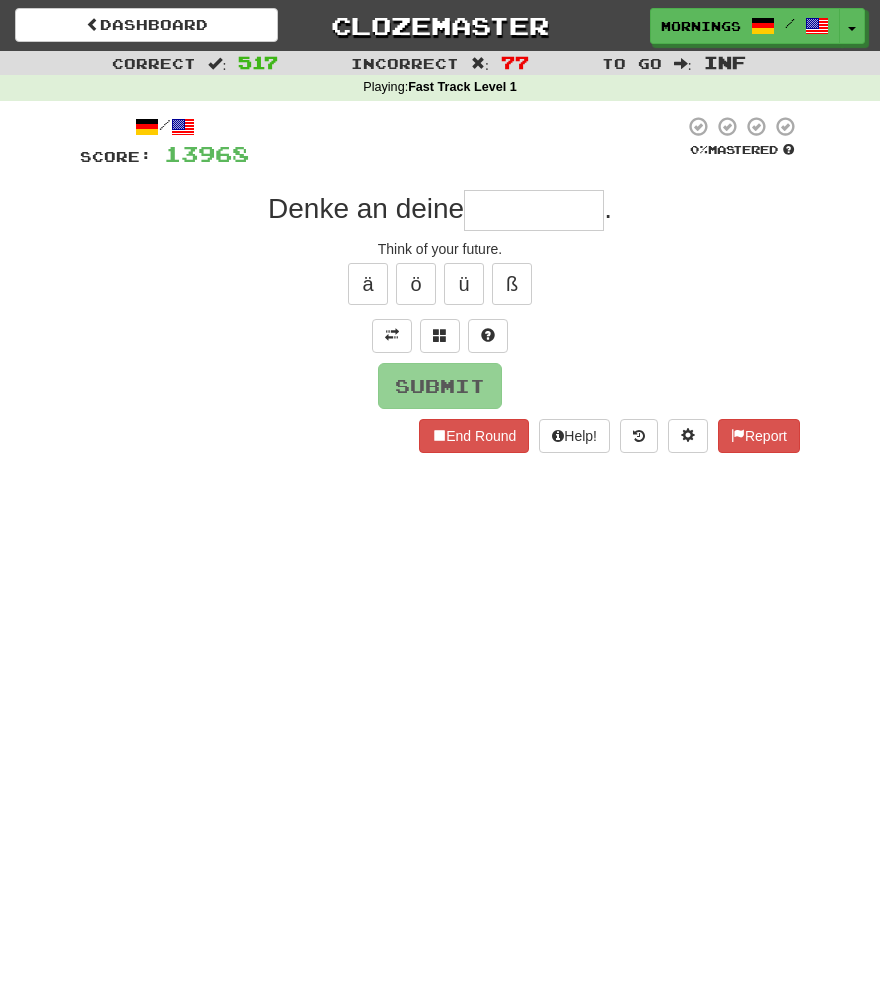 click on "Submit" at bounding box center [440, 386] 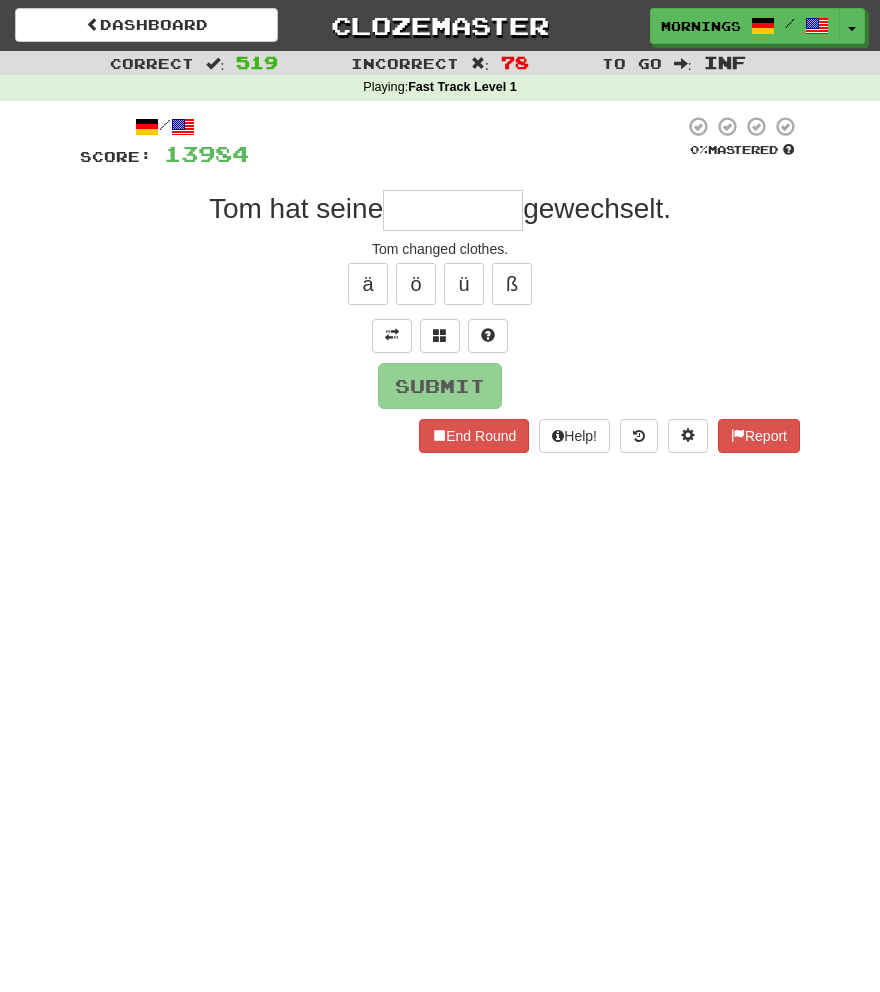 click at bounding box center [453, 210] 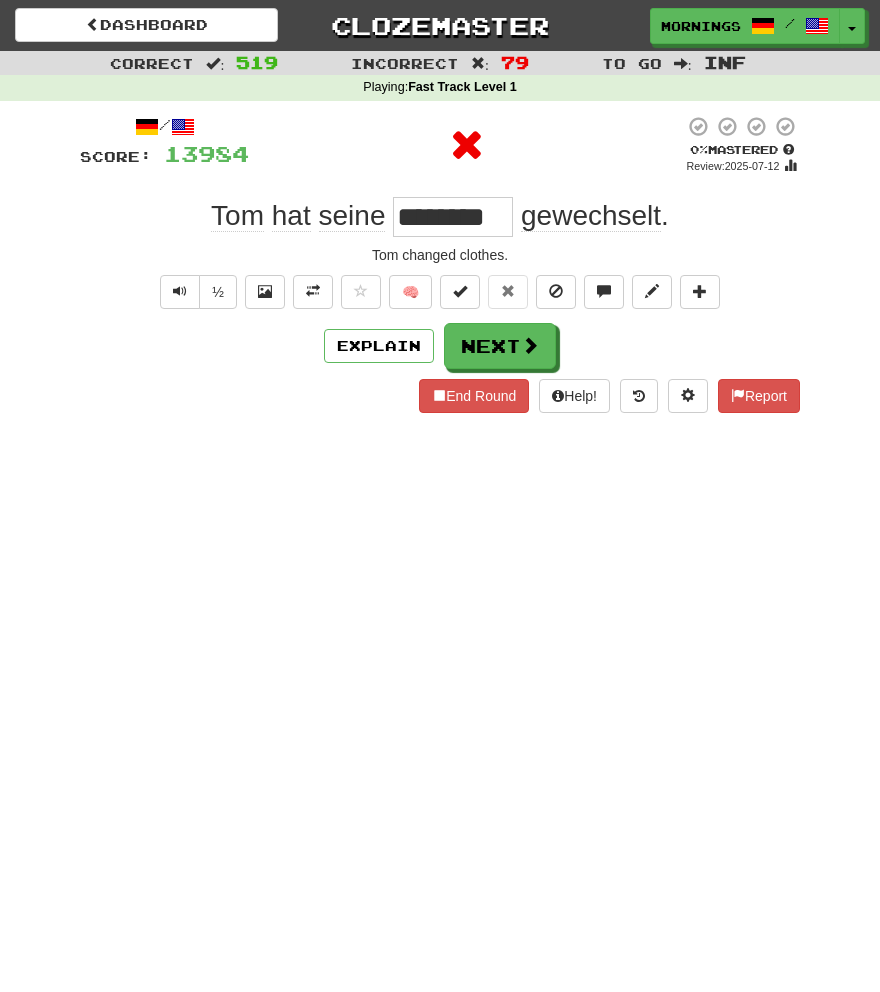 click on "Dashboard
Clozemaster
MorningSky1558
/
Toggle Dropdown
Dashboard
Leaderboard
Activity Feed
Notifications
Profile
Discussions
Deutsch
/
English
Streak:
0
Review:
2,326
Points Today: 0
English
/
Español
Streak:
1
Review:
3,655
Points Today: 1536
English
/
Deutsch
Streak:
0
Review:
537
Points Today: 0
English
/
Italiano
Streak:
0
Review:
330
Points Today: 0
English
/
Français
Streak:
1
Review:
2,370
Points Today: 3048
English
/
Português
Streak:
0
Review:
260
Points Today: 0
English
/
العربية
Streak:
0
Review:
216
Points Today: 0" at bounding box center (440, 496) 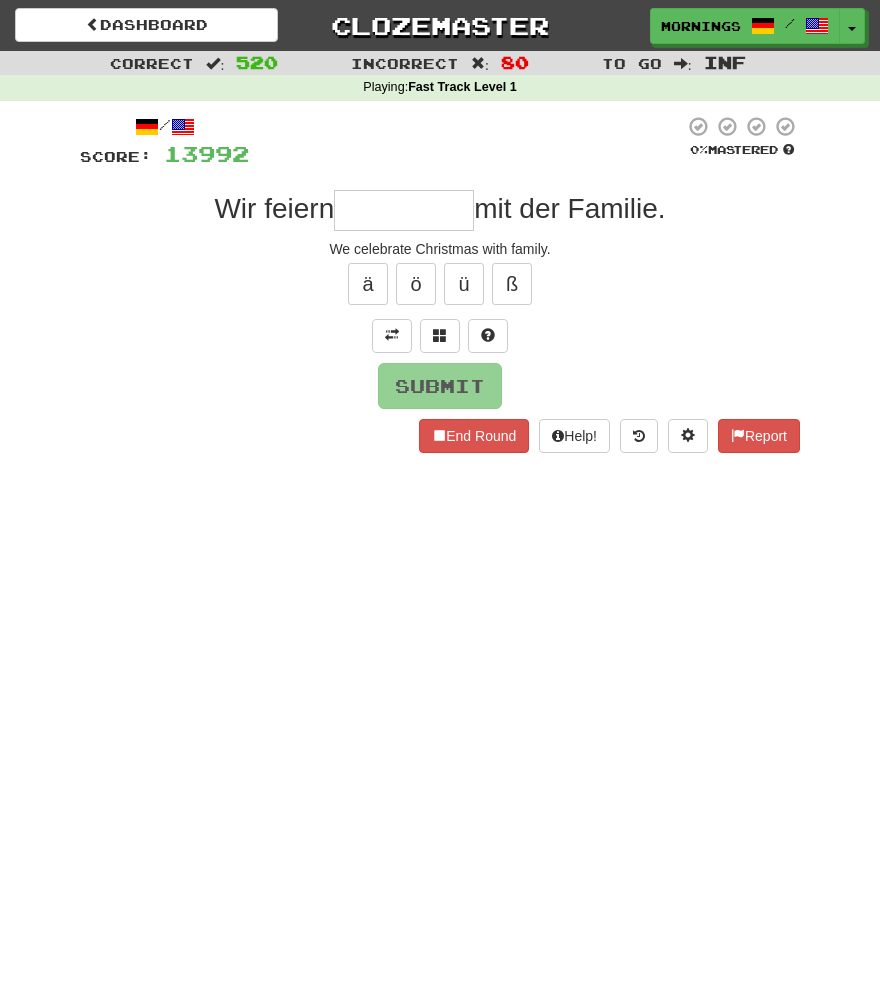 click on "Dashboard
Clozemaster
MorningSky1558
/
Toggle Dropdown
Dashboard
Leaderboard
Activity Feed
Notifications
Profile
Discussions
Deutsch
/
English
Streak:
0
Review:
2,326
Points Today: 0
English
/
Español
Streak:
1
Review:
3,655
Points Today: 1536
English
/
Deutsch
Streak:
0
Review:
537
Points Today: 0
English
/
Italiano
Streak:
0
Review:
330
Points Today: 0
English
/
Français
Streak:
1
Review:
2,370
Points Today: 3048
English
/
Português
Streak:
0
Review:
260
Points Today: 0
English
/
العربية
Streak:
0
Review:
216
Points Today: 0" at bounding box center (440, 496) 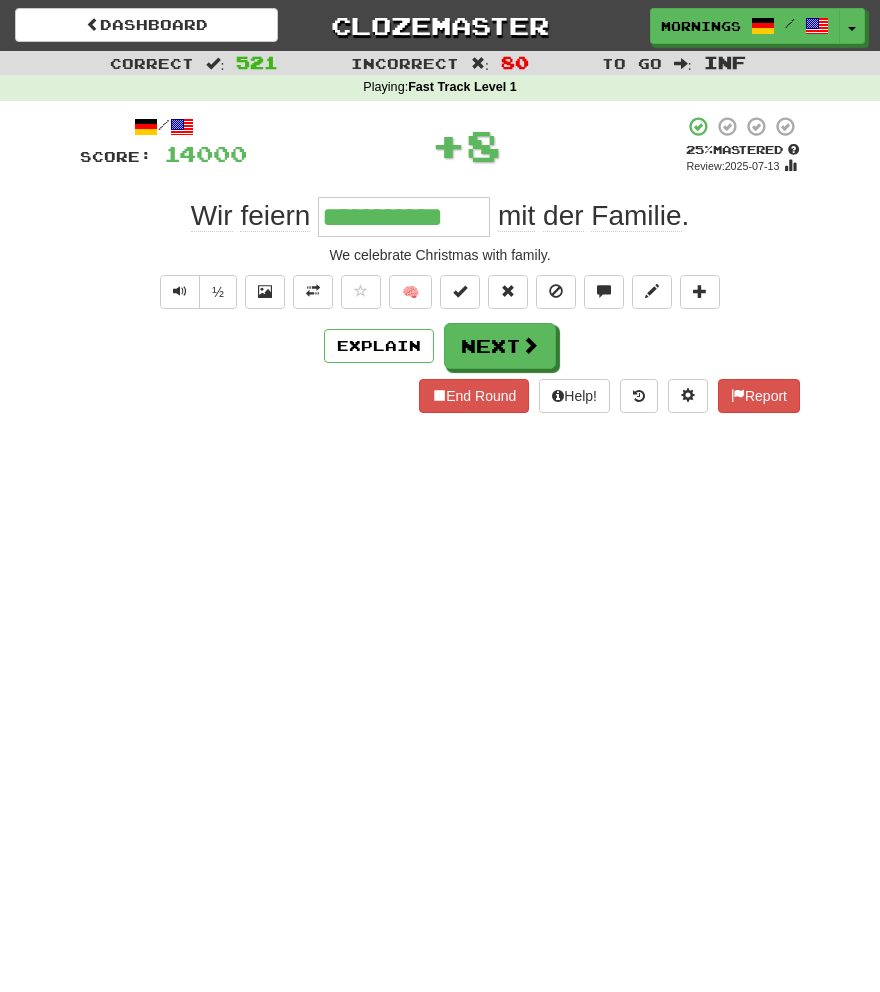 scroll, scrollTop: 0, scrollLeft: 0, axis: both 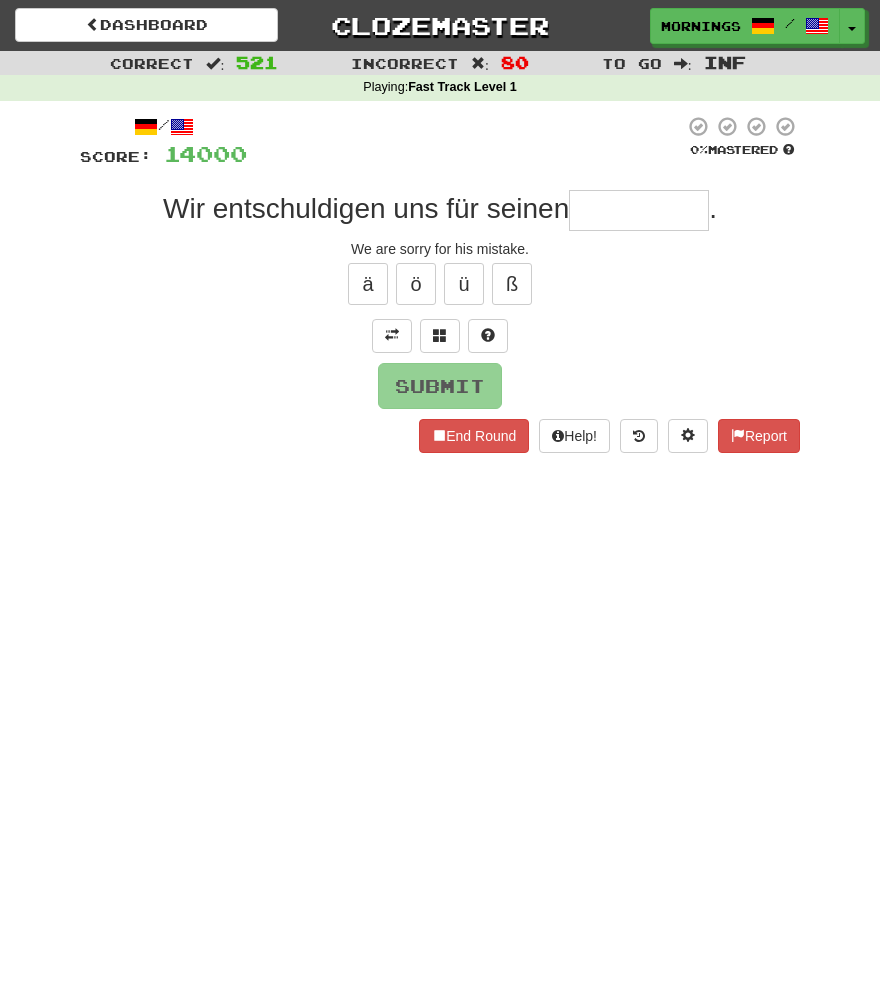 click on "Dashboard
Clozemaster
MorningSky1558
/
Toggle Dropdown
Dashboard
Leaderboard
Activity Feed
Notifications
Profile
Discussions
Deutsch
/
English
Streak:
0
Review:
2,326
Points Today: 0
English
/
Español
Streak:
1
Review:
3,655
Points Today: 1536
English
/
Deutsch
Streak:
0
Review:
537
Points Today: 0
English
/
Italiano
Streak:
0
Review:
330
Points Today: 0
English
/
Français
Streak:
1
Review:
2,370
Points Today: 3048
English
/
Português
Streak:
0
Review:
260
Points Today: 0
English
/
العربية
Streak:
0
Review:
216
Points Today: 0" at bounding box center [440, 496] 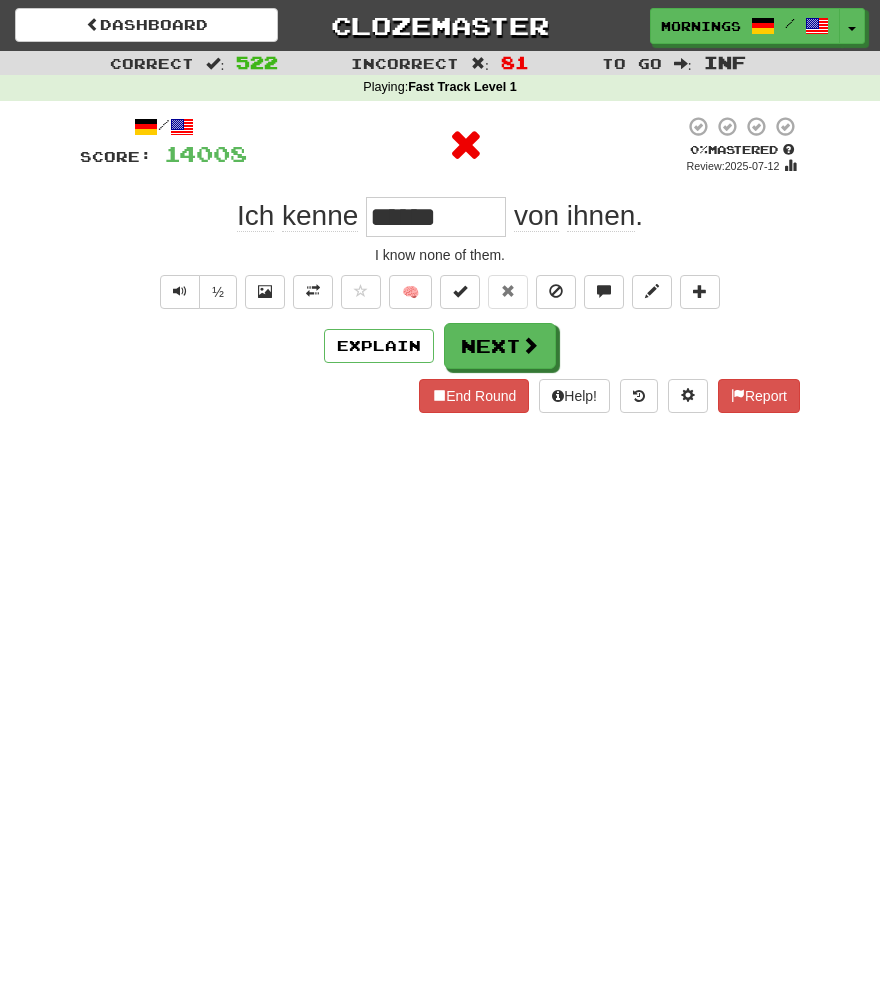 scroll, scrollTop: 0, scrollLeft: 0, axis: both 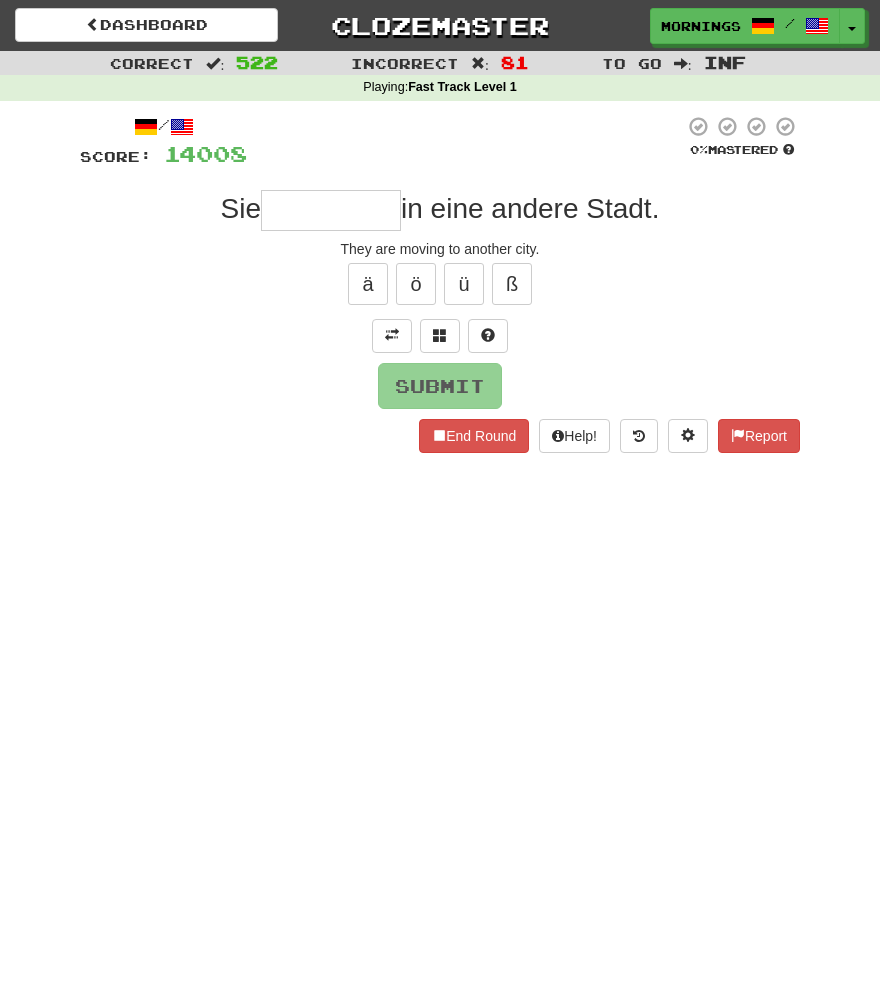 click on "Dashboard
Clozemaster
MorningSky1558
/
Toggle Dropdown
Dashboard
Leaderboard
Activity Feed
Notifications
Profile
Discussions
Deutsch
/
English
Streak:
0
Review:
2,326
Points Today: 0
English
/
Español
Streak:
1
Review:
3,655
Points Today: 1536
English
/
Deutsch
Streak:
0
Review:
537
Points Today: 0
English
/
Italiano
Streak:
0
Review:
330
Points Today: 0
English
/
Français
Streak:
1
Review:
2,370
Points Today: 3048
English
/
Português
Streak:
0
Review:
260
Points Today: 0
English
/
العربية
Streak:
0
Review:
216
Points Today: 0" at bounding box center [440, 496] 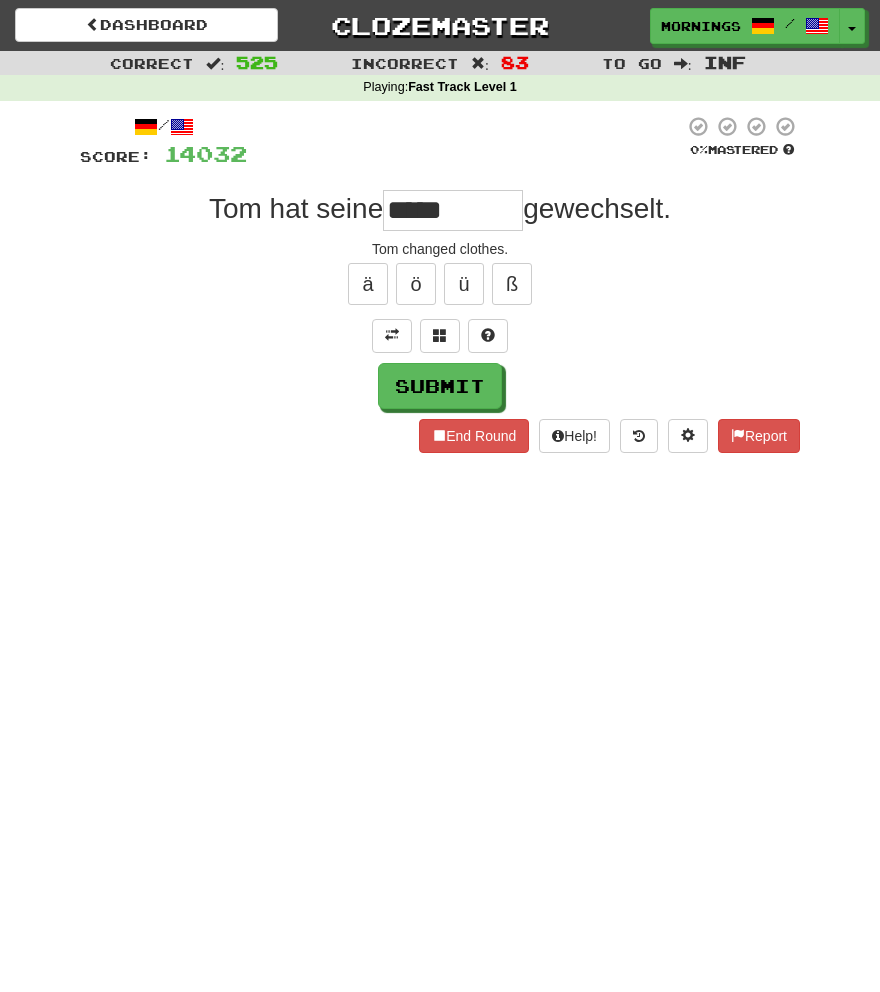 click at bounding box center (440, 336) 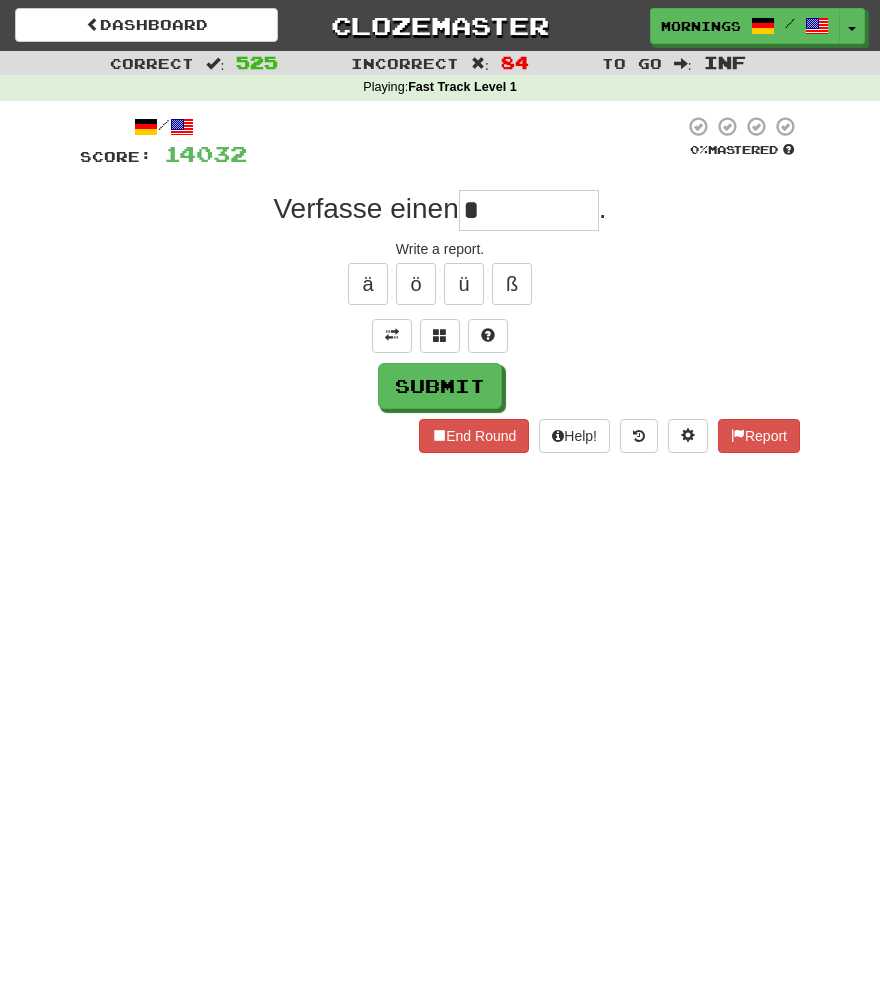 click on "*" at bounding box center [529, 210] 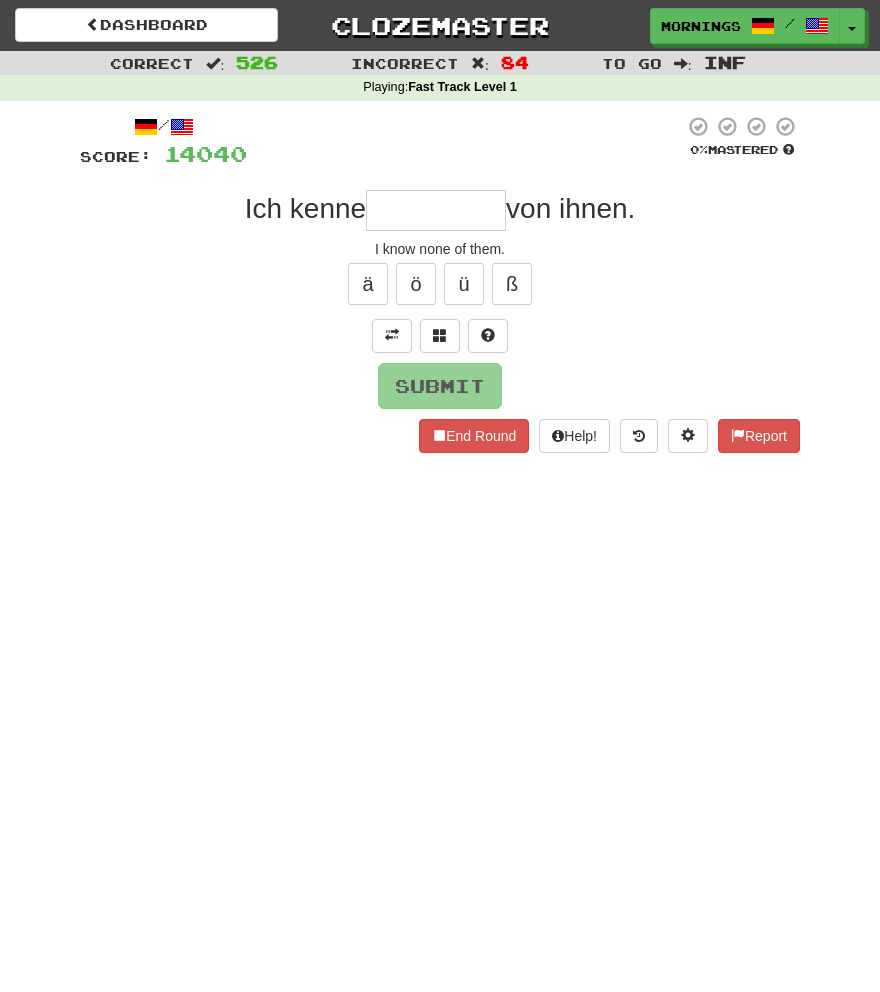 click at bounding box center [436, 210] 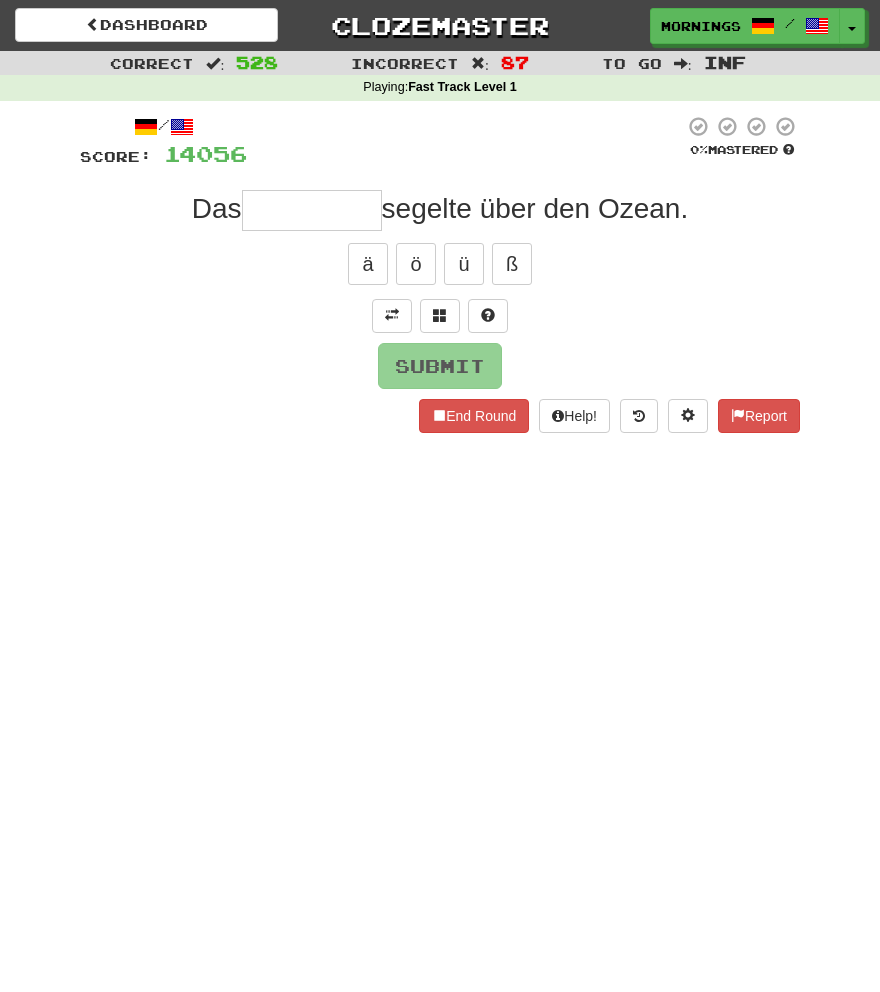 click at bounding box center [465, 142] 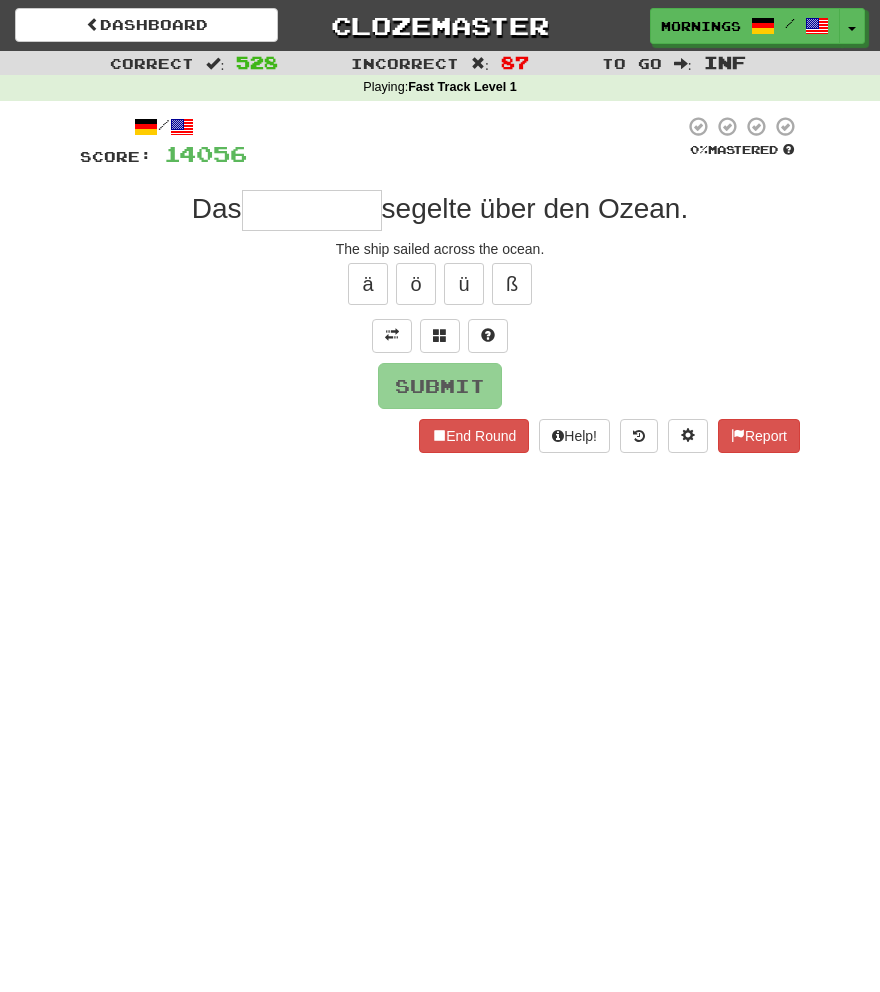 click at bounding box center (312, 210) 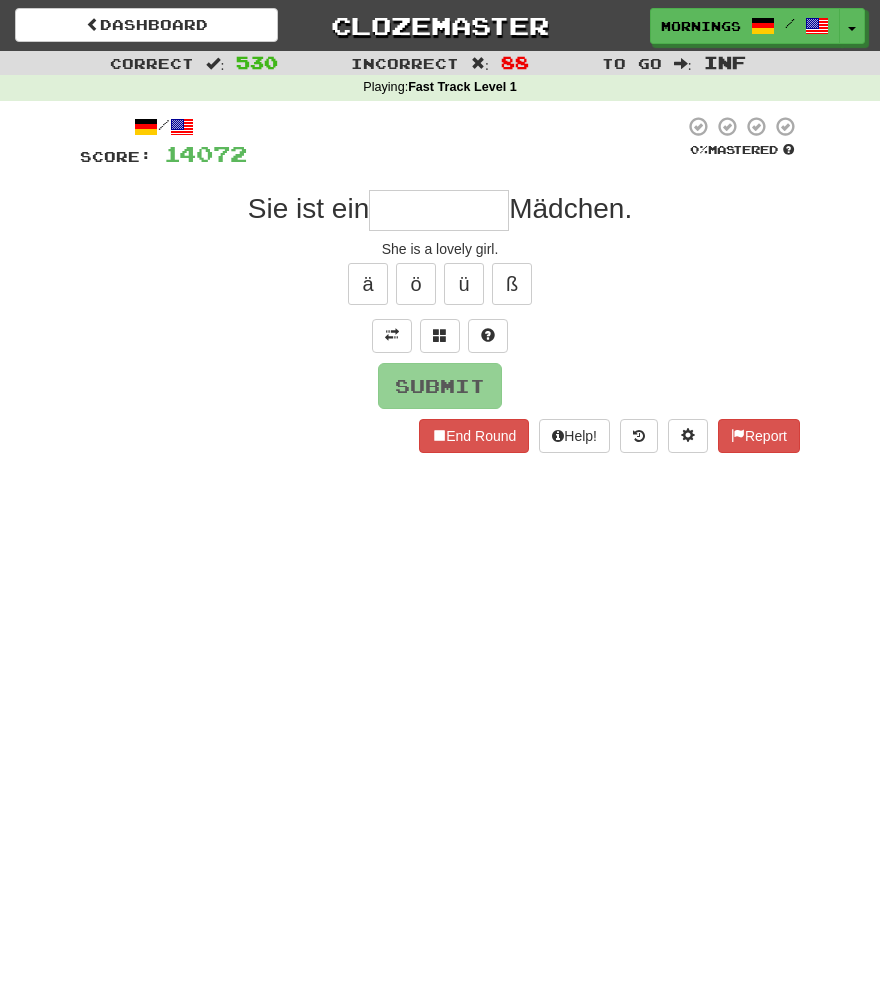 click on "Dashboard
Clozemaster
MorningSky1558
/
Toggle Dropdown
Dashboard
Leaderboard
Activity Feed
Notifications
Profile
Discussions
Deutsch
/
English
Streak:
0
Review:
2,326
Points Today: 0
English
/
Español
Streak:
1
Review:
3,655
Points Today: 1536
English
/
Deutsch
Streak:
0
Review:
537
Points Today: 0
English
/
Italiano
Streak:
0
Review:
330
Points Today: 0
English
/
Français
Streak:
1
Review:
2,370
Points Today: 3048
English
/
Português
Streak:
0
Review:
260
Points Today: 0
English
/
العربية
Streak:
0
Review:
216
Points Today: 0" at bounding box center (440, 496) 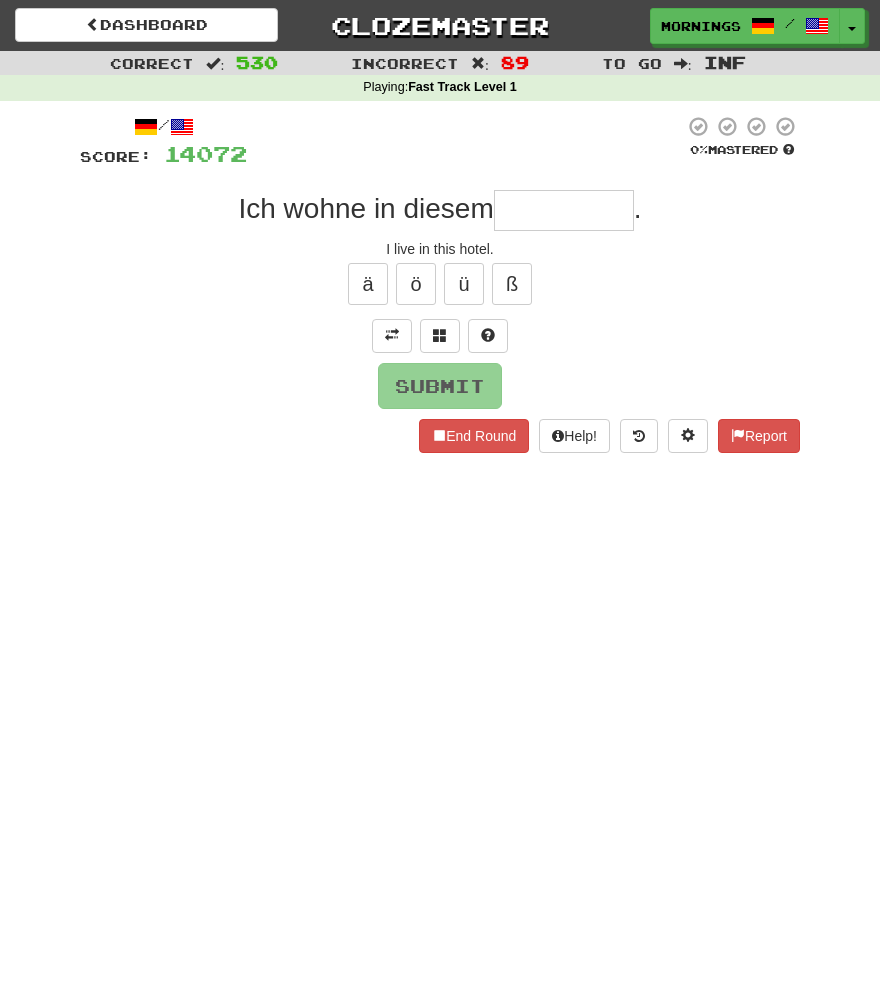 click on "Submit" at bounding box center [440, 386] 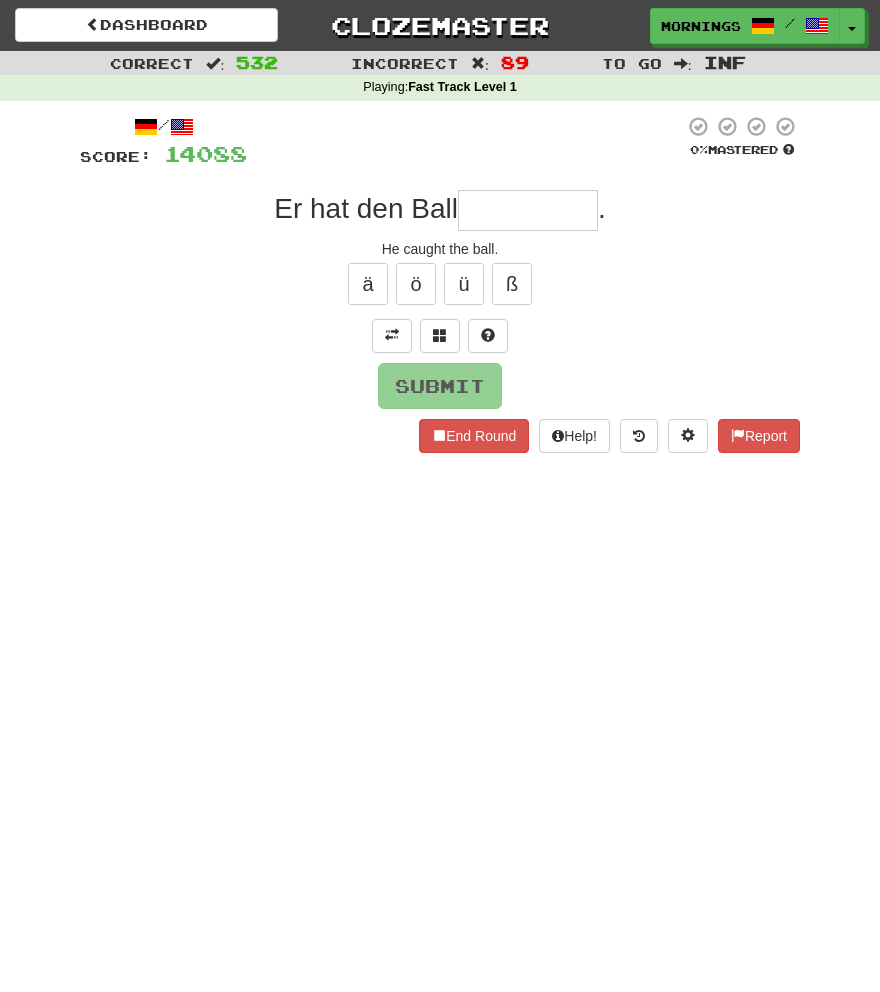 click on "Dashboard
Clozemaster
MorningSky1558
/
Toggle Dropdown
Dashboard
Leaderboard
Activity Feed
Notifications
Profile
Discussions
Deutsch
/
English
Streak:
0
Review:
2,326
Points Today: 0
English
/
Español
Streak:
1
Review:
3,655
Points Today: 1536
English
/
Deutsch
Streak:
0
Review:
537
Points Today: 0
English
/
Italiano
Streak:
0
Review:
330
Points Today: 0
English
/
Français
Streak:
1
Review:
2,370
Points Today: 3048
English
/
Português
Streak:
0
Review:
260
Points Today: 0
English
/
العربية
Streak:
0
Review:
216
Points Today: 0" at bounding box center [440, 496] 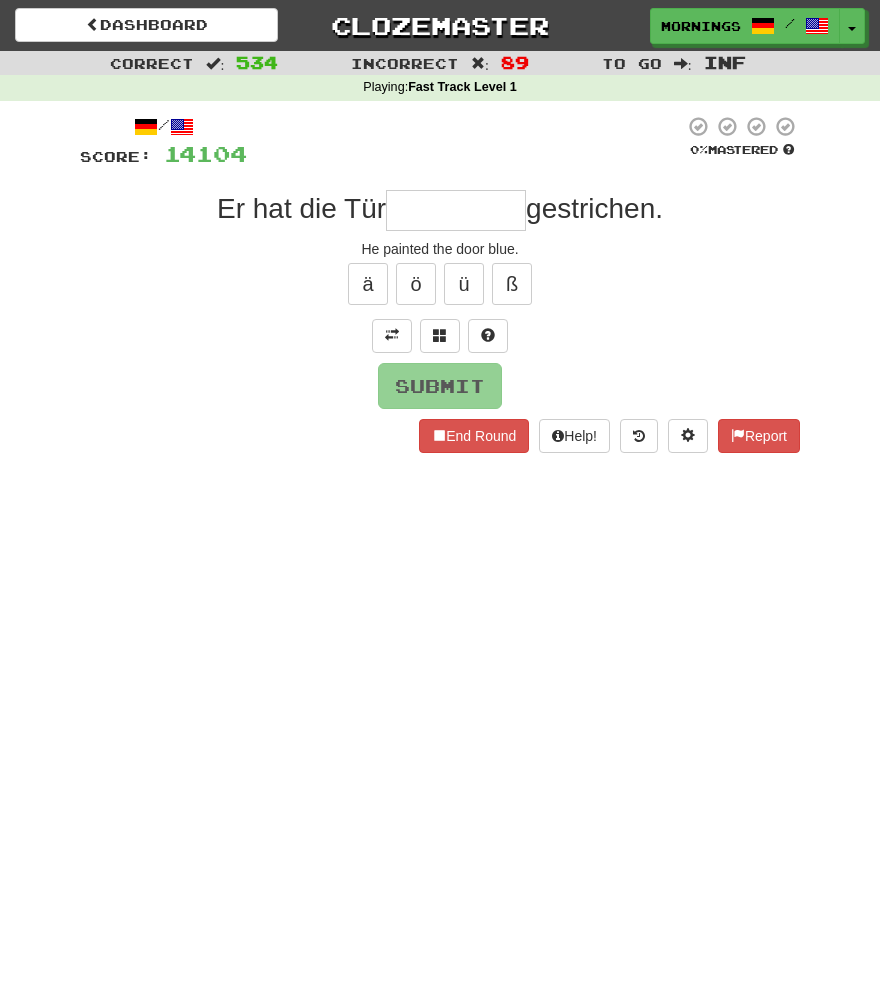 click on "Dashboard
Clozemaster
MorningSky1558
/
Toggle Dropdown
Dashboard
Leaderboard
Activity Feed
Notifications
Profile
Discussions
Deutsch
/
English
Streak:
0
Review:
2,326
Points Today: 0
English
/
Español
Streak:
1
Review:
3,655
Points Today: 1536
English
/
Deutsch
Streak:
0
Review:
537
Points Today: 0
English
/
Italiano
Streak:
0
Review:
330
Points Today: 0
English
/
Français
Streak:
1
Review:
2,370
Points Today: 3048
English
/
Português
Streak:
0
Review:
260
Points Today: 0
English
/
العربية
Streak:
0
Review:
216
Points Today: 0" at bounding box center (440, 496) 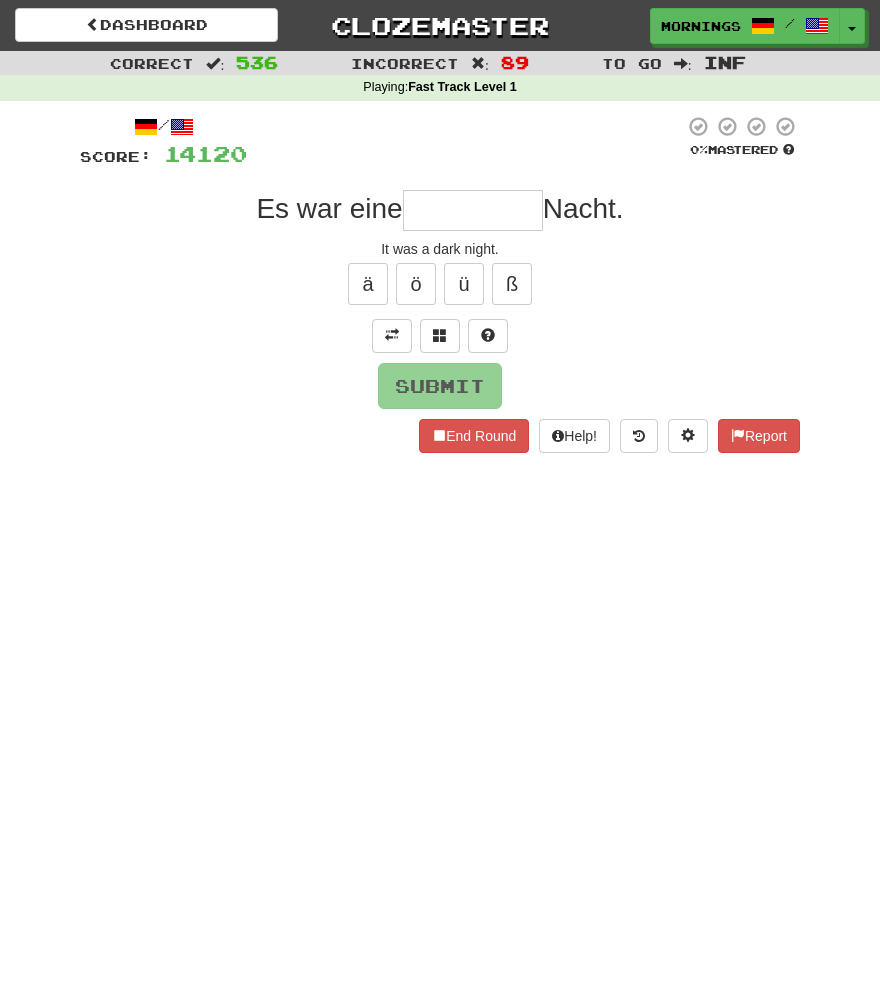 click on "Dashboard
Clozemaster
MorningSky1558
/
Toggle Dropdown
Dashboard
Leaderboard
Activity Feed
Notifications
Profile
Discussions
Deutsch
/
English
Streak:
0
Review:
2,326
Points Today: 0
English
/
Español
Streak:
1
Review:
3,655
Points Today: 1536
English
/
Deutsch
Streak:
0
Review:
537
Points Today: 0
English
/
Italiano
Streak:
0
Review:
330
Points Today: 0
English
/
Français
Streak:
1
Review:
2,370
Points Today: 3048
English
/
Português
Streak:
0
Review:
260
Points Today: 0
English
/
العربية
Streak:
0
Review:
216
Points Today: 0" at bounding box center (440, 496) 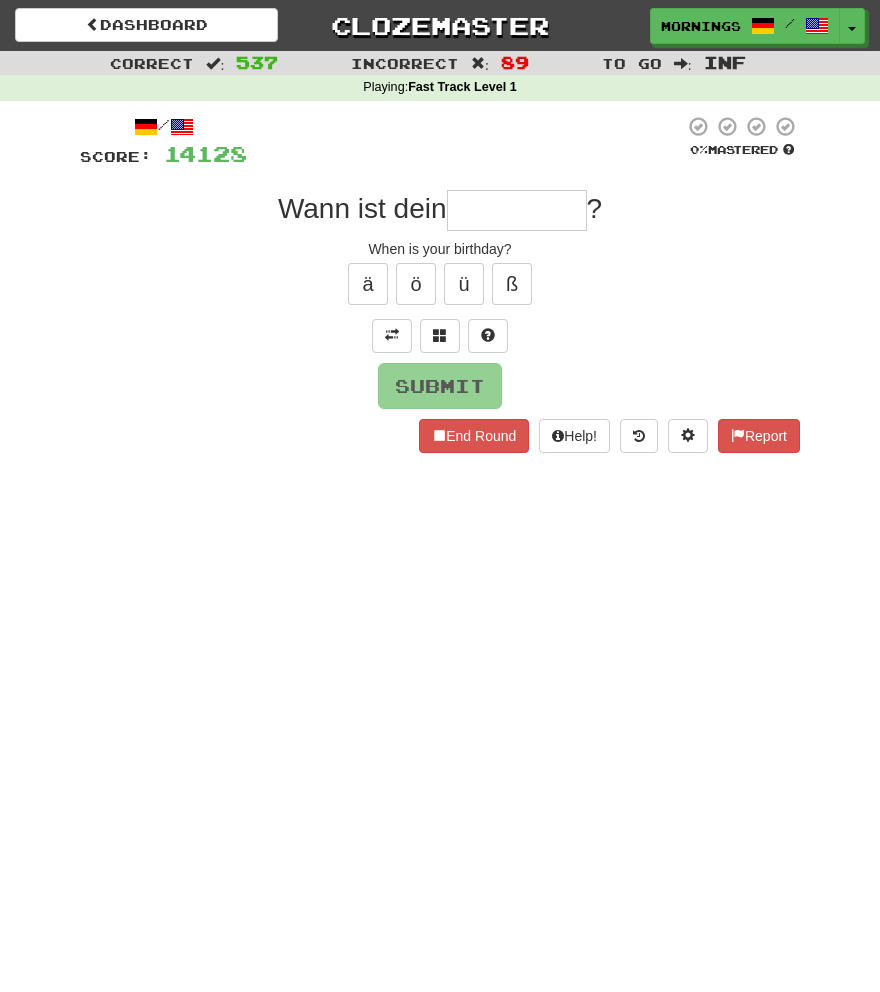 click on "Dashboard
Clozemaster
MorningSky1558
/
Toggle Dropdown
Dashboard
Leaderboard
Activity Feed
Notifications
Profile
Discussions
Deutsch
/
English
Streak:
0
Review:
2,326
Points Today: 0
English
/
Español
Streak:
1
Review:
3,655
Points Today: 1536
English
/
Deutsch
Streak:
0
Review:
537
Points Today: 0
English
/
Italiano
Streak:
0
Review:
330
Points Today: 0
English
/
Français
Streak:
1
Review:
2,370
Points Today: 3048
English
/
Português
Streak:
0
Review:
260
Points Today: 0
English
/
العربية
Streak:
0
Review:
216
Points Today: 0" at bounding box center (440, 496) 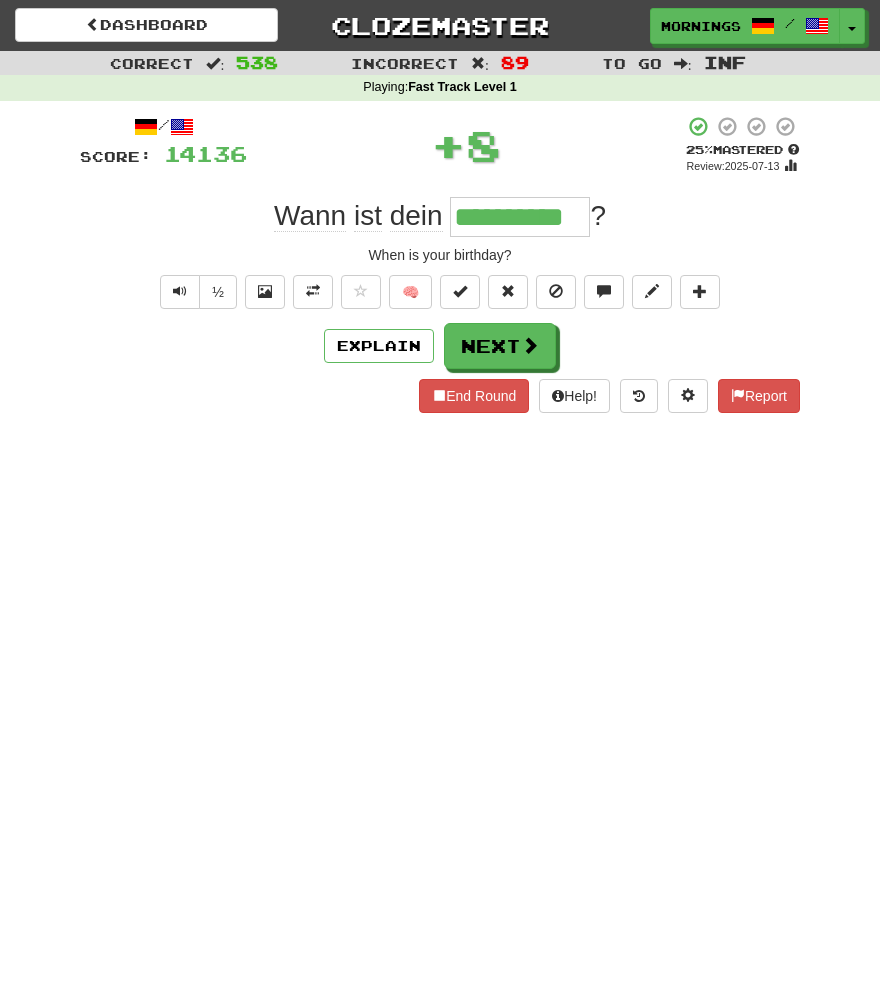 scroll, scrollTop: 0, scrollLeft: 0, axis: both 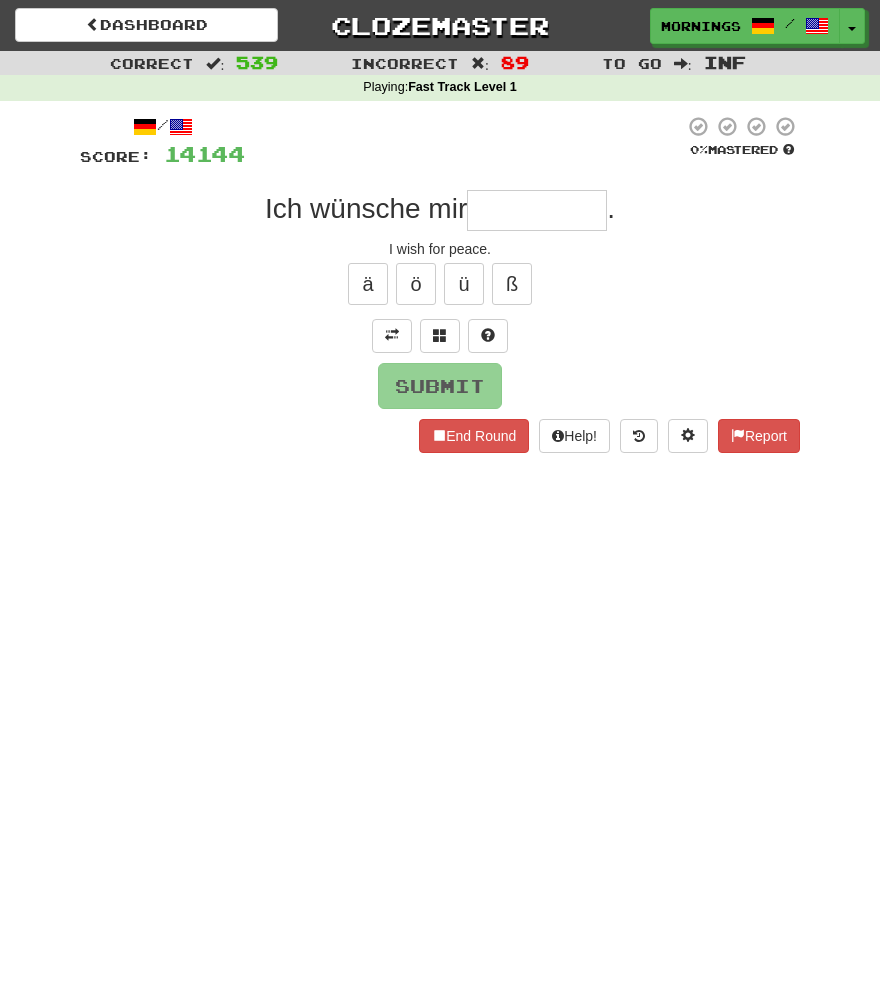 click at bounding box center (464, 142) 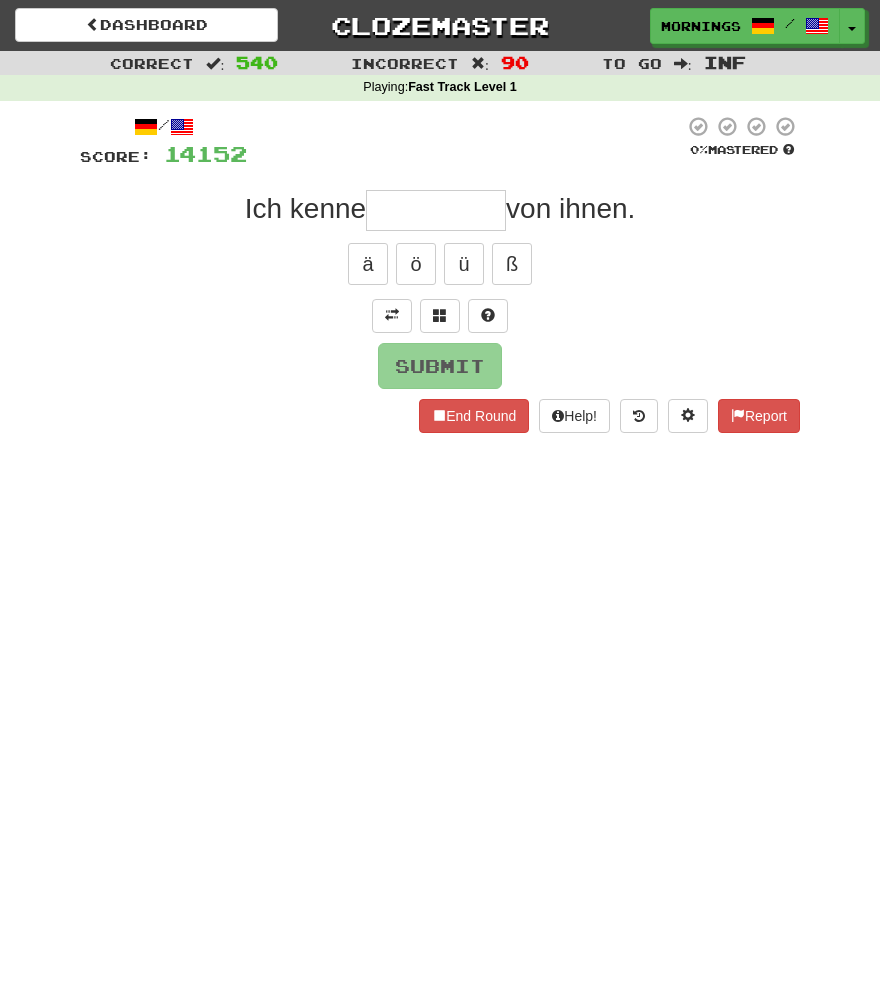 click on "Dashboard
Clozemaster
MorningSky1558
/
Toggle Dropdown
Dashboard
Leaderboard
Activity Feed
Notifications
Profile
Discussions
Deutsch
/
English
Streak:
0
Review:
2,326
Points Today: 0
English
/
Español
Streak:
1
Review:
3,655
Points Today: 1536
English
/
Deutsch
Streak:
0
Review:
537
Points Today: 0
English
/
Italiano
Streak:
0
Review:
330
Points Today: 0
English
/
Français
Streak:
1
Review:
2,370
Points Today: 3048
English
/
Português
Streak:
0
Review:
260
Points Today: 0
English
/
العربية
Streak:
0
Review:
216
Points Today: 0" at bounding box center [440, 496] 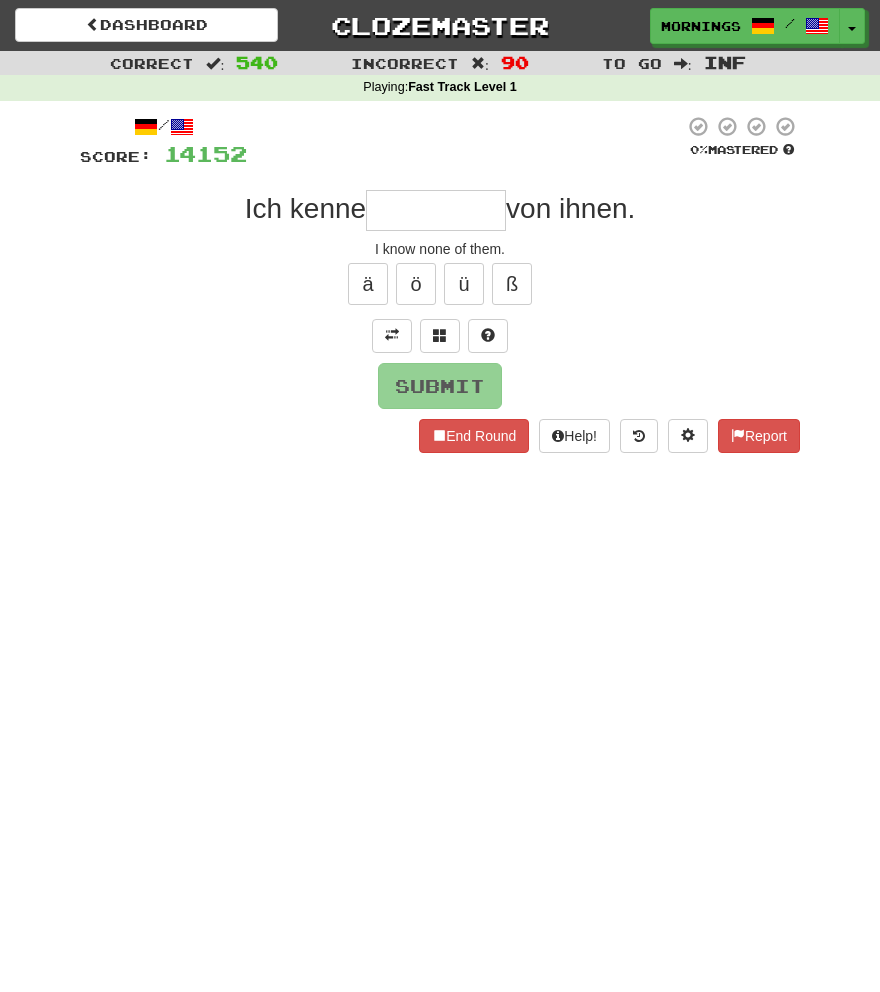 click on "/  Score:   14152 0 %  Mastered Ich kenne   von ihnen. I know none of them. ä ö ü ß Submit  End Round  Help!  Report" at bounding box center (440, 284) 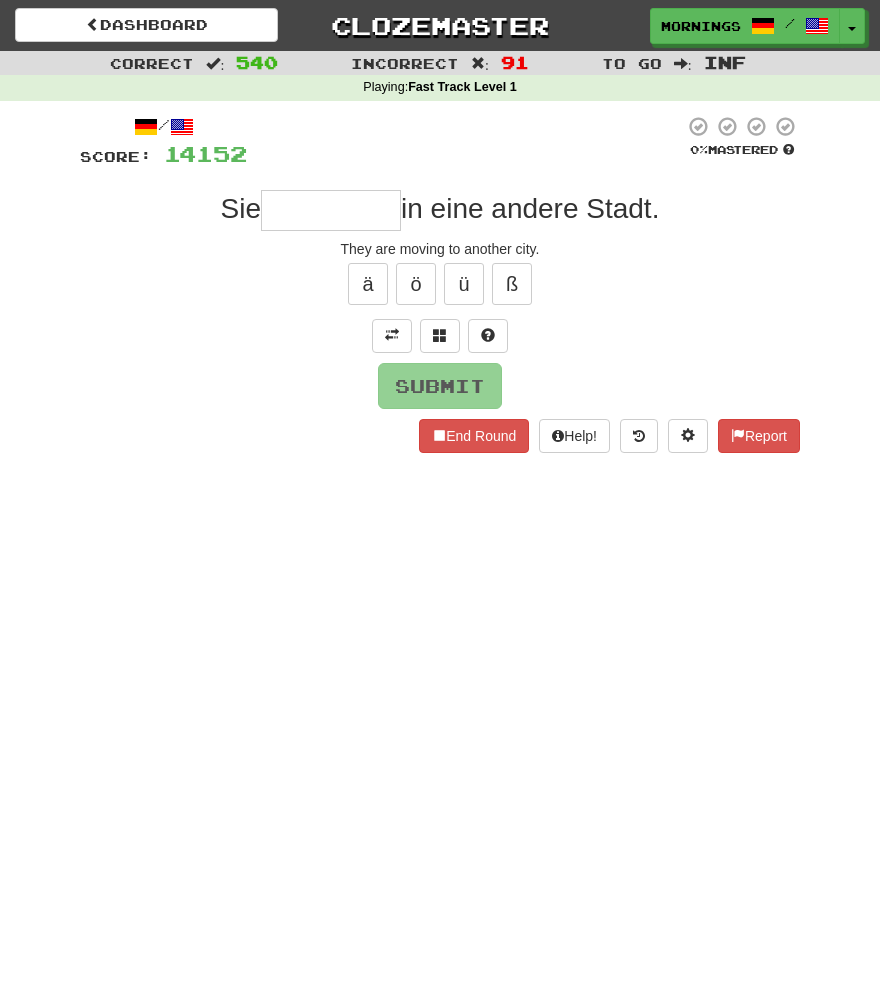 click on "Dashboard
Clozemaster
MorningSky1558
/
Toggle Dropdown
Dashboard
Leaderboard
Activity Feed
Notifications
Profile
Discussions
Deutsch
/
English
Streak:
0
Review:
2,326
Points Today: 0
English
/
Español
Streak:
1
Review:
3,655
Points Today: 1536
English
/
Deutsch
Streak:
0
Review:
537
Points Today: 0
English
/
Italiano
Streak:
0
Review:
330
Points Today: 0
English
/
Français
Streak:
1
Review:
2,370
Points Today: 3048
English
/
Português
Streak:
0
Review:
260
Points Today: 0
English
/
العربية
Streak:
0
Review:
216
Points Today: 0" at bounding box center (440, 496) 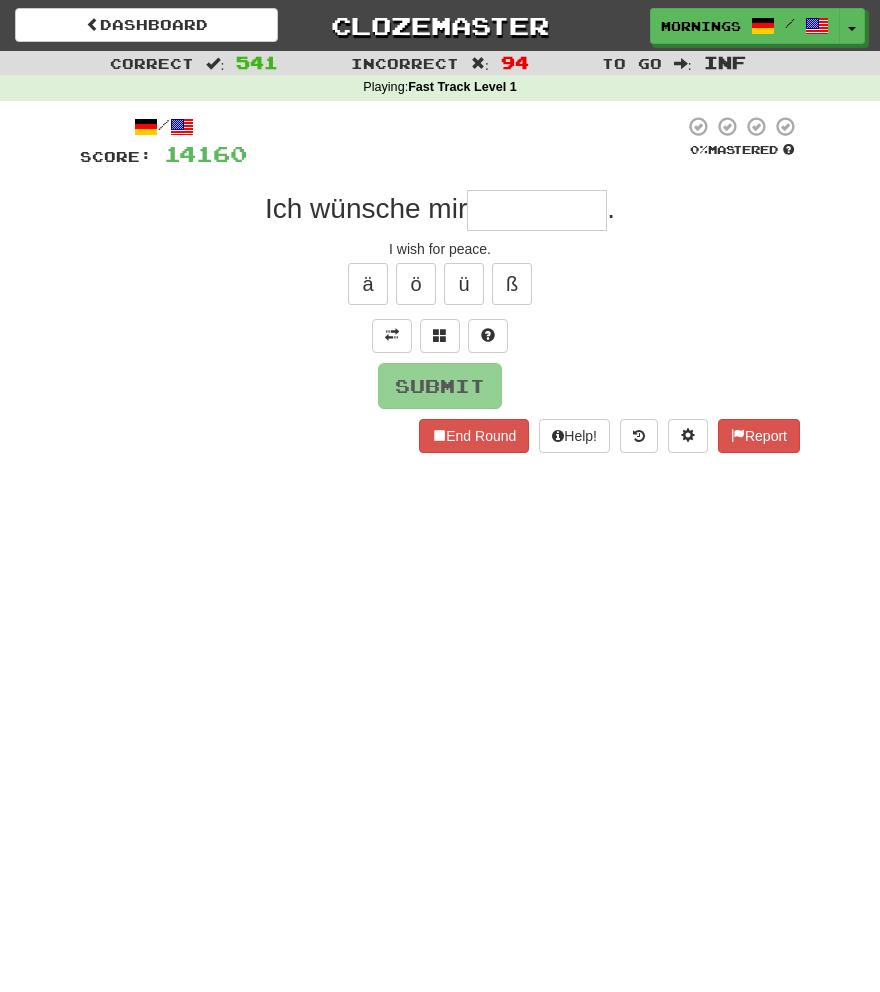 click on "Dashboard
Clozemaster
MorningSky1558
/
Toggle Dropdown
Dashboard
Leaderboard
Activity Feed
Notifications
Profile
Discussions
Deutsch
/
English
Streak:
0
Review:
2,326
Points Today: 0
English
/
Español
Streak:
1
Review:
3,655
Points Today: 1536
English
/
Deutsch
Streak:
0
Review:
537
Points Today: 0
English
/
Italiano
Streak:
0
Review:
330
Points Today: 0
English
/
Français
Streak:
1
Review:
2,370
Points Today: 3048
English
/
Português
Streak:
0
Review:
260
Points Today: 0
English
/
العربية
Streak:
0
Review:
216
Points Today: 0" at bounding box center (440, 496) 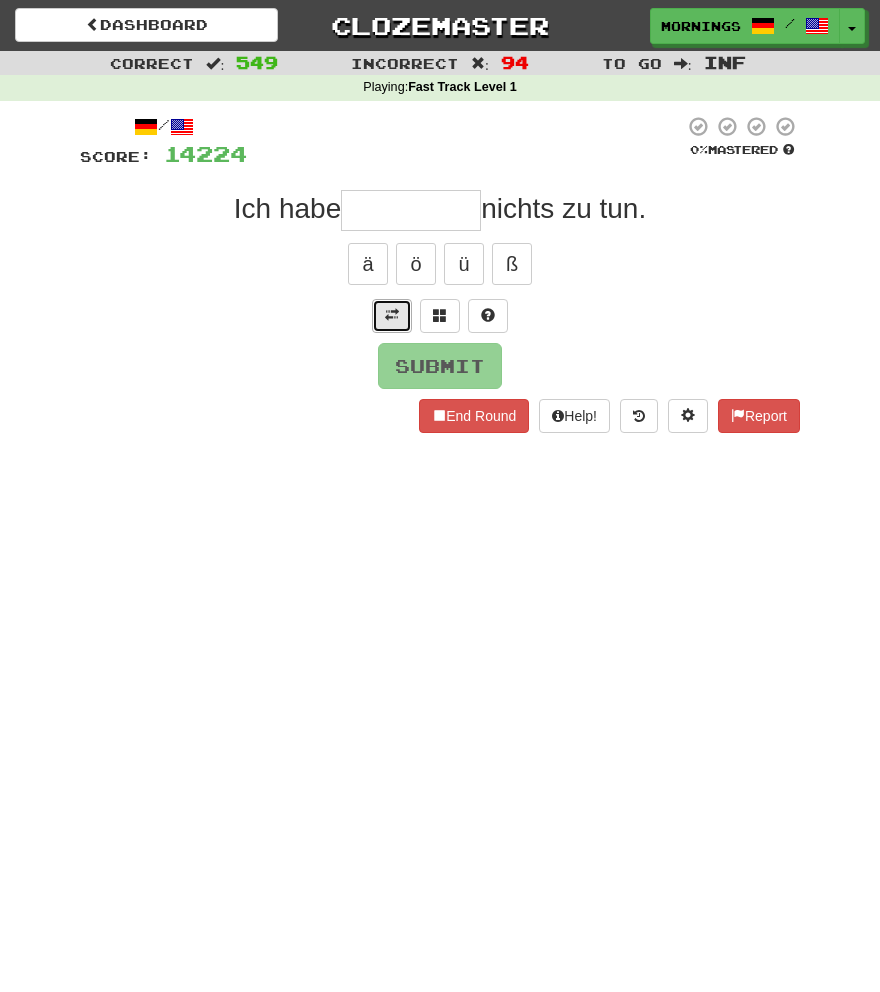click at bounding box center [392, 315] 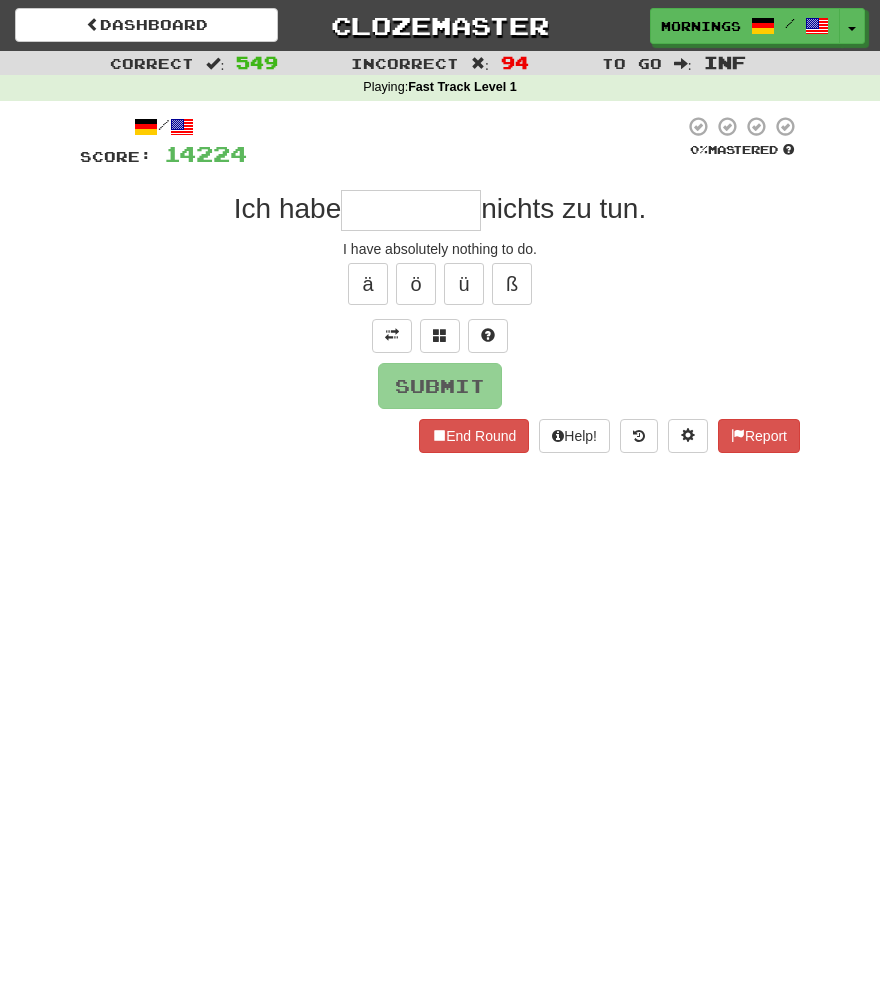 click at bounding box center [411, 210] 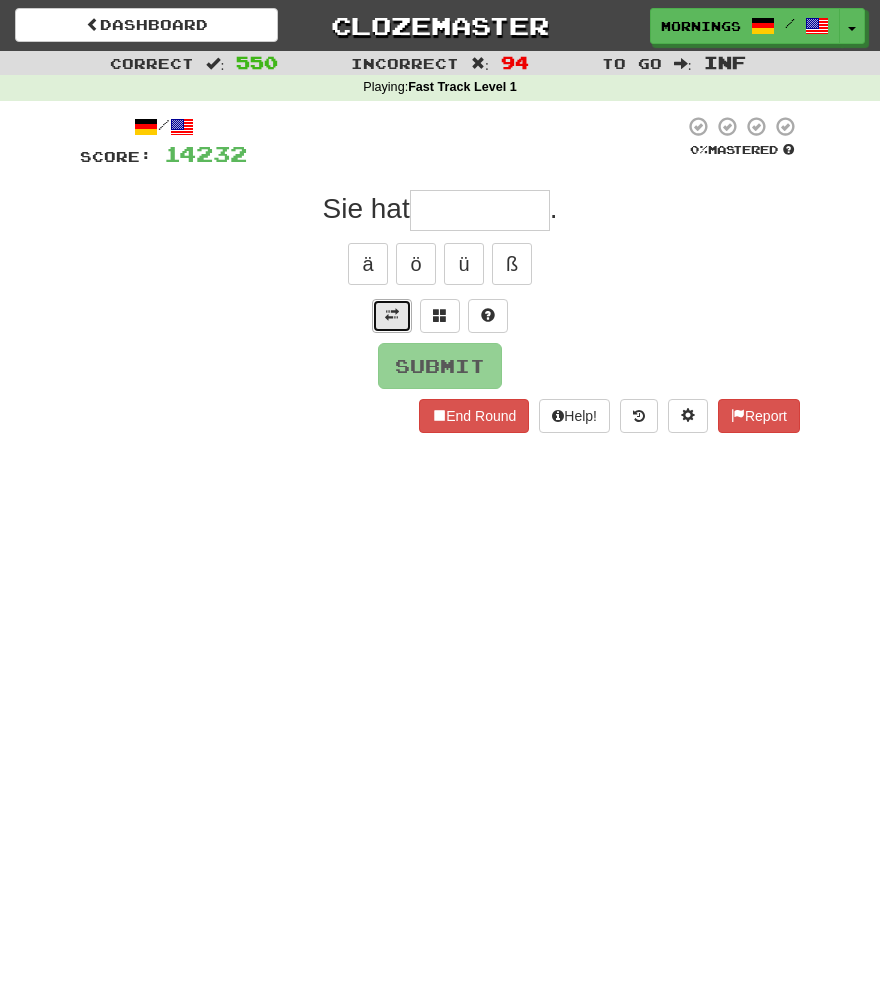 click at bounding box center (392, 315) 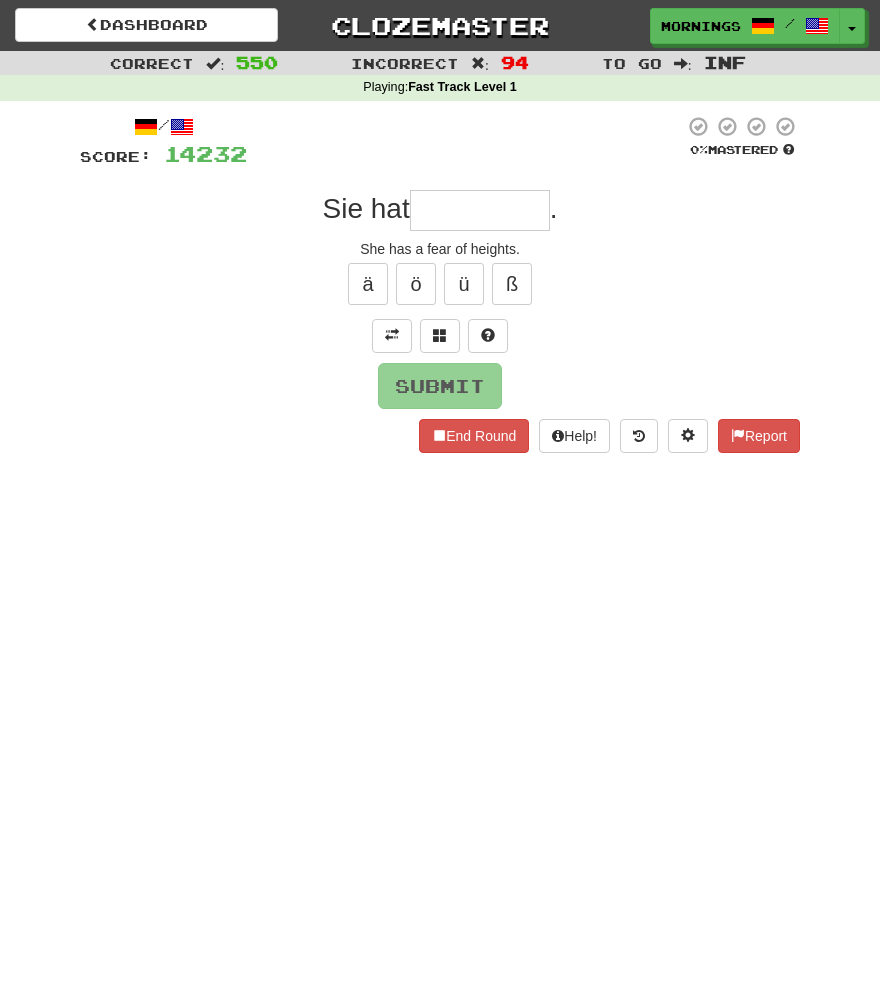 click at bounding box center (480, 210) 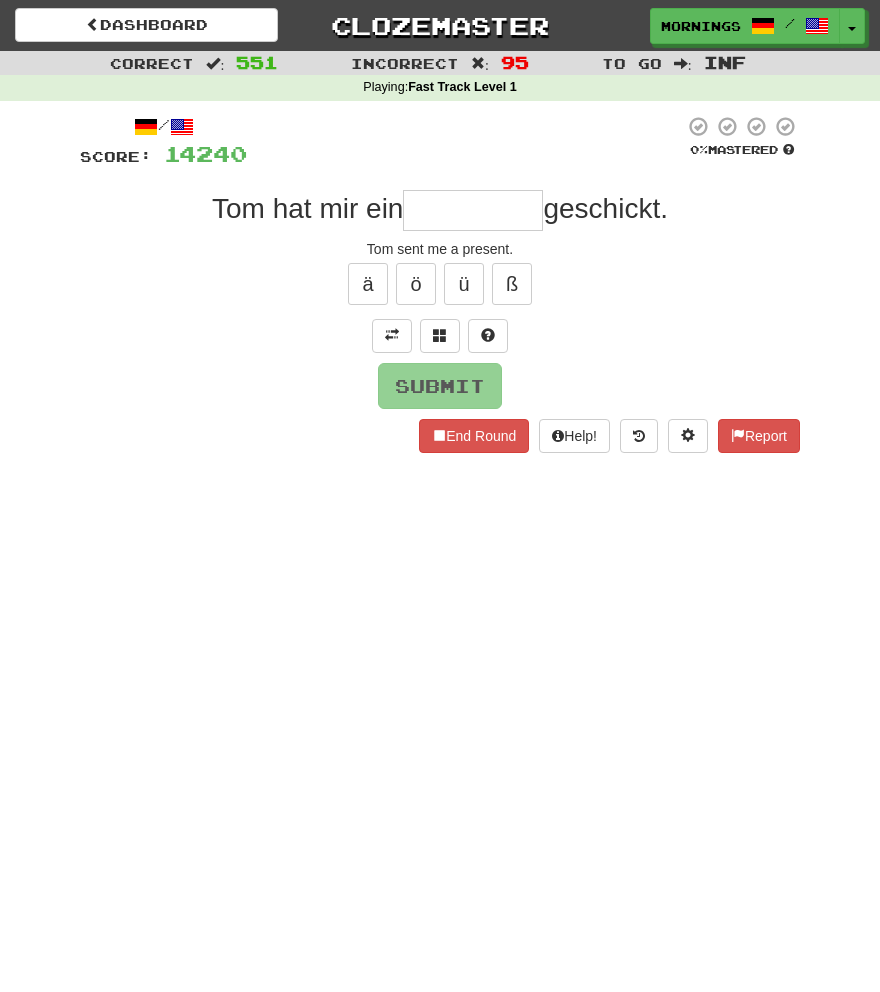 click on "Dashboard
Clozemaster
MorningSky1558
/
Toggle Dropdown
Dashboard
Leaderboard
Activity Feed
Notifications
Profile
Discussions
Deutsch
/
English
Streak:
0
Review:
2,326
Points Today: 0
English
/
Español
Streak:
1
Review:
3,655
Points Today: 1536
English
/
Deutsch
Streak:
0
Review:
537
Points Today: 0
English
/
Italiano
Streak:
0
Review:
330
Points Today: 0
English
/
Français
Streak:
1
Review:
2,370
Points Today: 3048
English
/
Português
Streak:
0
Review:
260
Points Today: 0
English
/
العربية
Streak:
0
Review:
216
Points Today: 0" at bounding box center (440, 496) 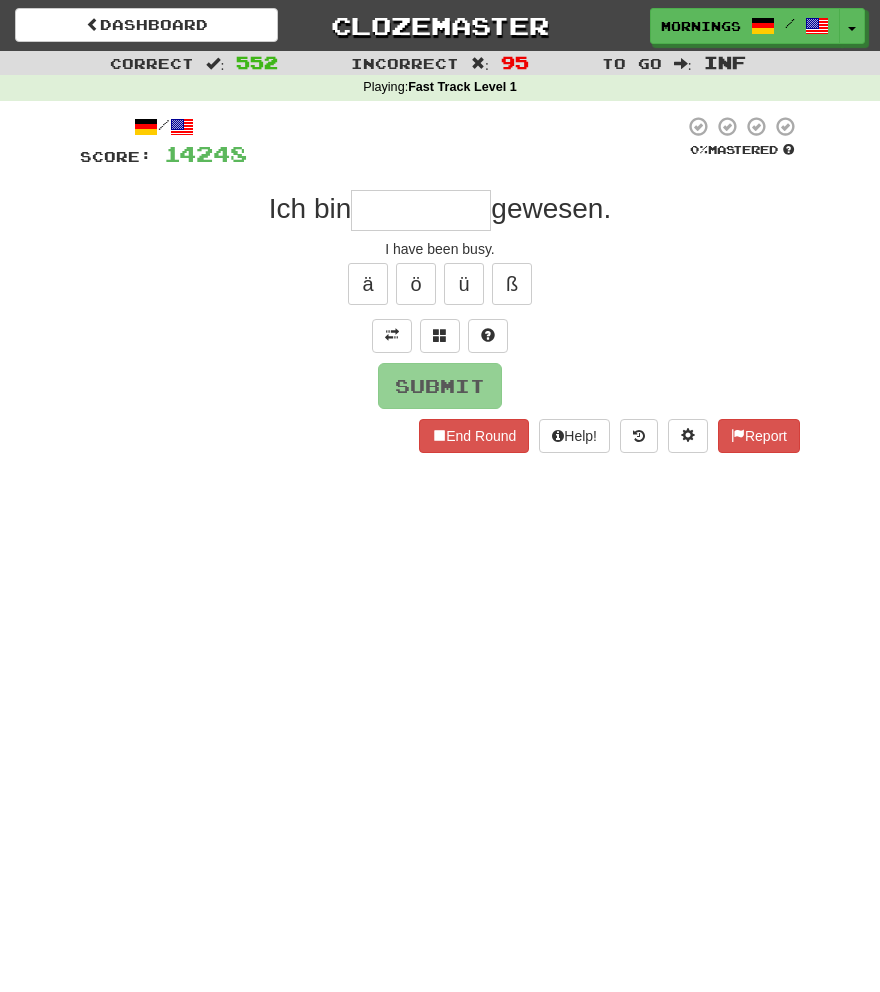 click on "Dashboard
Clozemaster
MorningSky1558
/
Toggle Dropdown
Dashboard
Leaderboard
Activity Feed
Notifications
Profile
Discussions
Deutsch
/
English
Streak:
0
Review:
2,326
Points Today: 0
English
/
Español
Streak:
1
Review:
3,655
Points Today: 1536
English
/
Deutsch
Streak:
0
Review:
537
Points Today: 0
English
/
Italiano
Streak:
0
Review:
330
Points Today: 0
English
/
Français
Streak:
1
Review:
2,370
Points Today: 3048
English
/
Português
Streak:
0
Review:
260
Points Today: 0
English
/
العربية
Streak:
0
Review:
216
Points Today: 0" at bounding box center [440, 496] 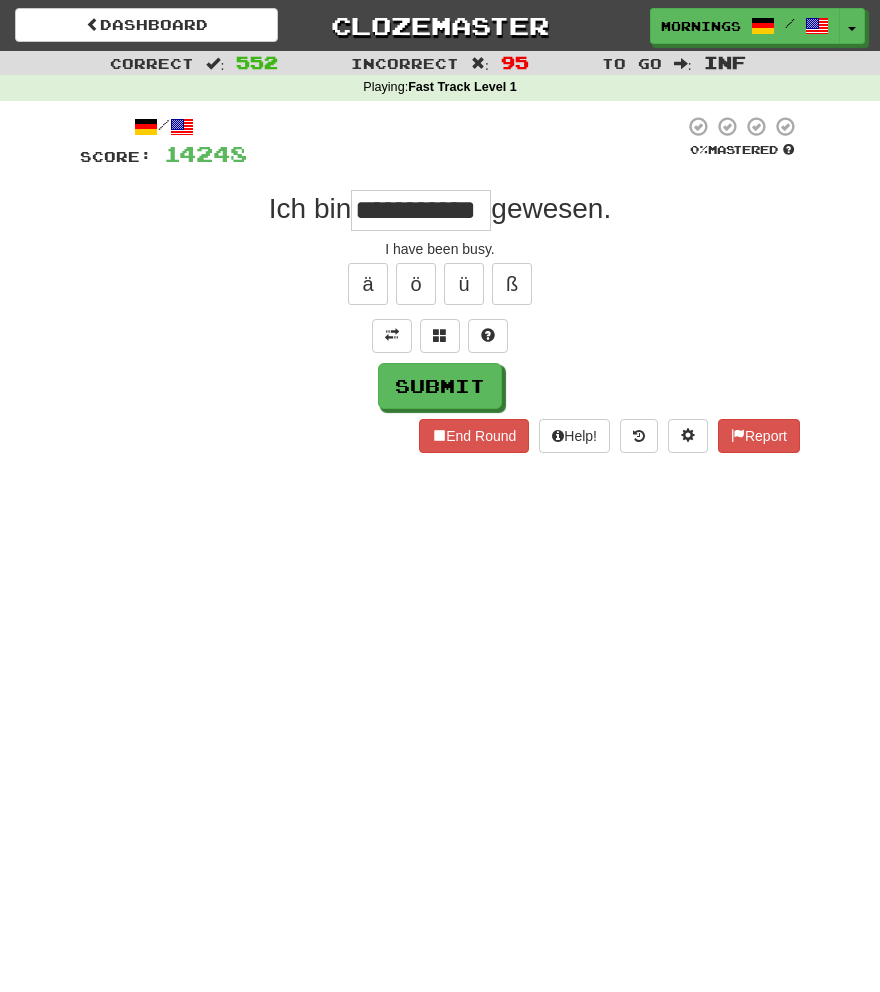 scroll, scrollTop: 0, scrollLeft: 0, axis: both 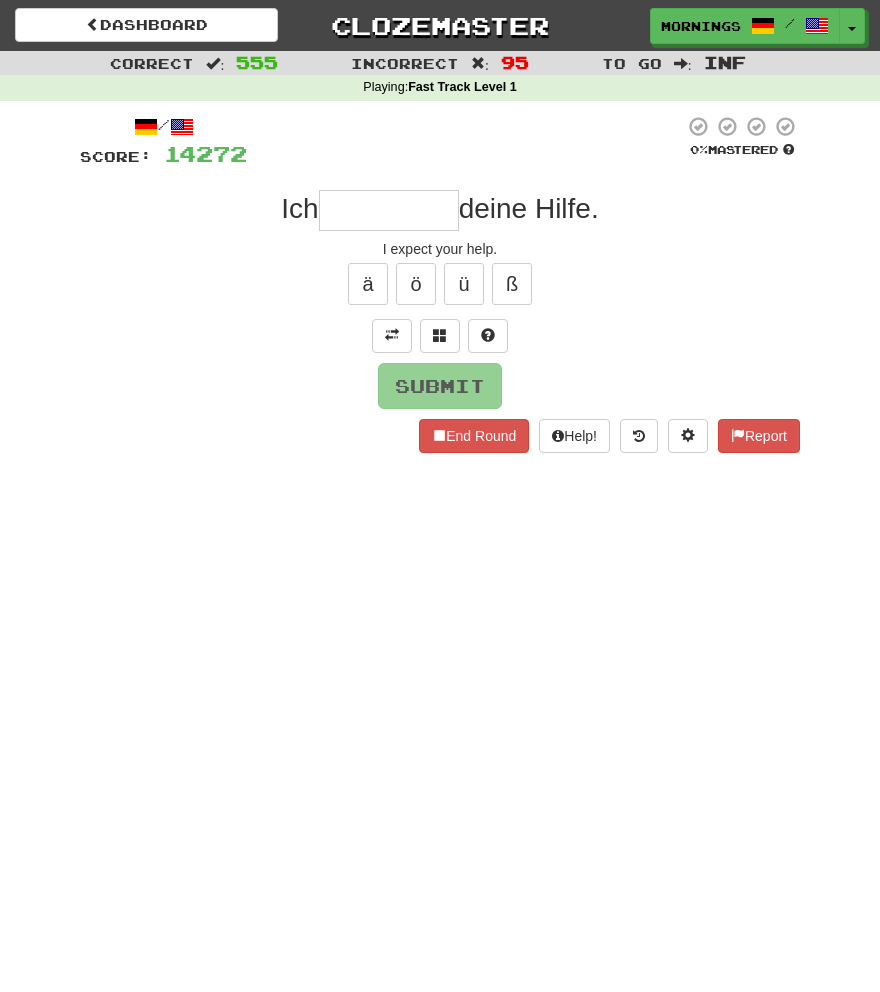 click on "/  Score:   14272 0 %  Mastered Ich   deine Hilfe. I expect your help. ä ö ü ß Submit  End Round  Help!  Report" at bounding box center (440, 291) 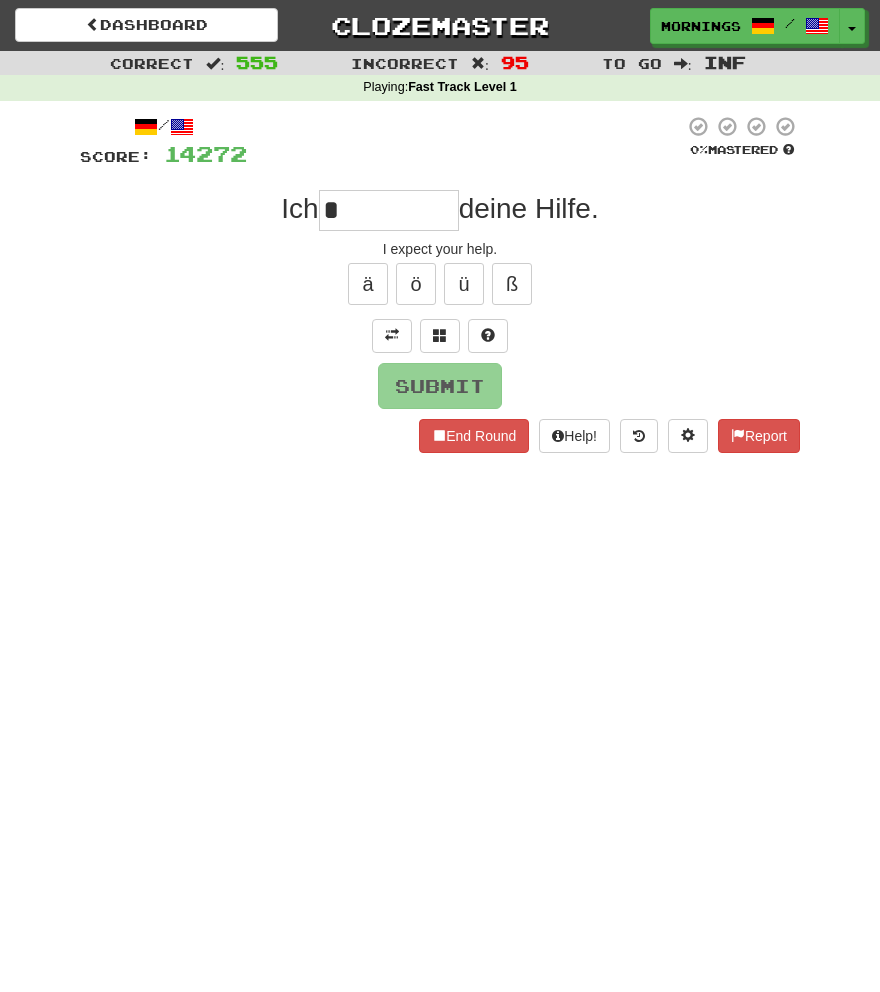 click on "*" at bounding box center (389, 210) 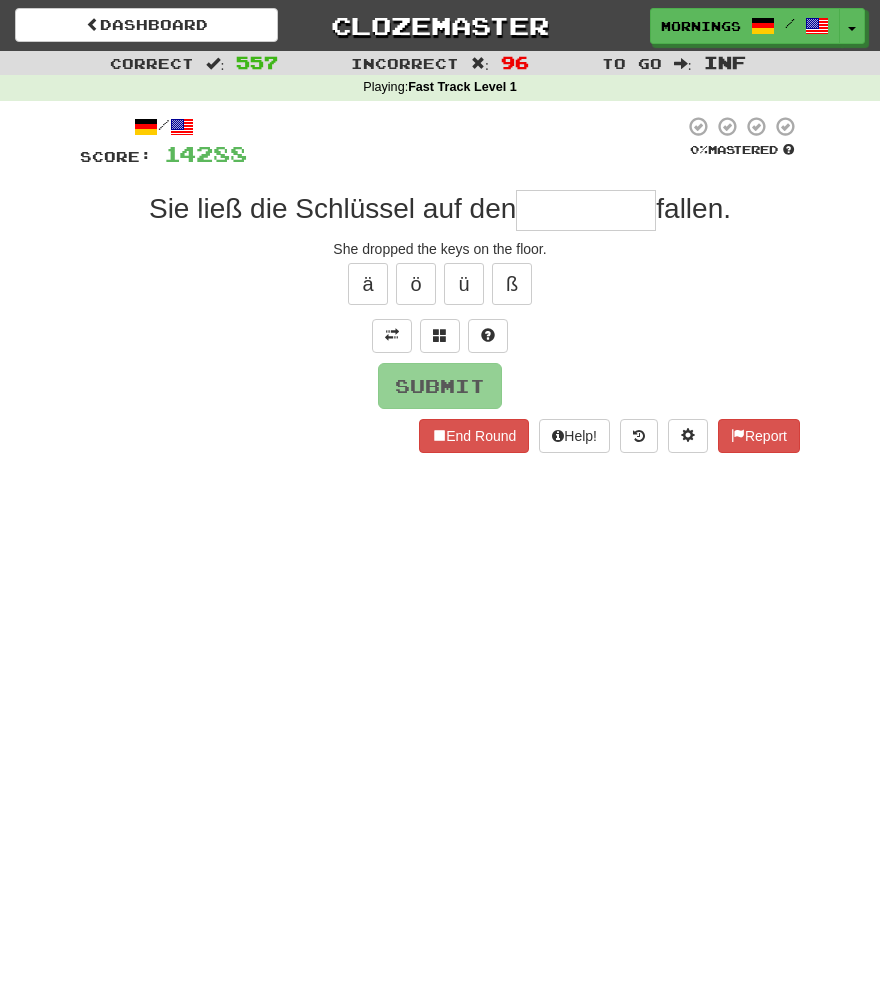 click on "/  Score:   14288 0 %  Mastered Sie ließ die Schlüssel auf den   fallen. She dropped the keys on the floor. ä ö ü ß Submit  End Round  Help!  Report" at bounding box center [440, 291] 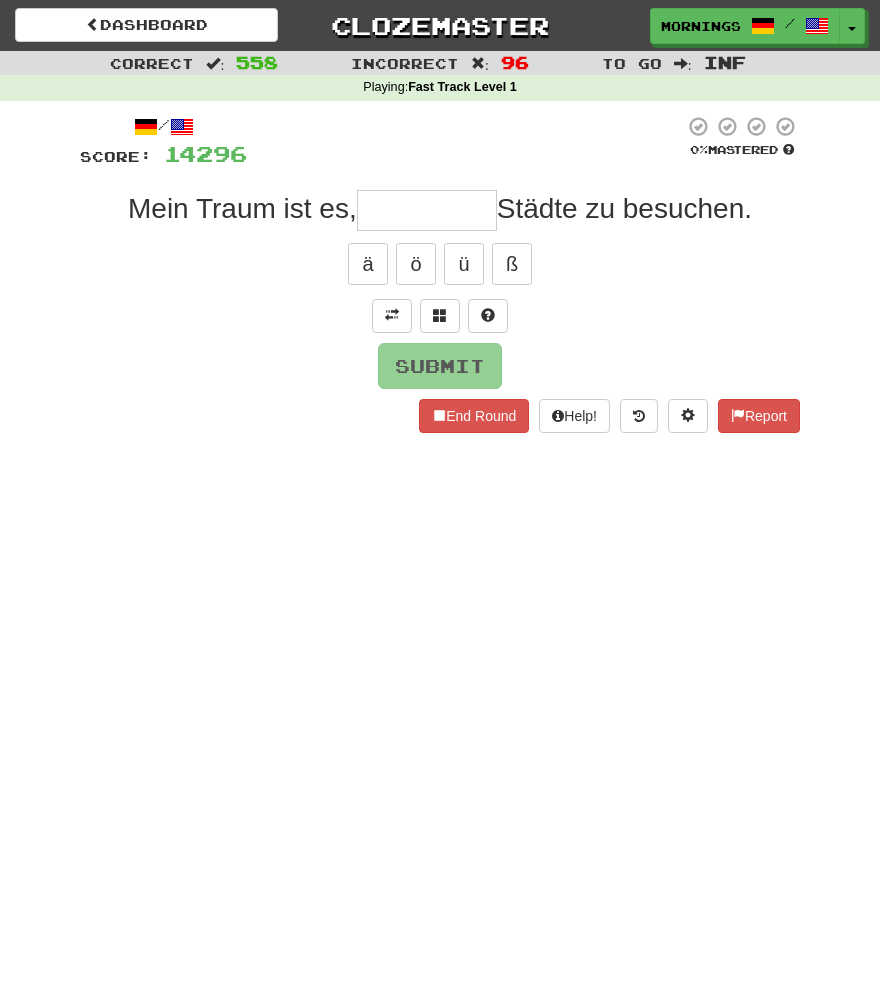 click on "Dashboard
Clozemaster
MorningSky1558
/
Toggle Dropdown
Dashboard
Leaderboard
Activity Feed
Notifications
Profile
Discussions
Deutsch
/
English
Streak:
0
Review:
2,326
Points Today: 0
English
/
Español
Streak:
1
Review:
3,655
Points Today: 1536
English
/
Deutsch
Streak:
0
Review:
537
Points Today: 0
English
/
Italiano
Streak:
0
Review:
330
Points Today: 0
English
/
Français
Streak:
1
Review:
2,370
Points Today: 3048
English
/
Português
Streak:
0
Review:
260
Points Today: 0
English
/
العربية
Streak:
0
Review:
216
Points Today: 0" at bounding box center (440, 496) 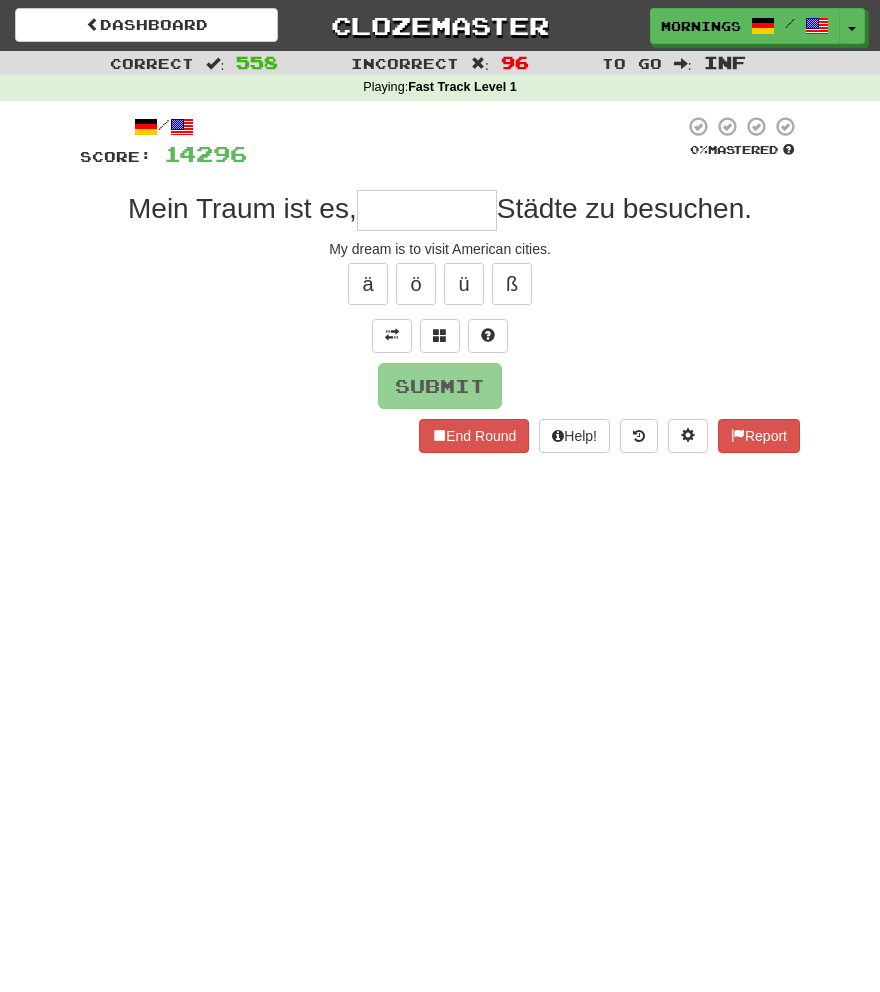 click at bounding box center [427, 210] 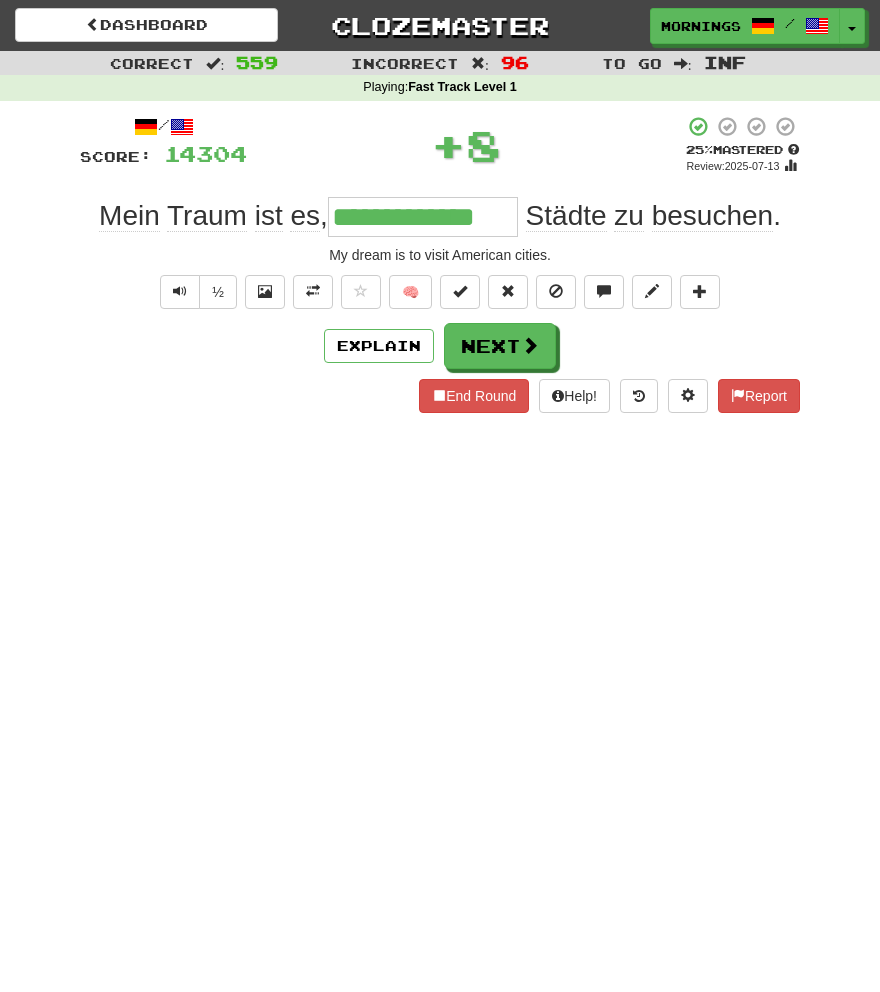 scroll, scrollTop: 0, scrollLeft: 0, axis: both 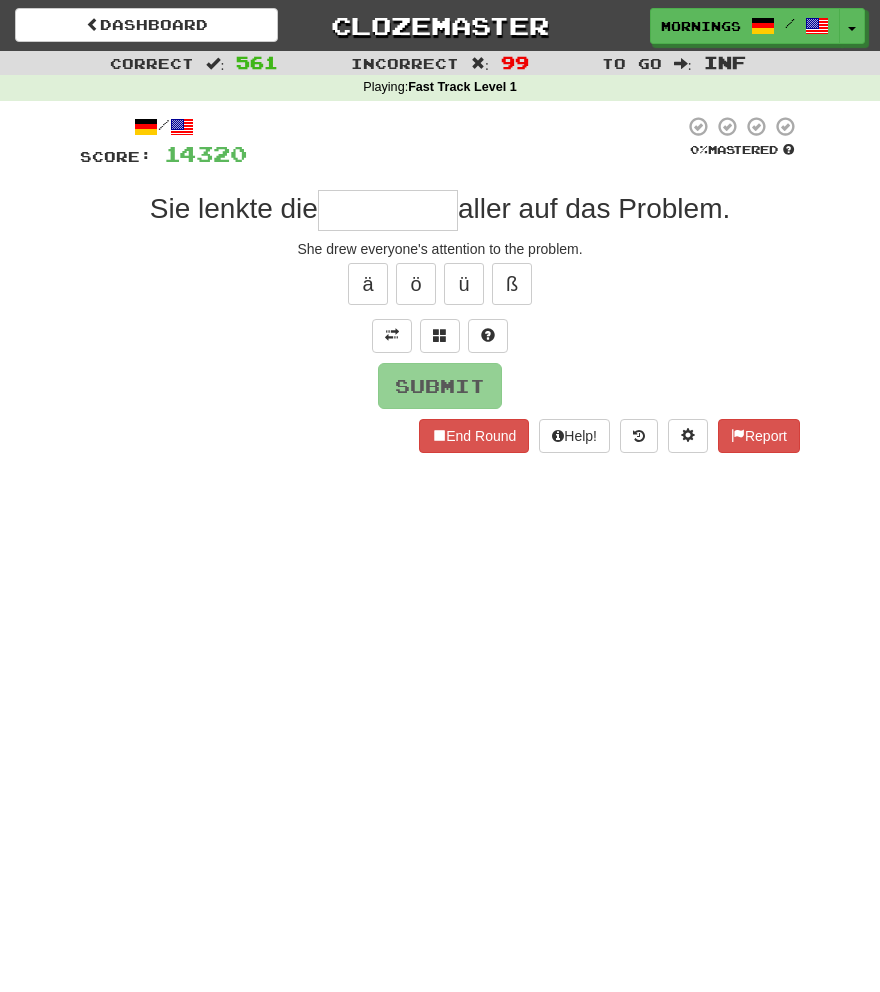 click on "Dashboard
Clozemaster
MorningSky1558
/
Toggle Dropdown
Dashboard
Leaderboard
Activity Feed
Notifications
Profile
Discussions
Deutsch
/
English
Streak:
0
Review:
2,326
Points Today: 0
English
/
Español
Streak:
1
Review:
3,655
Points Today: 1536
English
/
Deutsch
Streak:
0
Review:
537
Points Today: 0
English
/
Italiano
Streak:
0
Review:
330
Points Today: 0
English
/
Français
Streak:
1
Review:
2,370
Points Today: 3048
English
/
Português
Streak:
0
Review:
260
Points Today: 0
English
/
العربية
Streak:
0
Review:
216
Points Today: 0" at bounding box center (440, 496) 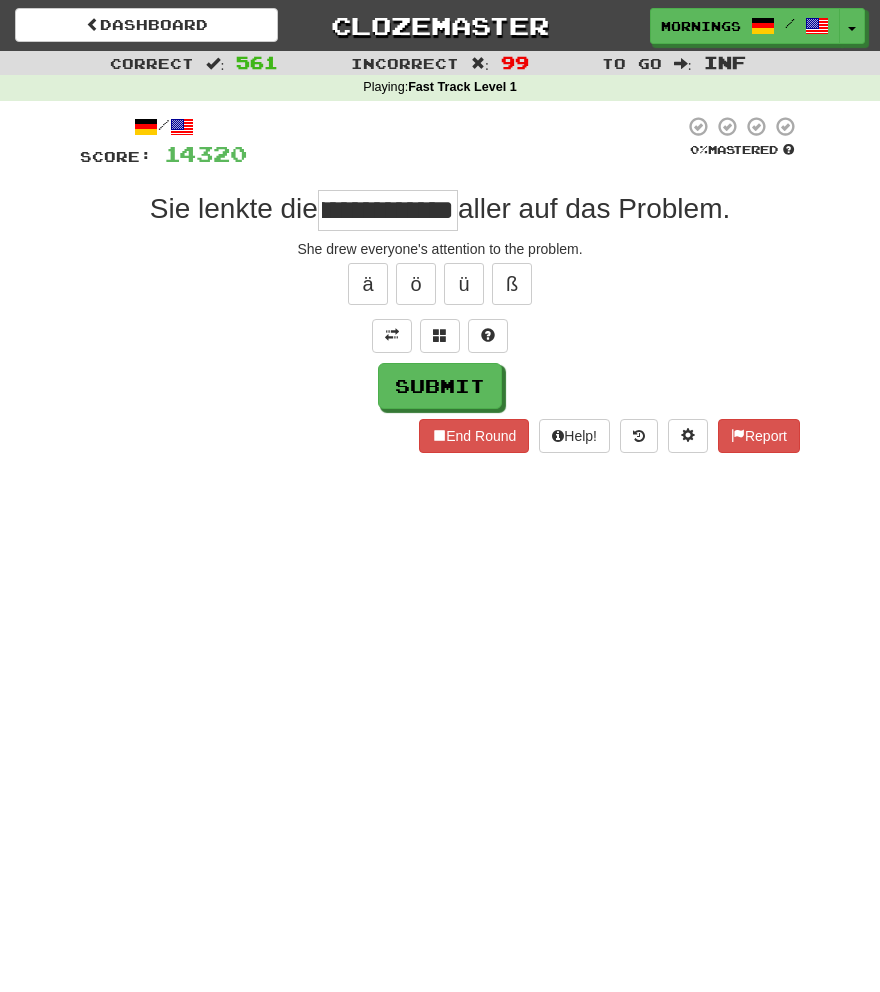 scroll, scrollTop: 0, scrollLeft: 0, axis: both 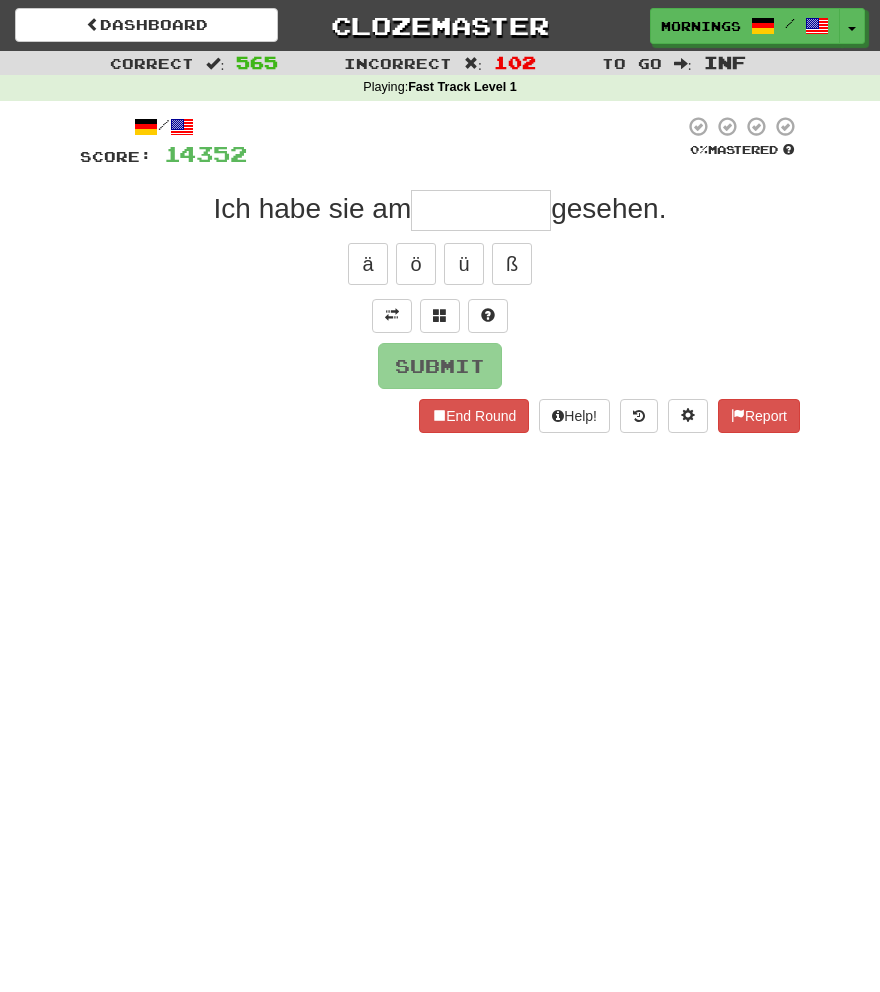 click on "End Round  Help!  Report" at bounding box center [440, 416] 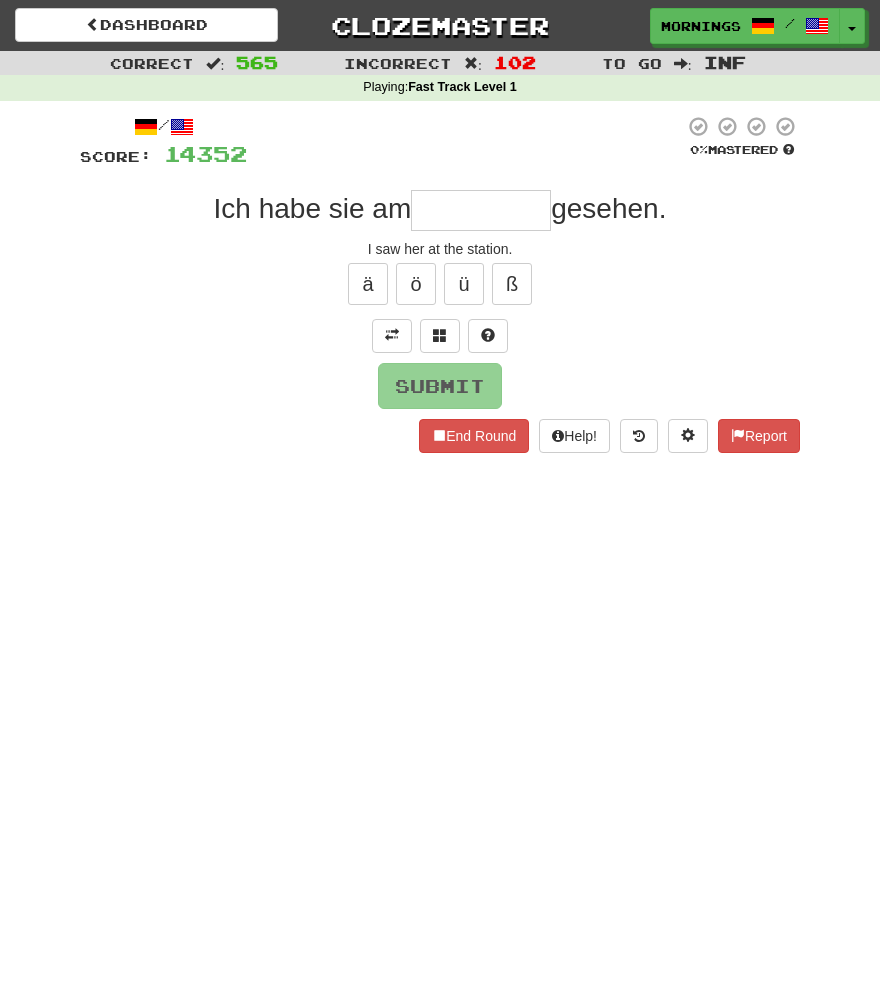 click at bounding box center [481, 210] 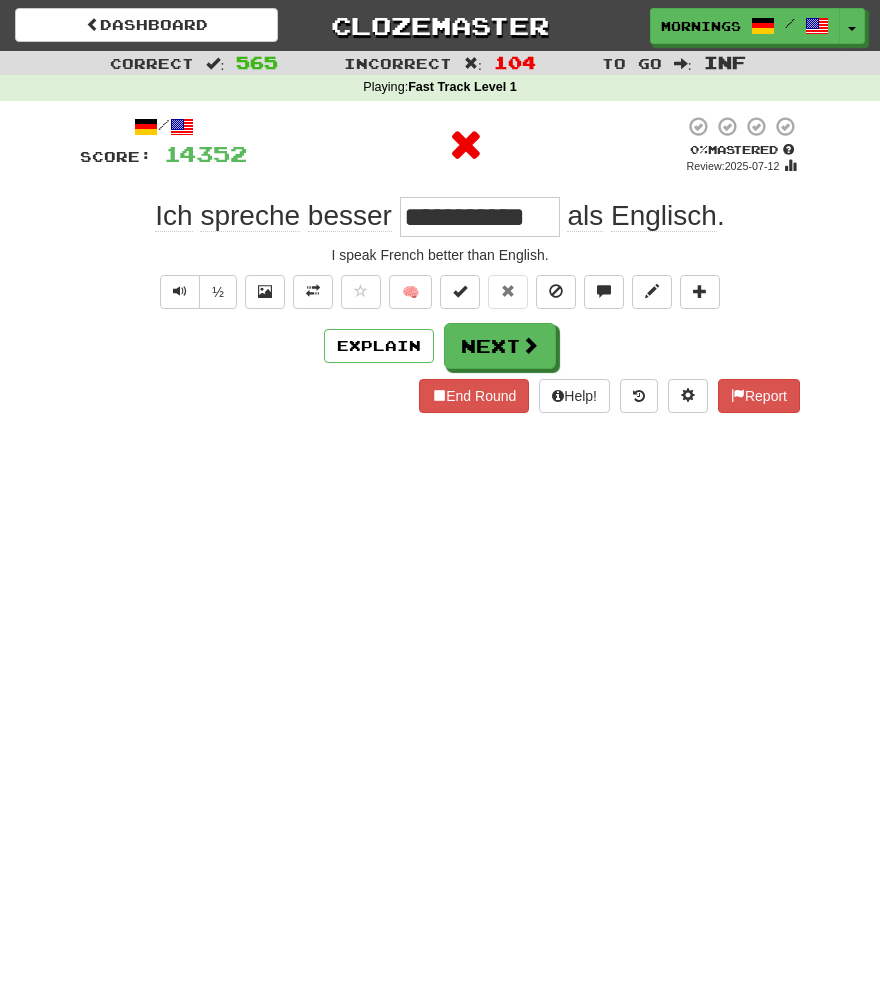 scroll, scrollTop: 0, scrollLeft: 0, axis: both 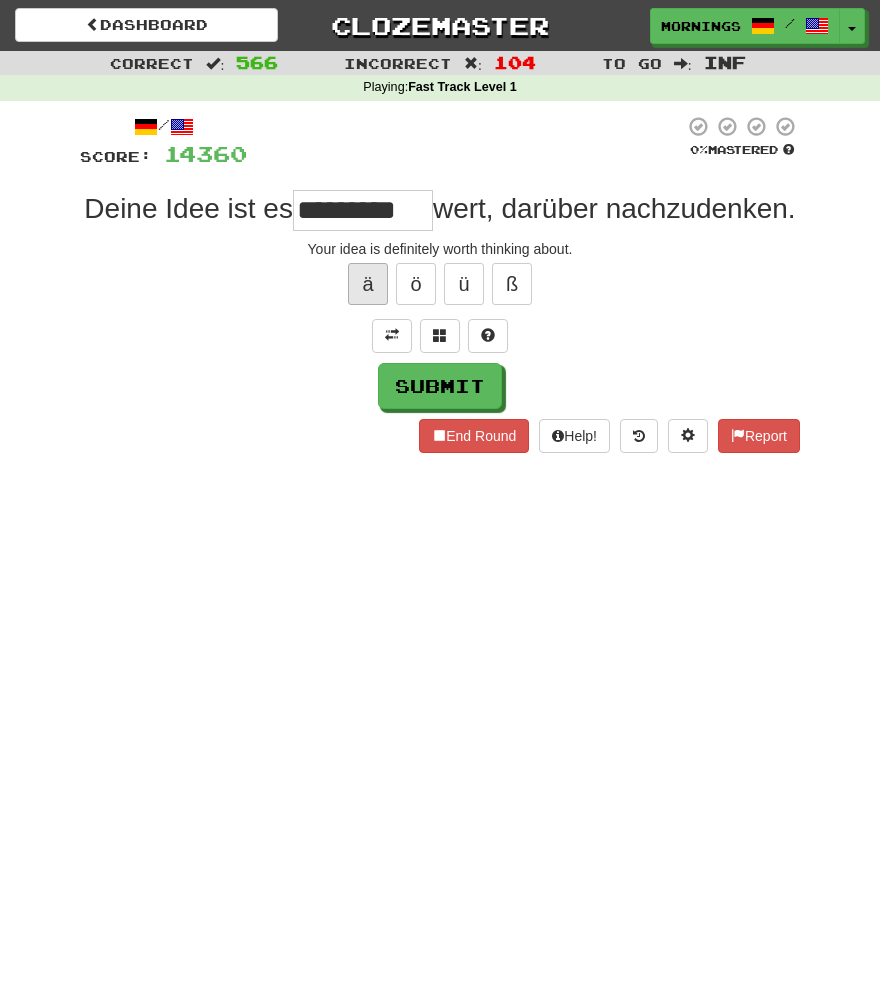 type on "*********" 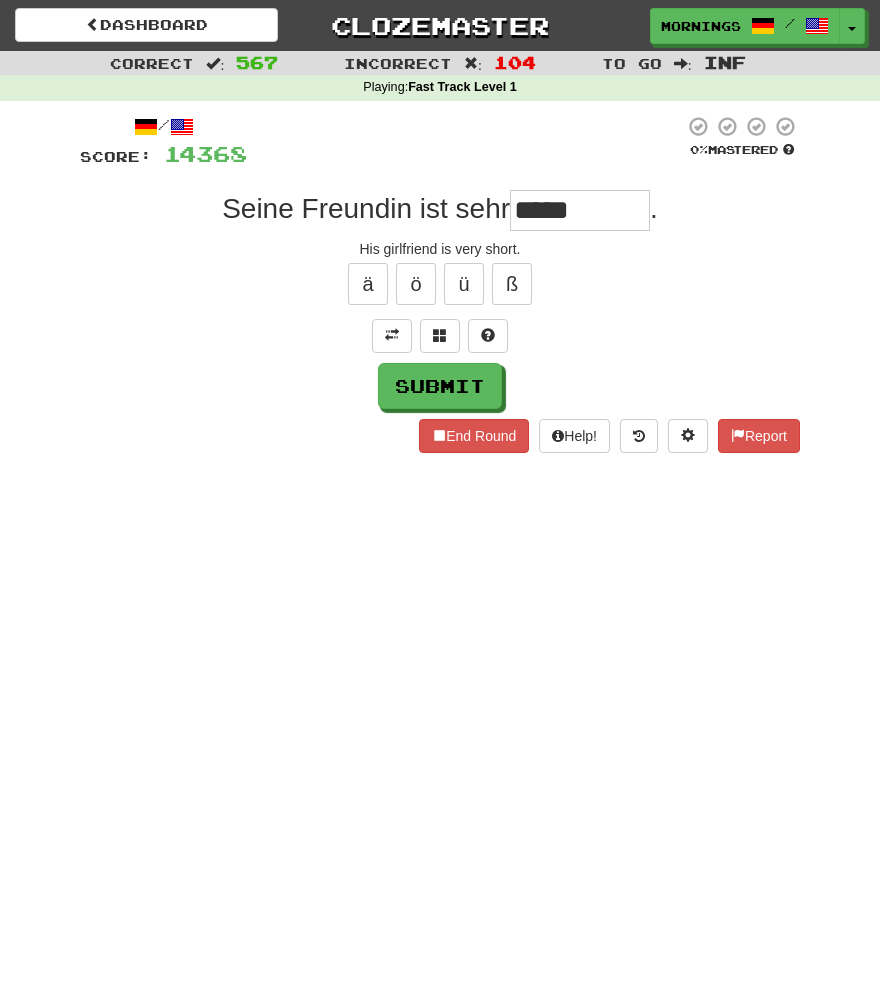 type on "*****" 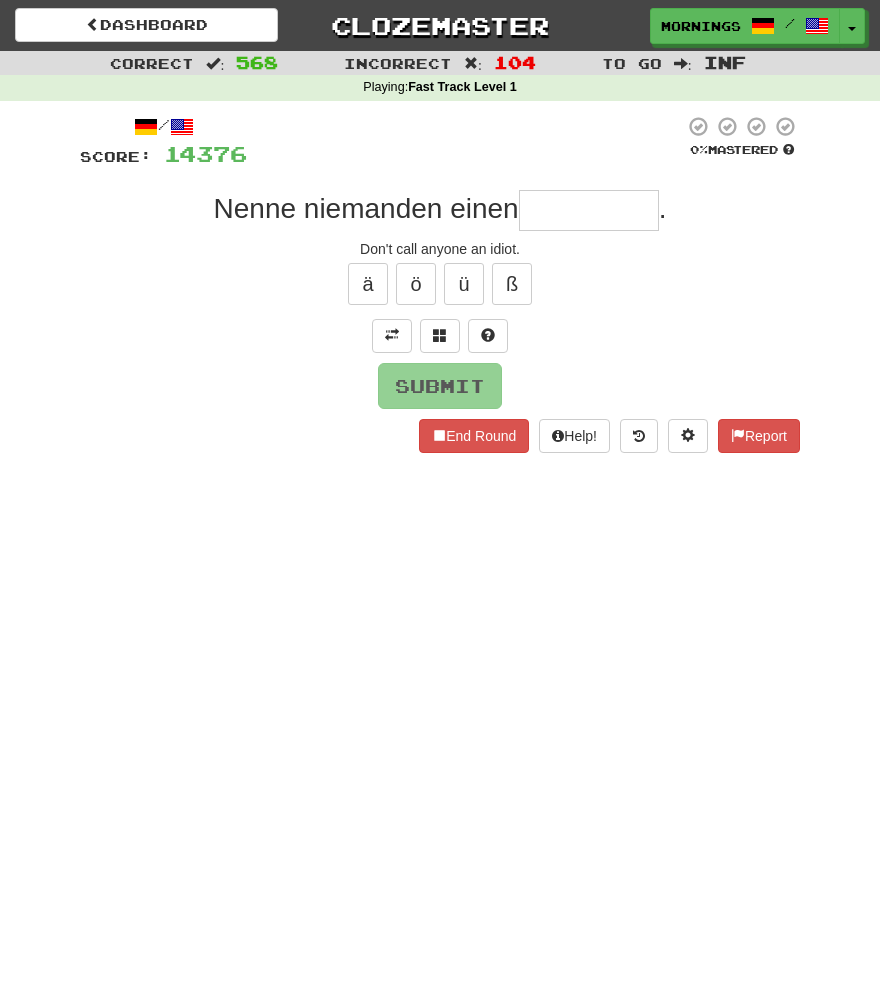 click on "/  Score:   14376 0 %  Mastered Nenne niemanden einen  . Don't call anyone an idiot. ä ö ü ß Submit  End Round  Help!  Report" at bounding box center [440, 284] 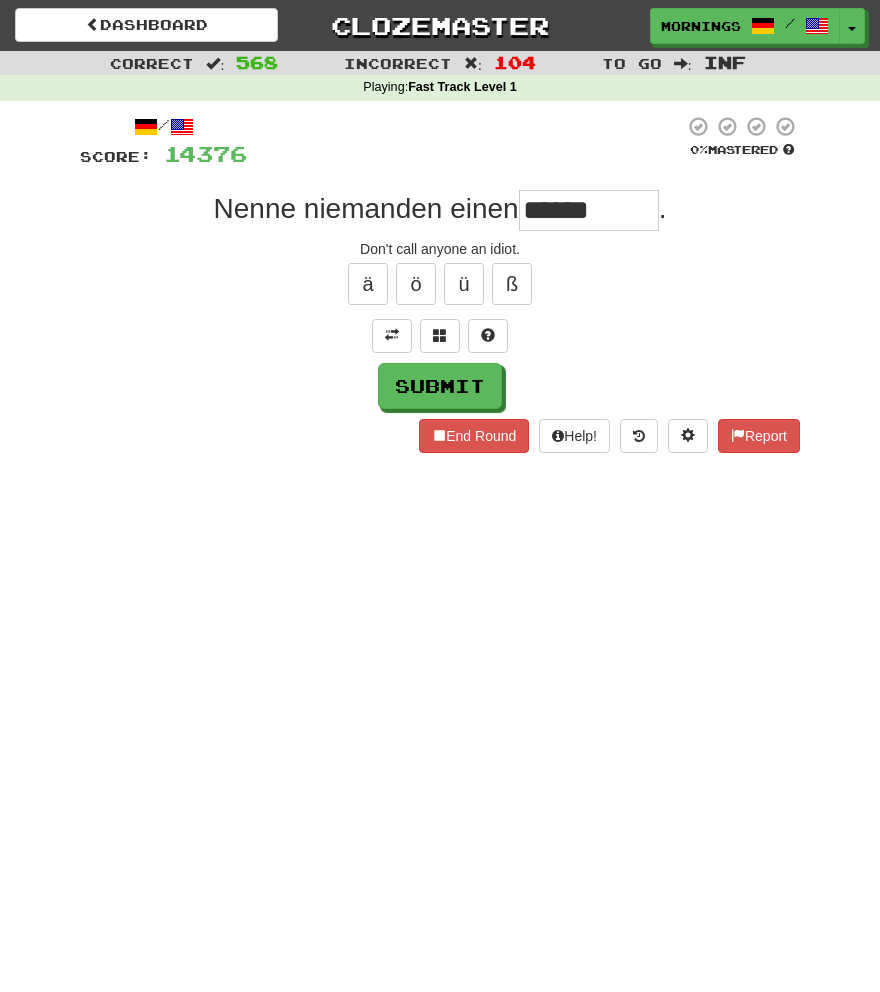 type on "*******" 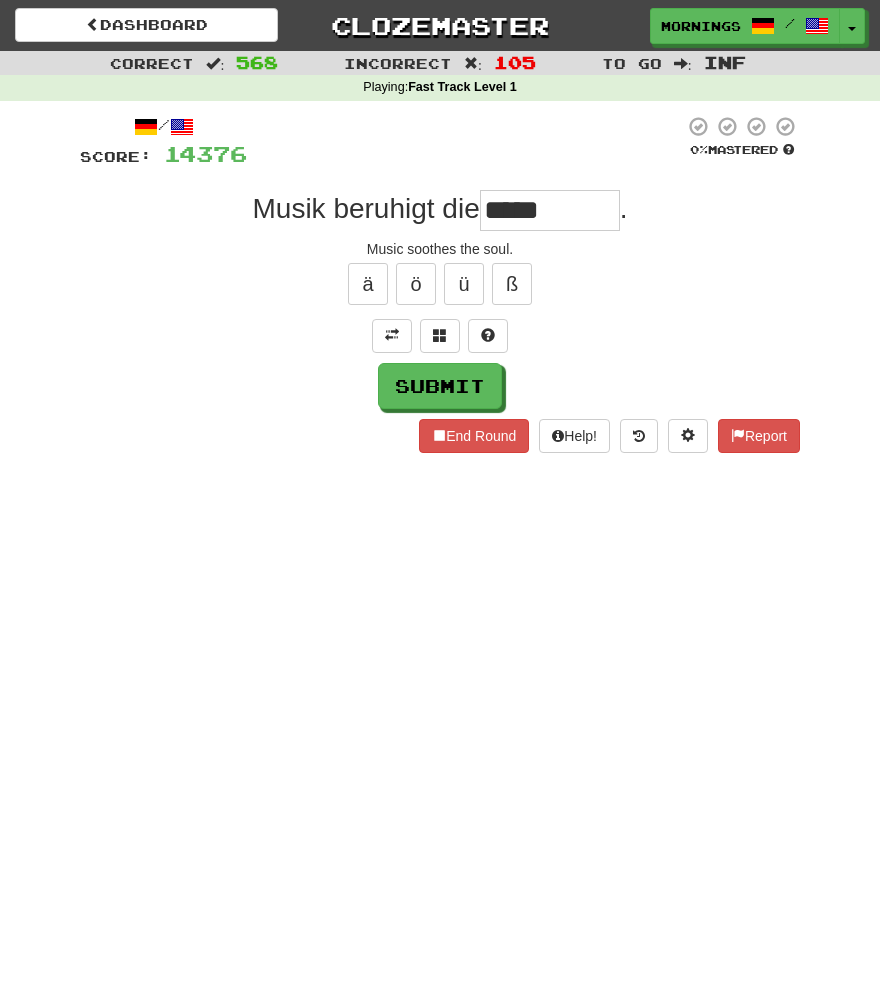type on "*****" 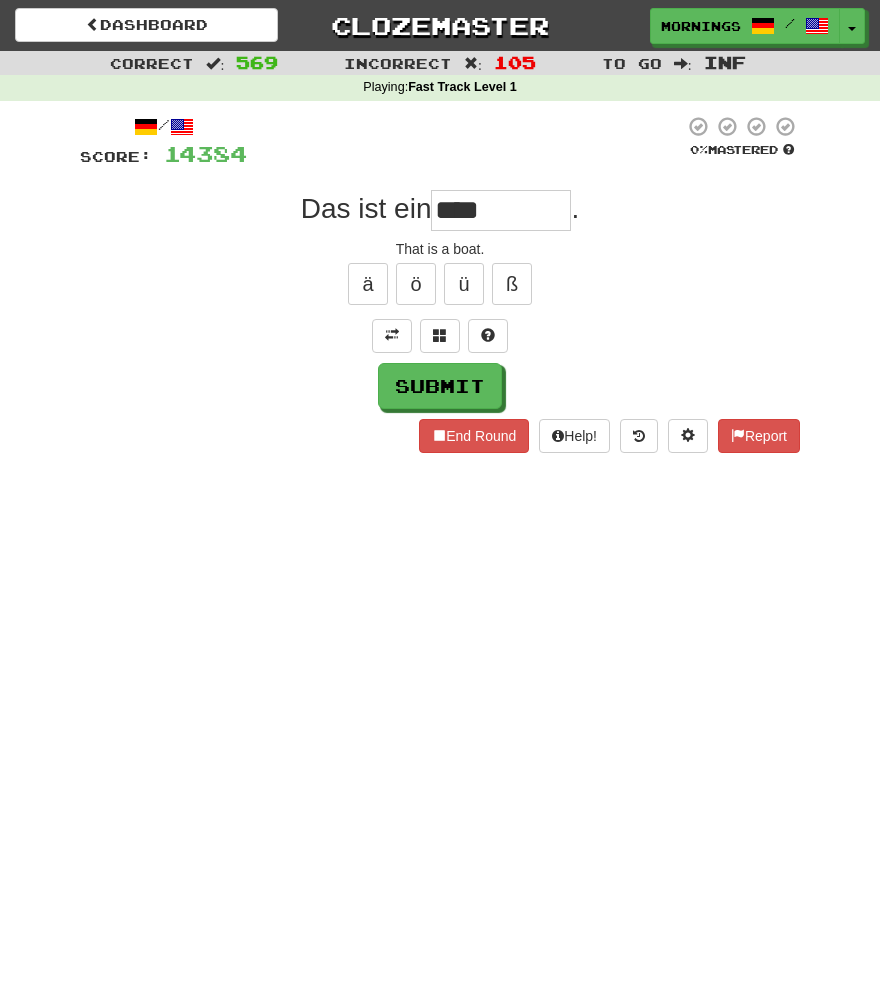 type on "****" 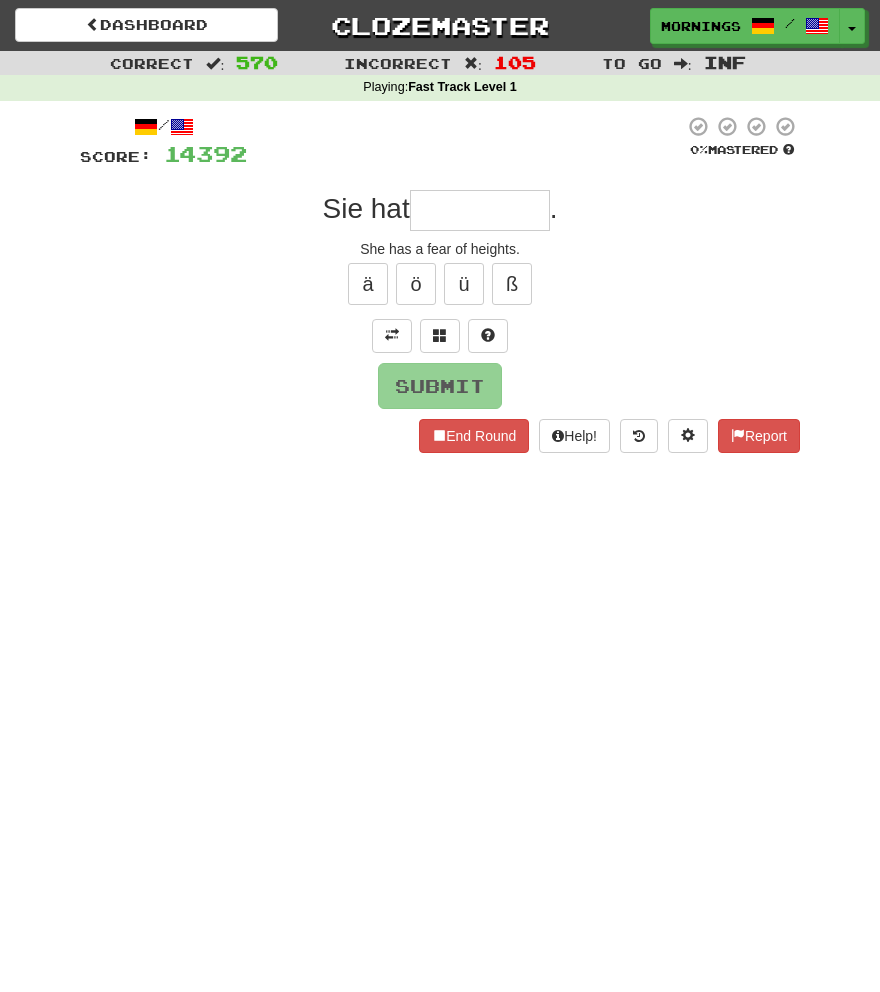 click on "Submit" at bounding box center [440, 386] 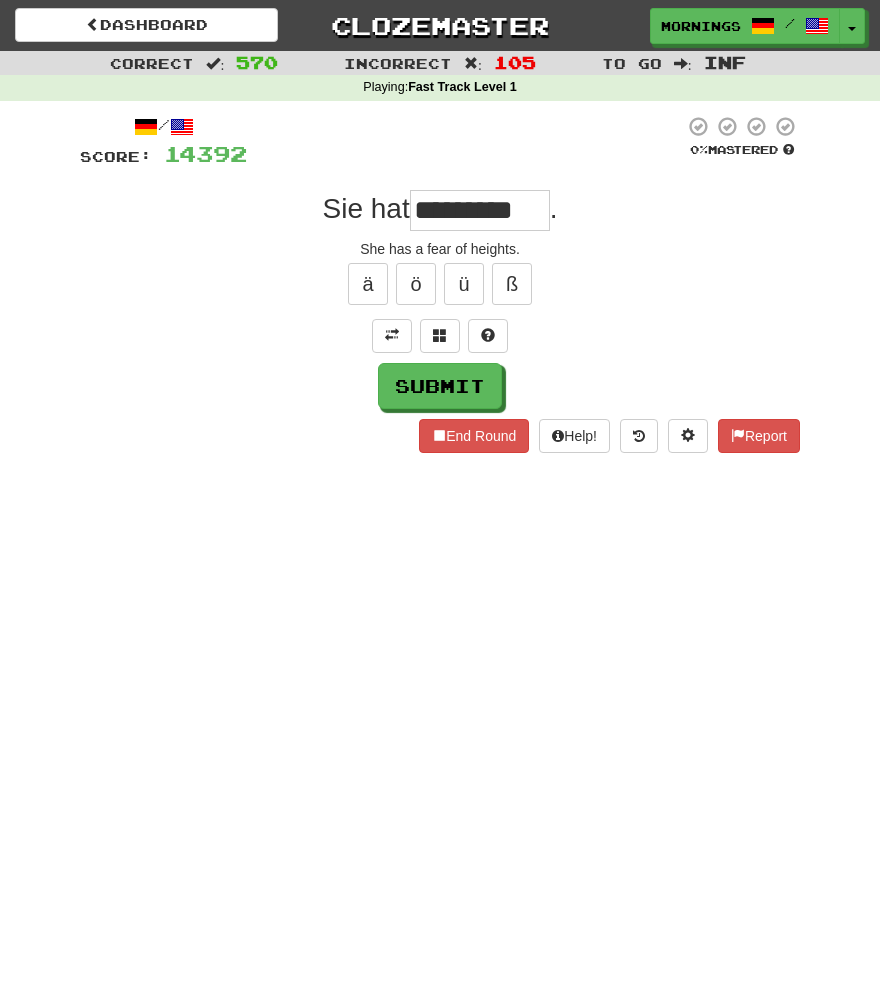 scroll, scrollTop: 0, scrollLeft: 0, axis: both 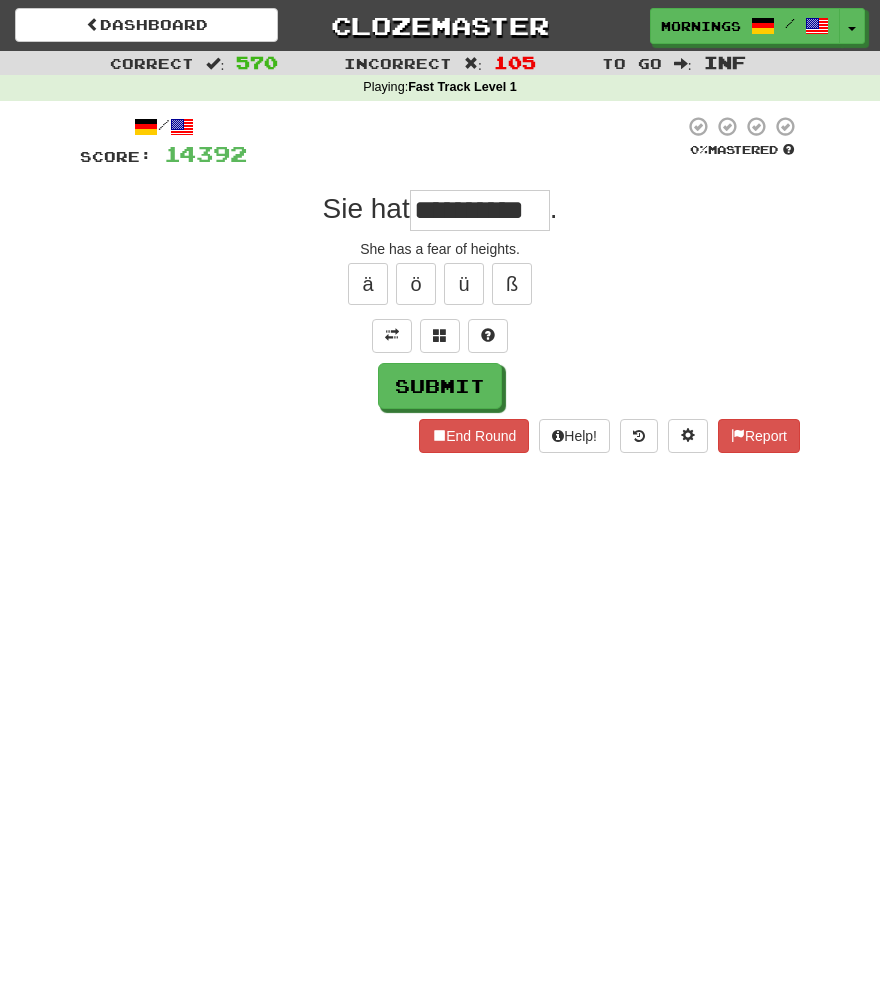 type on "**********" 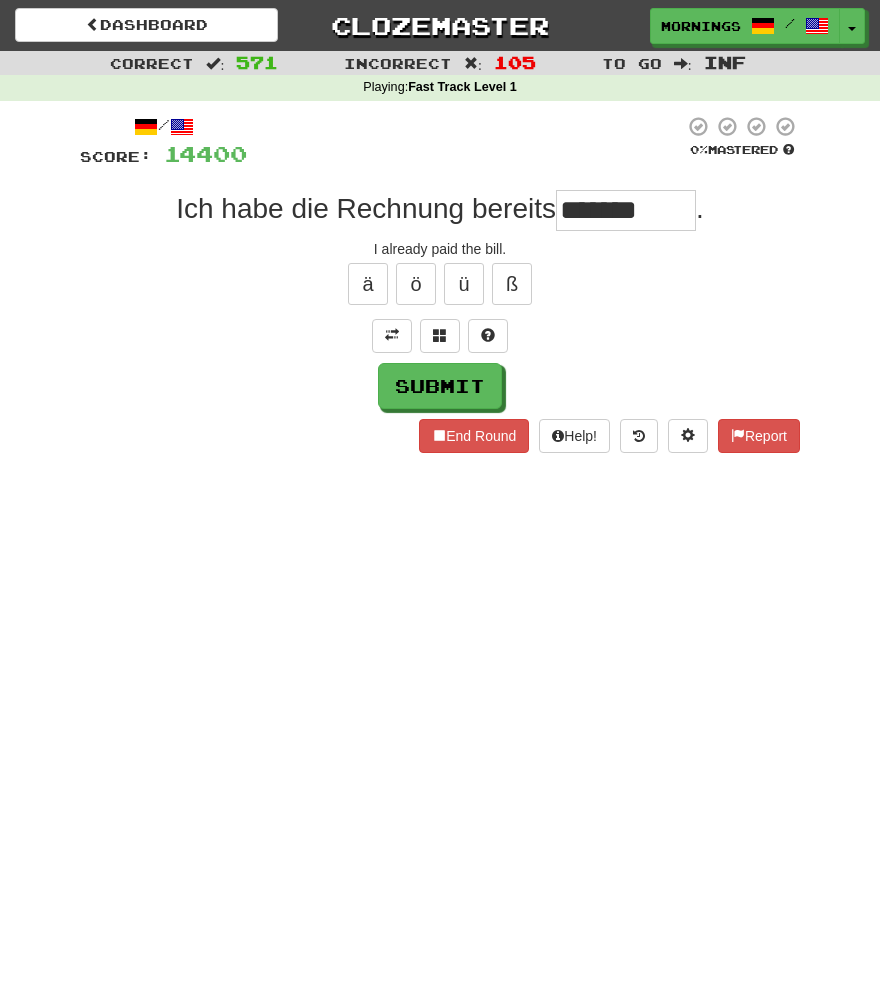 type on "*******" 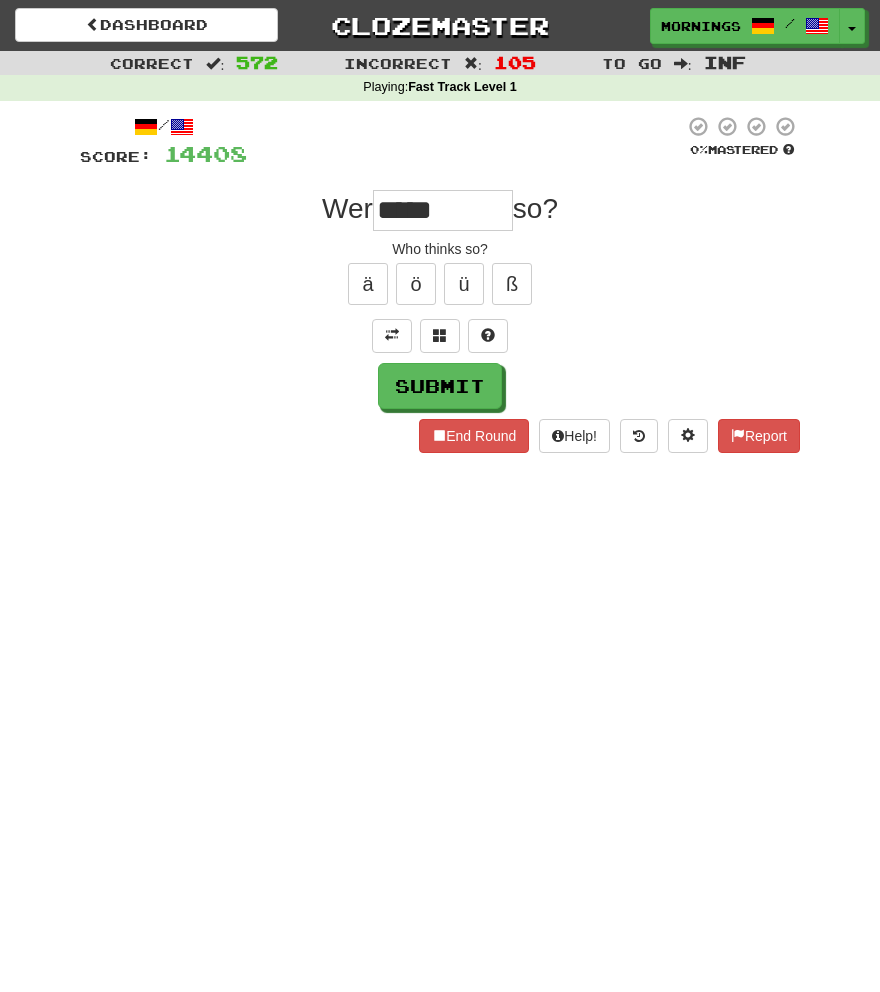 type on "*****" 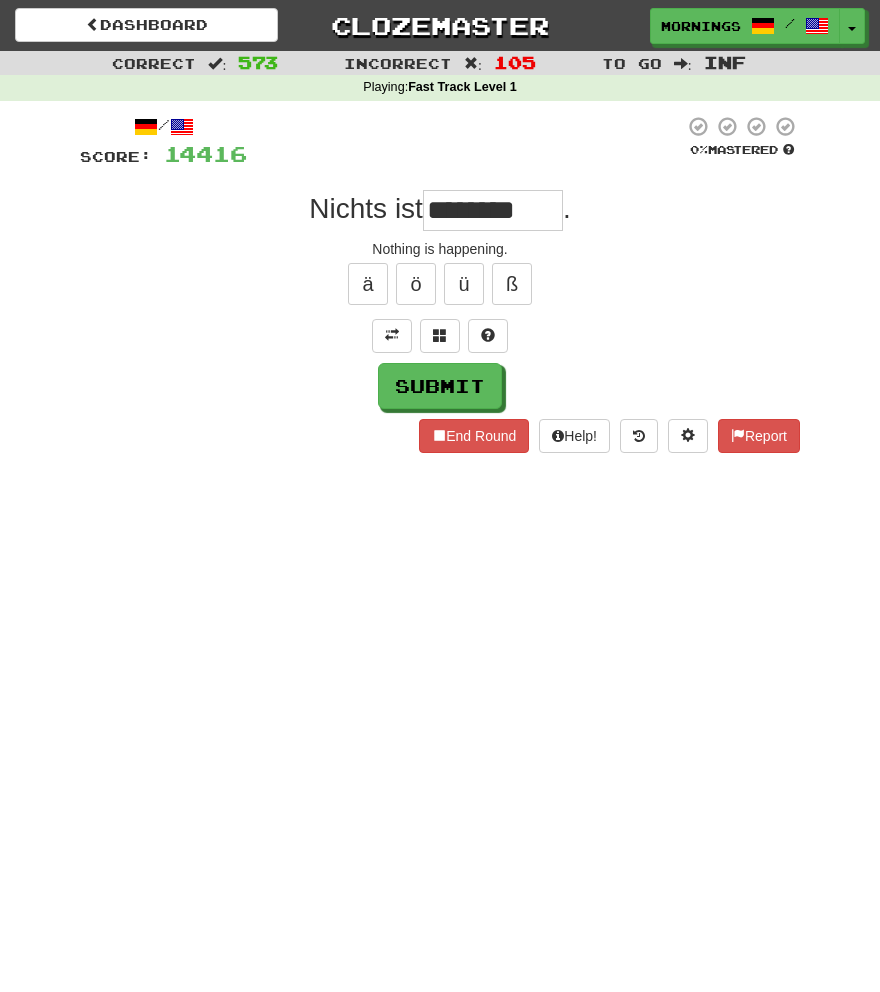 type on "*********" 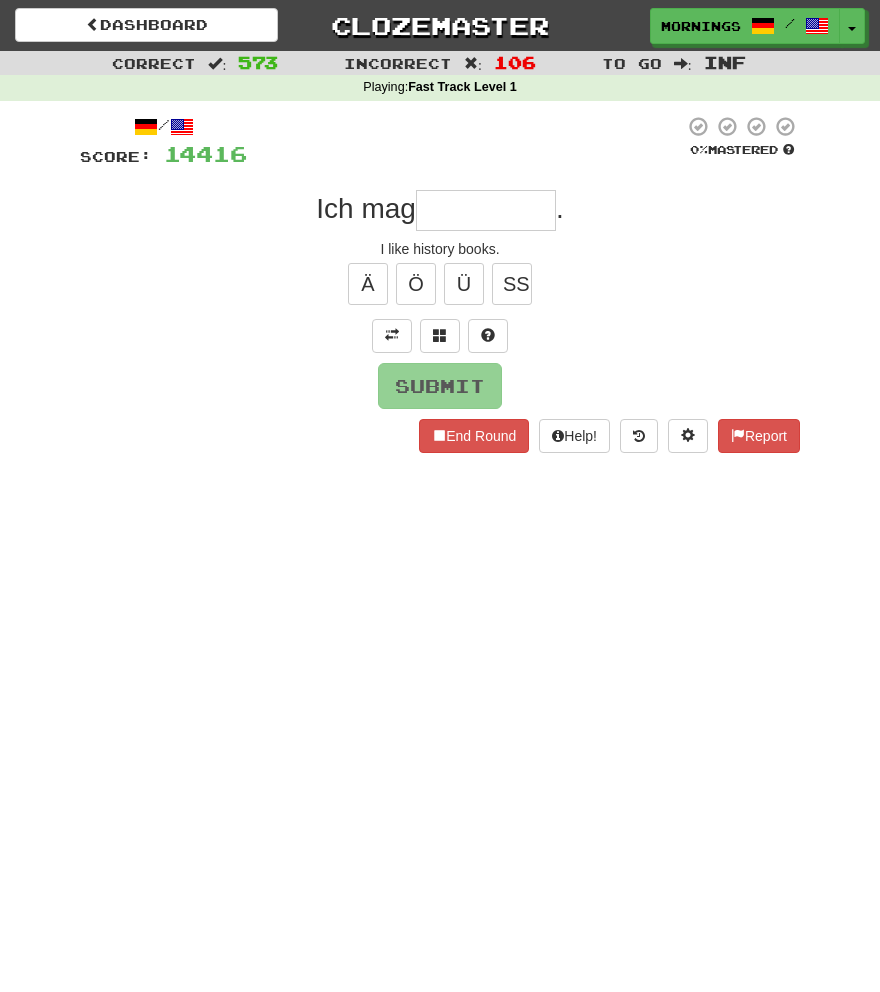 type on "*" 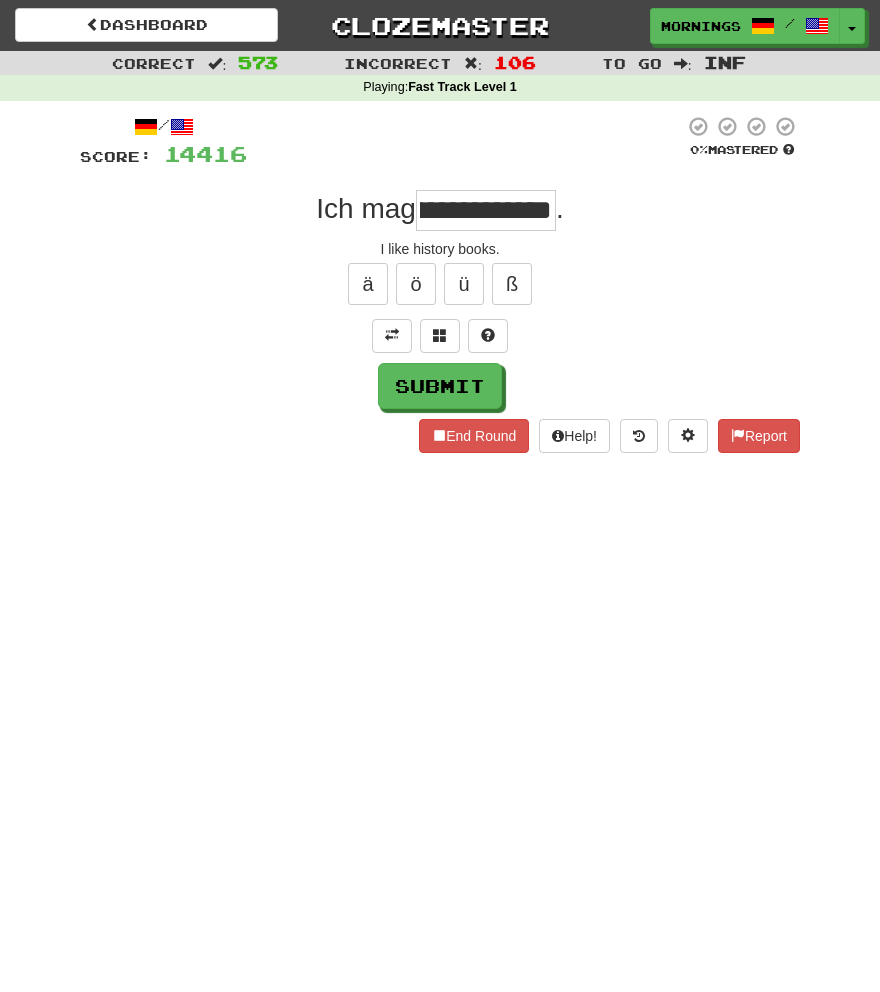 scroll, scrollTop: 0, scrollLeft: 98, axis: horizontal 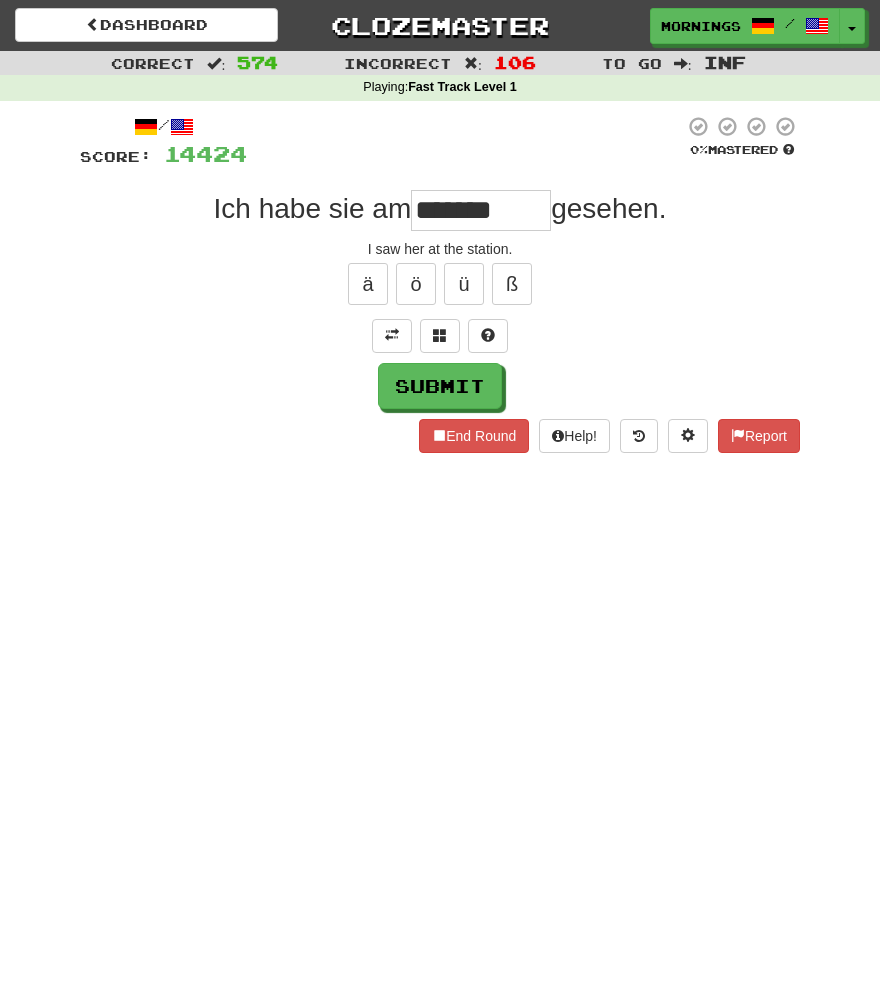 type on "*******" 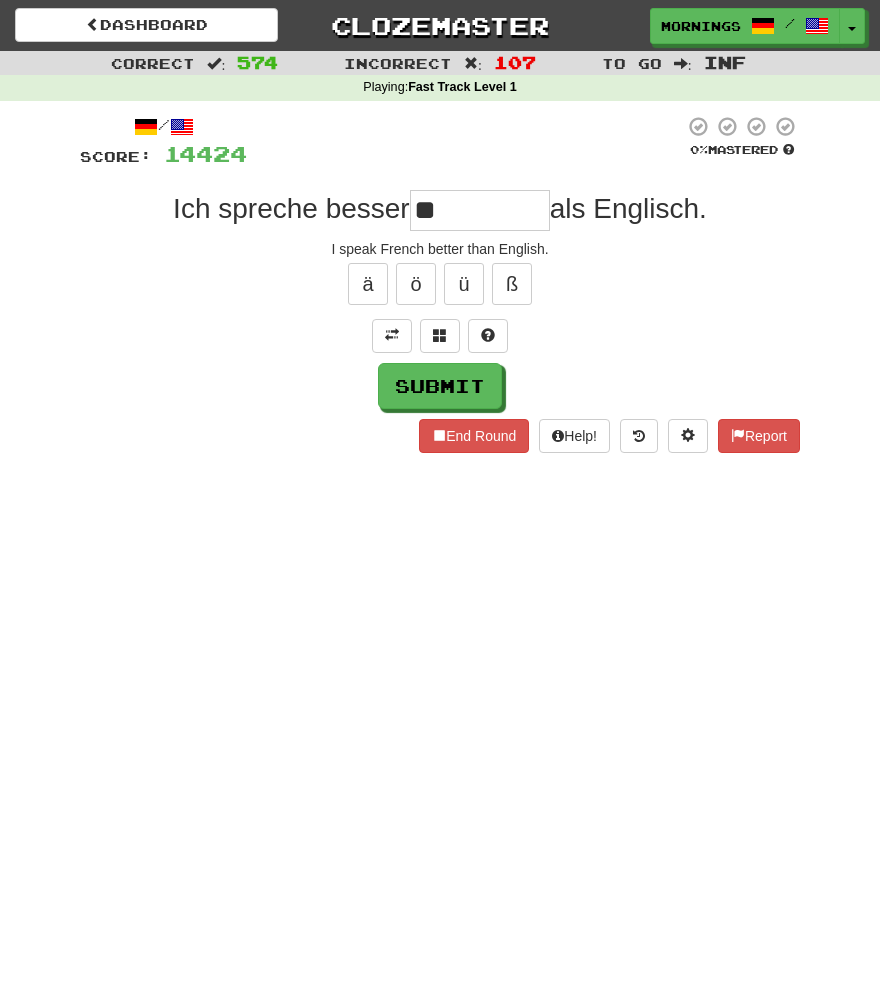type on "*" 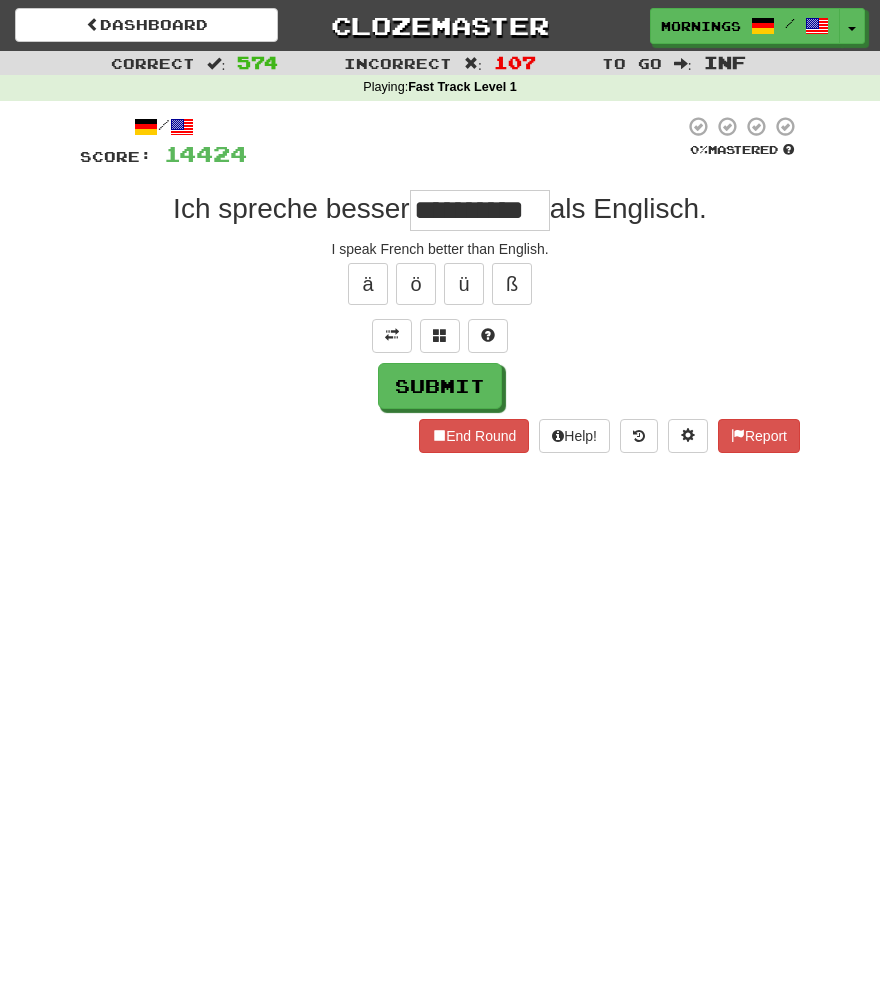 scroll, scrollTop: 0, scrollLeft: 4, axis: horizontal 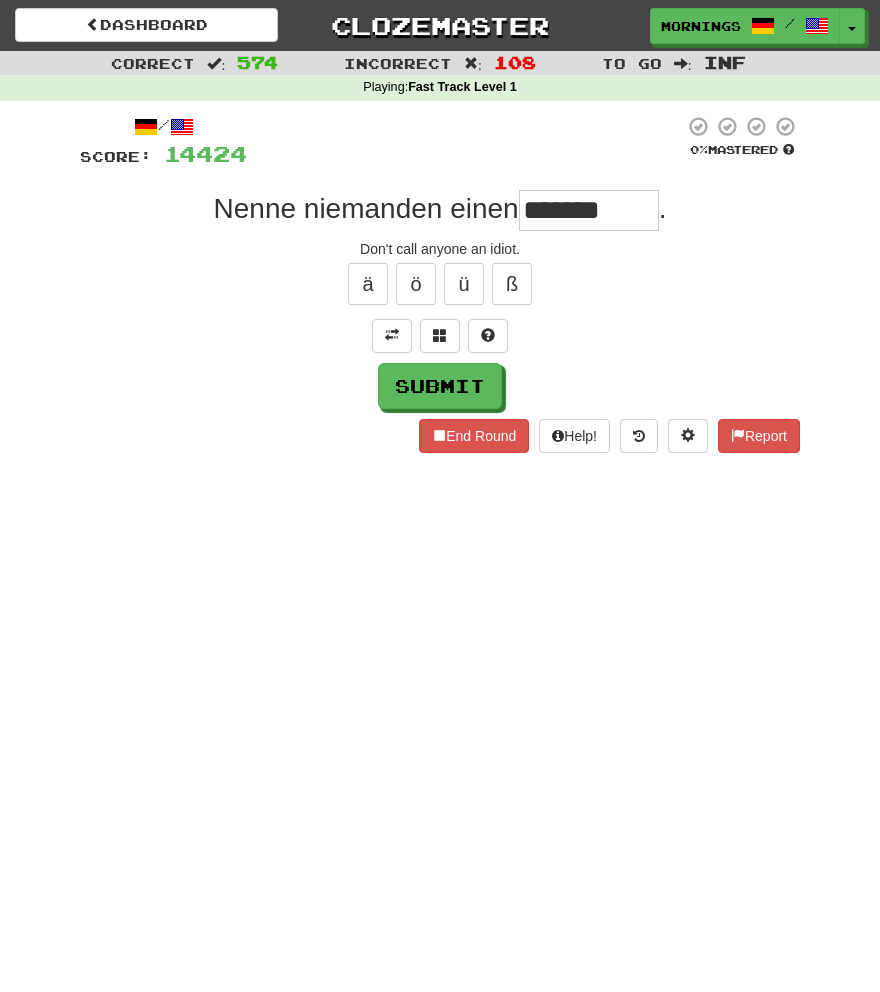 type on "*******" 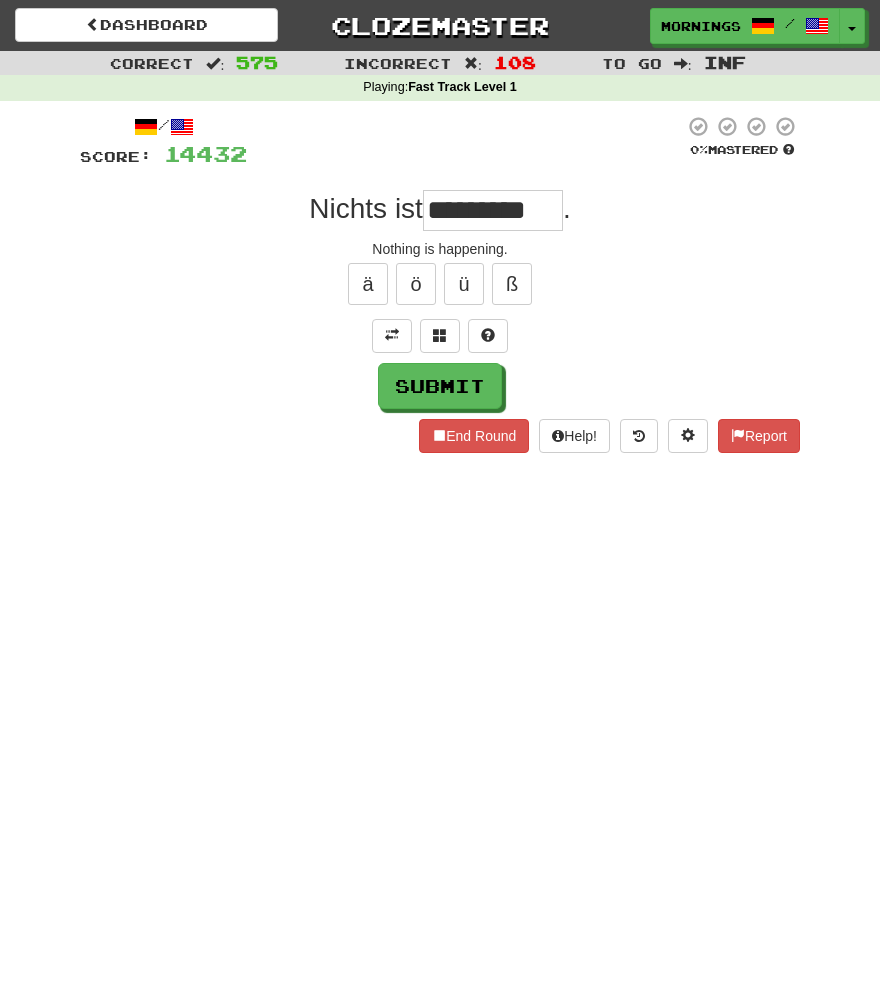 scroll, scrollTop: 0, scrollLeft: 4, axis: horizontal 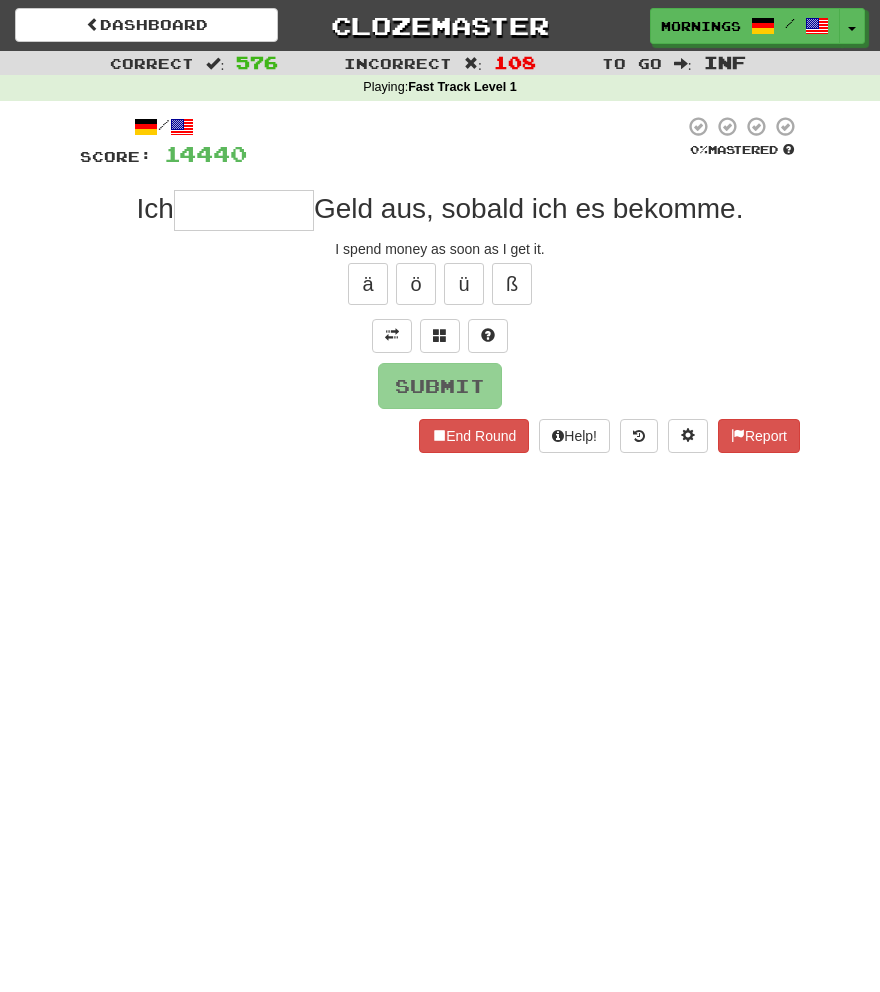 click on "Dashboard
Clozemaster
MorningSky1558
/
Toggle Dropdown
Dashboard
Leaderboard
Activity Feed
Notifications
Profile
Discussions
Deutsch
/
English
Streak:
0
Review:
2,326
Points Today: 0
English
/
Español
Streak:
1
Review:
3,655
Points Today: 1536
English
/
Deutsch
Streak:
0
Review:
537
Points Today: 0
English
/
Italiano
Streak:
0
Review:
330
Points Today: 0
English
/
Français
Streak:
1
Review:
2,370
Points Today: 3048
English
/
Português
Streak:
0
Review:
260
Points Today: 0
English
/
العربية
Streak:
0
Review:
216
Points Today: 0" at bounding box center (440, 496) 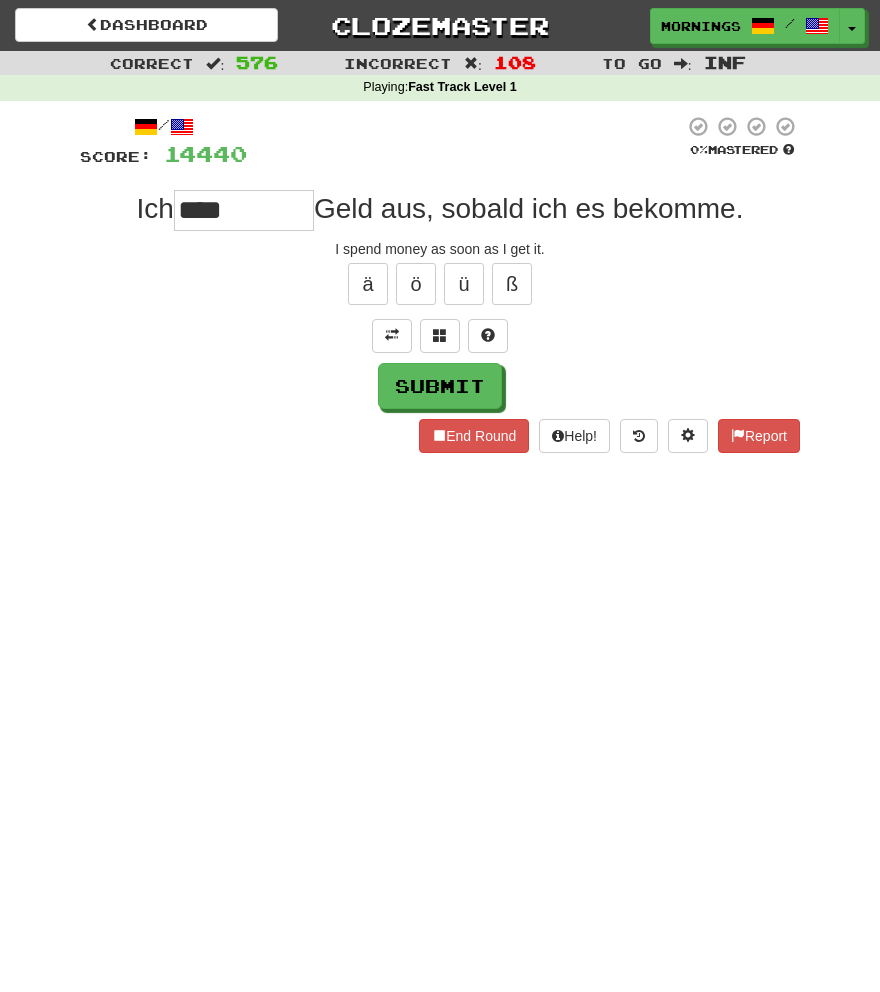 type on "****" 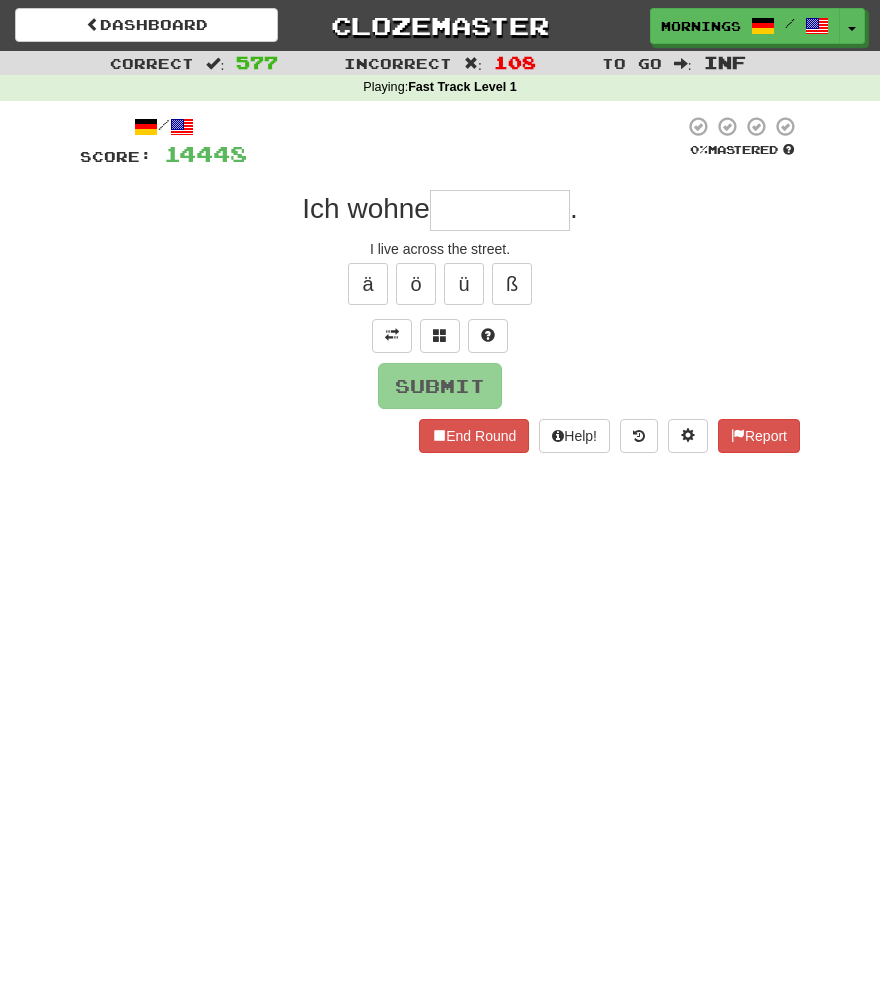 click on "Submit" at bounding box center (440, 386) 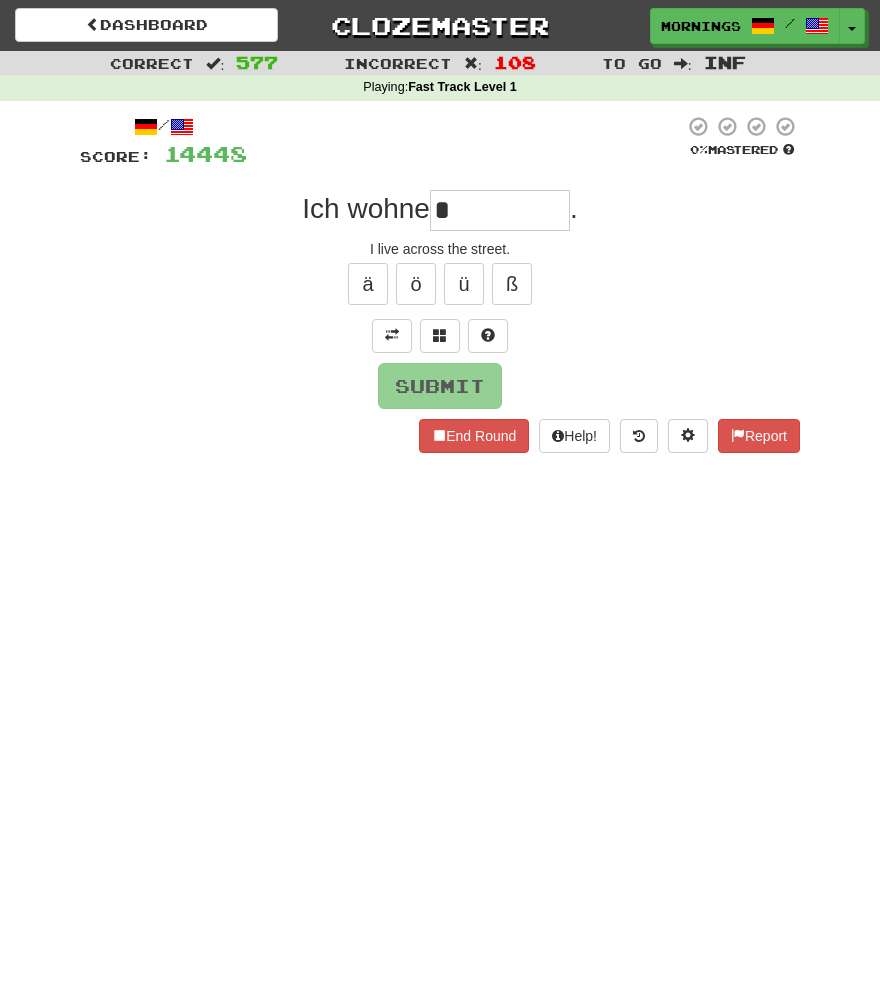 type on "*********" 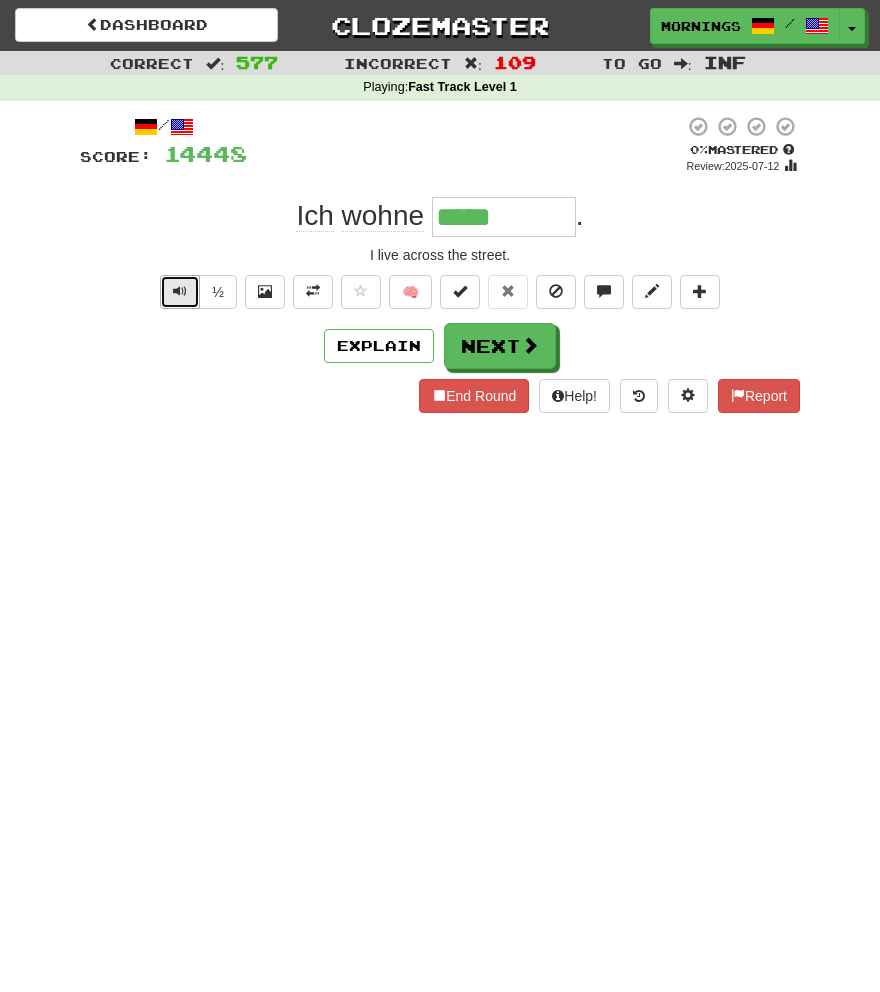 click at bounding box center (180, 291) 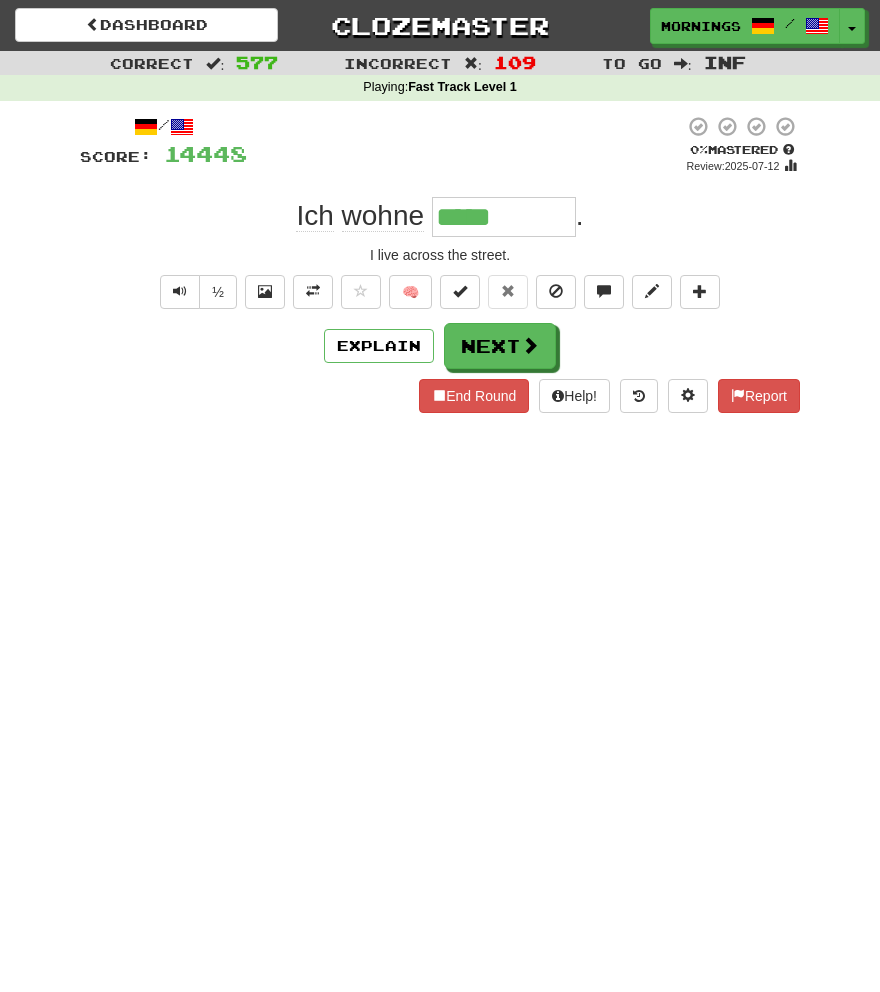 click on "*****" at bounding box center [504, 217] 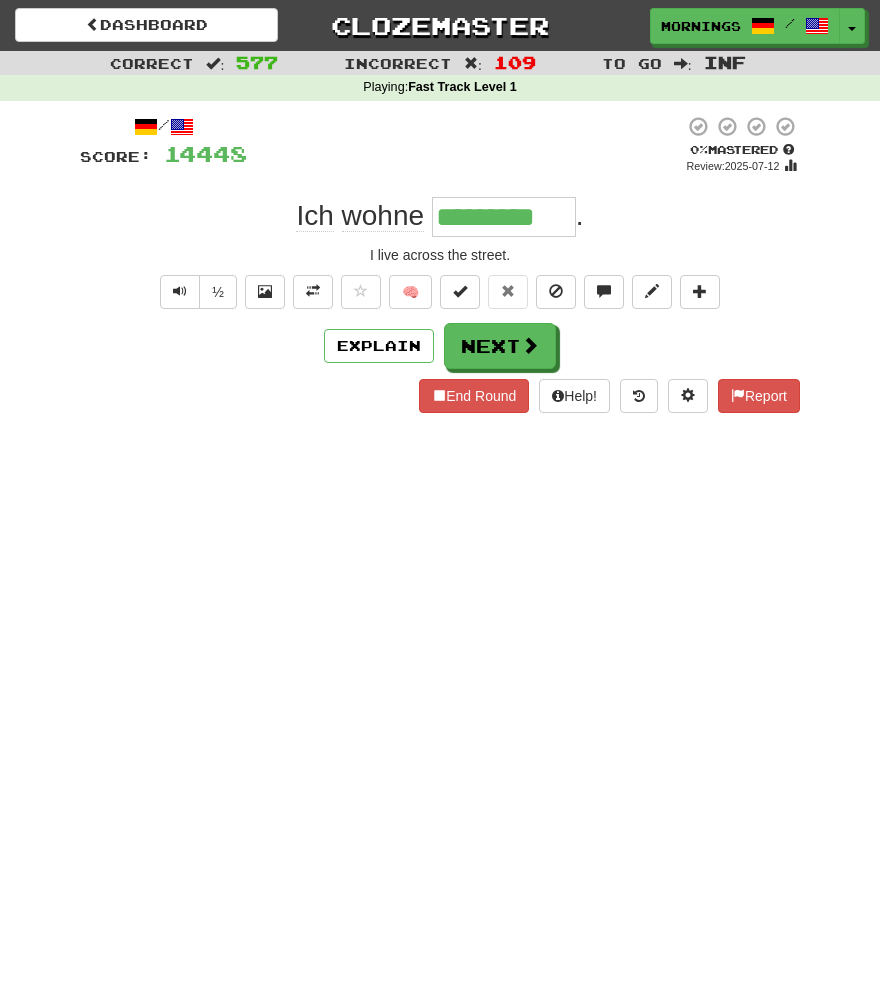 type on "*********" 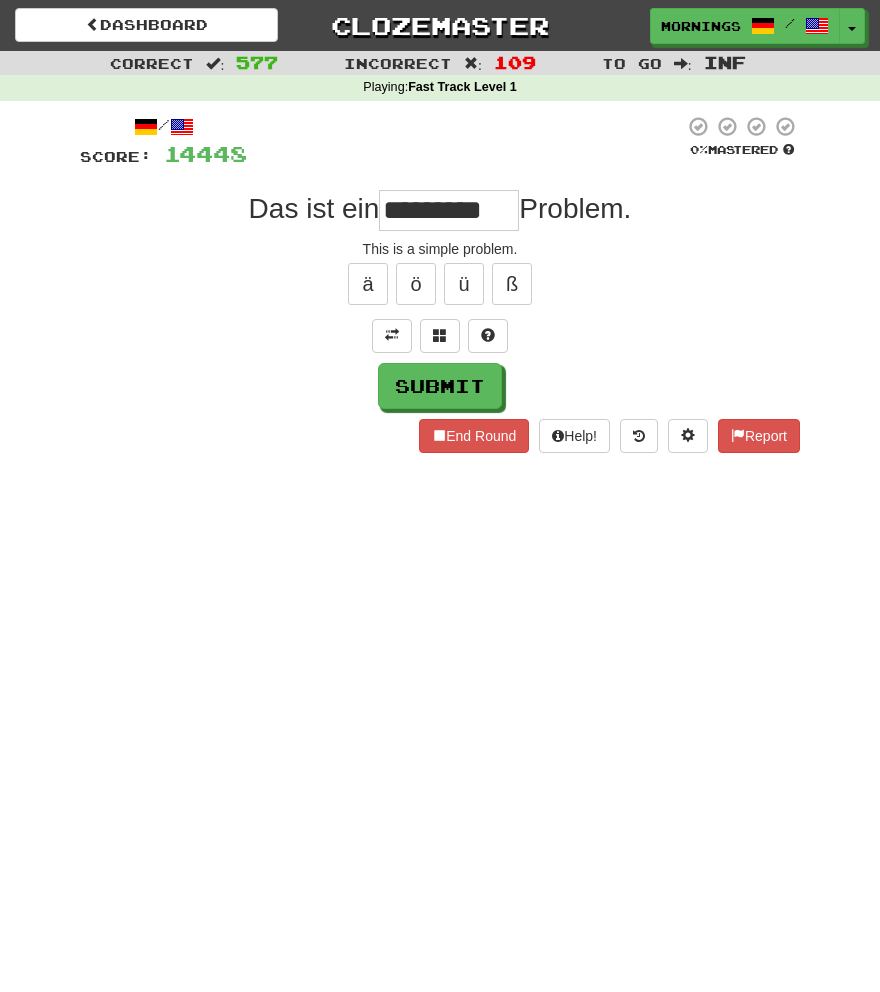 type on "*********" 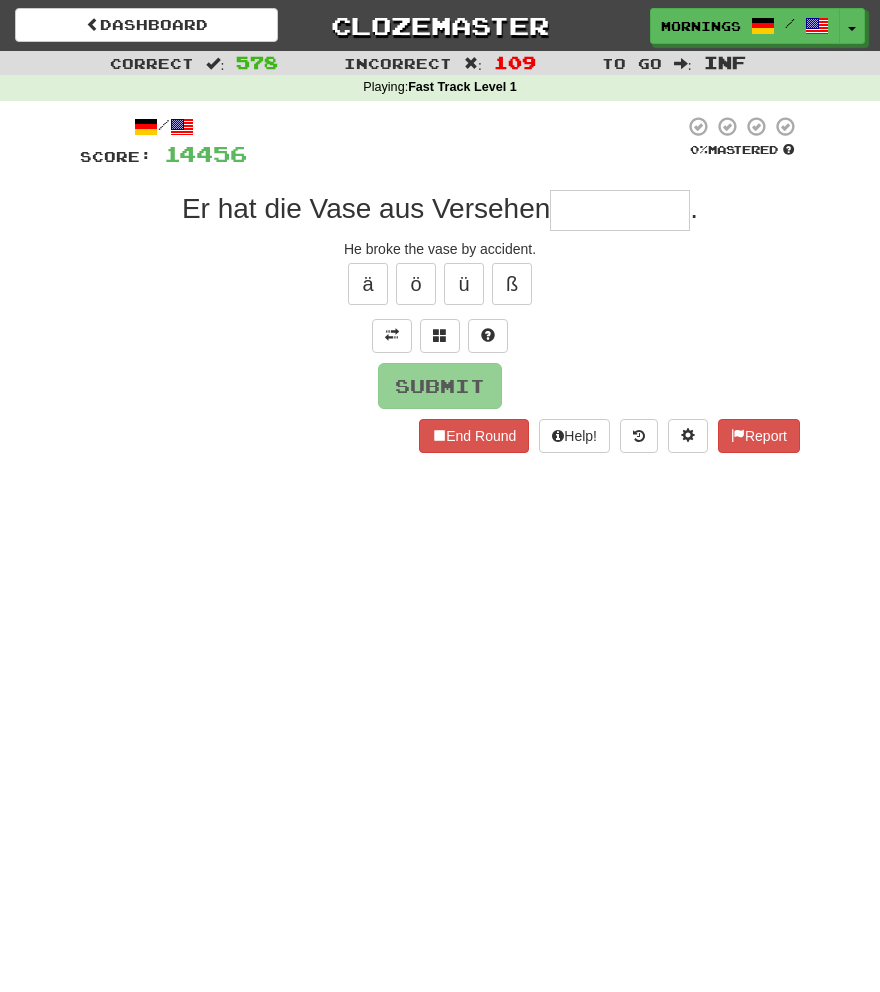 click on "Dashboard
Clozemaster
MorningSky1558
/
Toggle Dropdown
Dashboard
Leaderboard
Activity Feed
Notifications
Profile
Discussions
Deutsch
/
English
Streak:
0
Review:
2,326
Points Today: 0
English
/
Español
Streak:
1
Review:
3,655
Points Today: 1536
English
/
Deutsch
Streak:
0
Review:
537
Points Today: 0
English
/
Italiano
Streak:
0
Review:
330
Points Today: 0
English
/
Français
Streak:
1
Review:
2,370
Points Today: 3048
English
/
Português
Streak:
0
Review:
260
Points Today: 0
English
/
العربية
Streak:
0
Review:
216
Points Today: 0" at bounding box center (440, 496) 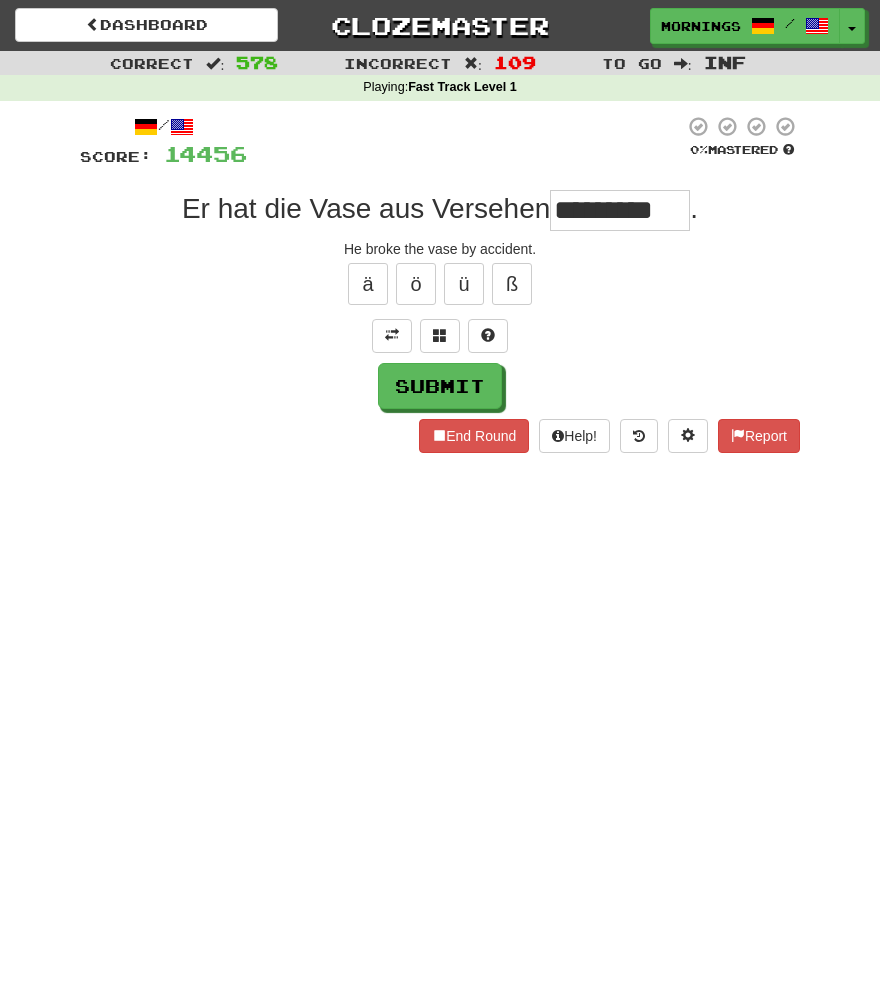 type on "**********" 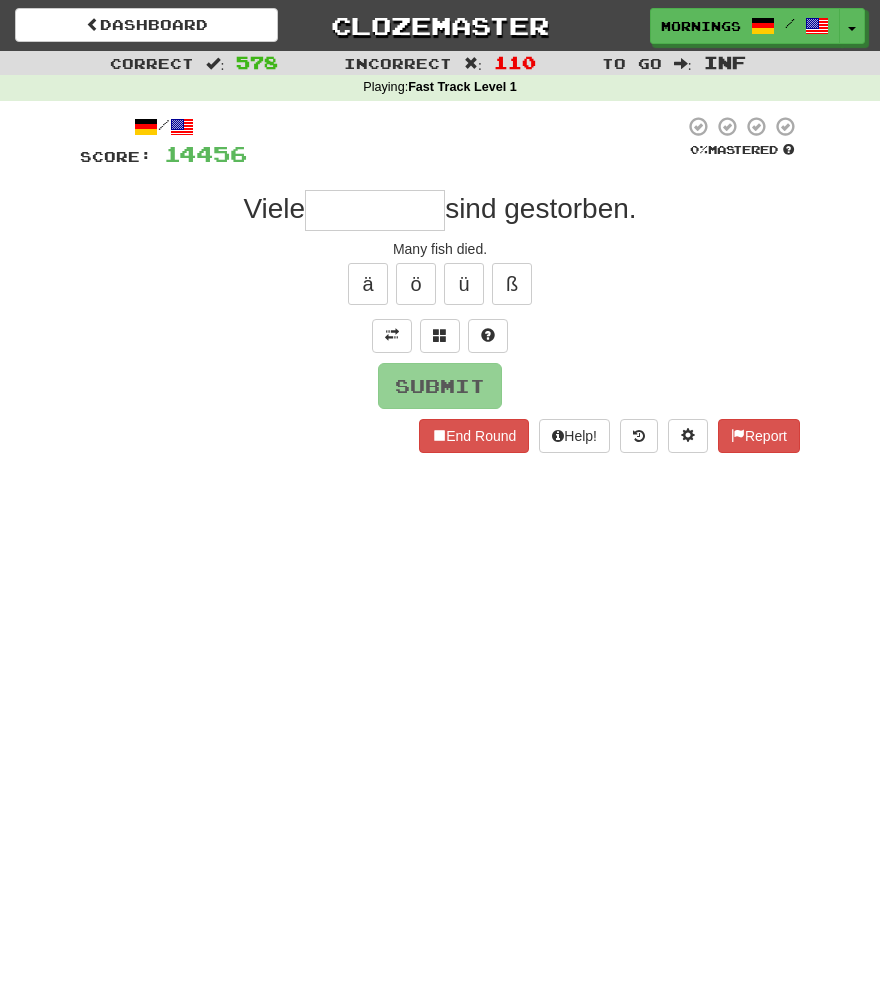 click on "Dashboard
Clozemaster
MorningSky1558
/
Toggle Dropdown
Dashboard
Leaderboard
Activity Feed
Notifications
Profile
Discussions
Deutsch
/
English
Streak:
0
Review:
2,326
Points Today: 0
English
/
Español
Streak:
1
Review:
3,655
Points Today: 1536
English
/
Deutsch
Streak:
0
Review:
537
Points Today: 0
English
/
Italiano
Streak:
0
Review:
330
Points Today: 0
English
/
Français
Streak:
1
Review:
2,370
Points Today: 3048
English
/
Português
Streak:
0
Review:
260
Points Today: 0
English
/
العربية
Streak:
0
Review:
216
Points Today: 0" at bounding box center [440, 496] 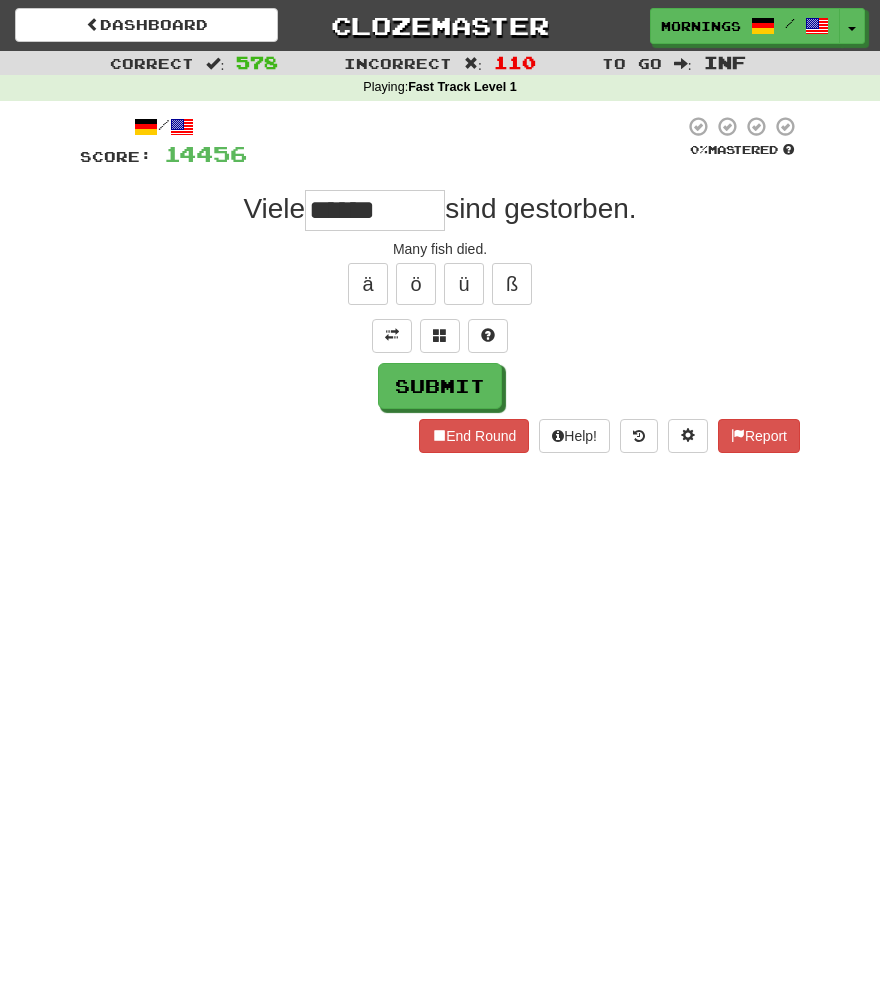 type on "******" 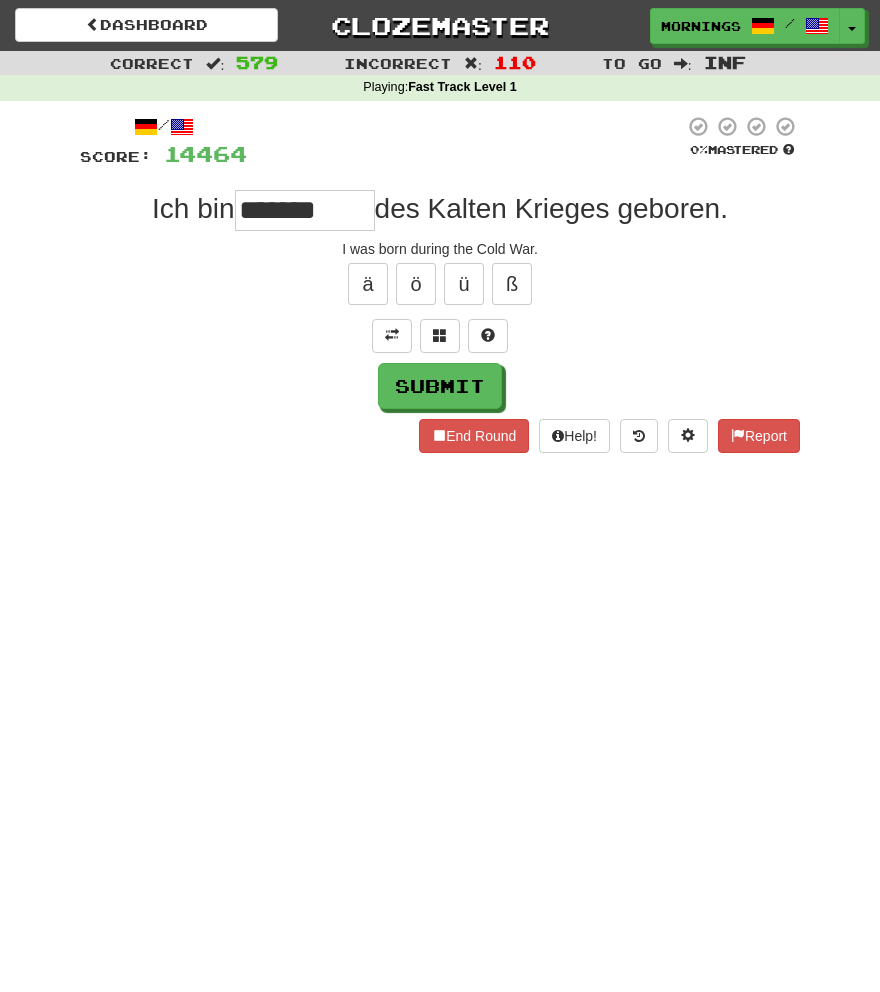 type on "*******" 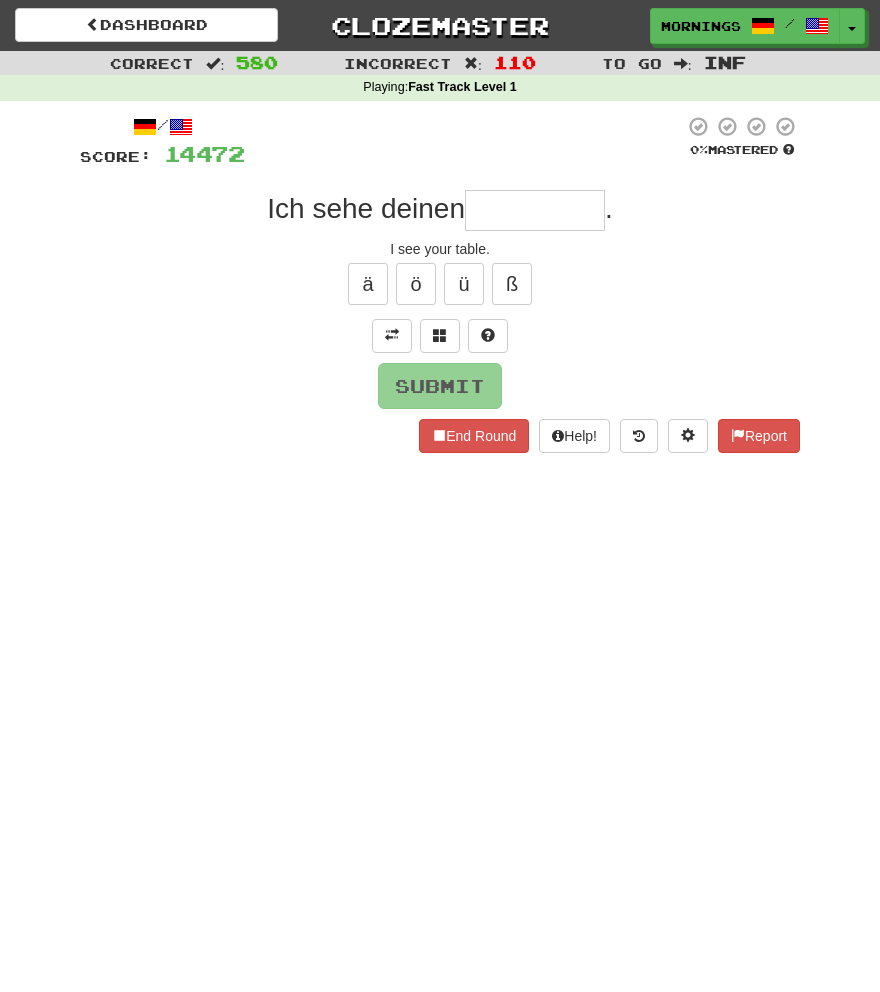 click on "Dashboard
Clozemaster
MorningSky1558
/
Toggle Dropdown
Dashboard
Leaderboard
Activity Feed
Notifications
Profile
Discussions
Deutsch
/
English
Streak:
0
Review:
2,326
Points Today: 0
English
/
Español
Streak:
1
Review:
3,655
Points Today: 1536
English
/
Deutsch
Streak:
0
Review:
537
Points Today: 0
English
/
Italiano
Streak:
0
Review:
330
Points Today: 0
English
/
Français
Streak:
1
Review:
2,370
Points Today: 3048
English
/
Português
Streak:
0
Review:
260
Points Today: 0
English
/
العربية
Streak:
0
Review:
216
Points Today: 0" at bounding box center [440, 496] 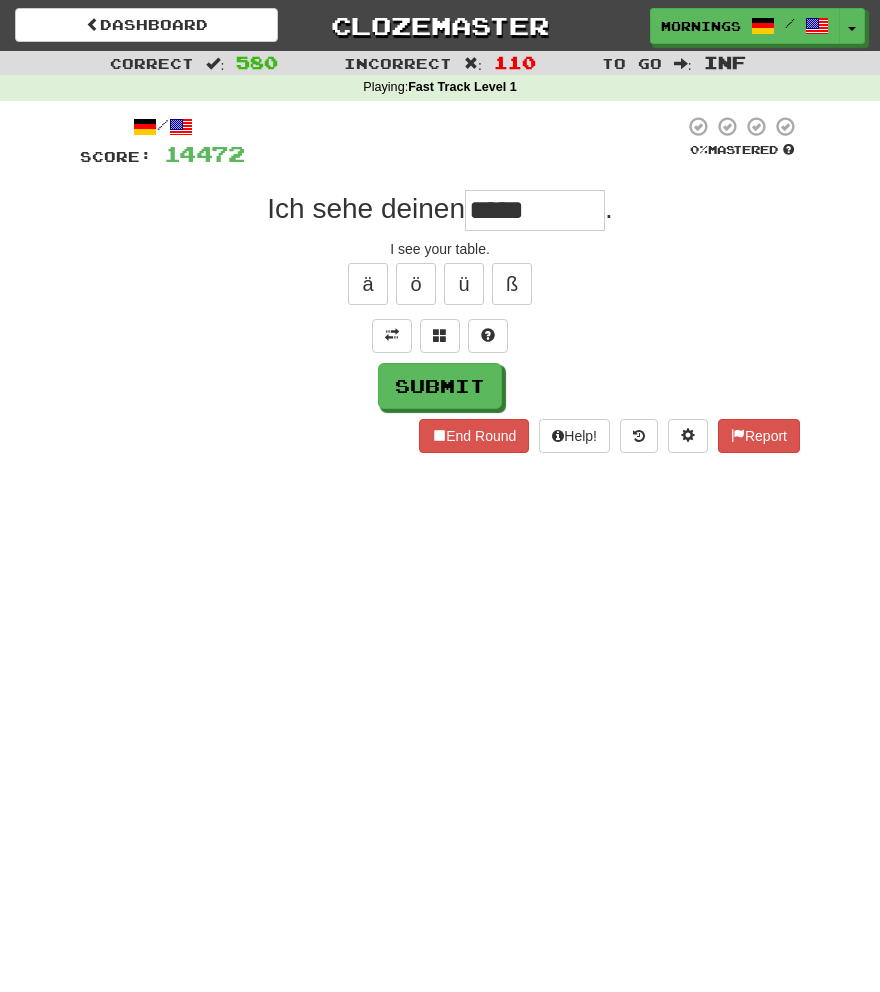 type on "*****" 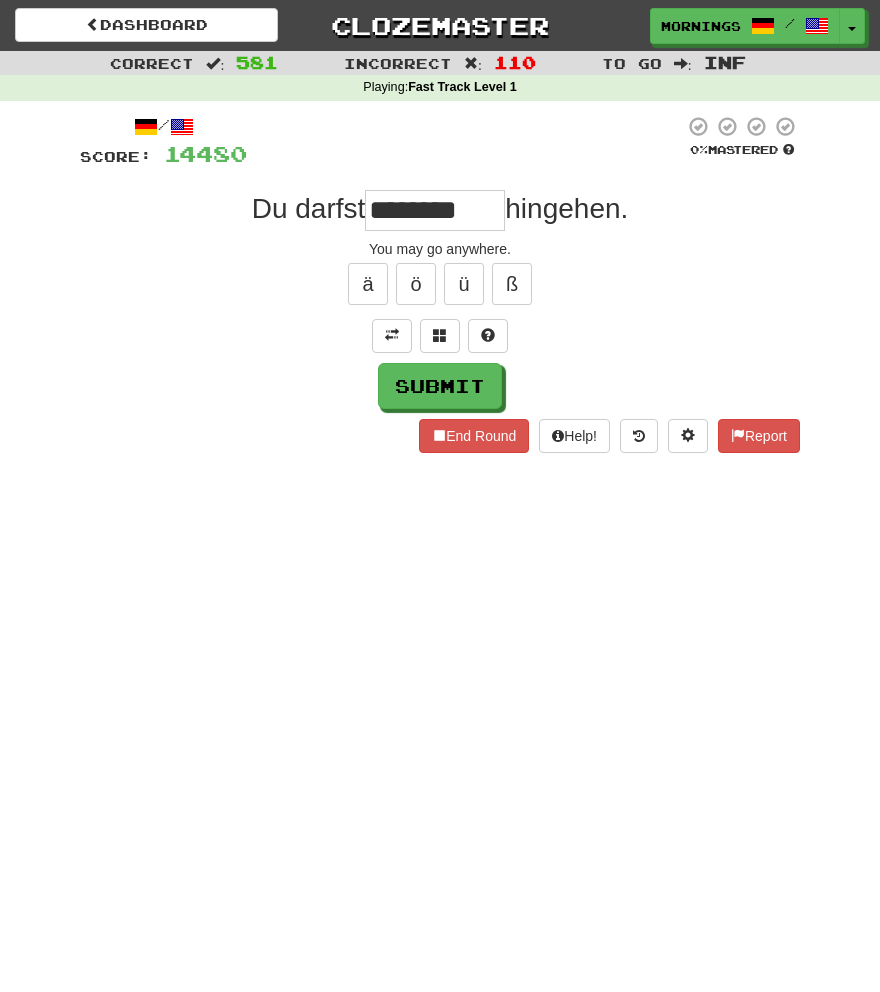 type on "*******" 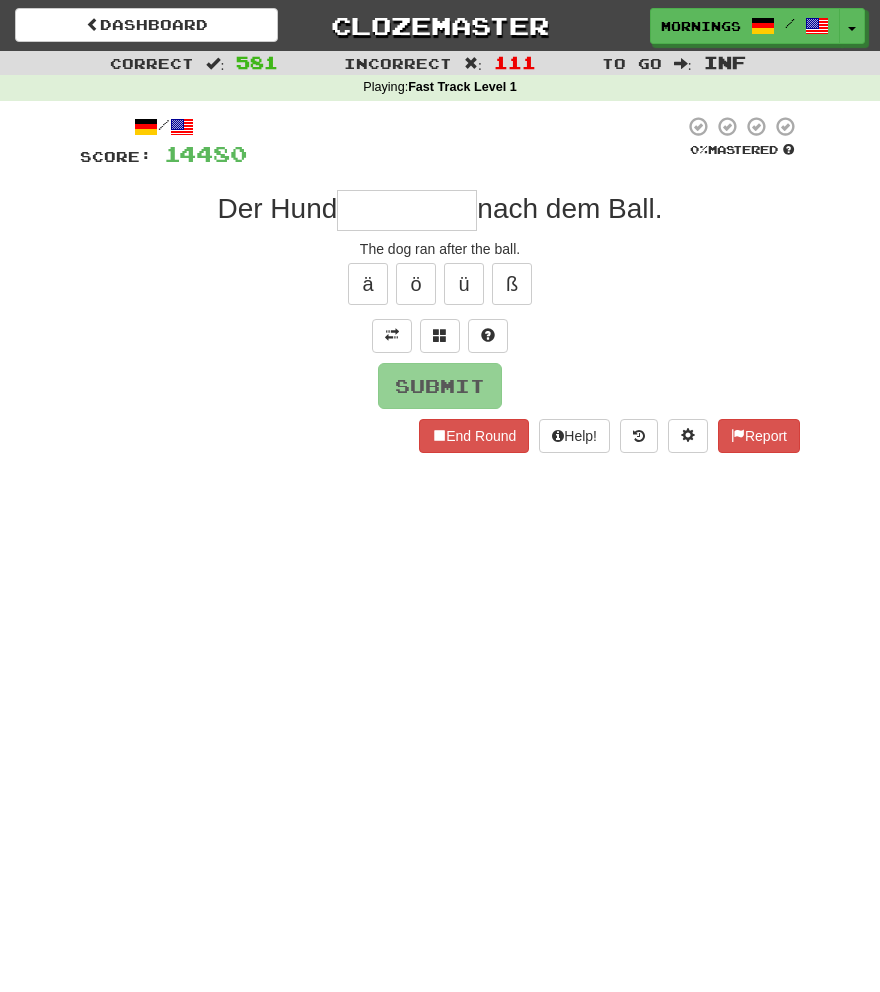 click on "Dashboard
Clozemaster
MorningSky1558
/
Toggle Dropdown
Dashboard
Leaderboard
Activity Feed
Notifications
Profile
Discussions
Deutsch
/
English
Streak:
0
Review:
2,326
Points Today: 0
English
/
Español
Streak:
1
Review:
3,655
Points Today: 1536
English
/
Deutsch
Streak:
0
Review:
537
Points Today: 0
English
/
Italiano
Streak:
0
Review:
330
Points Today: 0
English
/
Français
Streak:
1
Review:
2,370
Points Today: 3048
English
/
Português
Streak:
0
Review:
260
Points Today: 0
English
/
العربية
Streak:
0
Review:
216
Points Today: 0" at bounding box center [440, 496] 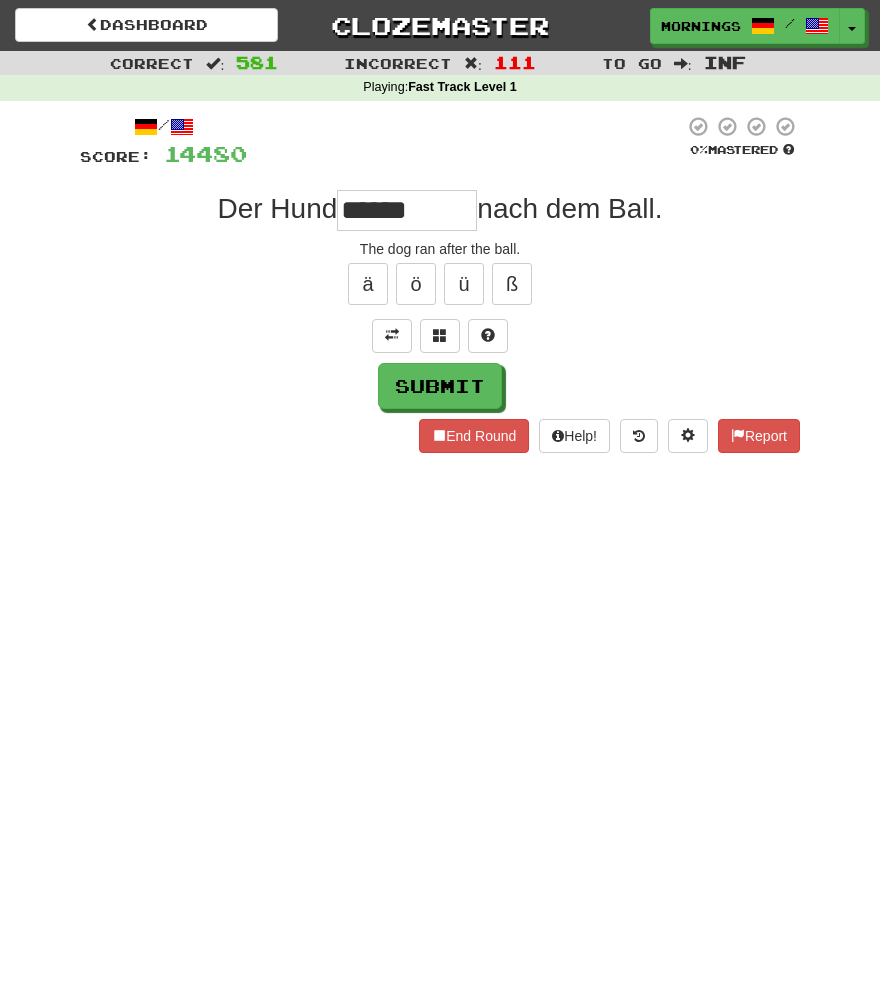 type on "******" 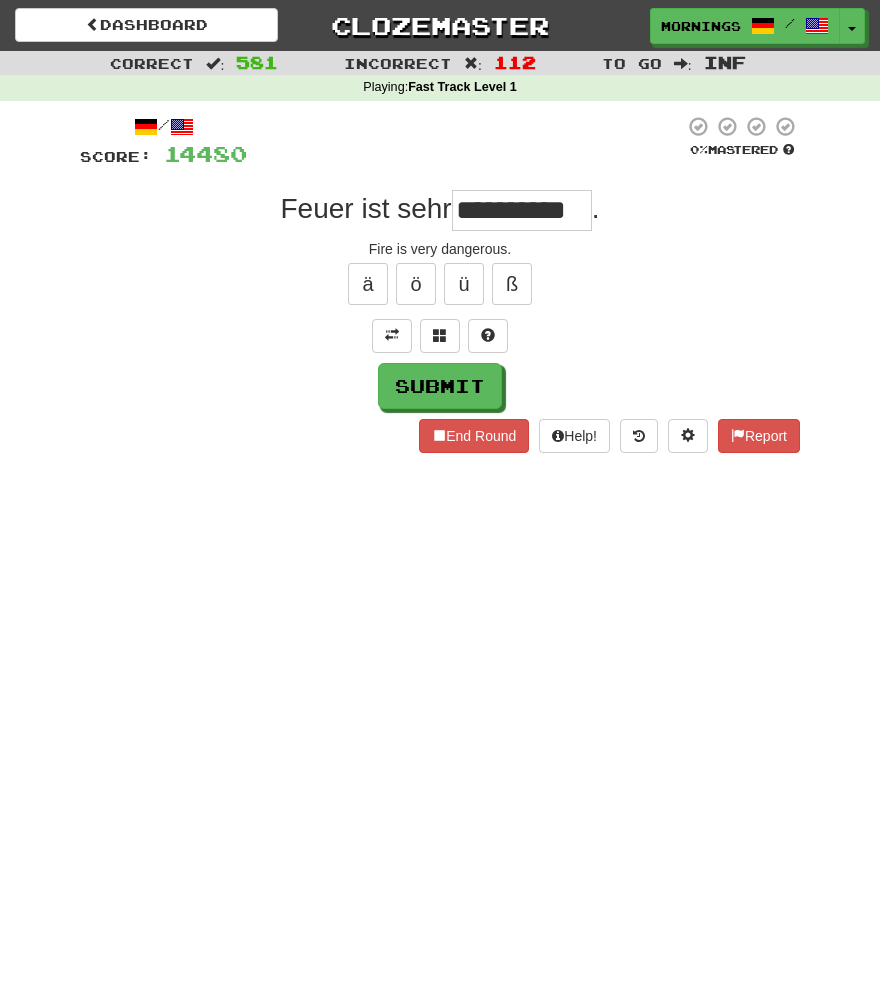 type on "**********" 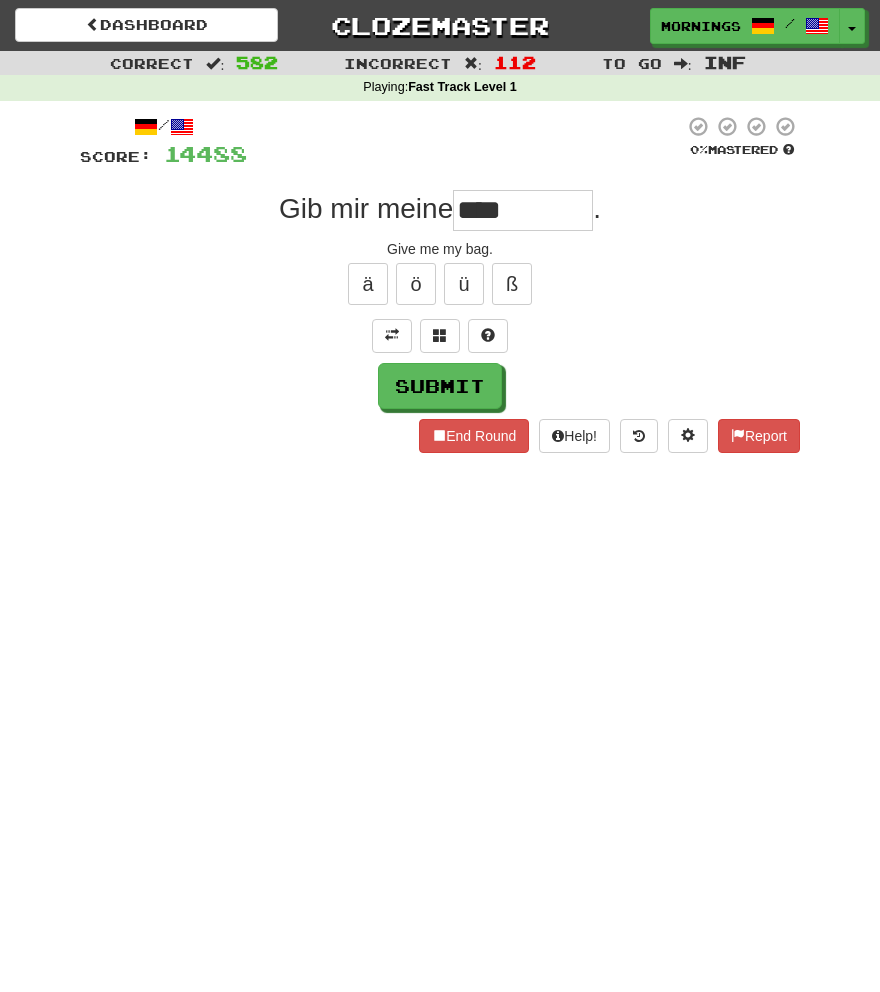 type on "******" 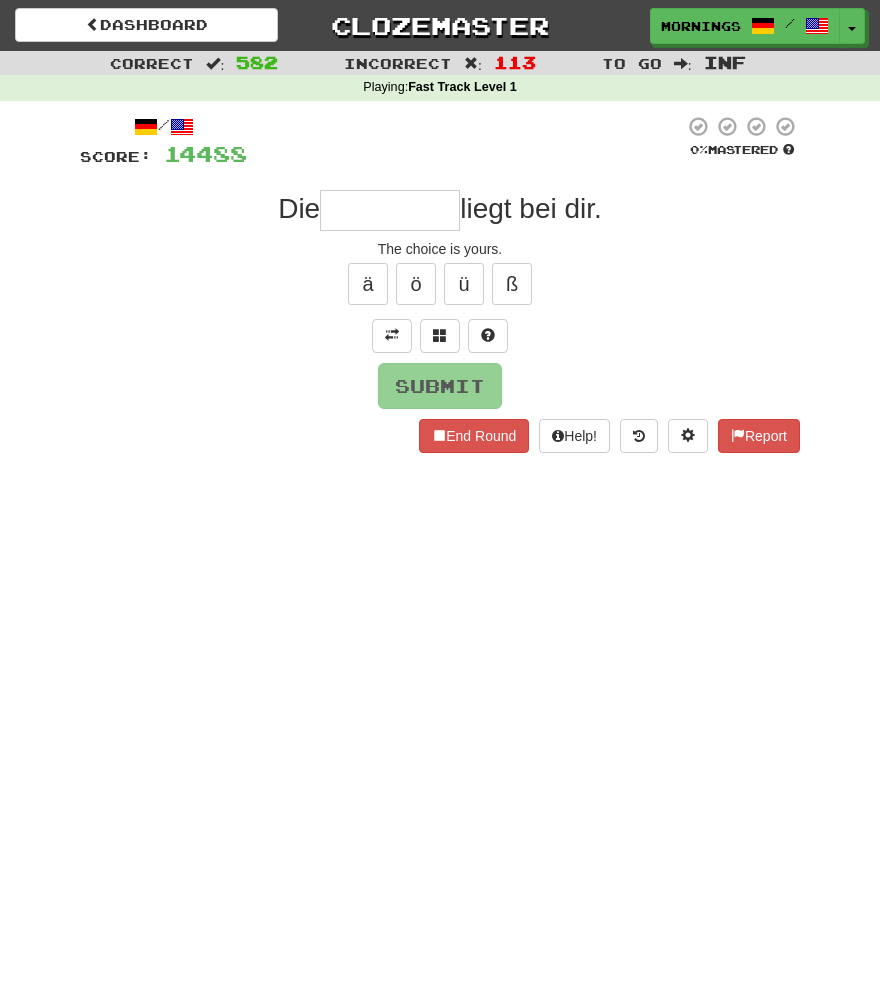 click on "Dashboard
Clozemaster
MorningSky1558
/
Toggle Dropdown
Dashboard
Leaderboard
Activity Feed
Notifications
Profile
Discussions
Deutsch
/
English
Streak:
0
Review:
2,326
Points Today: 0
English
/
Español
Streak:
1
Review:
3,655
Points Today: 1536
English
/
Deutsch
Streak:
0
Review:
537
Points Today: 0
English
/
Italiano
Streak:
0
Review:
330
Points Today: 0
English
/
Français
Streak:
1
Review:
2,370
Points Today: 3048
English
/
Português
Streak:
0
Review:
260
Points Today: 0
English
/
العربية
Streak:
0
Review:
216
Points Today: 0" at bounding box center (440, 496) 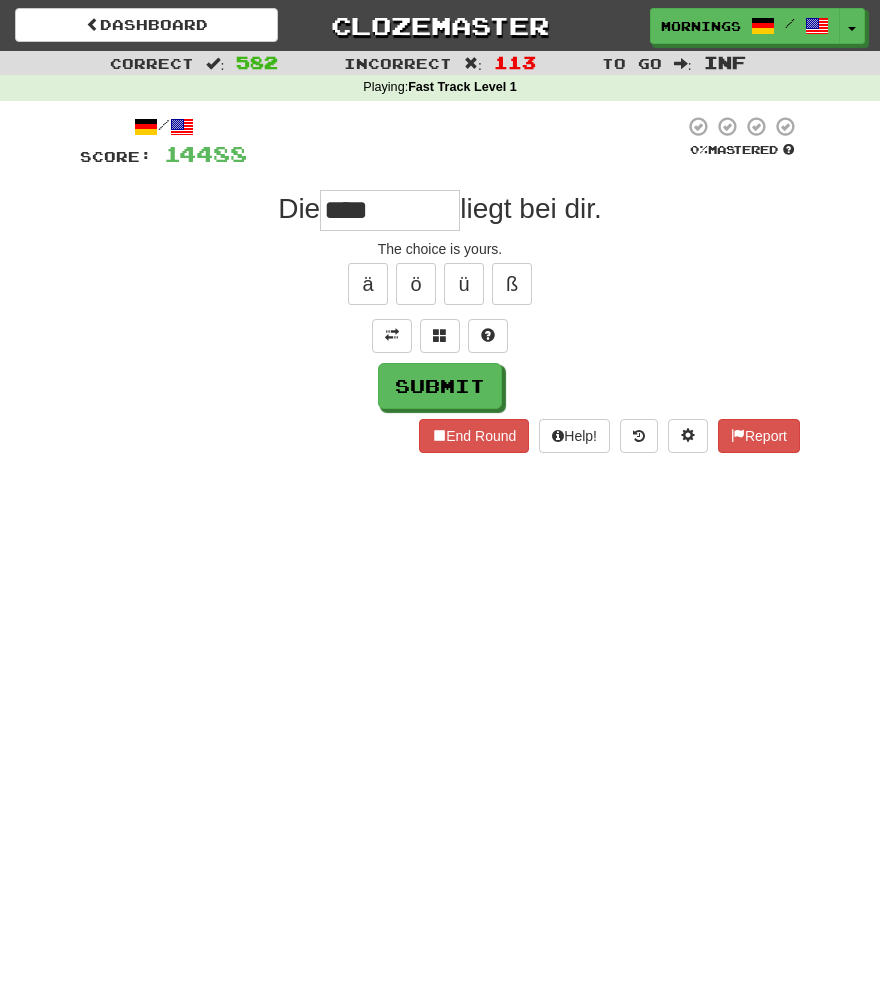 type on "****" 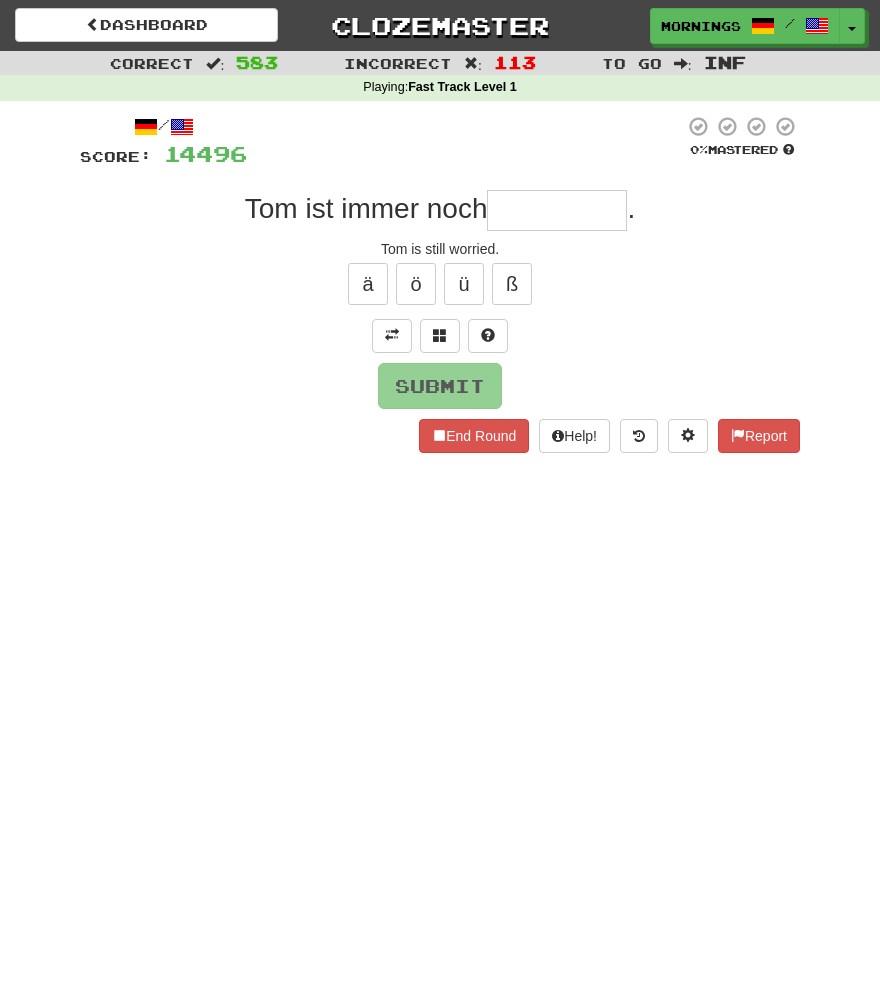 click on "Dashboard
Clozemaster
MorningSky1558
/
Toggle Dropdown
Dashboard
Leaderboard
Activity Feed
Notifications
Profile
Discussions
Deutsch
/
English
Streak:
0
Review:
2,326
Points Today: 0
English
/
Español
Streak:
1
Review:
3,655
Points Today: 1536
English
/
Deutsch
Streak:
0
Review:
537
Points Today: 0
English
/
Italiano
Streak:
0
Review:
330
Points Today: 0
English
/
Français
Streak:
1
Review:
2,370
Points Today: 3048
English
/
Português
Streak:
0
Review:
260
Points Today: 0
English
/
العربية
Streak:
0
Review:
216
Points Today: 0" at bounding box center (440, 496) 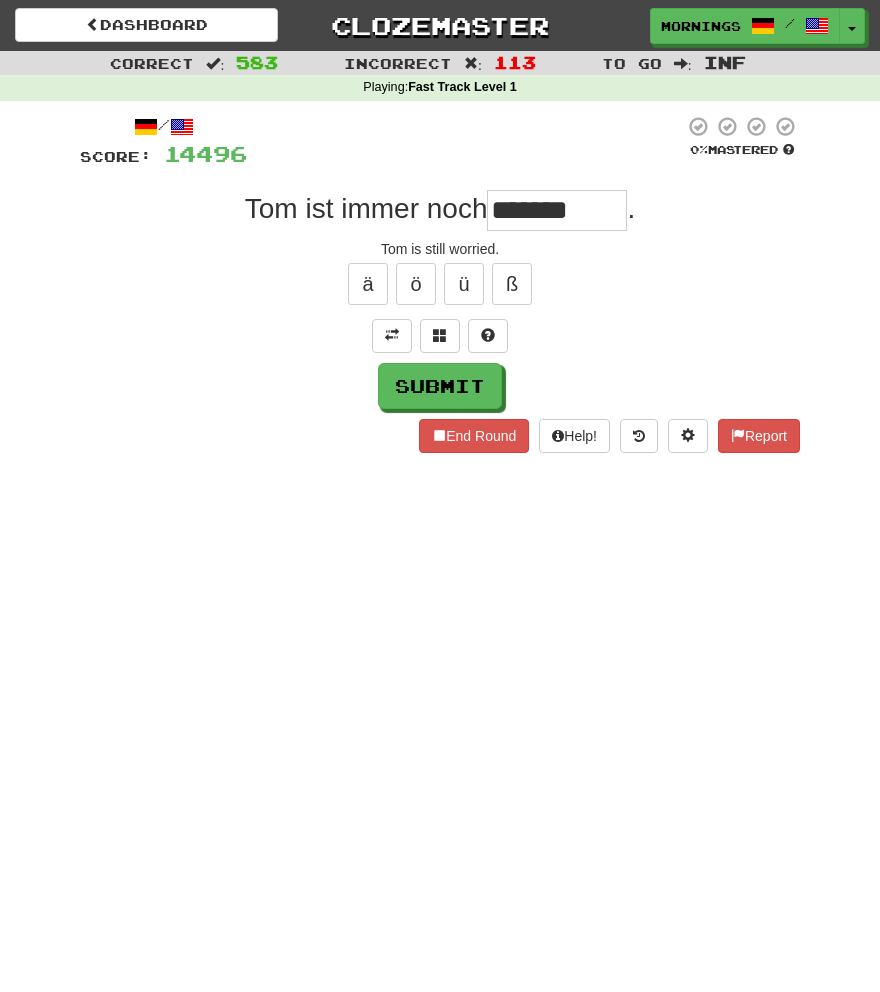 type on "*******" 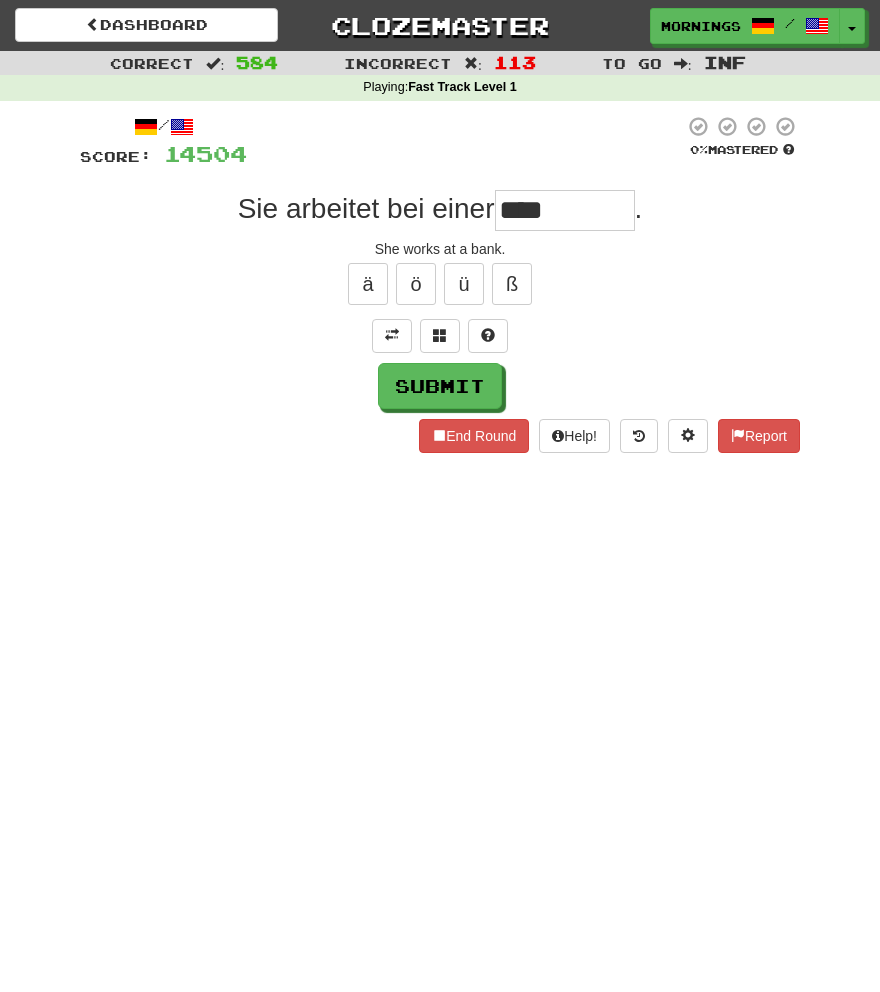 type on "****" 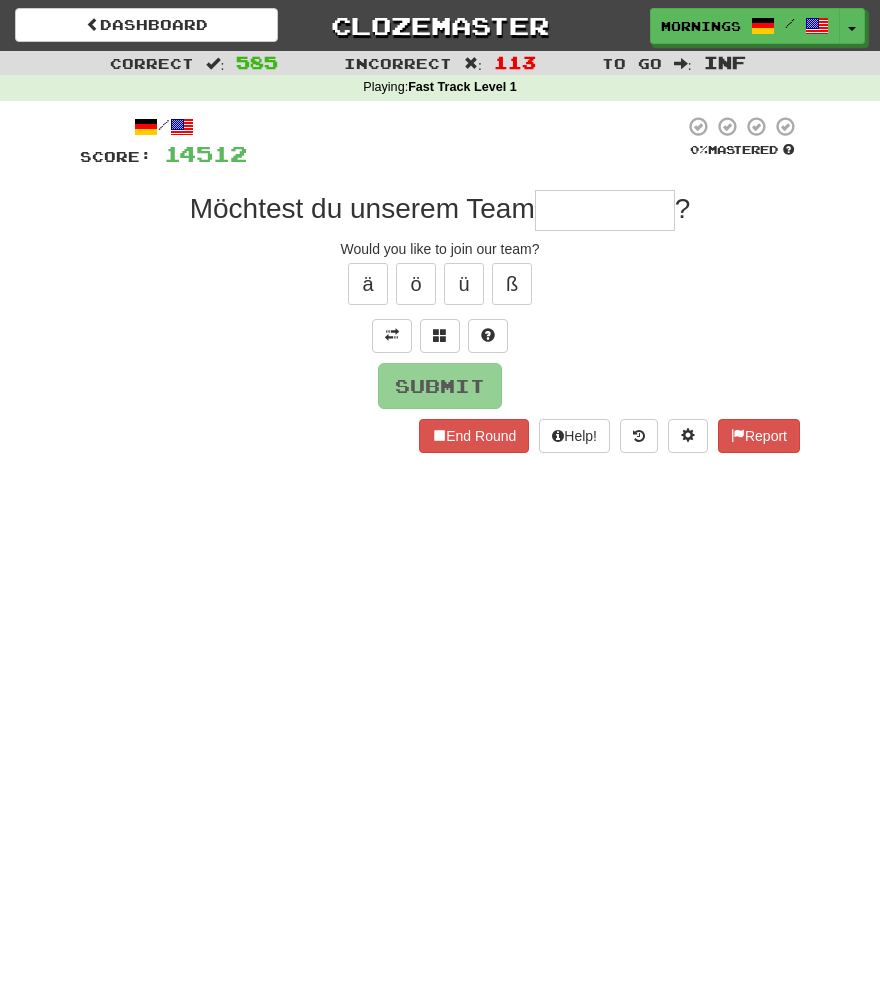 click on "Dashboard
Clozemaster
MorningSky1558
/
Toggle Dropdown
Dashboard
Leaderboard
Activity Feed
Notifications
Profile
Discussions
Deutsch
/
English
Streak:
0
Review:
2,326
Points Today: 0
English
/
Español
Streak:
1
Review:
3,655
Points Today: 1536
English
/
Deutsch
Streak:
0
Review:
537
Points Today: 0
English
/
Italiano
Streak:
0
Review:
330
Points Today: 0
English
/
Français
Streak:
1
Review:
2,370
Points Today: 3048
English
/
Português
Streak:
0
Review:
260
Points Today: 0
English
/
العربية
Streak:
0
Review:
216
Points Today: 0" at bounding box center (440, 496) 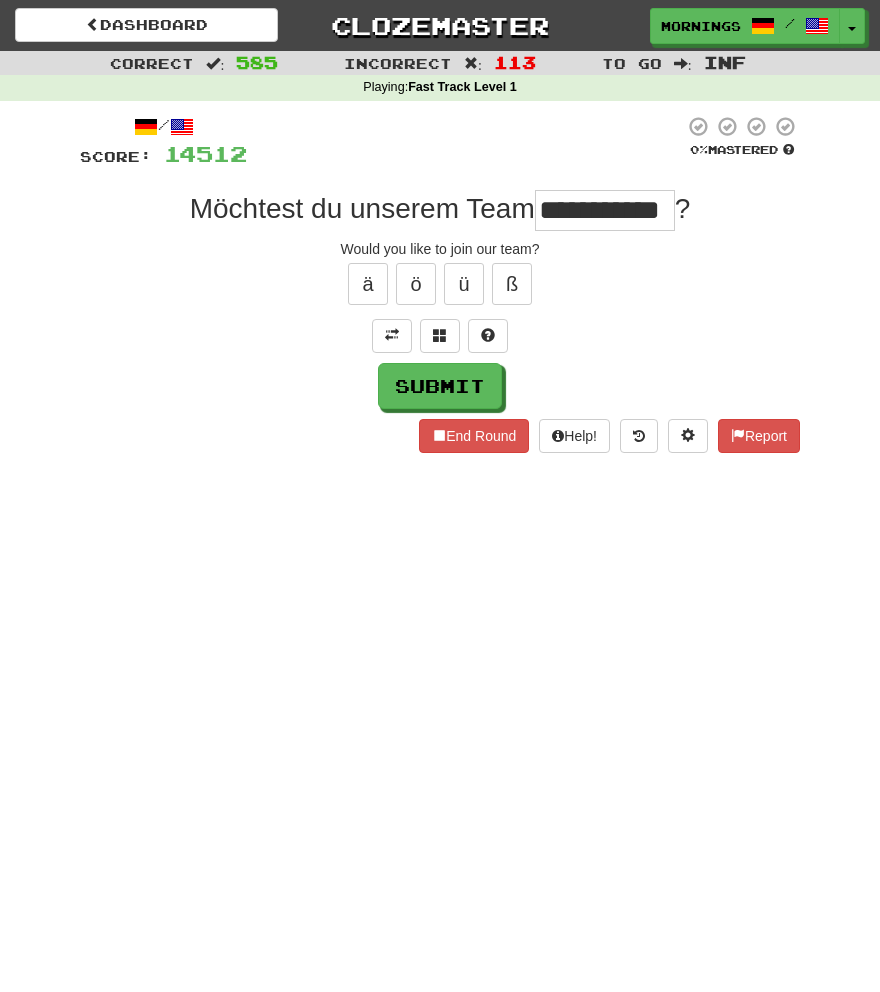 scroll, scrollTop: 0, scrollLeft: 17, axis: horizontal 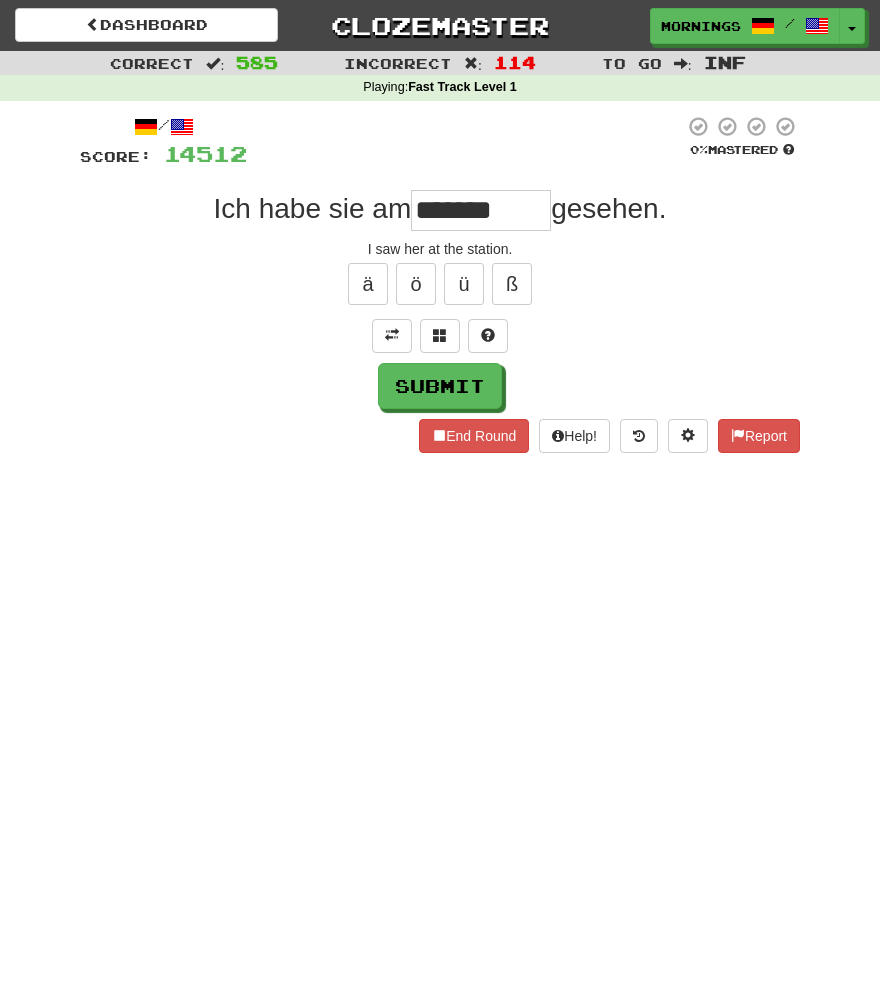 type on "*******" 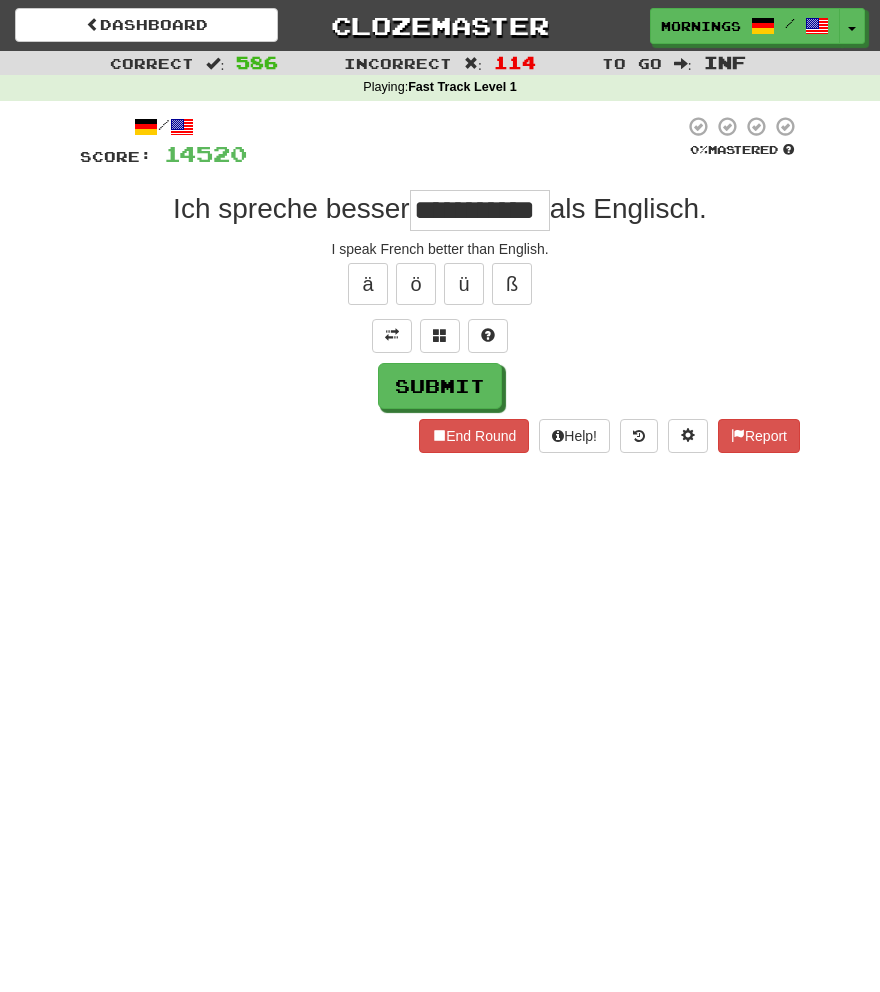 scroll, scrollTop: 0, scrollLeft: 18, axis: horizontal 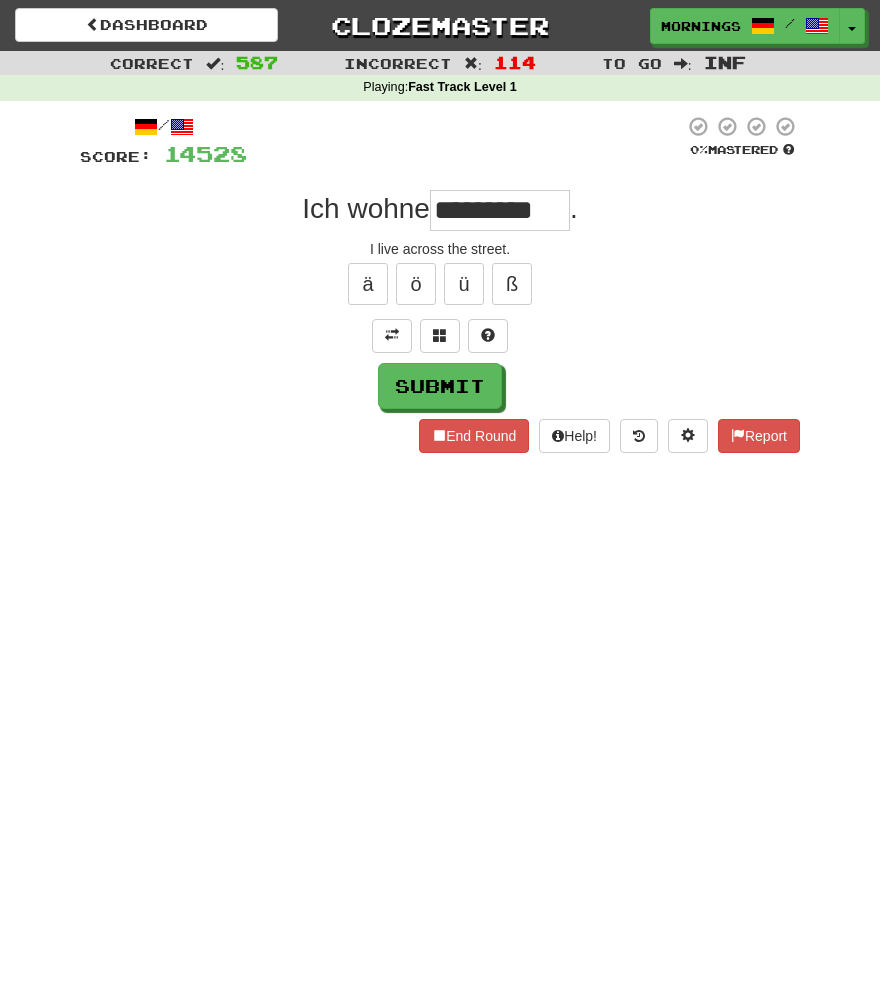 type on "*********" 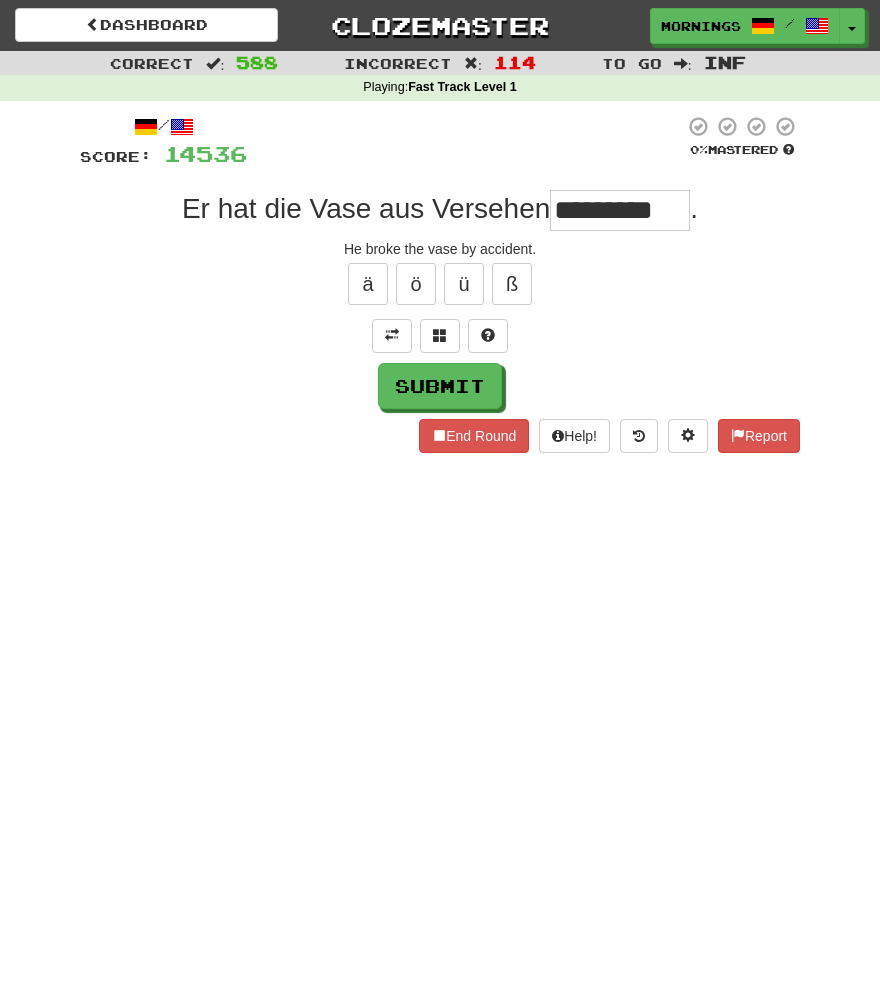 scroll, scrollTop: 0, scrollLeft: 0, axis: both 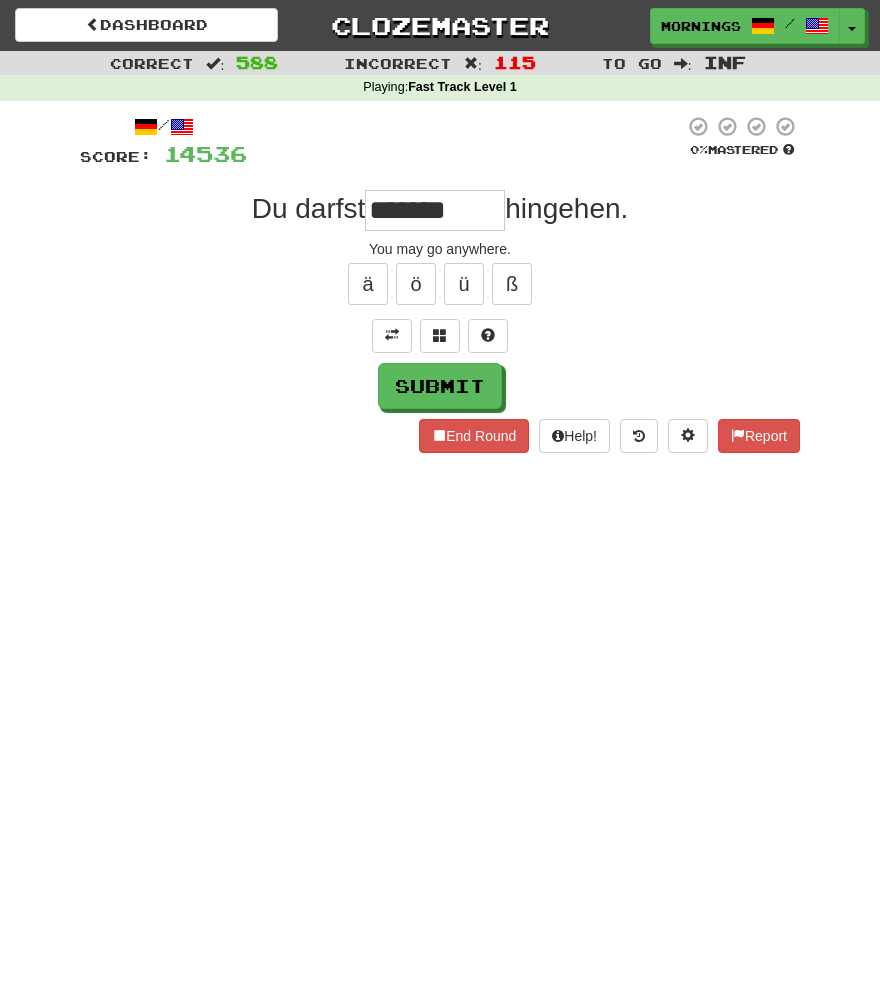 type on "*******" 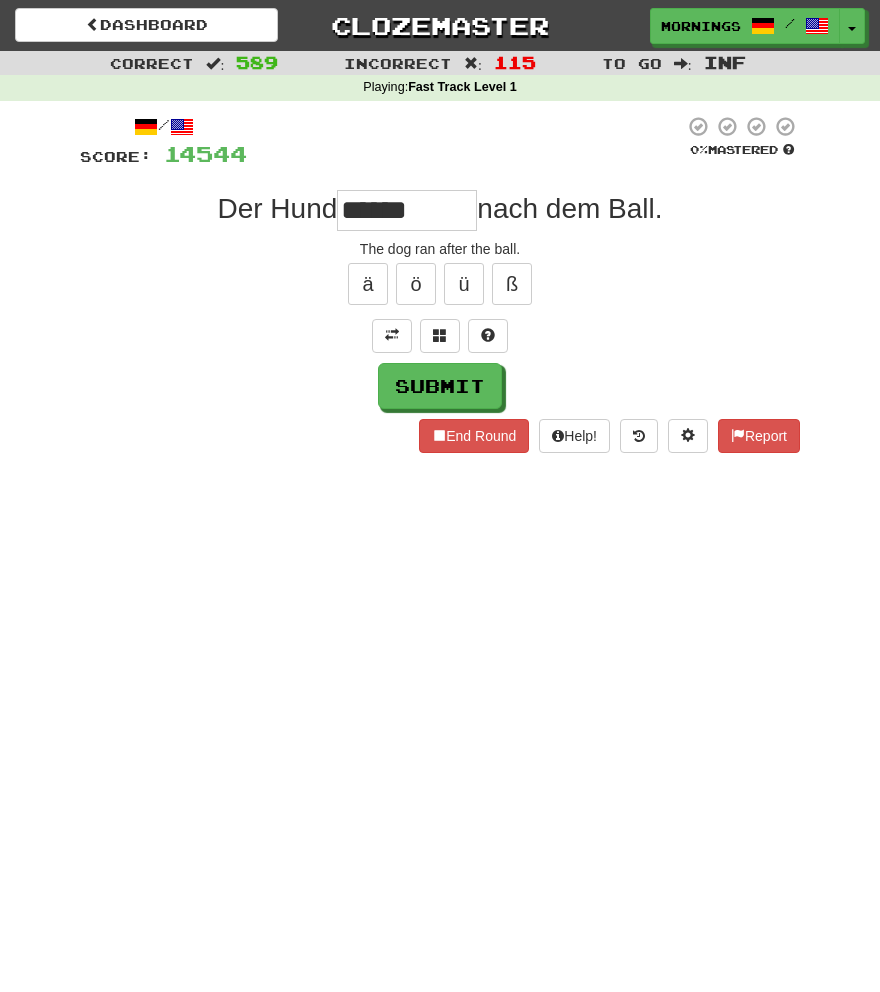 type on "******" 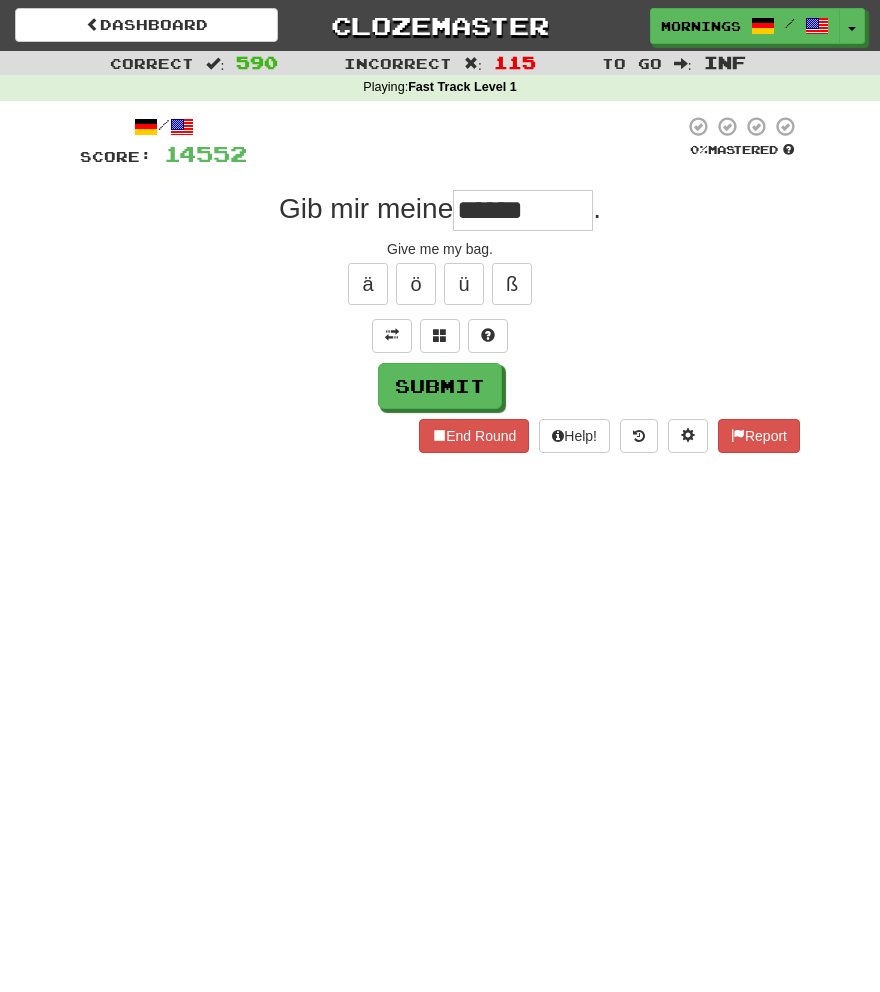 type on "******" 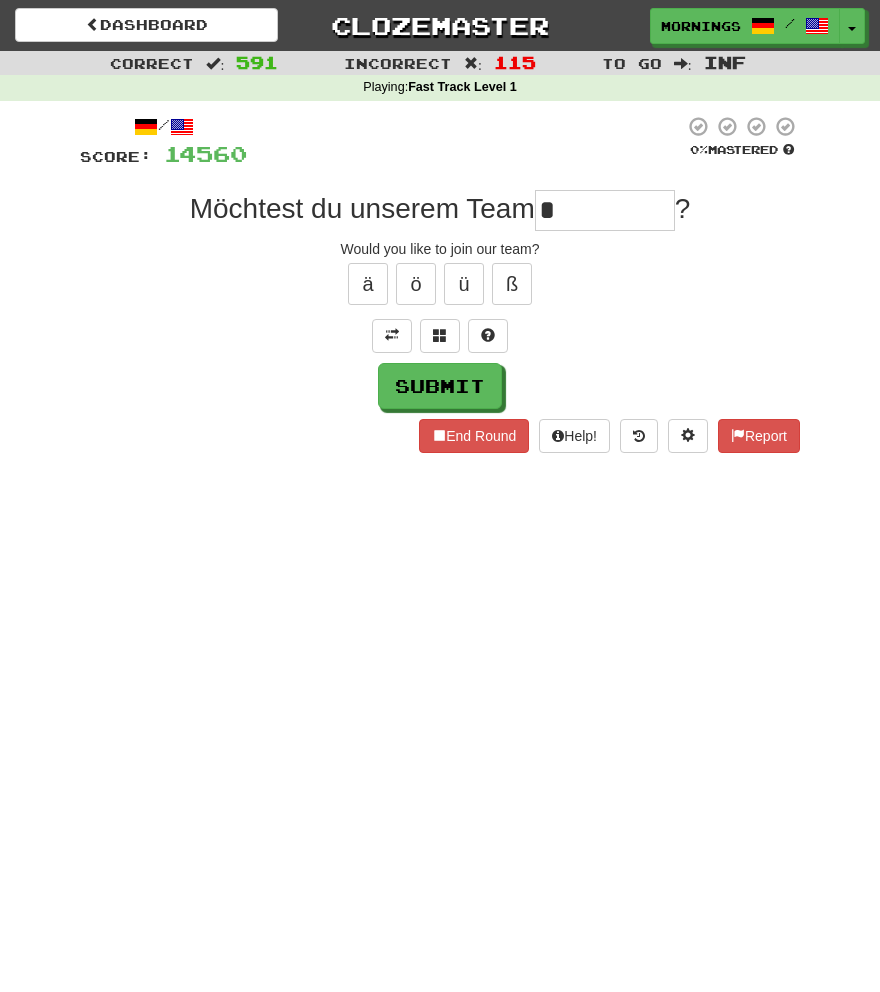 type on "*********" 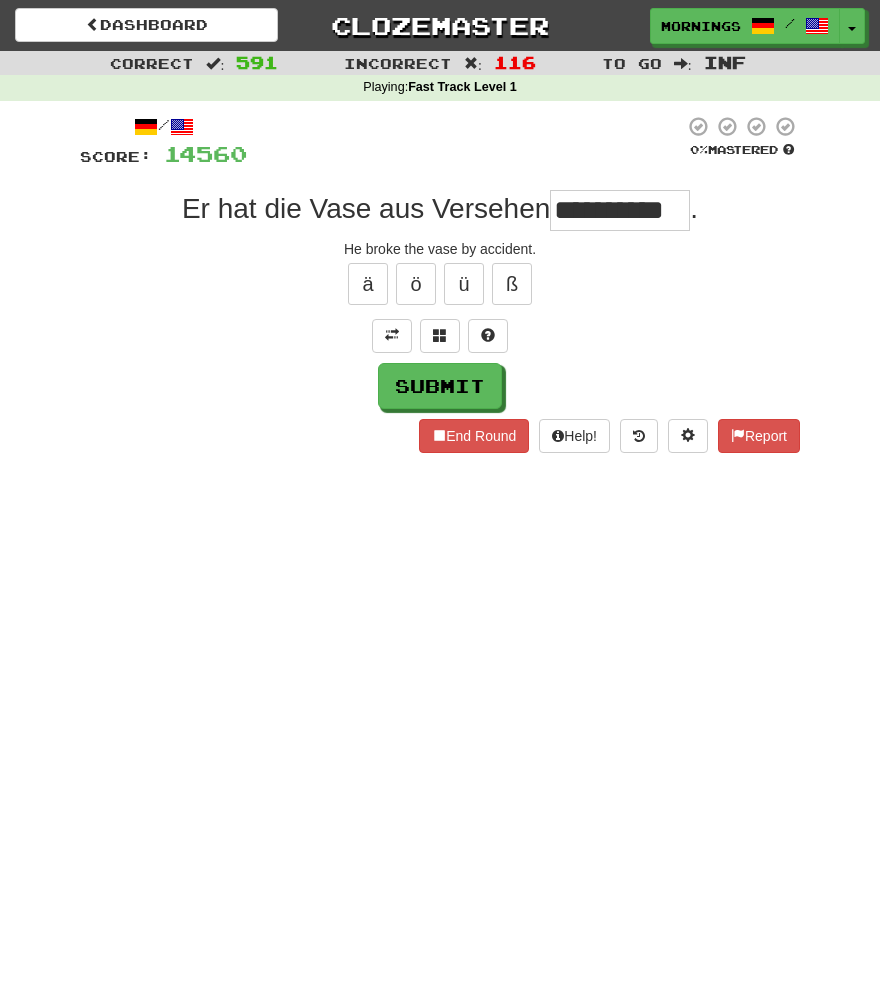scroll, scrollTop: 0, scrollLeft: 9, axis: horizontal 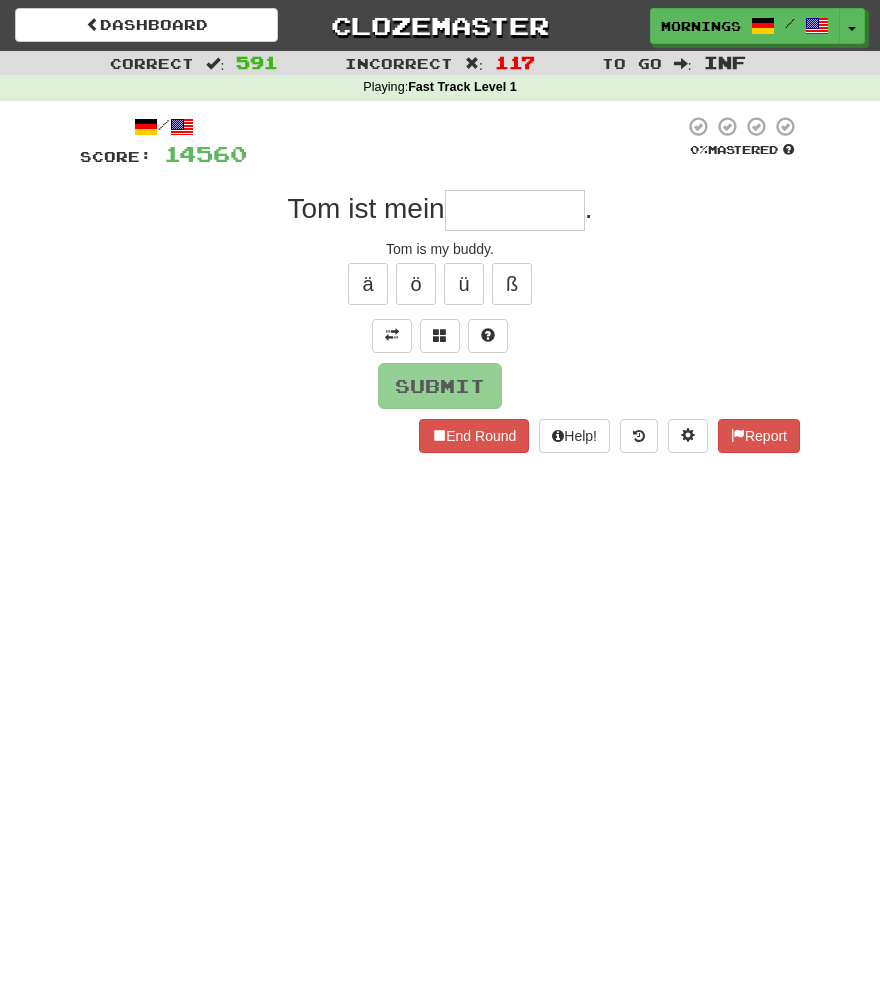 click on "Dashboard
Clozemaster
MorningSky1558
/
Toggle Dropdown
Dashboard
Leaderboard
Activity Feed
Notifications
Profile
Discussions
Deutsch
/
English
Streak:
0
Review:
2,326
Points Today: 0
English
/
Español
Streak:
1
Review:
3,655
Points Today: 1536
English
/
Deutsch
Streak:
0
Review:
537
Points Today: 0
English
/
Italiano
Streak:
0
Review:
330
Points Today: 0
English
/
Français
Streak:
1
Review:
2,370
Points Today: 3048
English
/
Português
Streak:
0
Review:
260
Points Today: 0
English
/
العربية
Streak:
0
Review:
216
Points Today: 0" at bounding box center [440, 496] 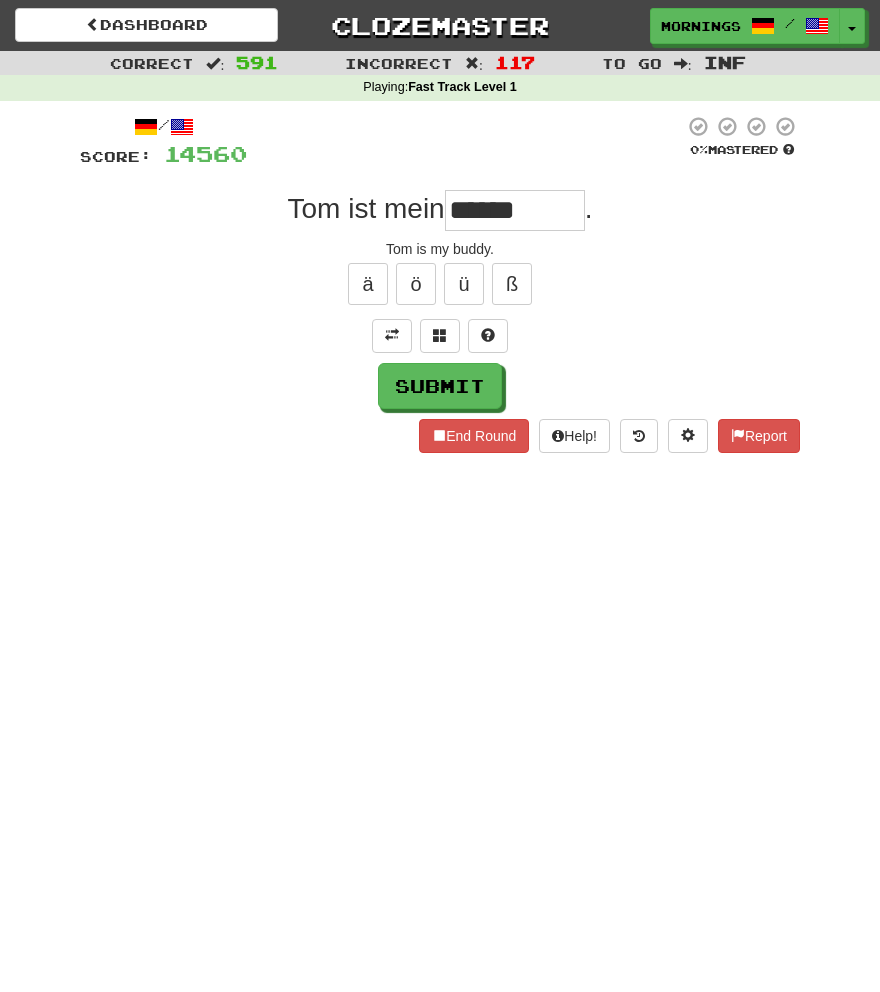 type on "******" 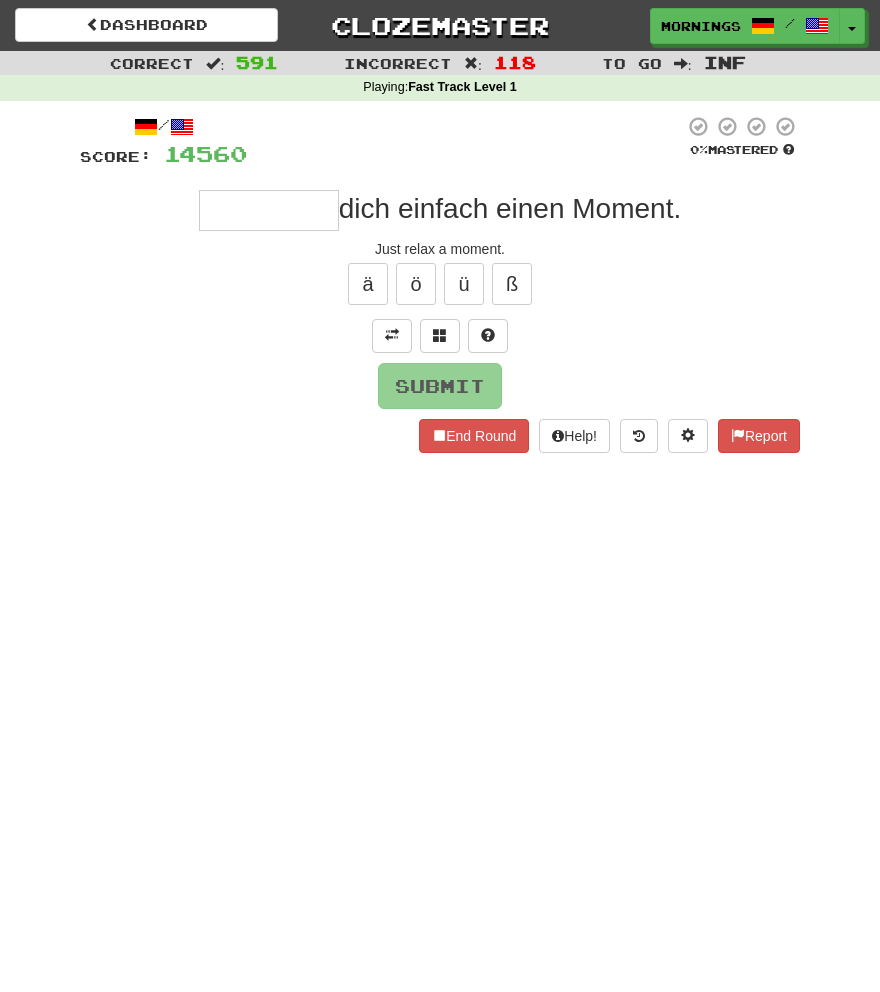 click on "Submit" at bounding box center [440, 386] 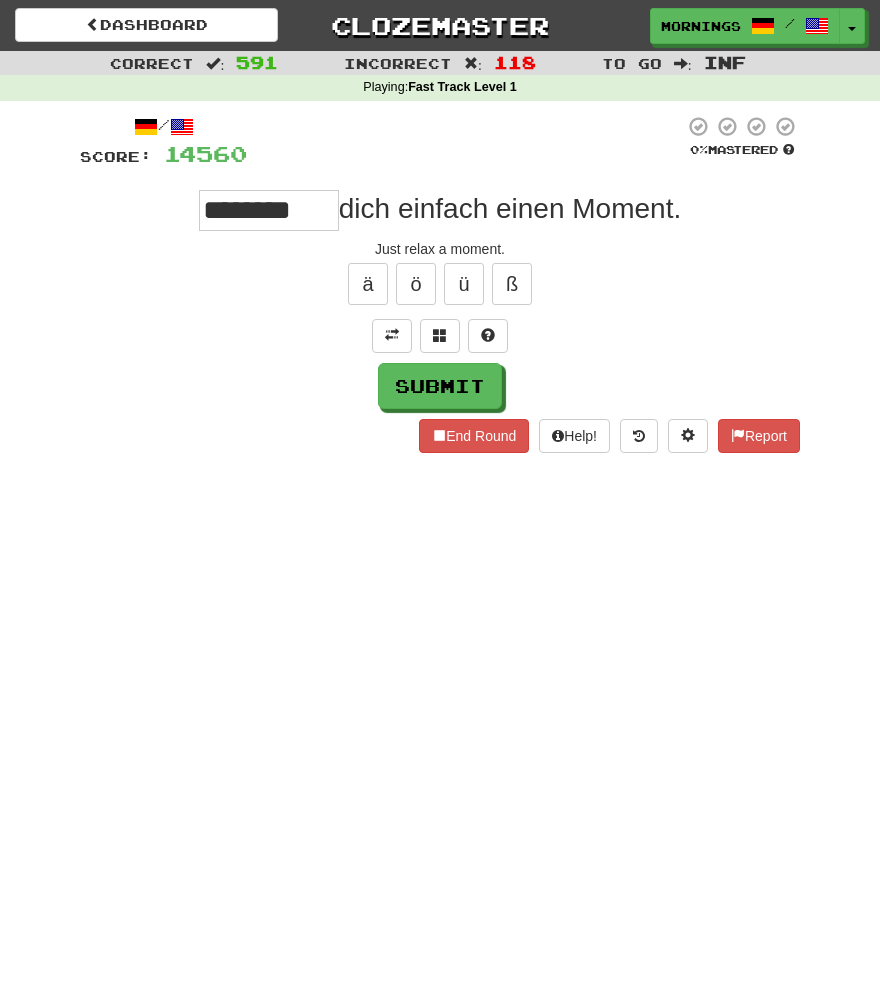 type on "********" 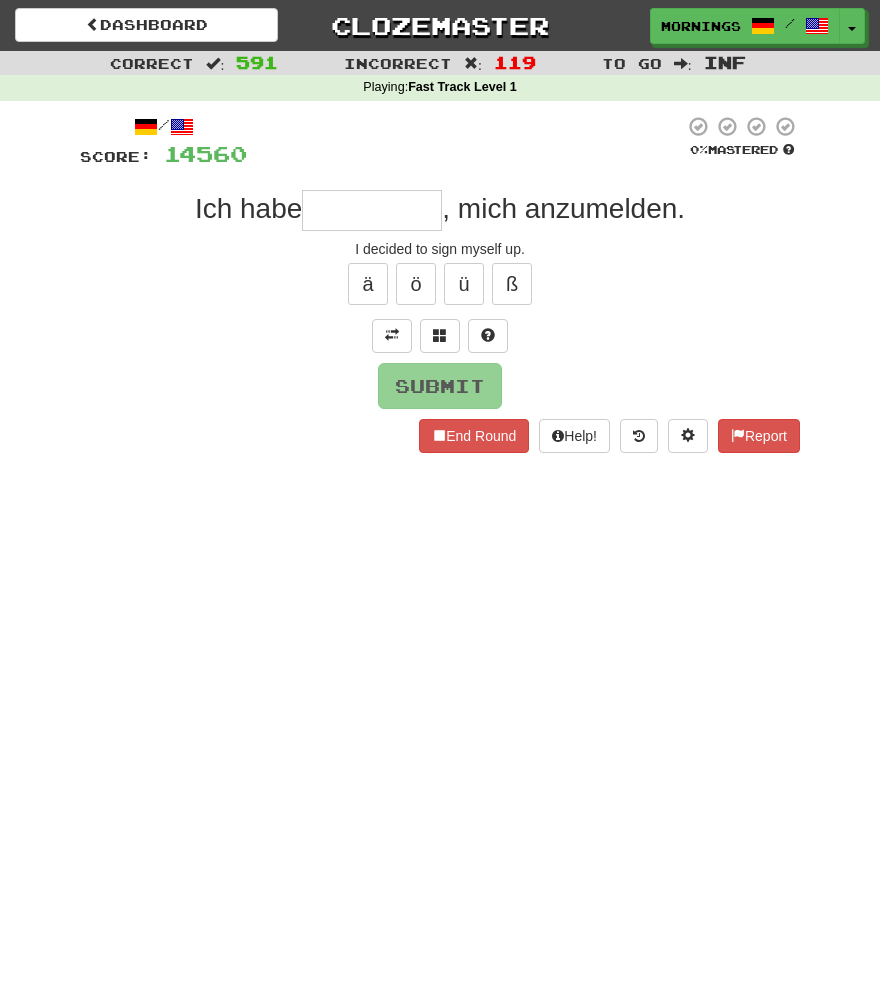 click on "Dashboard
Clozemaster
MorningSky1558
/
Toggle Dropdown
Dashboard
Leaderboard
Activity Feed
Notifications
Profile
Discussions
Deutsch
/
English
Streak:
0
Review:
2,326
Points Today: 0
English
/
Español
Streak:
1
Review:
3,655
Points Today: 1536
English
/
Deutsch
Streak:
0
Review:
537
Points Today: 0
English
/
Italiano
Streak:
0
Review:
330
Points Today: 0
English
/
Français
Streak:
1
Review:
2,370
Points Today: 3048
English
/
Português
Streak:
0
Review:
260
Points Today: 0
English
/
العربية
Streak:
0
Review:
216
Points Today: 0" at bounding box center (440, 496) 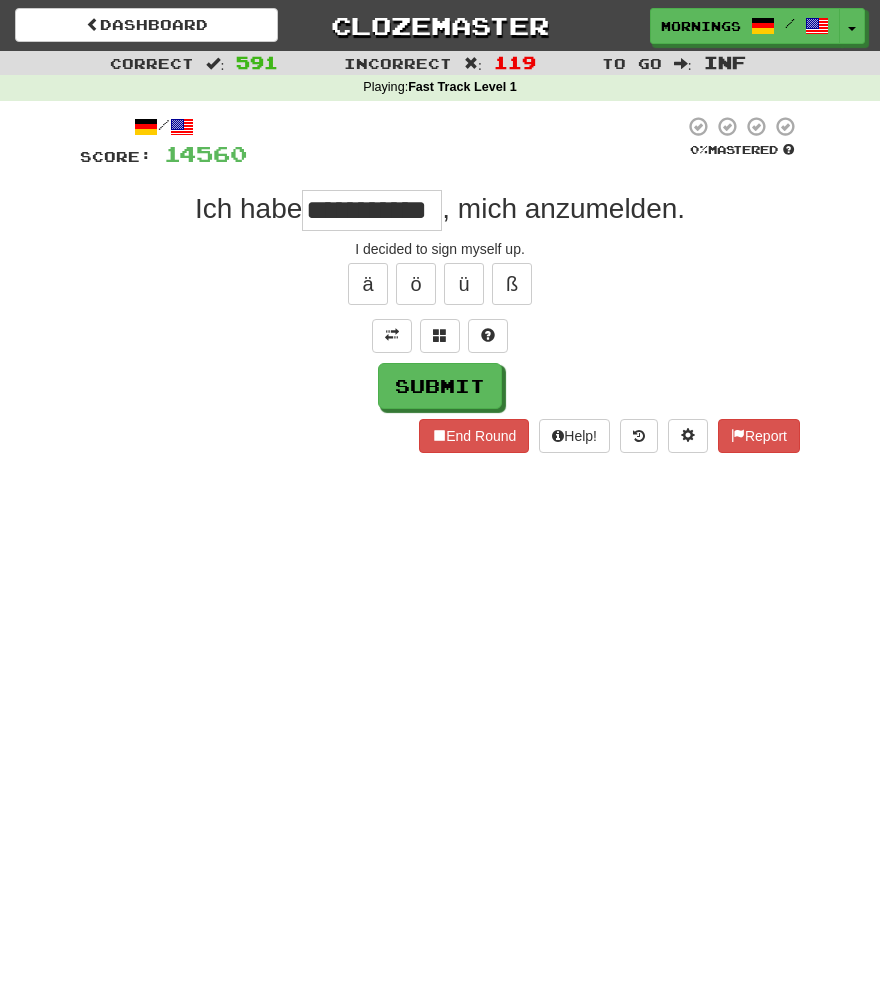 scroll, scrollTop: 0, scrollLeft: 20, axis: horizontal 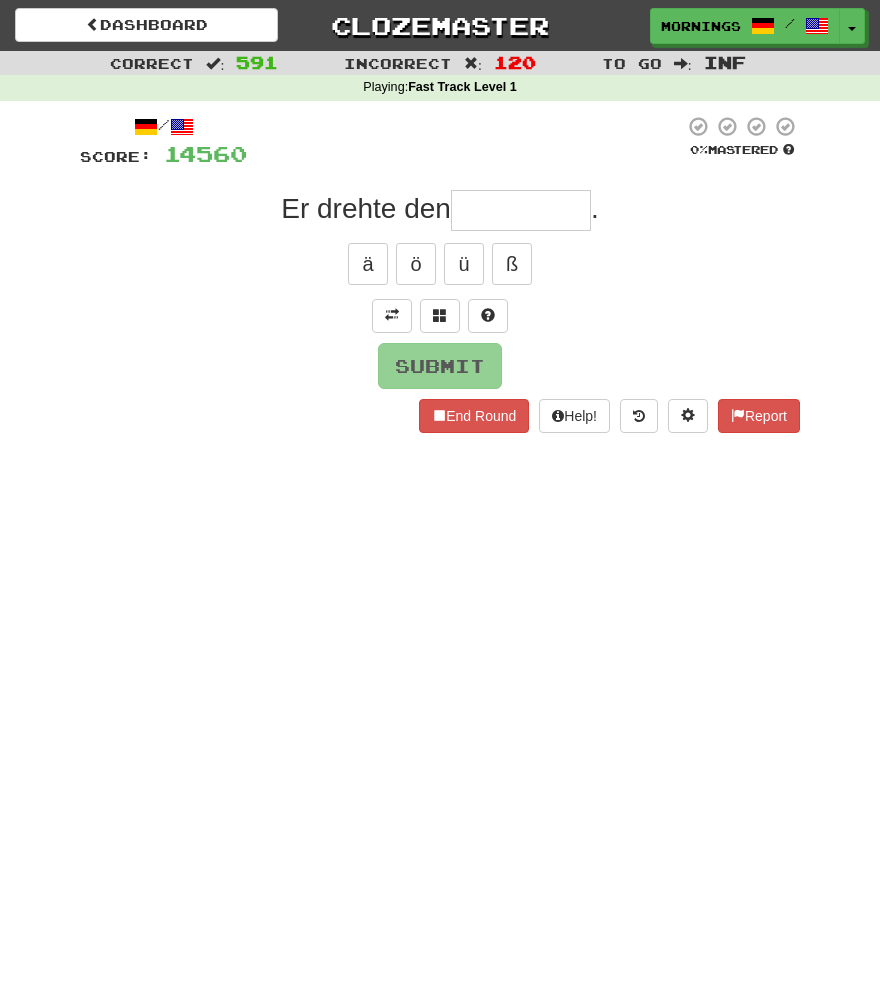 click on "Submit" at bounding box center (440, 366) 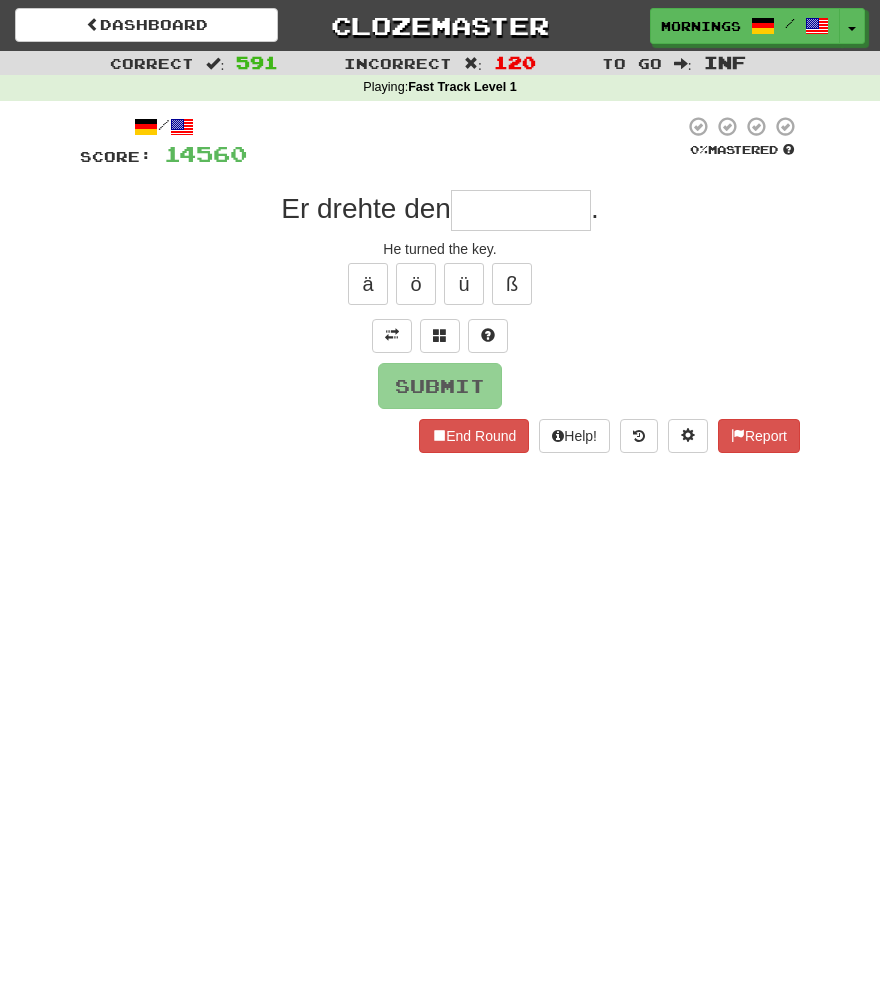 click at bounding box center (521, 210) 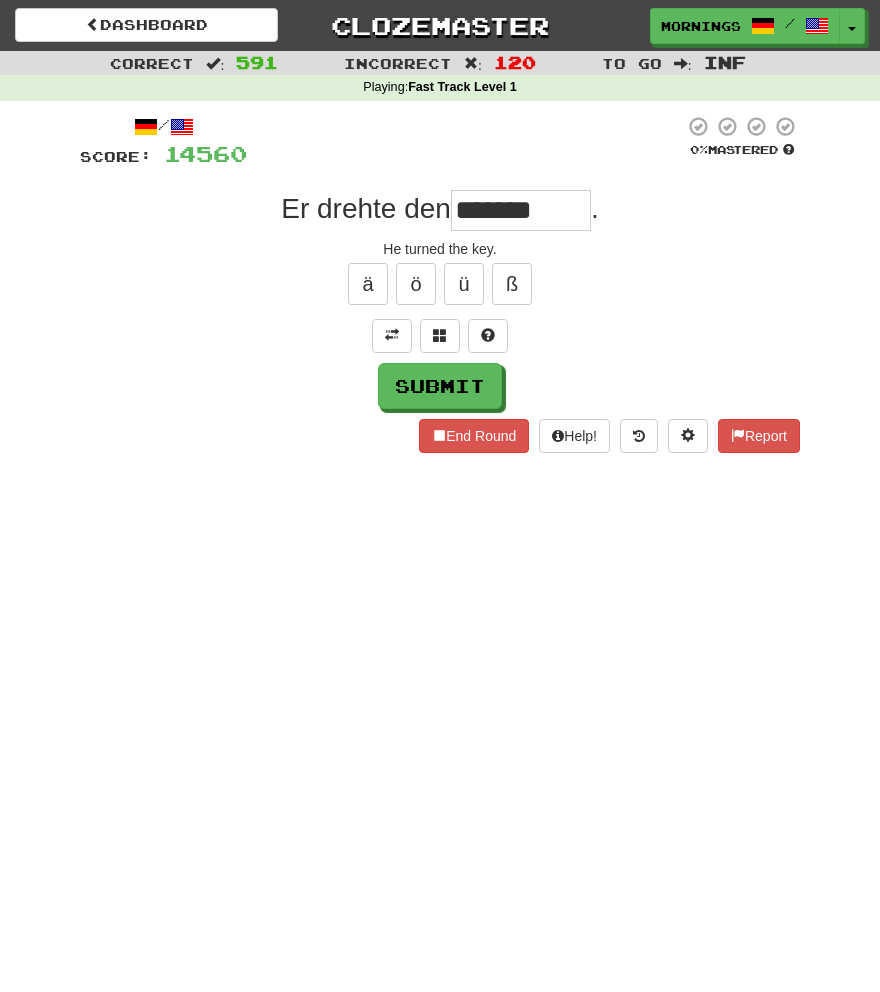 type on "*********" 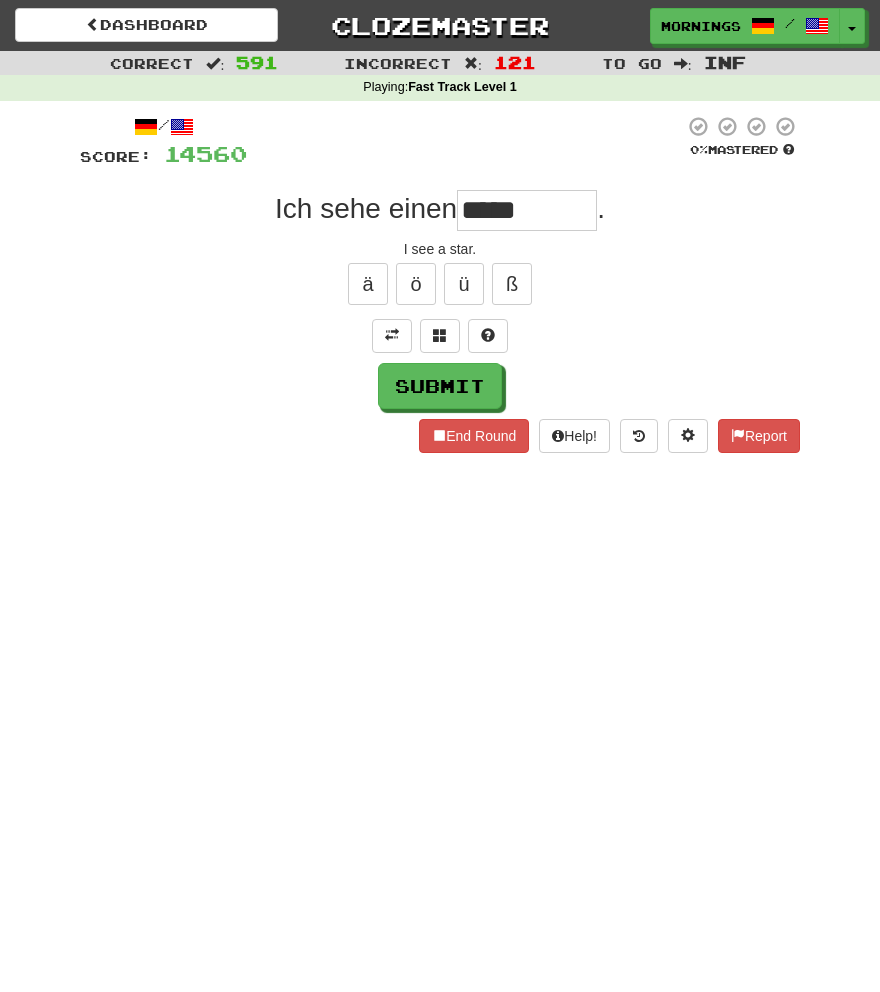 type on "*****" 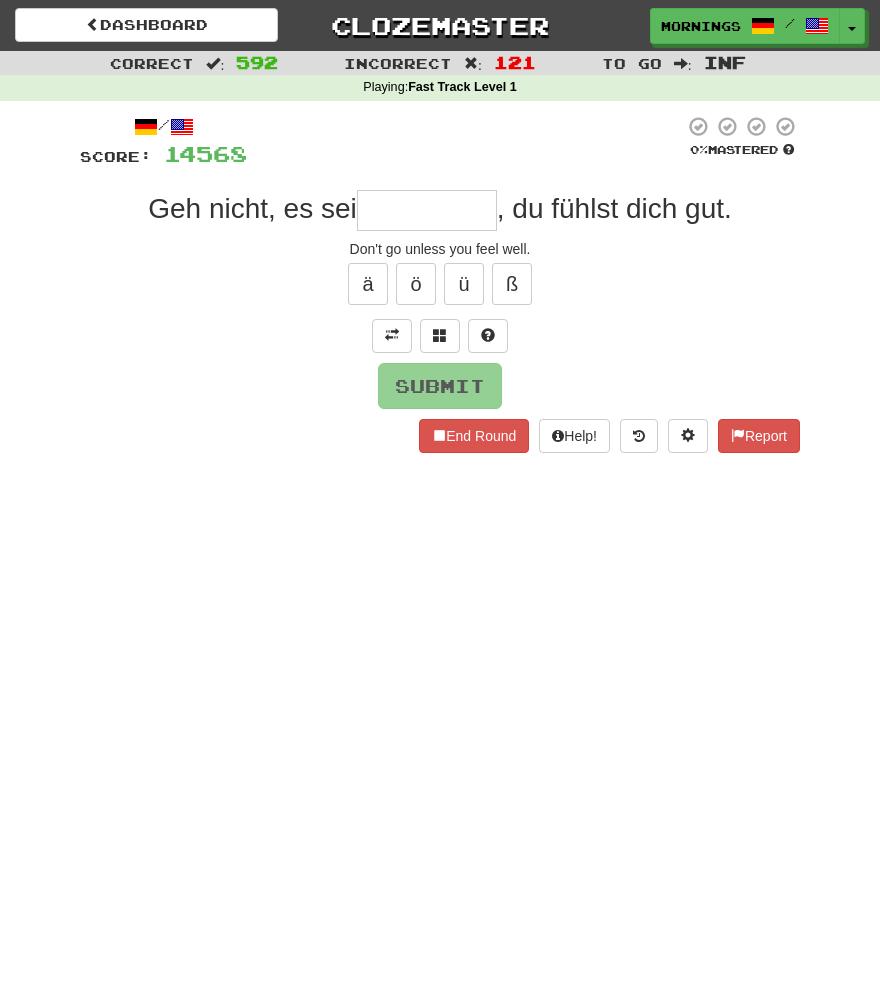 click on "Submit" at bounding box center [440, 386] 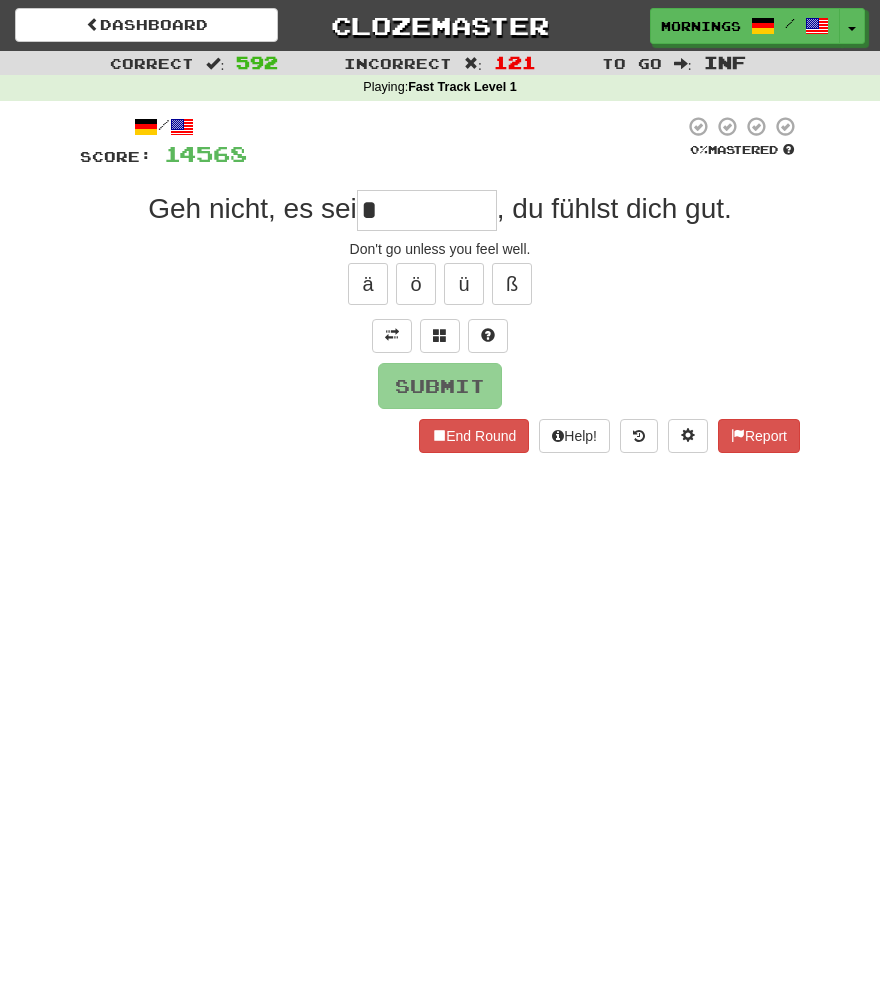 type on "****" 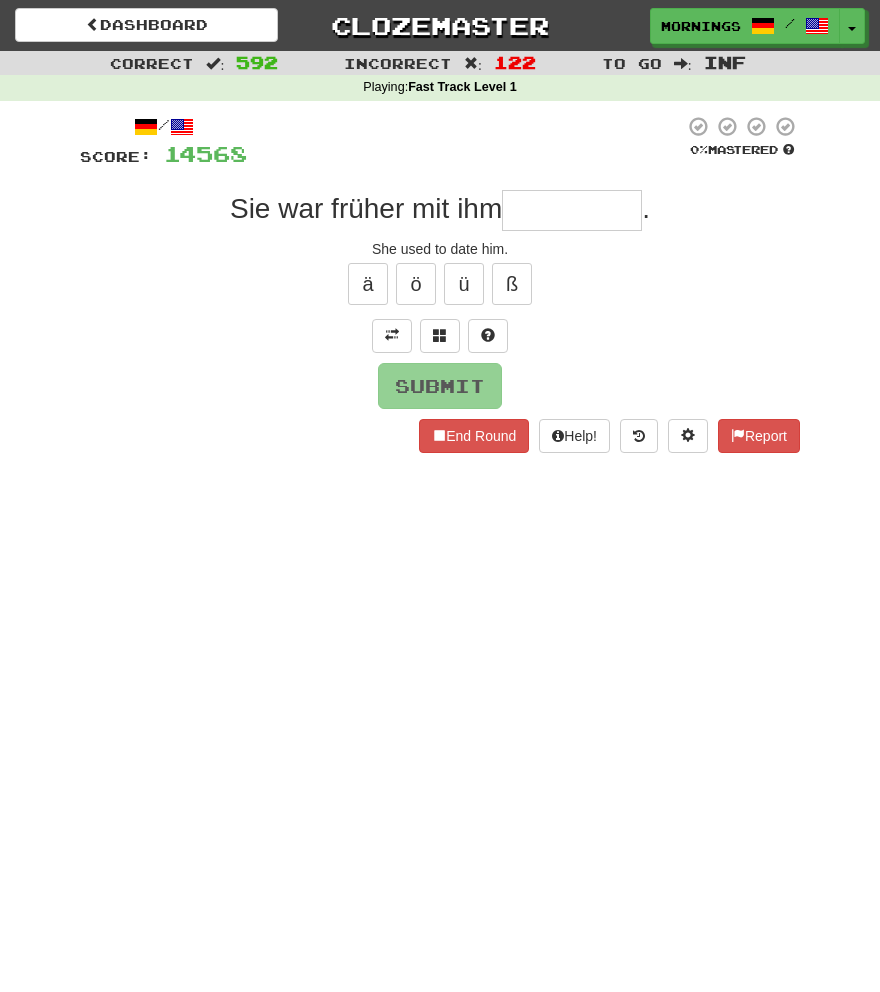 type on "*" 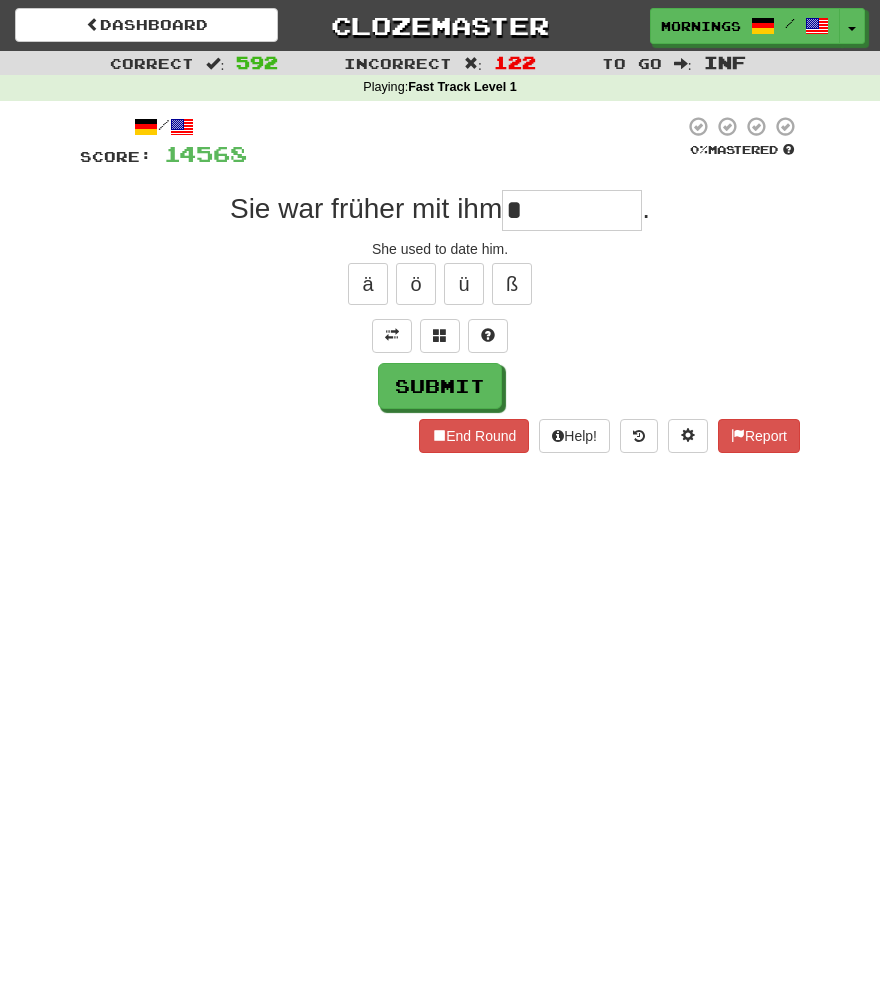 type on "********" 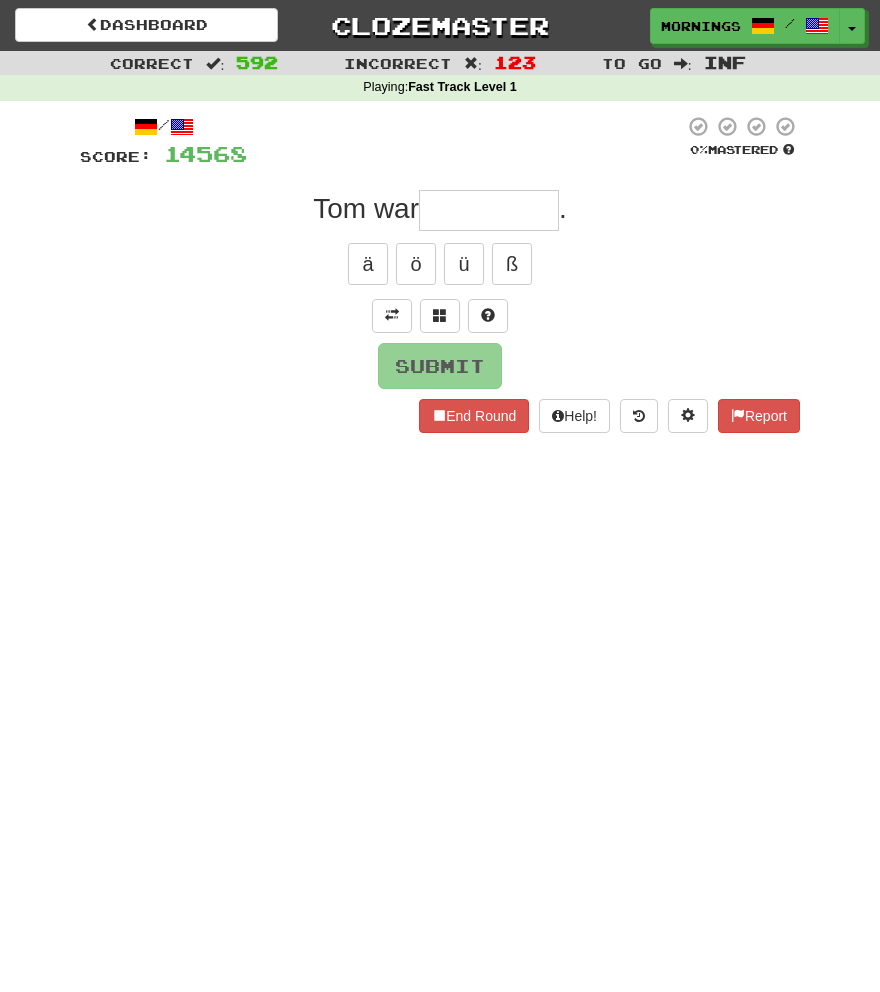 click on "Dashboard
Clozemaster
MorningSky1558
/
Toggle Dropdown
Dashboard
Leaderboard
Activity Feed
Notifications
Profile
Discussions
Deutsch
/
English
Streak:
0
Review:
2,326
Points Today: 0
English
/
Español
Streak:
1
Review:
3,655
Points Today: 1536
English
/
Deutsch
Streak:
0
Review:
537
Points Today: 0
English
/
Italiano
Streak:
0
Review:
330
Points Today: 0
English
/
Français
Streak:
1
Review:
2,370
Points Today: 3048
English
/
Português
Streak:
0
Review:
260
Points Today: 0
English
/
العربية
Streak:
0
Review:
216
Points Today: 0" at bounding box center [440, 496] 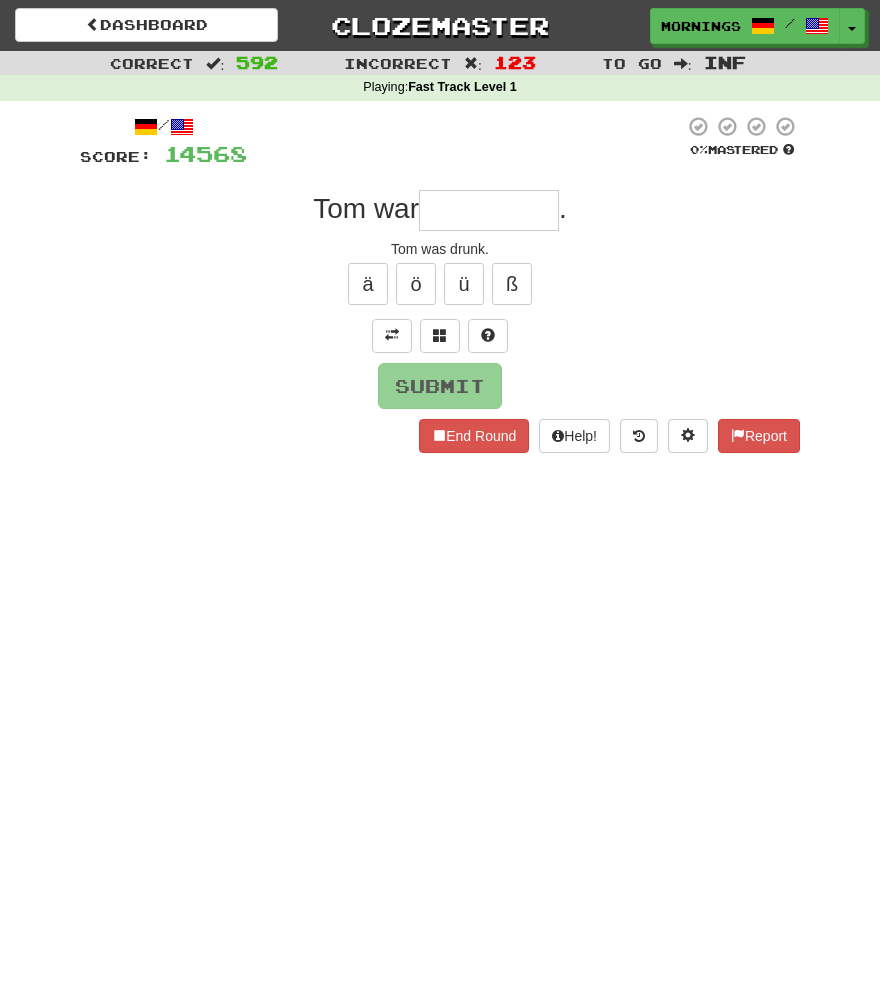 click at bounding box center [489, 210] 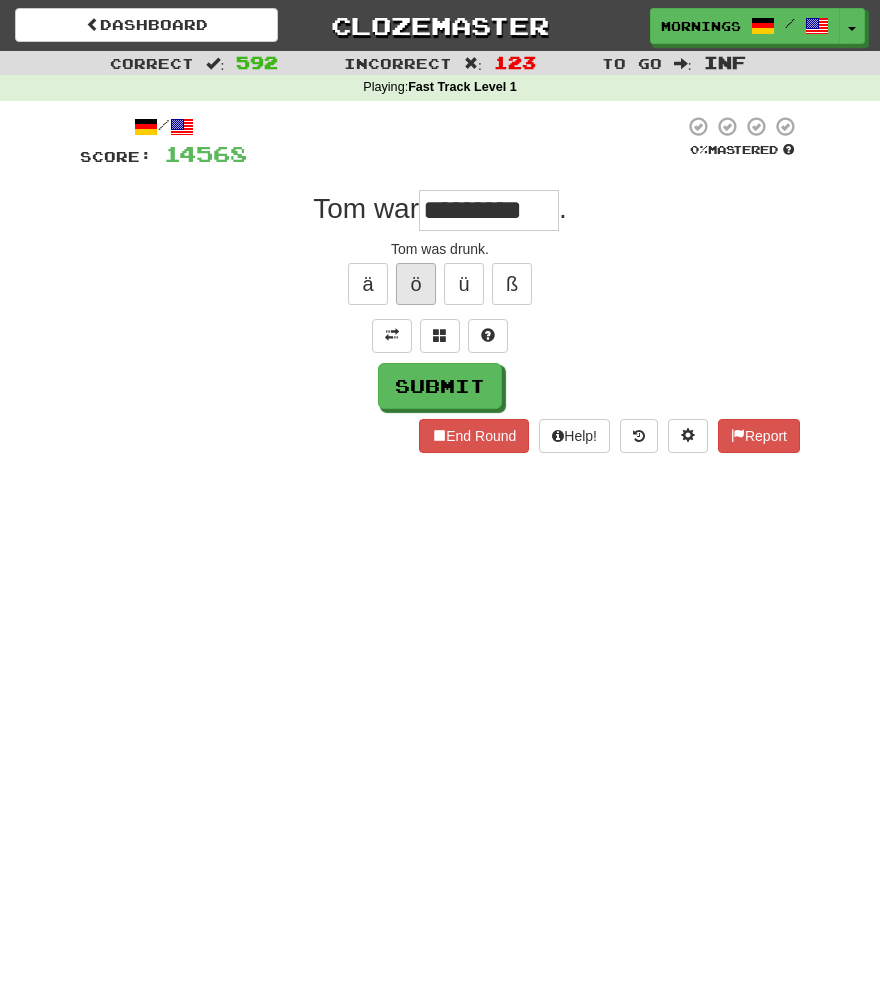 type on "*********" 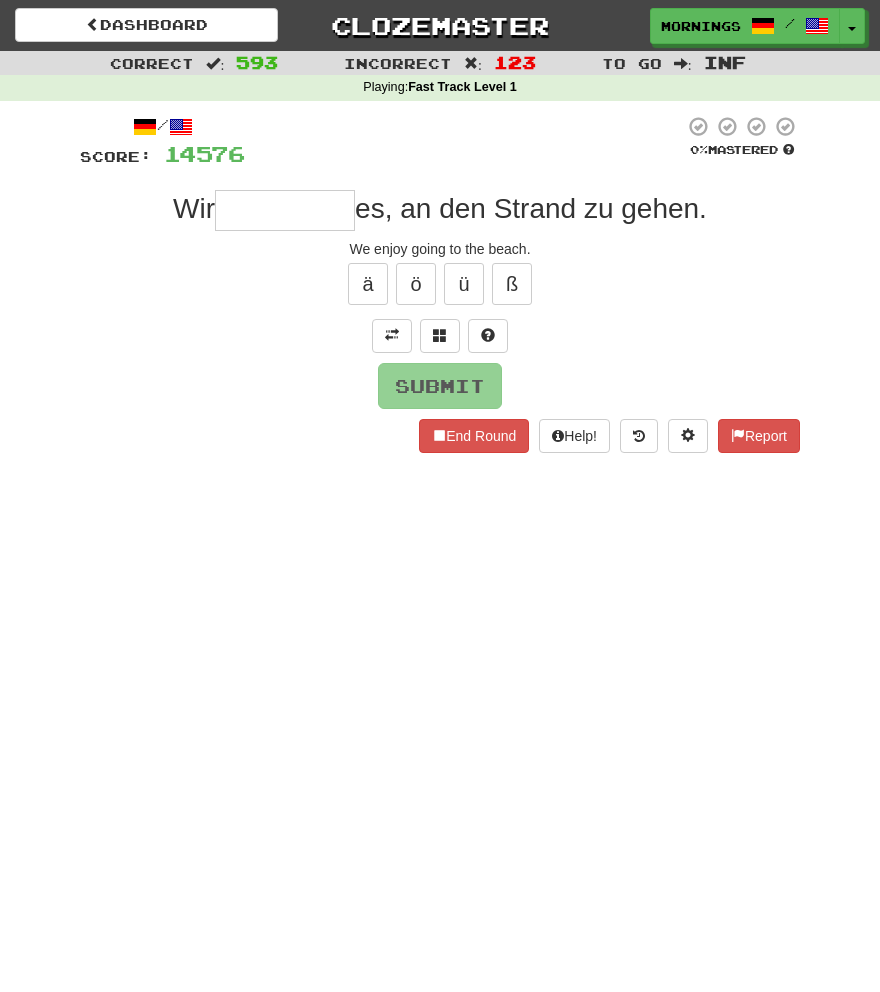 click on "End Round  Help!  Report" at bounding box center (440, 436) 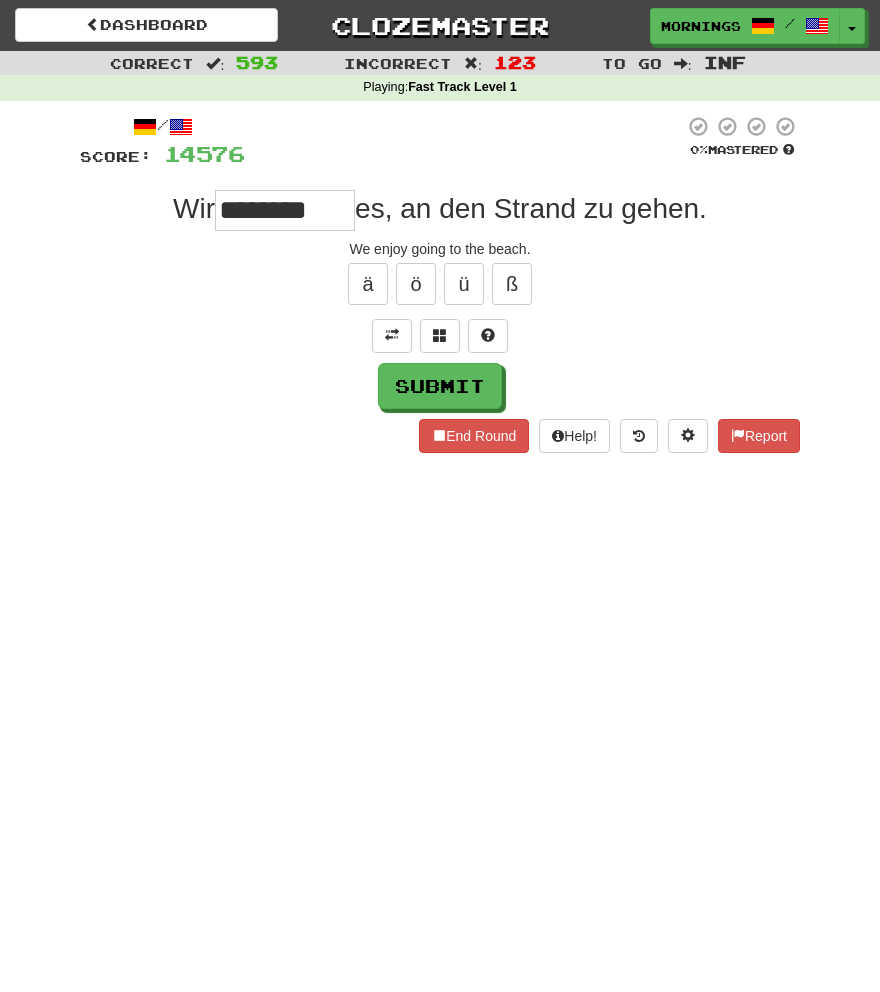 type on "********" 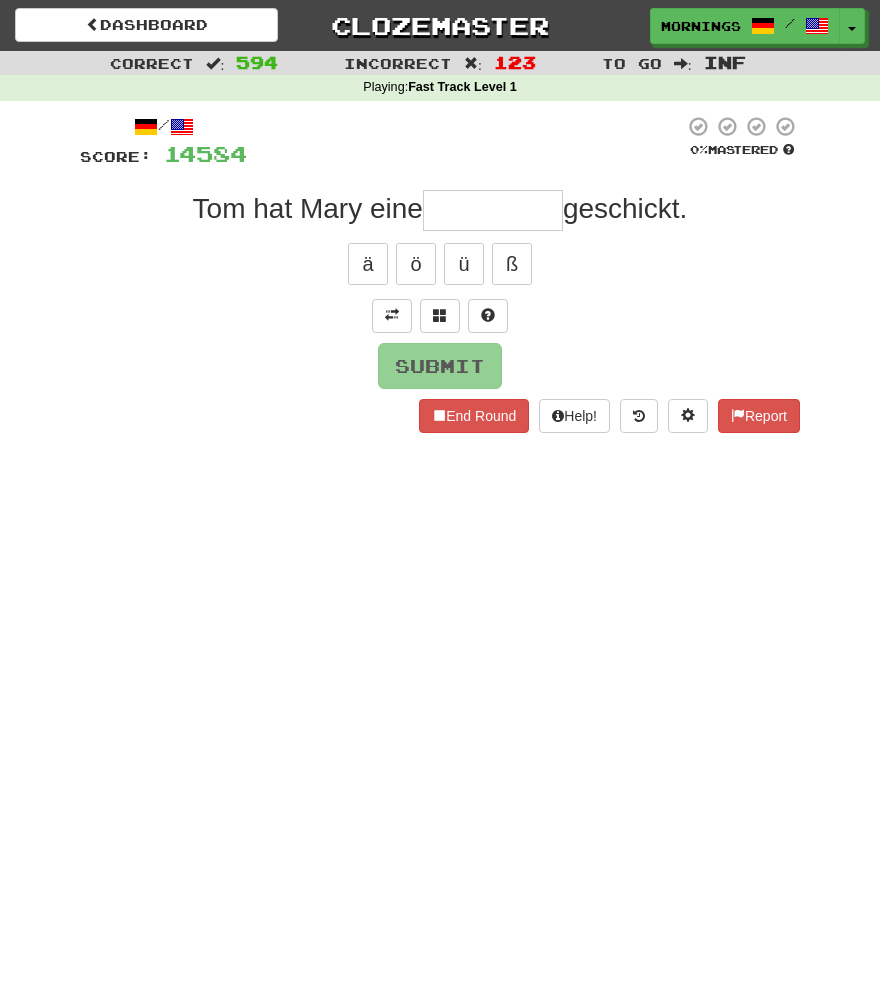 click on "/  Score:   14584 0 %  Mastered Tom hat Mary eine   geschickt. ä ö ü ß Submit  End Round  Help!  Report" at bounding box center [440, 274] 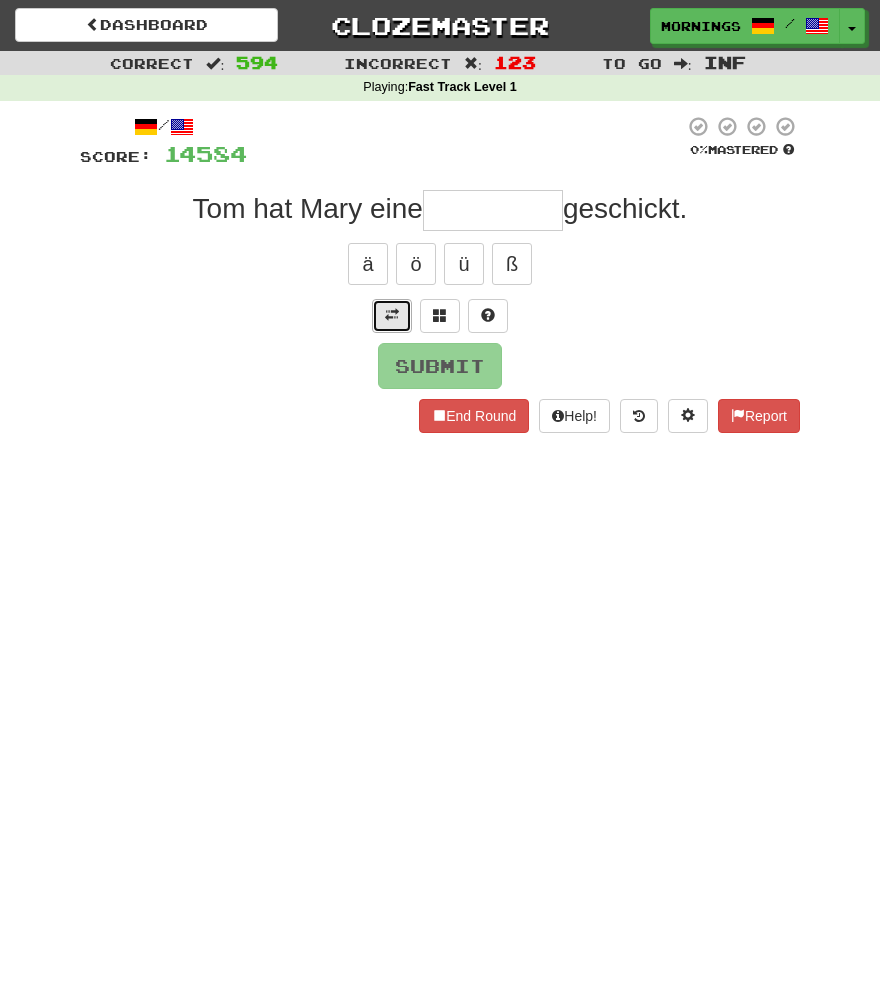 click at bounding box center (392, 316) 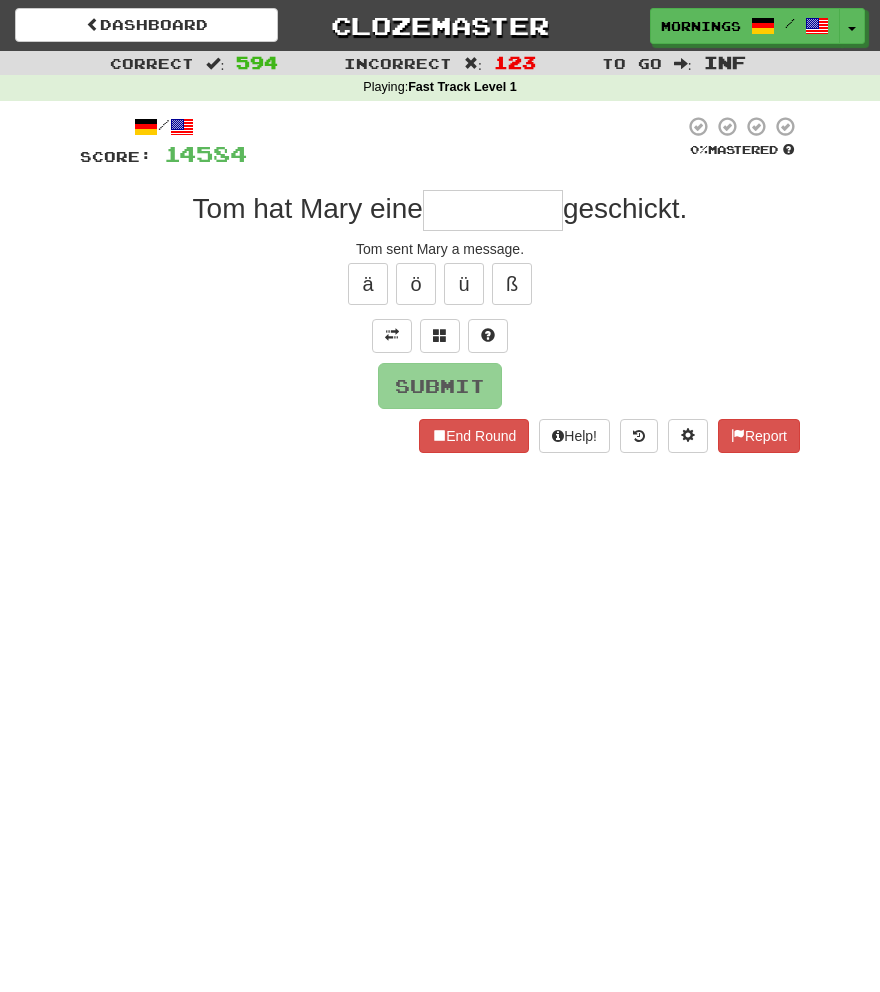 click at bounding box center (440, 336) 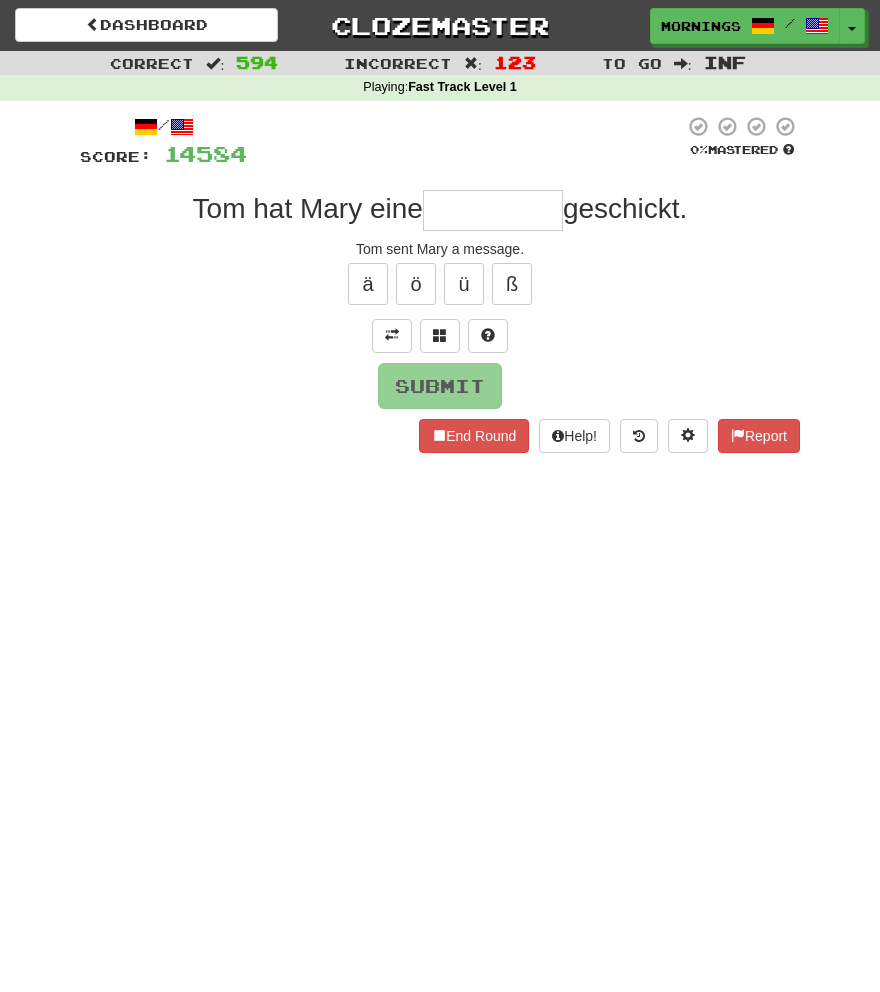 click at bounding box center (493, 210) 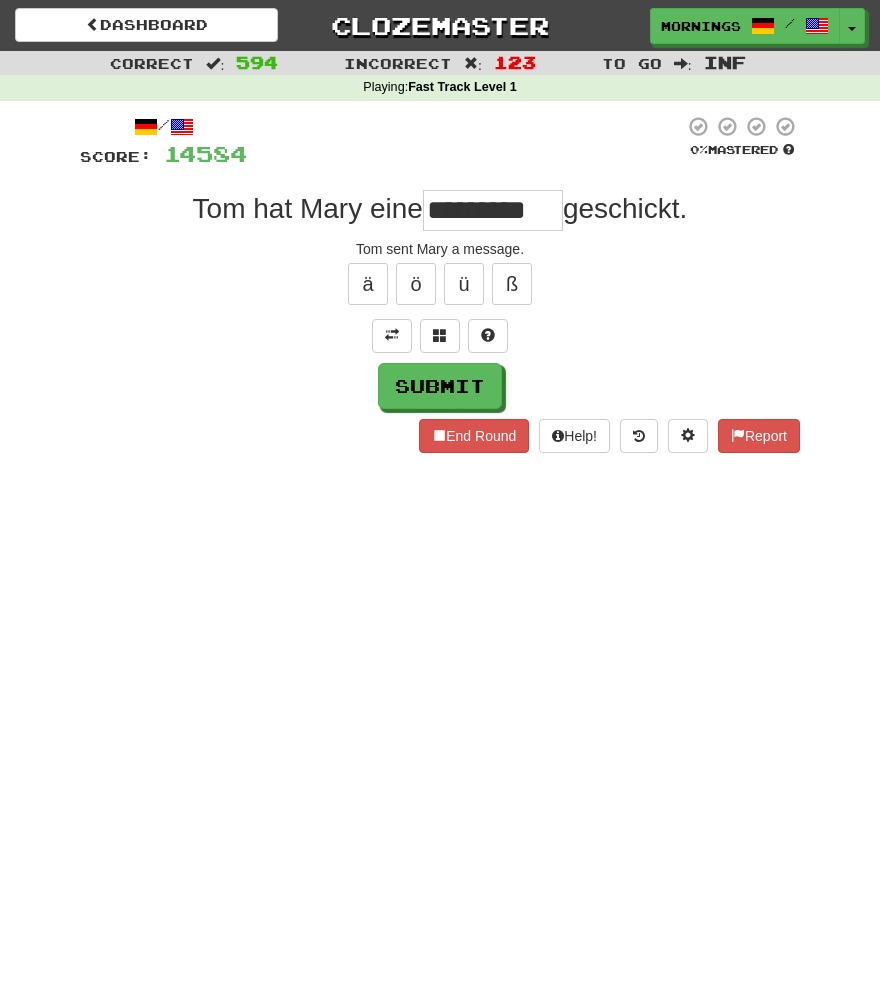 type on "*********" 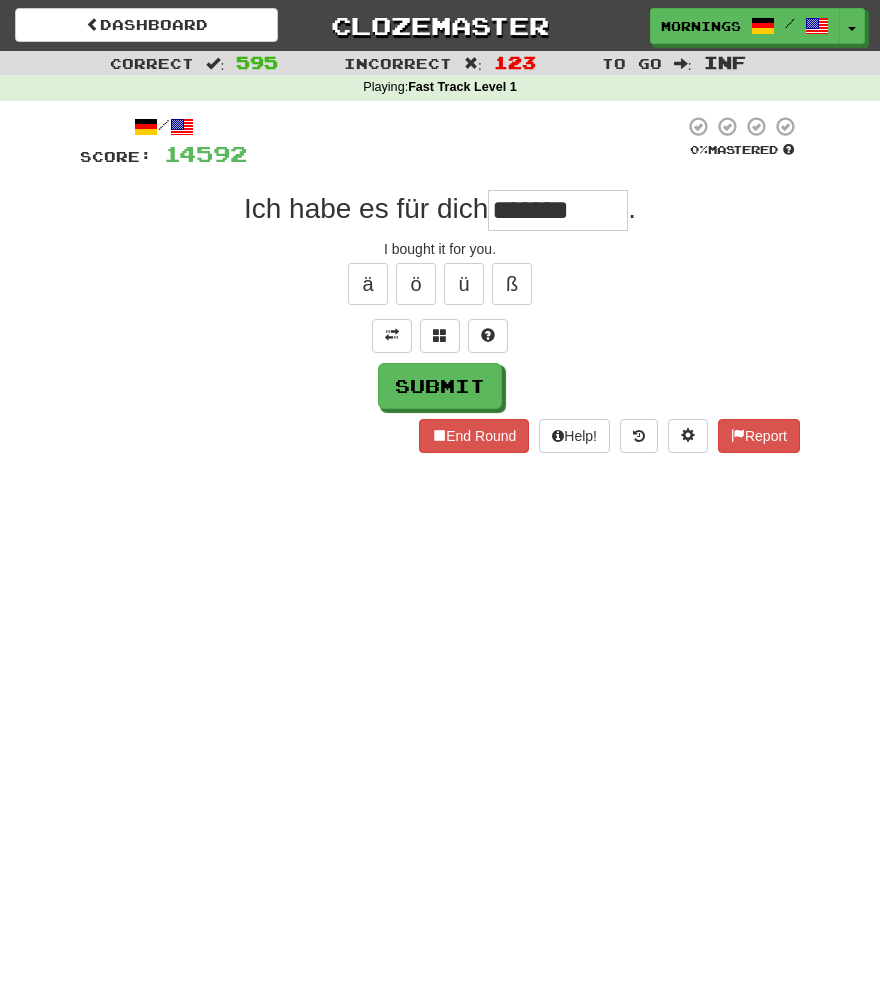 type on "*******" 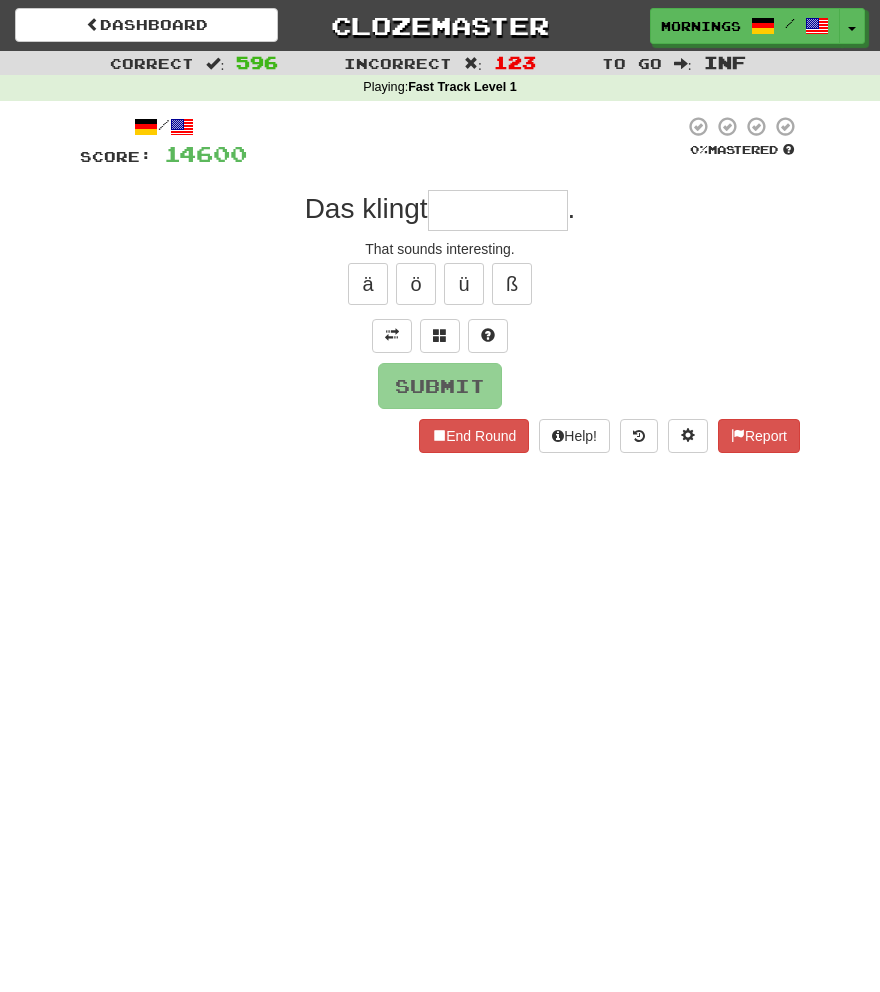 scroll, scrollTop: 103, scrollLeft: 0, axis: vertical 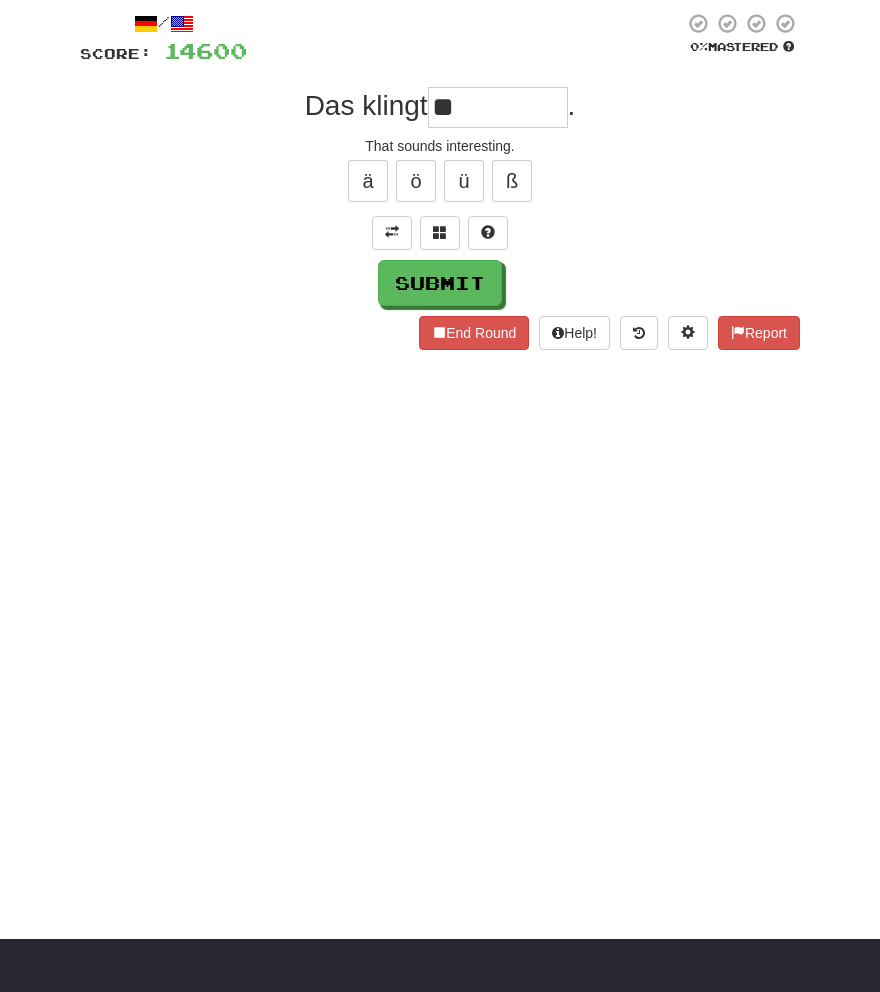 type on "*" 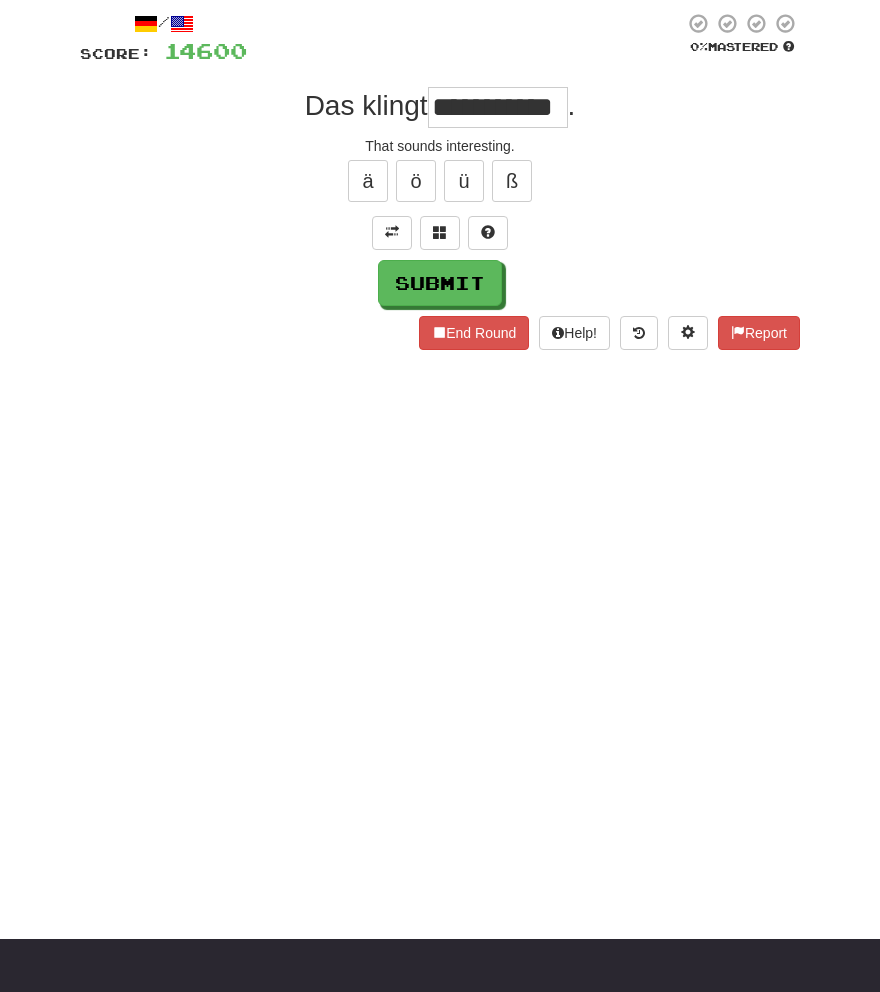 scroll, scrollTop: 0, scrollLeft: 4, axis: horizontal 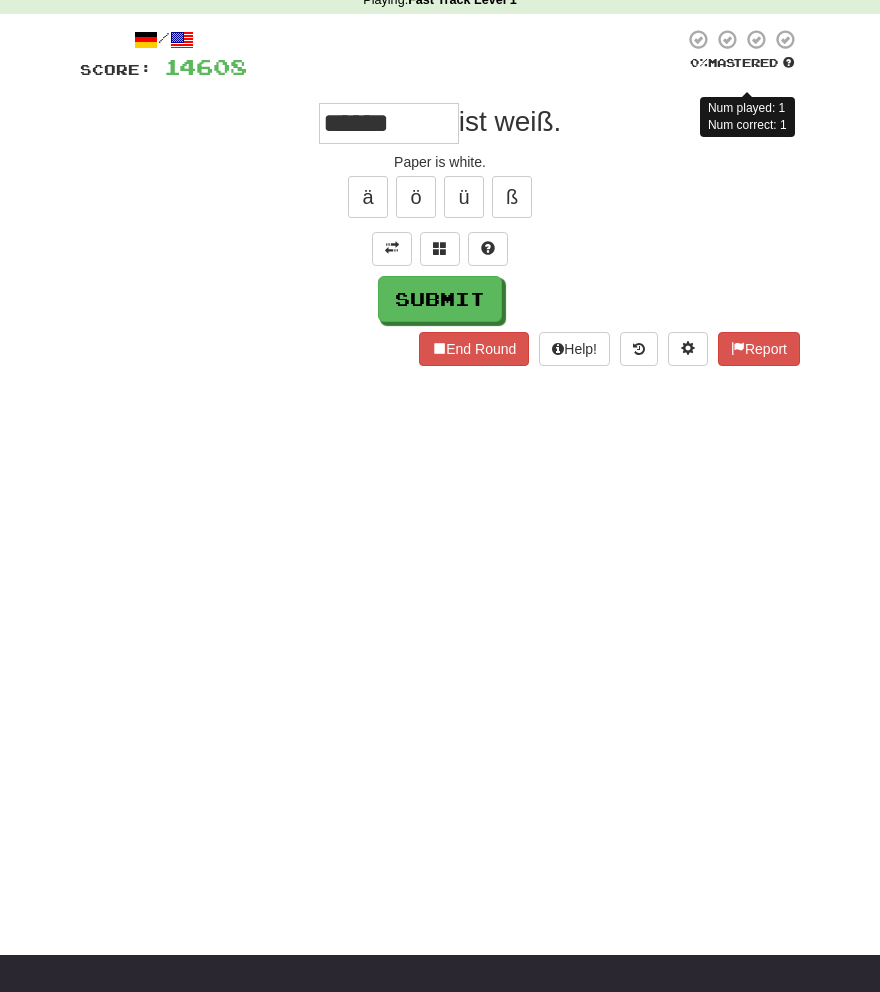 type on "******" 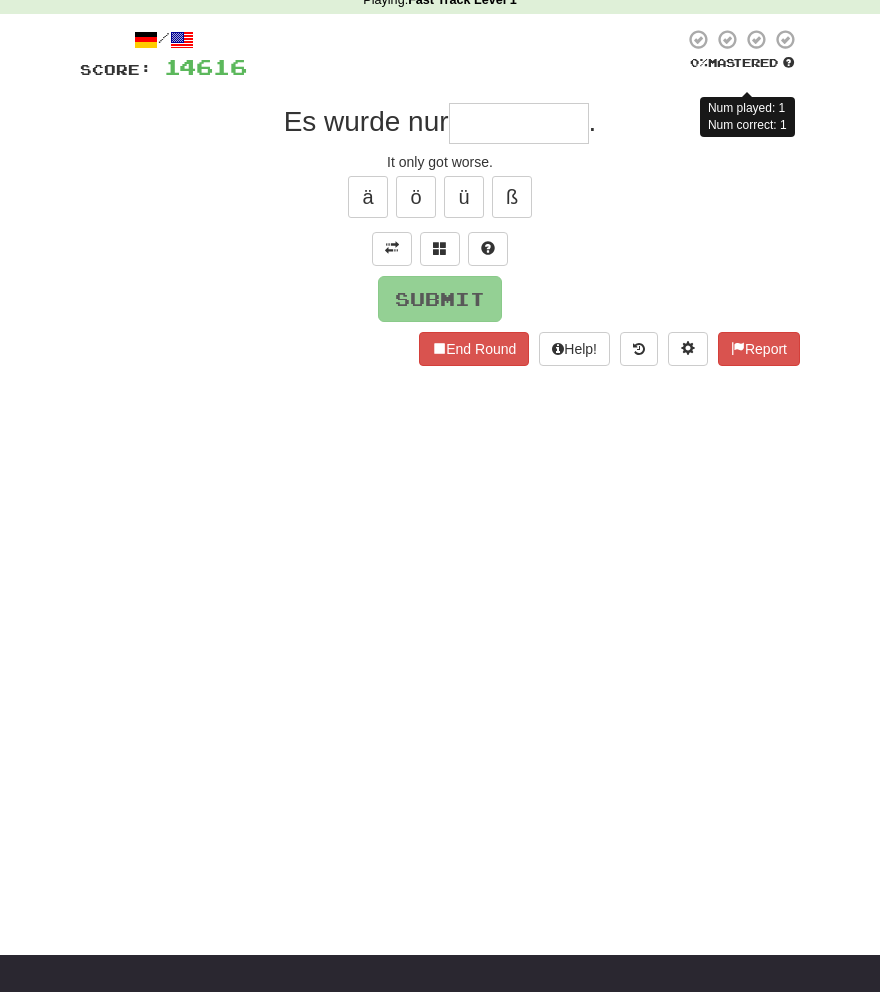 click on "Dashboard
Clozemaster
MorningSky1558
/
Toggle Dropdown
Dashboard
Leaderboard
Activity Feed
Notifications
Profile
Discussions
Deutsch
/
English
Streak:
0
Review:
2,326
Points Today: 0
English
/
Español
Streak:
1
Review:
3,655
Points Today: 1536
English
/
Deutsch
Streak:
0
Review:
537
Points Today: 0
English
/
Italiano
Streak:
0
Review:
330
Points Today: 0
English
/
Français
Streak:
1
Review:
2,370
Points Today: 3048
English
/
Português
Streak:
0
Review:
260
Points Today: 0
English
/
العربية
Streak:
0
Review:
216
Points Today: 0" at bounding box center [440, 409] 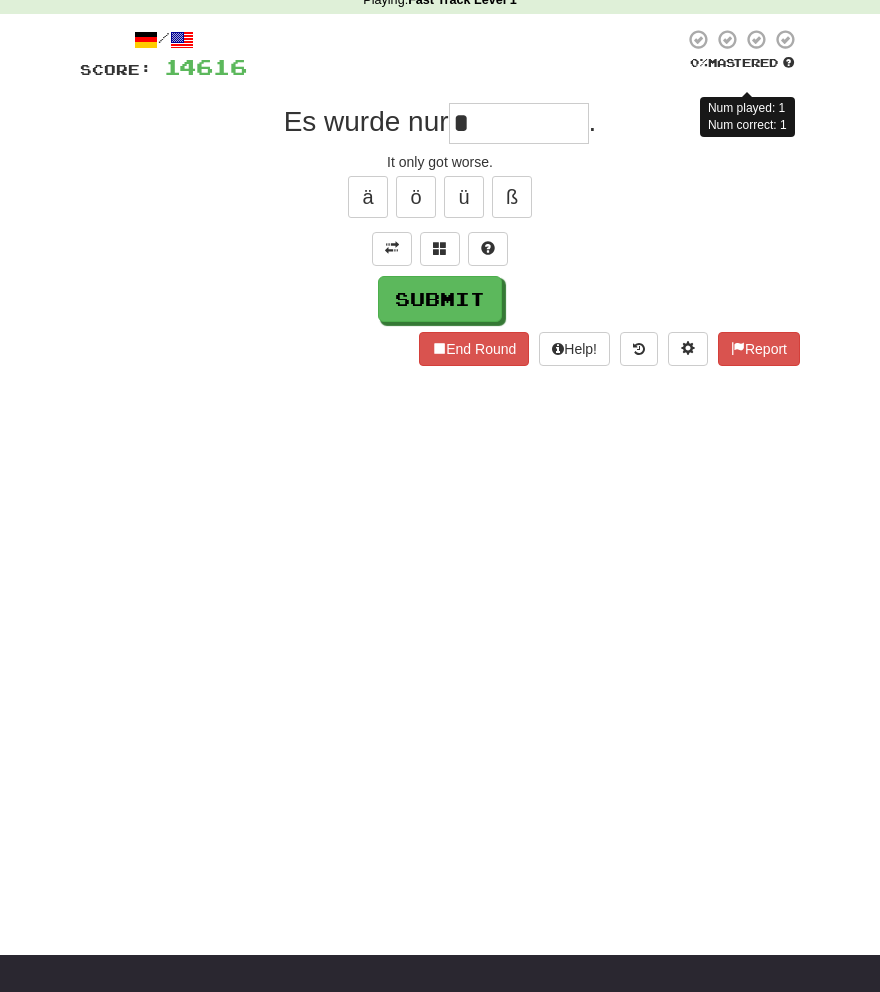 type on "*********" 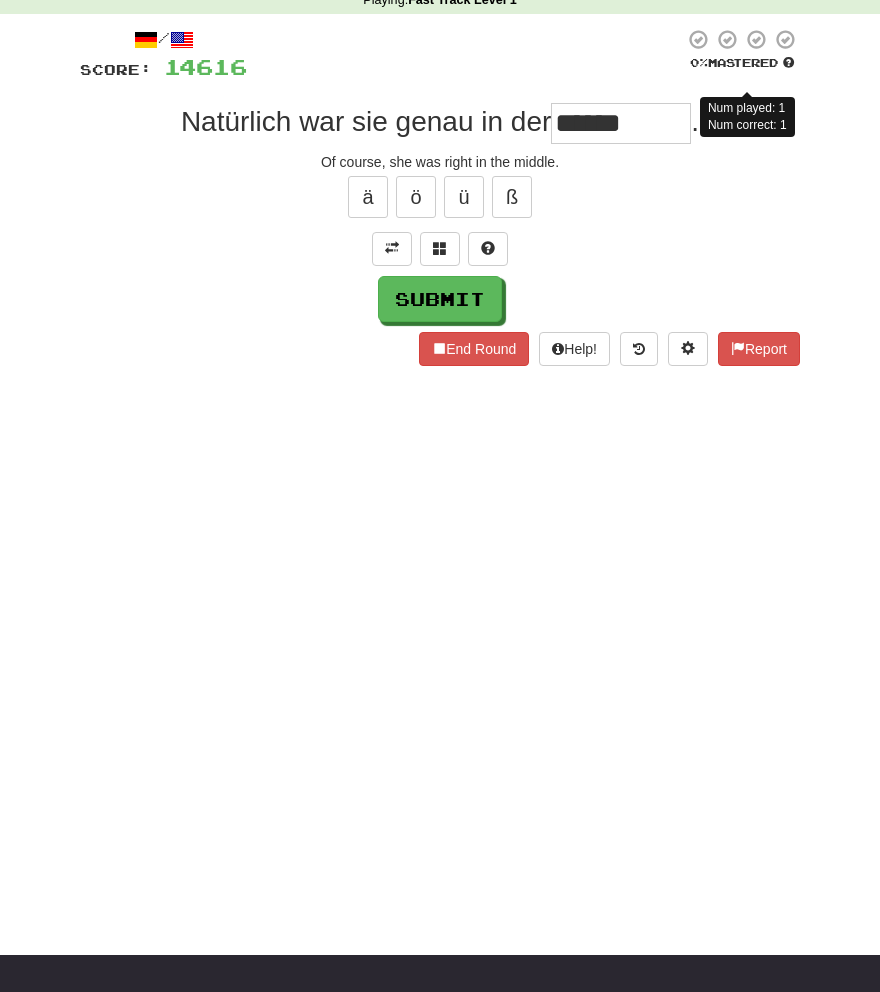 type on "*****" 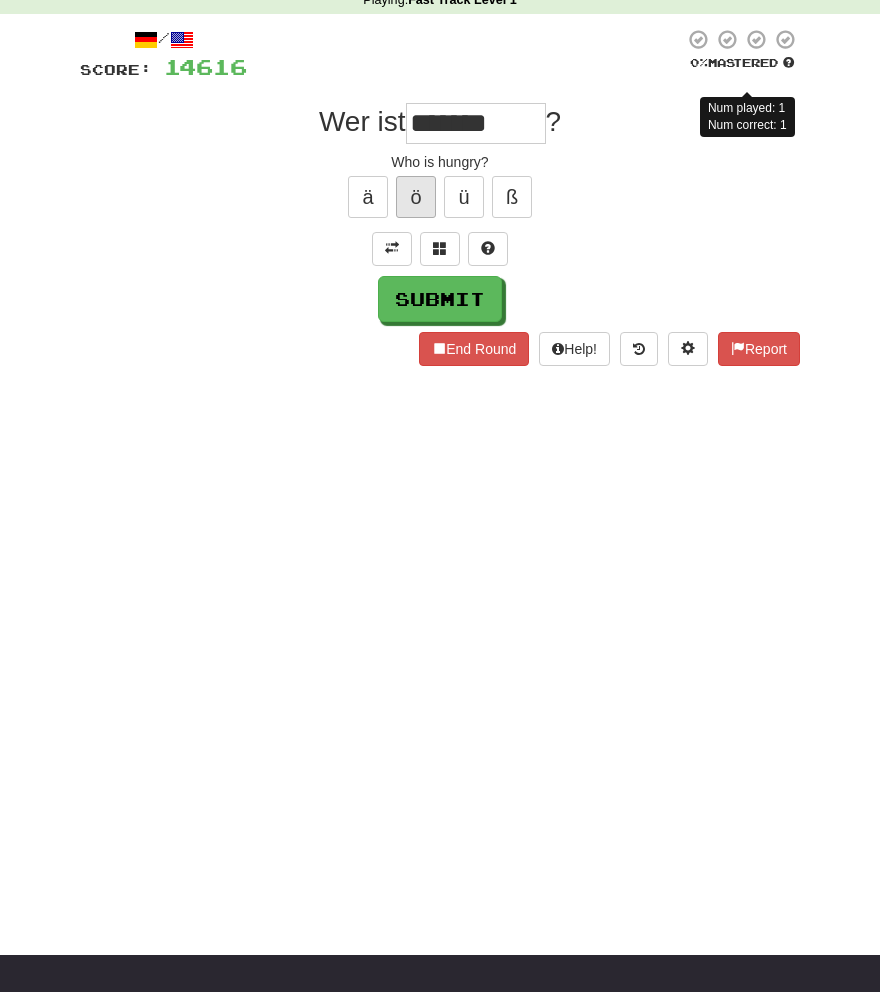 type on "*******" 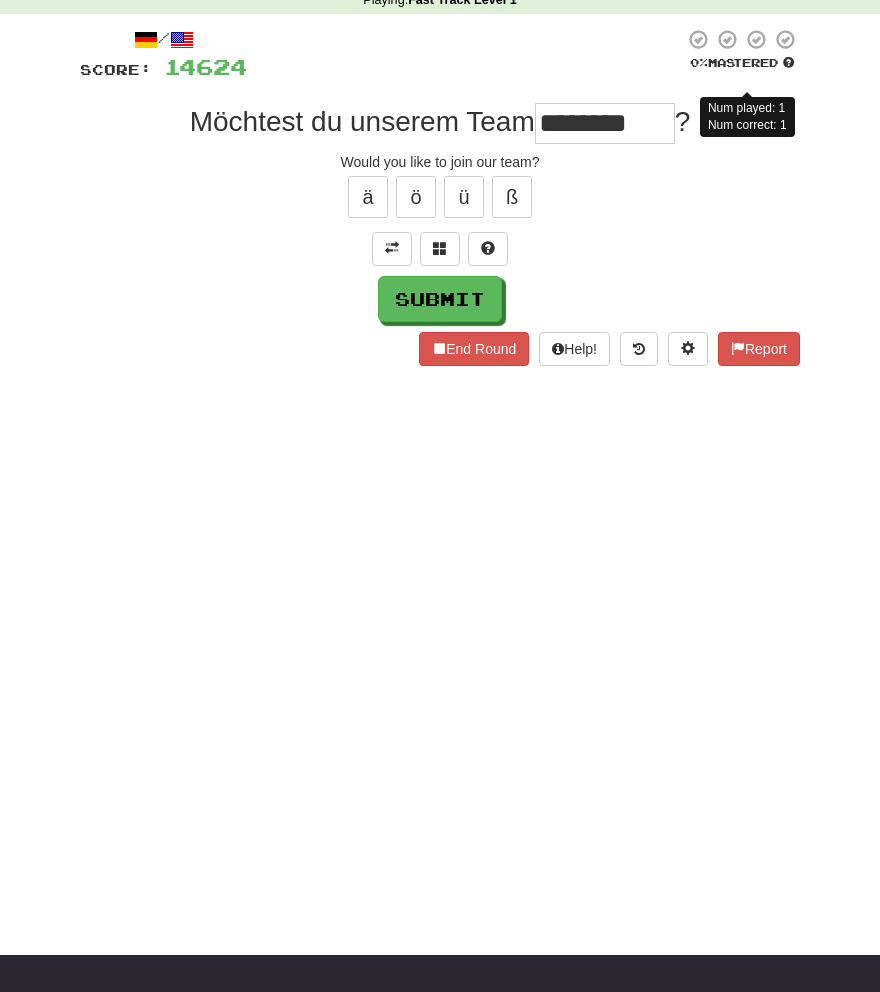 type on "*********" 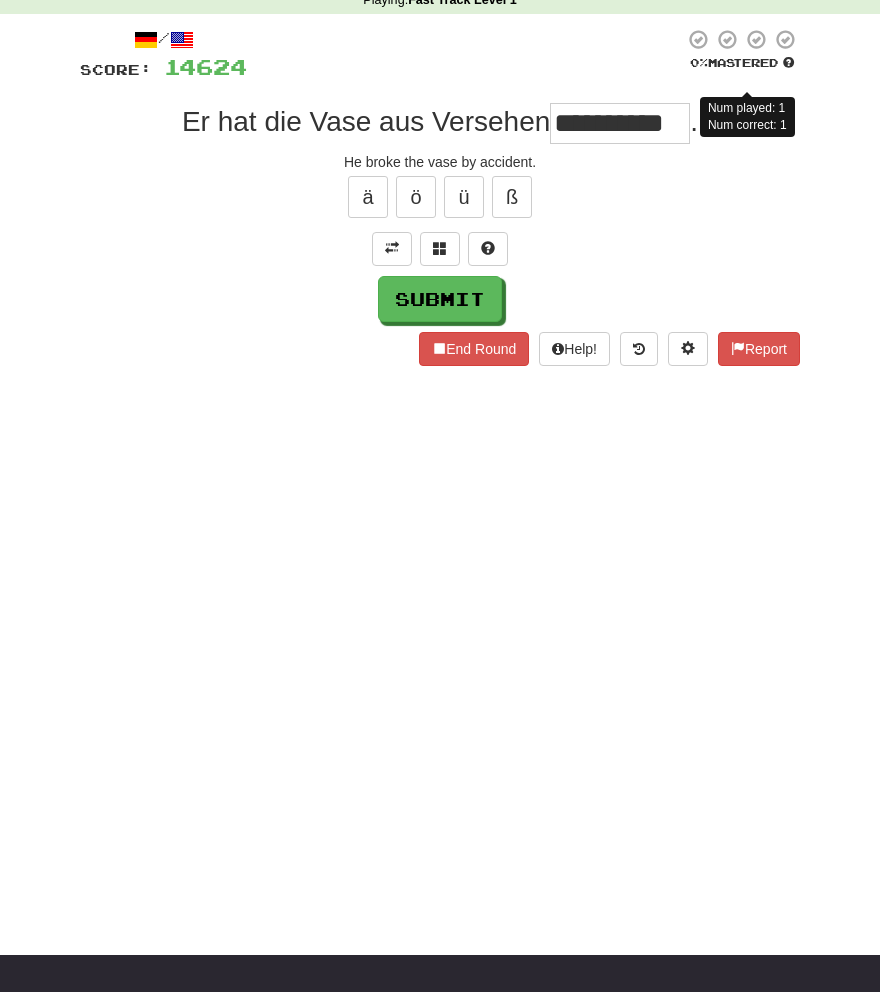 scroll, scrollTop: 0, scrollLeft: 8, axis: horizontal 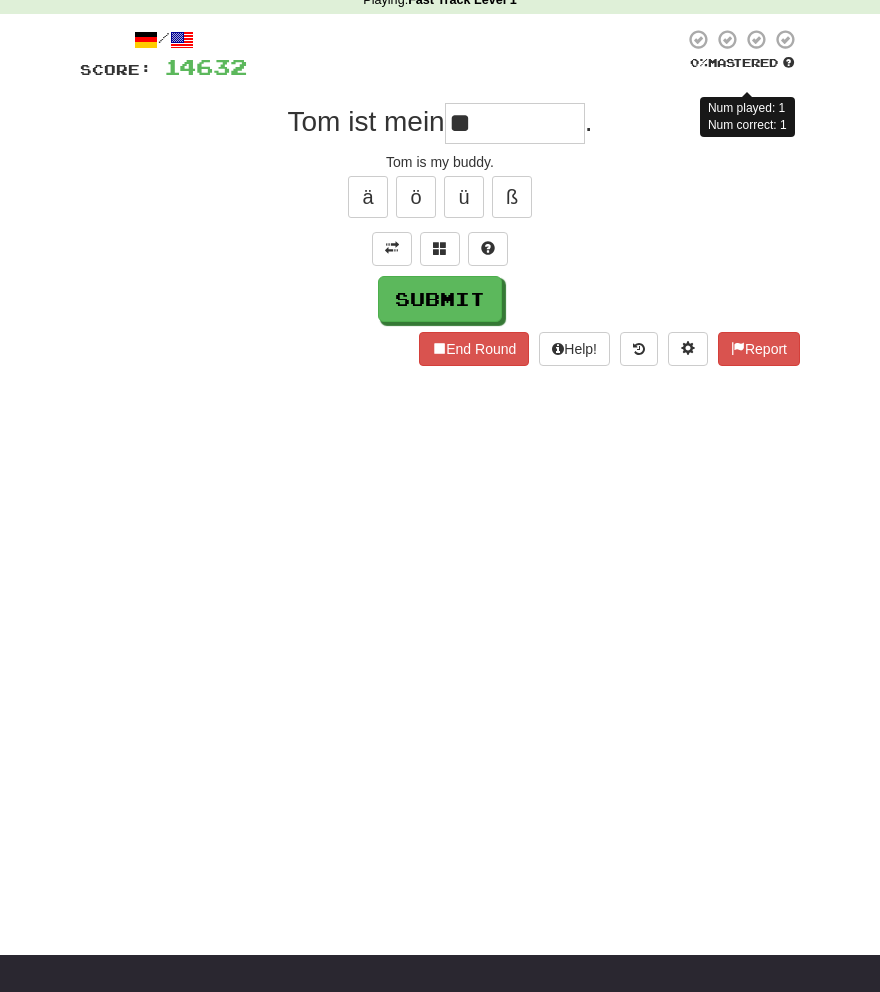 type on "*" 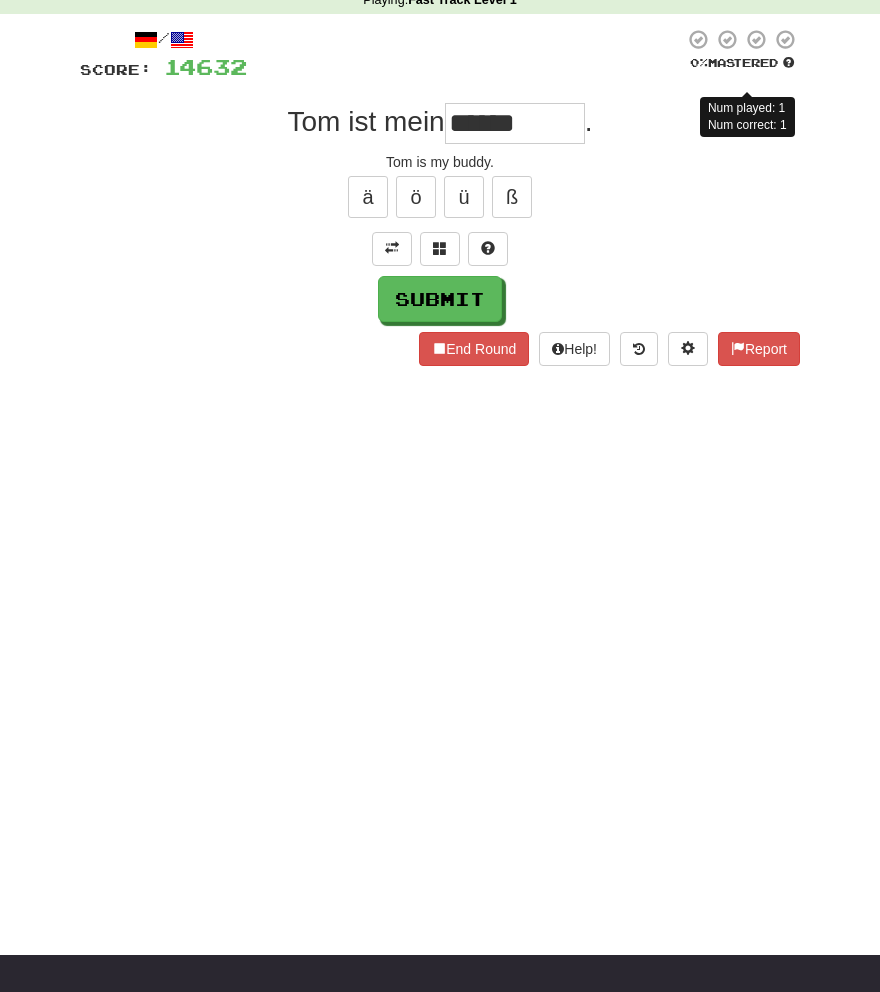 type on "*" 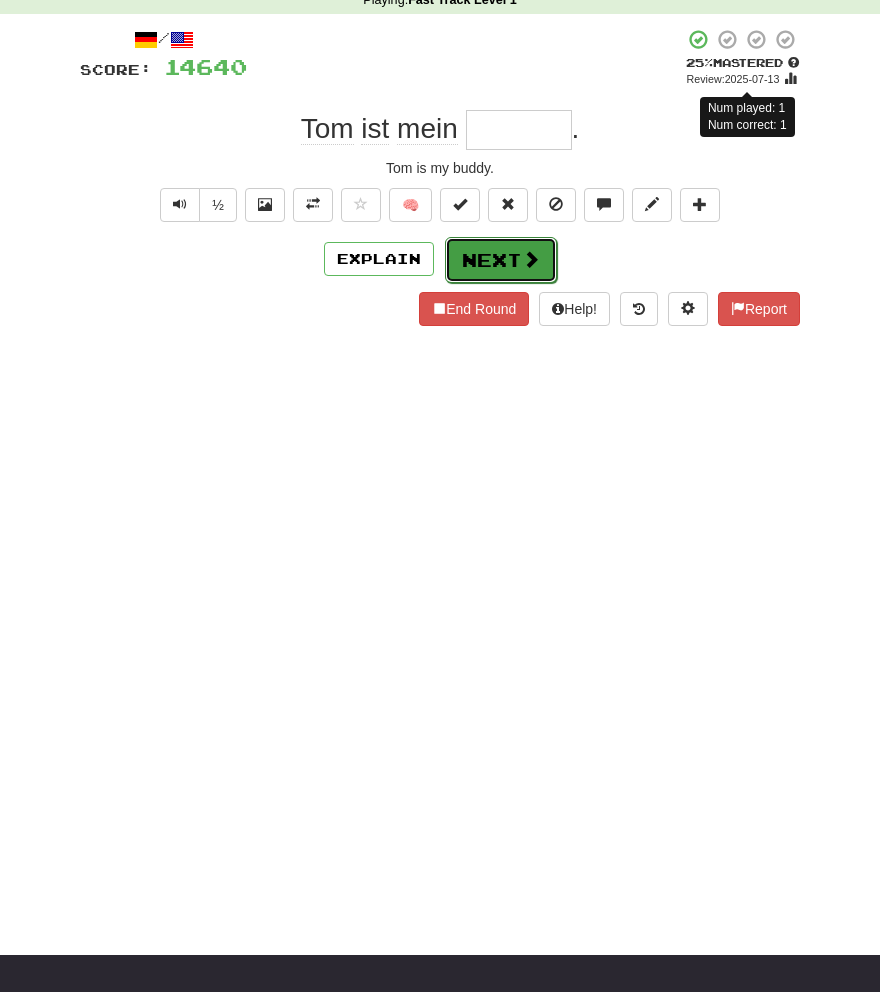 click on "Next" at bounding box center [501, 260] 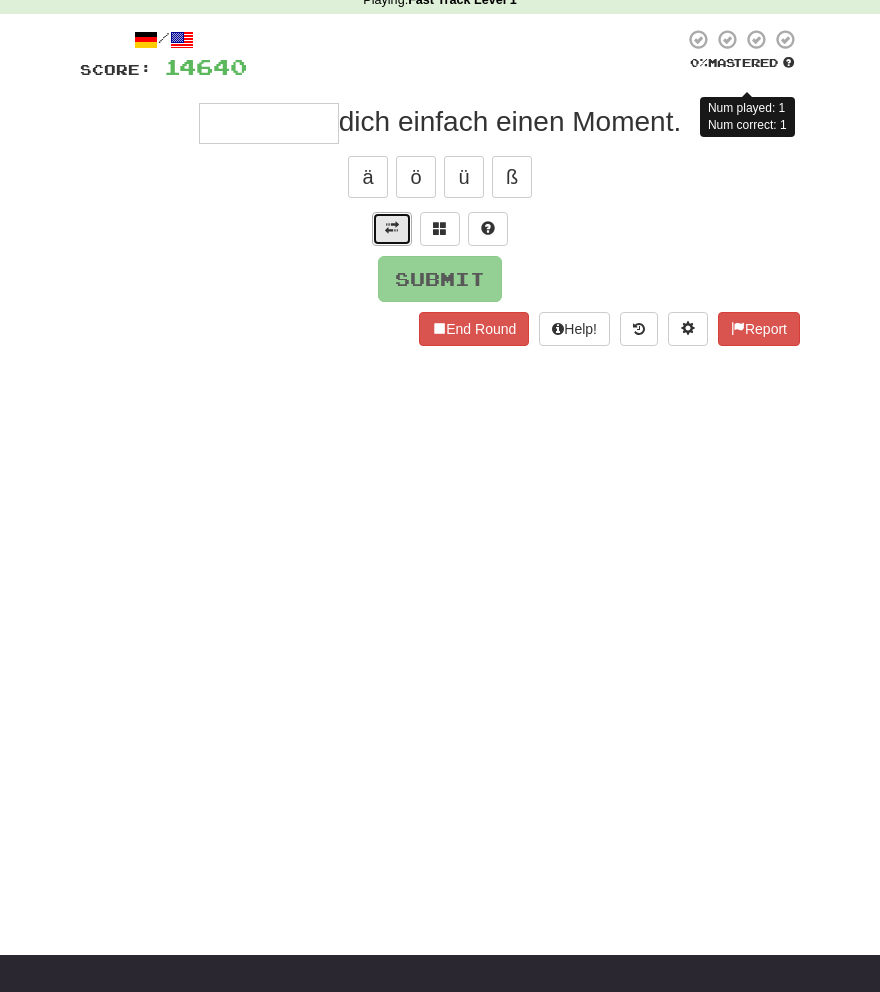 click at bounding box center (392, 229) 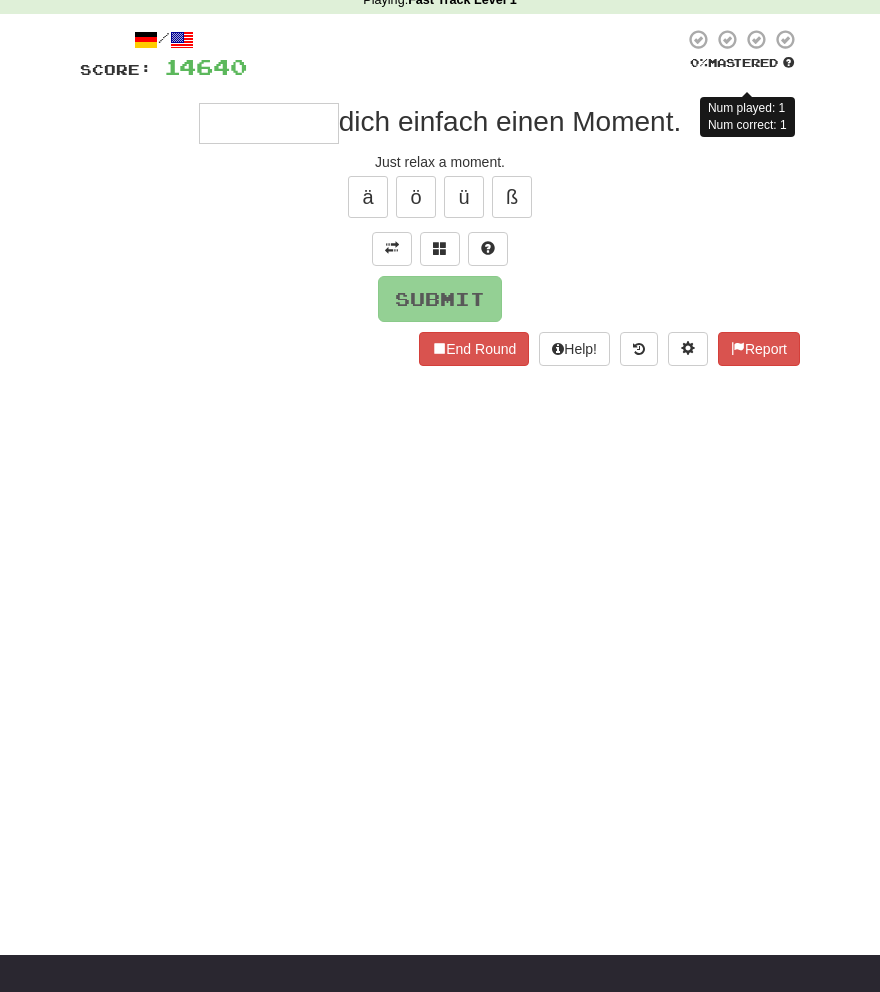 click at bounding box center (269, 123) 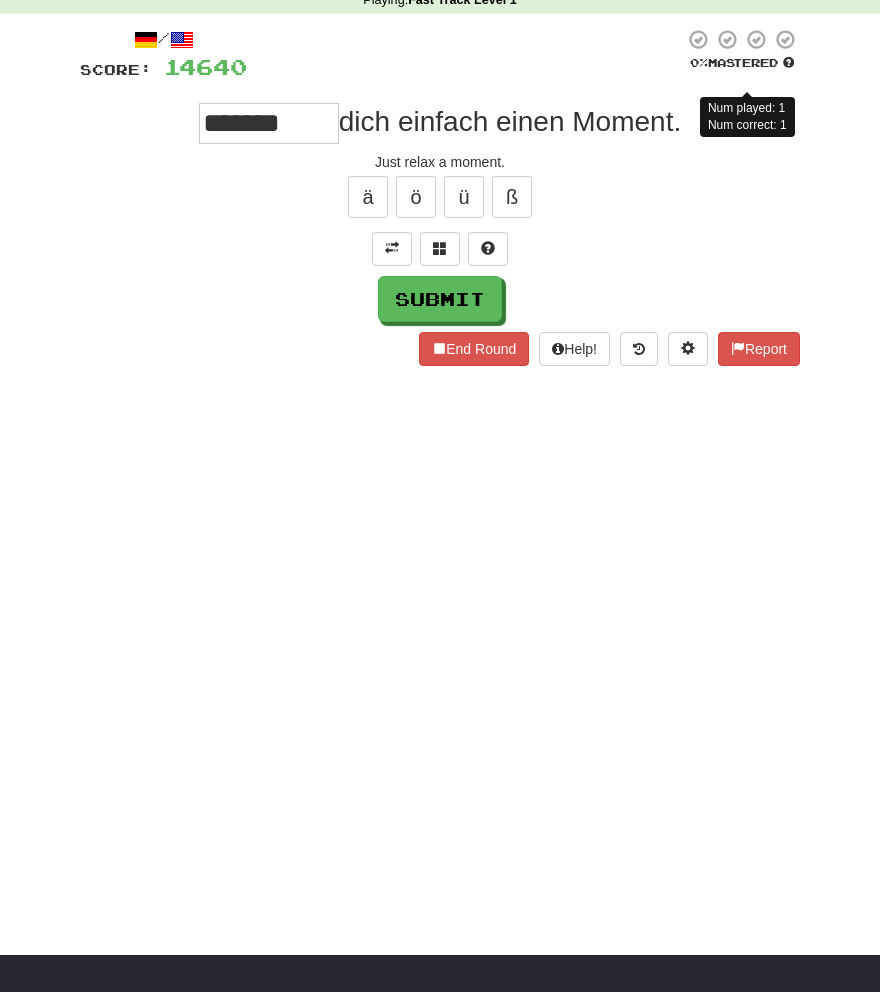 type on "********" 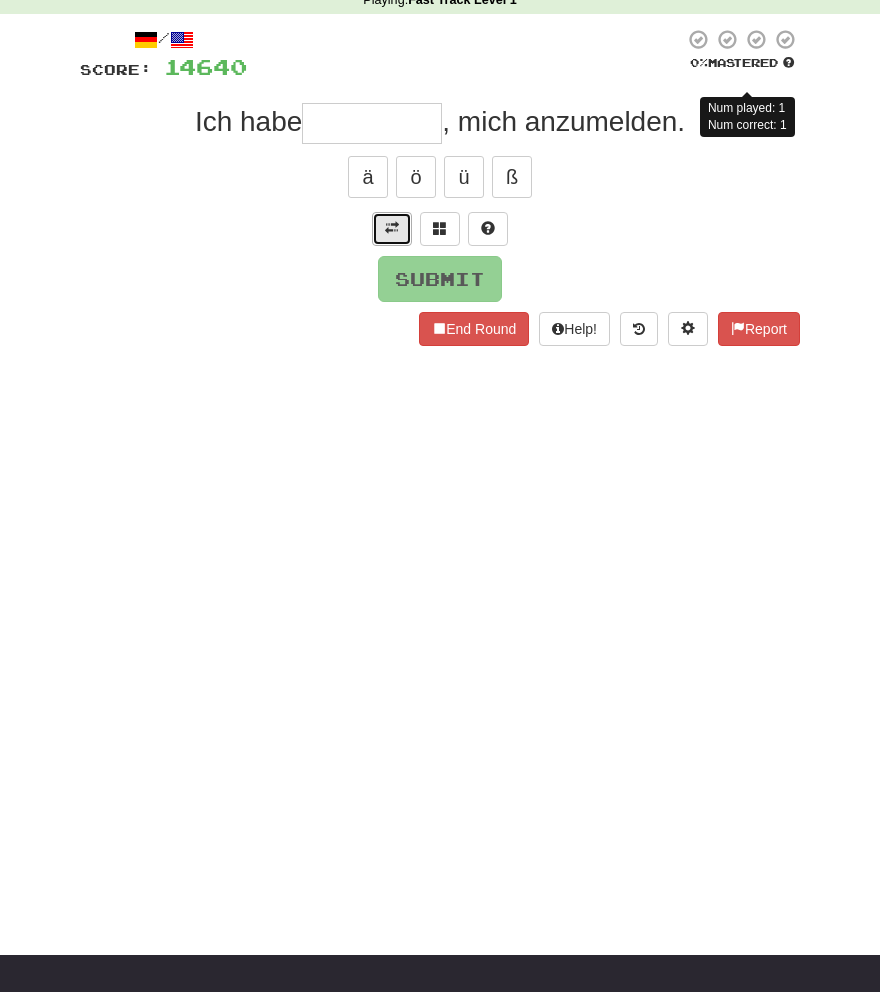 click at bounding box center (392, 229) 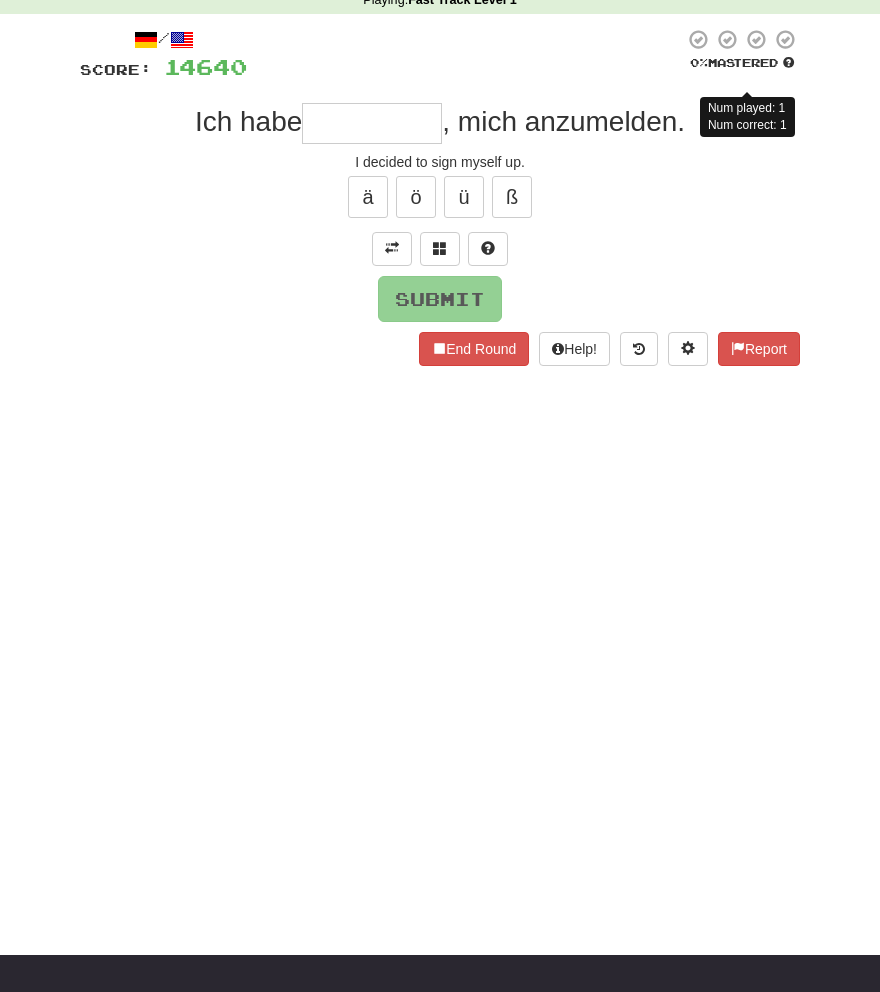 click at bounding box center [372, 123] 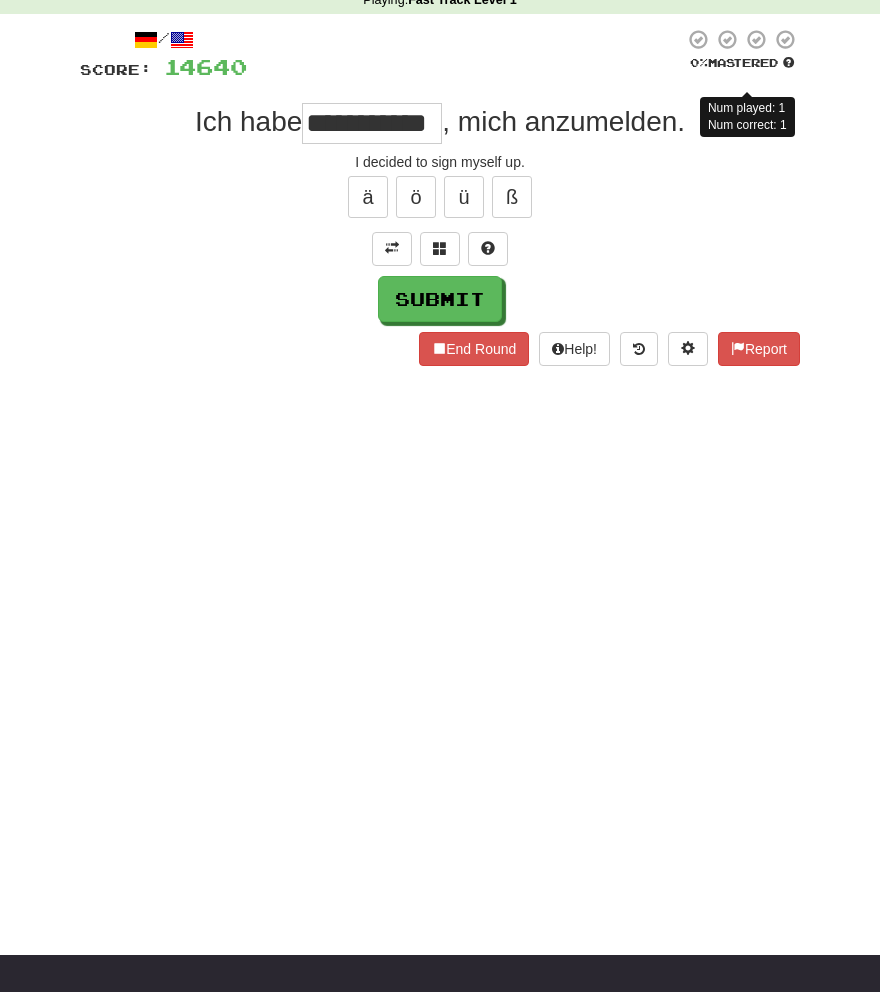 scroll, scrollTop: 0, scrollLeft: 20, axis: horizontal 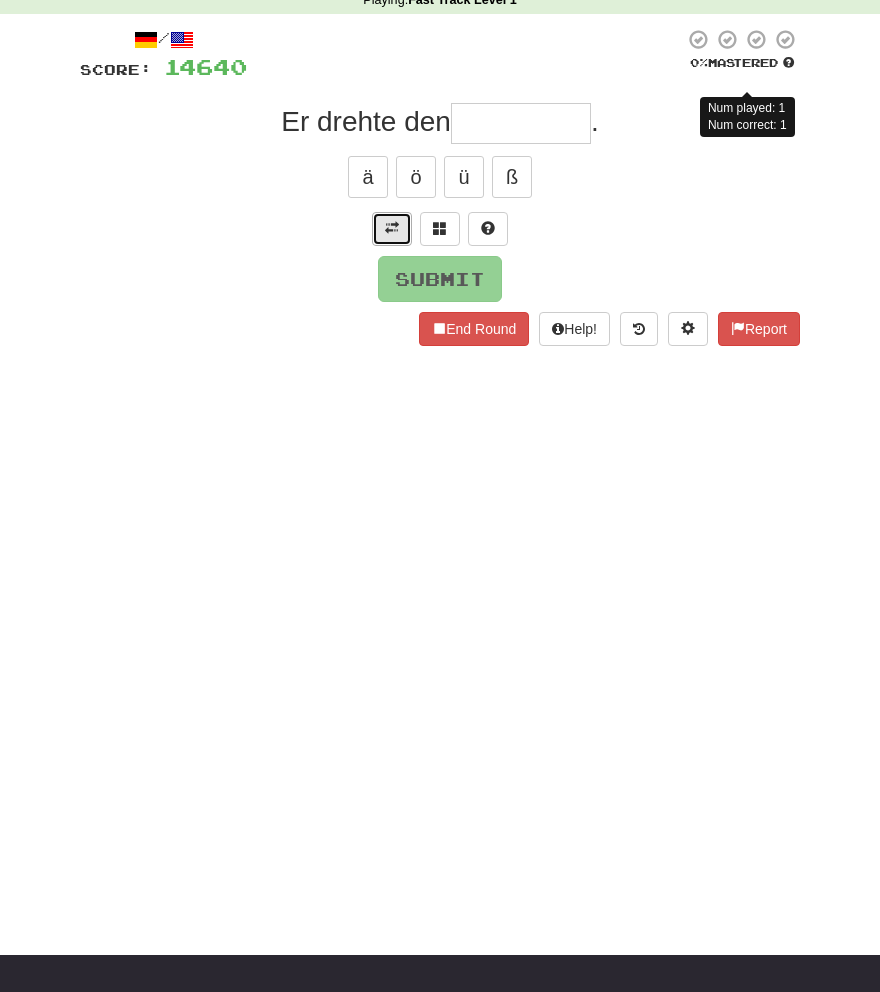 click at bounding box center [392, 228] 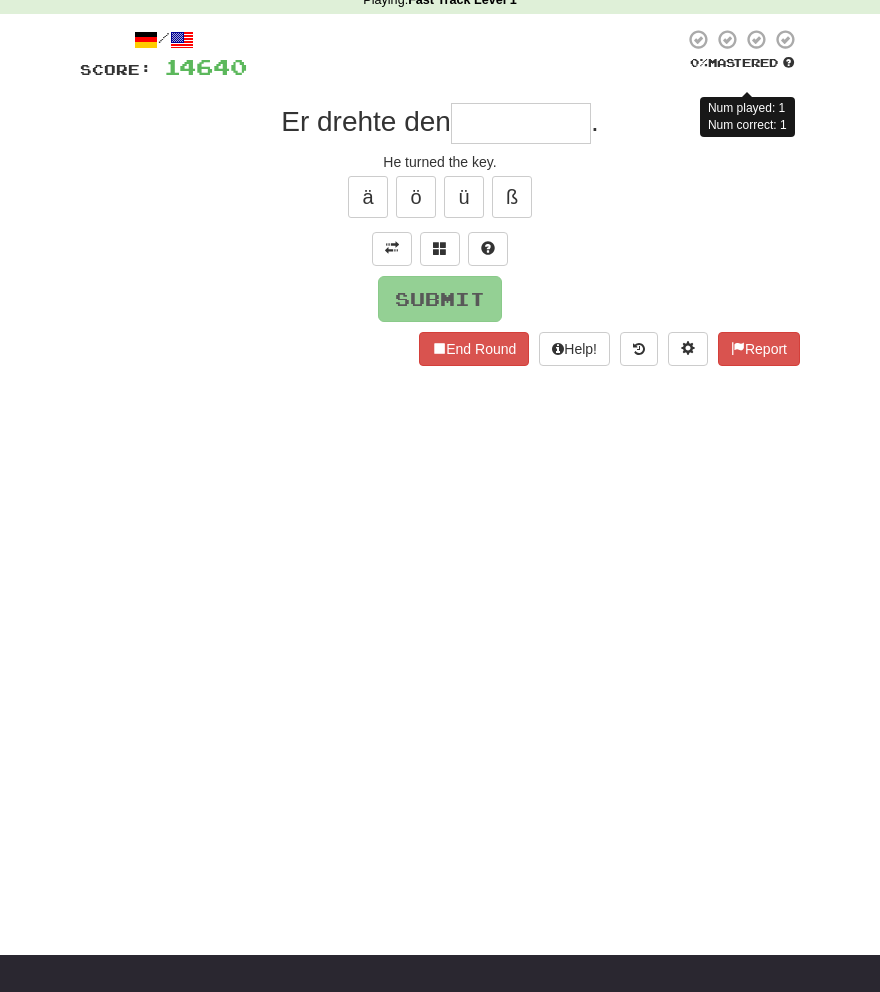 click at bounding box center (521, 123) 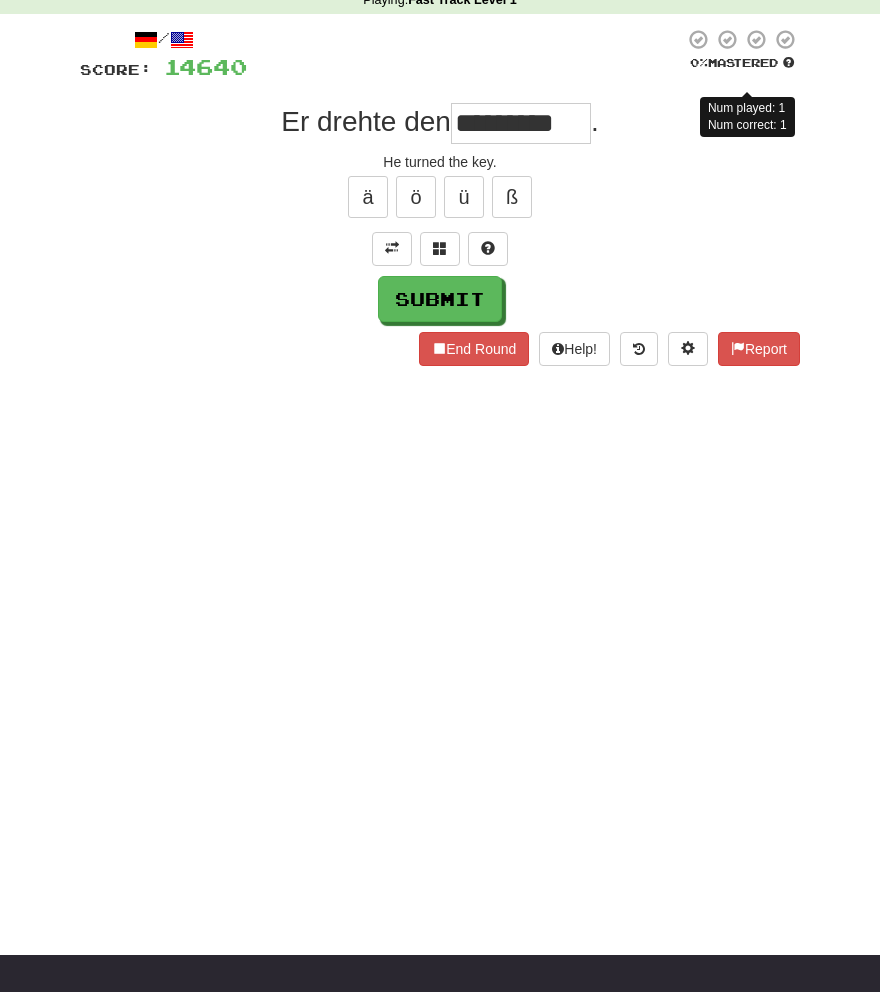 type on "*********" 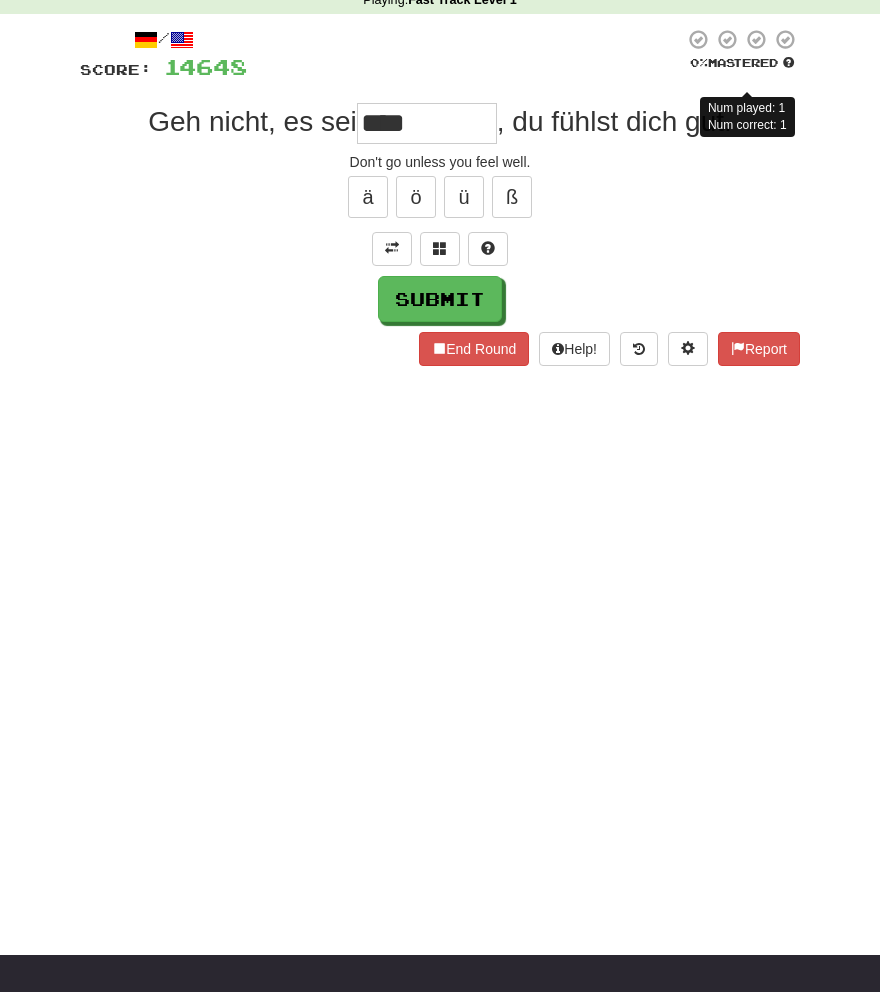 type on "****" 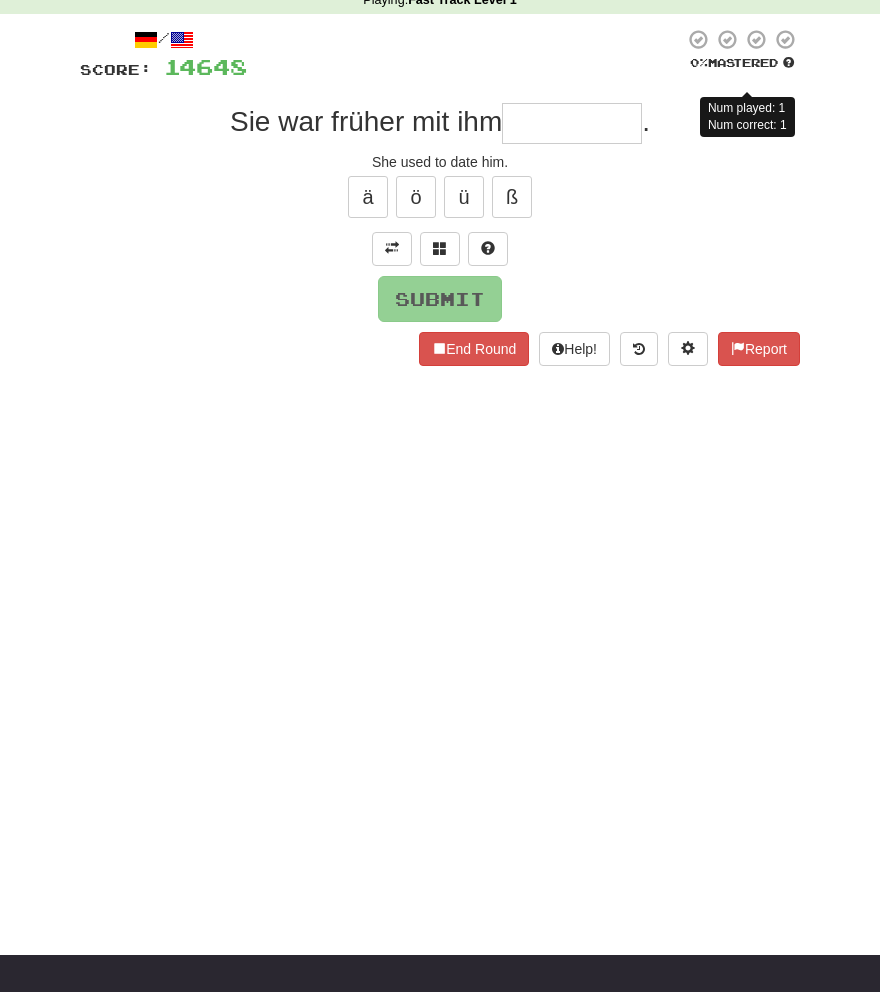 click on "Dashboard
Clozemaster
MorningSky1558
/
Toggle Dropdown
Dashboard
Leaderboard
Activity Feed
Notifications
Profile
Discussions
Deutsch
/
English
Streak:
0
Review:
2,326
Points Today: 0
English
/
Español
Streak:
1
Review:
3,655
Points Today: 1536
English
/
Deutsch
Streak:
0
Review:
537
Points Today: 0
English
/
Italiano
Streak:
0
Review:
330
Points Today: 0
English
/
Français
Streak:
1
Review:
2,370
Points Today: 3048
English
/
Português
Streak:
0
Review:
260
Points Today: 0
English
/
العربية
Streak:
0
Review:
216
Points Today: 0" at bounding box center (440, 409) 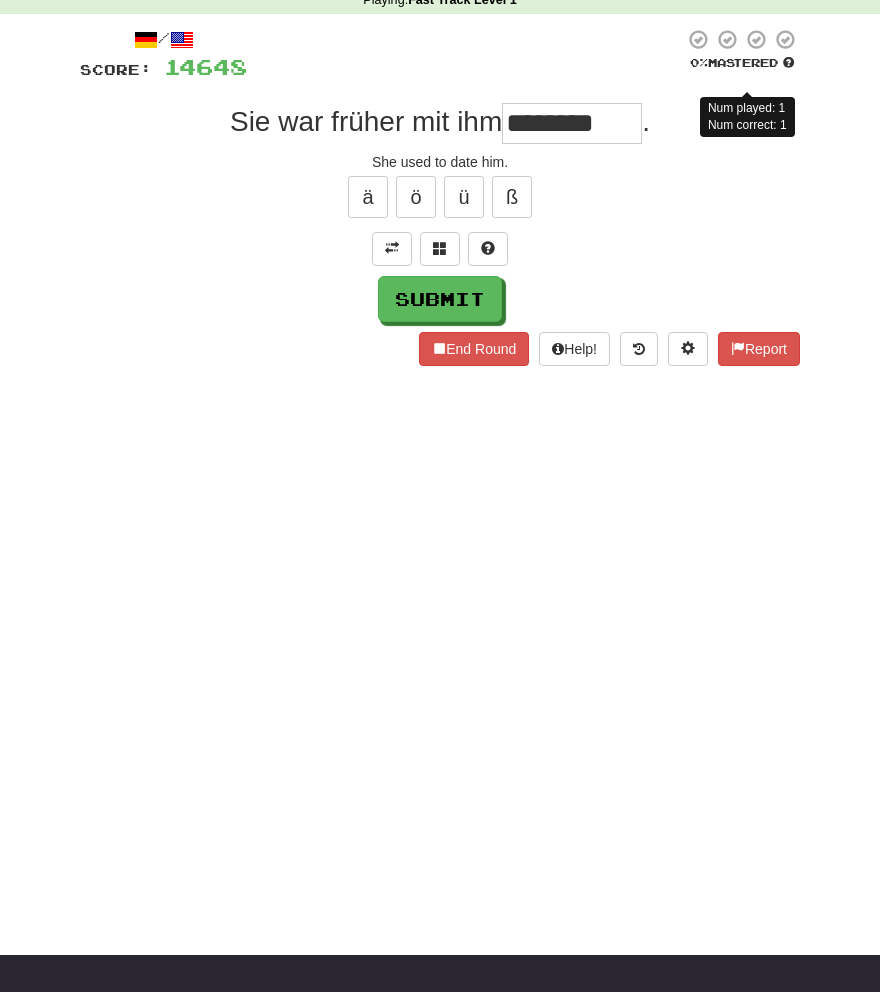 scroll, scrollTop: 0, scrollLeft: 4, axis: horizontal 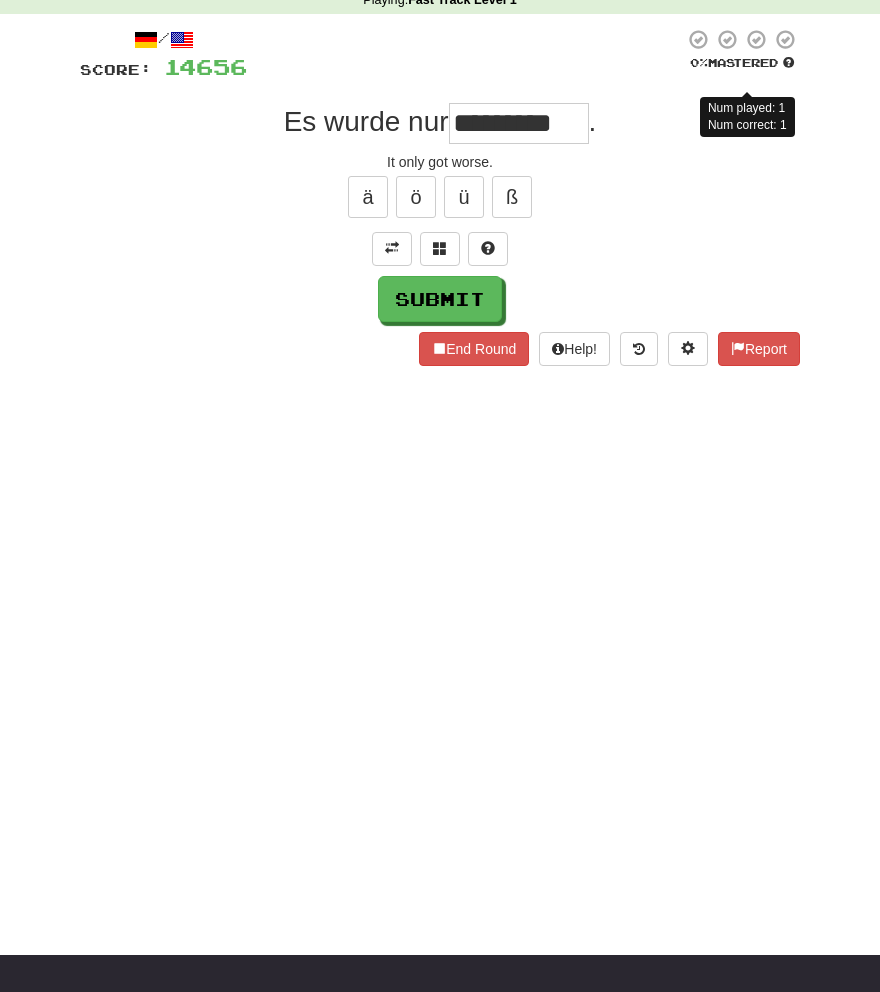 type on "*********" 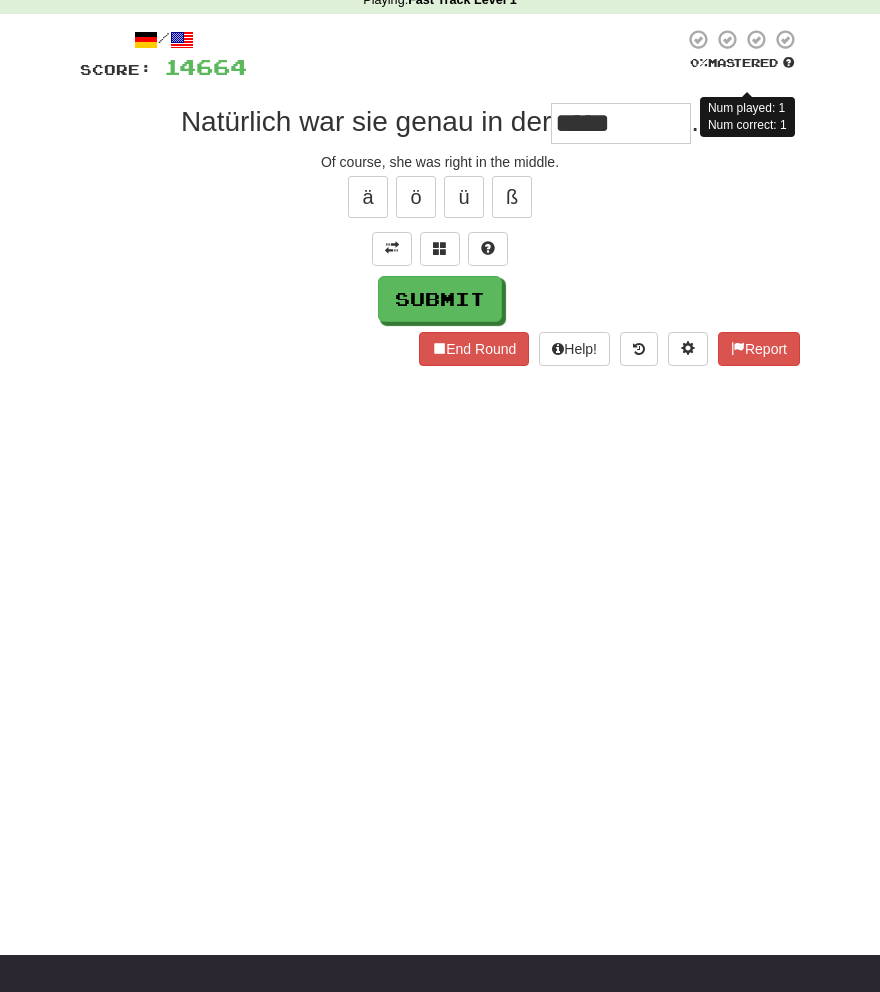 type on "*****" 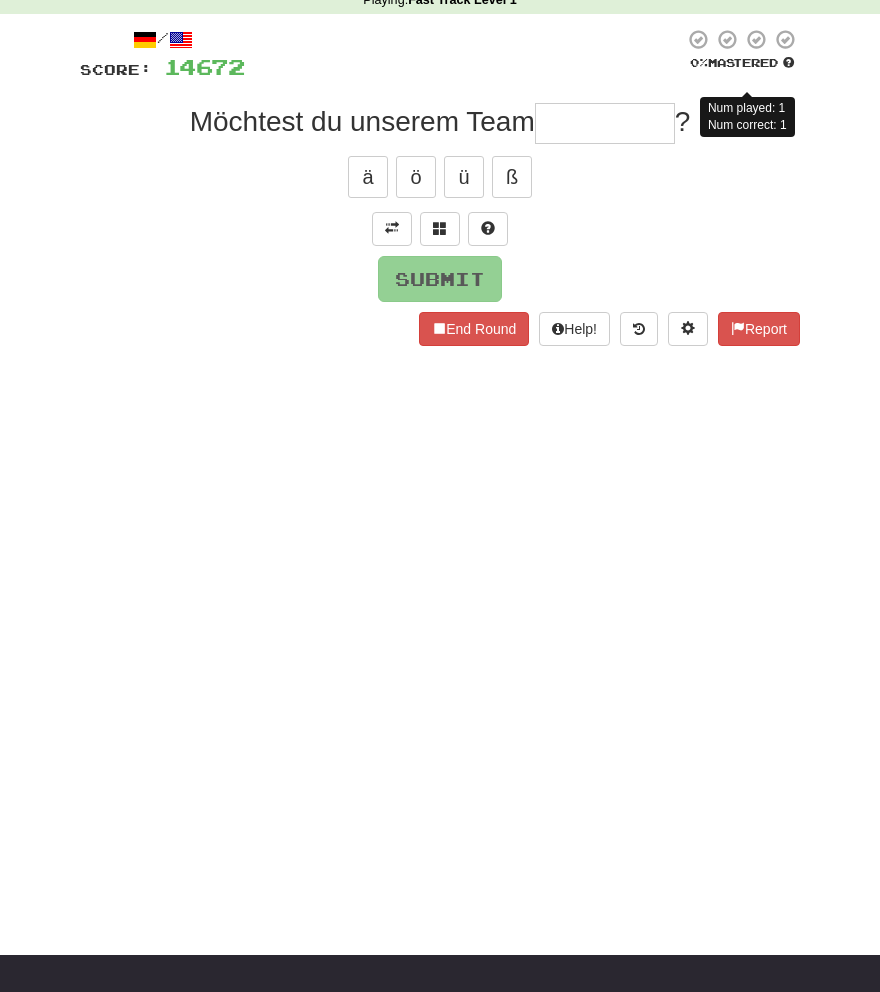 type on "*" 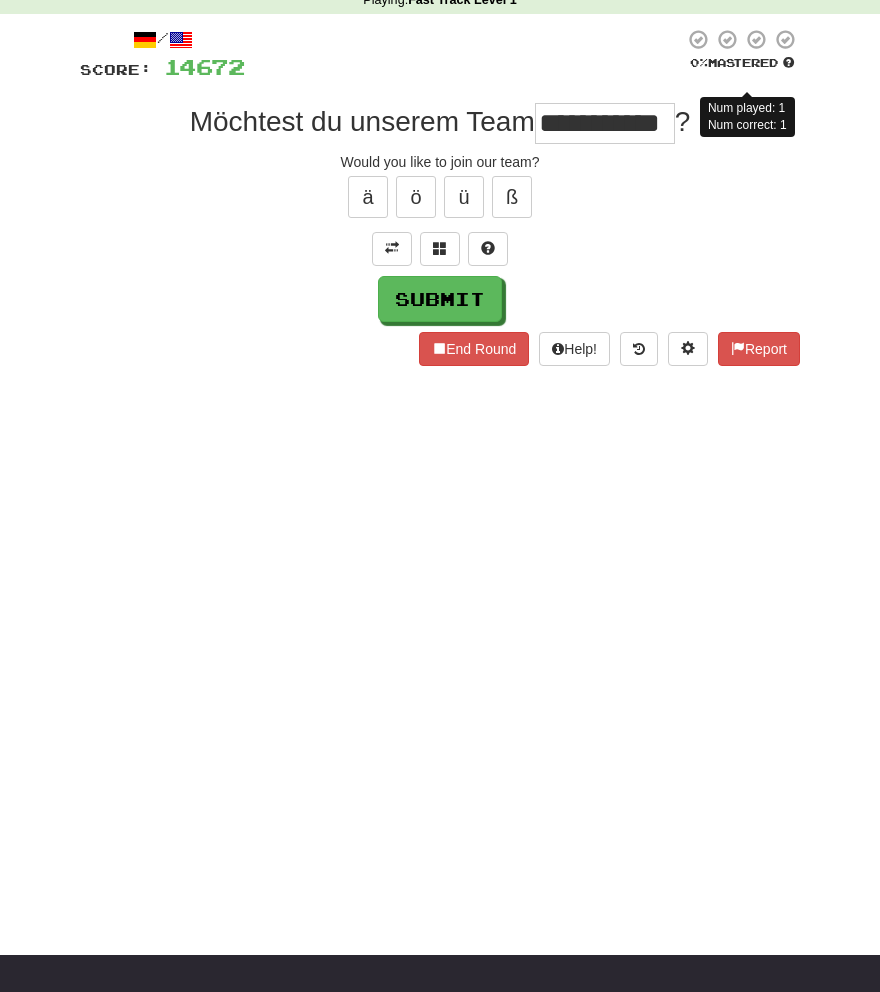 scroll, scrollTop: 0, scrollLeft: 9, axis: horizontal 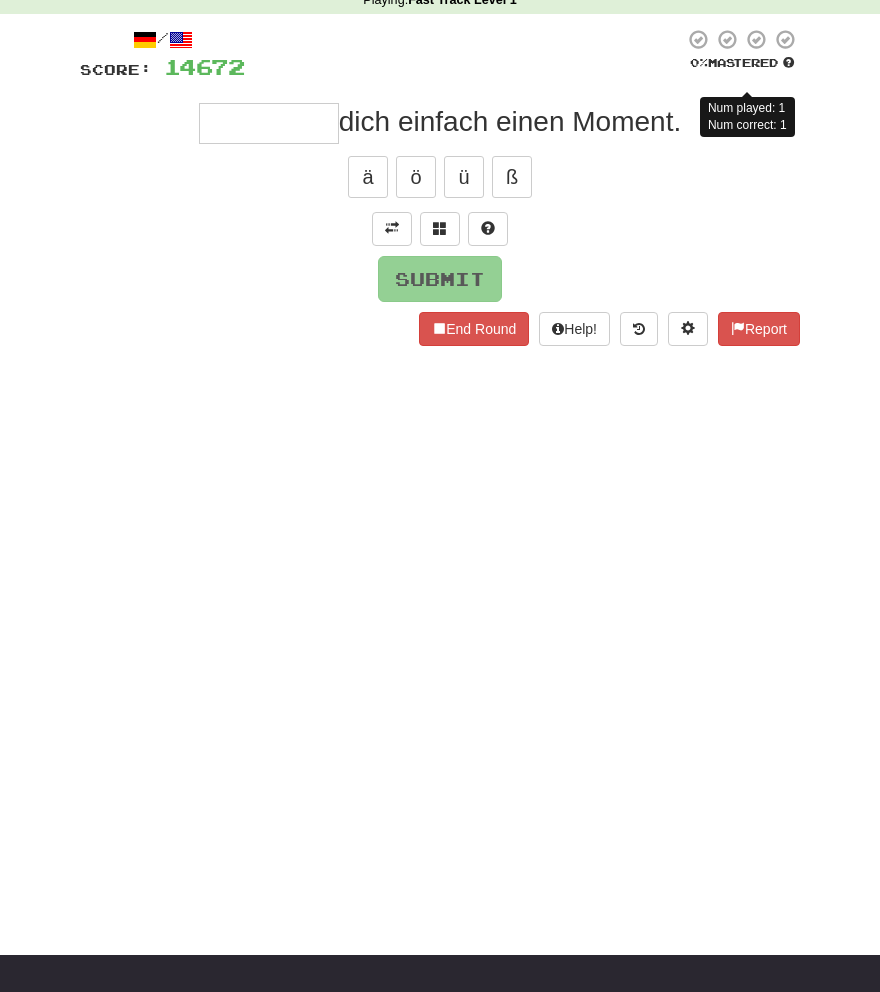 click on "End Round  Help!  Report" at bounding box center (440, 329) 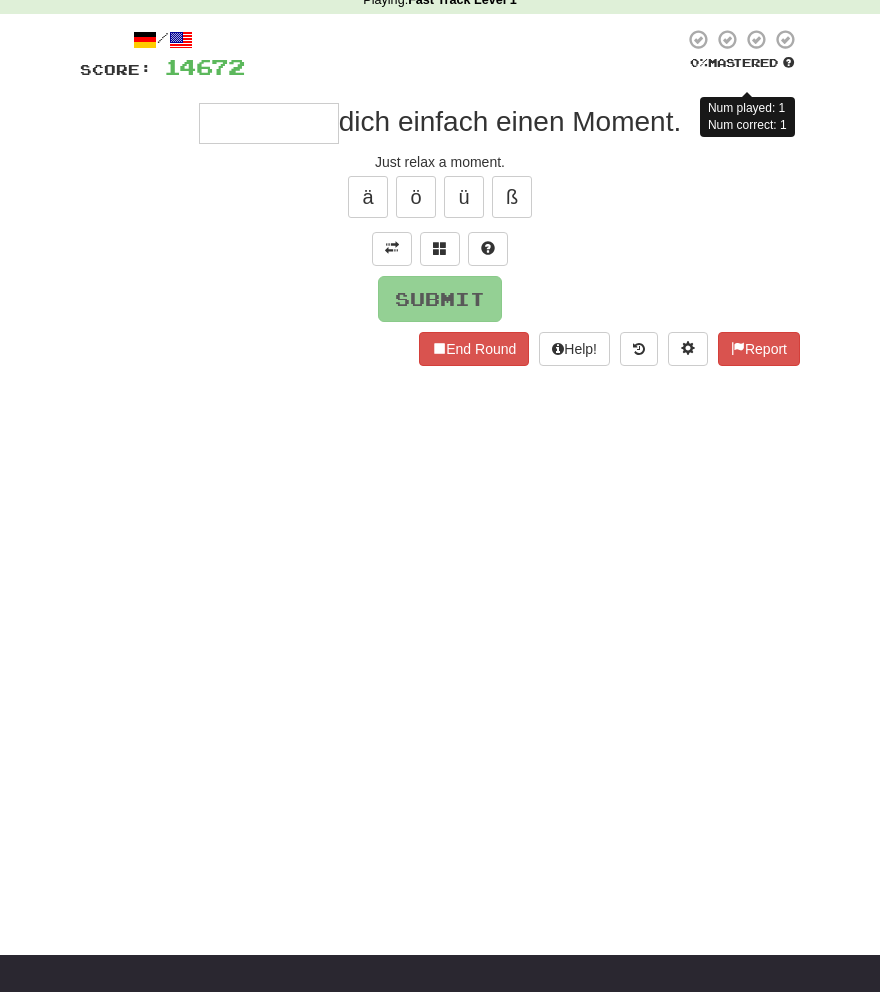 click at bounding box center (269, 123) 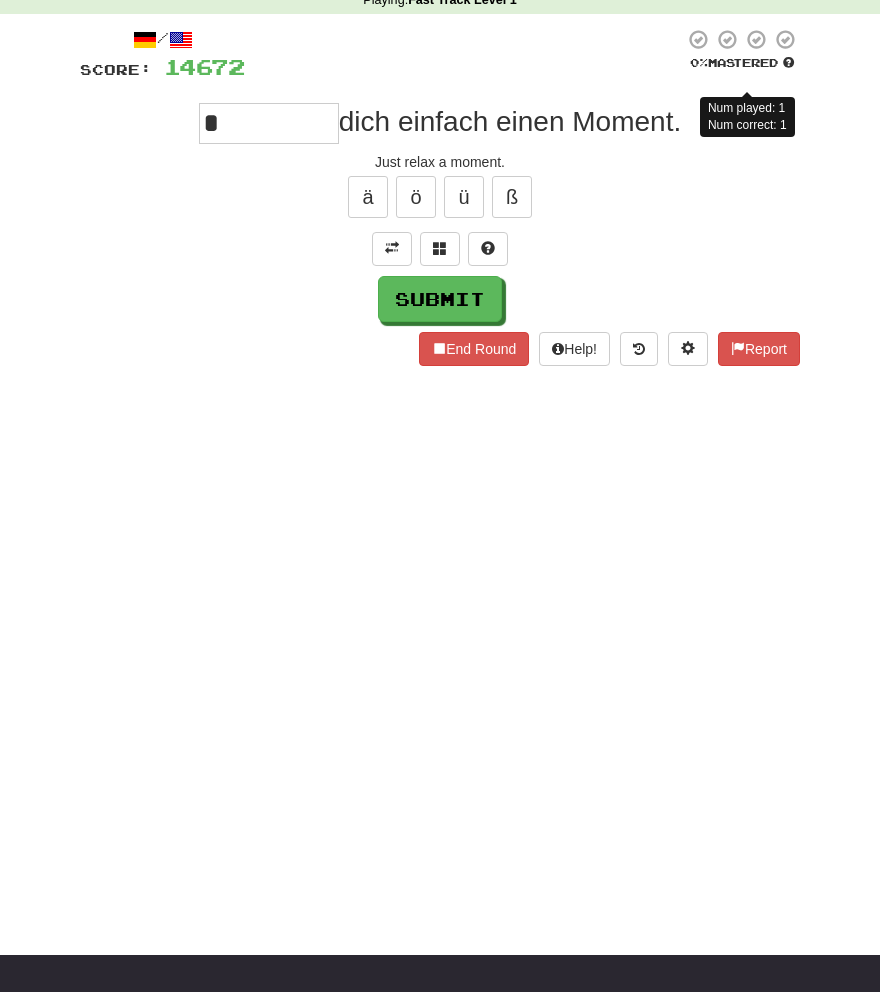 type on "********" 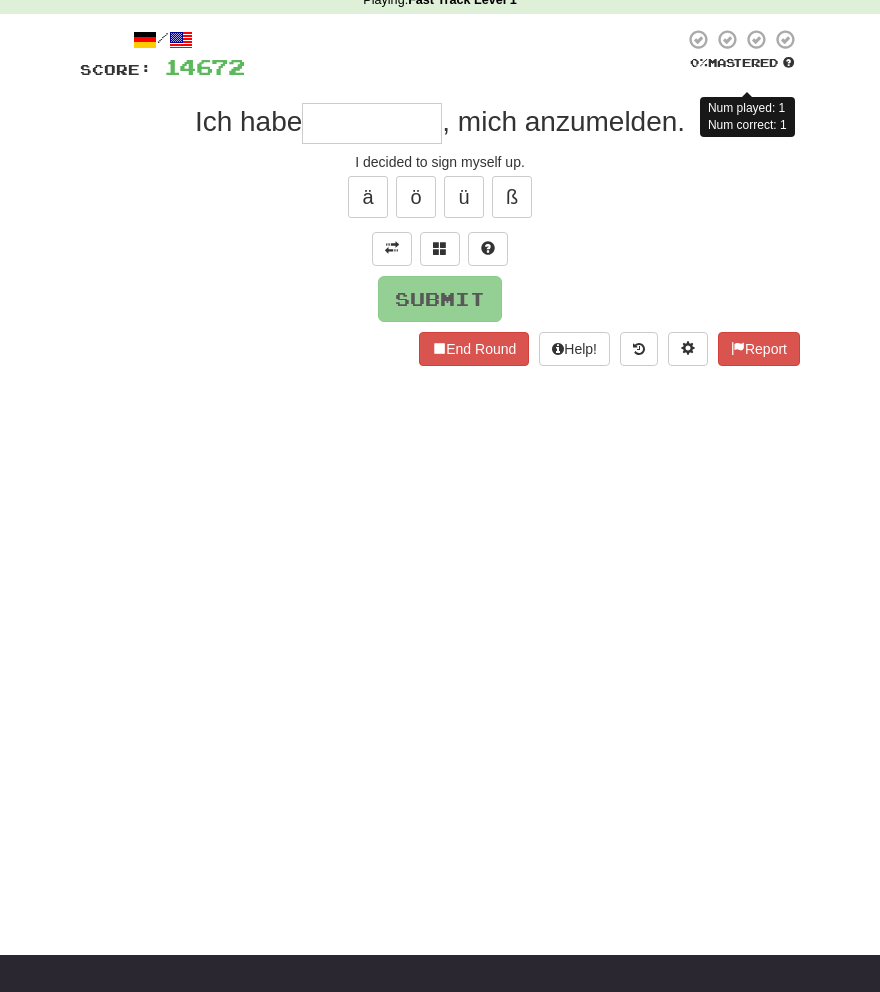 click on "End Round  Help!  Report" at bounding box center [440, 349] 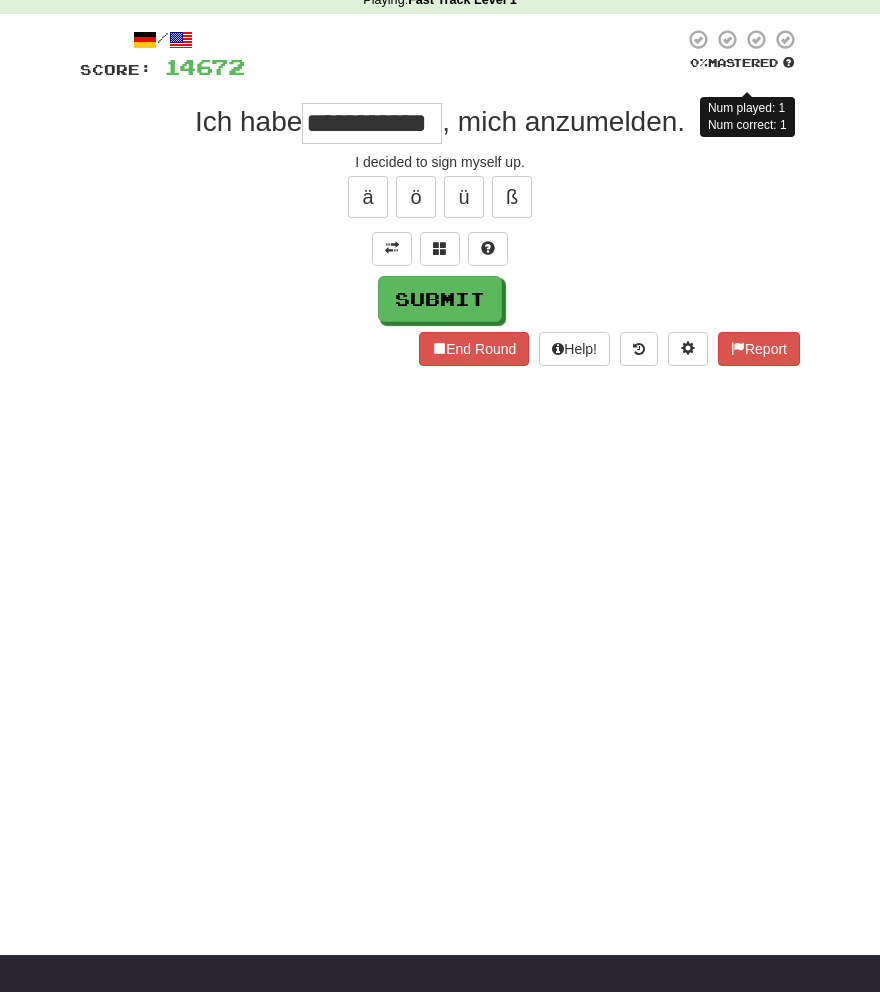 scroll, scrollTop: 0, scrollLeft: 20, axis: horizontal 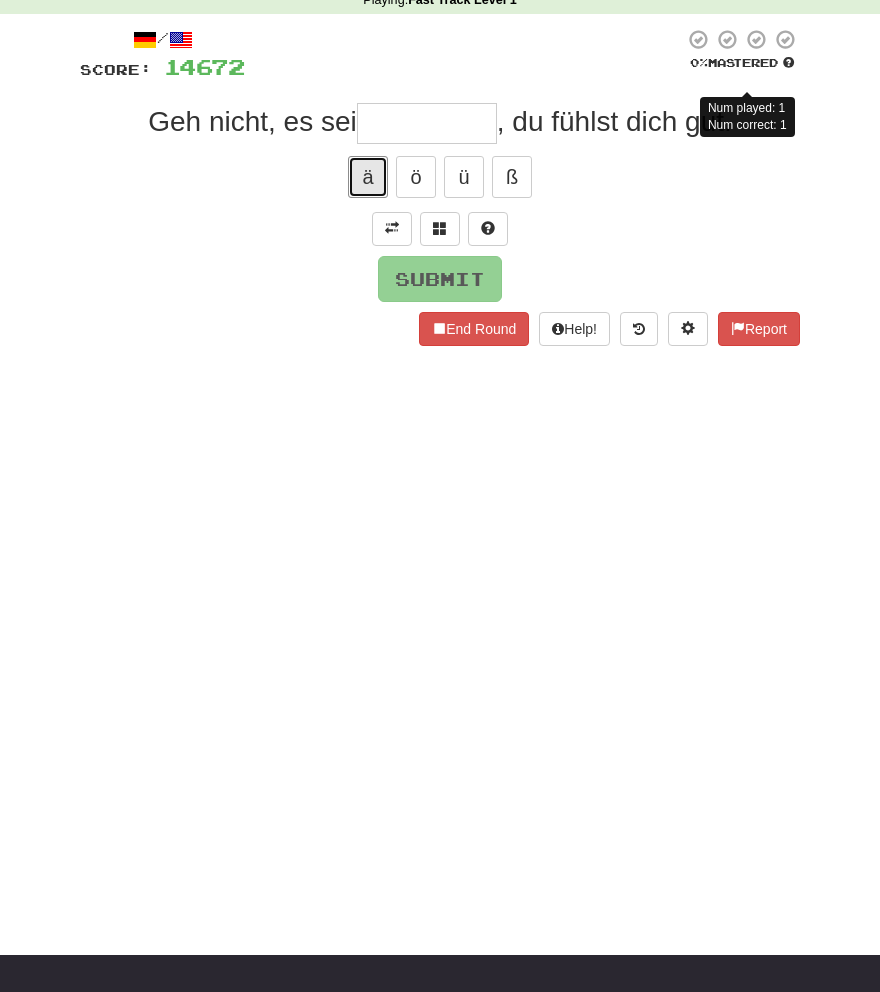 type 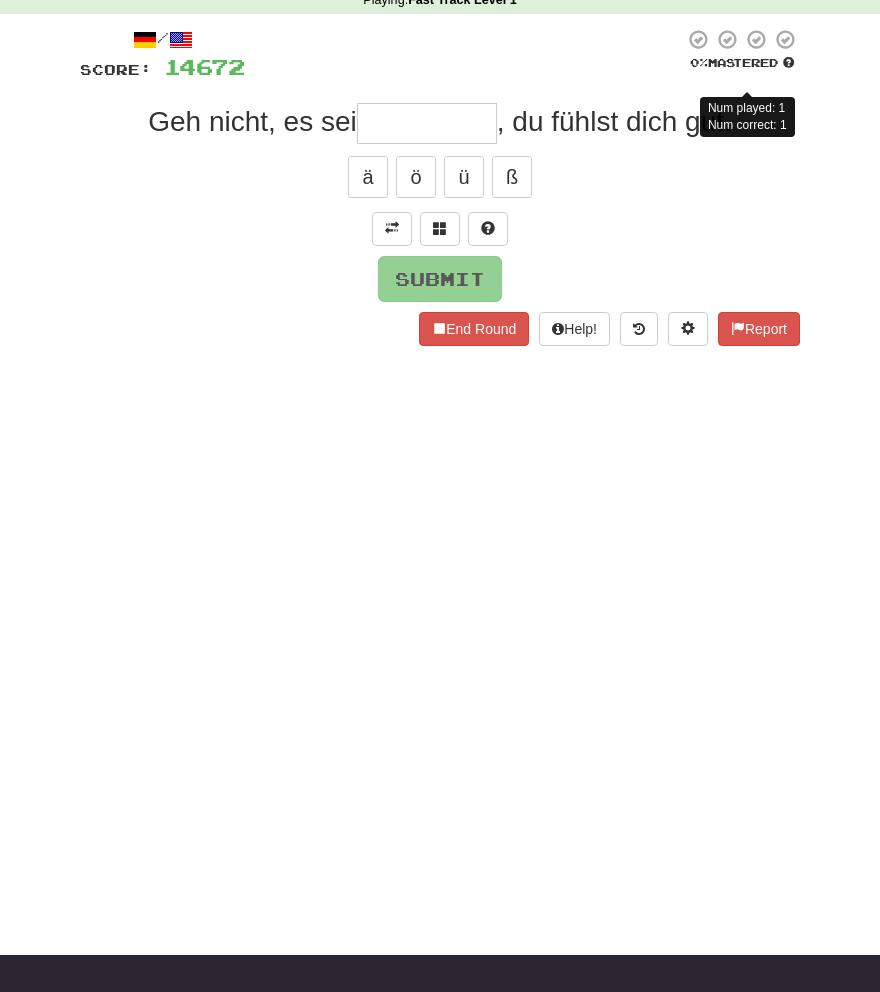 click on "Dashboard
Clozemaster
MorningSky1558
/
Toggle Dropdown
Dashboard
Leaderboard
Activity Feed
Notifications
Profile
Discussions
Deutsch
/
English
Streak:
0
Review:
2,326
Points Today: 0
English
/
Español
Streak:
1
Review:
3,655
Points Today: 1536
English
/
Deutsch
Streak:
0
Review:
537
Points Today: 0
English
/
Italiano
Streak:
0
Review:
330
Points Today: 0
English
/
Français
Streak:
1
Review:
2,370
Points Today: 3048
English
/
Português
Streak:
0
Review:
260
Points Today: 0
English
/
العربية
Streak:
0
Review:
216
Points Today: 0" at bounding box center (440, 409) 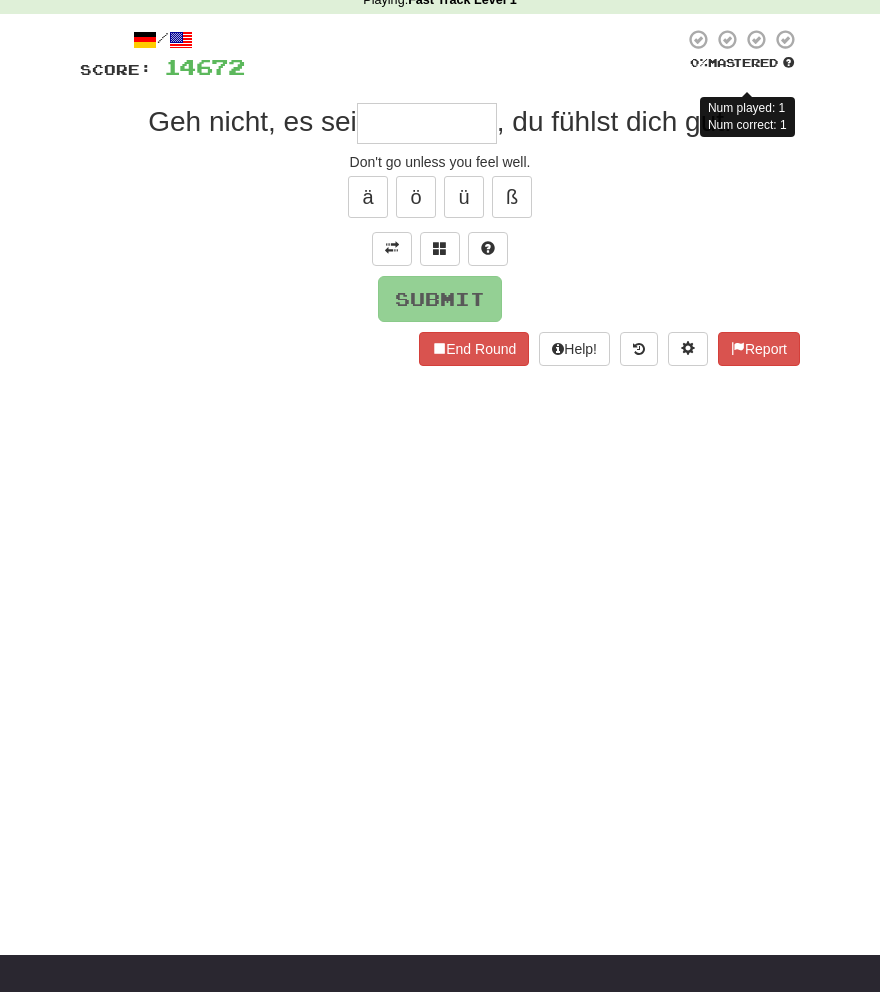 click at bounding box center (427, 123) 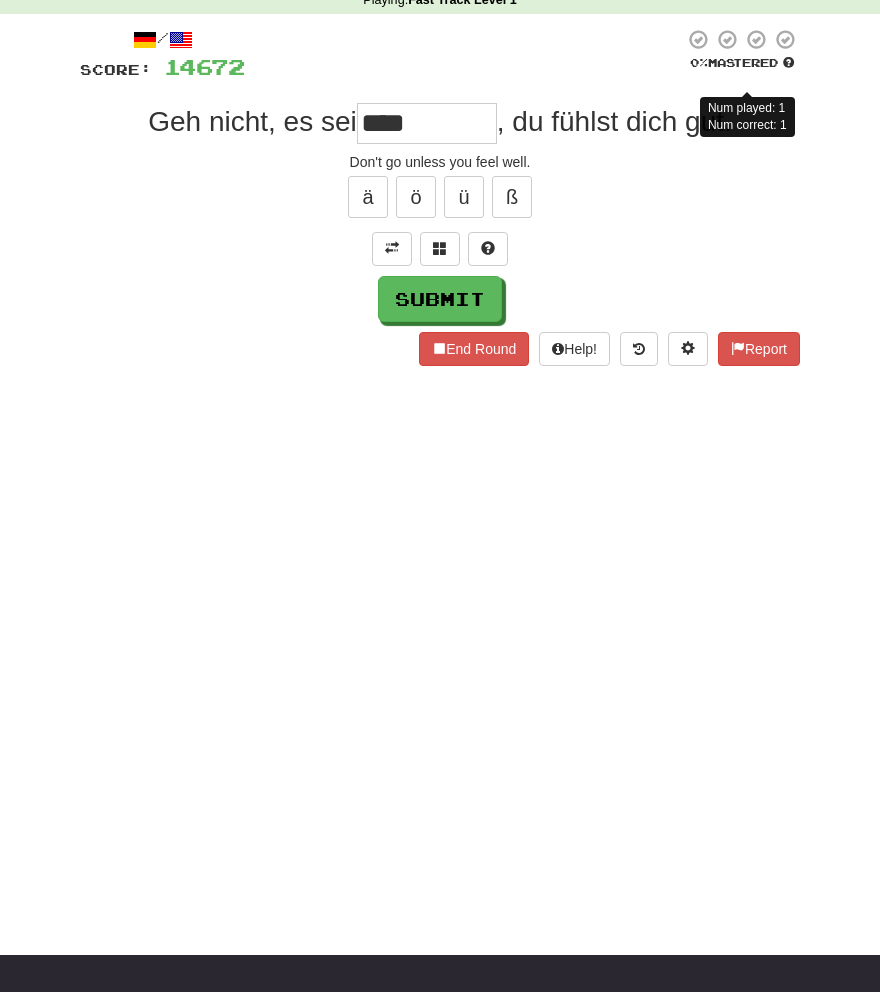 type on "****" 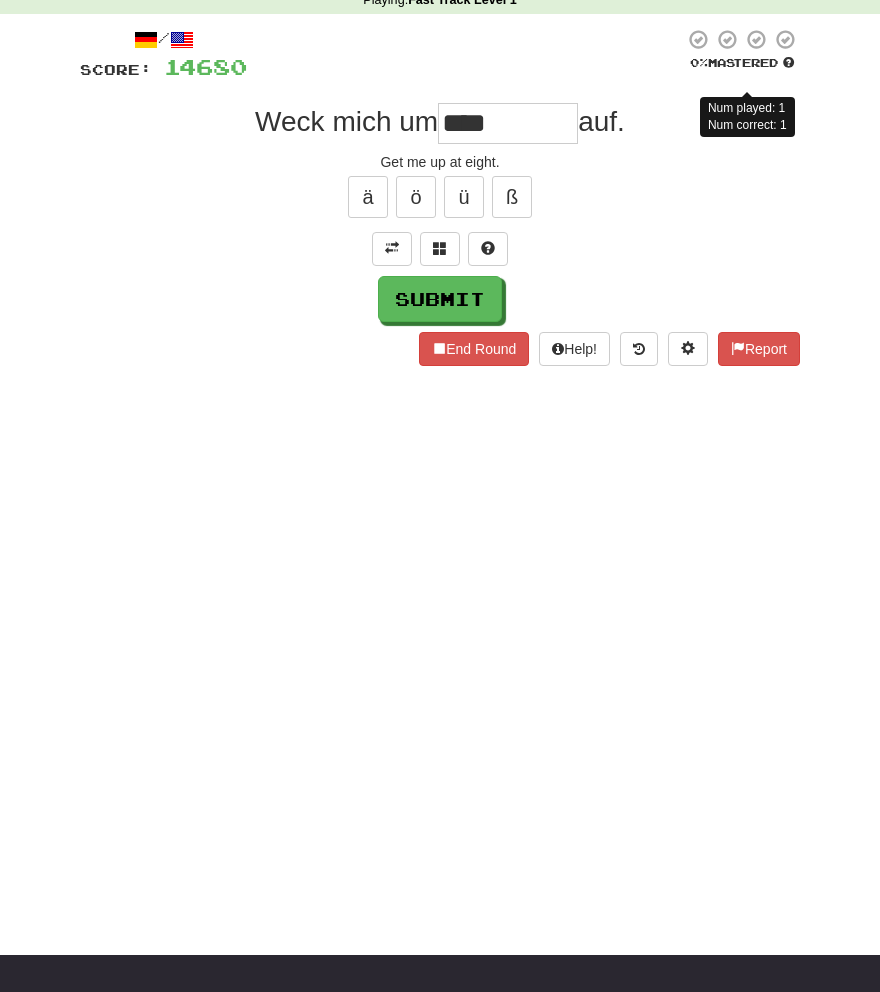 type on "****" 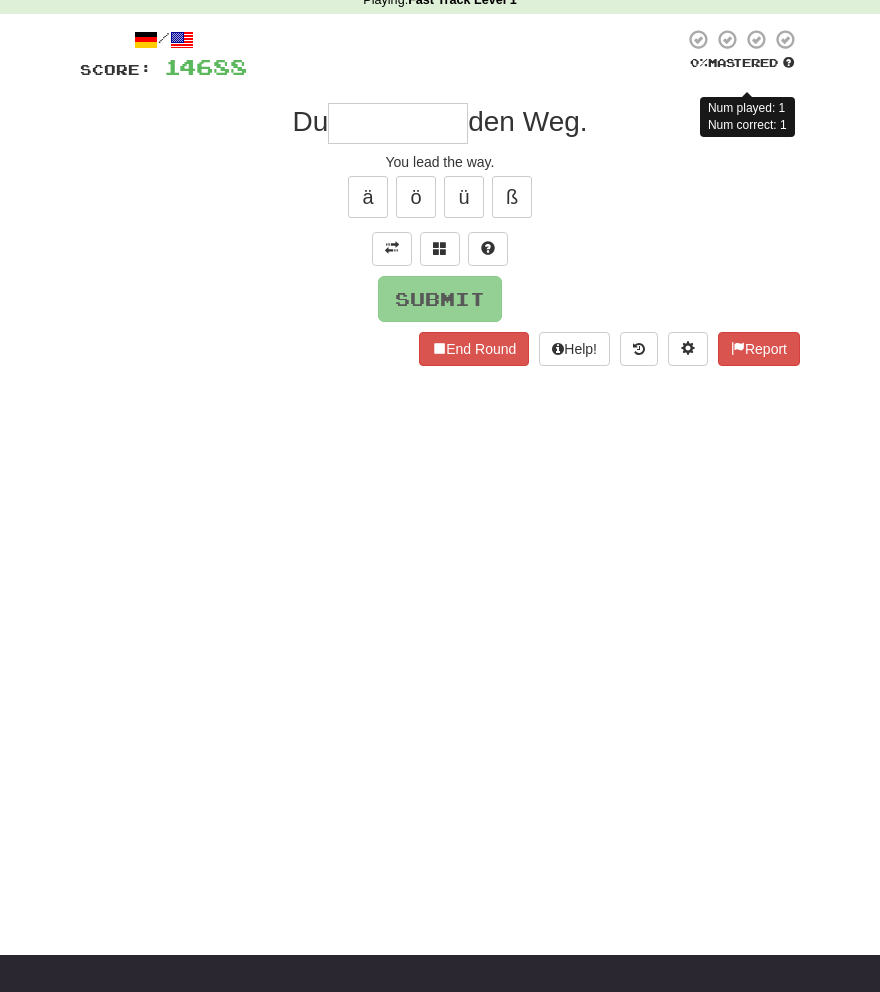 scroll, scrollTop: 121, scrollLeft: 0, axis: vertical 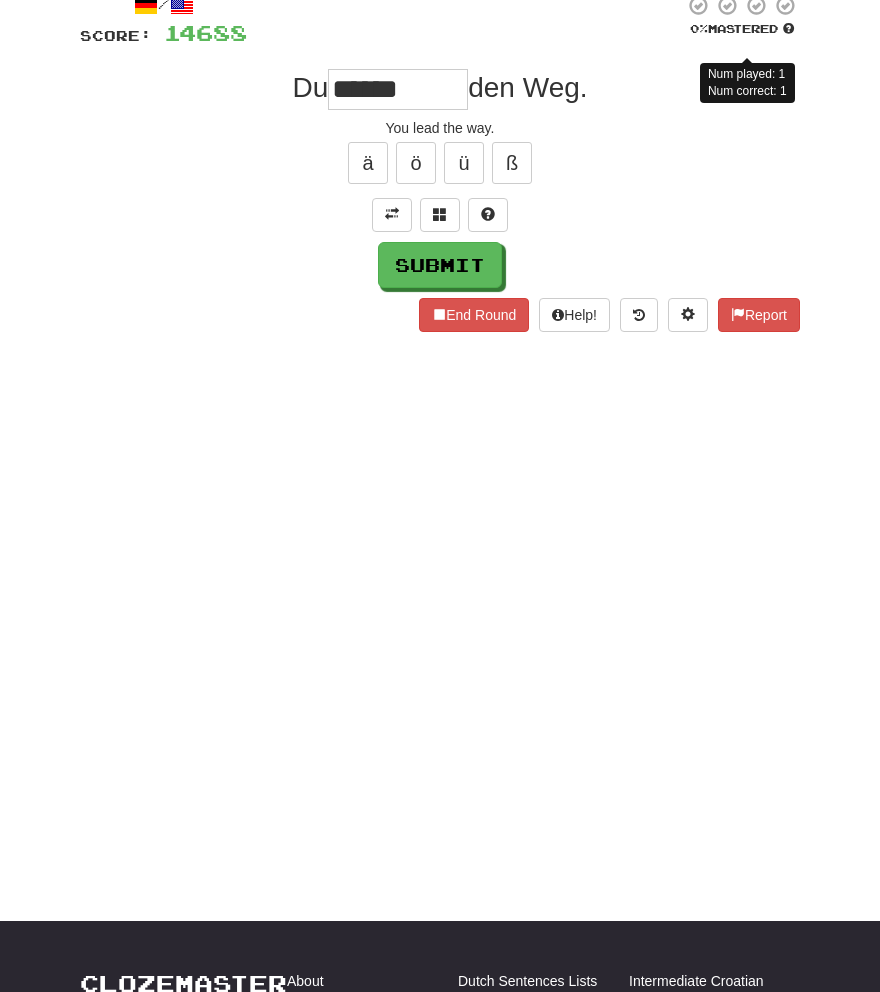 type on "******" 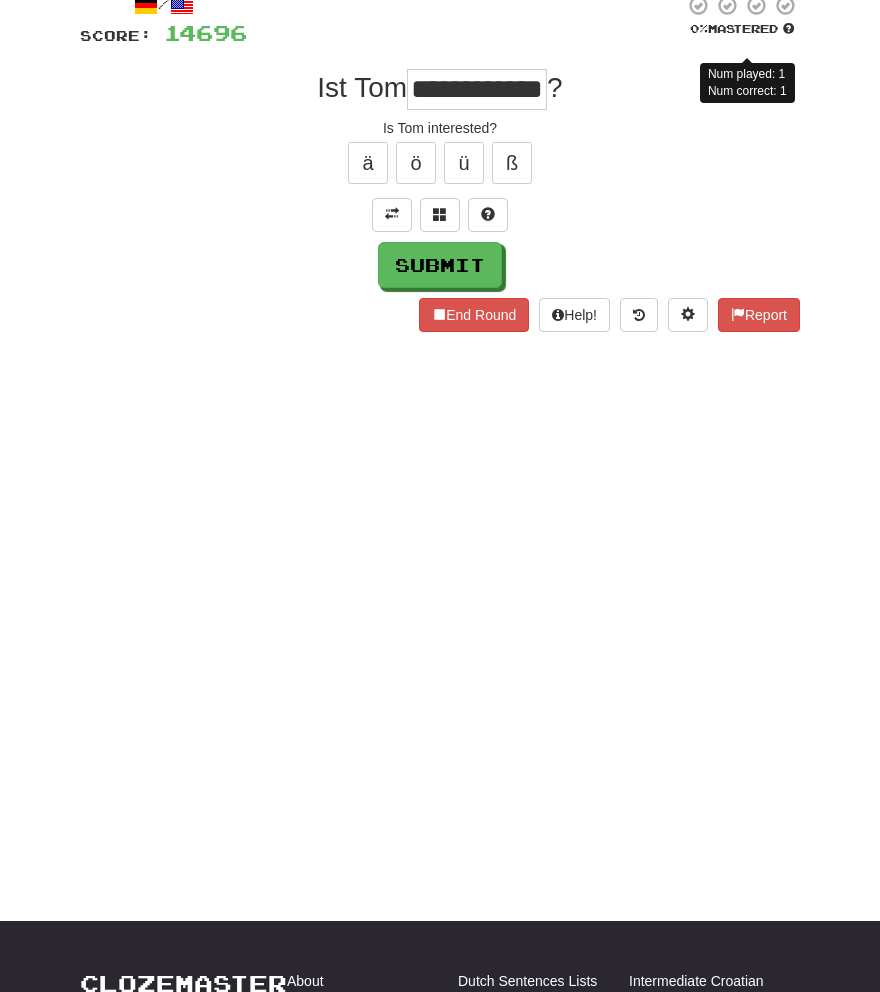 scroll, scrollTop: 0, scrollLeft: 0, axis: both 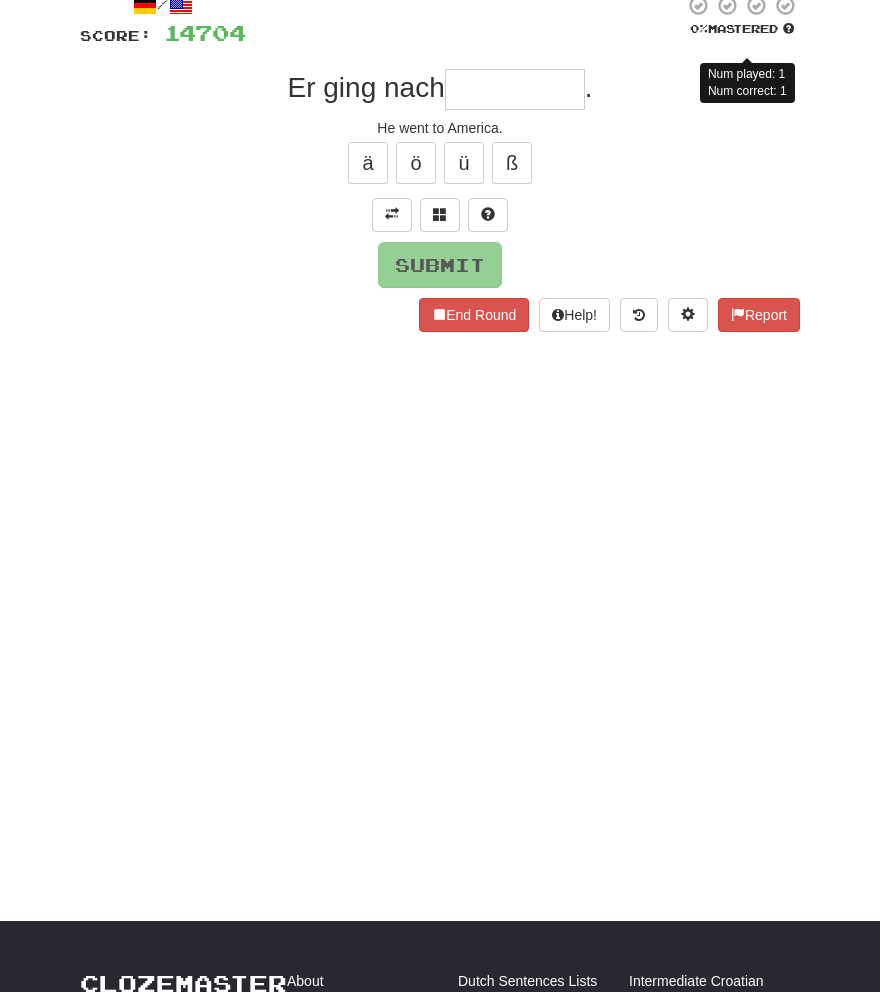 type on "*" 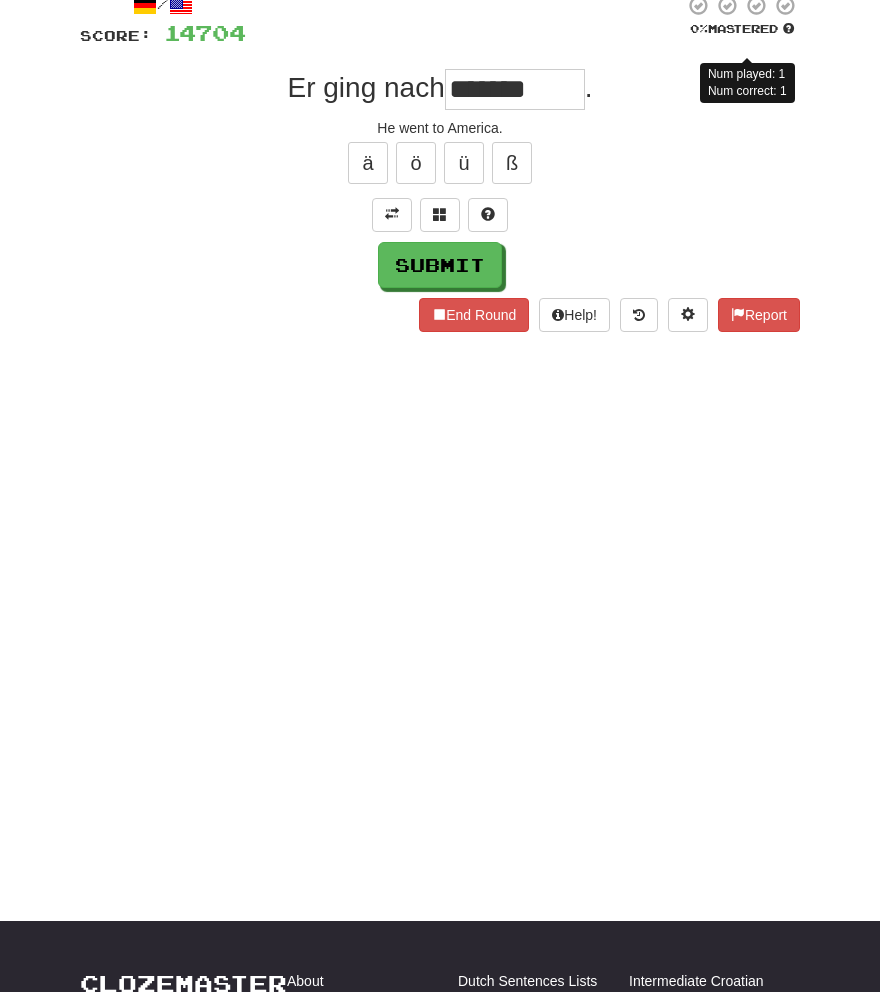 type on "*******" 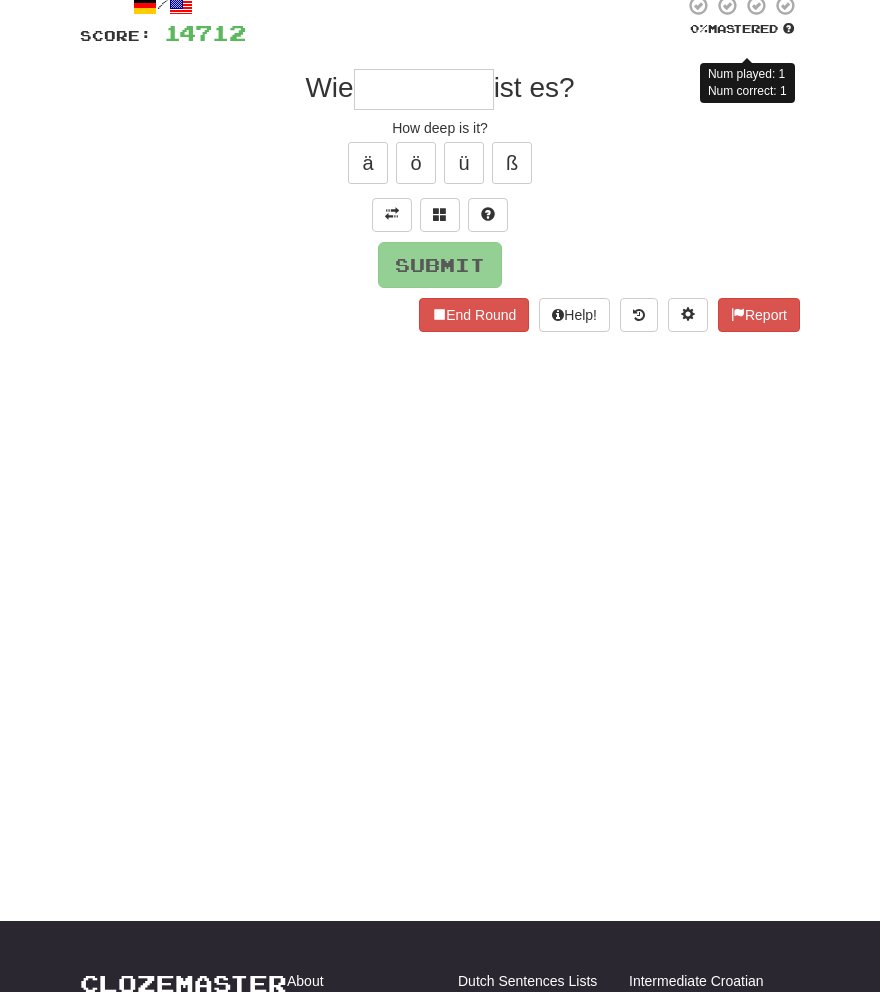 click on "Dashboard
Clozemaster
MorningSky1558
/
Toggle Dropdown
Dashboard
Leaderboard
Activity Feed
Notifications
Profile
Discussions
Deutsch
/
English
Streak:
0
Review:
2,326
Points Today: 0
English
/
Español
Streak:
1
Review:
3,655
Points Today: 1536
English
/
Deutsch
Streak:
0
Review:
537
Points Today: 0
English
/
Italiano
Streak:
0
Review:
330
Points Today: 0
English
/
Français
Streak:
1
Review:
2,370
Points Today: 3048
English
/
Português
Streak:
0
Review:
260
Points Today: 0
English
/
العربية
Streak:
0
Review:
216
Points Today: 0" at bounding box center (440, 375) 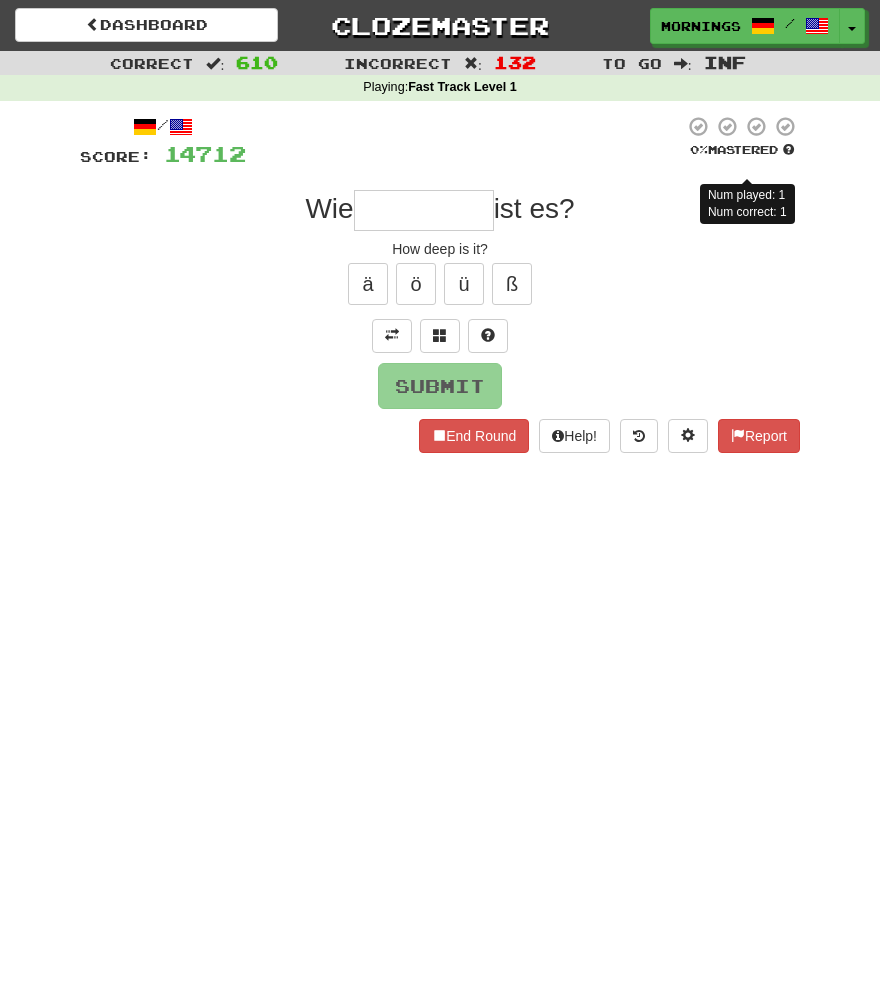 click on "Dashboard
Clozemaster
MorningSky1558
/
Toggle Dropdown
Dashboard
Leaderboard
Activity Feed
Notifications
Profile
Discussions
Deutsch
/
English
Streak:
0
Review:
2,326
Points Today: 0
English
/
Español
Streak:
1
Review:
3,655
Points Today: 1536
English
/
Deutsch
Streak:
0
Review:
537
Points Today: 0
English
/
Italiano
Streak:
0
Review:
330
Points Today: 0
English
/
Français
Streak:
1
Review:
2,370
Points Today: 3048
English
/
Português
Streak:
0
Review:
260
Points Today: 0
English
/
العربية
Streak:
0
Review:
216
Points Today: 0" at bounding box center (440, 496) 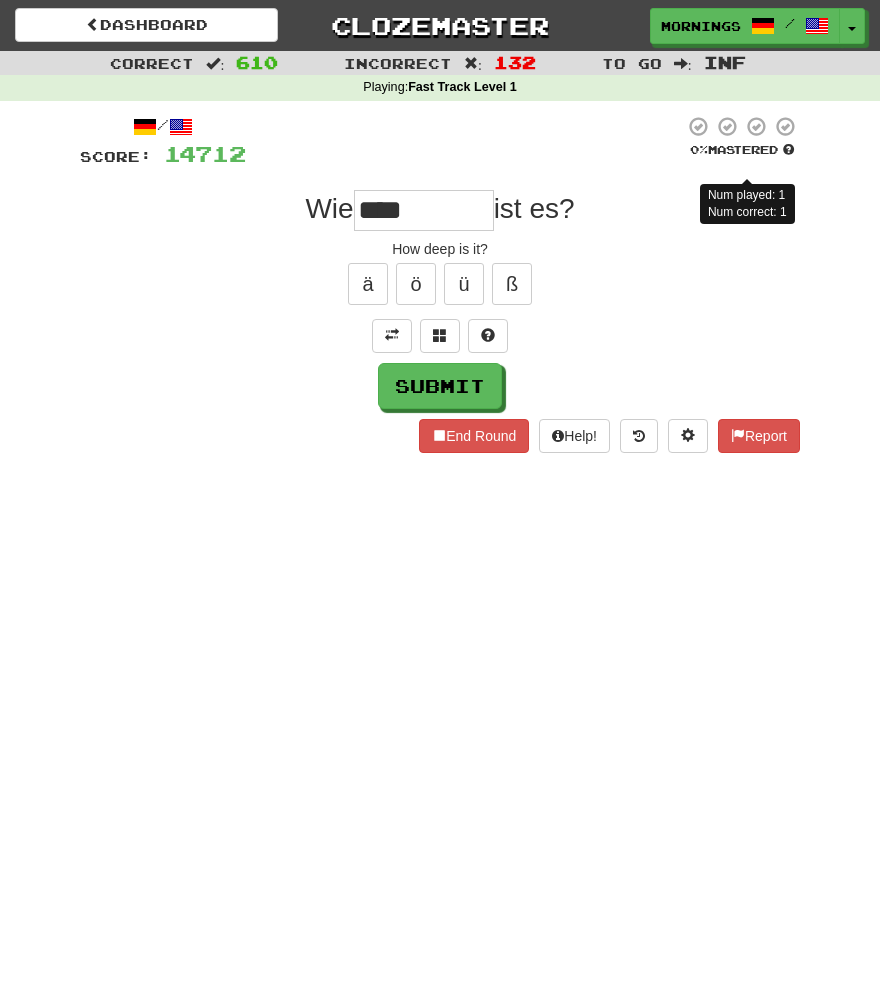 type on "****" 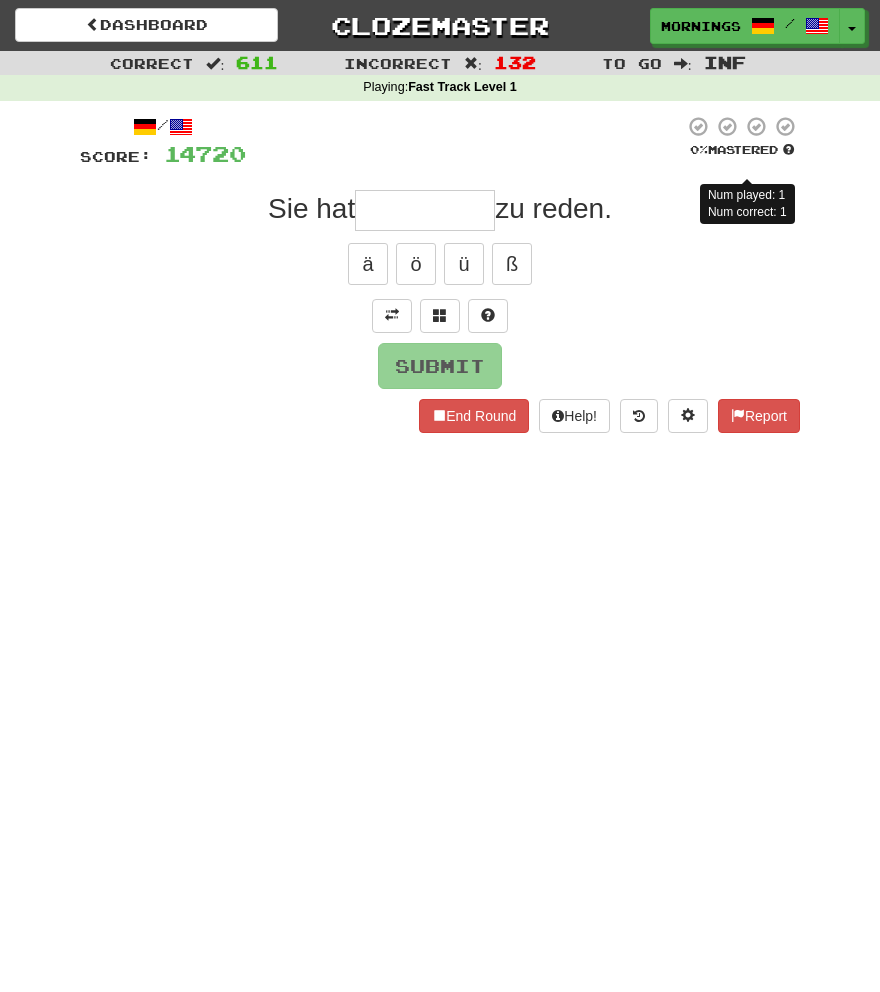 type on "*" 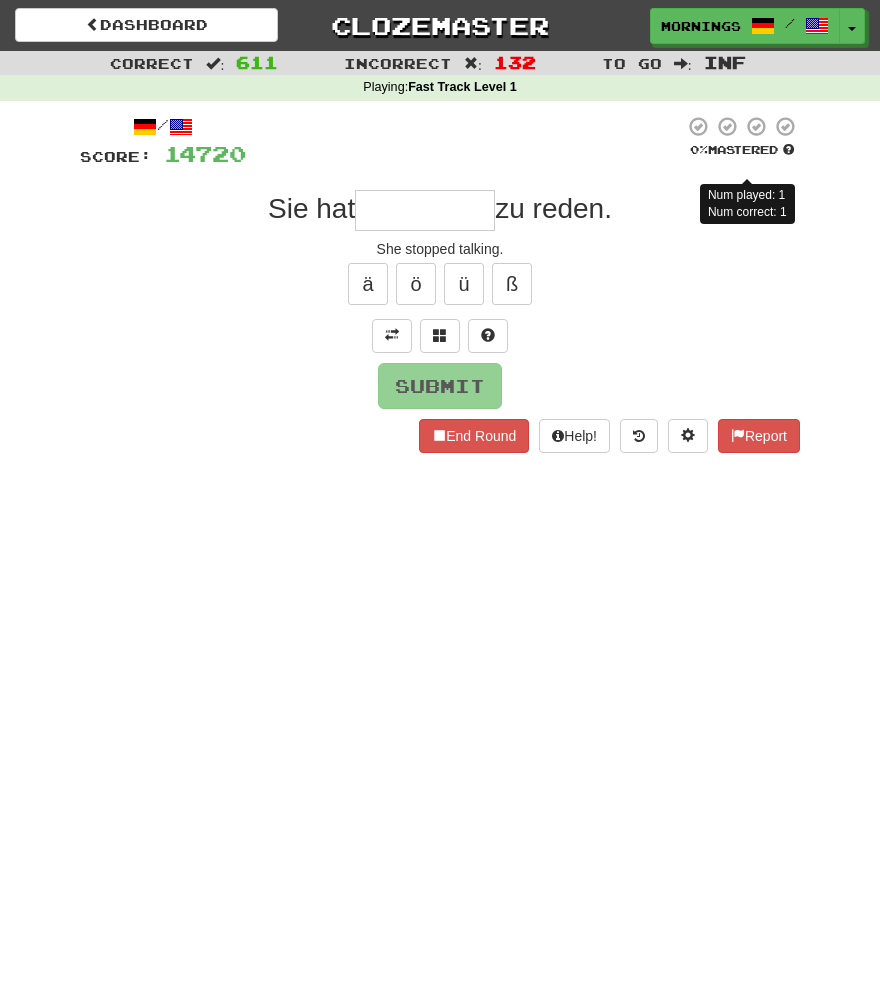 click on "Dashboard
Clozemaster
MorningSky1558
/
Toggle Dropdown
Dashboard
Leaderboard
Activity Feed
Notifications
Profile
Discussions
Deutsch
/
English
Streak:
0
Review:
2,326
Points Today: 0
English
/
Español
Streak:
1
Review:
3,655
Points Today: 1536
English
/
Deutsch
Streak:
0
Review:
537
Points Today: 0
English
/
Italiano
Streak:
0
Review:
330
Points Today: 0
English
/
Français
Streak:
1
Review:
2,370
Points Today: 3048
English
/
Português
Streak:
0
Review:
260
Points Today: 0
English
/
العربية
Streak:
0
Review:
216
Points Today: 0" at bounding box center (440, 496) 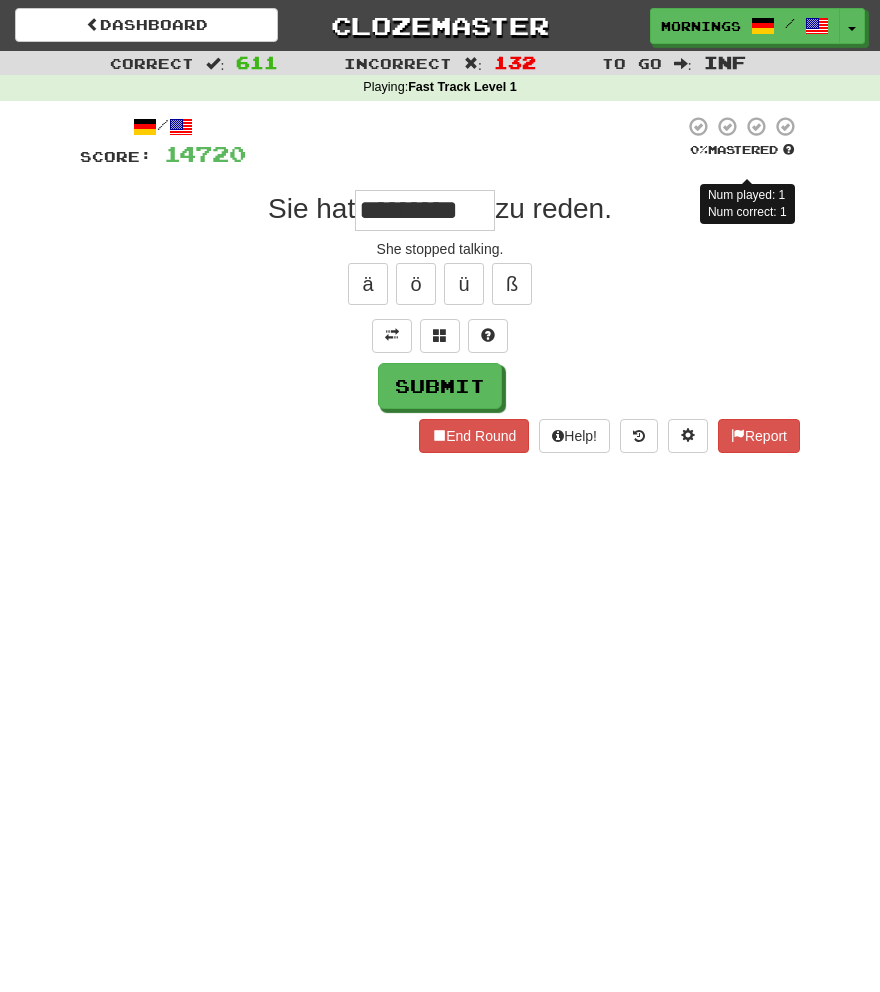 type on "*********" 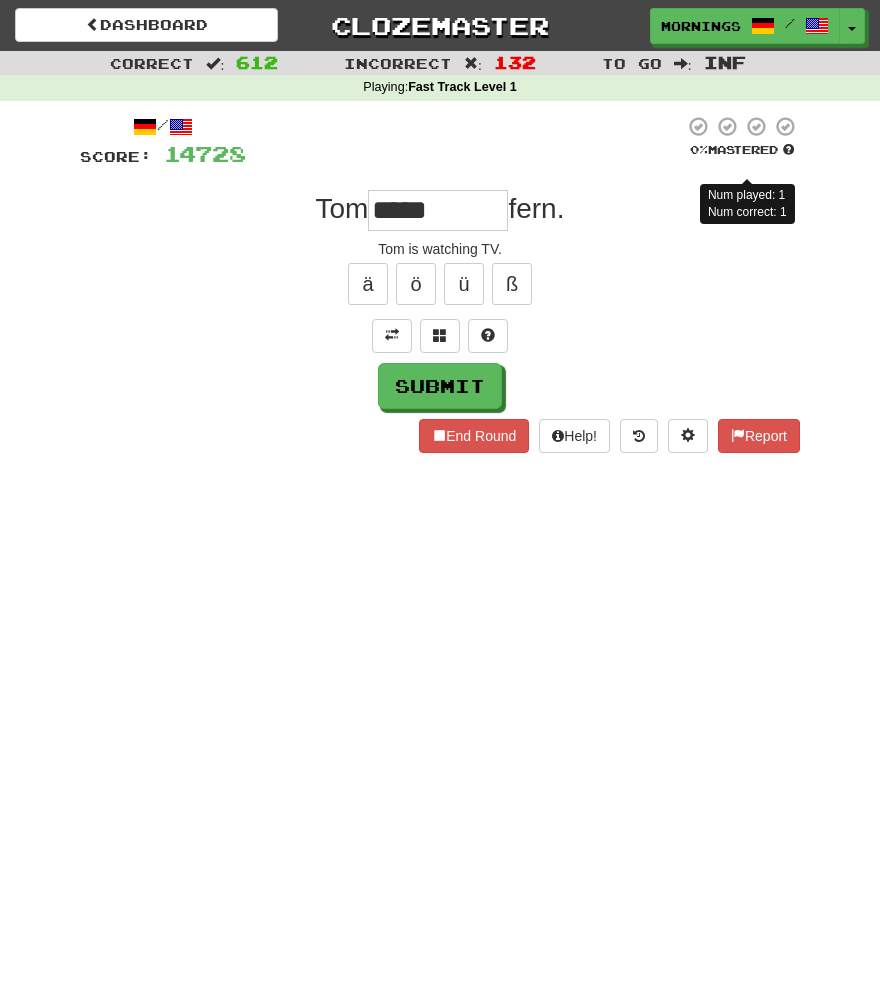 type on "******" 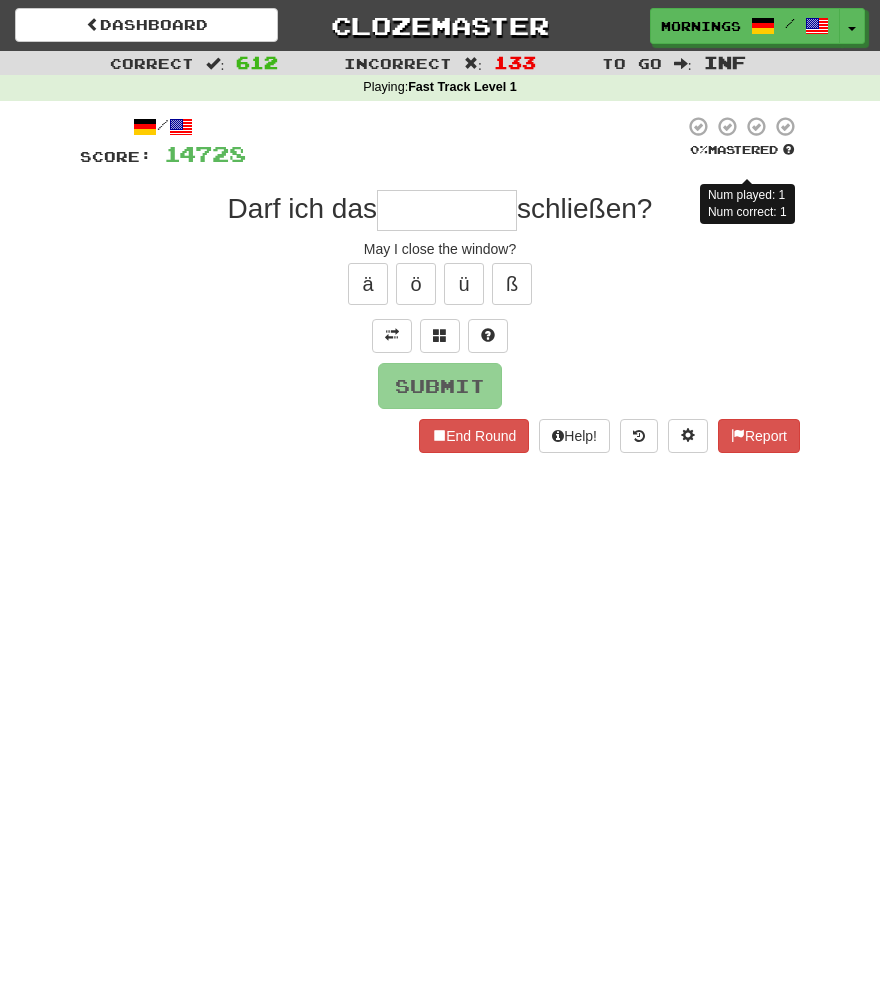 click on "Dashboard
Clozemaster
MorningSky1558
/
Toggle Dropdown
Dashboard
Leaderboard
Activity Feed
Notifications
Profile
Discussions
Deutsch
/
English
Streak:
0
Review:
2,326
Points Today: 0
English
/
Español
Streak:
1
Review:
3,655
Points Today: 1536
English
/
Deutsch
Streak:
0
Review:
537
Points Today: 0
English
/
Italiano
Streak:
0
Review:
330
Points Today: 0
English
/
Français
Streak:
1
Review:
2,370
Points Today: 3048
English
/
Português
Streak:
0
Review:
260
Points Today: 0
English
/
العربية
Streak:
0
Review:
216
Points Today: 0" at bounding box center (440, 496) 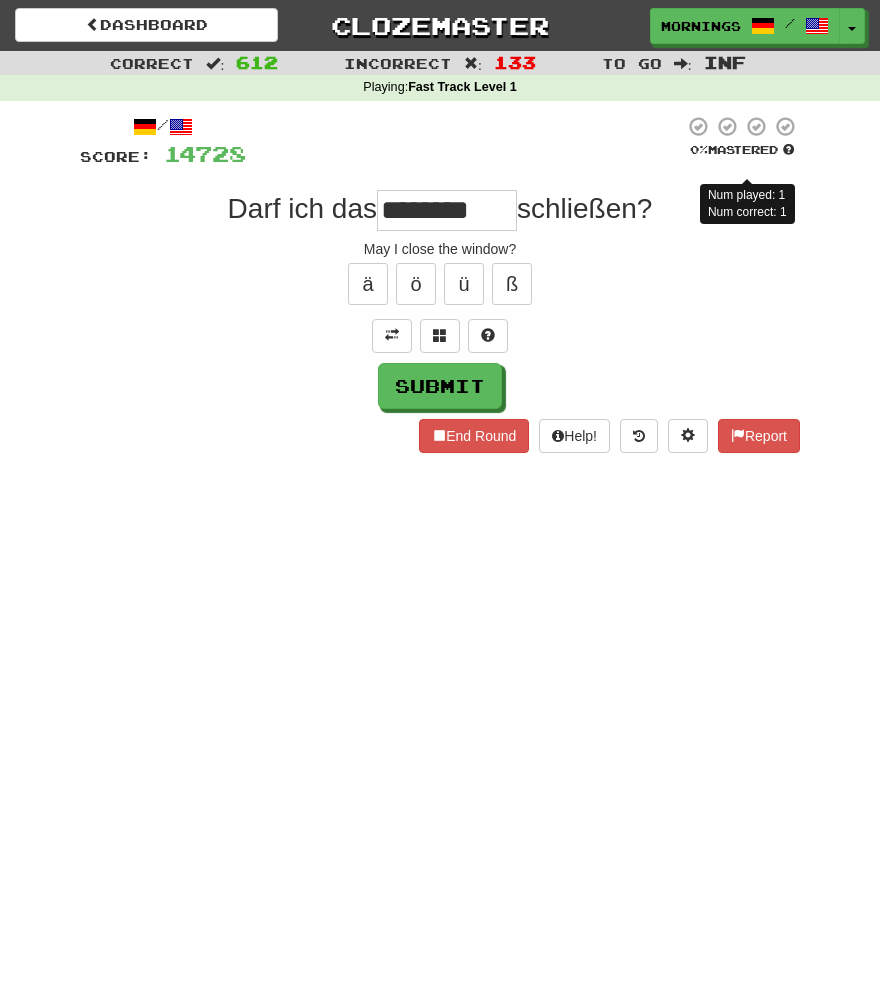 type on "*******" 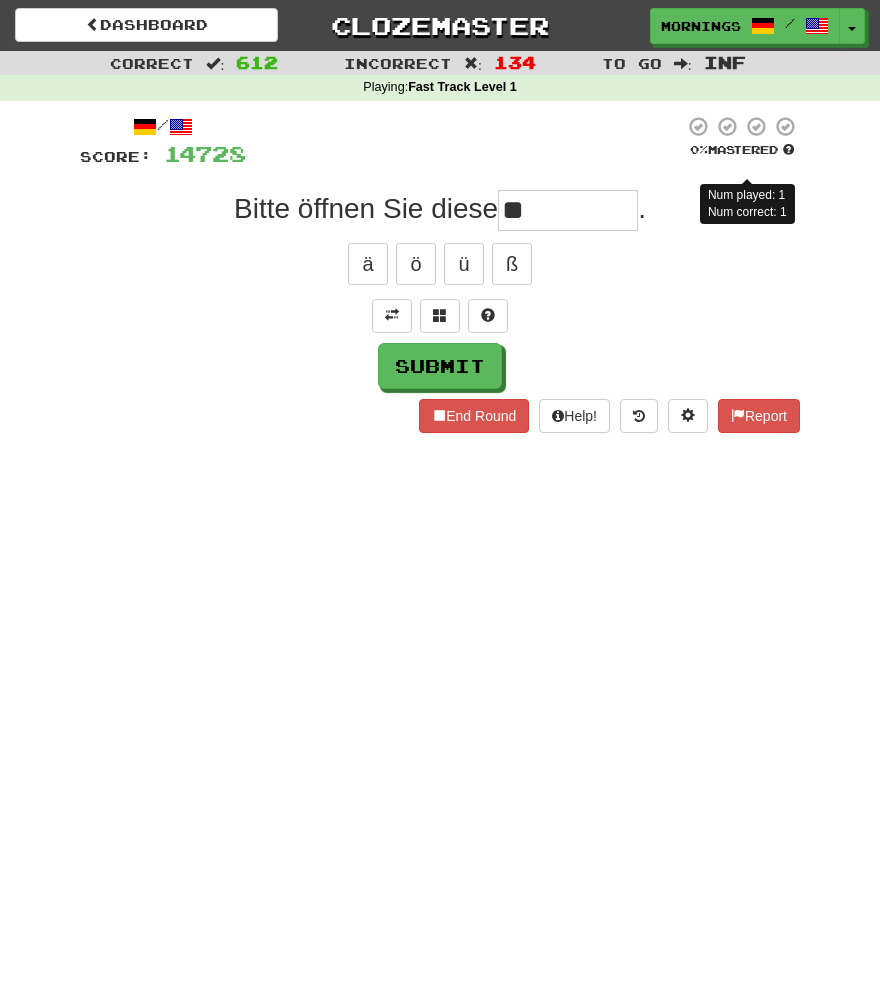 type on "*" 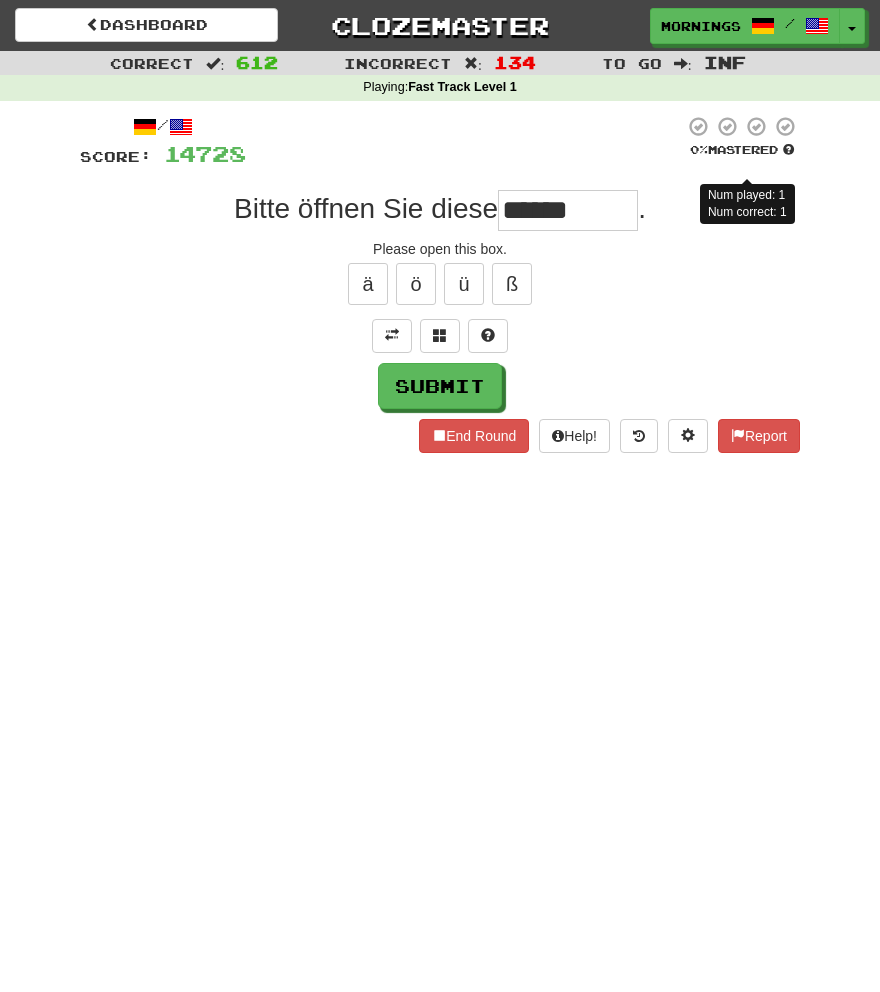 type on "***" 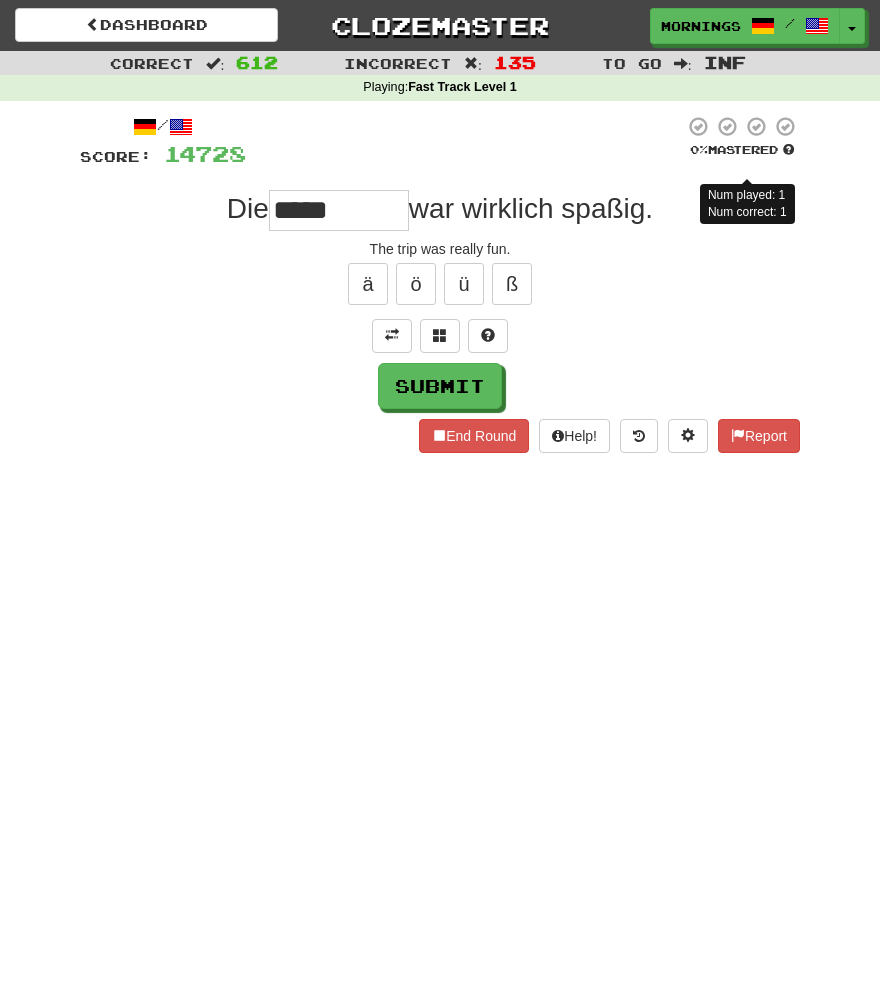 type on "*****" 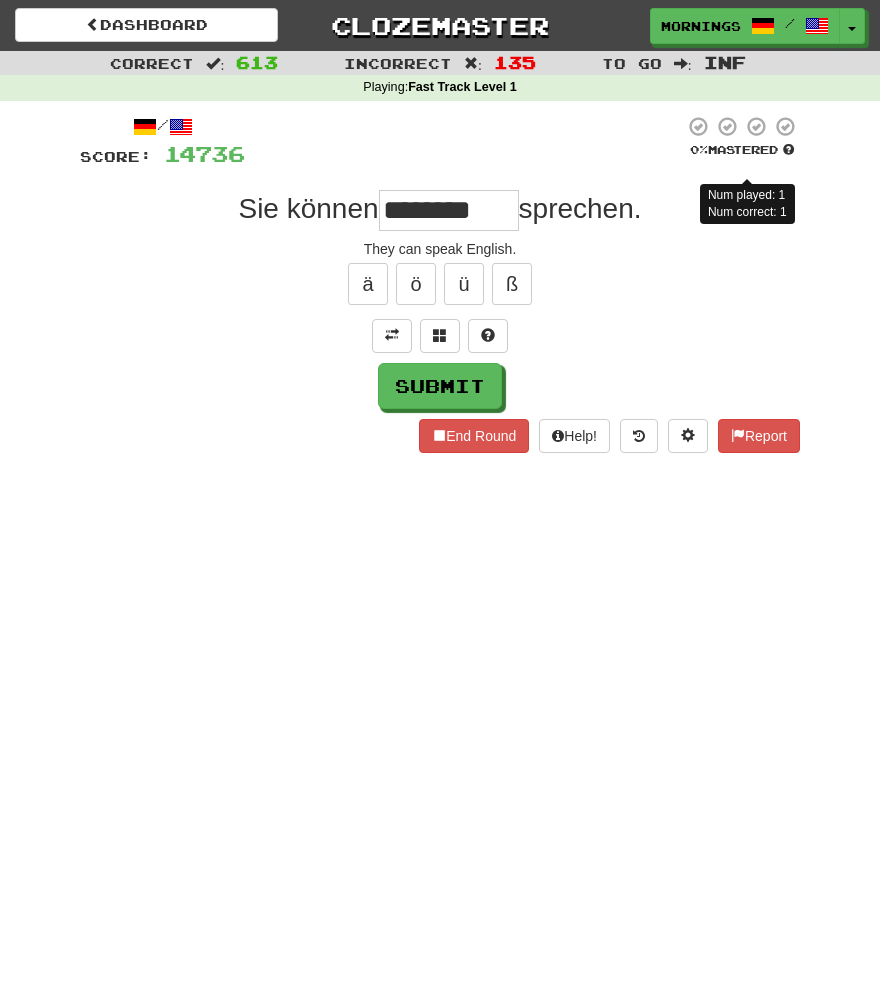 type on "********" 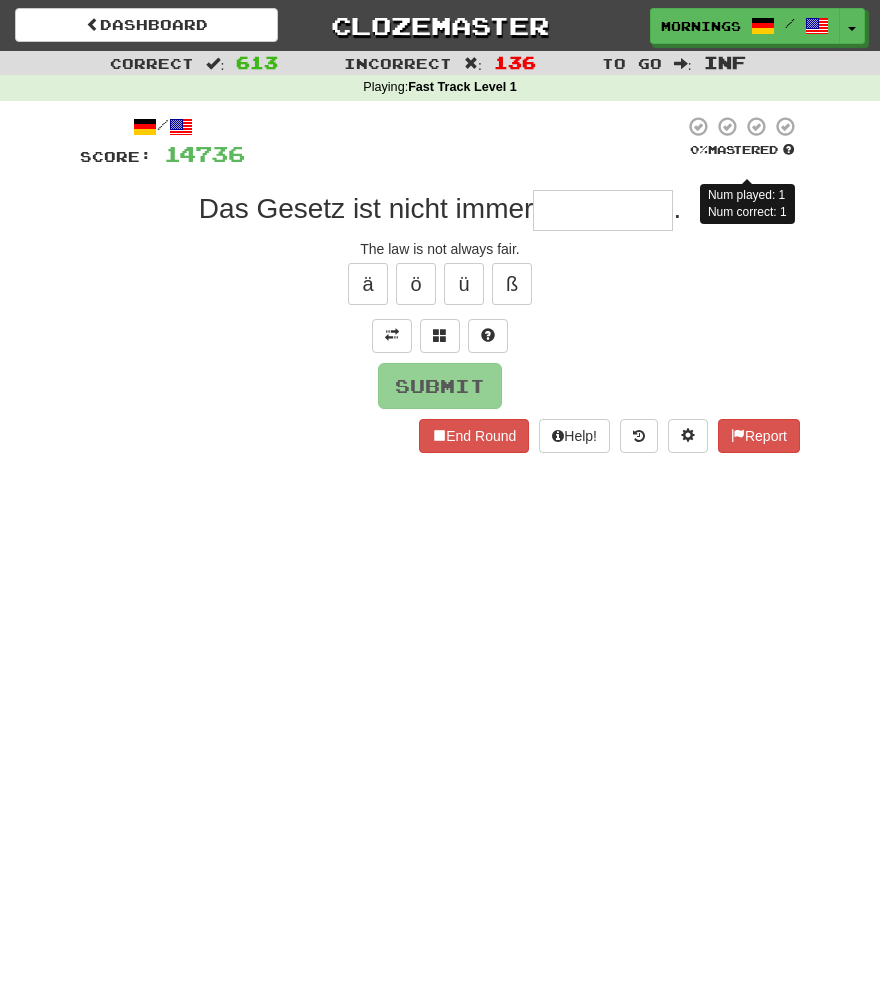 click on "/  Score:   14736 0 %  Mastered Num played: 1 Num correct: 1 Das Gesetz ist nicht immer  . The law is not always fair. ä ö ü ß Submit  End Round  Help!  Report" at bounding box center [440, 291] 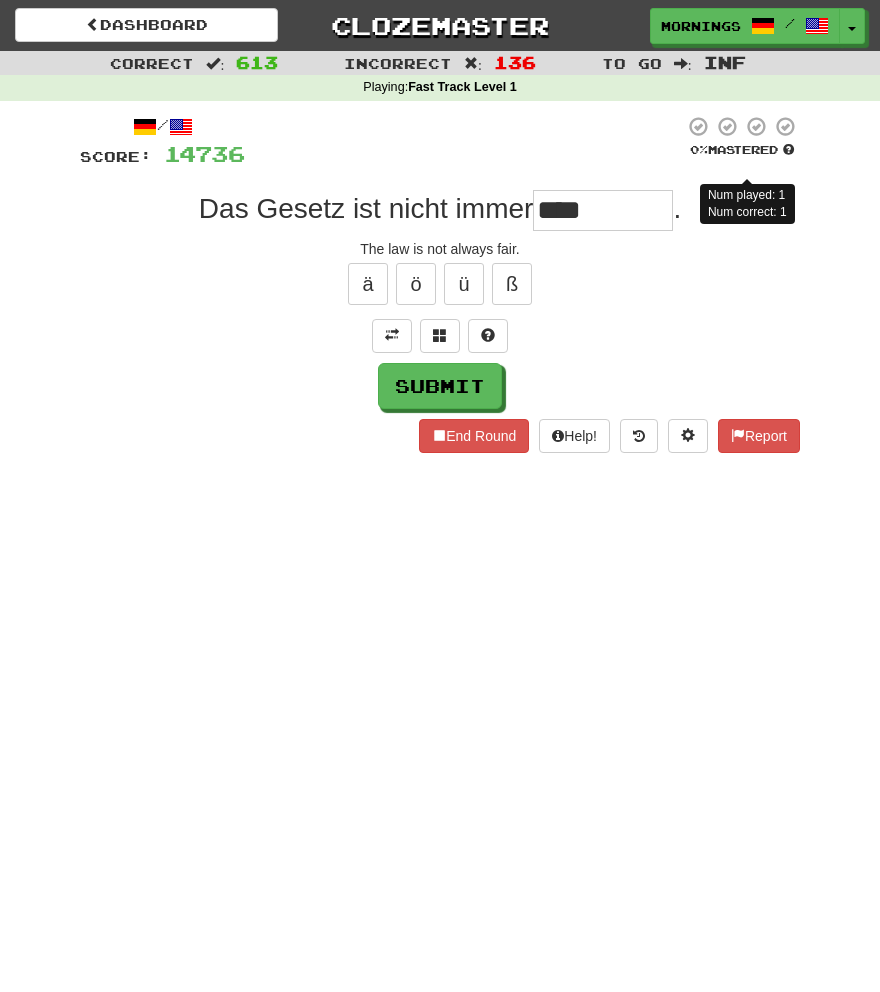 type on "*******" 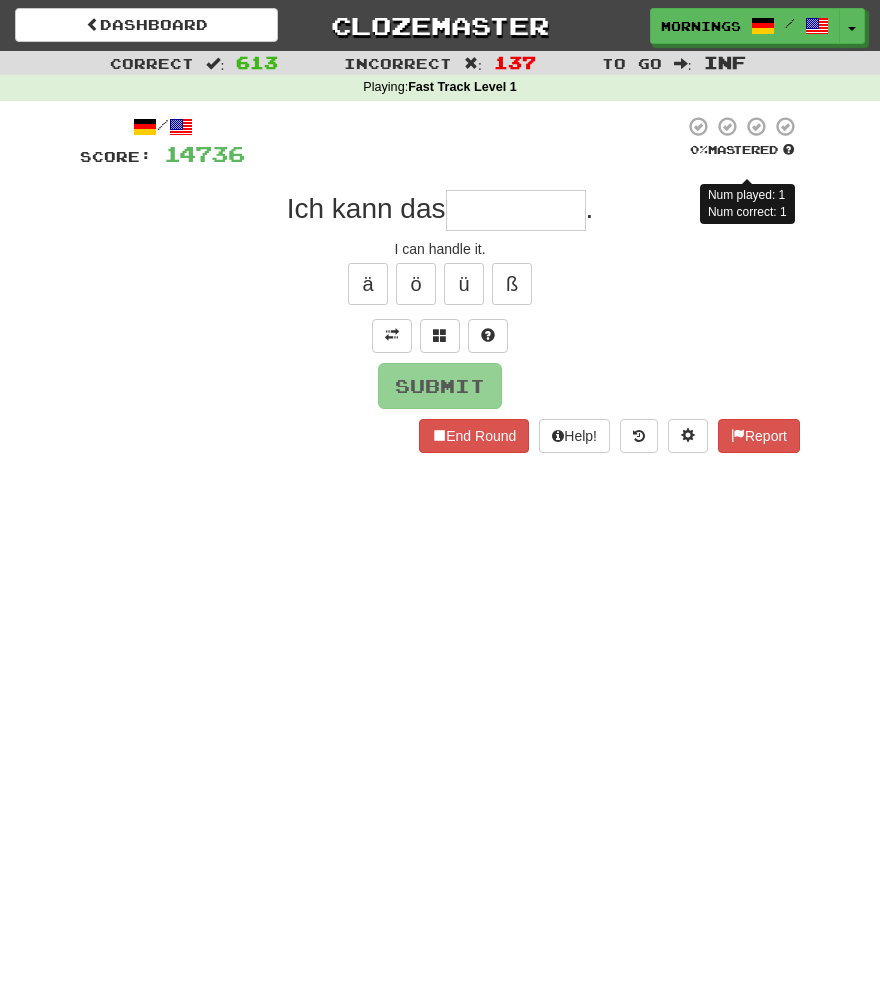 click on "/  Score:   14736 0 %  Mastered Num played: 1 Num correct: 1 Ich kann das  . I can handle it. ä ö ü ß Submit  End Round  Help!  Report" at bounding box center (440, 284) 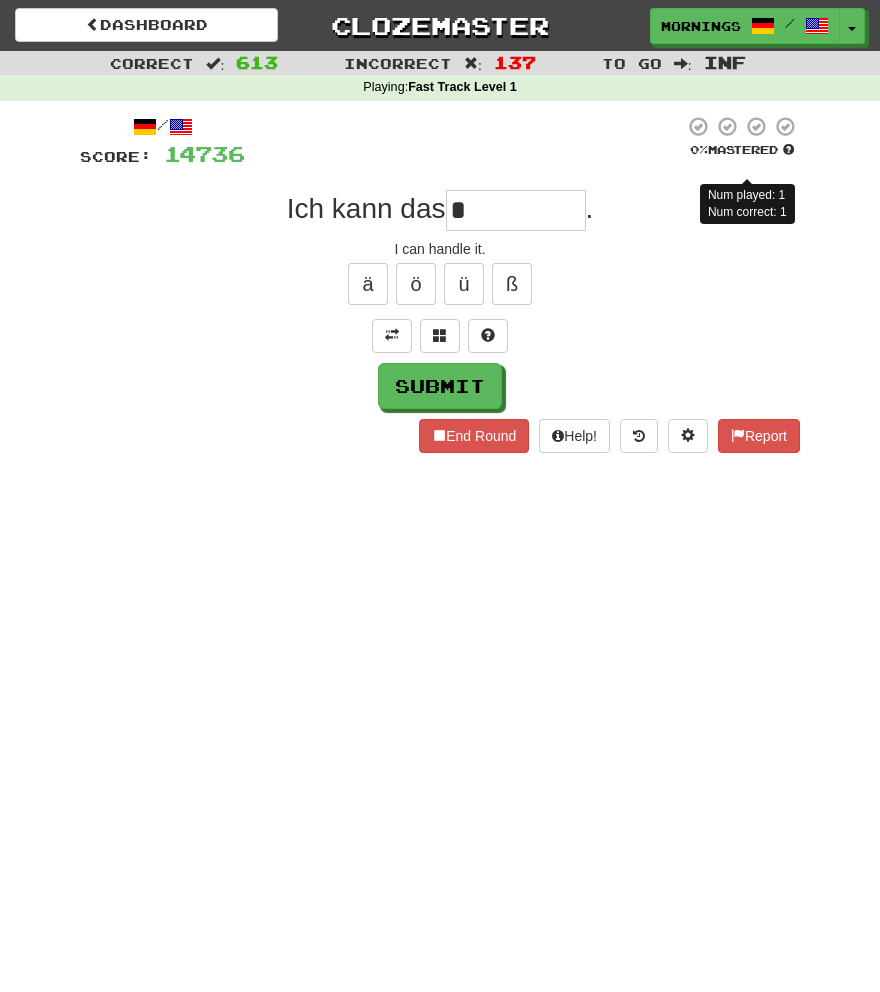 type on "**********" 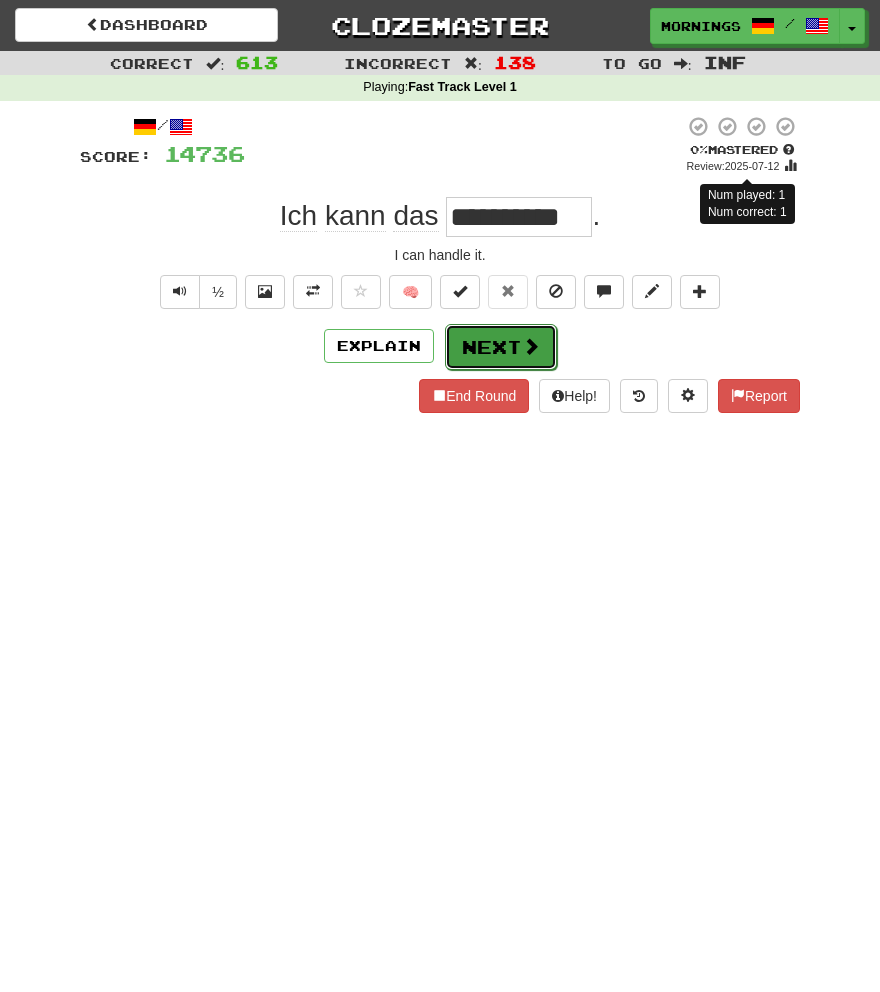click on "Next" at bounding box center [501, 347] 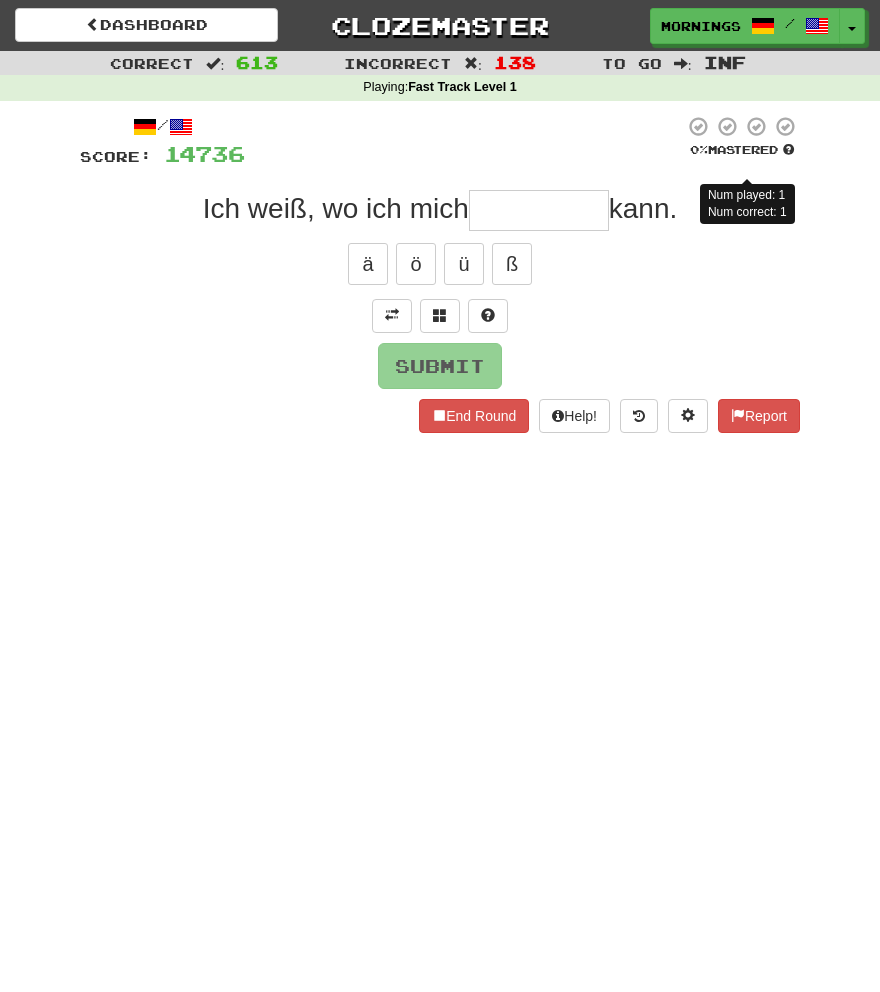 click on "Submit" at bounding box center [440, 366] 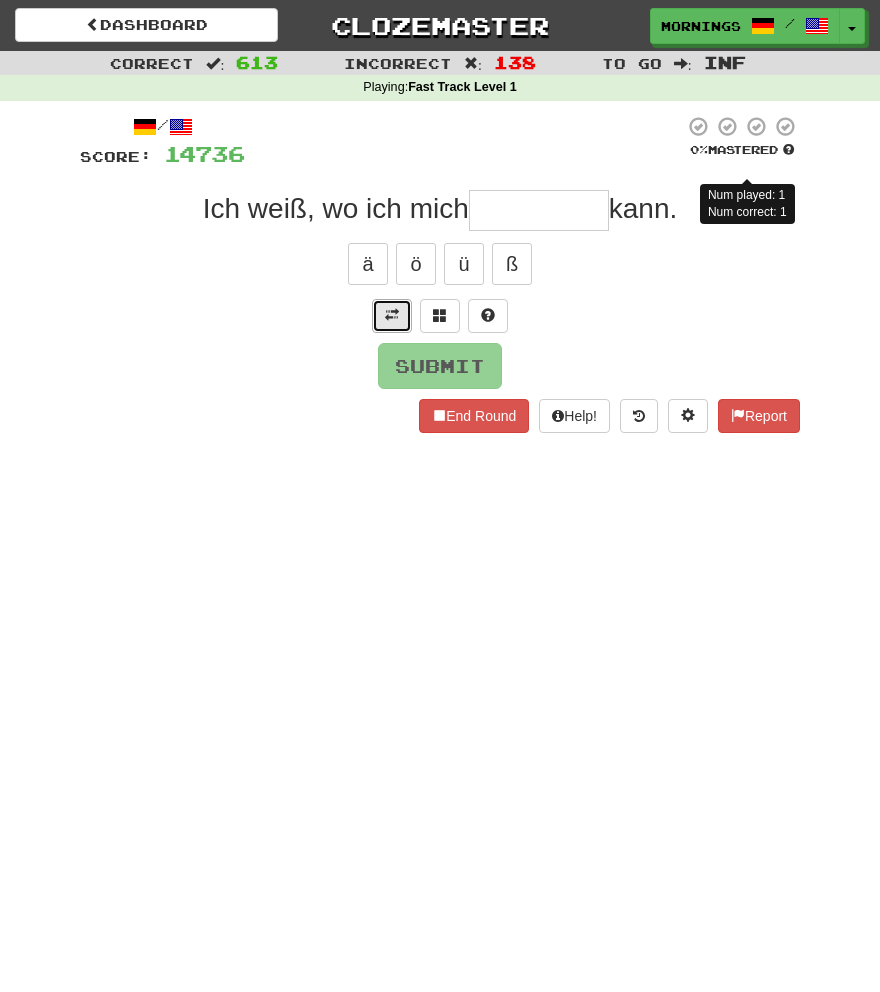 click at bounding box center (392, 316) 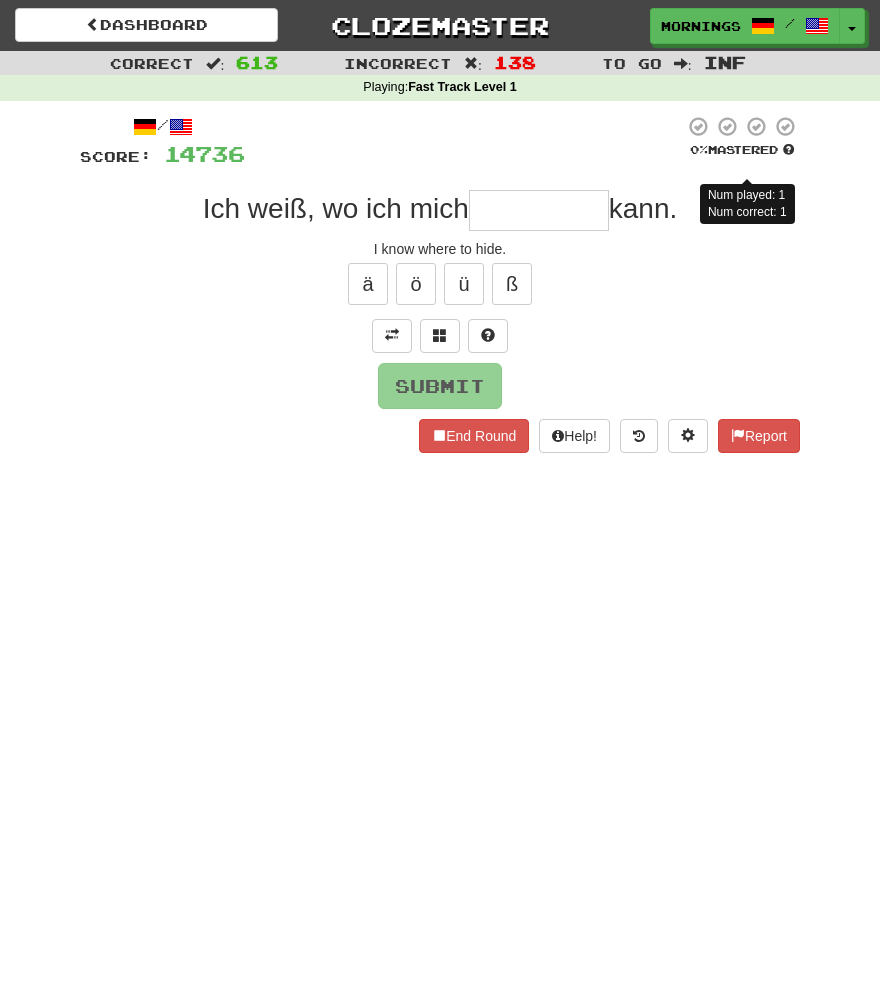 click at bounding box center (539, 210) 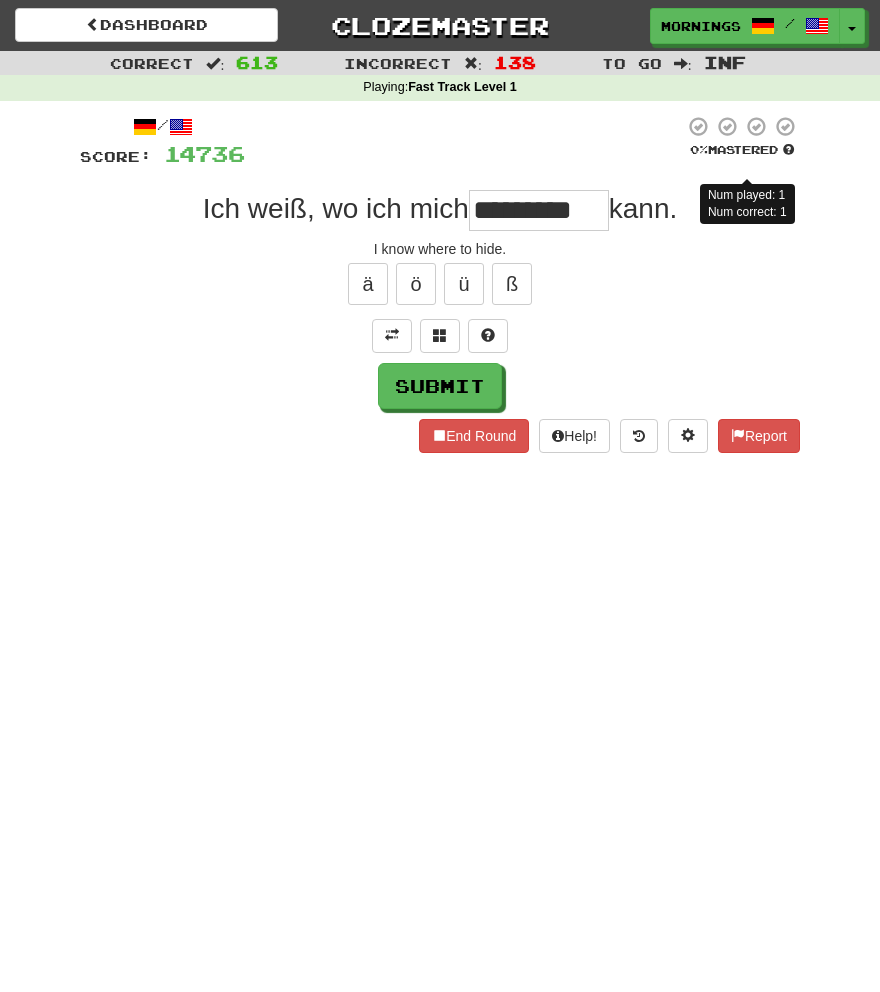 type on "**********" 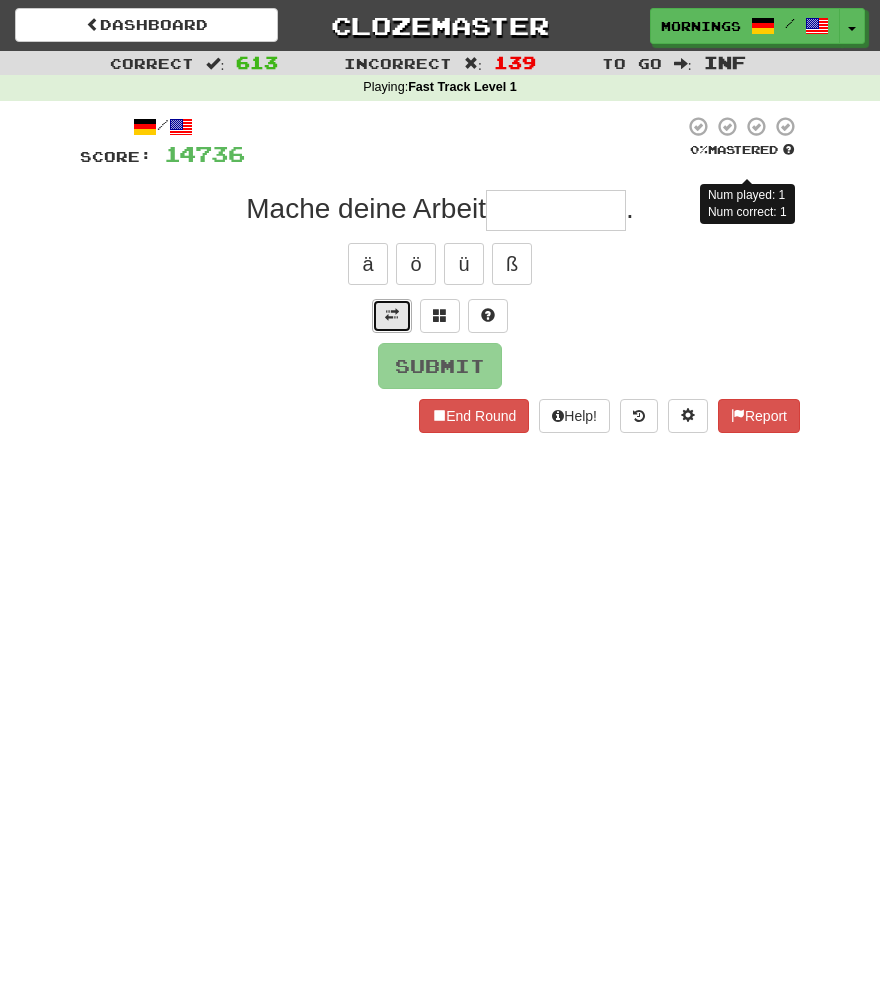 click at bounding box center (392, 316) 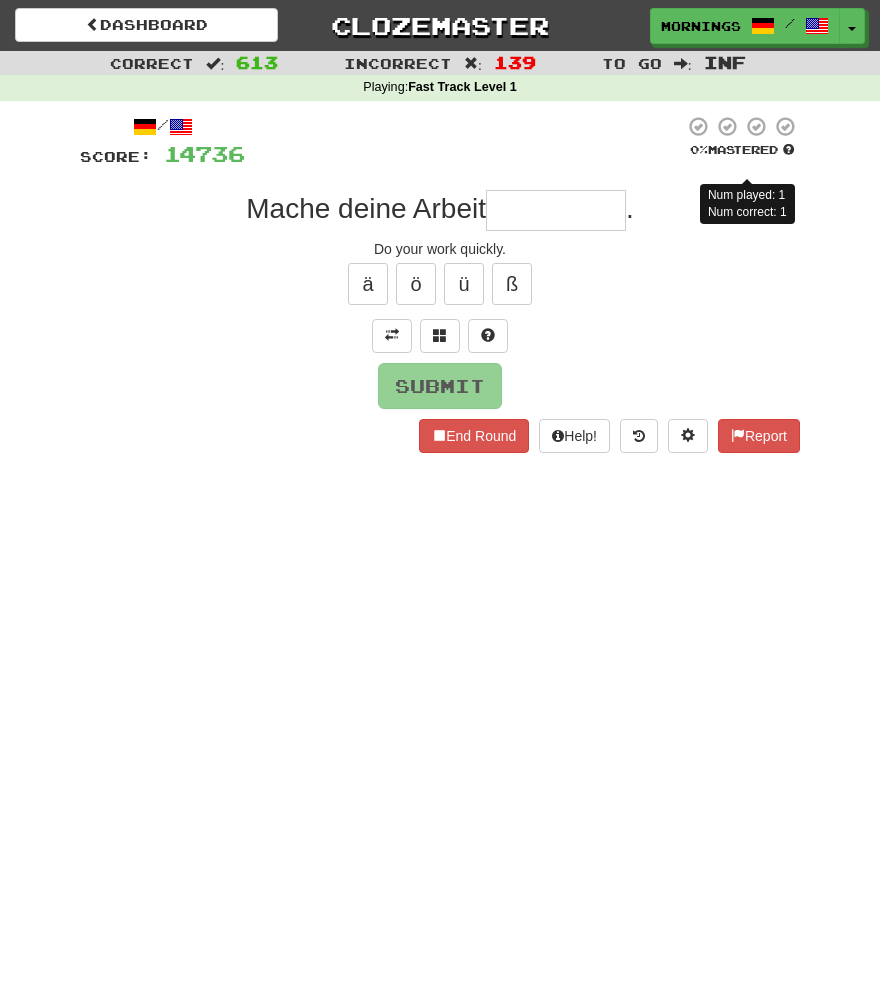 click at bounding box center (556, 210) 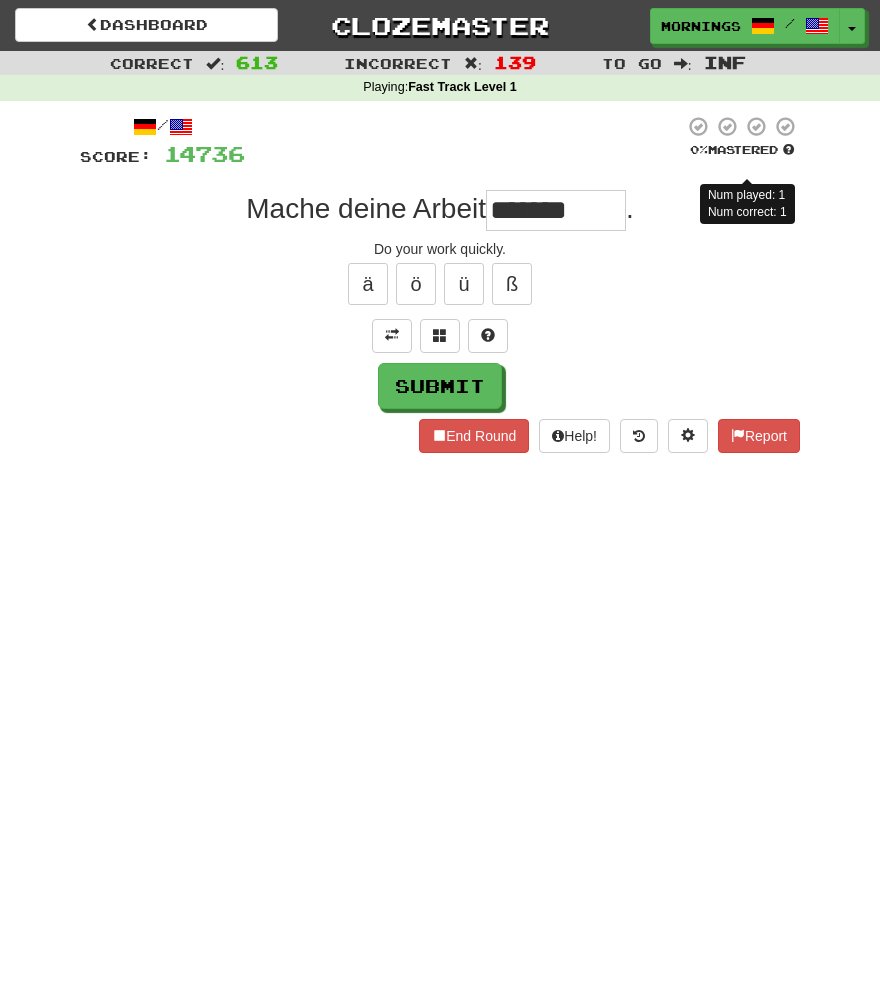 type on "*******" 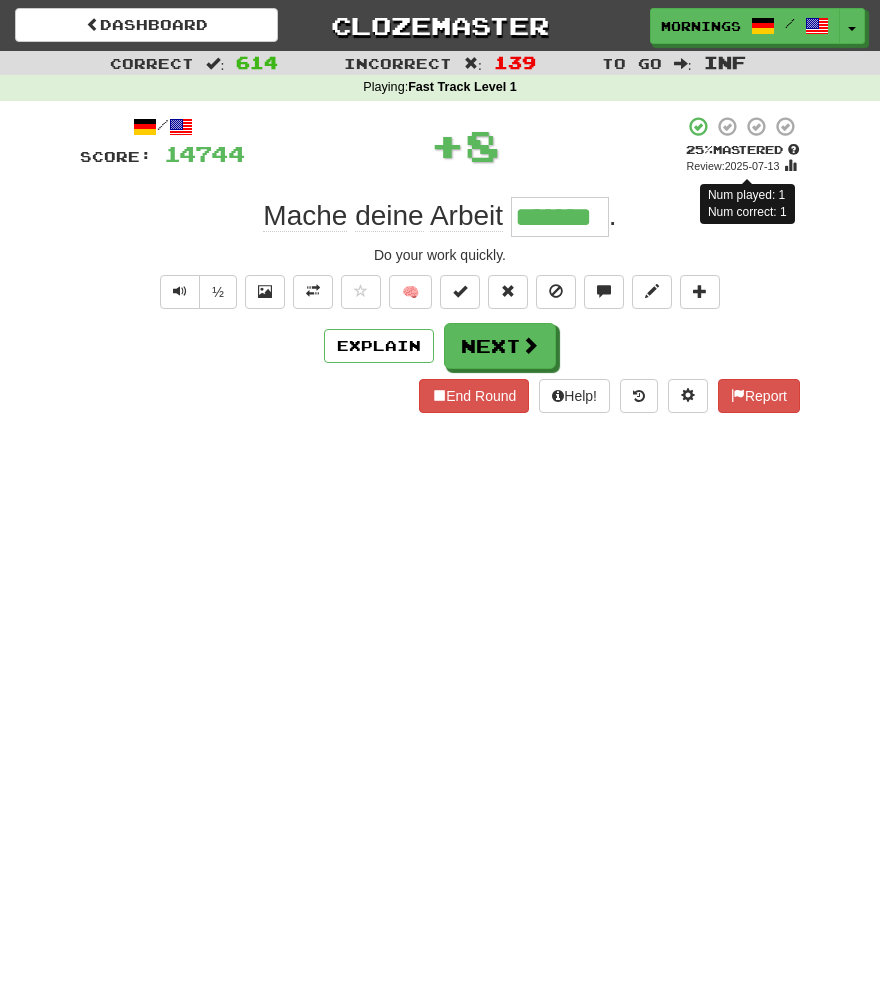 type 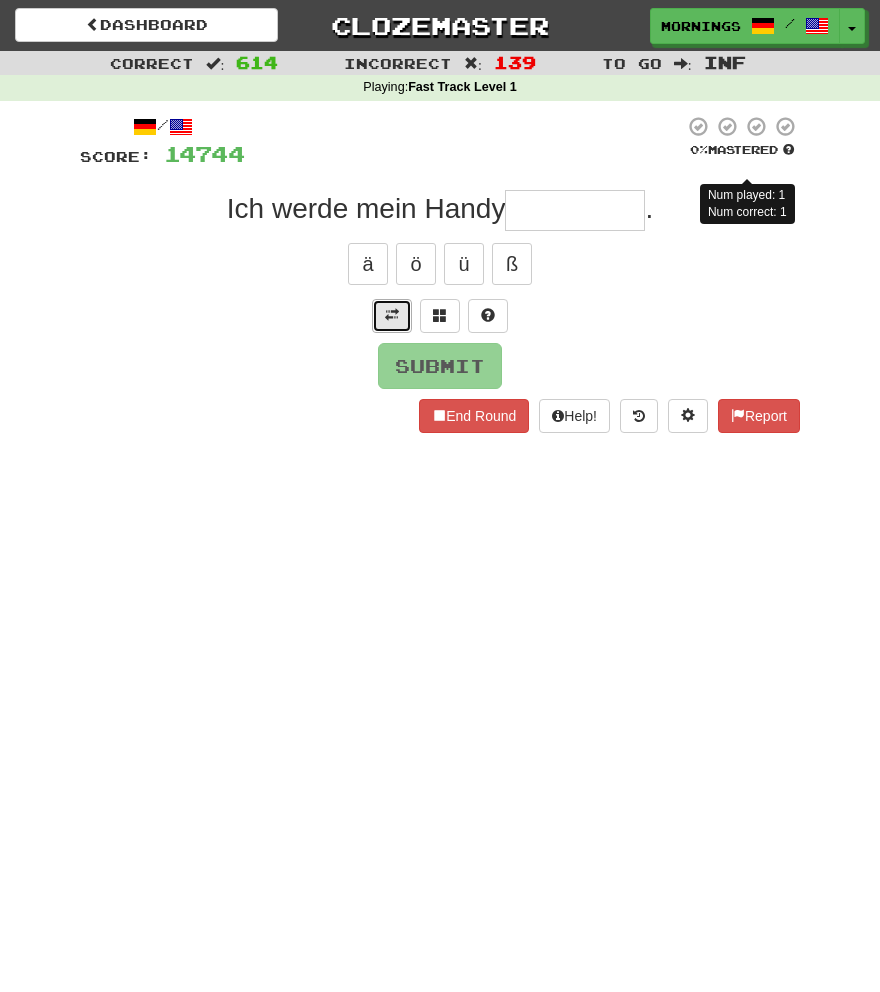 click at bounding box center [392, 316] 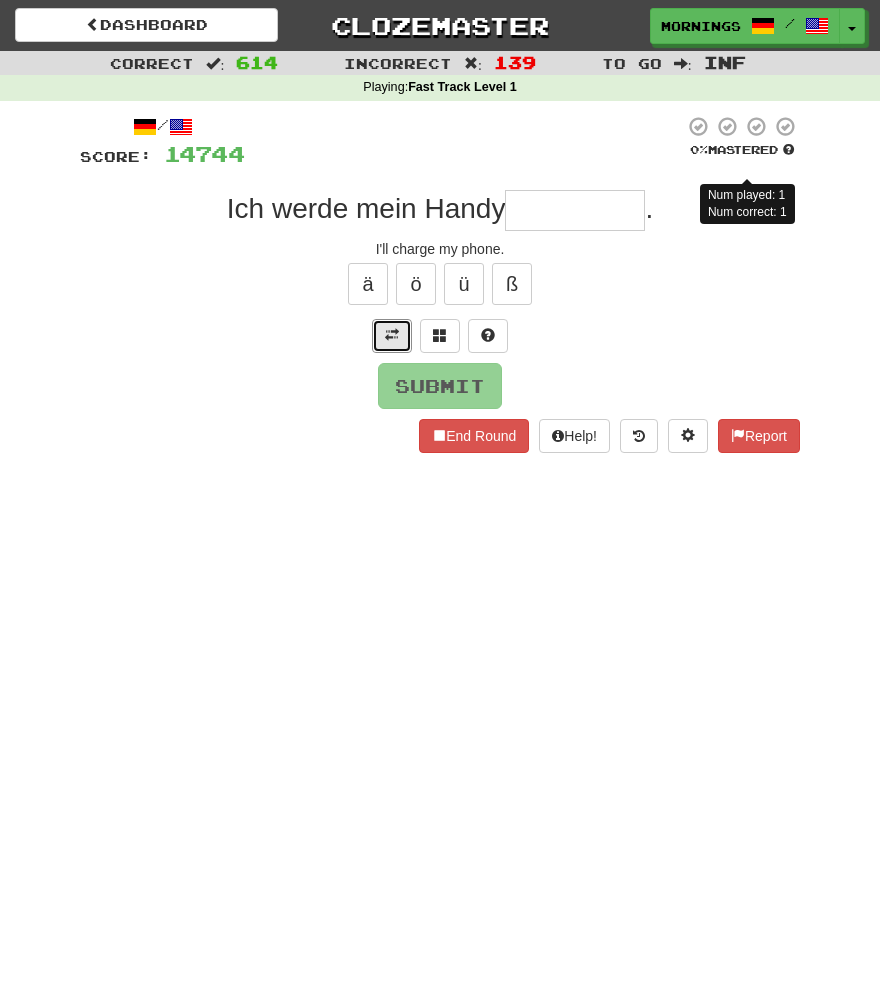 type 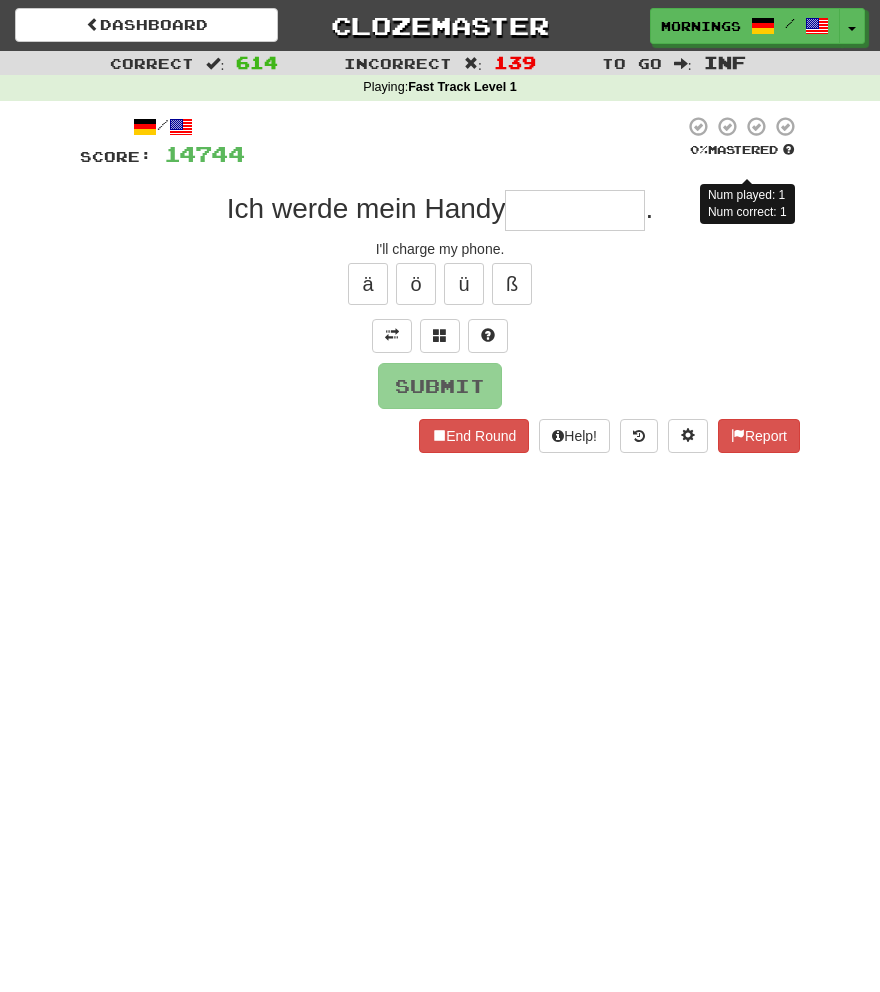 click at bounding box center (575, 210) 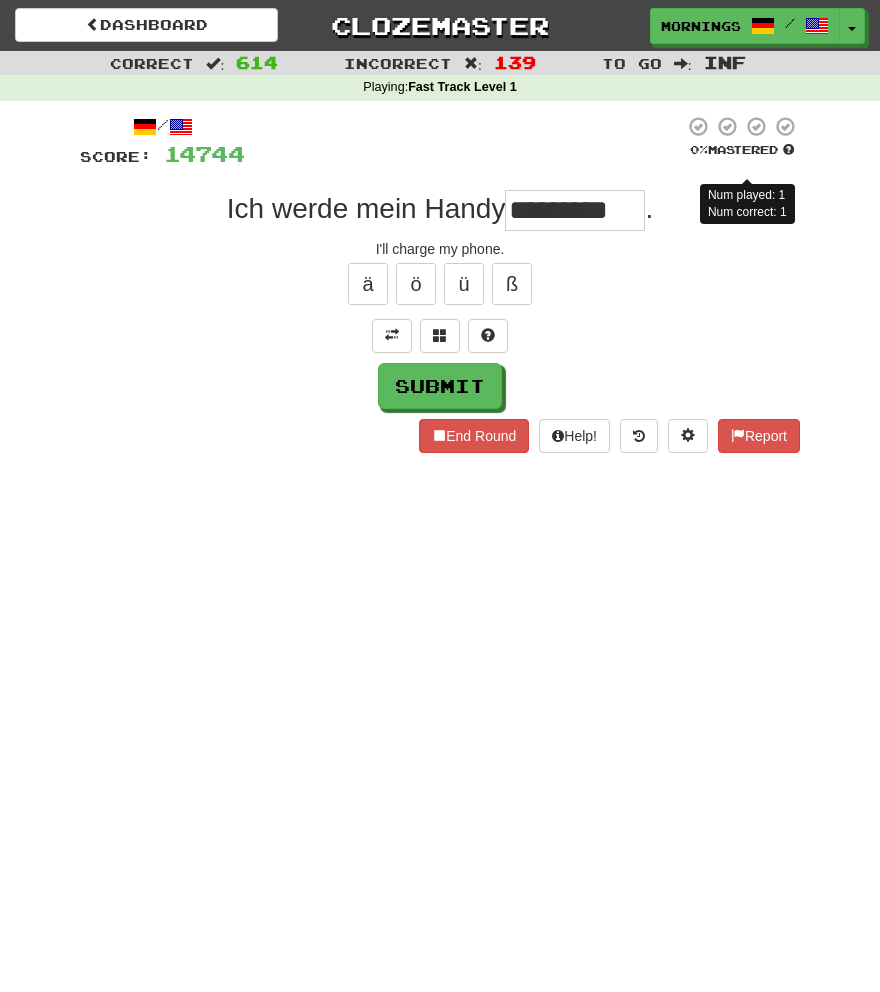 type on "********" 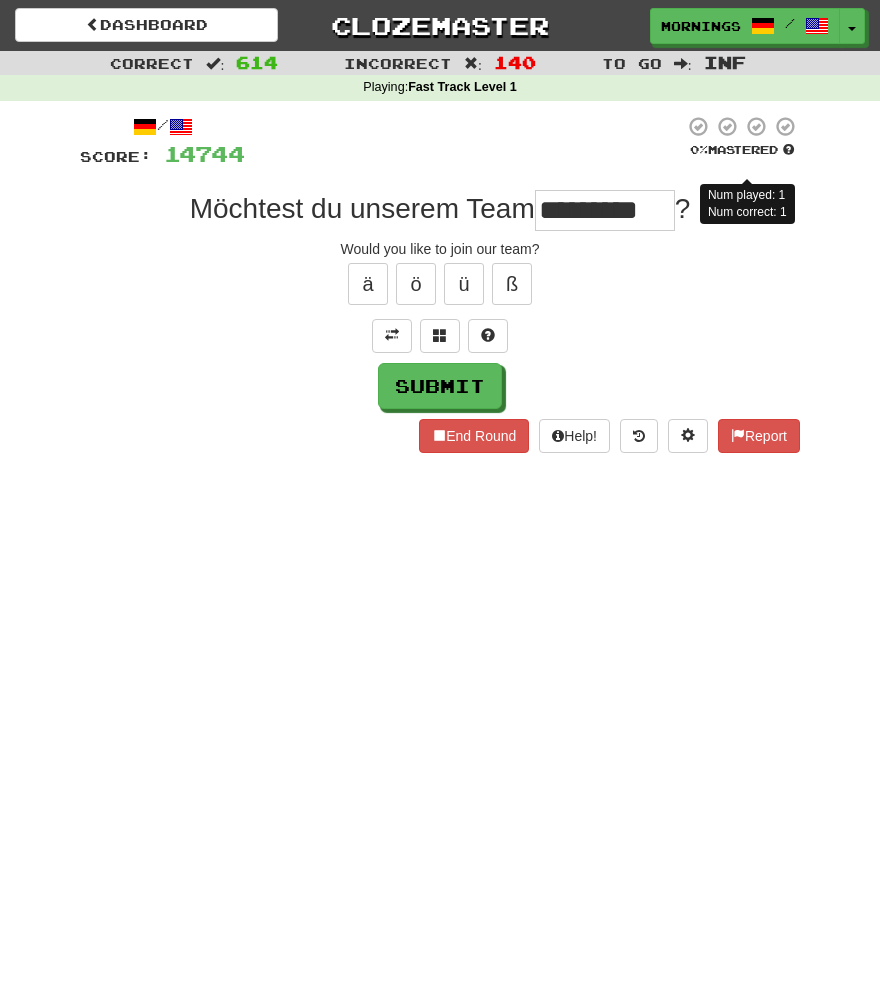 type on "*********" 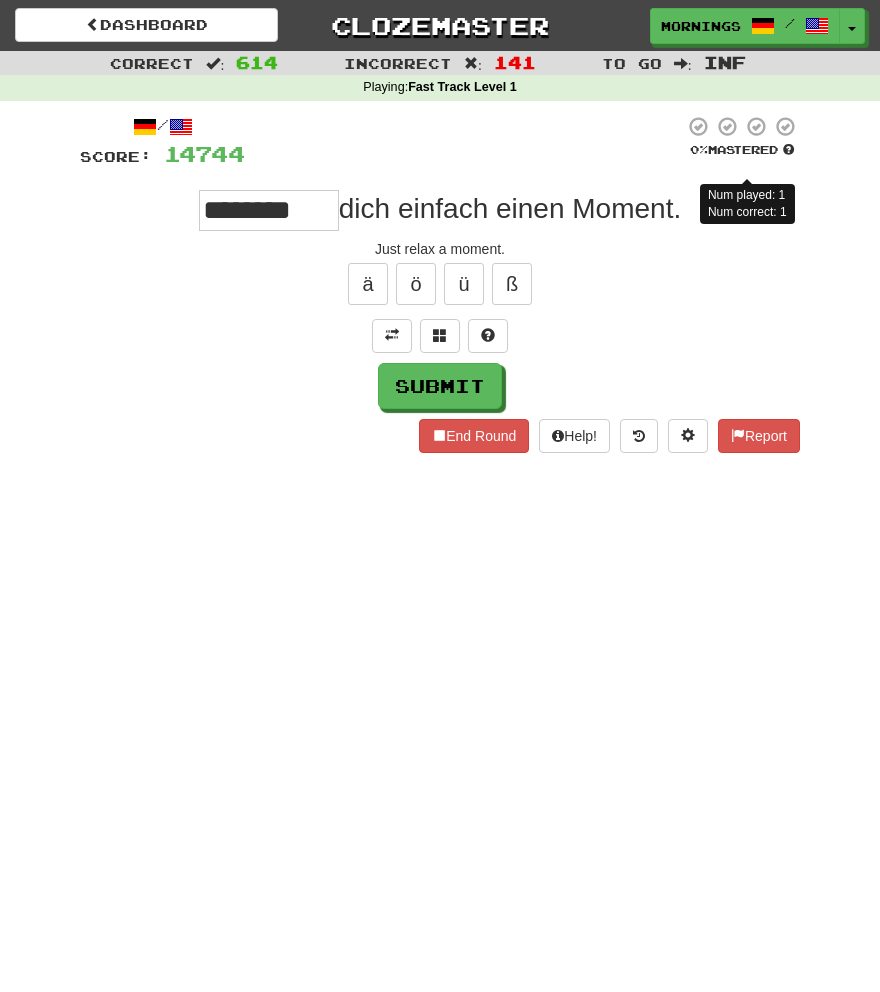 type on "********" 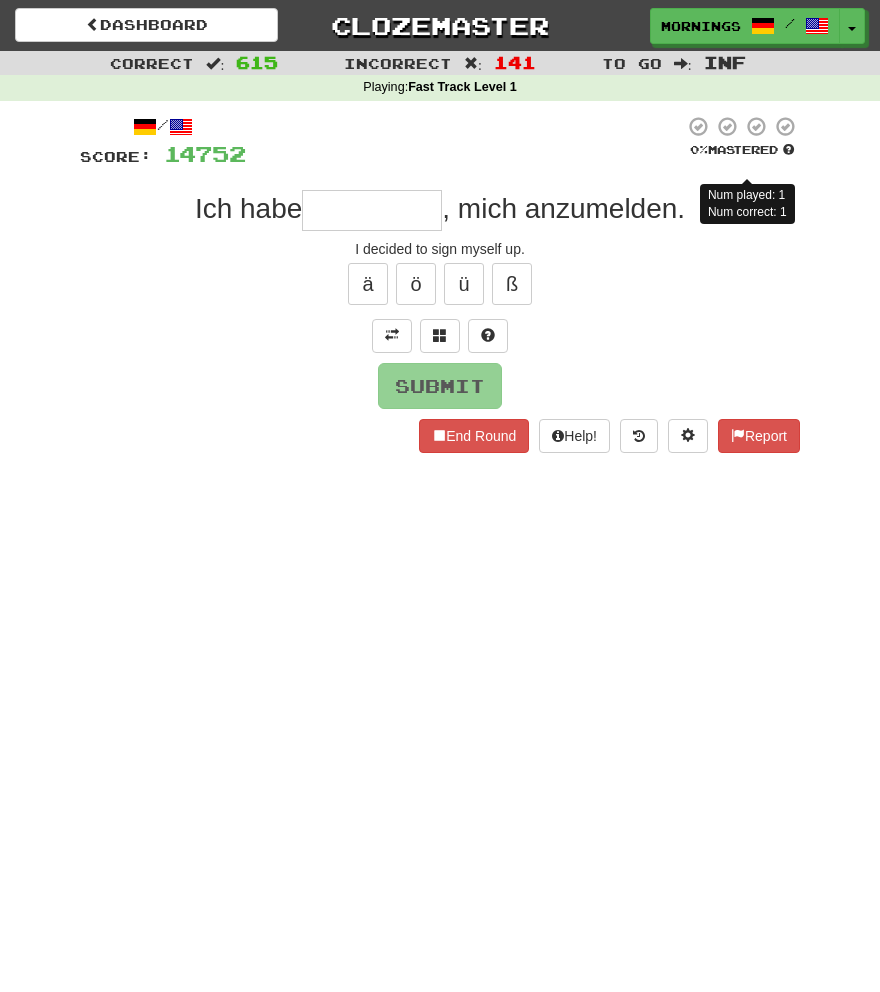 click on "Submit" at bounding box center (440, 386) 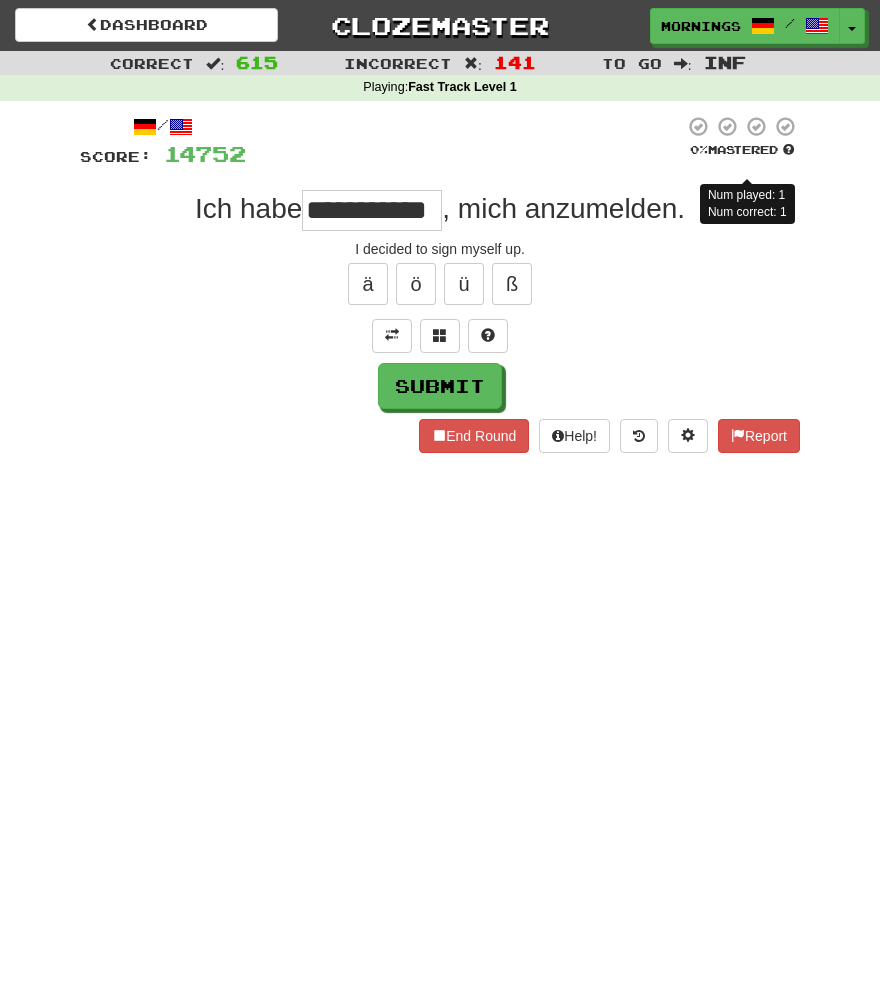 scroll, scrollTop: 0, scrollLeft: 20, axis: horizontal 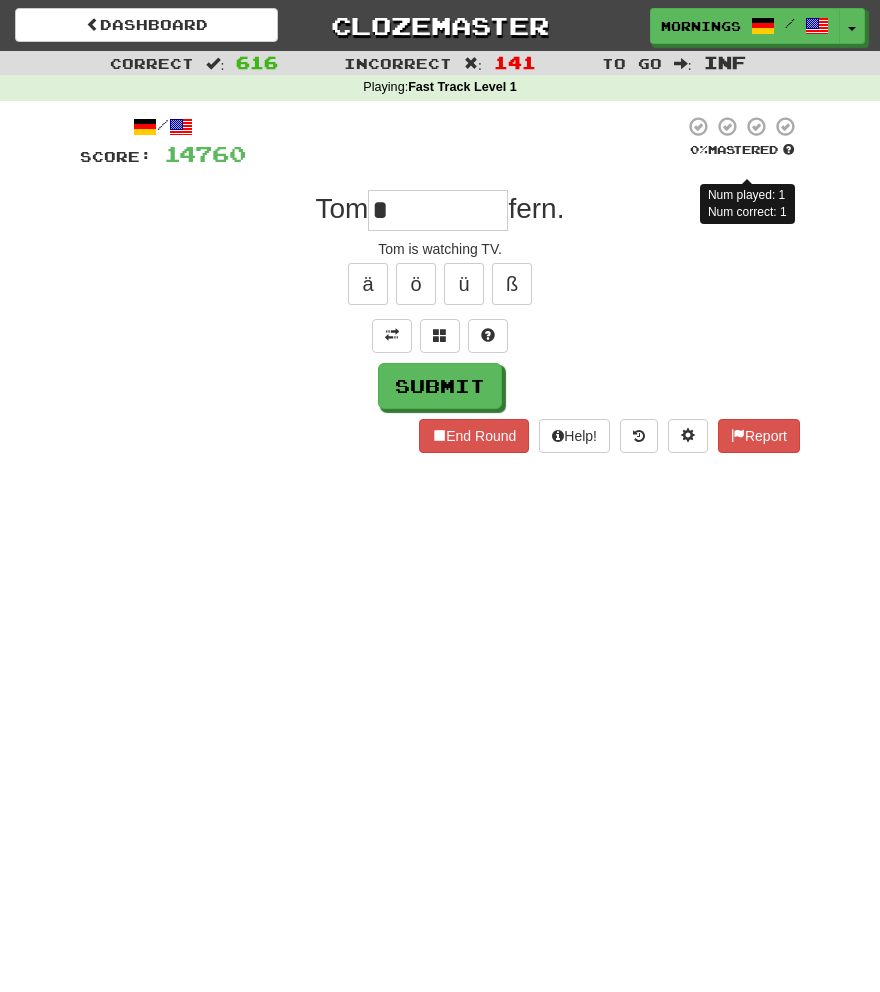 type on "*" 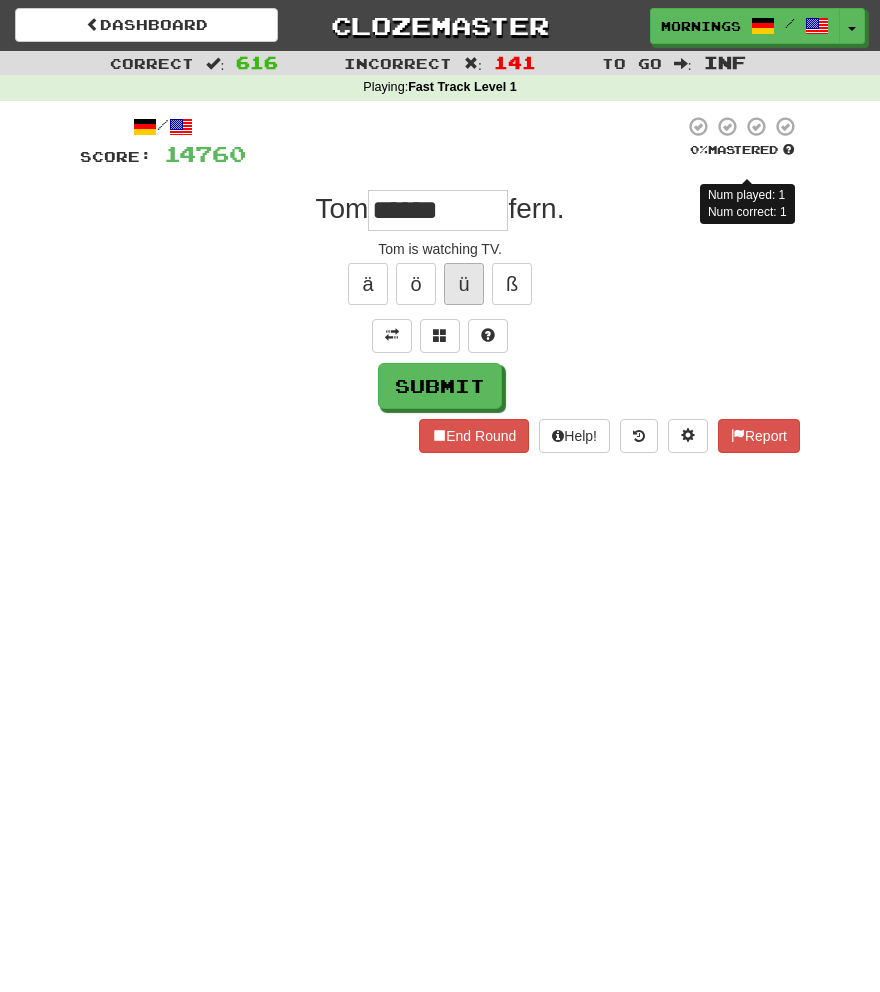 type on "******" 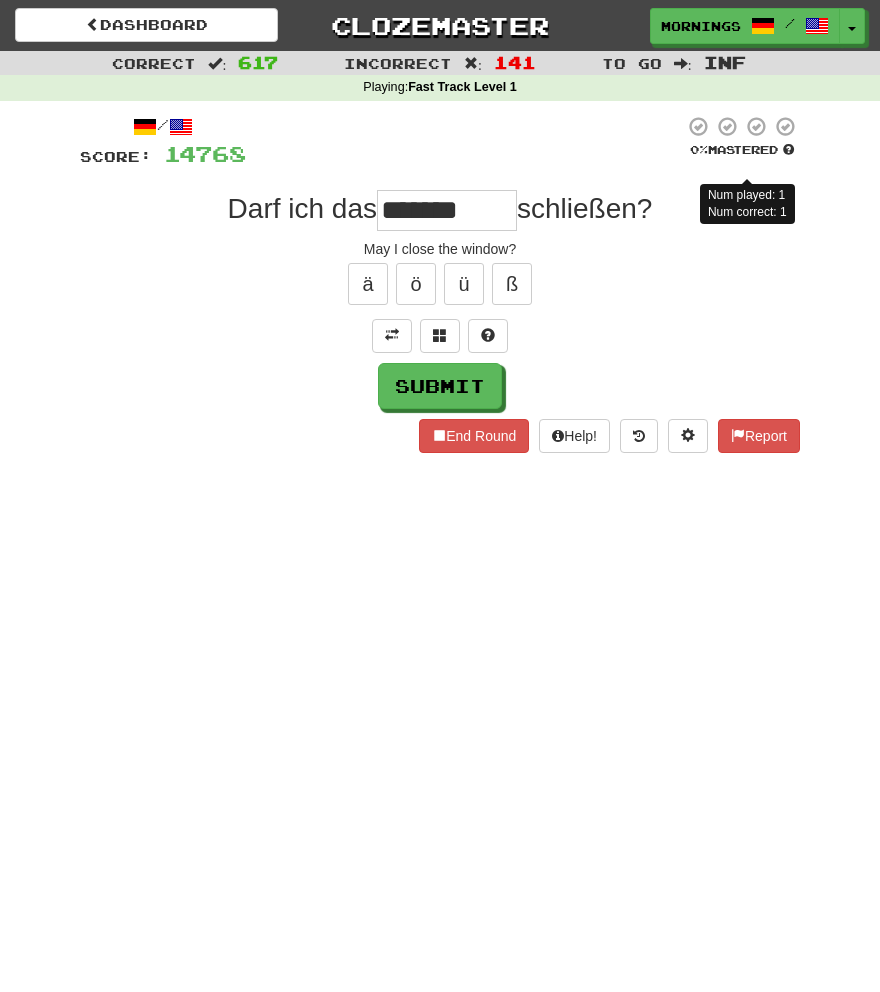 type on "*******" 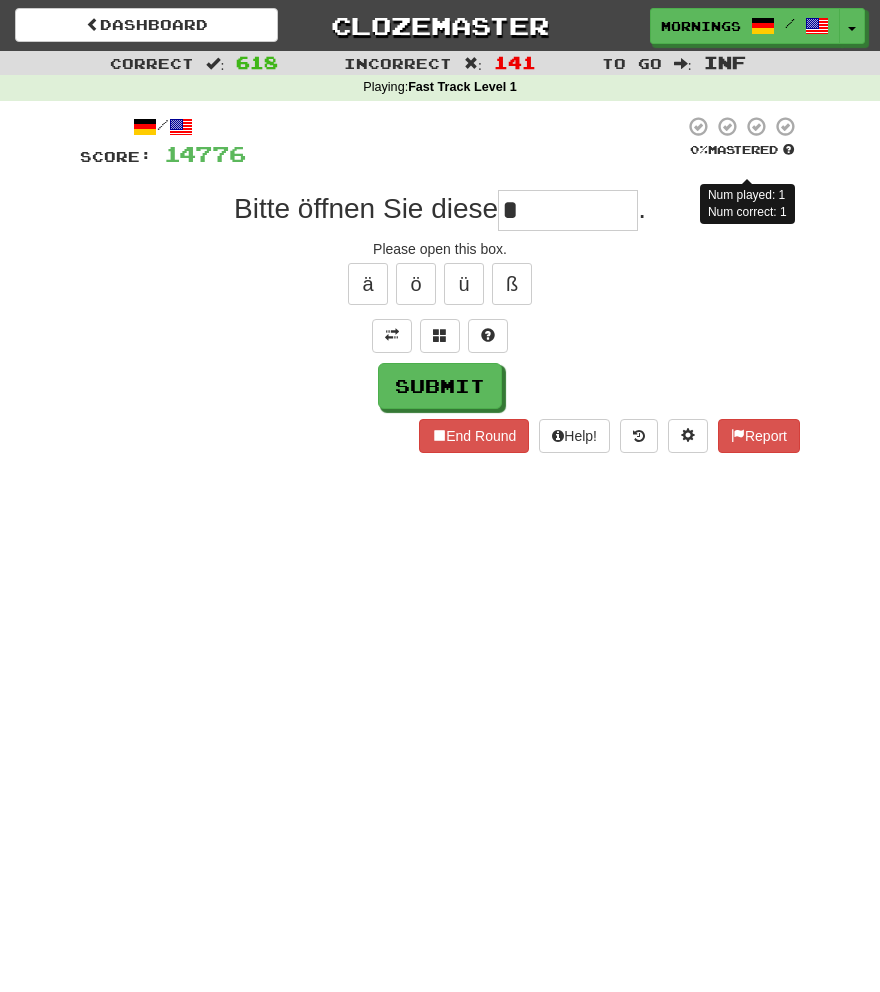 type on "***" 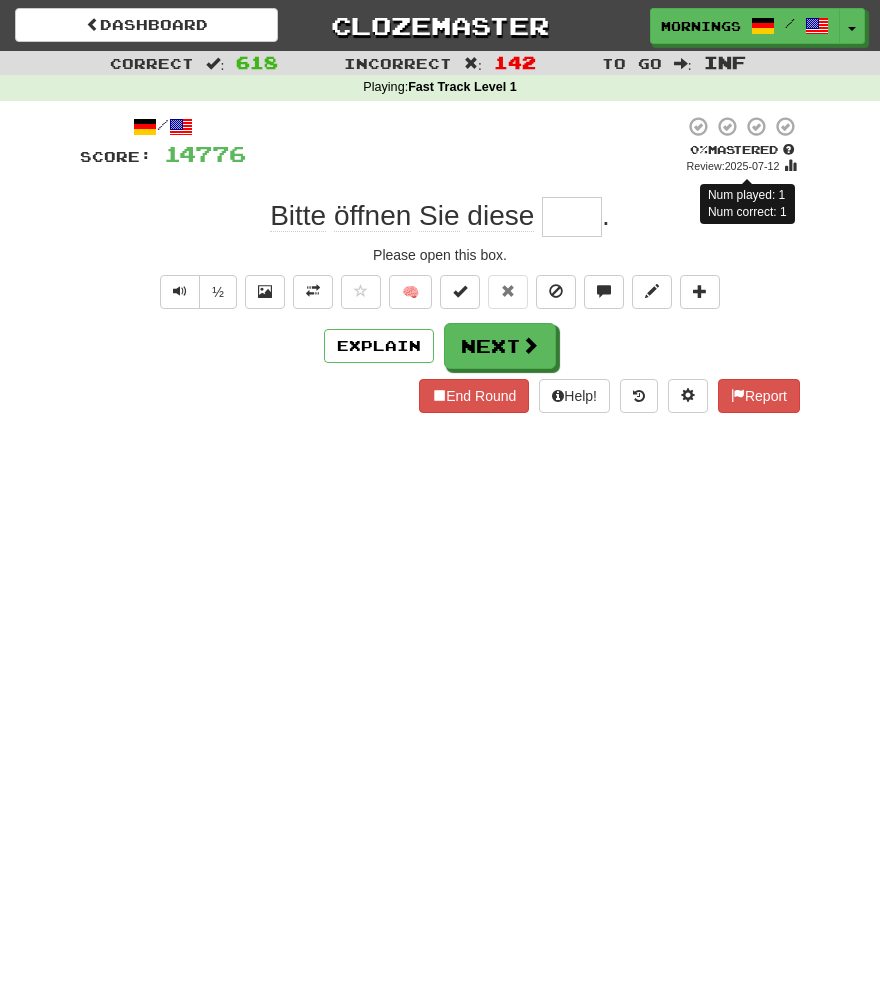 click on "/  Score:   14776 0 %  Mastered Num played: 1 Num correct: 1 Review:  2025-07-12 Bitte   öffnen   Sie   diese   . Please open this box. ½ 🧠 Explain Next  End Round  Help!  Report" at bounding box center (440, 264) 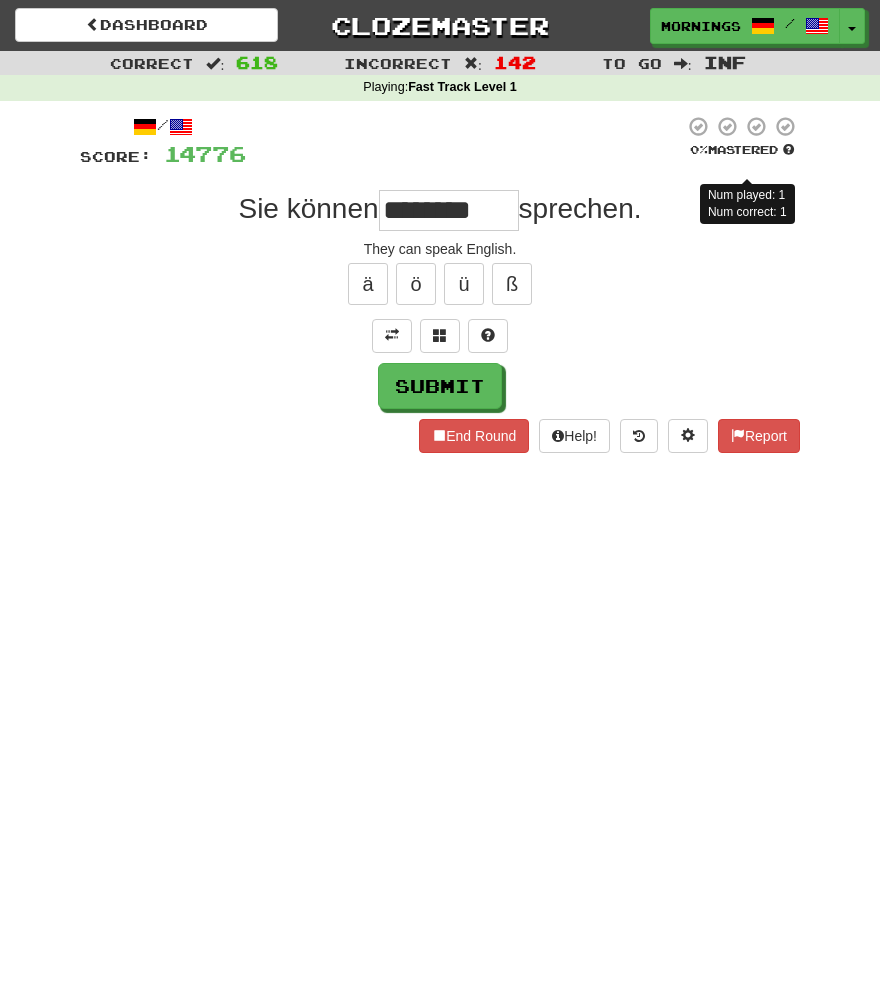 type on "********" 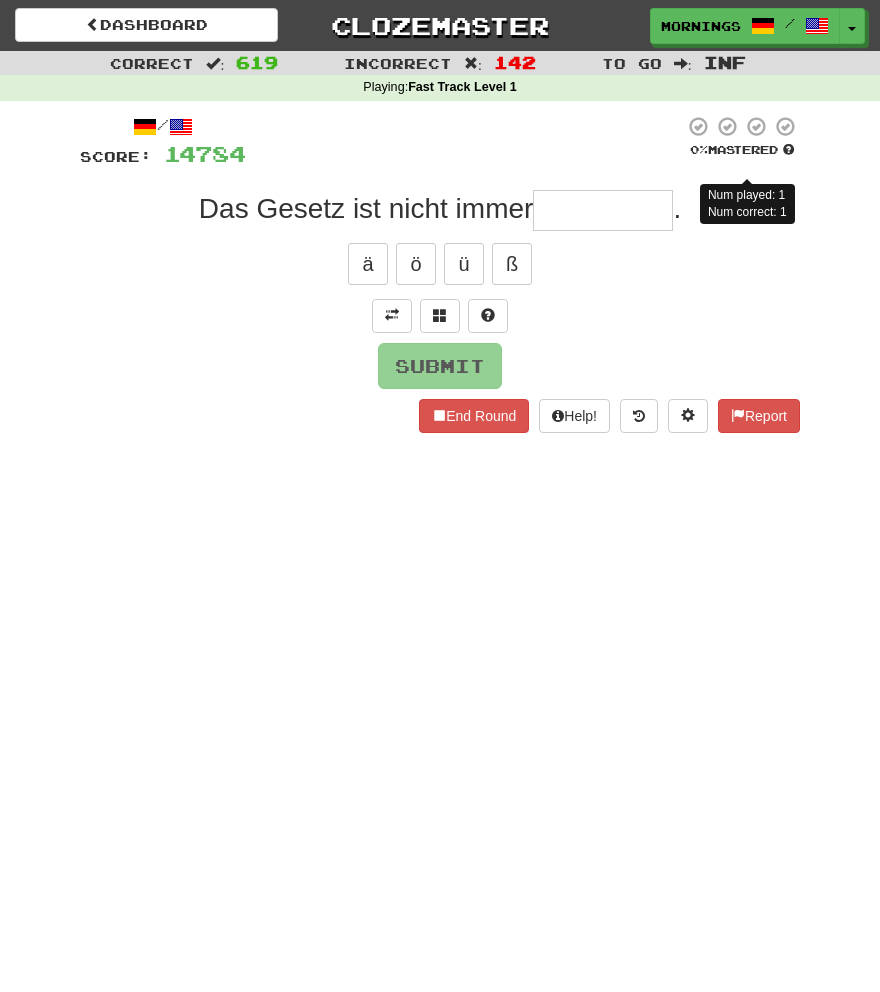 click on "Dashboard
Clozemaster
MorningSky1558
/
Toggle Dropdown
Dashboard
Leaderboard
Activity Feed
Notifications
Profile
Discussions
Deutsch
/
English
Streak:
0
Review:
2,326
Points Today: 0
English
/
Español
Streak:
1
Review:
3,655
Points Today: 1536
English
/
Deutsch
Streak:
0
Review:
537
Points Today: 0
English
/
Italiano
Streak:
0
Review:
330
Points Today: 0
English
/
Français
Streak:
1
Review:
2,370
Points Today: 3048
English
/
Português
Streak:
0
Review:
260
Points Today: 0
English
/
العربية
Streak:
0
Review:
216
Points Today: 0" at bounding box center (440, 496) 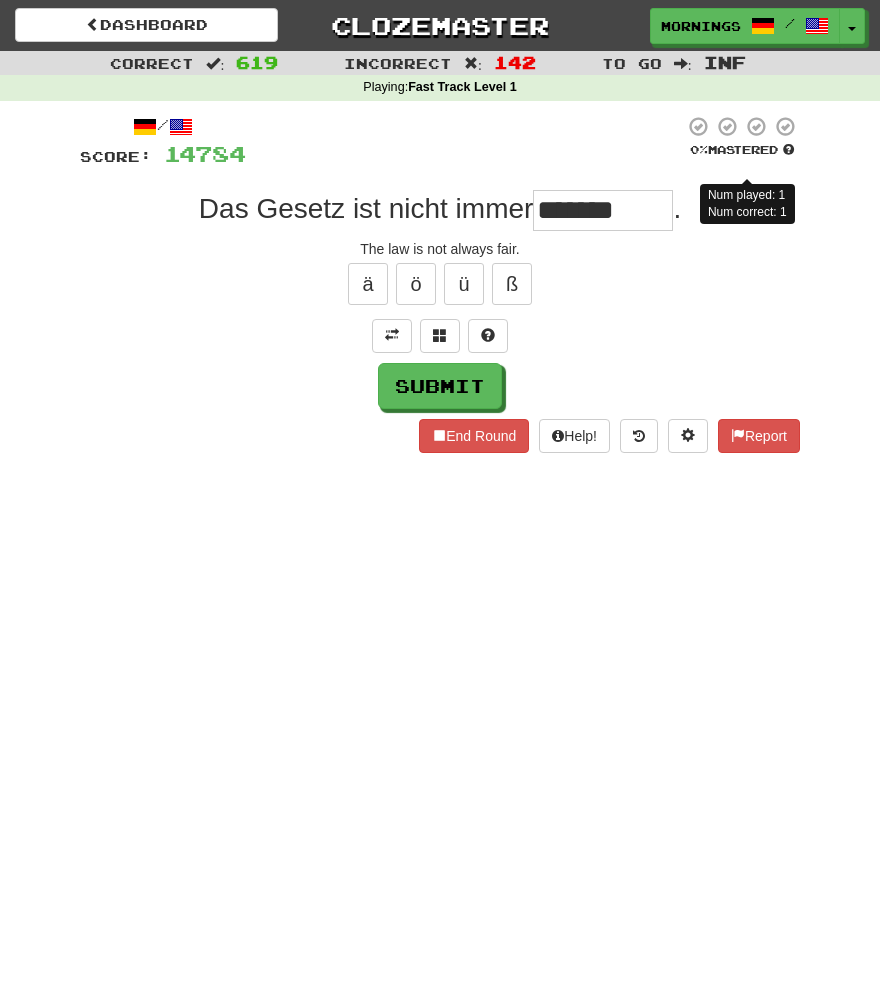 type on "*******" 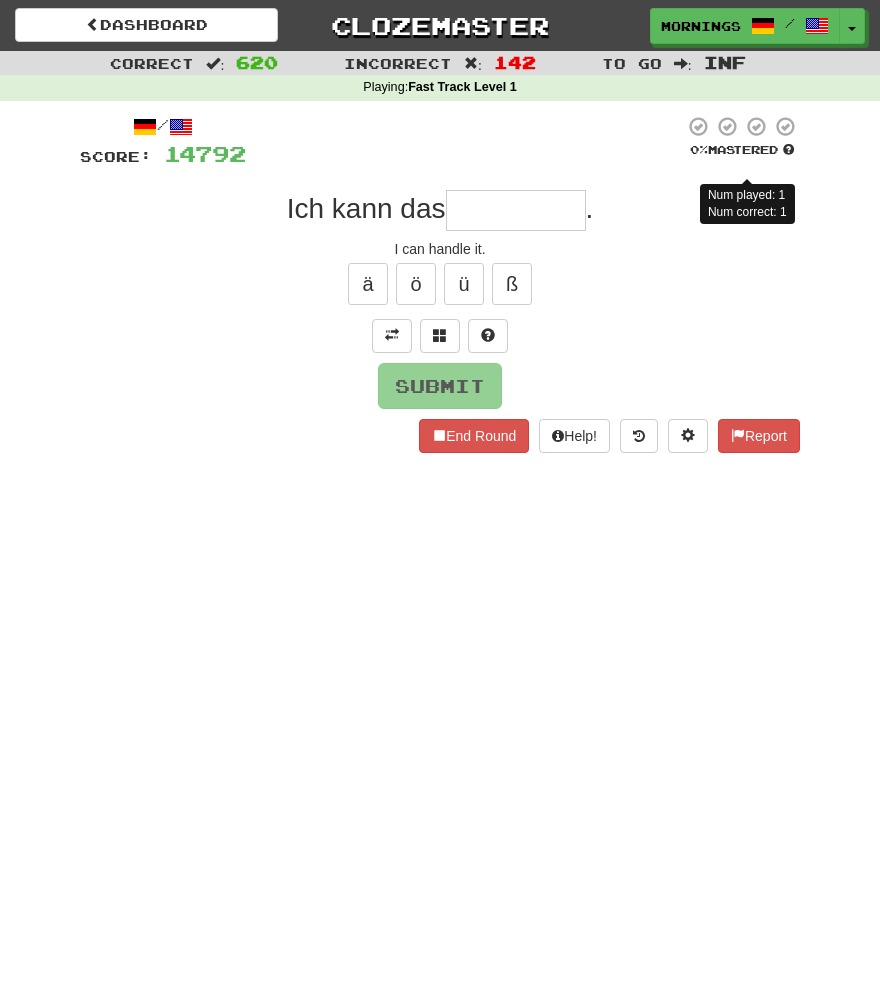 click on "/  Score:   14792 0 %  Mastered Num played: 1 Num correct: 1 Ich kann das  . I can handle it. ä ö ü ß Submit  End Round  Help!  Report" at bounding box center [440, 284] 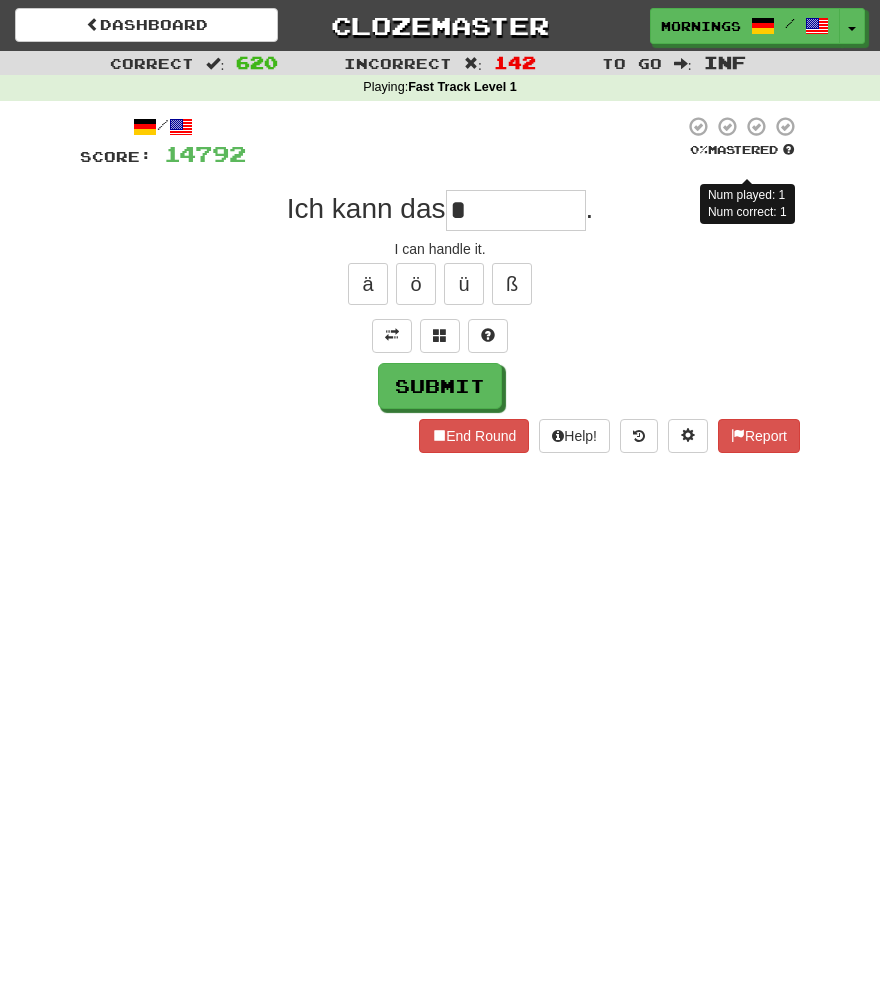 type on "**********" 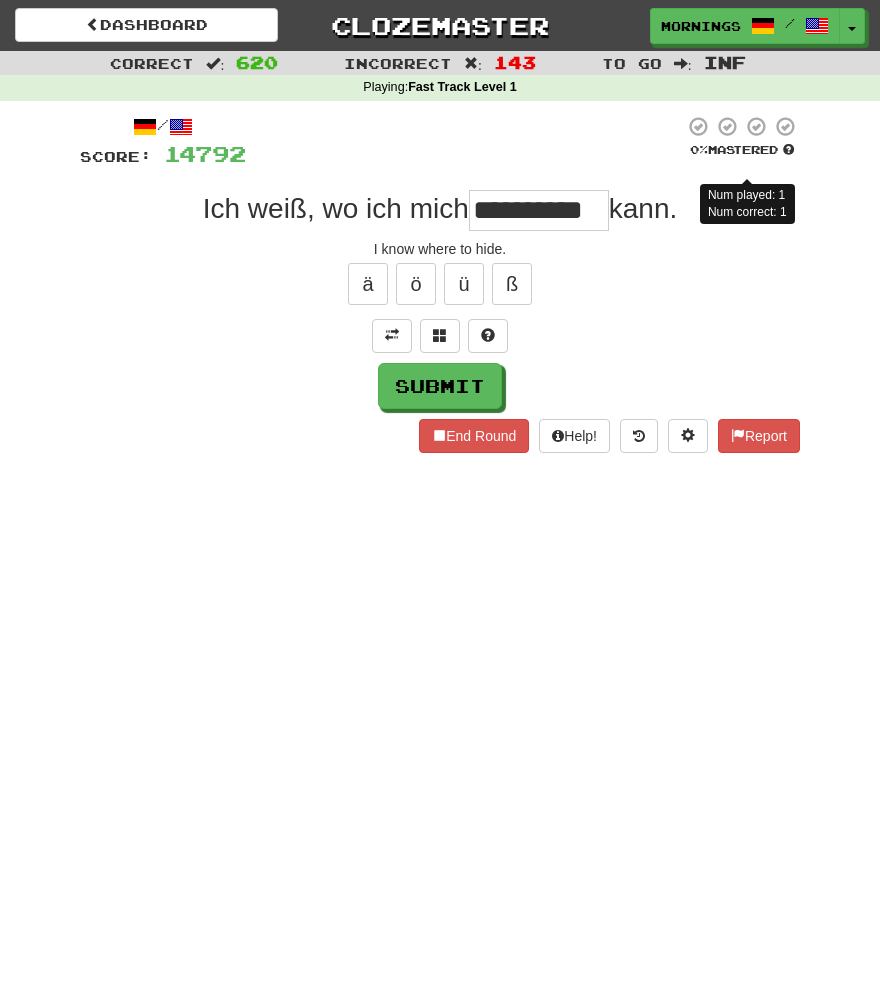 scroll, scrollTop: 0, scrollLeft: 4, axis: horizontal 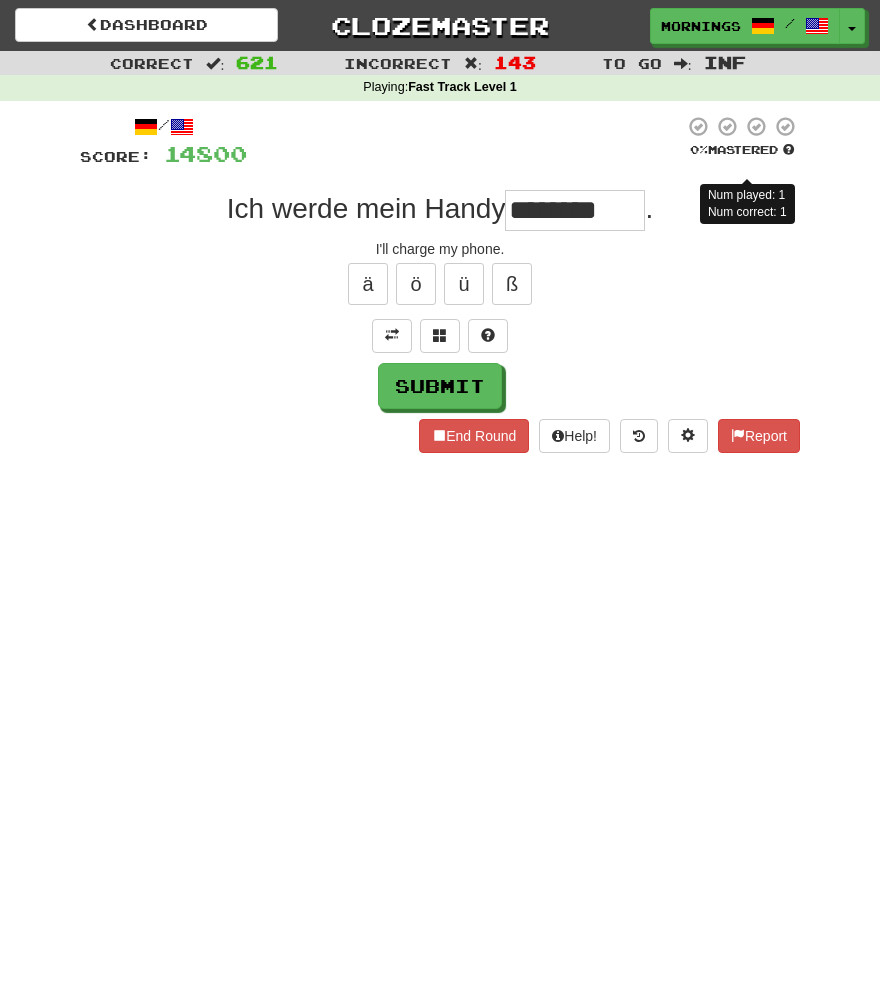 type on "********" 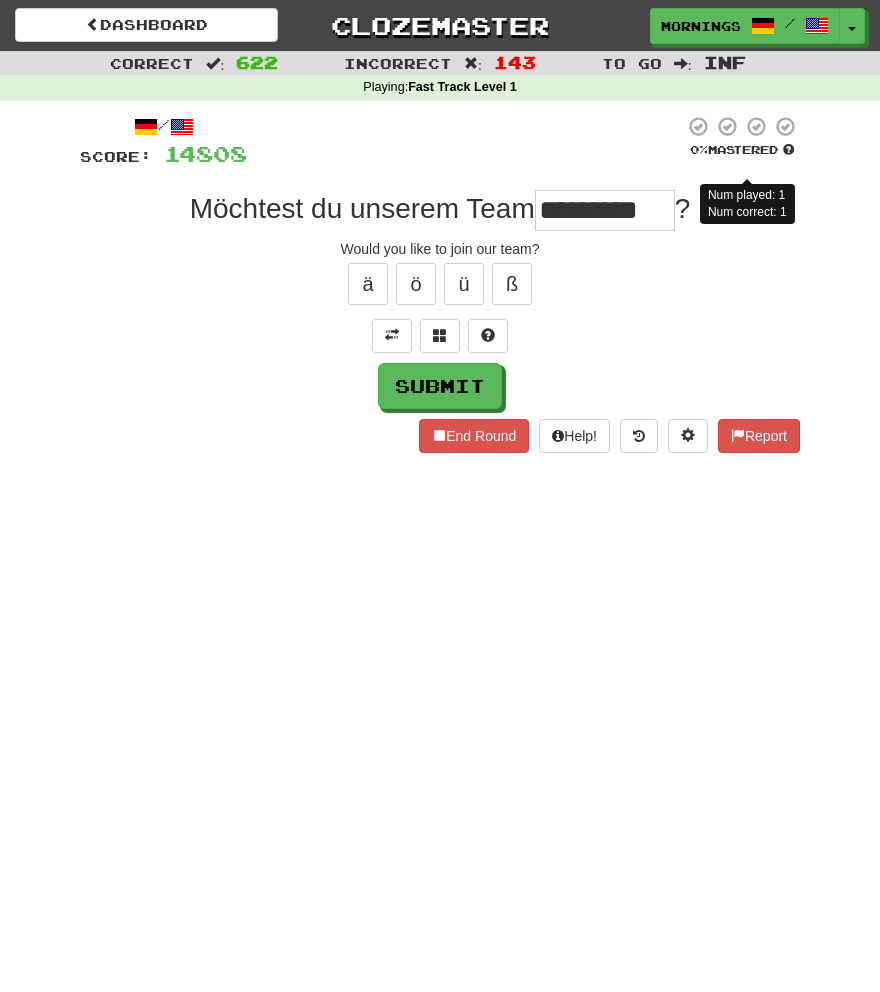 type on "*********" 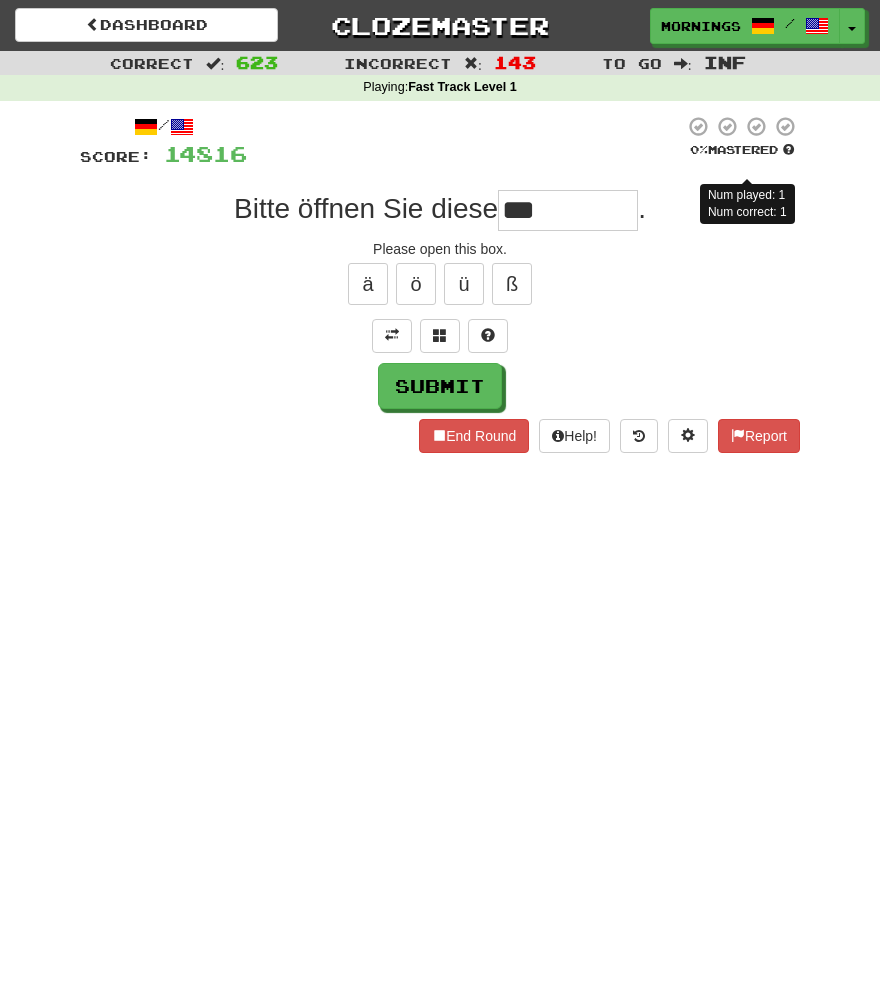 type on "***" 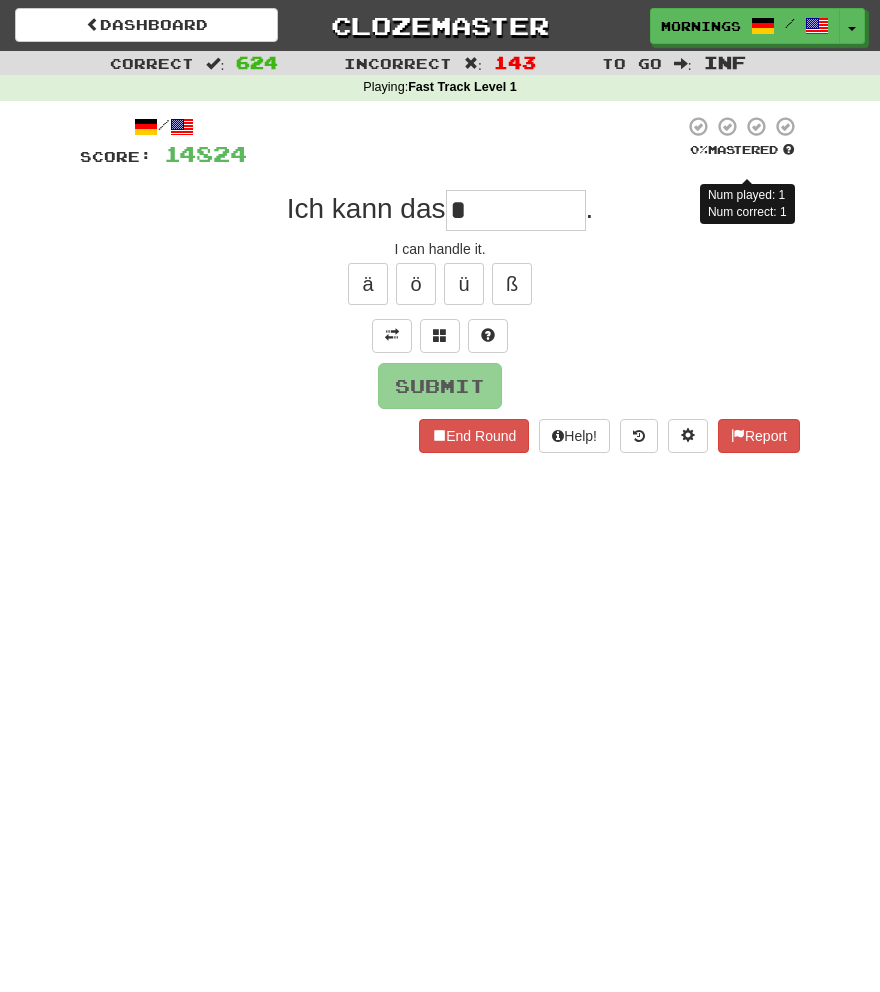 type on "**********" 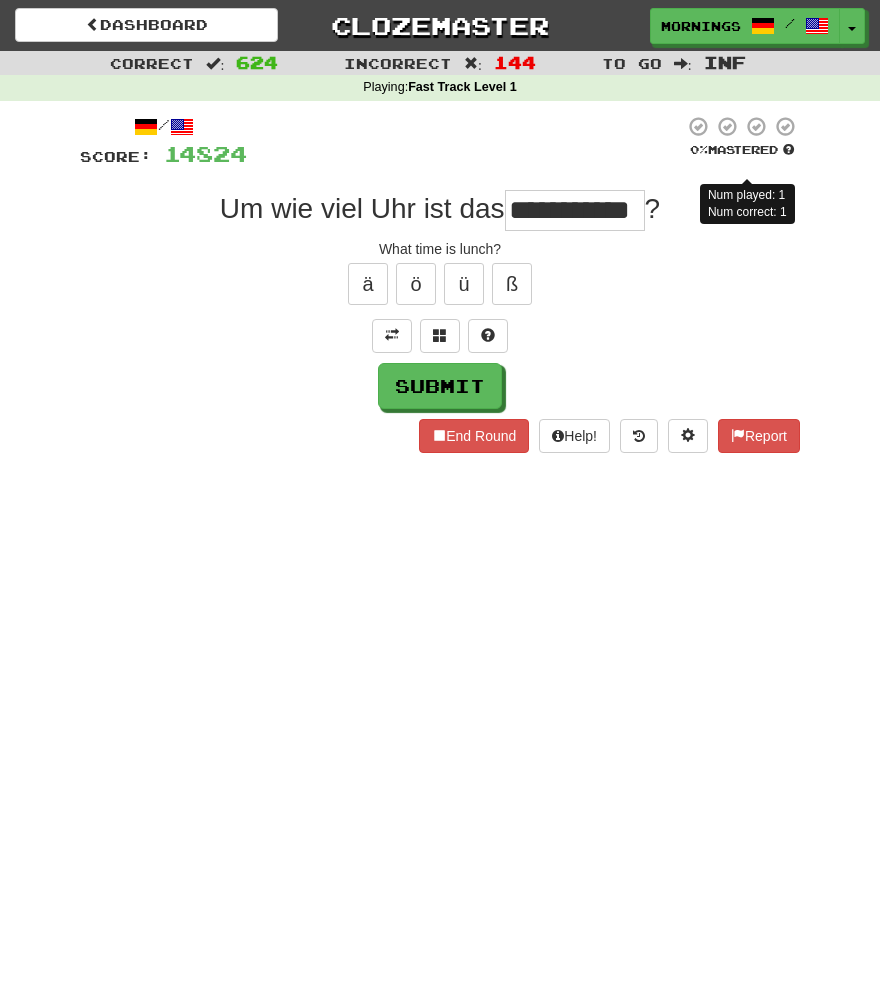 scroll, scrollTop: 0, scrollLeft: 20, axis: horizontal 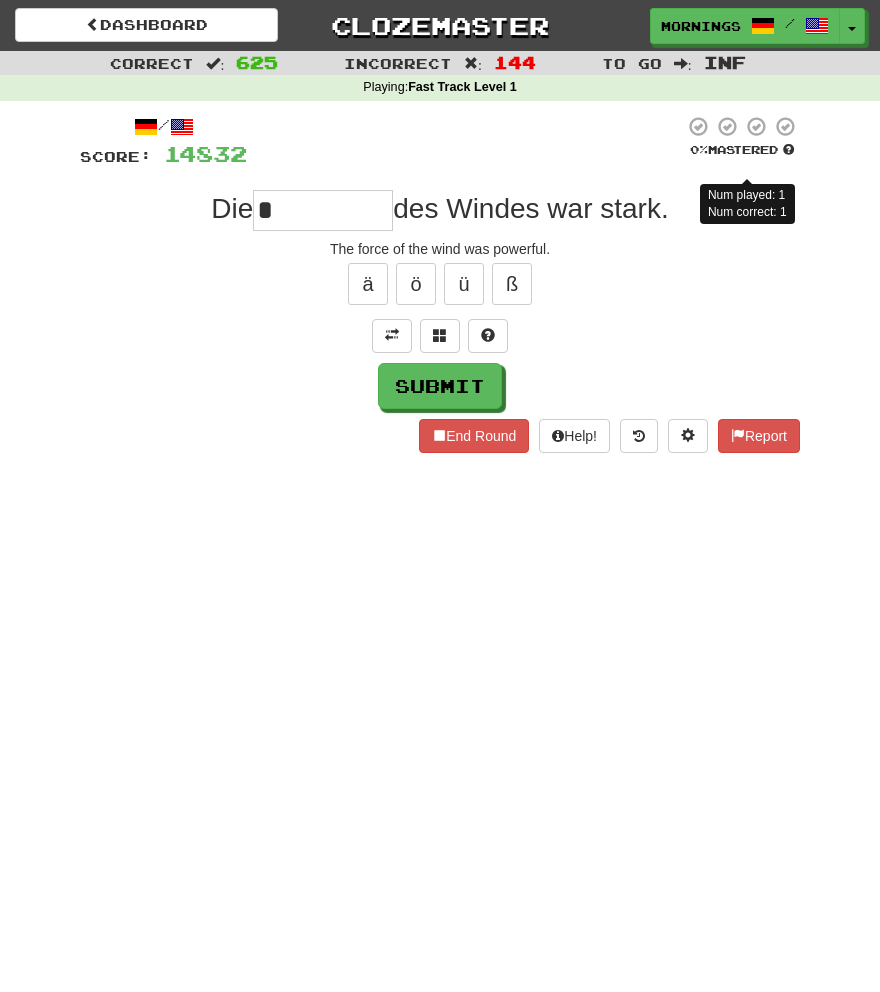 type on "*" 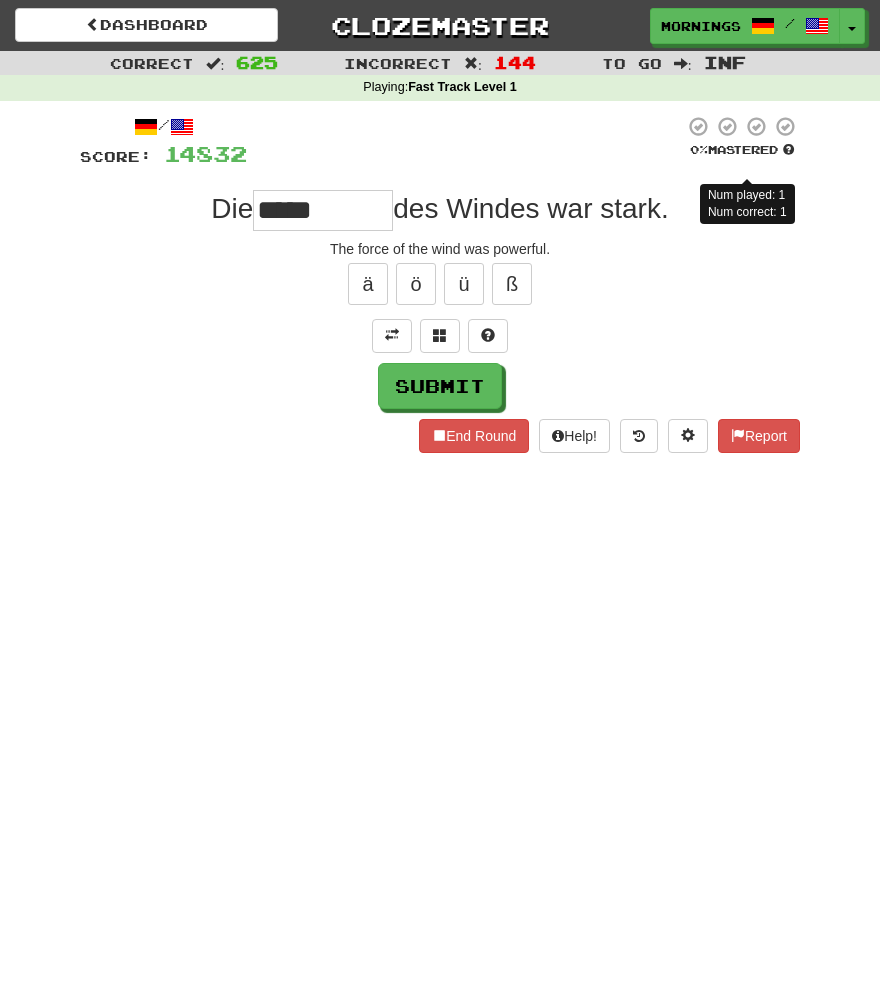 type on "*****" 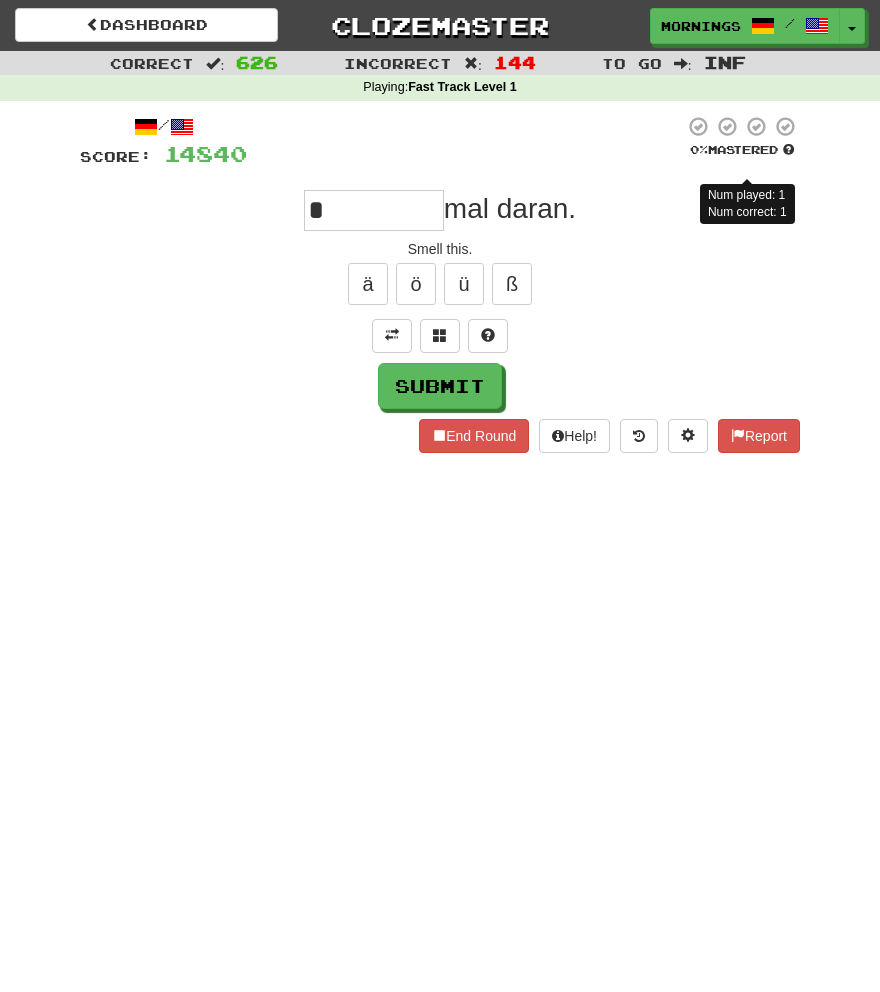 type on "*****" 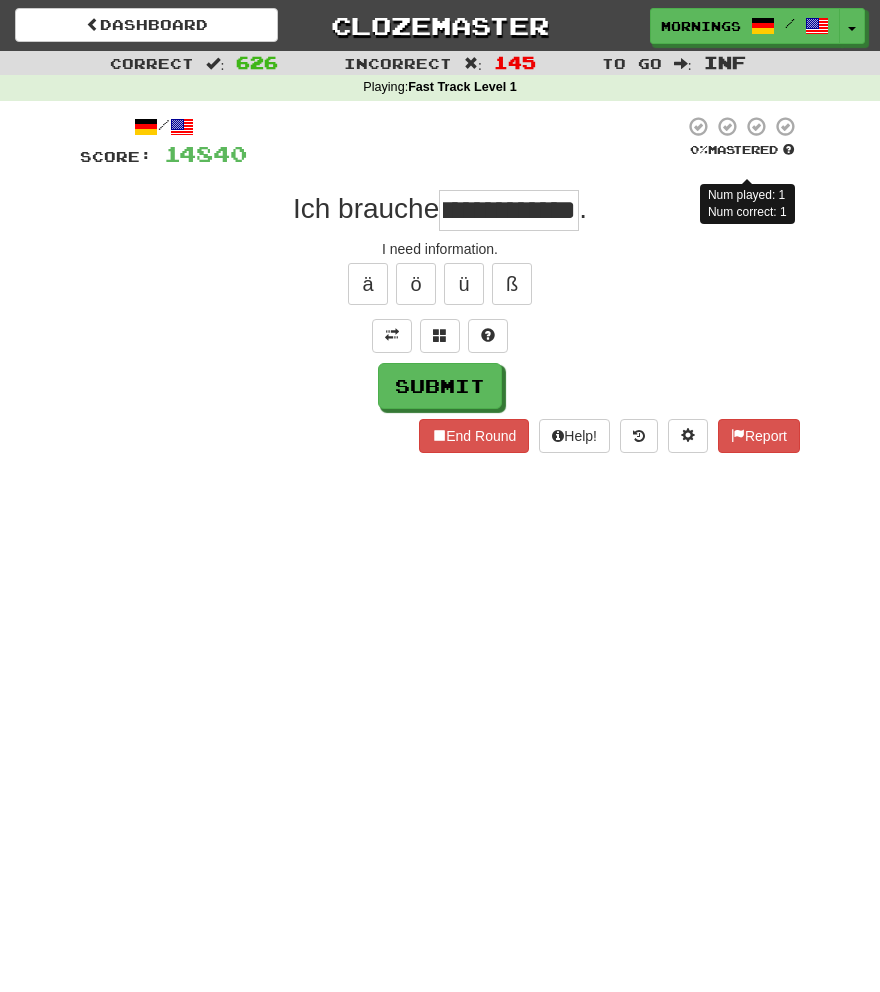 scroll, scrollTop: 0, scrollLeft: 40, axis: horizontal 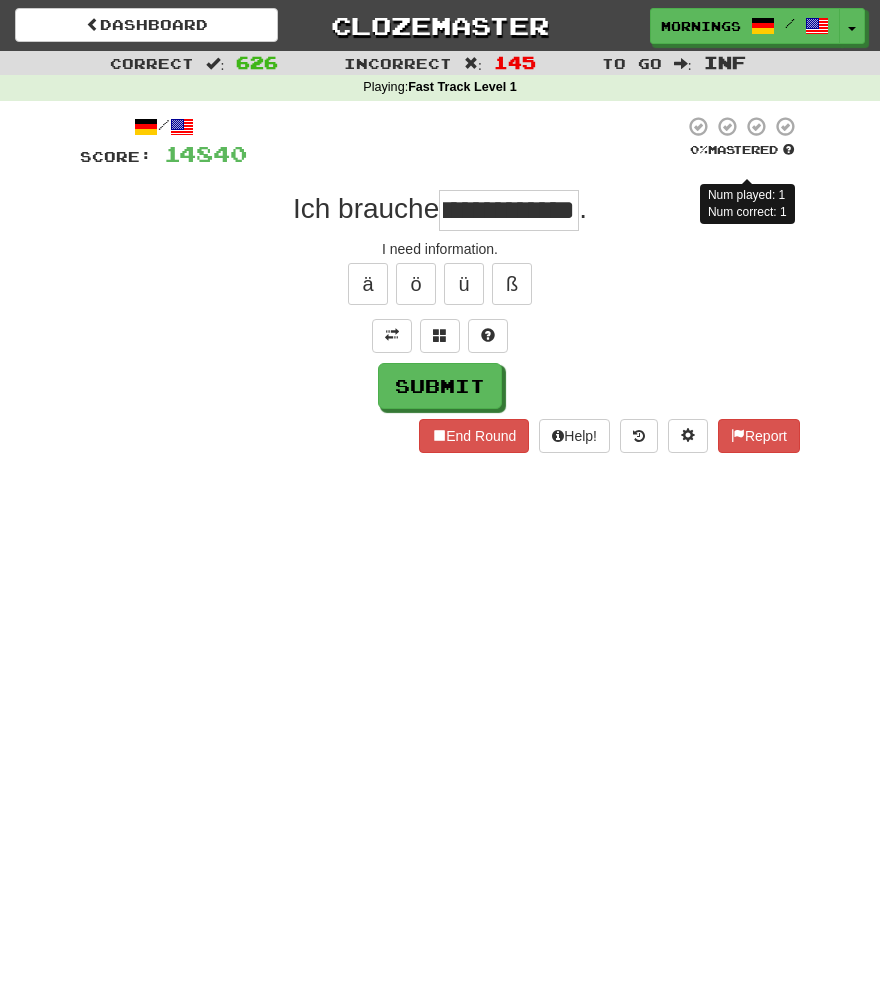 type on "**********" 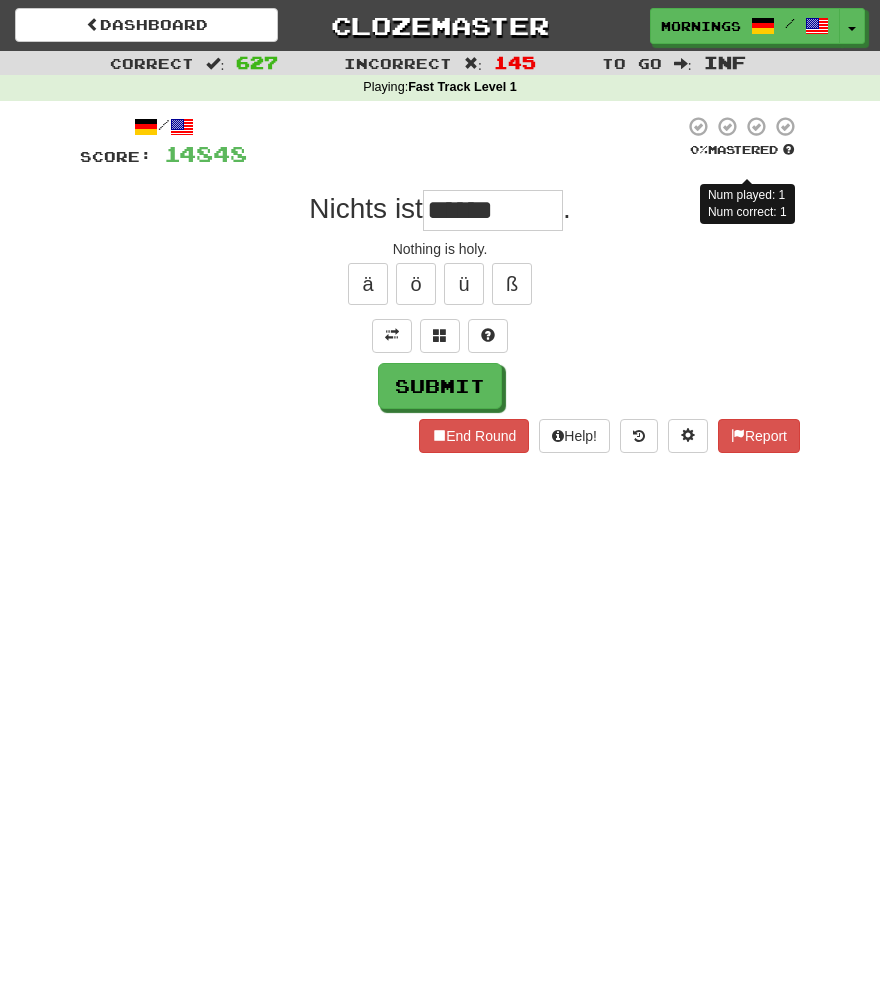 type on "******" 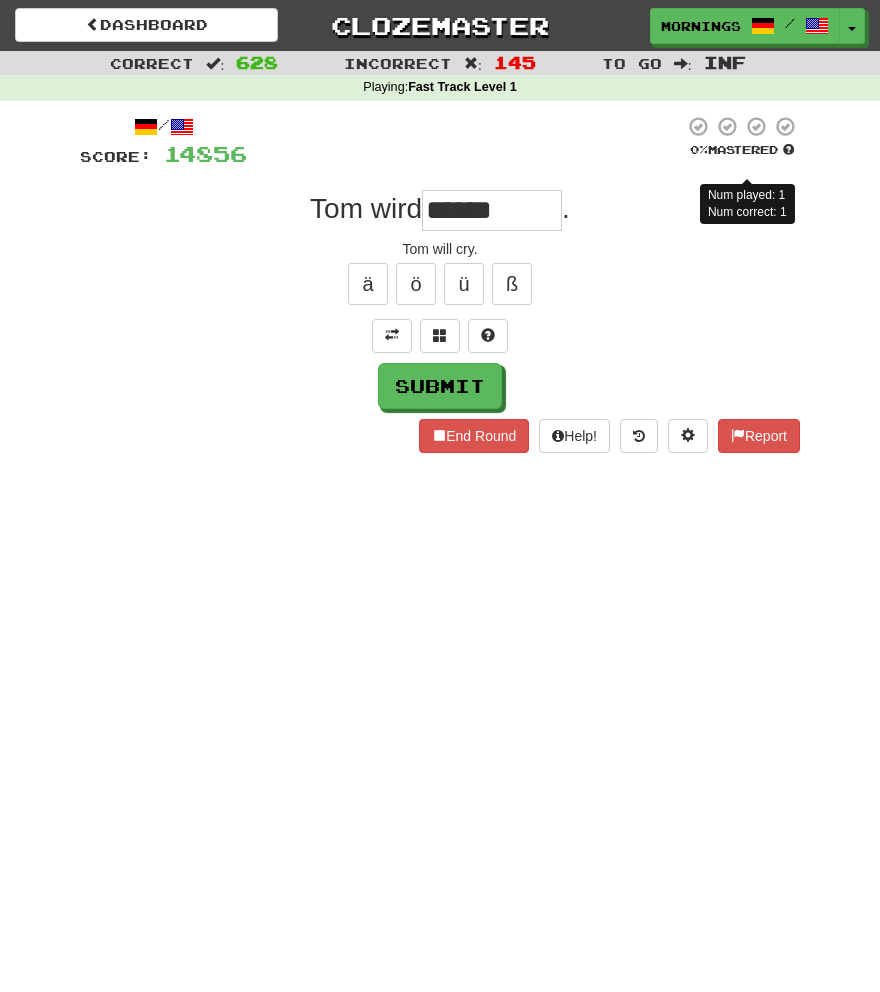 type on "******" 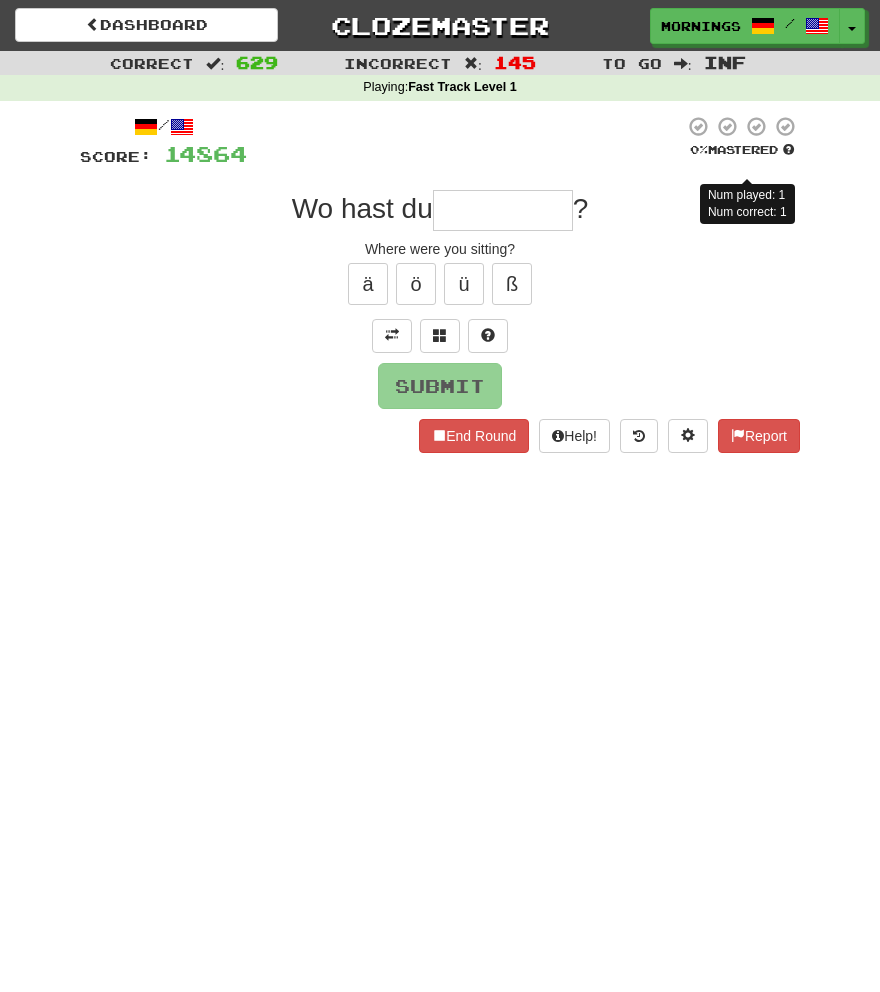 click on "Dashboard
Clozemaster
MorningSky1558
/
Toggle Dropdown
Dashboard
Leaderboard
Activity Feed
Notifications
Profile
Discussions
Deutsch
/
English
Streak:
0
Review:
2,326
Points Today: 0
English
/
Español
Streak:
1
Review:
3,655
Points Today: 1536
English
/
Deutsch
Streak:
0
Review:
537
Points Today: 0
English
/
Italiano
Streak:
0
Review:
330
Points Today: 0
English
/
Français
Streak:
1
Review:
2,370
Points Today: 3048
English
/
Português
Streak:
0
Review:
260
Points Today: 0
English
/
العربية
Streak:
0
Review:
216
Points Today: 0" at bounding box center [440, 496] 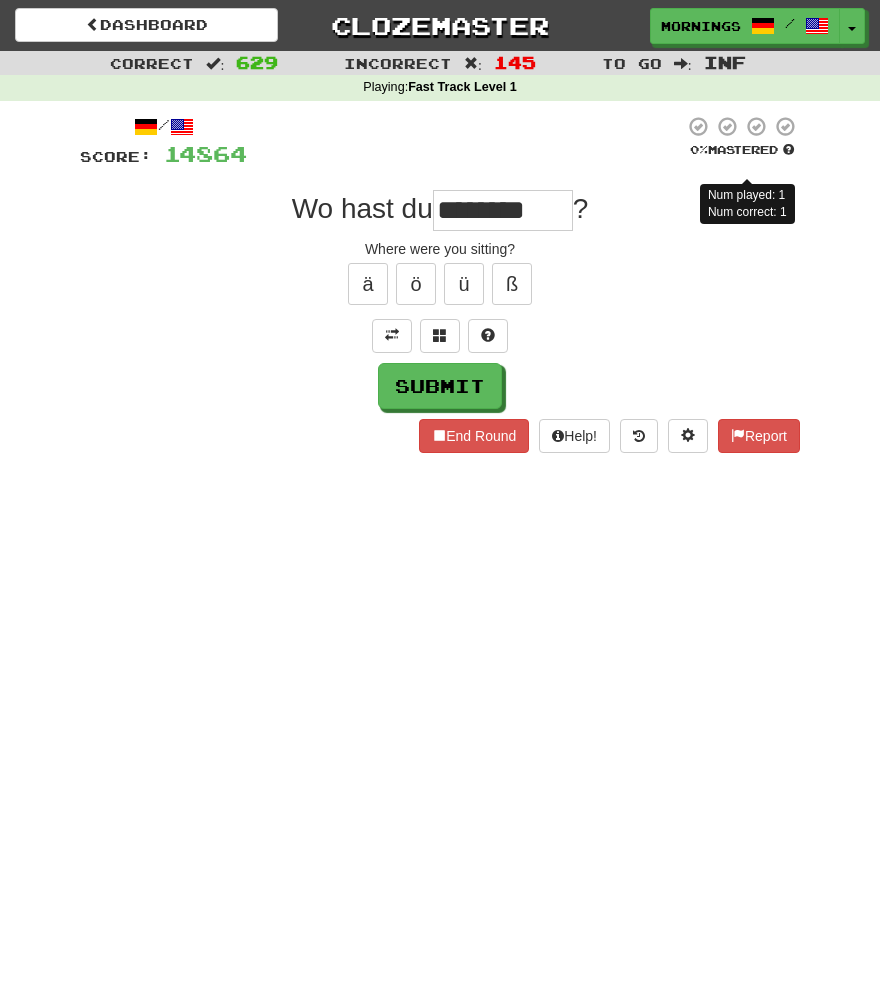 type on "********" 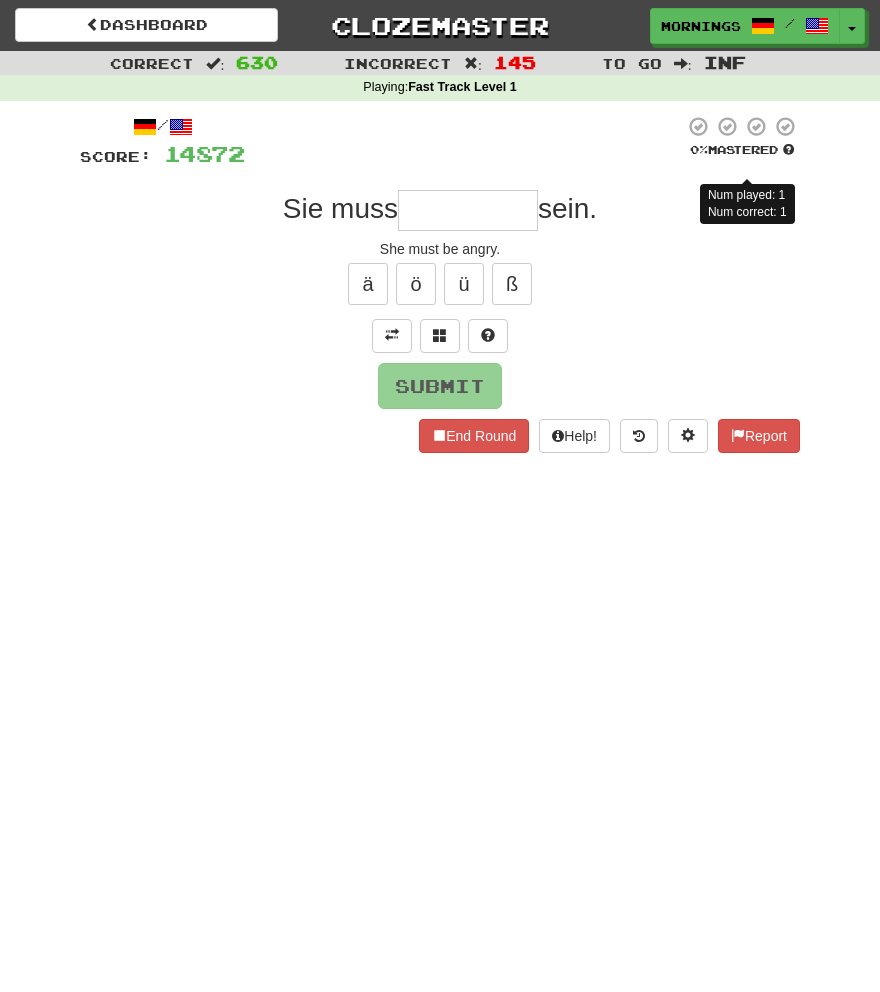 click on "End Round  Help!  Report" at bounding box center (440, 436) 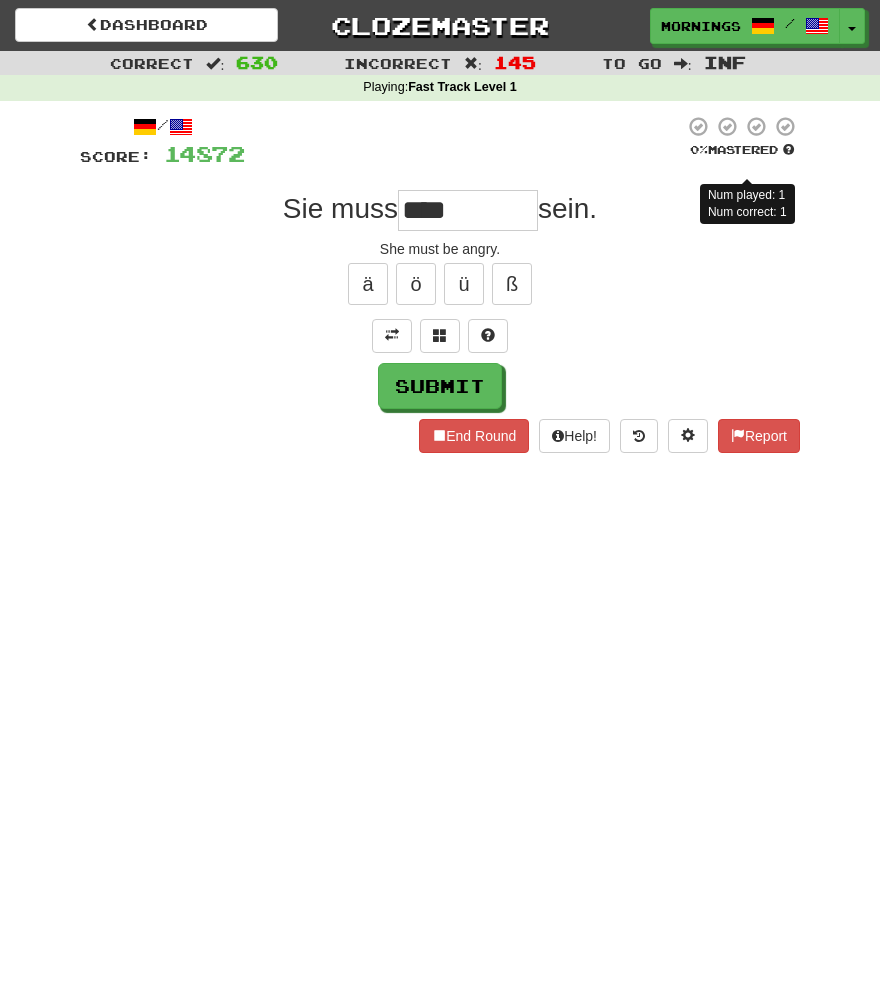 type on "******" 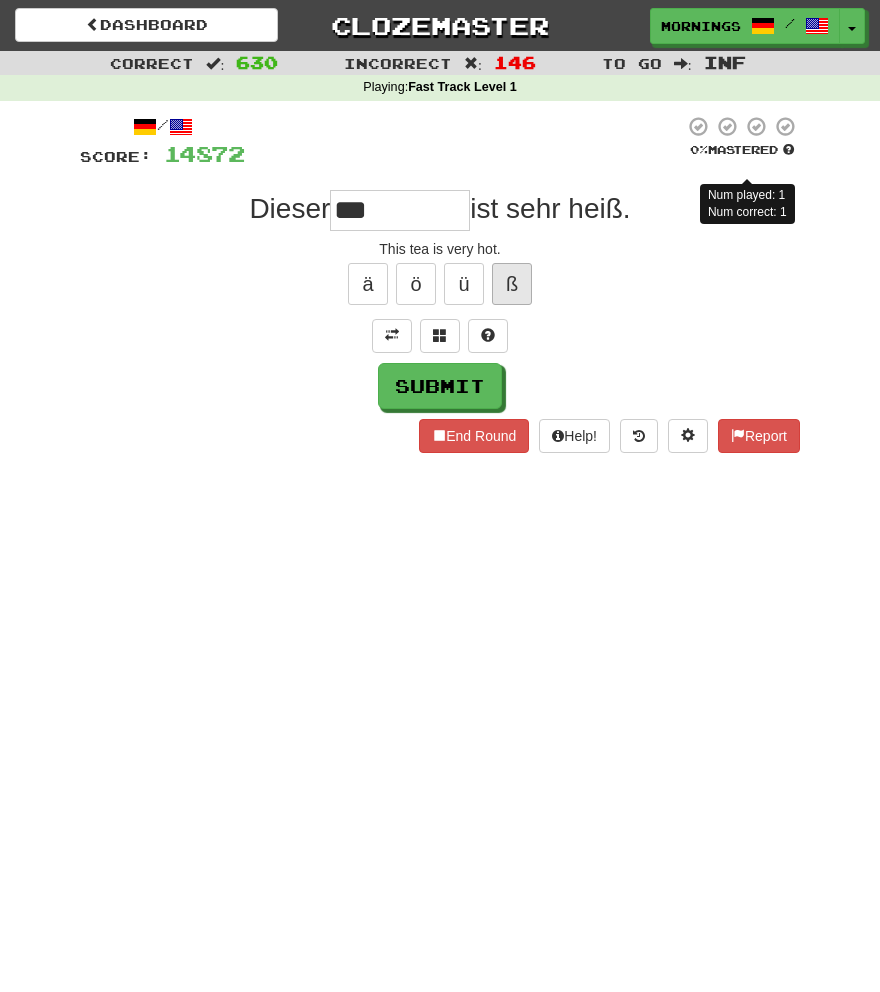 type on "***" 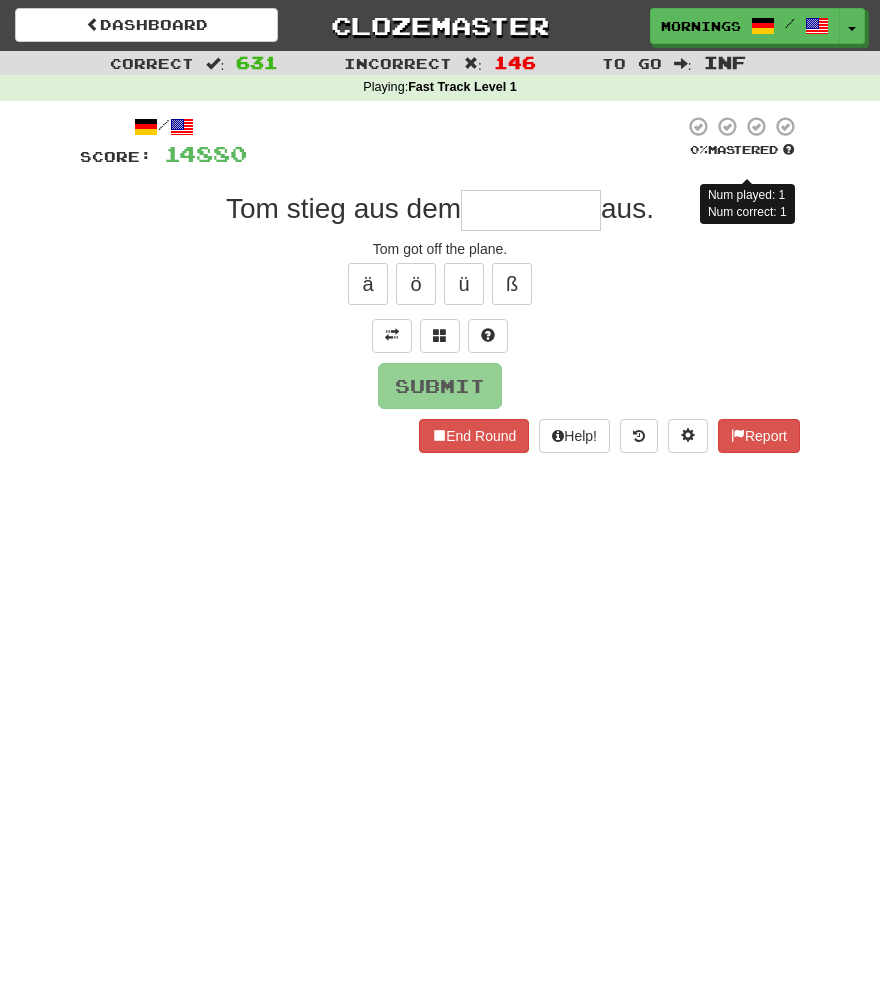type on "*" 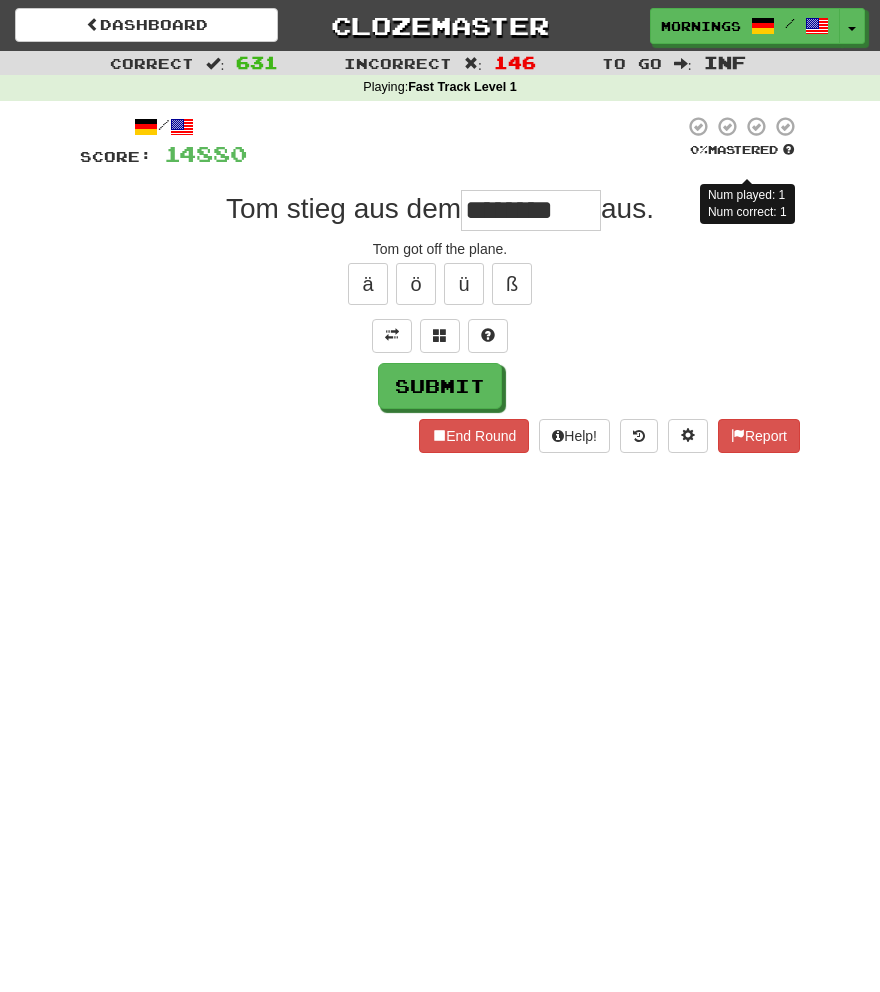 type on "********" 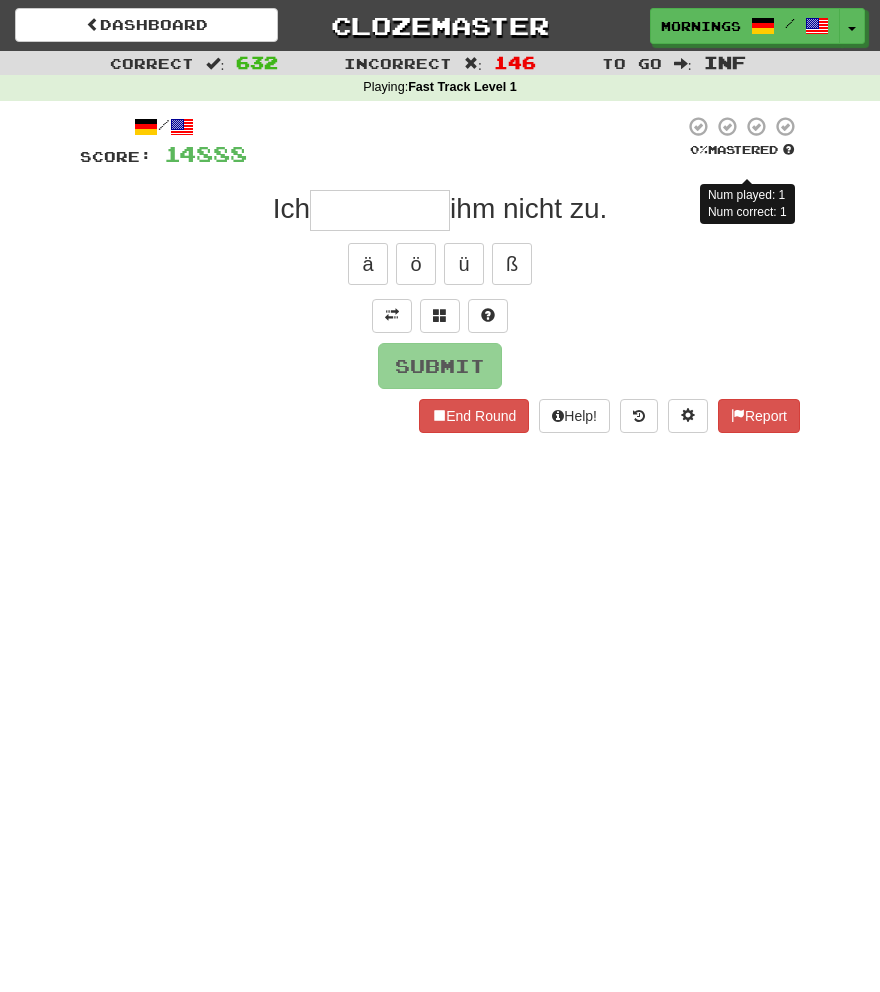 type on "*" 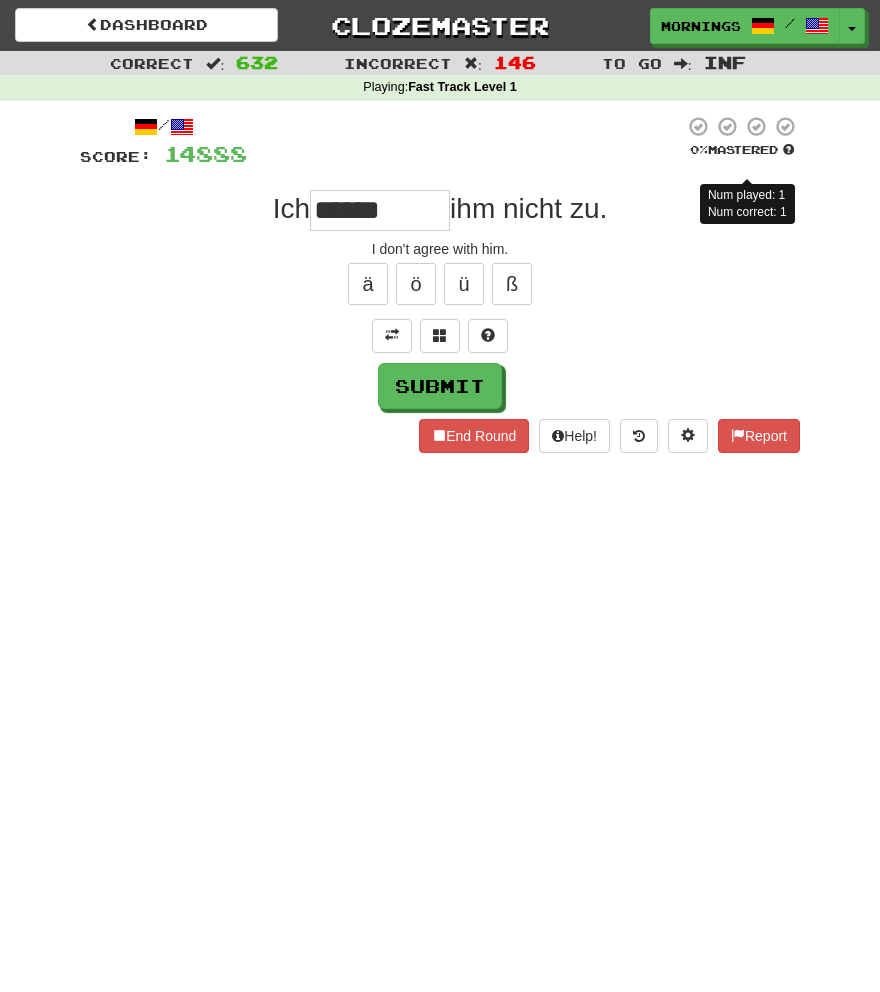 type on "******" 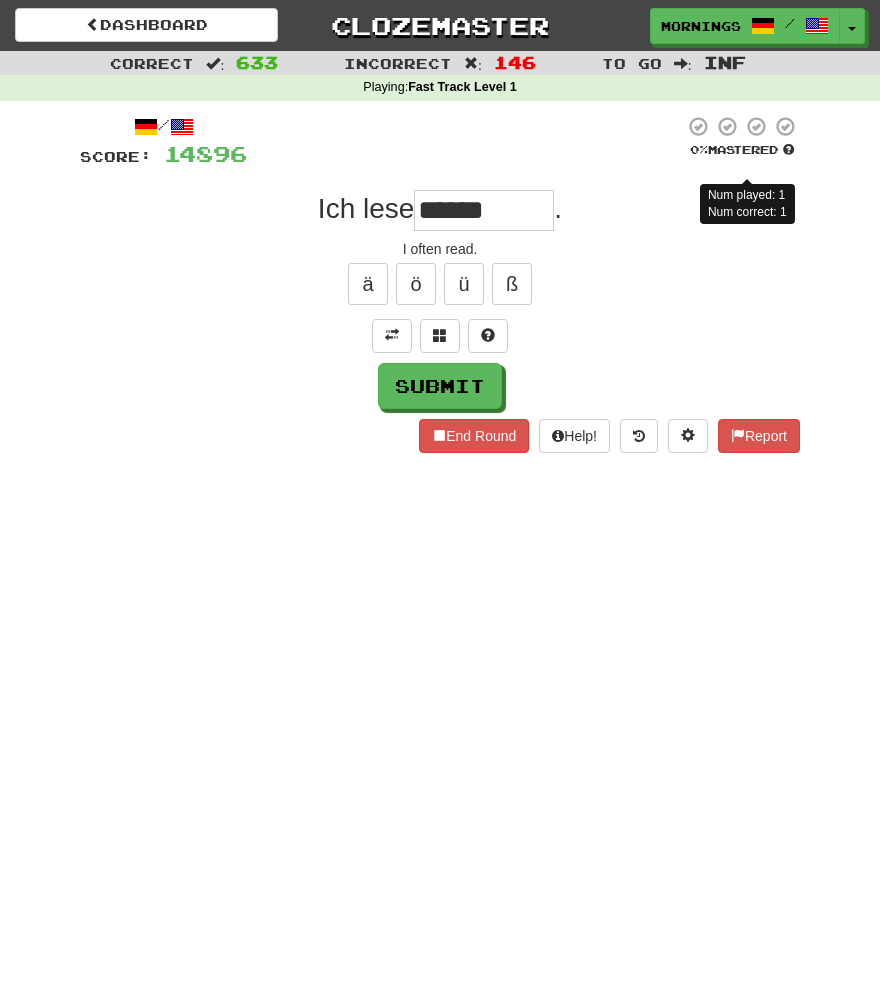 type on "***" 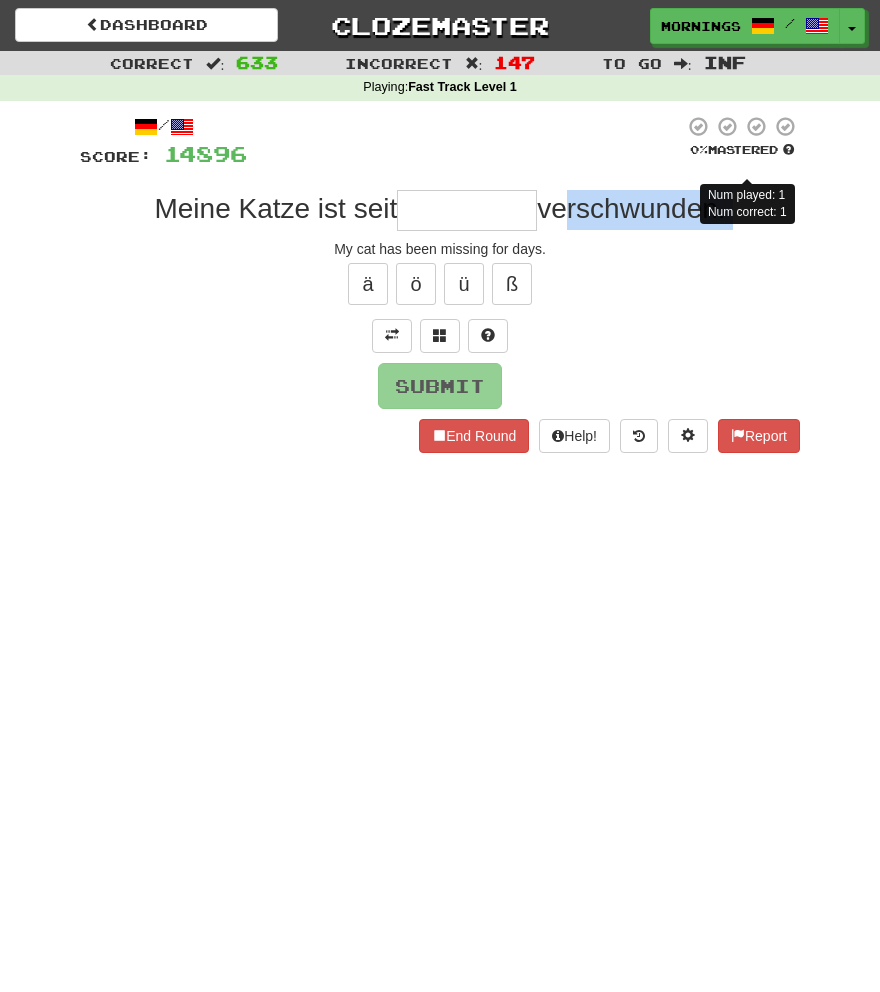 drag, startPoint x: 553, startPoint y: 213, endPoint x: 617, endPoint y: 234, distance: 67.357254 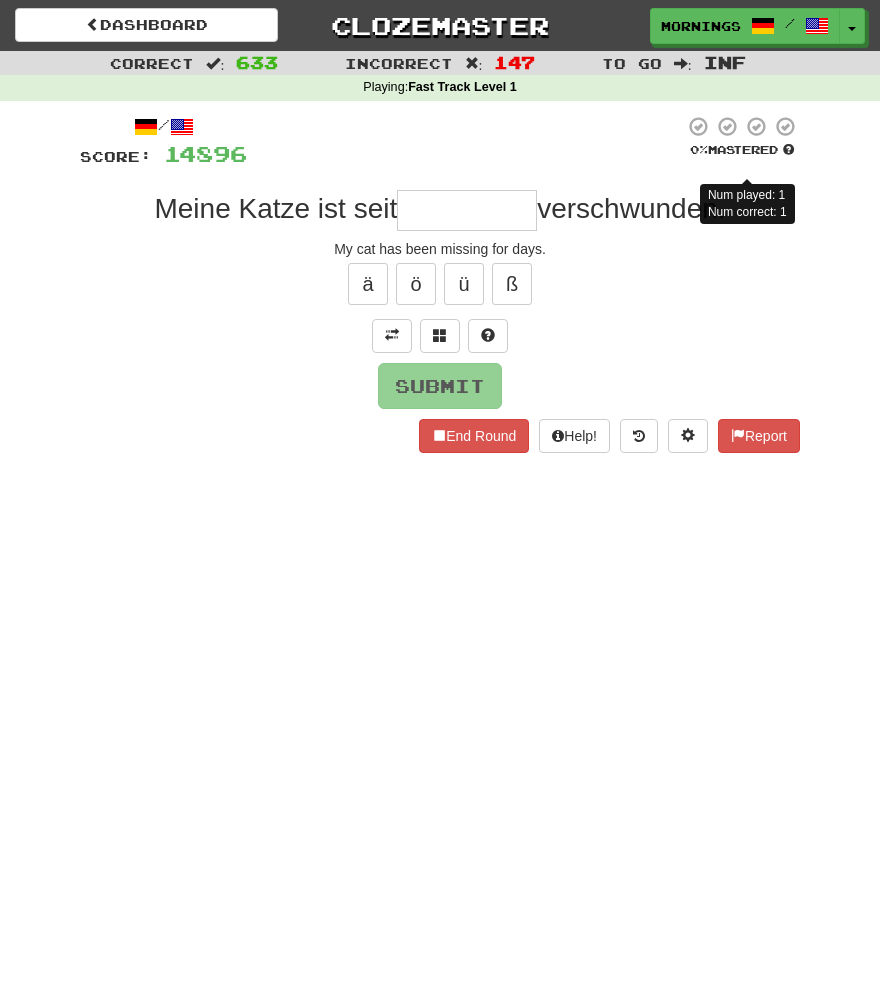 click at bounding box center [467, 210] 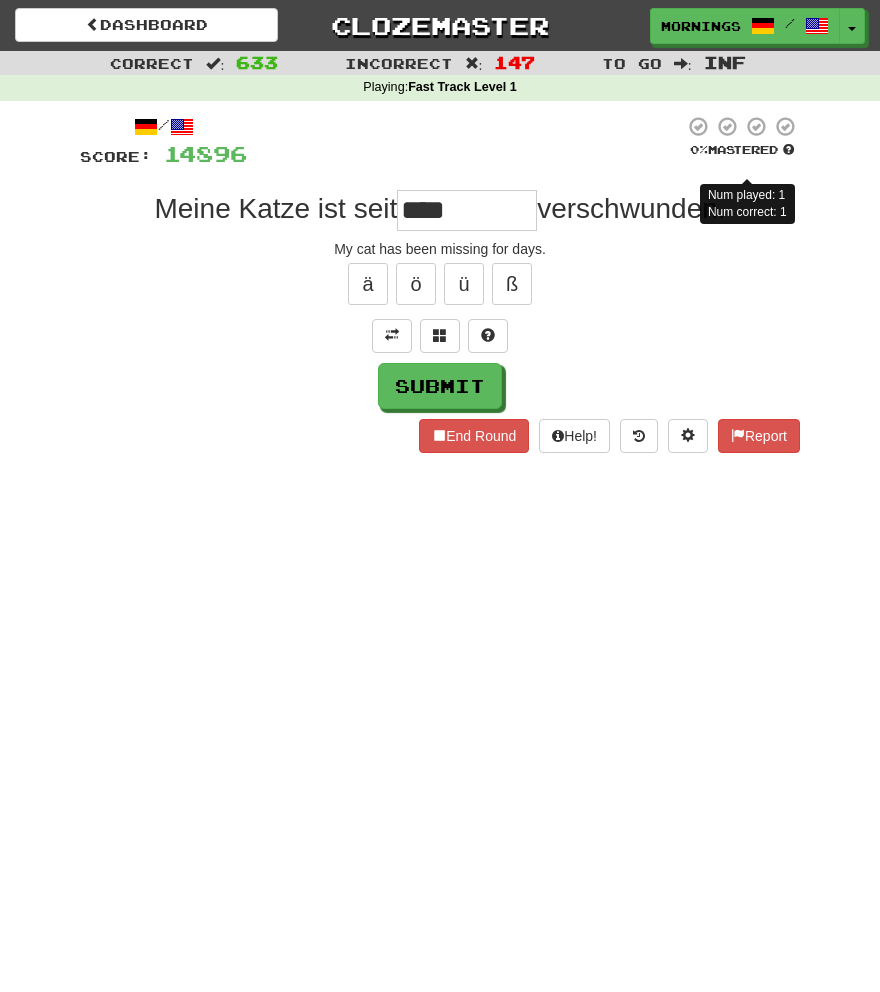 type on "*****" 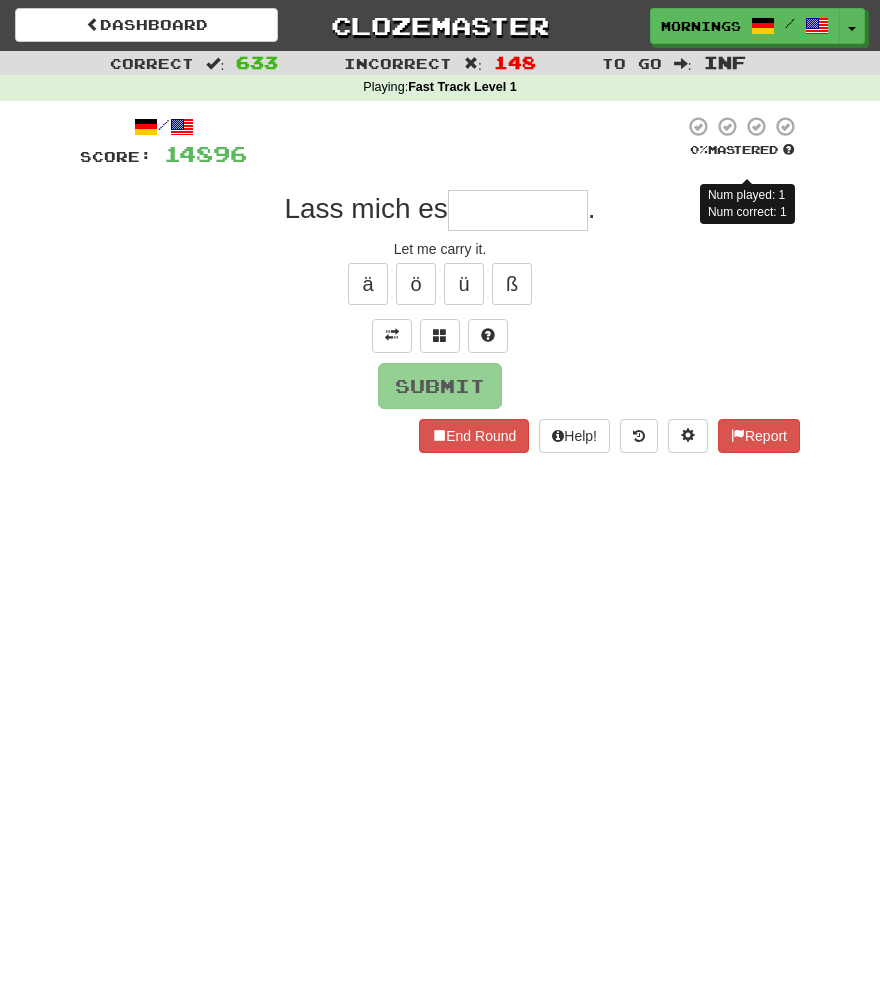 click on "Dashboard
Clozemaster
MorningSky1558
/
Toggle Dropdown
Dashboard
Leaderboard
Activity Feed
Notifications
Profile
Discussions
Deutsch
/
English
Streak:
0
Review:
2,326
Points Today: 0
English
/
Español
Streak:
1
Review:
3,655
Points Today: 1536
English
/
Deutsch
Streak:
0
Review:
537
Points Today: 0
English
/
Italiano
Streak:
0
Review:
330
Points Today: 0
English
/
Français
Streak:
1
Review:
2,370
Points Today: 3048
English
/
Português
Streak:
0
Review:
260
Points Today: 0
English
/
العربية
Streak:
0
Review:
216
Points Today: 0" at bounding box center (440, 496) 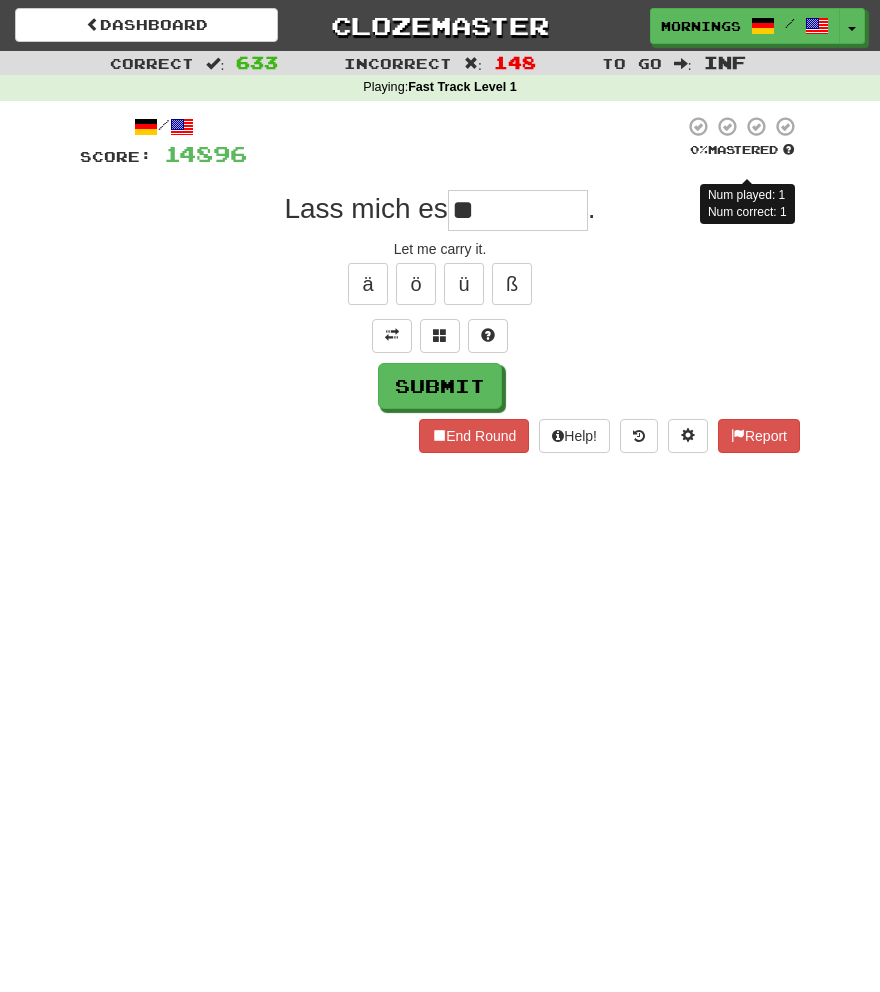 type on "*" 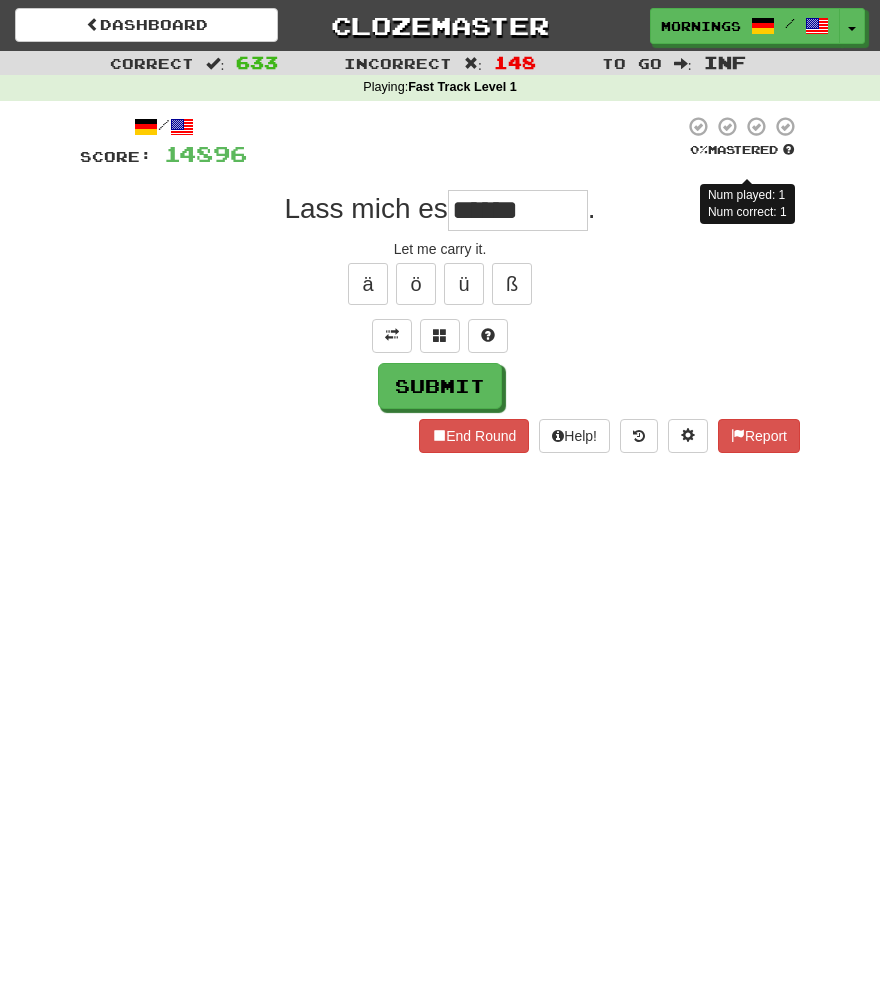 type on "******" 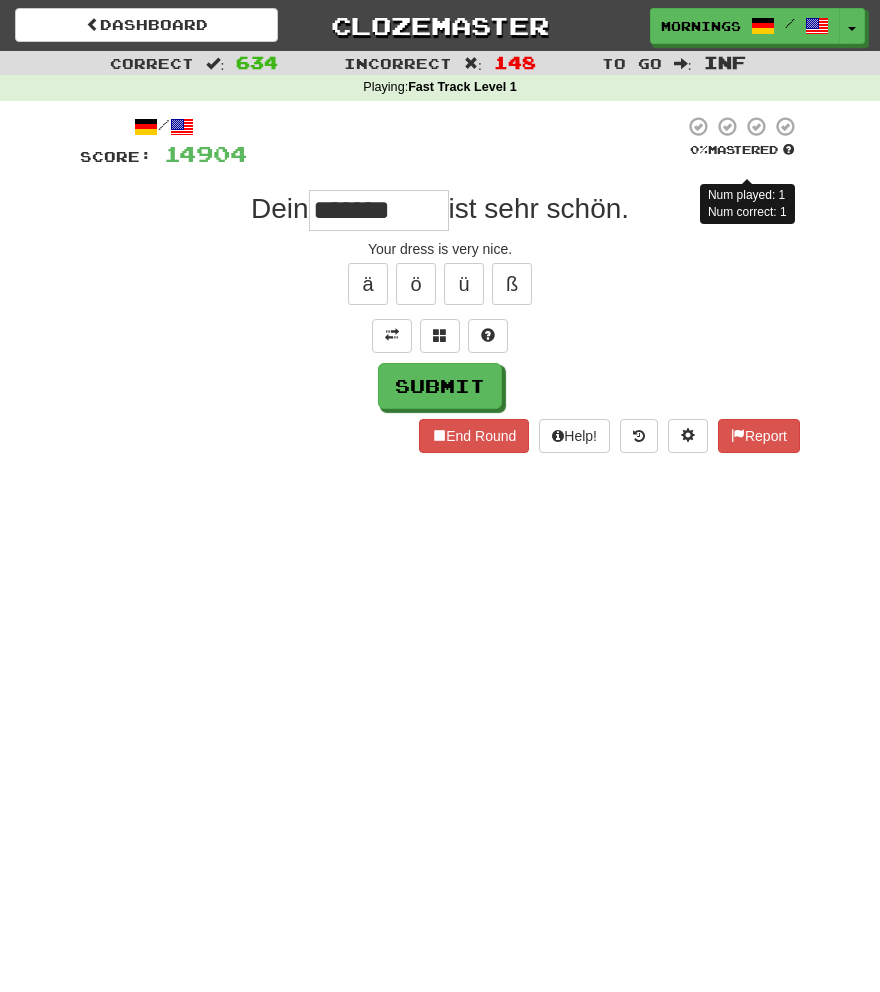 type on "*****" 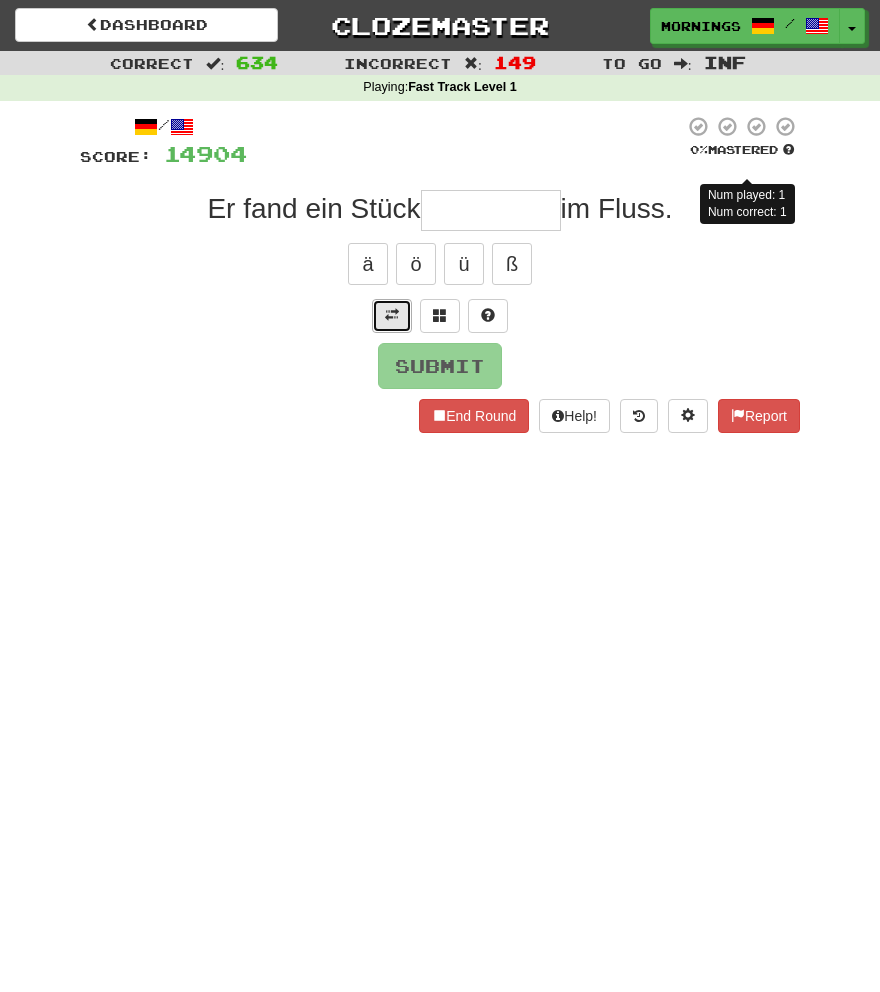 click at bounding box center (392, 315) 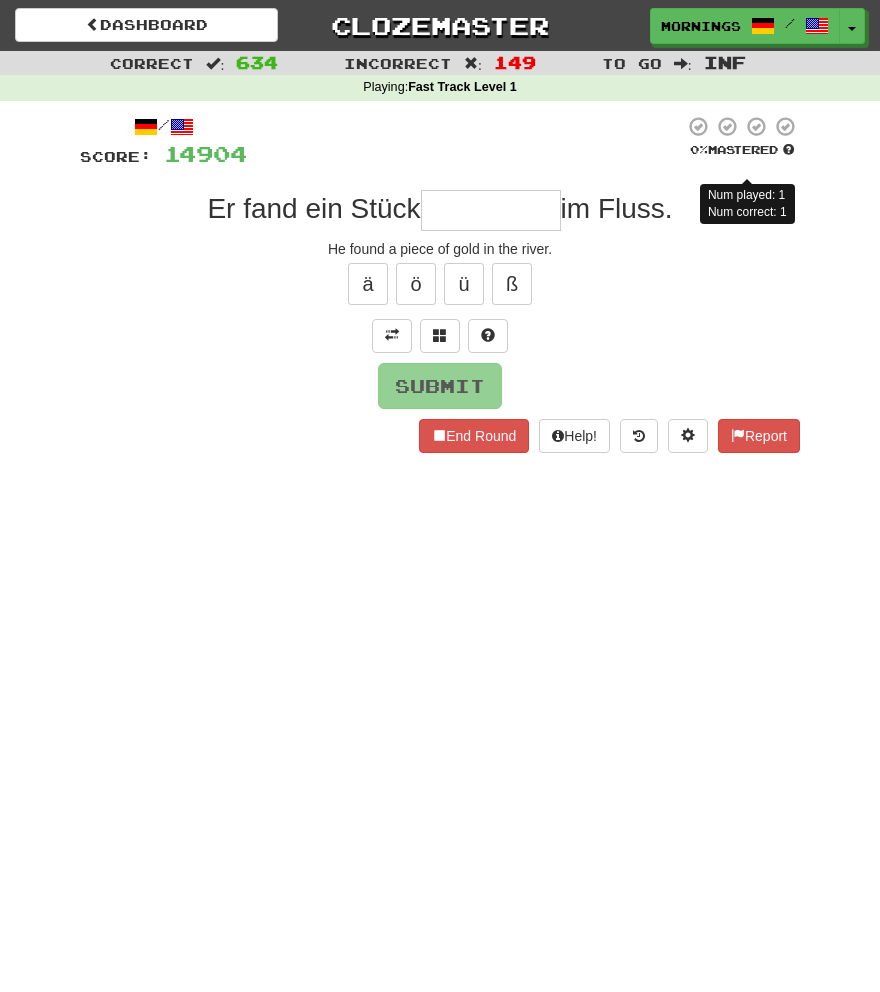 click at bounding box center [491, 210] 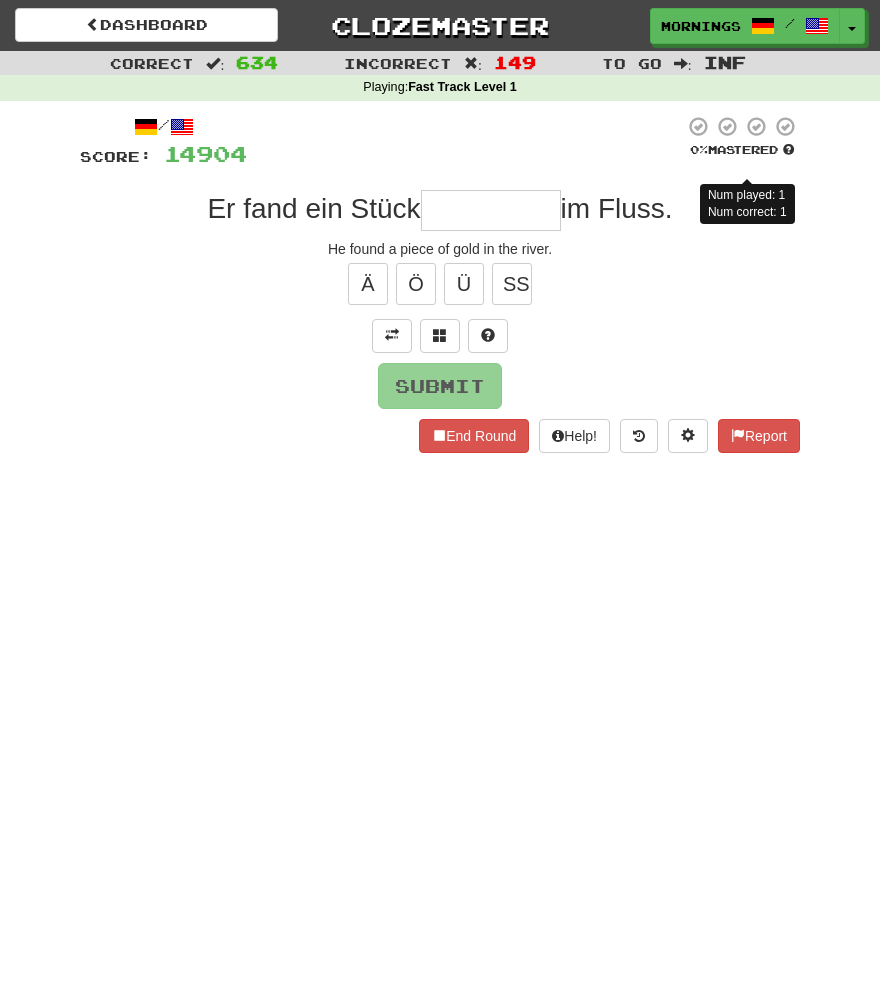 type on "*" 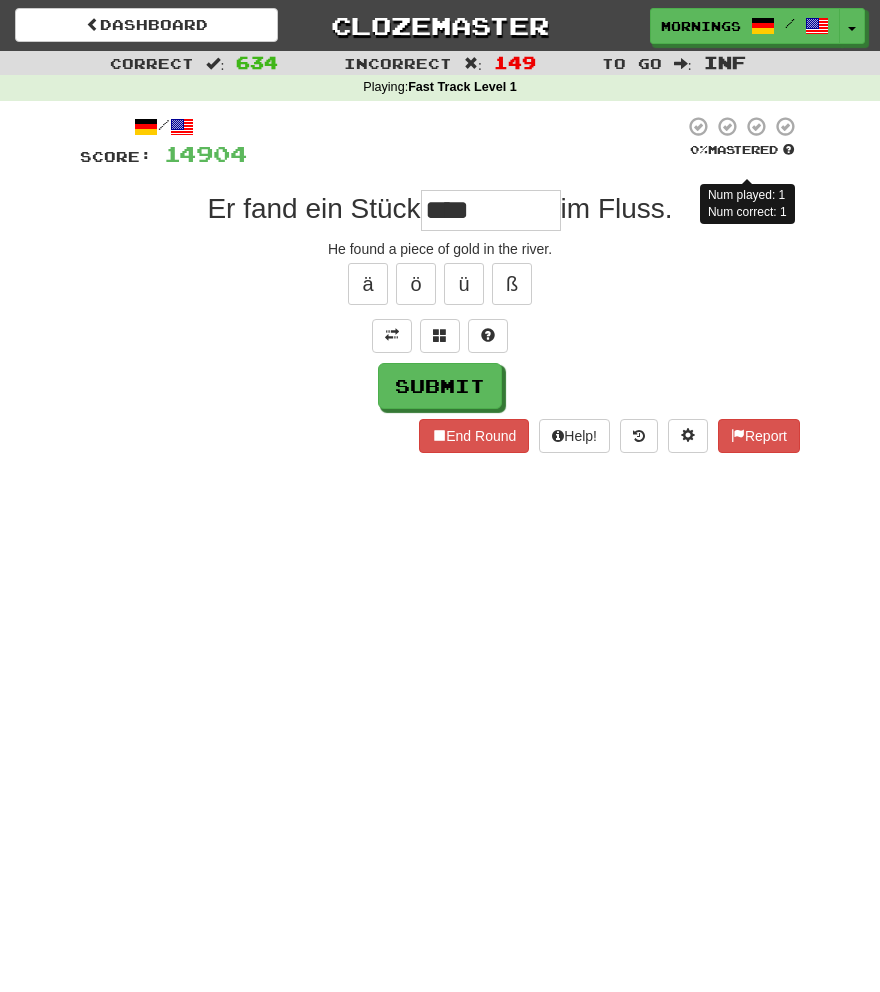 type on "****" 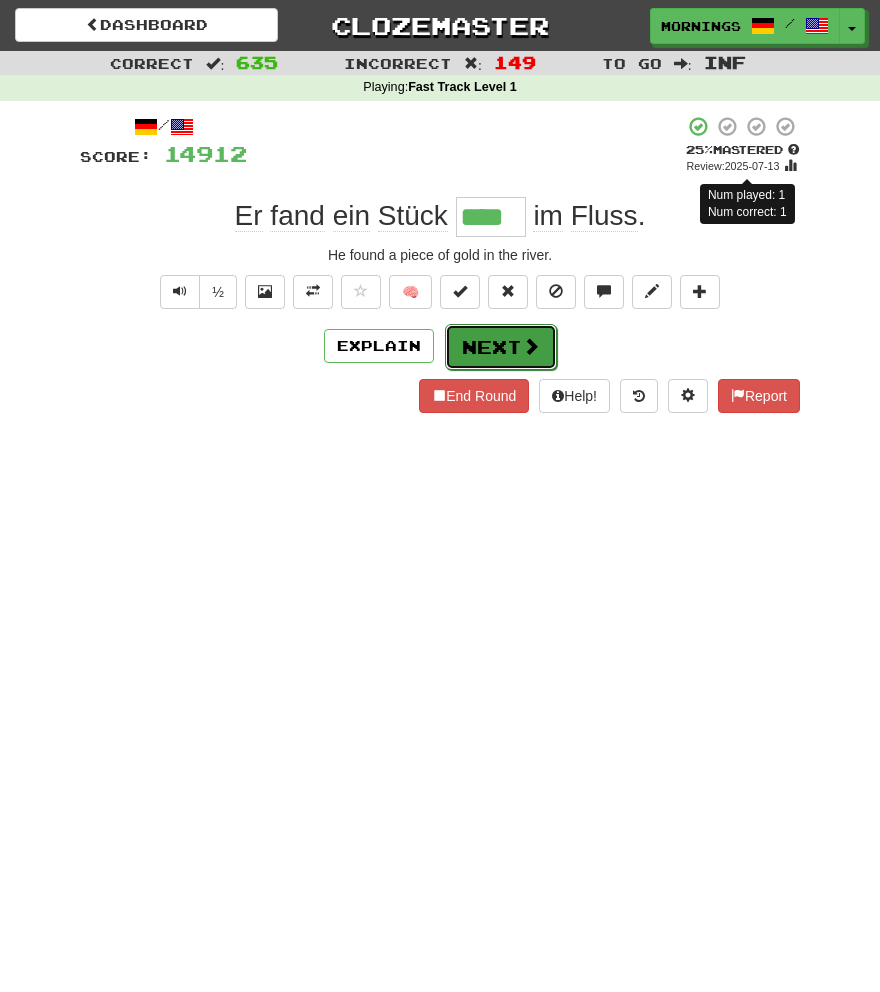 click on "Next" at bounding box center [501, 347] 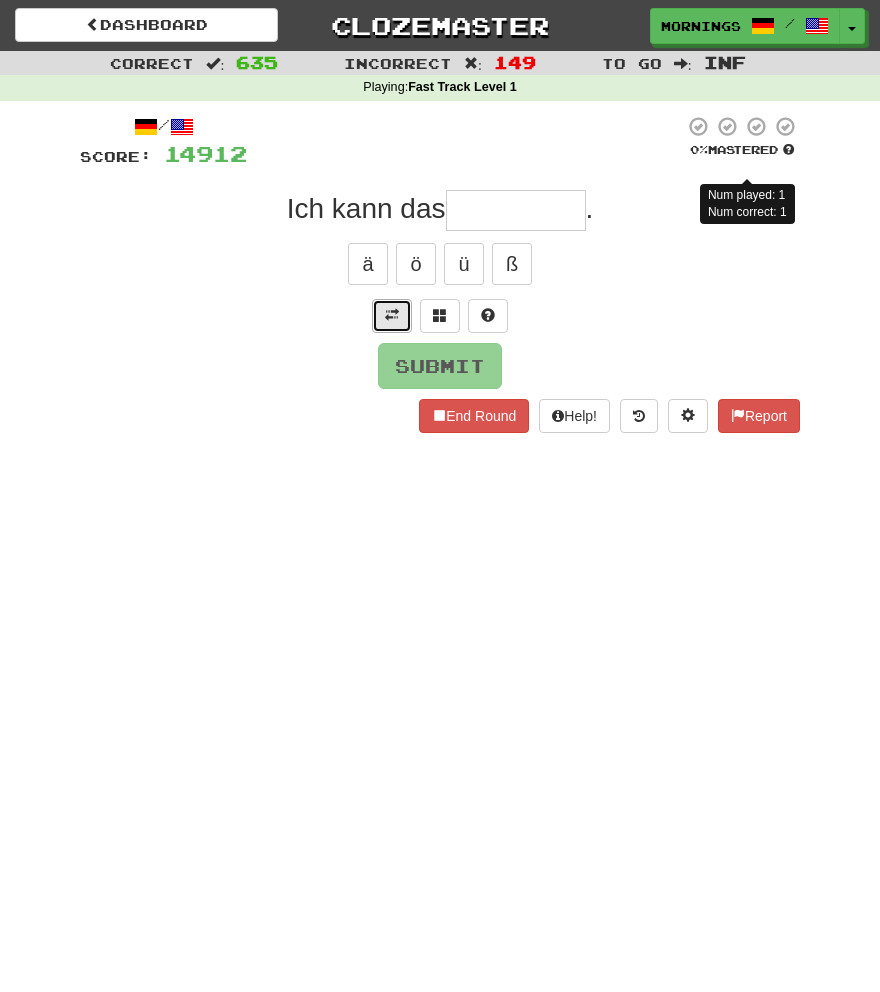 click at bounding box center (392, 316) 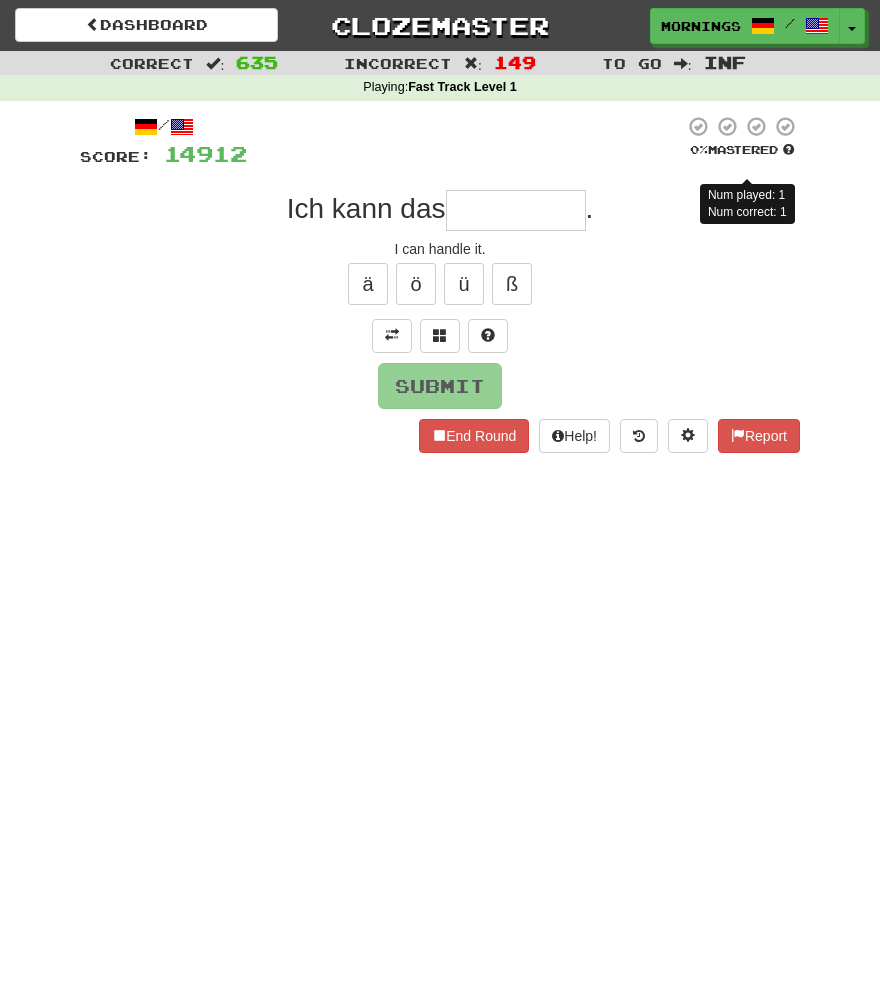 click at bounding box center (516, 210) 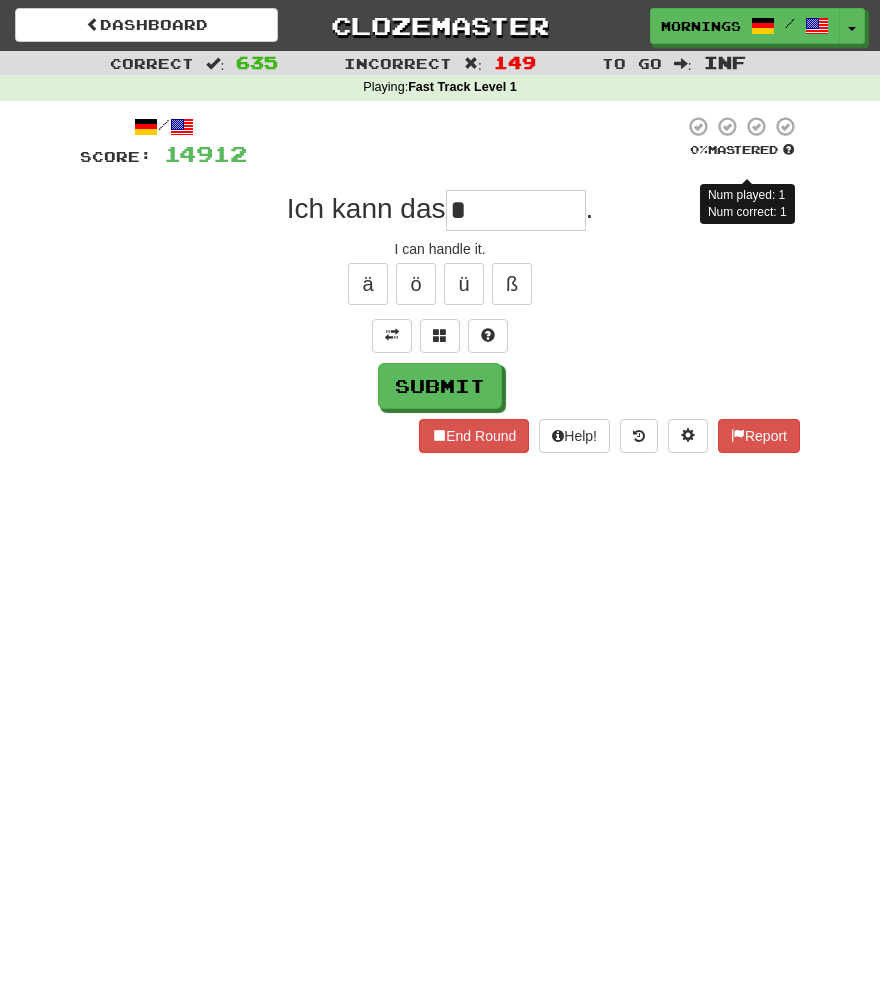 type on "**********" 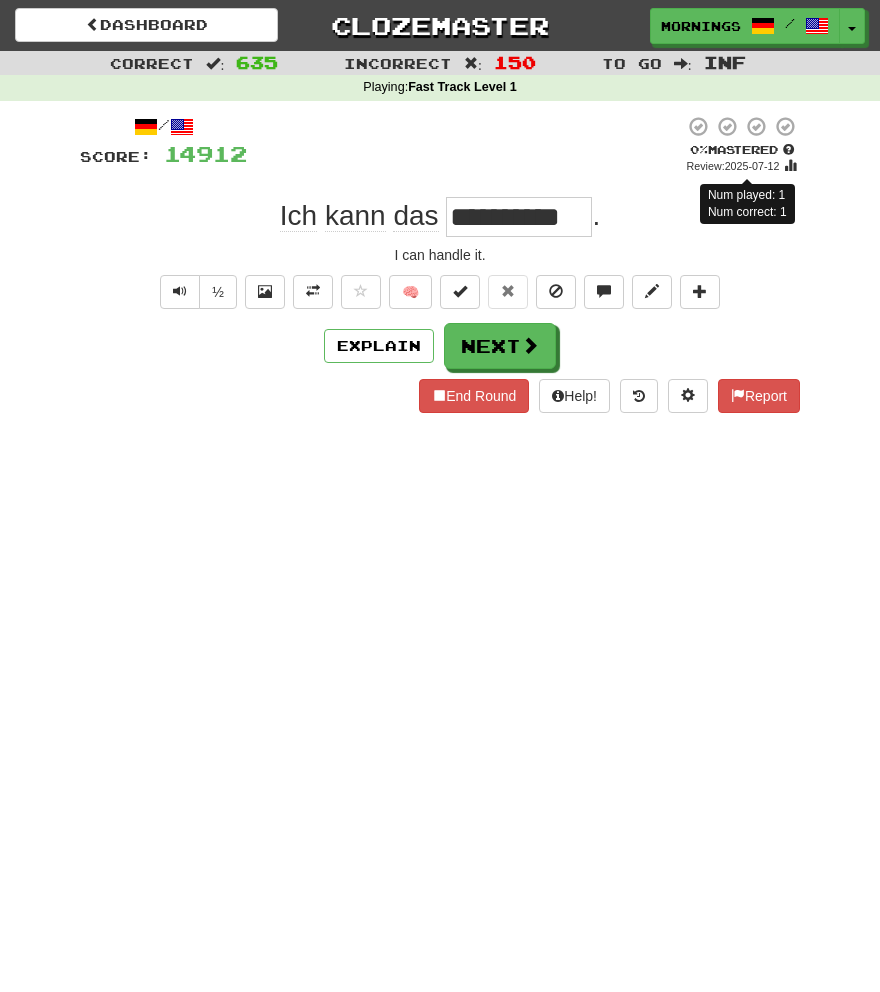 click on "**********" at bounding box center [519, 217] 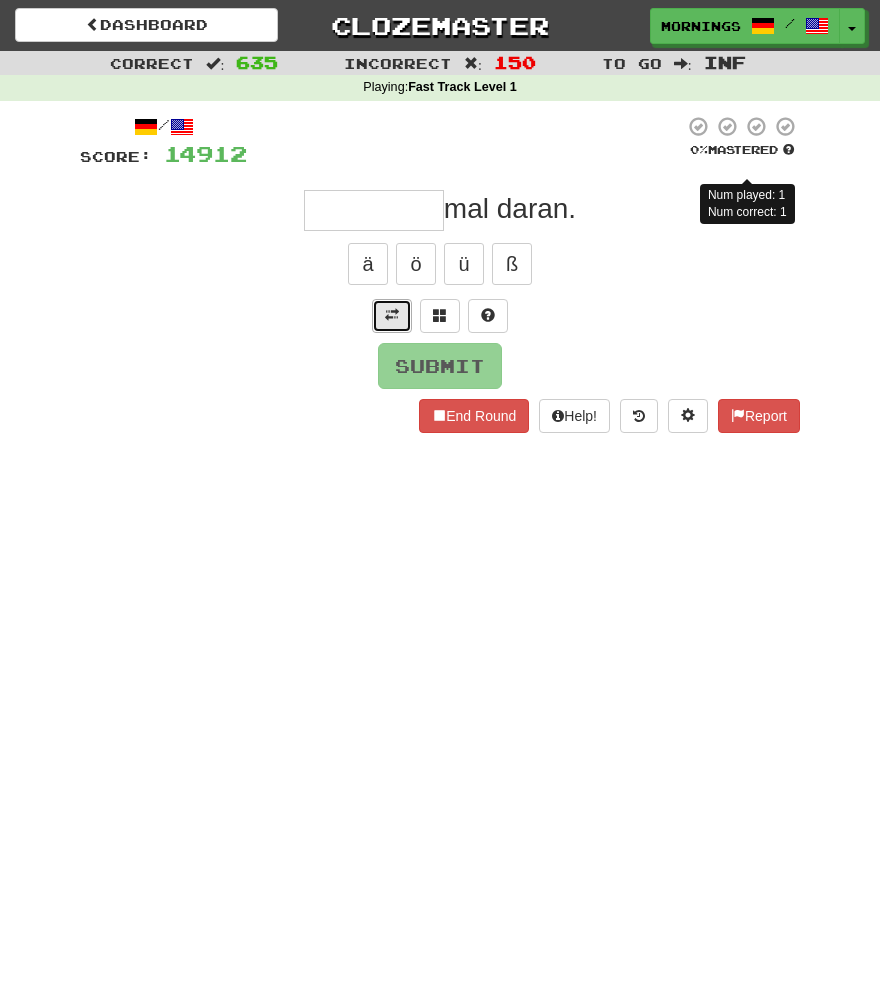 click at bounding box center [392, 316] 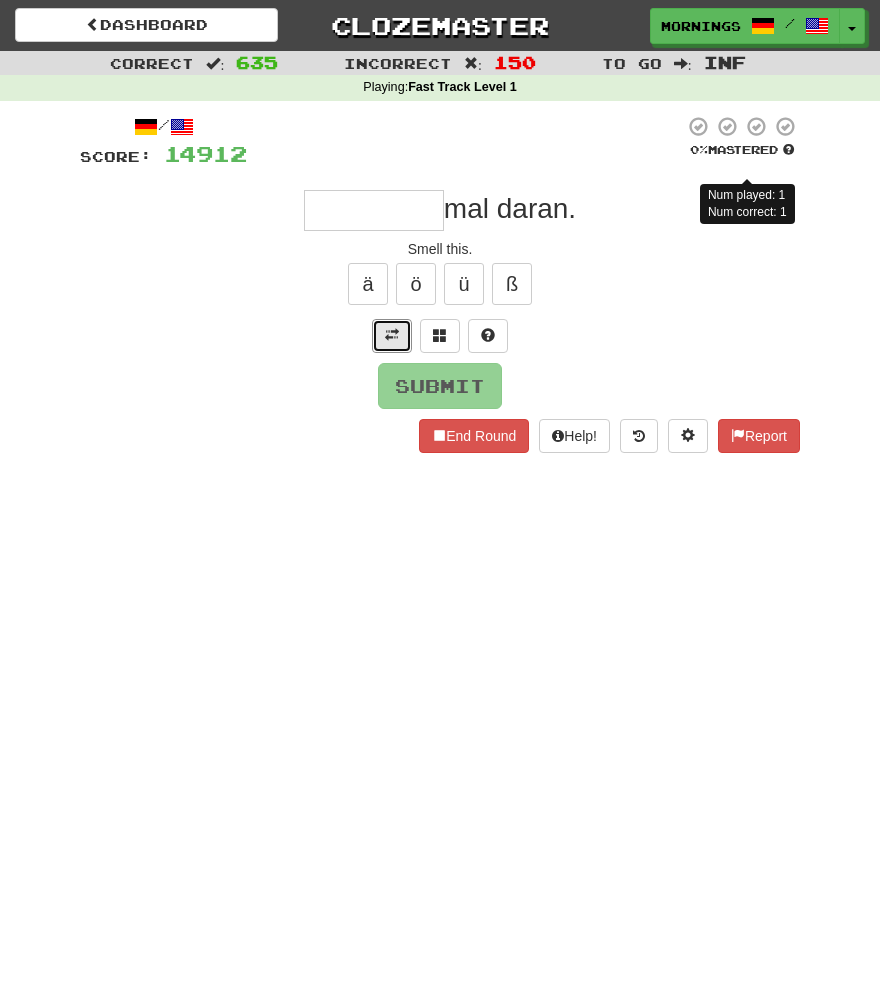 type 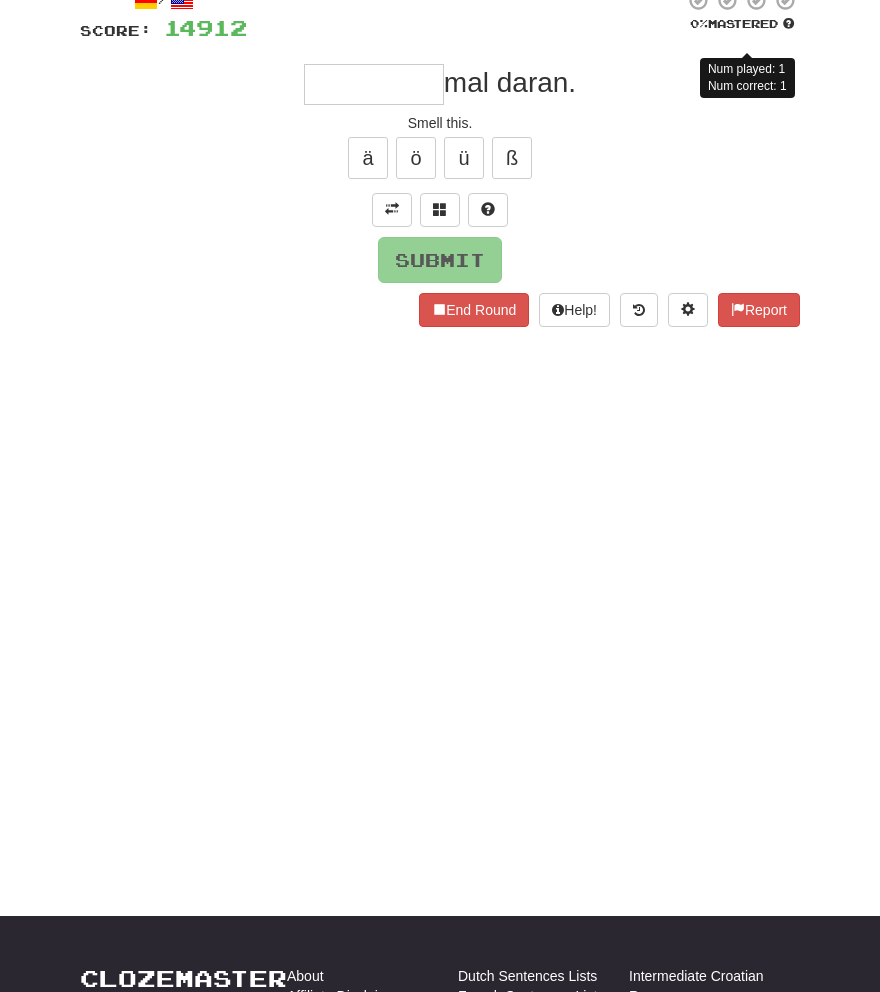 click at bounding box center (374, 84) 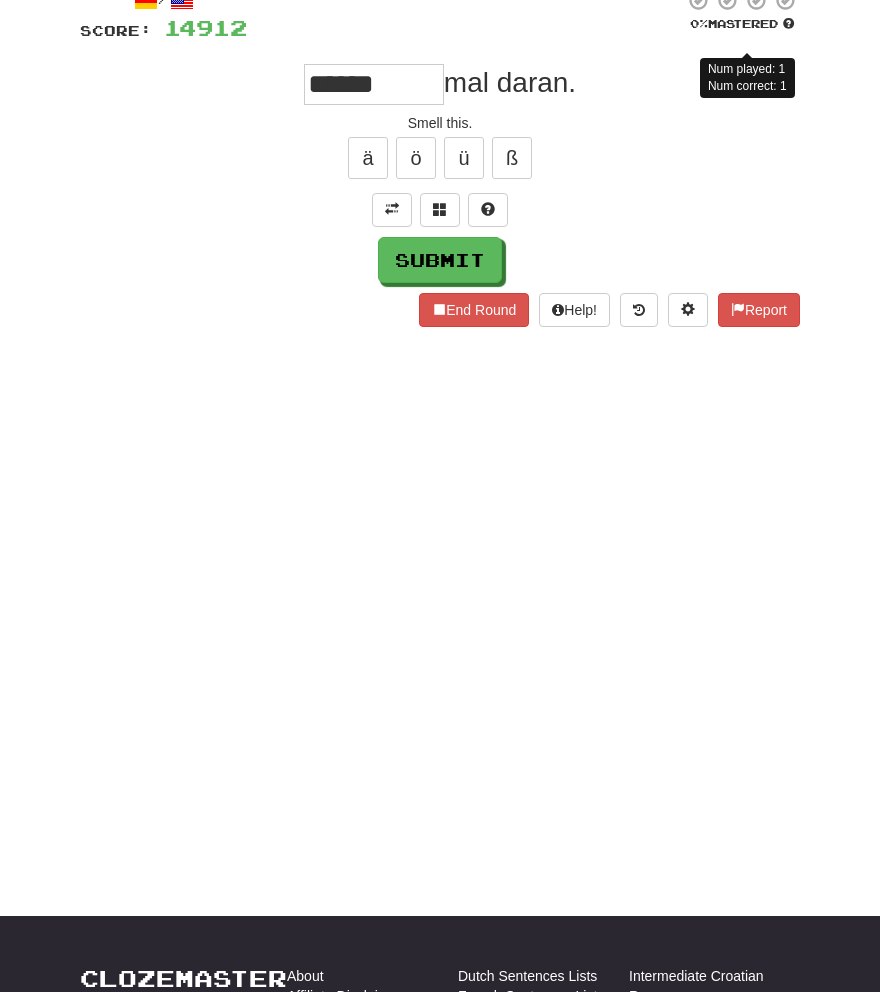 type on "*****" 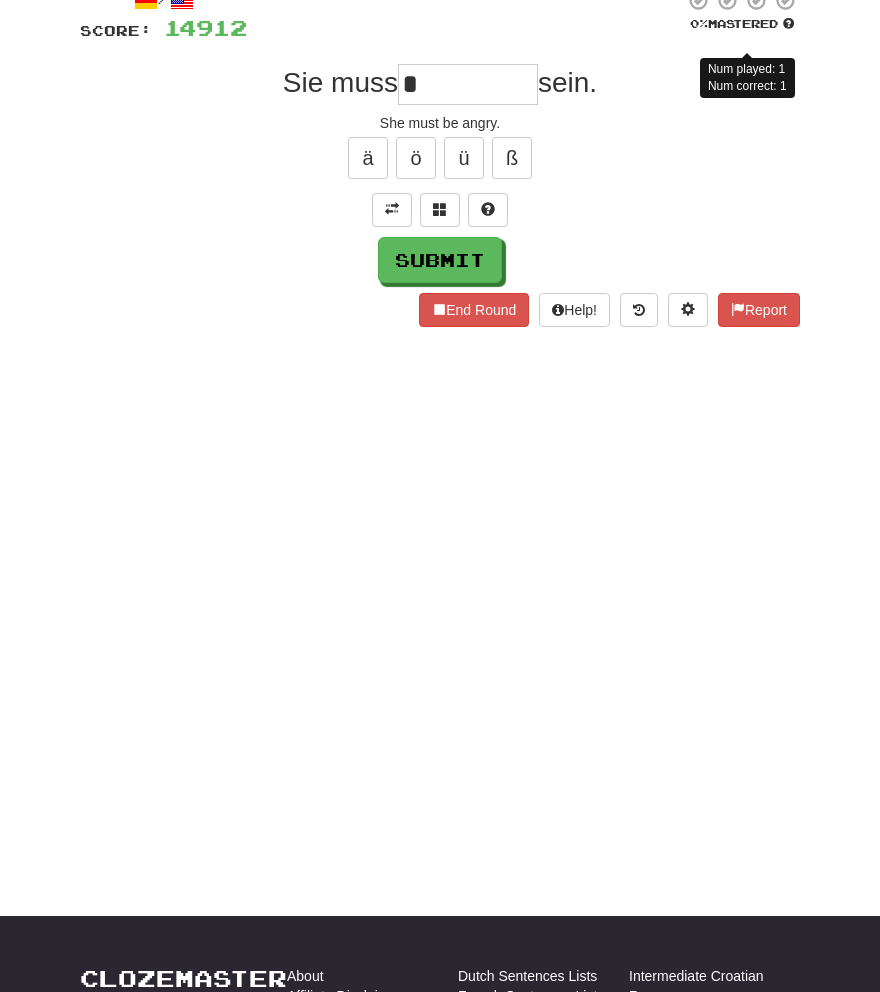 type on "******" 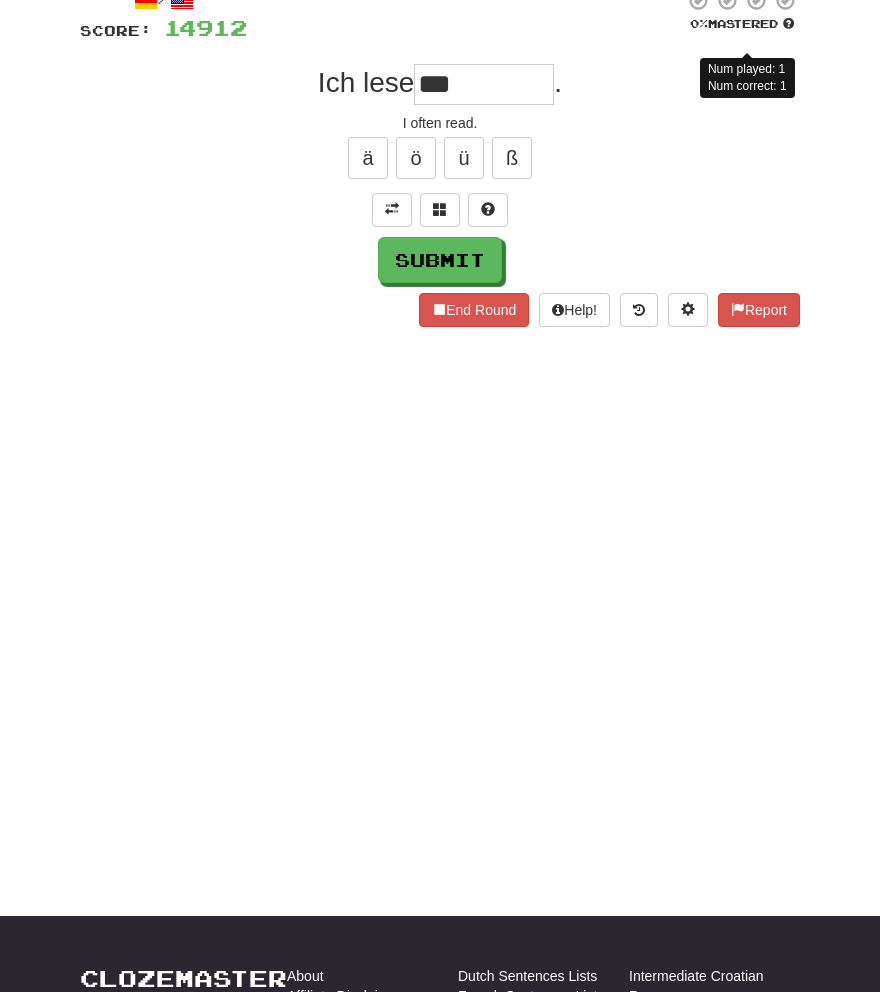 type on "***" 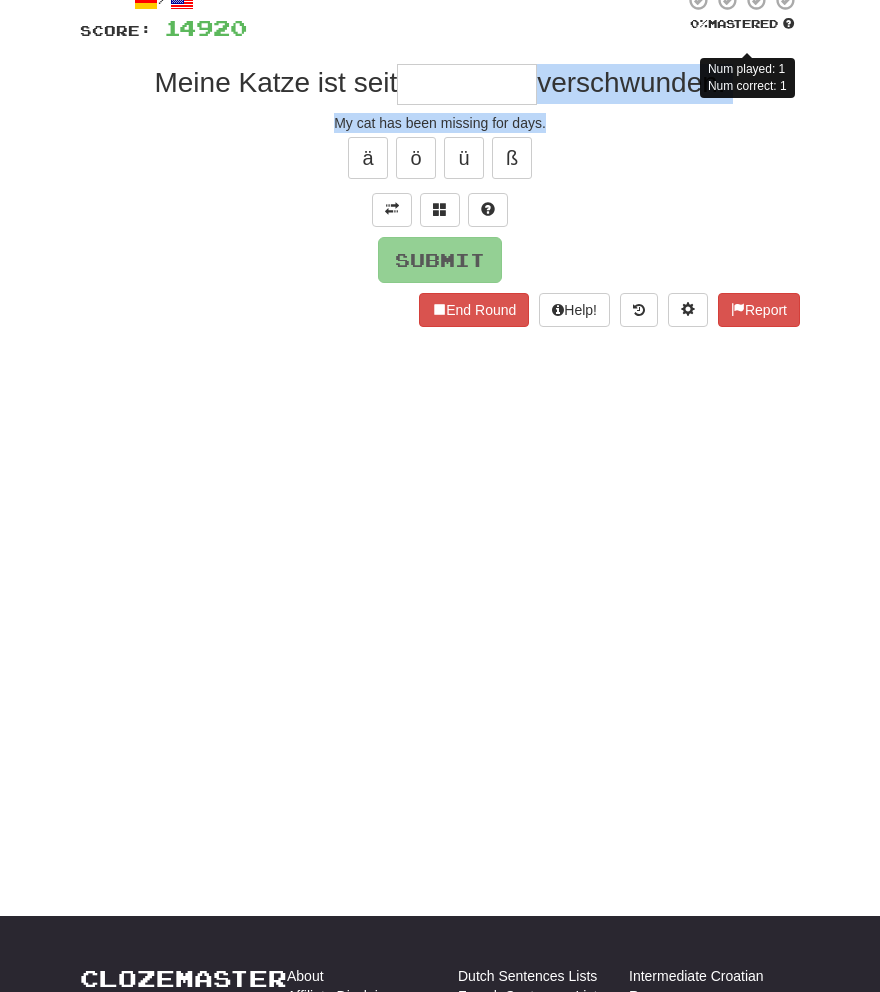drag, startPoint x: 539, startPoint y: 80, endPoint x: 632, endPoint y: 120, distance: 101.23734 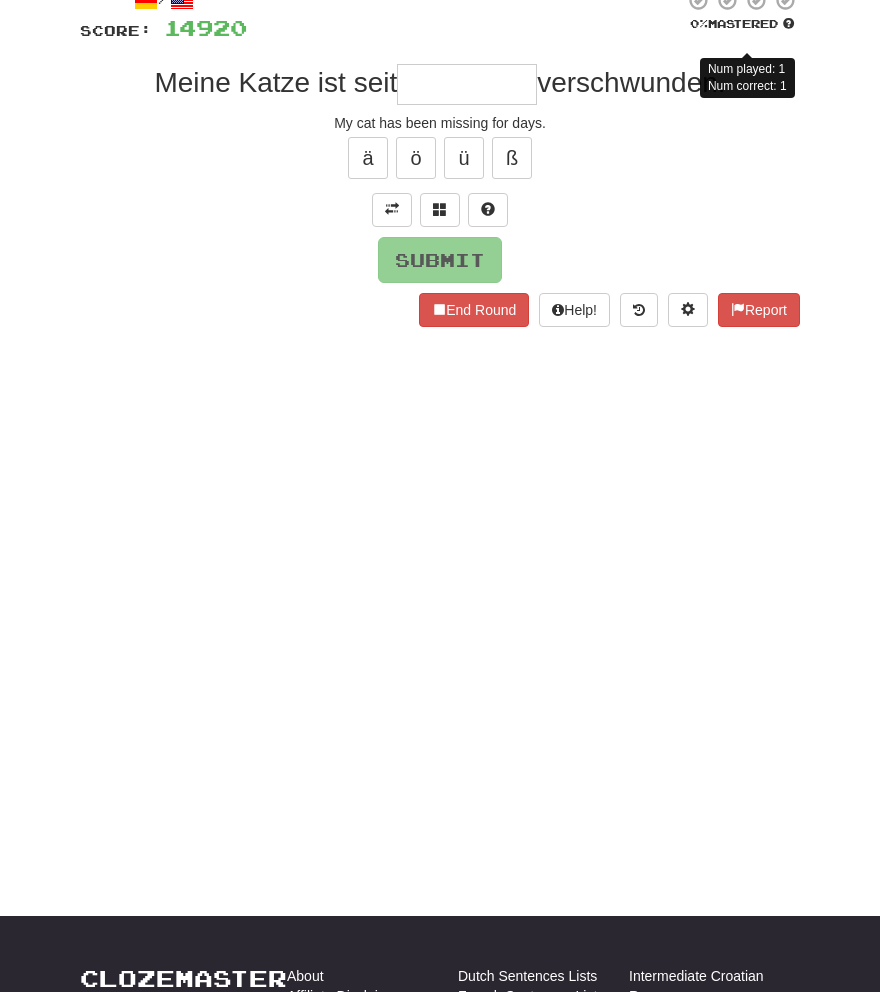 click on "Dashboard
Clozemaster
MorningSky1558
/
Toggle Dropdown
Dashboard
Leaderboard
Activity Feed
Notifications
Profile
Discussions
Deutsch
/
English
Streak:
0
Review:
2,326
Points Today: 0
English
/
Español
Streak:
1
Review:
3,655
Points Today: 1536
English
/
Deutsch
Streak:
0
Review:
537
Points Today: 0
English
/
Italiano
Streak:
0
Review:
330
Points Today: 0
English
/
Français
Streak:
1
Review:
2,370
Points Today: 3048
English
/
Português
Streak:
0
Review:
260
Points Today: 0
English
/
العربية
Streak:
0
Review:
216
Points Today: 0" at bounding box center [440, 370] 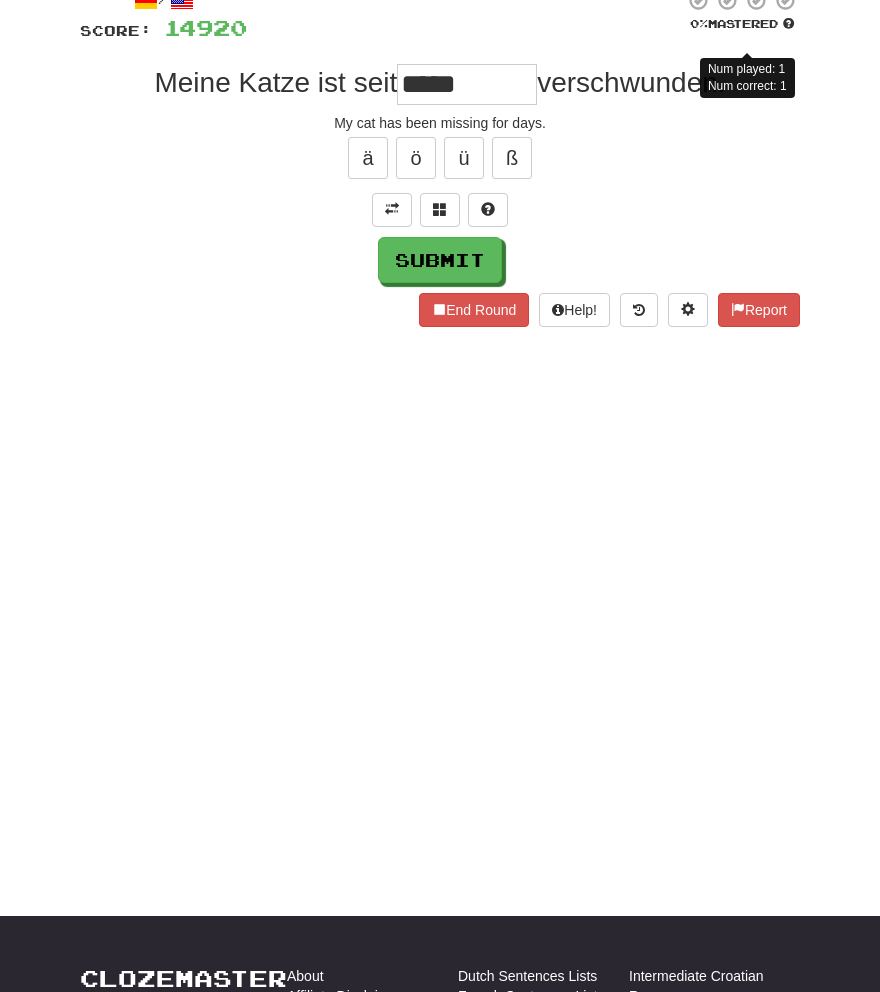type on "*****" 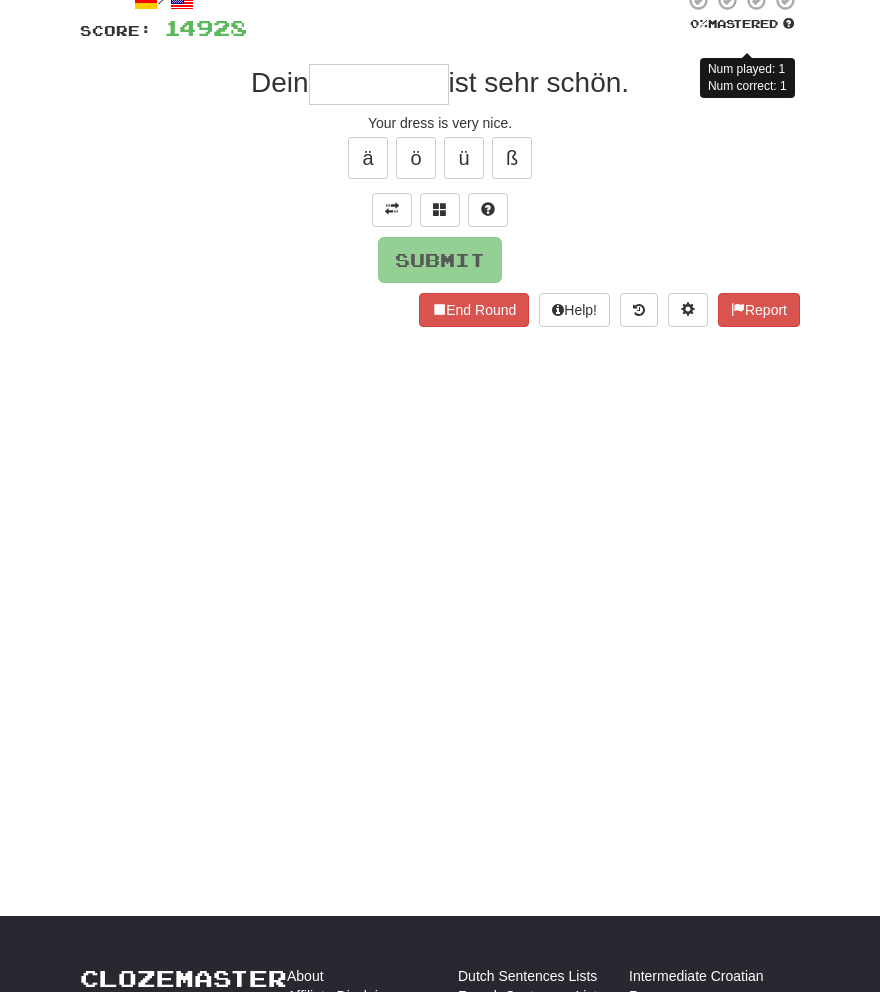 click on "Dashboard
Clozemaster
MorningSky1558
/
Toggle Dropdown
Dashboard
Leaderboard
Activity Feed
Notifications
Profile
Discussions
Deutsch
/
English
Streak:
0
Review:
2,326
Points Today: 0
English
/
Español
Streak:
1
Review:
3,655
Points Today: 1536
English
/
Deutsch
Streak:
0
Review:
537
Points Today: 0
English
/
Italiano
Streak:
0
Review:
330
Points Today: 0
English
/
Français
Streak:
1
Review:
2,370
Points Today: 3048
English
/
Português
Streak:
0
Review:
260
Points Today: 0
English
/
العربية
Streak:
0
Review:
216
Points Today: 0" at bounding box center (440, 370) 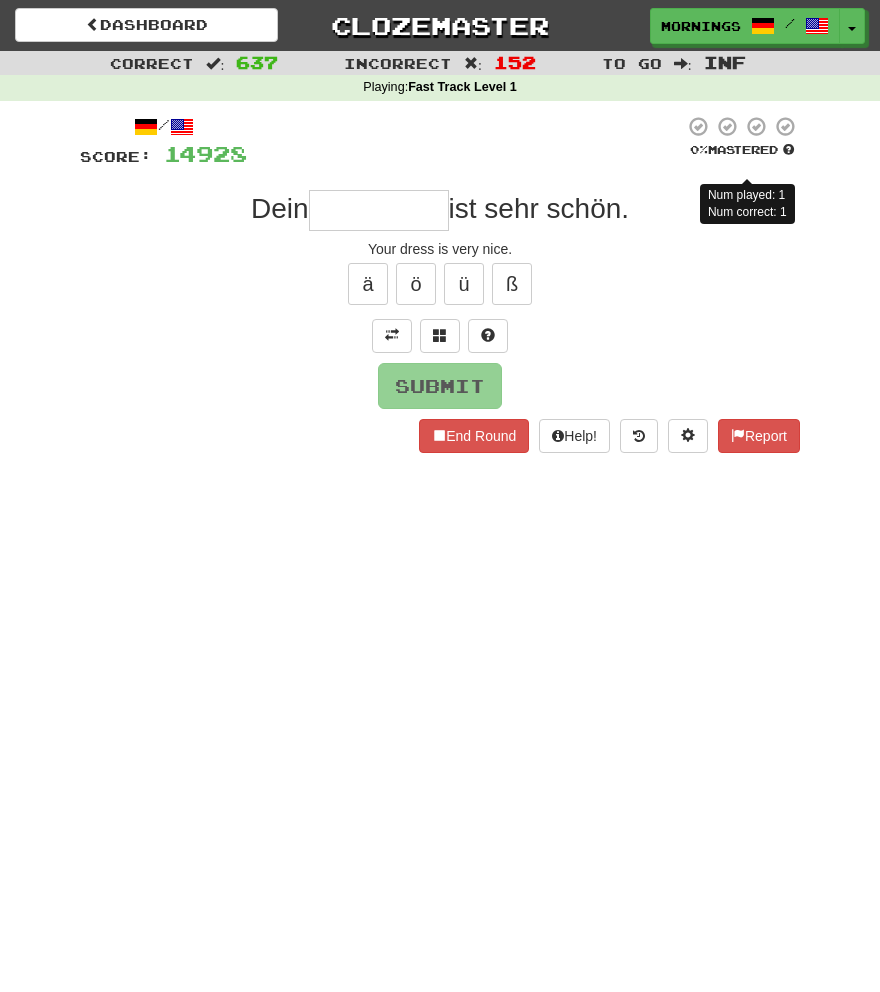 click at bounding box center [379, 210] 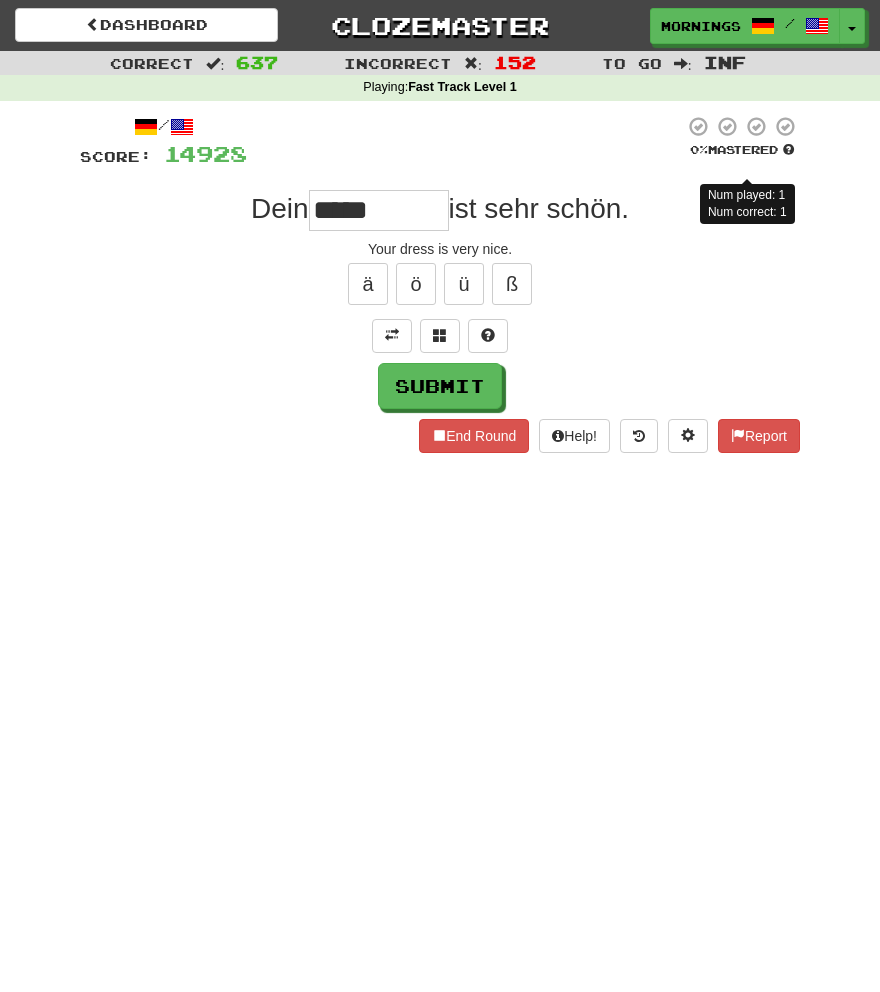 type on "*****" 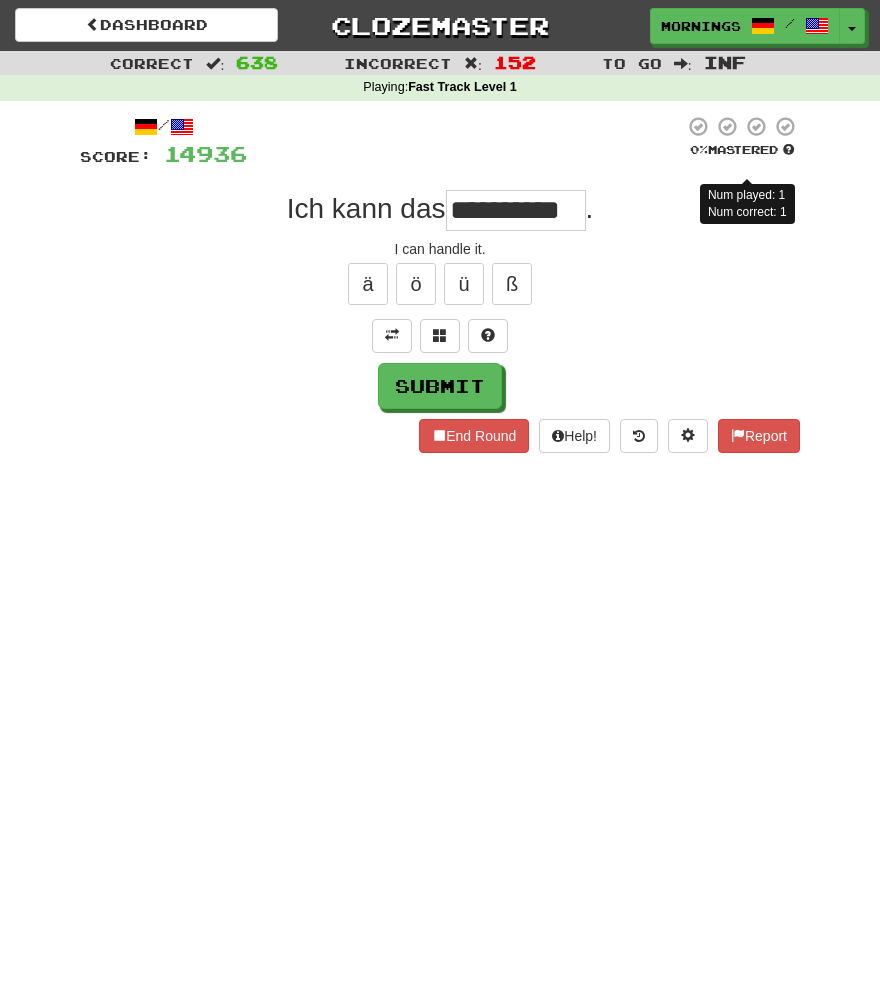 scroll, scrollTop: 0, scrollLeft: 3, axis: horizontal 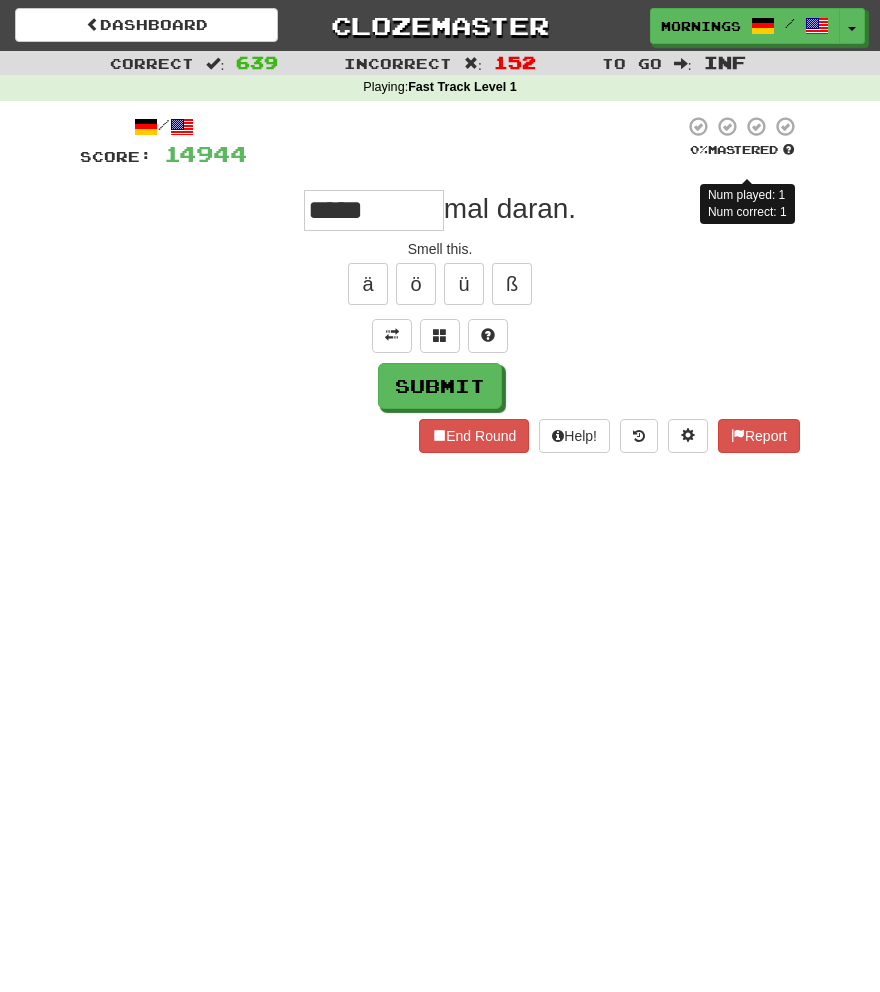 type on "*****" 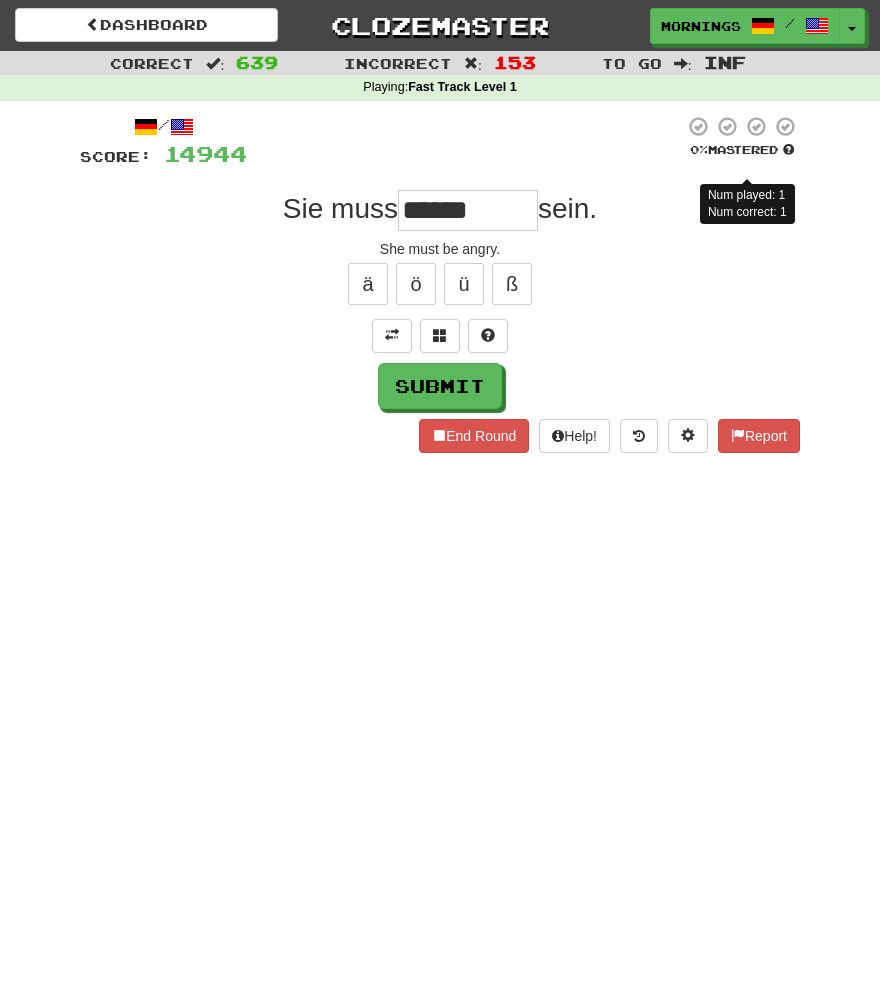type on "******" 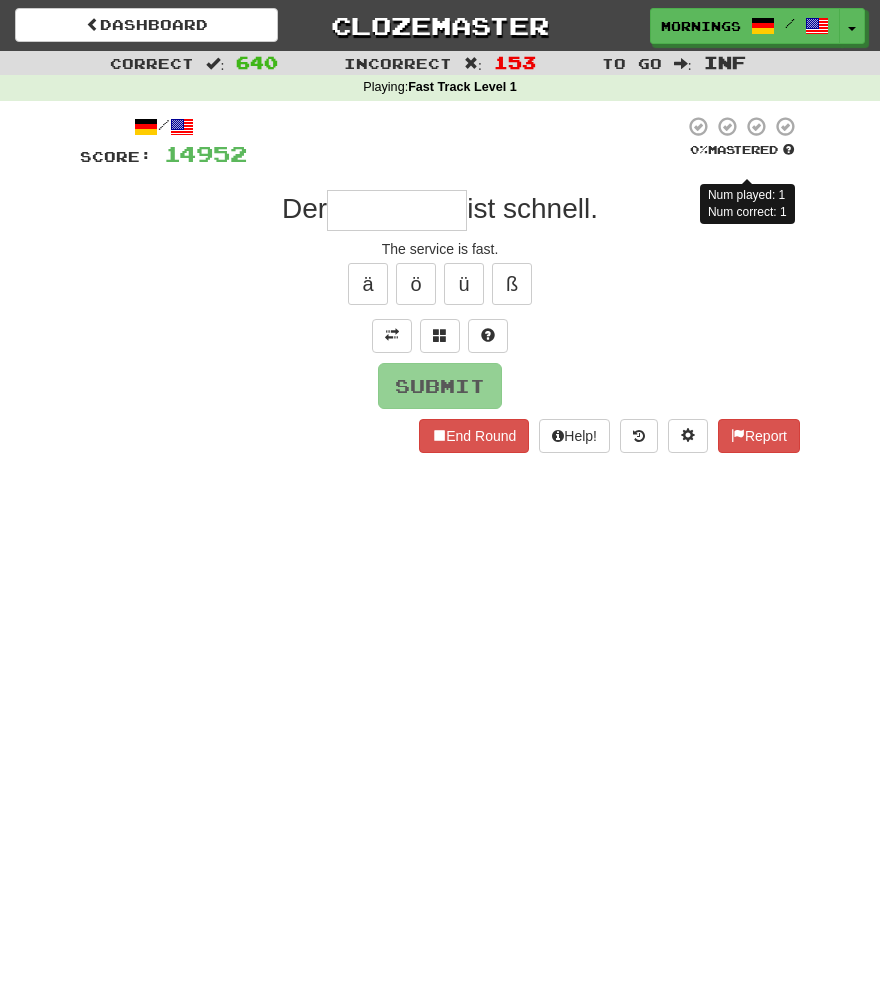 click on "Dashboard
Clozemaster
MorningSky1558
/
Toggle Dropdown
Dashboard
Leaderboard
Activity Feed
Notifications
Profile
Discussions
Deutsch
/
English
Streak:
0
Review:
2,326
Points Today: 0
English
/
Español
Streak:
1
Review:
3,655
Points Today: 1536
English
/
Deutsch
Streak:
0
Review:
537
Points Today: 0
English
/
Italiano
Streak:
0
Review:
330
Points Today: 0
English
/
Français
Streak:
1
Review:
2,370
Points Today: 3048
English
/
Português
Streak:
0
Review:
260
Points Today: 0
English
/
العربية
Streak:
0
Review:
216
Points Today: 0" at bounding box center (440, 496) 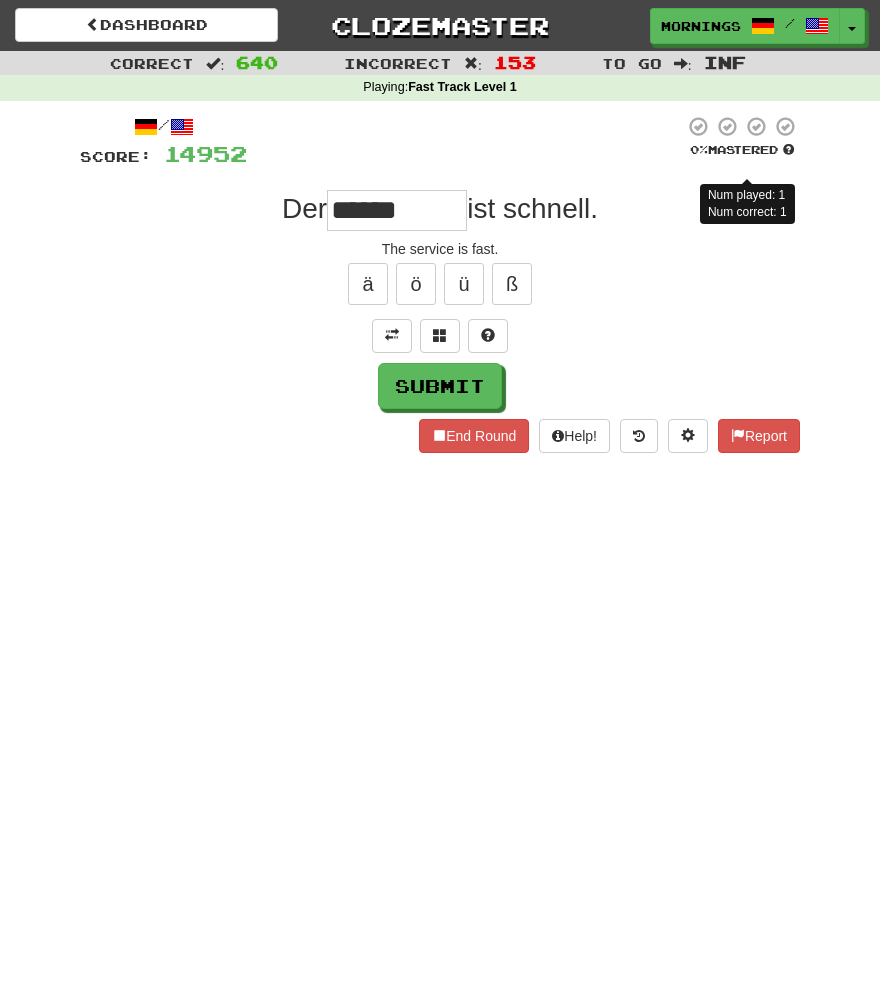 type on "*******" 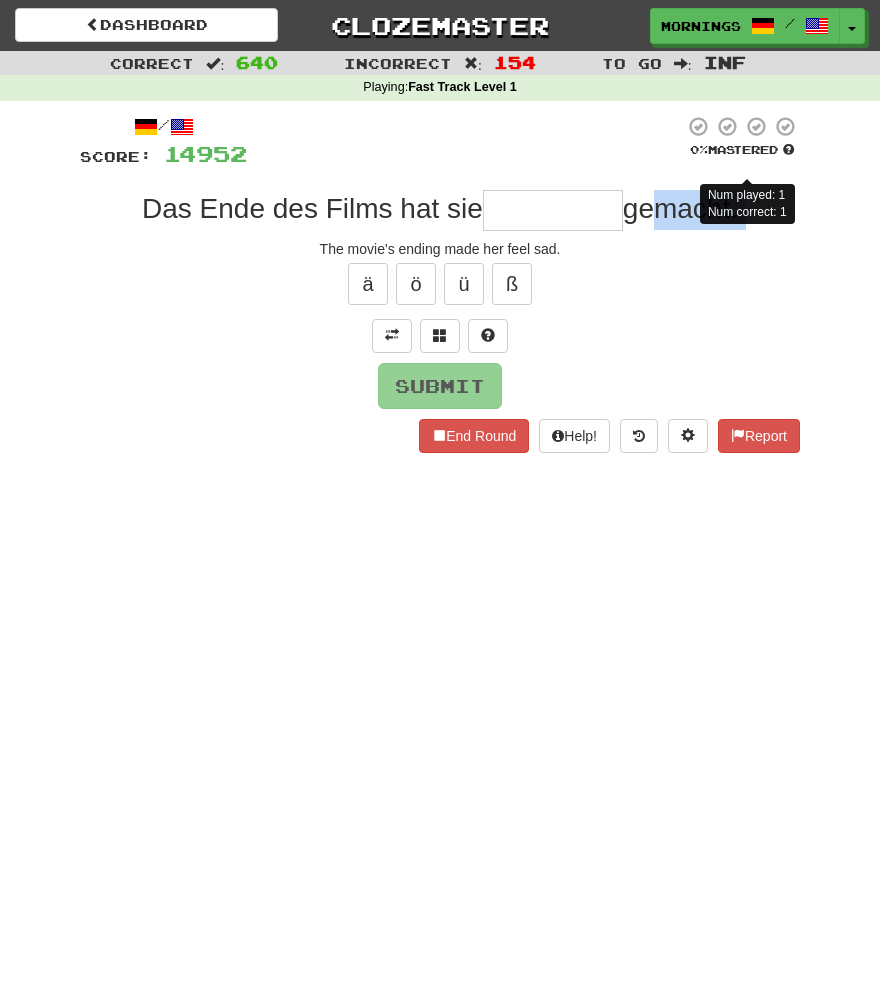 drag, startPoint x: 637, startPoint y: 209, endPoint x: 662, endPoint y: 237, distance: 37.536648 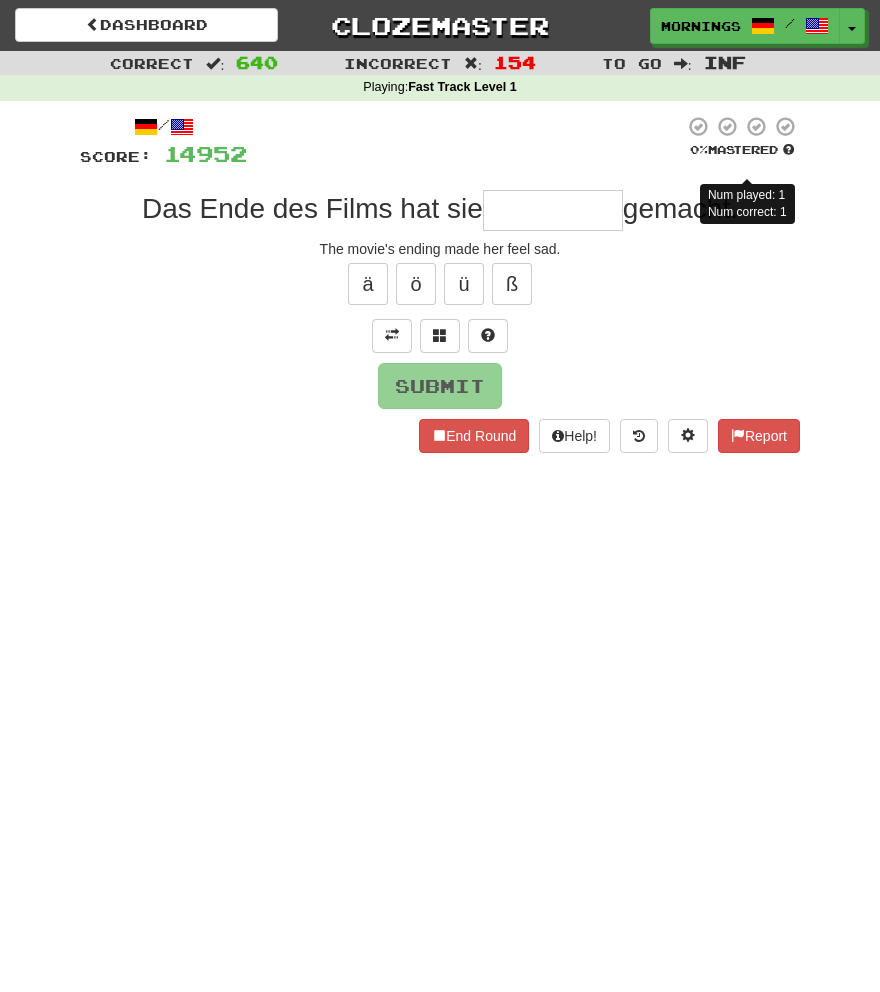 click at bounding box center (465, 142) 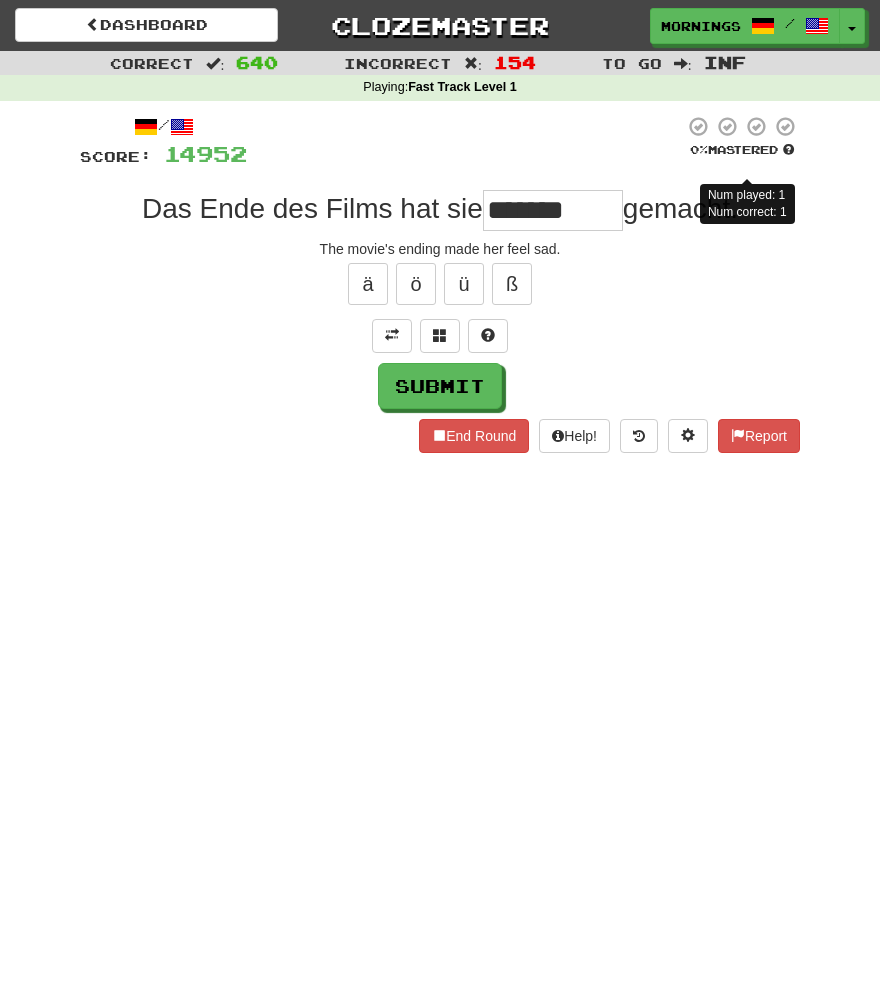 type on "*******" 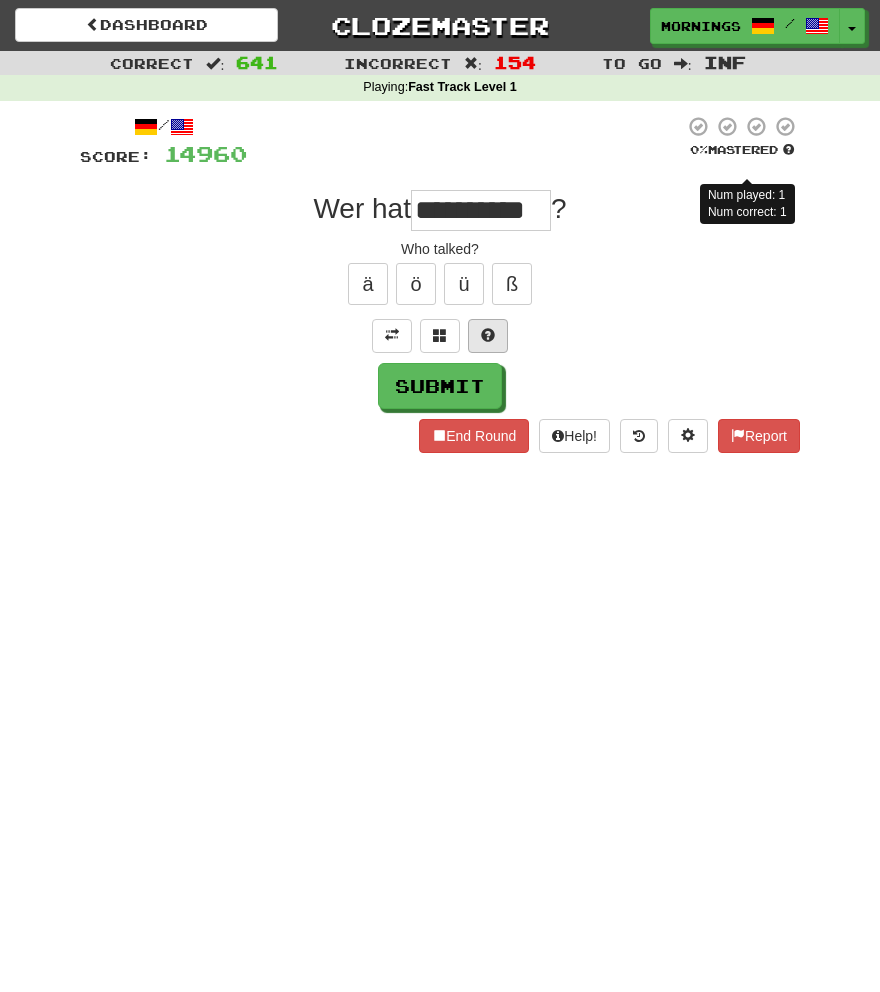 scroll, scrollTop: 0, scrollLeft: 16, axis: horizontal 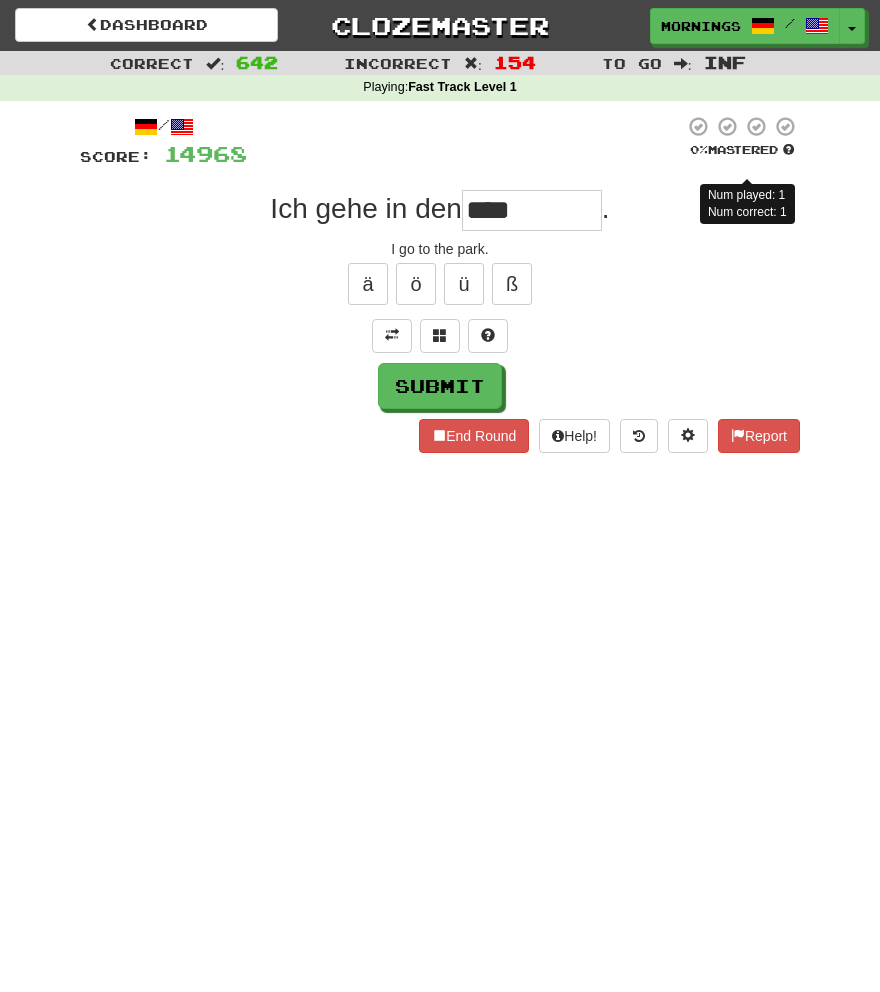 type on "****" 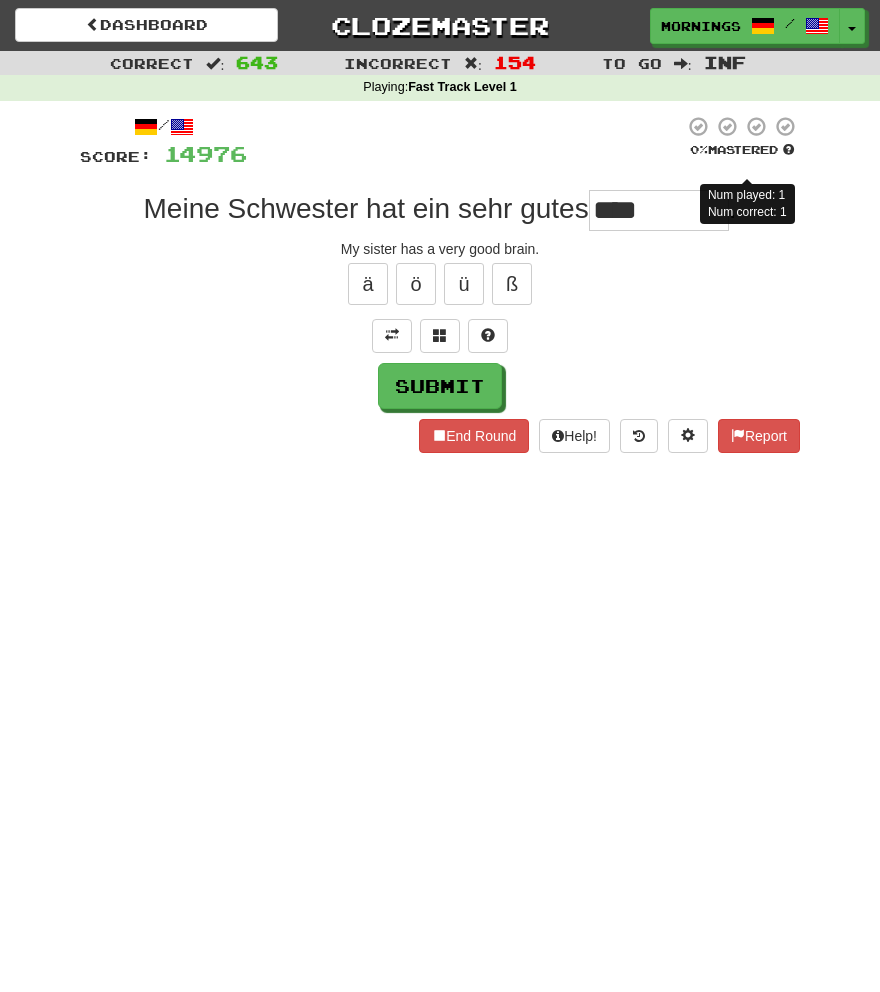 type on "******" 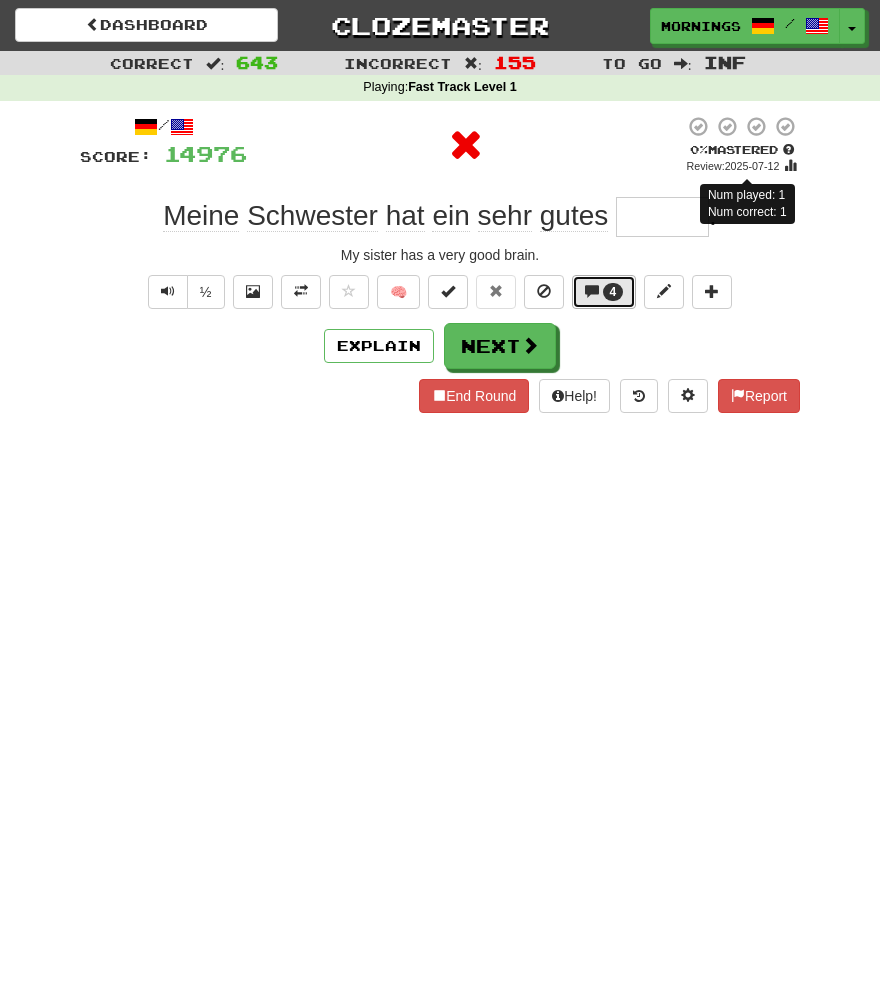 click on "4" at bounding box center (604, 292) 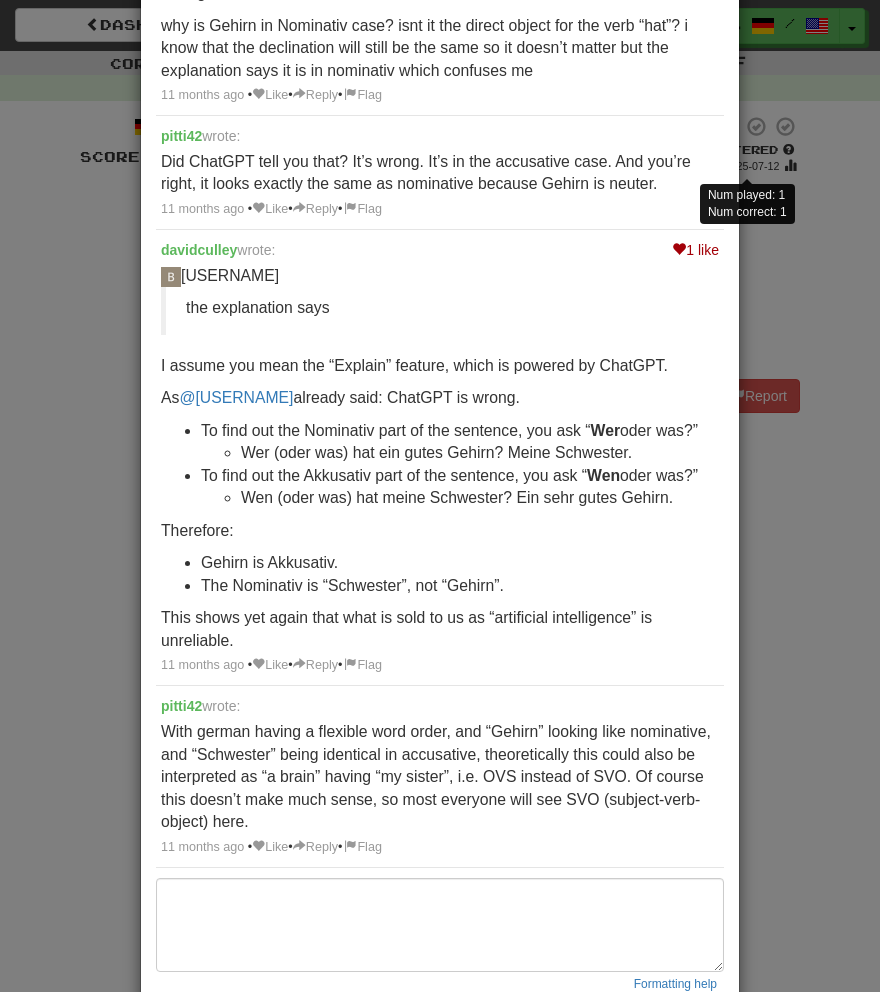 scroll, scrollTop: 236, scrollLeft: 0, axis: vertical 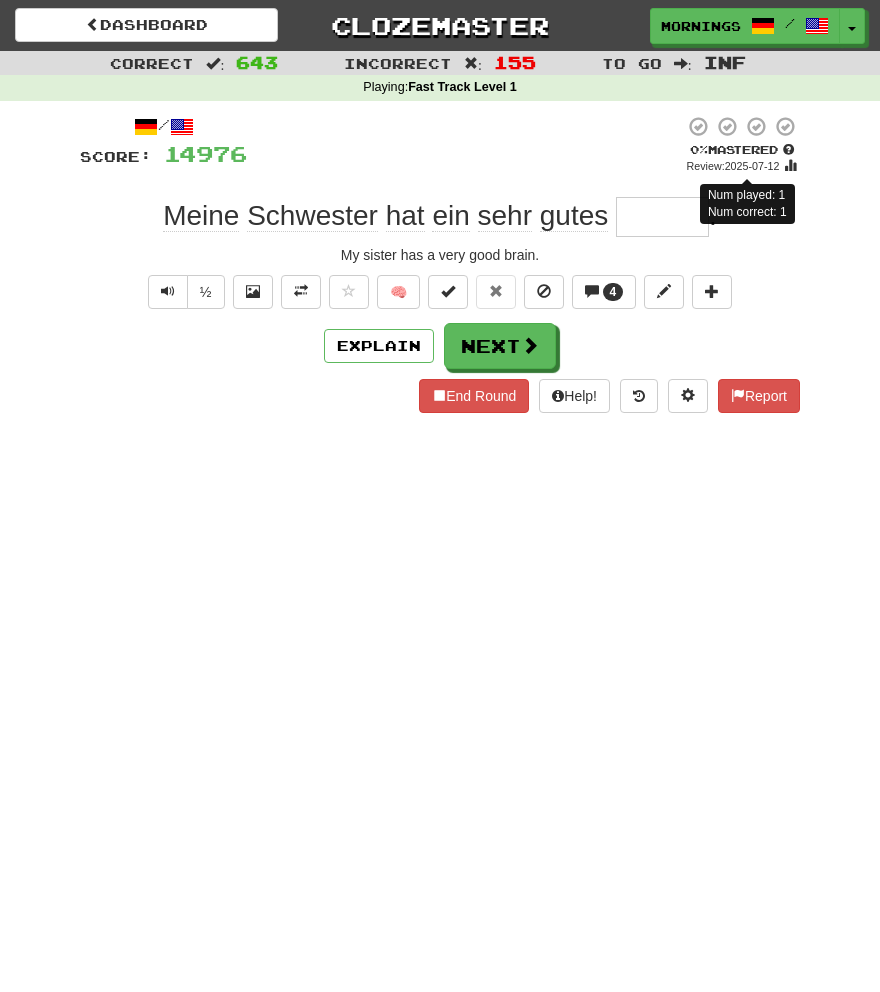 click on "Dashboard
Clozemaster
MorningSky1558
/
Toggle Dropdown
Dashboard
Leaderboard
Activity Feed
Notifications
Profile
Discussions
Deutsch
/
English
Streak:
0
Review:
2,326
Points Today: 0
English
/
Español
Streak:
1
Review:
3,655
Points Today: 1536
English
/
Deutsch
Streak:
0
Review:
537
Points Today: 0
English
/
Italiano
Streak:
0
Review:
330
Points Today: 0
English
/
Français
Streak:
1
Review:
2,370
Points Today: 3048
English
/
Português
Streak:
0
Review:
260
Points Today: 0
English
/
العربية
Streak:
0
Review:
216
Points Today: 0" at bounding box center [440, 496] 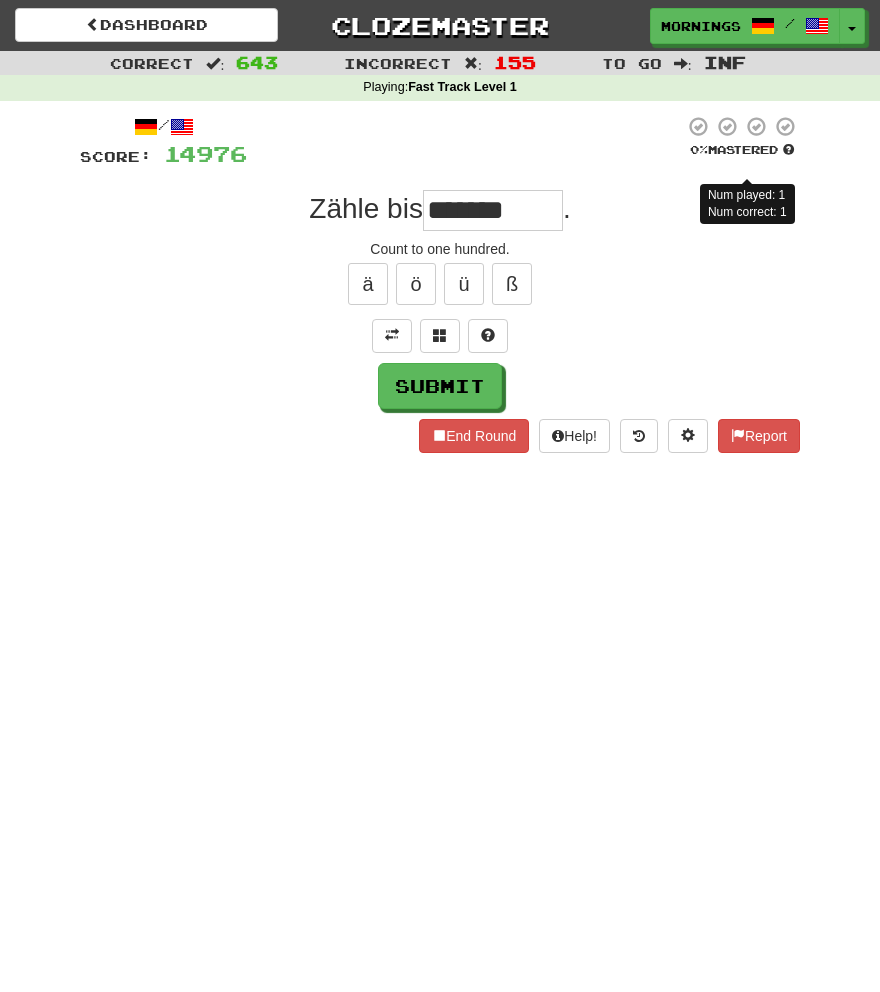 type on "**********" 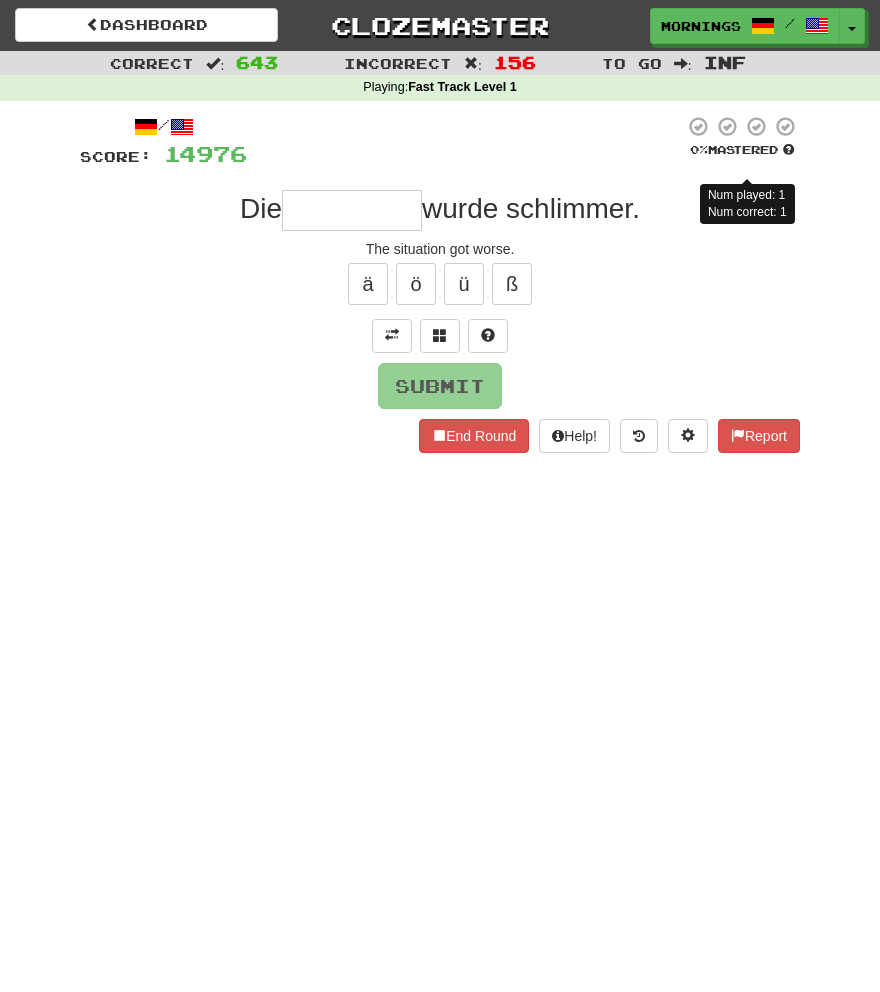 click on "Dashboard
Clozemaster
MorningSky1558
/
Toggle Dropdown
Dashboard
Leaderboard
Activity Feed
Notifications
Profile
Discussions
Deutsch
/
English
Streak:
0
Review:
2,326
Points Today: 0
English
/
Español
Streak:
1
Review:
3,655
Points Today: 1536
English
/
Deutsch
Streak:
0
Review:
537
Points Today: 0
English
/
Italiano
Streak:
0
Review:
330
Points Today: 0
English
/
Français
Streak:
1
Review:
2,370
Points Today: 3048
English
/
Português
Streak:
0
Review:
260
Points Today: 0
English
/
العربية
Streak:
0
Review:
216
Points Today: 0" at bounding box center [440, 496] 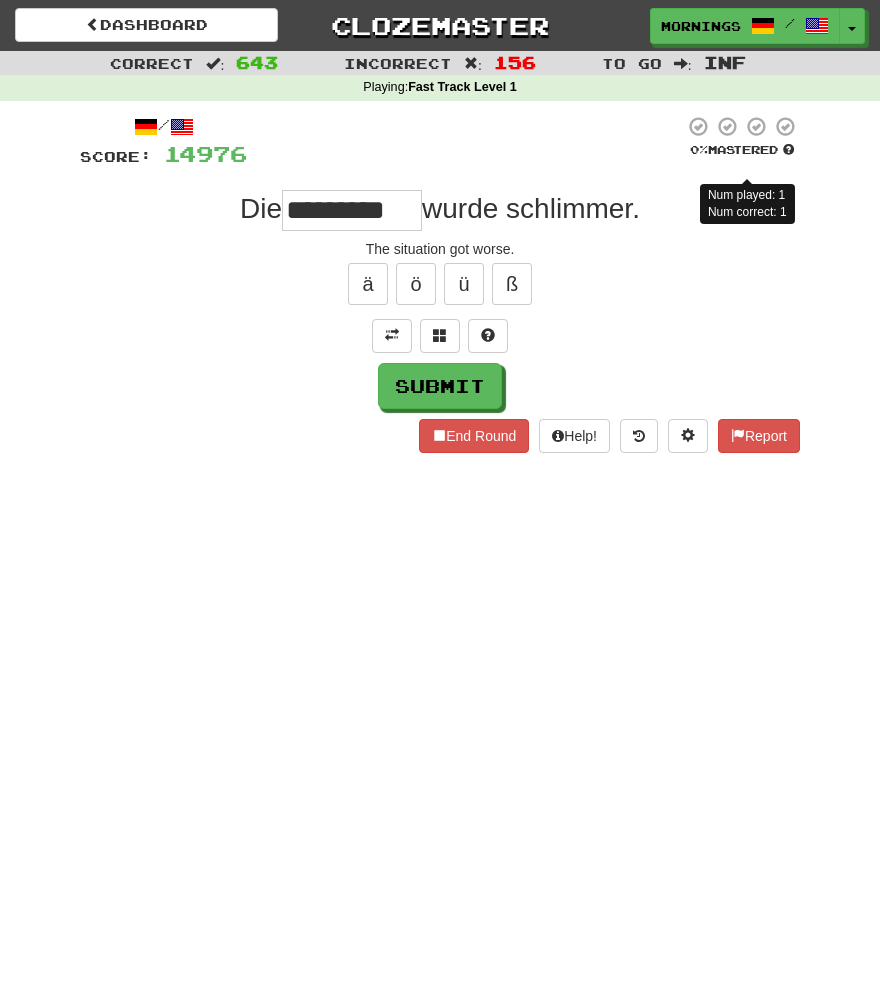 type on "*********" 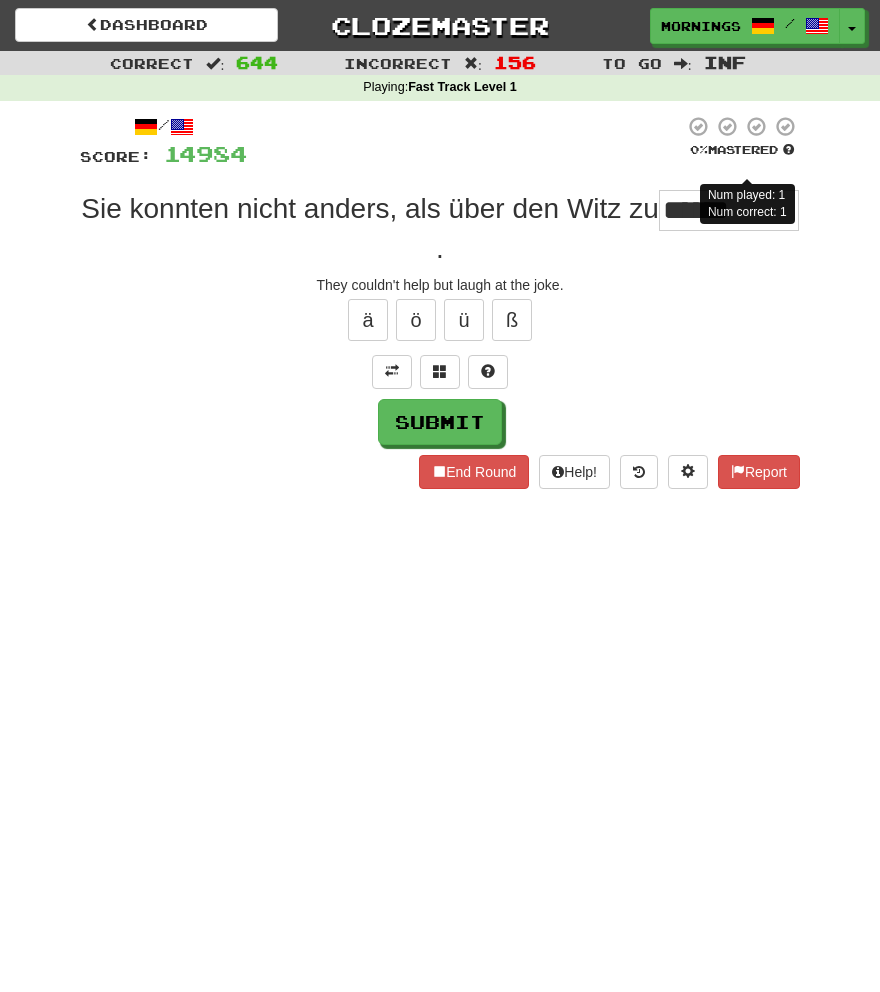 type on "******" 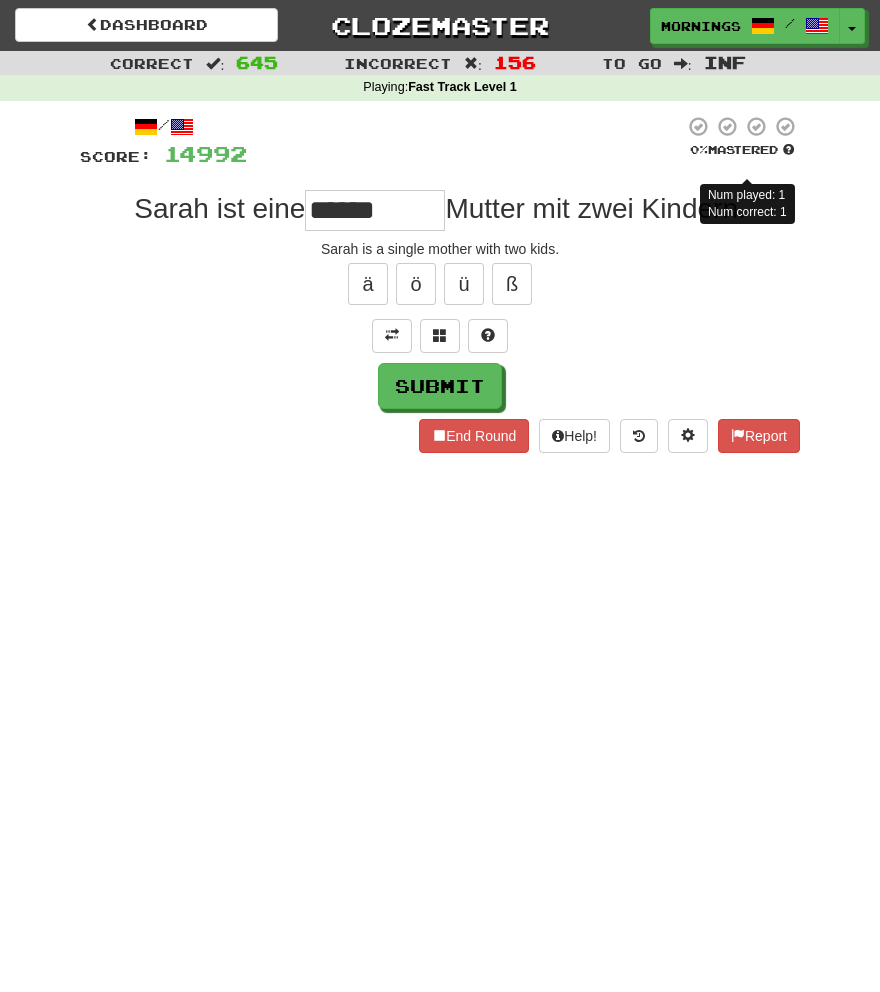 type on "**********" 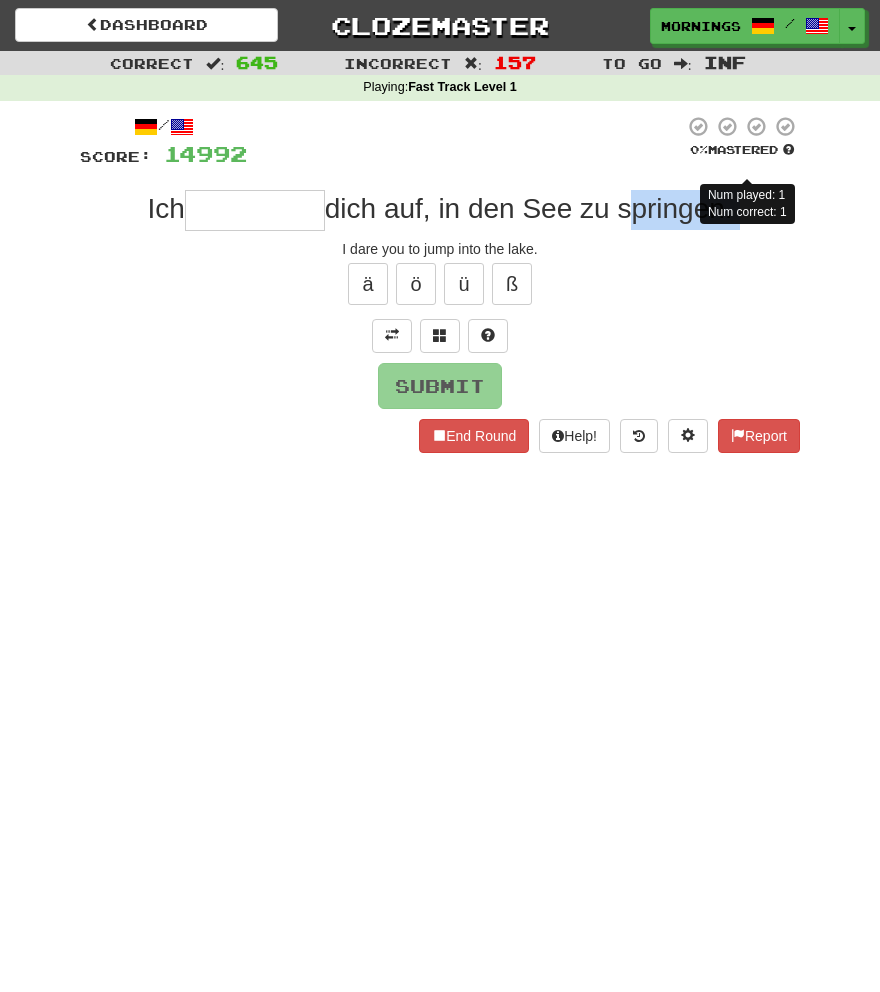 drag, startPoint x: 624, startPoint y: 217, endPoint x: 698, endPoint y: 231, distance: 75.31268 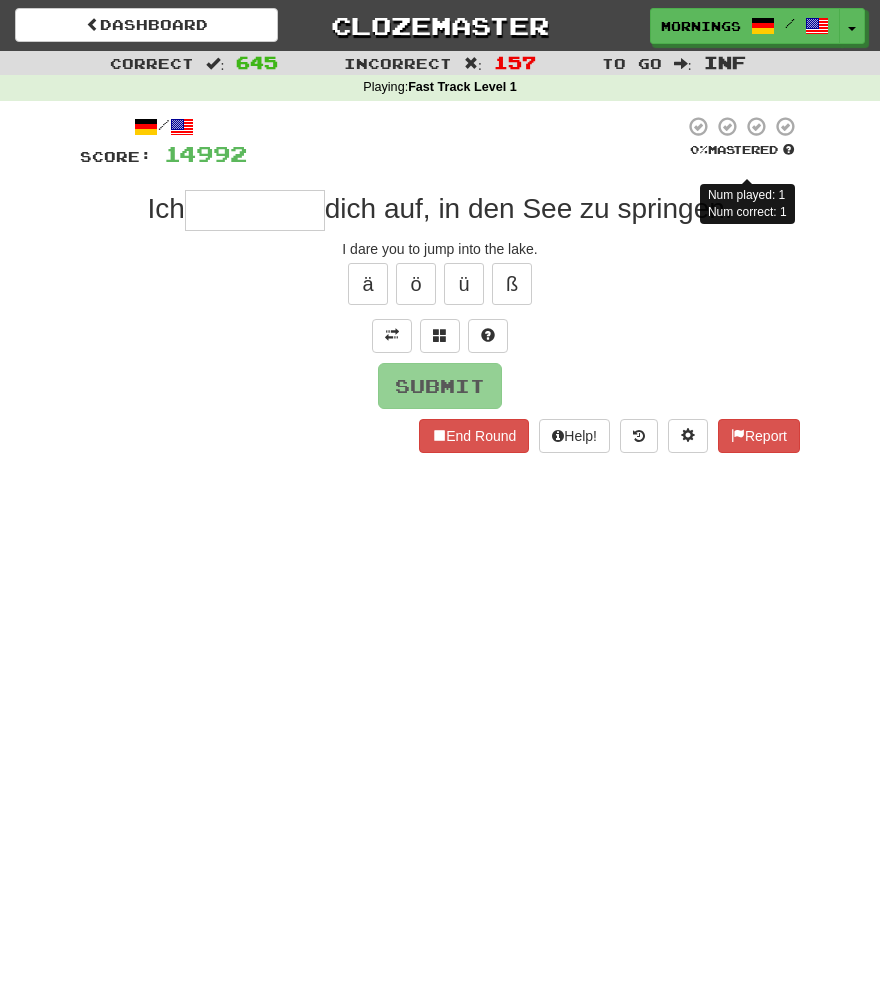click at bounding box center (255, 210) 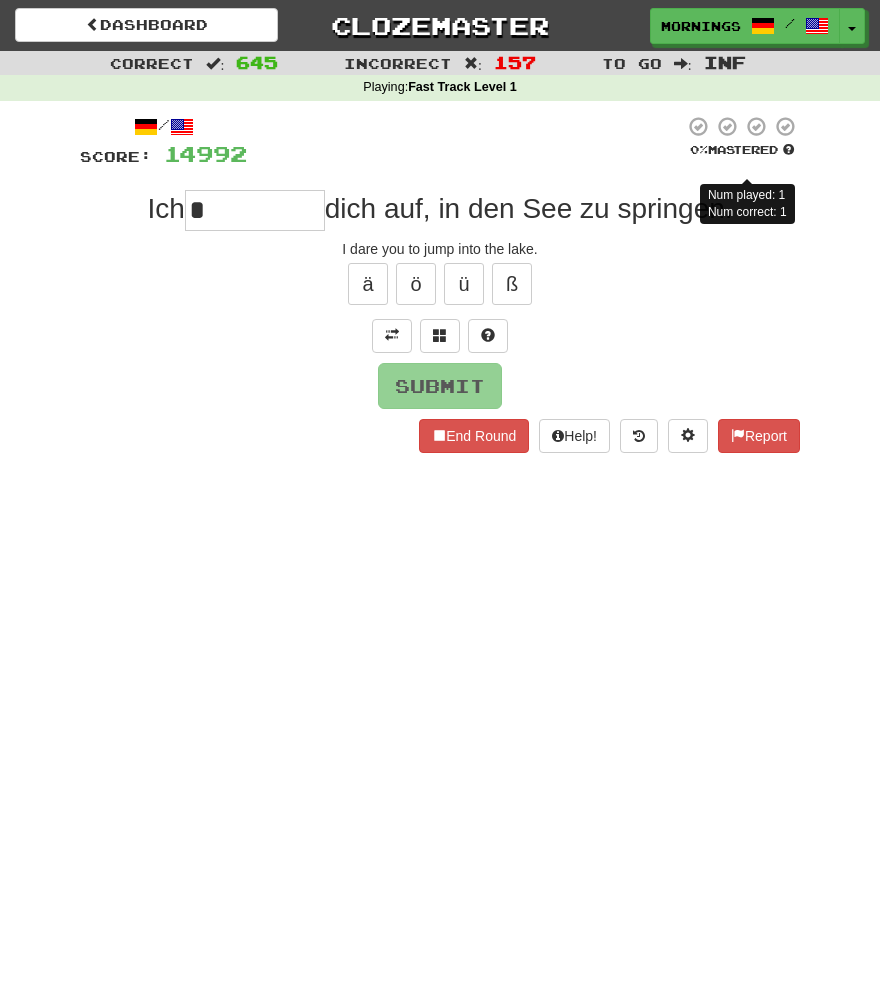type on "*******" 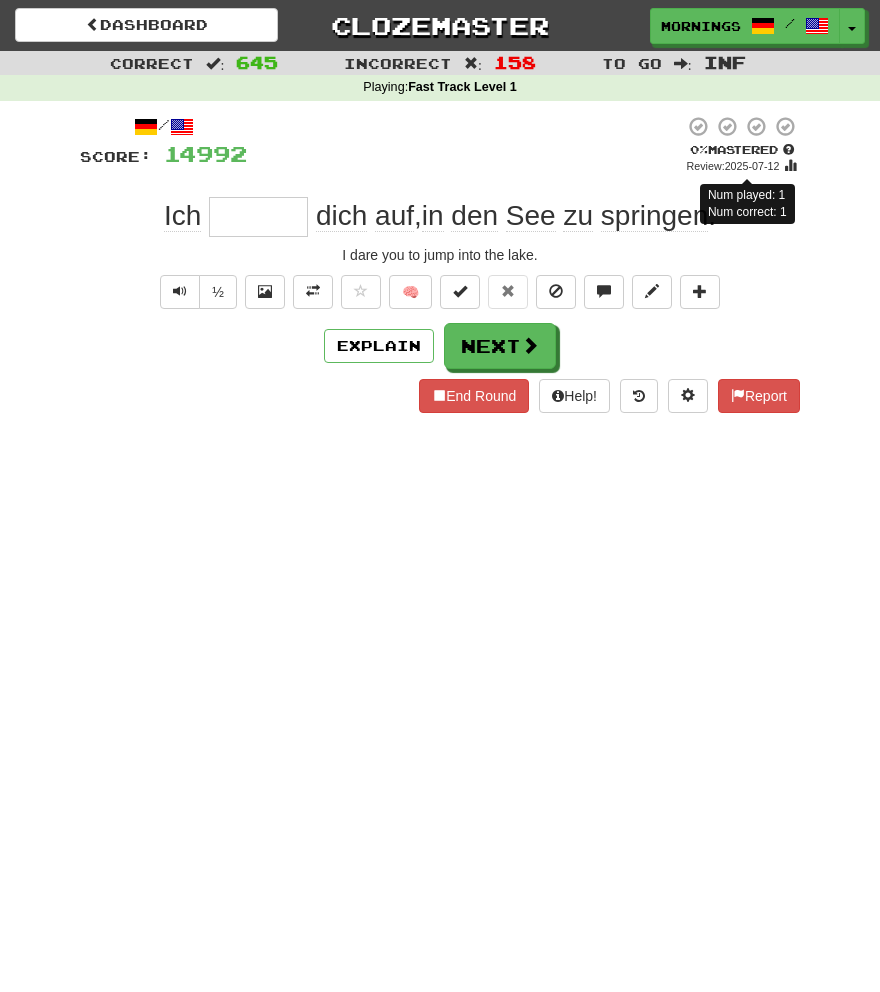 type on "*" 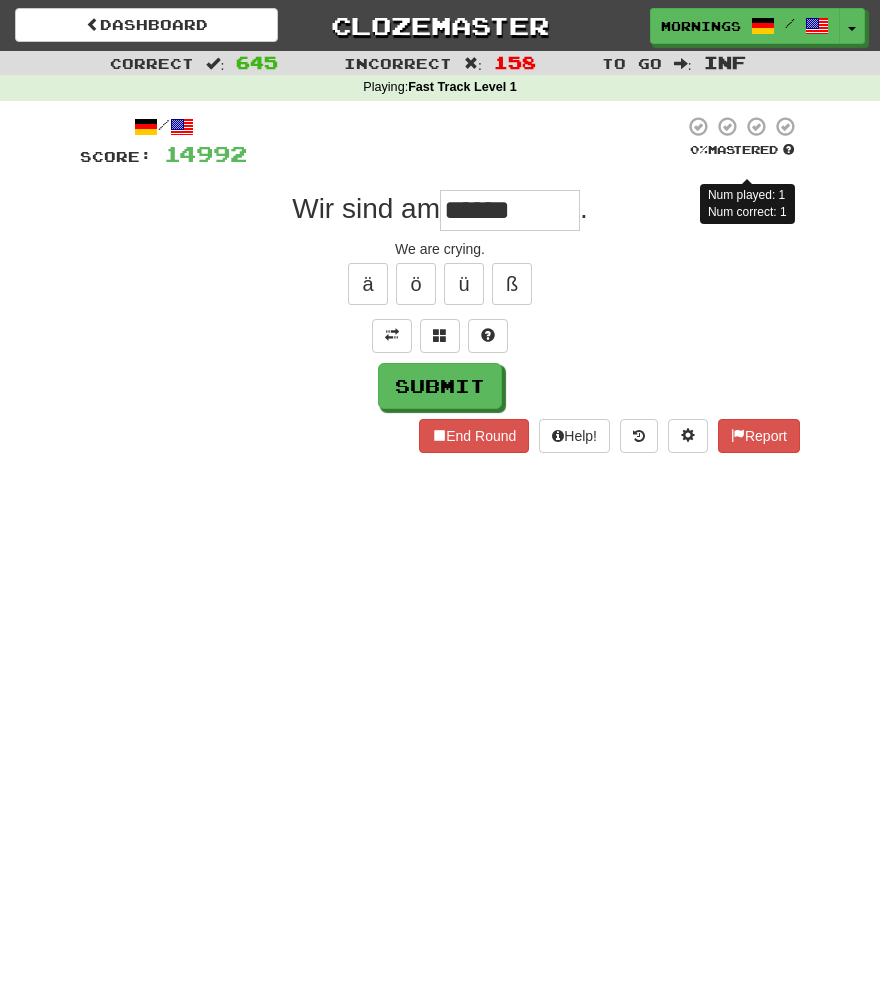 type on "******" 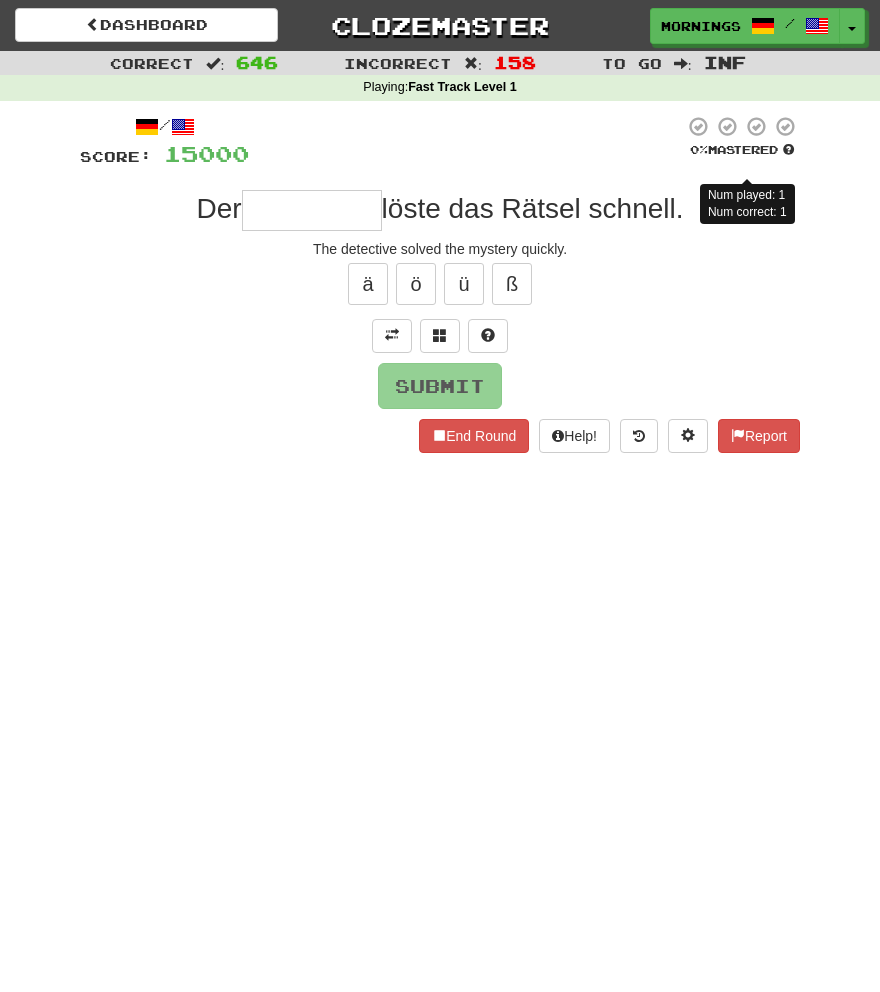 click on "End Round  Help!  Report" at bounding box center (440, 436) 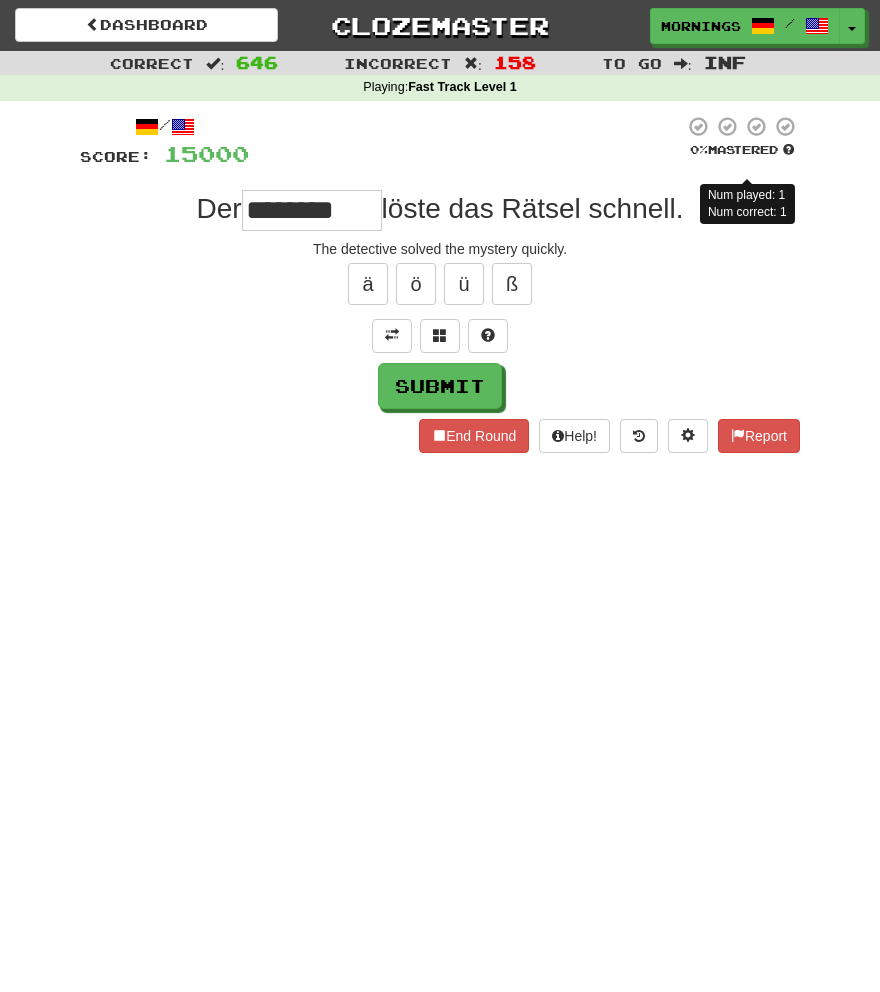 type on "********" 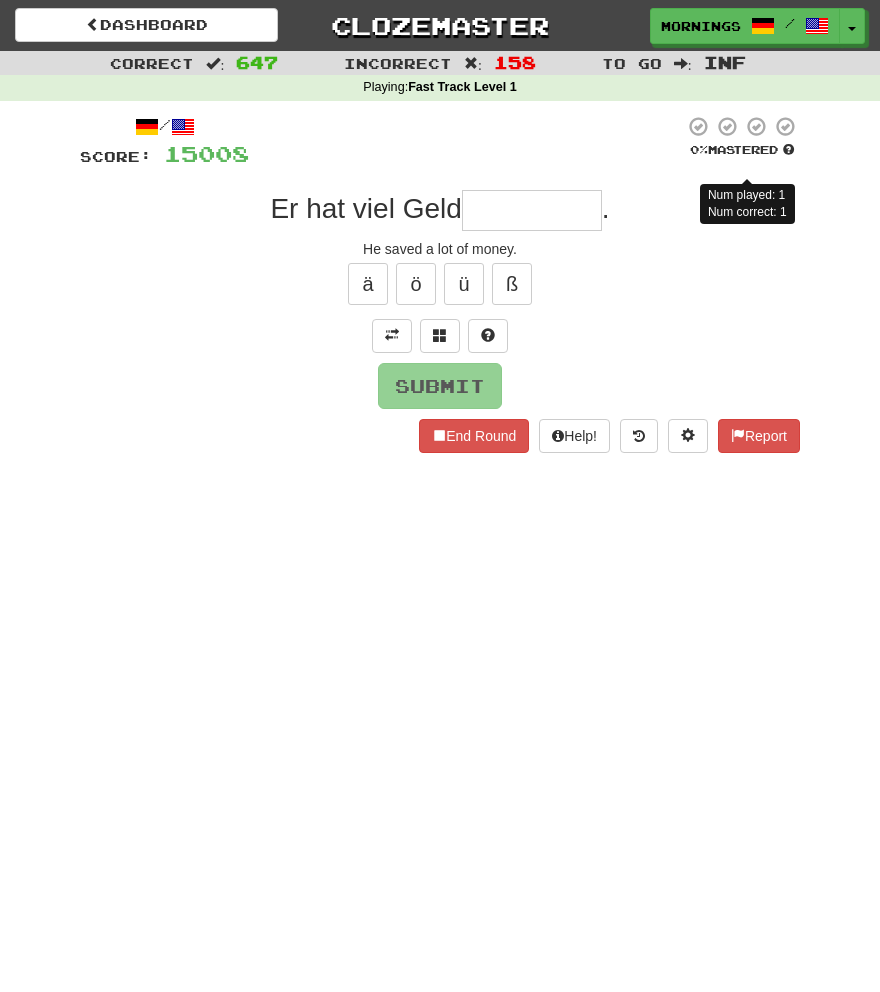 click on "Dashboard
Clozemaster
MorningSky1558
/
Toggle Dropdown
Dashboard
Leaderboard
Activity Feed
Notifications
Profile
Discussions
Deutsch
/
English
Streak:
0
Review:
2,326
Points Today: 0
English
/
Español
Streak:
1
Review:
3,655
Points Today: 1536
English
/
Deutsch
Streak:
0
Review:
537
Points Today: 0
English
/
Italiano
Streak:
0
Review:
330
Points Today: 0
English
/
Français
Streak:
1
Review:
2,370
Points Today: 3048
English
/
Português
Streak:
0
Review:
260
Points Today: 0
English
/
العربية
Streak:
0
Review:
216
Points Today: 0" at bounding box center [440, 496] 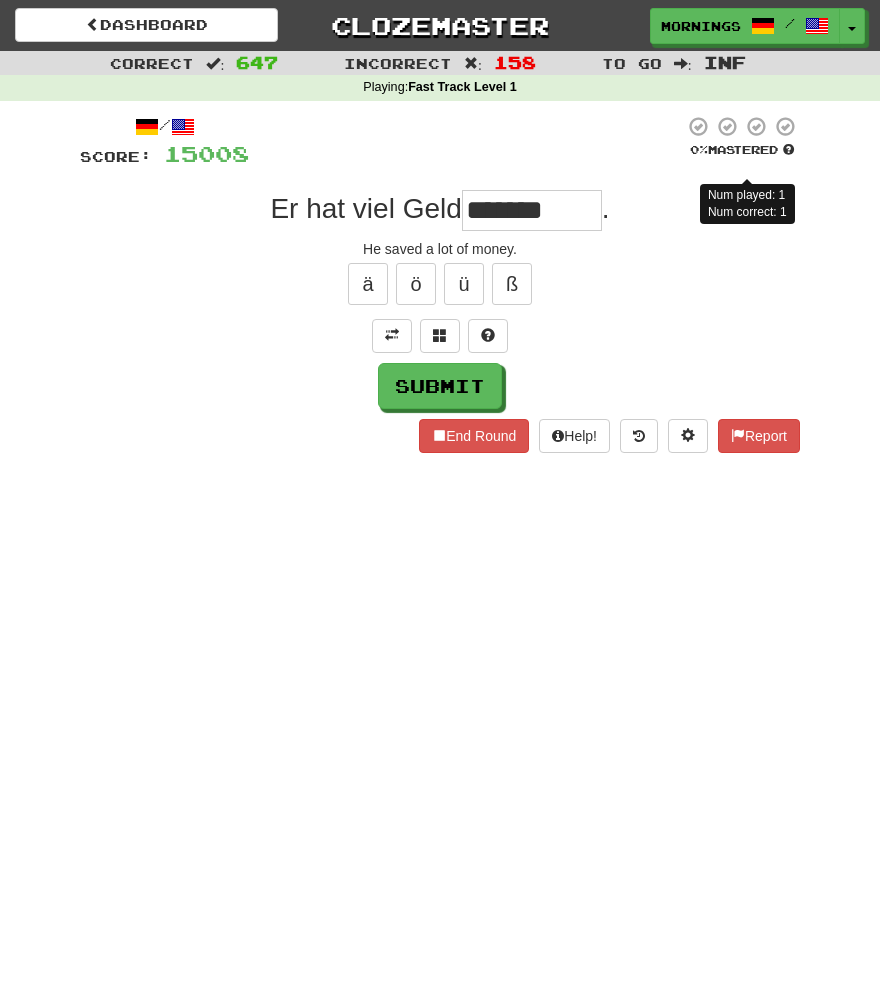 type on "*******" 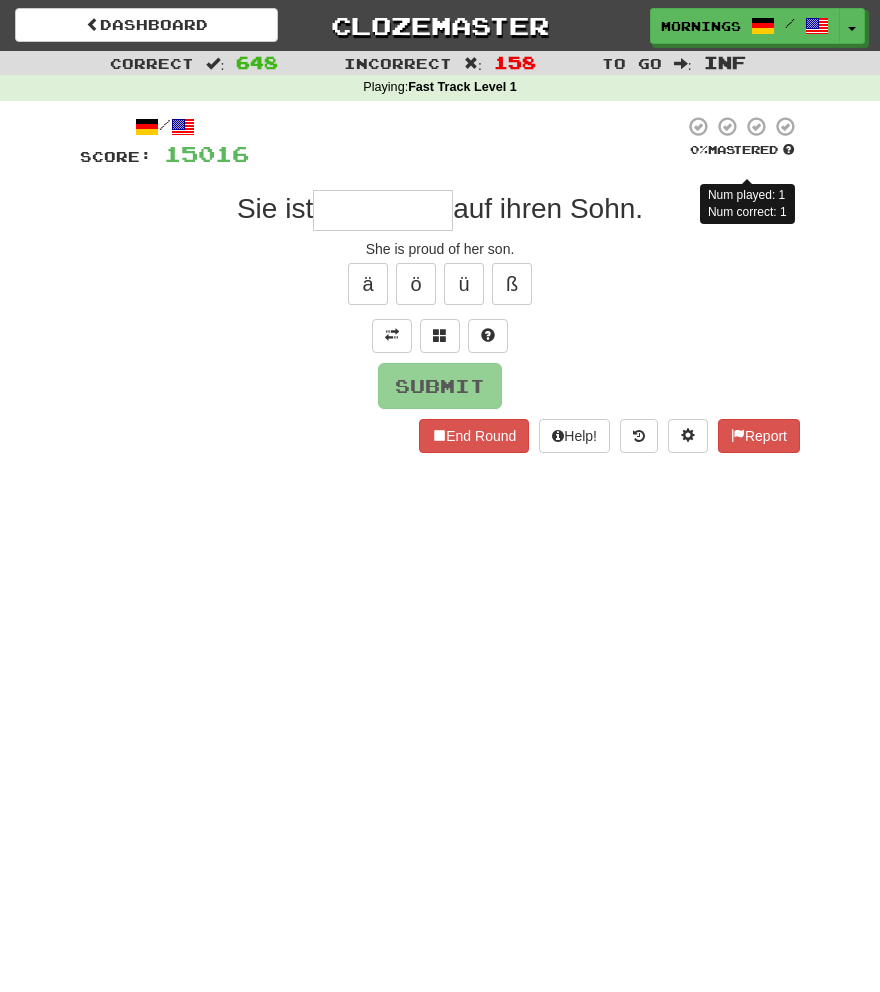 click on "Dashboard
Clozemaster
MorningSky1558
/
Toggle Dropdown
Dashboard
Leaderboard
Activity Feed
Notifications
Profile
Discussions
Deutsch
/
English
Streak:
0
Review:
2,326
Points Today: 0
English
/
Español
Streak:
1
Review:
3,655
Points Today: 1536
English
/
Deutsch
Streak:
0
Review:
537
Points Today: 0
English
/
Italiano
Streak:
0
Review:
330
Points Today: 0
English
/
Français
Streak:
1
Review:
2,370
Points Today: 3048
English
/
Português
Streak:
0
Review:
260
Points Today: 0
English
/
العربية
Streak:
0
Review:
216
Points Today: 0" at bounding box center [440, 496] 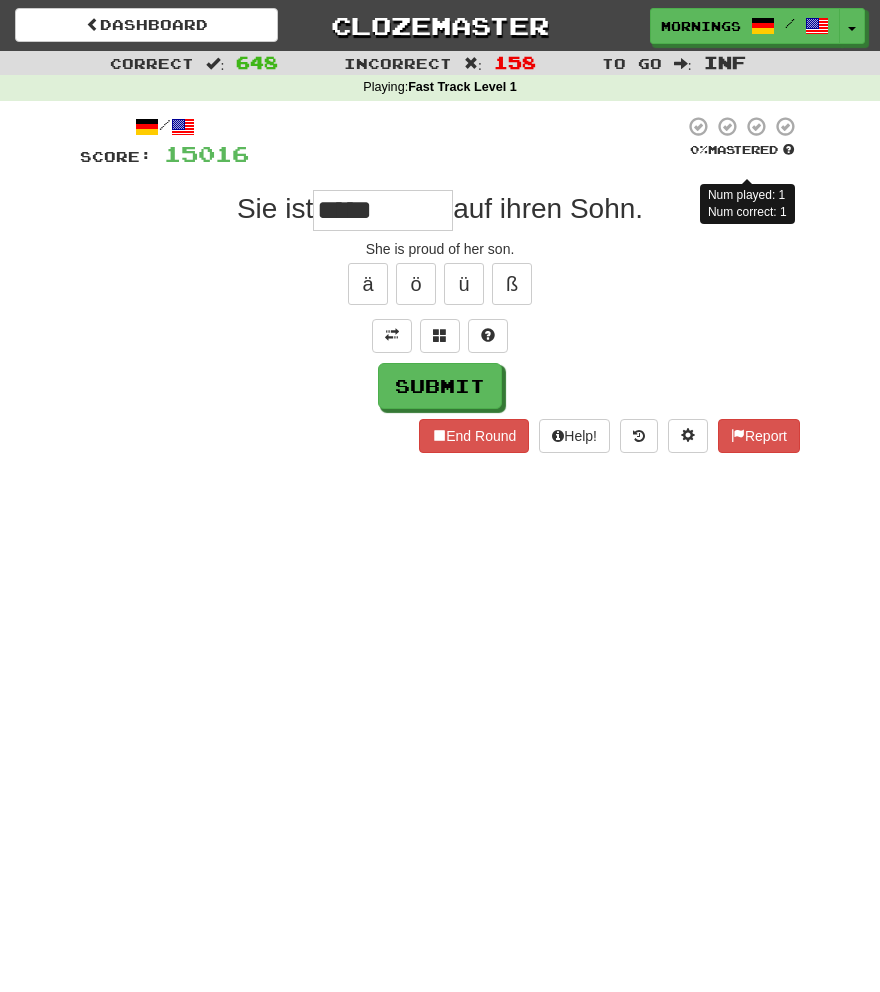 type on "*****" 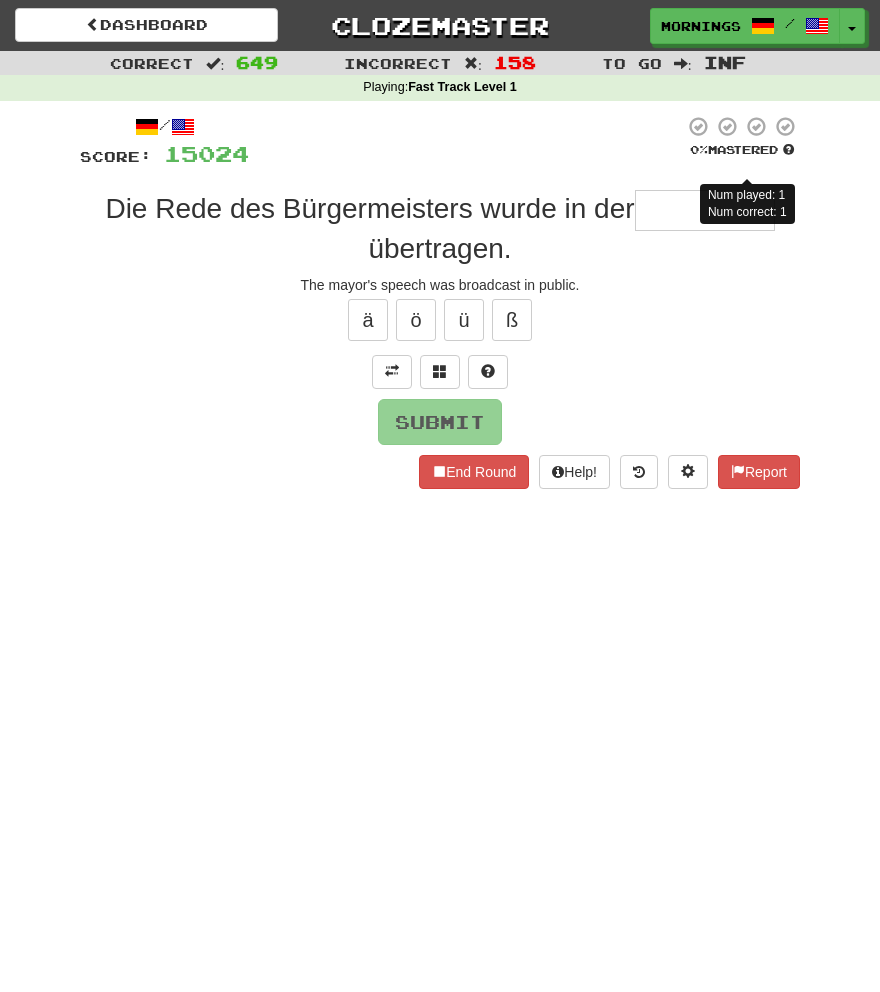 click on "Dashboard
Clozemaster
MorningSky1558
/
Toggle Dropdown
Dashboard
Leaderboard
Activity Feed
Notifications
Profile
Discussions
Deutsch
/
English
Streak:
0
Review:
2,326
Points Today: 0
English
/
Español
Streak:
1
Review:
3,655
Points Today: 1536
English
/
Deutsch
Streak:
0
Review:
537
Points Today: 0
English
/
Italiano
Streak:
0
Review:
330
Points Today: 0
English
/
Français
Streak:
1
Review:
2,370
Points Today: 3048
English
/
Português
Streak:
0
Review:
260
Points Today: 0
English
/
العربية
Streak:
0
Review:
216
Points Today: 0" at bounding box center [440, 496] 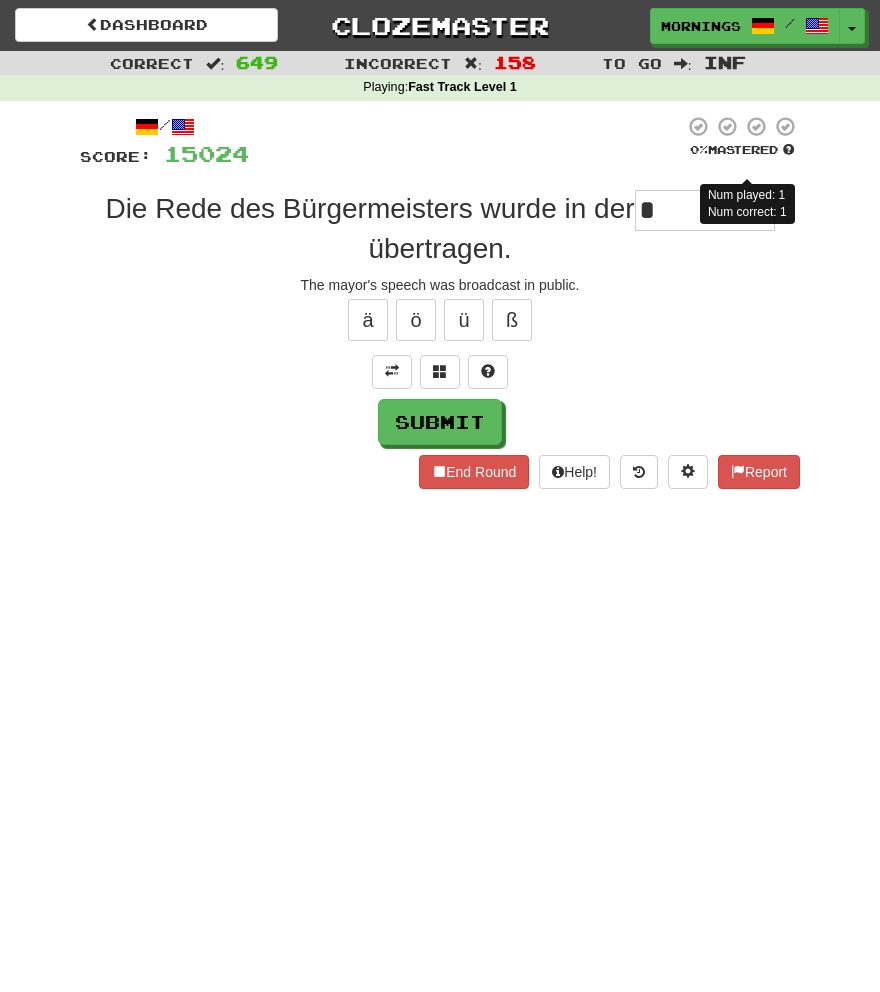 type on "**********" 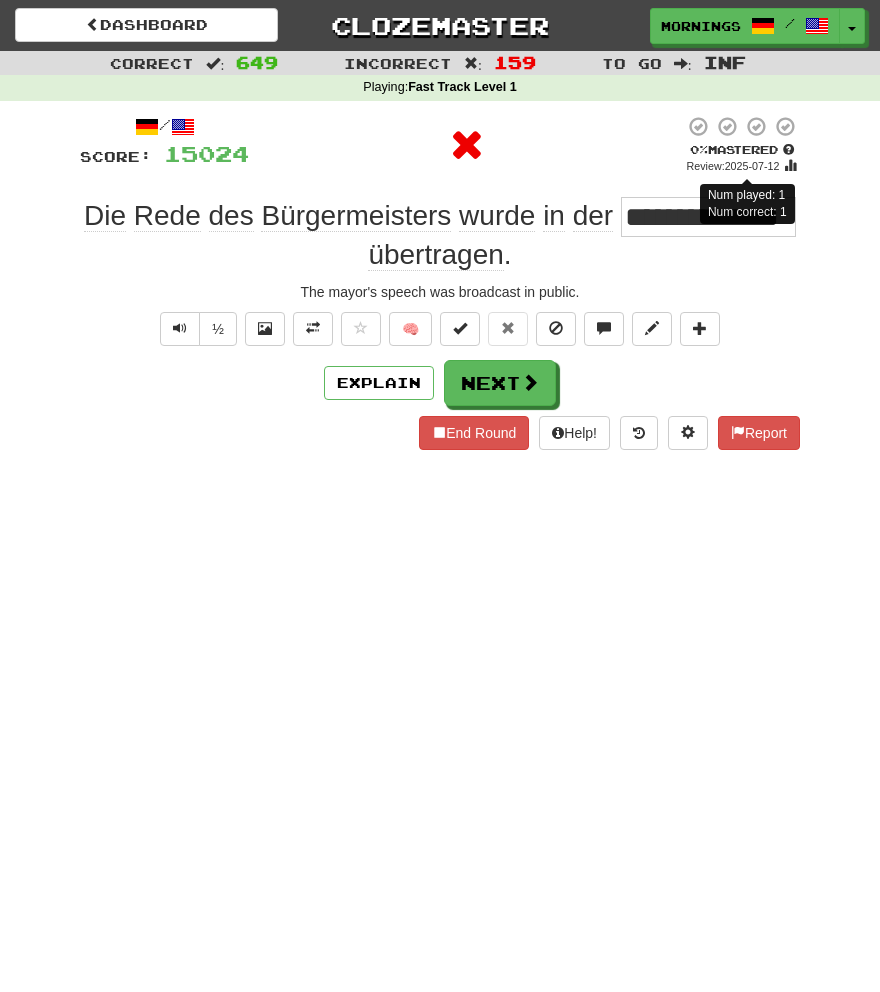 drag, startPoint x: 671, startPoint y: 212, endPoint x: 871, endPoint y: 459, distance: 317.81912 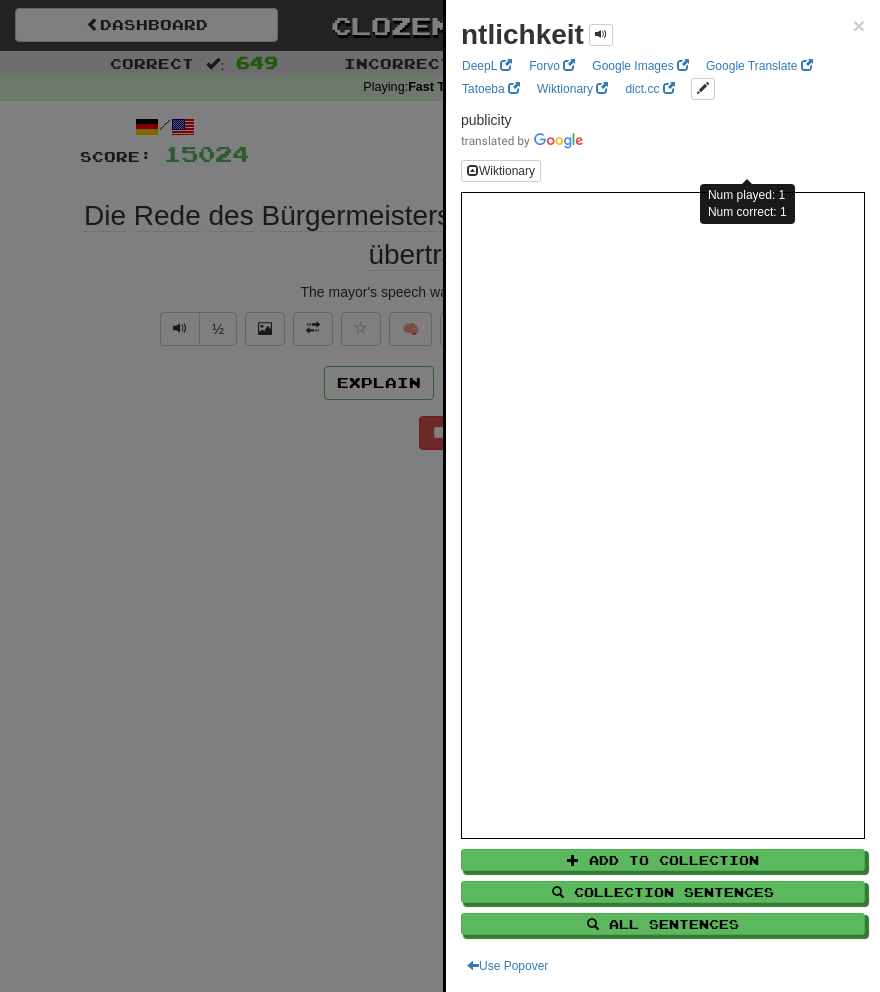 click at bounding box center (440, 496) 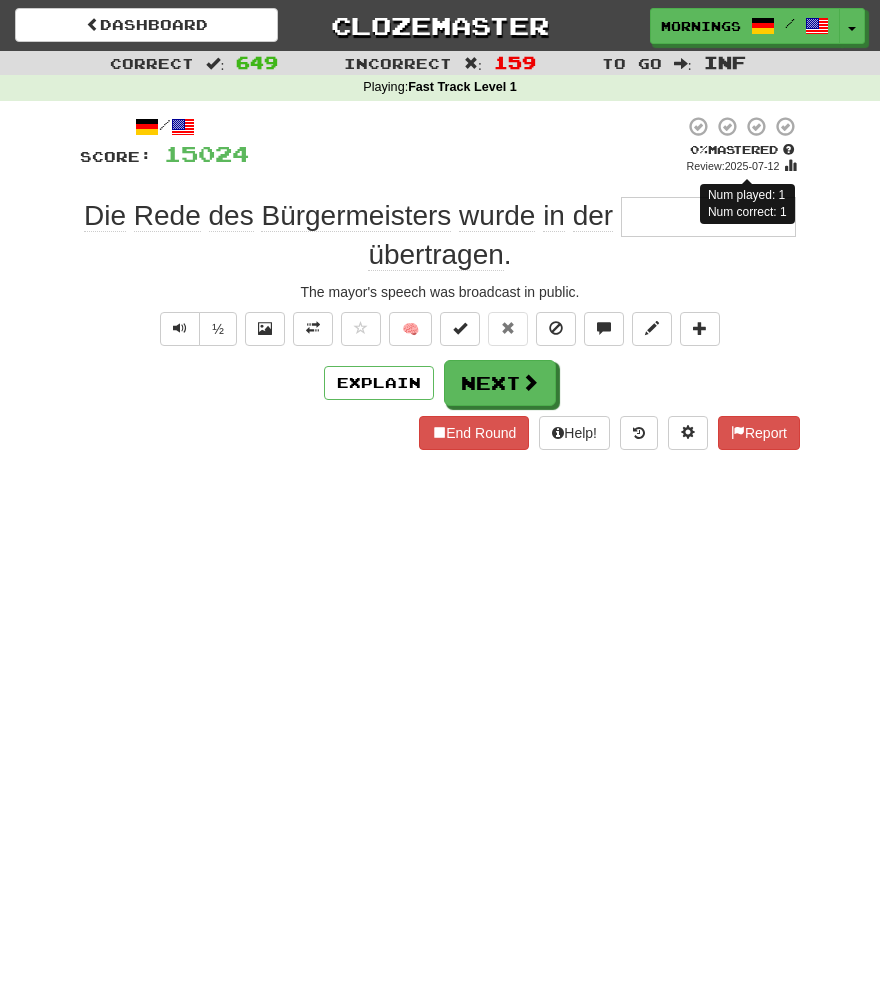 click at bounding box center (708, 217) 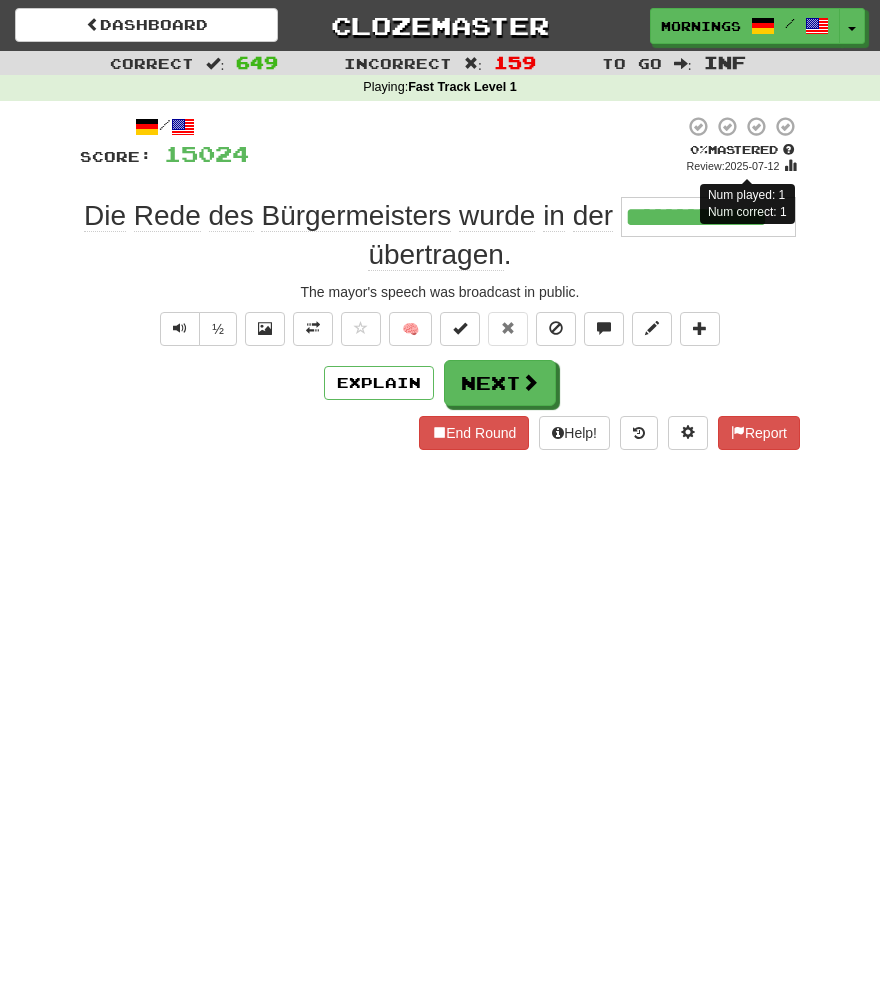type on "**********" 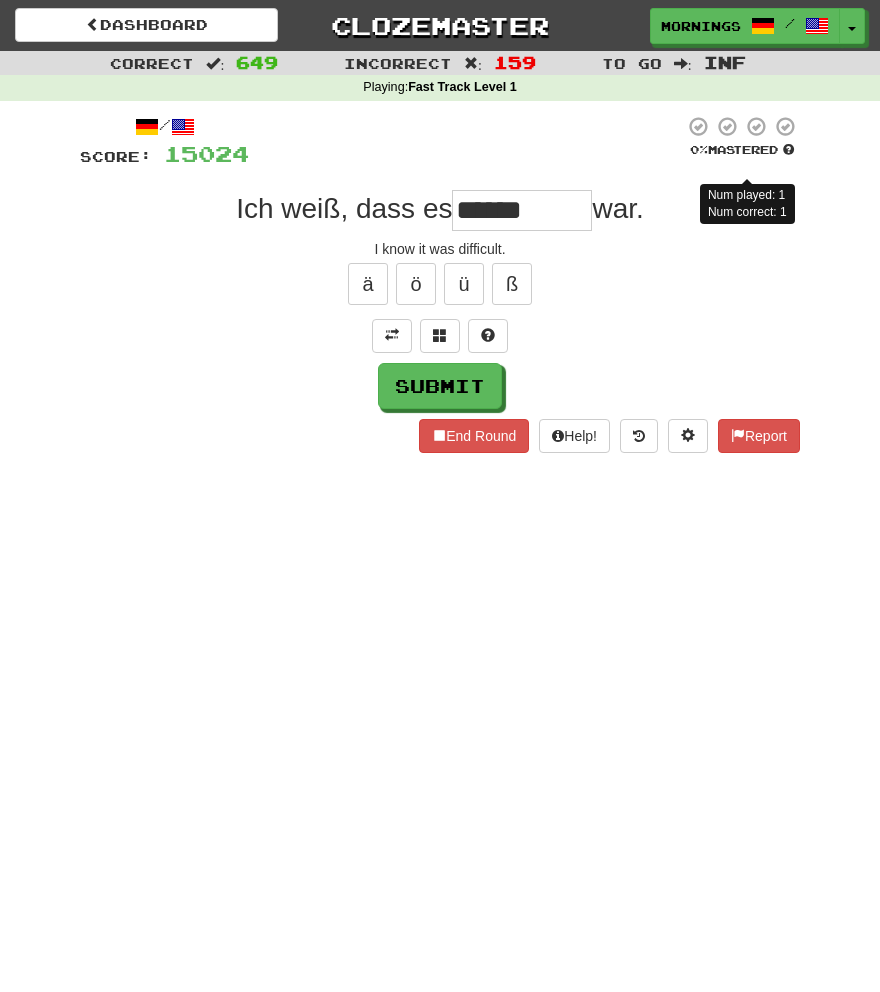 type on "*********" 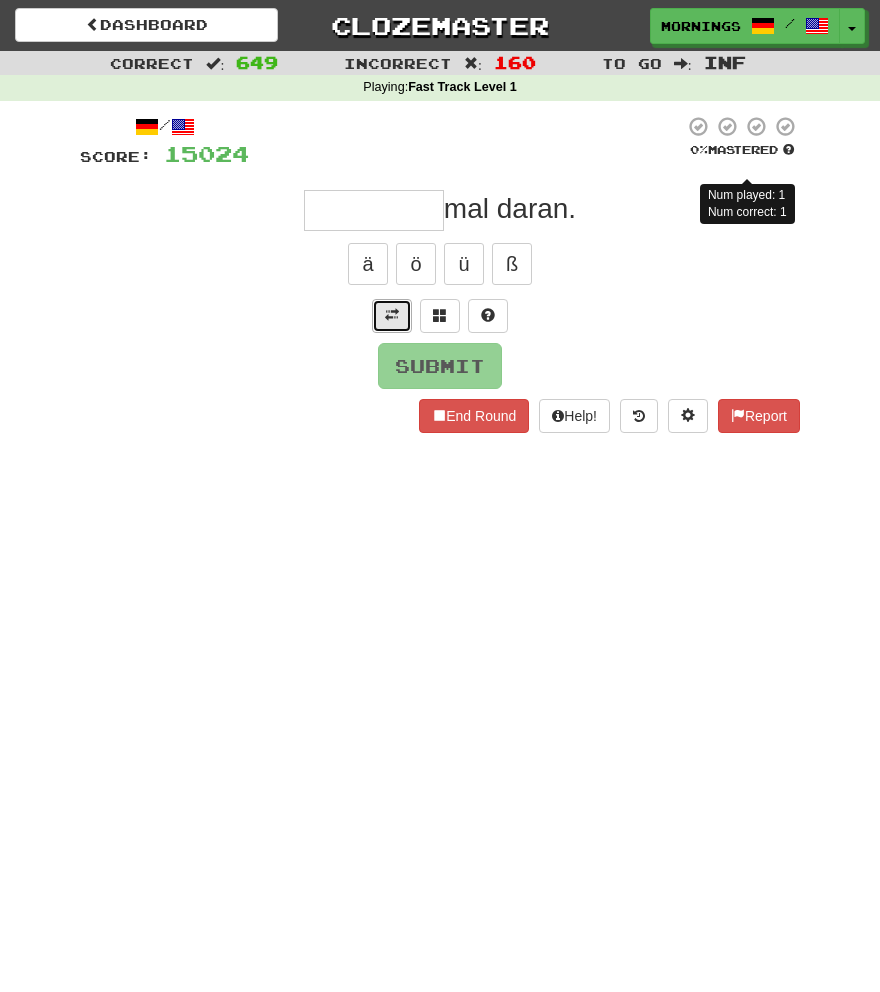 click at bounding box center [392, 315] 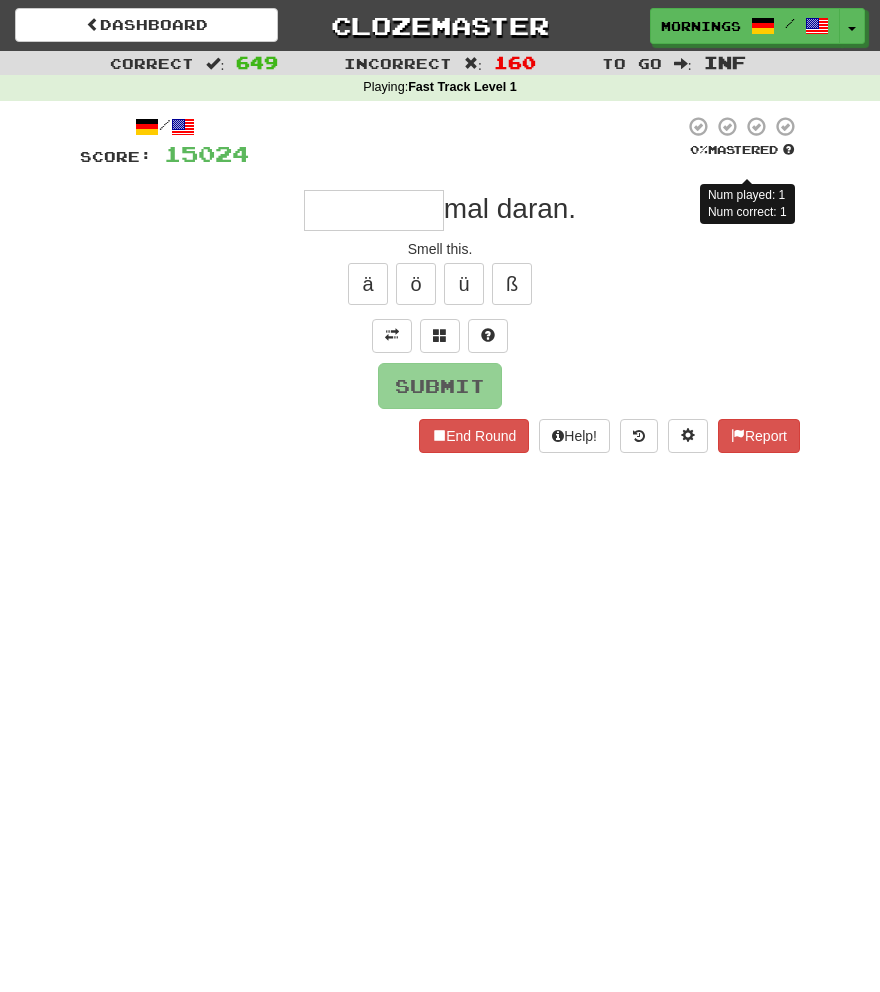 click at bounding box center (374, 210) 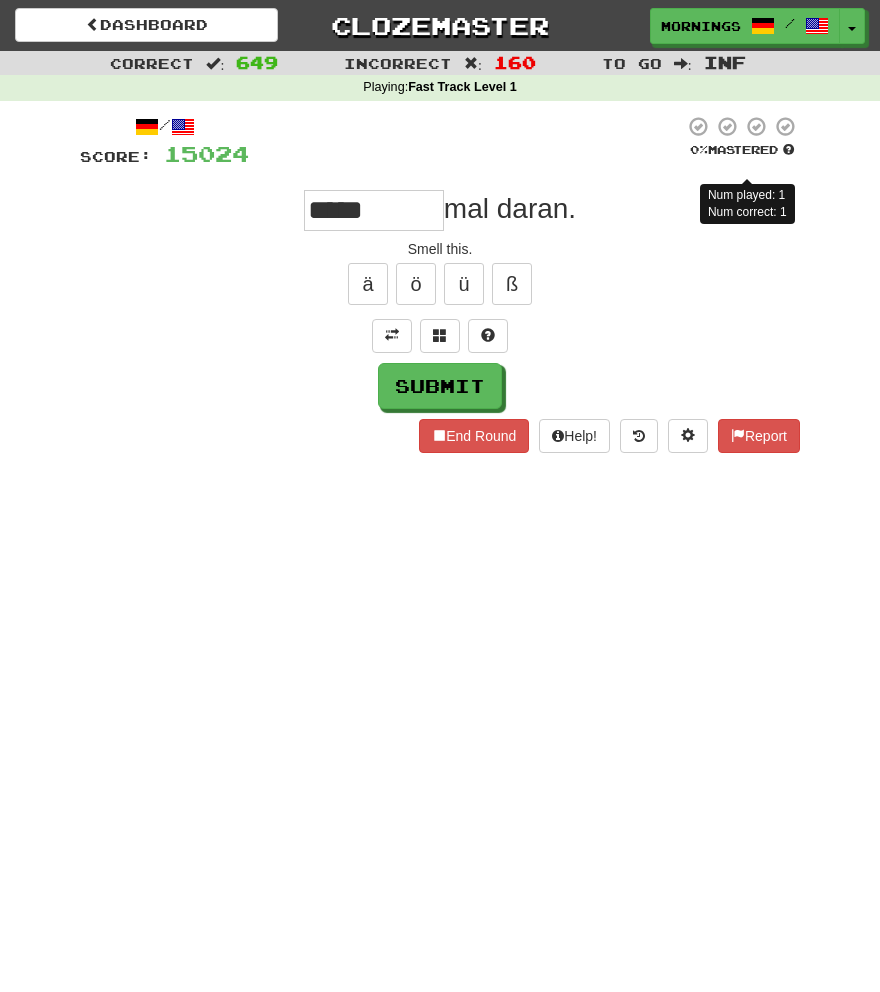 type on "*****" 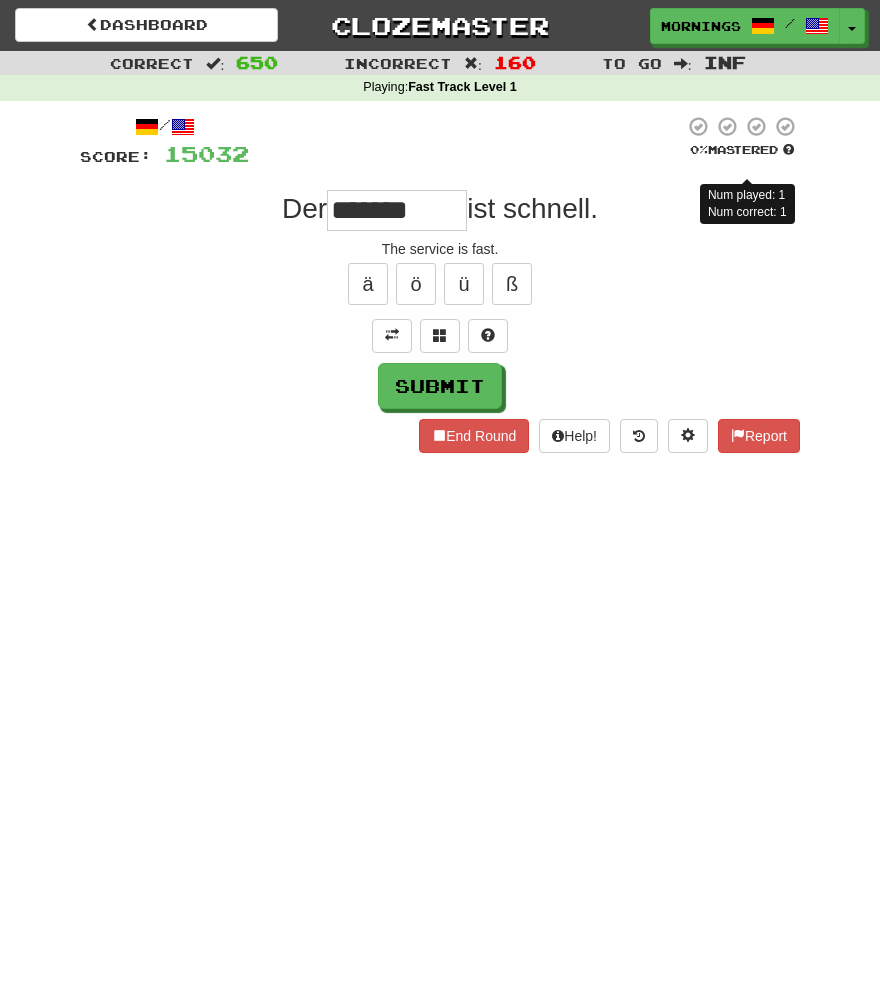 type on "*******" 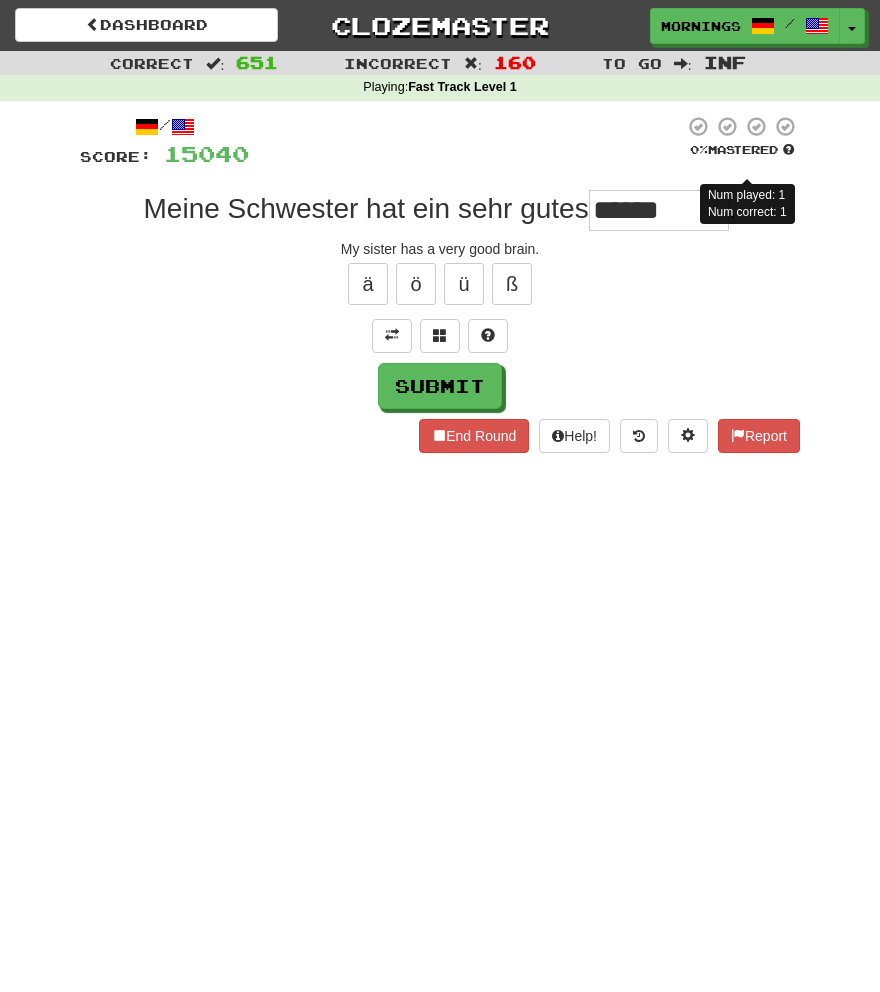type on "******" 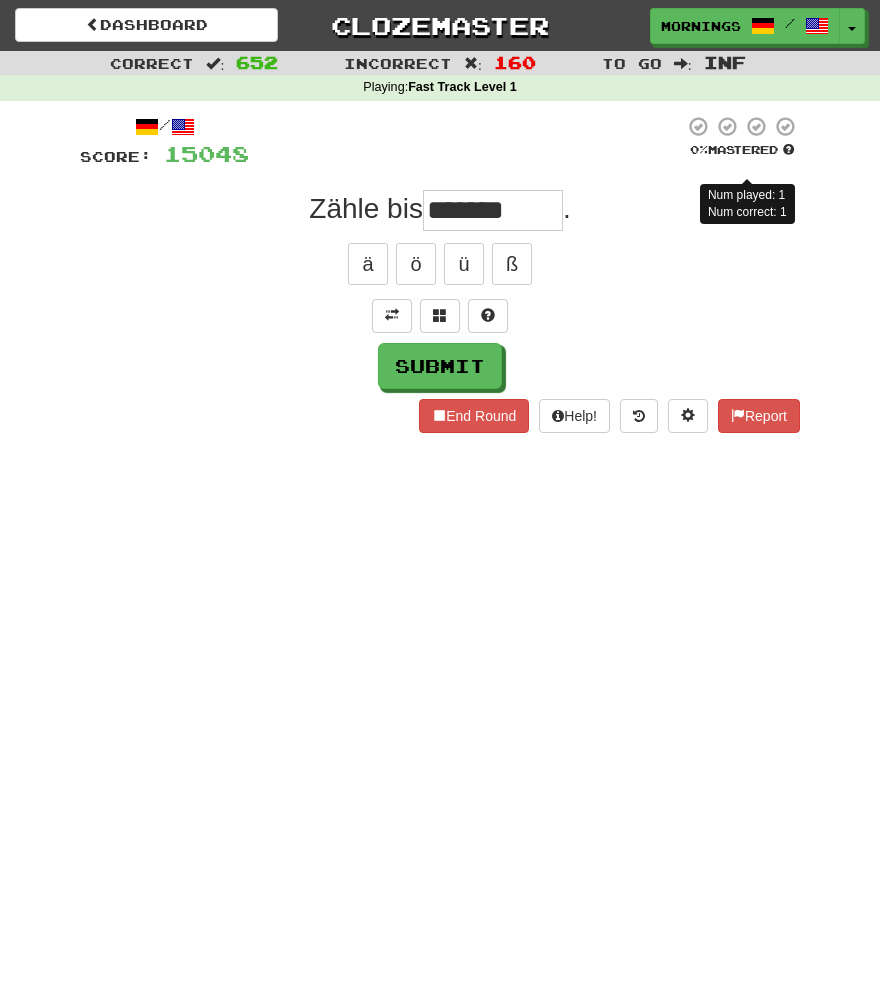 type on "**********" 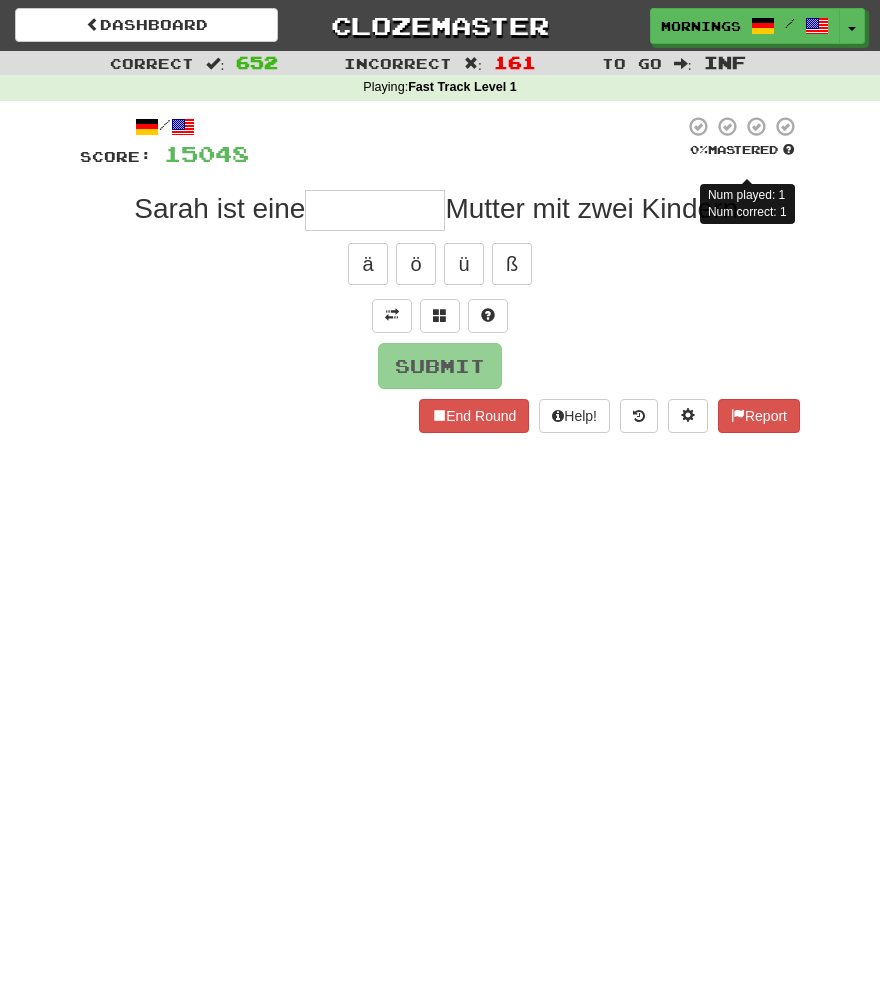 click on "ä ö ü ß" at bounding box center (440, 264) 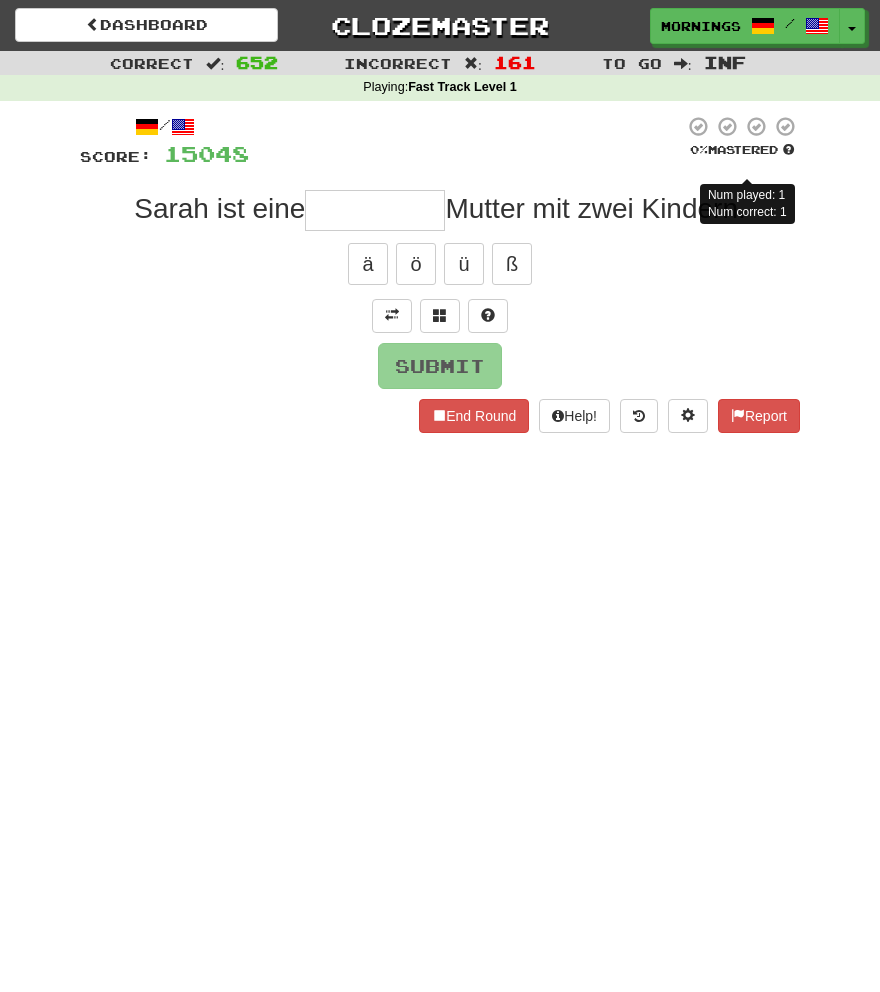 click at bounding box center [375, 210] 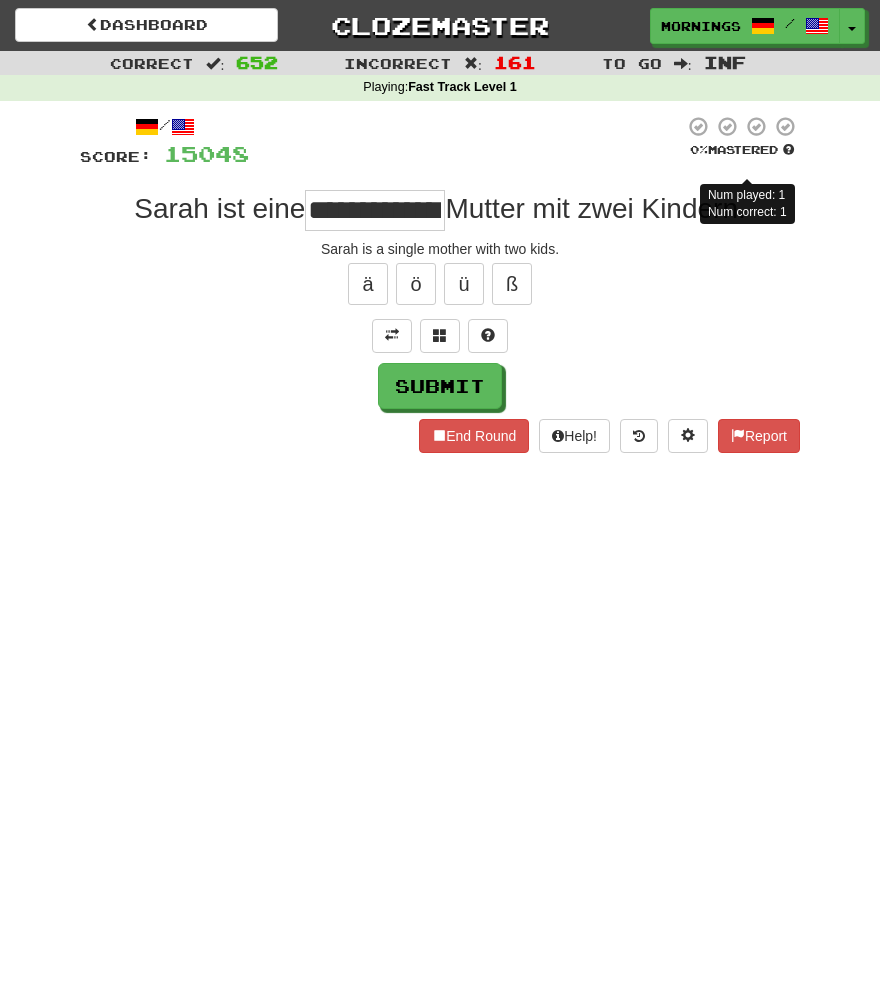 scroll, scrollTop: 0, scrollLeft: 48, axis: horizontal 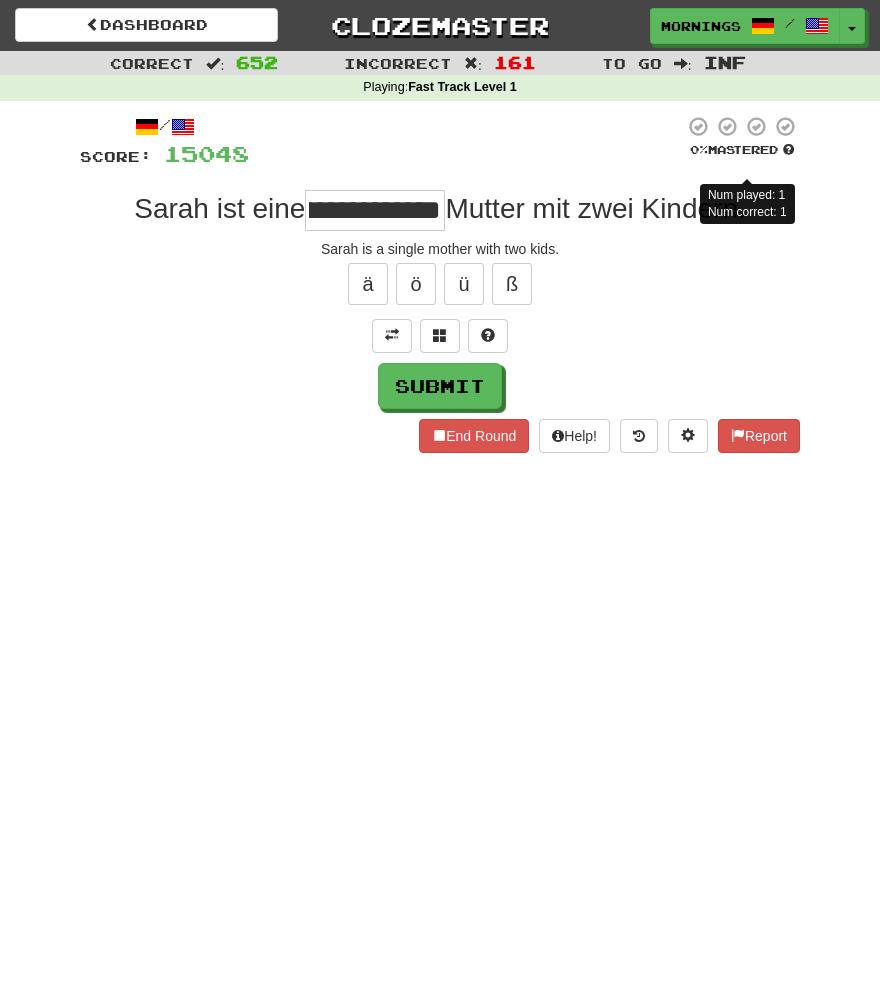 type on "**********" 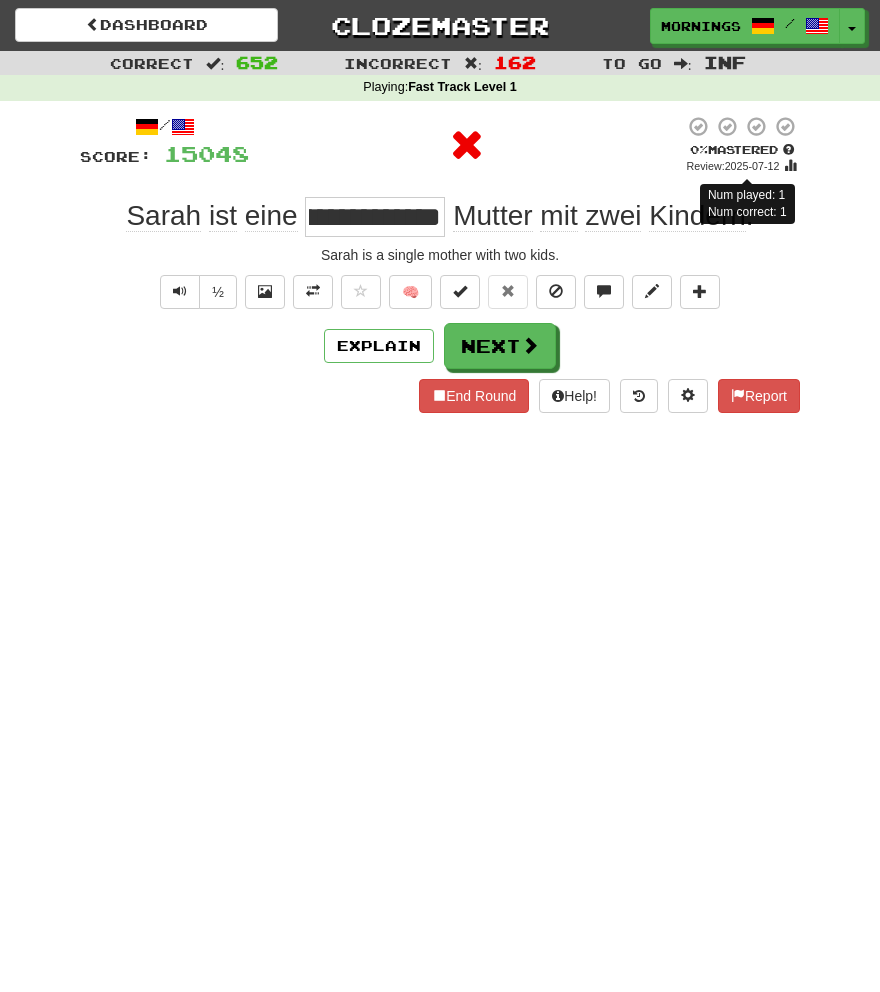 scroll, scrollTop: 0, scrollLeft: 0, axis: both 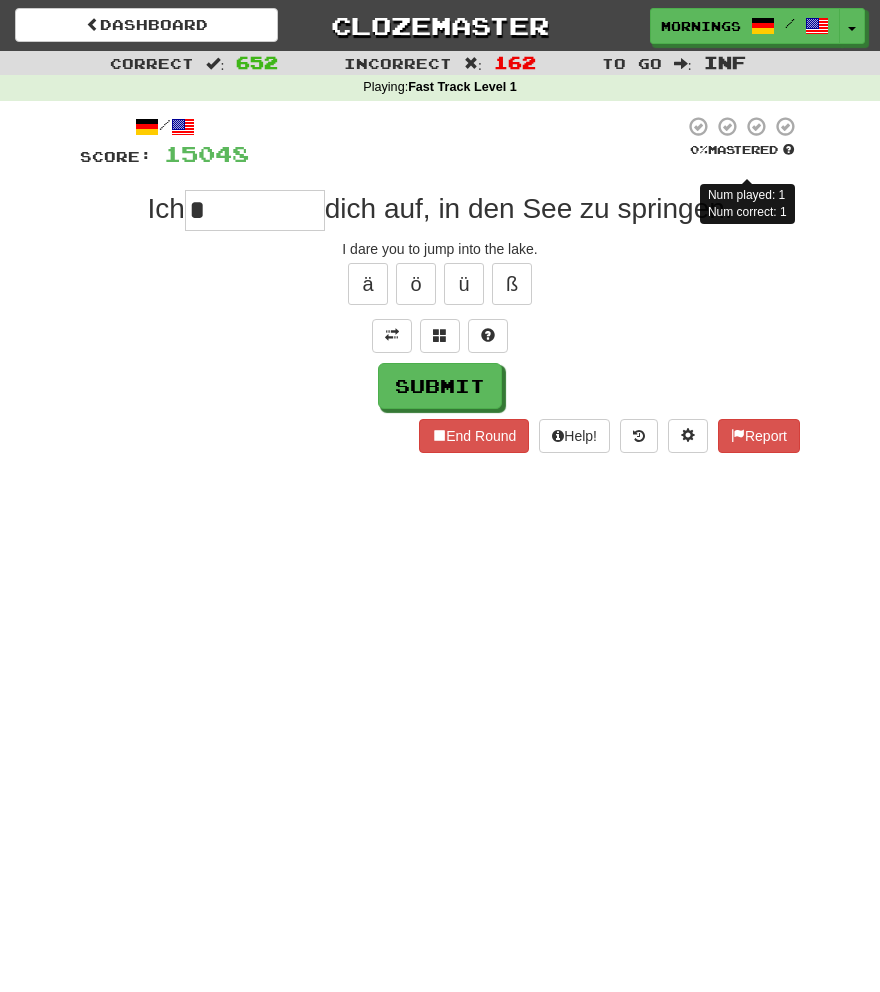 type on "*" 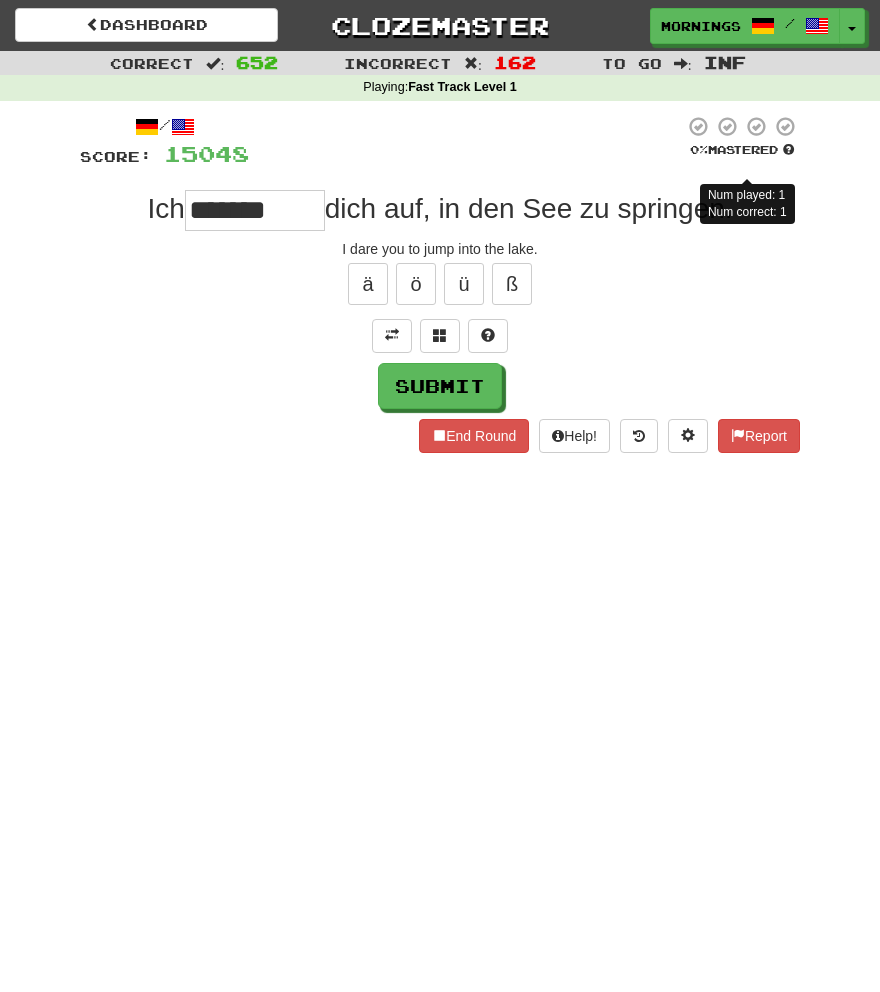 type on "*******" 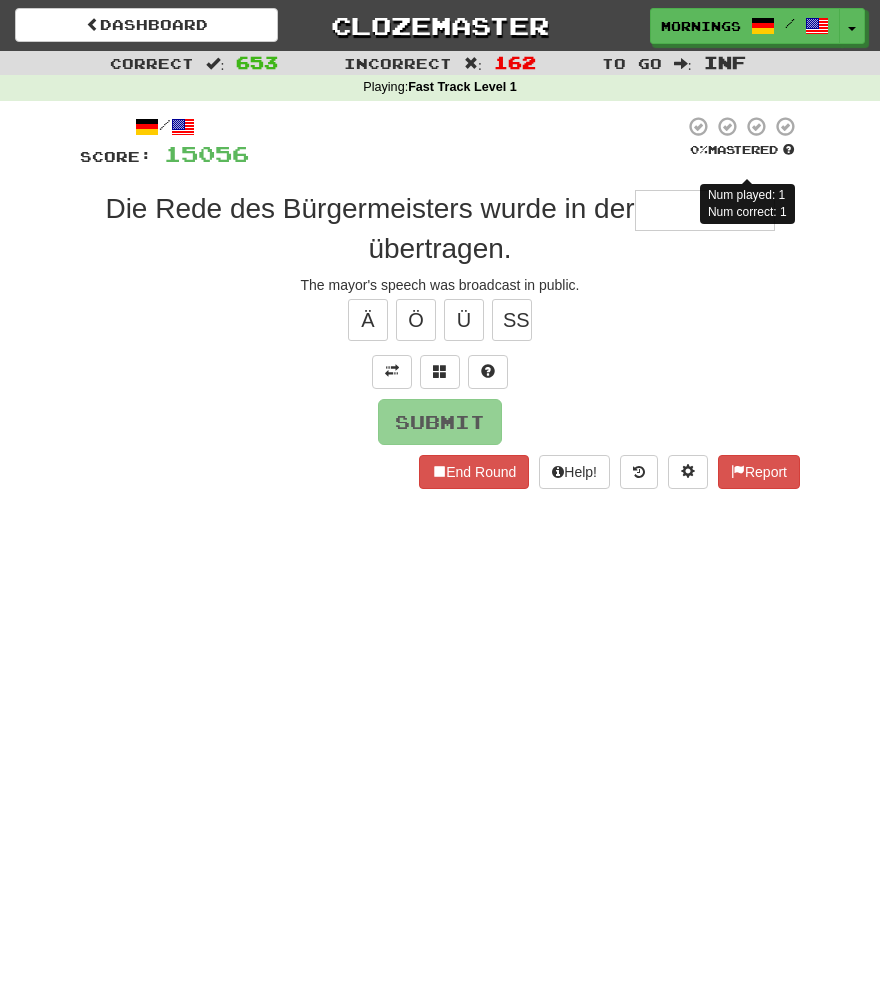 type on "*" 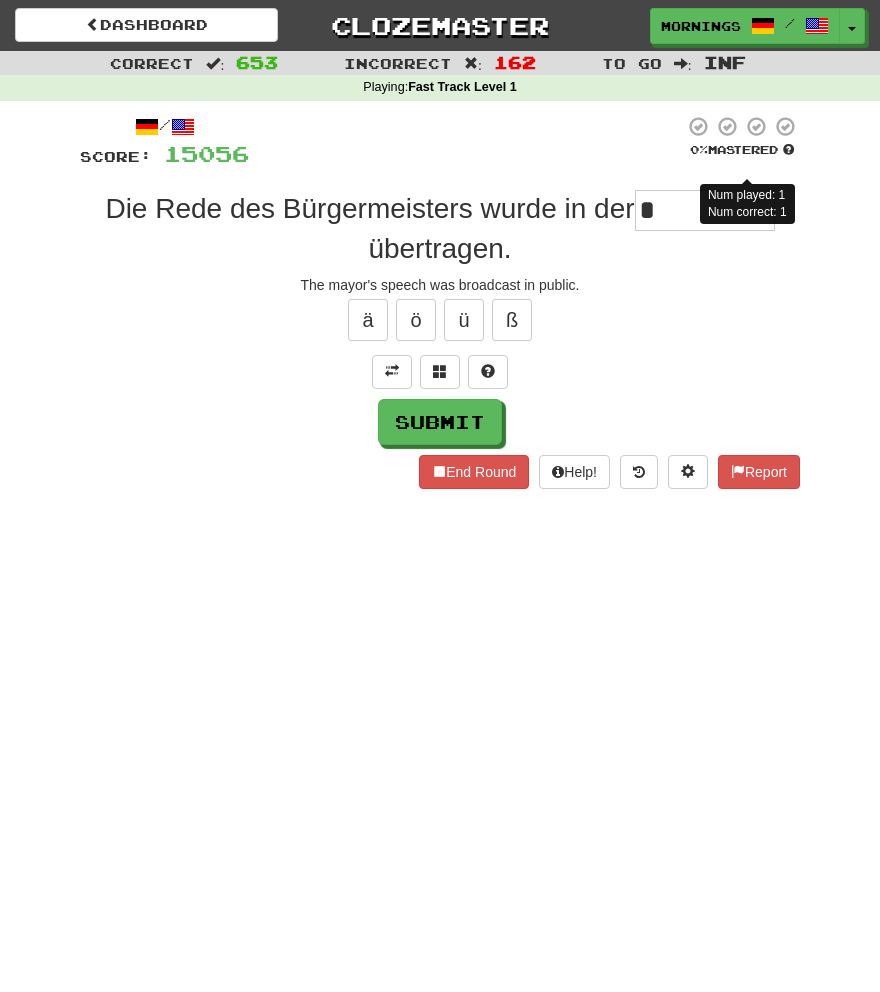 type on "*" 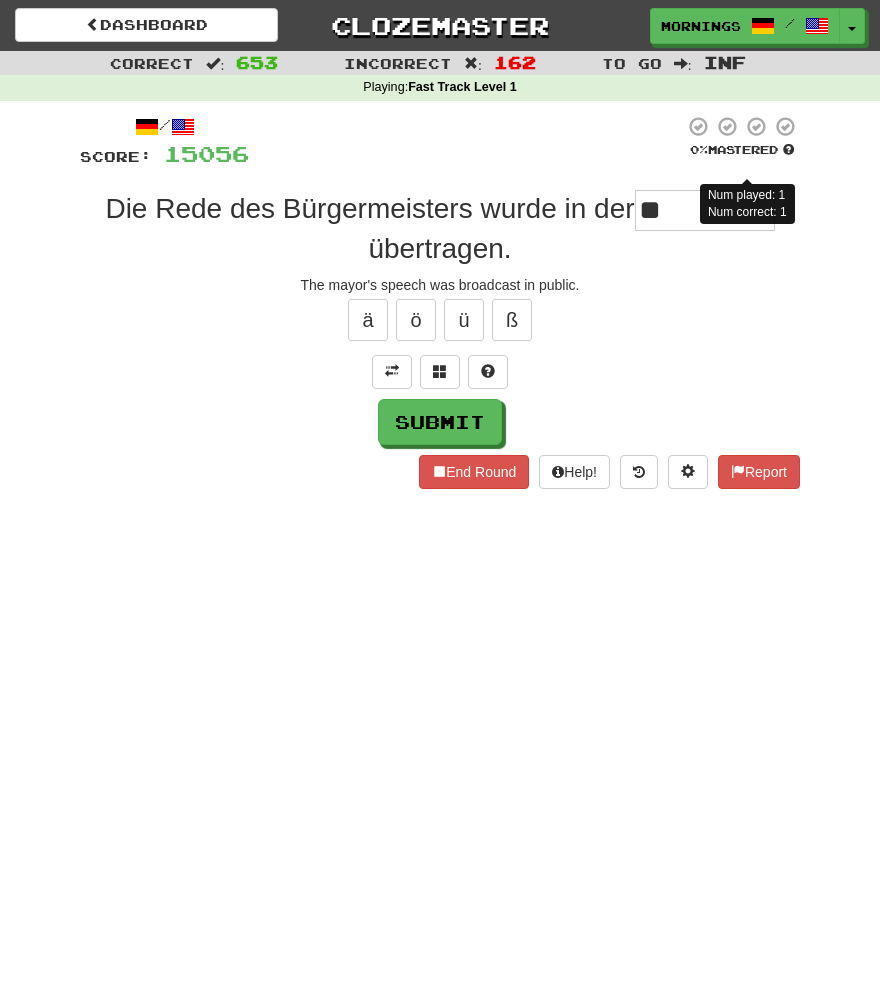type on "*" 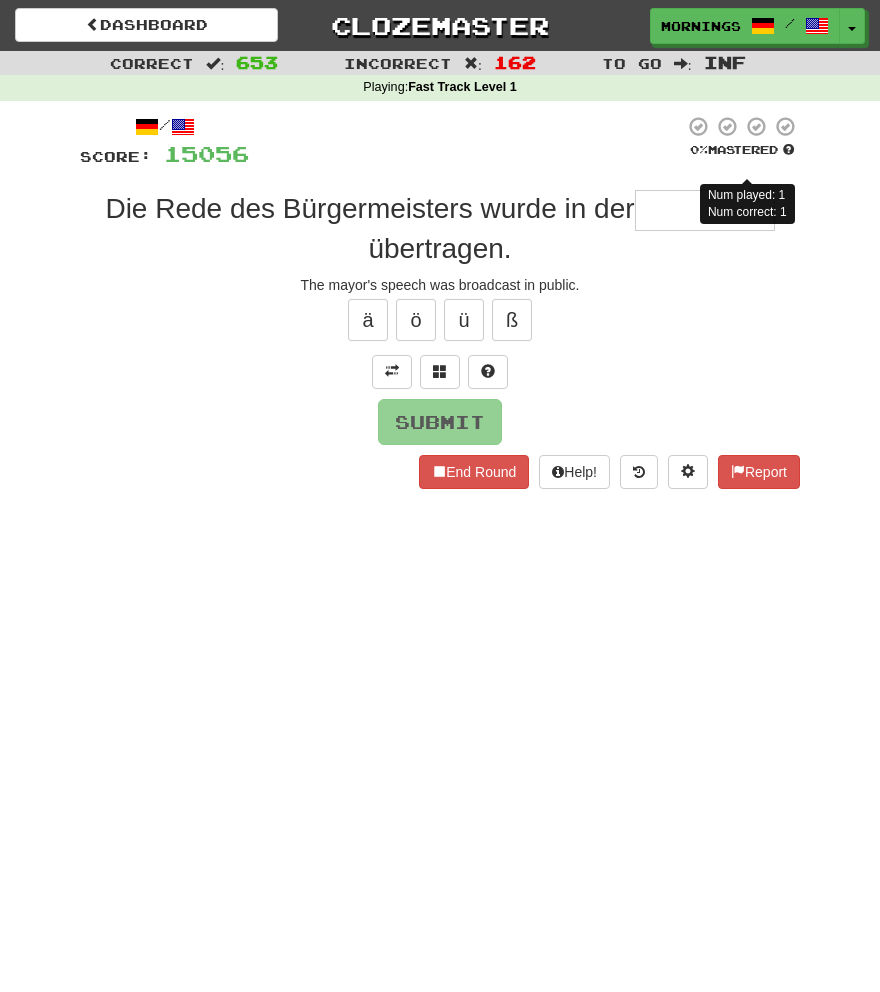 type on "*" 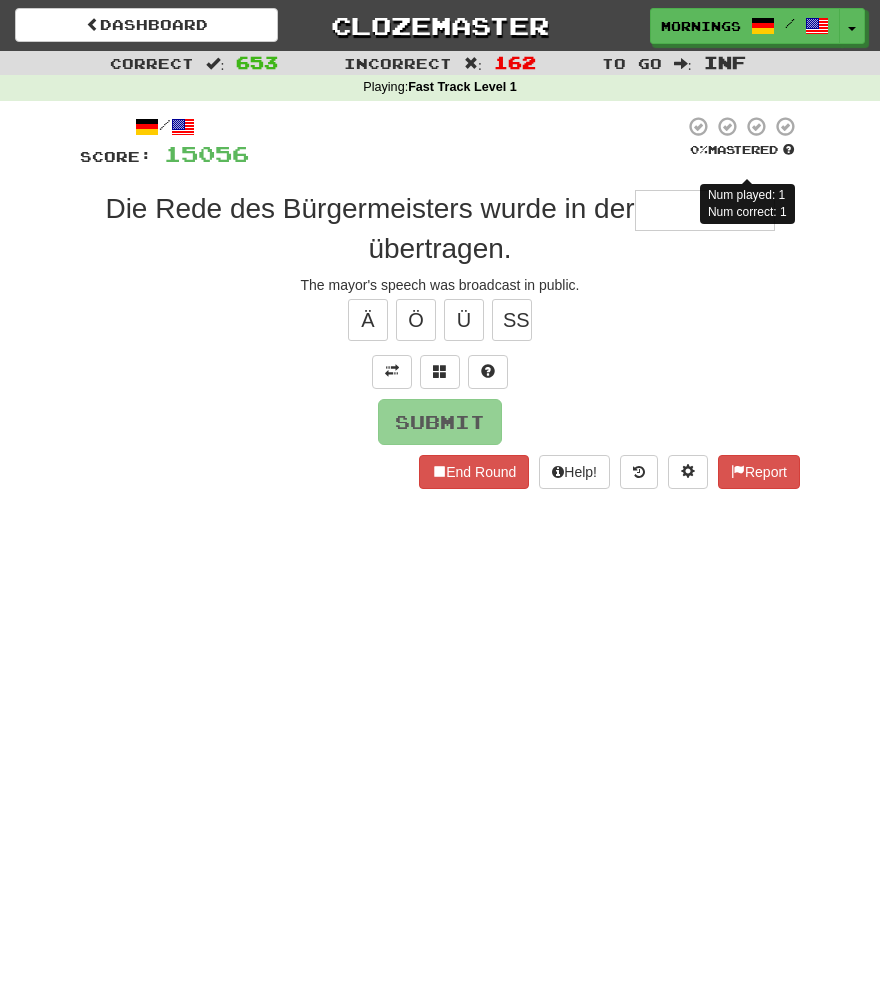 type on "*" 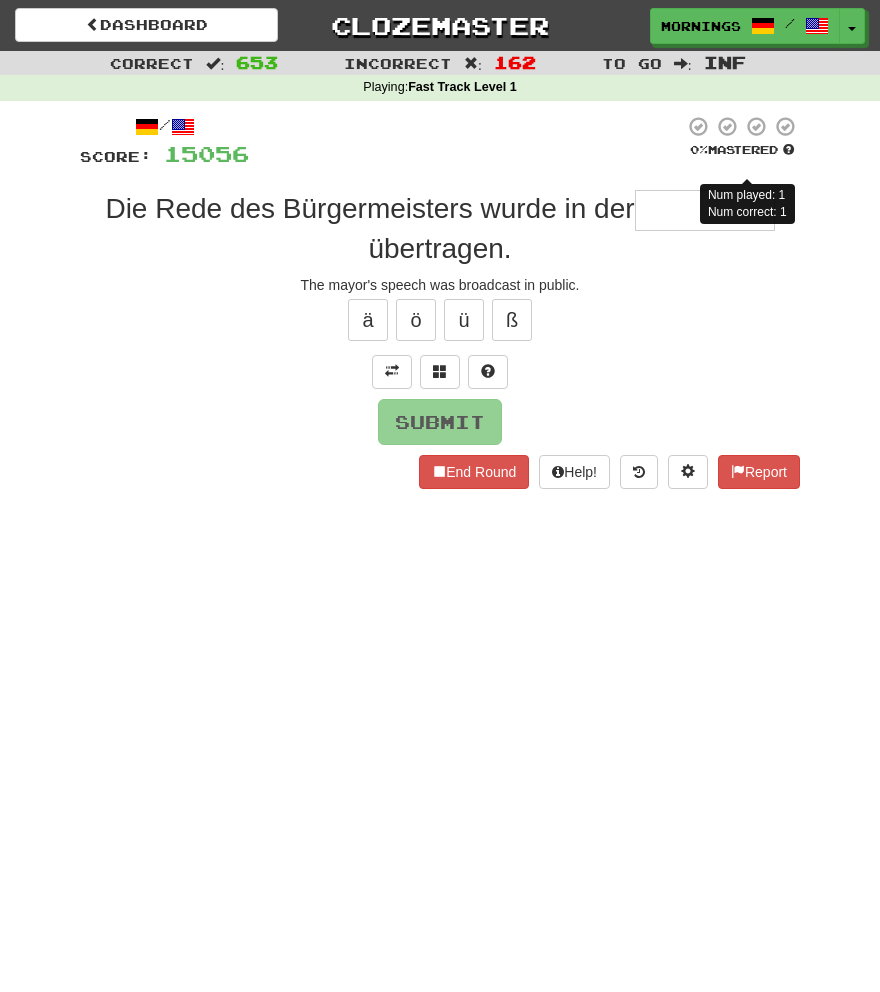type on "*" 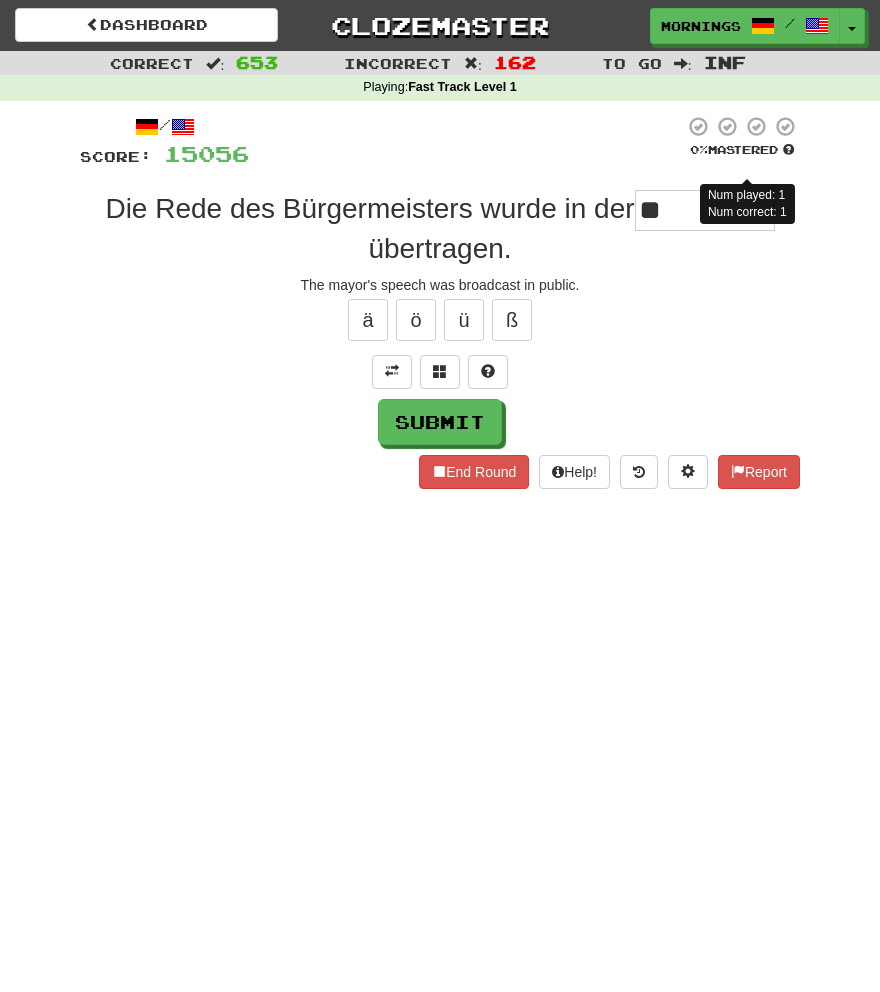 type on "*" 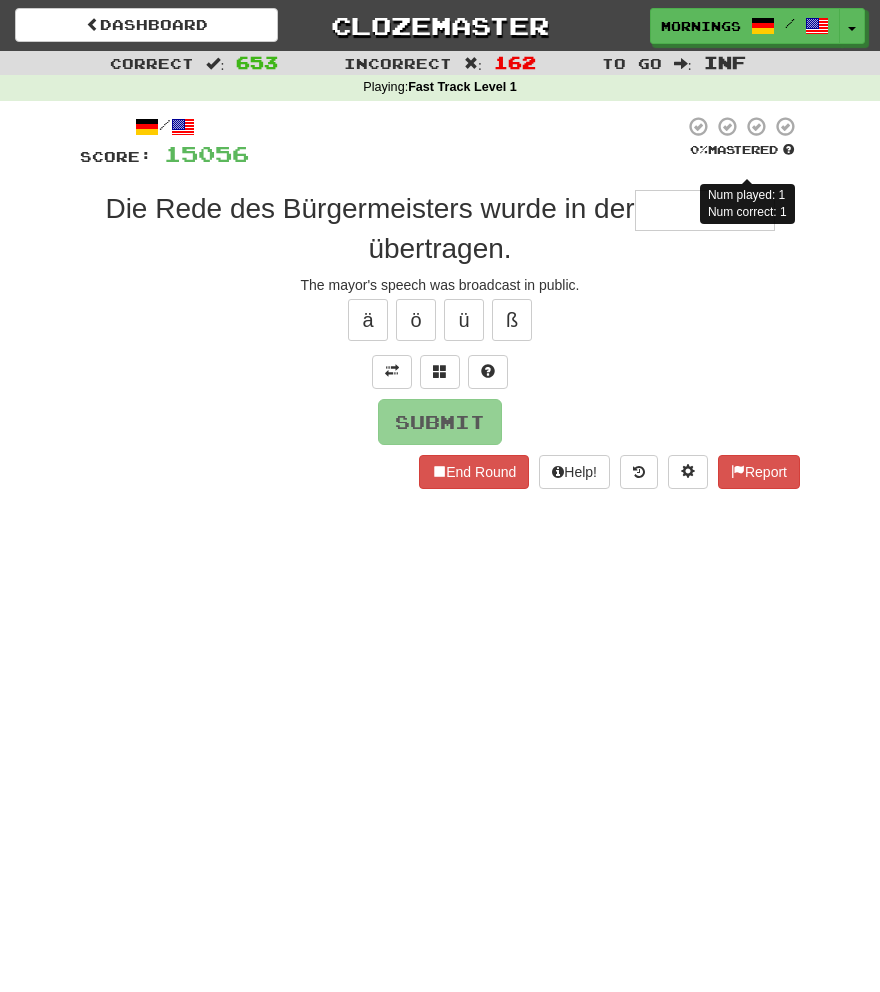 type on "*" 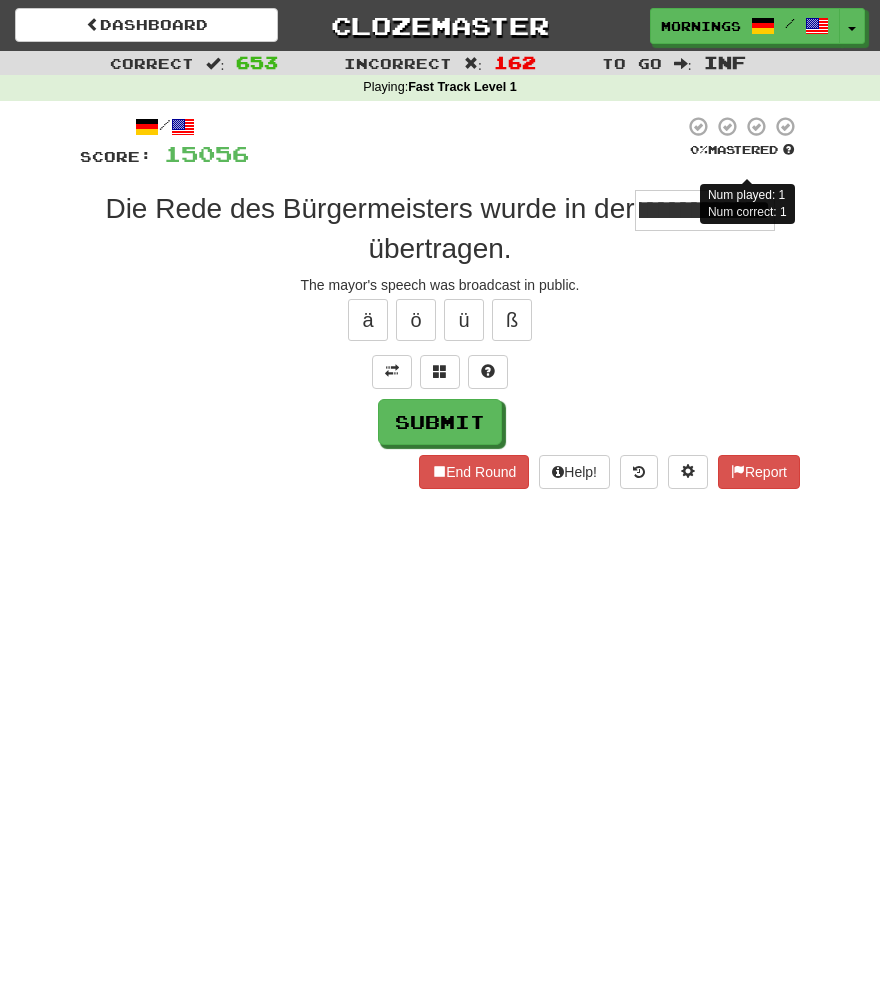 scroll, scrollTop: 0, scrollLeft: 32, axis: horizontal 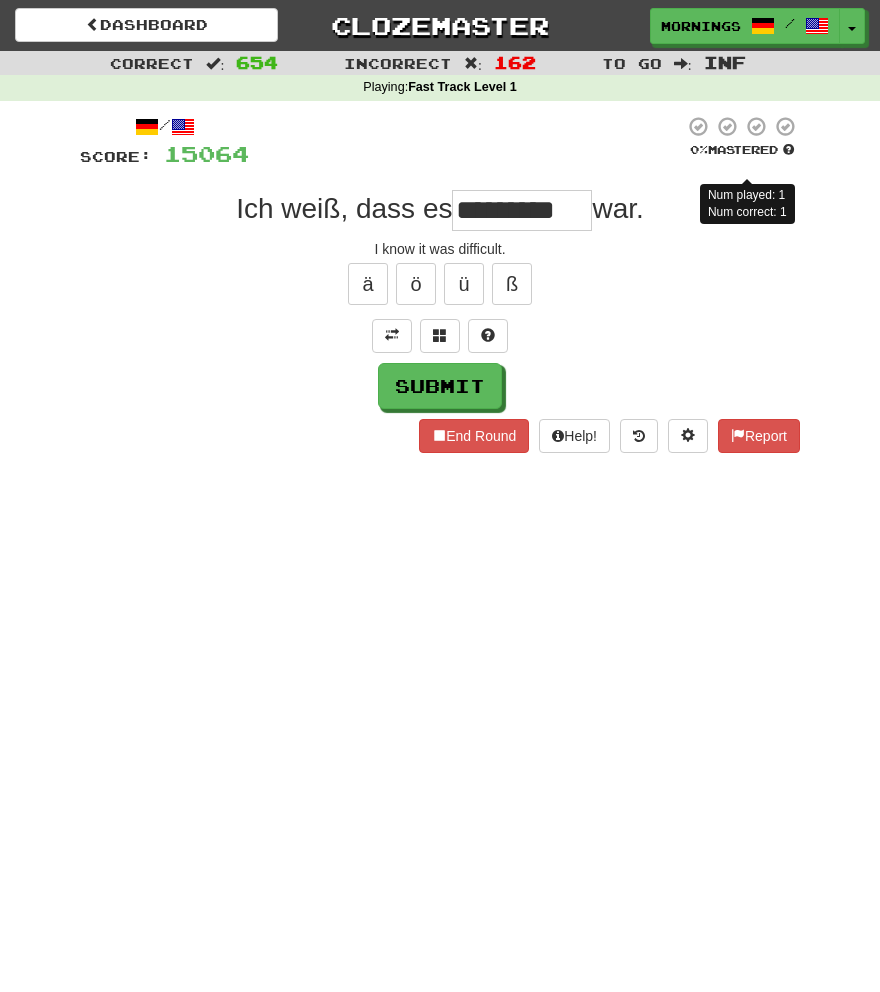type on "*********" 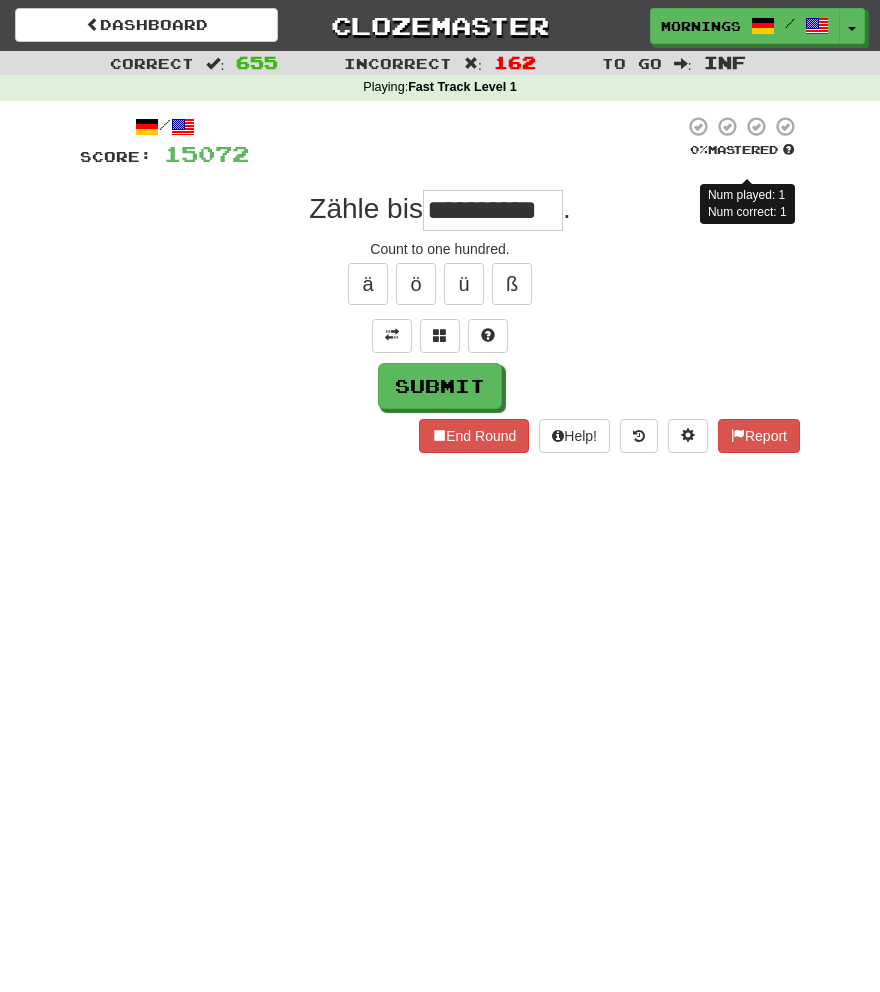 scroll, scrollTop: 0, scrollLeft: 1, axis: horizontal 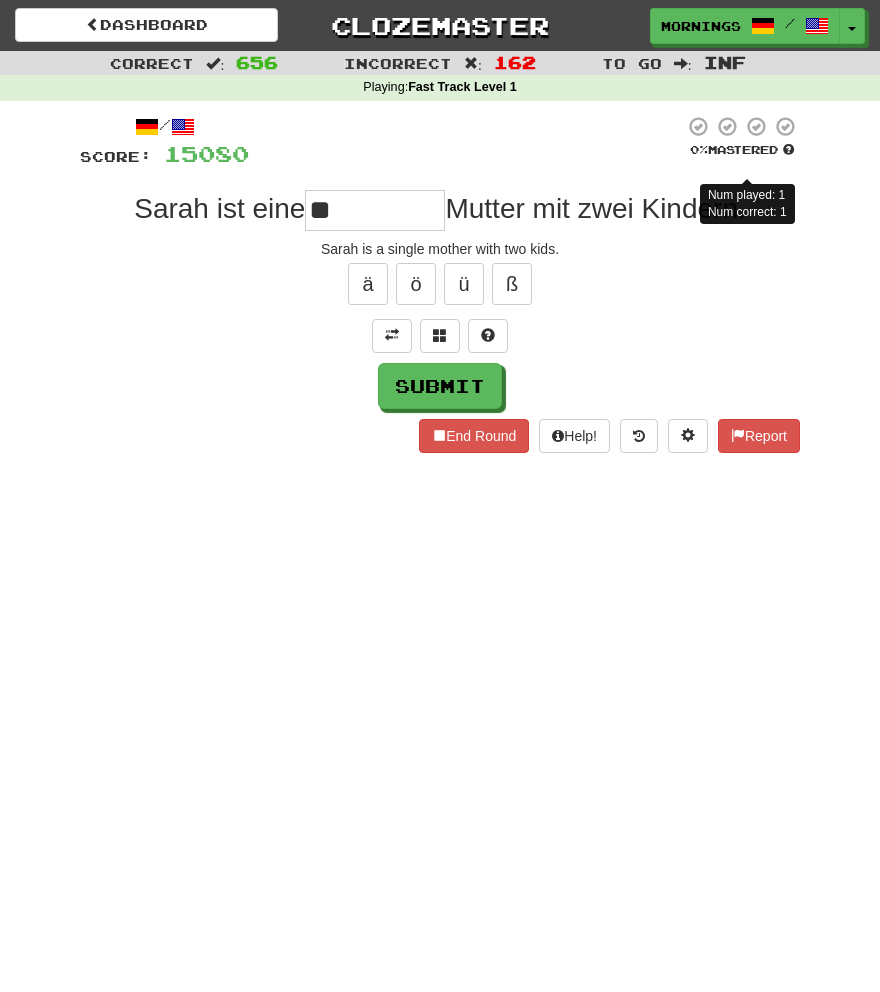 type on "*" 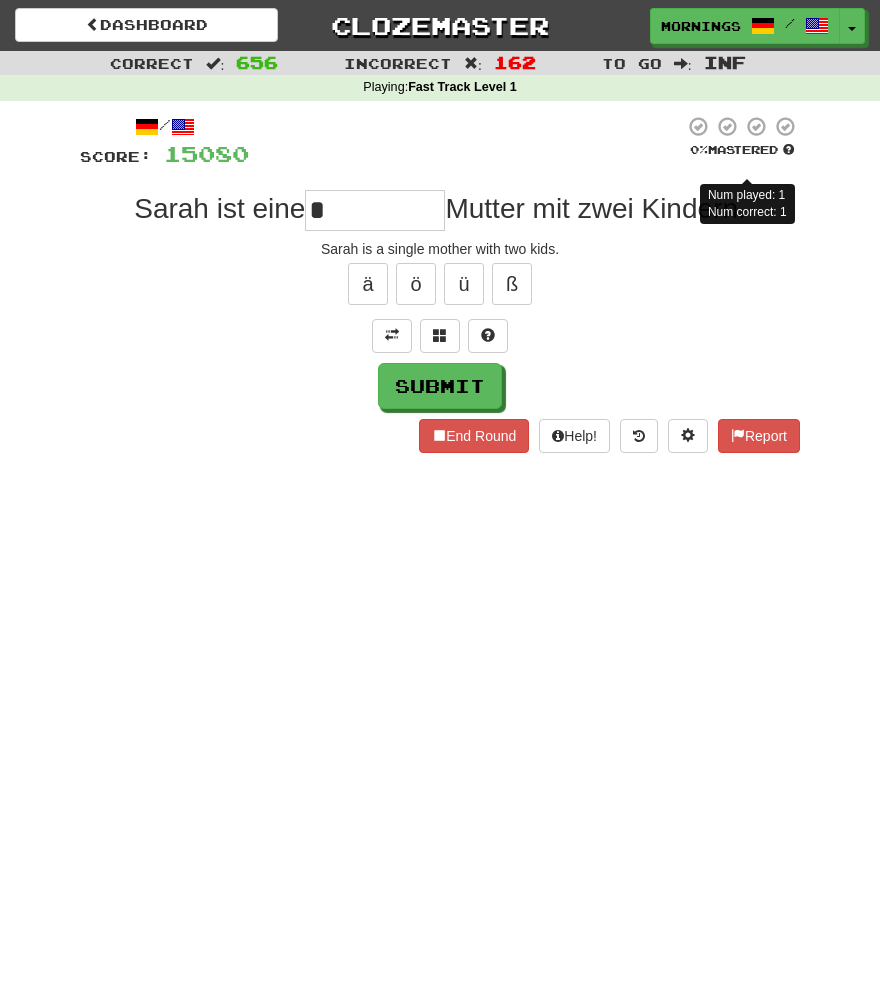 type on "**********" 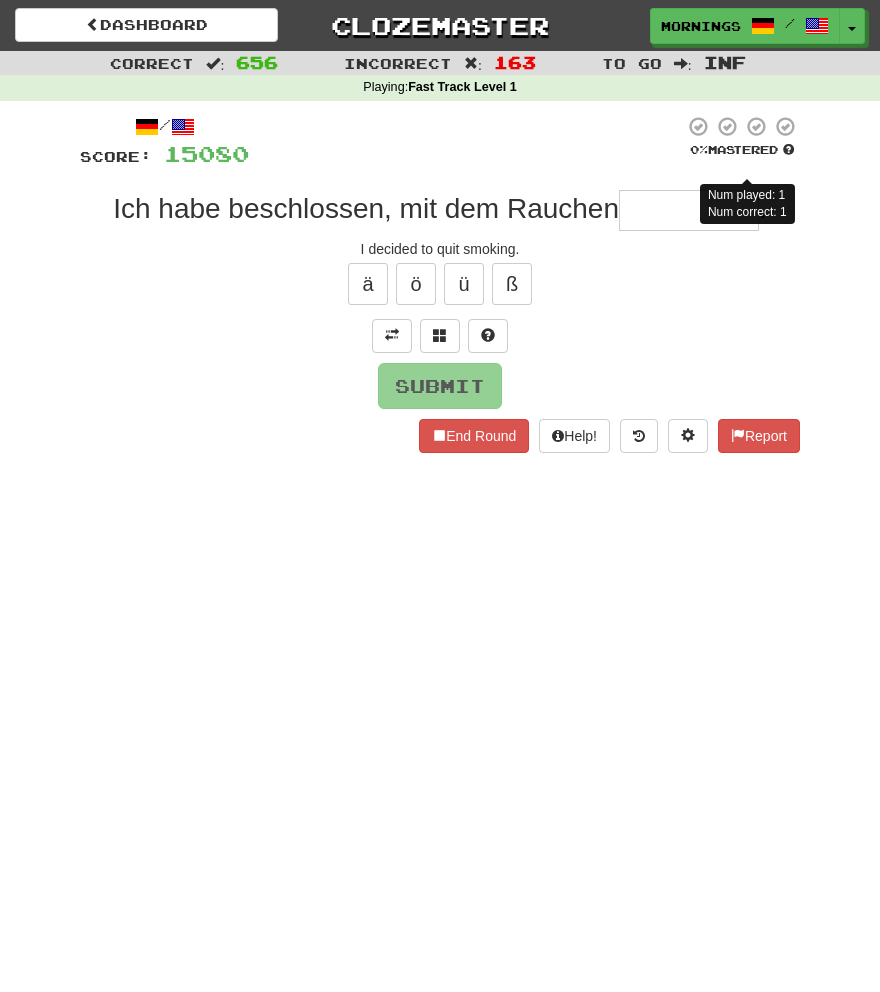 click on "Dashboard
Clozemaster
MorningSky1558
/
Toggle Dropdown
Dashboard
Leaderboard
Activity Feed
Notifications
Profile
Discussions
Deutsch
/
English
Streak:
0
Review:
2,326
Points Today: 0
English
/
Español
Streak:
1
Review:
3,655
Points Today: 1536
English
/
Deutsch
Streak:
0
Review:
537
Points Today: 0
English
/
Italiano
Streak:
0
Review:
330
Points Today: 0
English
/
Français
Streak:
1
Review:
2,370
Points Today: 3048
English
/
Português
Streak:
0
Review:
260
Points Today: 0
English
/
العربية
Streak:
0
Review:
216
Points Today: 0" at bounding box center (440, 496) 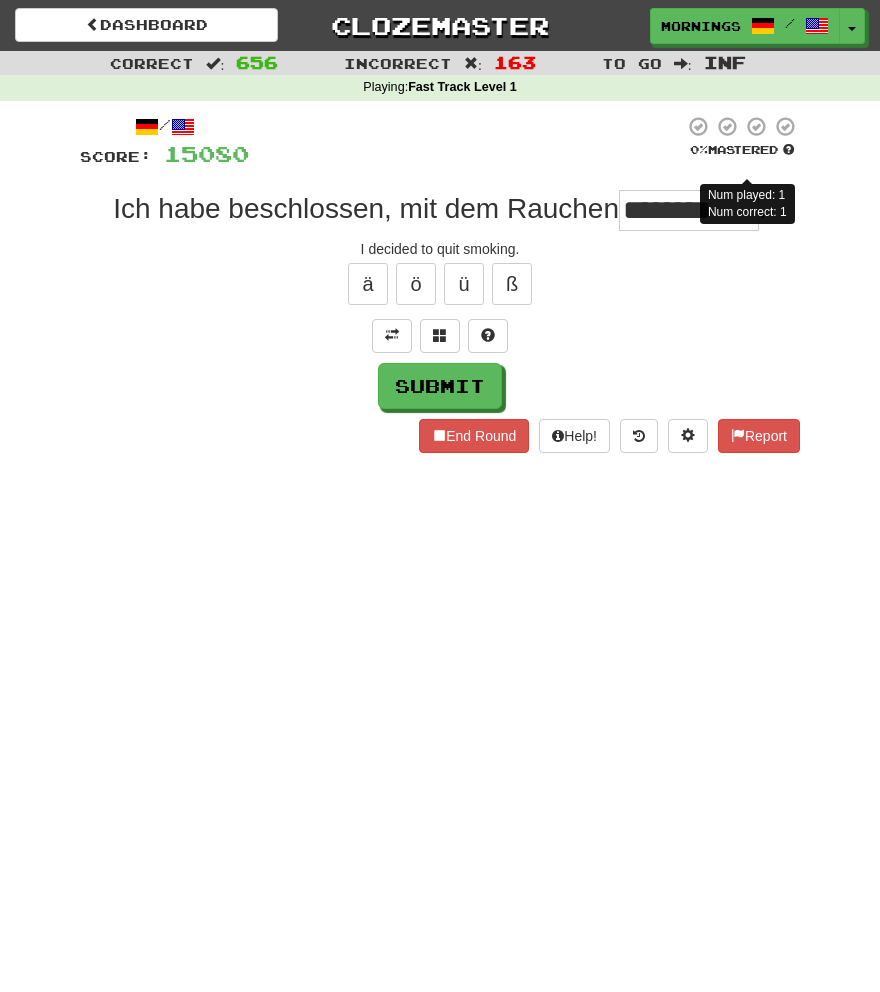 type on "**********" 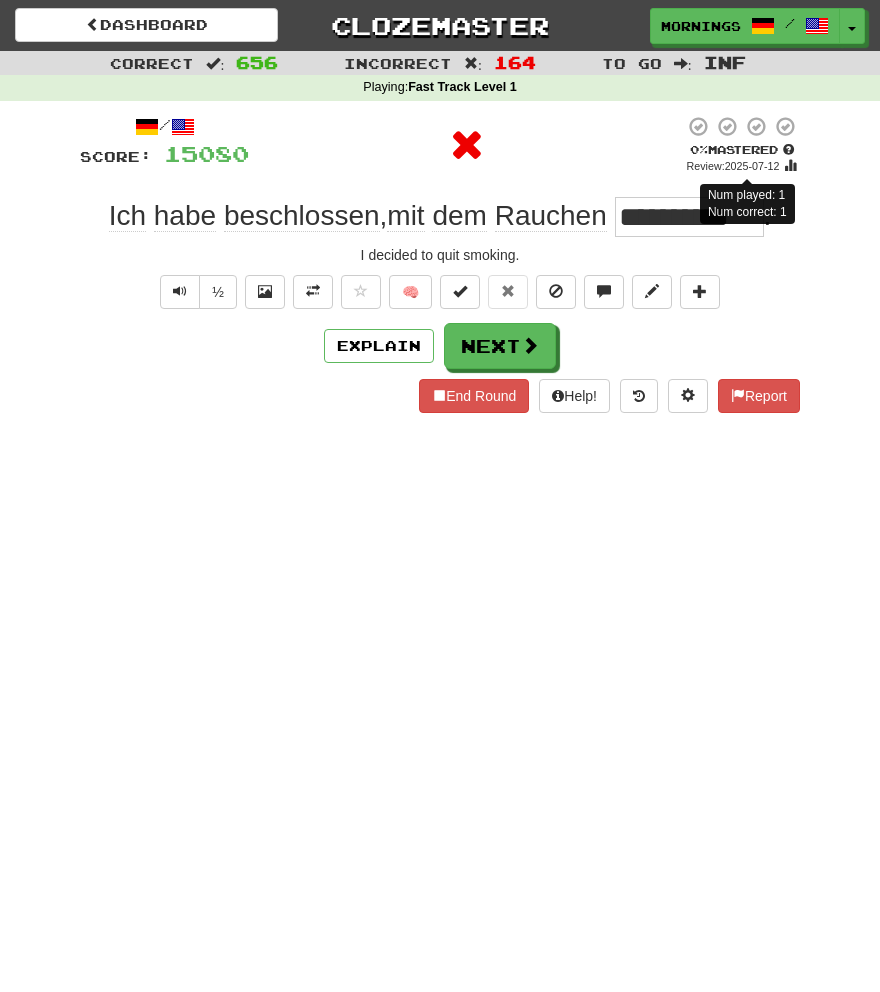 click on "Dashboard
Clozemaster
MorningSky1558
/
Toggle Dropdown
Dashboard
Leaderboard
Activity Feed
Notifications
Profile
Discussions
Deutsch
/
English
Streak:
0
Review:
2,326
Points Today: 0
English
/
Español
Streak:
1
Review:
3,655
Points Today: 1536
English
/
Deutsch
Streak:
0
Review:
537
Points Today: 0
English
/
Italiano
Streak:
0
Review:
330
Points Today: 0
English
/
Français
Streak:
1
Review:
2,370
Points Today: 3048
English
/
Português
Streak:
0
Review:
260
Points Today: 0
English
/
العربية
Streak:
0
Review:
216
Points Today: 0" at bounding box center (440, 496) 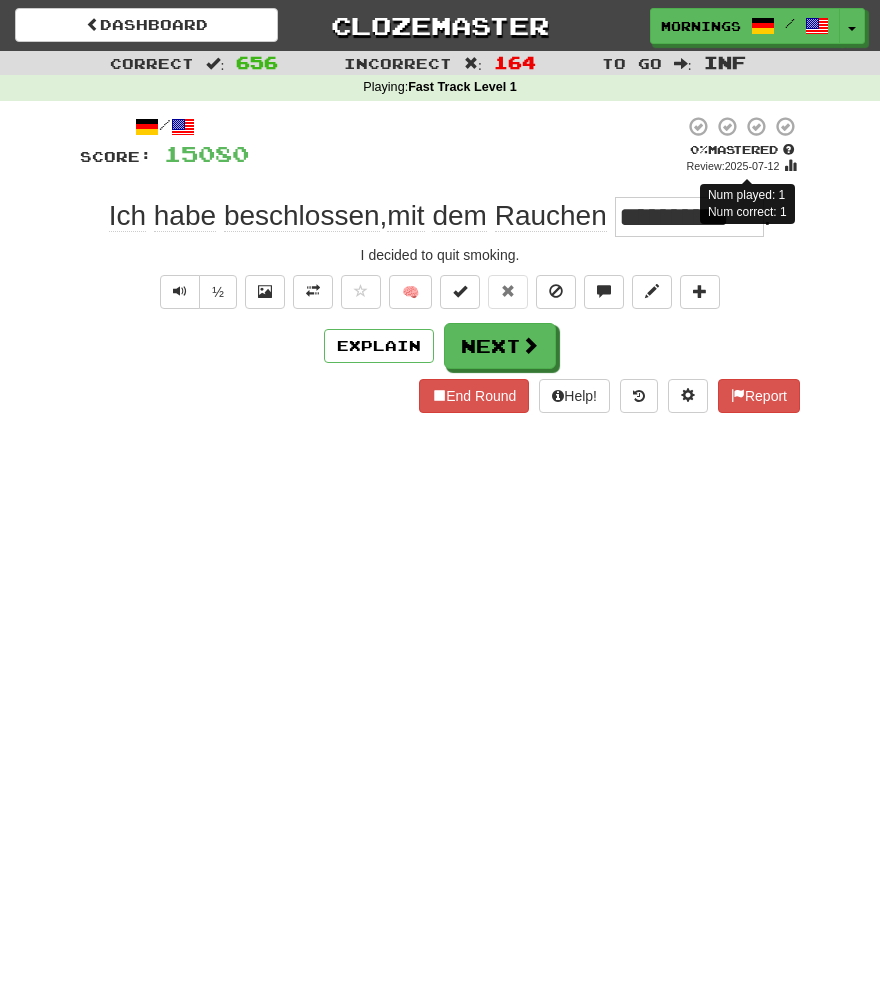 click on "End Round  Help!  Report" at bounding box center [440, 396] 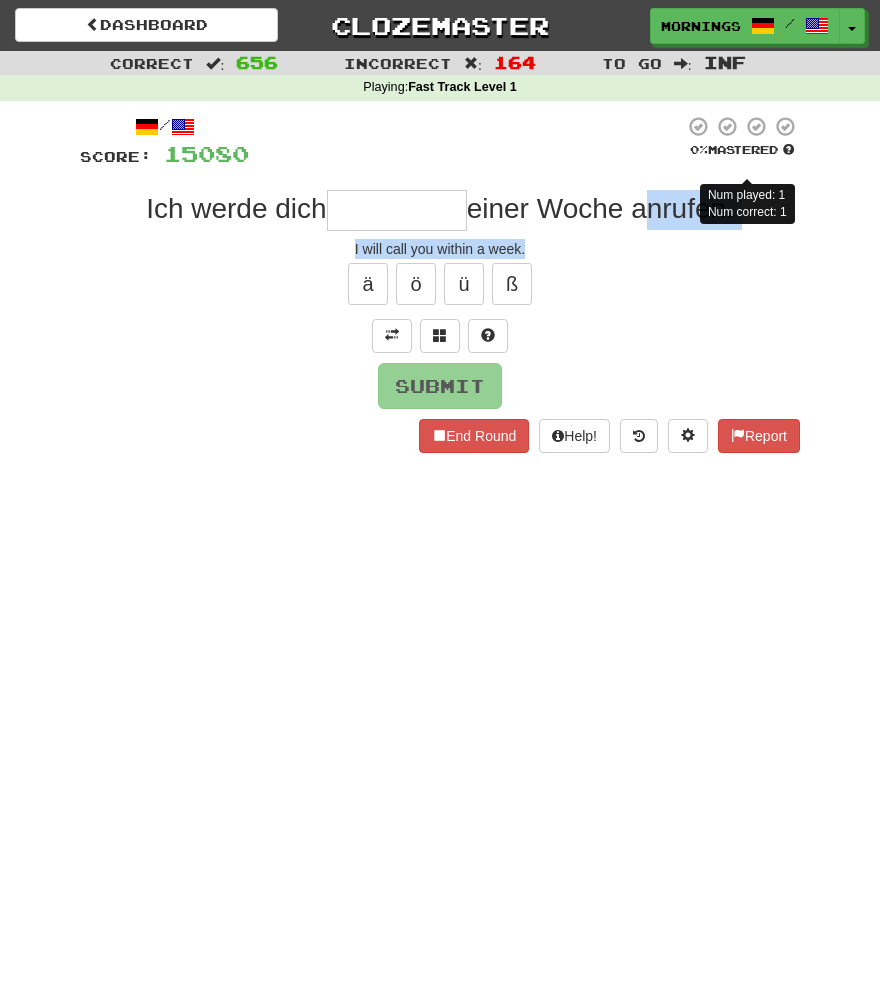 drag, startPoint x: 638, startPoint y: 214, endPoint x: 727, endPoint y: 242, distance: 93.30059 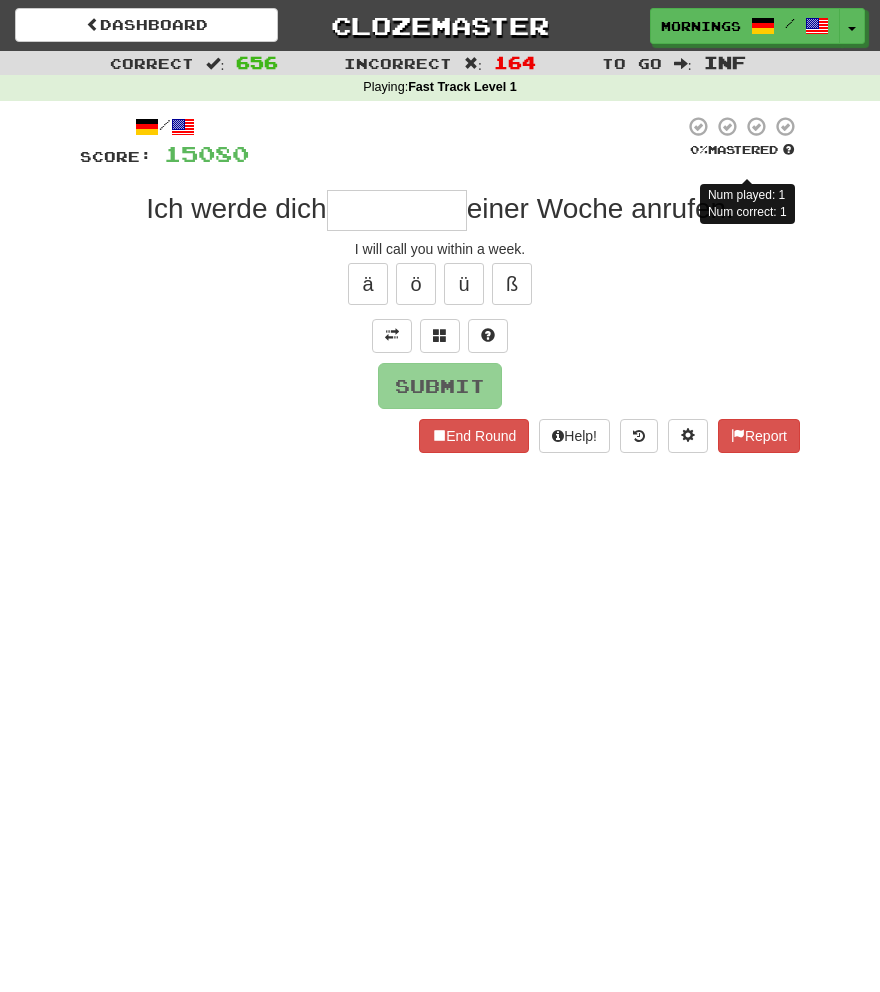 click on "/  Score:   15080 0 %  Mastered Num played: 1 Num correct: 1 Ich werde dich   einer Woche anrufen. I will call you within a week. ä ö ü ß Submit  End Round  Help!  Report" at bounding box center [440, 284] 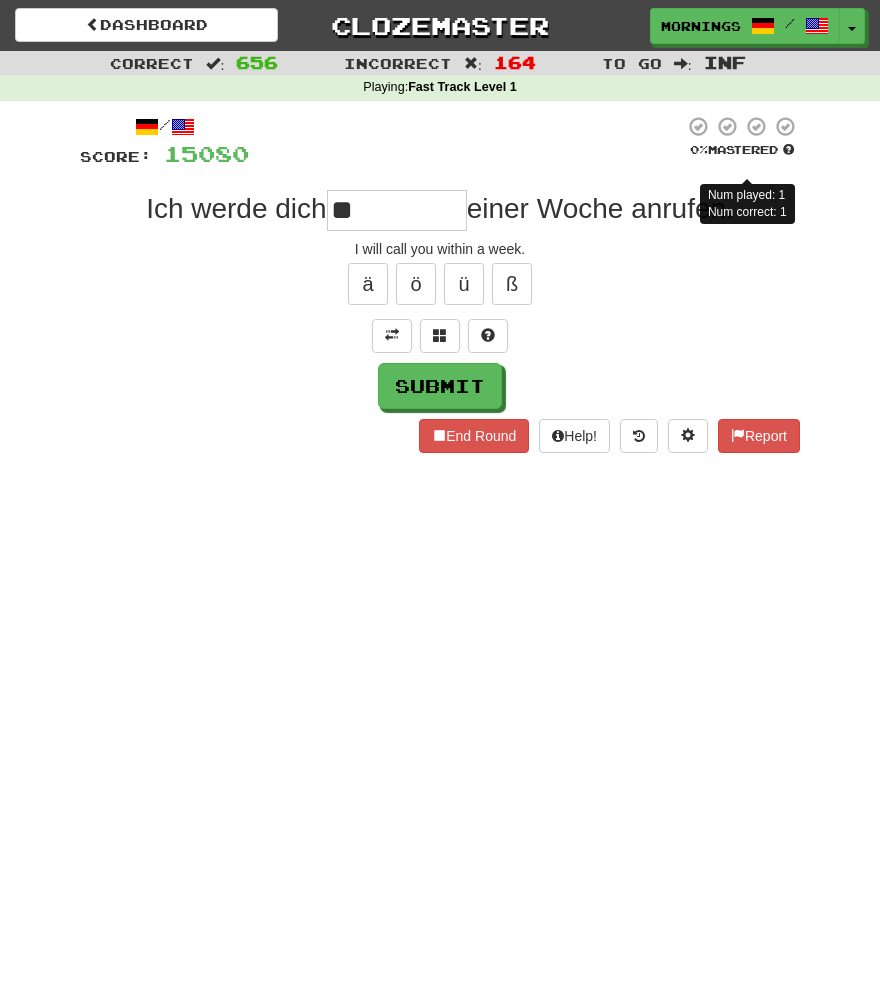 type on "*********" 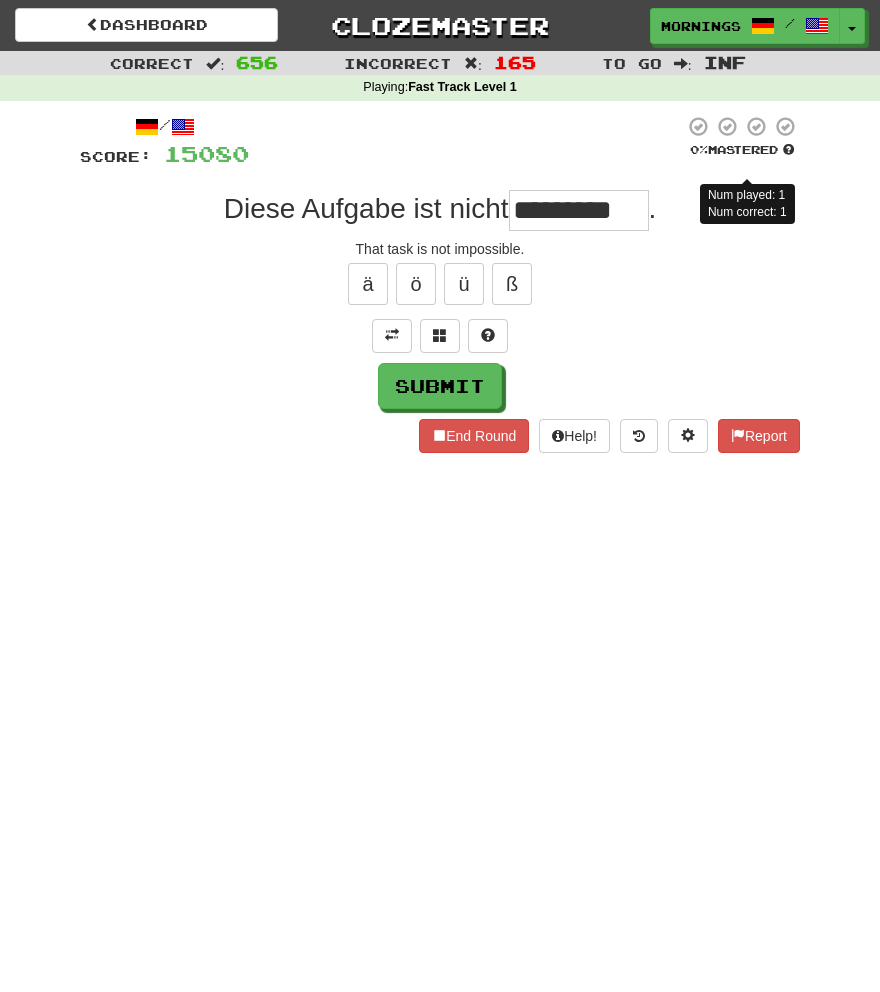 type on "*********" 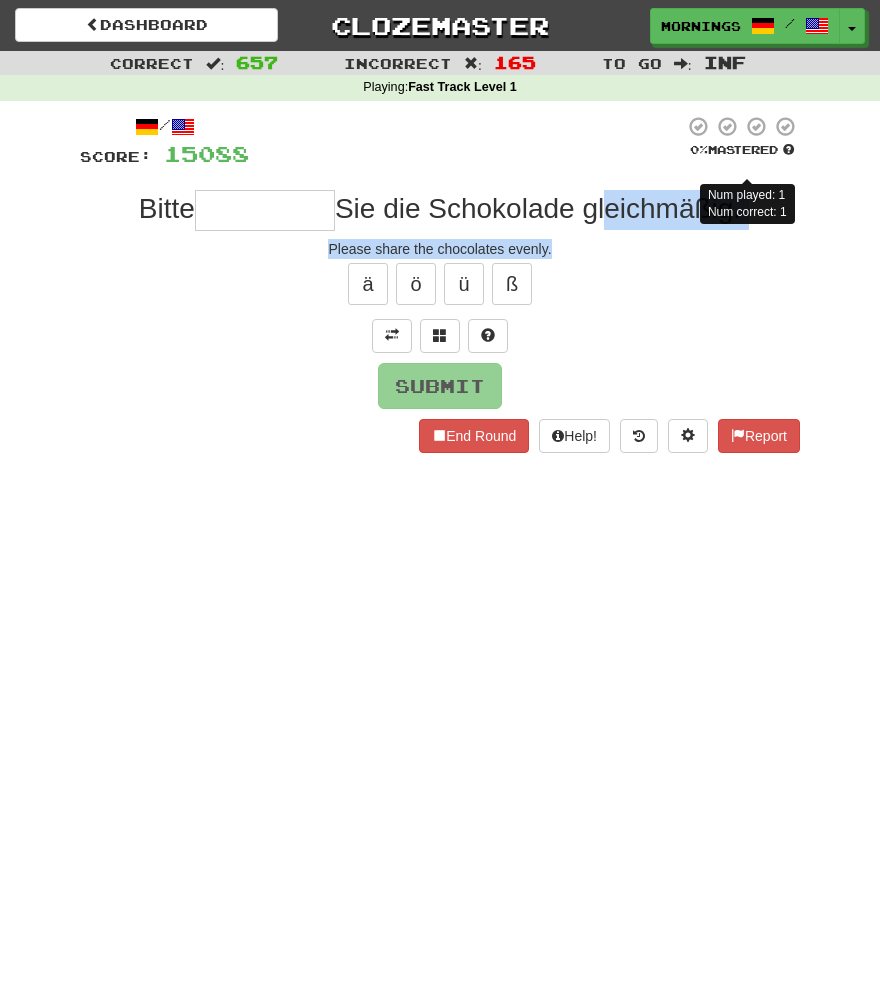 drag, startPoint x: 600, startPoint y: 204, endPoint x: 646, endPoint y: 251, distance: 65.76473 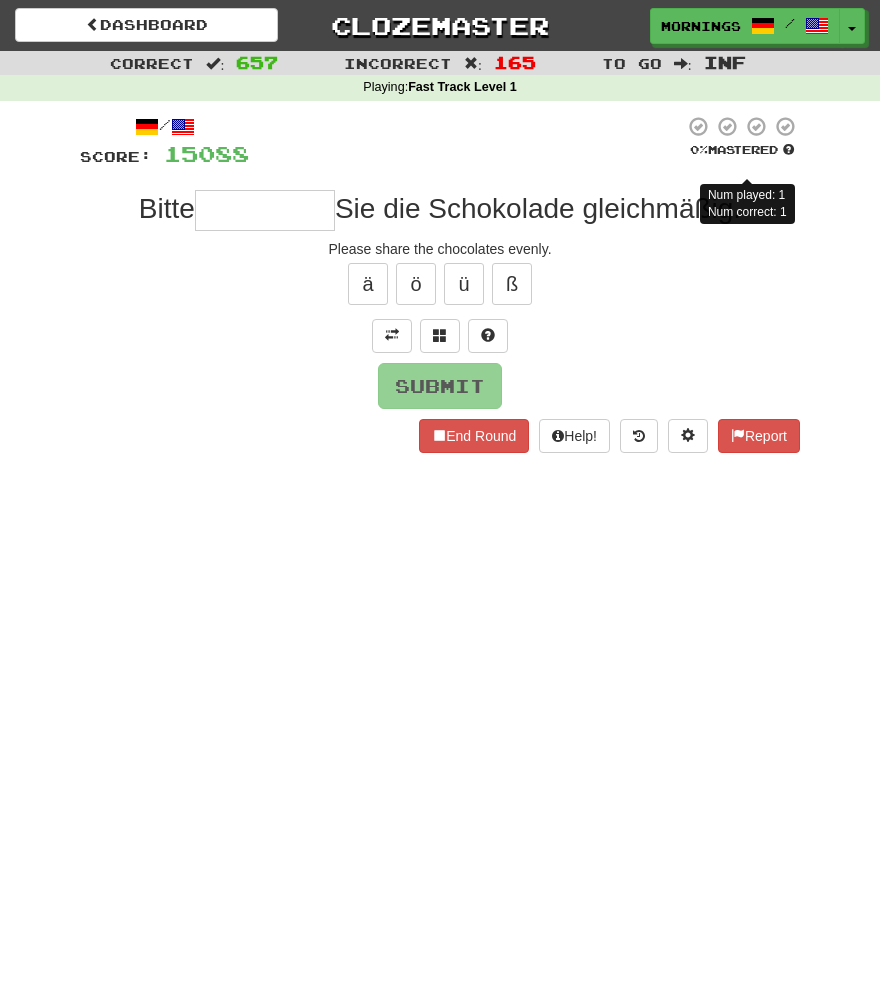 click at bounding box center (265, 210) 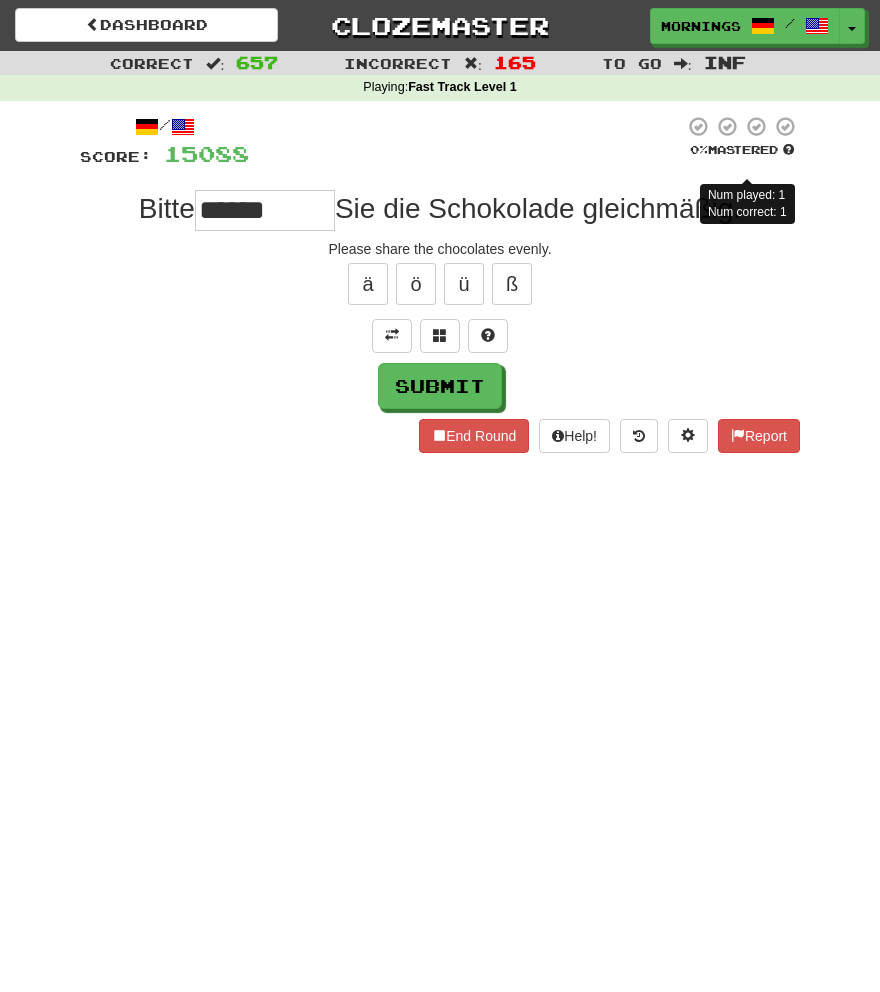 type on "******" 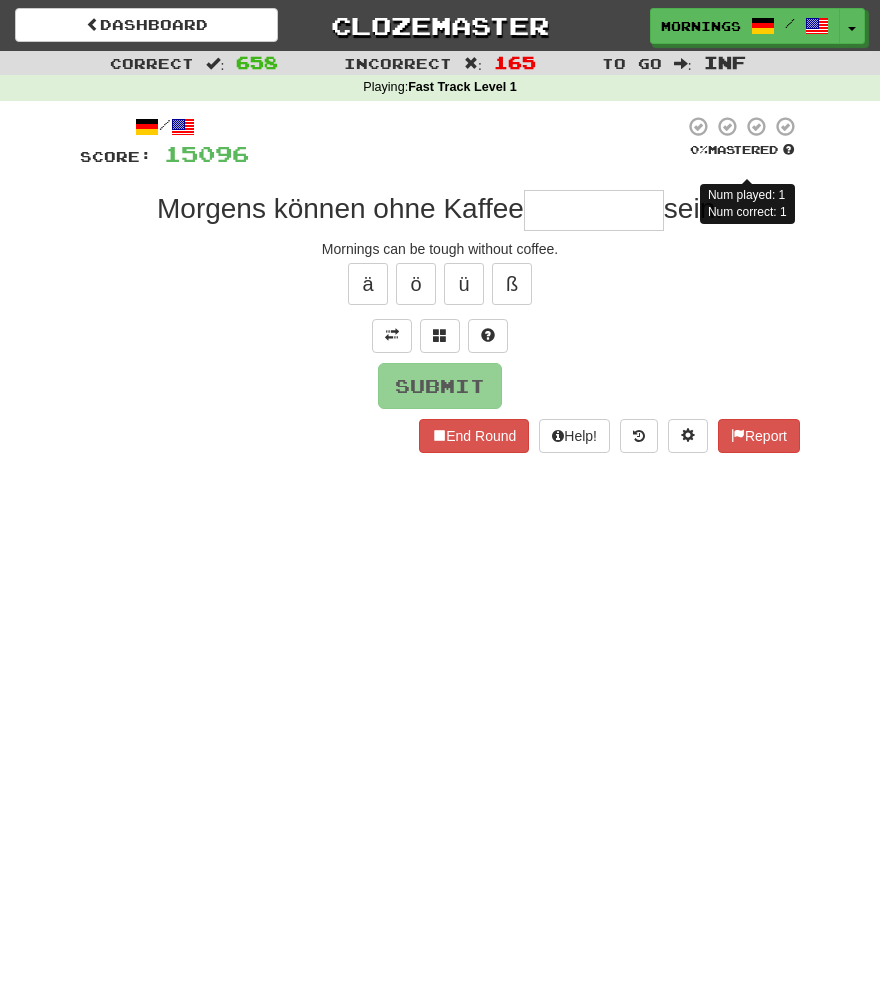 click at bounding box center [466, 142] 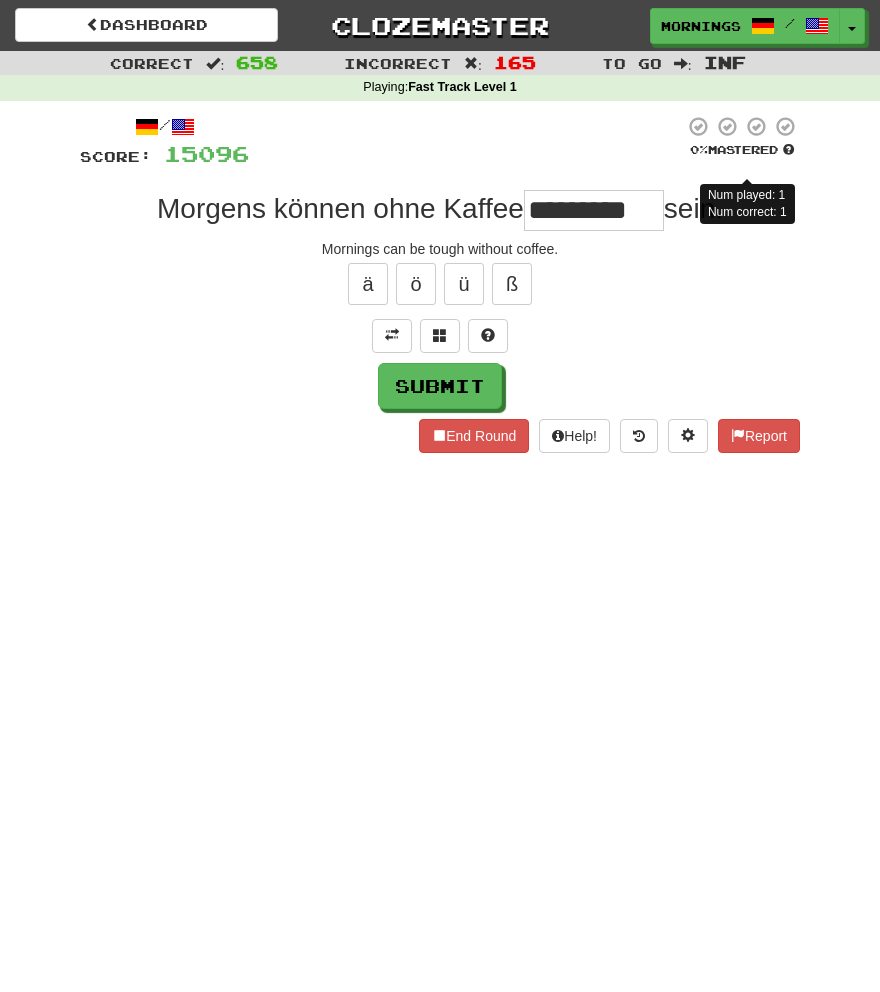 type on "****" 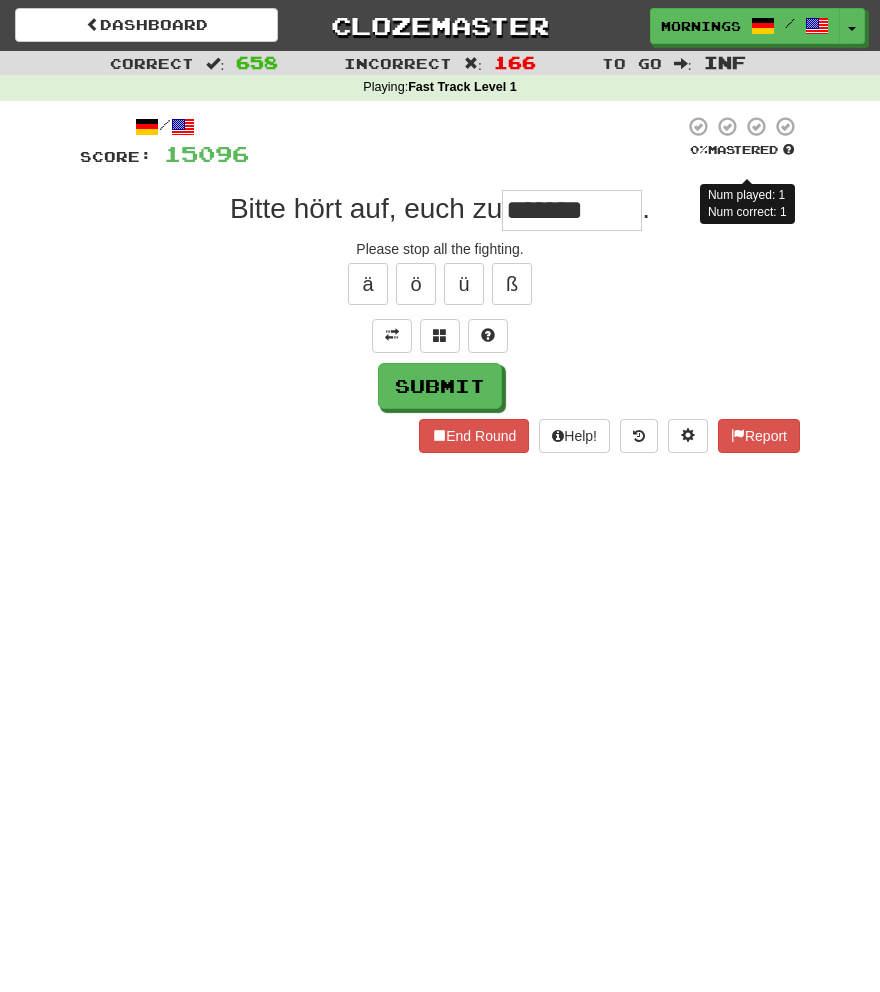 type on "********" 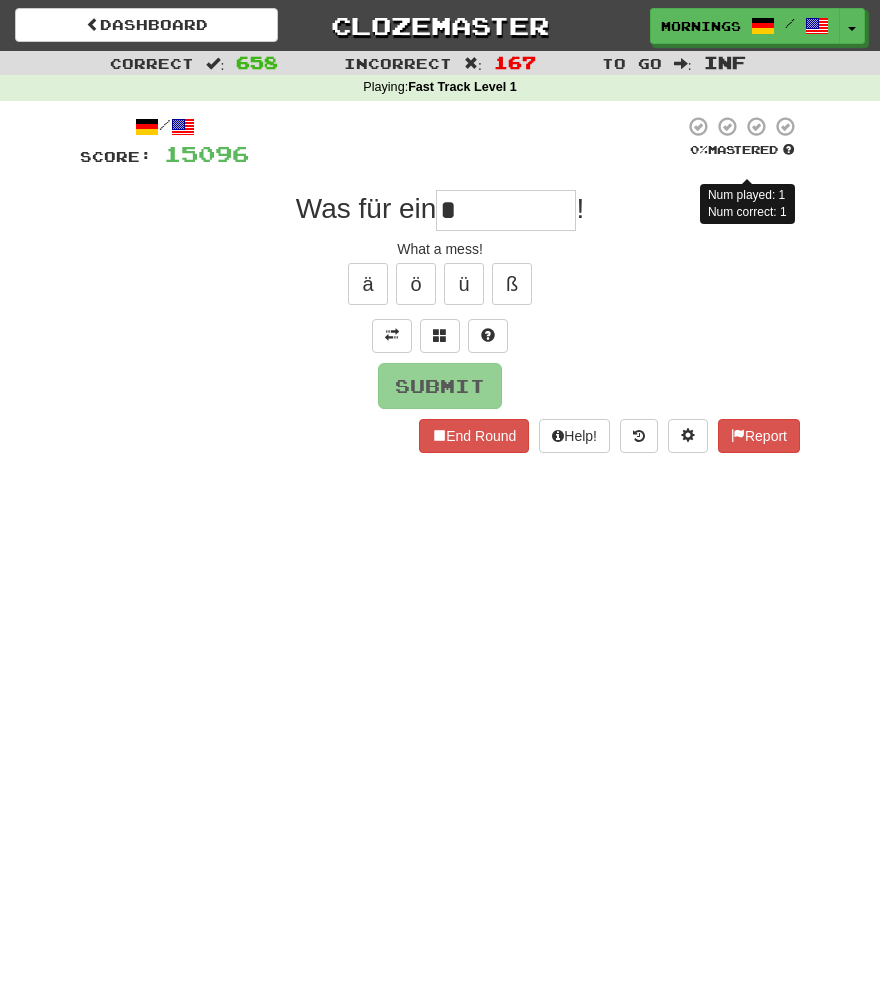 type on "**********" 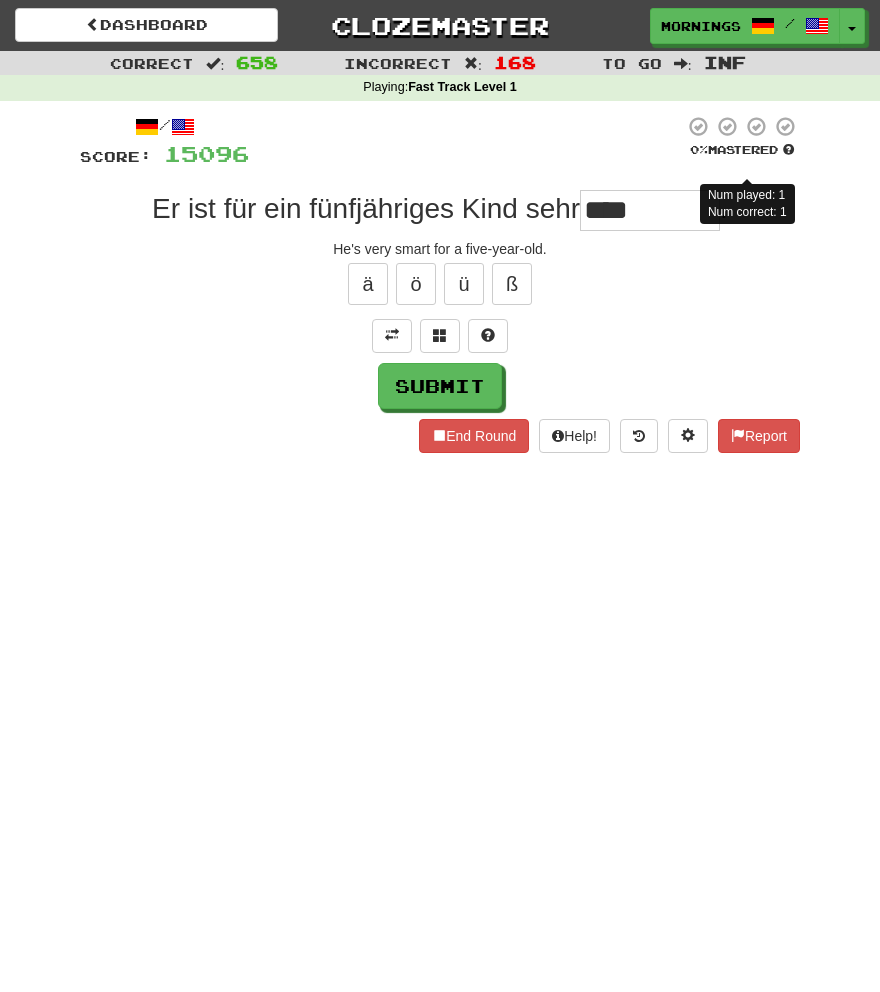 type on "****" 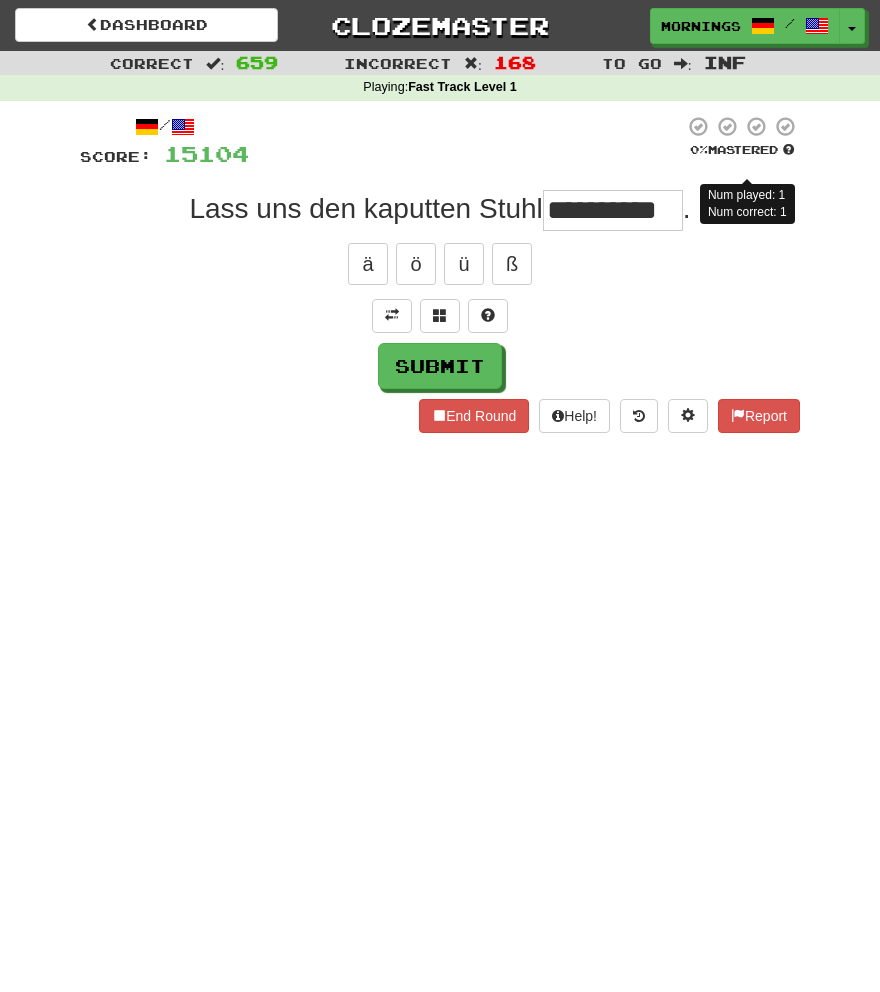 type on "**********" 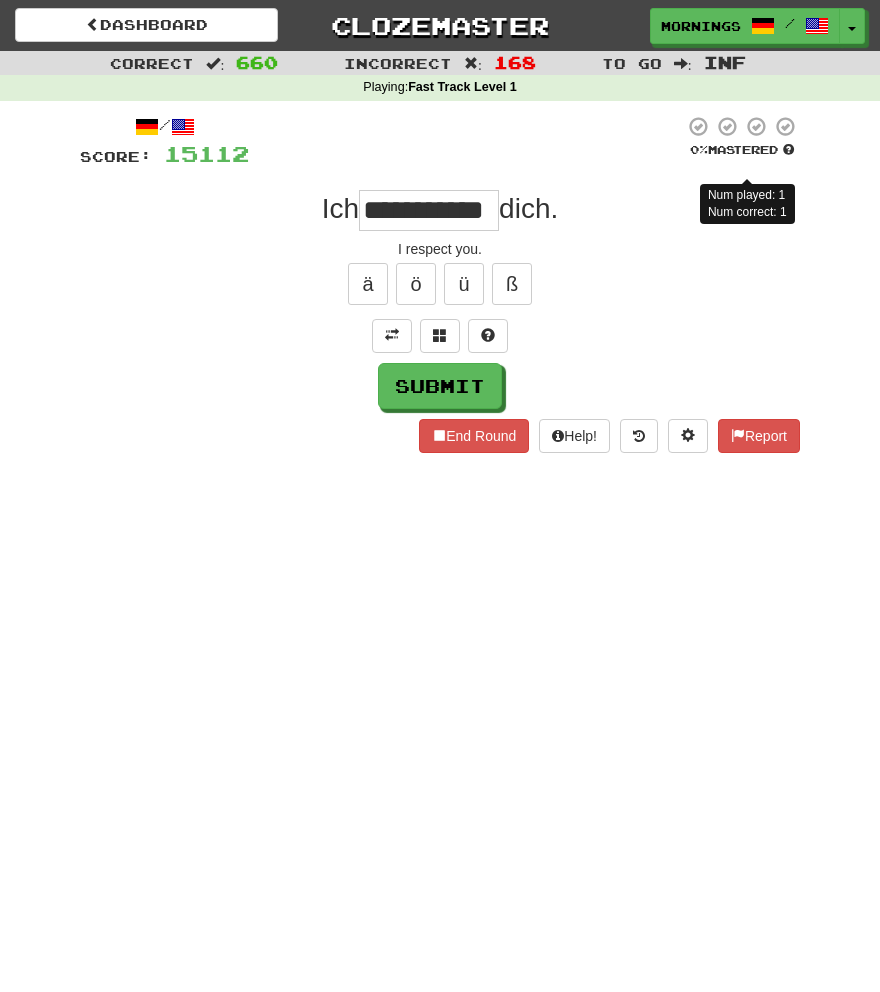 type on "**********" 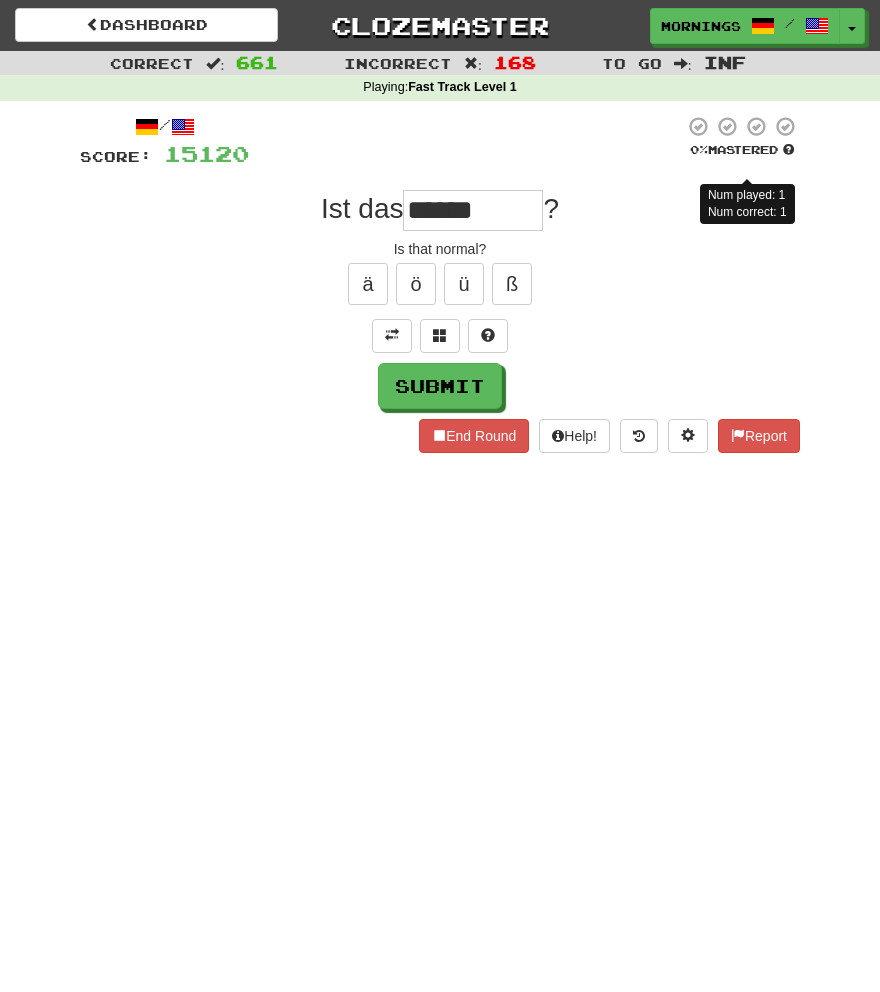 type on "******" 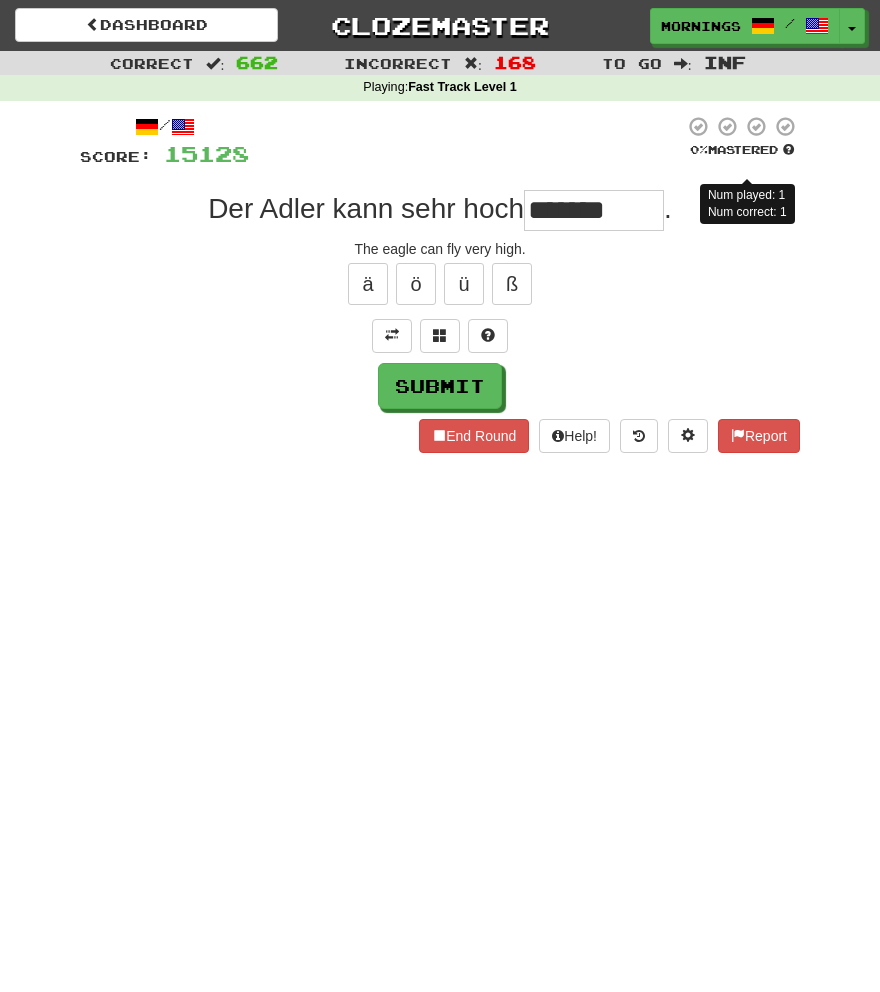 type on "*******" 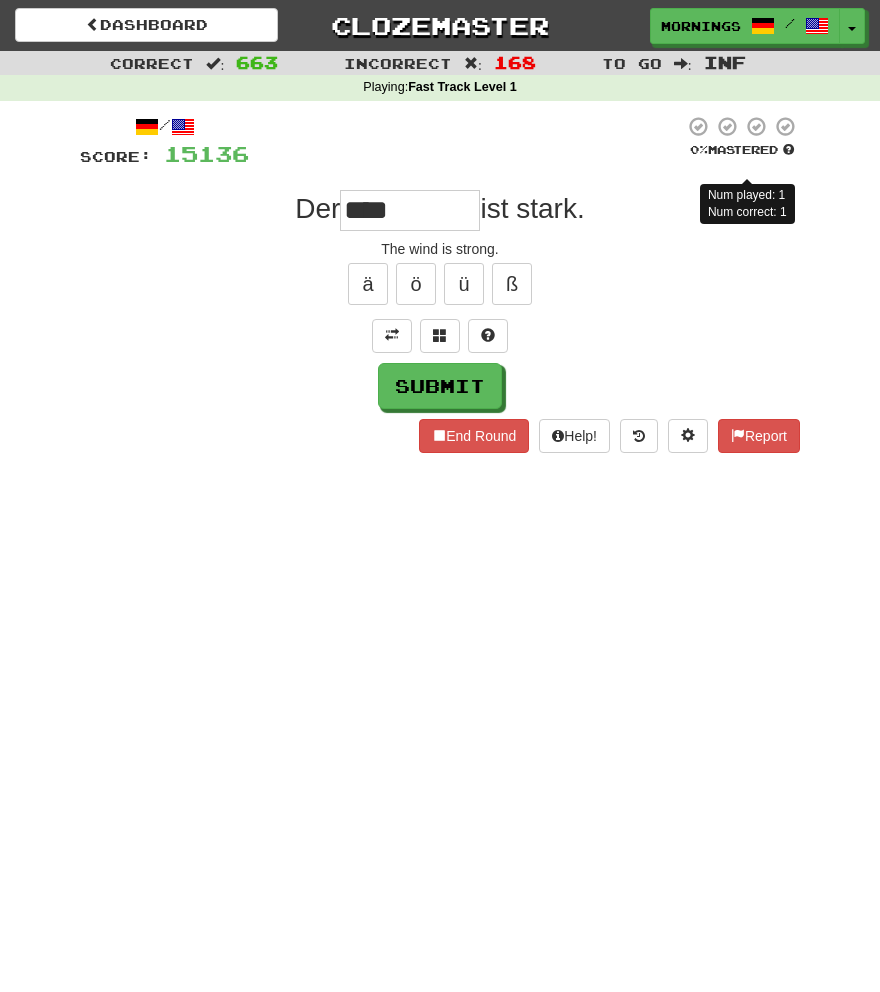 type on "****" 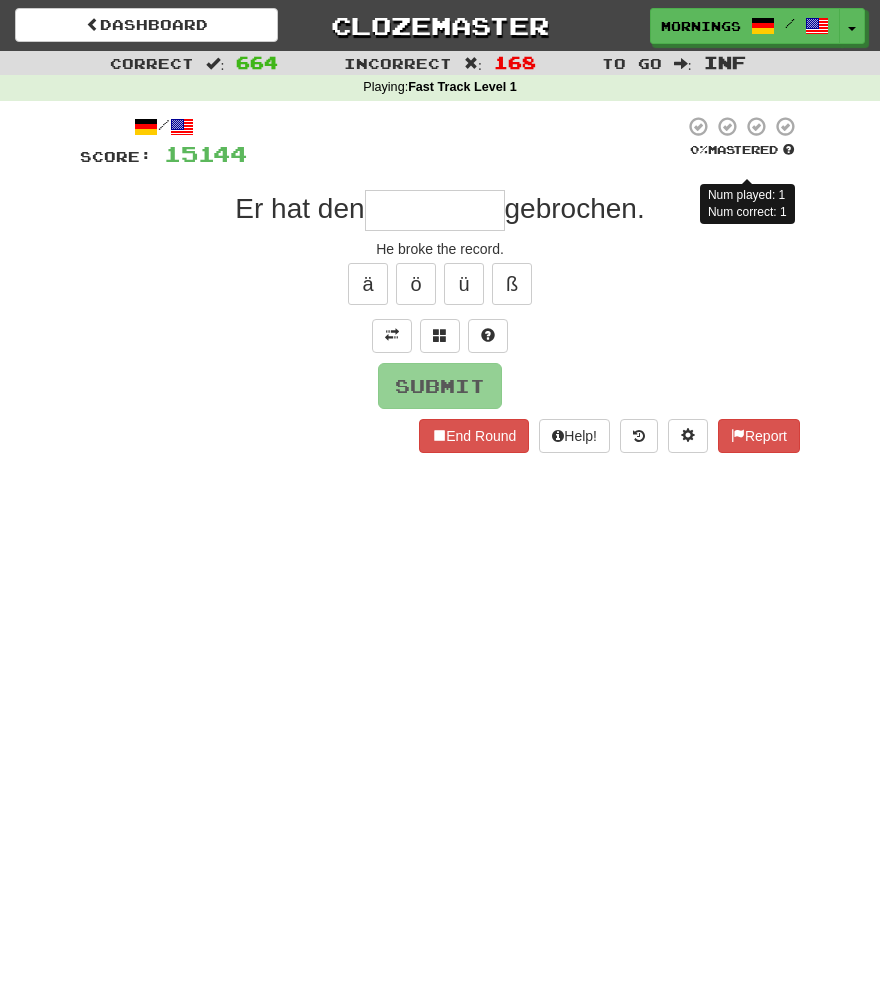 click on "Dashboard
Clozemaster
MorningSky1558
/
Toggle Dropdown
Dashboard
Leaderboard
Activity Feed
Notifications
Profile
Discussions
Deutsch
/
English
Streak:
0
Review:
2,326
Points Today: 0
English
/
Español
Streak:
1
Review:
3,655
Points Today: 1536
English
/
Deutsch
Streak:
0
Review:
537
Points Today: 0
English
/
Italiano
Streak:
0
Review:
330
Points Today: 0
English
/
Français
Streak:
1
Review:
2,370
Points Today: 3048
English
/
Português
Streak:
0
Review:
260
Points Today: 0
English
/
العربية
Streak:
0
Review:
216
Points Today: 0" at bounding box center (440, 496) 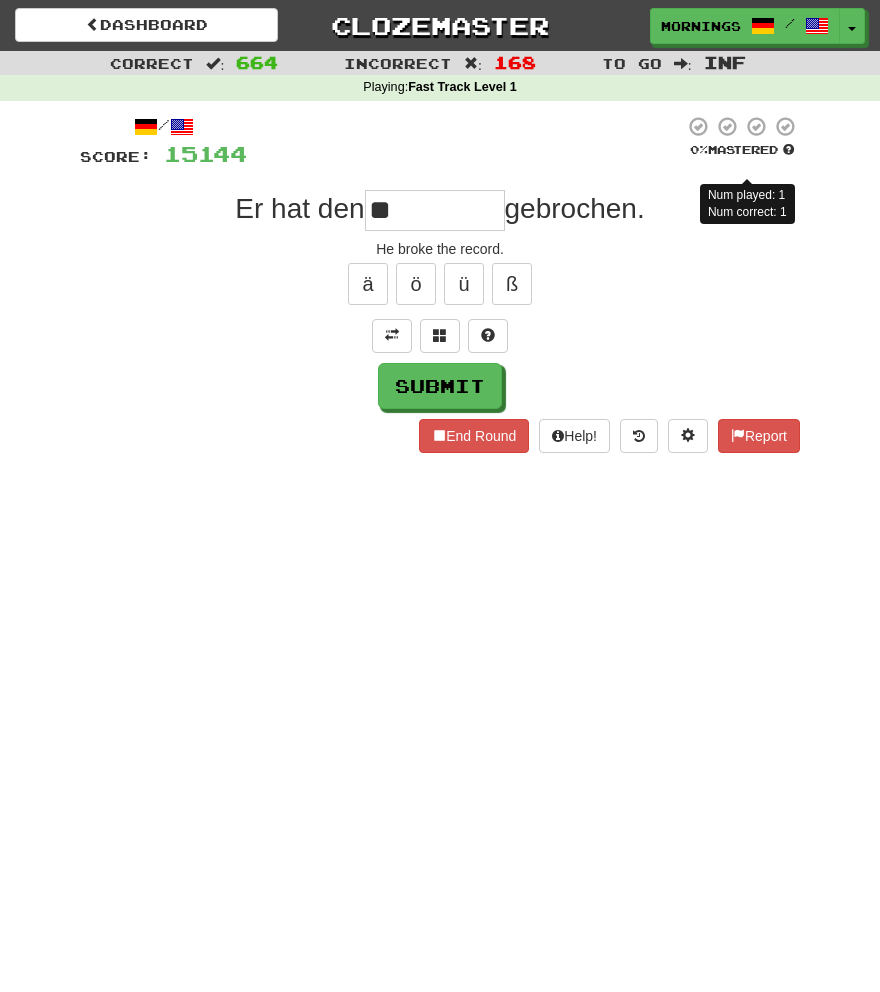 type on "*" 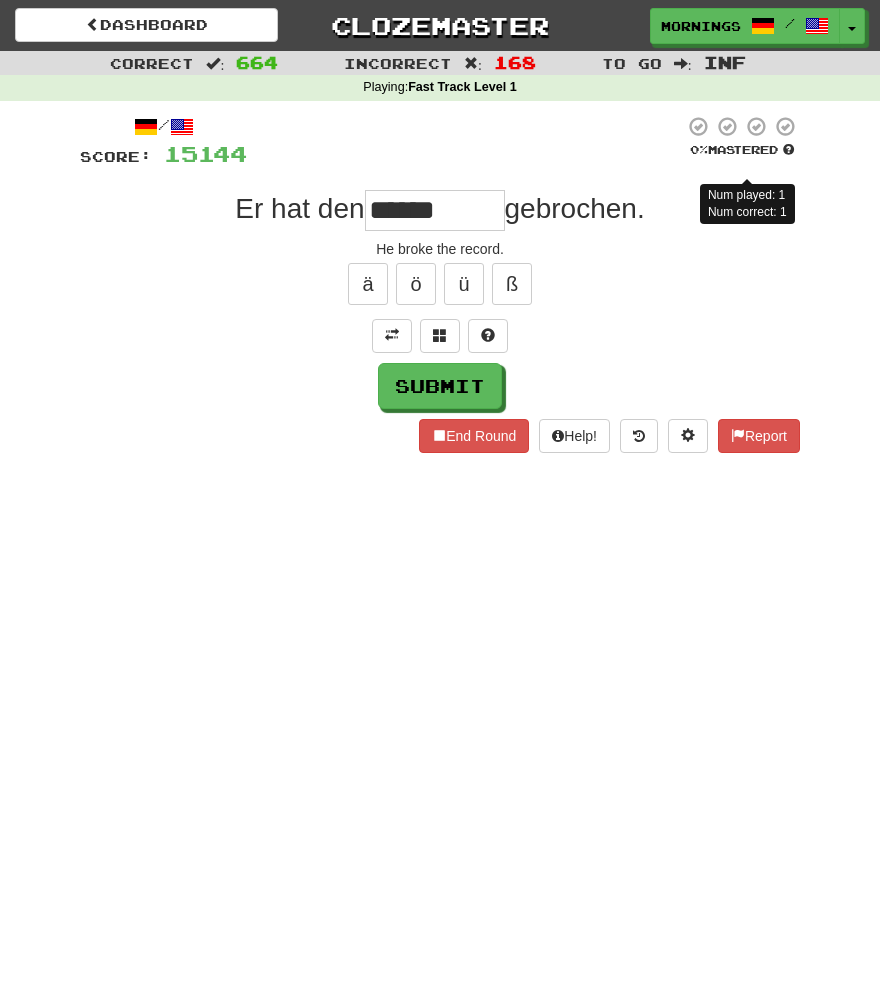 type 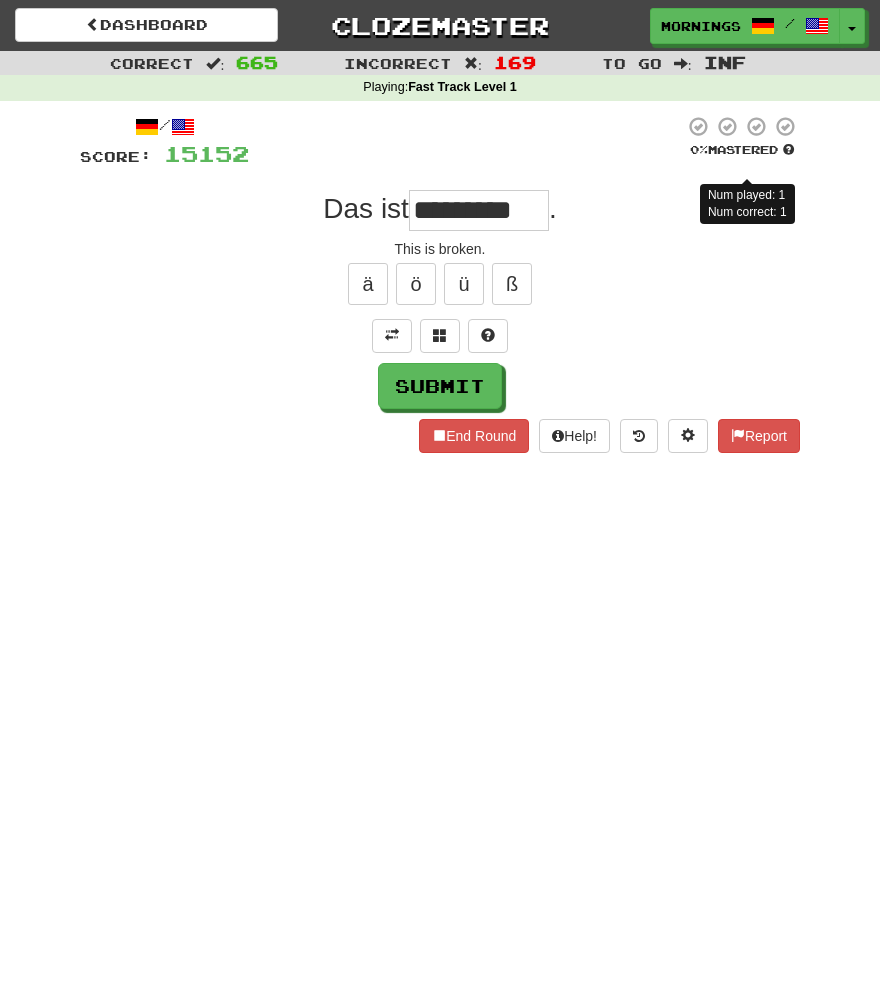 scroll, scrollTop: 0, scrollLeft: 0, axis: both 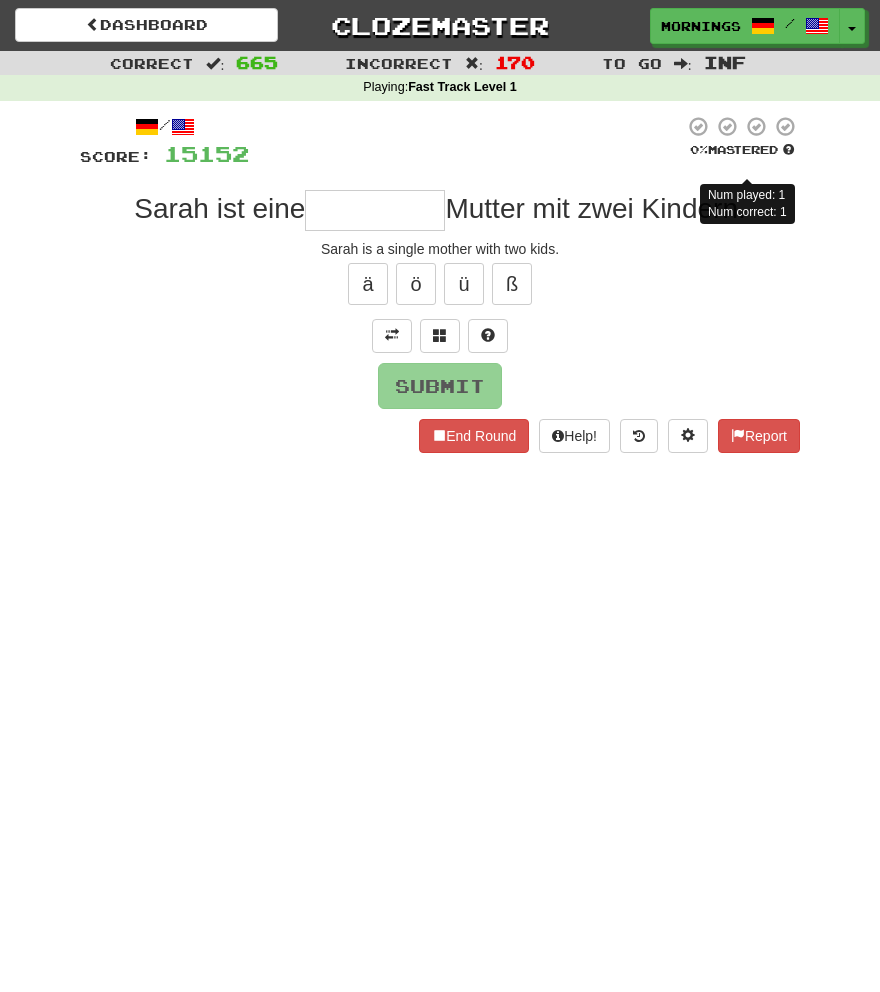 click on "/  Score:   15152 0 %  Mastered Num played: 1 Num correct: 1 Sarah ist eine   Mutter mit zwei Kindern. Sarah is a single mother with two kids. ä ö ü ß Submit  End Round  Help!  Report" at bounding box center (440, 291) 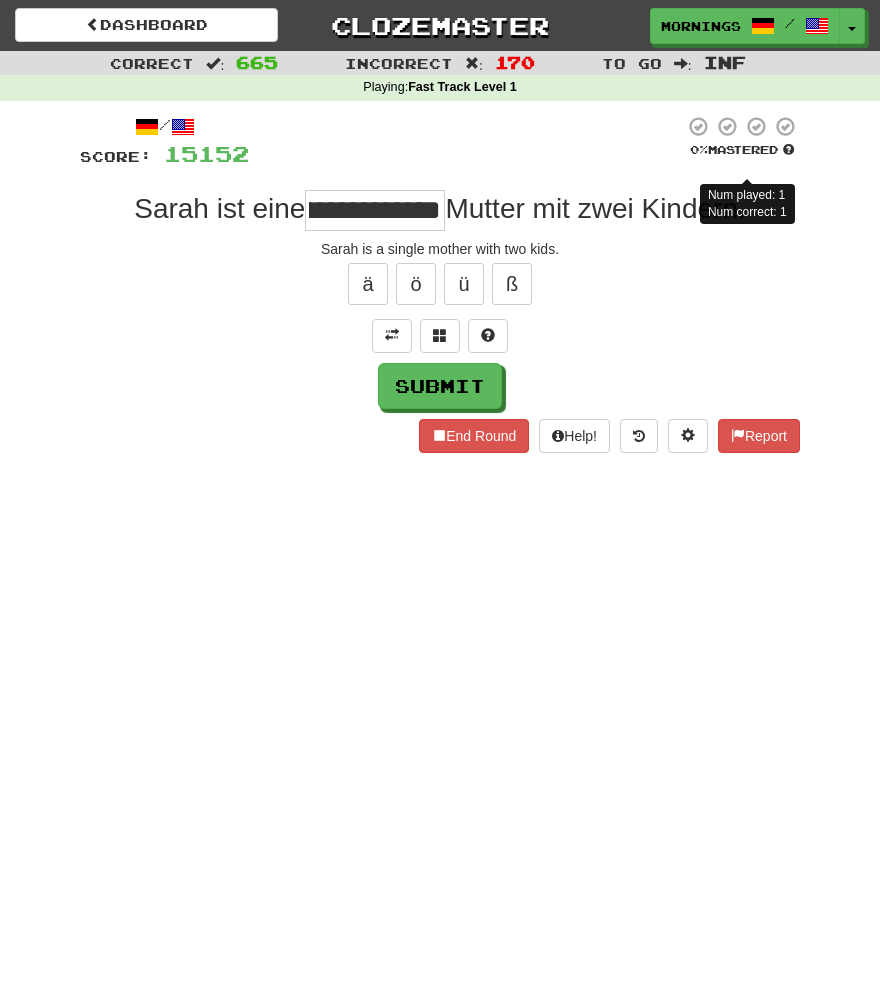scroll, scrollTop: 0, scrollLeft: 0, axis: both 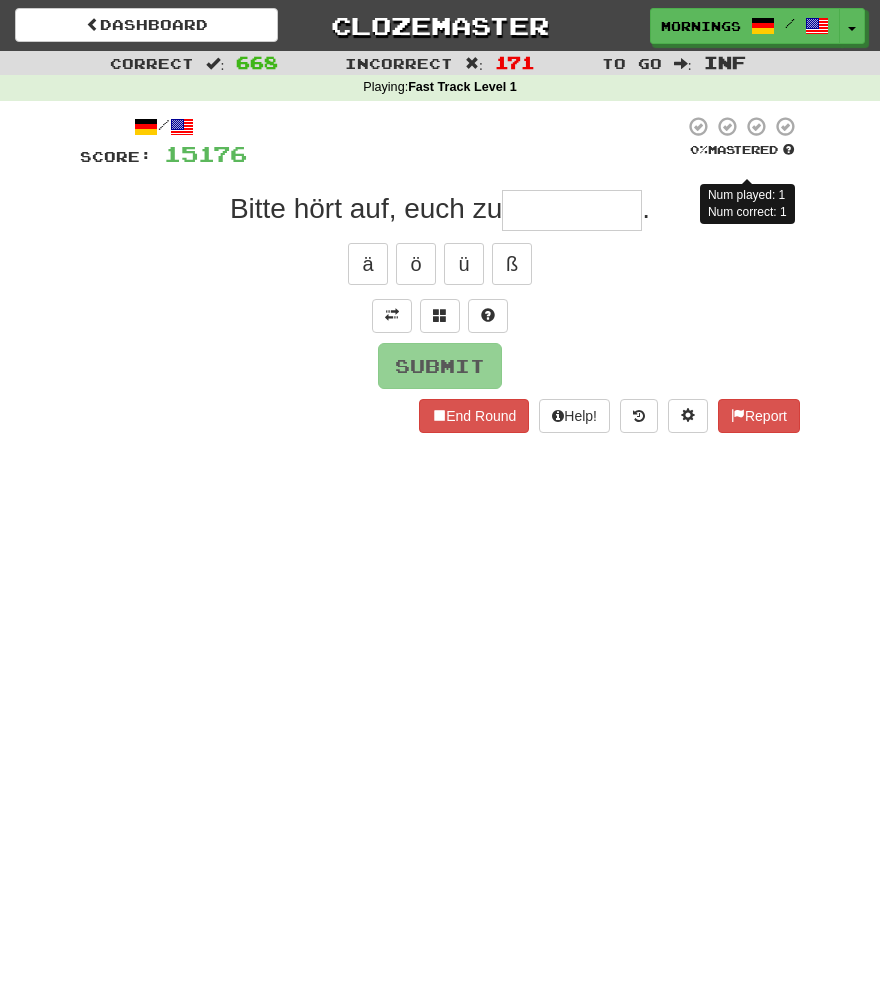 click on "Dashboard
Clozemaster
MorningSky1558
/
Toggle Dropdown
Dashboard
Leaderboard
Activity Feed
Notifications
Profile
Discussions
Deutsch
/
English
Streak:
0
Review:
2,326
Points Today: 0
English
/
Español
Streak:
1
Review:
3,655
Points Today: 1536
English
/
Deutsch
Streak:
0
Review:
537
Points Today: 0
English
/
Italiano
Streak:
0
Review:
330
Points Today: 0
English
/
Français
Streak:
1
Review:
2,370
Points Today: 3048
English
/
Português
Streak:
0
Review:
260
Points Today: 0
English
/
العربية
Streak:
0
Review:
216
Points Today: 0" at bounding box center (440, 496) 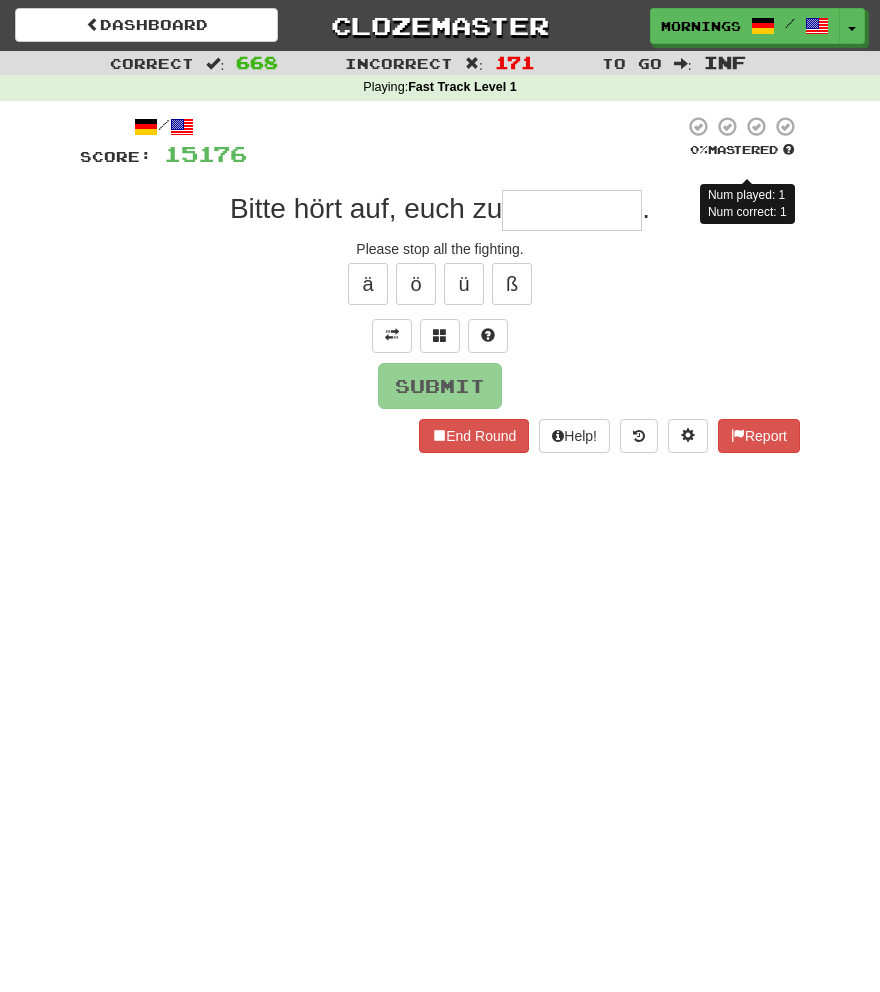 click at bounding box center [465, 142] 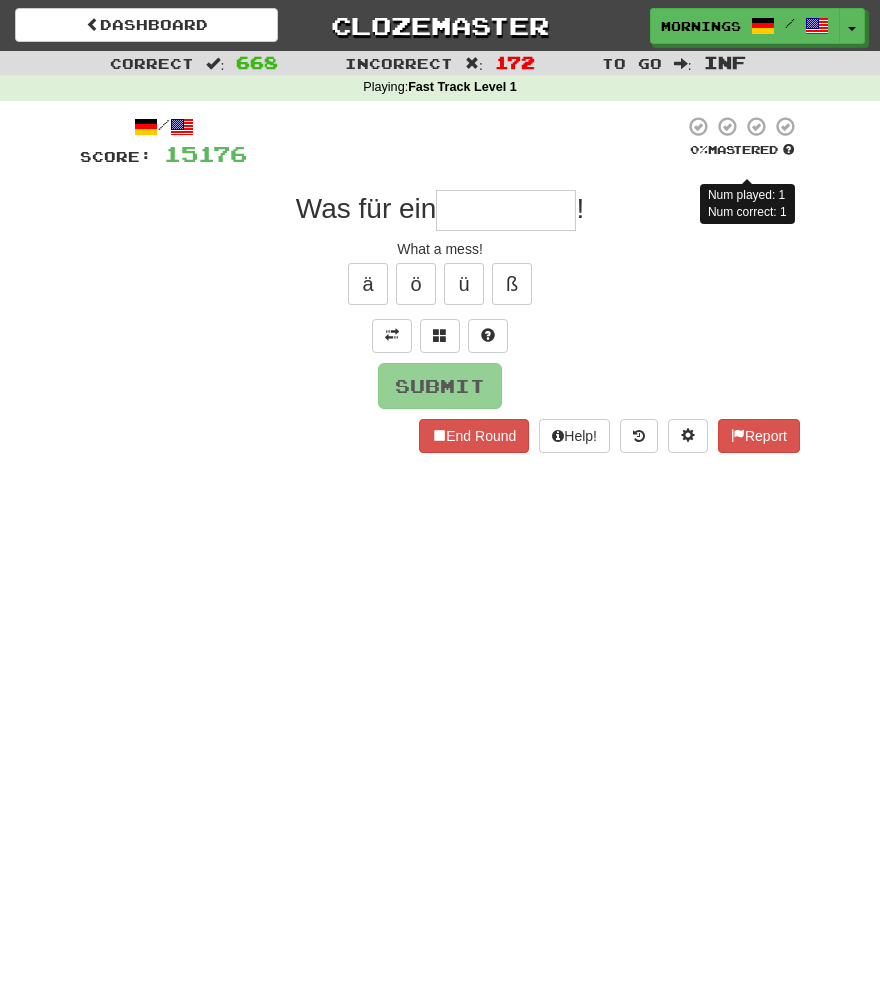 click on "Dashboard
Clozemaster
MorningSky1558
/
Toggle Dropdown
Dashboard
Leaderboard
Activity Feed
Notifications
Profile
Discussions
Deutsch
/
English
Streak:
0
Review:
2,326
Points Today: 0
English
/
Español
Streak:
1
Review:
3,655
Points Today: 1536
English
/
Deutsch
Streak:
0
Review:
537
Points Today: 0
English
/
Italiano
Streak:
0
Review:
330
Points Today: 0
English
/
Français
Streak:
1
Review:
2,370
Points Today: 3048
English
/
Português
Streak:
0
Review:
260
Points Today: 0
English
/
العربية
Streak:
0
Review:
216
Points Today: 0" at bounding box center [440, 496] 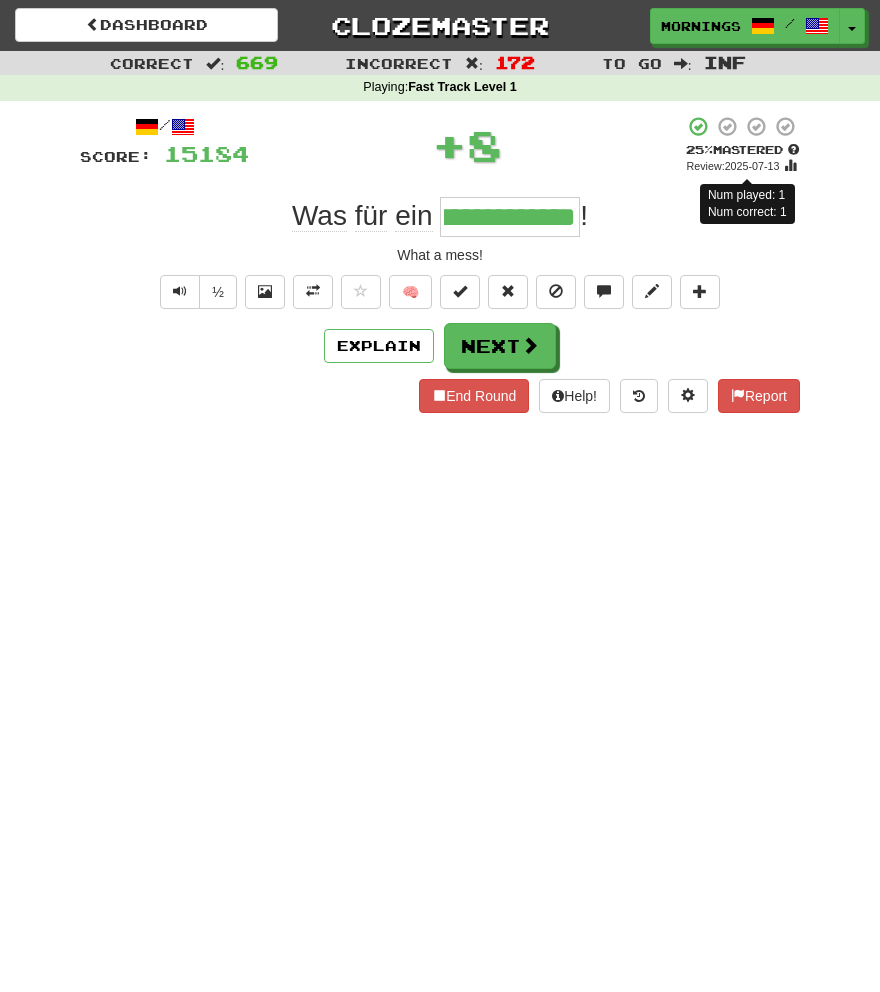 scroll, scrollTop: 0, scrollLeft: 0, axis: both 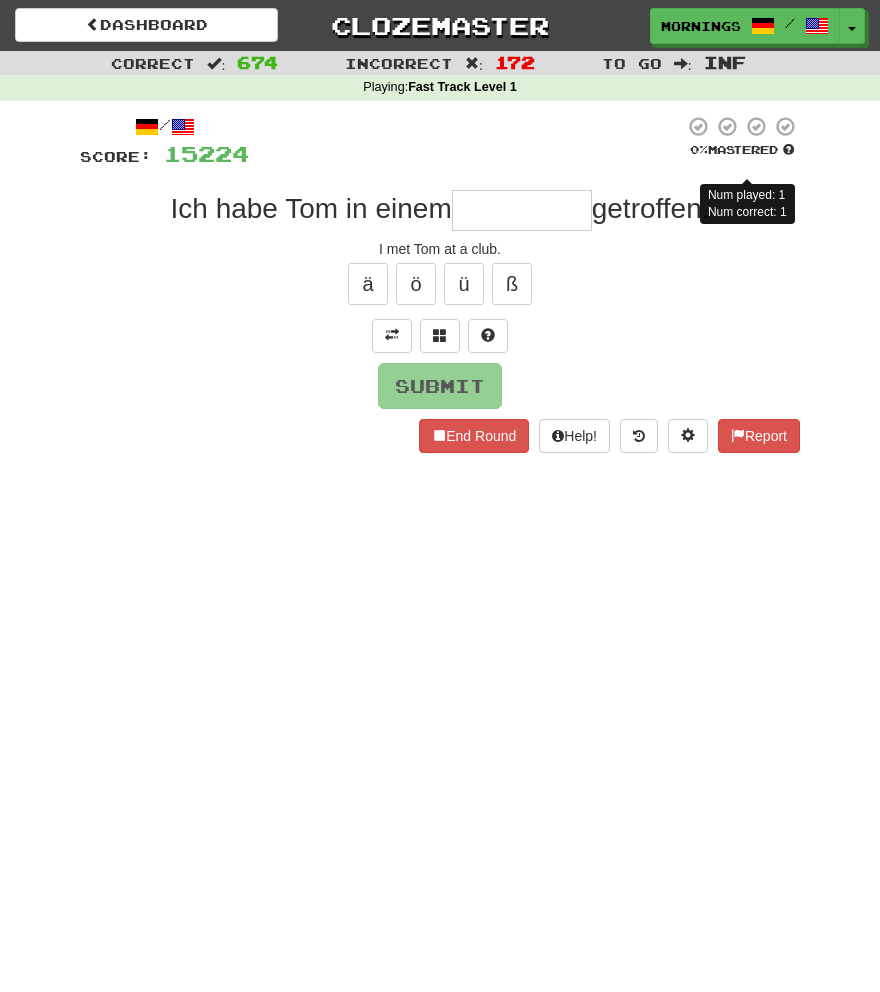 click on "Dashboard
Clozemaster
MorningSky1558
/
Toggle Dropdown
Dashboard
Leaderboard
Activity Feed
Notifications
Profile
Discussions
Deutsch
/
English
Streak:
0
Review:
2,326
Points Today: 0
English
/
Español
Streak:
1
Review:
3,655
Points Today: 1536
English
/
Deutsch
Streak:
0
Review:
537
Points Today: 0
English
/
Italiano
Streak:
0
Review:
330
Points Today: 0
English
/
Français
Streak:
1
Review:
2,370
Points Today: 3048
English
/
Português
Streak:
0
Review:
260
Points Today: 0
English
/
العربية
Streak:
0
Review:
216
Points Today: 0" at bounding box center [440, 496] 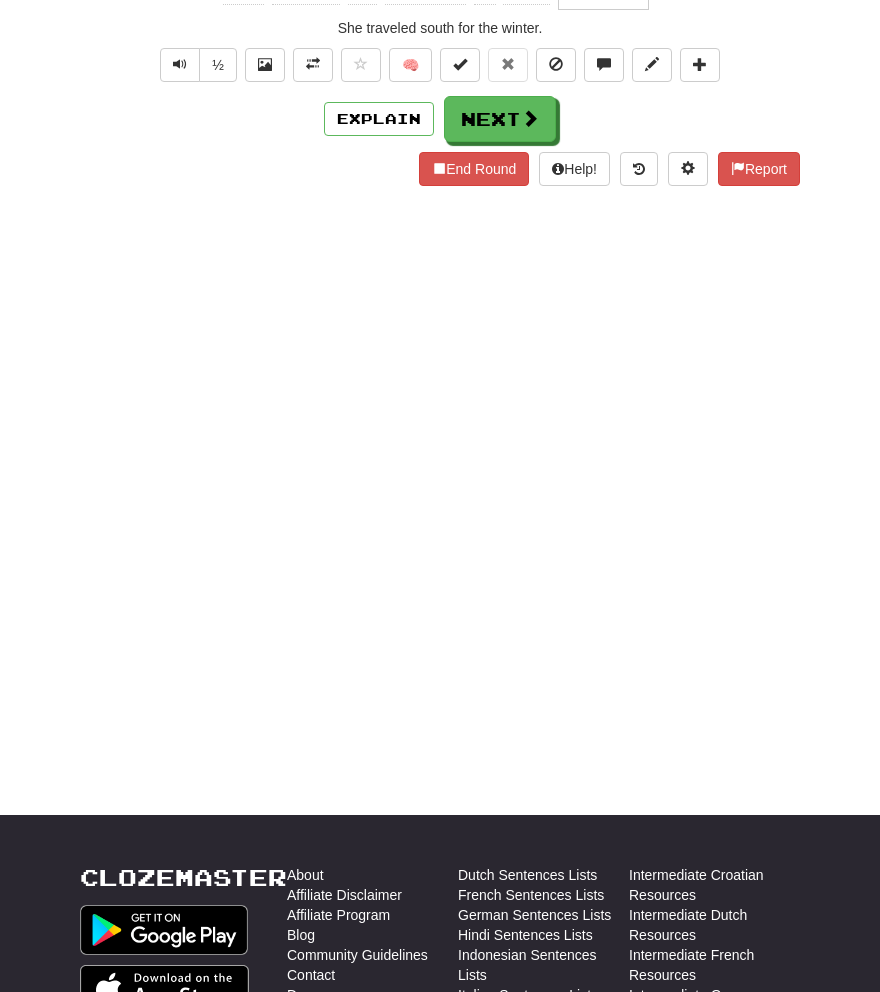 scroll, scrollTop: 232, scrollLeft: 0, axis: vertical 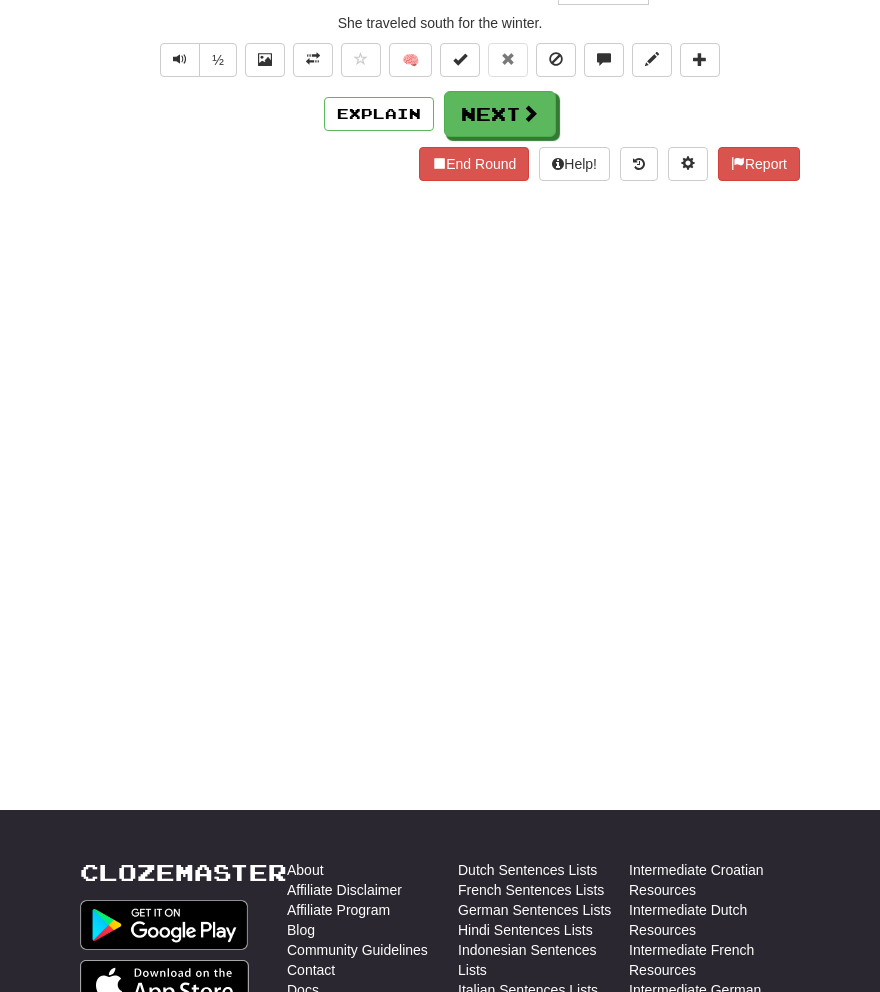 click on "Dashboard
Clozemaster
MorningSky1558
/
Toggle Dropdown
Dashboard
Leaderboard
Activity Feed
Notifications
Profile
Discussions
Deutsch
/
English
Streak:
0
Review:
2,326
Points Today: 0
English
/
Español
Streak:
1
Review:
3,655
Points Today: 1536
English
/
Deutsch
Streak:
0
Review:
537
Points Today: 0
English
/
Italiano
Streak:
0
Review:
330
Points Today: 0
English
/
Français
Streak:
1
Review:
2,370
Points Today: 3048
English
/
Português
Streak:
0
Review:
260
Points Today: 0
English
/
العربية
Streak:
0
Review:
216
Points Today: 0" at bounding box center (440, 264) 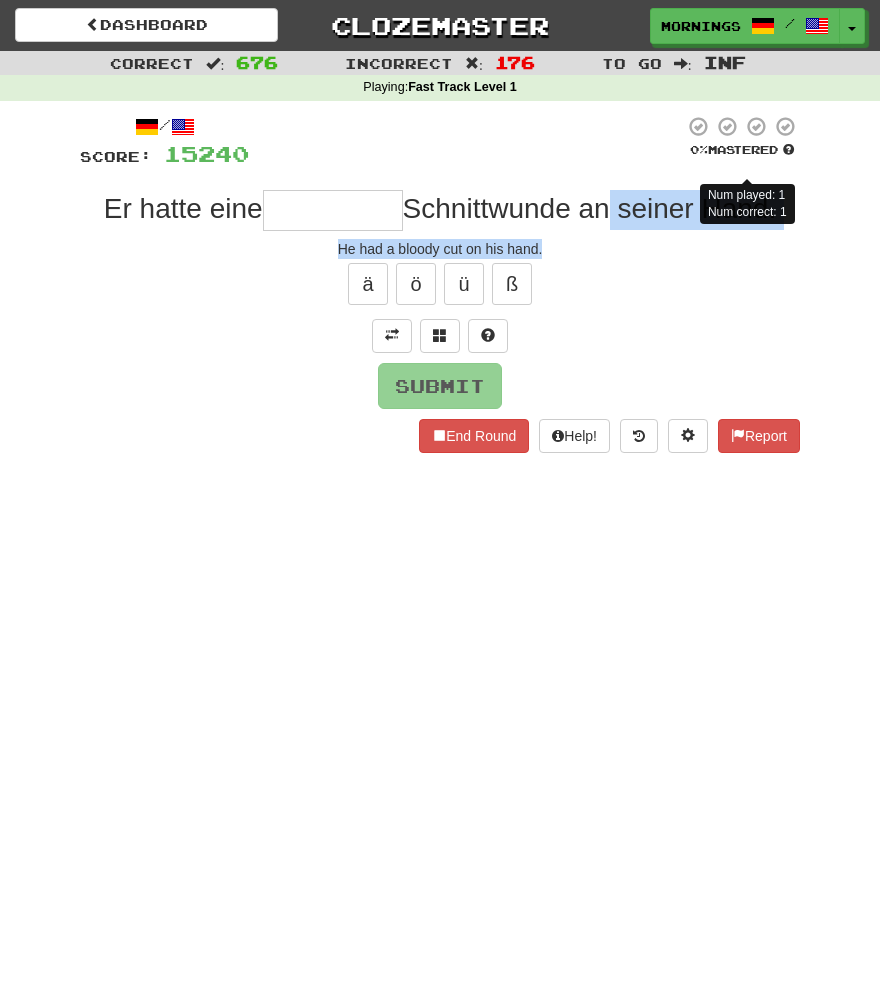 drag, startPoint x: 605, startPoint y: 224, endPoint x: 624, endPoint y: 239, distance: 24.207438 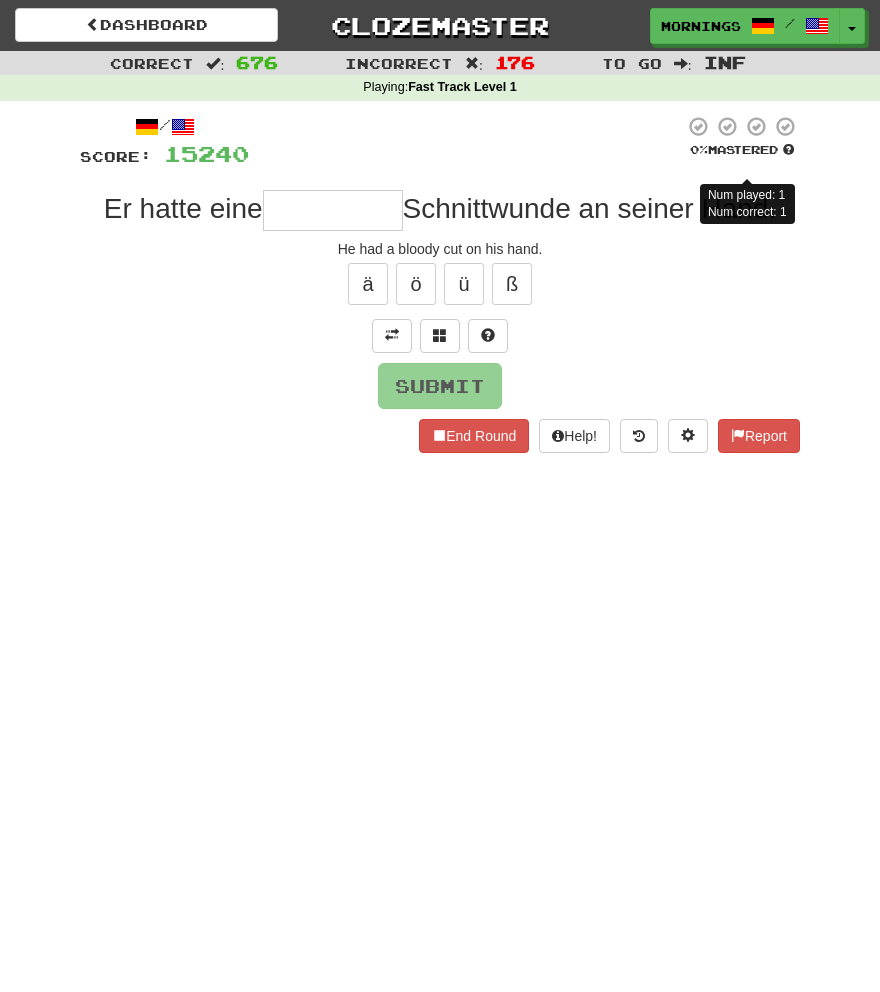 click at bounding box center [466, 142] 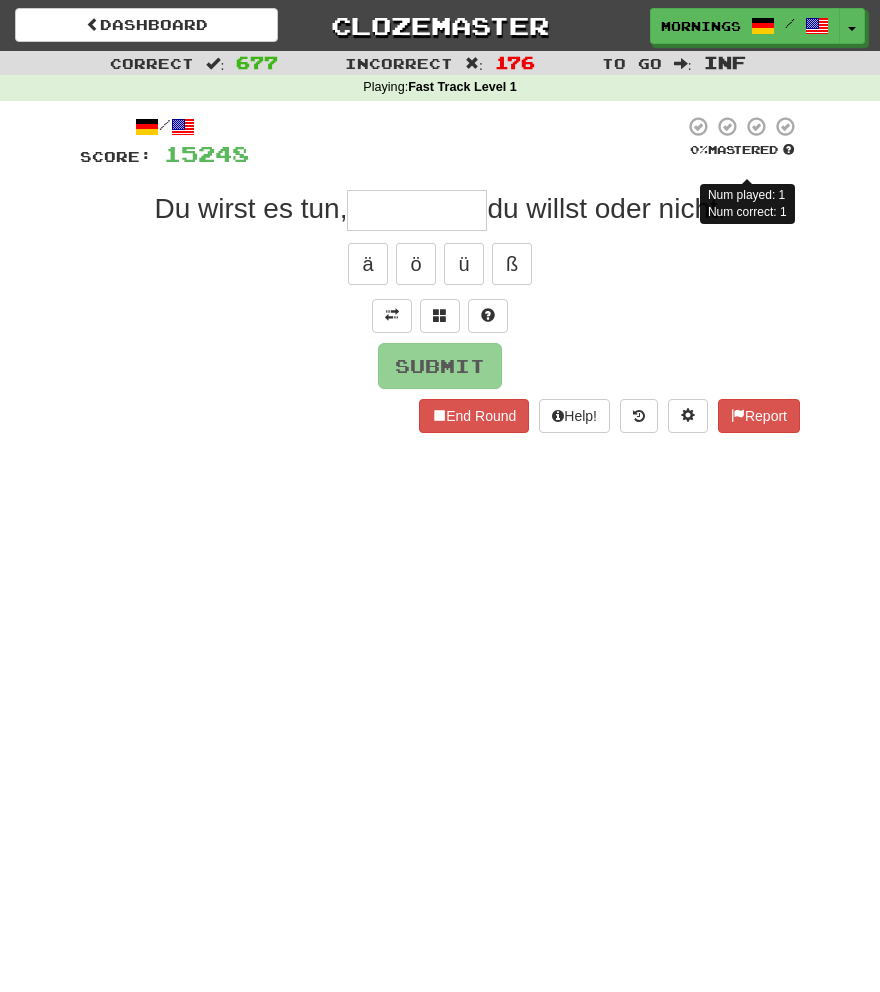 click on "/  Score:   15248 0 %  Mastered Num played: 1 Num correct: 1 Du wirst es tun,   du willst oder nicht. ä ö ü ß Submit  End Round  Help!  Report" at bounding box center [440, 274] 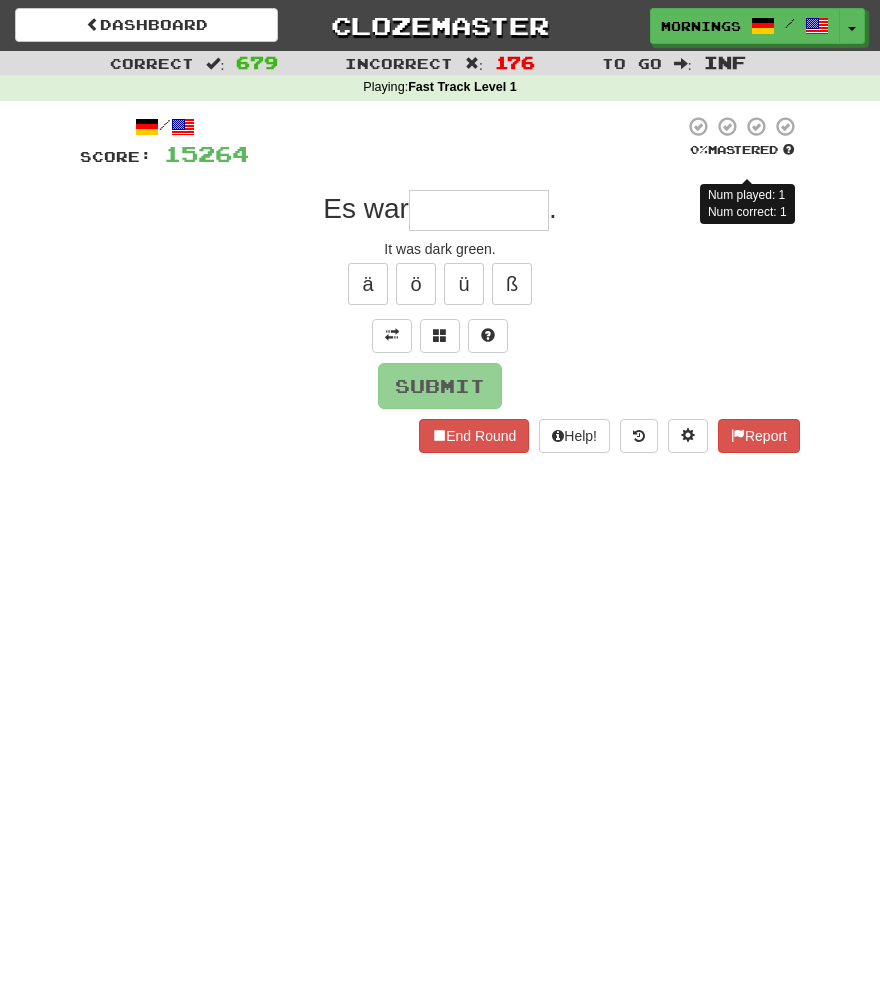 click on "Dashboard
Clozemaster
MorningSky1558
/
Toggle Dropdown
Dashboard
Leaderboard
Activity Feed
Notifications
Profile
Discussions
Deutsch
/
English
Streak:
0
Review:
2,326
Points Today: 0
English
/
Español
Streak:
1
Review:
3,655
Points Today: 1536
English
/
Deutsch
Streak:
0
Review:
537
Points Today: 0
English
/
Italiano
Streak:
0
Review:
330
Points Today: 0
English
/
Français
Streak:
1
Review:
2,370
Points Today: 3048
English
/
Português
Streak:
0
Review:
260
Points Today: 0
English
/
العربية
Streak:
0
Review:
216
Points Today: 0" at bounding box center [440, 496] 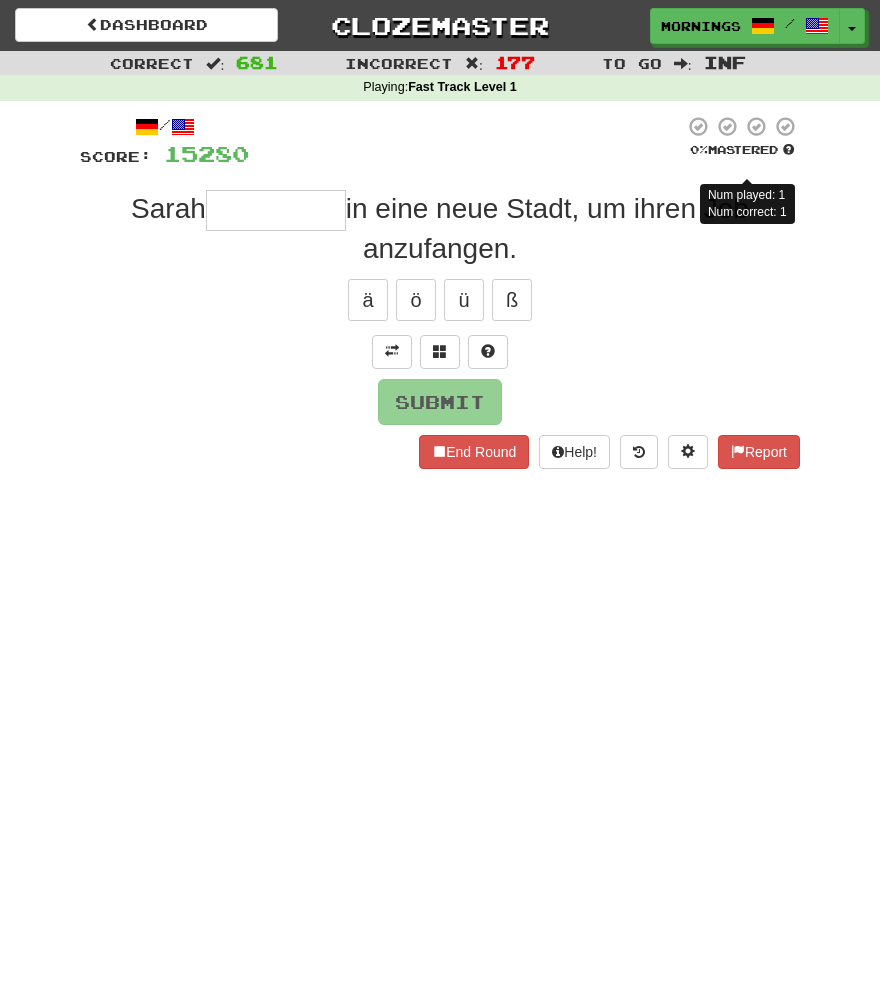 click on "/  Score:   15280 0 %  Mastered Num played: 1 Num correct: 1 Sarah   in eine neue Stadt, um ihren Job anzufangen. ä ö ü ß Submit  End Round  Help!  Report" at bounding box center (440, 292) 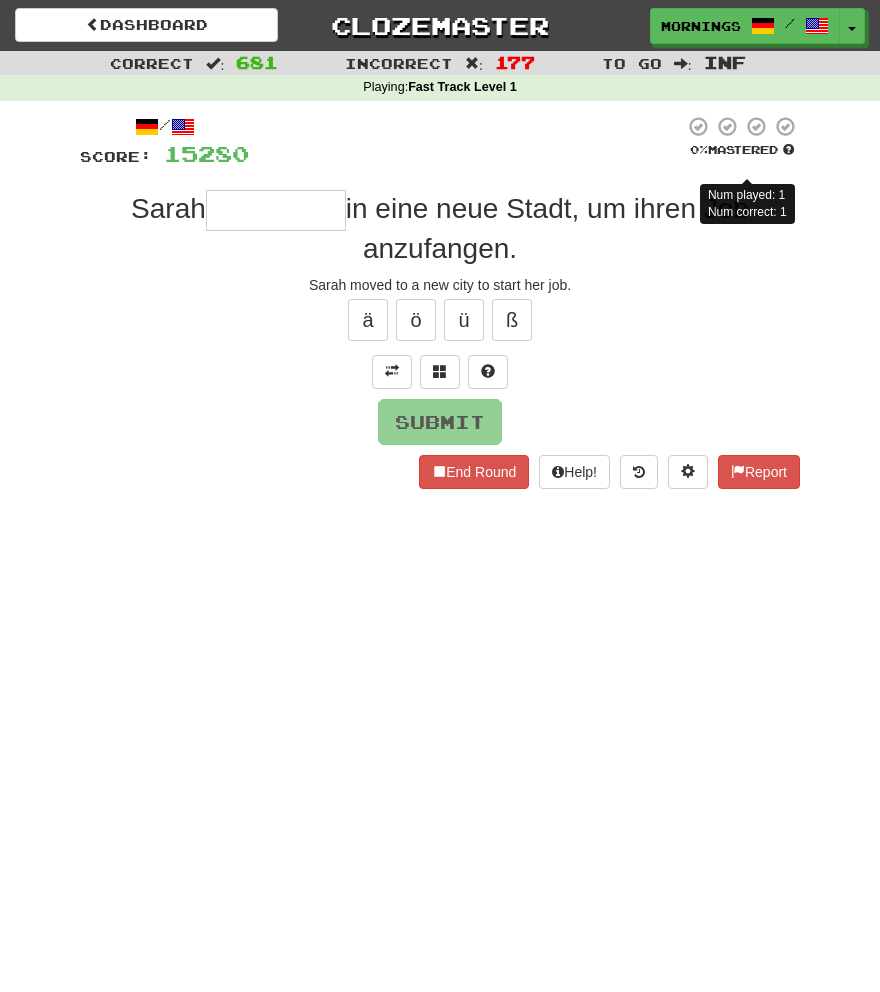 drag, startPoint x: 578, startPoint y: 196, endPoint x: 578, endPoint y: 245, distance: 49 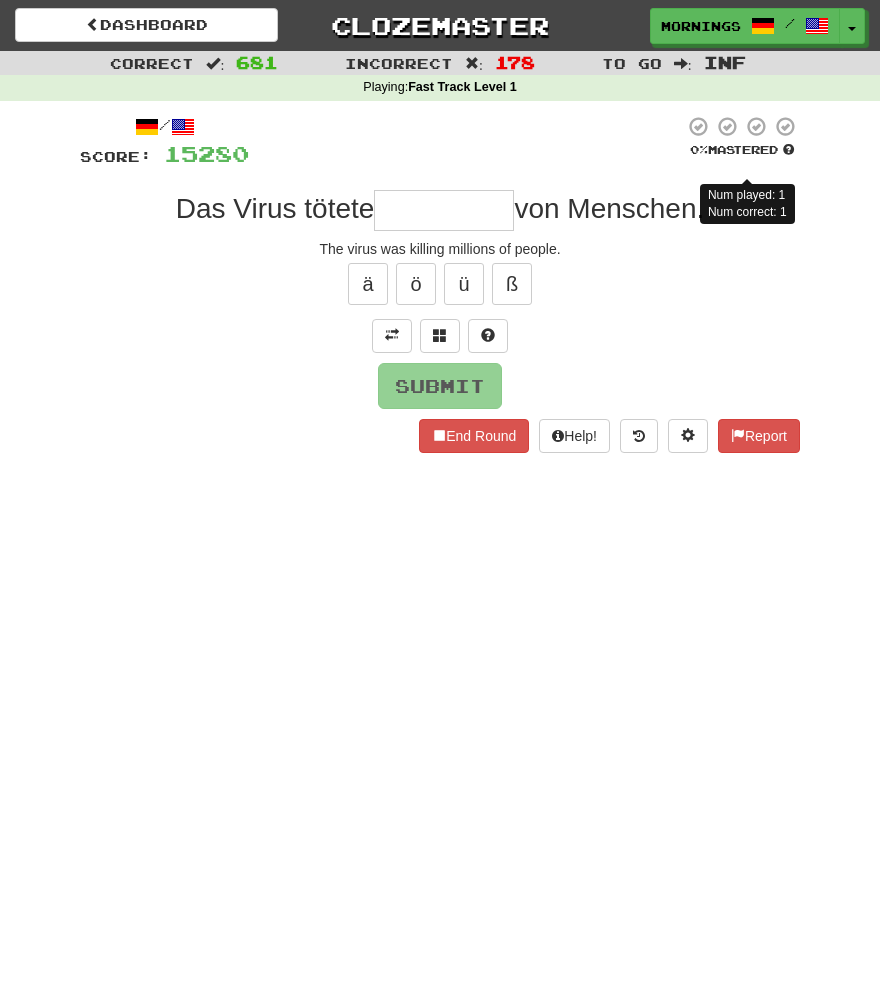 click on "Dashboard
Clozemaster
MorningSky1558
/
Toggle Dropdown
Dashboard
Leaderboard
Activity Feed
Notifications
Profile
Discussions
Deutsch
/
English
Streak:
0
Review:
2,326
Points Today: 0
English
/
Español
Streak:
1
Review:
3,655
Points Today: 1536
English
/
Deutsch
Streak:
0
Review:
537
Points Today: 0
English
/
Italiano
Streak:
0
Review:
330
Points Today: 0
English
/
Français
Streak:
1
Review:
2,370
Points Today: 3048
English
/
Português
Streak:
0
Review:
260
Points Today: 0
English
/
العربية
Streak:
0
Review:
216
Points Today: 0" at bounding box center (440, 496) 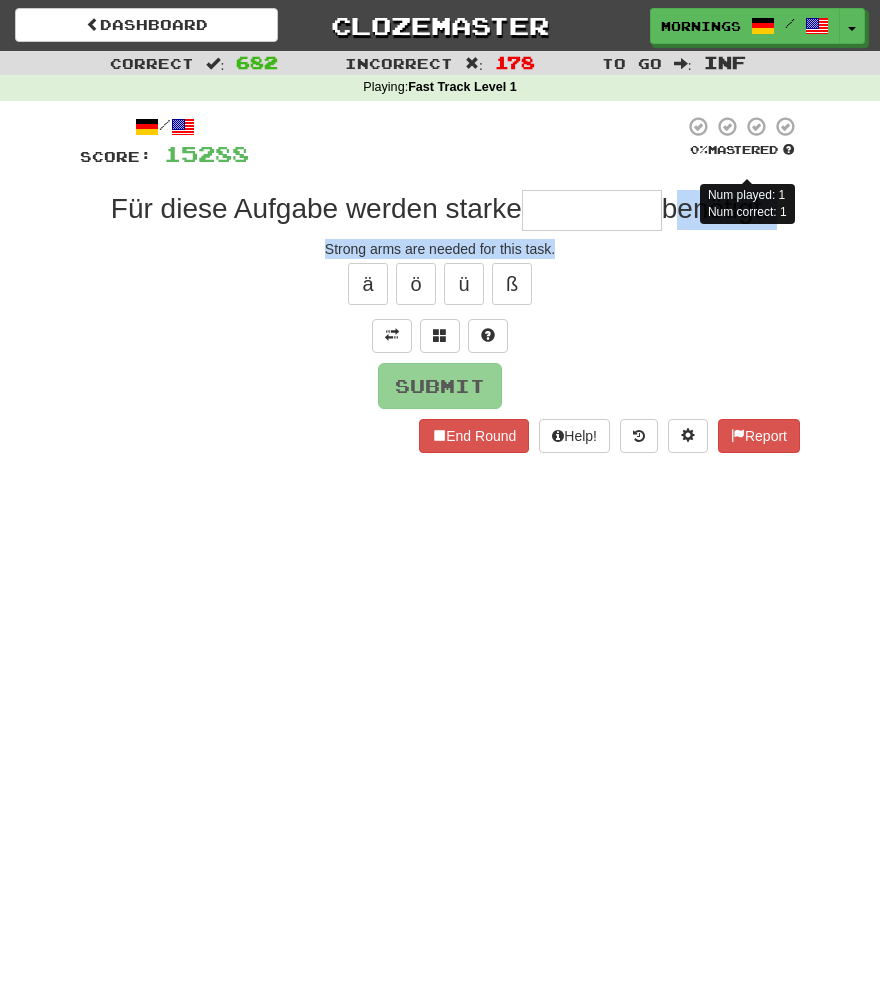 drag, startPoint x: 669, startPoint y: 217, endPoint x: 687, endPoint y: 241, distance: 30 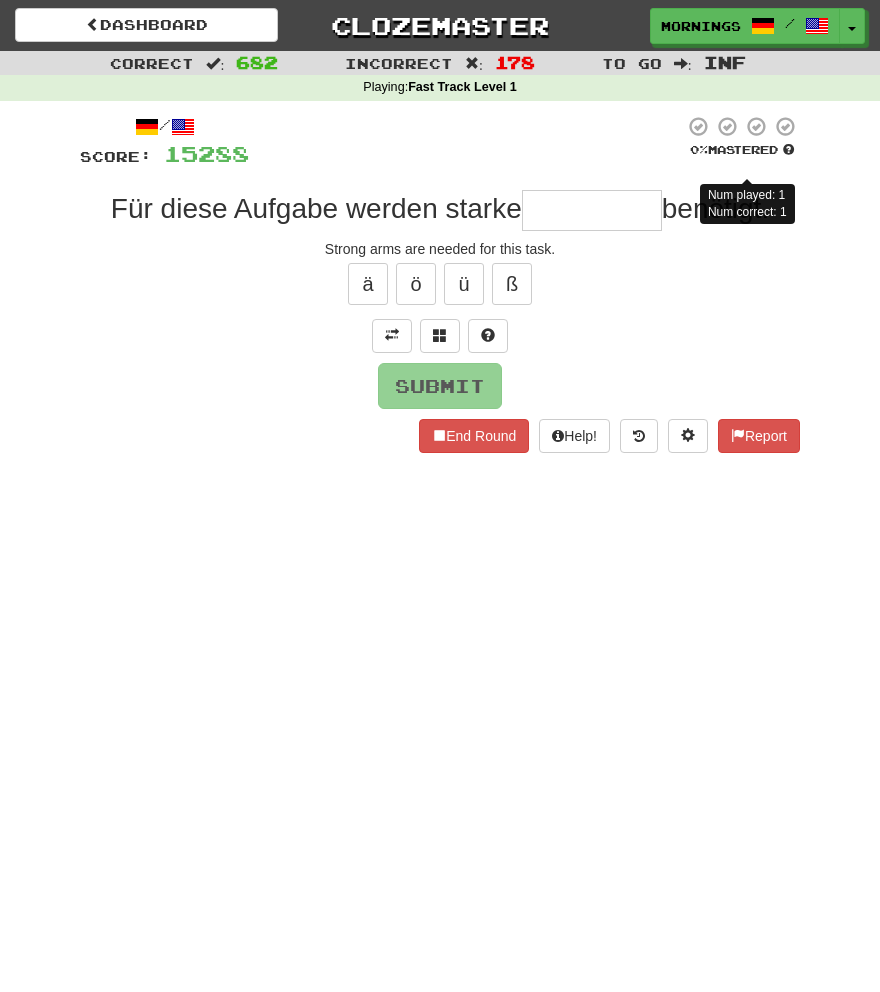 click at bounding box center (466, 142) 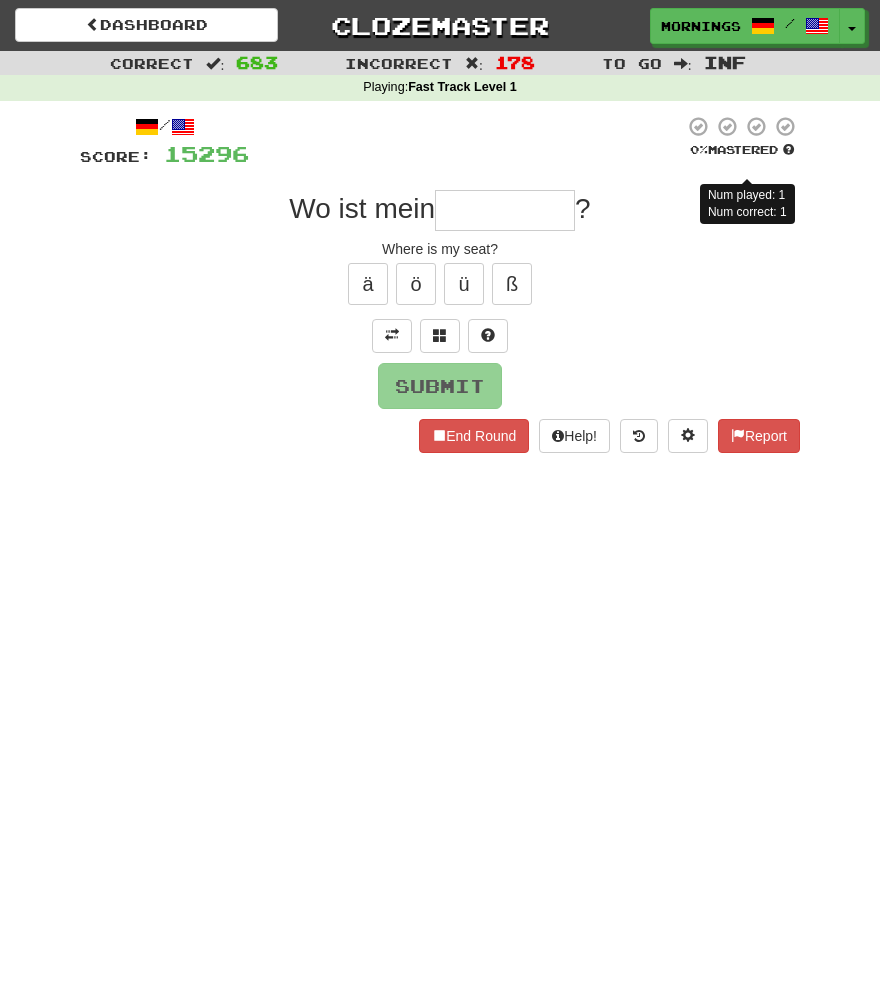 click on "End Round  Help!  Report" at bounding box center [440, 436] 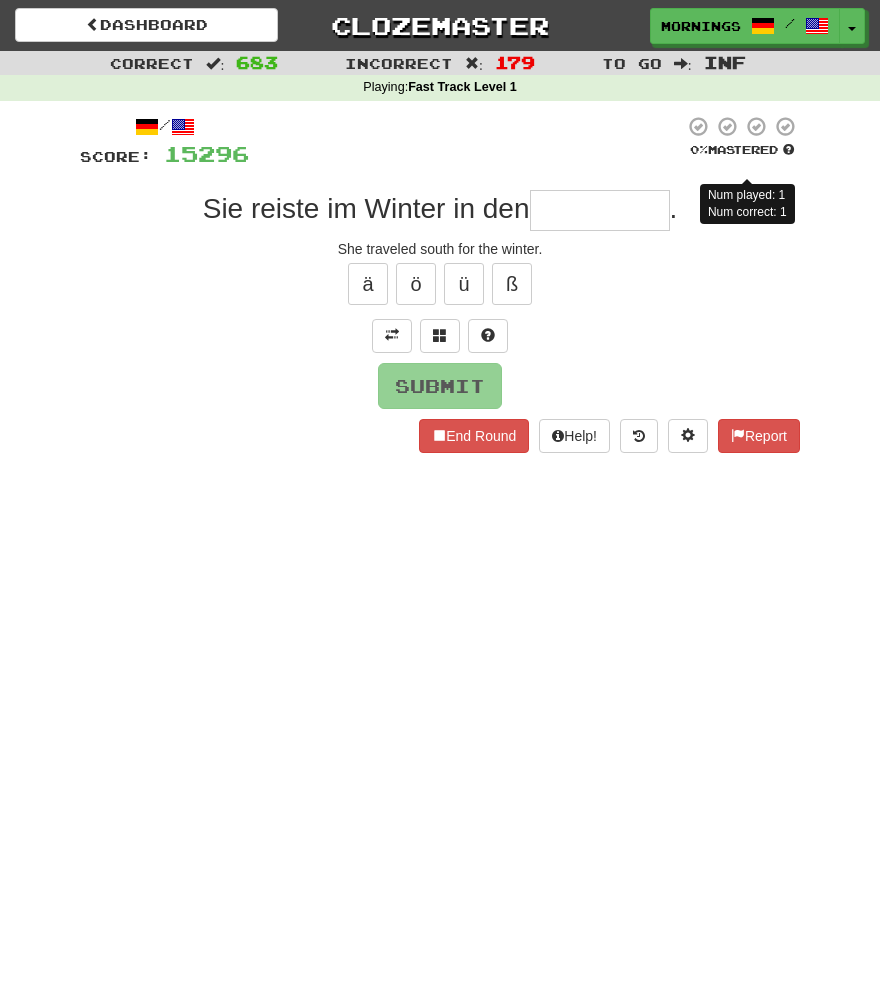 click on "ä ö ü ß" at bounding box center (440, 284) 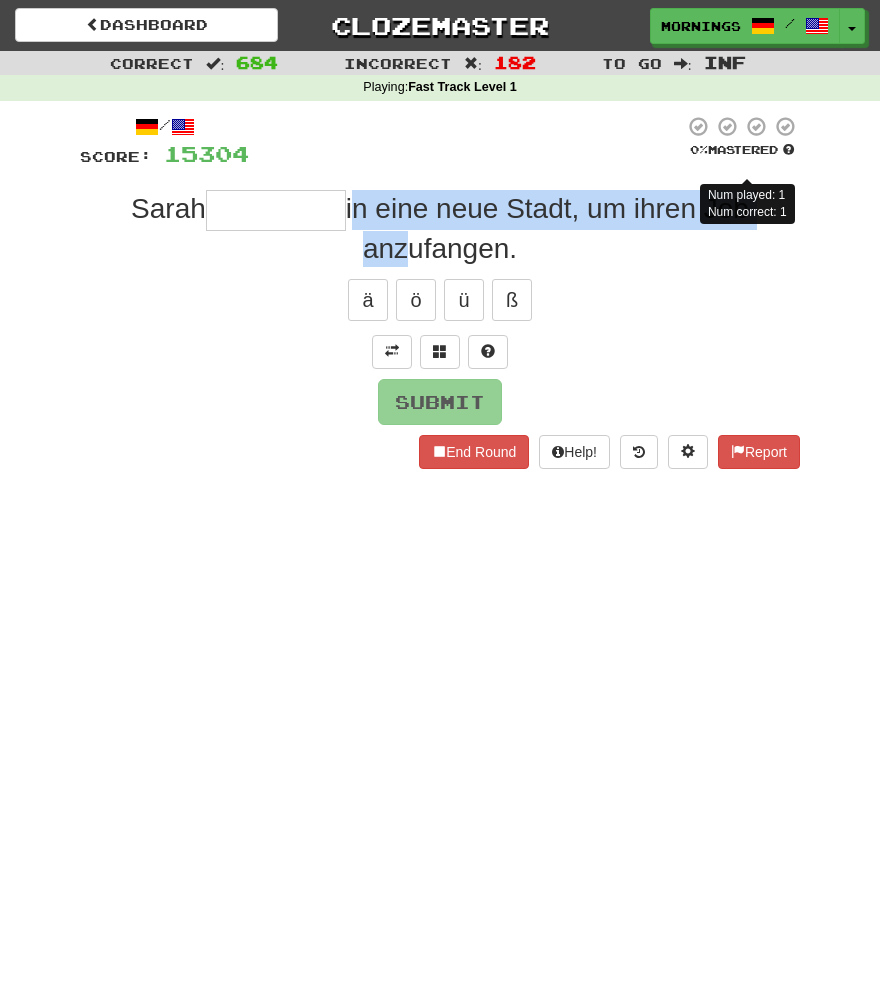 drag, startPoint x: 350, startPoint y: 199, endPoint x: 395, endPoint y: 250, distance: 68.0147 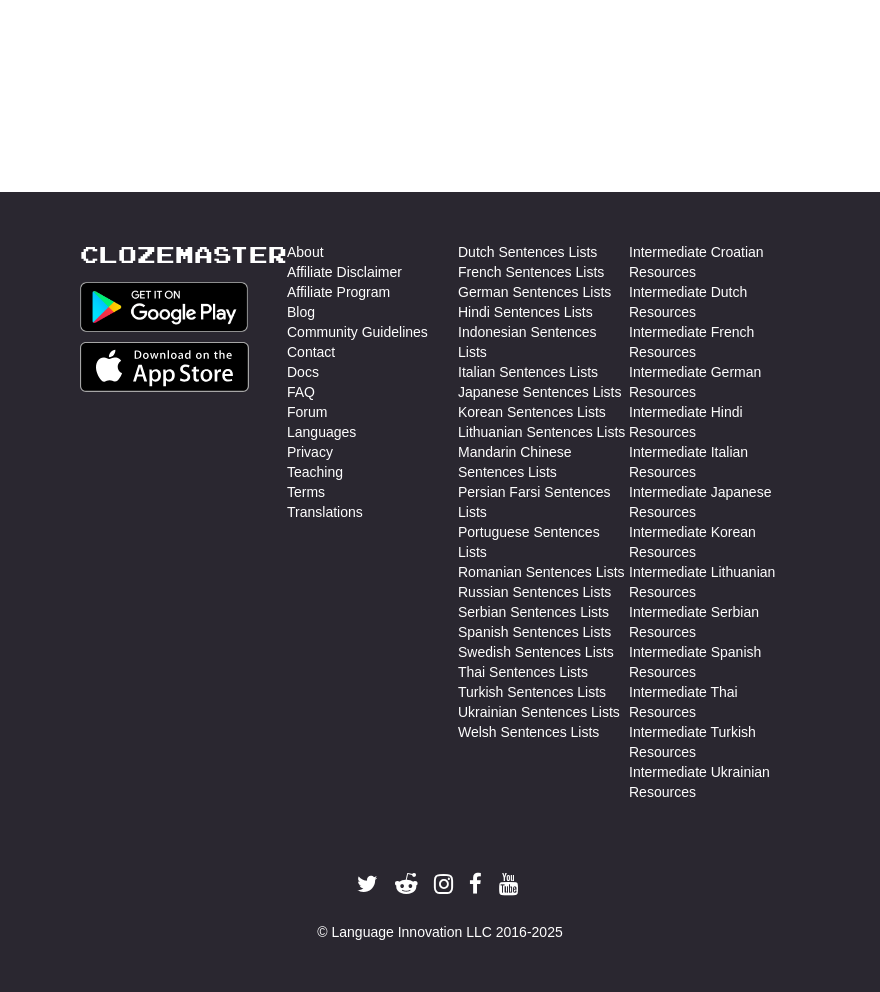 scroll, scrollTop: 0, scrollLeft: 0, axis: both 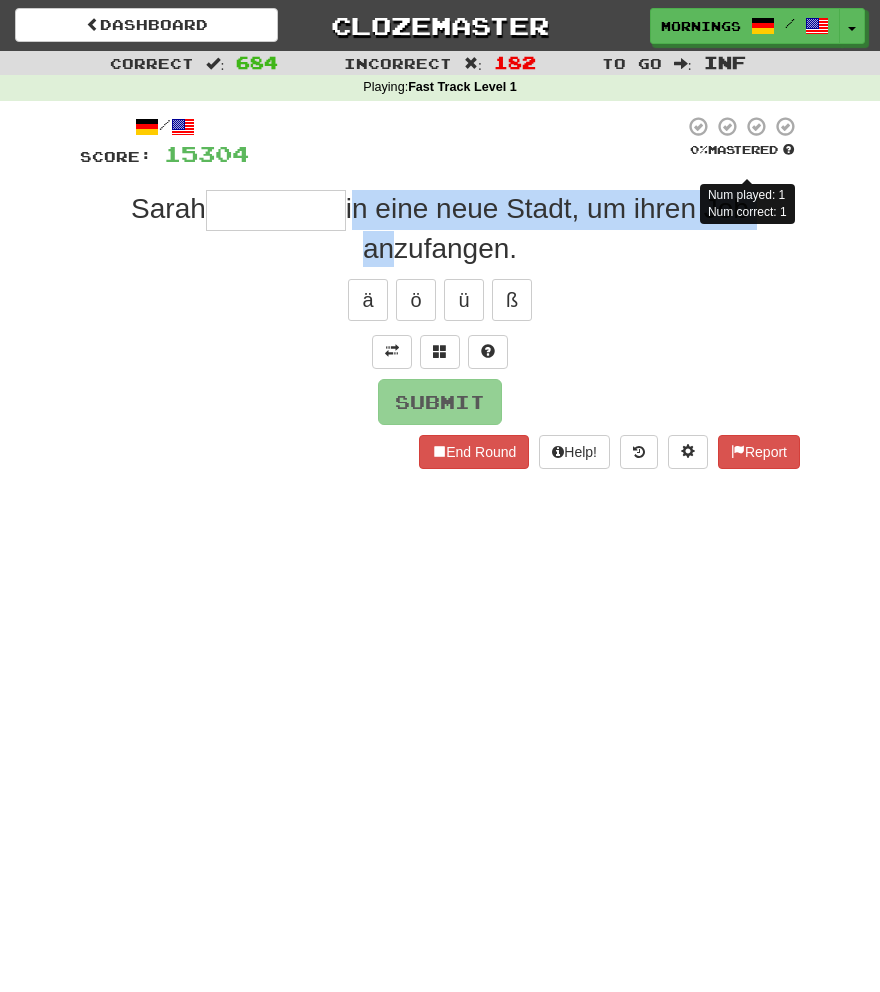 drag, startPoint x: 352, startPoint y: 212, endPoint x: 384, endPoint y: 250, distance: 49.67897 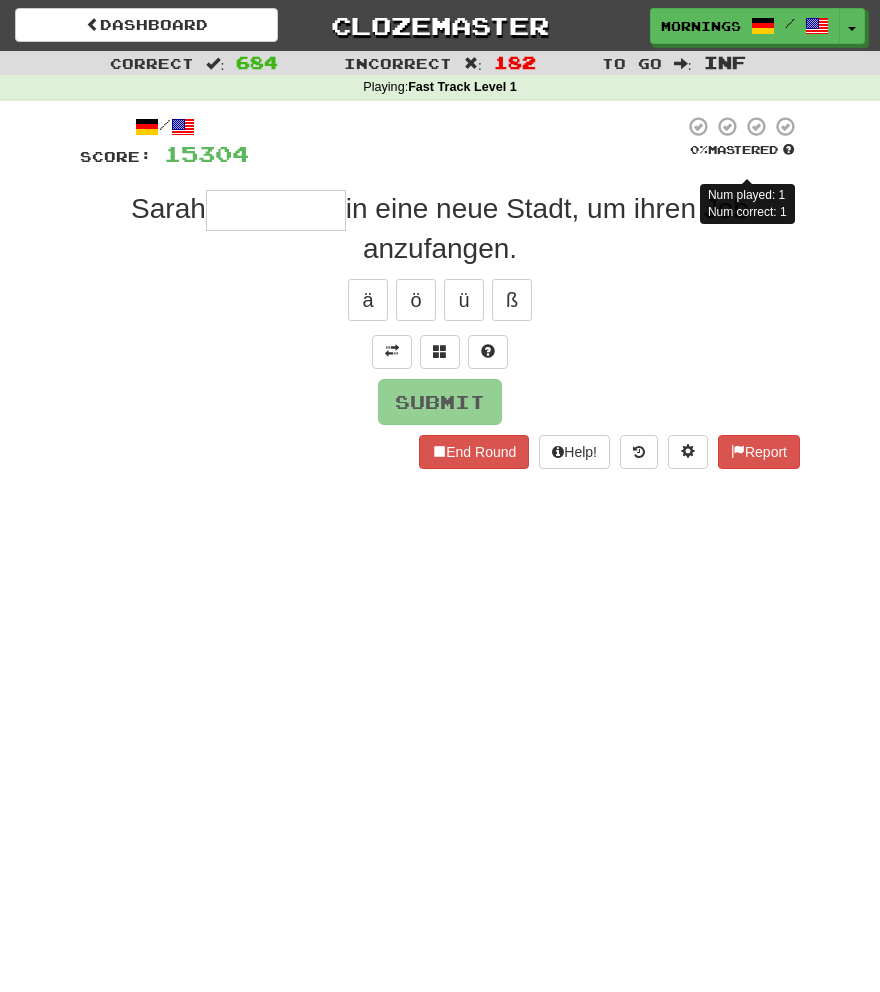 click on "Submit" at bounding box center [440, 402] 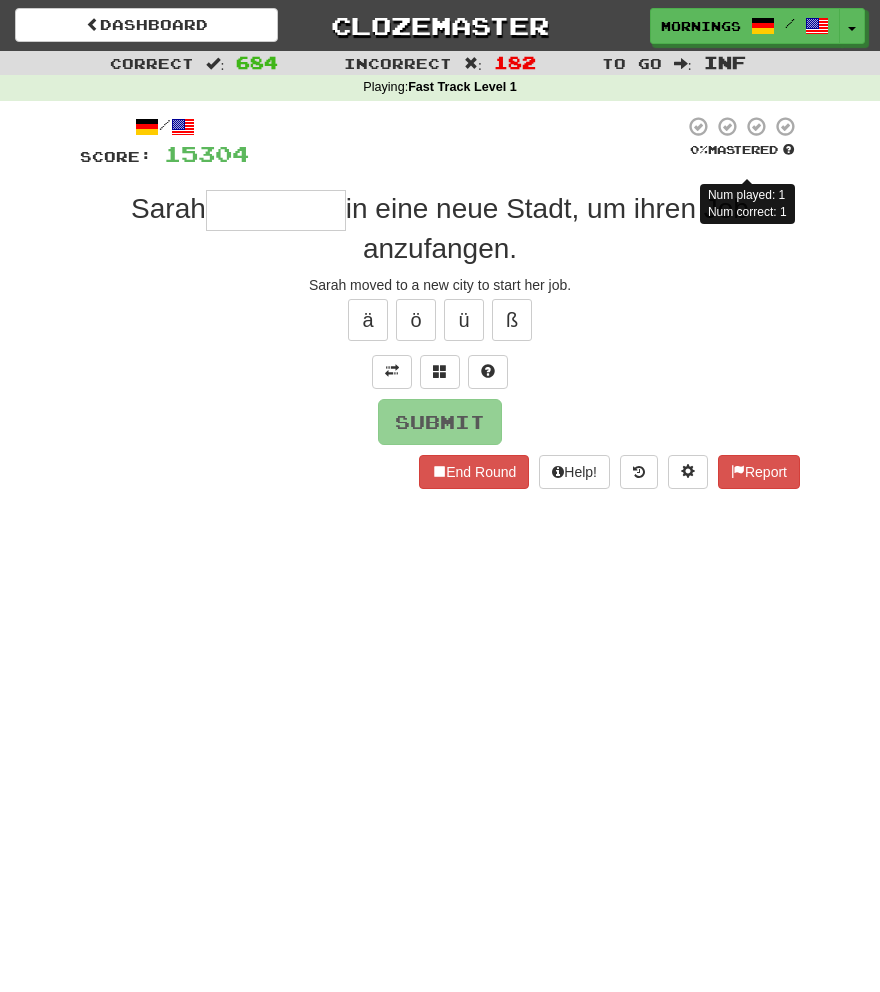click at bounding box center [276, 210] 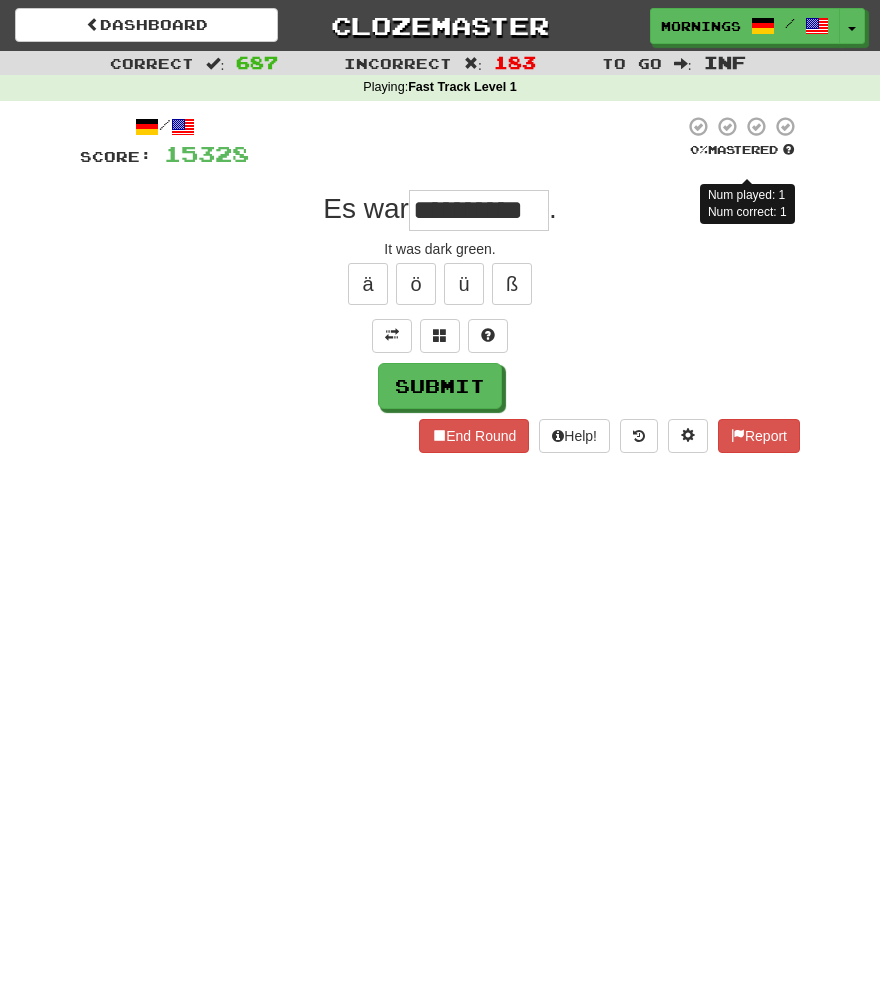 scroll, scrollTop: 0, scrollLeft: 0, axis: both 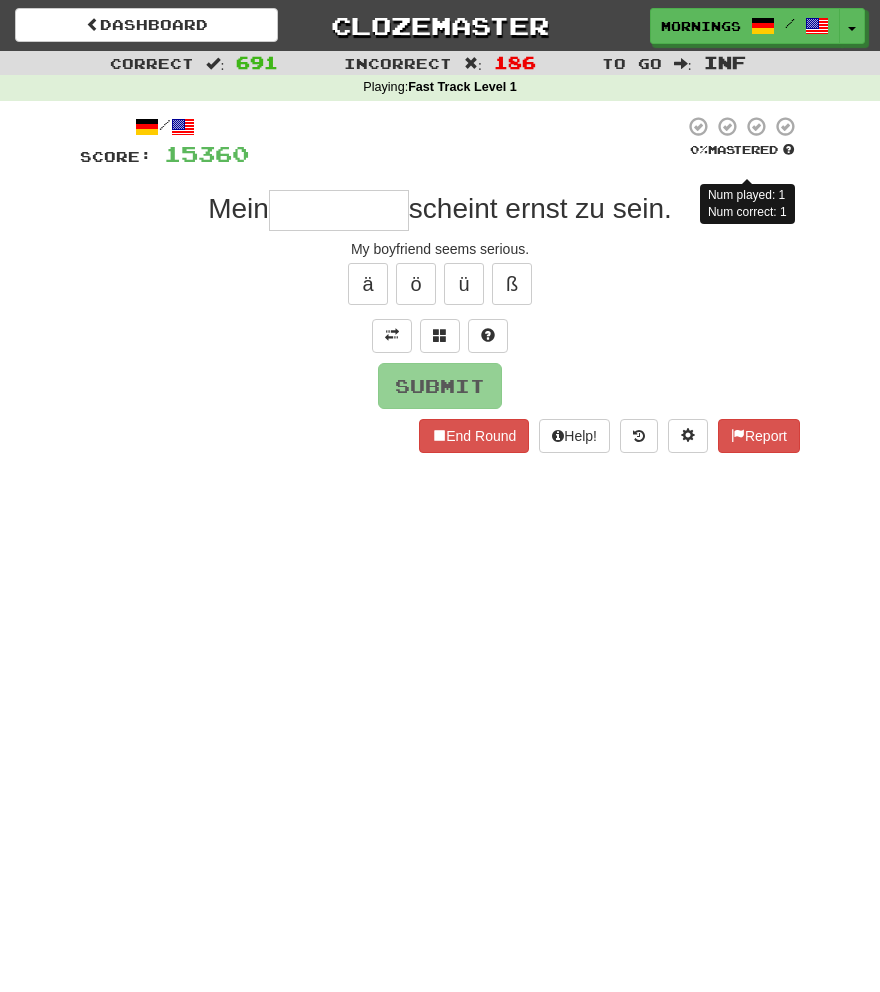 click on "Dashboard
Clozemaster
MorningSky1558
/
Toggle Dropdown
Dashboard
Leaderboard
Activity Feed
Notifications
Profile
Discussions
Deutsch
/
English
Streak:
0
Review:
2,326
Points Today: 0
English
/
Español
Streak:
1
Review:
3,655
Points Today: 1536
English
/
Deutsch
Streak:
0
Review:
537
Points Today: 0
English
/
Italiano
Streak:
0
Review:
330
Points Today: 0
English
/
Français
Streak:
1
Review:
2,370
Points Today: 3048
English
/
Português
Streak:
0
Review:
260
Points Today: 0
English
/
العربية
Streak:
0
Review:
216
Points Today: 0" at bounding box center (440, 496) 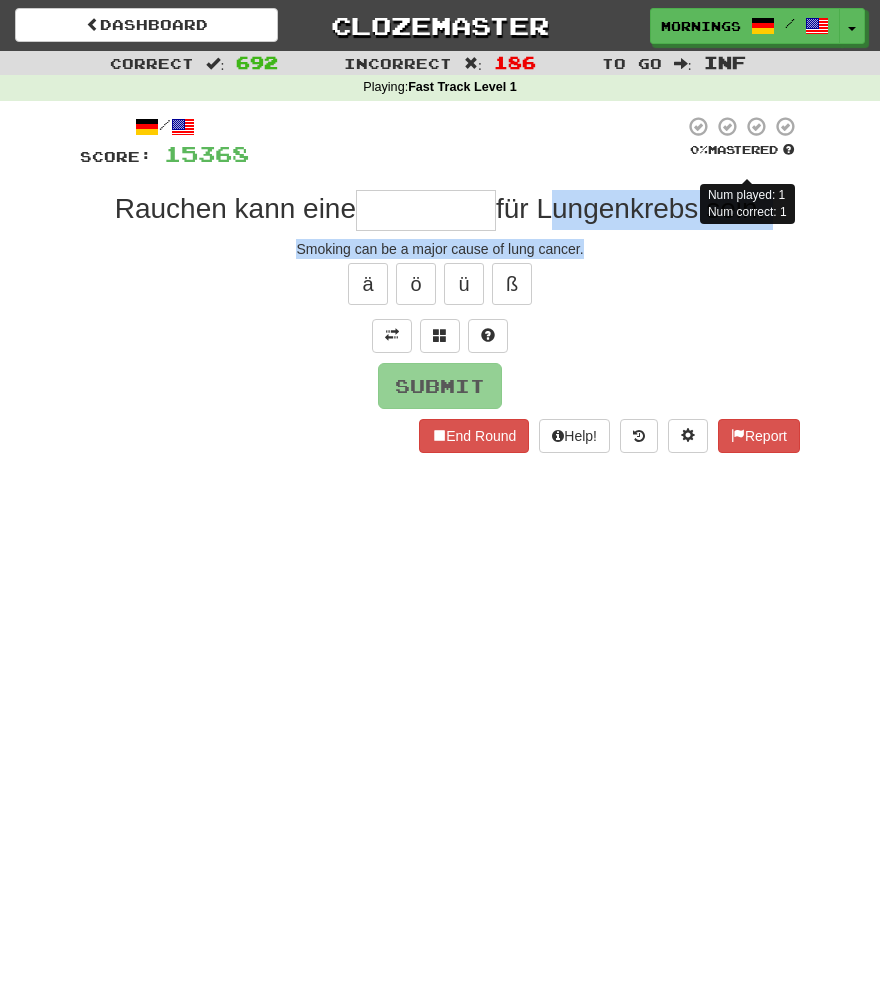 drag, startPoint x: 546, startPoint y: 215, endPoint x: 652, endPoint y: 249, distance: 111.31936 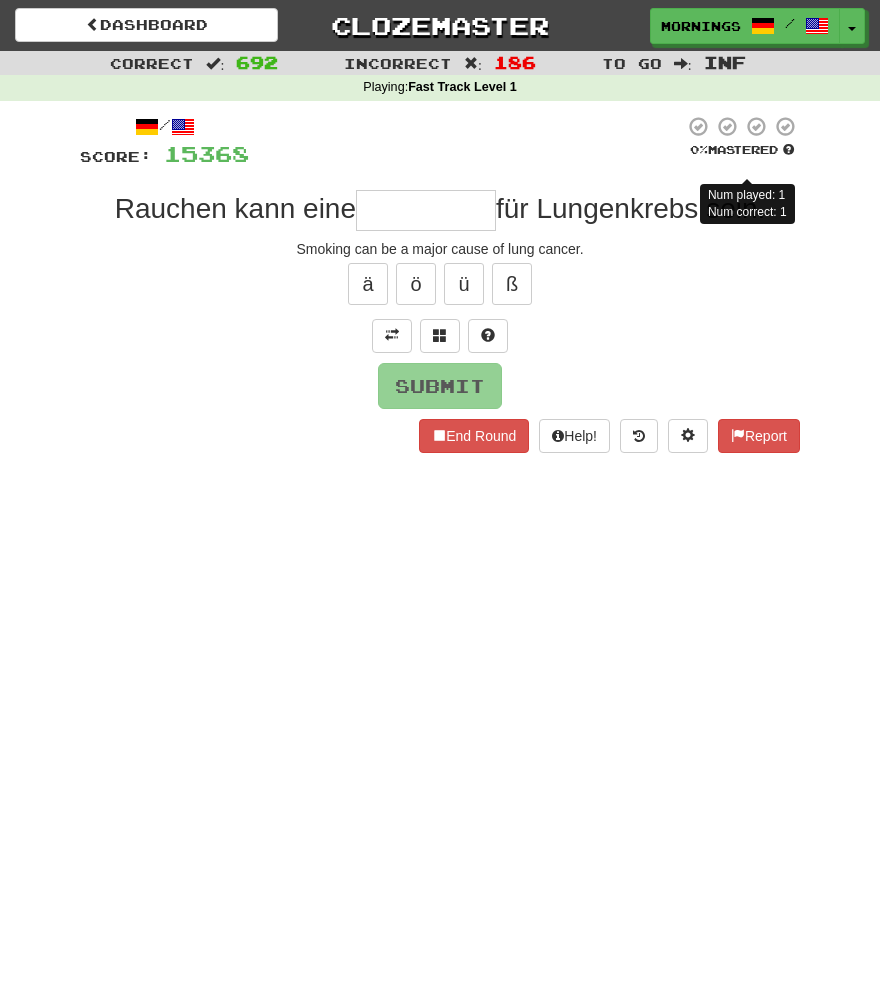 click at bounding box center (426, 210) 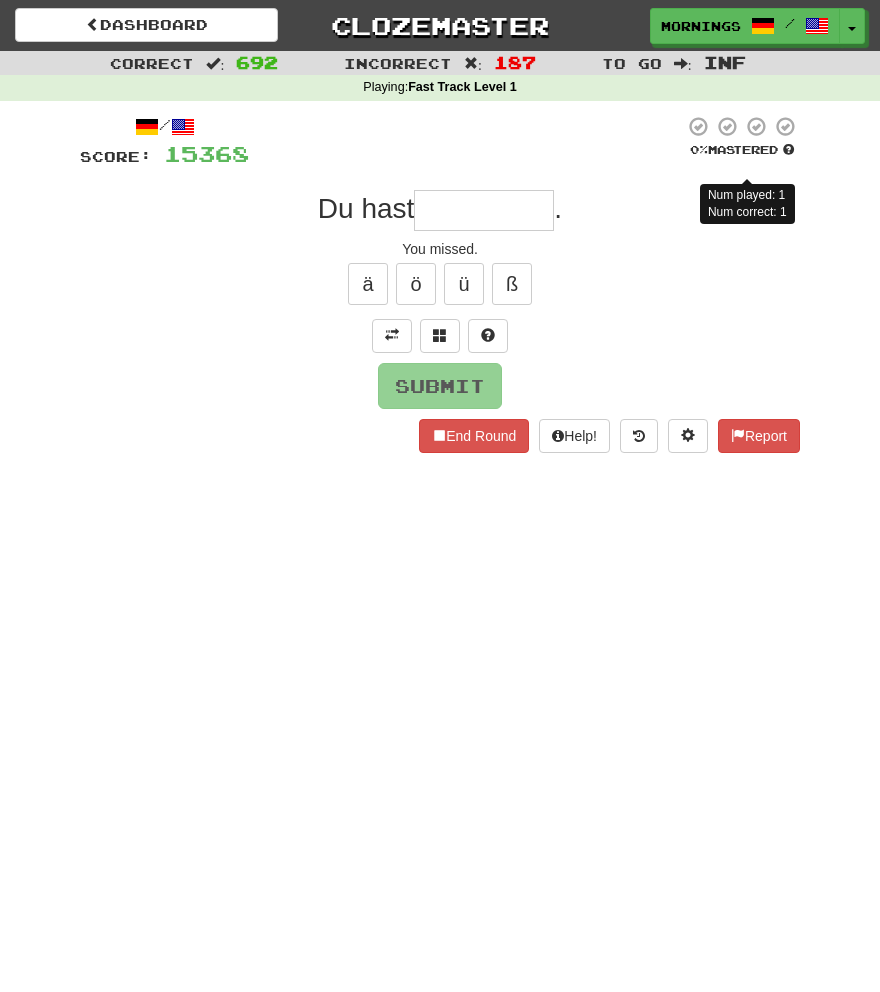 click on "Dashboard
Clozemaster
MorningSky1558
/
Toggle Dropdown
Dashboard
Leaderboard
Activity Feed
Notifications
Profile
Discussions
Deutsch
/
English
Streak:
0
Review:
2,326
Points Today: 0
English
/
Español
Streak:
1
Review:
3,655
Points Today: 1536
English
/
Deutsch
Streak:
0
Review:
537
Points Today: 0
English
/
Italiano
Streak:
0
Review:
330
Points Today: 0
English
/
Français
Streak:
1
Review:
2,370
Points Today: 3048
English
/
Português
Streak:
0
Review:
260
Points Today: 0
English
/
العربية
Streak:
0
Review:
216
Points Today: 0" at bounding box center [440, 496] 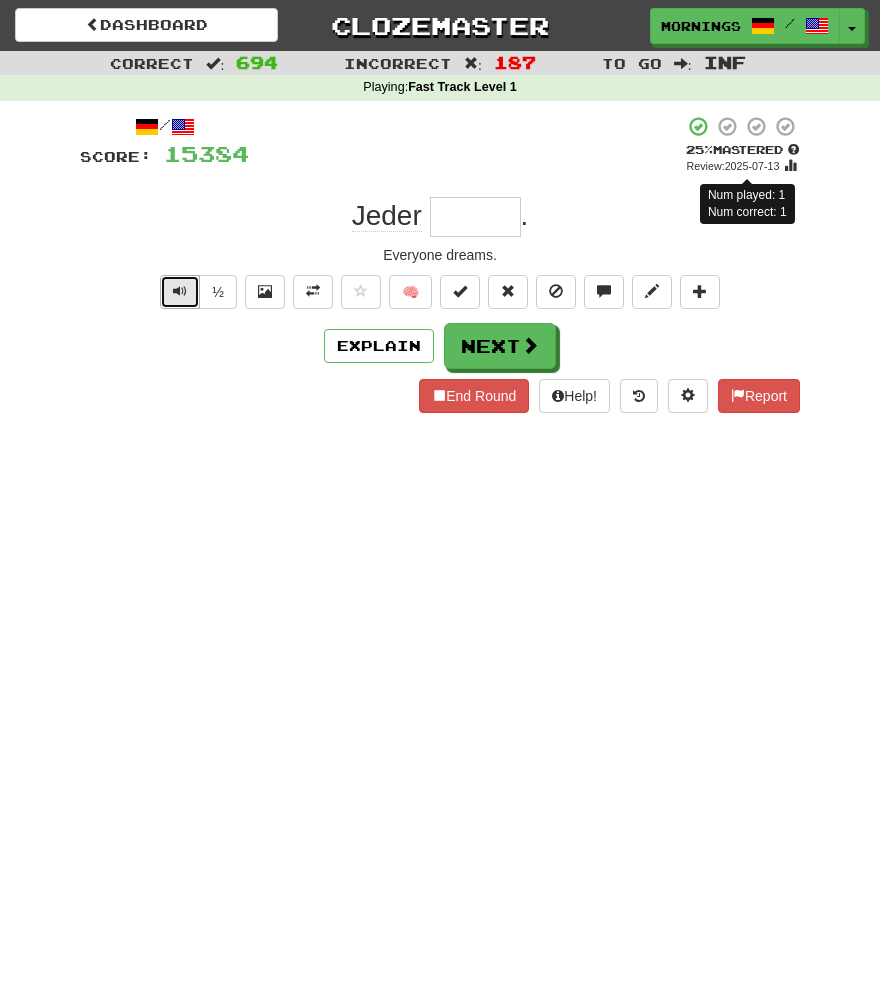 click at bounding box center [180, 292] 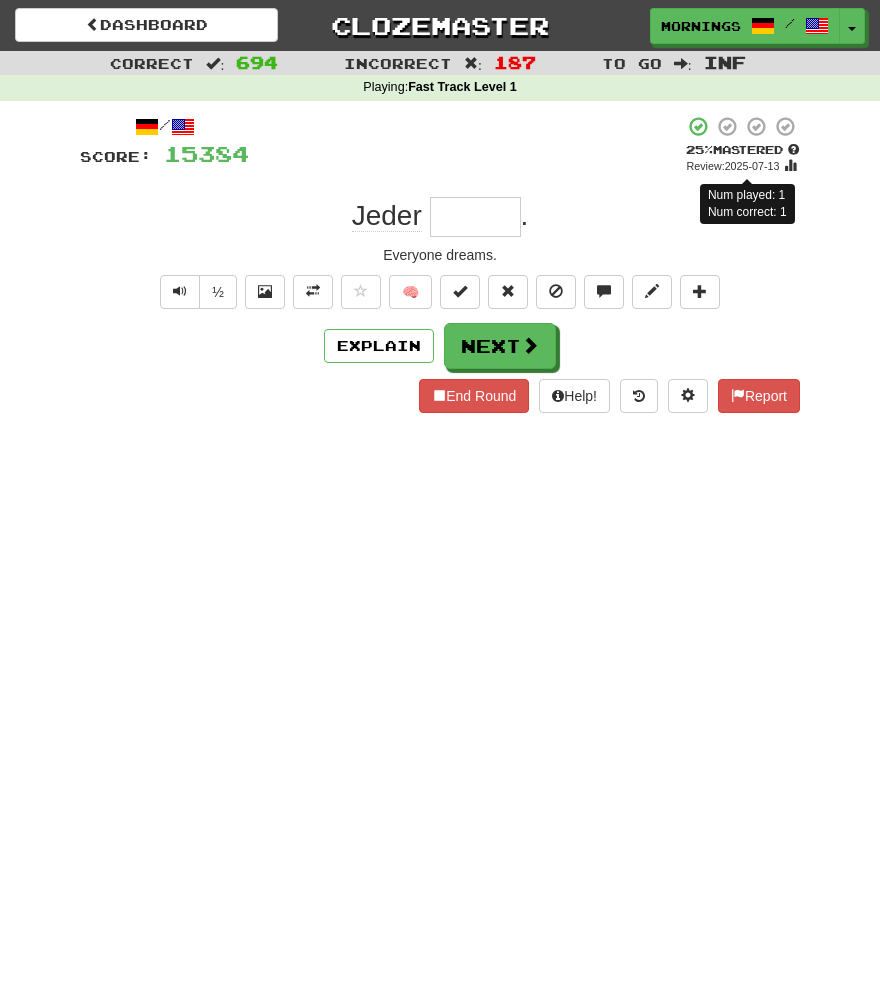 click on "Everyone dreams." at bounding box center (440, 255) 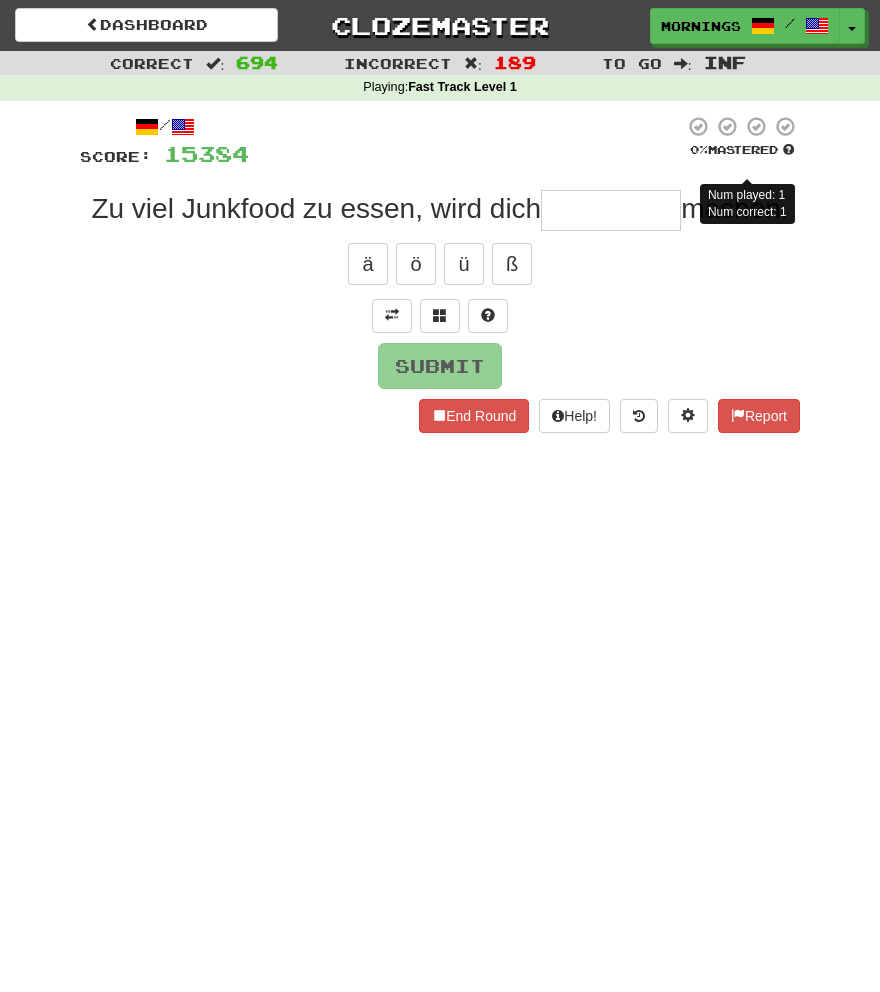 click at bounding box center [440, 316] 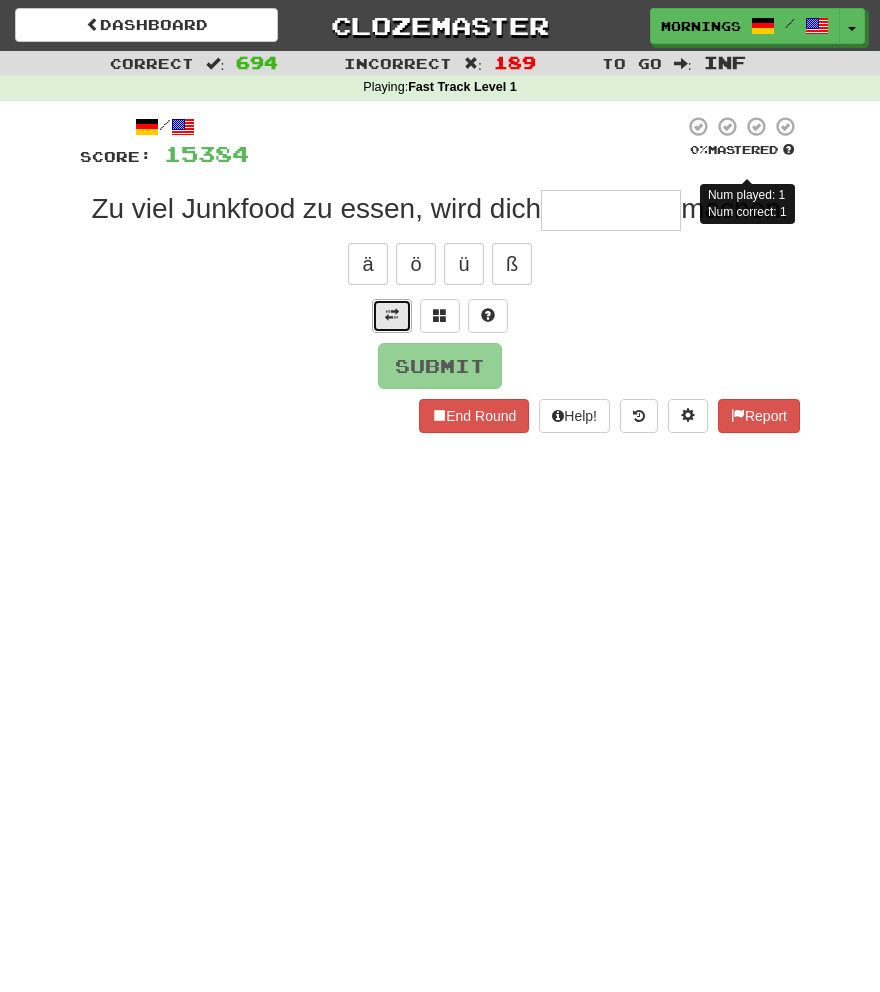 click at bounding box center (392, 316) 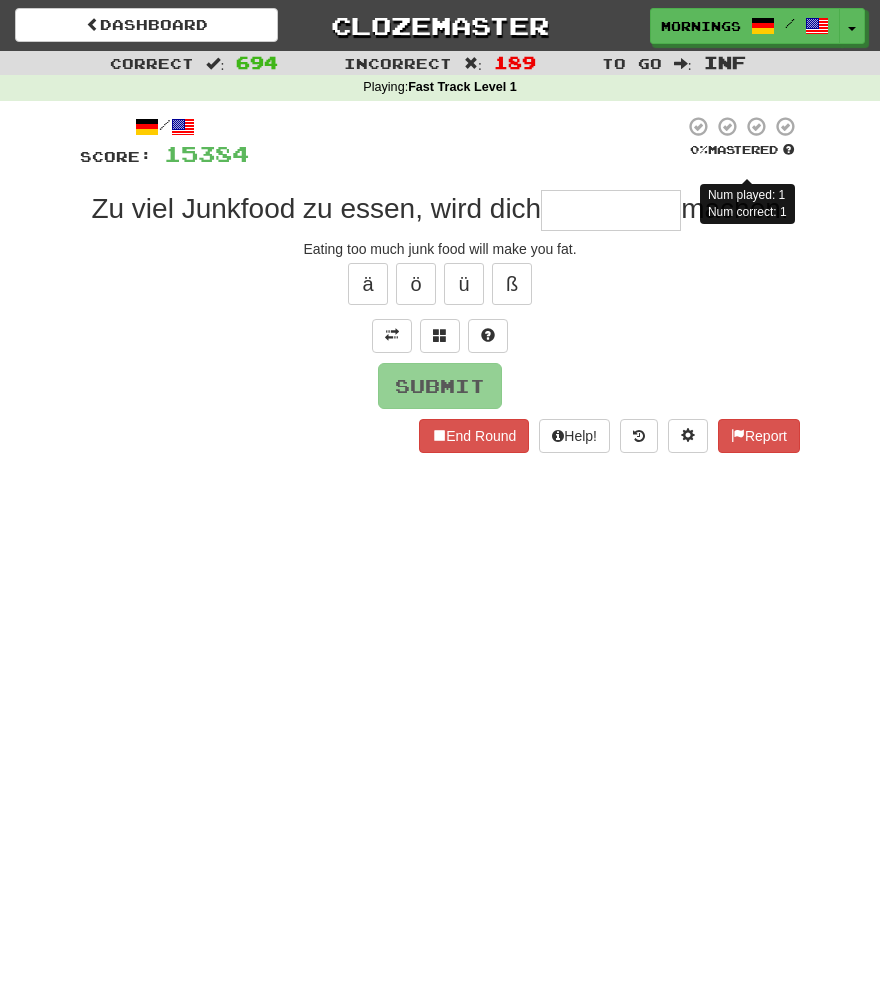 click at bounding box center [611, 210] 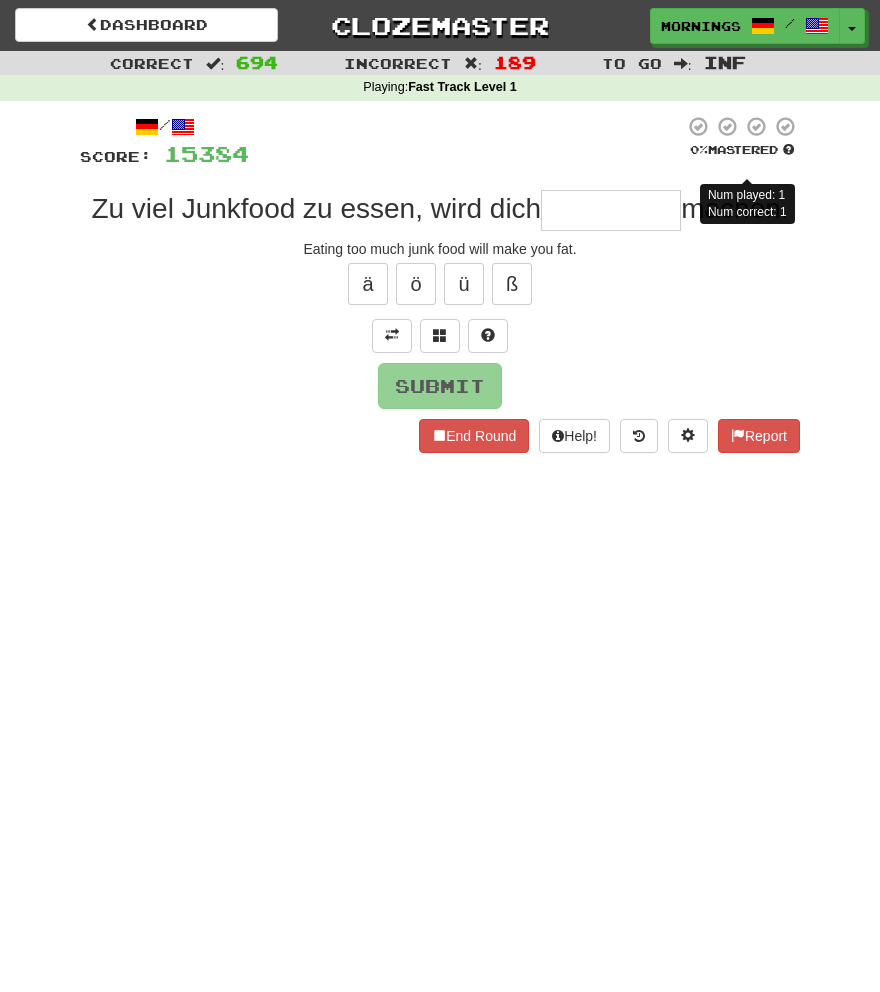 click on "Dashboard
Clozemaster
MorningSky1558
/
Toggle Dropdown
Dashboard
Leaderboard
Activity Feed
Notifications
Profile
Discussions
Deutsch
/
English
Streak:
0
Review:
2,326
Points Today: 0
English
/
Español
Streak:
1
Review:
3,655
Points Today: 1536
English
/
Deutsch
Streak:
0
Review:
537
Points Today: 0
English
/
Italiano
Streak:
0
Review:
330
Points Today: 0
English
/
Français
Streak:
1
Review:
2,370
Points Today: 3048
English
/
Português
Streak:
0
Review:
260
Points Today: 0
English
/
العربية
Streak:
0
Review:
216
Points Today: 0" at bounding box center [440, 496] 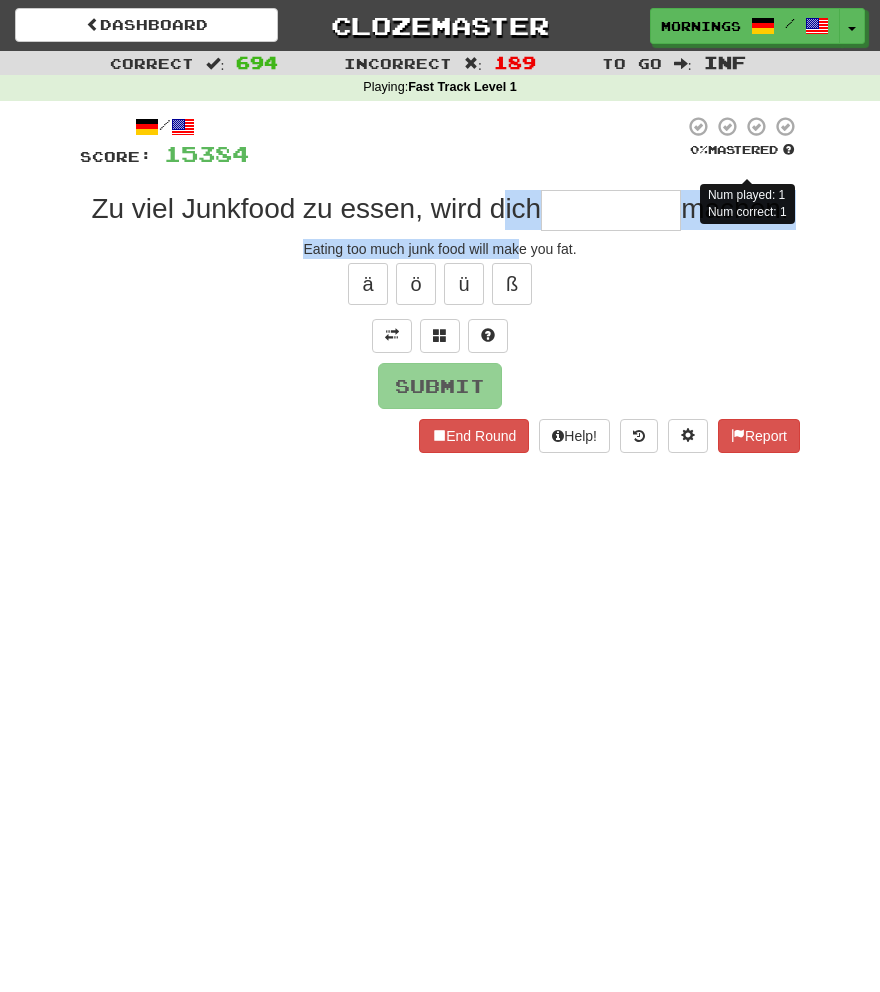 drag, startPoint x: 500, startPoint y: 220, endPoint x: 521, endPoint y: 247, distance: 34.20526 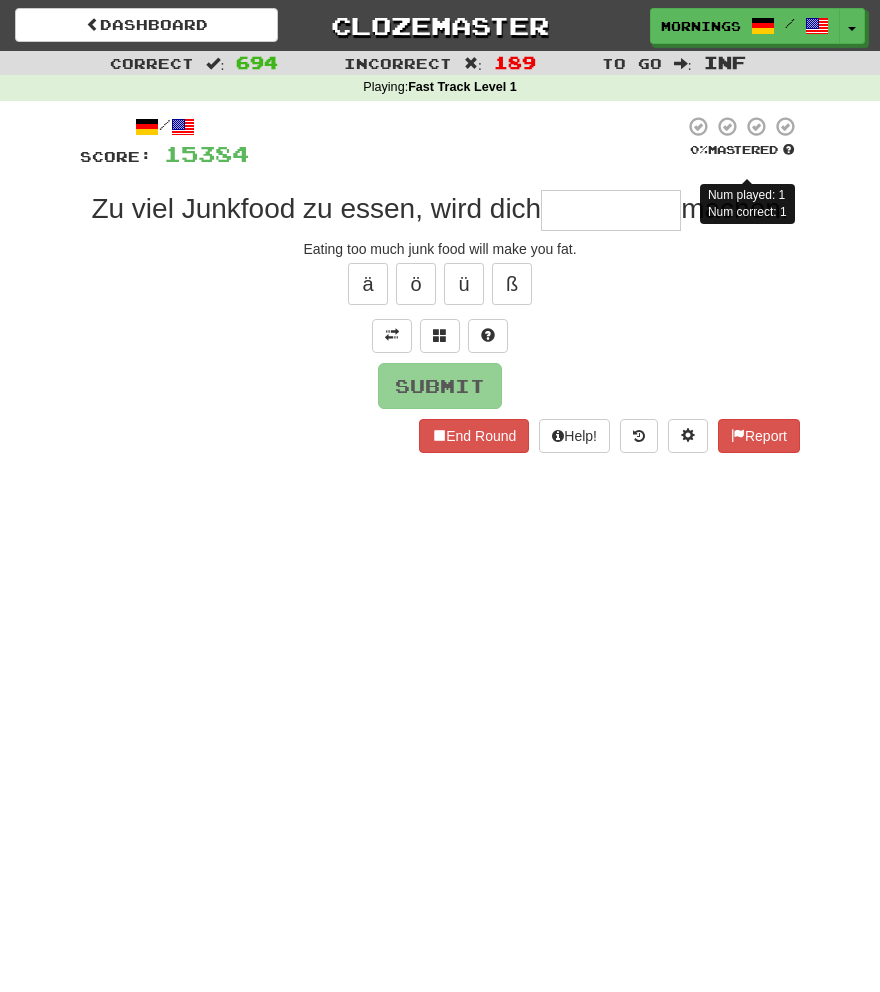 click at bounding box center (466, 142) 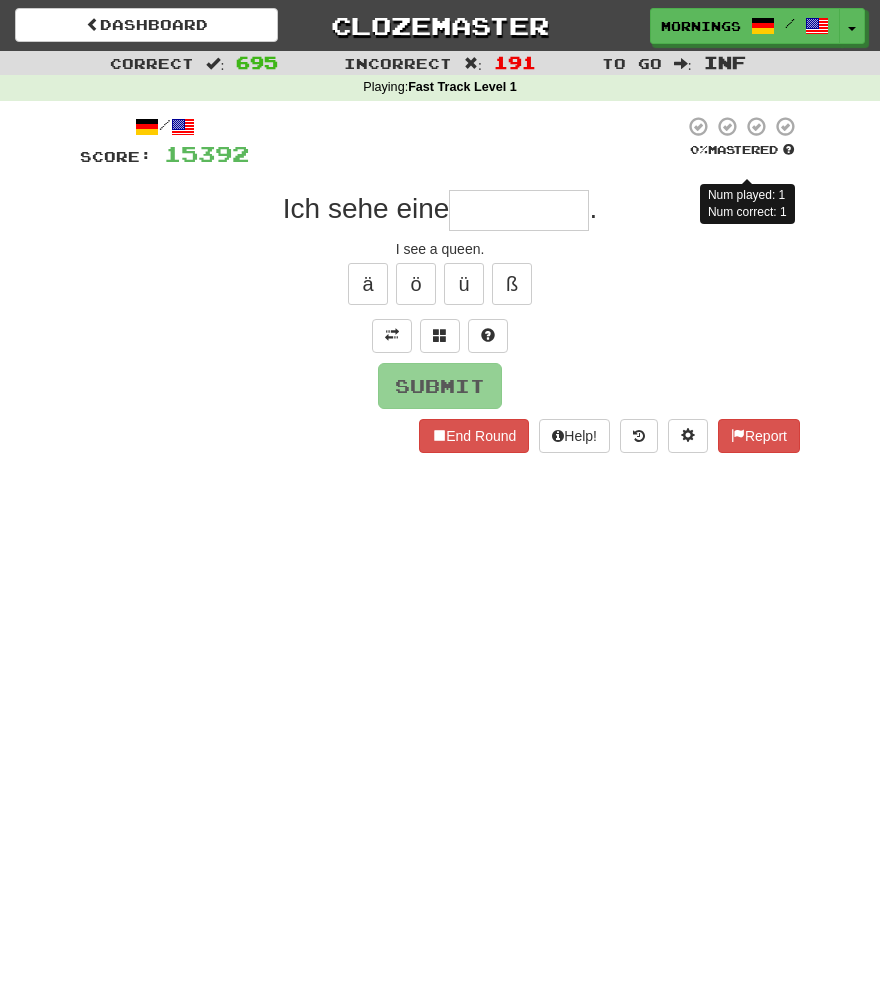 click on "/  Score:   15392 0 %  Mastered Num played: 1 Num correct: 1 Ich sehe eine  . I see a queen. ä ö ü ß Submit  End Round  Help!  Report" at bounding box center (440, 291) 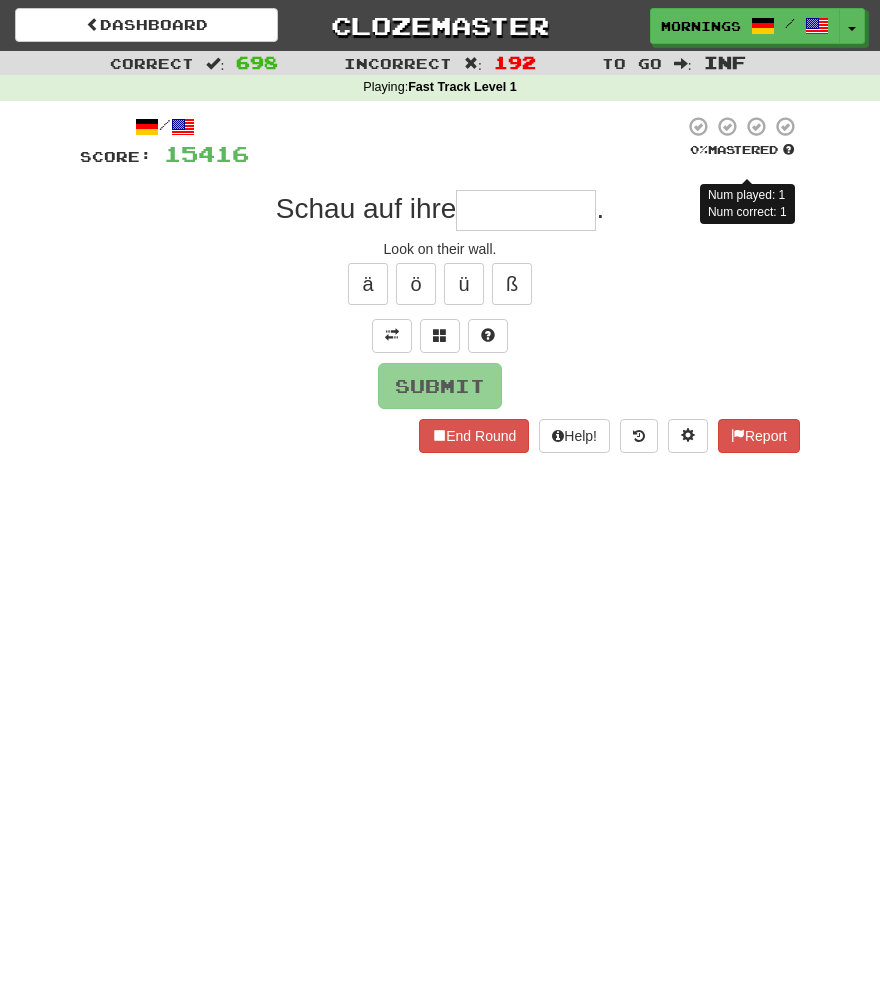 click on "Dashboard
Clozemaster
MorningSky1558
/
Toggle Dropdown
Dashboard
Leaderboard
Activity Feed
Notifications
Profile
Discussions
Deutsch
/
English
Streak:
0
Review:
2,326
Points Today: 0
English
/
Español
Streak:
1
Review:
3,655
Points Today: 1536
English
/
Deutsch
Streak:
0
Review:
537
Points Today: 0
English
/
Italiano
Streak:
0
Review:
330
Points Today: 0
English
/
Français
Streak:
1
Review:
2,370
Points Today: 3048
English
/
Português
Streak:
0
Review:
260
Points Today: 0
English
/
العربية
Streak:
0
Review:
216
Points Today: 0" at bounding box center [440, 496] 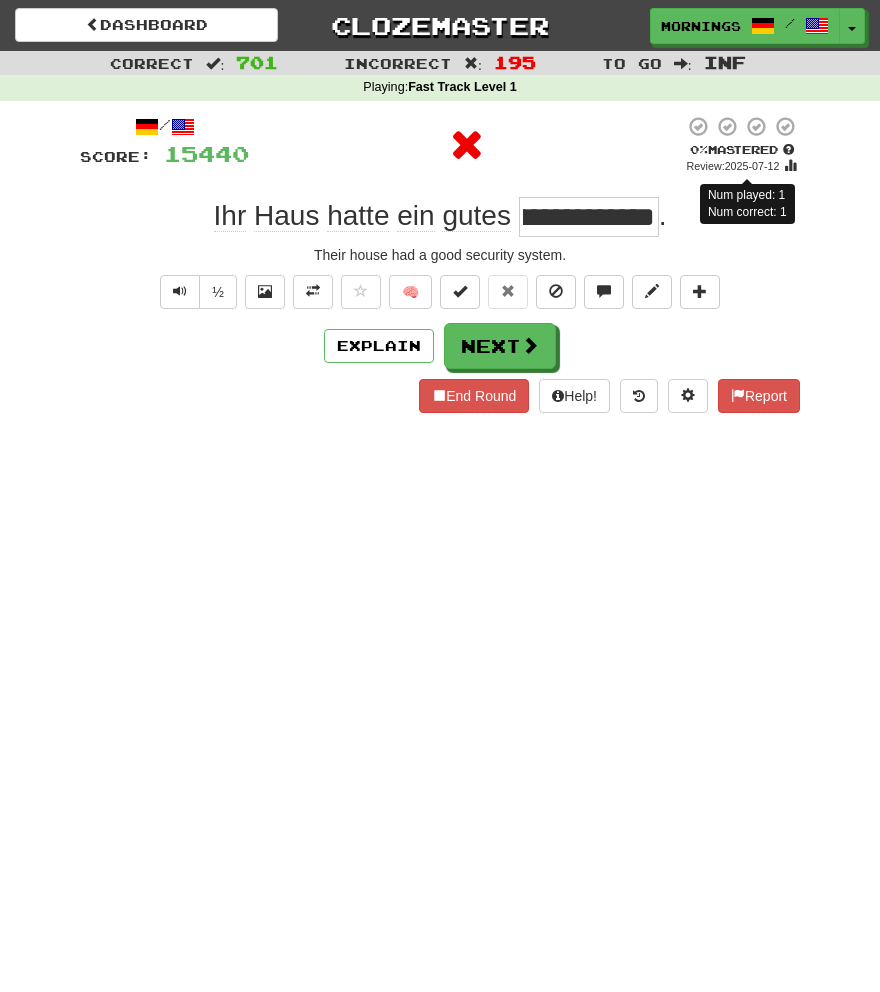 scroll, scrollTop: 0, scrollLeft: 0, axis: both 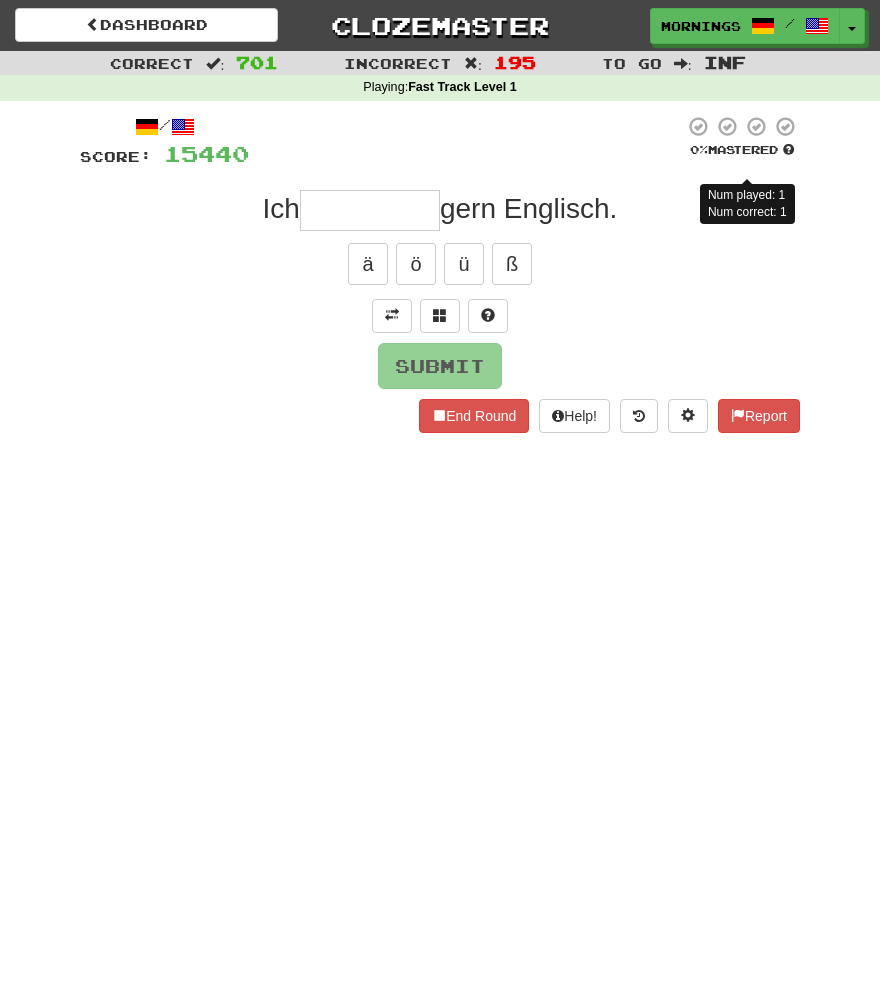click on "Dashboard
Clozemaster
MorningSky1558
/
Toggle Dropdown
Dashboard
Leaderboard
Activity Feed
Notifications
Profile
Discussions
Deutsch
/
English
Streak:
0
Review:
2,326
Points Today: 0
English
/
Español
Streak:
1
Review:
3,655
Points Today: 1536
English
/
Deutsch
Streak:
0
Review:
537
Points Today: 0
English
/
Italiano
Streak:
0
Review:
330
Points Today: 0
English
/
Français
Streak:
1
Review:
2,370
Points Today: 3048
English
/
Português
Streak:
0
Review:
260
Points Today: 0
English
/
العربية
Streak:
0
Review:
216
Points Today: 0" at bounding box center [440, 496] 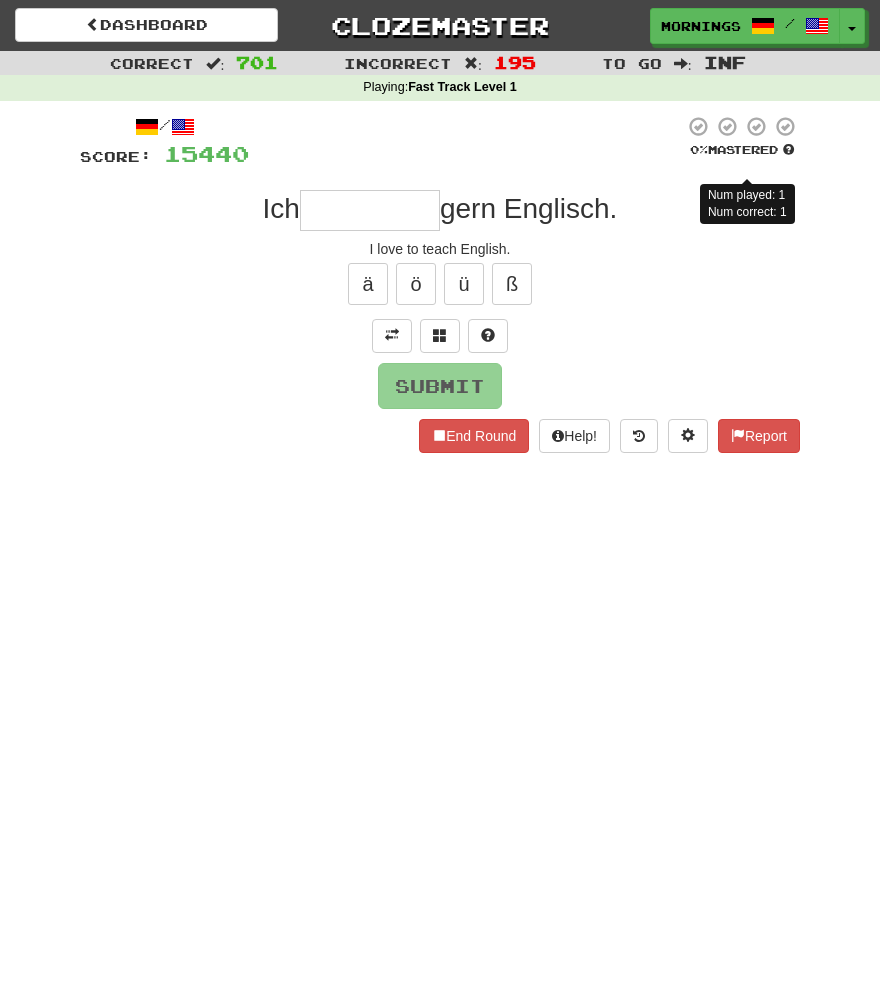 click at bounding box center (370, 210) 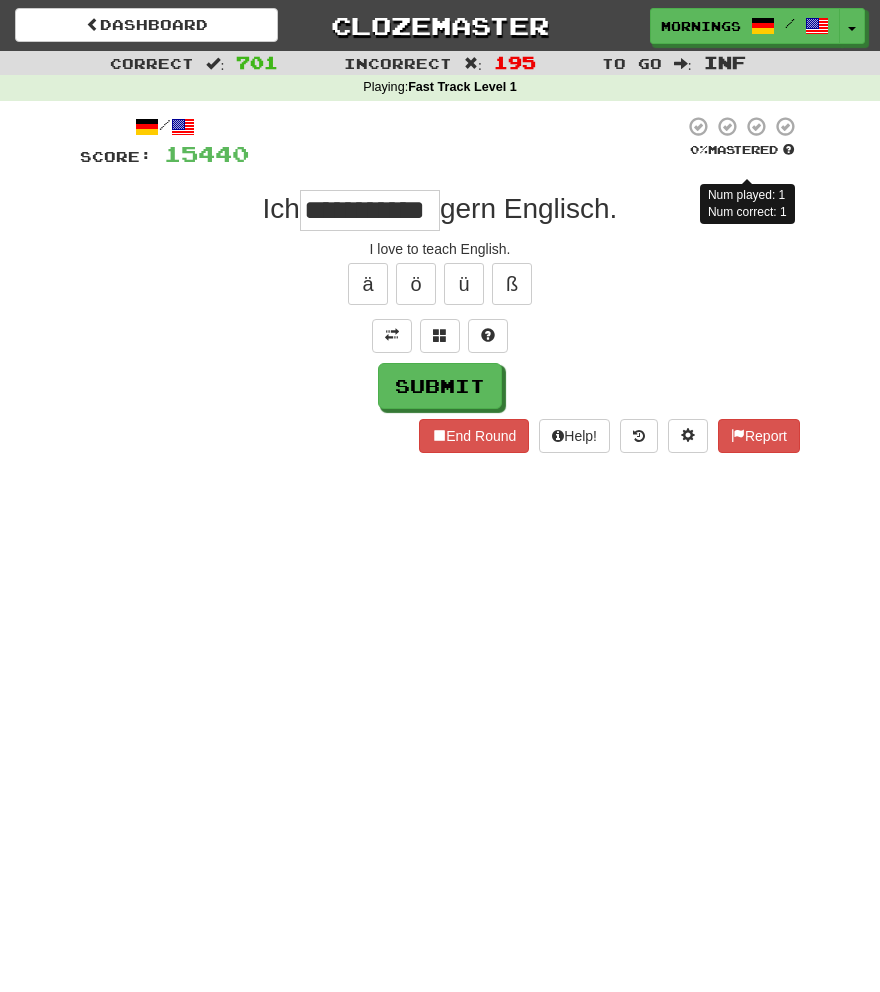scroll, scrollTop: 0, scrollLeft: 0, axis: both 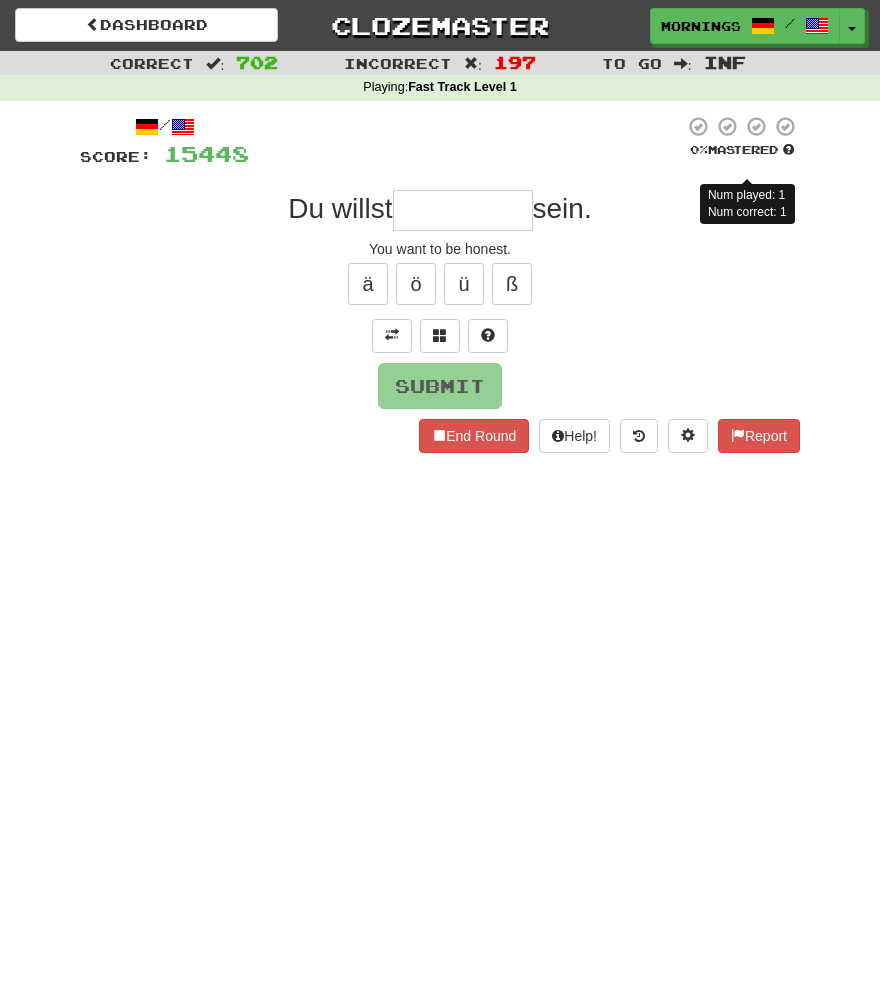 click on "Correct   :   702 Incorrect   :   197 To go   :   Inf Playing :  Fast Track Level 1  /  Score:   15448 0 %  Mastered Num played: 1 Num correct: 1 Du willst   sein. You want to be honest. ä ö ü ß Submit  End Round  Help!  Report" at bounding box center (440, 266) 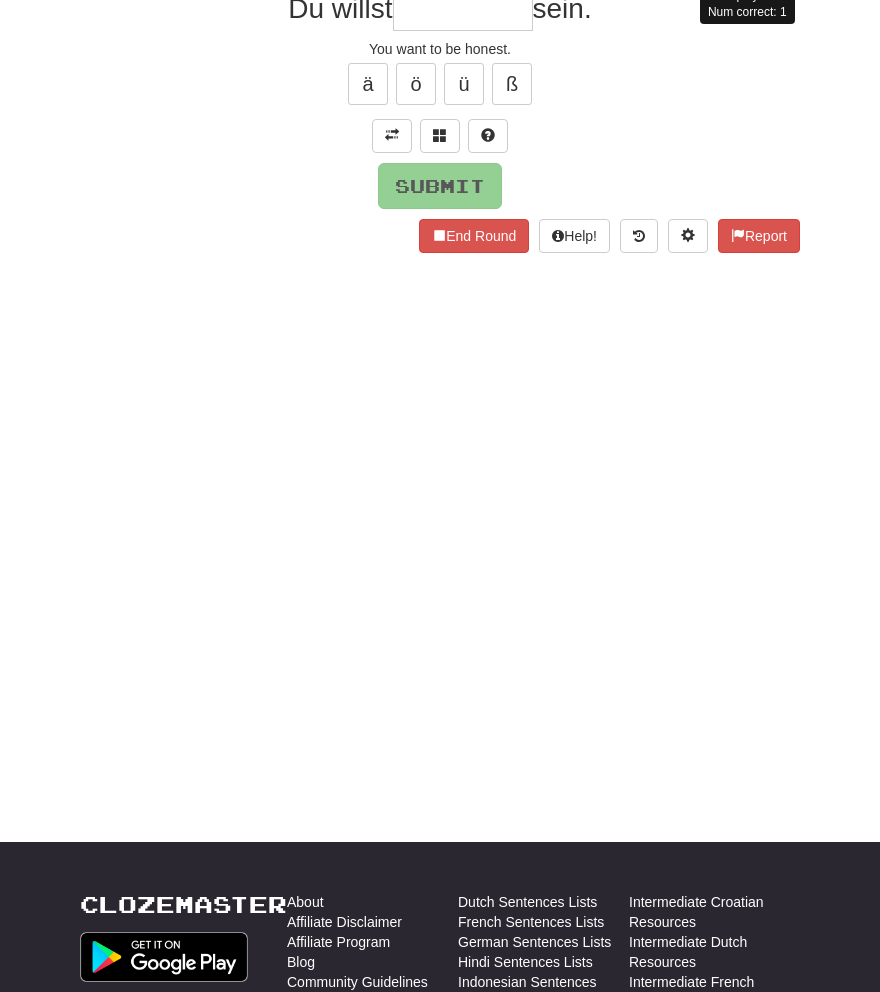 scroll, scrollTop: 0, scrollLeft: 0, axis: both 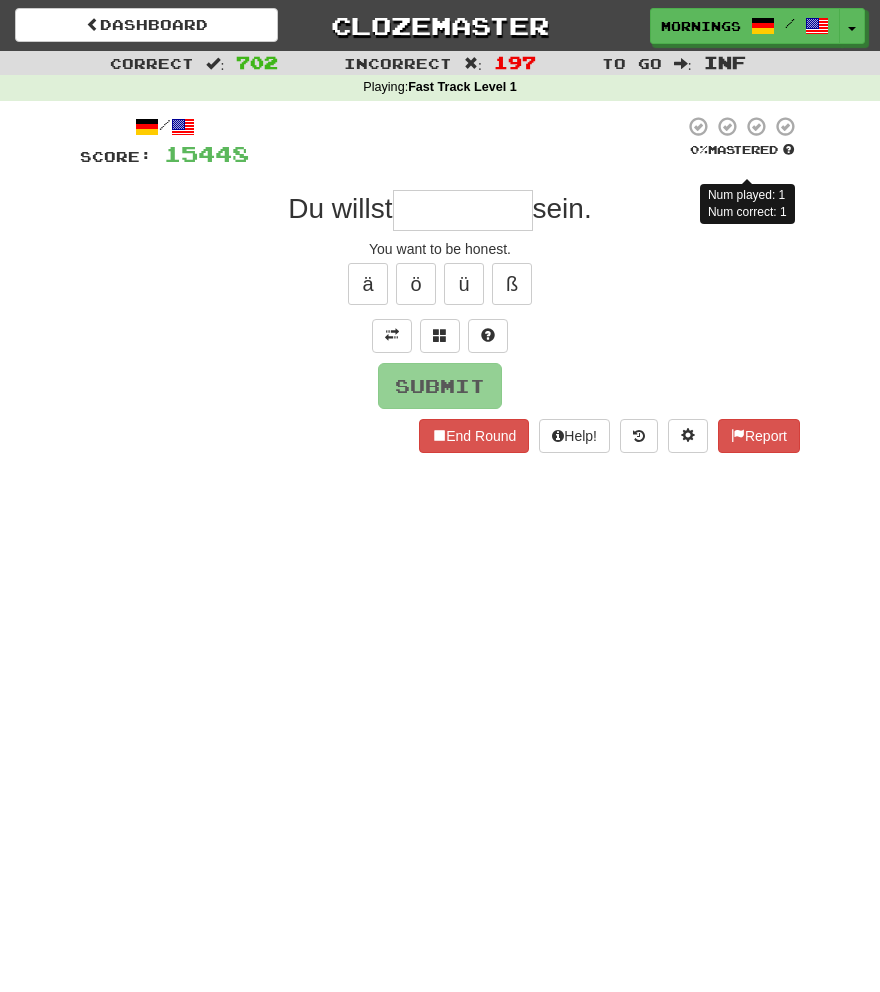 click on "/  Score:   15448 0 %  Mastered Num played: 1 Num correct: 1 Du willst   sein. You want to be honest. ä ö ü ß Submit  End Round  Help!  Report" at bounding box center [440, 284] 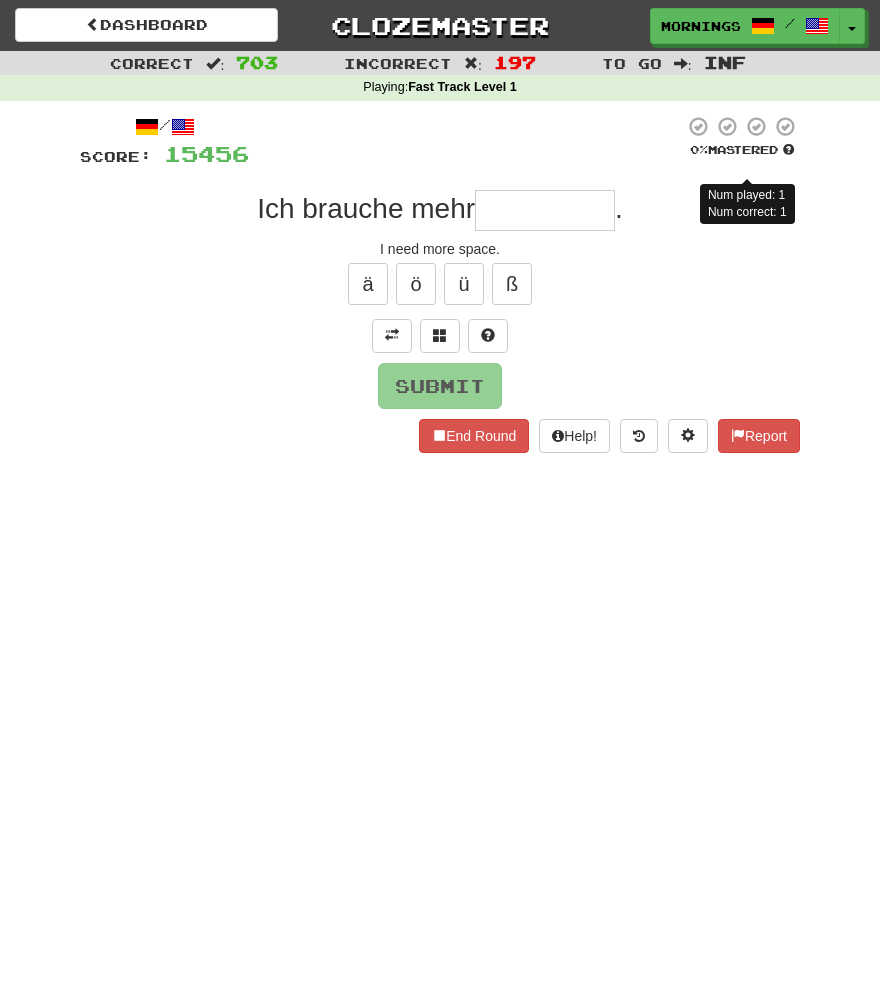click on "End Round  Help!  Report" at bounding box center [440, 436] 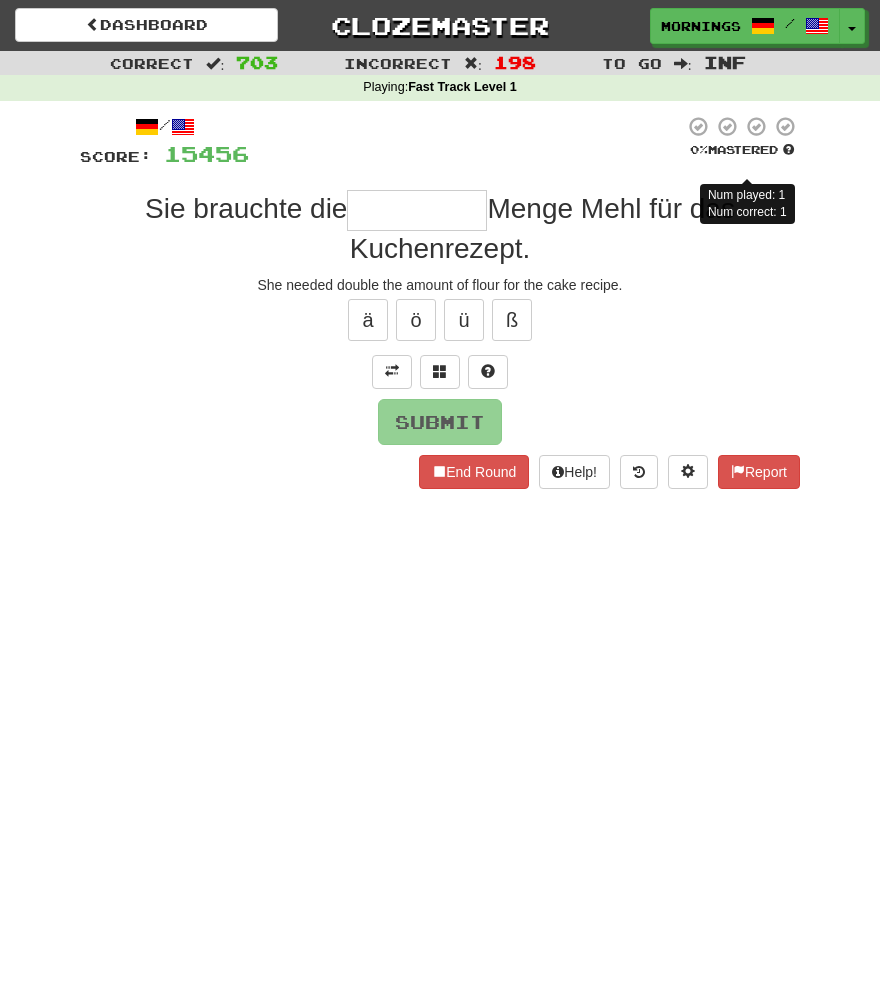 click on "ä ö ü ß" at bounding box center (440, 320) 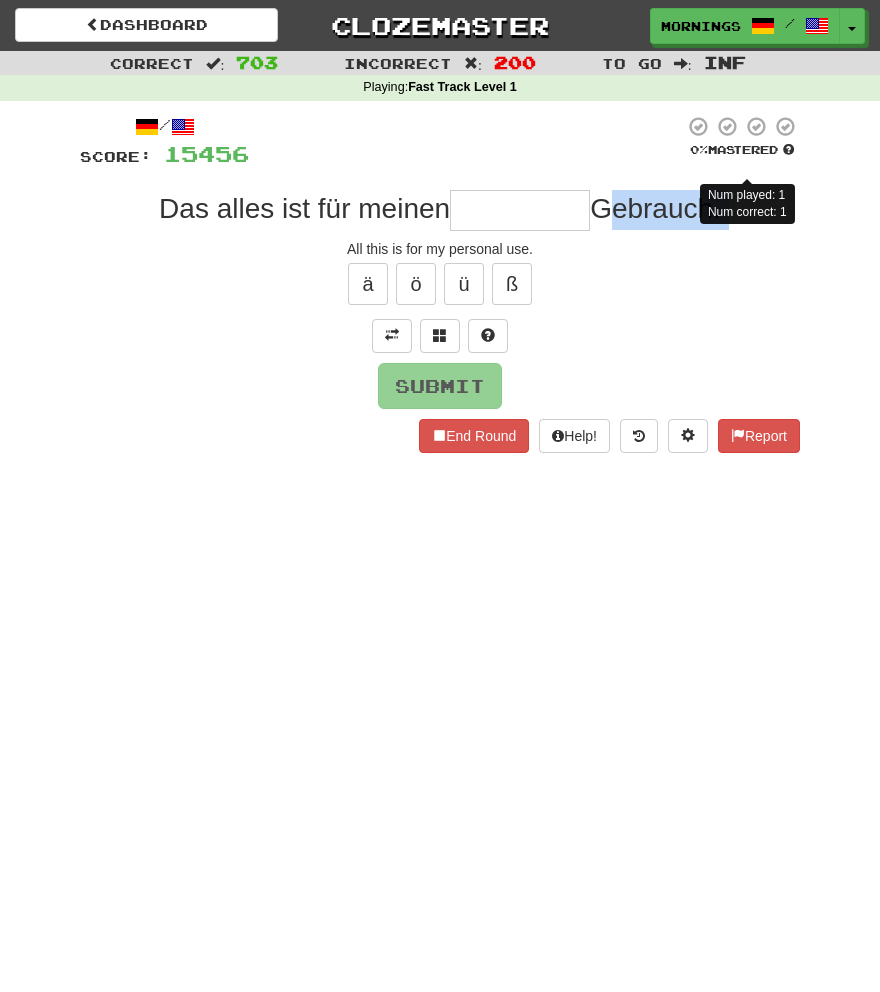 drag, startPoint x: 597, startPoint y: 215, endPoint x: 630, endPoint y: 240, distance: 41.400482 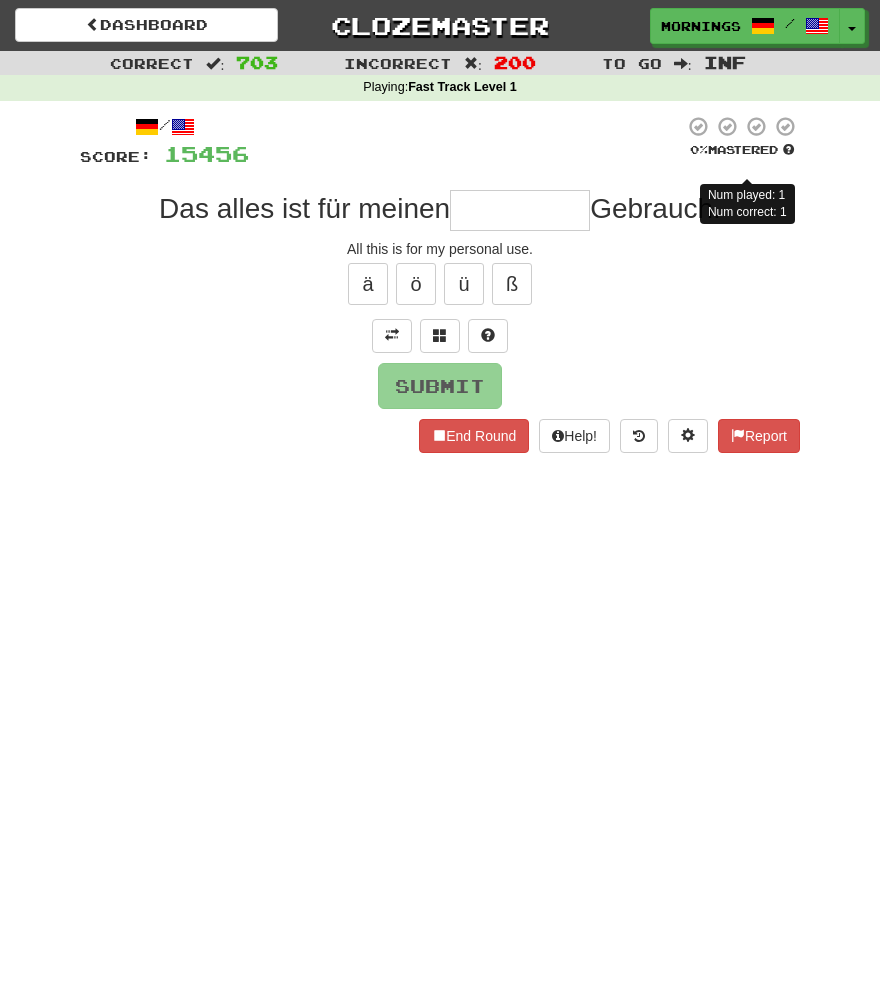 click on "/  Score:   15456 0 %  Mastered Num played: 1 Num correct: 1 Das alles ist für meinen   Gebrauch. All this is for my personal use. ä ö ü ß Submit  End Round  Help!  Report" at bounding box center [440, 284] 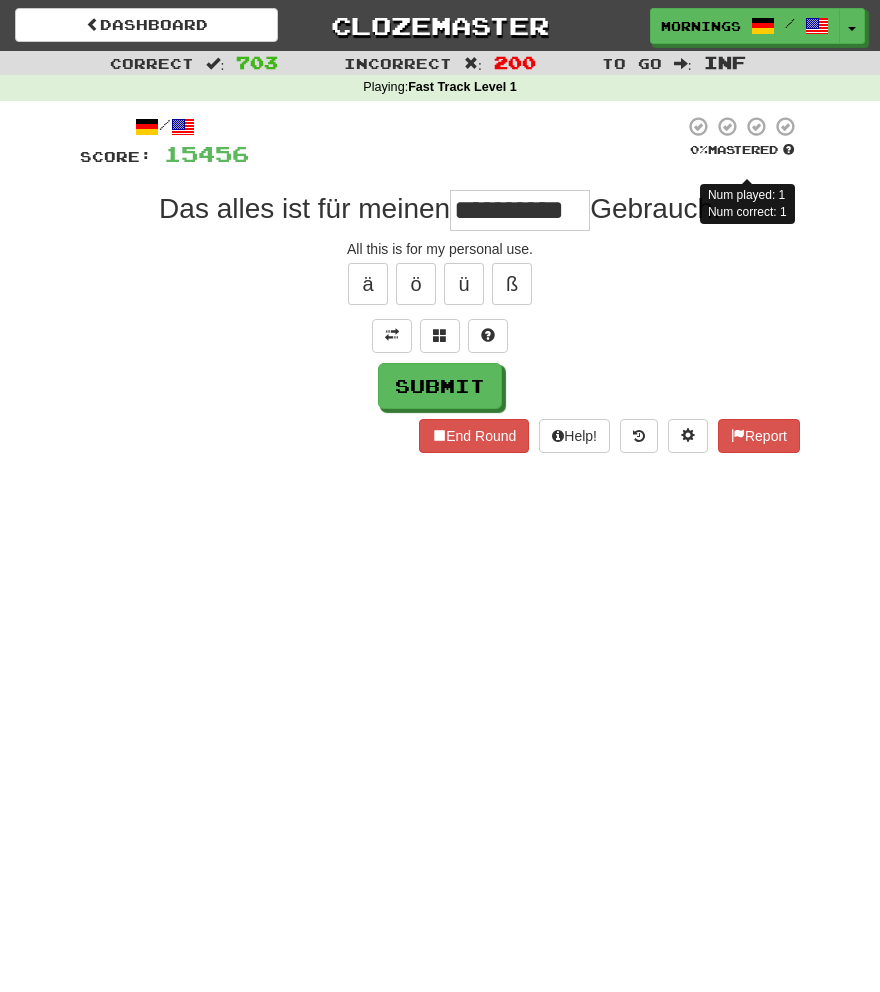 drag, startPoint x: 626, startPoint y: 207, endPoint x: 642, endPoint y: 227, distance: 25.612497 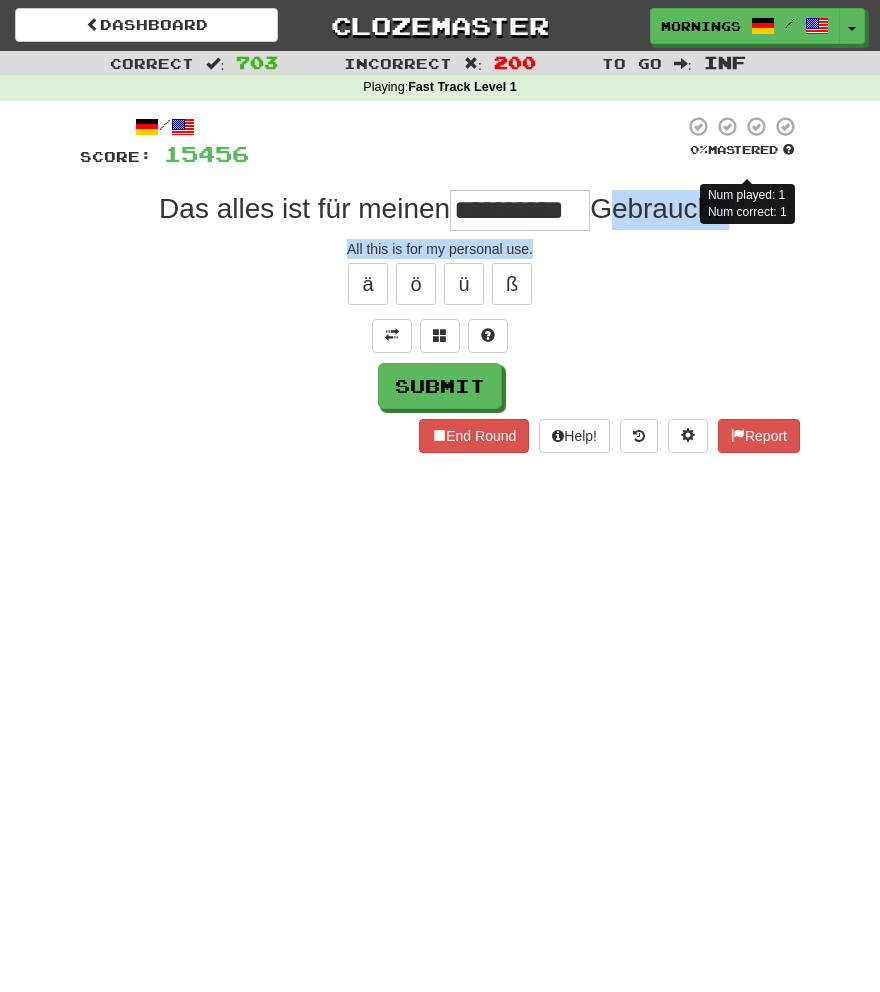 drag, startPoint x: 605, startPoint y: 214, endPoint x: 626, endPoint y: 239, distance: 32.649654 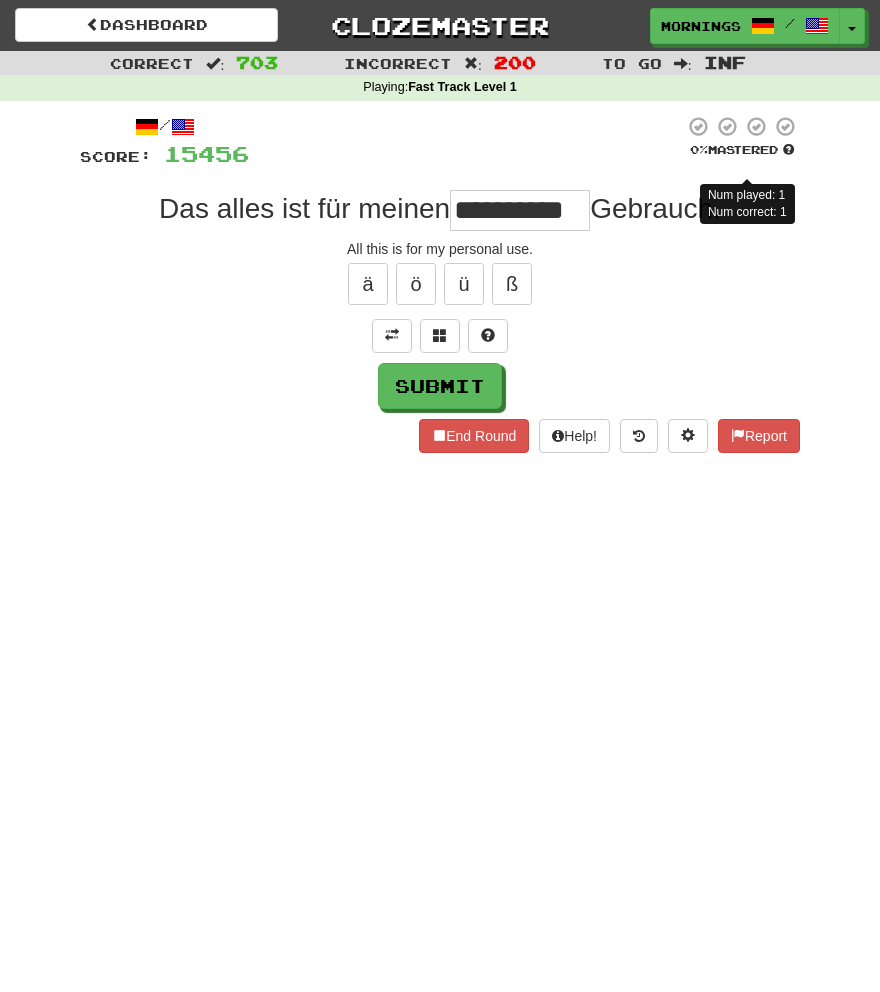 click on "**********" at bounding box center (520, 210) 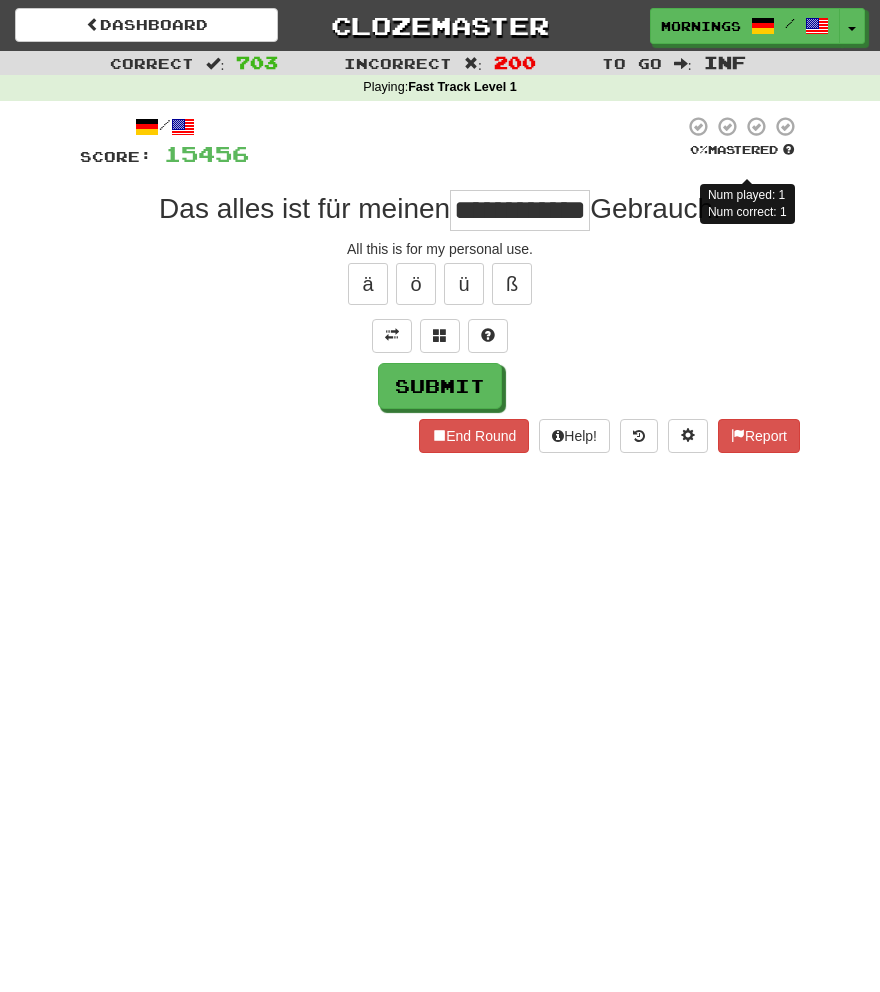 scroll, scrollTop: 0, scrollLeft: 0, axis: both 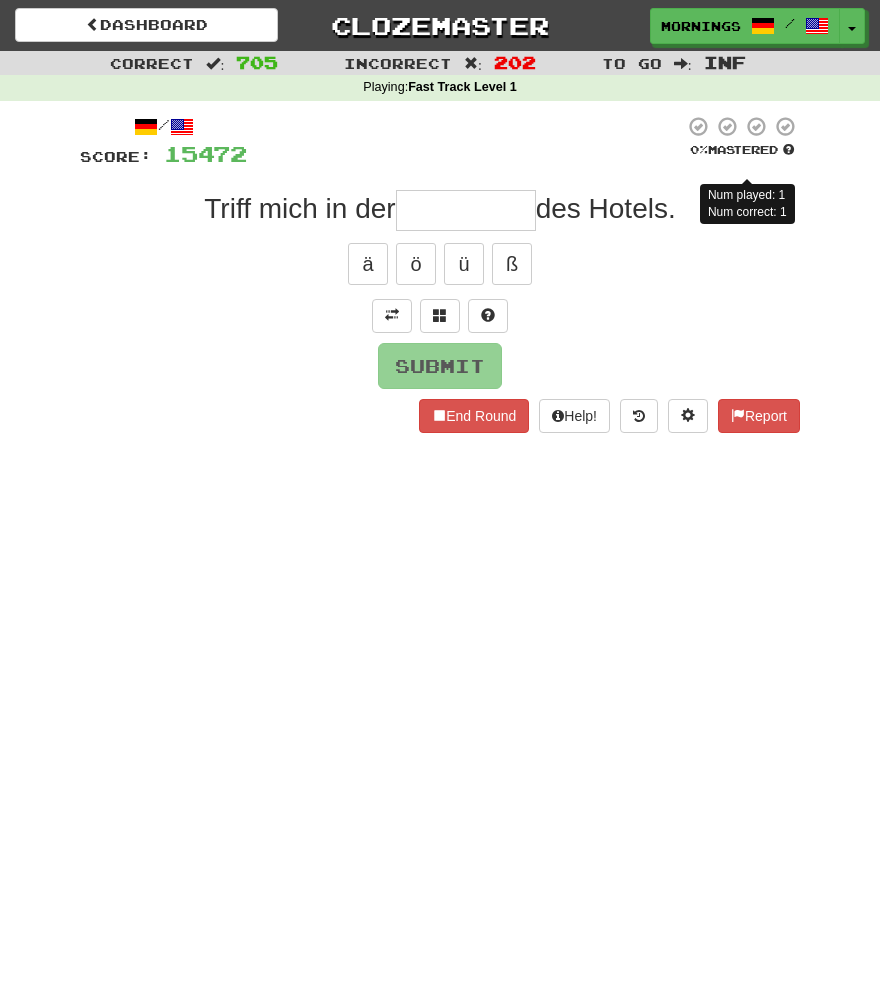 click on "Dashboard
Clozemaster
MorningSky1558
/
Toggle Dropdown
Dashboard
Leaderboard
Activity Feed
Notifications
Profile
Discussions
Deutsch
/
English
Streak:
0
Review:
2,326
Points Today: 0
English
/
Español
Streak:
1
Review:
3,655
Points Today: 1536
English
/
Deutsch
Streak:
0
Review:
537
Points Today: 0
English
/
Italiano
Streak:
0
Review:
330
Points Today: 0
English
/
Français
Streak:
1
Review:
2,370
Points Today: 3048
English
/
Português
Streak:
0
Review:
260
Points Today: 0
English
/
العربية
Streak:
0
Review:
216
Points Today: 0" at bounding box center [440, 496] 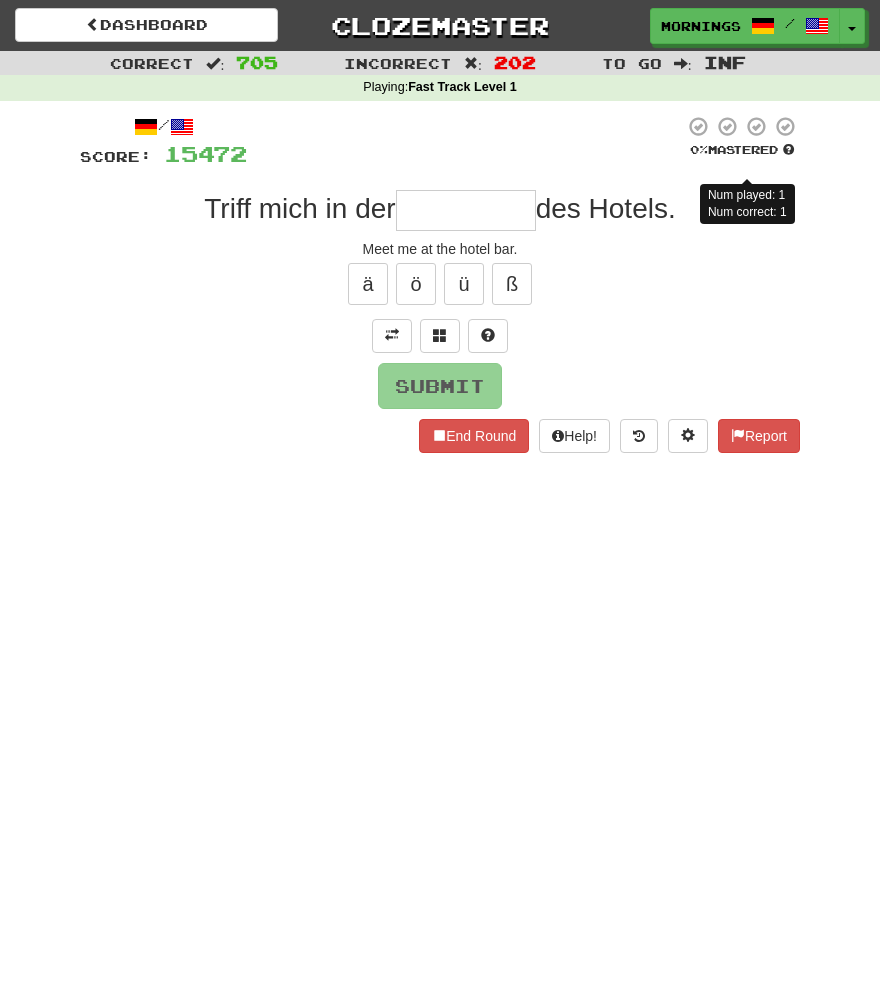 click at bounding box center (466, 210) 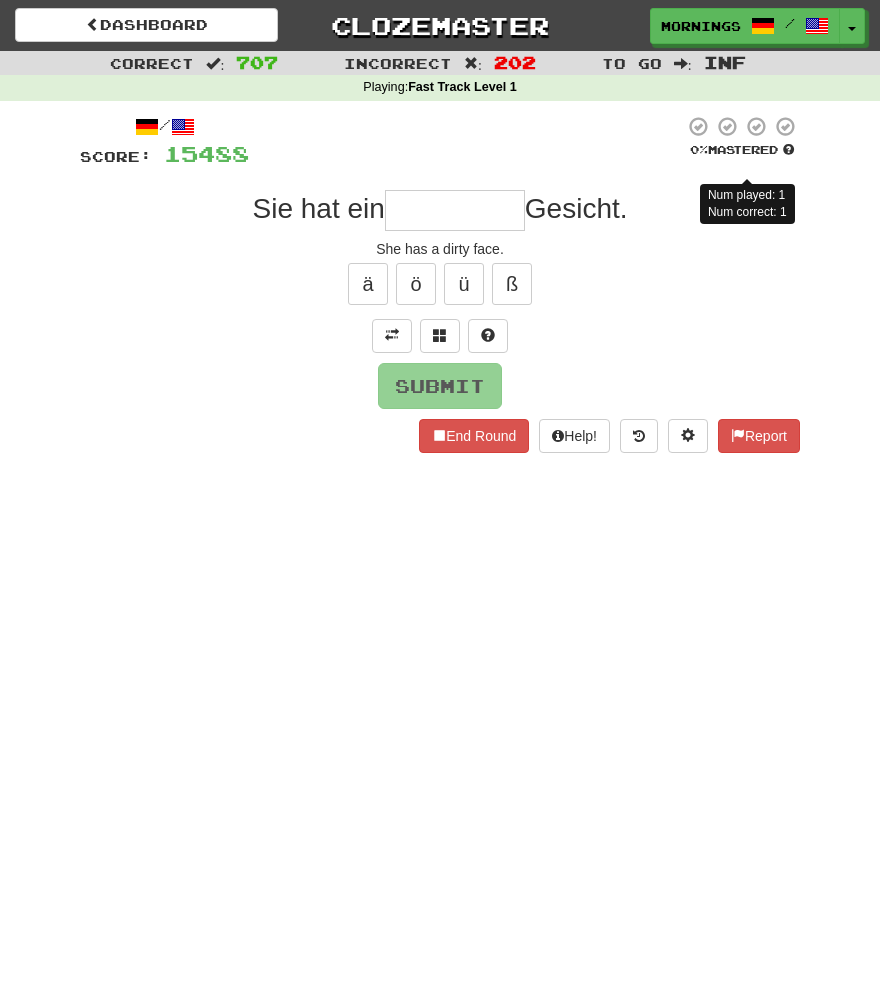 click on "/  Score:   15488 0 %  Mastered Num played: 1 Num correct: 1 Sie hat ein   Gesicht. She has a dirty face. ä ö ü ß Submit  End Round  Help!  Report" at bounding box center [440, 291] 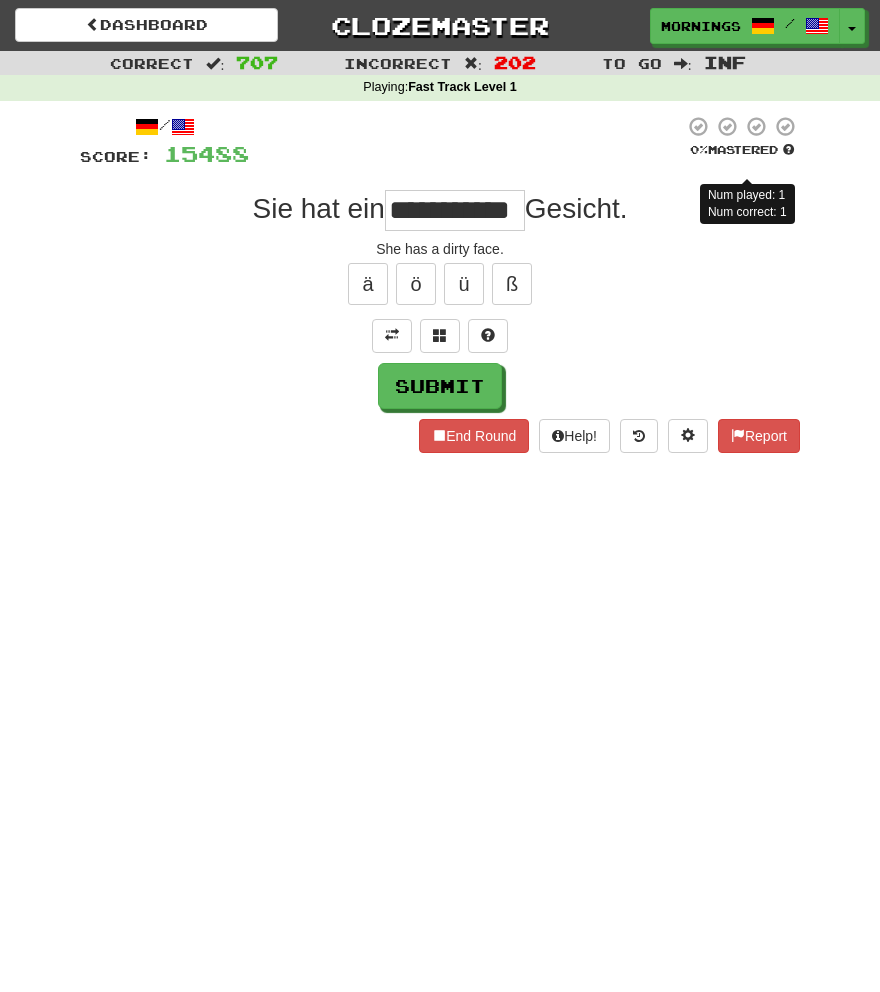scroll, scrollTop: 0, scrollLeft: 0, axis: both 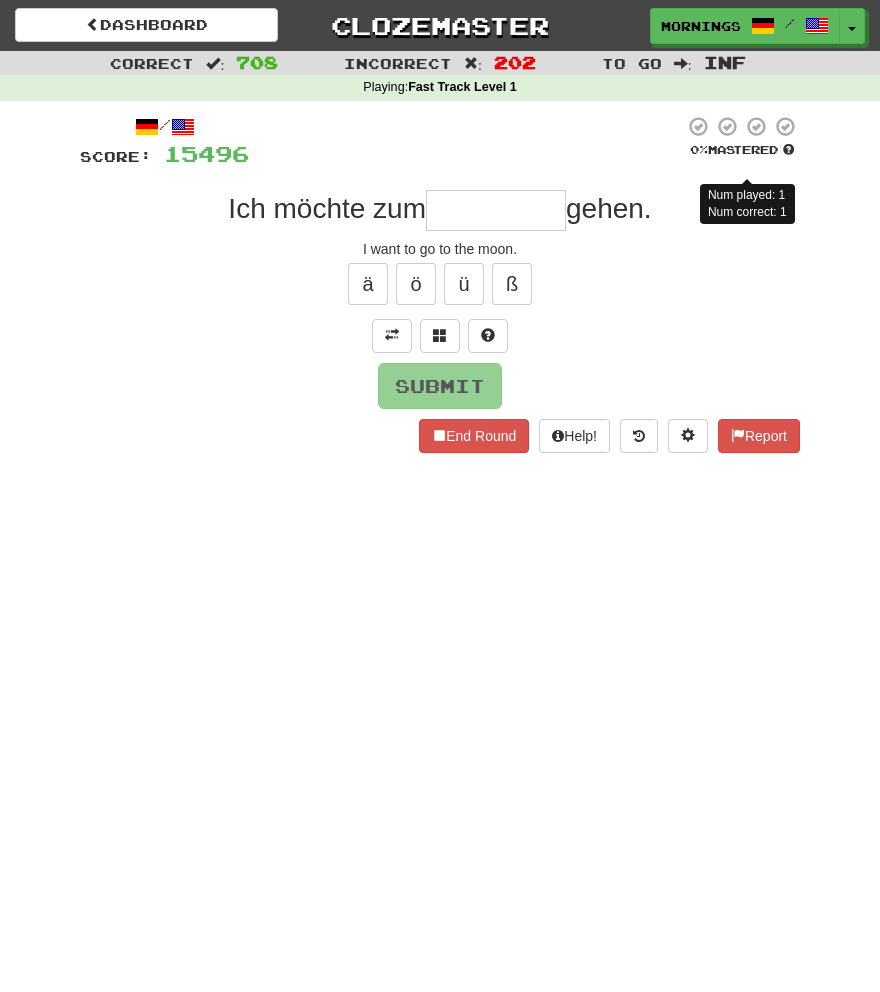 click on "Dashboard
Clozemaster
MorningSky1558
/
Toggle Dropdown
Dashboard
Leaderboard
Activity Feed
Notifications
Profile
Discussions
Deutsch
/
English
Streak:
0
Review:
2,326
Points Today: 0
English
/
Español
Streak:
1
Review:
3,655
Points Today: 1536
English
/
Deutsch
Streak:
0
Review:
537
Points Today: 0
English
/
Italiano
Streak:
0
Review:
330
Points Today: 0
English
/
Français
Streak:
1
Review:
2,370
Points Today: 3048
English
/
Português
Streak:
0
Review:
260
Points Today: 0
English
/
العربية
Streak:
0
Review:
216
Points Today: 0" at bounding box center (440, 496) 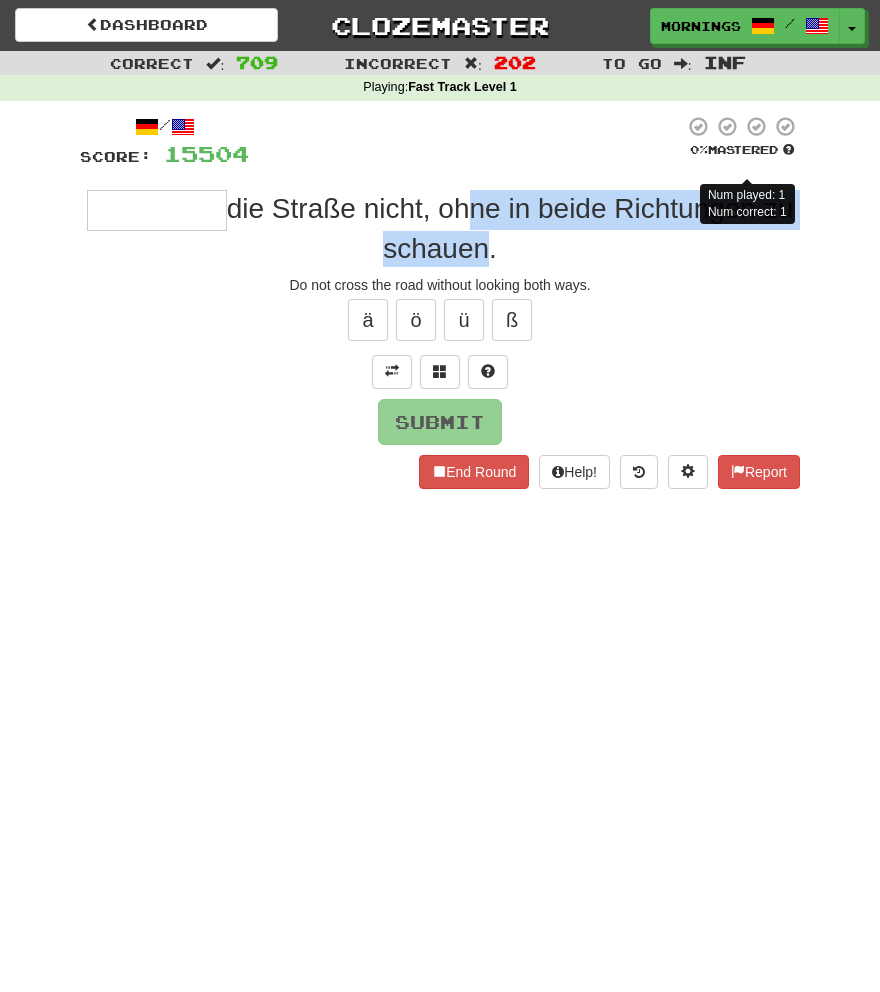 drag, startPoint x: 451, startPoint y: 192, endPoint x: 474, endPoint y: 233, distance: 47.010635 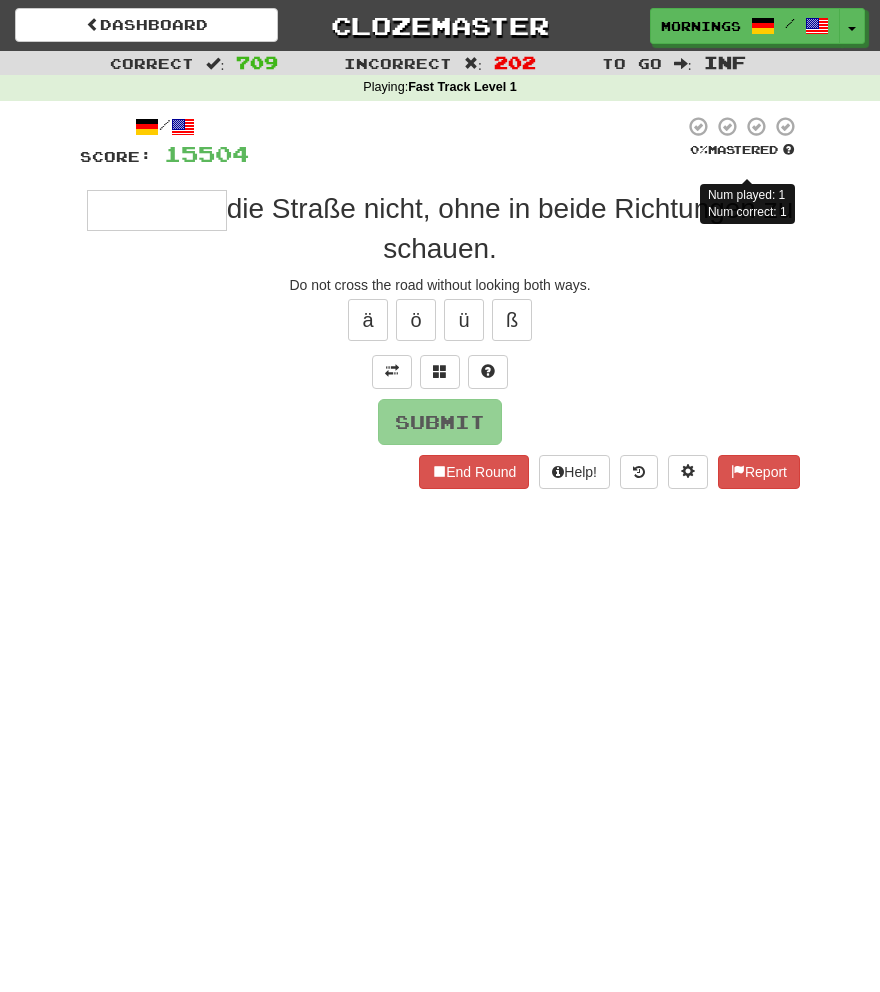 click on "ä ö ü ß" at bounding box center (440, 320) 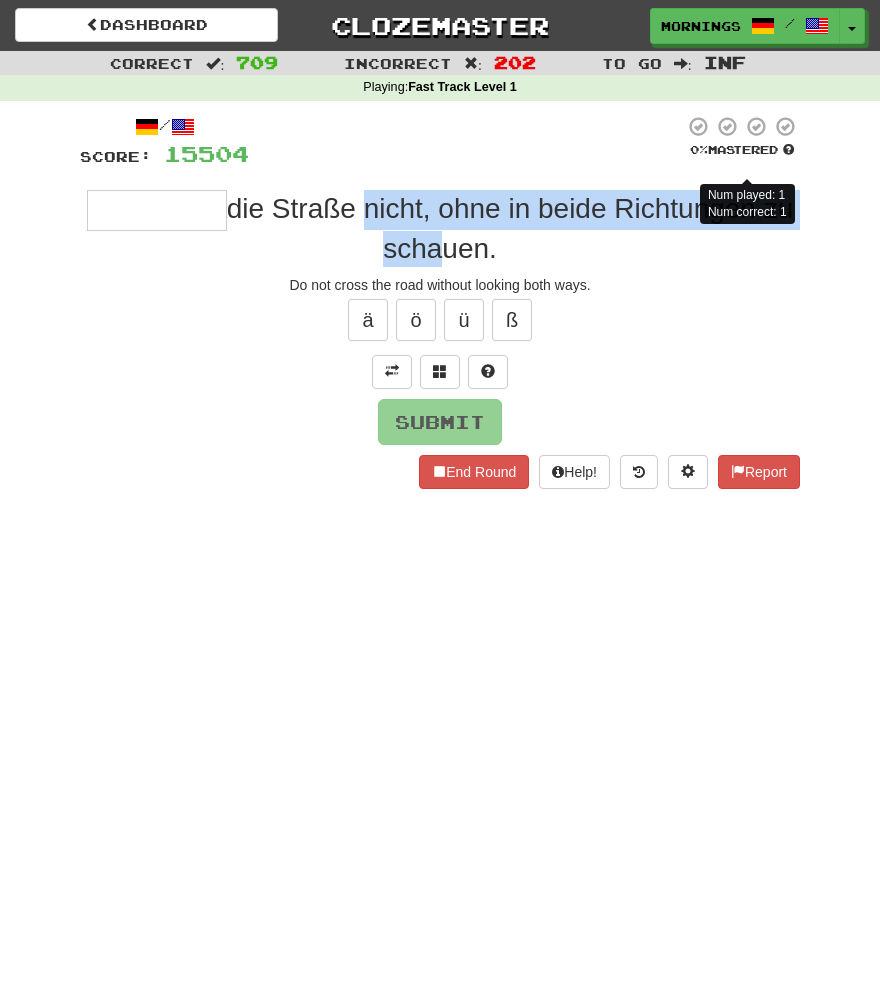 drag, startPoint x: 359, startPoint y: 203, endPoint x: 422, endPoint y: 249, distance: 78.00641 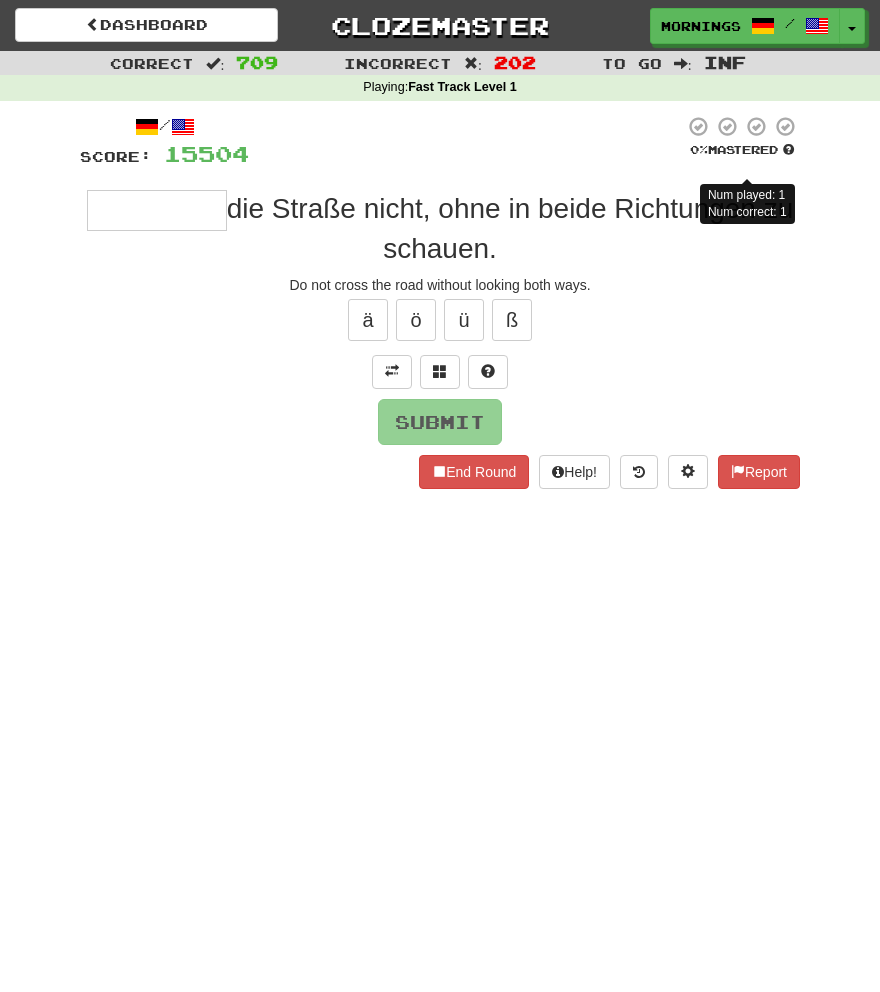 click at bounding box center [157, 210] 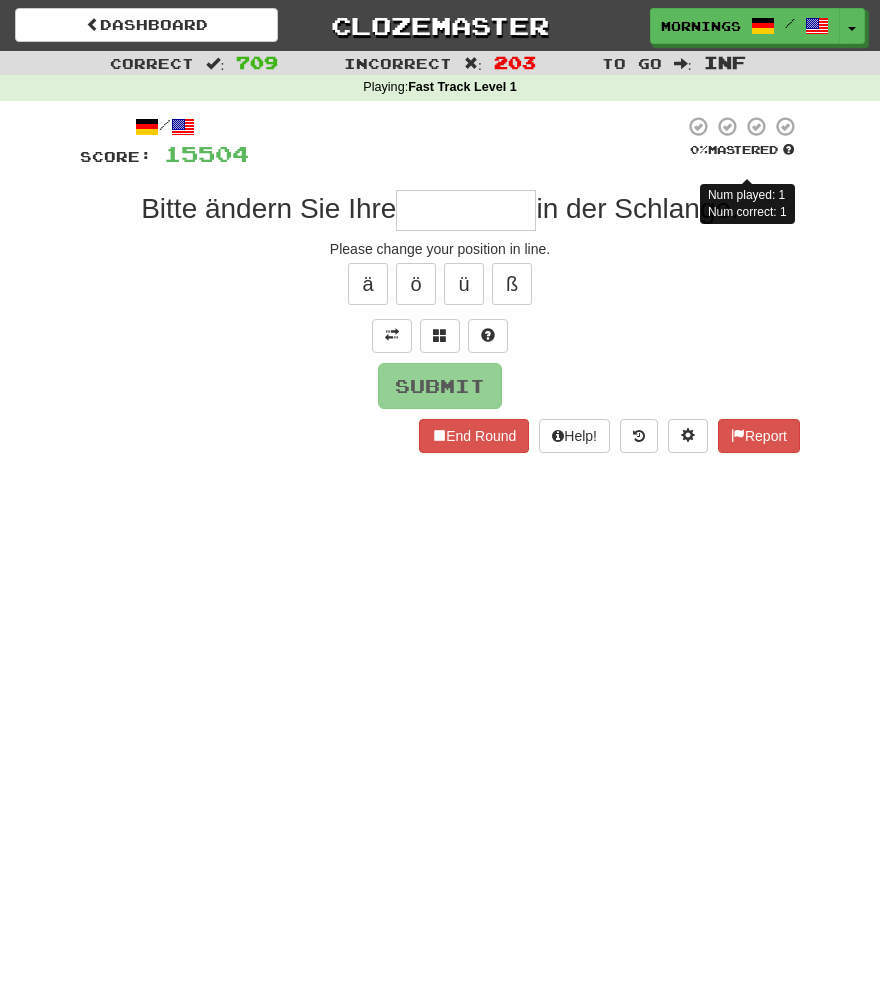 drag, startPoint x: 582, startPoint y: 204, endPoint x: 593, endPoint y: 214, distance: 14.866069 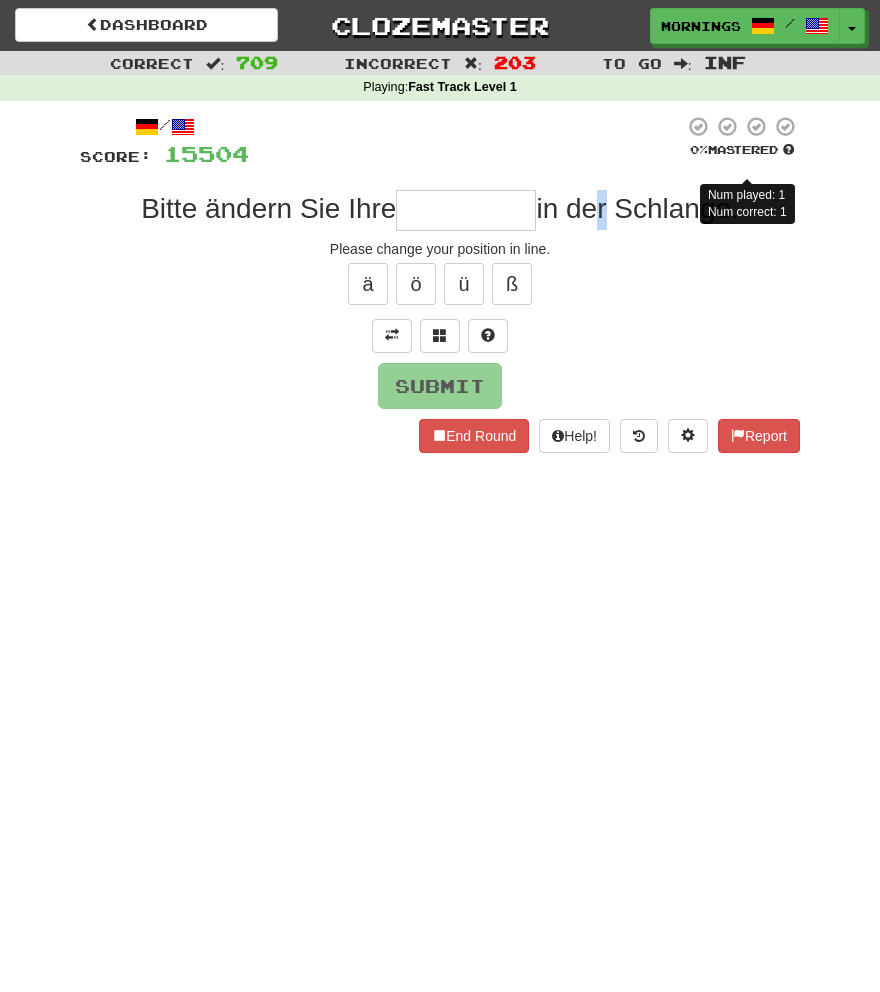 drag, startPoint x: 593, startPoint y: 214, endPoint x: 604, endPoint y: 226, distance: 16.27882 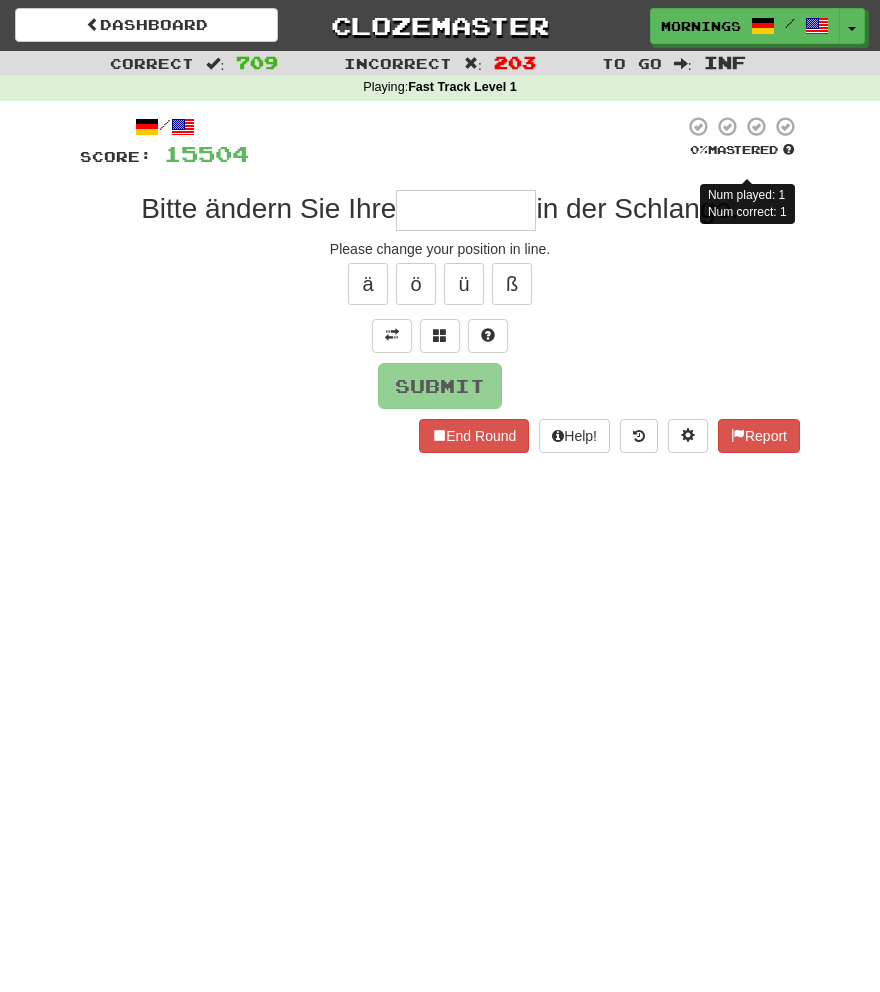 click on "in der Schlange." at bounding box center [637, 208] 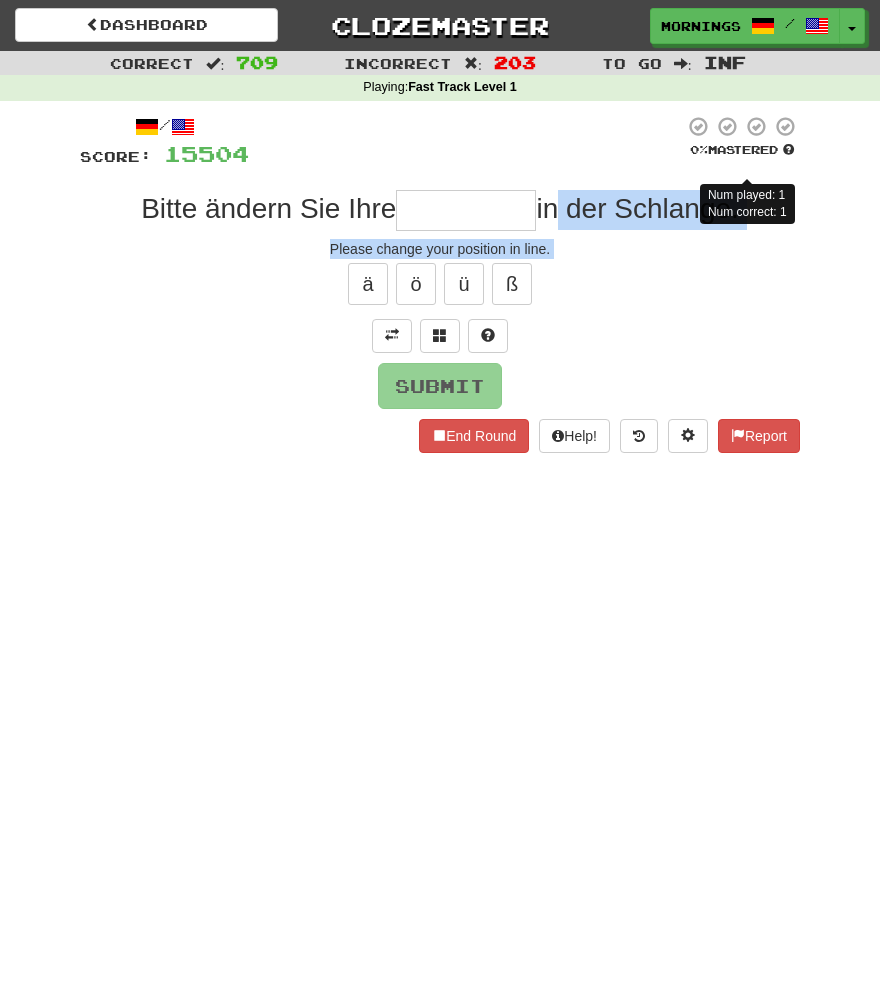 drag, startPoint x: 555, startPoint y: 205, endPoint x: 602, endPoint y: 263, distance: 74.65253 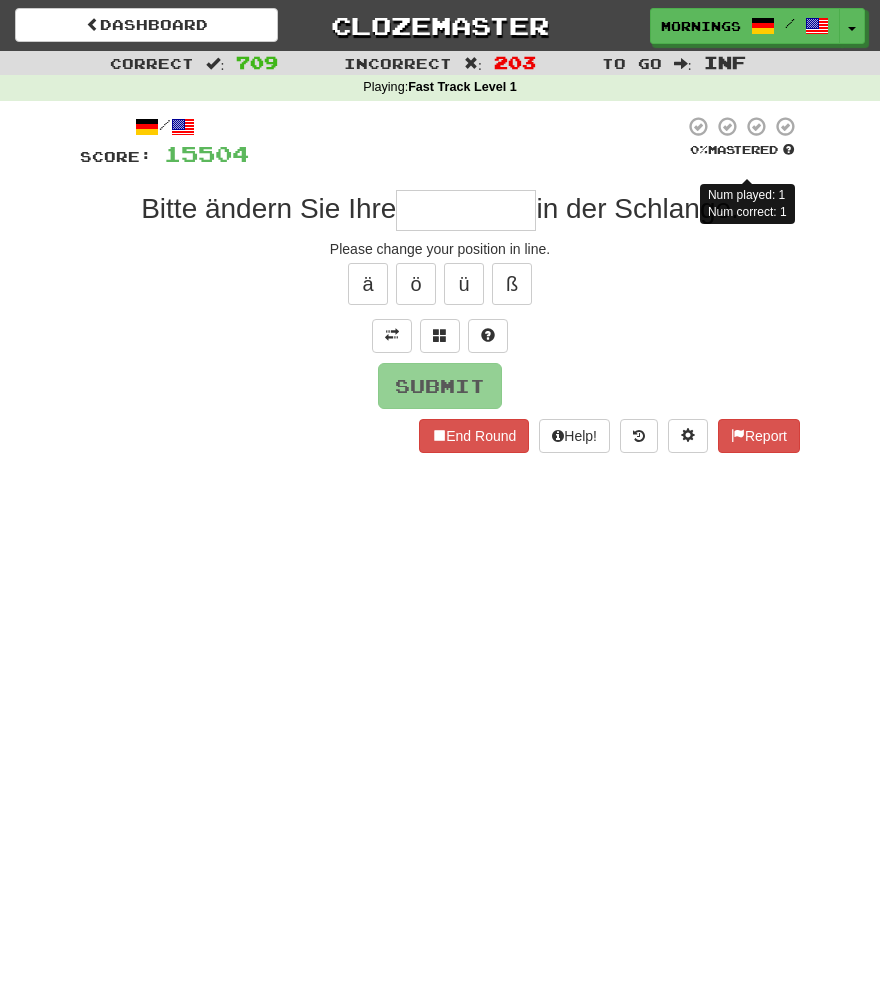 click at bounding box center [466, 142] 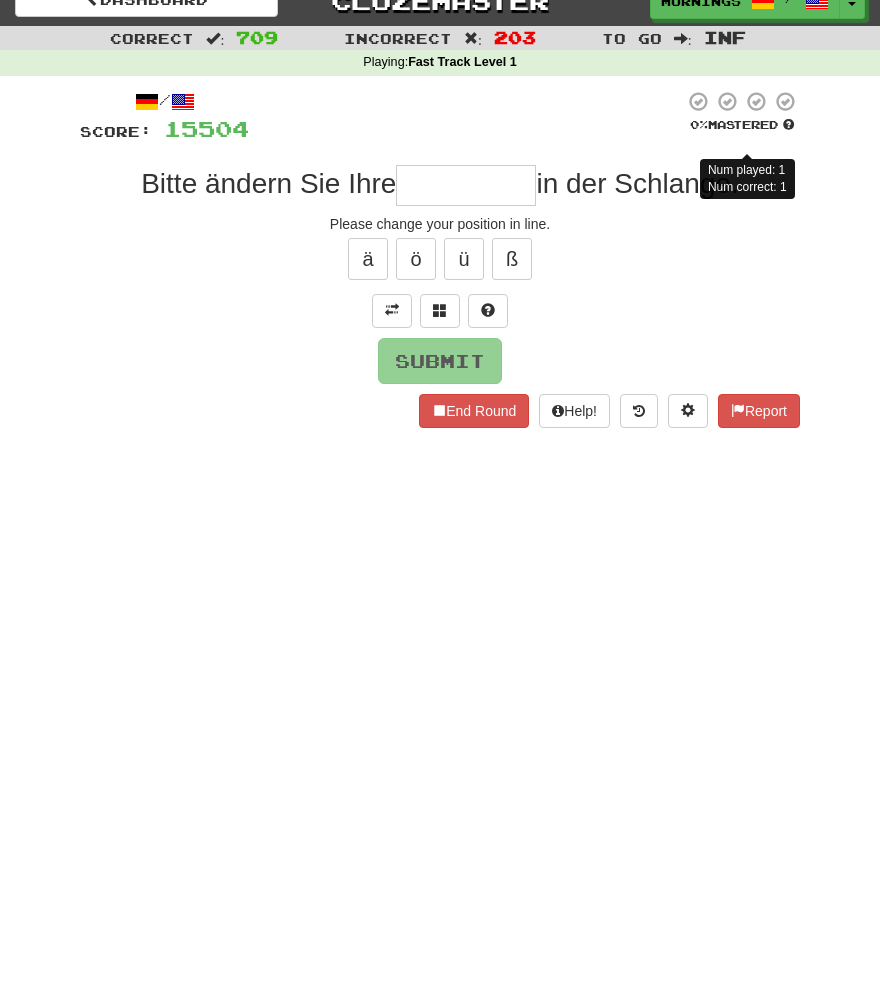 scroll, scrollTop: 0, scrollLeft: 0, axis: both 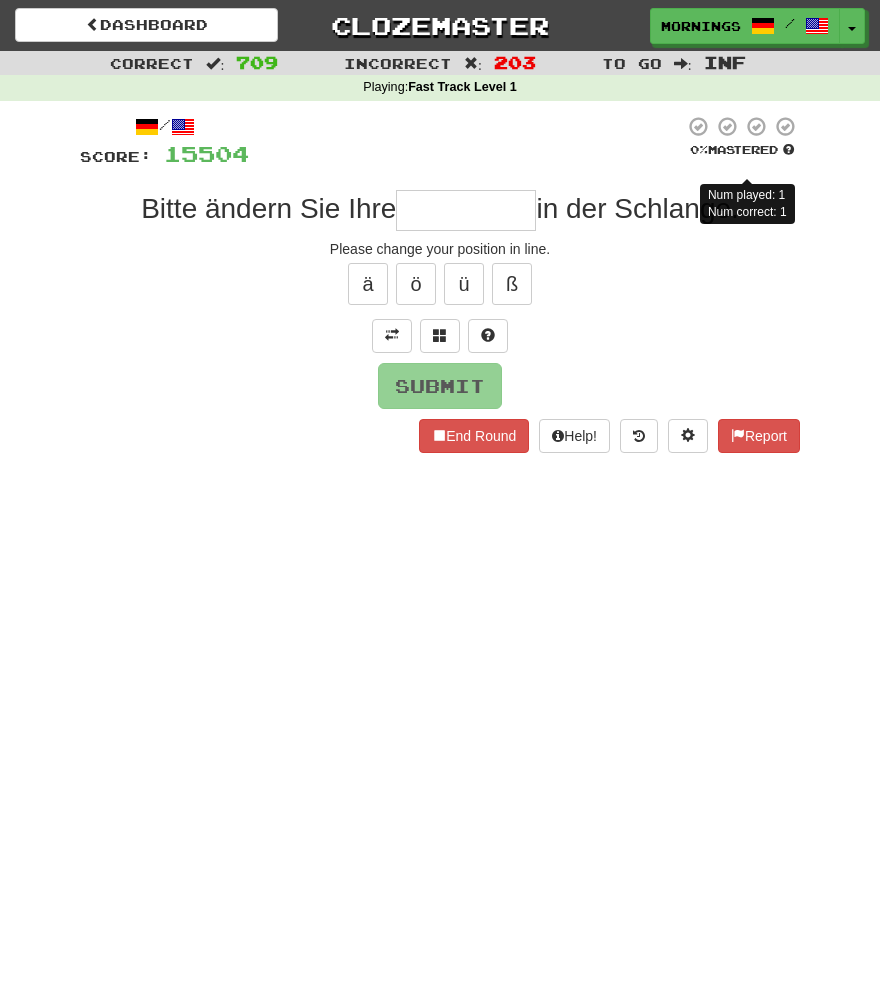 click on "Dashboard
Clozemaster
MorningSky1558
/
Toggle Dropdown
Dashboard
Leaderboard
Activity Feed
Notifications
Profile
Discussions
Deutsch
/
English
Streak:
0
Review:
2,326
Points Today: 0
English
/
Español
Streak:
1
Review:
3,655
Points Today: 1536
English
/
Deutsch
Streak:
0
Review:
537
Points Today: 0
English
/
Italiano
Streak:
0
Review:
330
Points Today: 0
English
/
Français
Streak:
1
Review:
2,370
Points Today: 3048
English
/
Português
Streak:
0
Review:
260
Points Today: 0
English
/
العربية
Streak:
0
Review:
216
Points Today: 0" at bounding box center [440, 496] 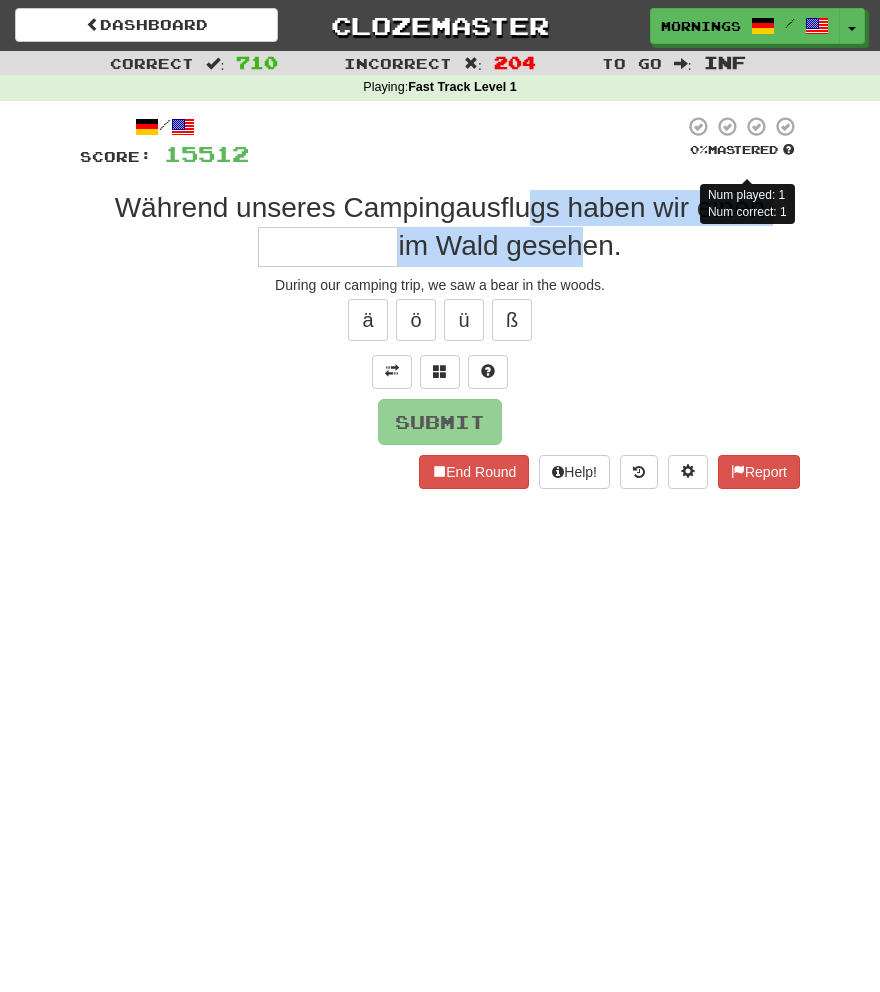 drag, startPoint x: 536, startPoint y: 203, endPoint x: 566, endPoint y: 254, distance: 59.16925 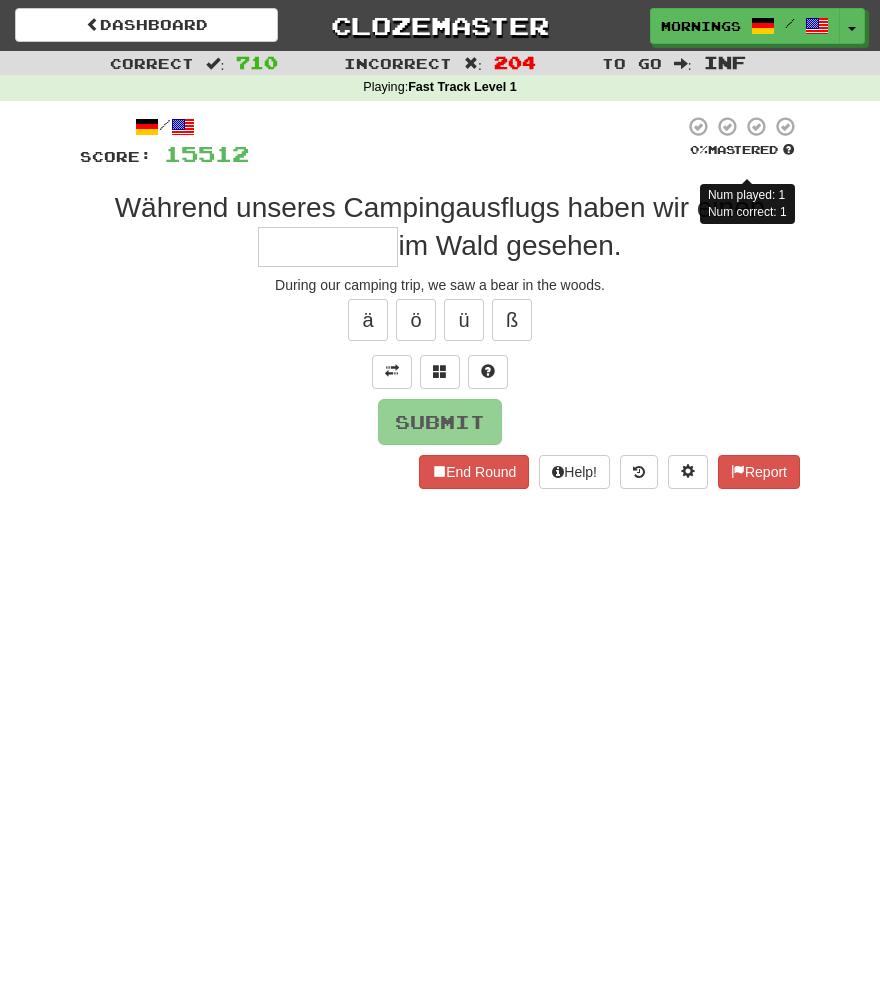 click on "Submit" at bounding box center (440, 422) 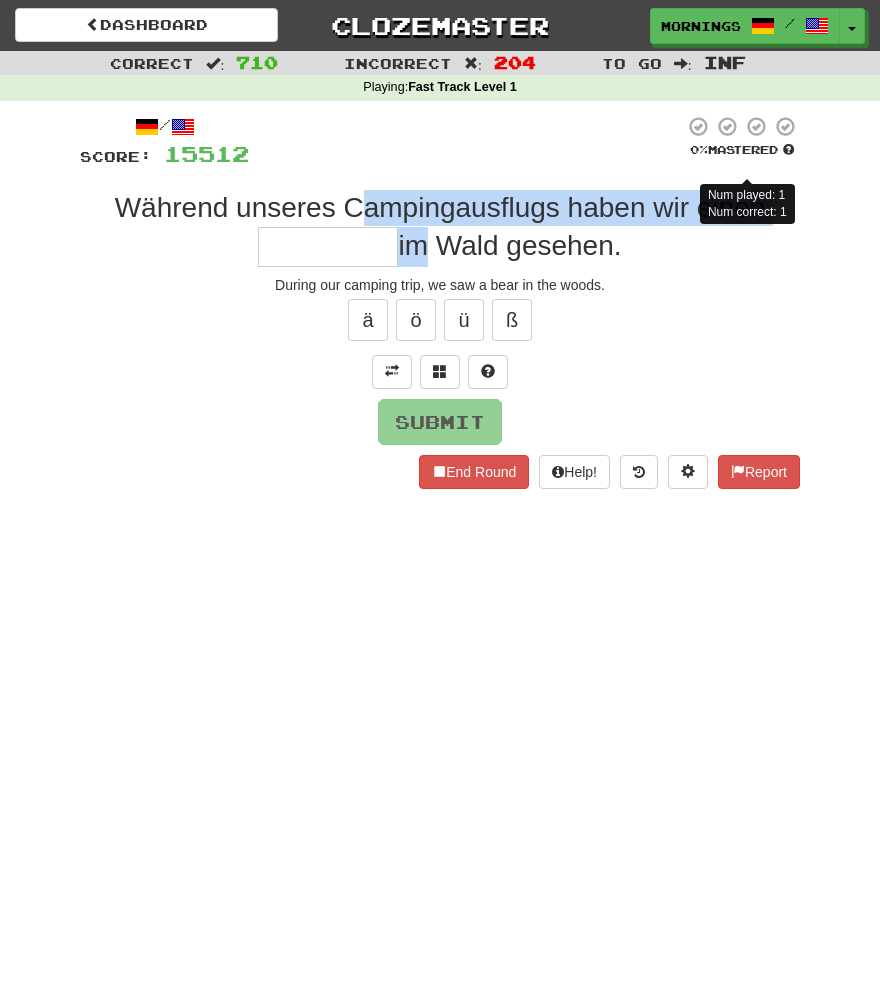 drag, startPoint x: 365, startPoint y: 205, endPoint x: 414, endPoint y: 259, distance: 72.91776 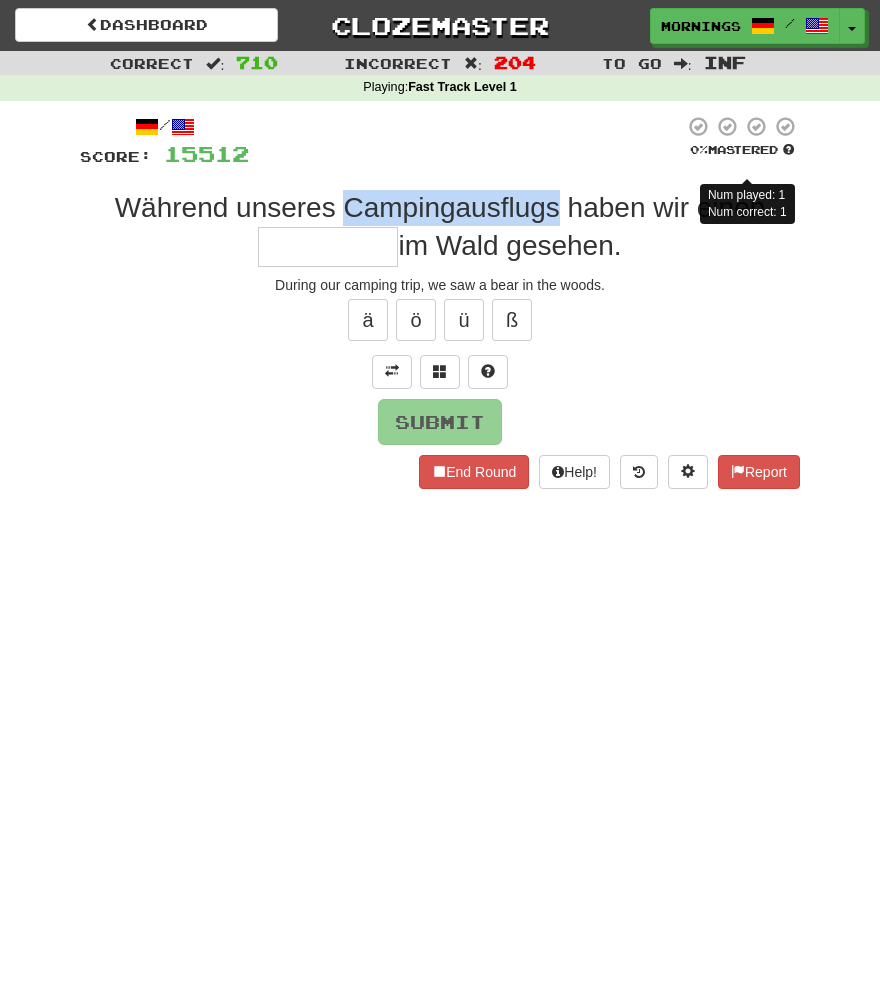 click on "Während unseres Campingausflugs haben wir einen" at bounding box center (440, 207) 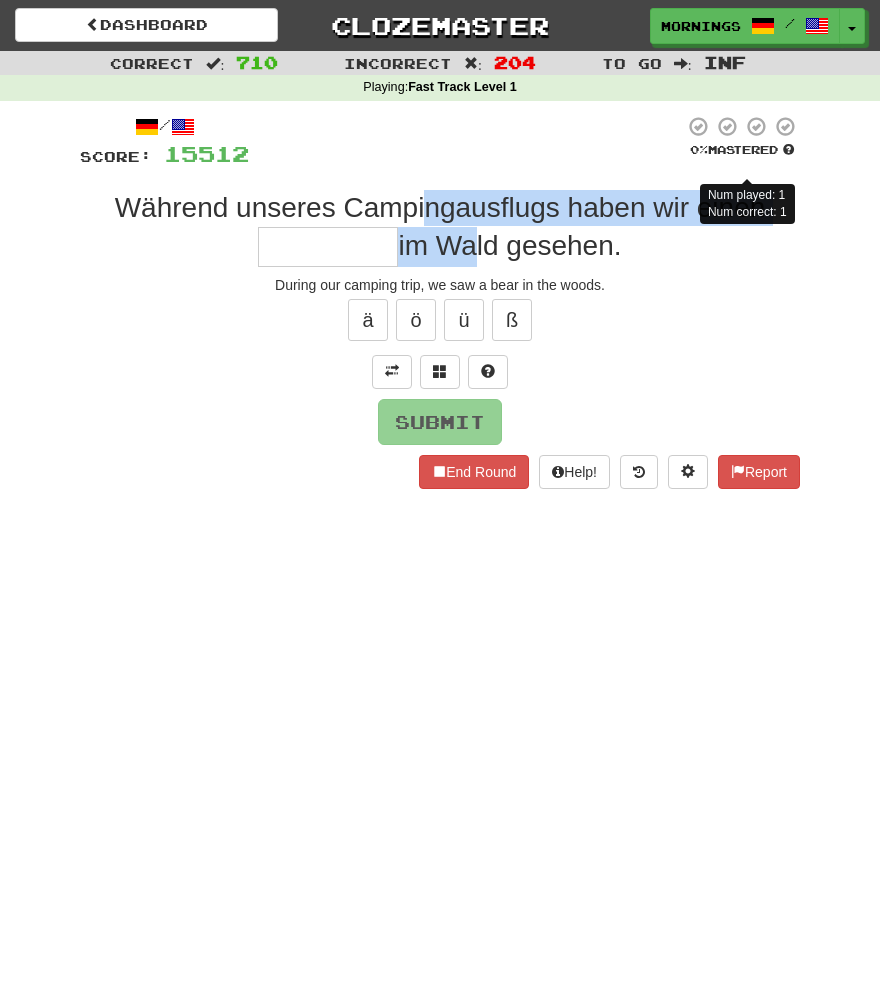 drag, startPoint x: 423, startPoint y: 209, endPoint x: 453, endPoint y: 259, distance: 58.30952 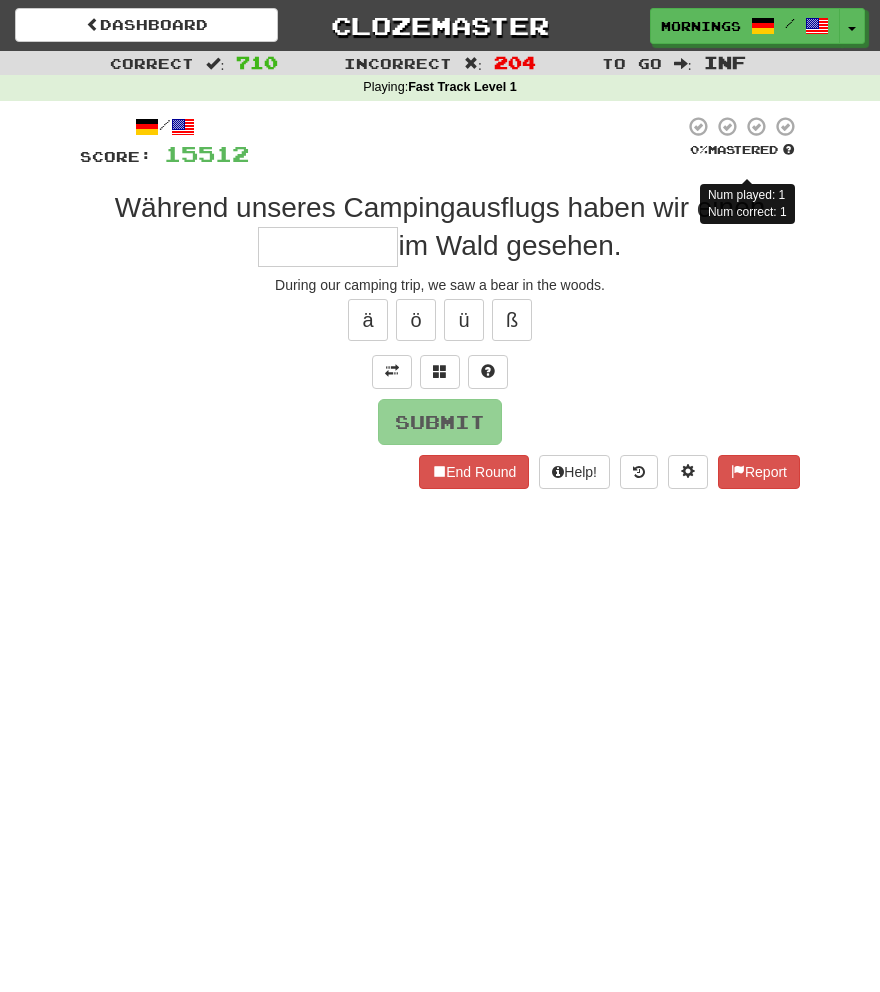 click at bounding box center [466, 142] 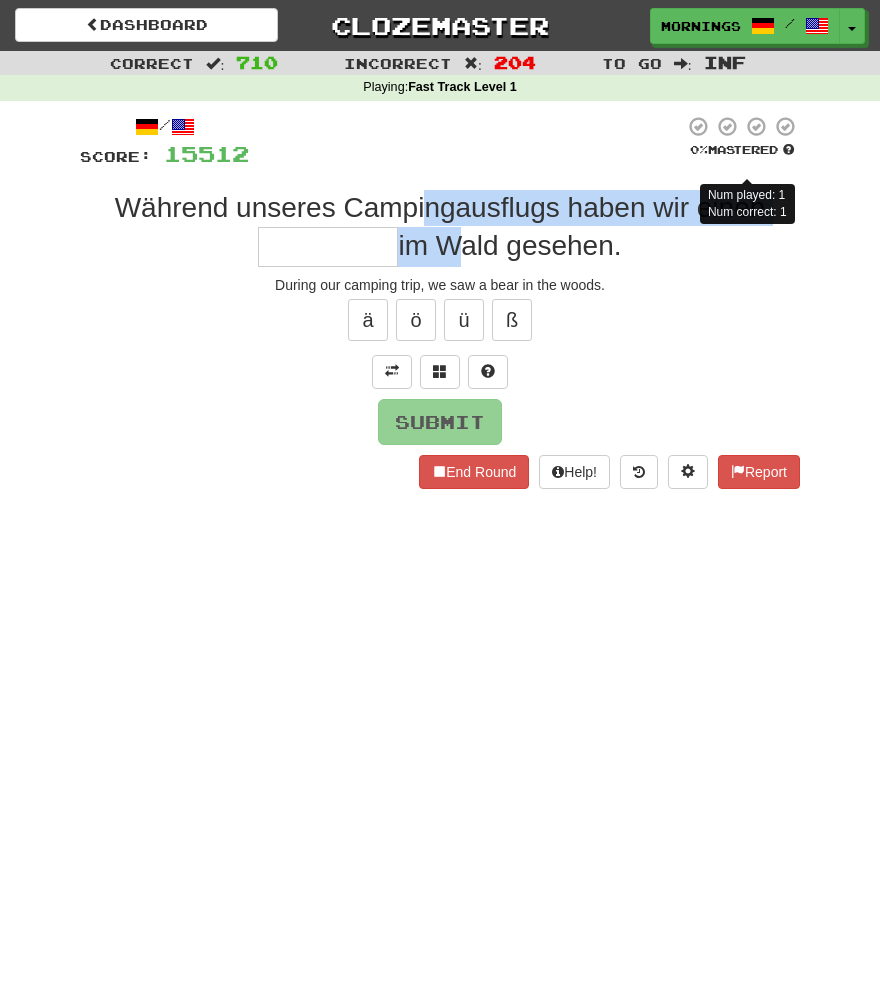 drag, startPoint x: 427, startPoint y: 203, endPoint x: 446, endPoint y: 247, distance: 47.92703 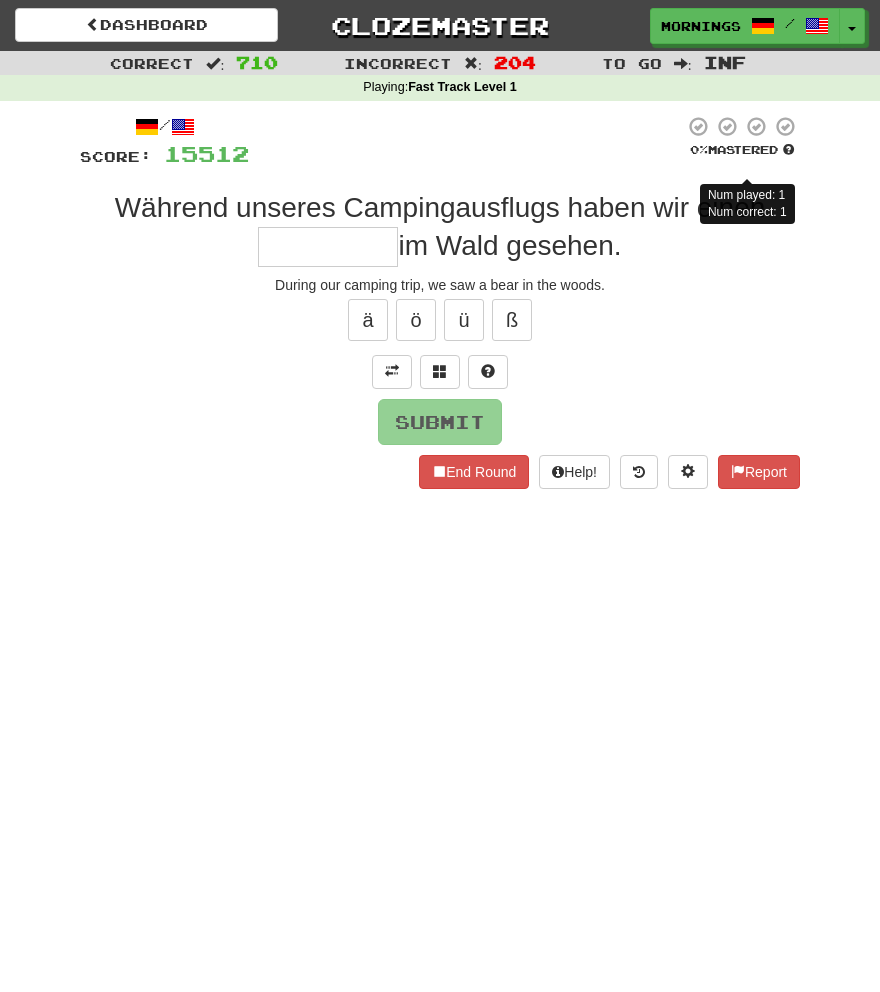 click at bounding box center (466, 142) 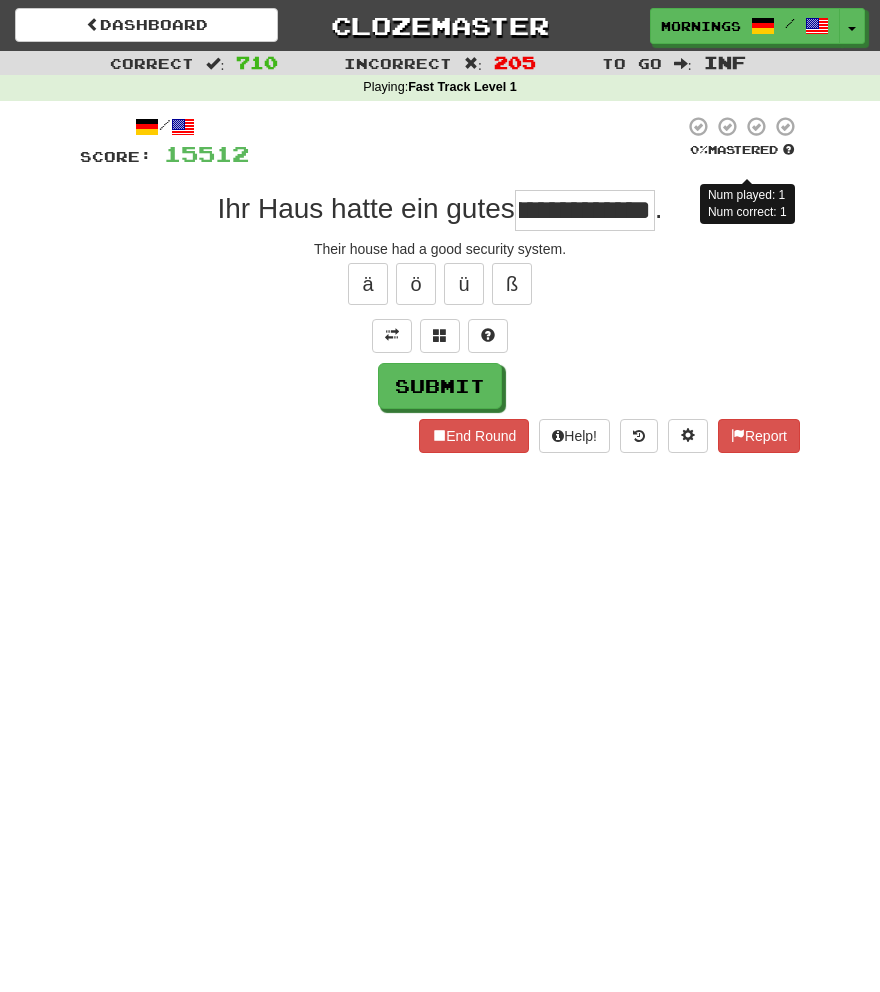 scroll, scrollTop: 0, scrollLeft: 0, axis: both 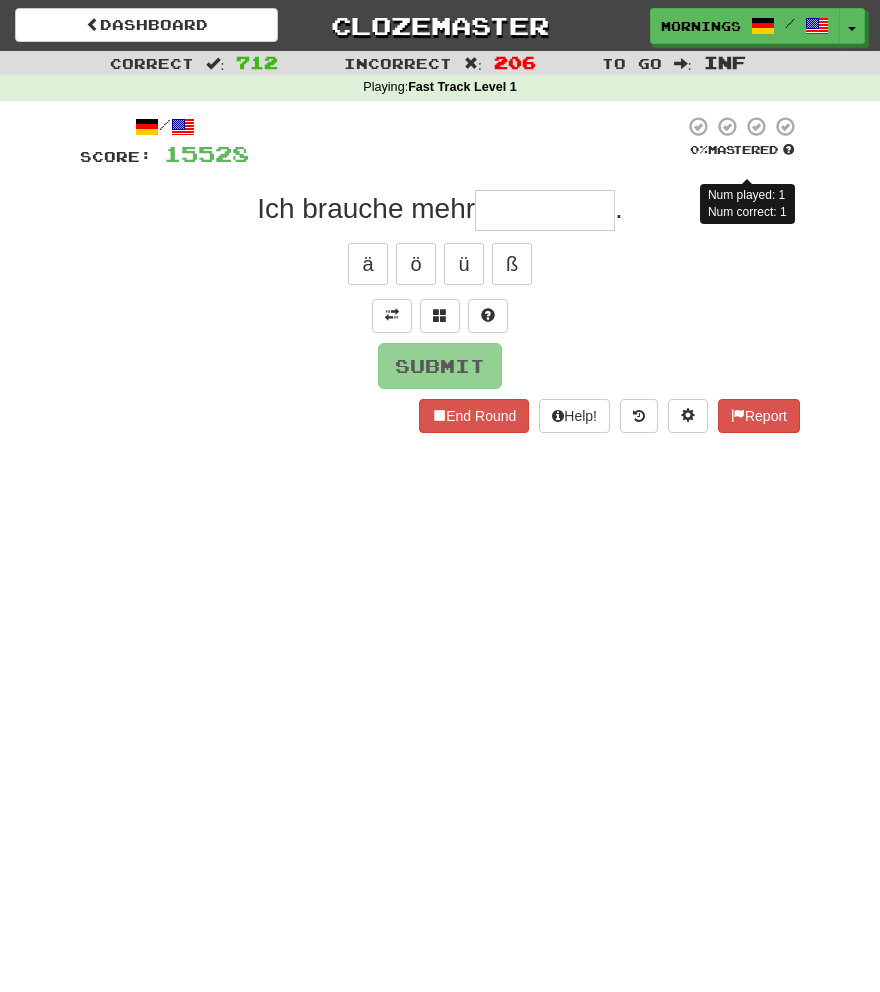 click on "Dashboard
Clozemaster
MorningSky1558
/
Toggle Dropdown
Dashboard
Leaderboard
Activity Feed
Notifications
Profile
Discussions
Deutsch
/
English
Streak:
0
Review:
2,326
Points Today: 0
English
/
Español
Streak:
1
Review:
3,655
Points Today: 1536
English
/
Deutsch
Streak:
0
Review:
537
Points Today: 0
English
/
Italiano
Streak:
0
Review:
330
Points Today: 0
English
/
Français
Streak:
1
Review:
2,370
Points Today: 3048
English
/
Português
Streak:
0
Review:
260
Points Today: 0
English
/
العربية
Streak:
0
Review:
216
Points Today: 0" at bounding box center [440, 496] 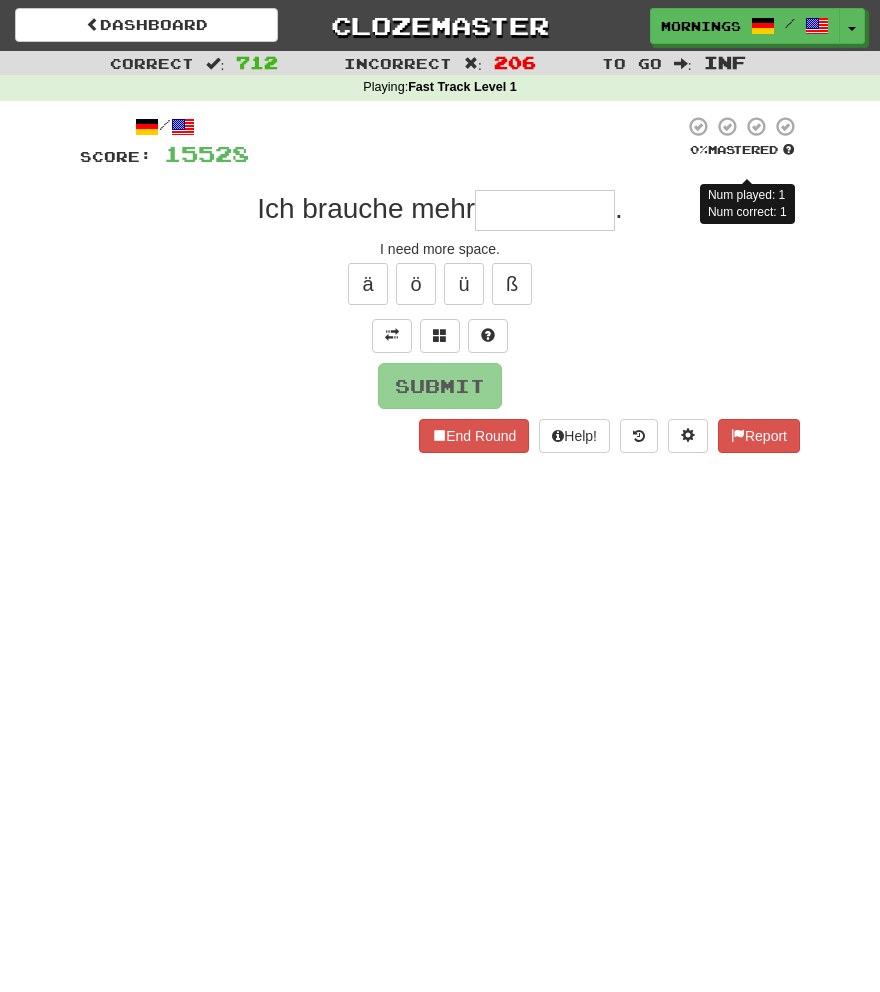 click on "/  Score:   15528 0 %  Mastered Num played: 1 Num correct: 1 Ich brauche mehr  . I need more space. ä ö ü ß Submit  End Round  Help!  Report" at bounding box center (440, 284) 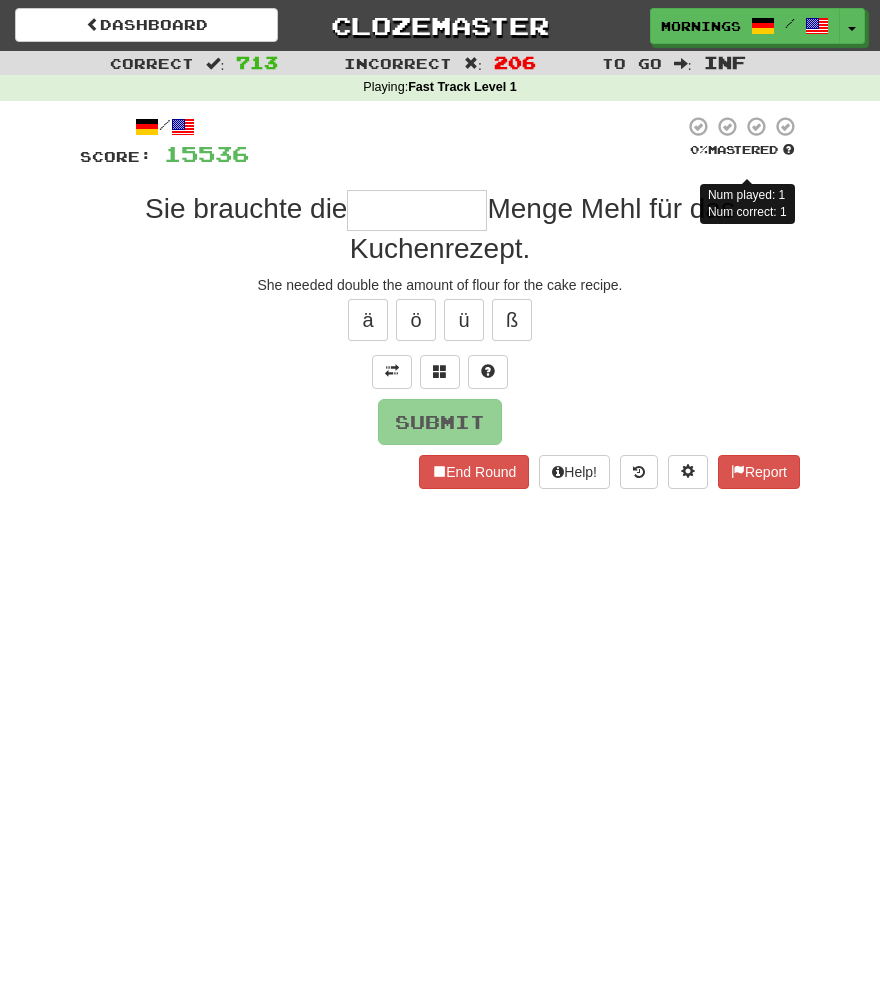 click on "Dashboard
Clozemaster
MorningSky1558
/
Toggle Dropdown
Dashboard
Leaderboard
Activity Feed
Notifications
Profile
Discussions
Deutsch
/
English
Streak:
0
Review:
2,326
Points Today: 0
English
/
Español
Streak:
1
Review:
3,655
Points Today: 1536
English
/
Deutsch
Streak:
0
Review:
537
Points Today: 0
English
/
Italiano
Streak:
0
Review:
330
Points Today: 0
English
/
Français
Streak:
1
Review:
2,370
Points Today: 3048
English
/
Português
Streak:
0
Review:
260
Points Today: 0
English
/
العربية
Streak:
0
Review:
216
Points Today: 0" at bounding box center (440, 496) 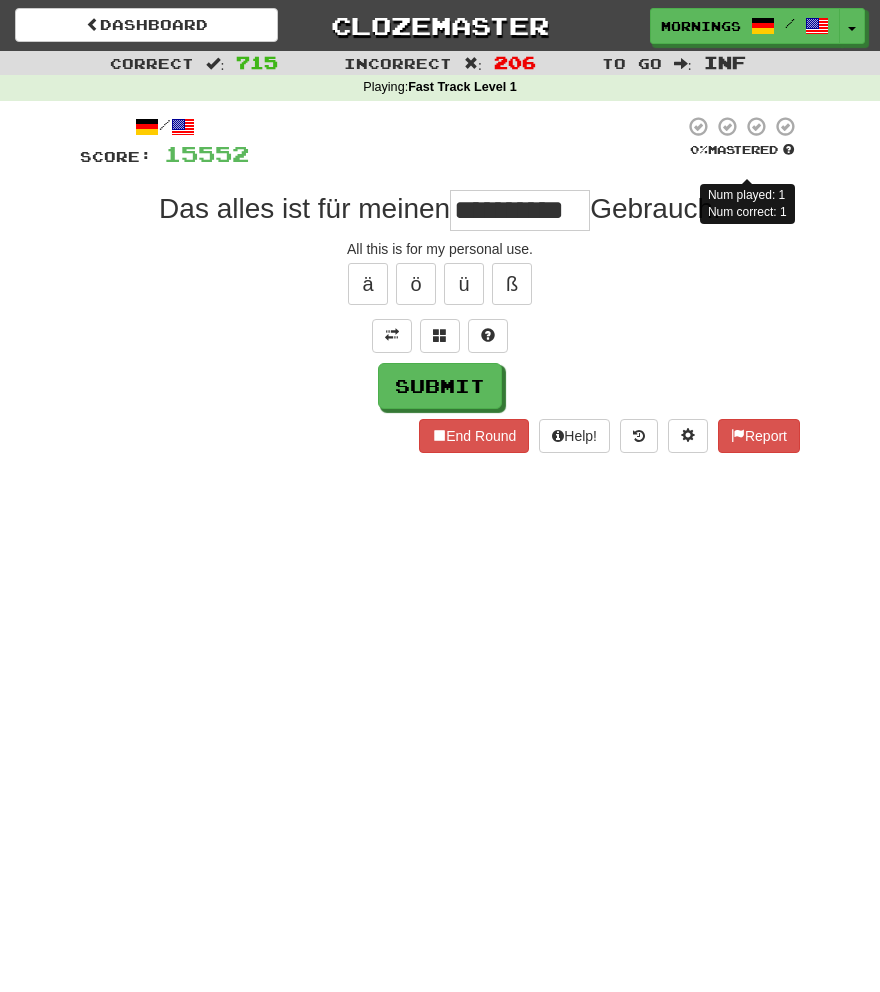drag, startPoint x: 494, startPoint y: 204, endPoint x: 849, endPoint y: 289, distance: 365.03424 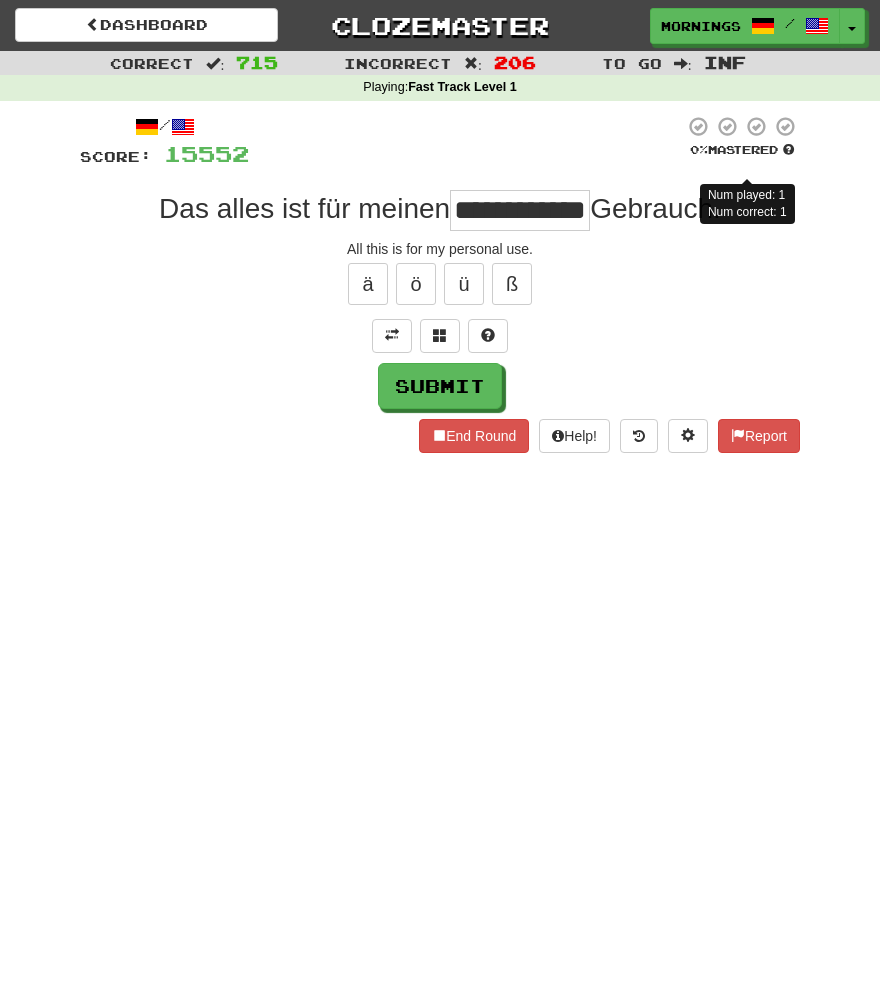 scroll, scrollTop: 0, scrollLeft: 0, axis: both 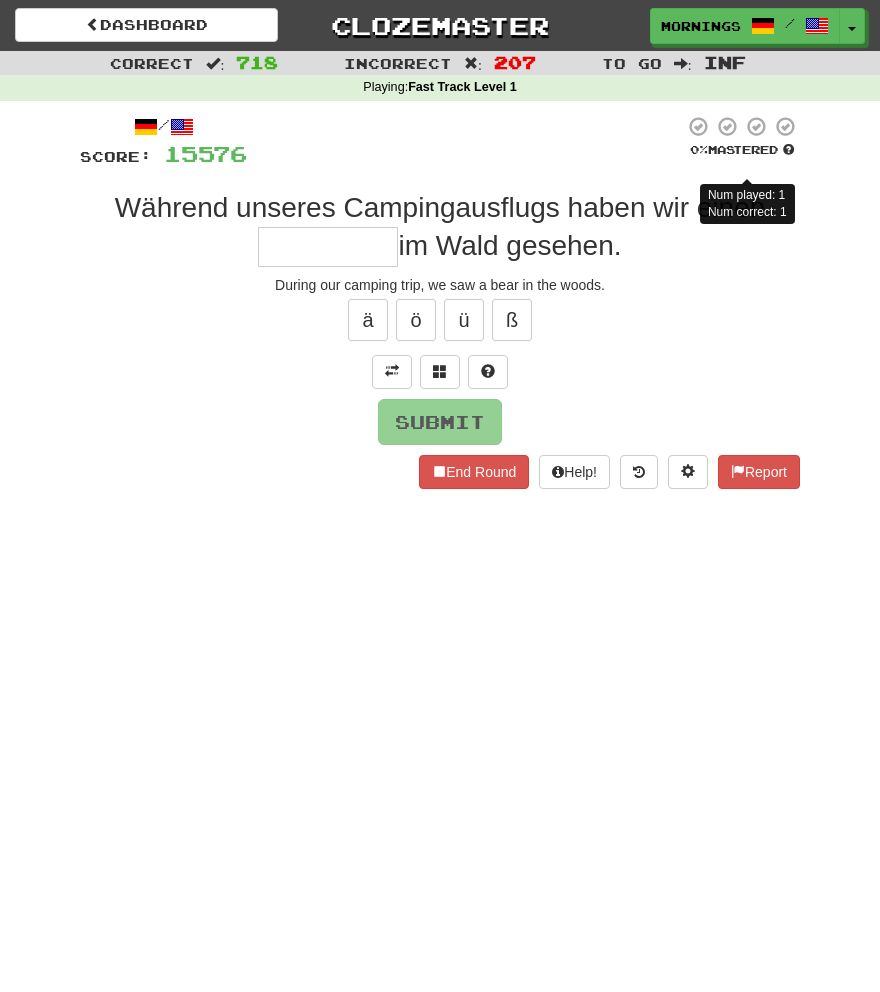 drag, startPoint x: 279, startPoint y: 211, endPoint x: 324, endPoint y: 235, distance: 51 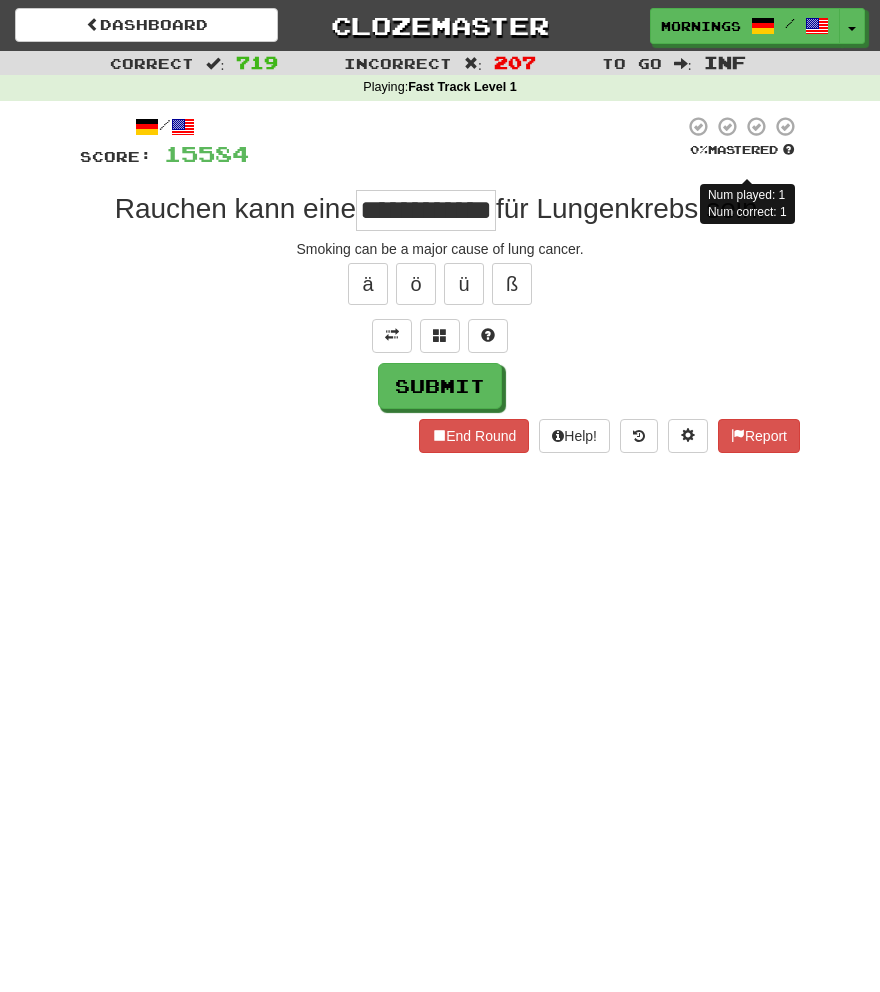 scroll, scrollTop: 0, scrollLeft: 0, axis: both 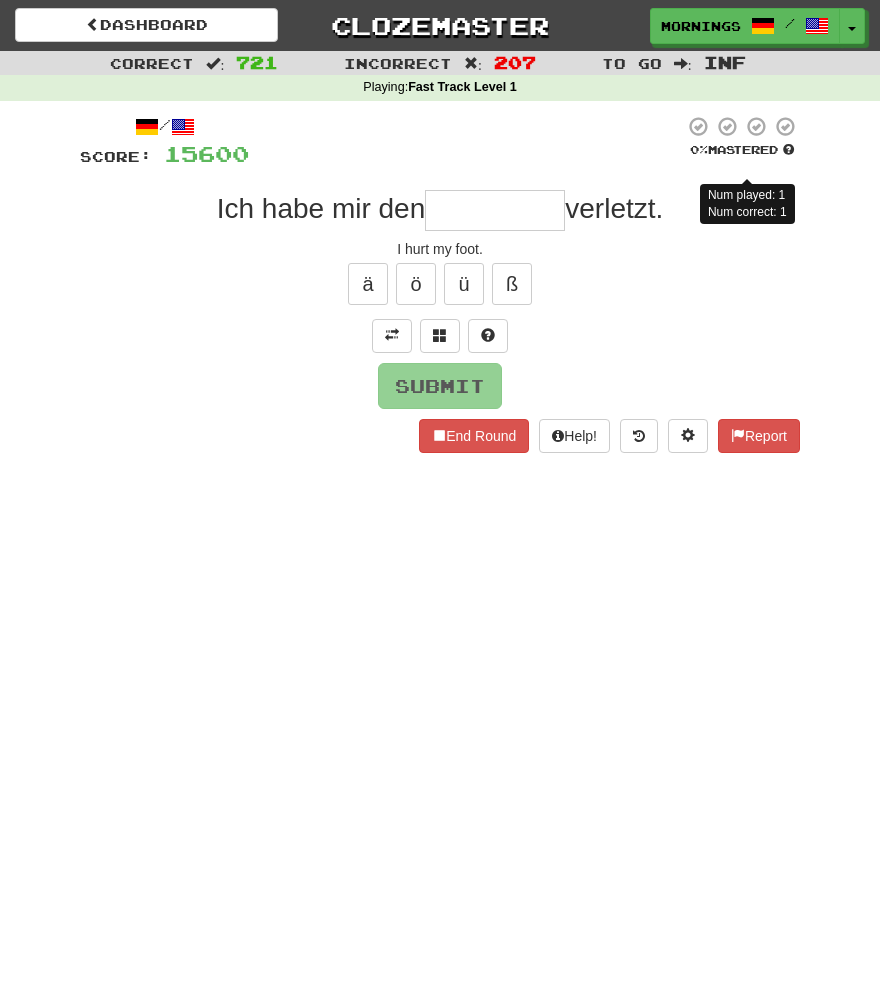 click on "Submit" at bounding box center (440, 386) 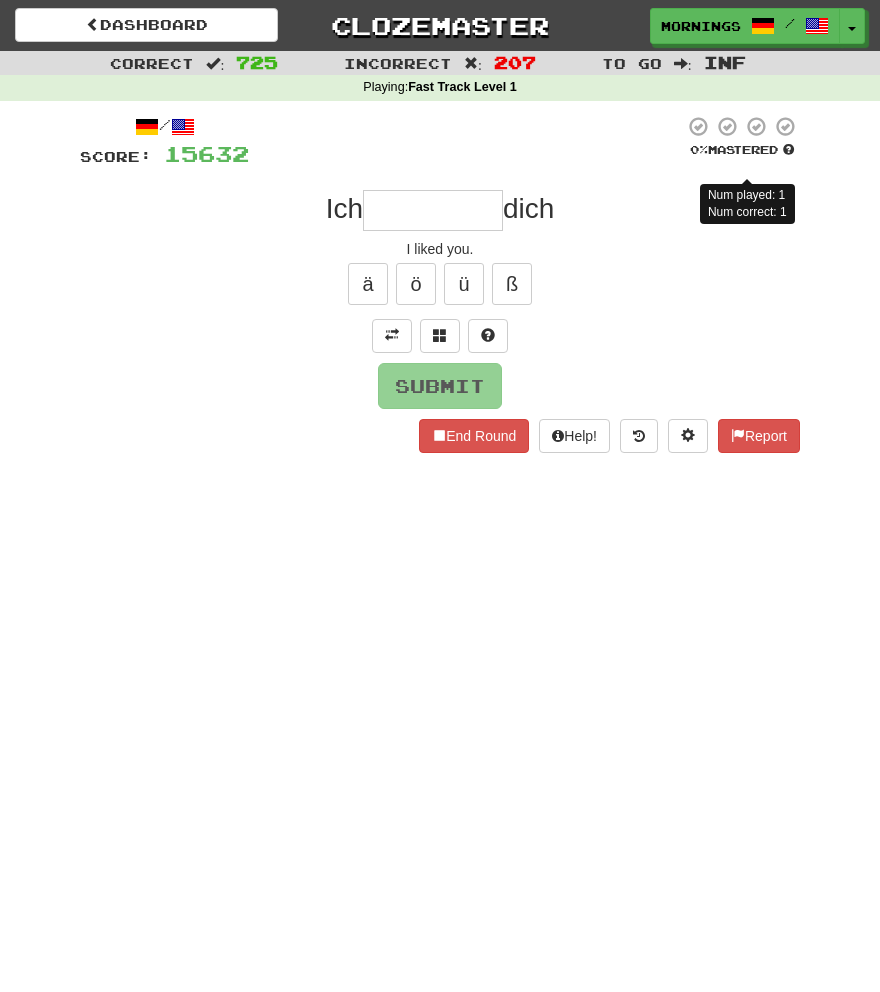 click on "Dashboard
Clozemaster
MorningSky1558
/
Toggle Dropdown
Dashboard
Leaderboard
Activity Feed
Notifications
Profile
Discussions
Deutsch
/
English
Streak:
0
Review:
2,326
Points Today: 0
English
/
Español
Streak:
1
Review:
3,655
Points Today: 1536
English
/
Deutsch
Streak:
0
Review:
537
Points Today: 0
English
/
Italiano
Streak:
0
Review:
330
Points Today: 0
English
/
Français
Streak:
1
Review:
2,370
Points Today: 3048
English
/
Português
Streak:
0
Review:
260
Points Today: 0
English
/
العربية
Streak:
0
Review:
216
Points Today: 0" at bounding box center (440, 496) 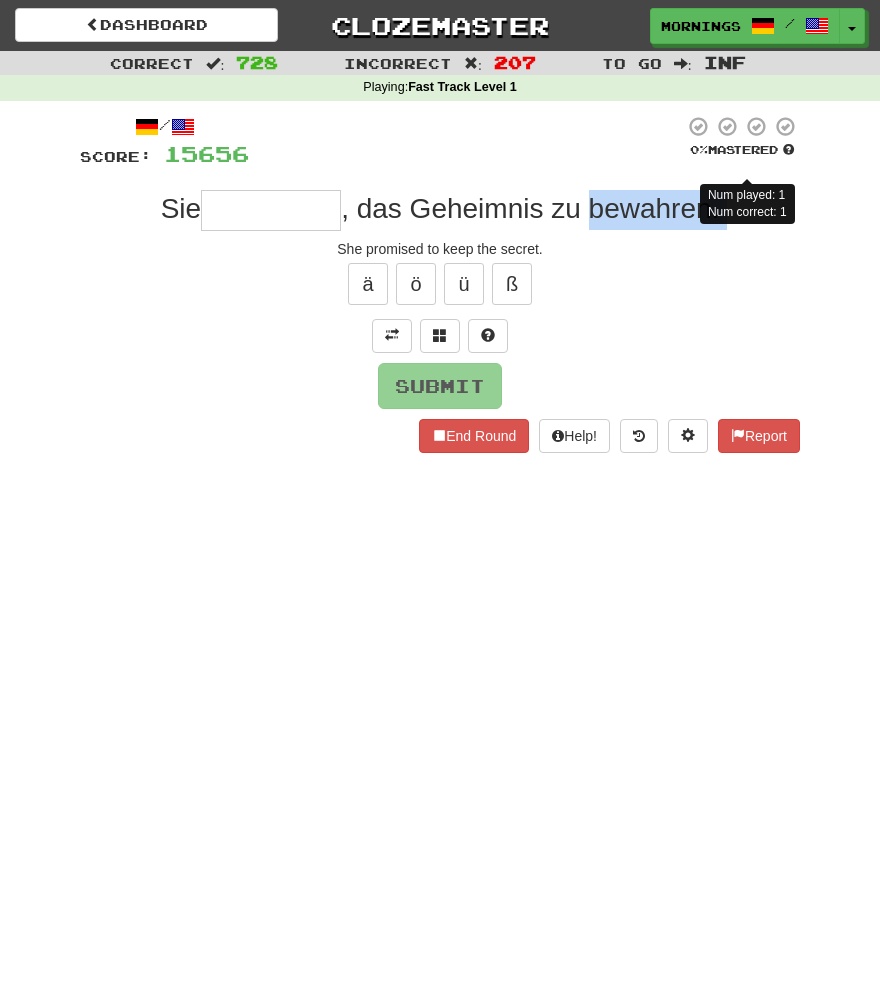 drag, startPoint x: 595, startPoint y: 216, endPoint x: 629, endPoint y: 234, distance: 38.470768 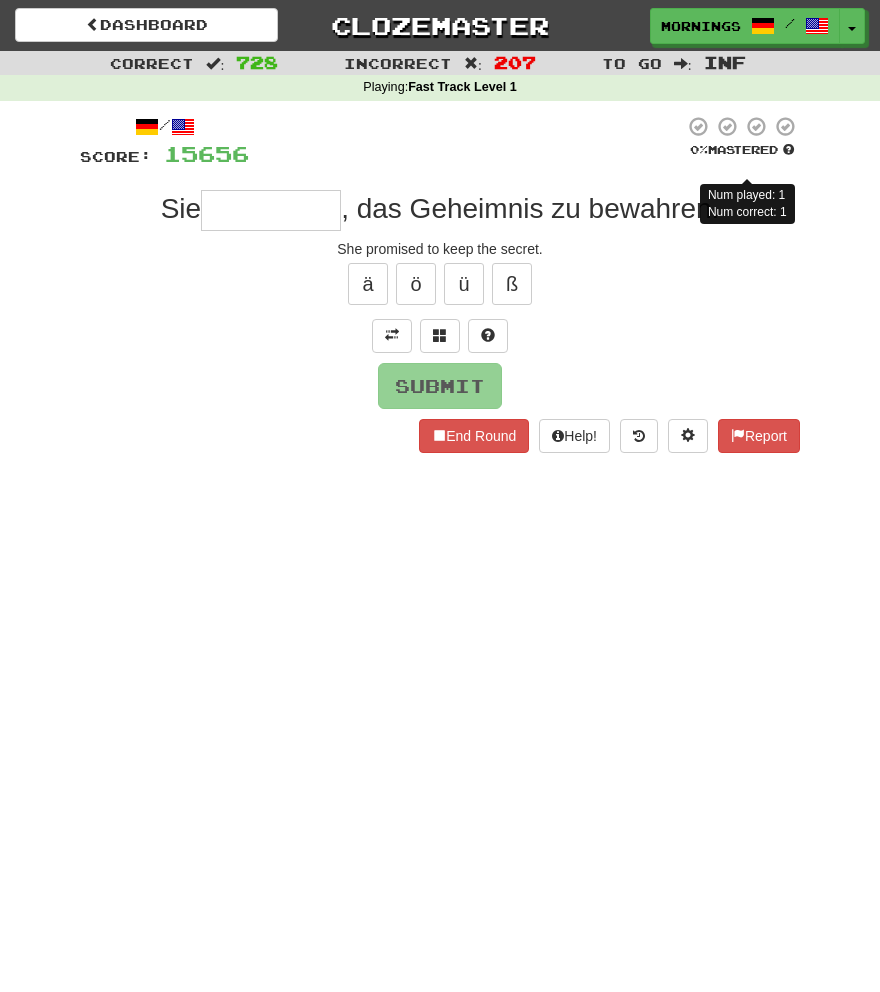 click on "/  Score:   15656 0 %  Mastered Num played: 1 Num correct: 1 Sie  , das Geheimnis zu bewahren. She promised to keep the secret. ä ö ü ß Submit  End Round  Help!  Report" at bounding box center (440, 291) 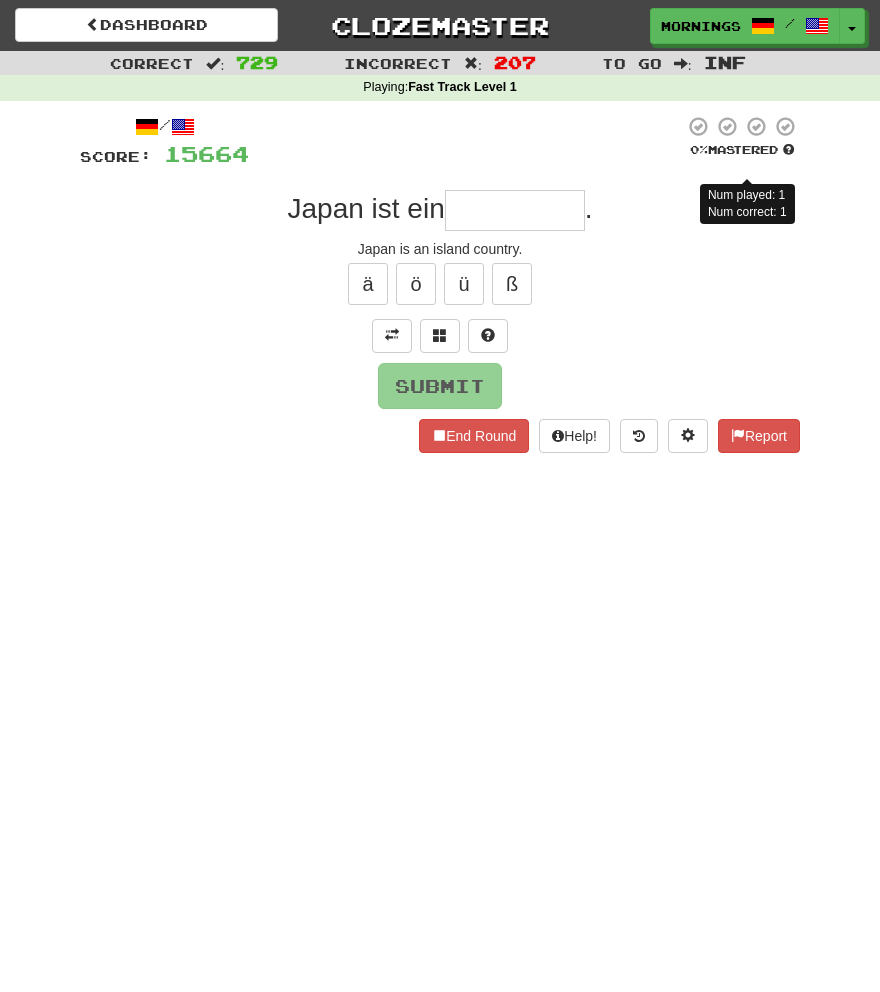 click on "Dashboard
Clozemaster
MorningSky1558
/
Toggle Dropdown
Dashboard
Leaderboard
Activity Feed
Notifications
Profile
Discussions
Deutsch
/
English
Streak:
0
Review:
2,326
Points Today: 0
English
/
Español
Streak:
1
Review:
3,655
Points Today: 1536
English
/
Deutsch
Streak:
0
Review:
537
Points Today: 0
English
/
Italiano
Streak:
0
Review:
330
Points Today: 0
English
/
Français
Streak:
1
Review:
2,370
Points Today: 3048
English
/
Português
Streak:
0
Review:
260
Points Today: 0
English
/
العربية
Streak:
0
Review:
216
Points Today: 0" at bounding box center (440, 496) 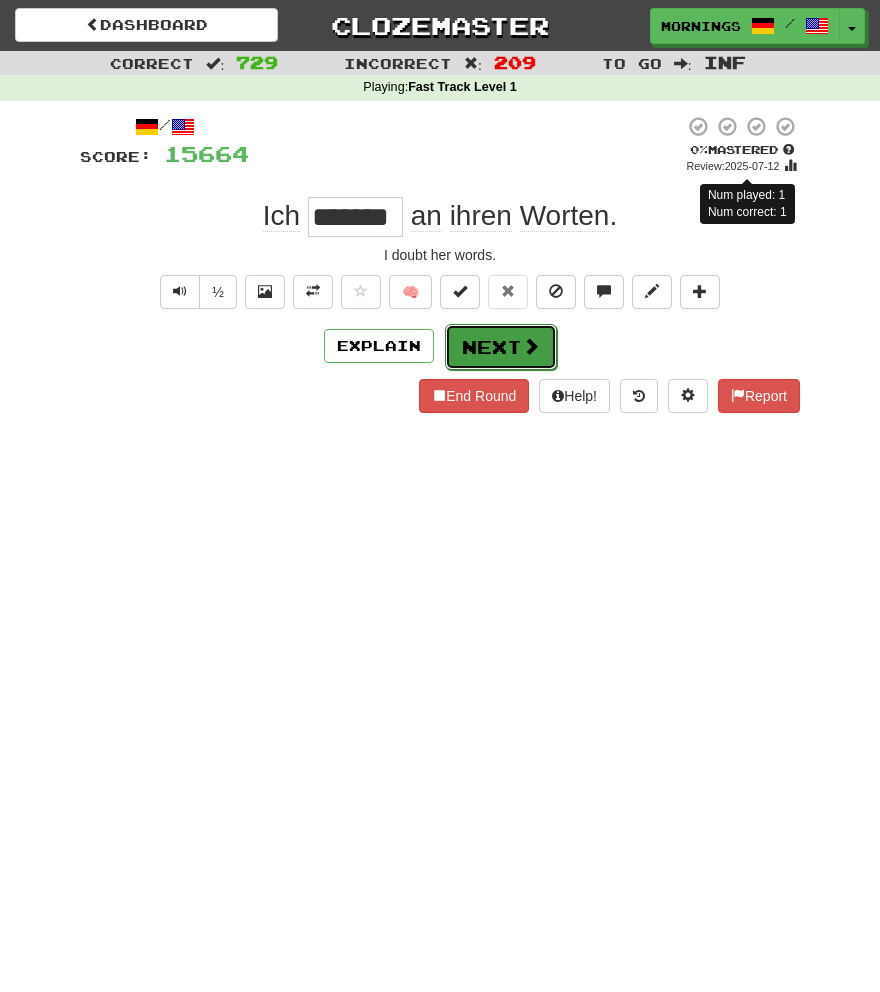 click at bounding box center [531, 346] 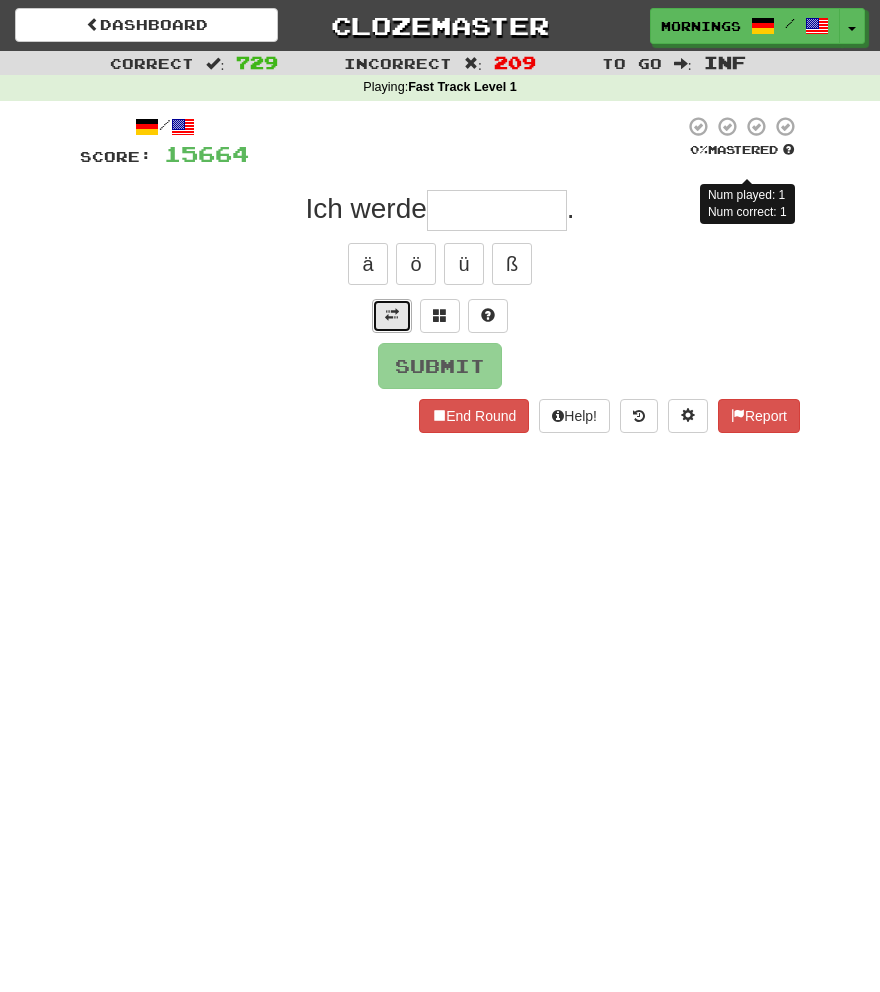 click at bounding box center (392, 316) 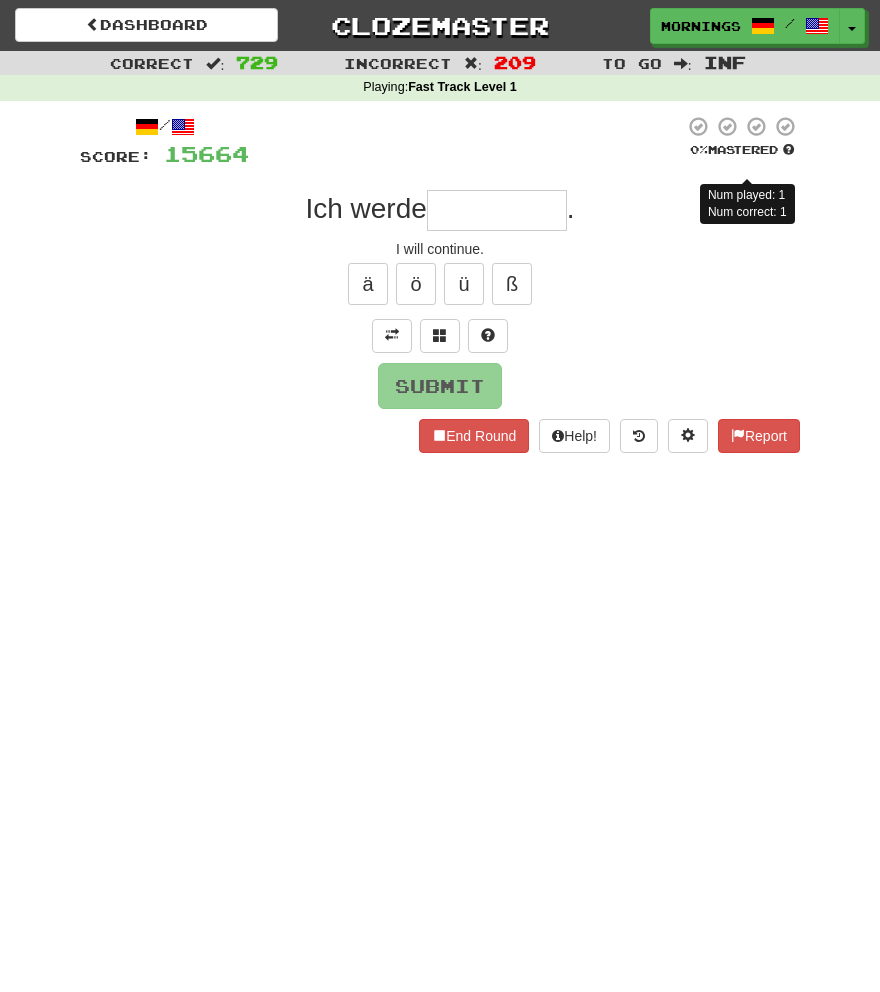 click on "I will continue." at bounding box center (440, 249) 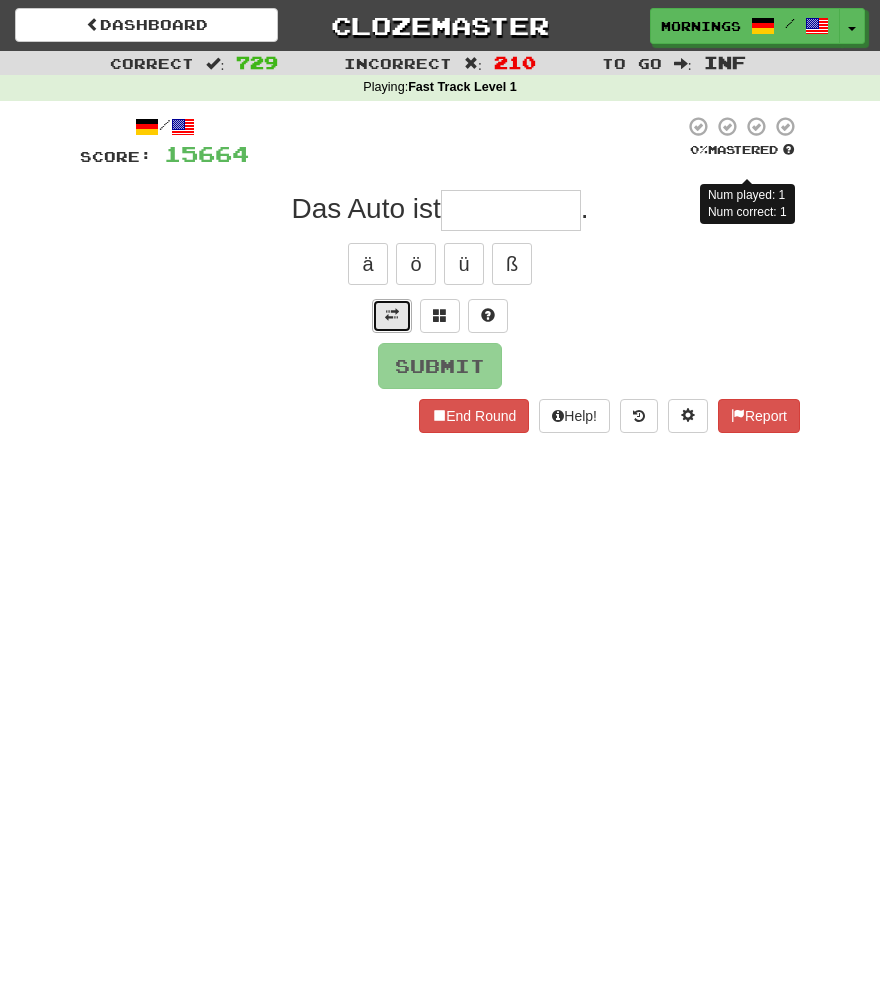 click at bounding box center (392, 315) 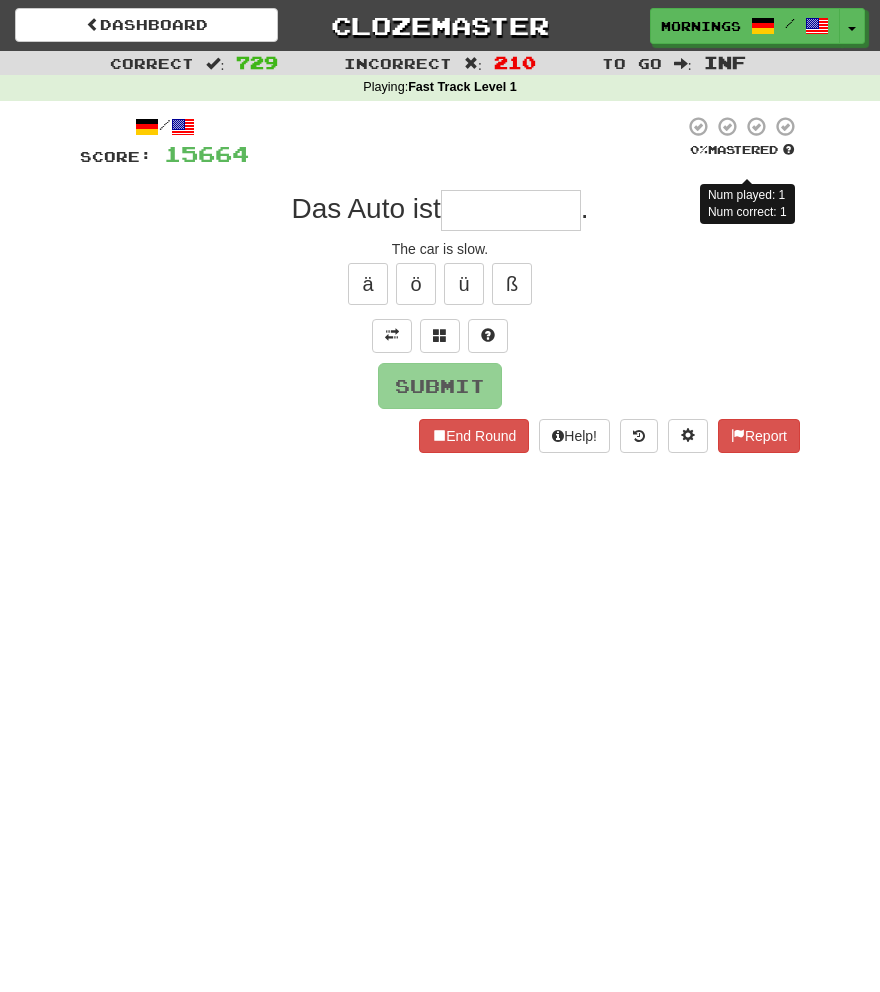 click at bounding box center [511, 210] 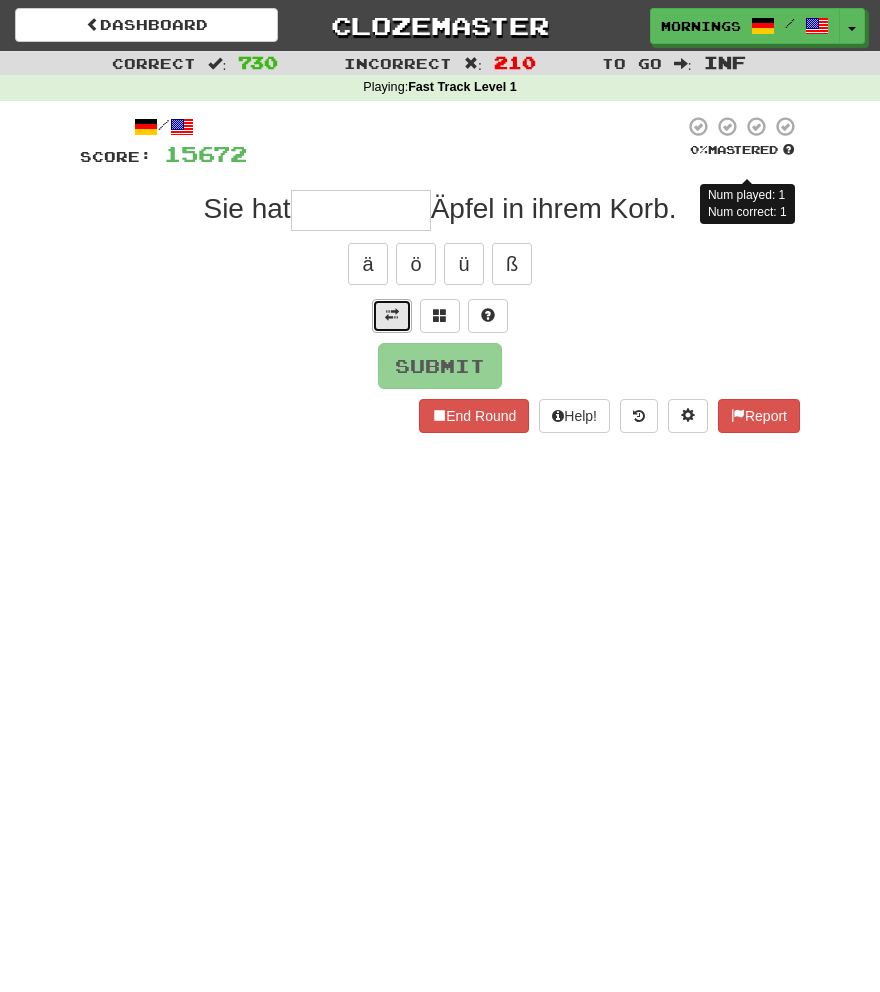 click at bounding box center (392, 315) 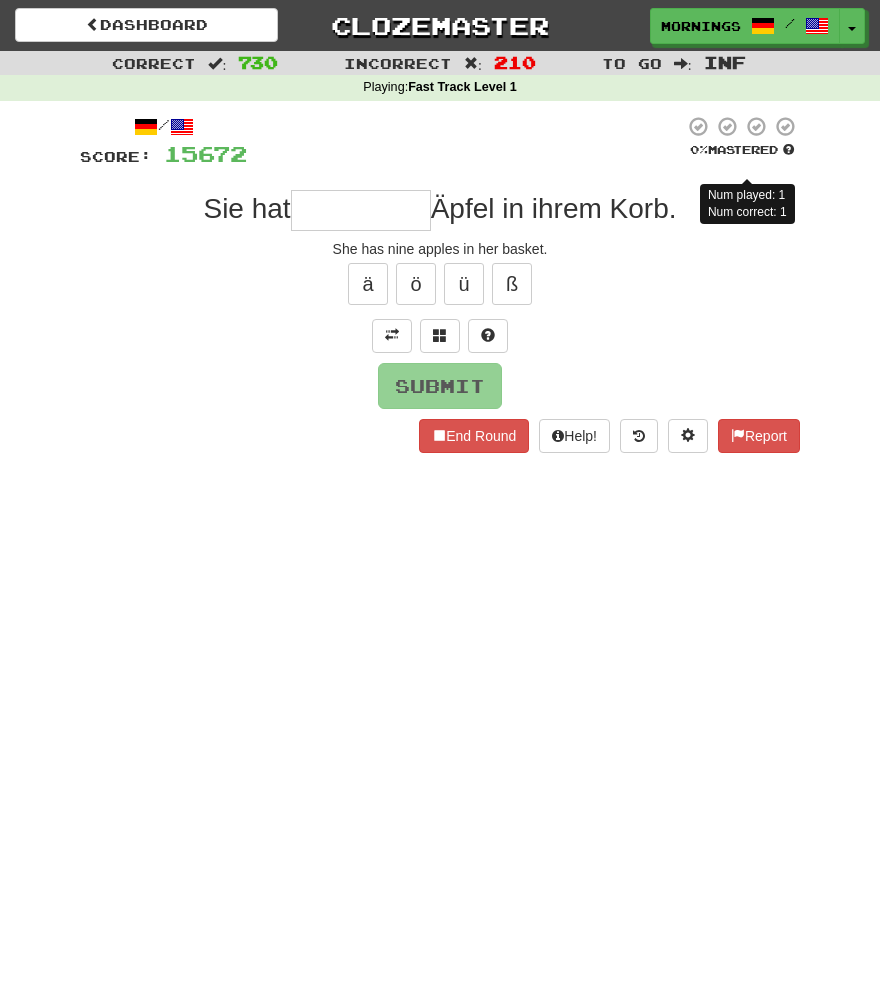 click at bounding box center (361, 210) 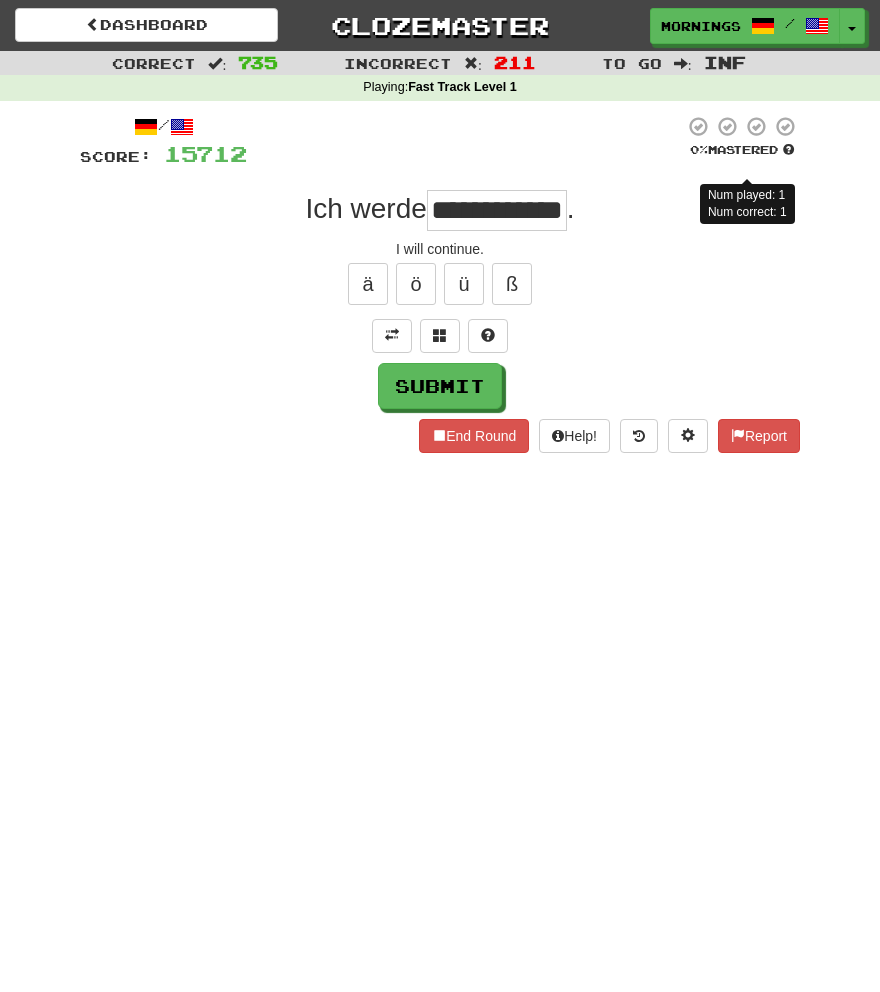 scroll, scrollTop: 0, scrollLeft: 0, axis: both 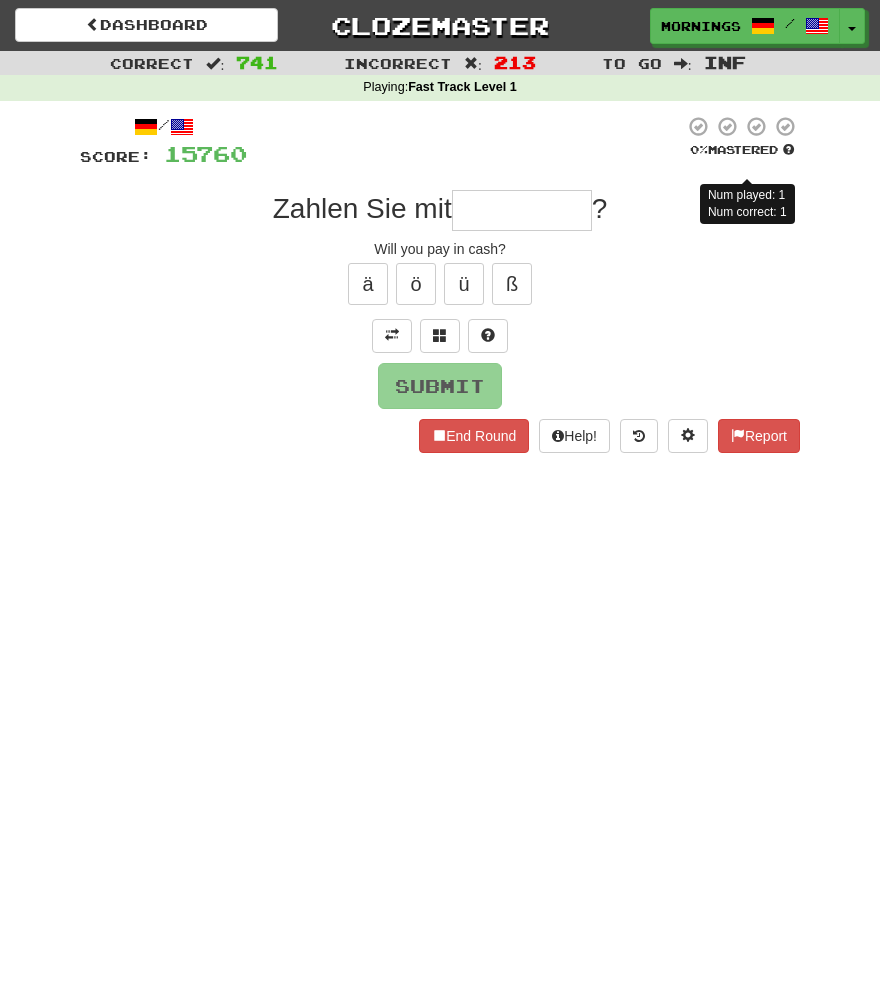 click on "Dashboard
Clozemaster
MorningSky1558
/
Toggle Dropdown
Dashboard
Leaderboard
Activity Feed
Notifications
Profile
Discussions
Deutsch
/
English
Streak:
0
Review:
2,326
Points Today: 0
English
/
Español
Streak:
1
Review:
3,655
Points Today: 1536
English
/
Deutsch
Streak:
0
Review:
537
Points Today: 0
English
/
Italiano
Streak:
0
Review:
330
Points Today: 0
English
/
Français
Streak:
1
Review:
2,370
Points Today: 3048
English
/
Português
Streak:
0
Review:
260
Points Today: 0
English
/
العربية
Streak:
0
Review:
216
Points Today: 0" at bounding box center [440, 496] 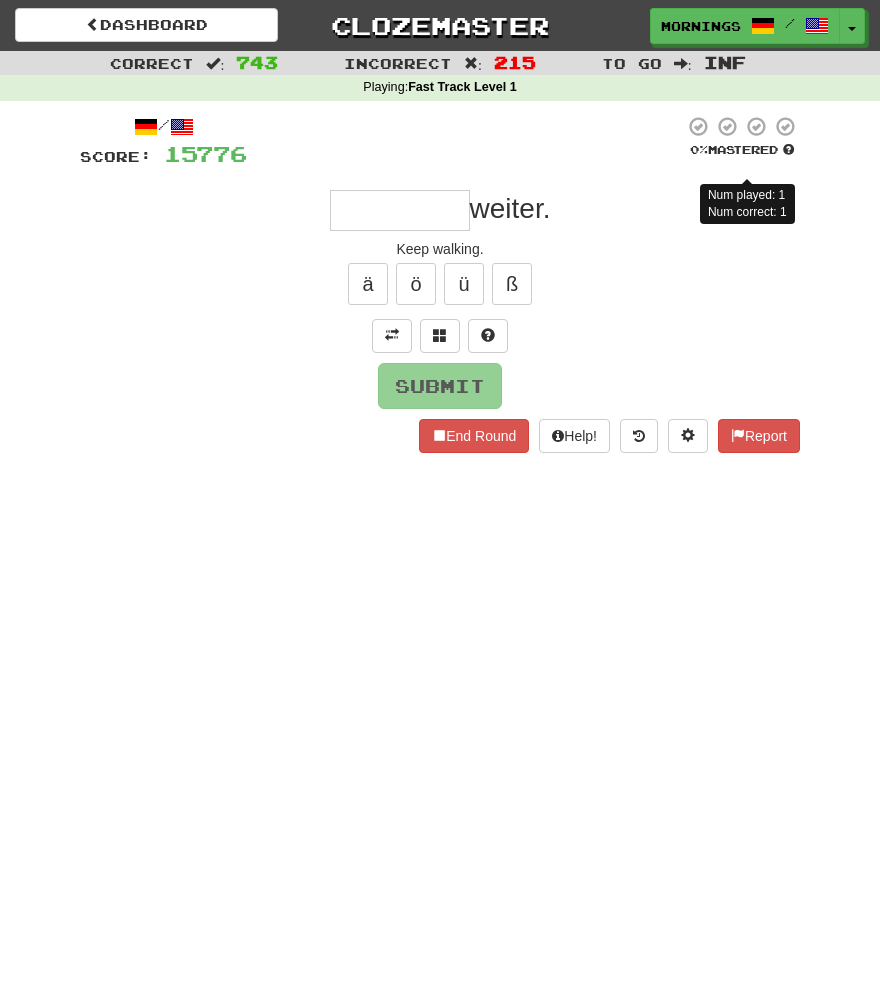 click on "Dashboard
Clozemaster
MorningSky1558
/
Toggle Dropdown
Dashboard
Leaderboard
Activity Feed
Notifications
Profile
Discussions
Deutsch
/
English
Streak:
0
Review:
2,326
Points Today: 0
English
/
Español
Streak:
1
Review:
3,655
Points Today: 1536
English
/
Deutsch
Streak:
0
Review:
537
Points Today: 0
English
/
Italiano
Streak:
0
Review:
330
Points Today: 0
English
/
Français
Streak:
1
Review:
2,370
Points Today: 3048
English
/
Português
Streak:
0
Review:
260
Points Today: 0
English
/
العربية
Streak:
0
Review:
216
Points Today: 0" at bounding box center [440, 496] 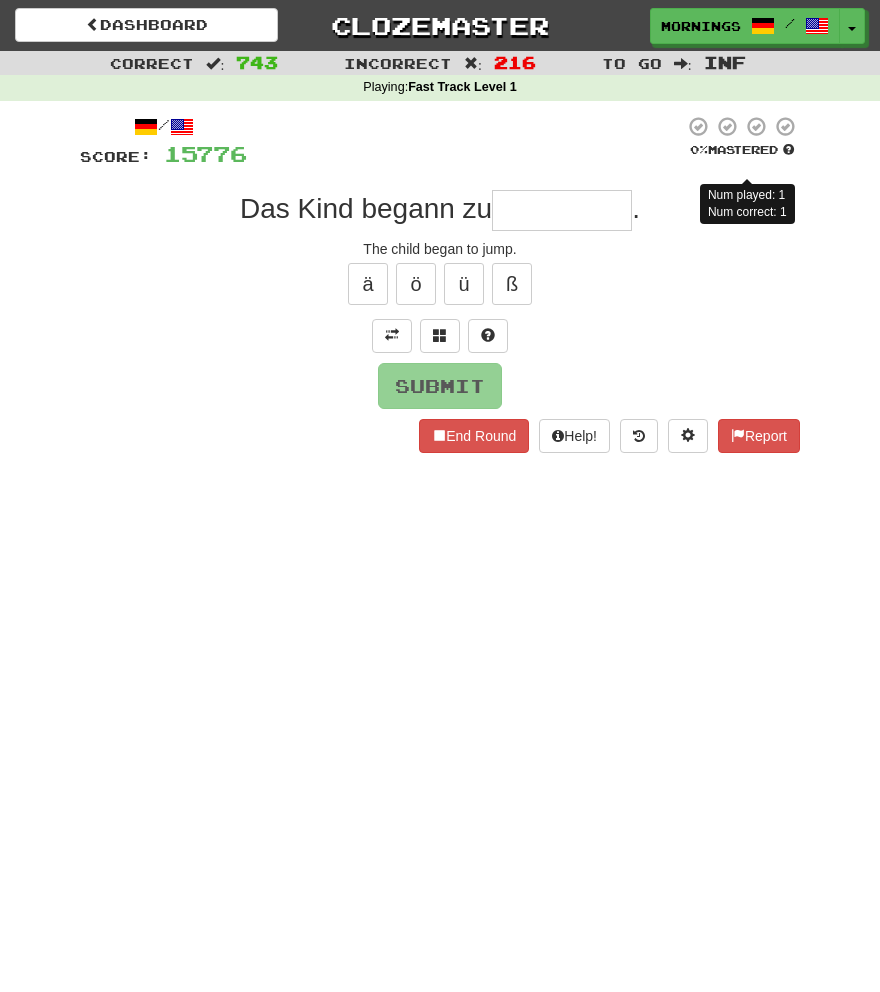 click at bounding box center [440, 336] 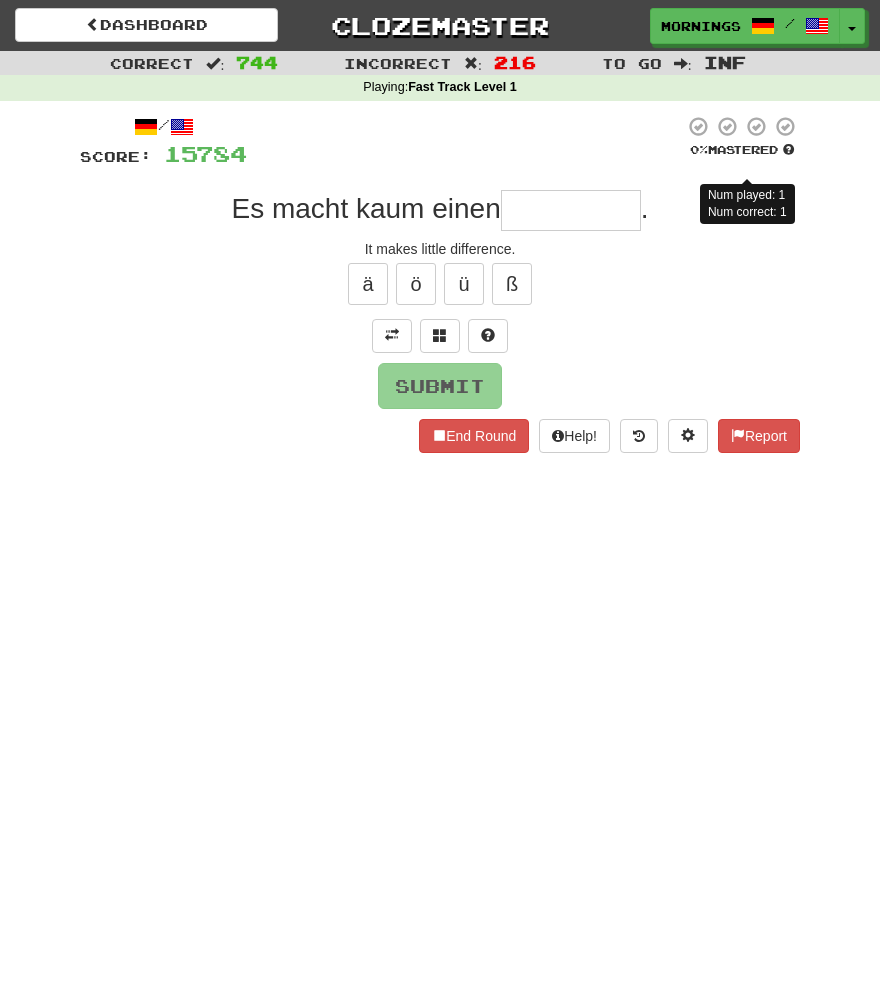 click on "Dashboard
Clozemaster
MorningSky1558
/
Toggle Dropdown
Dashboard
Leaderboard
Activity Feed
Notifications
Profile
Discussions
Deutsch
/
English
Streak:
0
Review:
2,326
Points Today: 0
English
/
Español
Streak:
1
Review:
3,655
Points Today: 1536
English
/
Deutsch
Streak:
0
Review:
537
Points Today: 0
English
/
Italiano
Streak:
0
Review:
330
Points Today: 0
English
/
Français
Streak:
1
Review:
2,370
Points Today: 3048
English
/
Português
Streak:
0
Review:
260
Points Today: 0
English
/
العربية
Streak:
0
Review:
216
Points Today: 0" at bounding box center [440, 496] 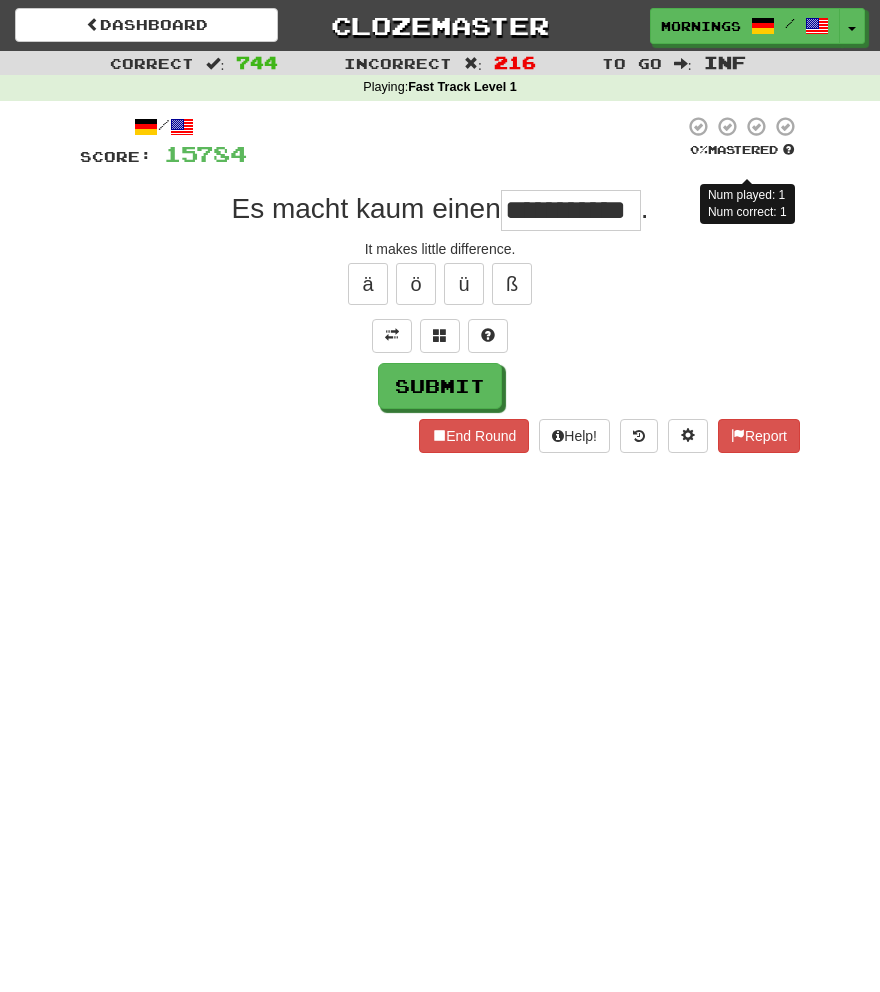 scroll, scrollTop: 0, scrollLeft: 19, axis: horizontal 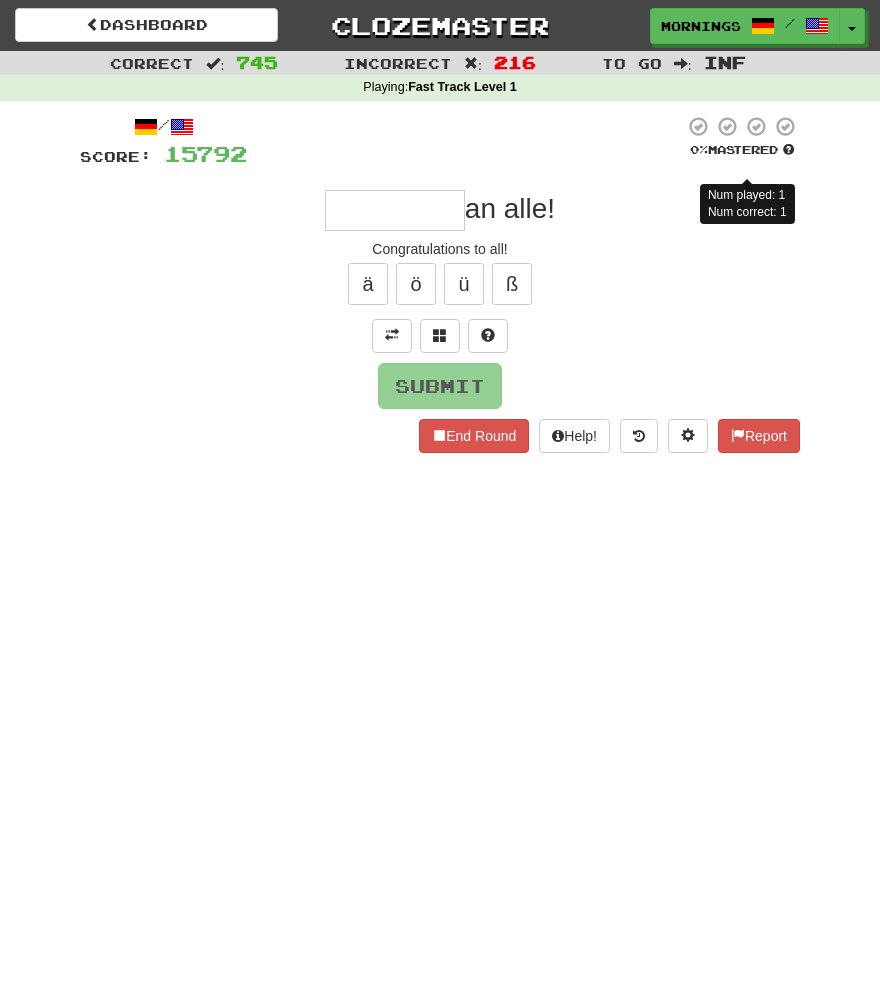 click on "/  Score:   15792 0 %  Mastered Num played: 1 Num correct: 1  an alle! Congratulations to all! ä ö ü ß Submit  End Round  Help!  Report" at bounding box center [440, 291] 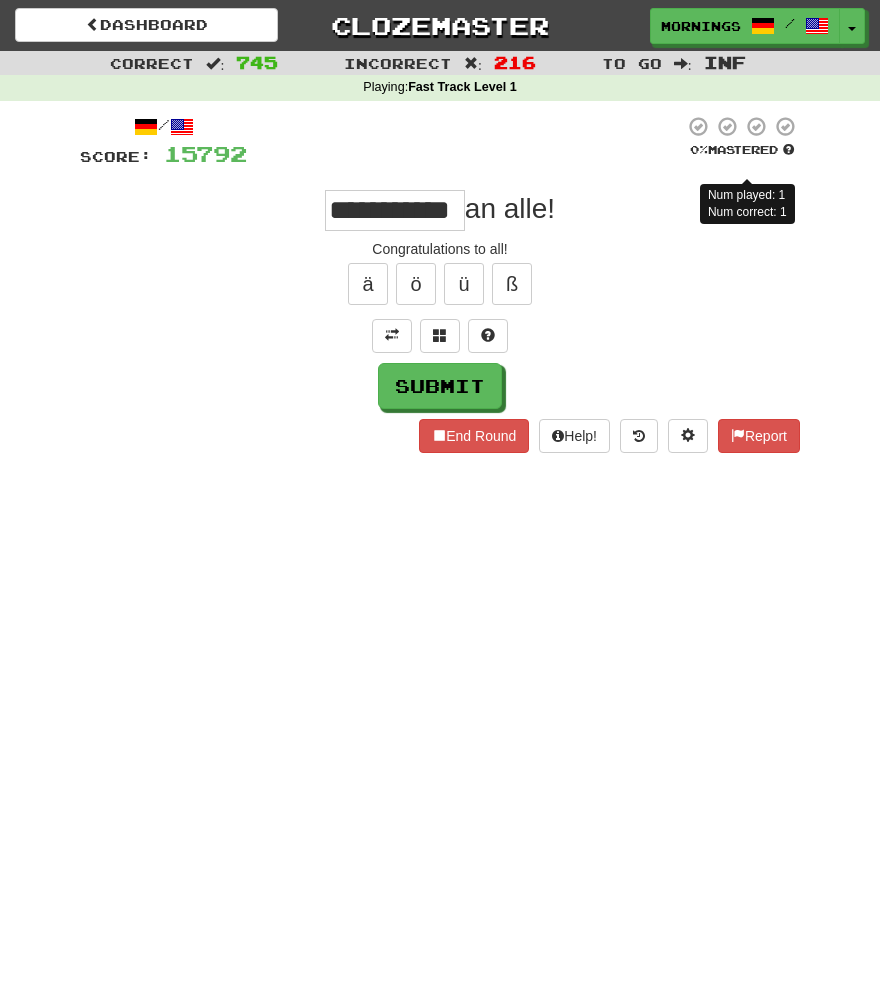 scroll, scrollTop: 0, scrollLeft: 0, axis: both 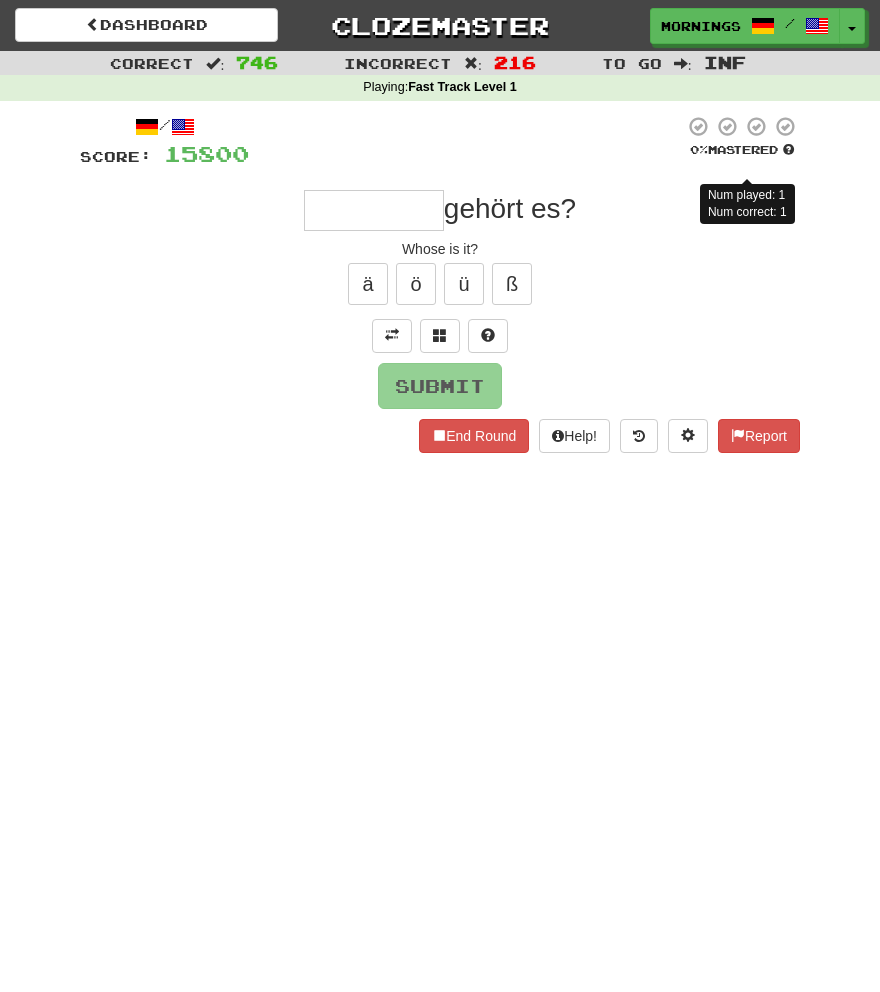 click on "Submit" at bounding box center (440, 386) 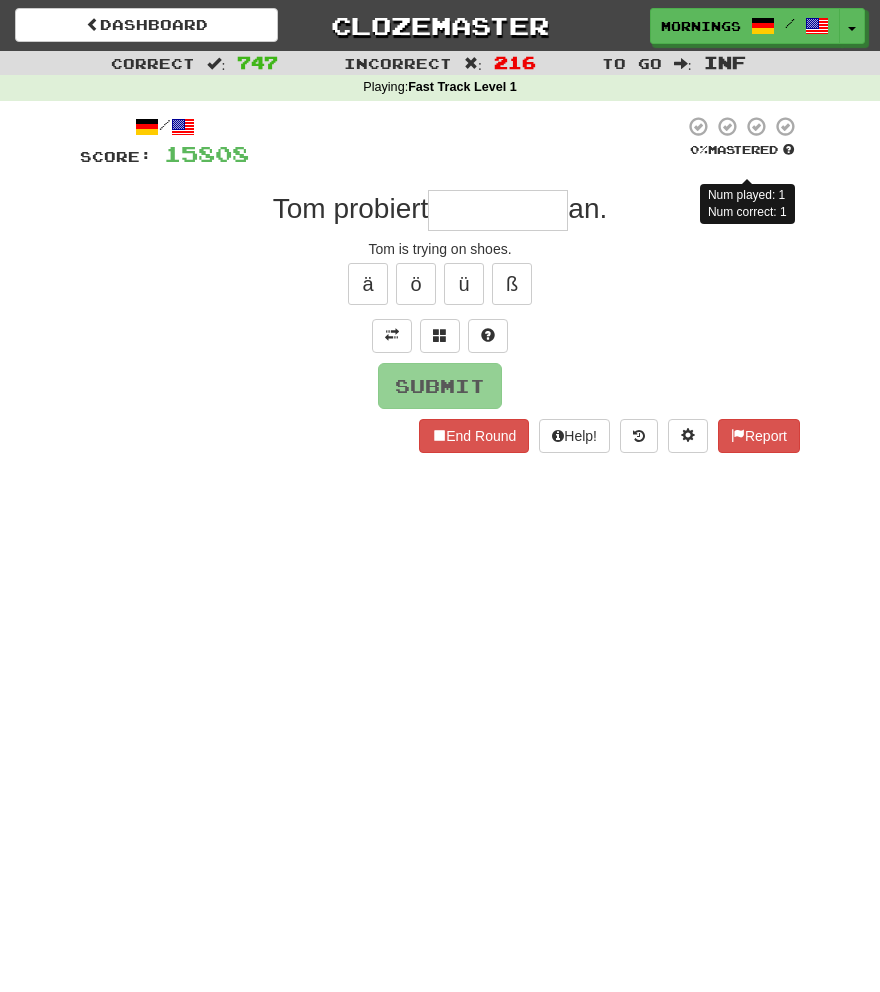 click on "ä ö ü ß" at bounding box center (440, 284) 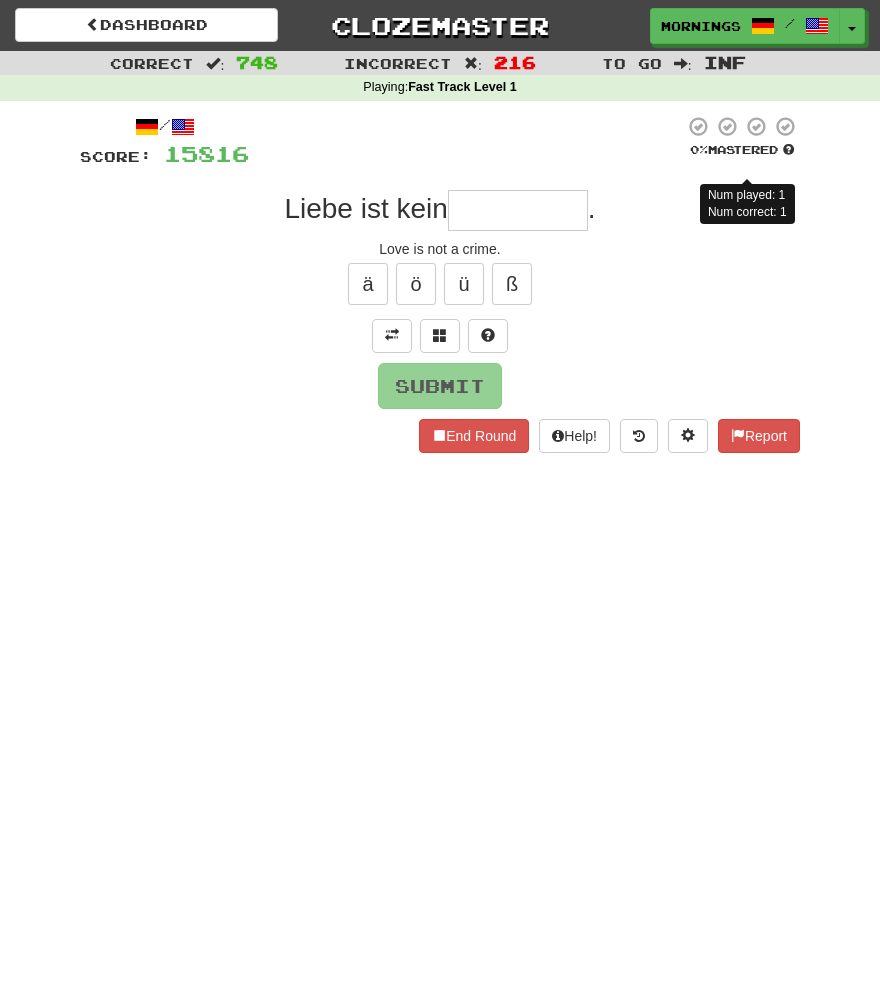 click on "Dashboard
Clozemaster
MorningSky1558
/
Toggle Dropdown
Dashboard
Leaderboard
Activity Feed
Notifications
Profile
Discussions
Deutsch
/
English
Streak:
0
Review:
2,326
Points Today: 0
English
/
Español
Streak:
1
Review:
3,655
Points Today: 1536
English
/
Deutsch
Streak:
0
Review:
537
Points Today: 0
English
/
Italiano
Streak:
0
Review:
330
Points Today: 0
English
/
Français
Streak:
1
Review:
2,370
Points Today: 3048
English
/
Português
Streak:
0
Review:
260
Points Today: 0
English
/
العربية
Streak:
0
Review:
216
Points Today: 0" at bounding box center (440, 496) 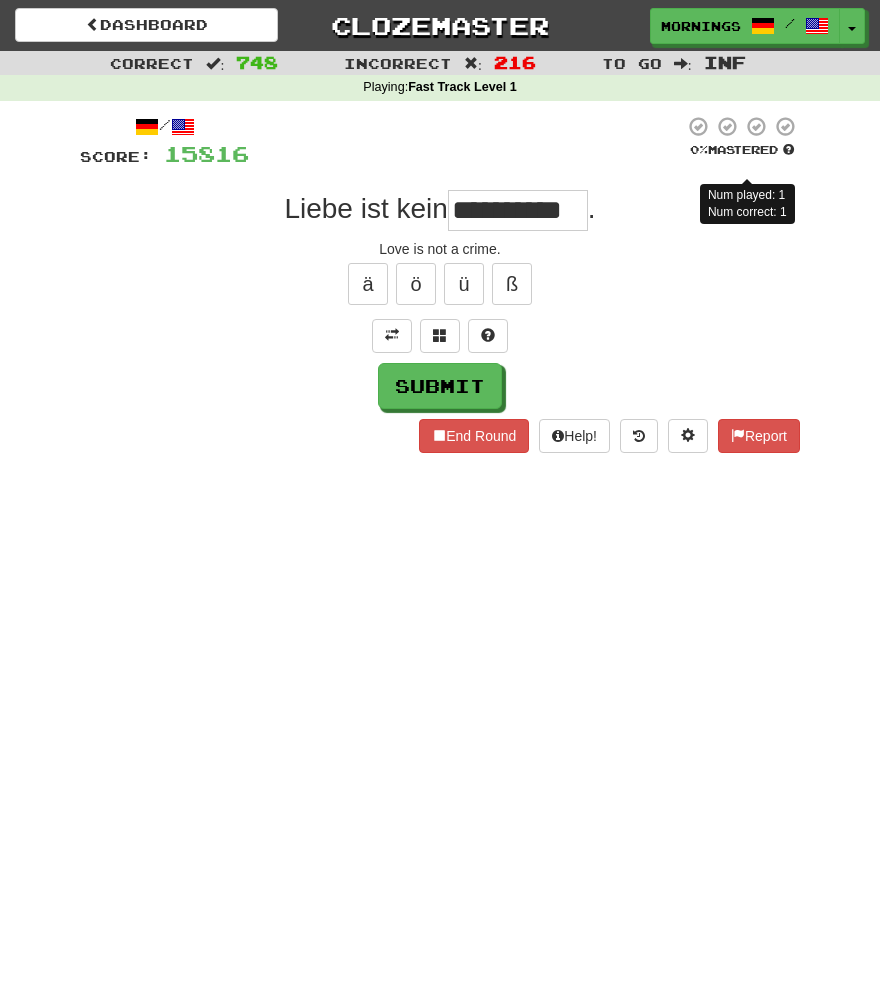 scroll, scrollTop: 0, scrollLeft: 0, axis: both 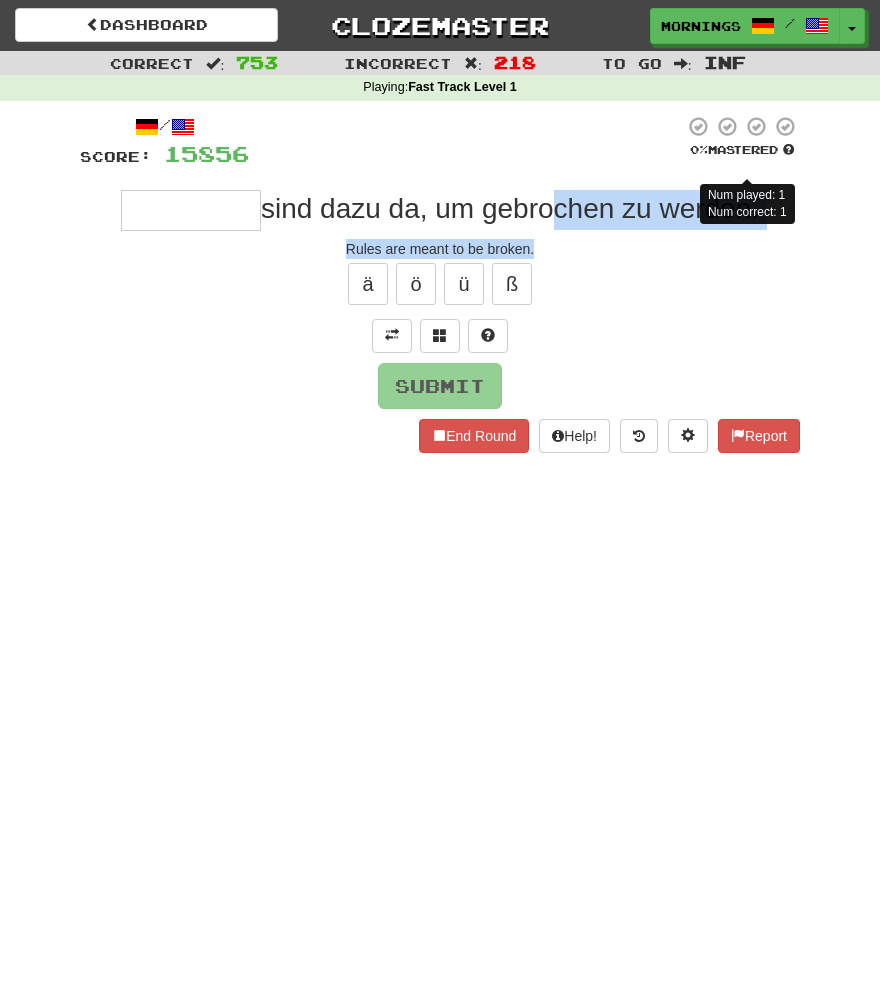 drag, startPoint x: 540, startPoint y: 216, endPoint x: 572, endPoint y: 238, distance: 38.832977 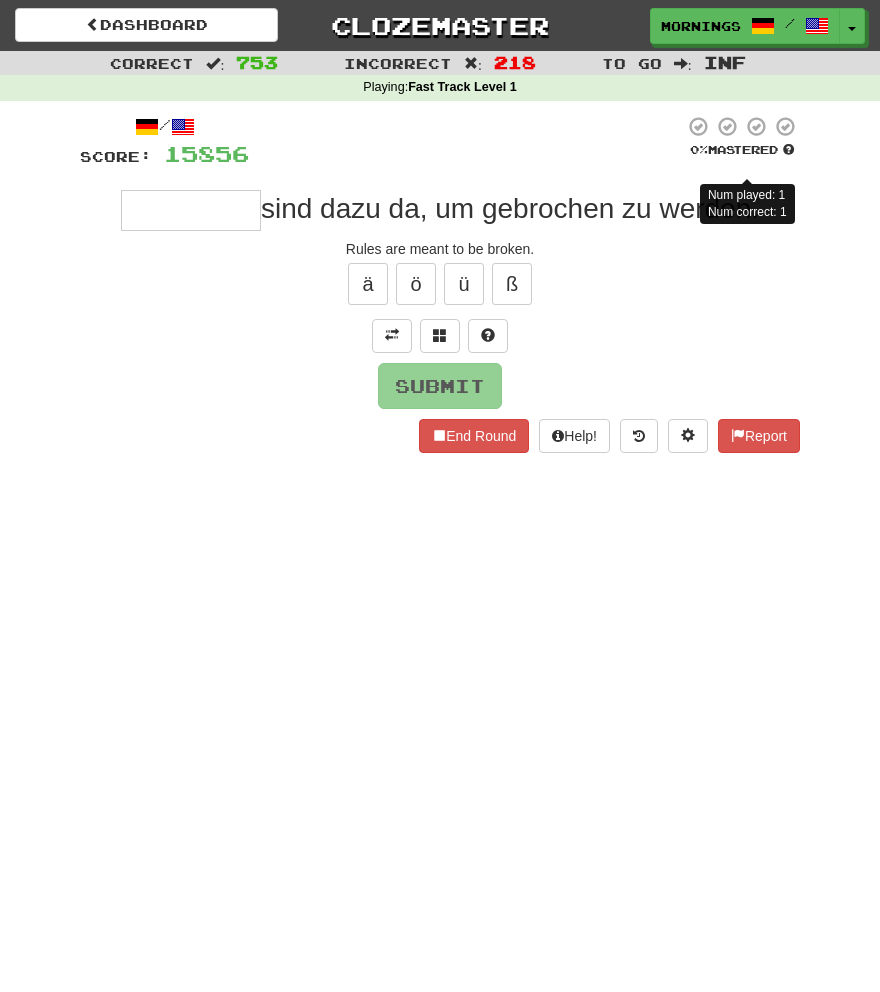 click on "/  Score:   15856 0 %  Mastered Num played: 1 Num correct: 1  sind dazu da, um gebrochen zu werden. Rules are meant to be broken. ä ö ü ß Submit  End Round  Help!  Report" at bounding box center [440, 284] 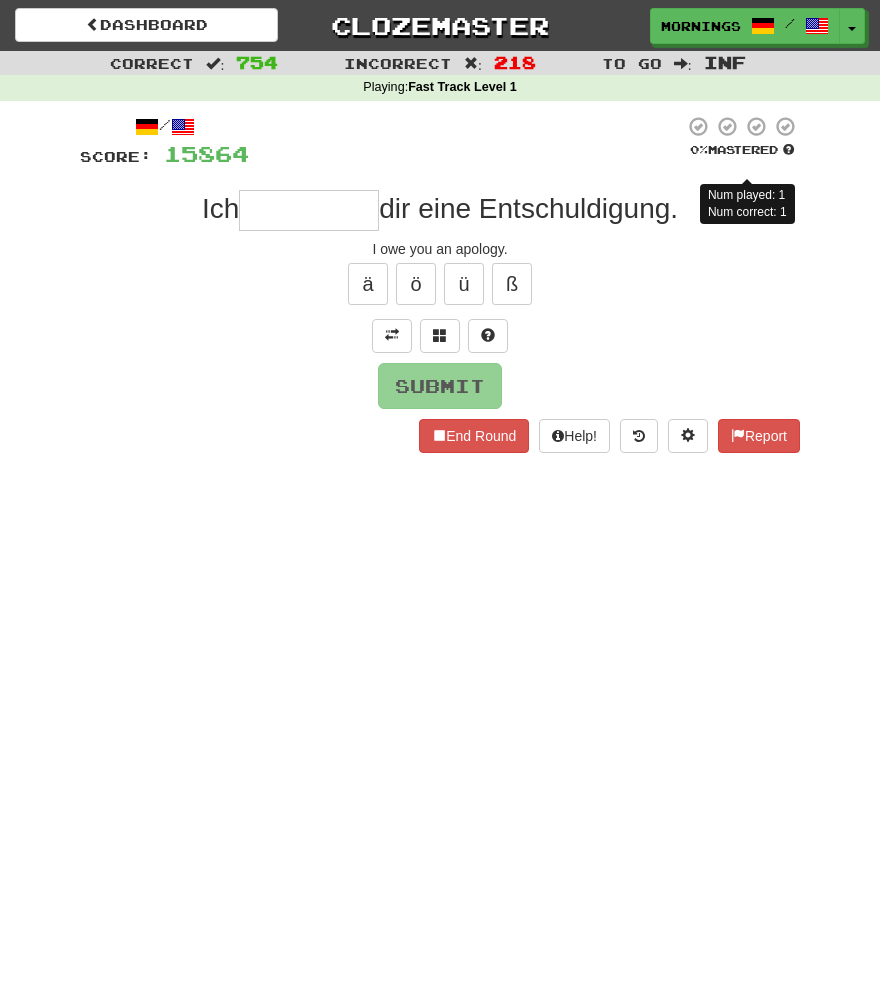 scroll, scrollTop: 0, scrollLeft: 0, axis: both 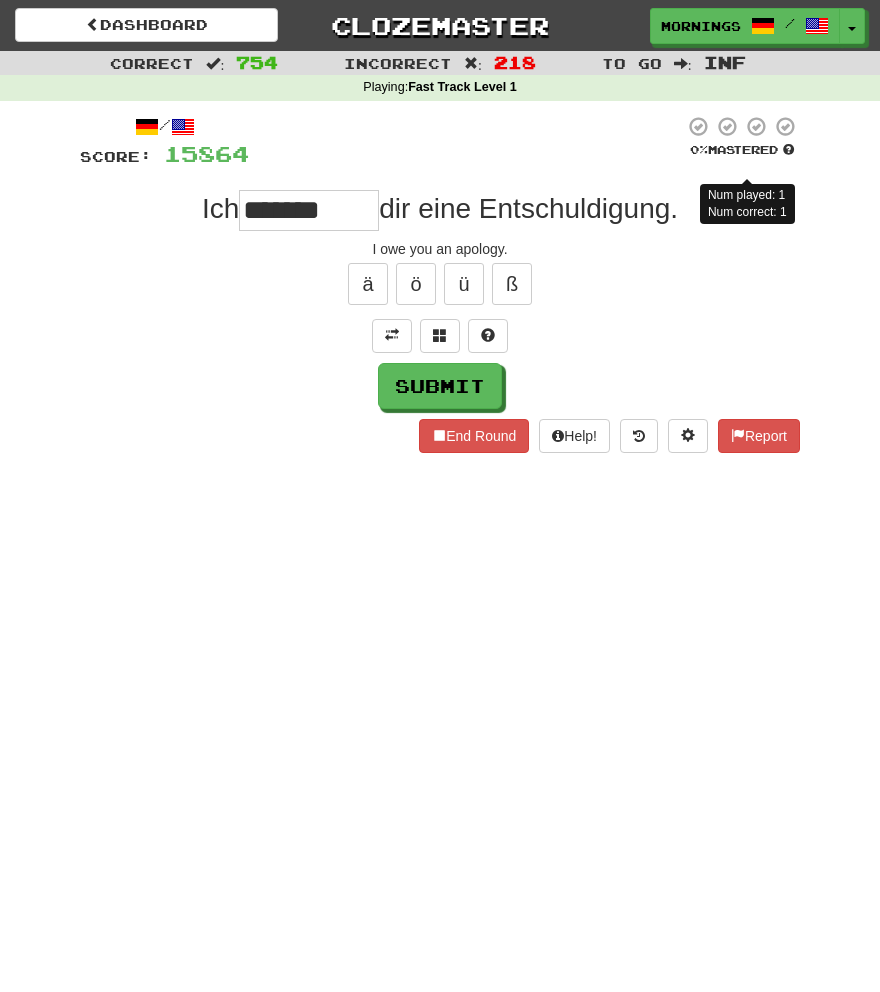 type on "*******" 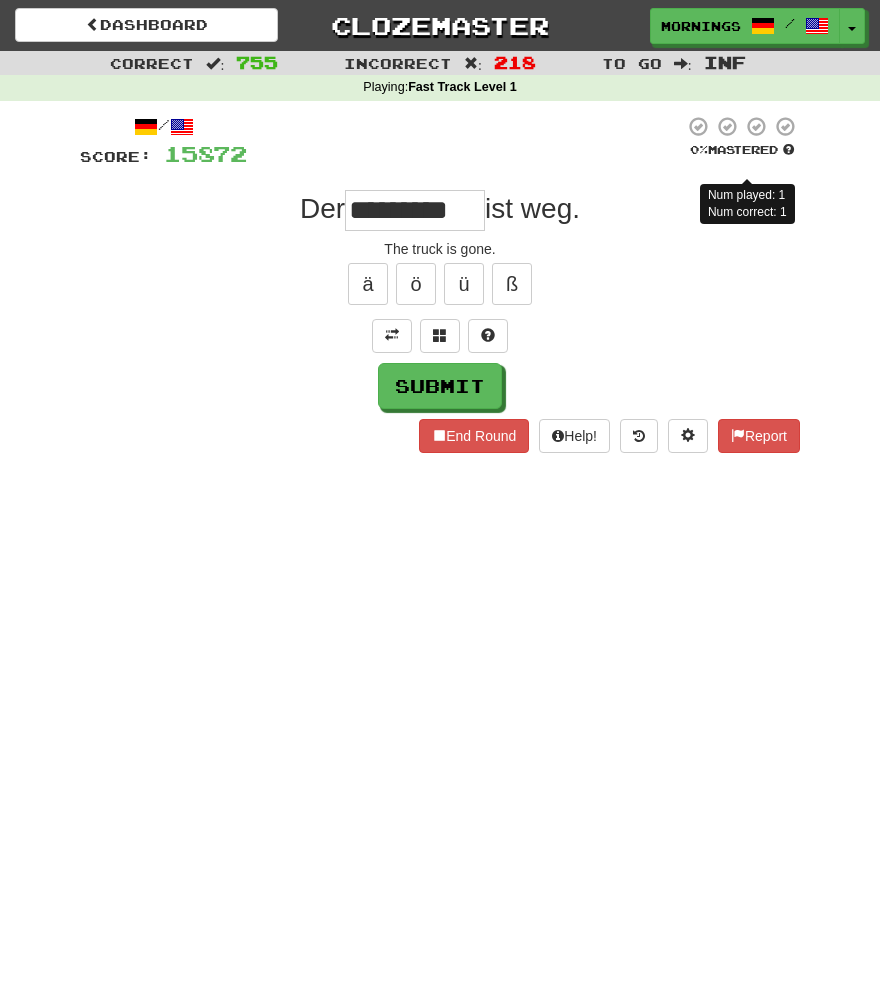 scroll, scrollTop: 0, scrollLeft: 4, axis: horizontal 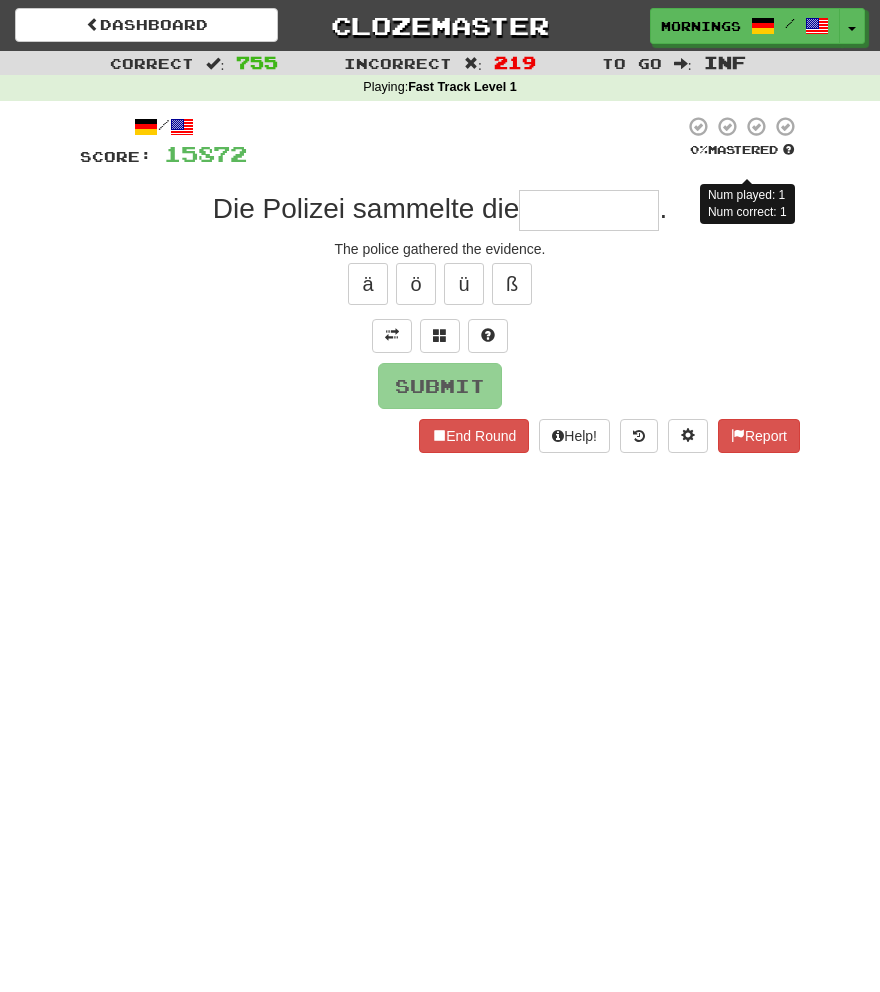 click on "Dashboard
Clozemaster
MorningSky1558
/
Toggle Dropdown
Dashboard
Leaderboard
Activity Feed
Notifications
Profile
Discussions
Deutsch
/
English
Streak:
0
Review:
2,326
Points Today: 0
English
/
Español
Streak:
1
Review:
3,655
Points Today: 1536
English
/
Deutsch
Streak:
0
Review:
537
Points Today: 0
English
/
Italiano
Streak:
0
Review:
330
Points Today: 0
English
/
Français
Streak:
1
Review:
2,370
Points Today: 3048
English
/
Português
Streak:
0
Review:
260
Points Today: 0
English
/
العربية
Streak:
0
Review:
216
Points Today: 0" at bounding box center (440, 496) 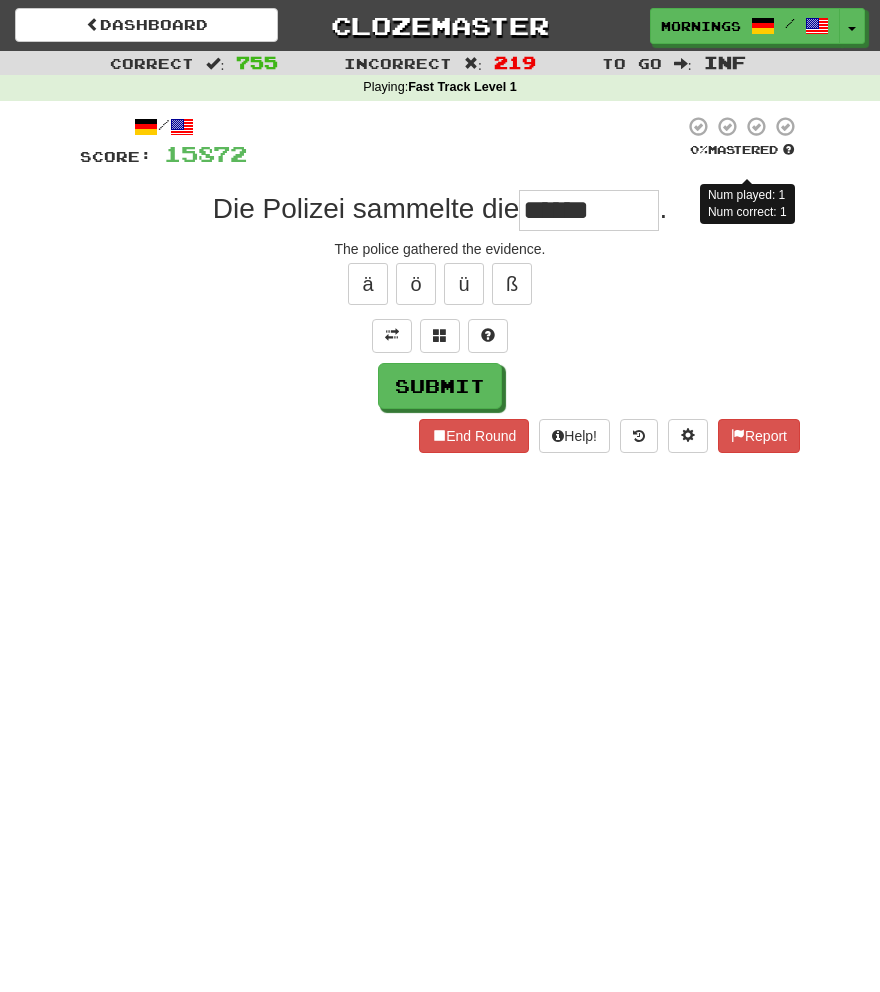 type on "******" 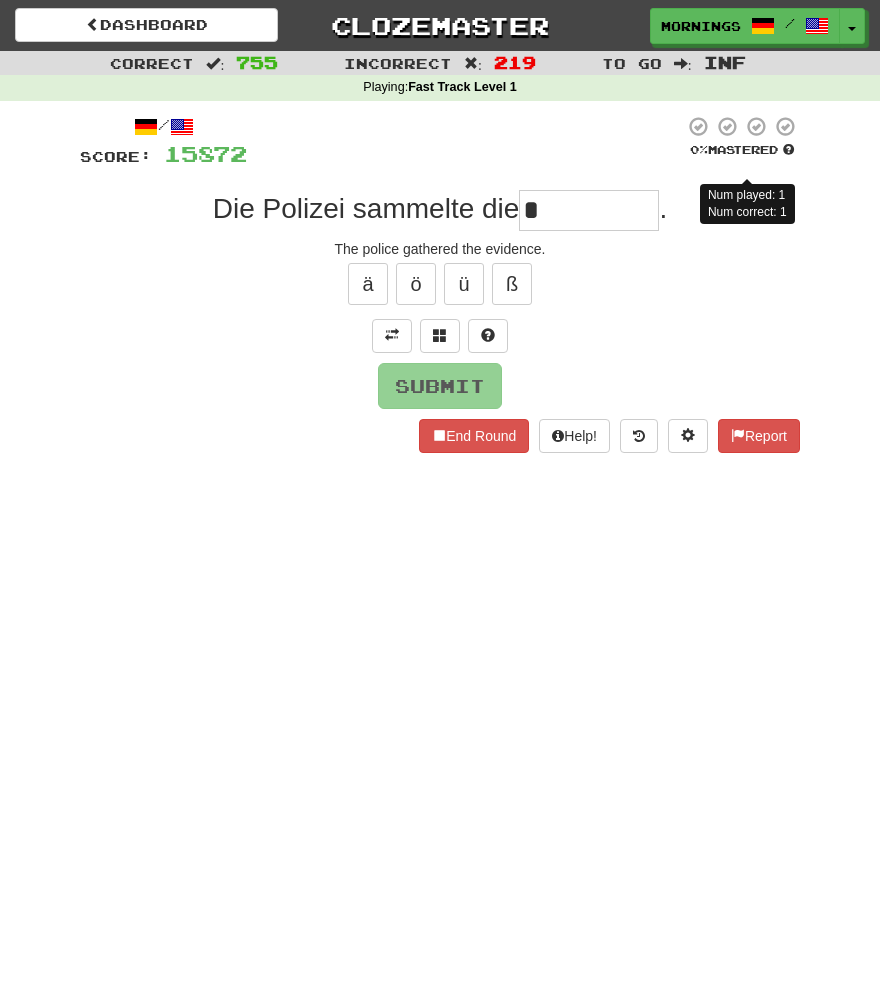 type on "*******" 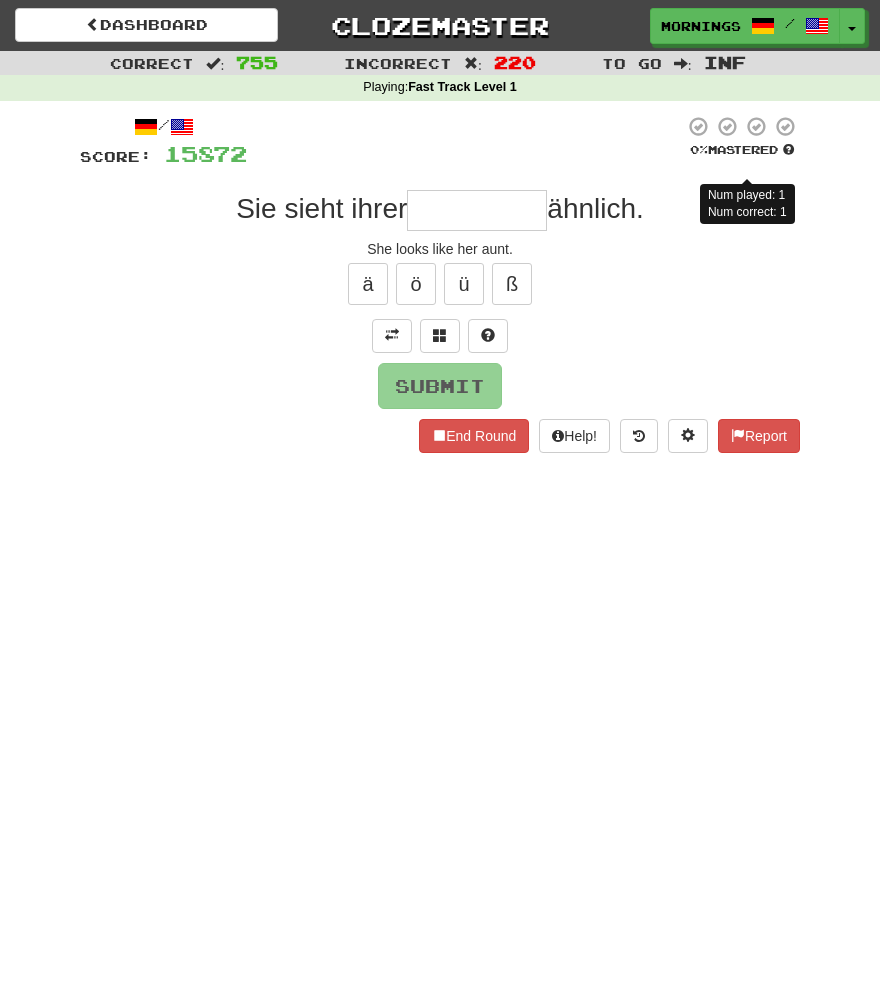 click on "/  Score:   15872 0 %  Mastered Num played: 1 Num correct: 1 Sie sieht ihrer   ähnlich. She looks like her aunt. ä ö ü ß Submit  End Round  Help!  Report" at bounding box center [440, 291] 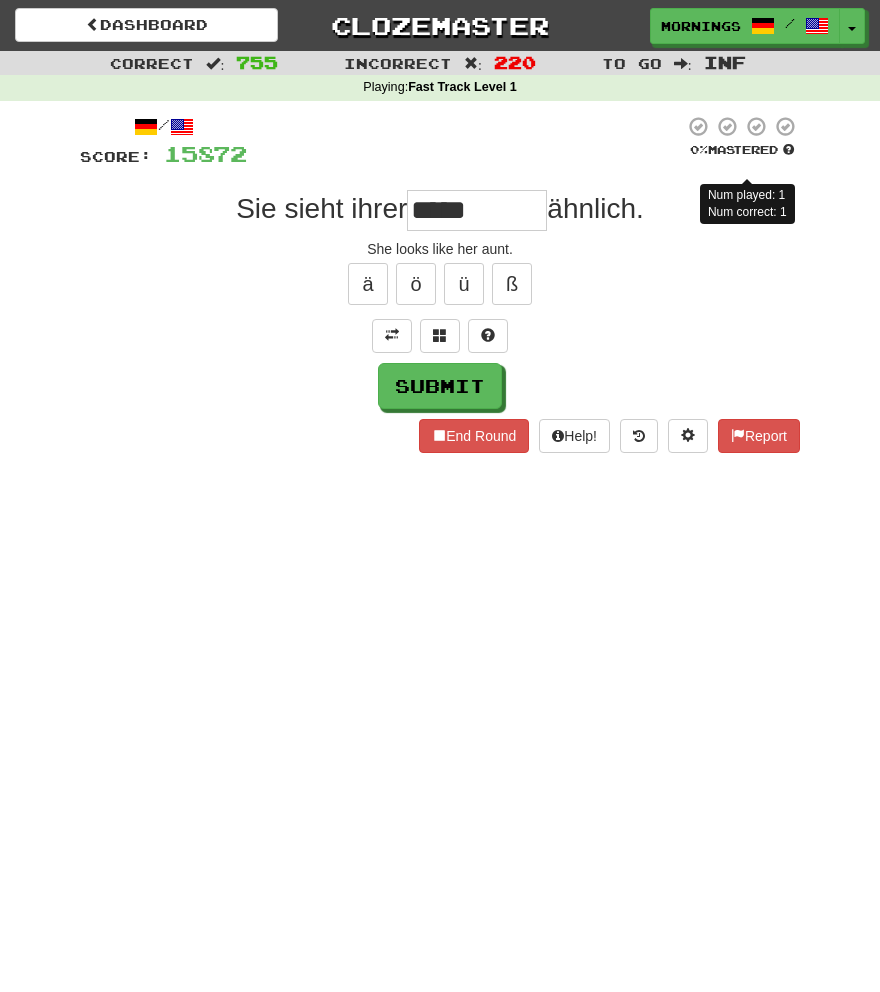 type on "*****" 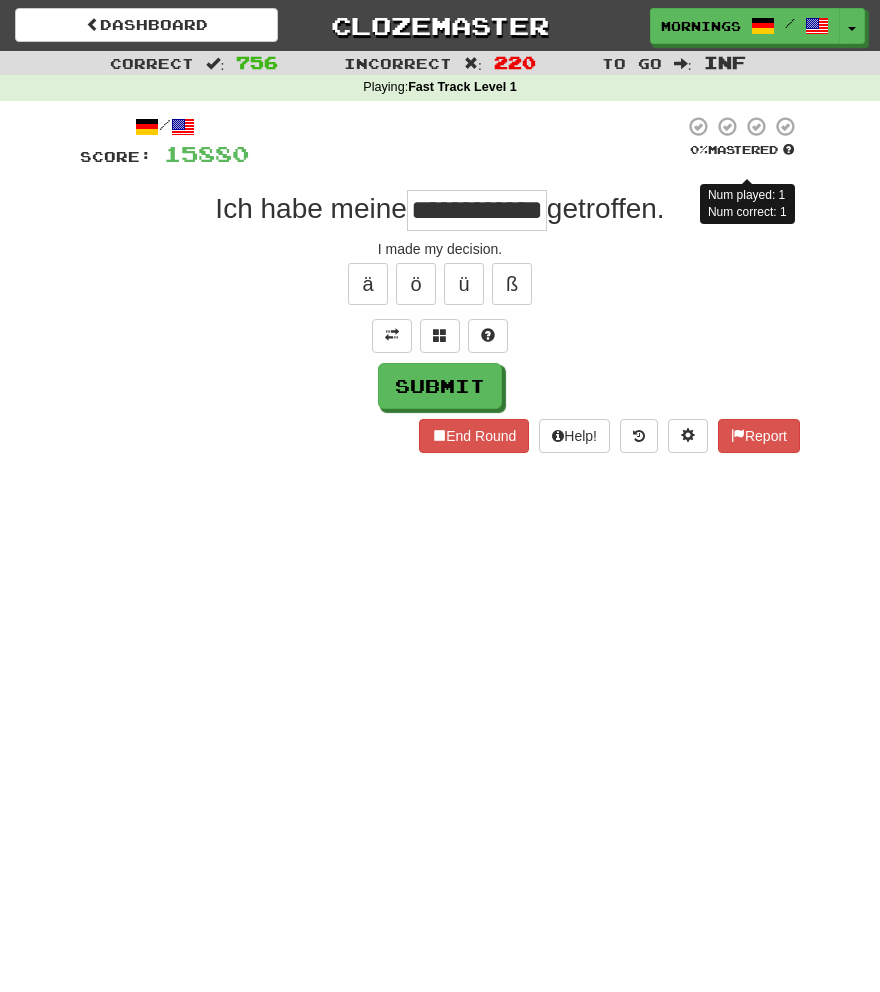 scroll, scrollTop: 0, scrollLeft: 39, axis: horizontal 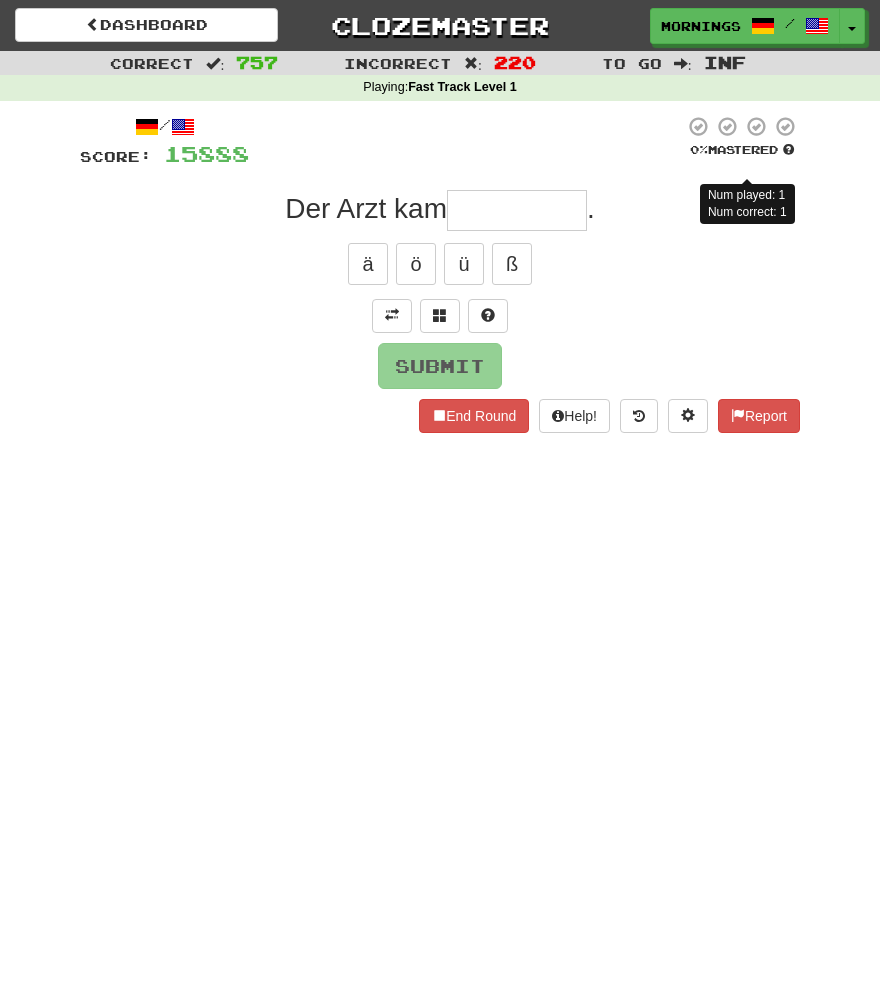 click on "Dashboard
Clozemaster
MorningSky1558
/
Toggle Dropdown
Dashboard
Leaderboard
Activity Feed
Notifications
Profile
Discussions
Deutsch
/
English
Streak:
0
Review:
2,326
Points Today: 0
English
/
Español
Streak:
1
Review:
3,655
Points Today: 1536
English
/
Deutsch
Streak:
0
Review:
537
Points Today: 0
English
/
Italiano
Streak:
0
Review:
330
Points Today: 0
English
/
Français
Streak:
1
Review:
2,370
Points Today: 3048
English
/
Português
Streak:
0
Review:
260
Points Today: 0
English
/
العربية
Streak:
0
Review:
216
Points Today: 0" at bounding box center (440, 496) 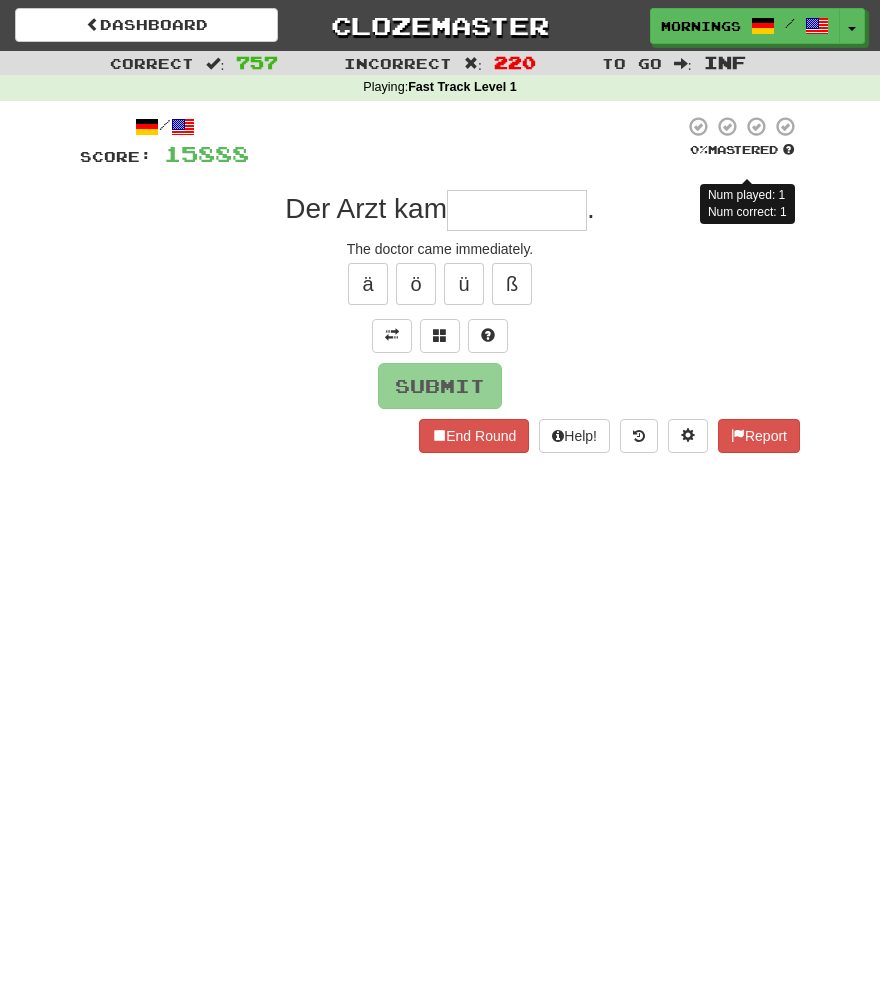 click at bounding box center (517, 210) 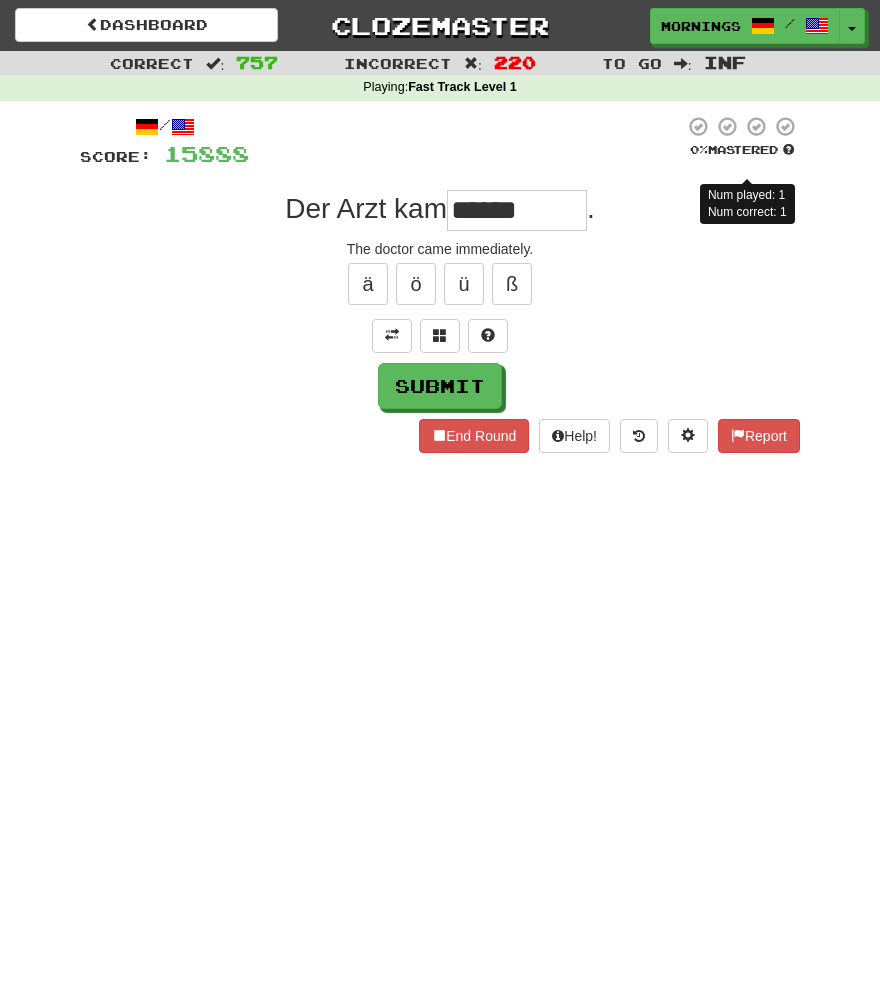 type on "******" 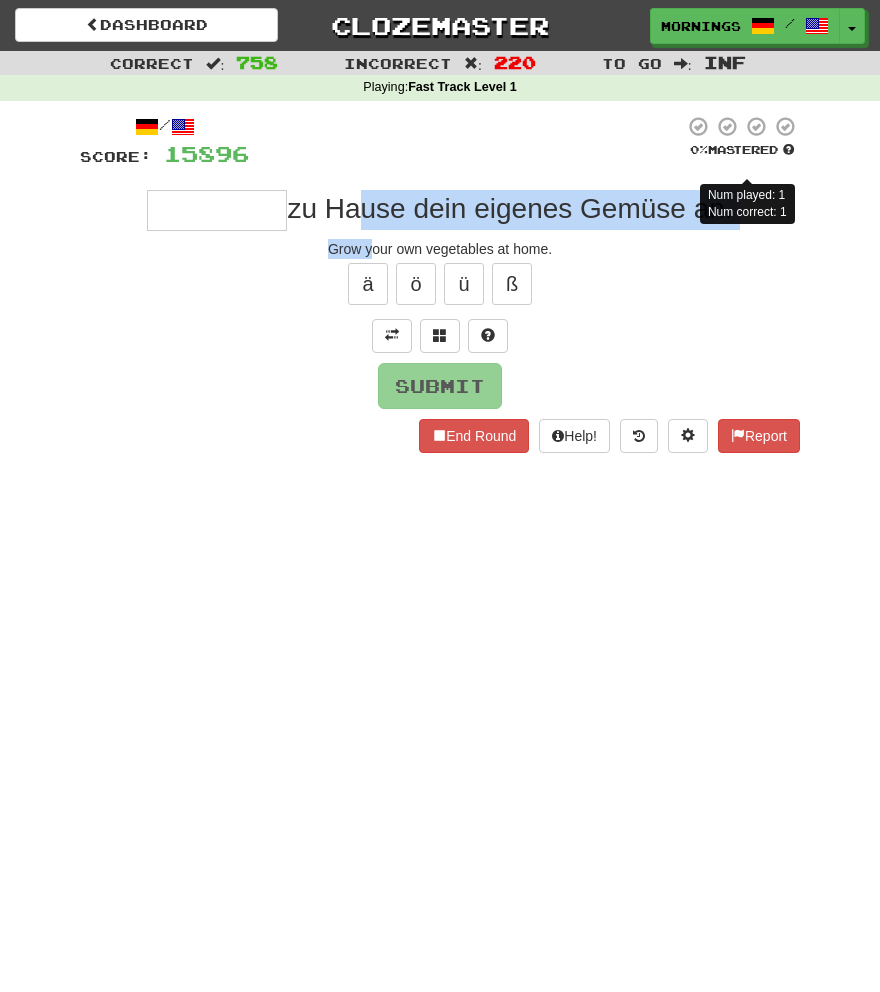 drag, startPoint x: 344, startPoint y: 194, endPoint x: 373, endPoint y: 241, distance: 55.226807 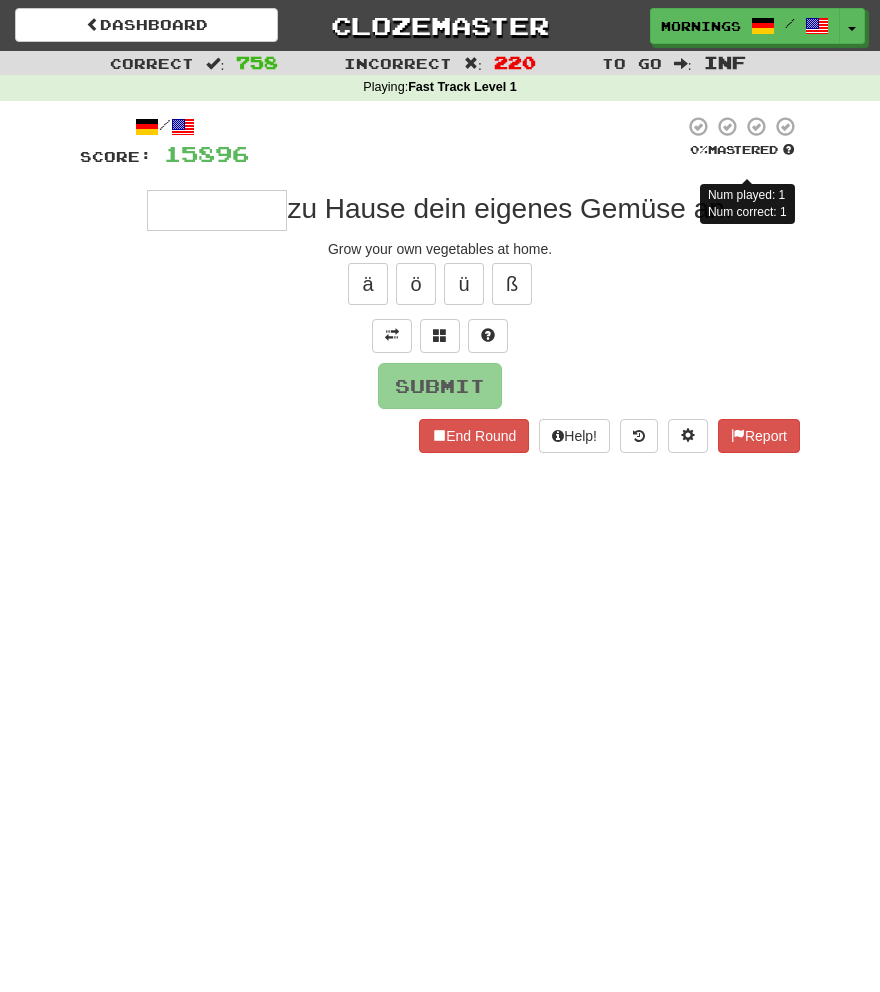 click on "Submit" at bounding box center [440, 386] 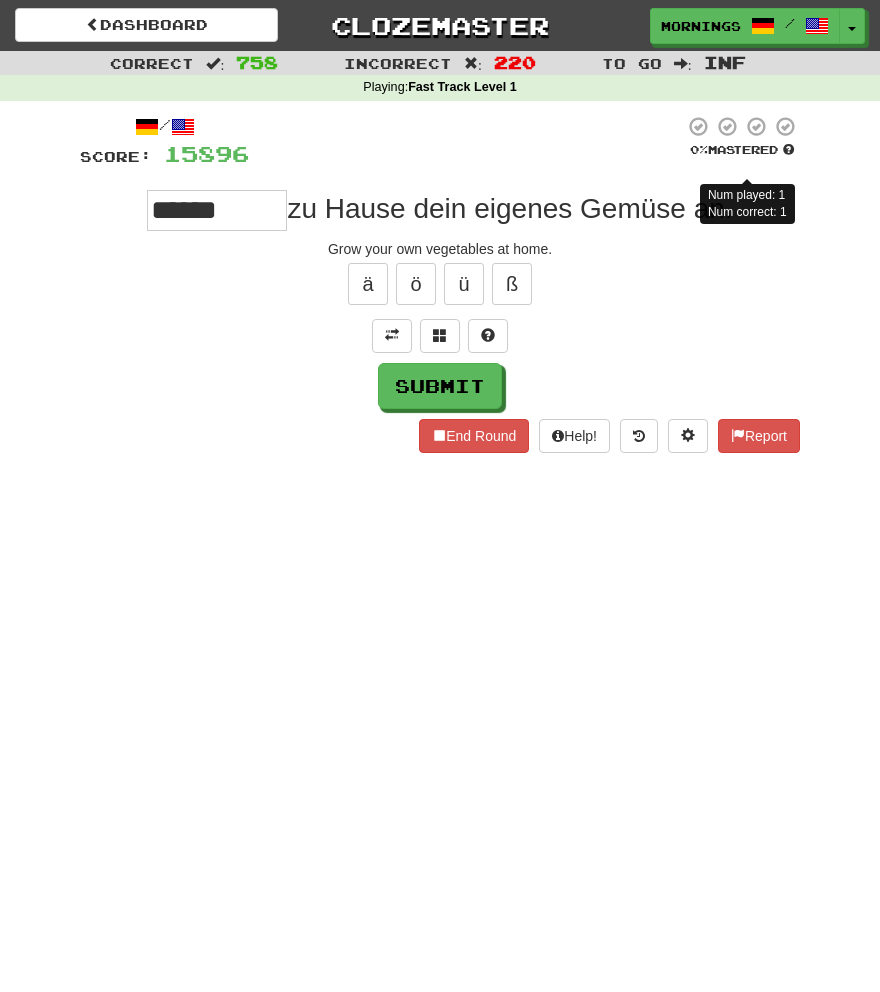 type on "****" 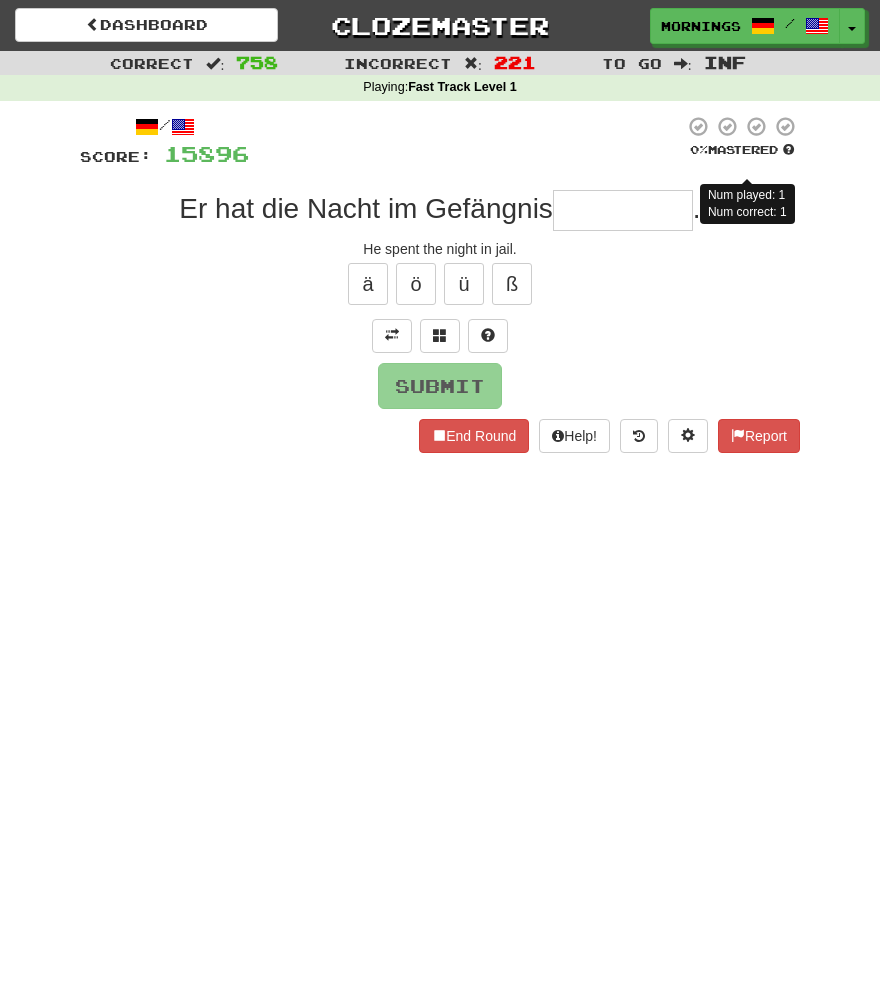 click on "Dashboard
Clozemaster
MorningSky1558
/
Toggle Dropdown
Dashboard
Leaderboard
Activity Feed
Notifications
Profile
Discussions
Deutsch
/
English
Streak:
0
Review:
2,326
Points Today: 0
English
/
Español
Streak:
1
Review:
3,655
Points Today: 1536
English
/
Deutsch
Streak:
0
Review:
537
Points Today: 0
English
/
Italiano
Streak:
0
Review:
330
Points Today: 0
English
/
Français
Streak:
1
Review:
2,370
Points Today: 3048
English
/
Português
Streak:
0
Review:
260
Points Today: 0
English
/
العربية
Streak:
0
Review:
216
Points Today: 0" at bounding box center [440, 496] 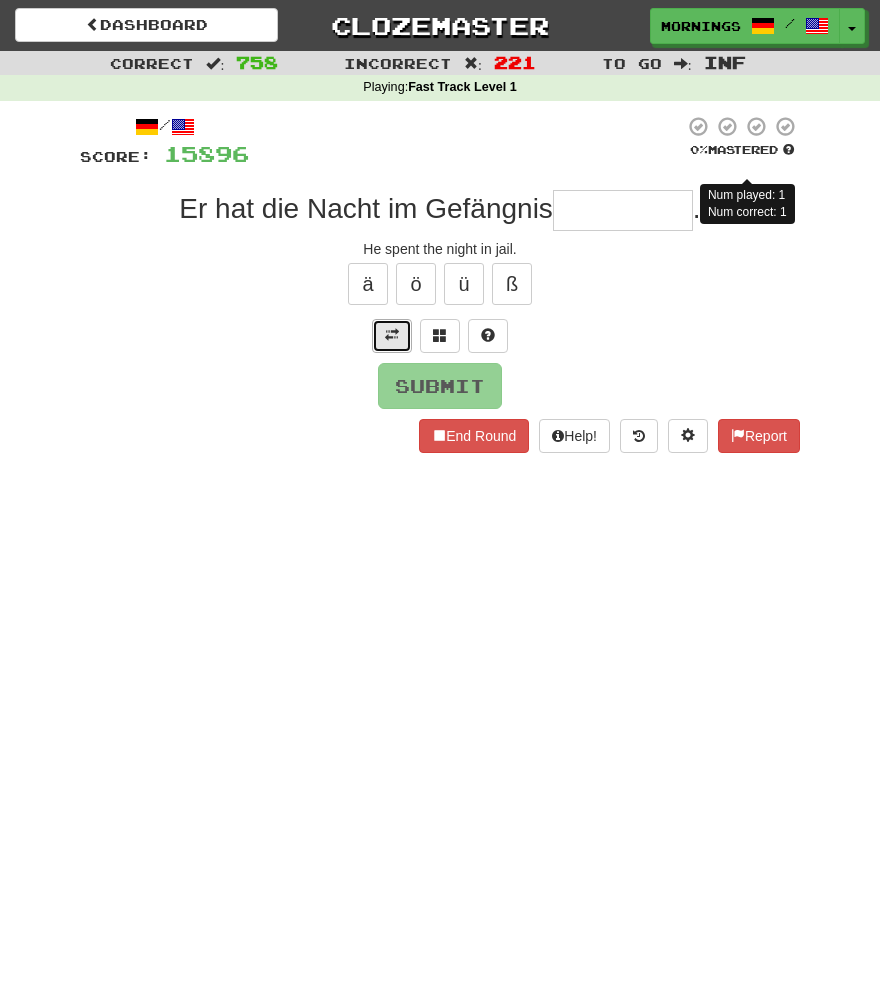 click at bounding box center (392, 336) 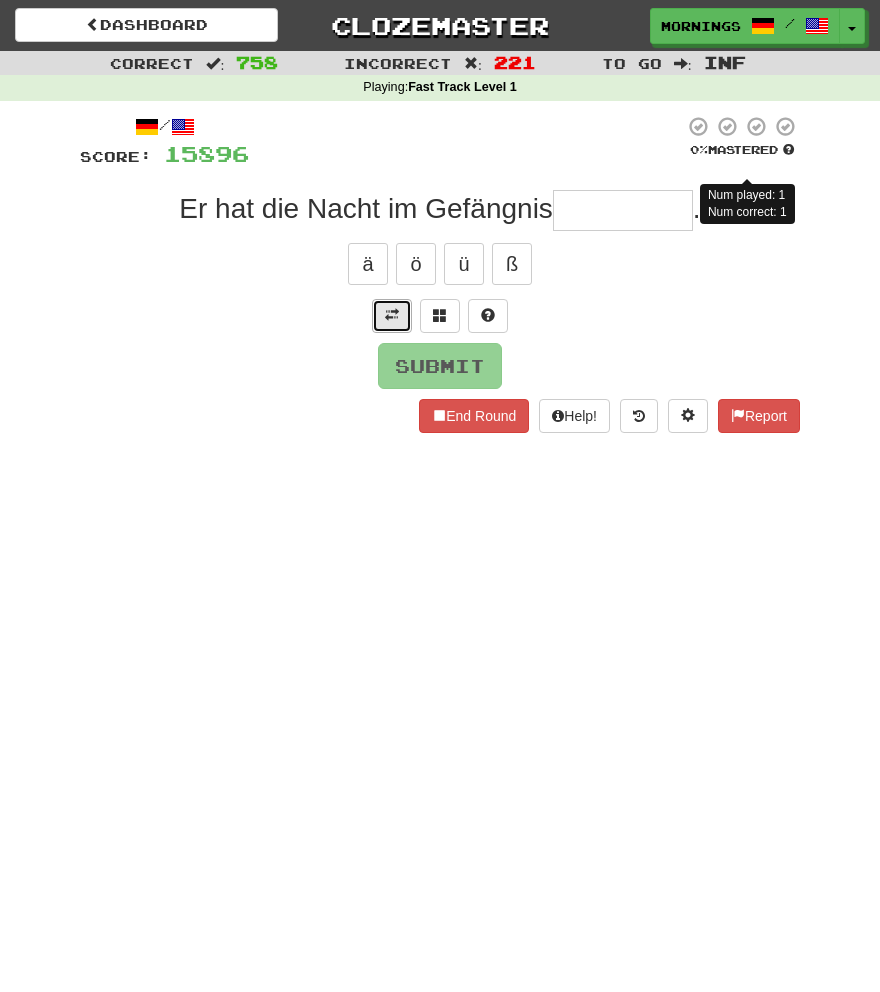 click at bounding box center (392, 315) 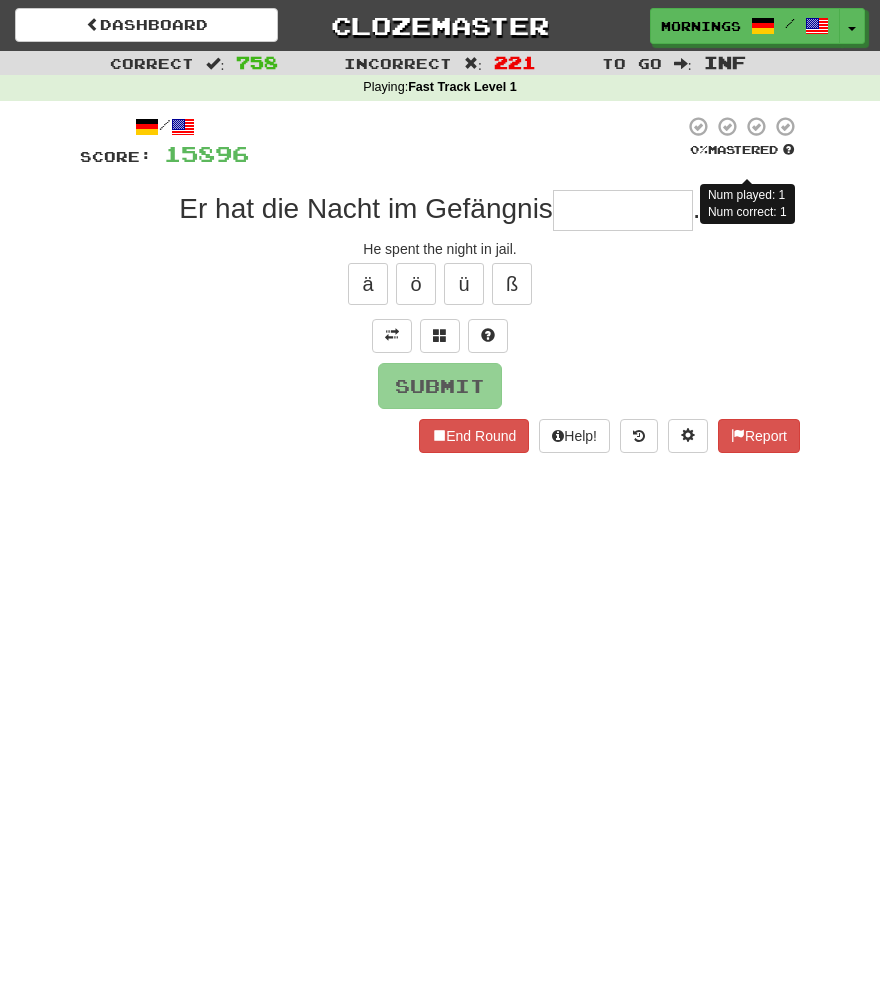 click at bounding box center [440, 336] 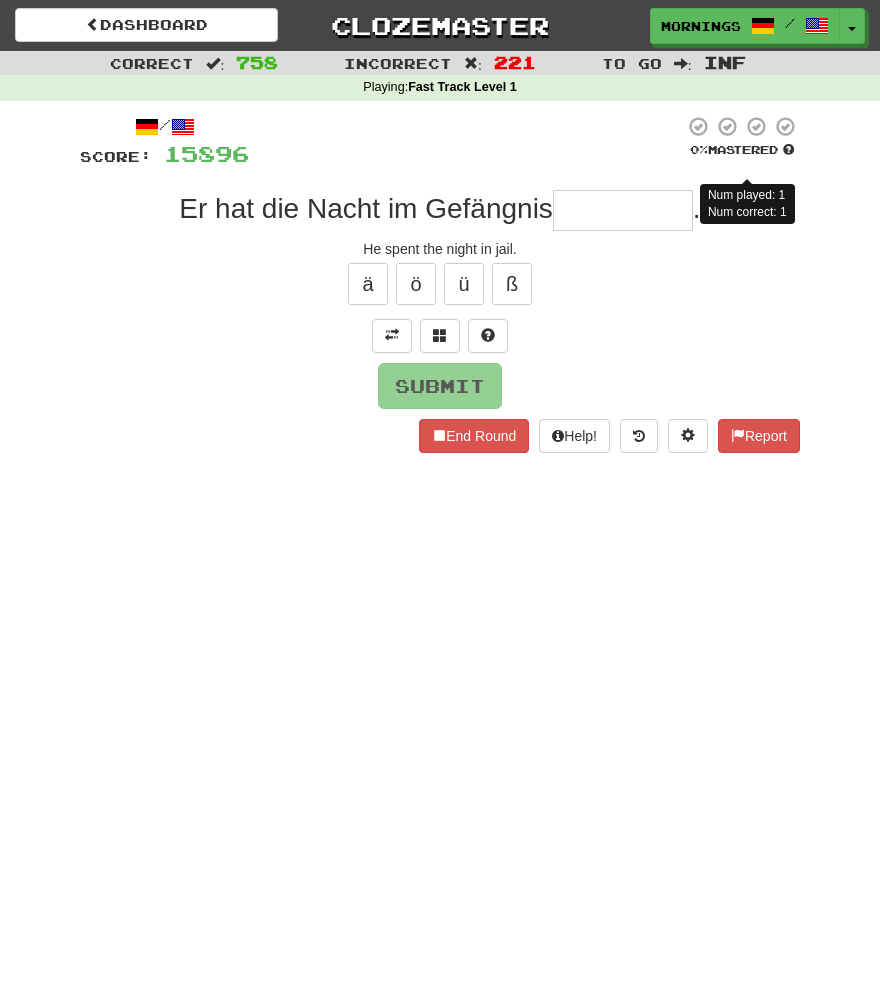 click at bounding box center (623, 210) 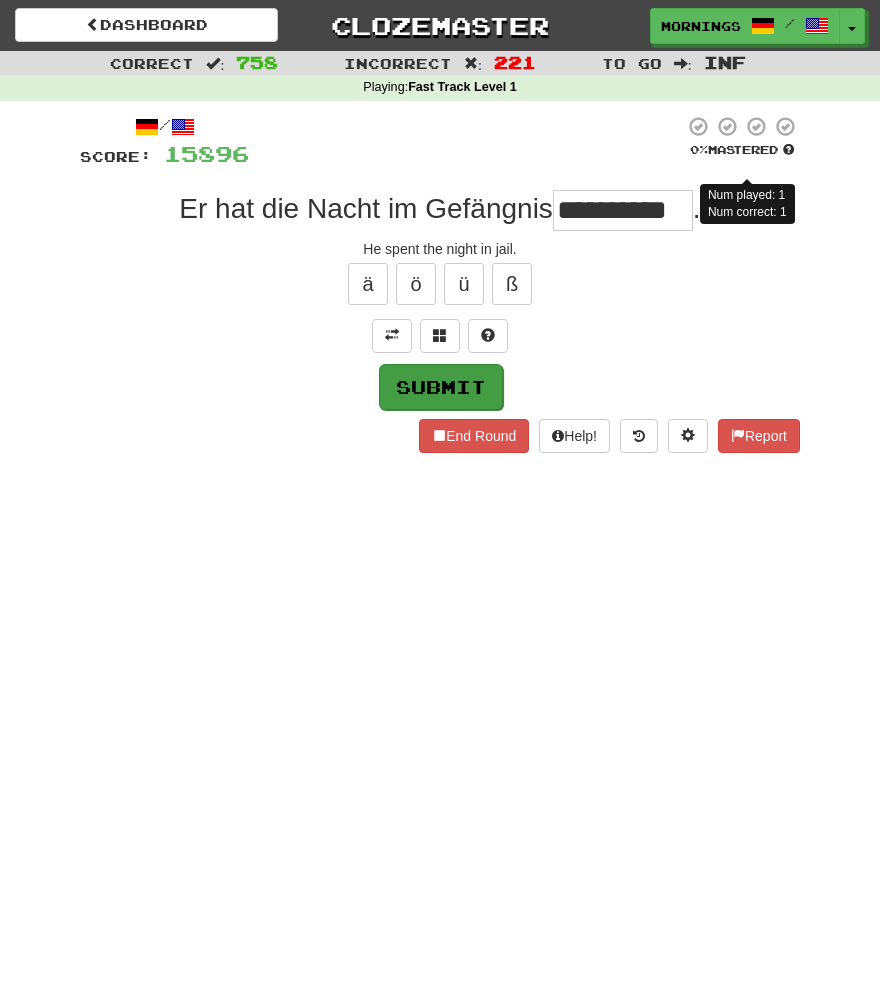 scroll, scrollTop: 0, scrollLeft: 2, axis: horizontal 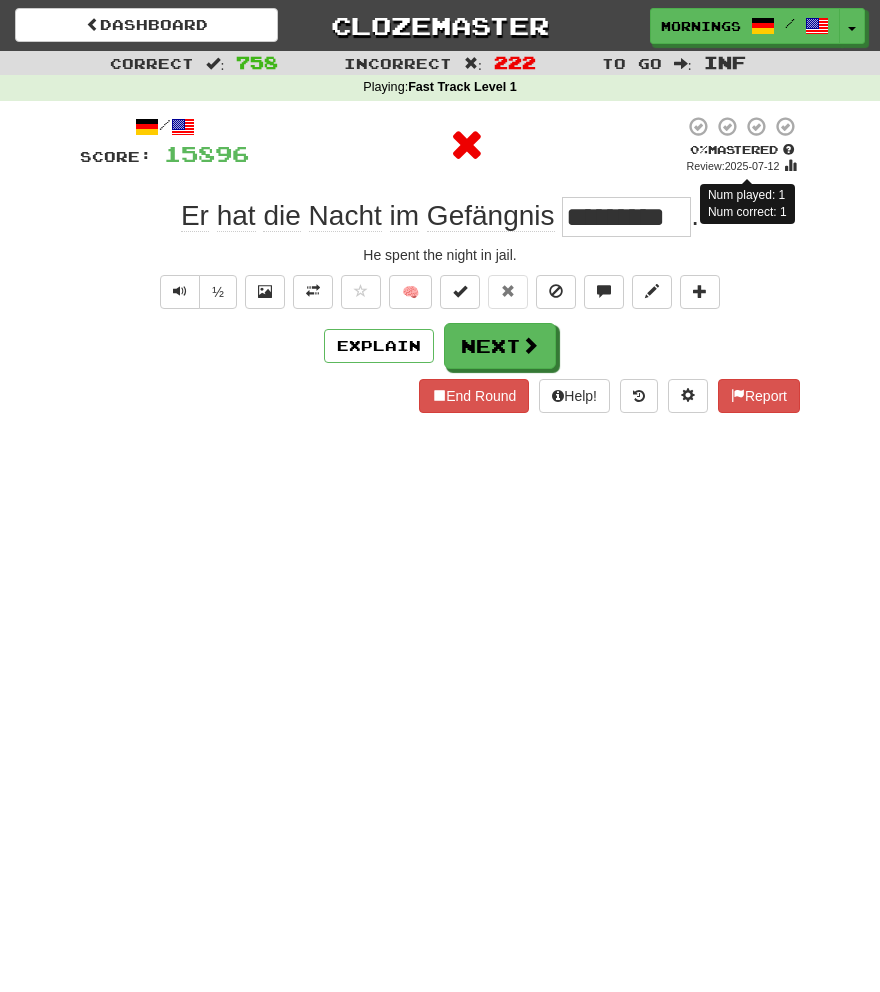 type 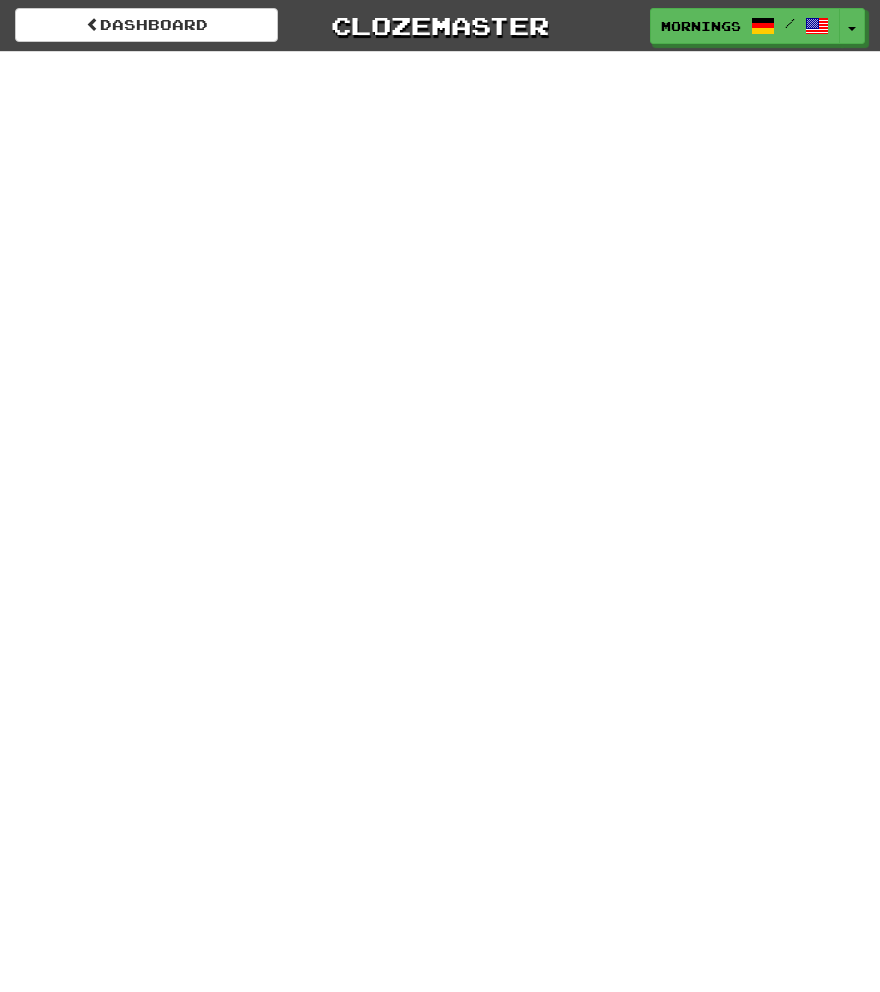 scroll, scrollTop: 0, scrollLeft: 0, axis: both 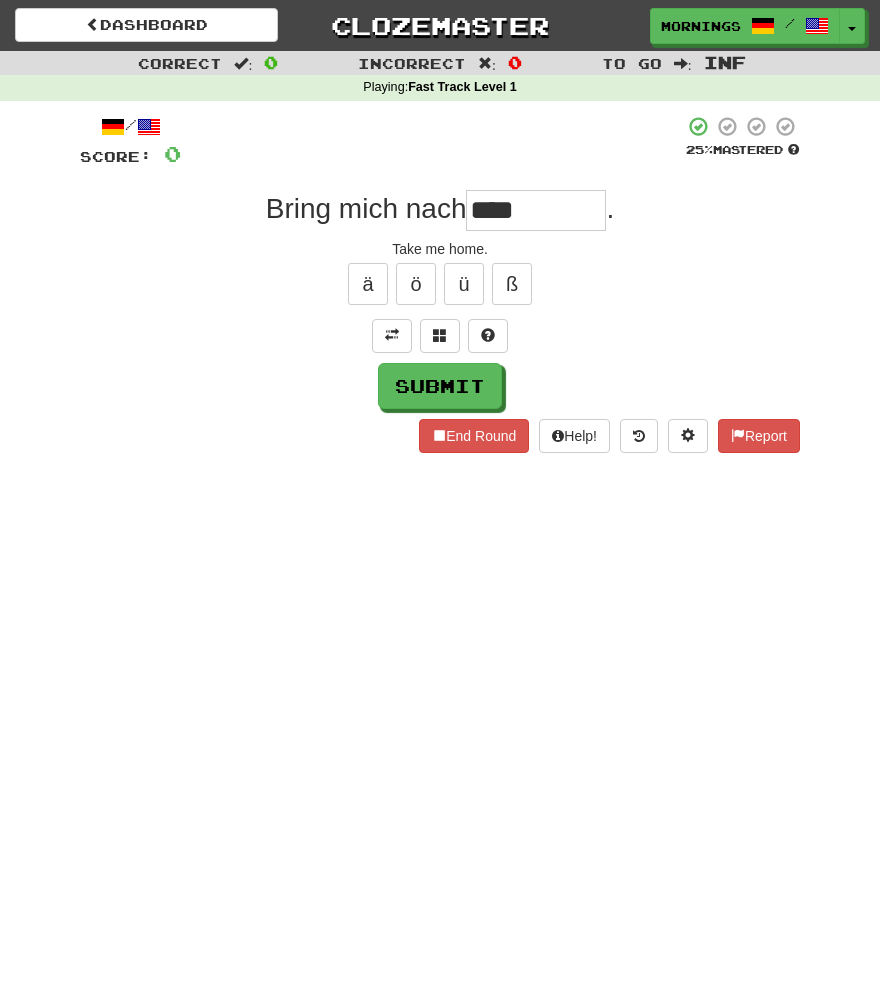 type on "*****" 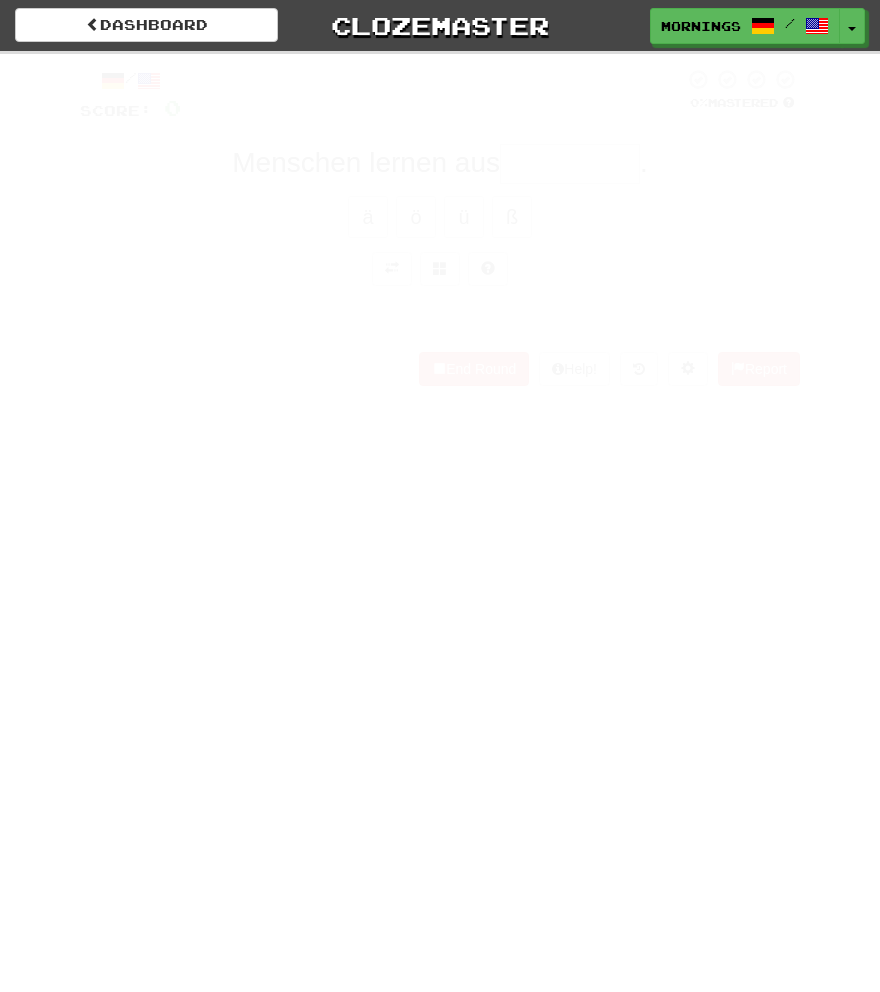 scroll, scrollTop: 0, scrollLeft: 0, axis: both 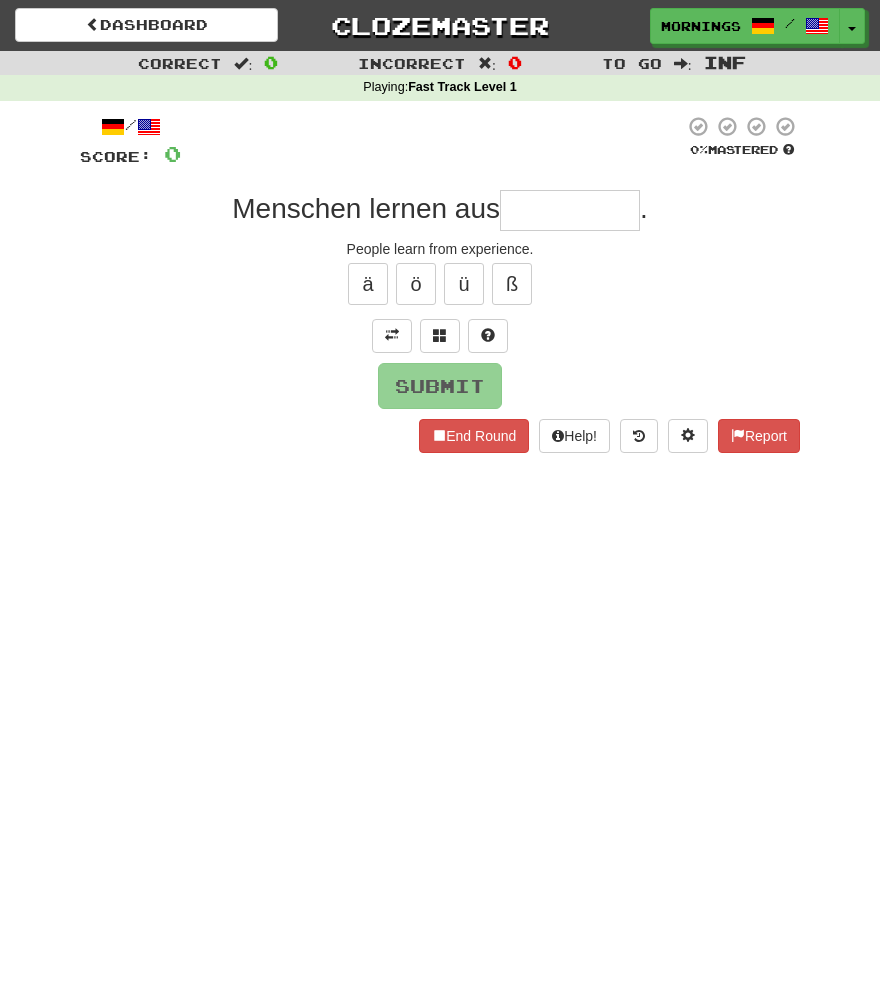 click on "/  Score:   0 0 %  Mastered Menschen lernen aus  . People learn from experience. ä ö ü ß Submit  End Round  Help!  Report" at bounding box center [440, 291] 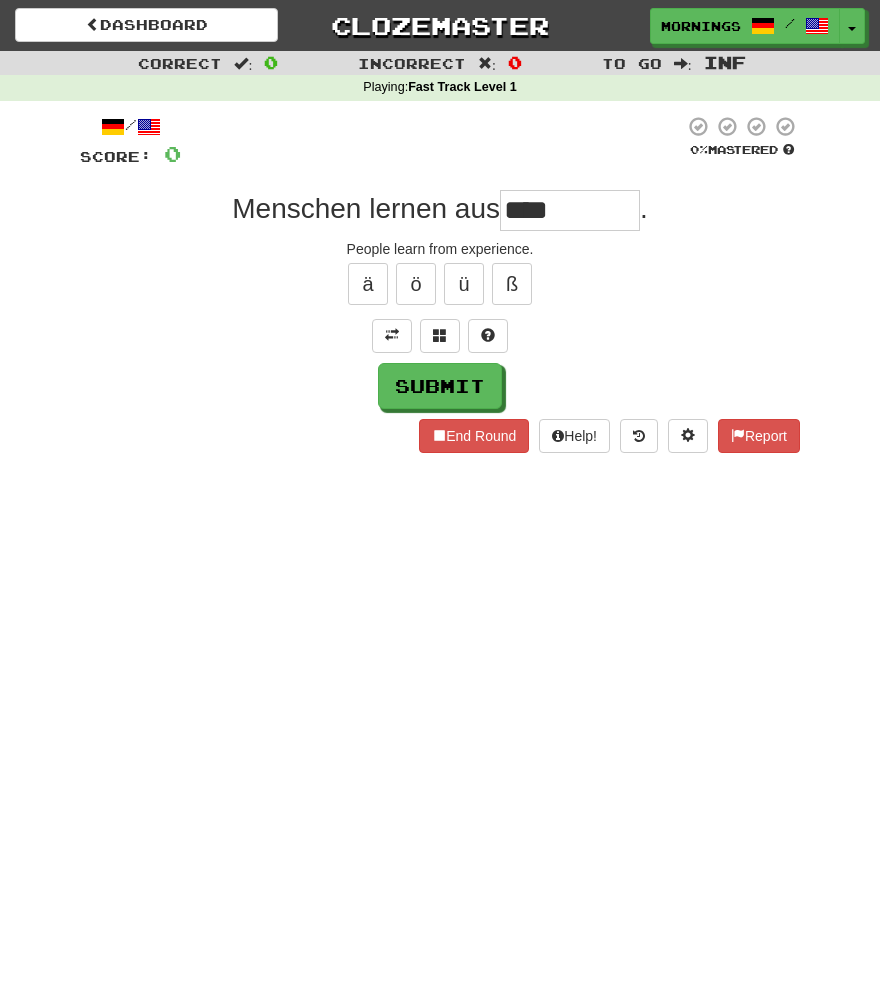 click on "Dashboard
Clozemaster
[USERNAME]
/
Toggle Dropdown
Dashboard
Leaderboard
Activity Feed
Notifications
Profile
Discussions
Deutsch
/
English
Streak:
1
Review:
1,865
Points Today: 15896
English
/
Español
Streak:
1
Review:
3,655
Points Today: 1536
English
/
Deutsch
Streak:
0
Review:
537
Points Today: 0
English
/
Italiano
Streak:
0
Review:
330
Points Today: 0
English
/
Français
Streak:
1
Review:
2,370
Points Today: 3048
English
/
Português
Streak:
0
Review:
260
Points Today: 0
English
/
العربية
Streak:
0
Review:
216
Points Today: 0" at bounding box center [440, 496] 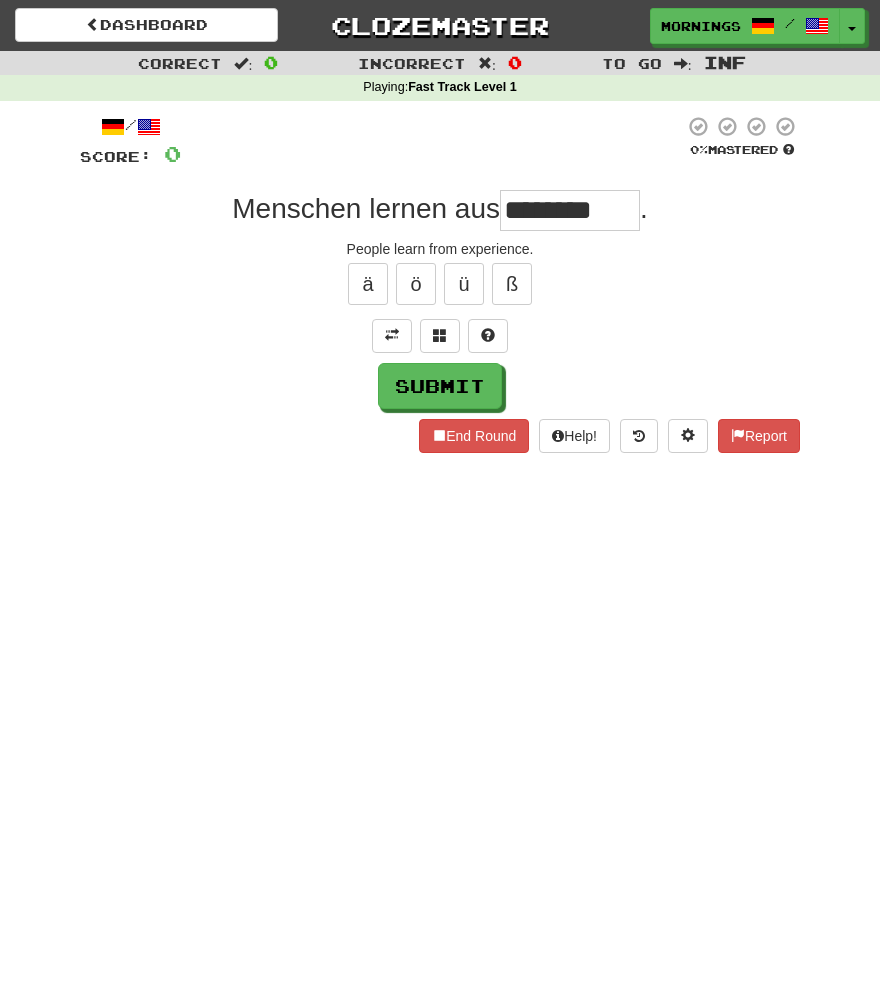 type on "*********" 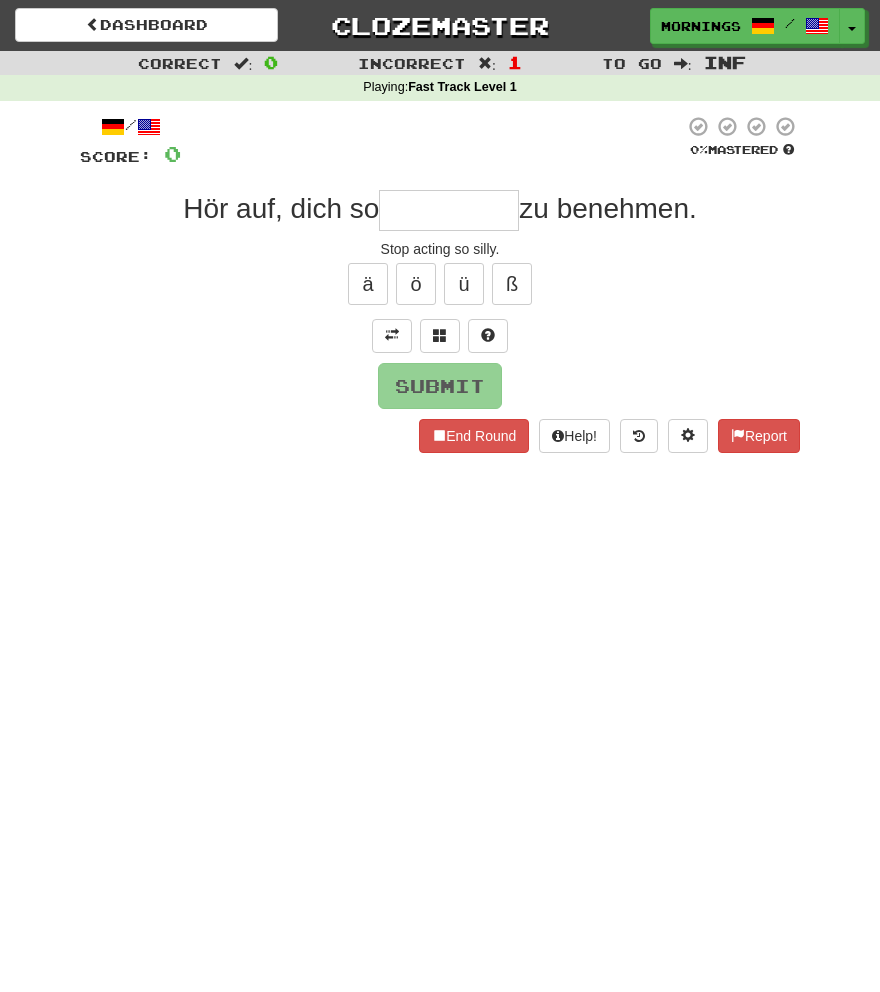 click on "Dashboard
Clozemaster
[USERNAME]
/
Toggle Dropdown
Dashboard
Leaderboard
Activity Feed
Notifications
Profile
Discussions
Deutsch
/
English
Streak:
1
Review:
1,865
Points Today: 15896
English
/
Español
Streak:
1
Review:
3,655
Points Today: 1536
English
/
Deutsch
Streak:
0
Review:
537
Points Today: 0
English
/
Italiano
Streak:
0
Review:
330
Points Today: 0
English
/
Français
Streak:
1
Review:
2,370
Points Today: 3048
English
/
Português
Streak:
0
Review:
260
Points Today: 0
English
/
العربية
Streak:
0
Review:
216
Points Today: 0" at bounding box center [440, 496] 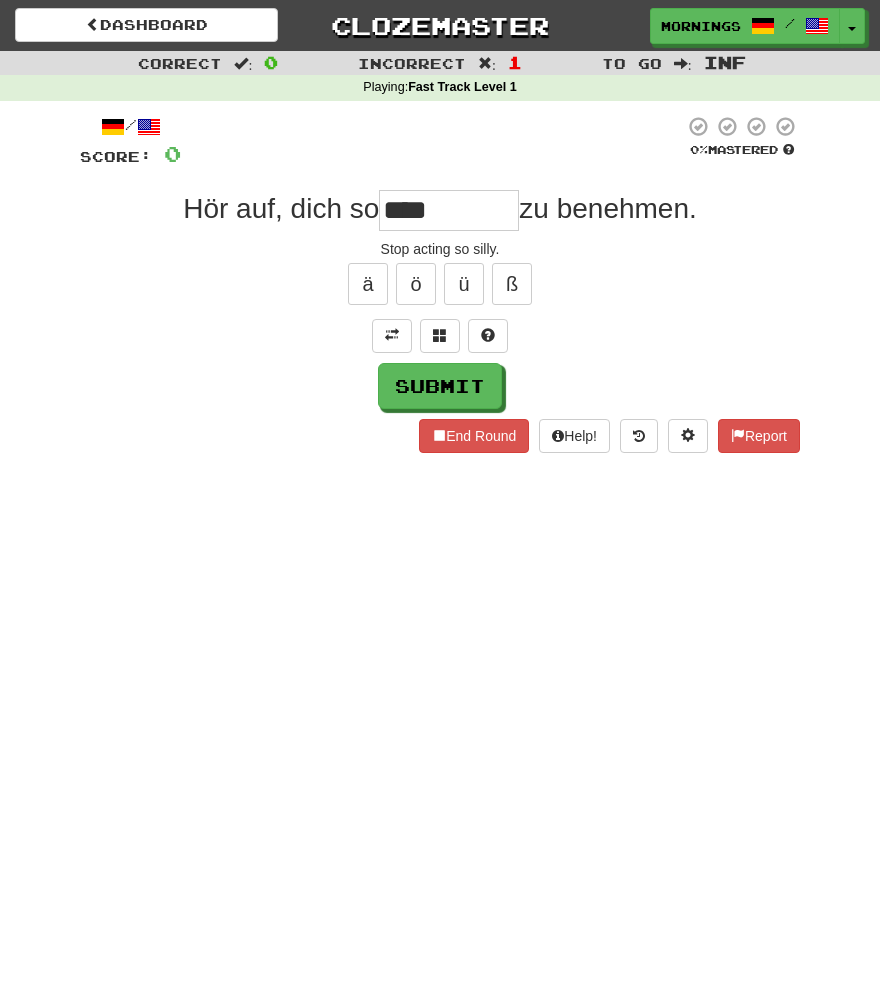 type on "******" 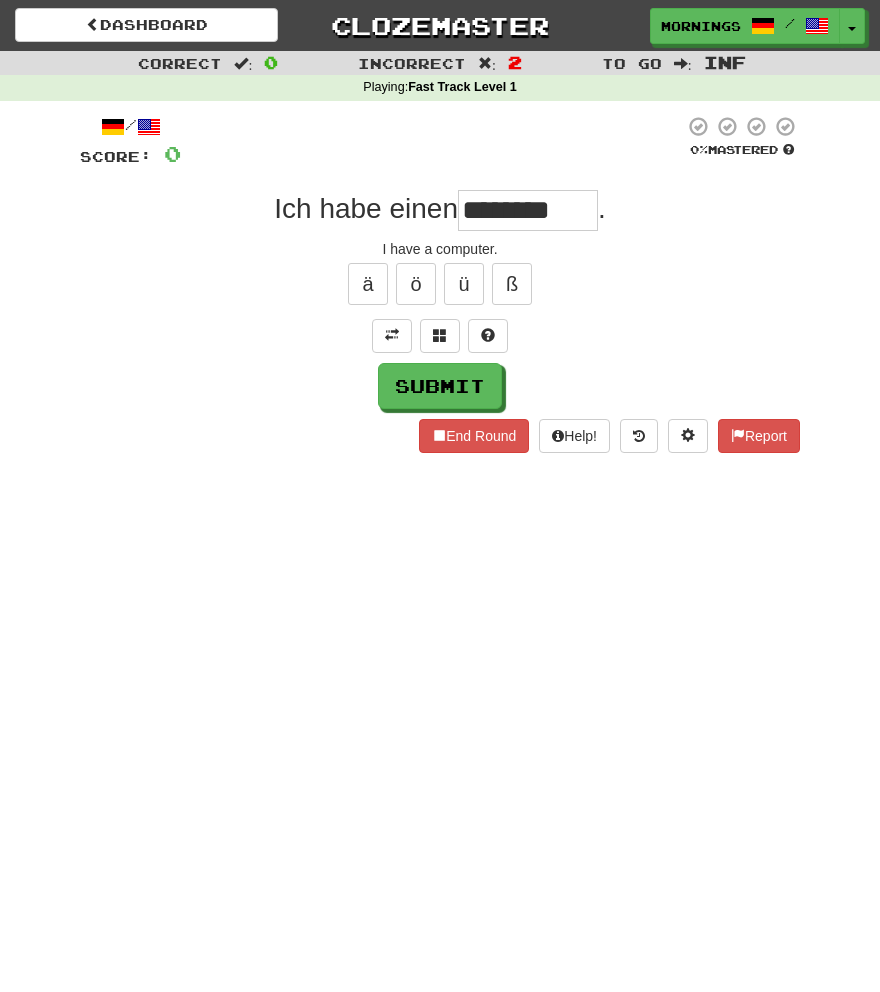 type on "********" 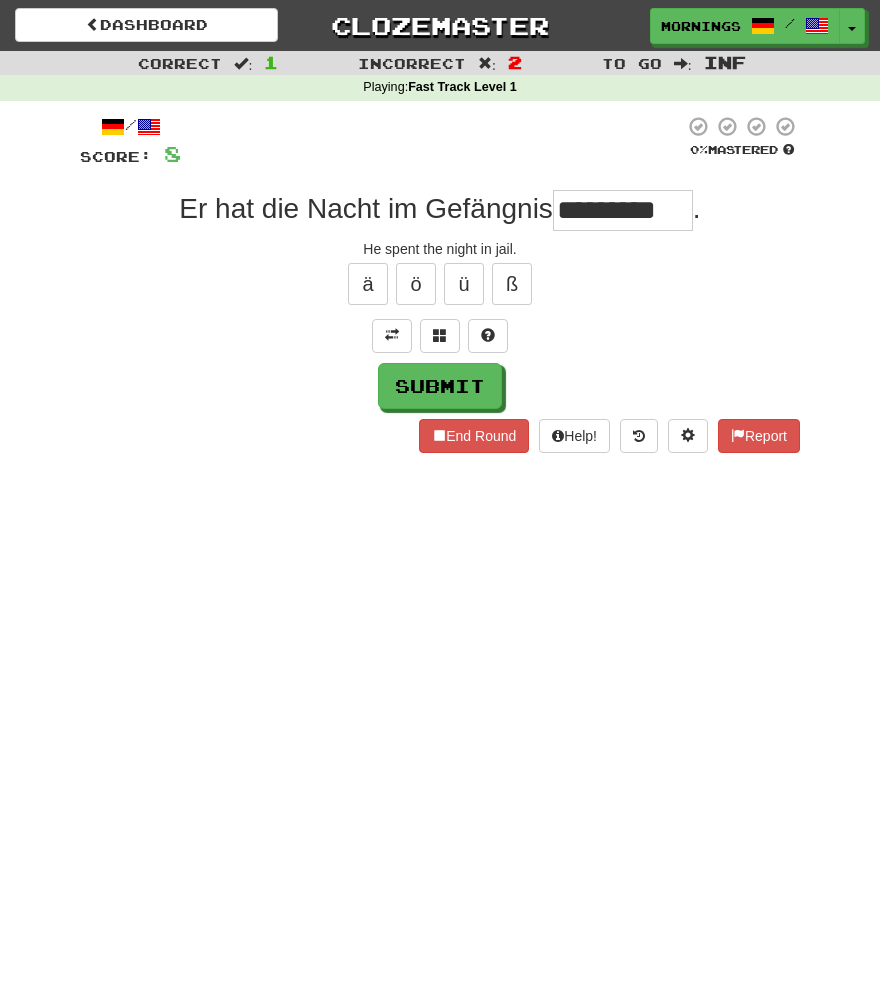 type on "*********" 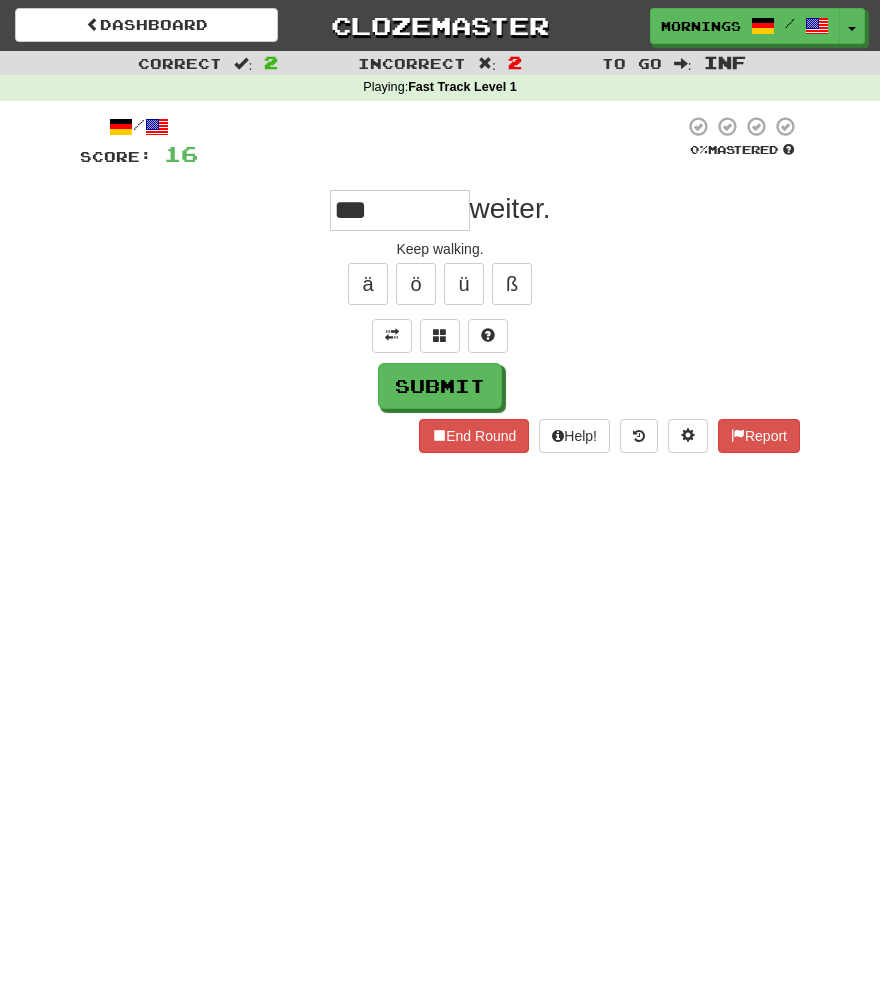 type on "***" 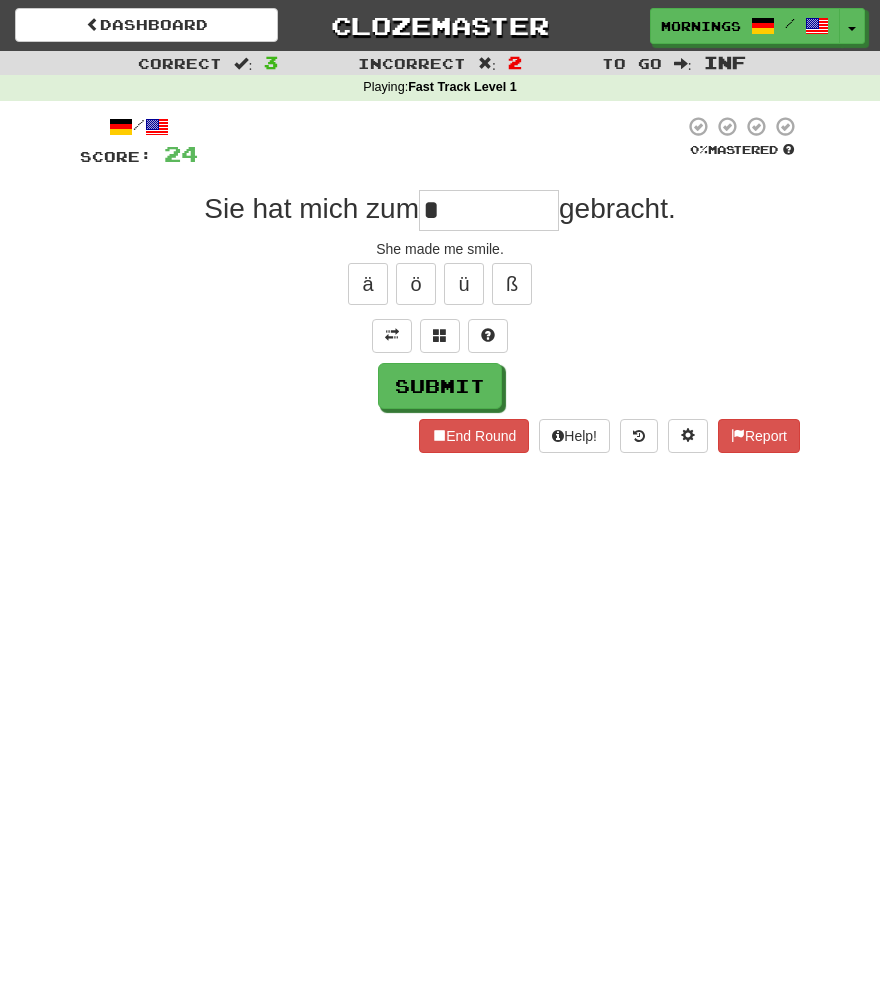 click on "/  Score:   24 0 %  Mastered Sie hat mich zum  *  gebracht. She made me smile. ä ö ü ß Submit  End Round  Help!  Report" at bounding box center [440, 284] 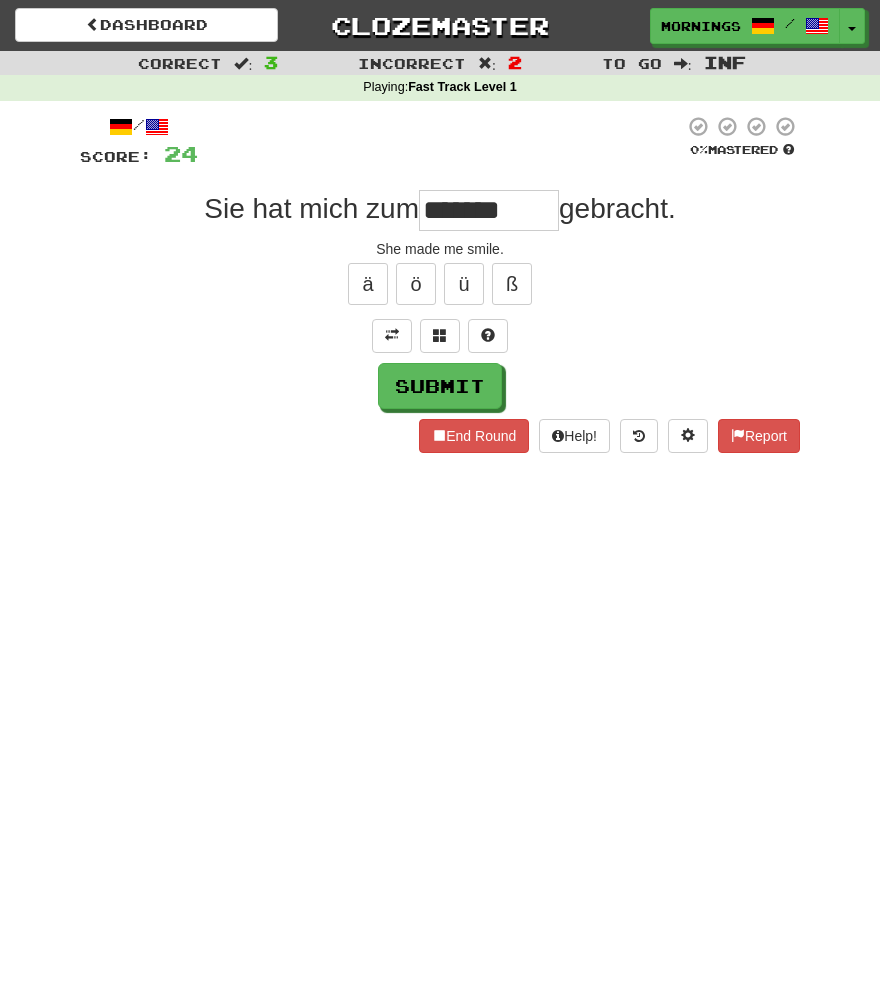 type on "*******" 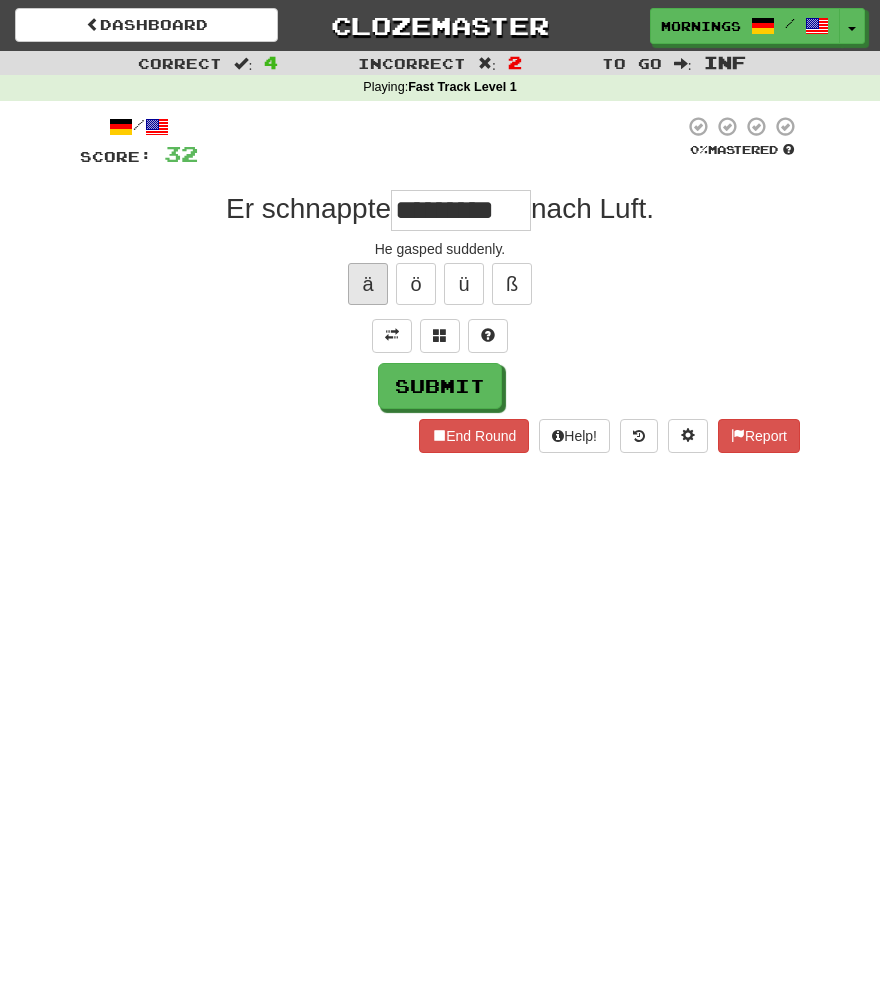 type on "*********" 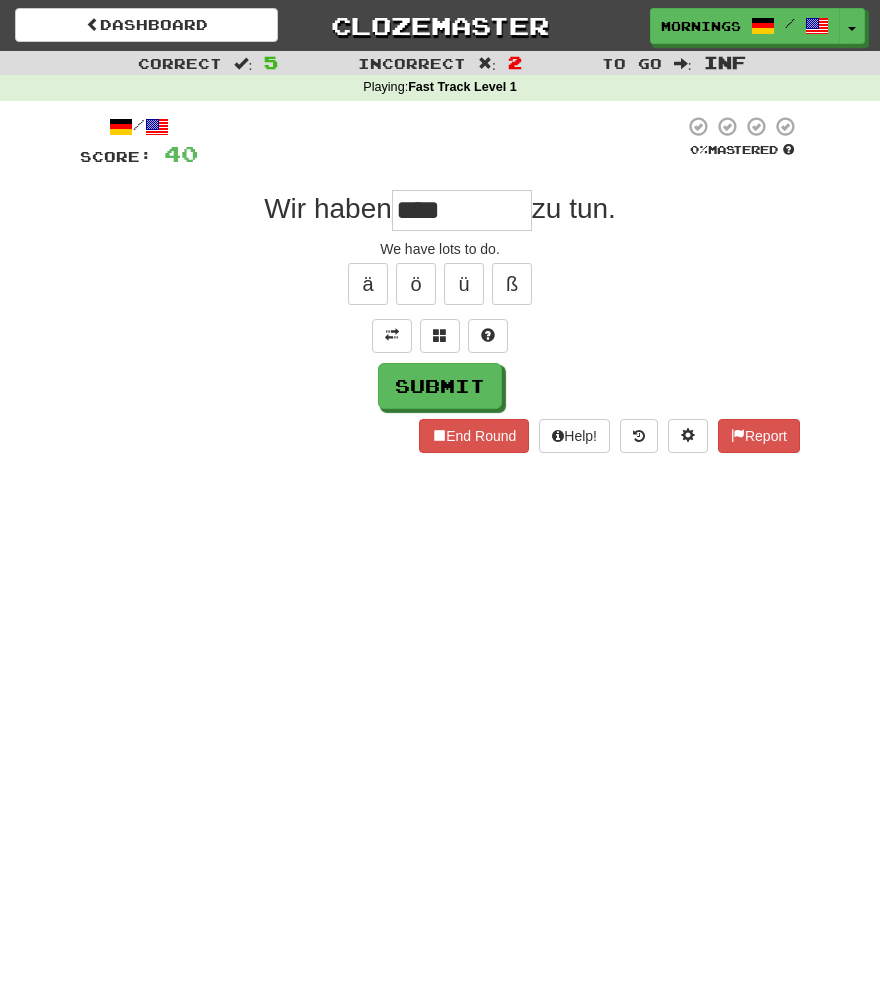 type on "****" 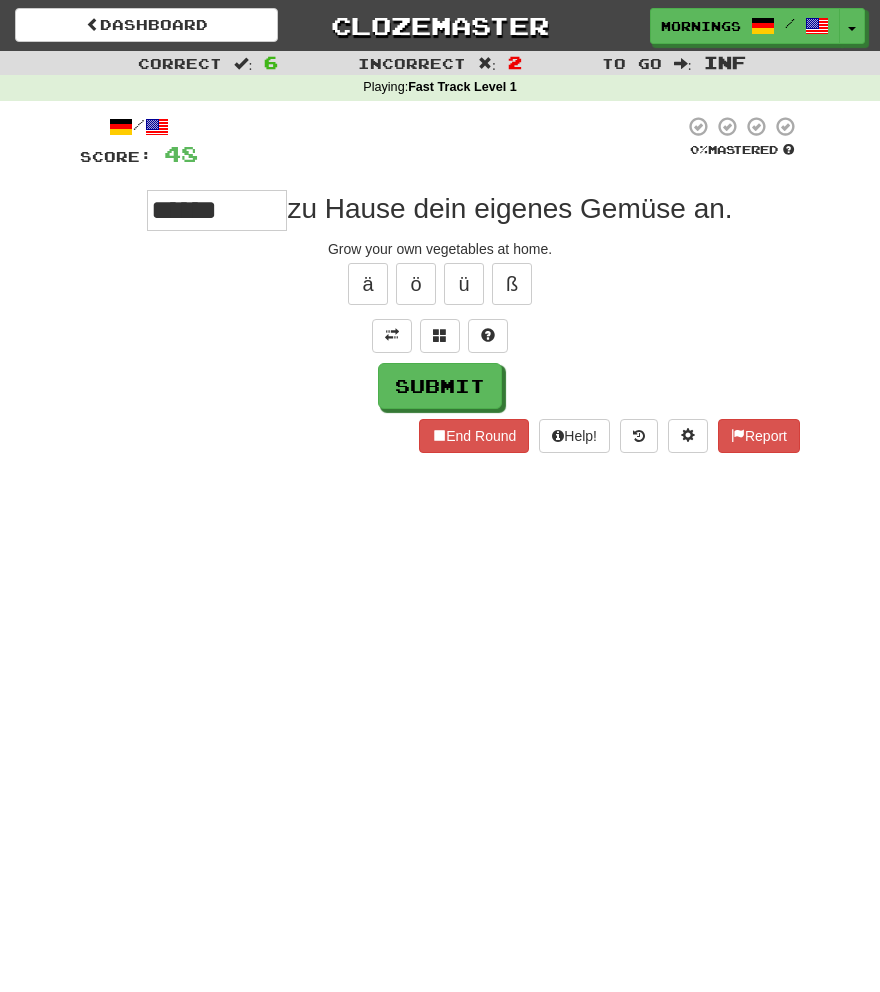 type on "****" 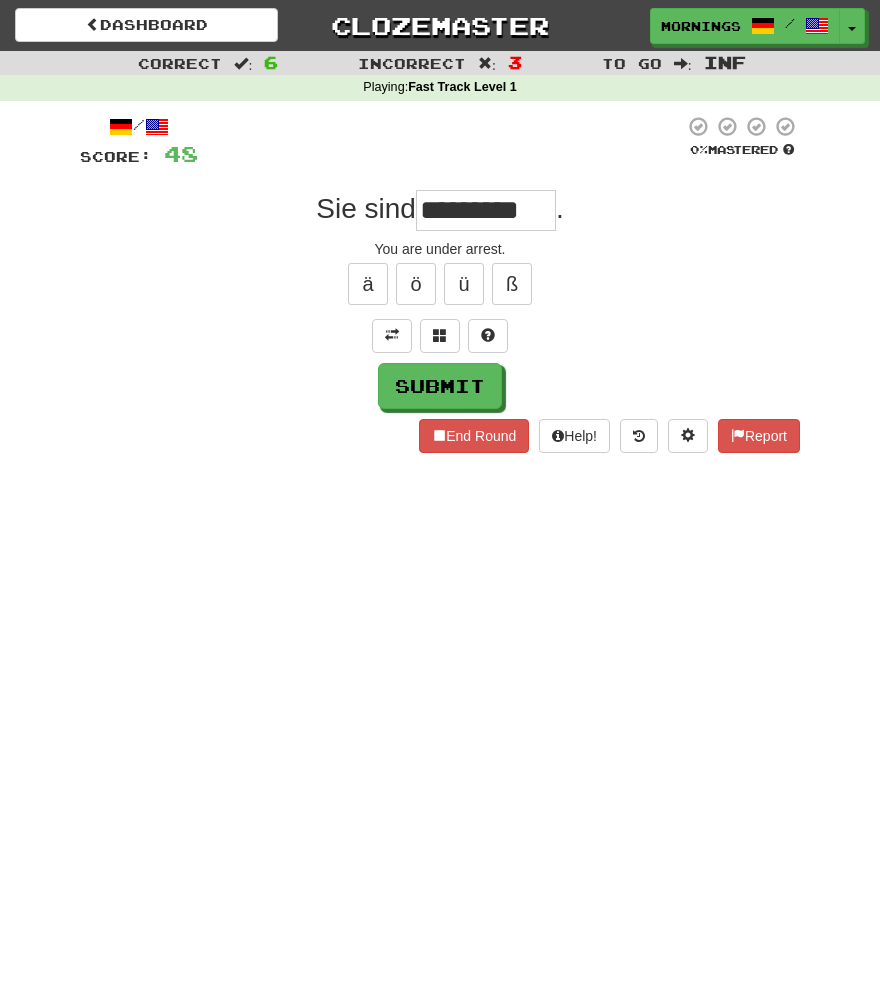 type on "*********" 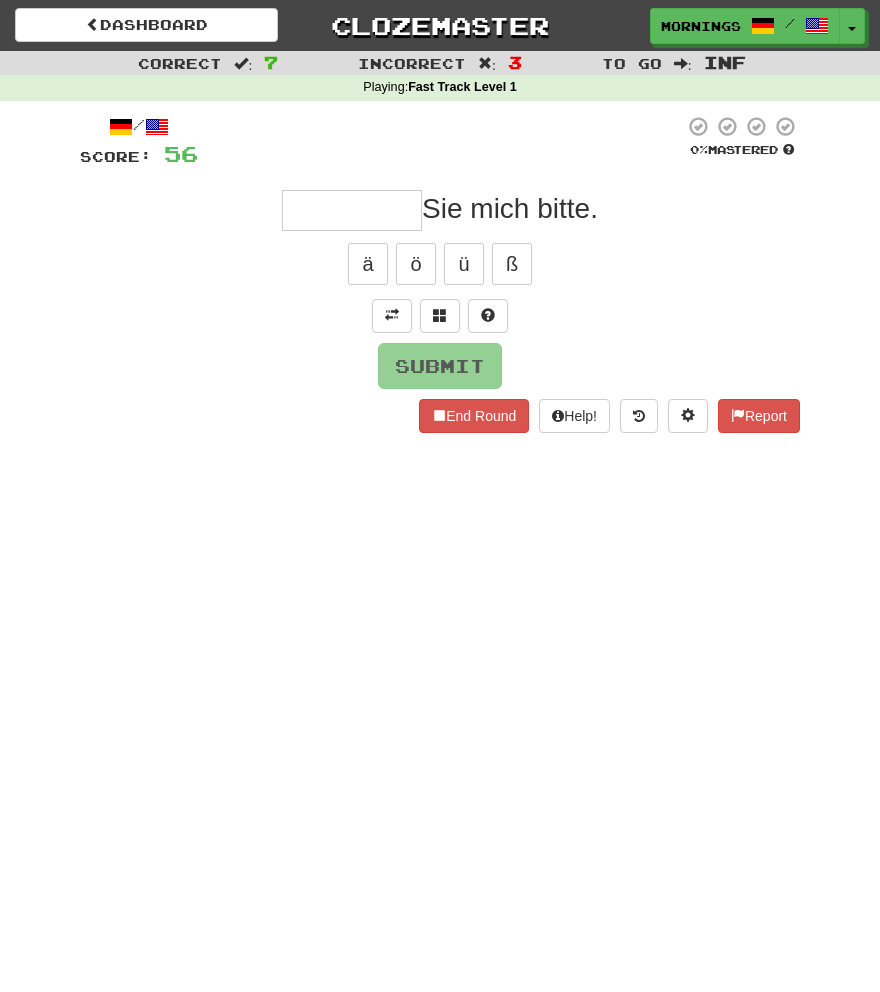 type on "*" 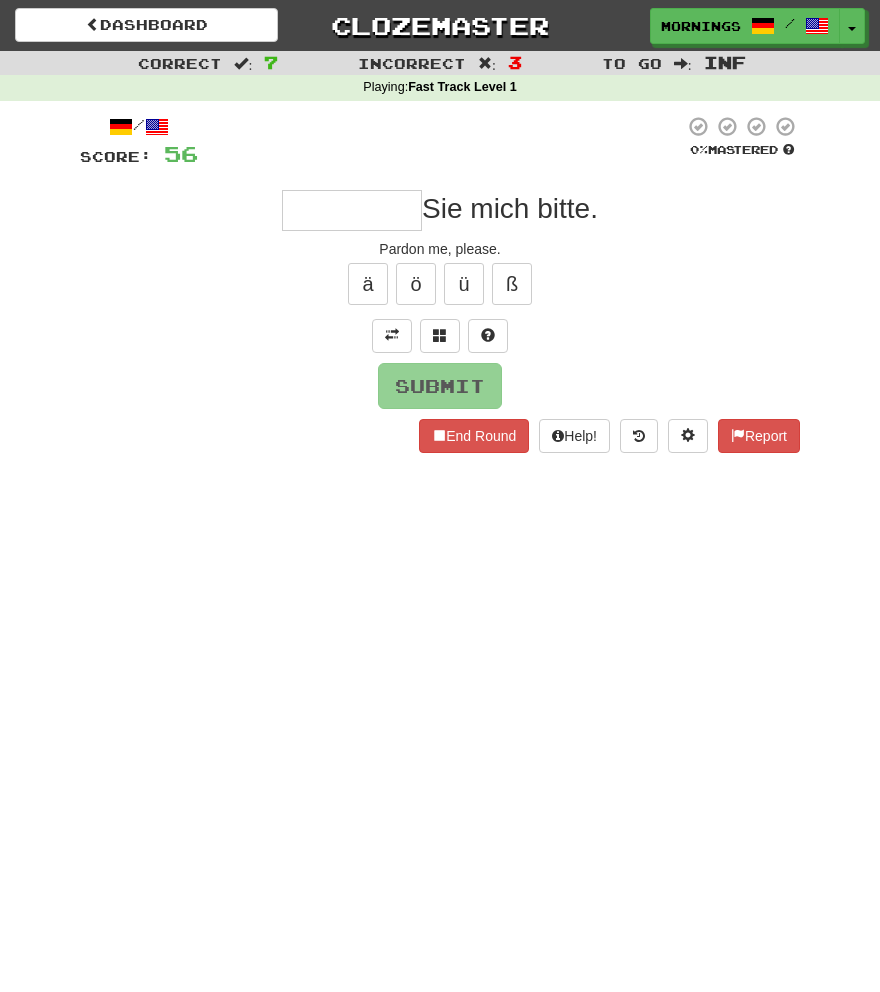 click on "End Round  Help!  Report" at bounding box center [440, 436] 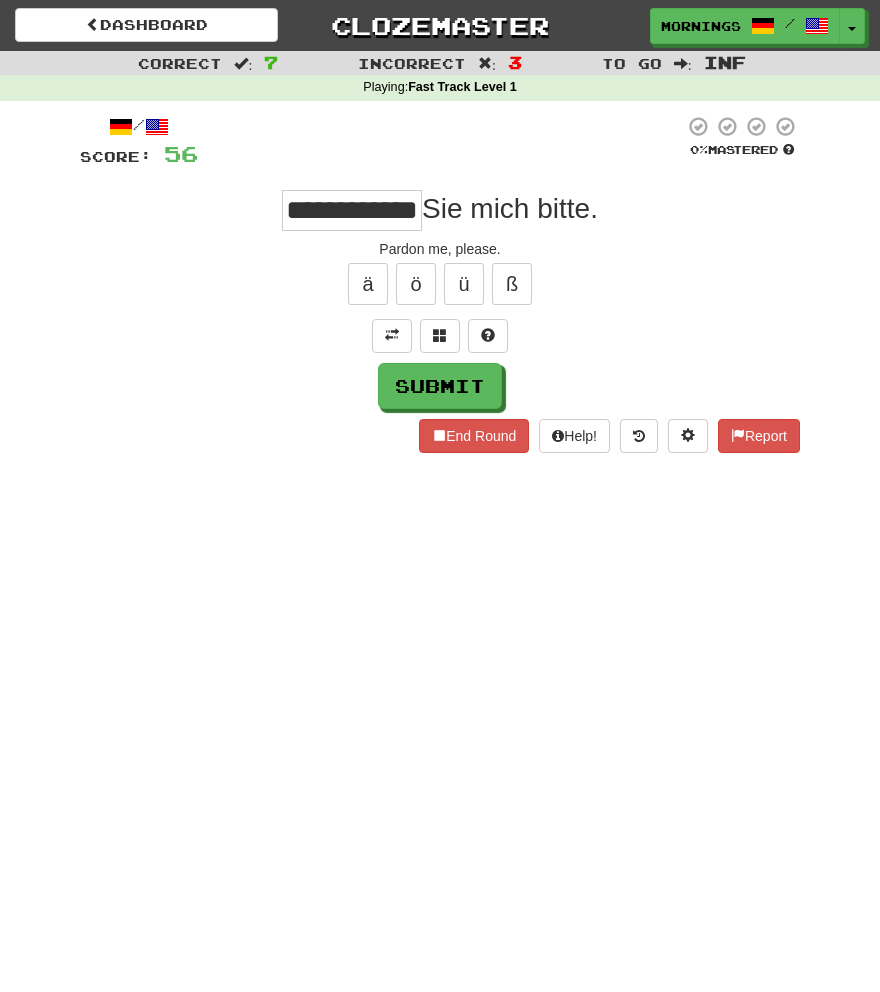 scroll, scrollTop: 0, scrollLeft: 45, axis: horizontal 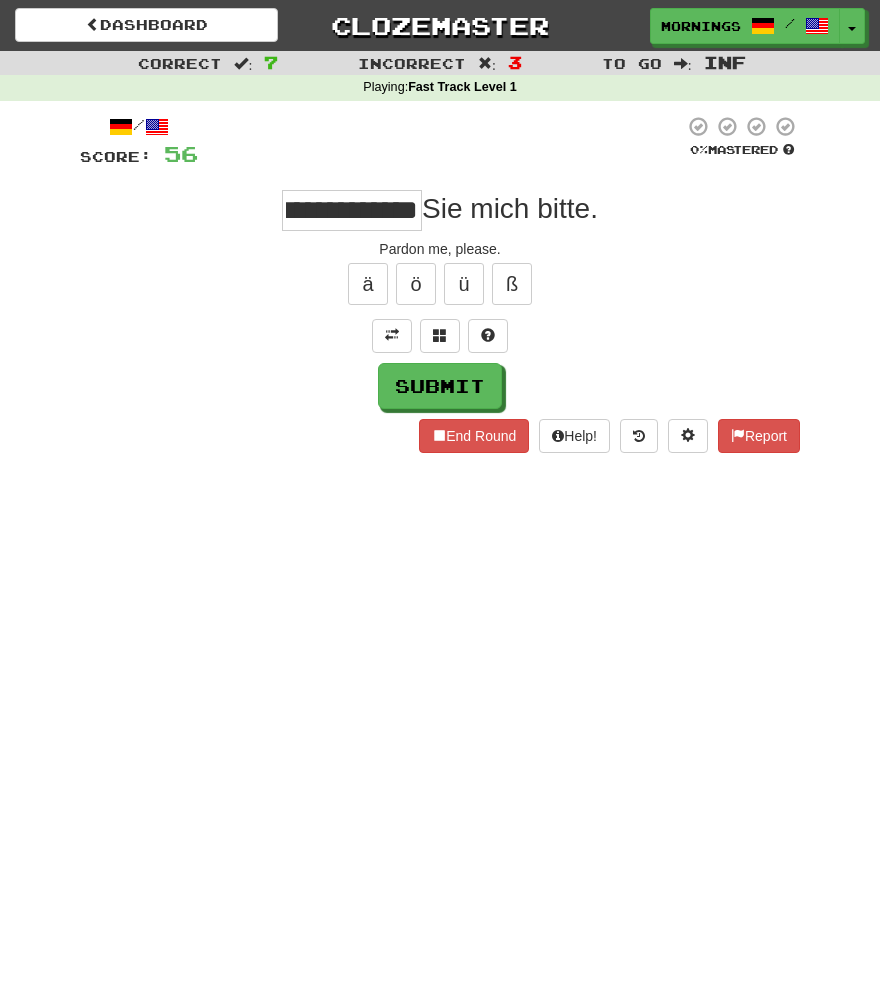 type on "**********" 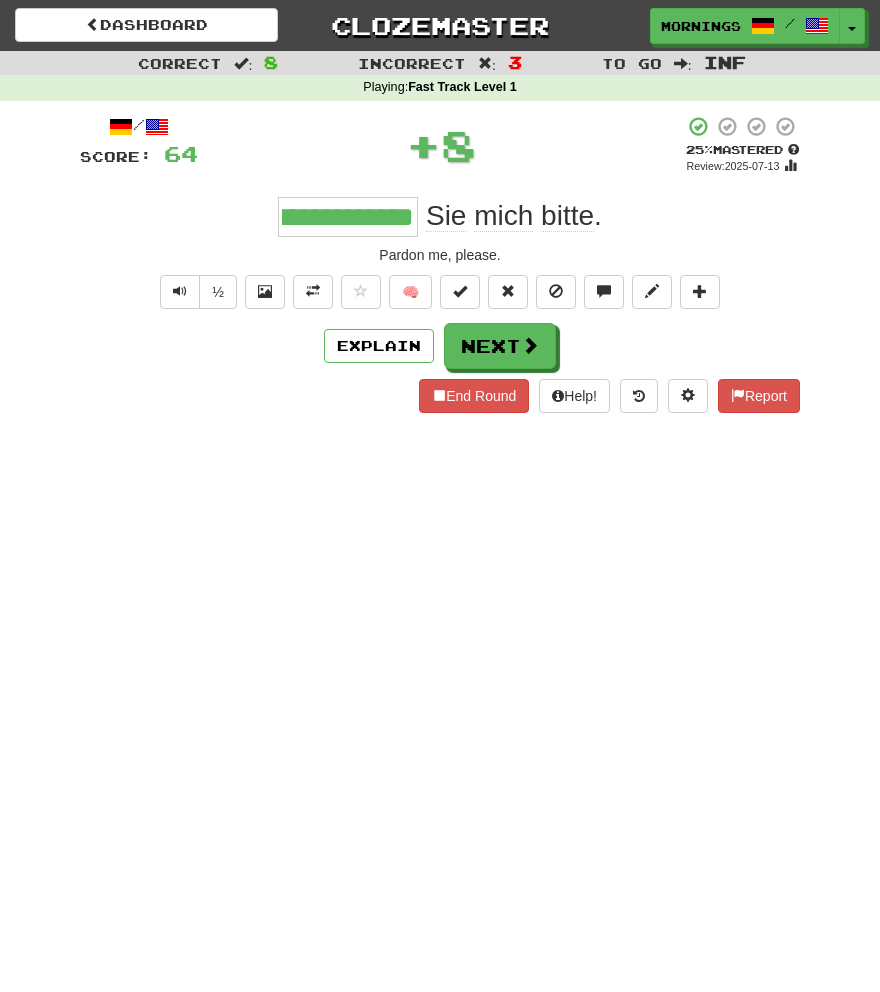 scroll, scrollTop: 0, scrollLeft: 0, axis: both 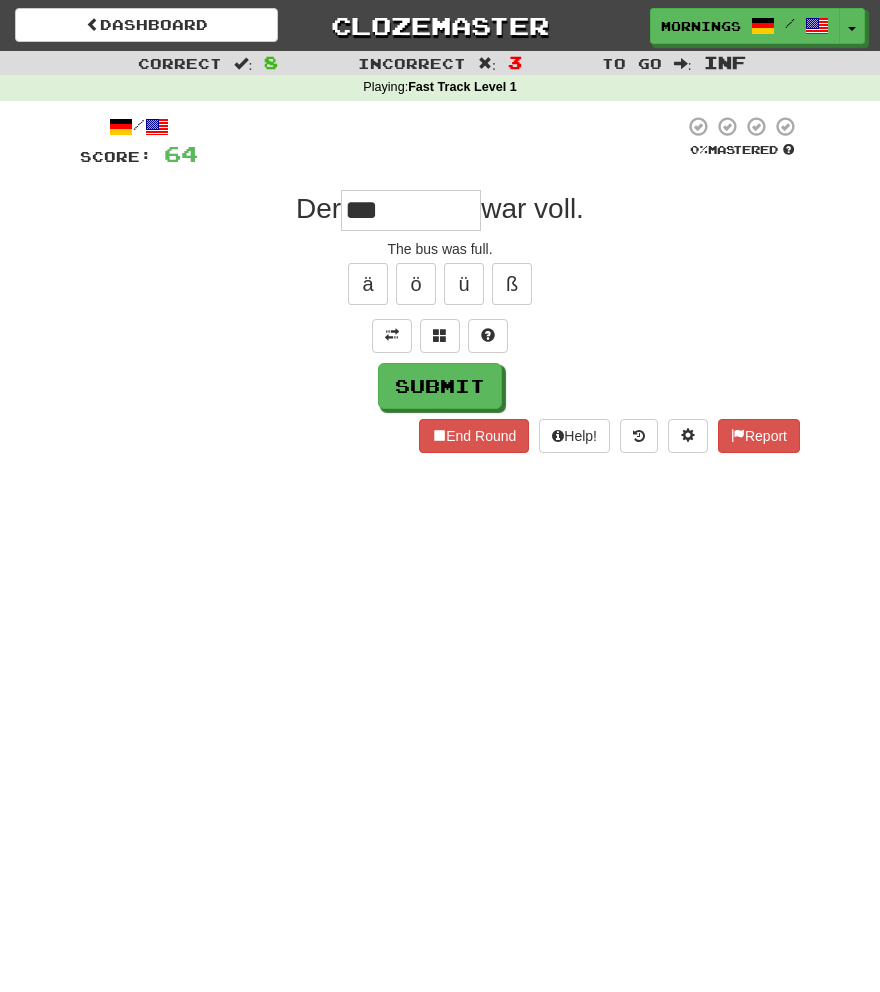 type on "***" 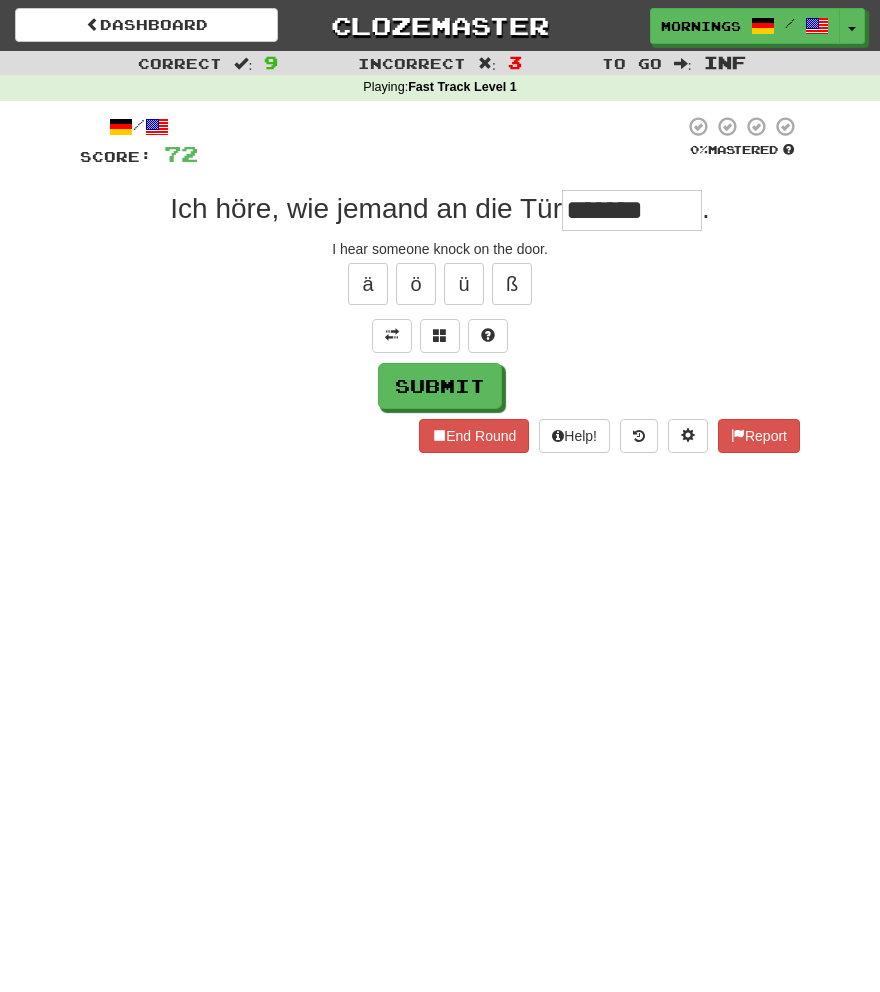 type on "******" 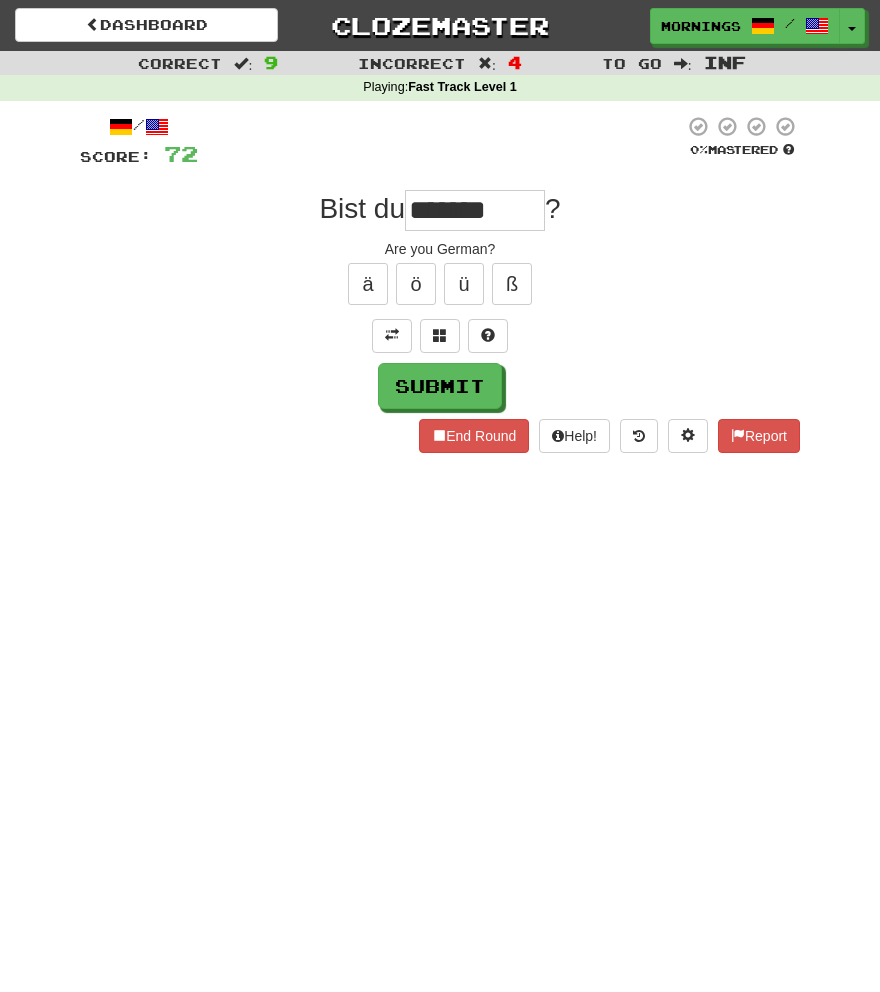 type on "*******" 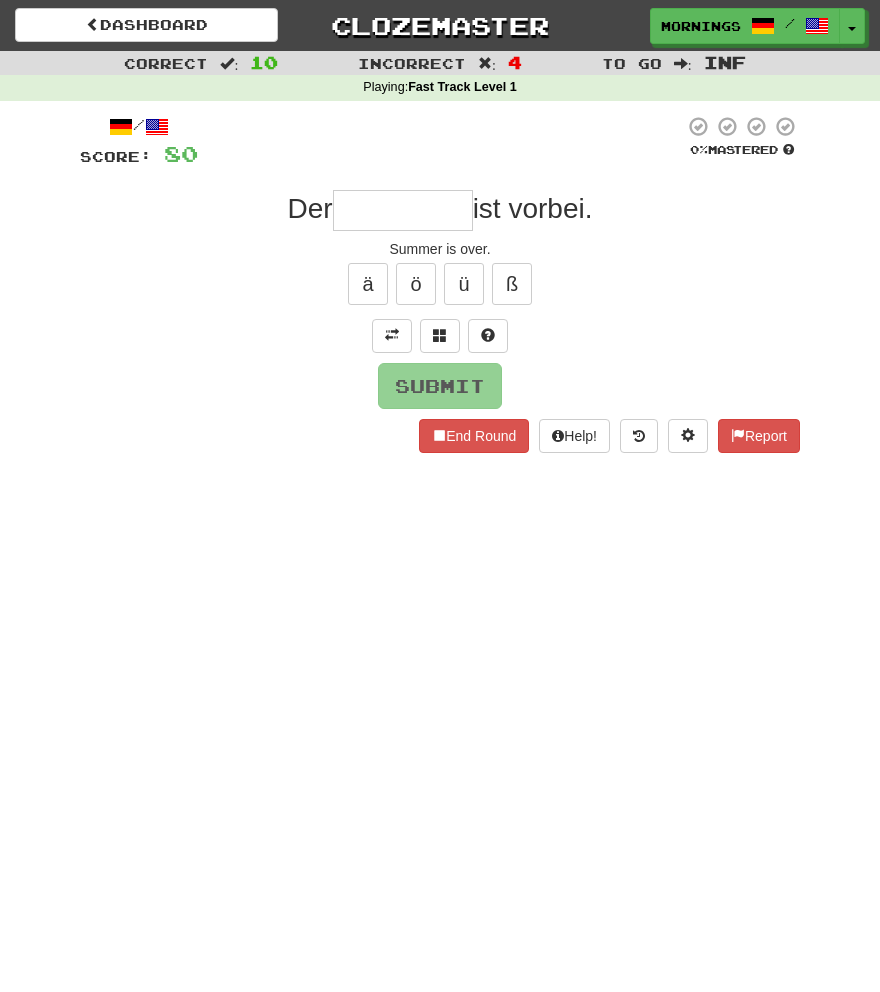 click on "Dashboard
Clozemaster
MorningSky1558
/
Toggle Dropdown
Dashboard
Leaderboard
Activity Feed
Notifications
Profile
Discussions
Deutsch
/
English
Streak:
1
Review:
1,865
Points Today: 15896
English
/
Español
Streak:
1
Review:
3,655
Points Today: 1536
English
/
Deutsch
Streak:
0
Review:
537
Points Today: 0
English
/
Italiano
Streak:
0
Review:
330
Points Today: 0
English
/
Français
Streak:
1
Review:
2,370
Points Today: 3048
English
/
Português
Streak:
0
Review:
260
Points Today: 0
English
/
العربية
Streak:
0
Review:
216
Points Today: 0" at bounding box center [440, 496] 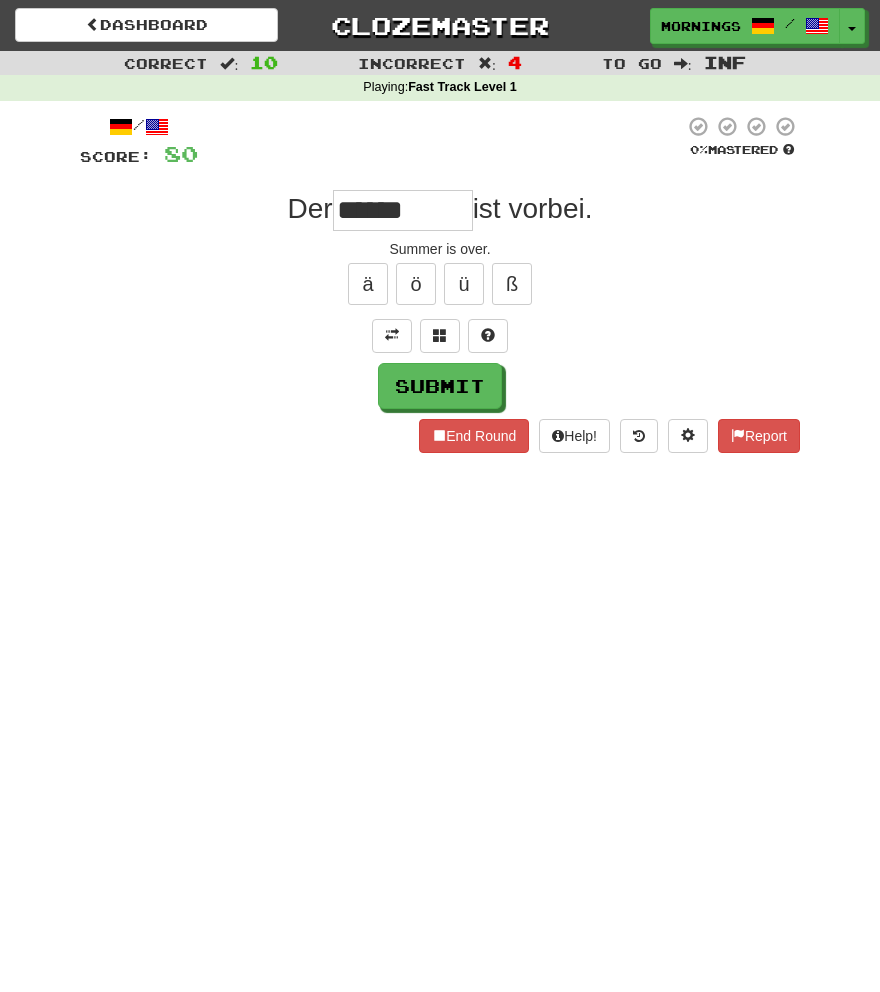 type on "******" 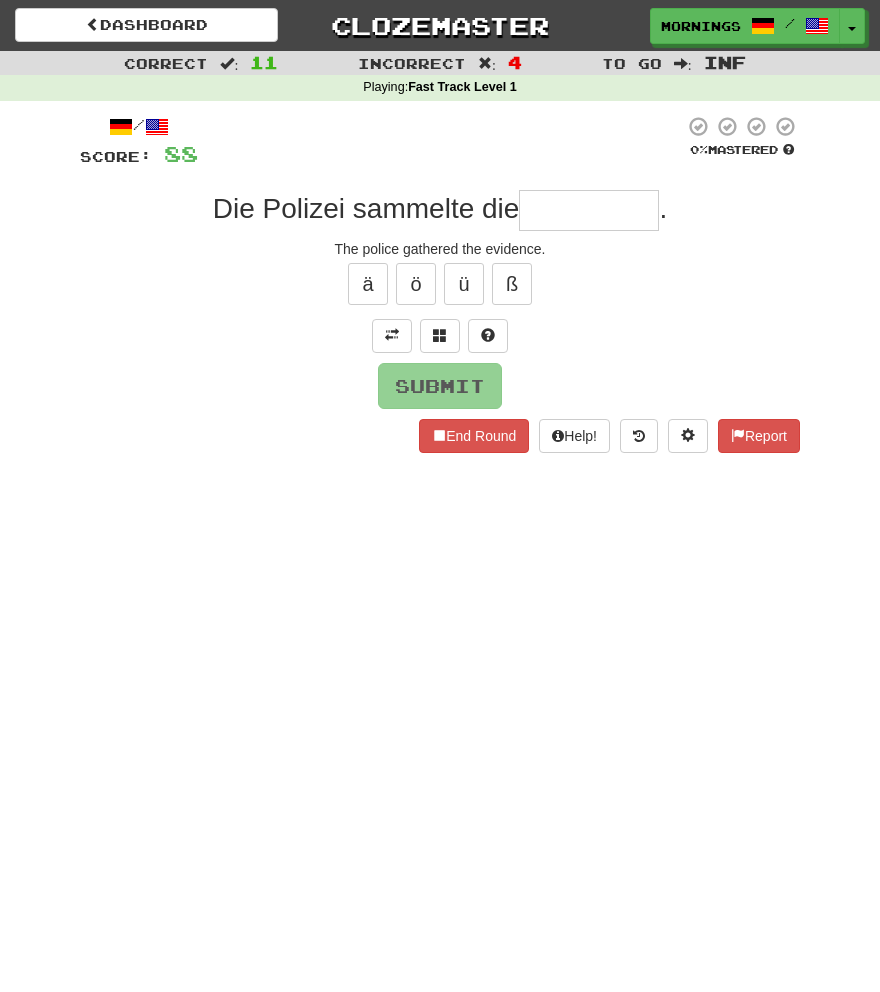 click on "Dashboard
Clozemaster
MorningSky1558
/
Toggle Dropdown
Dashboard
Leaderboard
Activity Feed
Notifications
Profile
Discussions
Deutsch
/
English
Streak:
1
Review:
1,865
Points Today: 15896
English
/
Español
Streak:
1
Review:
3,655
Points Today: 1536
English
/
Deutsch
Streak:
0
Review:
537
Points Today: 0
English
/
Italiano
Streak:
0
Review:
330
Points Today: 0
English
/
Français
Streak:
1
Review:
2,370
Points Today: 3048
English
/
Português
Streak:
0
Review:
260
Points Today: 0
English
/
العربية
Streak:
0
Review:
216
Points Today: 0" at bounding box center [440, 496] 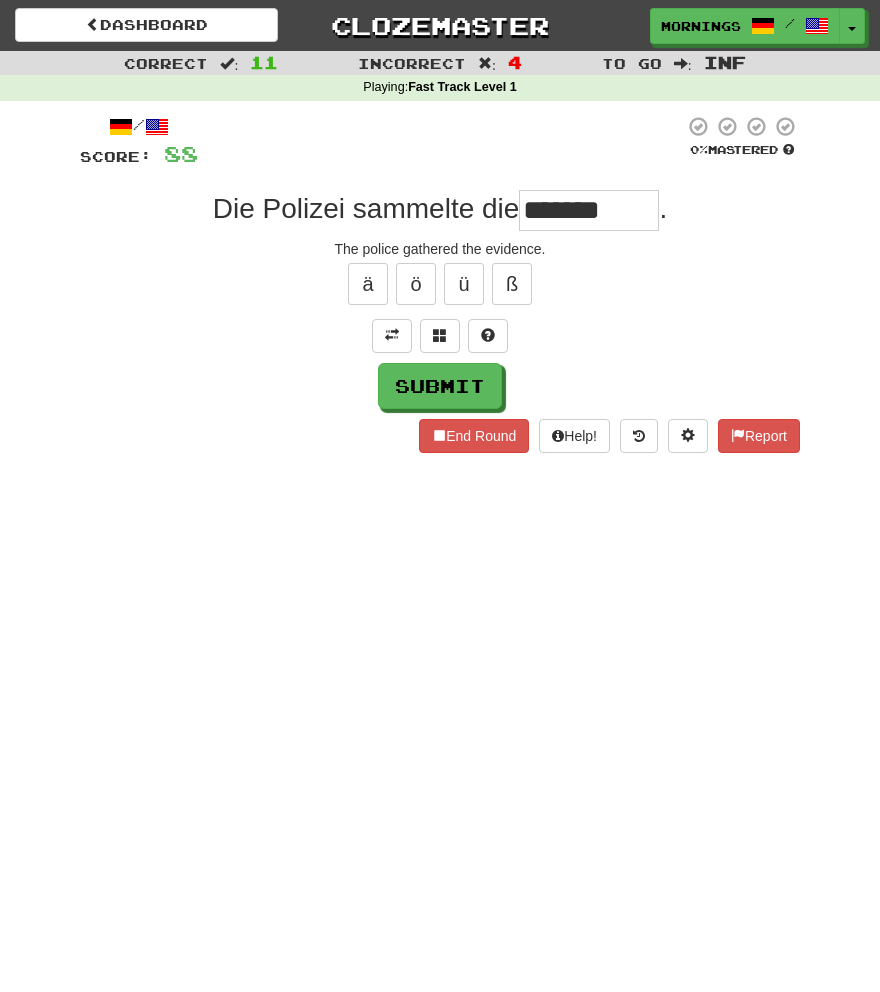 type on "*******" 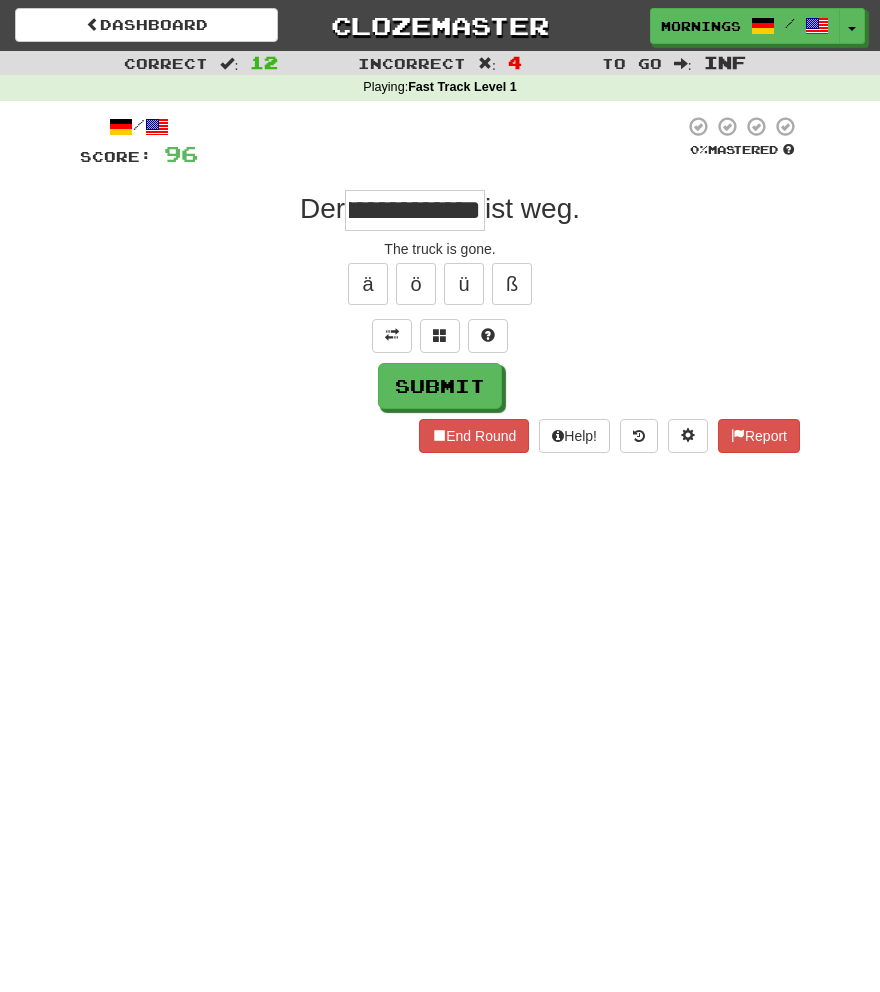 scroll, scrollTop: 0, scrollLeft: 60, axis: horizontal 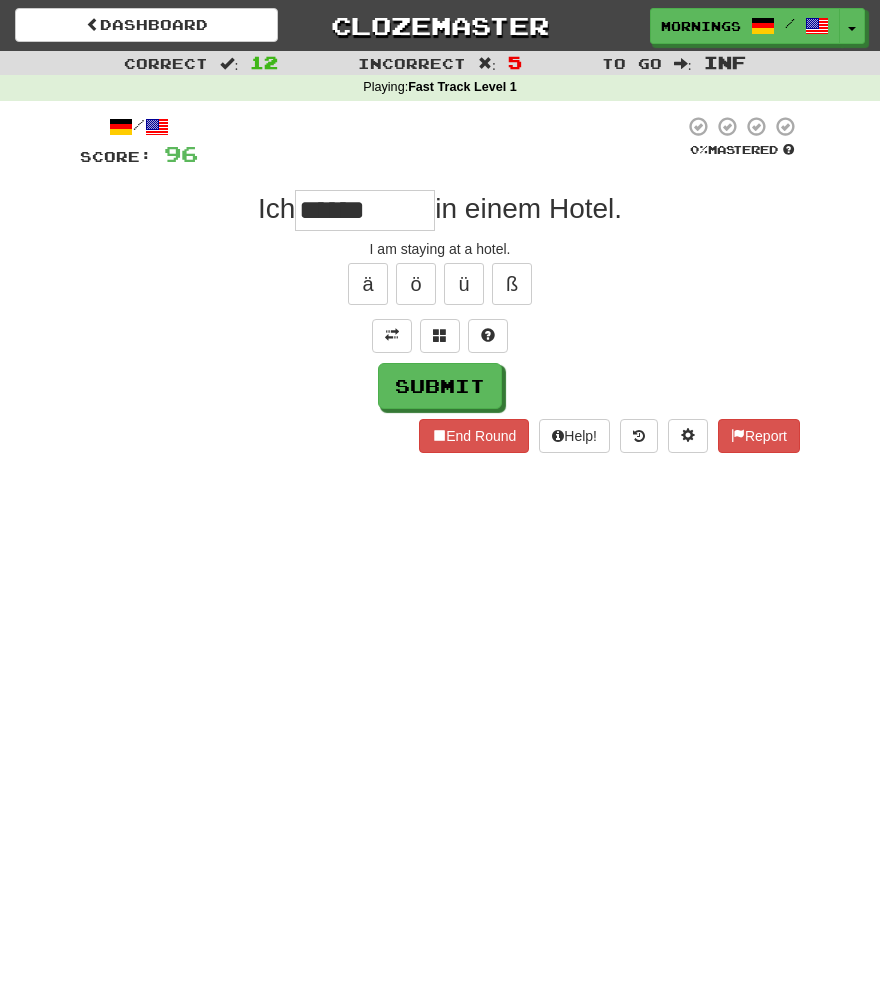 type on "**********" 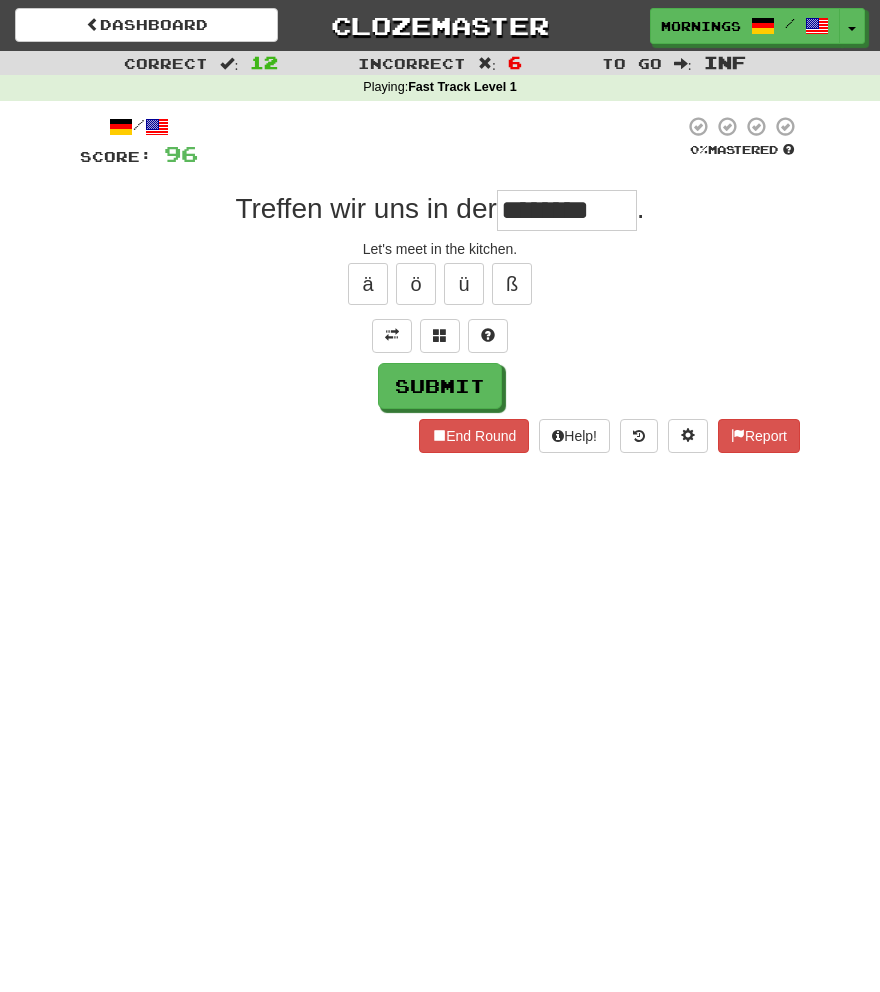 type on "*****" 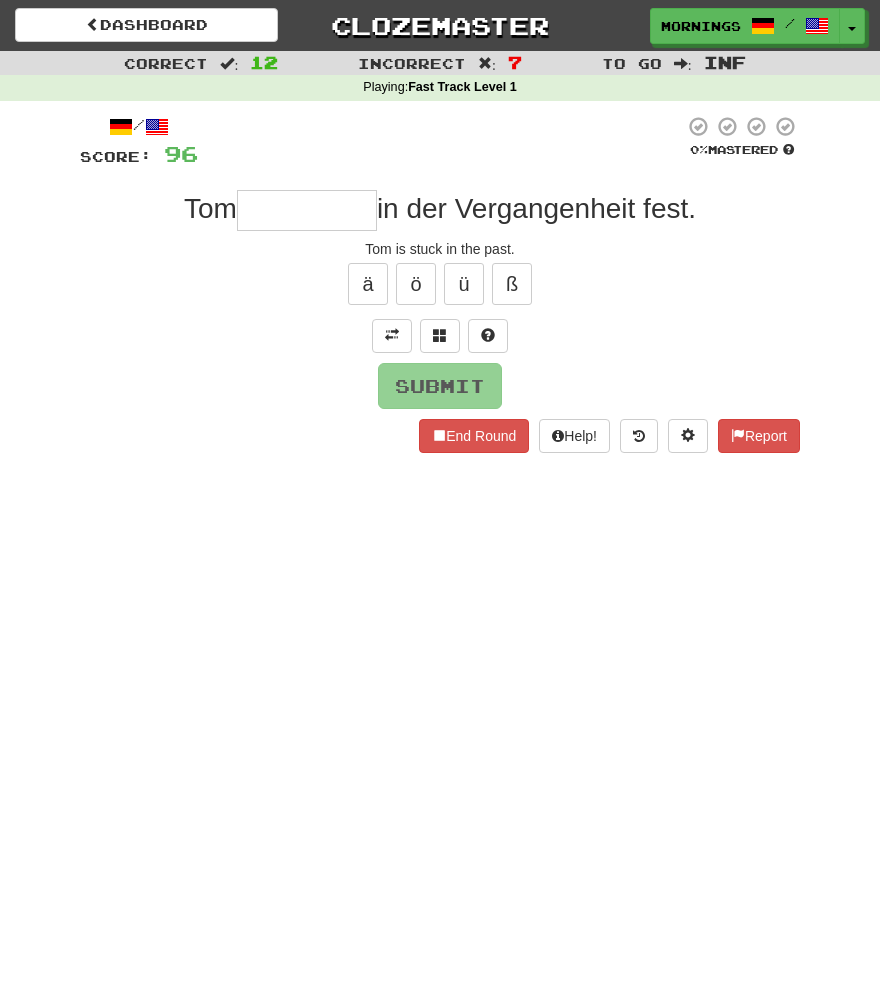 click on "Submit" at bounding box center (440, 386) 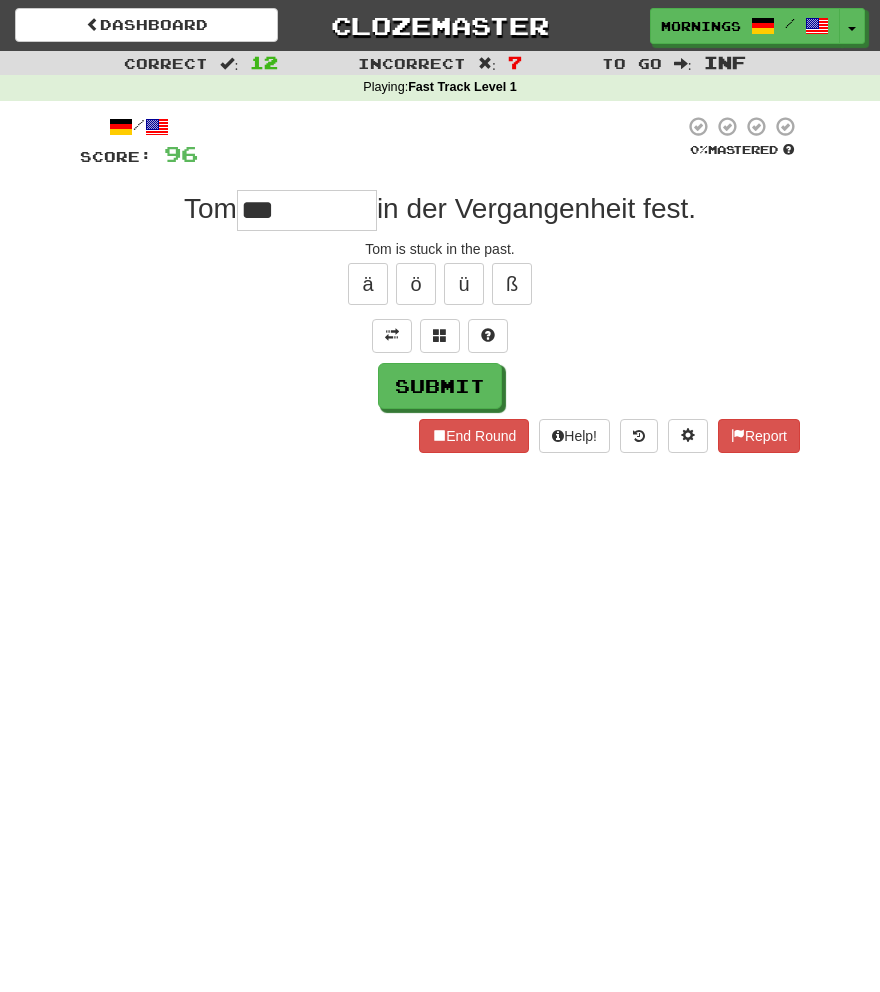 type on "******" 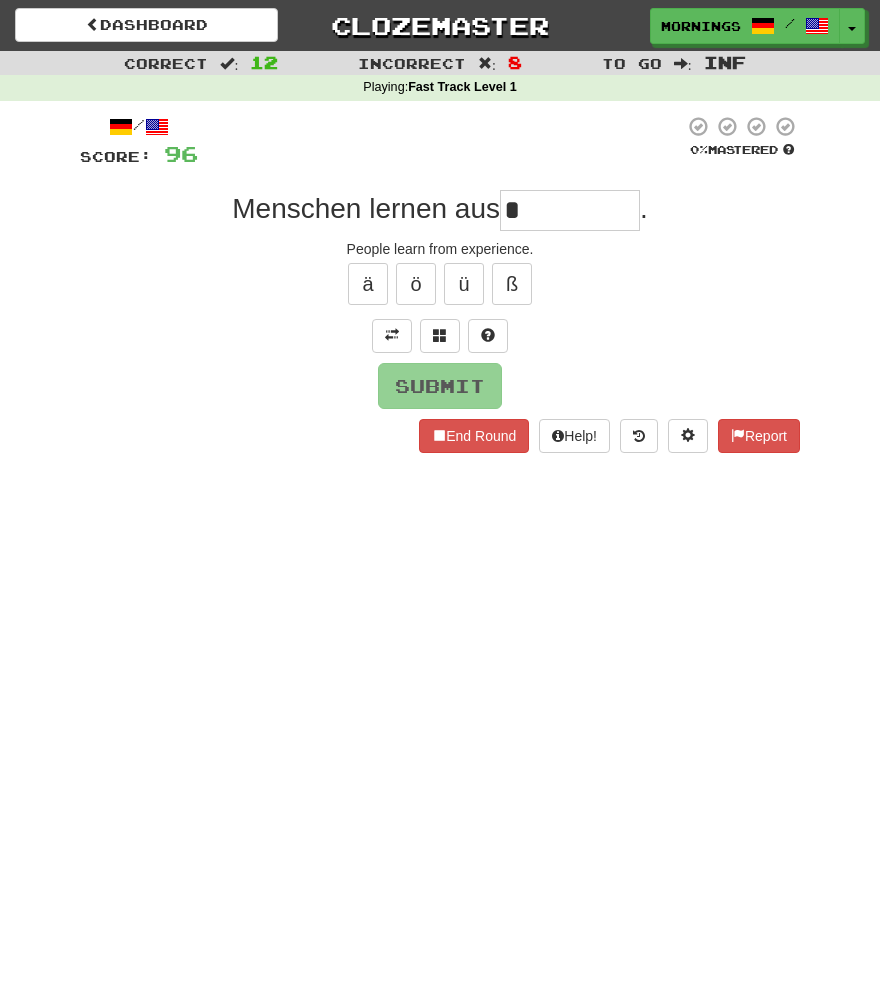 type on "*********" 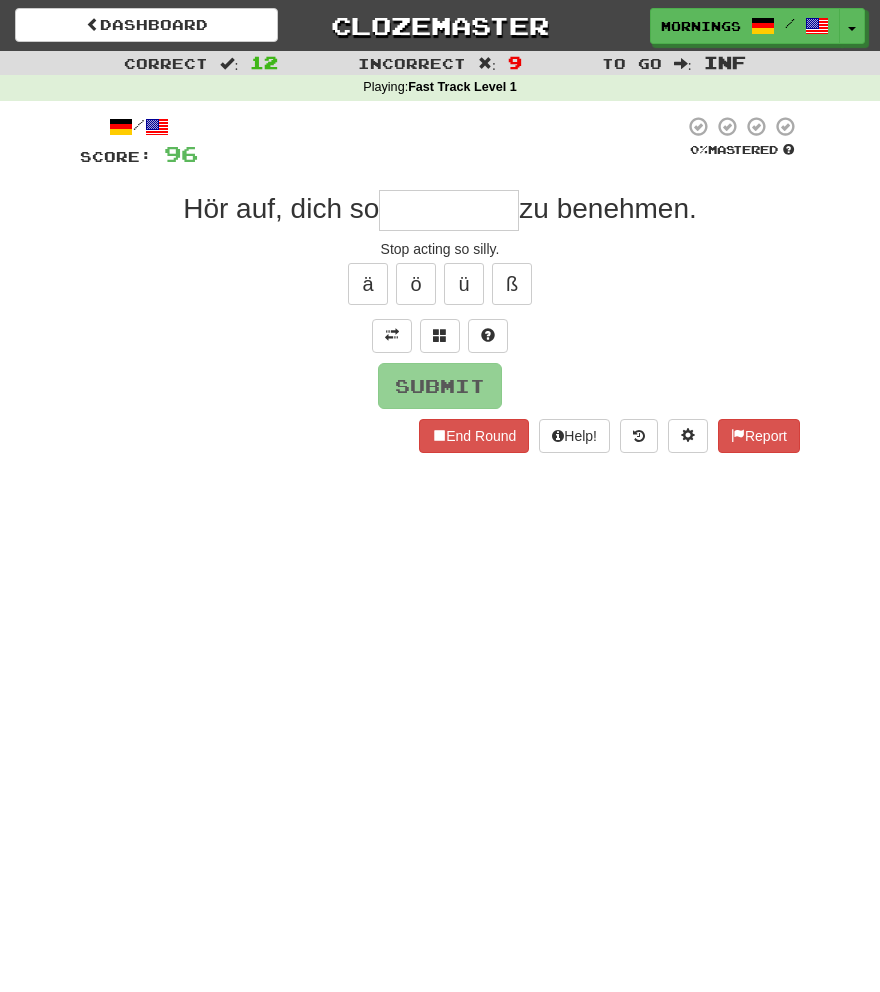 click on "Dashboard
Clozemaster
MorningSky1558
/
Toggle Dropdown
Dashboard
Leaderboard
Activity Feed
Notifications
Profile
Discussions
Deutsch
/
English
Streak:
1
Review:
1,865
Points Today: 15896
English
/
Español
Streak:
1
Review:
3,655
Points Today: 1536
English
/
Deutsch
Streak:
0
Review:
537
Points Today: 0
English
/
Italiano
Streak:
0
Review:
330
Points Today: 0
English
/
Français
Streak:
1
Review:
2,370
Points Today: 3048
English
/
Português
Streak:
0
Review:
260
Points Today: 0
English
/
العربية
Streak:
0
Review:
216
Points Today: 0" at bounding box center [440, 496] 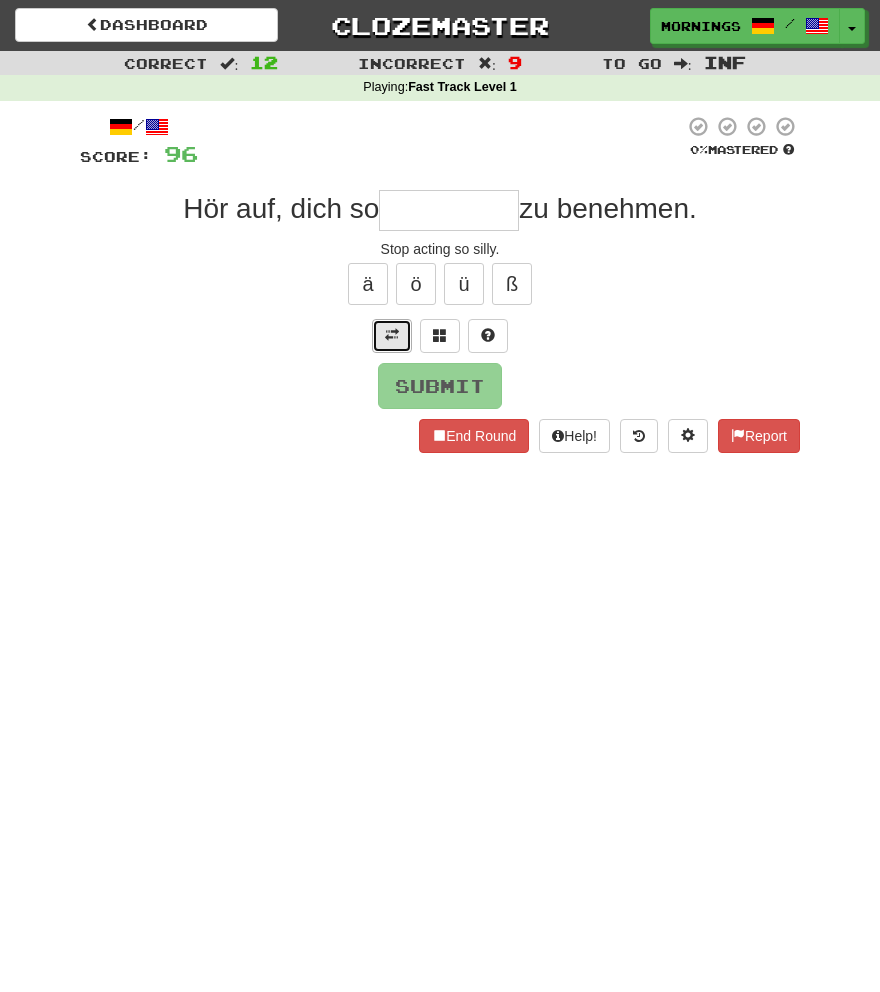 click at bounding box center [392, 335] 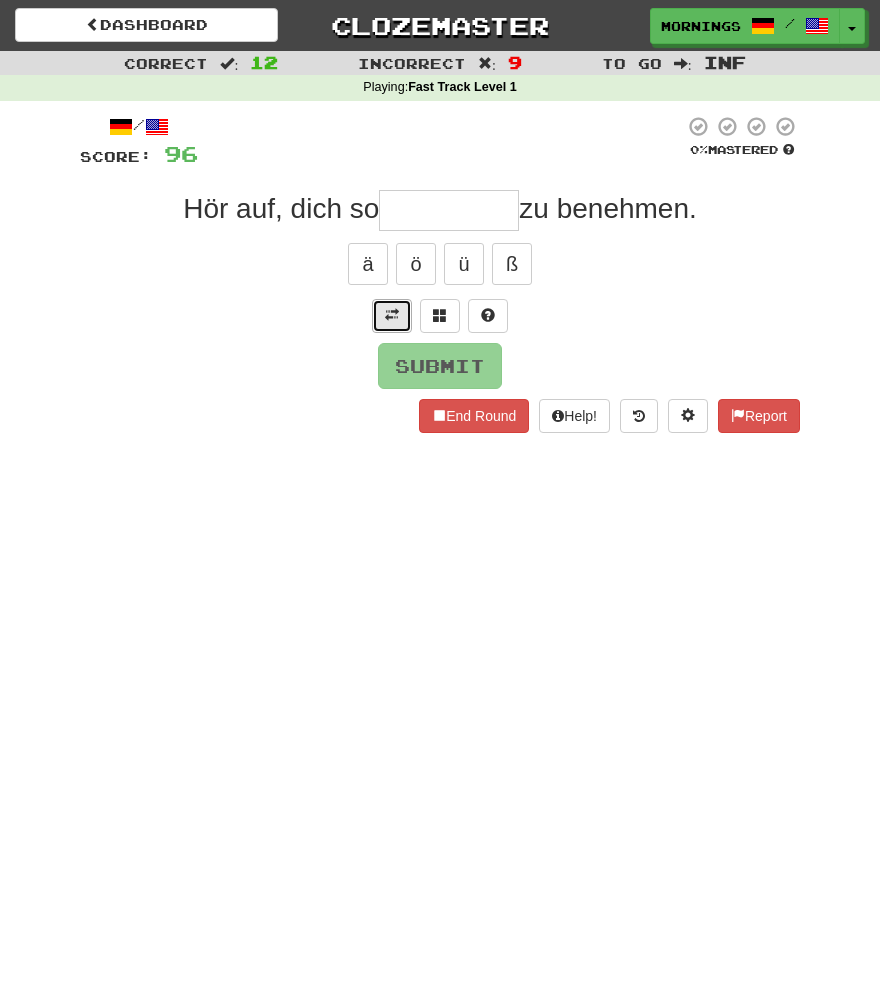 click at bounding box center (392, 316) 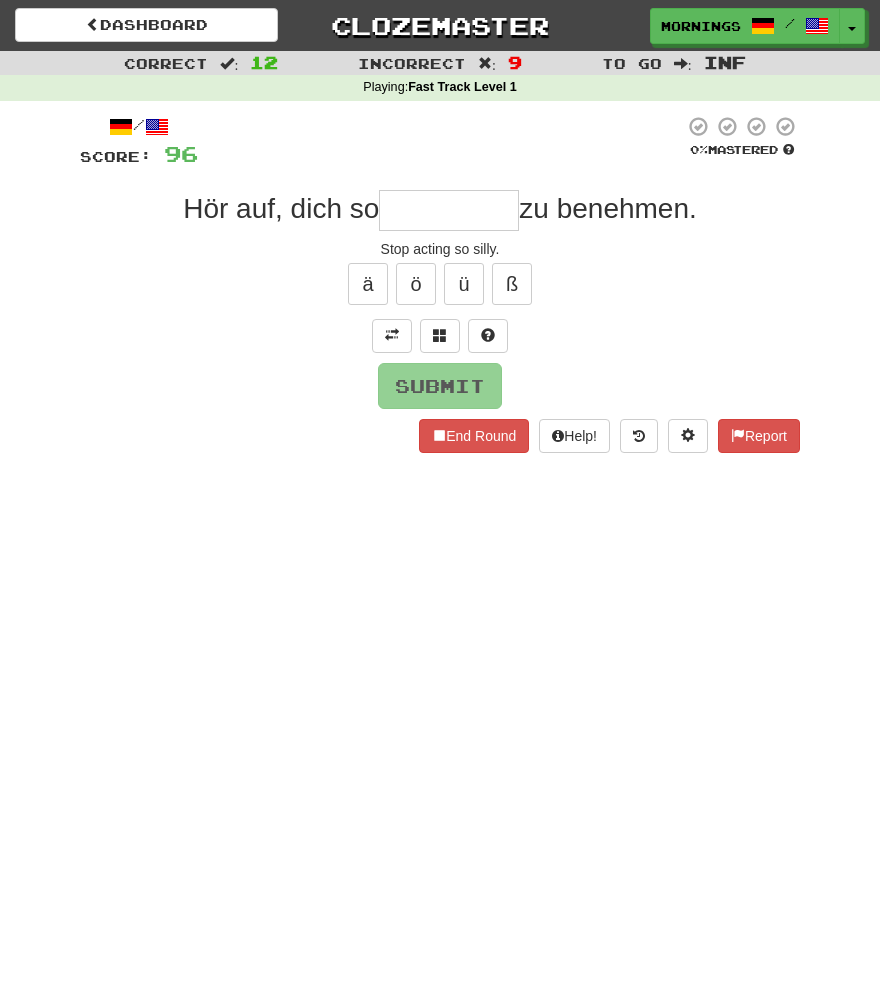 click at bounding box center (449, 210) 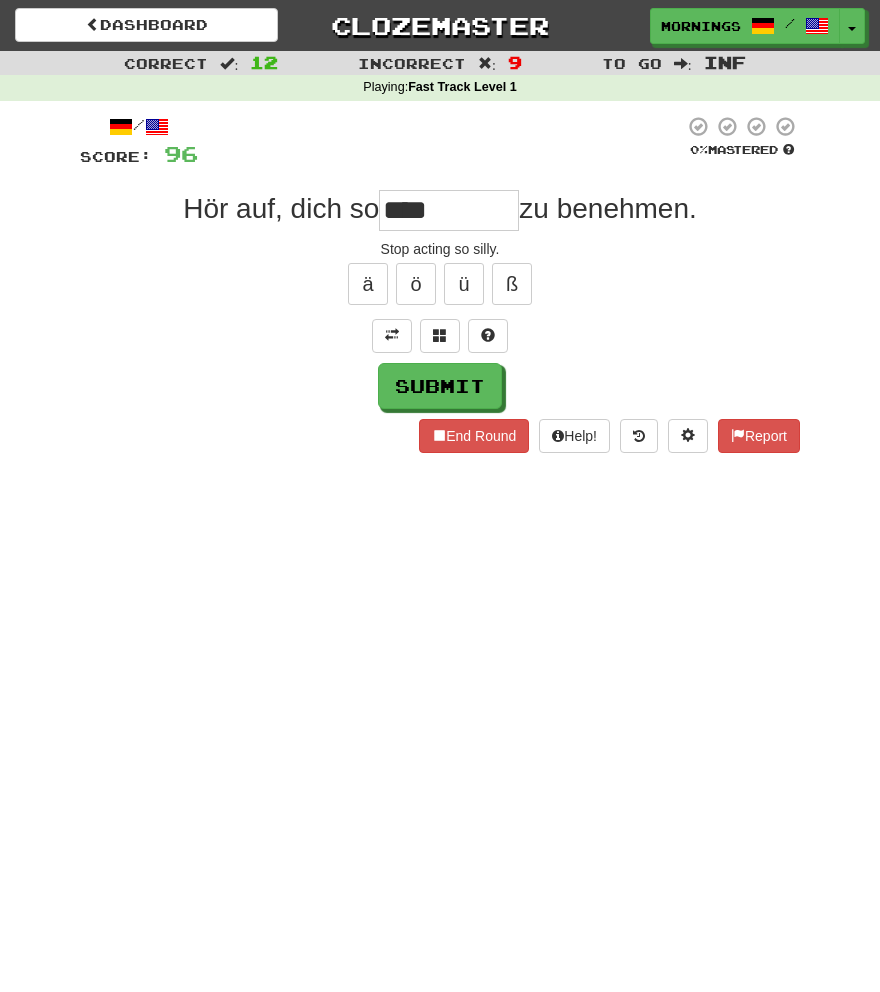 type on "******" 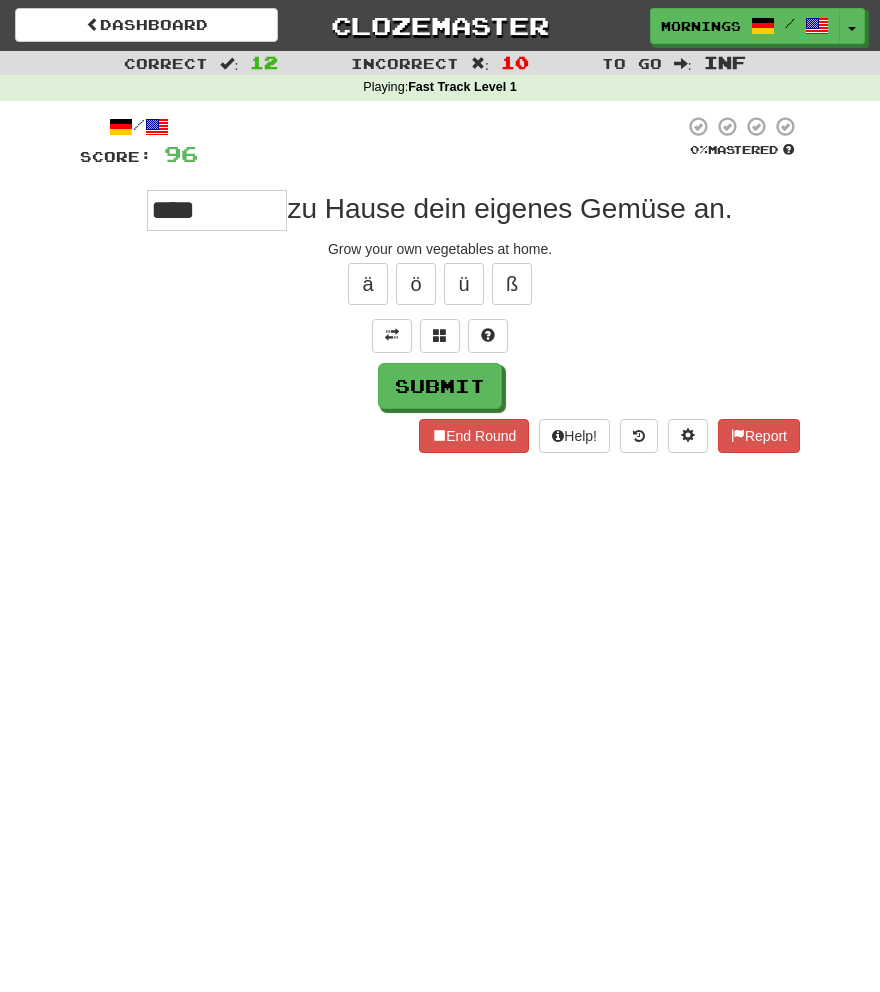 type on "****" 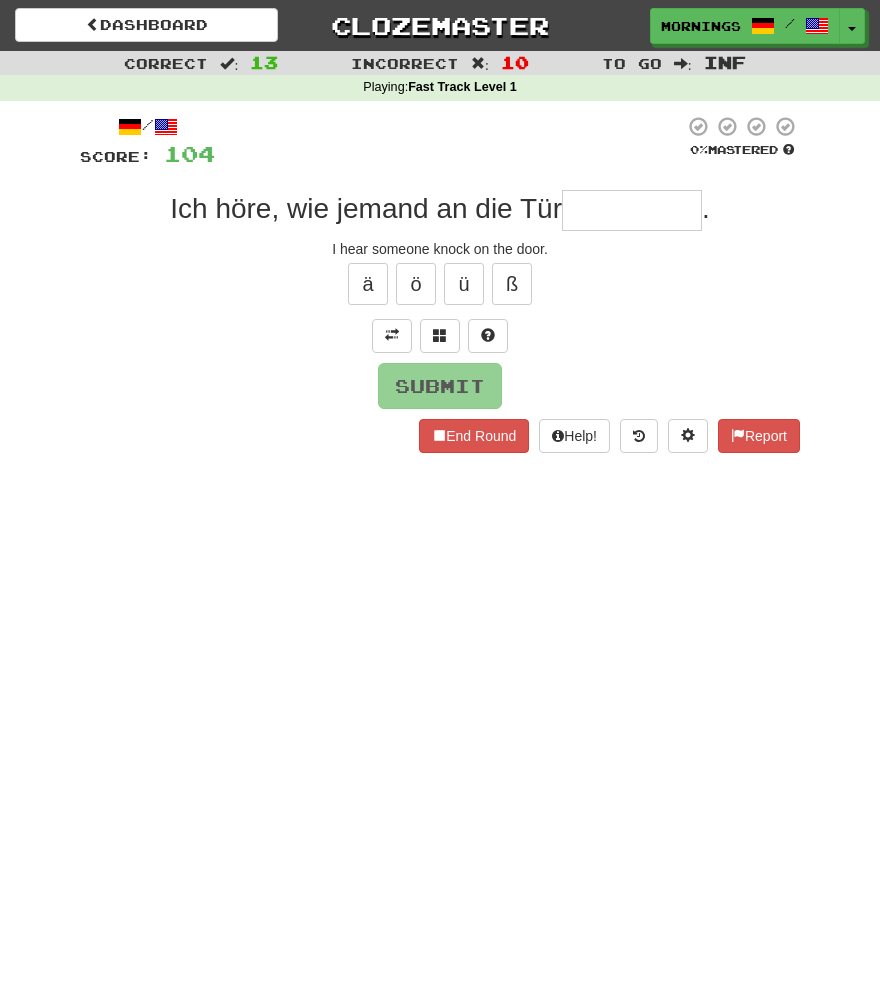 click on "Dashboard
Clozemaster
MorningSky1558
/
Toggle Dropdown
Dashboard
Leaderboard
Activity Feed
Notifications
Profile
Discussions
Deutsch
/
English
Streak:
1
Review:
1,865
Points Today: 15896
English
/
Español
Streak:
1
Review:
3,655
Points Today: 1536
English
/
Deutsch
Streak:
0
Review:
537
Points Today: 0
English
/
Italiano
Streak:
0
Review:
330
Points Today: 0
English
/
Français
Streak:
1
Review:
2,370
Points Today: 3048
English
/
Português
Streak:
0
Review:
260
Points Today: 0
English
/
العربية
Streak:
0
Review:
216
Points Today: 0" at bounding box center (440, 496) 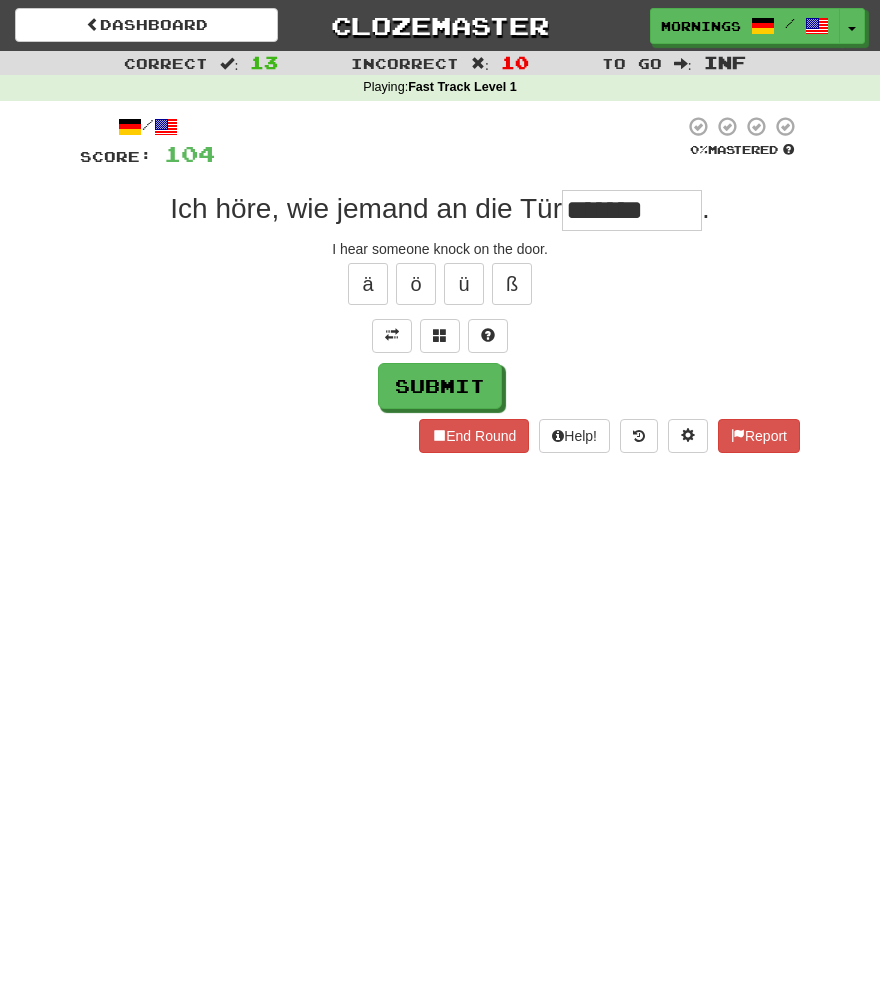 type on "******" 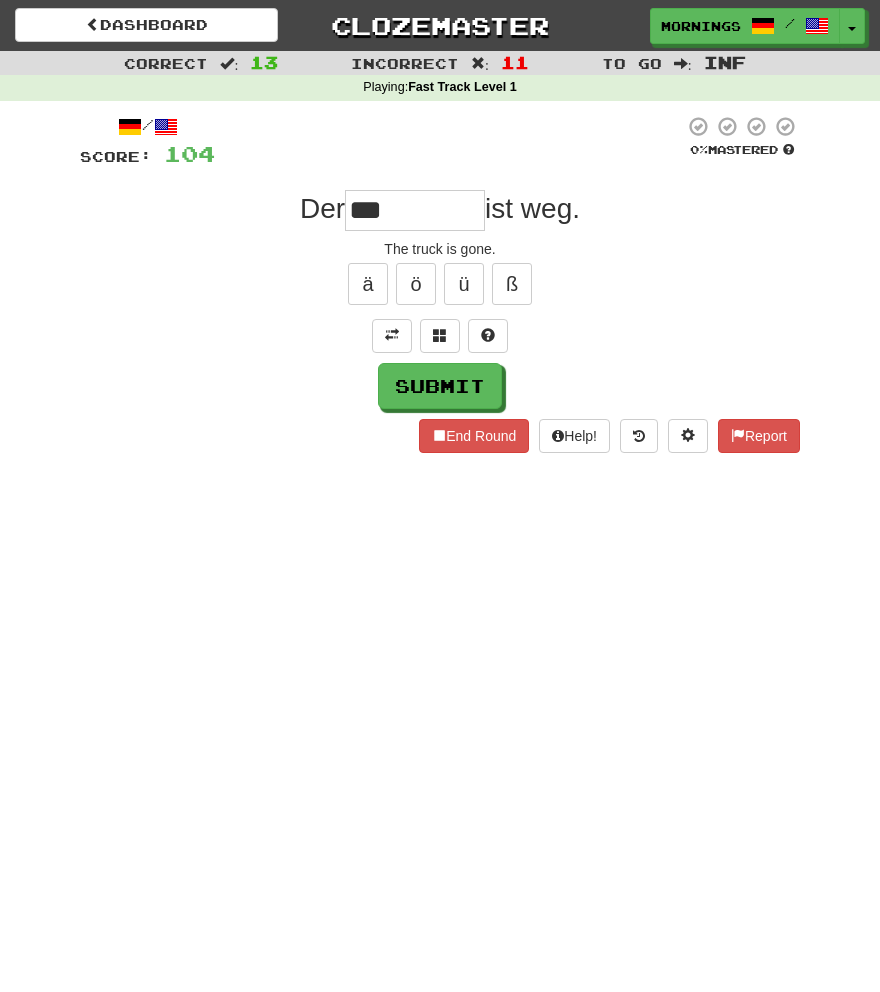 type on "***" 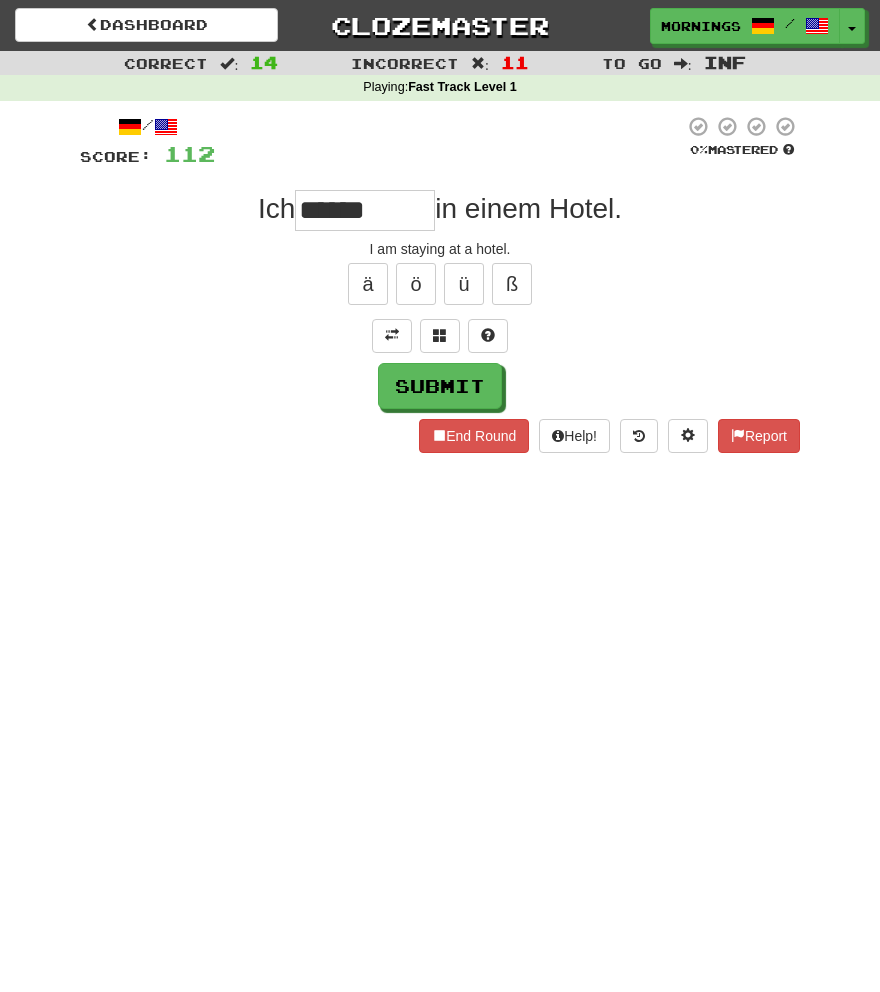 type on "**********" 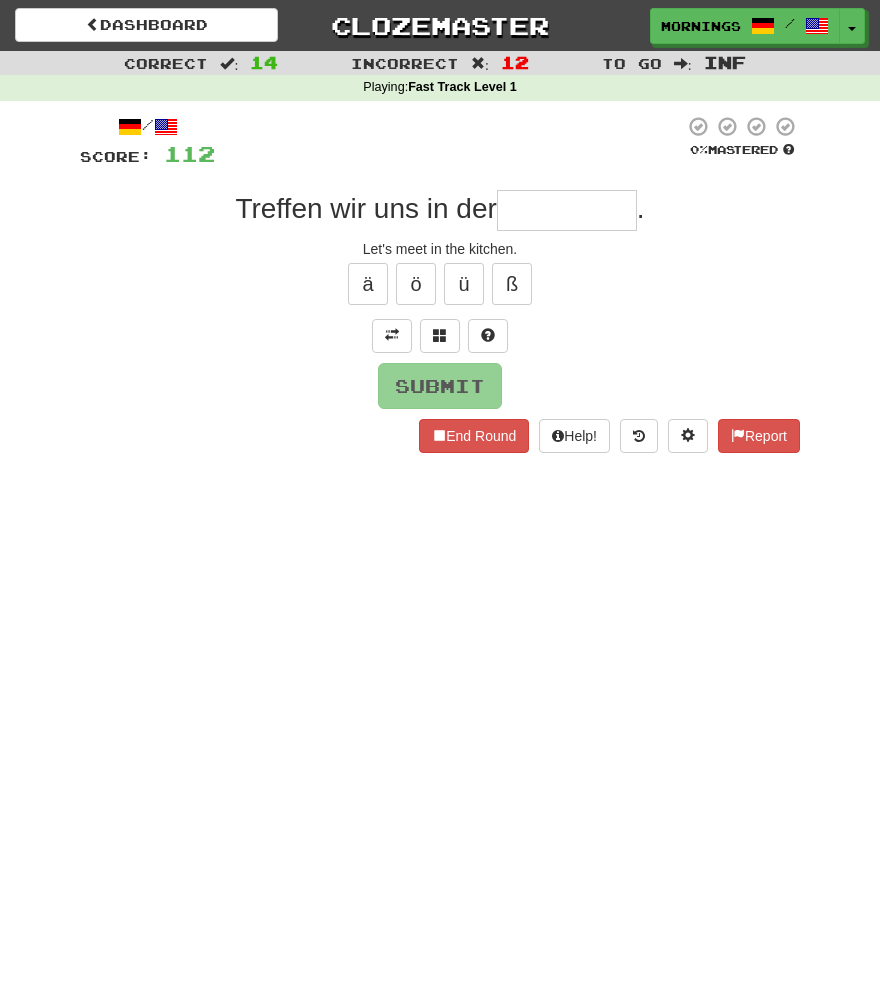 click on "Submit" at bounding box center (440, 386) 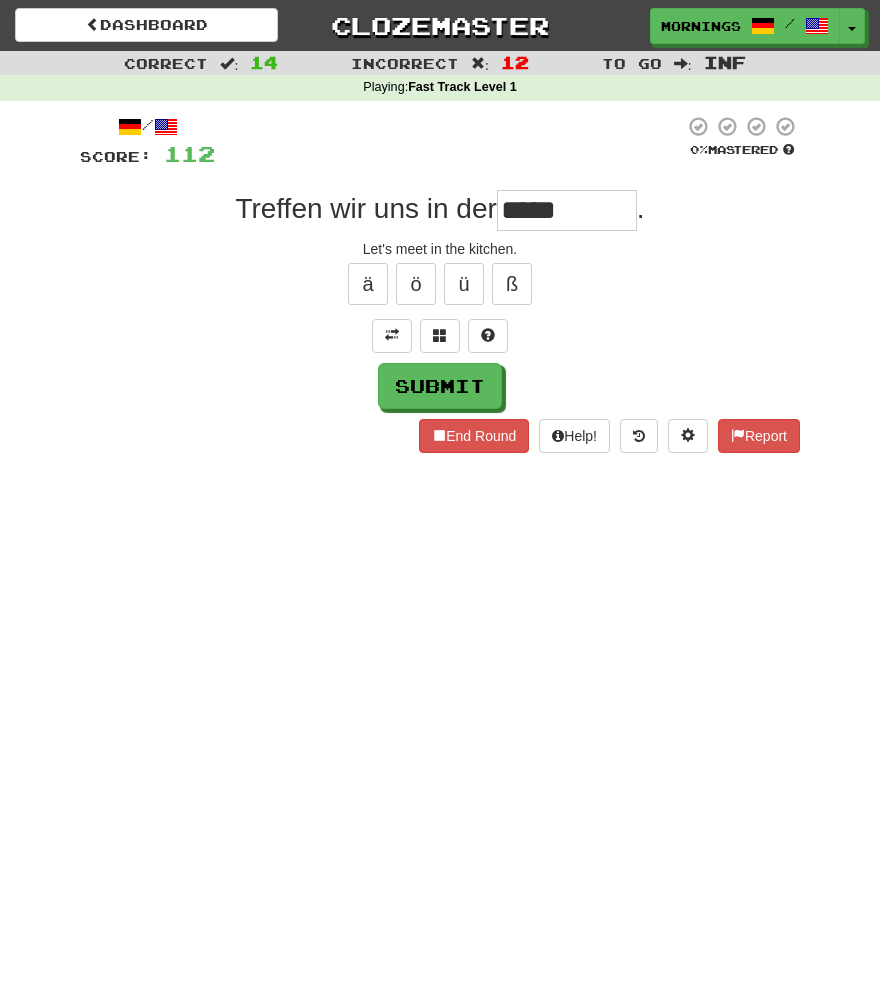 type on "*****" 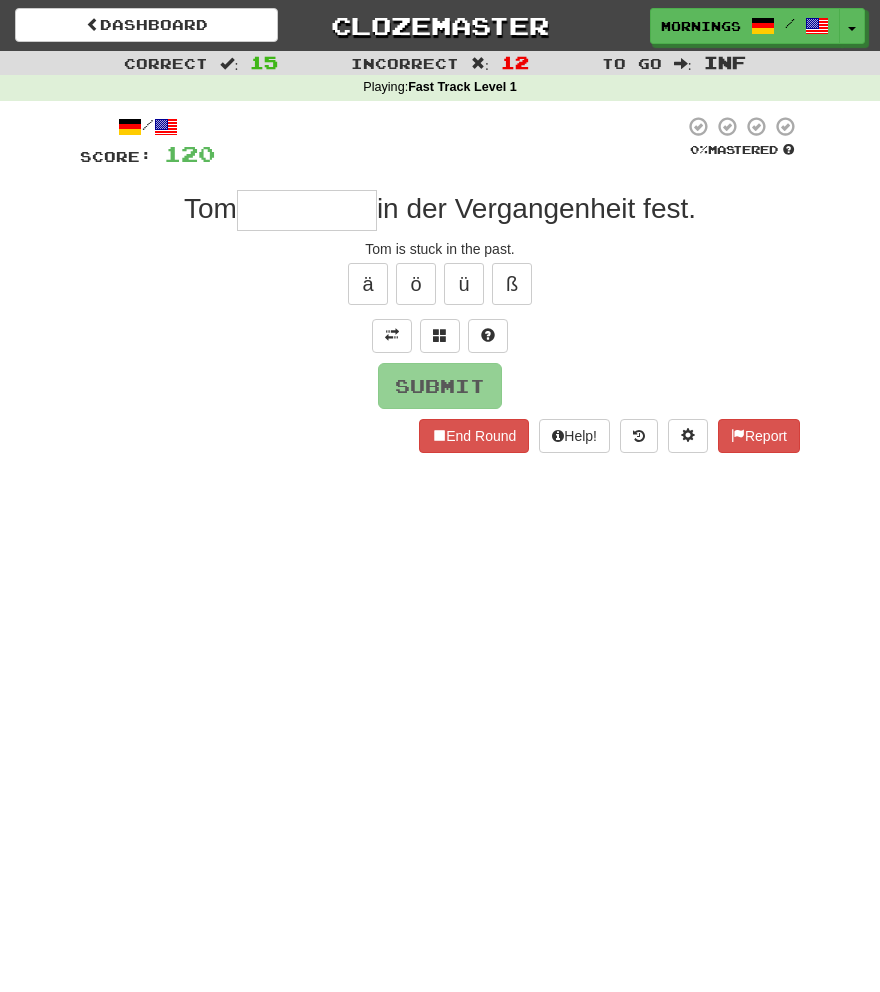 type on "*" 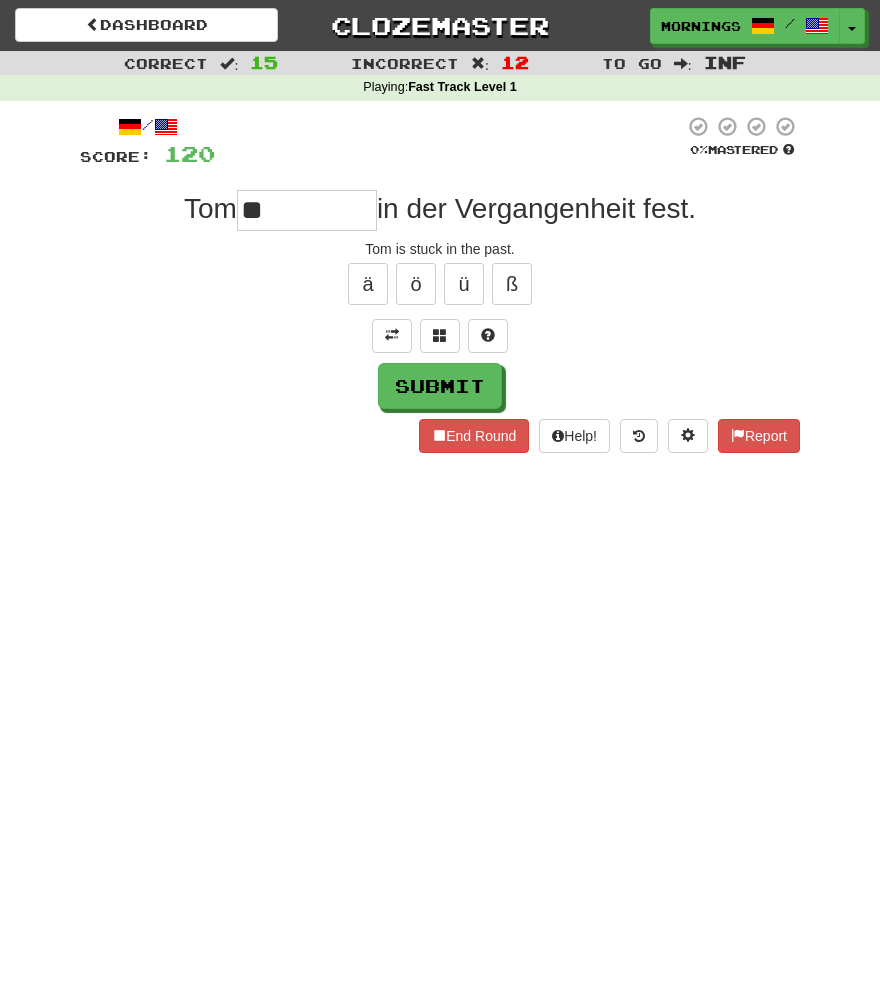 type on "*" 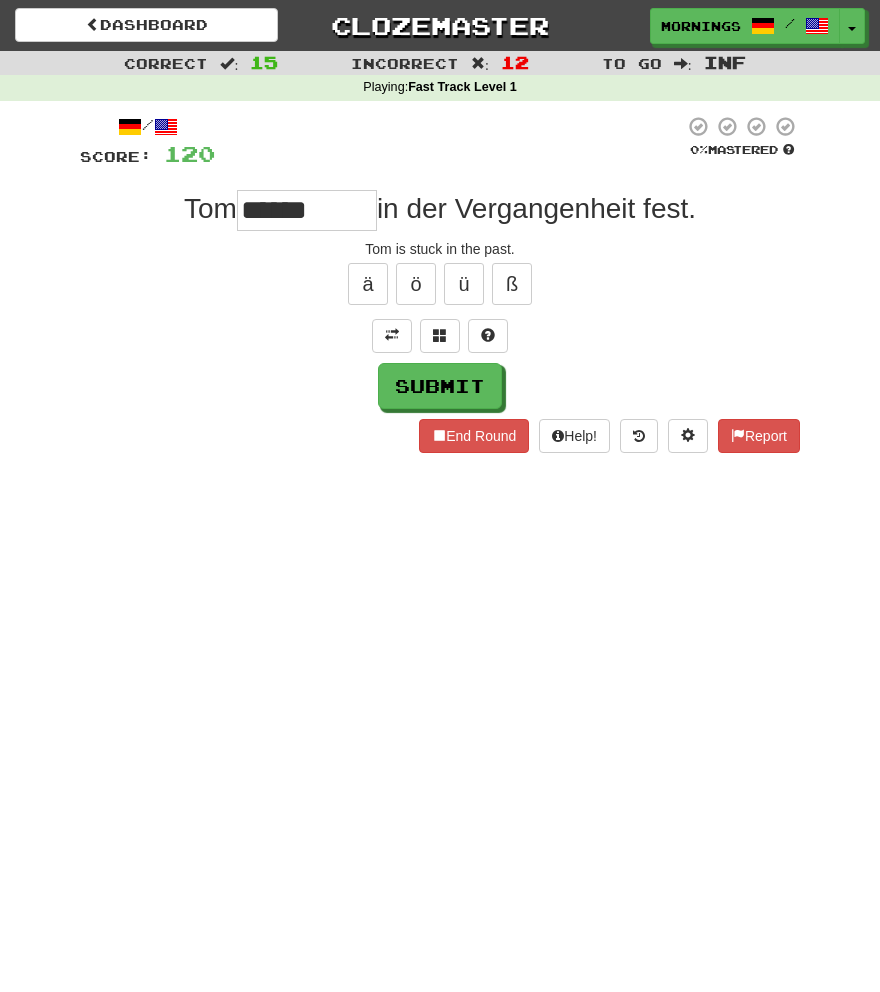 type on "******" 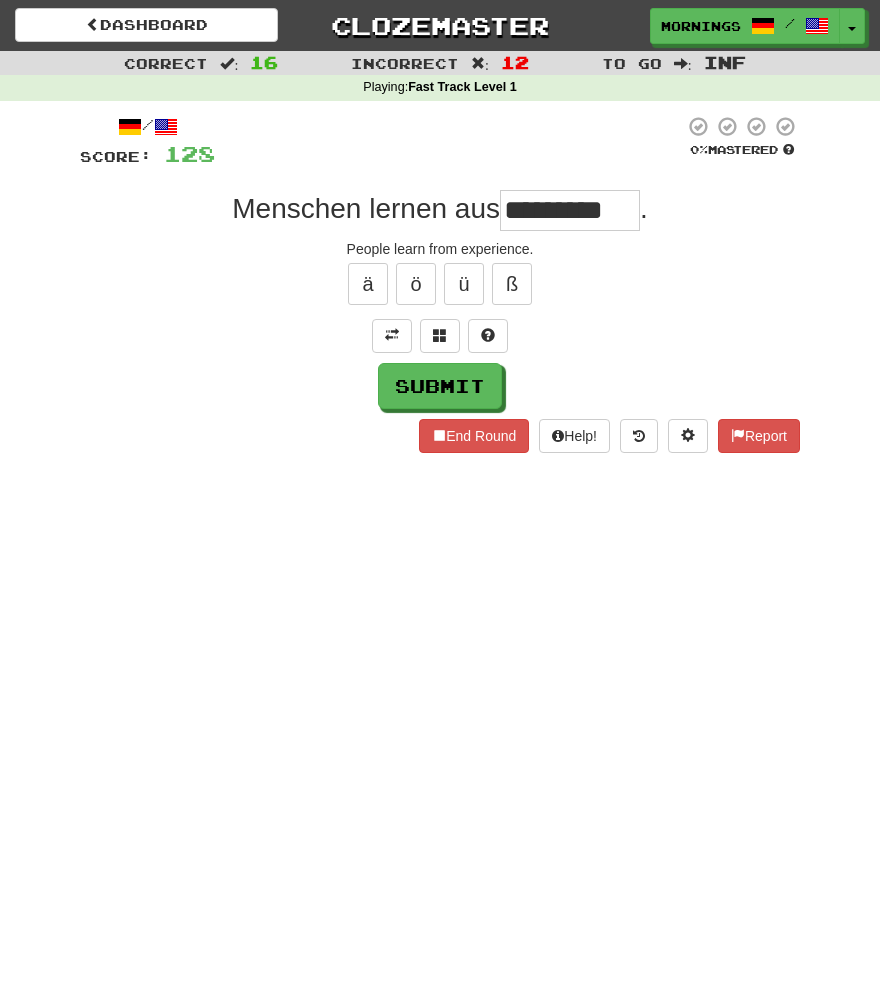 type on "*********" 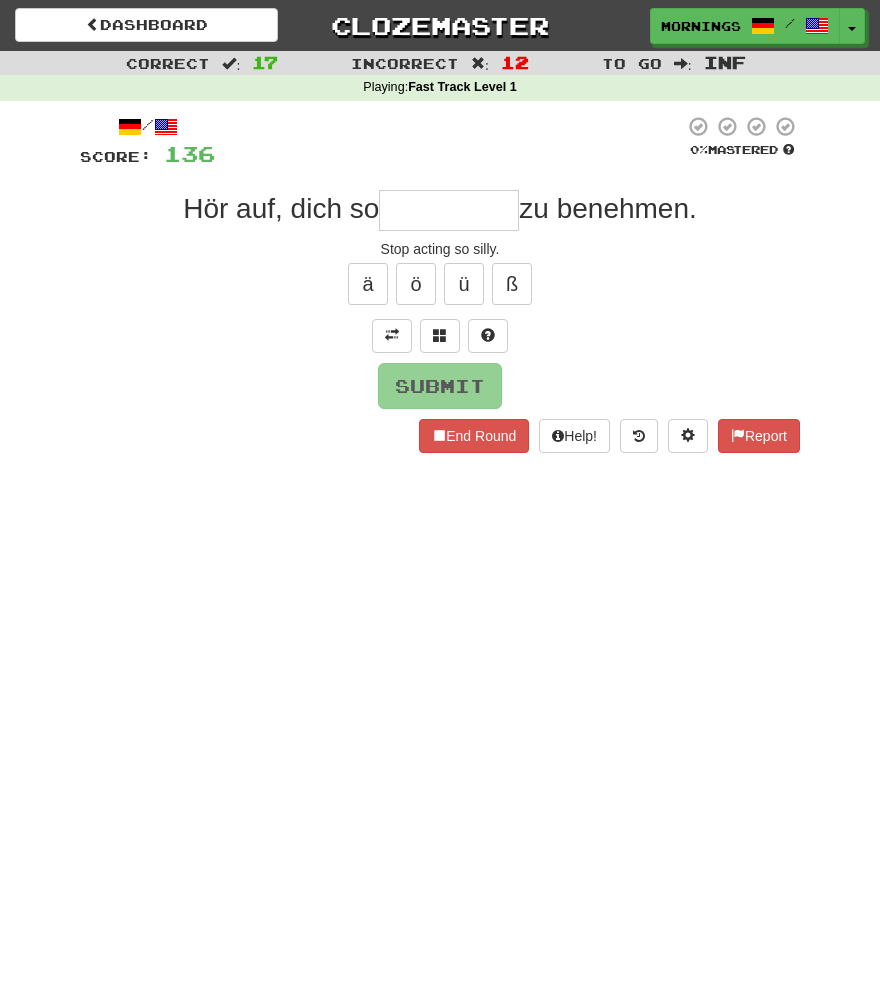 click on "End Round  Help!  Report" at bounding box center [440, 436] 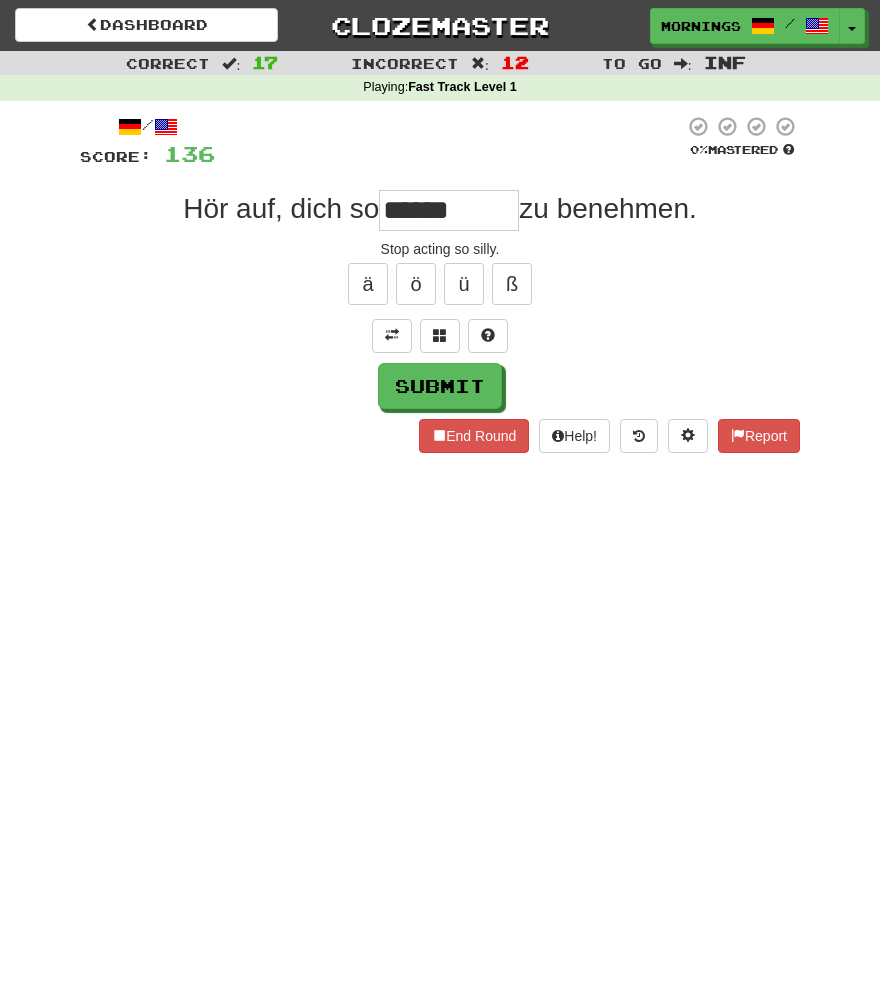 type on "******" 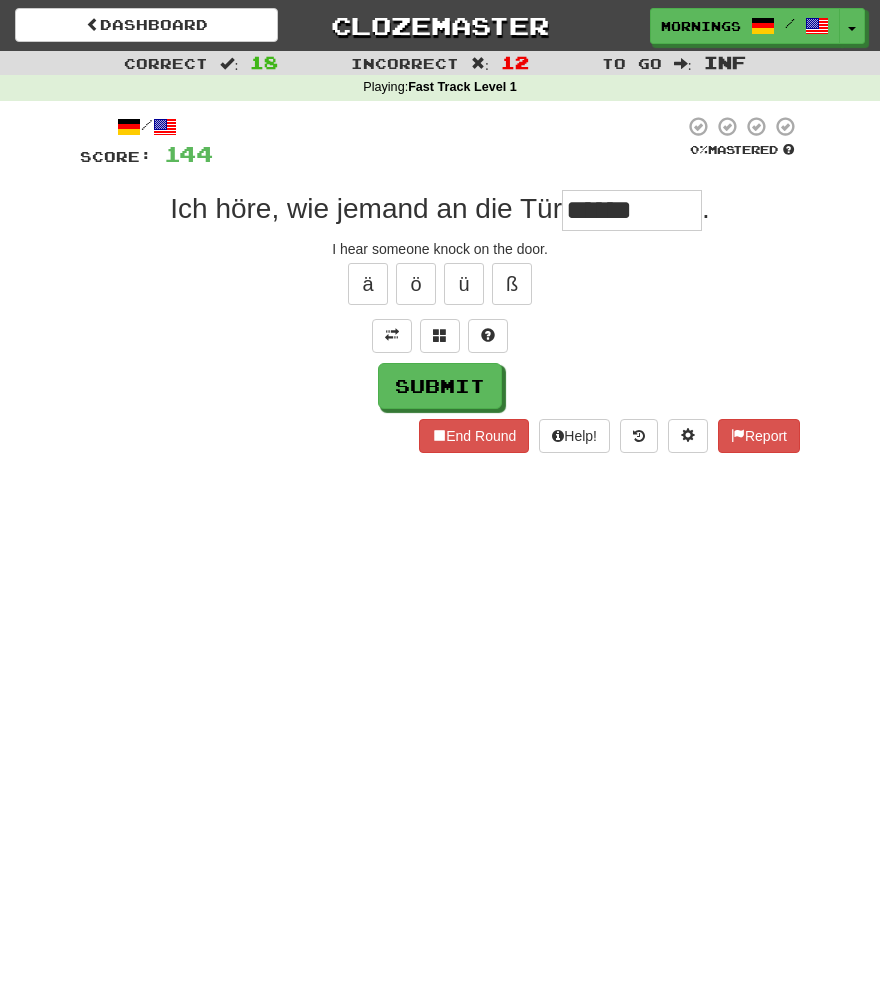 type on "******" 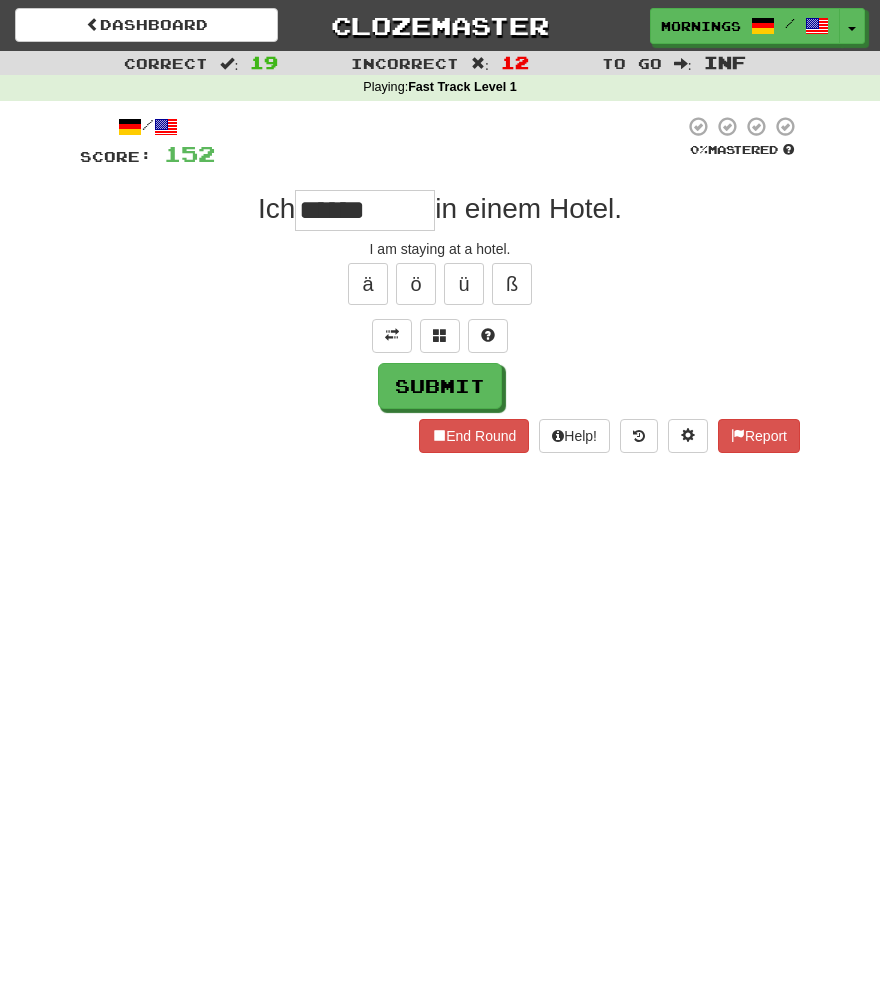 type on "**********" 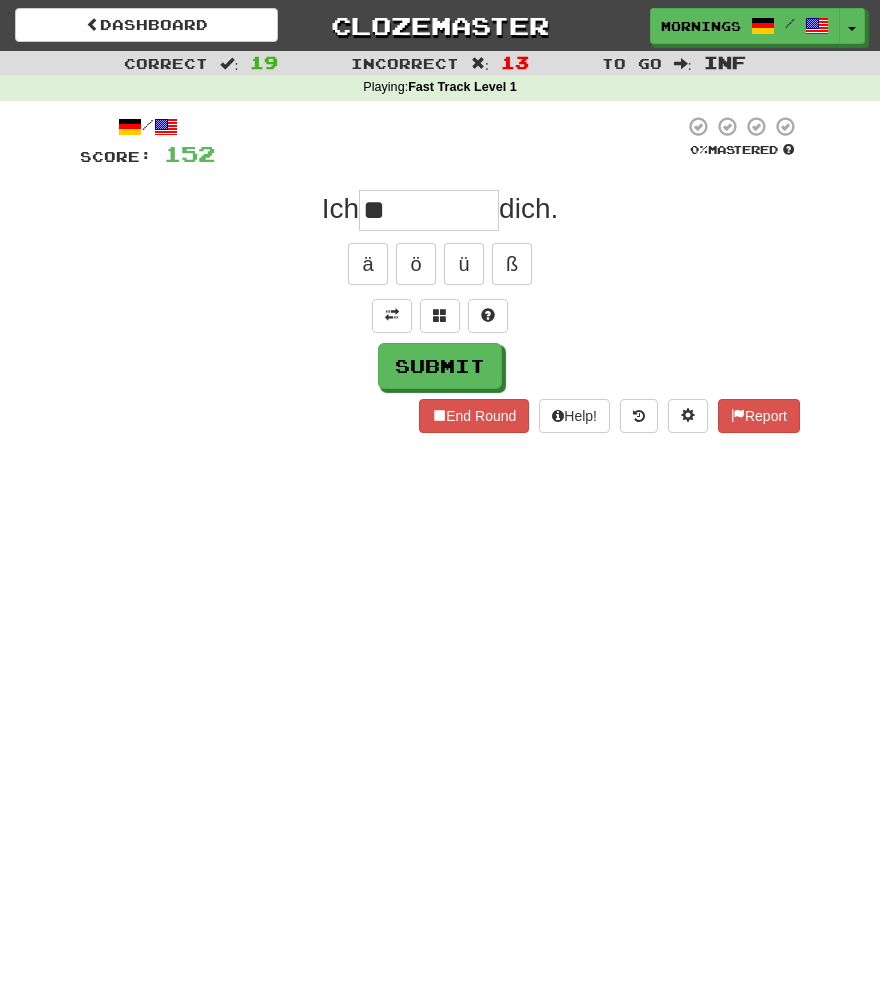 type on "*" 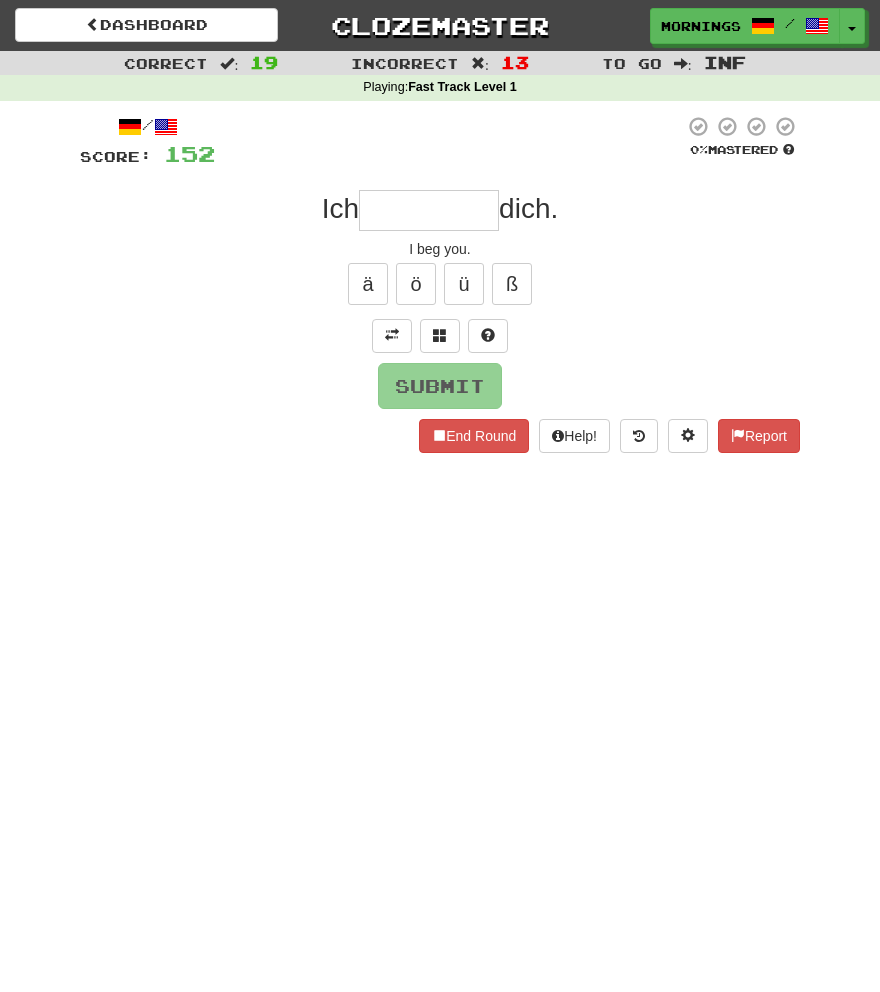 click on "/  Score:   152 0 %  Mastered Ich   dich. I beg you. ä ö ü ß Submit  End Round  Help!  Report" at bounding box center [440, 291] 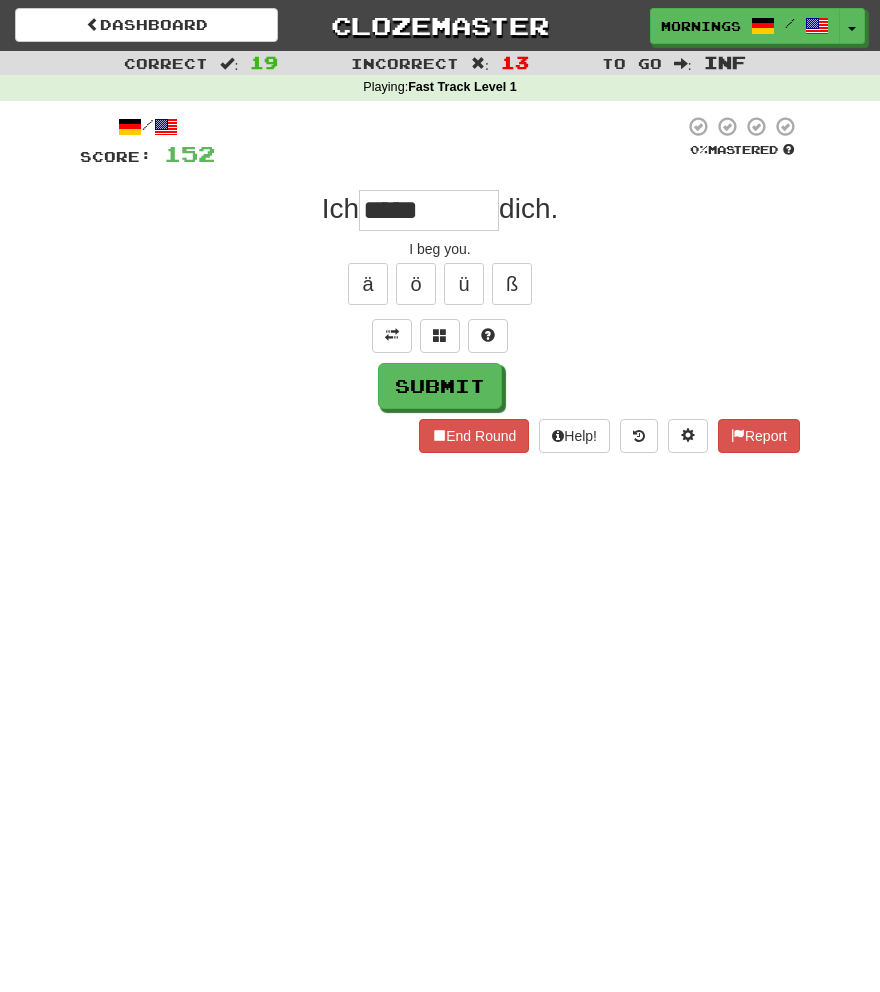 type on "*****" 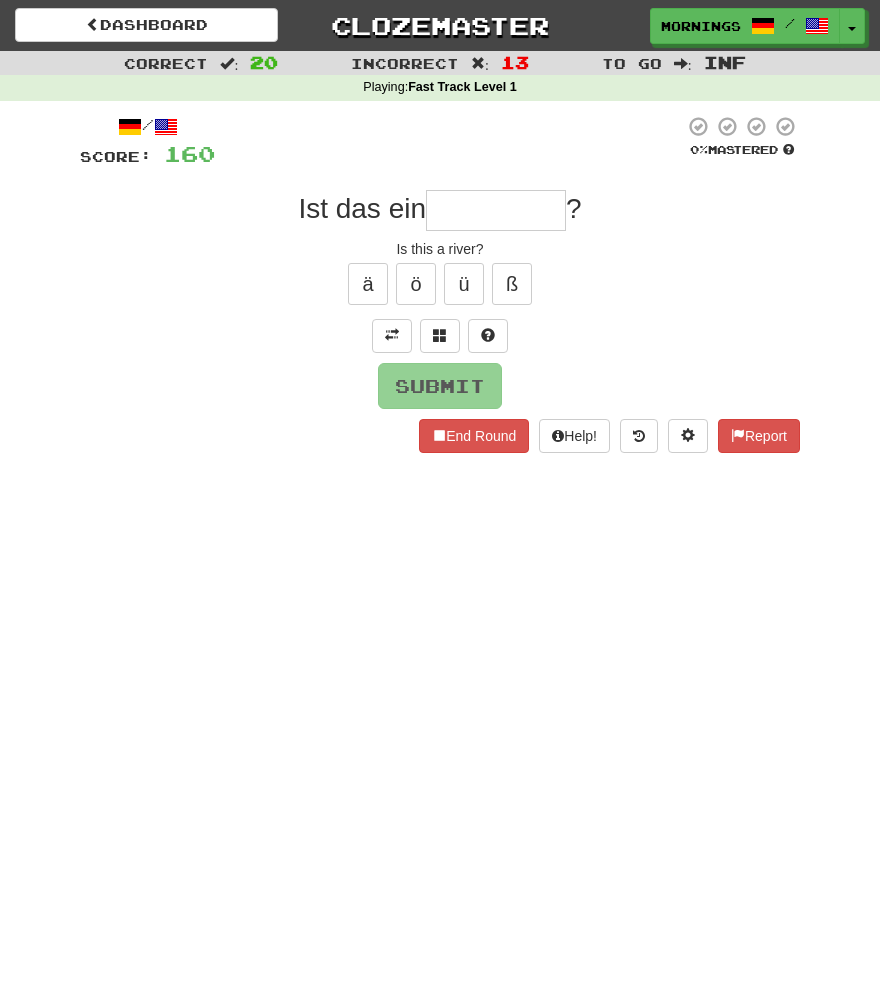 click on "Dashboard
Clozemaster
MorningSky1558
/
Toggle Dropdown
Dashboard
Leaderboard
Activity Feed
Notifications
Profile
Discussions
Deutsch
/
English
Streak:
1
Review:
1,865
Points Today: 15896
English
/
Español
Streak:
1
Review:
3,655
Points Today: 1536
English
/
Deutsch
Streak:
0
Review:
537
Points Today: 0
English
/
Italiano
Streak:
0
Review:
330
Points Today: 0
English
/
Français
Streak:
1
Review:
2,370
Points Today: 3048
English
/
Português
Streak:
0
Review:
260
Points Today: 0
English
/
العربية
Streak:
0
Review:
216
Points Today: 0" at bounding box center (440, 496) 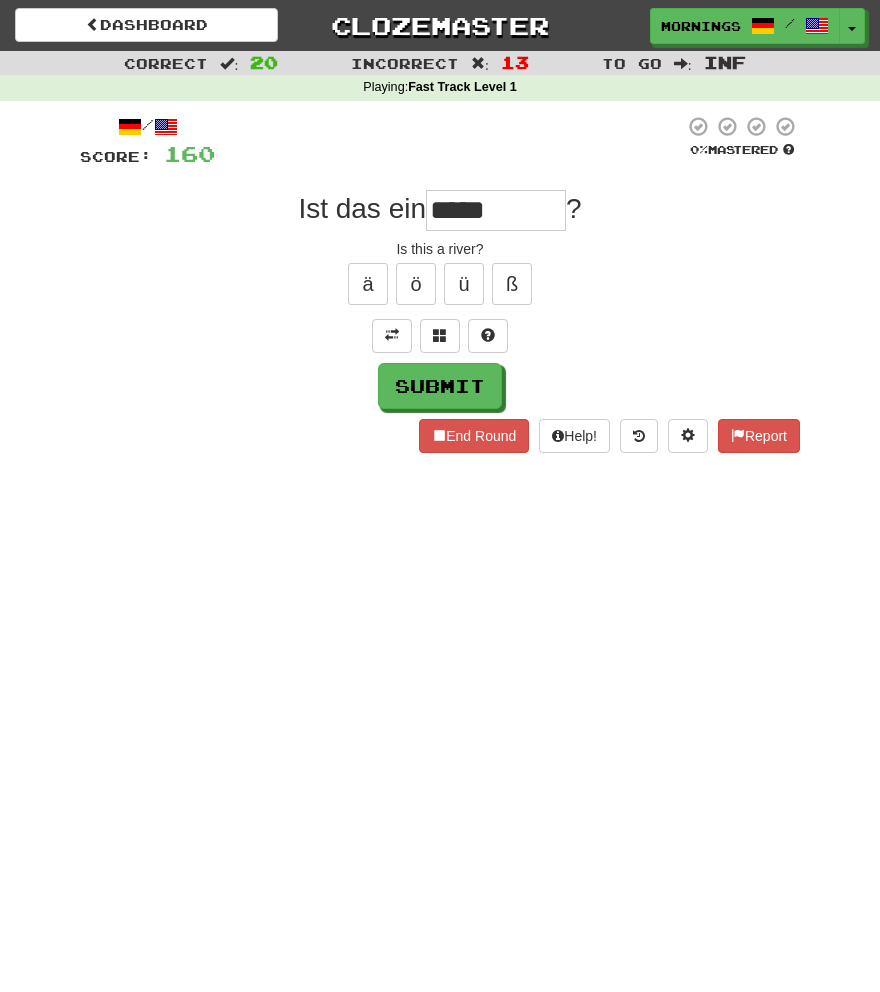 type on "*****" 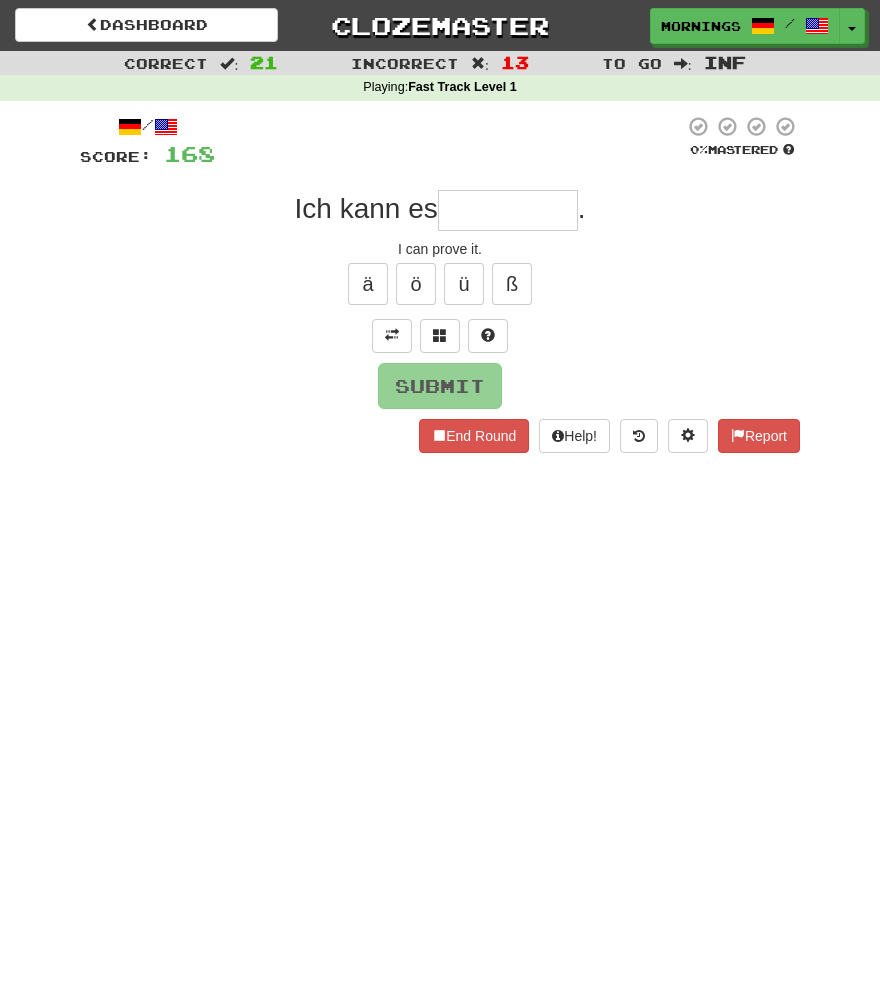 click on "Dashboard
Clozemaster
MorningSky1558
/
Toggle Dropdown
Dashboard
Leaderboard
Activity Feed
Notifications
Profile
Discussions
Deutsch
/
English
Streak:
1
Review:
1,865
Points Today: 15896
English
/
Español
Streak:
1
Review:
3,655
Points Today: 1536
English
/
Deutsch
Streak:
0
Review:
537
Points Today: 0
English
/
Italiano
Streak:
0
Review:
330
Points Today: 0
English
/
Français
Streak:
1
Review:
2,370
Points Today: 3048
English
/
Português
Streak:
0
Review:
260
Points Today: 0
English
/
العربية
Streak:
0
Review:
216
Points Today: 0" at bounding box center [440, 496] 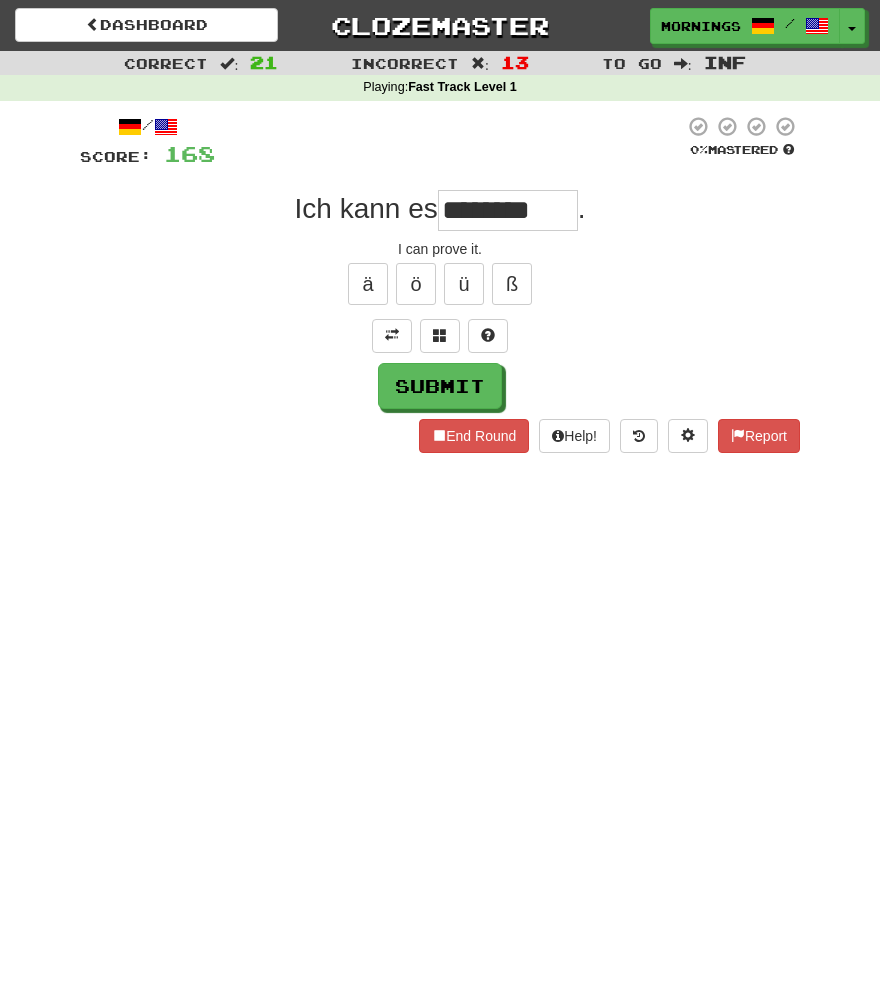 type on "********" 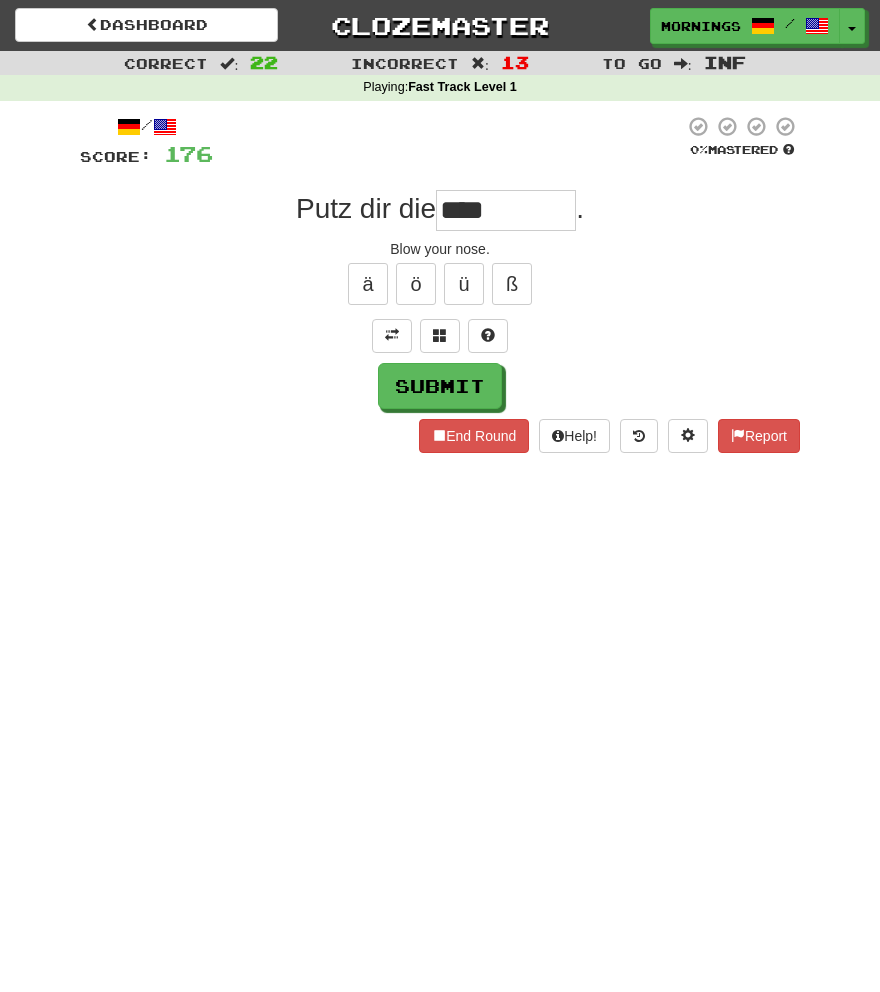 type on "****" 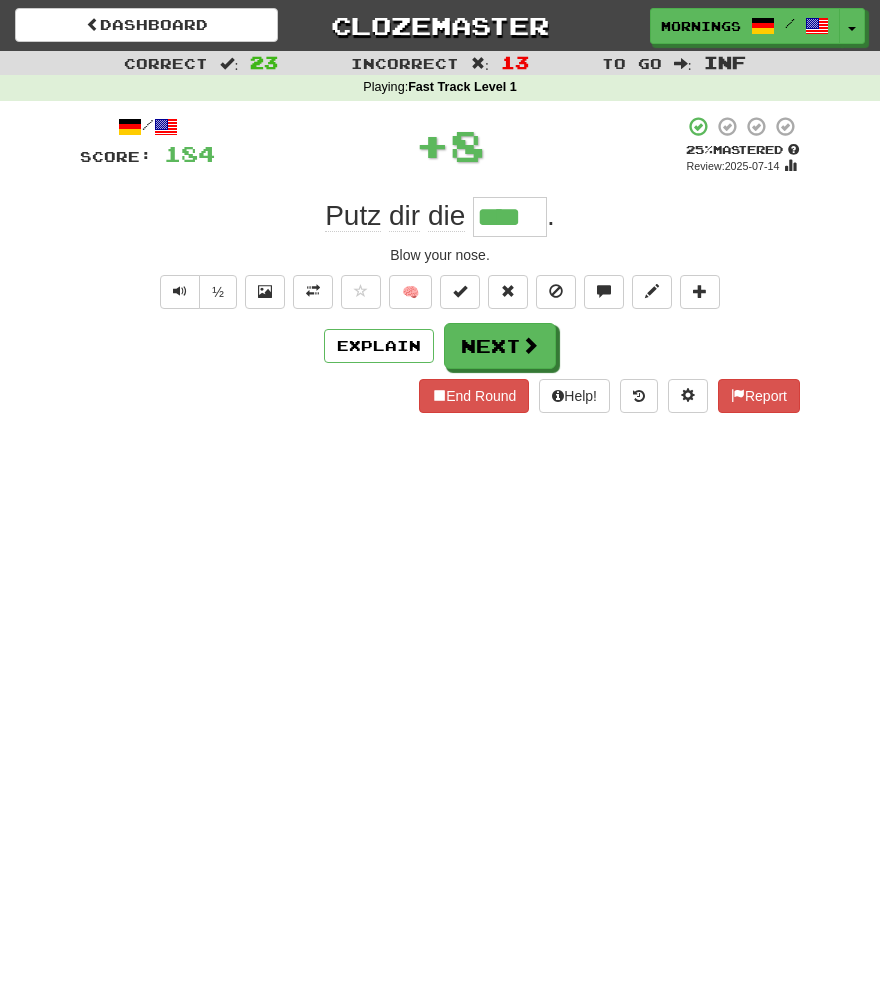 type 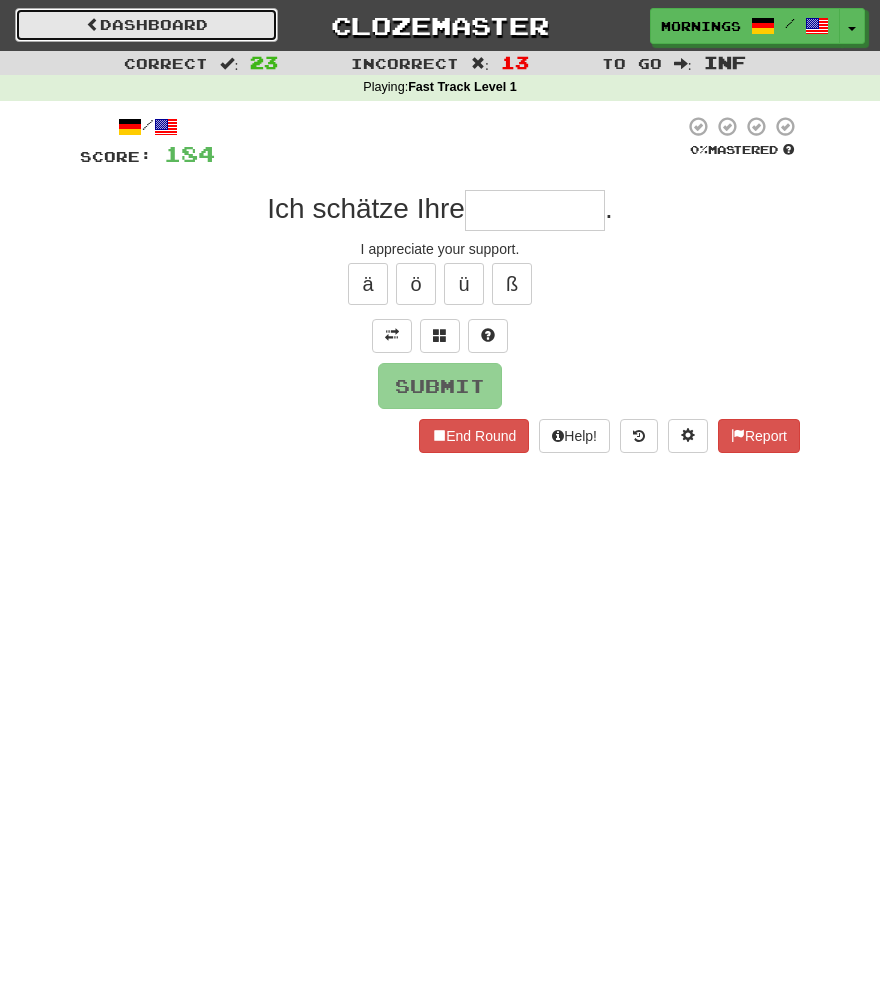 click on "Dashboard" at bounding box center (146, 25) 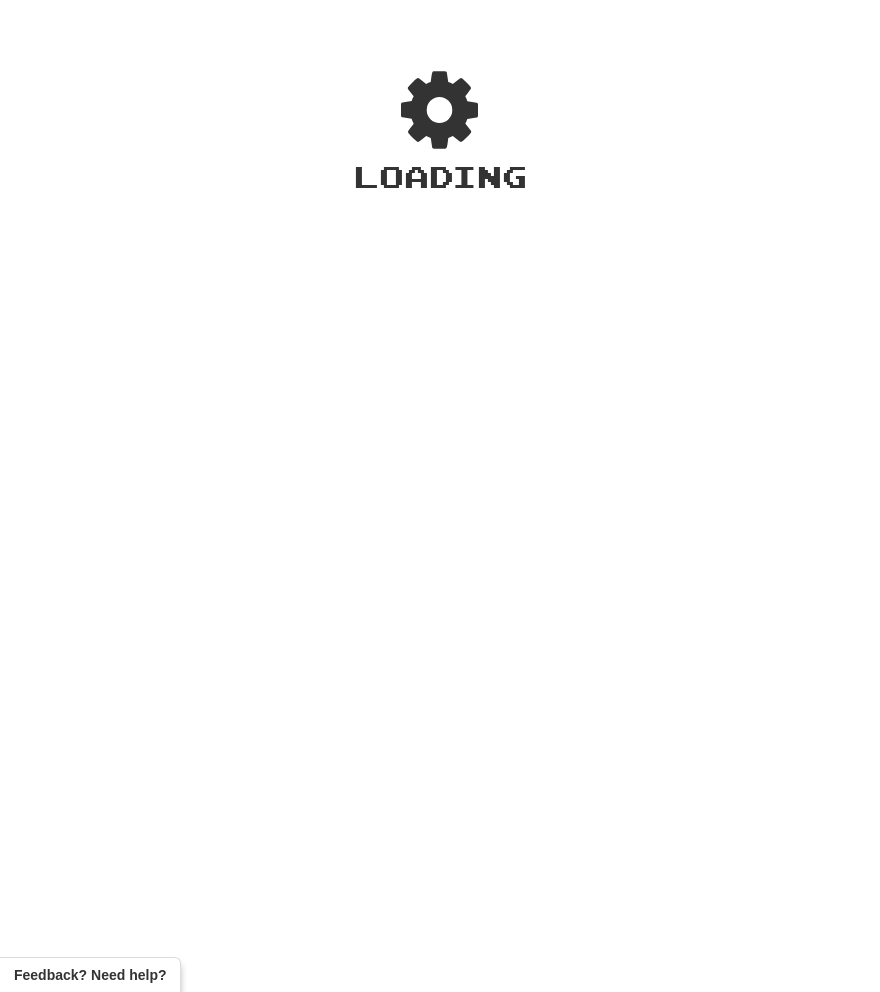 scroll, scrollTop: 0, scrollLeft: 0, axis: both 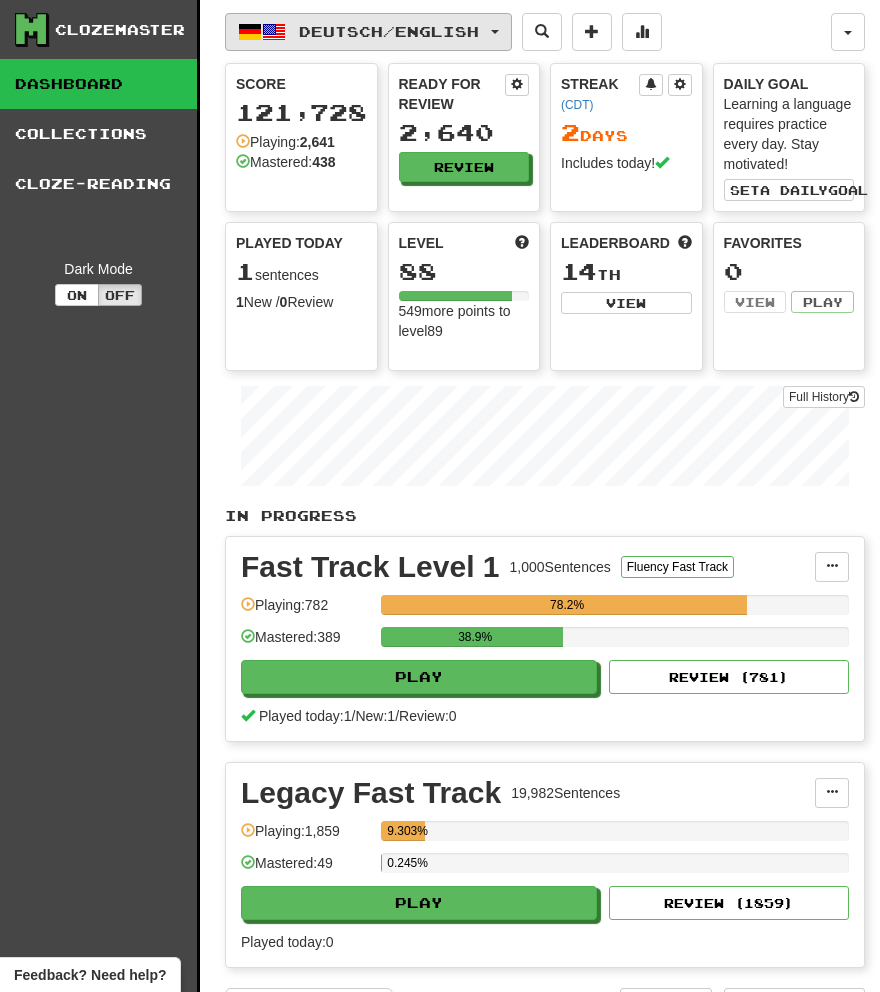 click on "Deutsch  /  English" at bounding box center [368, 32] 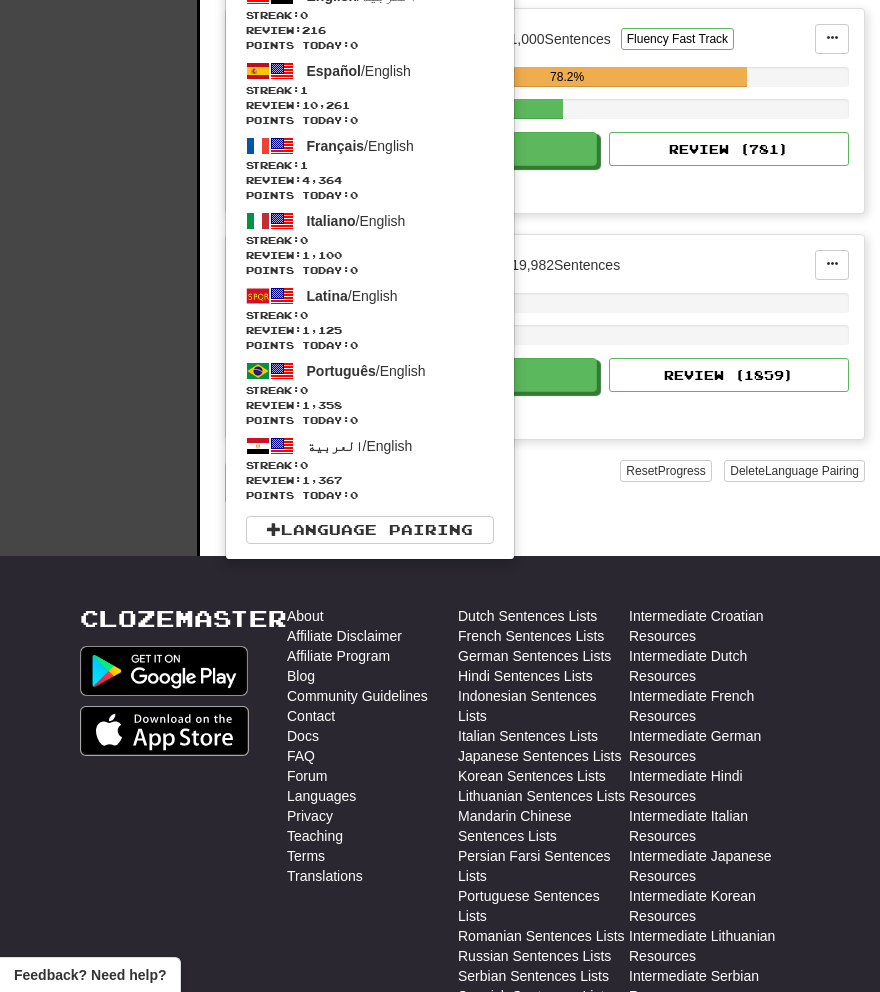 scroll, scrollTop: 620, scrollLeft: 0, axis: vertical 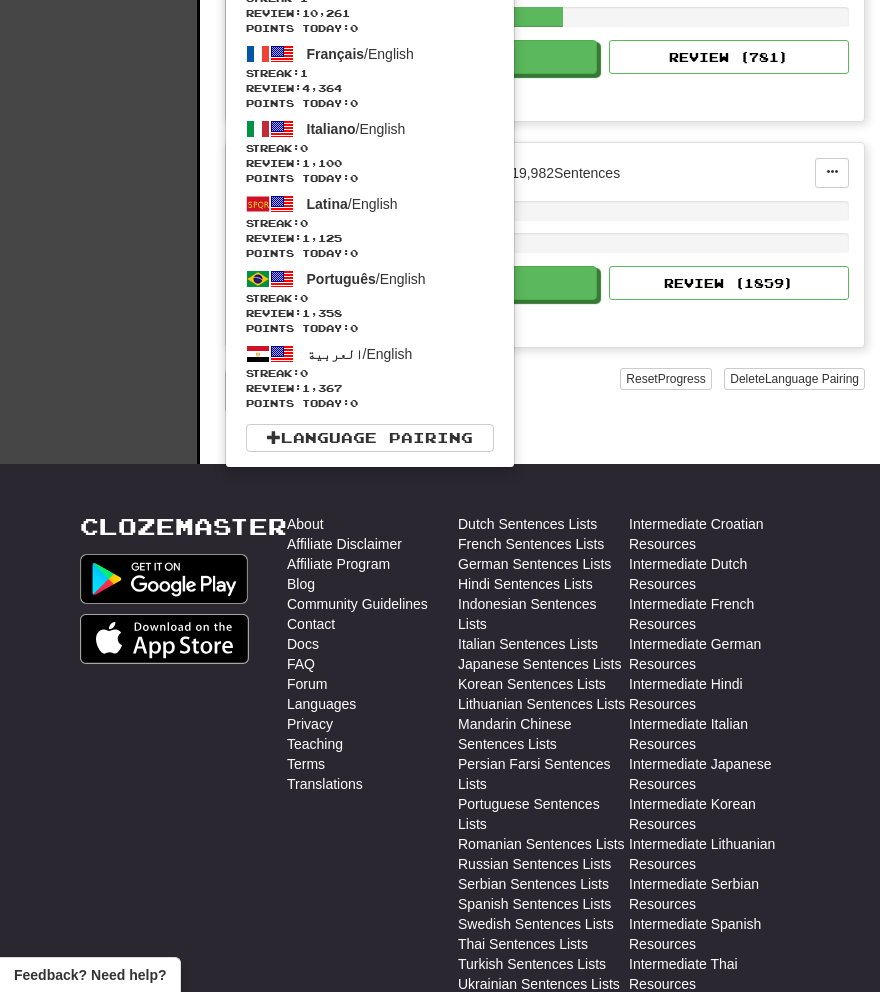 type 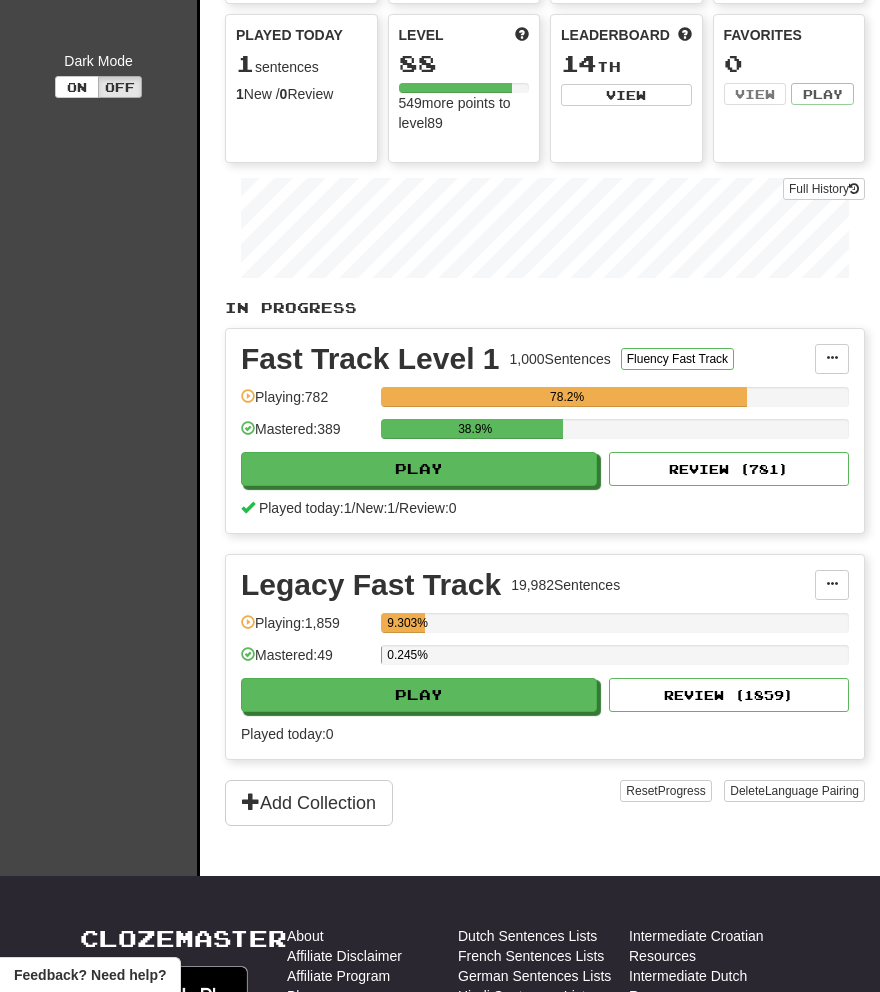 scroll, scrollTop: 0, scrollLeft: 0, axis: both 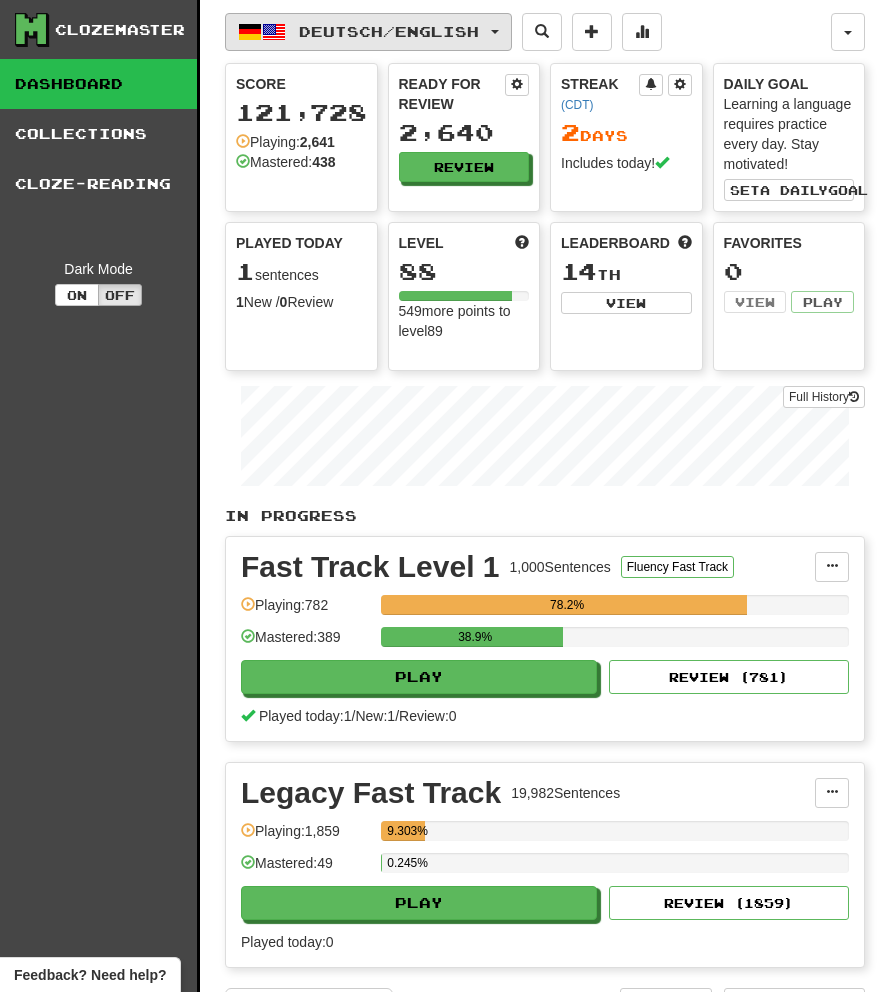 click on "Deutsch  /  English" at bounding box center (368, 32) 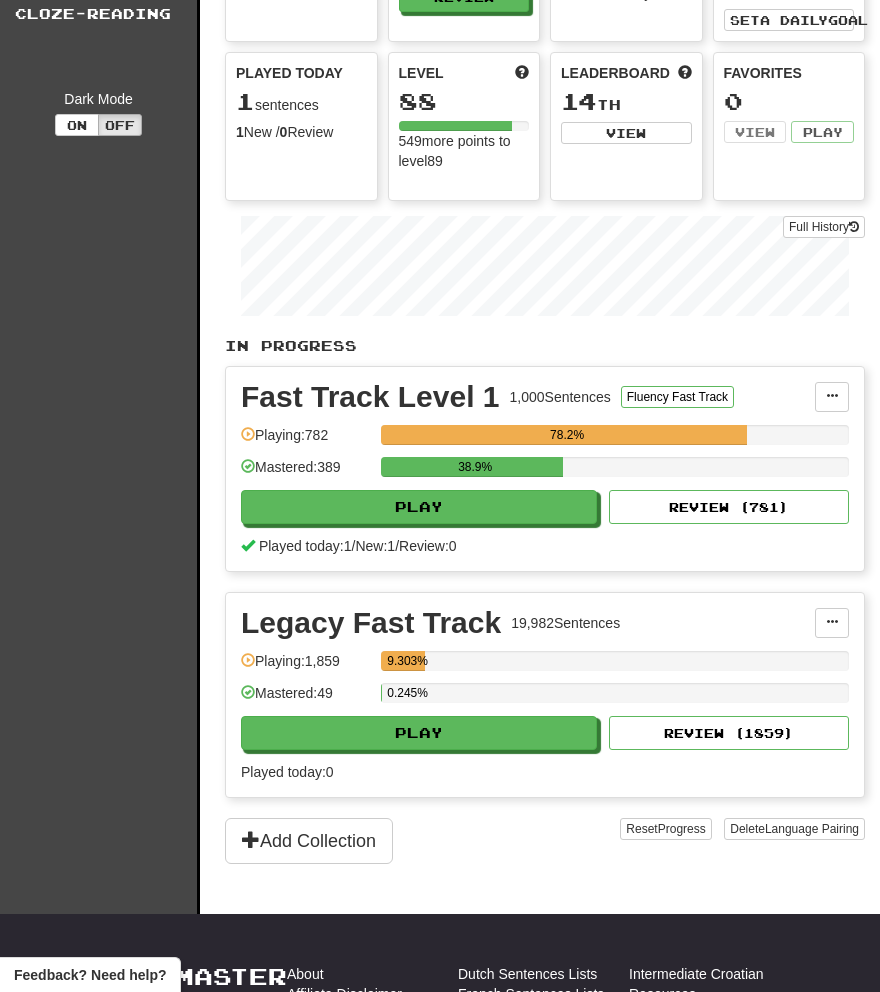scroll, scrollTop: 0, scrollLeft: 0, axis: both 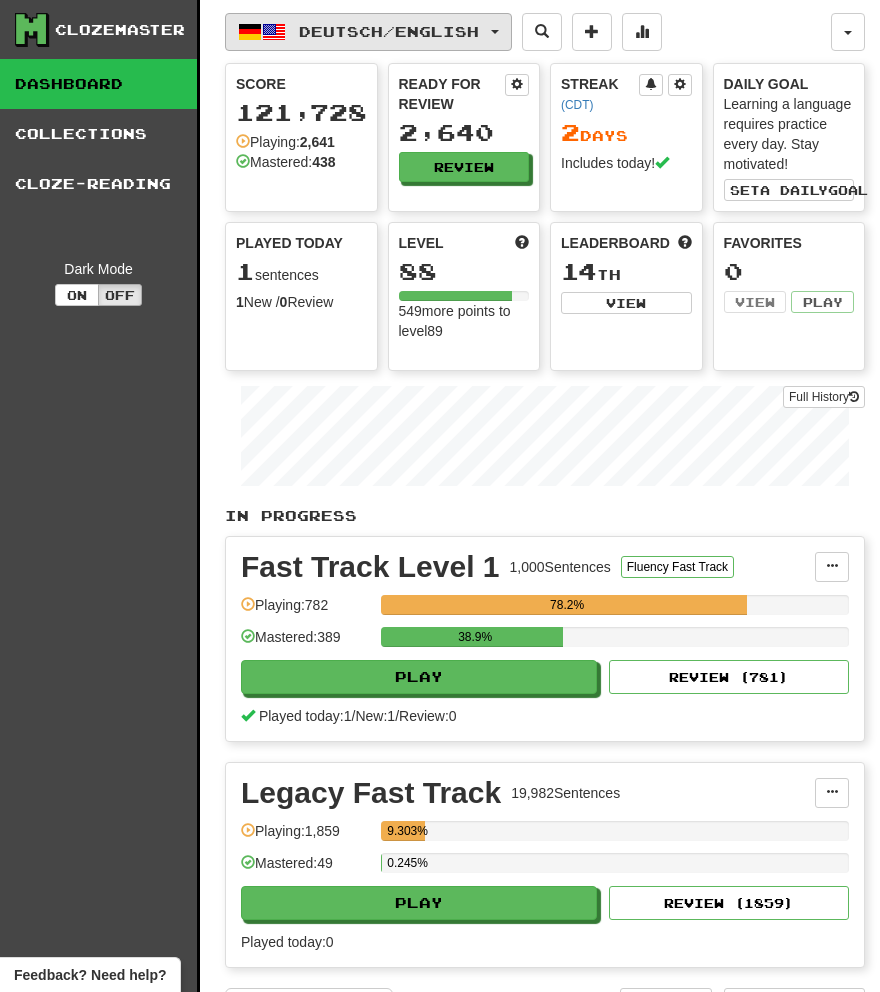 click on "Deutsch  /  English" at bounding box center (389, 31) 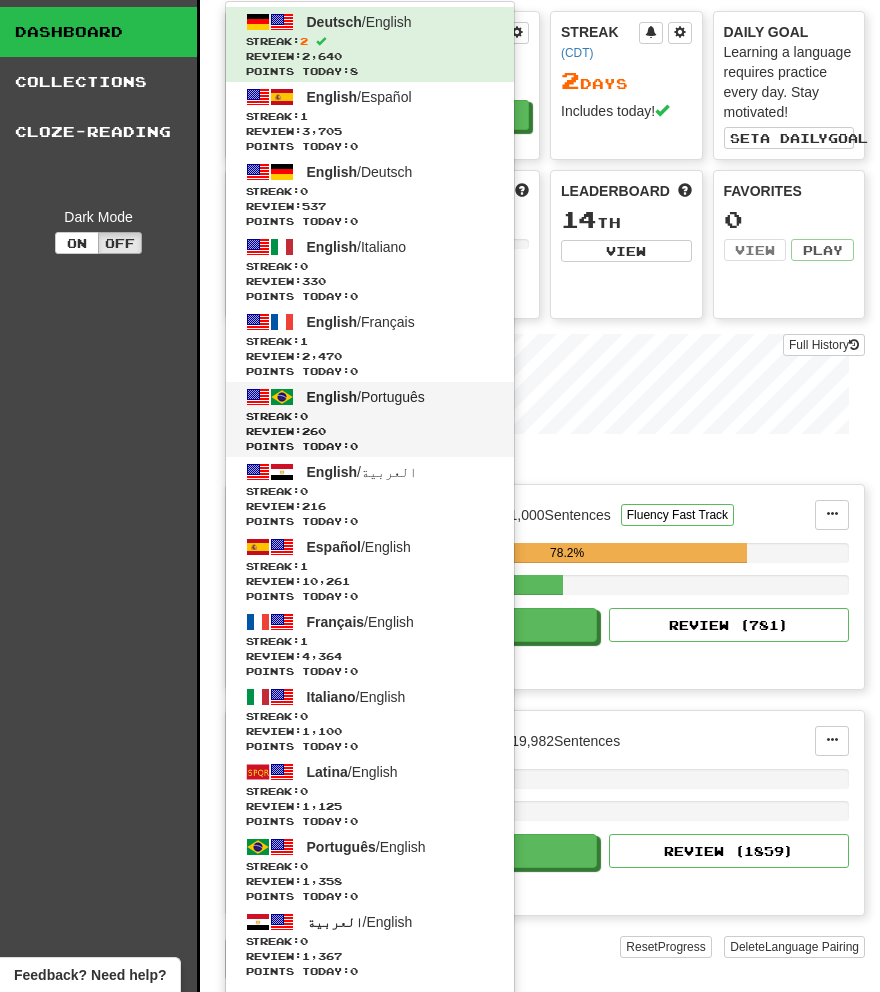 scroll, scrollTop: 0, scrollLeft: 0, axis: both 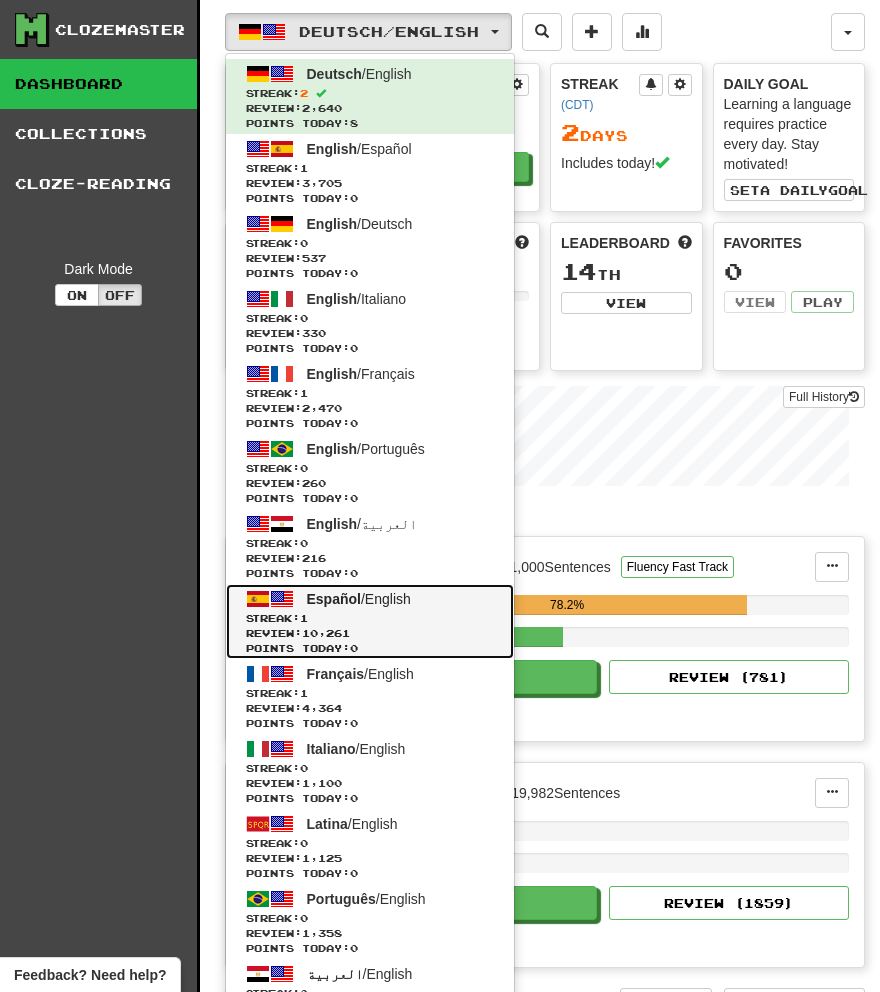 click on "Español  /  English" at bounding box center (359, 599) 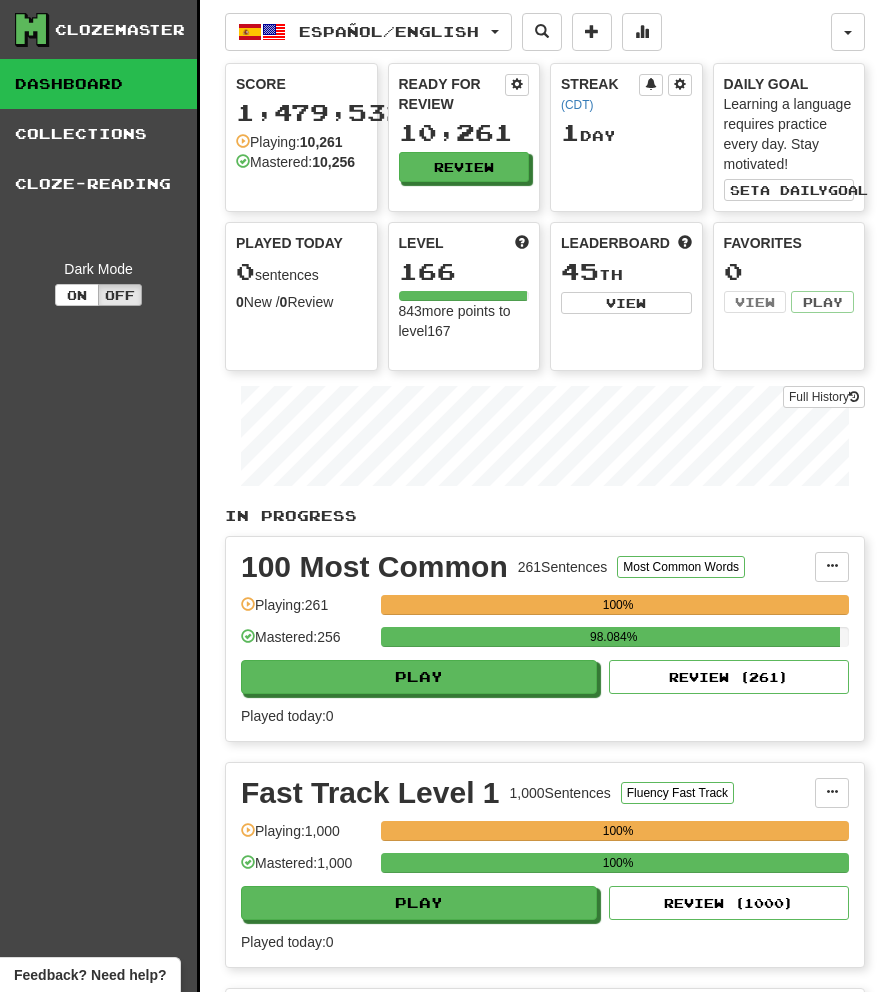 scroll, scrollTop: 36, scrollLeft: 0, axis: vertical 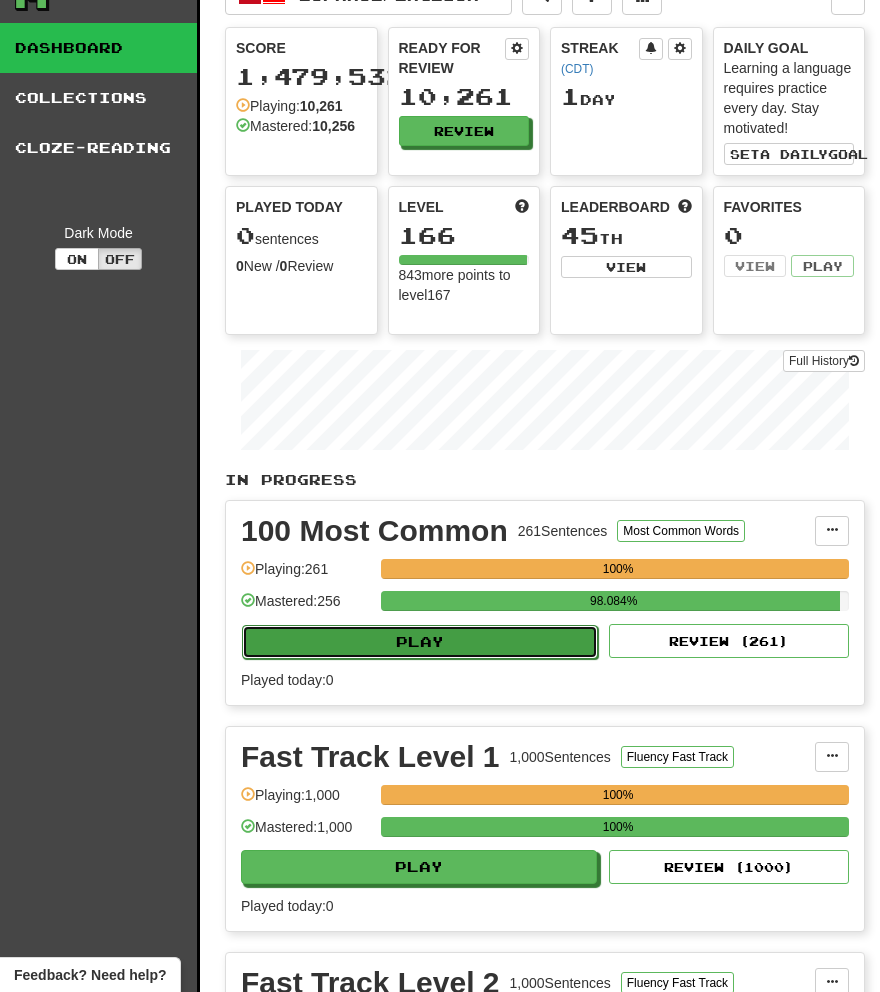 click on "Play" at bounding box center [420, 642] 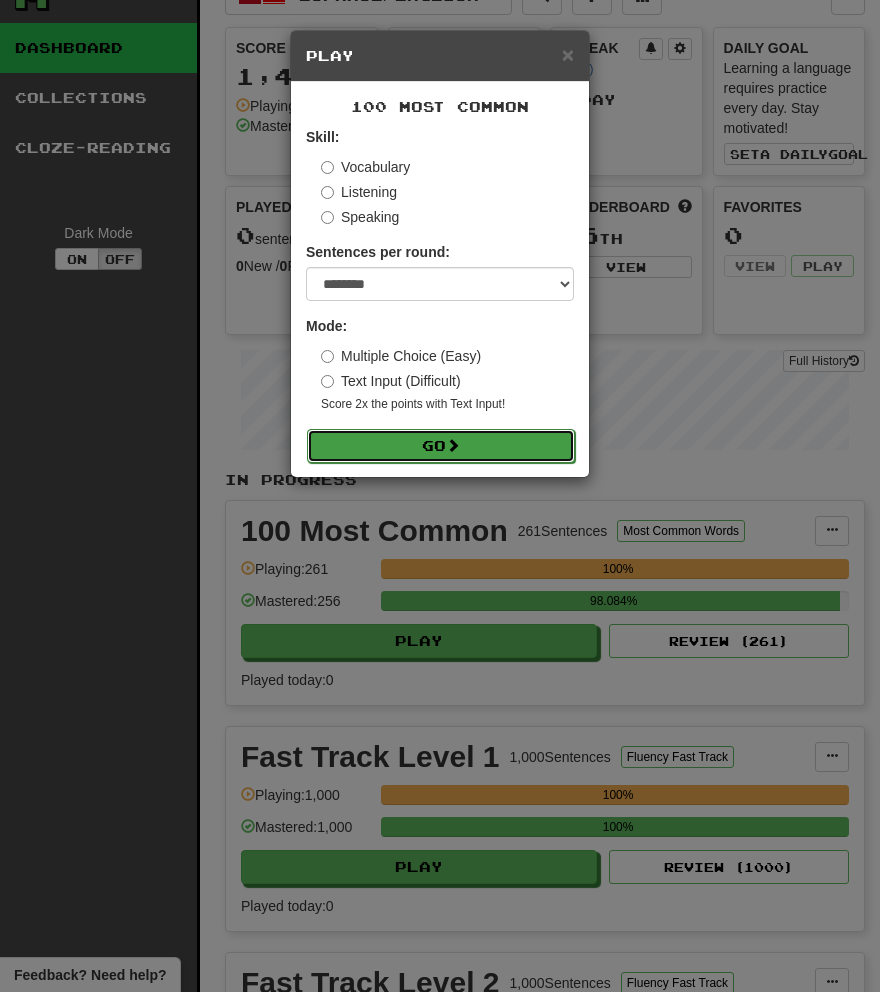click on "Go" at bounding box center (441, 446) 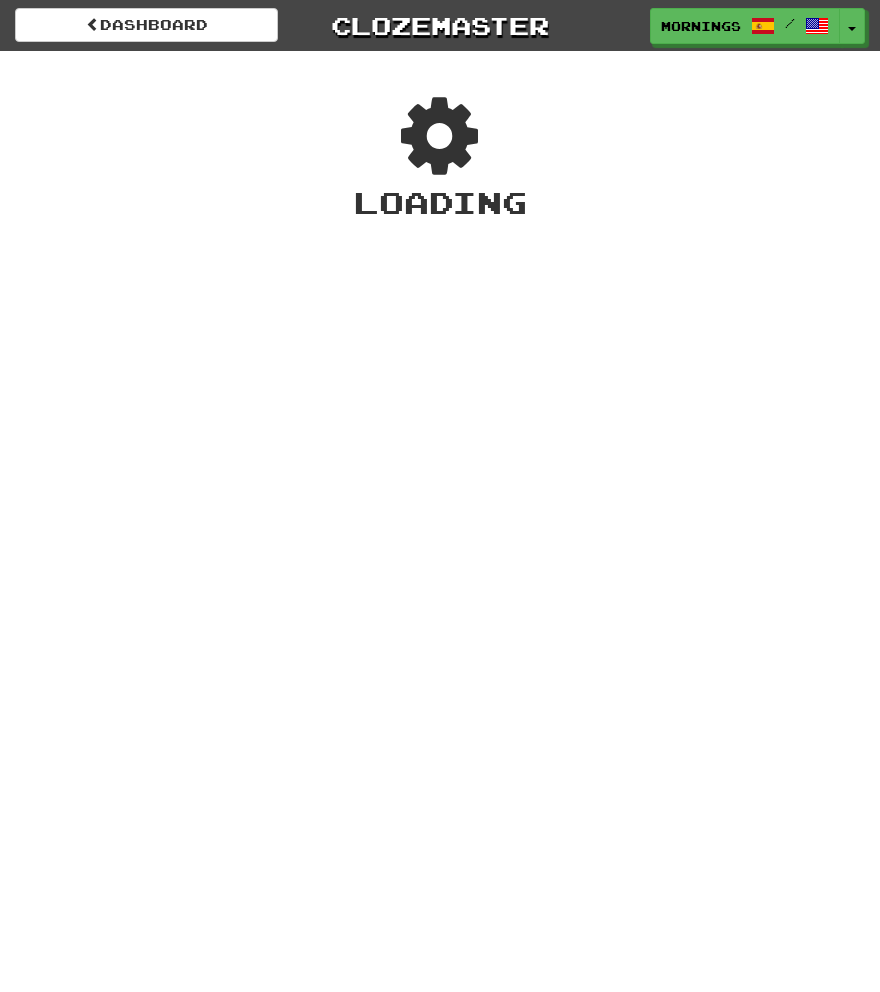 scroll, scrollTop: 0, scrollLeft: 0, axis: both 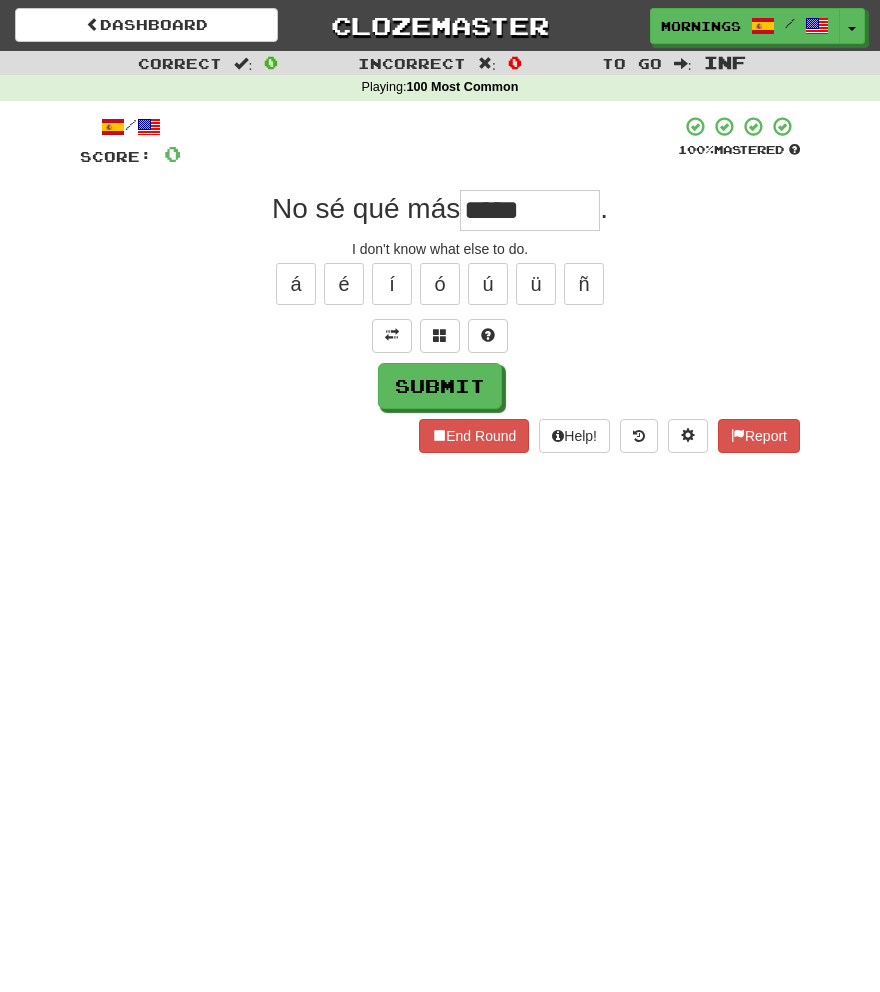 type on "*****" 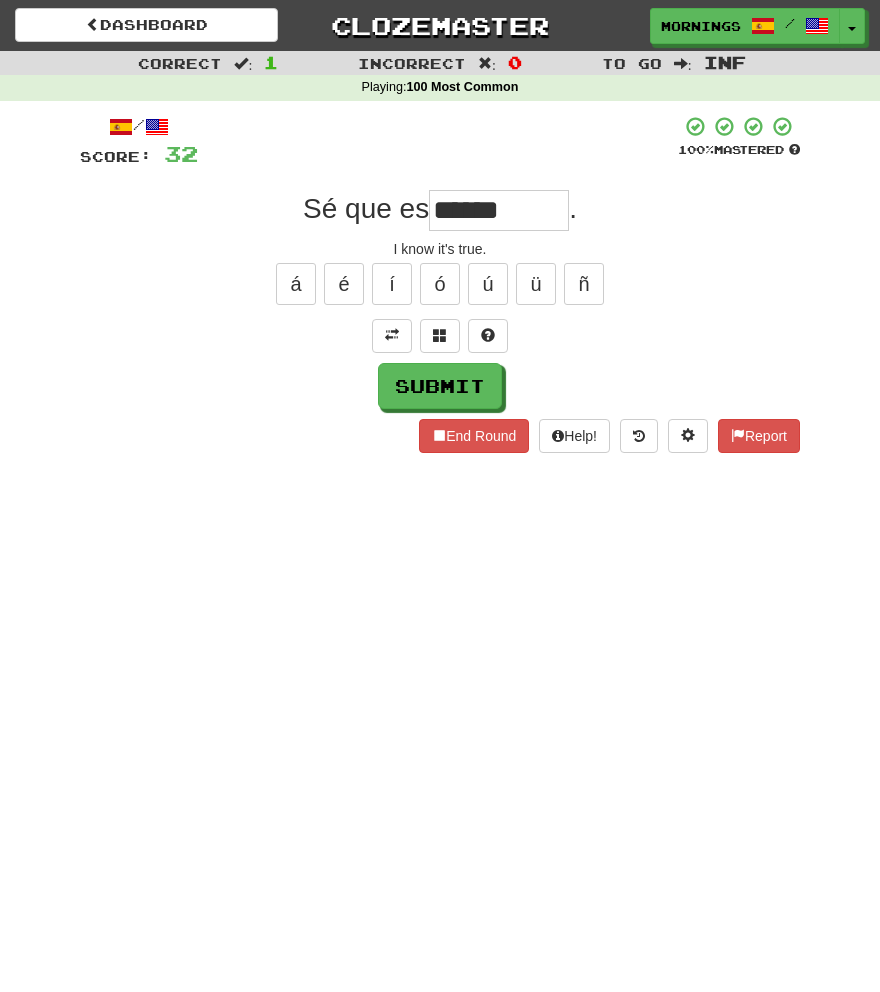 type on "******" 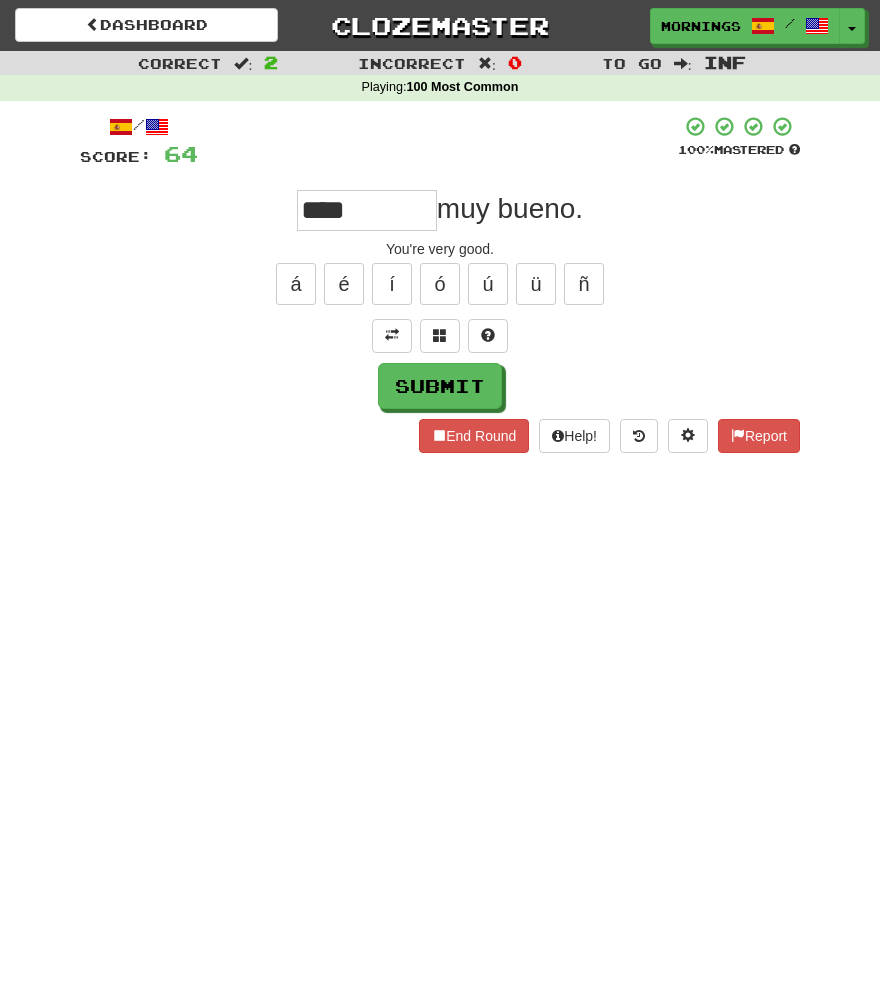 type on "****" 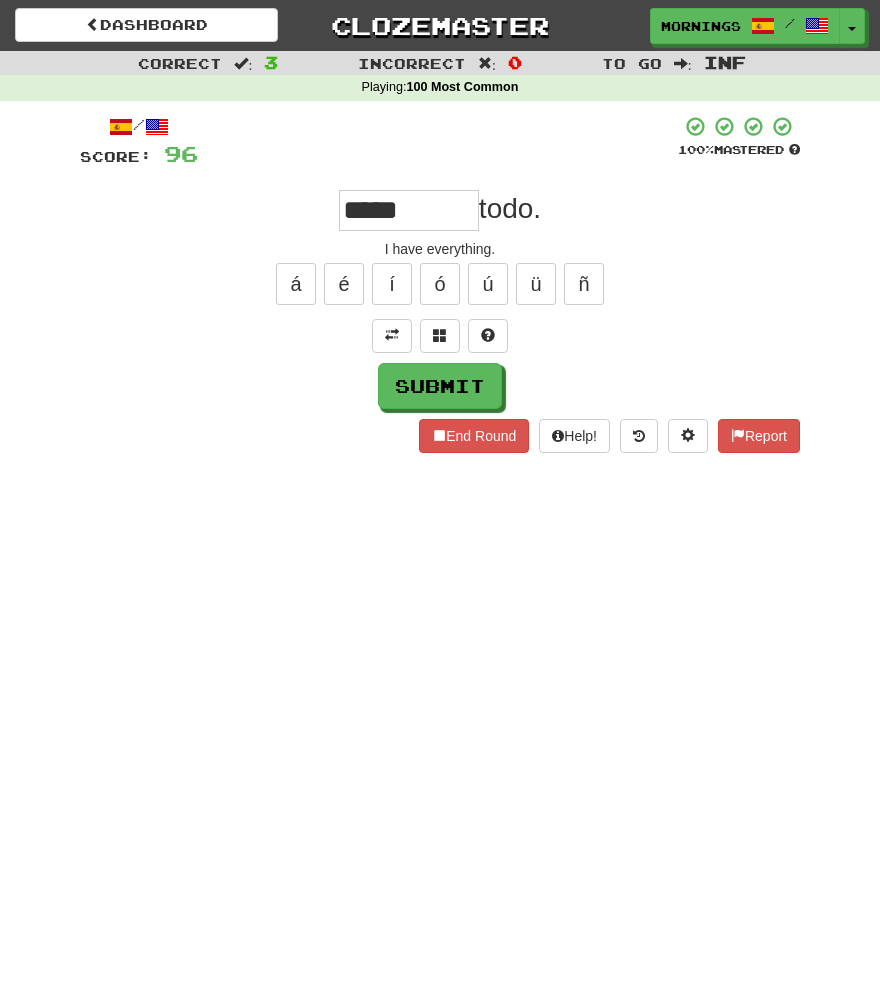 type on "*****" 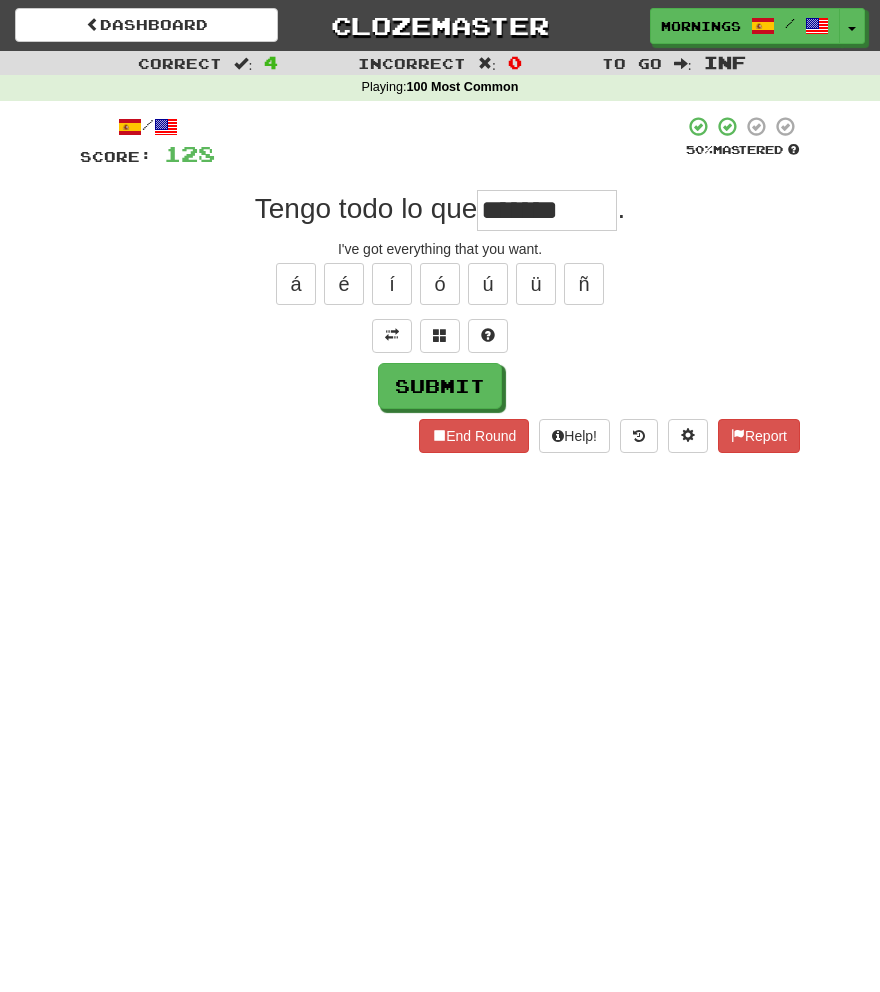 type on "*******" 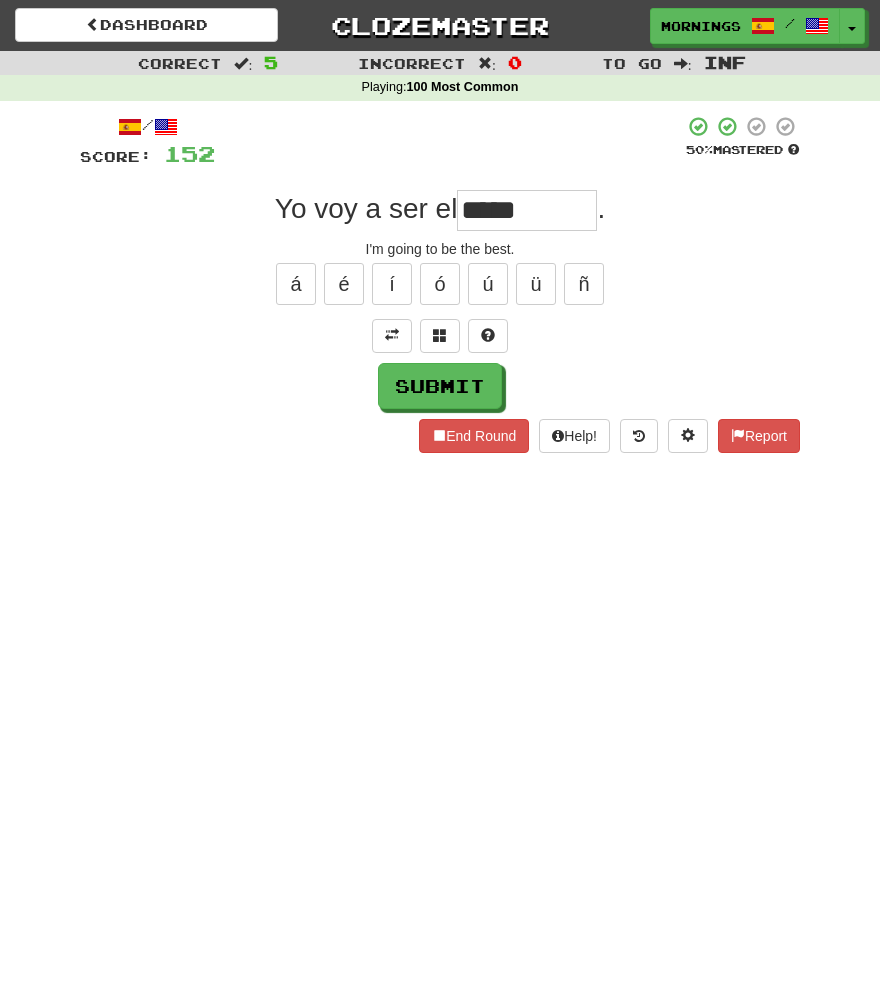 type on "*****" 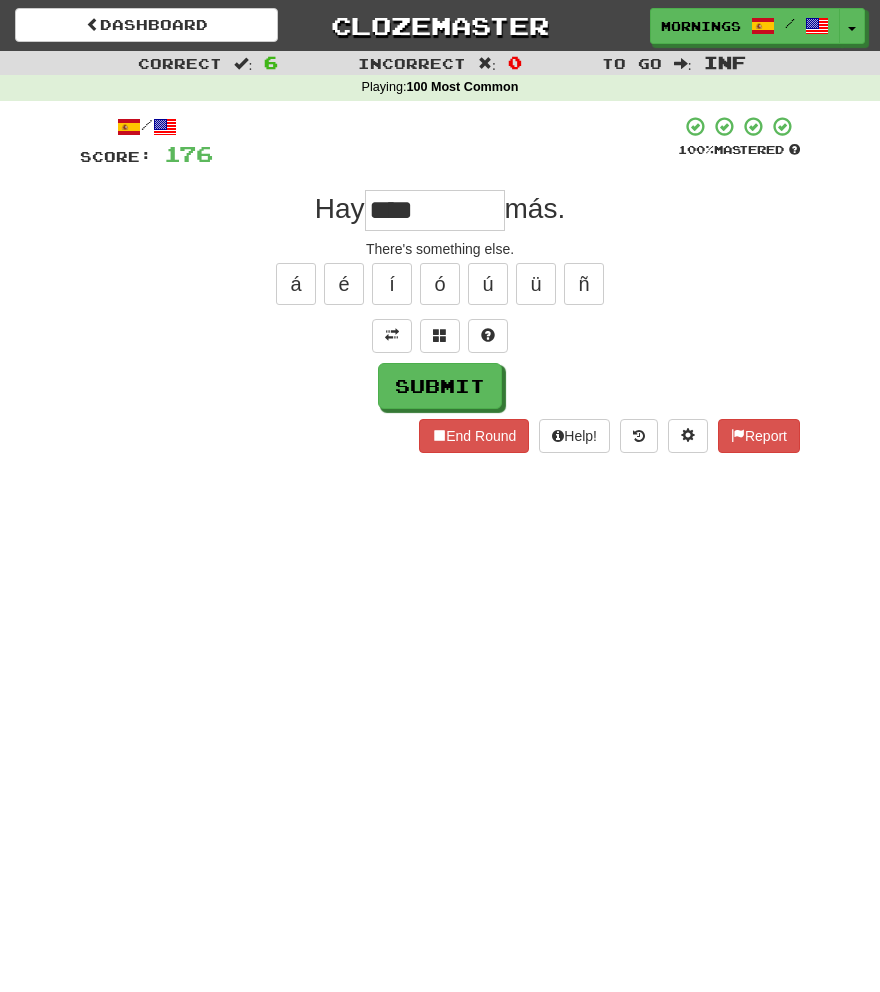type on "****" 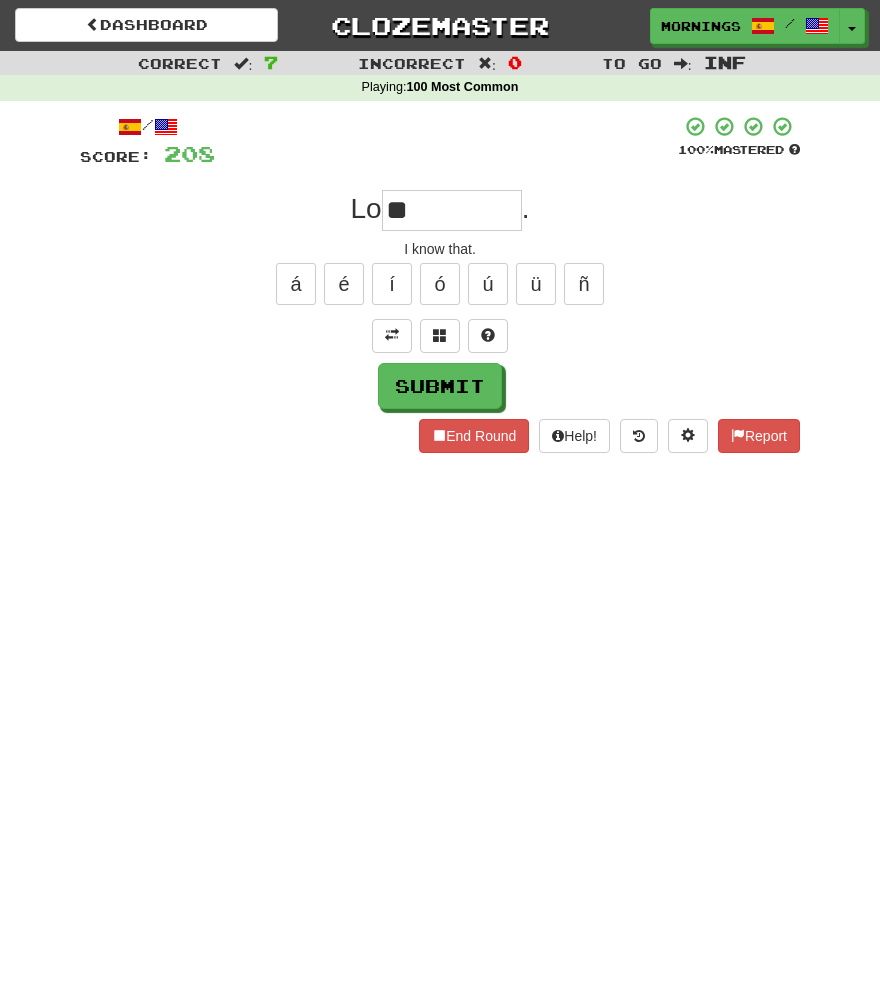 type on "**" 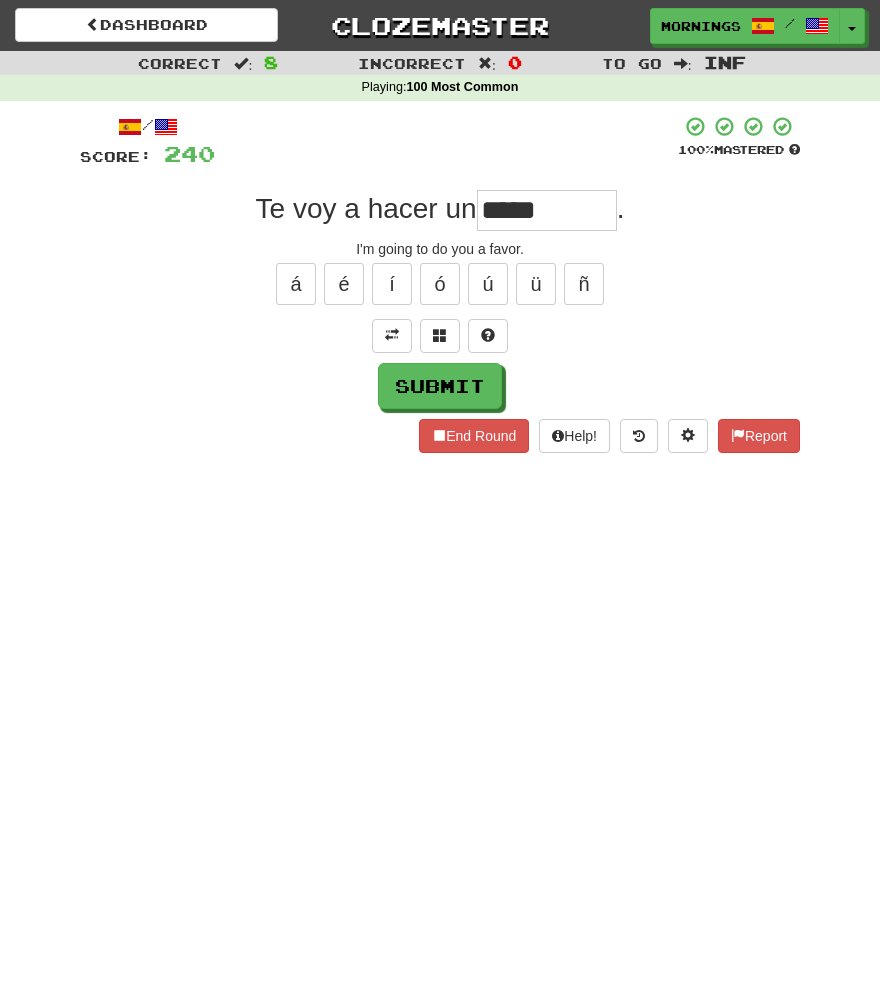 type on "*****" 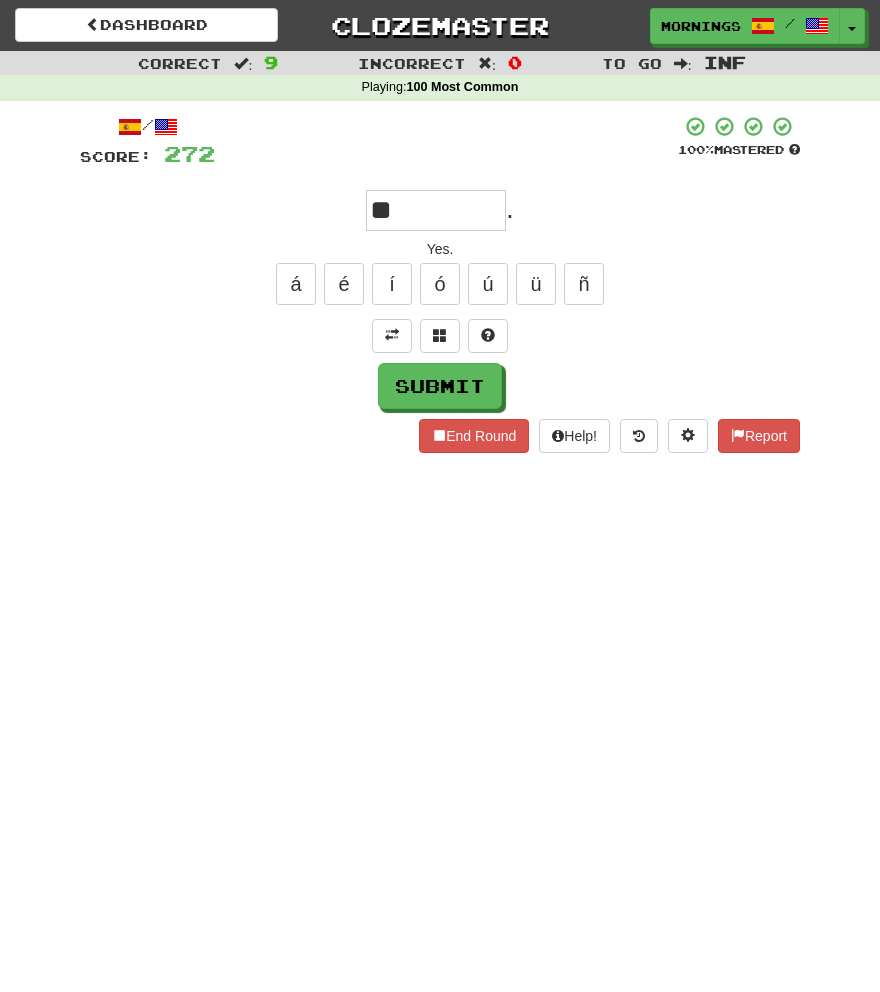 type on "**" 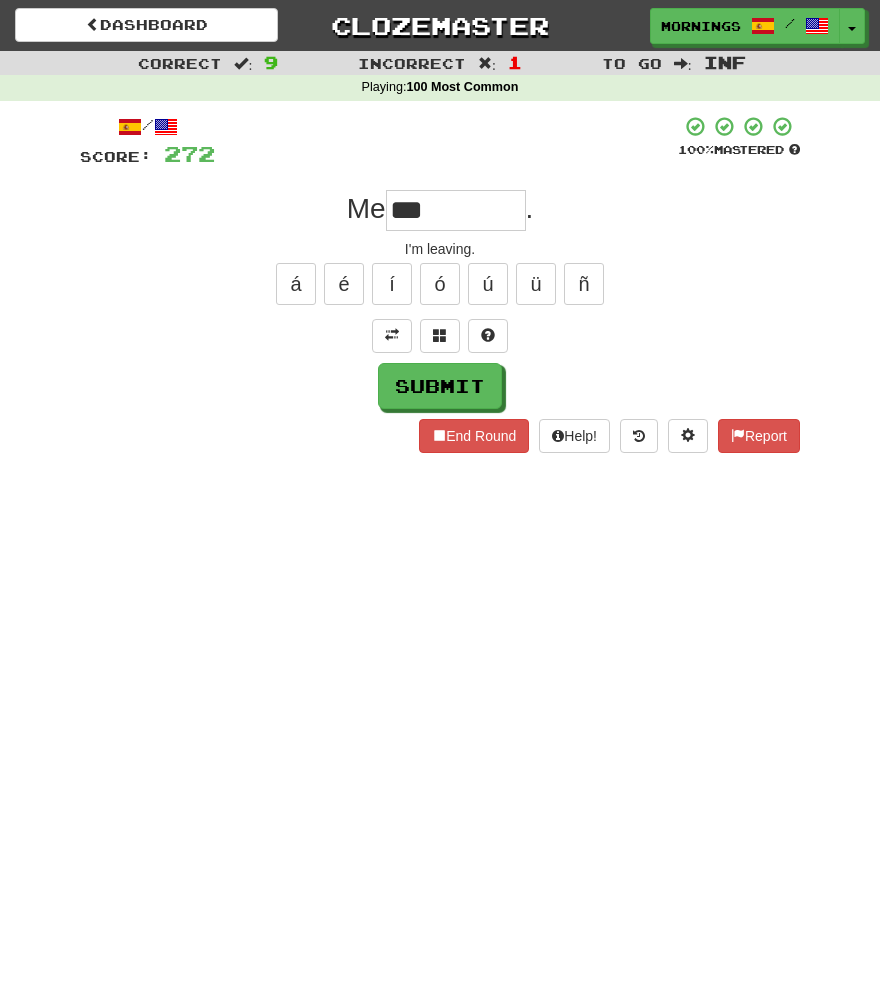 type on "***" 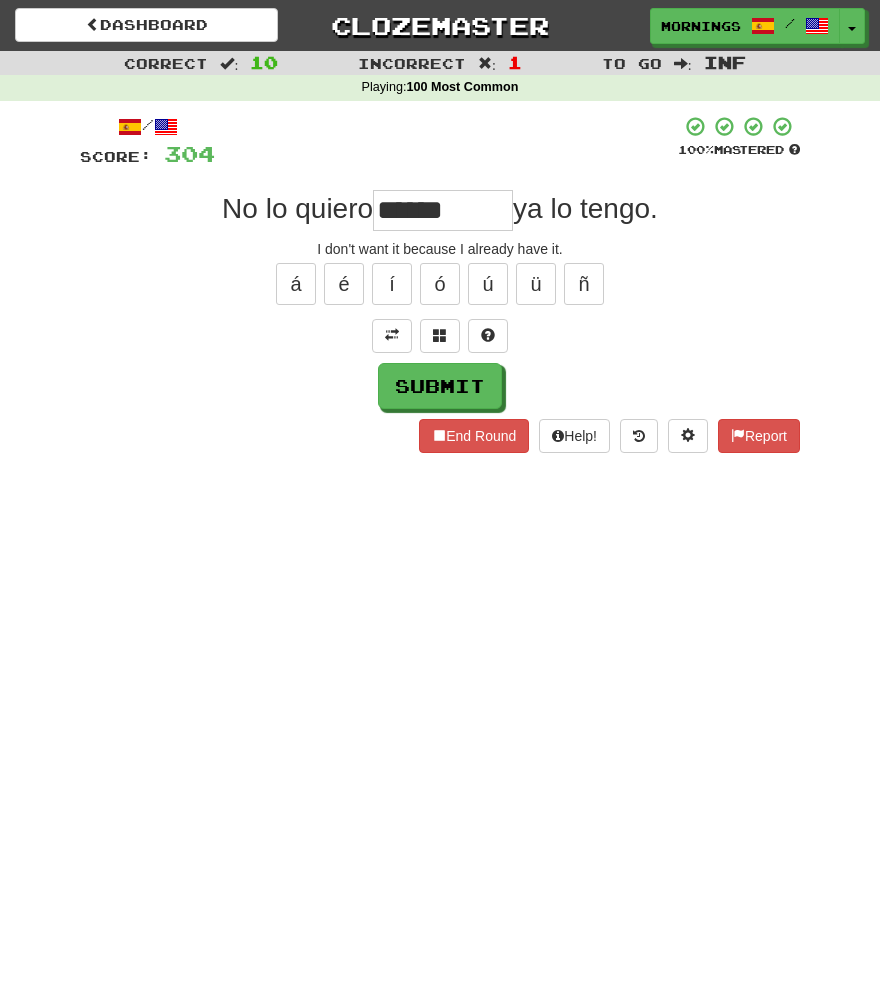 type on "******" 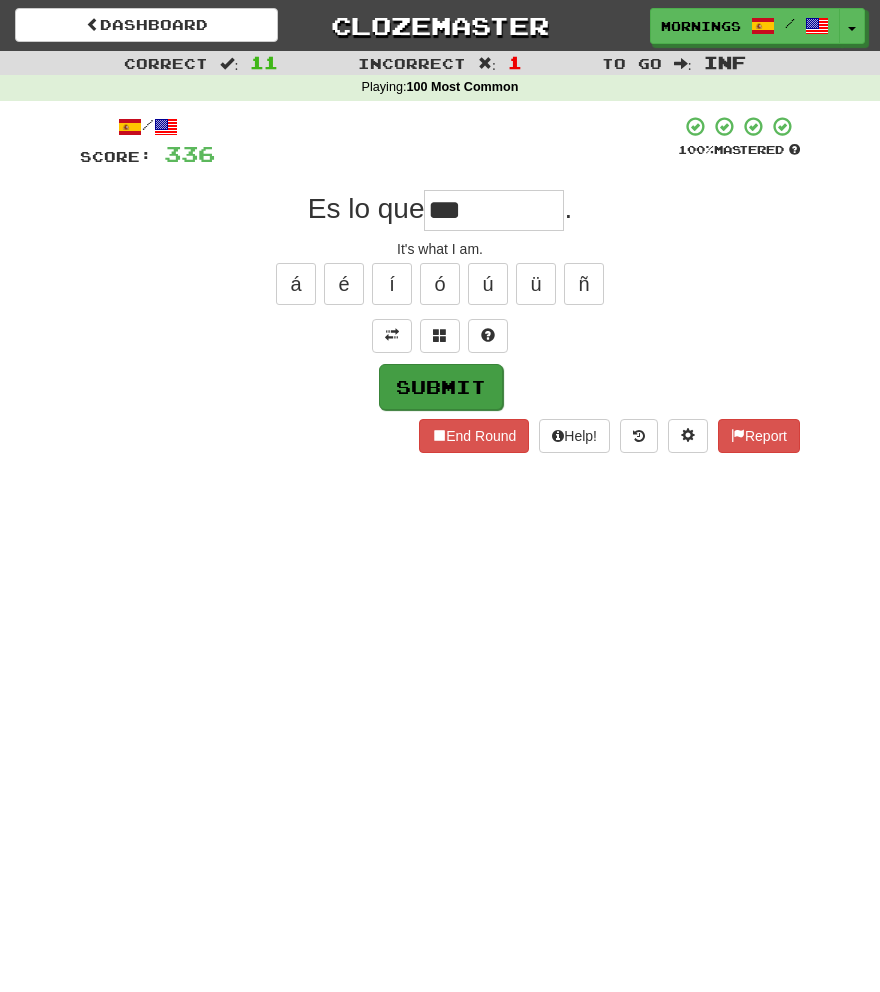 type on "***" 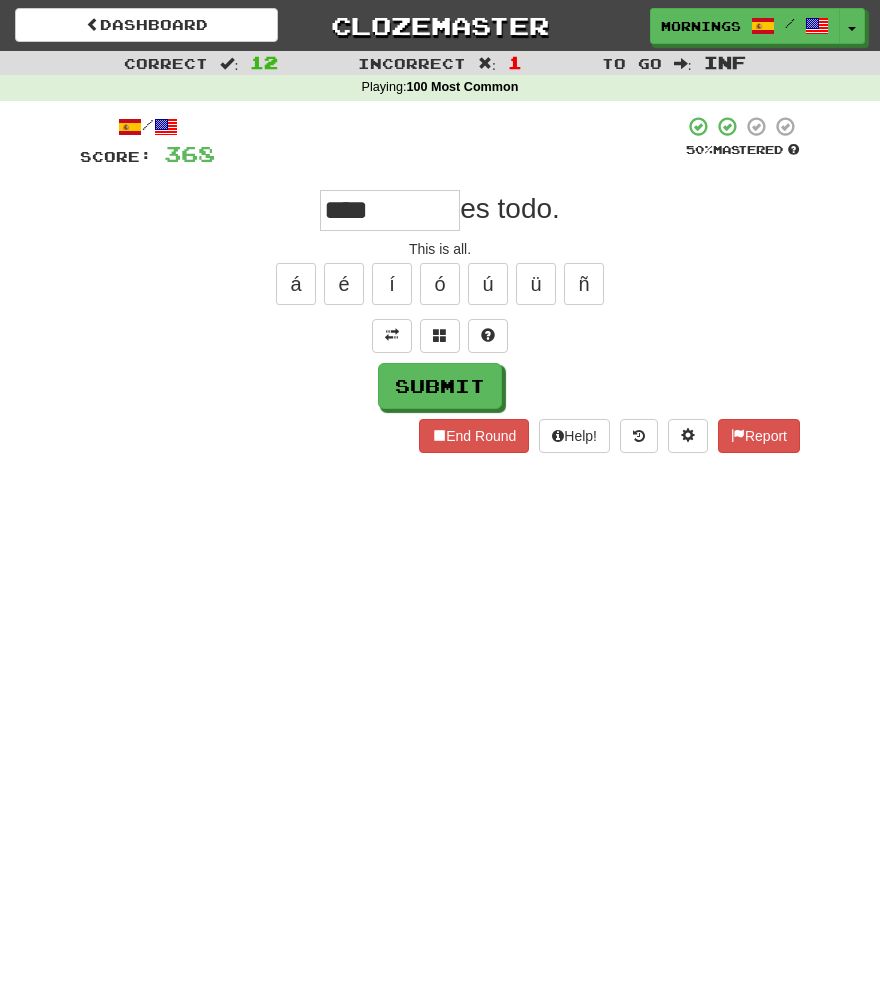 type on "****" 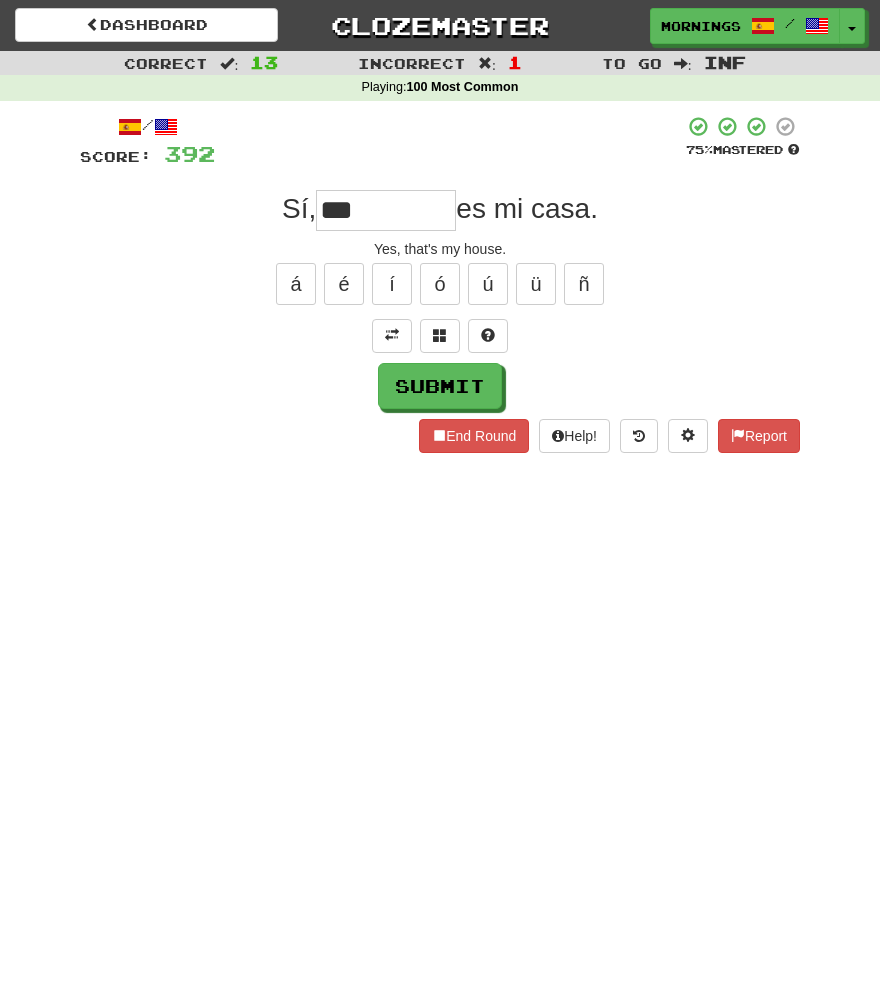 type on "***" 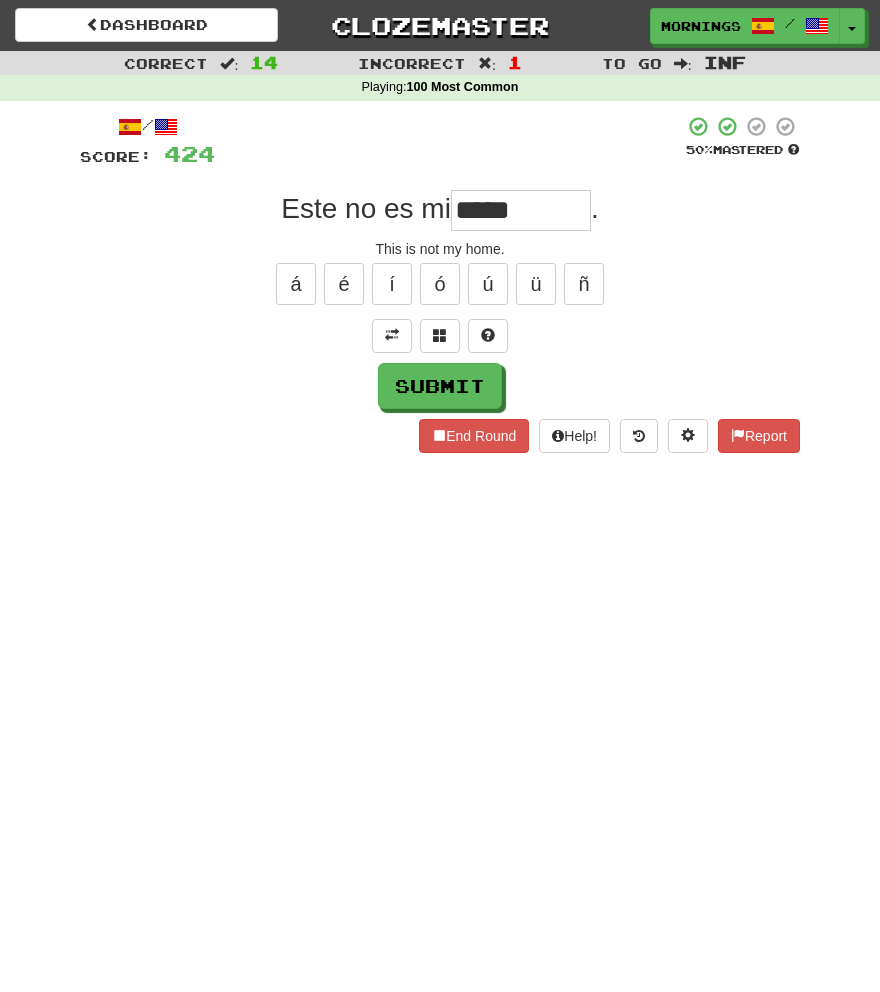 type on "*****" 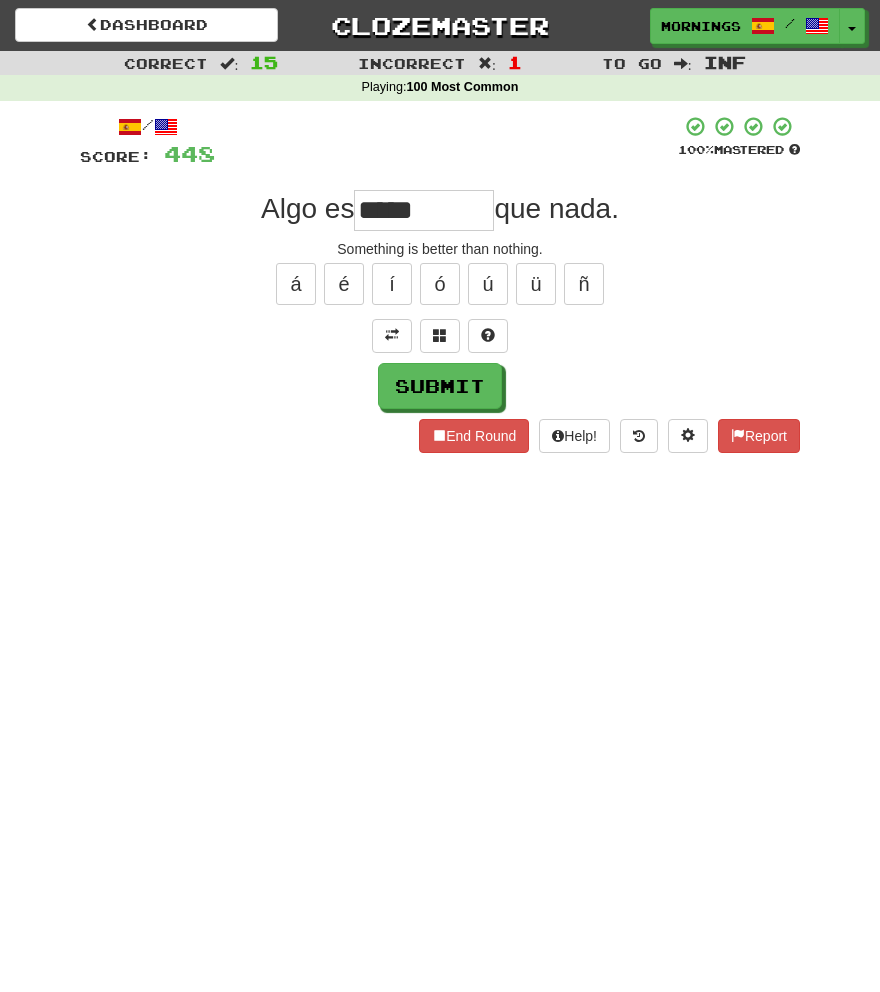 type on "*****" 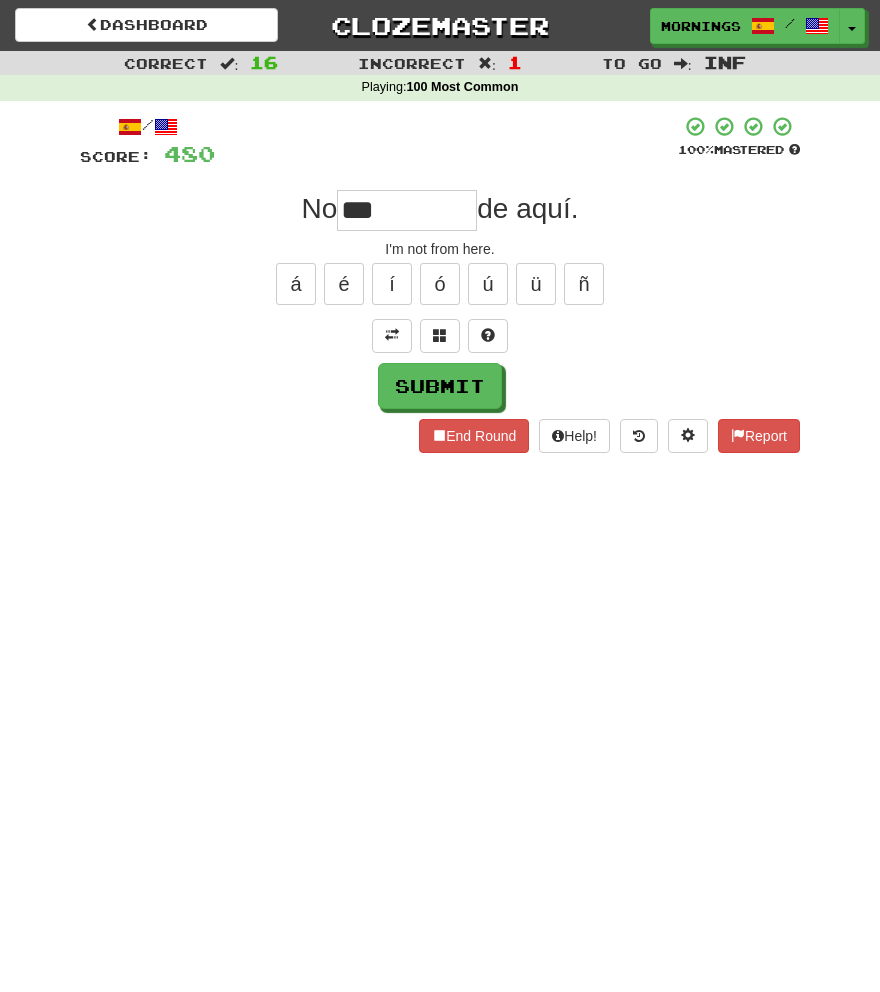 type on "***" 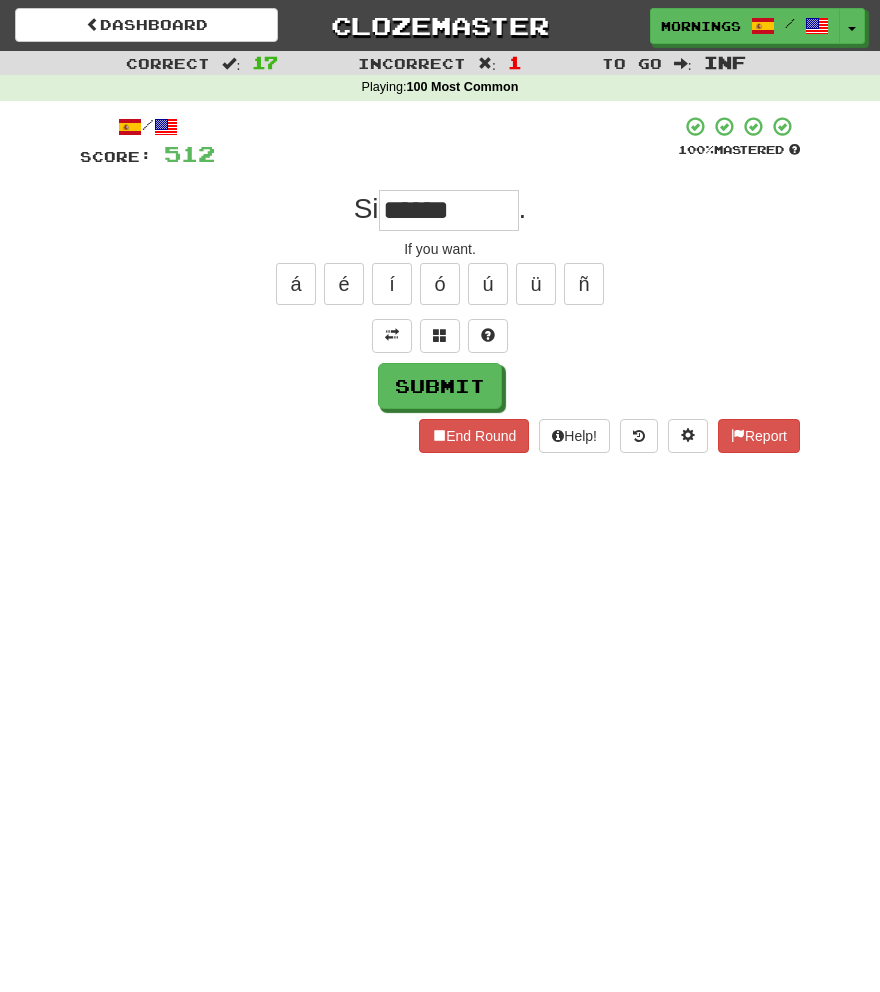 type on "*******" 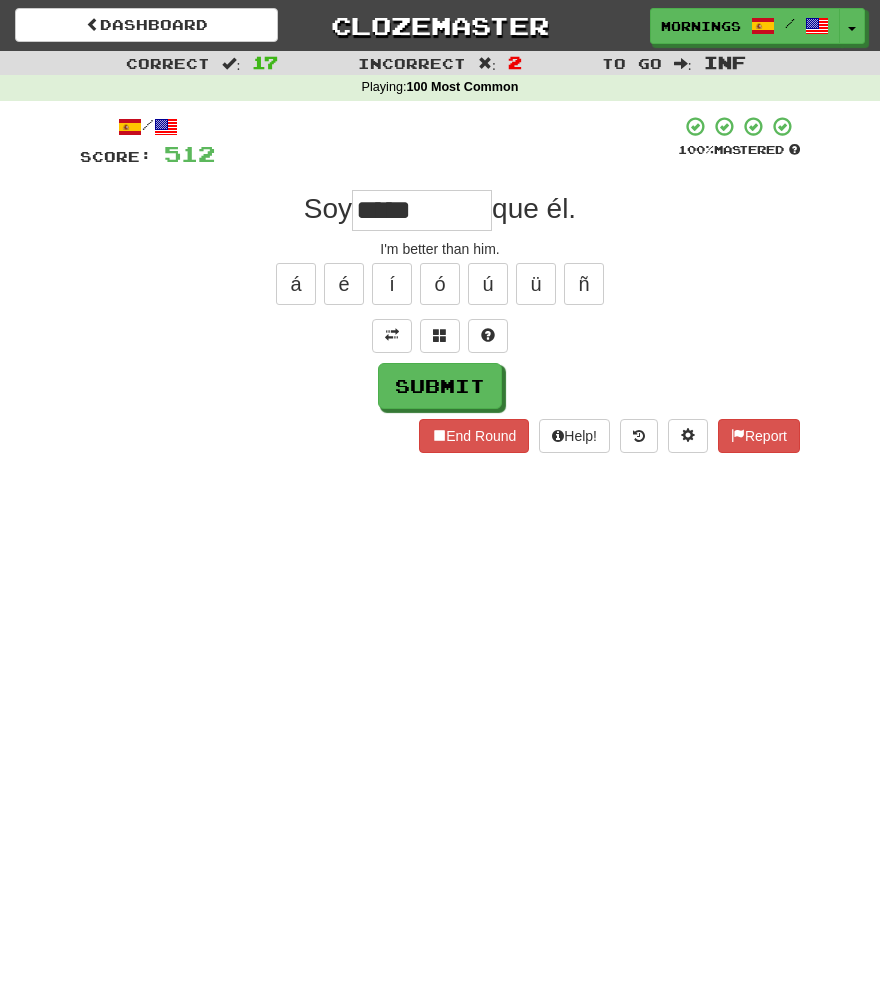 type on "*****" 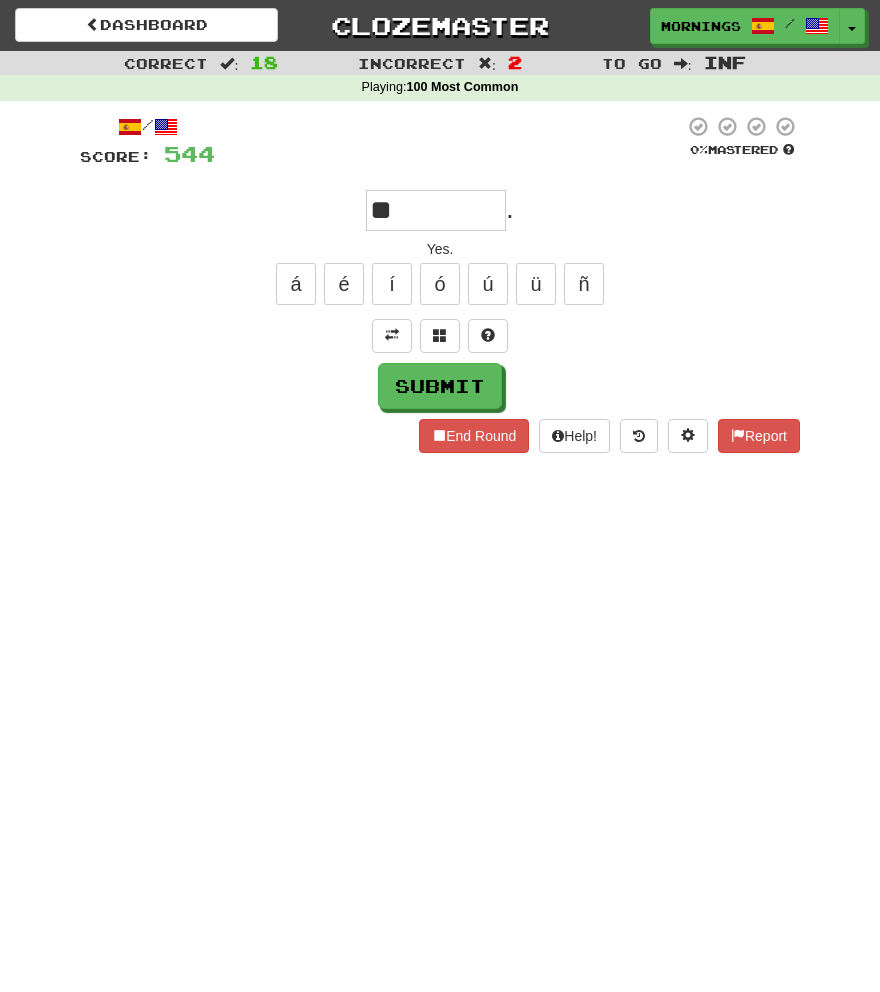 type on "**" 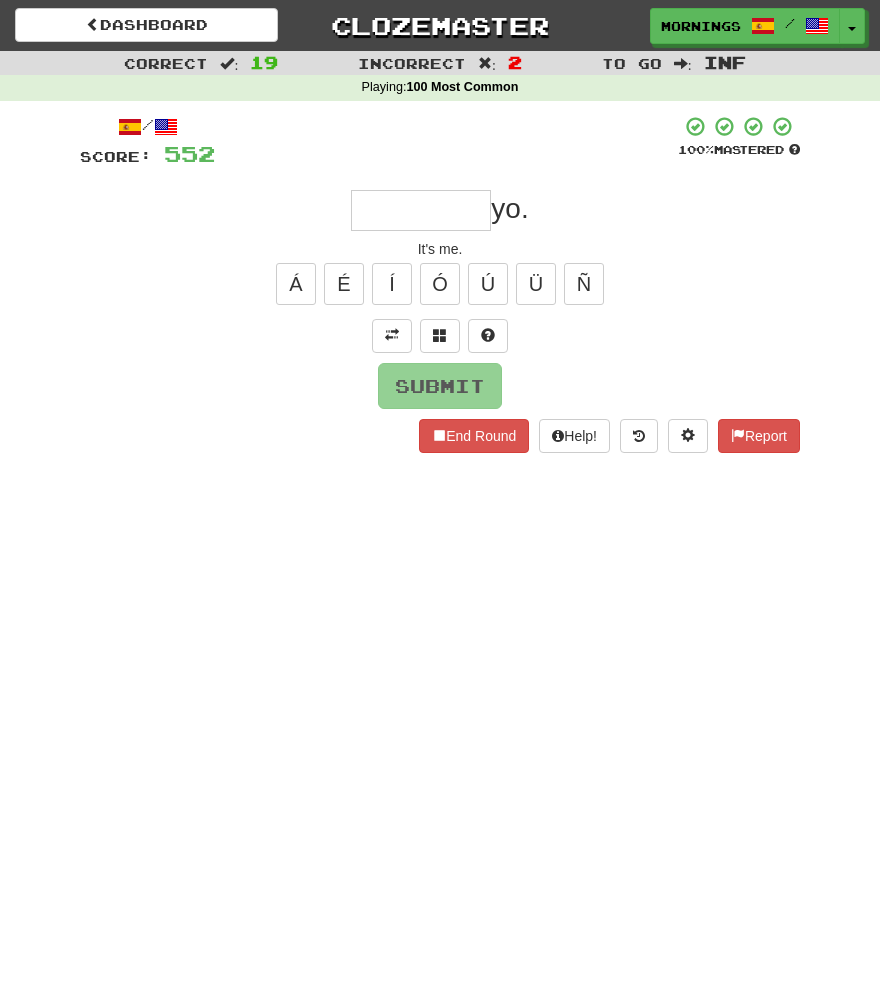 type on "*" 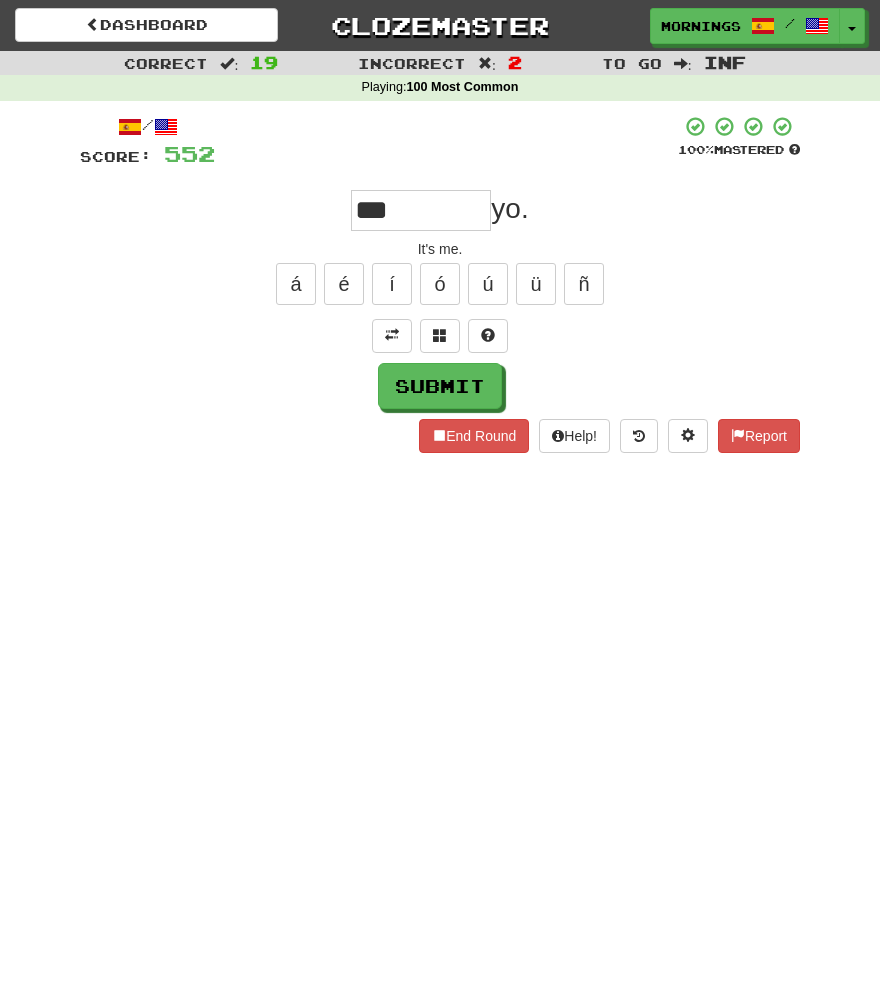type on "***" 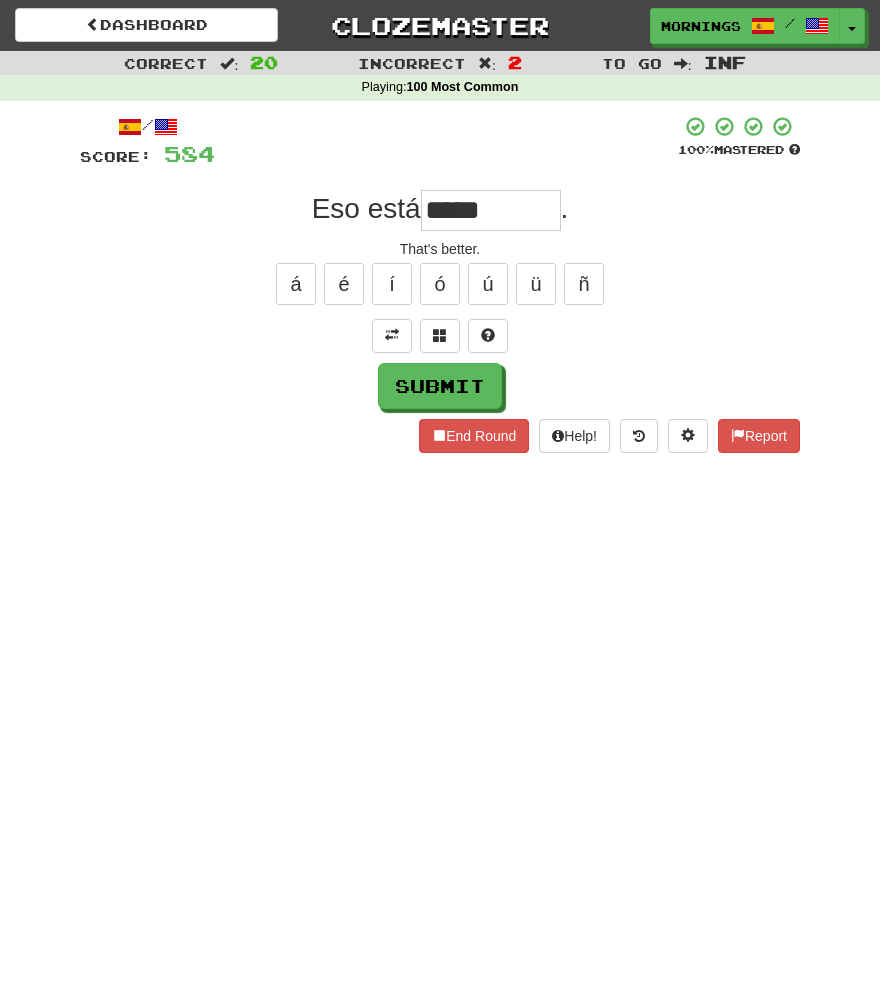 type on "*****" 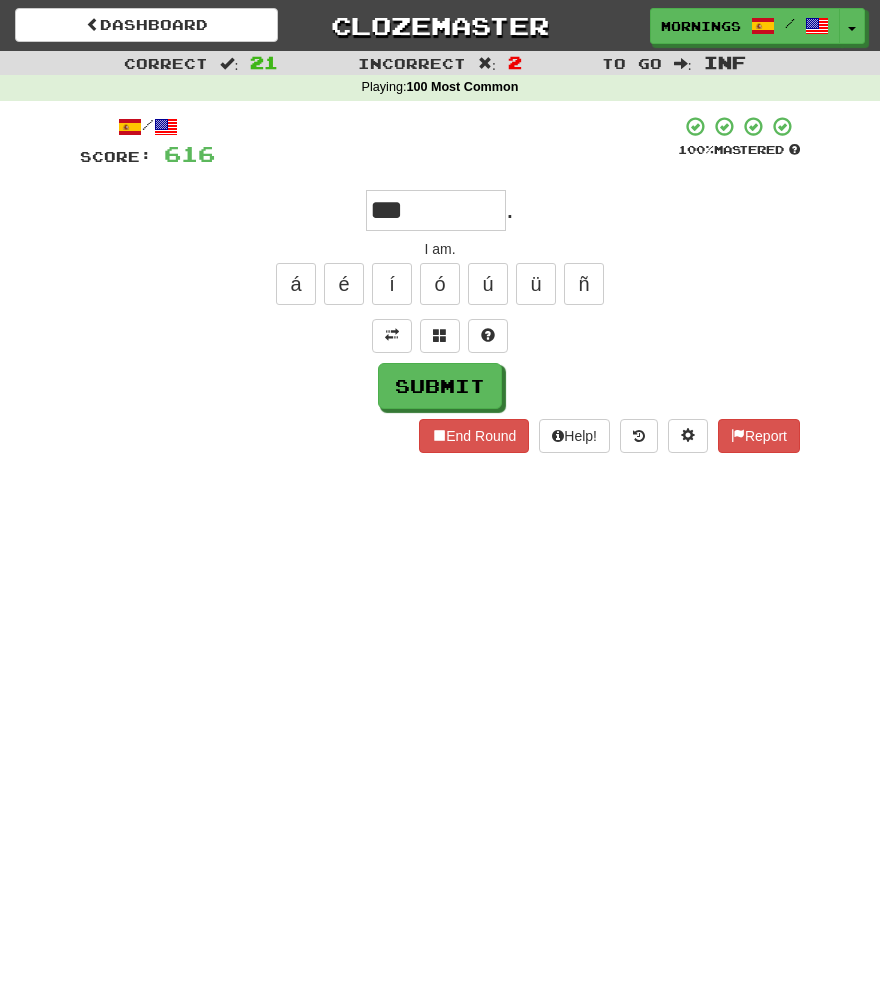 type on "***" 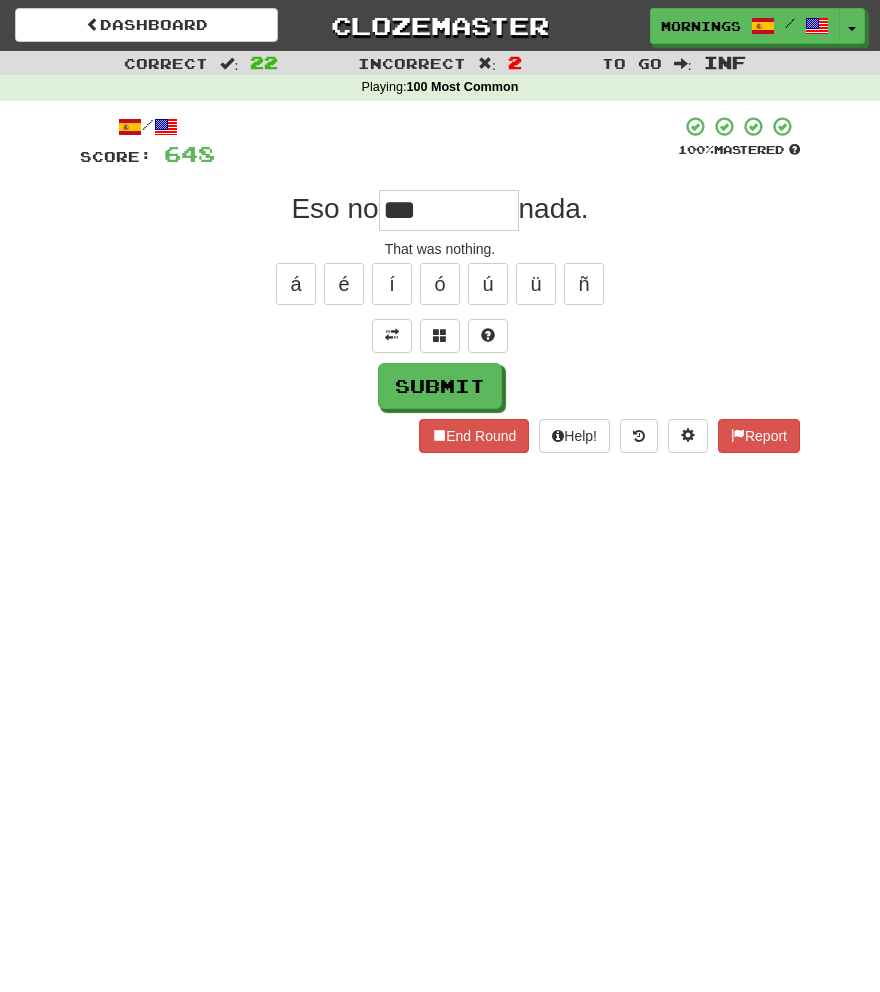 type on "***" 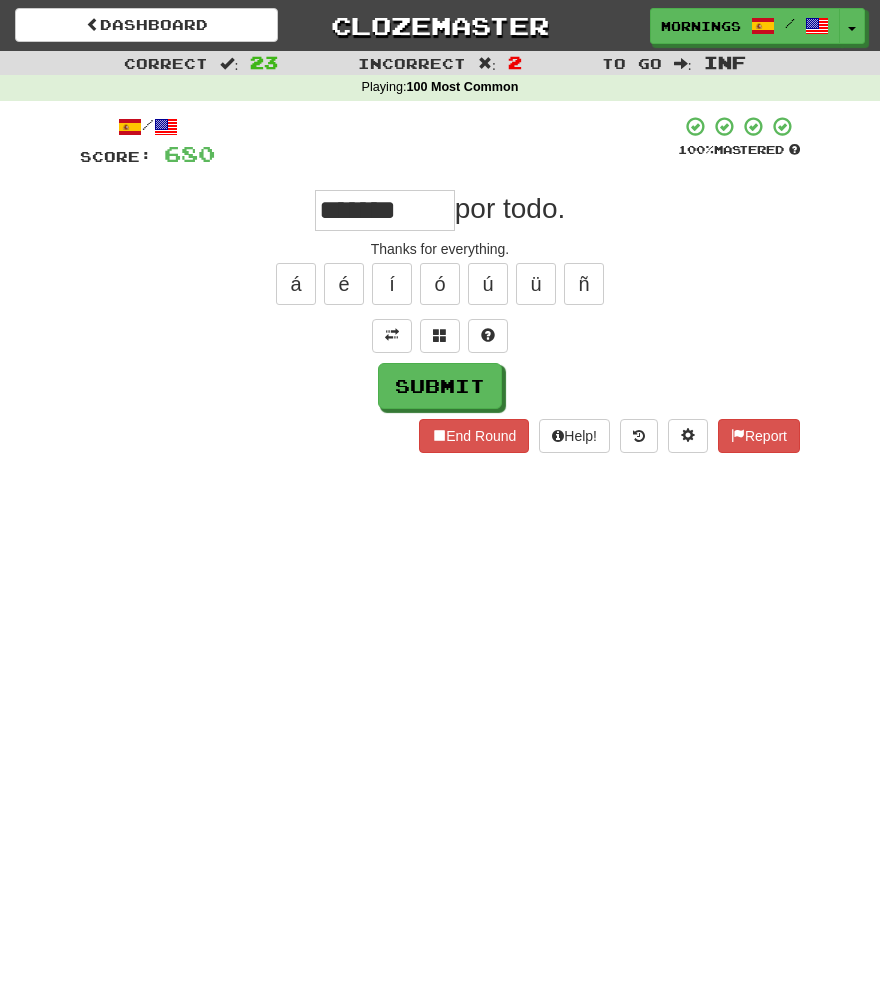 type on "*******" 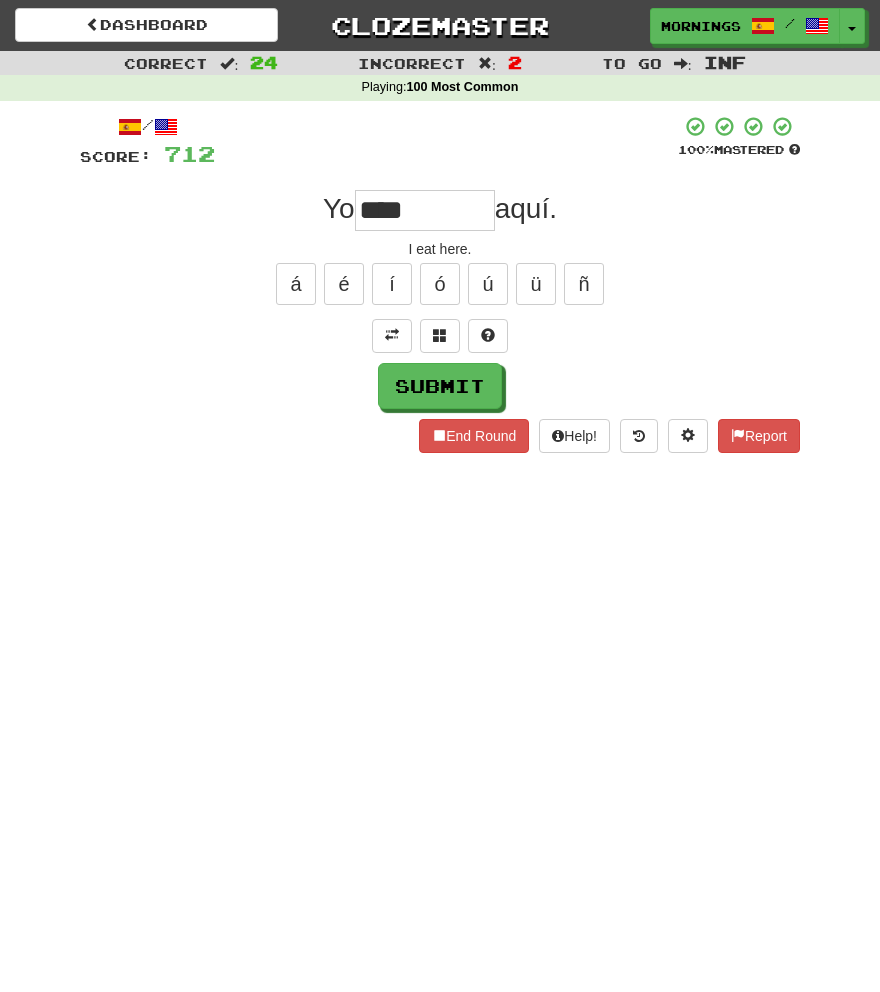 type on "****" 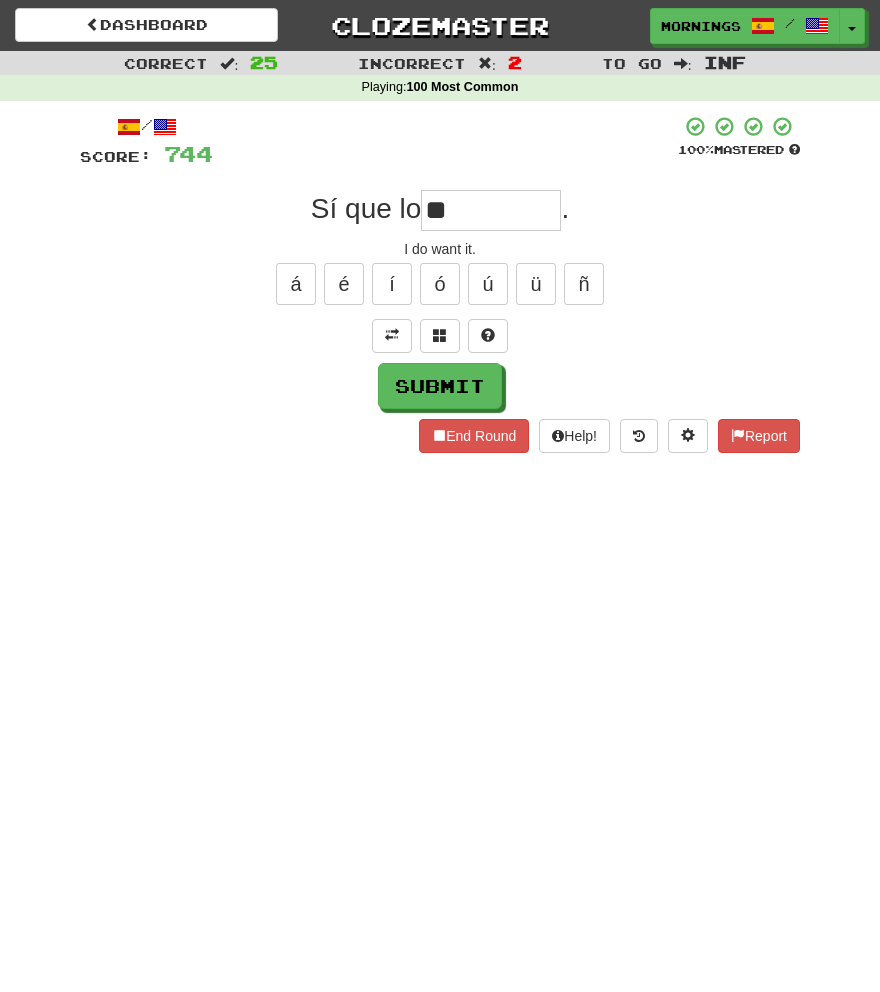 type on "*" 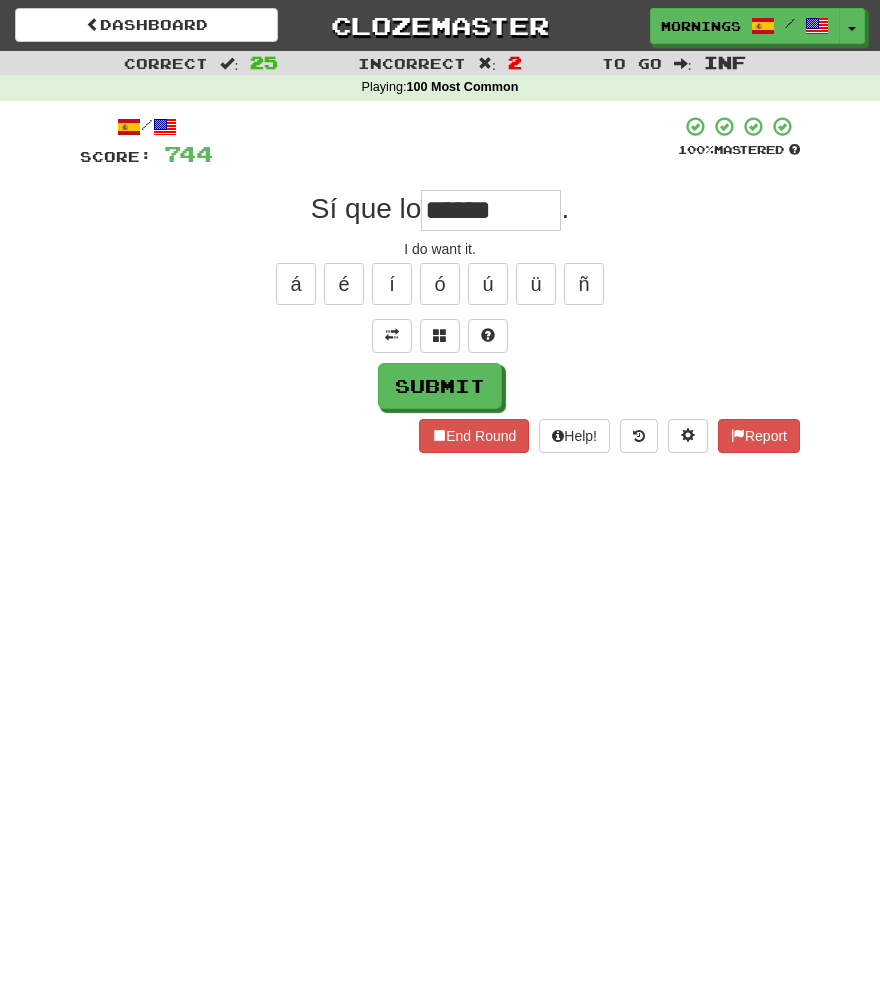 type on "******" 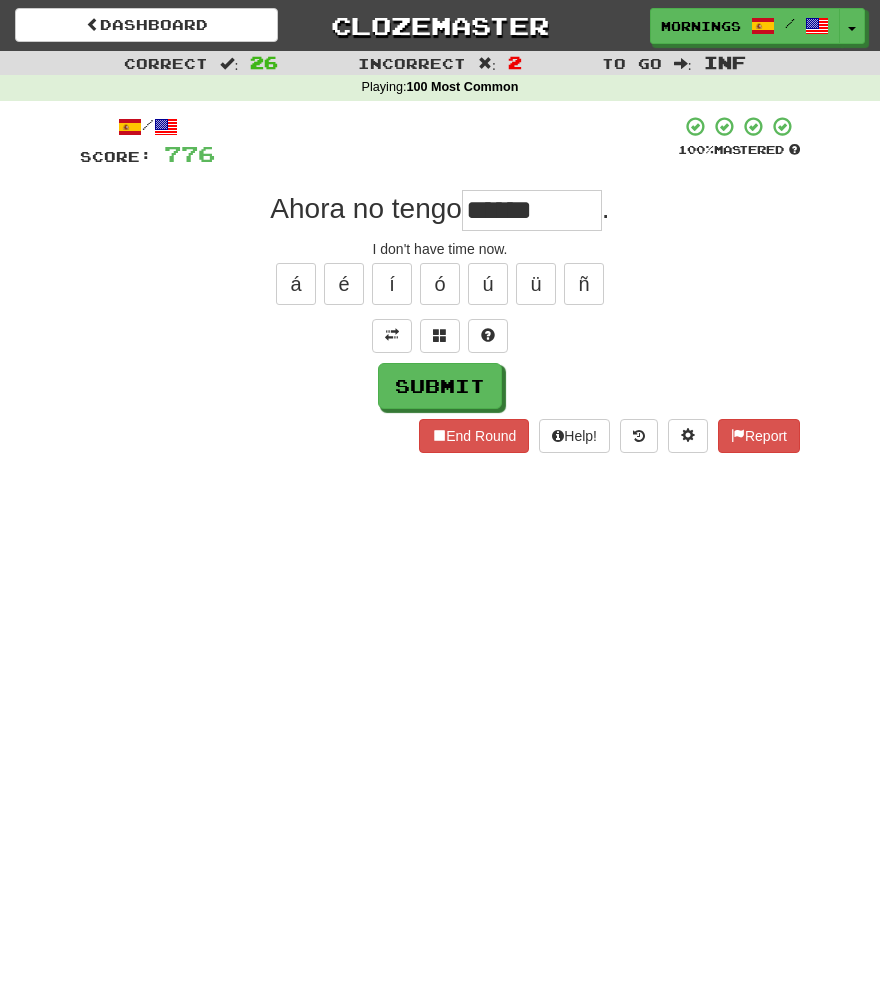 type on "******" 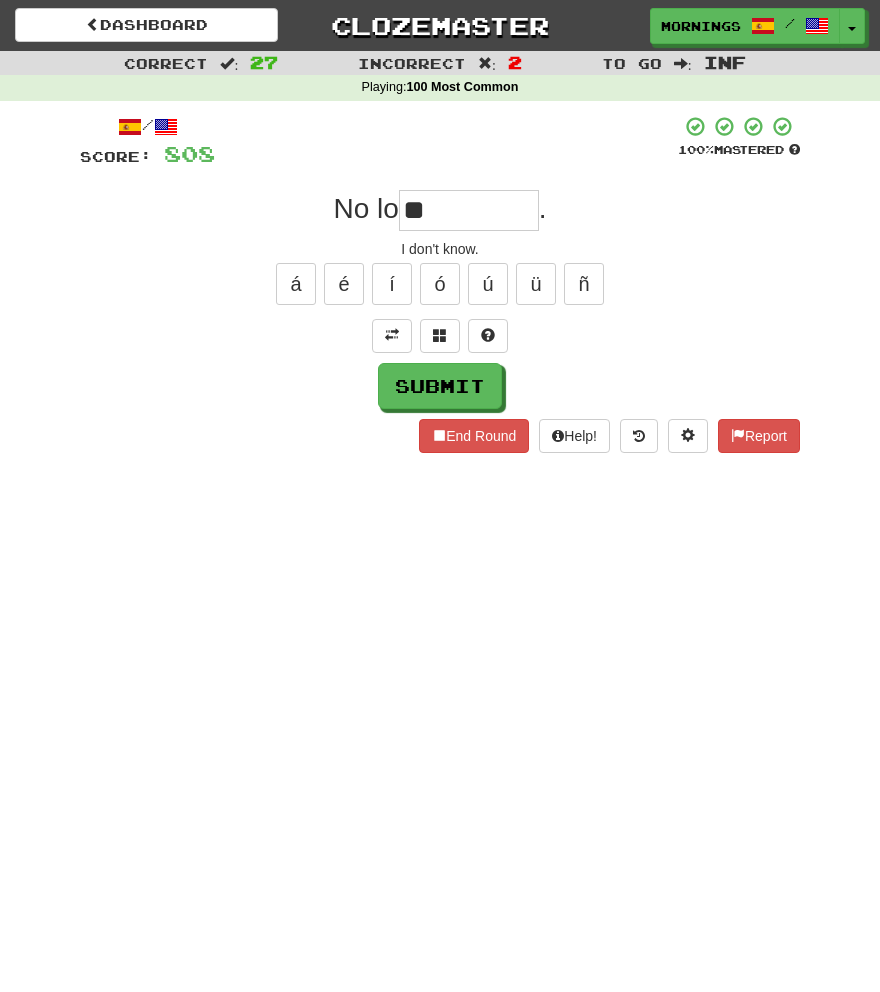 type on "**" 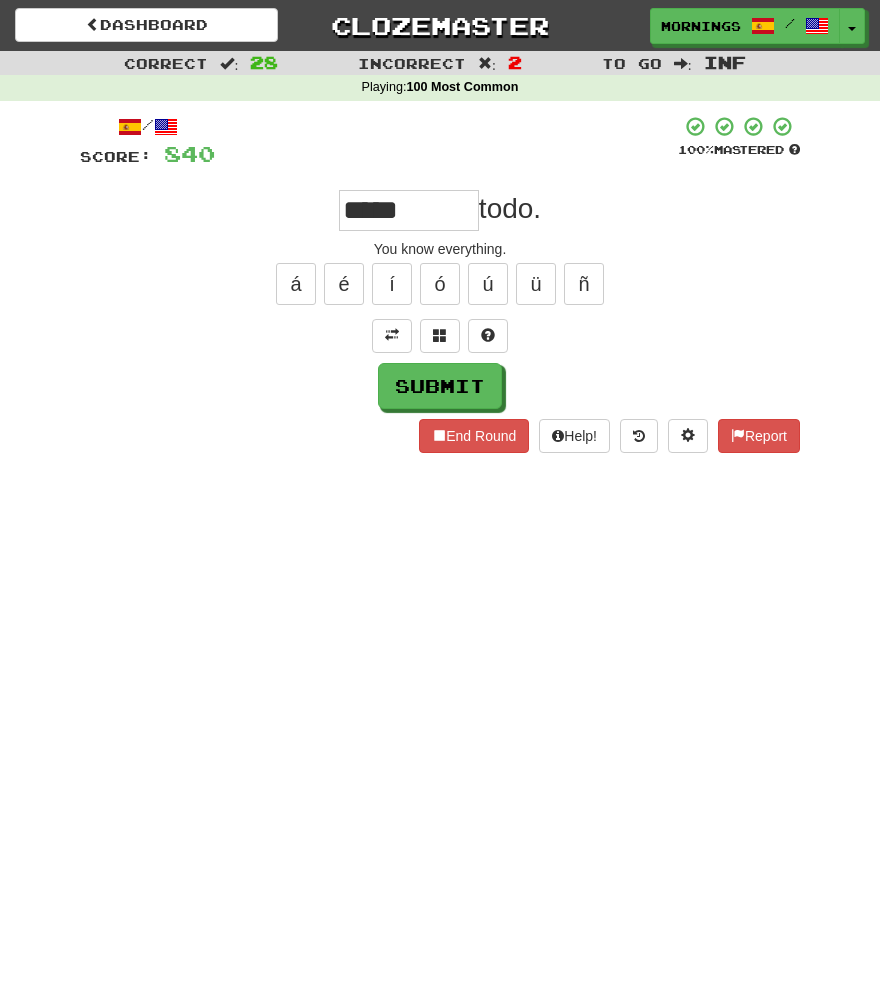 type on "*****" 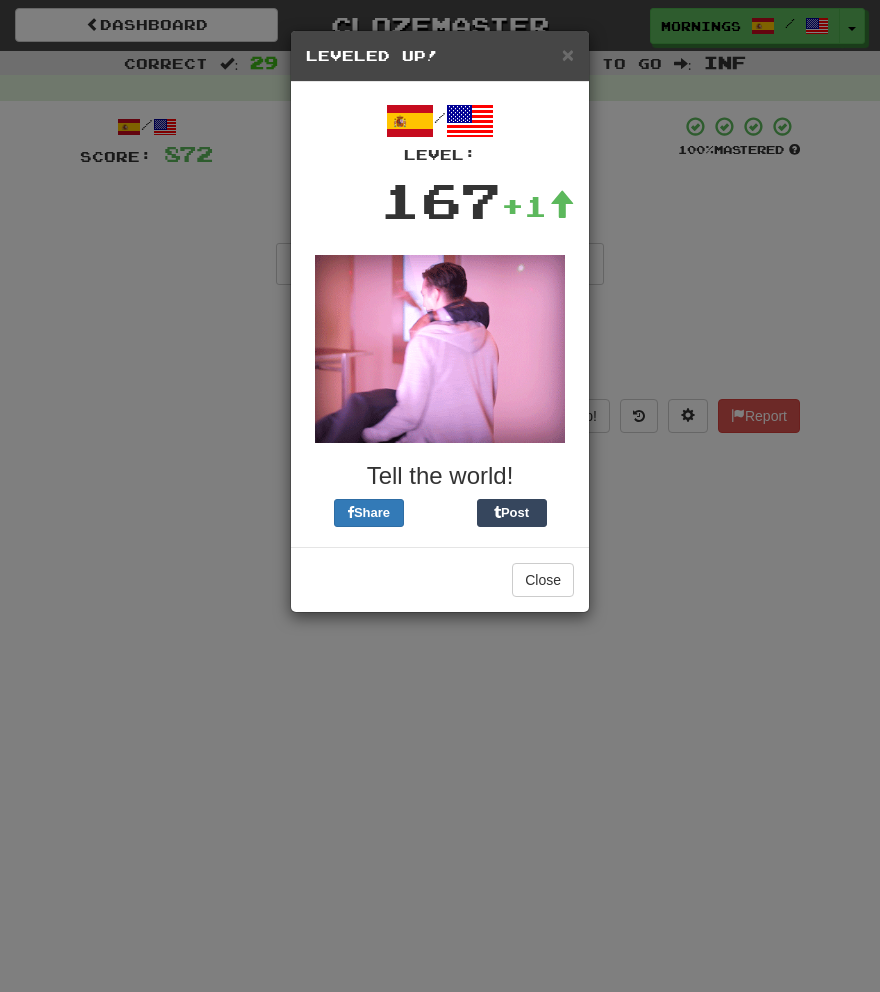 type on "*" 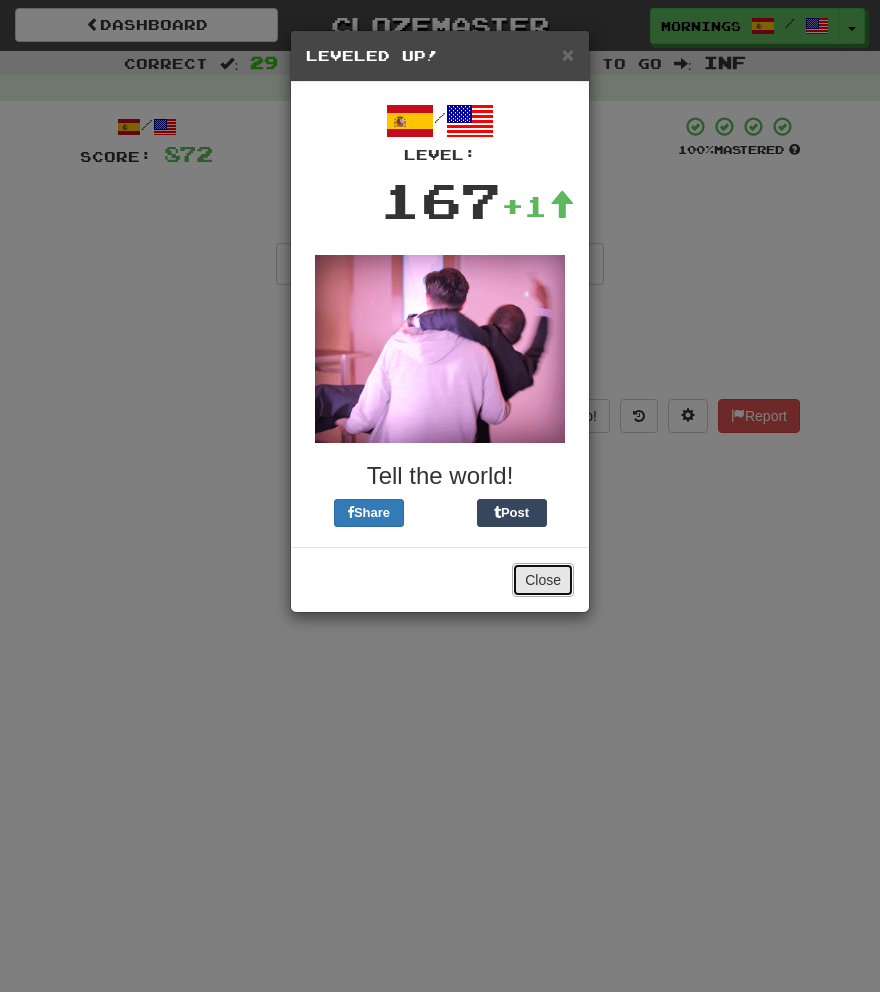 click on "Close" at bounding box center [543, 580] 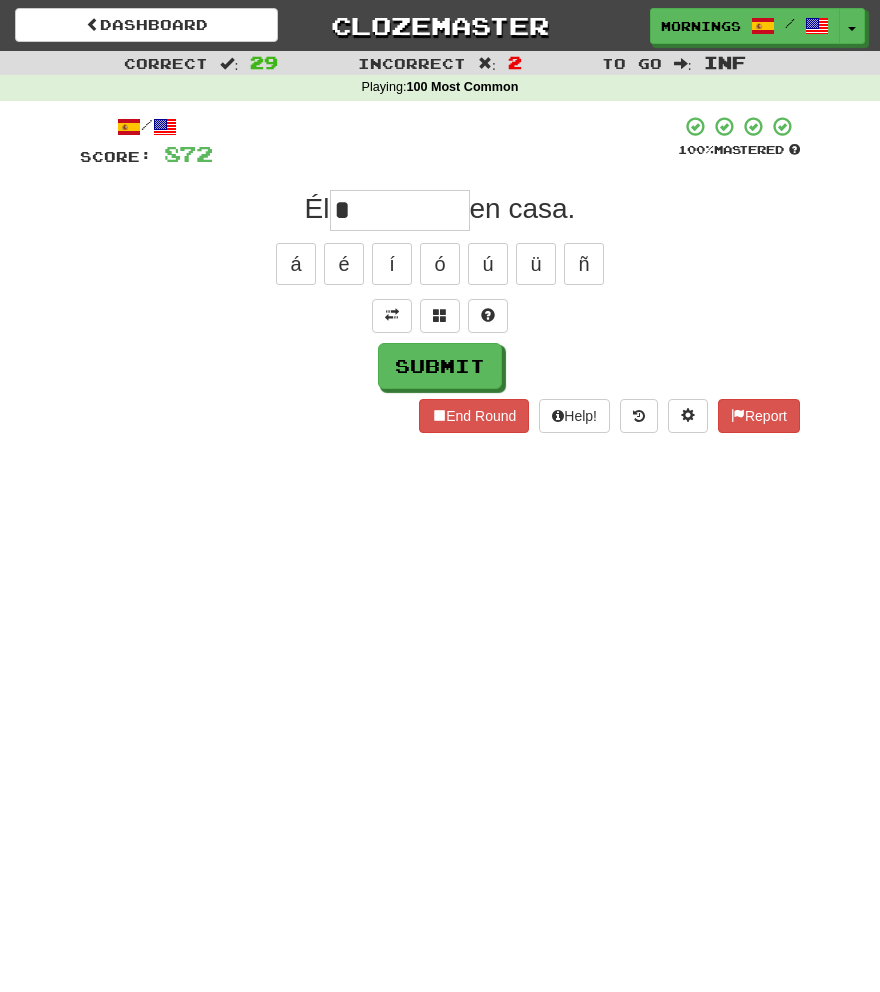 click on "*" at bounding box center [400, 210] 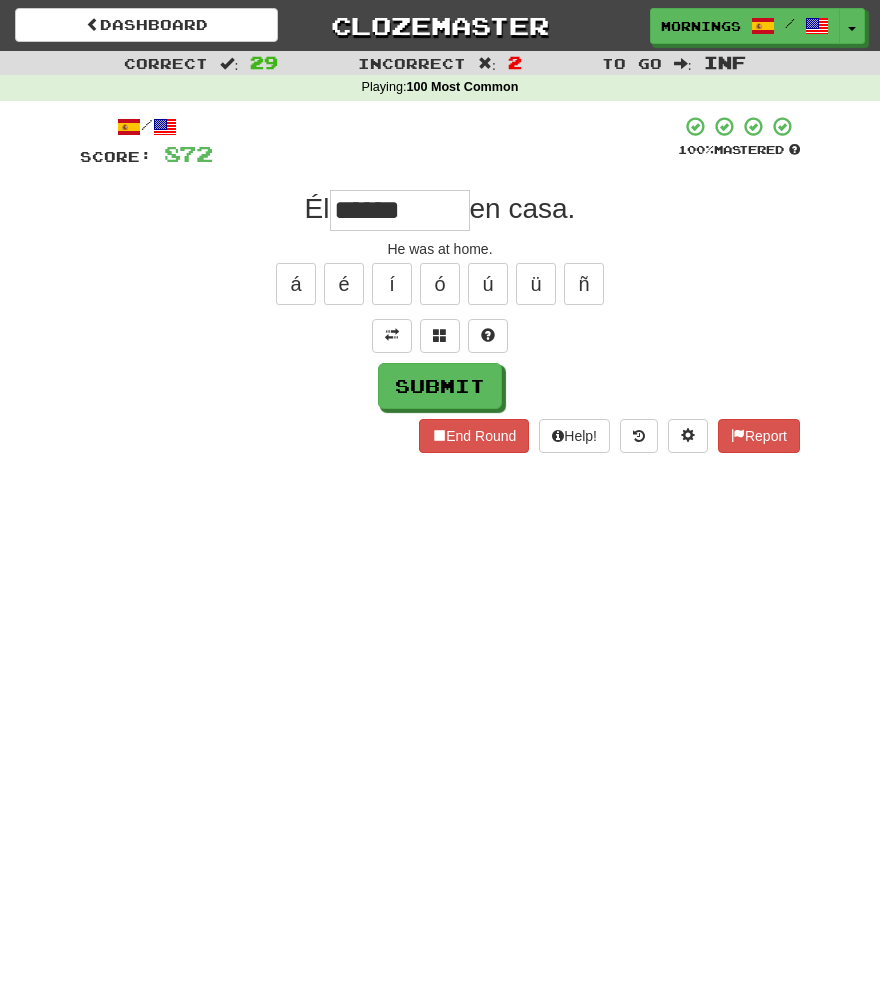 type on "******" 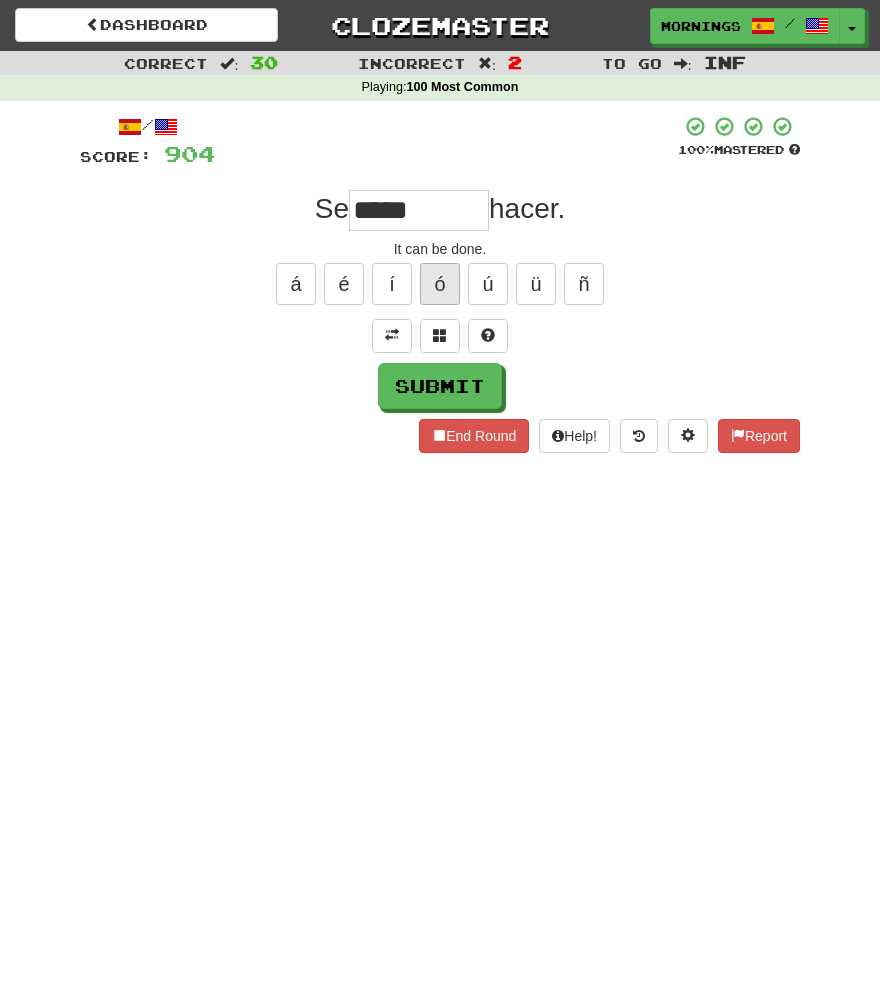 type on "*****" 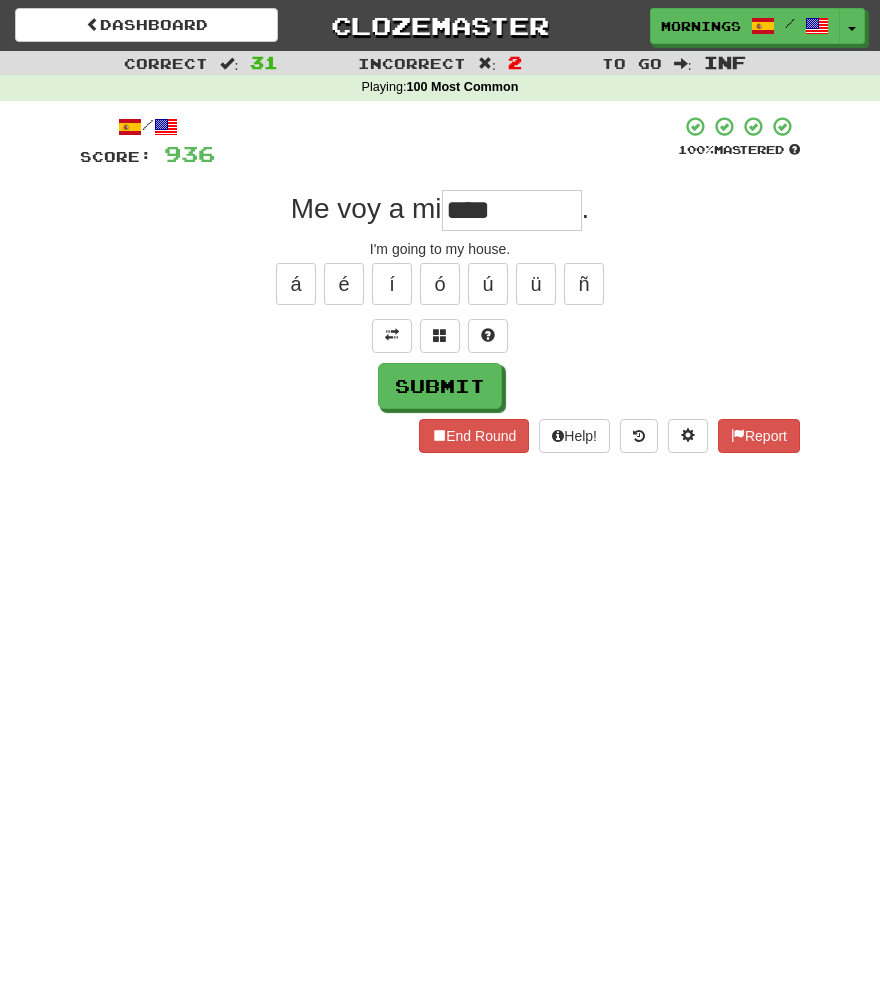type on "****" 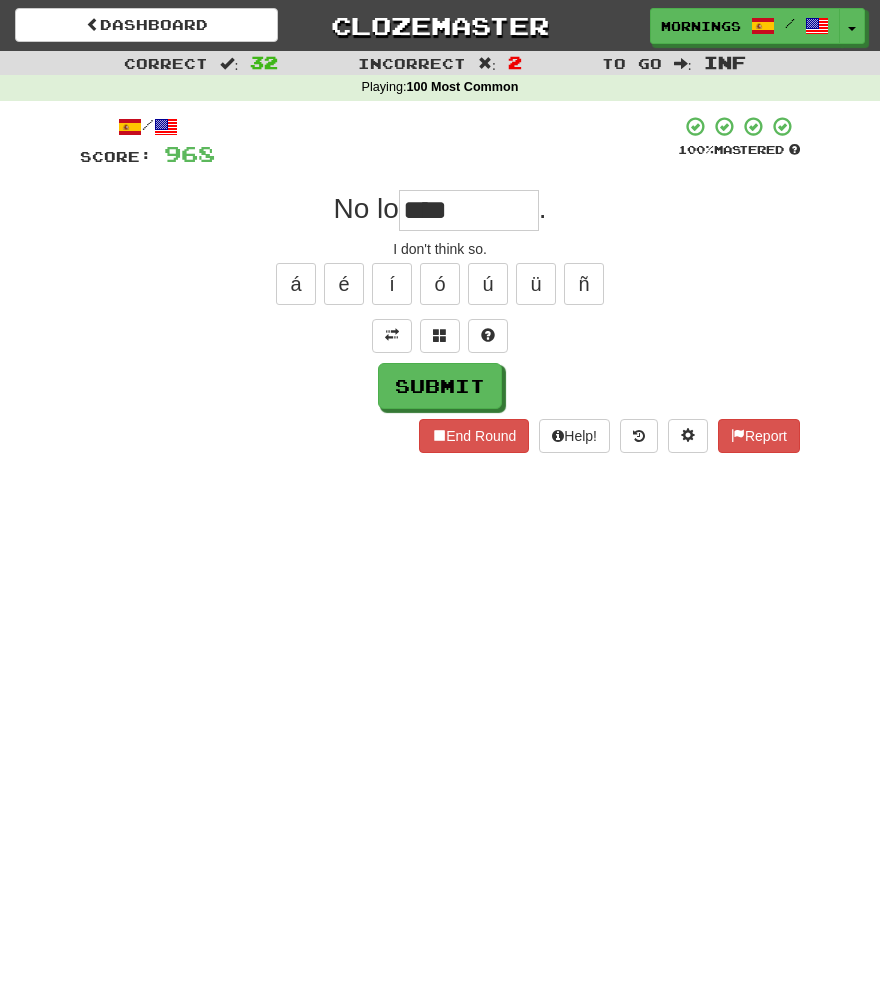 type on "****" 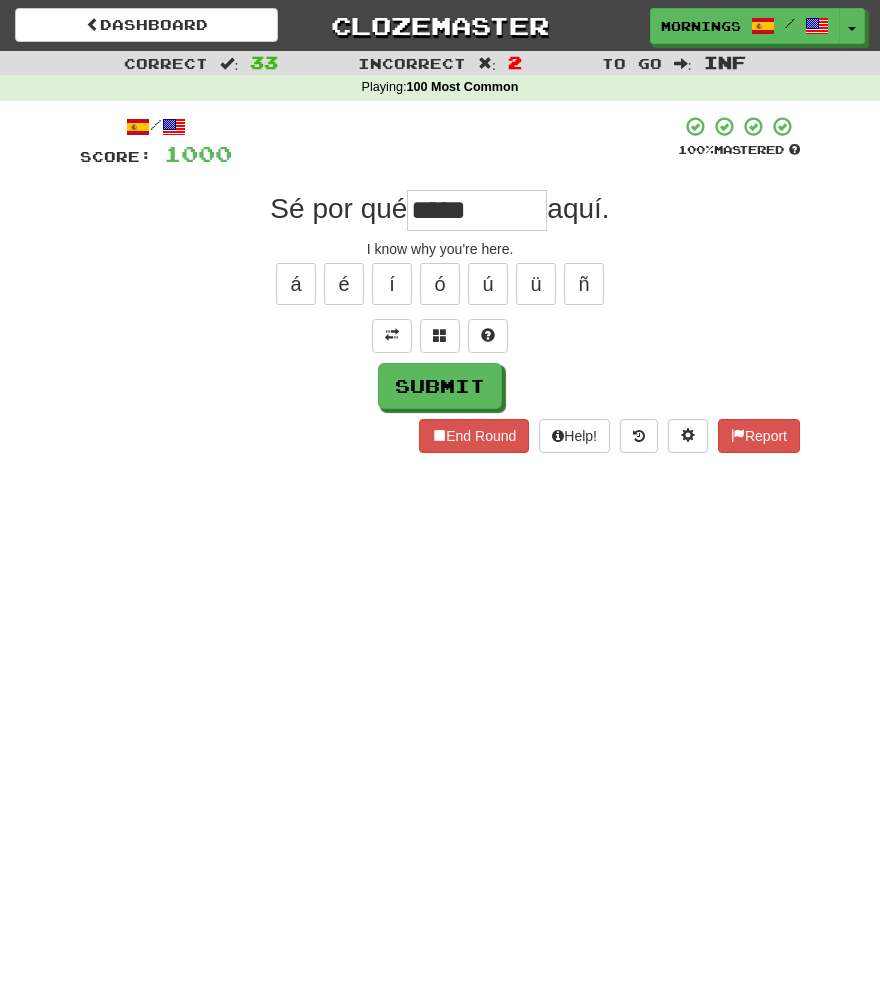 type on "*****" 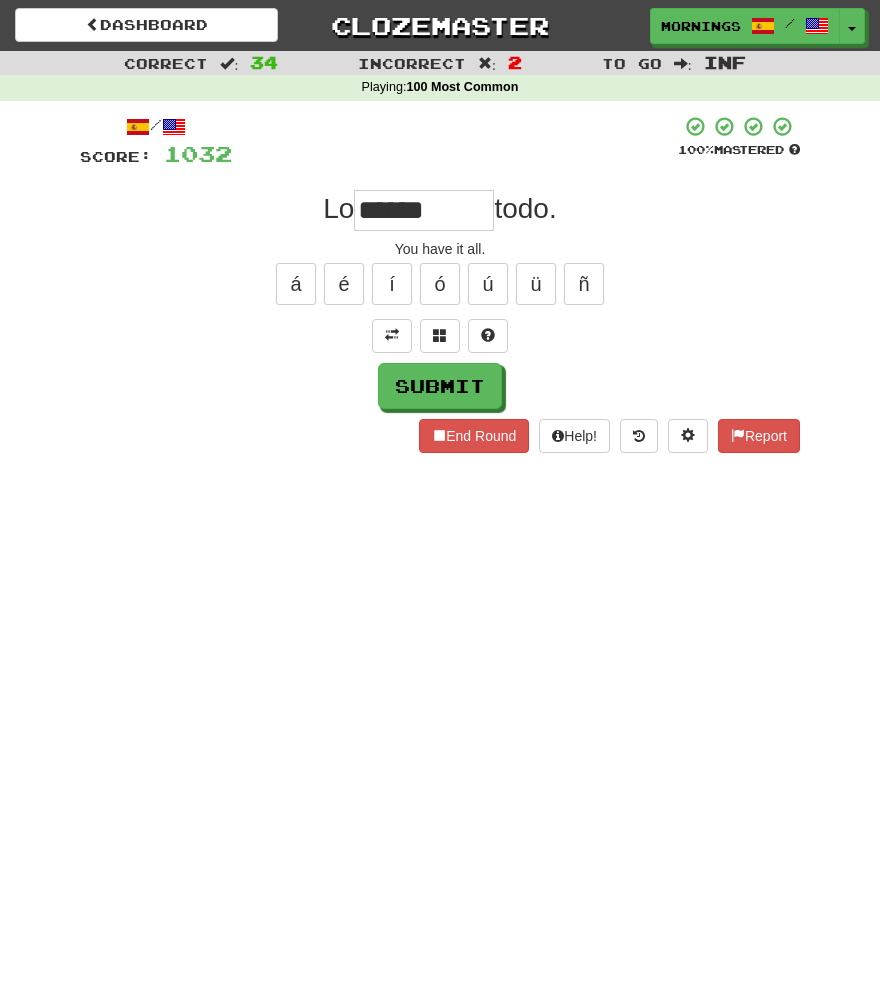 type on "******" 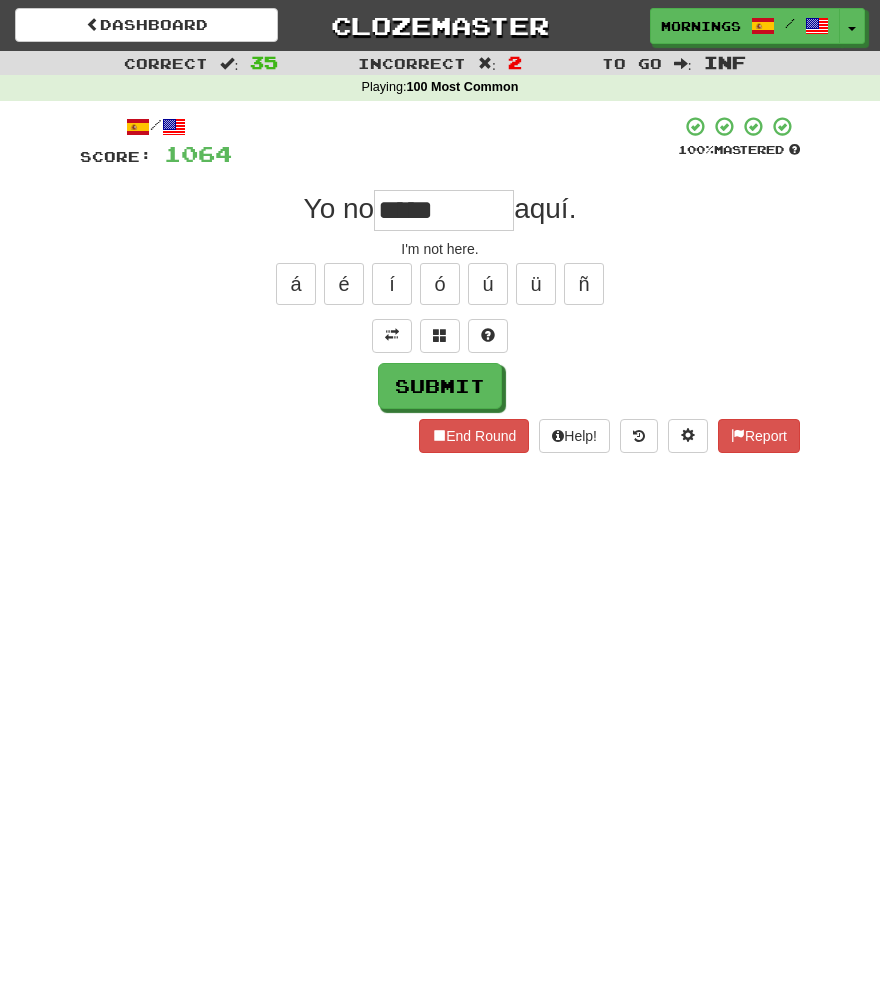 type on "*****" 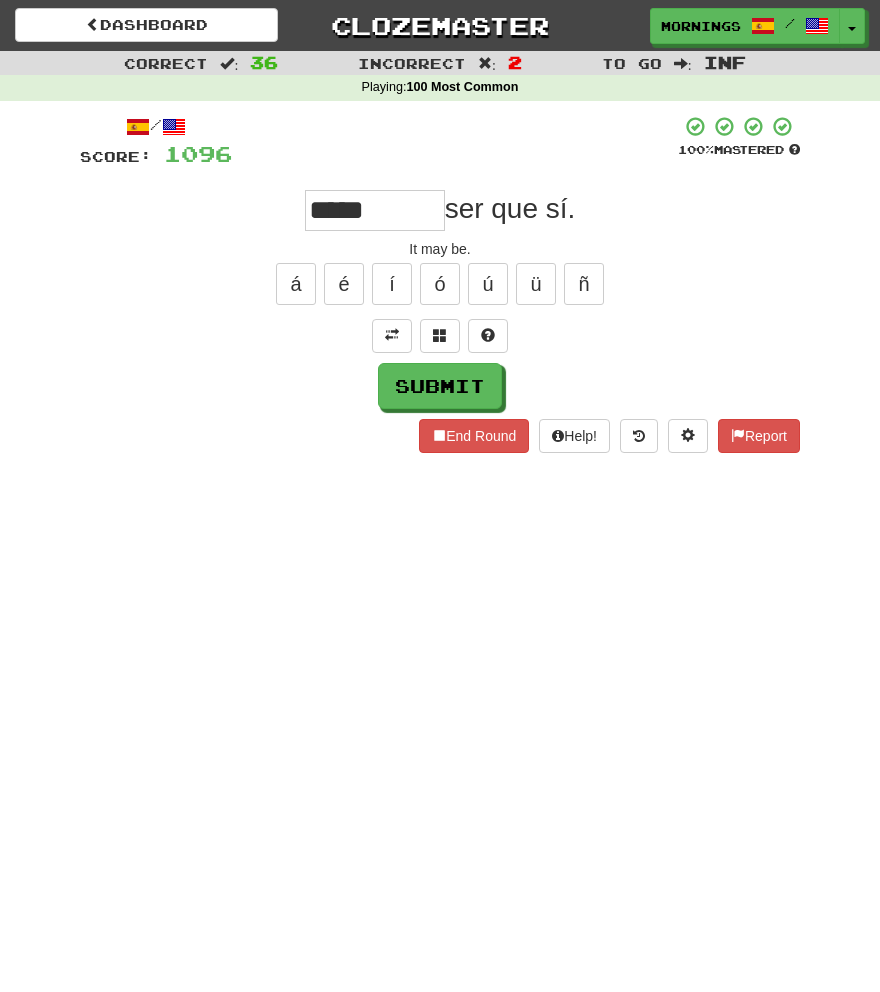 type on "*****" 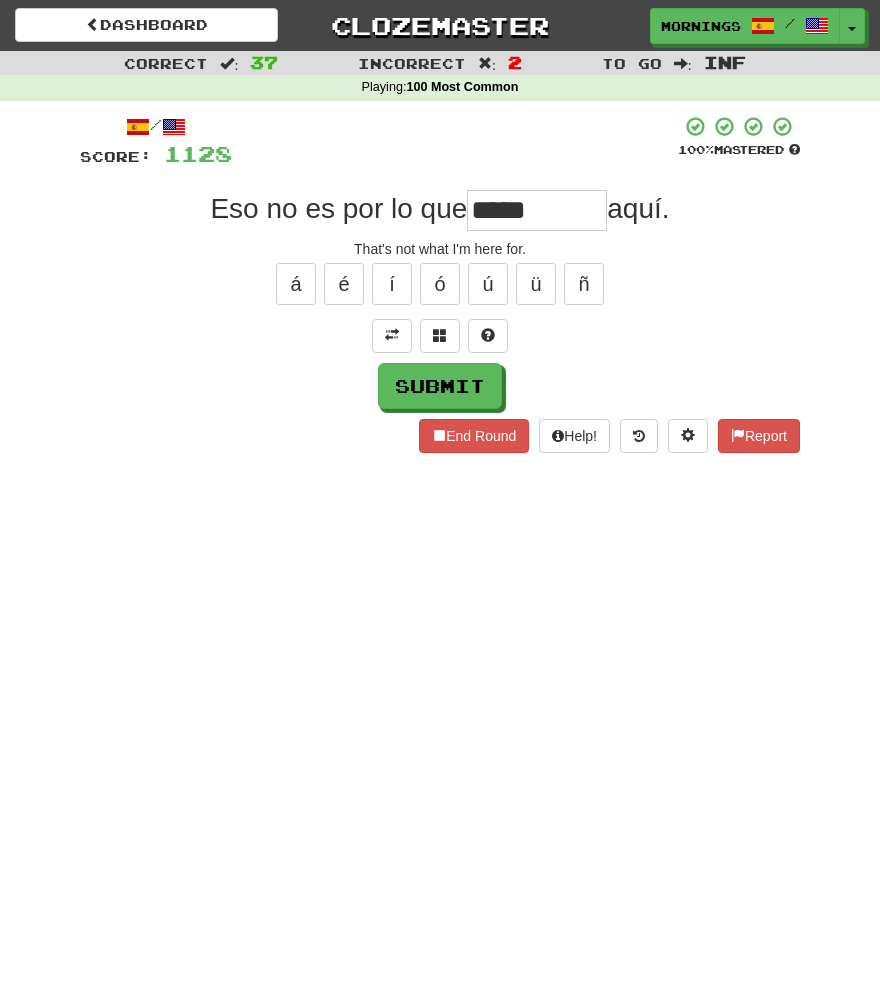 type on "*****" 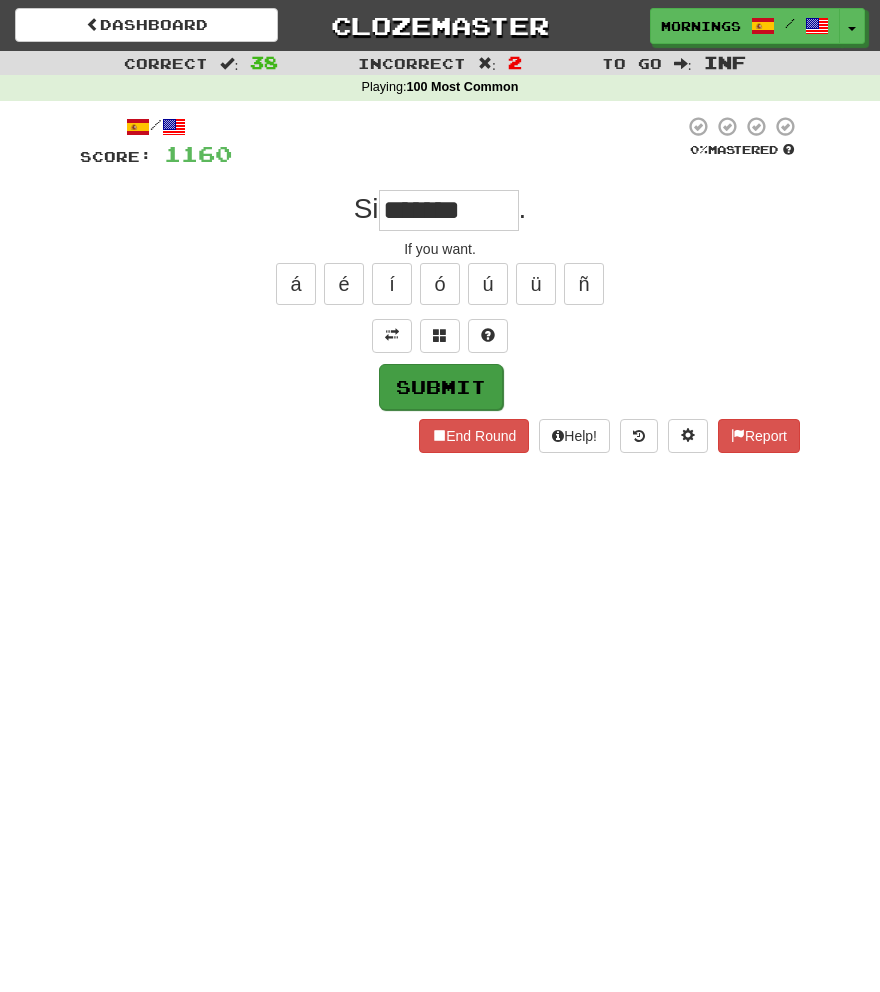 type on "*******" 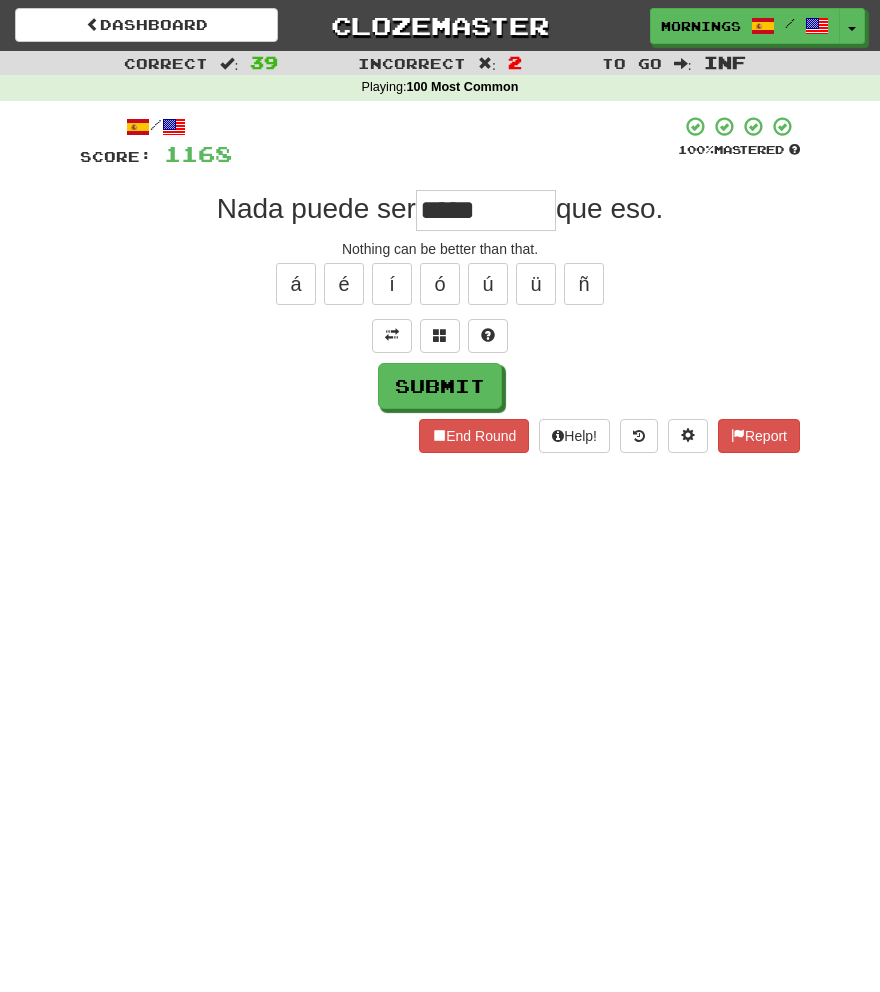type on "*****" 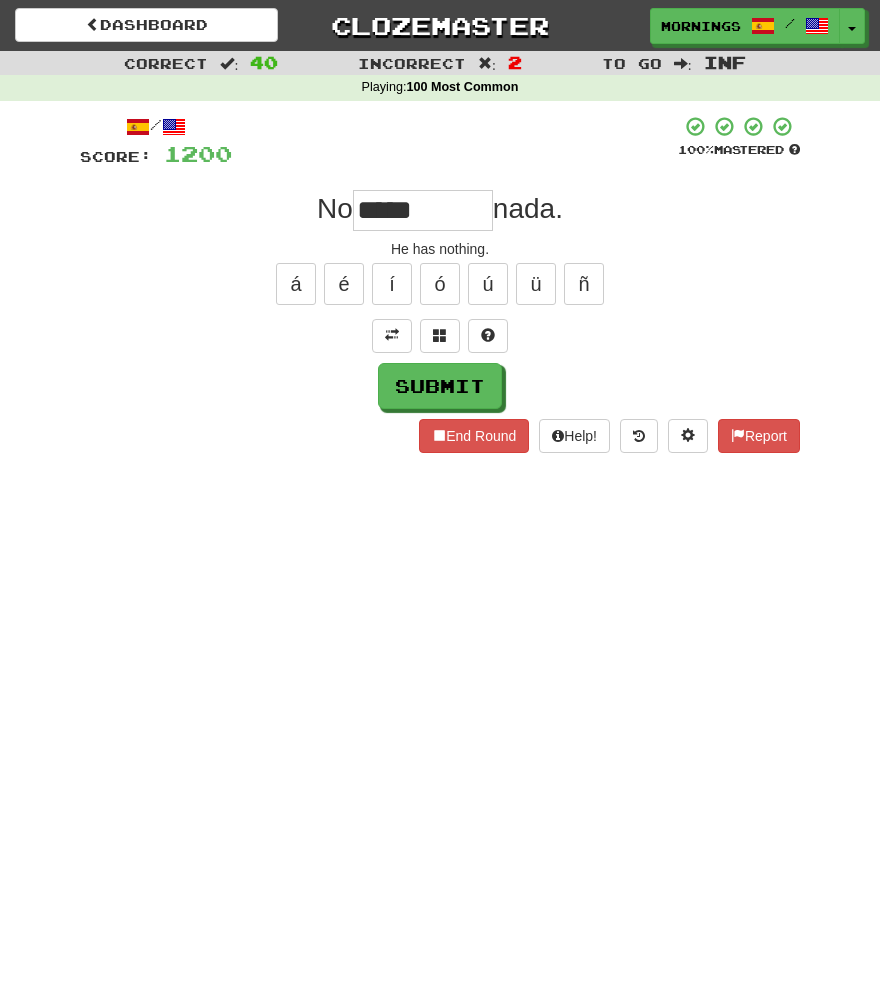 type on "*****" 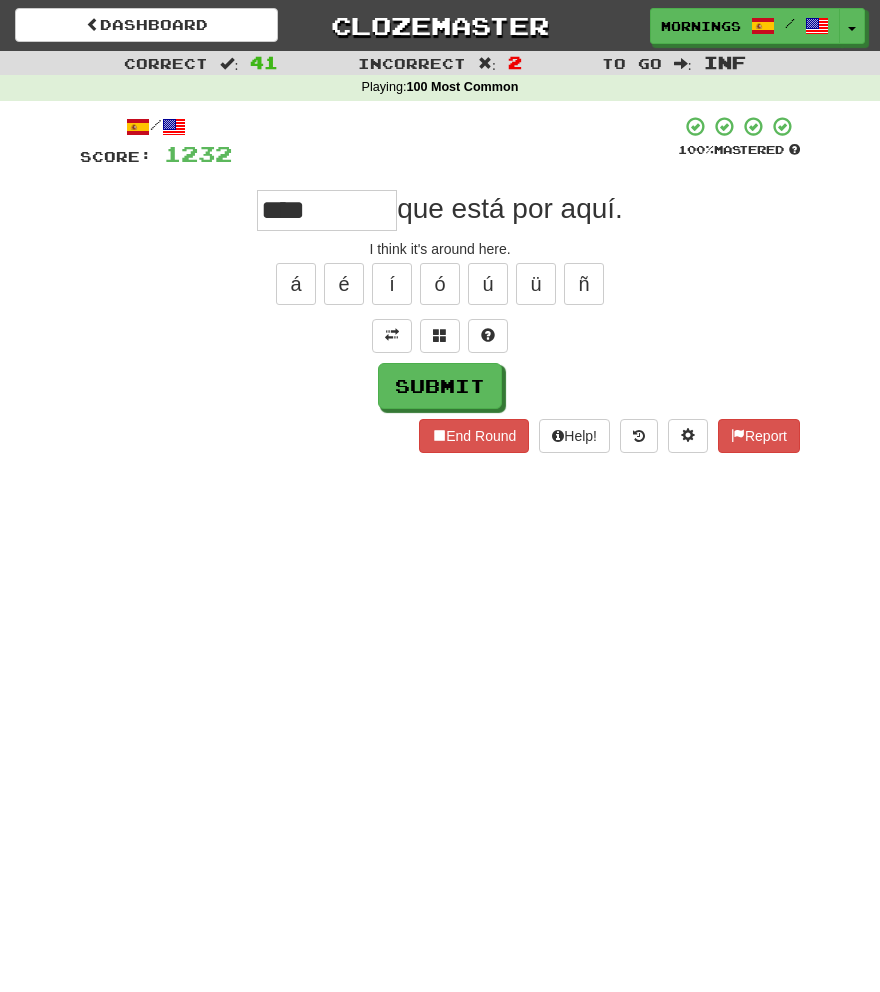 type on "****" 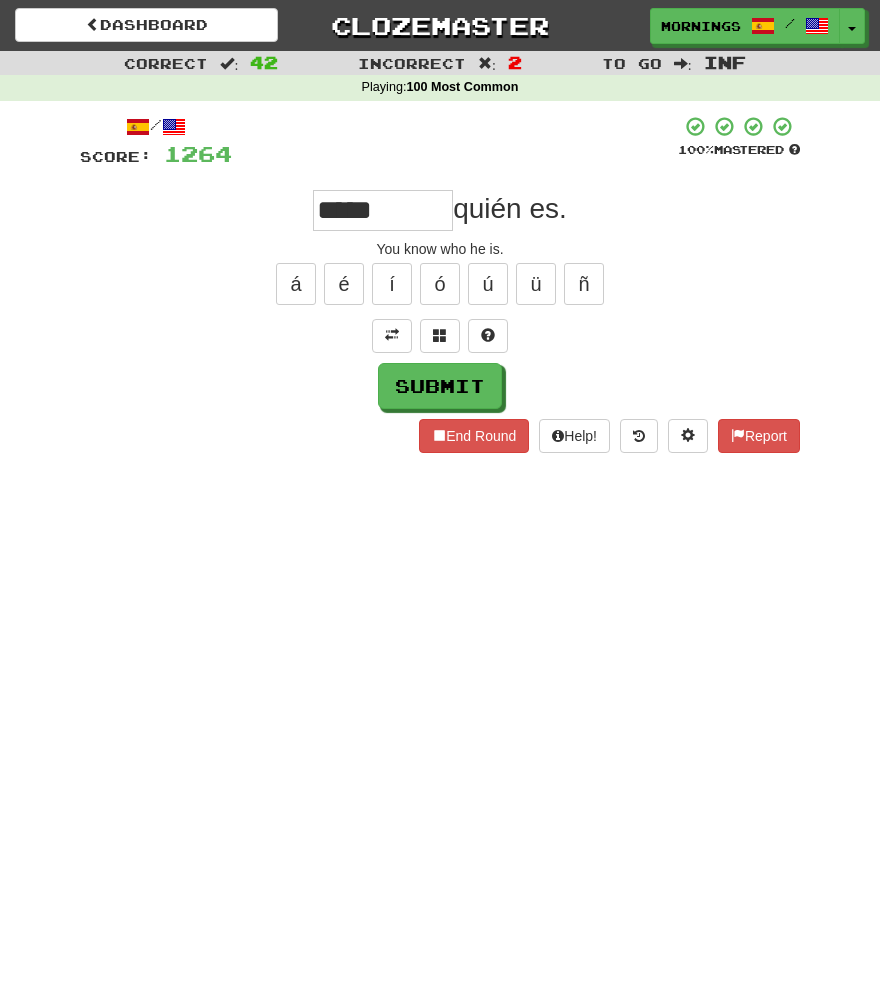 type on "*****" 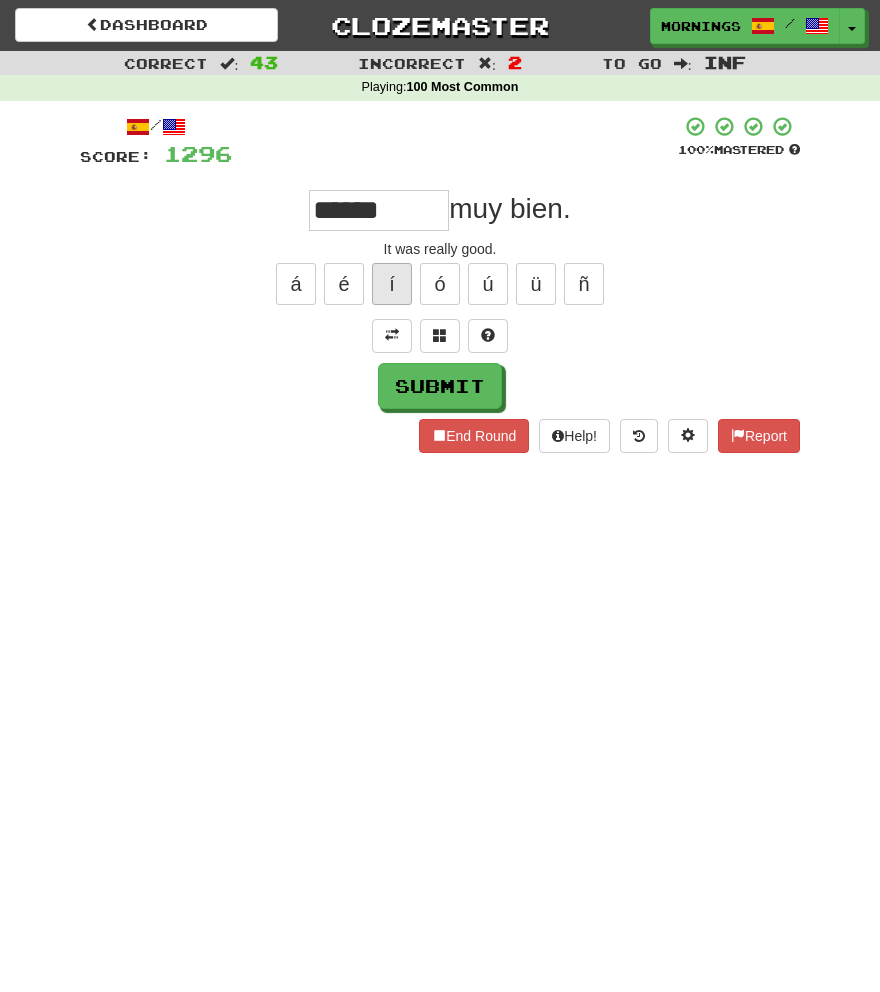 type on "******" 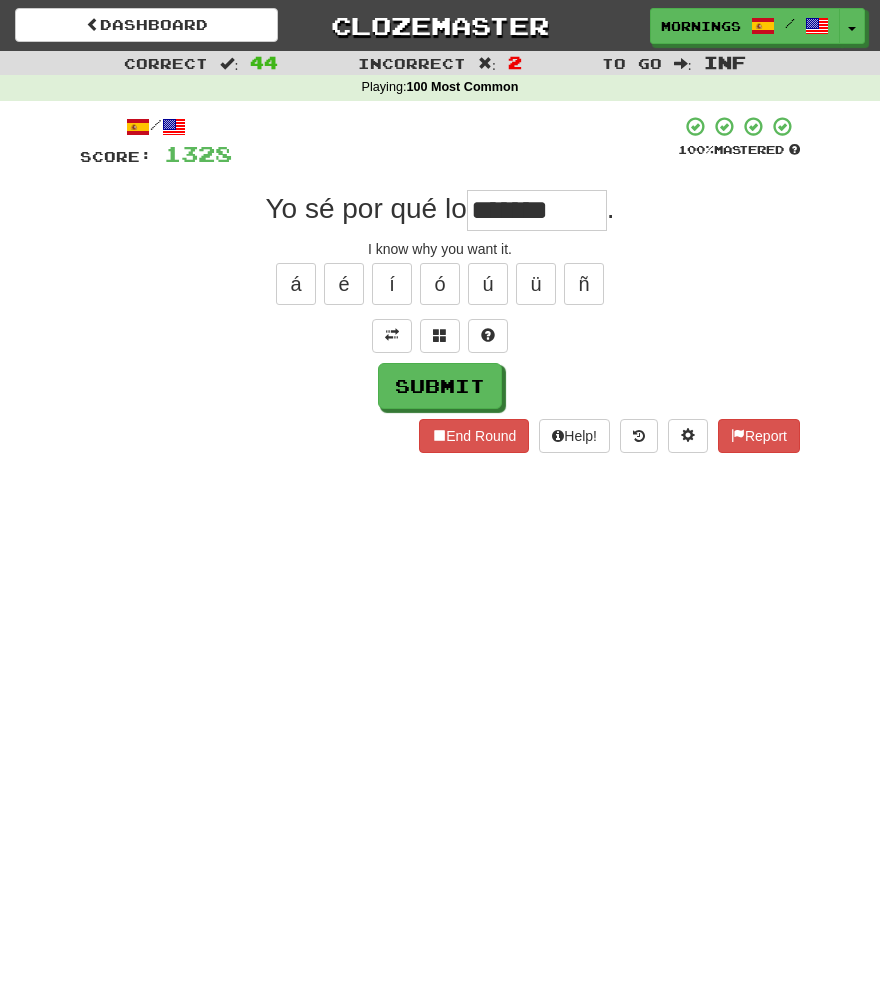 type on "*******" 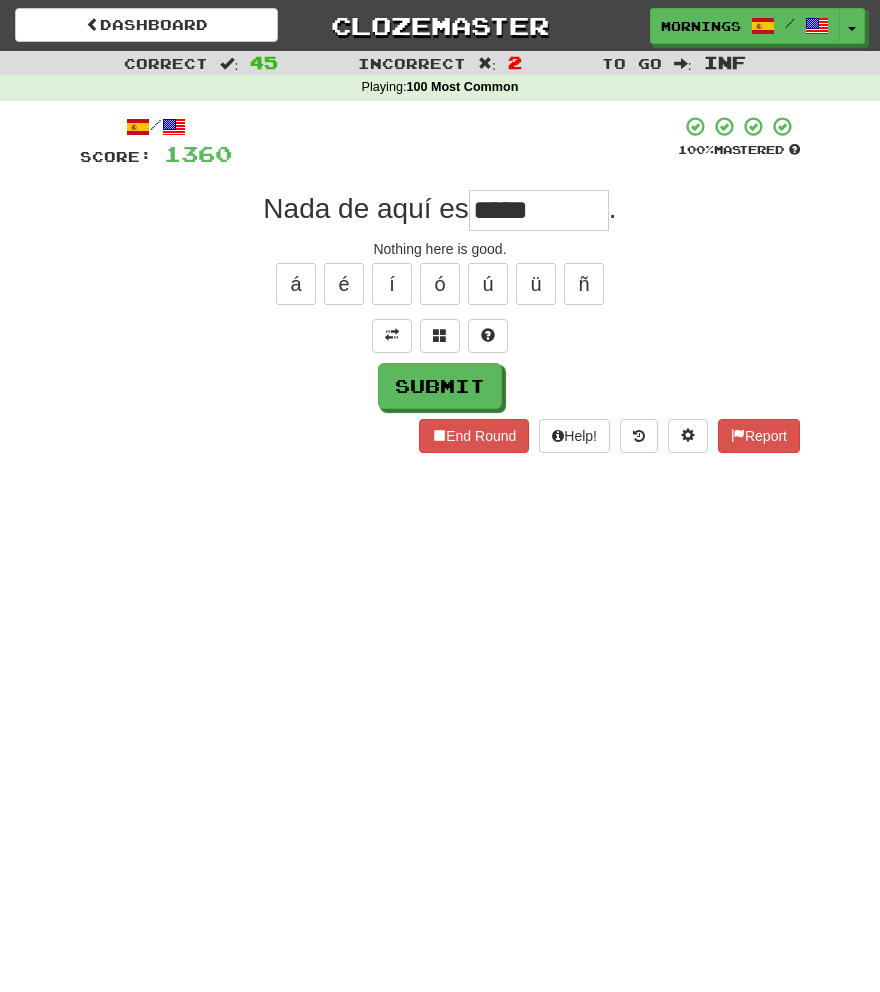 type on "*****" 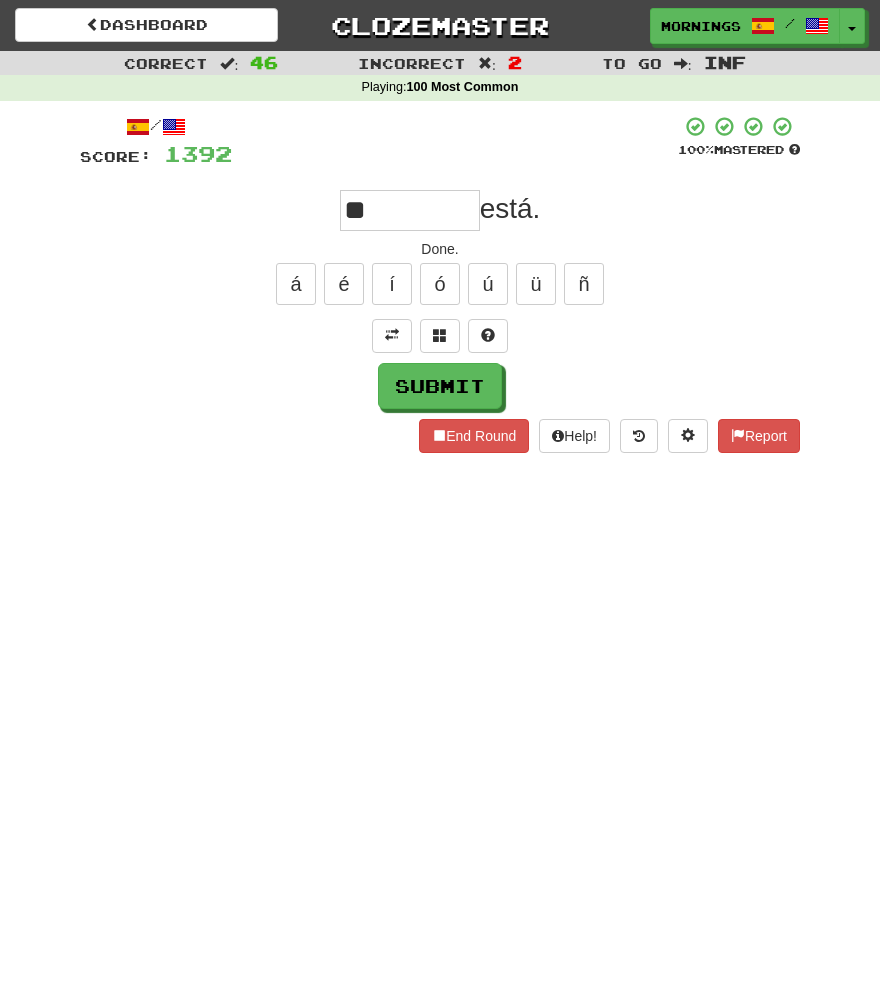 type on "**" 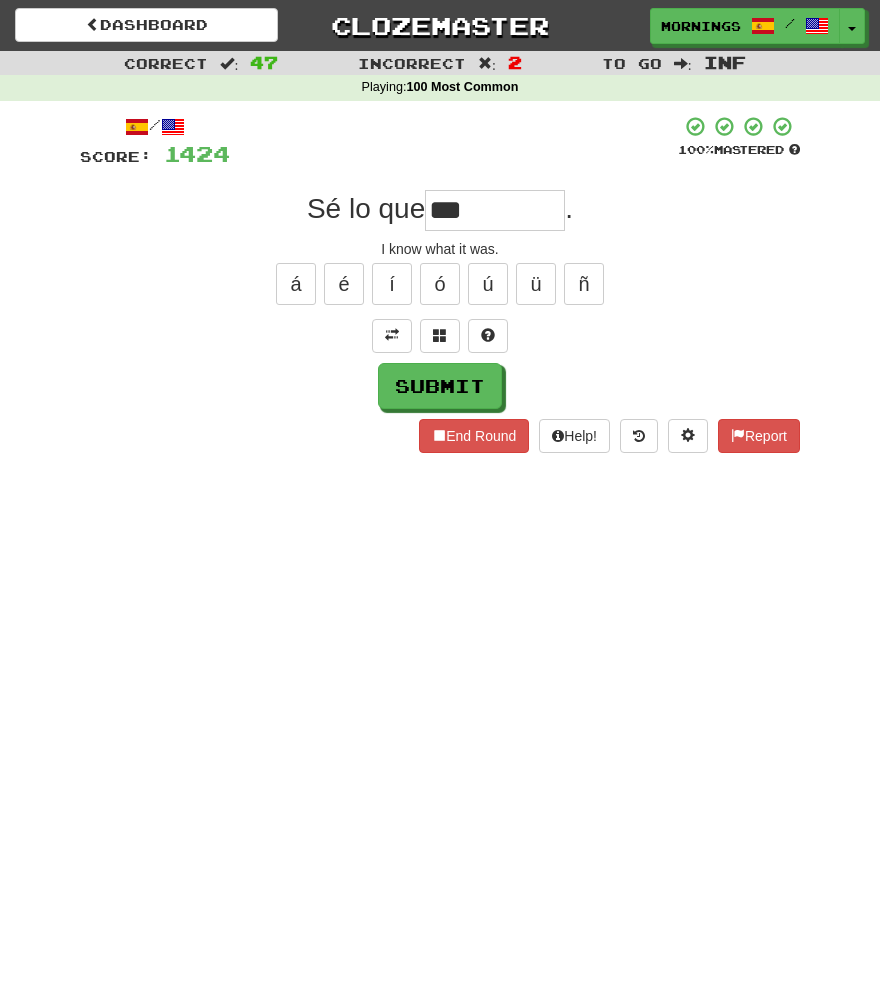 type on "***" 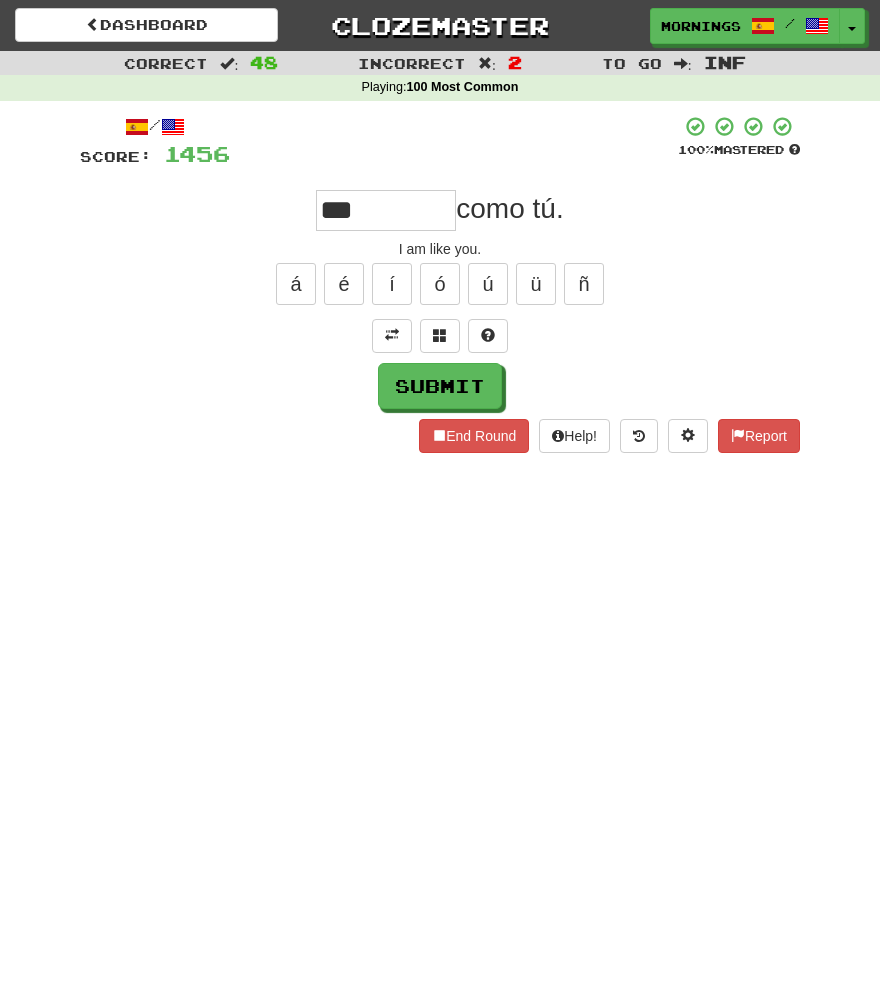 type on "***" 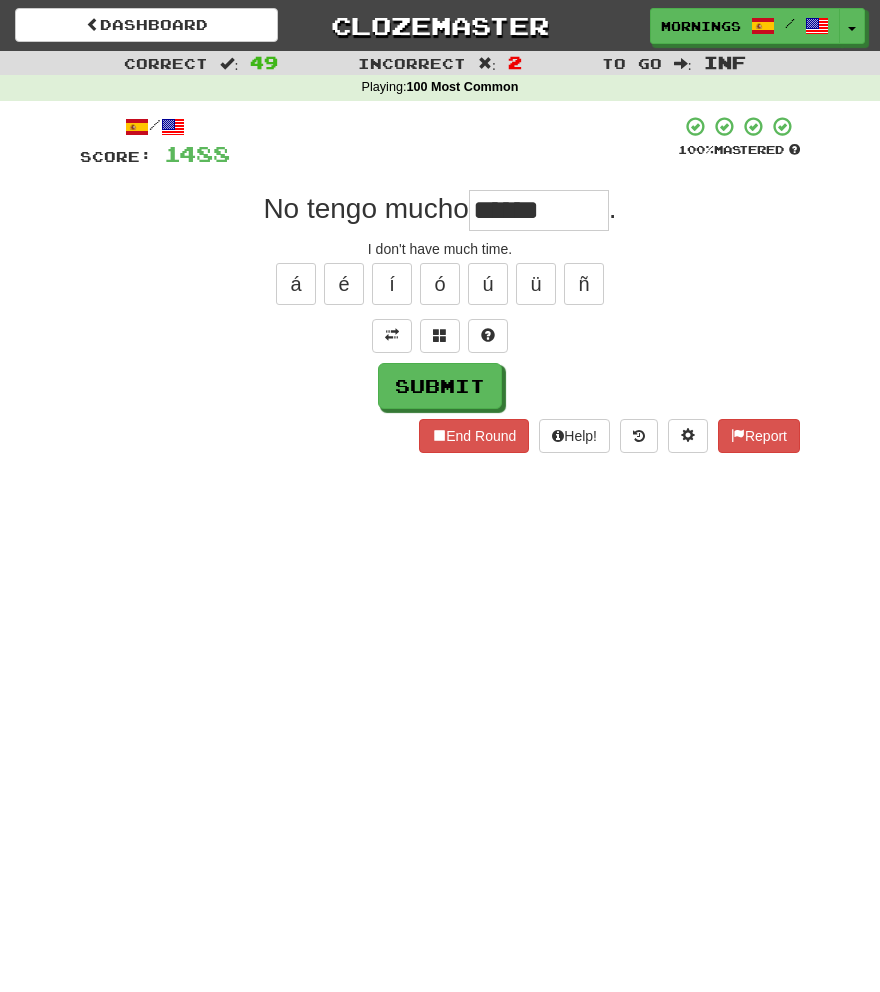 type on "******" 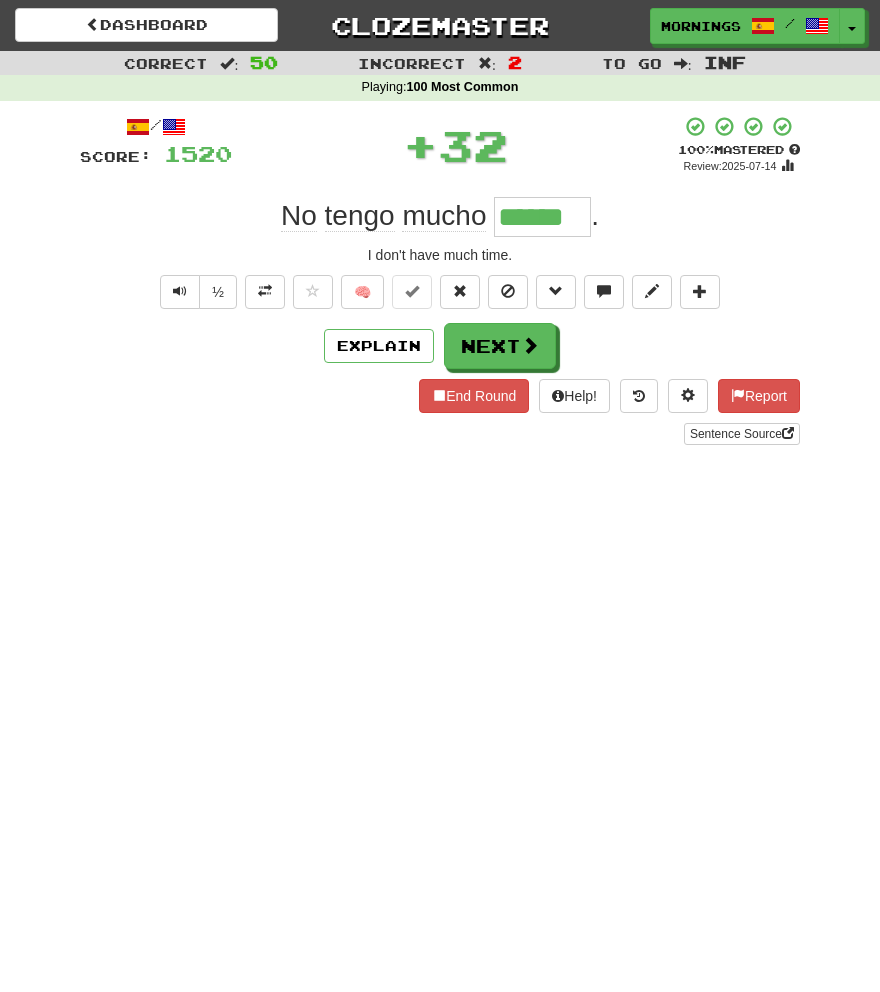 type 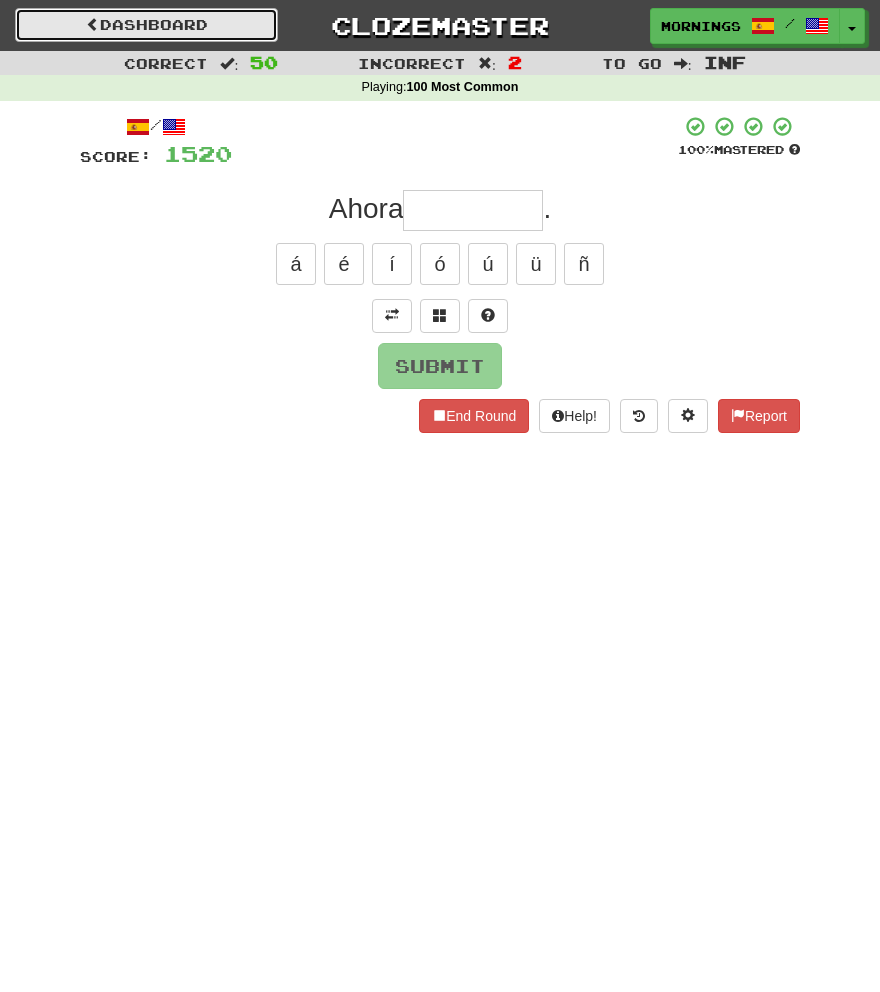 click on "Dashboard" at bounding box center [146, 25] 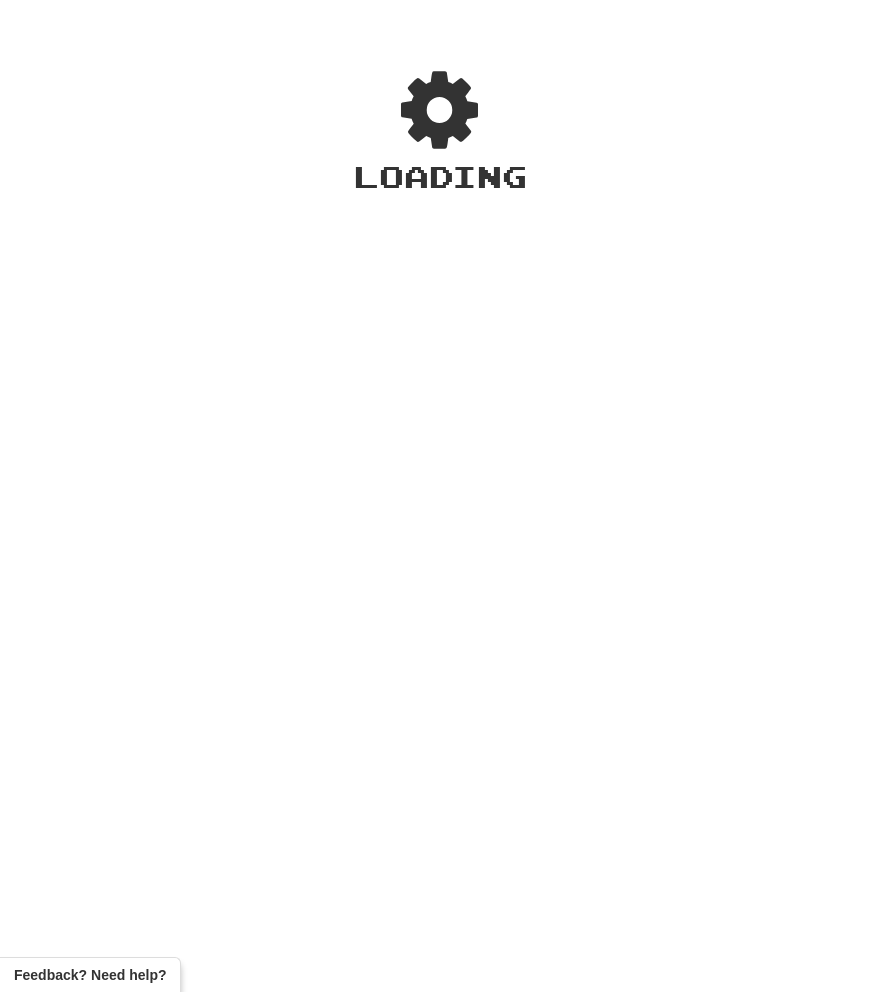 scroll, scrollTop: 0, scrollLeft: 0, axis: both 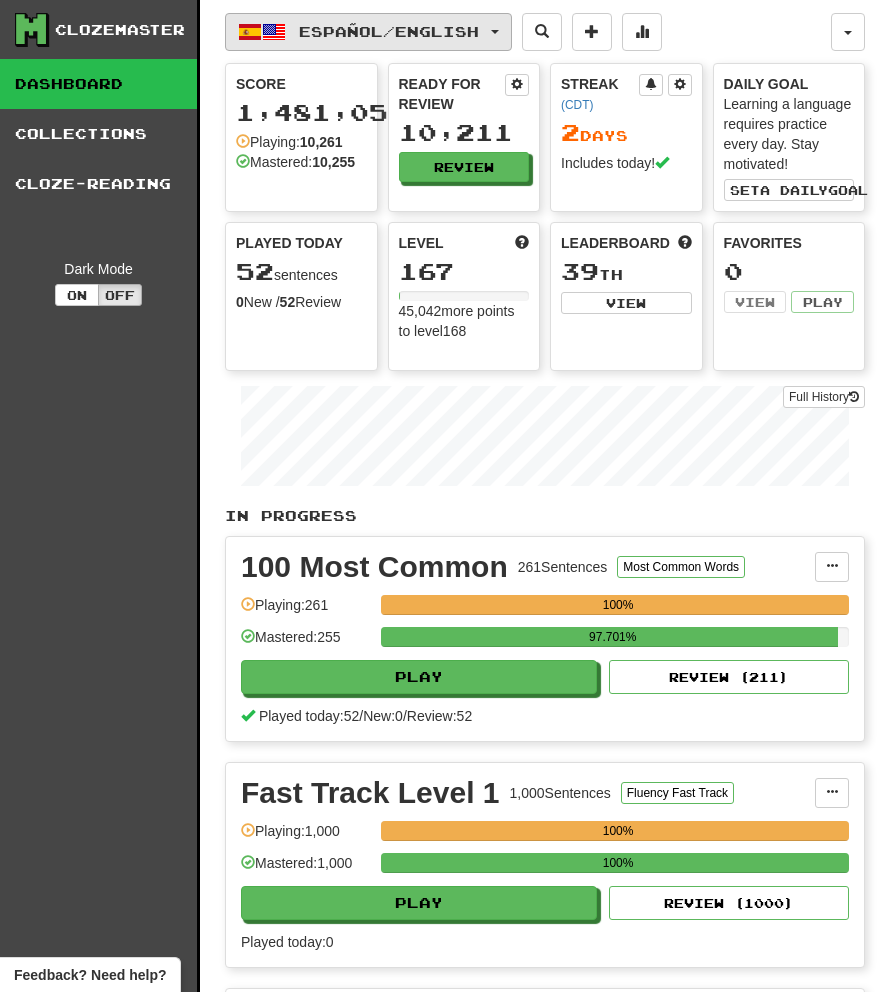 click on "Español  /  English" at bounding box center (368, 32) 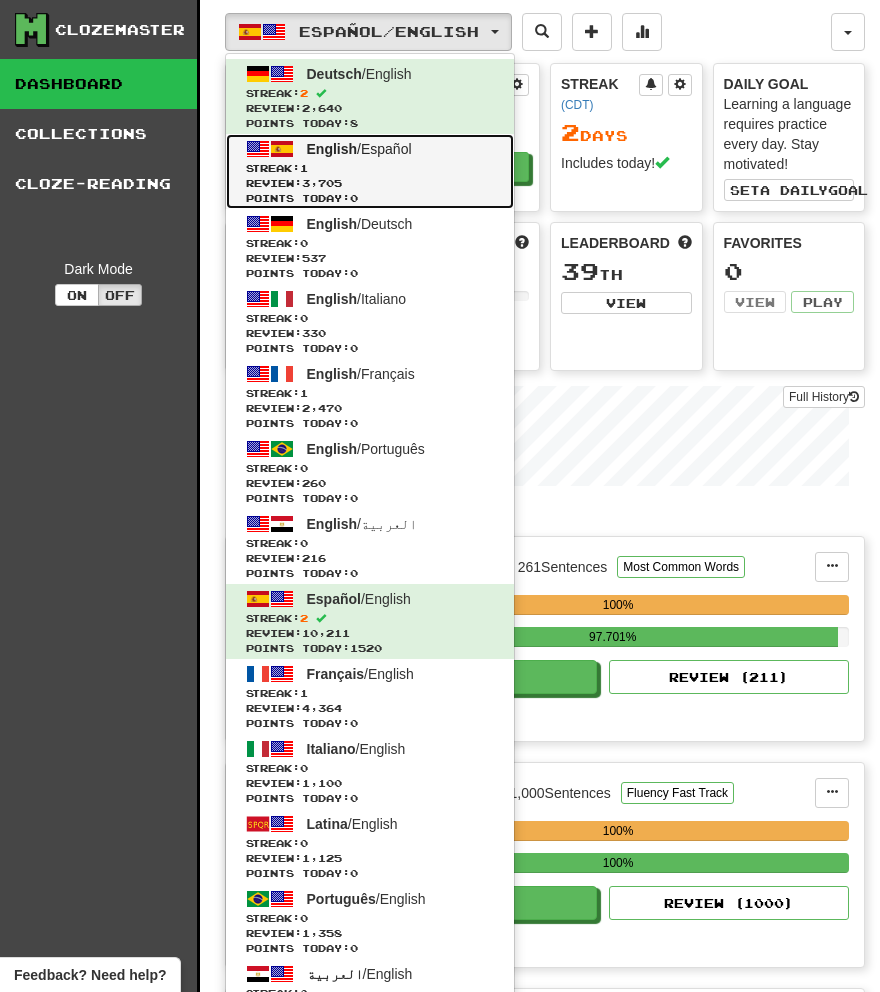 click on "Streak:  1" at bounding box center (370, 168) 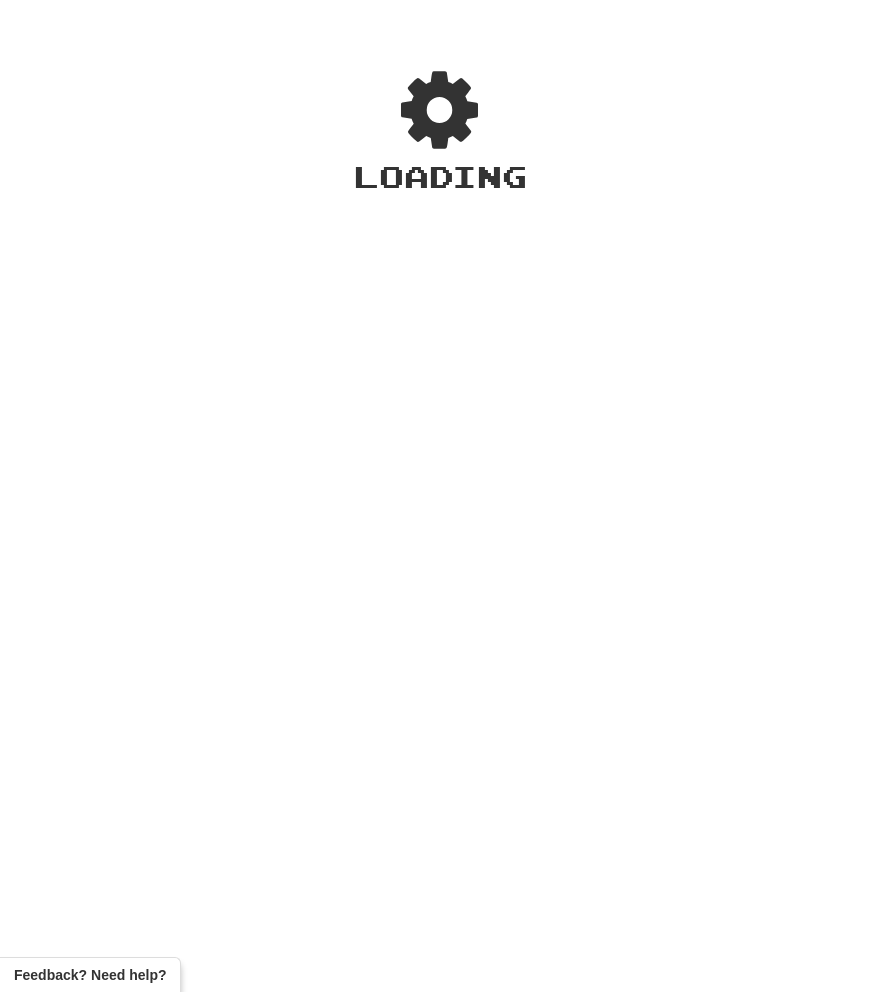scroll, scrollTop: 0, scrollLeft: 0, axis: both 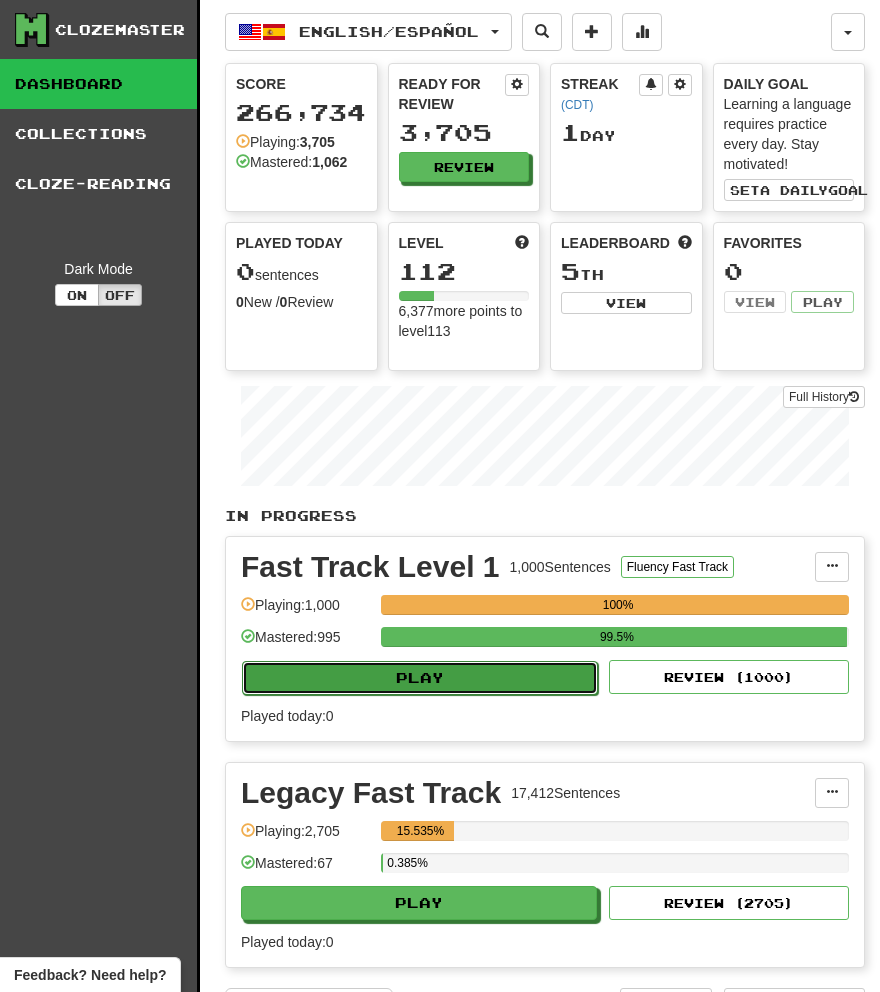 click on "Play" at bounding box center [420, 678] 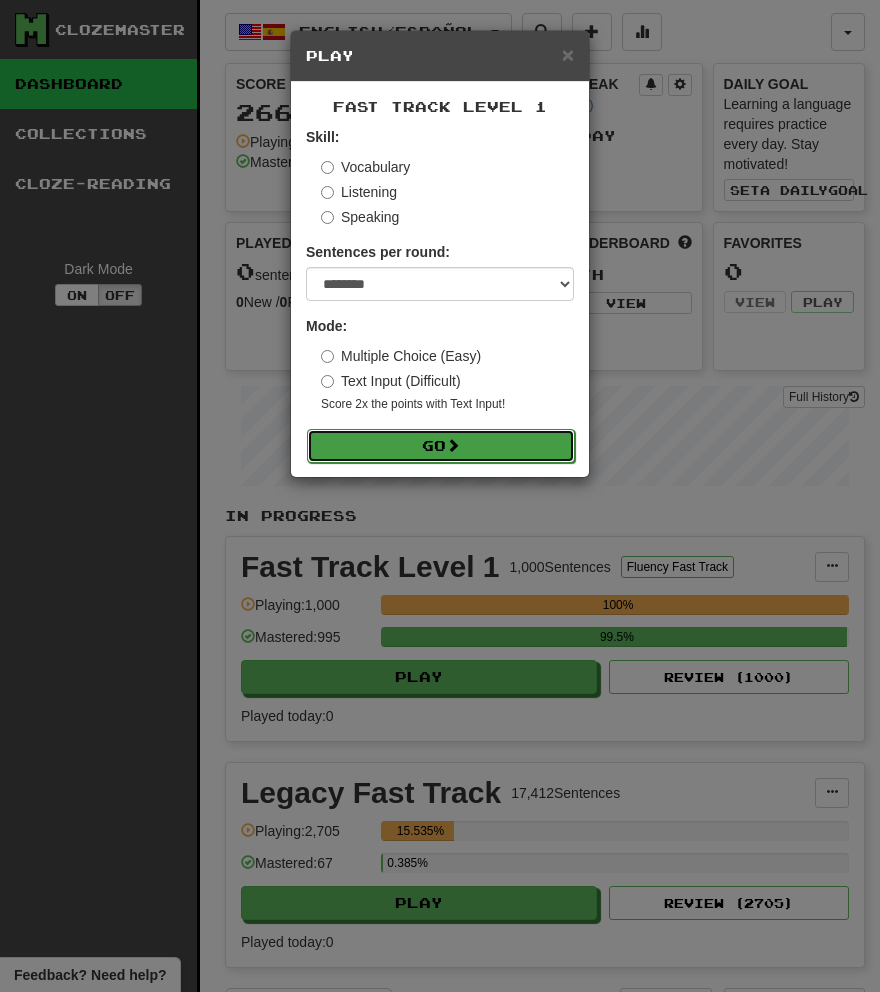 click on "Go" at bounding box center [441, 446] 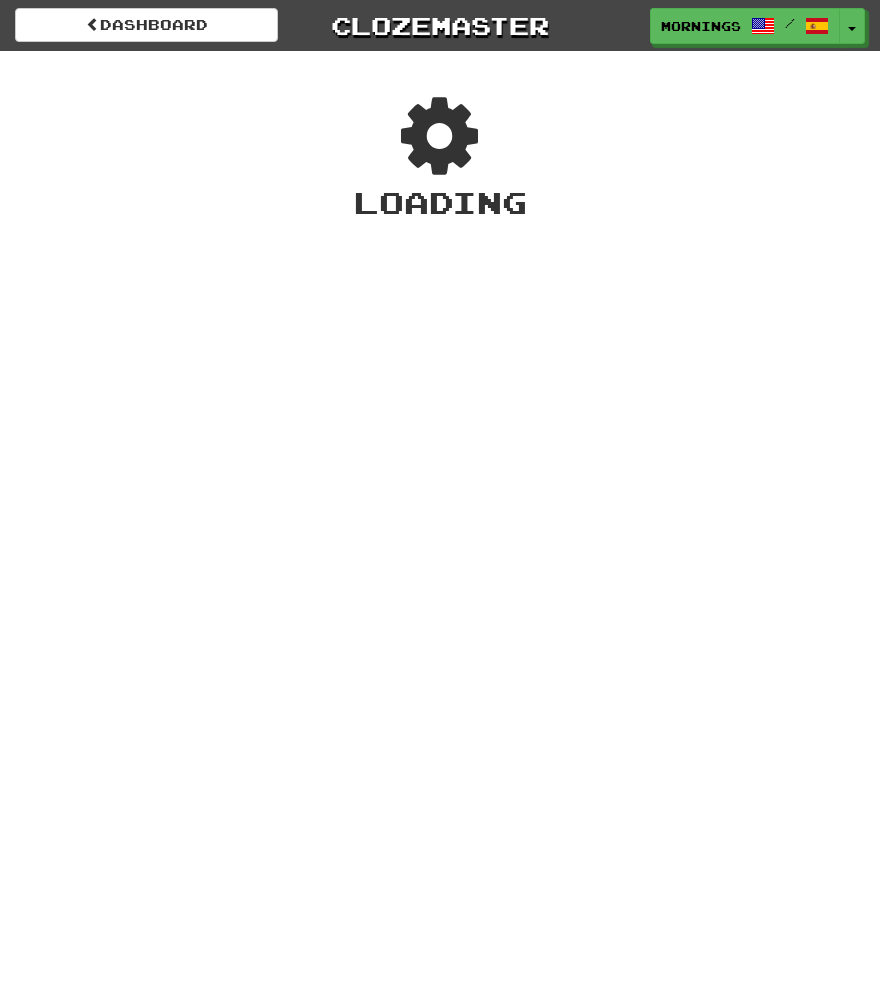 scroll, scrollTop: 0, scrollLeft: 0, axis: both 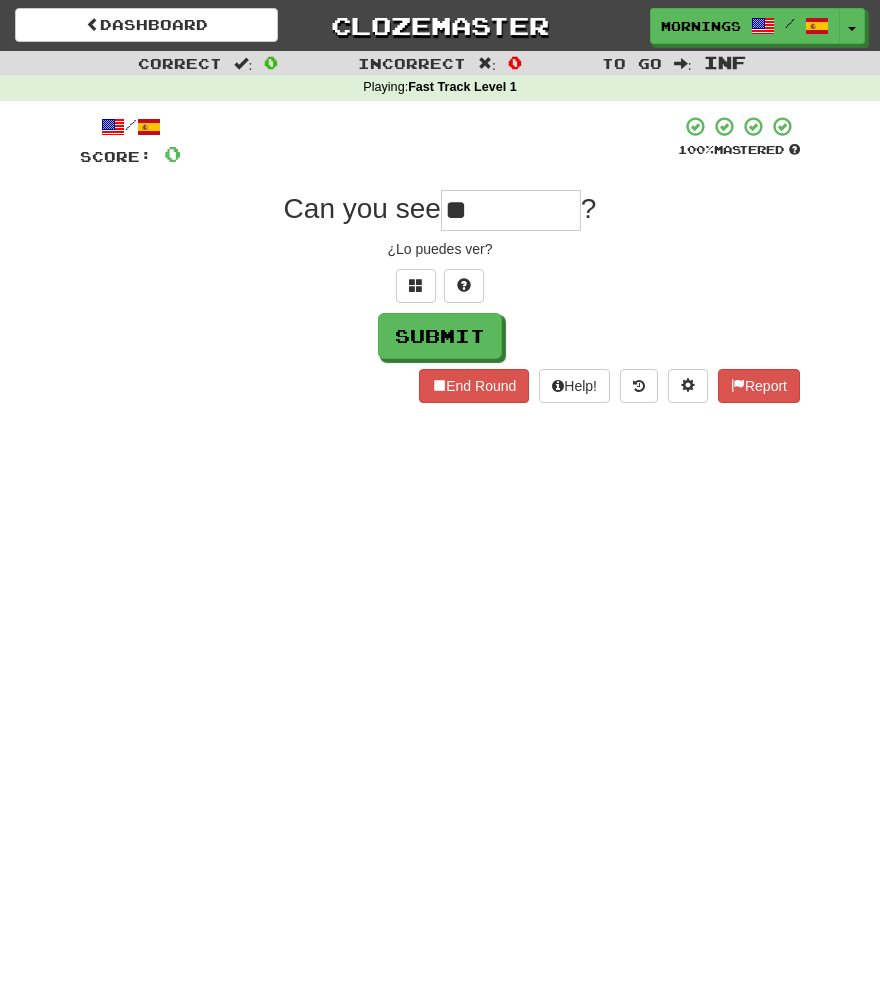 type on "**" 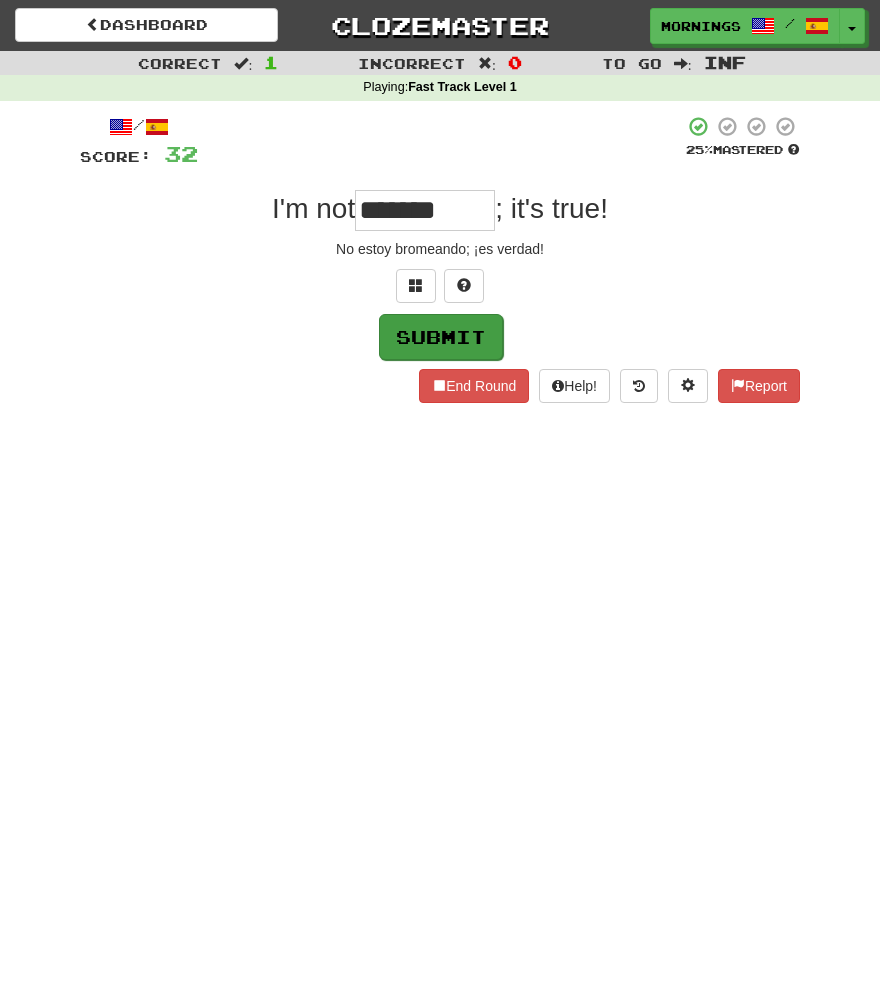 type on "*******" 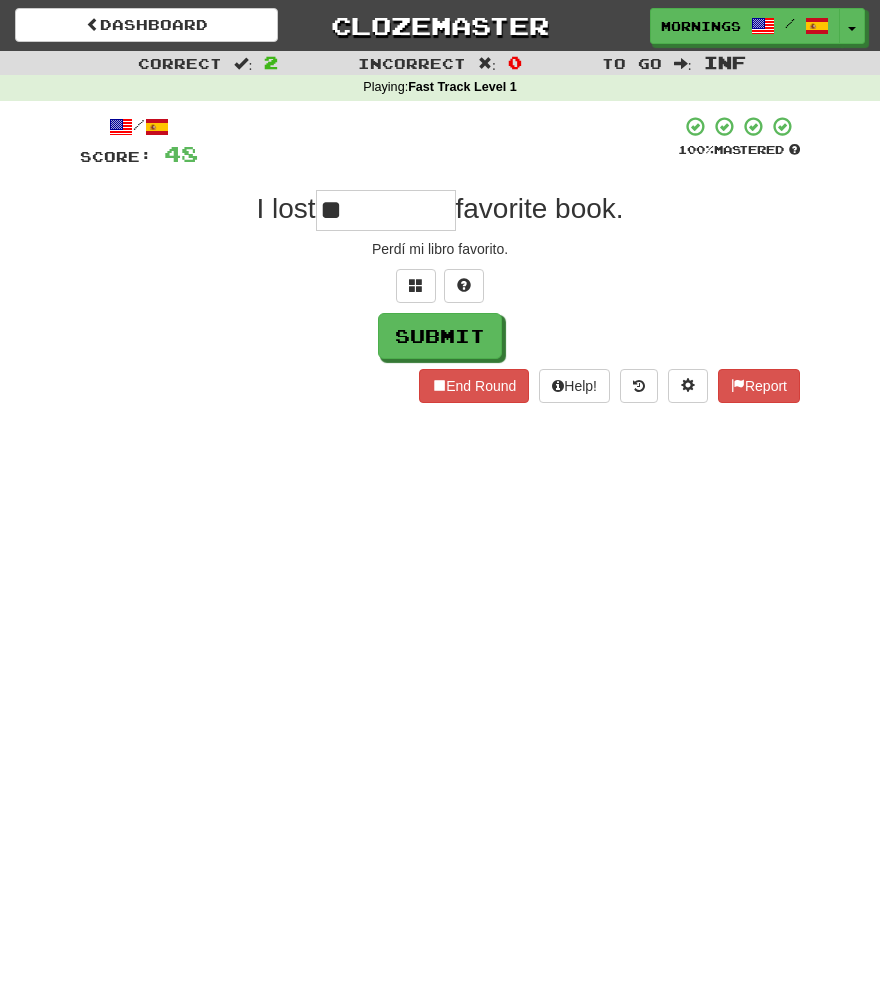 type on "**" 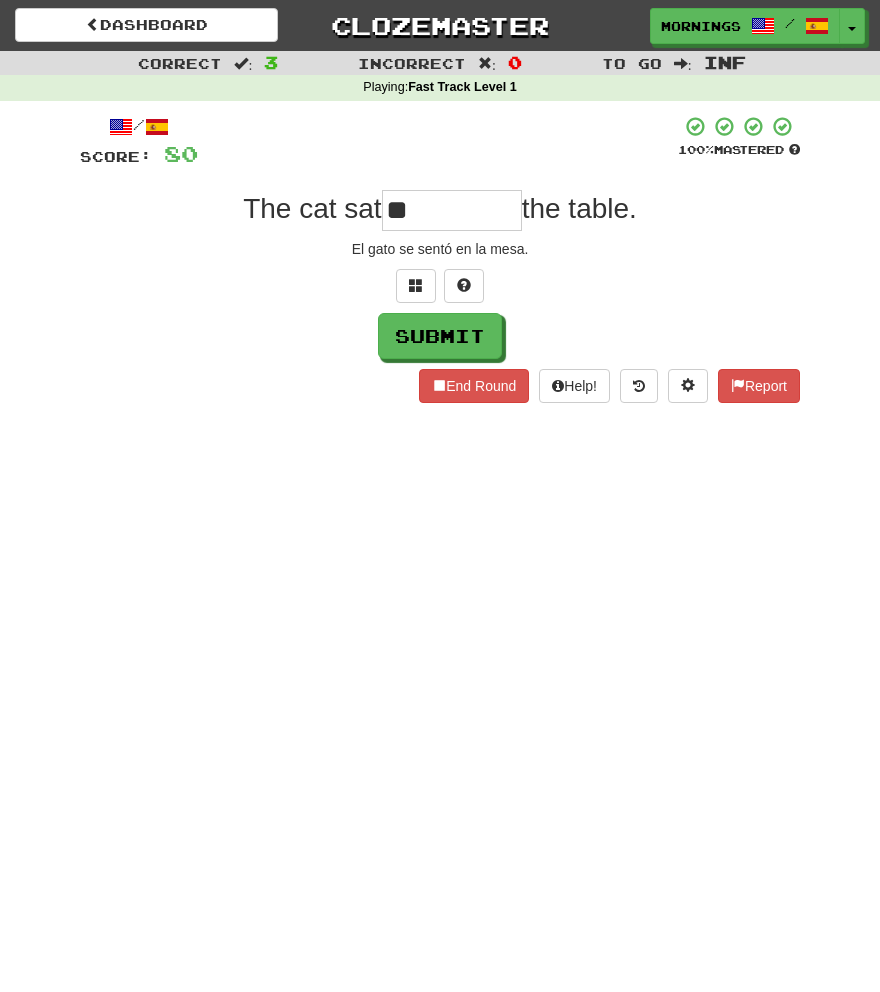 type on "**" 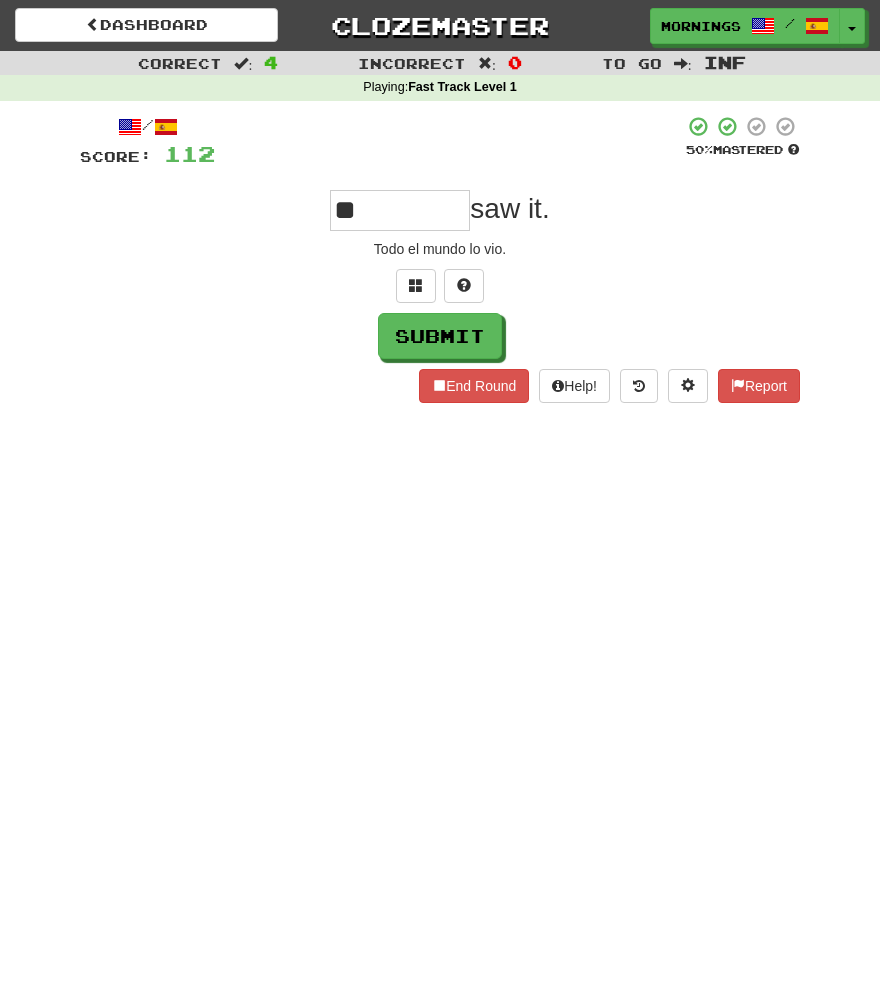 type on "*" 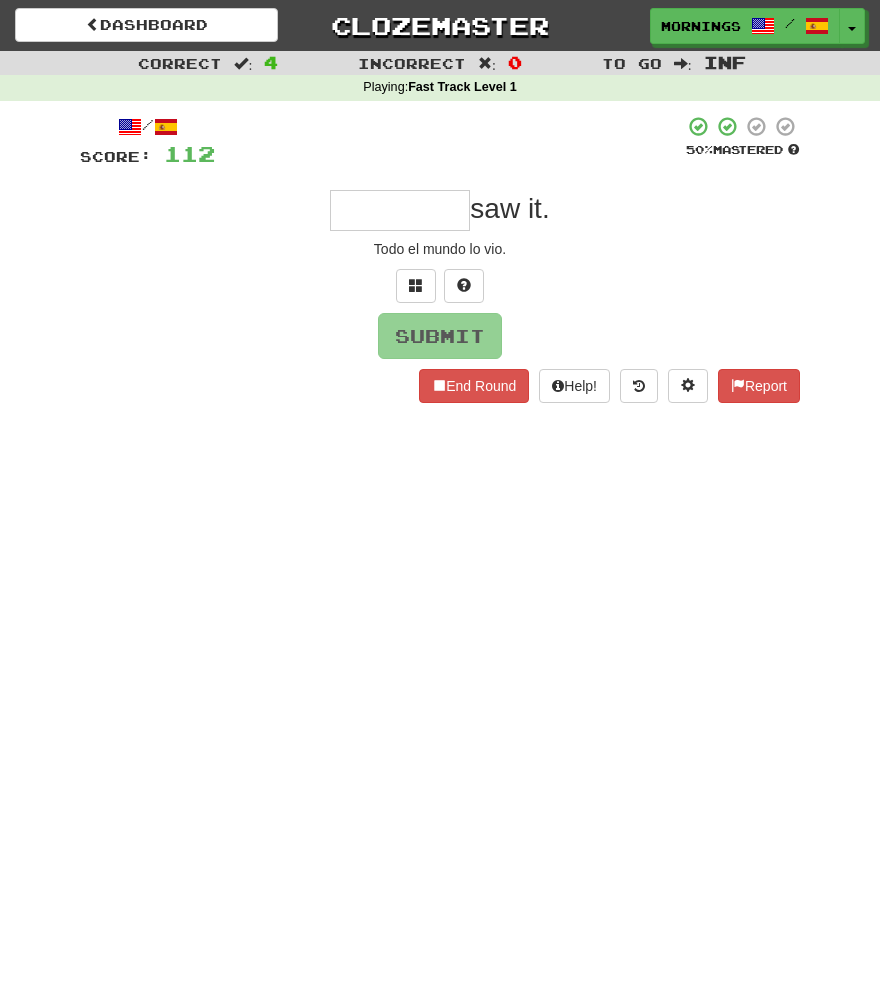 type on "*" 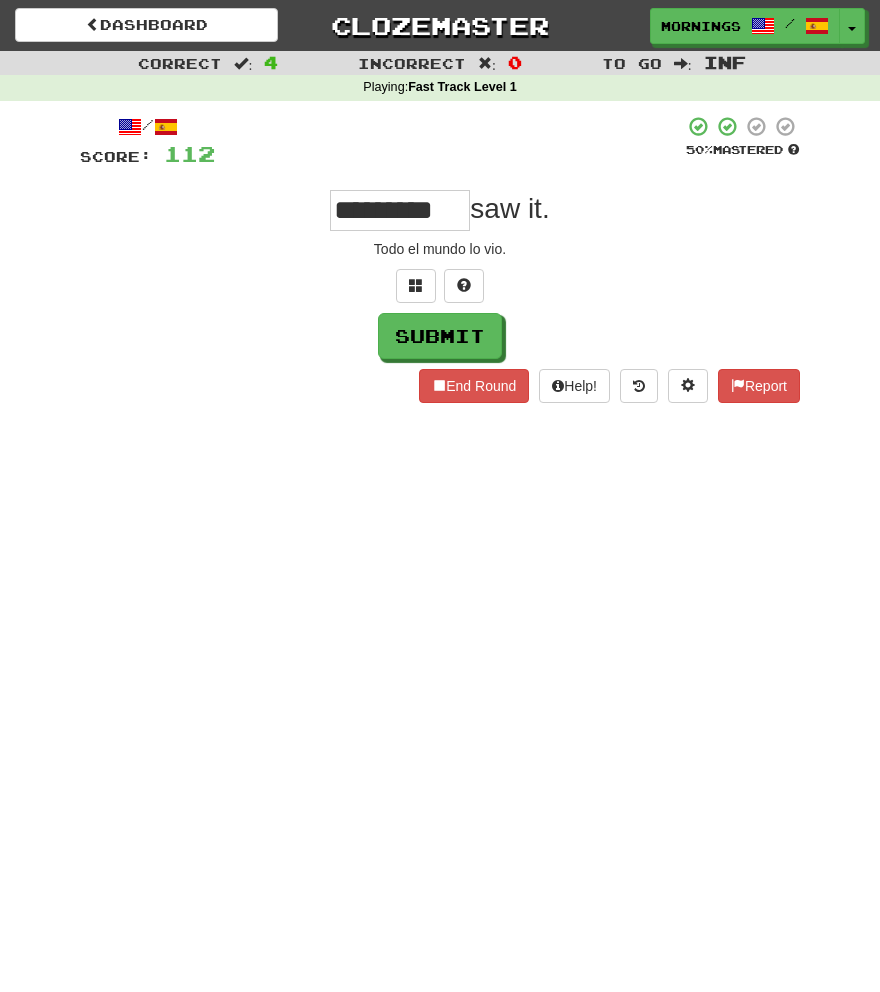 scroll, scrollTop: 0, scrollLeft: 1, axis: horizontal 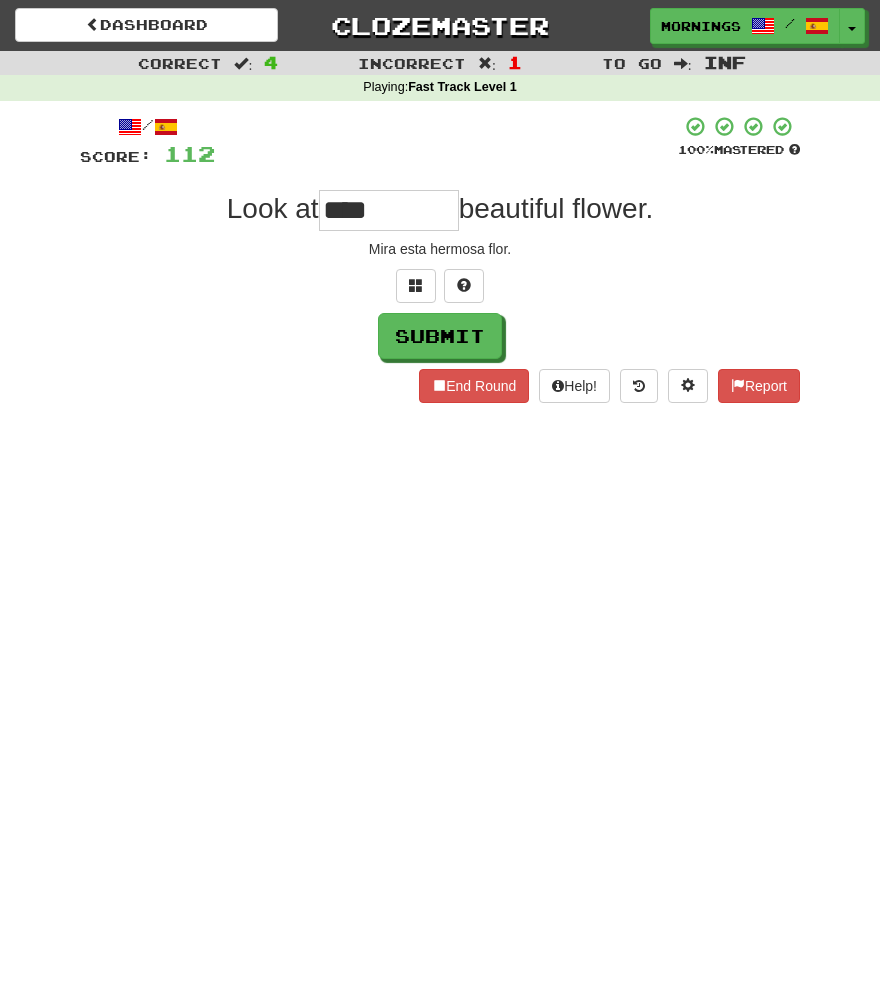 type on "****" 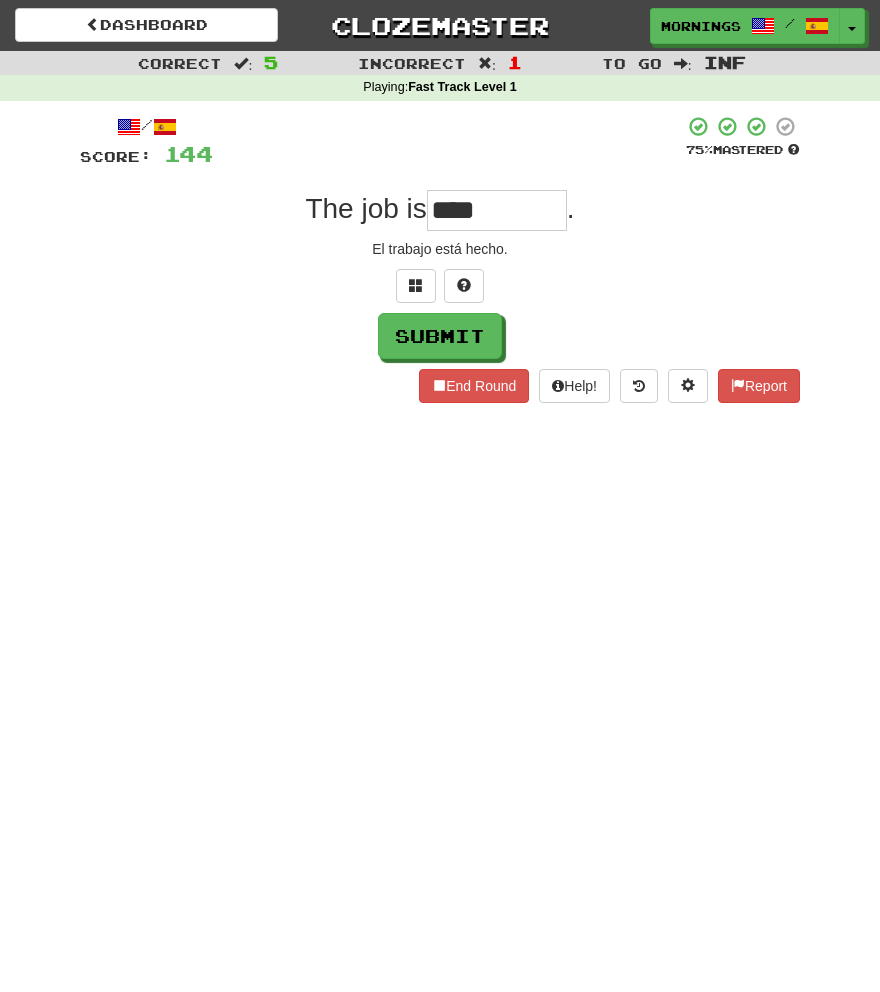 type on "****" 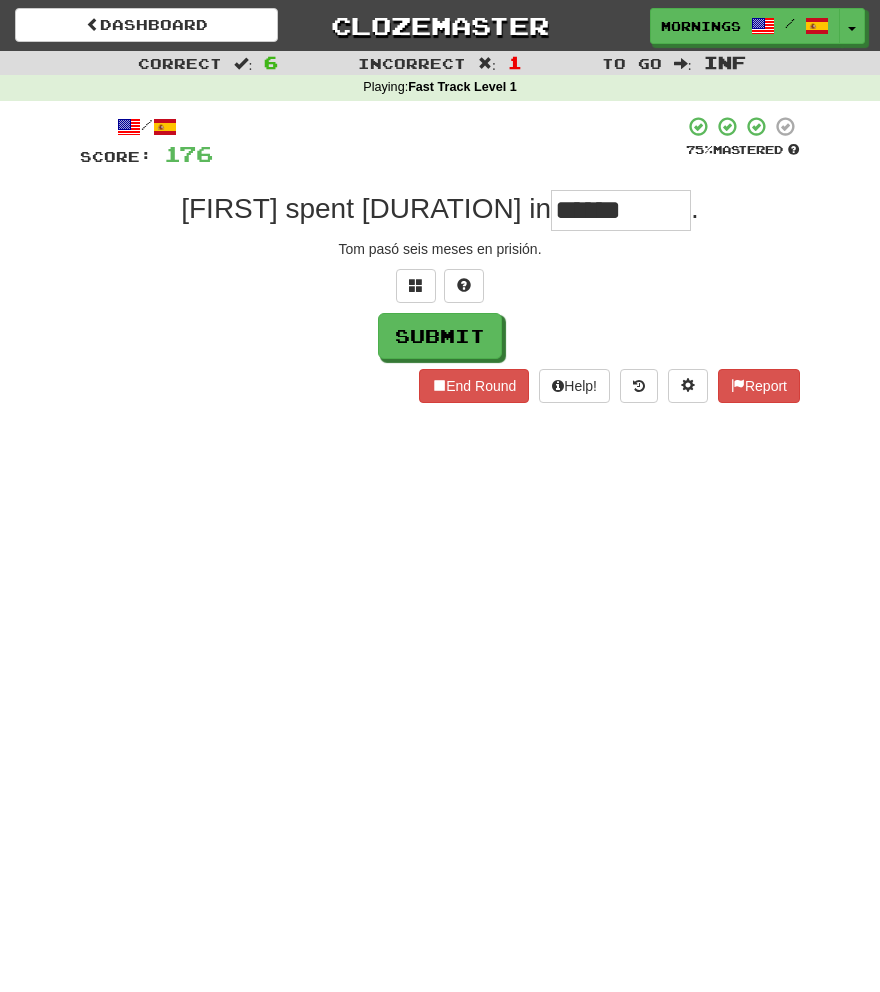 type on "******" 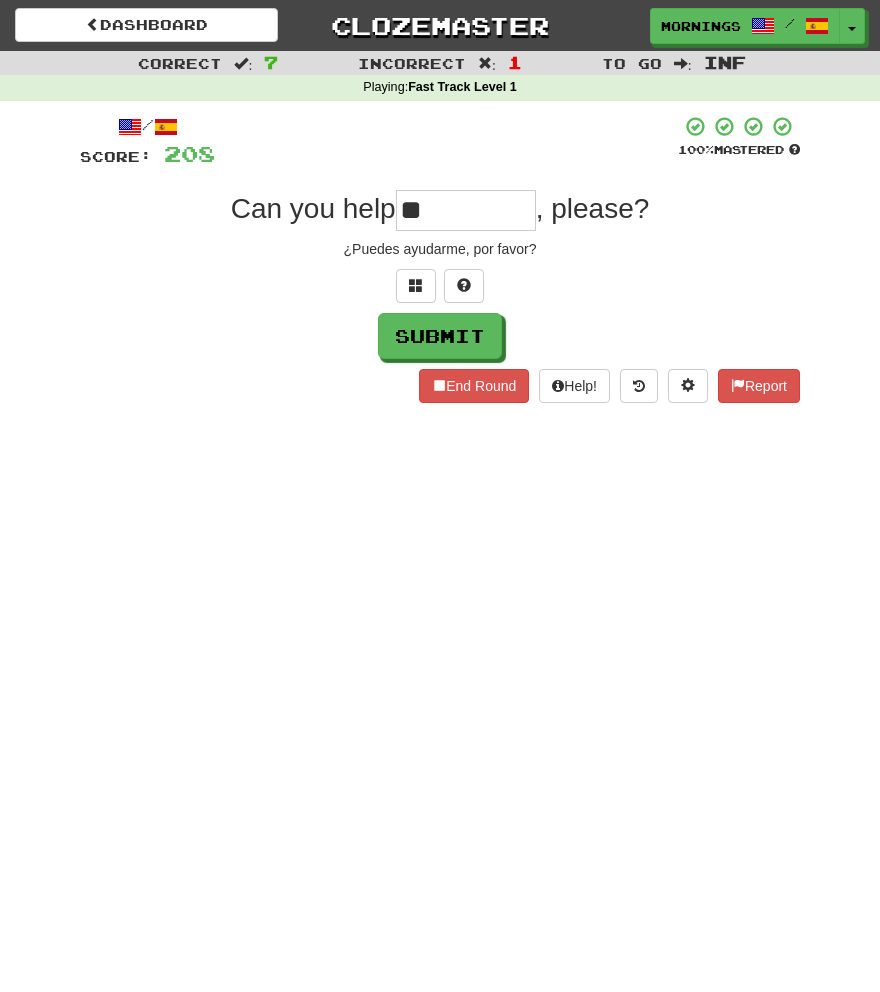 type on "**" 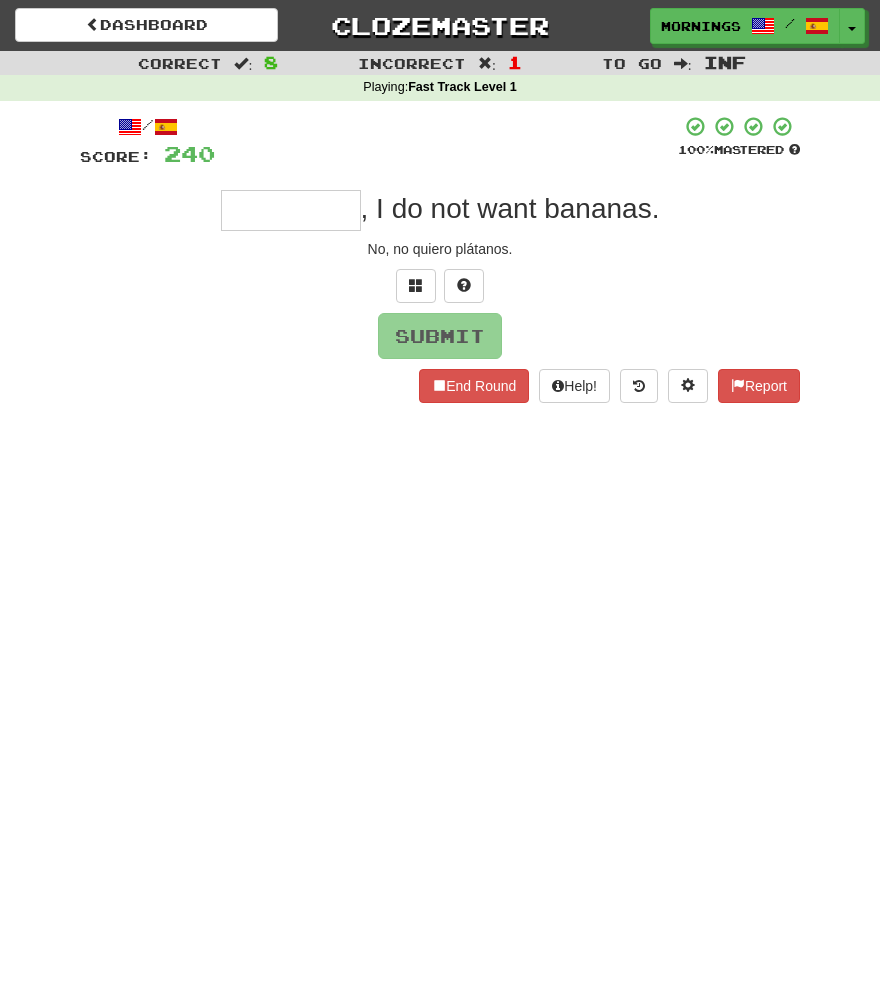 type on "*" 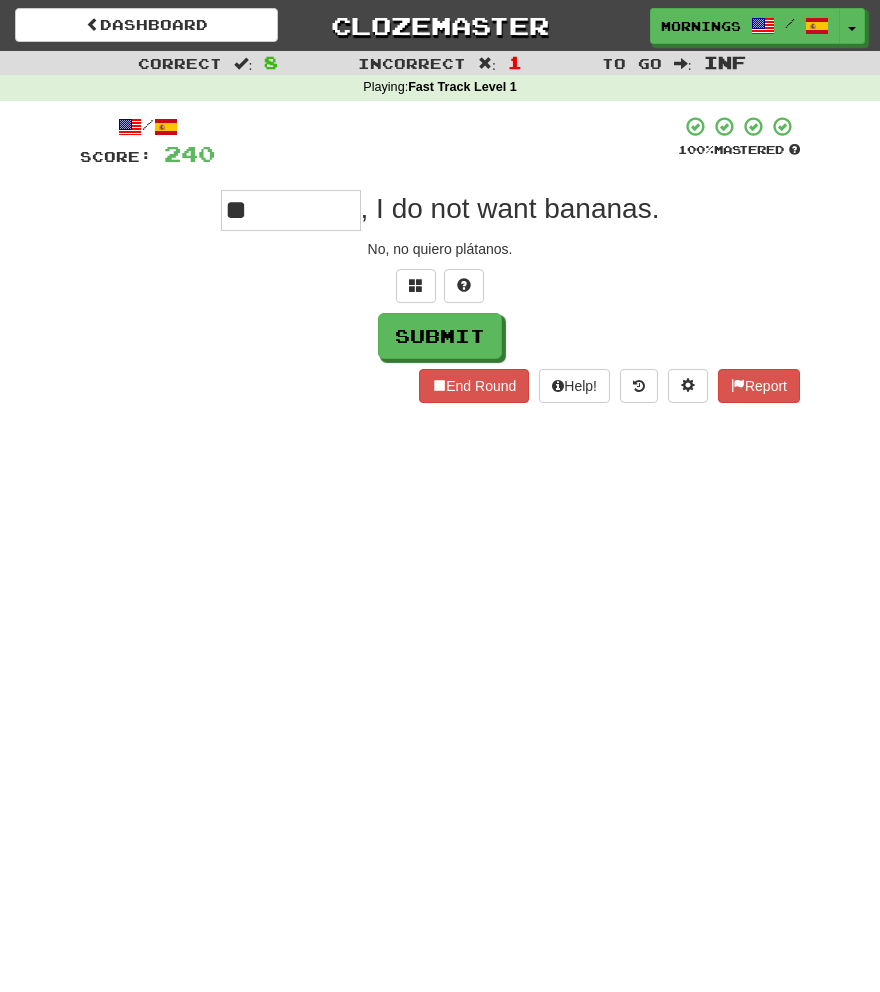 type on "**" 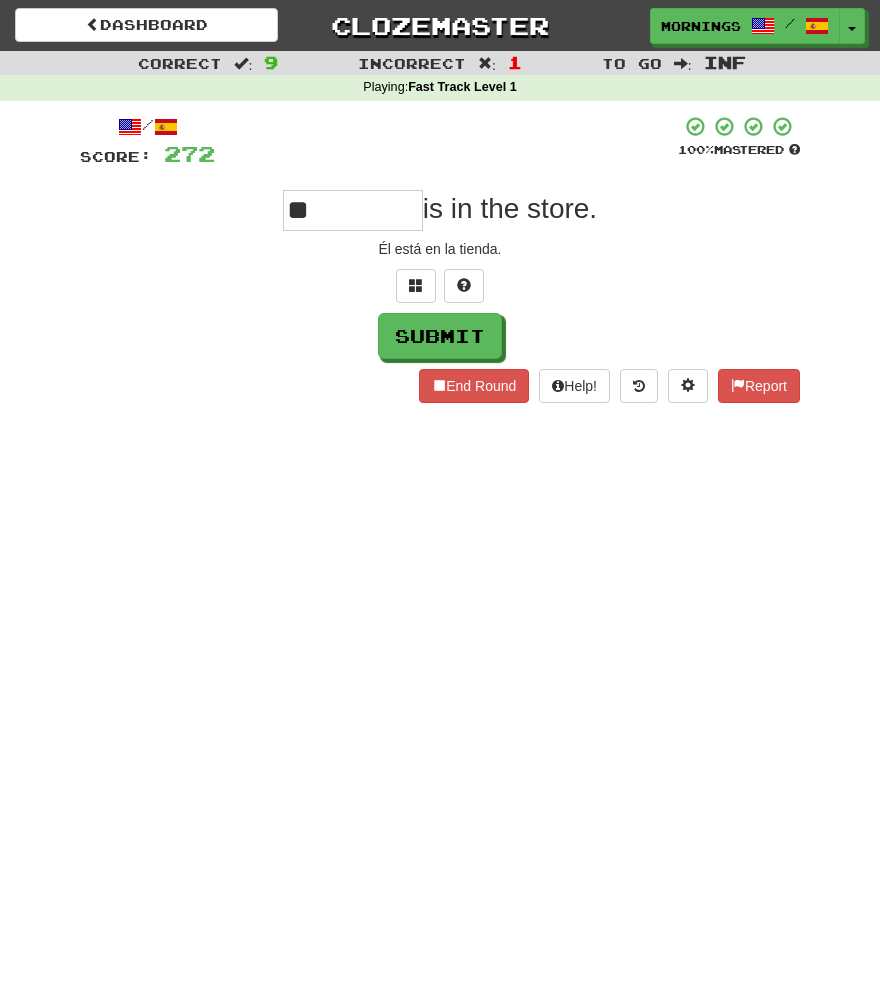 type on "**" 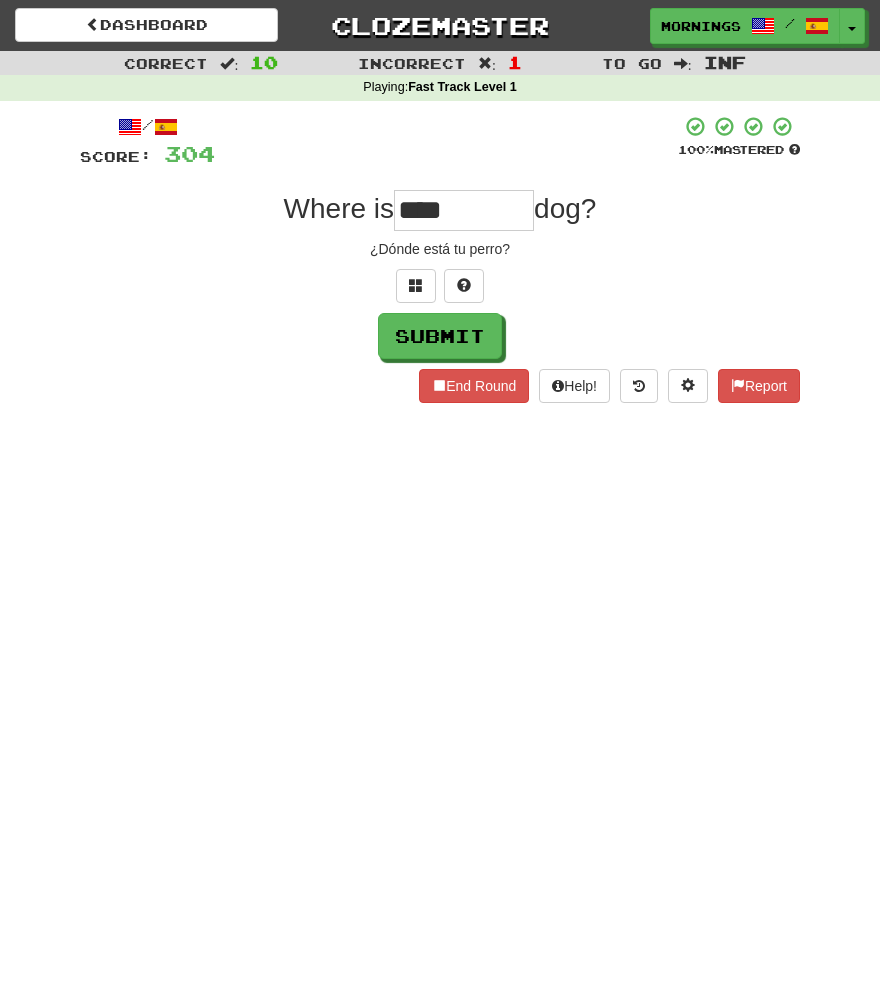 type on "****" 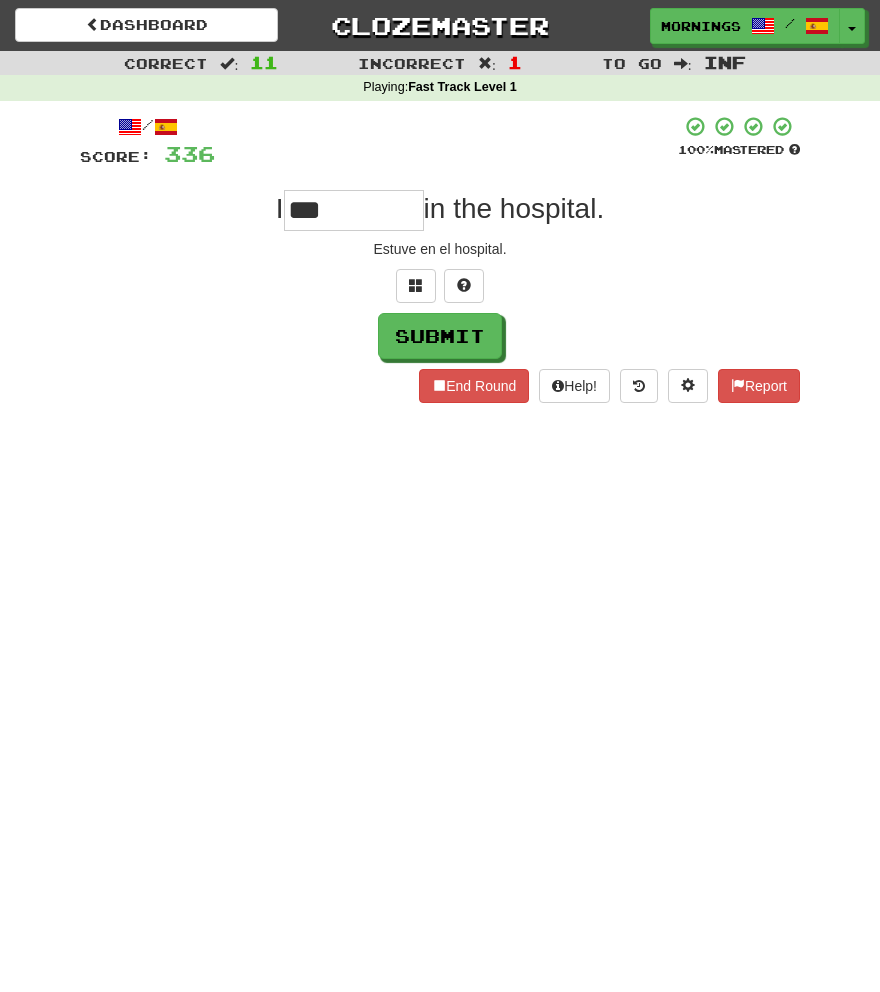 type on "***" 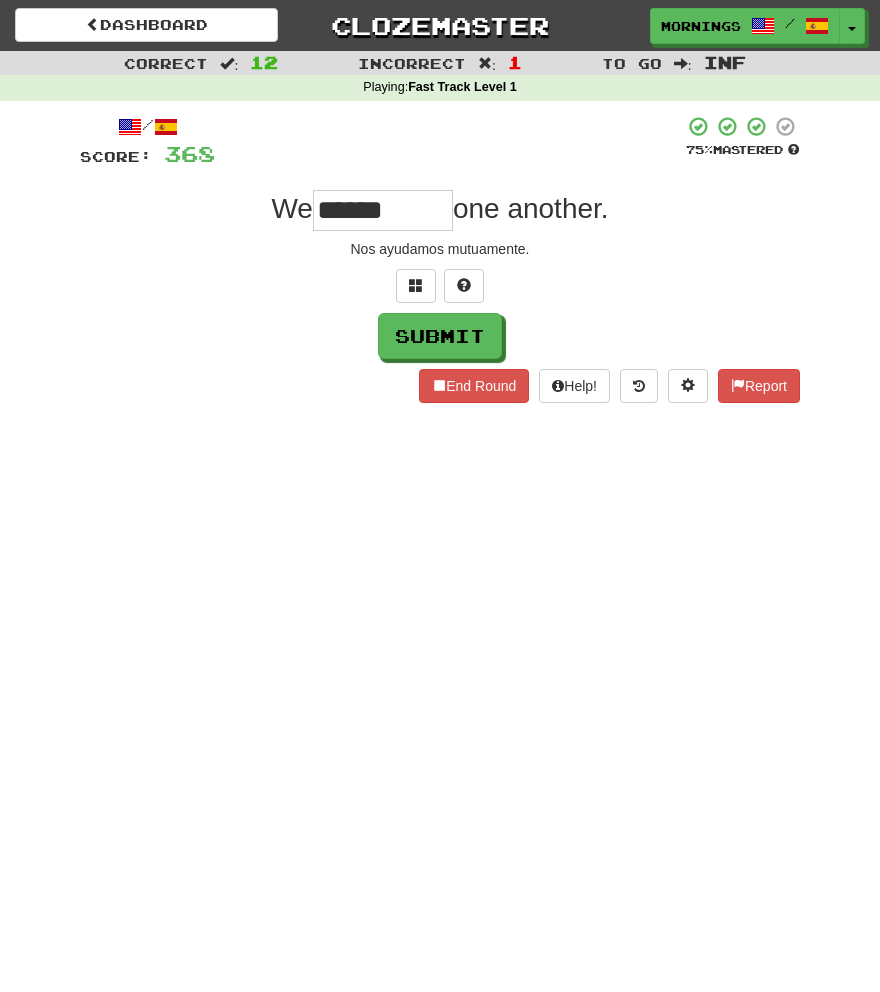 type on "******" 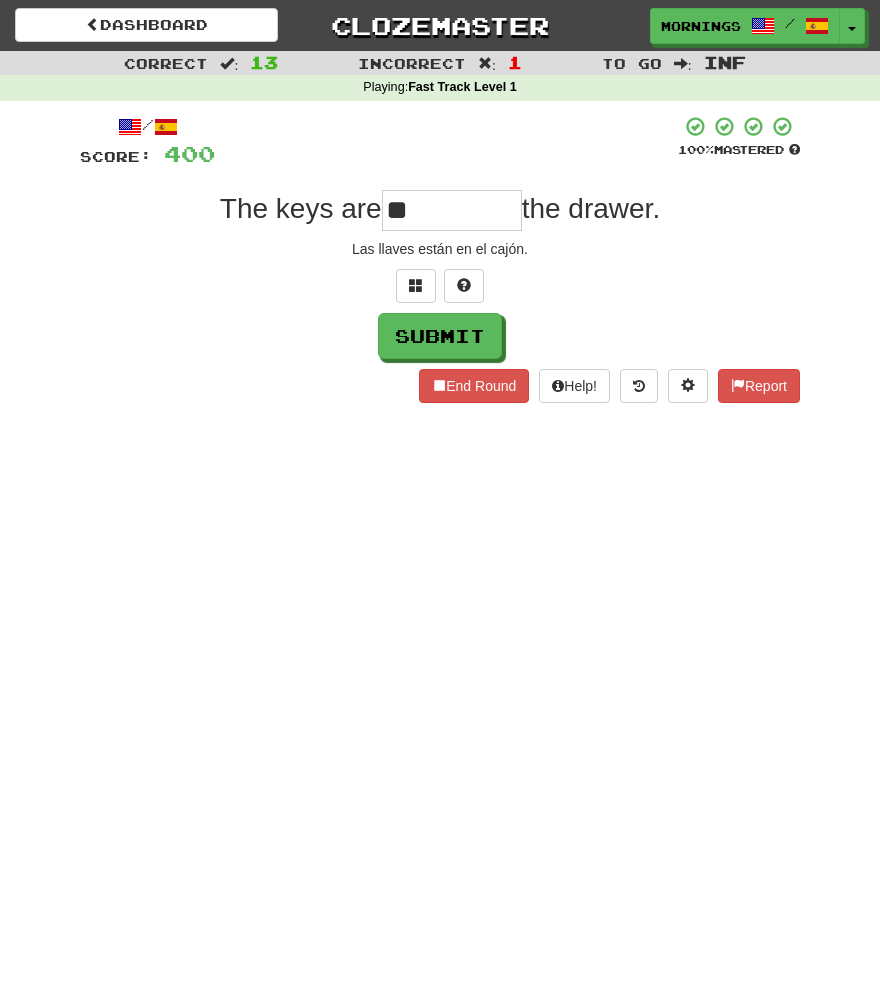 type on "**" 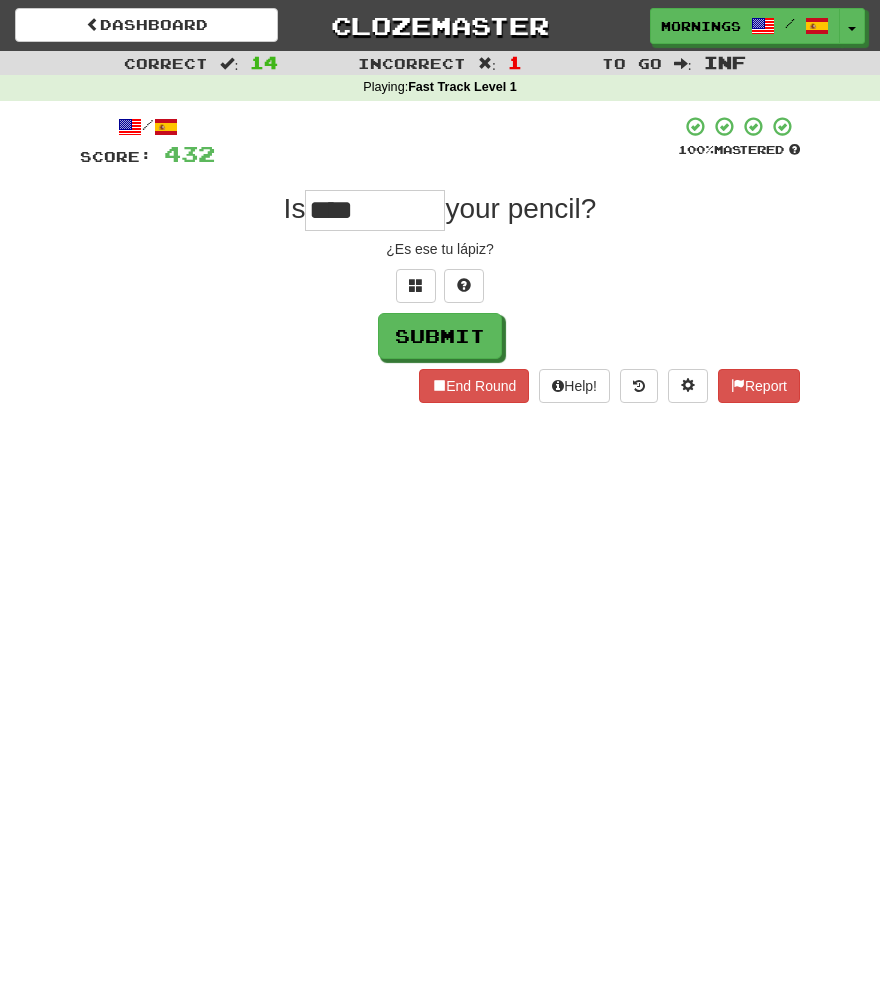 type on "****" 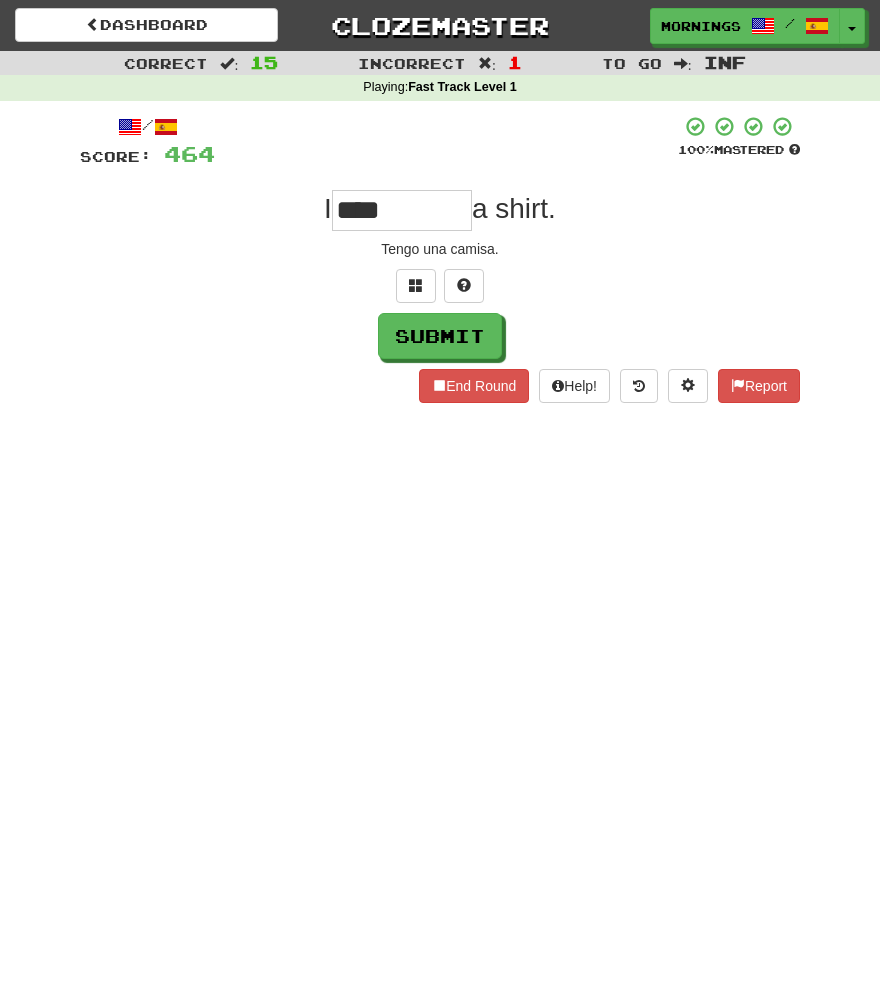 type on "****" 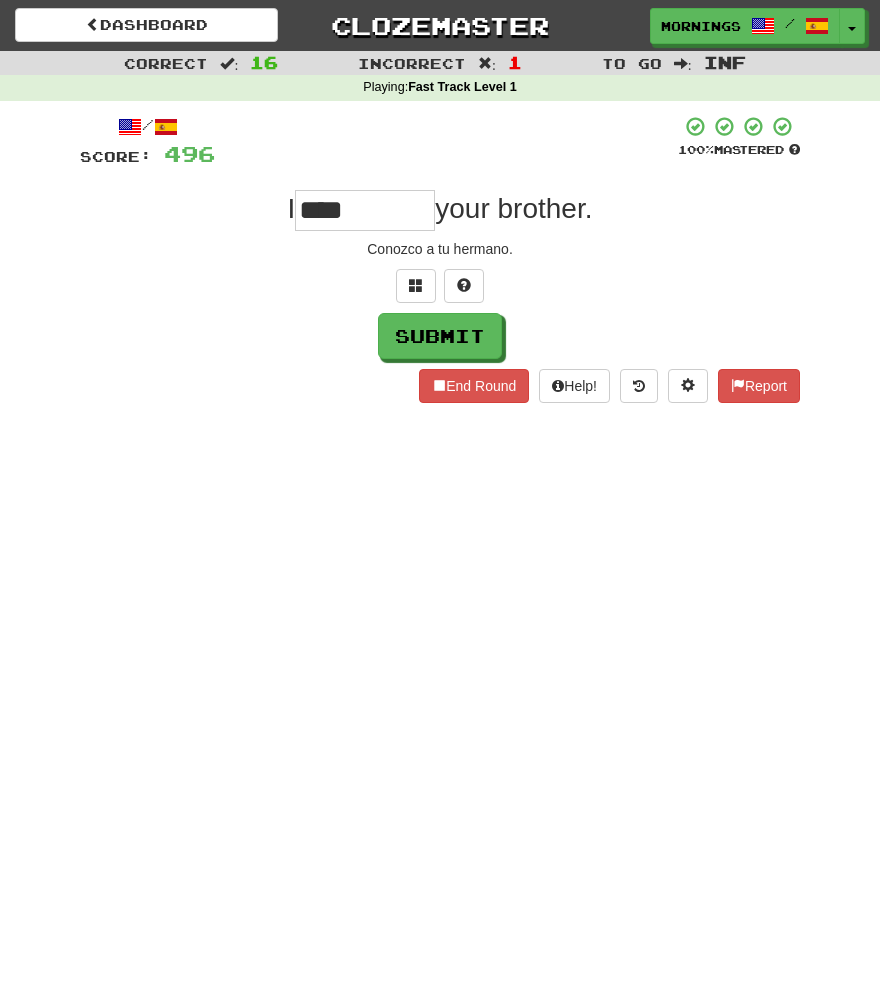 type on "****" 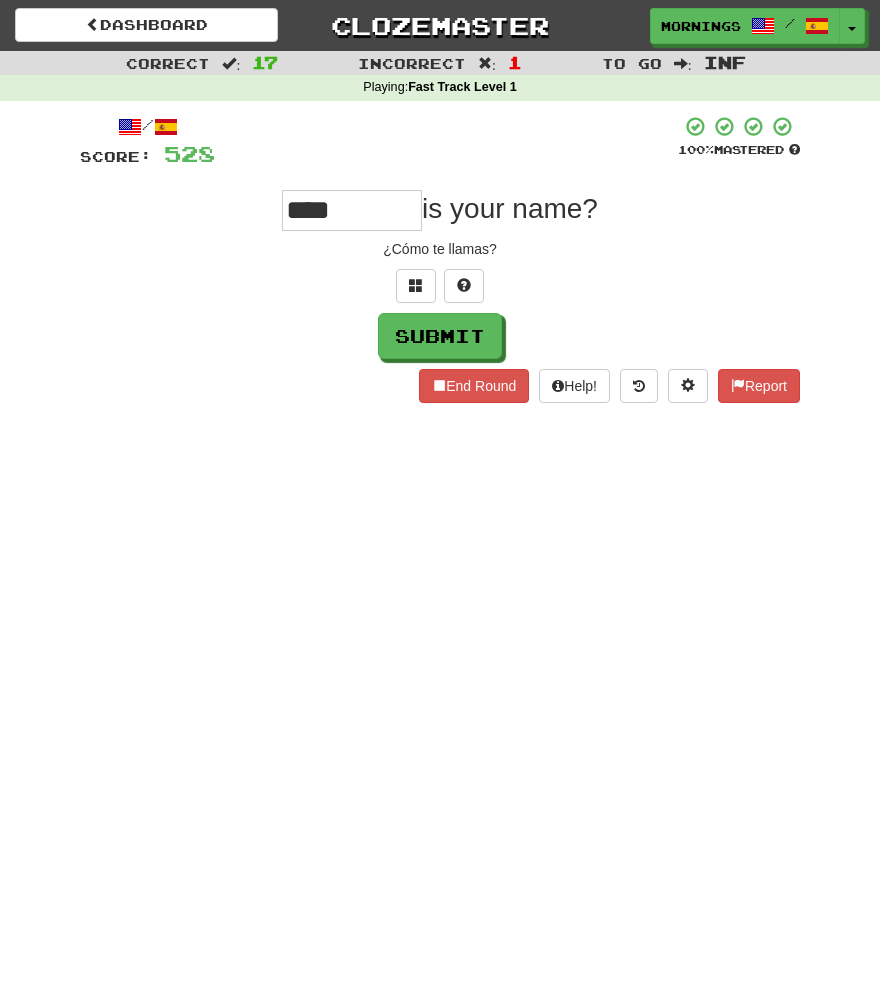 type on "****" 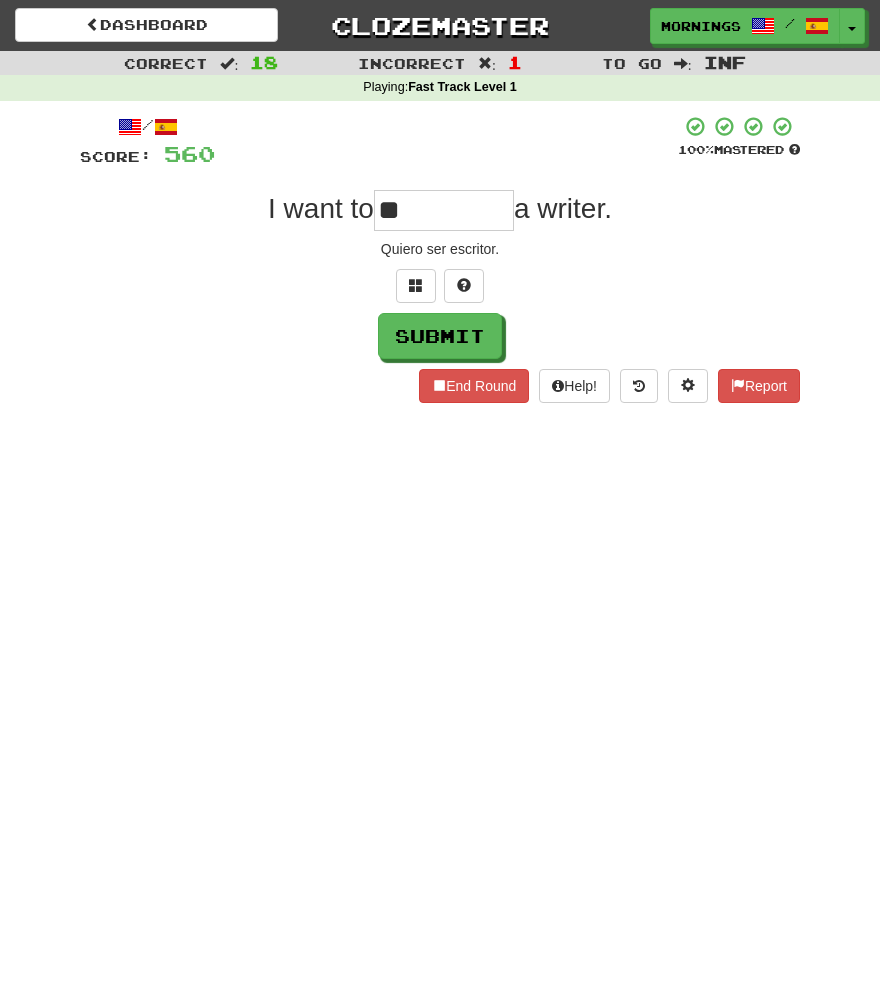 type on "**" 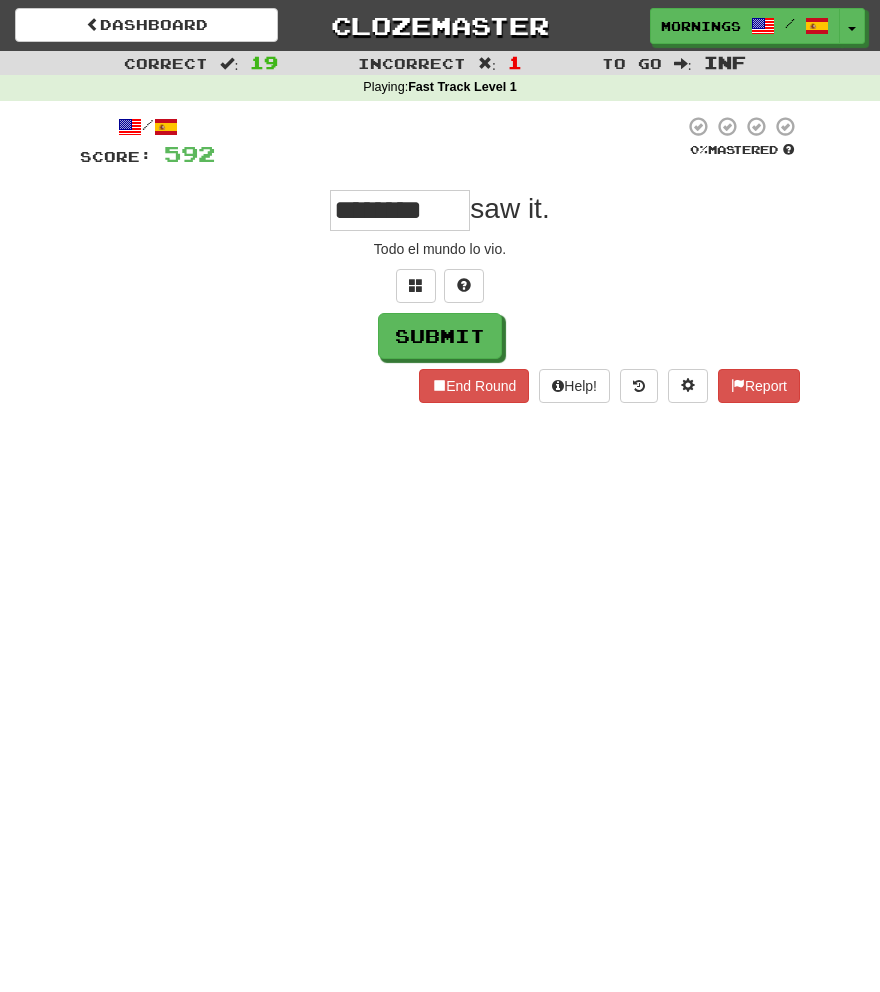 type on "********" 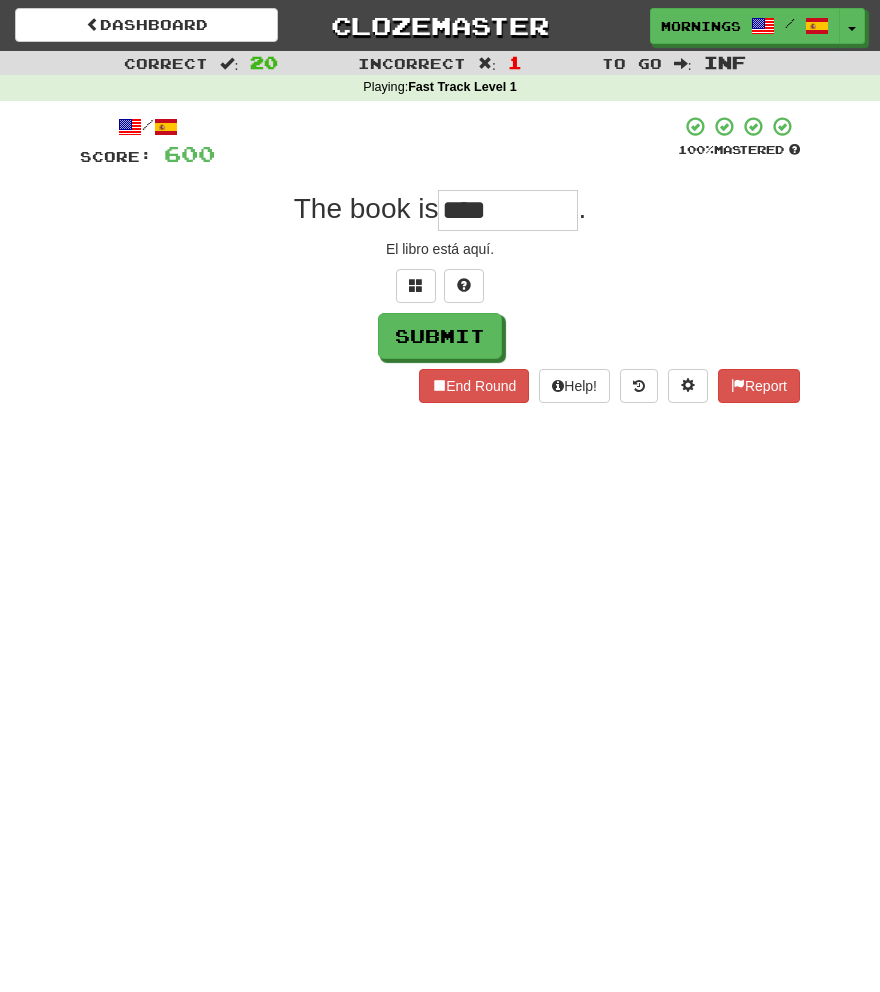 type on "****" 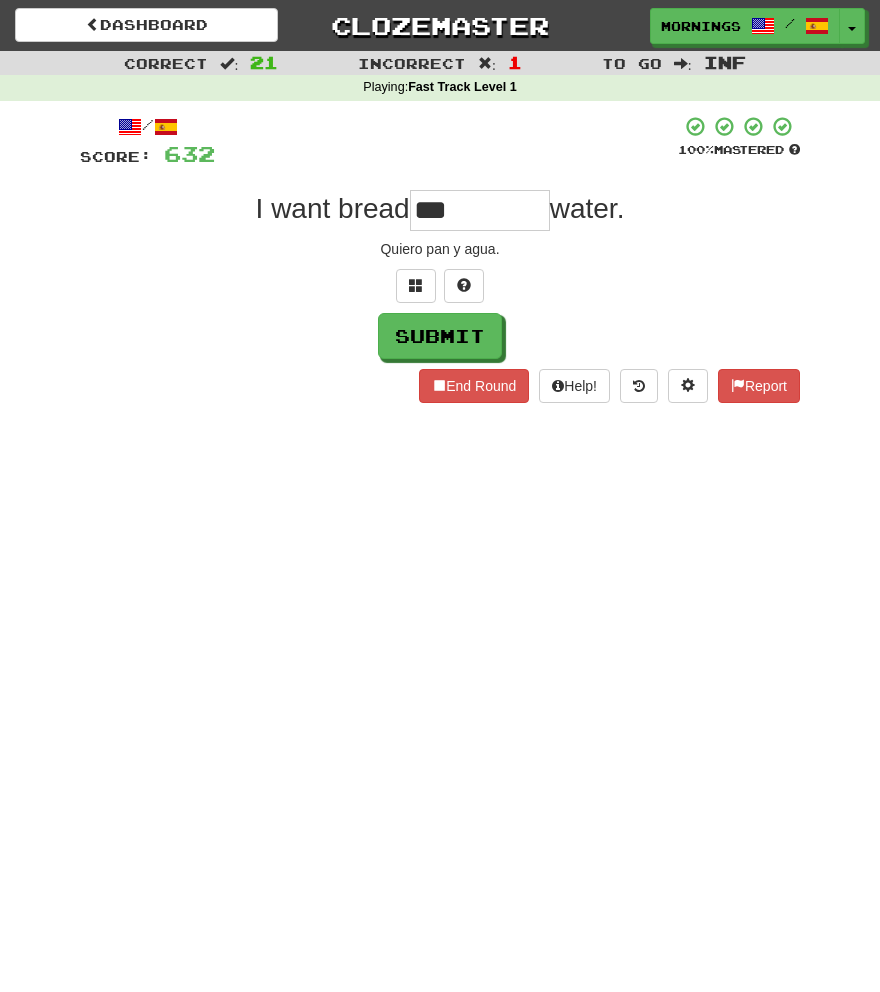 type on "***" 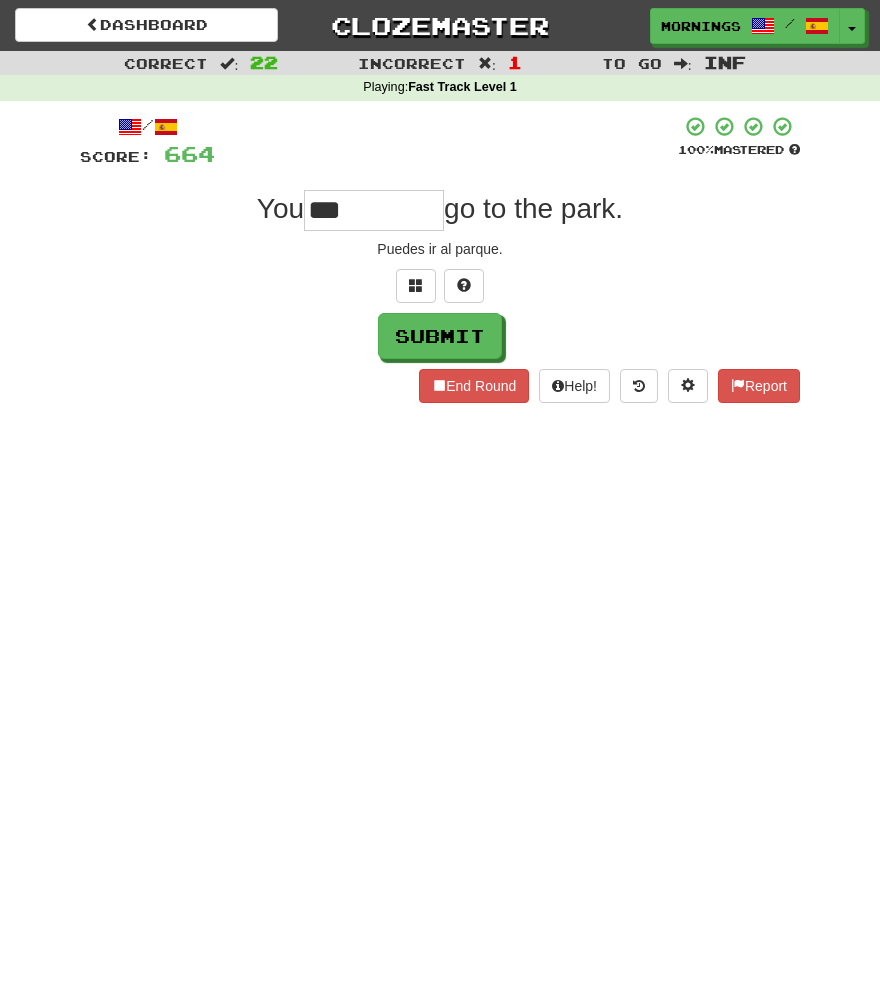 type on "***" 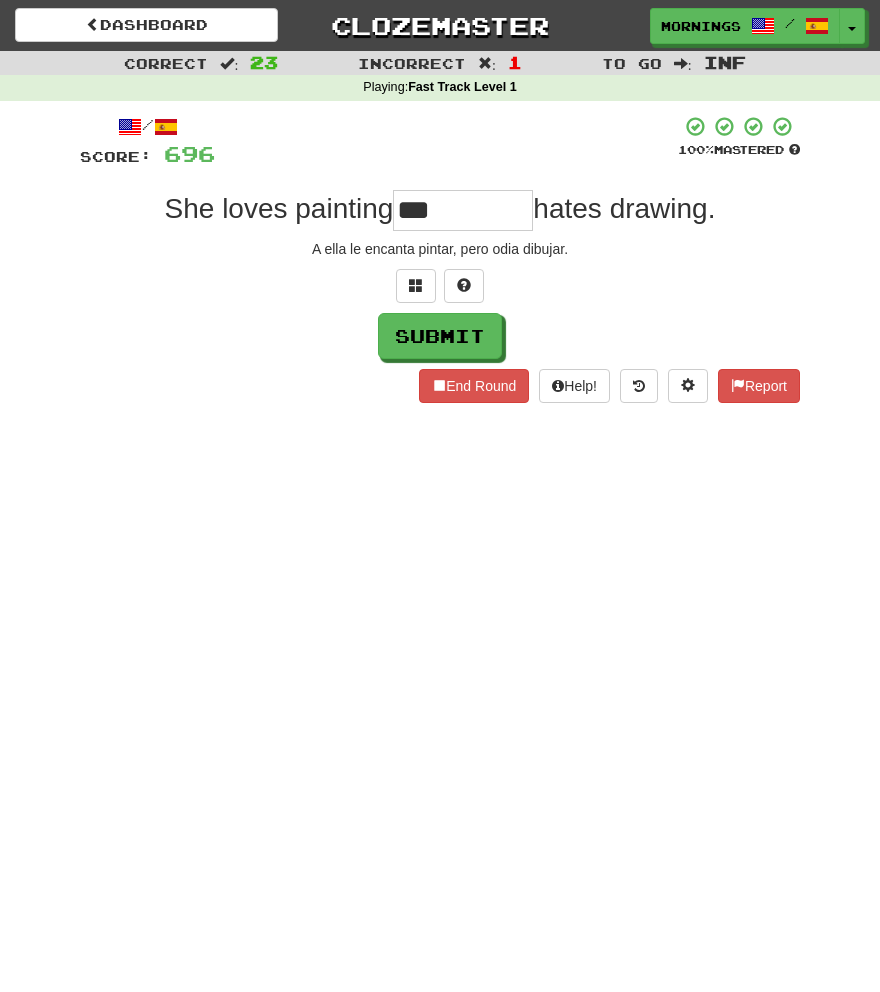 type on "***" 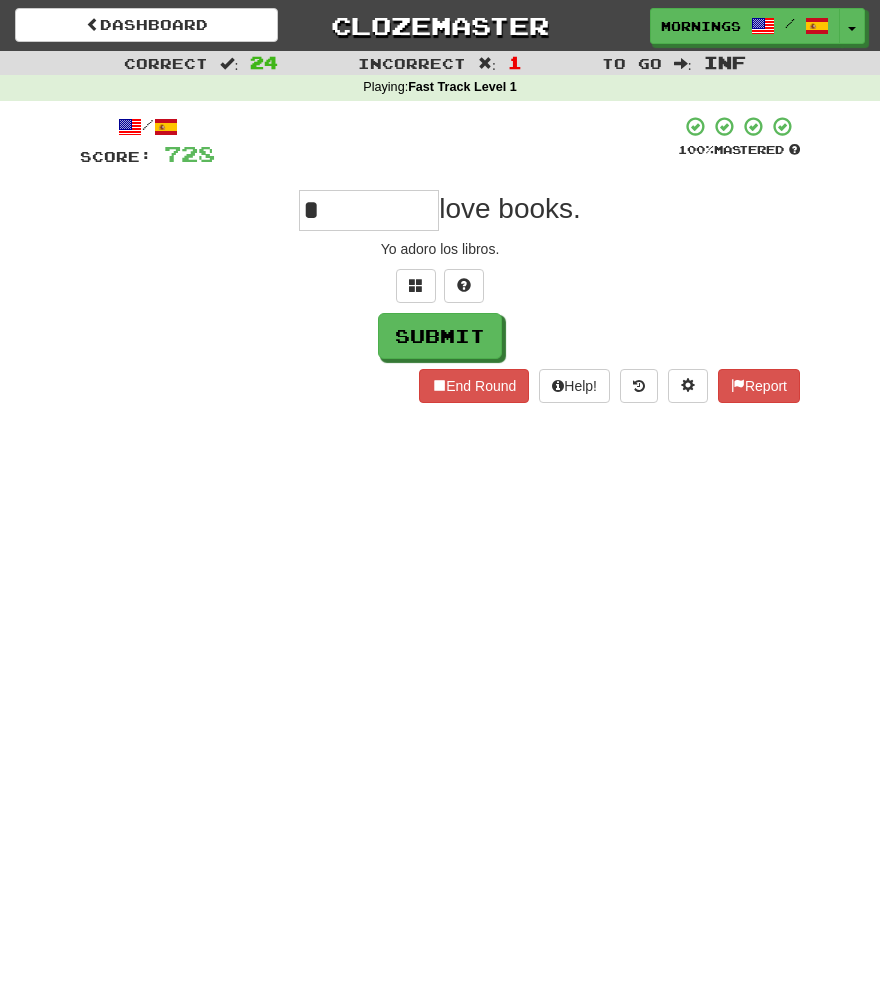 type on "*" 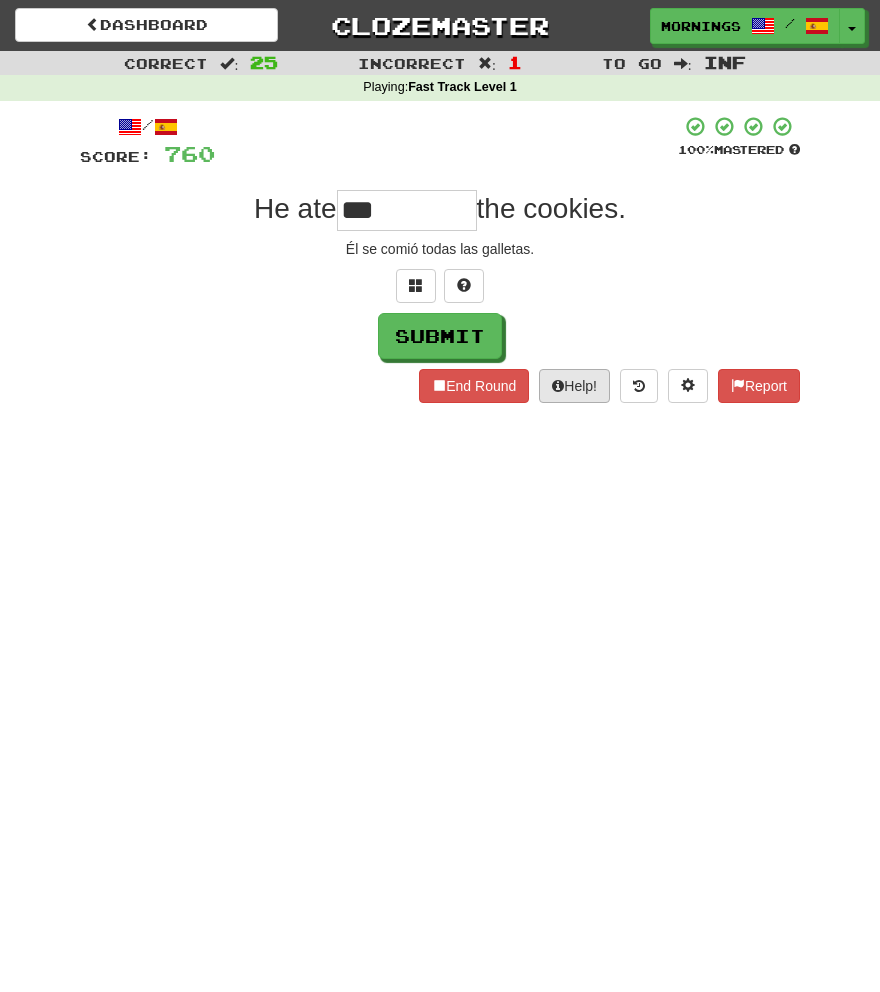 type on "***" 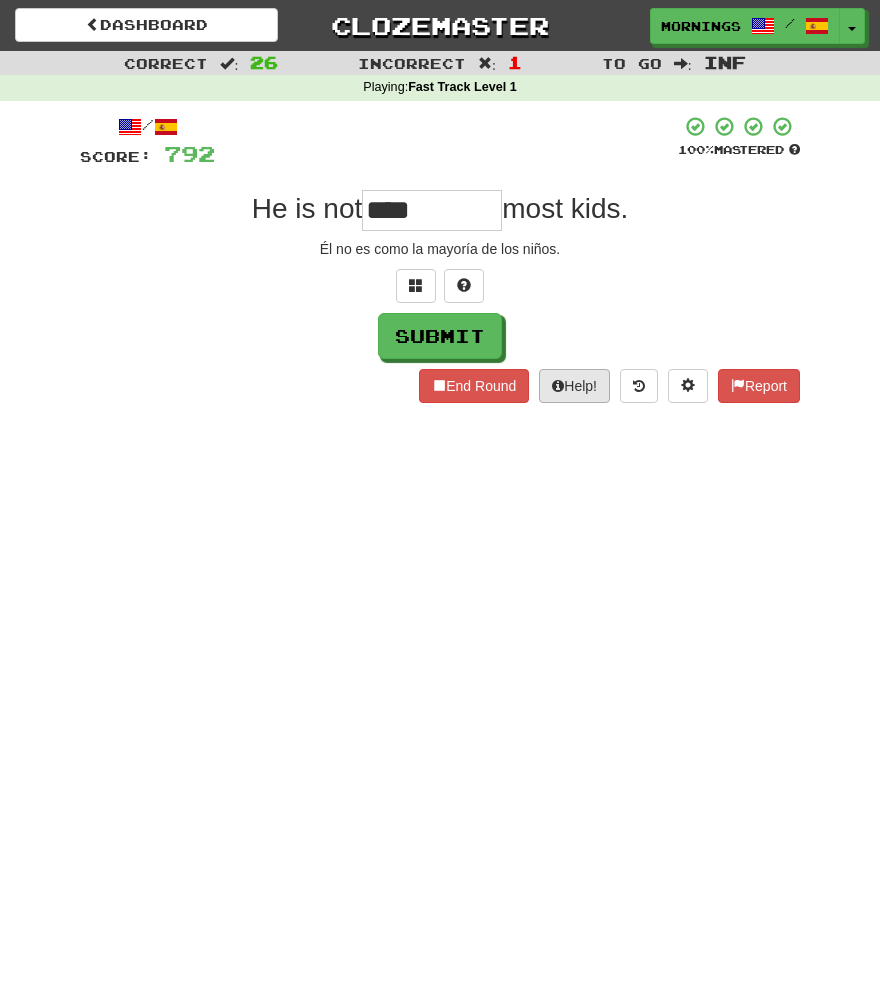 type on "****" 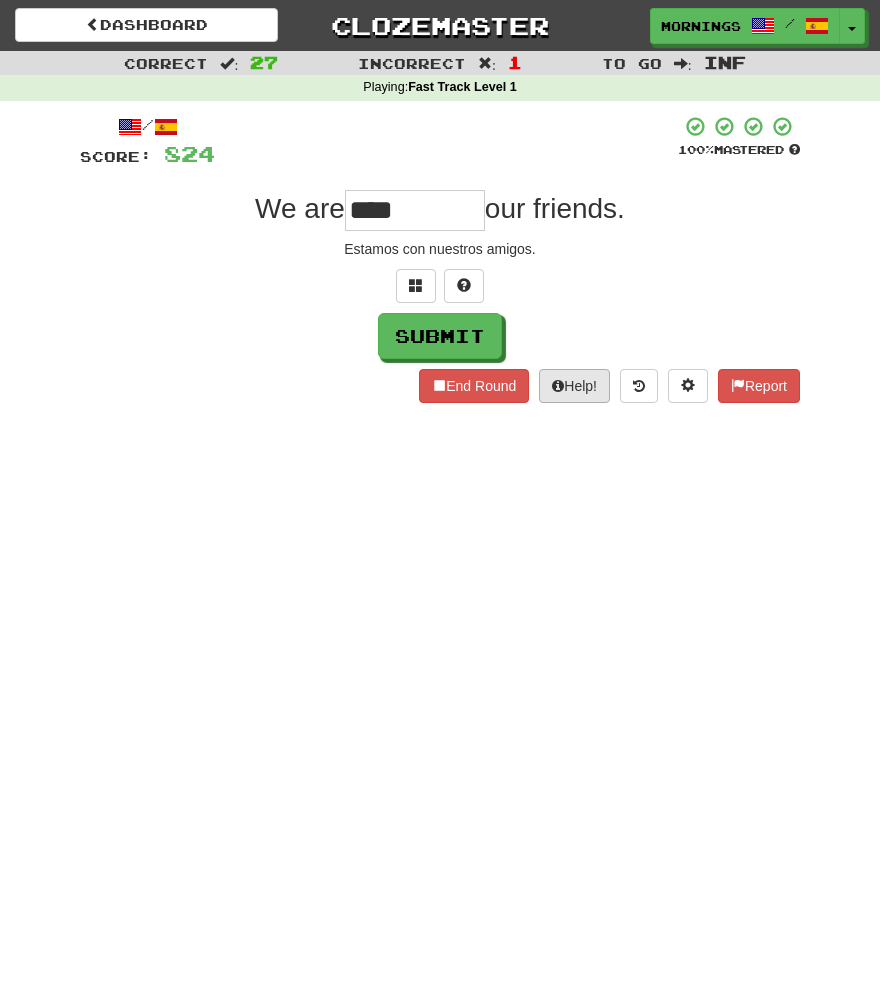 type on "****" 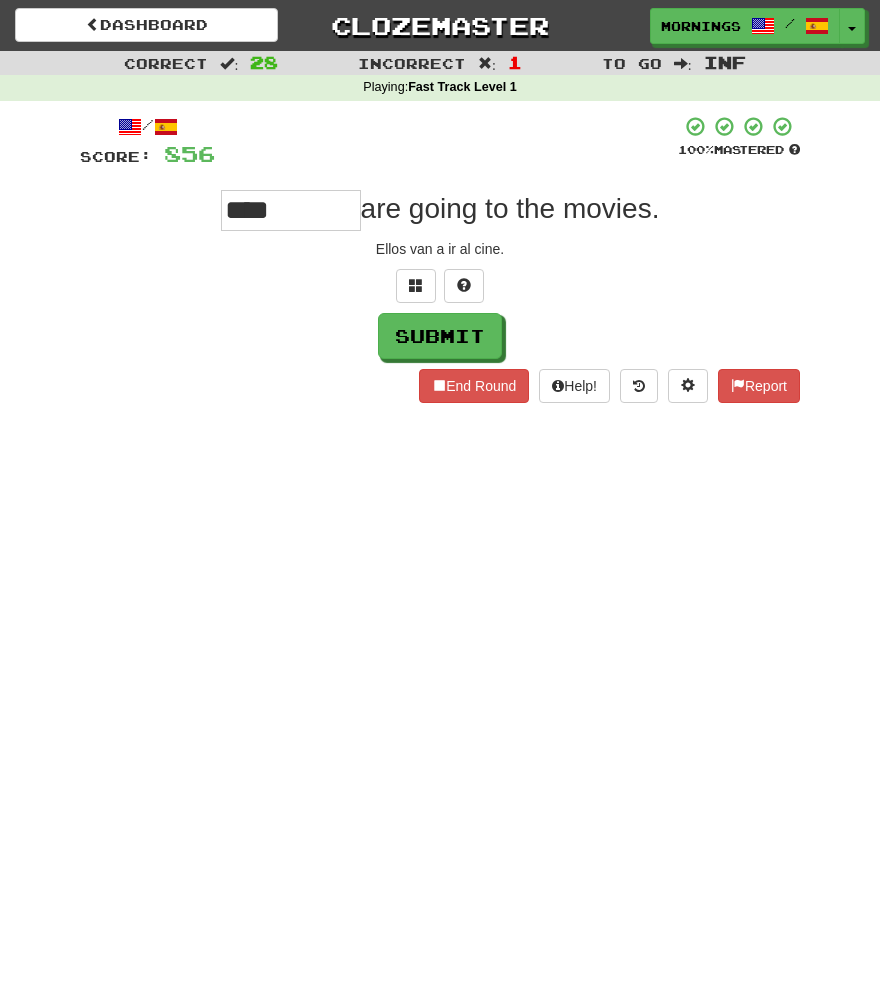 type on "****" 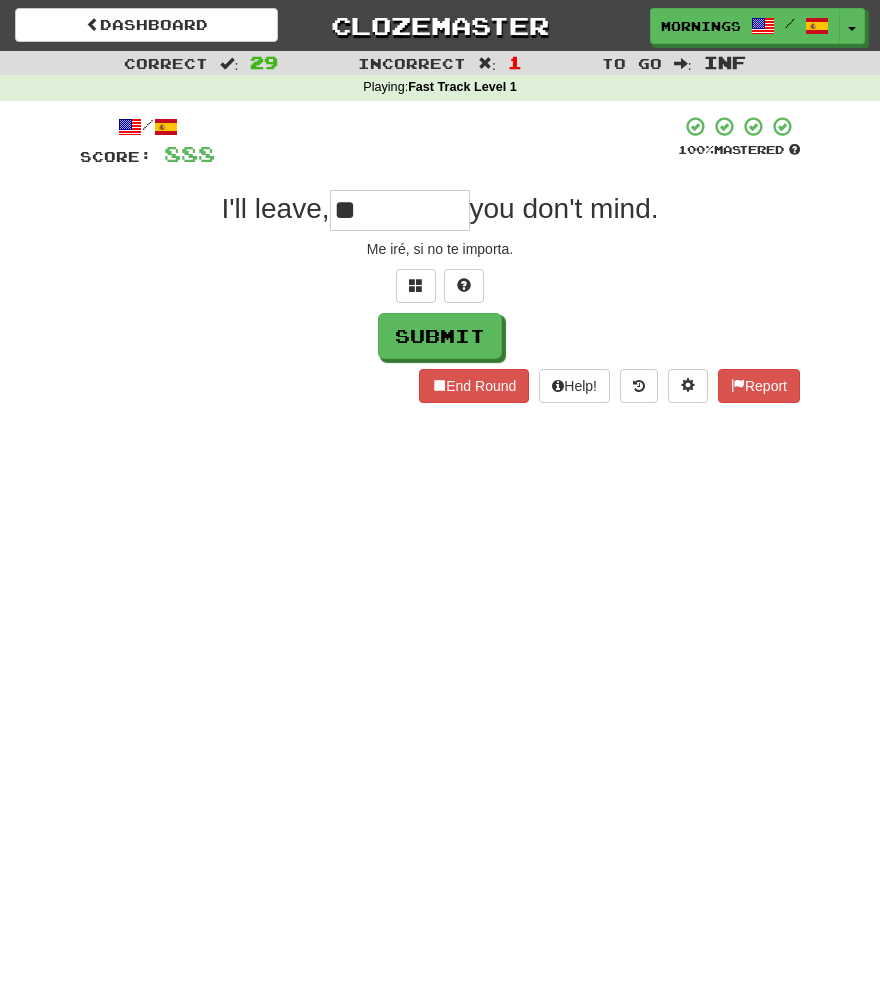 type on "**" 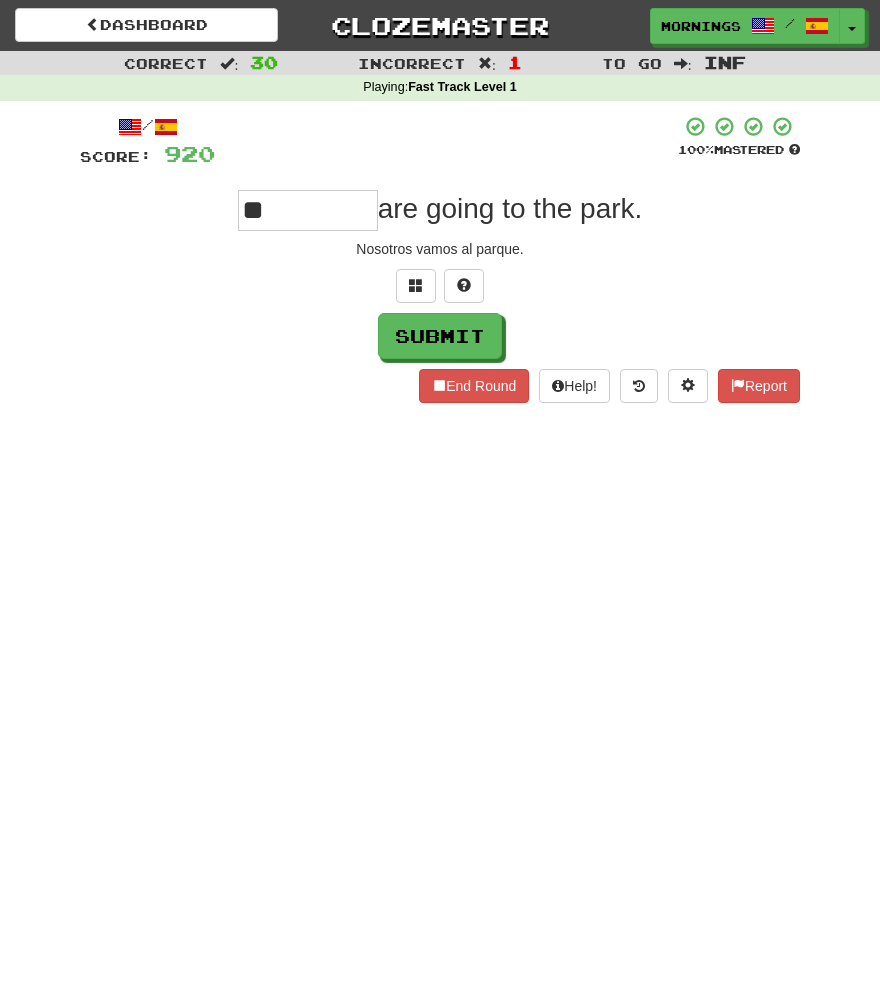 type on "**" 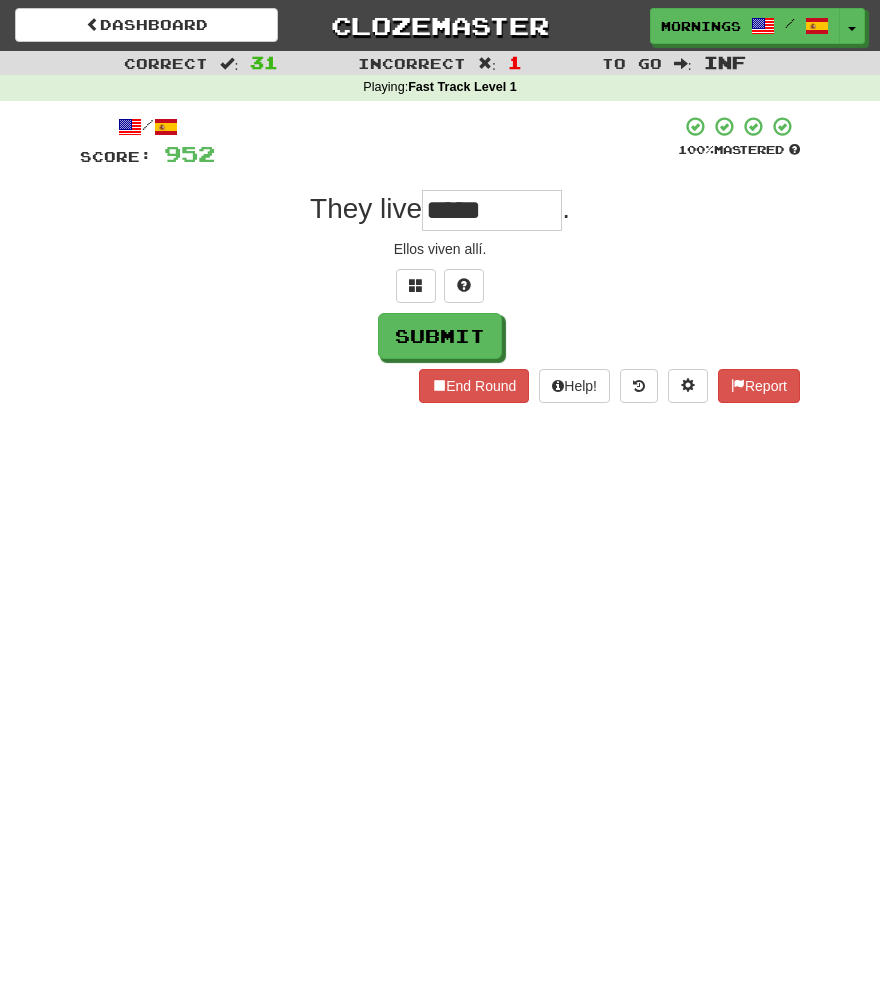 type on "*****" 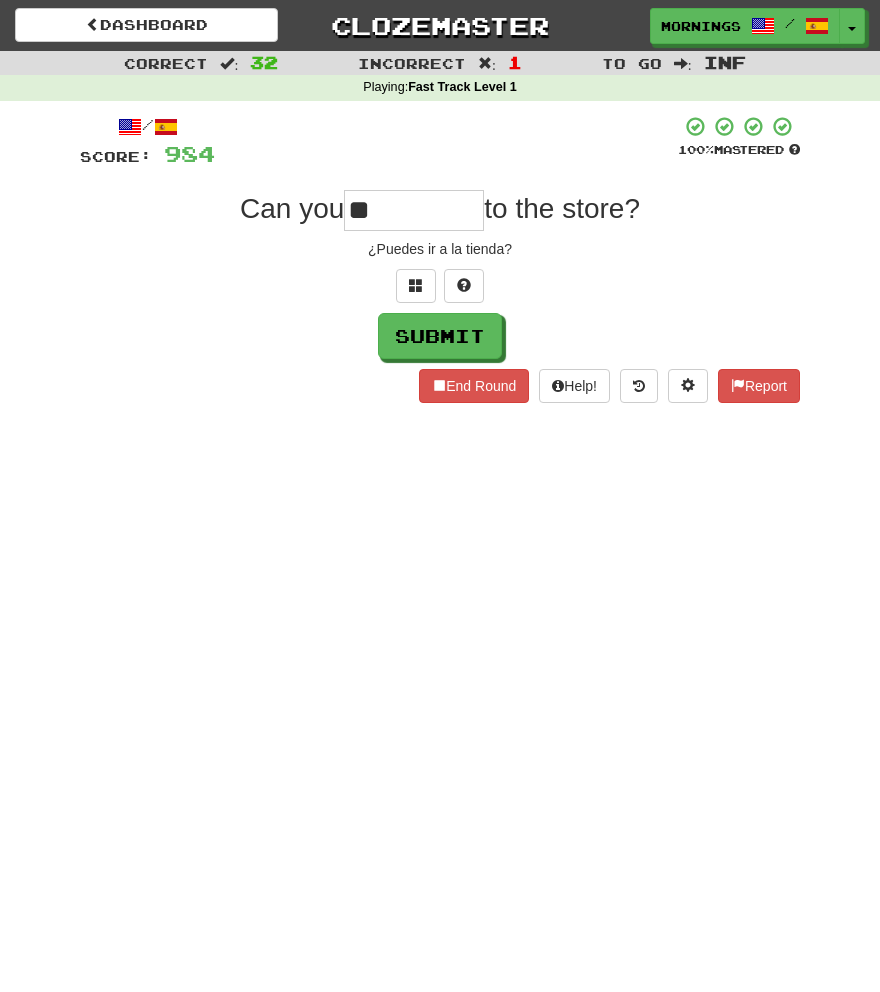 type on "**" 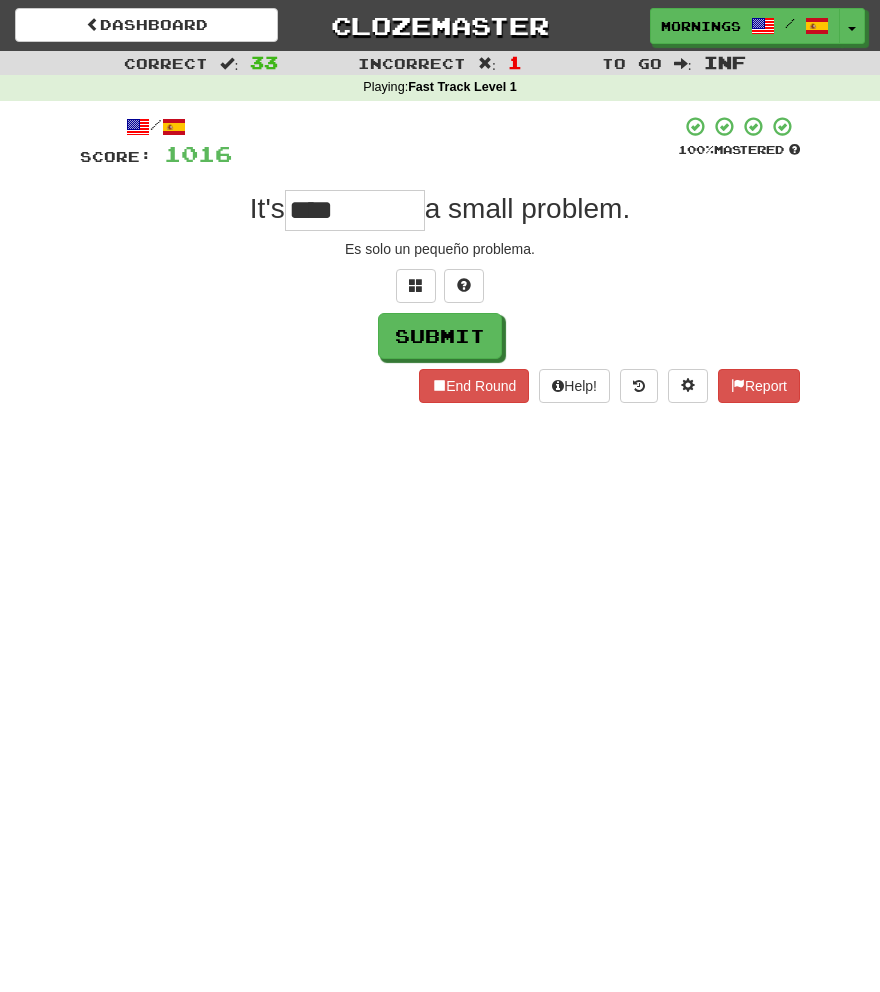 type on "****" 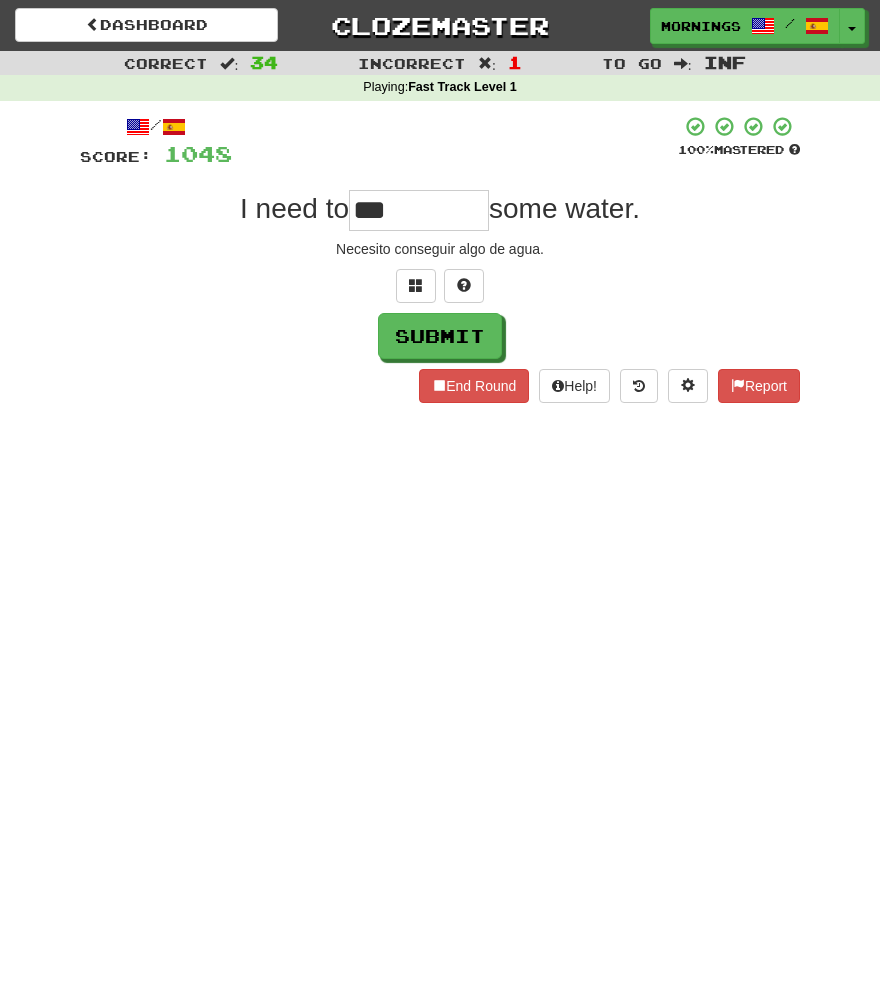 type on "***" 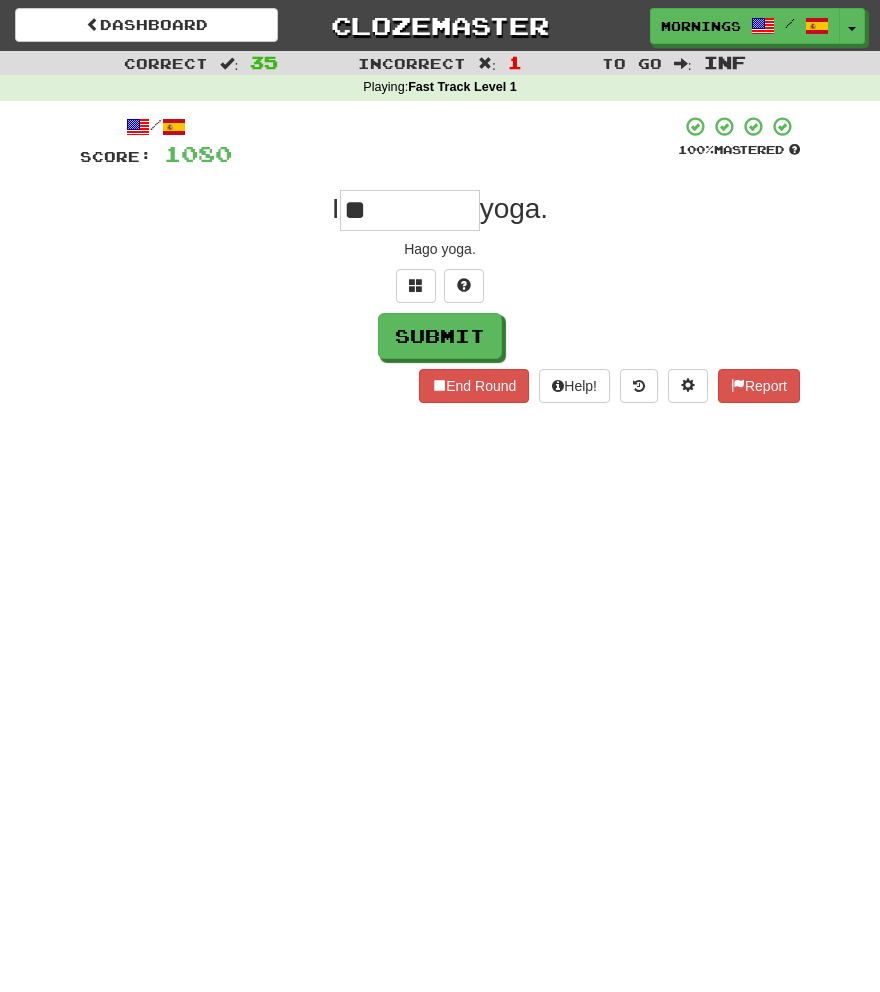 type on "**" 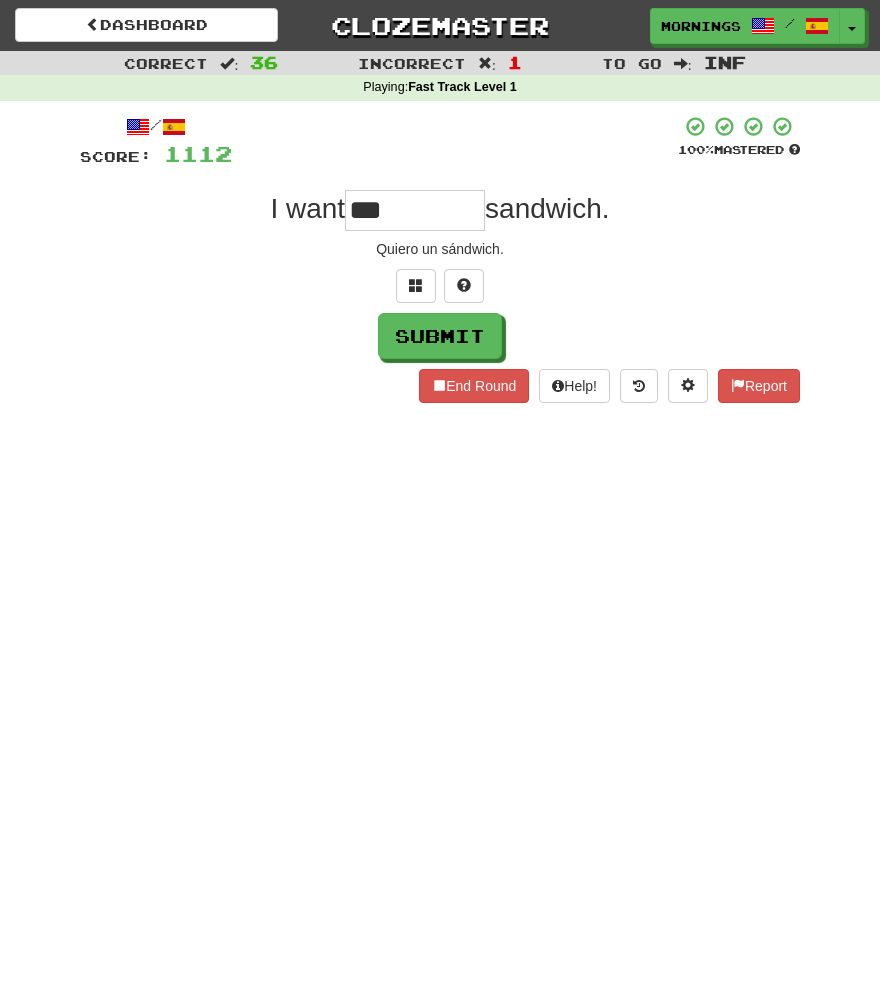 type on "***" 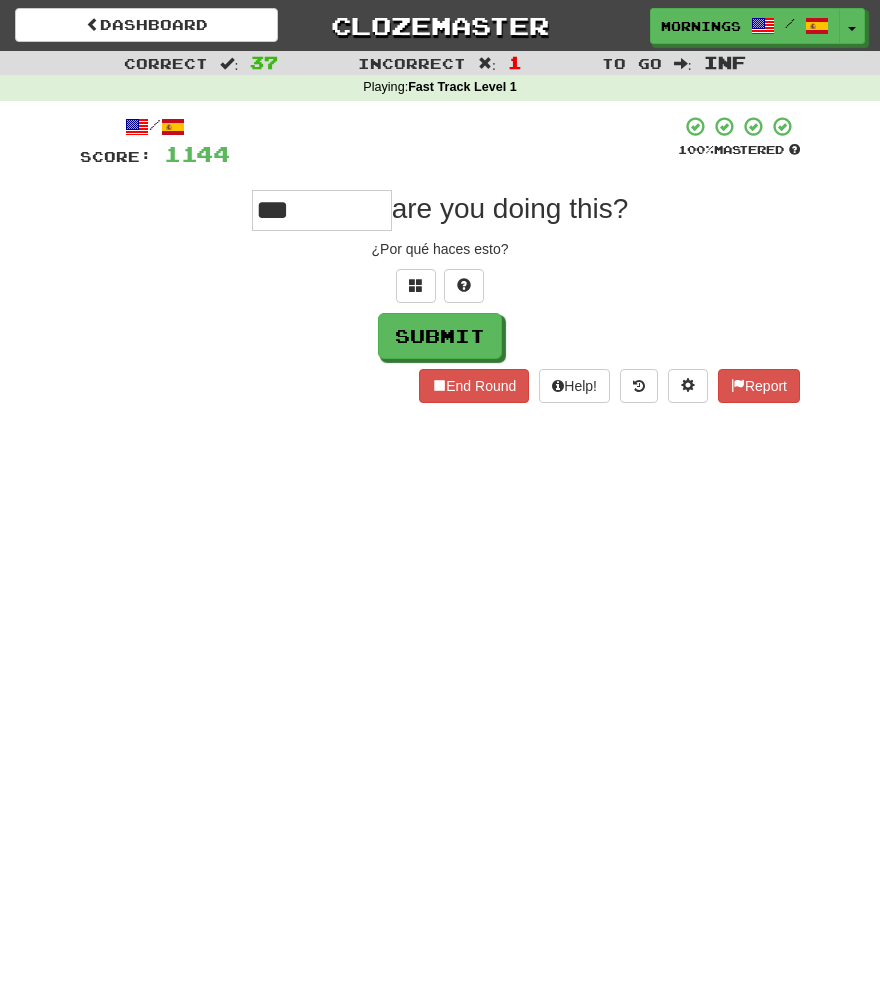 type on "***" 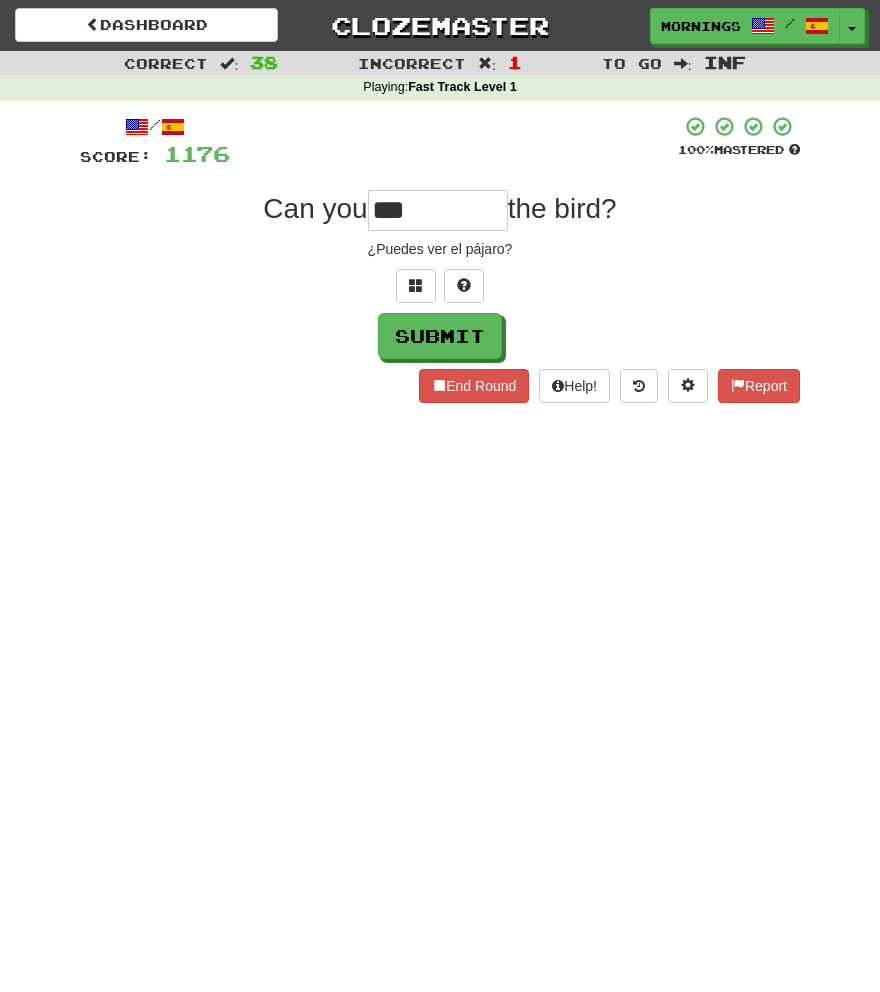 type on "***" 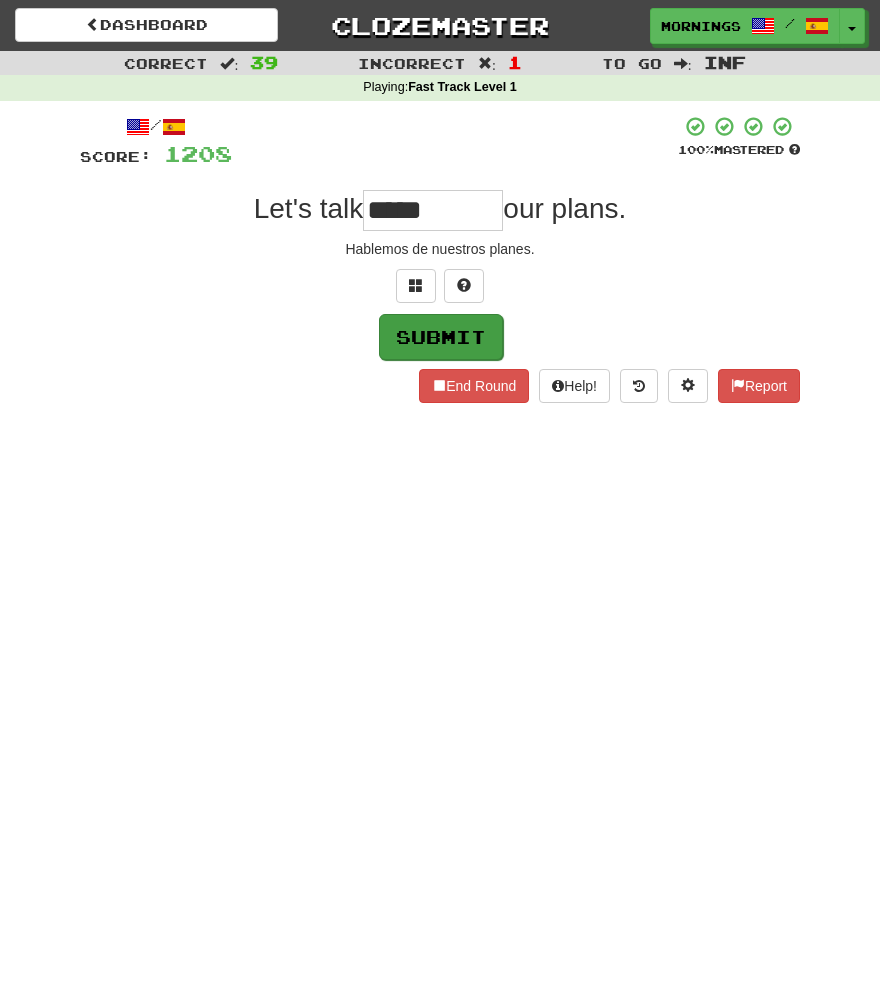 type on "*****" 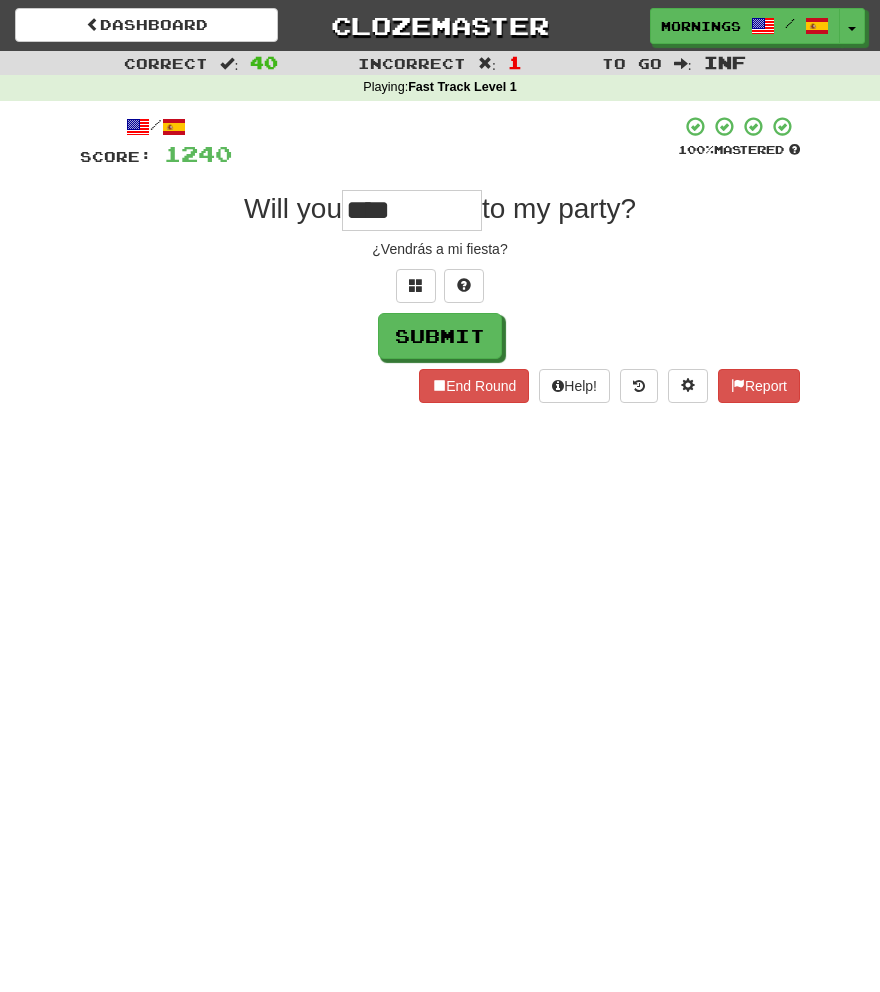 type on "****" 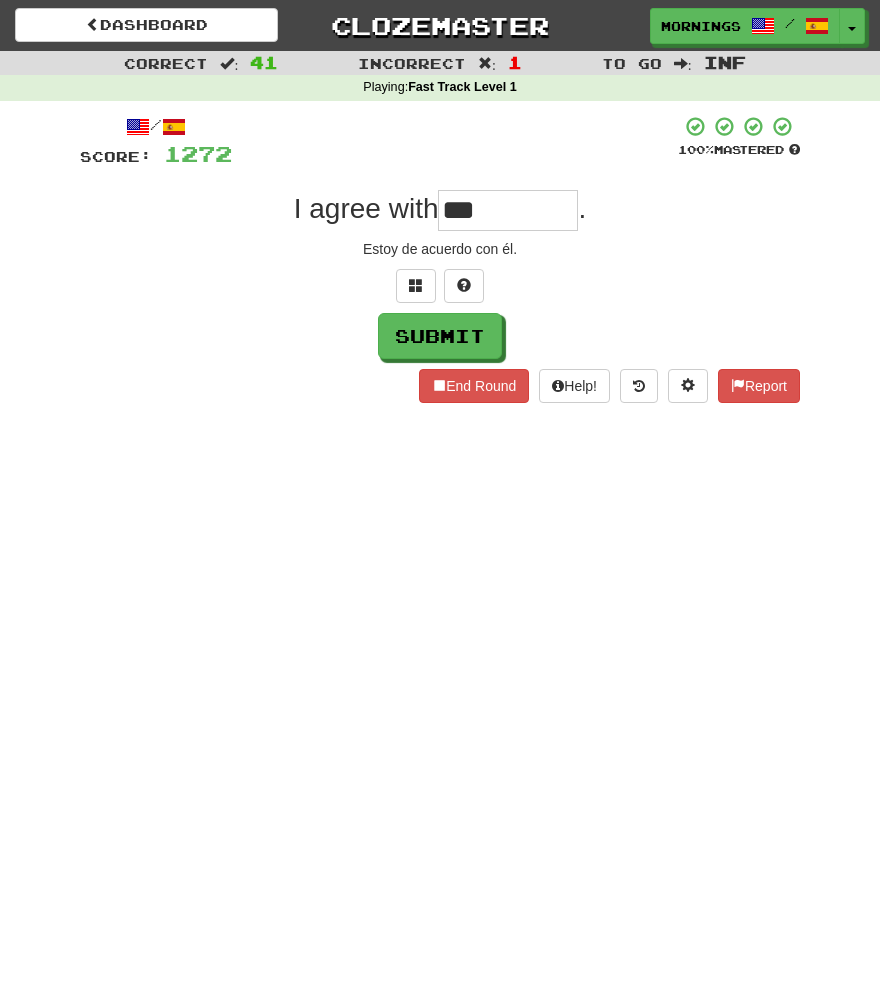 type on "***" 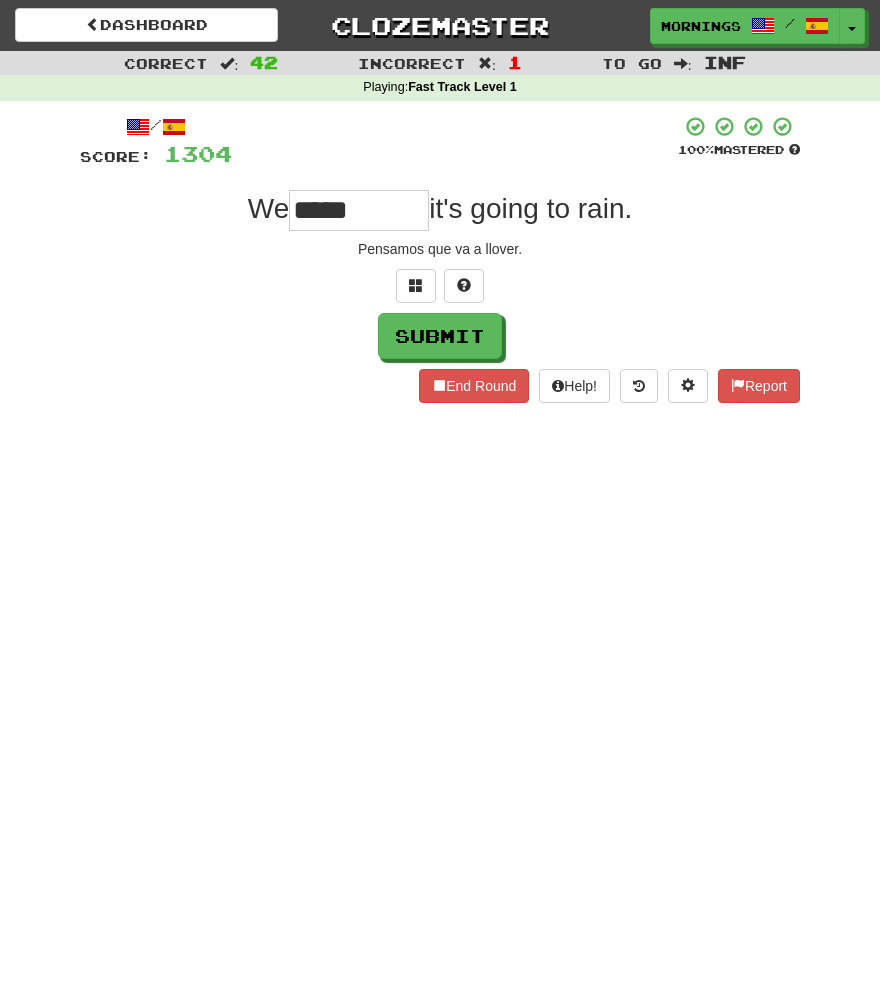 type on "*****" 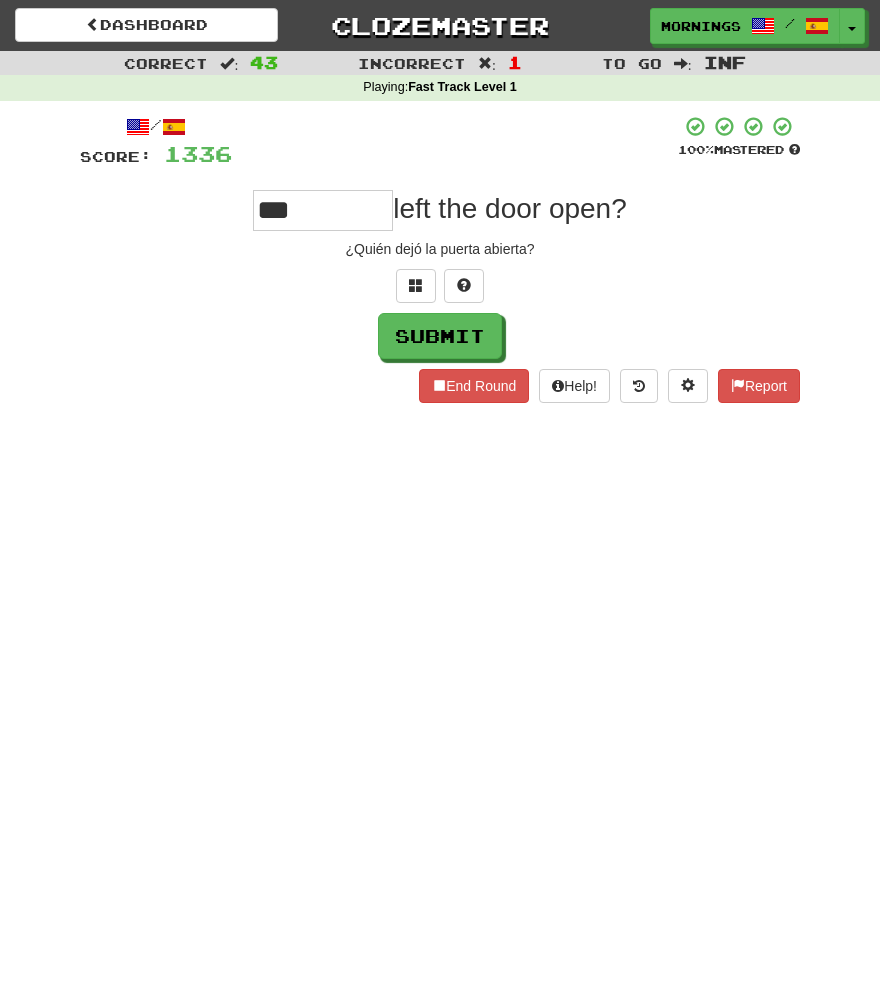 type on "***" 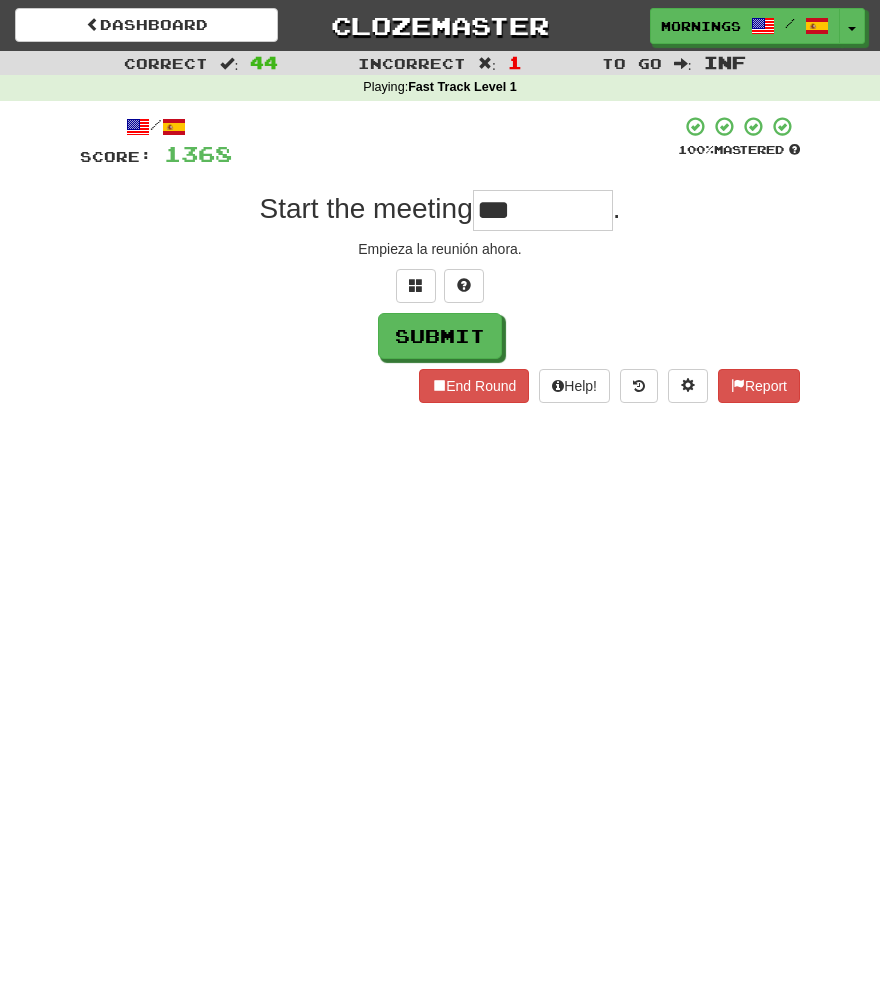 type on "***" 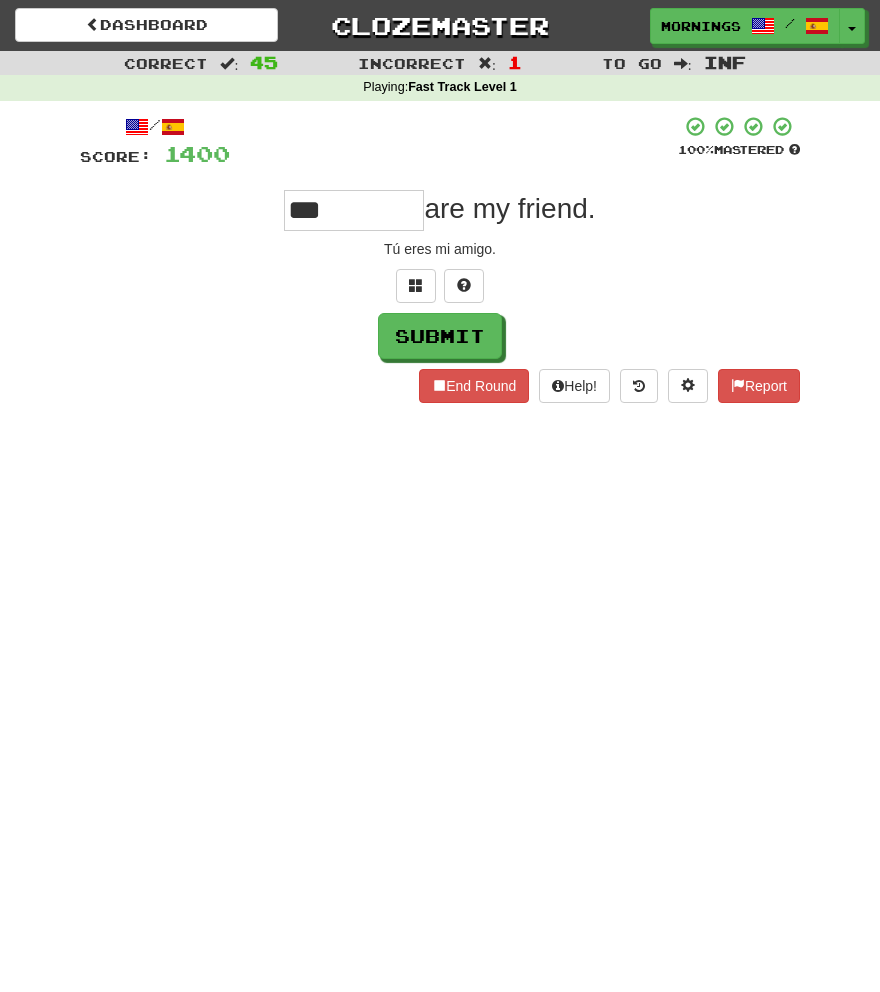 type on "***" 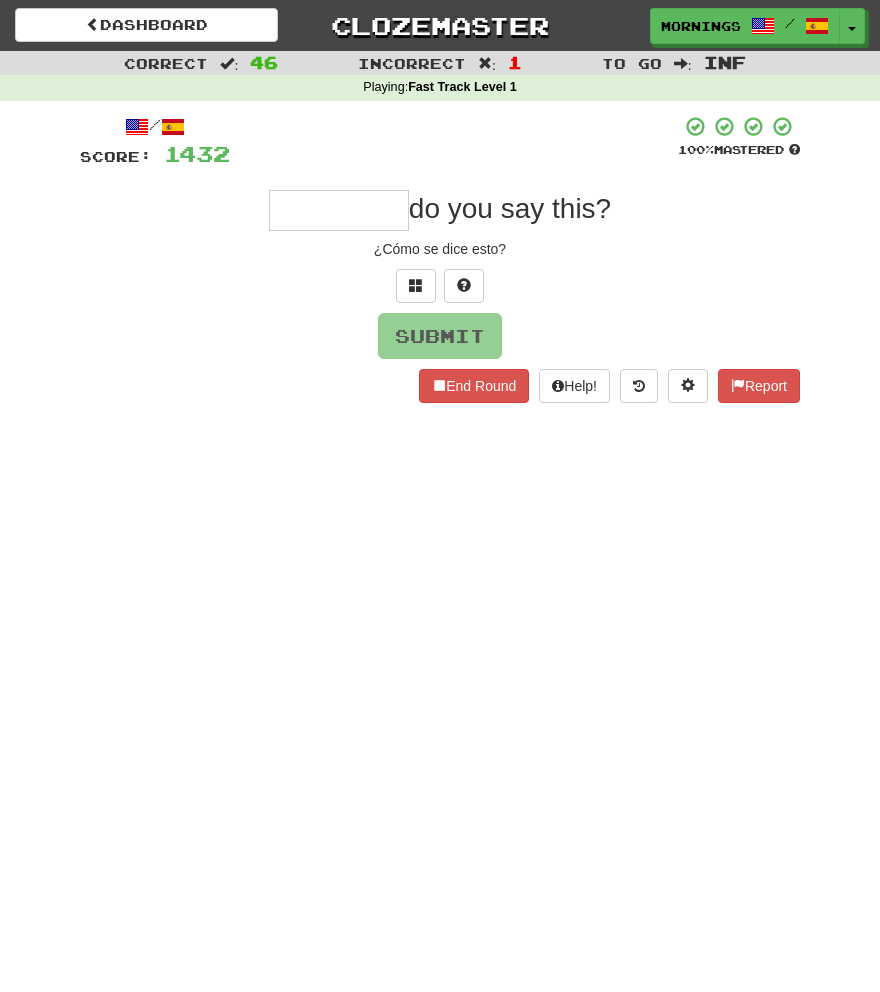 type on "*" 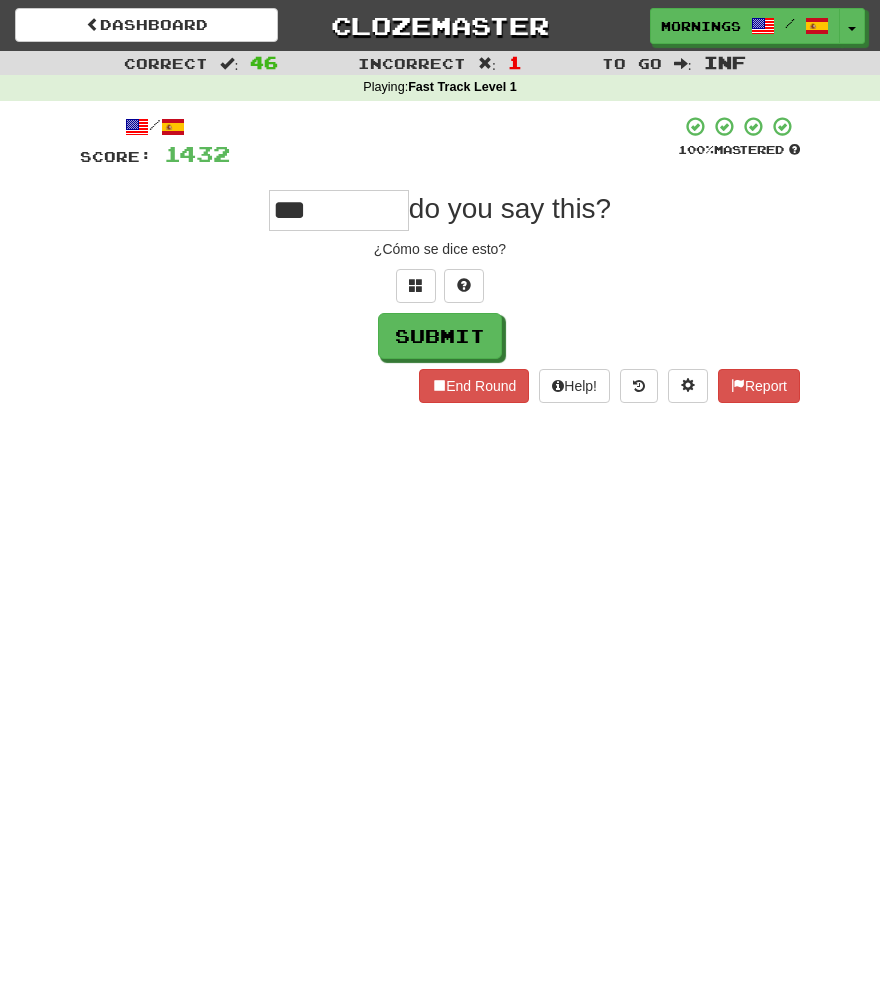 type on "***" 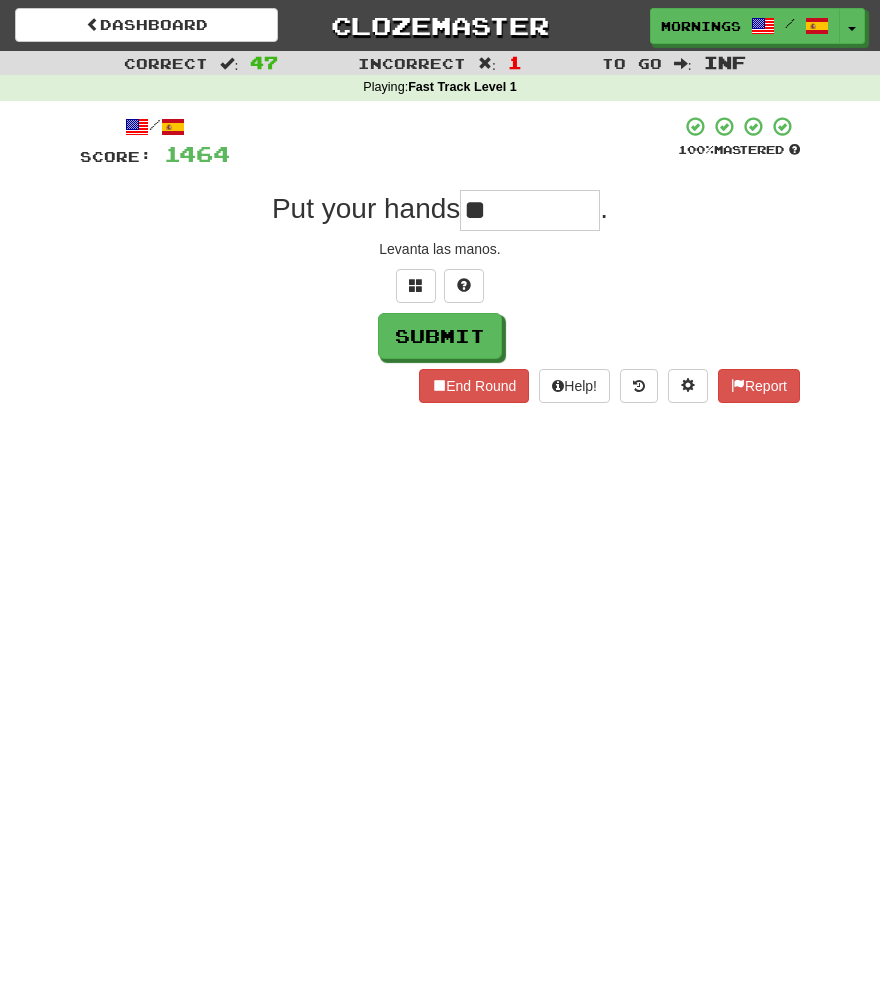 type on "**" 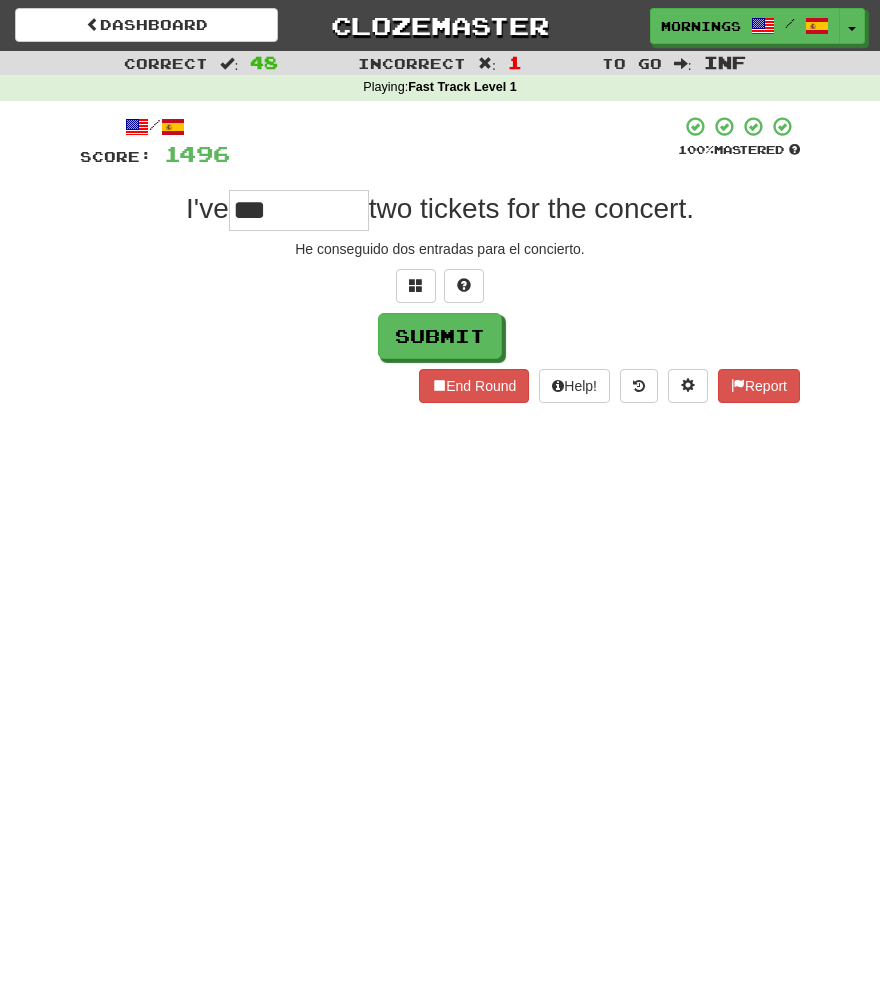 type on "***" 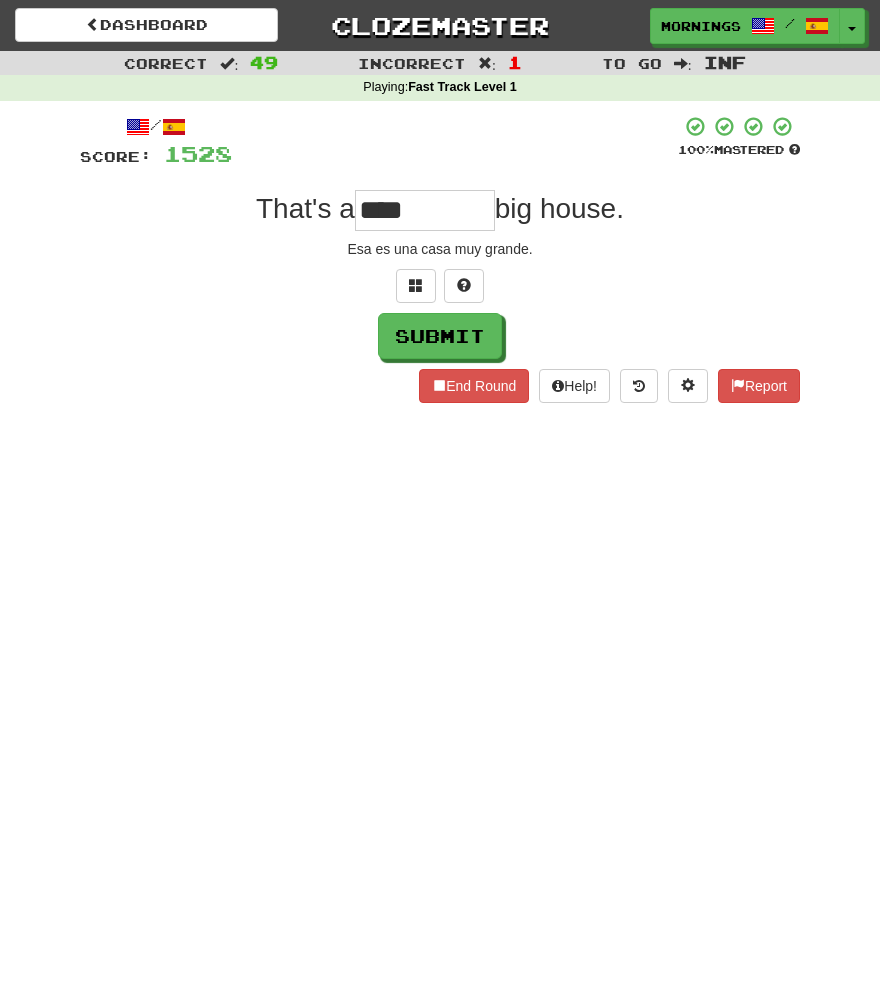 type on "****" 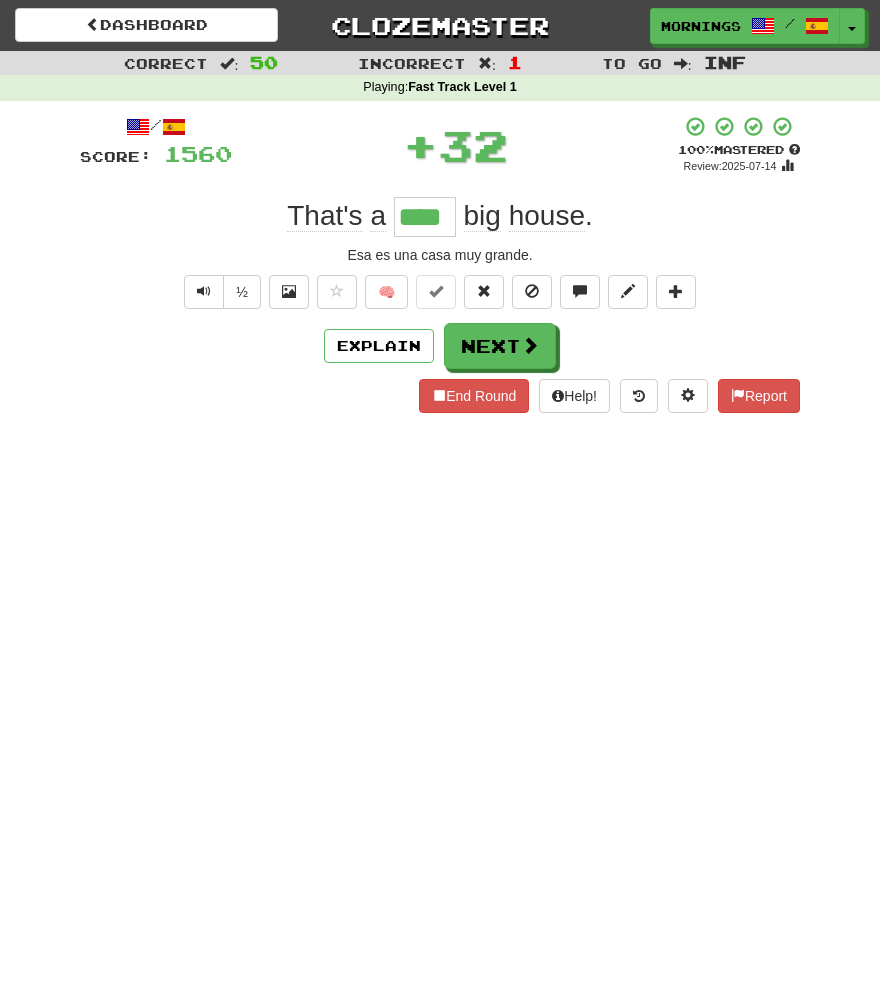 type 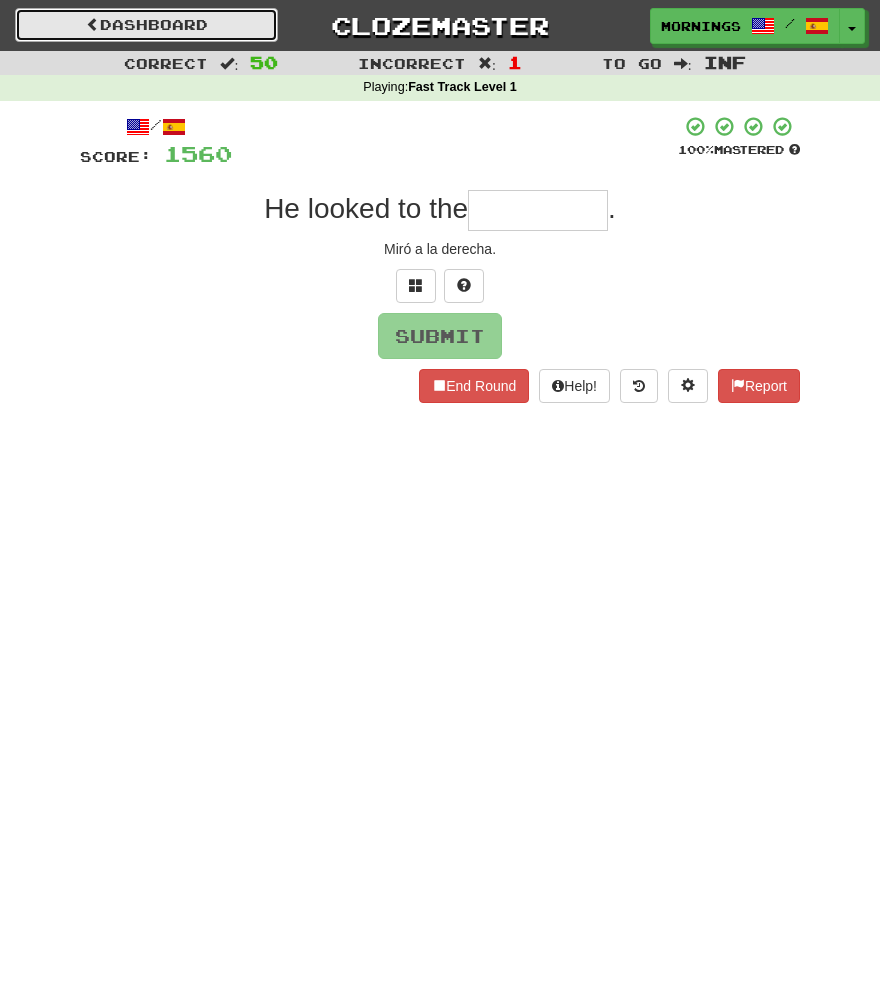 click on "Dashboard" at bounding box center (146, 25) 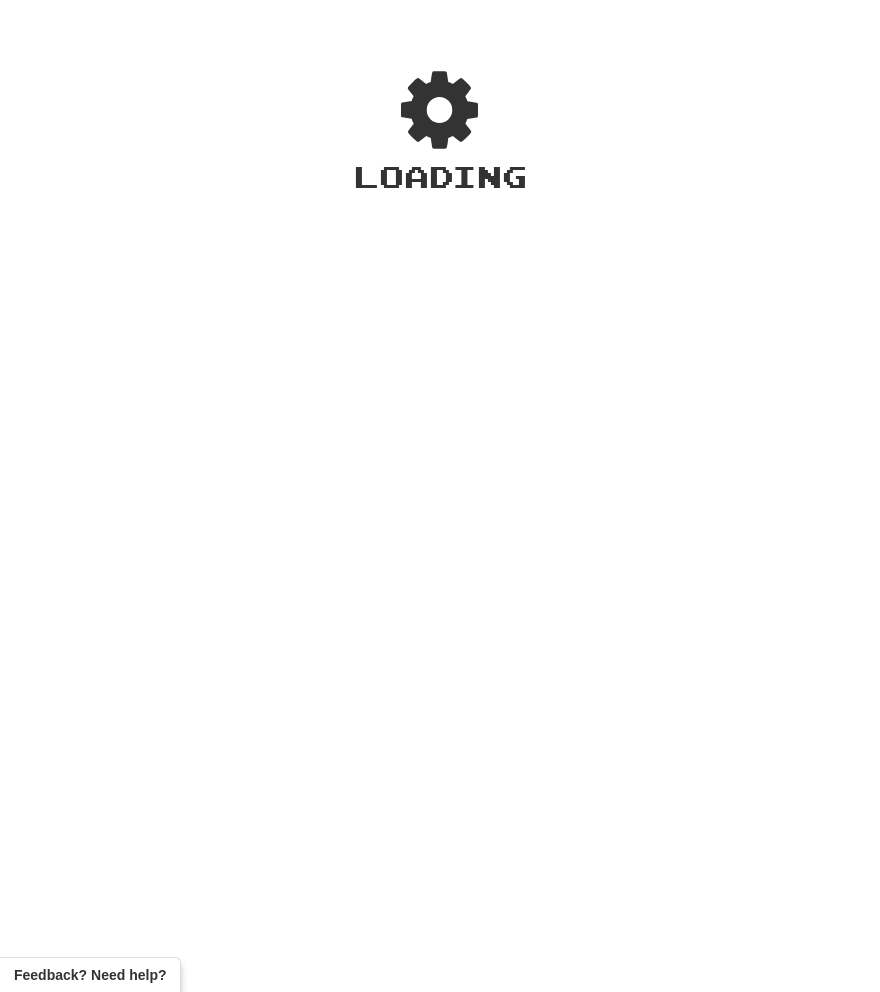 scroll, scrollTop: 0, scrollLeft: 0, axis: both 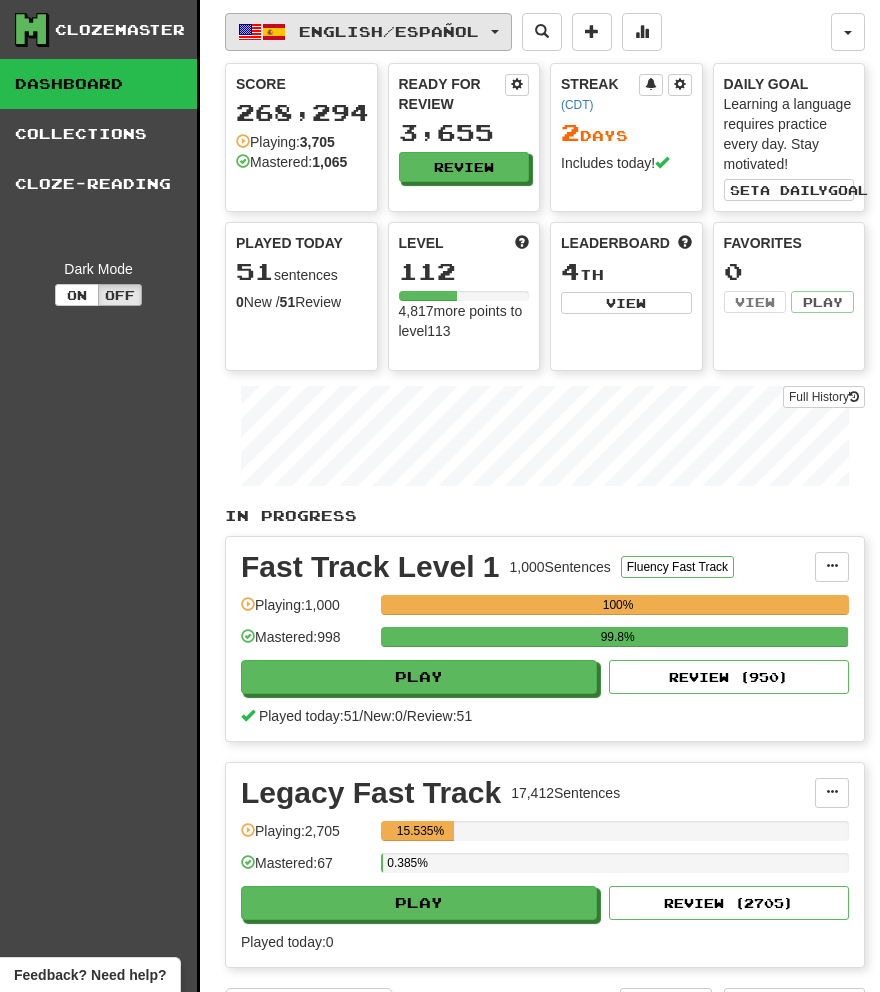 click on "English  /  Español" at bounding box center (368, 32) 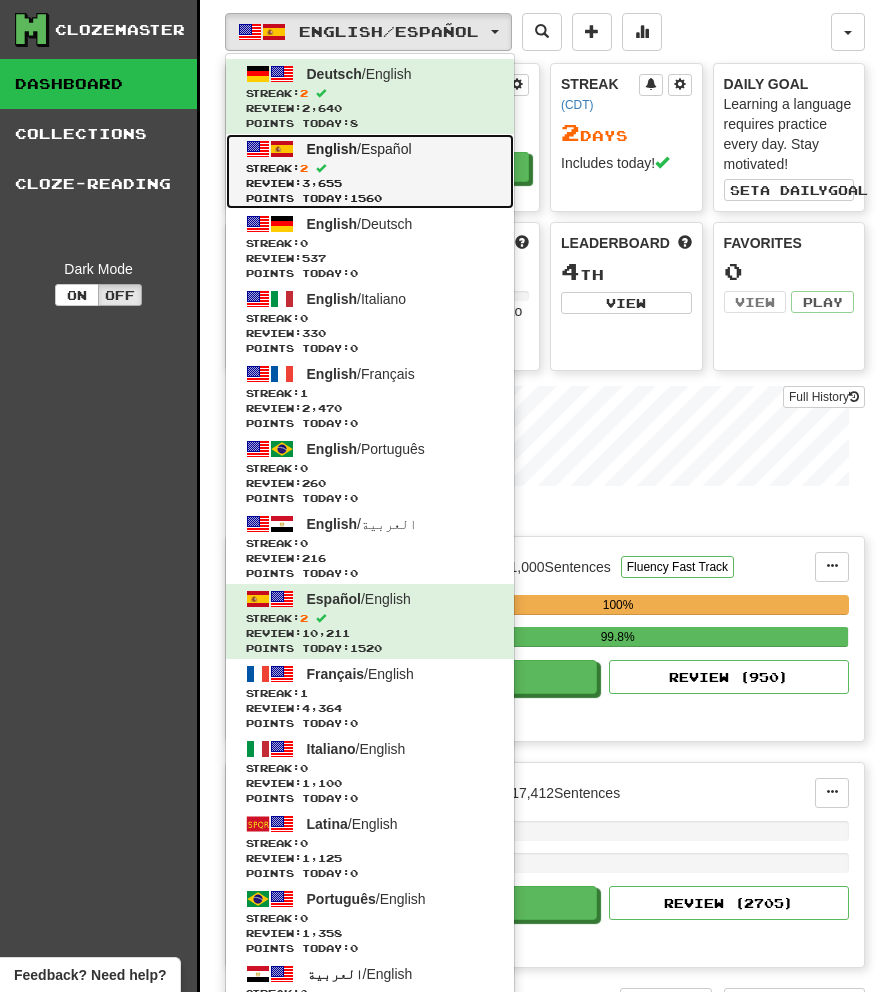 click on "Review:  3,655" at bounding box center [370, 183] 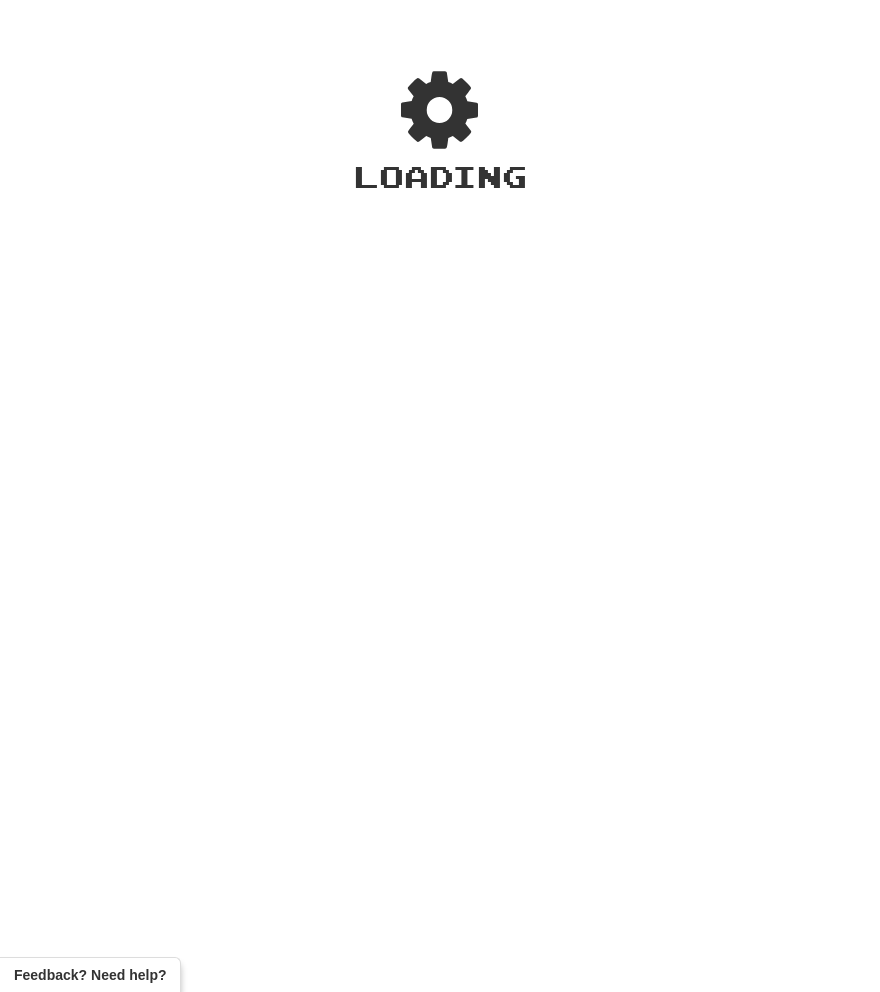scroll, scrollTop: 0, scrollLeft: 0, axis: both 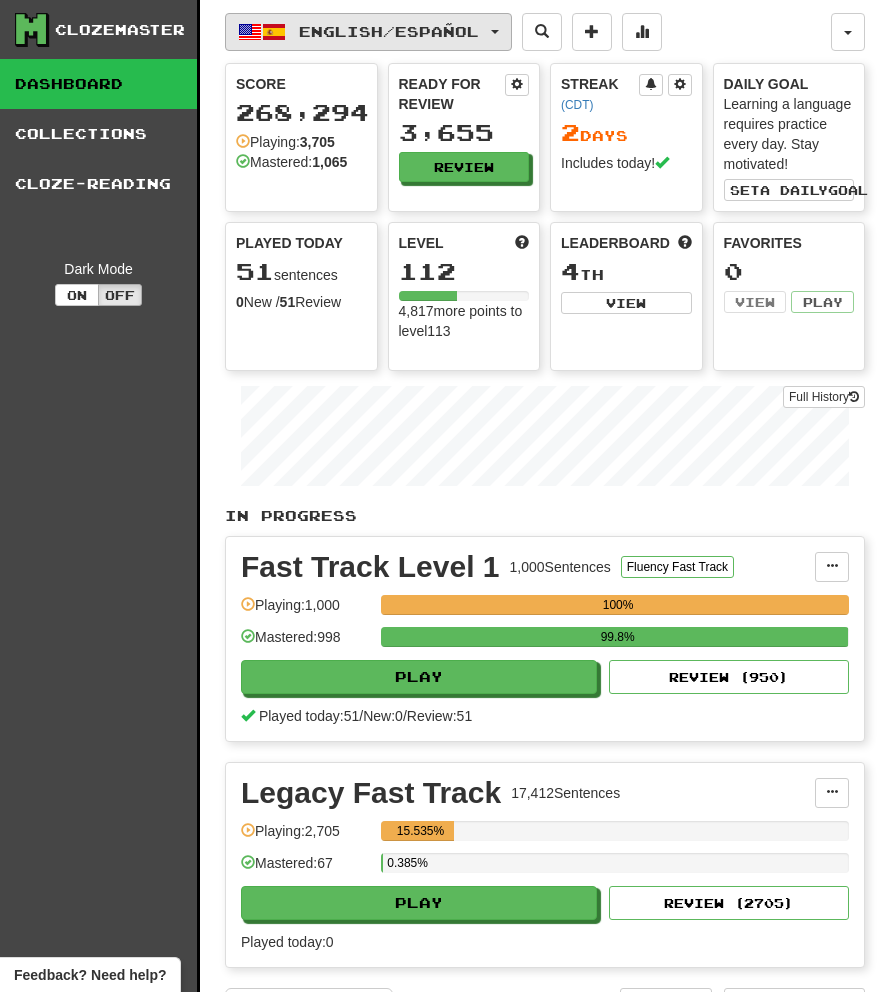 click on "English  /  Español" at bounding box center (389, 31) 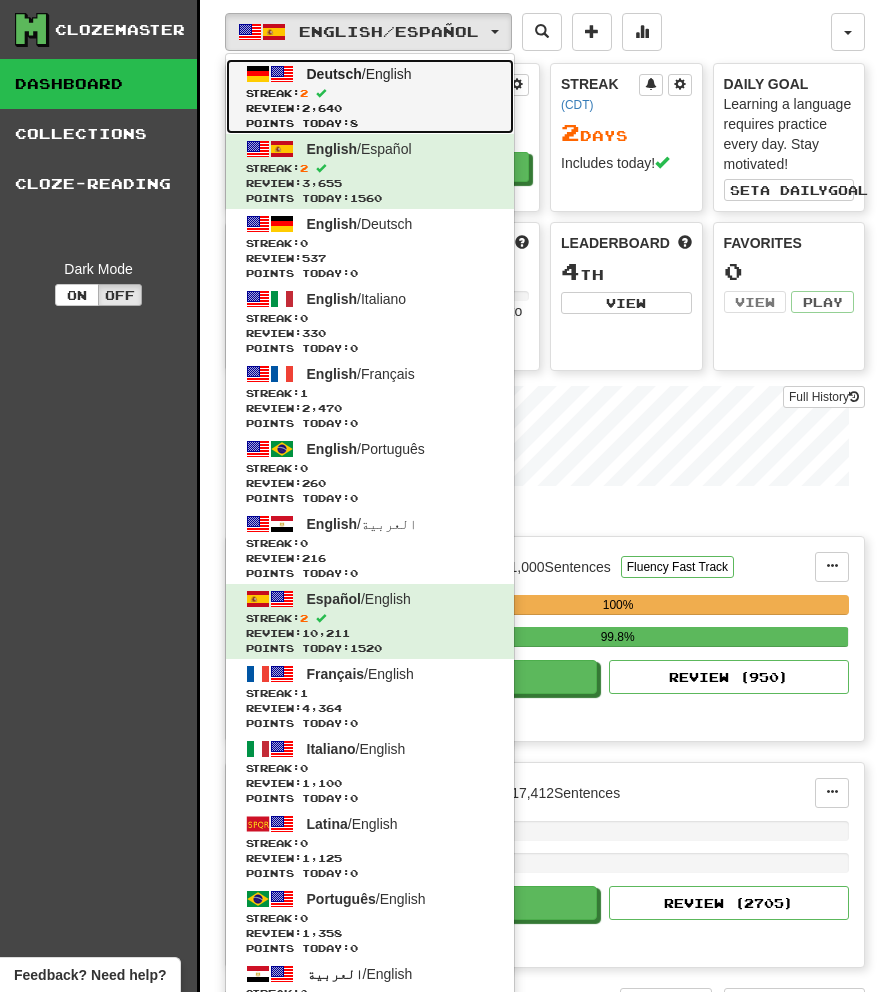 click on "Deutsch  /  English Streak:  2   Review:  2,640 Points today:  8" at bounding box center (370, 96) 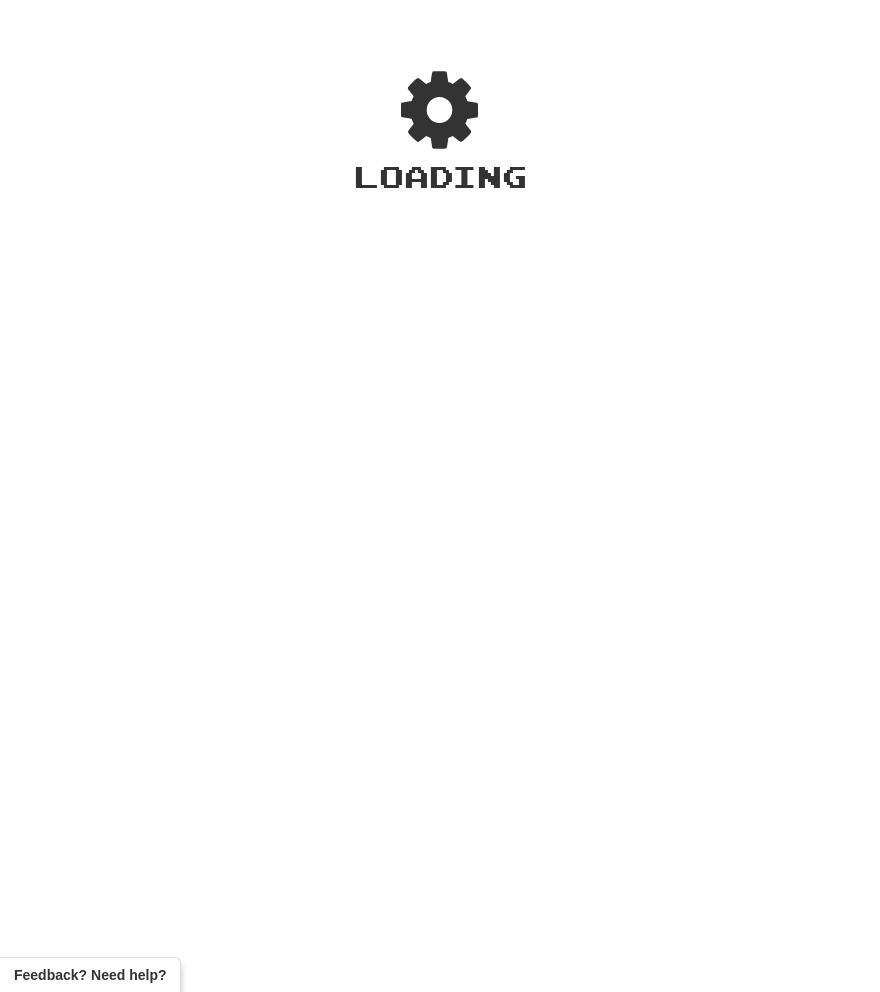 scroll, scrollTop: 0, scrollLeft: 0, axis: both 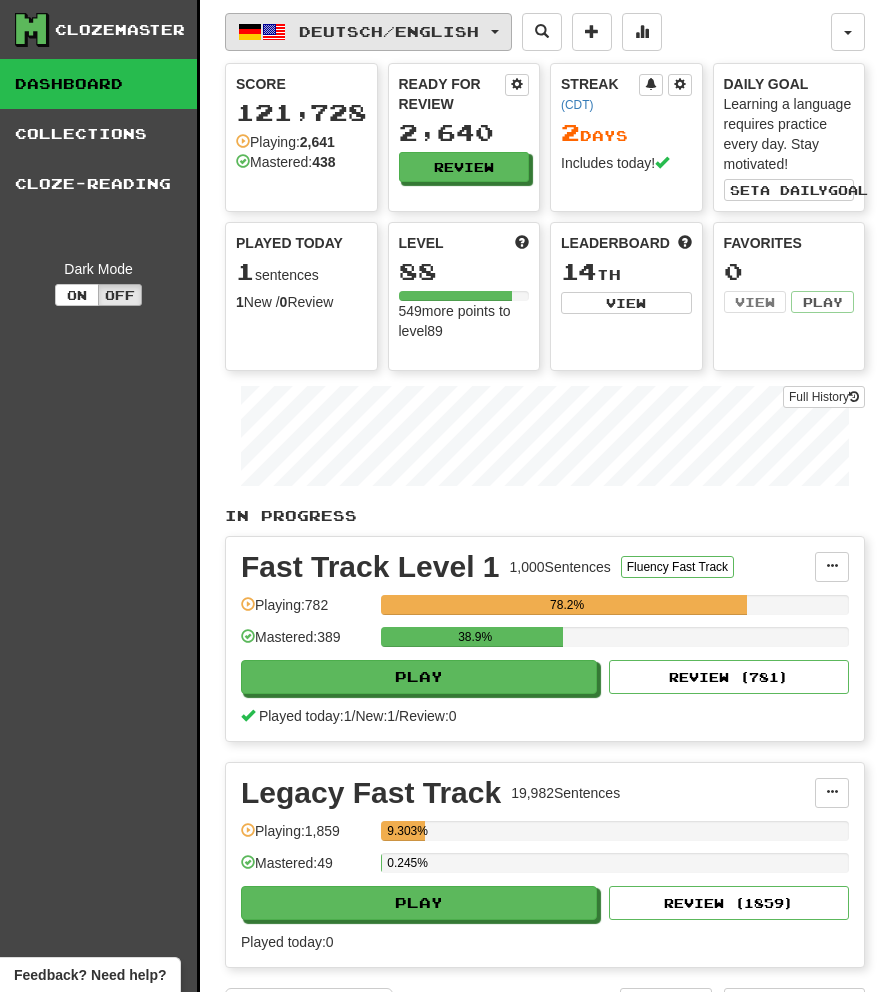 click on "Deutsch  /  English" at bounding box center [389, 31] 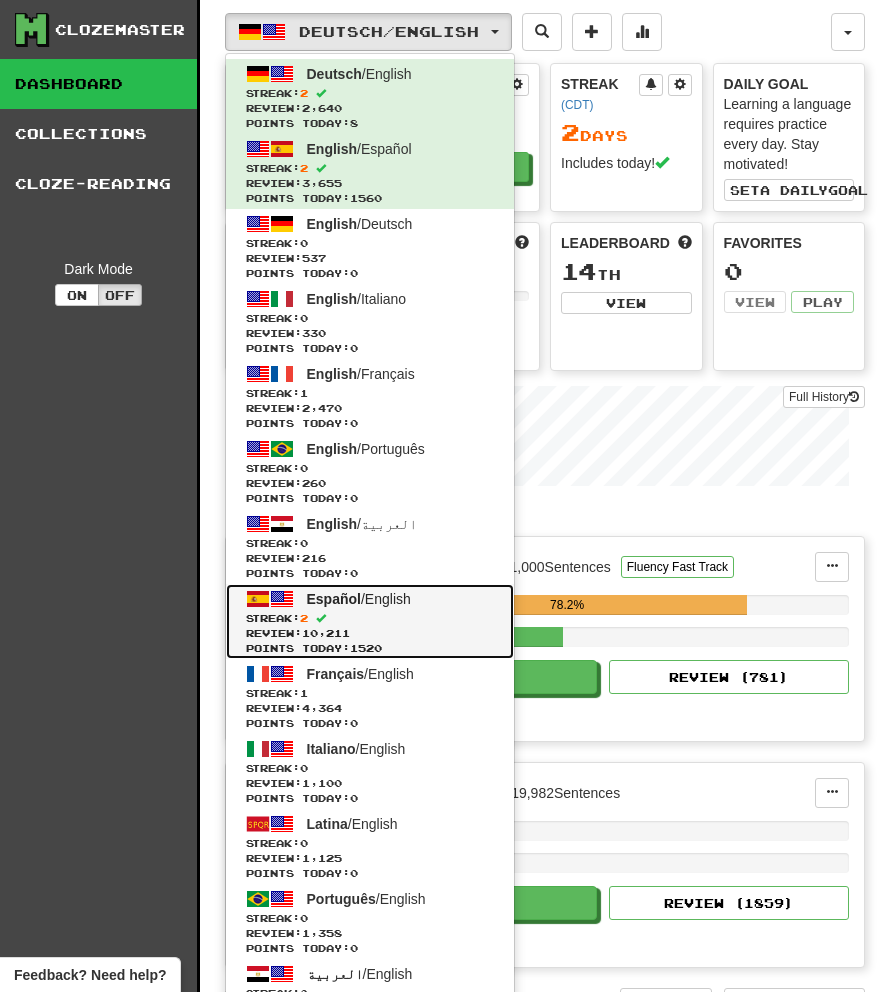click on "Español  /  English Streak:  2   Review:  10,211 Points today:  1520" at bounding box center [370, 621] 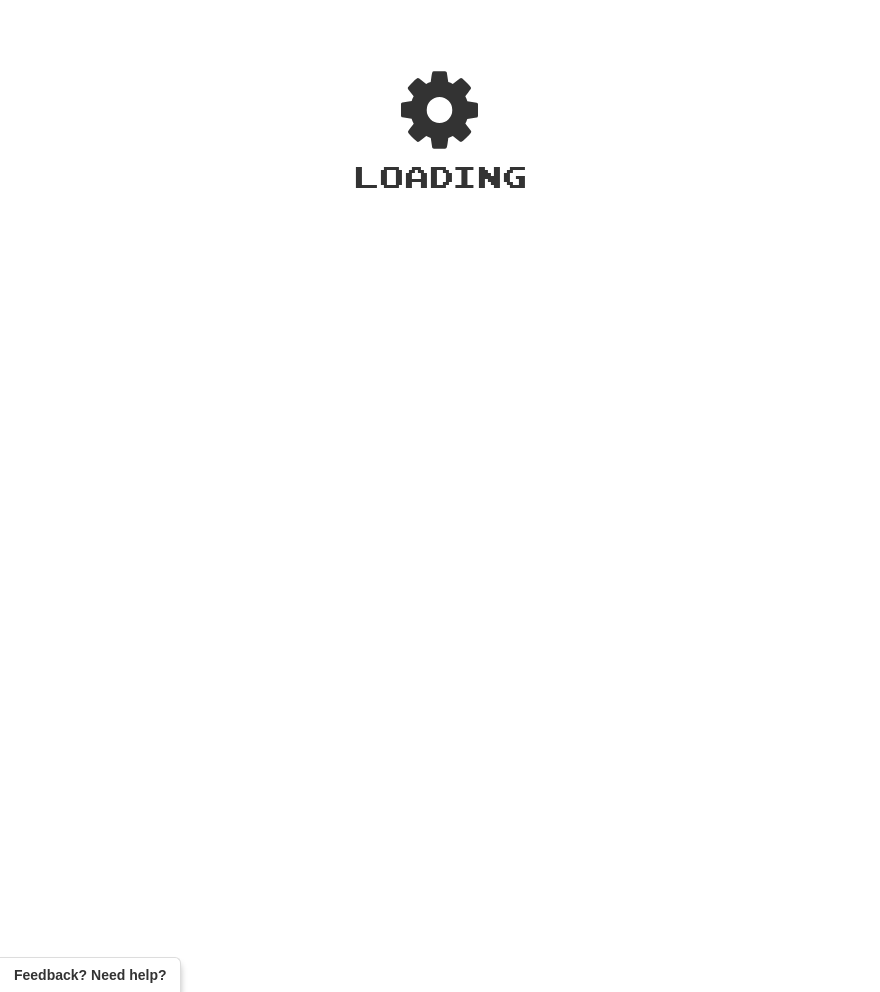 scroll, scrollTop: 0, scrollLeft: 0, axis: both 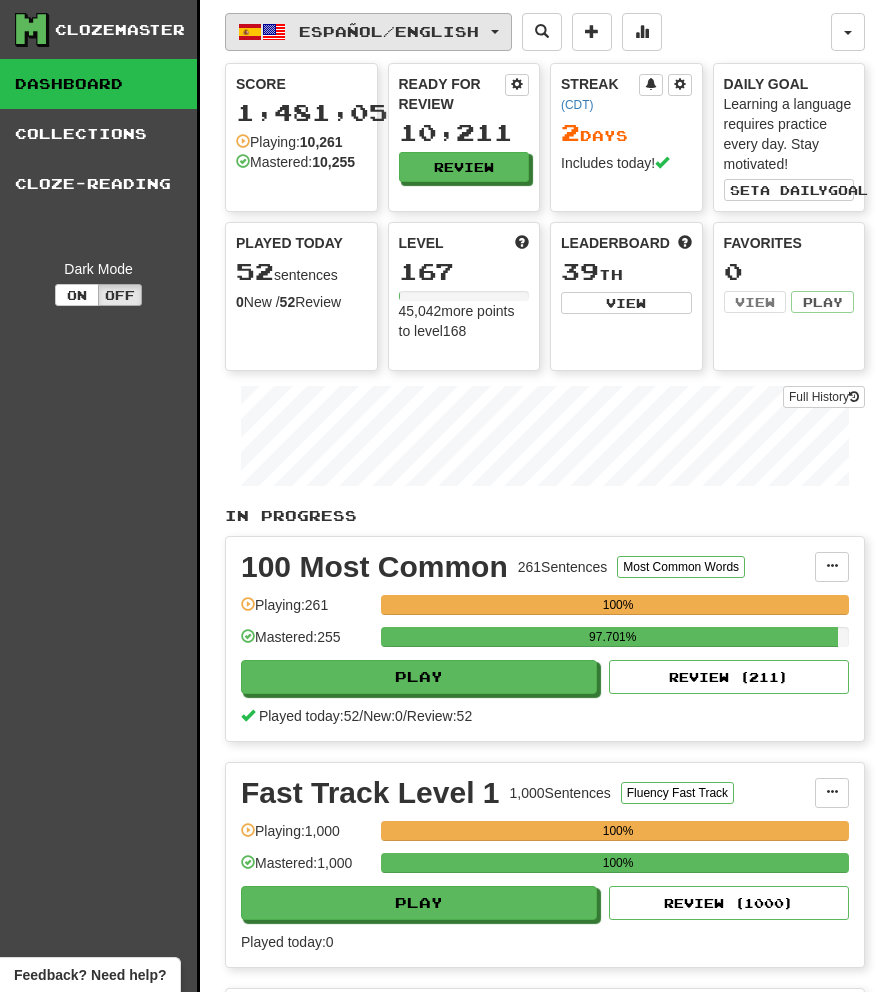click on "Español  /  English" 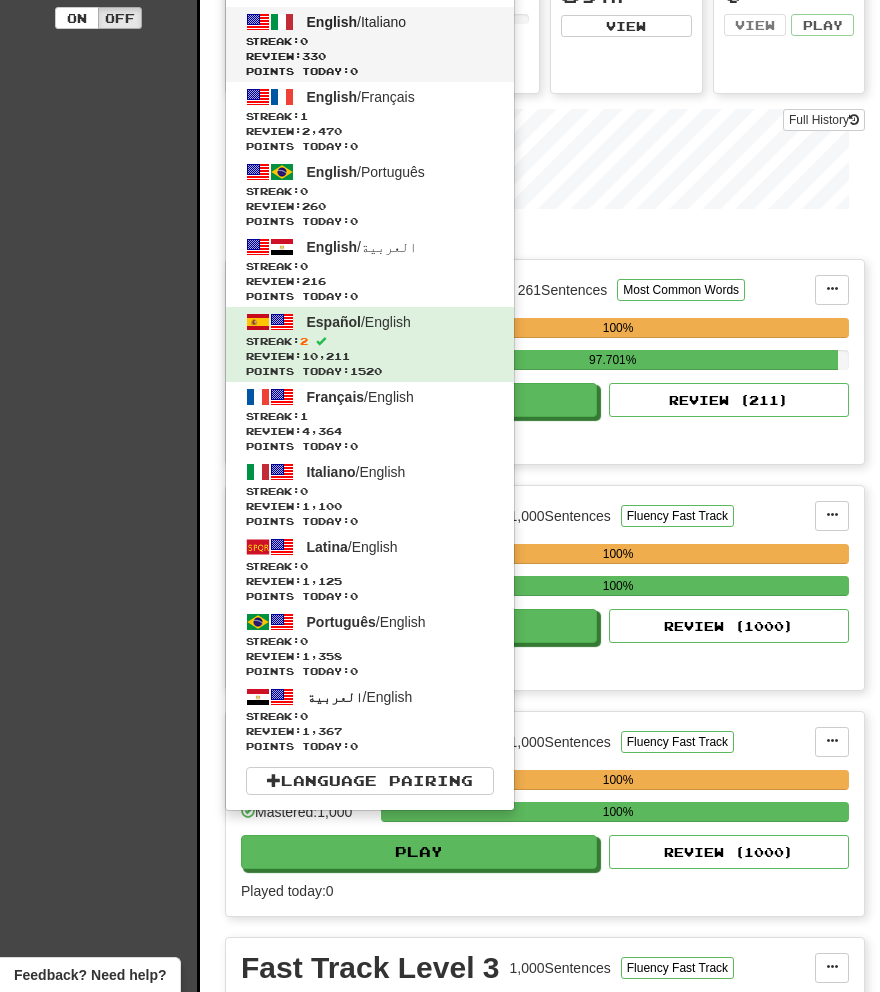 scroll, scrollTop: 297, scrollLeft: 0, axis: vertical 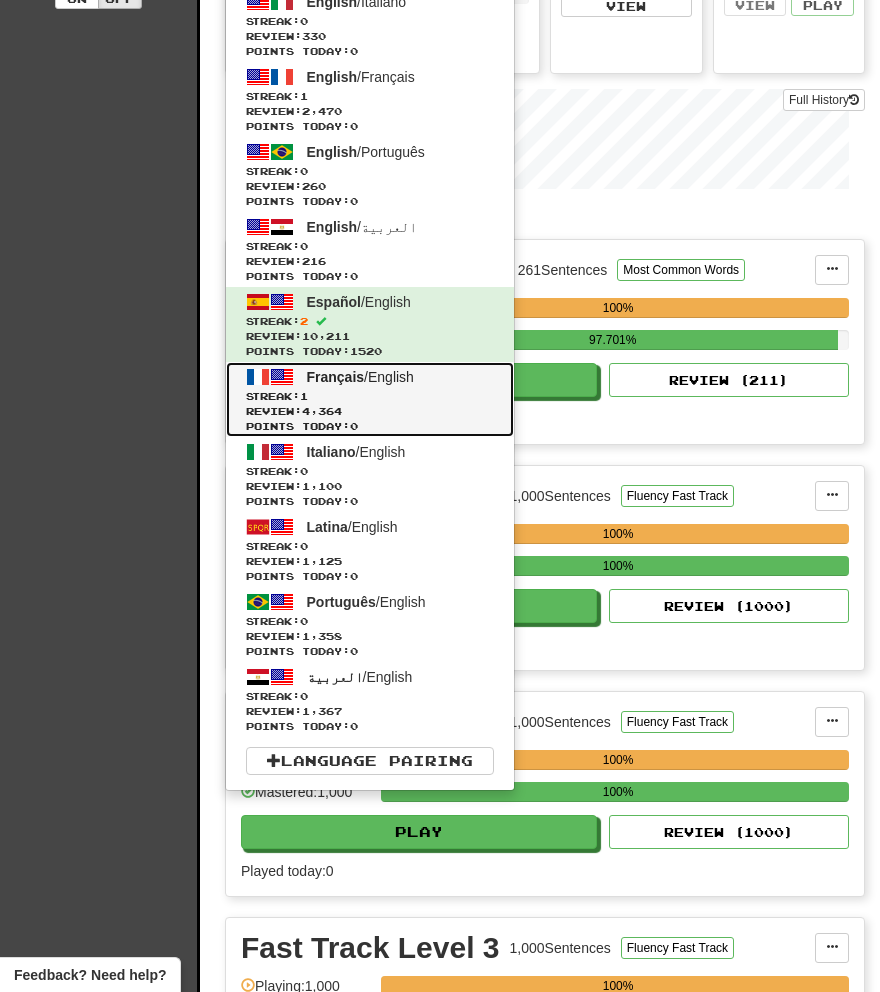 click on "Review:  4,364" 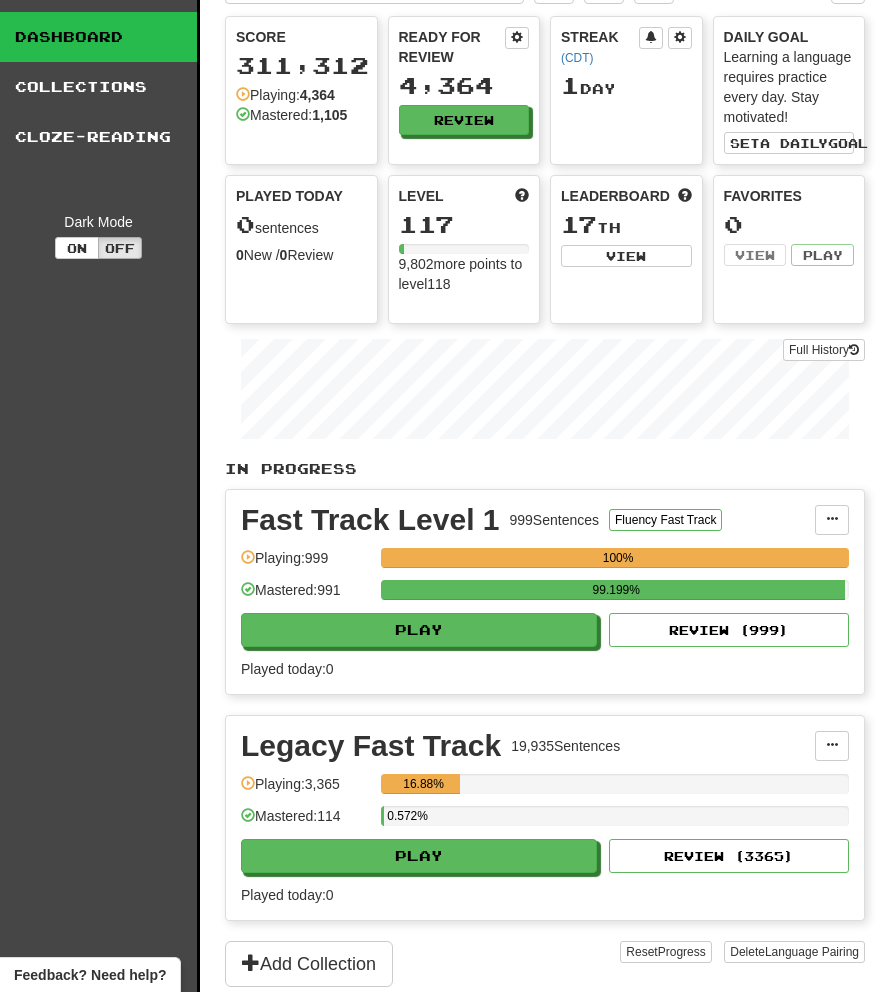 scroll, scrollTop: 48, scrollLeft: 0, axis: vertical 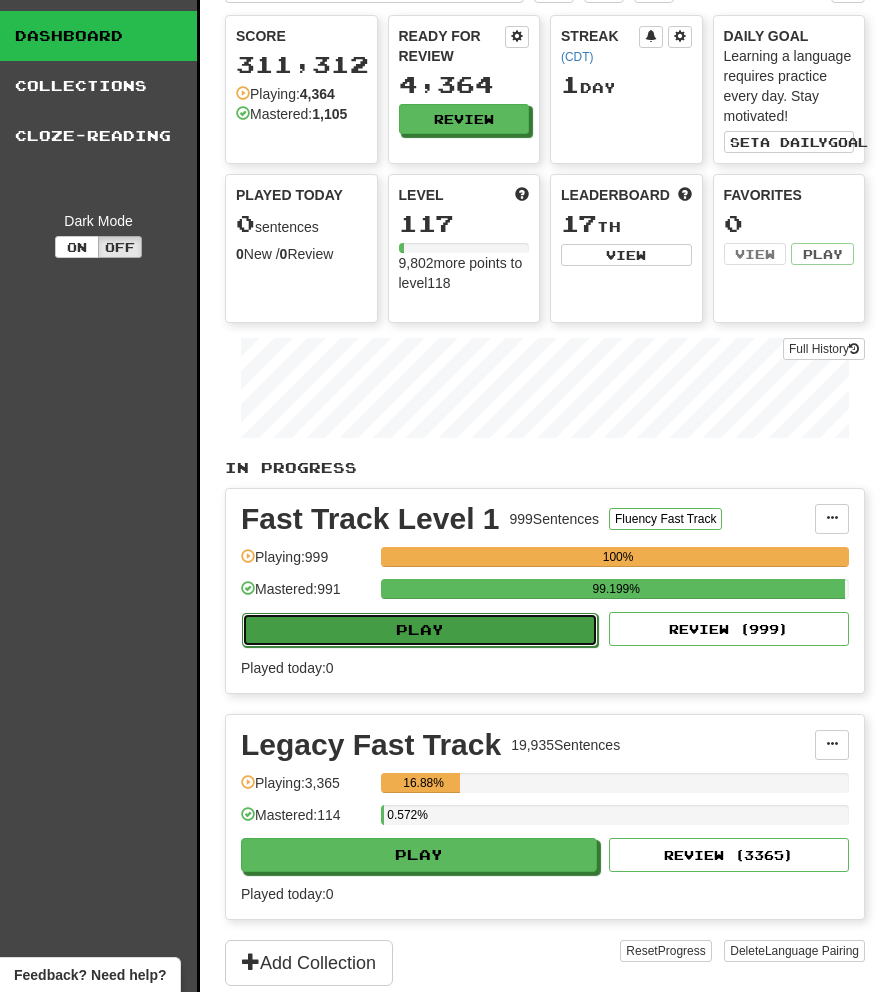 click on "Play" 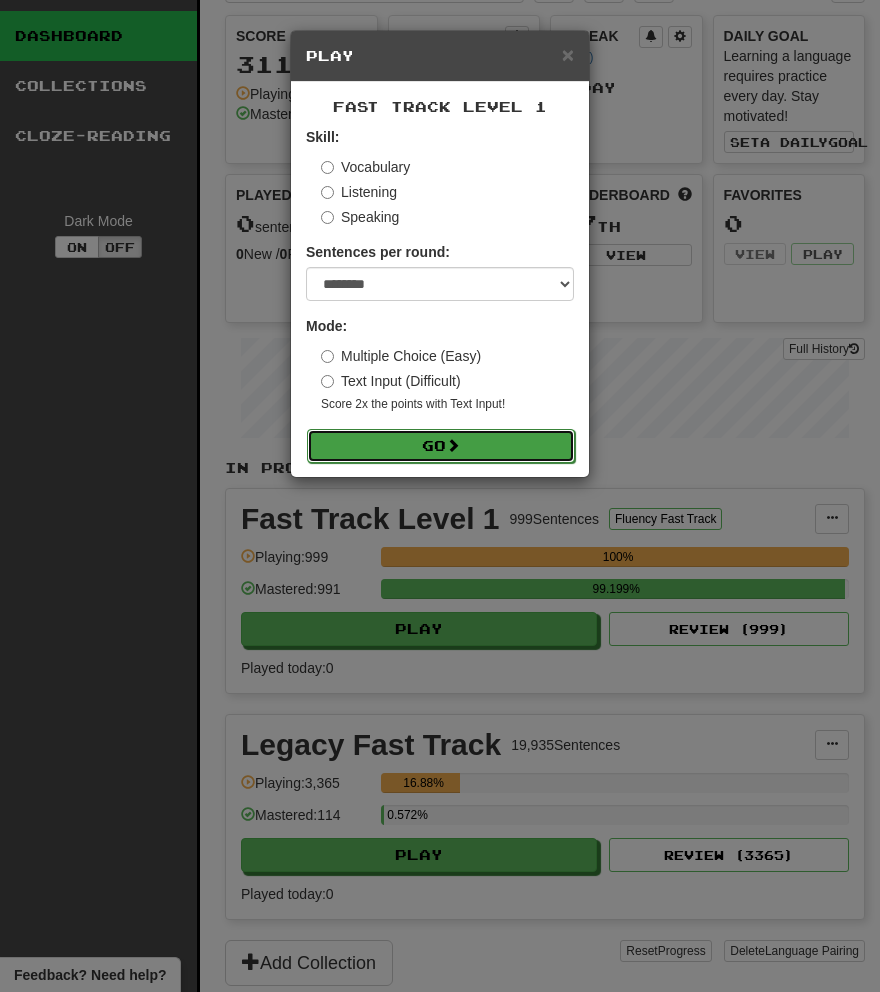 click on "Go" at bounding box center (441, 446) 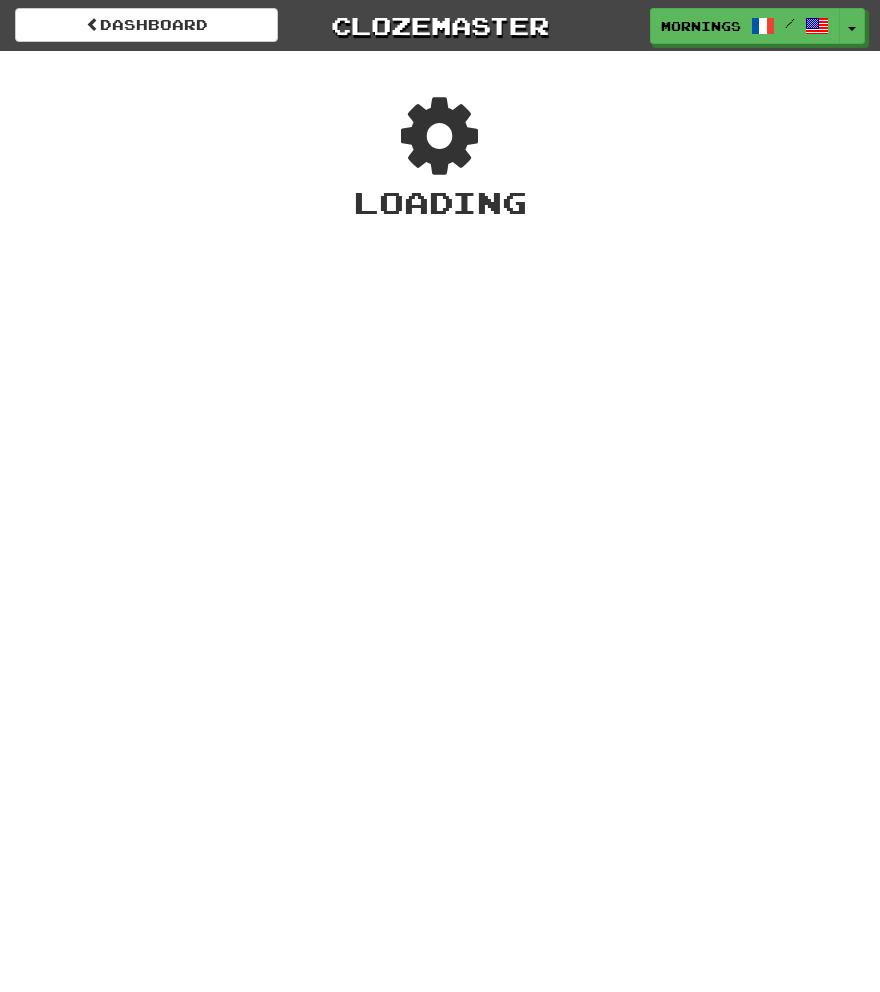 scroll, scrollTop: 0, scrollLeft: 0, axis: both 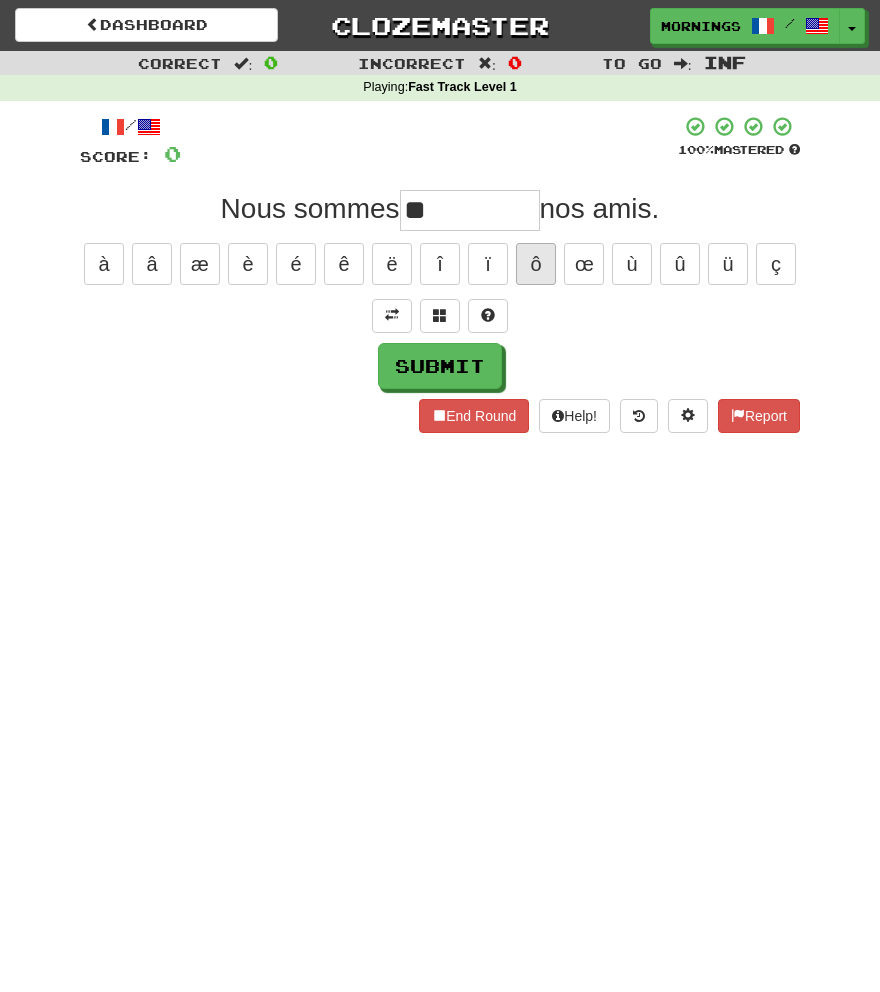 type on "*" 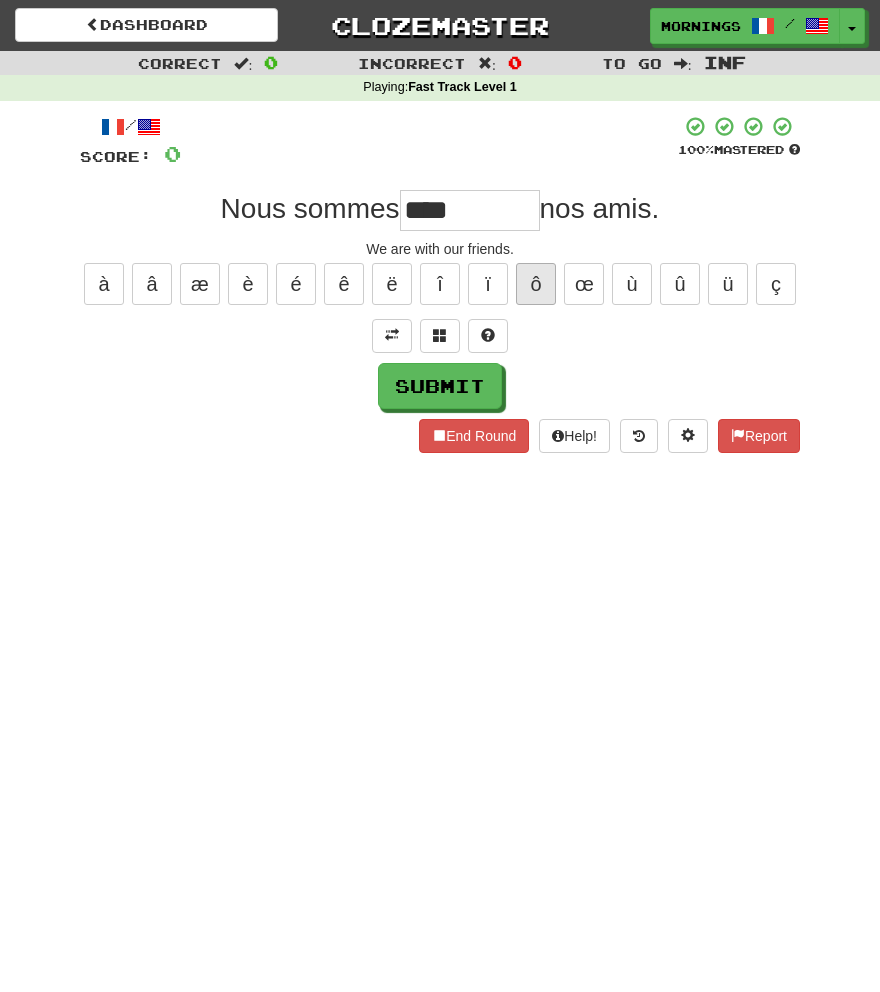 type on "****" 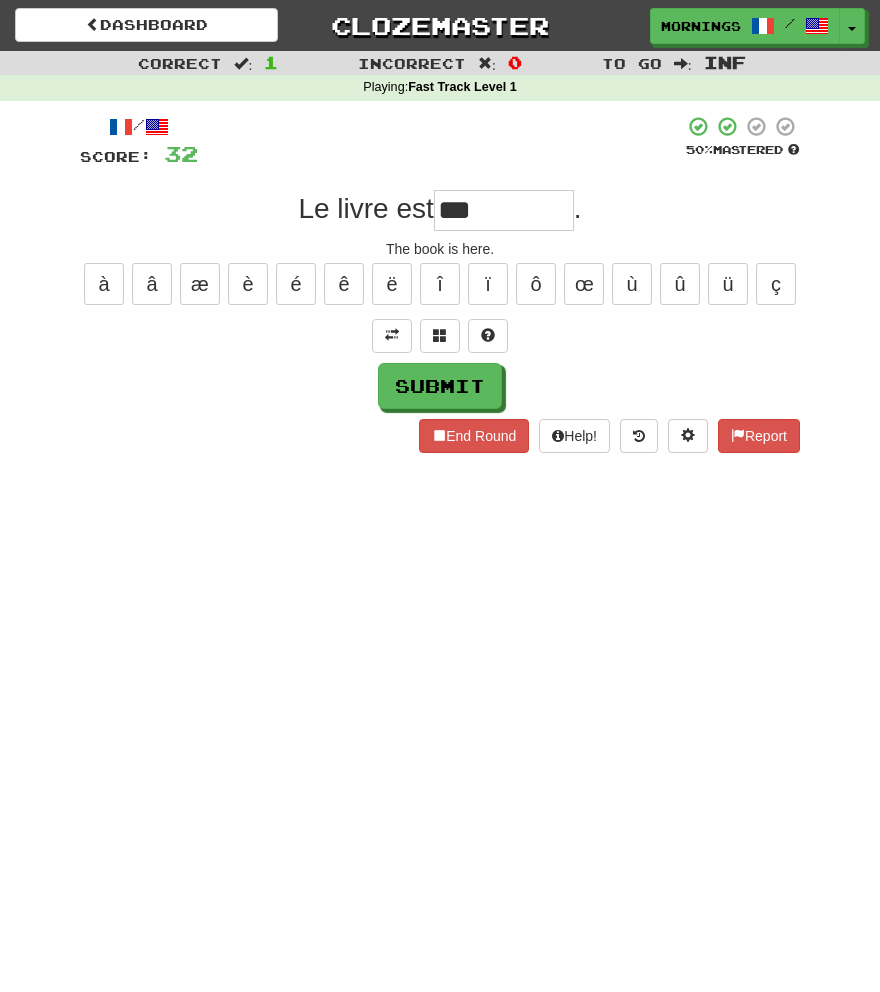type on "***" 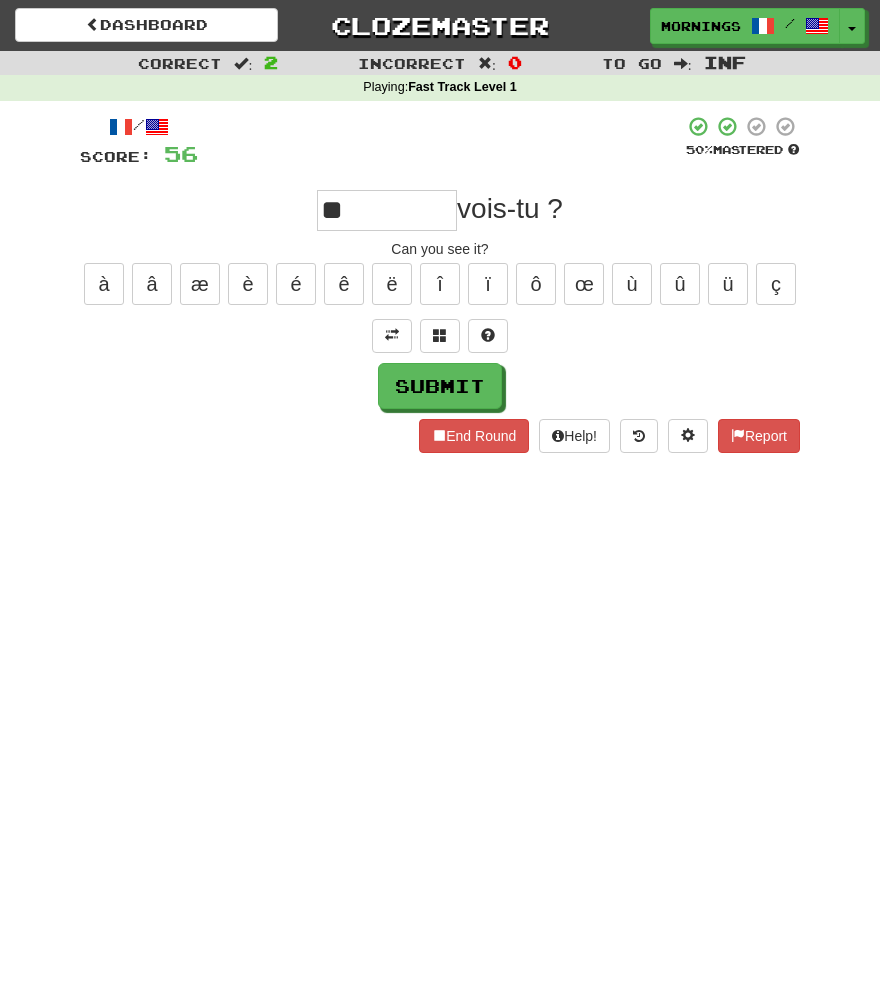 type on "*" 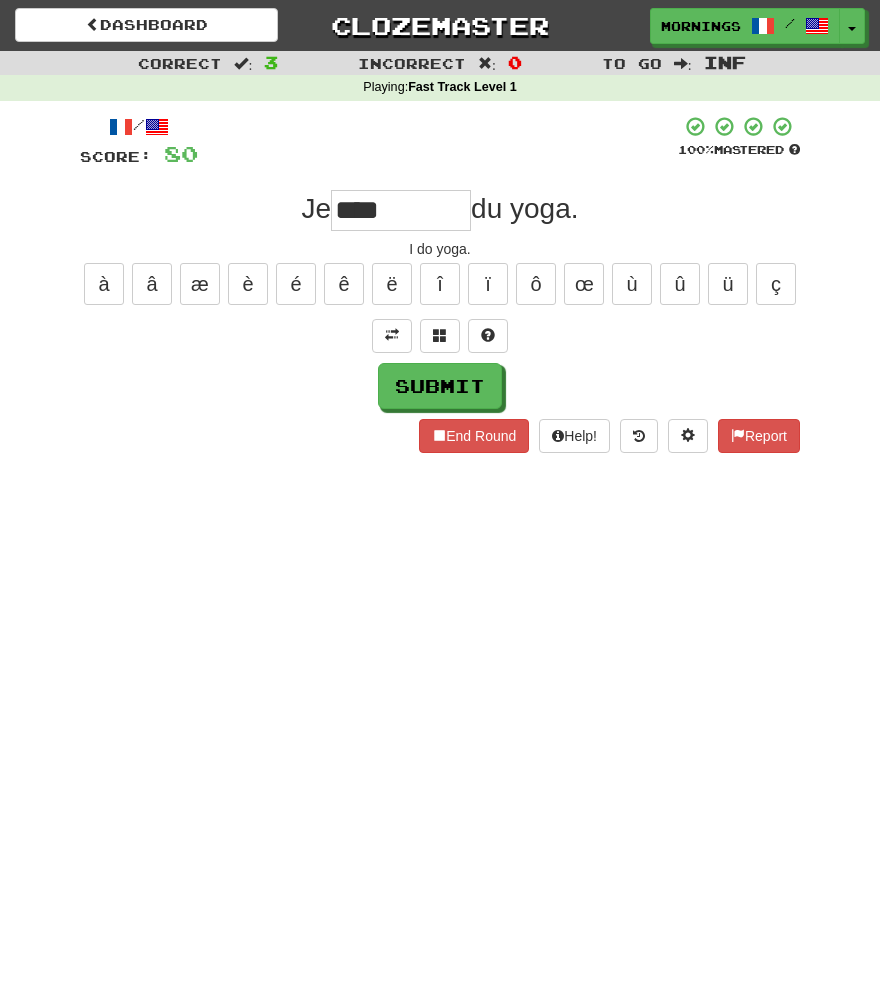 type on "****" 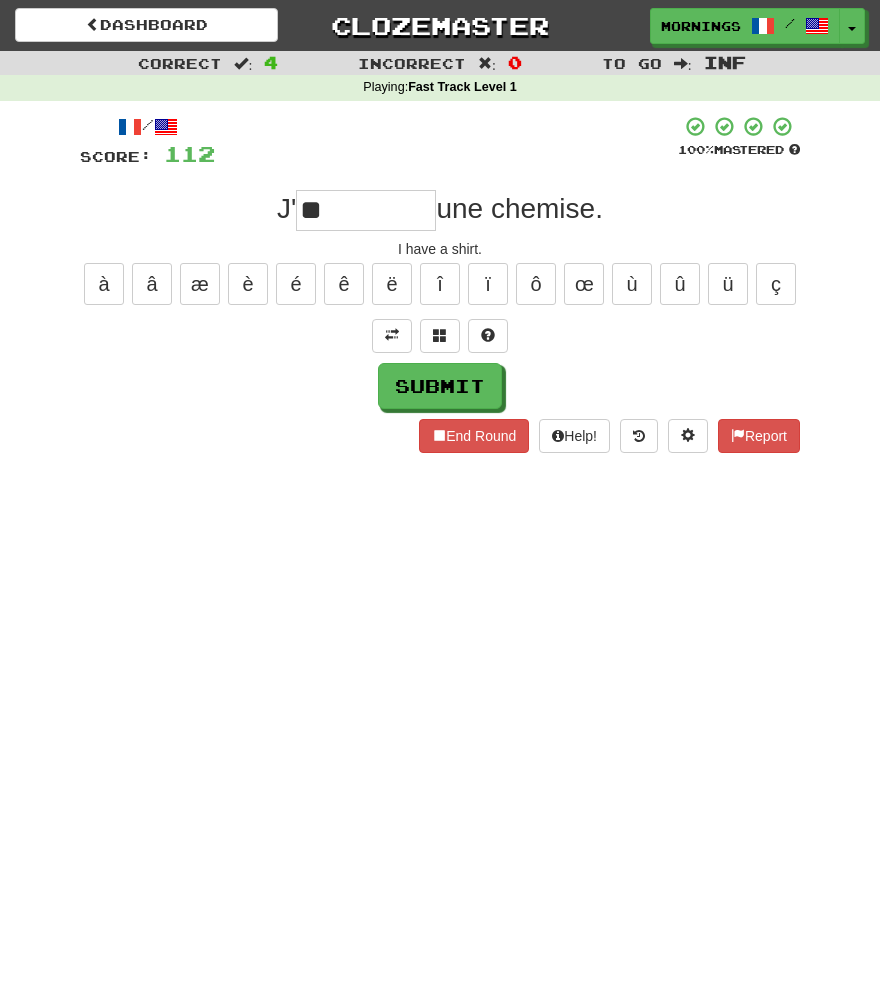 type on "**" 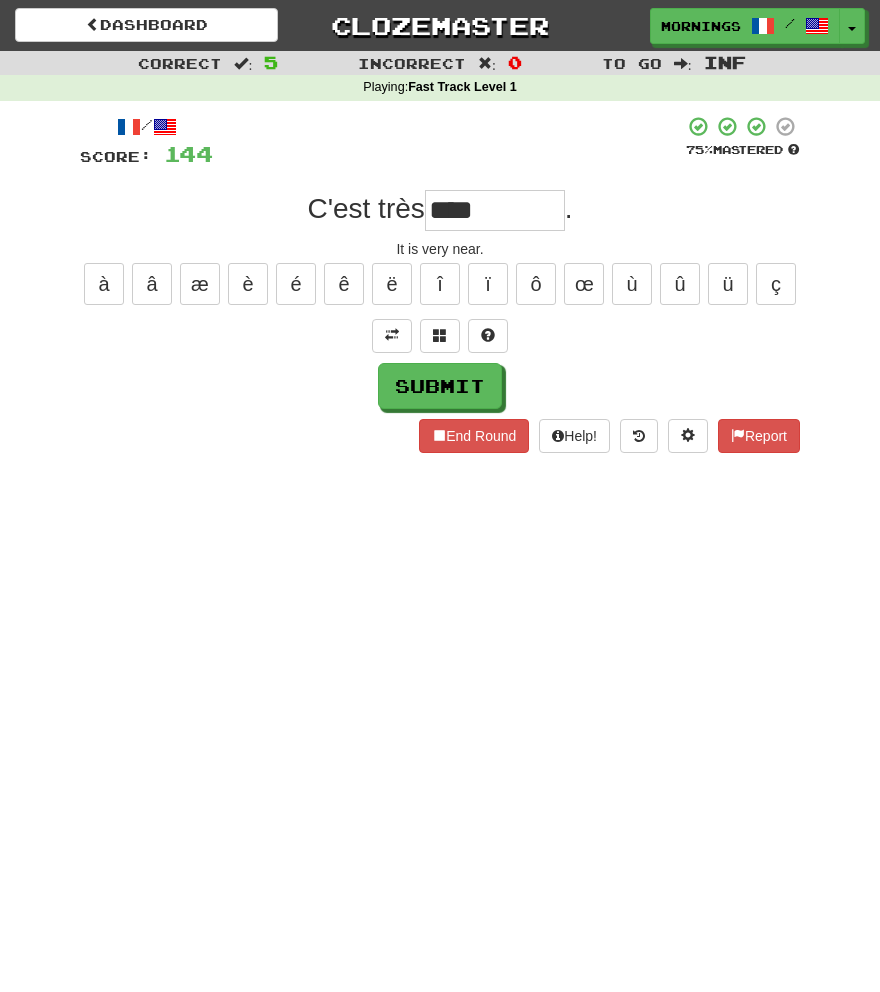 type on "******" 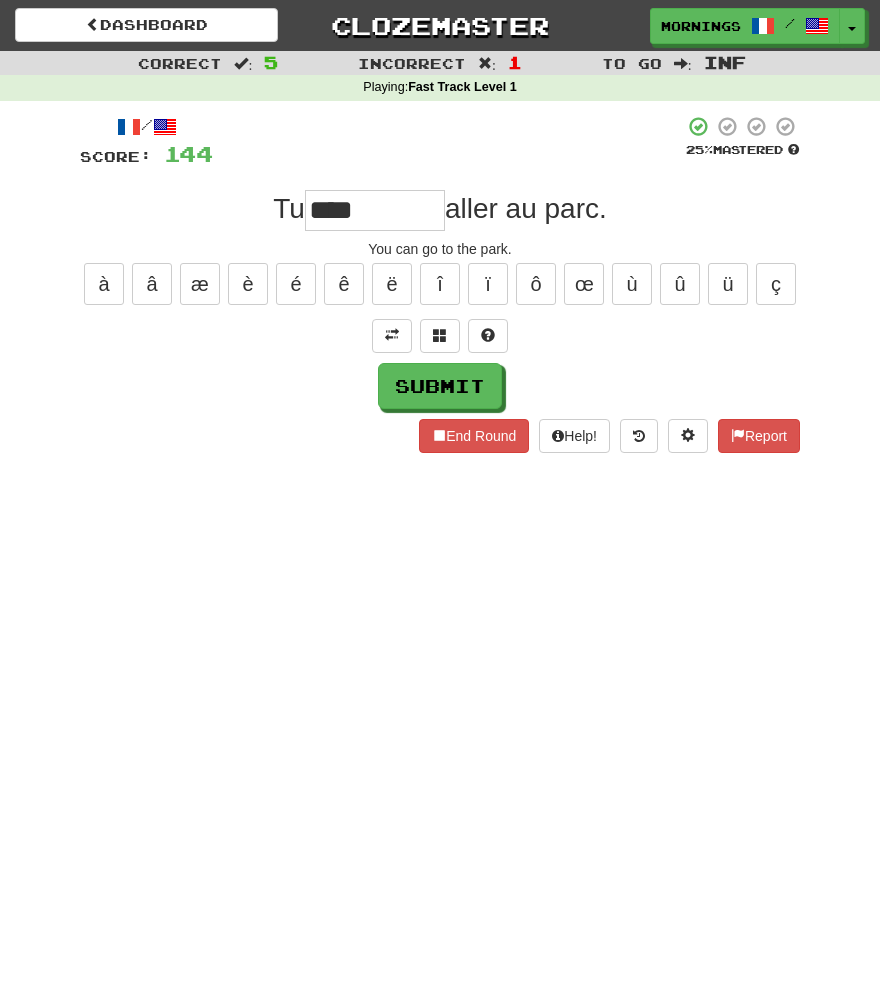 type on "****" 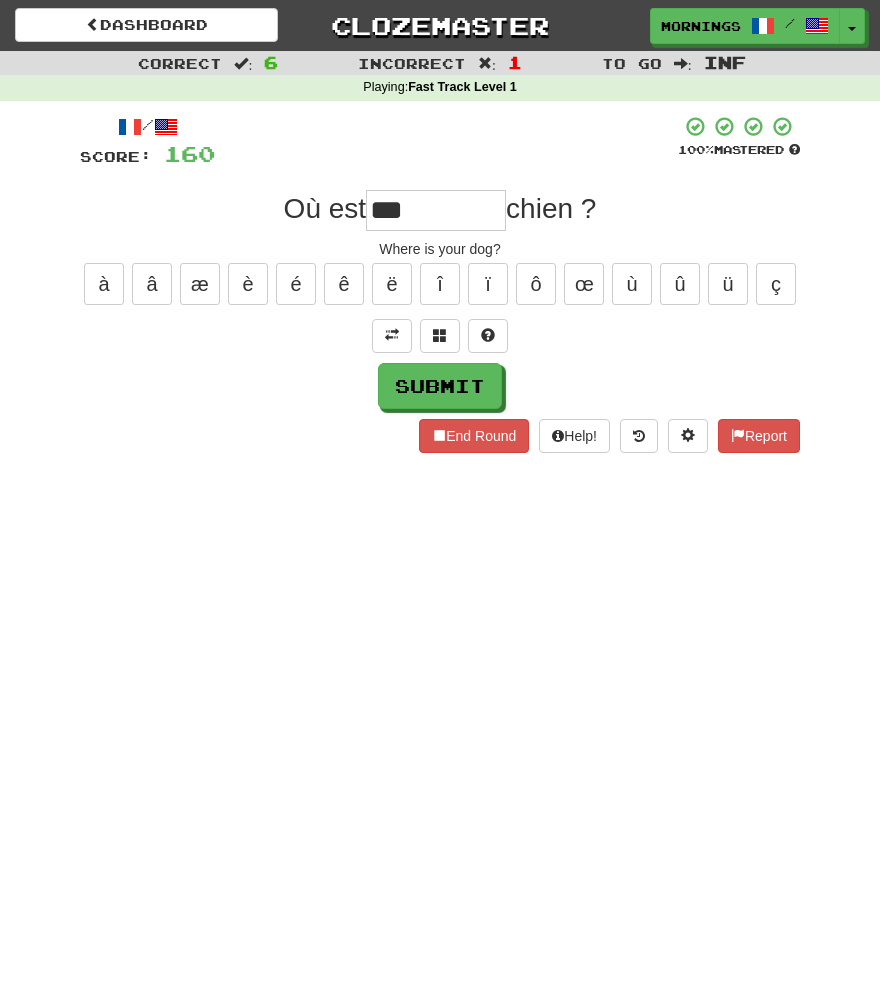 type on "***" 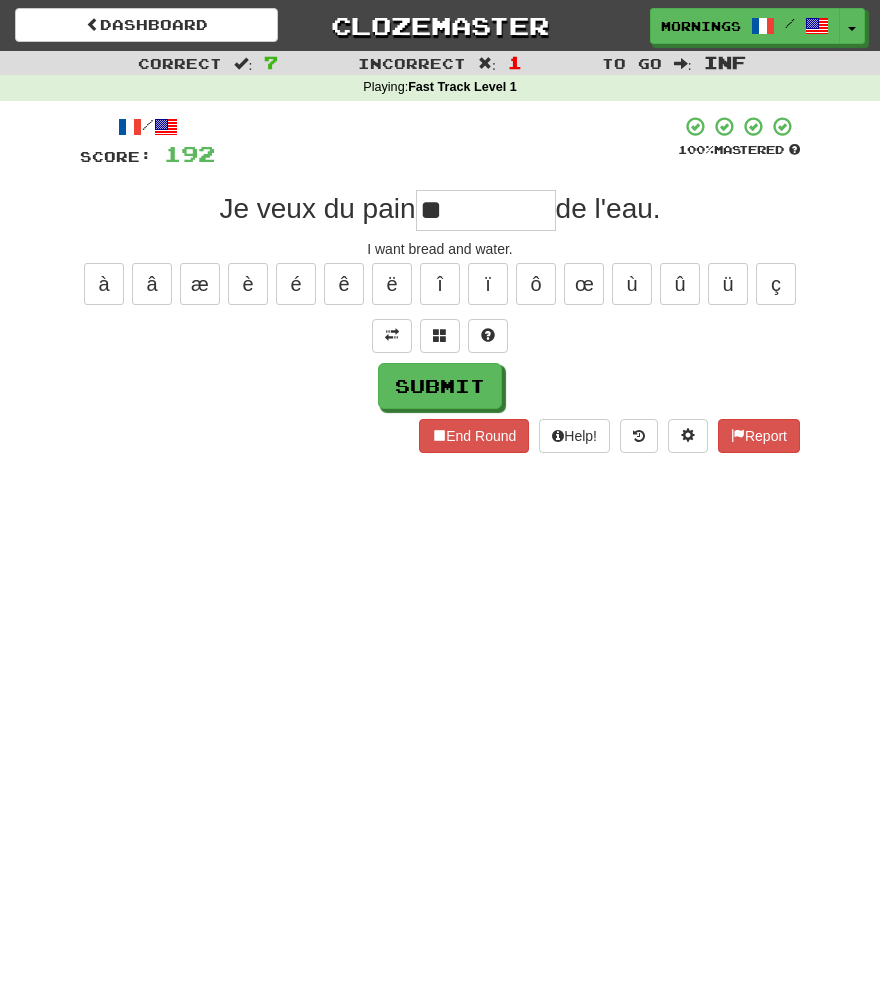 type on "**" 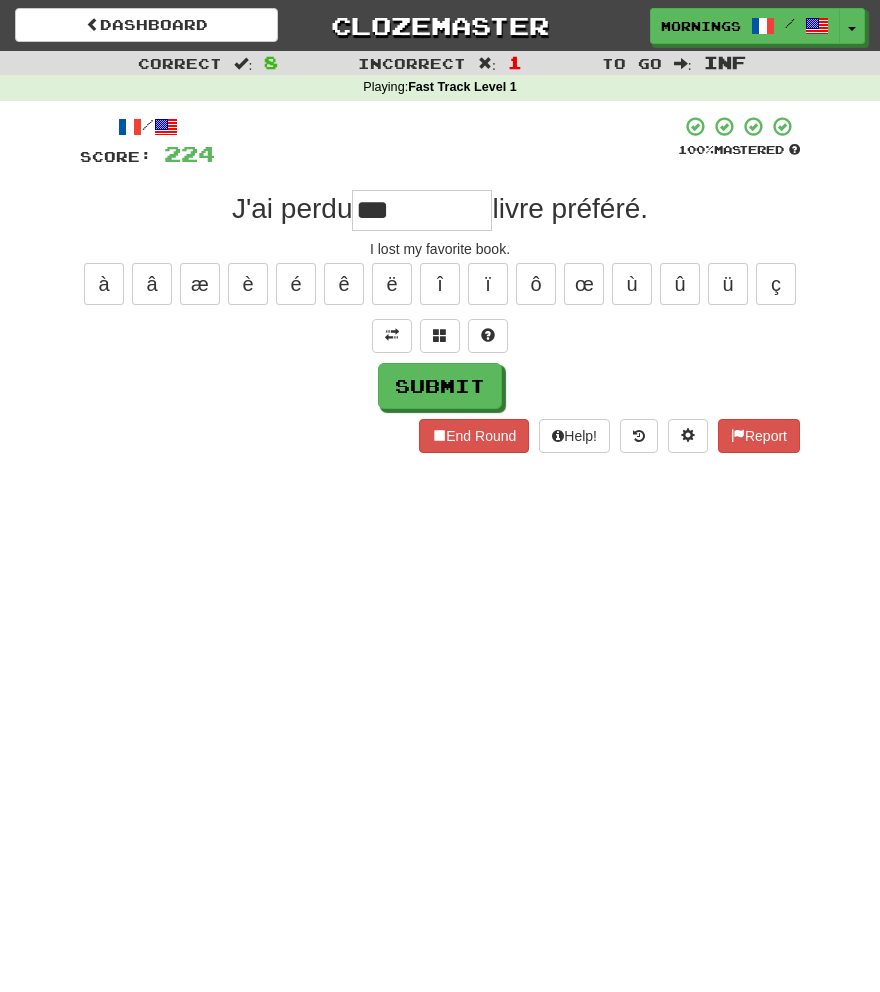 type on "***" 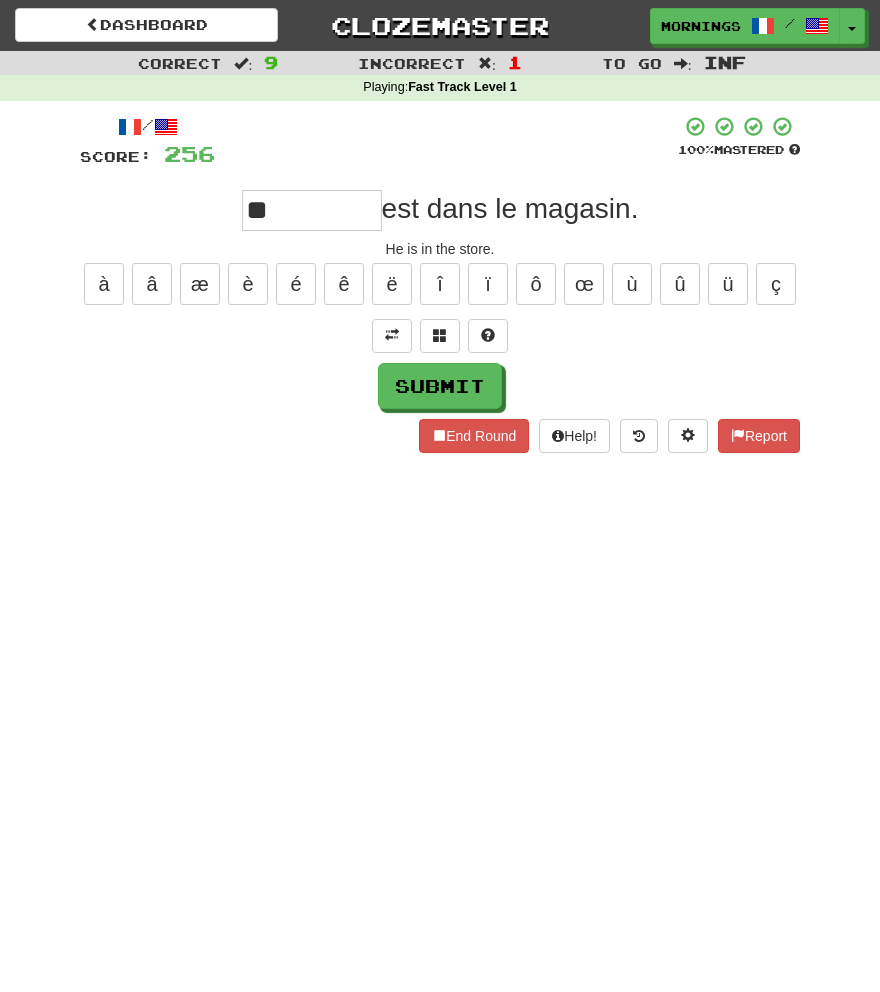 type on "**" 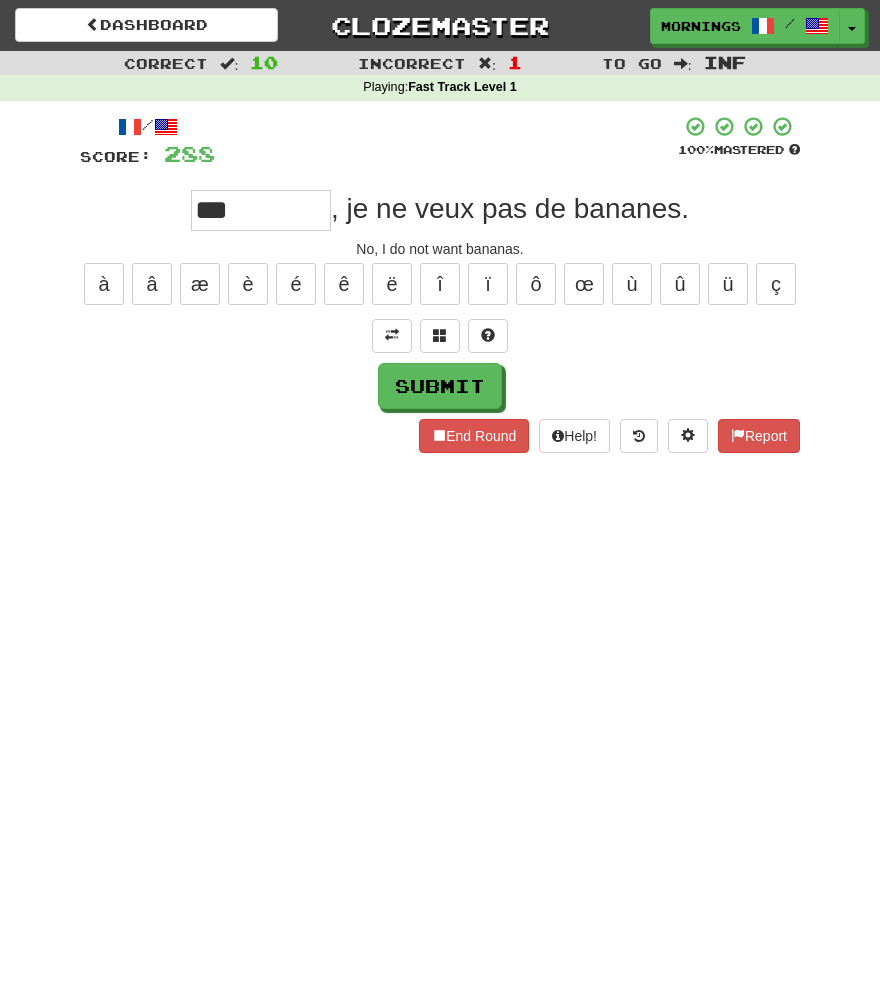 type on "***" 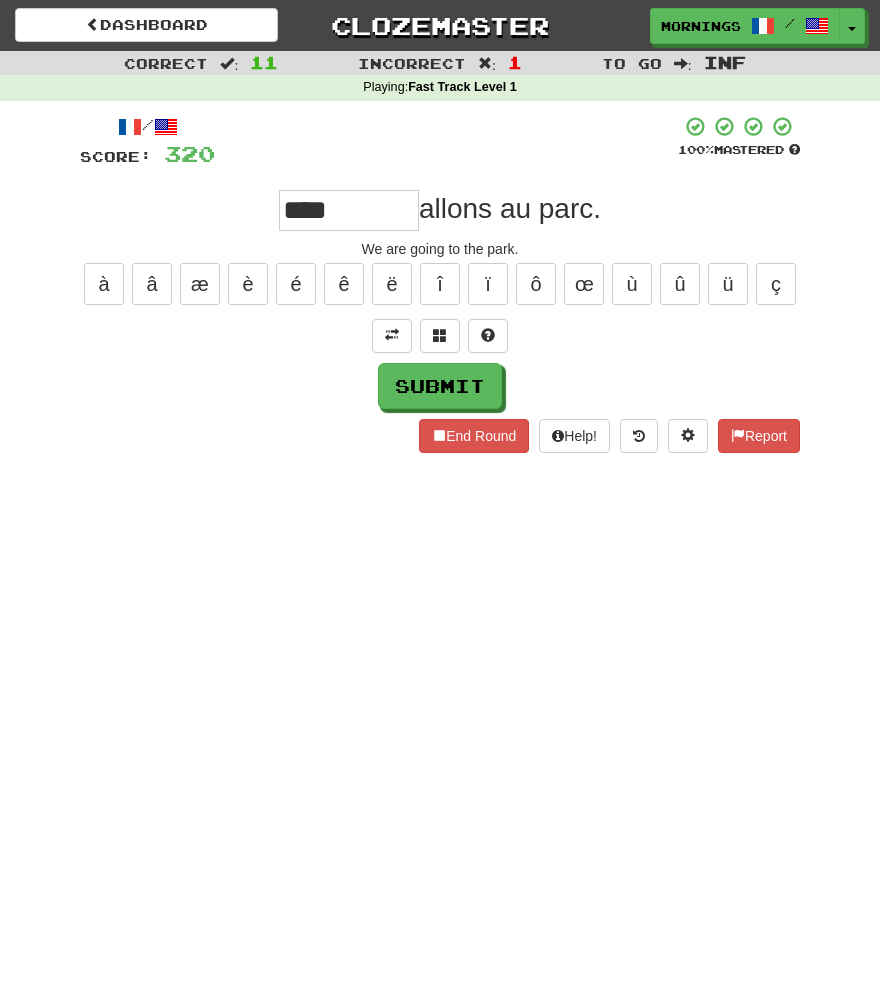 type on "****" 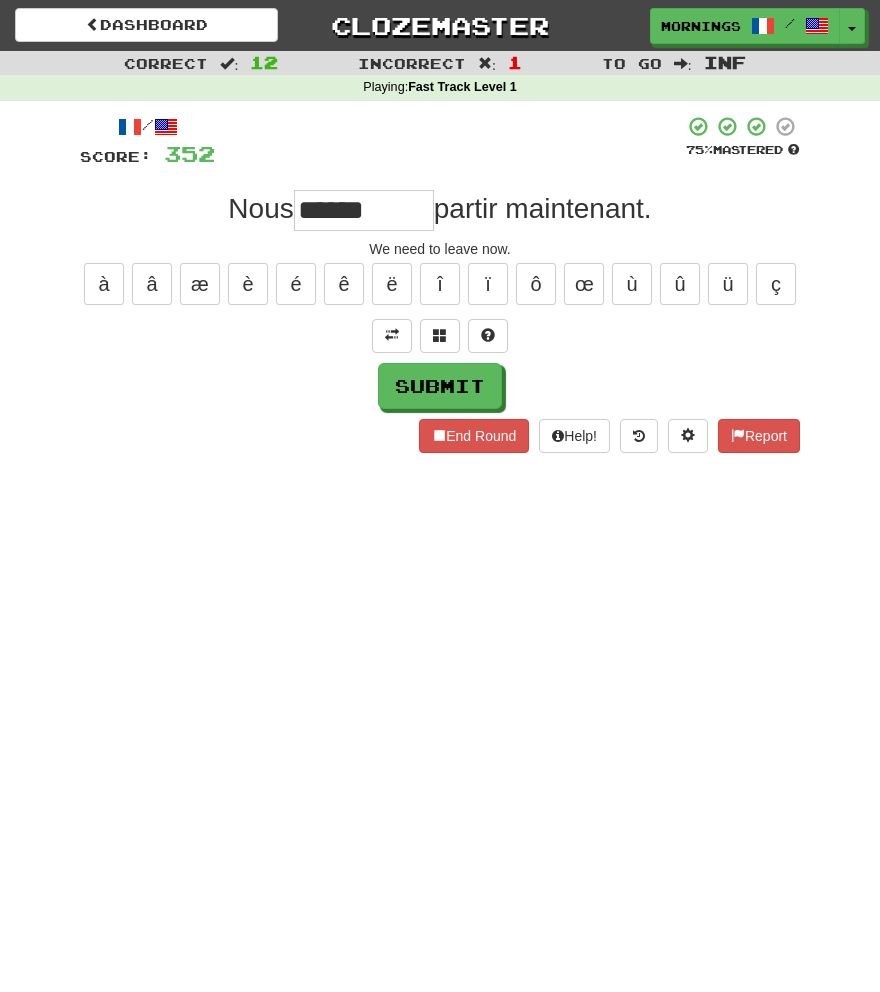 type on "******" 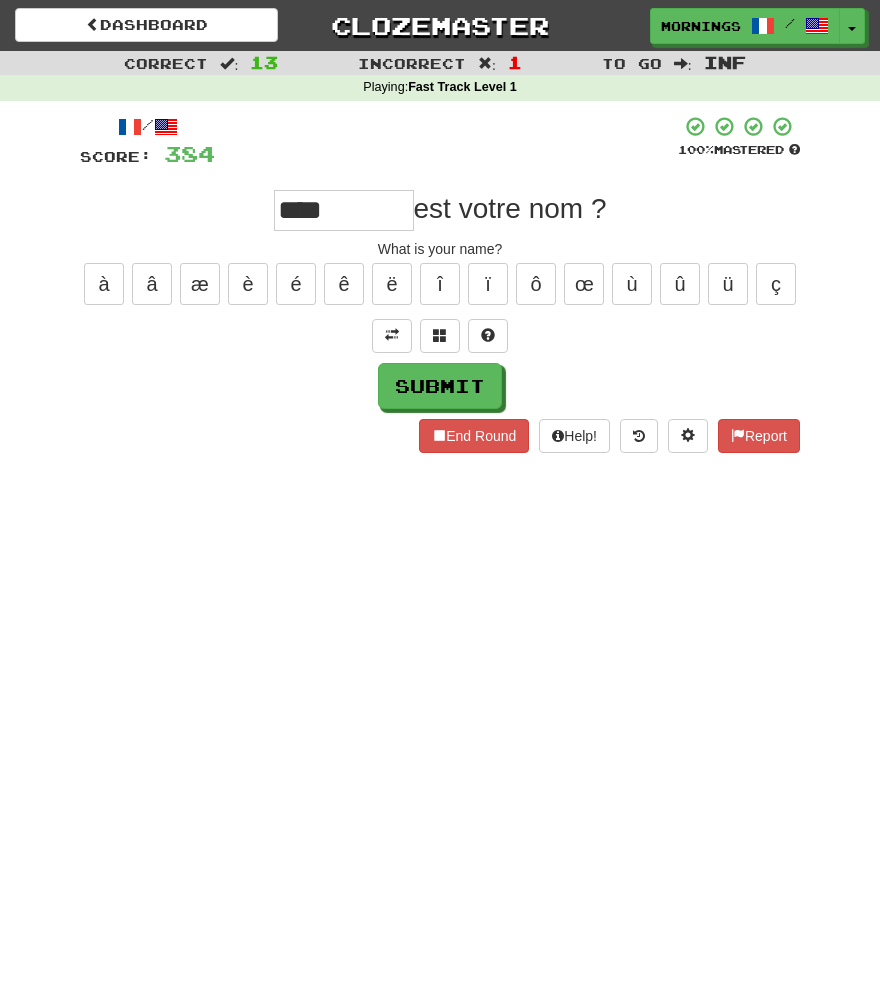 type on "****" 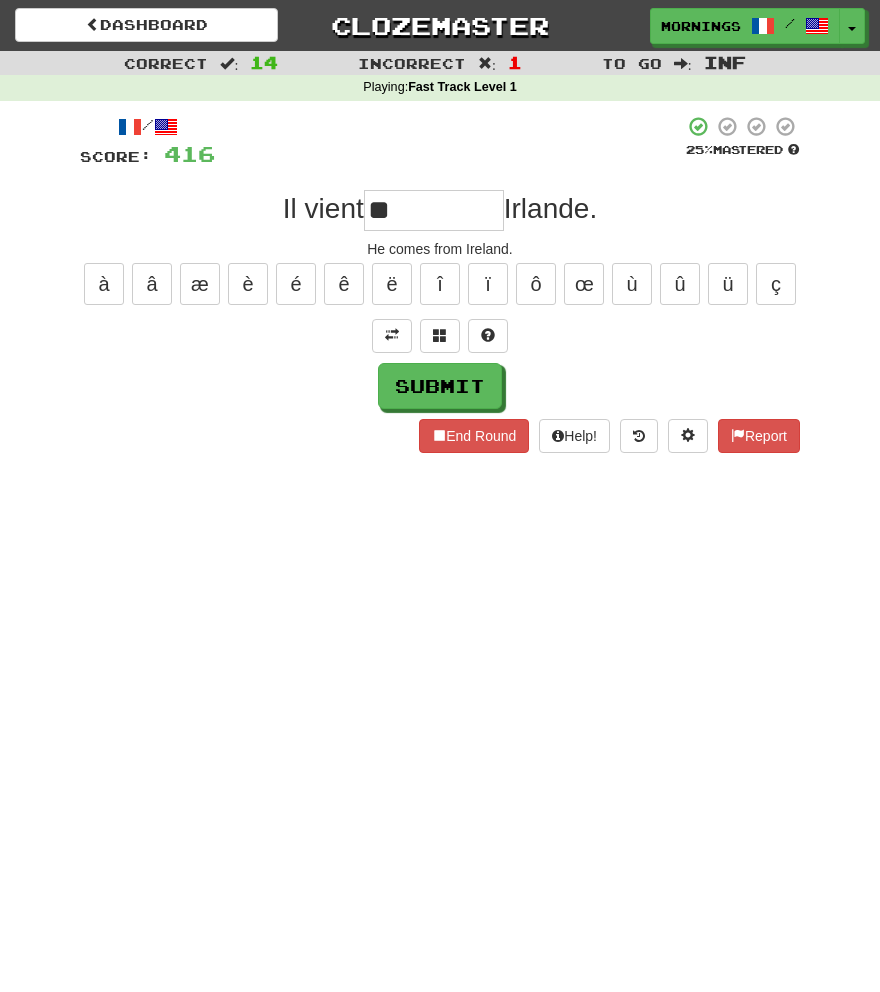 type on "**" 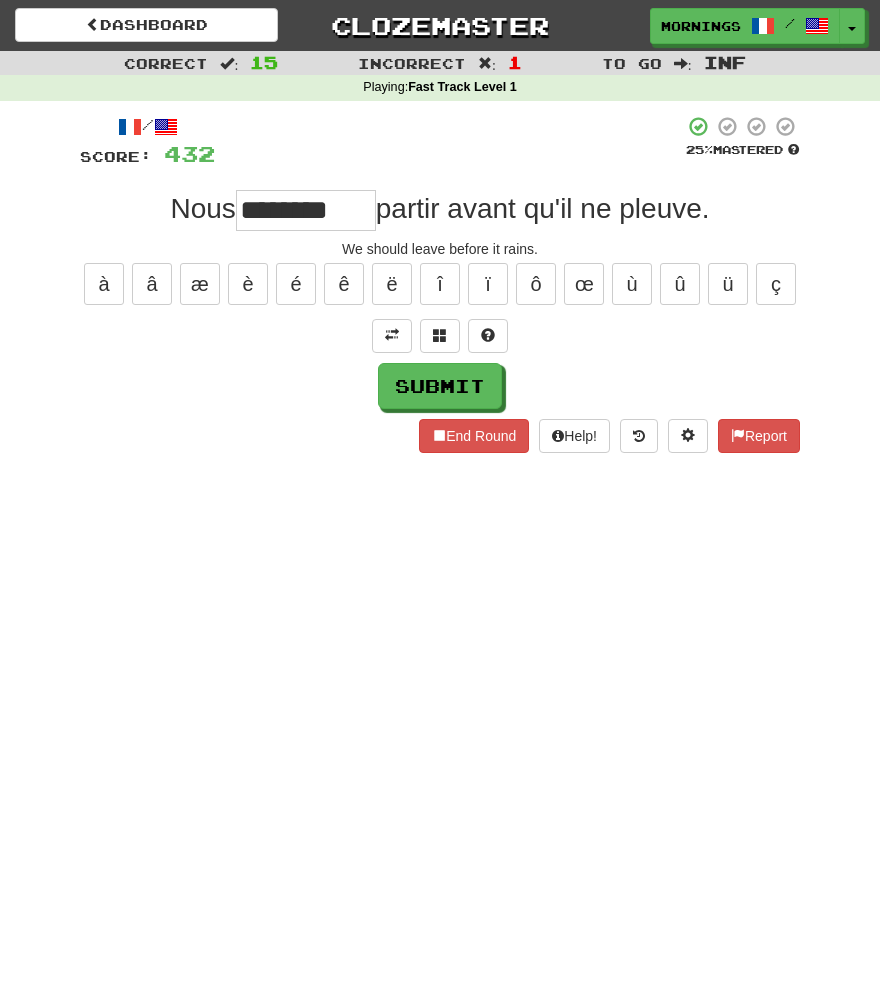type on "********" 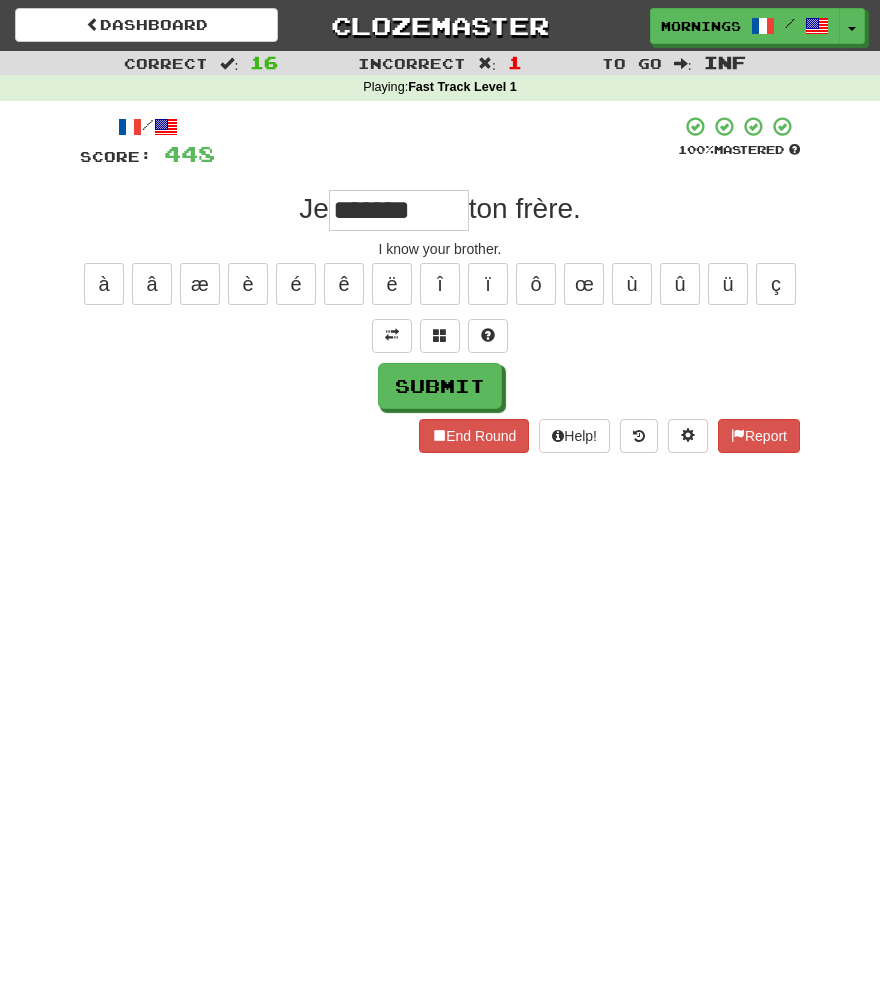 type on "*******" 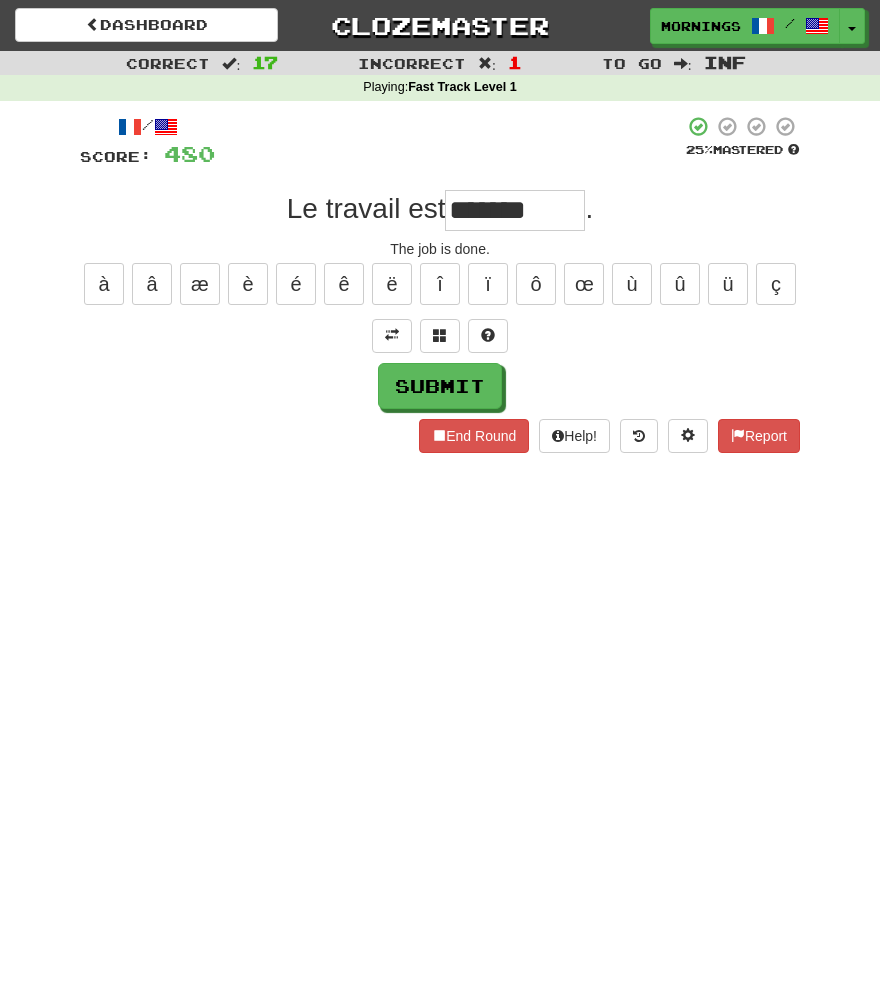type on "*******" 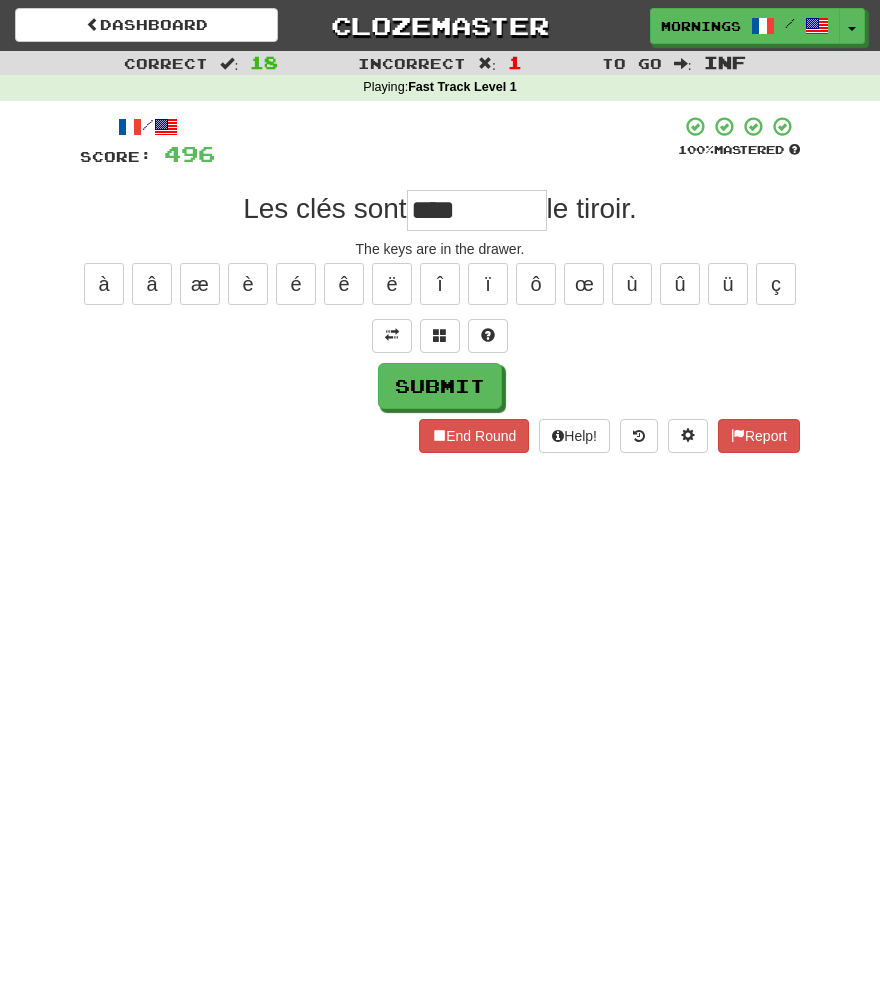 type on "****" 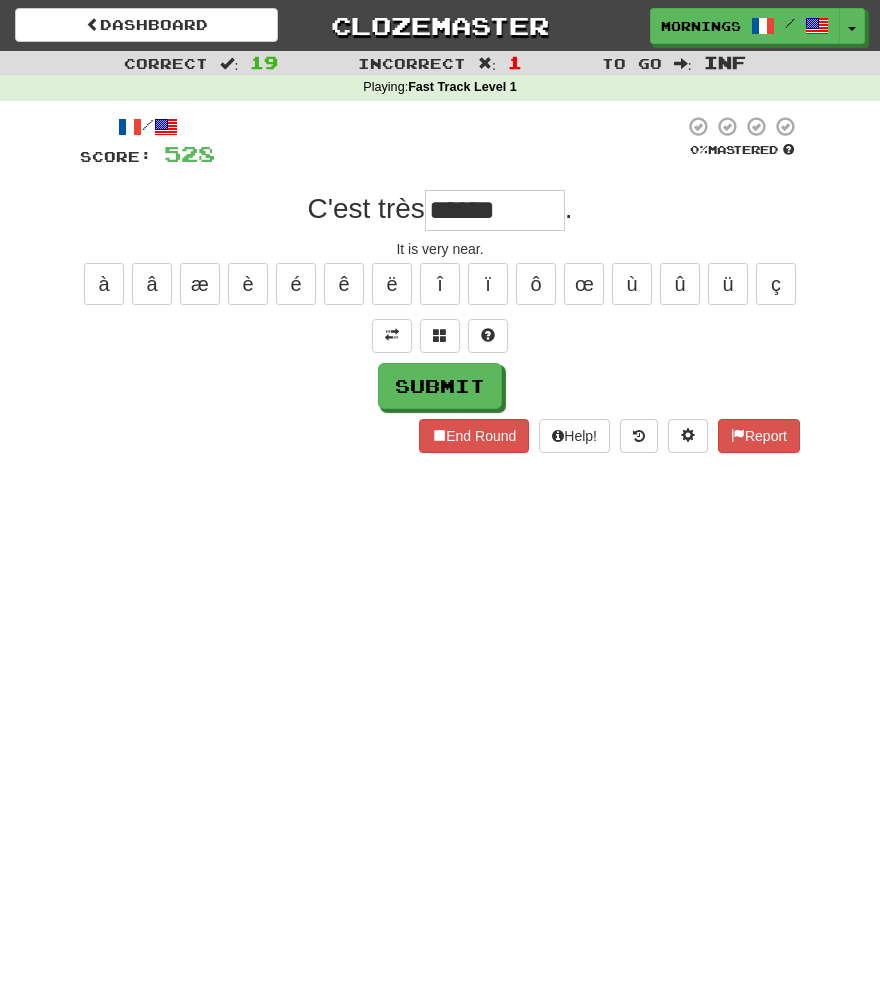 type on "******" 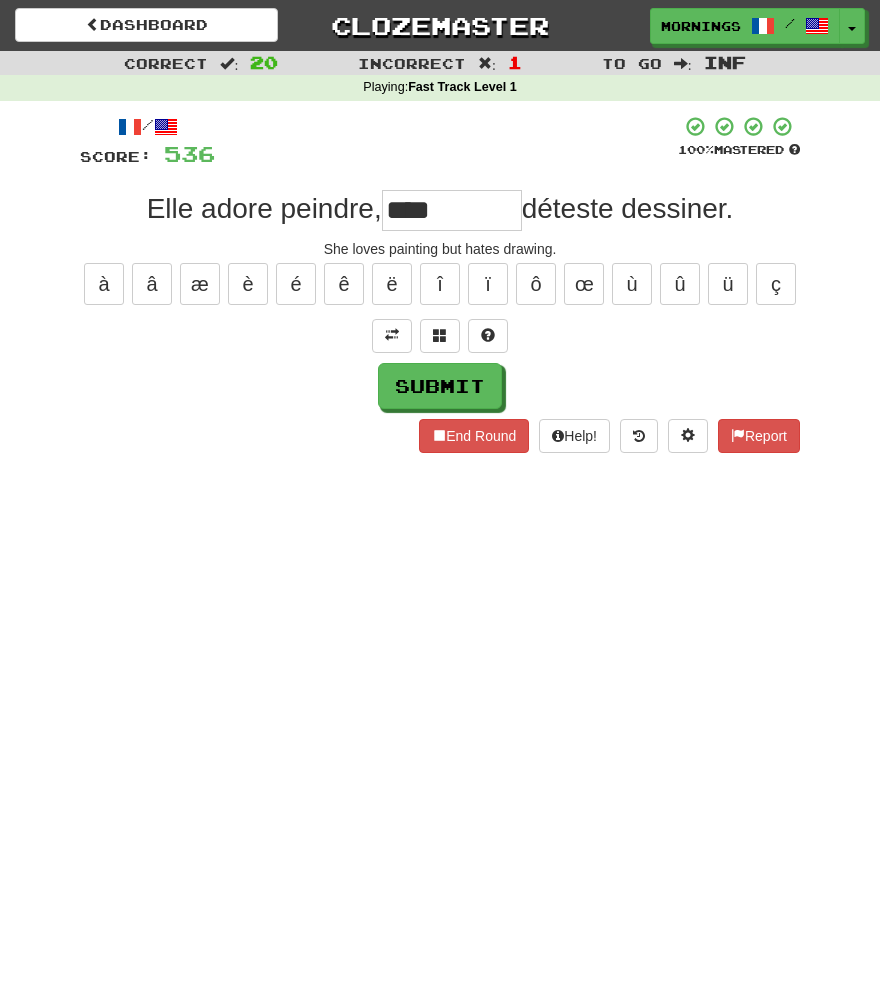 type on "****" 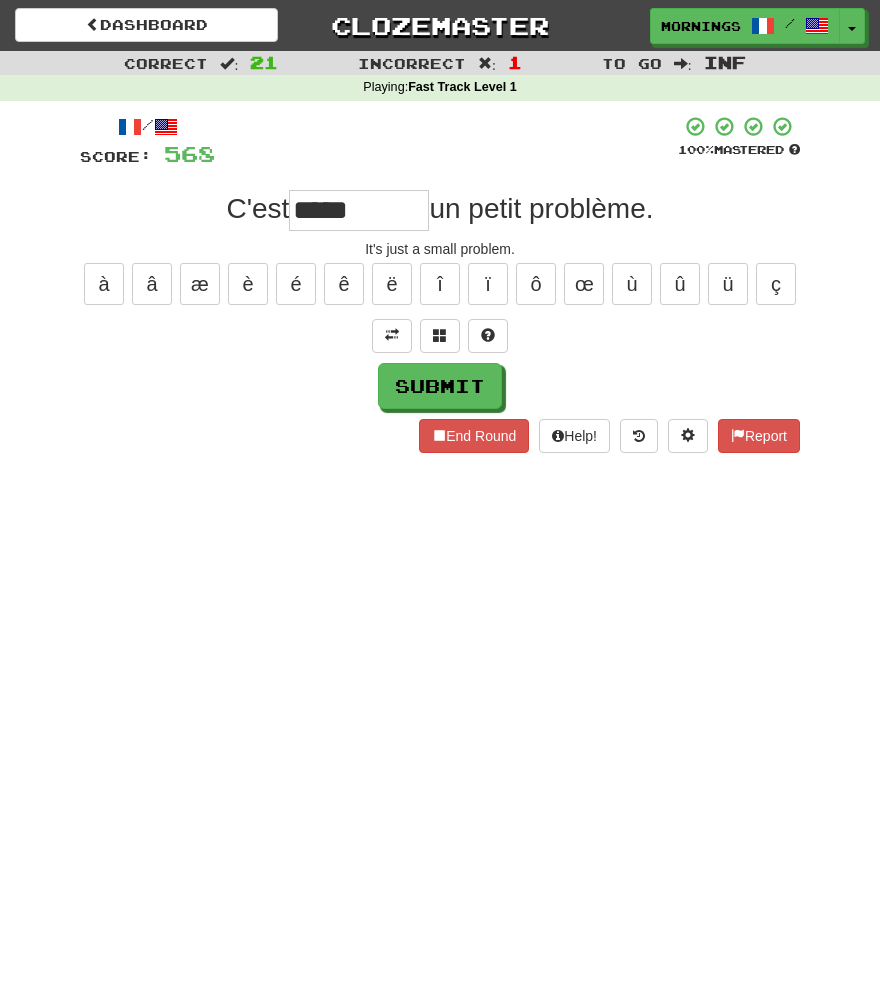 type on "*****" 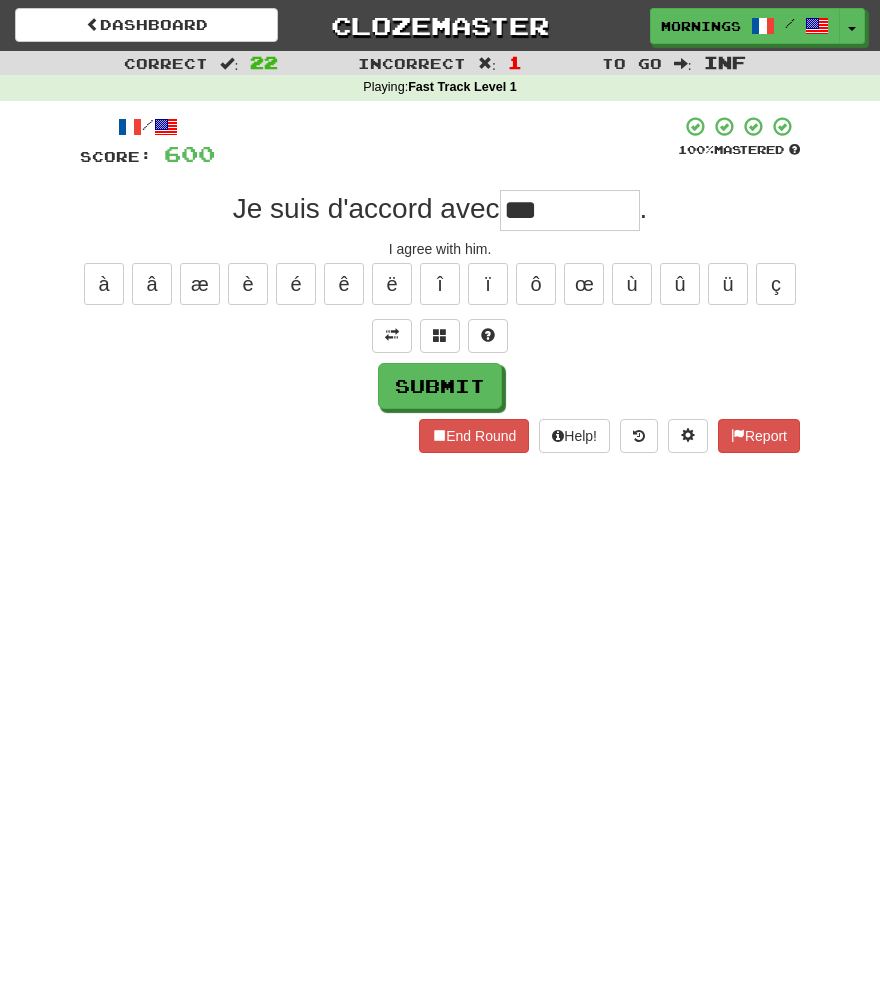type on "***" 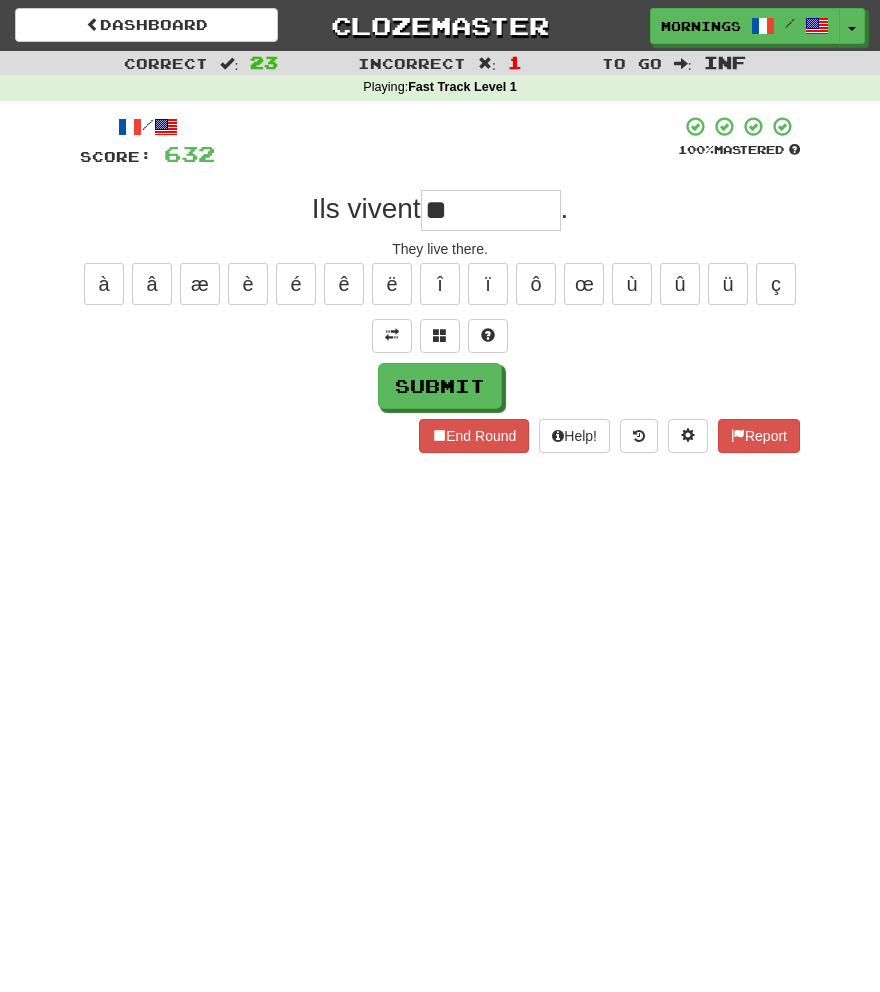 type on "**" 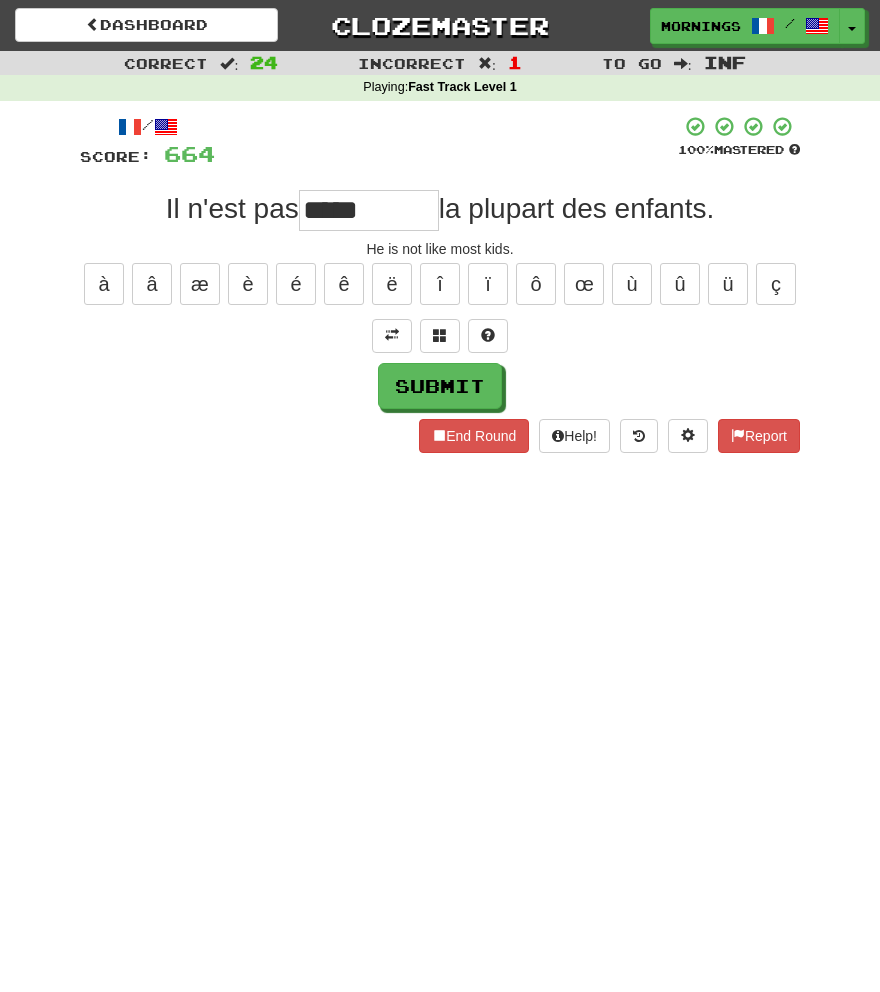 type on "*****" 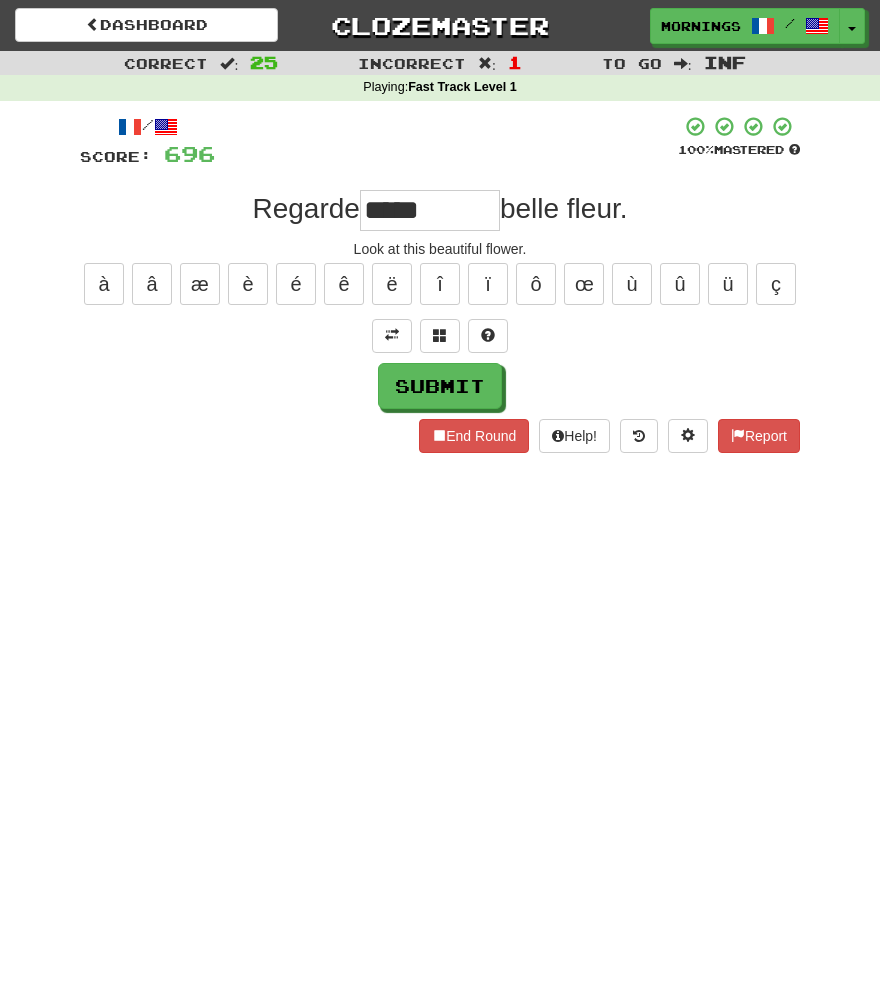 type on "*****" 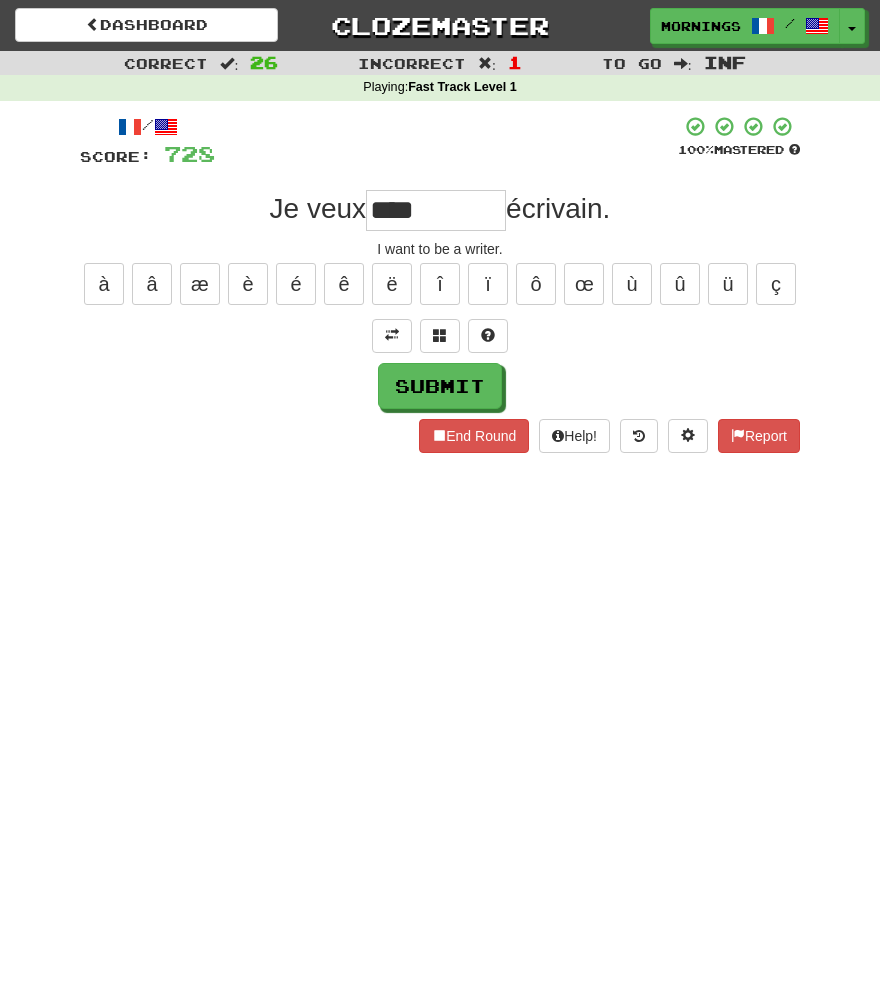type on "****" 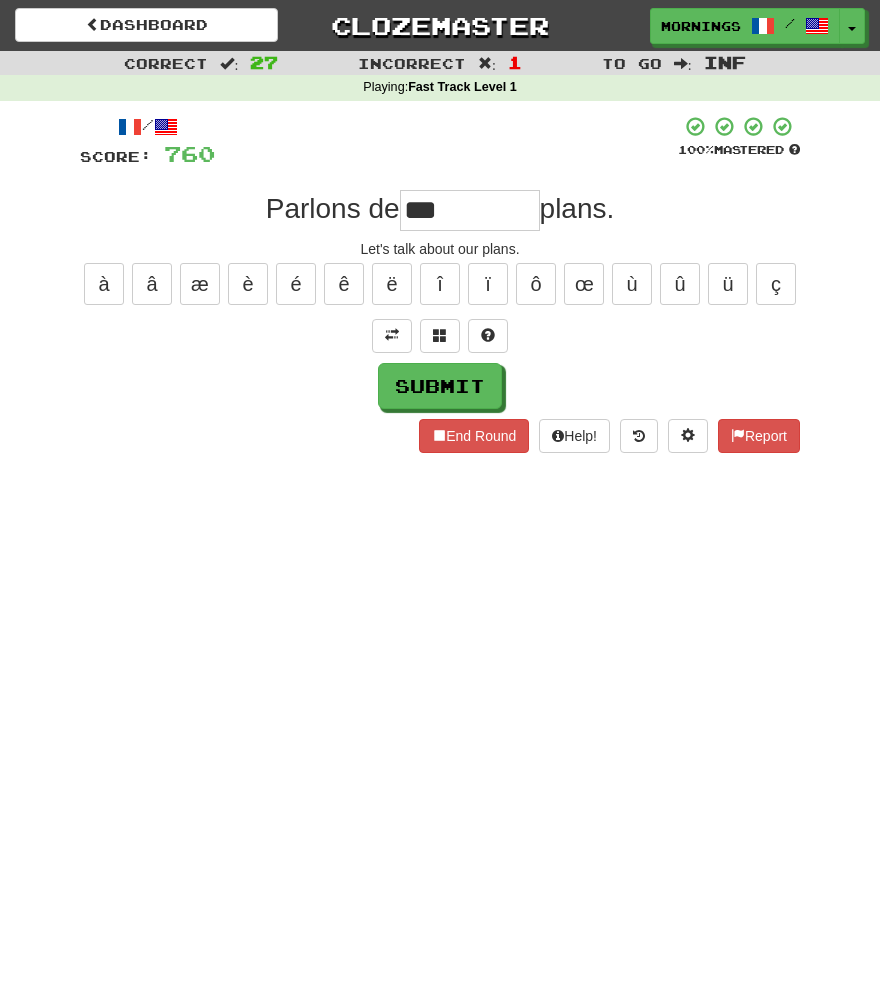 type on "***" 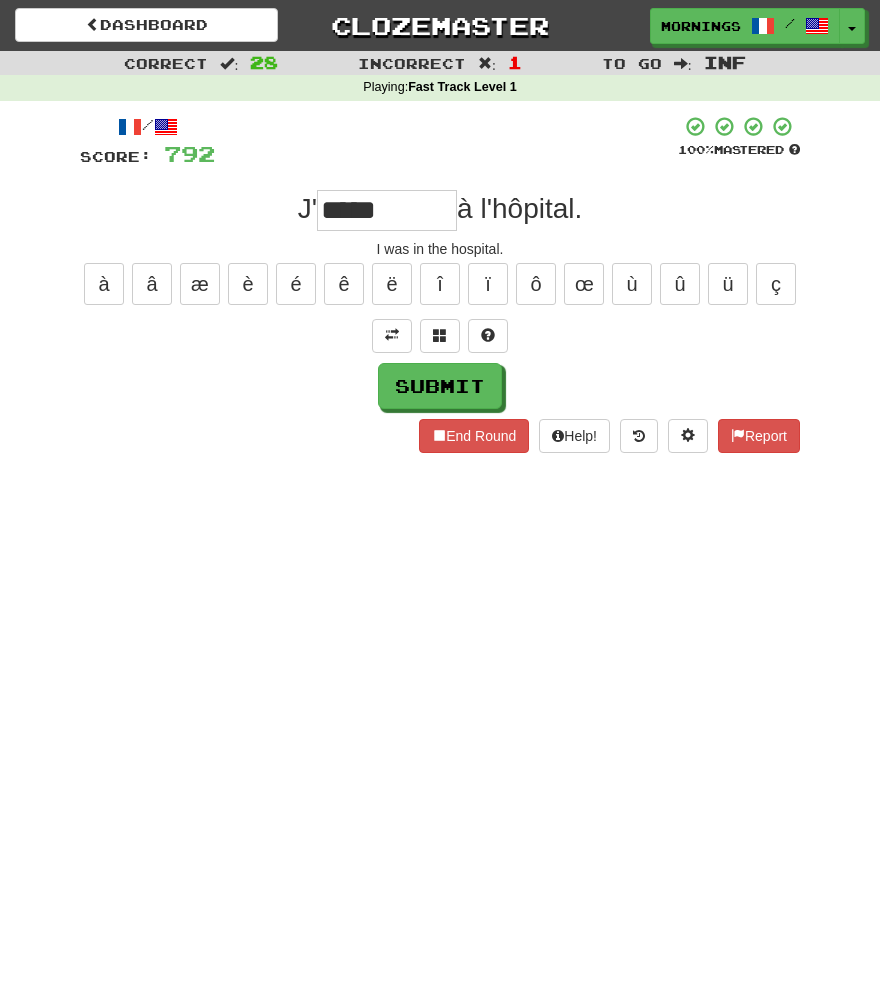 type on "*****" 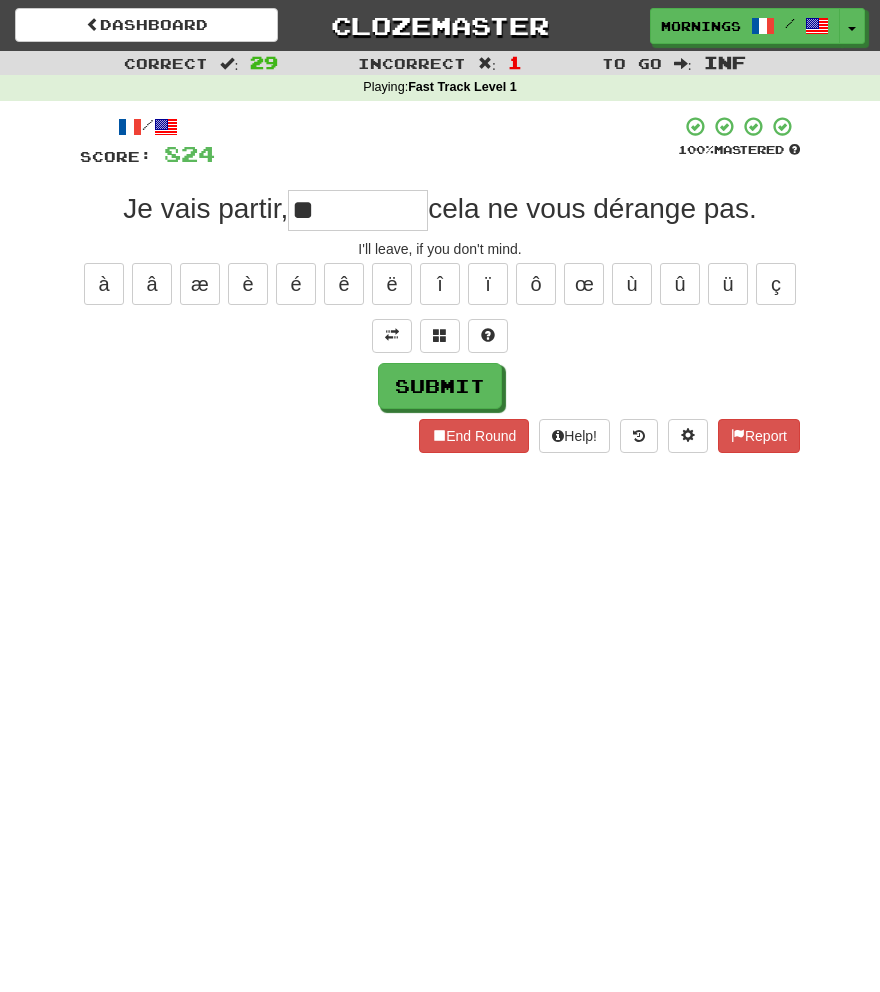 type on "**" 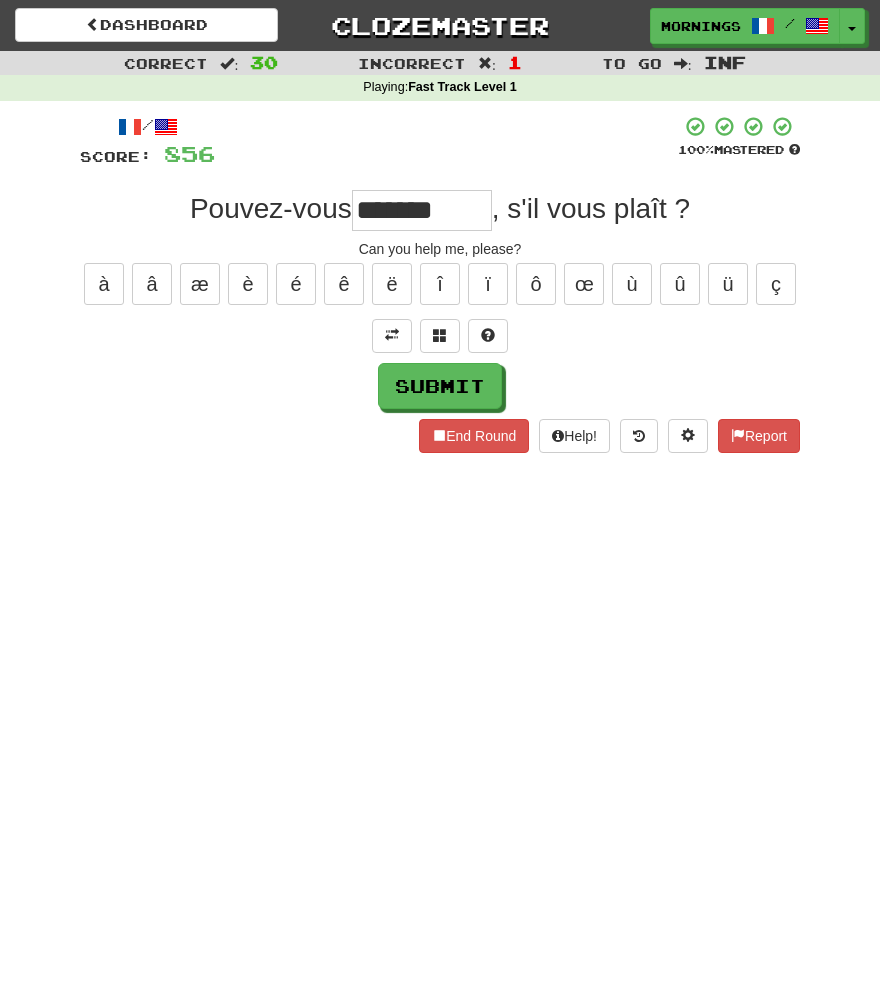 type on "*******" 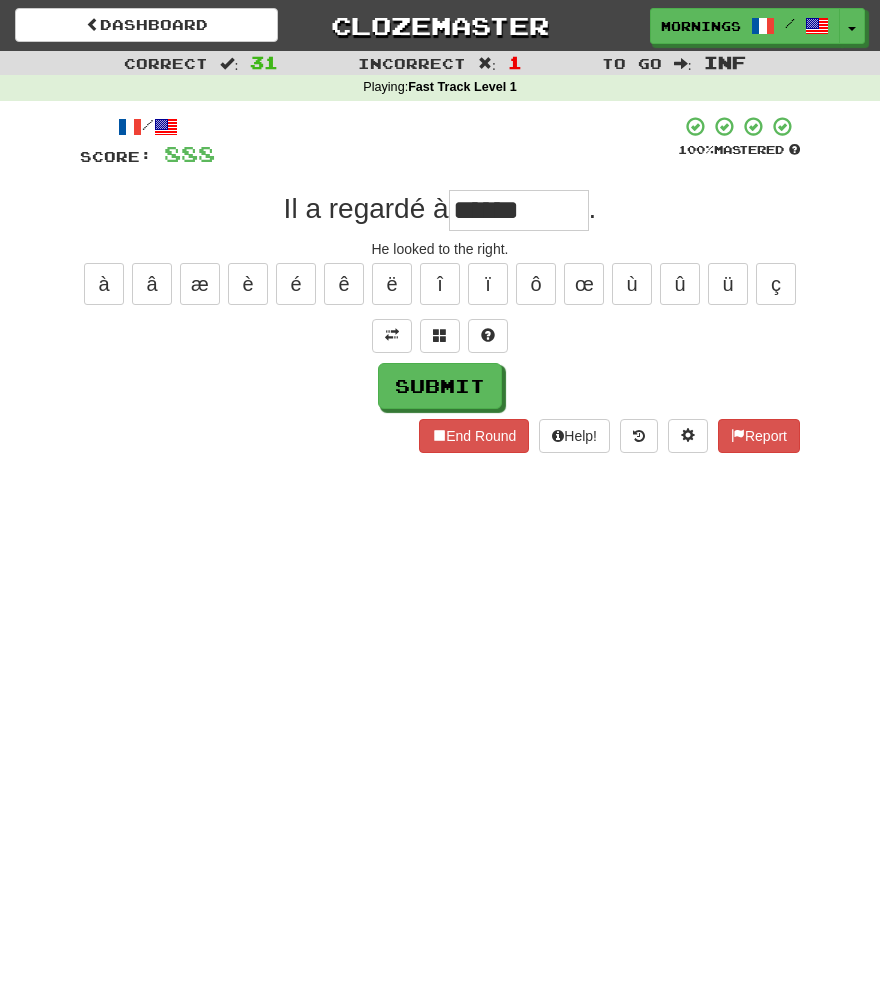 type on "******" 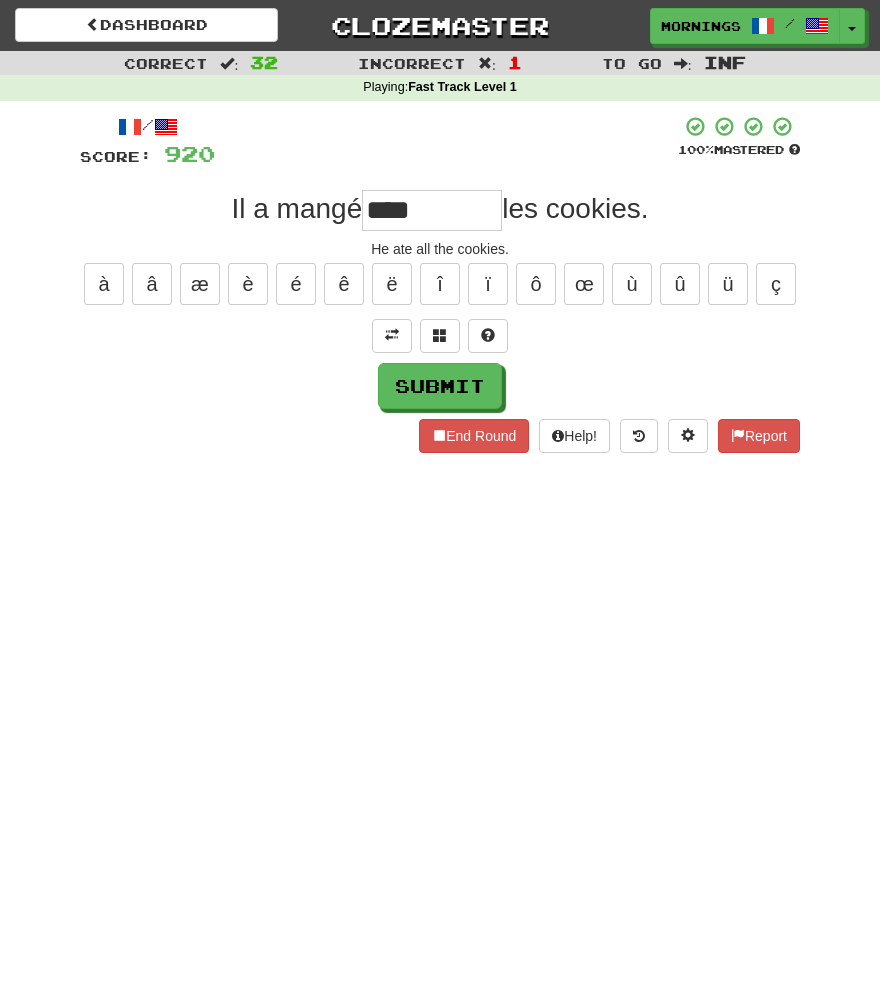 type on "****" 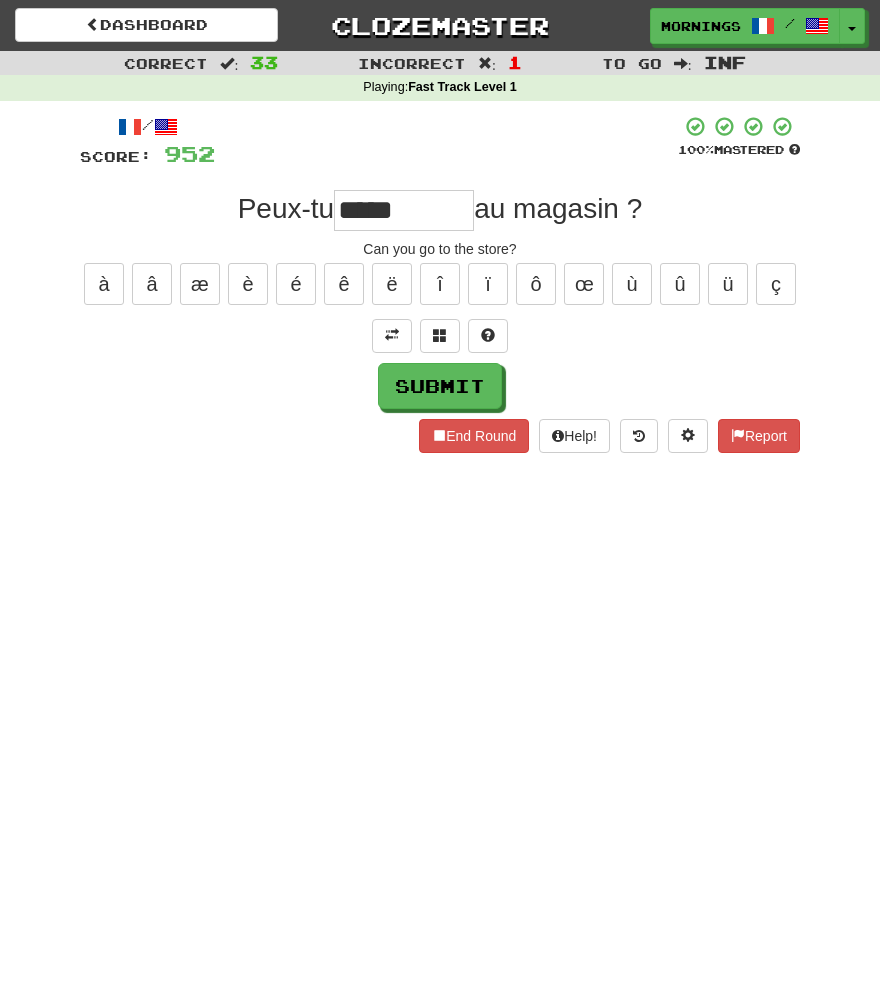 type on "*****" 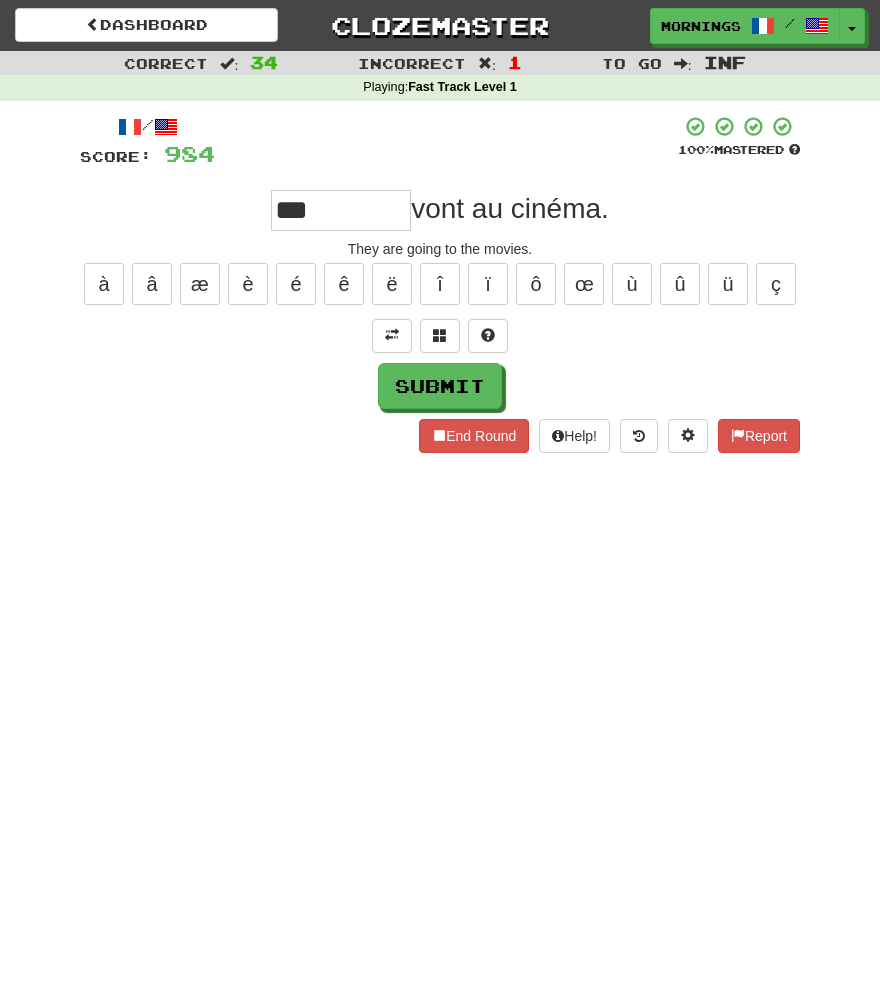 type on "***" 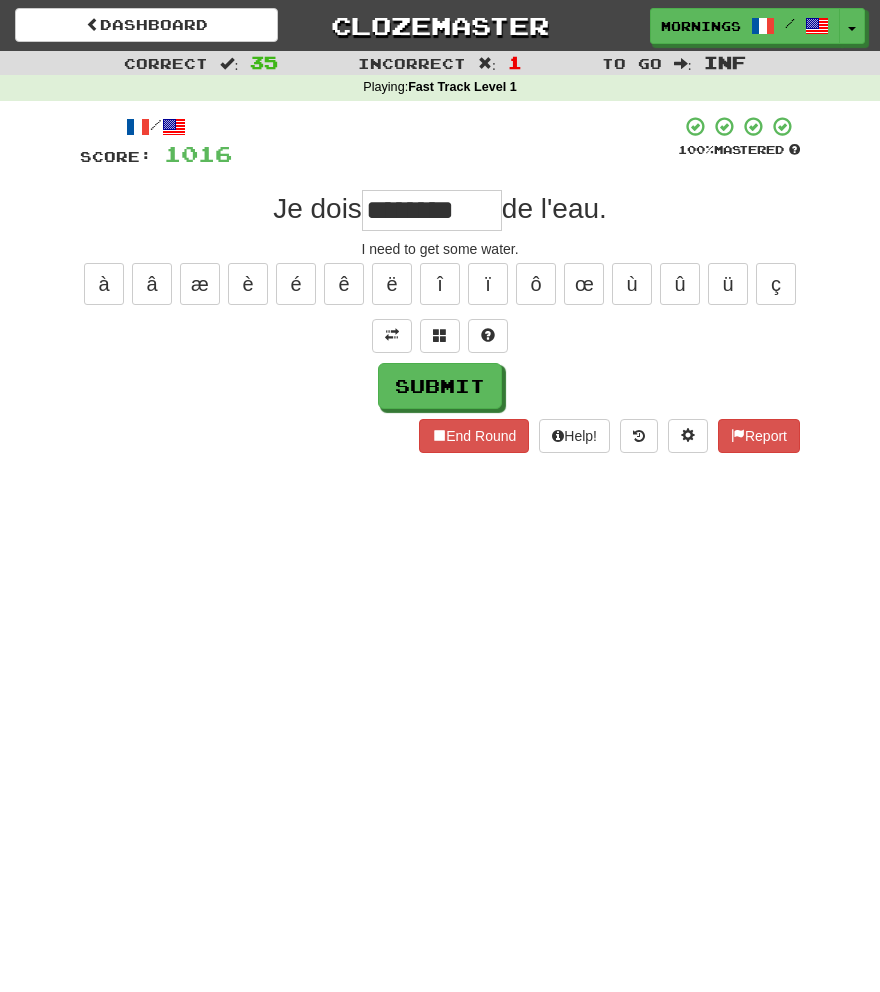 type on "********" 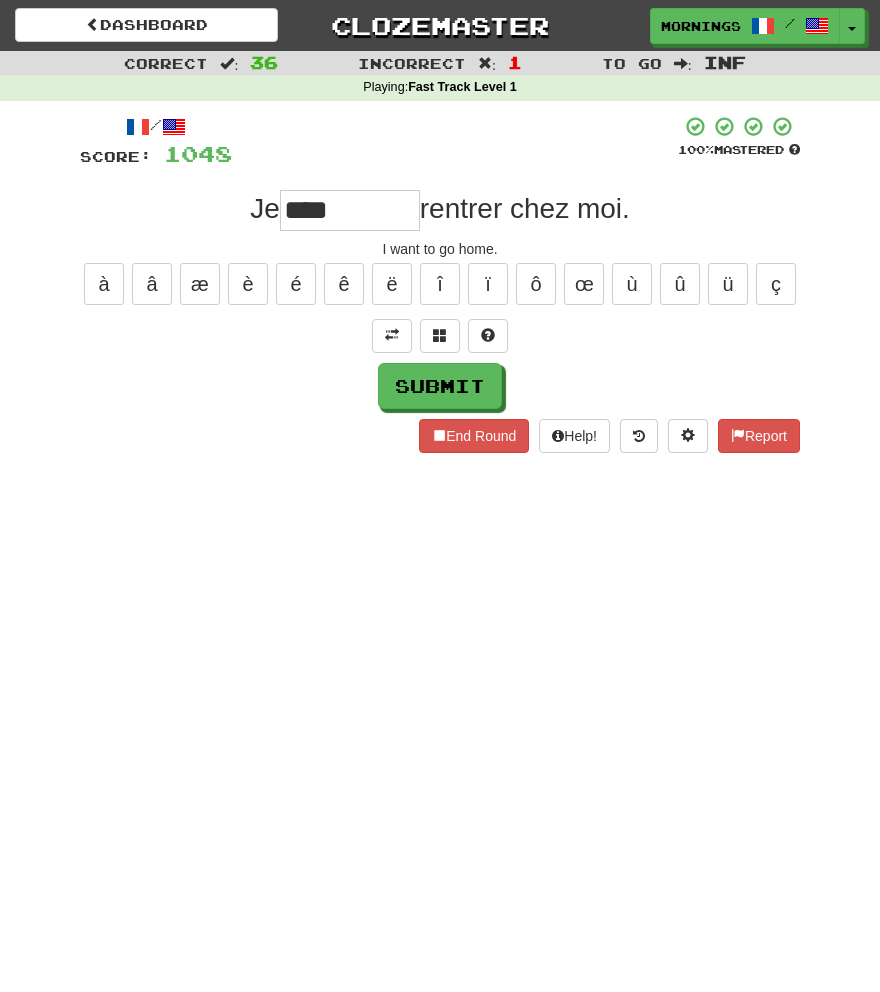 type on "****" 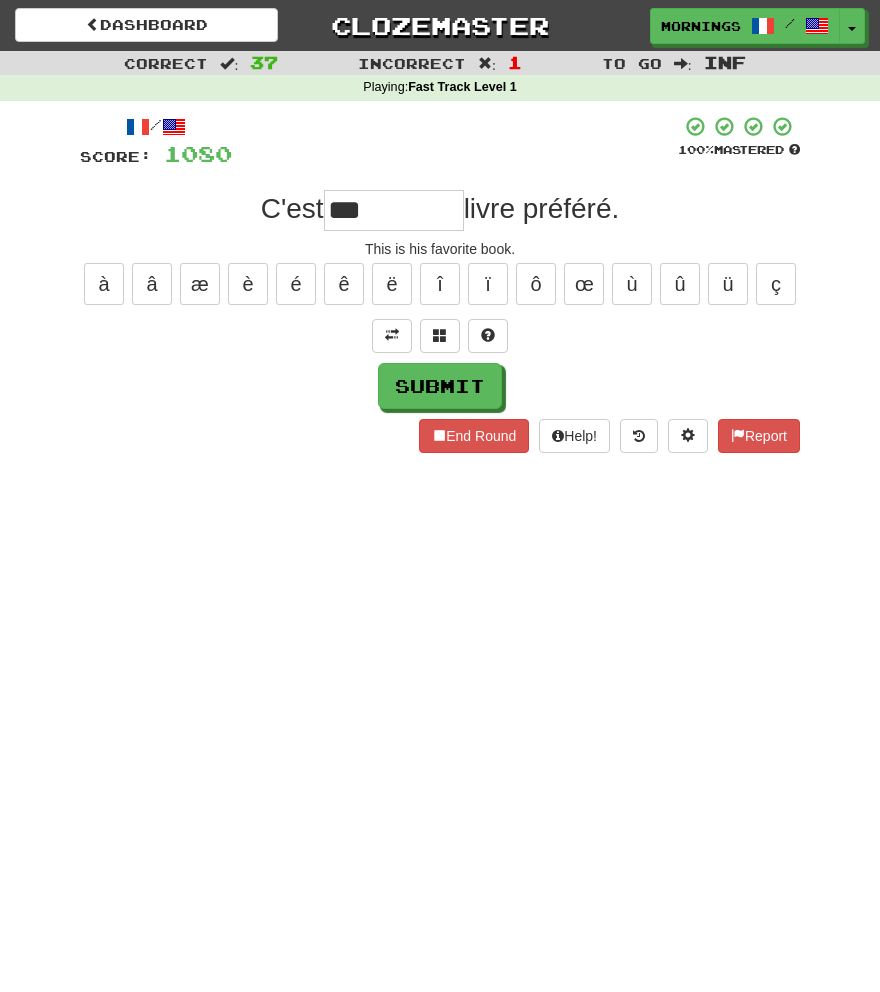 type on "***" 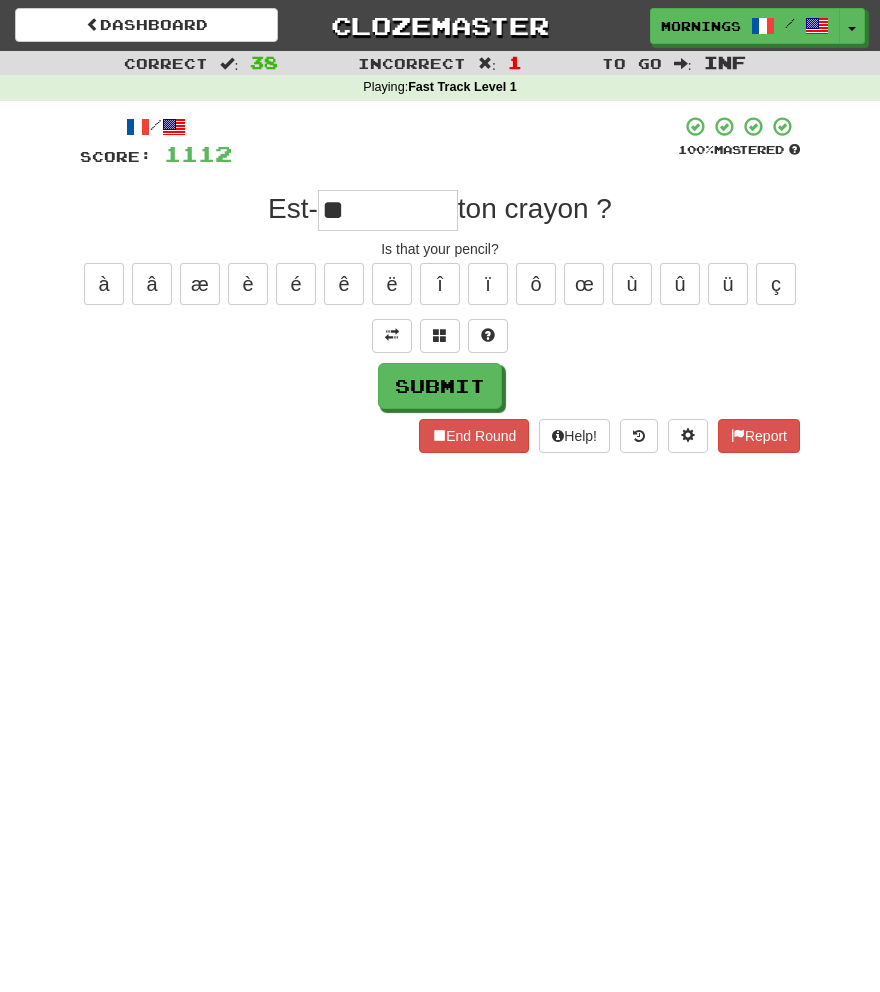 type on "**" 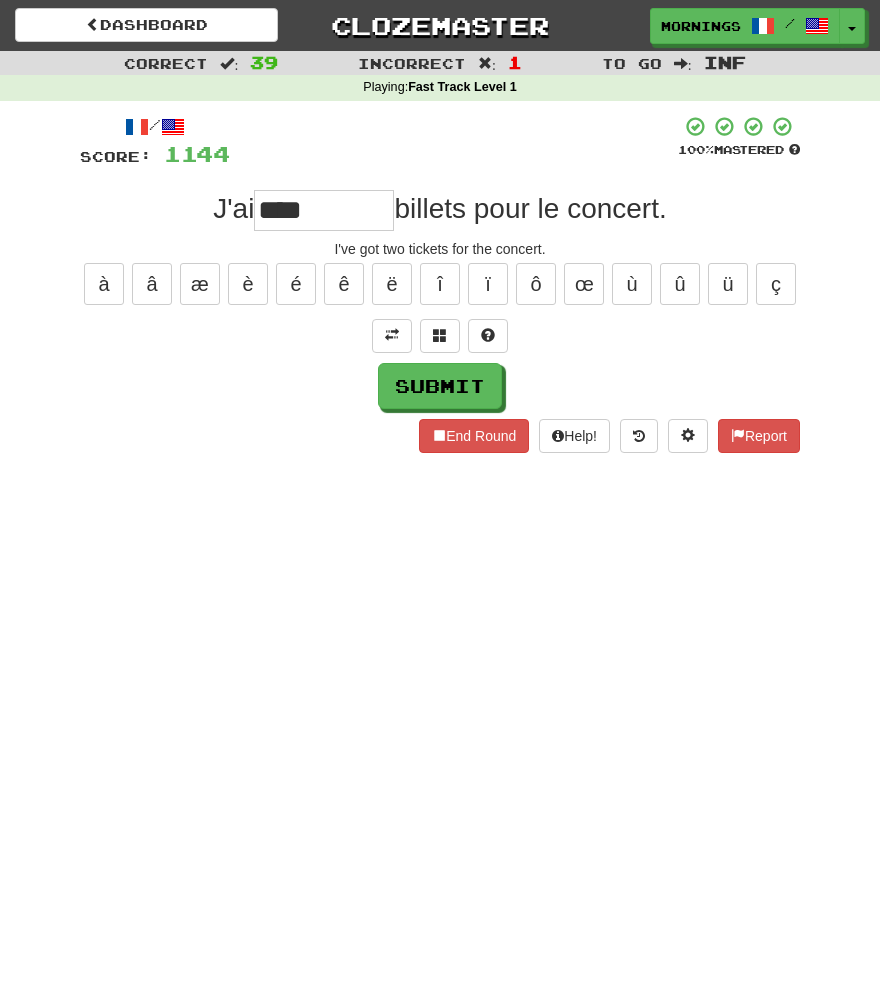 type on "****" 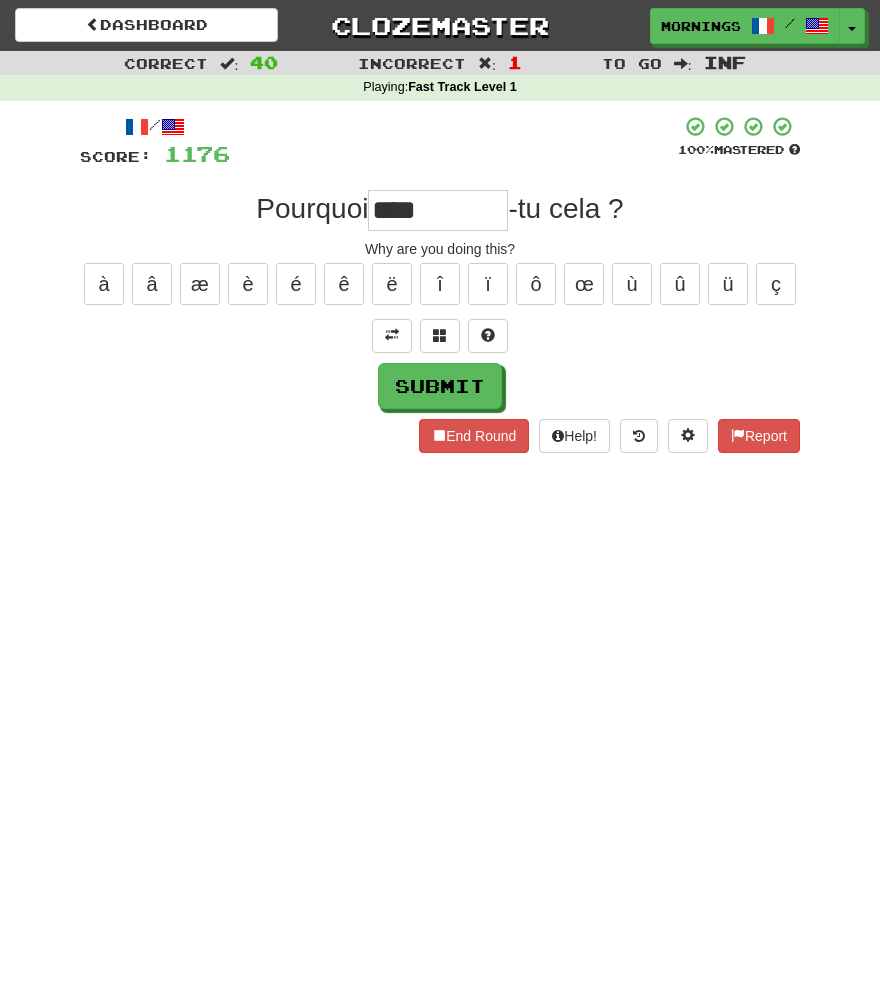 type on "****" 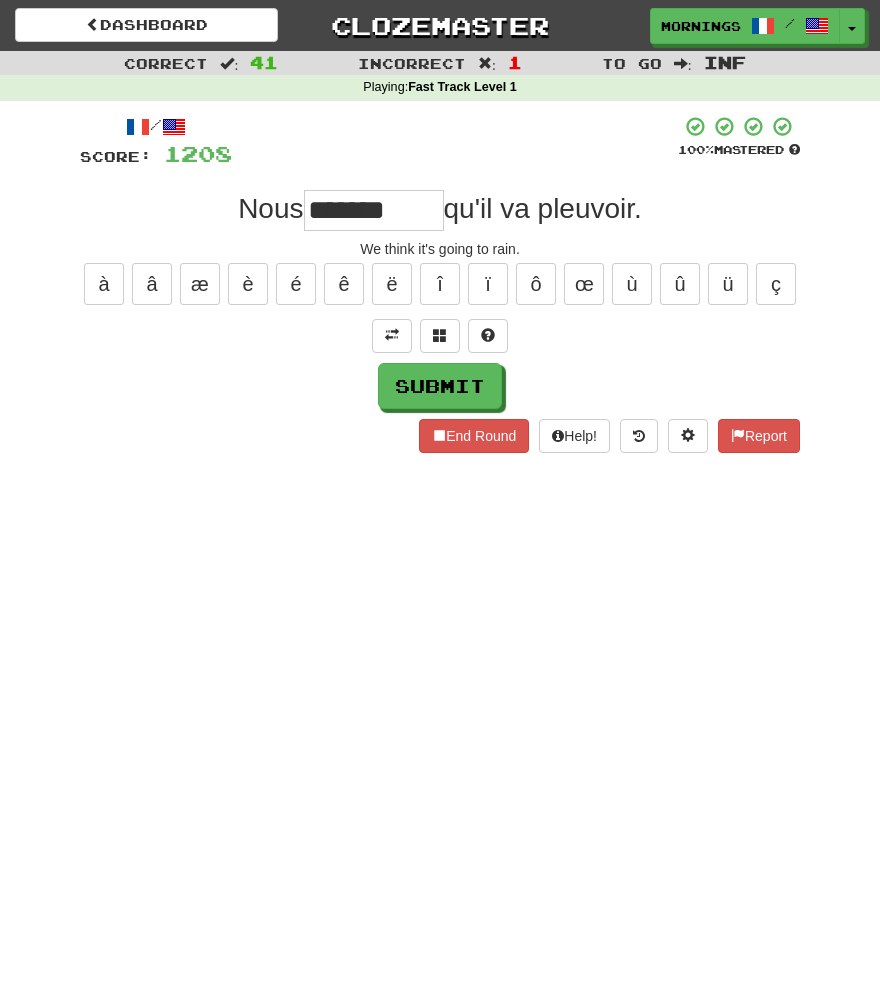 type on "*******" 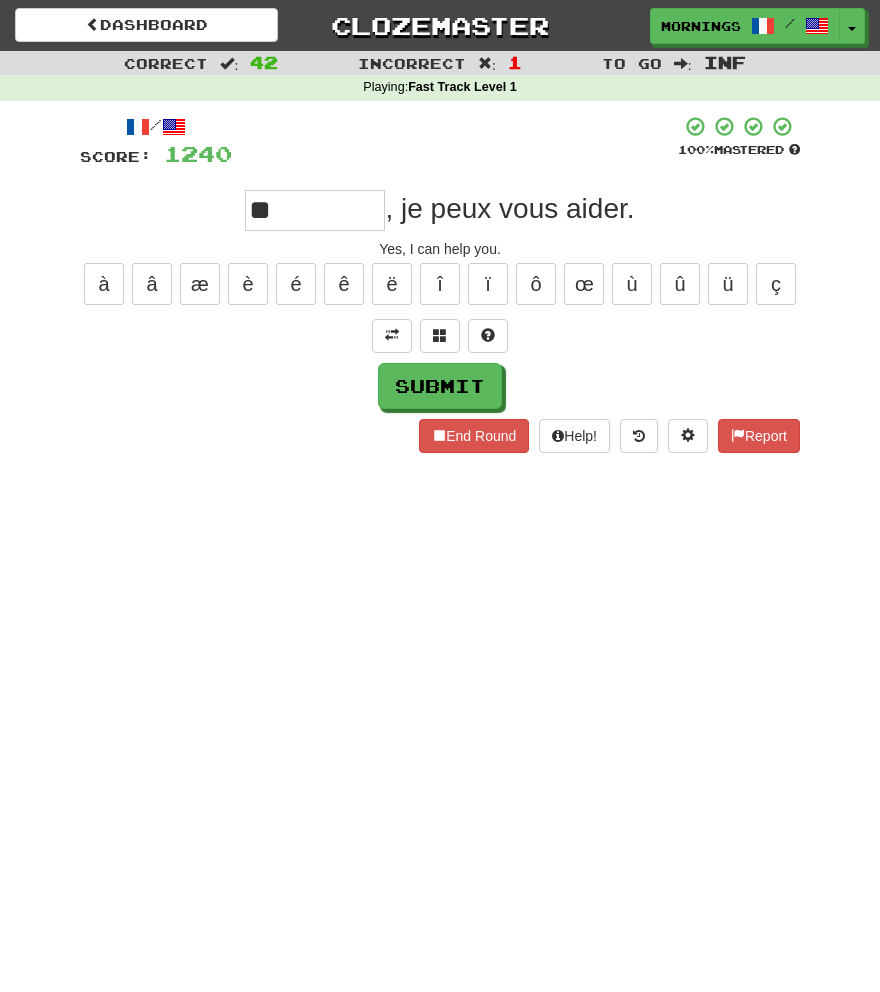 type on "*" 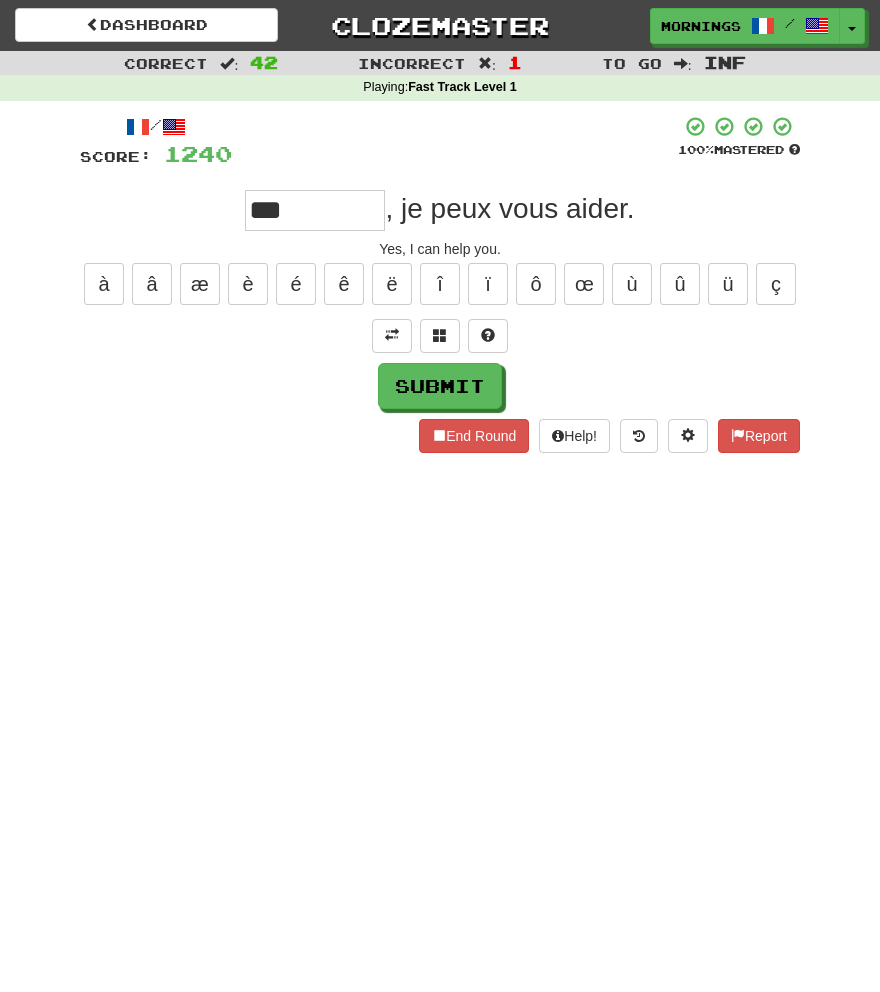type on "***" 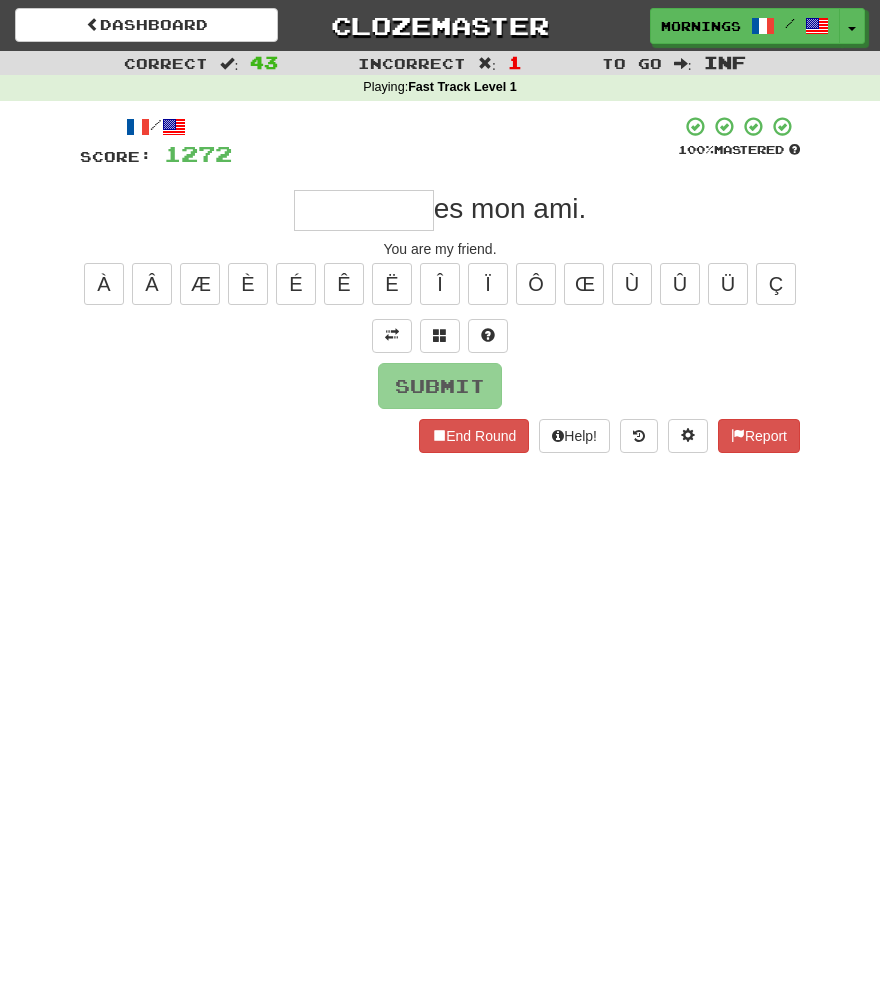 type on "*" 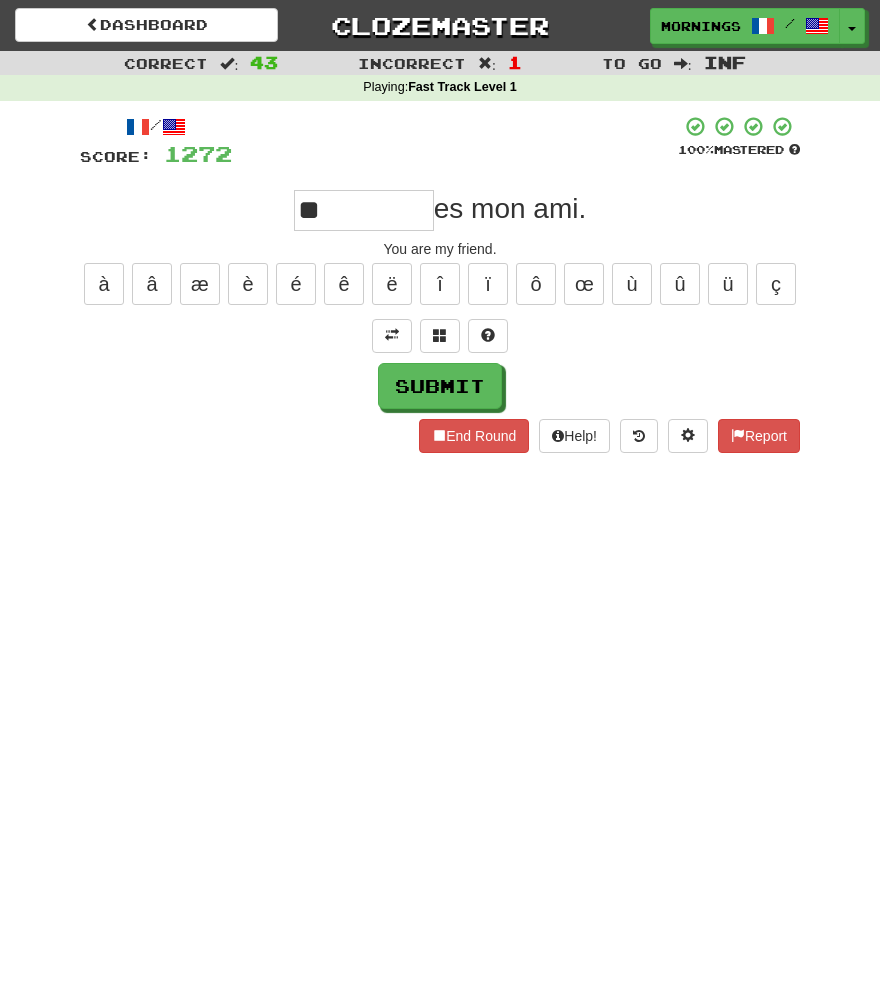type on "**" 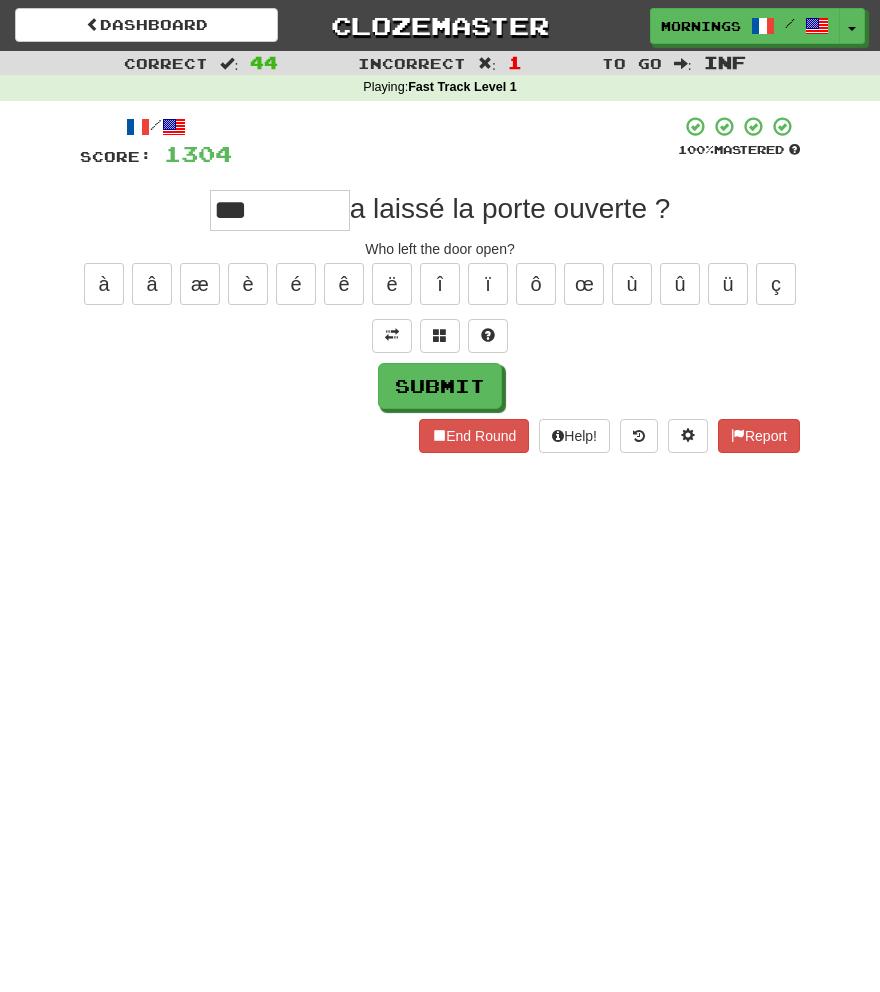 type on "***" 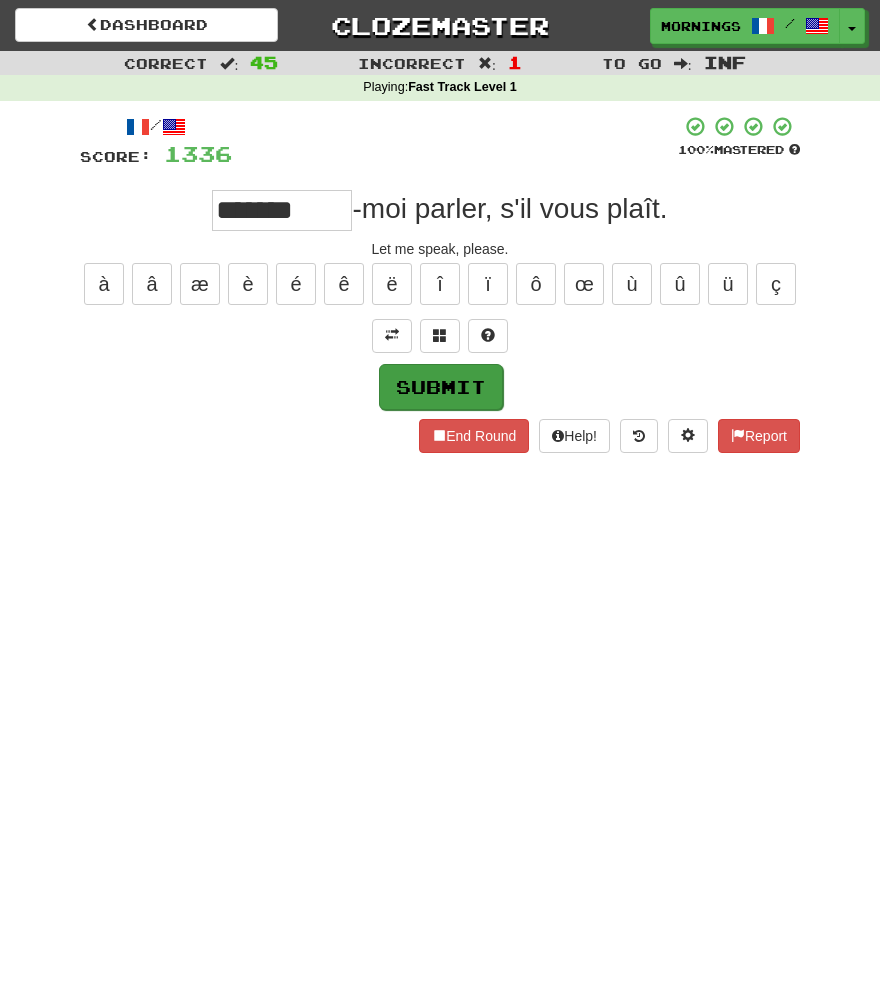 type on "*******" 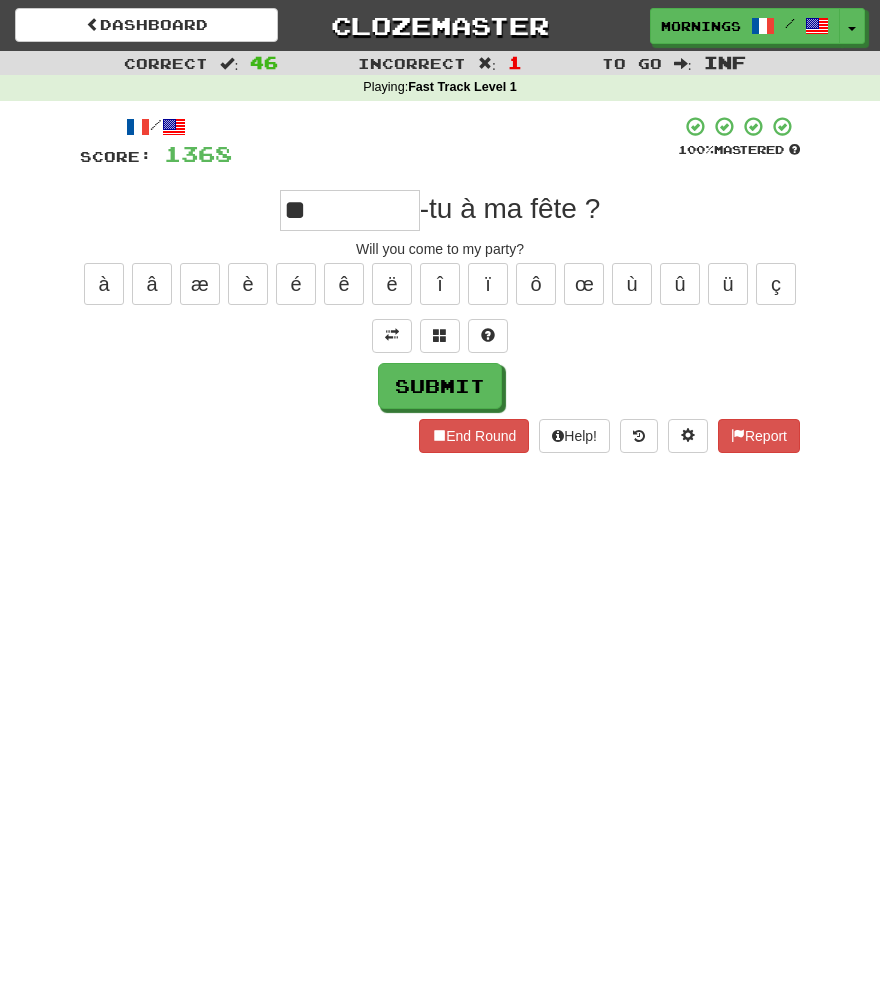 type on "*" 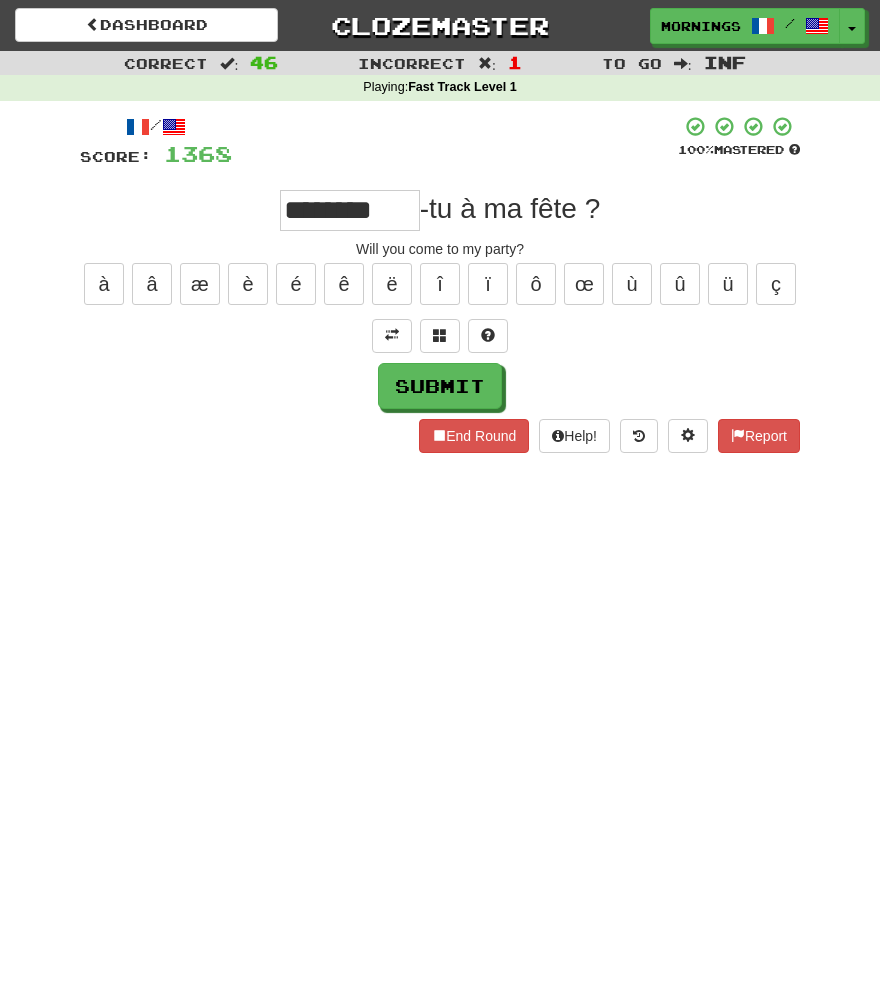 type on "********" 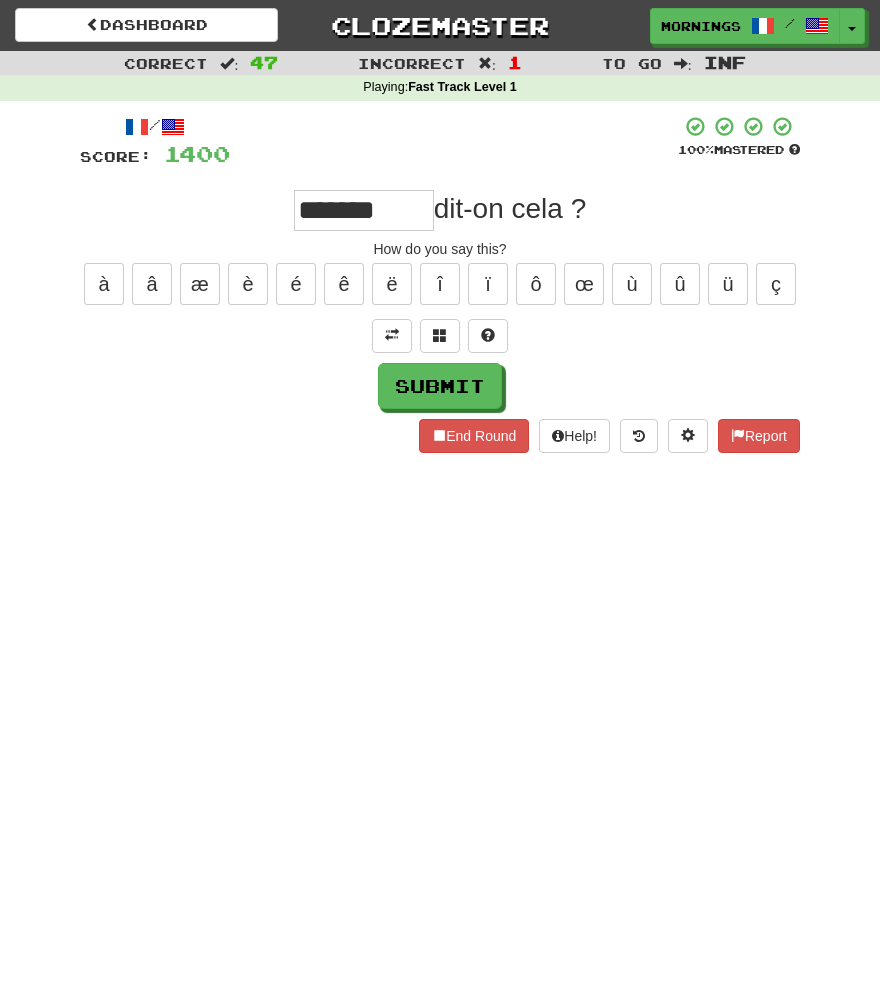 type on "*******" 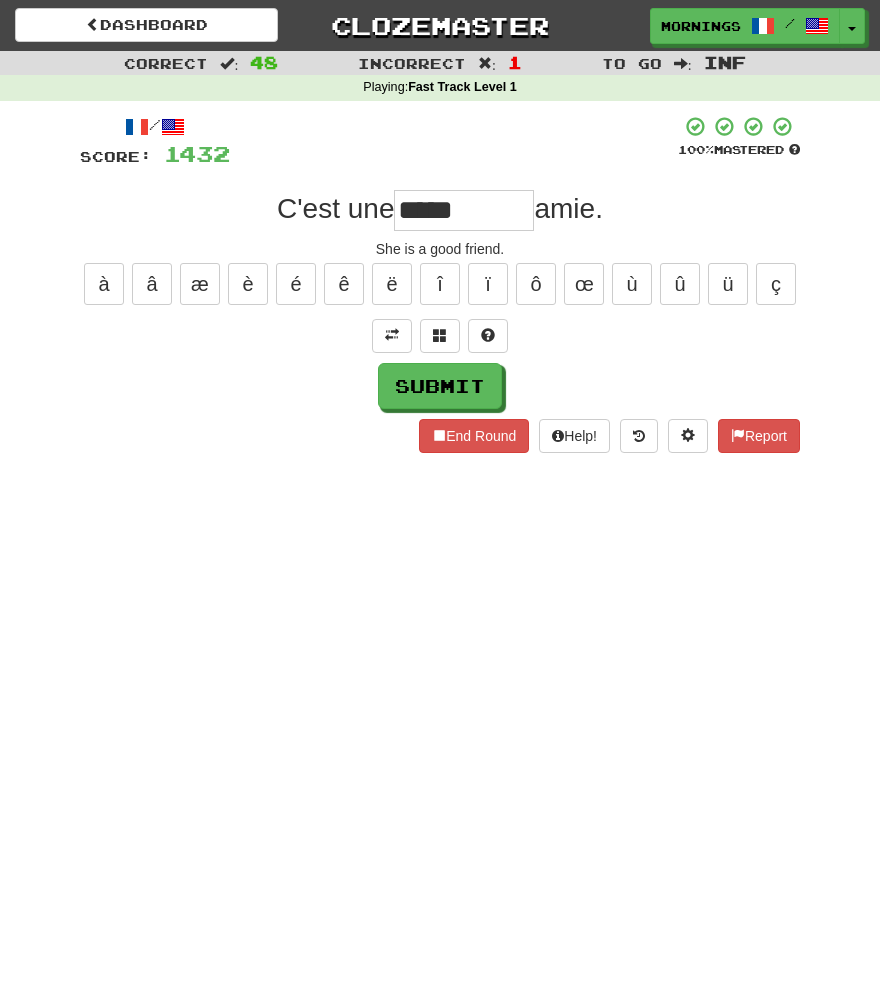 type on "*****" 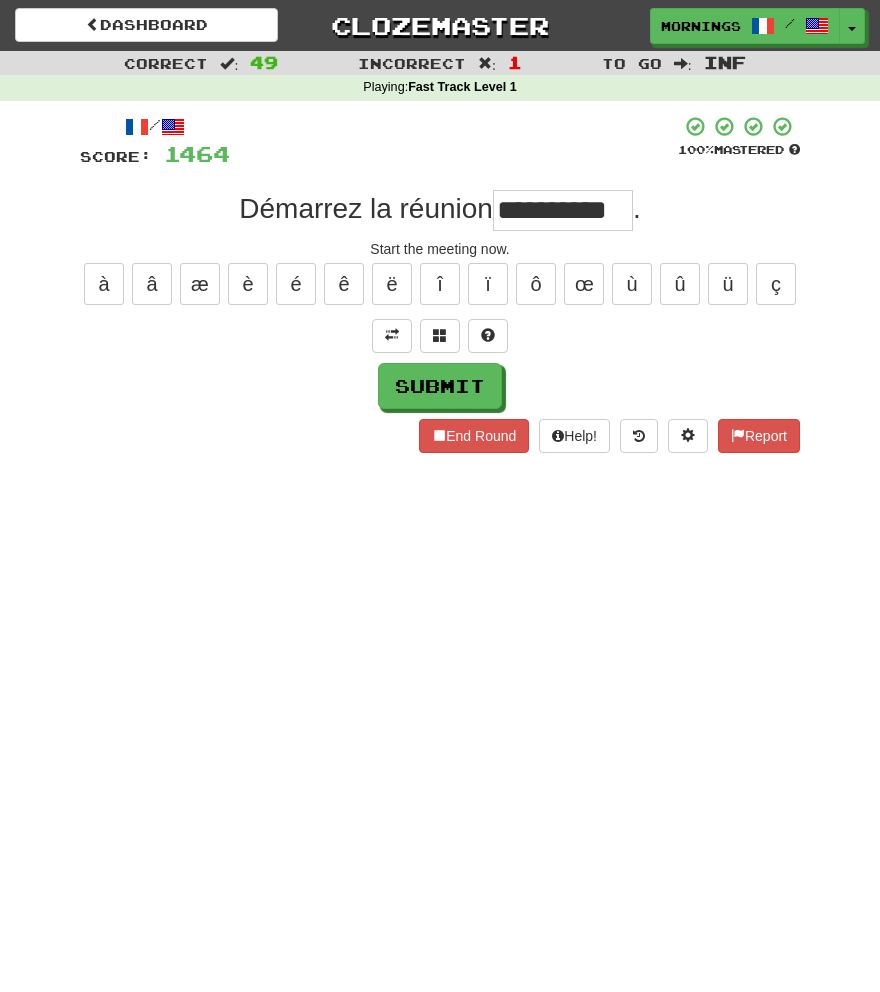scroll, scrollTop: 0, scrollLeft: 7, axis: horizontal 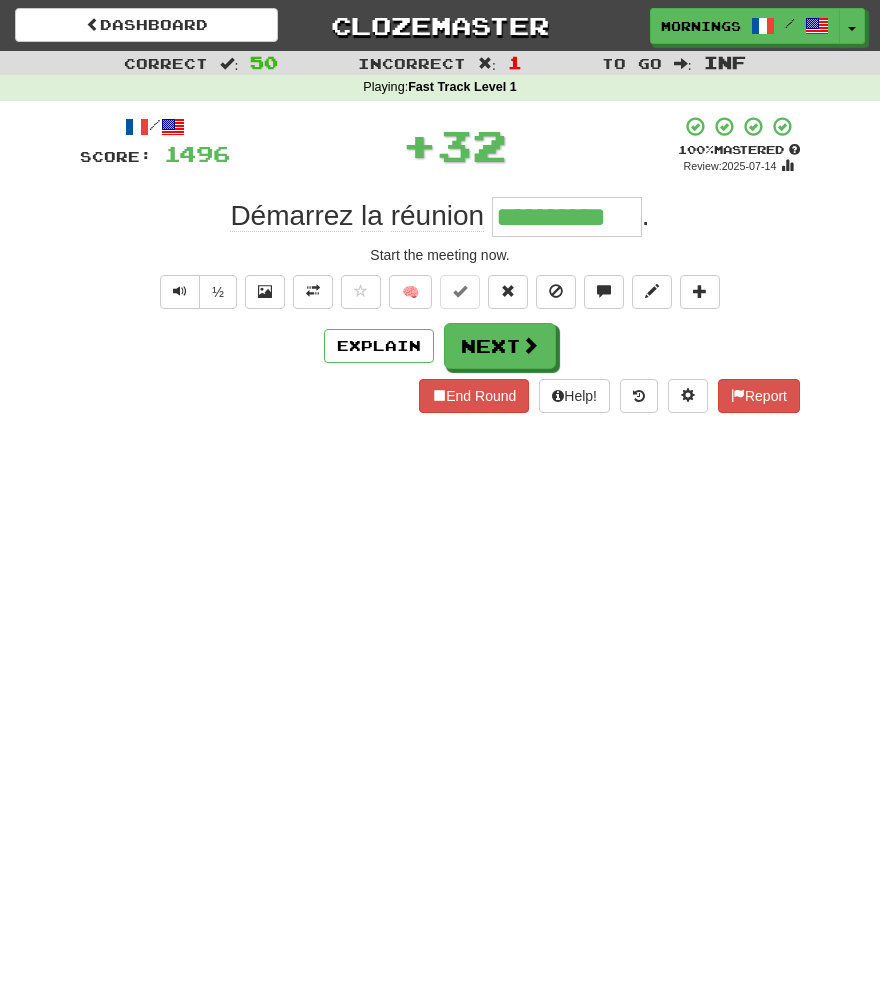 type 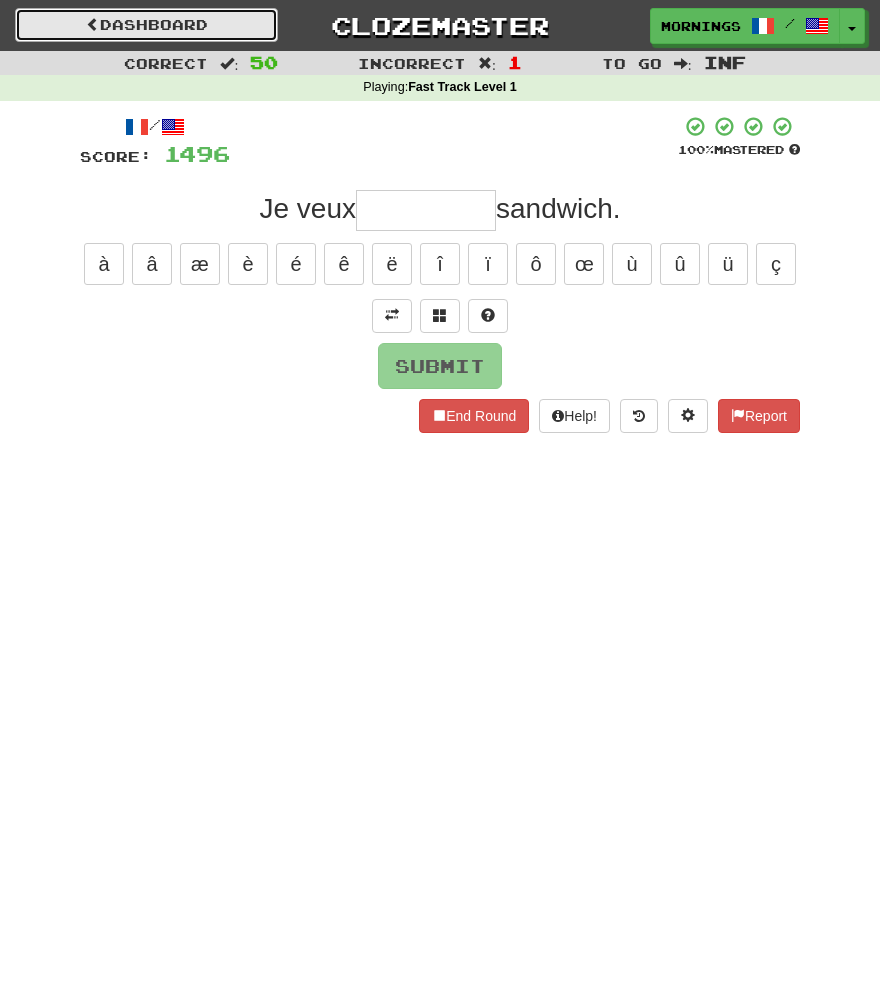 click on "Dashboard" at bounding box center [146, 25] 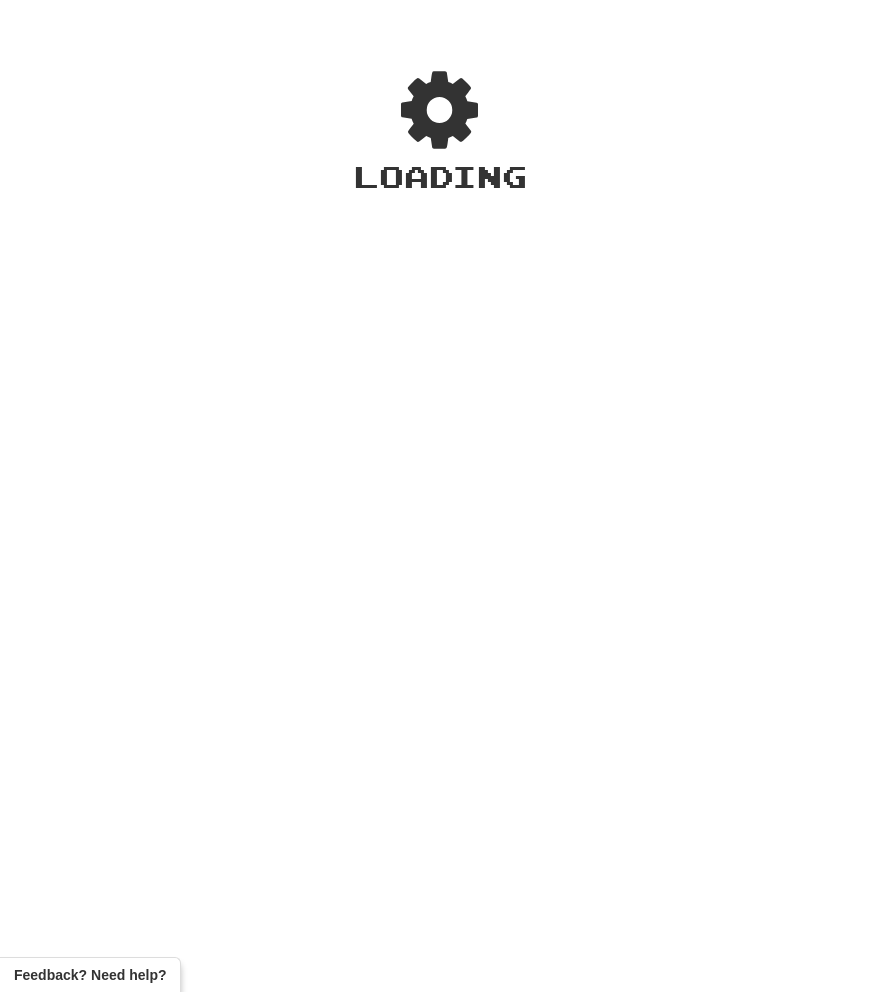scroll, scrollTop: 0, scrollLeft: 0, axis: both 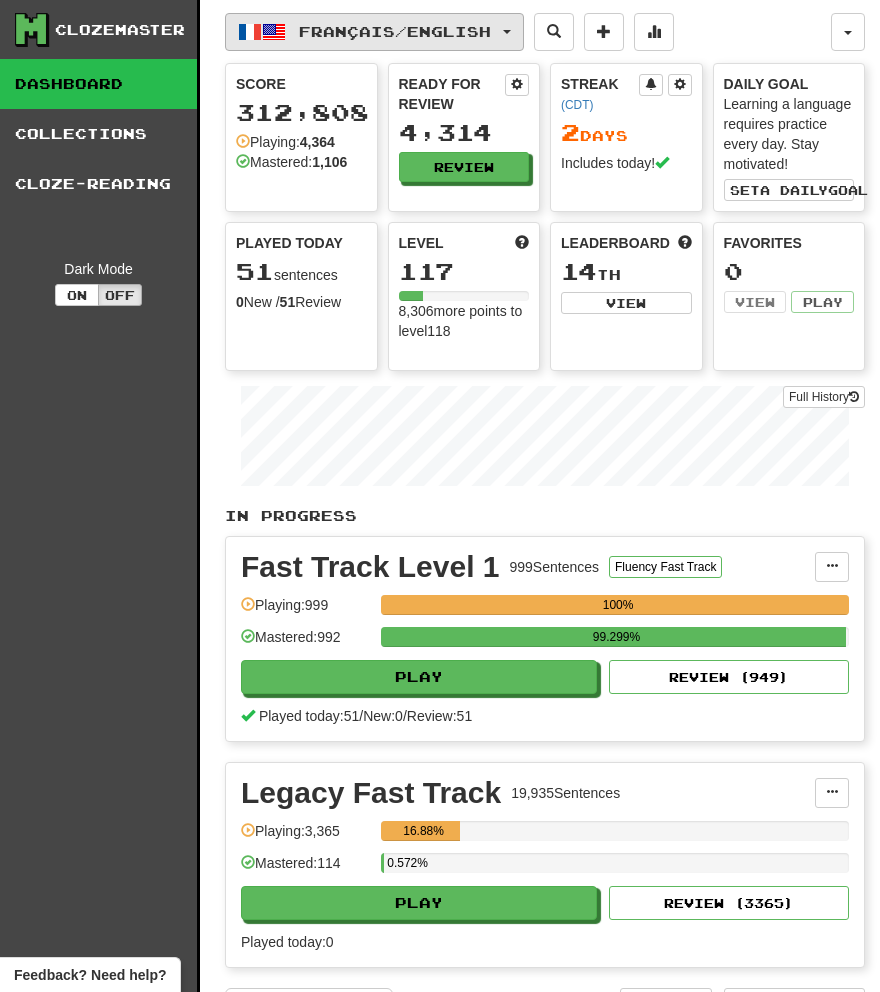 click on "Français  /  English" 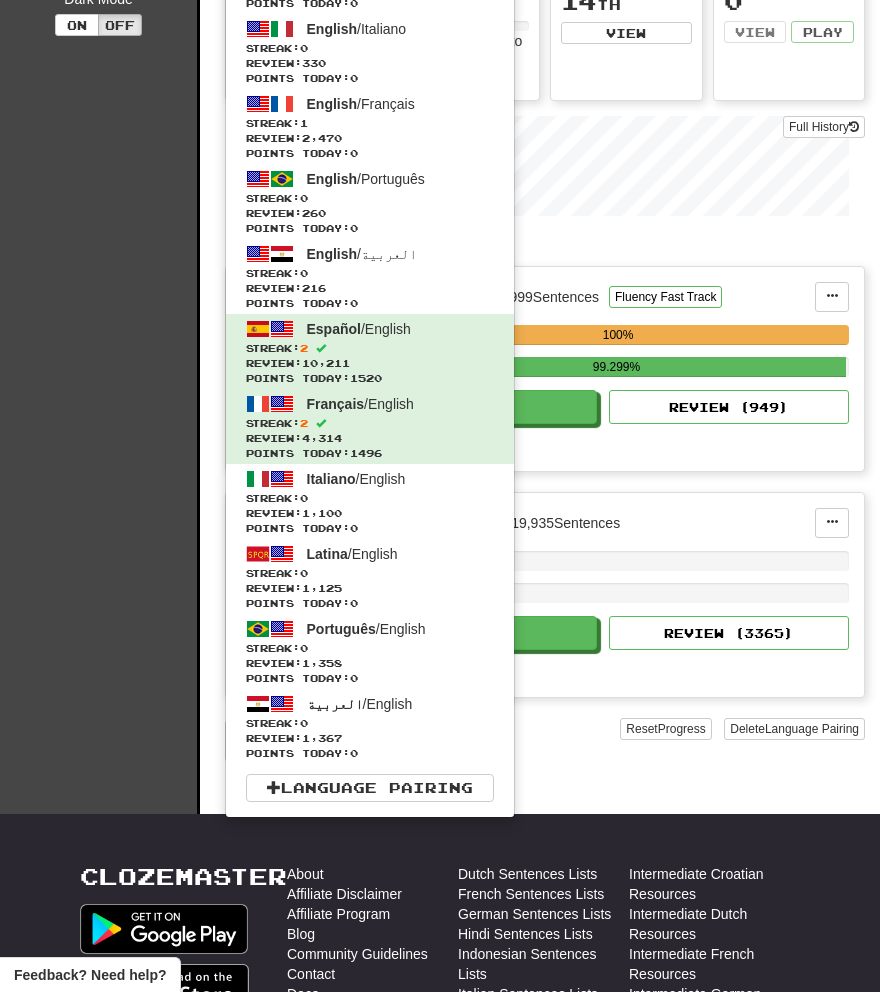 scroll, scrollTop: 271, scrollLeft: 0, axis: vertical 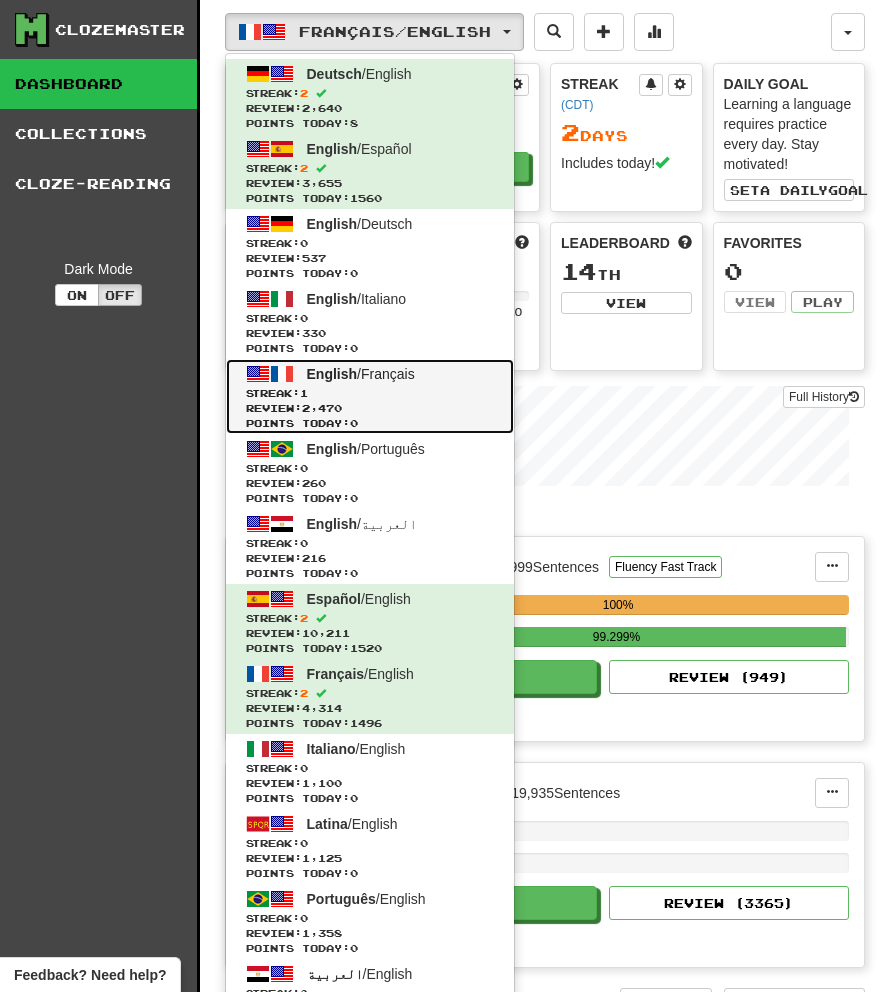 click on "Streak:  1" 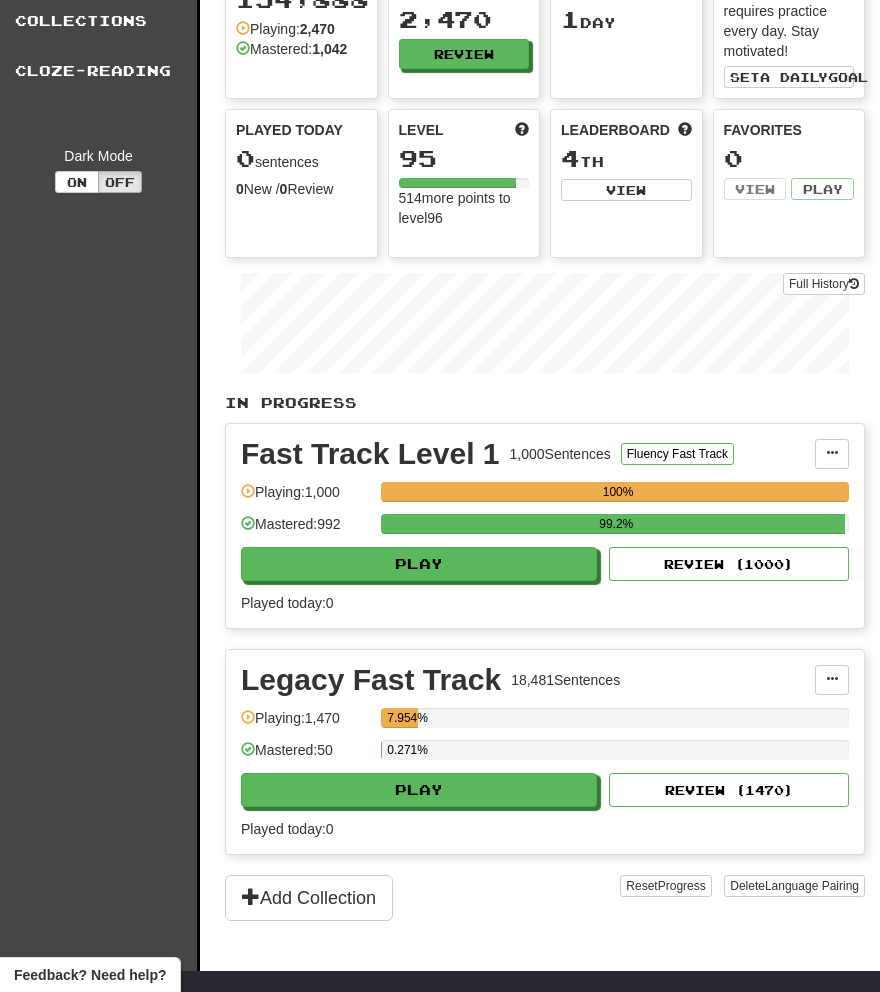 scroll, scrollTop: 115, scrollLeft: 0, axis: vertical 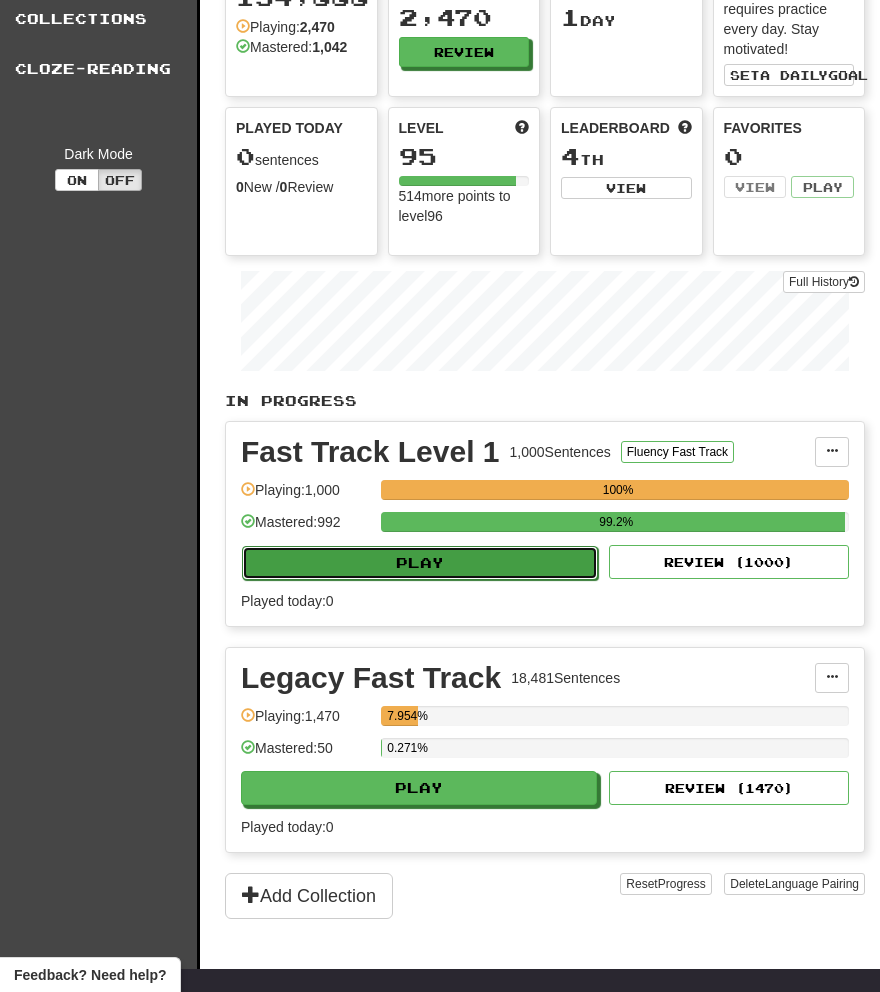 click on "Play" at bounding box center (420, 563) 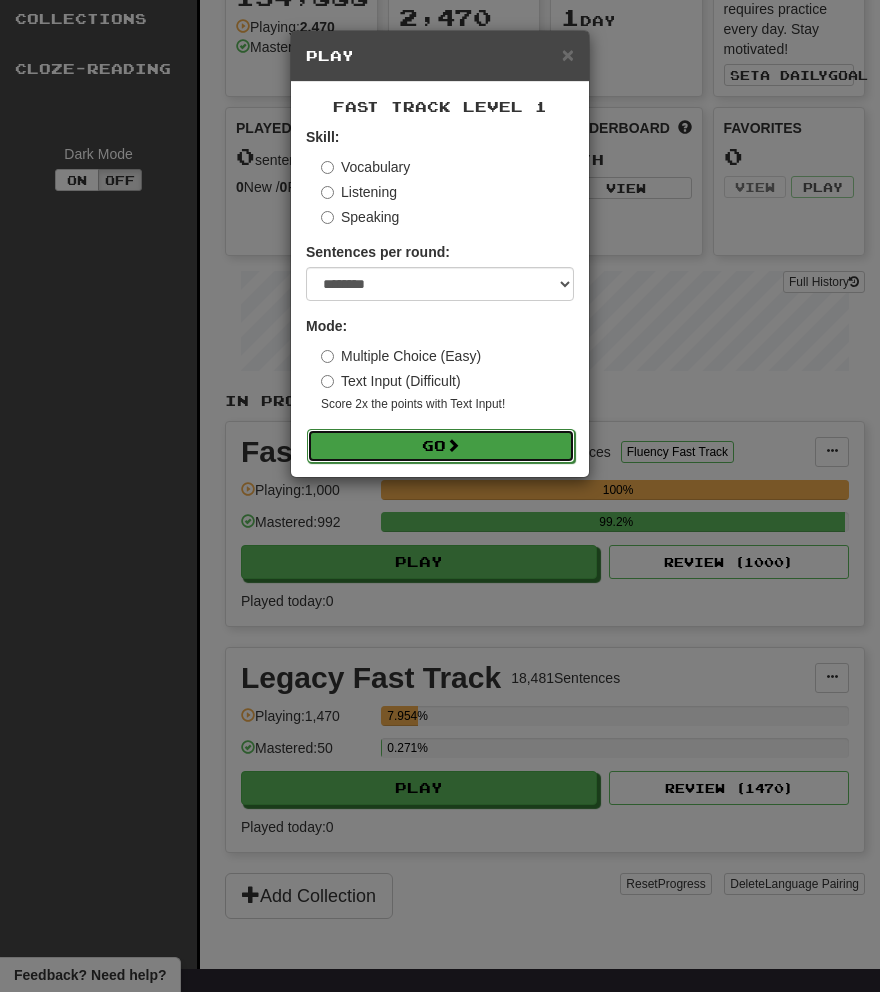 click on "Go" at bounding box center (441, 446) 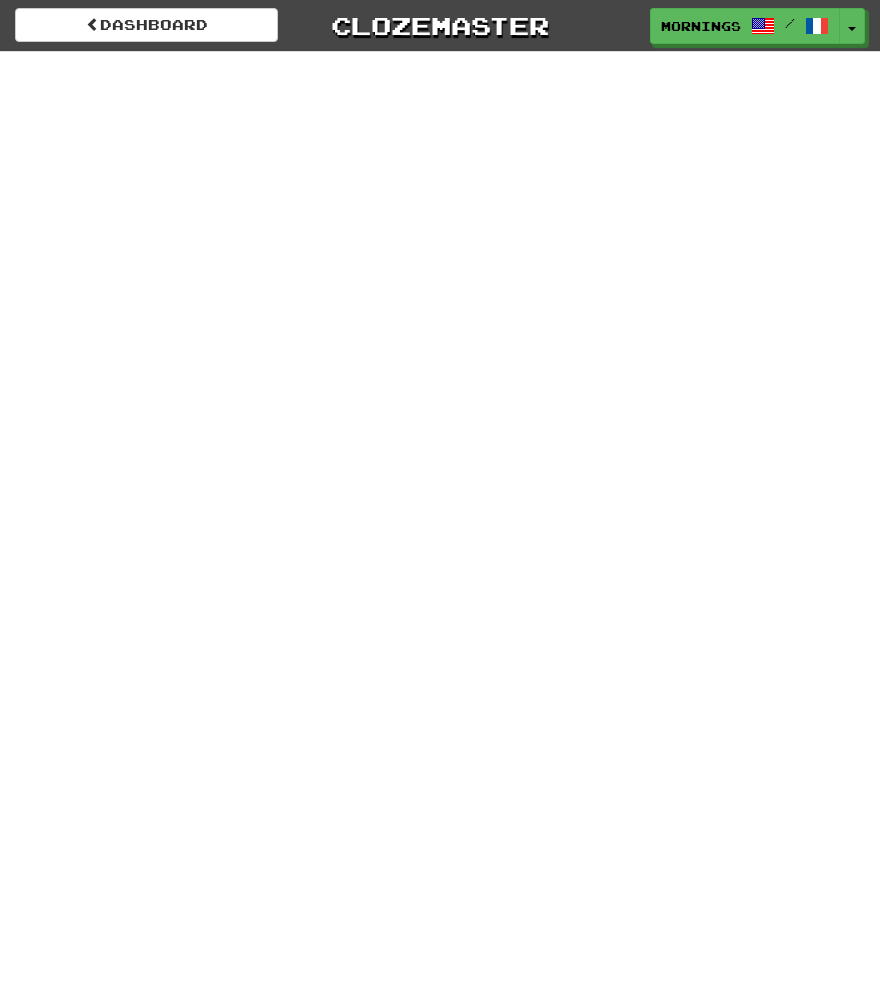 scroll, scrollTop: 0, scrollLeft: 0, axis: both 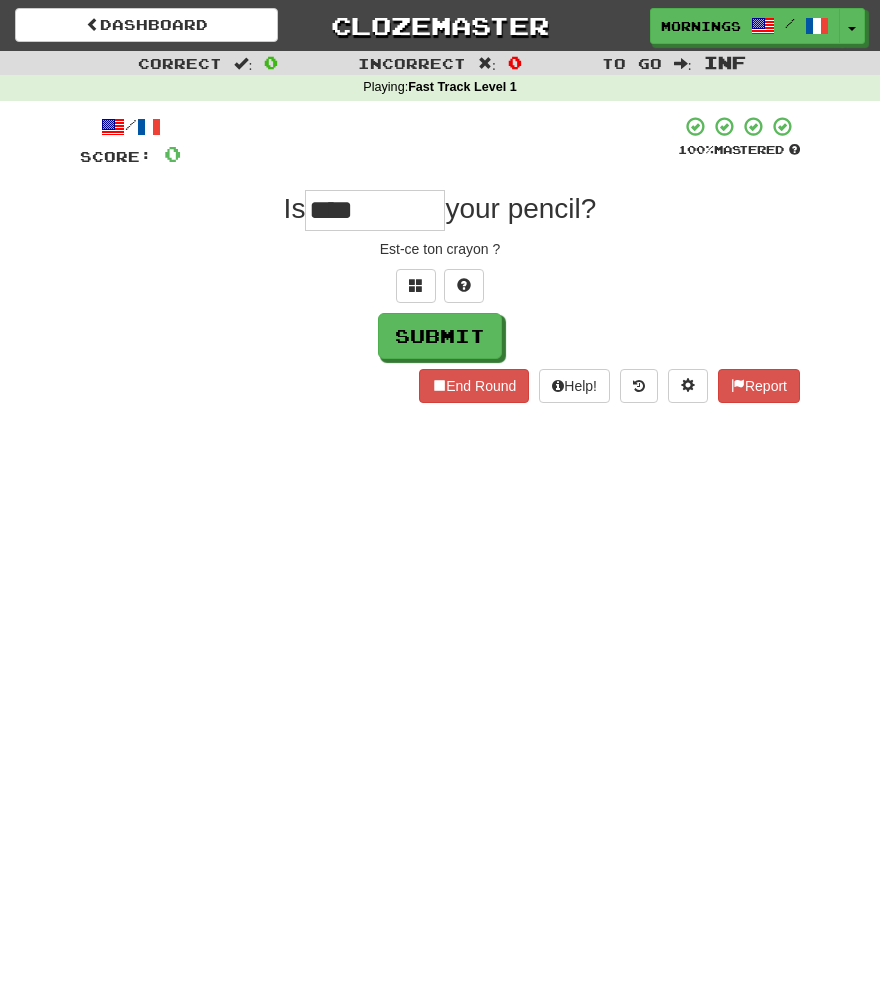 type on "****" 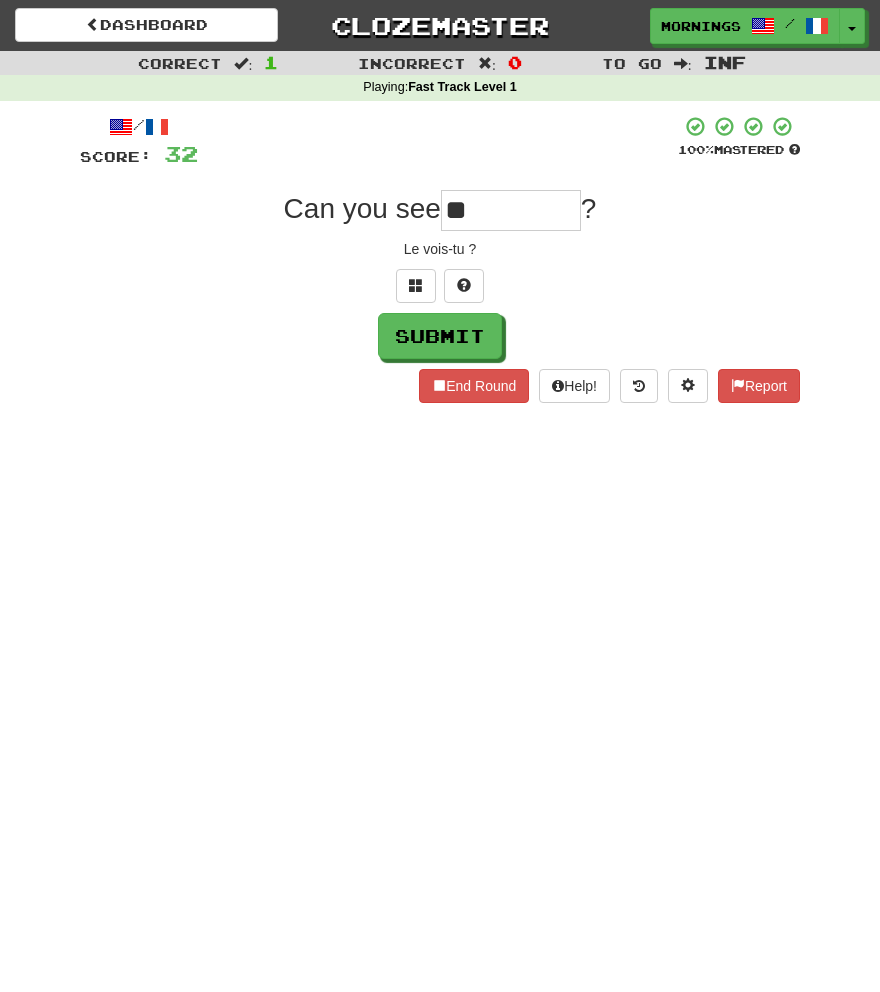 type on "**" 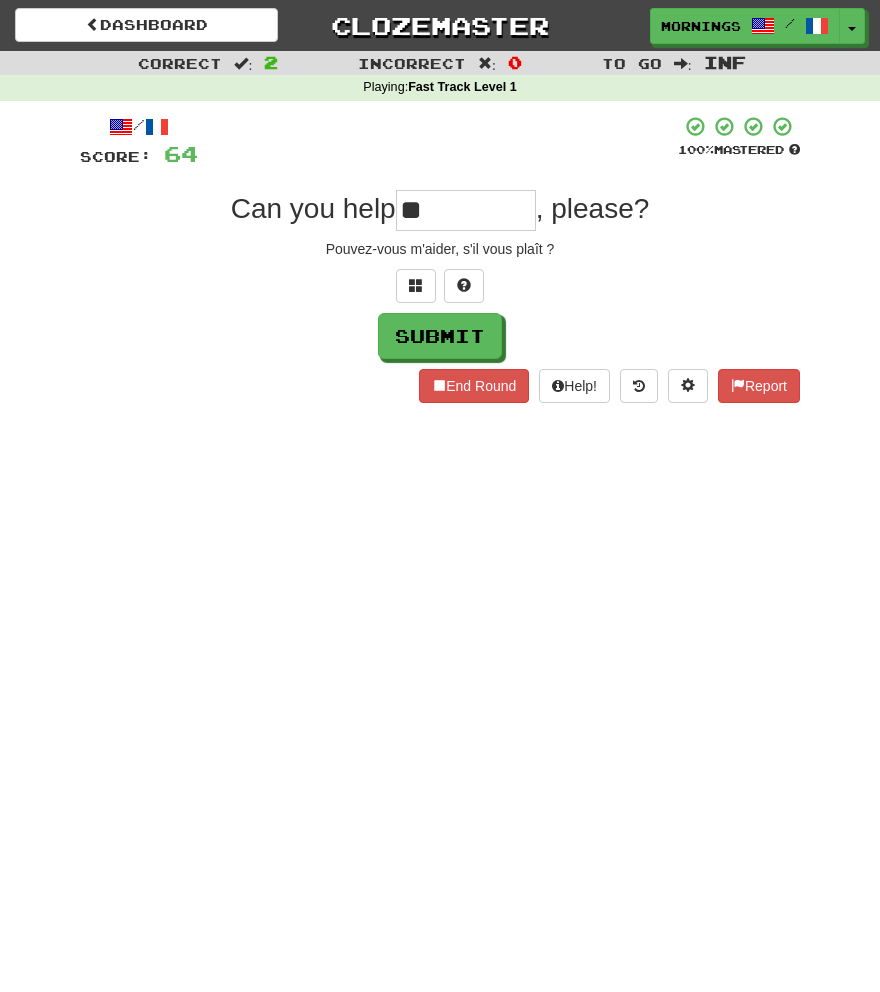 type on "**" 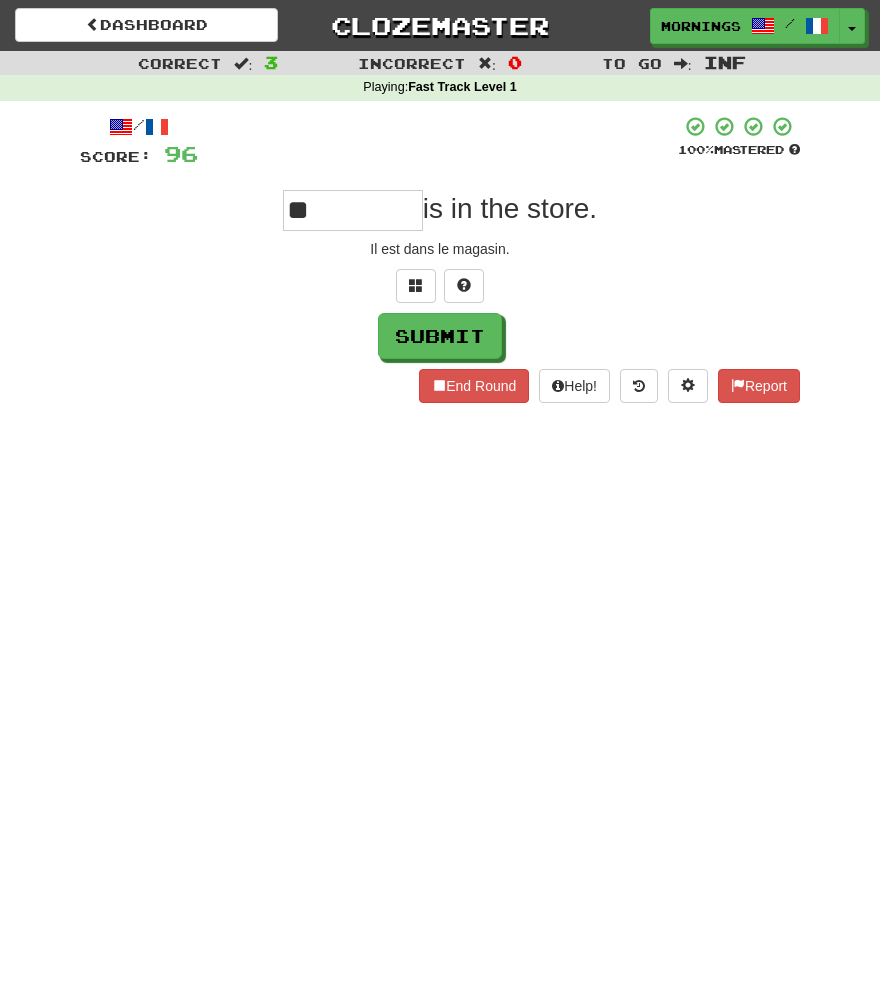 type on "**" 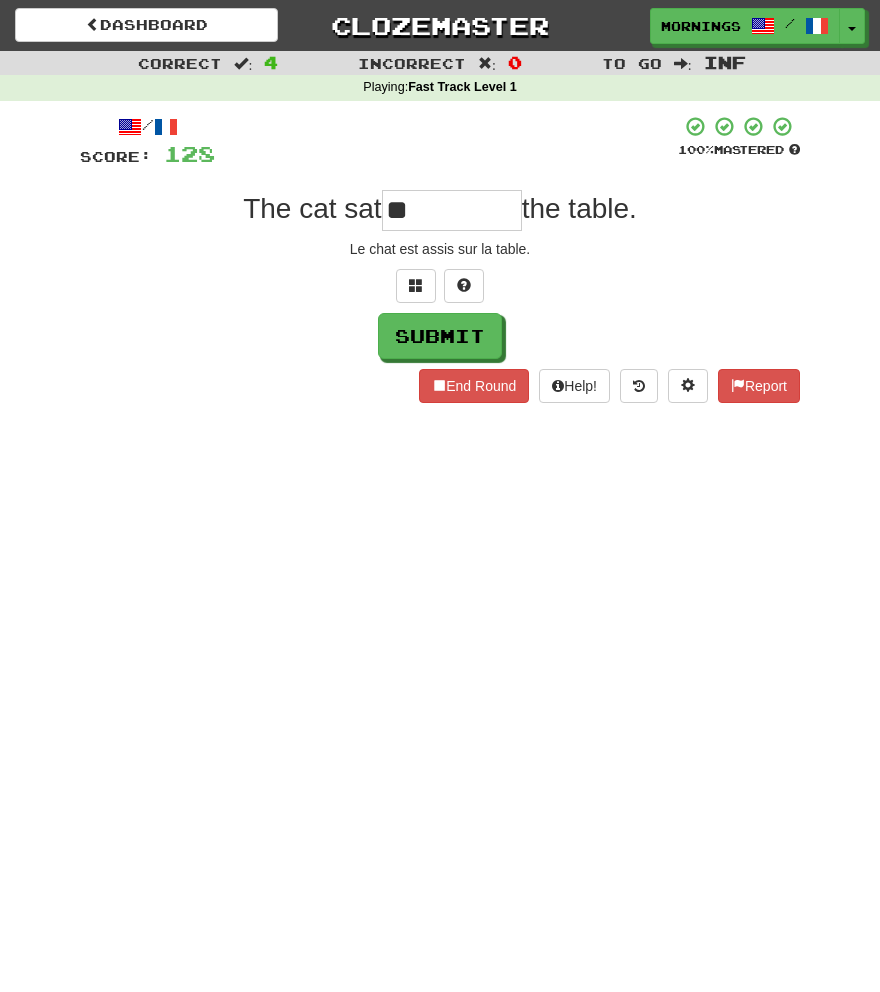 type on "**" 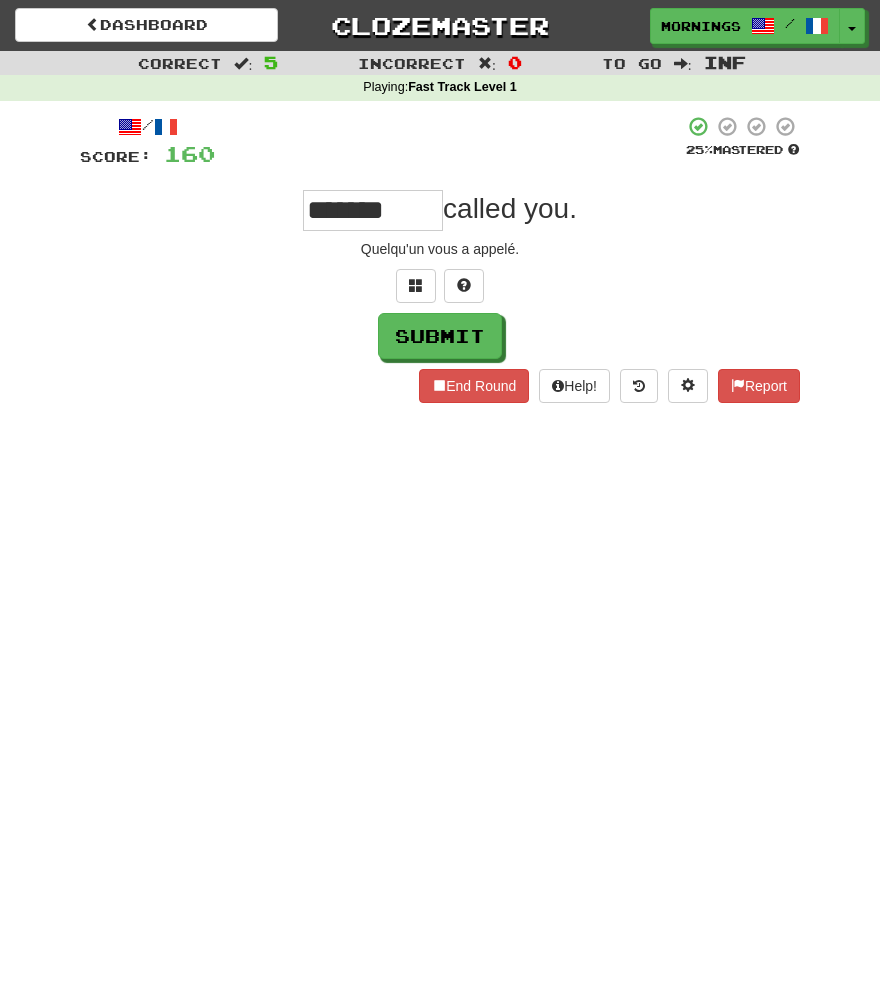 type on "********" 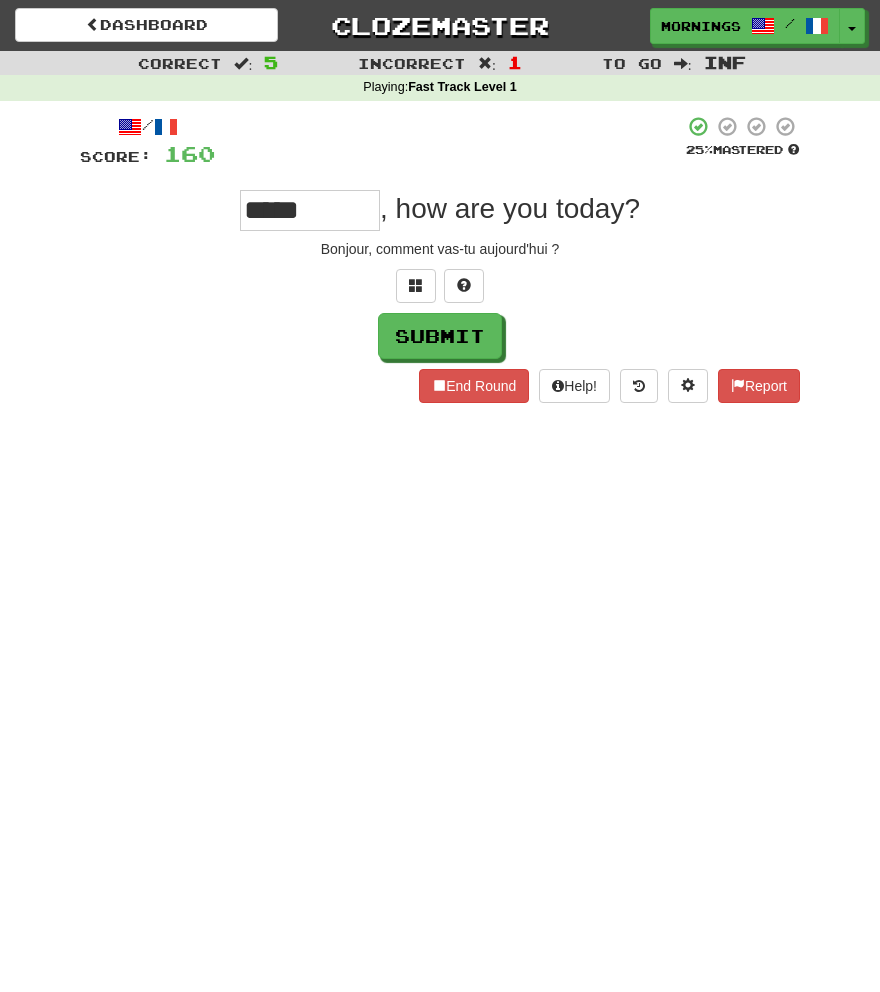 type on "*****" 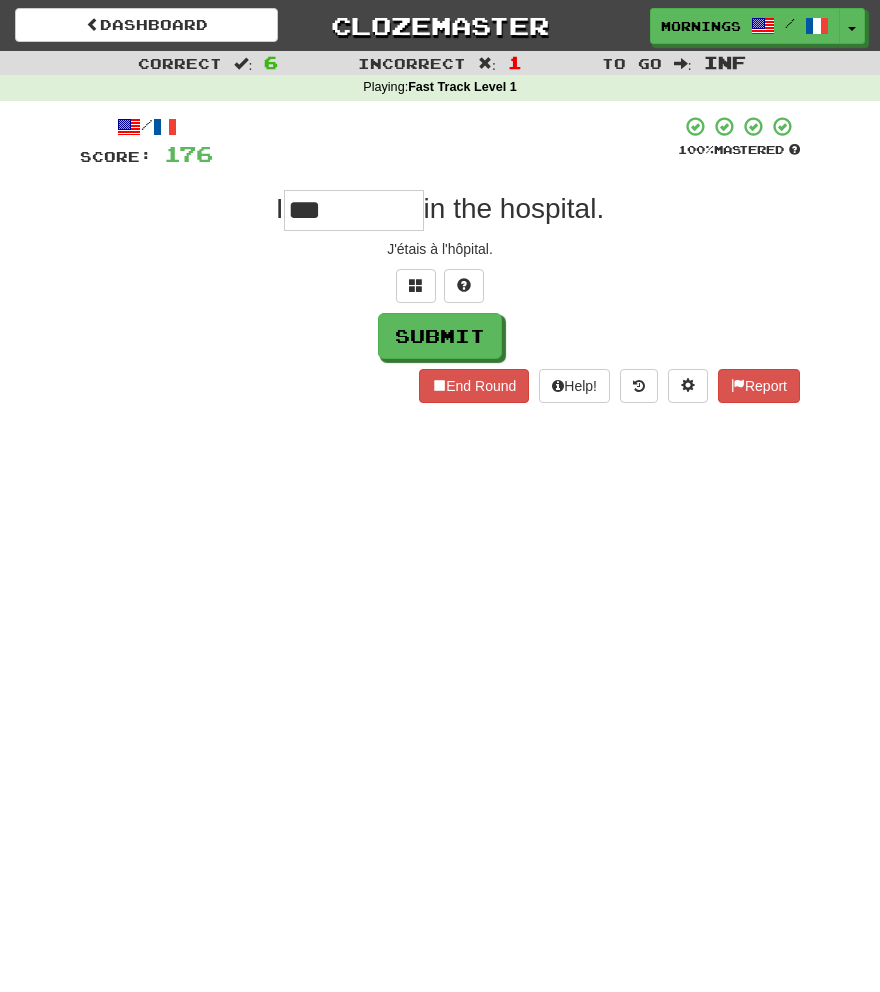 type on "***" 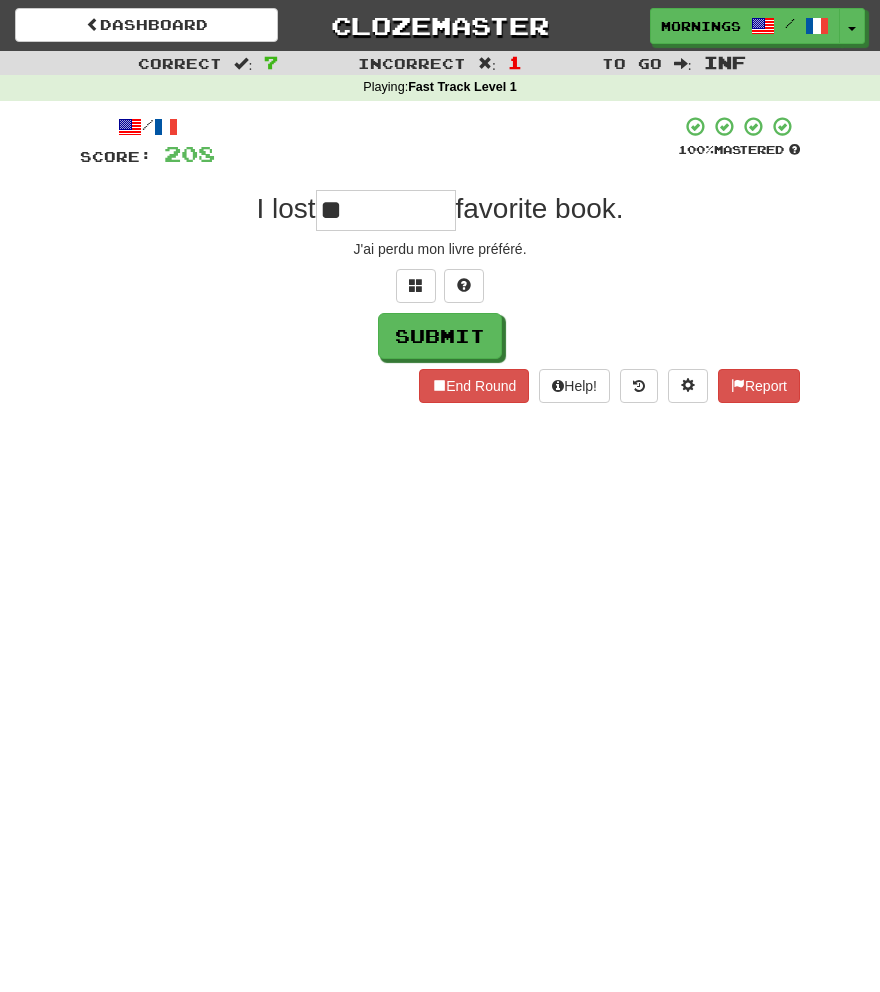 type on "**" 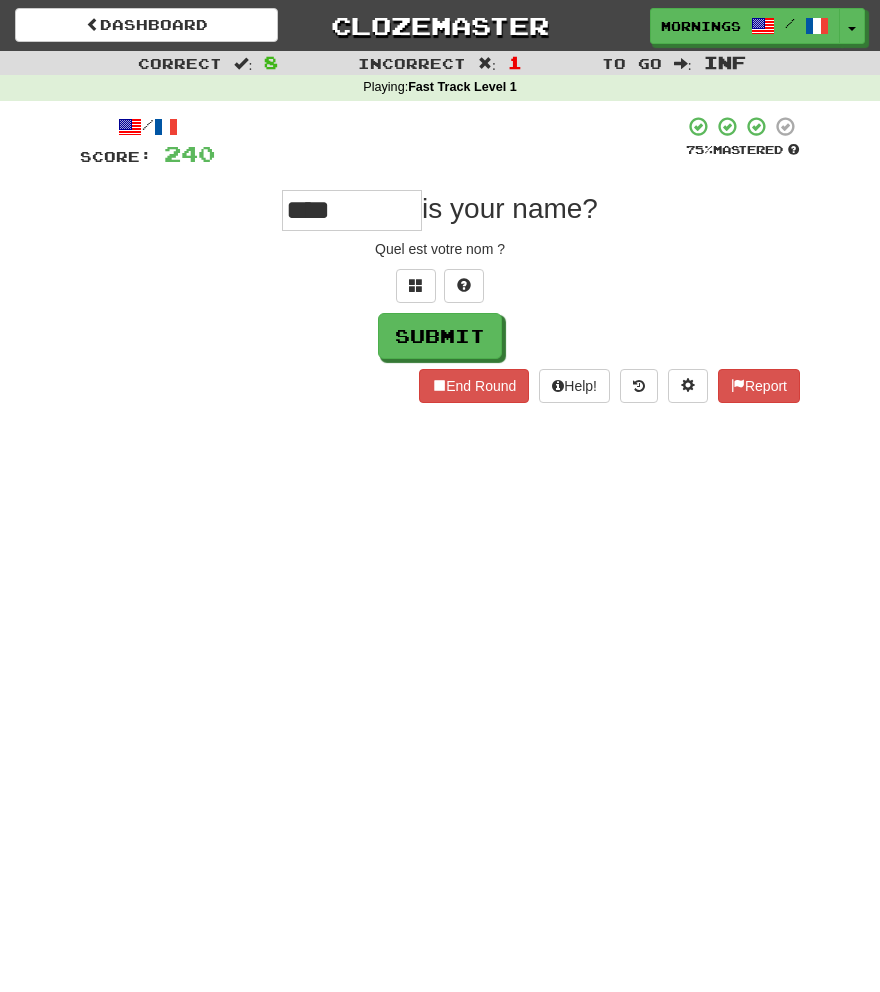 type on "****" 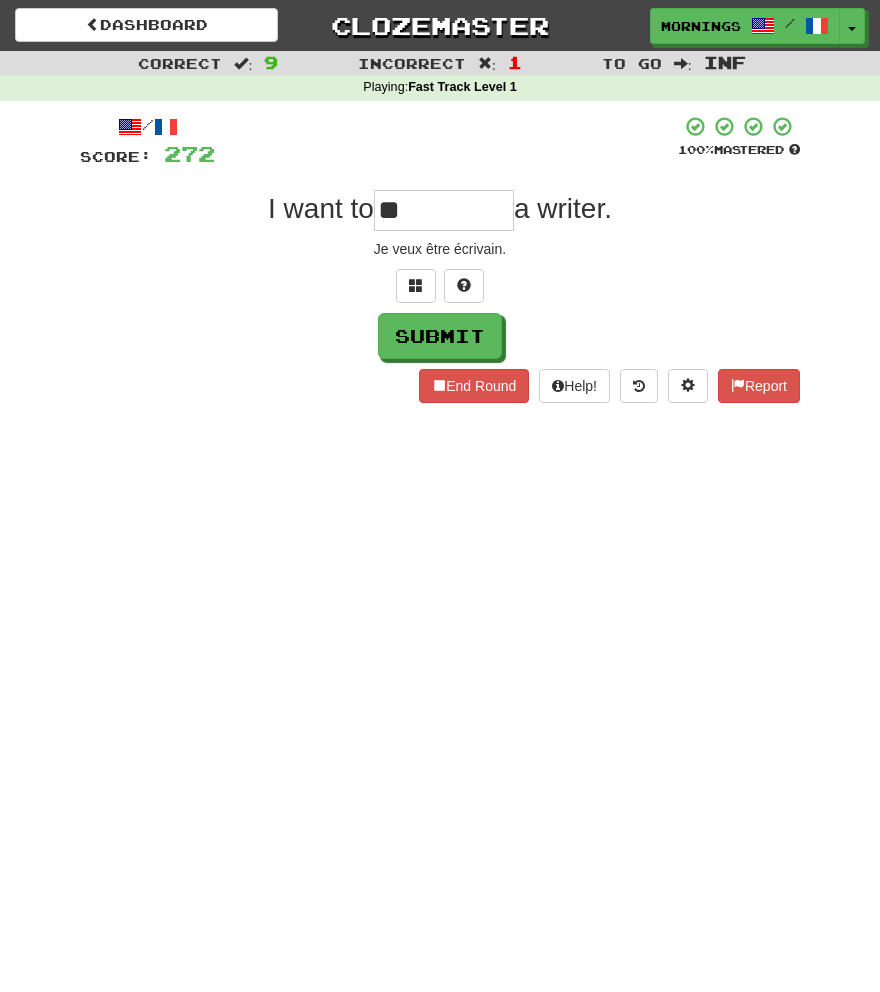 type on "**" 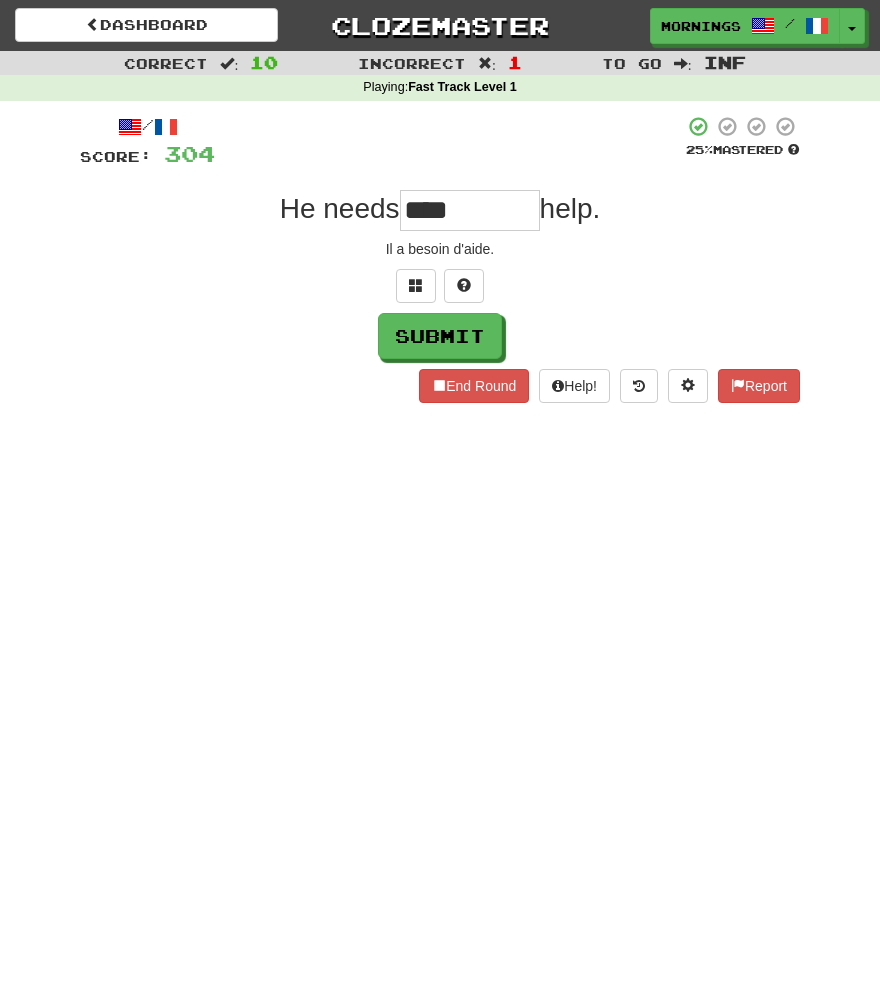 type on "****" 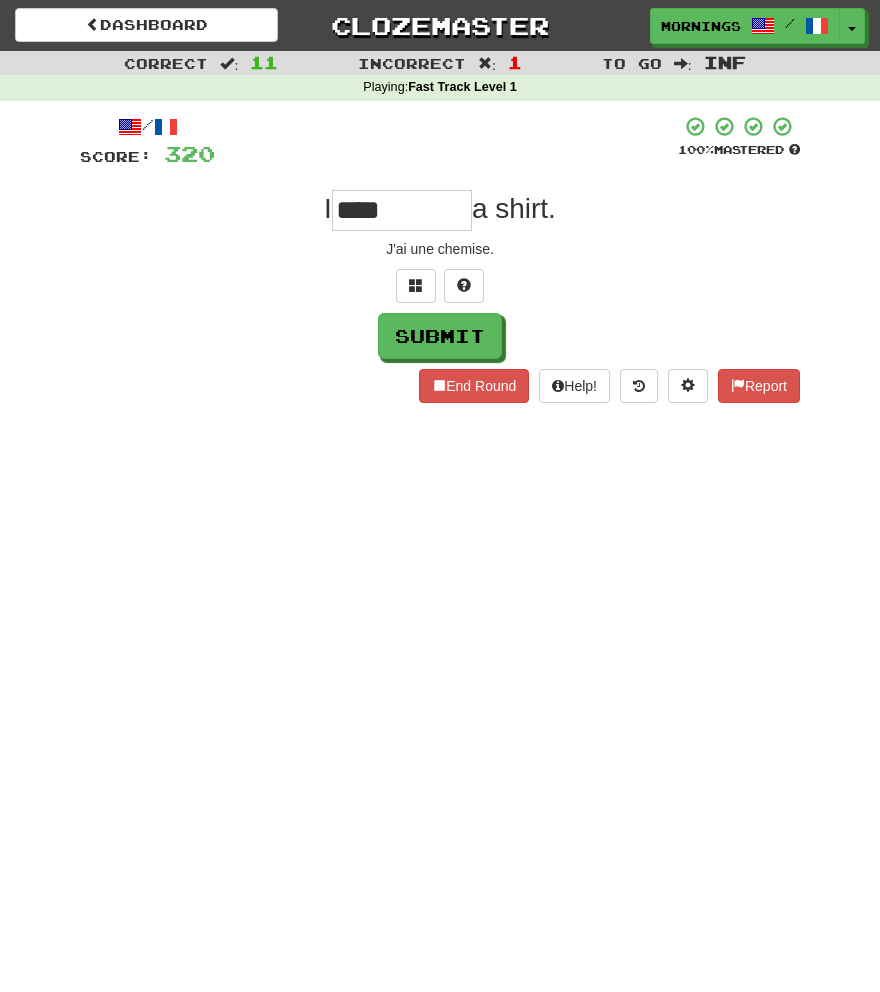 type on "****" 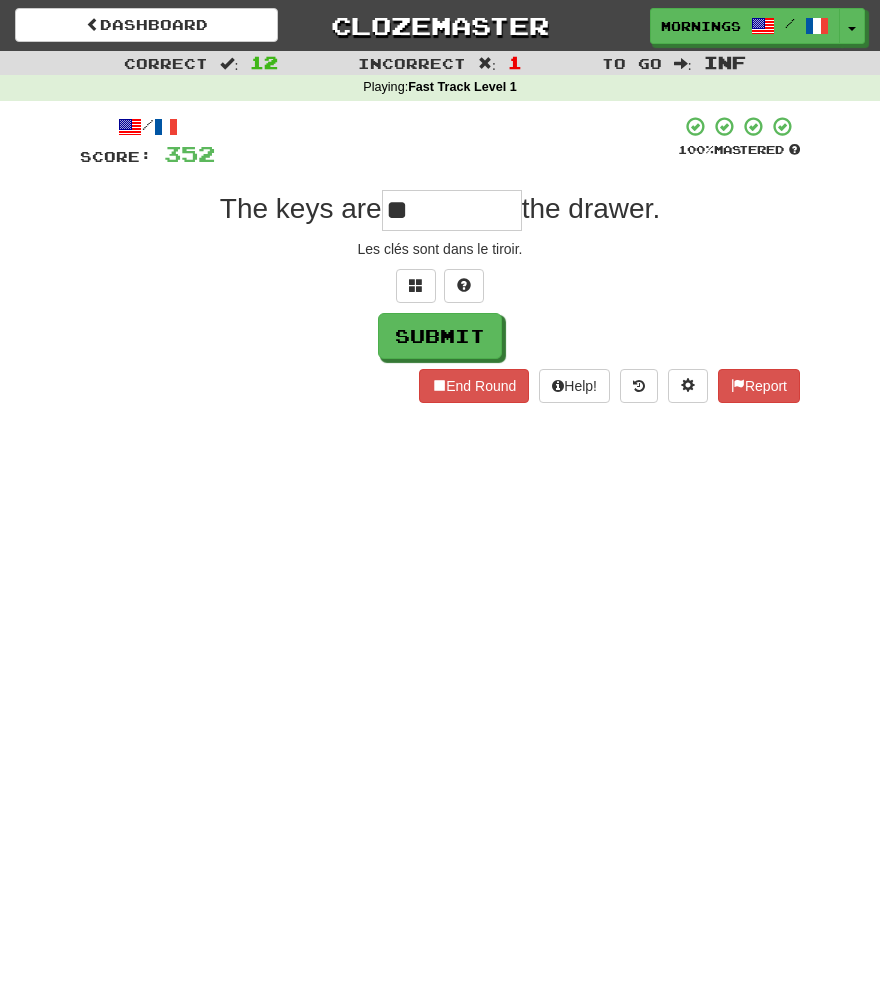 type on "**" 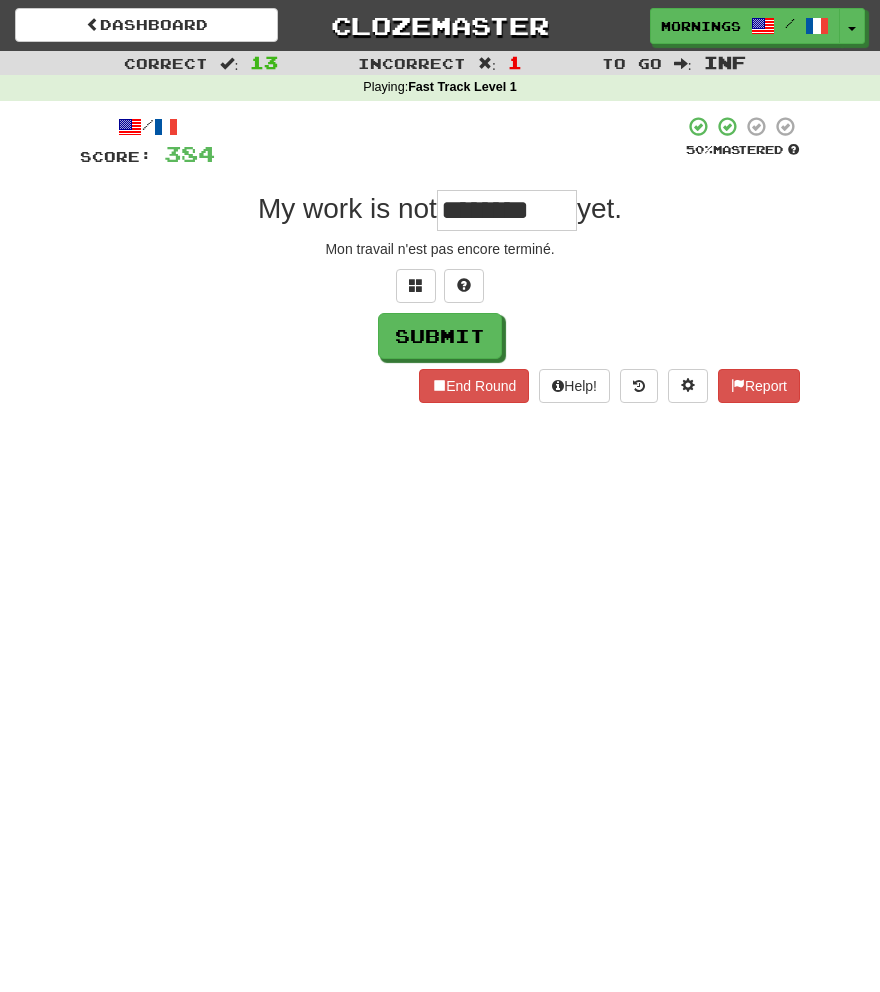 type on "********" 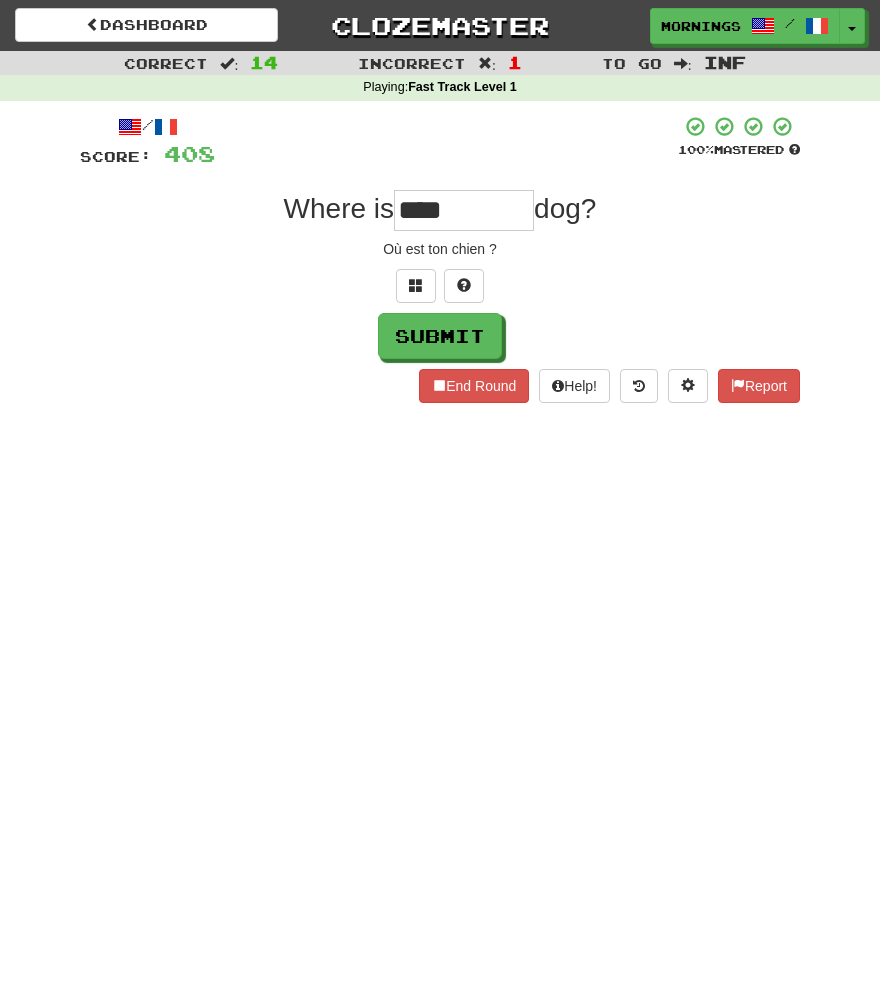 type on "****" 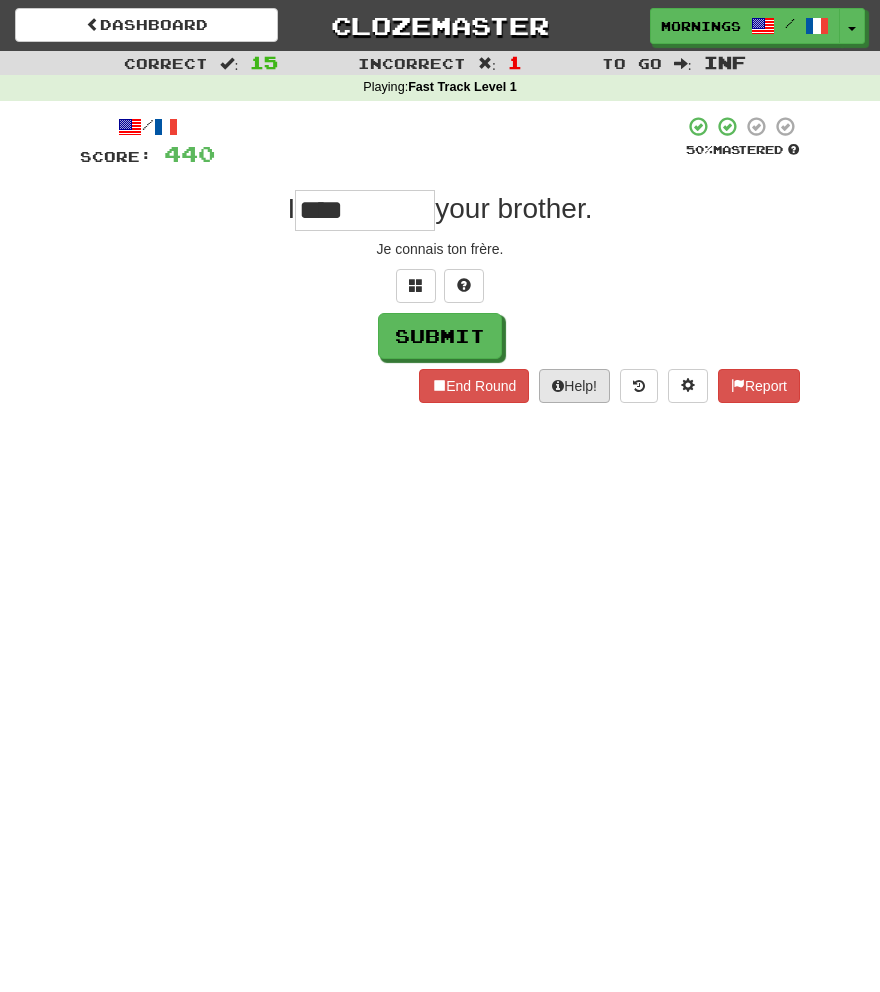 type on "****" 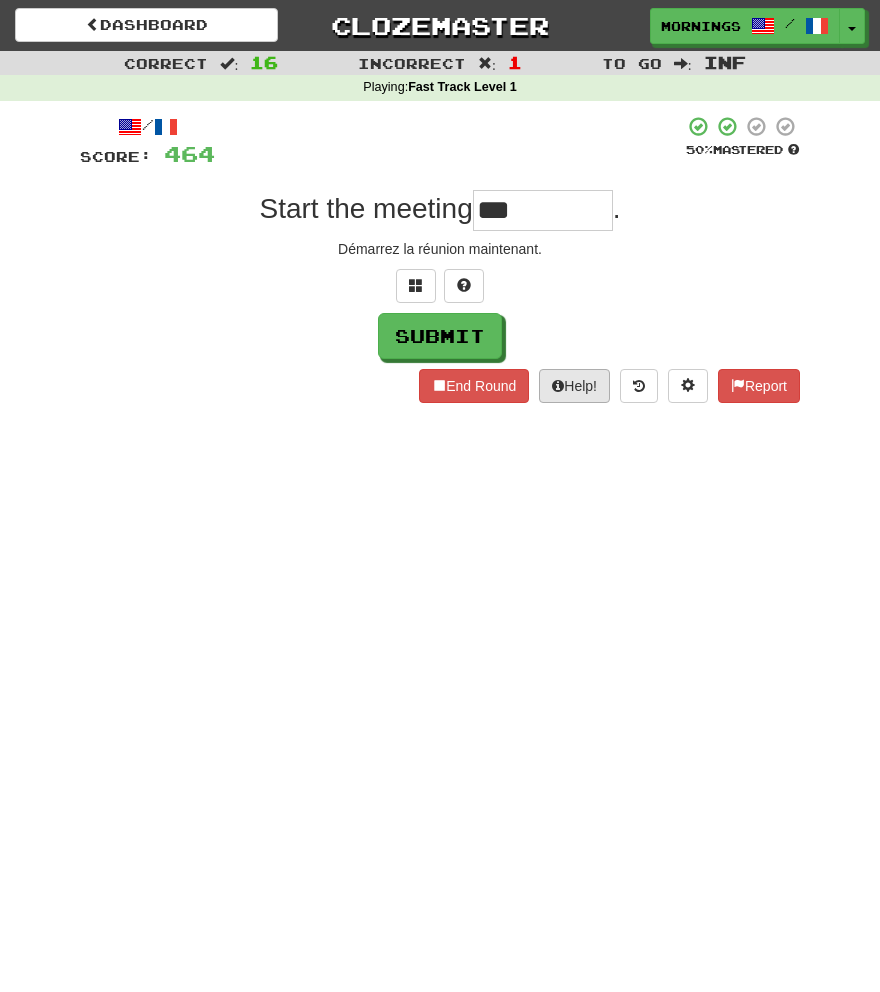 type on "***" 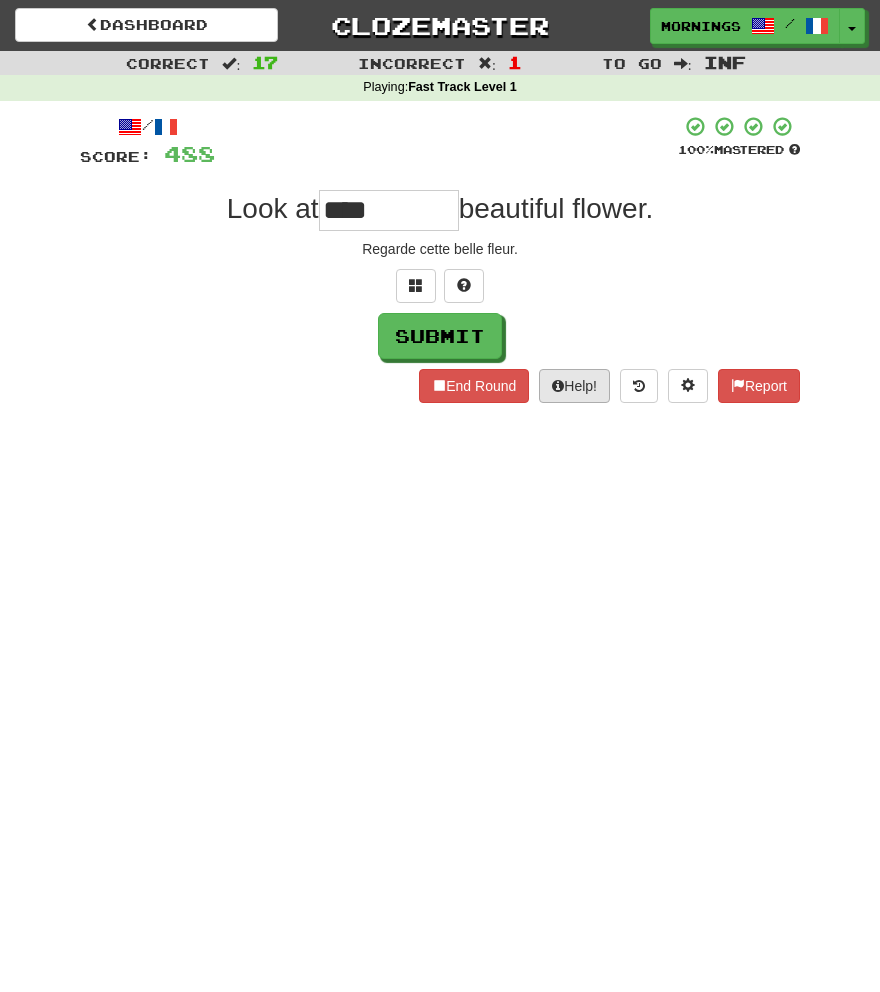 type on "****" 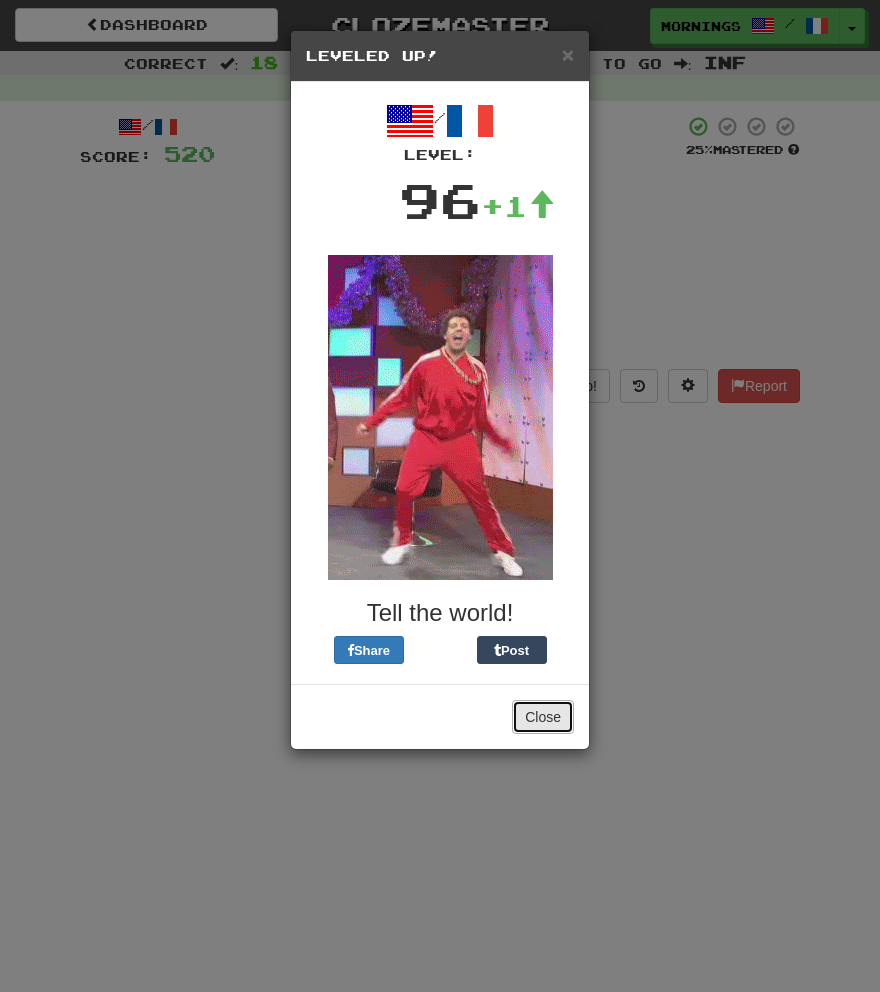 click on "Close" at bounding box center [543, 717] 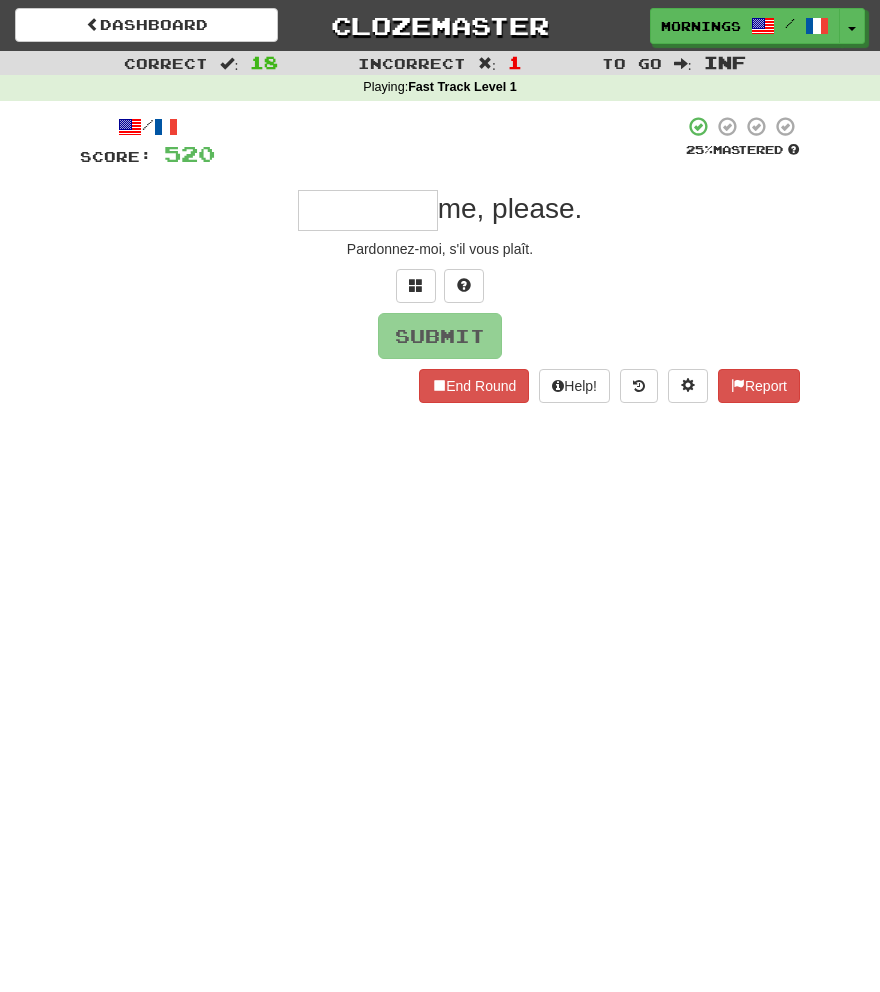 click on "/  Score:   520 25 %  Mastered  me, please. Pardonnez-moi, s'il vous plaît. Submit  End Round  Help!  Report" at bounding box center (440, 259) 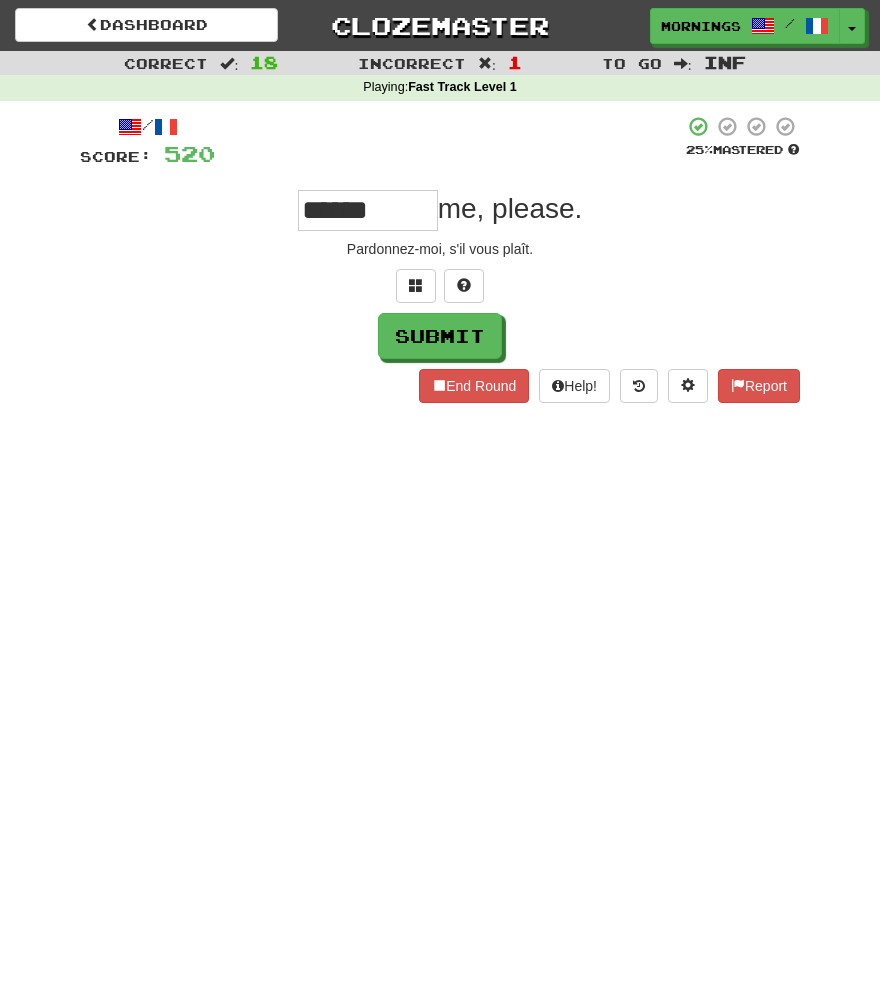 type on "******" 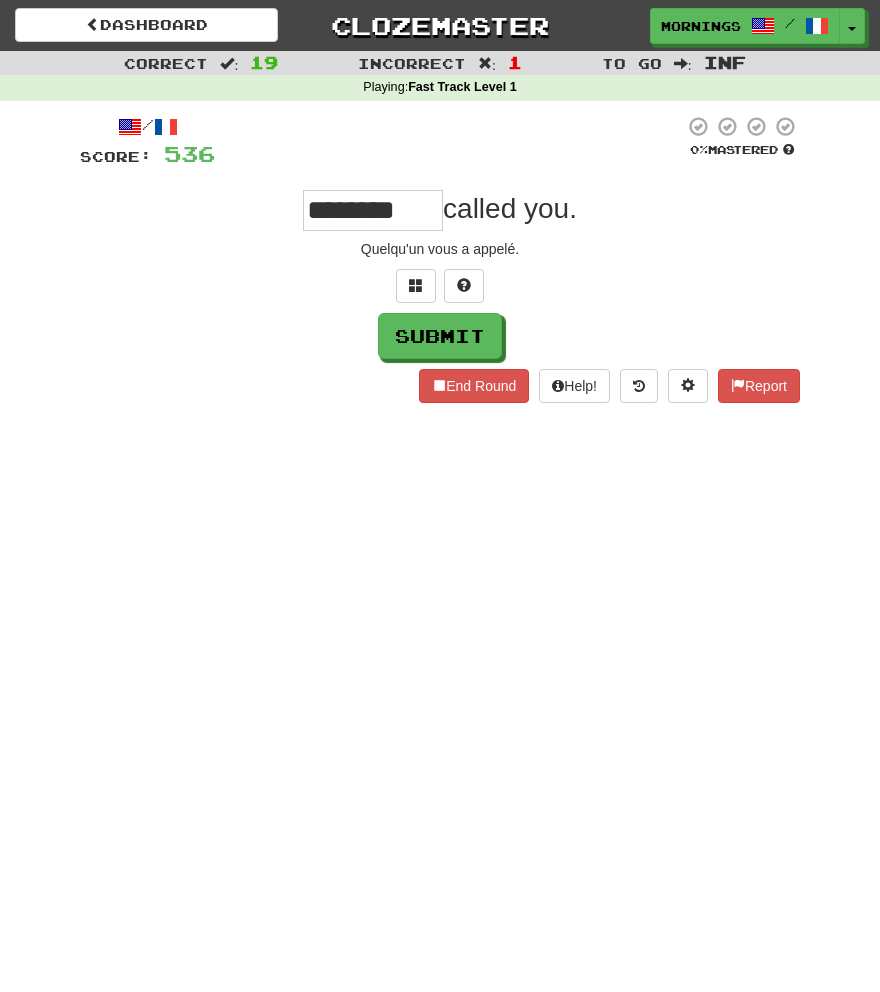 scroll, scrollTop: 0, scrollLeft: 4, axis: horizontal 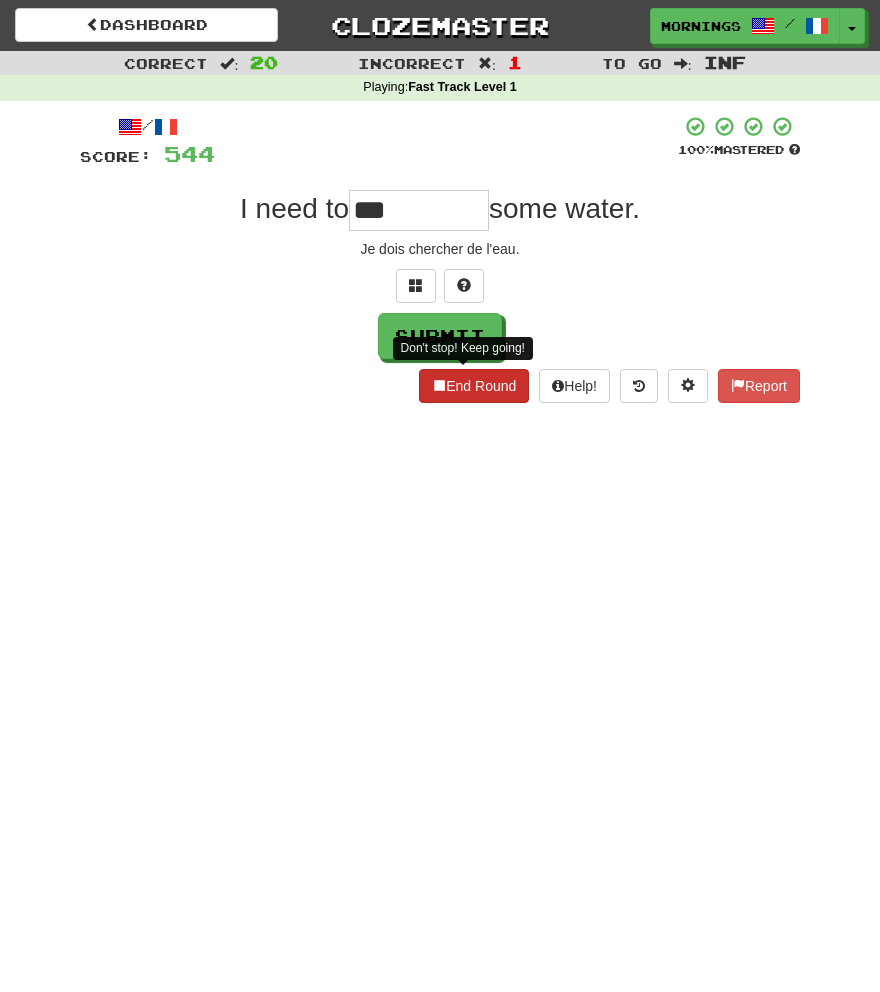 type on "***" 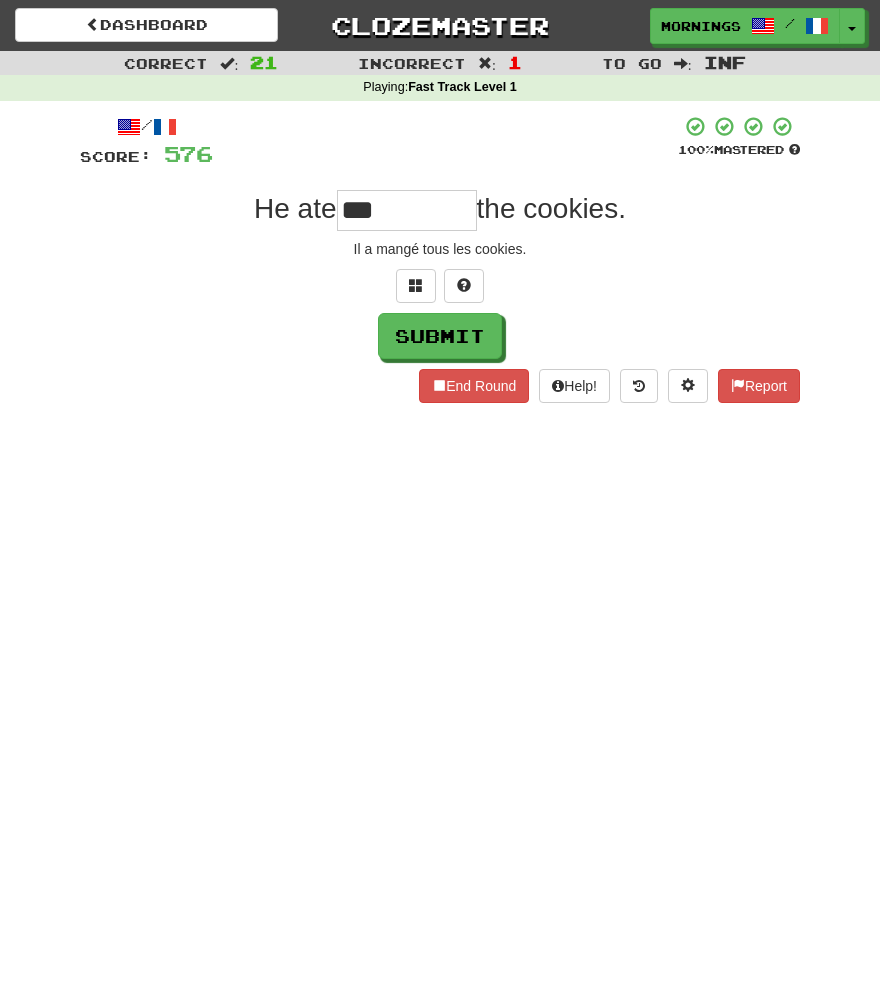 type on "***" 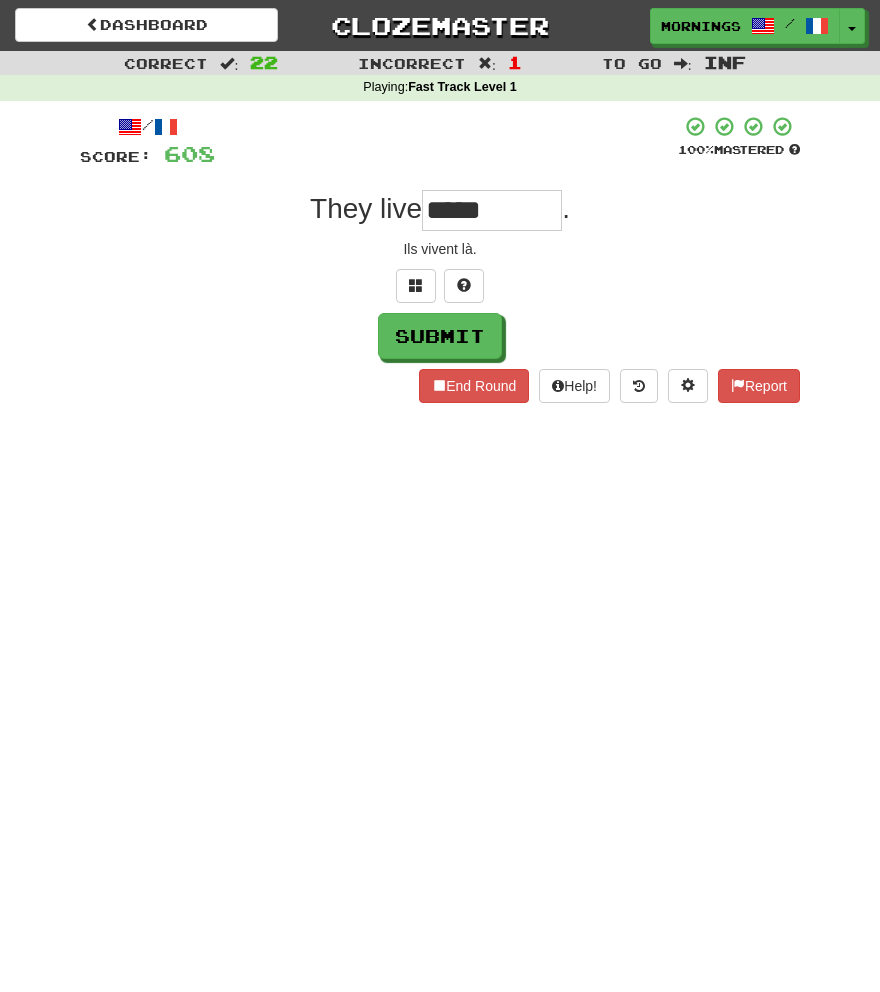type on "*****" 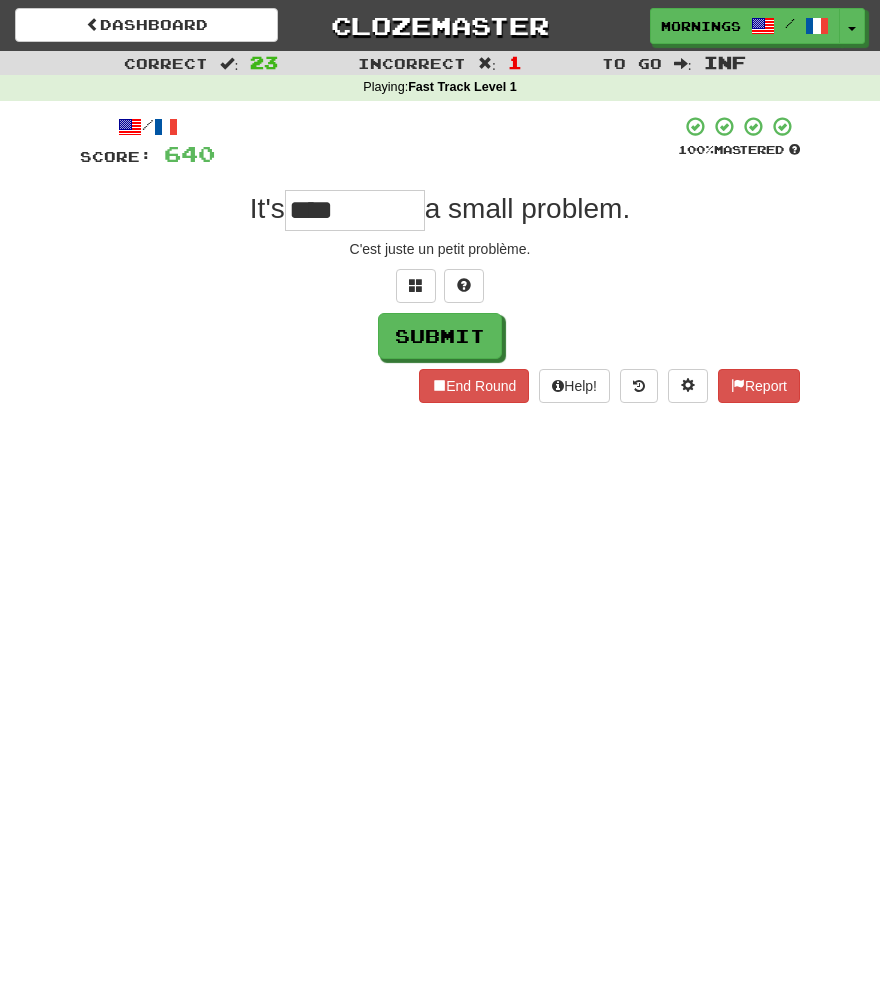 type on "****" 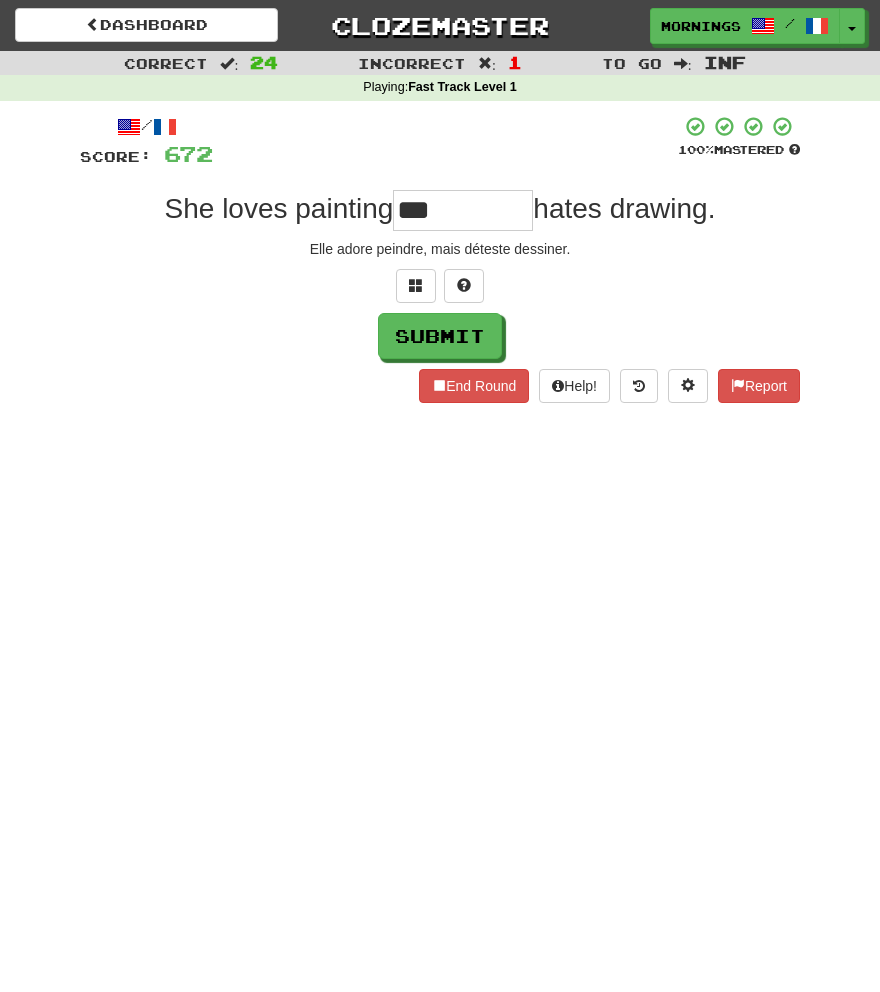 type on "***" 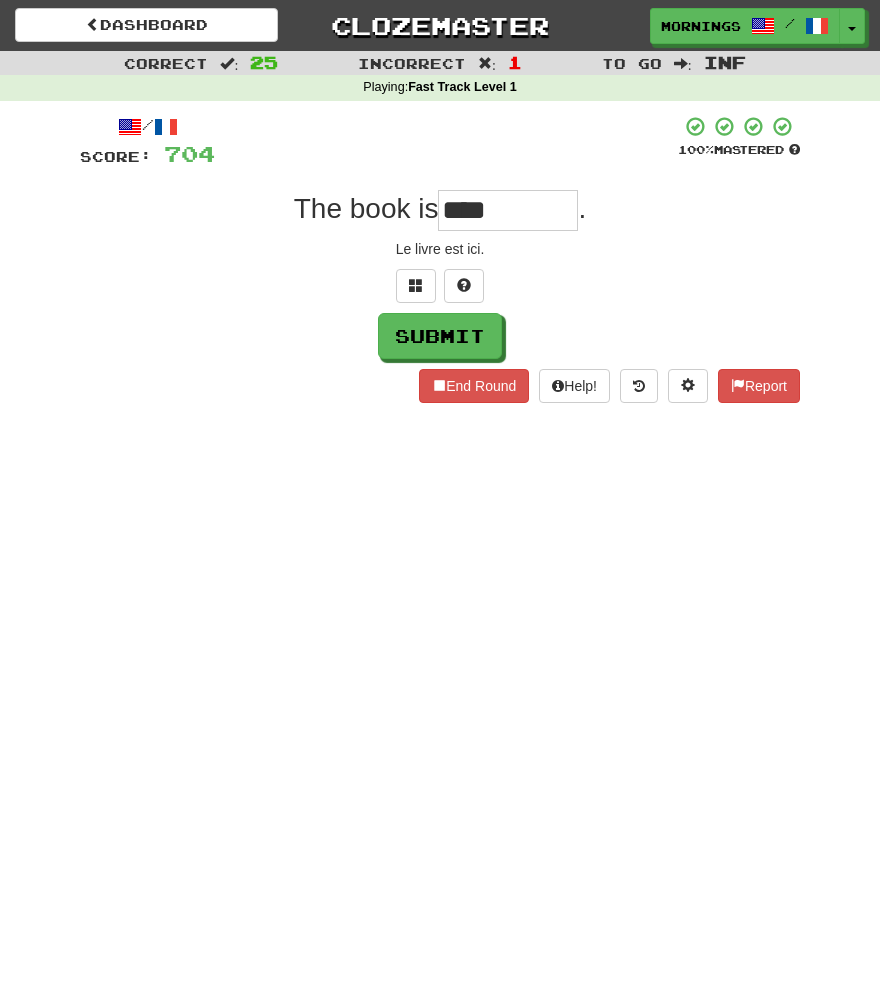 type on "****" 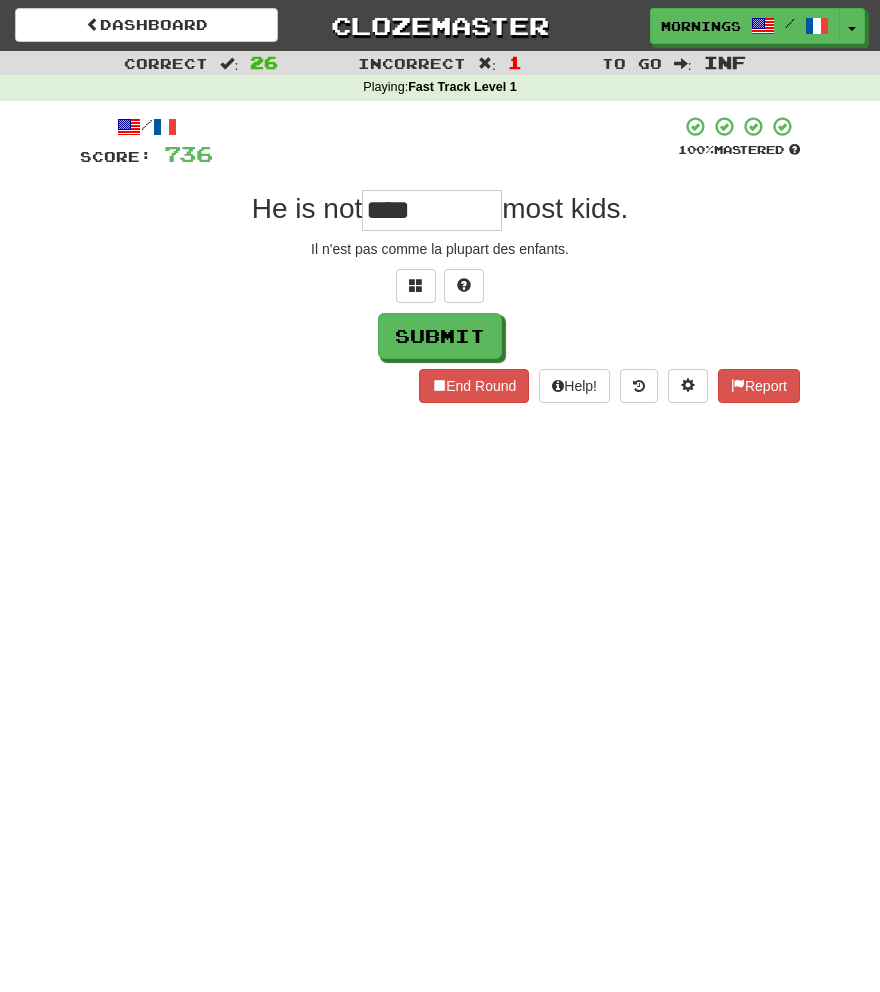 type on "****" 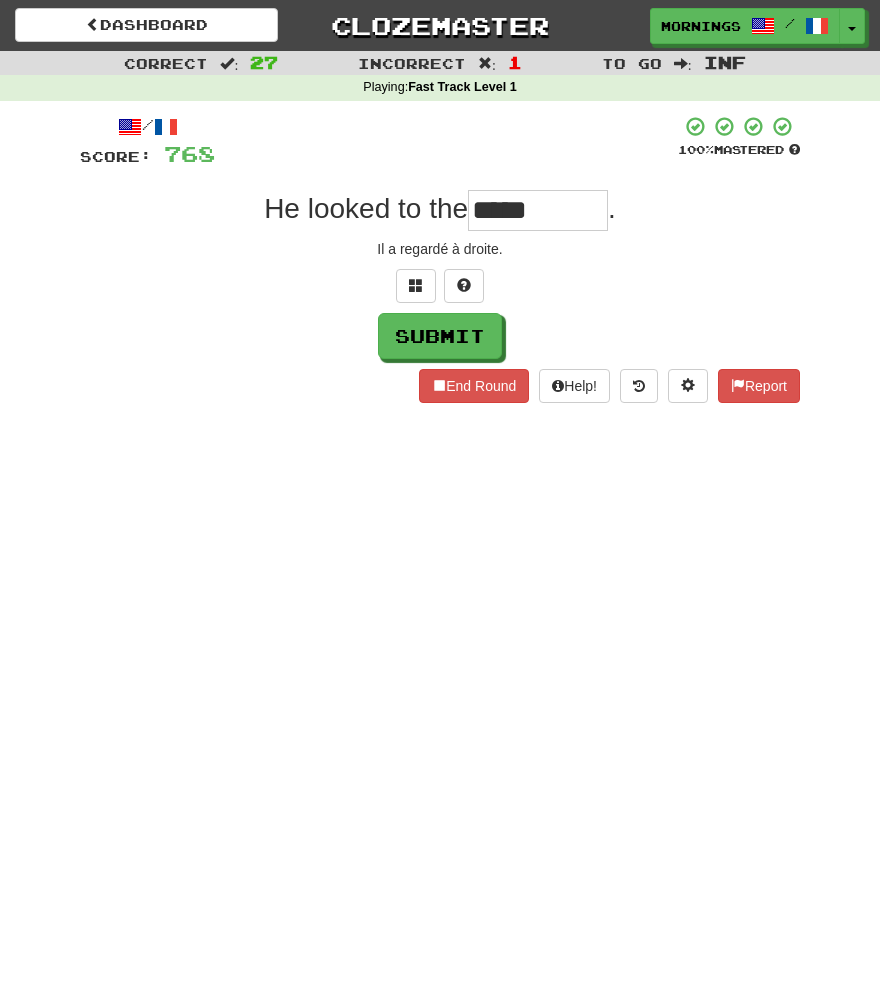 type on "*****" 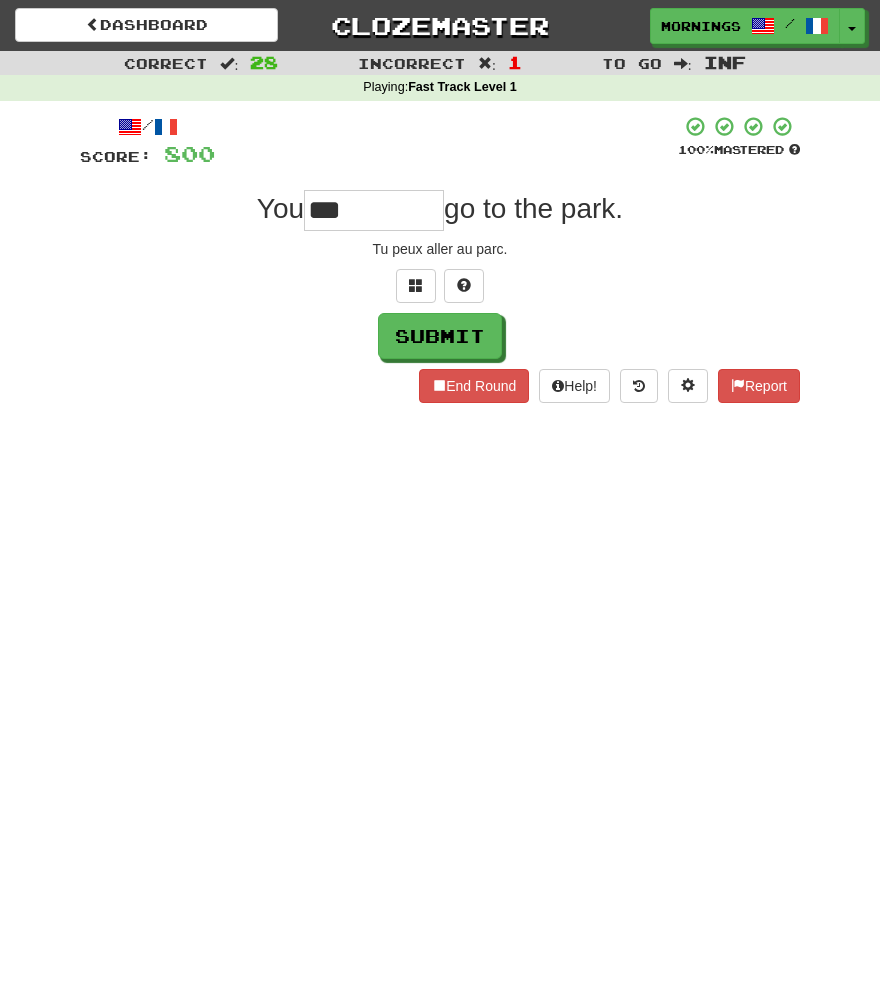 type on "***" 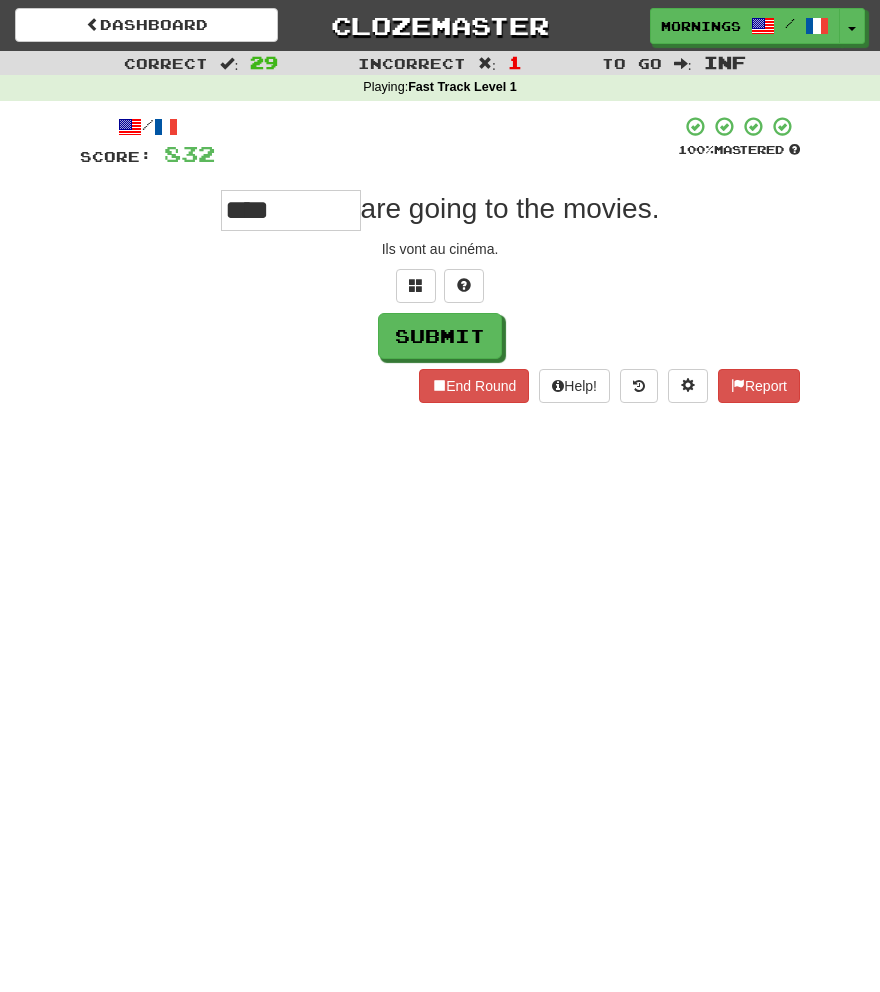 type on "****" 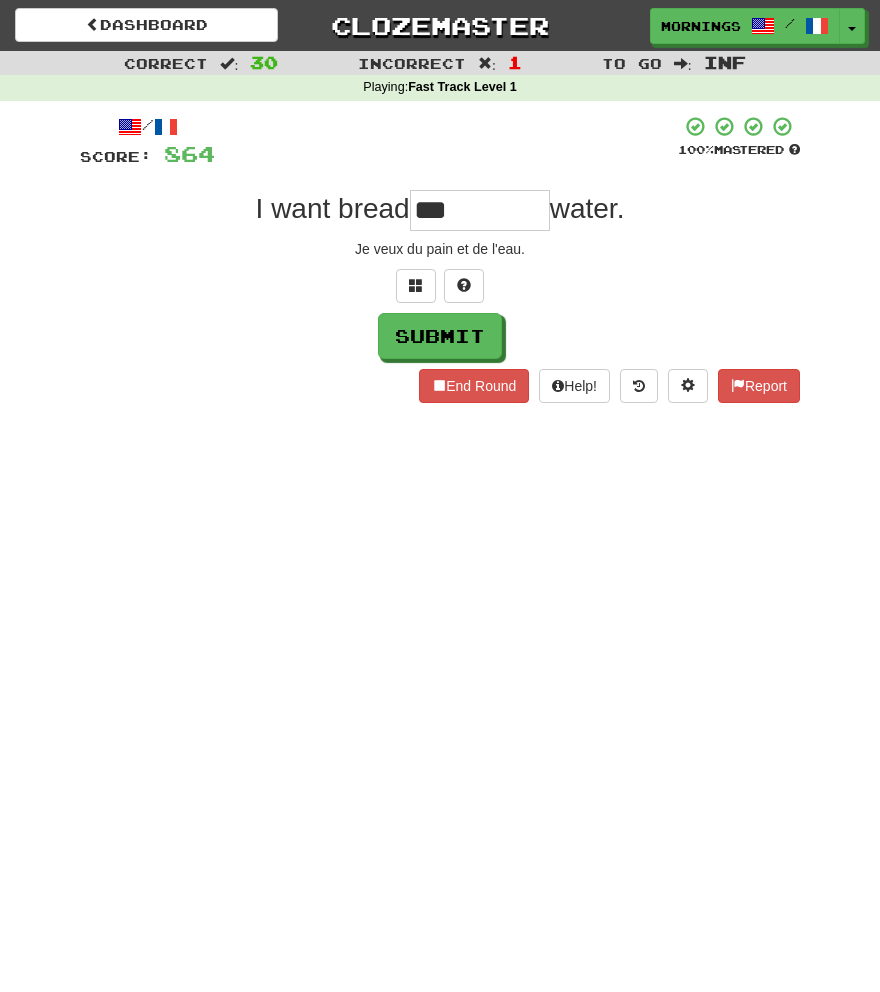 type on "***" 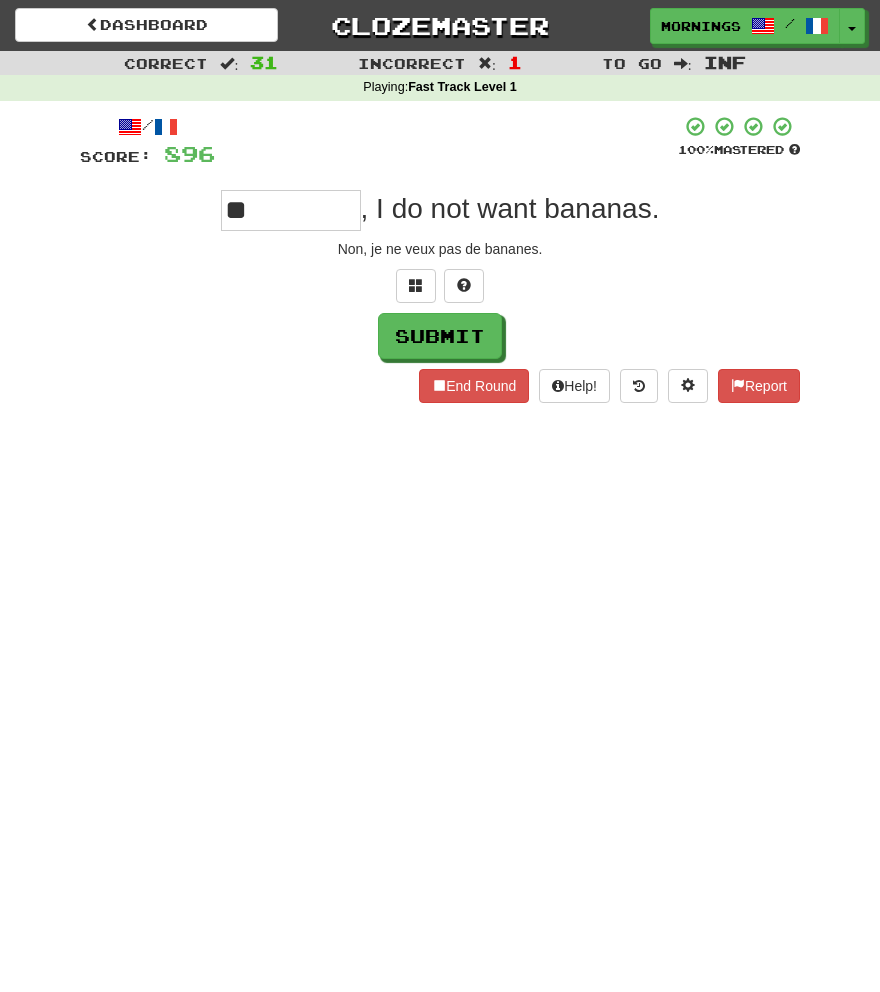 type on "**" 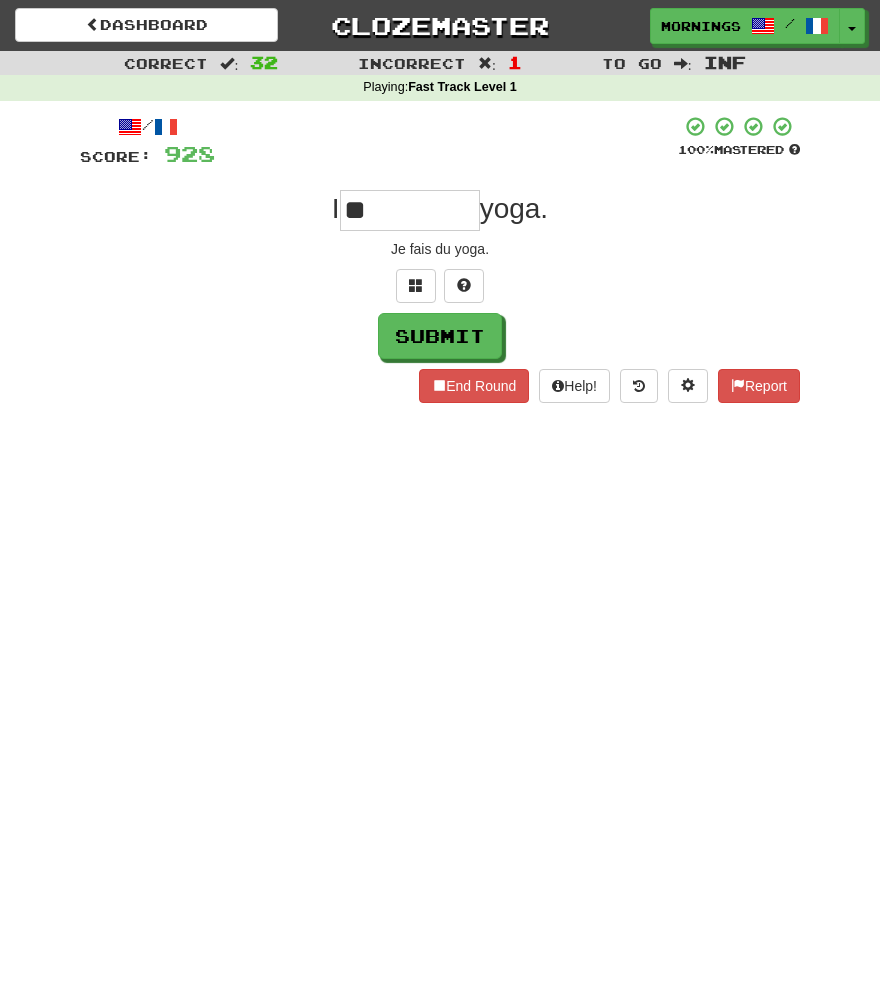type on "**" 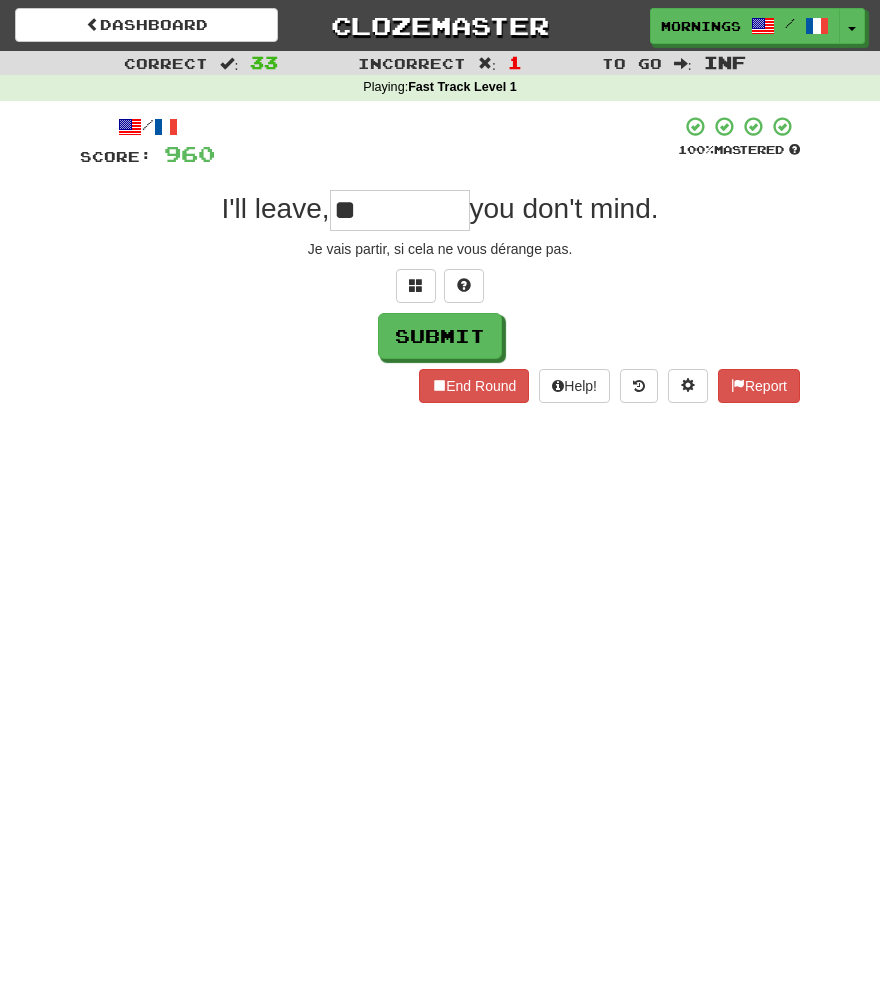 type on "**" 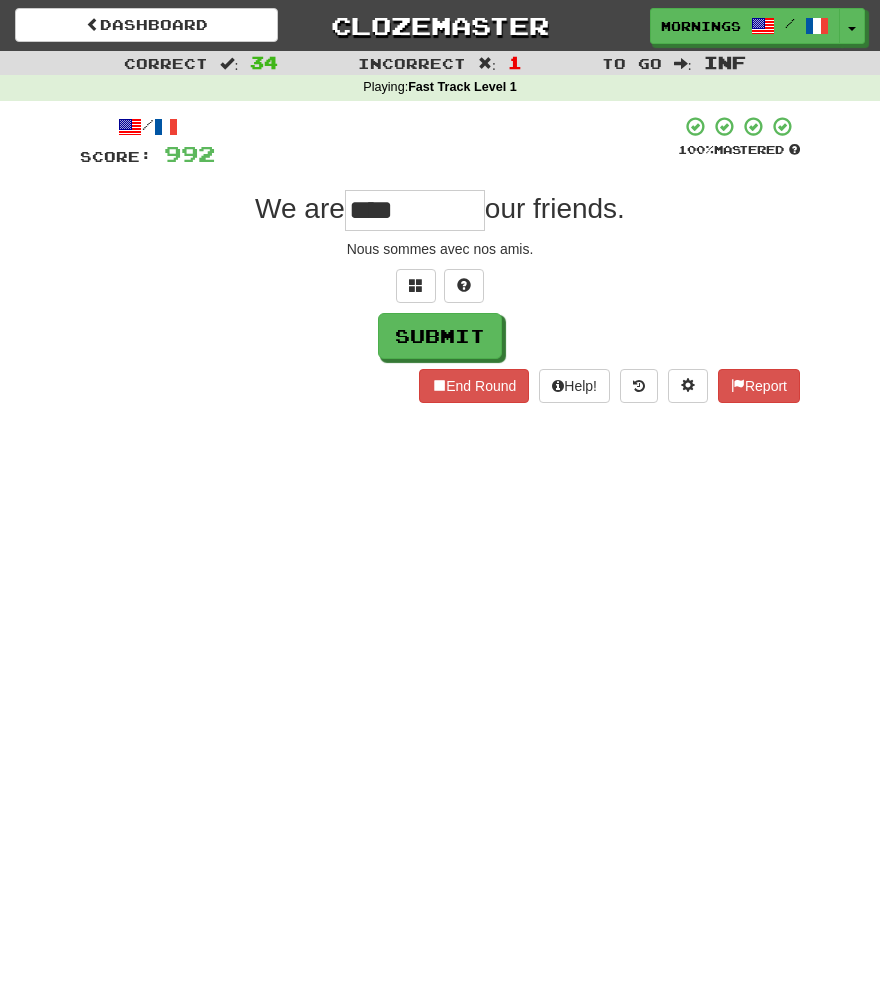type on "****" 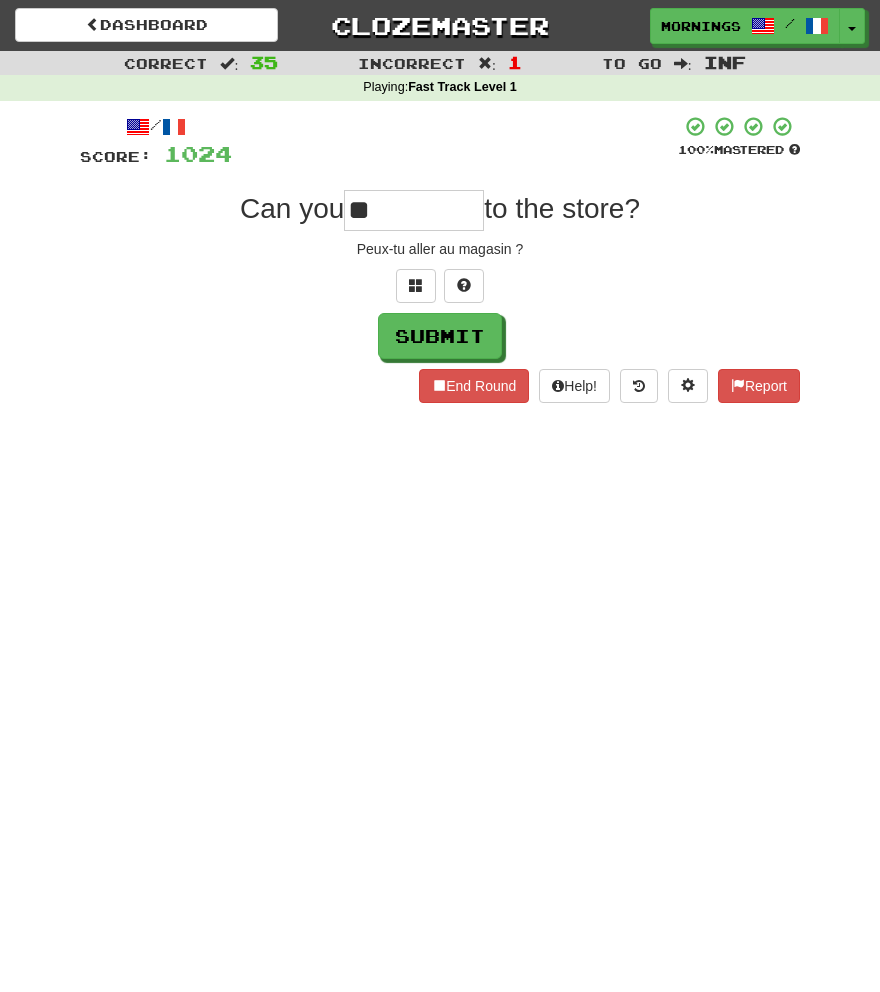 type on "**" 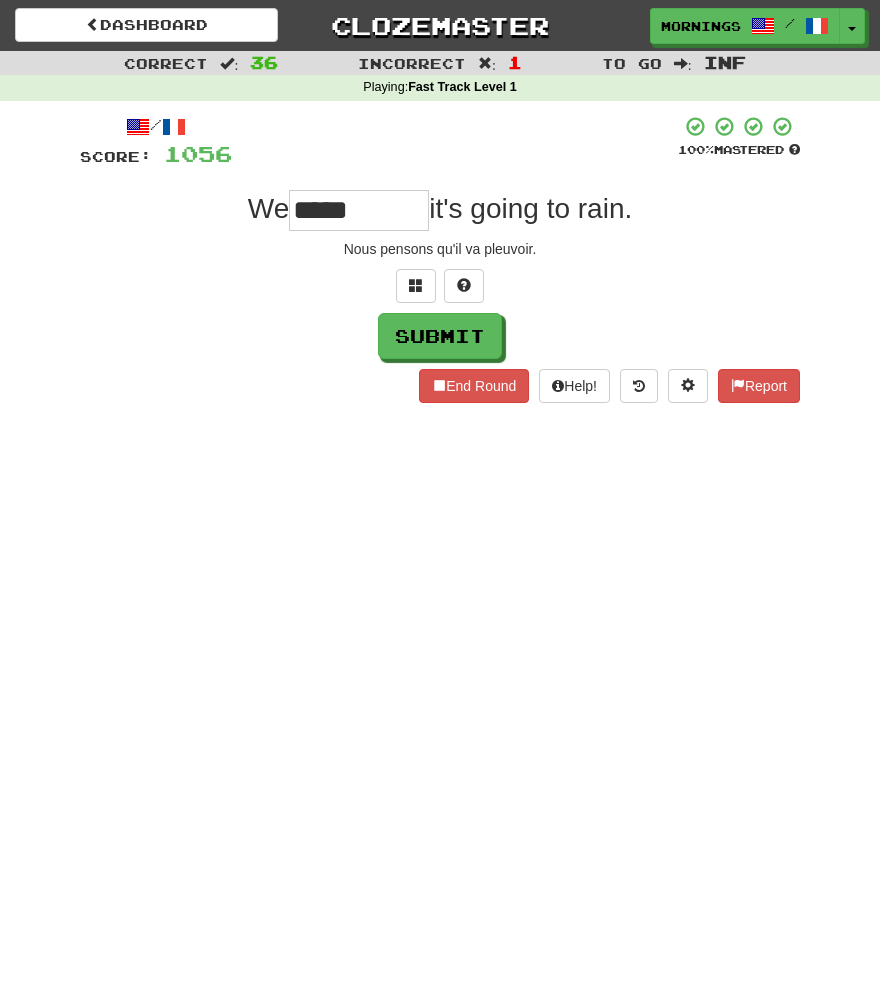 type on "*****" 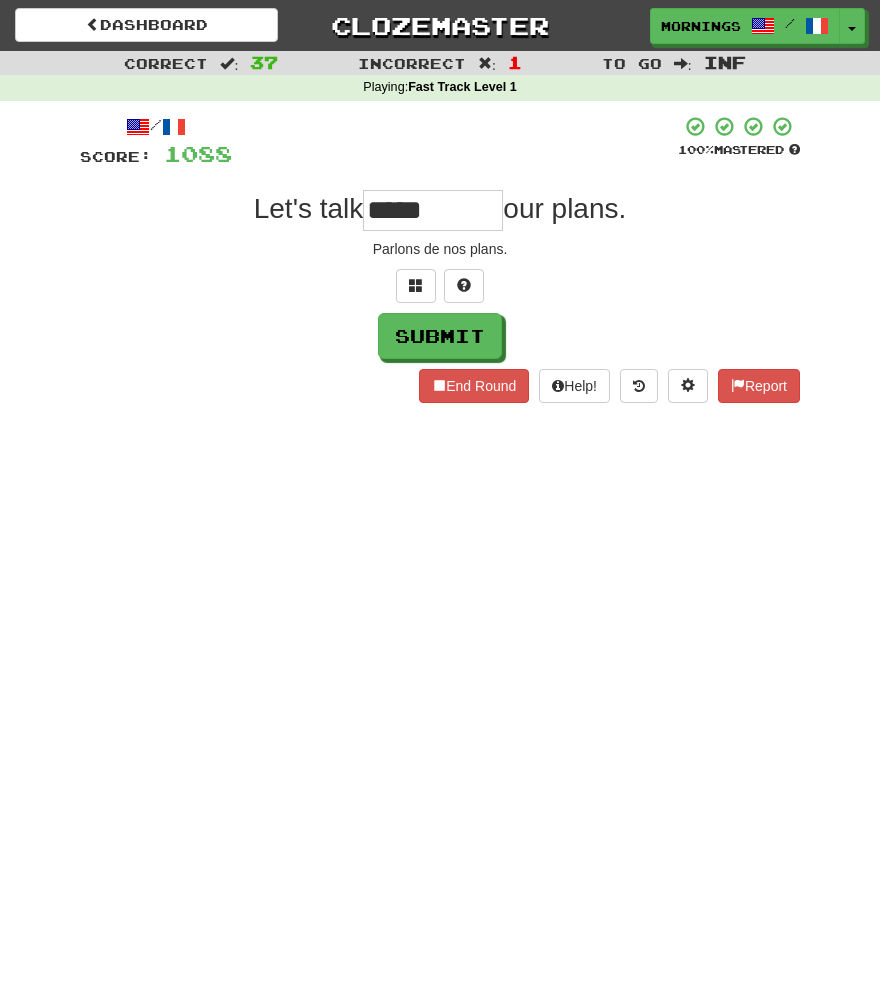 type on "*****" 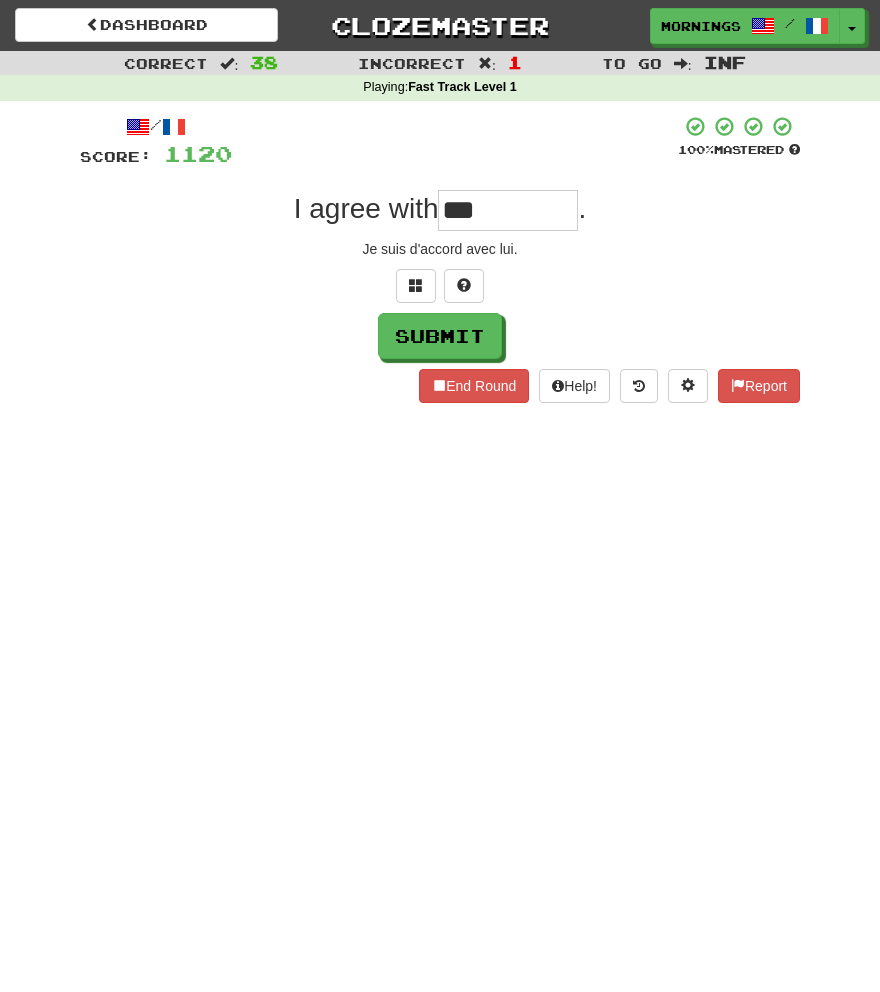 type on "***" 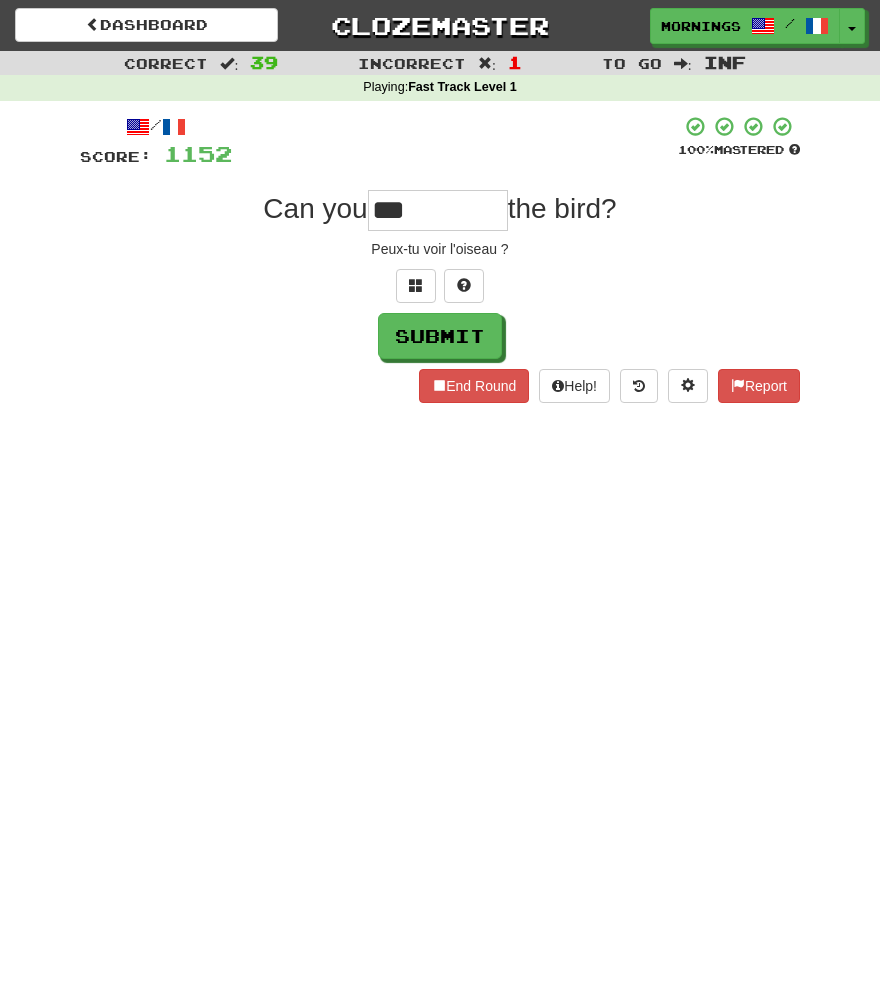 type on "***" 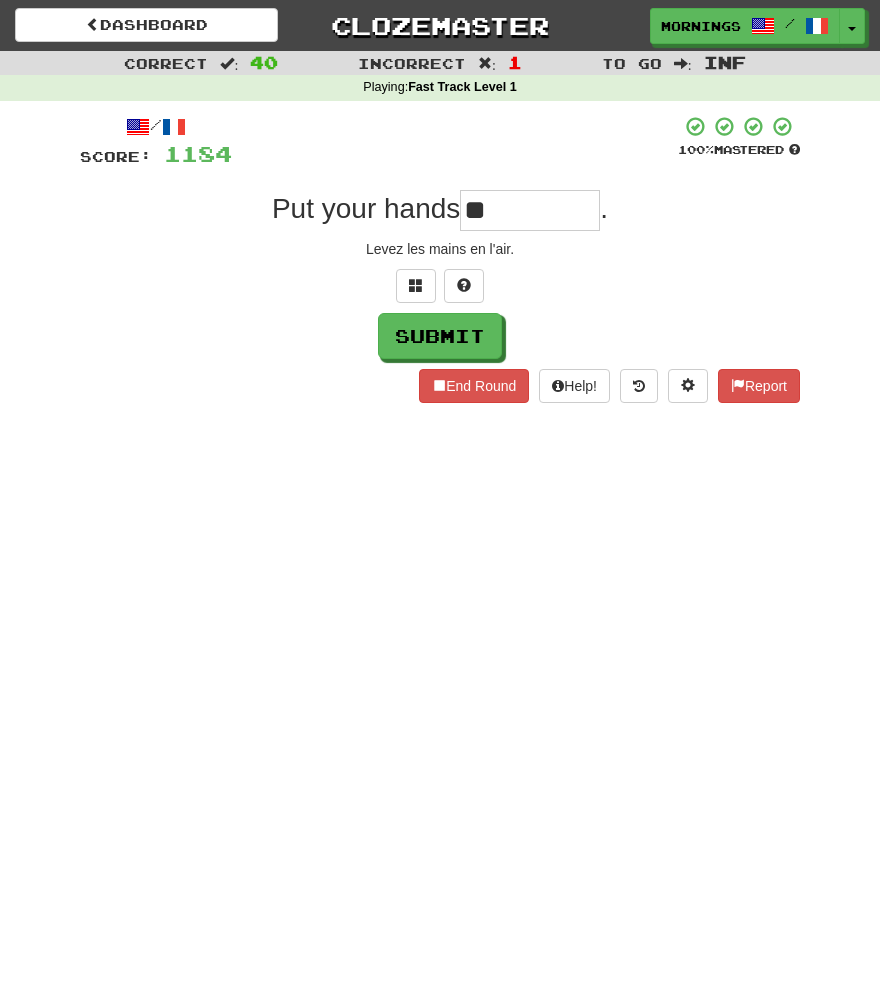 type on "**" 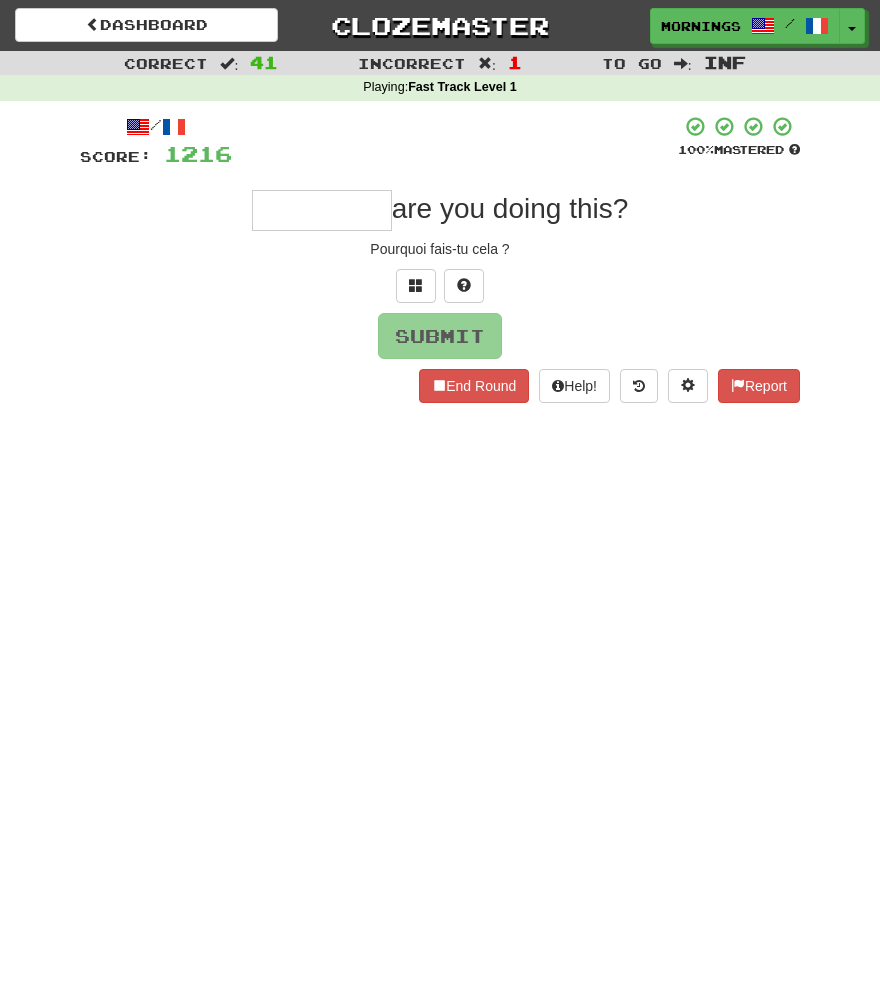 type on "*" 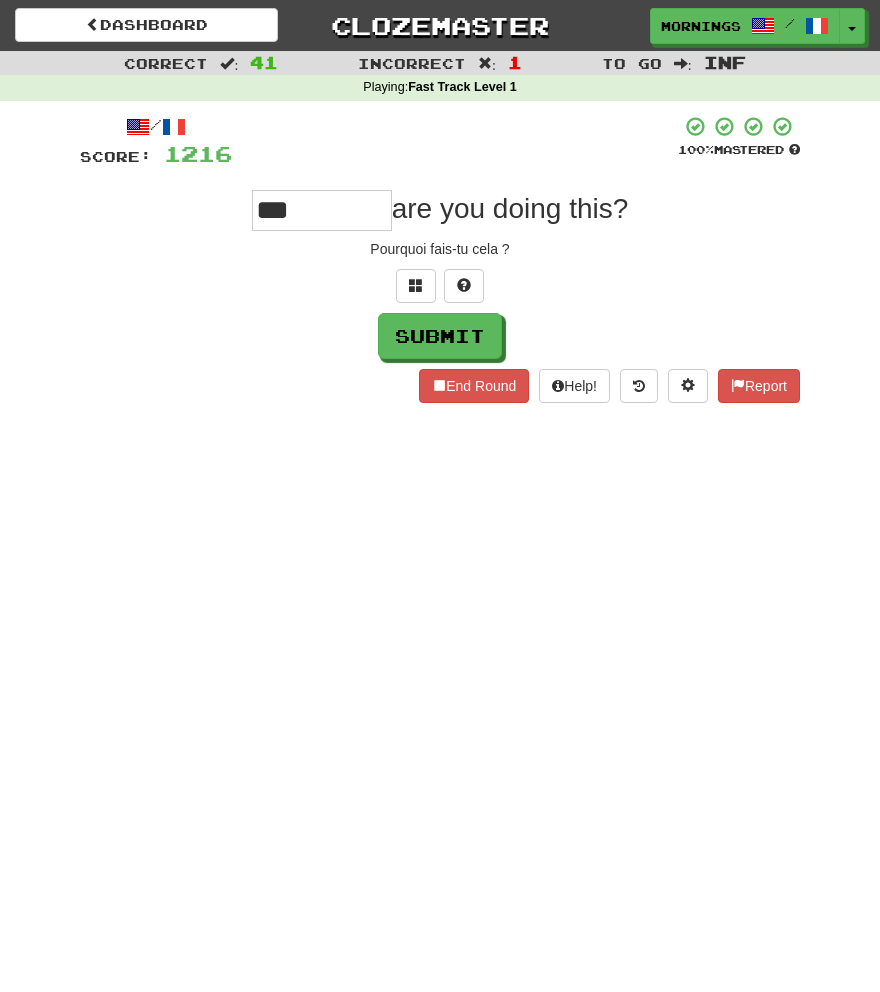 type on "***" 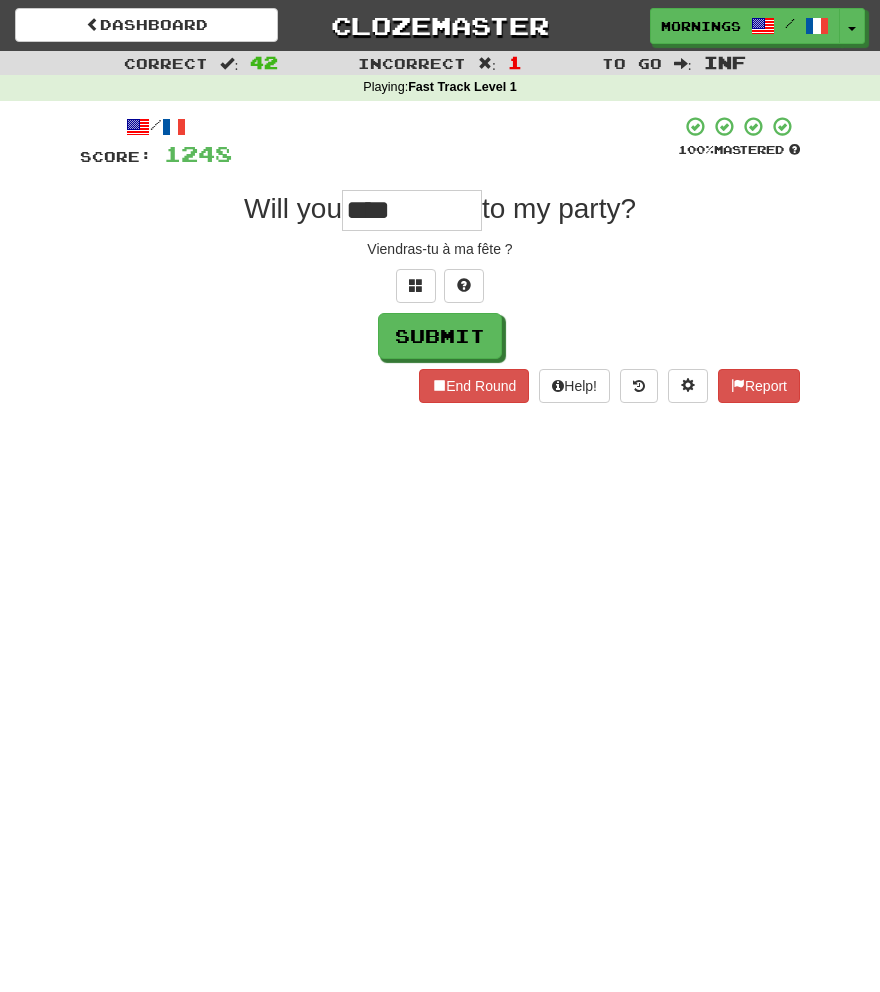 type on "****" 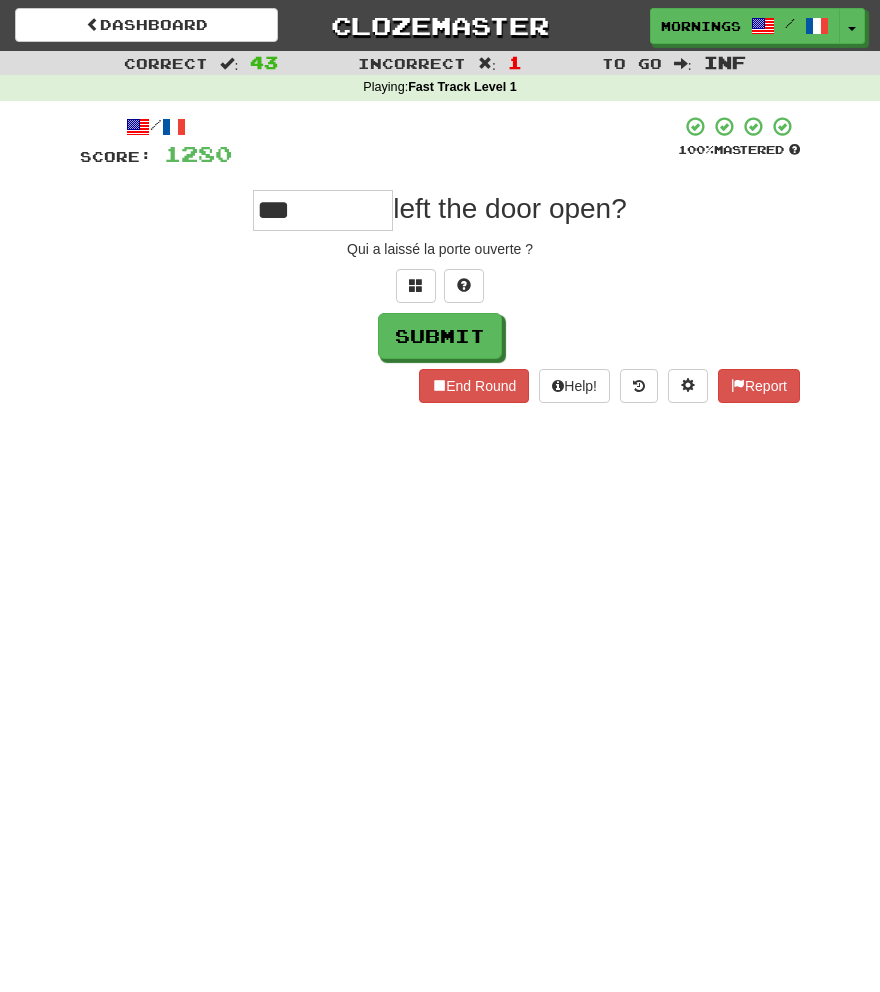 type on "***" 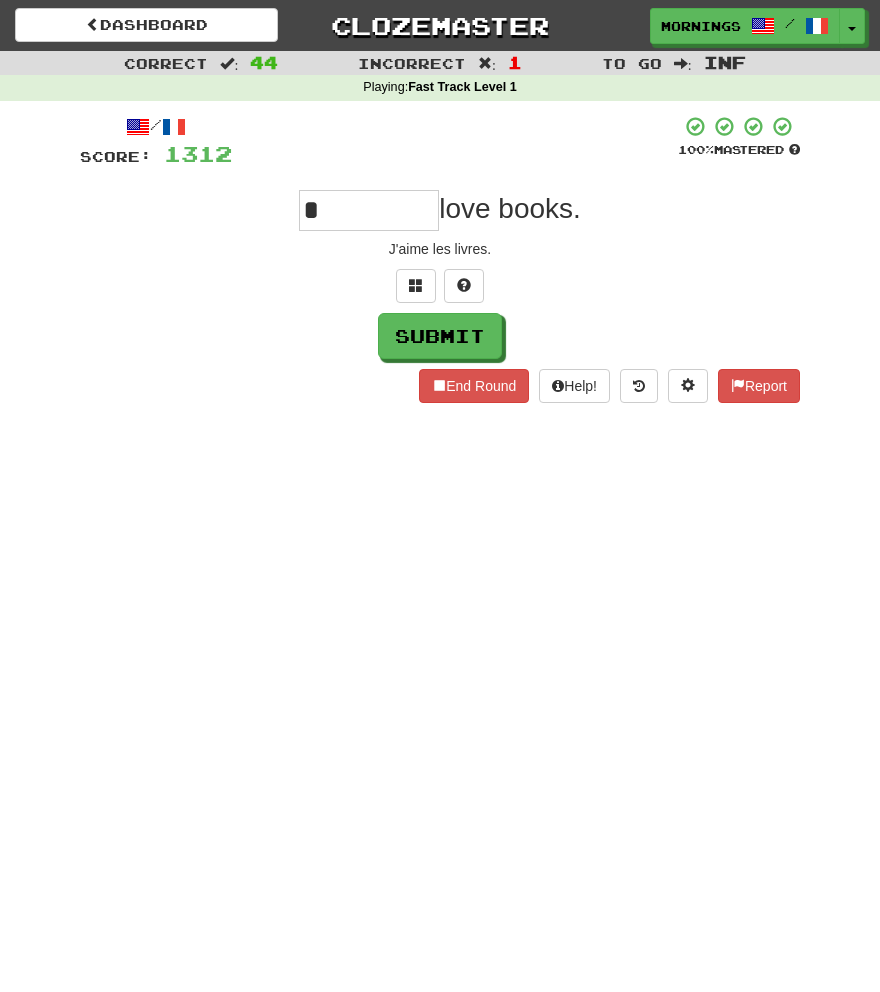 type on "*" 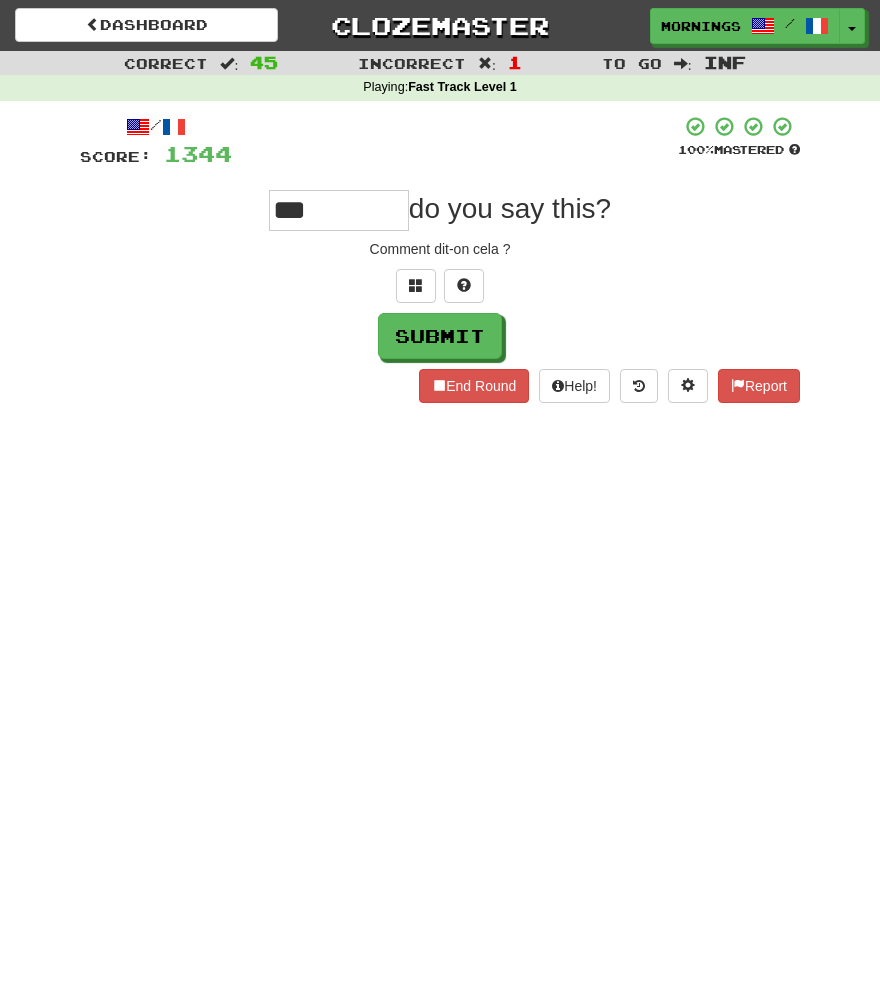 type on "***" 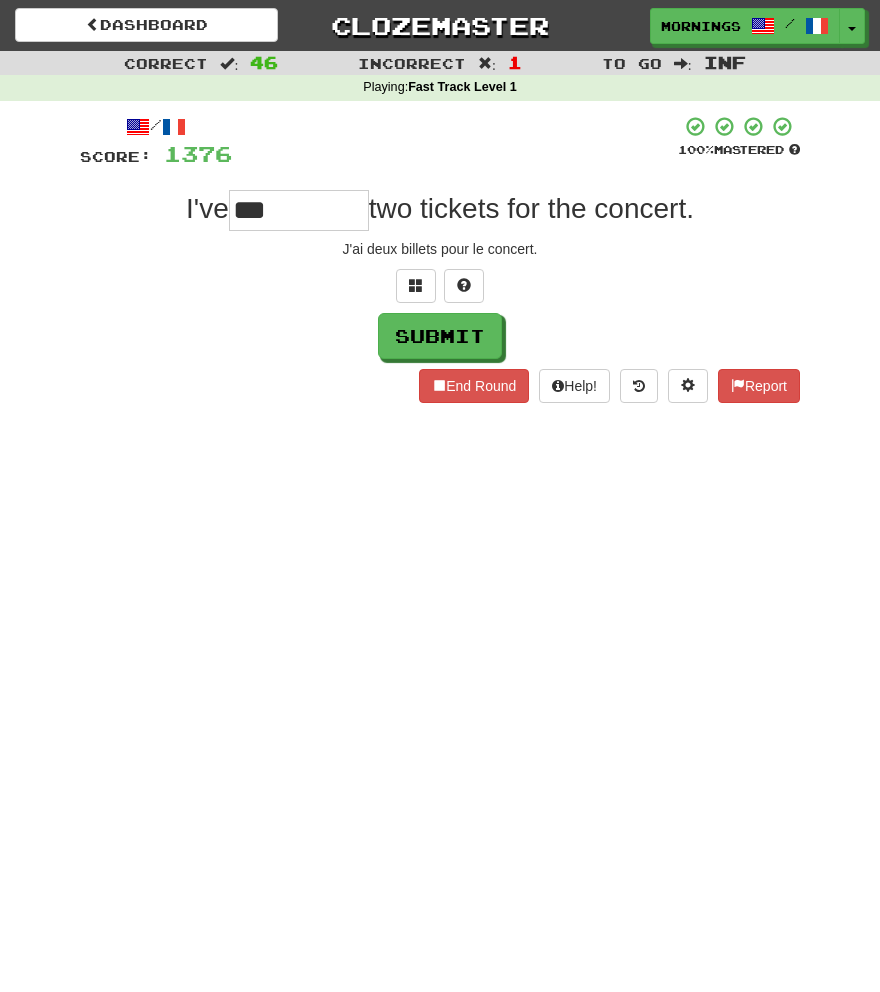 type on "***" 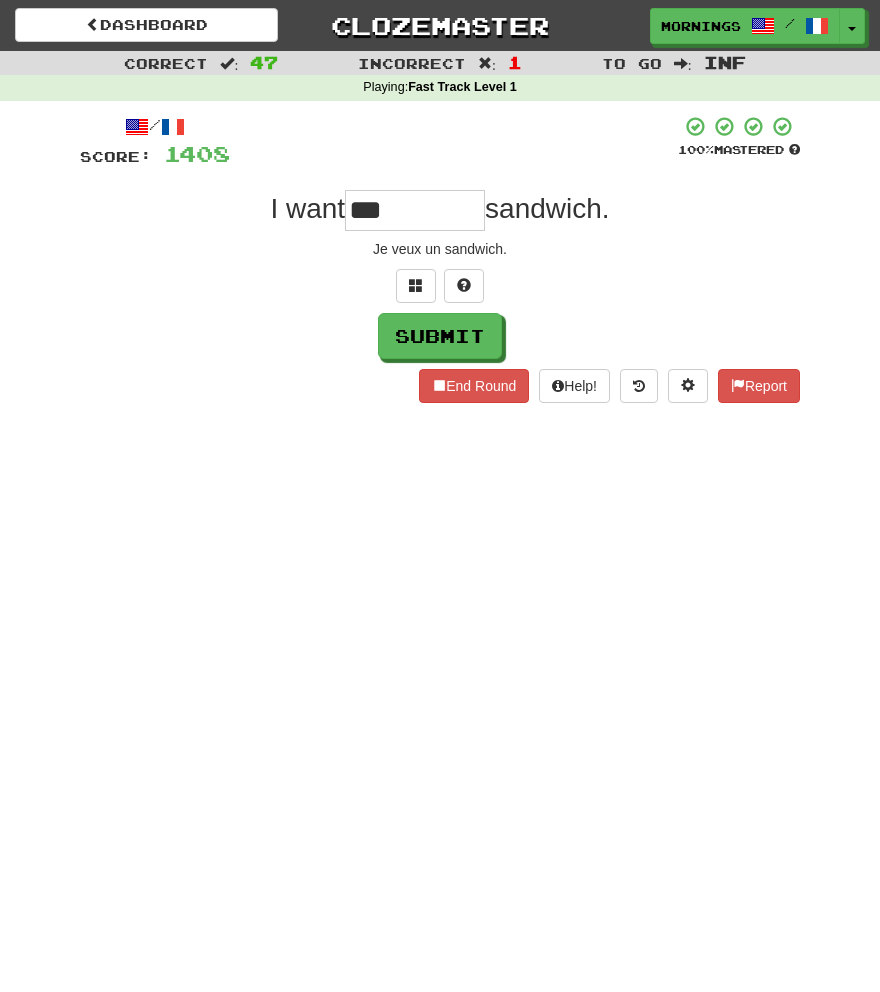 type on "***" 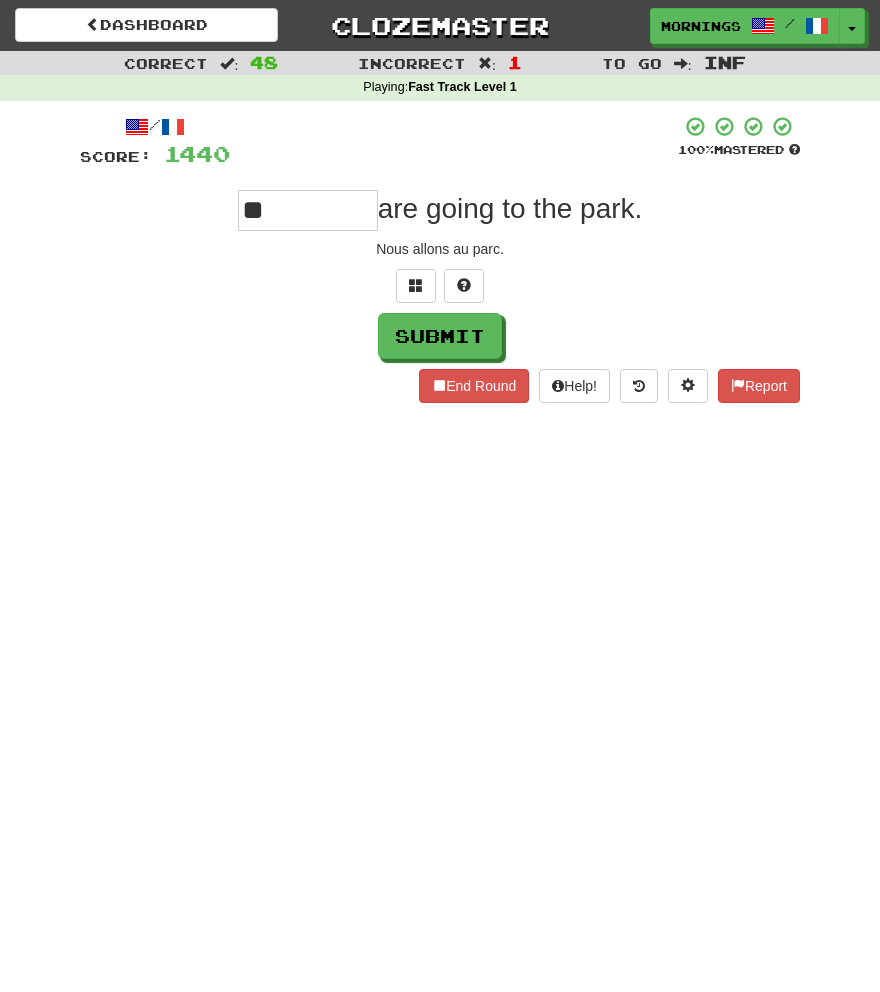 type on "**" 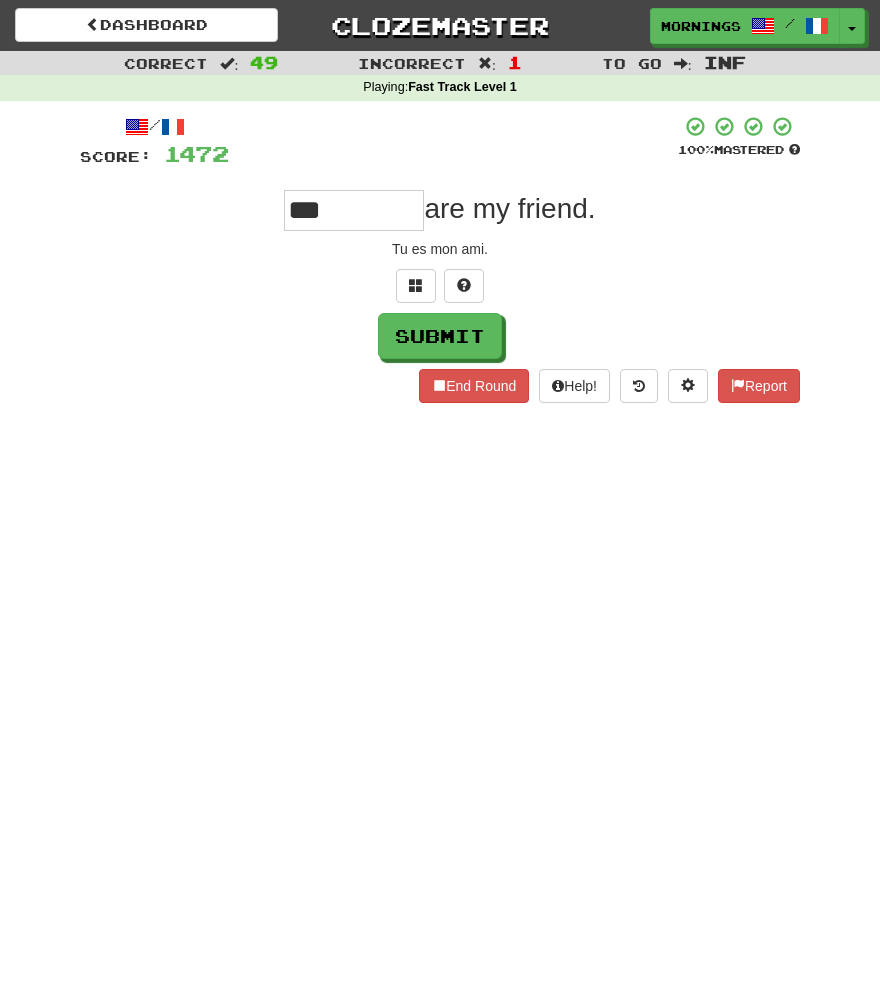 type on "***" 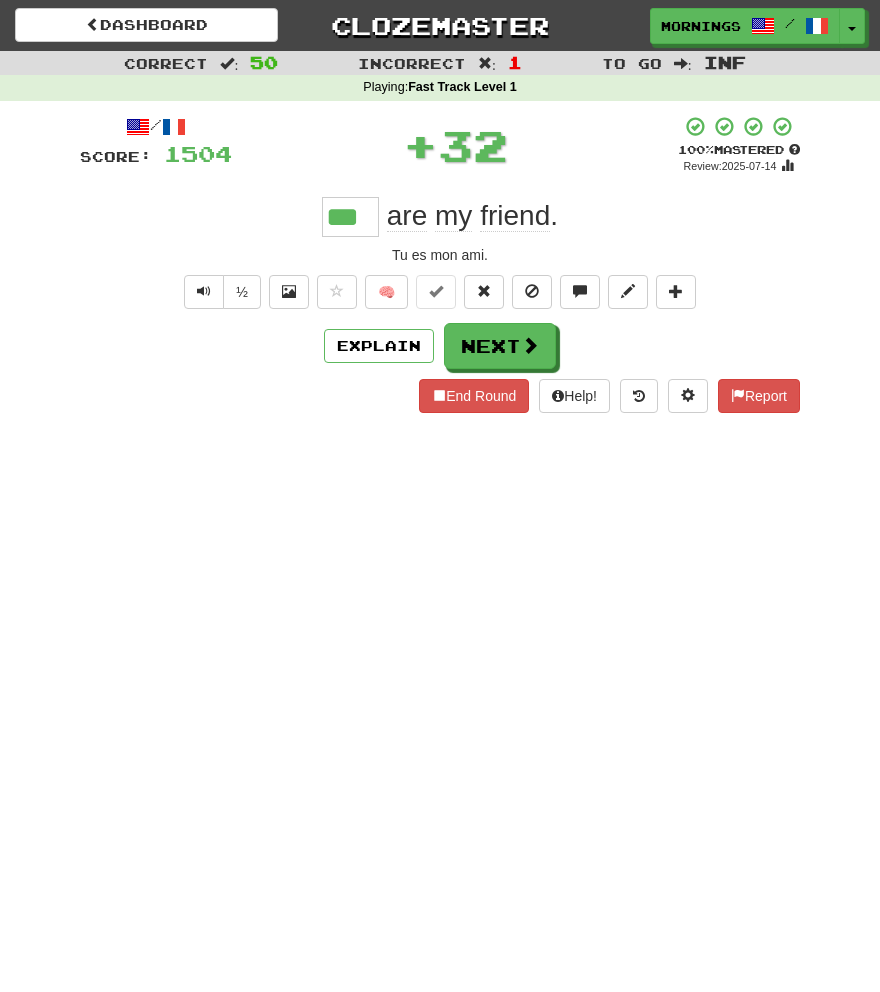 type 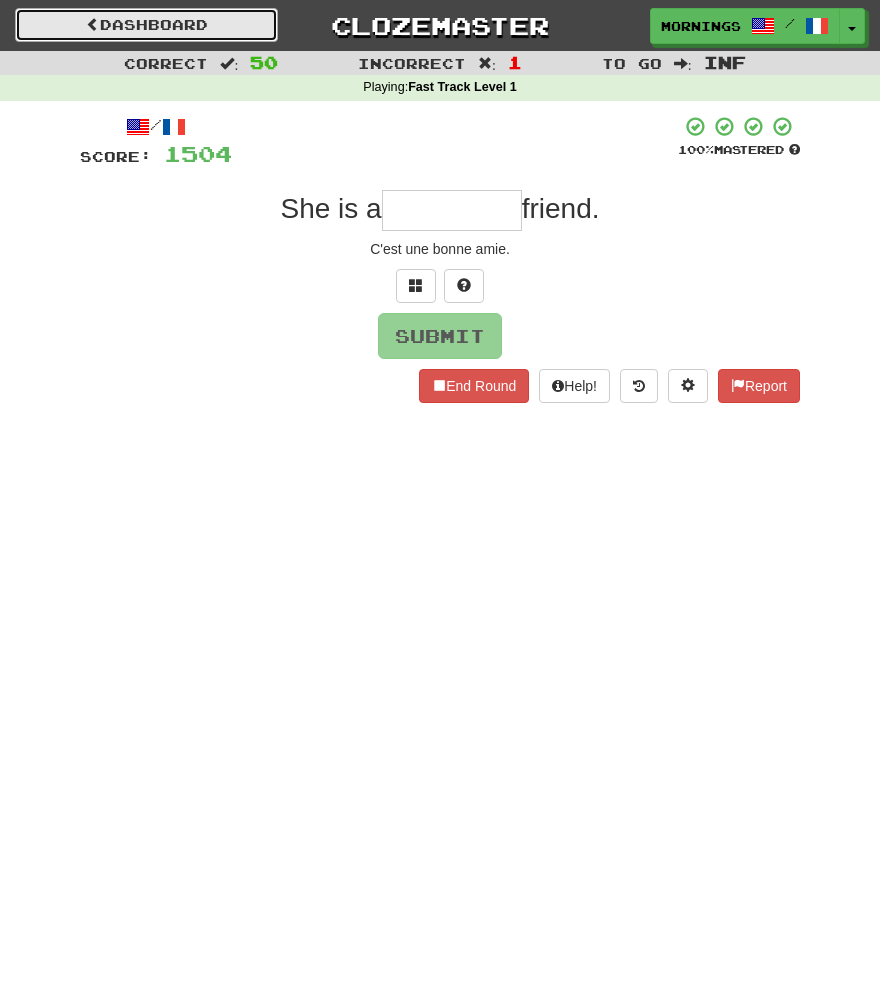click on "Dashboard" at bounding box center [146, 25] 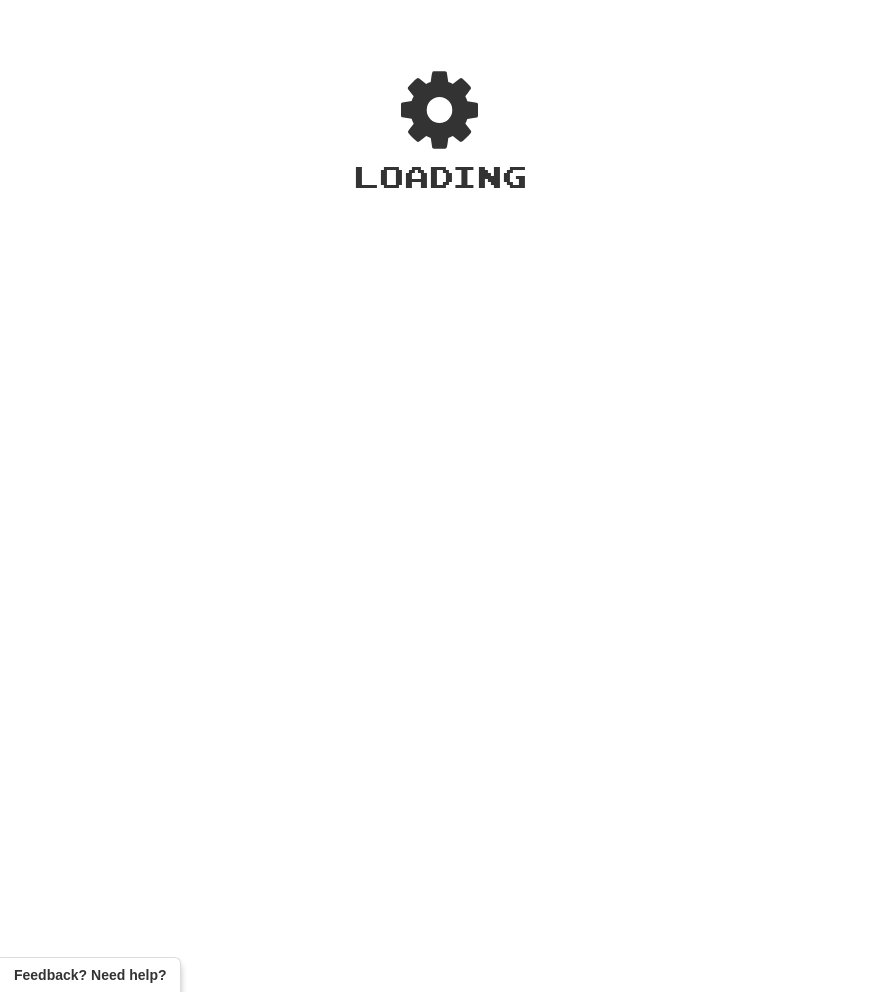 scroll, scrollTop: 0, scrollLeft: 0, axis: both 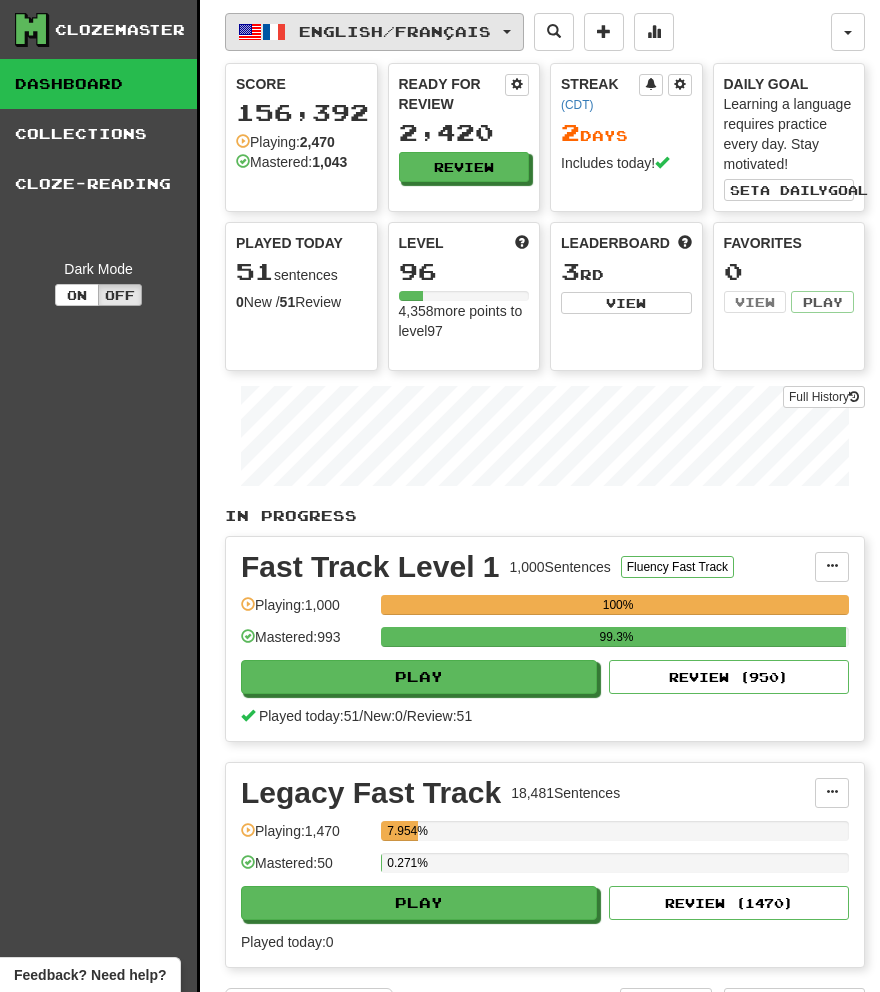 click on "English  /  Français" at bounding box center (374, 32) 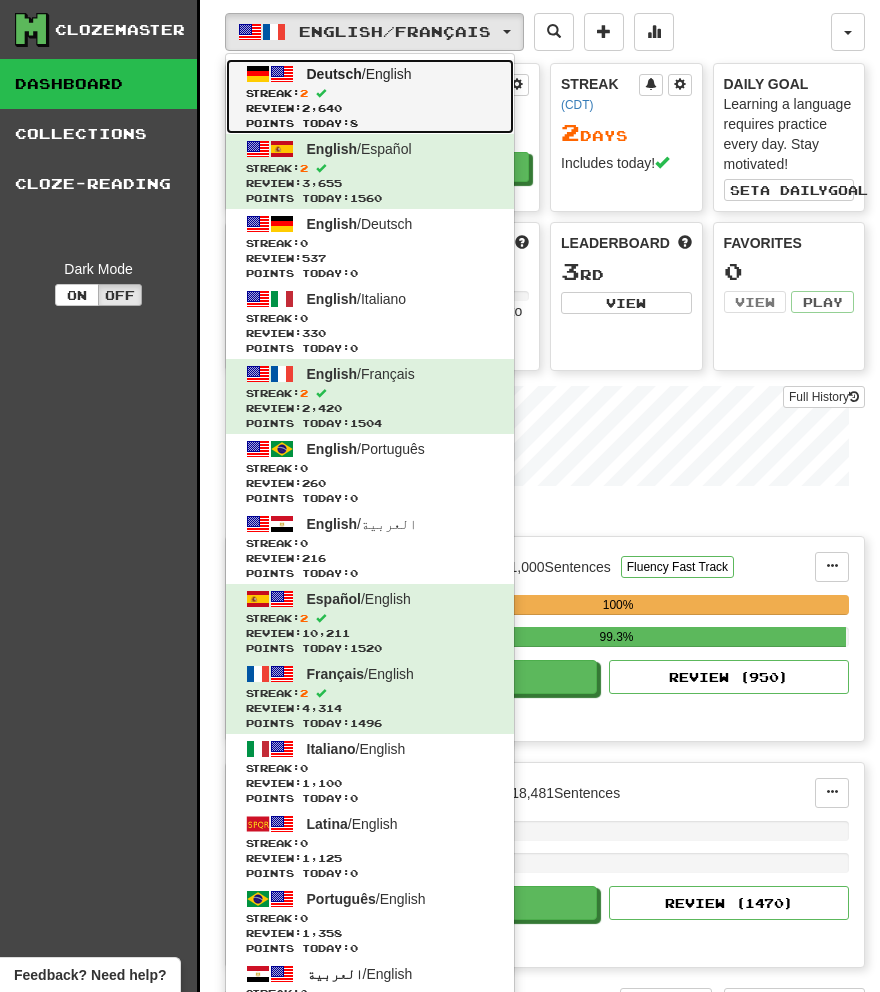 click on "Deutsch  /  English Streak:  2   Review:  2,640 Points today:  8" at bounding box center [370, 96] 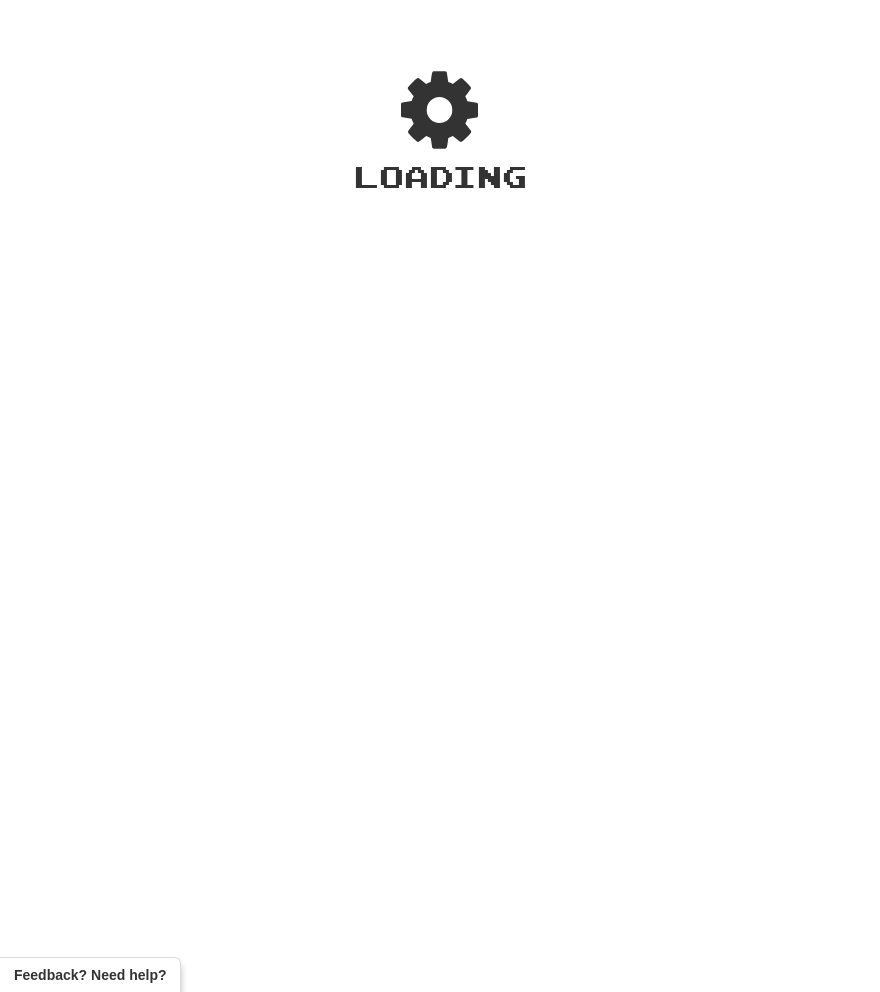 scroll, scrollTop: 0, scrollLeft: 0, axis: both 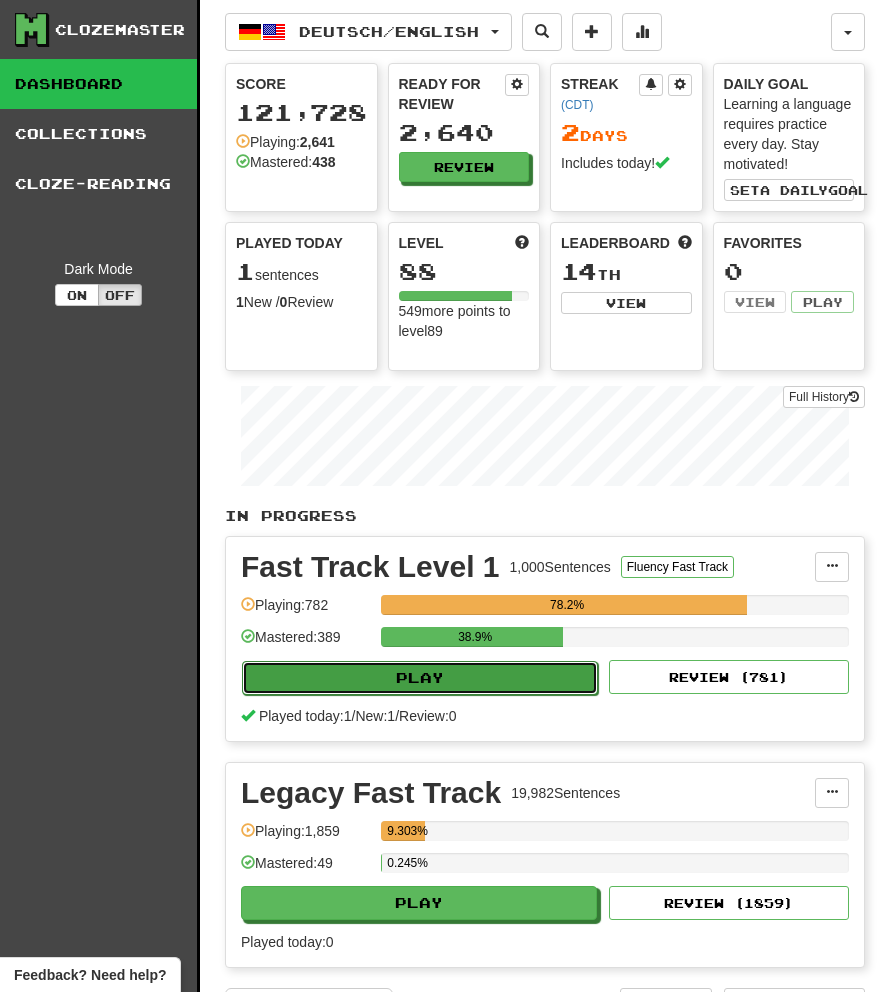 click on "Play" at bounding box center [420, 678] 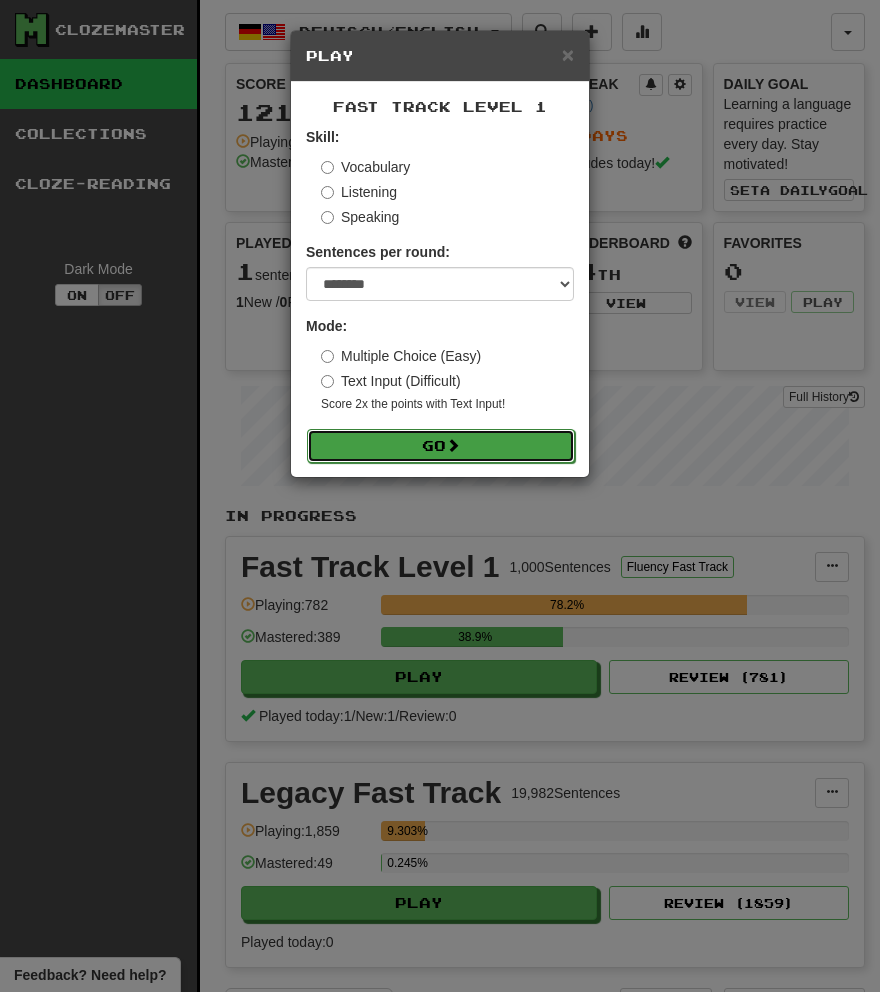 click at bounding box center [453, 445] 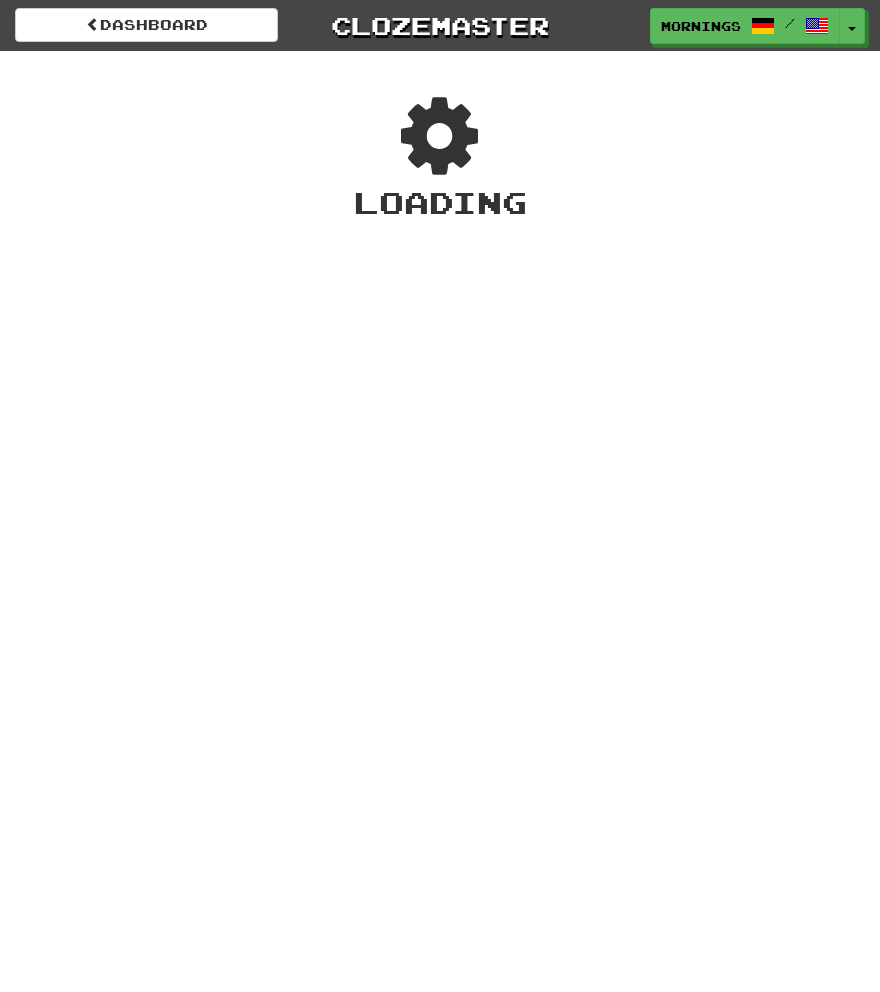 scroll, scrollTop: 0, scrollLeft: 0, axis: both 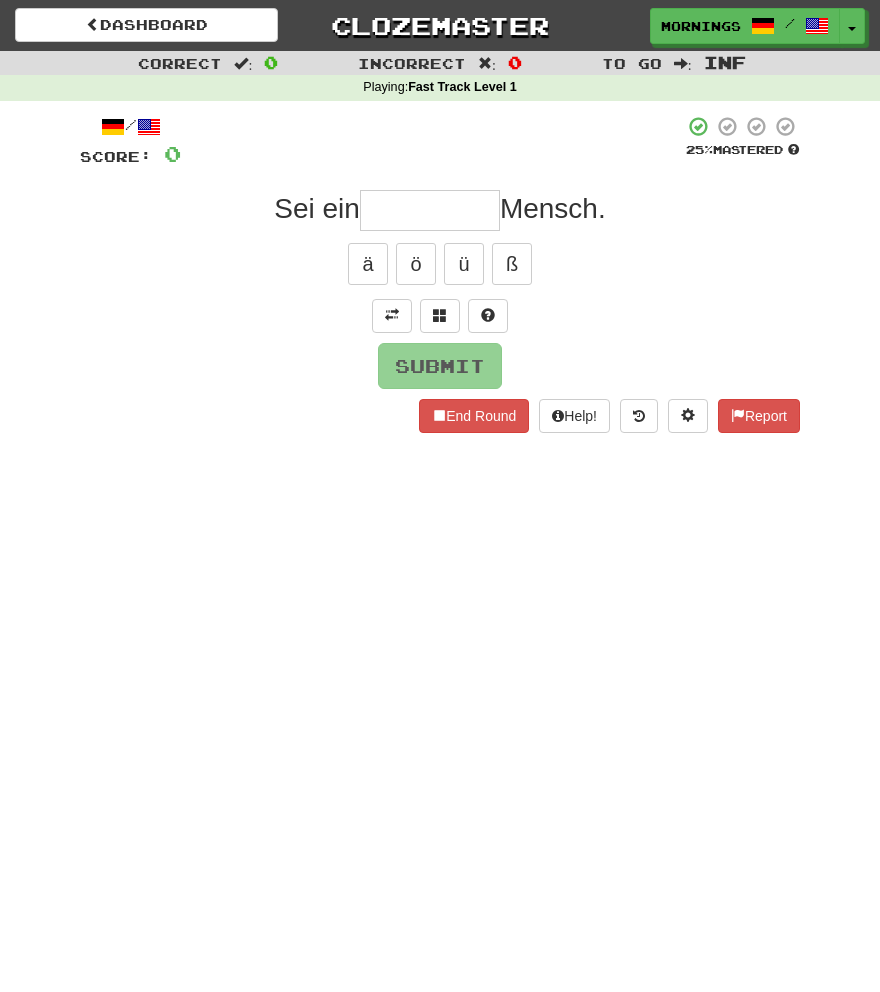 type on "*" 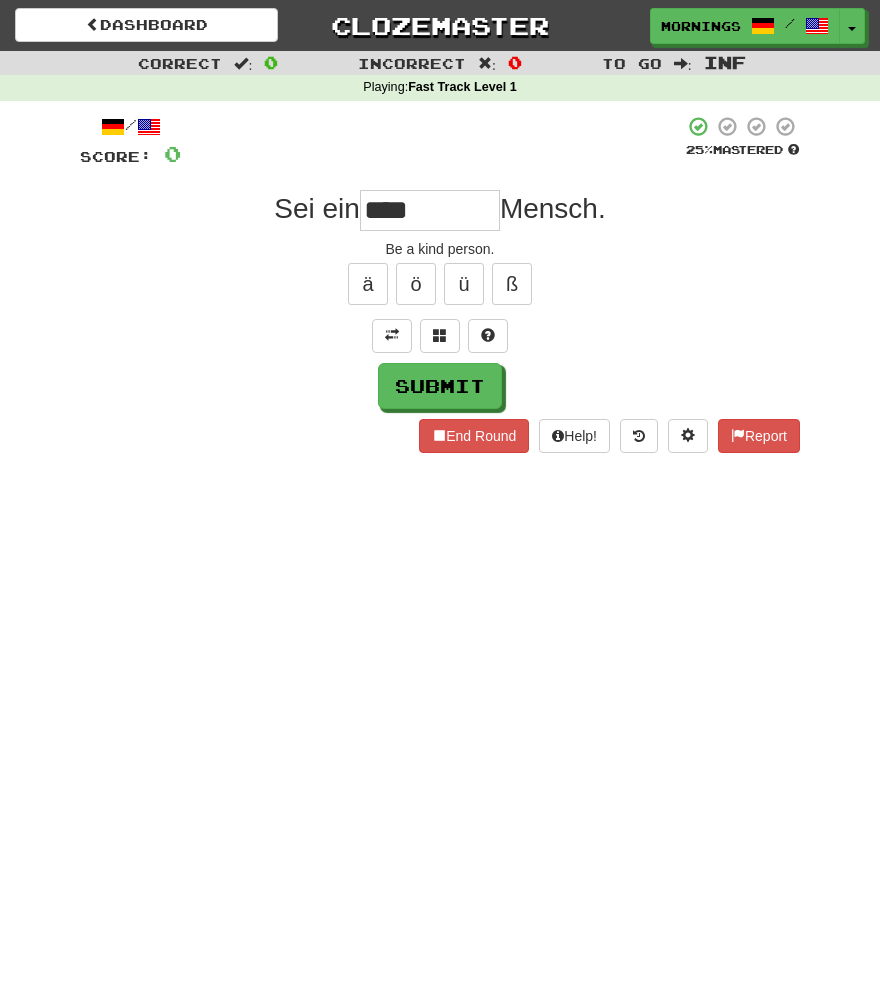type on "*****" 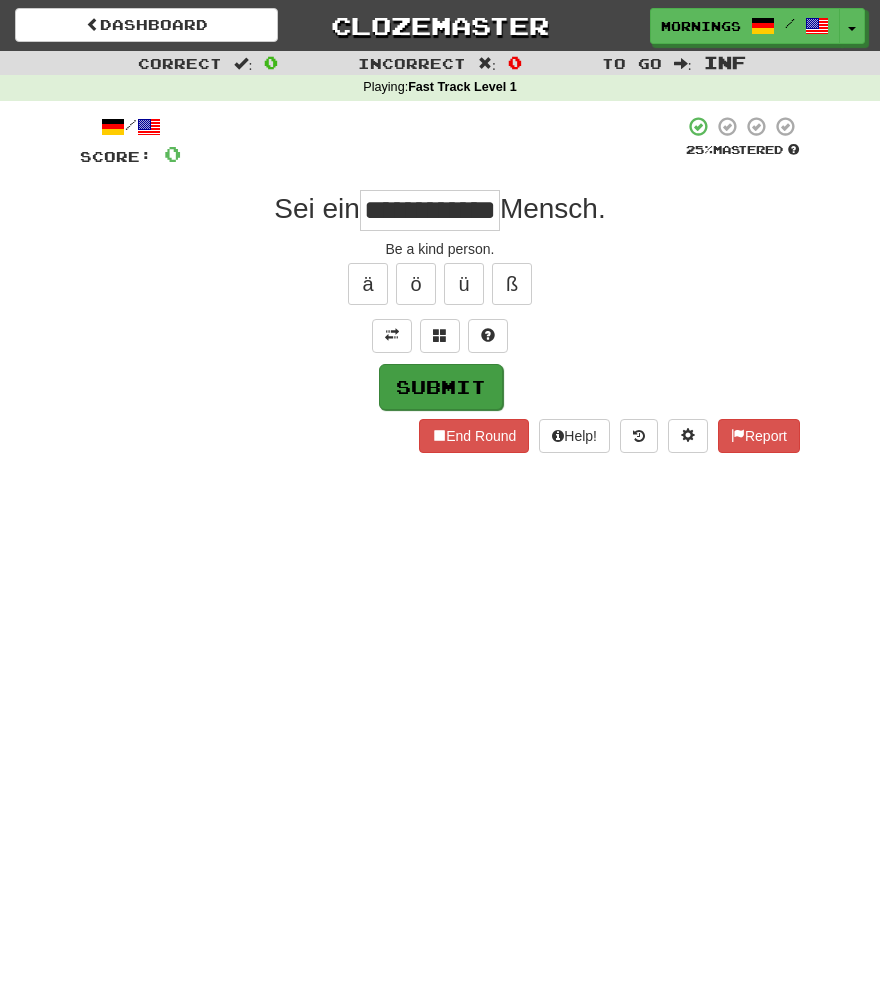 scroll, scrollTop: 0, scrollLeft: 15, axis: horizontal 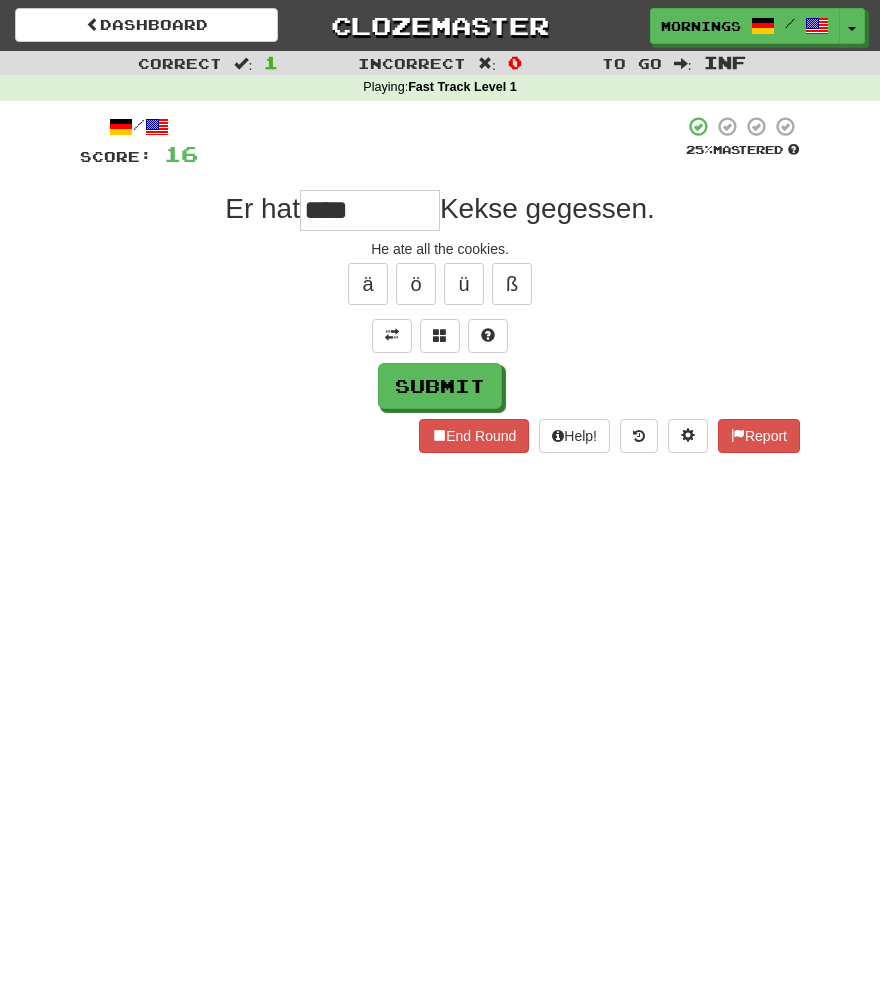 type on "****" 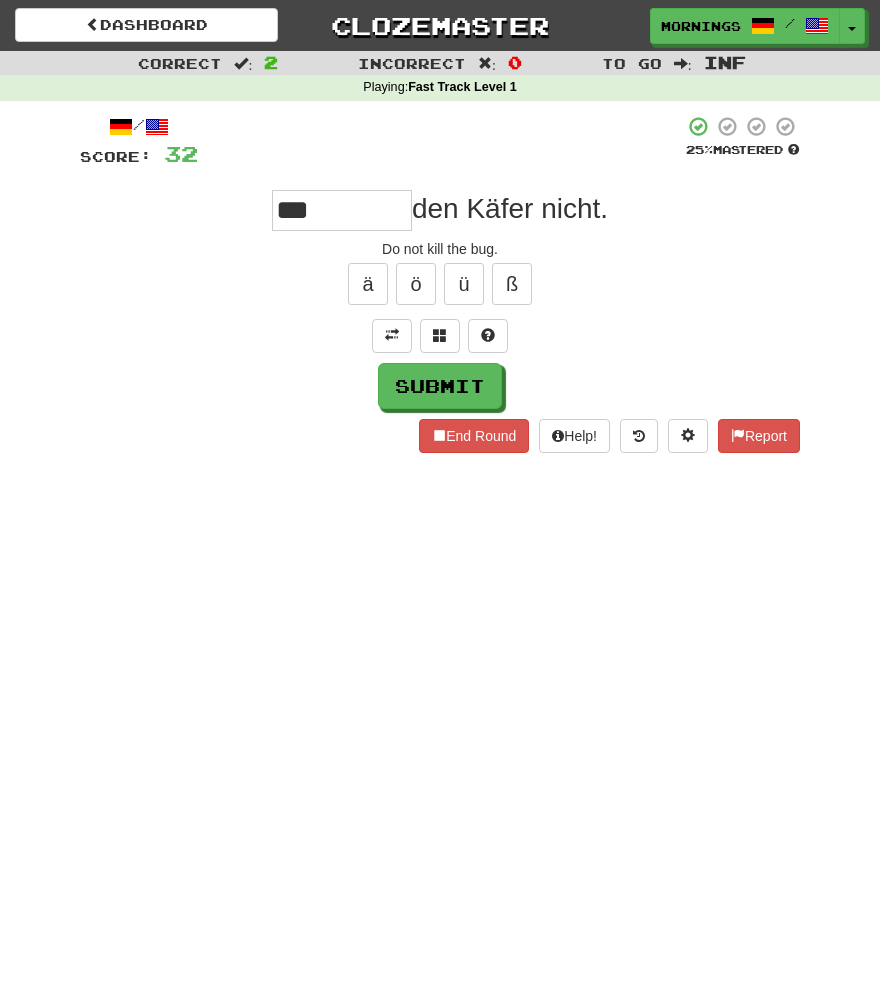 type on "****" 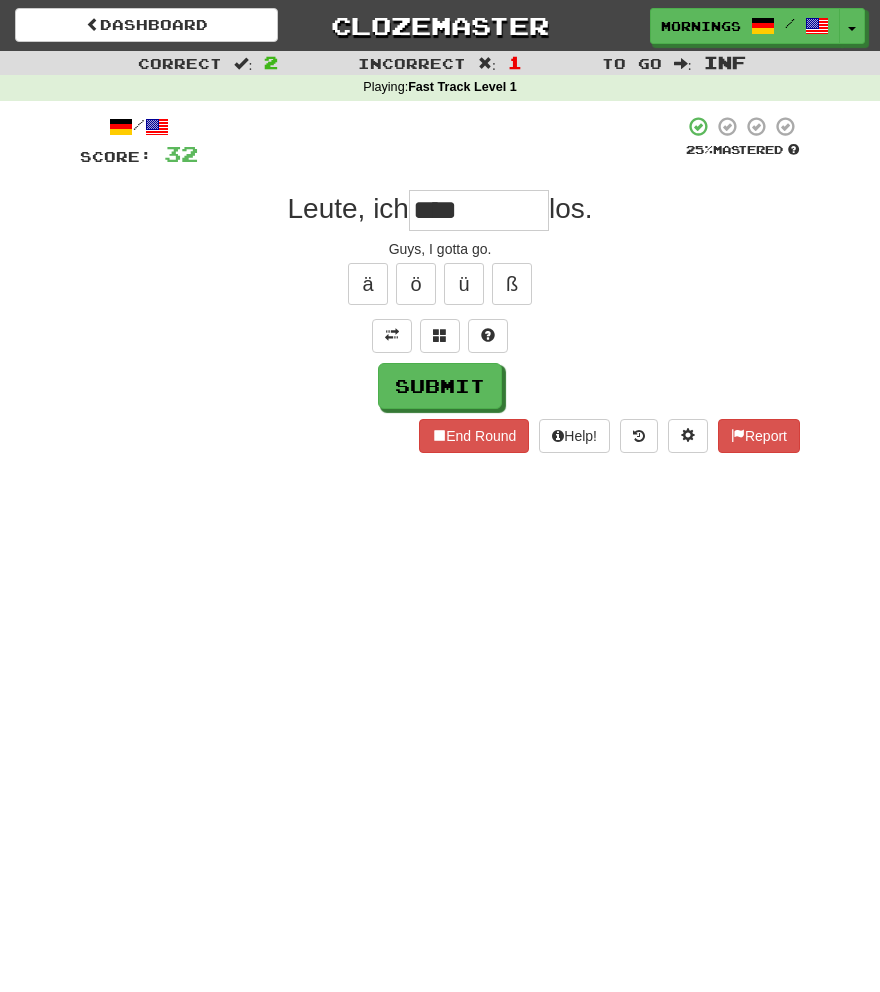 type on "****" 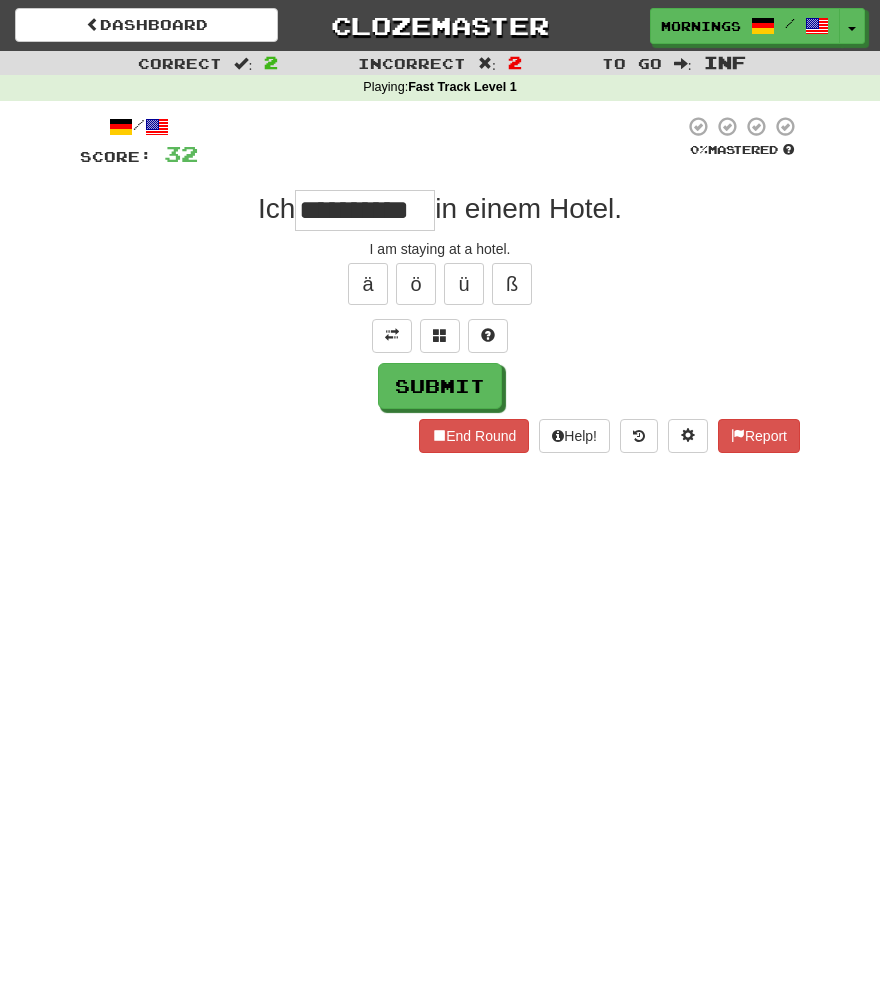 type on "**********" 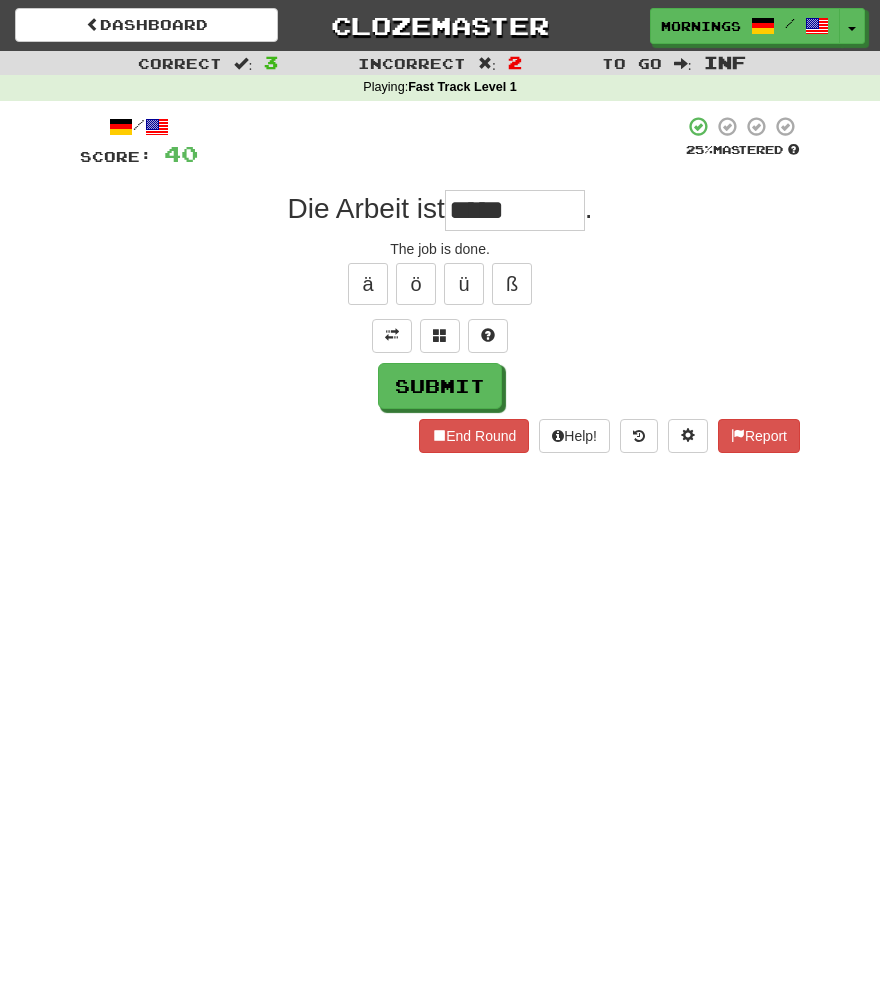 type on "******" 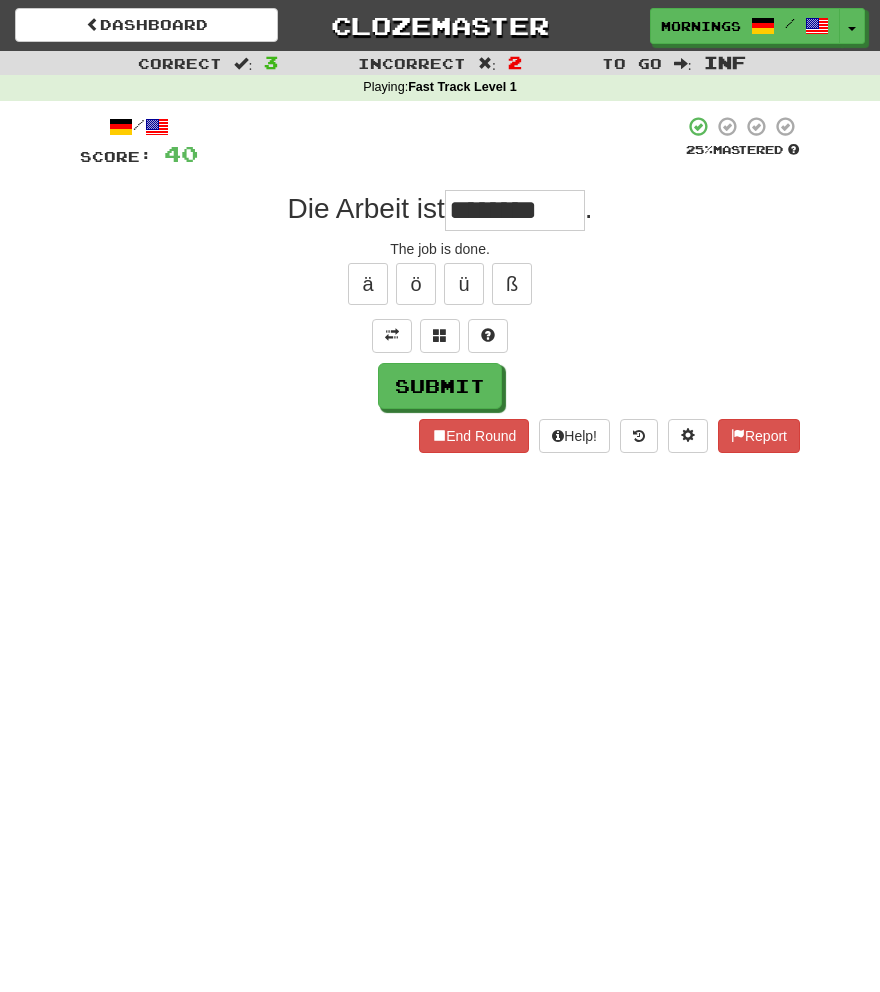 type on "********" 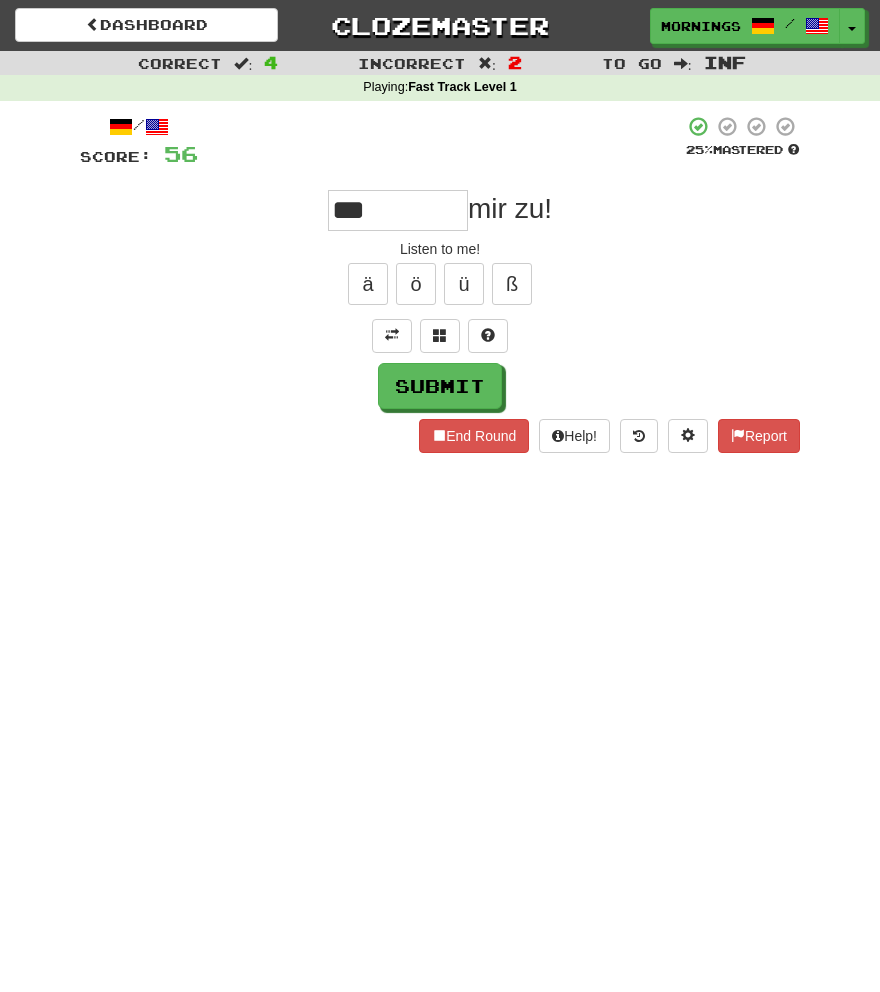 type on "***" 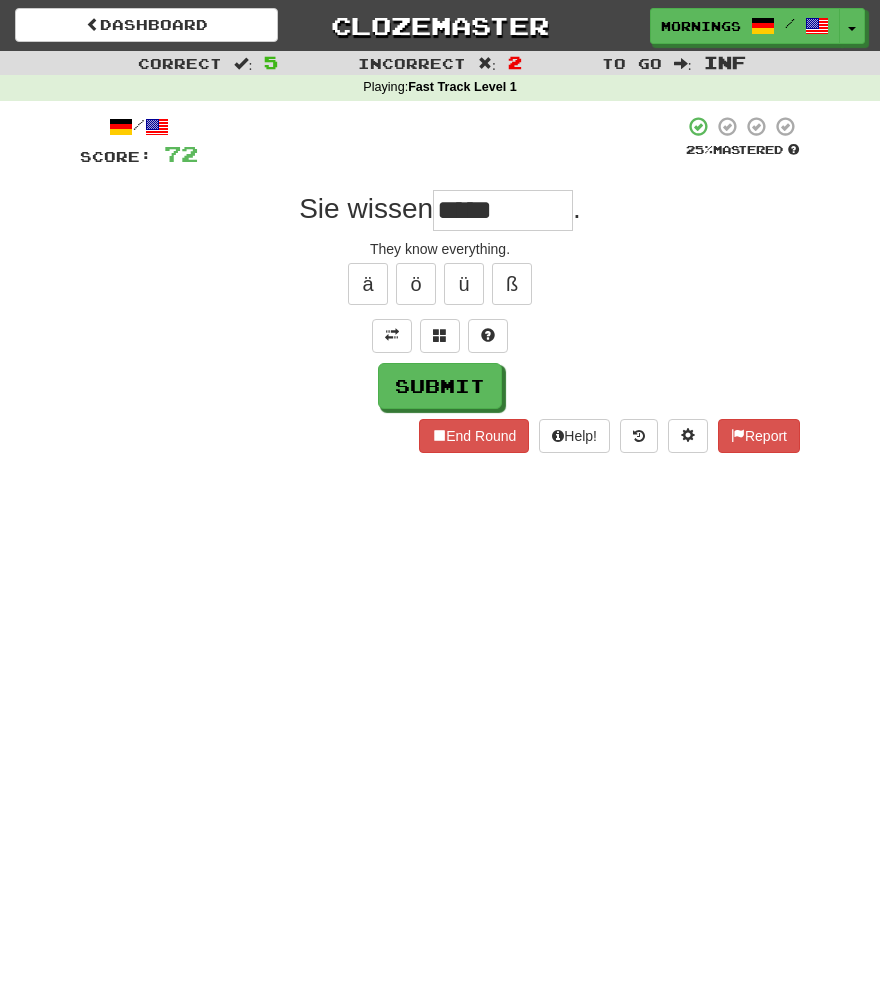 type on "*****" 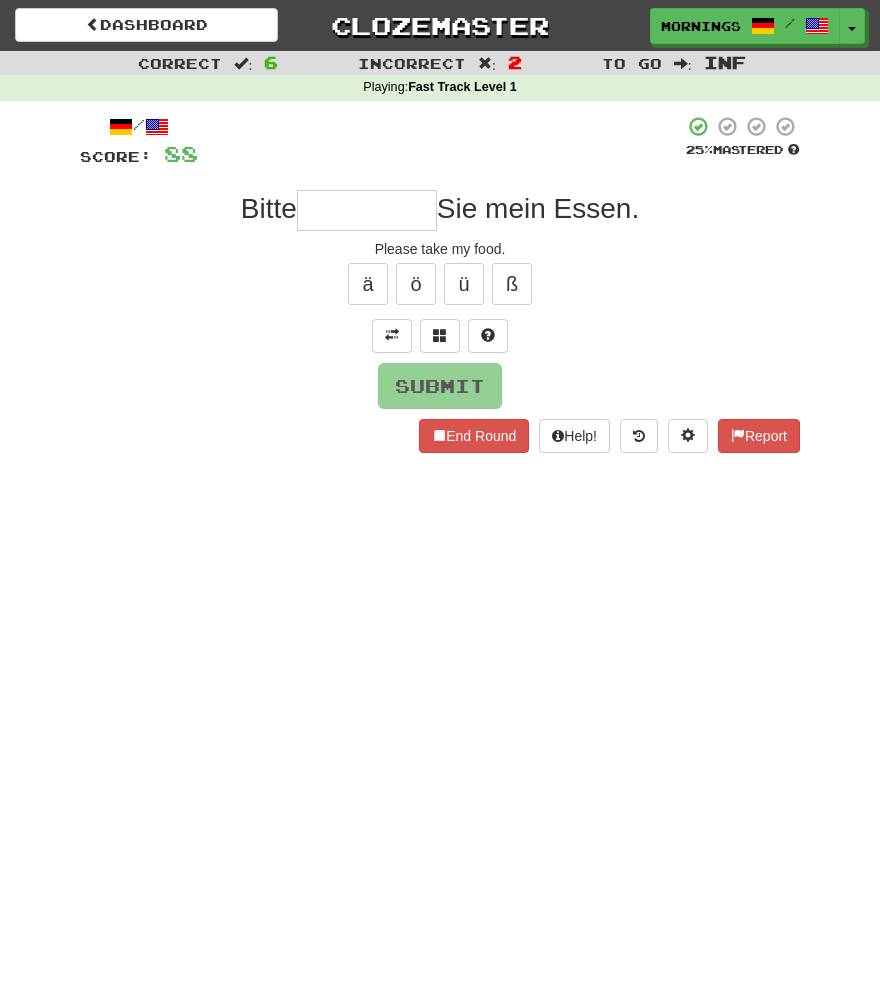 type on "*" 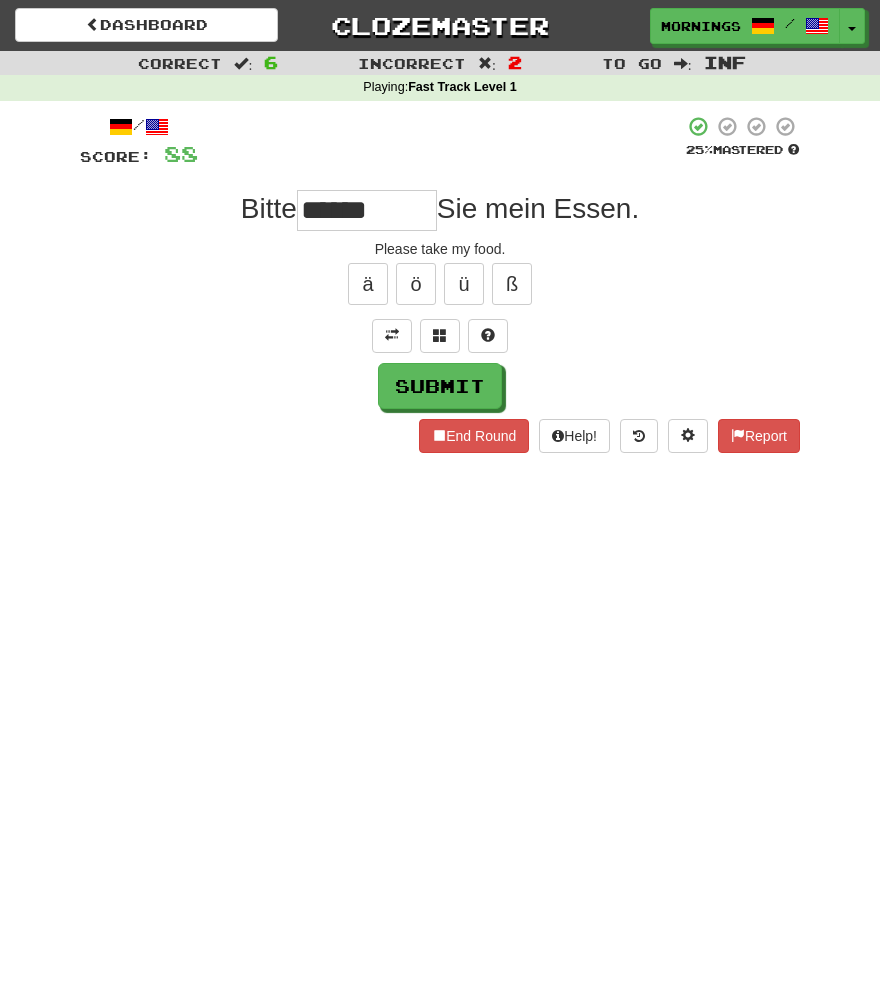 type on "******" 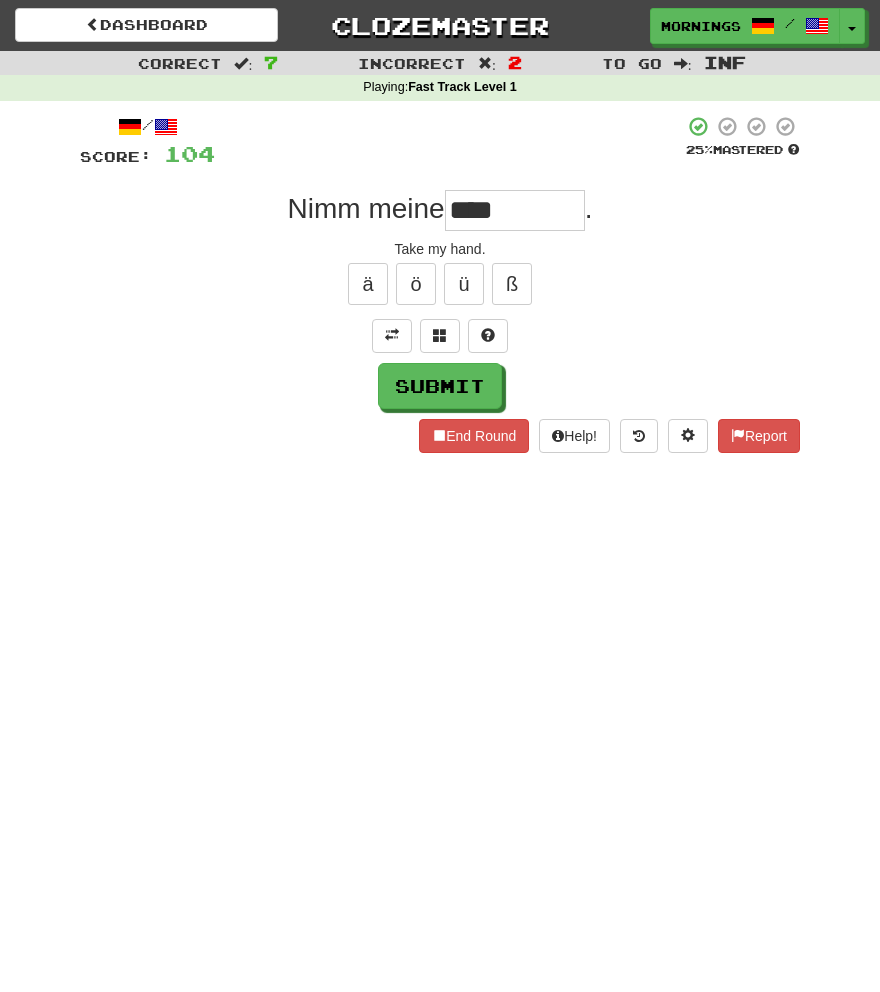type on "****" 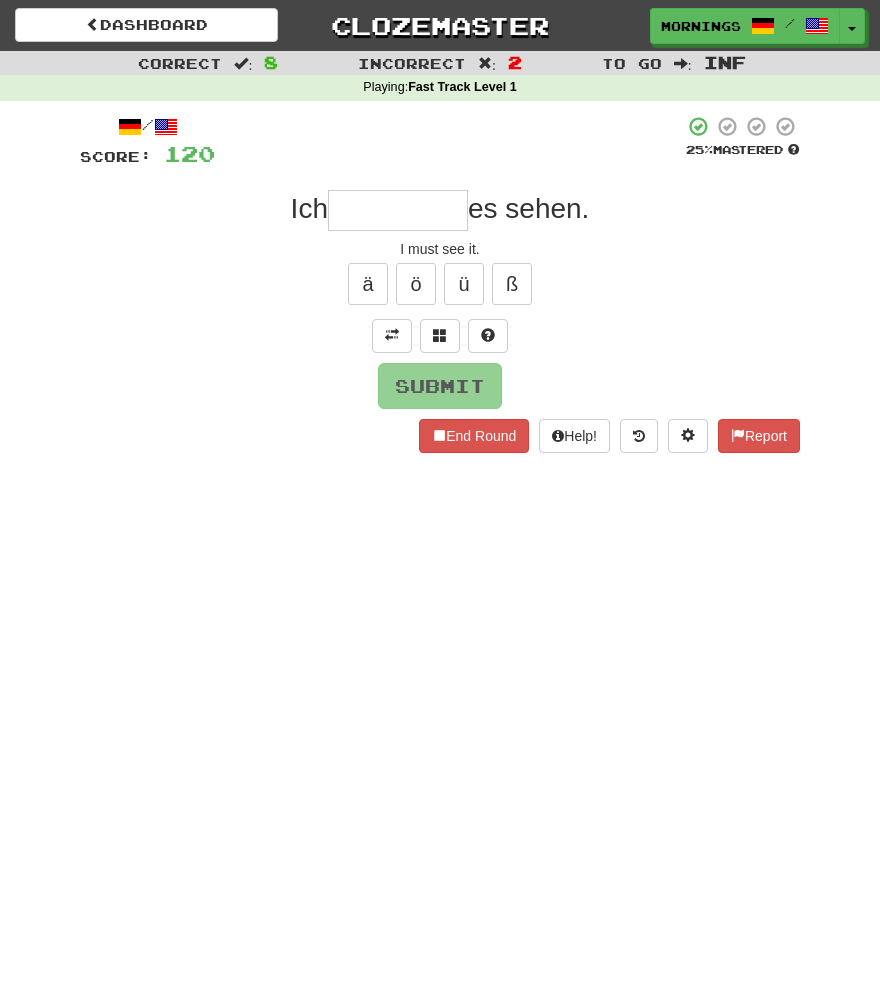 type on "*" 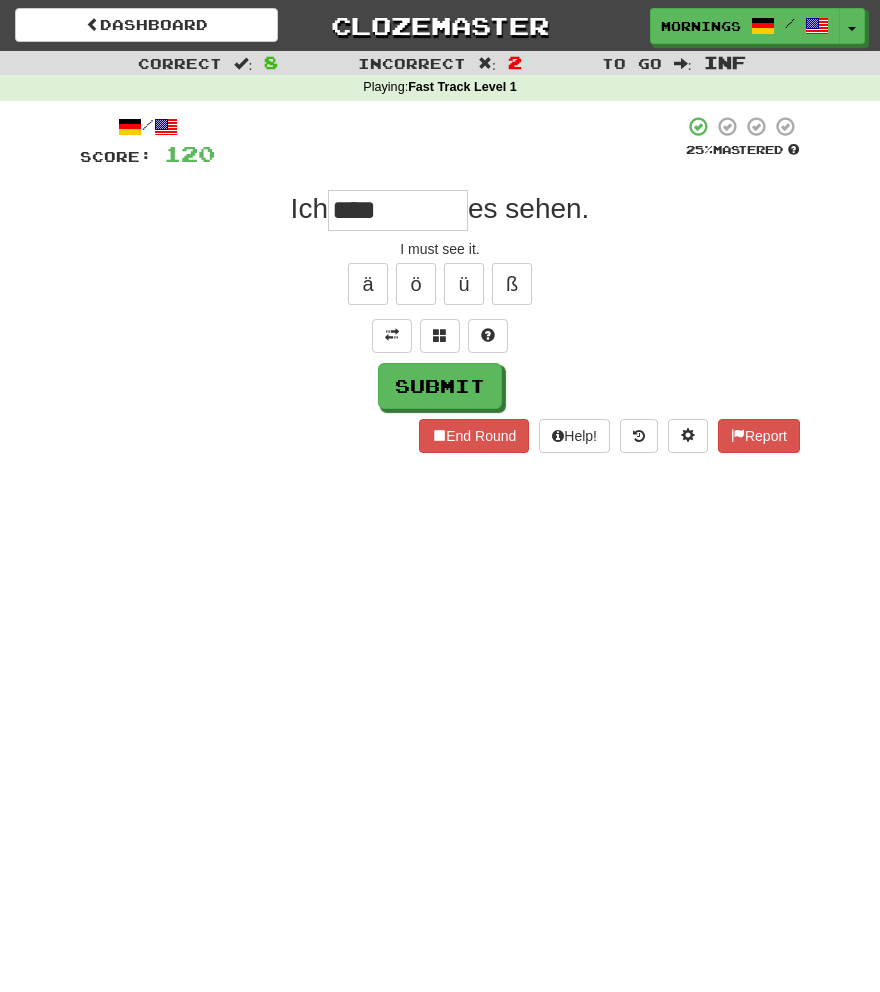 type on "****" 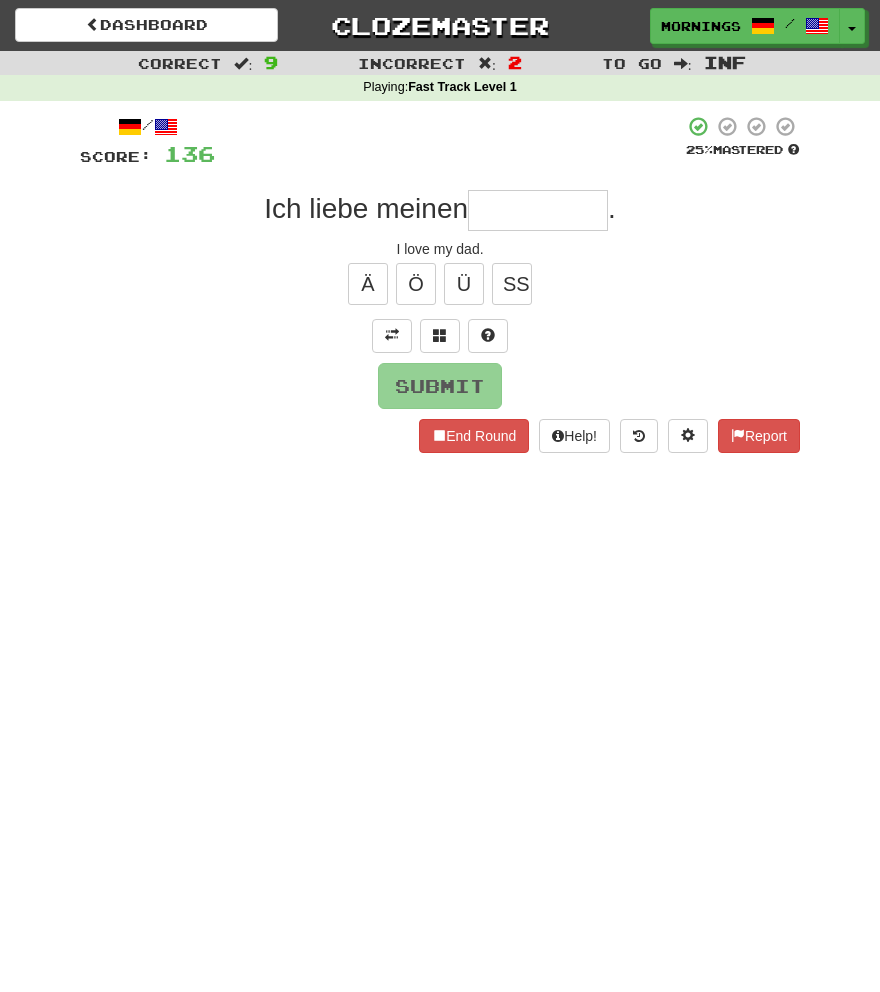 type on "*" 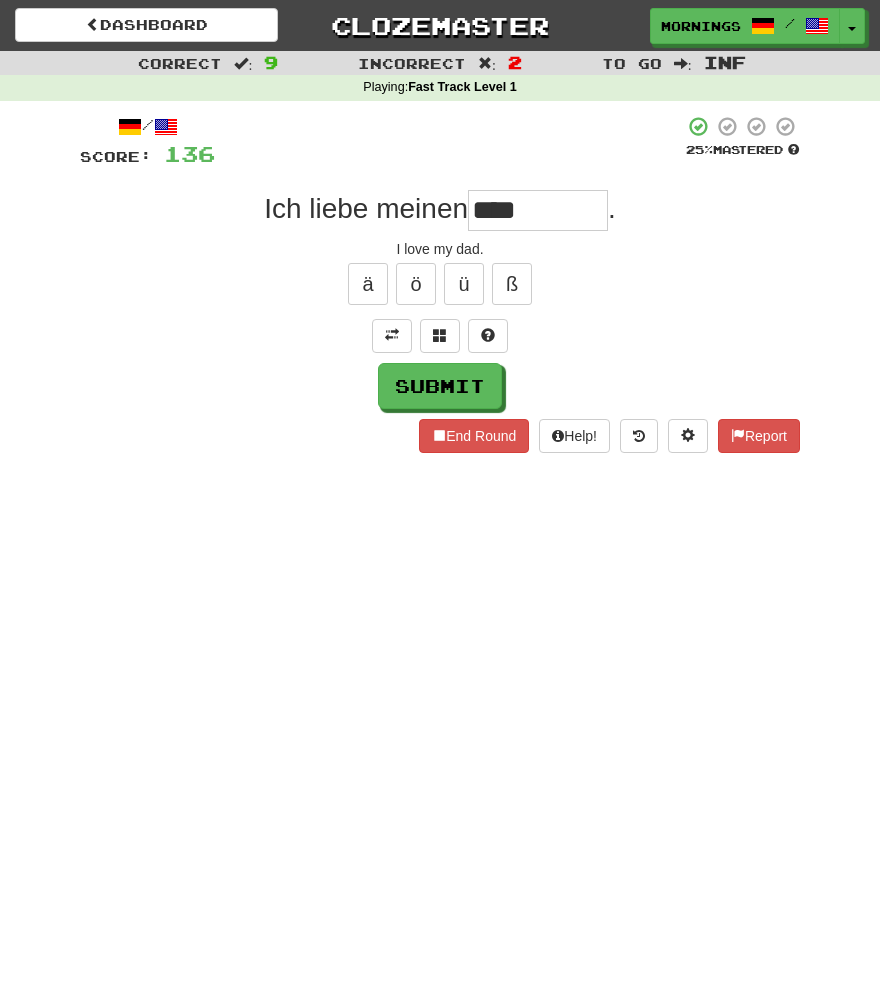 type on "****" 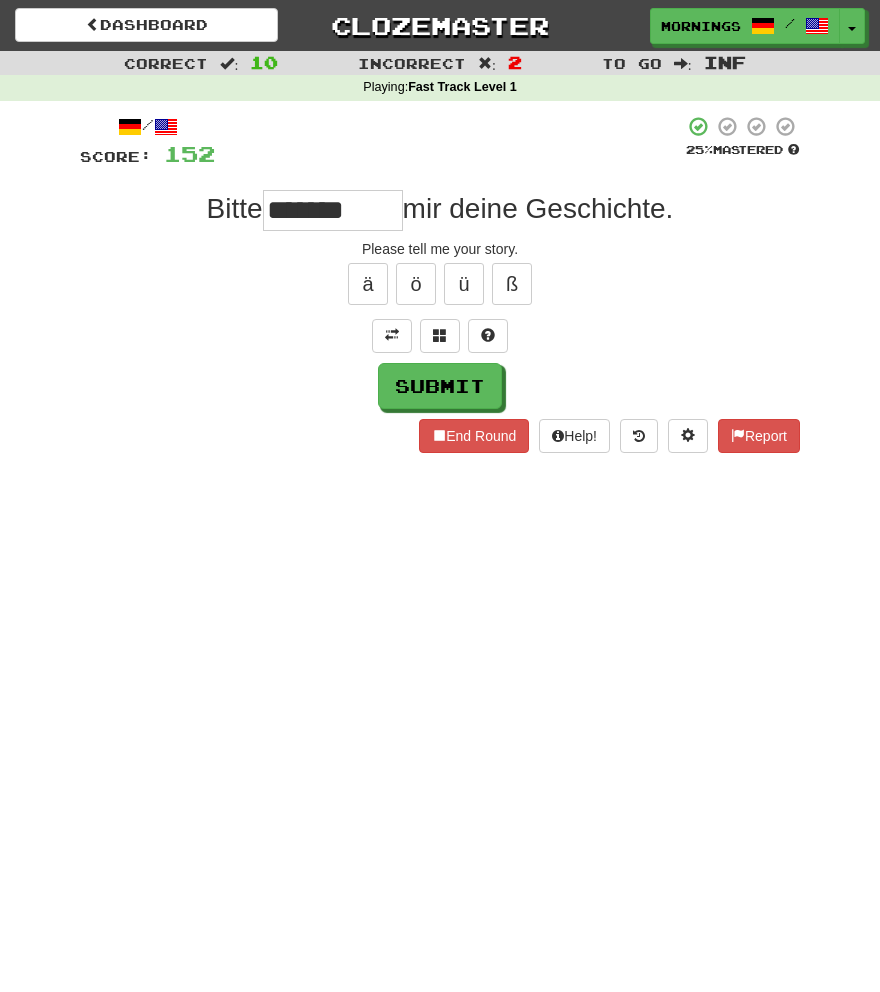 type on "*******" 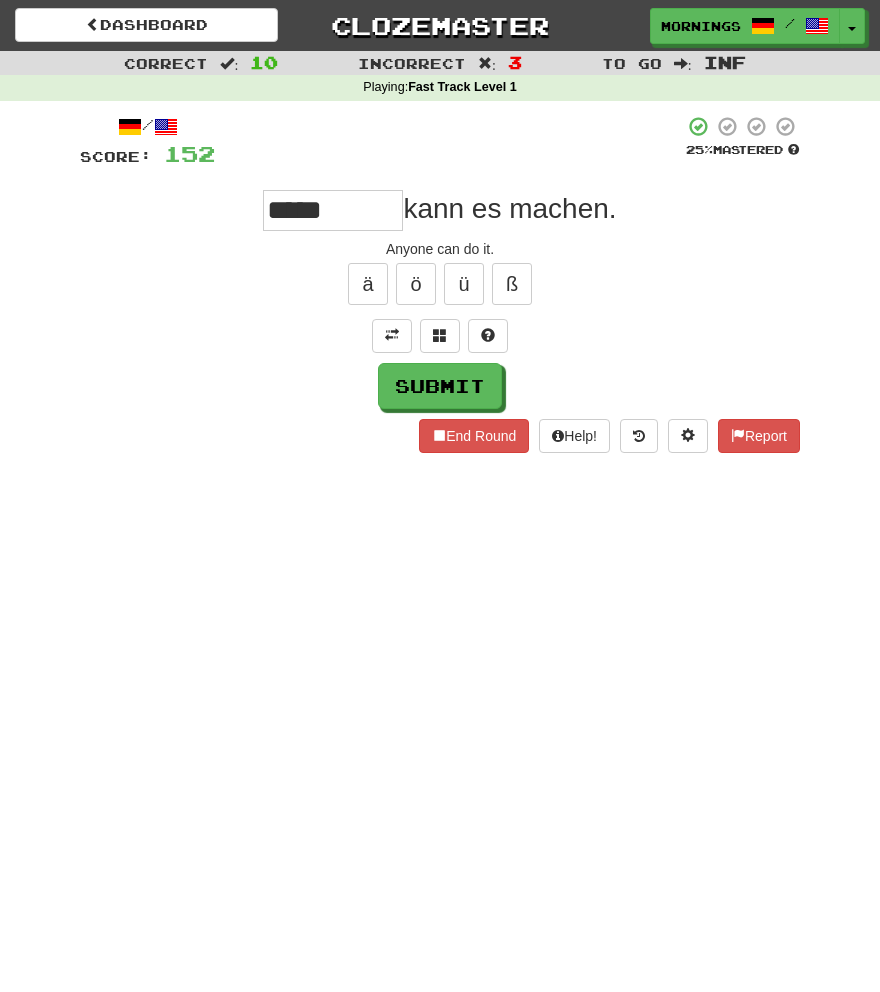 type on "*****" 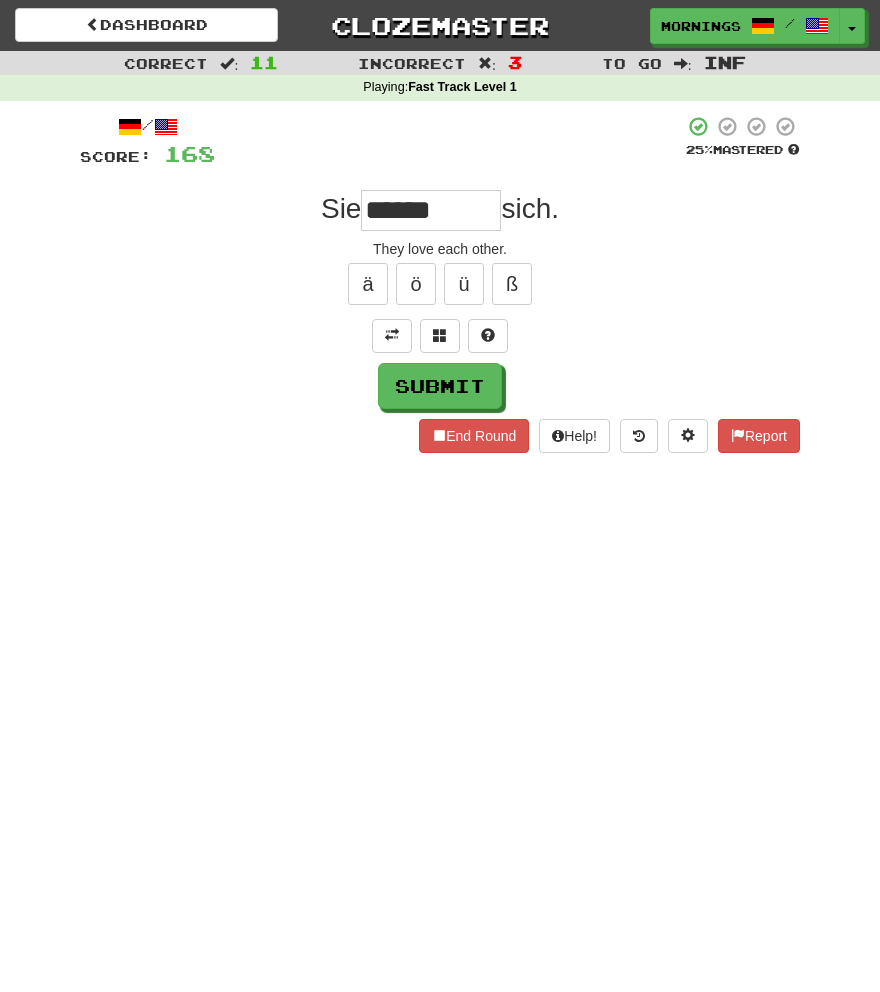 type on "******" 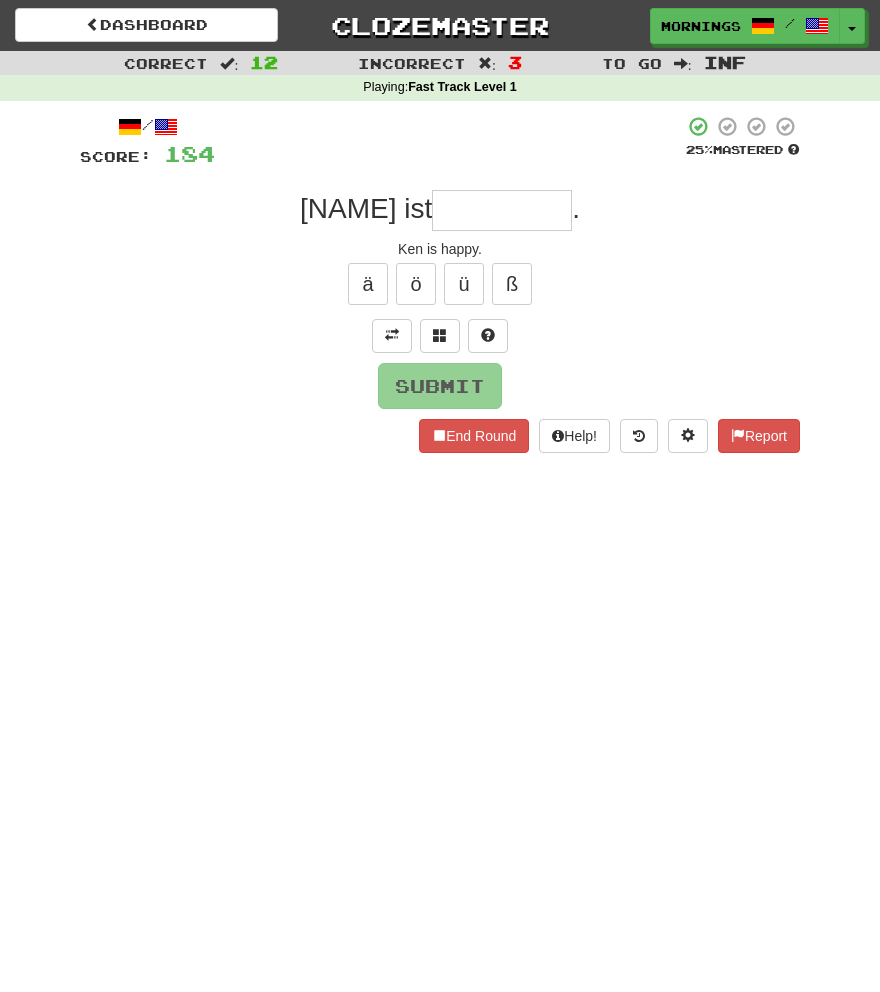 type on "*" 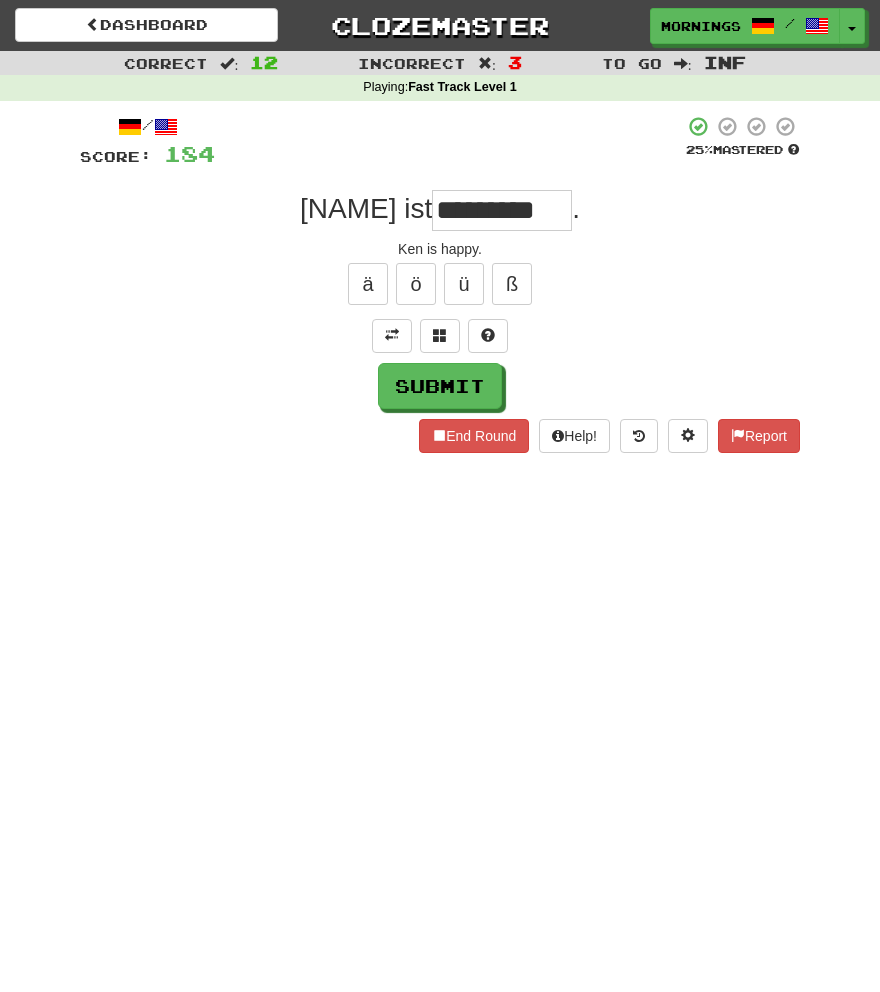 type on "*********" 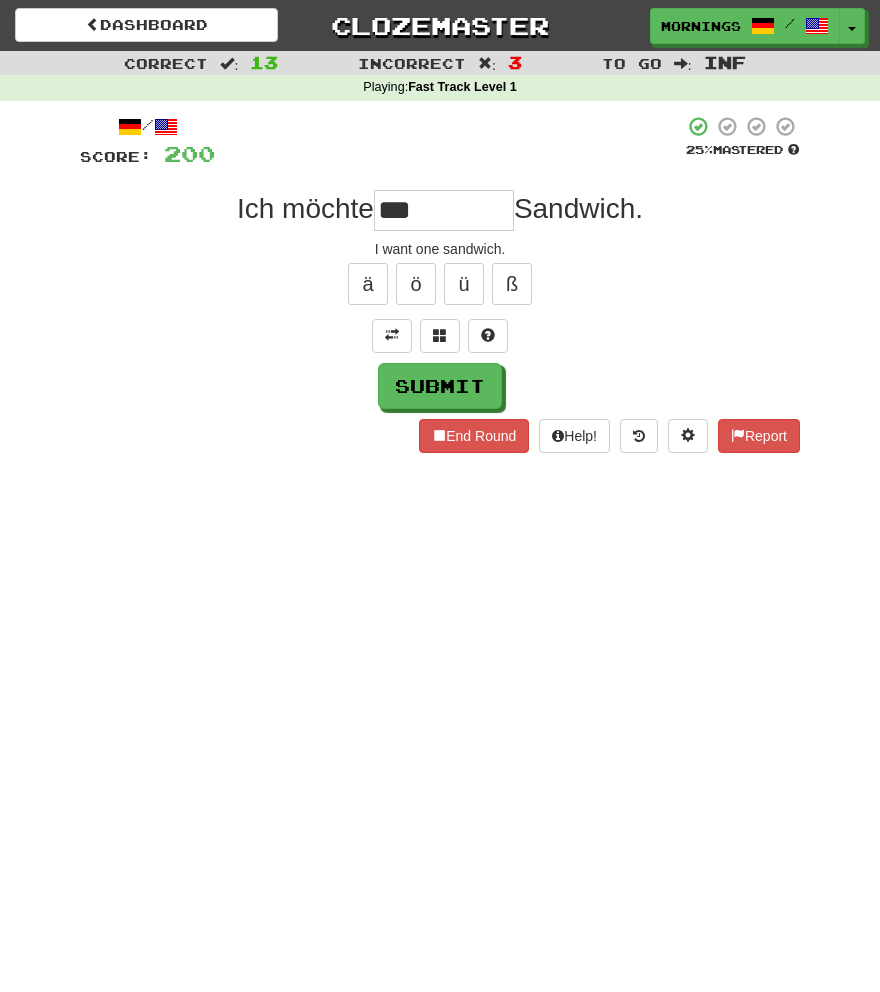 type on "***" 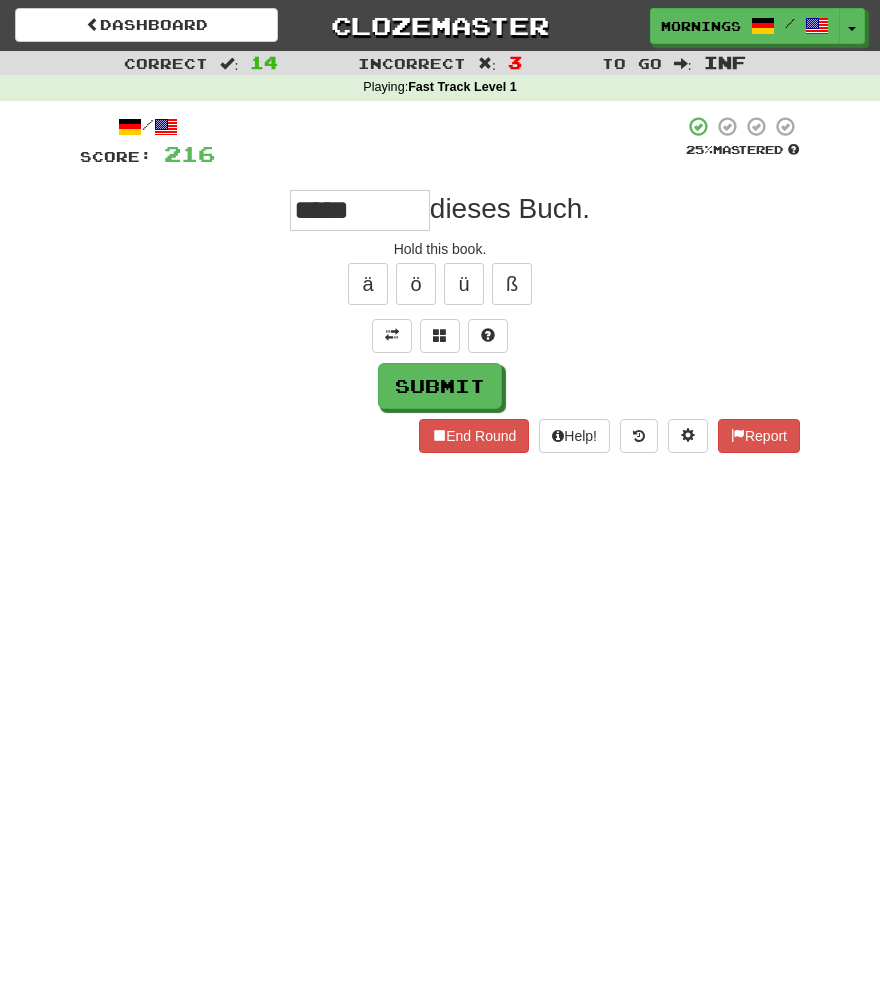 type on "*****" 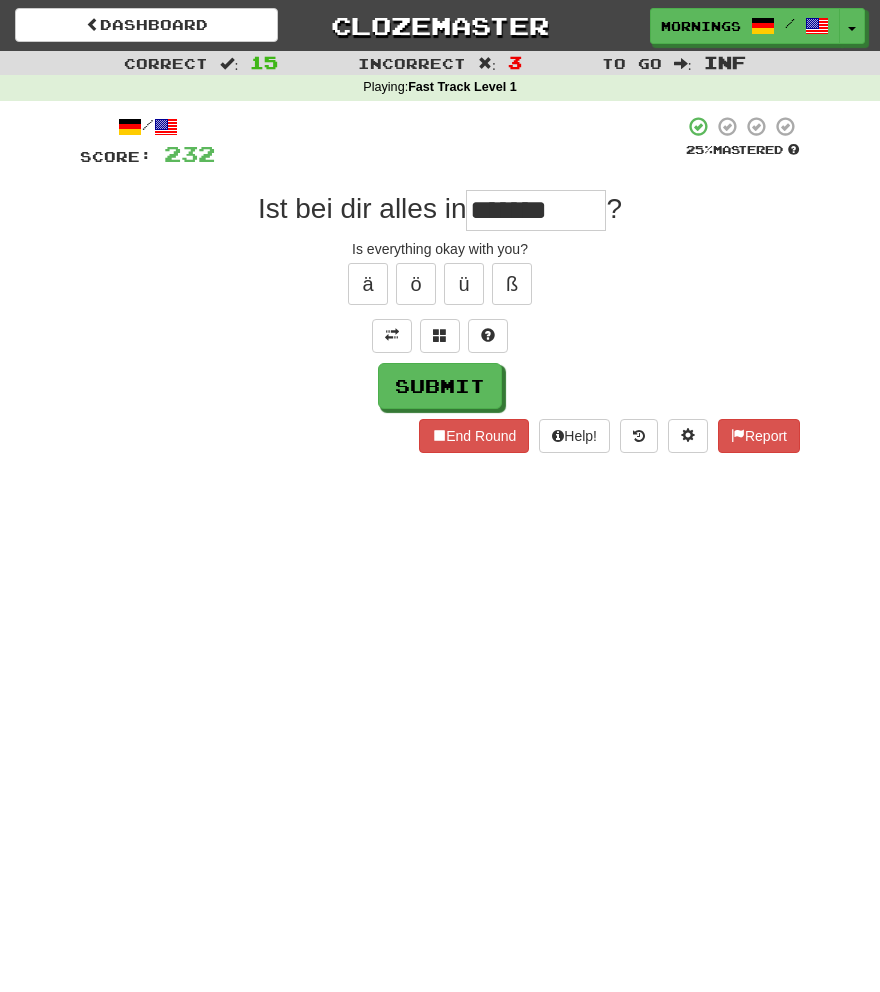 type on "*******" 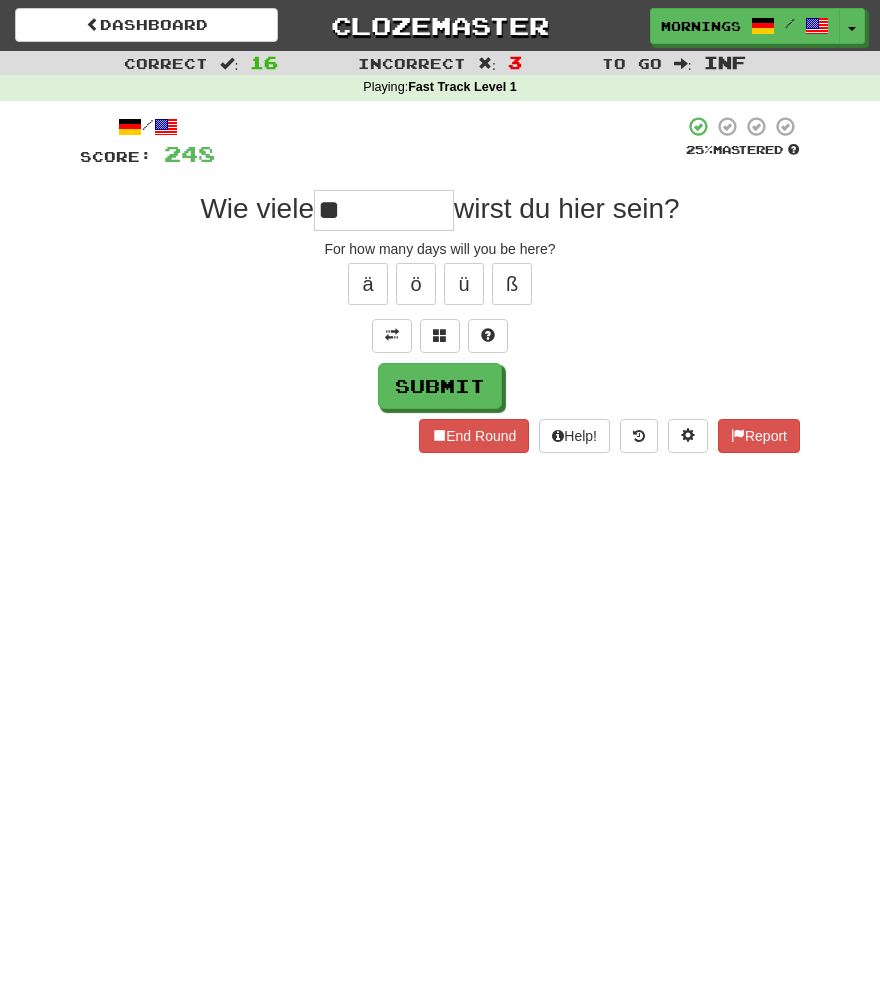 type on "*" 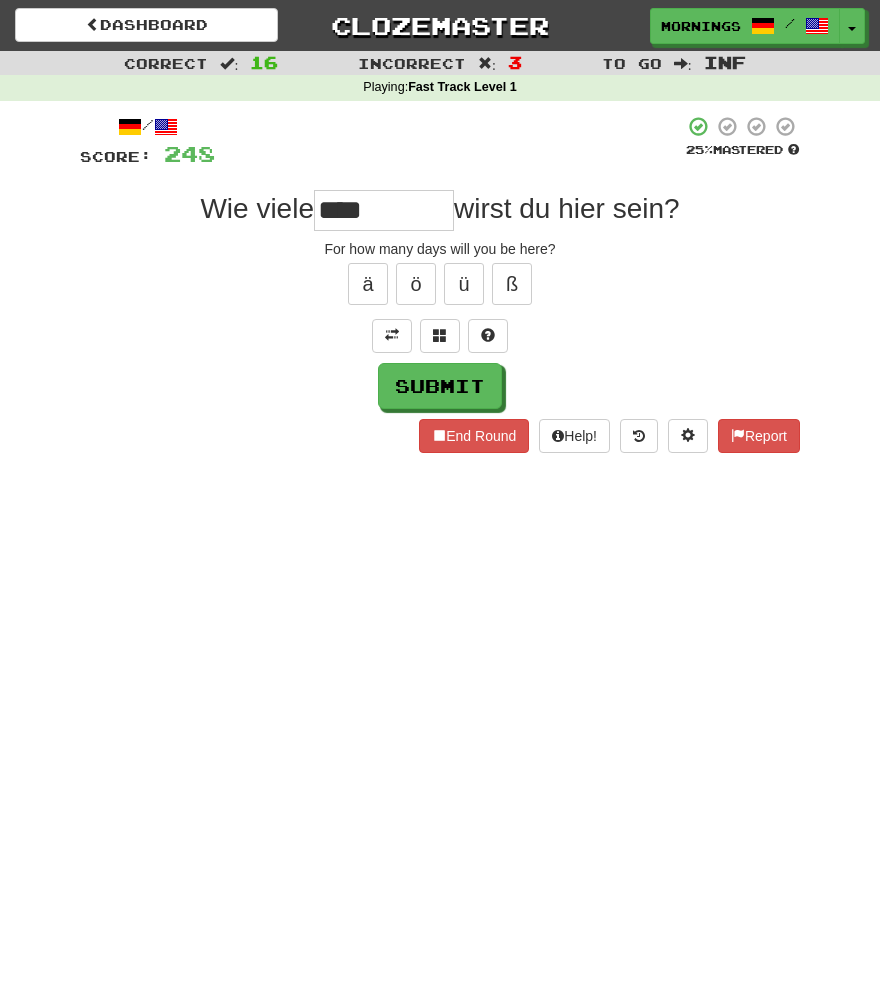 type on "****" 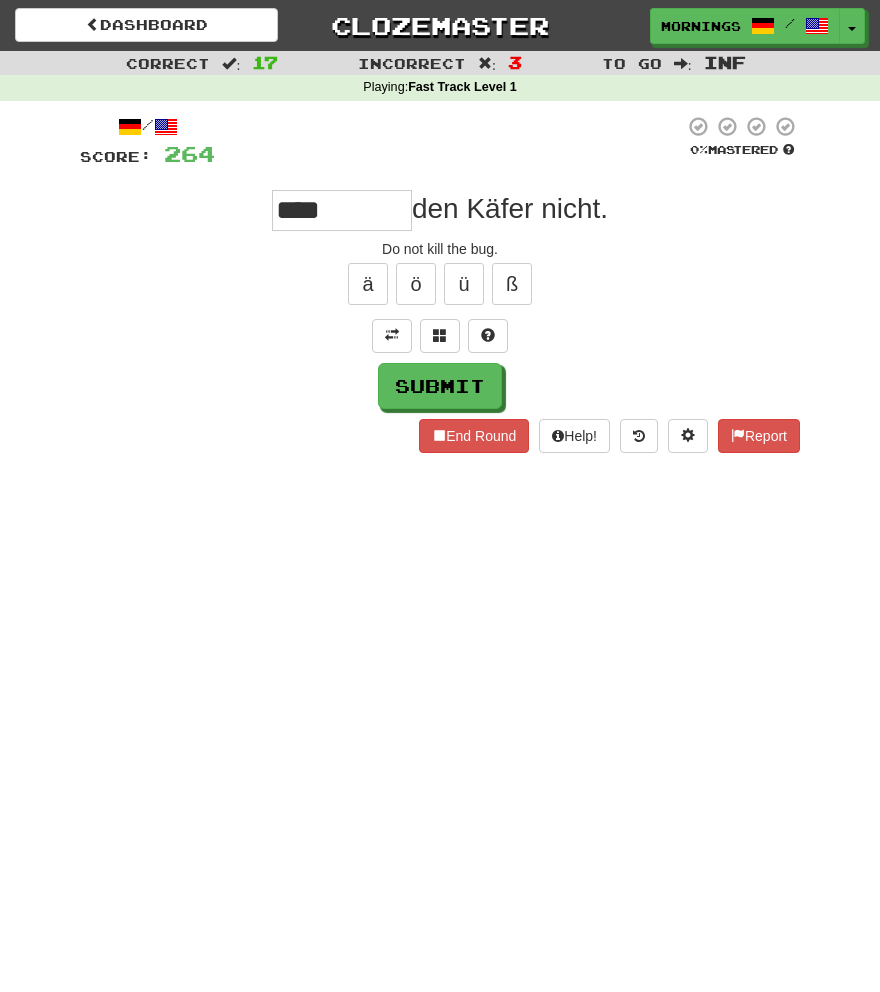 type on "****" 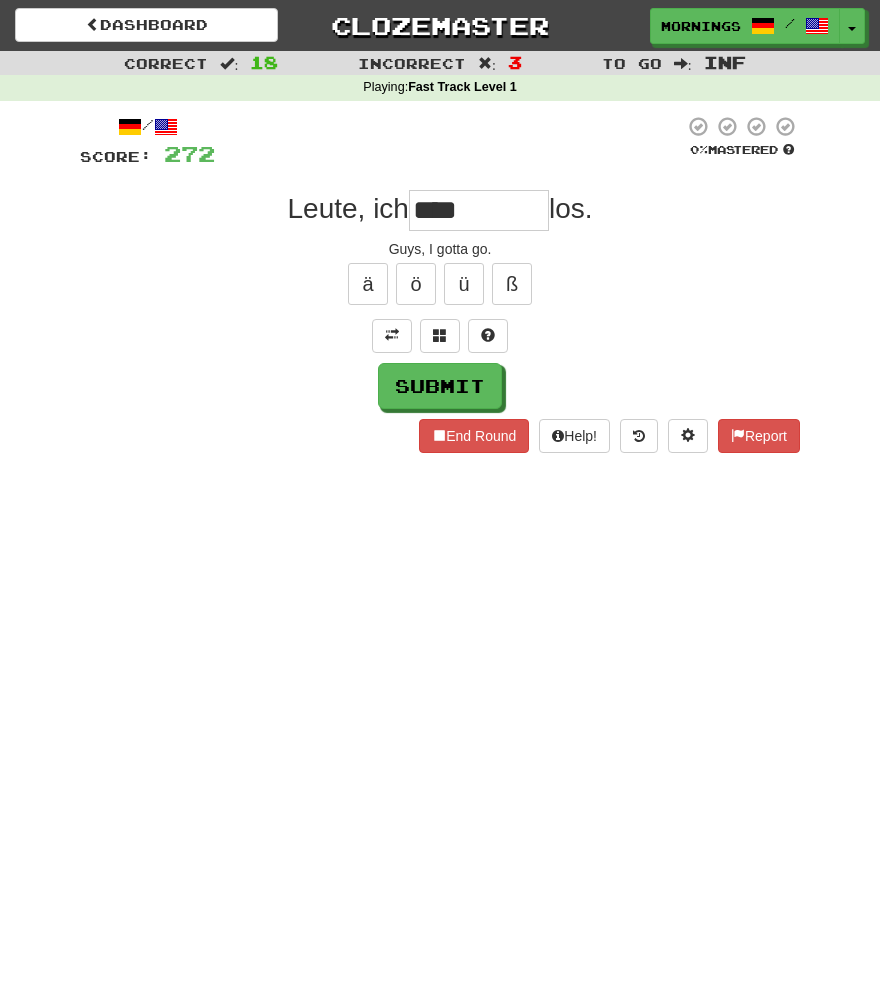 type on "****" 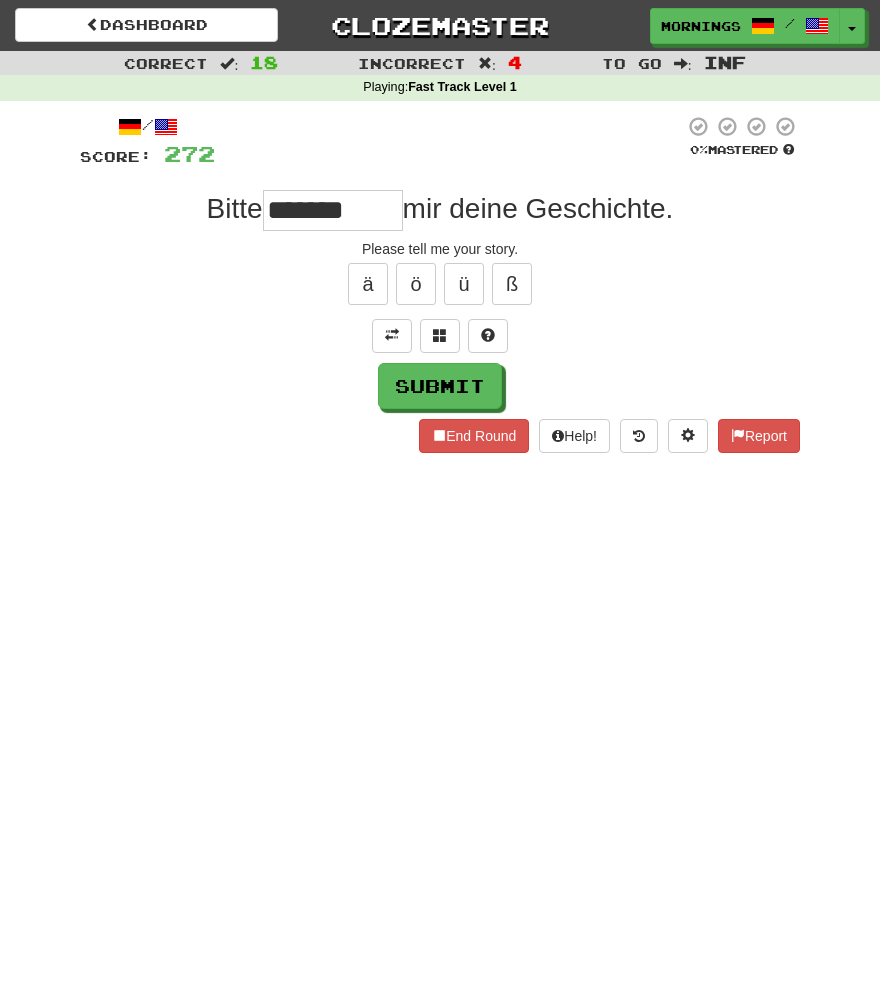 type on "*******" 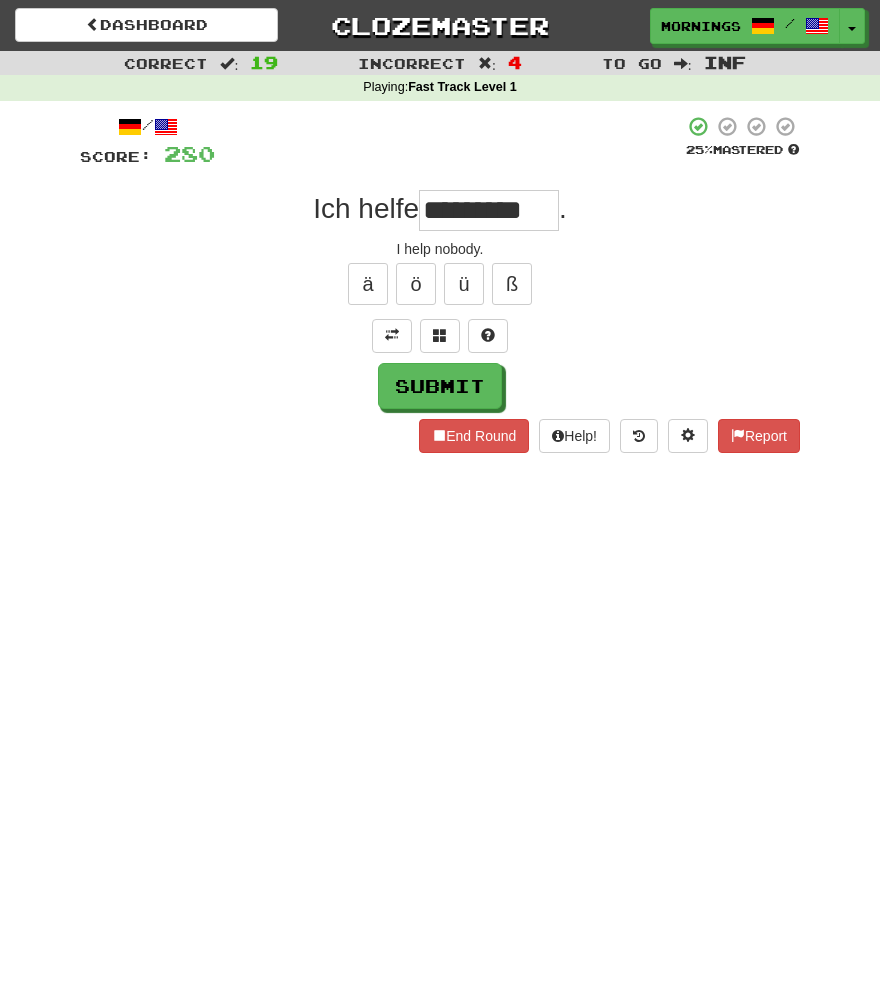 scroll, scrollTop: 0, scrollLeft: 14, axis: horizontal 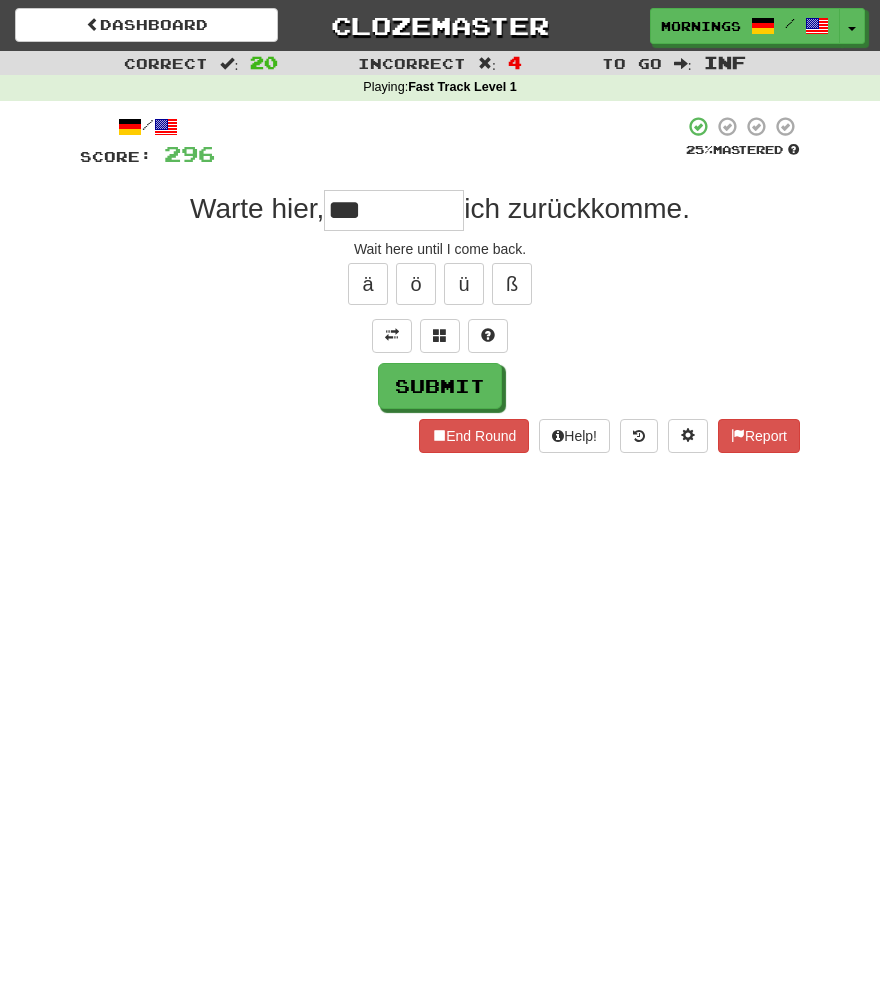 type on "***" 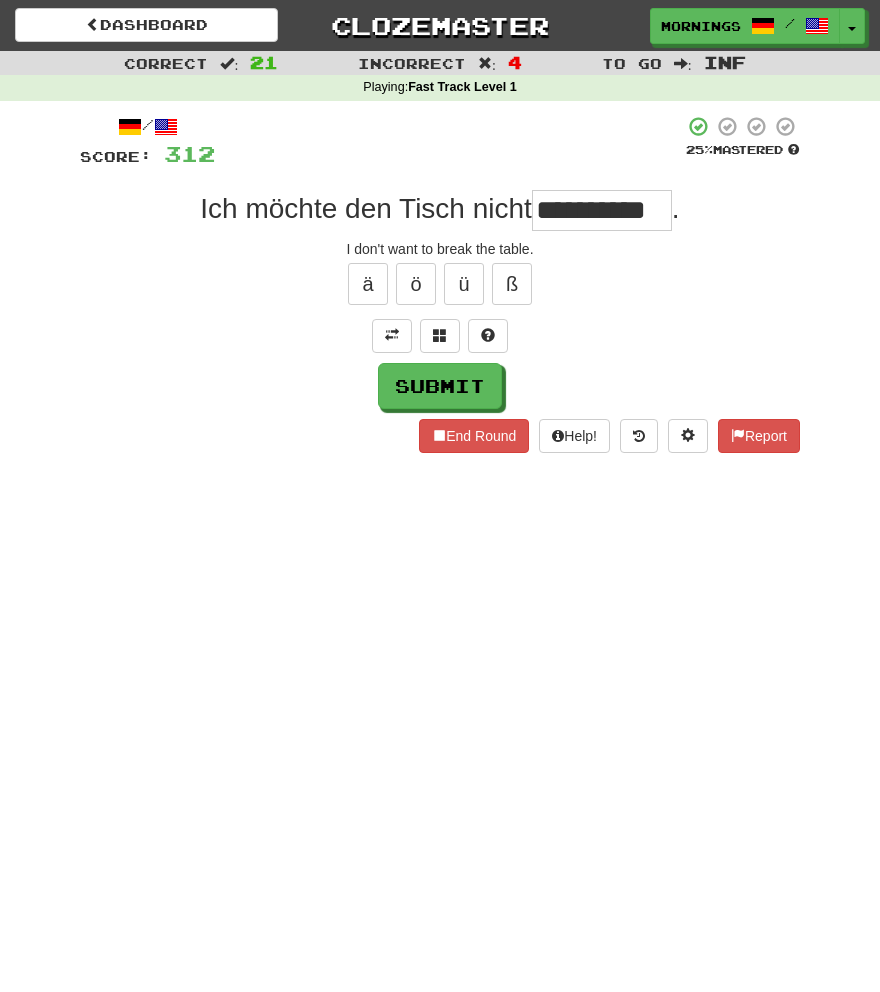 scroll, scrollTop: 0, scrollLeft: 7, axis: horizontal 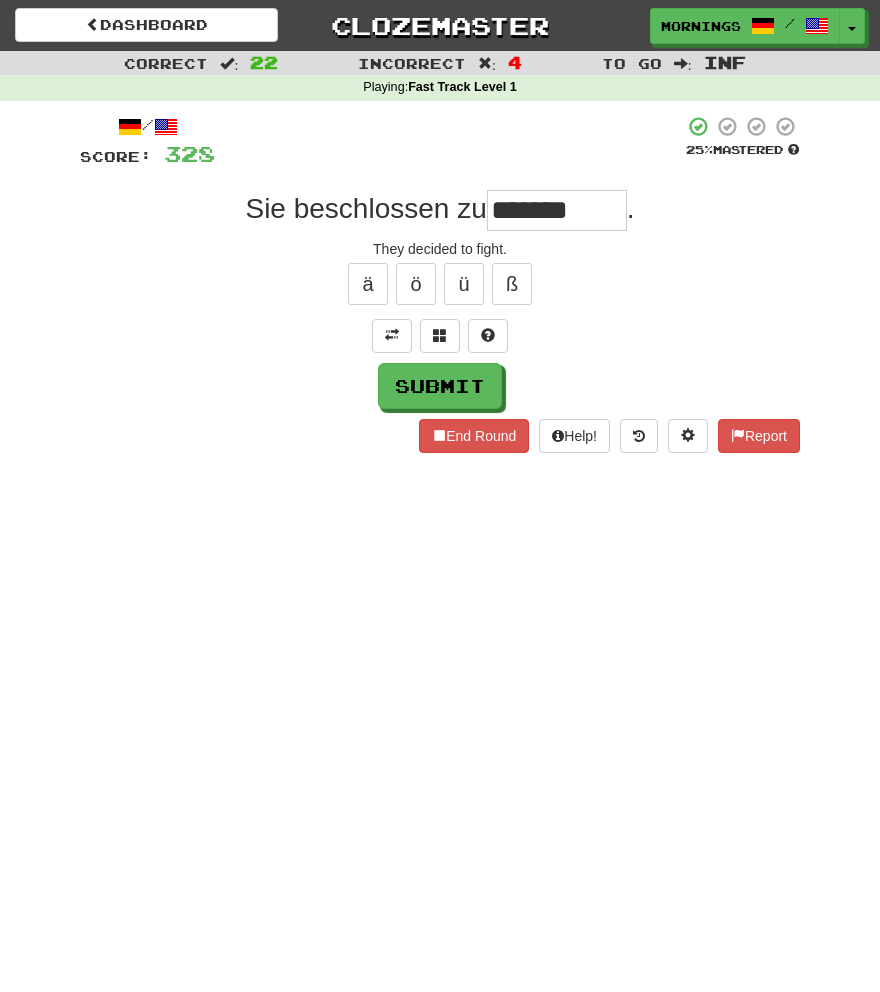 type on "*******" 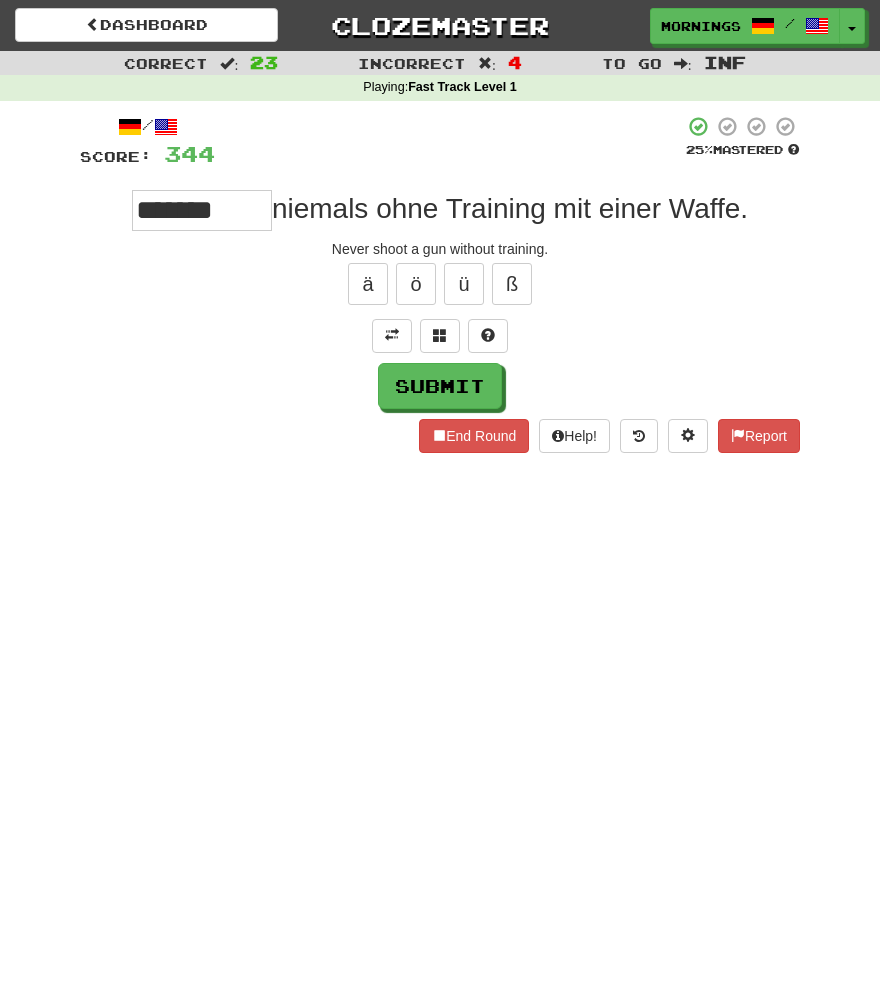 type on "*******" 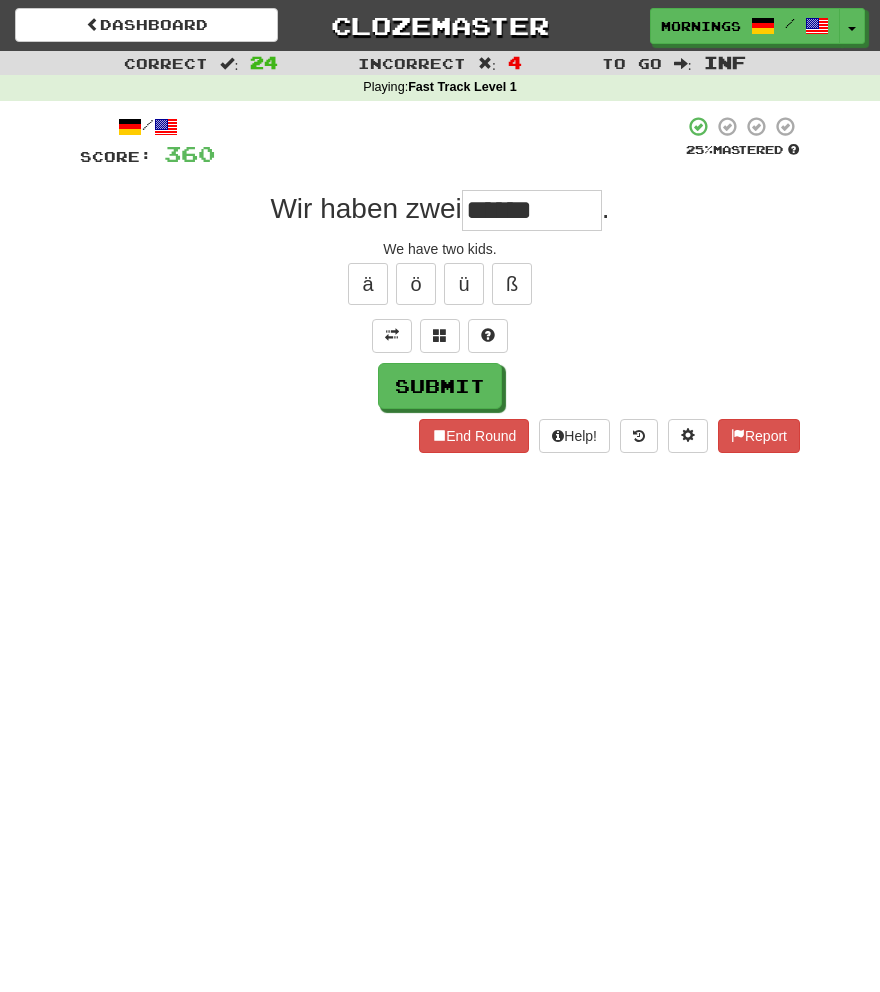 type on "******" 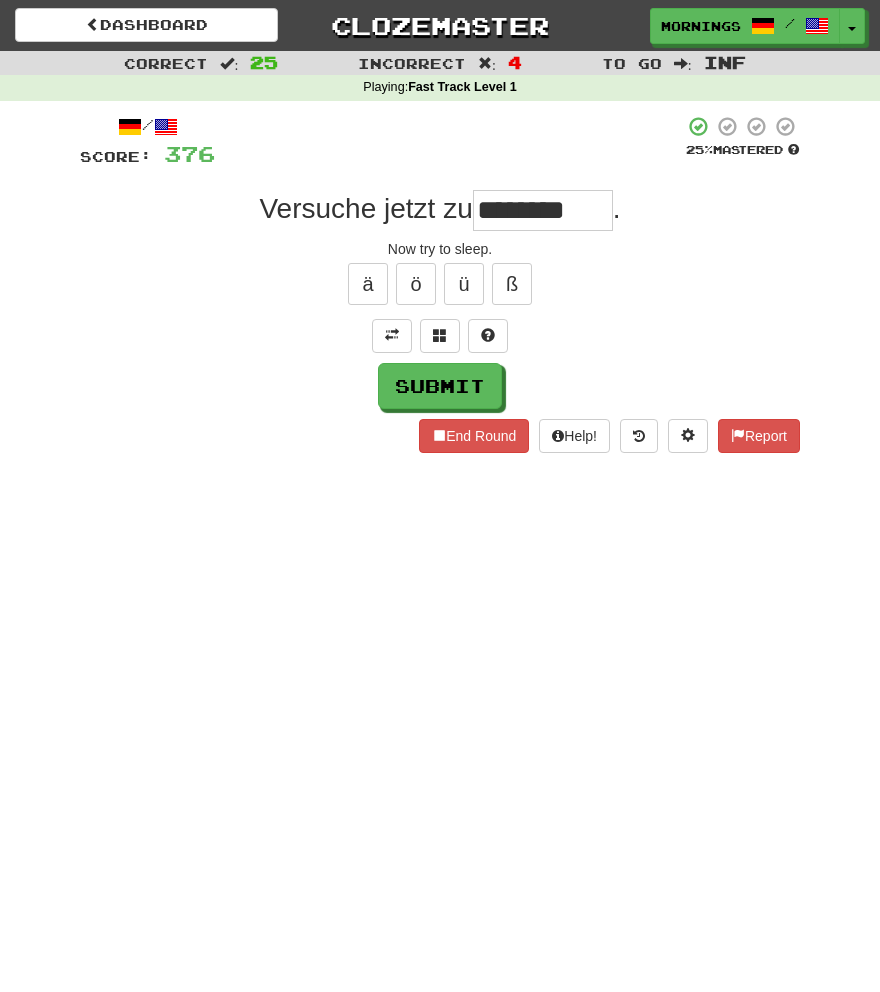 type on "********" 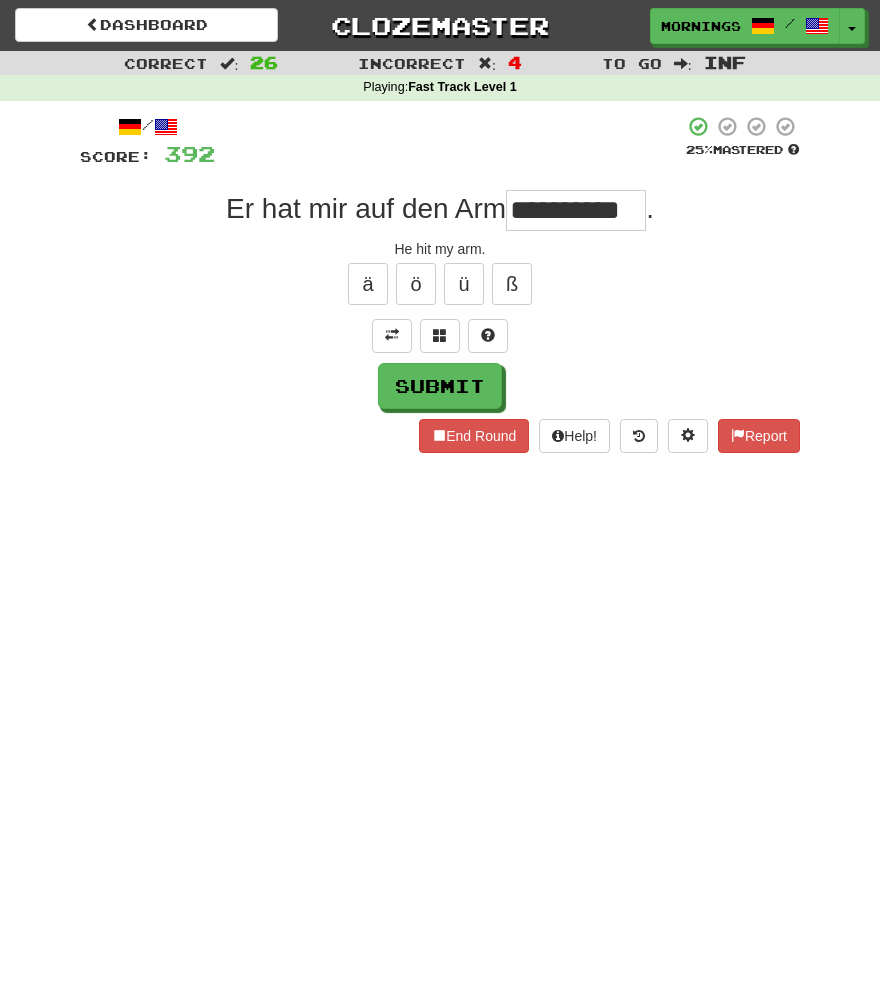 scroll, scrollTop: 0, scrollLeft: 11, axis: horizontal 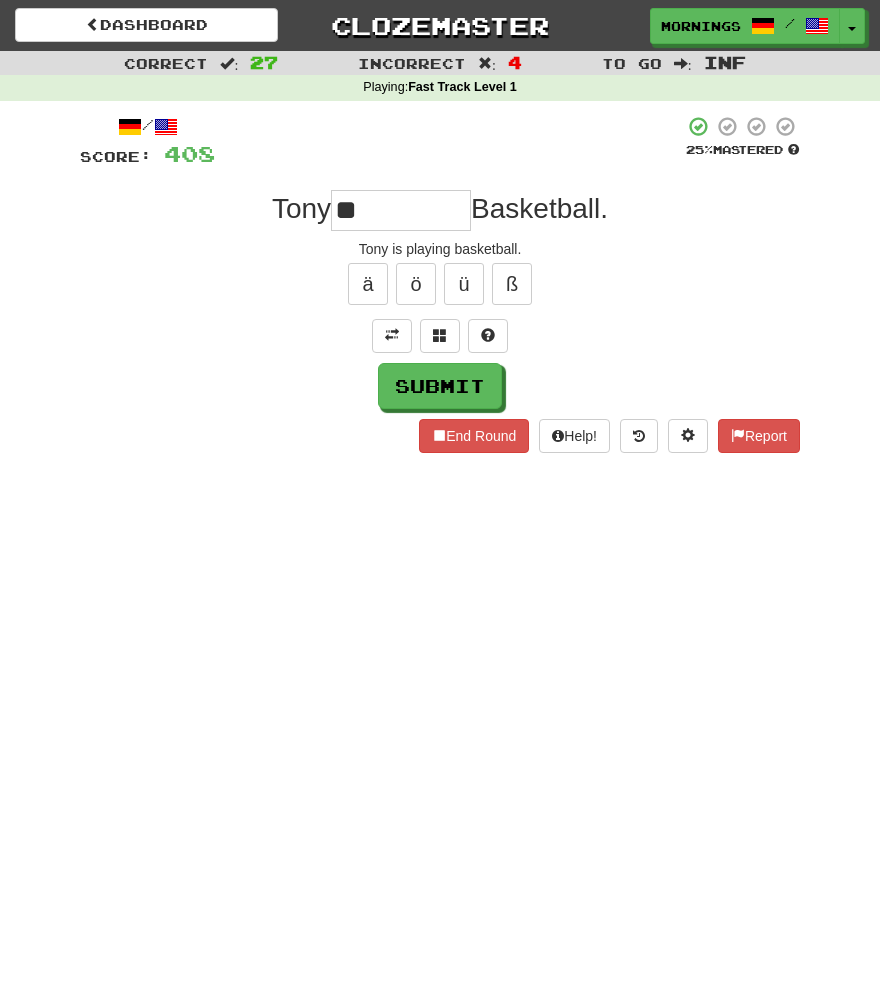type on "*" 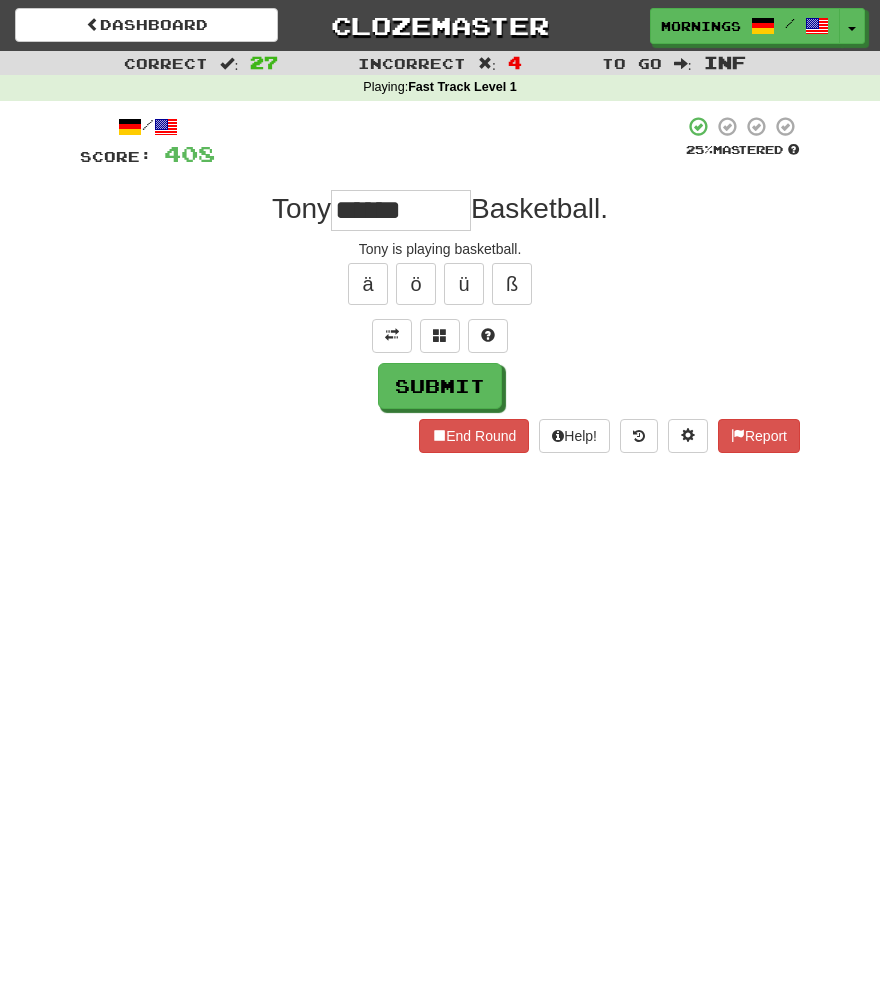 type on "******" 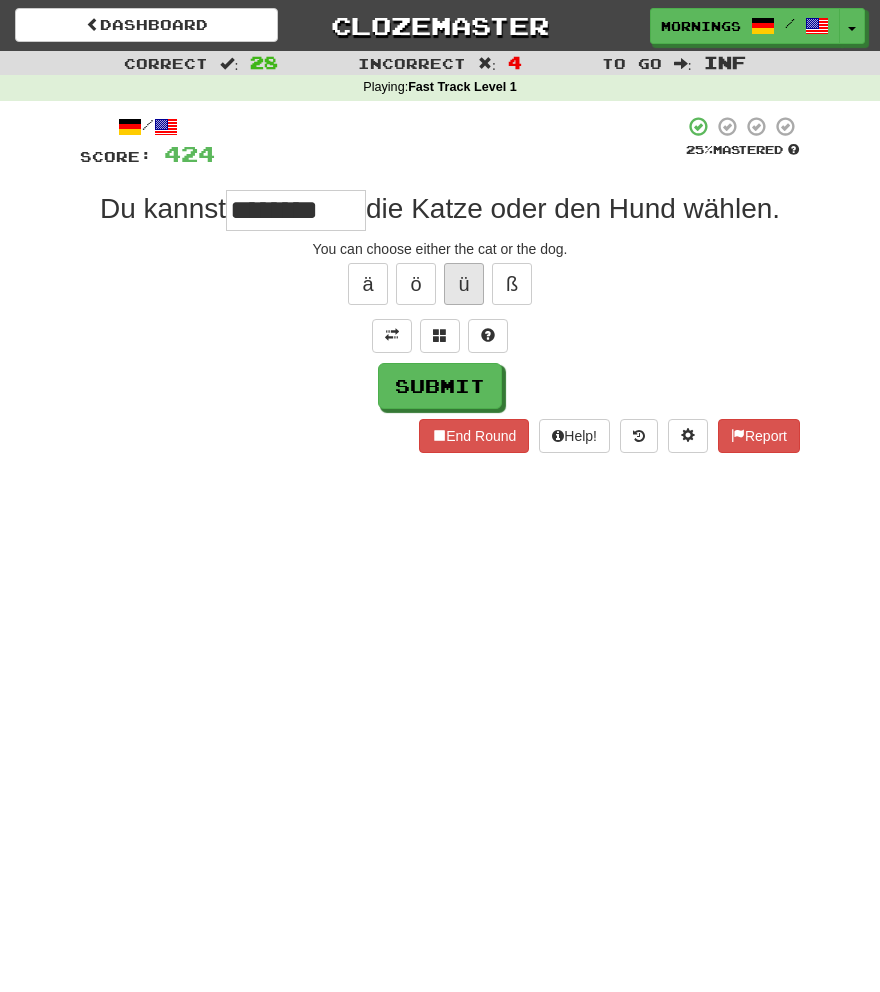 type on "********" 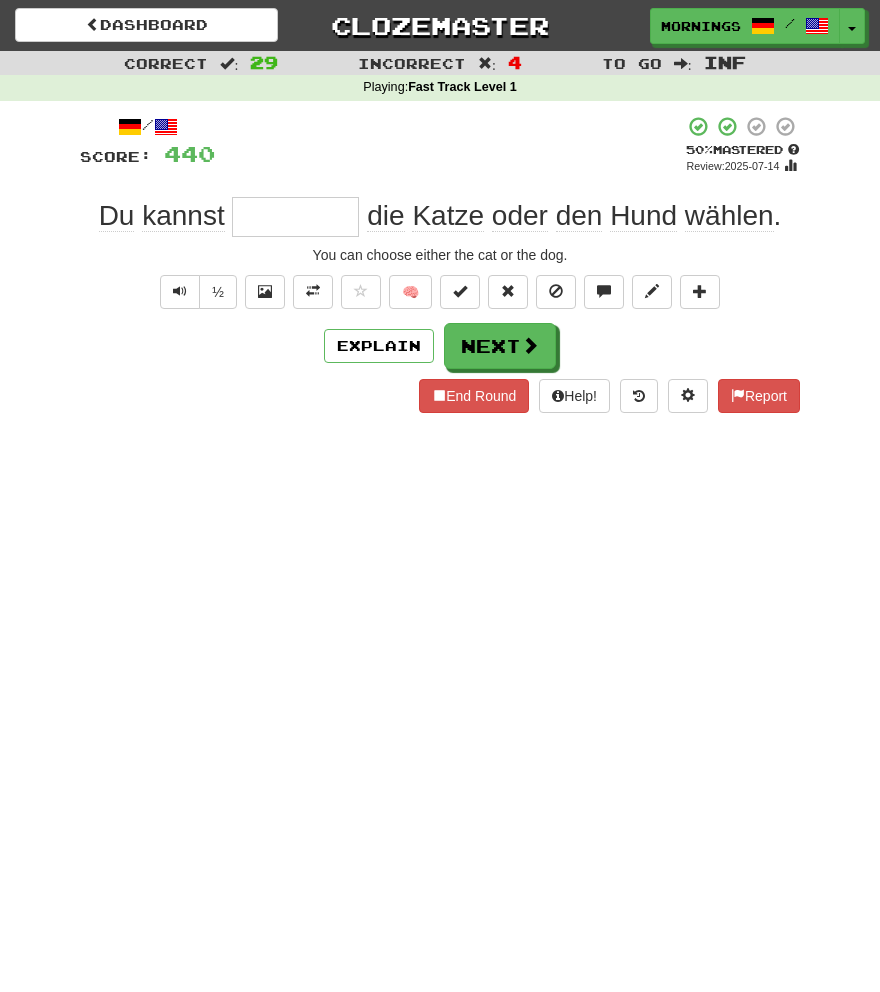 type on "*" 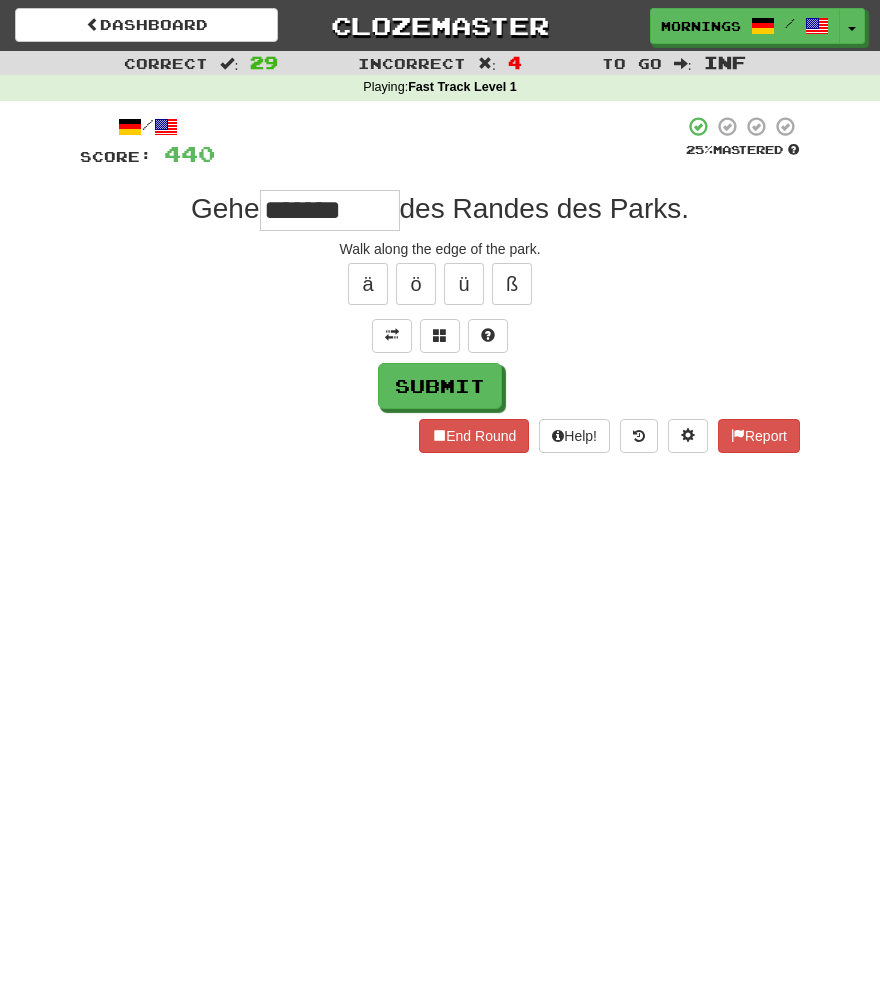 type on "*******" 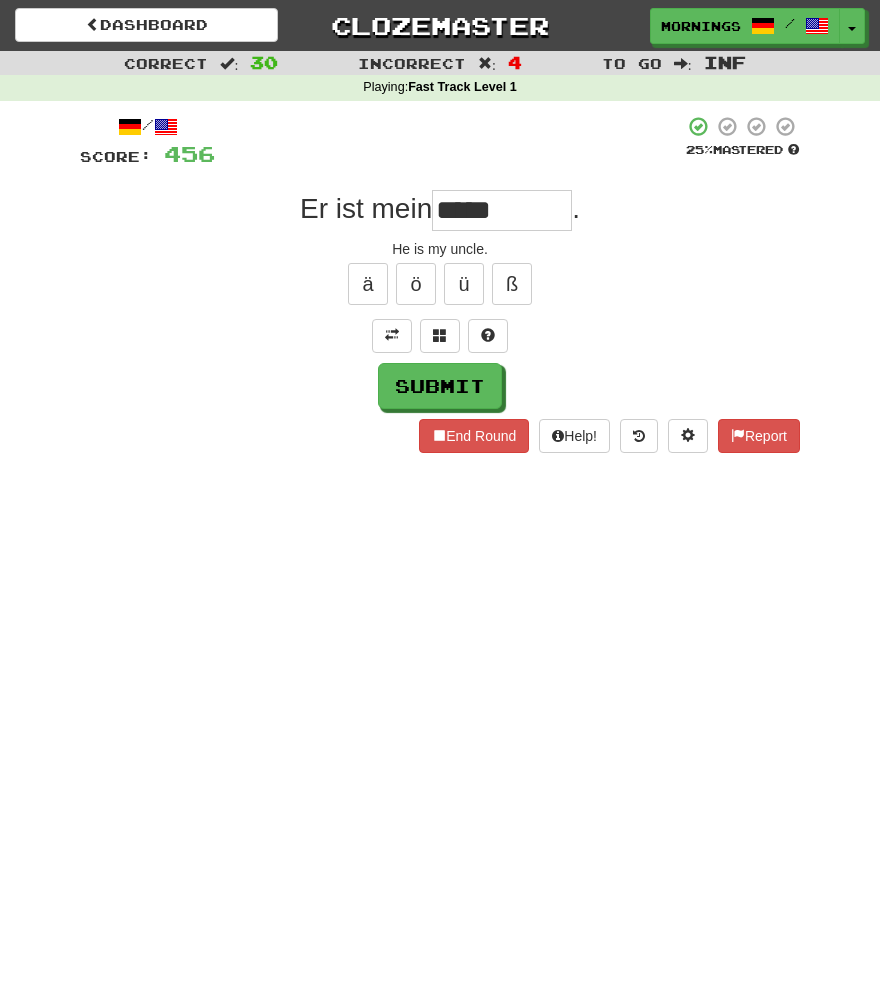 type on "*****" 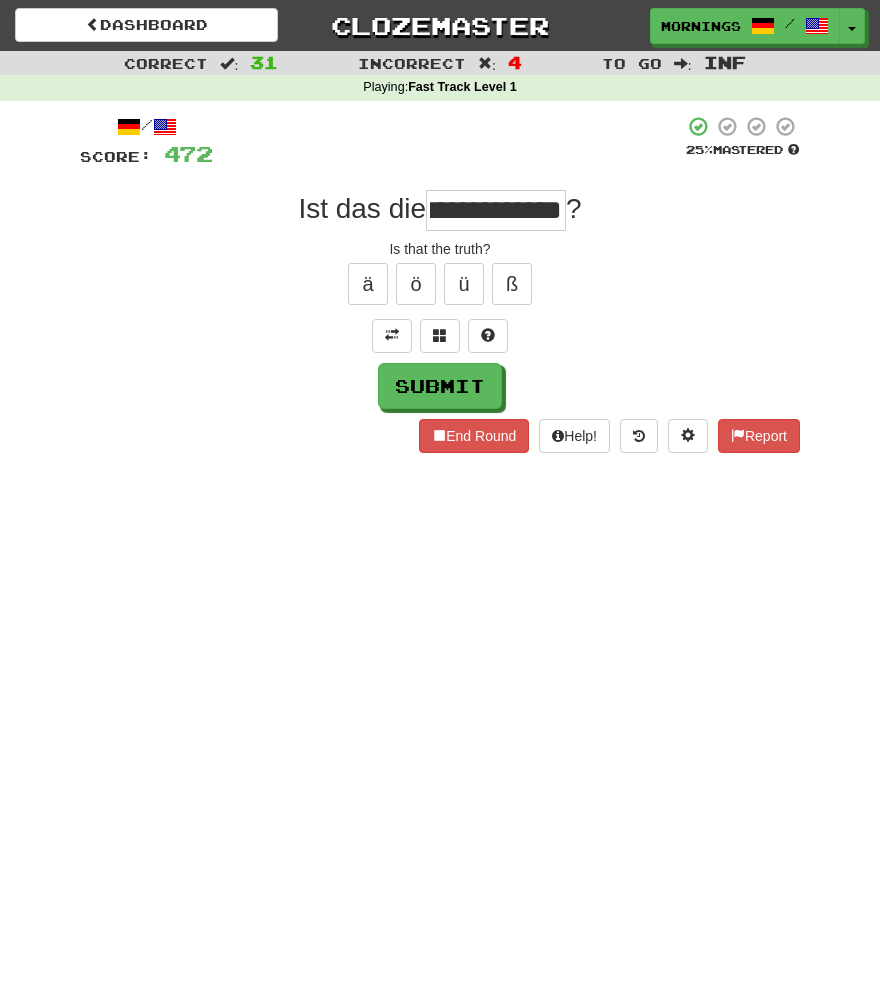 scroll, scrollTop: 0, scrollLeft: 46, axis: horizontal 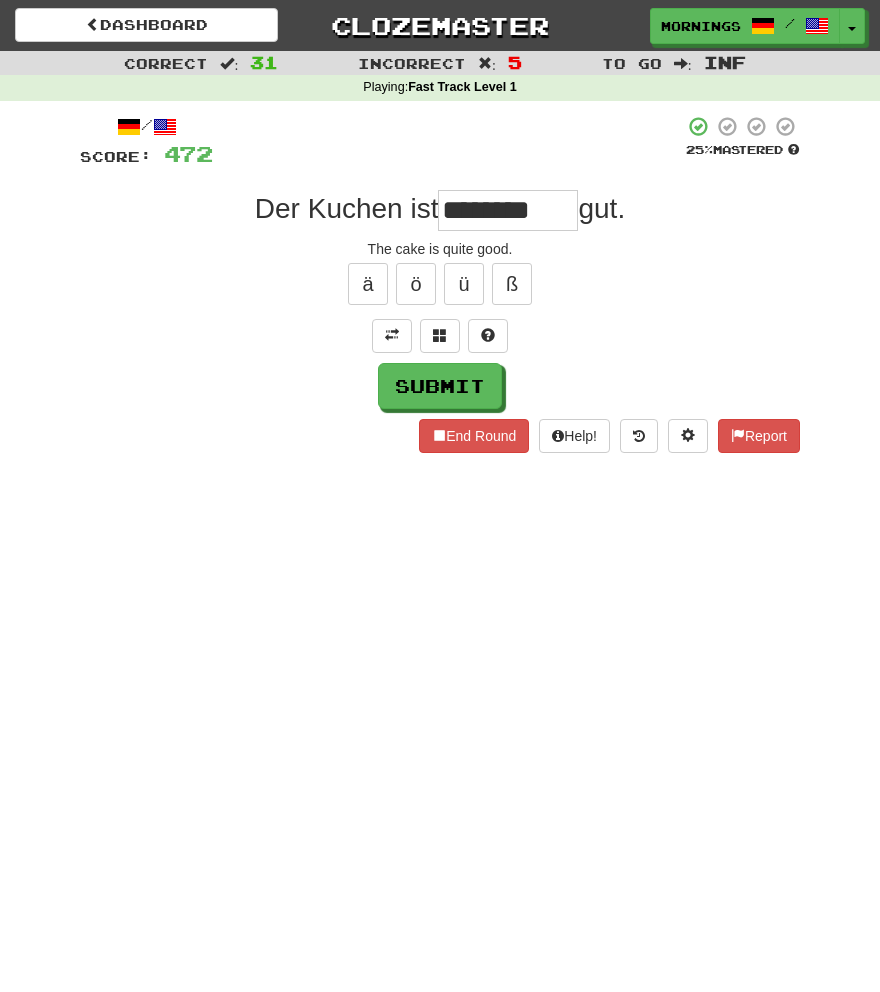 type on "********" 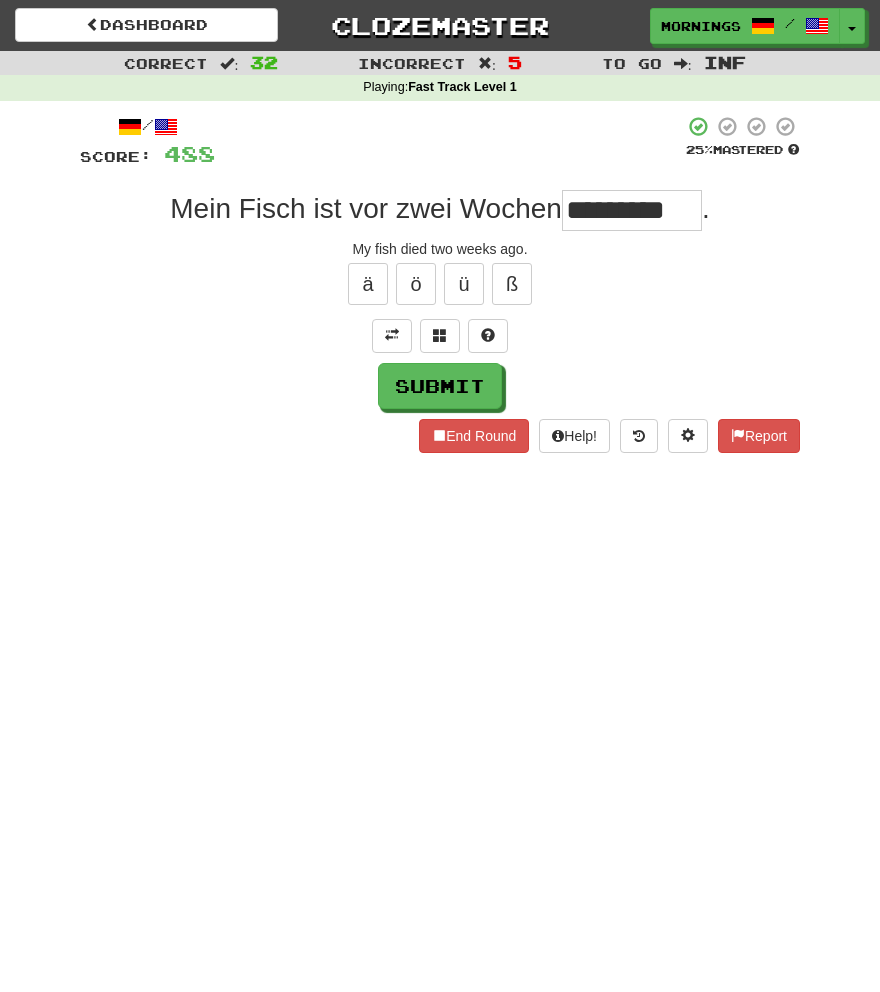 type on "*********" 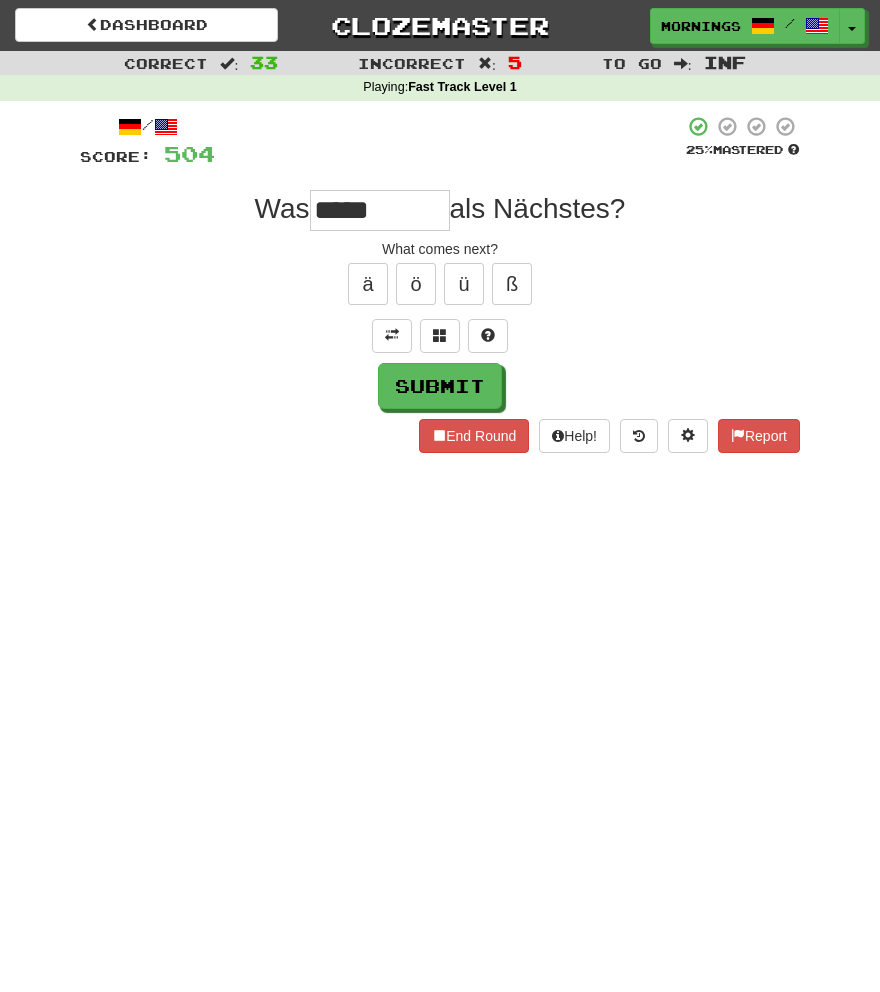 type on "*****" 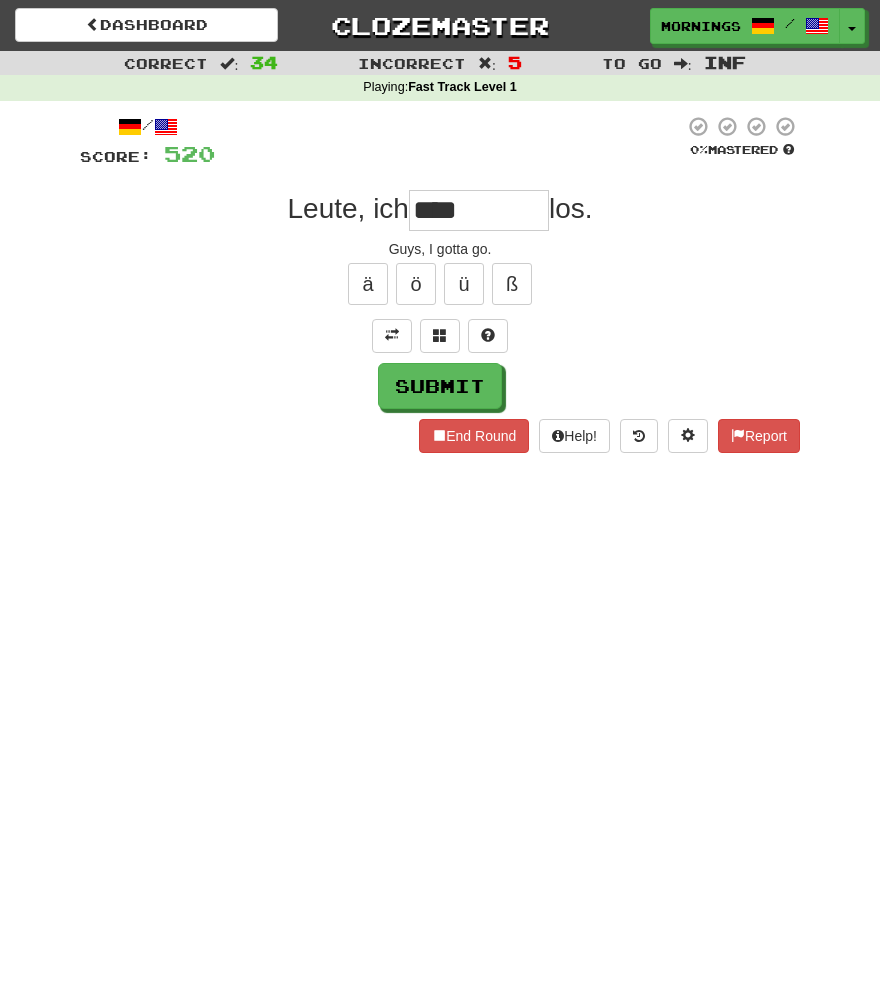 type on "****" 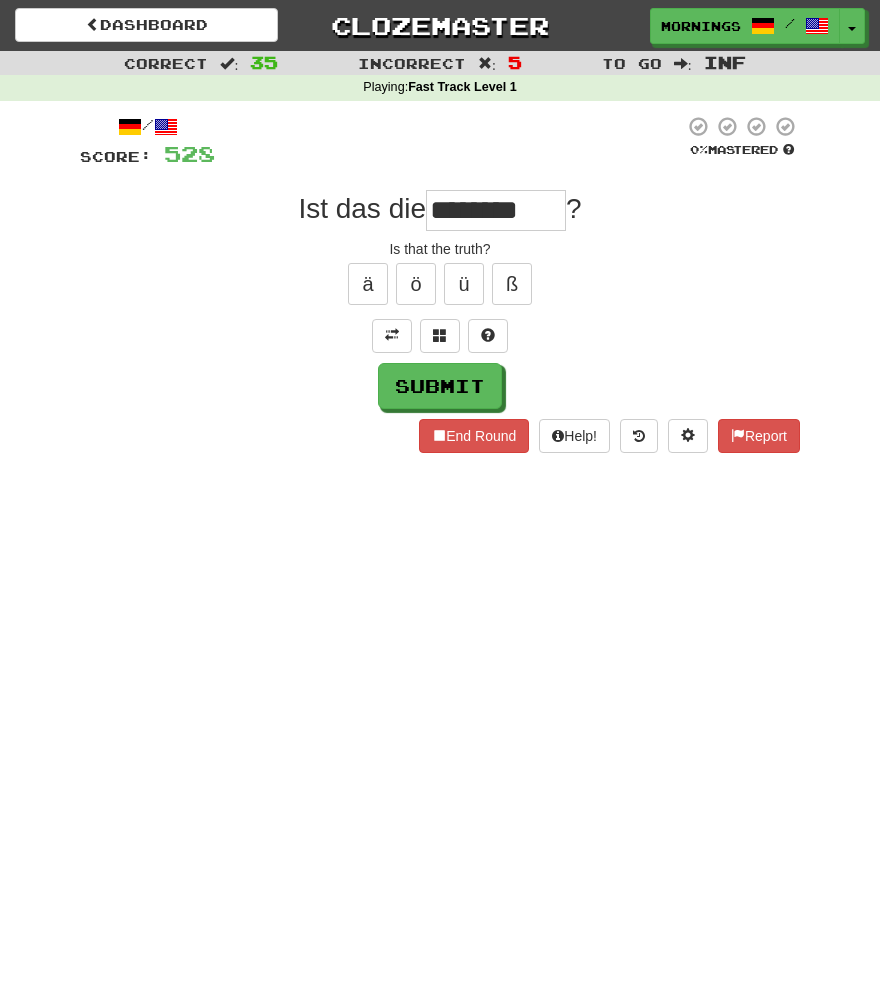 type on "********" 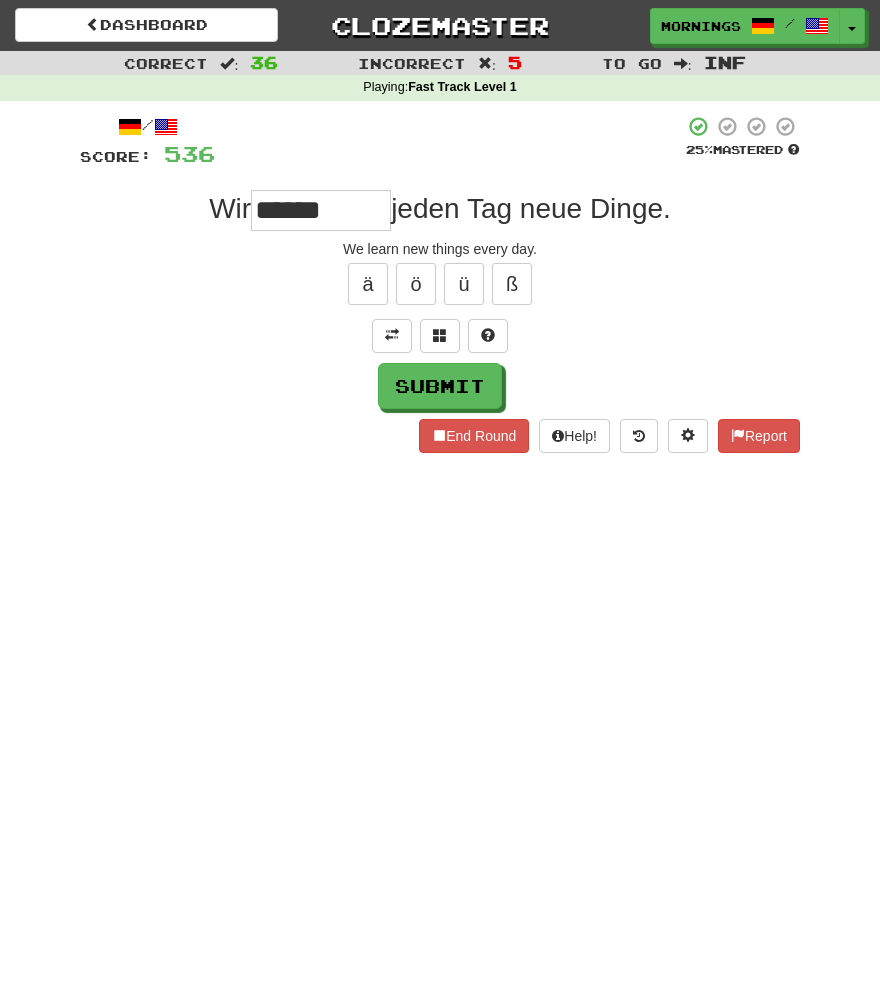 type on "******" 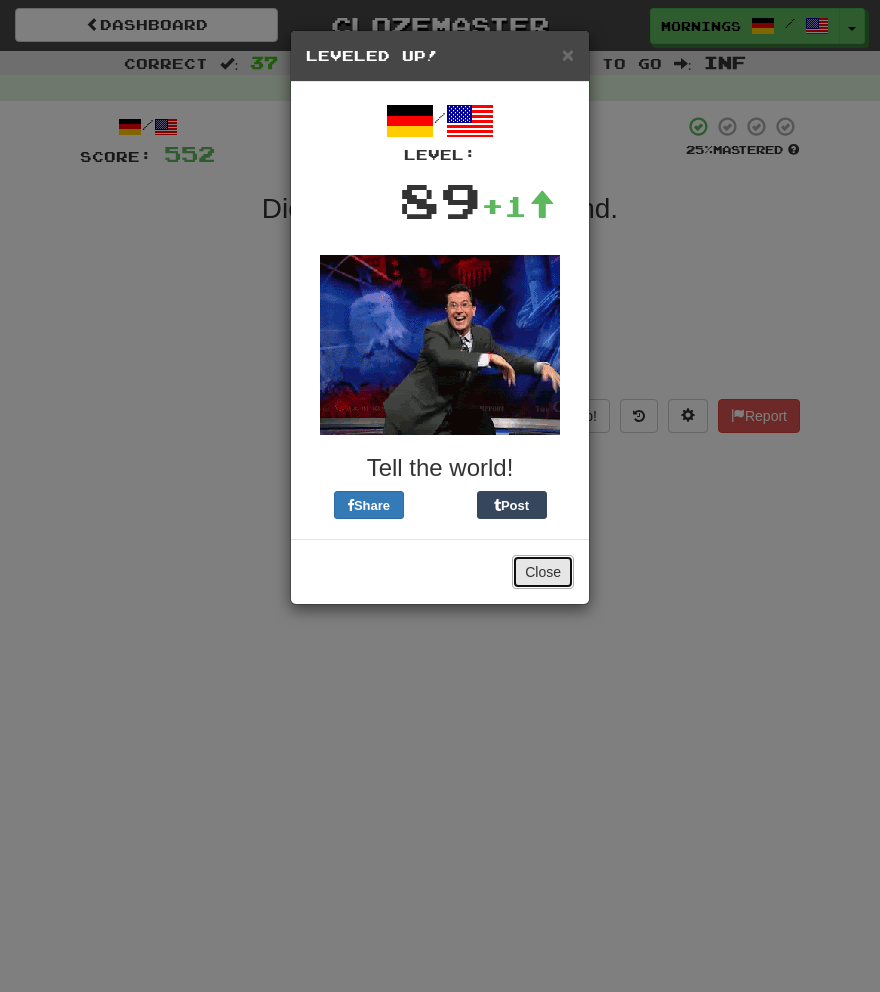 click on "Close" at bounding box center [543, 572] 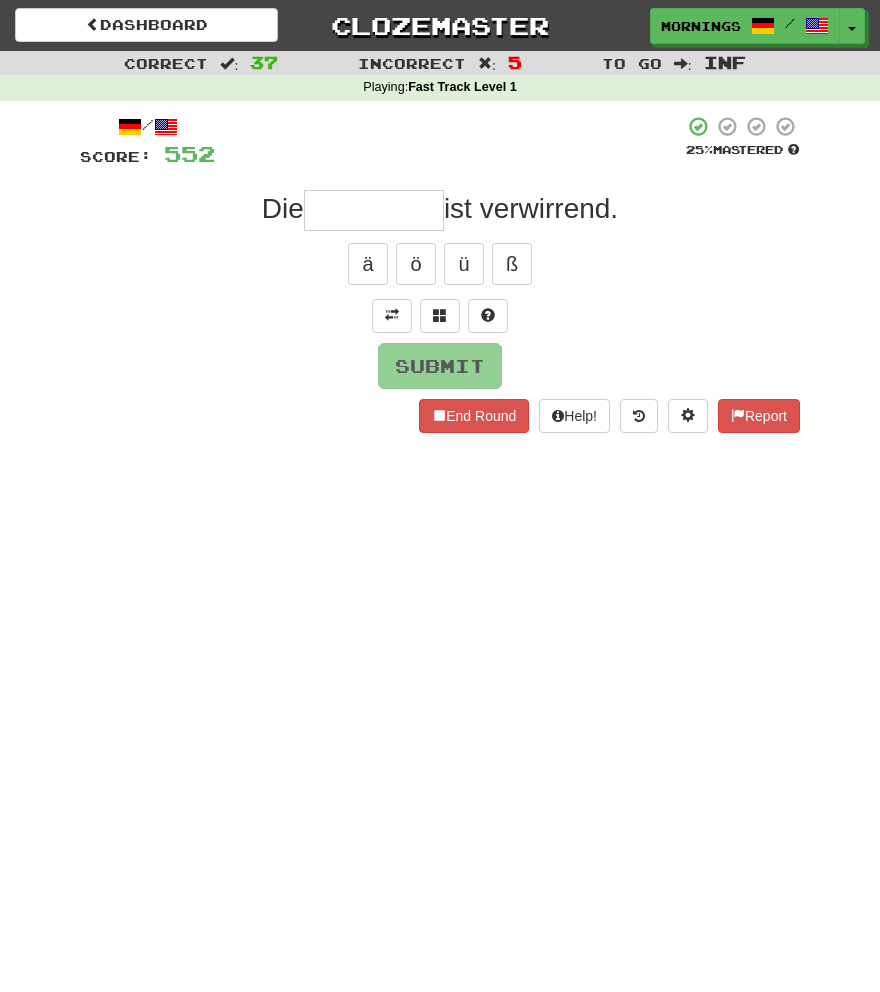click at bounding box center [374, 210] 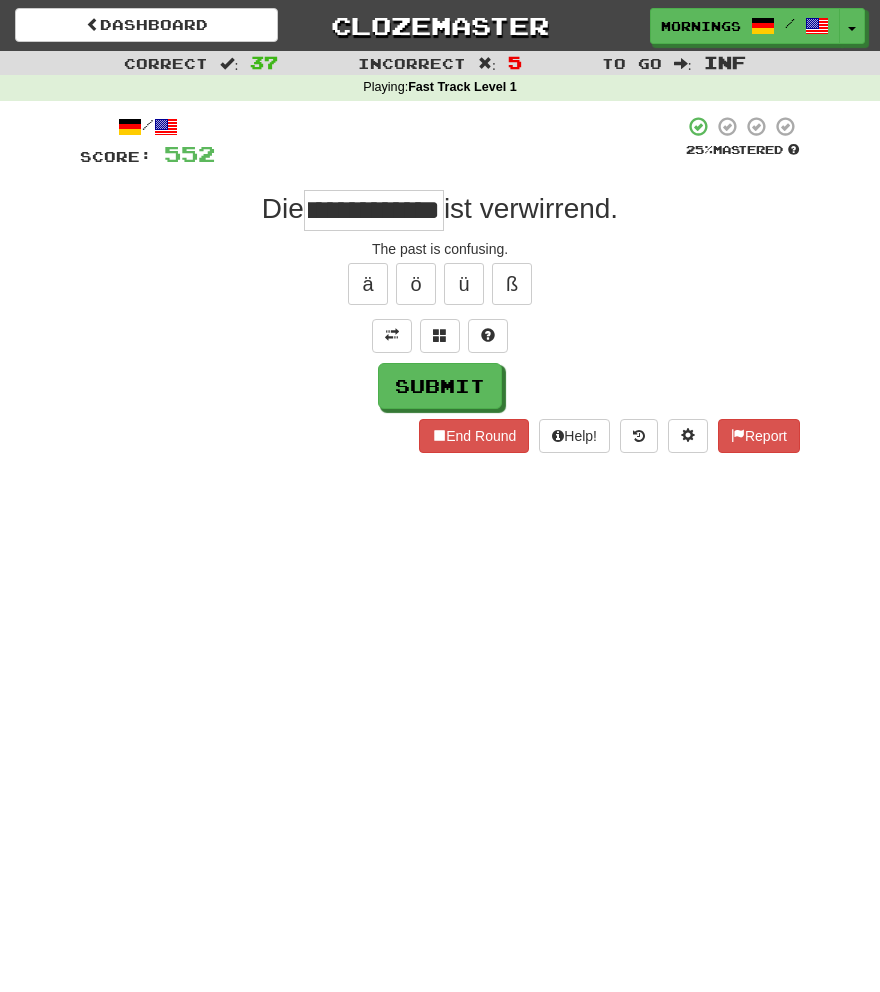 scroll, scrollTop: 0, scrollLeft: 46, axis: horizontal 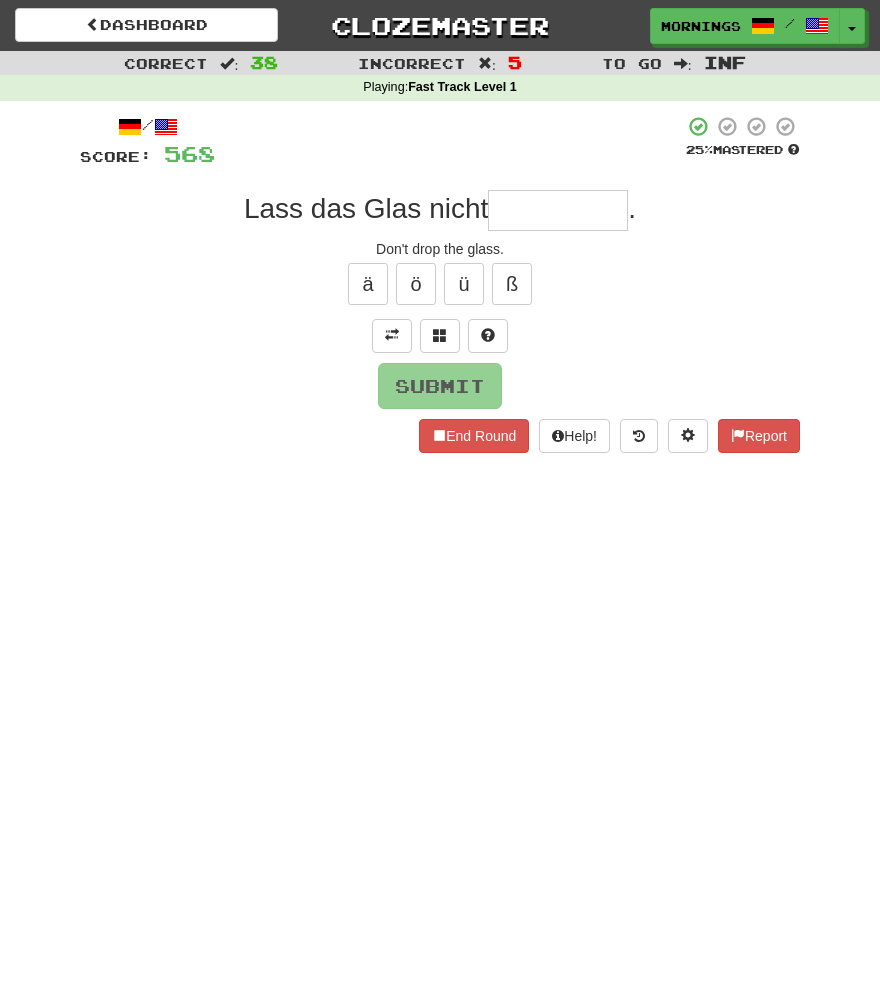 type on "*" 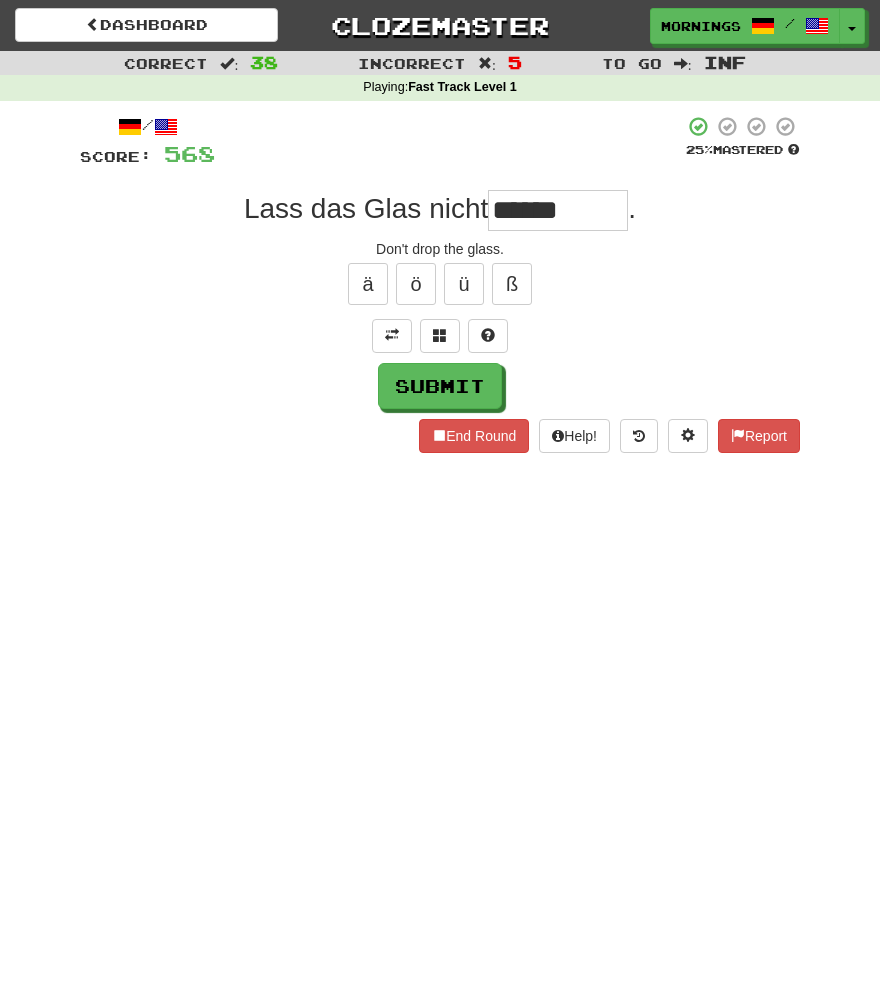 type on "******" 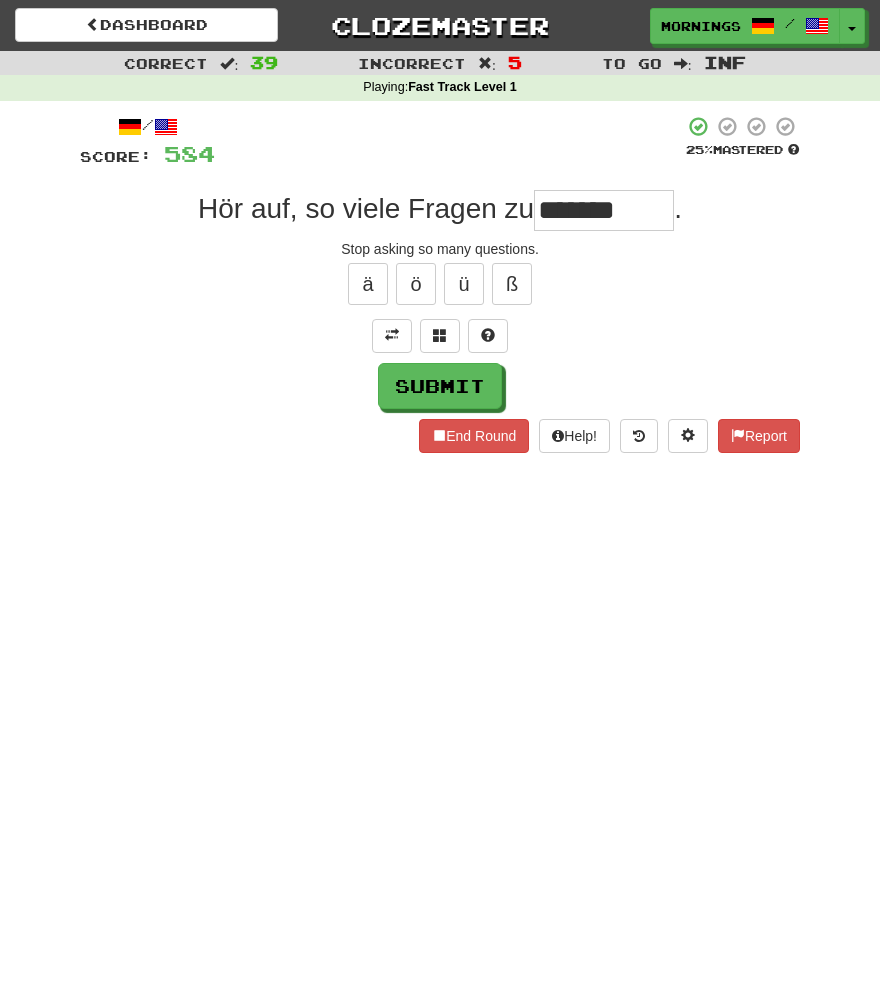 type on "*******" 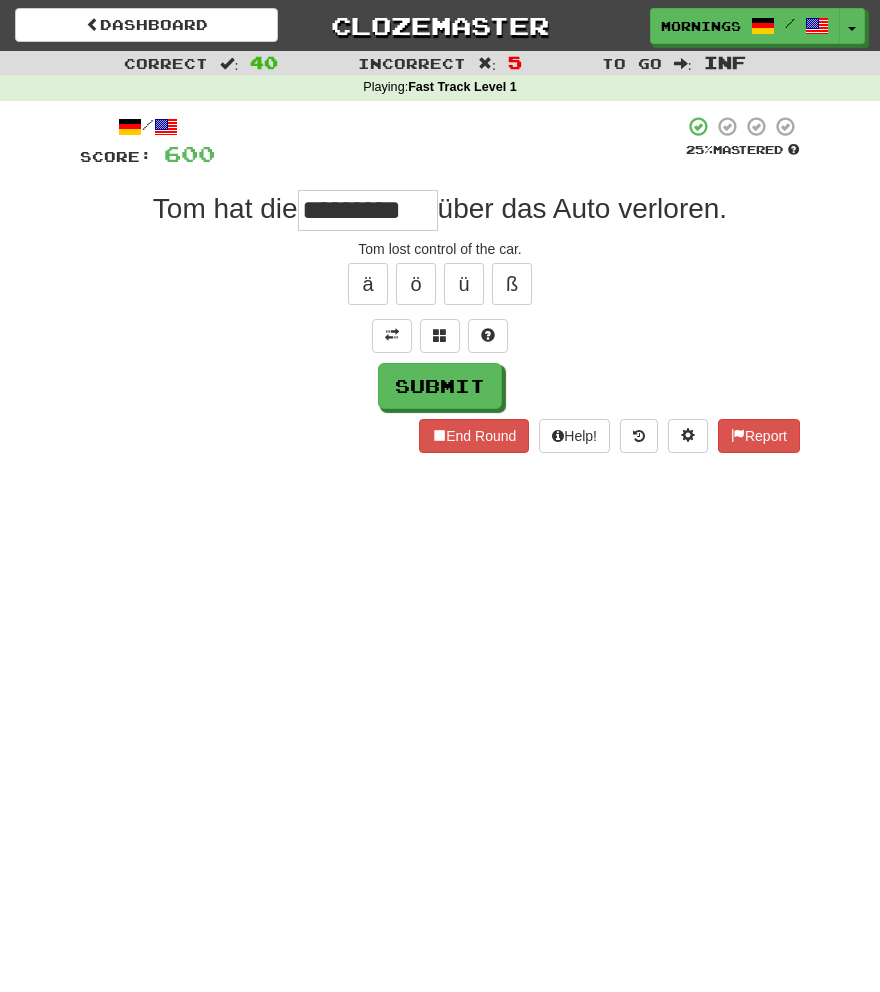 type on "*********" 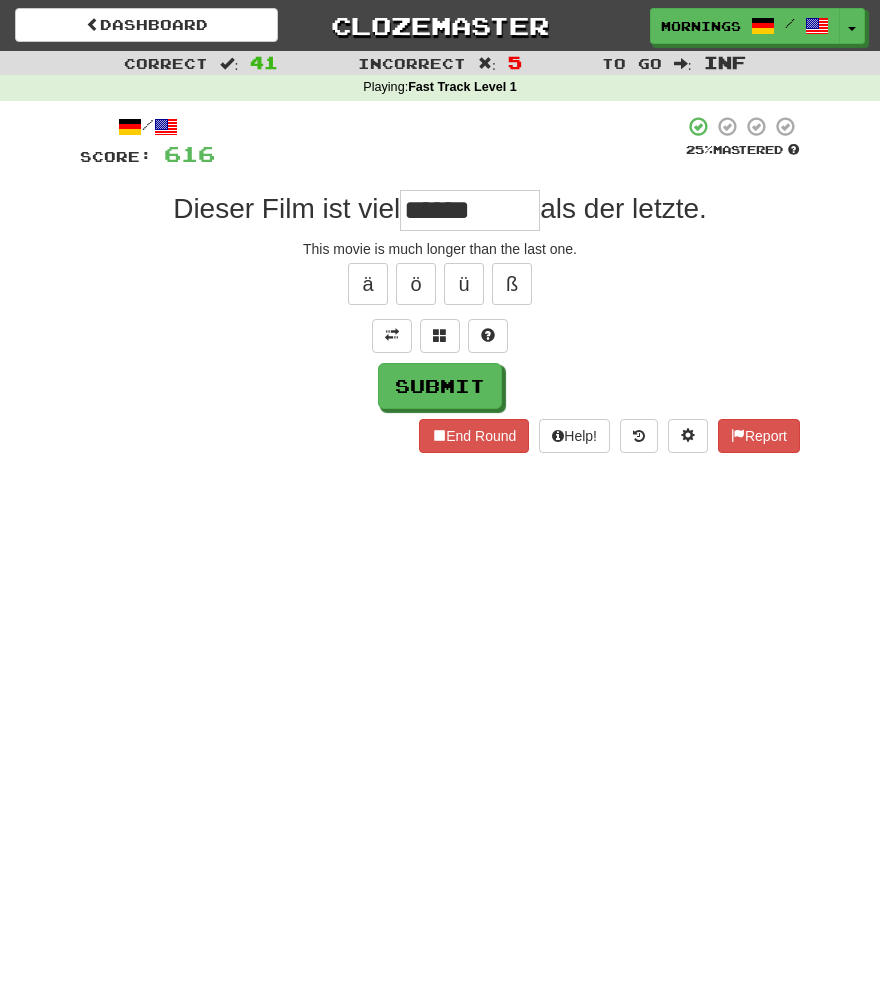 type on "******" 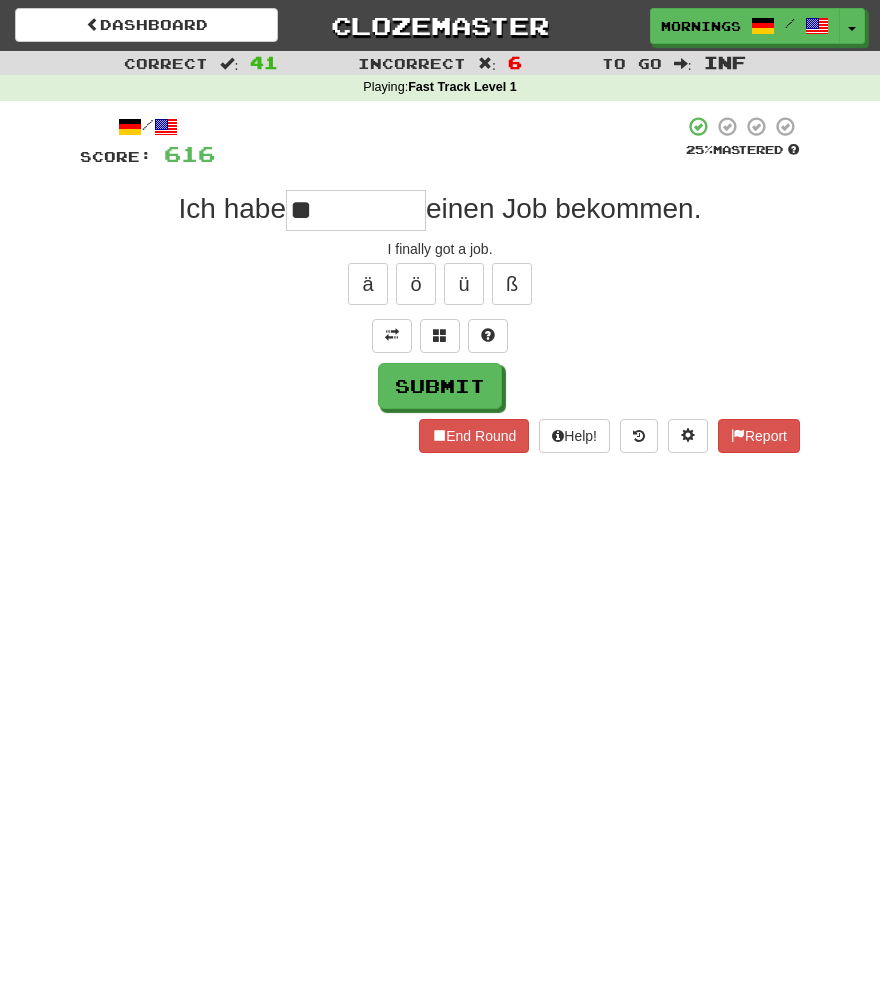 click on "Dashboard
Clozemaster
MorningSky1558
/
Toggle Dropdown
Dashboard
Leaderboard
Activity Feed
Notifications
Profile
Discussions
Deutsch
/
English
Streak:
2
Review:
2,640
Points Today: 8
English
/
Español
Streak:
2
Review:
3,655
Points Today: 1560
English
/
Deutsch
Streak:
0
Review:
537
Points Today: 0
English
/
Italiano
Streak:
0
Review:
330
Points Today: 0
English
/
Français
Streak:
2
Review:
2,420
Points Today: 1504
English
/
Português
Streak:
0
Review:
260
Points Today: 0
English
/
العربية
Streak:
0
Review:
216
Points Today: 0" at bounding box center [440, 496] 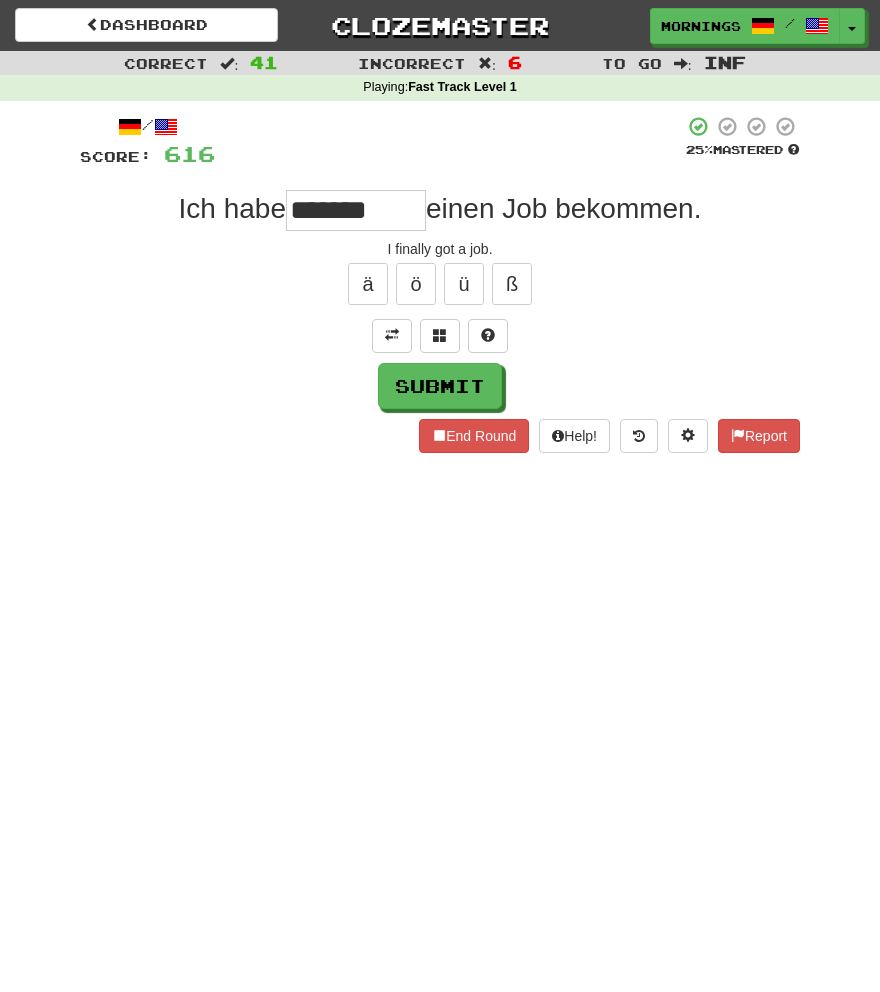 type on "*******" 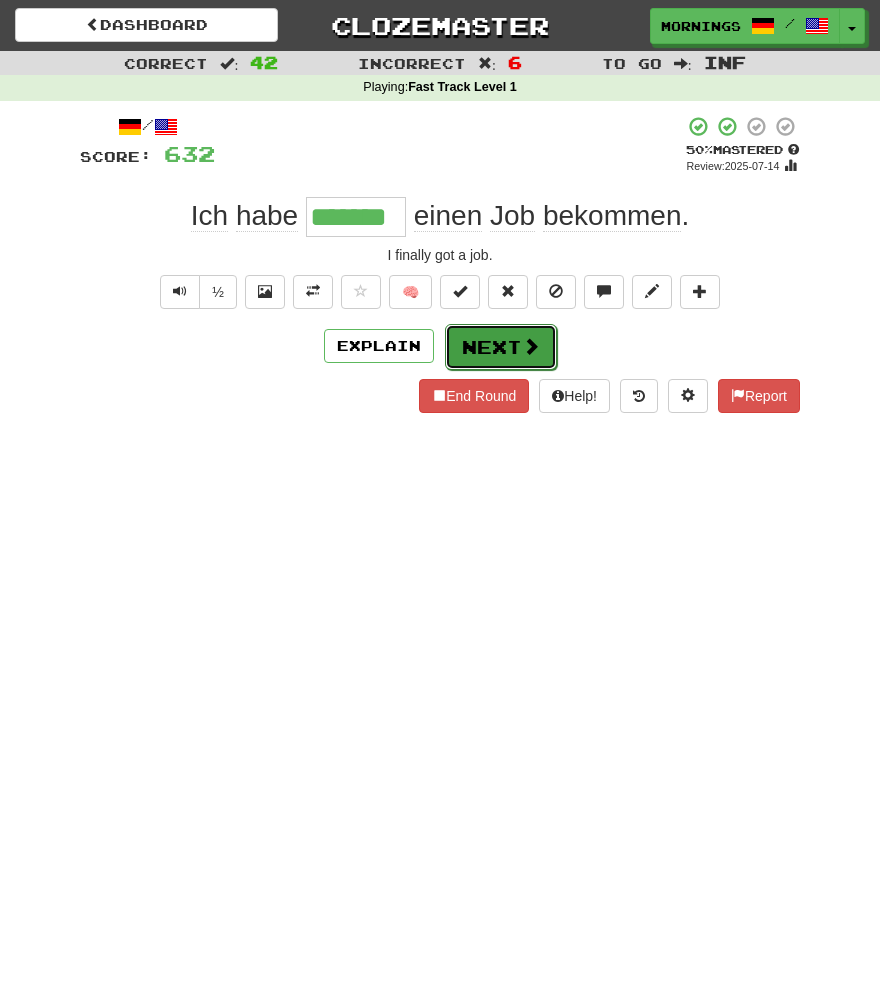 click on "Next" at bounding box center (501, 347) 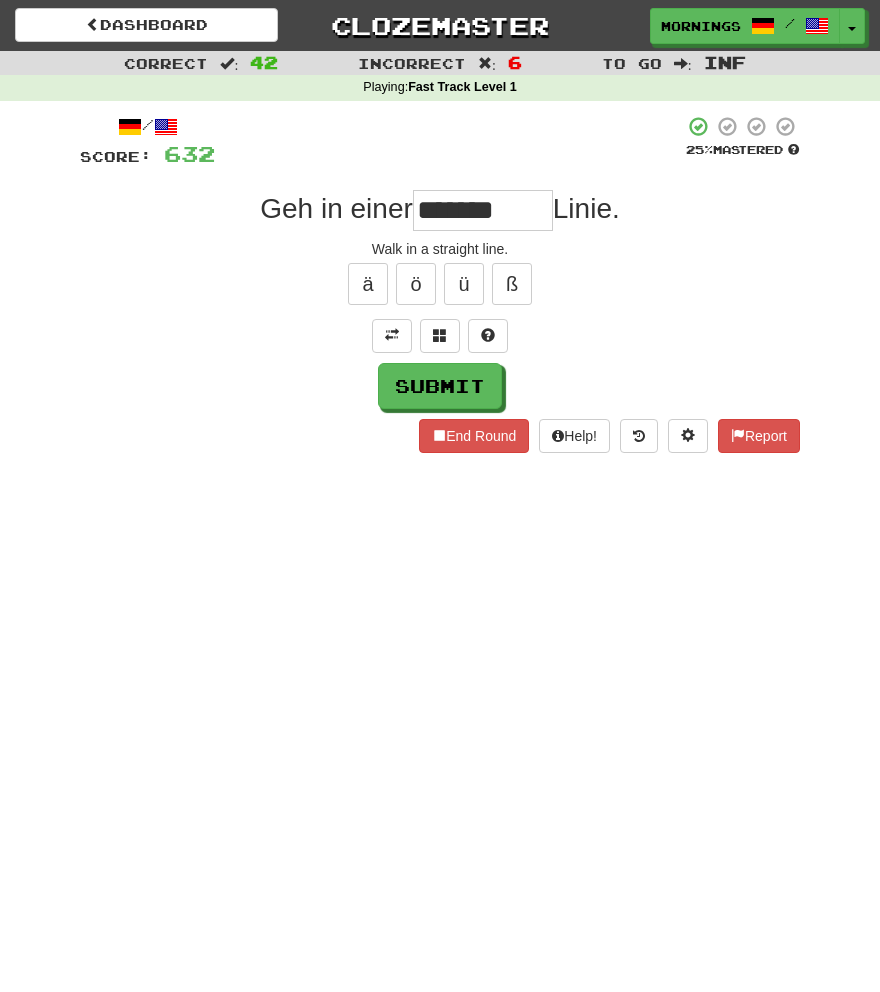 type on "*******" 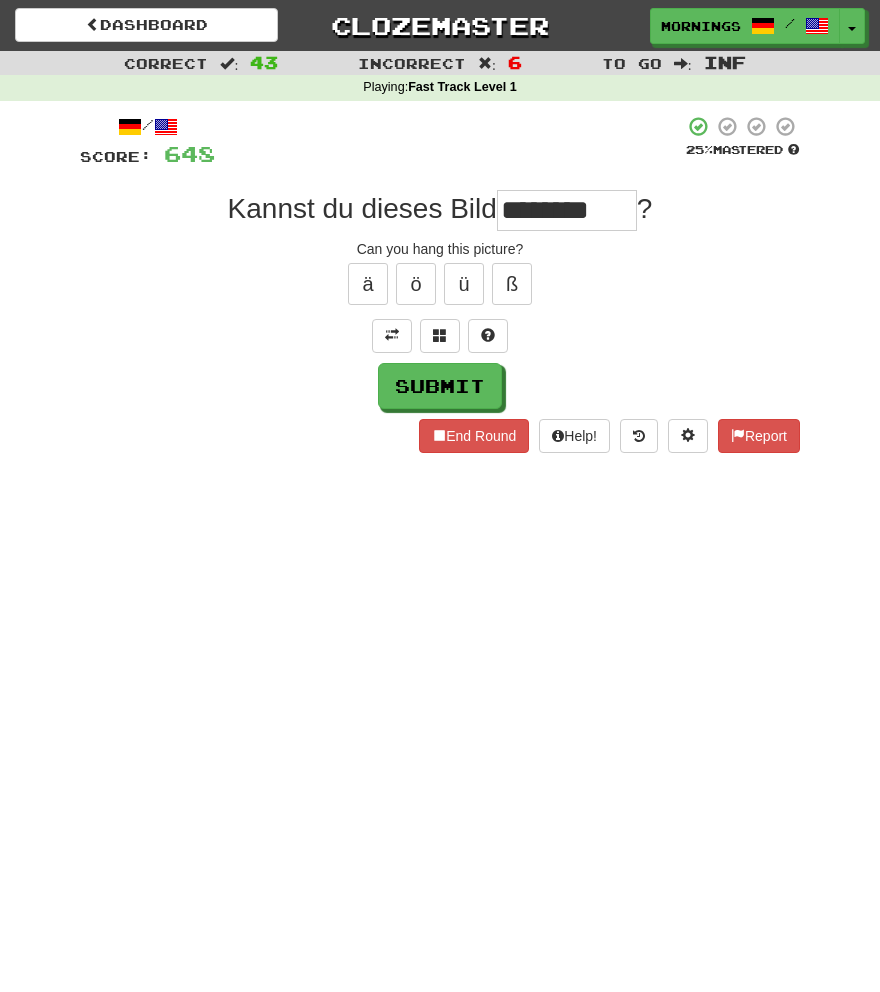 type on "*********" 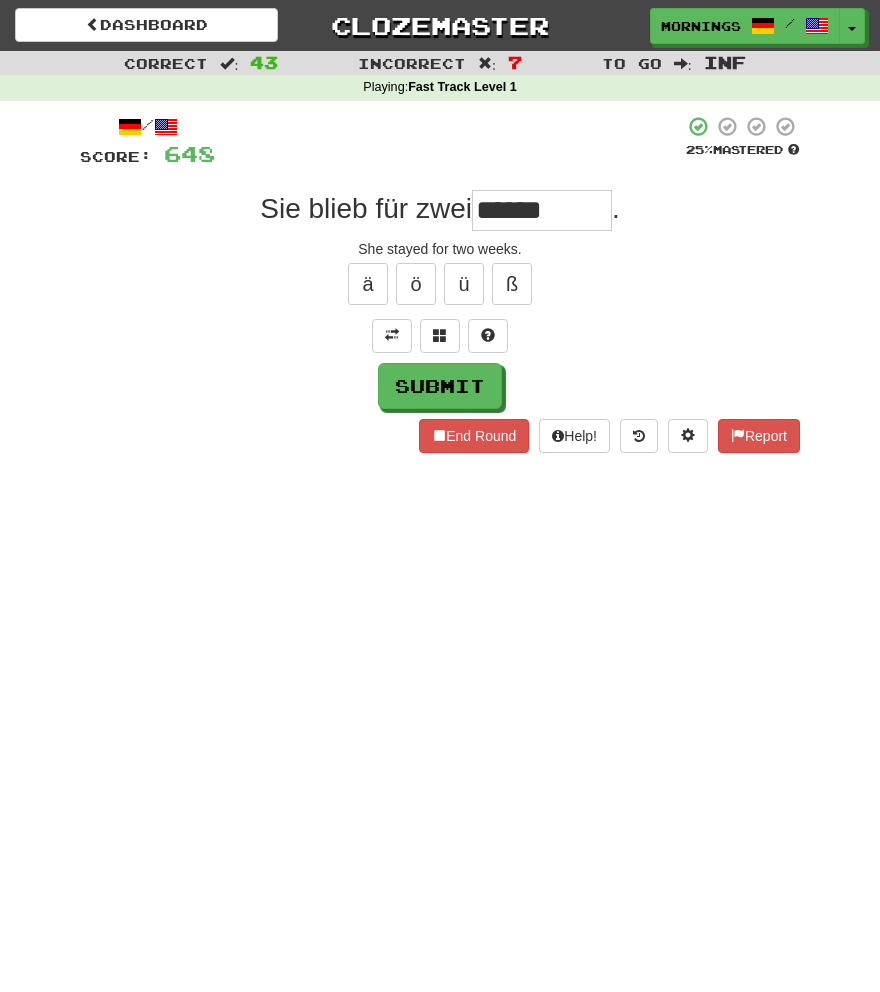 type on "******" 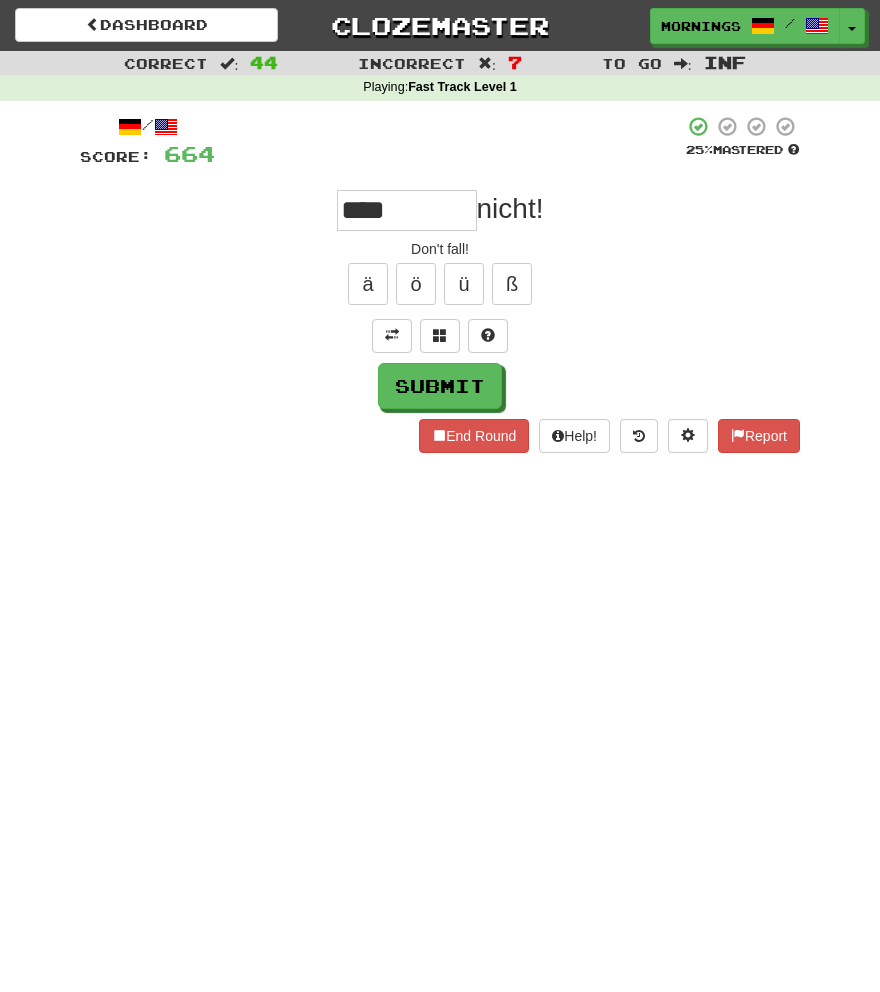 type on "****" 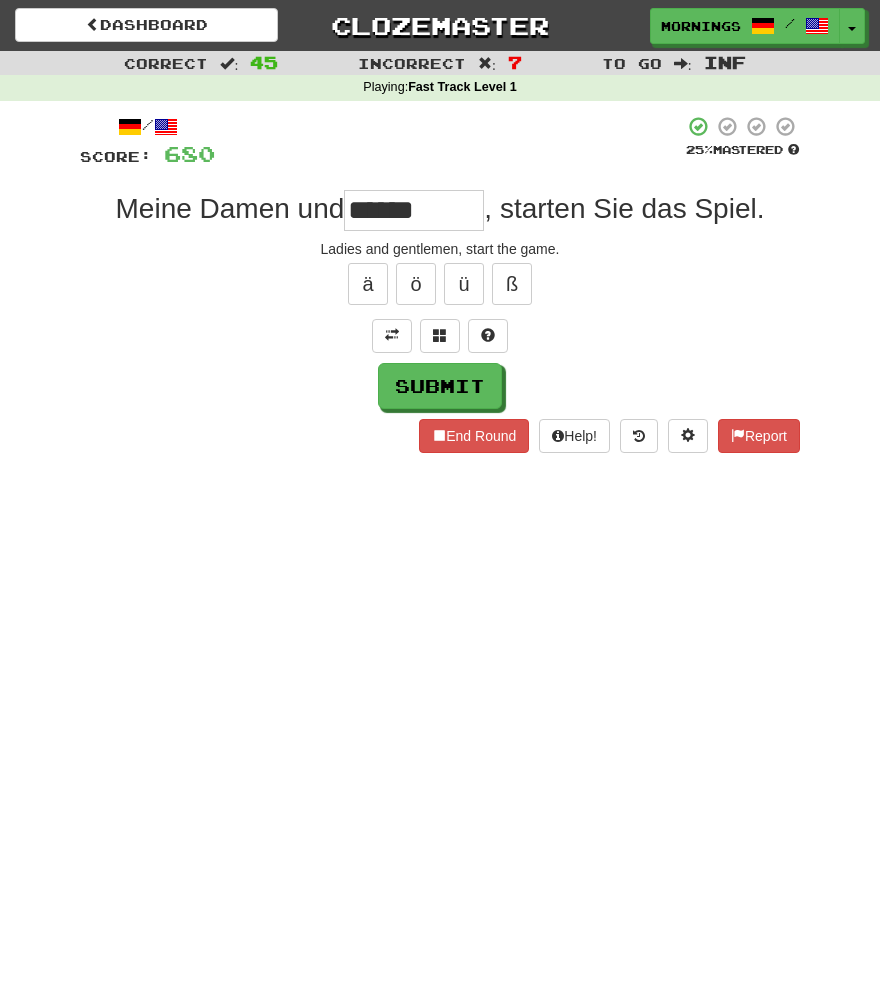 type on "******" 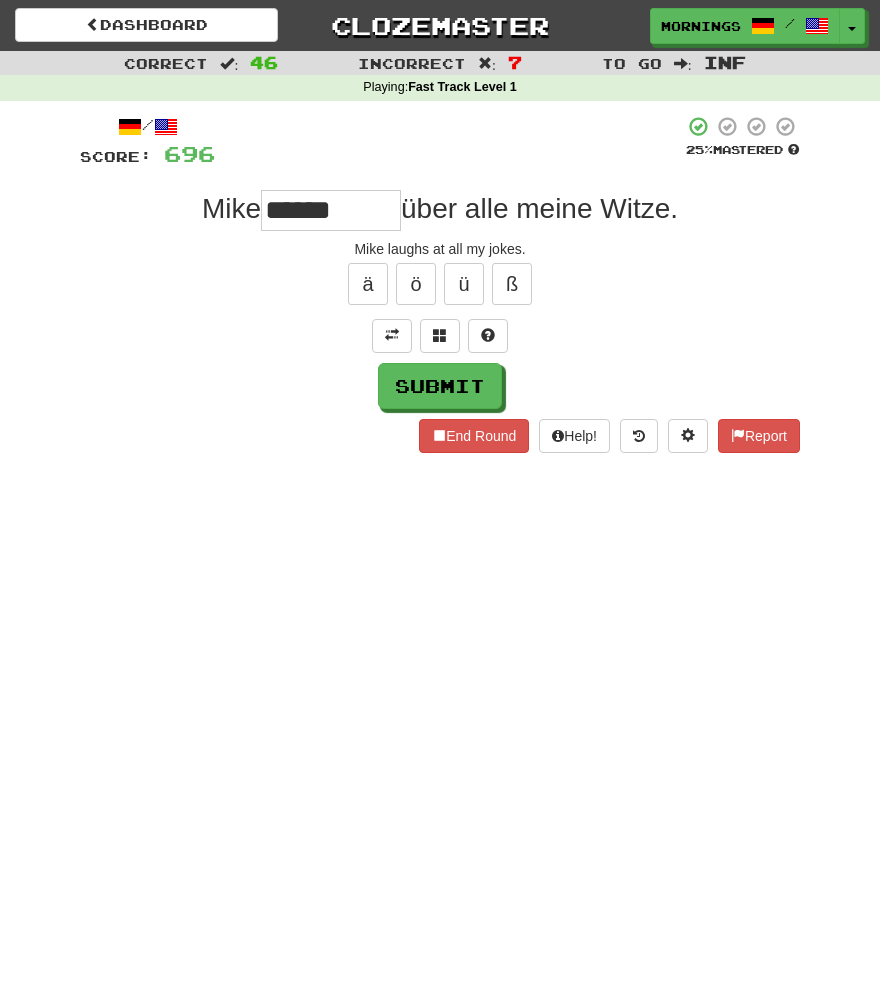 type on "*****" 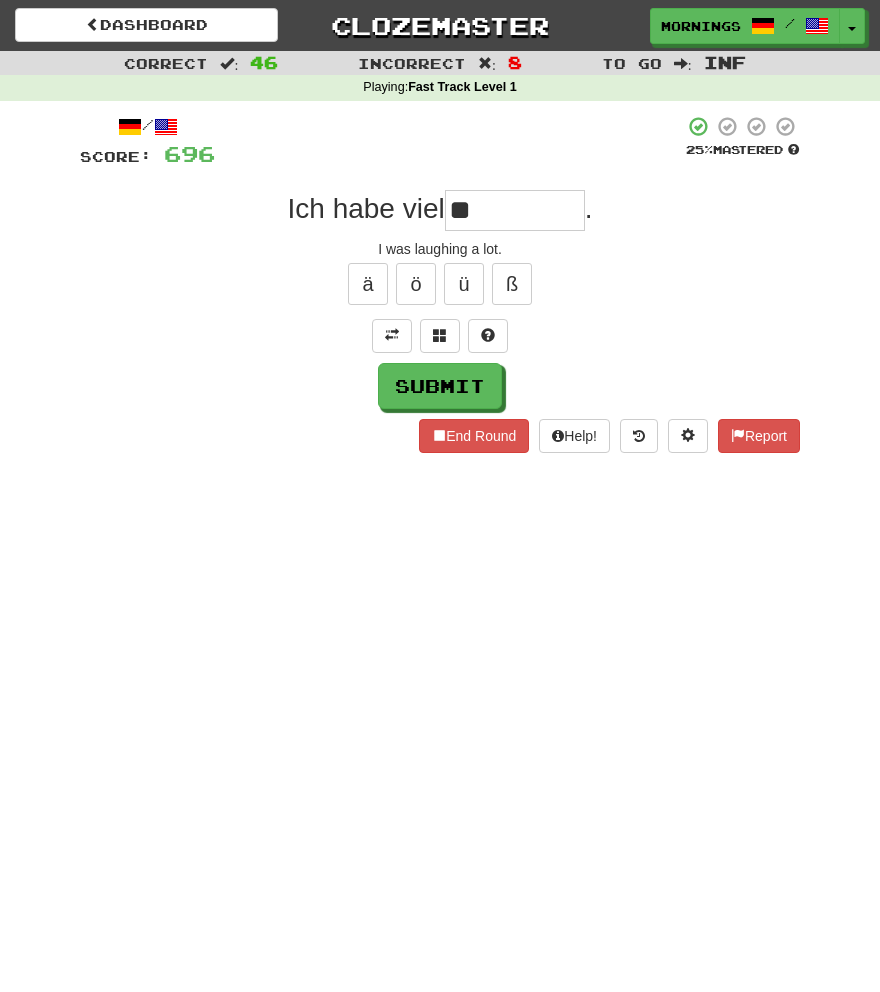 type on "*" 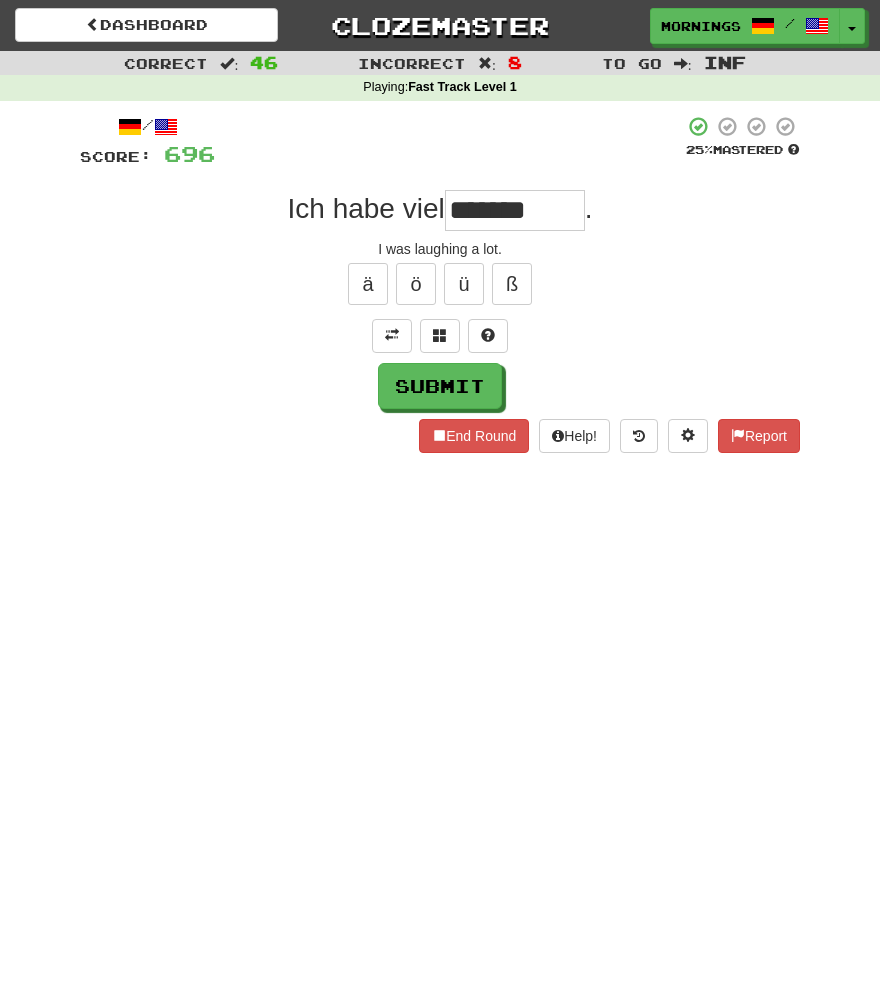 type on "*******" 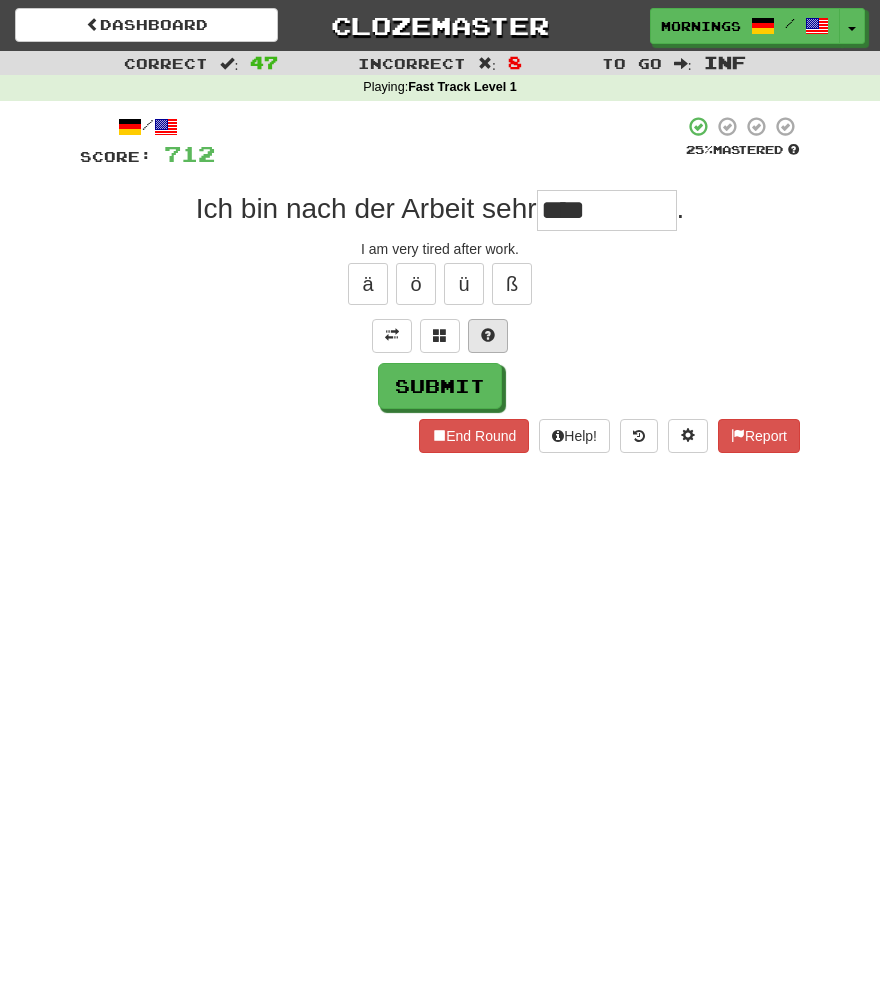 type on "****" 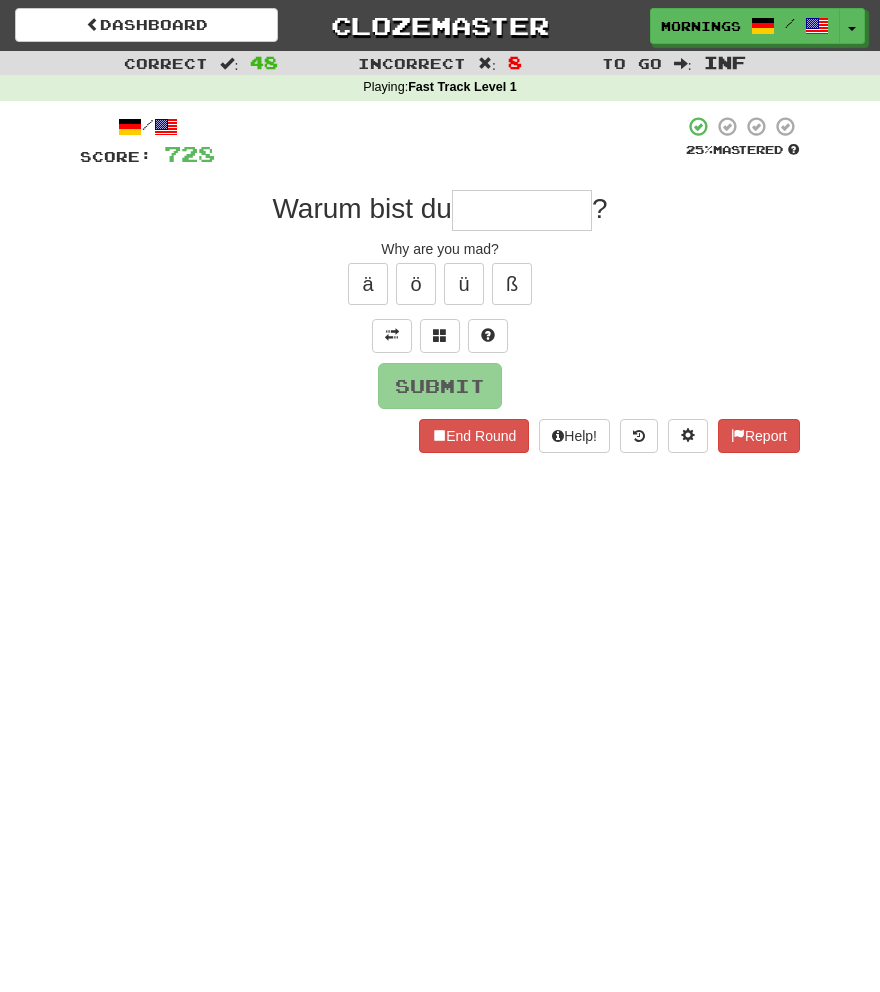 click on "Dashboard
Clozemaster
MorningSky1558
/
Toggle Dropdown
Dashboard
Leaderboard
Activity Feed
Notifications
Profile
Discussions
Deutsch
/
English
Streak:
2
Review:
2,640
Points Today: 8
English
/
Español
Streak:
2
Review:
3,655
Points Today: 1560
English
/
Deutsch
Streak:
0
Review:
537
Points Today: 0
English
/
Italiano
Streak:
0
Review:
330
Points Today: 0
English
/
Français
Streak:
2
Review:
2,420
Points Today: 1504
English
/
Português
Streak:
0
Review:
260
Points Today: 0
English
/
العربية
Streak:
0
Review:
216
Points Today: 0" at bounding box center (440, 496) 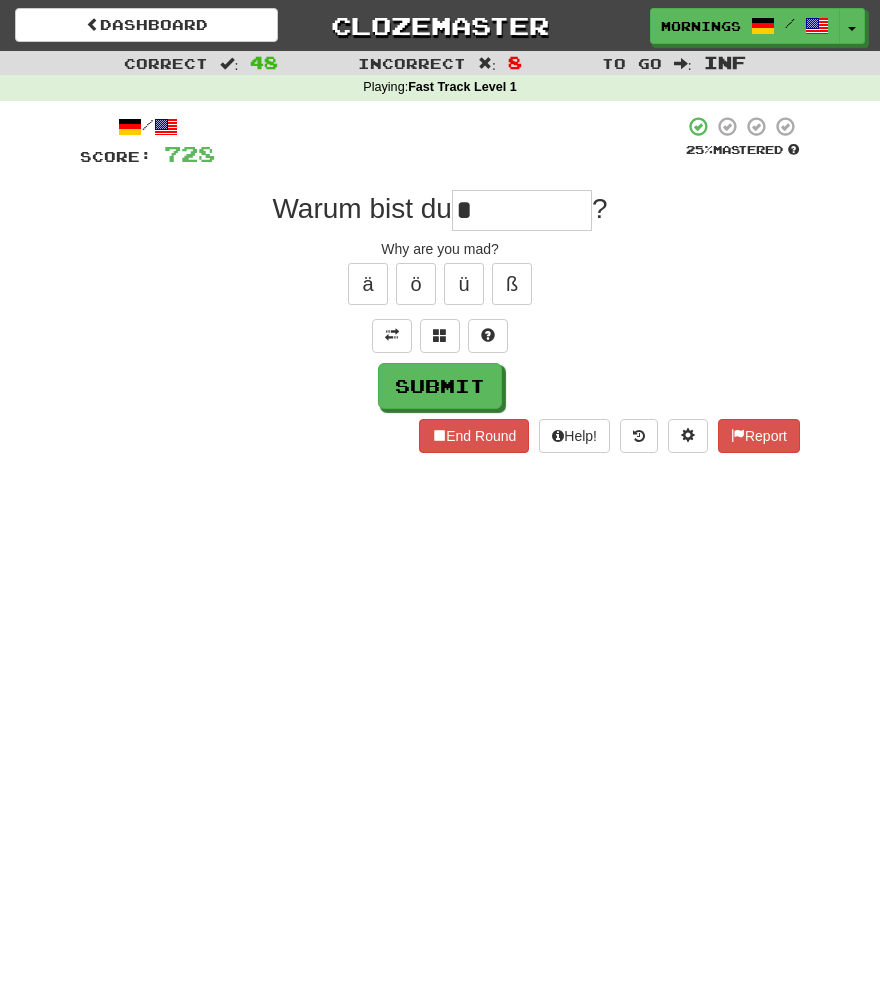 type on "*****" 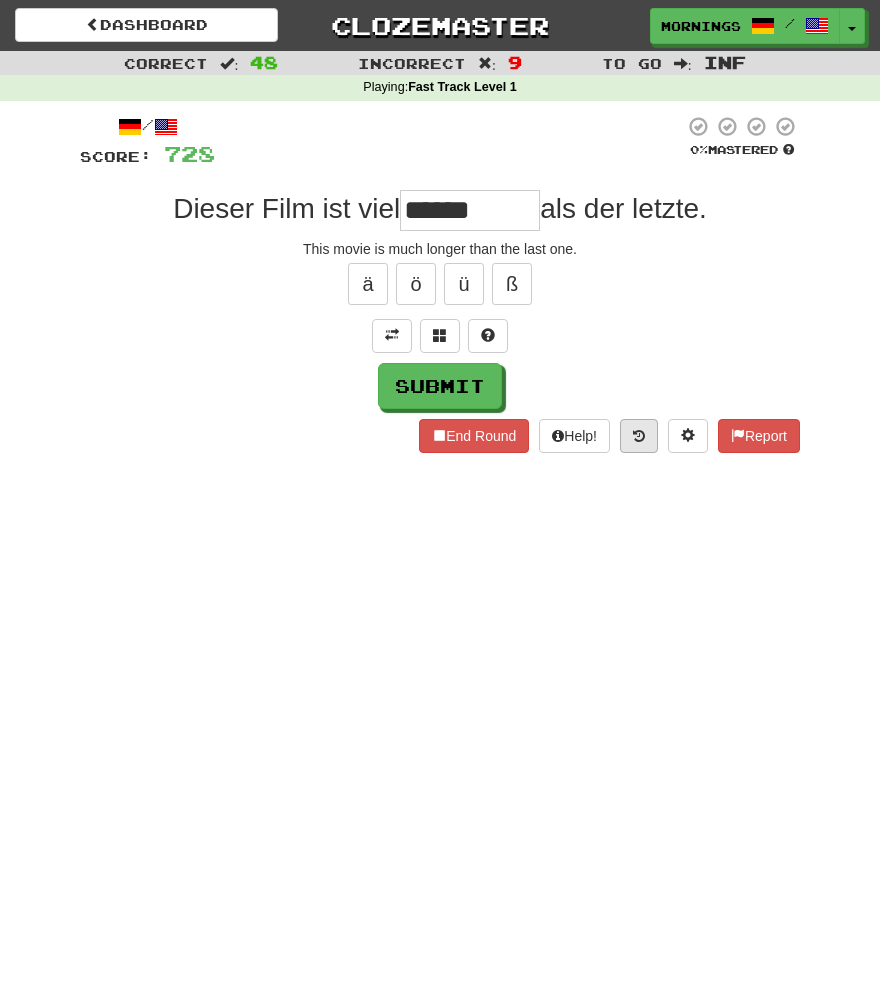 type on "******" 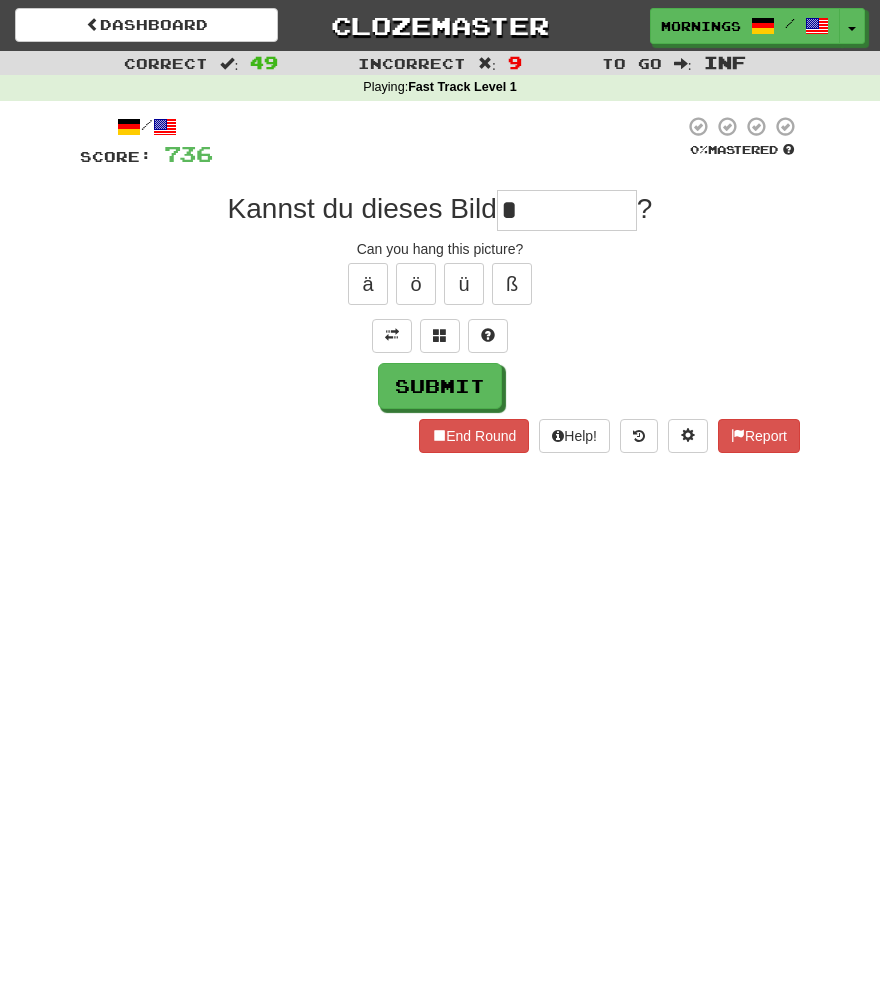 type on "*" 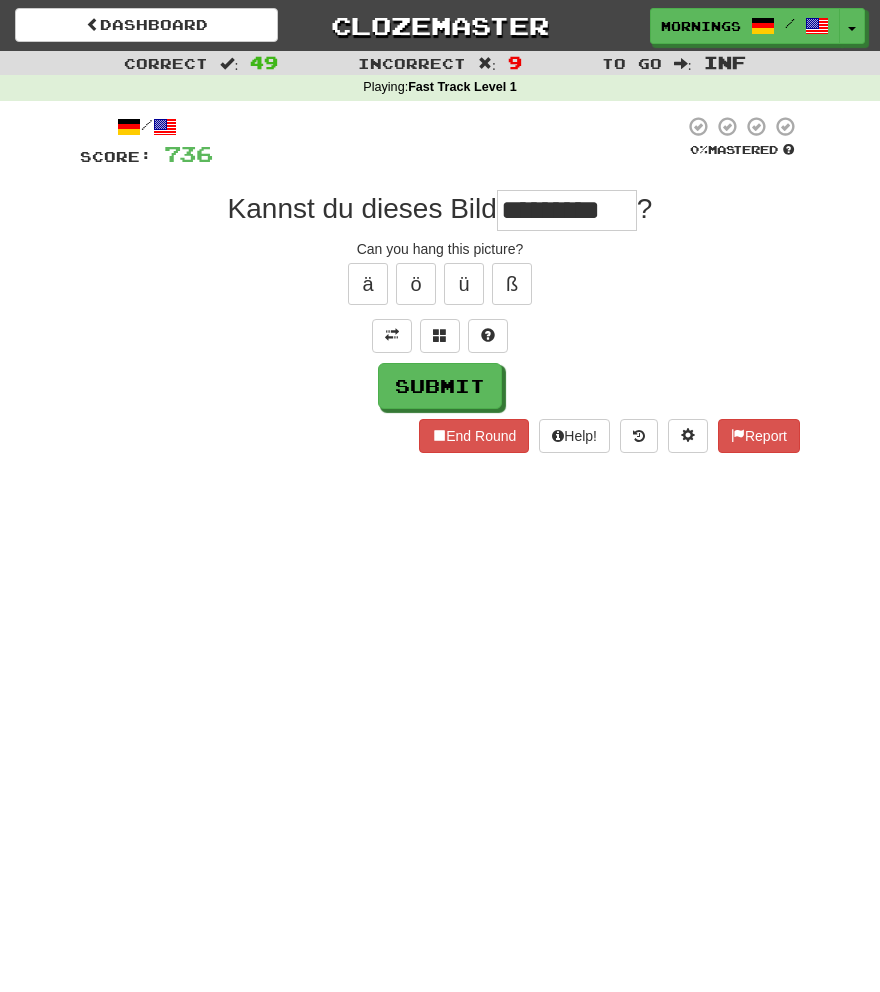 type on "*********" 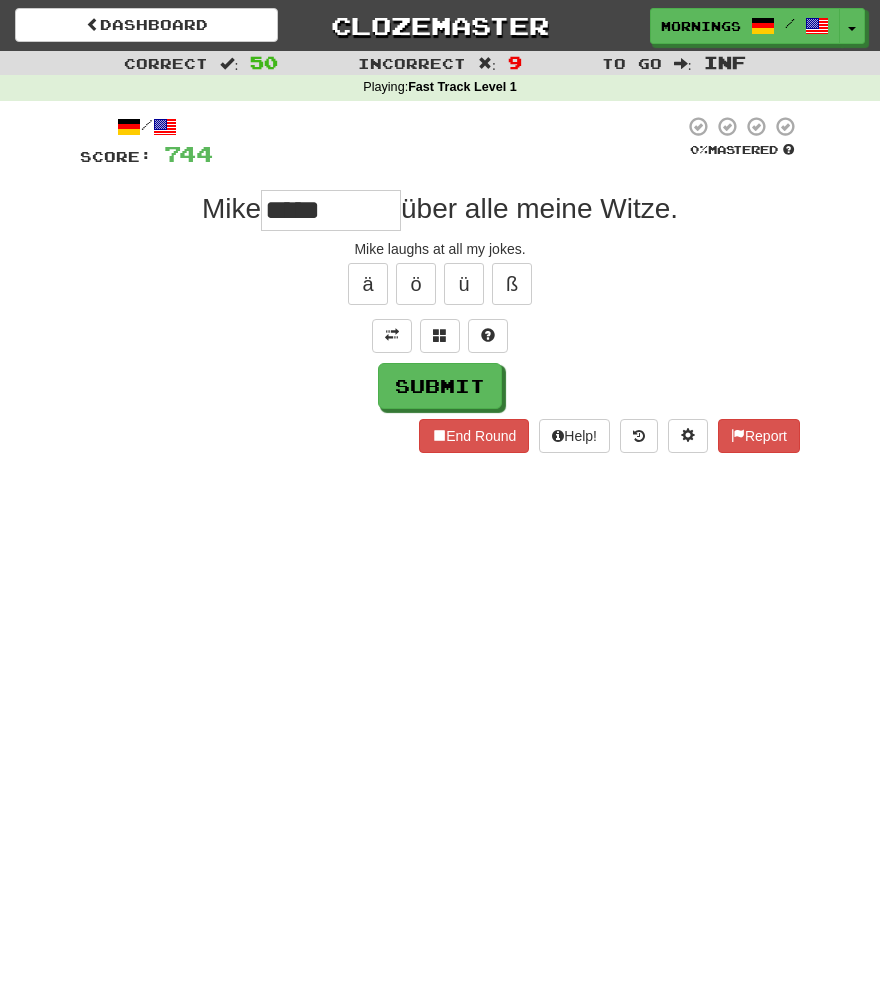 type on "*****" 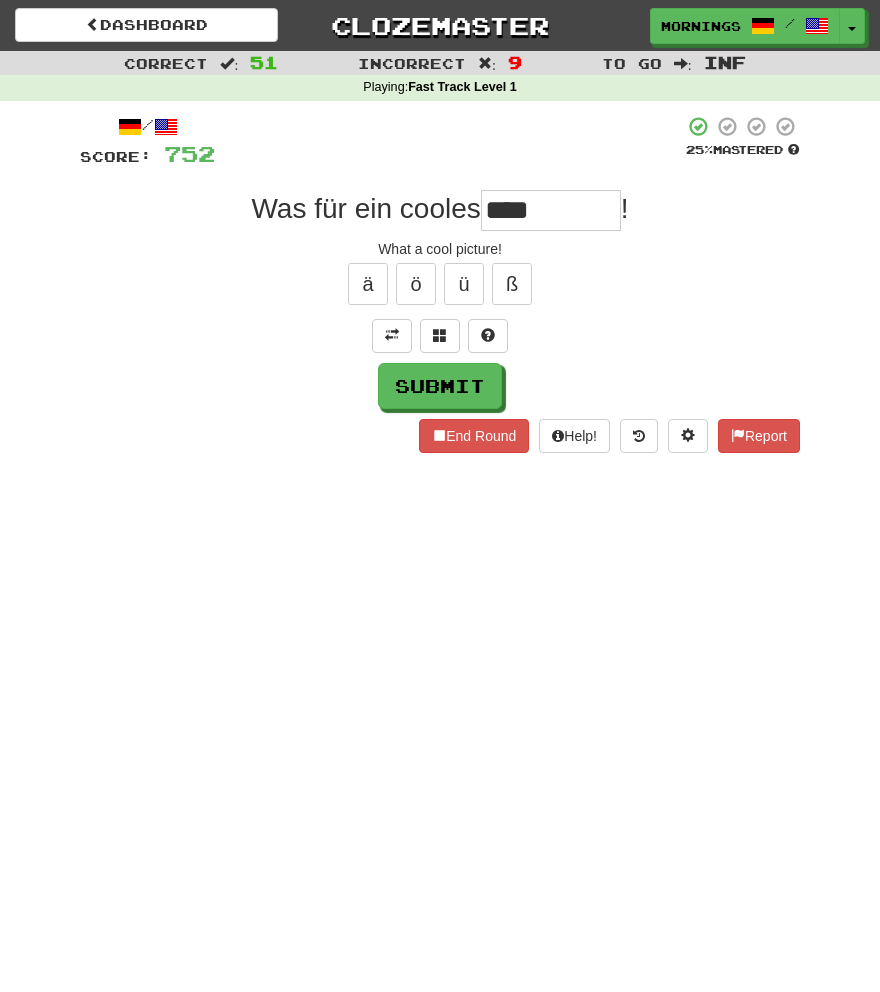 type on "****" 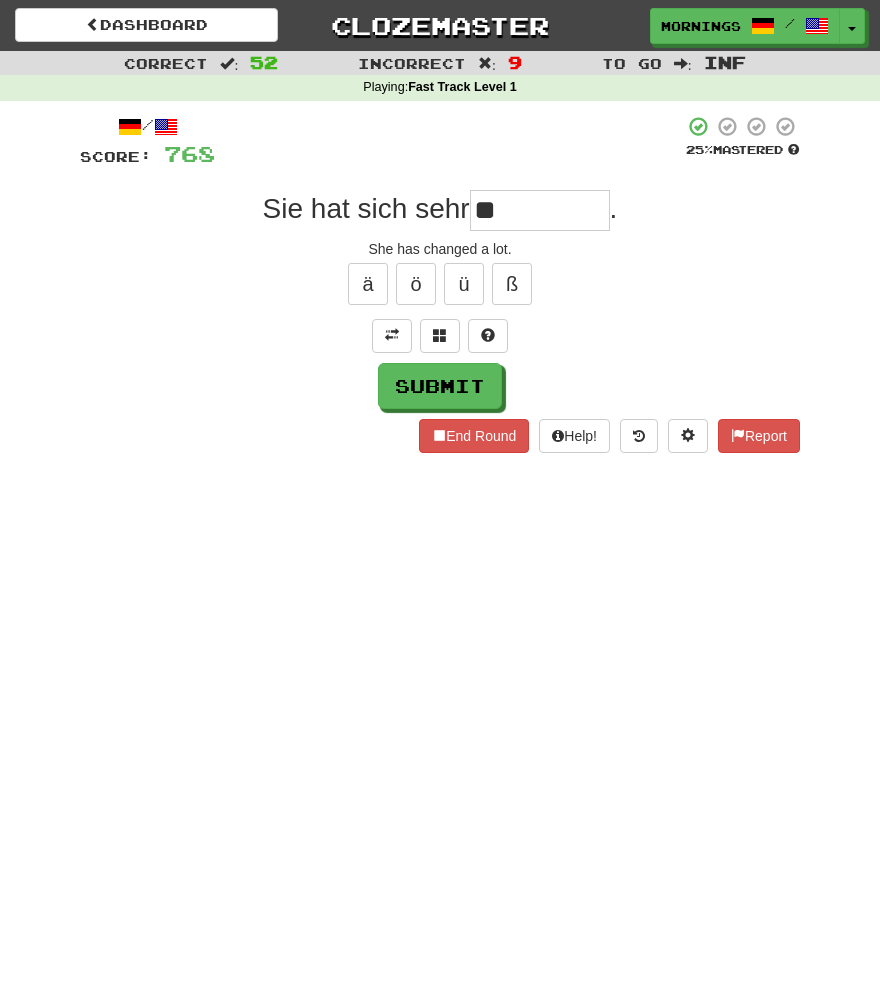 type on "*" 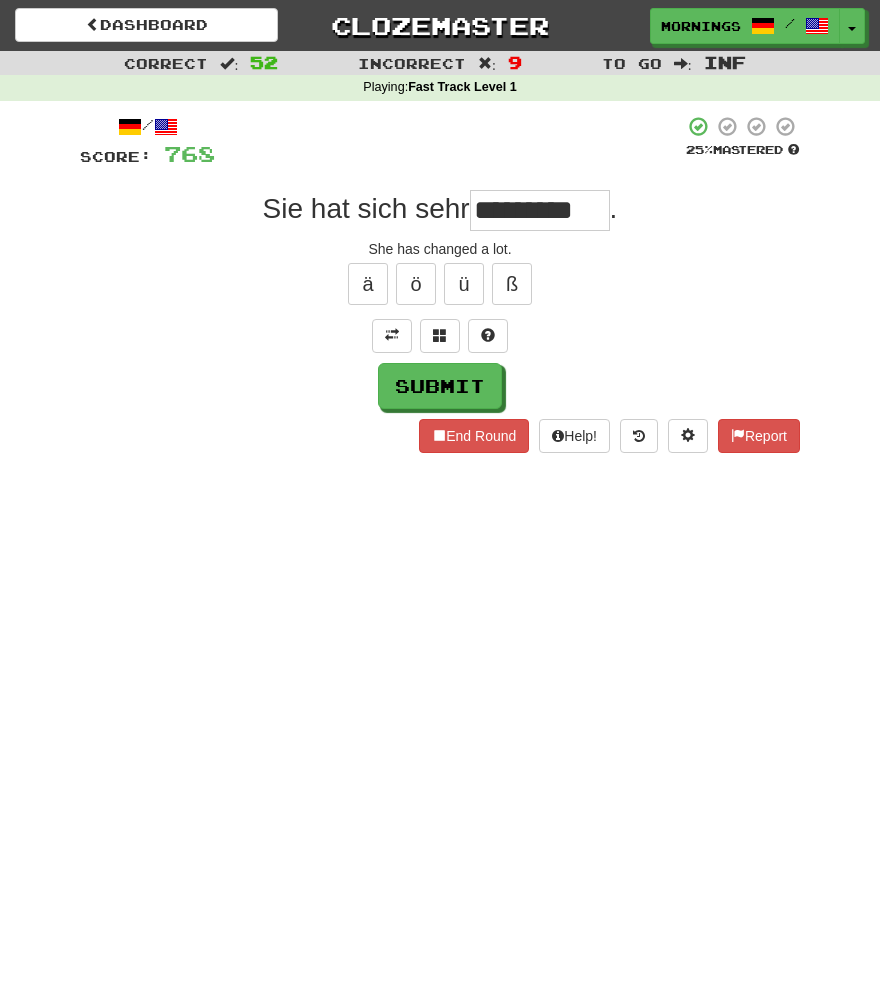 type on "*********" 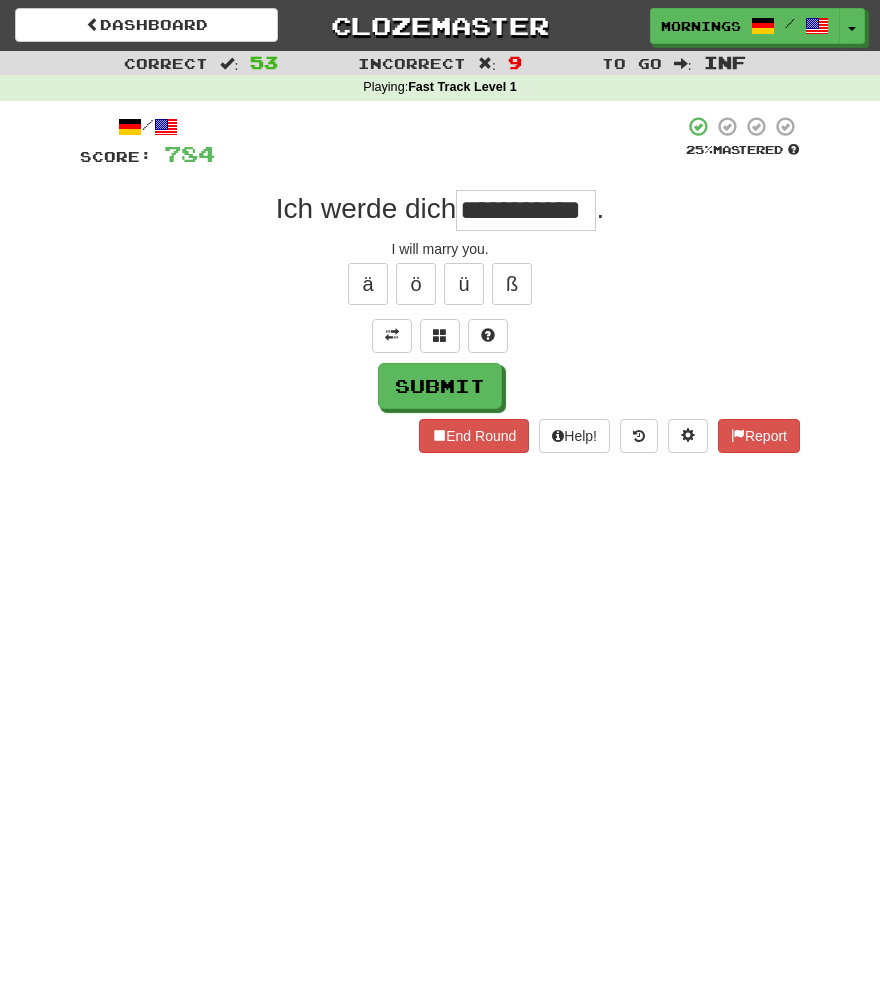 scroll, scrollTop: 0, scrollLeft: 6, axis: horizontal 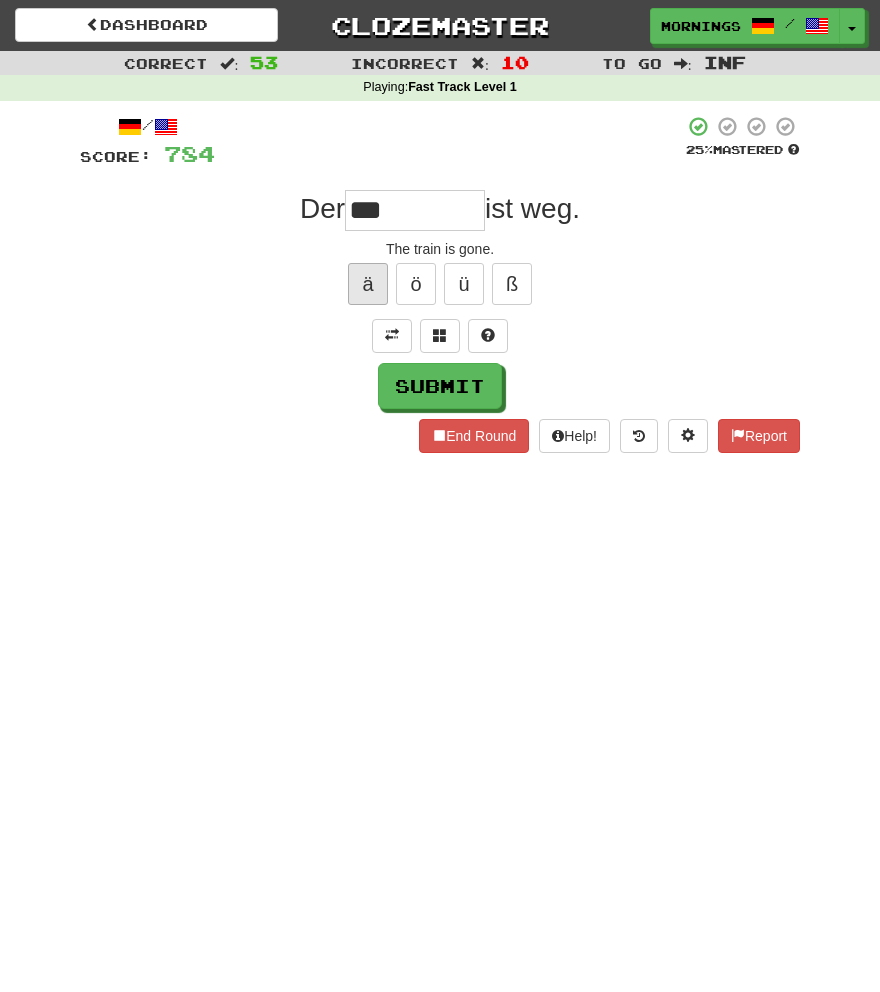 type on "***" 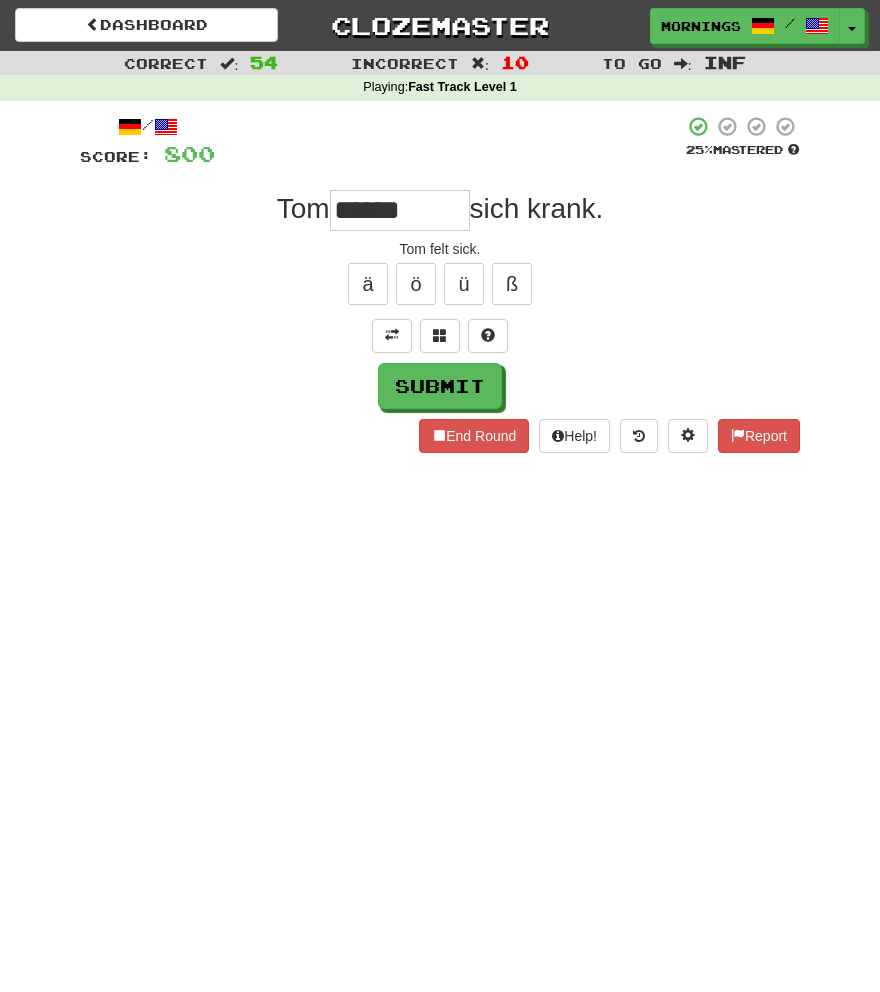 type on "******" 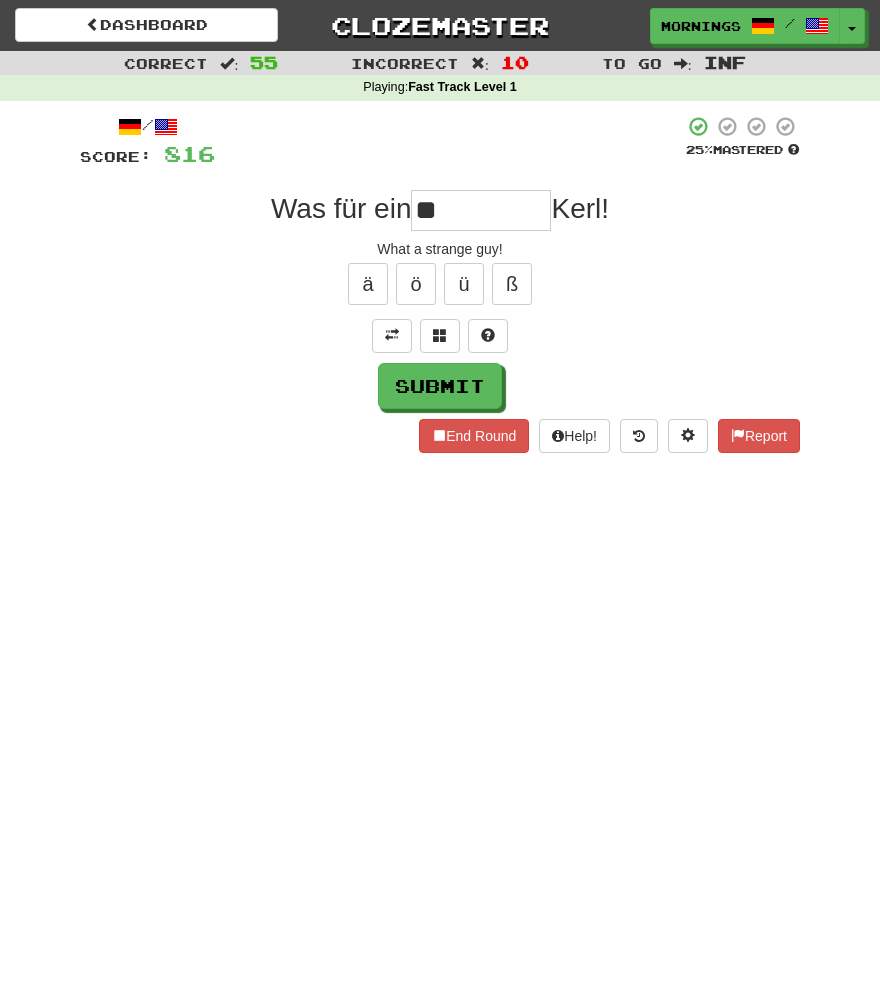 click on "Dashboard
Clozemaster
MorningSky1558
/
Toggle Dropdown
Dashboard
Leaderboard
Activity Feed
Notifications
Profile
Discussions
Deutsch
/
English
Streak:
2
Review:
2,640
Points Today: 8
English
/
Español
Streak:
2
Review:
3,655
Points Today: 1560
English
/
Deutsch
Streak:
0
Review:
537
Points Today: 0
English
/
Italiano
Streak:
0
Review:
330
Points Today: 0
English
/
Français
Streak:
2
Review:
2,420
Points Today: 1504
English
/
Português
Streak:
0
Review:
260
Points Today: 0
English
/
العربية
Streak:
0
Review:
216
Points Today: 0" at bounding box center [440, 496] 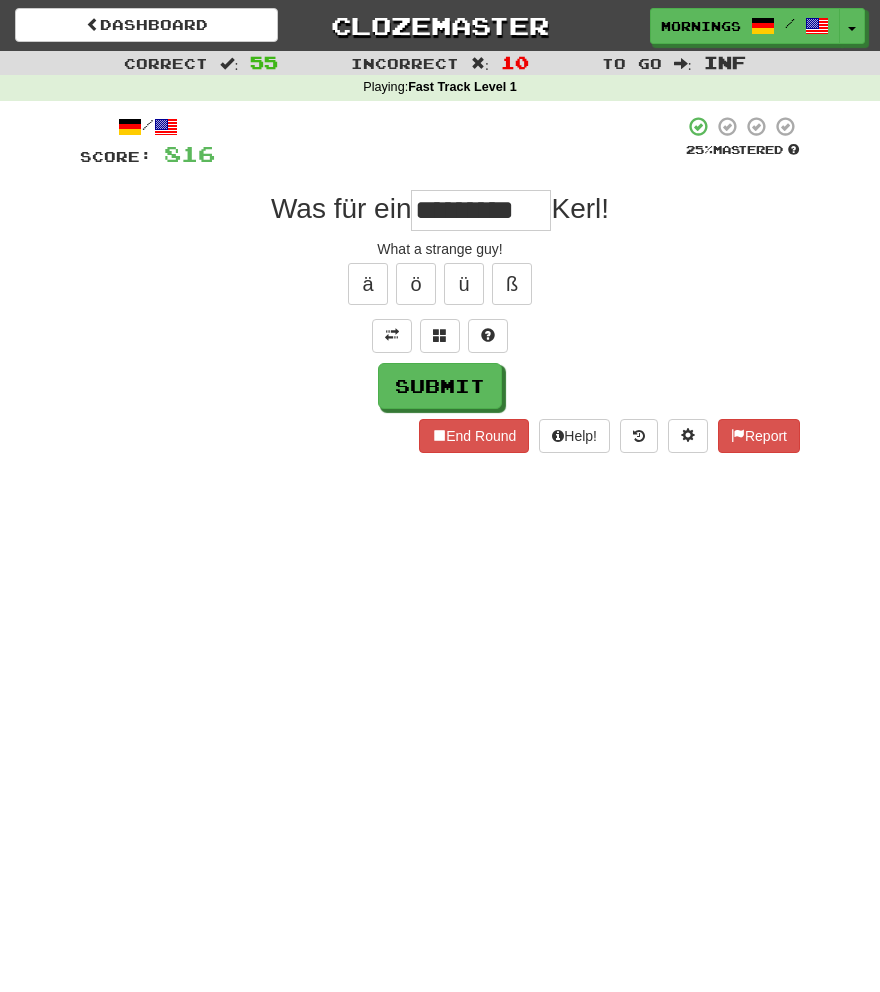 type on "*********" 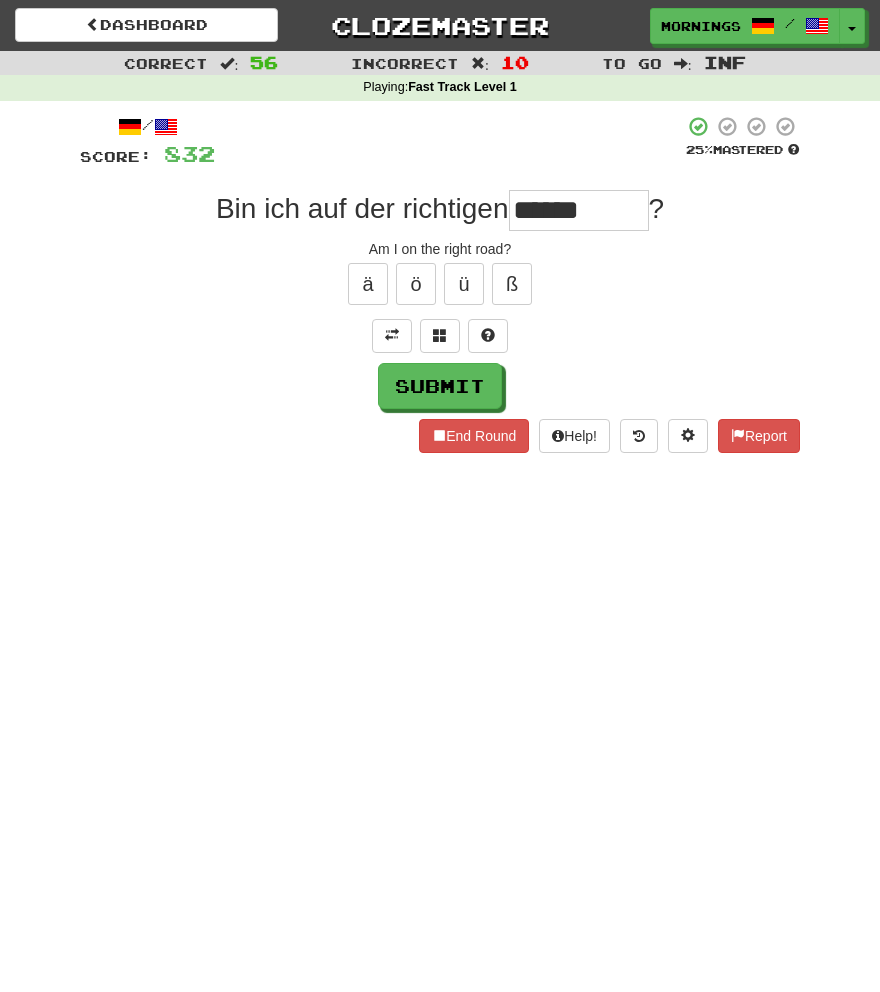 type on "******" 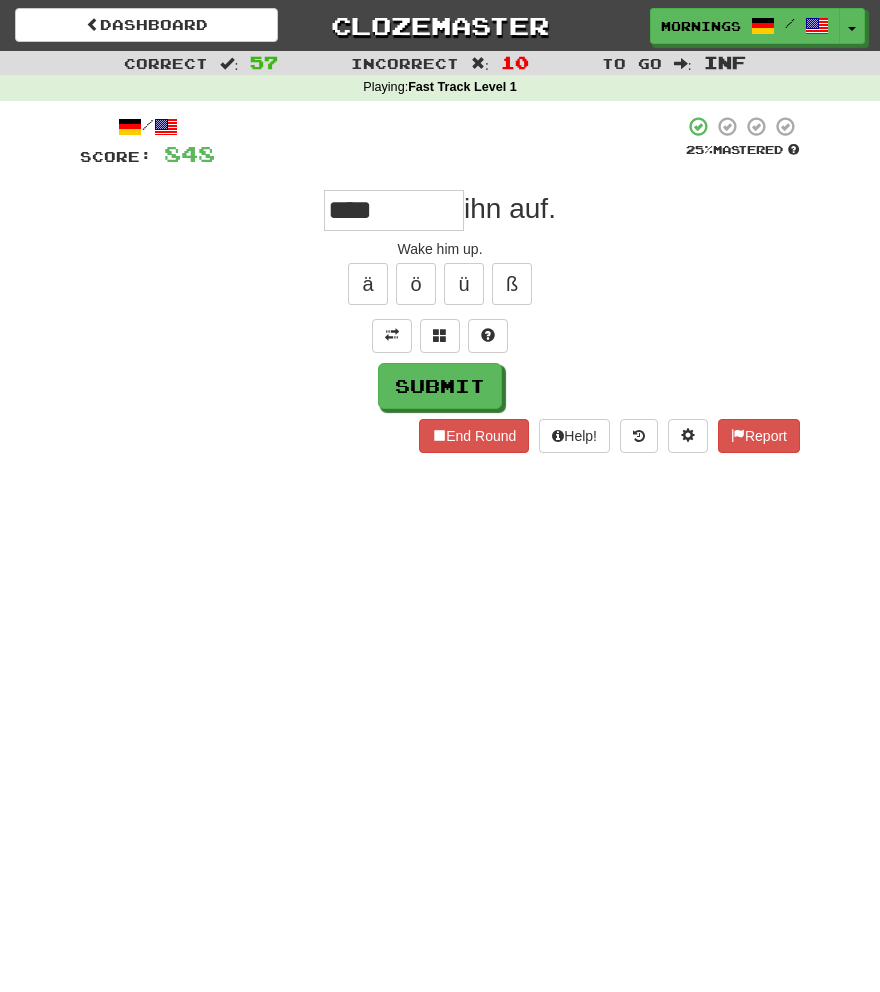 type on "****" 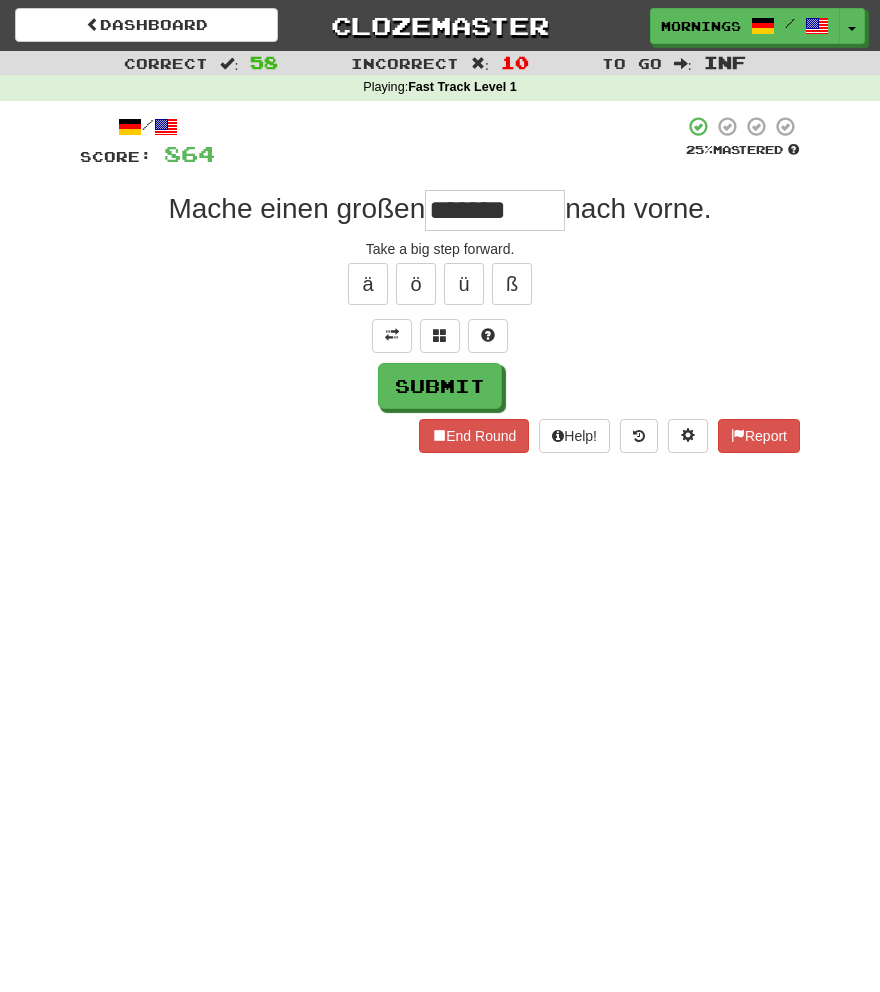 type on "*******" 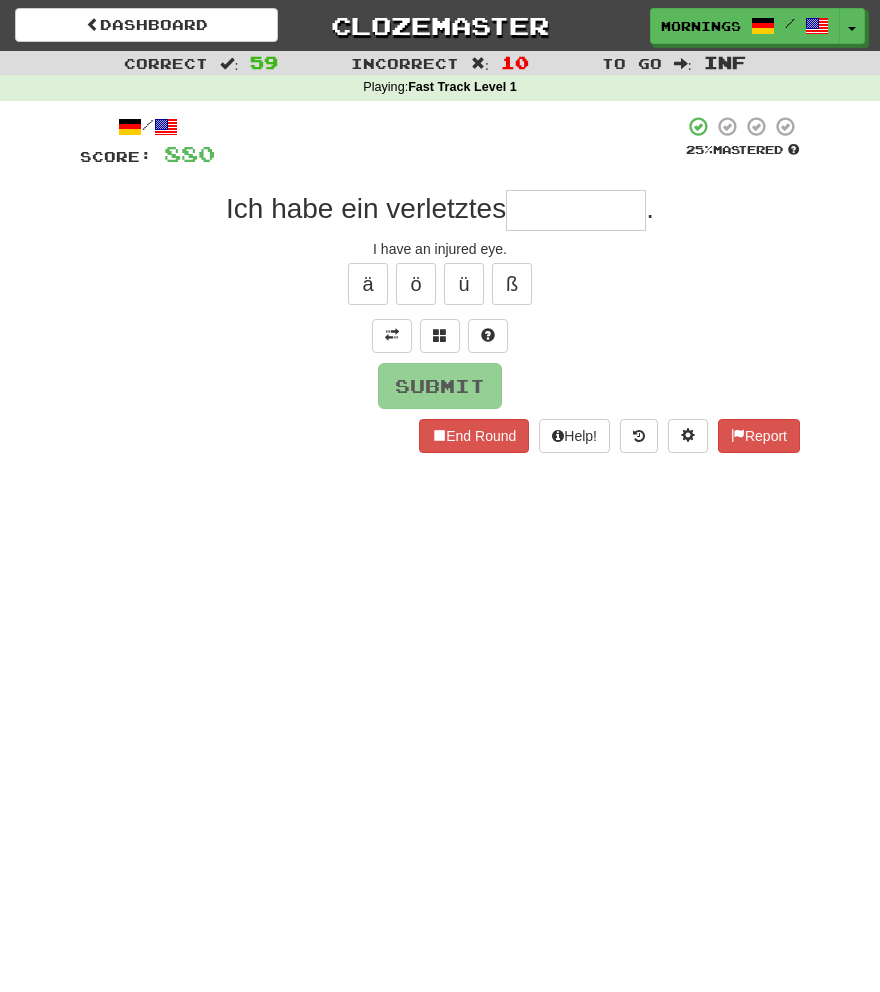 click on "/  Score:   880 25 %  Mastered Ich habe ein verletztes  . I have an injured eye. ä ö ü ß Submit  End Round  Help!  Report" at bounding box center (440, 284) 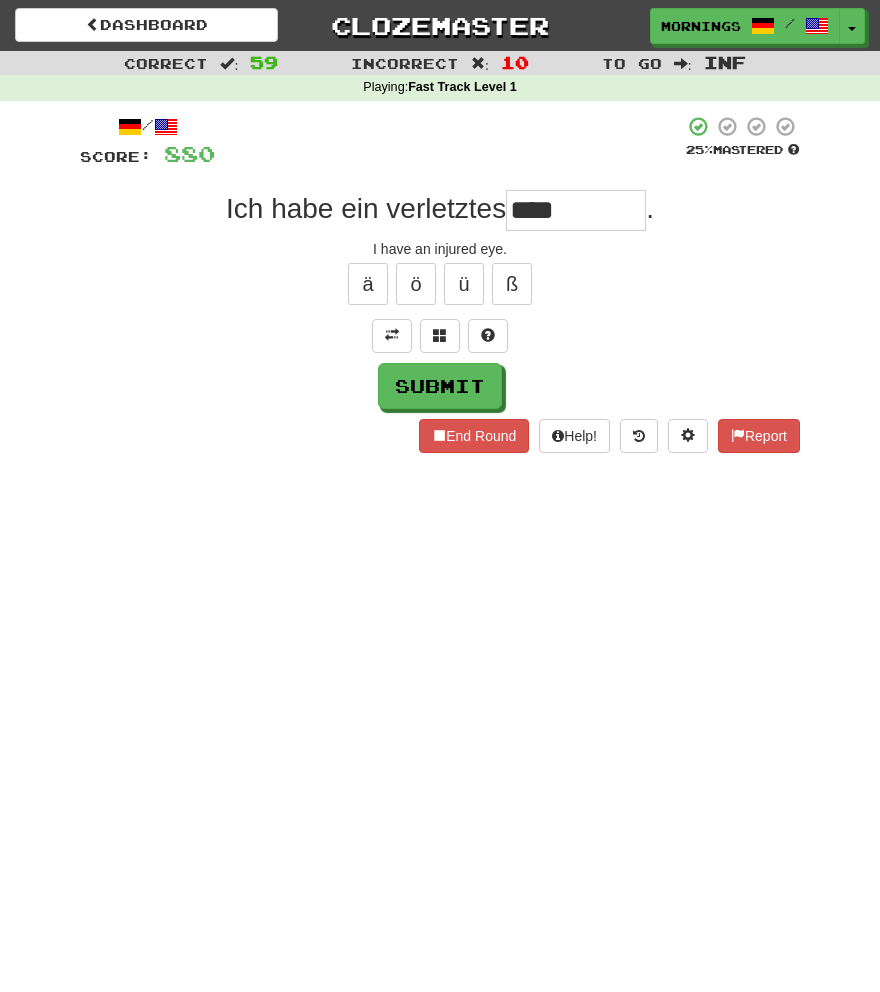 type on "****" 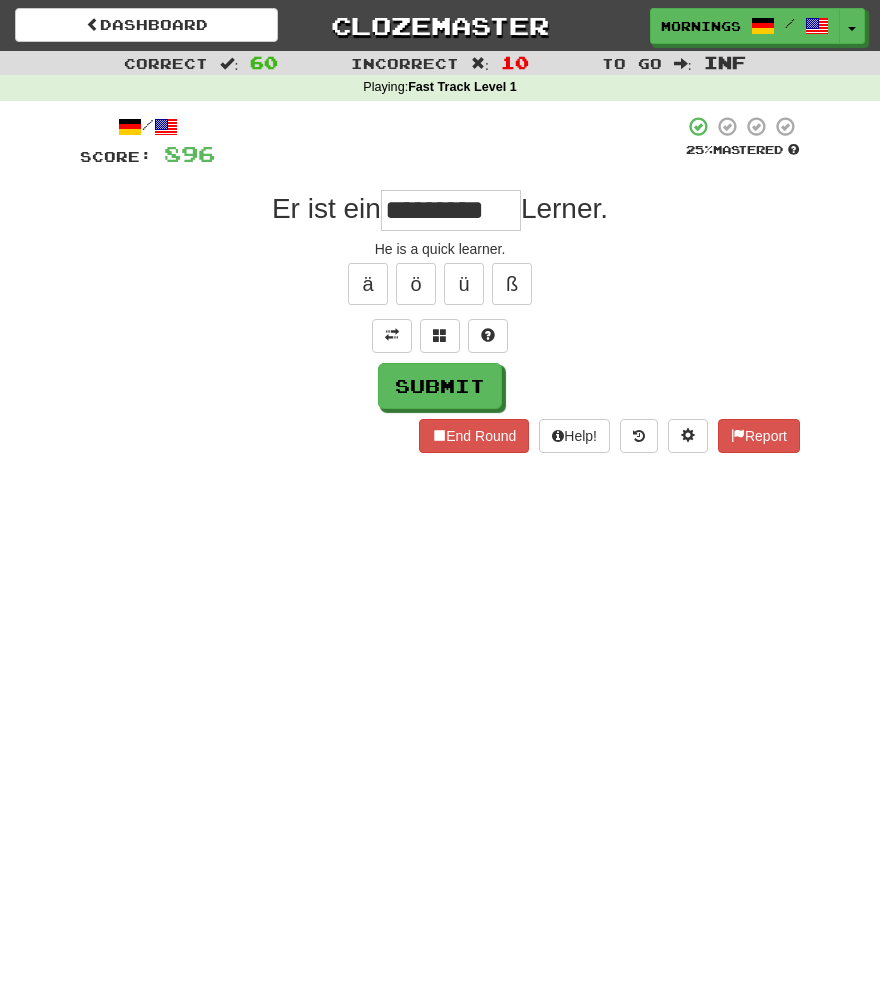 type on "*********" 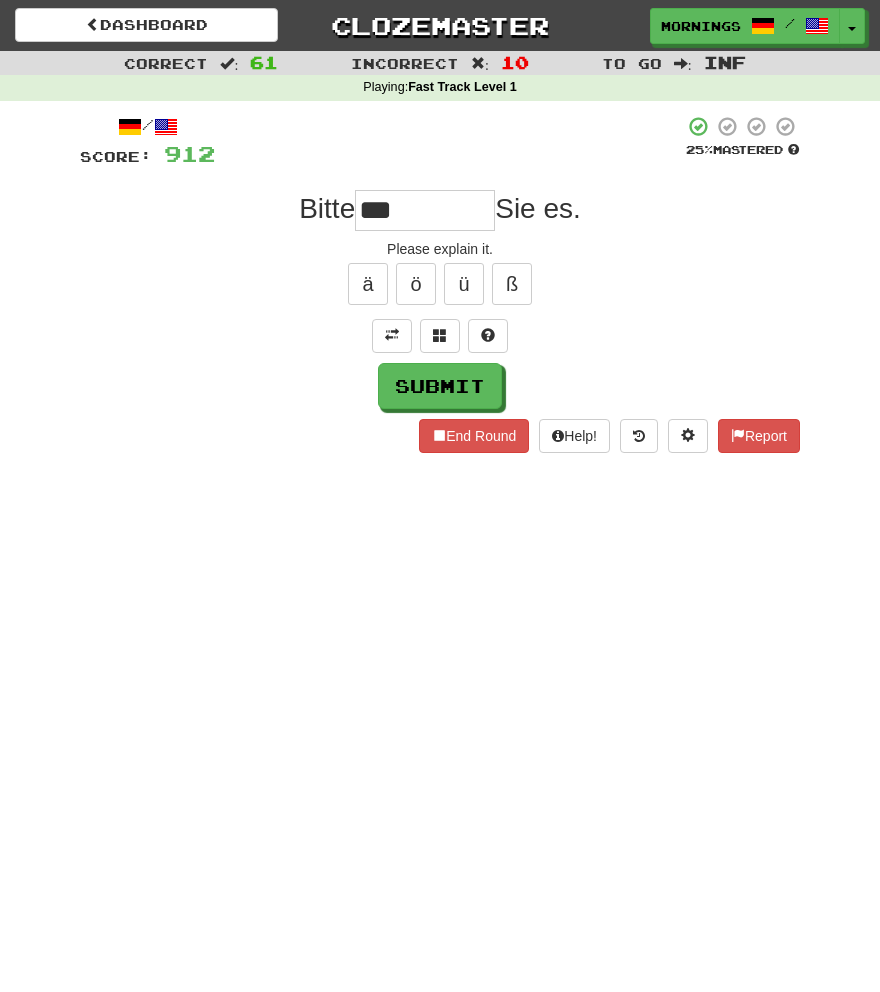 type on "****" 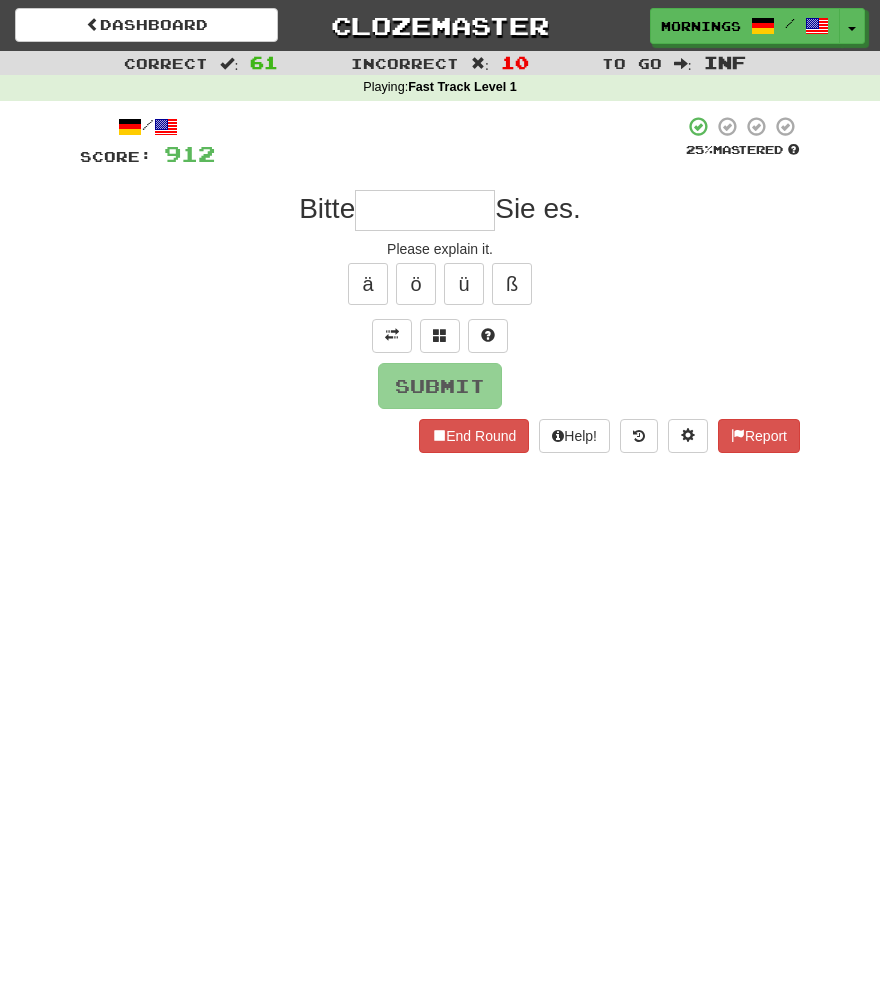 click on "Dashboard
Clozemaster
MorningSky1558
/
Toggle Dropdown
Dashboard
Leaderboard
Activity Feed
Notifications
Profile
Discussions
Deutsch
/
English
Streak:
2
Review:
2,640
Points Today: 8
English
/
Español
Streak:
2
Review:
3,655
Points Today: 1560
English
/
Deutsch
Streak:
0
Review:
537
Points Today: 0
English
/
Italiano
Streak:
0
Review:
330
Points Today: 0
English
/
Français
Streak:
2
Review:
2,420
Points Today: 1504
English
/
Português
Streak:
0
Review:
260
Points Today: 0
English
/
العربية
Streak:
0
Review:
216
Points Today: 0" at bounding box center [440, 496] 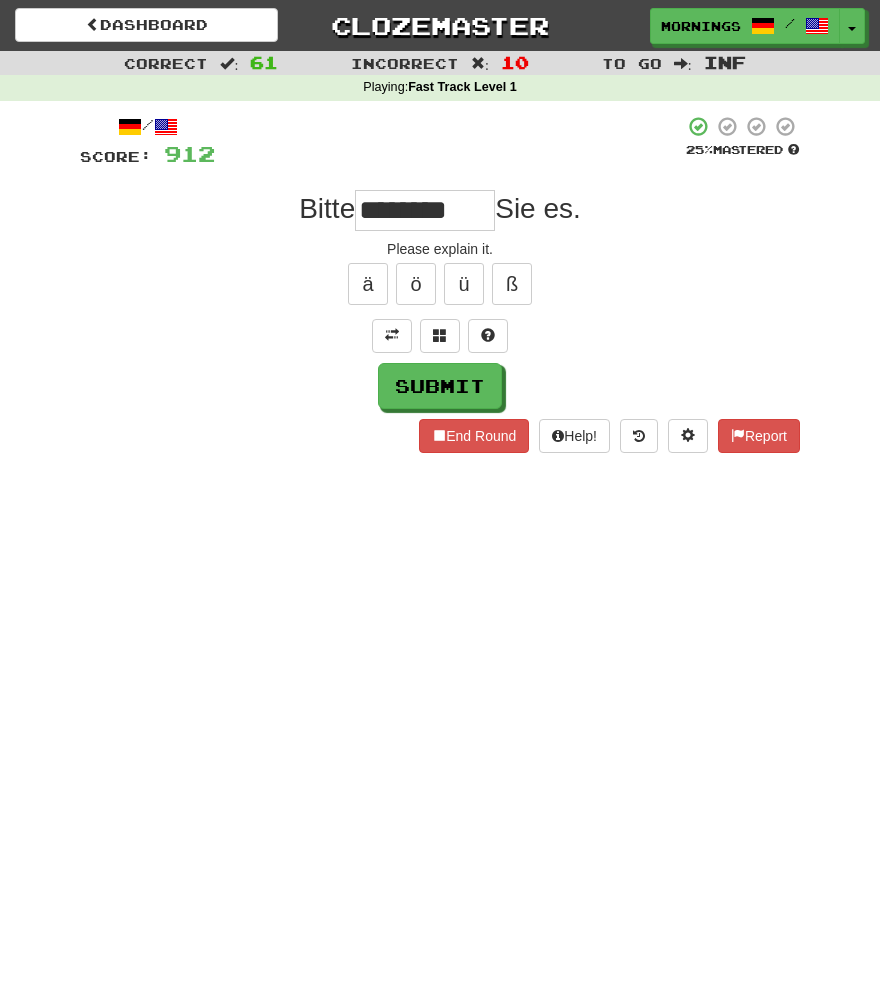 type on "********" 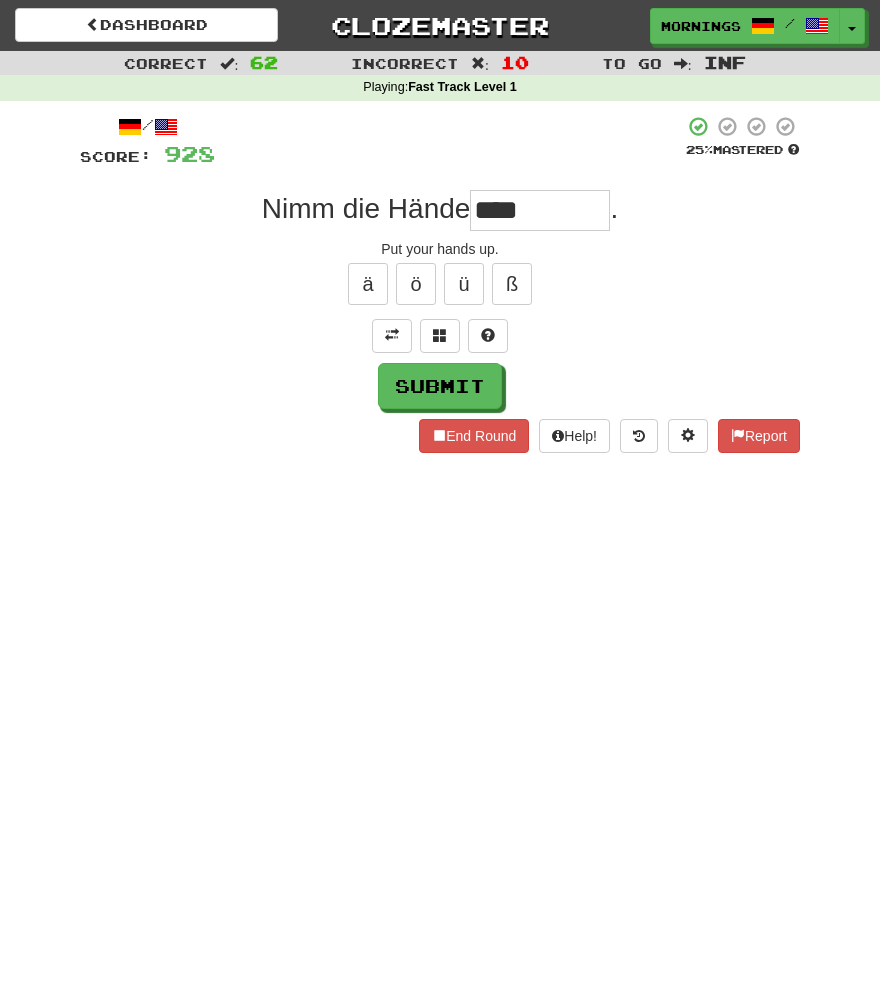 type on "****" 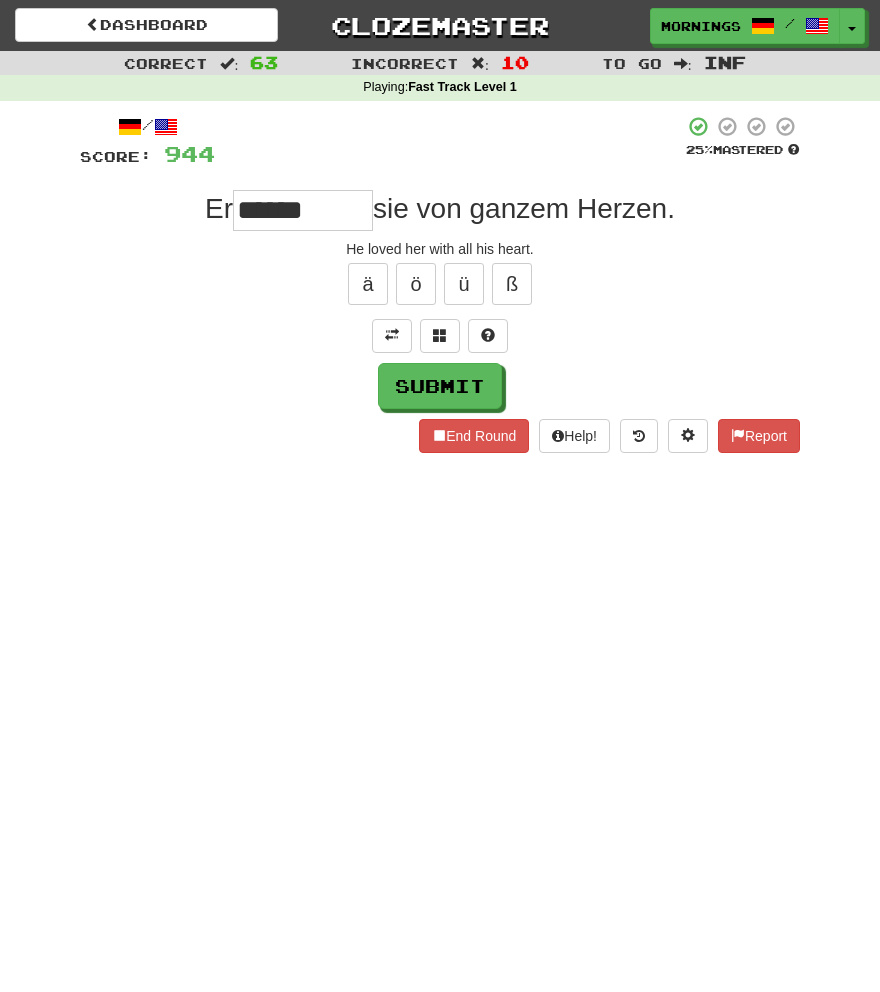 type on "******" 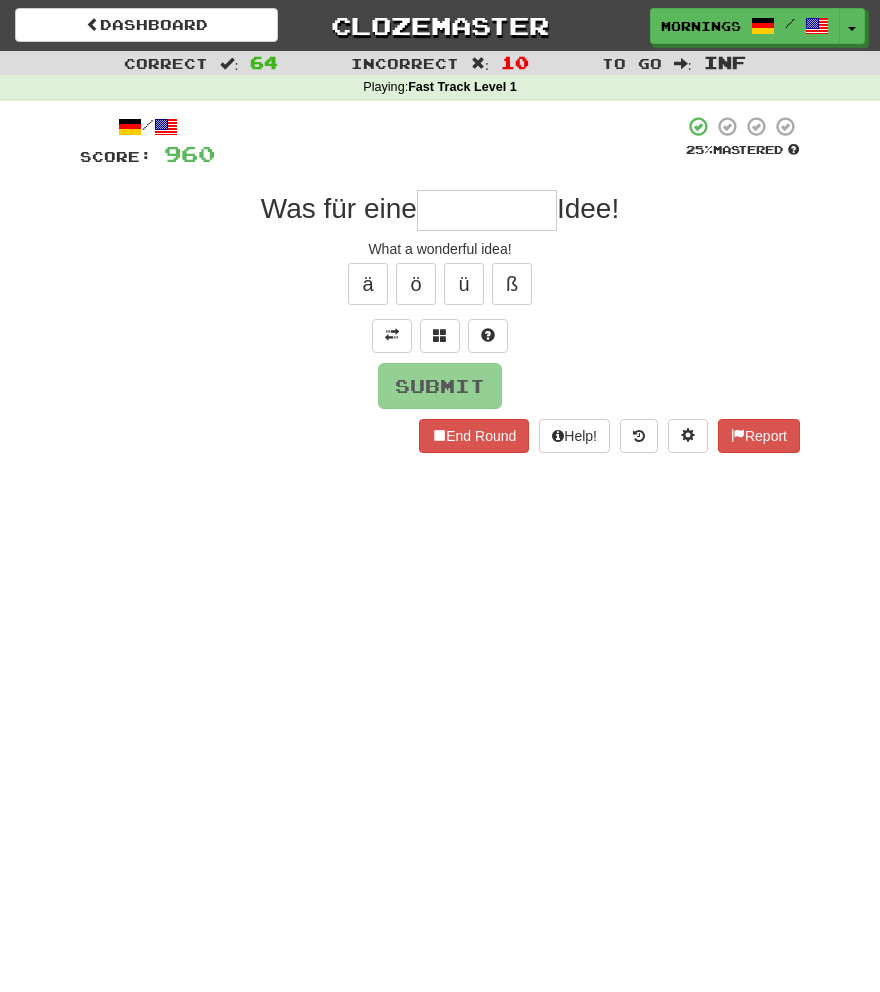 type on "*" 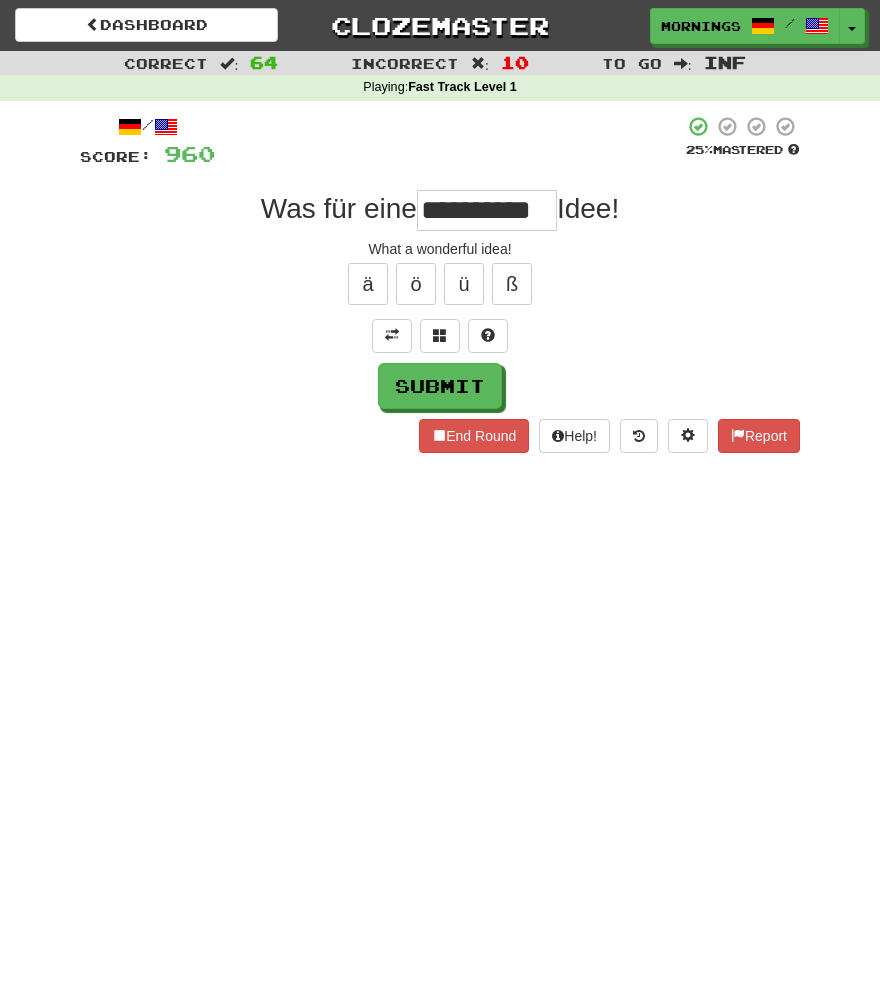 scroll, scrollTop: 0, scrollLeft: 17, axis: horizontal 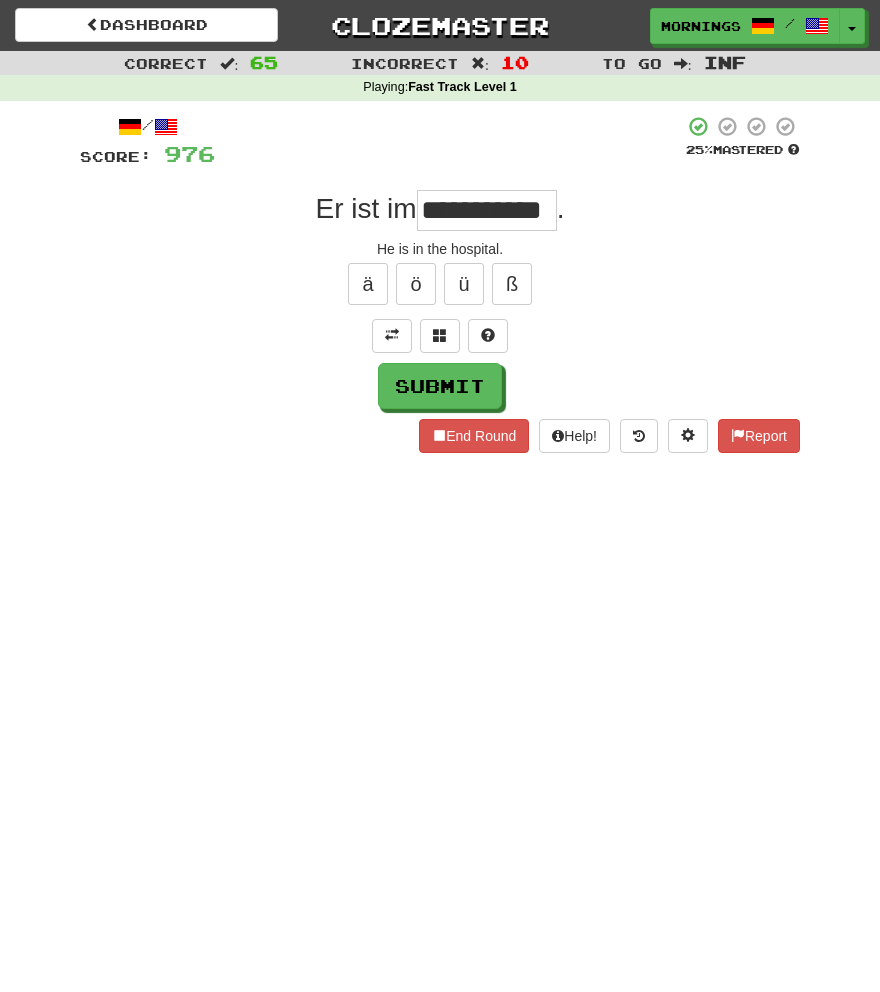 type on "**********" 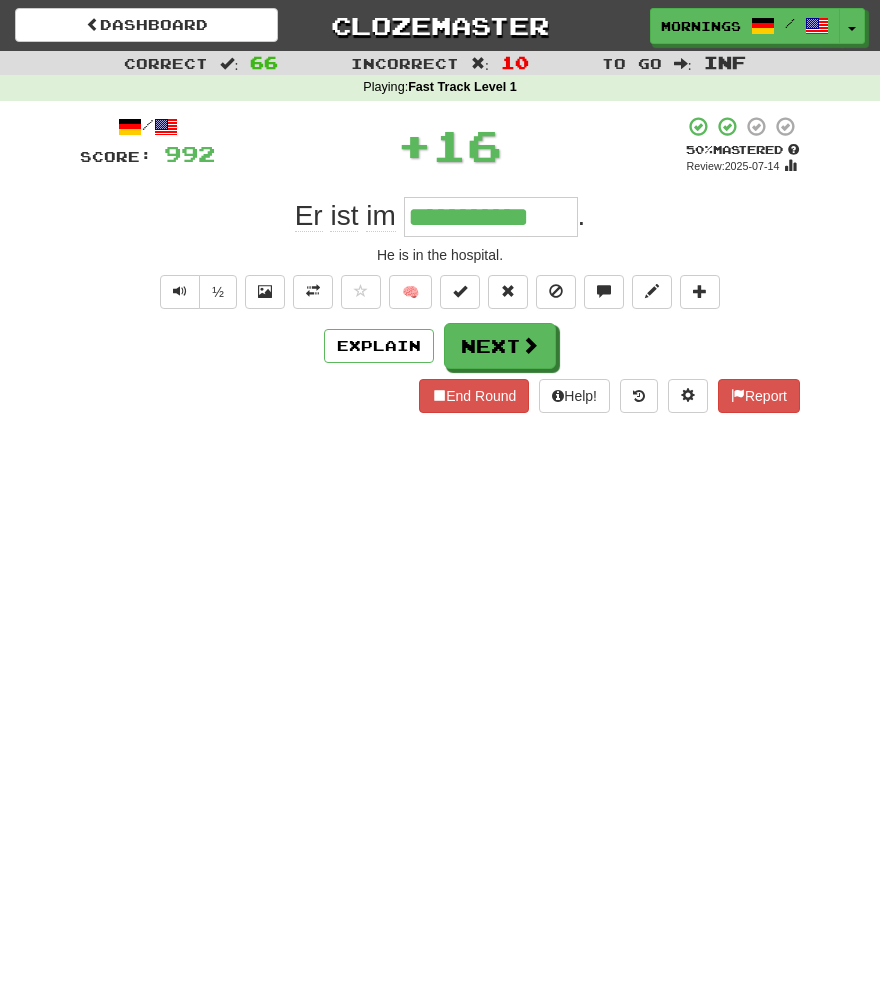 scroll, scrollTop: 0, scrollLeft: 0, axis: both 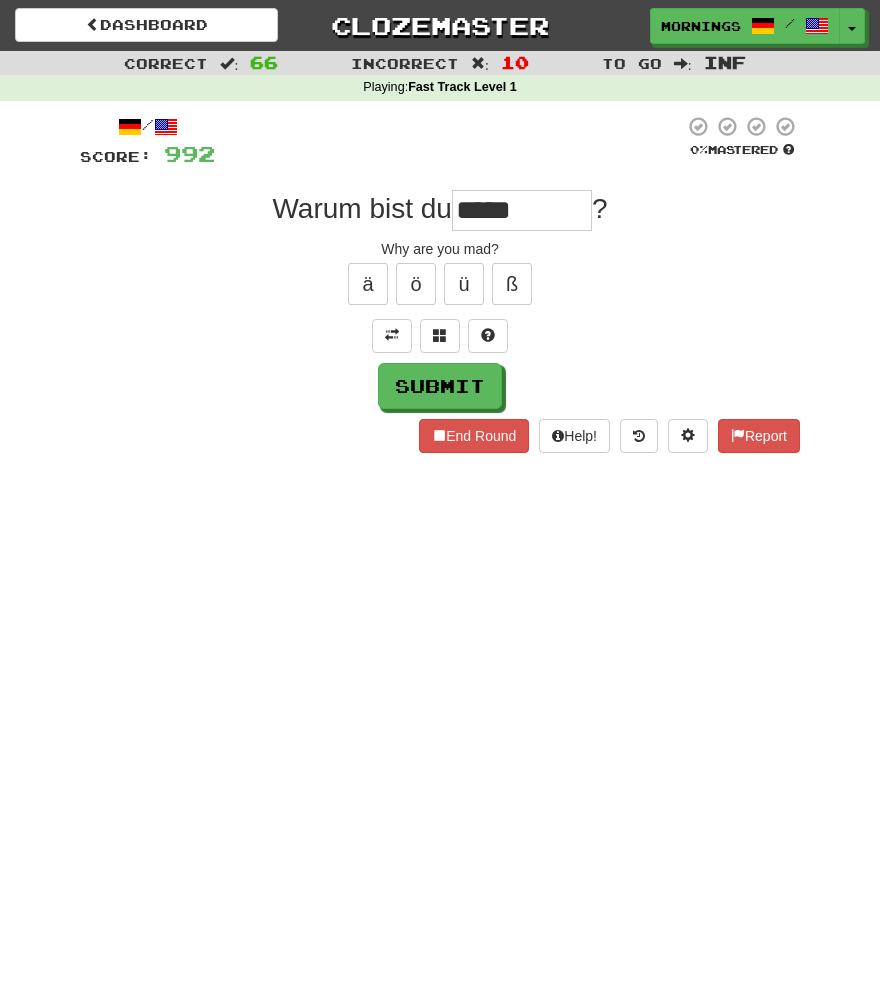 type on "*****" 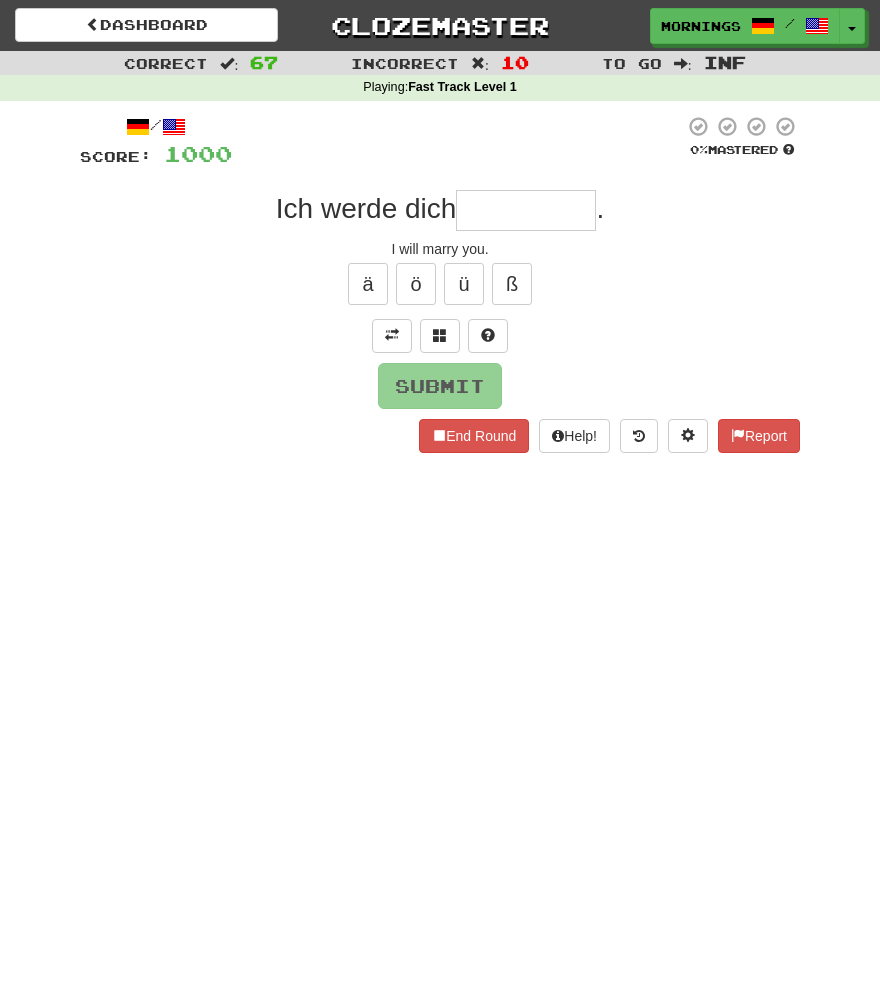 type on "*" 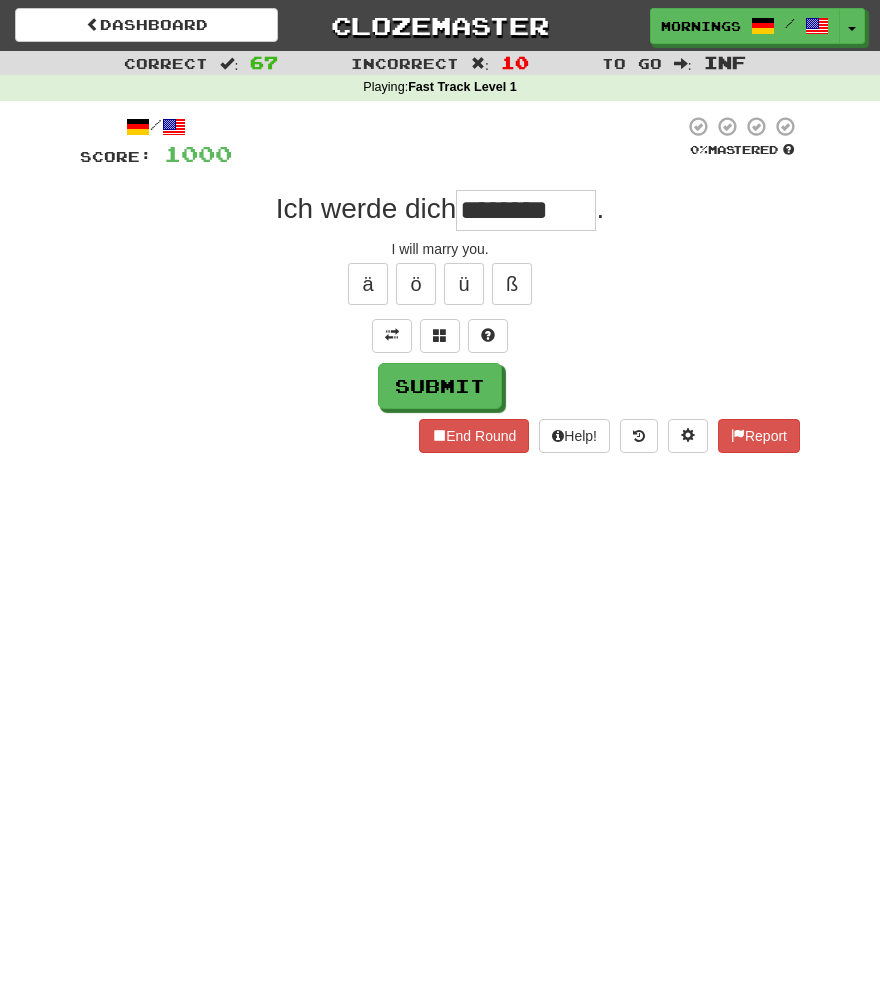 type on "********" 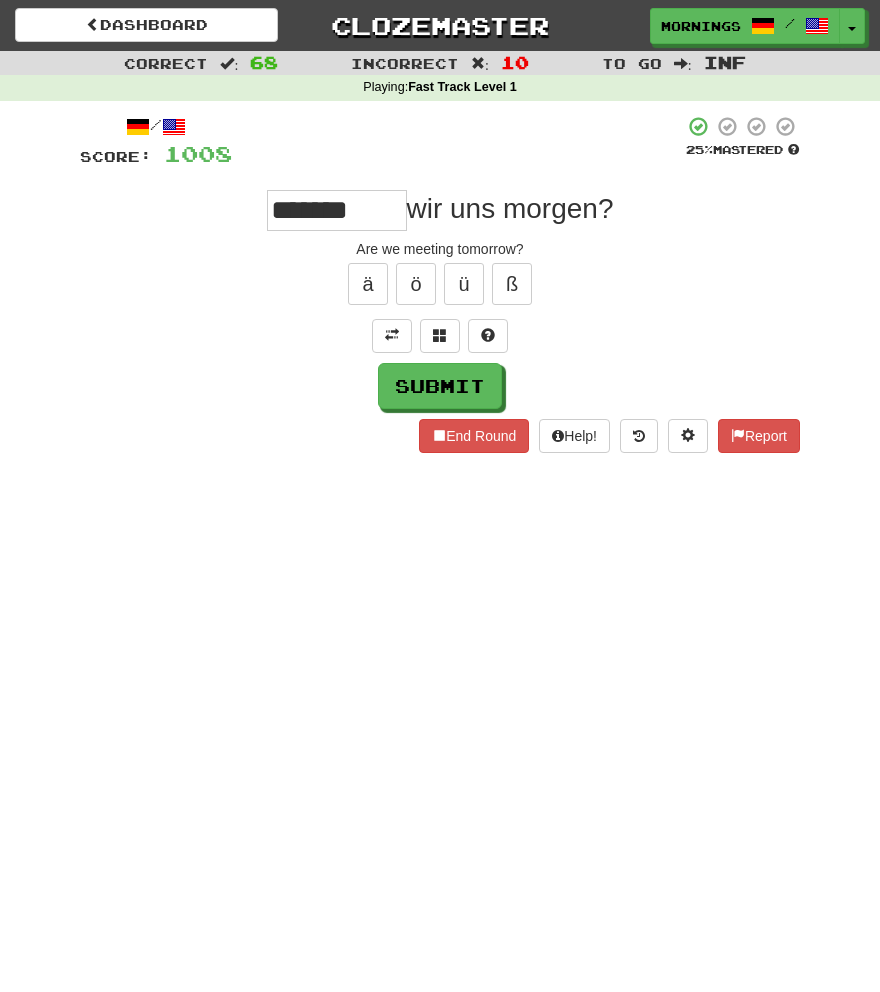type on "*******" 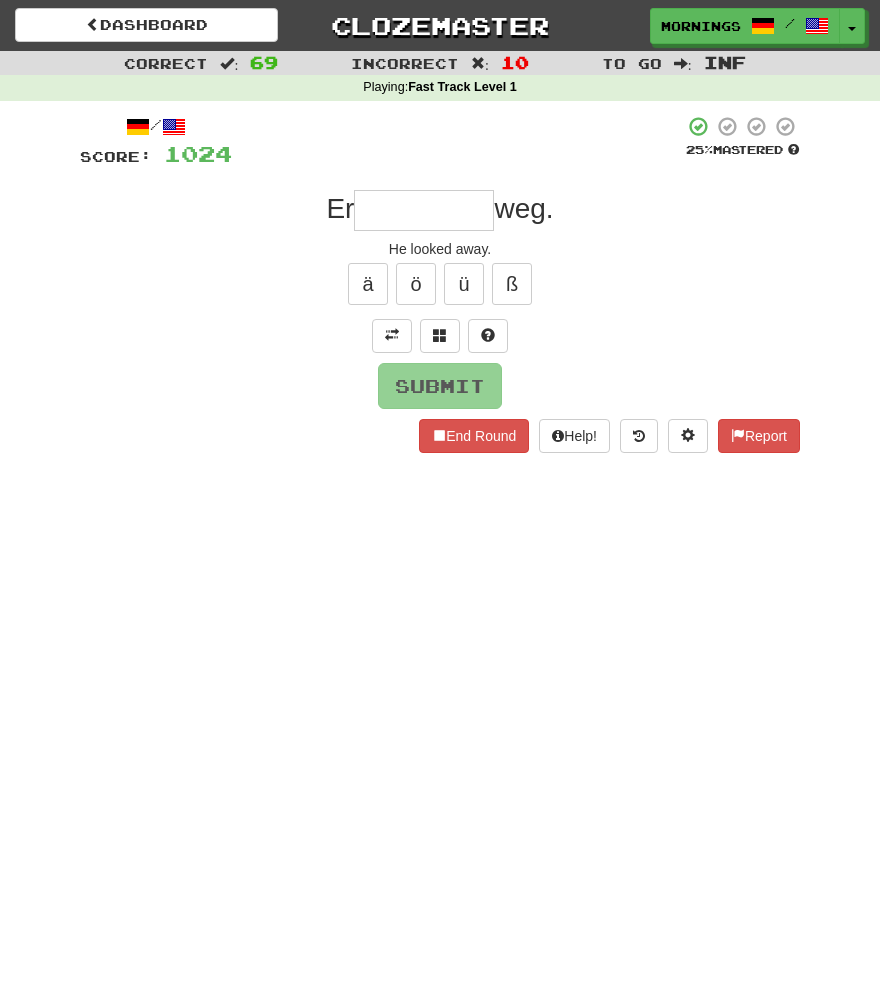 type on "*" 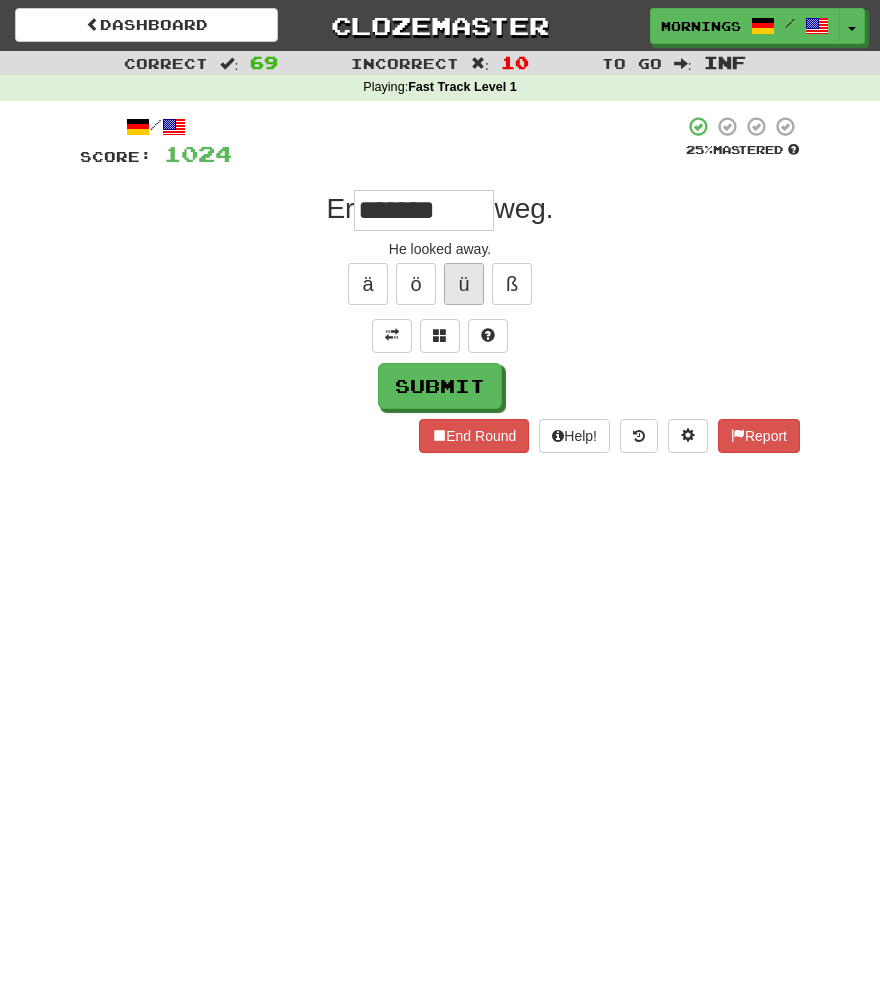 type on "*******" 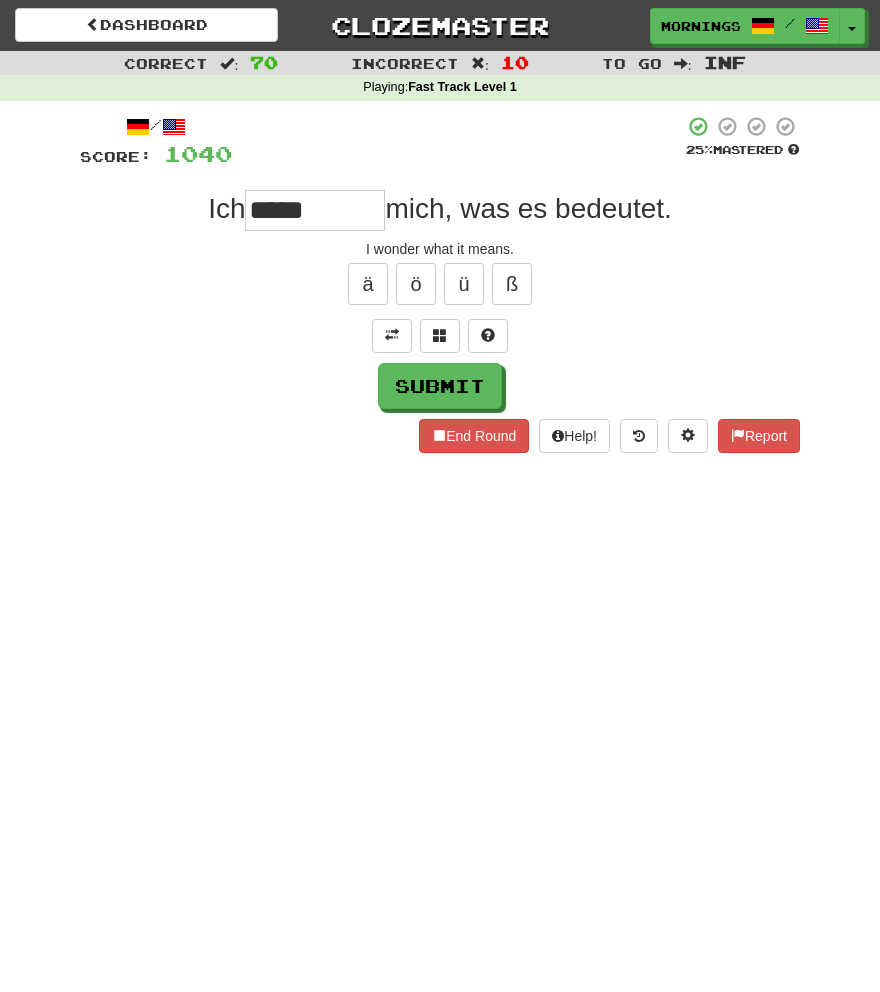 type on "*****" 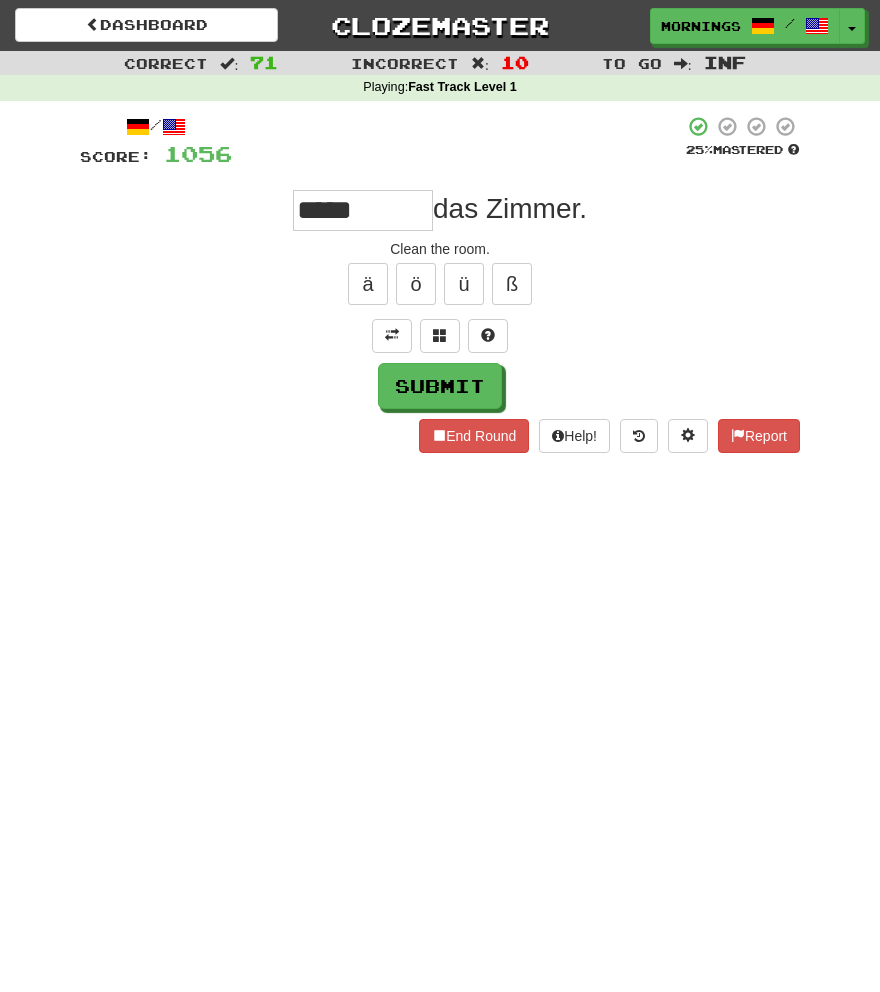 type on "*****" 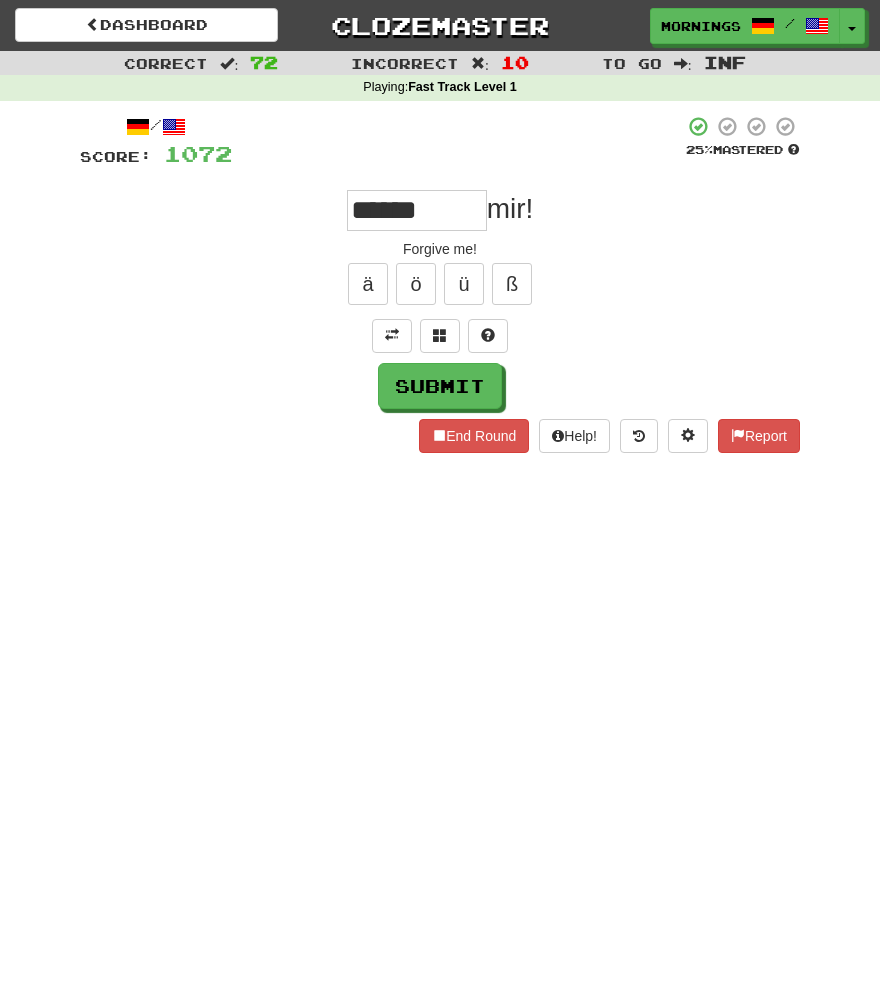 type on "******" 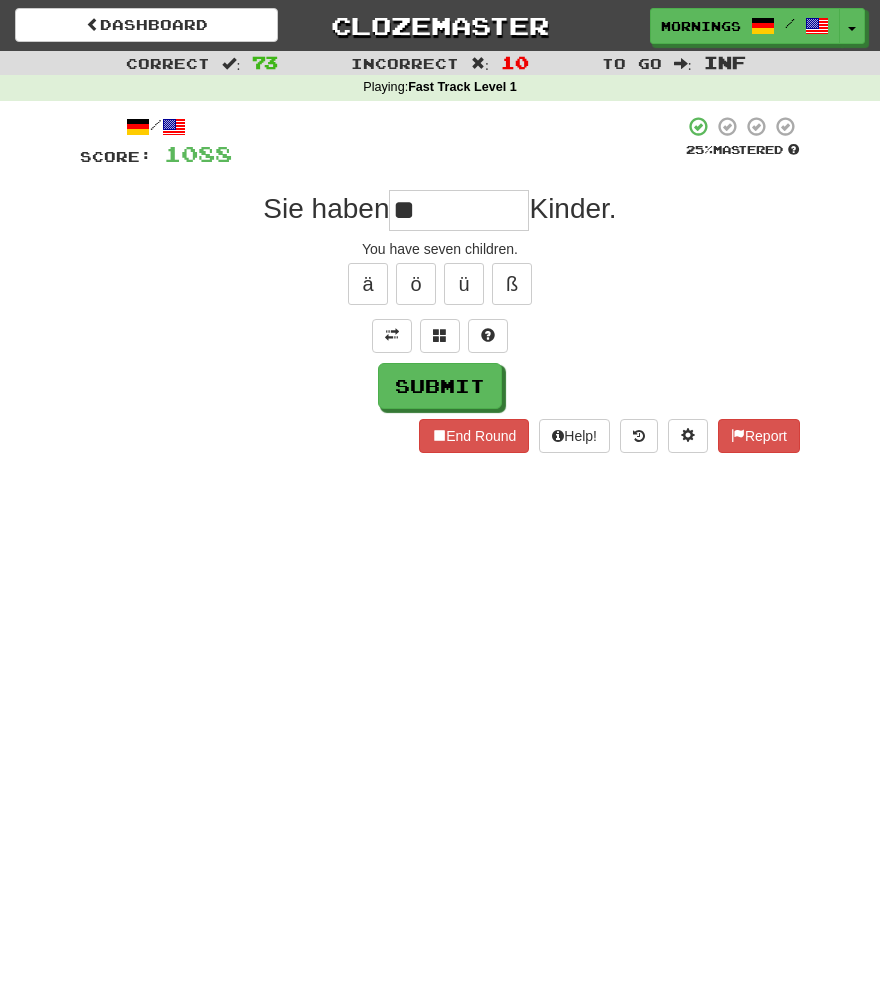 type on "*" 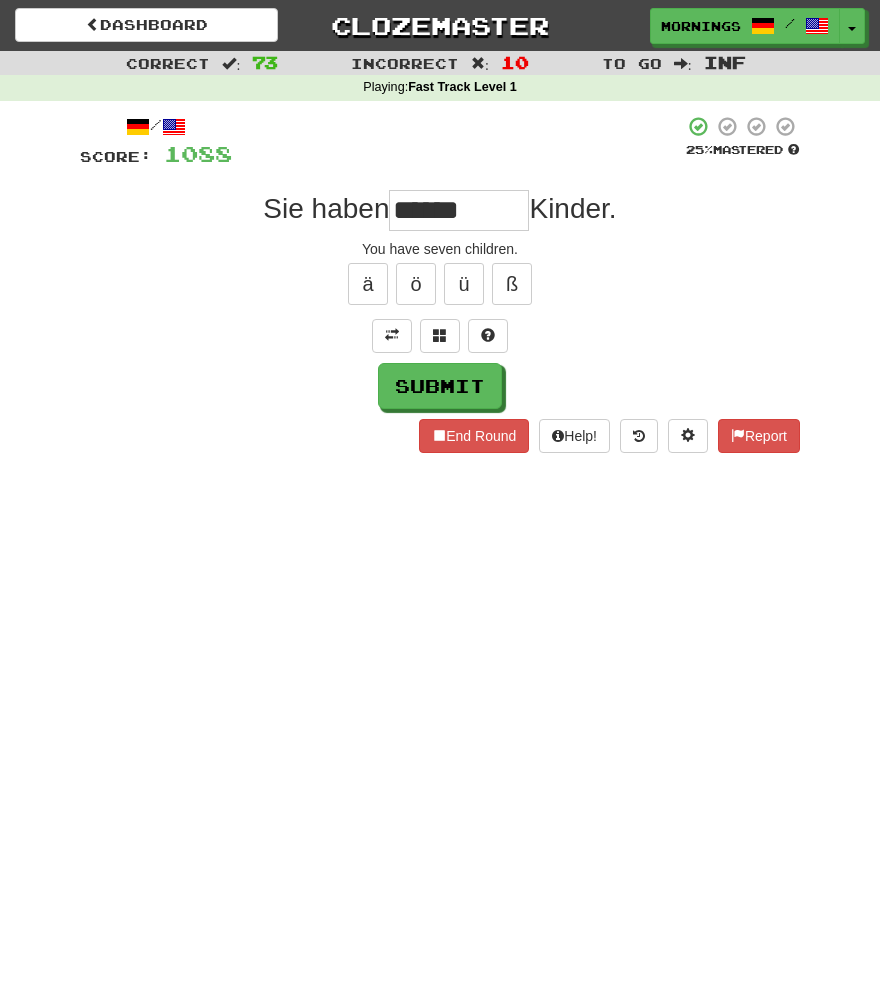 type on "******" 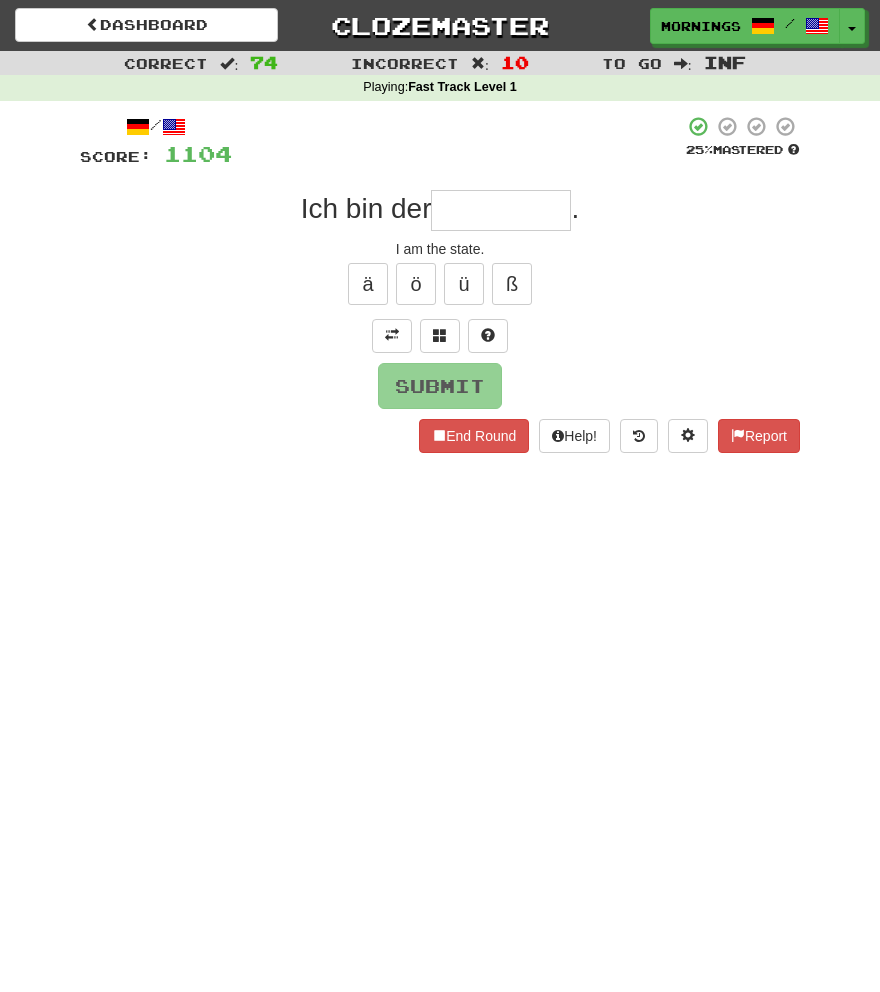 click on "Dashboard
Clozemaster
MorningSky1558
/
Toggle Dropdown
Dashboard
Leaderboard
Activity Feed
Notifications
Profile
Discussions
Deutsch
/
English
Streak:
2
Review:
2,640
Points Today: 8
English
/
Español
Streak:
2
Review:
3,655
Points Today: 1560
English
/
Deutsch
Streak:
0
Review:
537
Points Today: 0
English
/
Italiano
Streak:
0
Review:
330
Points Today: 0
English
/
Français
Streak:
2
Review:
2,420
Points Today: 1504
English
/
Português
Streak:
0
Review:
260
Points Today: 0
English
/
العربية
Streak:
0
Review:
216
Points Today: 0" at bounding box center [440, 496] 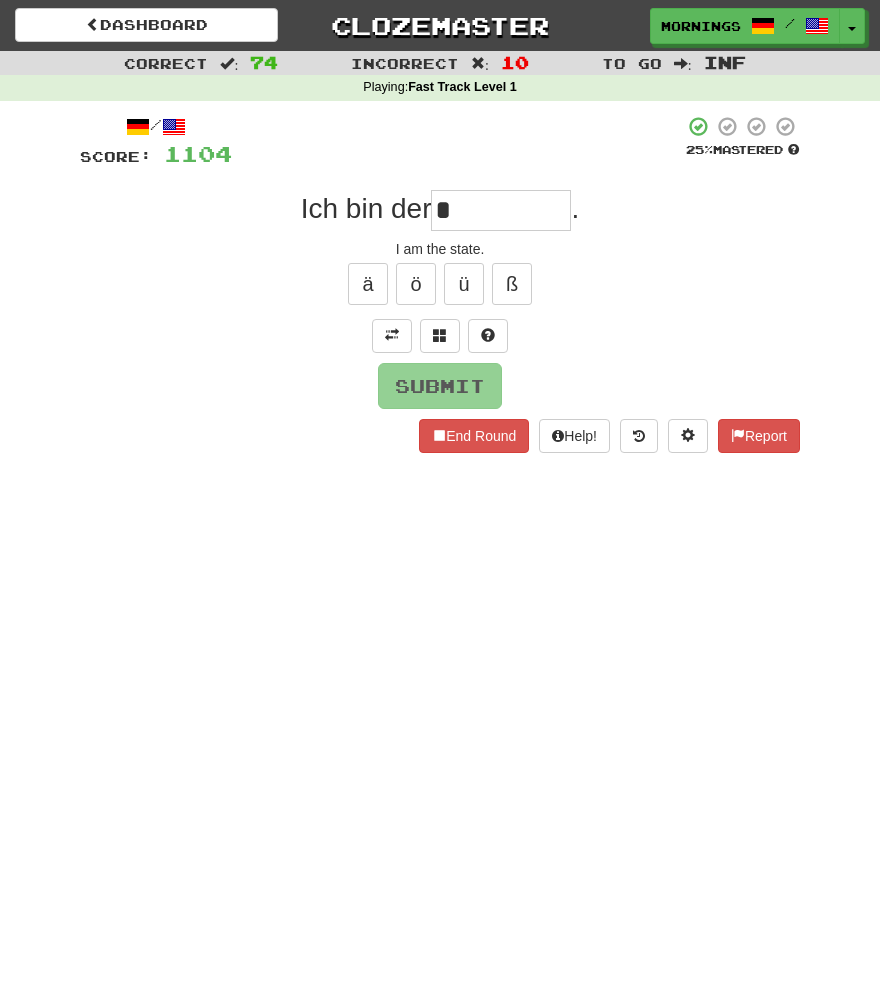 type on "*****" 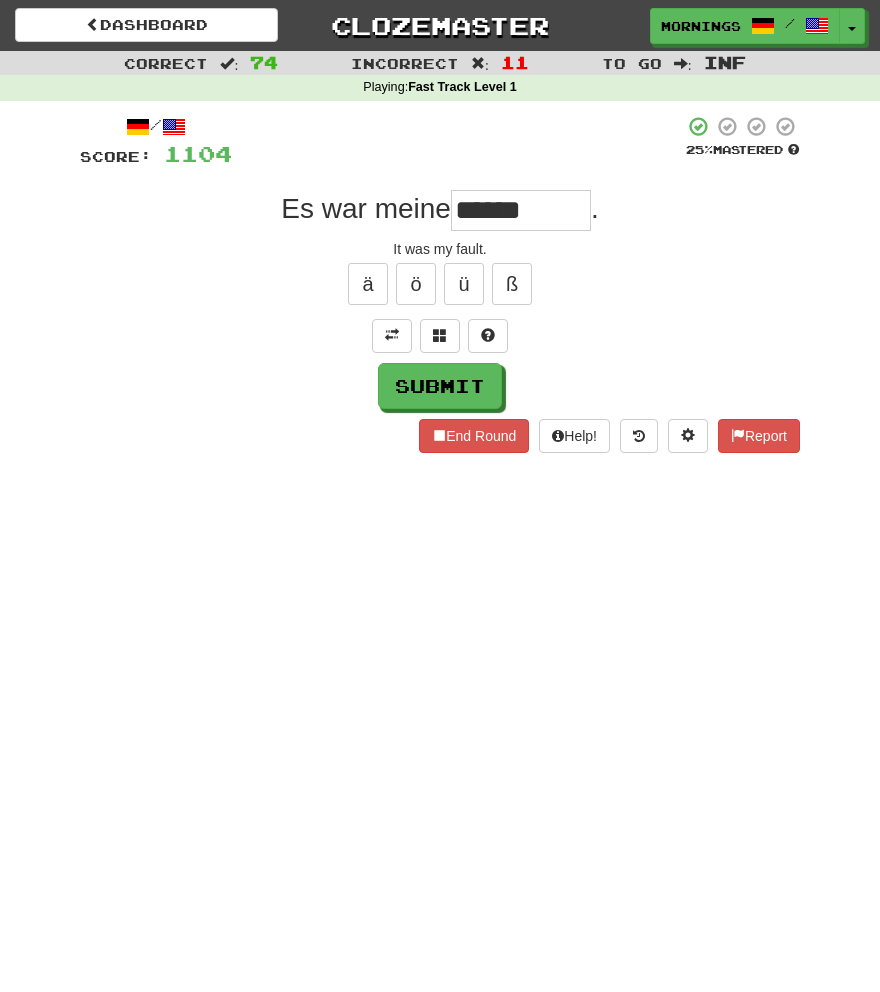 type on "******" 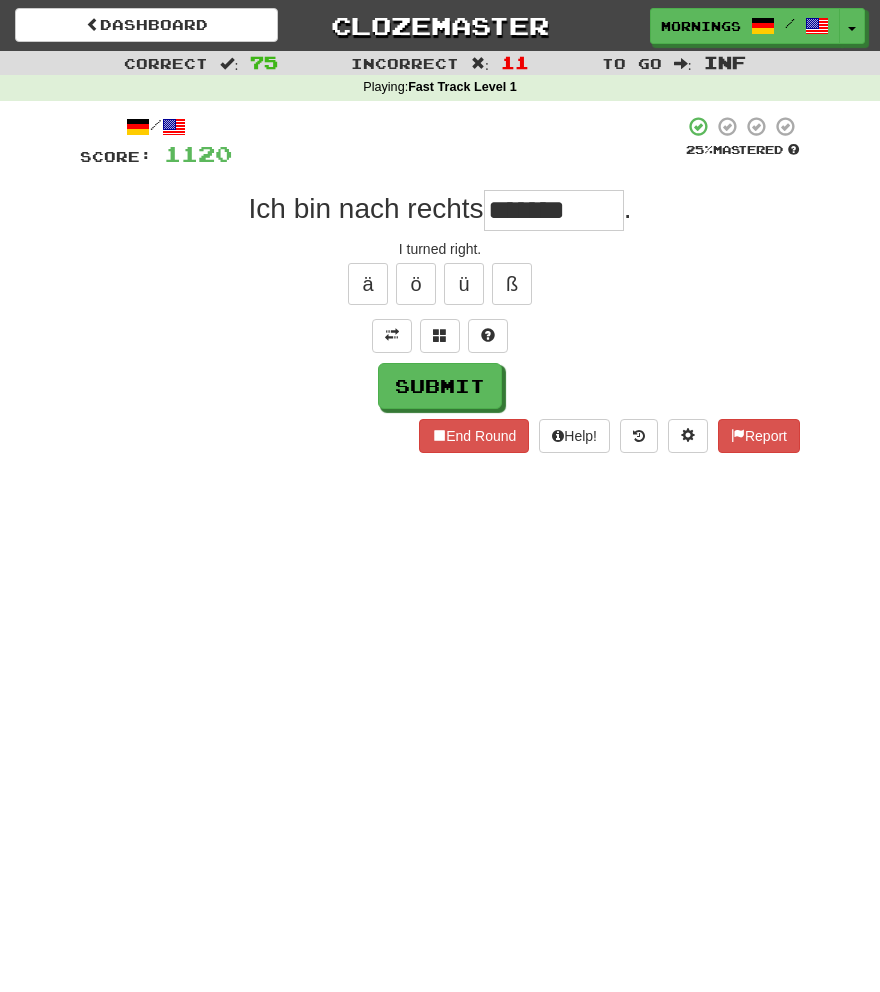 type on "********" 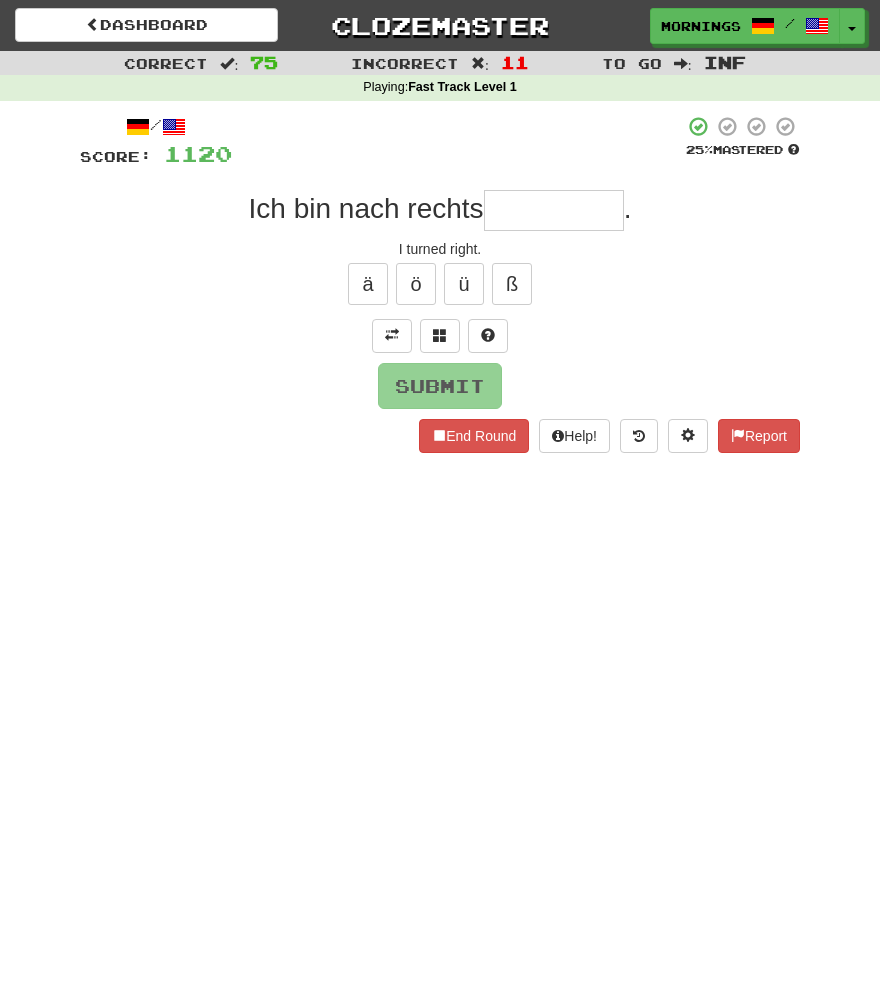 click on "/  Score:   1120 25 %  Mastered Ich bin nach rechts  . I turned right. ä ö ü ß Submit  End Round  Help!  Report" at bounding box center [440, 284] 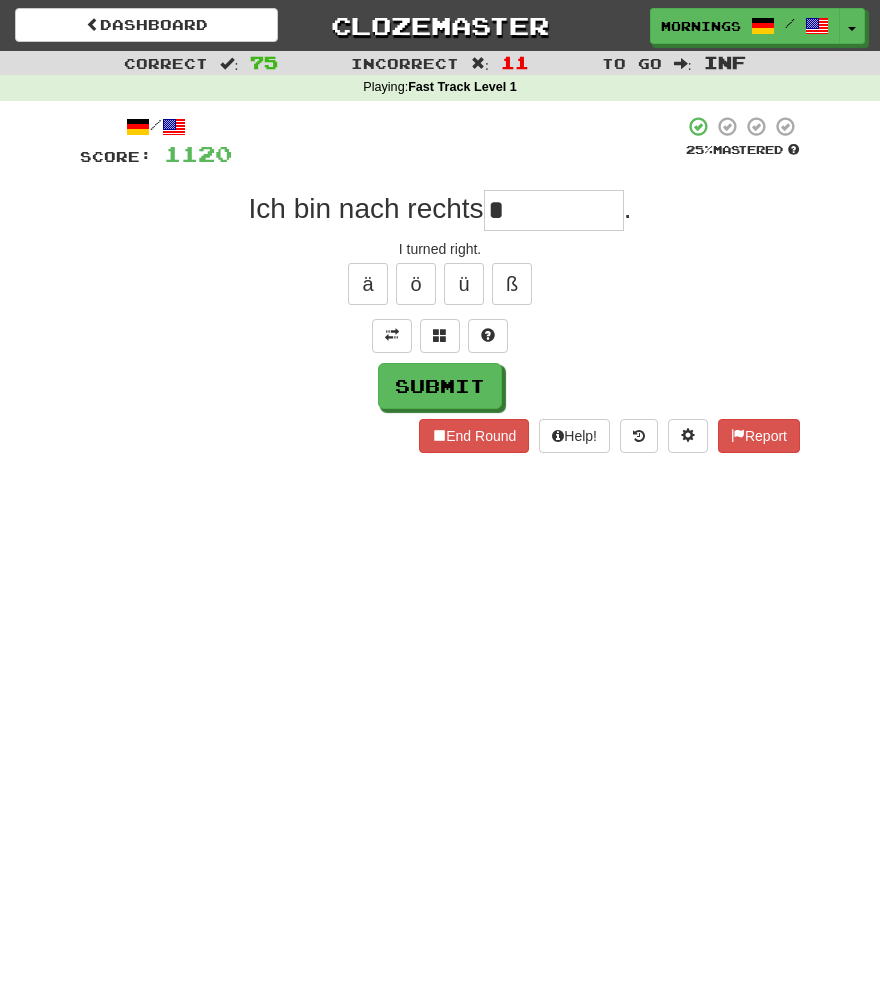 type on "*********" 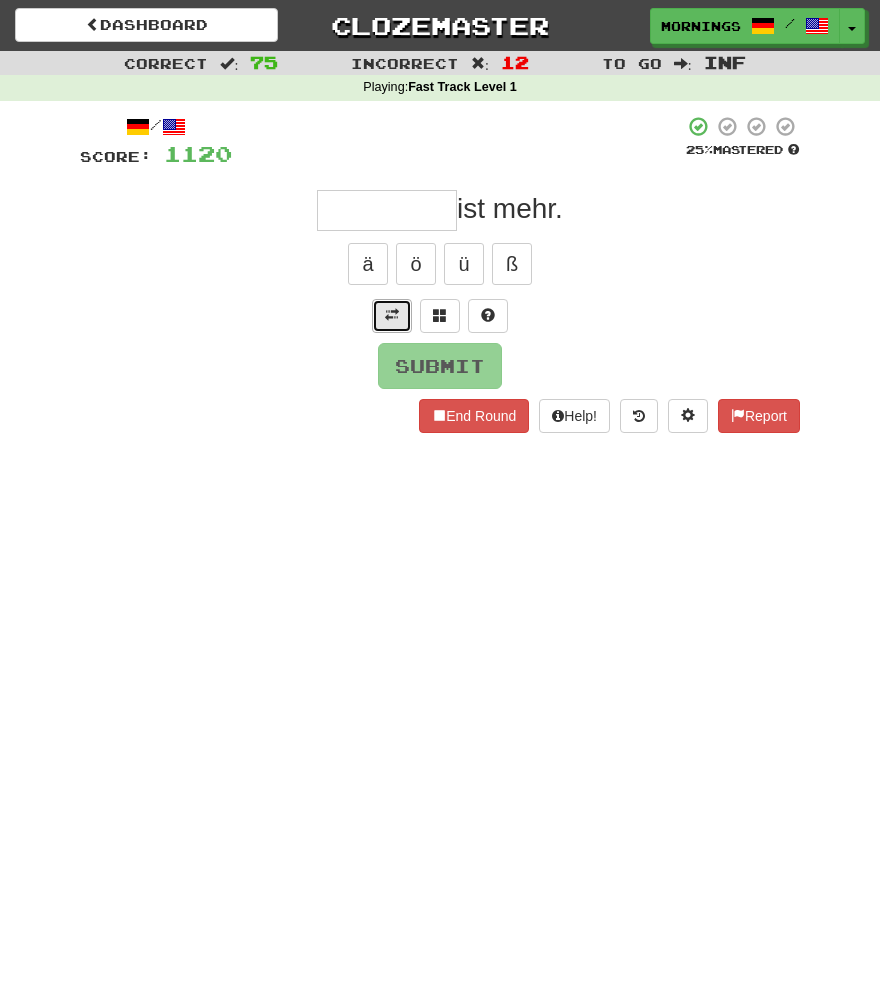 click at bounding box center (392, 316) 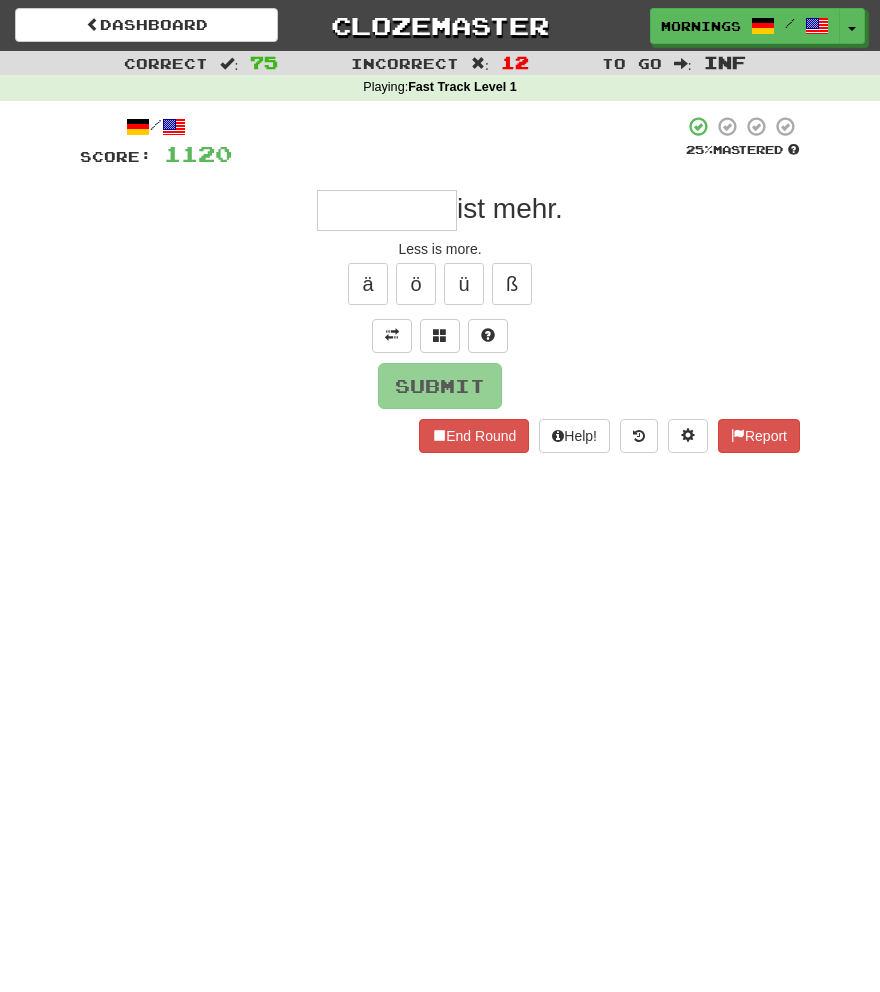 click on "Submit" at bounding box center [440, 386] 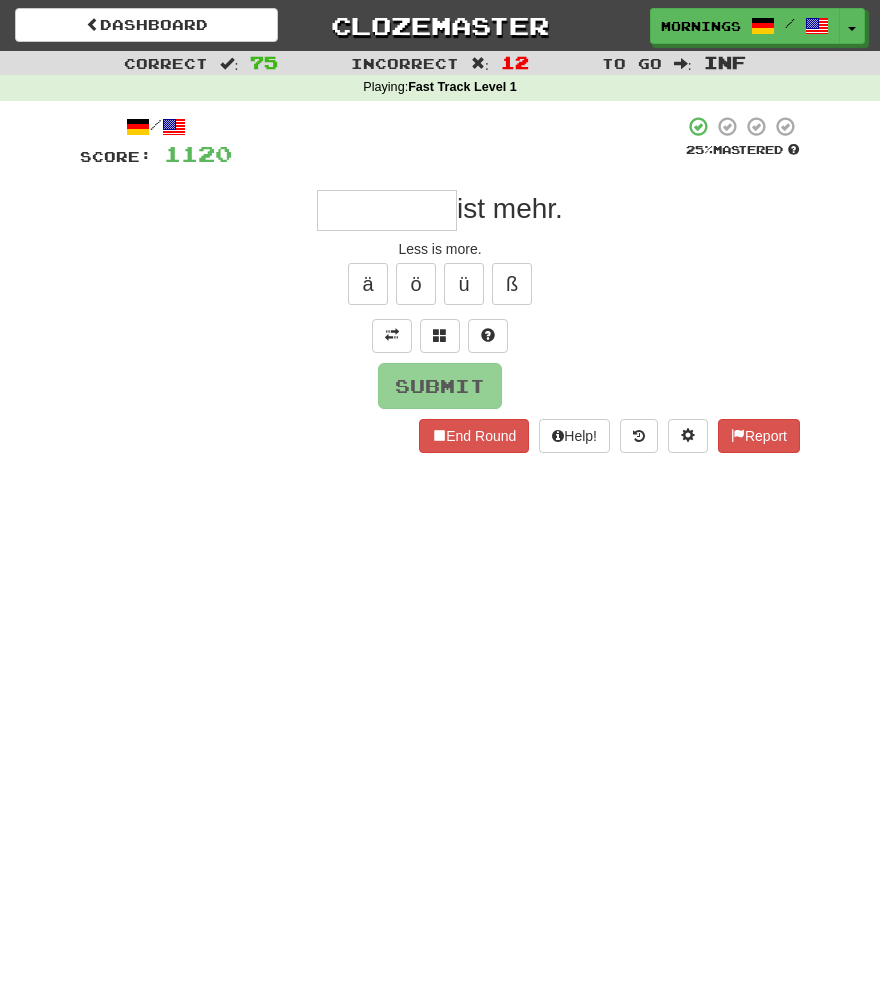 click at bounding box center (387, 210) 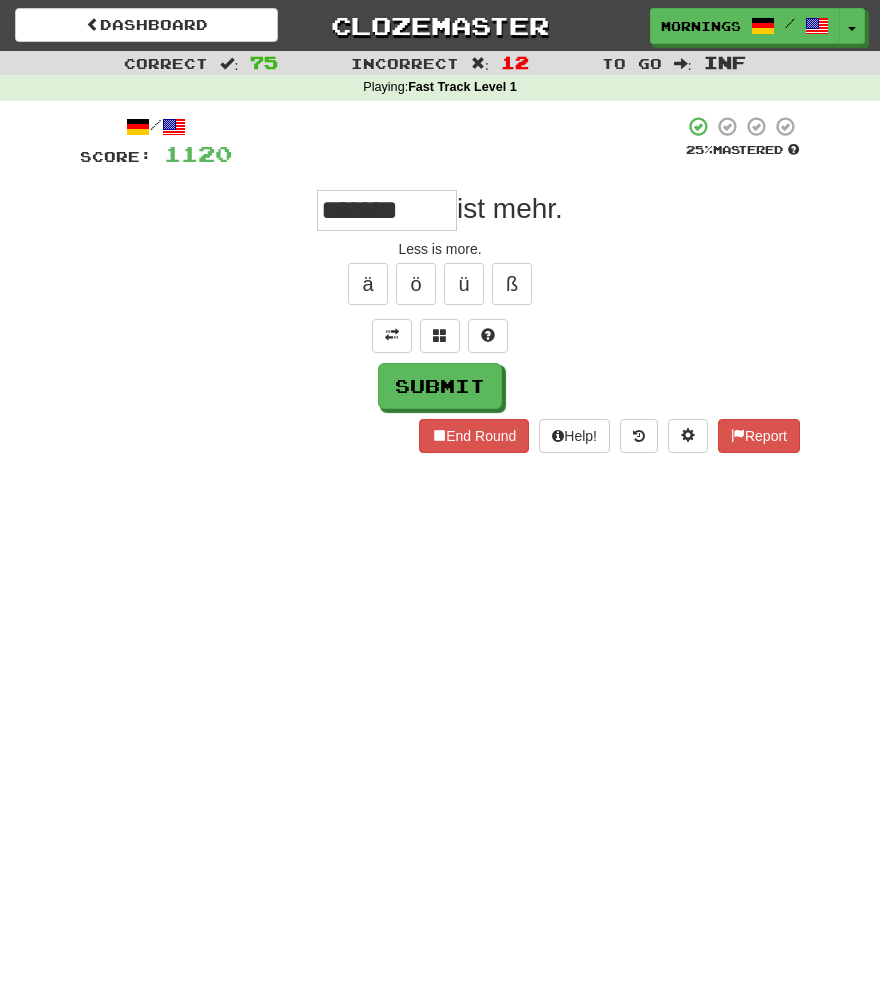 type on "*******" 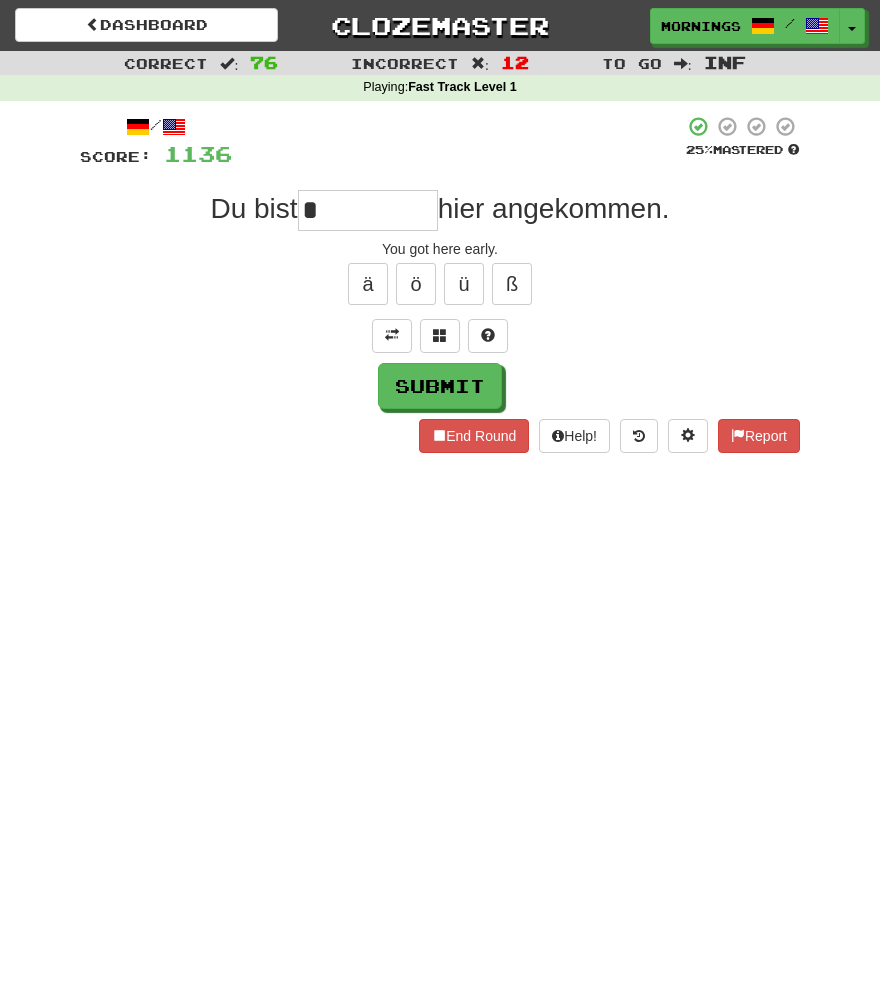 type on "*" 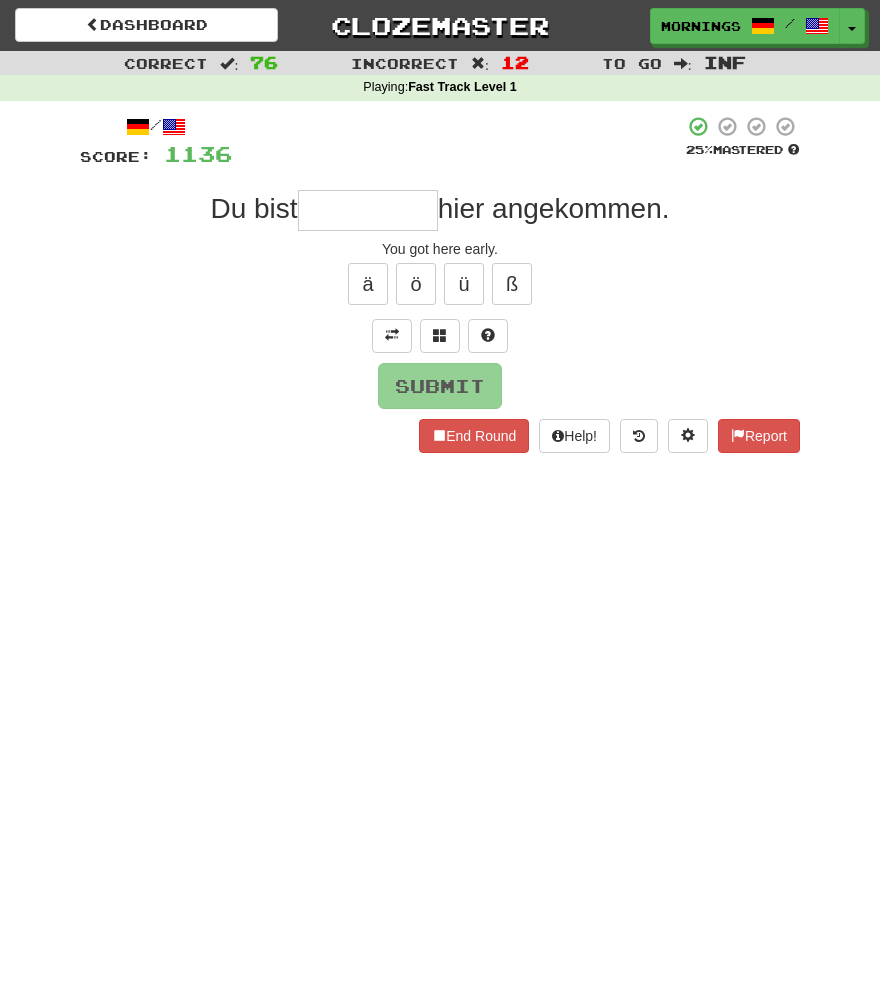 click on "Dashboard
Clozemaster
MorningSky1558
/
Toggle Dropdown
Dashboard
Leaderboard
Activity Feed
Notifications
Profile
Discussions
Deutsch
/
English
Streak:
2
Review:
2,640
Points Today: 8
English
/
Español
Streak:
2
Review:
3,655
Points Today: 1560
English
/
Deutsch
Streak:
0
Review:
537
Points Today: 0
English
/
Italiano
Streak:
0
Review:
330
Points Today: 0
English
/
Français
Streak:
2
Review:
2,420
Points Today: 1504
English
/
Português
Streak:
0
Review:
260
Points Today: 0
English
/
العربية
Streak:
0
Review:
216
Points Today: 0" at bounding box center [440, 496] 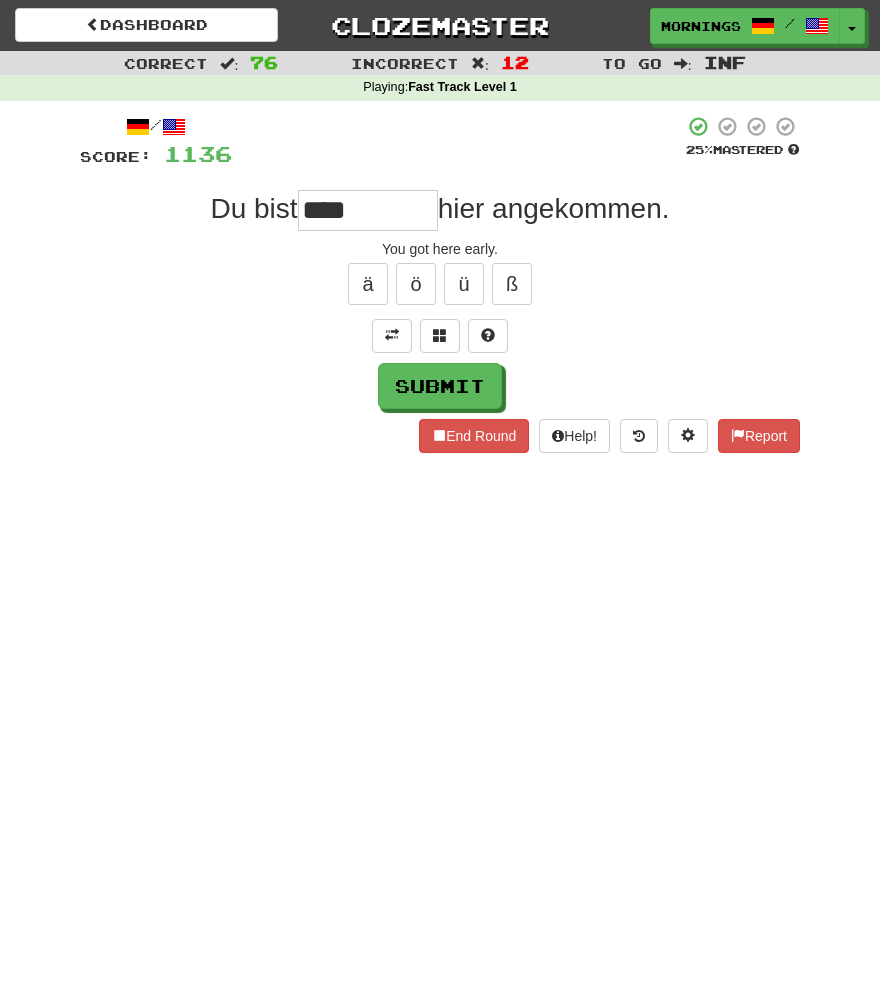type on "****" 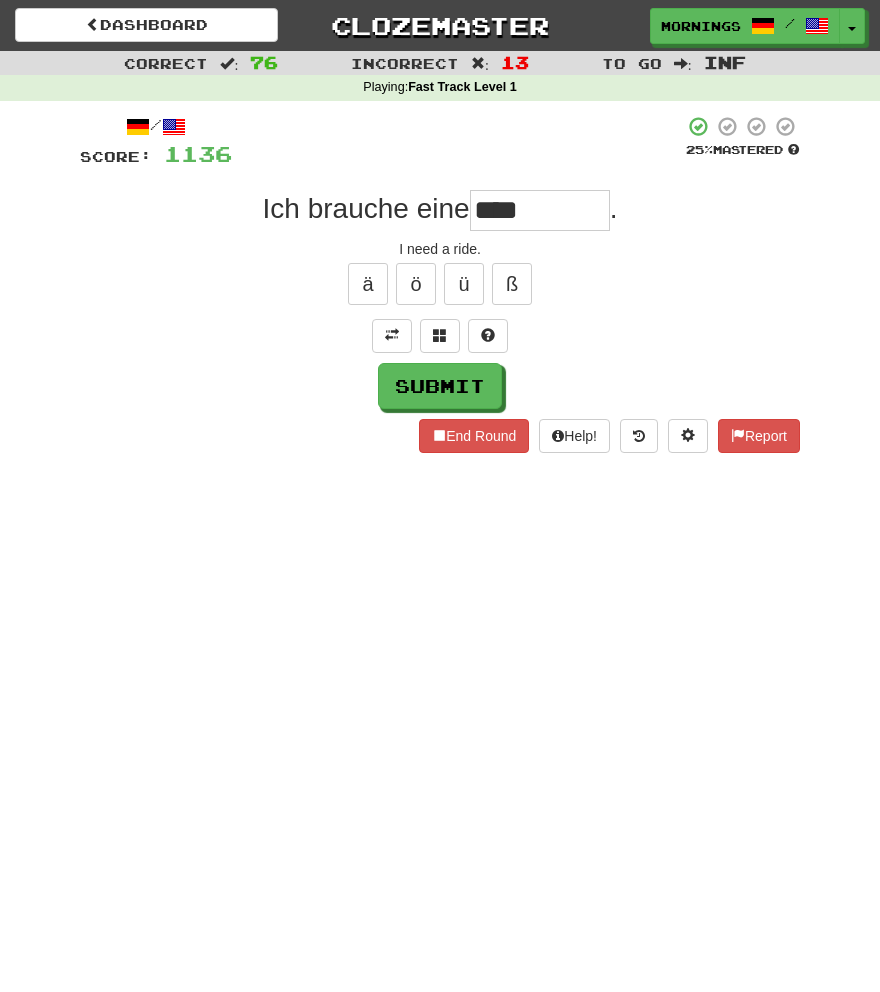 click on "Dashboard
Clozemaster
MorningSky1558
/
Toggle Dropdown
Dashboard
Leaderboard
Activity Feed
Notifications
Profile
Discussions
Deutsch
/
English
Streak:
2
Review:
2,640
Points Today: 8
English
/
Español
Streak:
2
Review:
3,655
Points Today: 1560
English
/
Deutsch
Streak:
0
Review:
537
Points Today: 0
English
/
Italiano
Streak:
0
Review:
330
Points Today: 0
English
/
Français
Streak:
2
Review:
2,420
Points Today: 1504
English
/
Português
Streak:
0
Review:
260
Points Today: 0
English
/
العربية
Streak:
0
Review:
216
Points Today: 0" at bounding box center (440, 496) 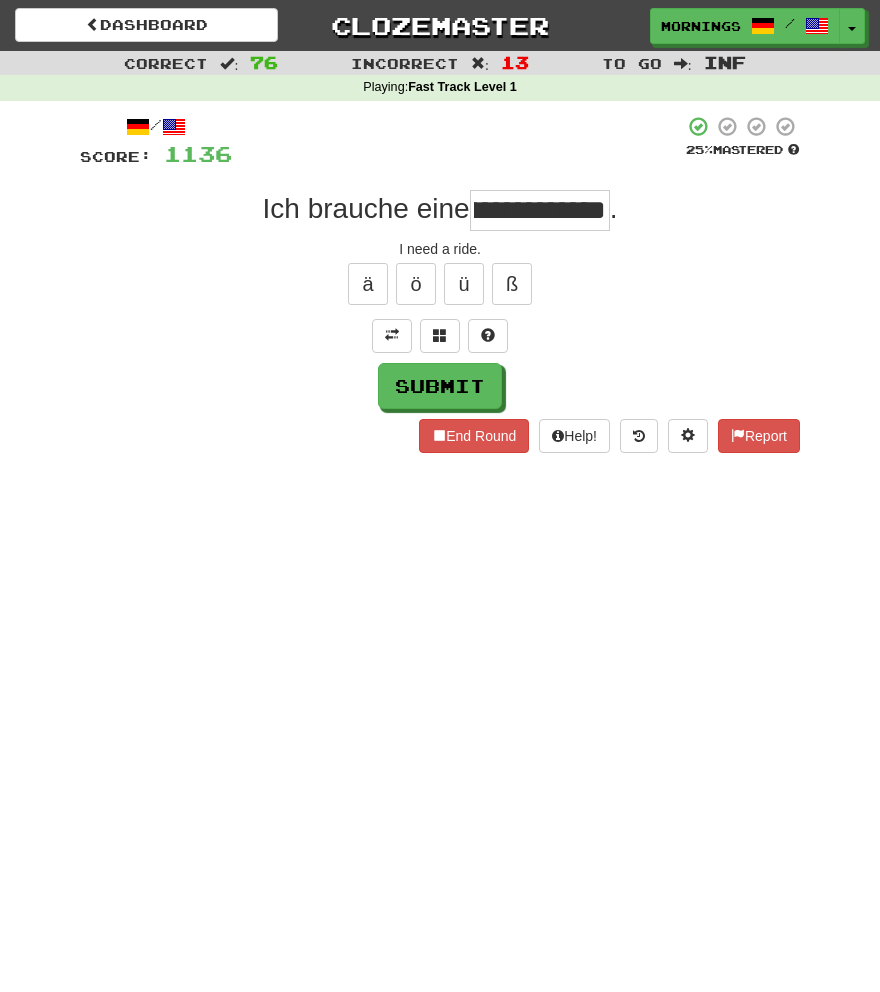 scroll, scrollTop: 0, scrollLeft: 68, axis: horizontal 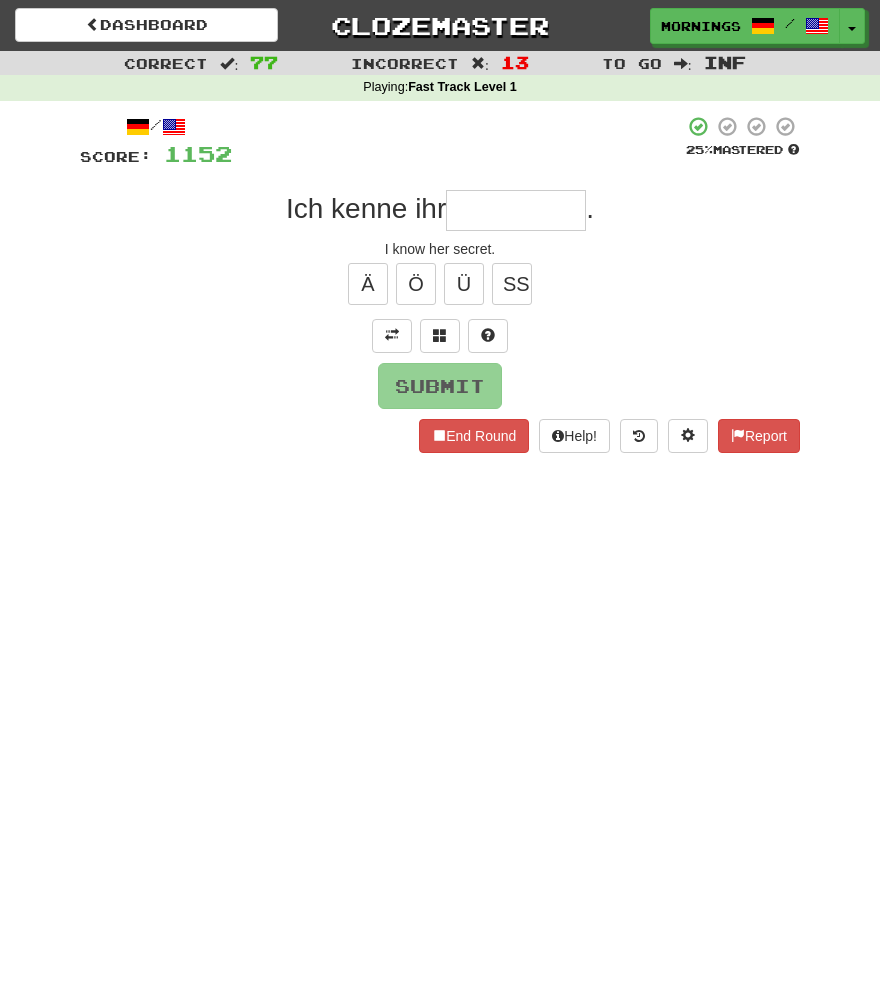 type on "*" 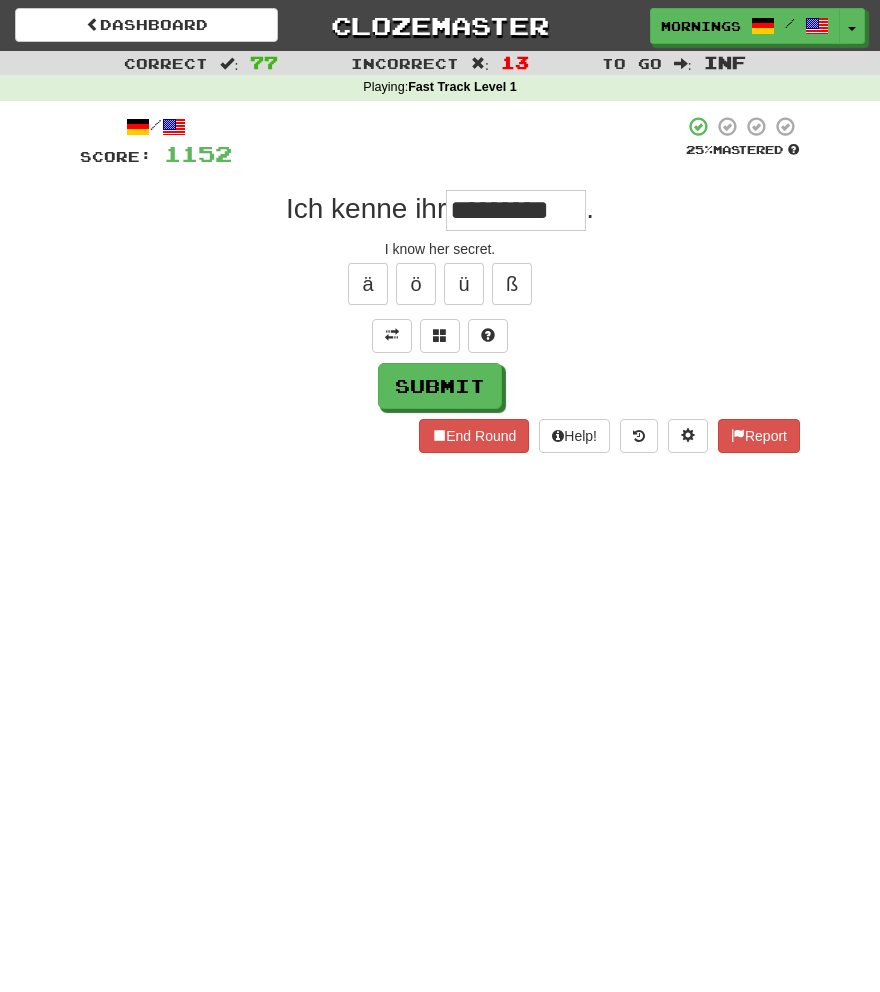scroll, scrollTop: 0, scrollLeft: 1, axis: horizontal 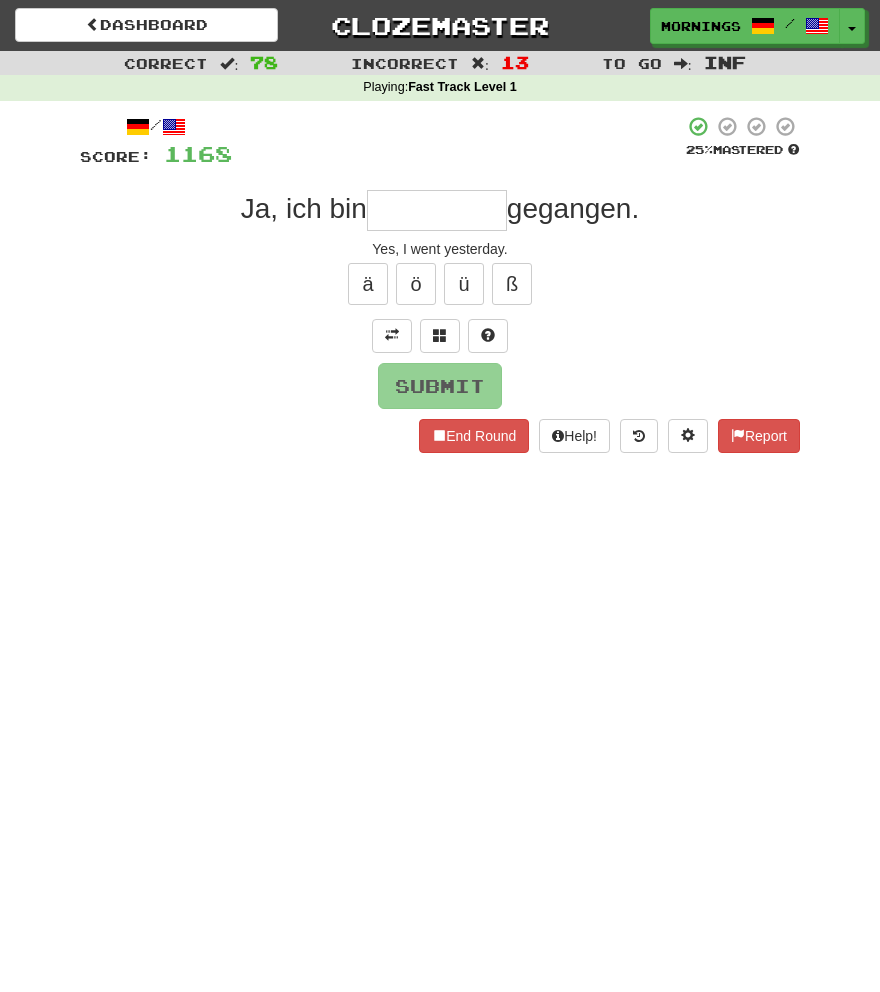 click on "Dashboard
Clozemaster
MorningSky1558
/
Toggle Dropdown
Dashboard
Leaderboard
Activity Feed
Notifications
Profile
Discussions
Deutsch
/
English
Streak:
2
Review:
2,640
Points Today: 8
English
/
Español
Streak:
2
Review:
3,655
Points Today: 1560
English
/
Deutsch
Streak:
0
Review:
537
Points Today: 0
English
/
Italiano
Streak:
0
Review:
330
Points Today: 0
English
/
Français
Streak:
2
Review:
2,420
Points Today: 1504
English
/
Português
Streak:
0
Review:
260
Points Today: 0
English
/
العربية
Streak:
0
Review:
216
Points Today: 0" at bounding box center [440, 496] 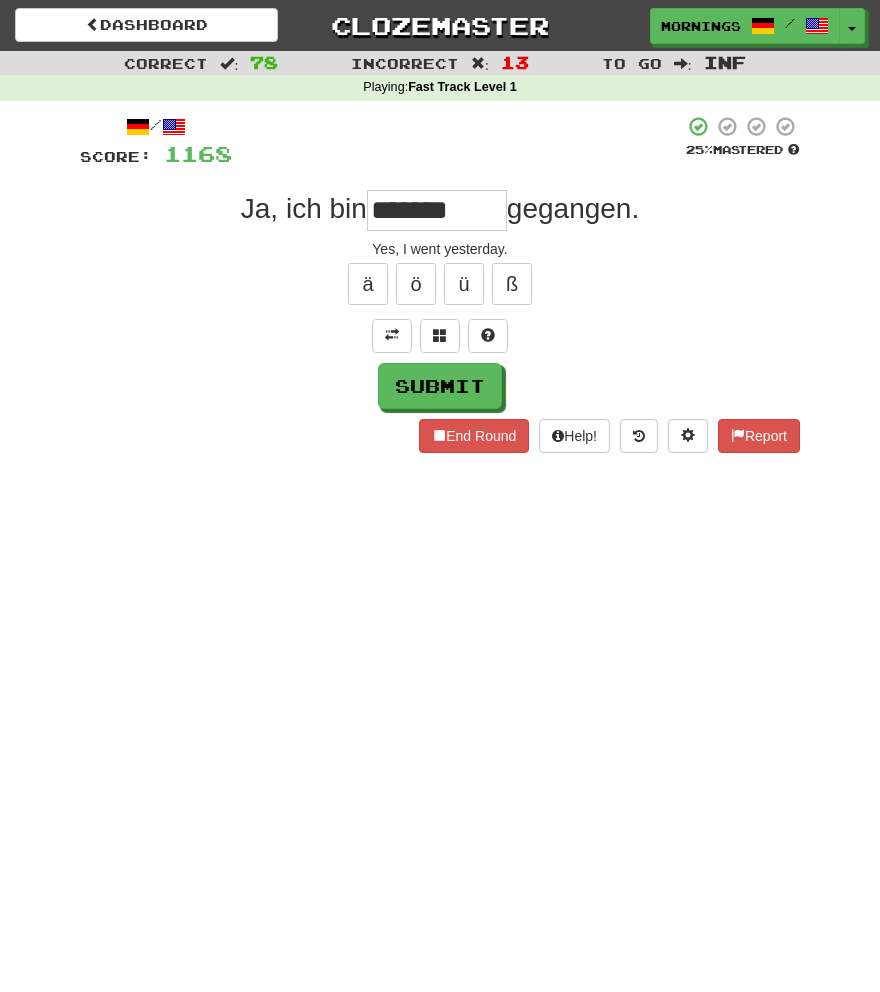 type on "*******" 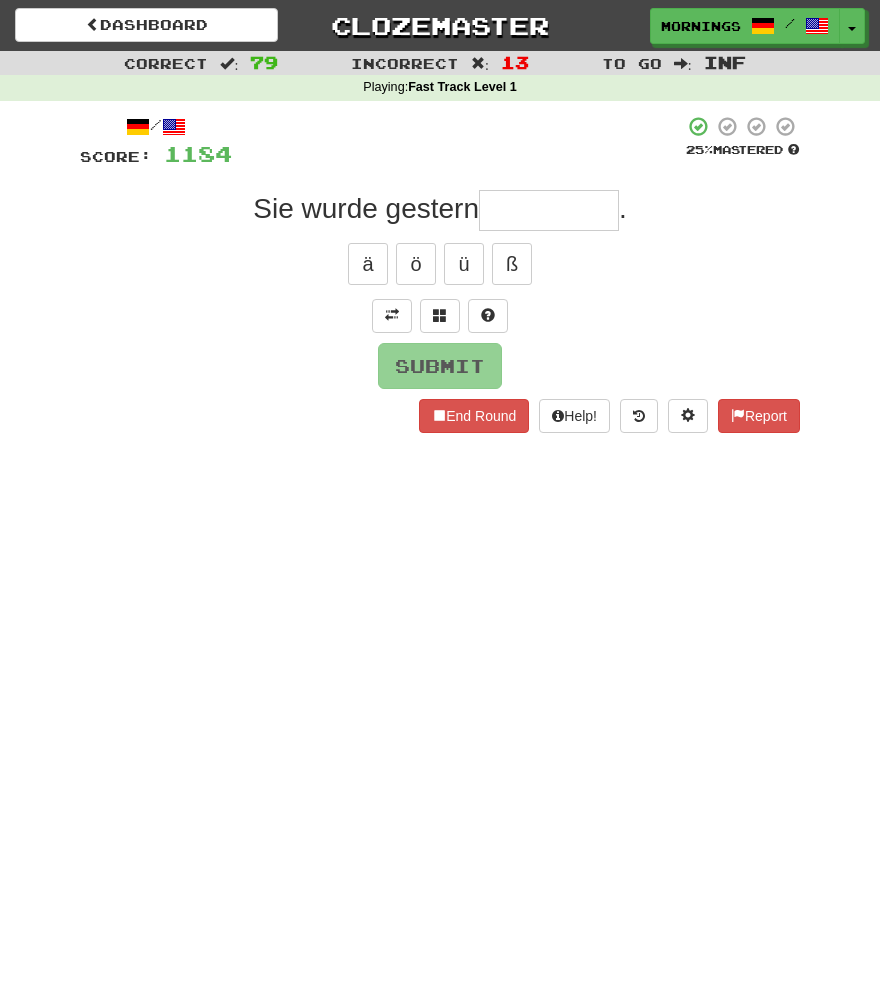 click on "Dashboard
Clozemaster
MorningSky1558
/
Toggle Dropdown
Dashboard
Leaderboard
Activity Feed
Notifications
Profile
Discussions
Deutsch
/
English
Streak:
2
Review:
2,640
Points Today: 8
English
/
Español
Streak:
2
Review:
3,655
Points Today: 1560
English
/
Deutsch
Streak:
0
Review:
537
Points Today: 0
English
/
Italiano
Streak:
0
Review:
330
Points Today: 0
English
/
Français
Streak:
2
Review:
2,420
Points Today: 1504
English
/
Português
Streak:
0
Review:
260
Points Today: 0
English
/
العربية
Streak:
0
Review:
216
Points Today: 0" at bounding box center (440, 496) 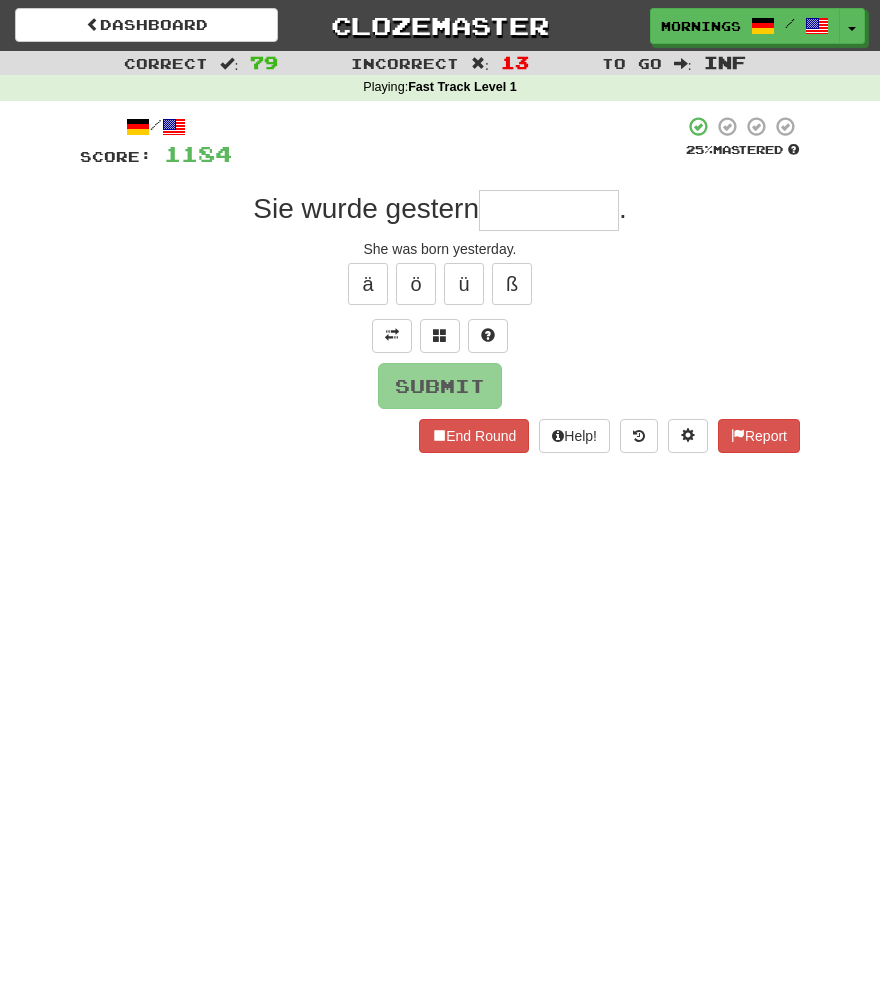 click at bounding box center (549, 210) 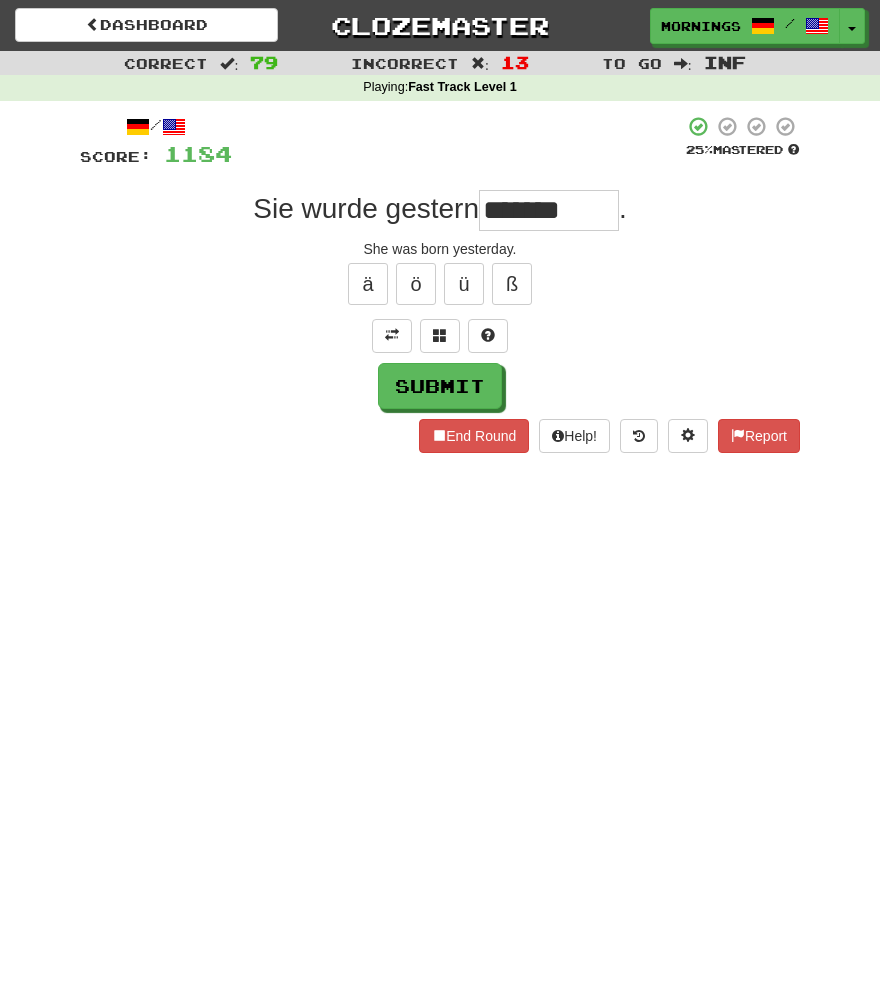 type on "*******" 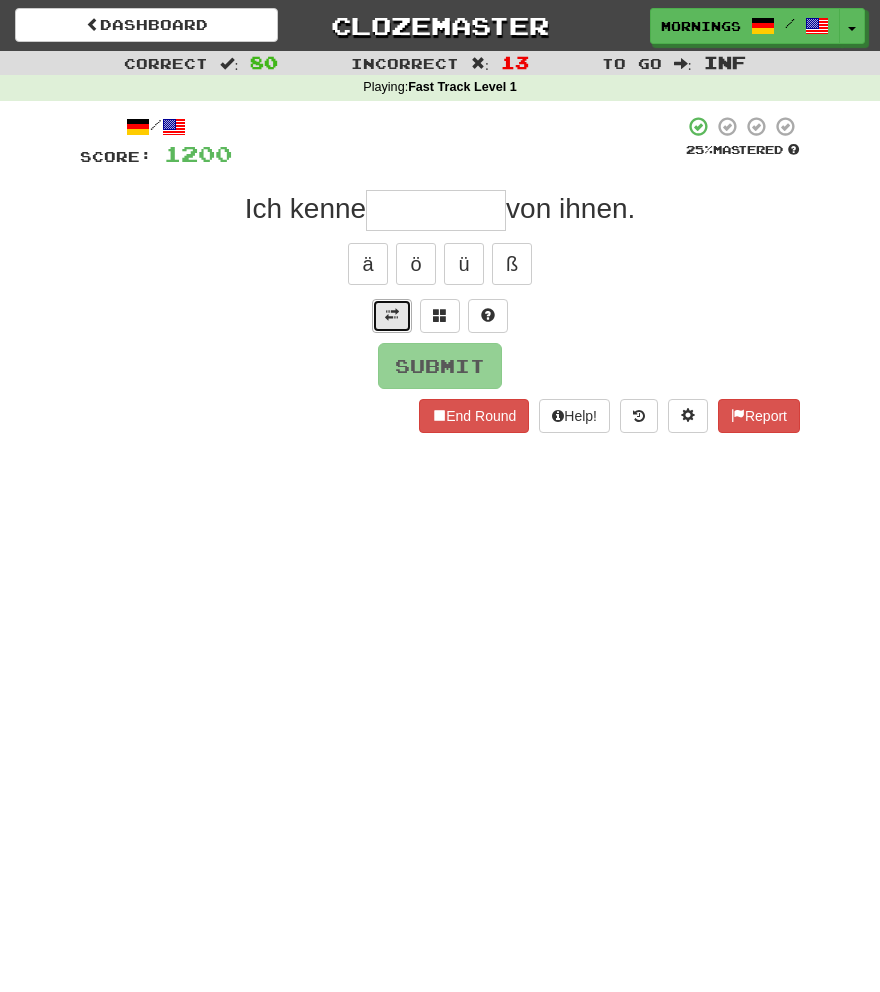 click at bounding box center (392, 315) 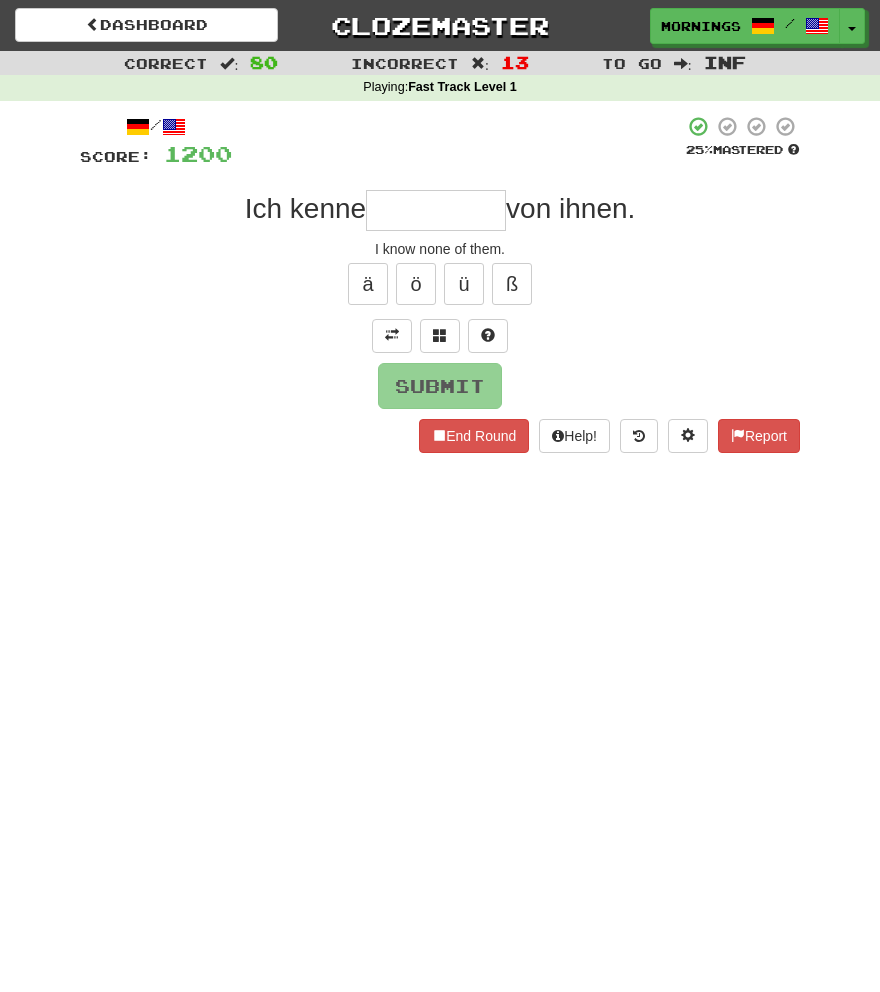 click on "/  Score:   1200 25 %  Mastered Ich kenne none of them. I know none of them. ä ö ü ß Submit  End Round  Help!  Report" at bounding box center [440, 284] 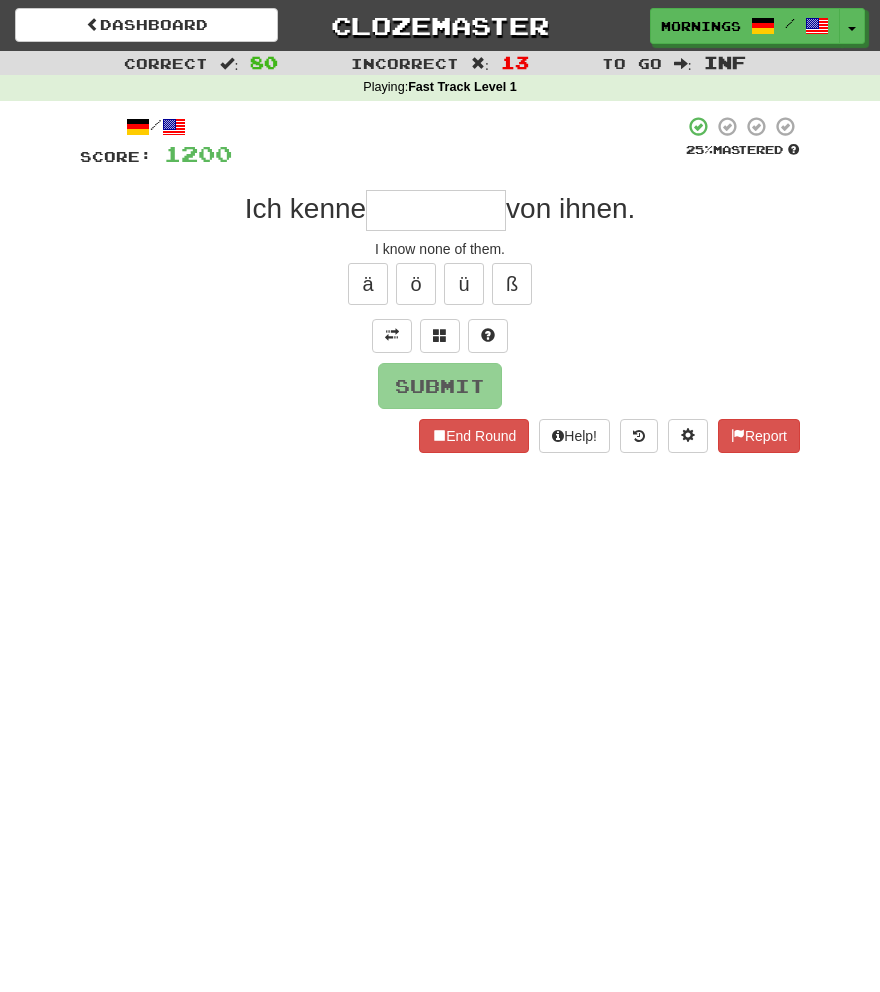 click at bounding box center (436, 210) 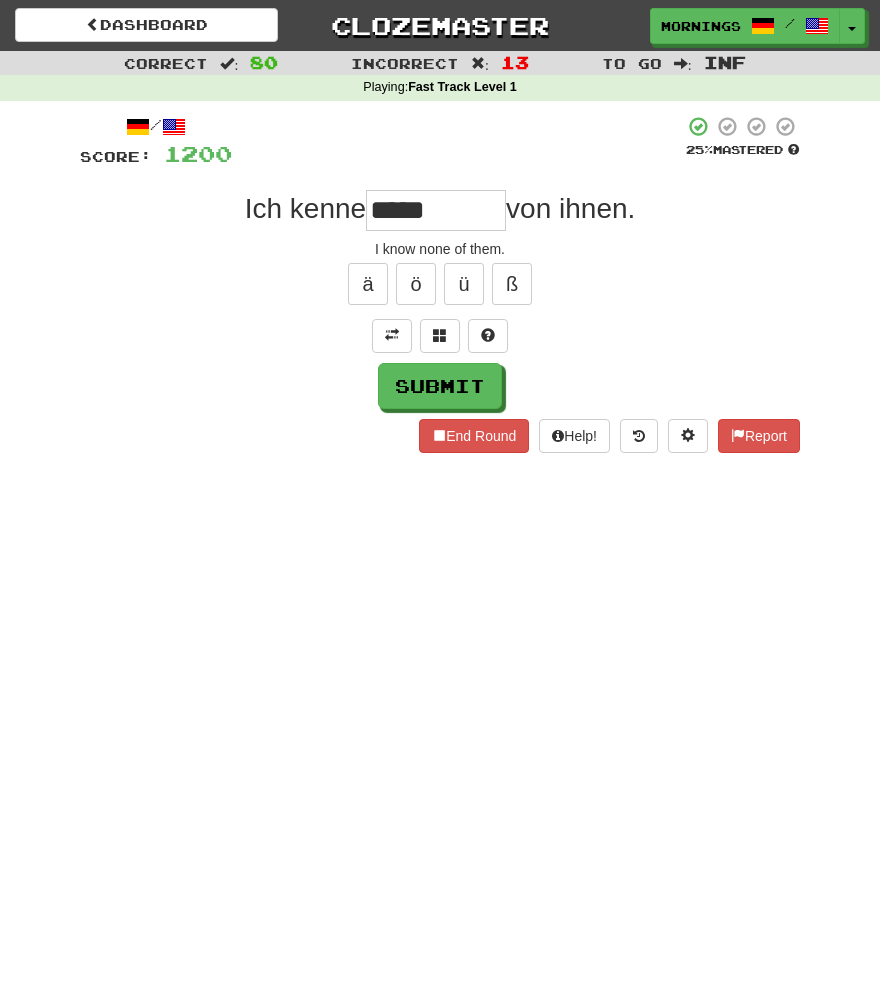 type on "******" 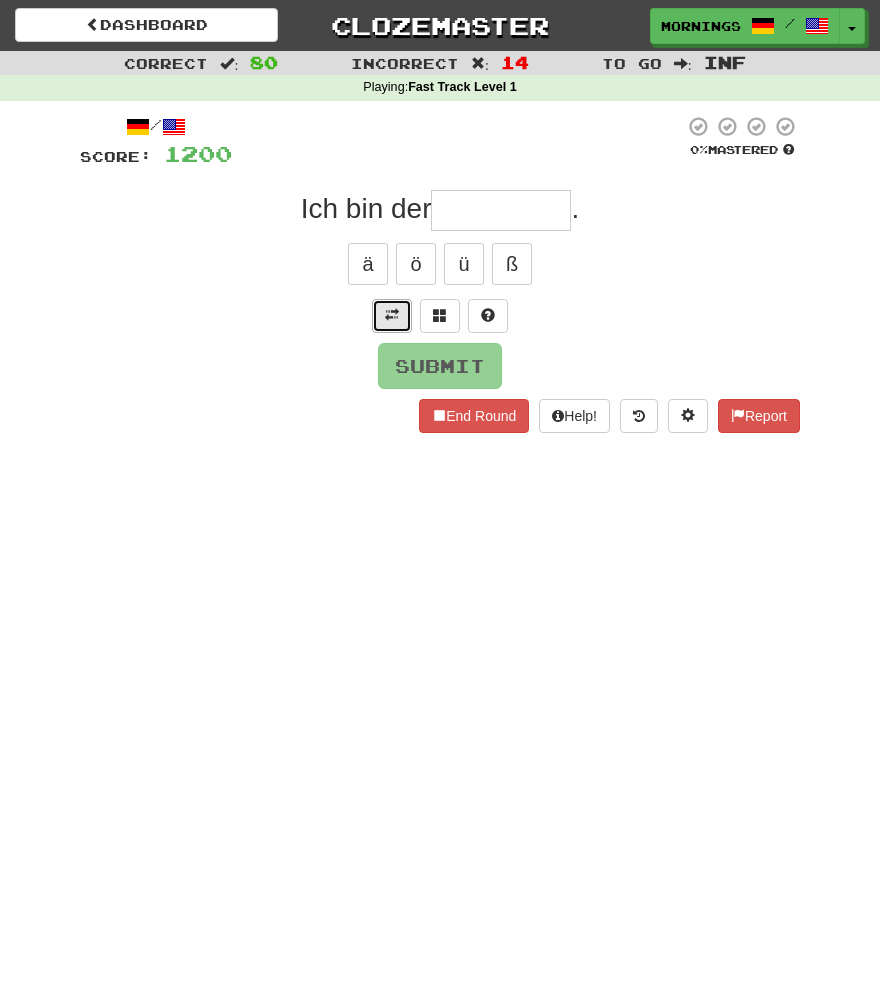 click at bounding box center [392, 316] 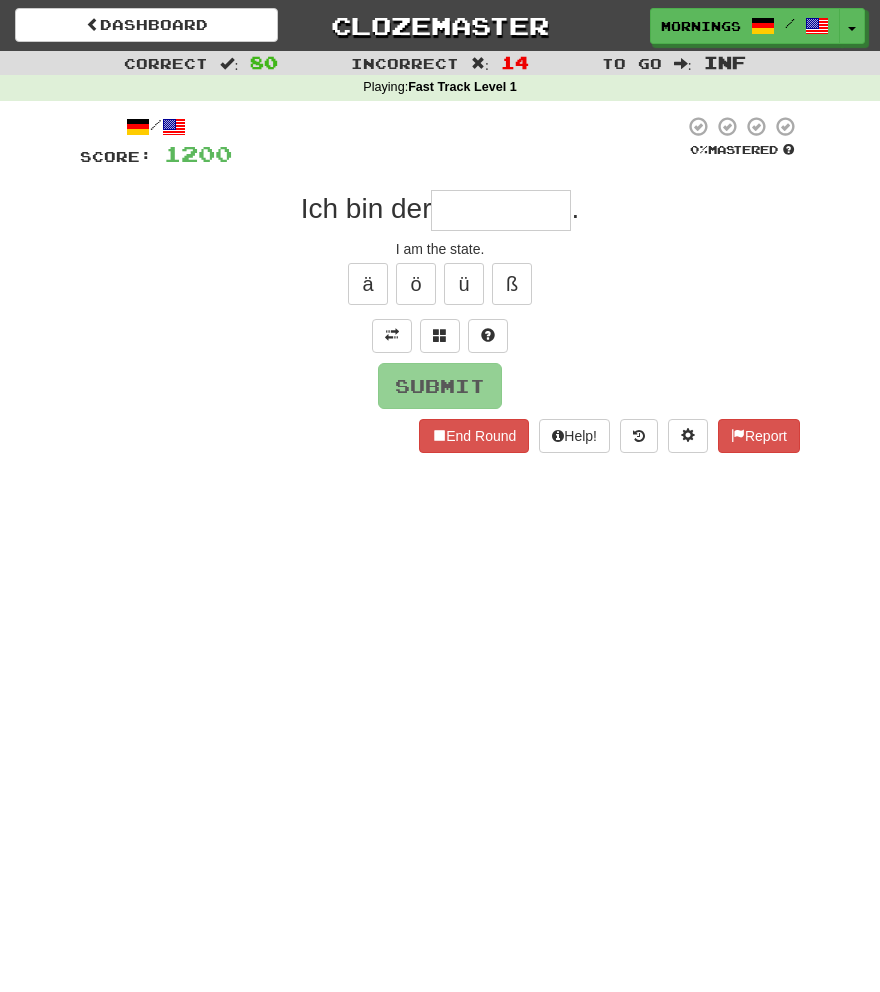click at bounding box center [501, 210] 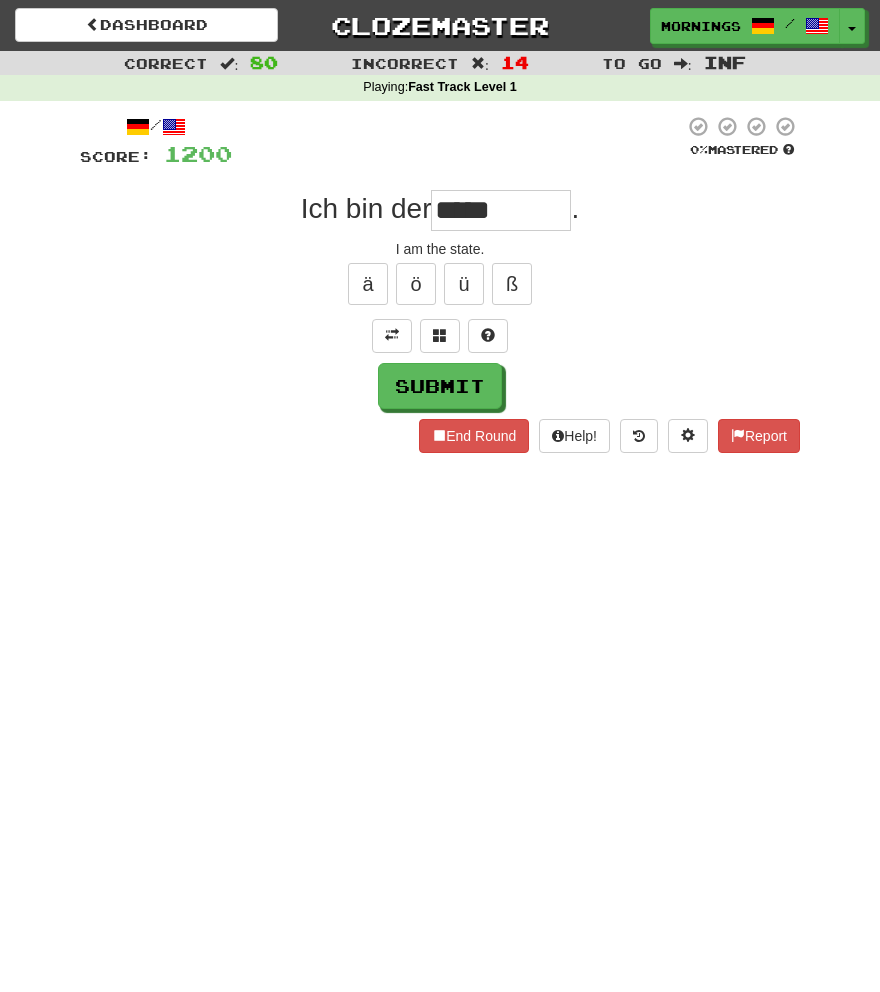 type on "*****" 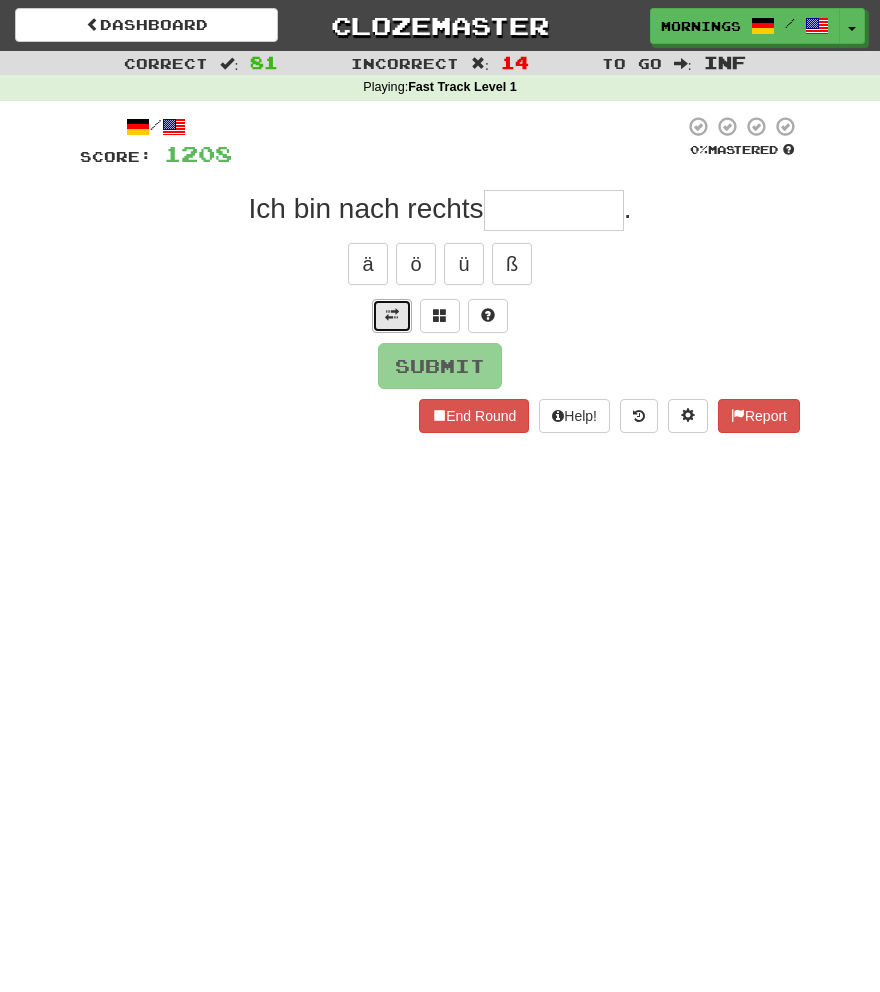 click at bounding box center [392, 315] 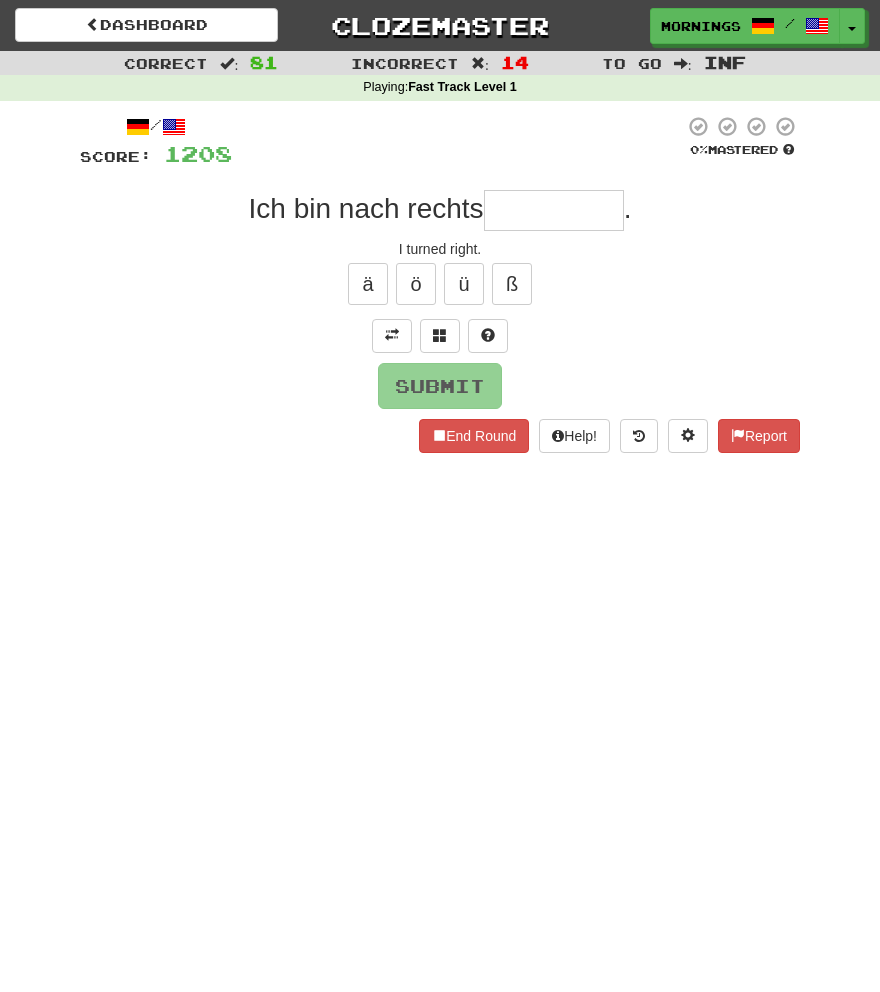 click at bounding box center (554, 210) 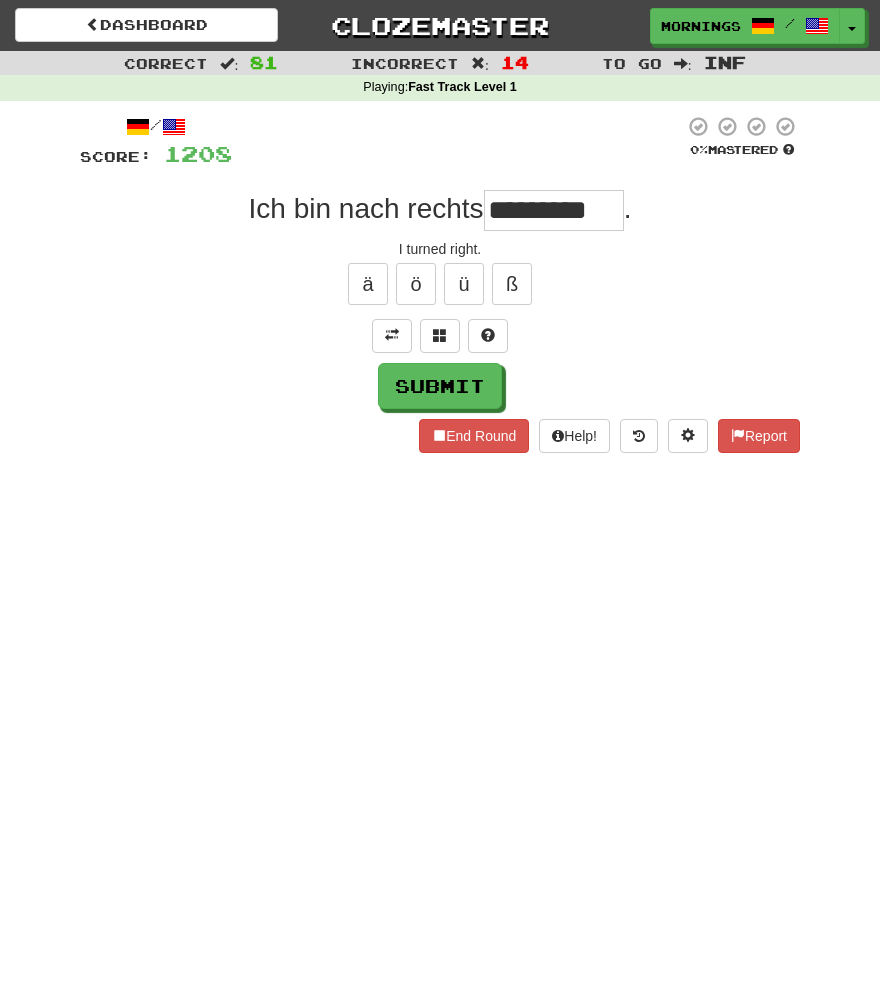 scroll, scrollTop: 0, scrollLeft: 10, axis: horizontal 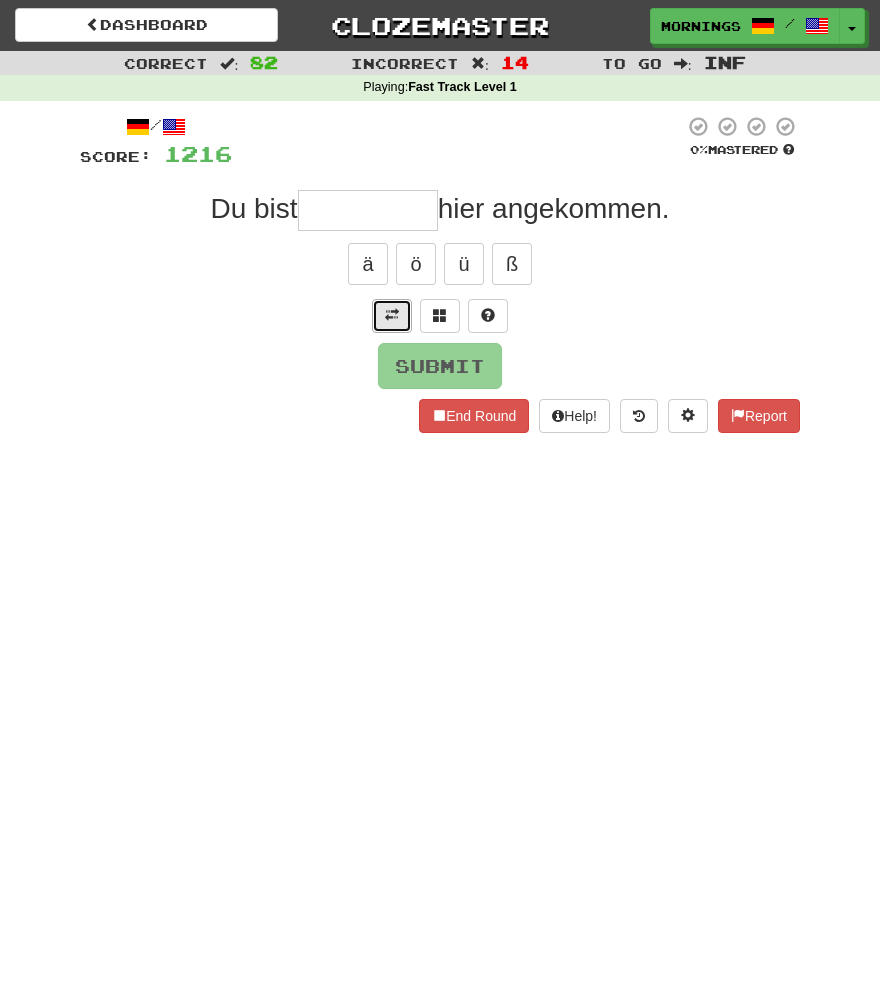 click at bounding box center [392, 316] 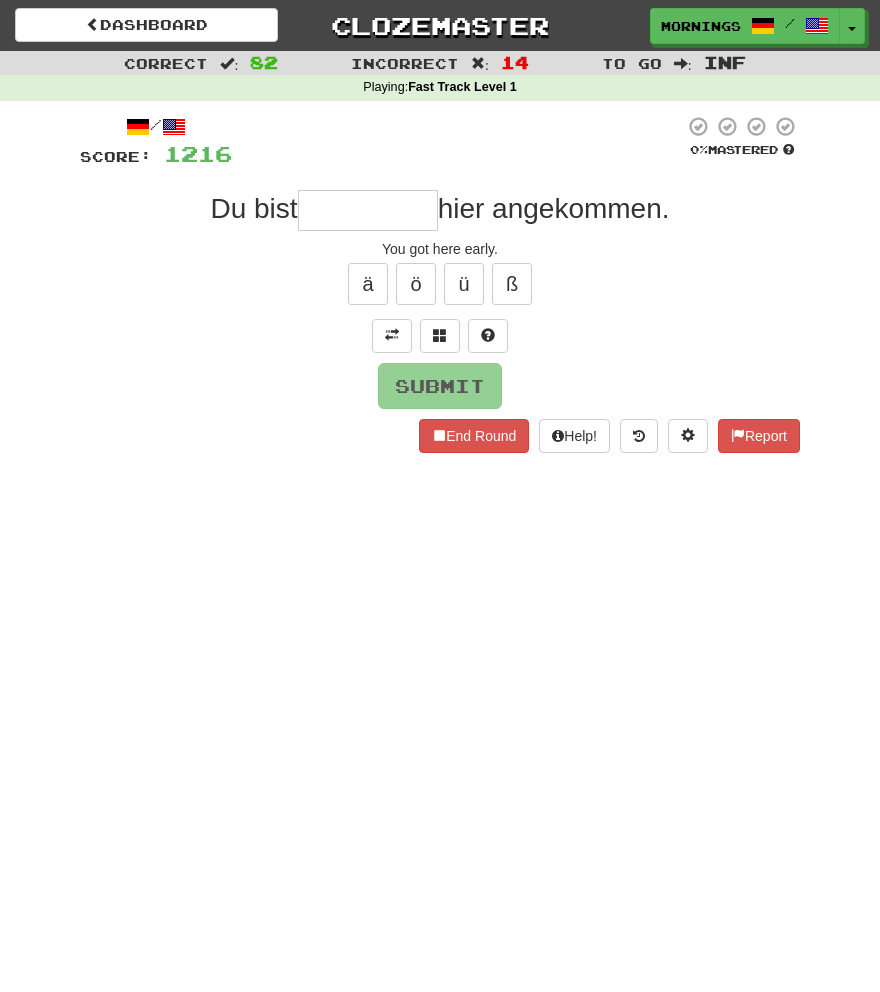 click at bounding box center [368, 210] 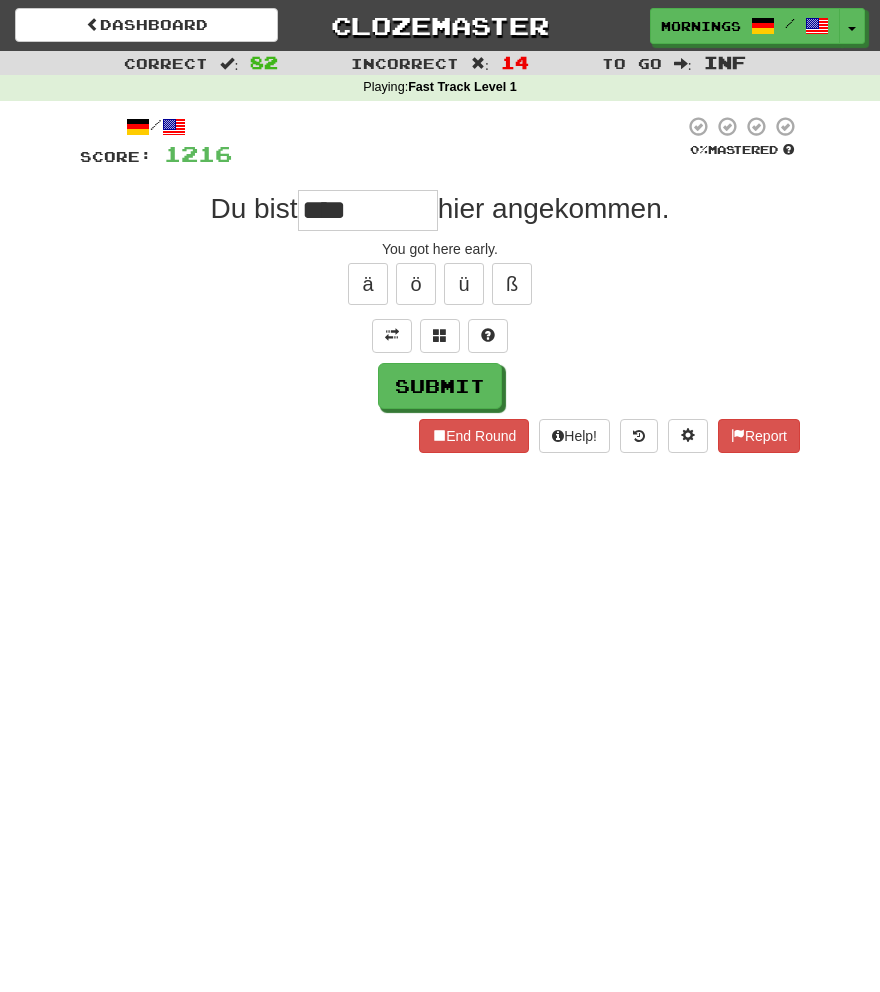 type on "****" 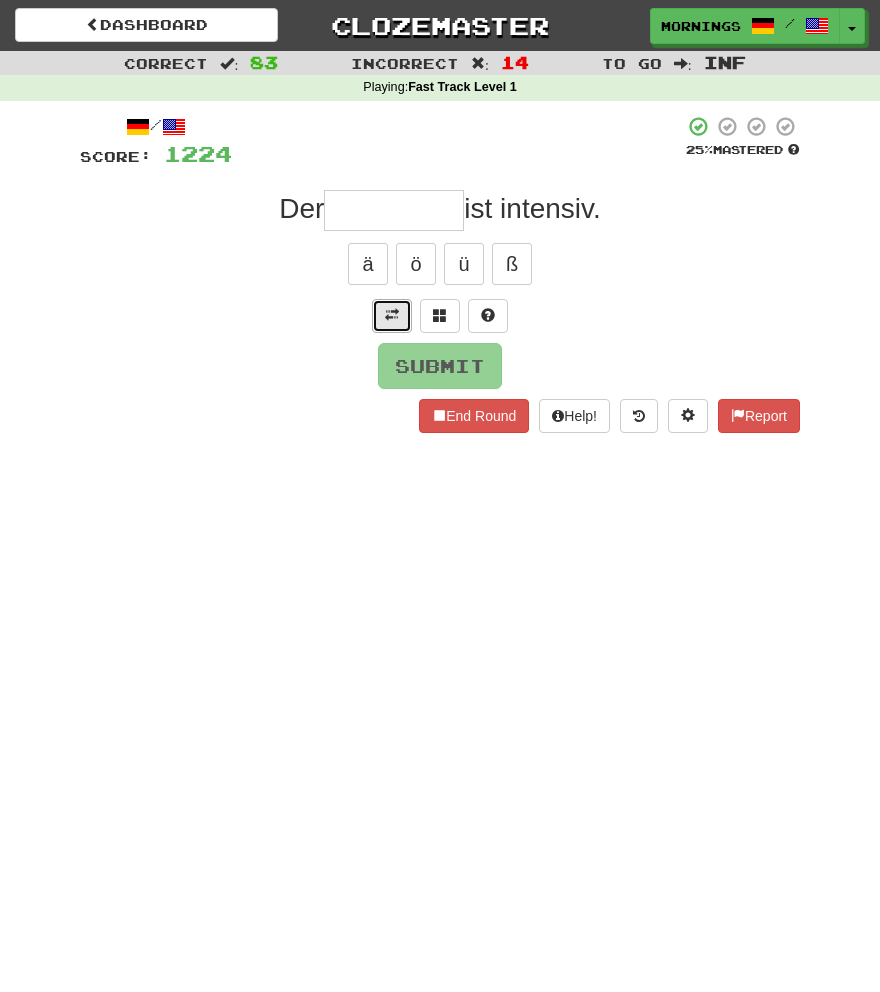 click at bounding box center (392, 316) 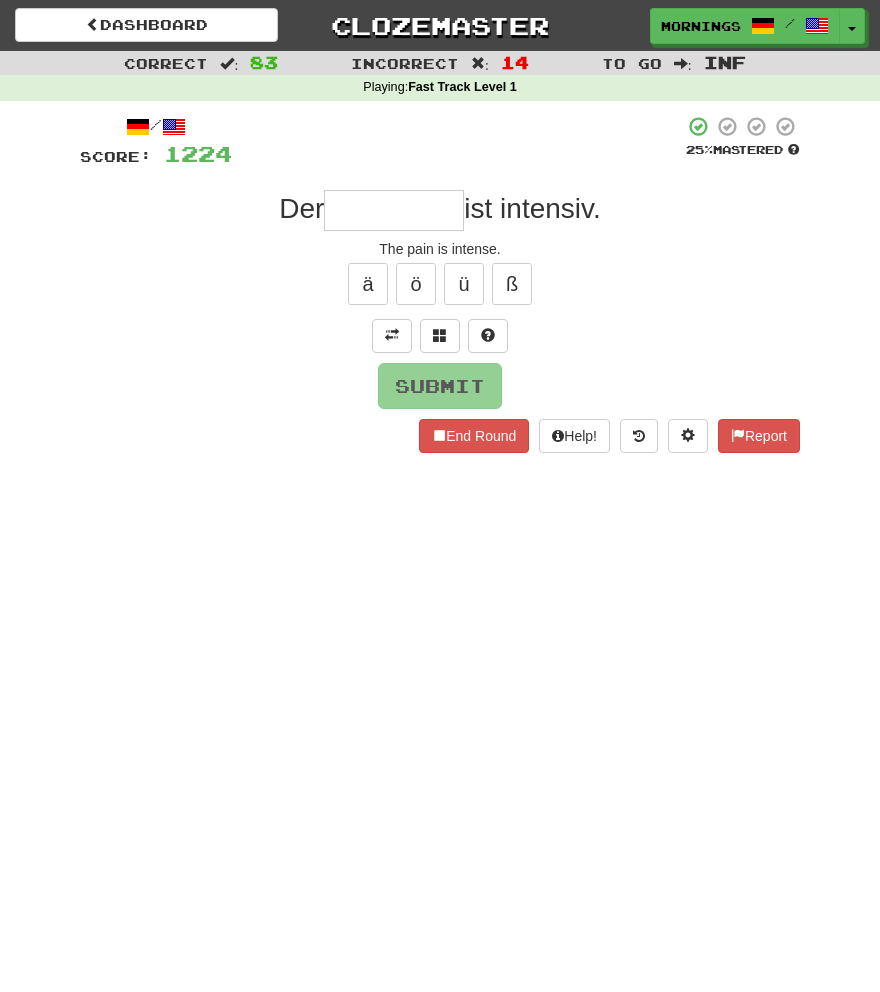 click at bounding box center [394, 210] 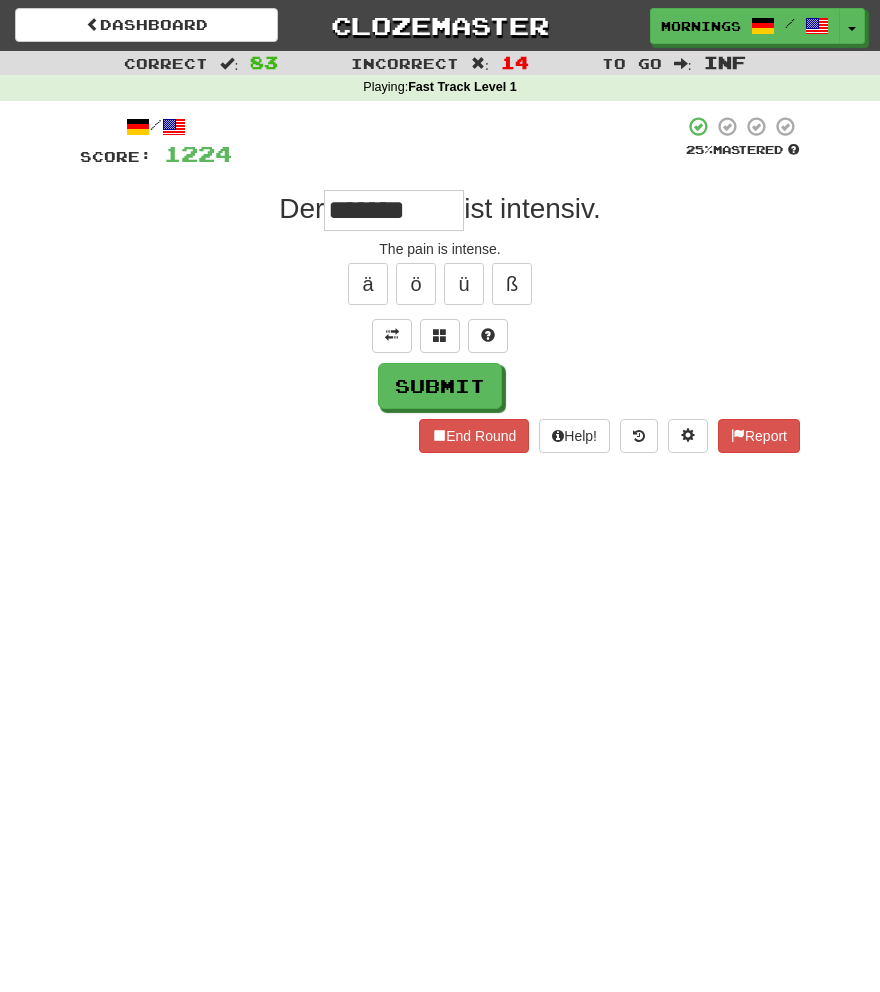 type on "*******" 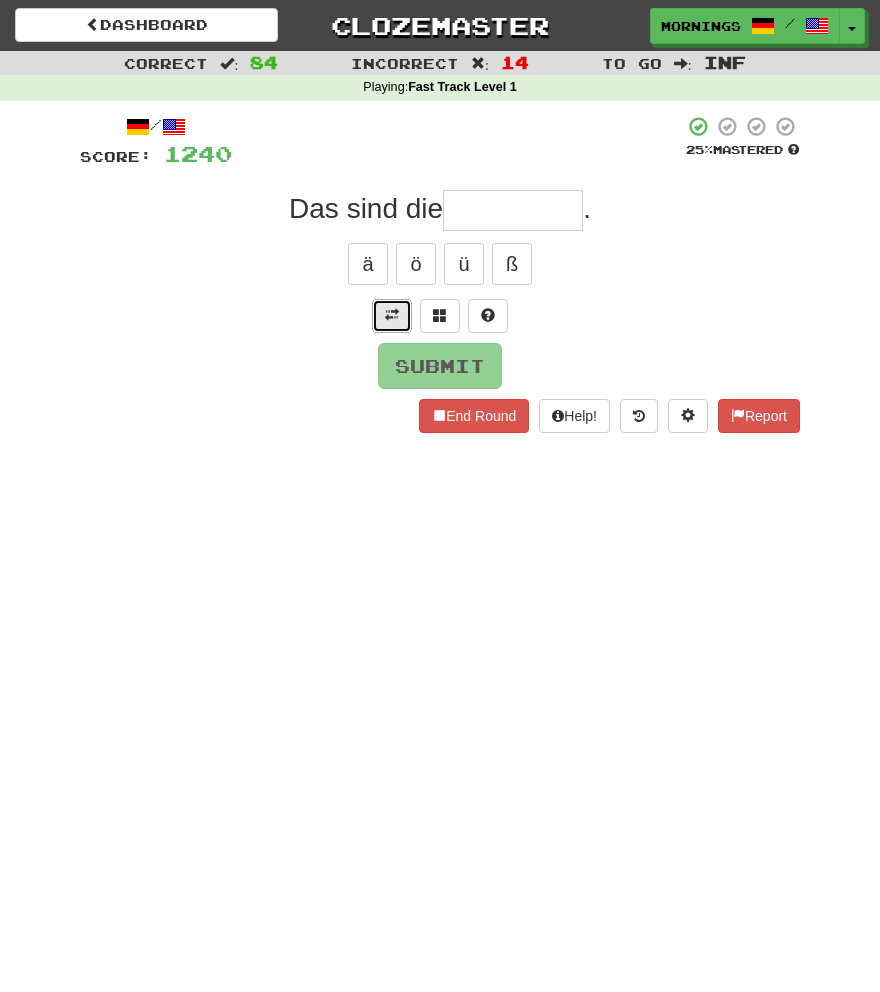 click at bounding box center (392, 315) 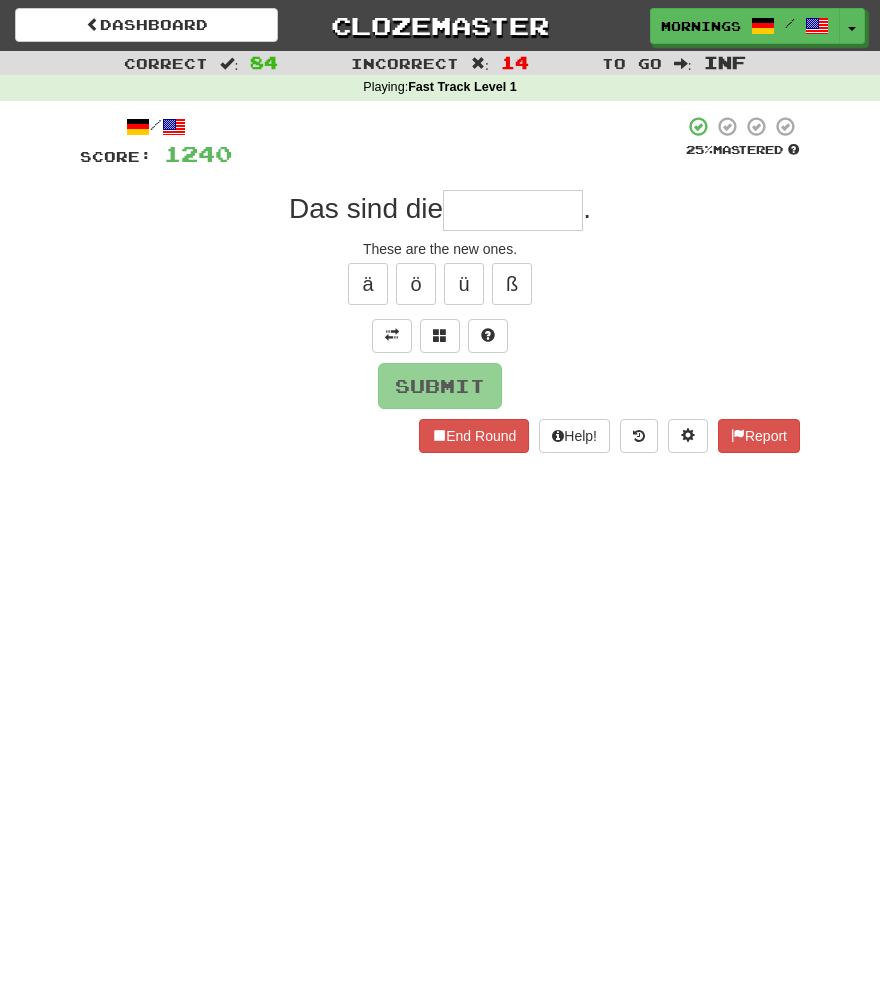 click at bounding box center (513, 210) 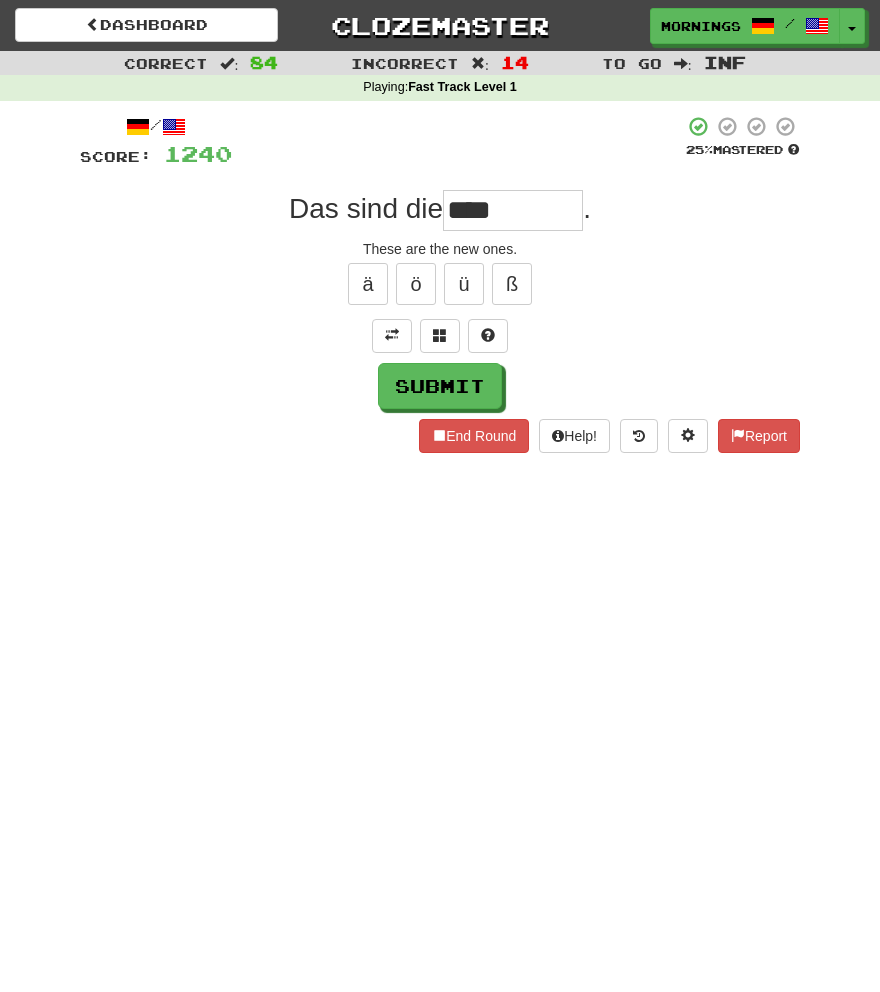 type on "*****" 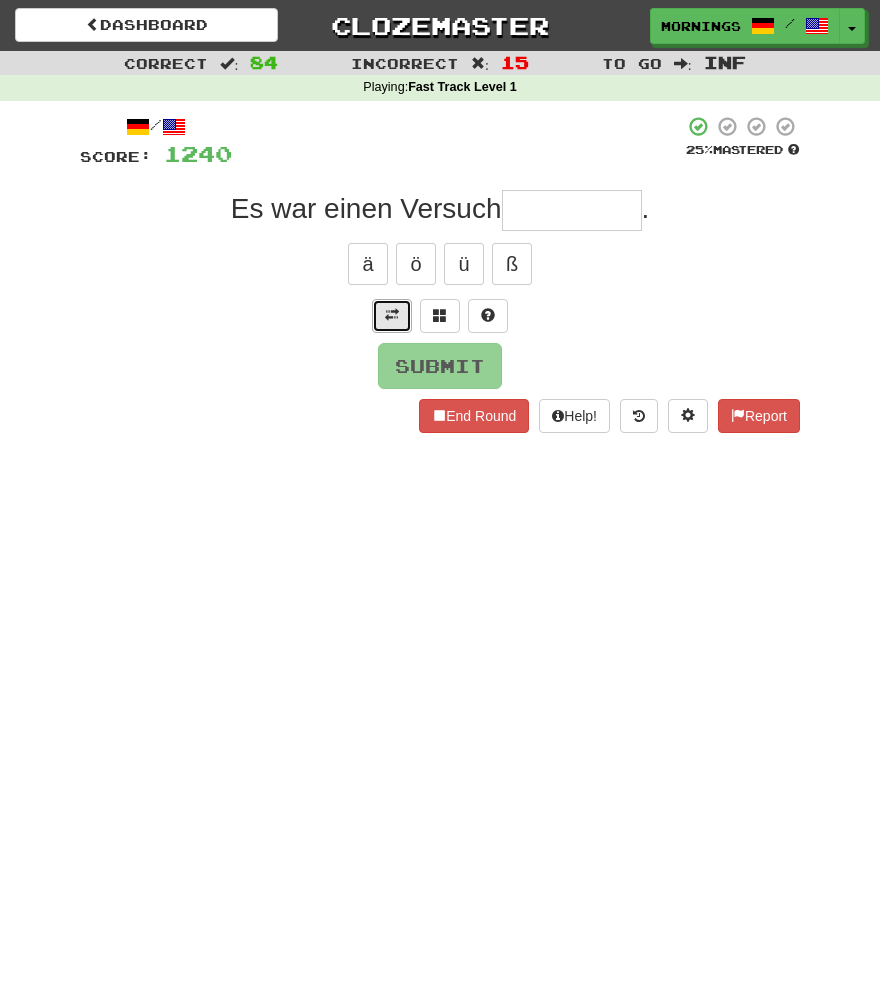 click at bounding box center [392, 316] 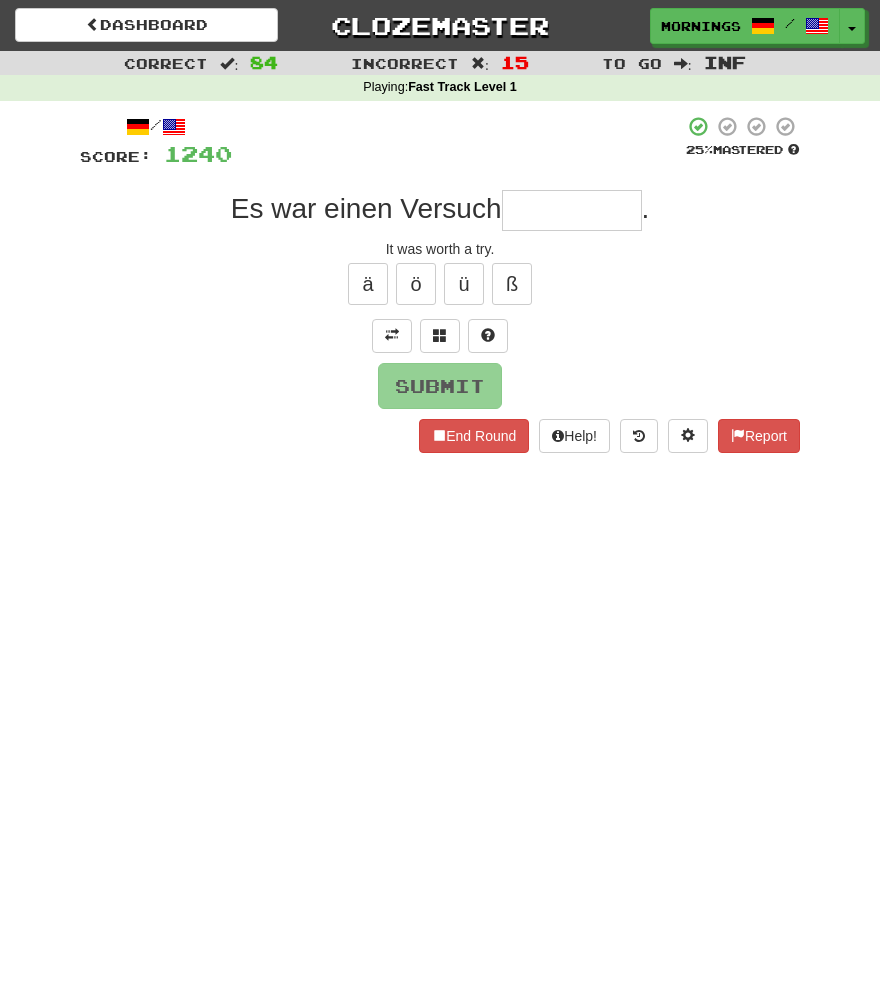 click at bounding box center (572, 210) 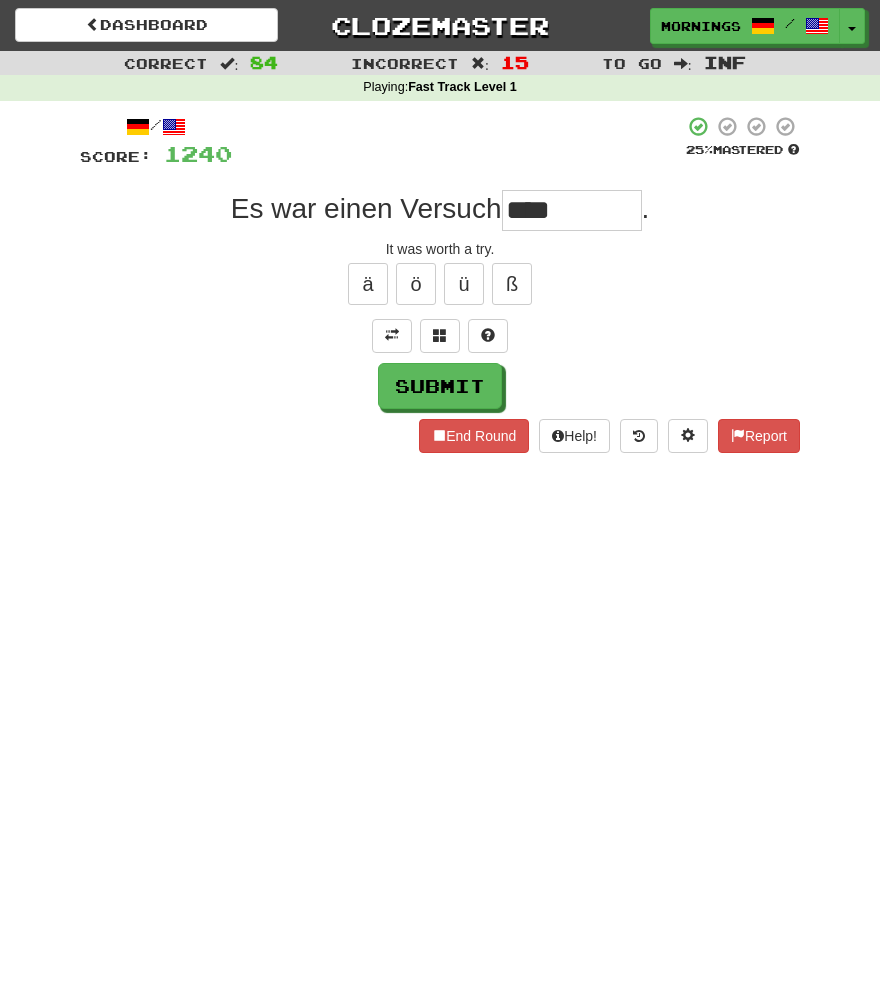 type on "****" 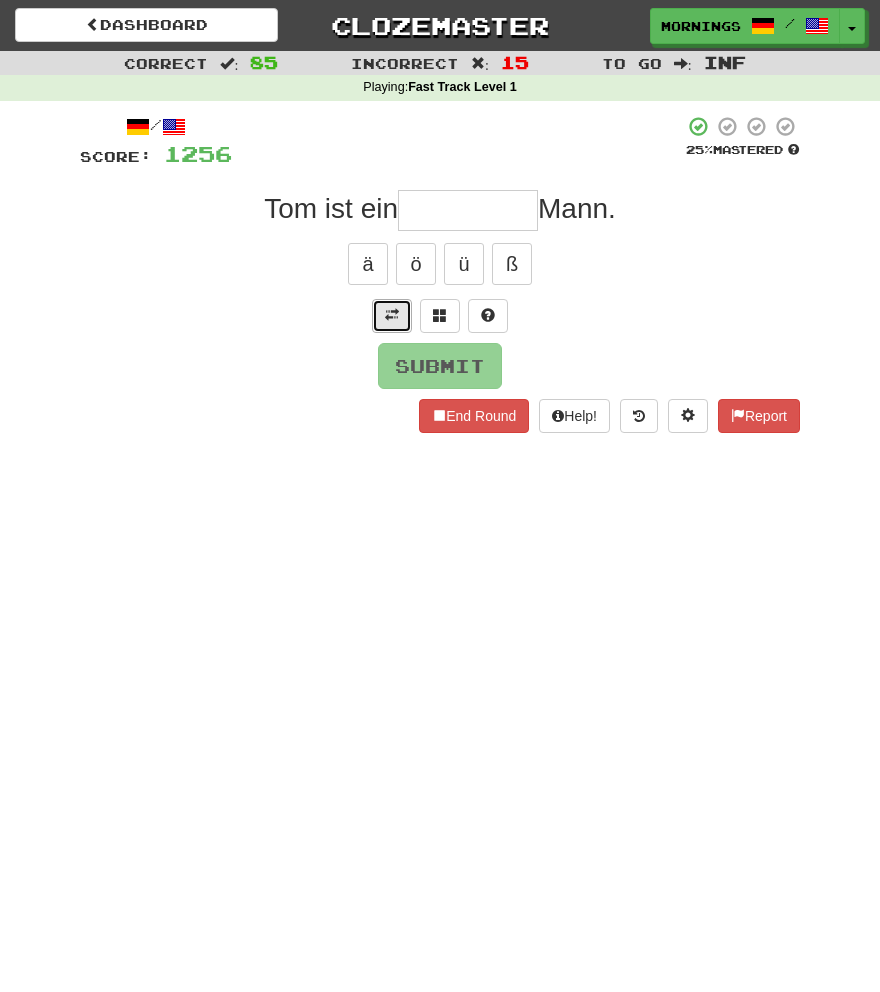 click at bounding box center [392, 315] 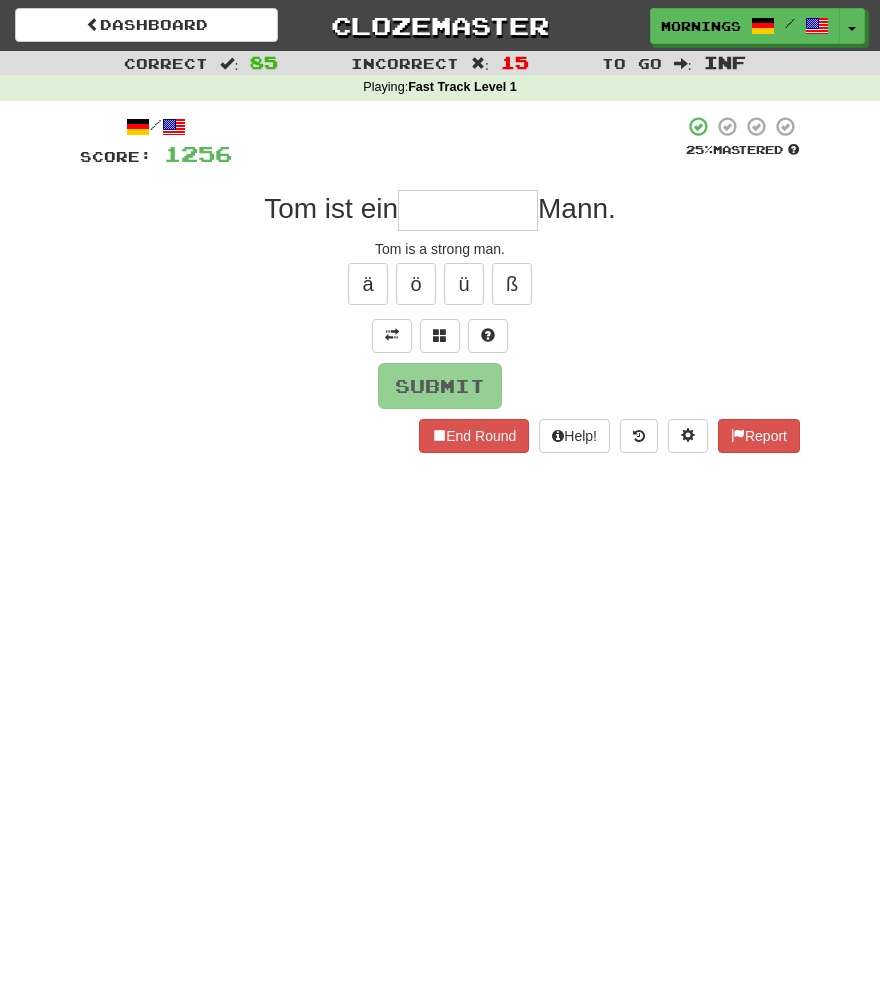 click at bounding box center (468, 210) 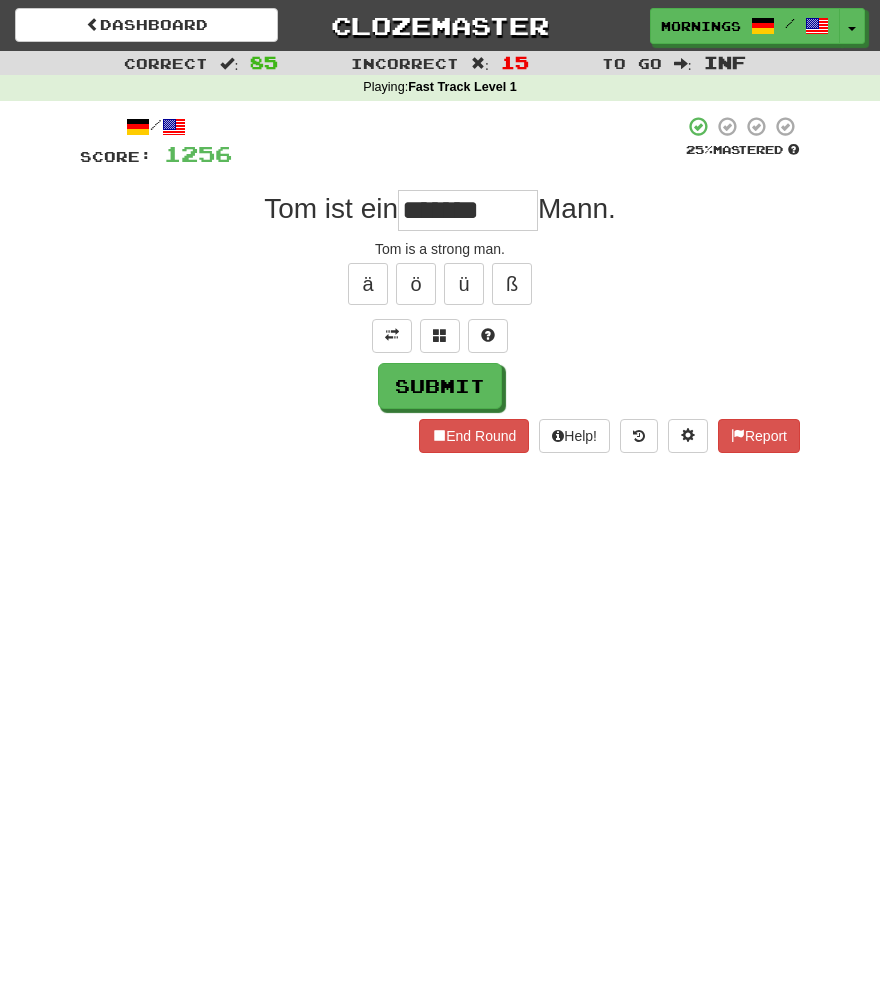 type on "*******" 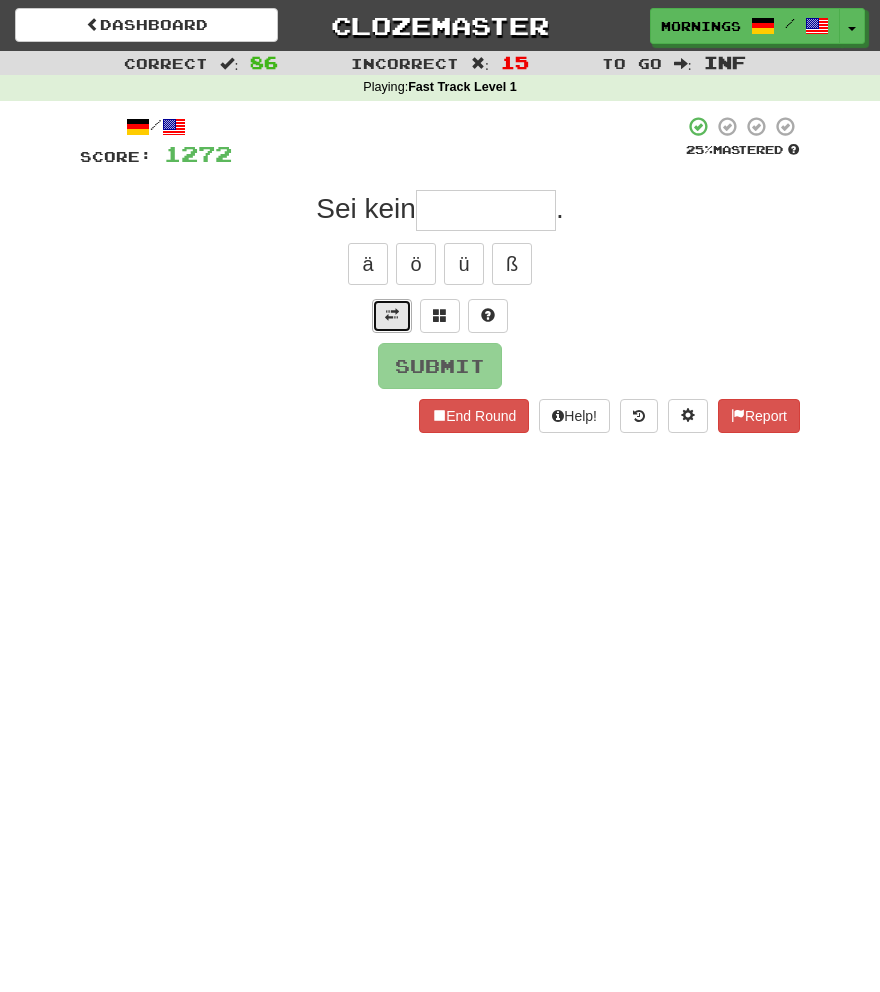 click at bounding box center (392, 316) 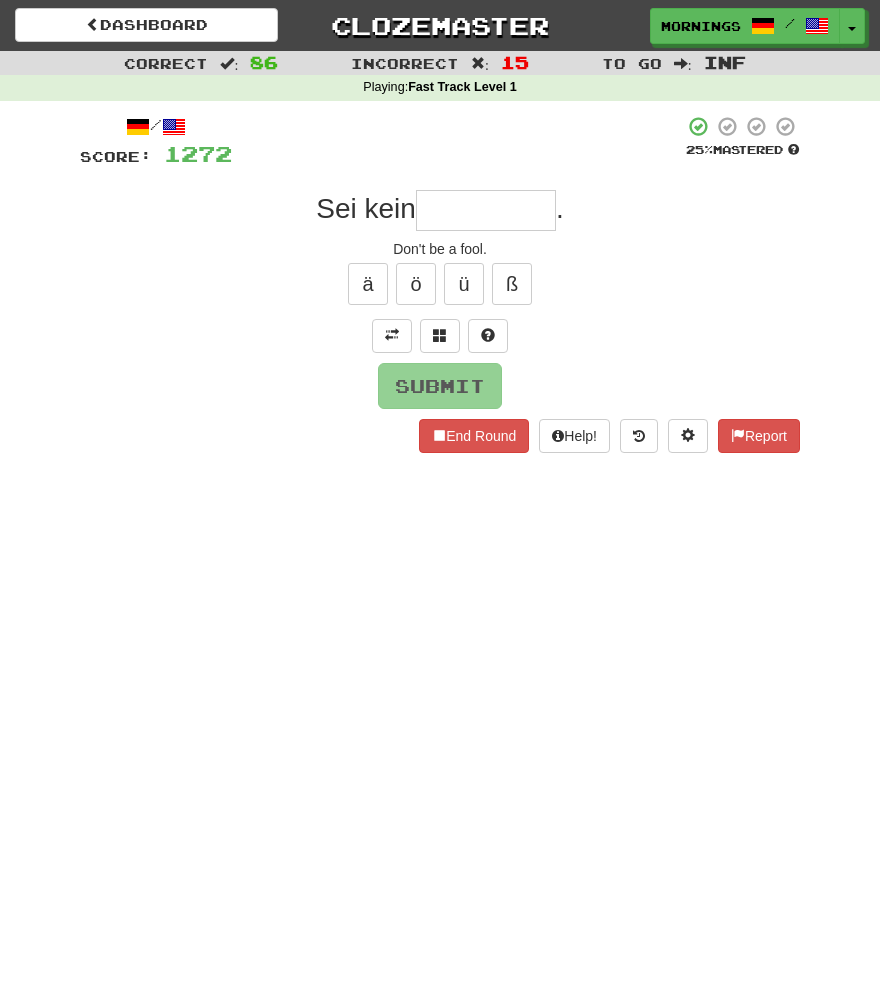 click at bounding box center (486, 210) 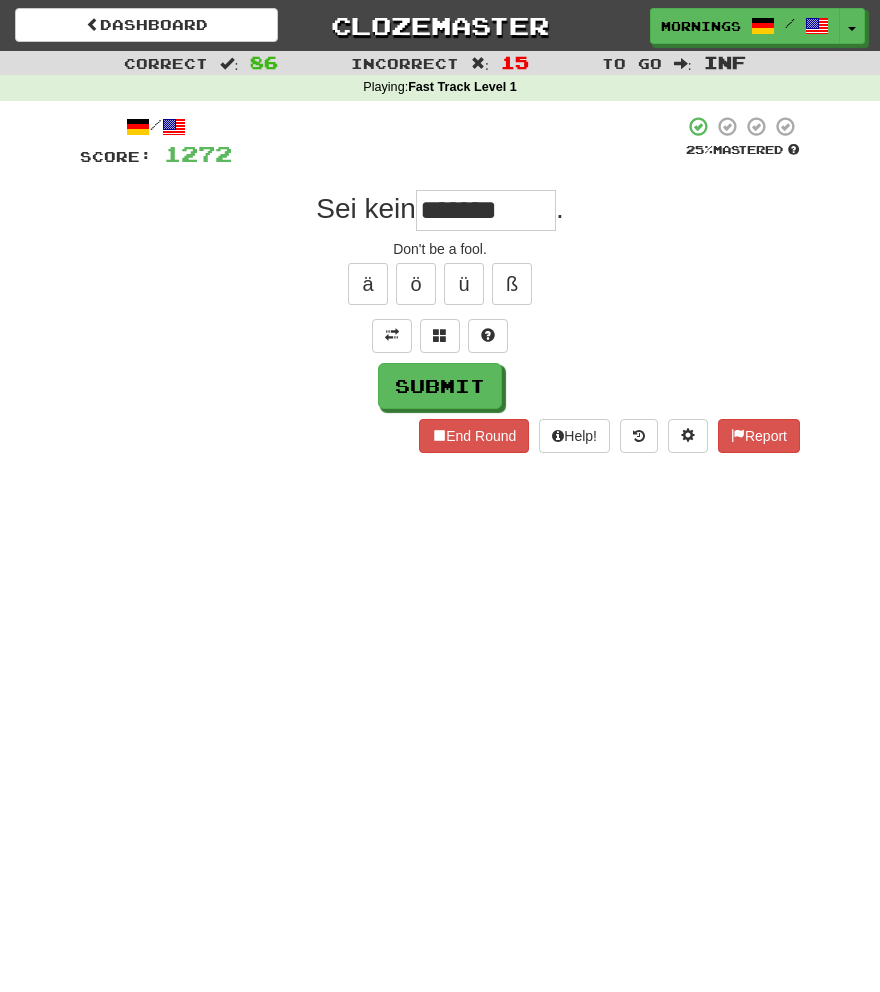 type on "****" 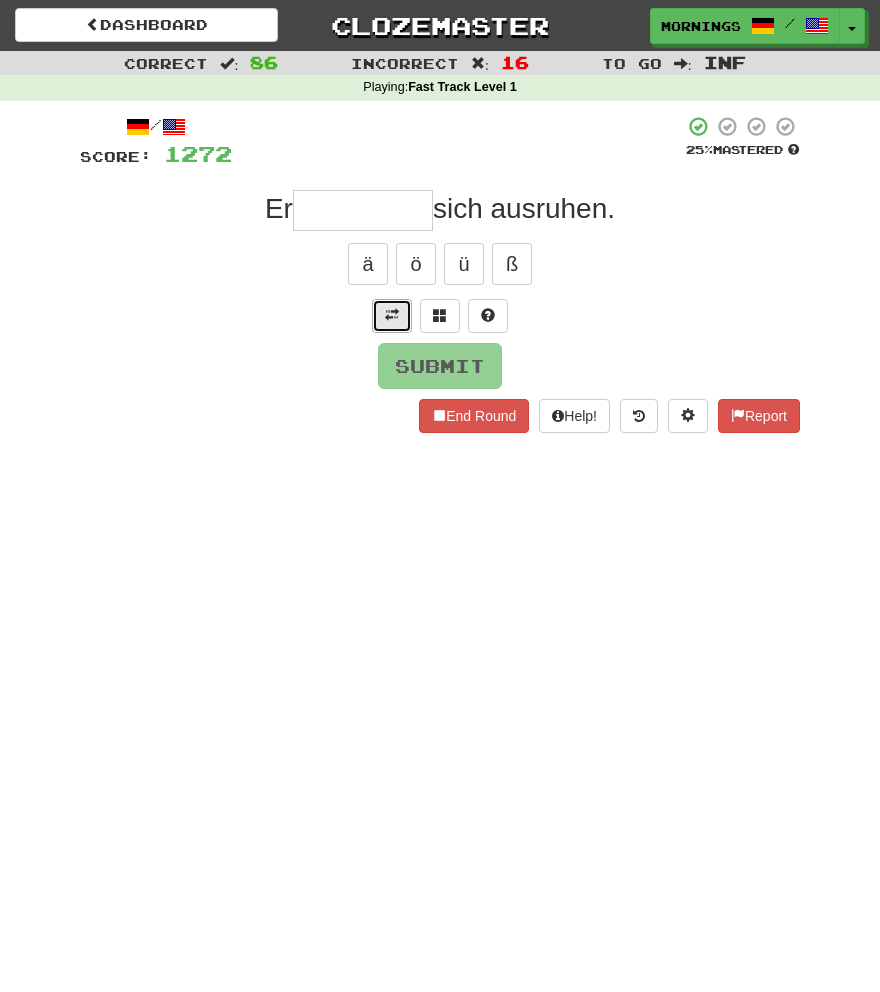 click at bounding box center [392, 315] 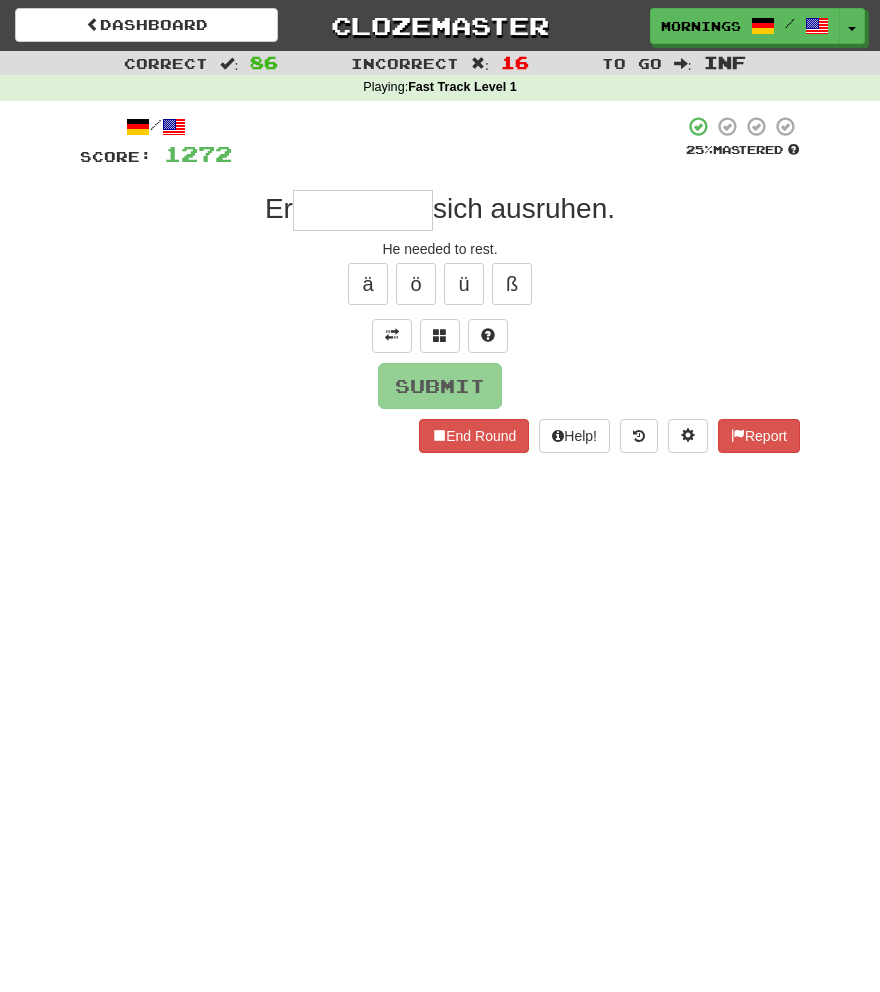 click at bounding box center [363, 210] 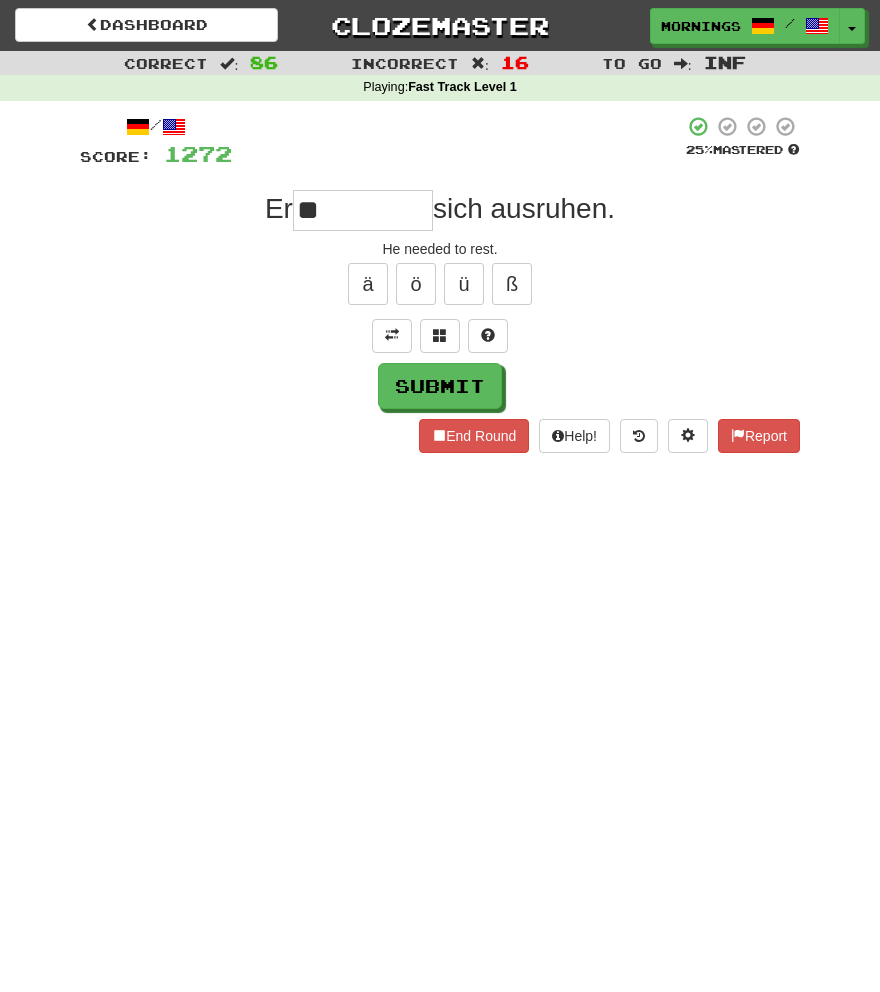 type on "*" 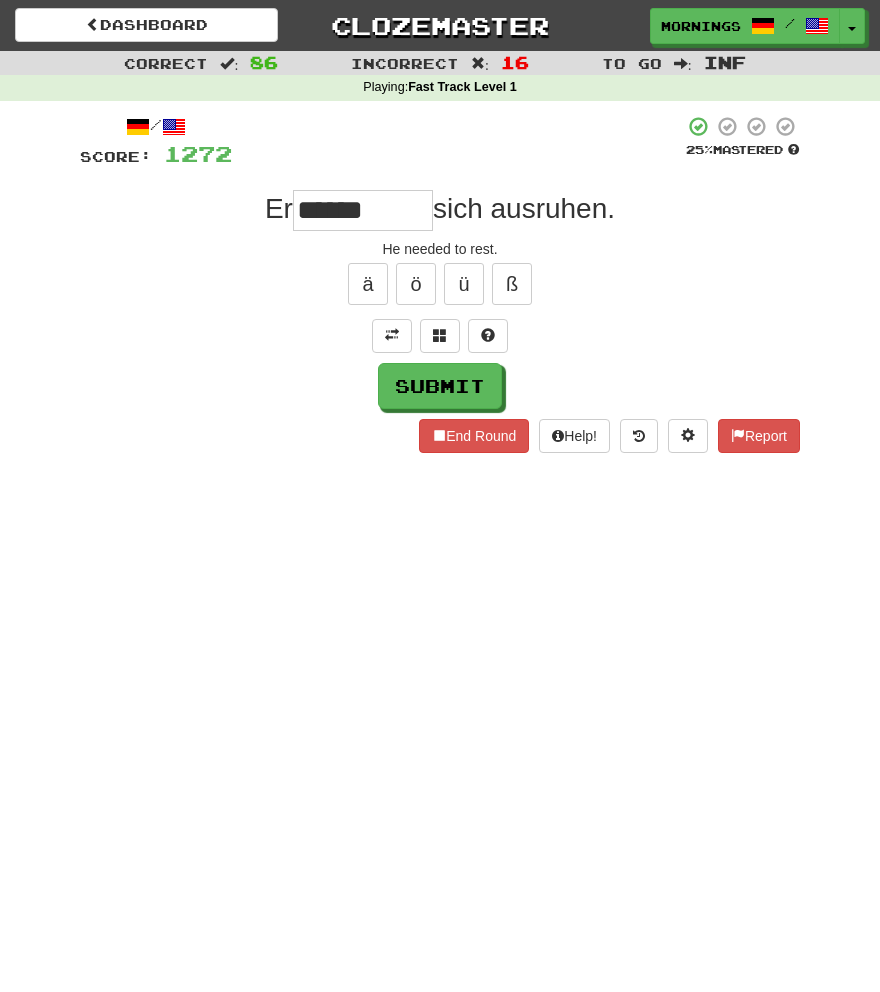 type on "******" 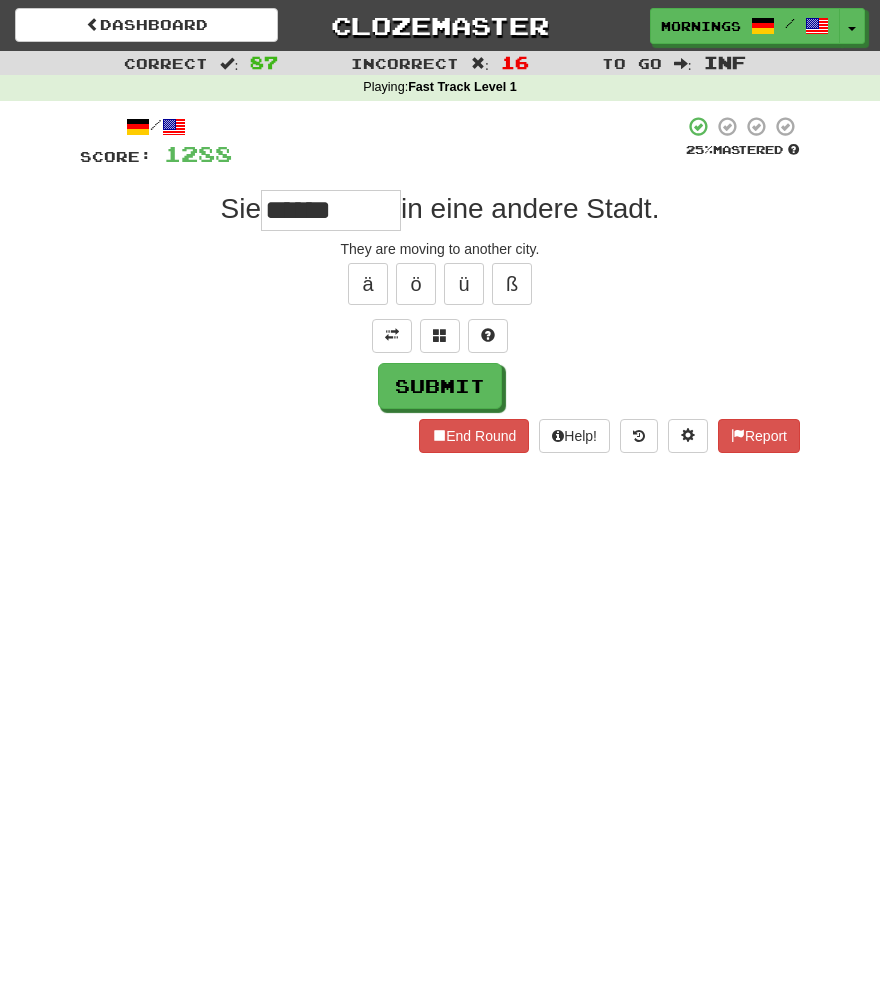 type on "******" 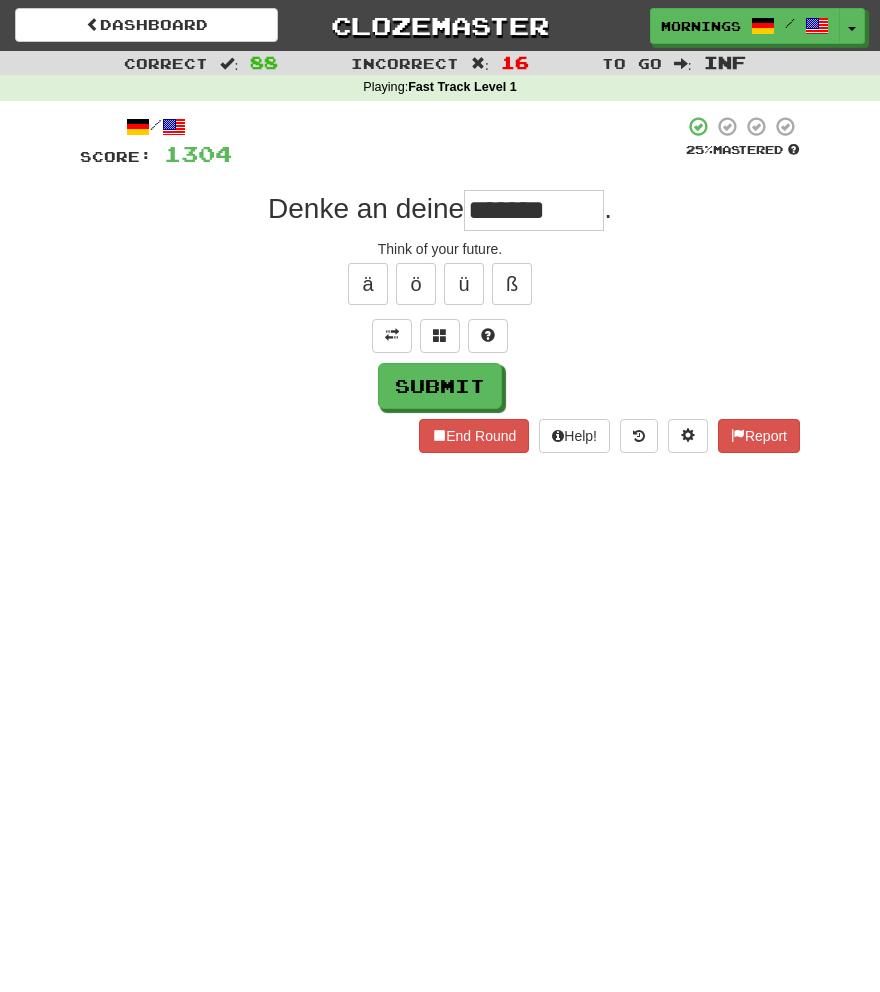 type on "*******" 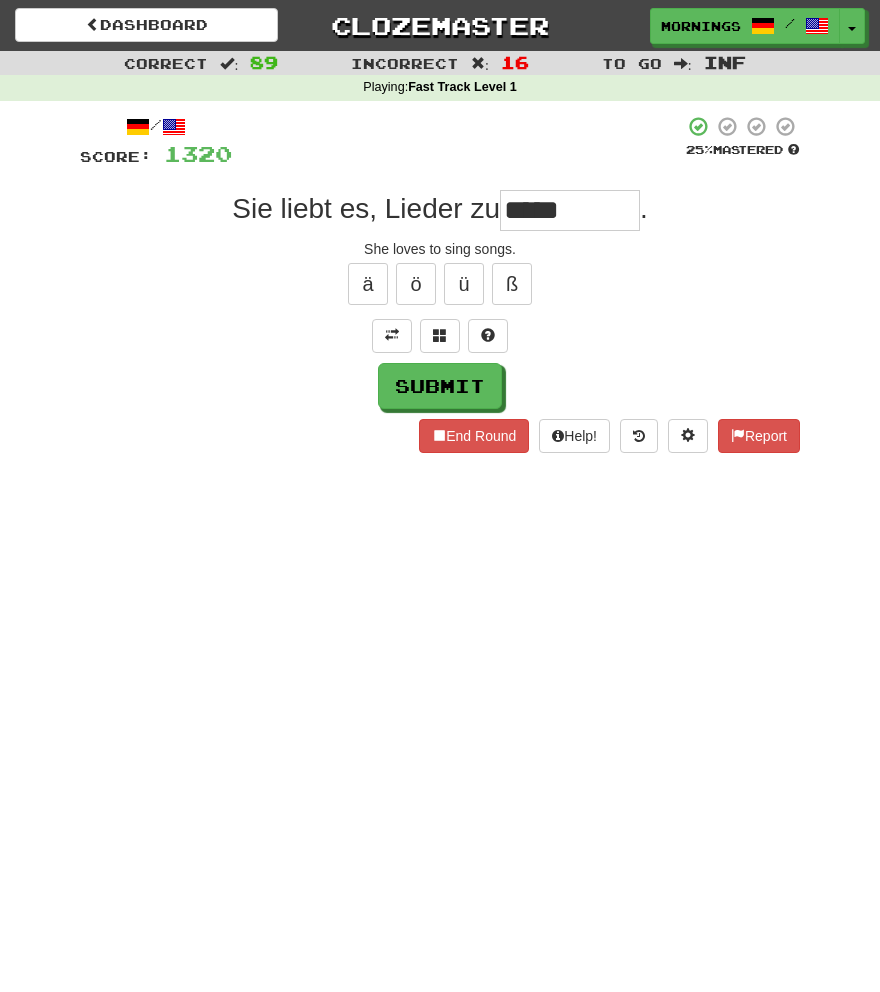 type on "******" 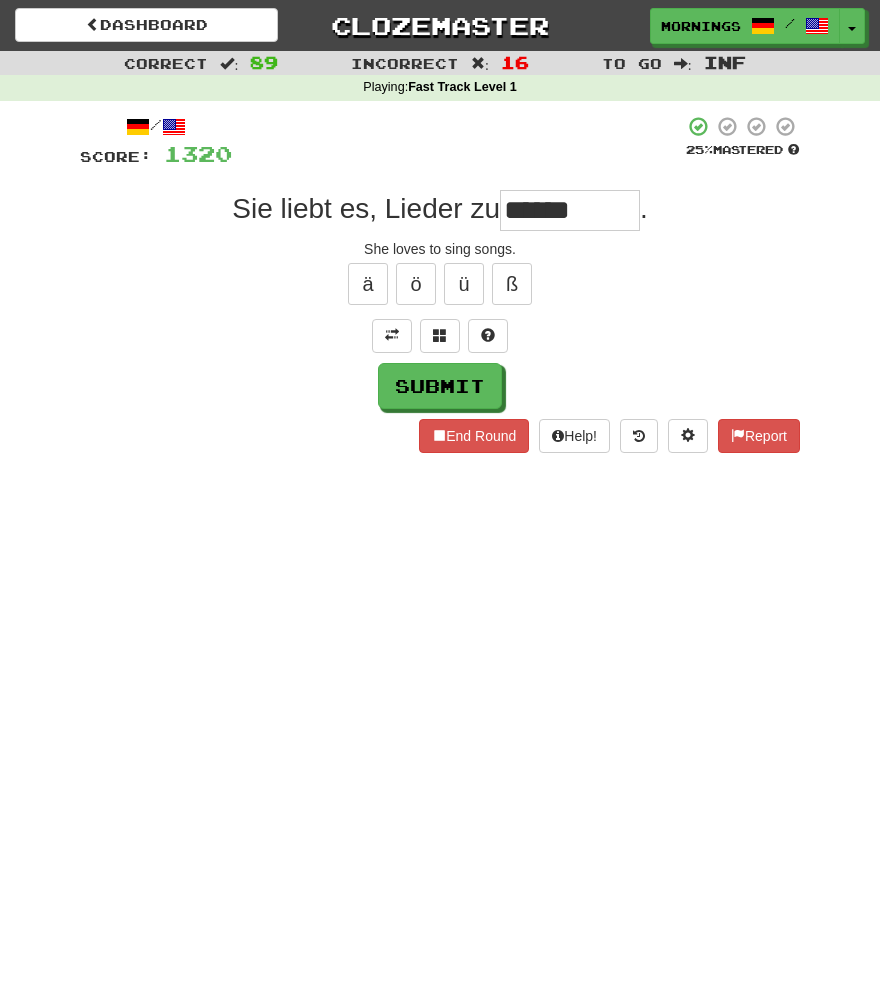 type on "******" 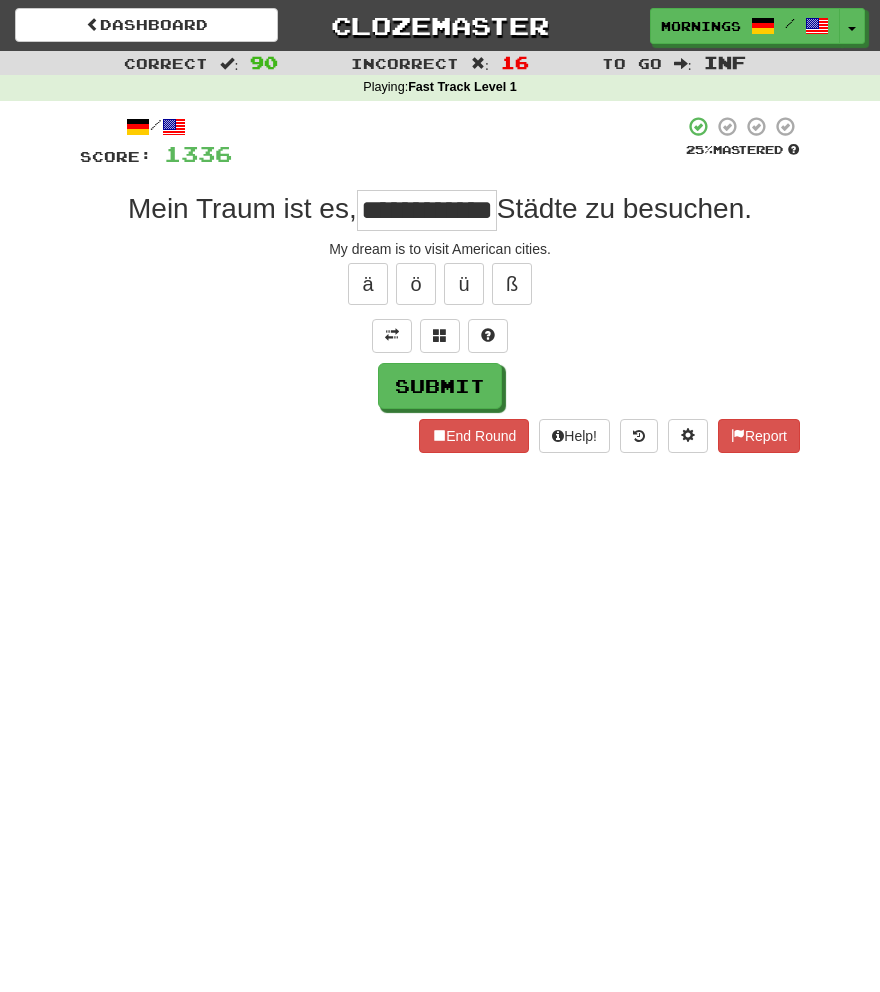 scroll, scrollTop: 0, scrollLeft: 0, axis: both 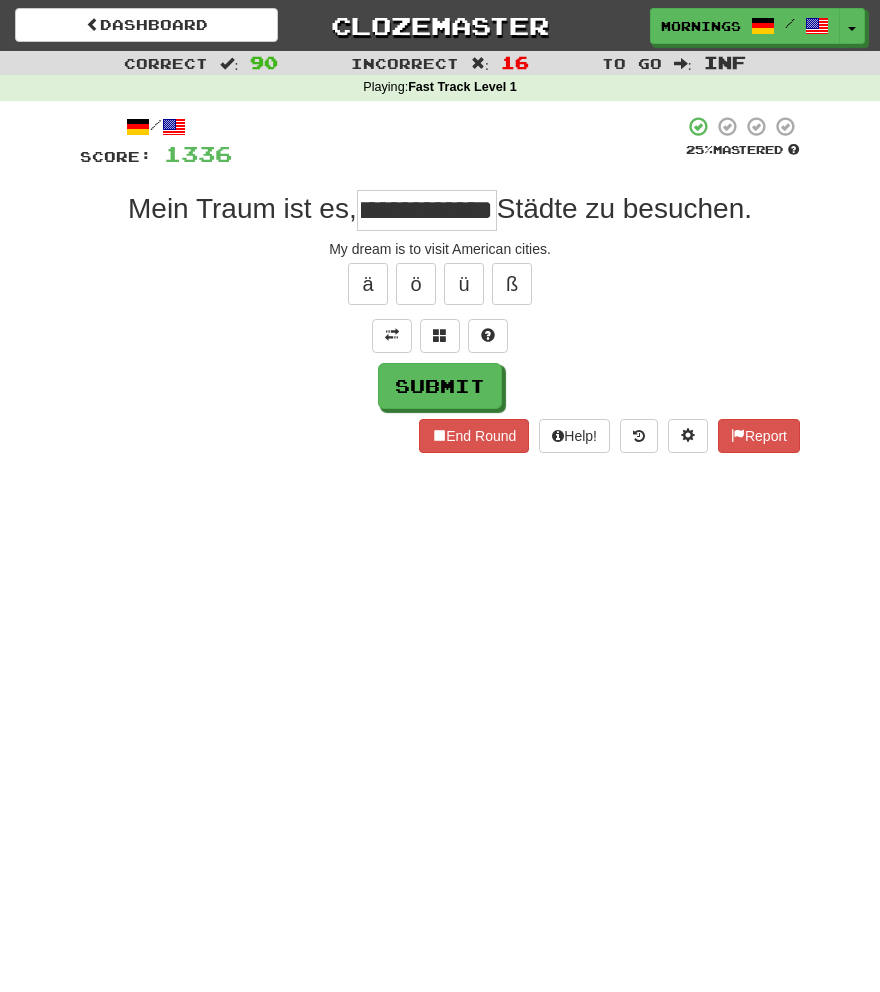 type on "**********" 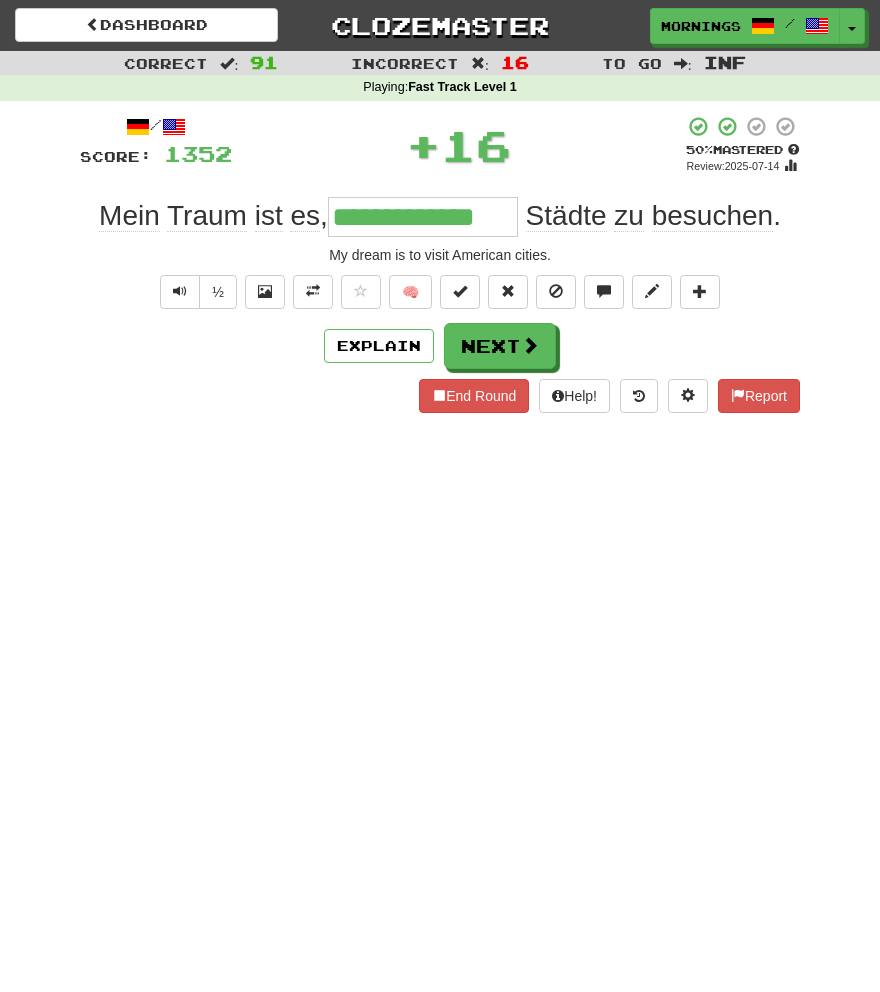 scroll, scrollTop: 0, scrollLeft: 0, axis: both 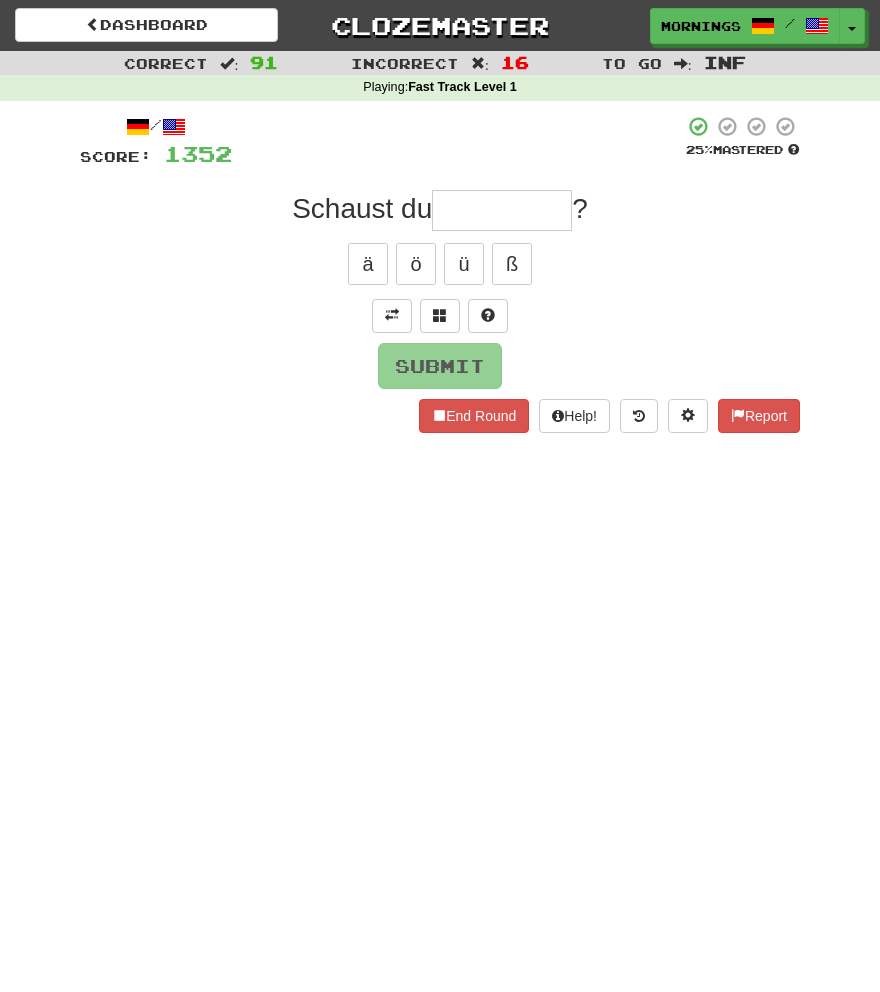 click on "Correct   :   91 Incorrect   :   16 To go   :   Inf Playing :  Fast Track Level 1  /  Score:   1352 25 %  Mastered Schaust du  ? ä ö ü ß Submit  End Round  Help!  Report" at bounding box center [440, 256] 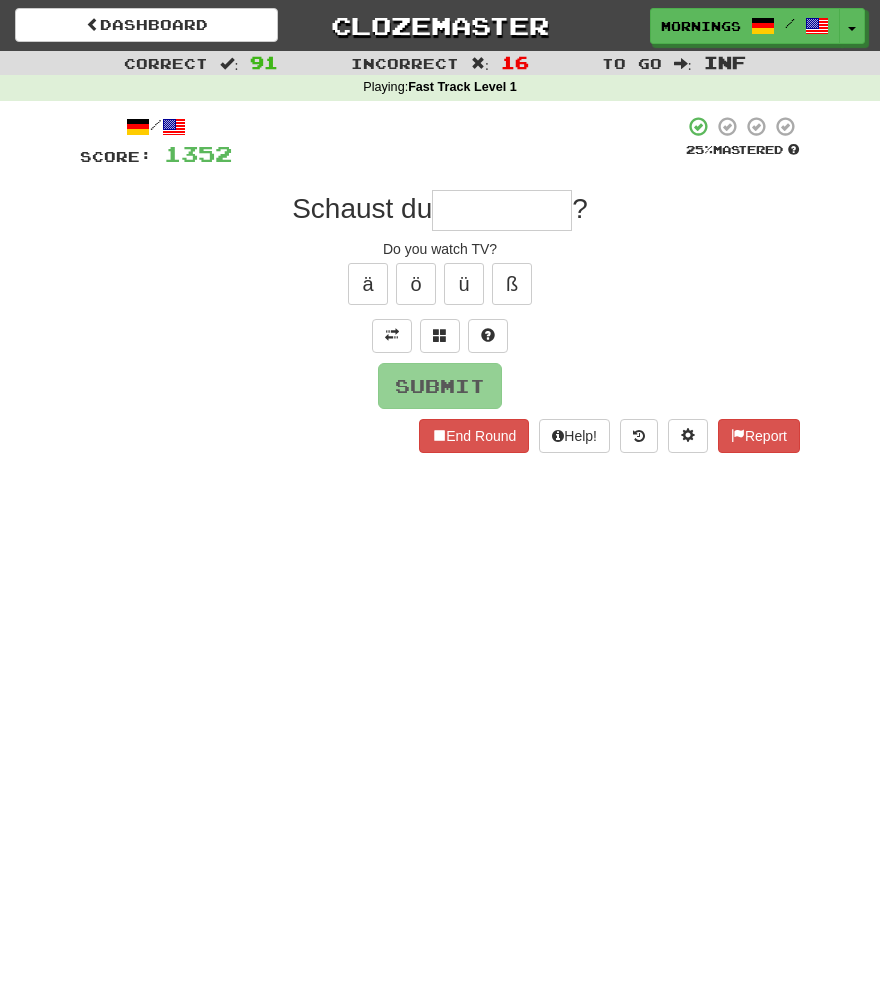 click at bounding box center [502, 210] 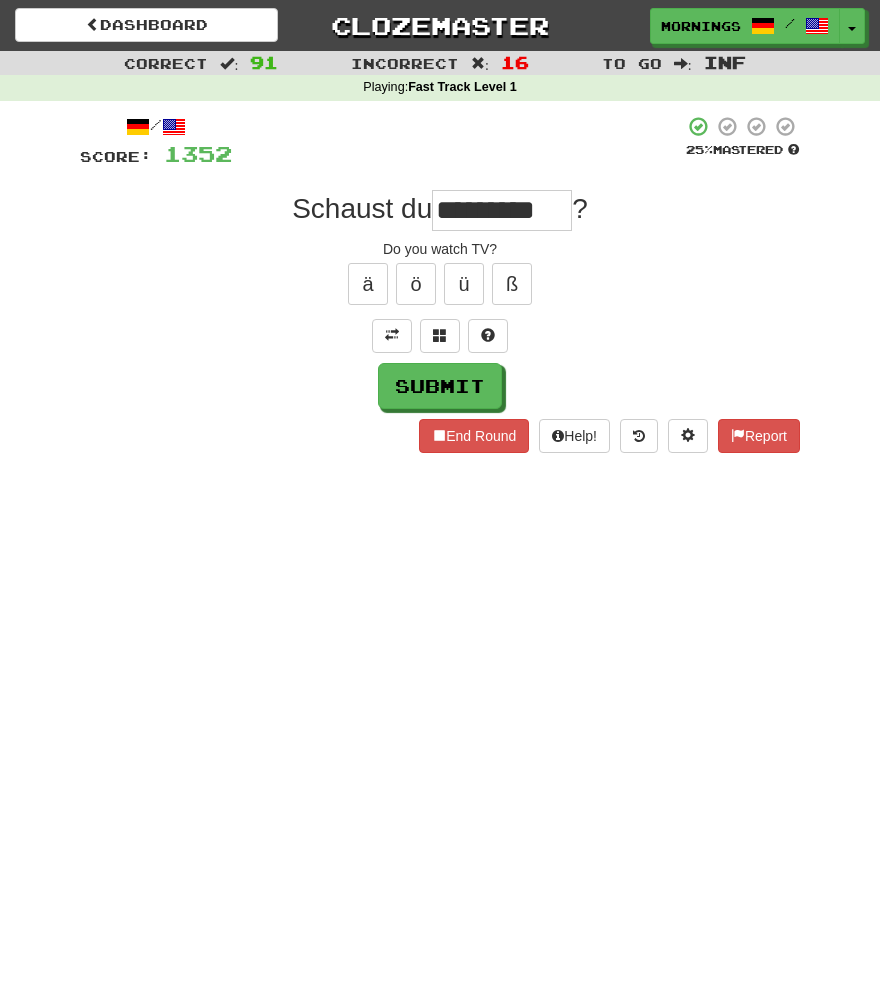 type on "*********" 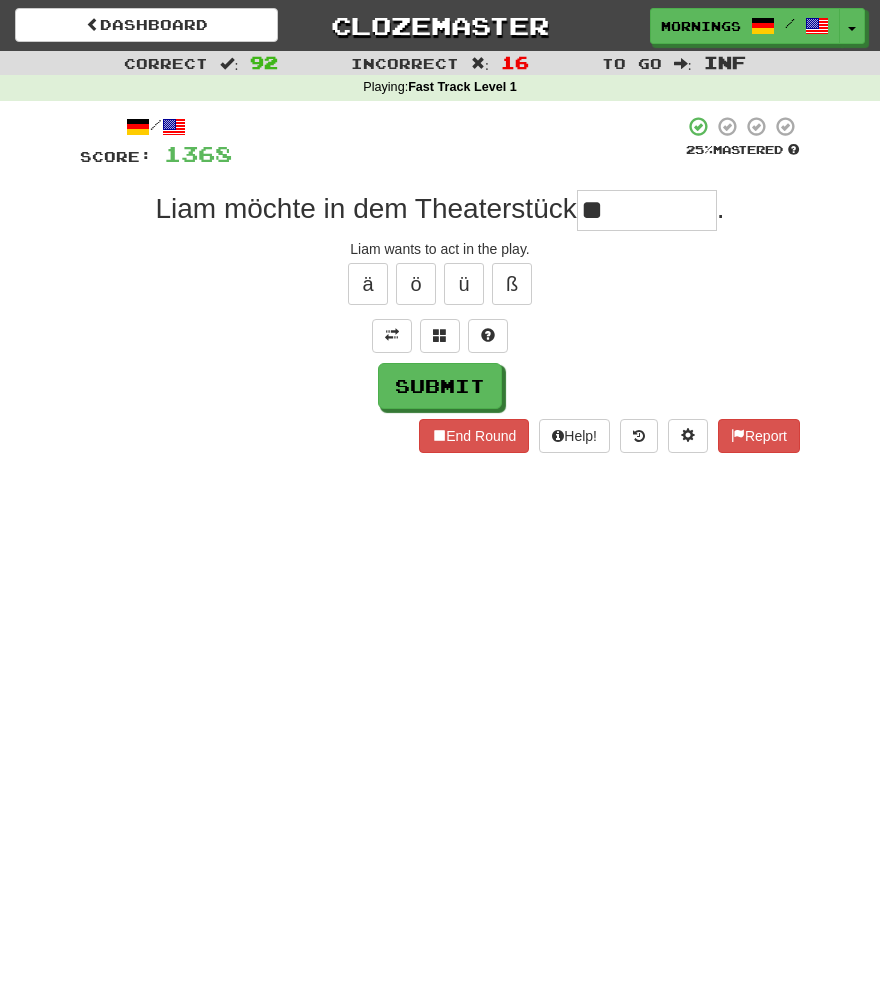 type on "*" 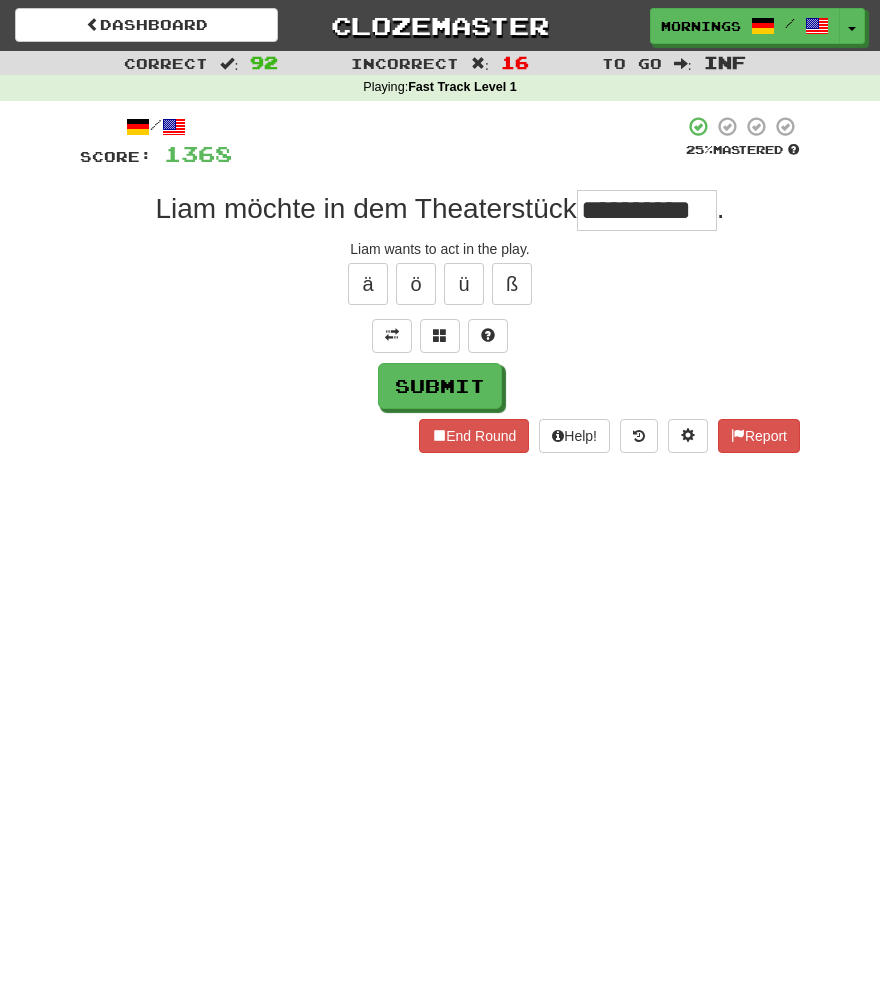 type on "**********" 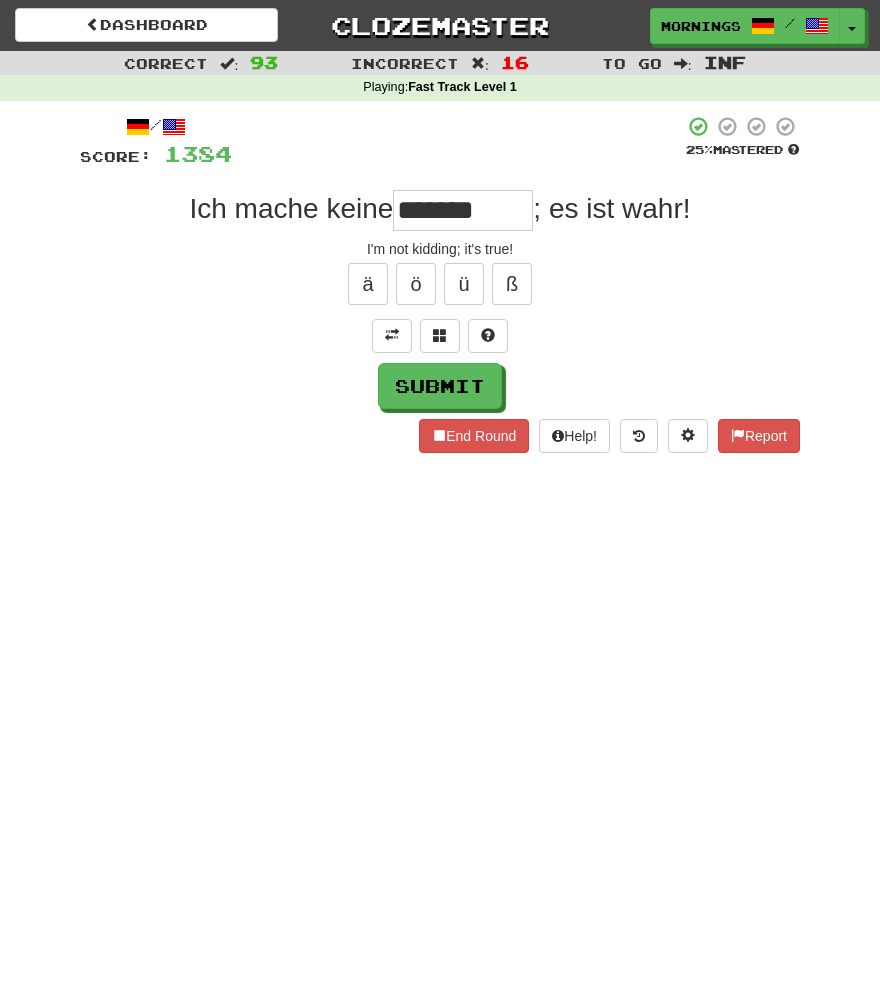 type on "*******" 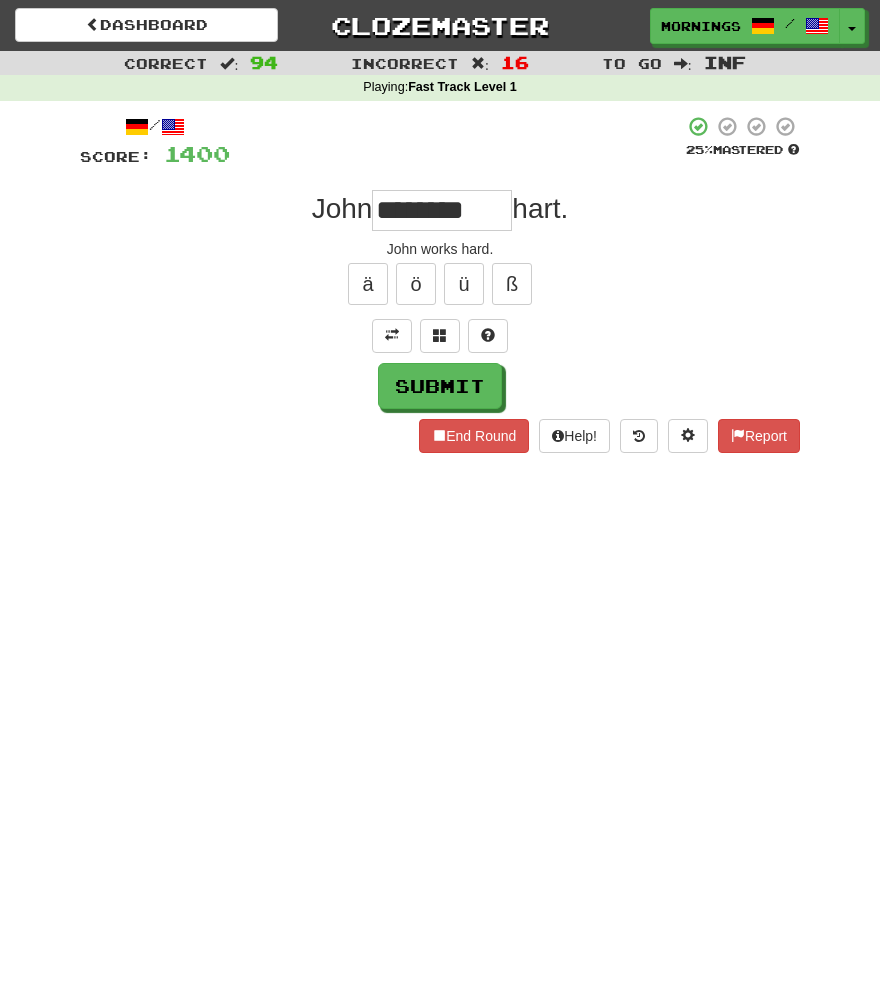 type on "********" 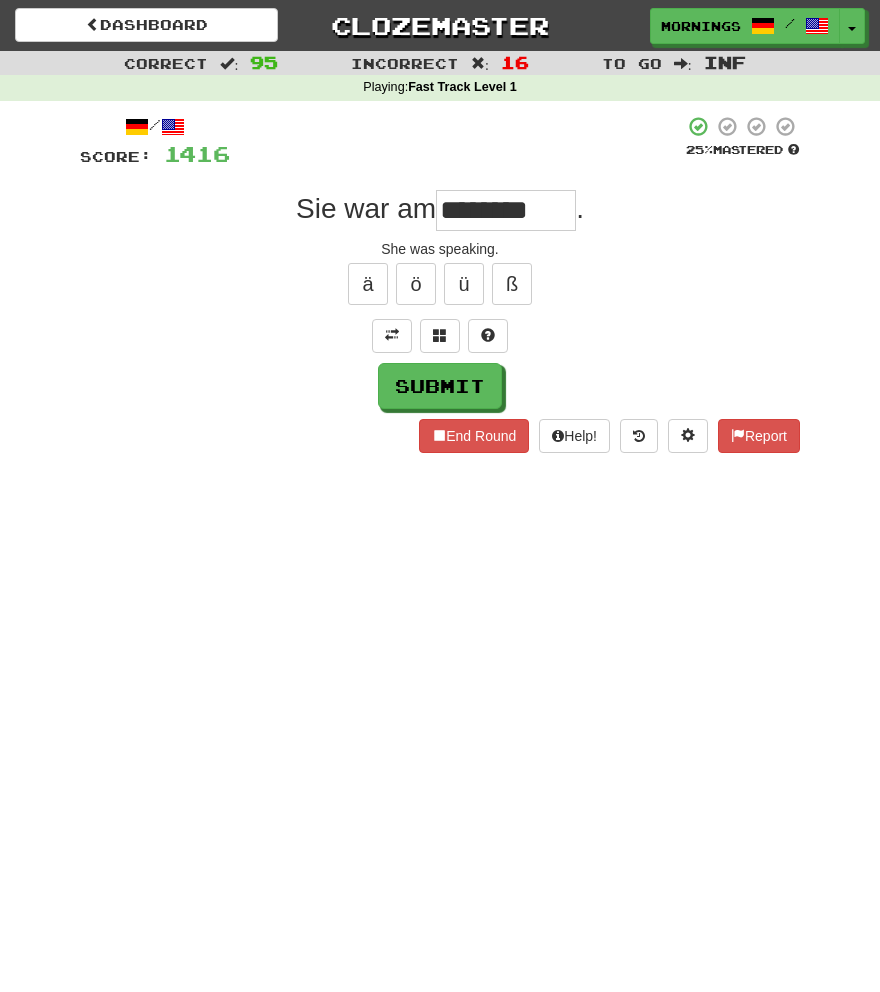 type on "********" 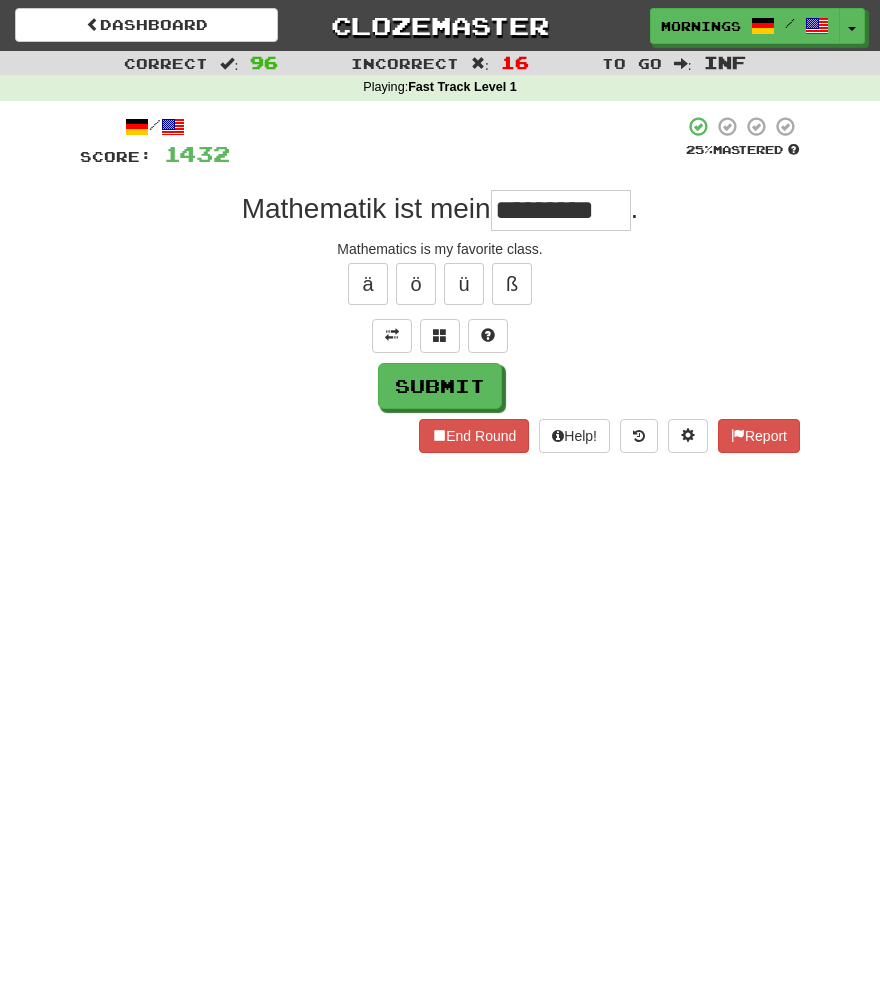 click on "Dashboard
Clozemaster
MorningSky1558
/
Toggle Dropdown
Dashboard
Leaderboard
Activity Feed
Notifications
Profile
Discussions
Deutsch
/
English
Streak:
2
Review:
2,640
Points Today: 8
English
/
Español
Streak:
2
Review:
3,655
Points Today: 1560
English
/
Deutsch
Streak:
0
Review:
537
Points Today: 0
English
/
Italiano
Streak:
0
Review:
330
Points Today: 0
English
/
Français
Streak:
2
Review:
2,420
Points Today: 1504
English
/
Português
Streak:
0
Review:
260
Points Today: 0
English
/
العربية
Streak:
0
Review:
216
Points Today: 0" at bounding box center [440, 496] 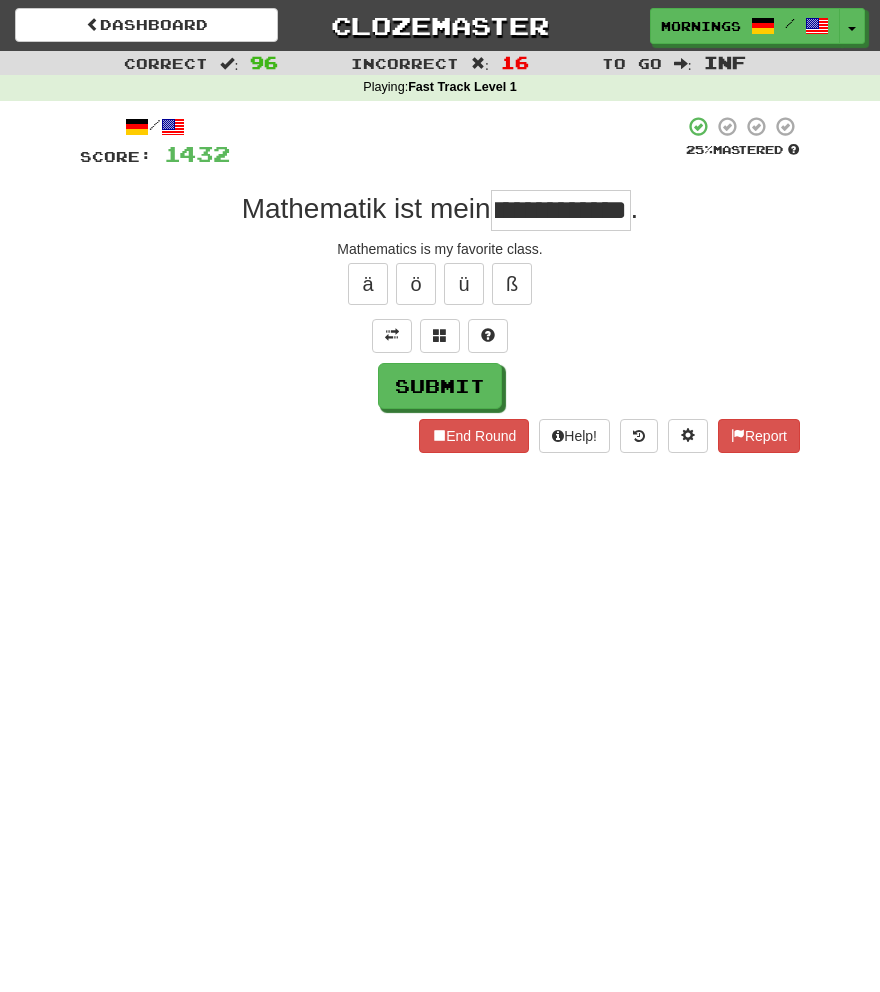 scroll, scrollTop: 0, scrollLeft: 33, axis: horizontal 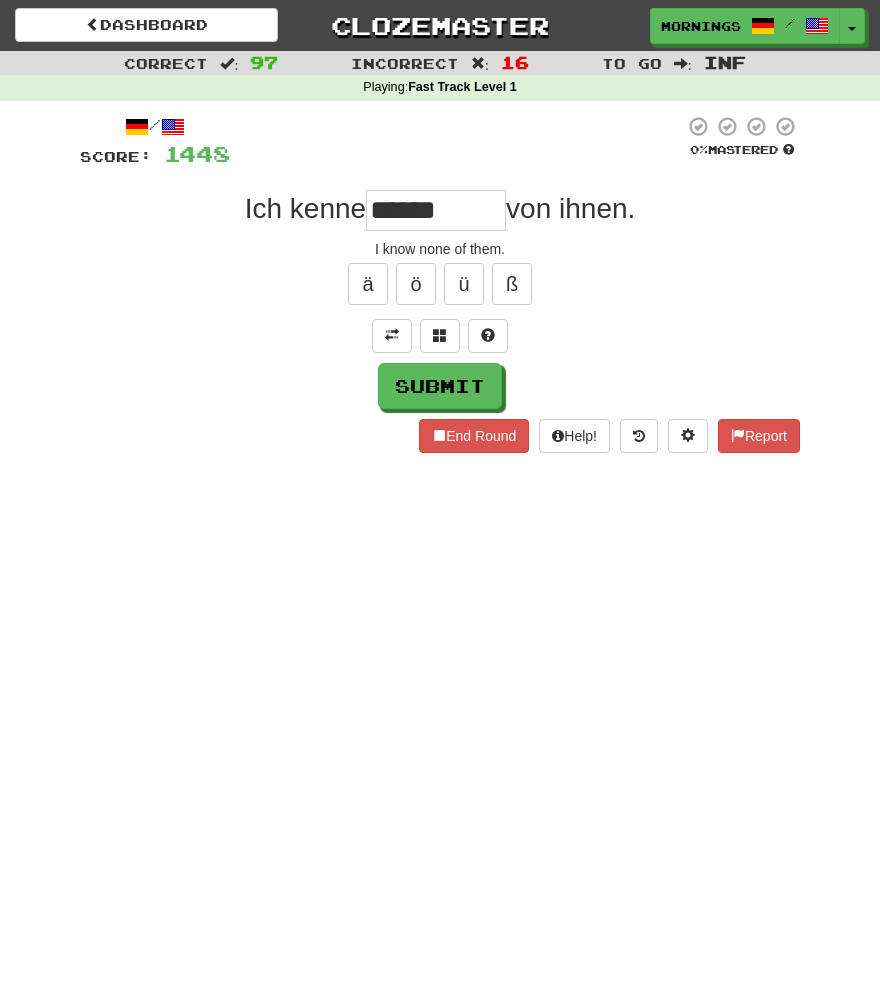 type on "******" 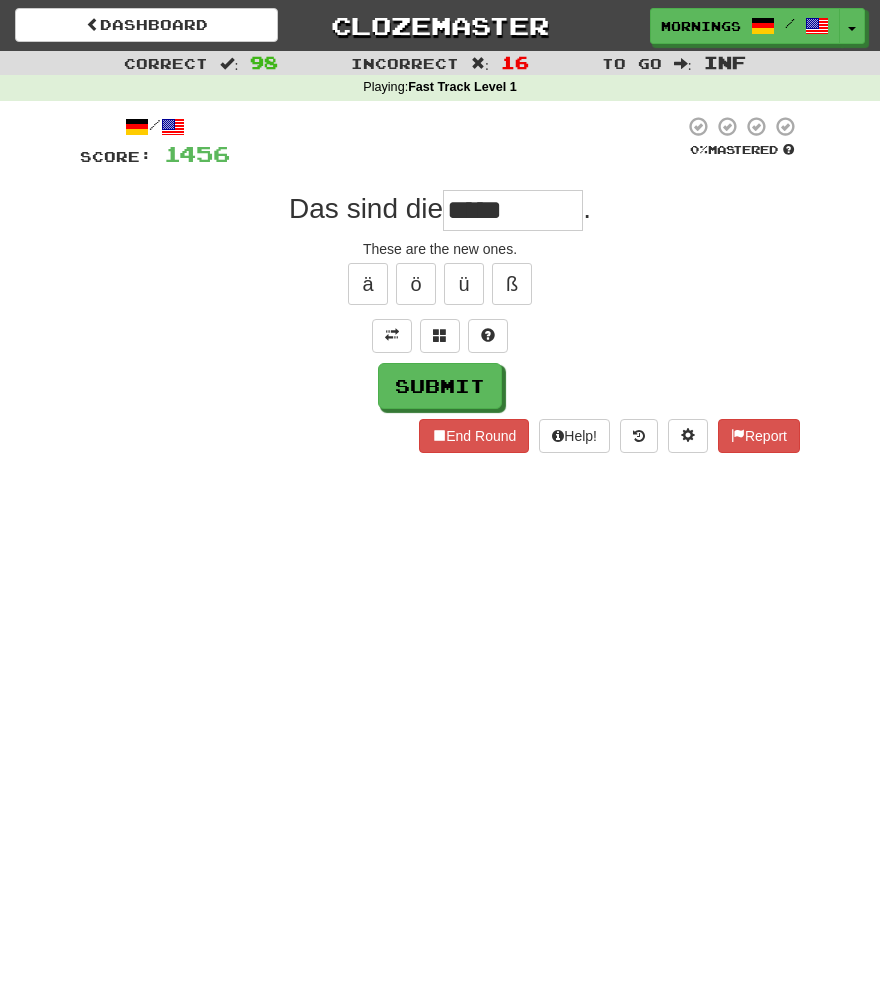 type on "*****" 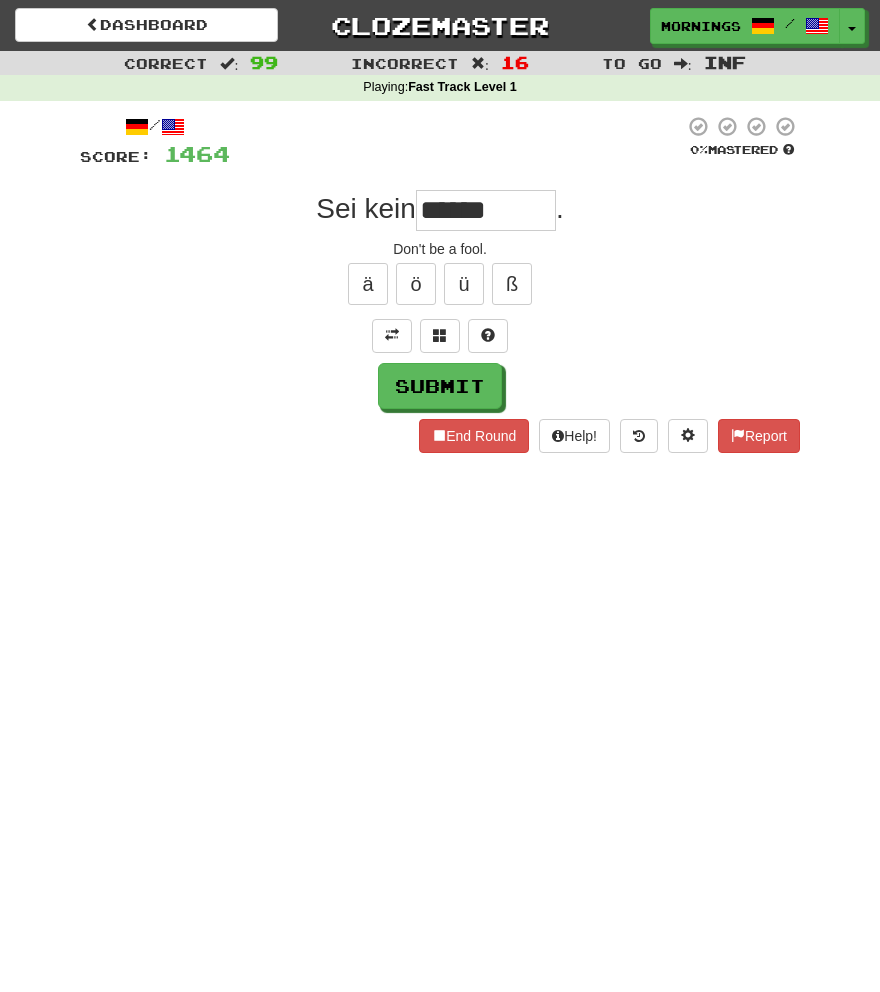 type on "****" 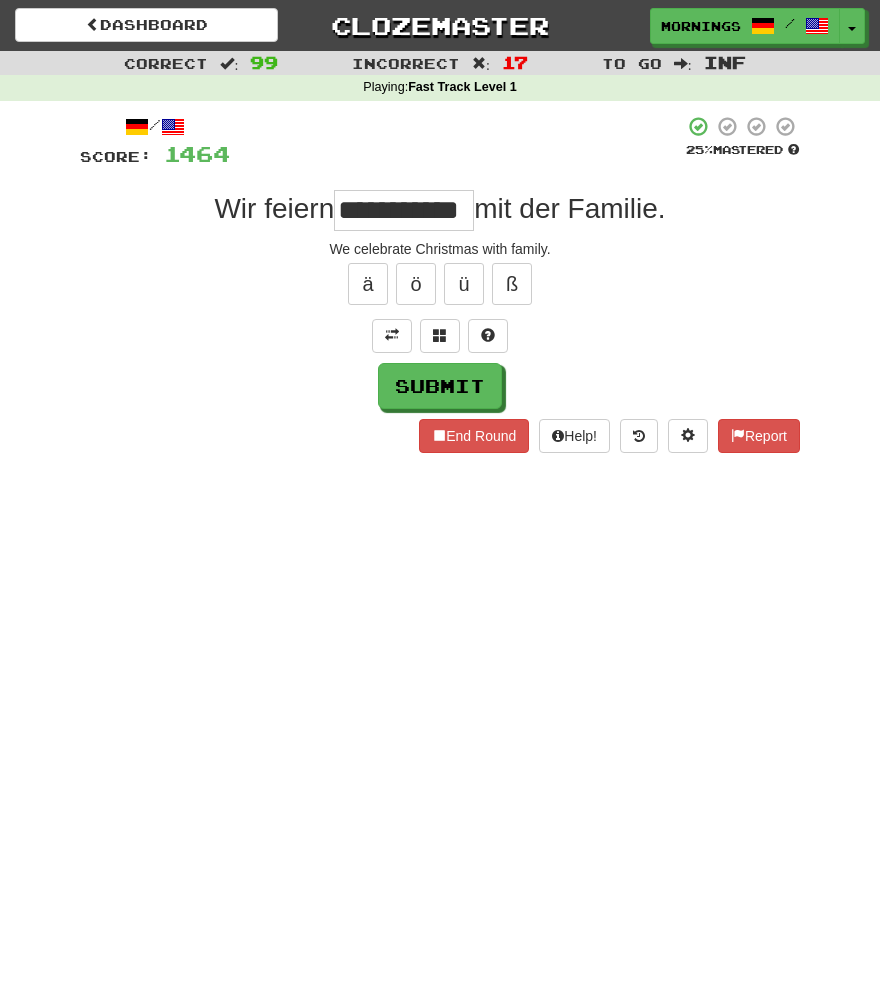 scroll, scrollTop: 0, scrollLeft: 30, axis: horizontal 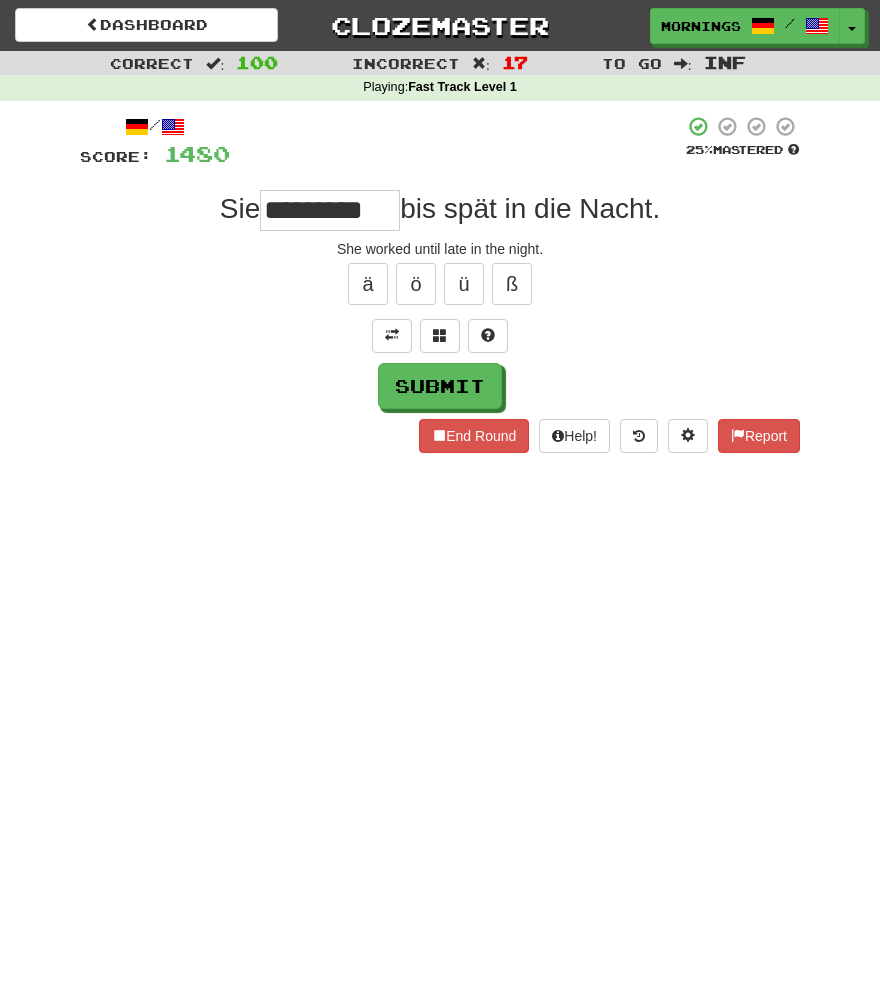 type on "*********" 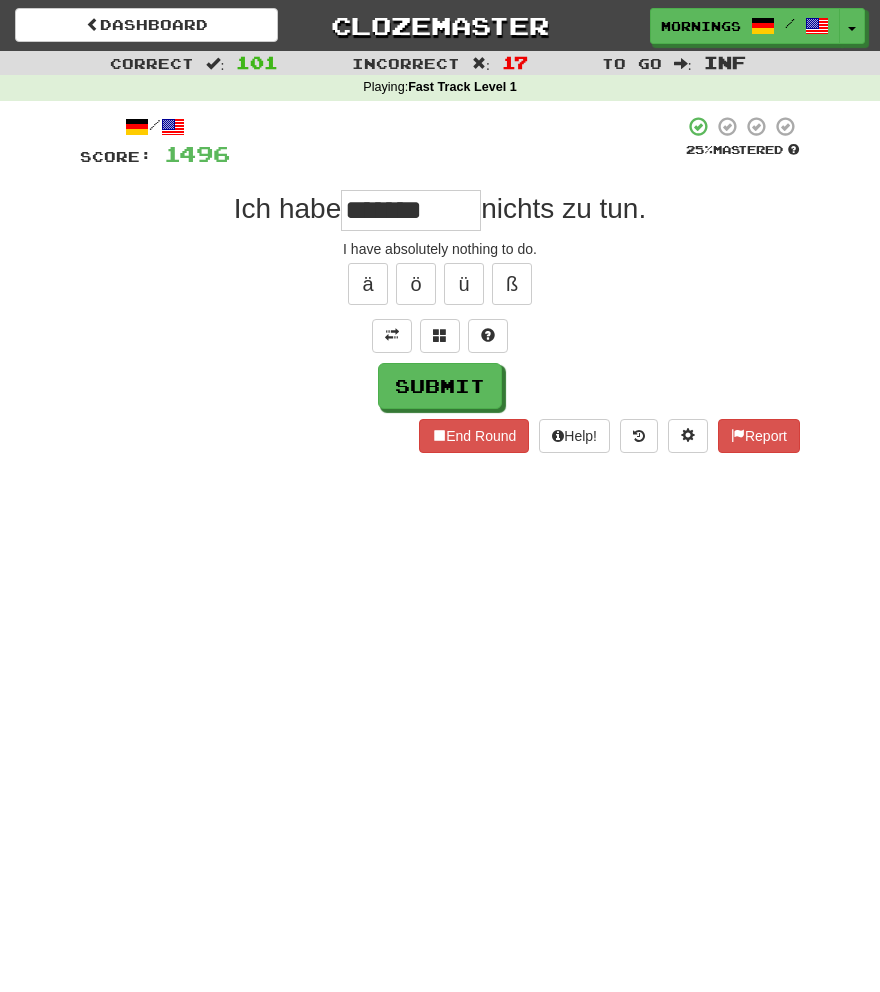 type on "*******" 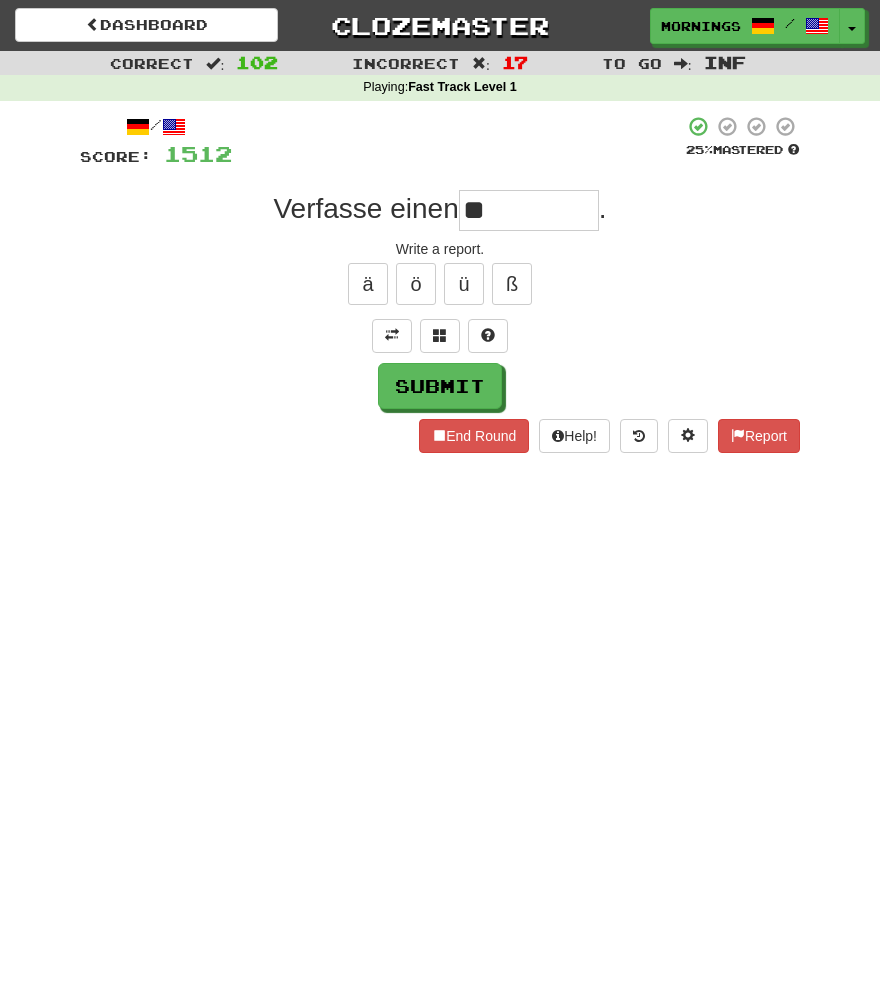 type on "*" 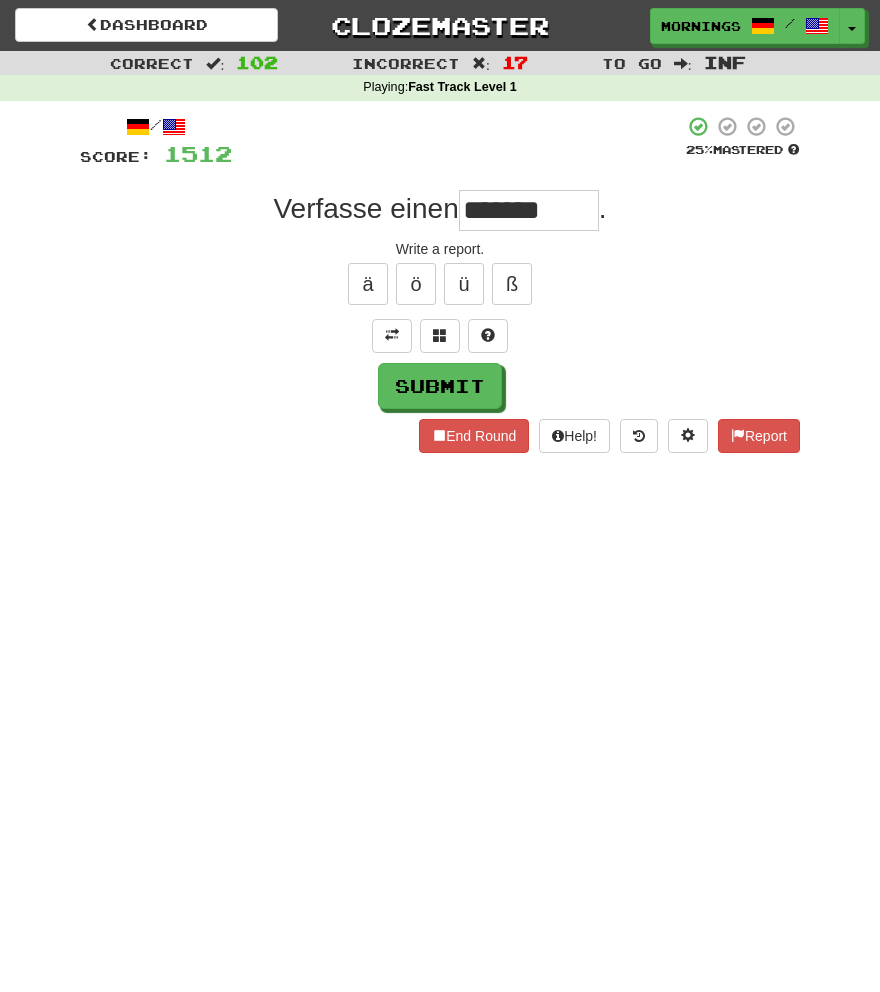 type on "*******" 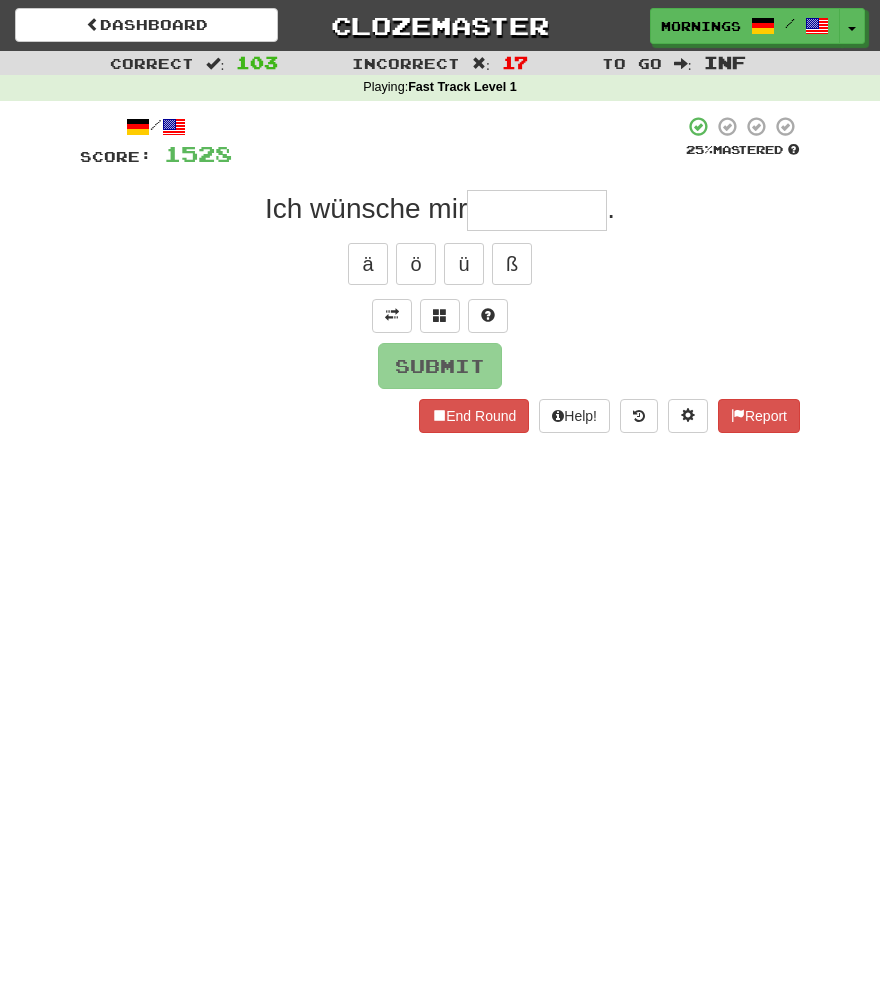 type on "*" 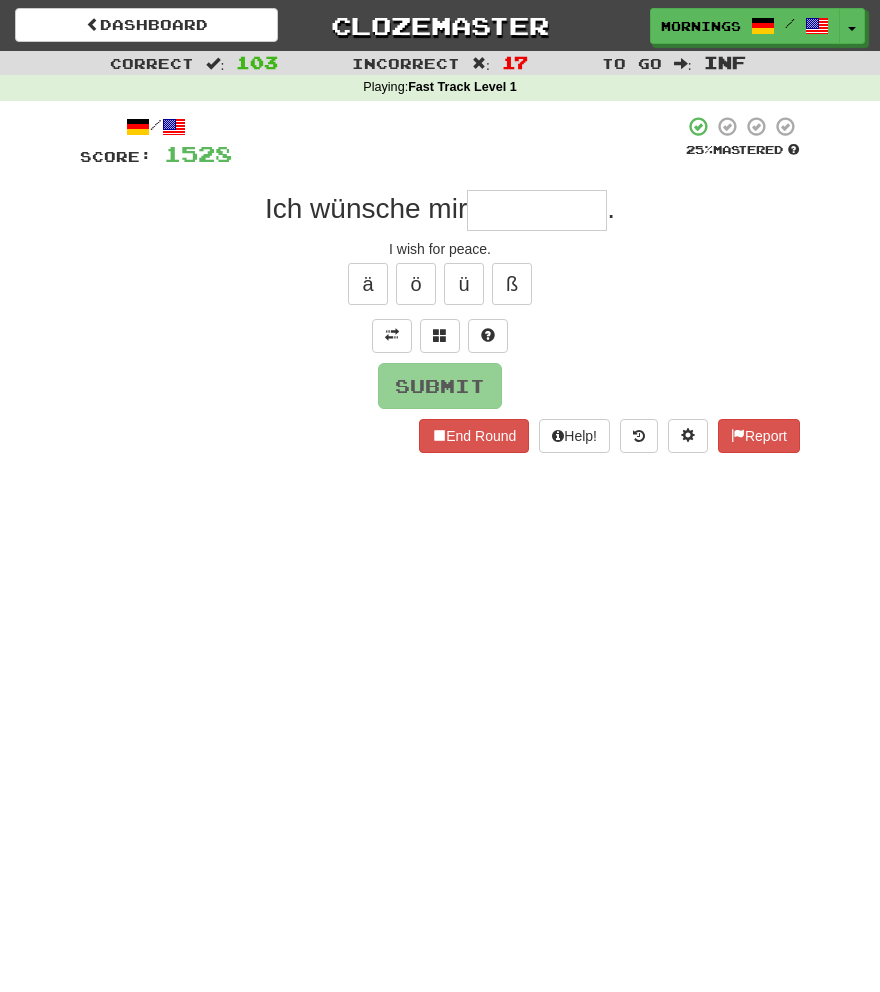 click on "Dashboard
Clozemaster
MorningSky1558
/
Toggle Dropdown
Dashboard
Leaderboard
Activity Feed
Notifications
Profile
Discussions
Deutsch
/
English
Streak:
2
Review:
2,640
Points Today: 8
English
/
Español
Streak:
2
Review:
3,655
Points Today: 1560
English
/
Deutsch
Streak:
0
Review:
537
Points Today: 0
English
/
Italiano
Streak:
0
Review:
330
Points Today: 0
English
/
Français
Streak:
2
Review:
2,420
Points Today: 1504
English
/
Português
Streak:
0
Review:
260
Points Today: 0
English
/
العربية
Streak:
0
Review:
216
Points Today: 0" at bounding box center [440, 496] 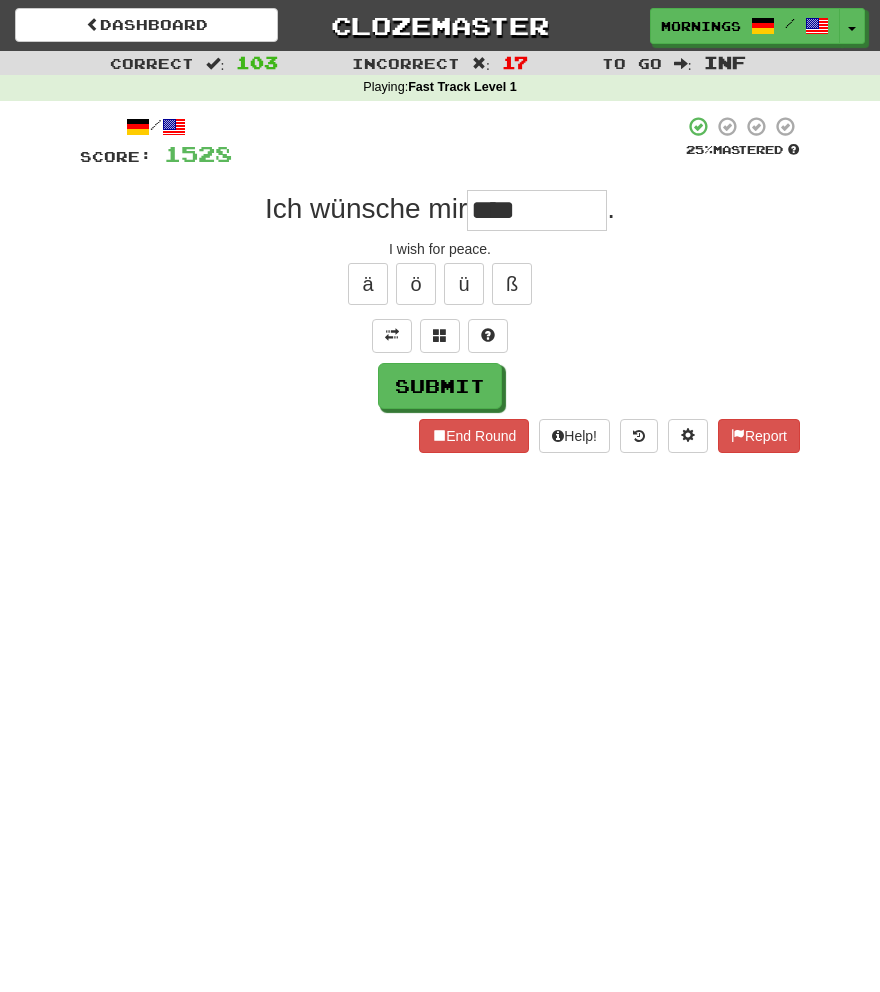type on "*******" 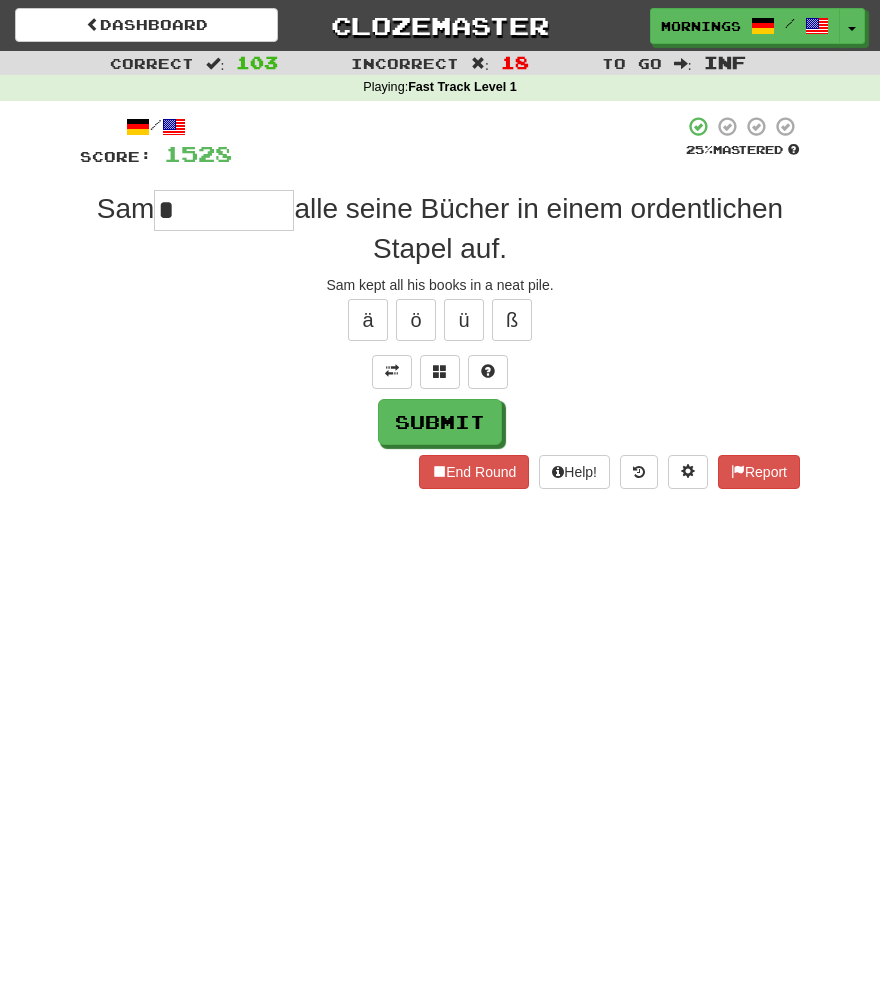 type on "********" 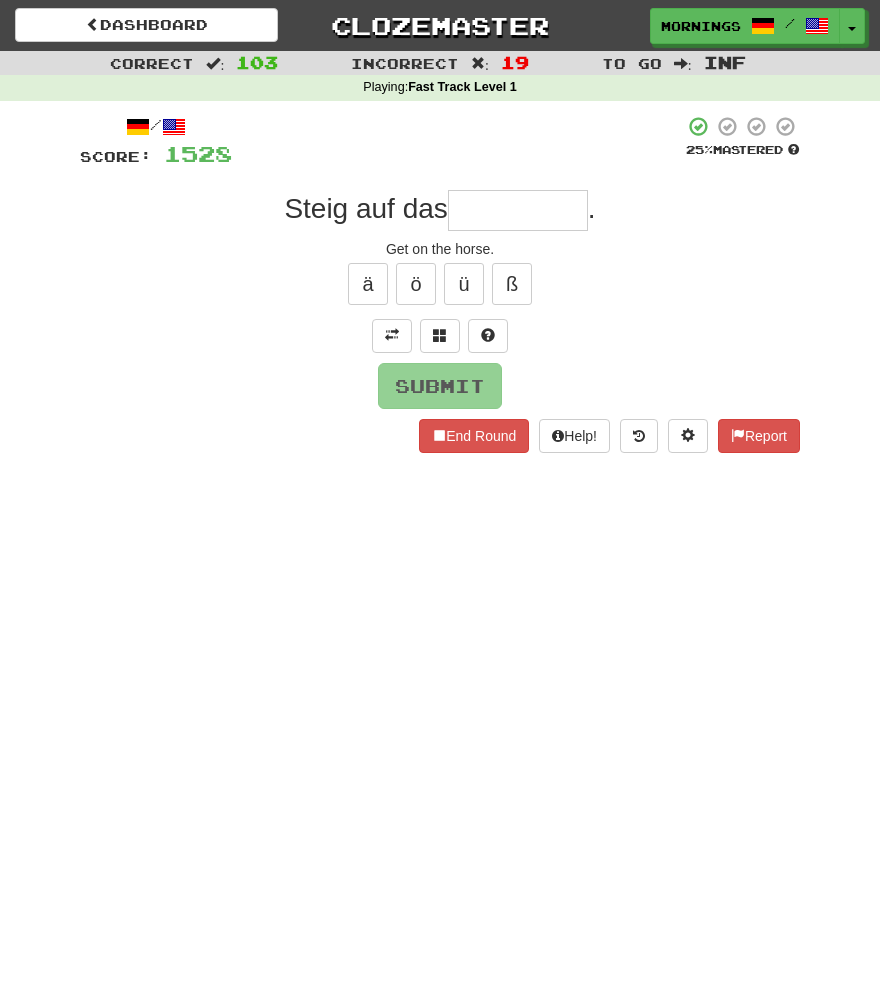 click on "/  Score:   1528 25 %  Mastered Steig auf das  . Get on the horse. ä ö ü ß Submit  End Round  Help!  Report" at bounding box center (440, 284) 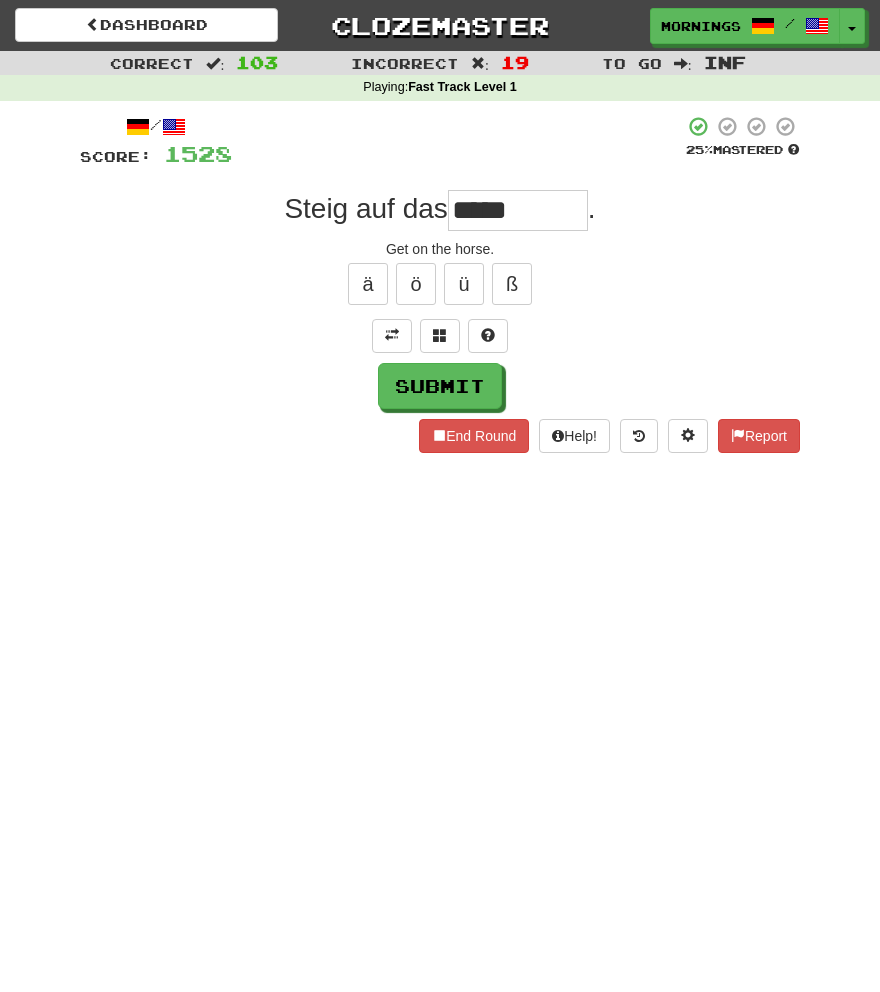 type on "*****" 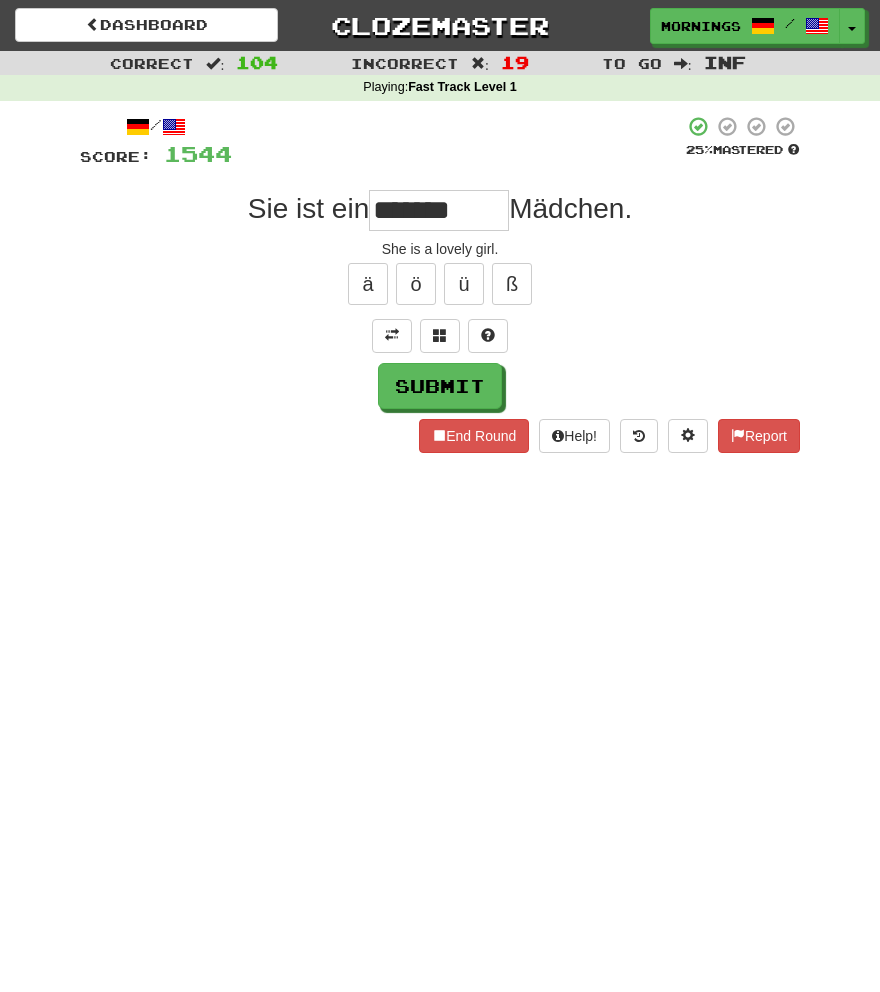 type on "*******" 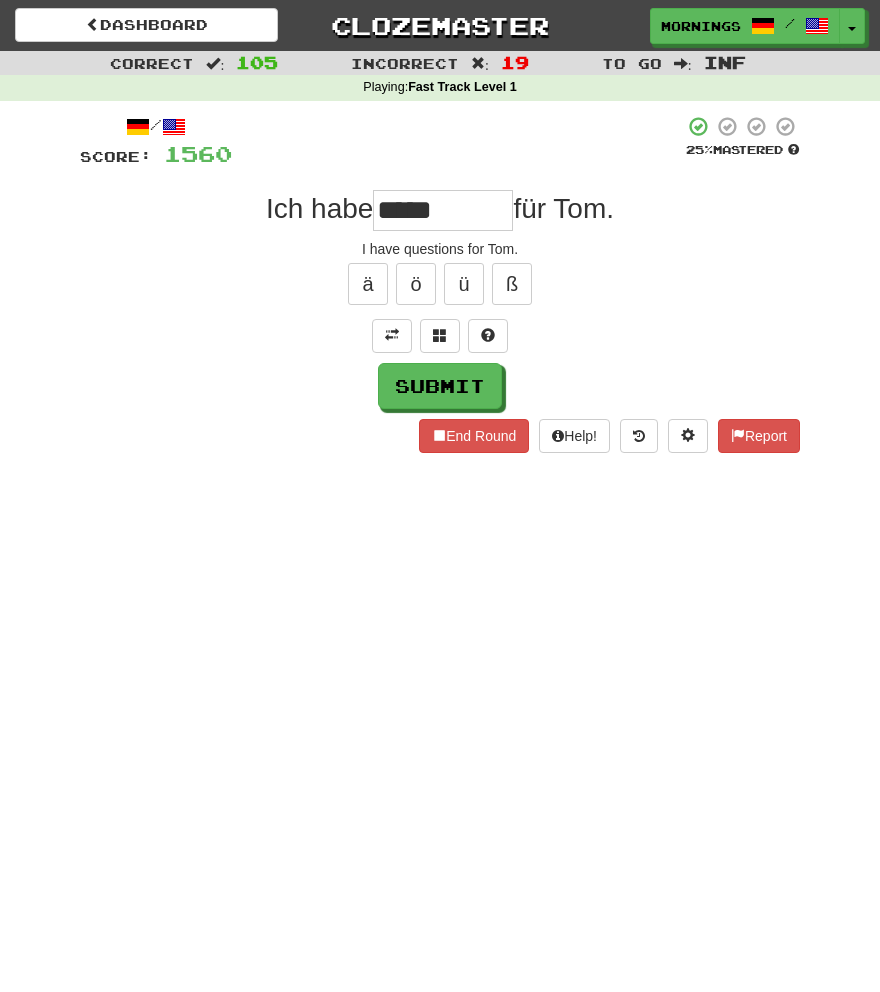 type on "******" 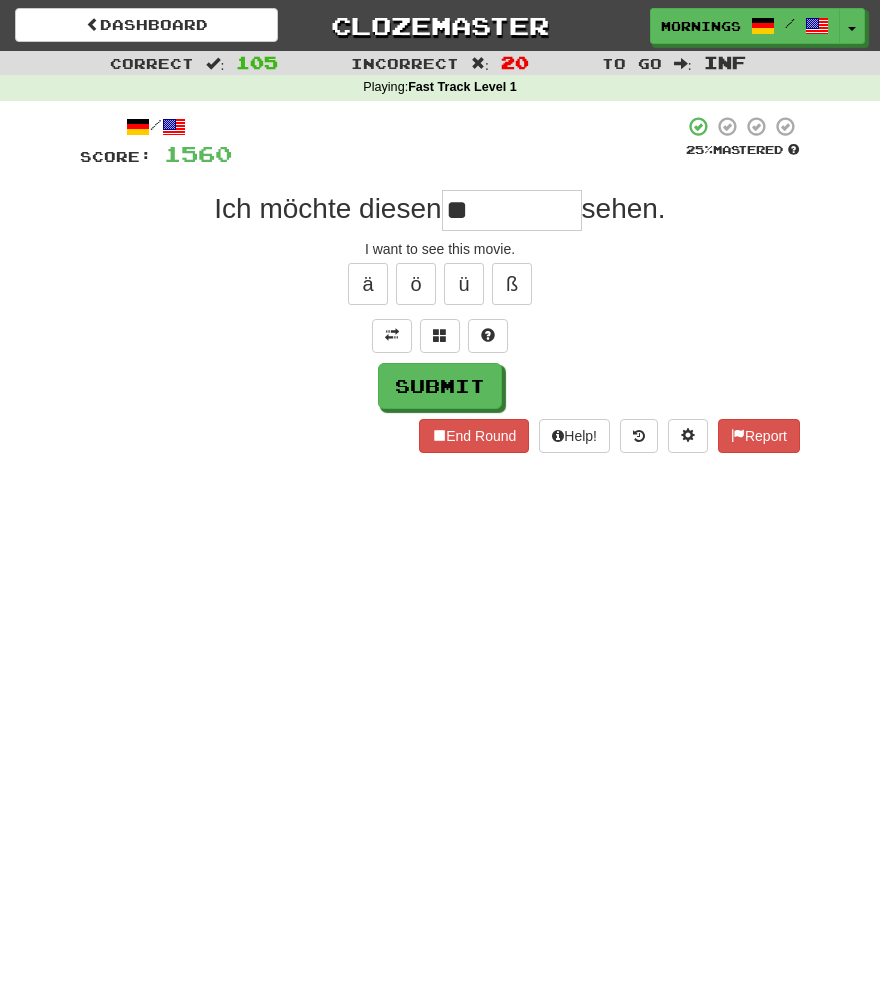 type on "*" 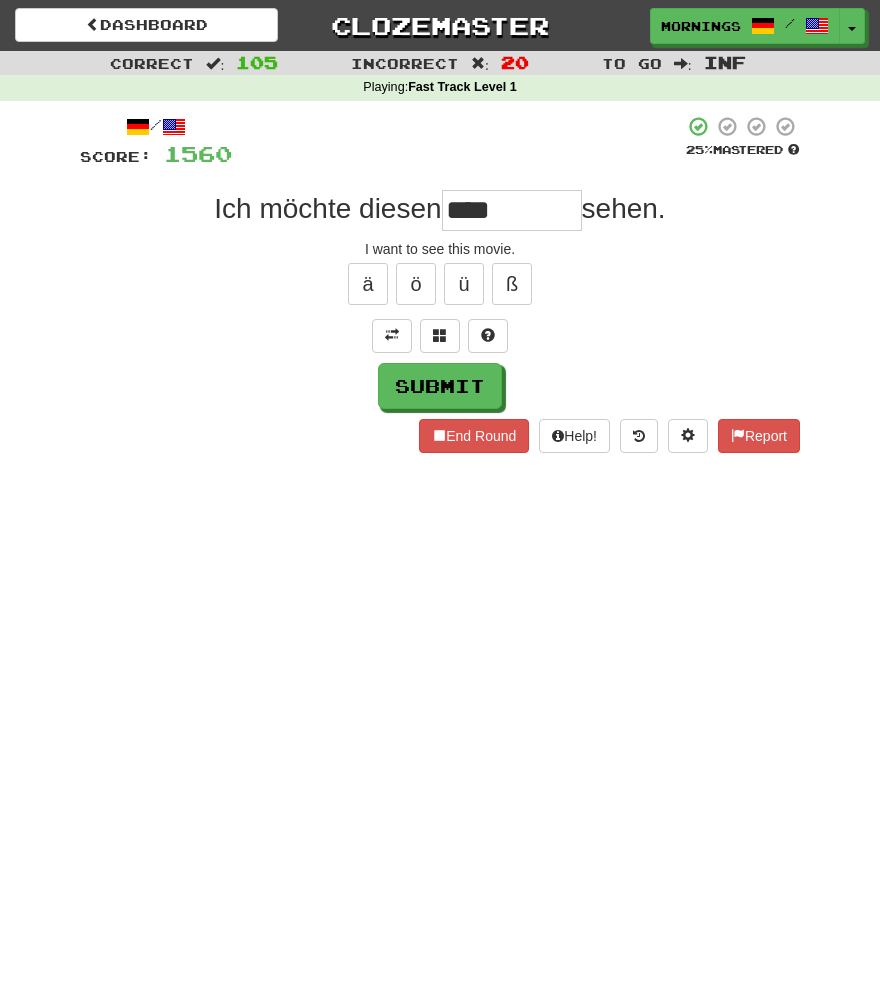 type on "****" 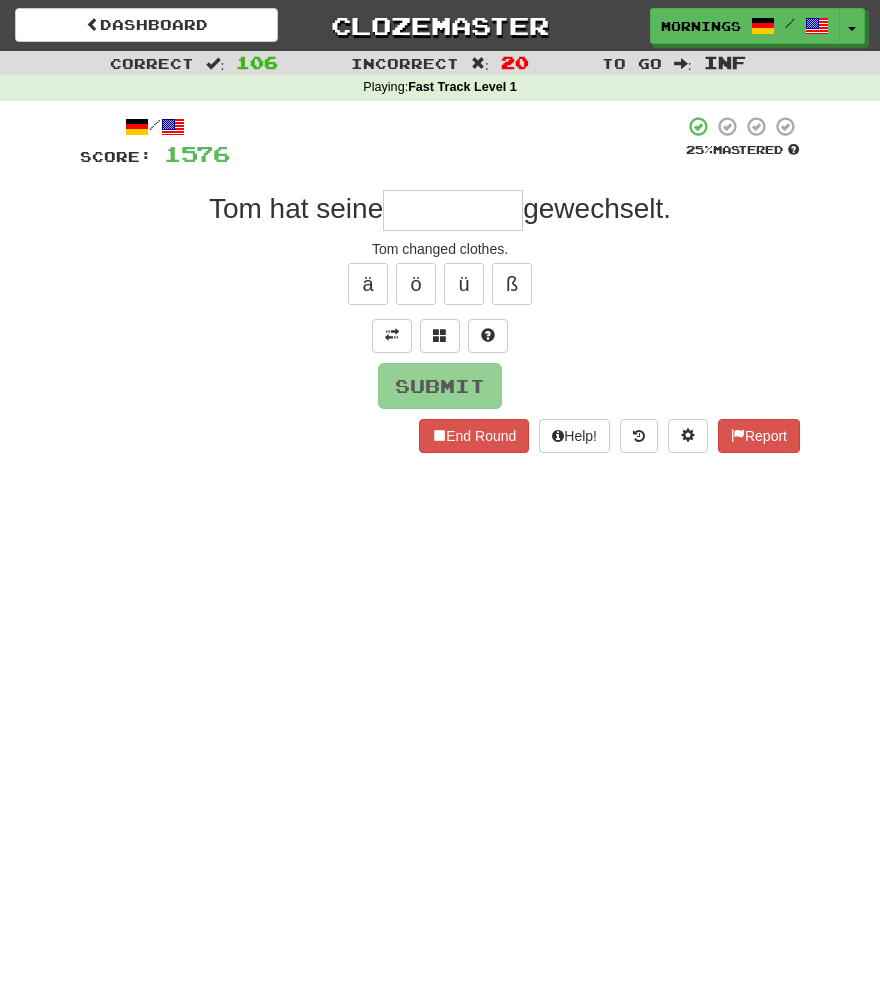 click on "Dashboard
Clozemaster
MorningSky1558
/
Toggle Dropdown
Dashboard
Leaderboard
Activity Feed
Notifications
Profile
Discussions
Deutsch
/
English
Streak:
2
Review:
2,640
Points Today: 8
English
/
Español
Streak:
2
Review:
3,655
Points Today: 1560
English
/
Deutsch
Streak:
0
Review:
537
Points Today: 0
English
/
Italiano
Streak:
0
Review:
330
Points Today: 0
English
/
Français
Streak:
2
Review:
2,420
Points Today: 1504
English
/
Português
Streak:
0
Review:
260
Points Today: 0
English
/
العربية
Streak:
0
Review:
216
Points Today: 0" at bounding box center [440, 496] 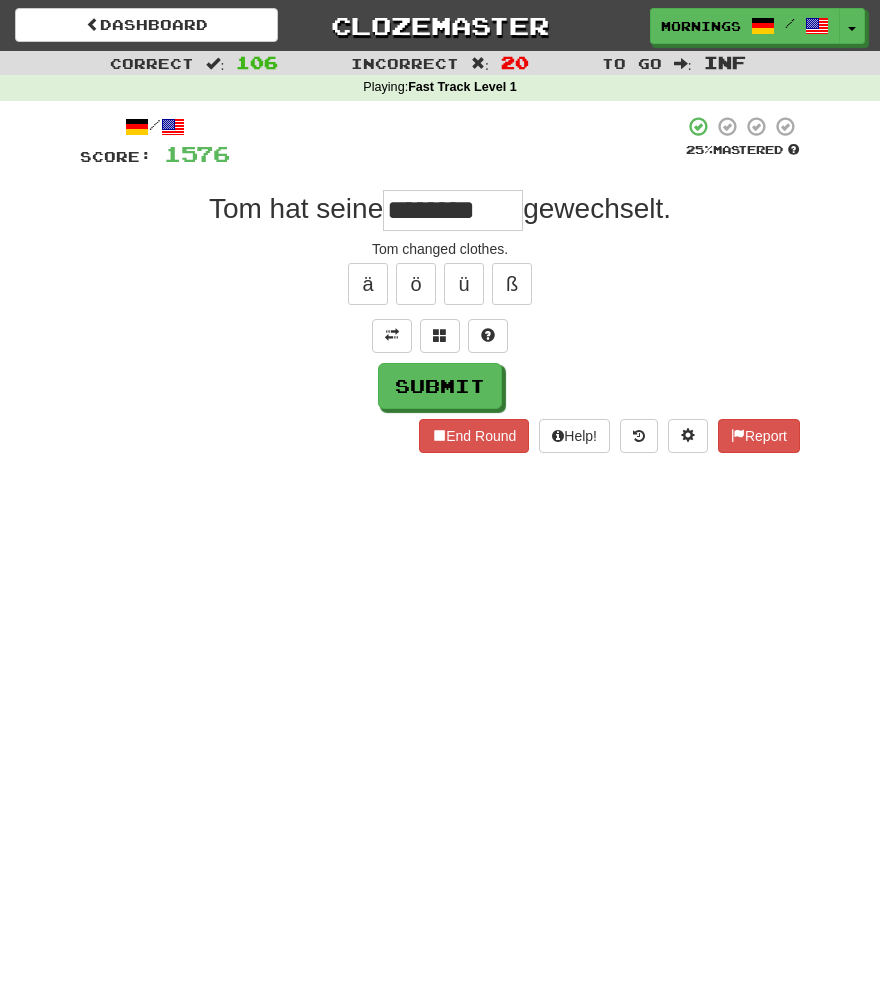 type on "********" 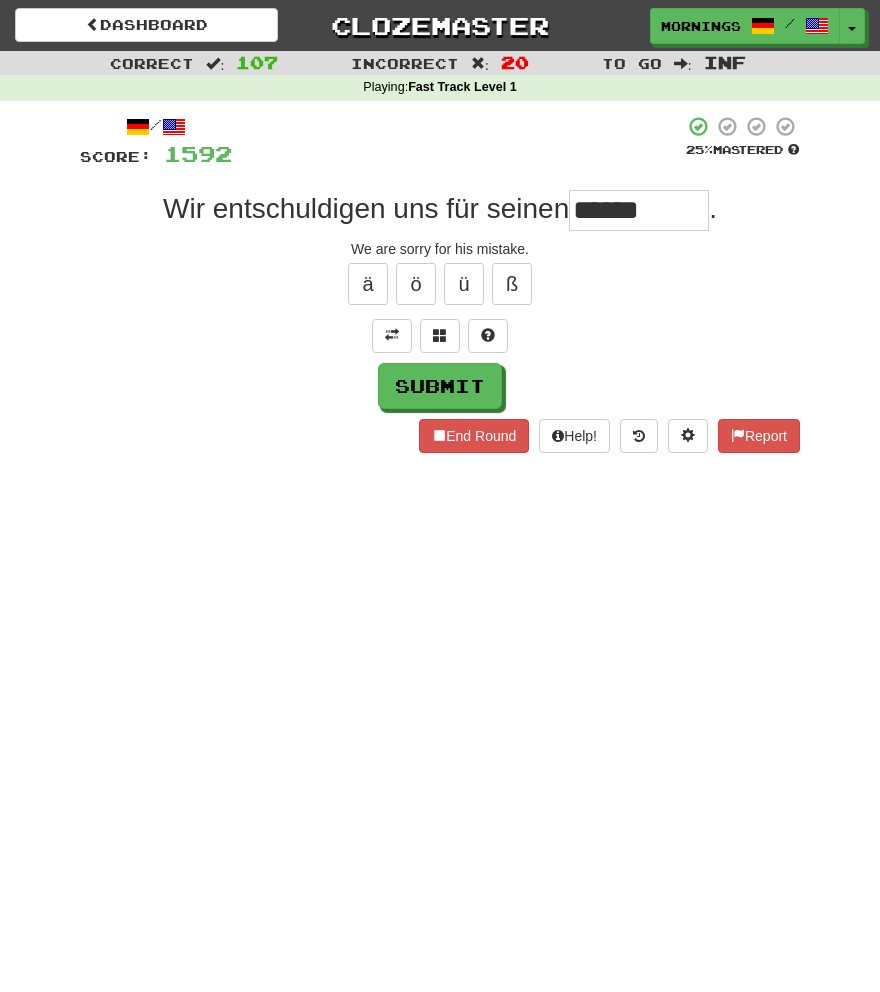 type on "******" 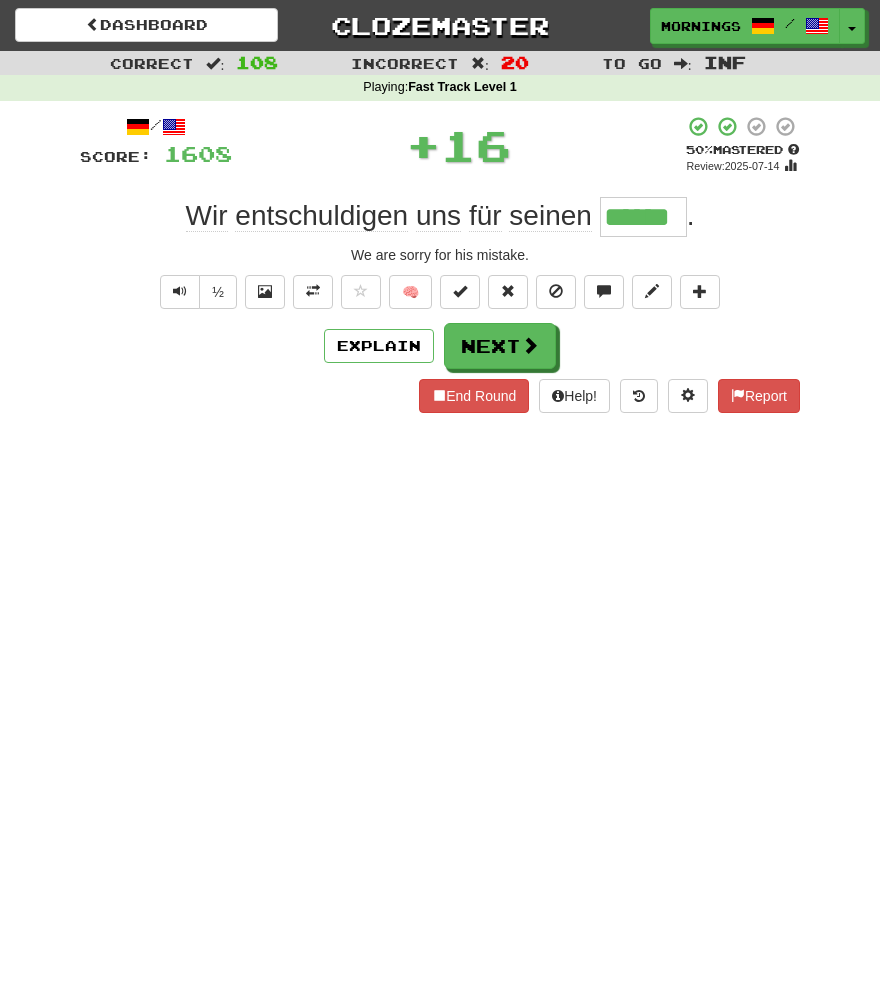 type 